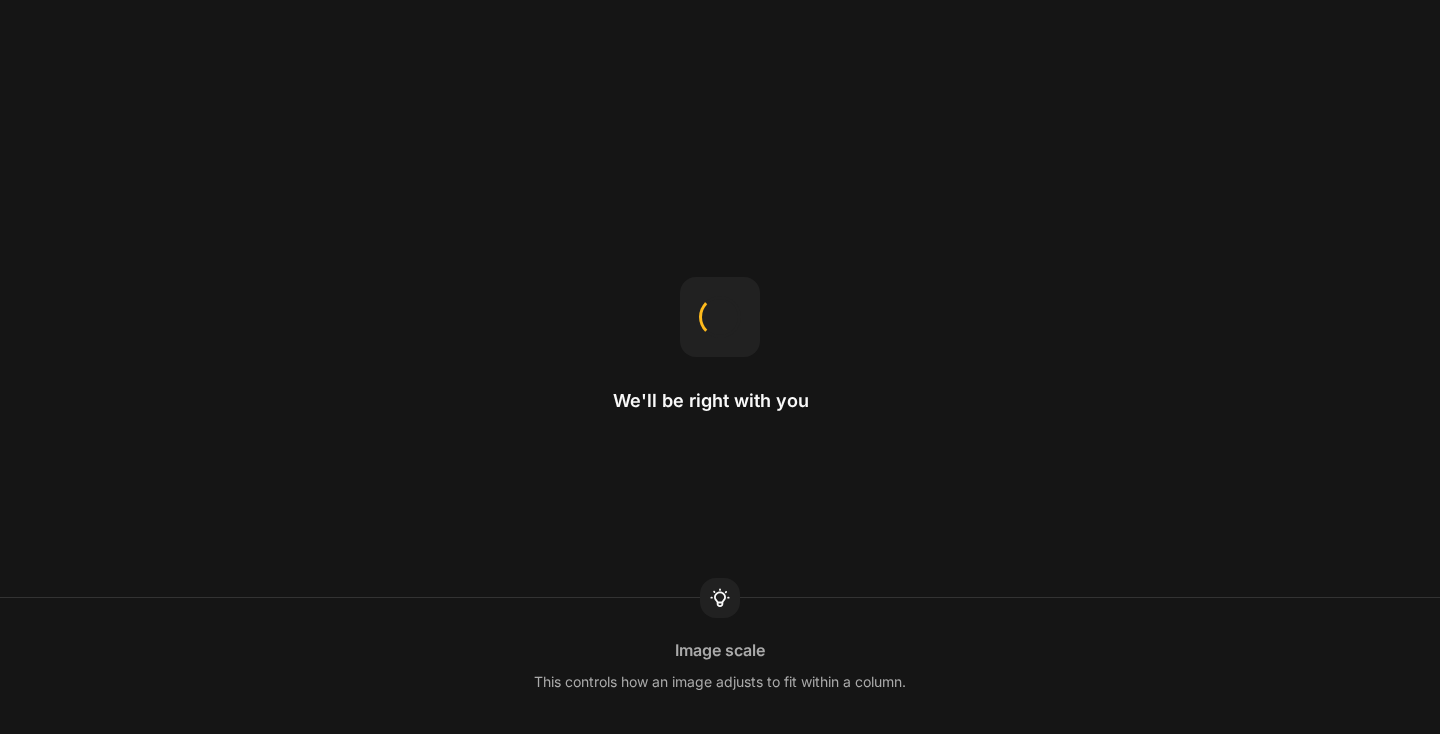 scroll, scrollTop: 0, scrollLeft: 0, axis: both 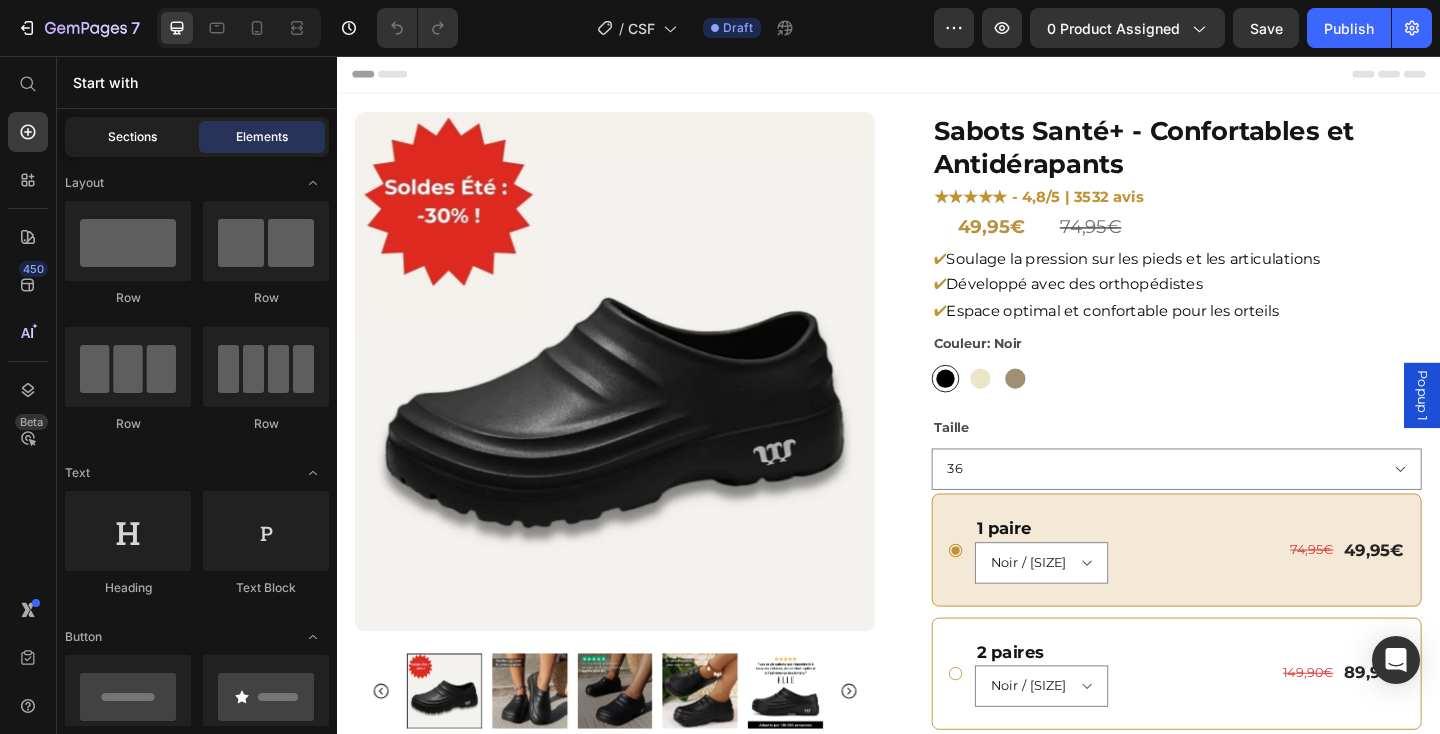 click on "Sections" at bounding box center (132, 137) 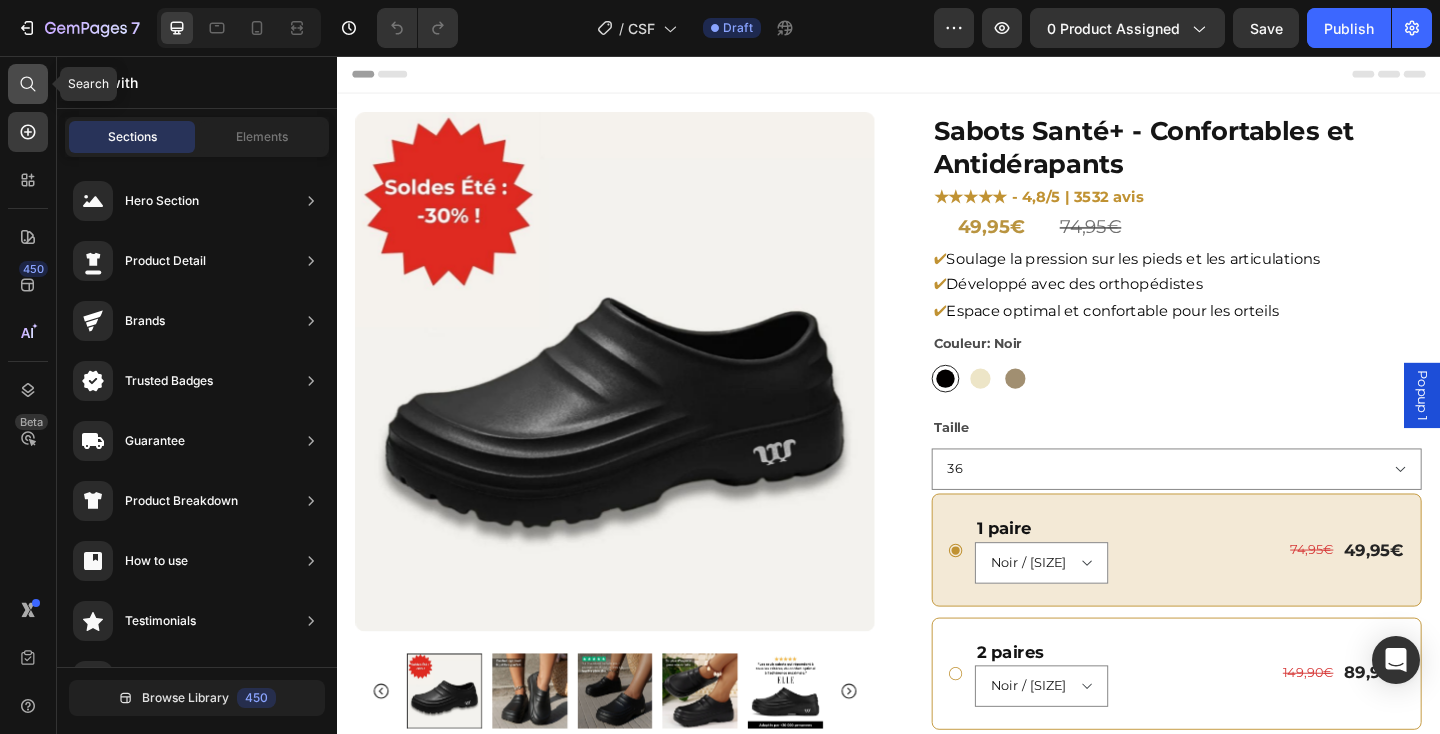 click 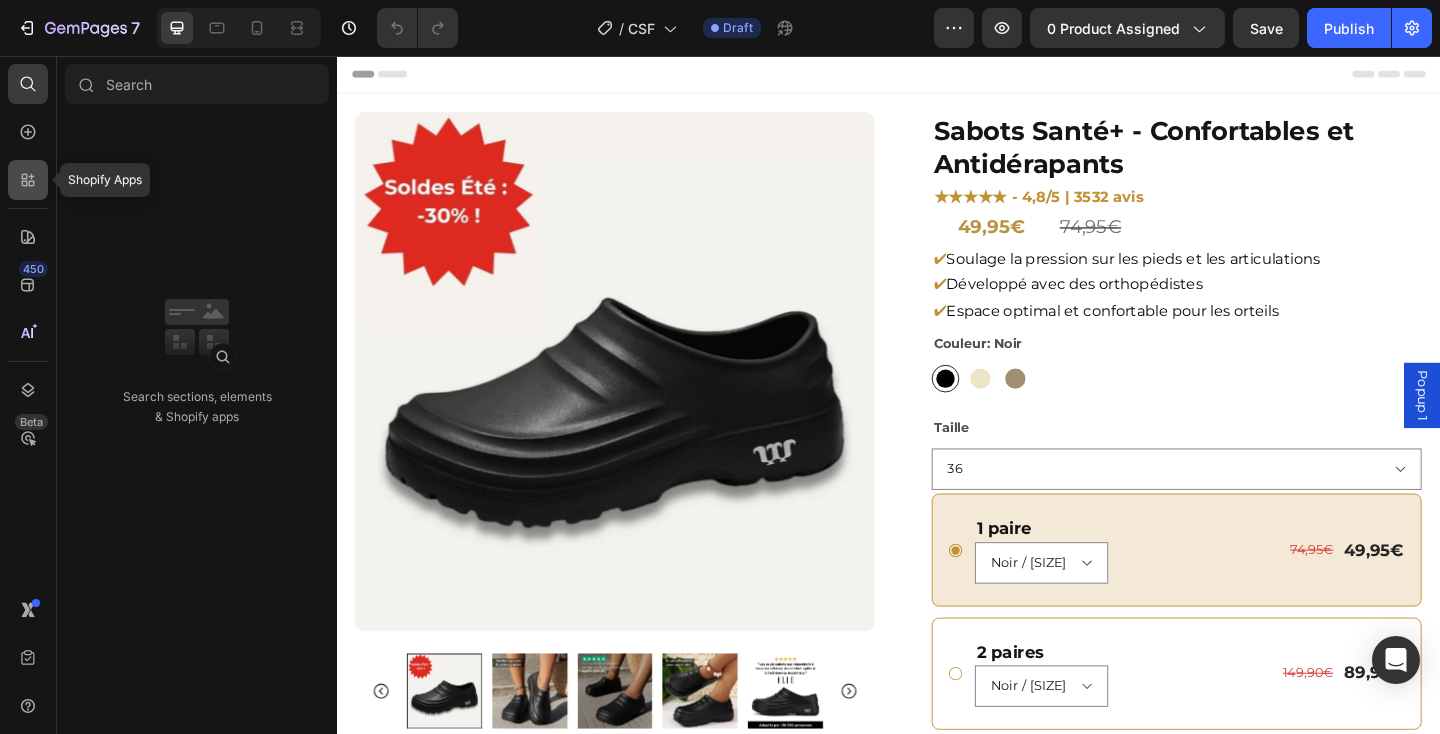click 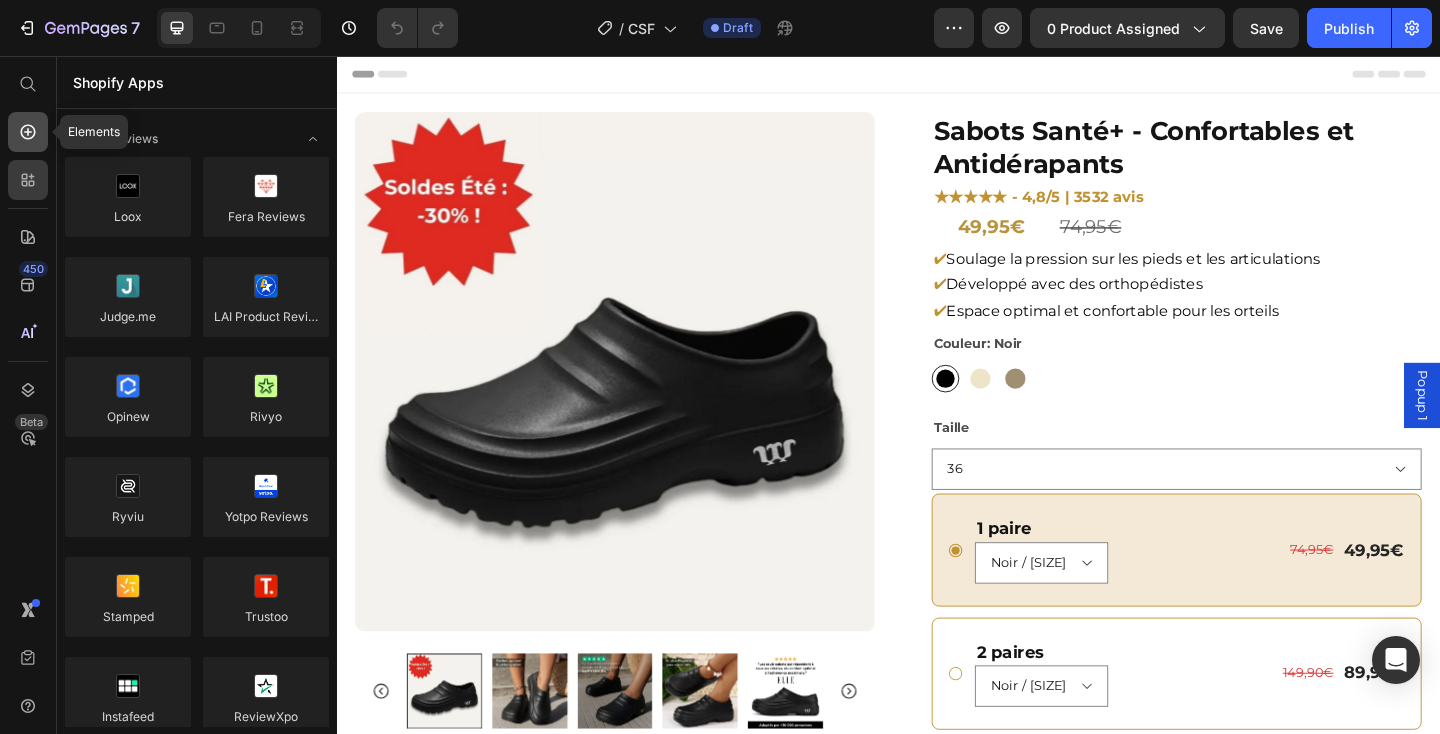 click 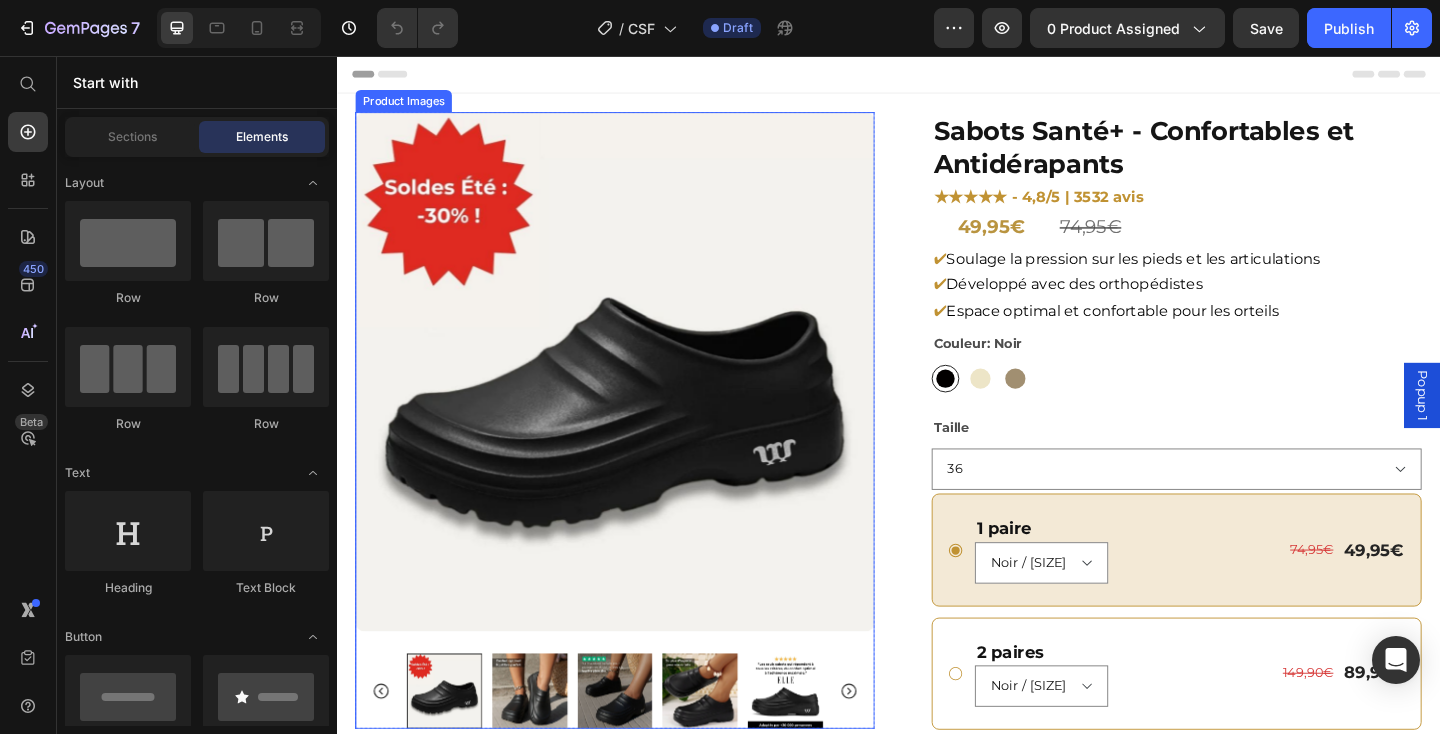 scroll, scrollTop: 166, scrollLeft: 0, axis: vertical 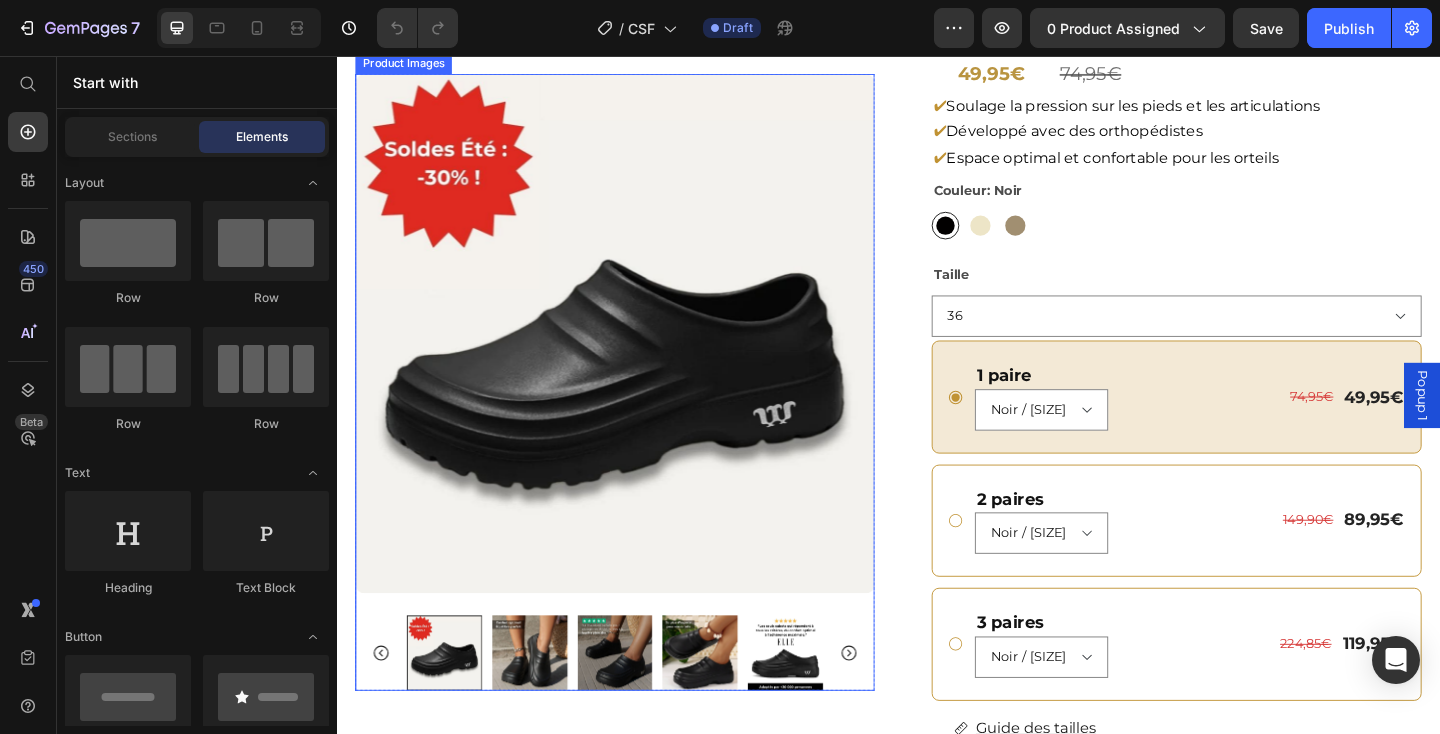 click at bounding box center (547, 706) 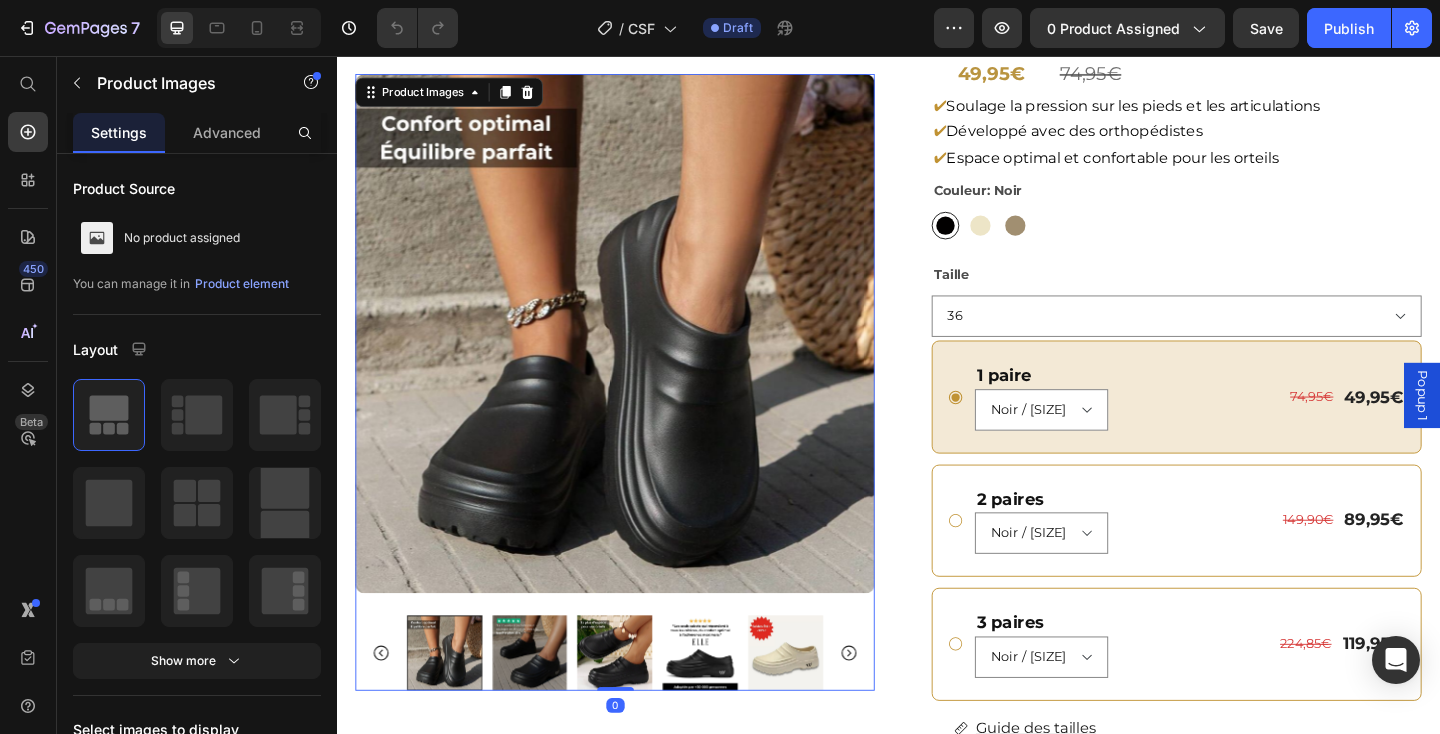 click 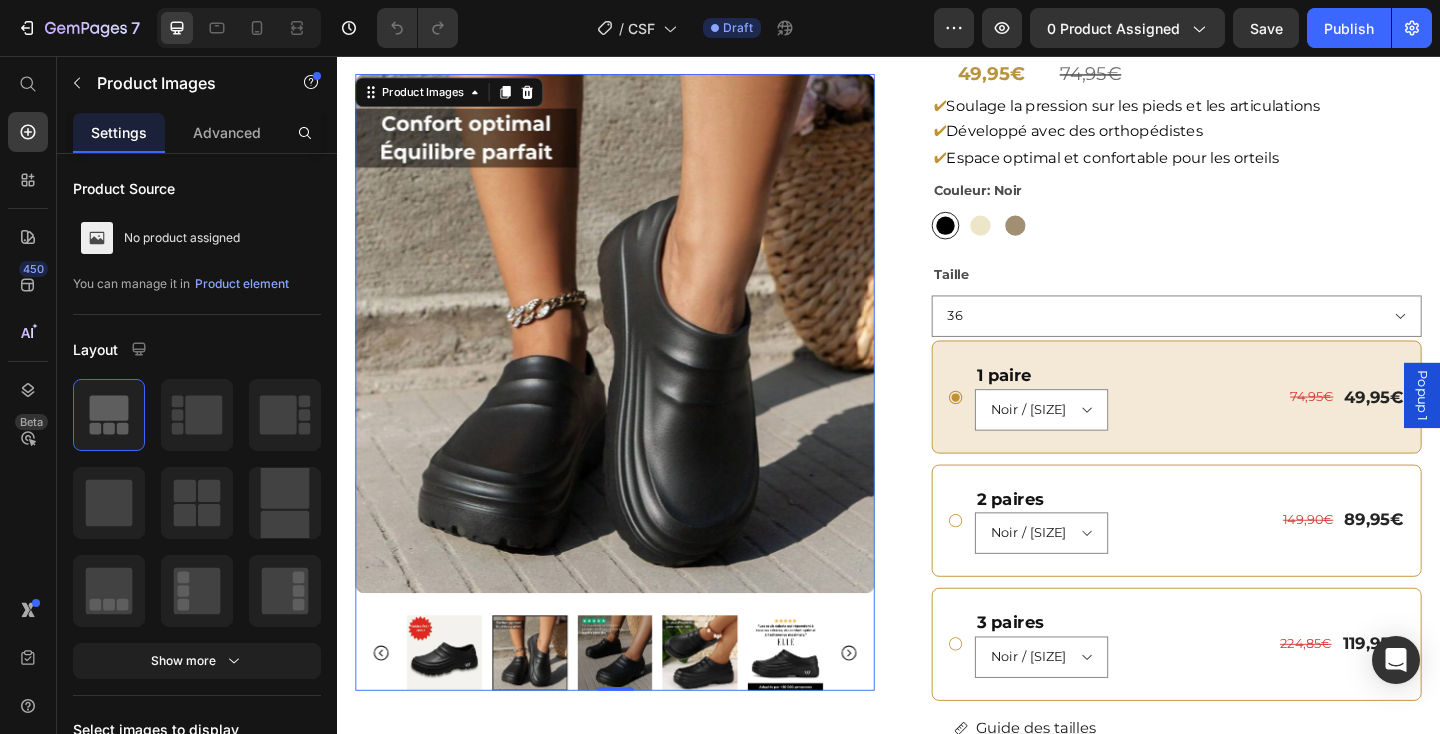 click at bounding box center (454, 706) 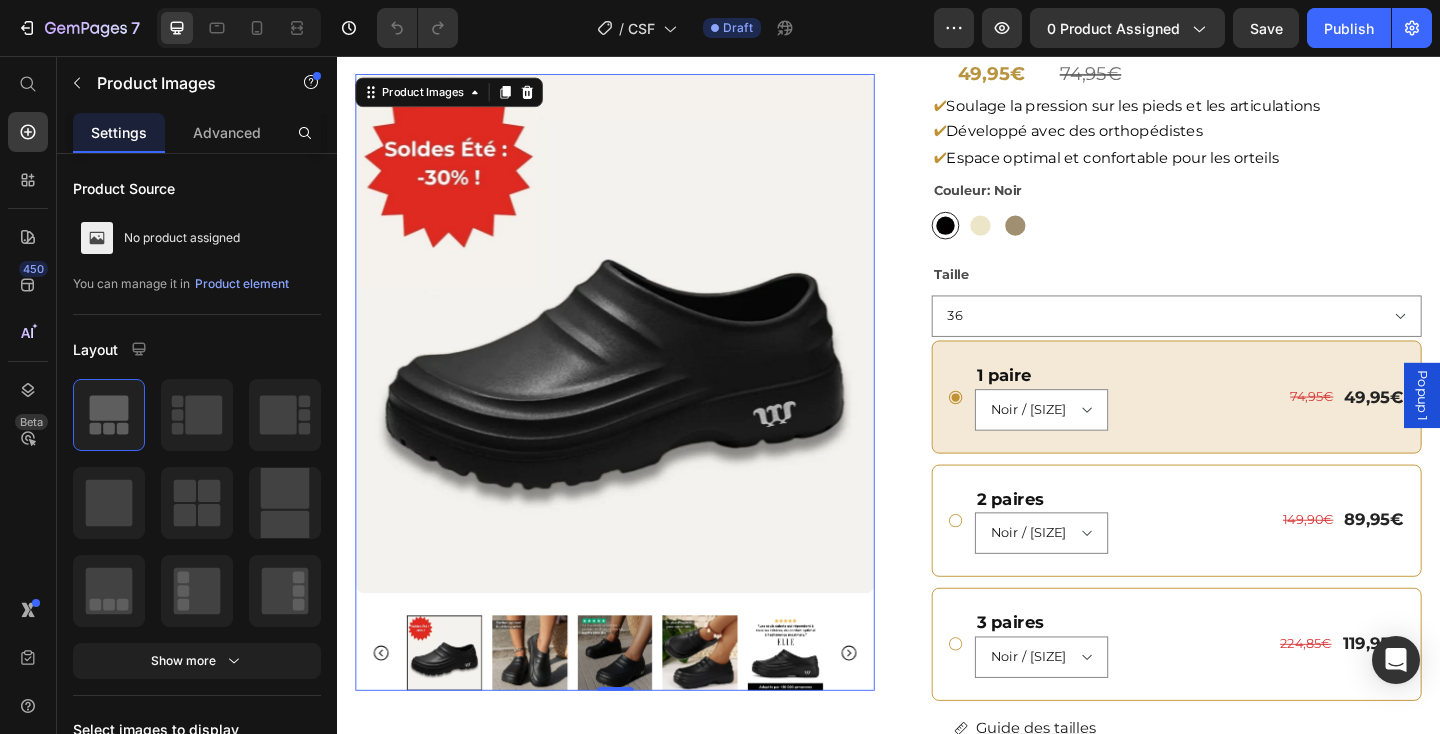 click at bounding box center (547, 706) 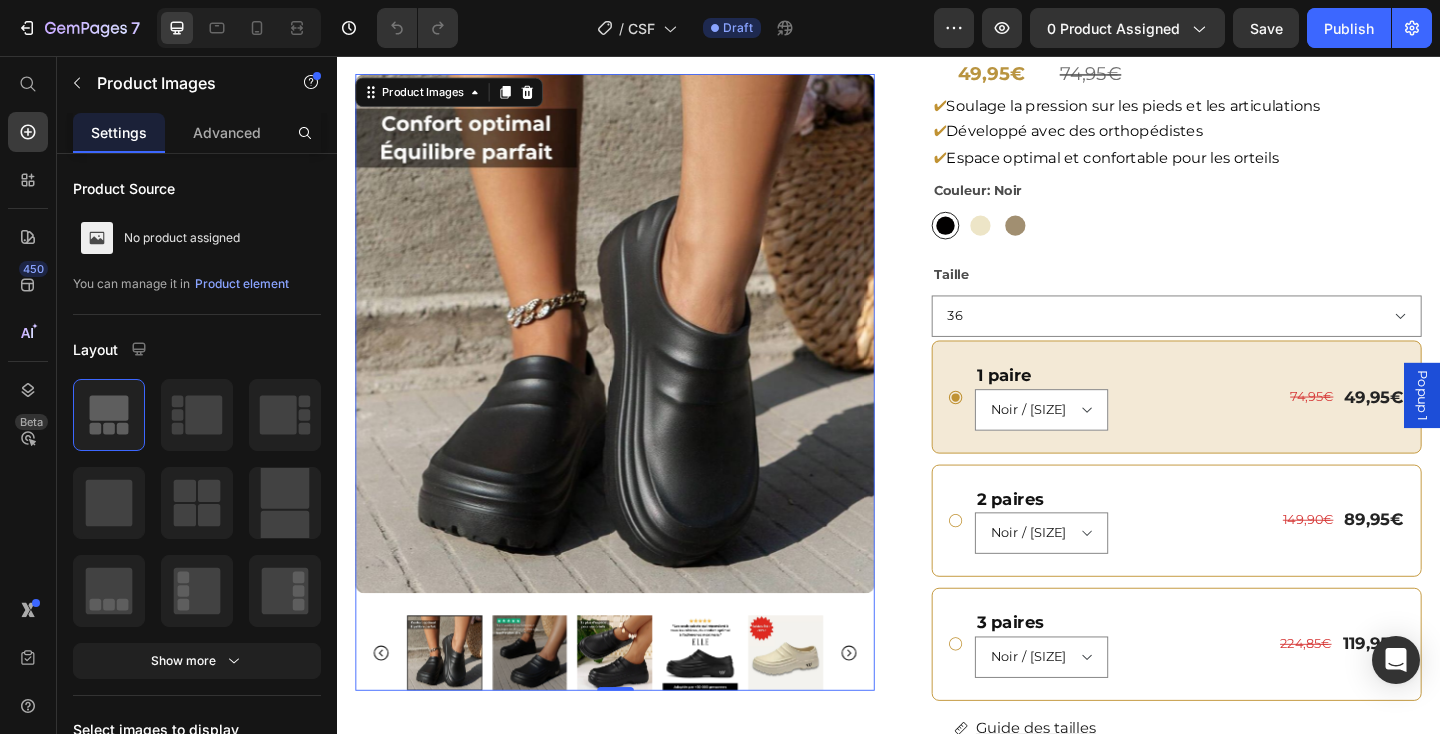 click at bounding box center (547, 706) 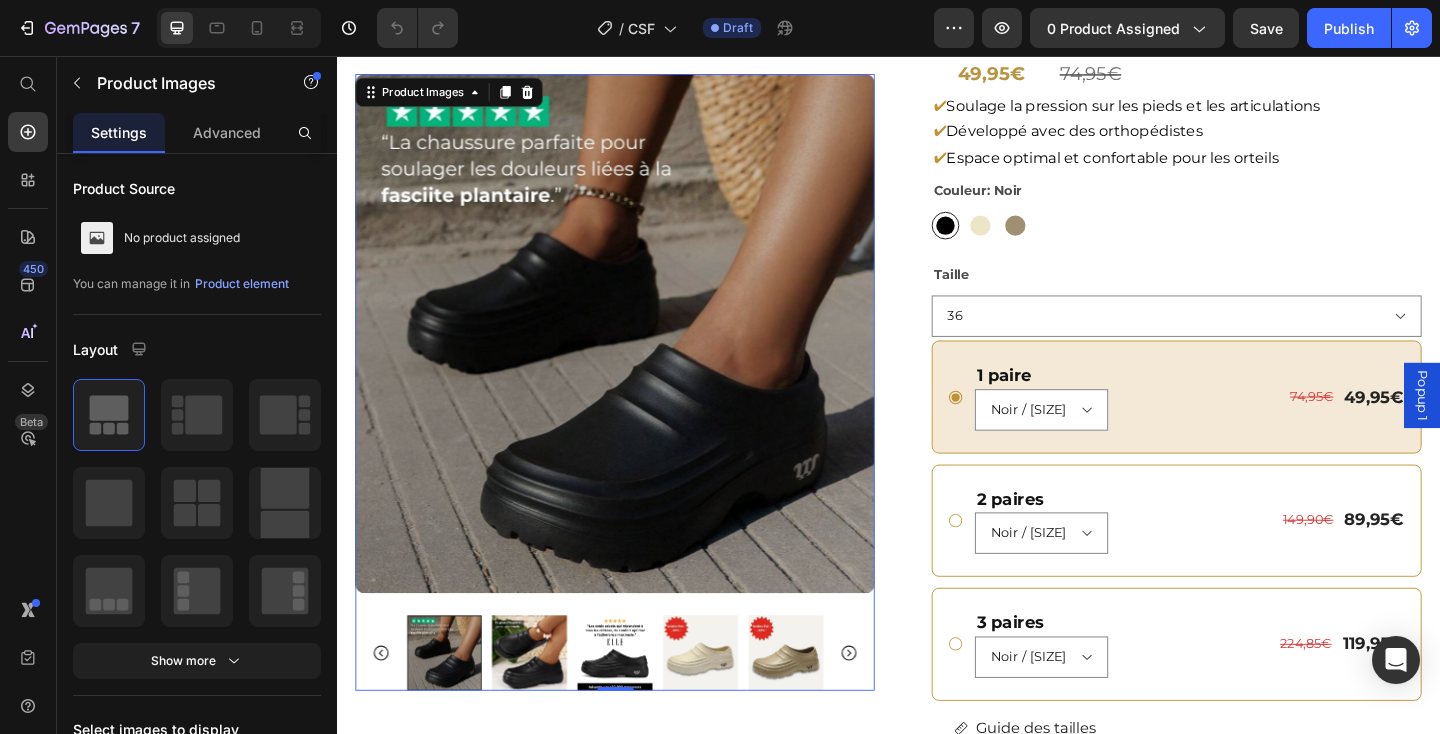 click at bounding box center [547, 706] 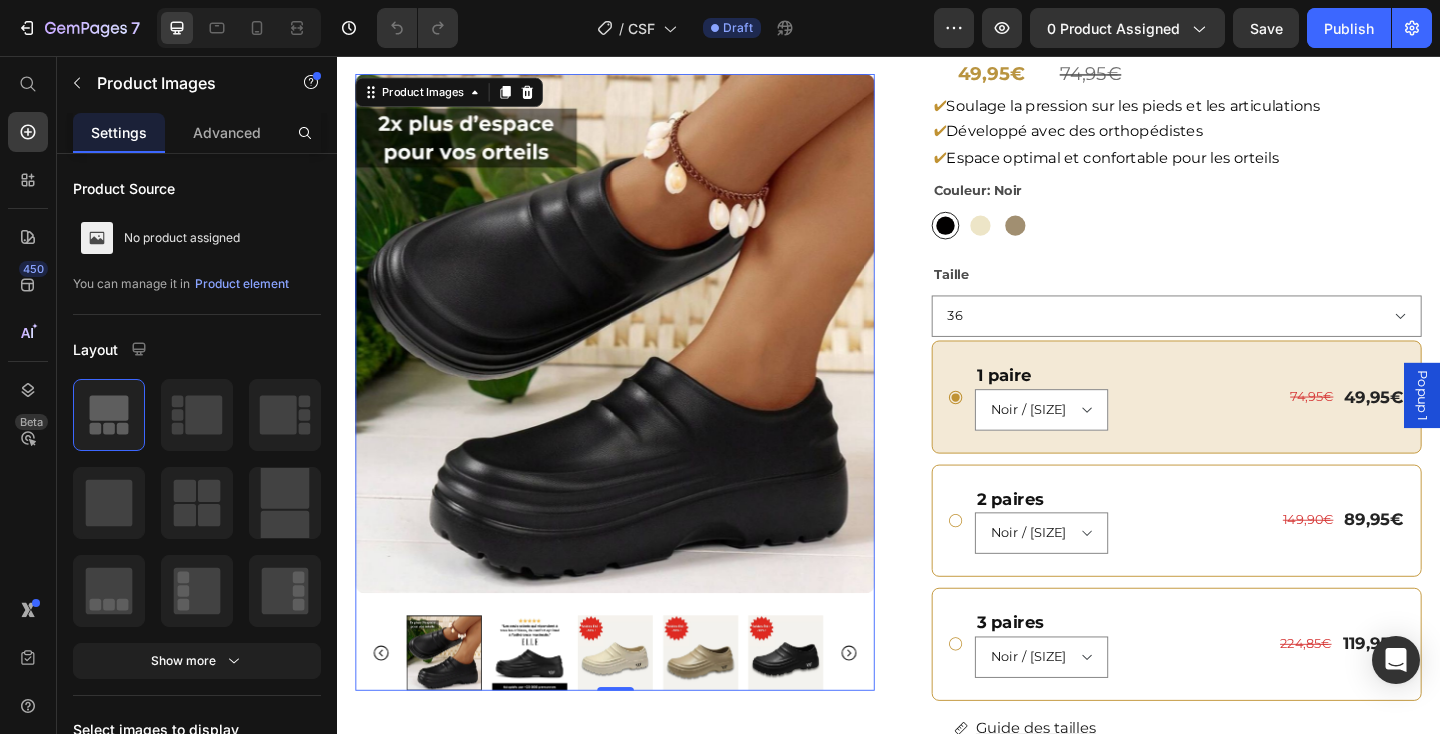 click at bounding box center [547, 706] 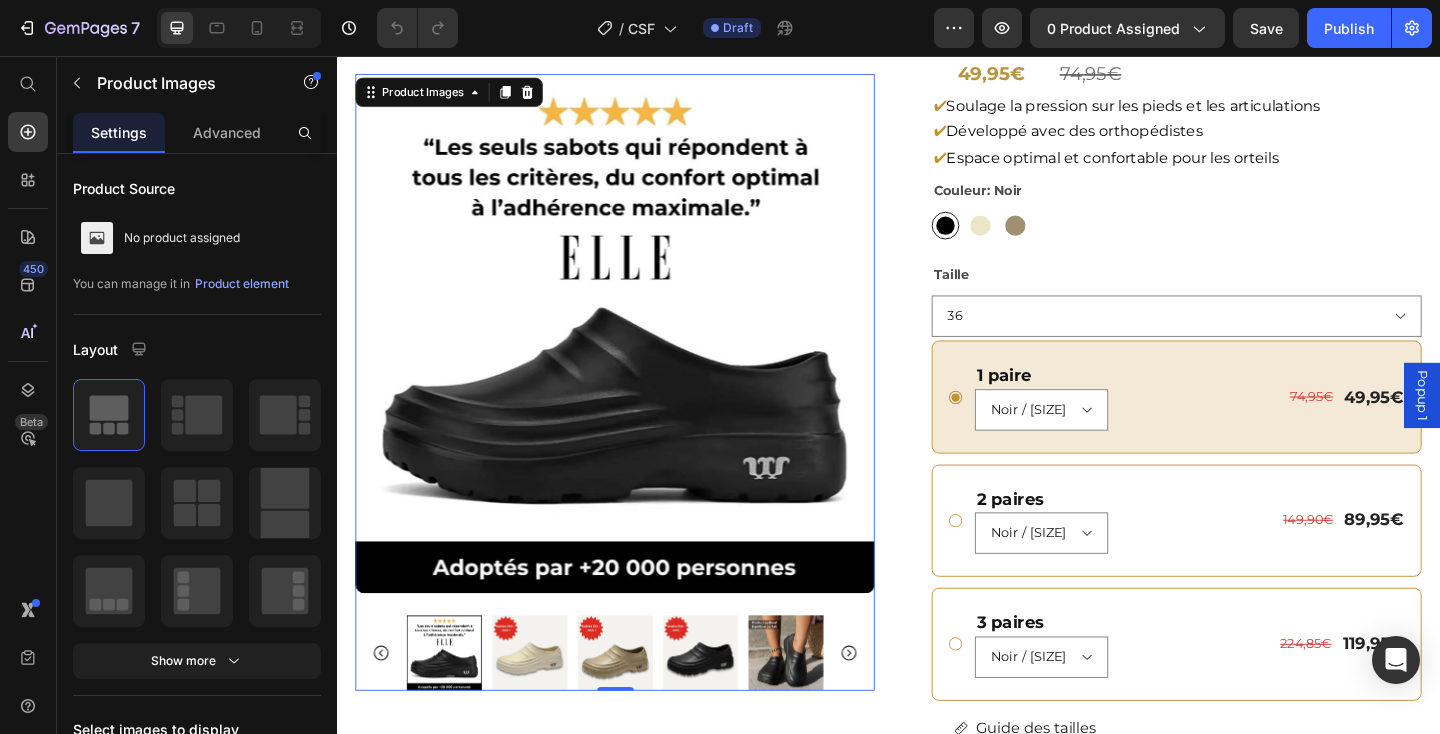 click at bounding box center (547, 706) 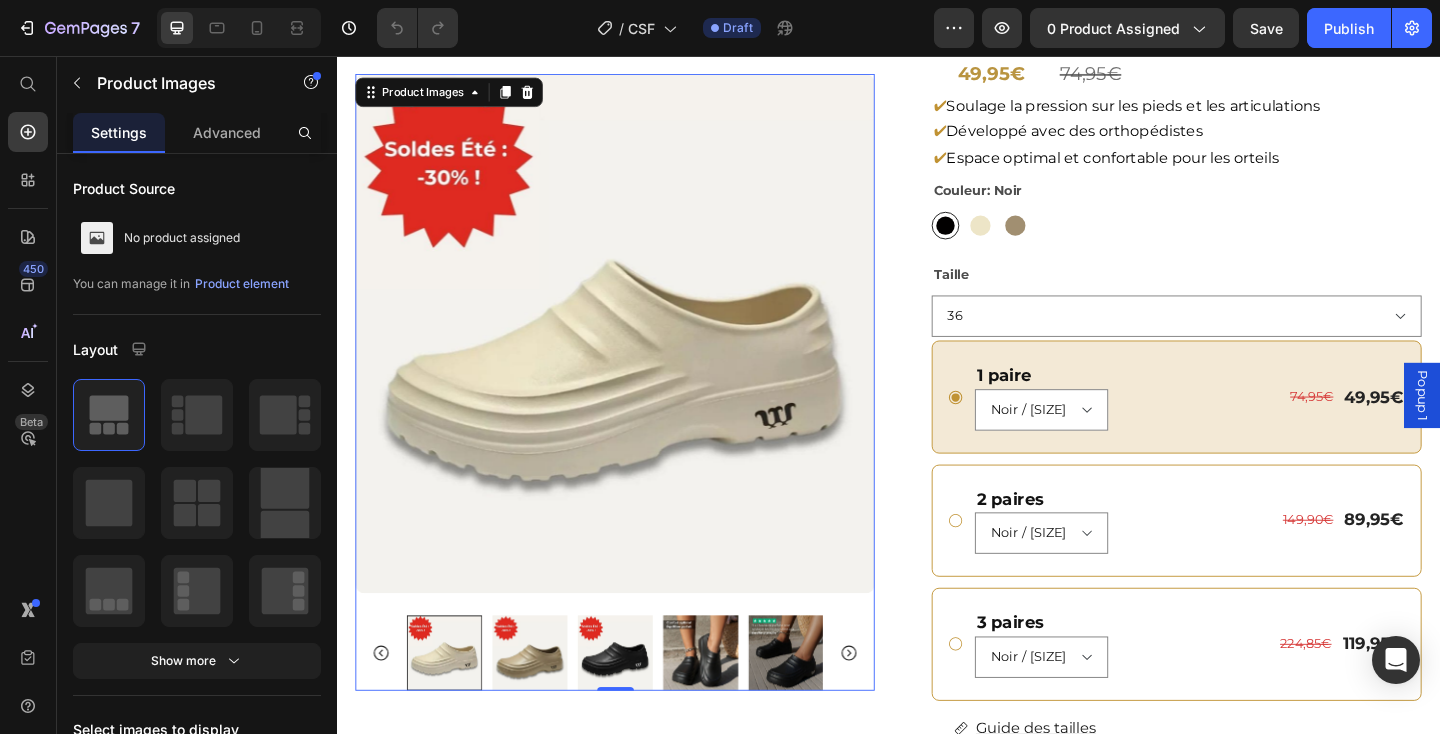click at bounding box center [547, 706] 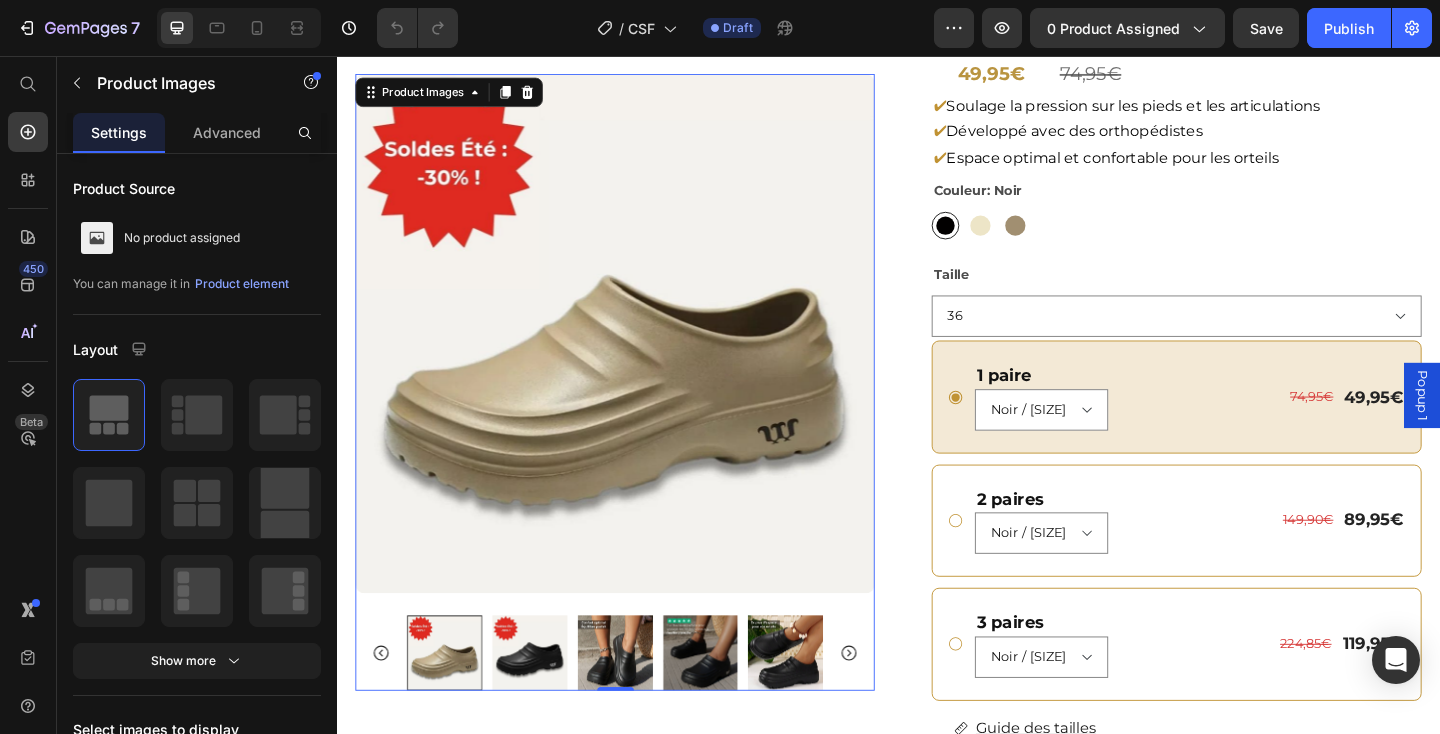 click at bounding box center (639, 706) 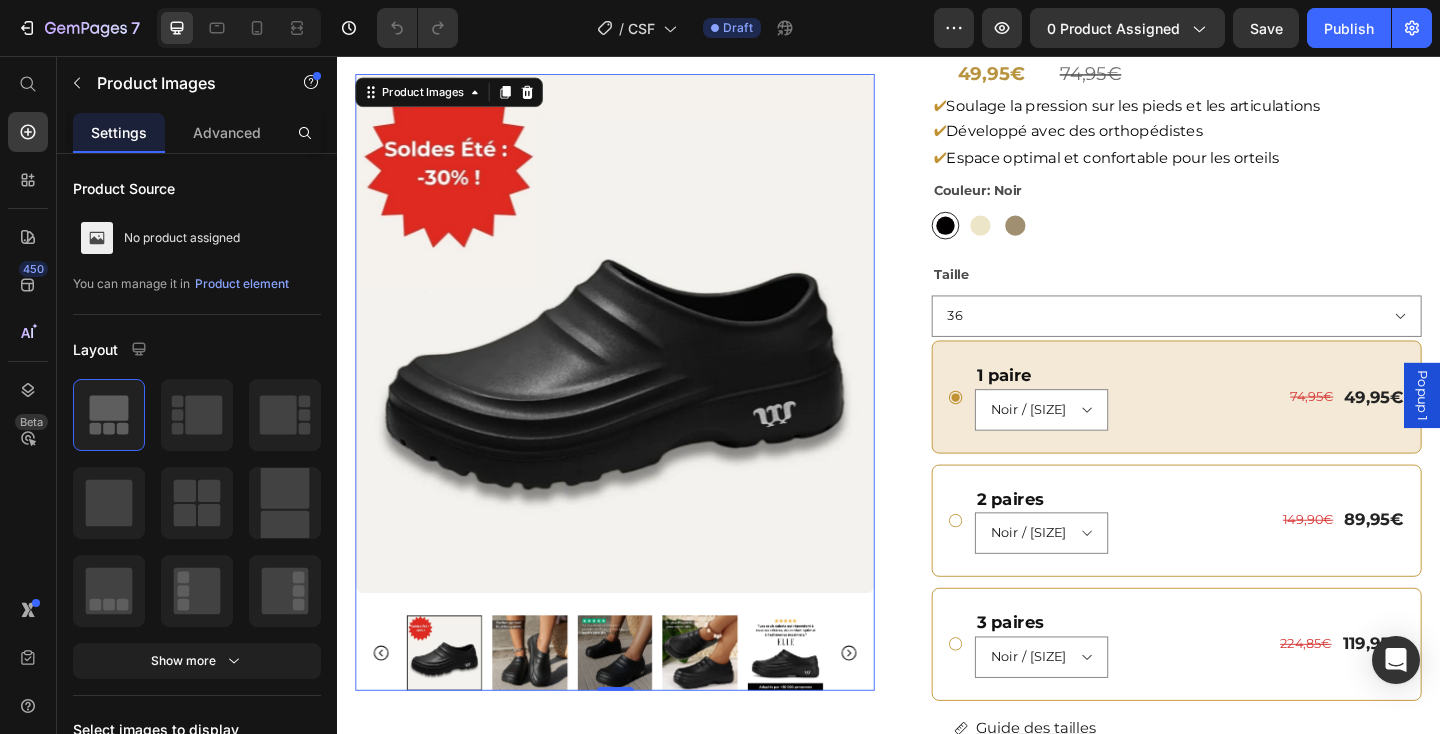 click at bounding box center (547, 706) 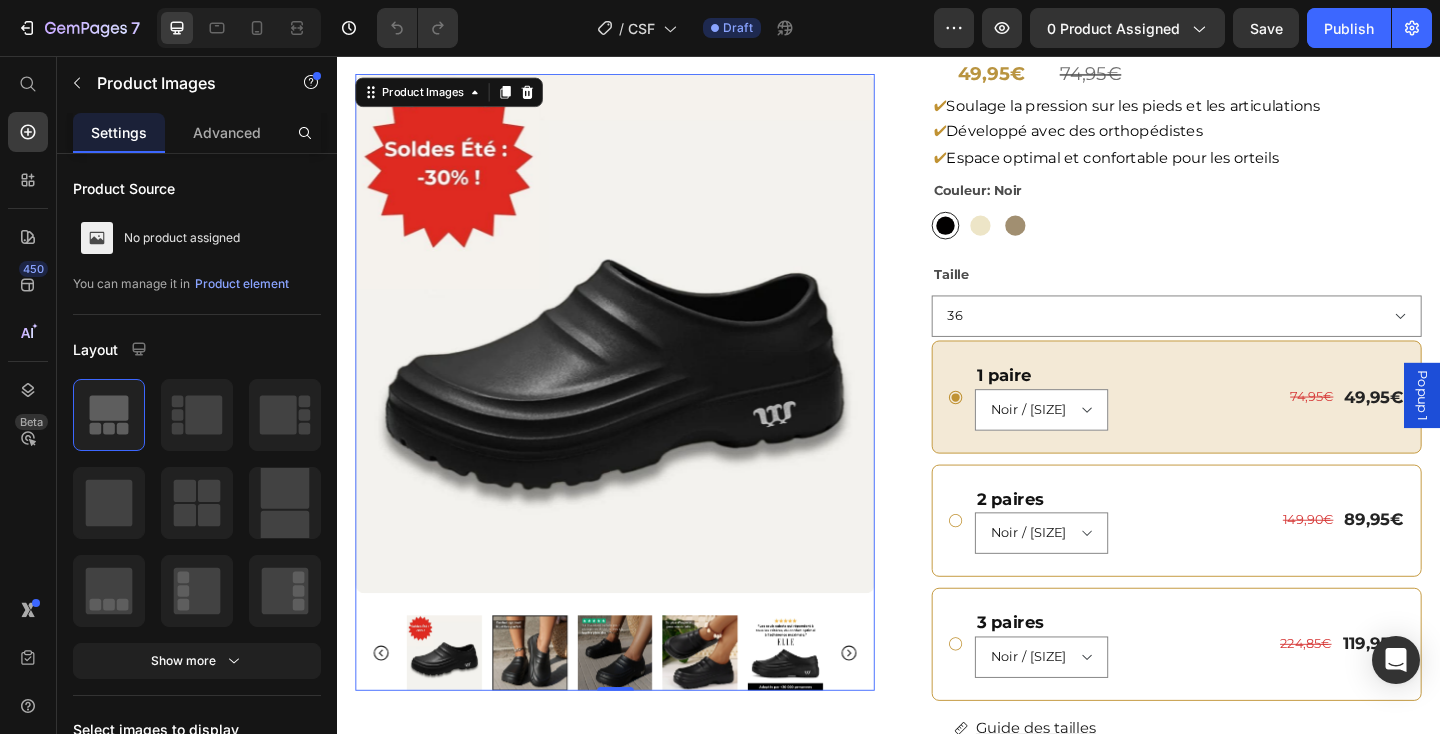 click at bounding box center (547, 706) 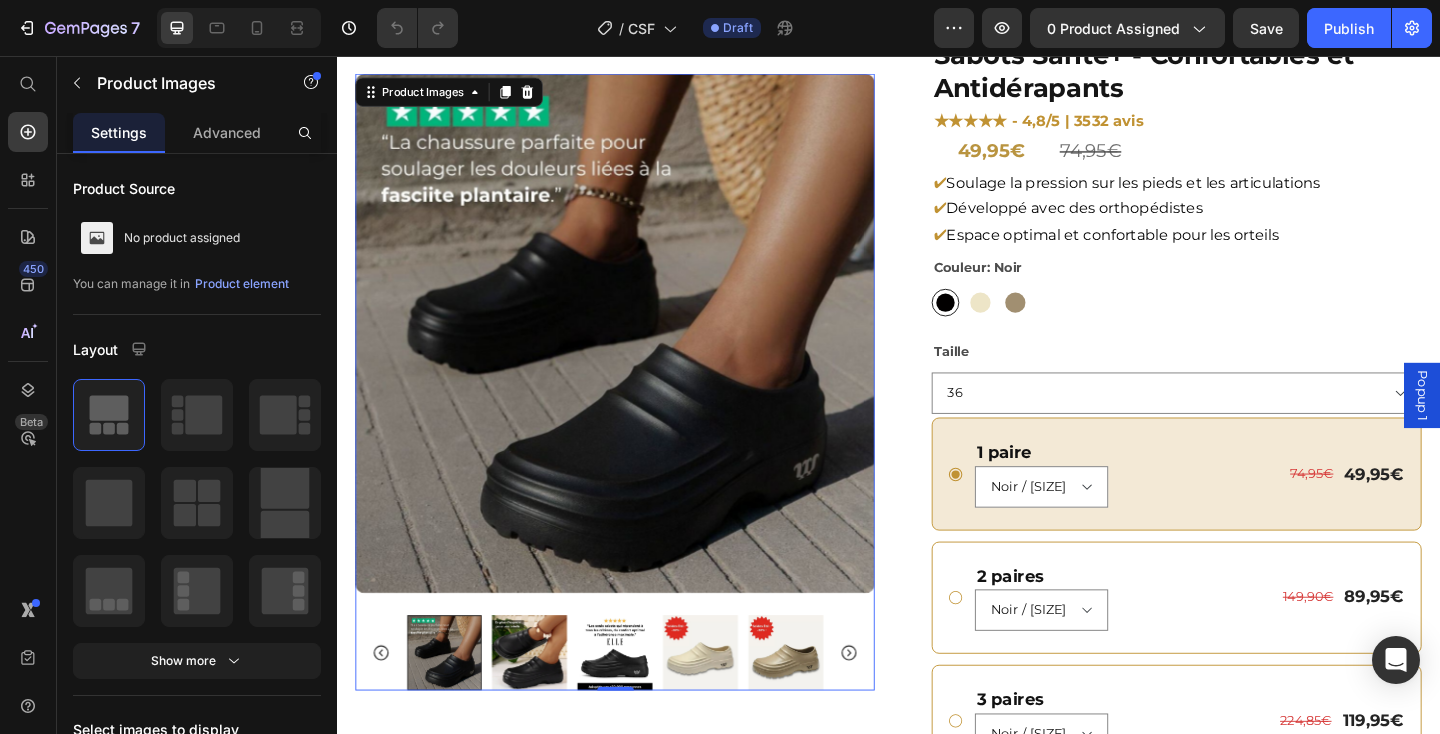scroll, scrollTop: 43, scrollLeft: 0, axis: vertical 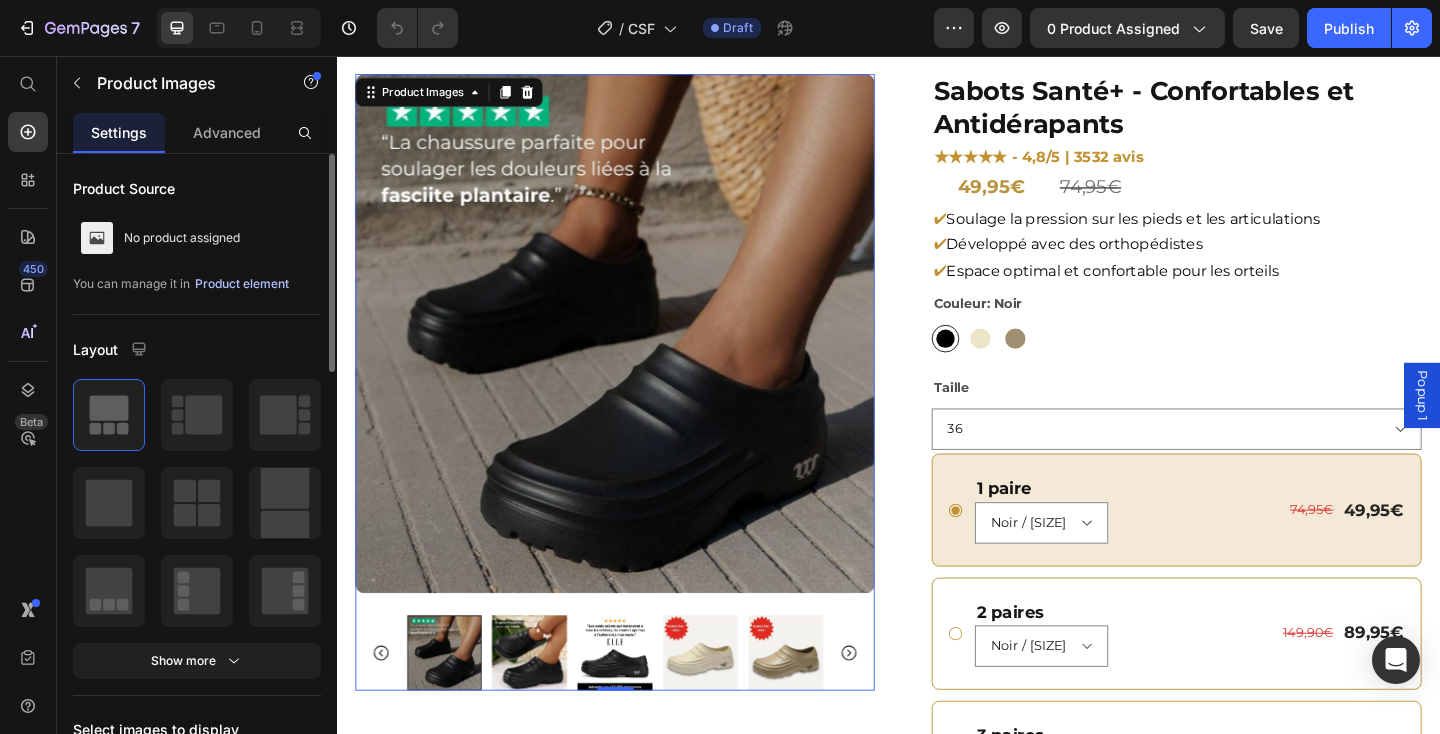 click on "Product element" at bounding box center (242, 284) 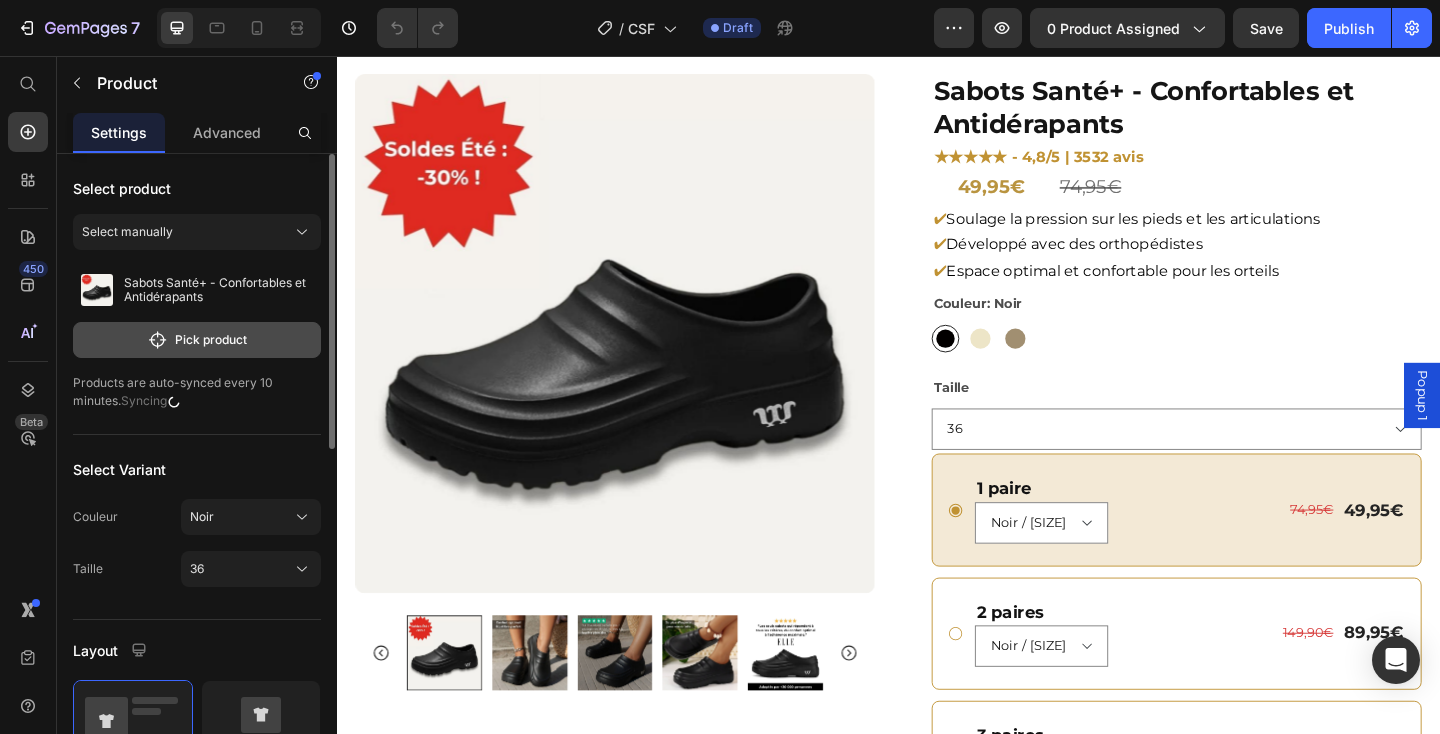 click on "Pick product" 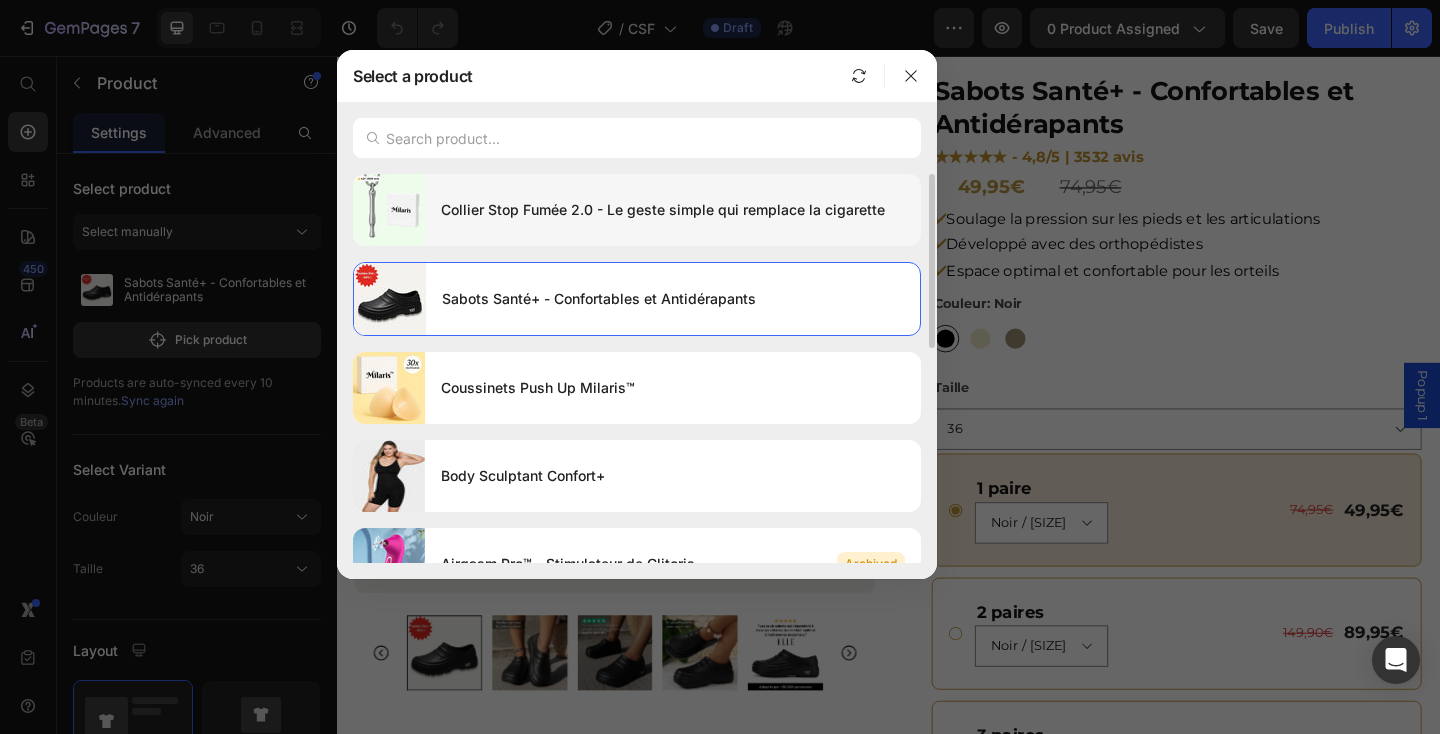 click on "Collier Stop Fumée 2.0  - Le geste simple qui remplace la cigarette" at bounding box center [673, 210] 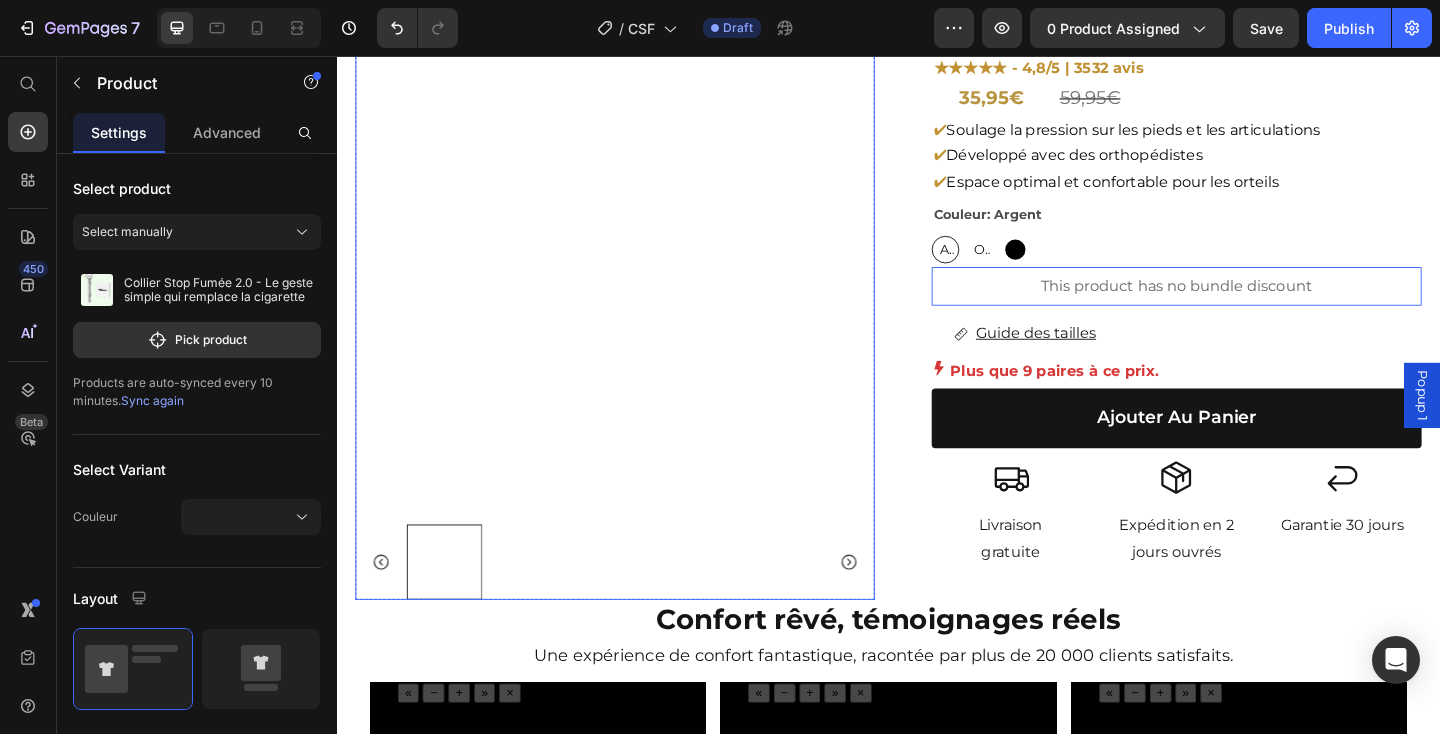 scroll, scrollTop: 0, scrollLeft: 0, axis: both 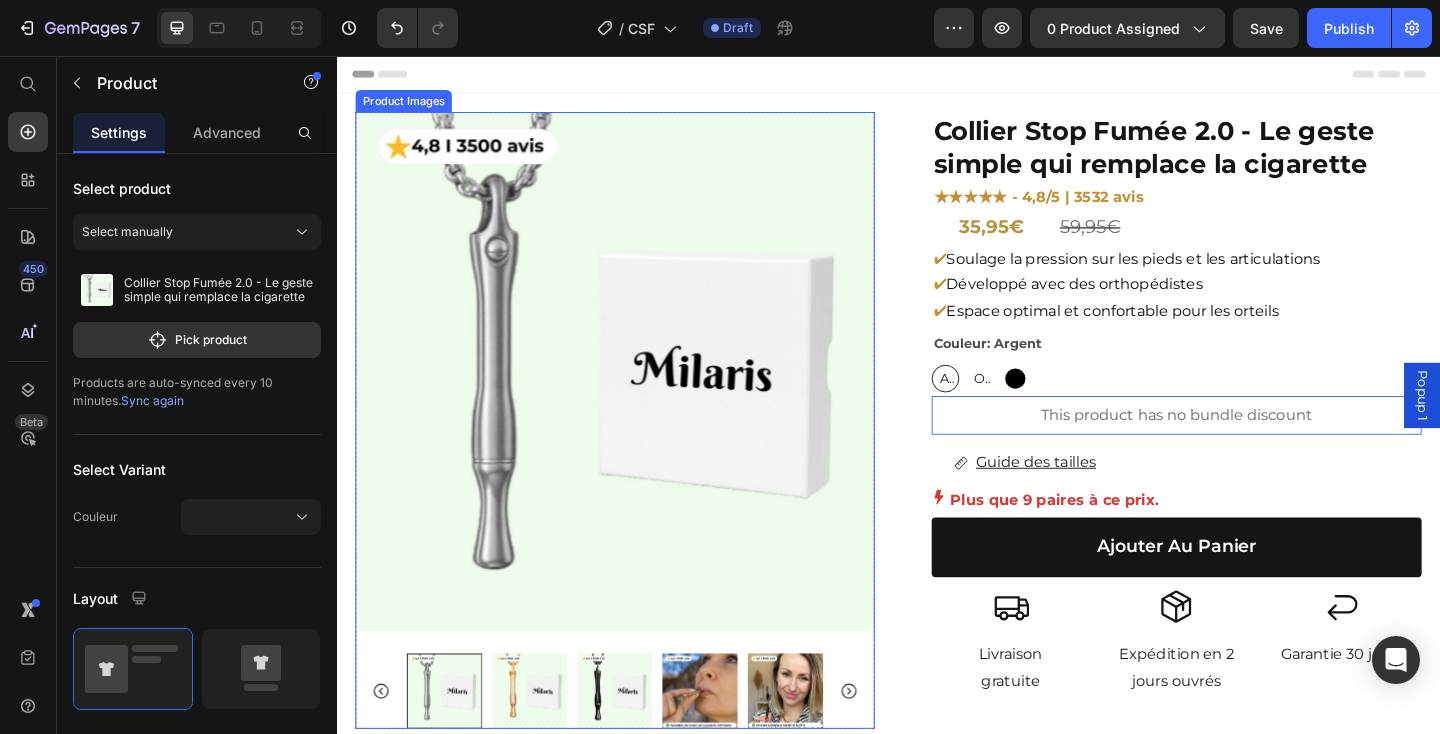 click 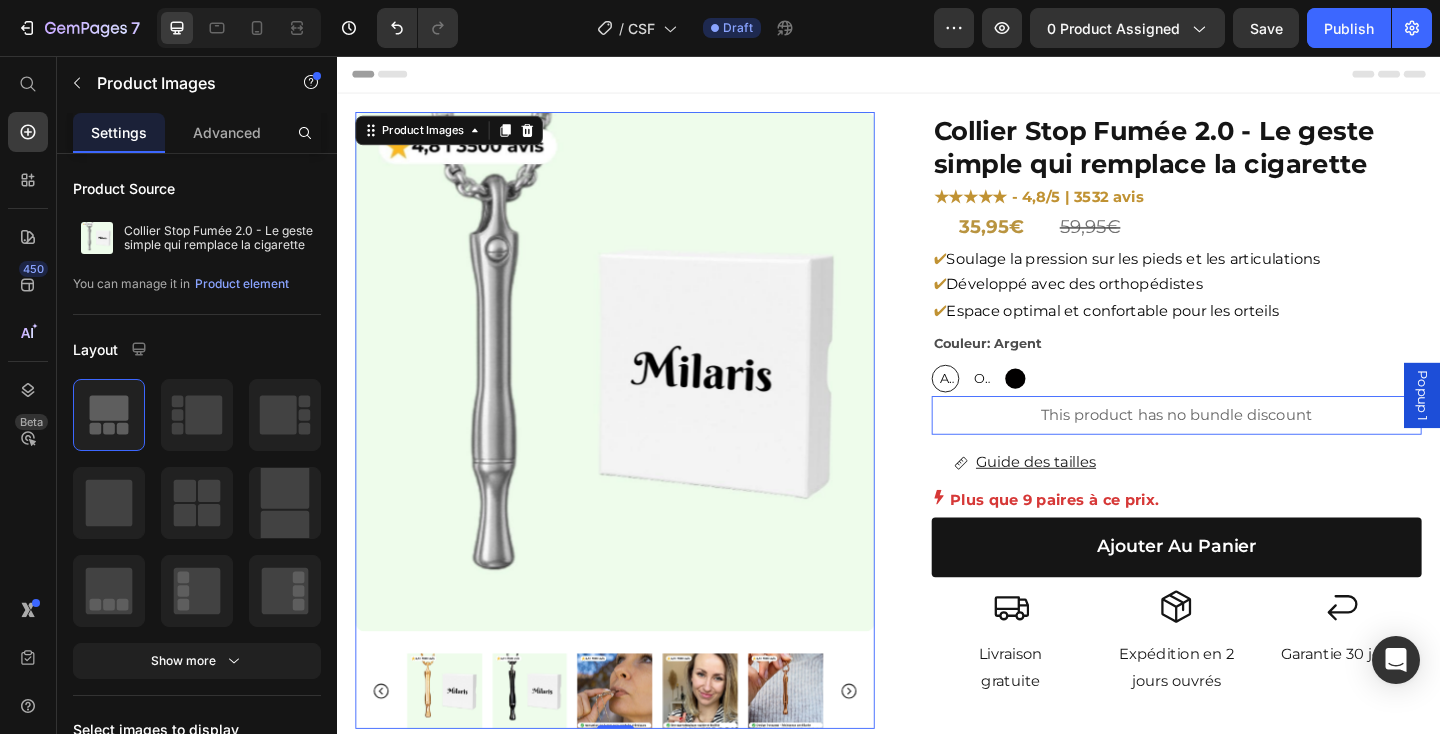 click at bounding box center (639, 747) 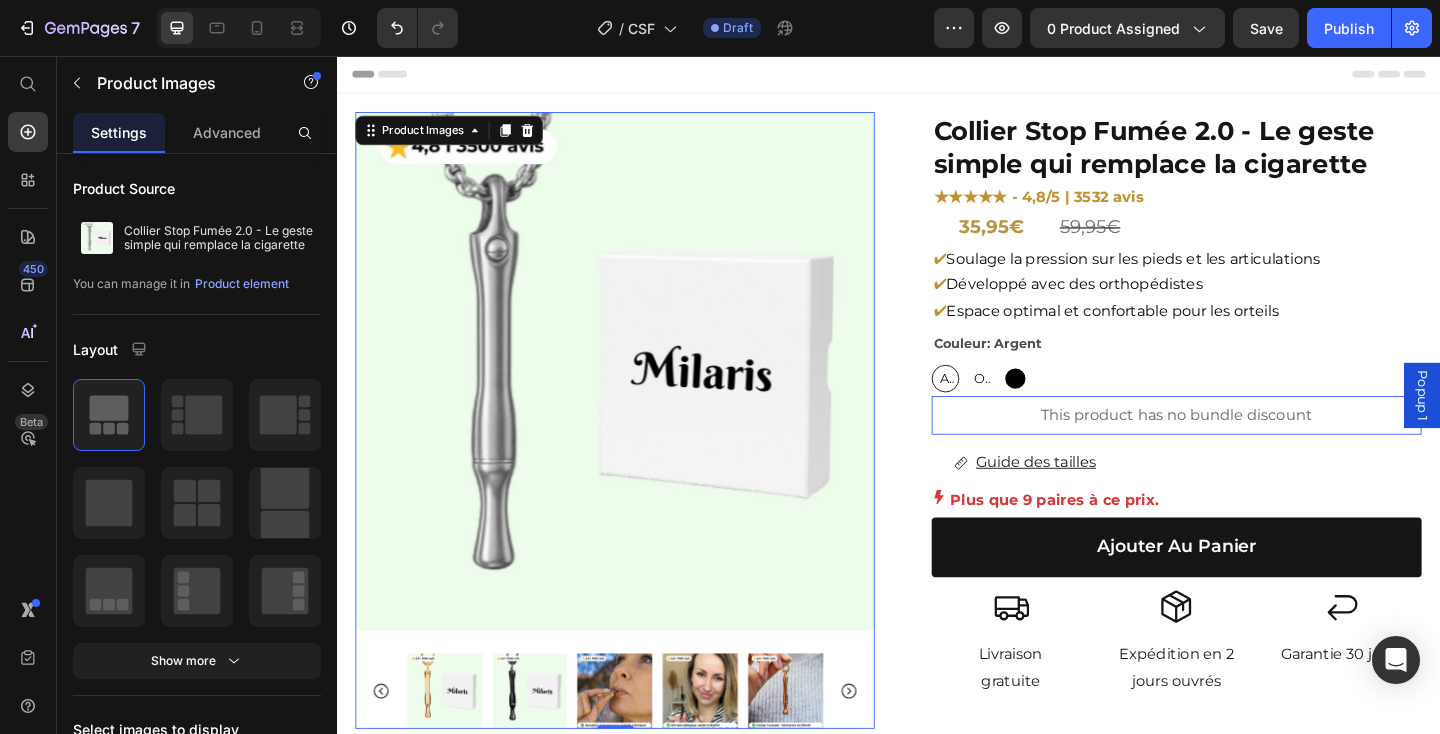 click 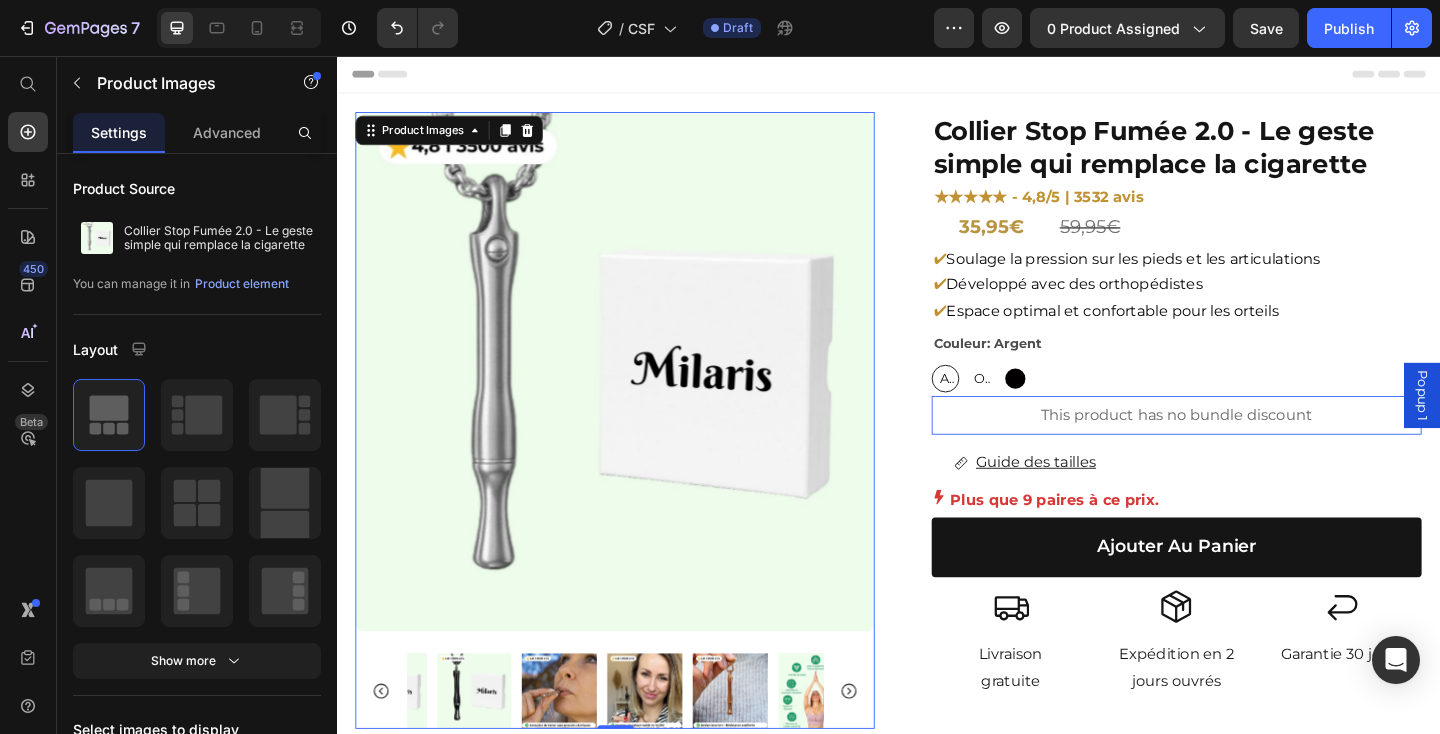 click 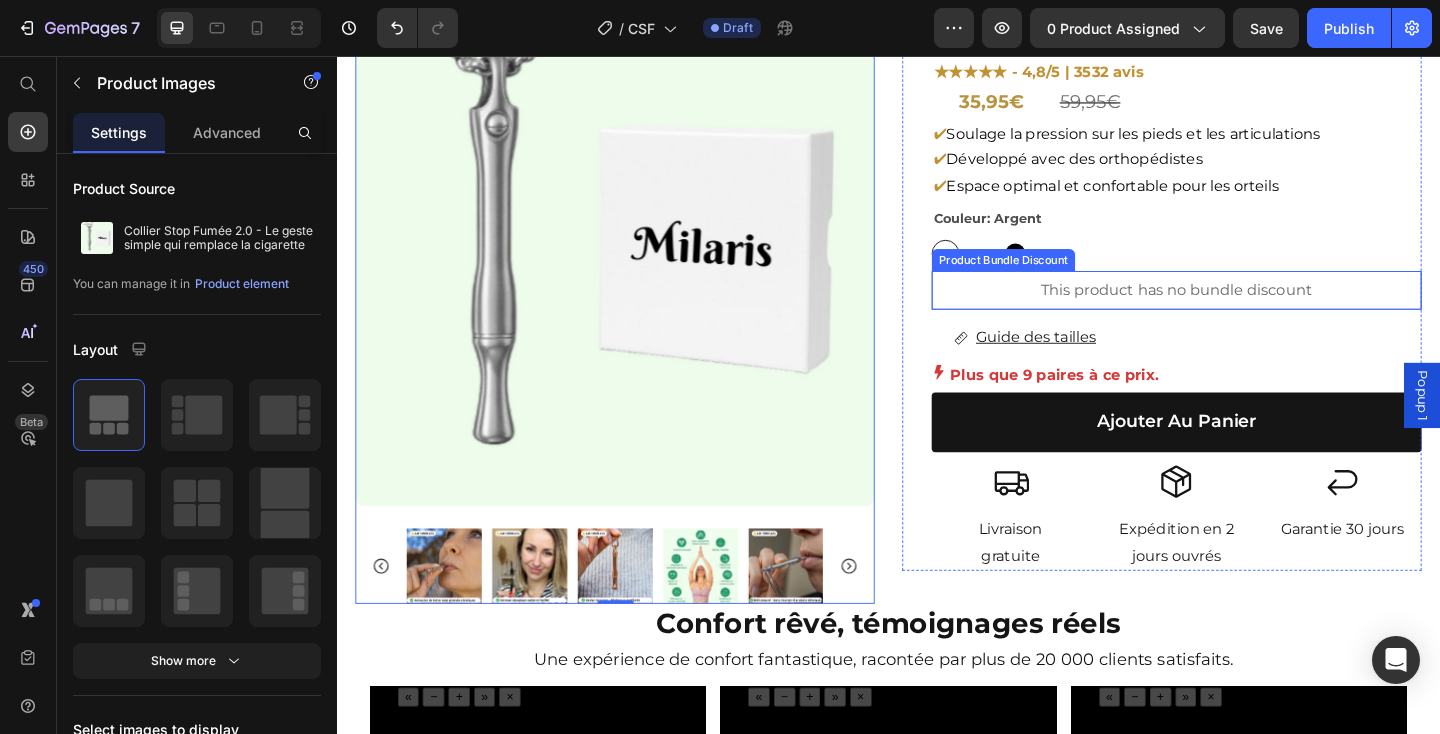 scroll, scrollTop: 0, scrollLeft: 0, axis: both 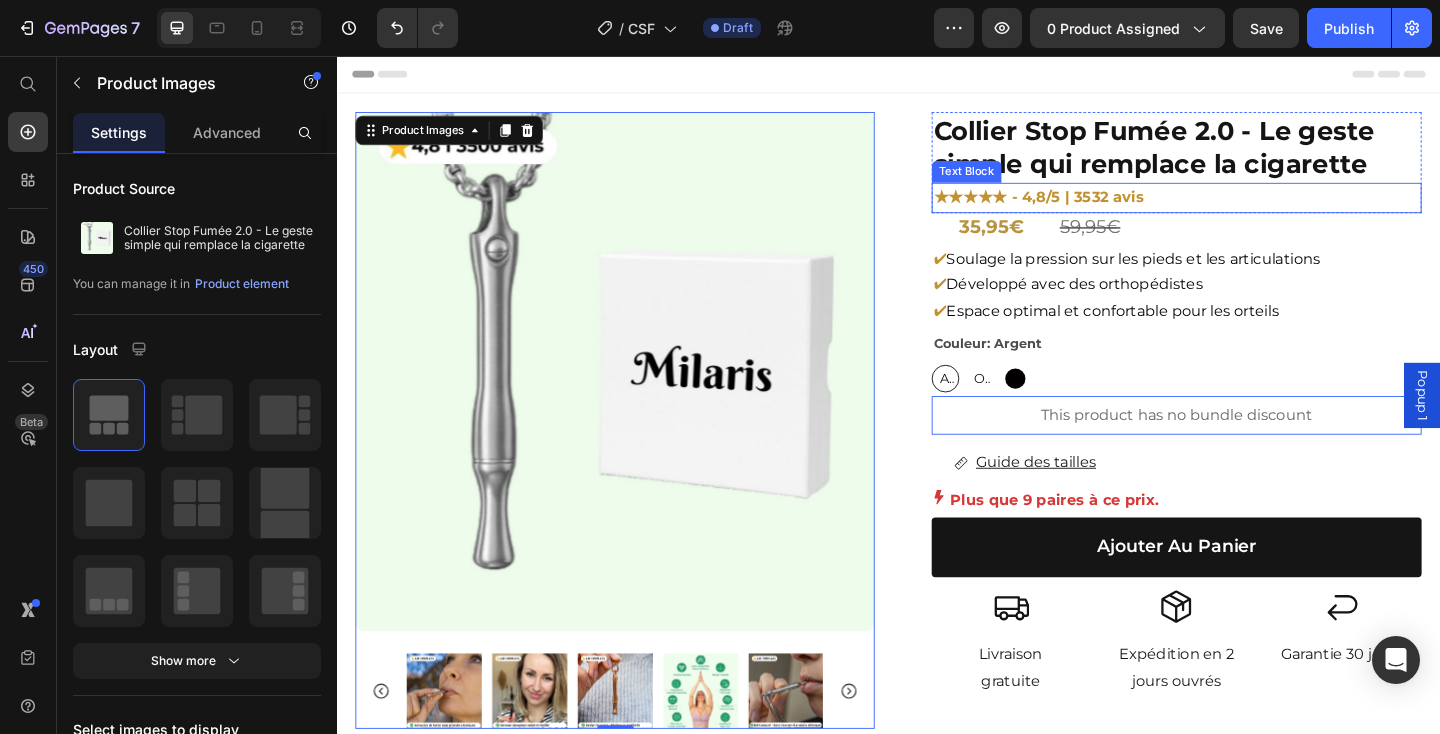 click on "★★★★★ - 4,8/5 | 3532 avis" at bounding box center (1100, 209) 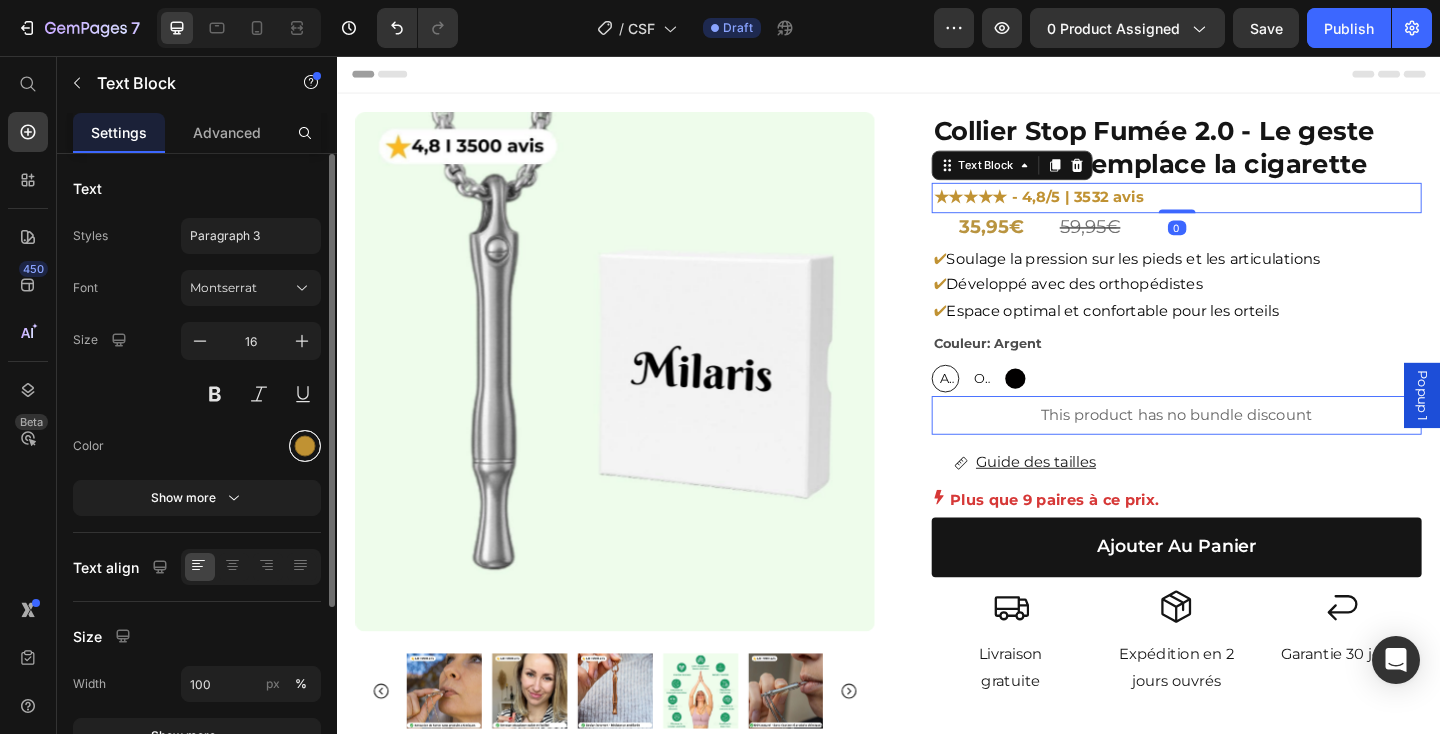 click at bounding box center [305, 446] 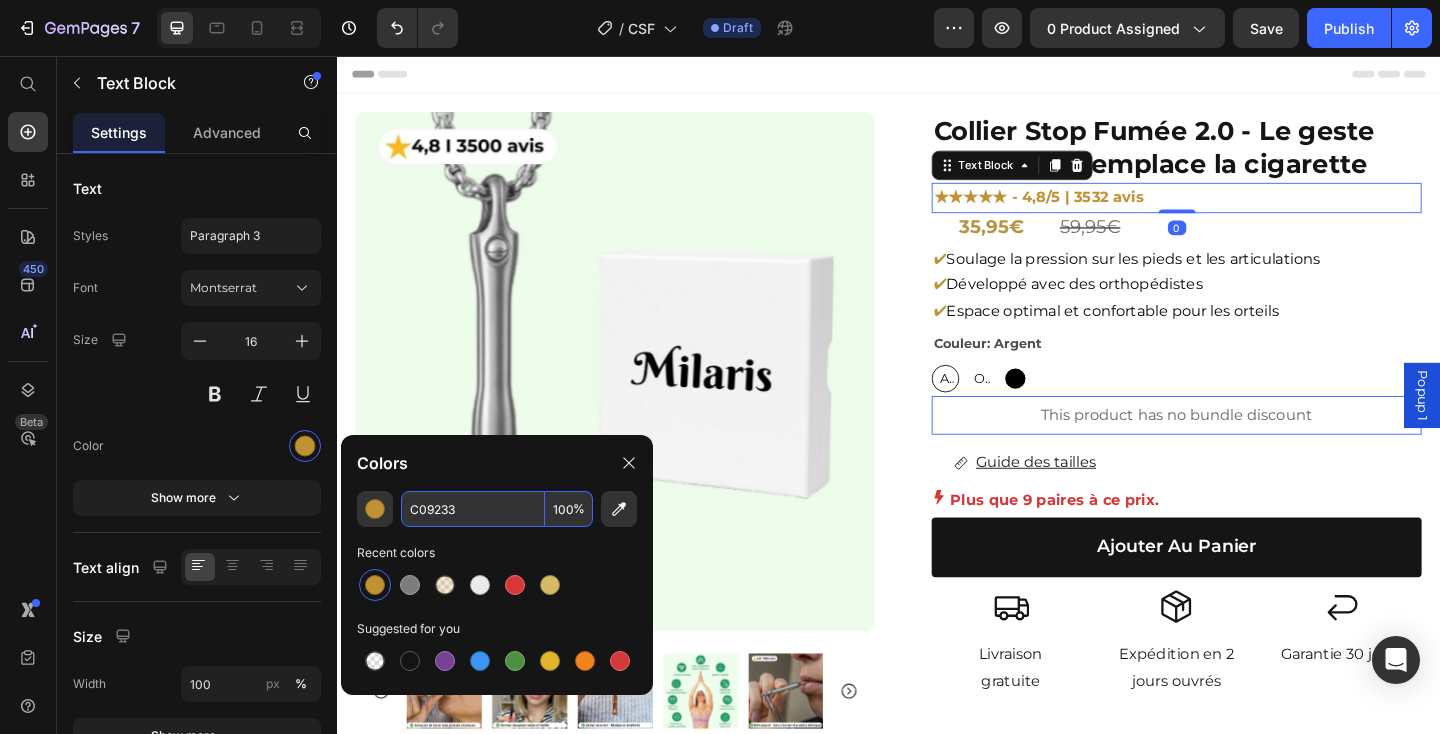click on "C09233" at bounding box center [473, 509] 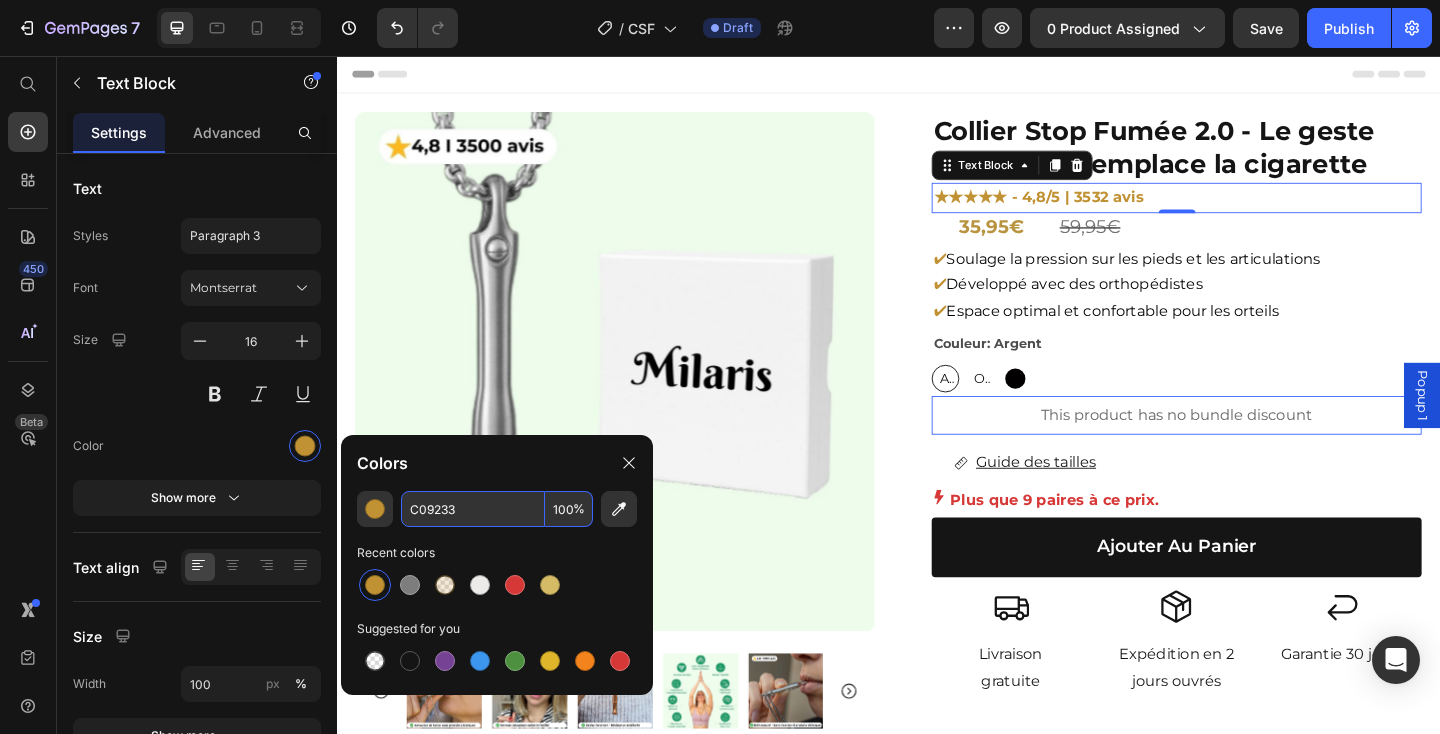 paste on "#459c64" 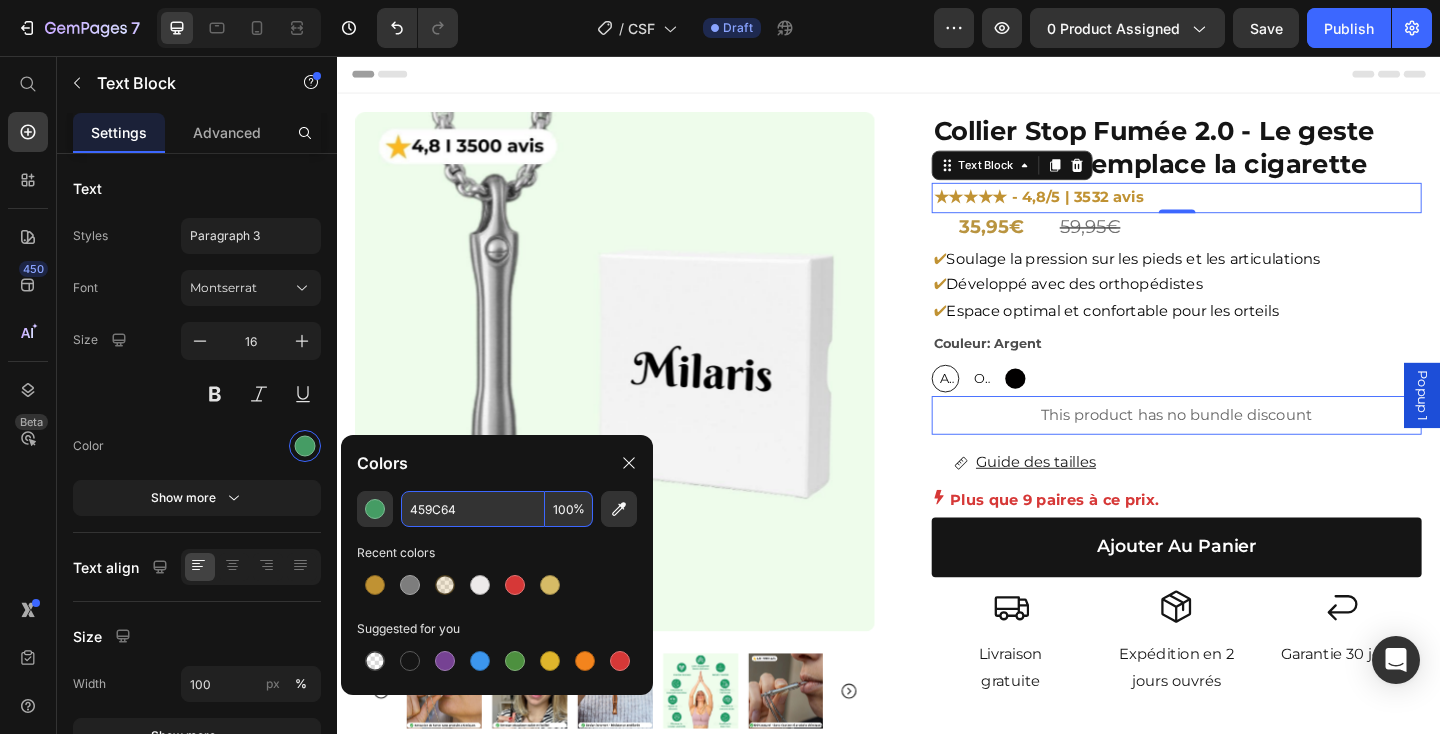 type on "459C64" 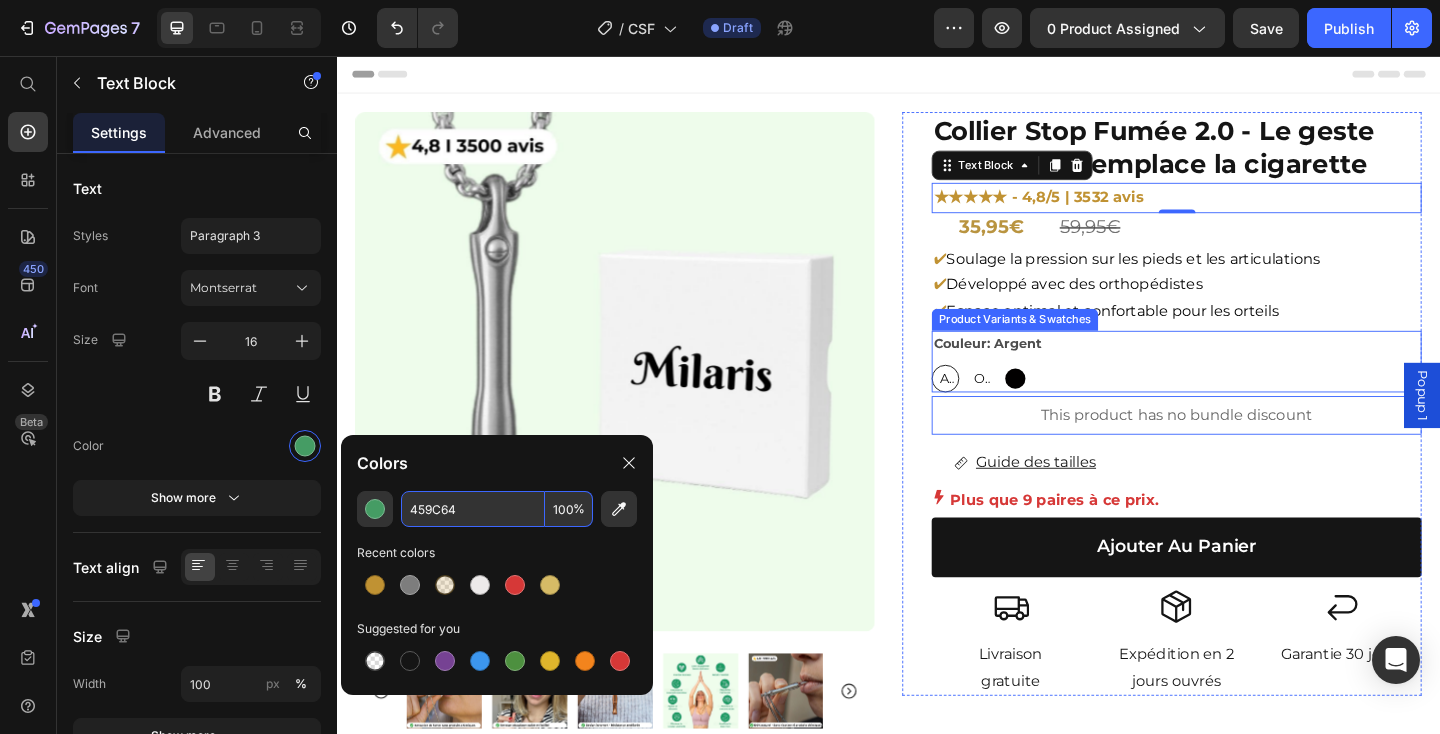 click on "✔  Espace optimal et confortable pour les orteils" at bounding box center [1250, 334] 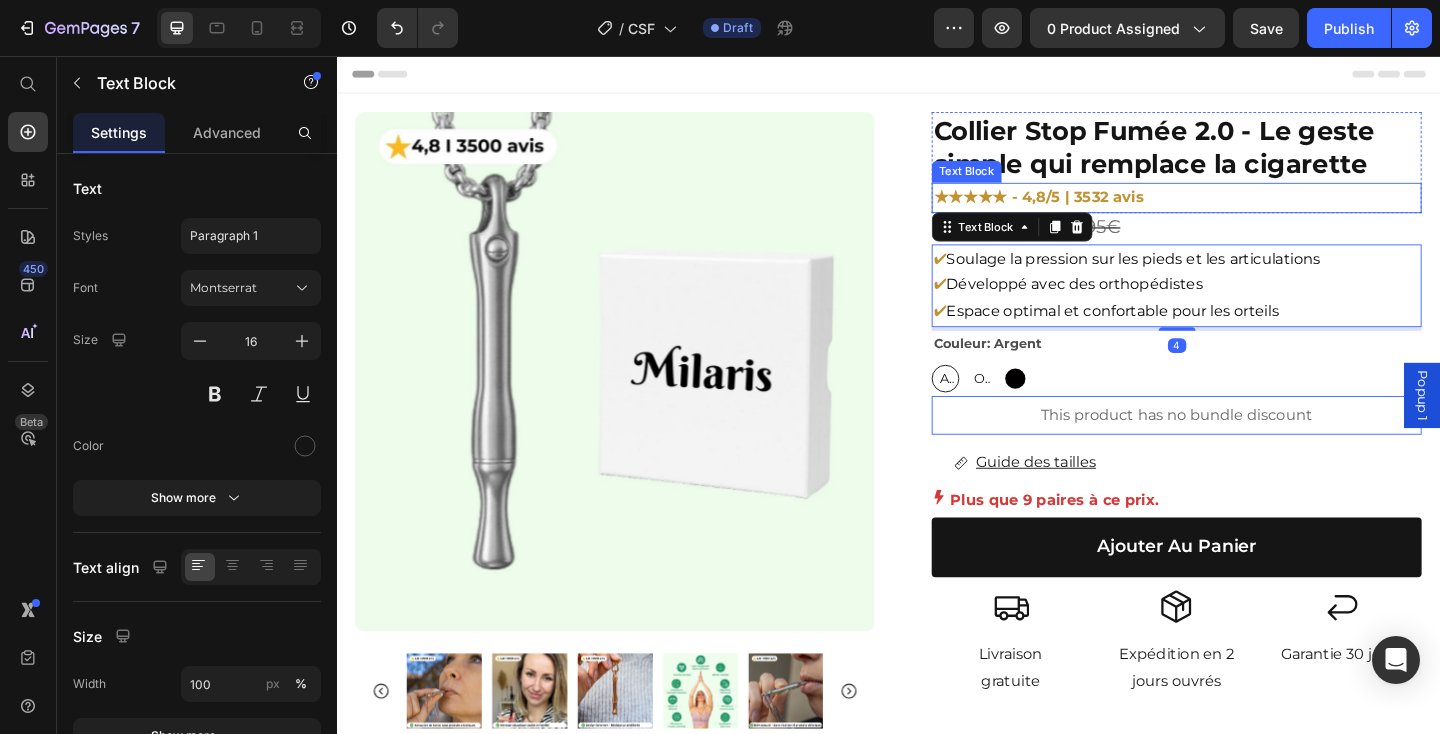 click on "★★★★★ - 4,8/5 | 3532 avis" at bounding box center [1100, 209] 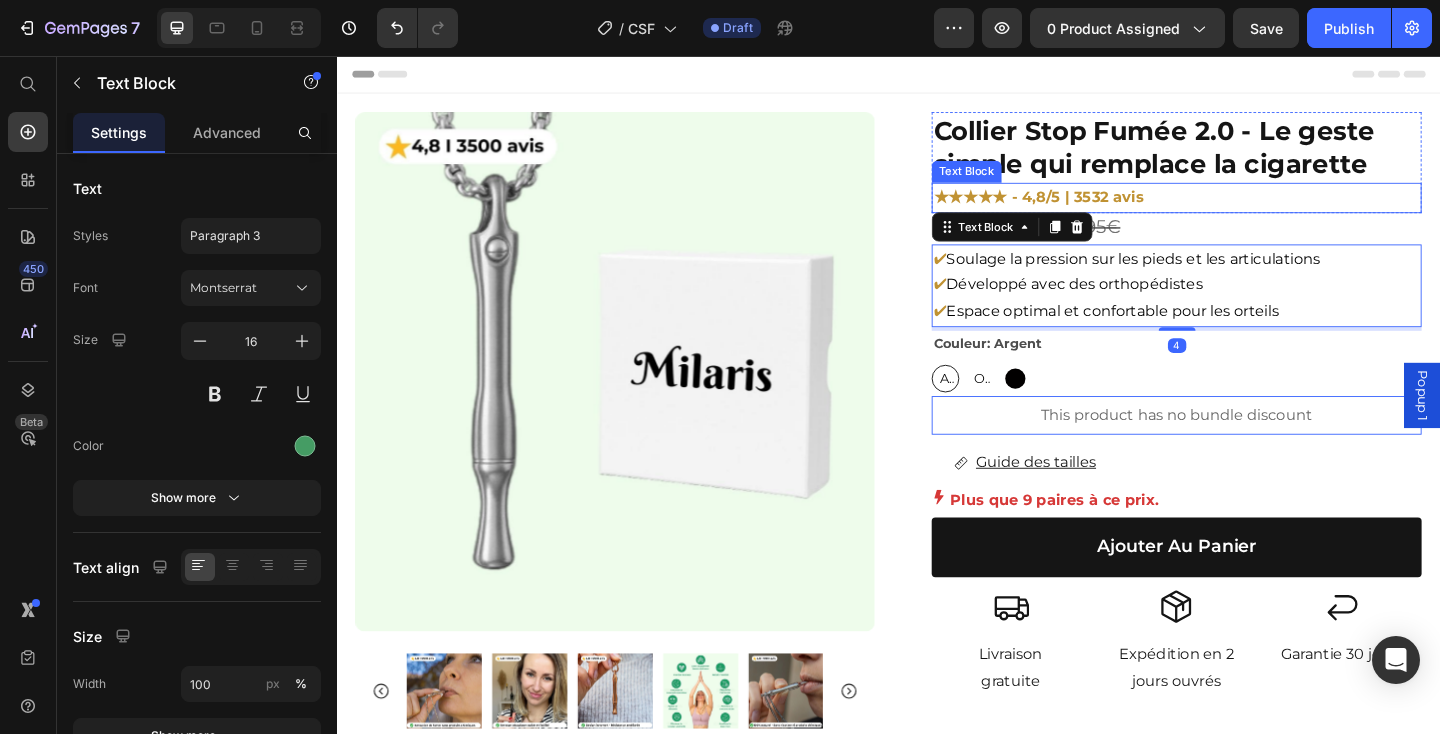 click on "★★★★★ - 4,8/5 | 3532 avis" at bounding box center [1100, 209] 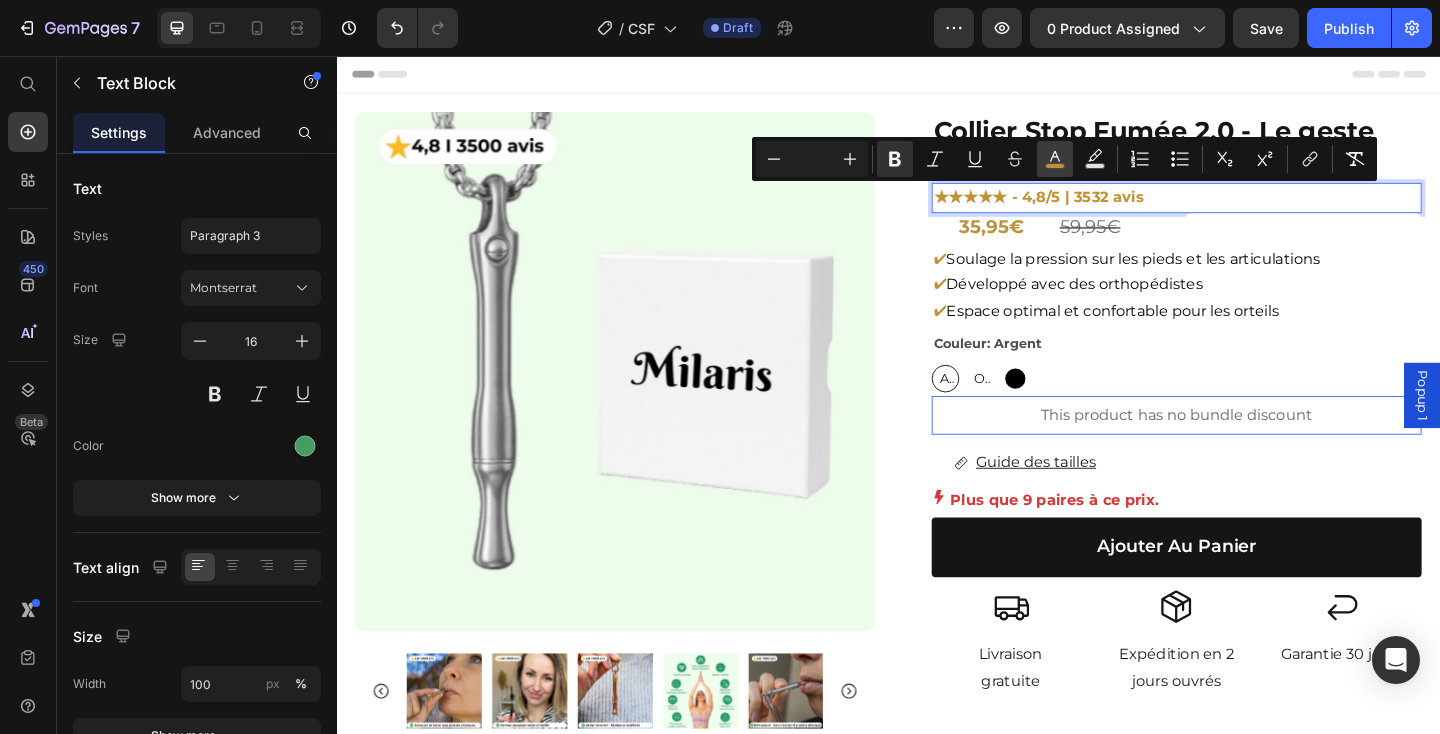 click 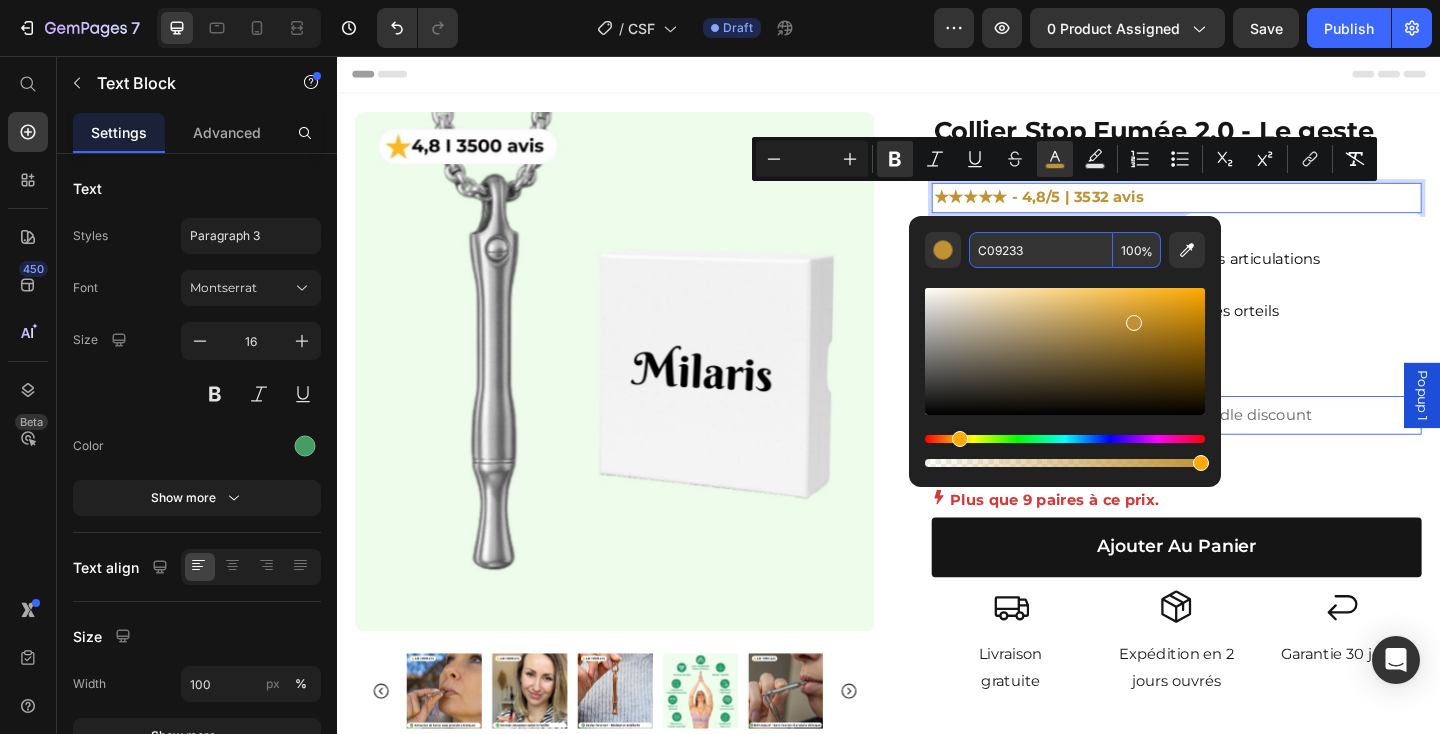 click on "C09233" at bounding box center [1041, 250] 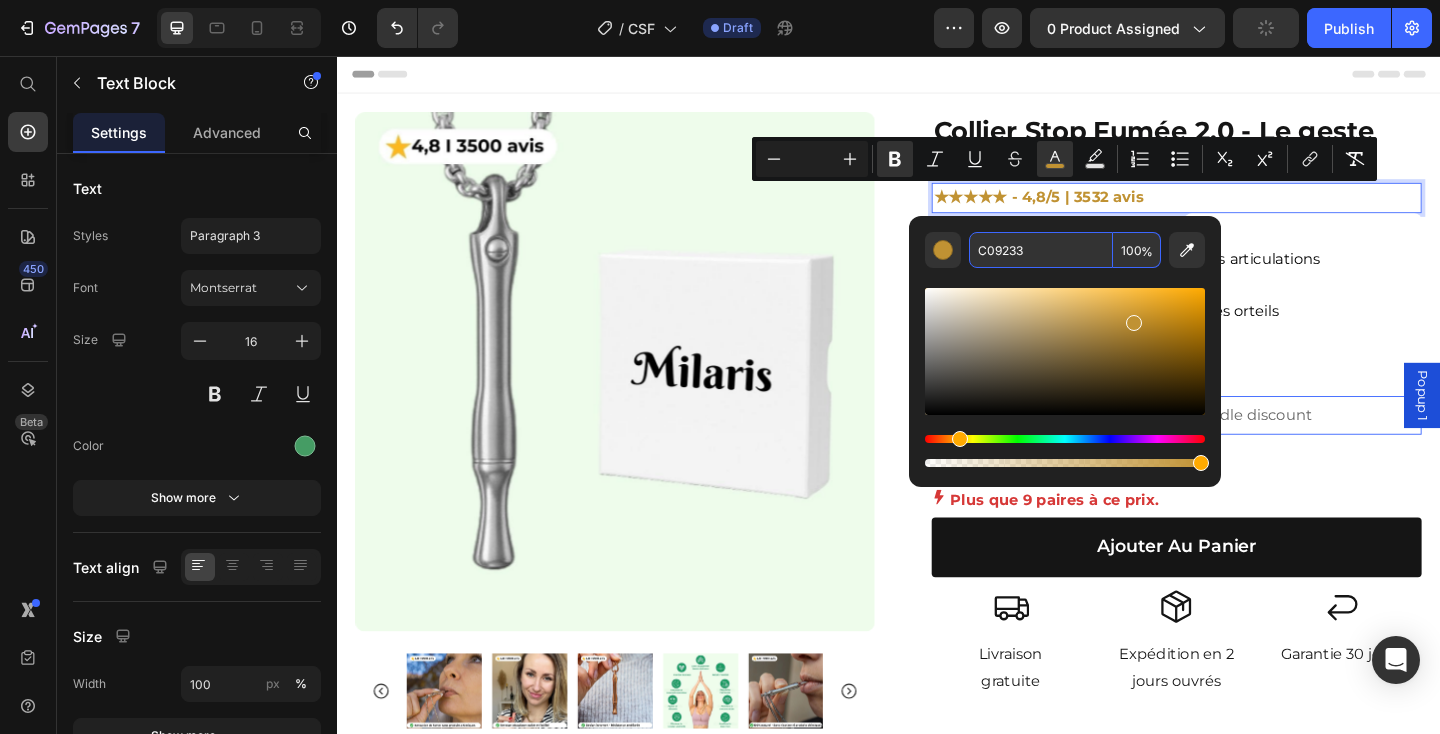 paste on "#459c64" 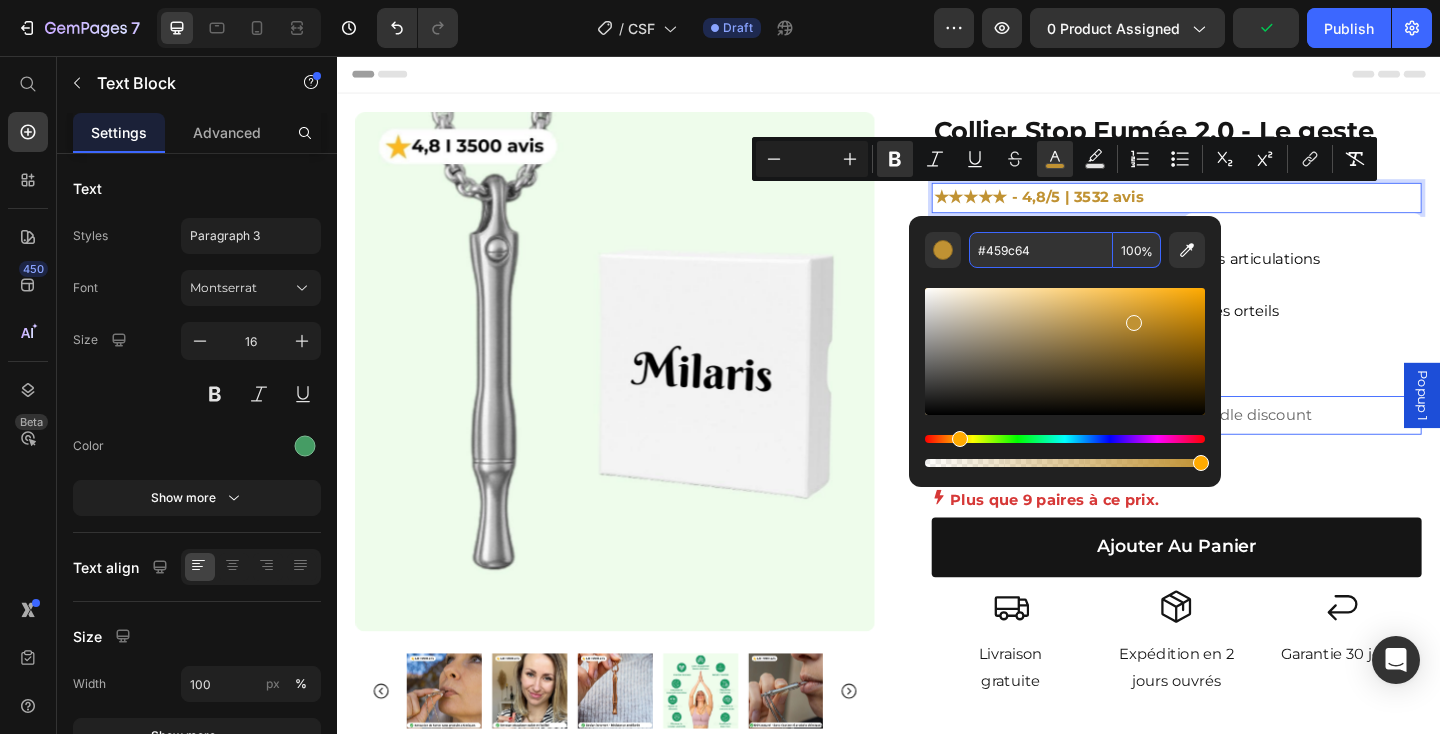 type on "459C64" 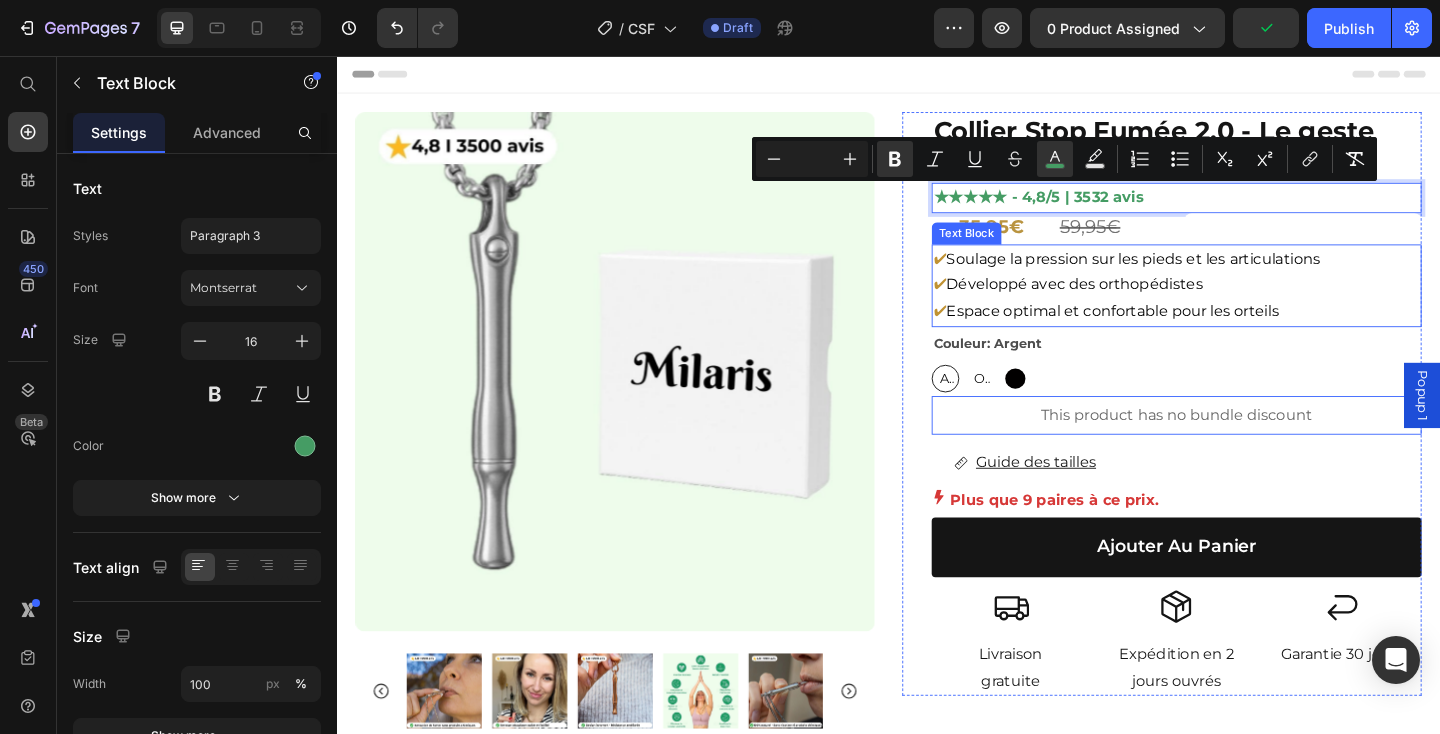 click on "Espace optimal et confortable pour les orteils" at bounding box center (1181, 333) 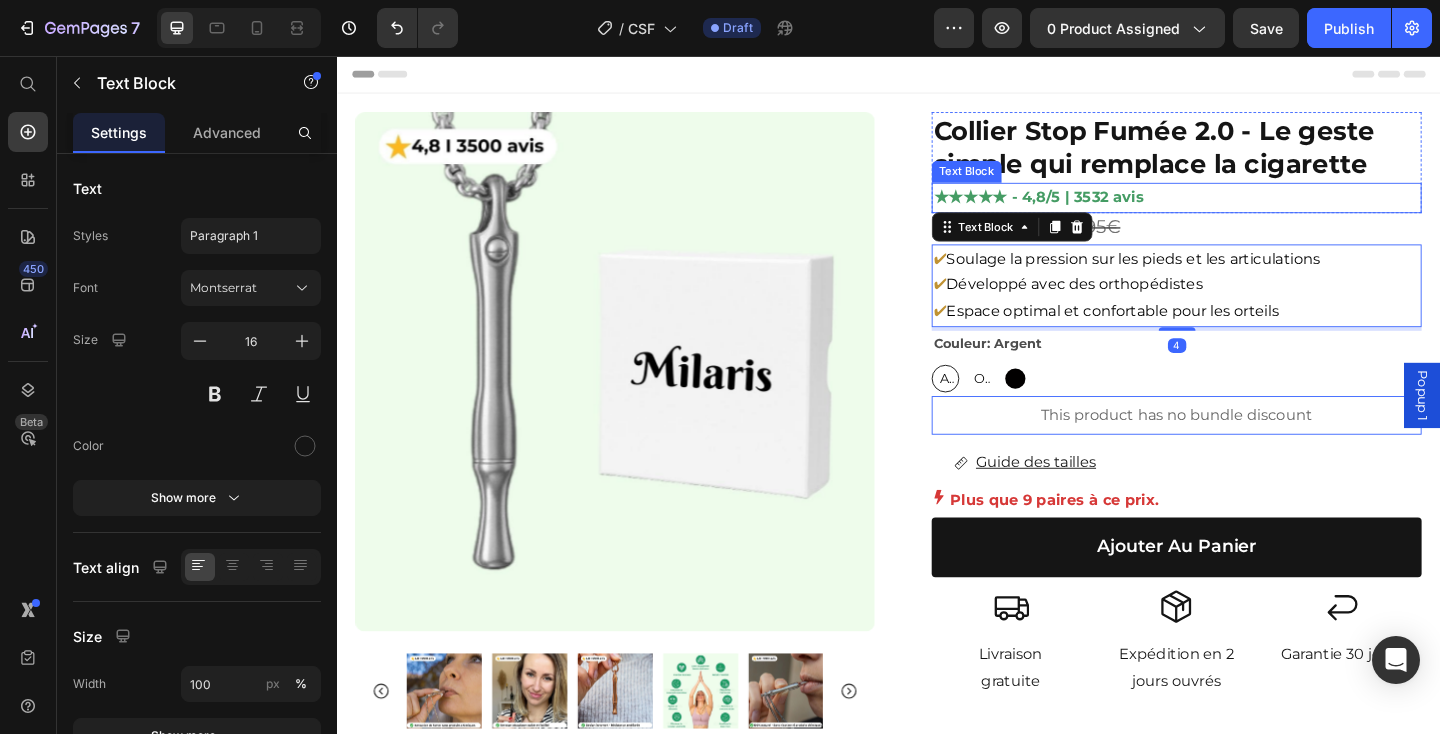 click on "★★★★★ - 4,8/5 | 3532 avis" at bounding box center [1100, 209] 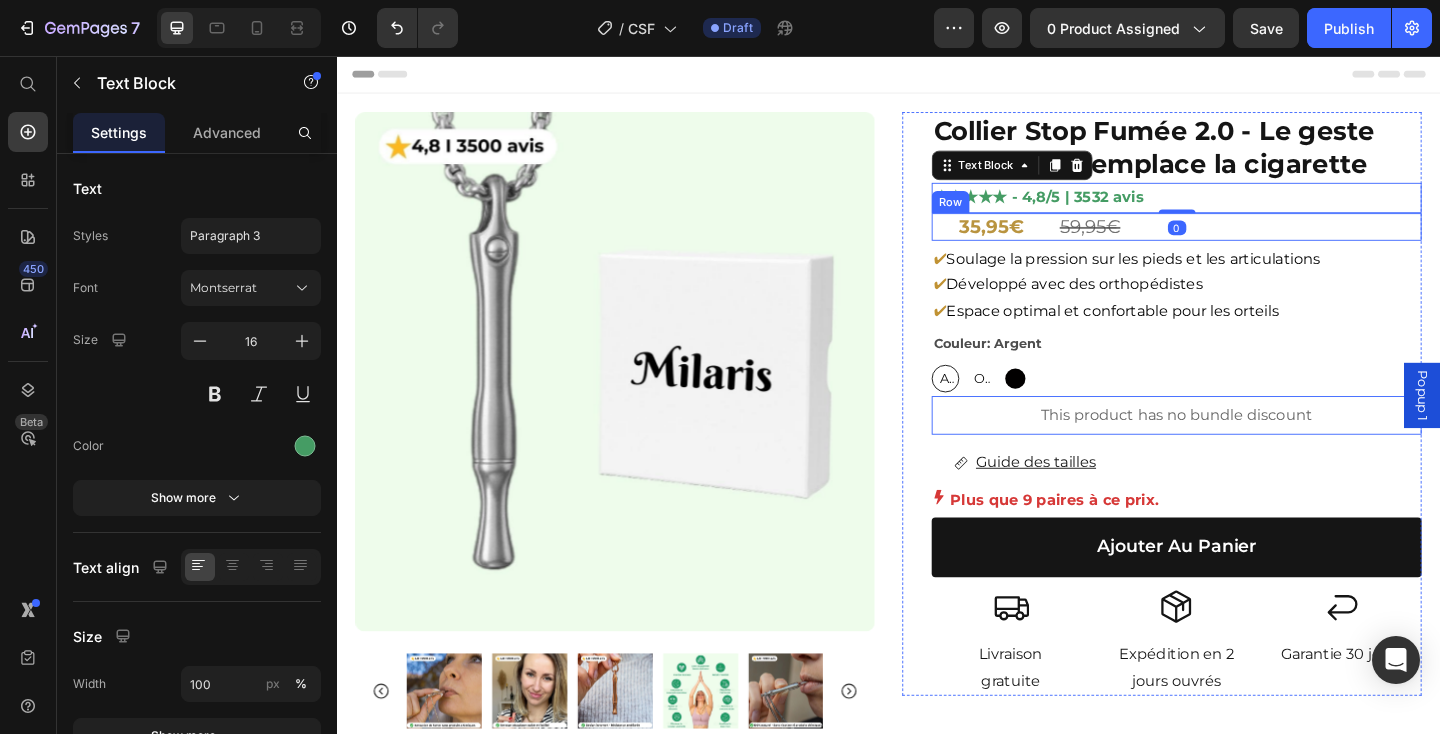 click on "35,95€" at bounding box center (1048, 242) 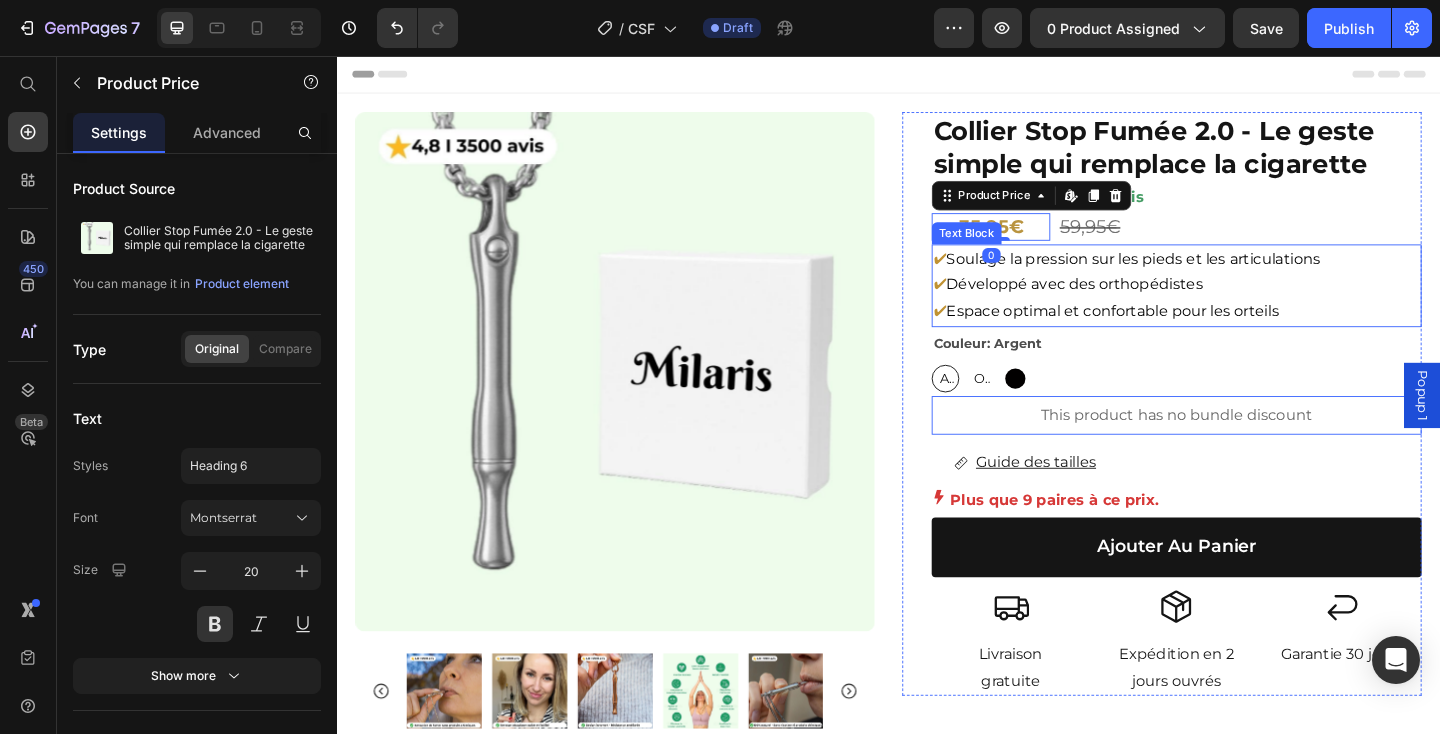 click on "Espace optimal et confortable pour les orteils" at bounding box center [1181, 333] 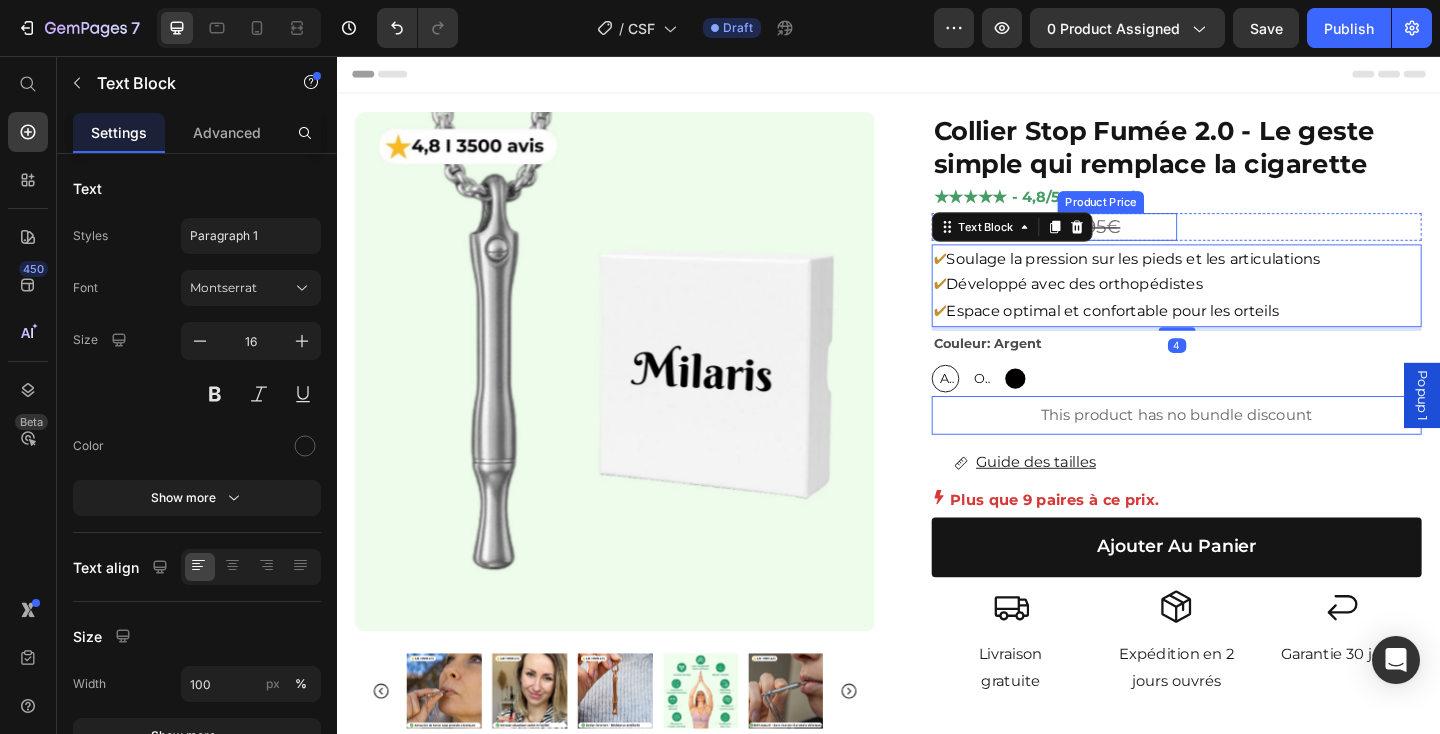 click on "59,95€" at bounding box center (1185, 242) 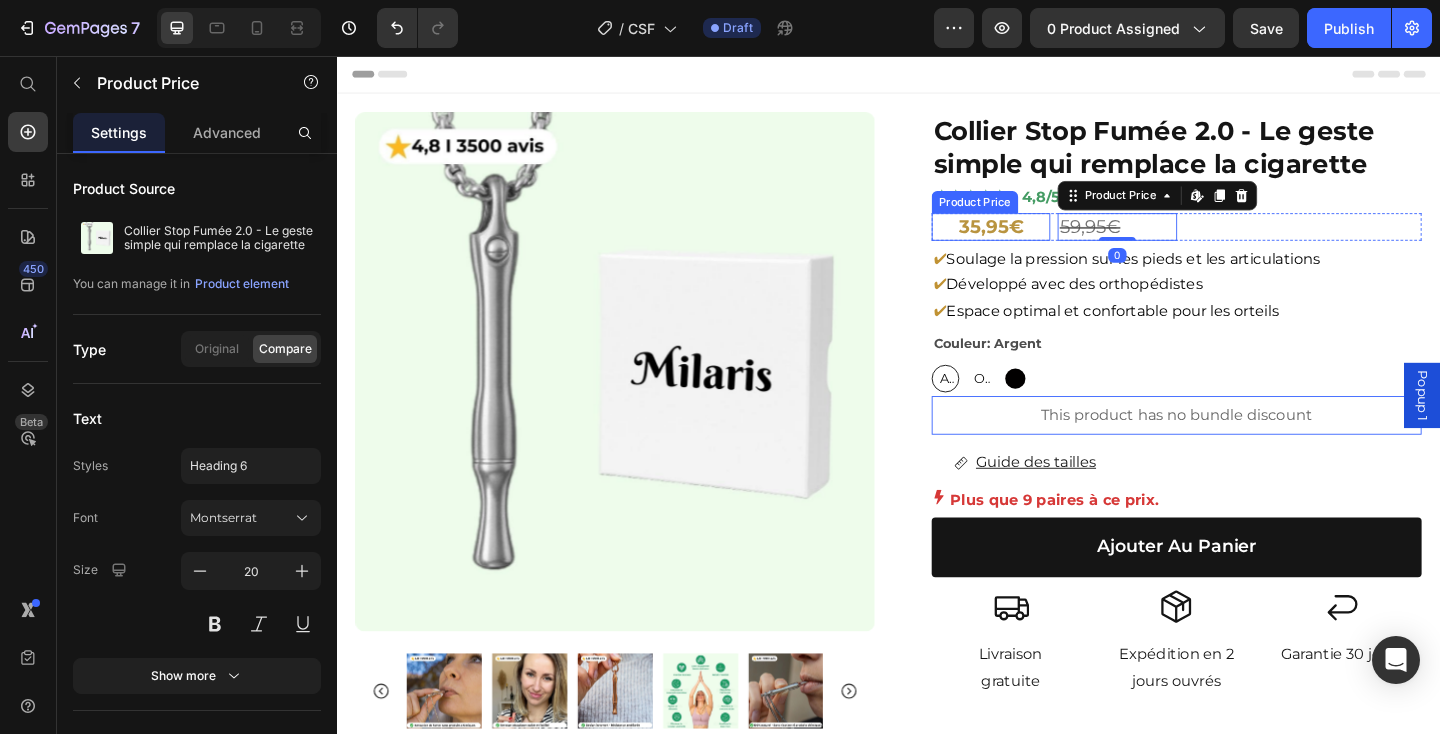 click on "35,95€" at bounding box center [1048, 242] 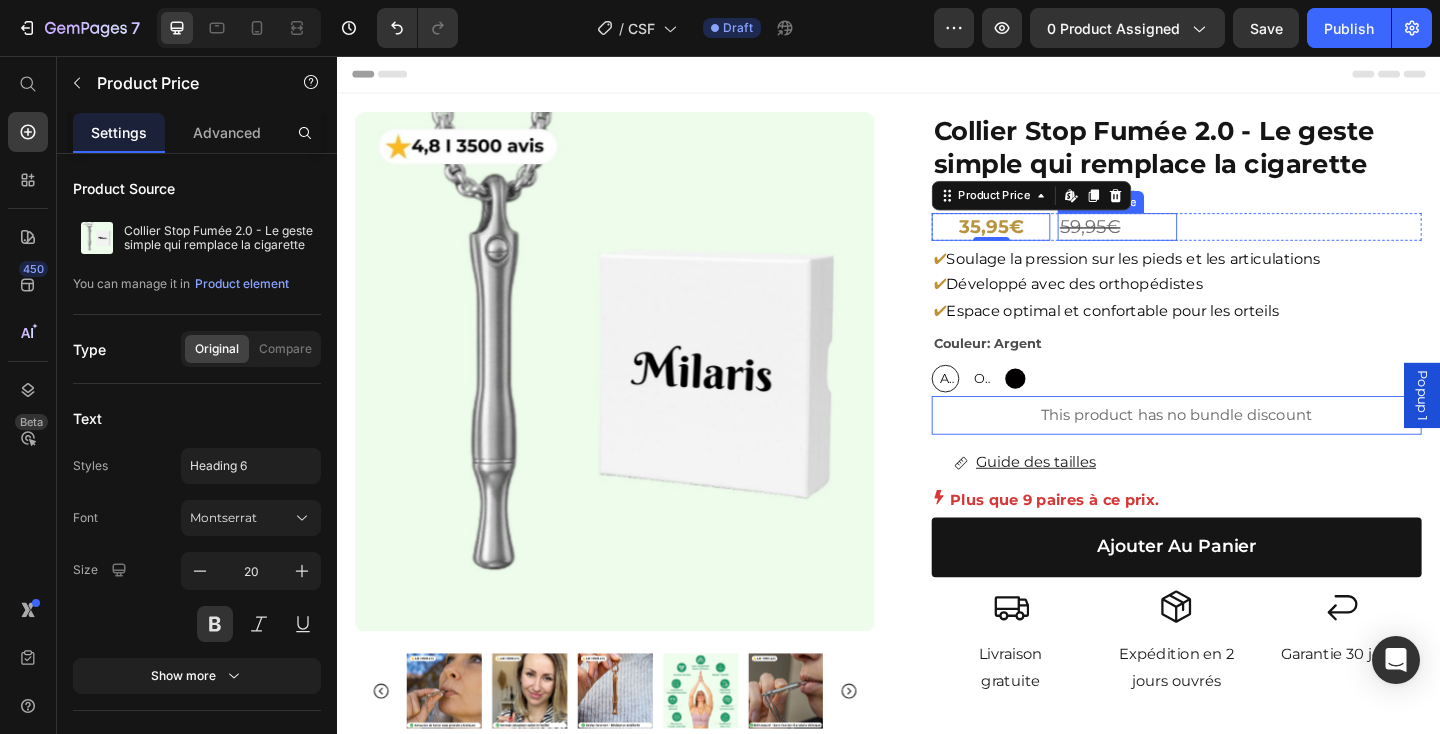 click on "59,95€" at bounding box center (1185, 242) 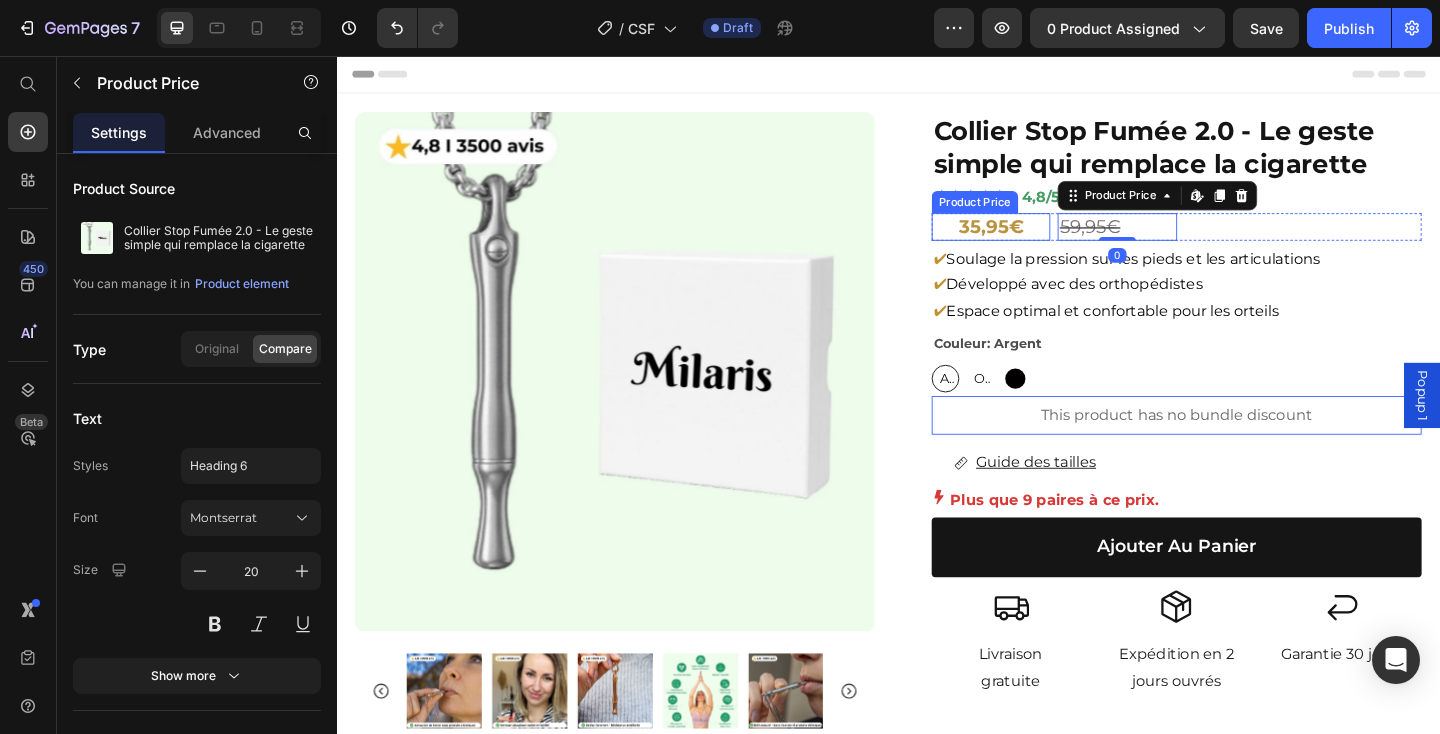 click on "35,95€" at bounding box center (1048, 242) 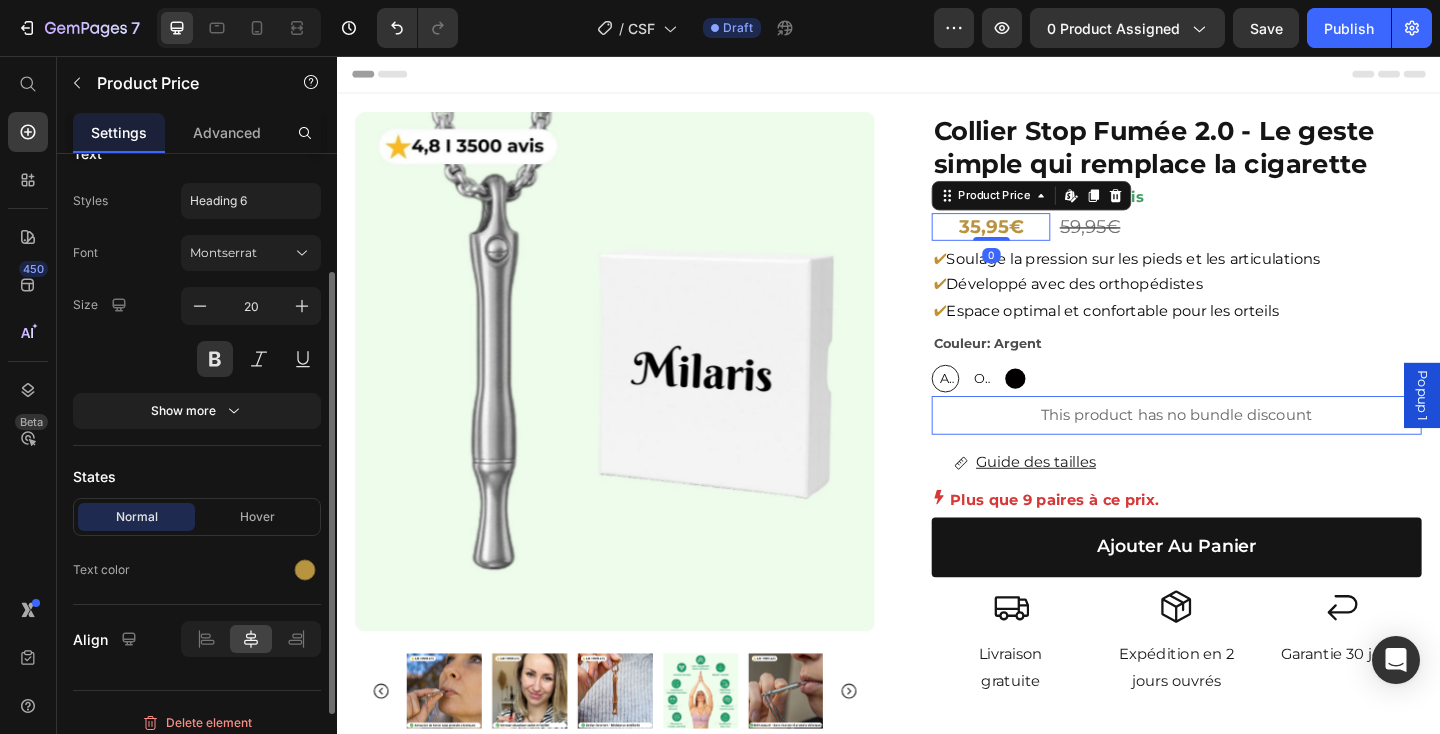 scroll, scrollTop: 279, scrollLeft: 0, axis: vertical 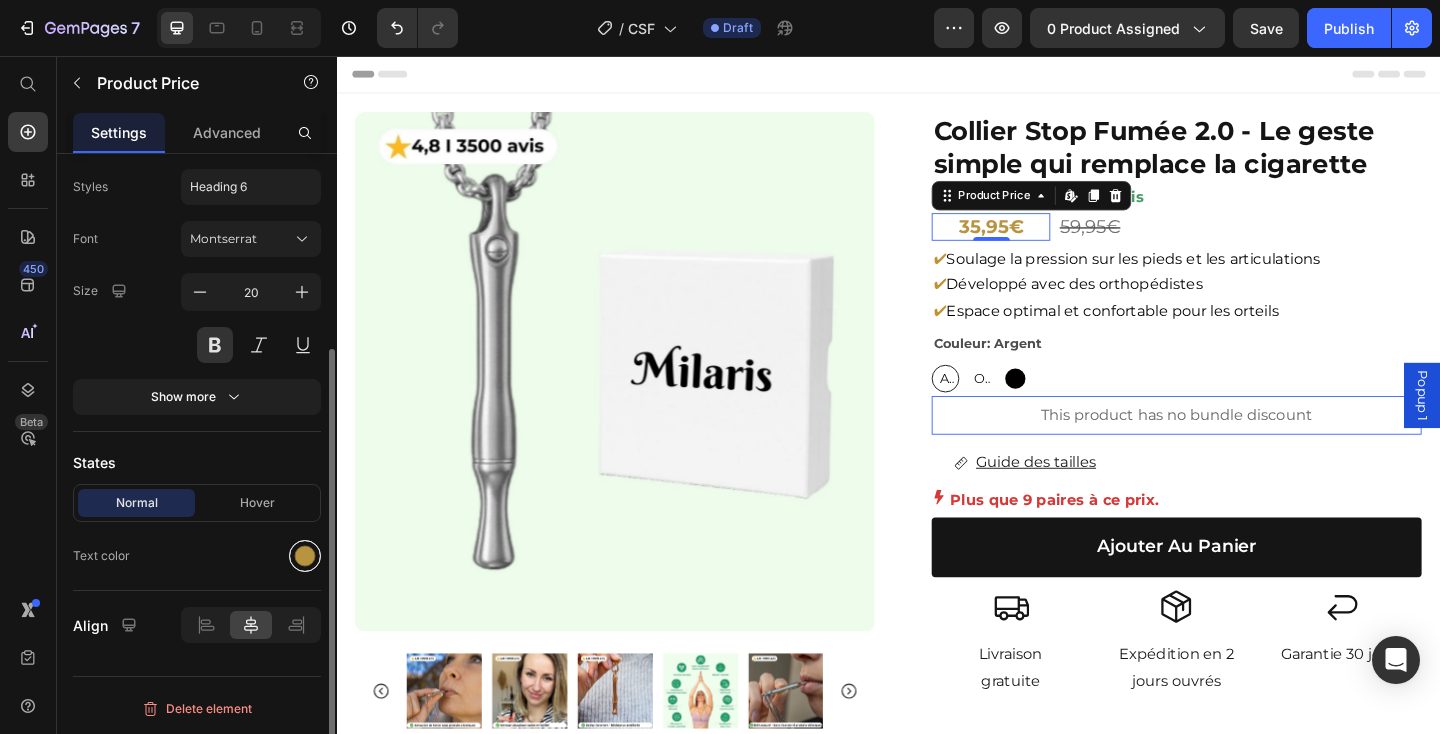 click at bounding box center [305, 556] 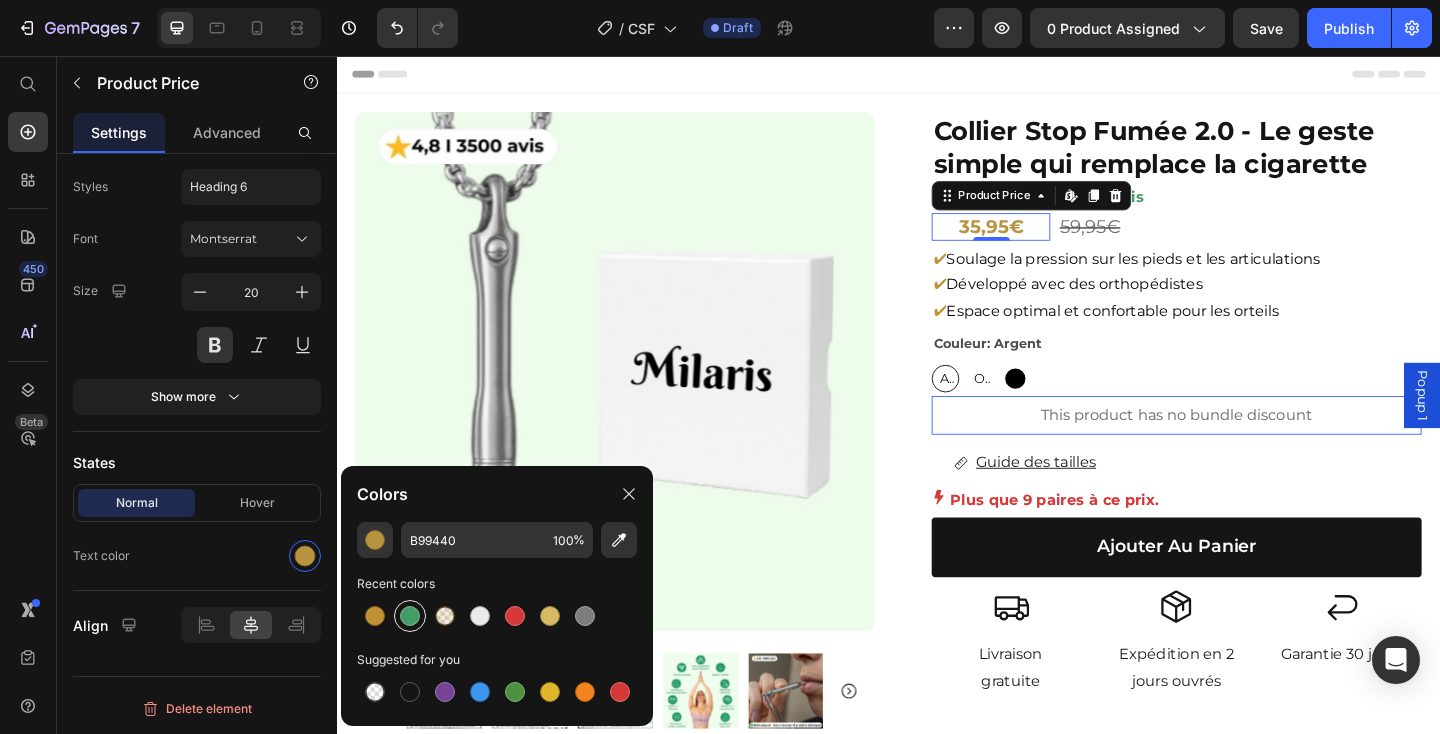 click at bounding box center [410, 616] 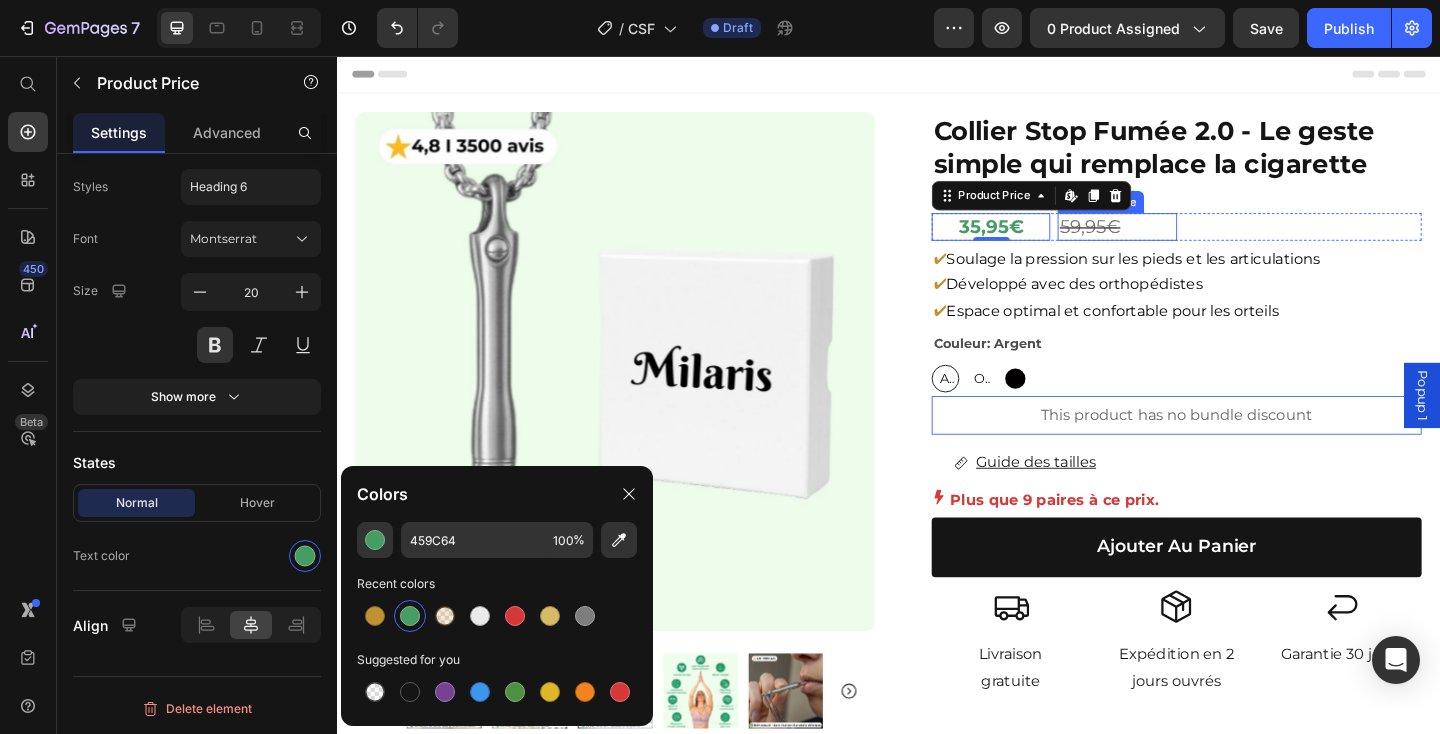 click on "59,95€" at bounding box center [1185, 242] 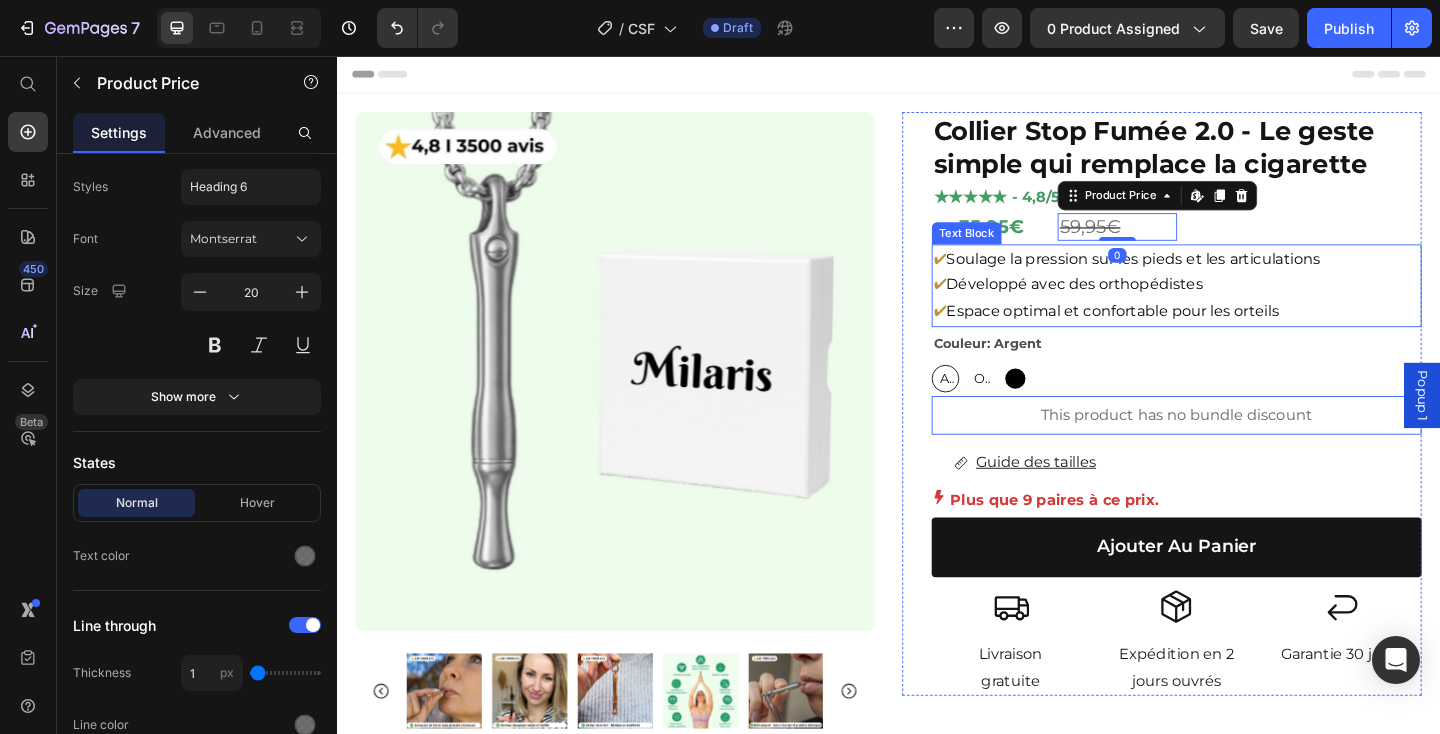 click on "Développé avec des orthopédistes" at bounding box center [1139, 304] 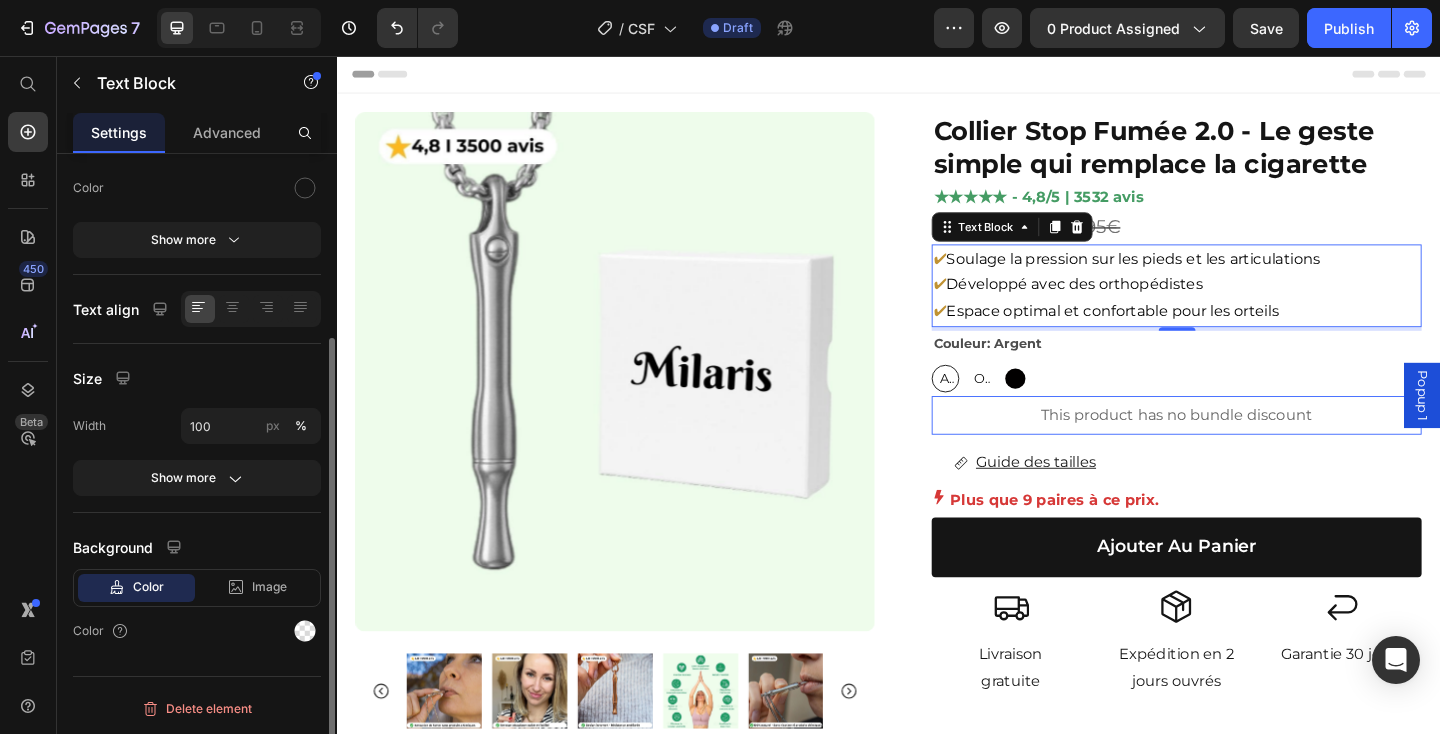 scroll, scrollTop: 0, scrollLeft: 0, axis: both 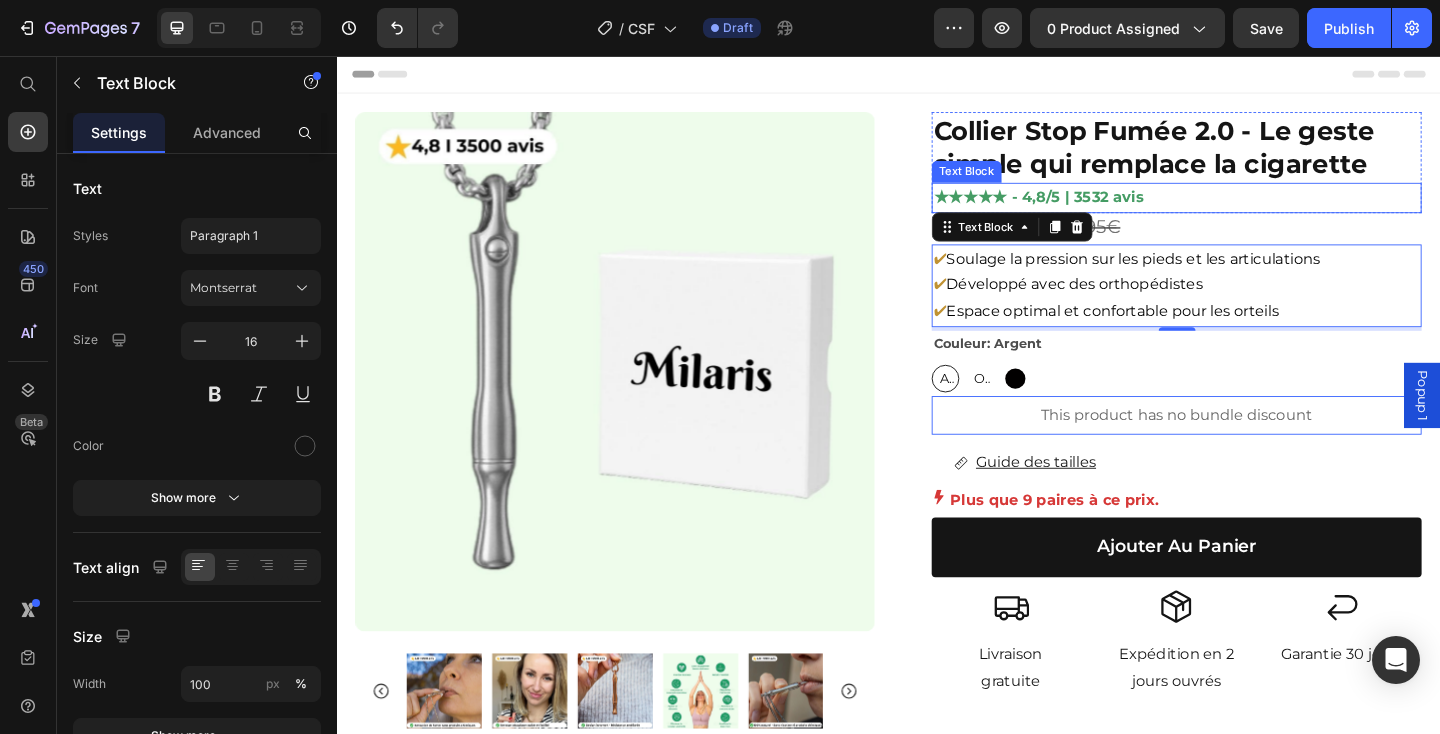 click on "★★★★★ - 4,8/5 | 3532 avis" at bounding box center [1250, 210] 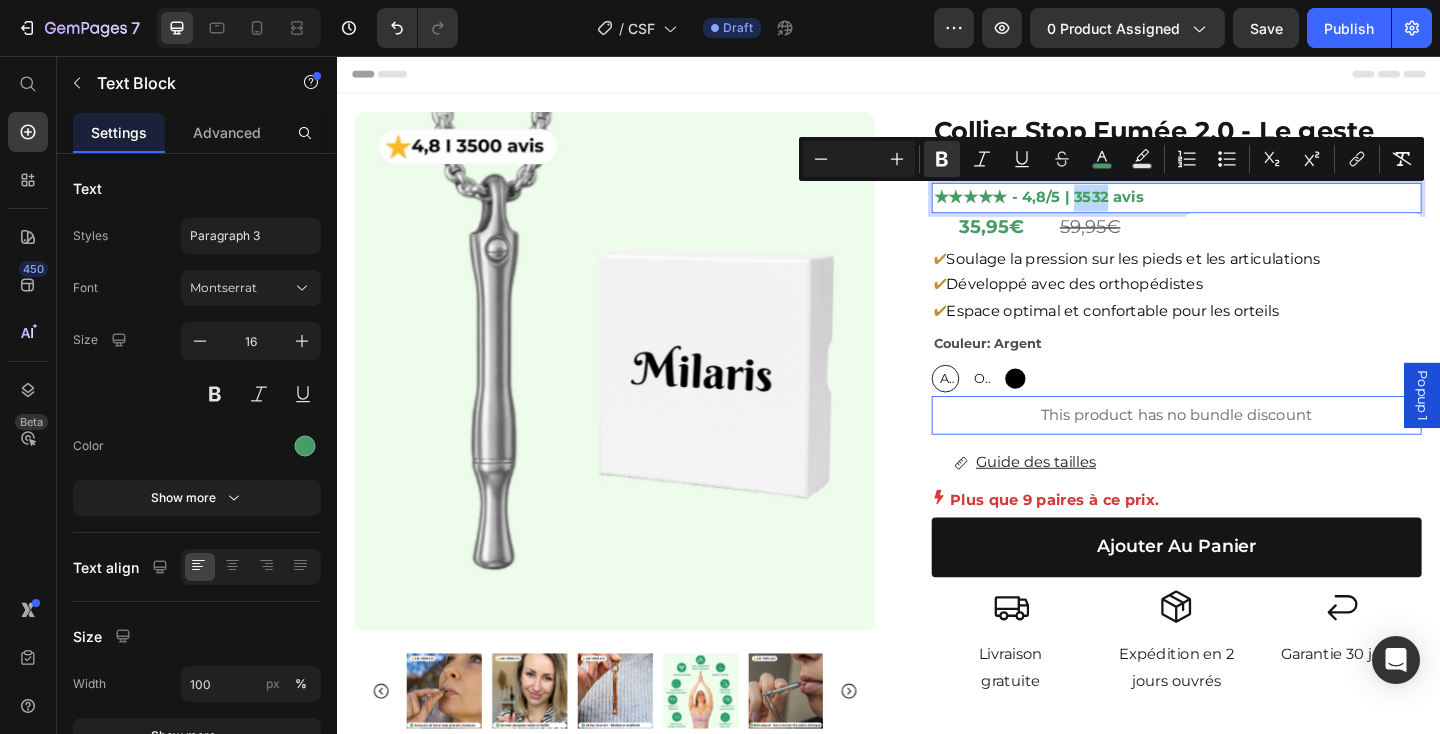 click on "★★★★★ - 4,8/5 | 3532 avis" at bounding box center (1100, 209) 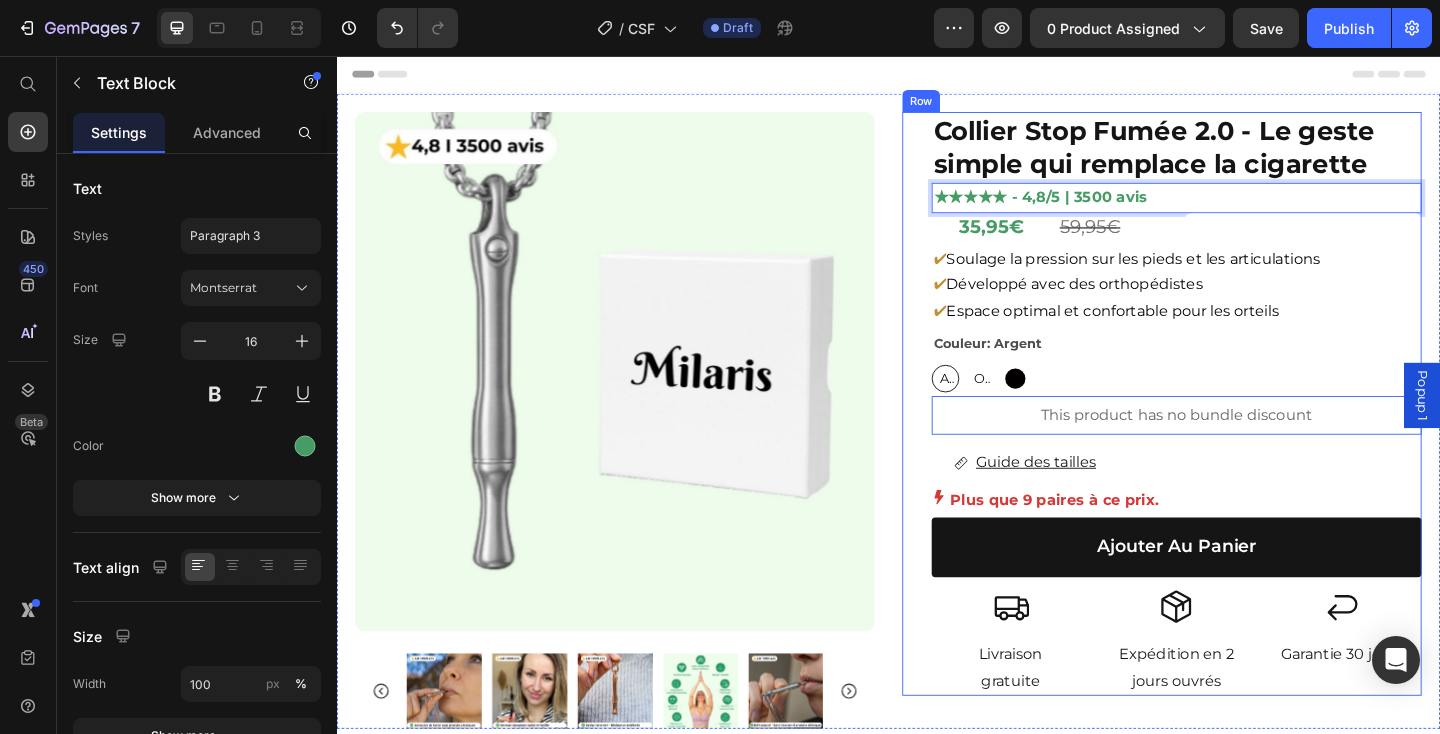 click on "35,95€" at bounding box center (1048, 242) 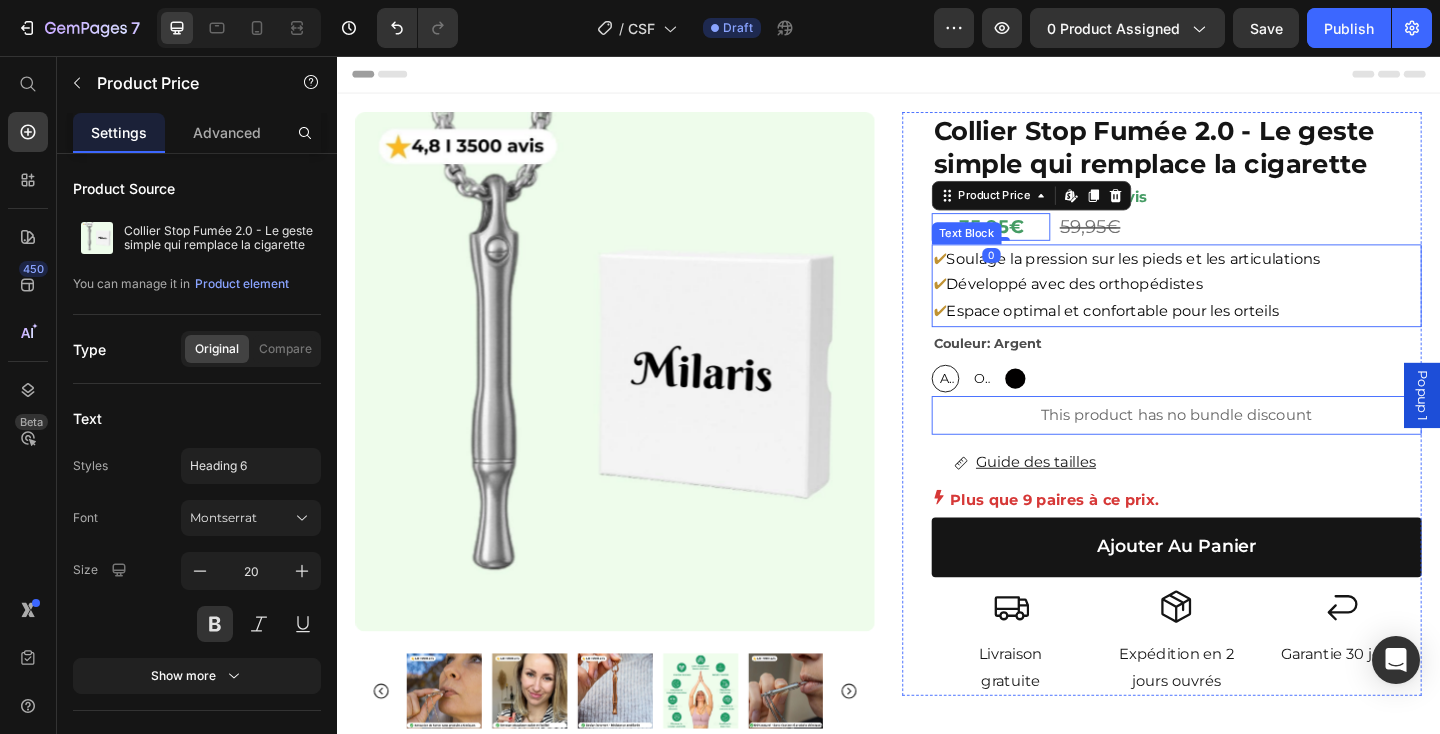 click on "Espace optimal et confortable pour les orteils" at bounding box center [1181, 333] 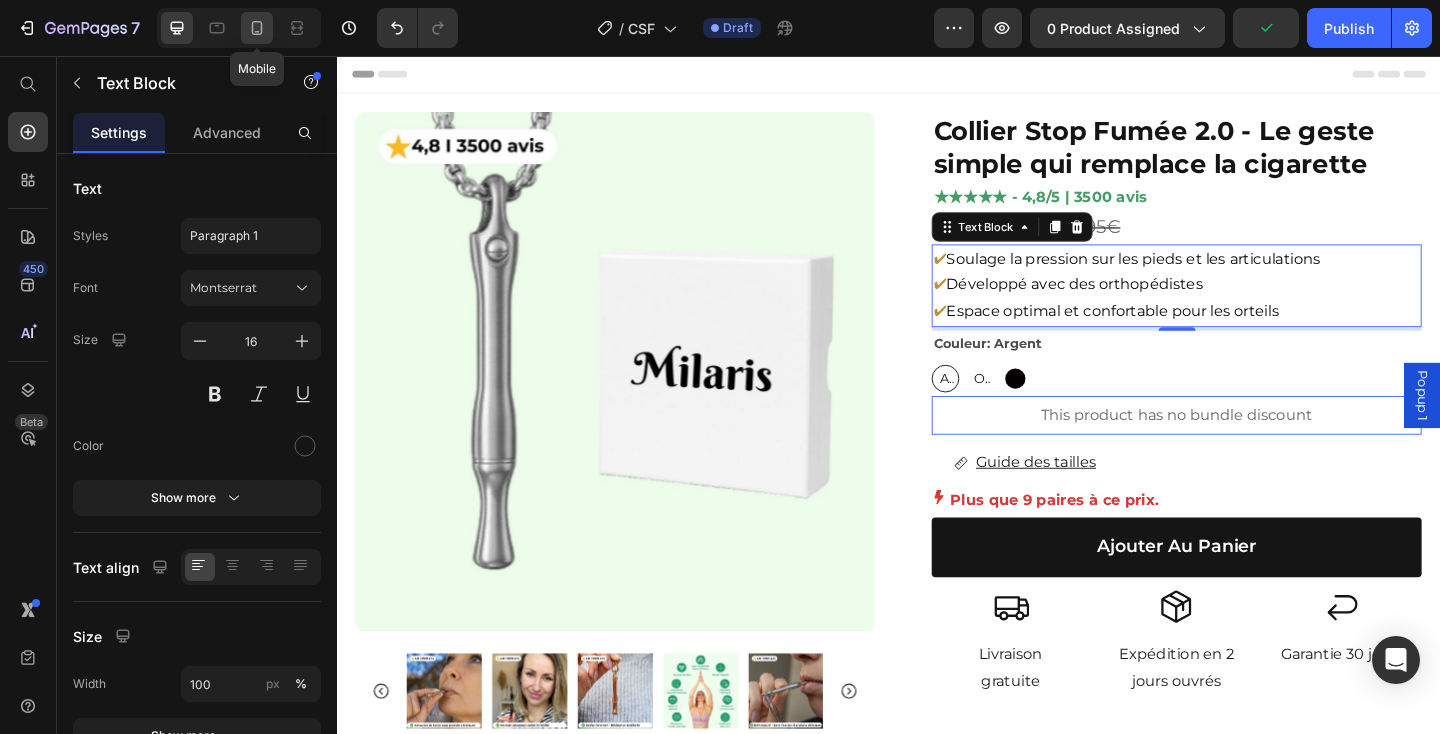 click 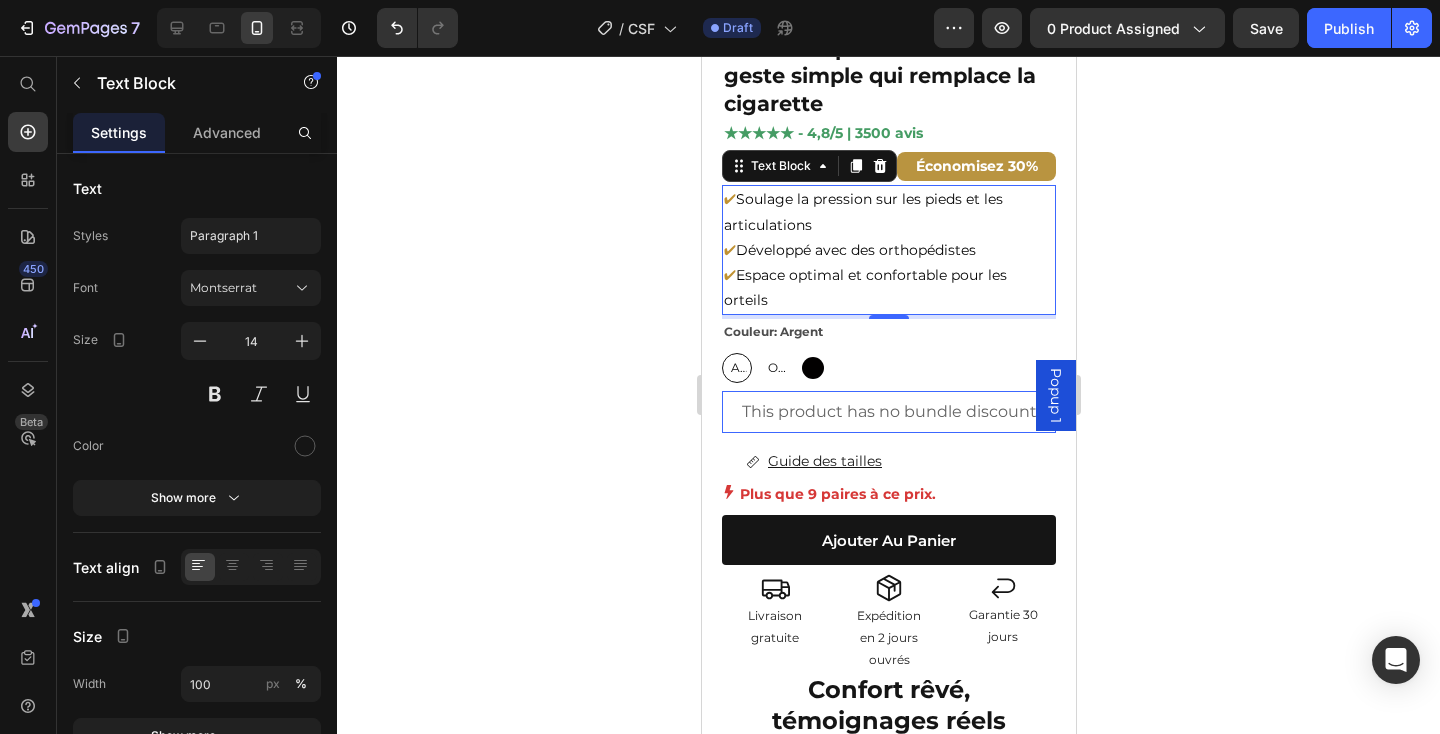 scroll, scrollTop: 390, scrollLeft: 0, axis: vertical 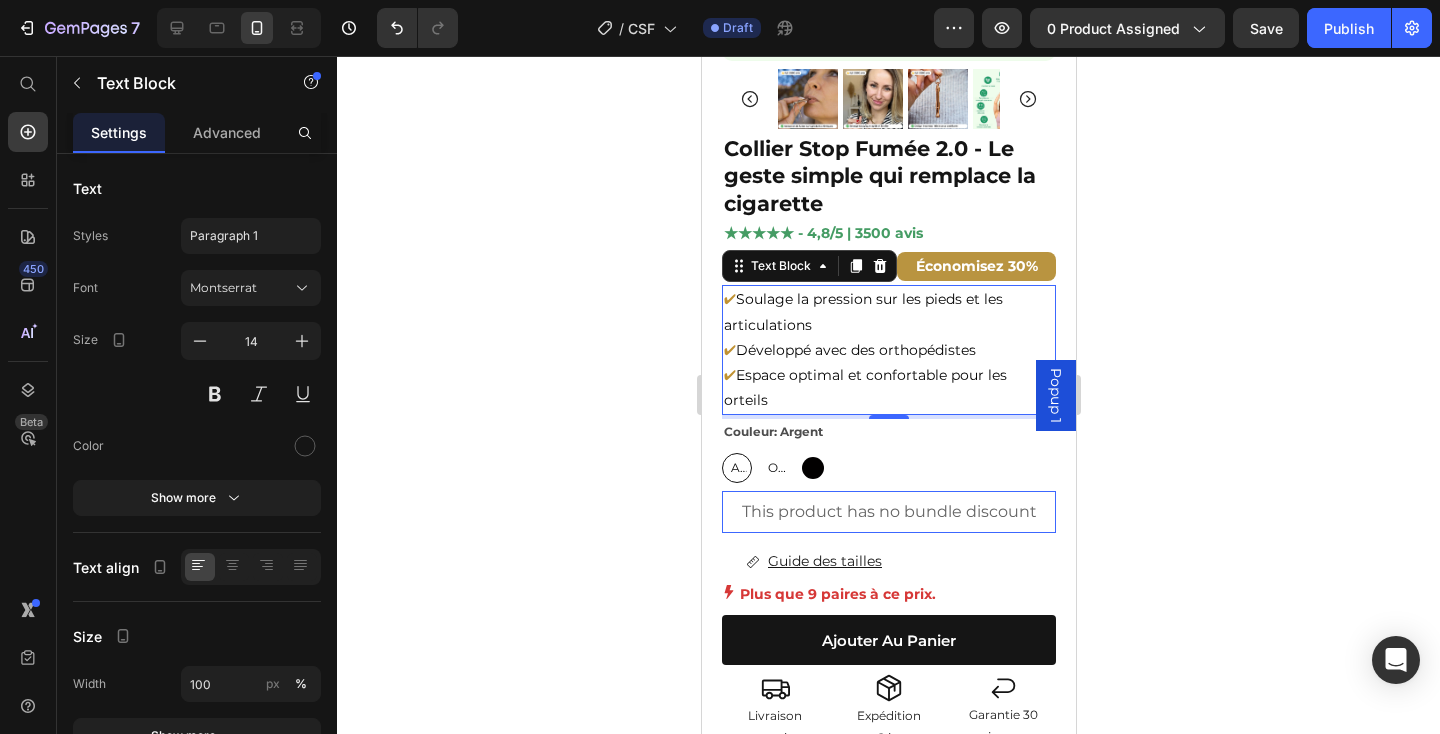 click 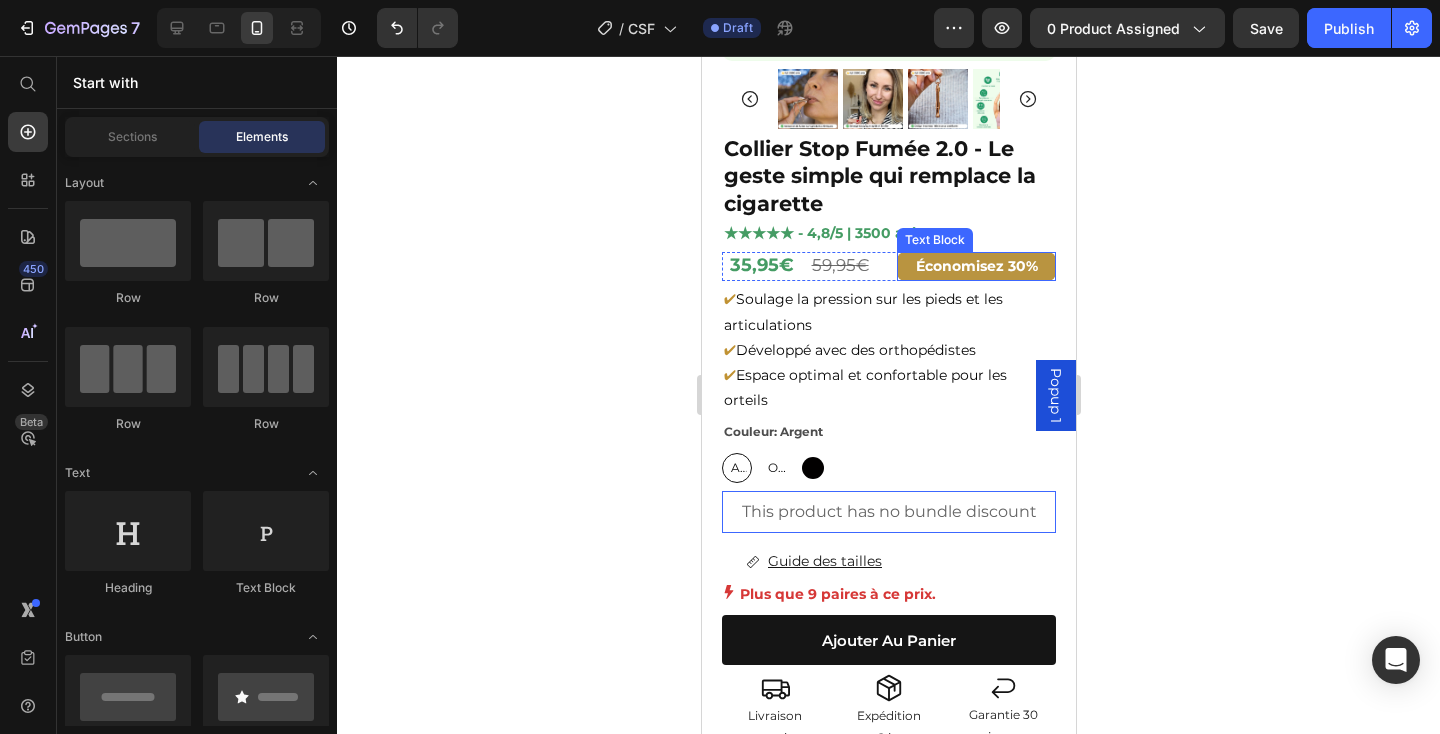 click on "Économisez 30%" at bounding box center [975, 266] 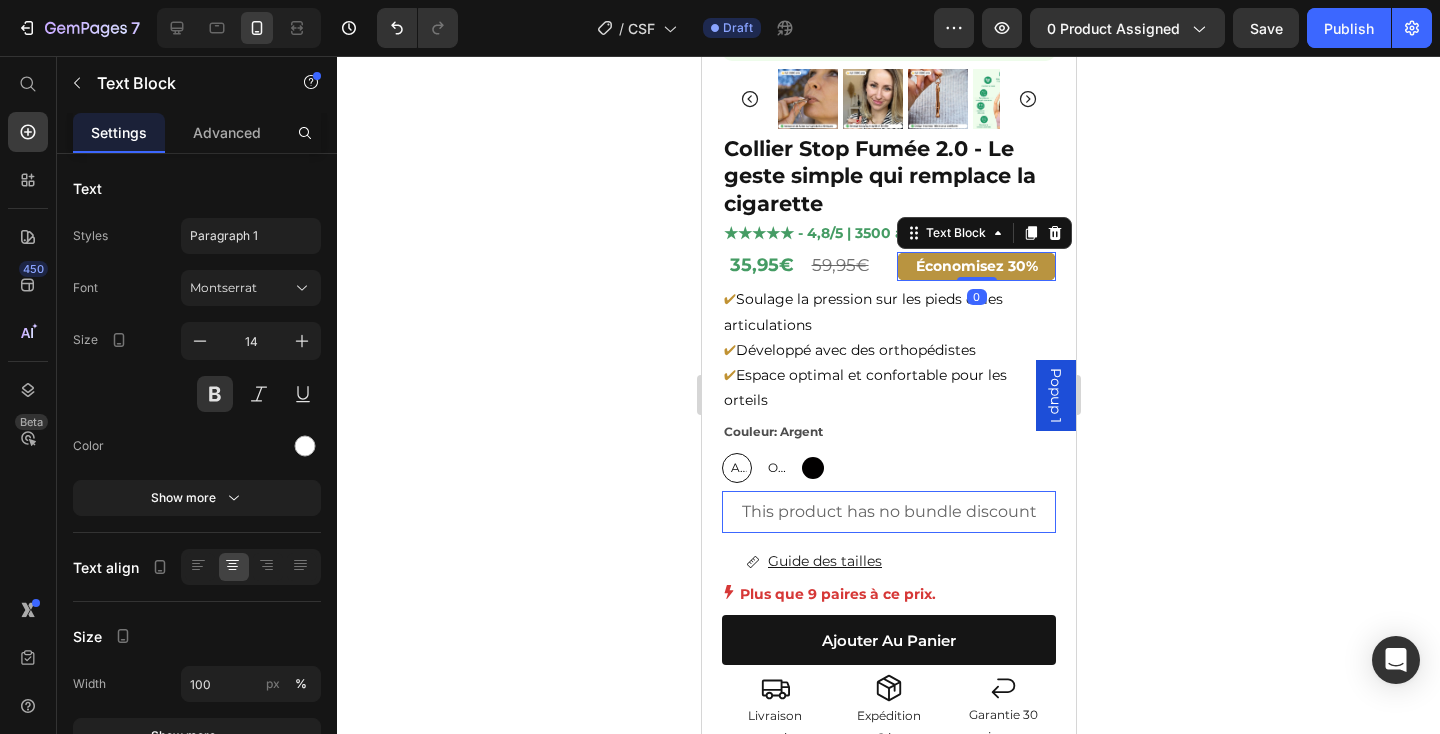 click on "Économisez 30%" at bounding box center (975, 266) 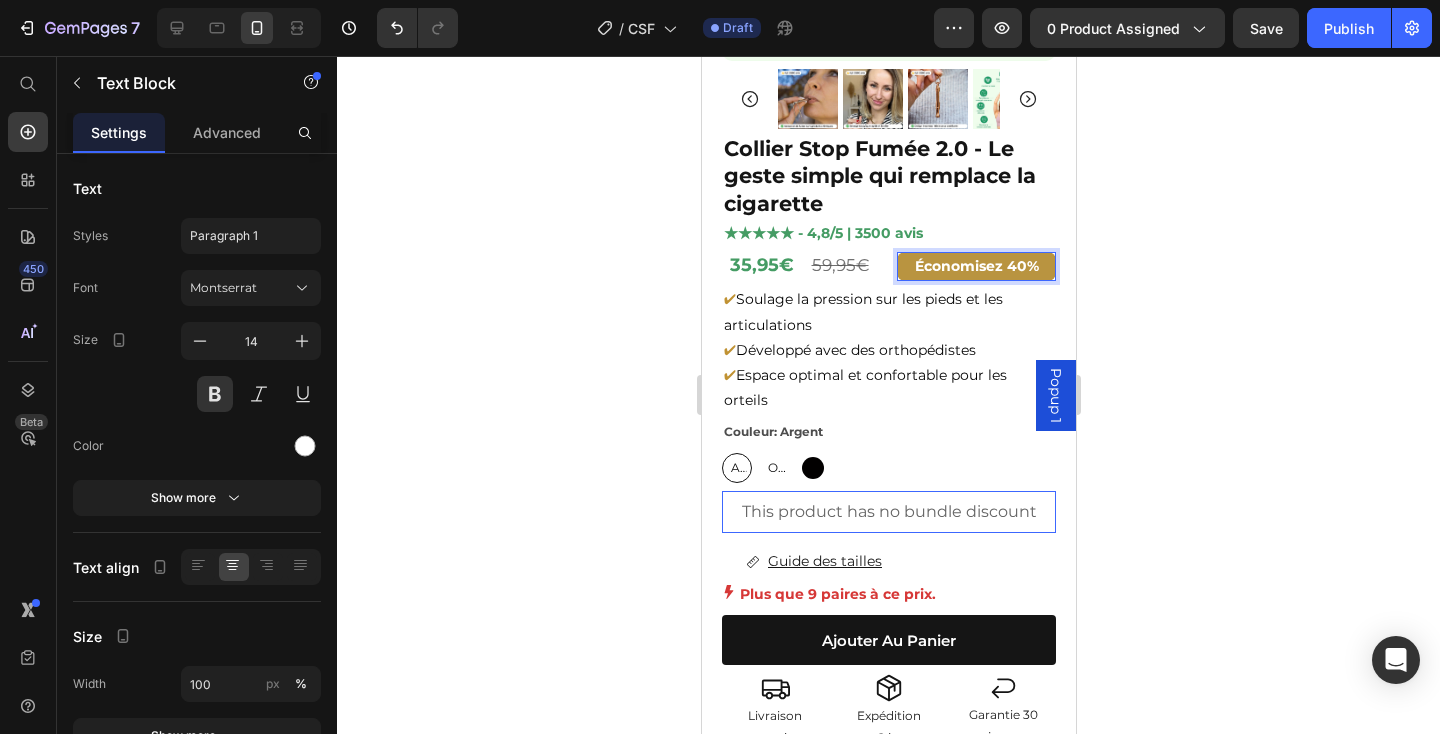 click 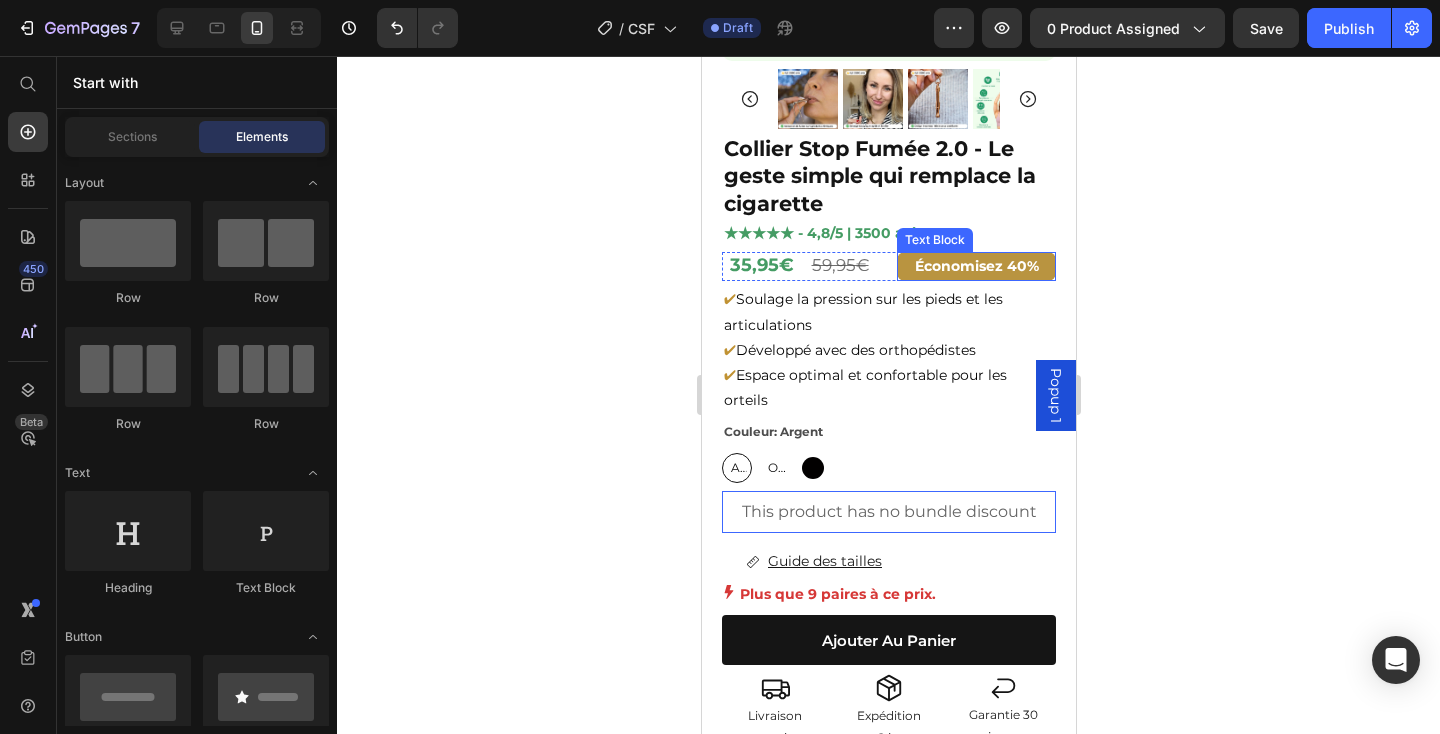 click on "Économisez 40%" at bounding box center (975, 266) 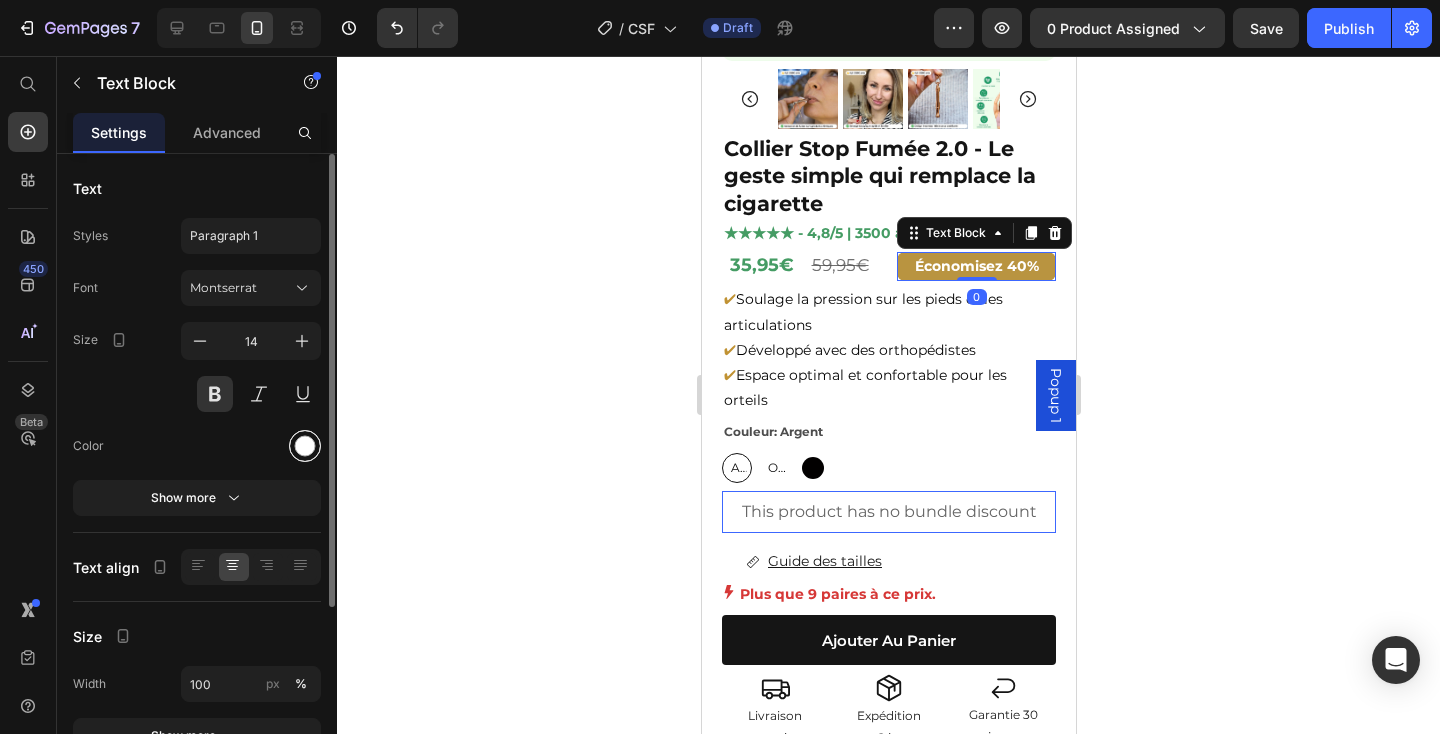 click at bounding box center [305, 446] 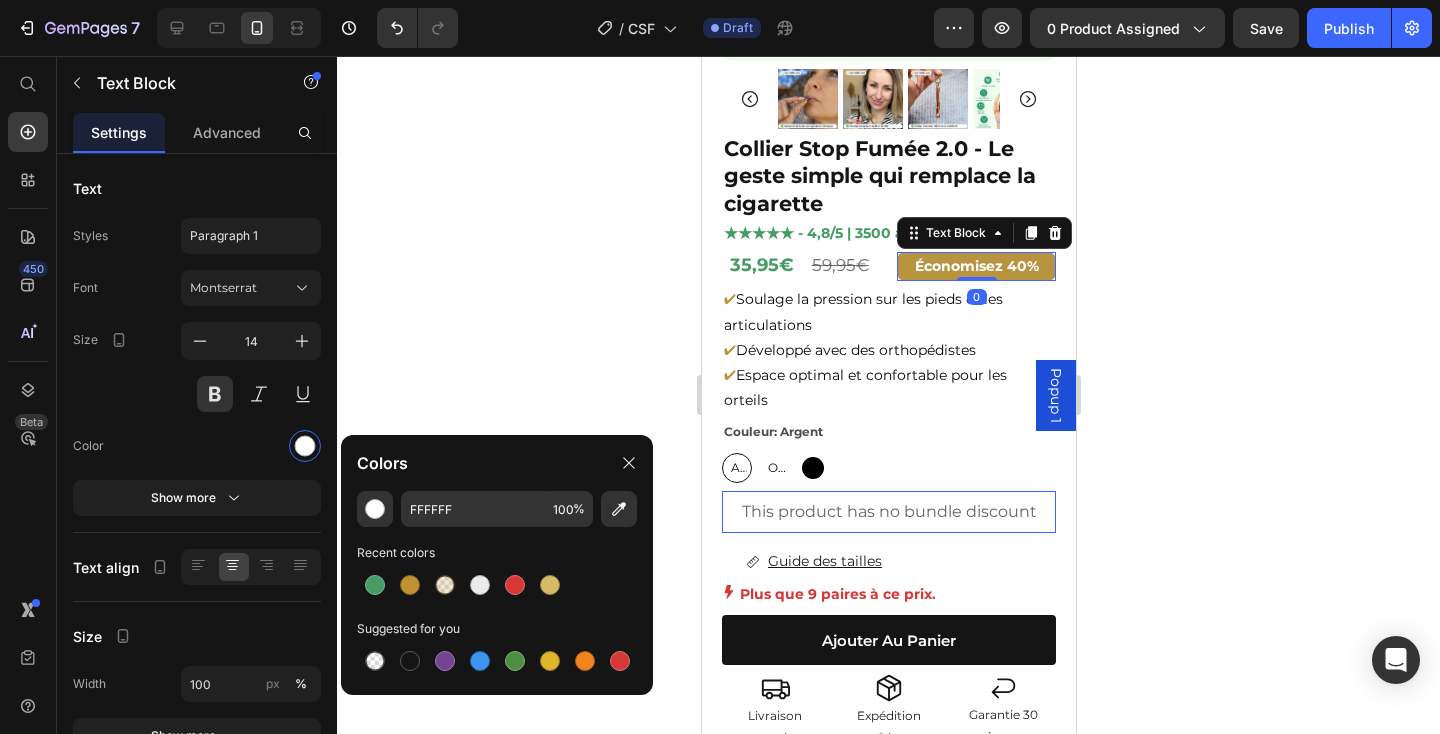 click 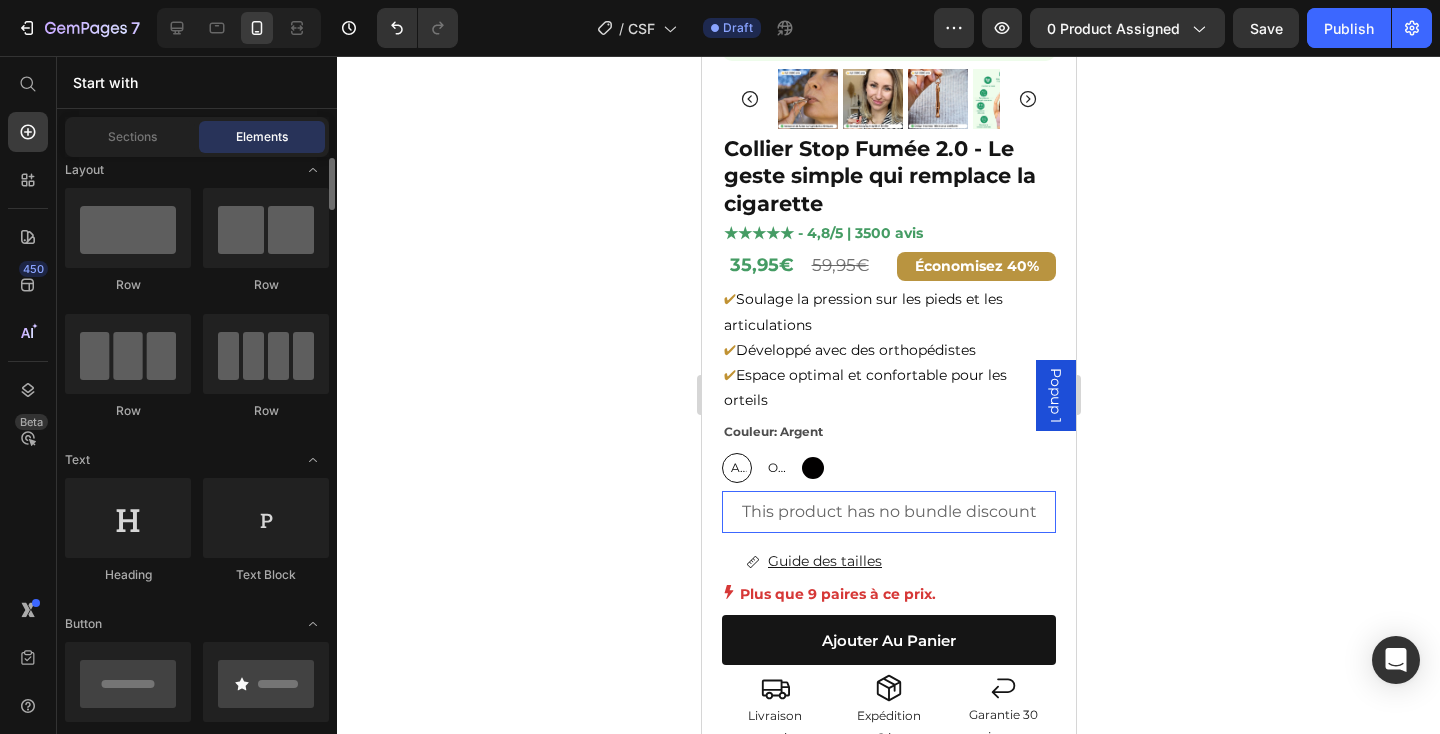 scroll, scrollTop: 12, scrollLeft: 0, axis: vertical 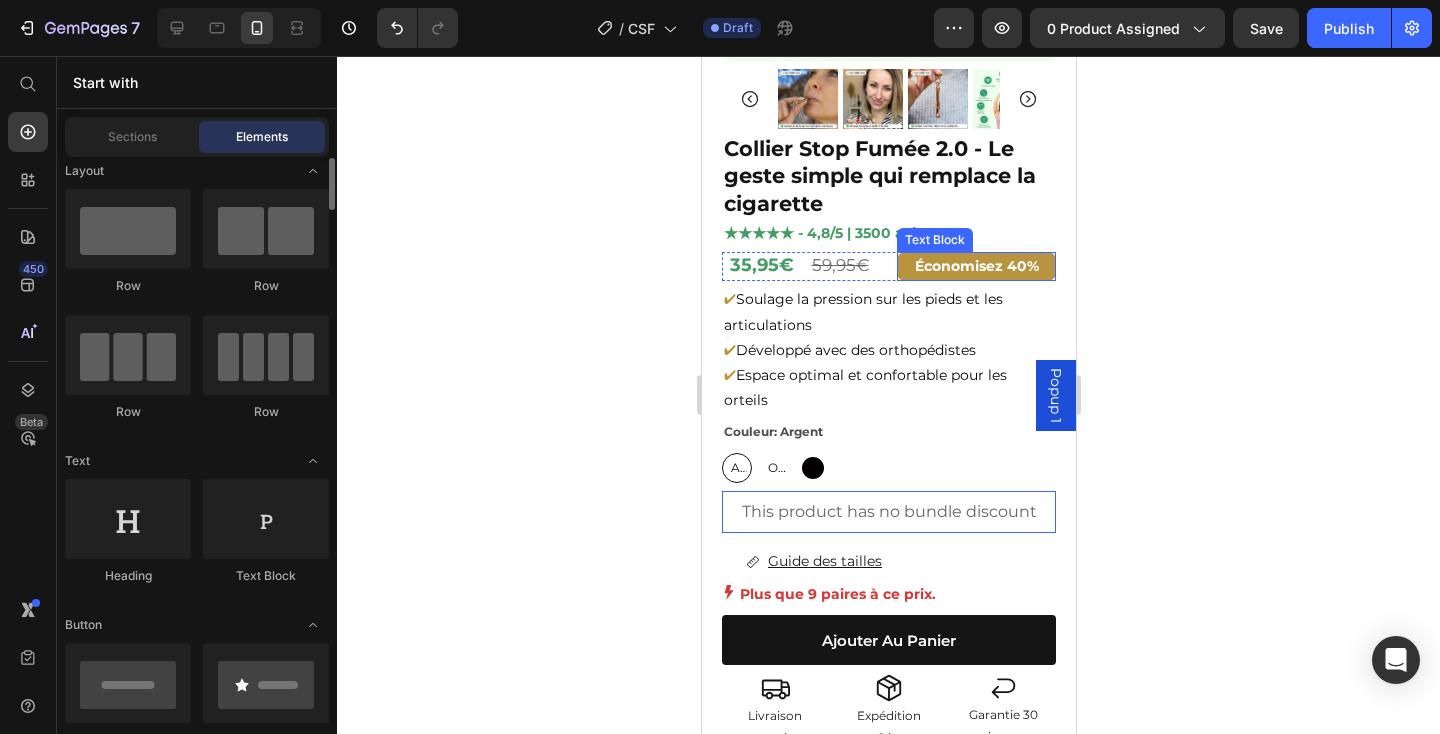 click on "Économisez 40%" at bounding box center [975, 266] 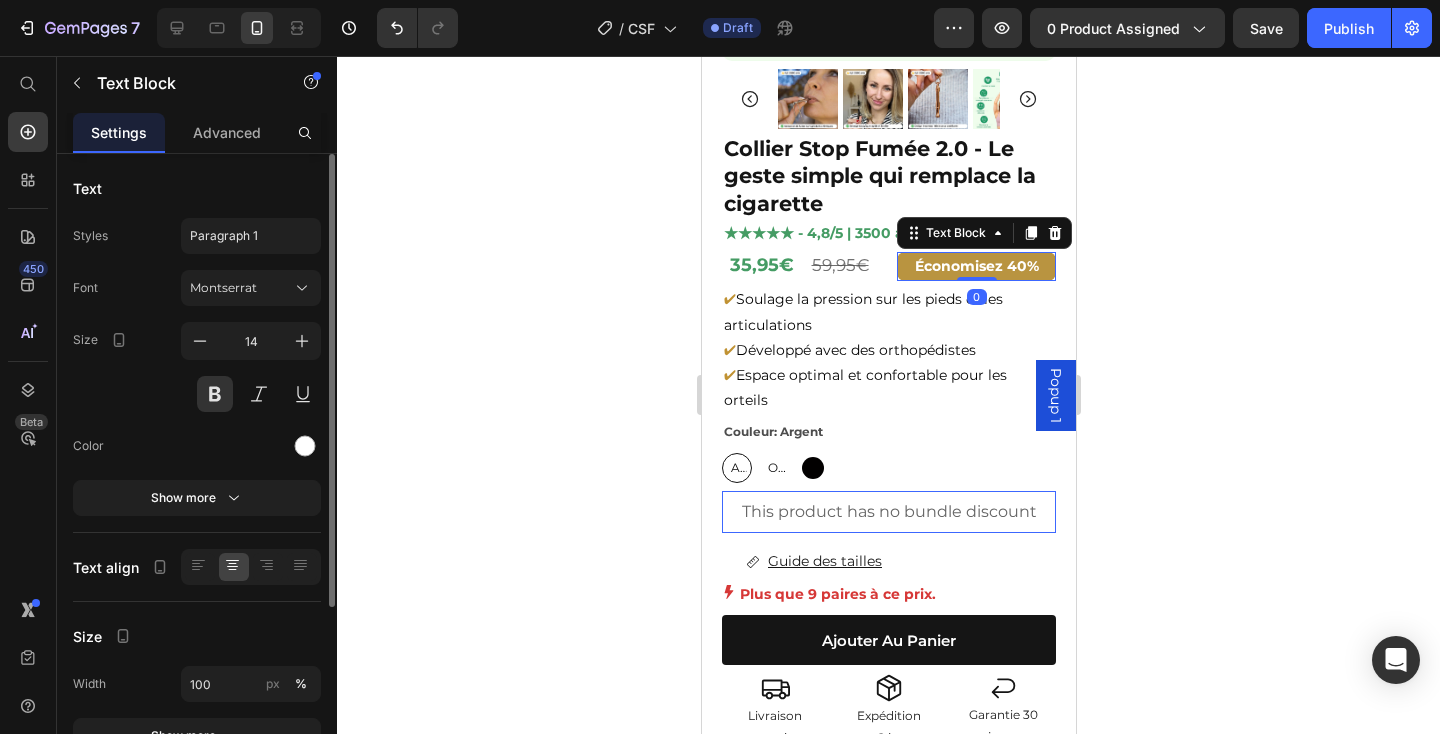 scroll, scrollTop: 258, scrollLeft: 0, axis: vertical 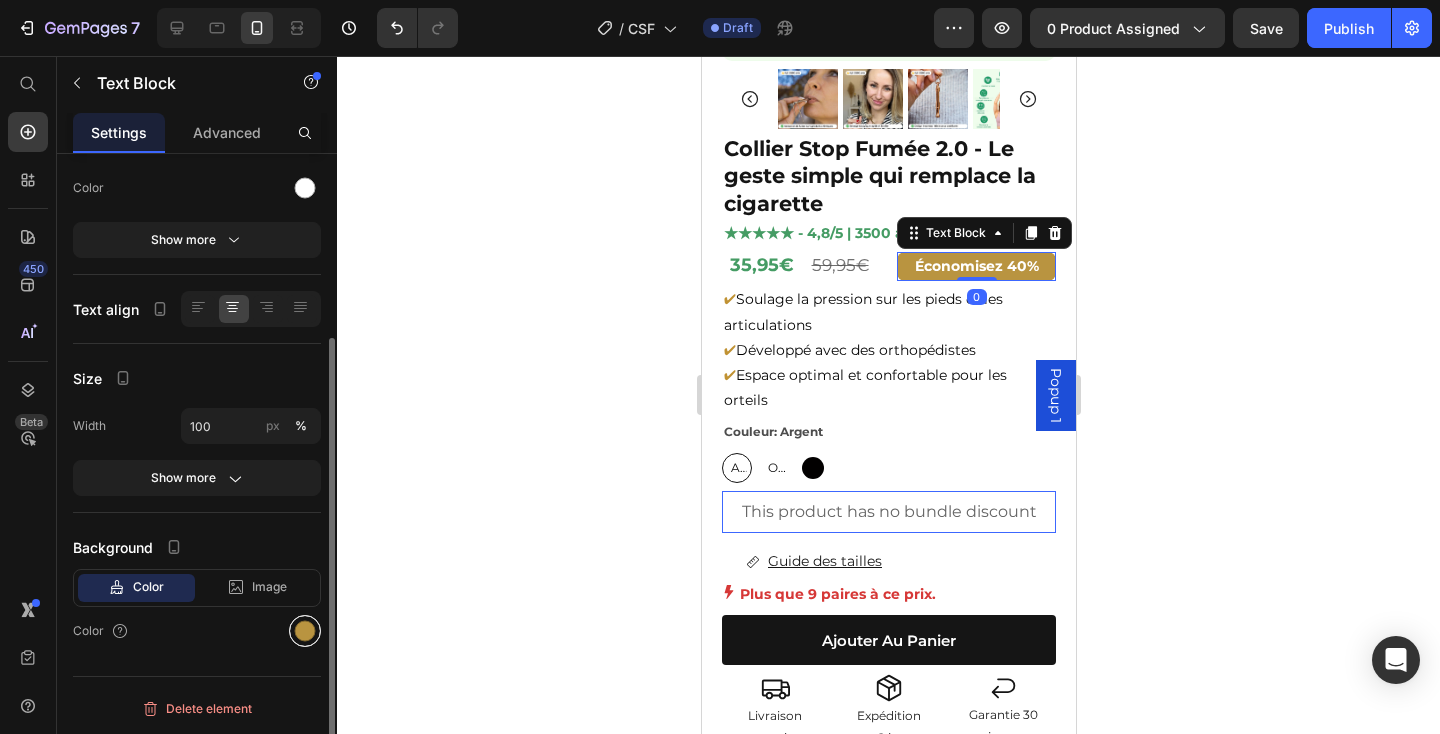 click at bounding box center [305, 631] 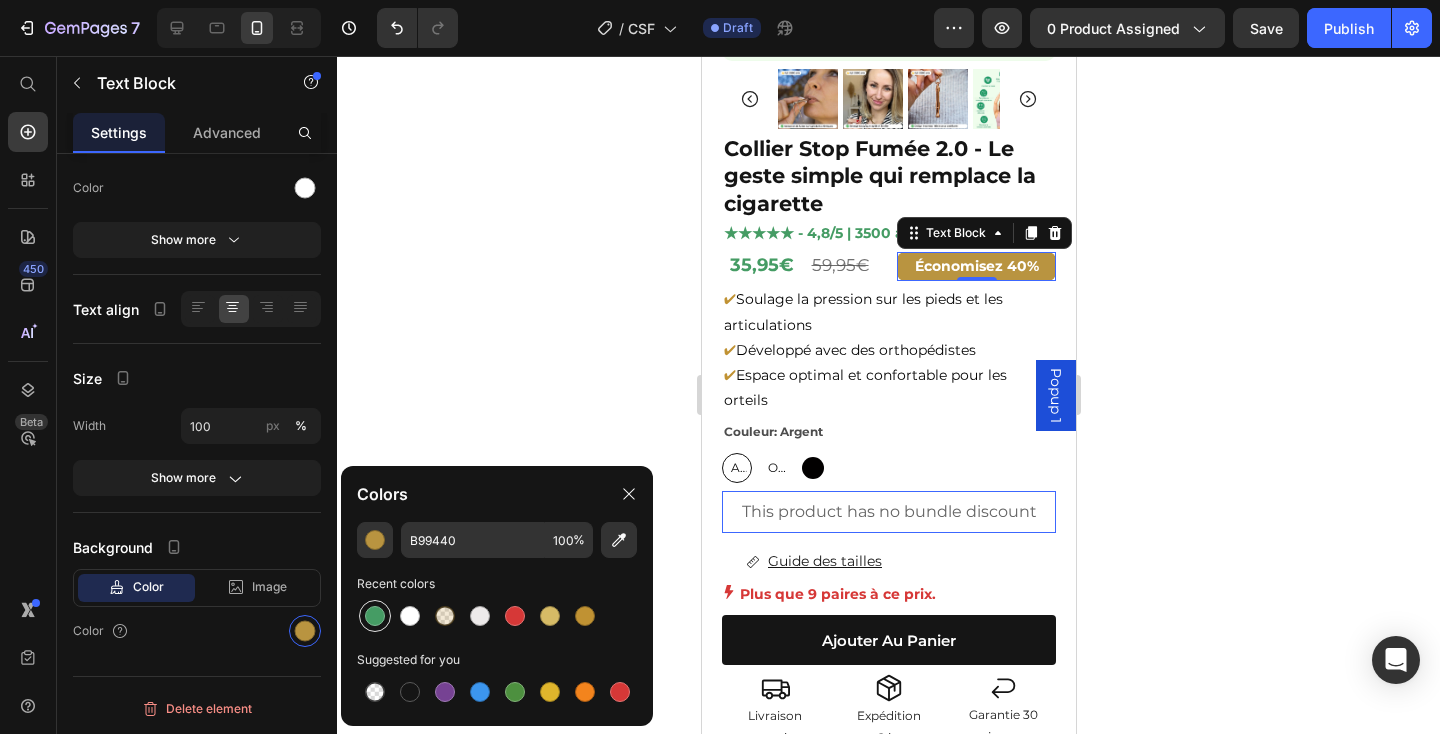 click at bounding box center [375, 616] 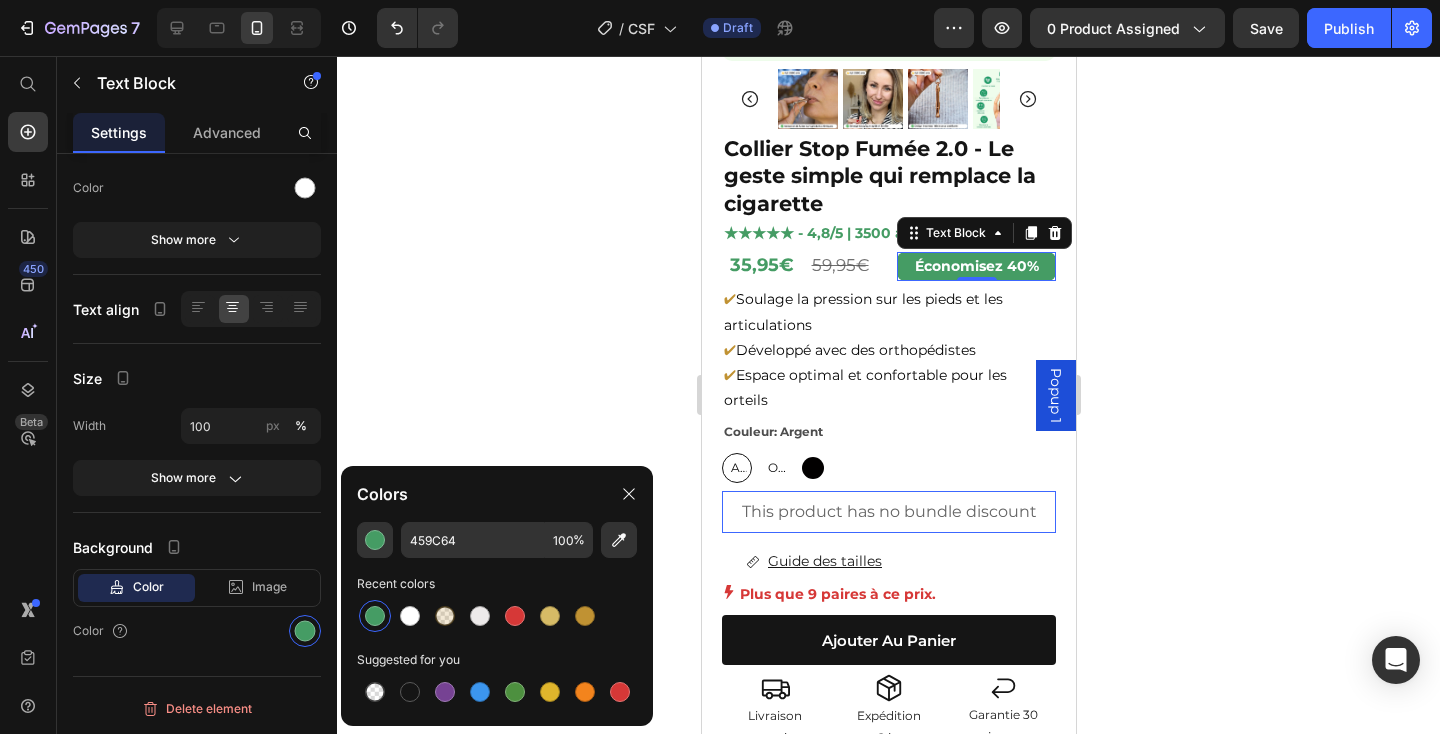 click 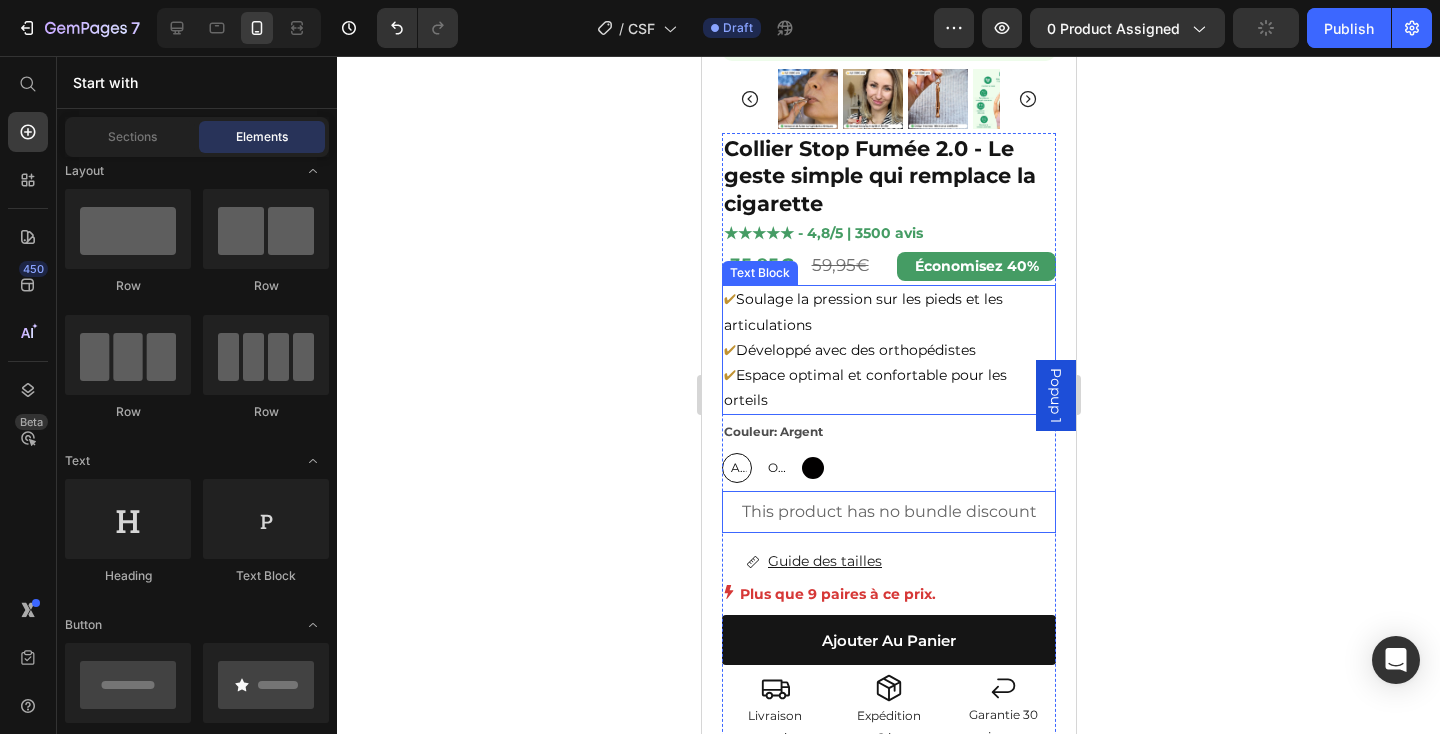click on "✔  Soulage la pression sur les pieds et les articulations" at bounding box center [888, 312] 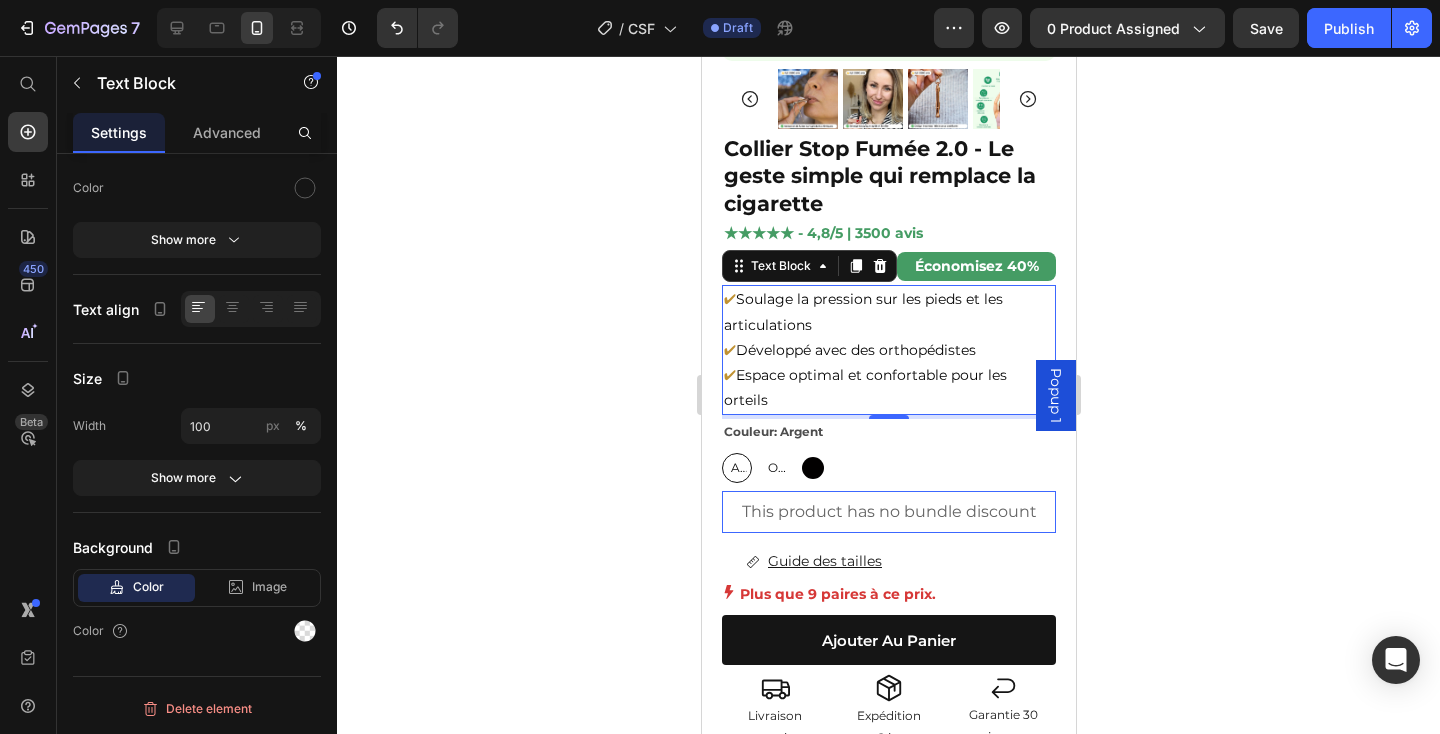 scroll, scrollTop: 361, scrollLeft: 0, axis: vertical 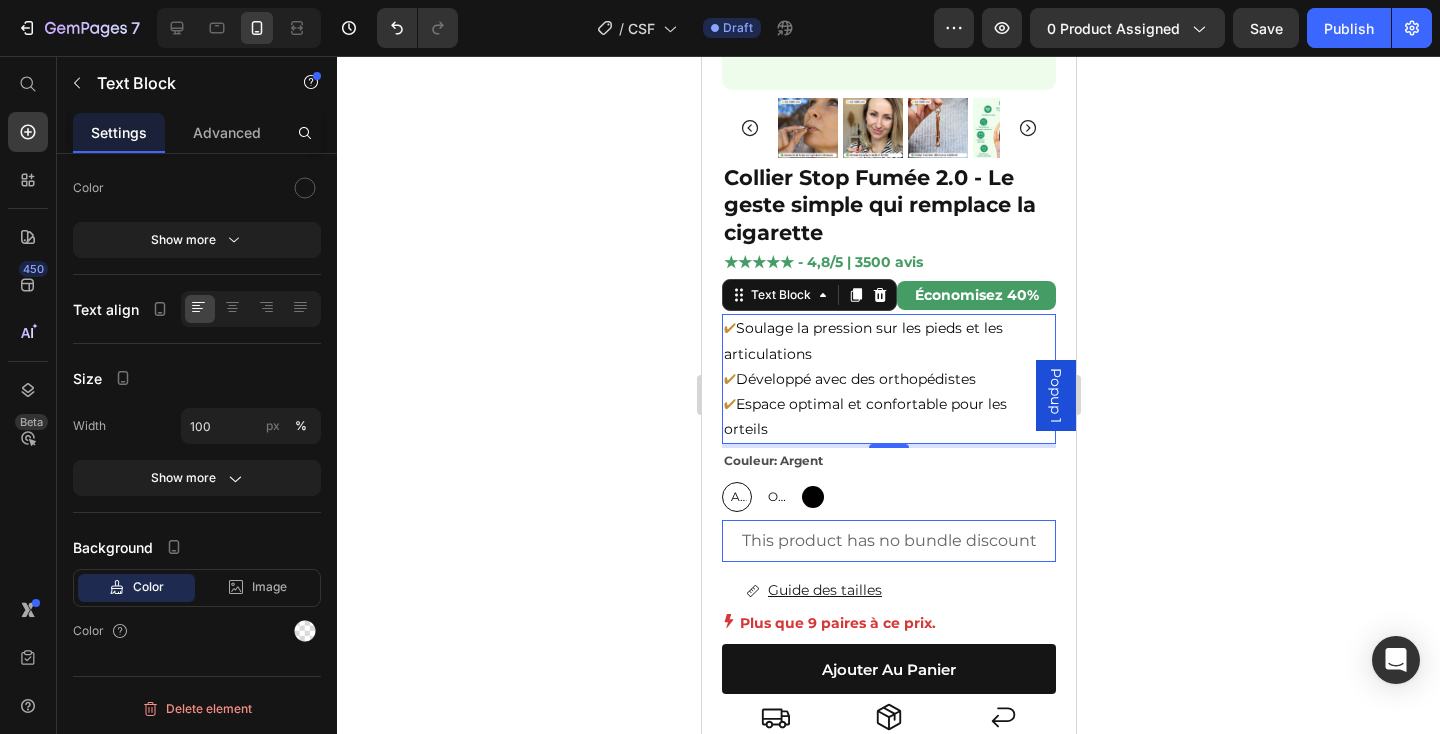 click on "✔  Soulage la pression sur les pieds et les articulations" at bounding box center [888, 341] 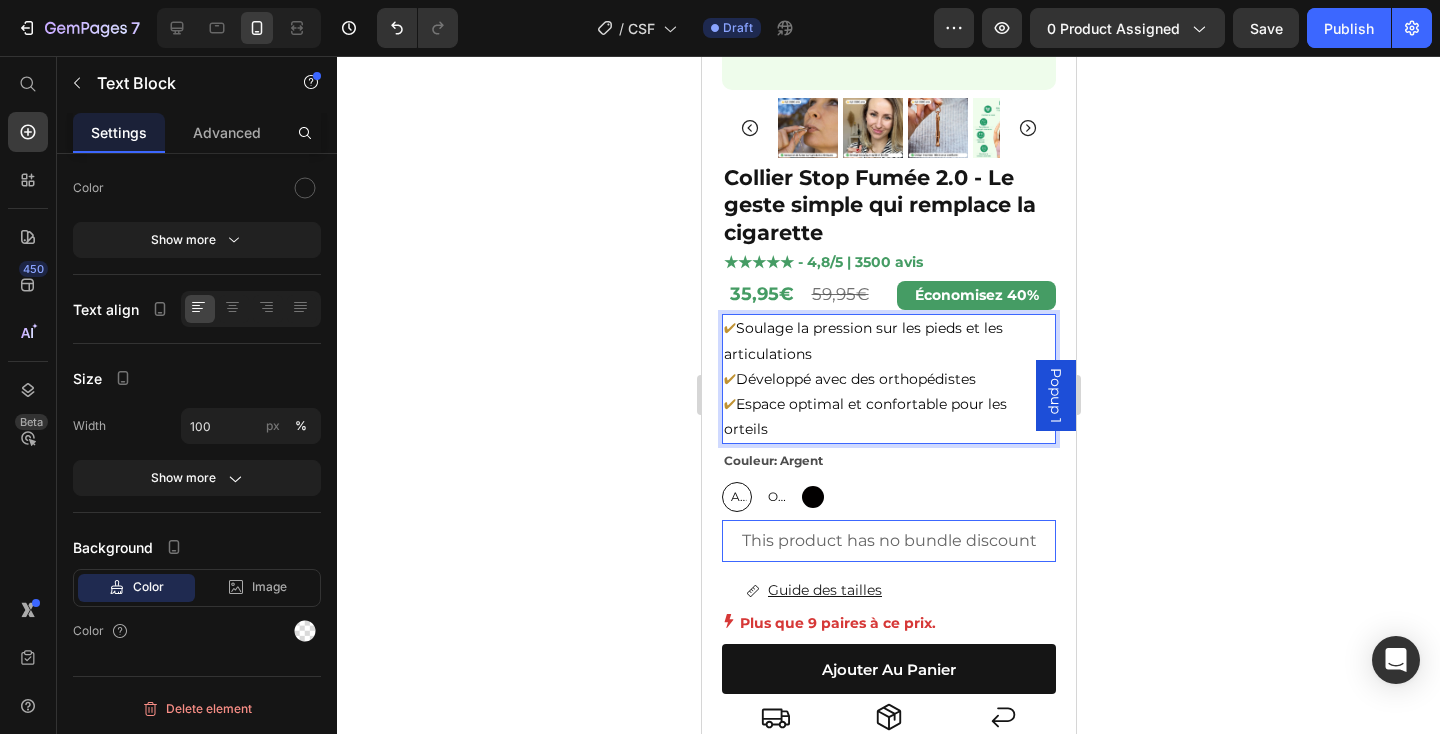 click on "Soulage la pression sur les pieds et les articulations" at bounding box center (862, 340) 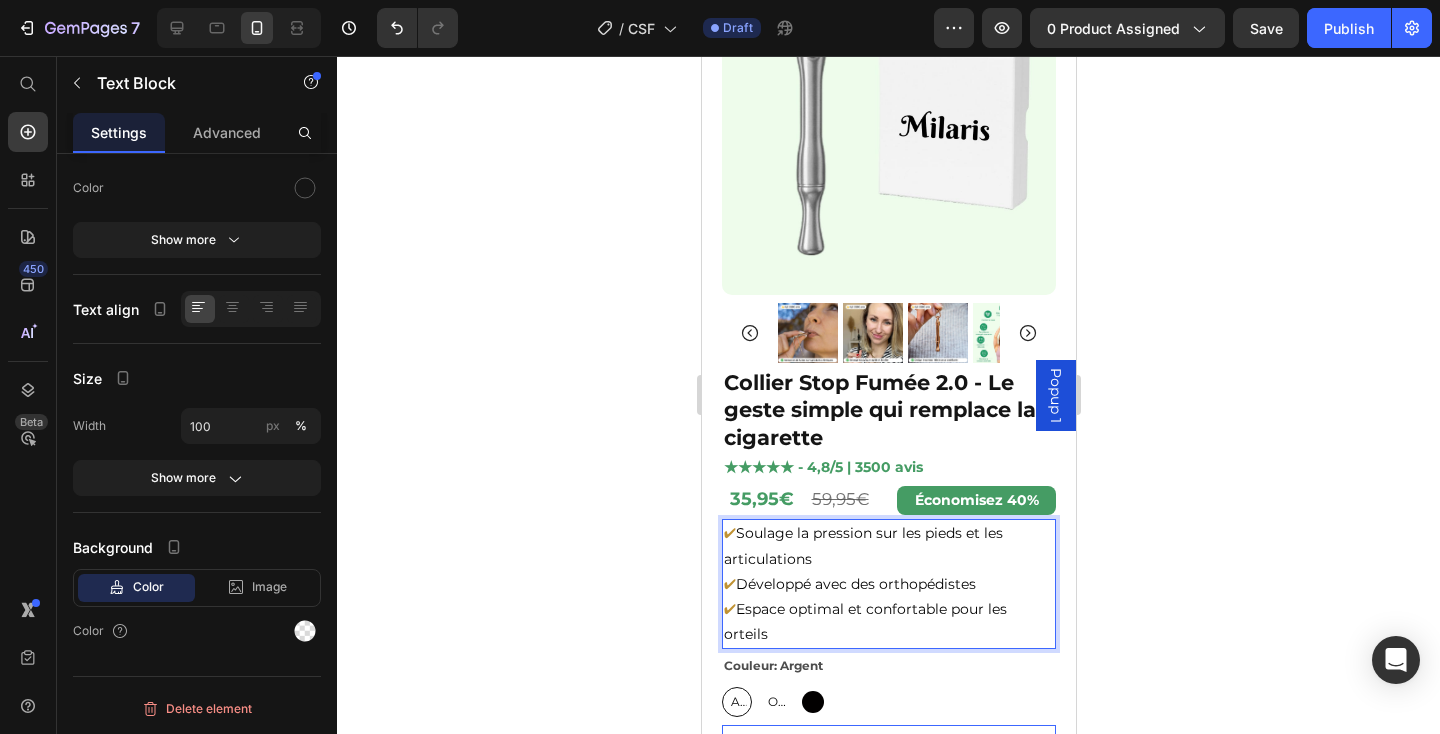scroll, scrollTop: 256, scrollLeft: 0, axis: vertical 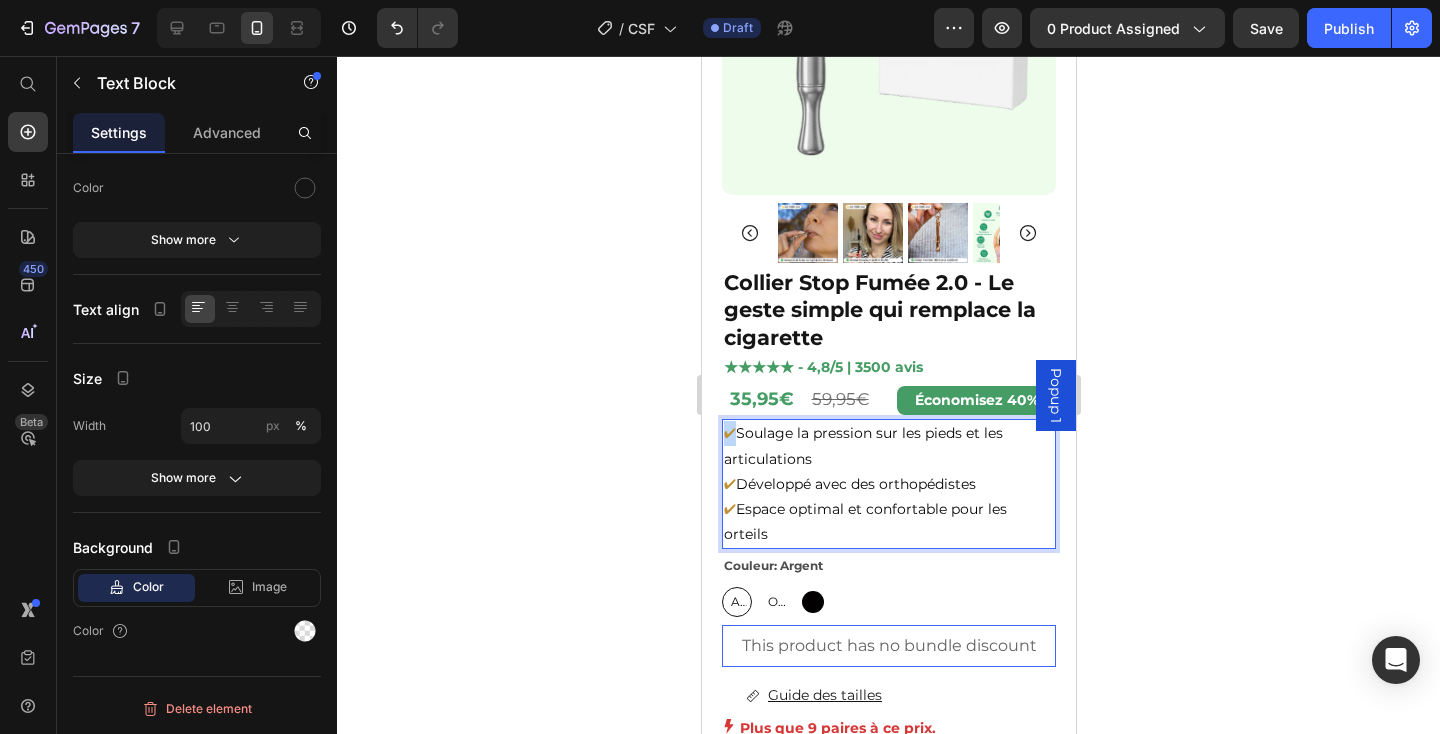 click on "✔" at bounding box center [729, 433] 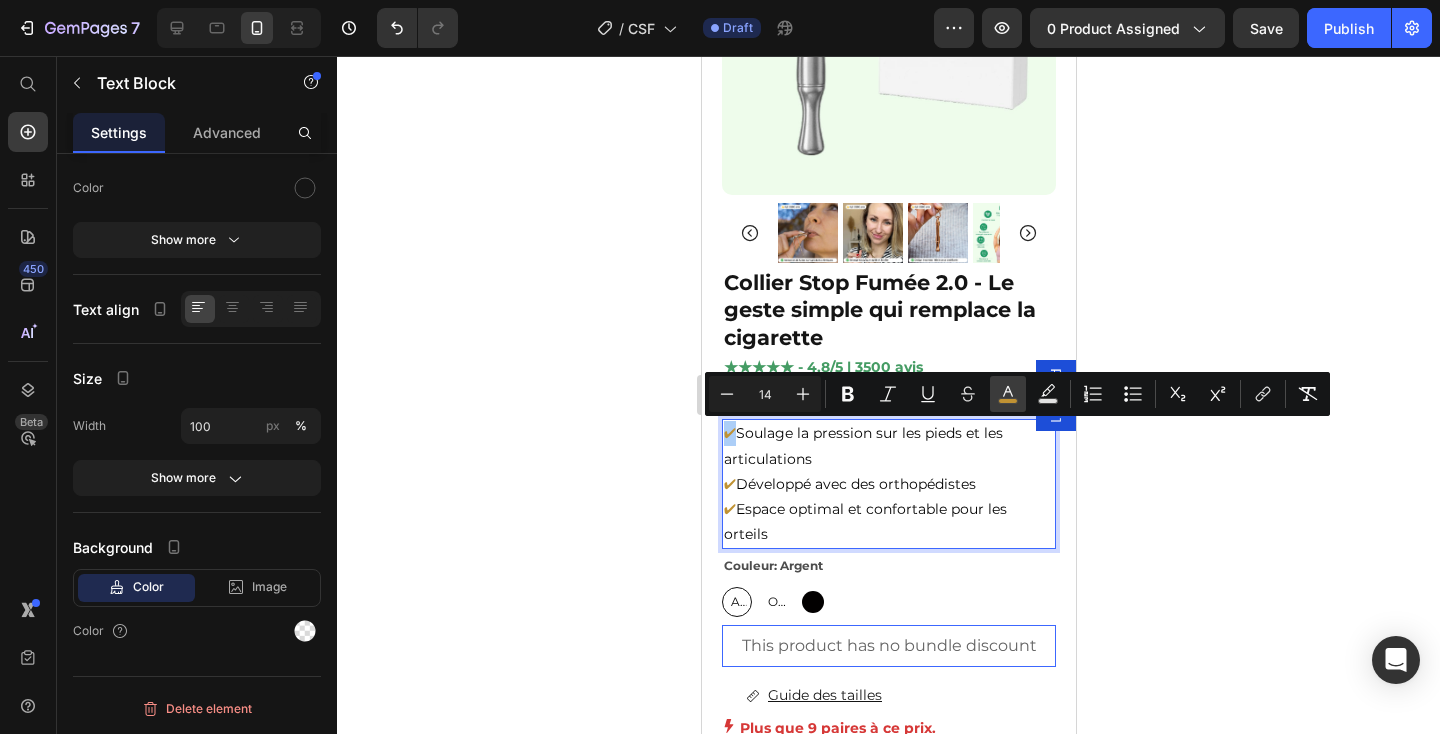 click 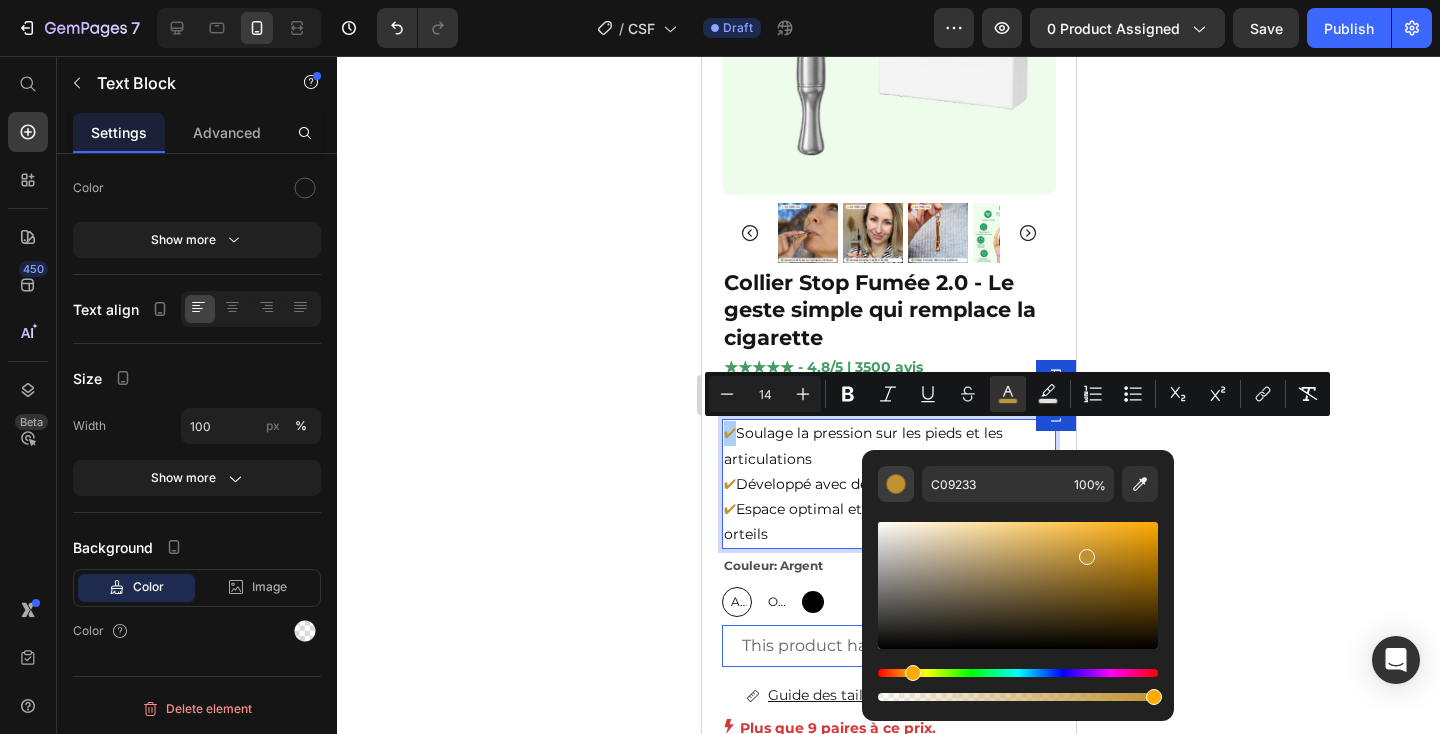 click at bounding box center (896, 484) 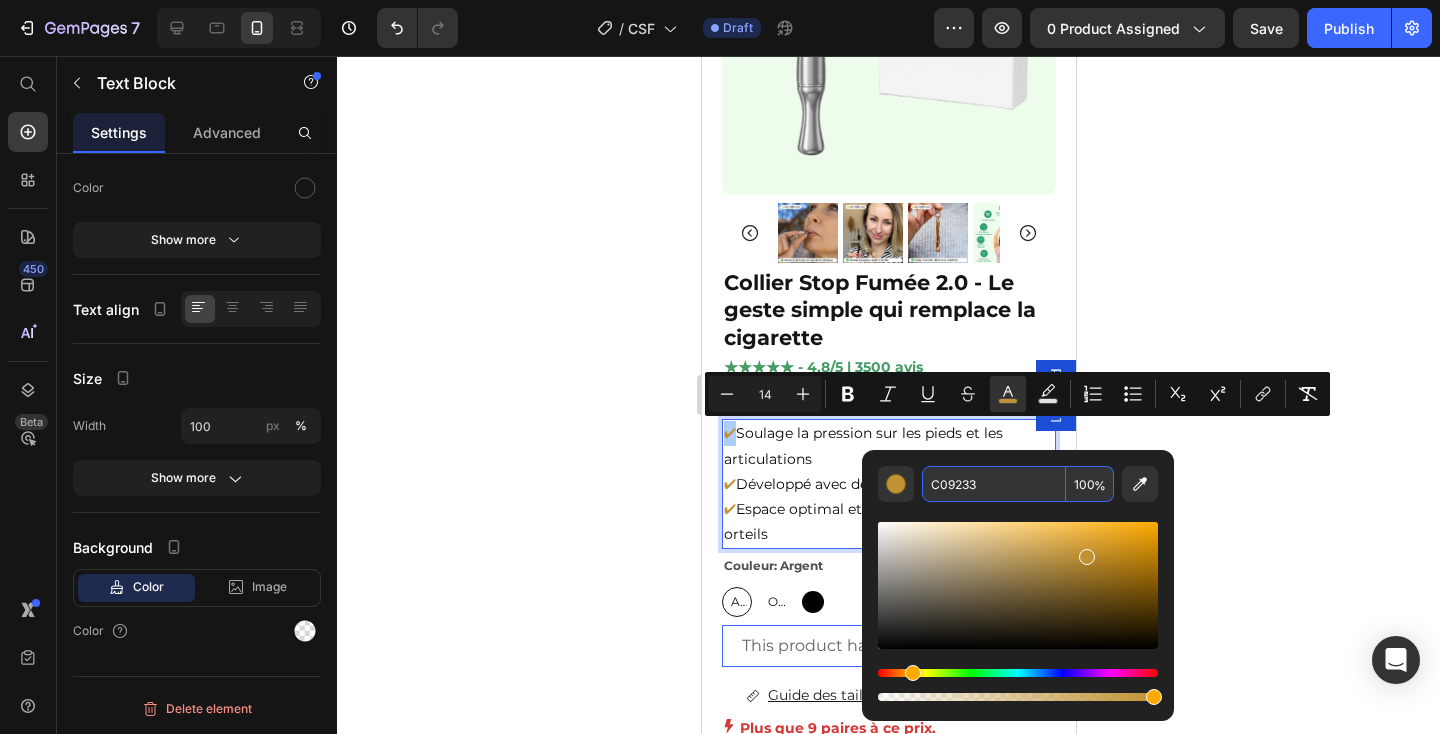 click on "C09233" at bounding box center (994, 484) 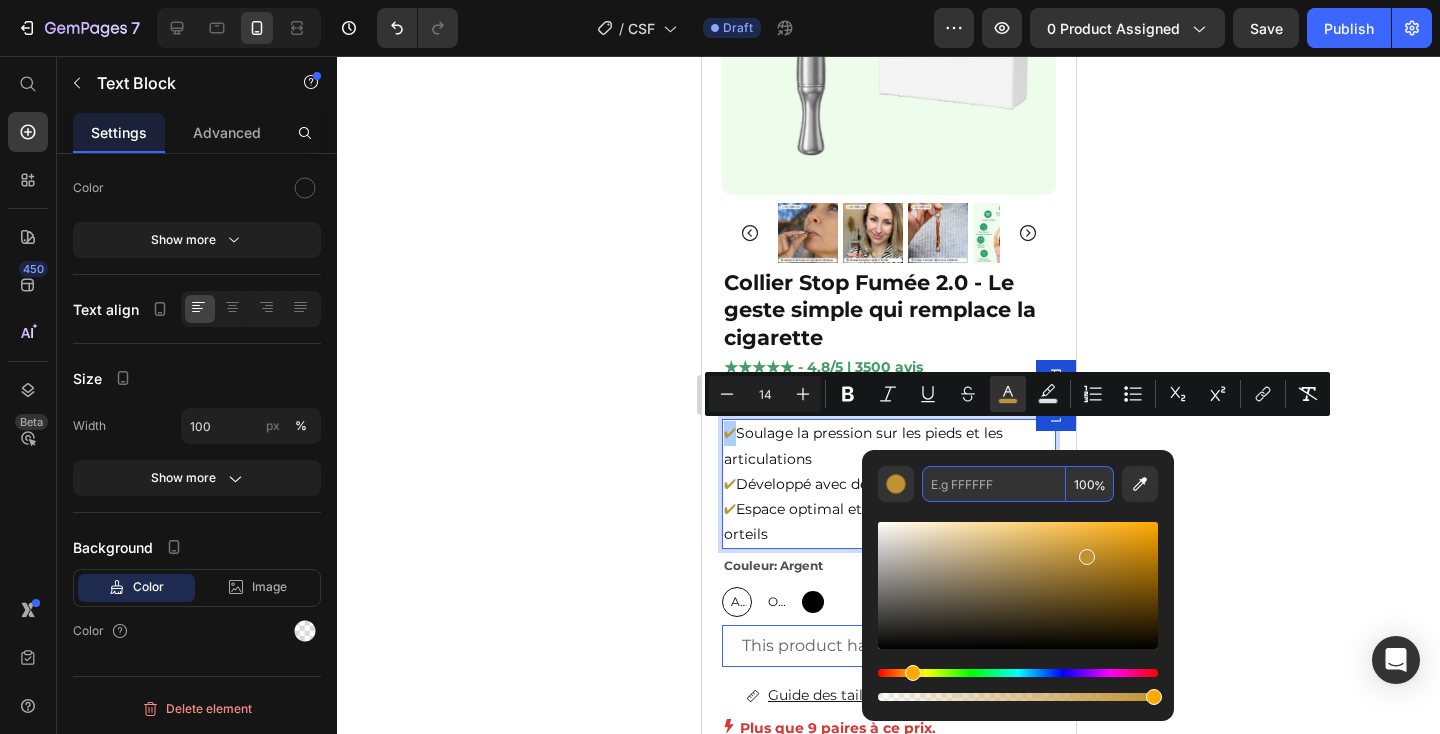scroll, scrollTop: 0, scrollLeft: 0, axis: both 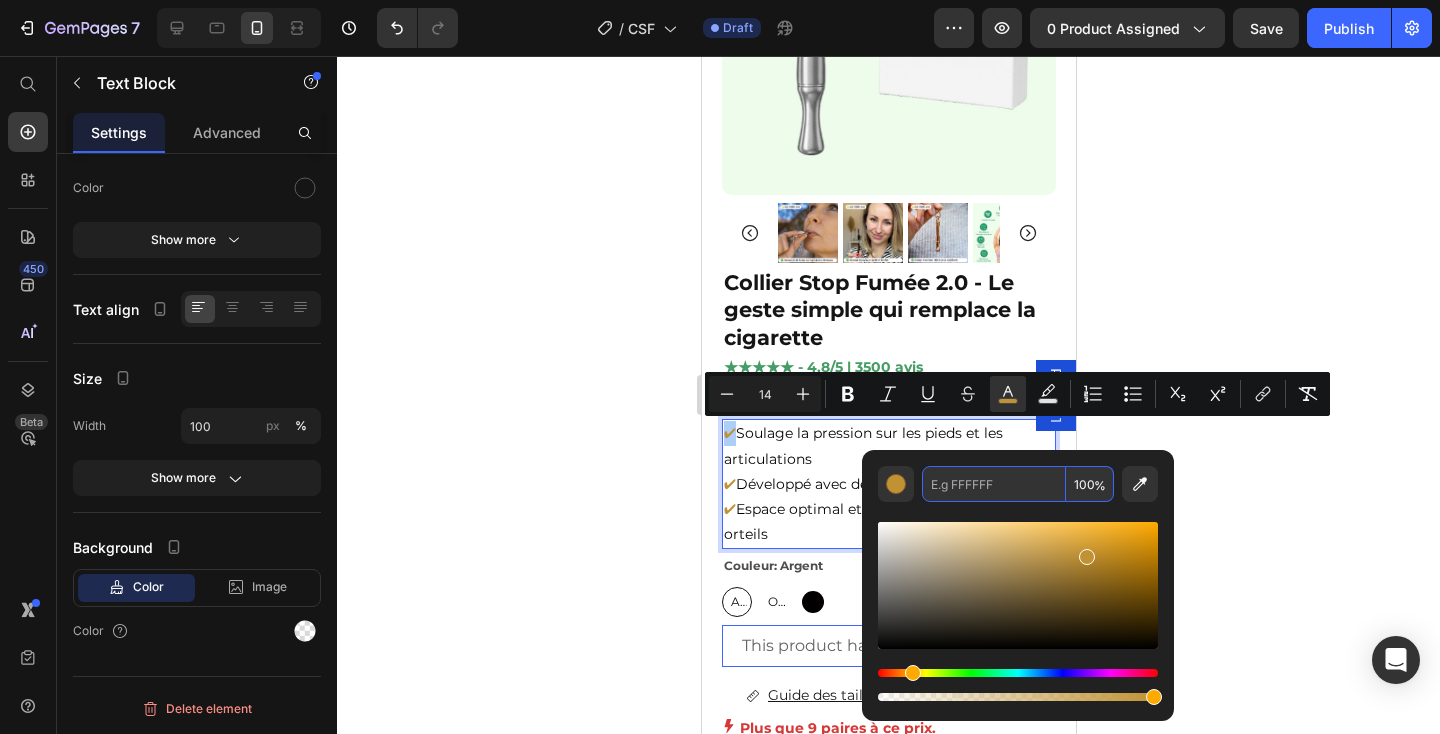 type on "C09233" 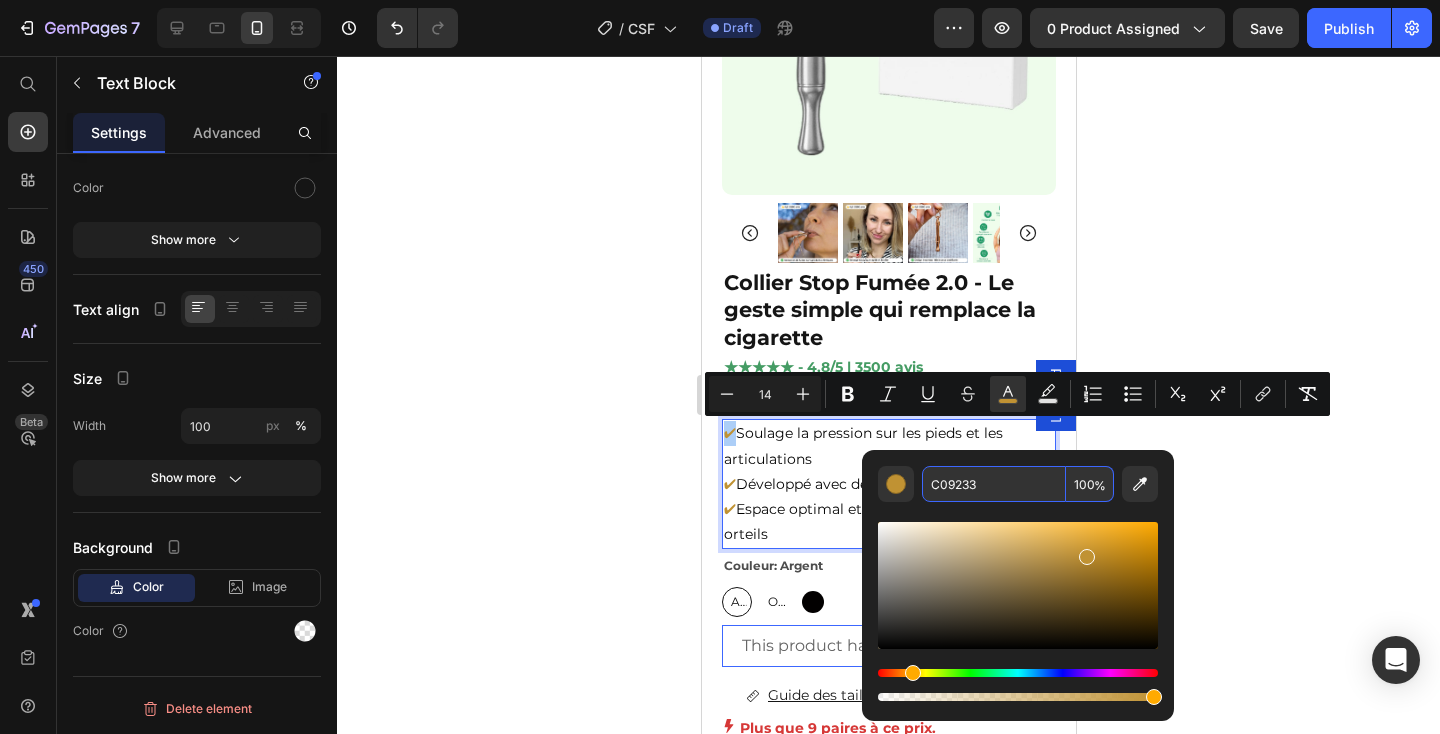 click 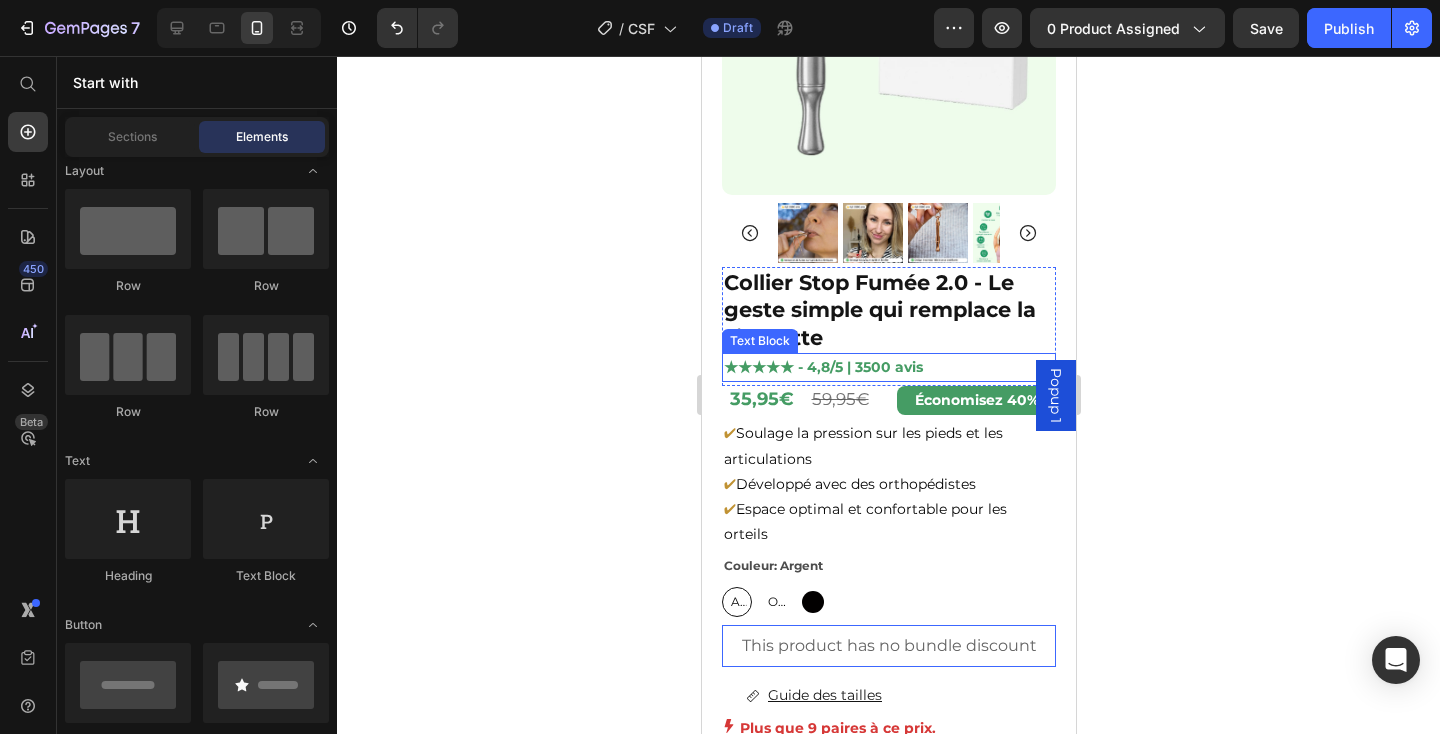 click on "★★★★★ - 4,8/5 | 3500 avis" at bounding box center [822, 367] 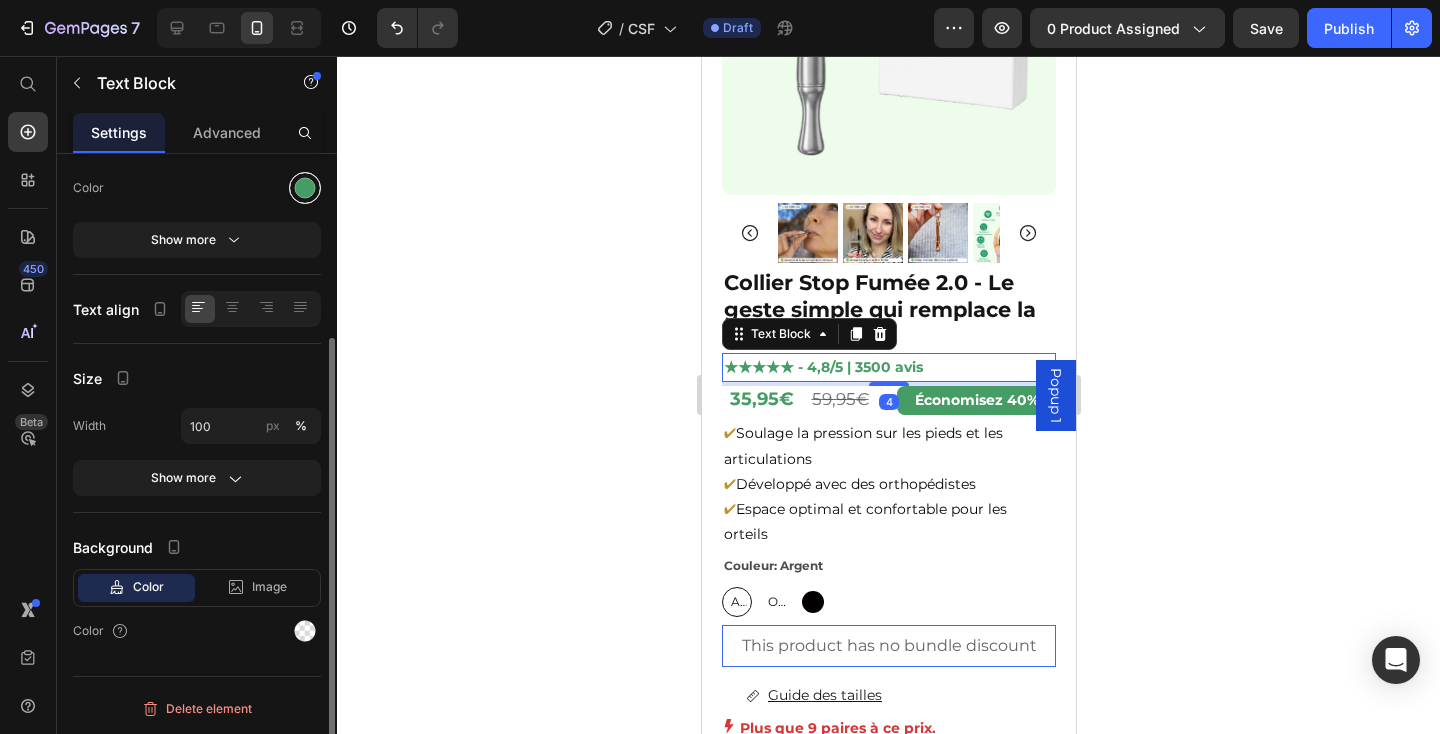 click at bounding box center [305, 188] 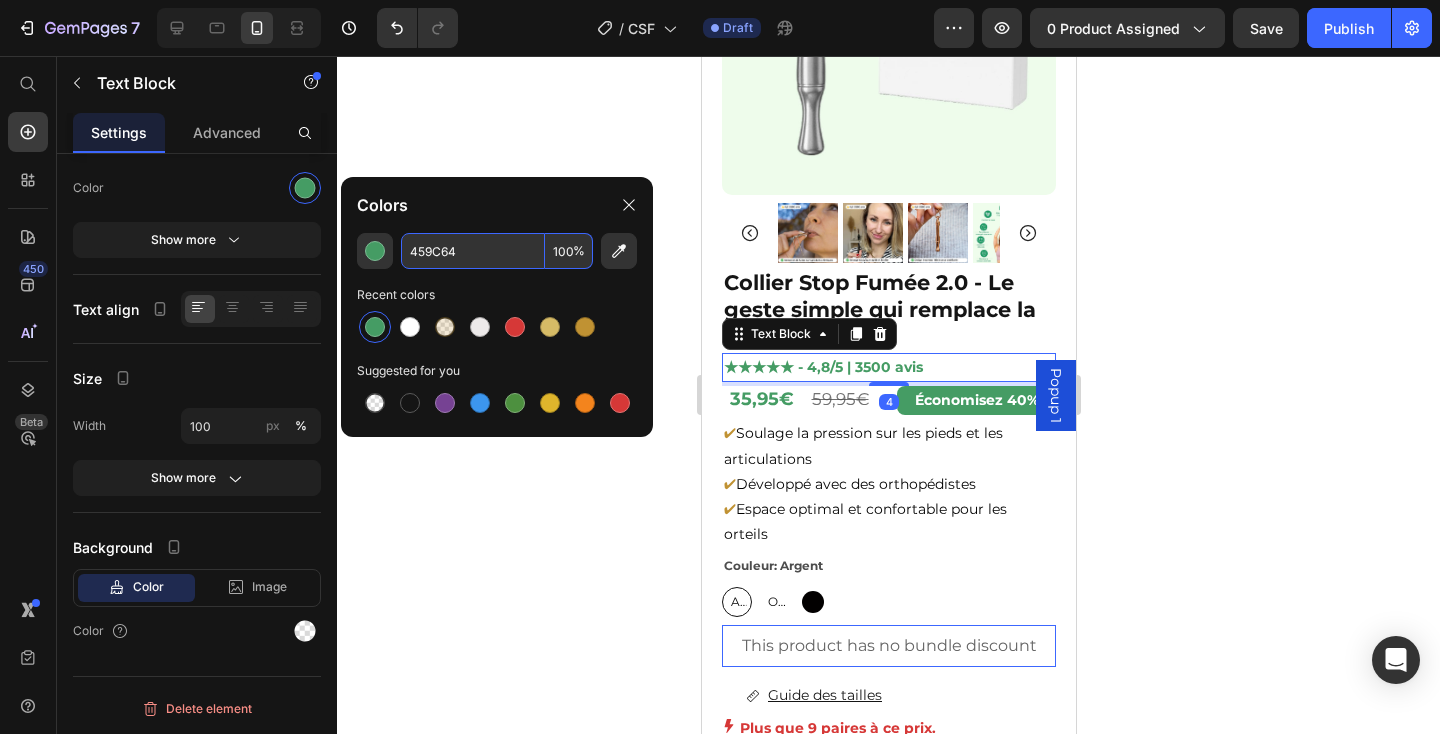 click on "459C64" at bounding box center (473, 251) 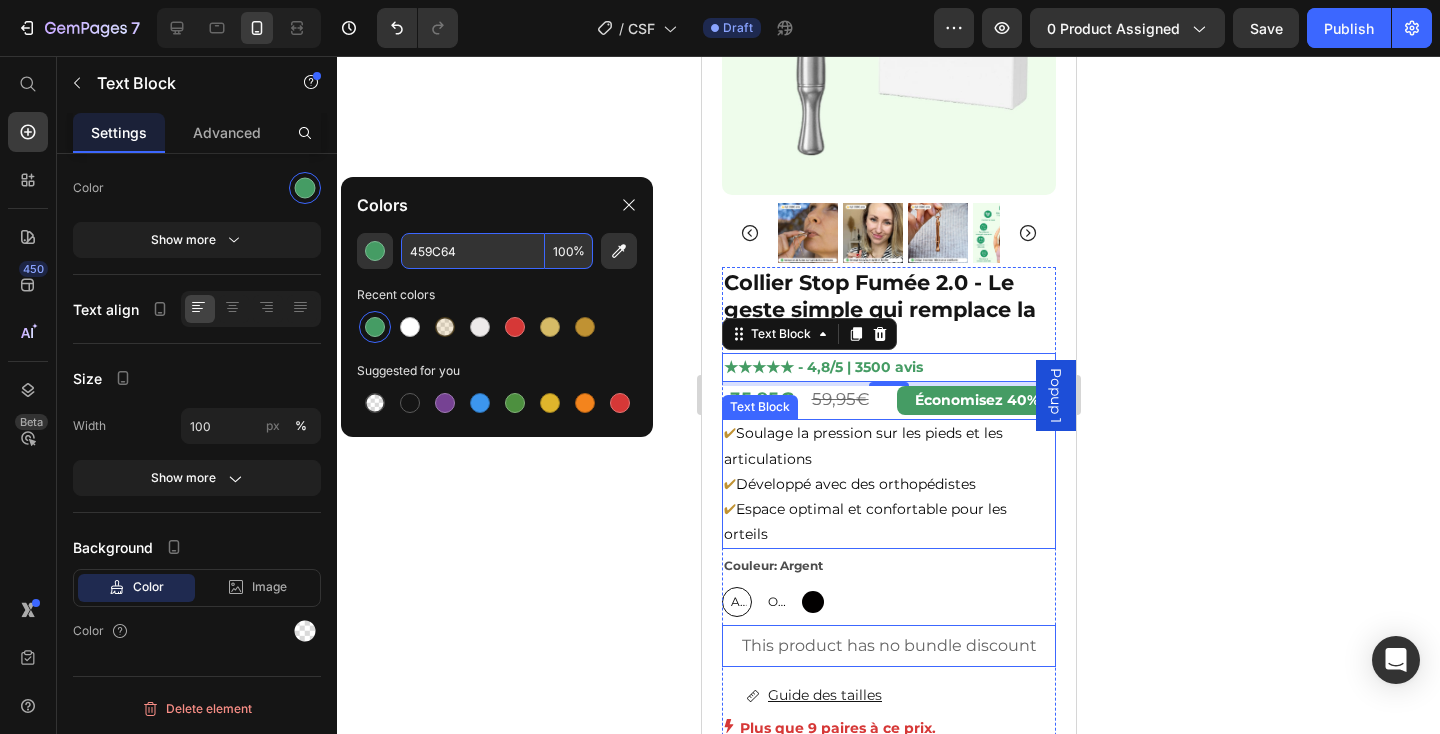 click on "Soulage la pression sur les pieds et les articulations" at bounding box center [862, 445] 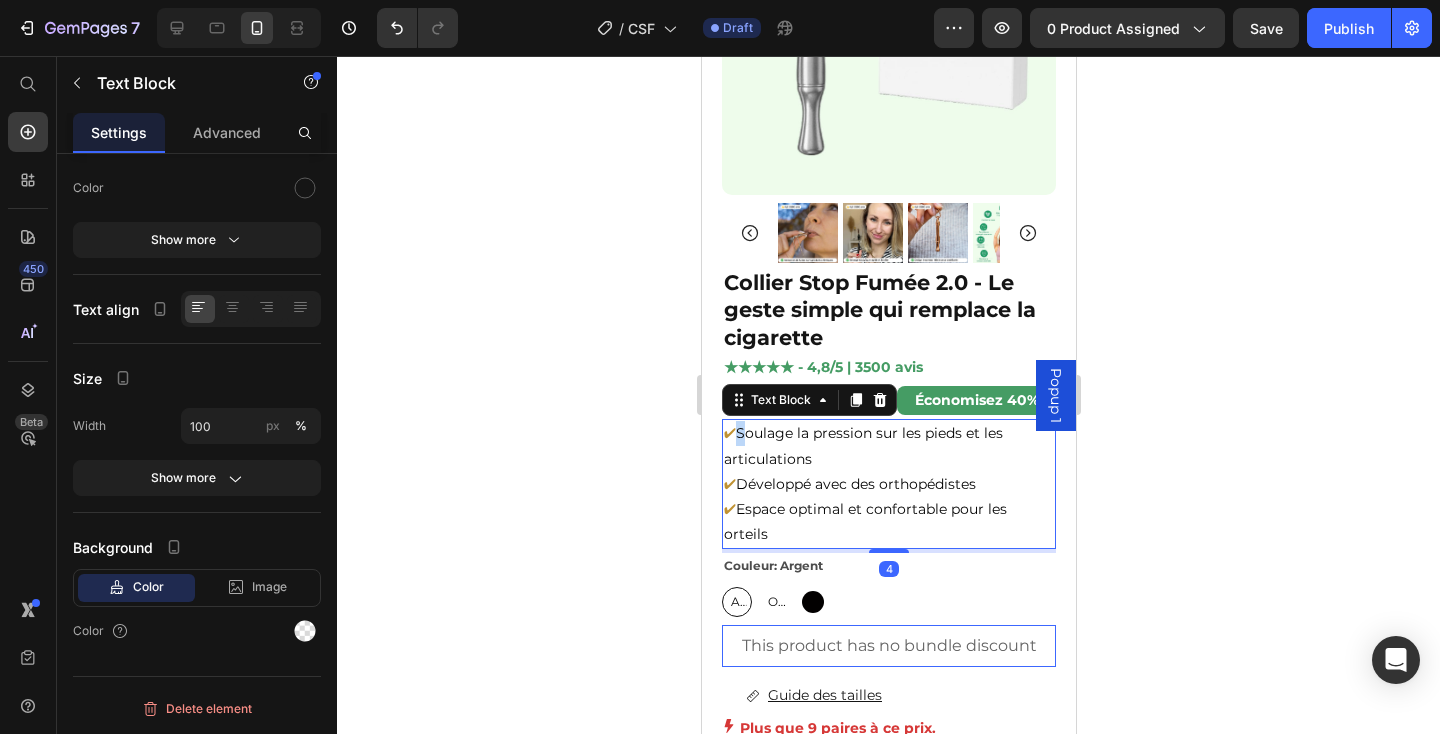 click on "✔" at bounding box center [729, 433] 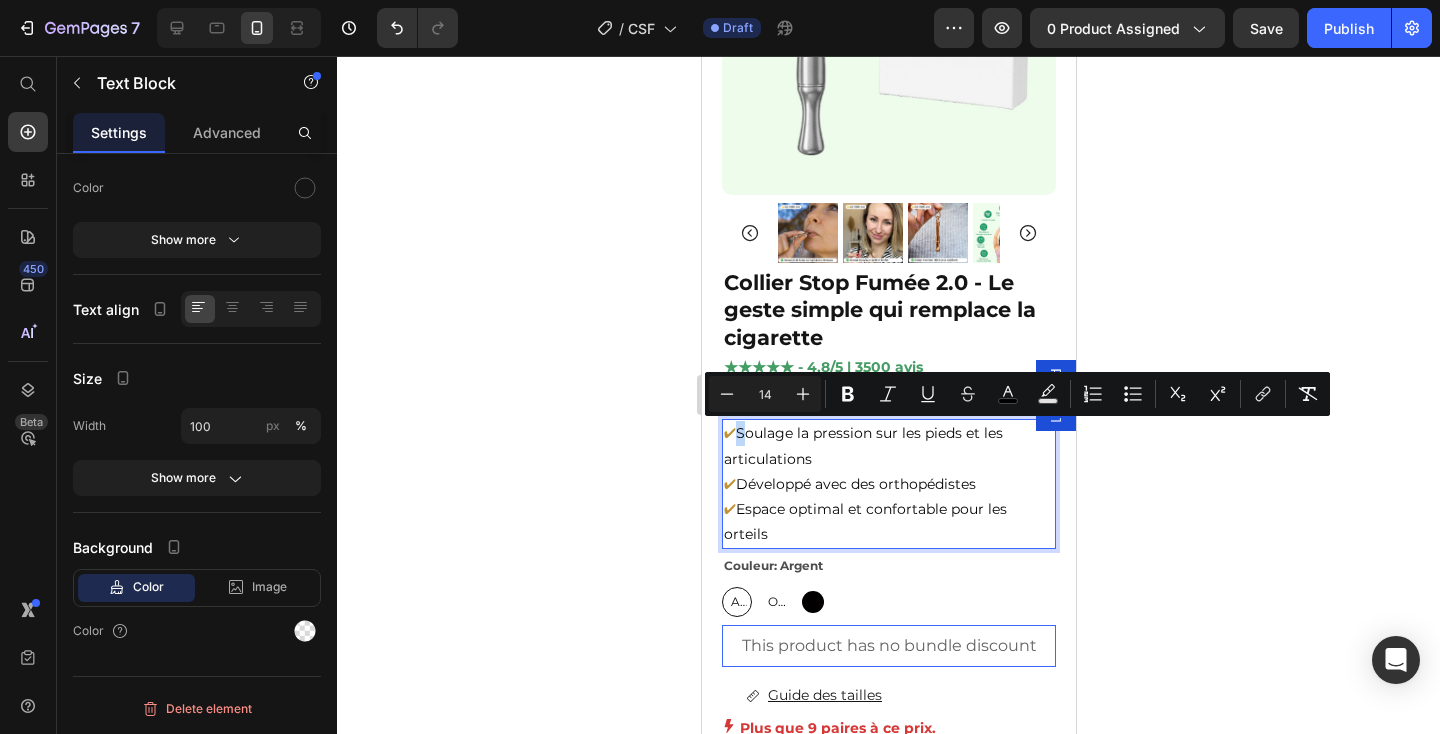 click on "✔" at bounding box center (729, 433) 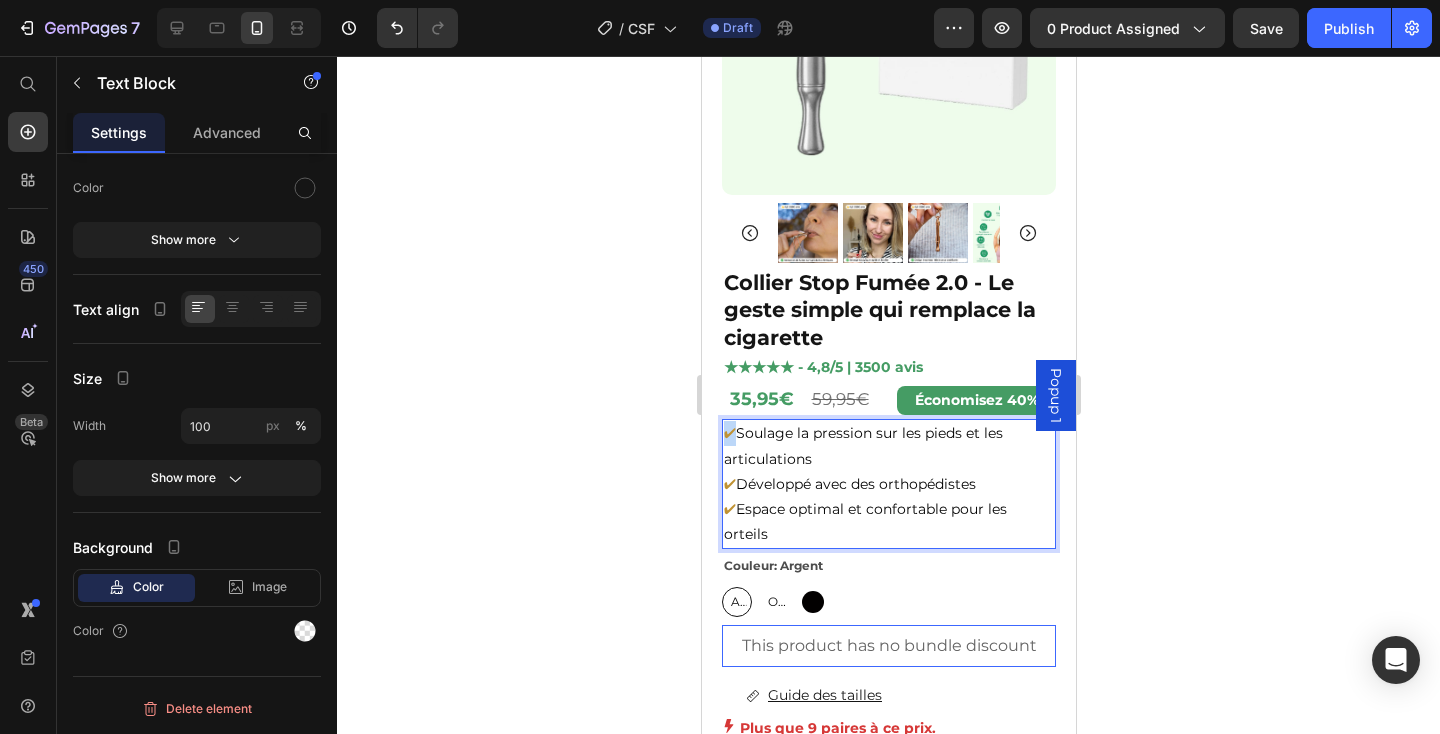 click on "✔  Soulage la pression sur les pieds et les articulations" at bounding box center [888, 446] 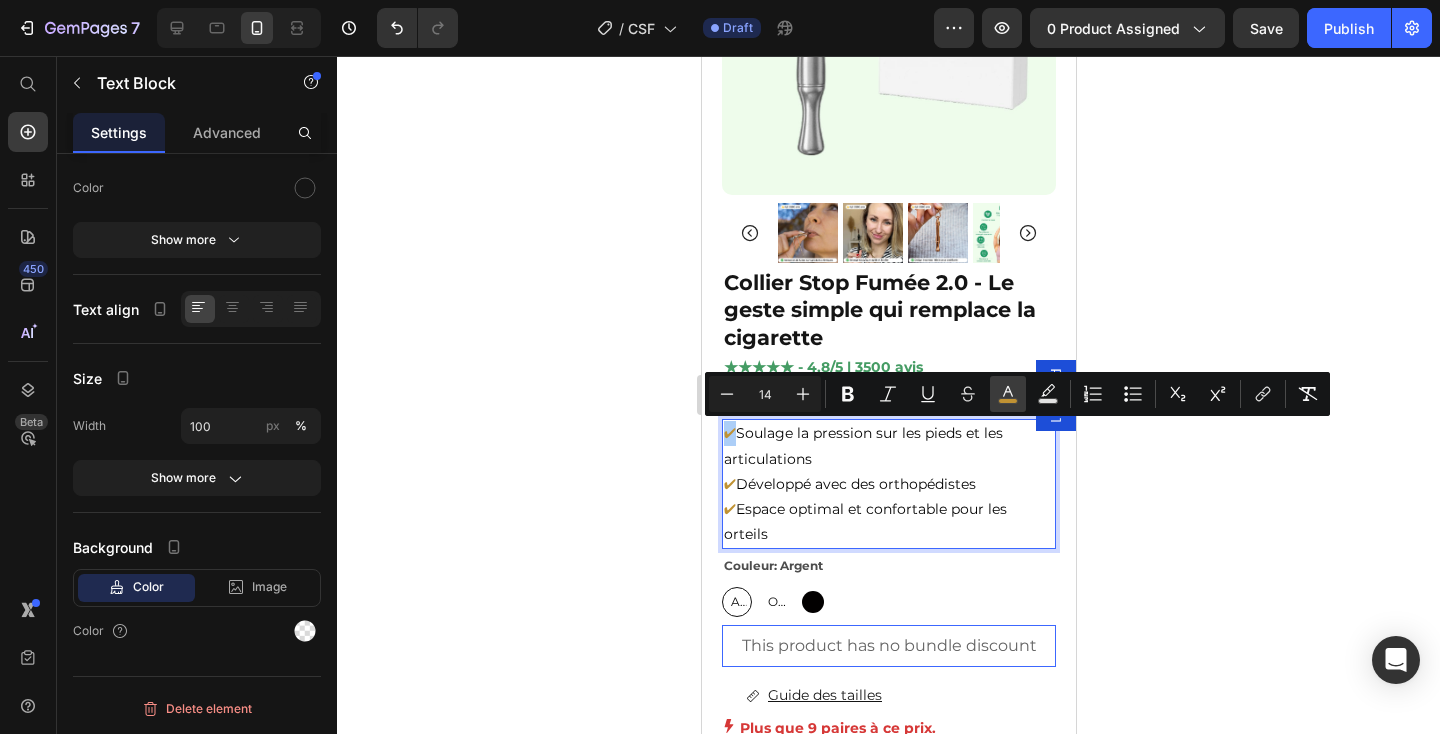 click 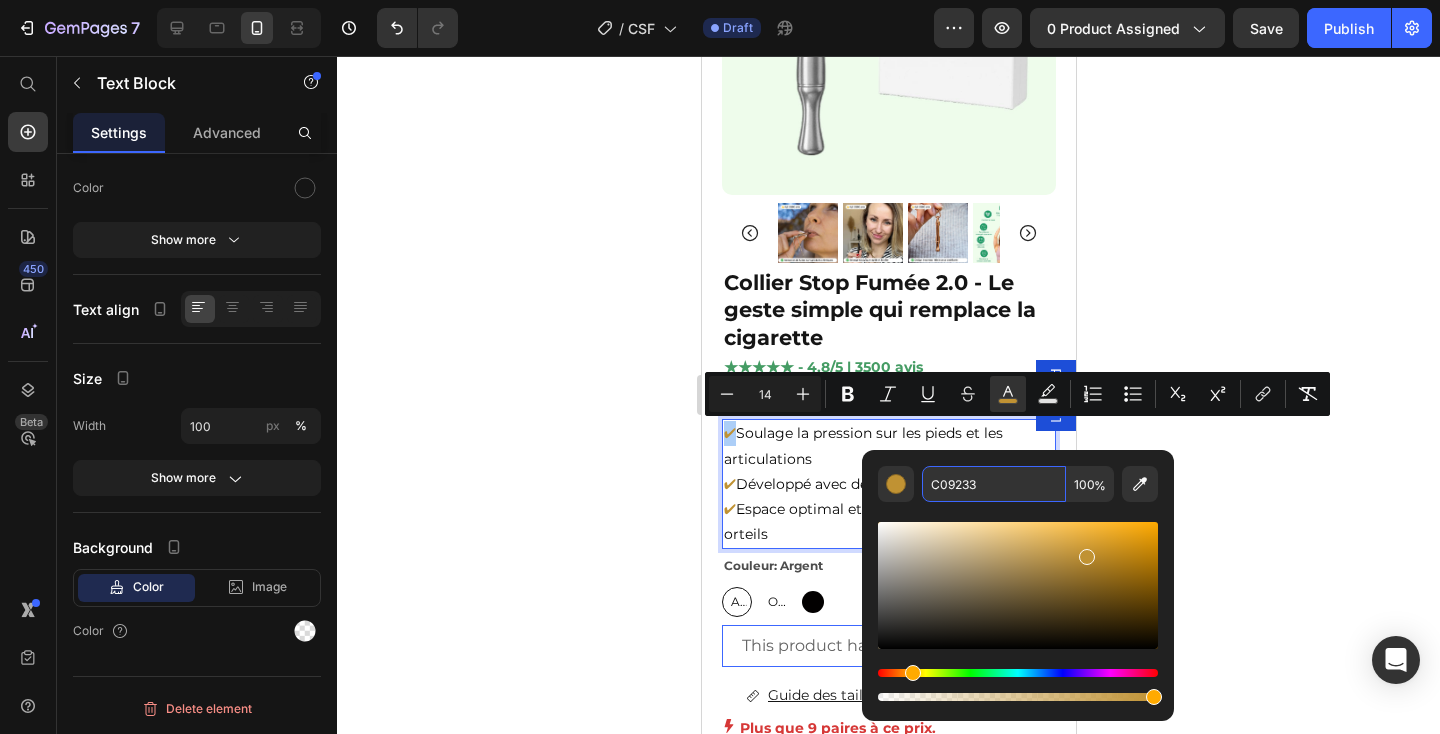 click on "C09233" at bounding box center [994, 484] 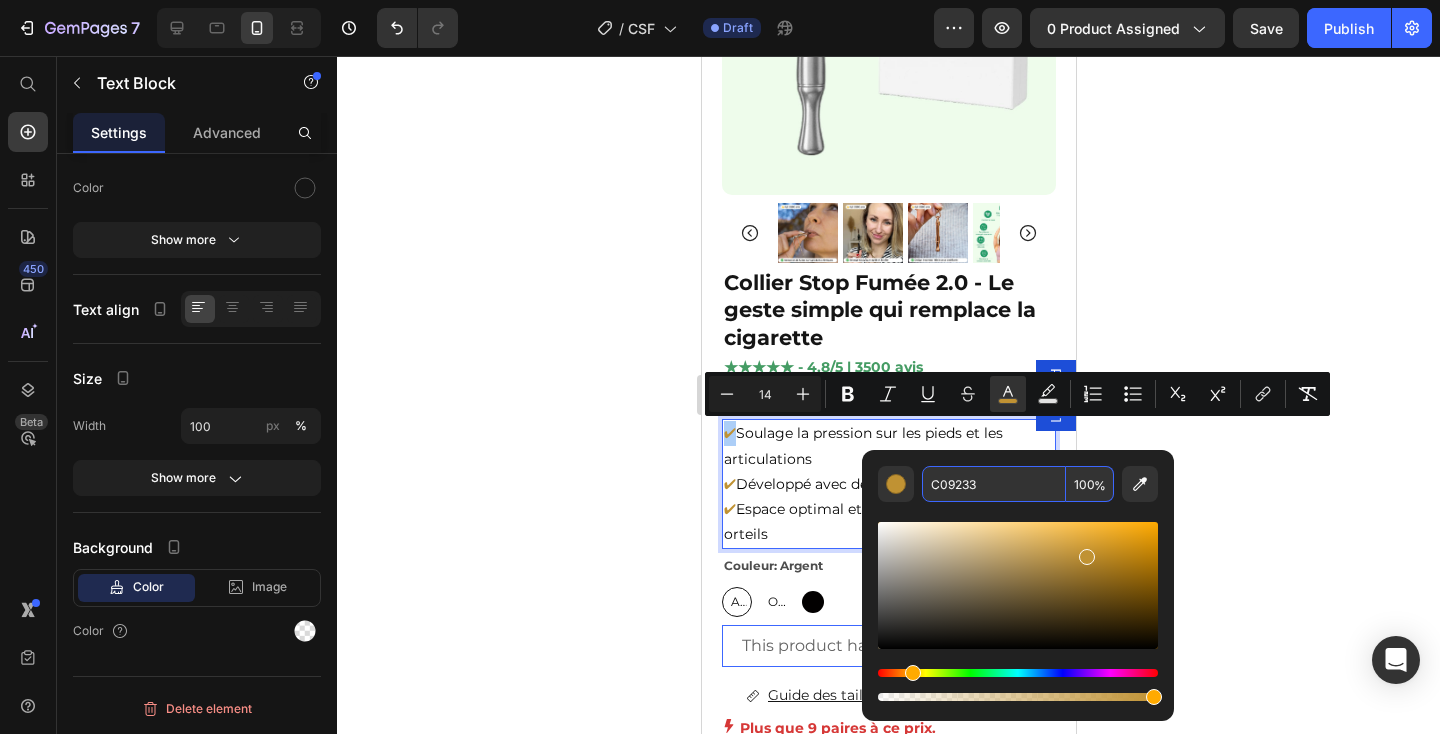 click on "C09233" at bounding box center (994, 484) 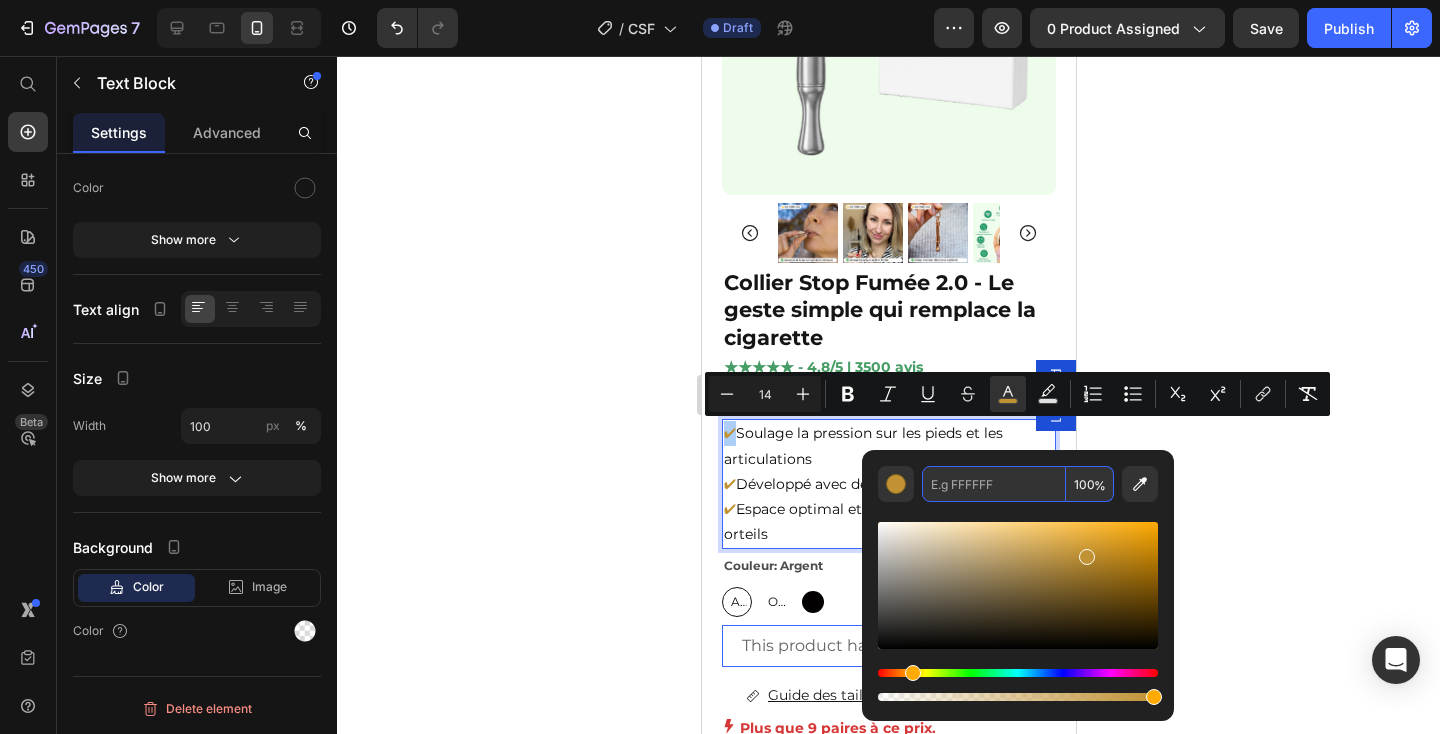 paste on "459C64" 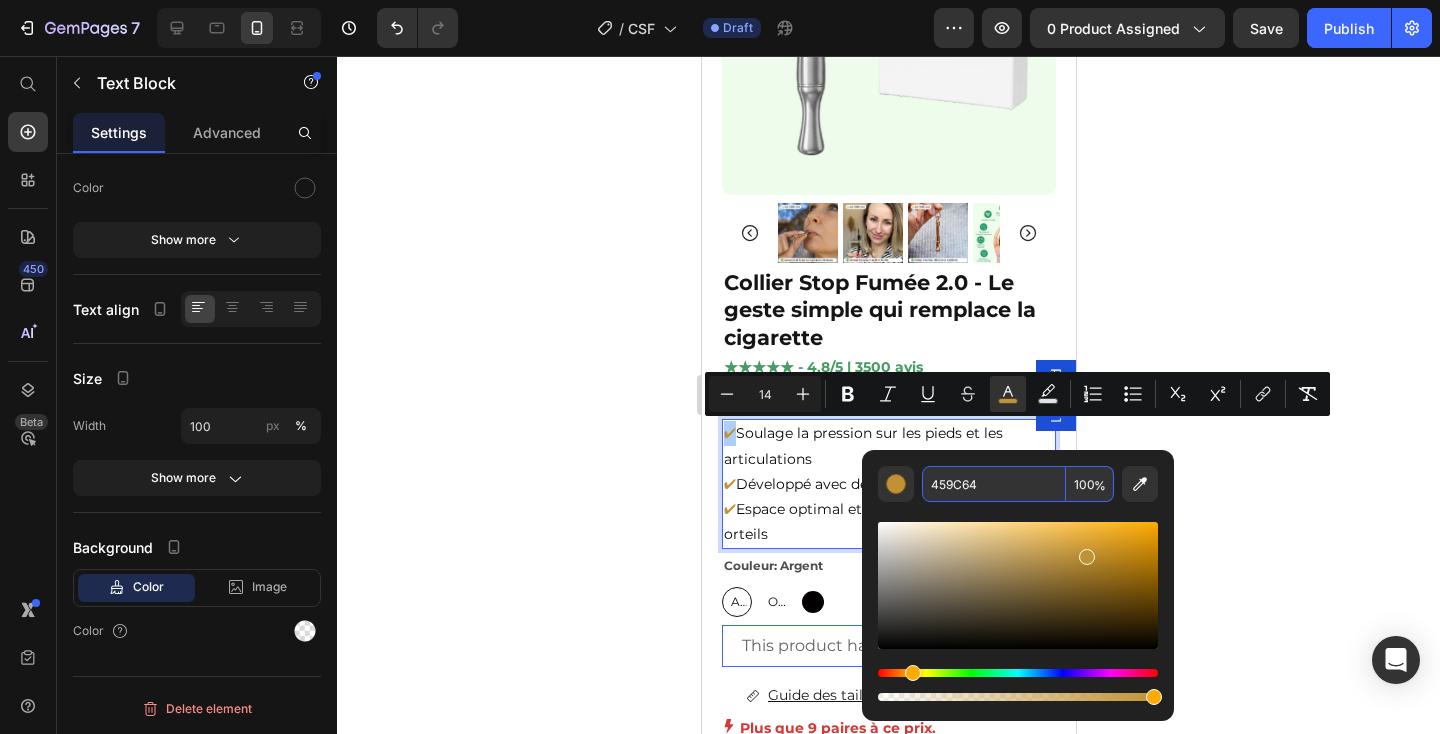 type on "459C64" 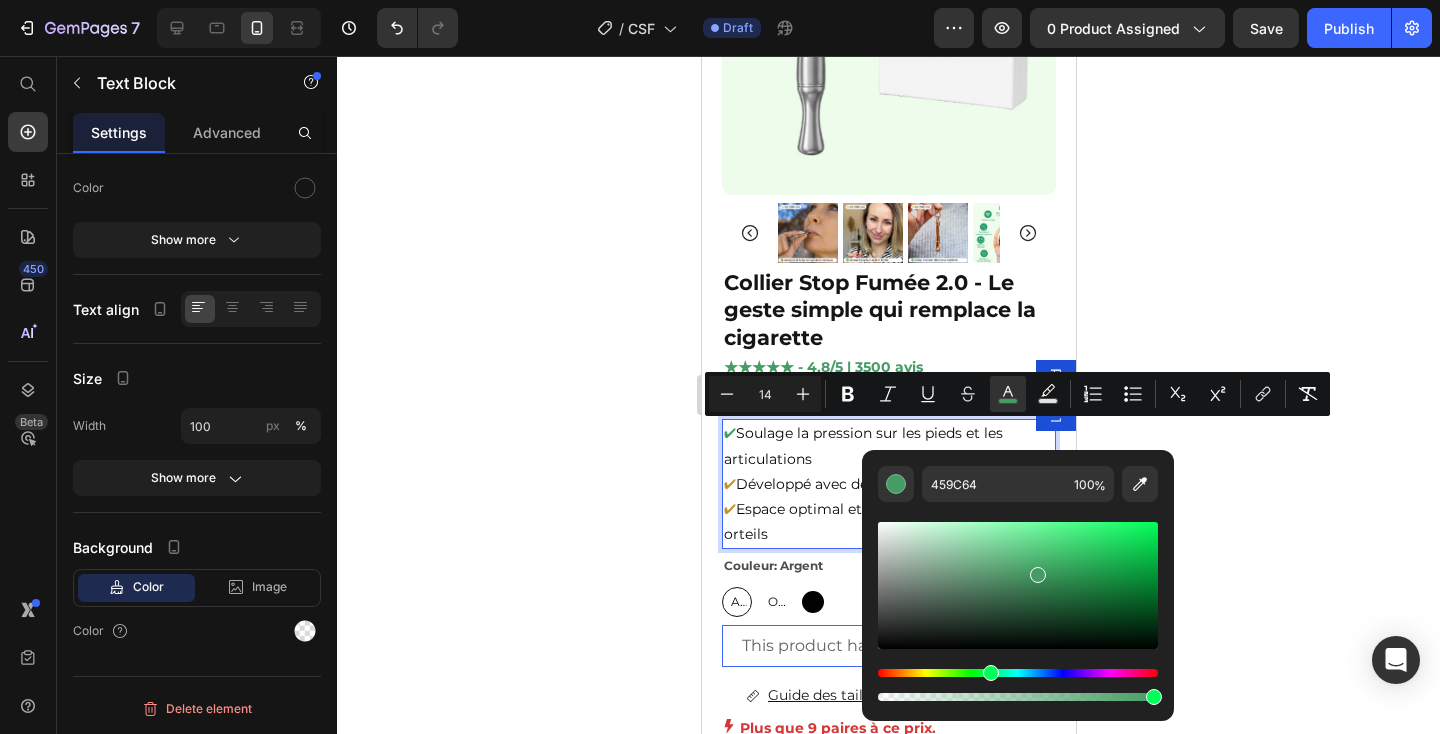 click 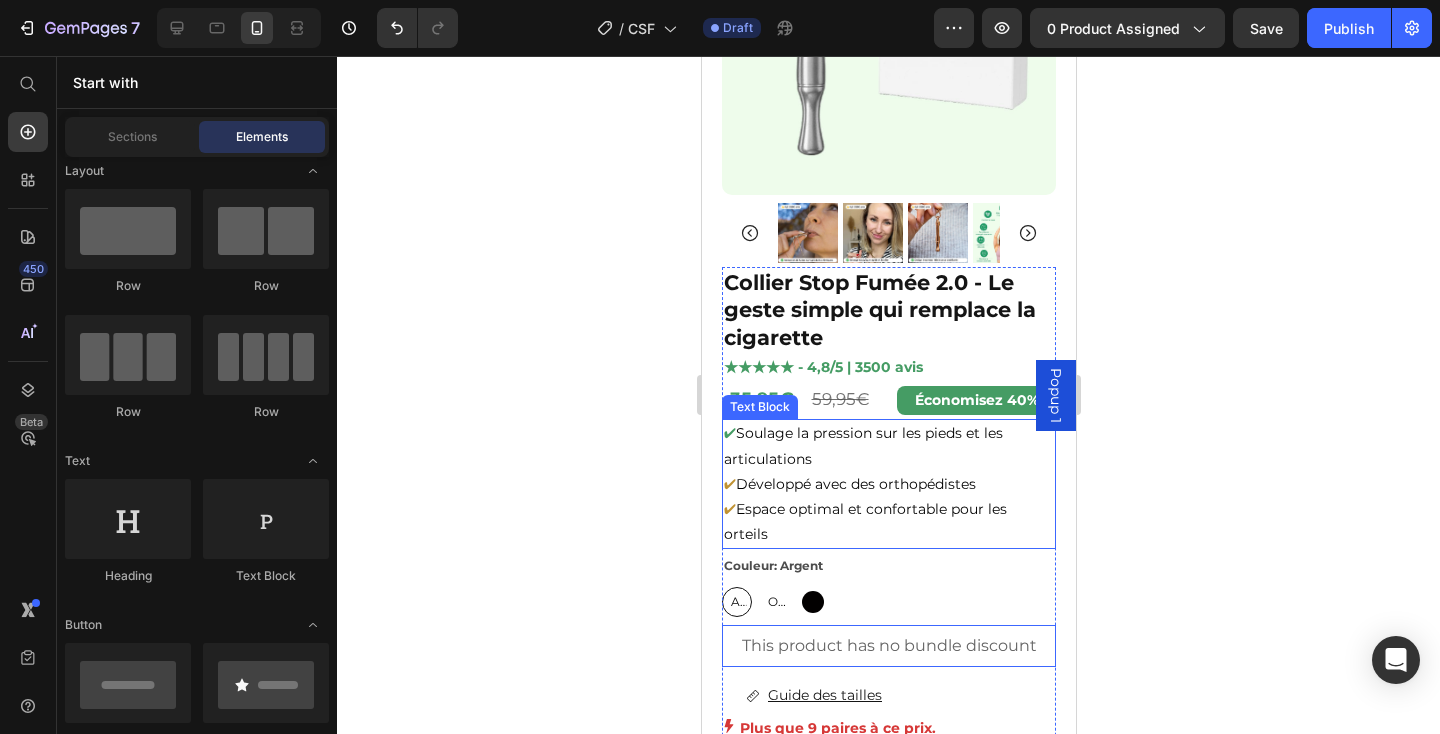 click on "✔  Soulage la pression sur les pieds et les articulations ✔  Développé avec des orthopédistes ✔  Espace optimal et confortable pour les orteils" at bounding box center (888, 484) 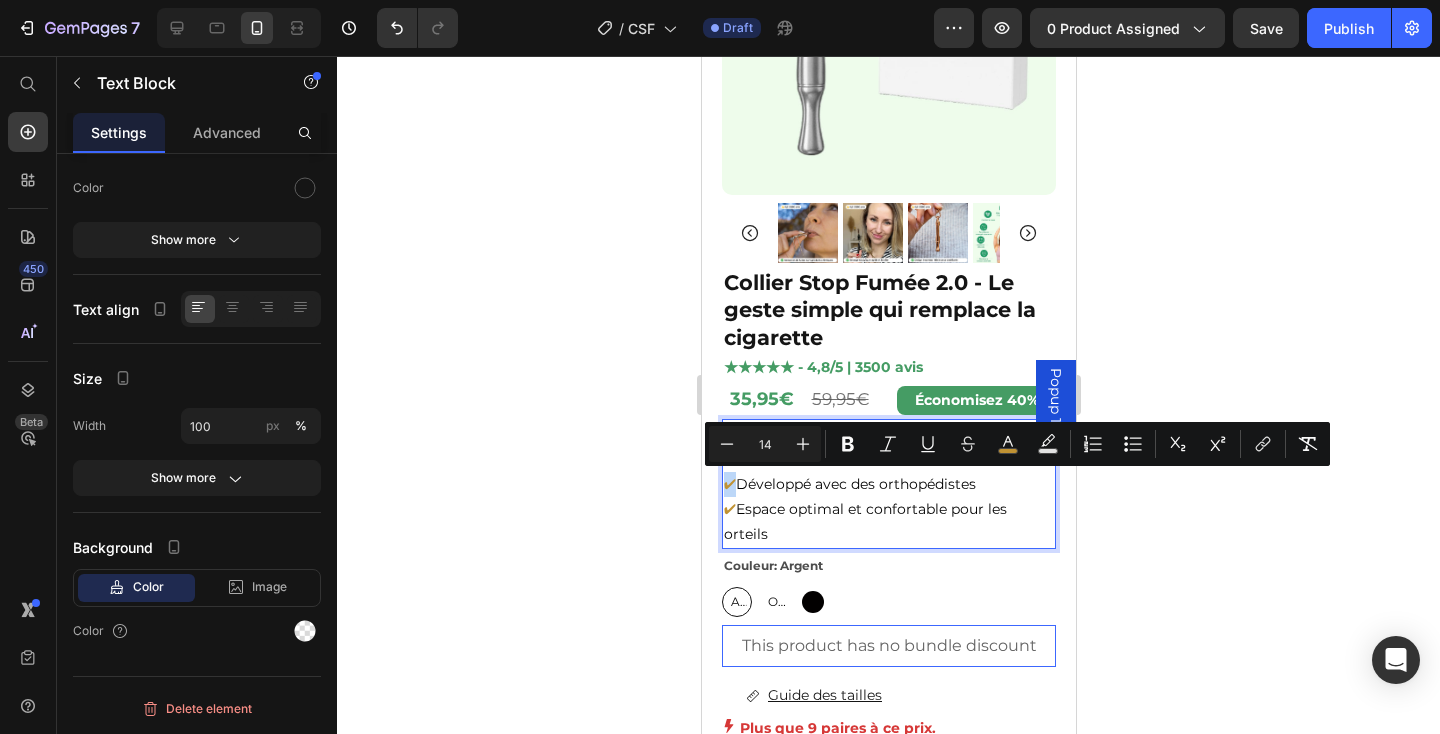 click on "✔" at bounding box center [729, 484] 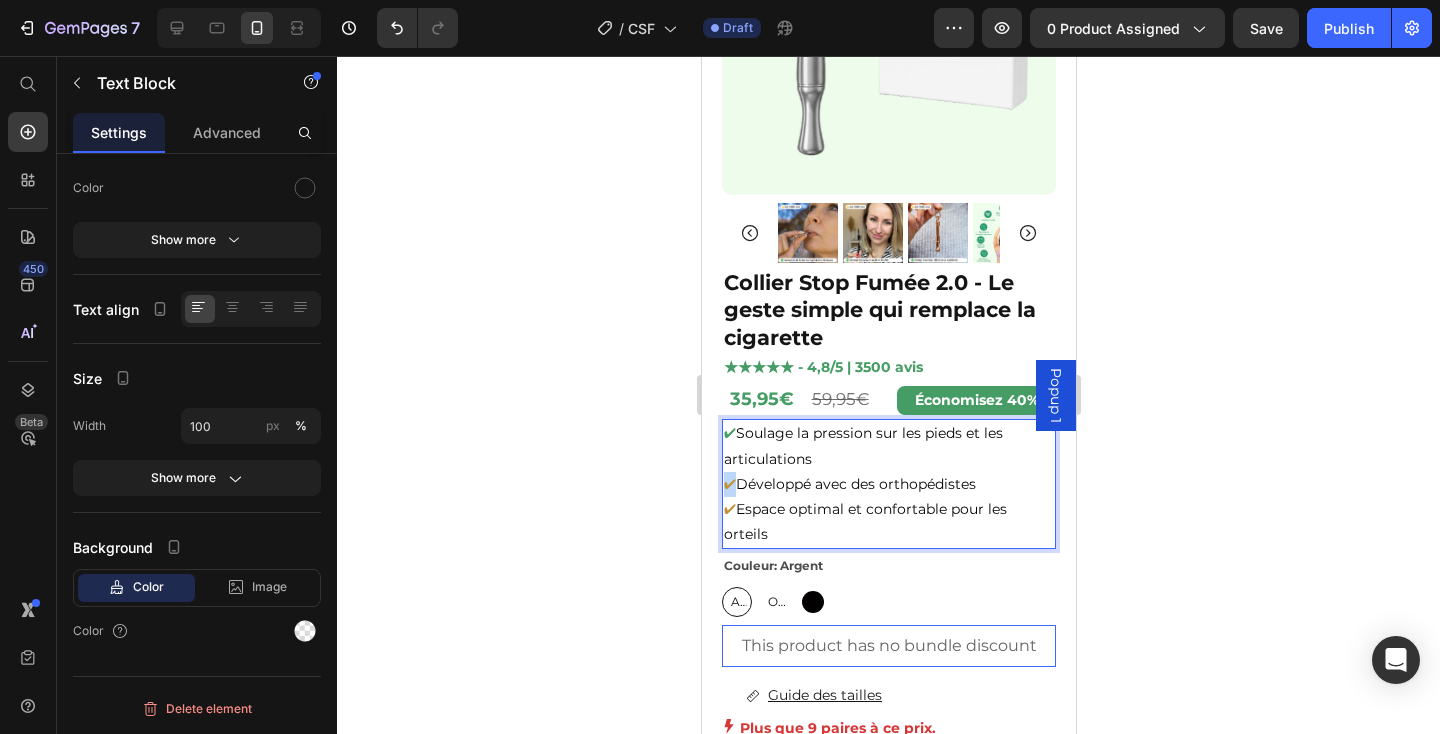 drag, startPoint x: 731, startPoint y: 480, endPoint x: 719, endPoint y: 480, distance: 12 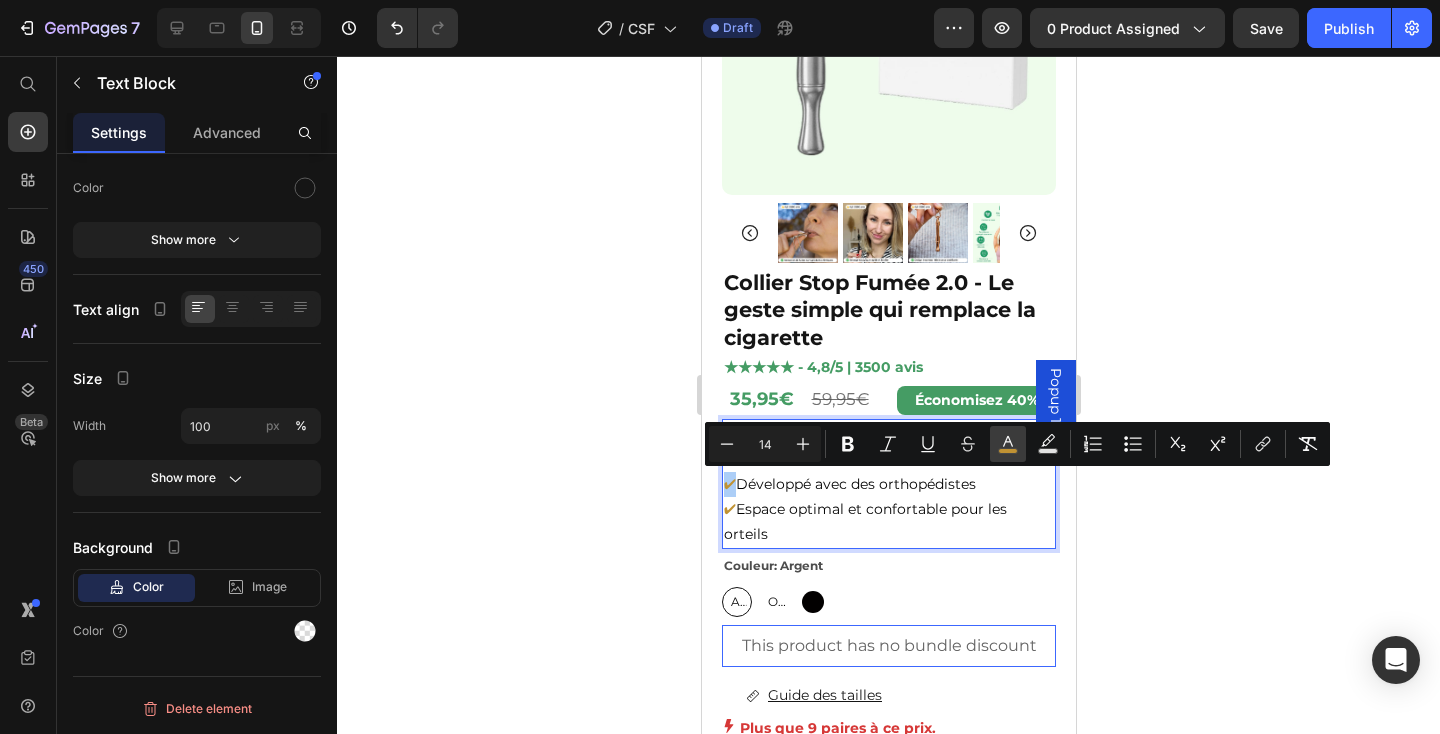 click 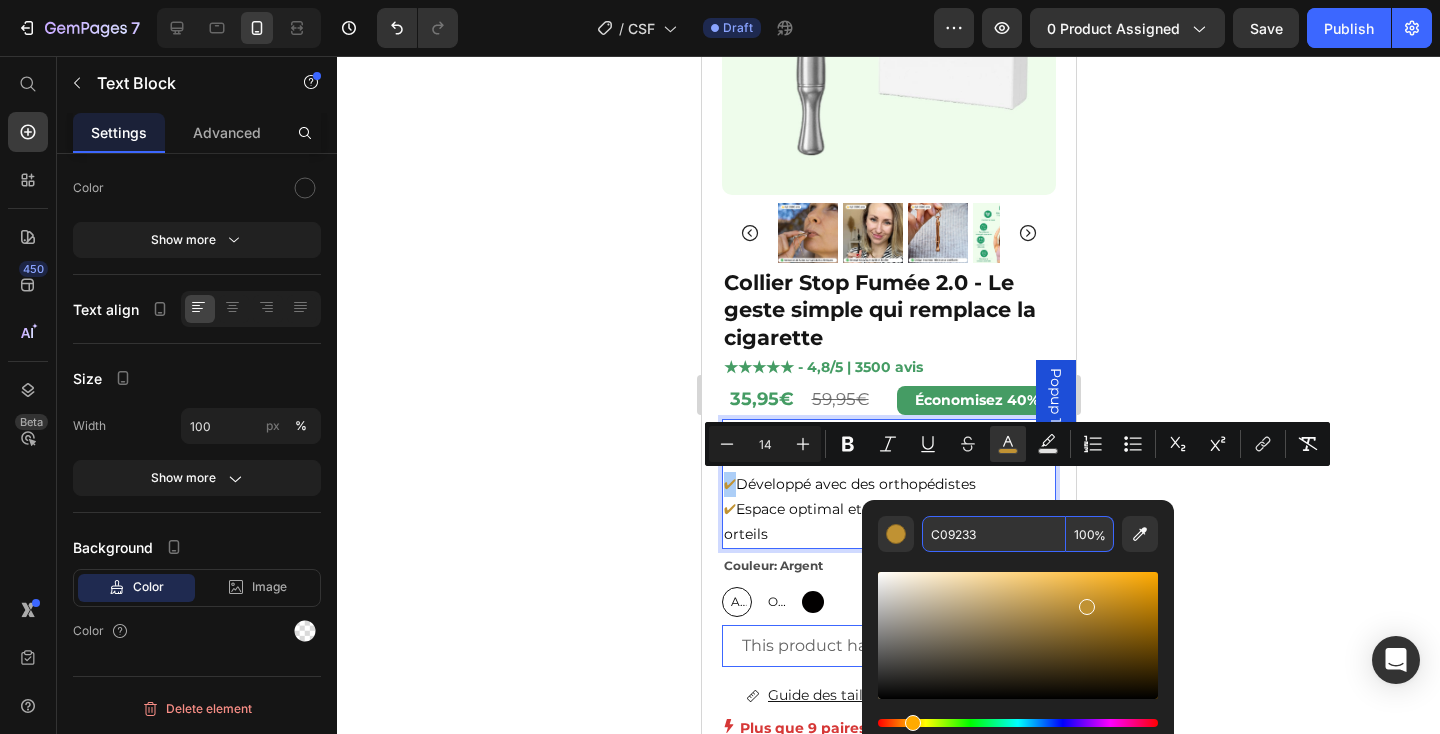 click on "C09233" at bounding box center [994, 534] 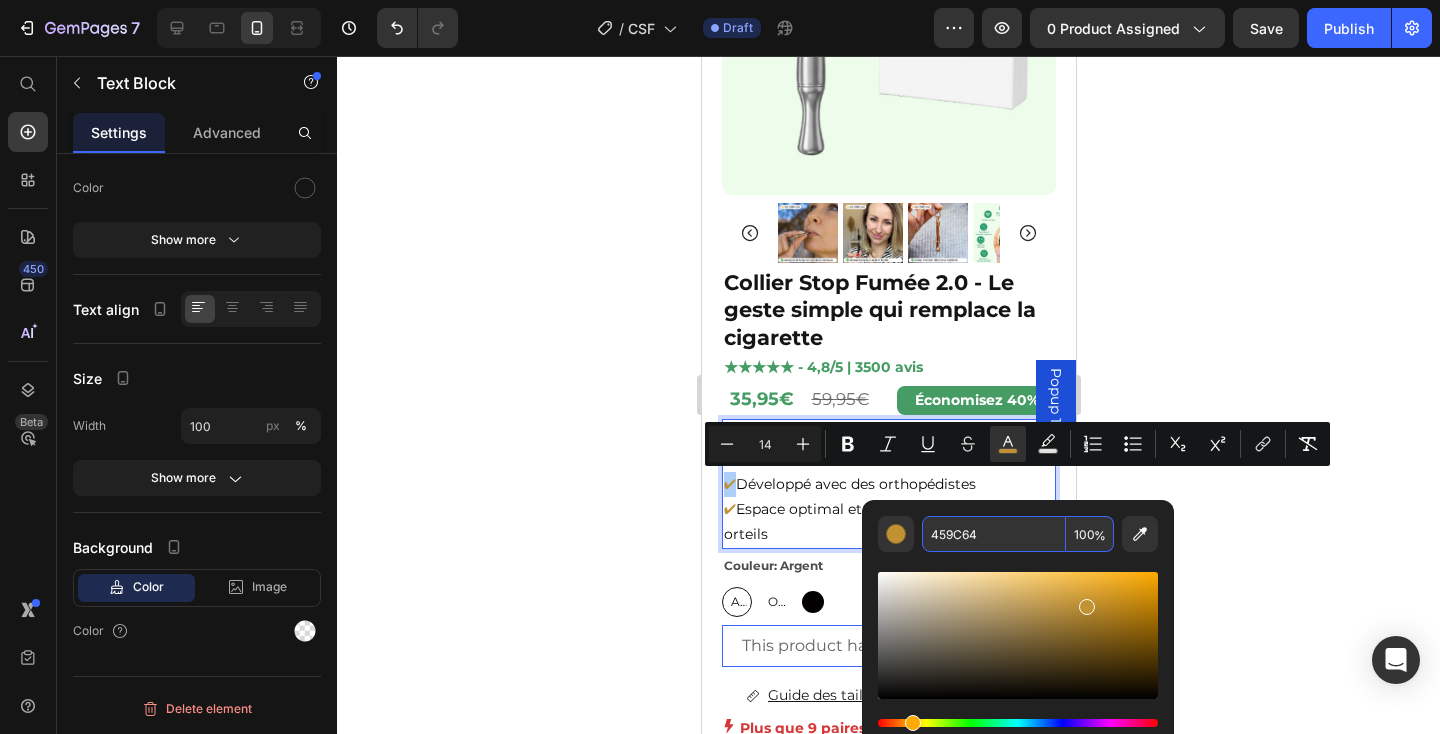 type on "459C64" 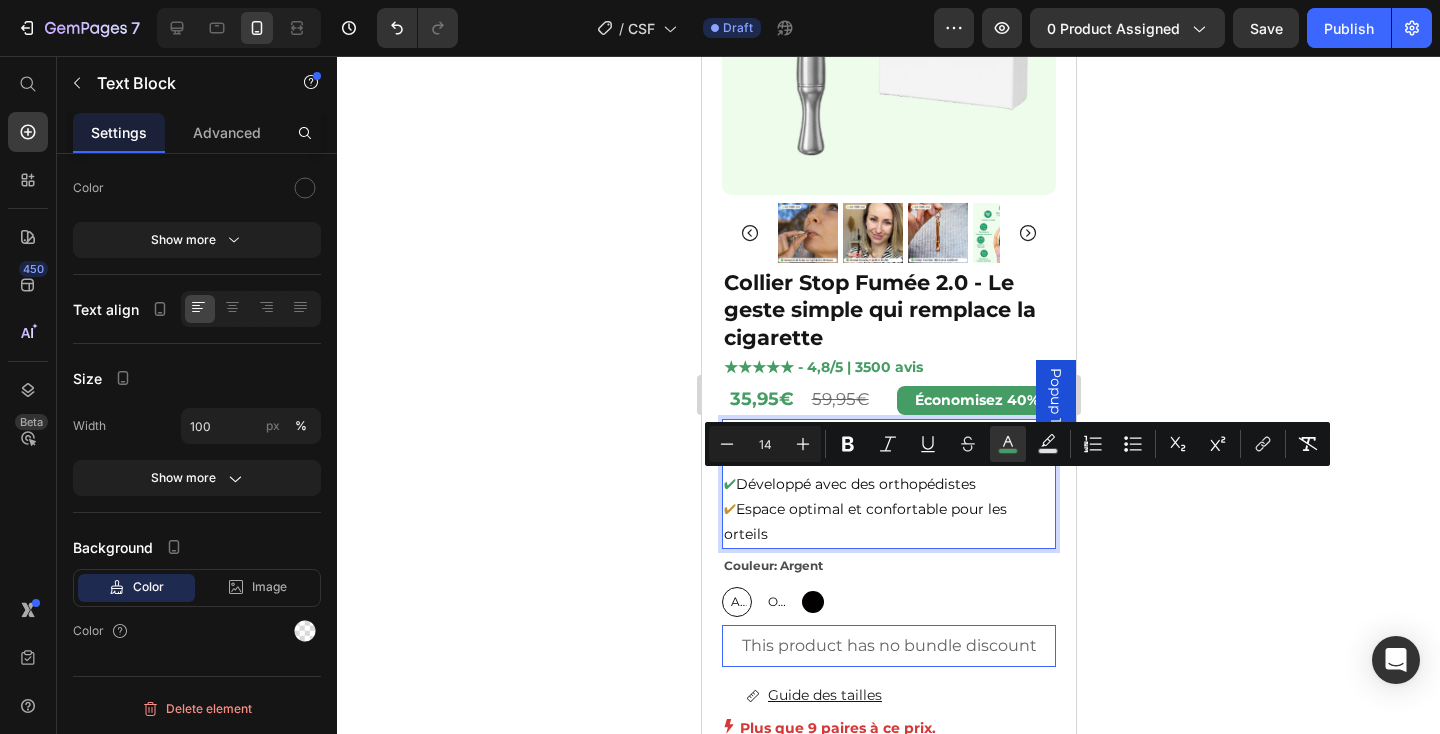 click on "Espace optimal et confortable pour les orteils" at bounding box center (864, 521) 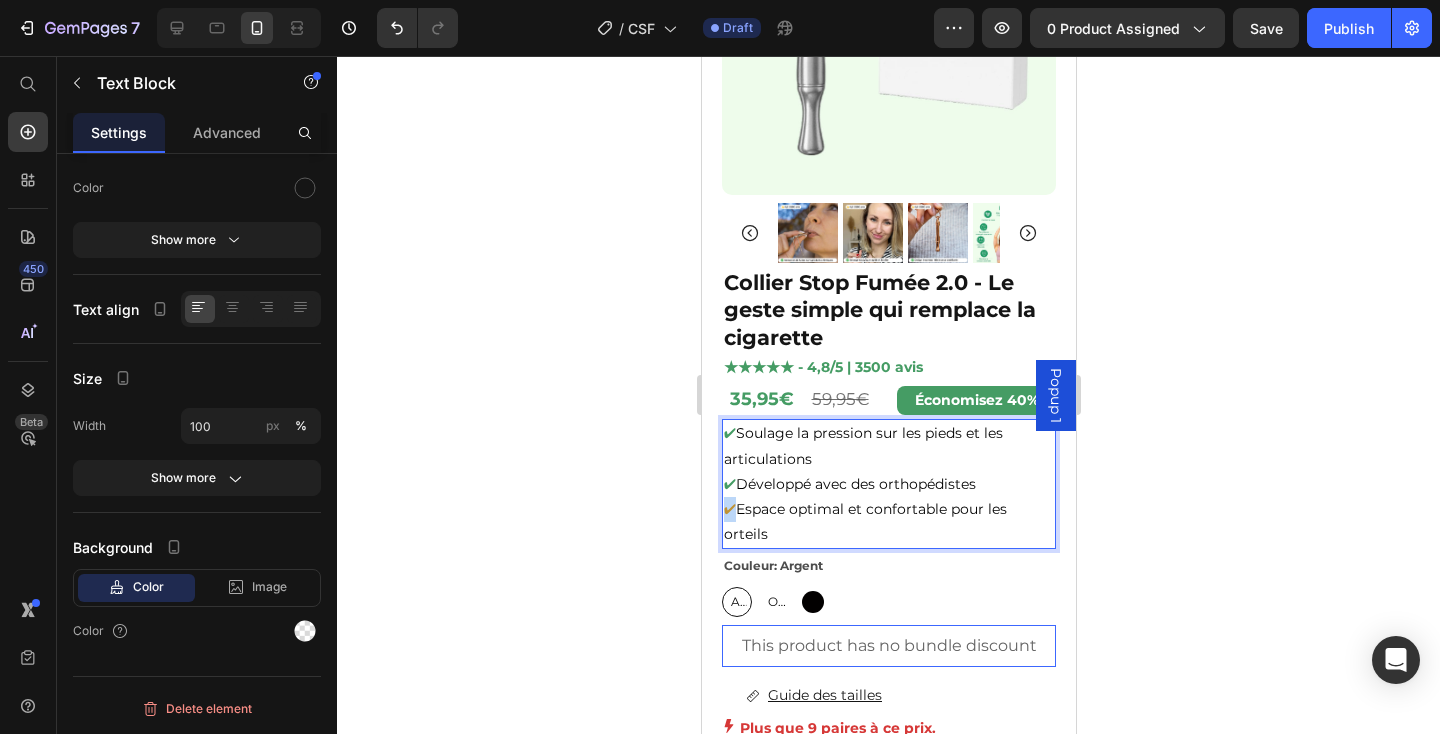 click on "Product Images Row Collier Stop Fumée 2.0  - Le geste simple qui remplace la cigarette Product Title ★★★★★ - 4,8/5 | 3500 avis  Text Block Row Row Row 35,95€ Product Price 59,95€ Product Price Économisez 40% Text Block Row ✔  Soulage la pression sur les pieds et les articulations ✔  Développé avec des orthopédistes ✔  Espace optimal et confortable pour les orteils Text Block   4 Couleur: Argent Argent Argent Argent Or Or Or Noir Noir Product Variants & Swatches This product has no bundle discount Product Bundle Discount
Guide des tailles Button   Plus que 9 paires à ce prix. Stock Counter ajouter au panier Add to Cart
Icon Livraison  gratuite Text Block
Icon Expédition en 2 jours ouvrés Text Block
Icon Garantie 30 jours Text Block Row Row Product" at bounding box center (888, 373) 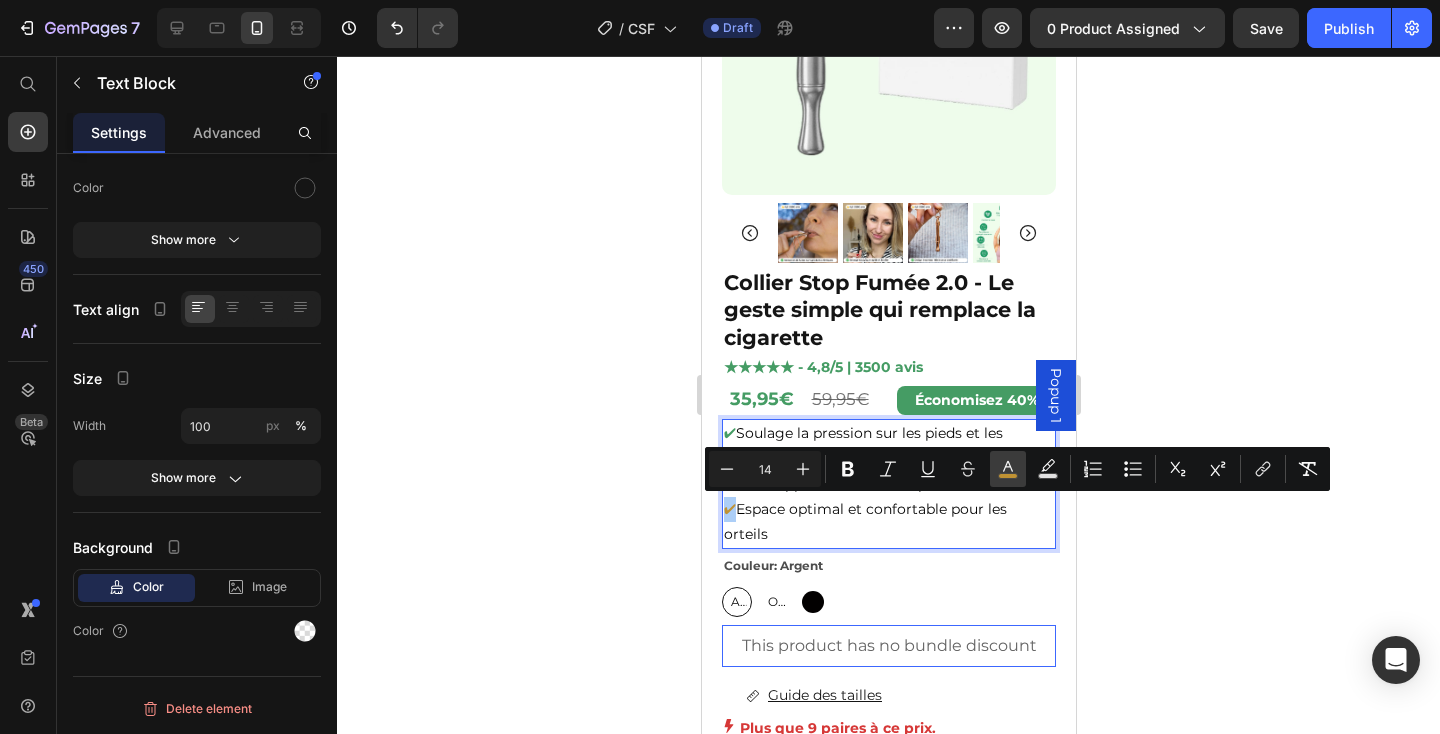 click 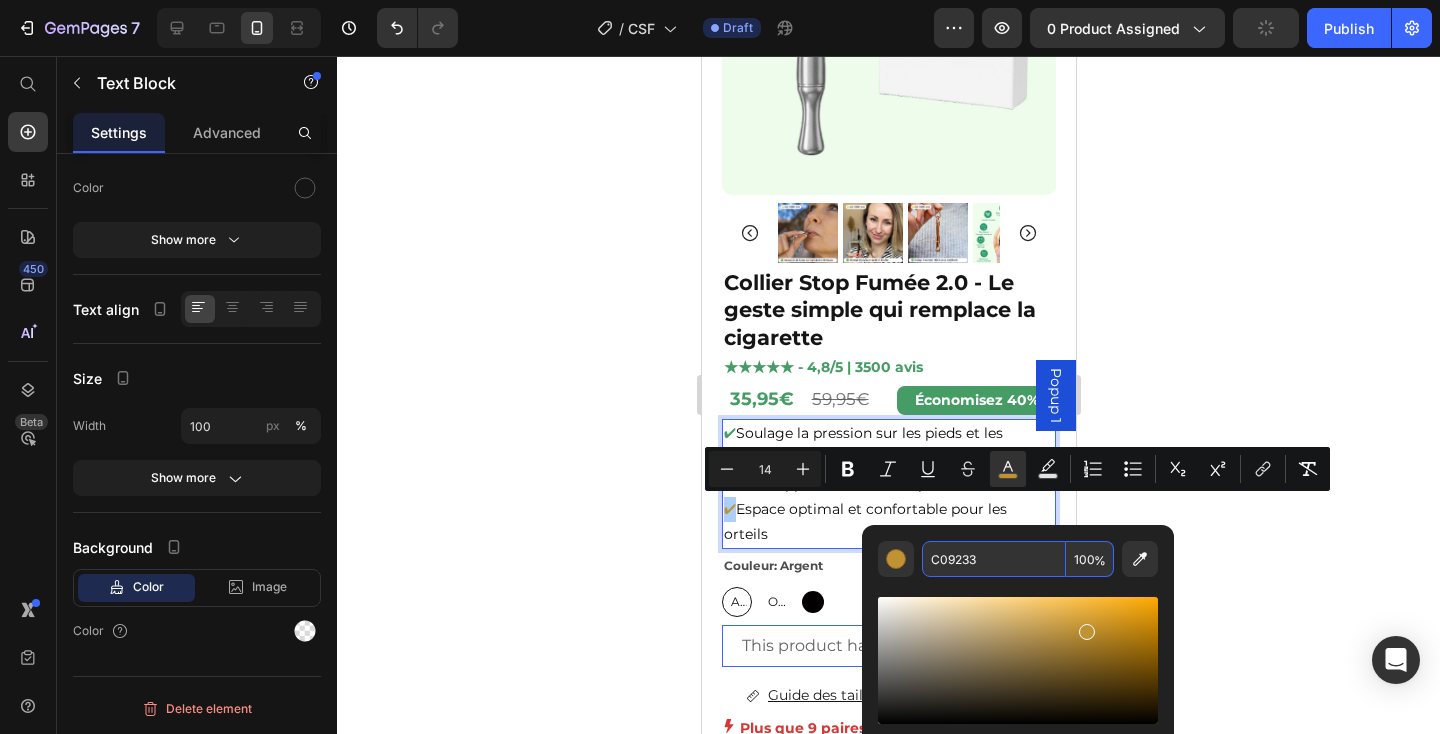 click on "C09233" at bounding box center [994, 559] 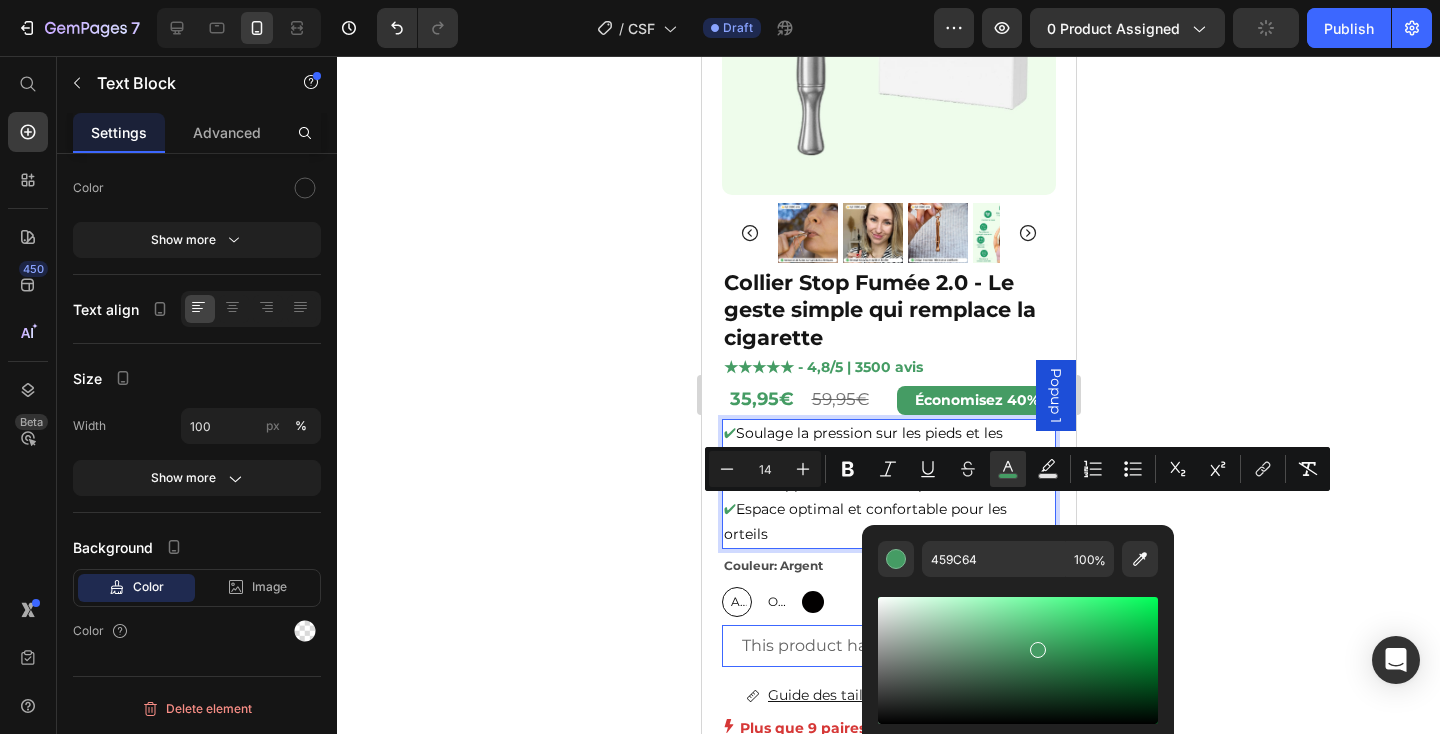 click 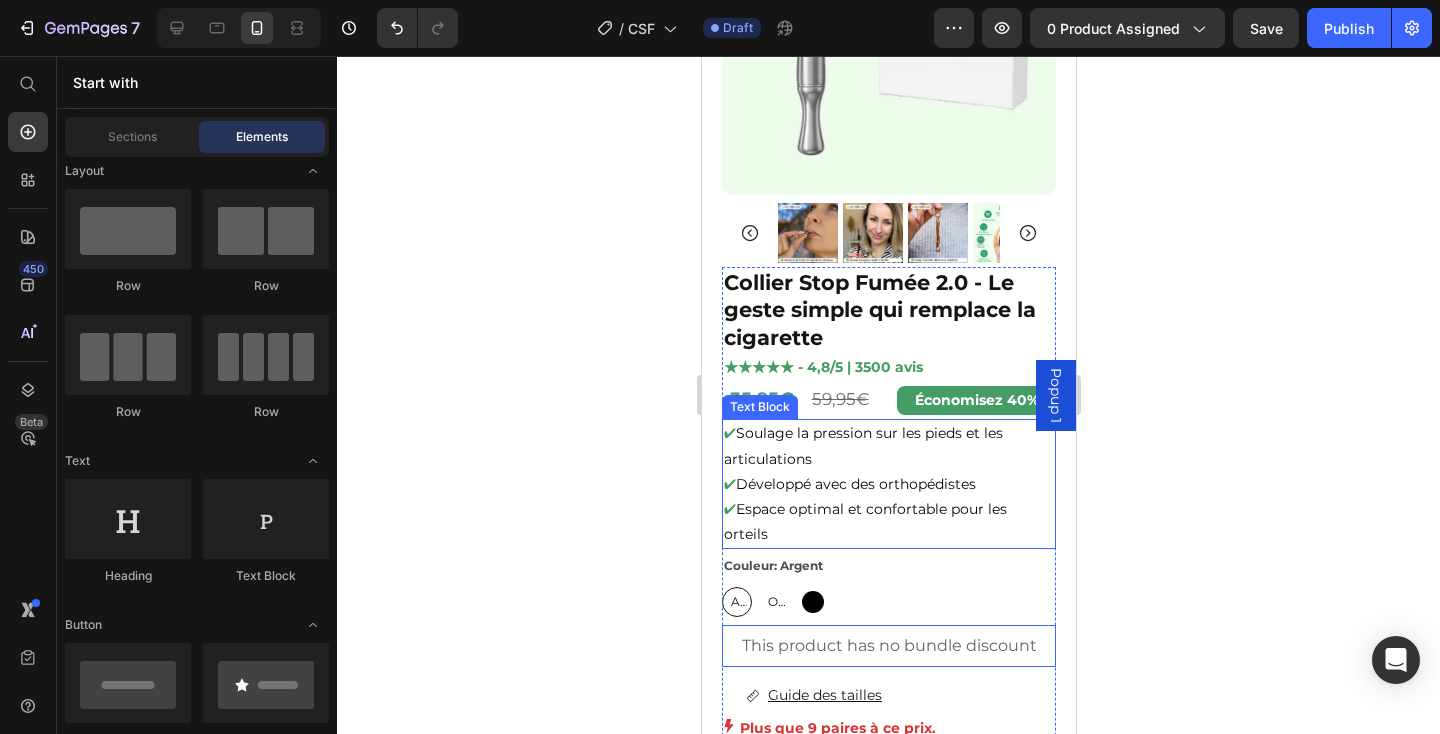 click on "✔  Soulage la pression sur les pieds et les articulations" at bounding box center (888, 446) 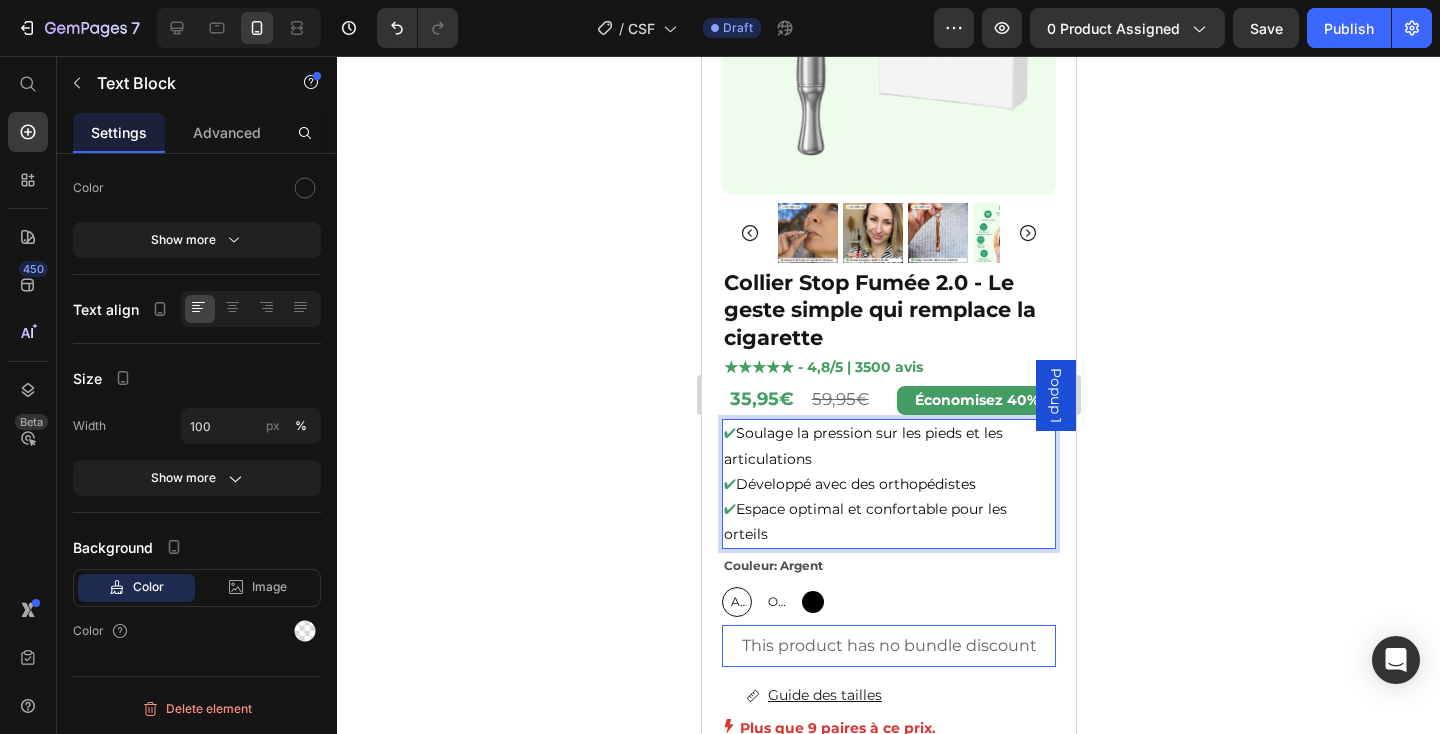 click on "Soulage la pression sur les pieds et les articulations" at bounding box center (862, 445) 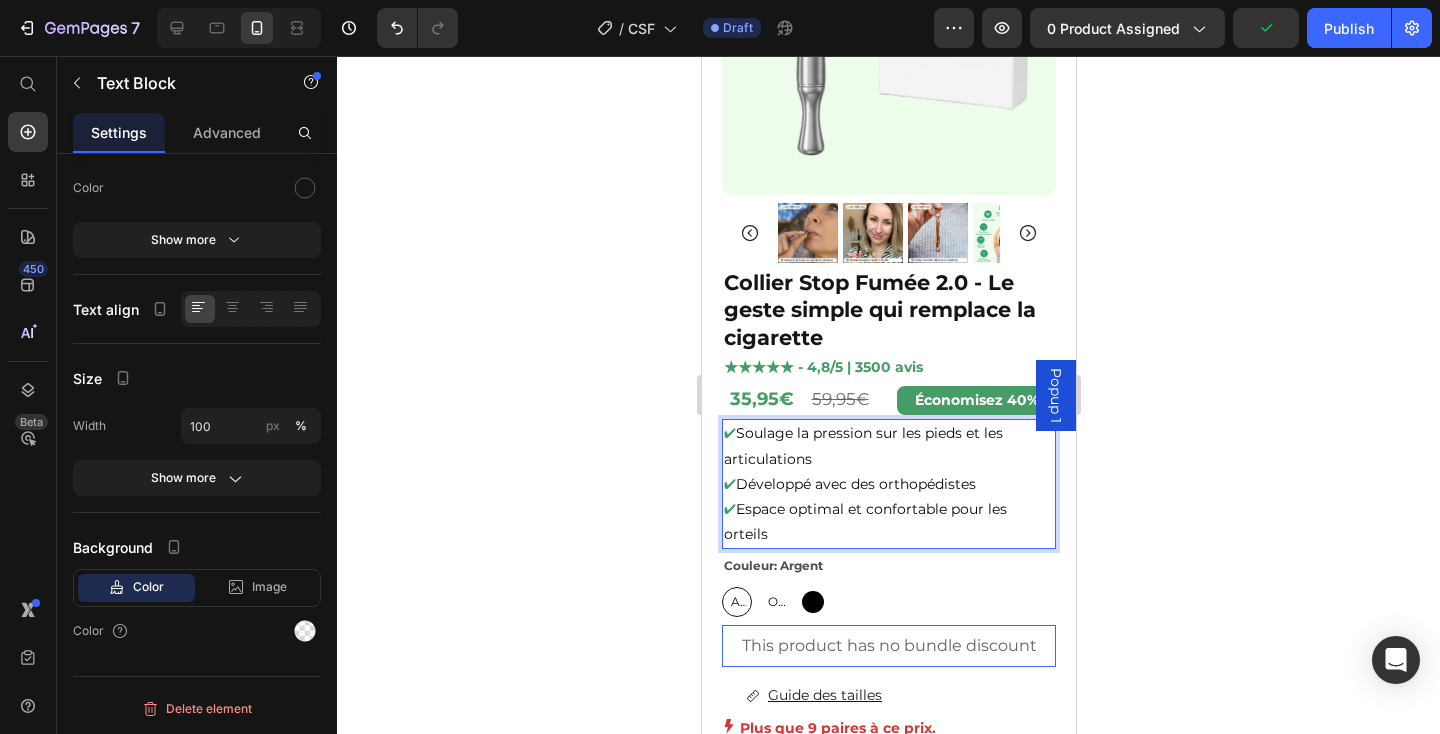 click 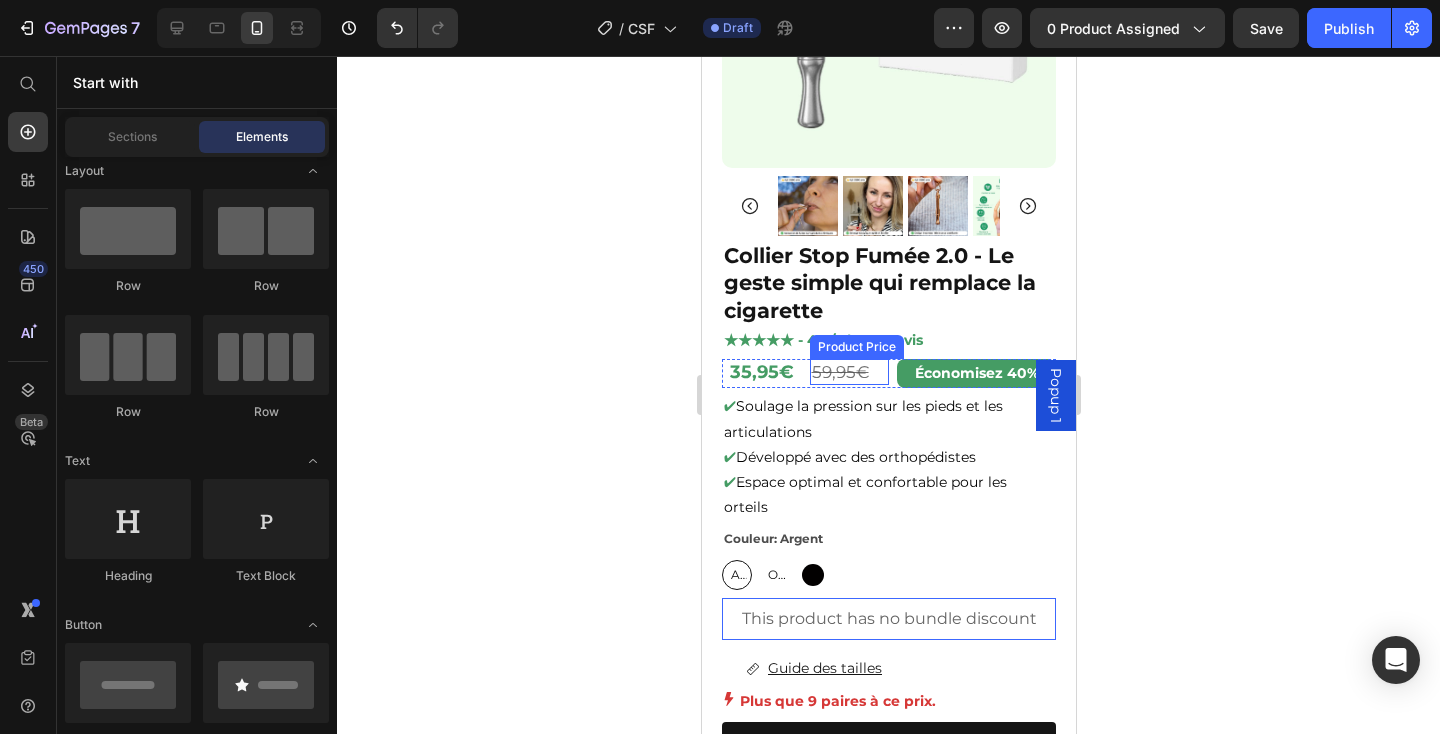 scroll, scrollTop: 306, scrollLeft: 0, axis: vertical 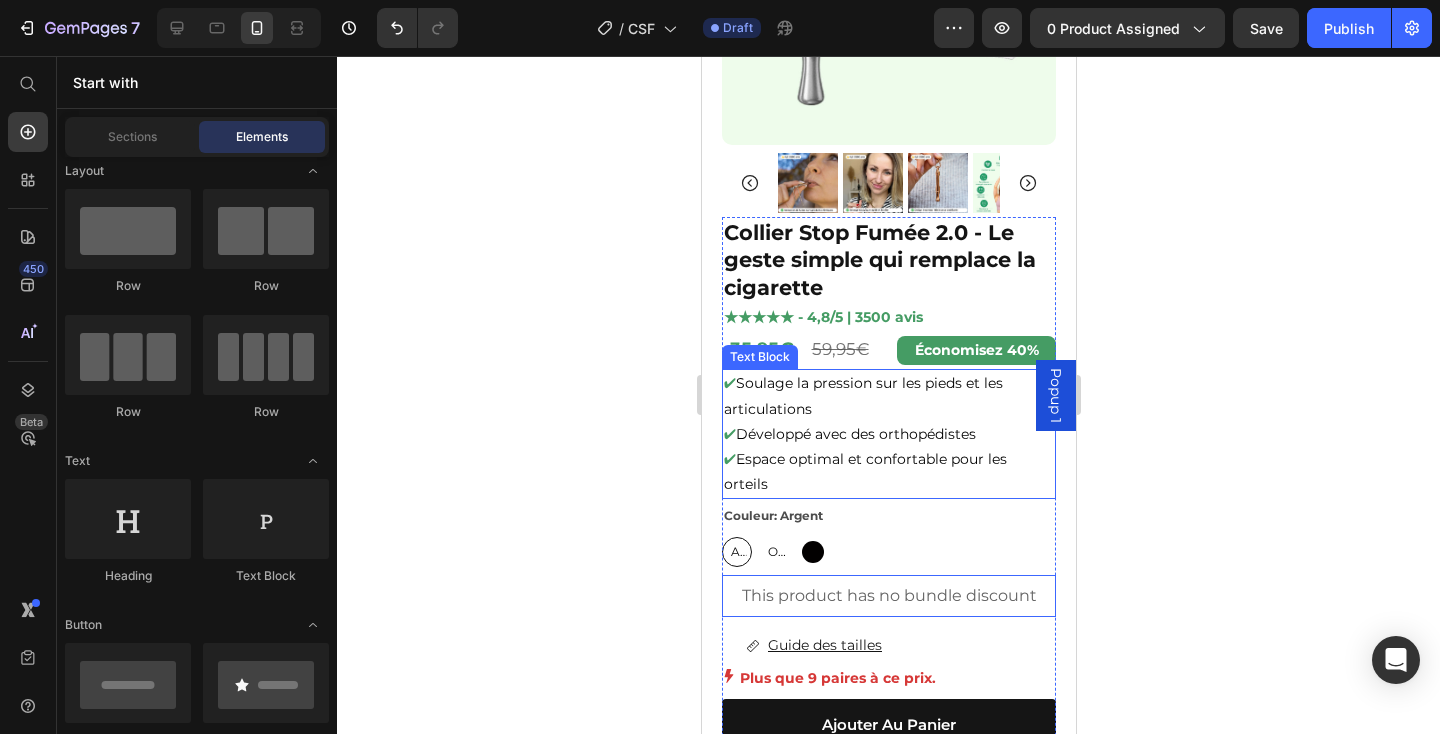 click on "Soulage la pression sur les pieds et les articulations" at bounding box center (862, 395) 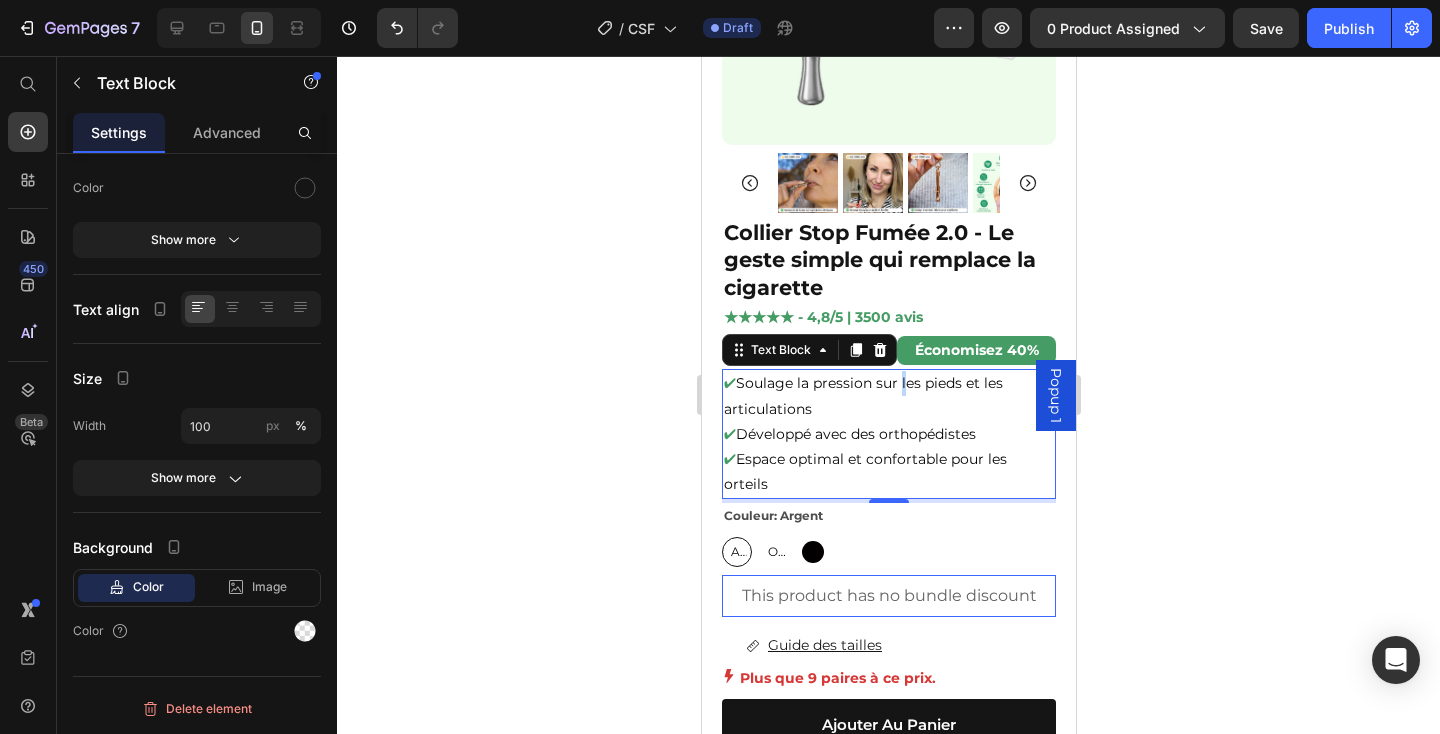 click on "Soulage la pression sur les pieds et les articulations" at bounding box center (862, 395) 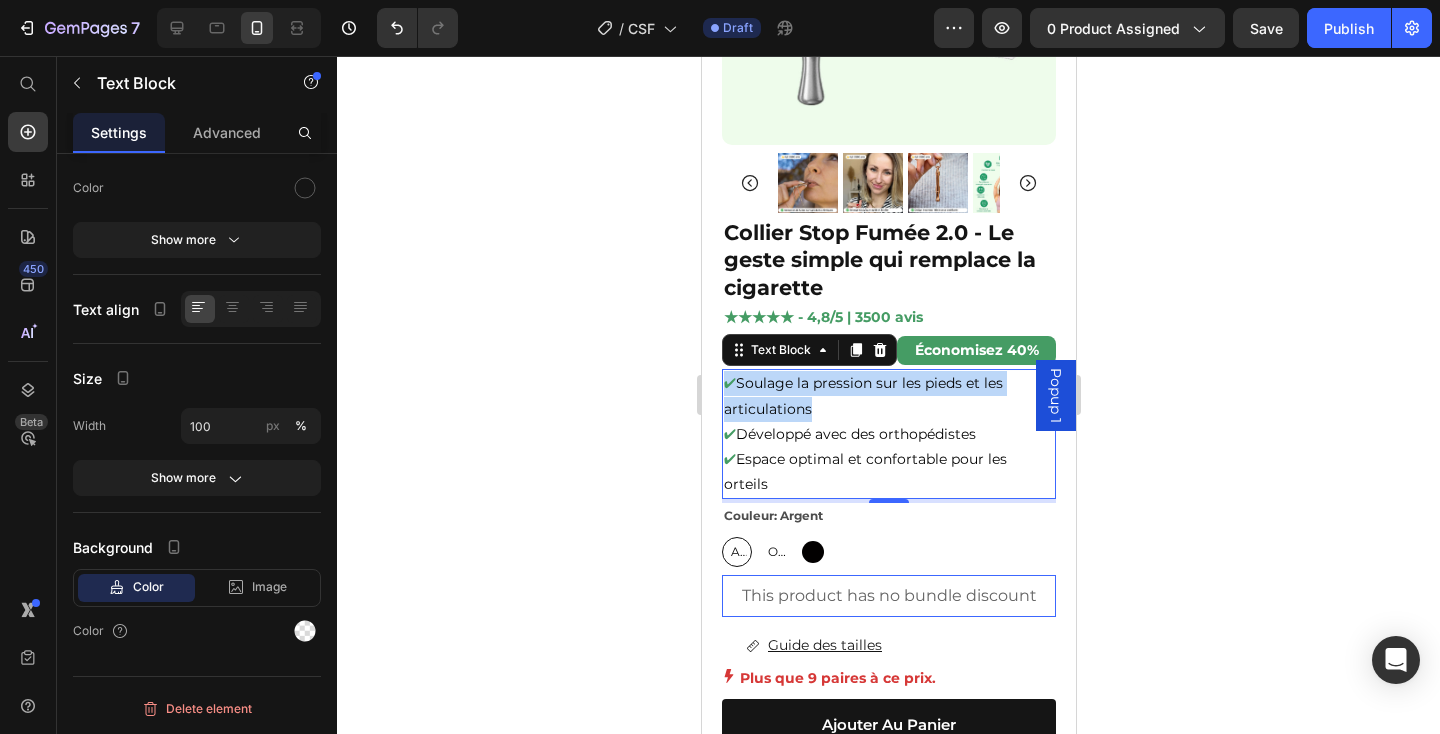 click on "Soulage la pression sur les pieds et les articulations" at bounding box center [862, 395] 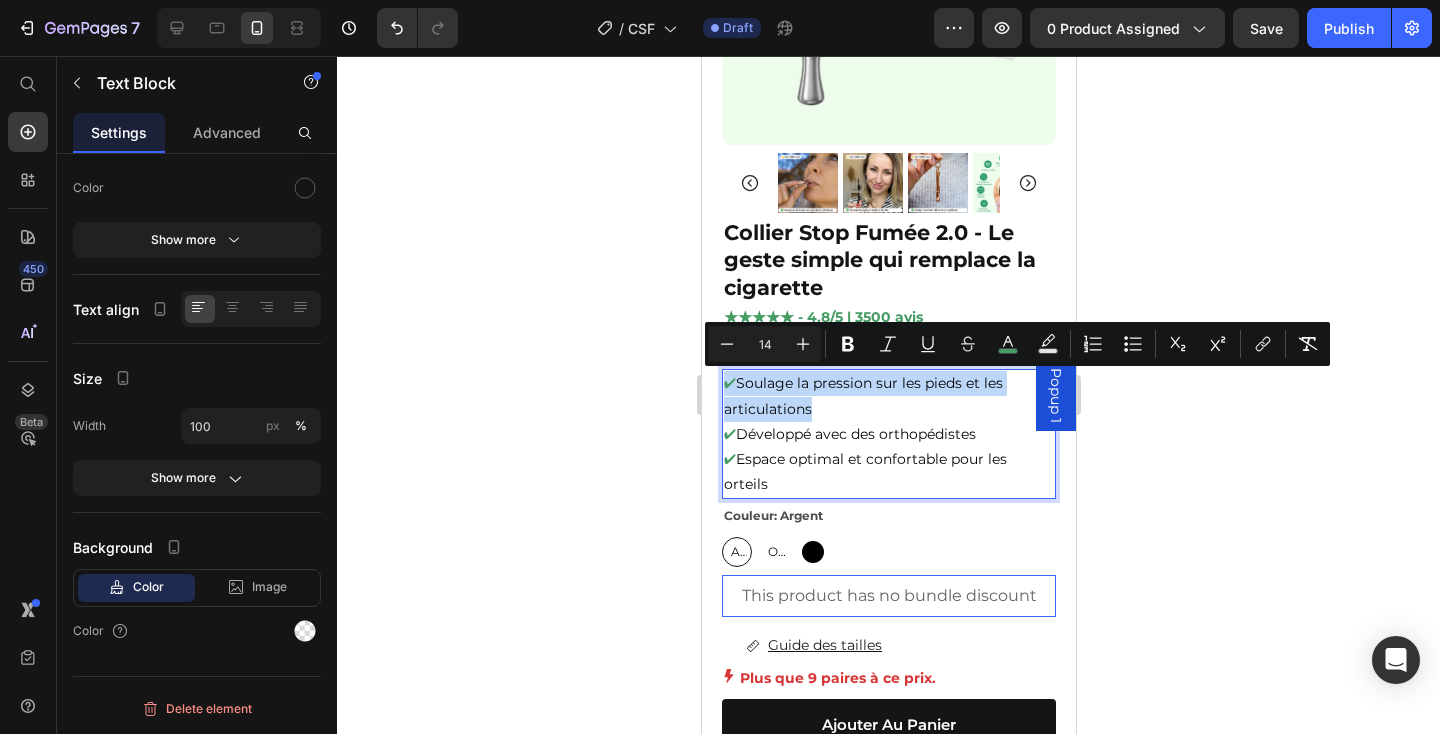 click on "✔  Soulage la pression sur les pieds et les articulations" at bounding box center [888, 396] 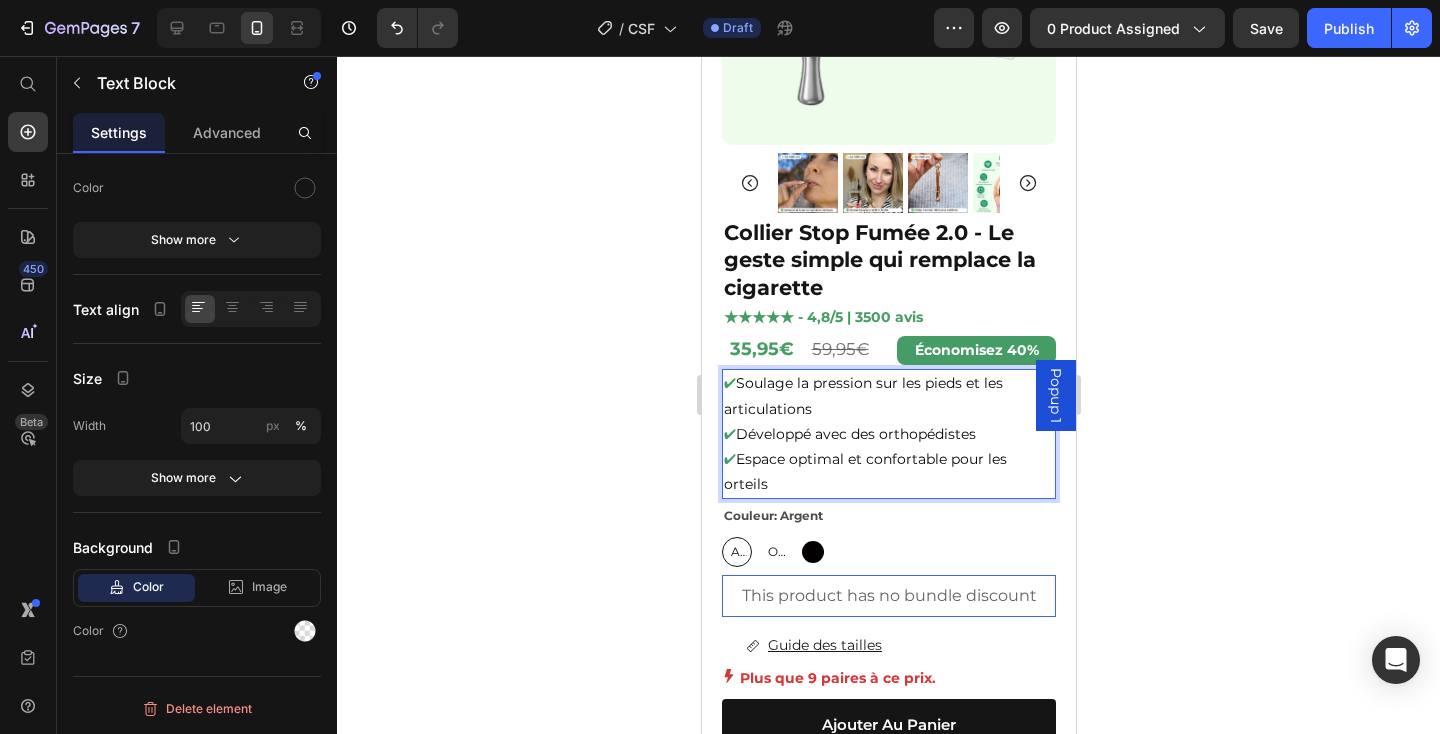 drag, startPoint x: 805, startPoint y: 407, endPoint x: 741, endPoint y: 383, distance: 68.35203 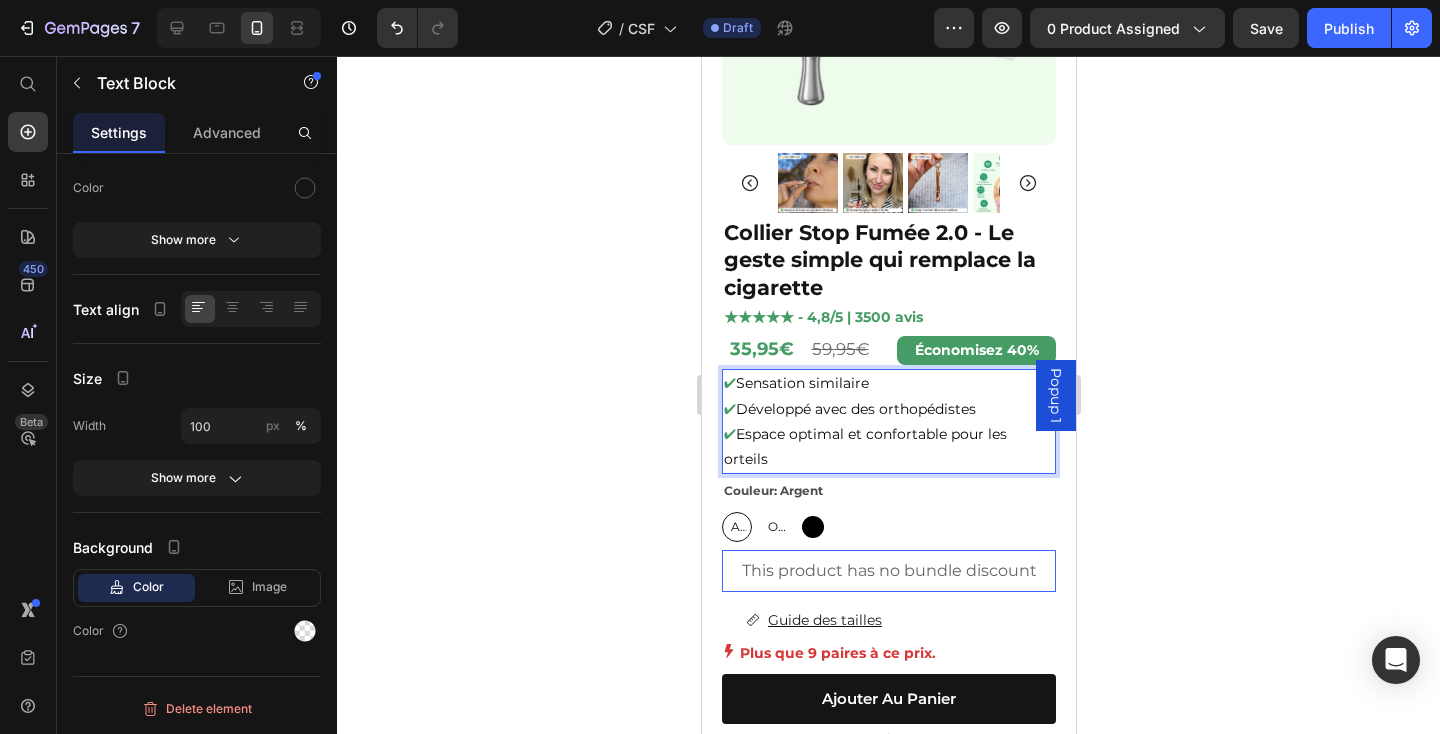 click on "Sensation similaire" at bounding box center (801, 383) 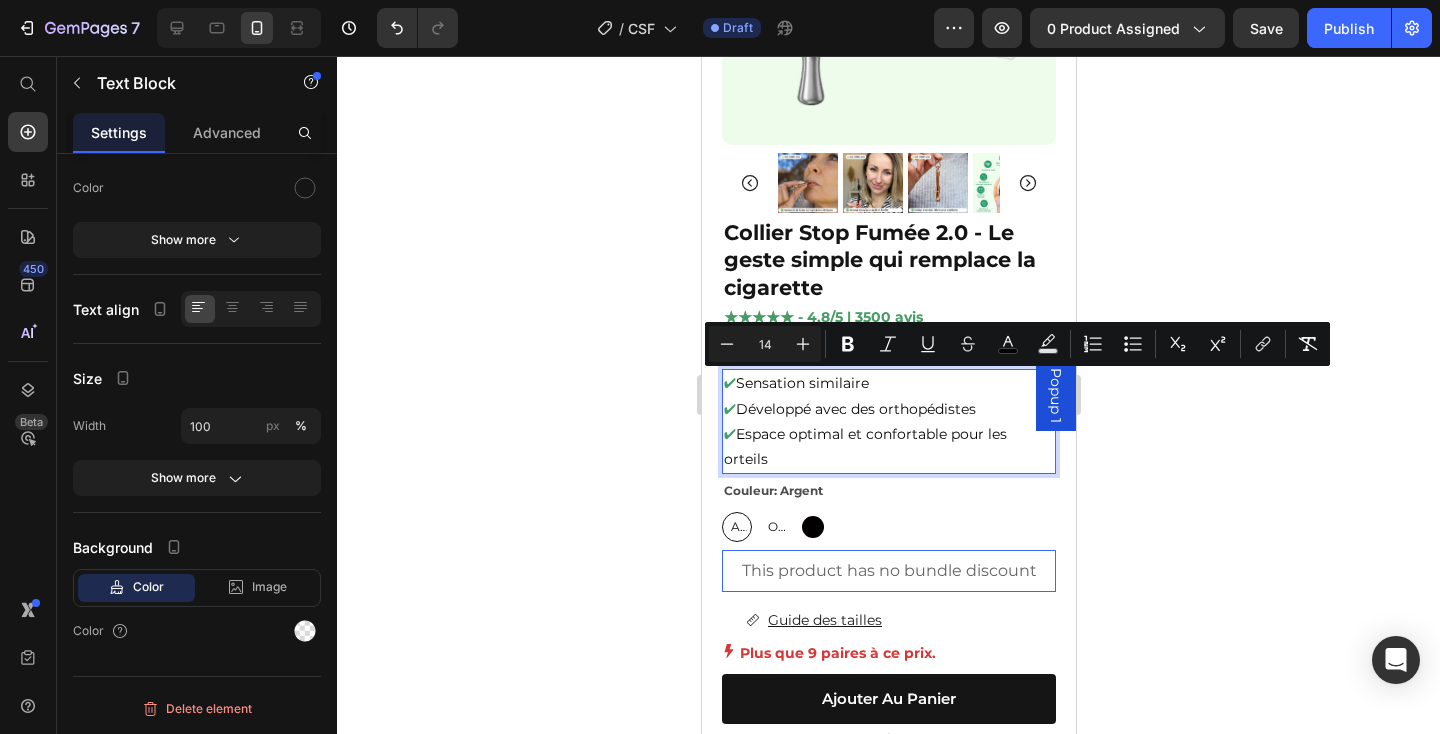 click on "Sensation similaire" at bounding box center (801, 383) 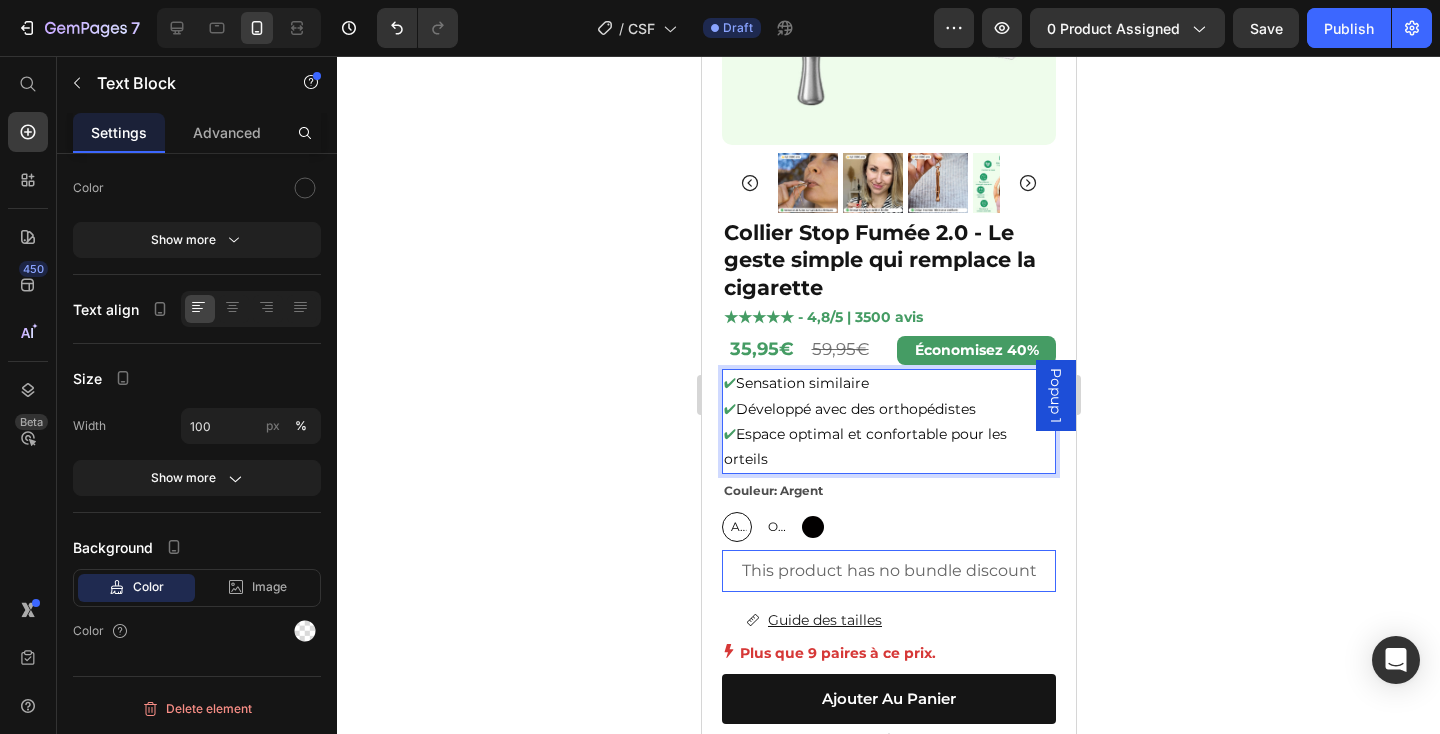 drag, startPoint x: 824, startPoint y: 385, endPoint x: 764, endPoint y: 385, distance: 60 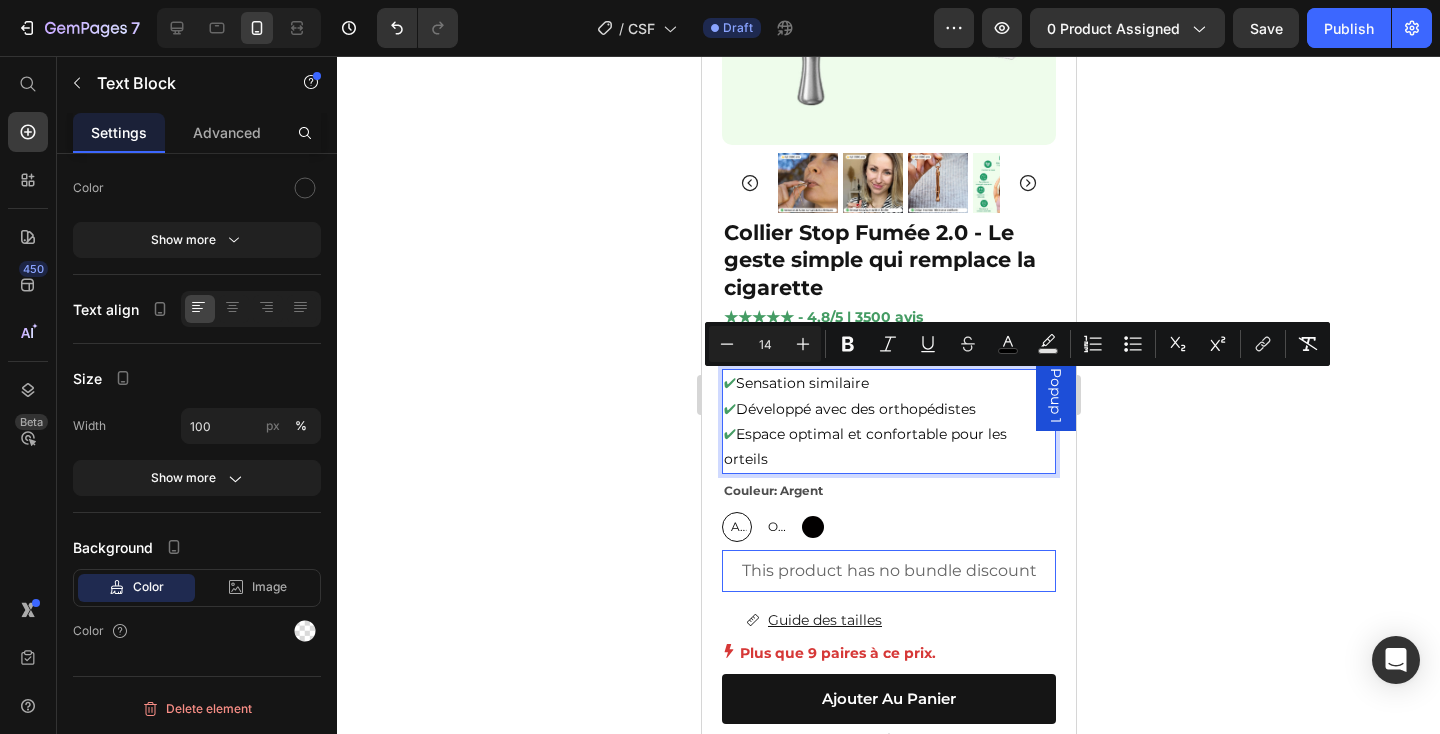 click on "Sensation similaire" at bounding box center [801, 383] 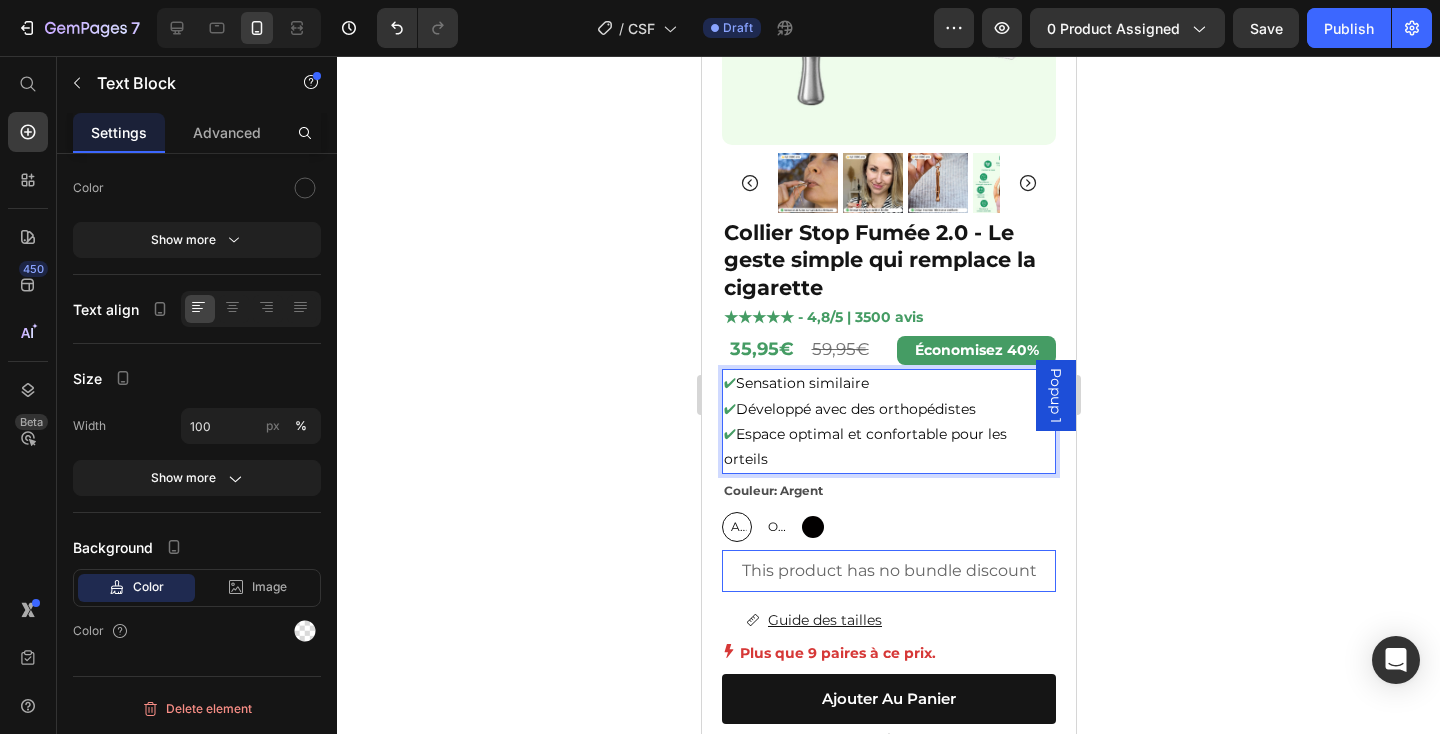 click on "Sensation similaire" at bounding box center (801, 383) 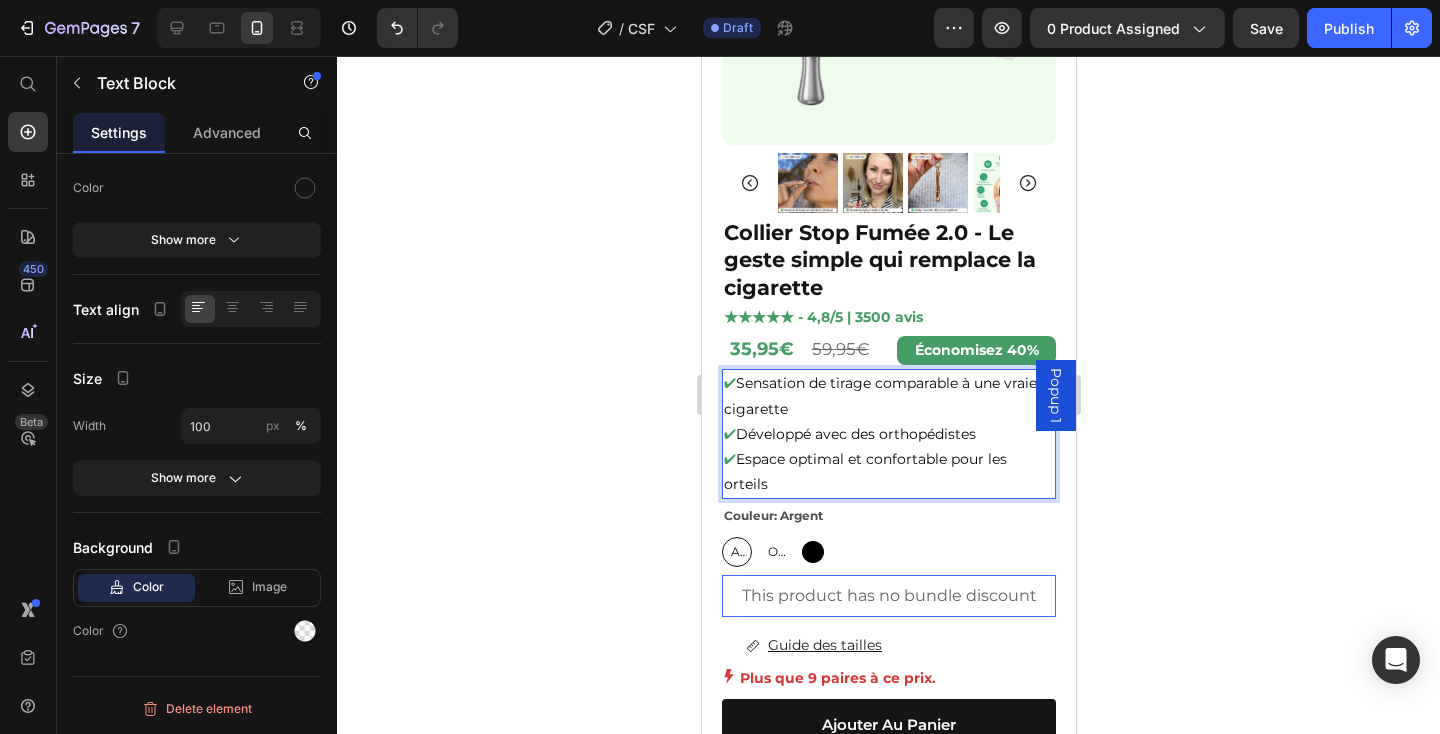 click on "Développé avec des orthopédistes" at bounding box center [855, 434] 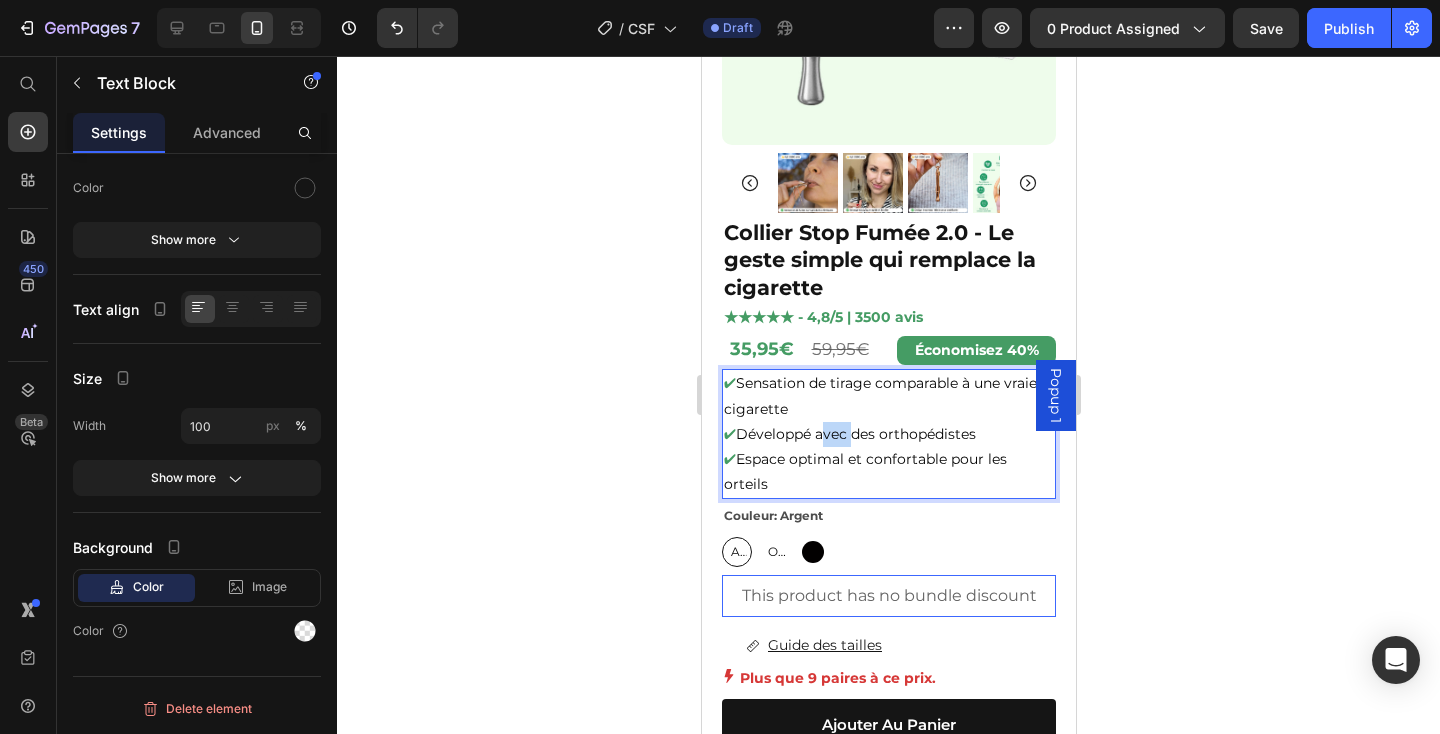 click on "Développé avec des orthopédistes" at bounding box center [855, 434] 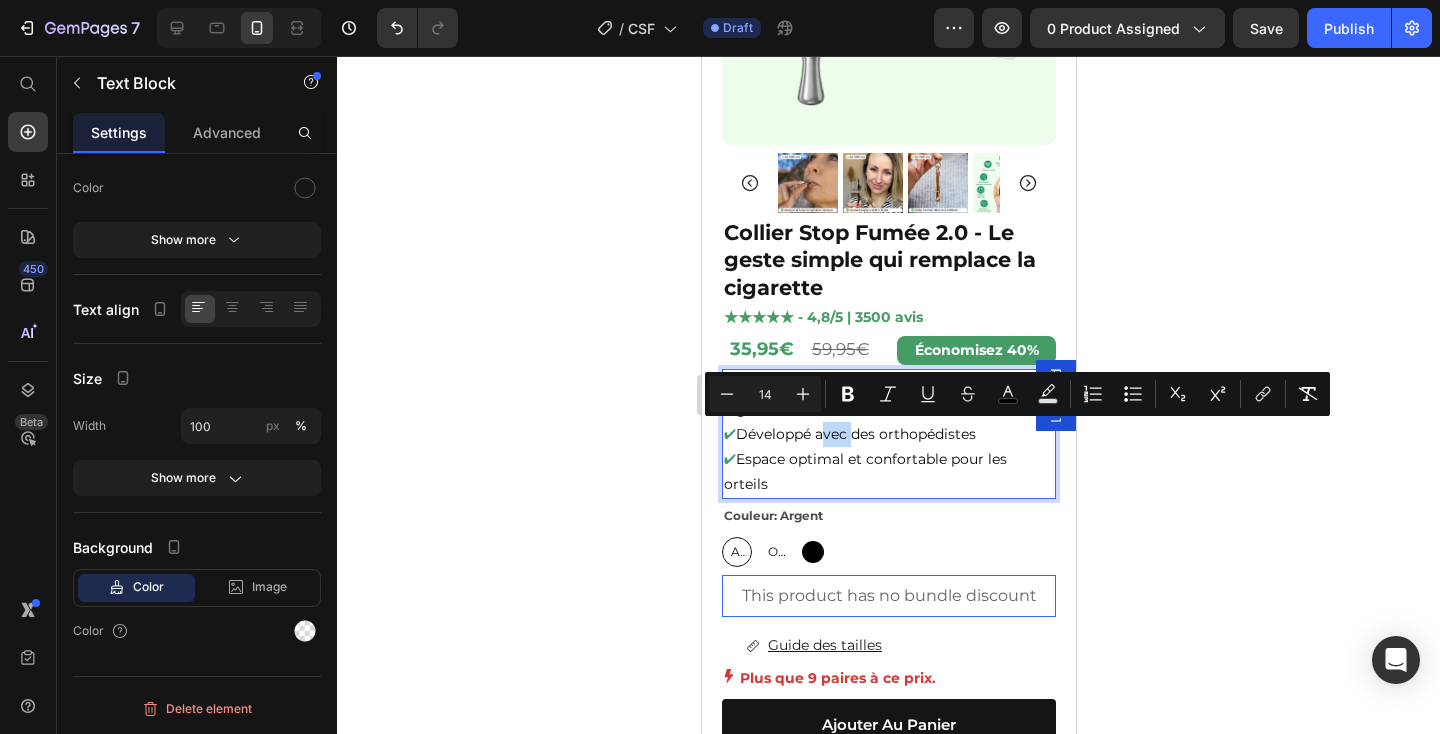 click on "Développé avec des orthopédistes" at bounding box center [855, 434] 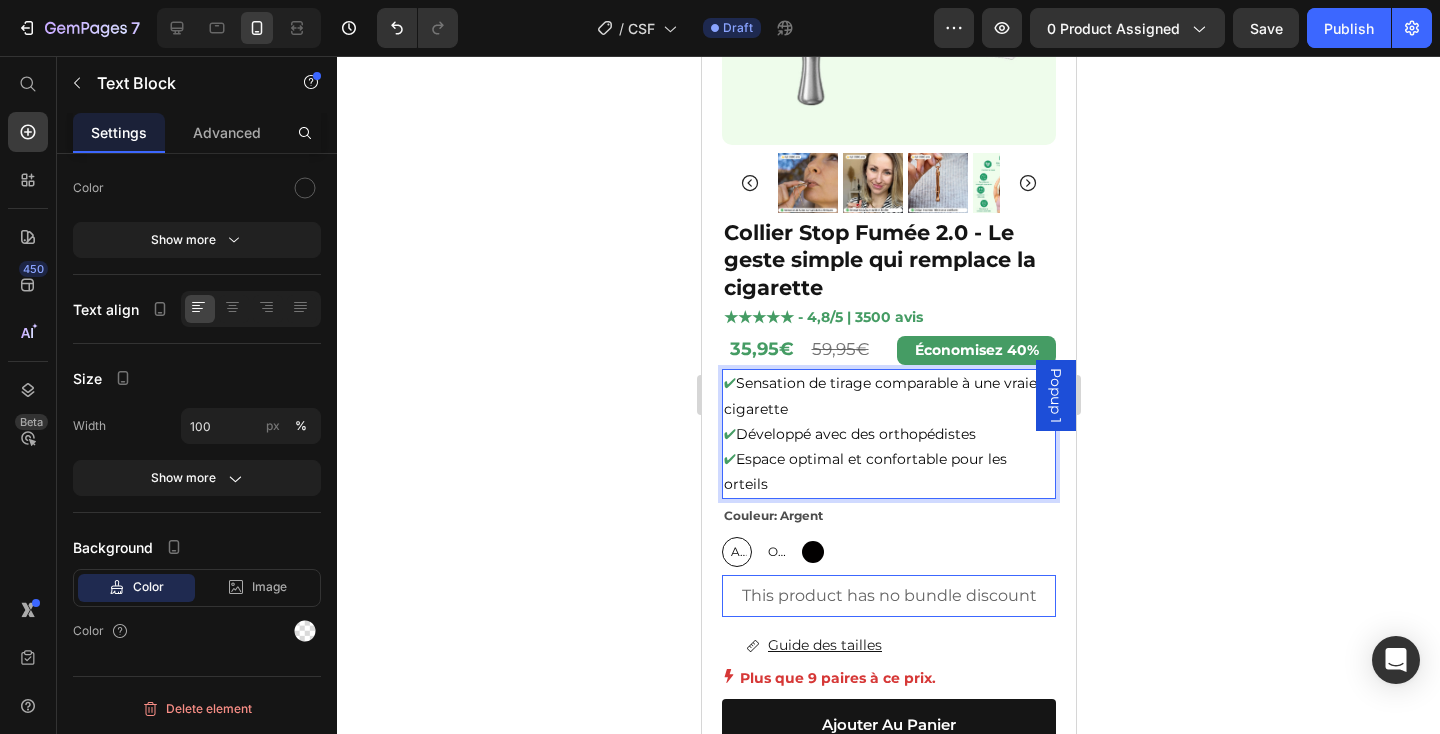 drag, startPoint x: 984, startPoint y: 434, endPoint x: 742, endPoint y: 434, distance: 242 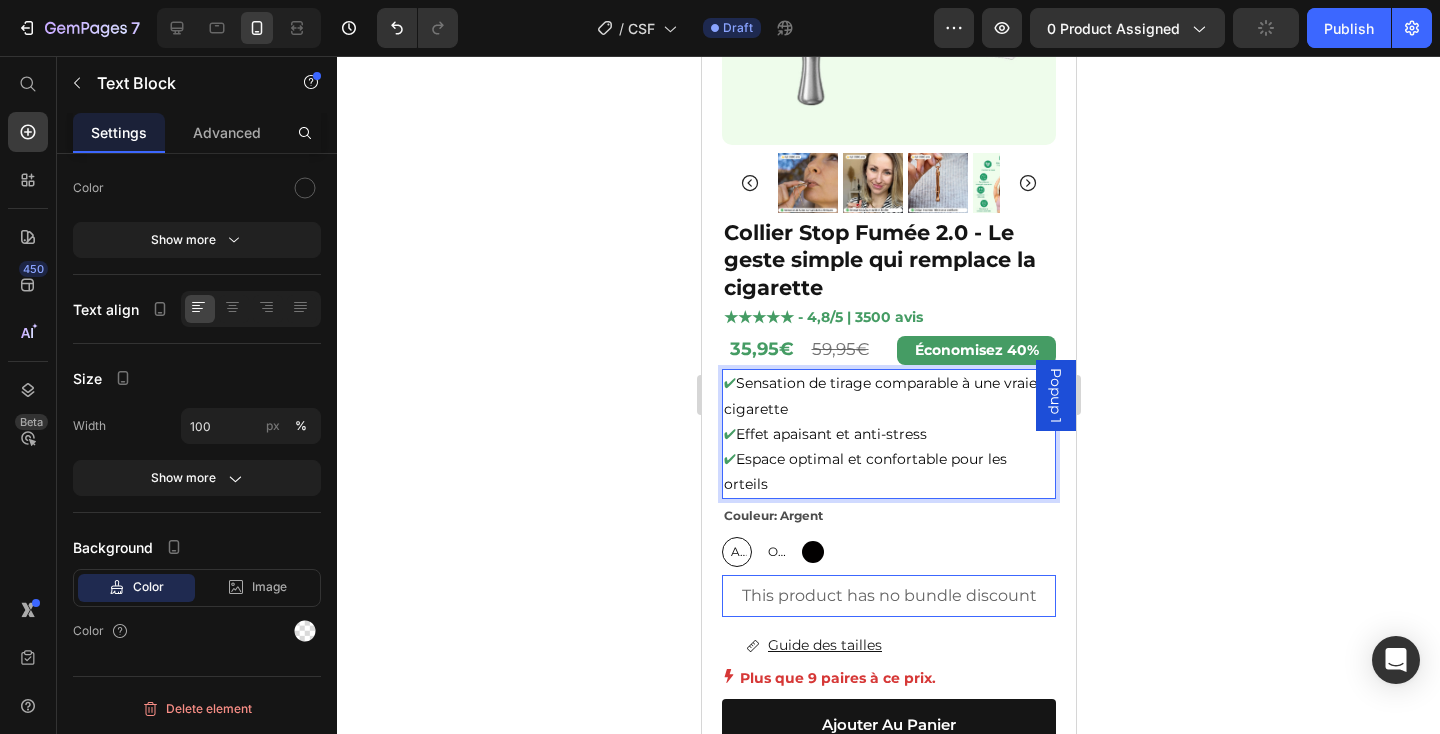 click on "✔  Espace optimal et confortable pour les orteils" at bounding box center (888, 472) 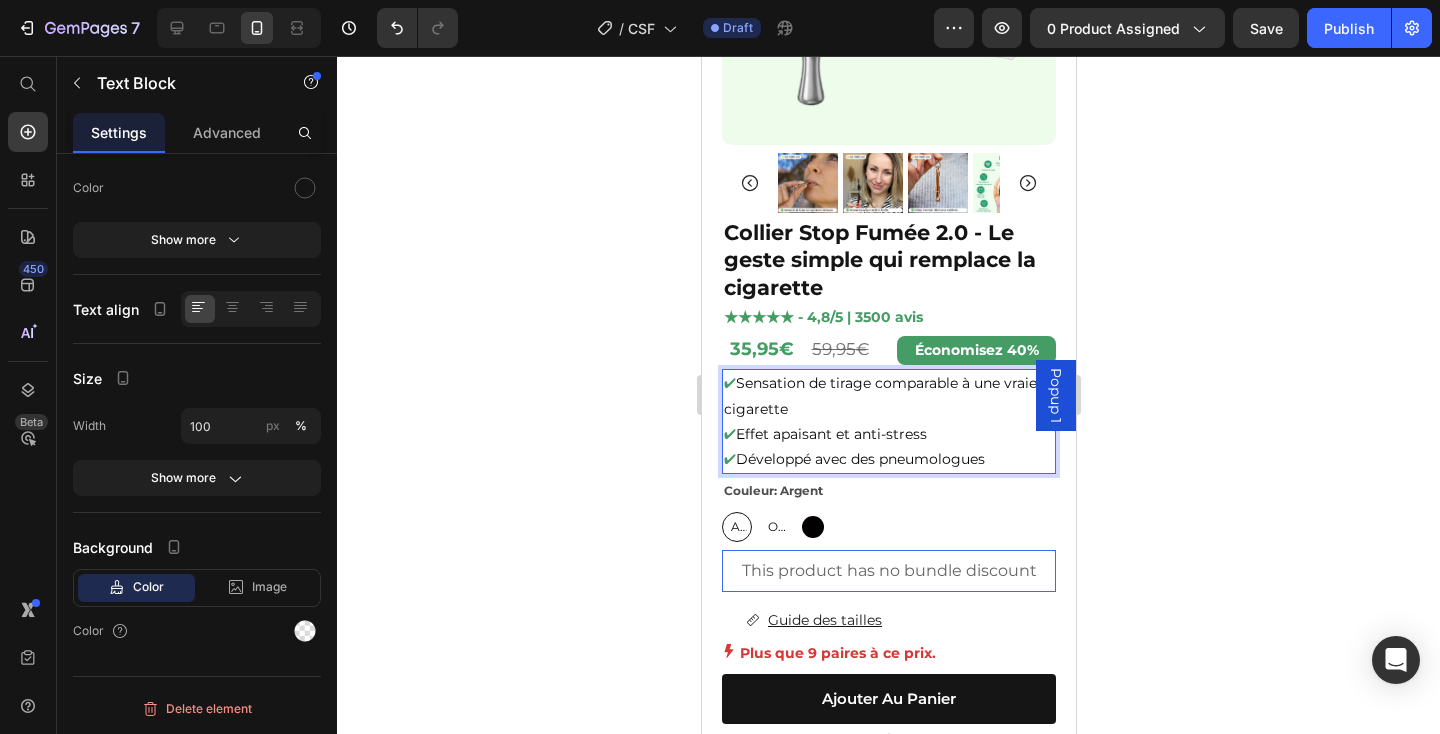 click on "Popup 1" at bounding box center (1055, 395) 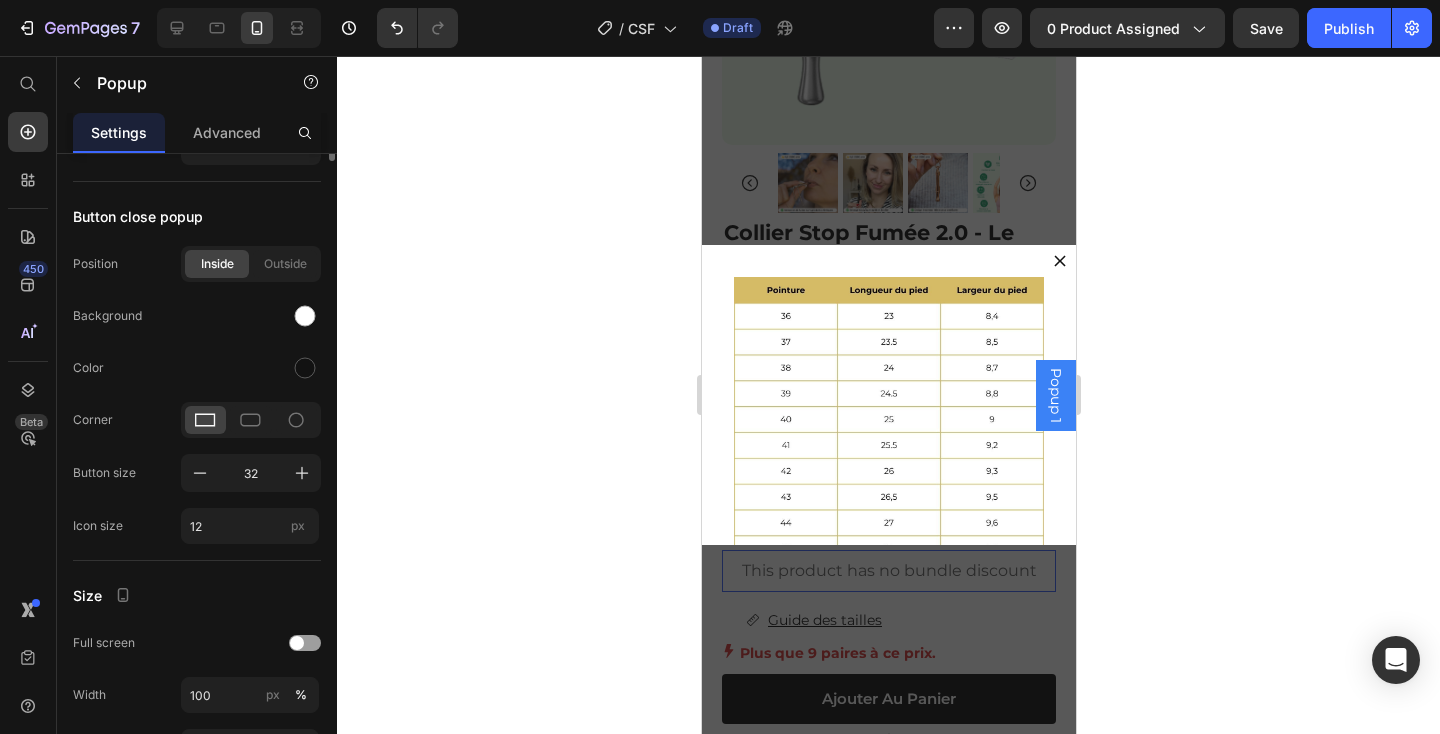 scroll, scrollTop: 0, scrollLeft: 0, axis: both 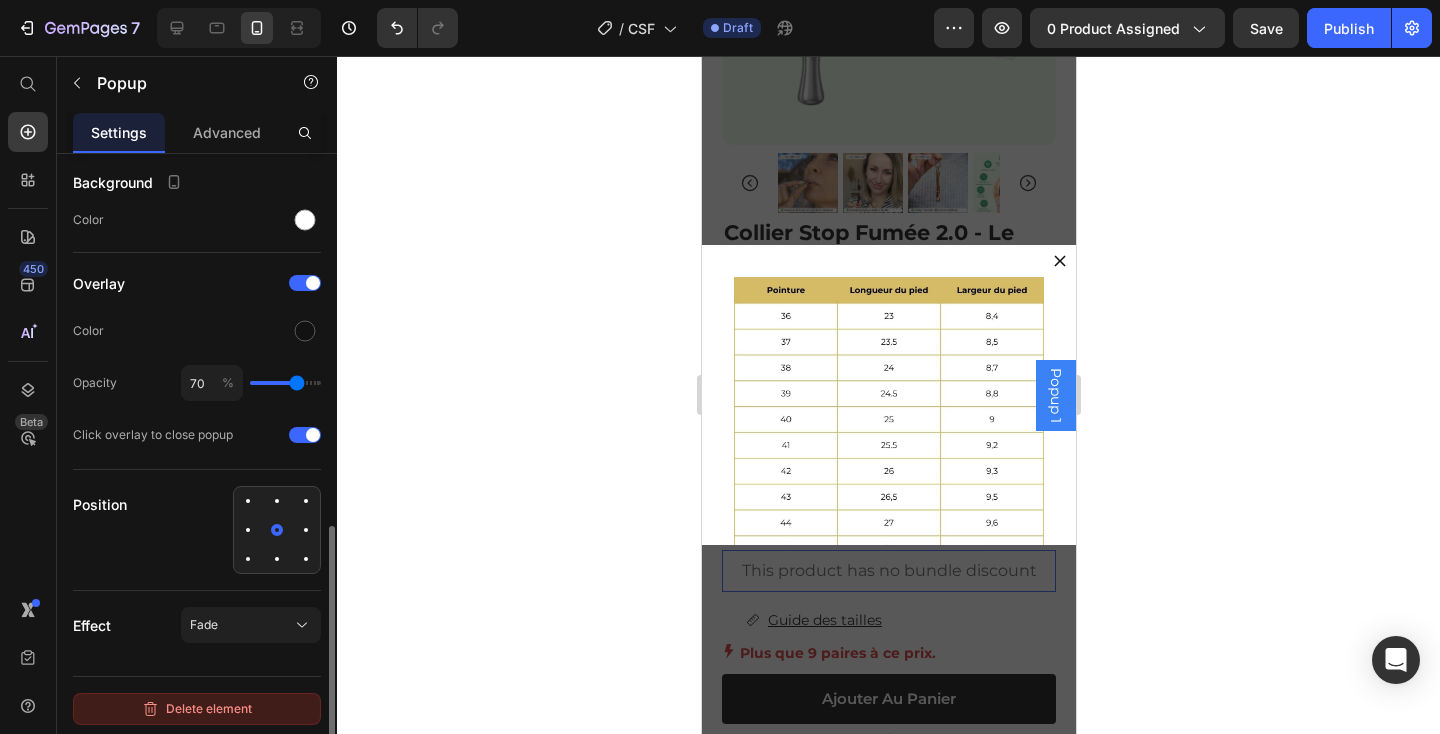 click on "Delete element" at bounding box center (197, 709) 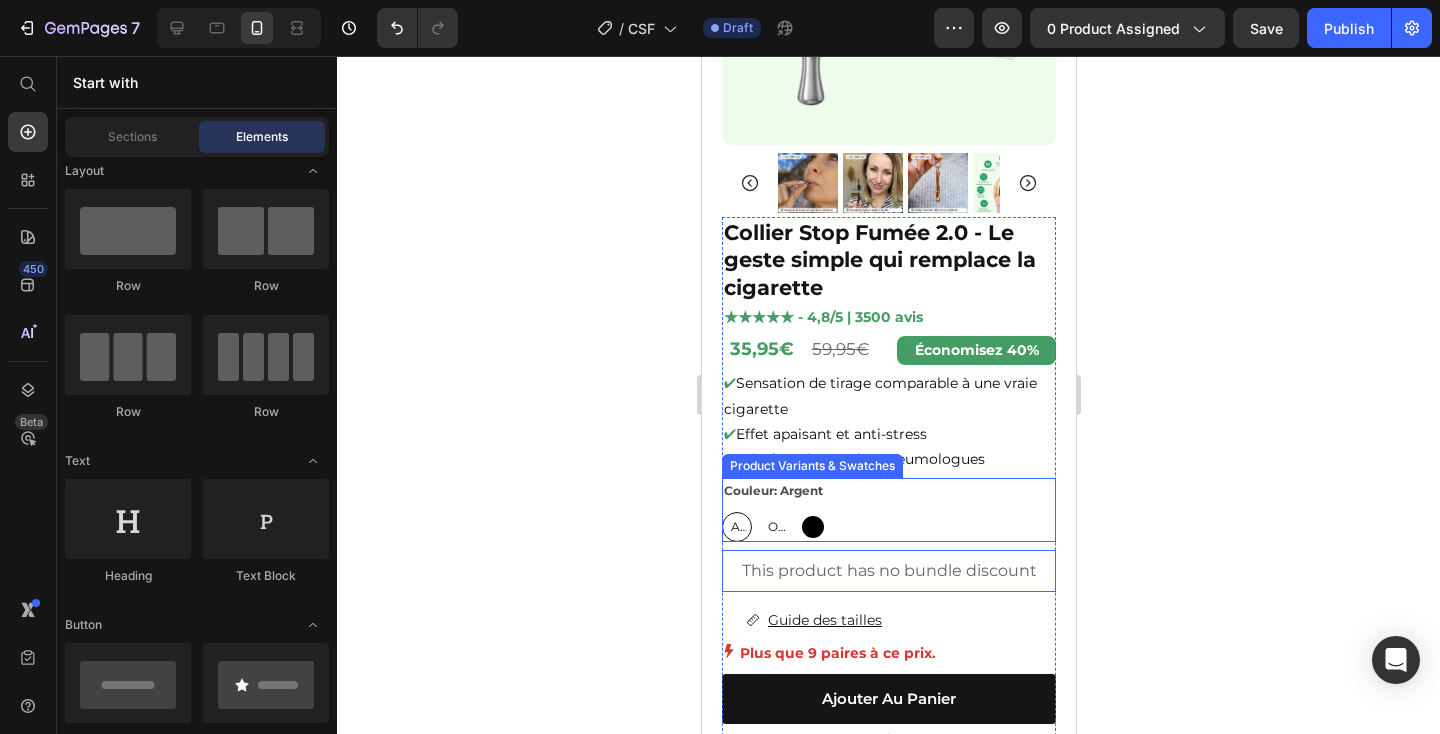click on "Couleur: Argent Argent Argent Argent Or Or Or Noir Noir" at bounding box center (888, 510) 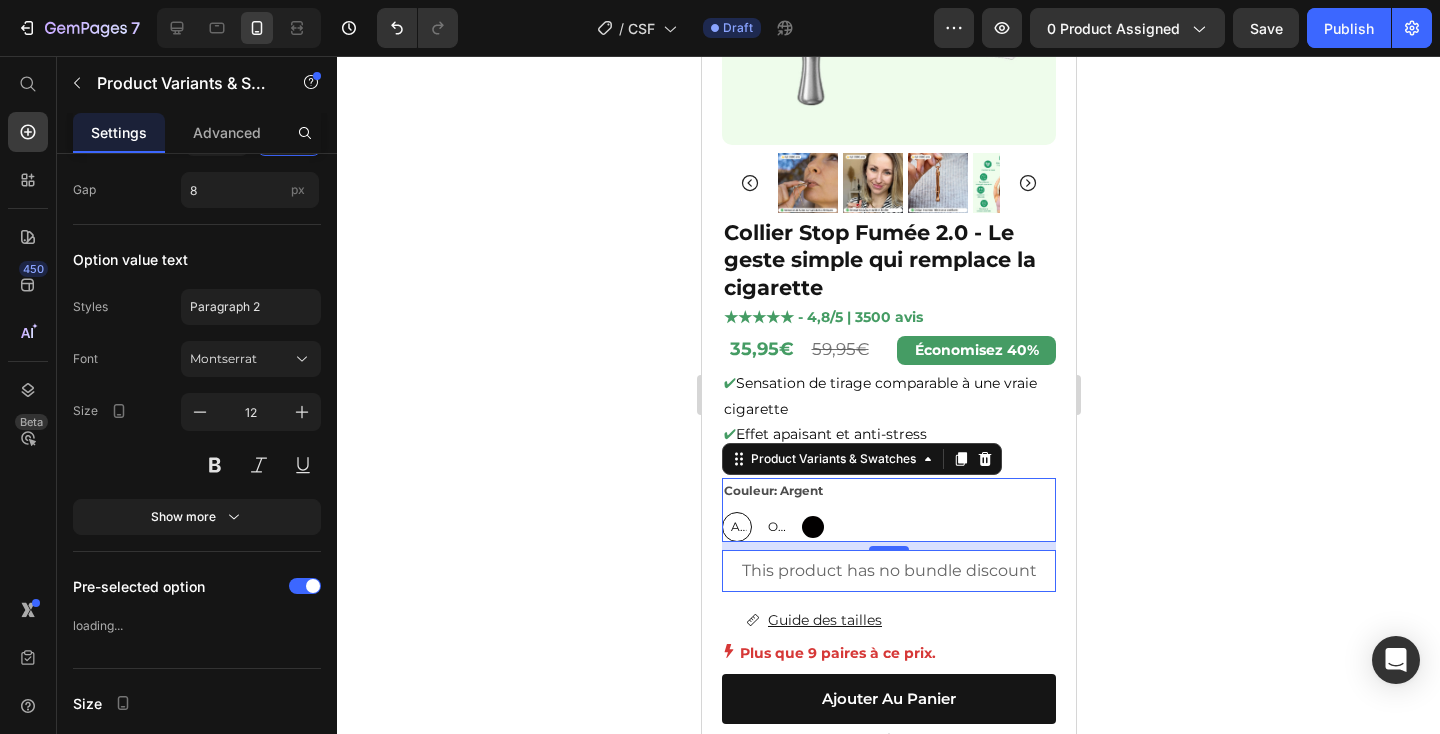 scroll, scrollTop: 0, scrollLeft: 0, axis: both 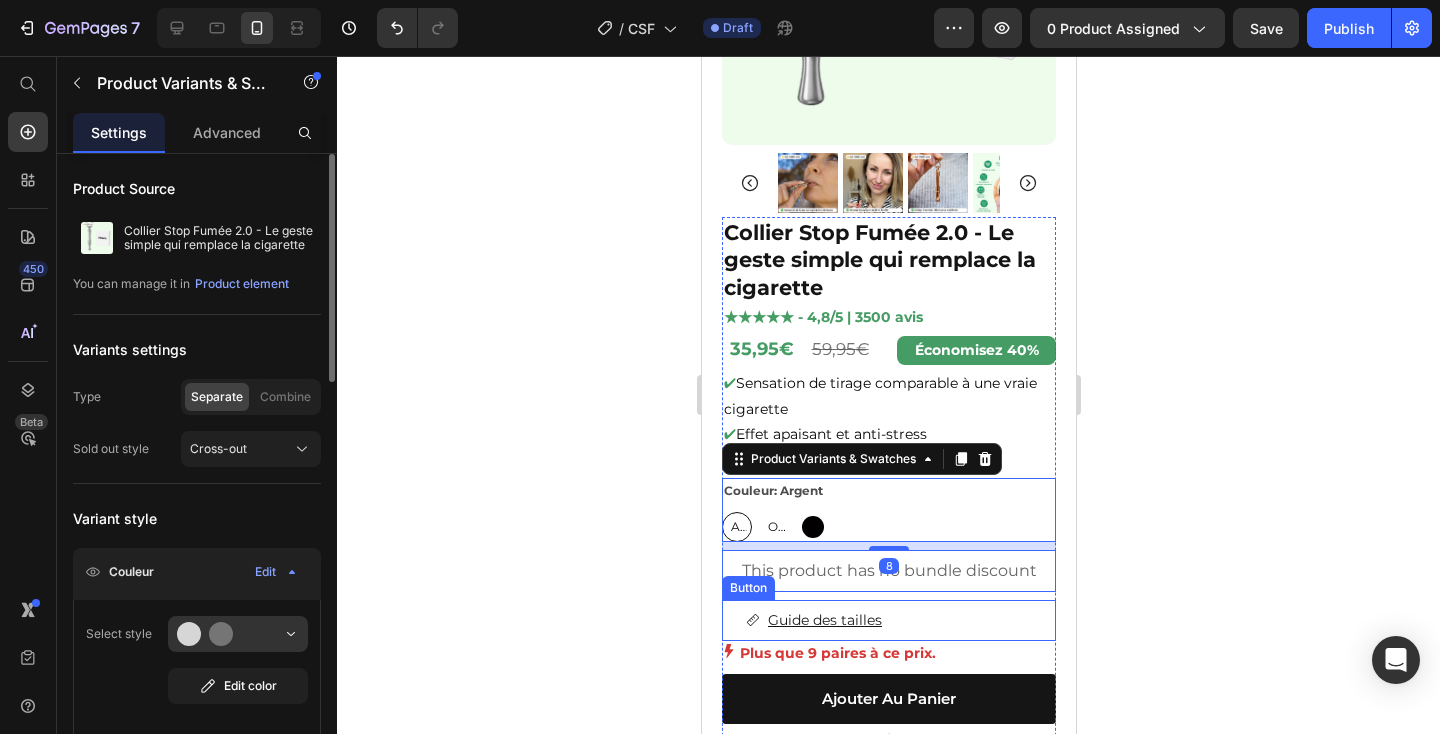 click on "Guide des tailles Button" at bounding box center [888, 620] 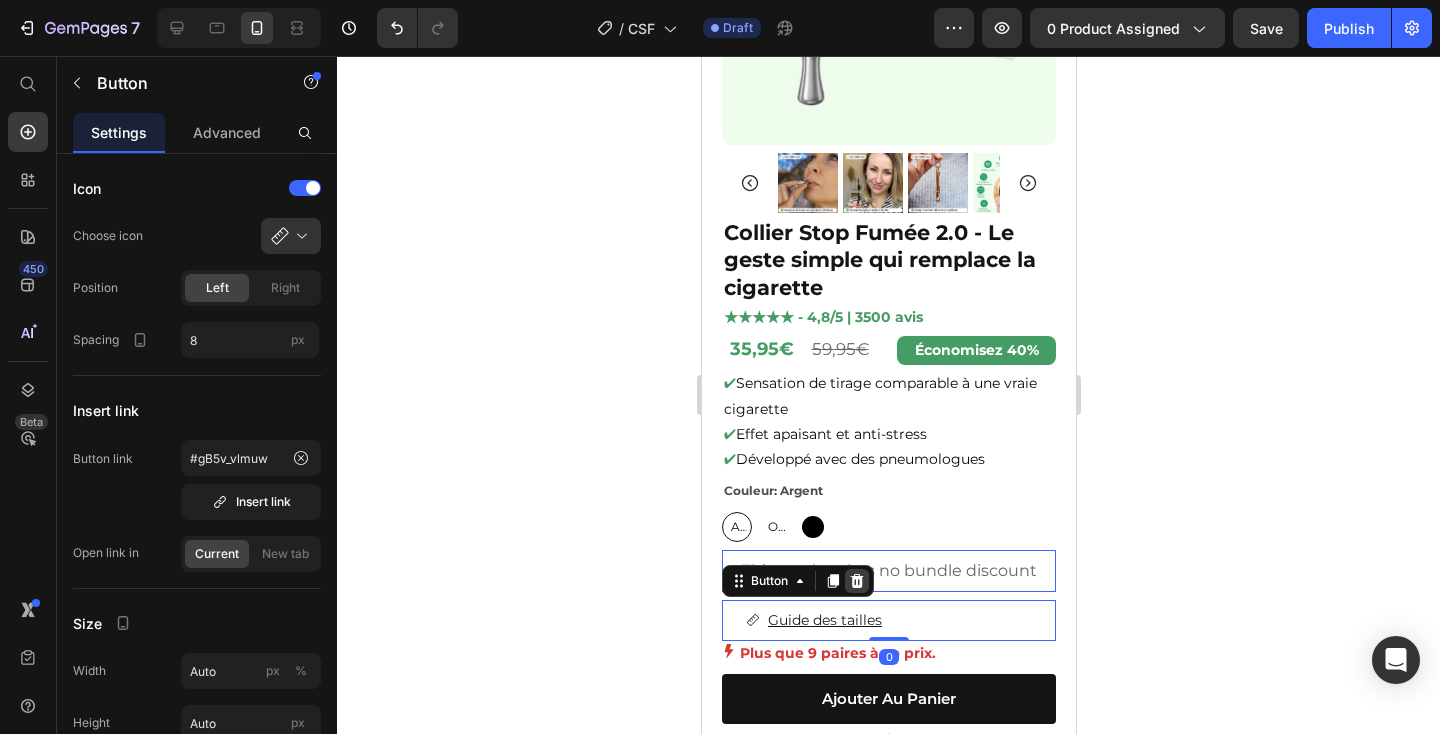 click 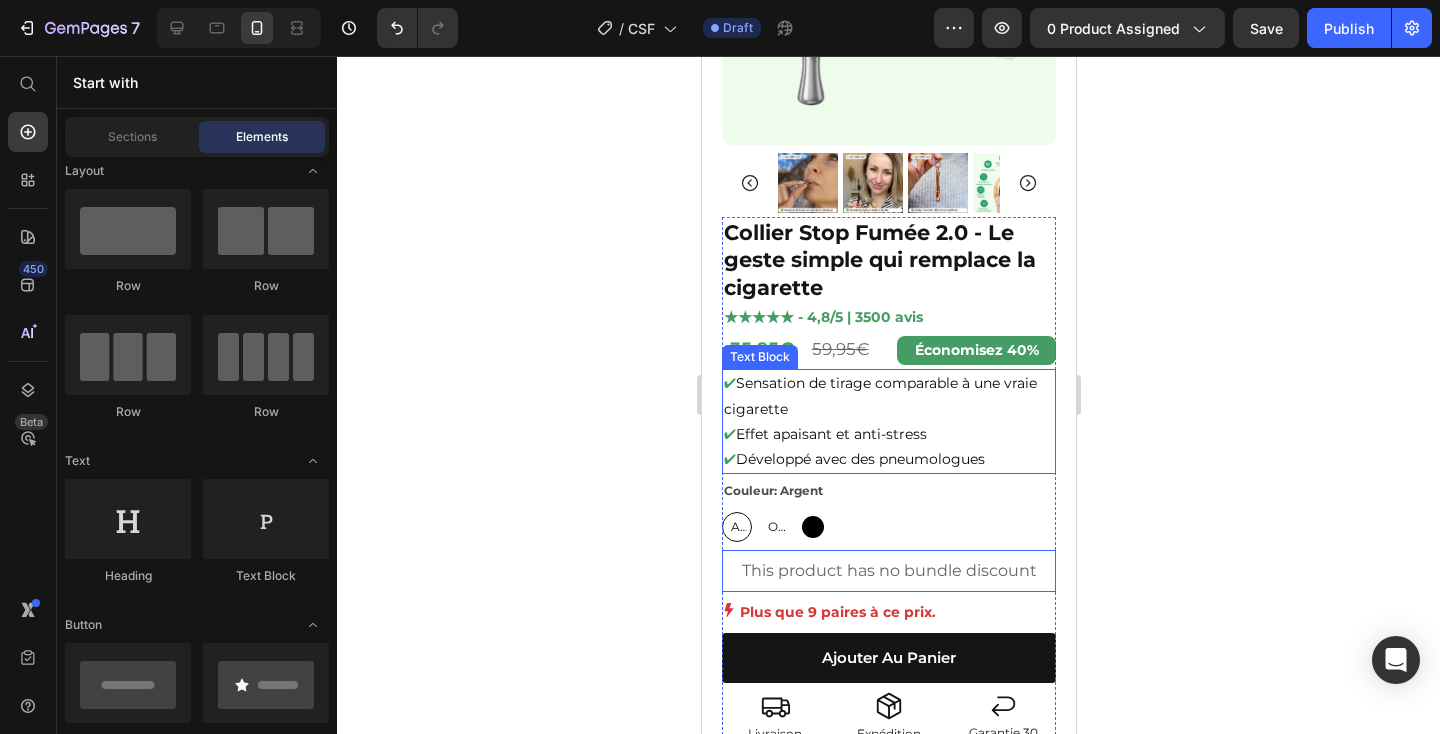 click on "✔  Effet apaisant et anti-stress" at bounding box center (888, 434) 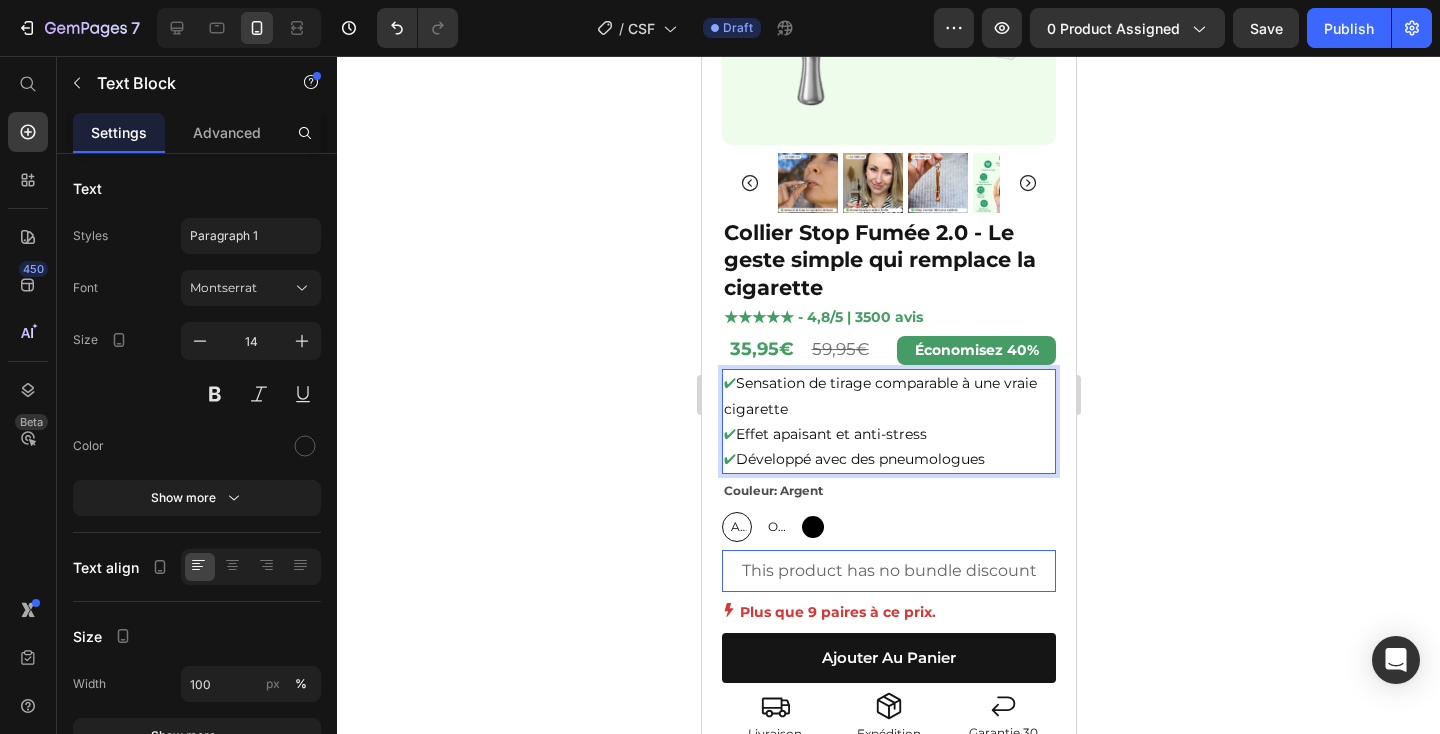 click on "✔  Effet apaisant et anti-stress" at bounding box center (888, 434) 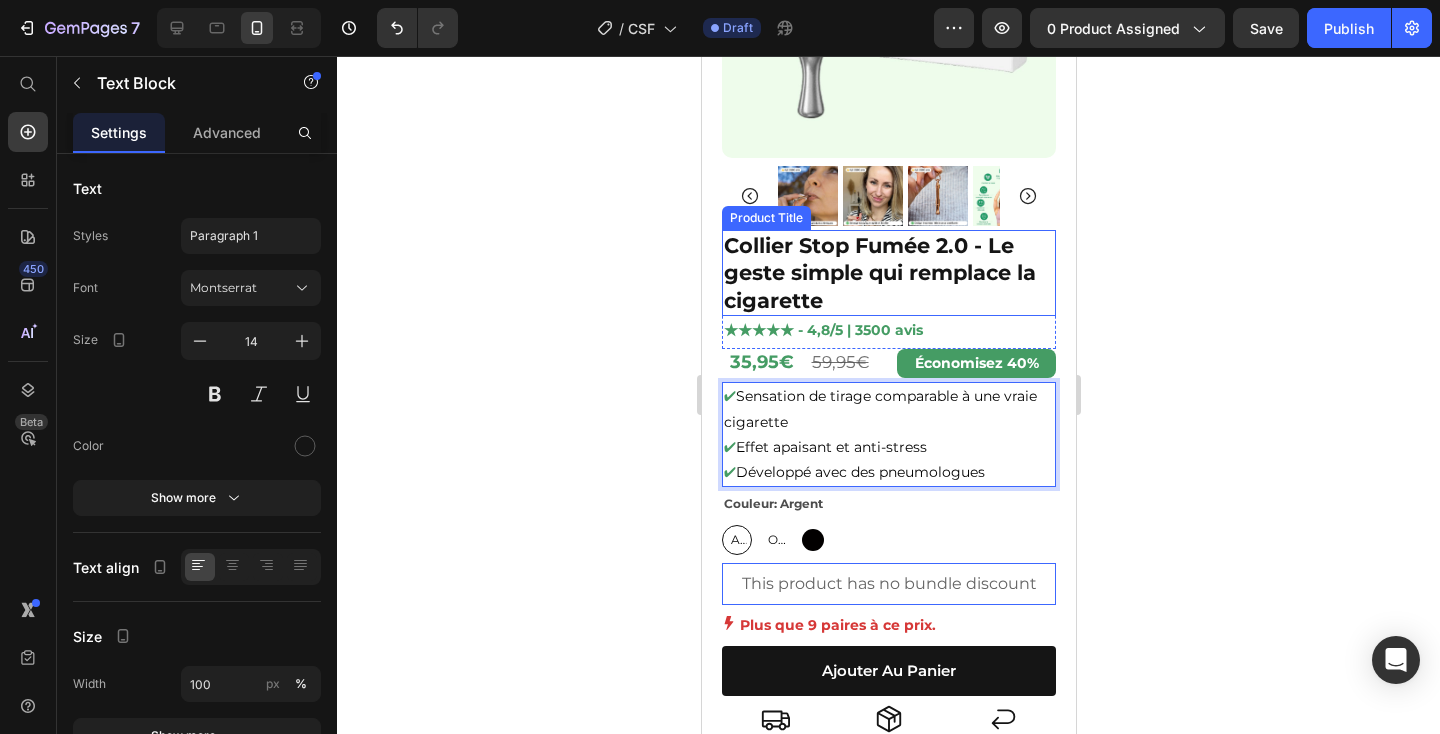 scroll, scrollTop: 314, scrollLeft: 0, axis: vertical 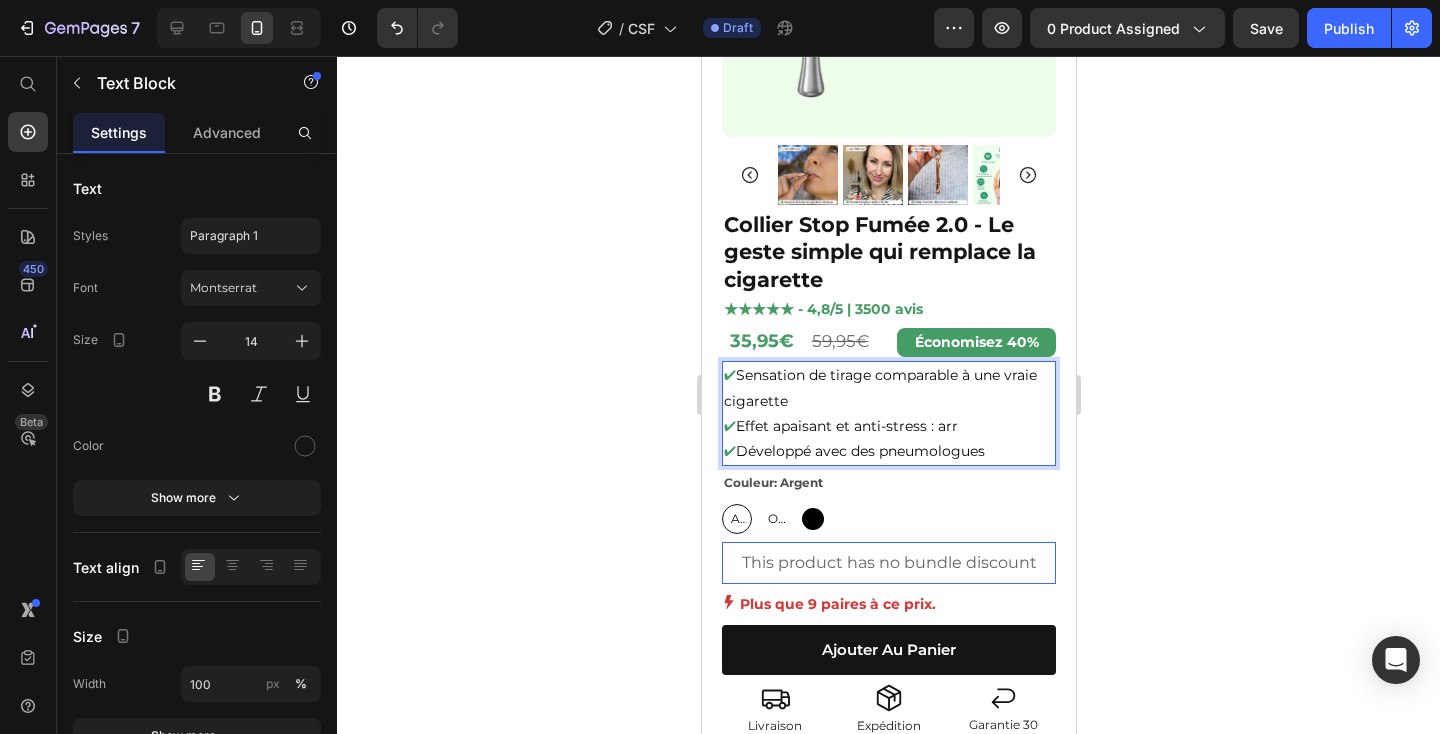 type 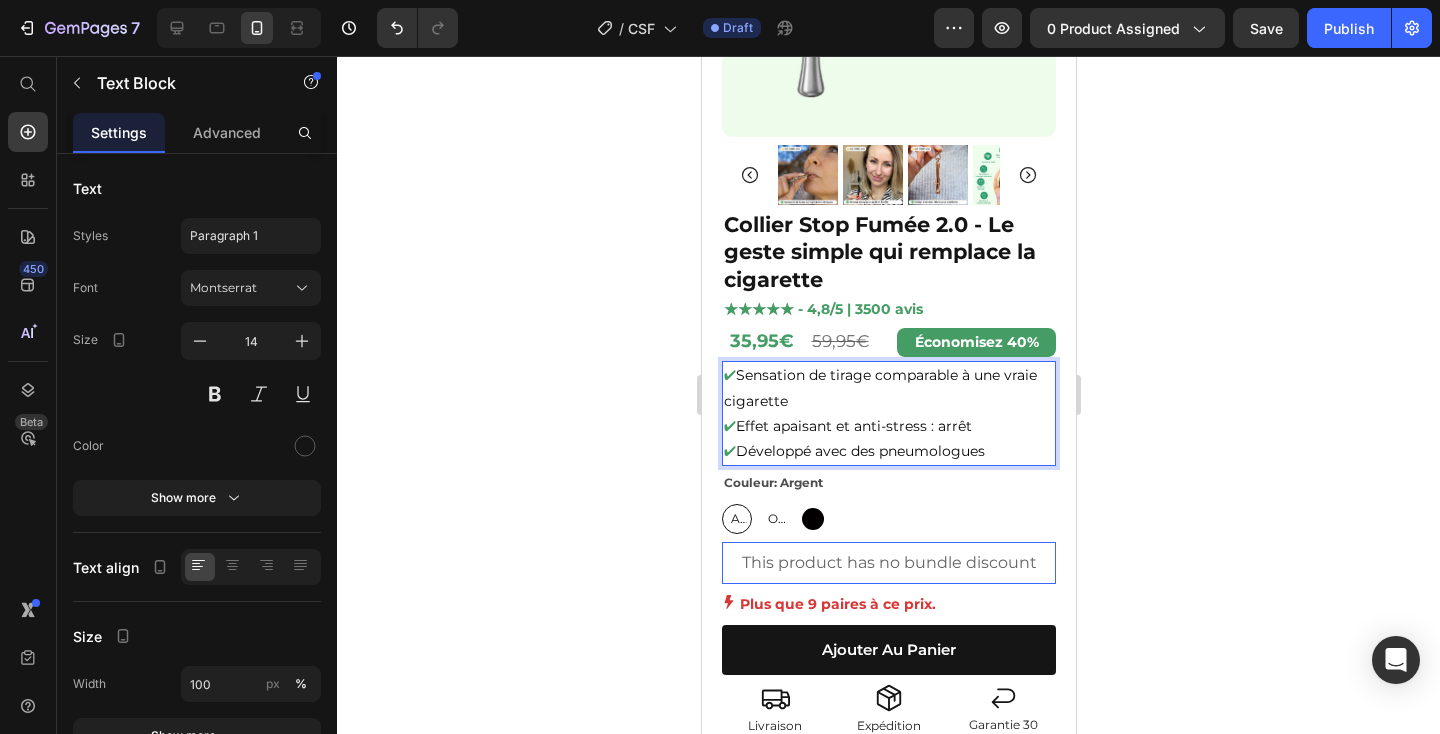 click on "Effet apaisant et anti-stress : arrêt" at bounding box center (853, 426) 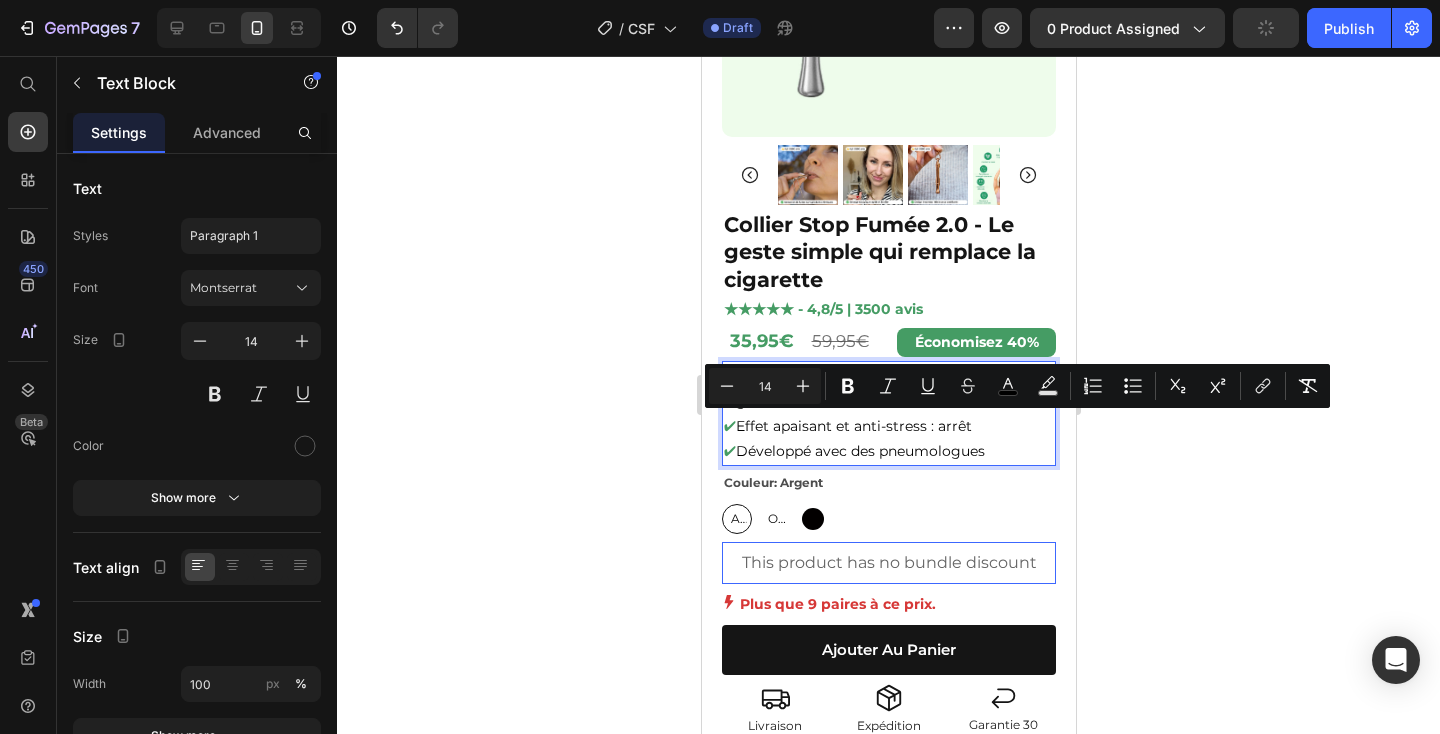 click on "Effet apaisant et anti-stress : arrêt" at bounding box center (853, 426) 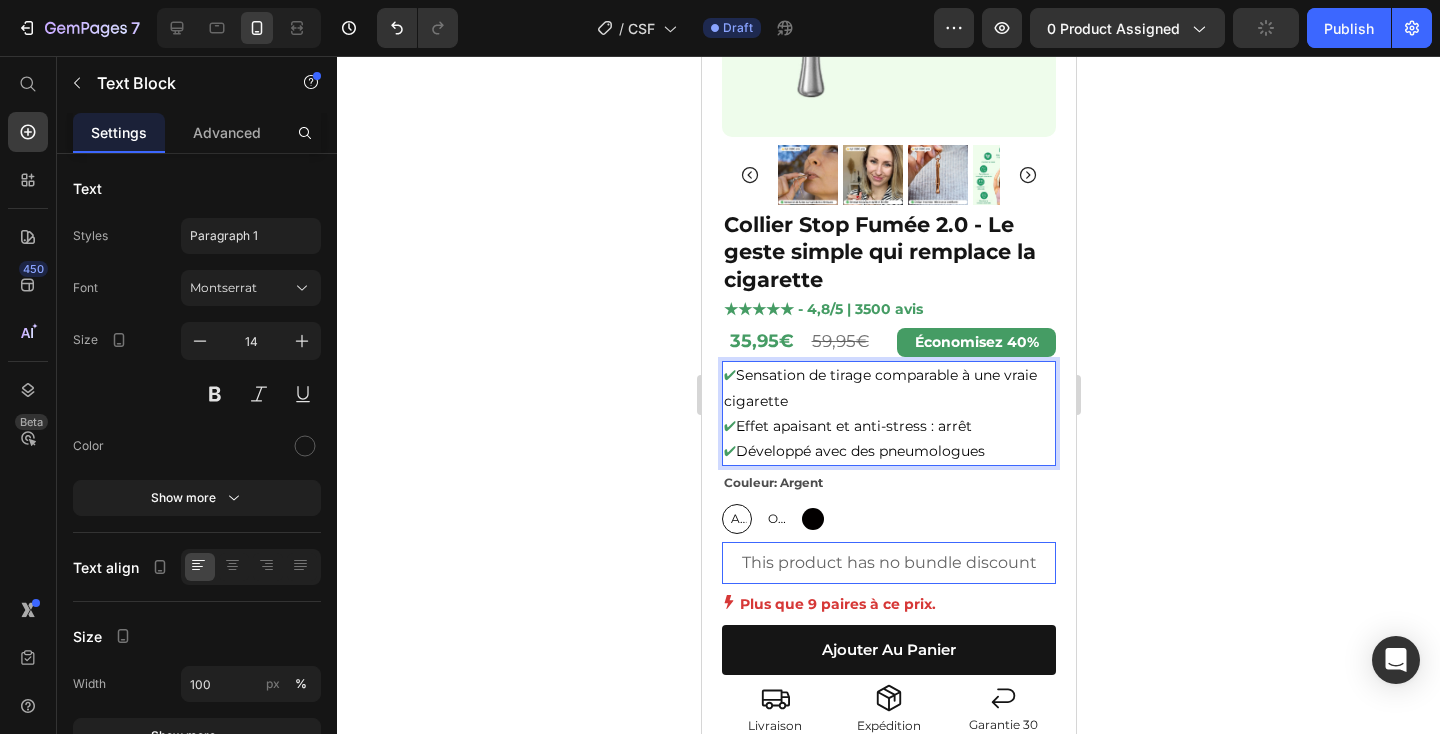 click on "Effet apaisant et anti-stress : arrêt" at bounding box center [853, 426] 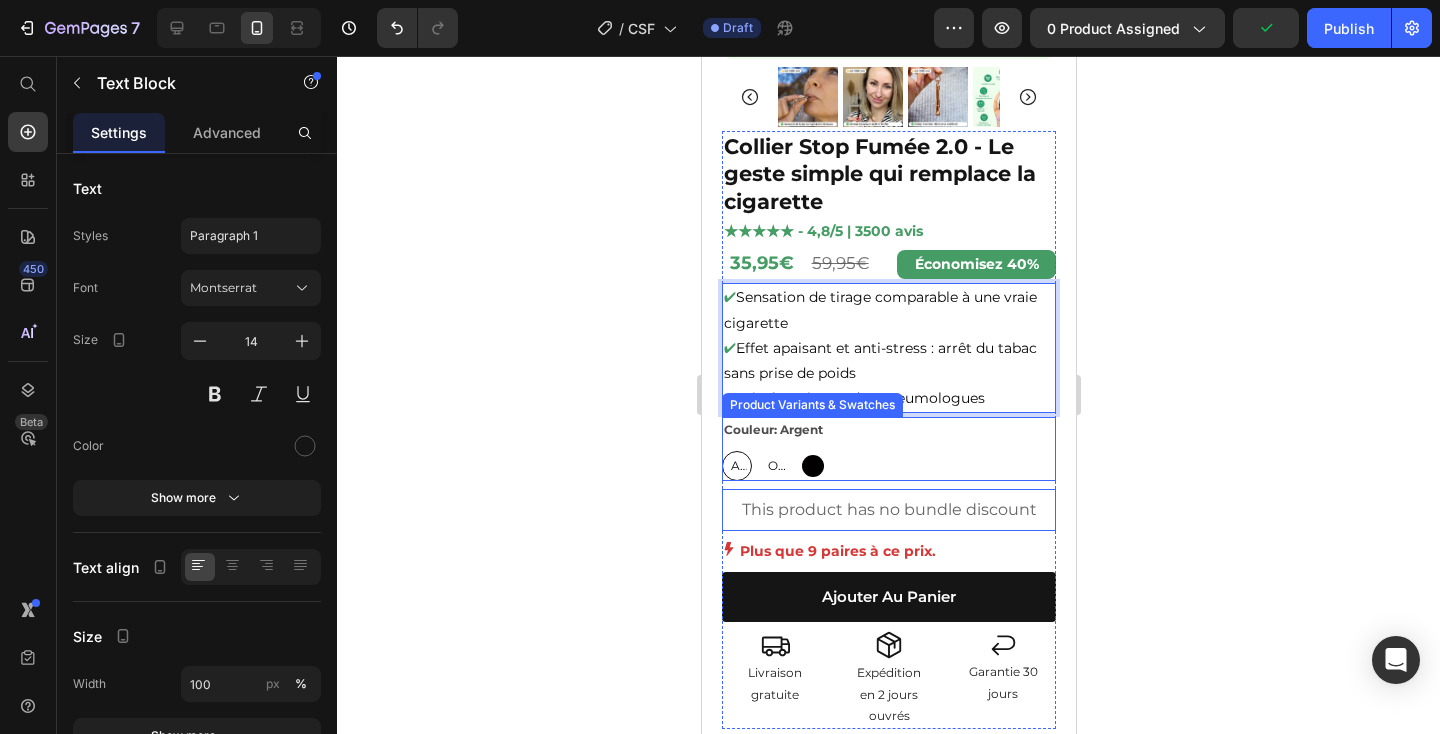 scroll, scrollTop: 416, scrollLeft: 0, axis: vertical 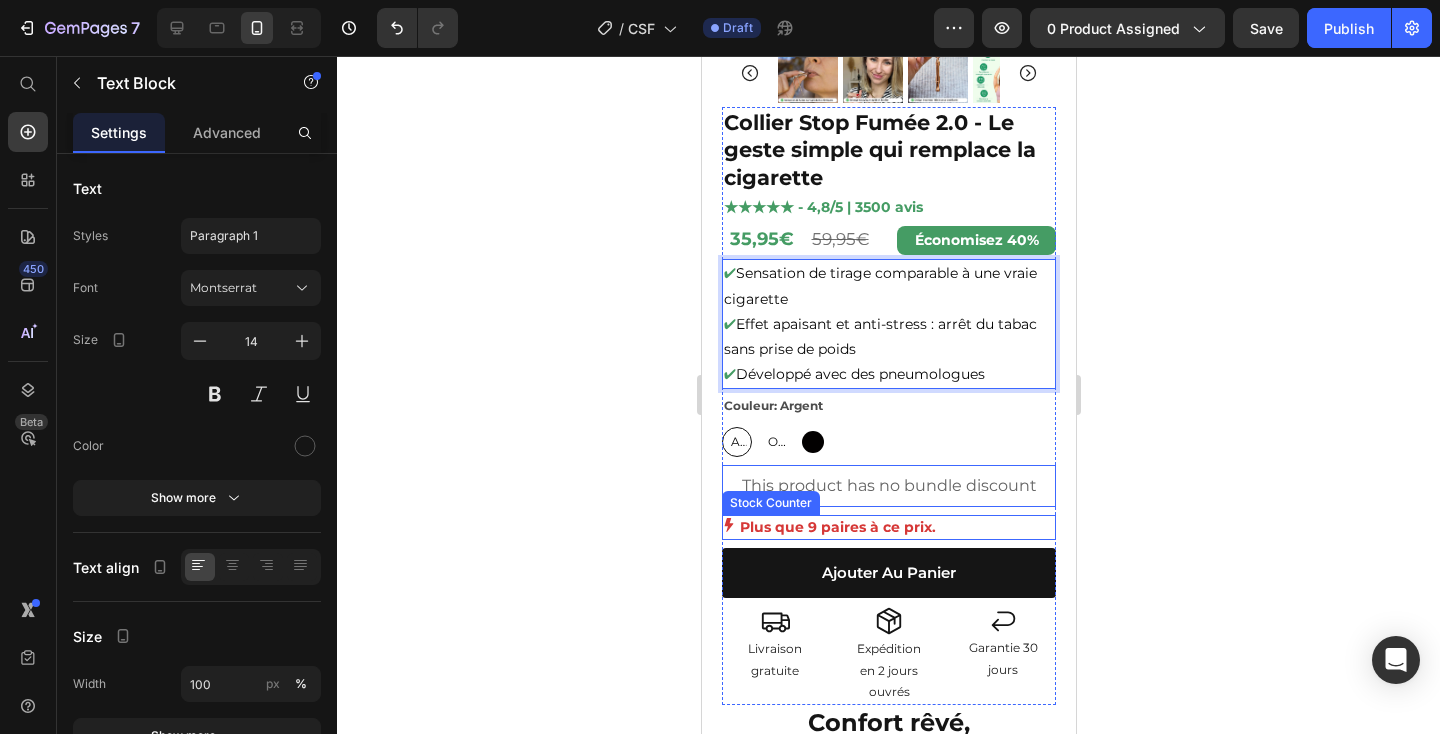 click on "Plus que 9 paires à ce prix." at bounding box center [837, 527] 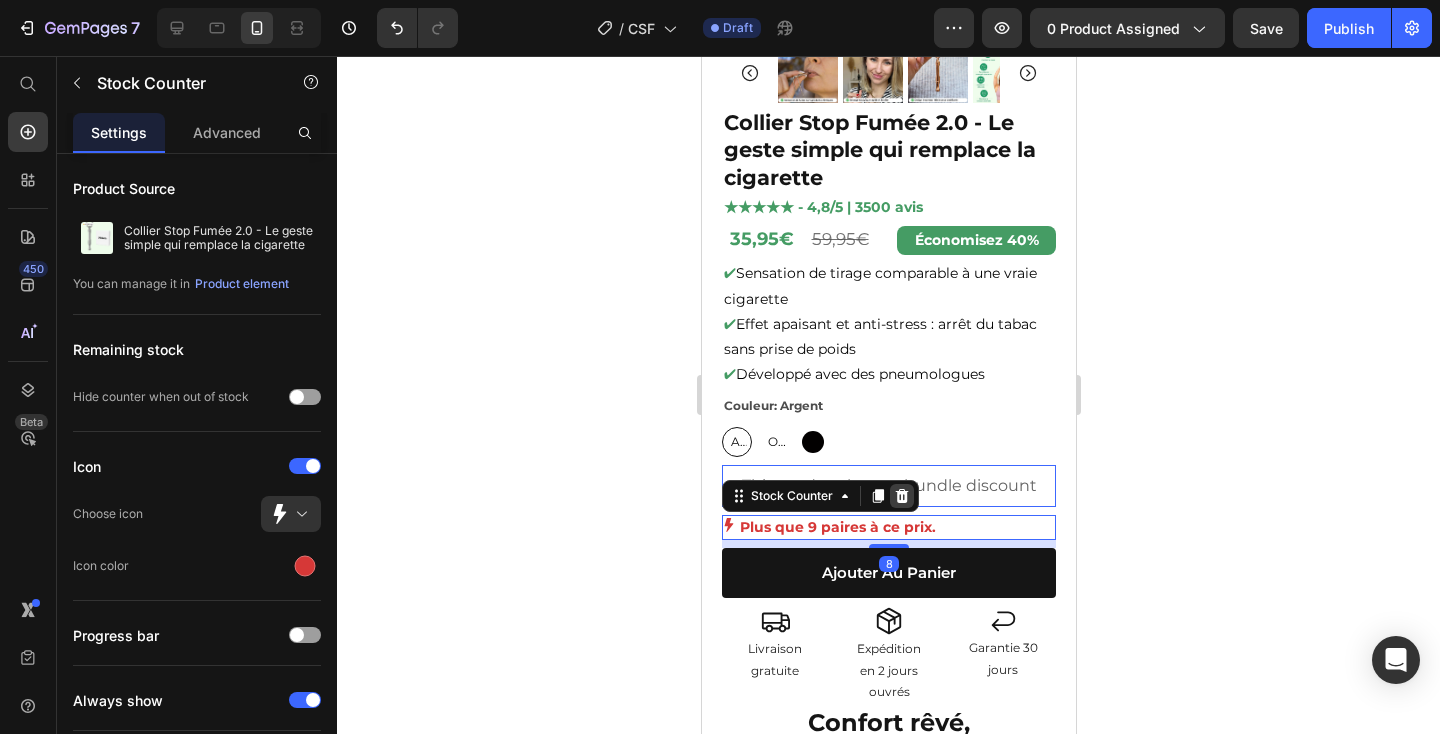 click 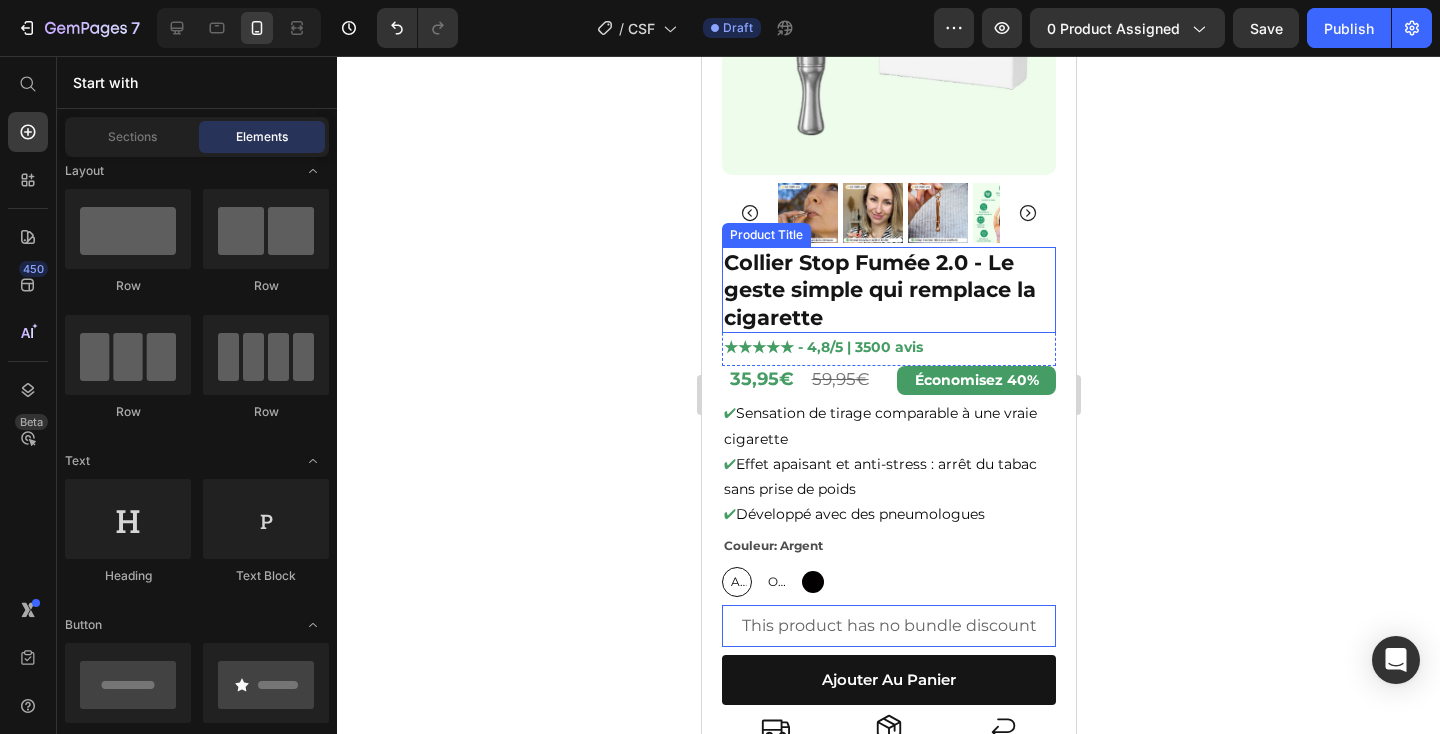 scroll, scrollTop: 207, scrollLeft: 0, axis: vertical 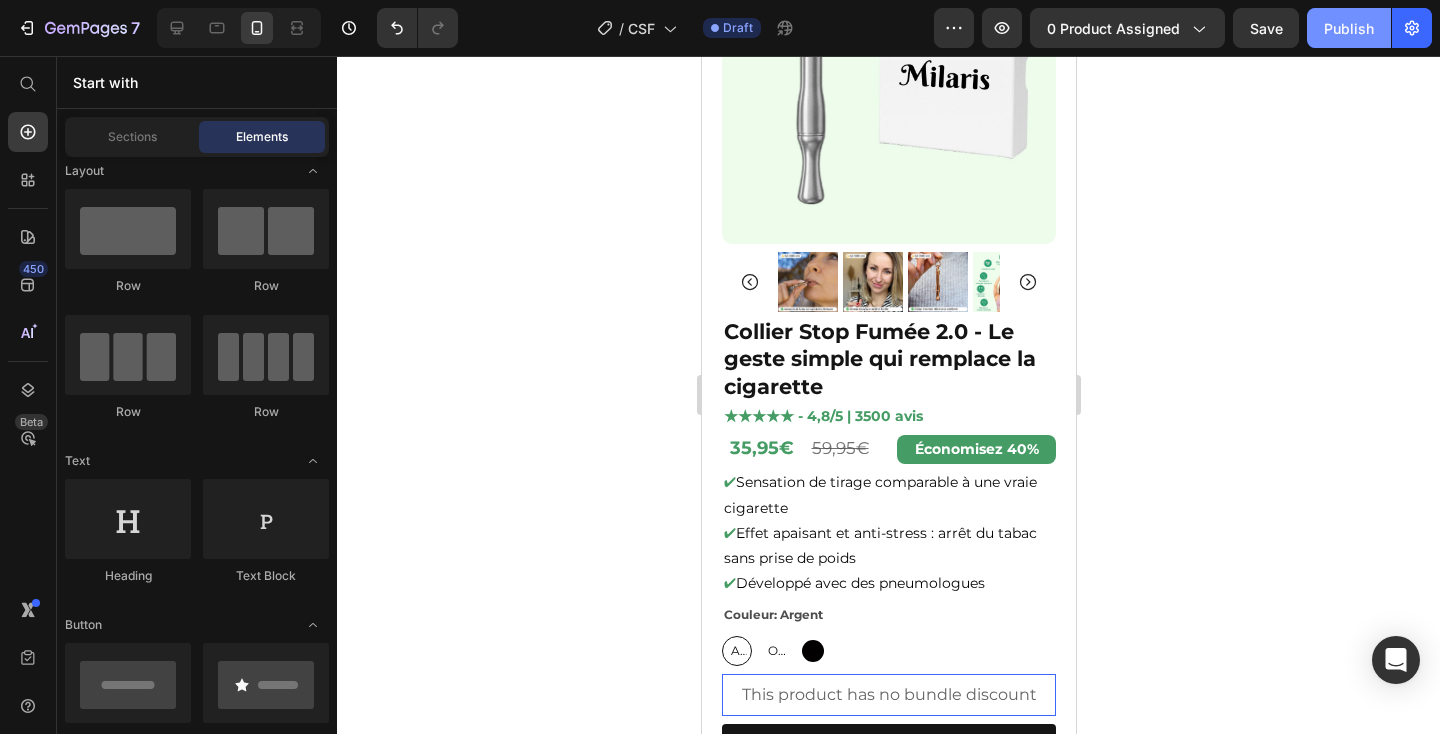 click on "Publish" at bounding box center (1349, 28) 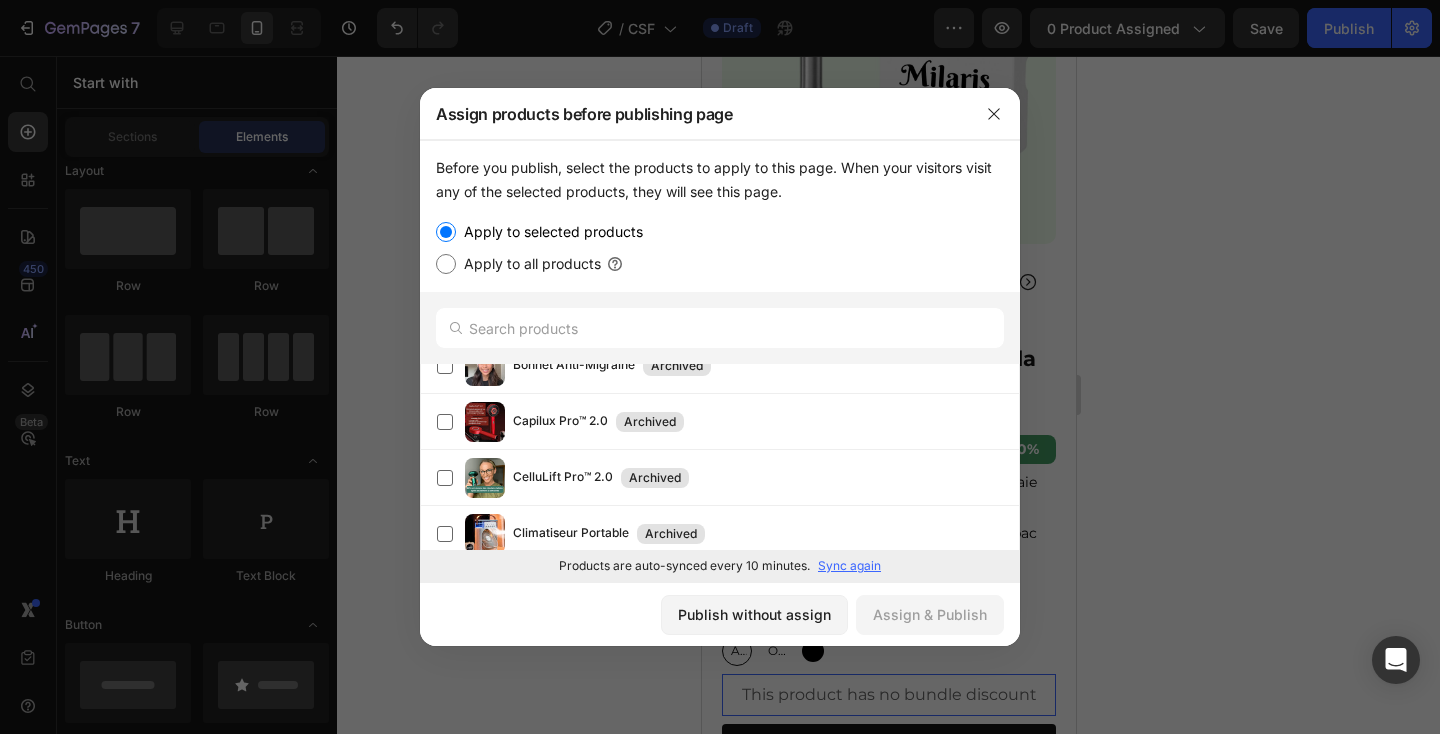 scroll, scrollTop: 429, scrollLeft: 0, axis: vertical 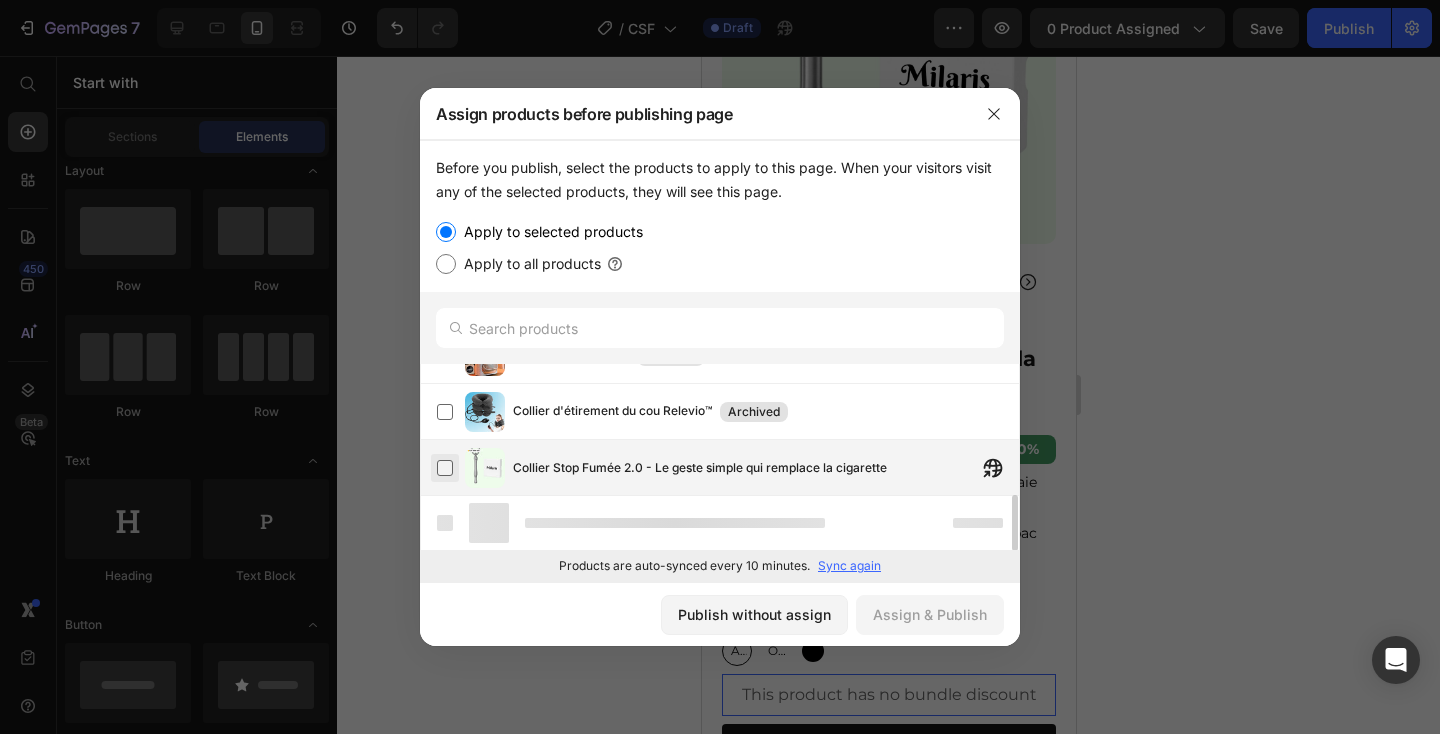 click at bounding box center (445, 468) 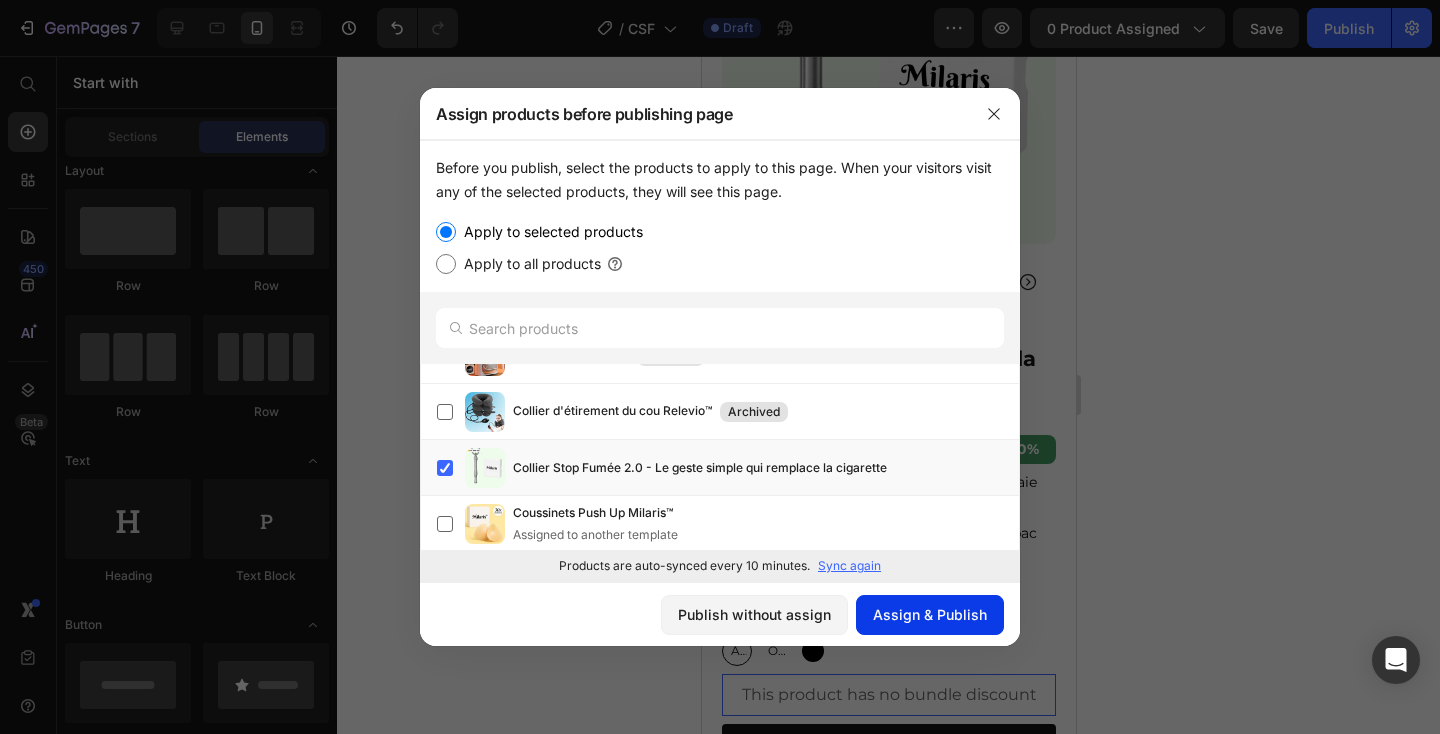 click on "Assign & Publish" at bounding box center [930, 614] 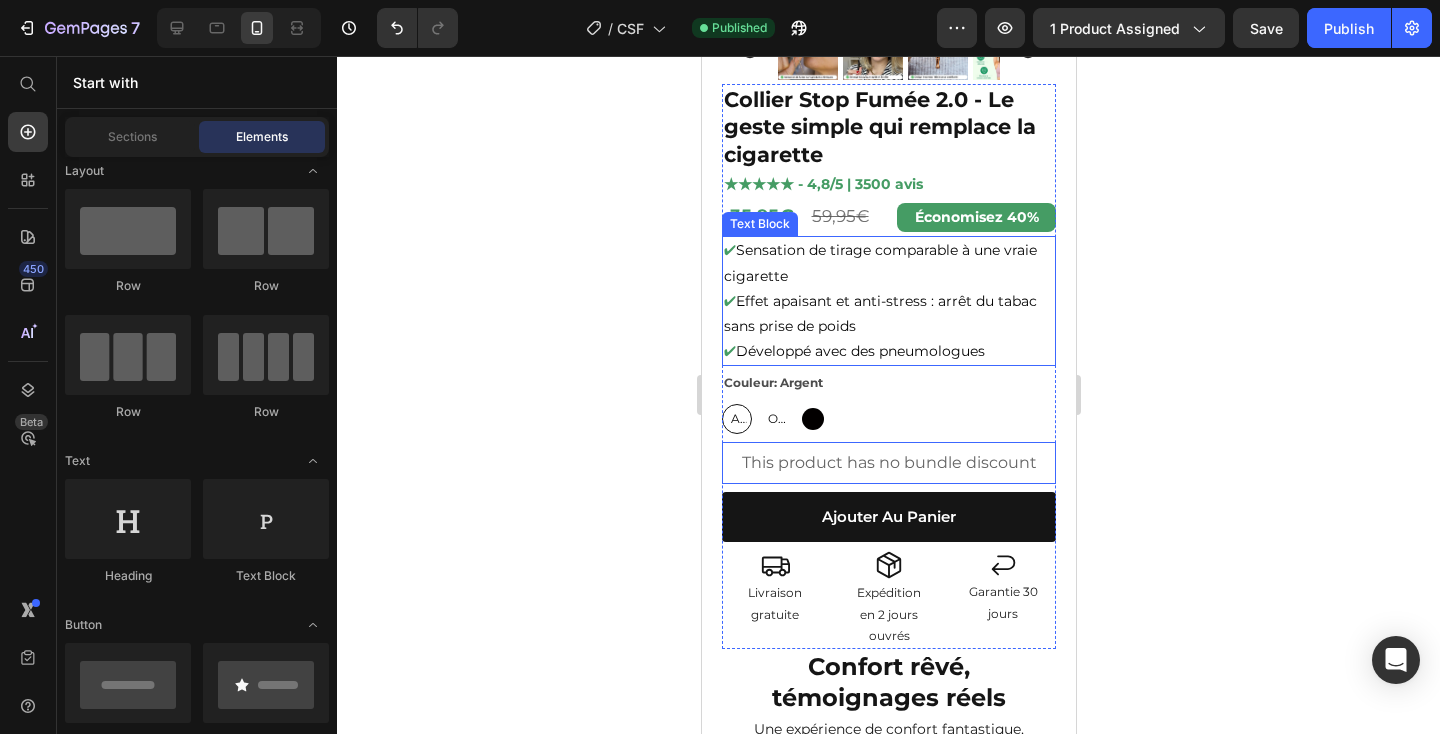 scroll, scrollTop: 442, scrollLeft: 0, axis: vertical 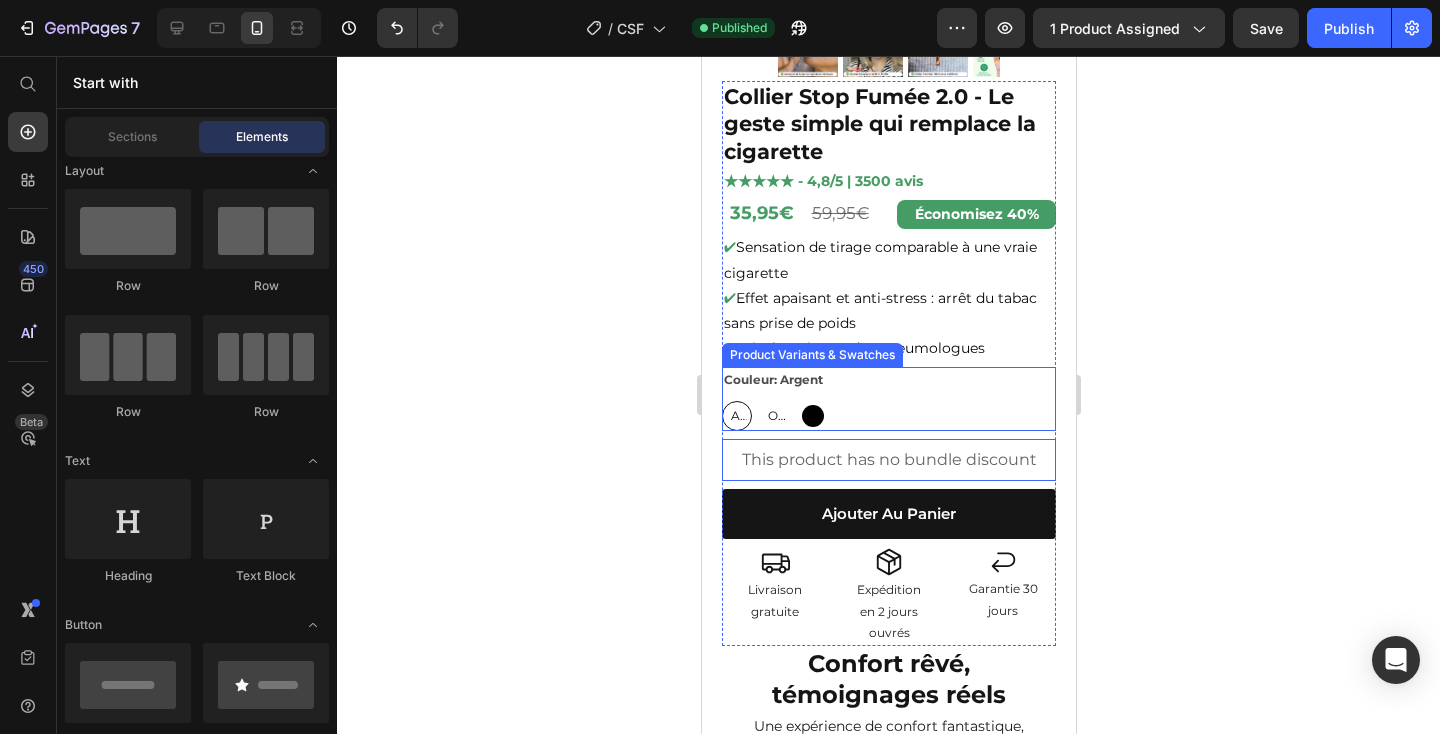 click on "Couleur: Argent Argent Argent Argent Or Or Or Noir Noir" at bounding box center [888, 399] 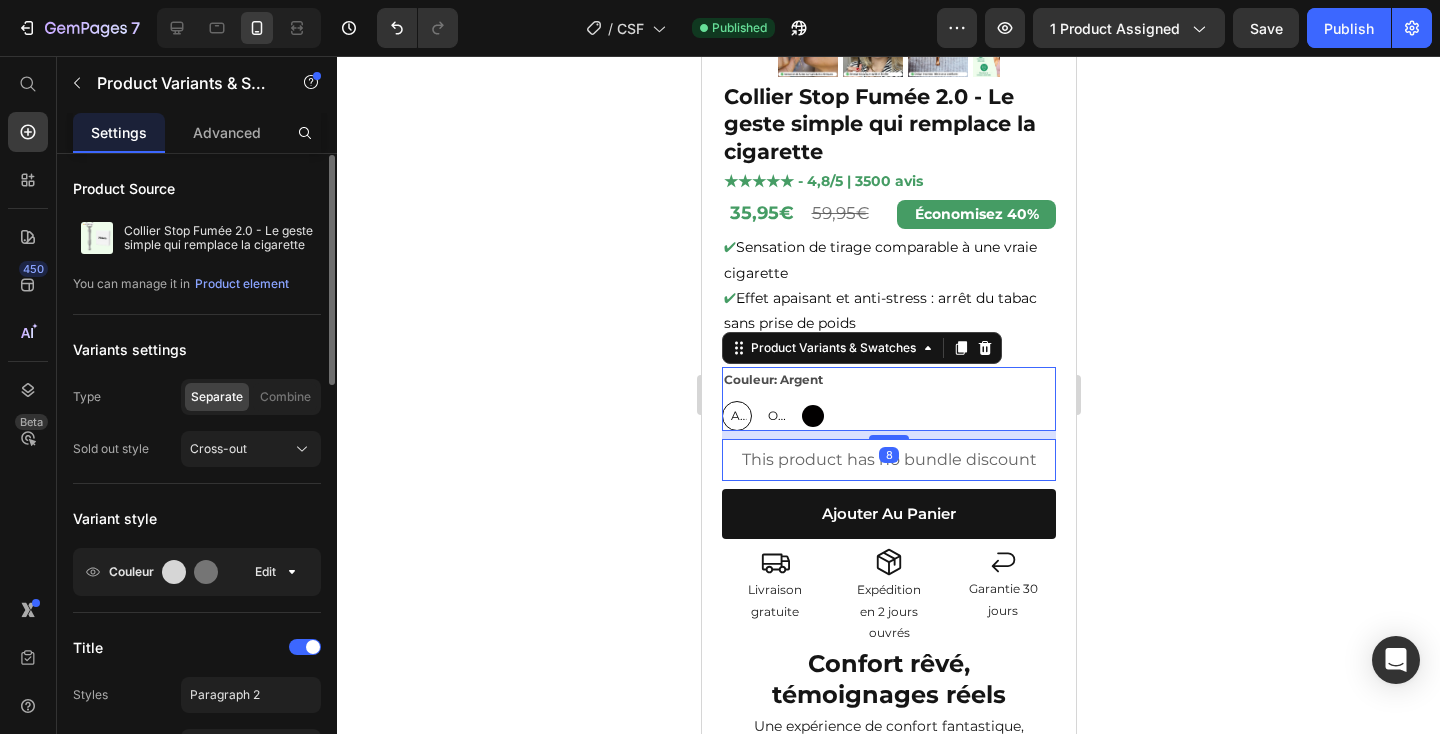 scroll, scrollTop: 50, scrollLeft: 0, axis: vertical 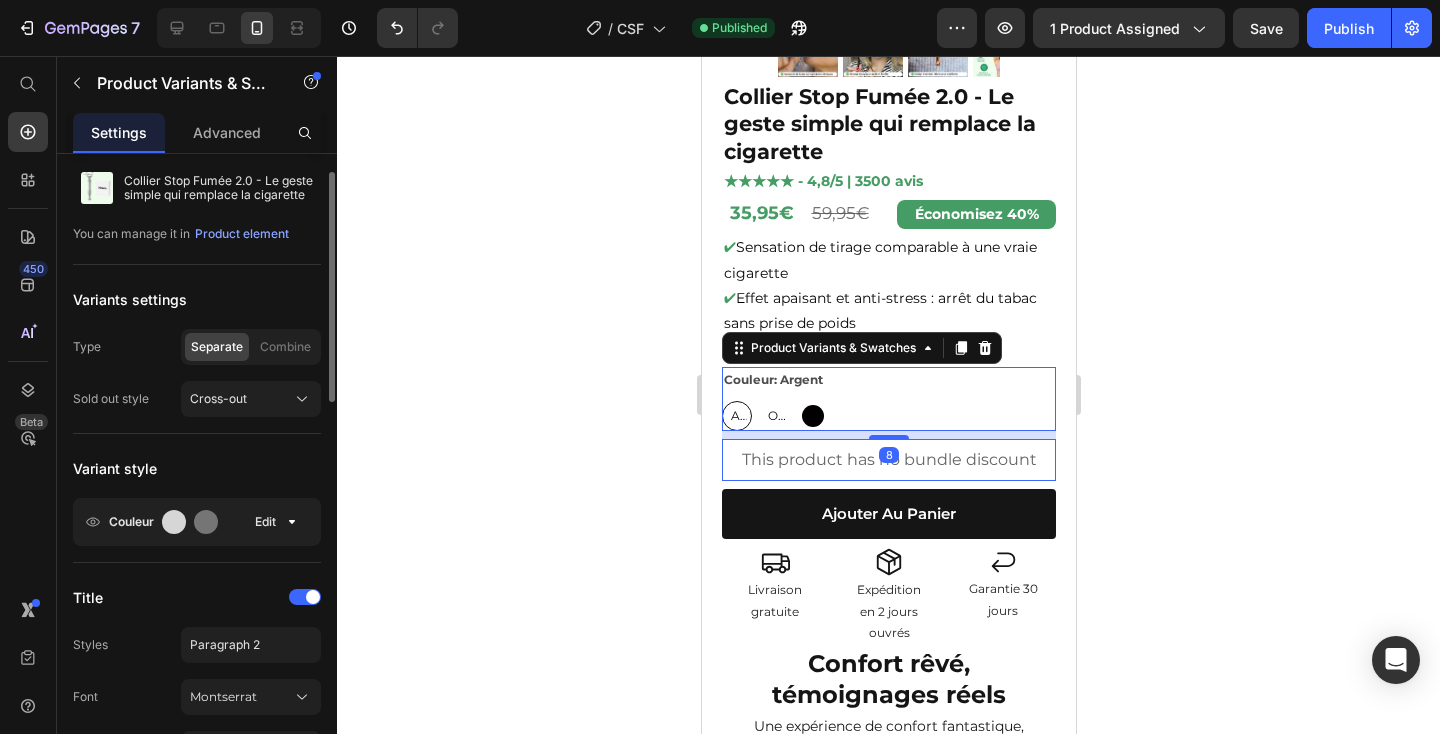 click 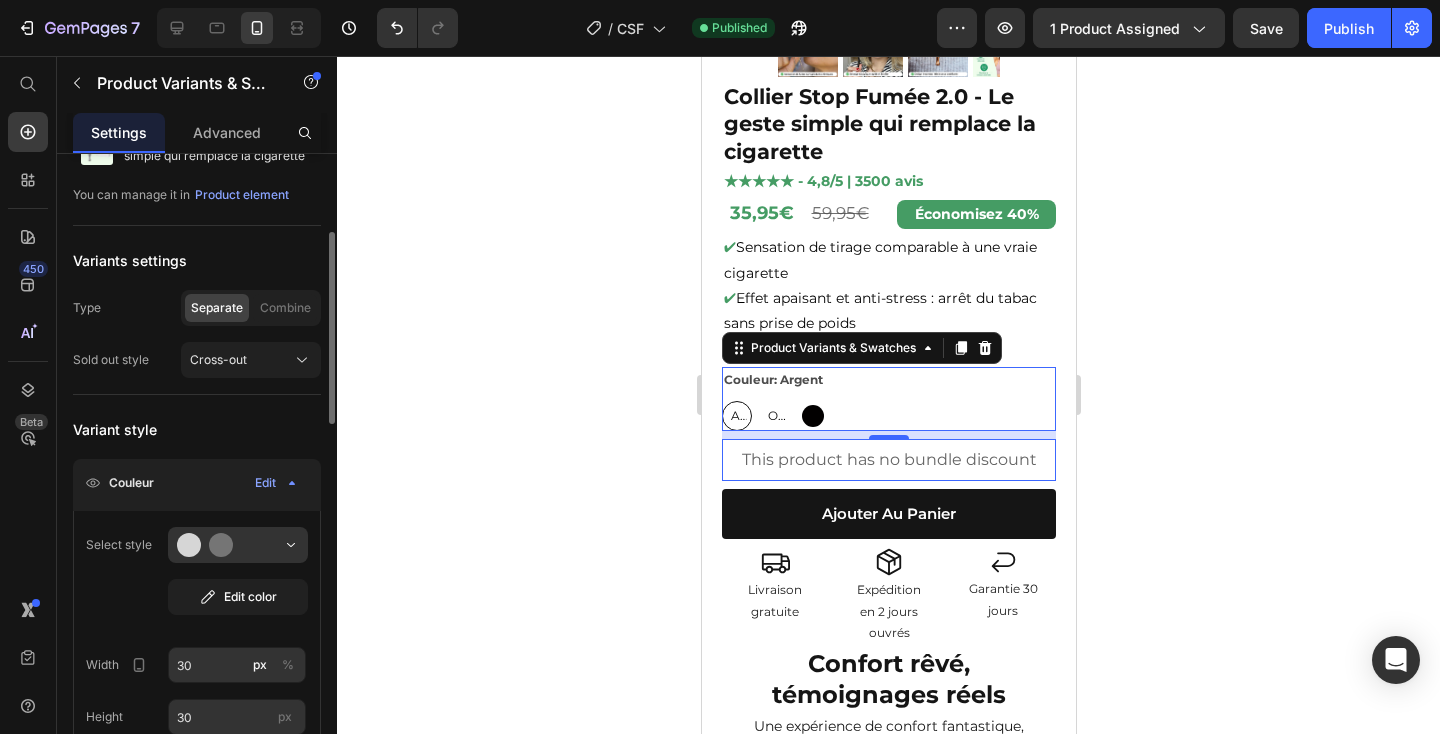 scroll, scrollTop: 168, scrollLeft: 0, axis: vertical 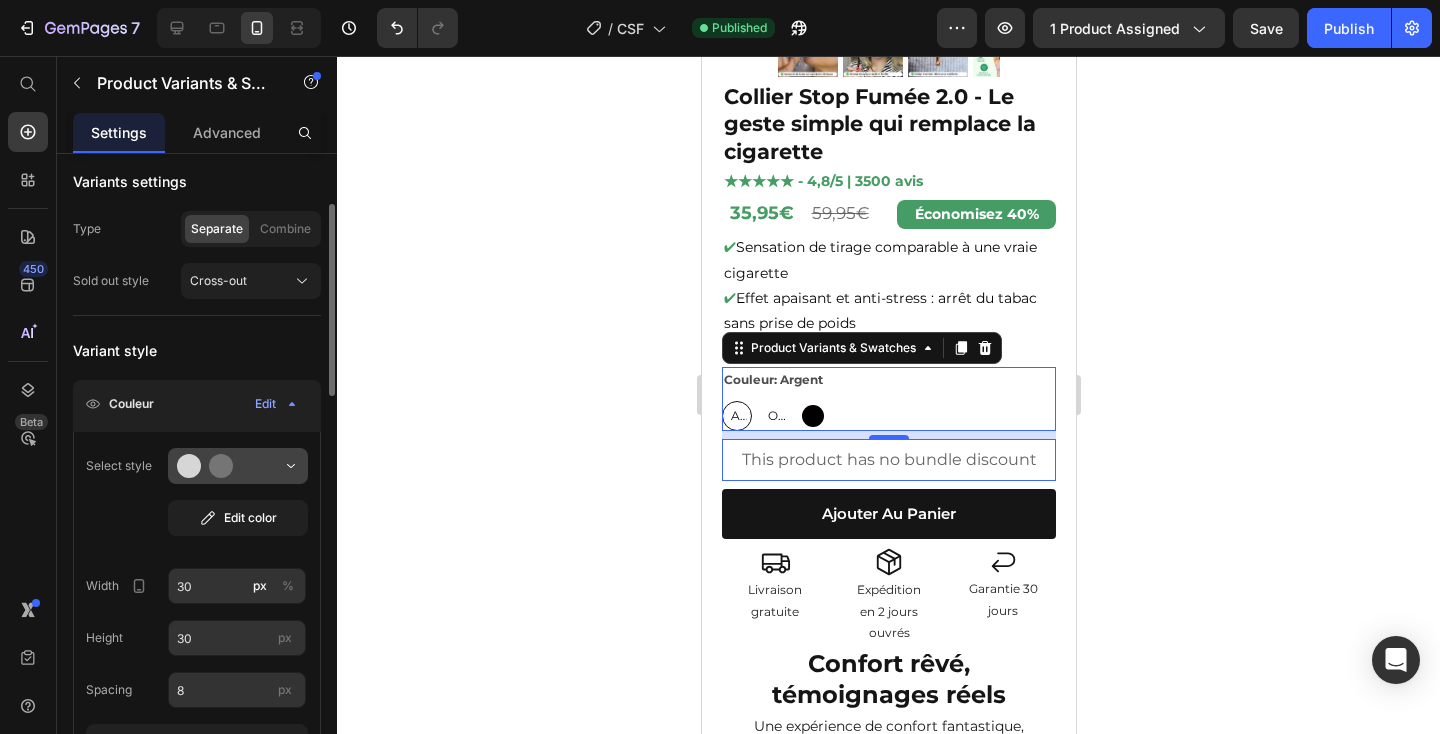 click at bounding box center (238, 466) 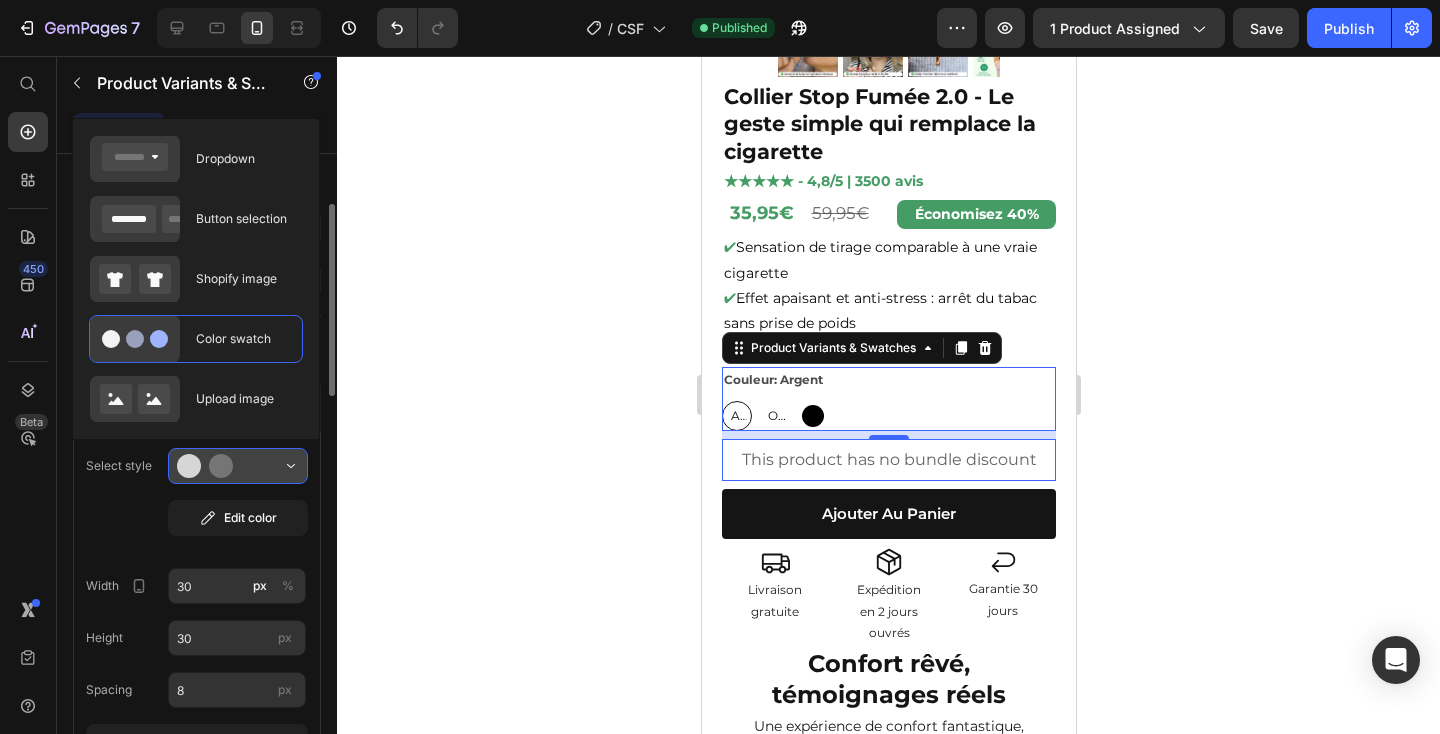 click at bounding box center [238, 466] 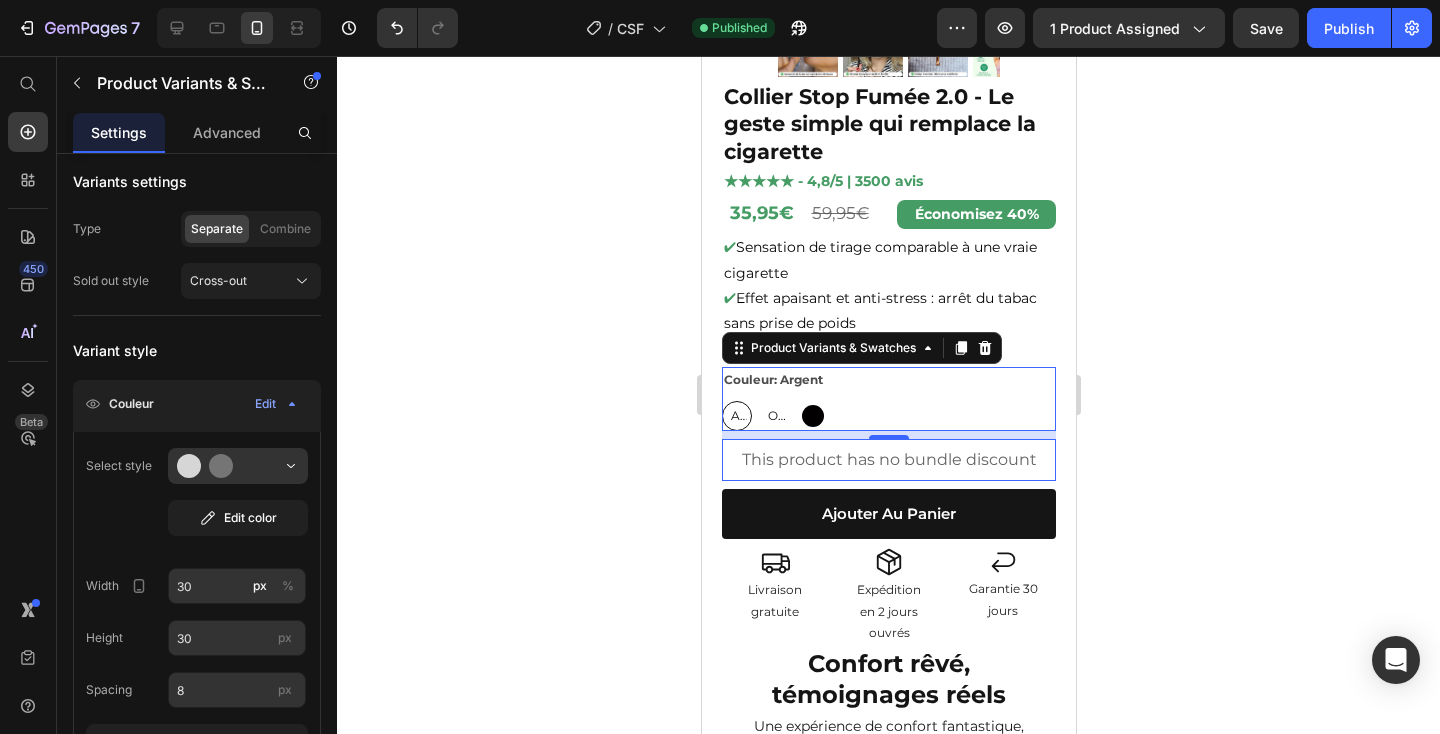 click on "Argent" at bounding box center [736, 416] 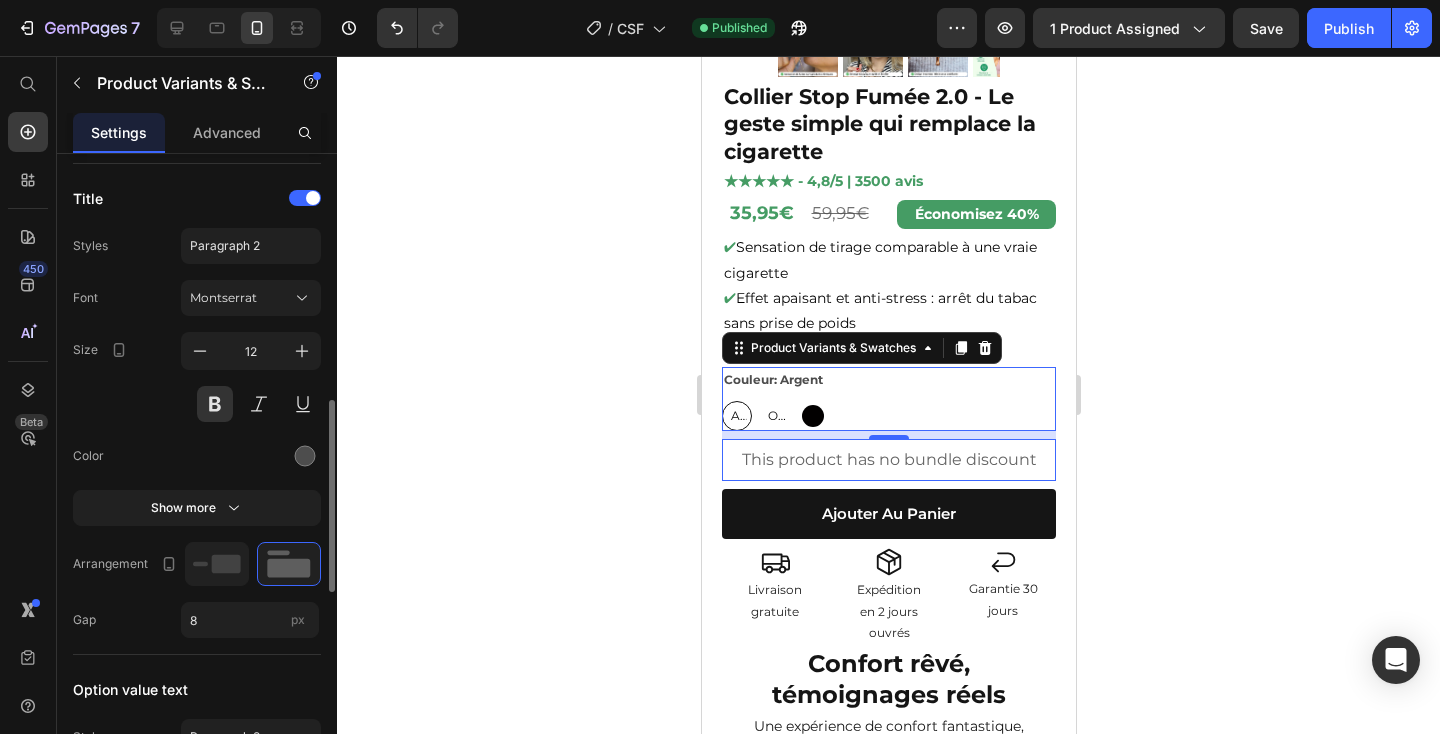 scroll, scrollTop: 821, scrollLeft: 0, axis: vertical 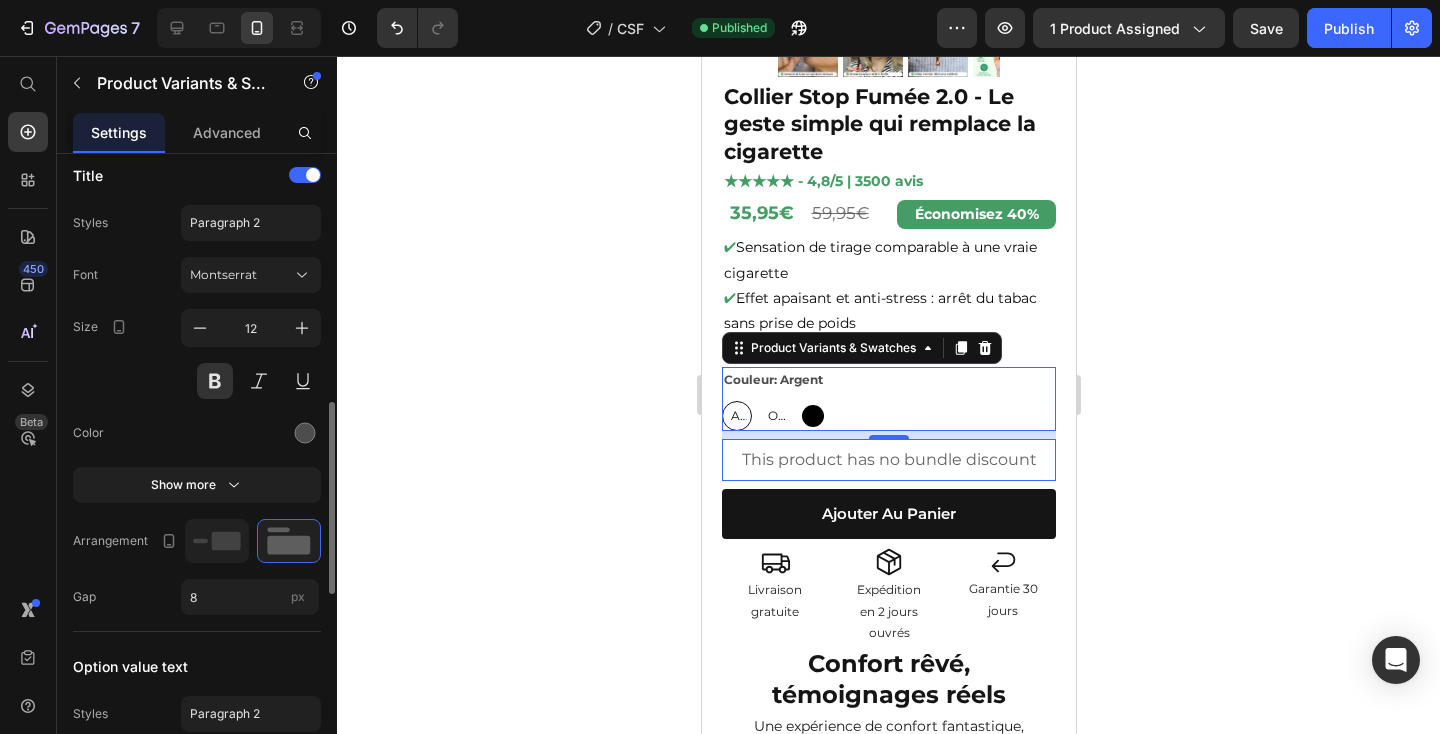 click 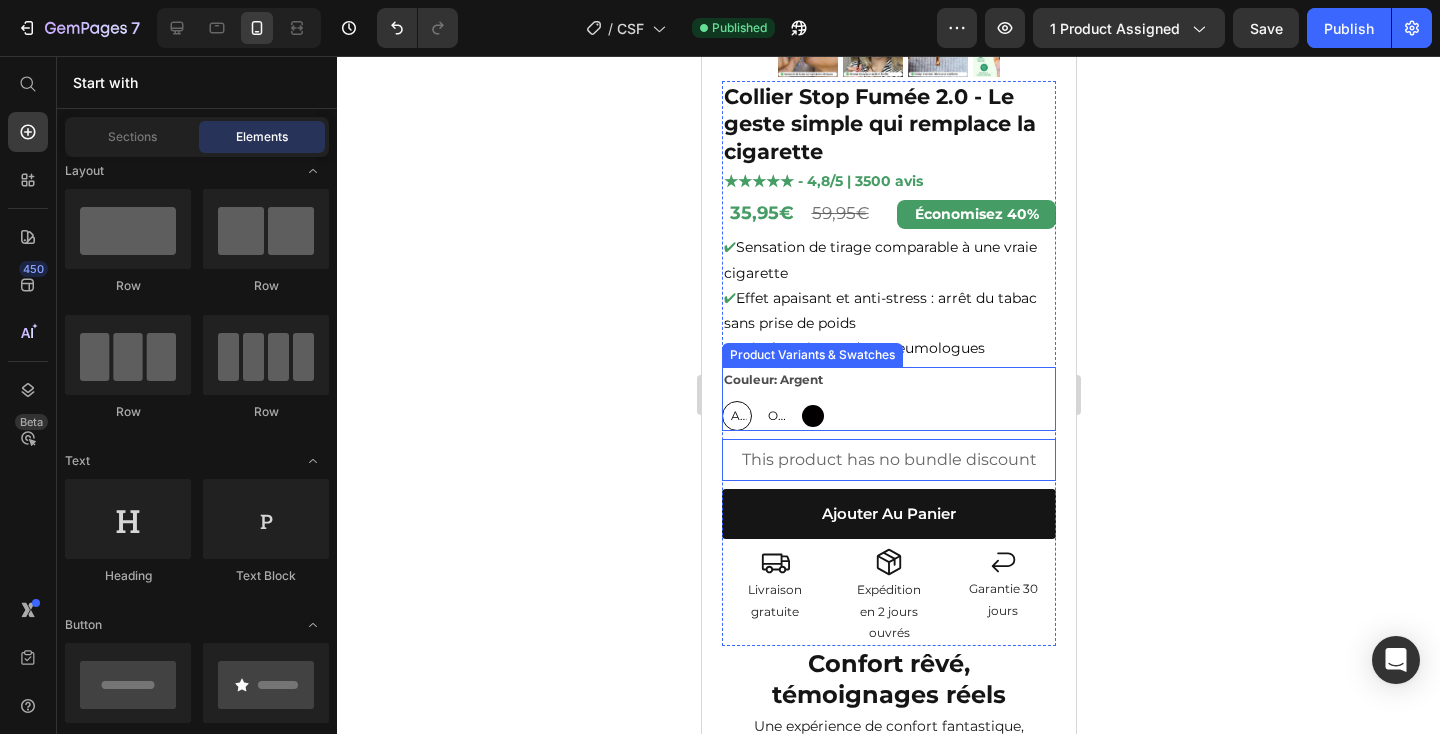 click on "Couleur: Argent Argent Argent Argent Or Or Or Noir Noir" at bounding box center (888, 399) 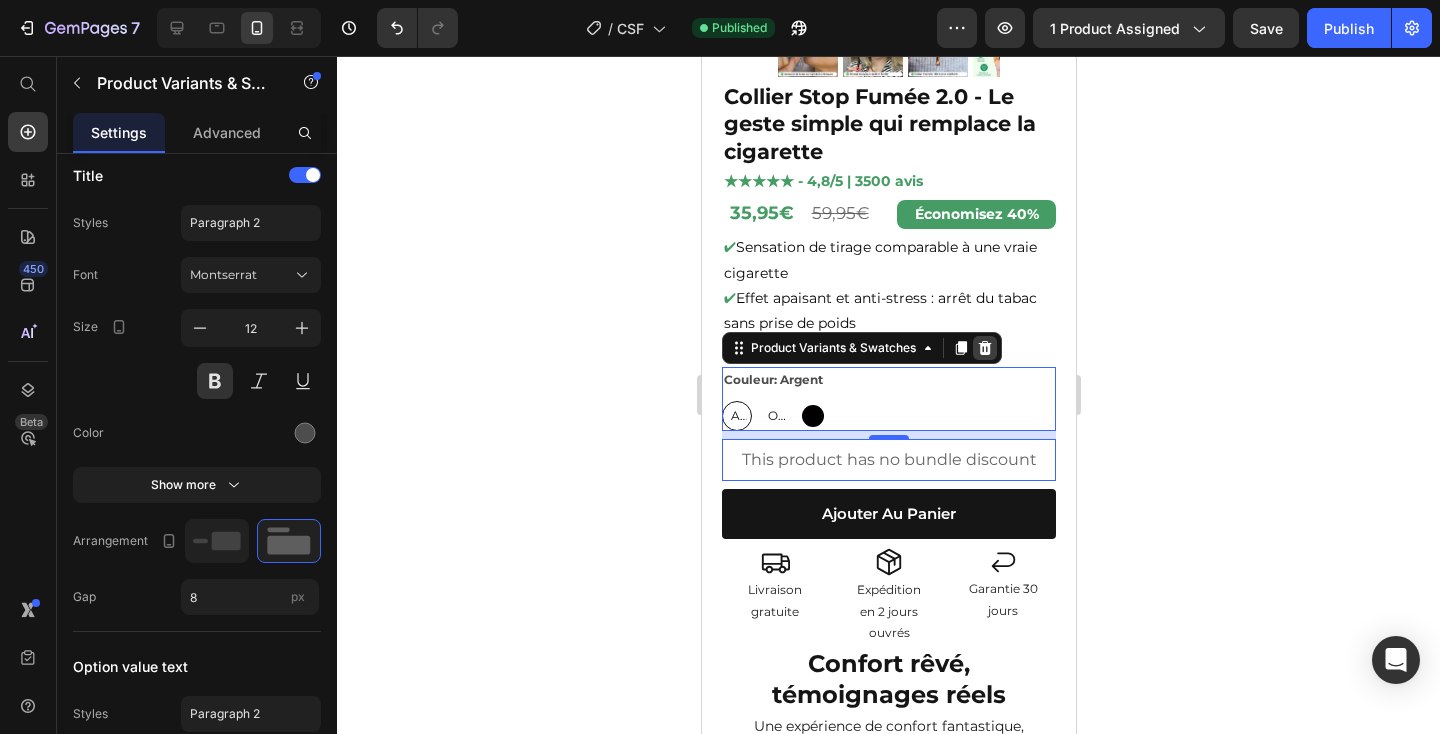 click 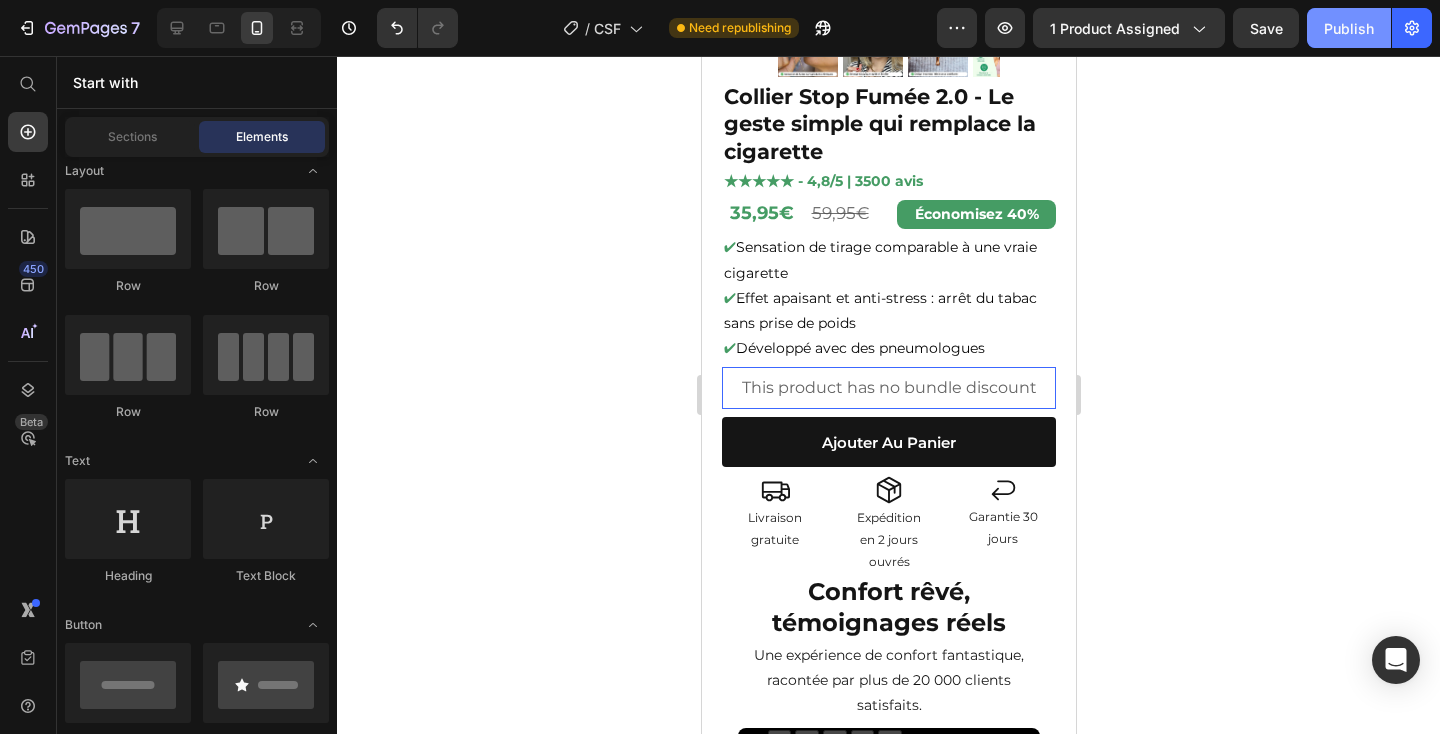 click on "Publish" 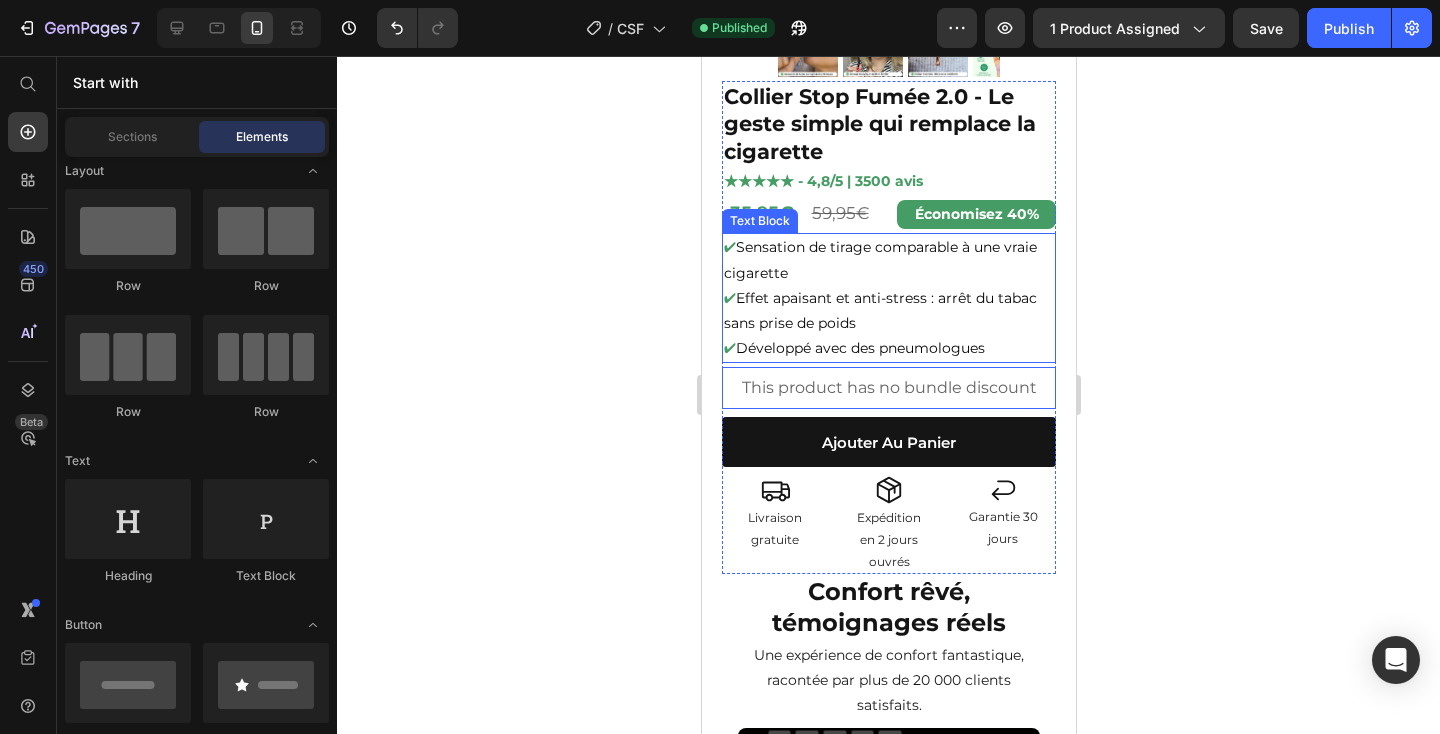 click on "✔  Sensation de tirage comparable à une vraie cigarette" at bounding box center [888, 260] 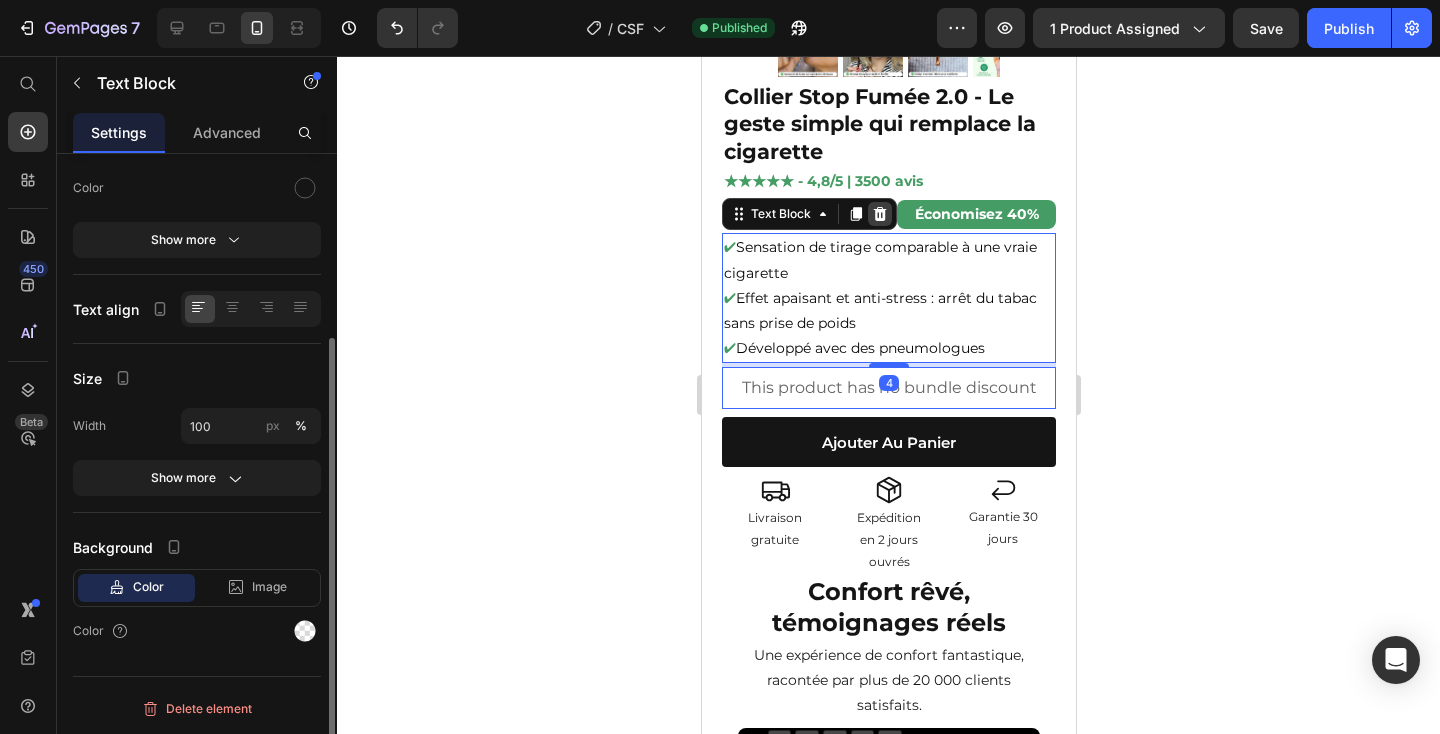 scroll, scrollTop: 0, scrollLeft: 0, axis: both 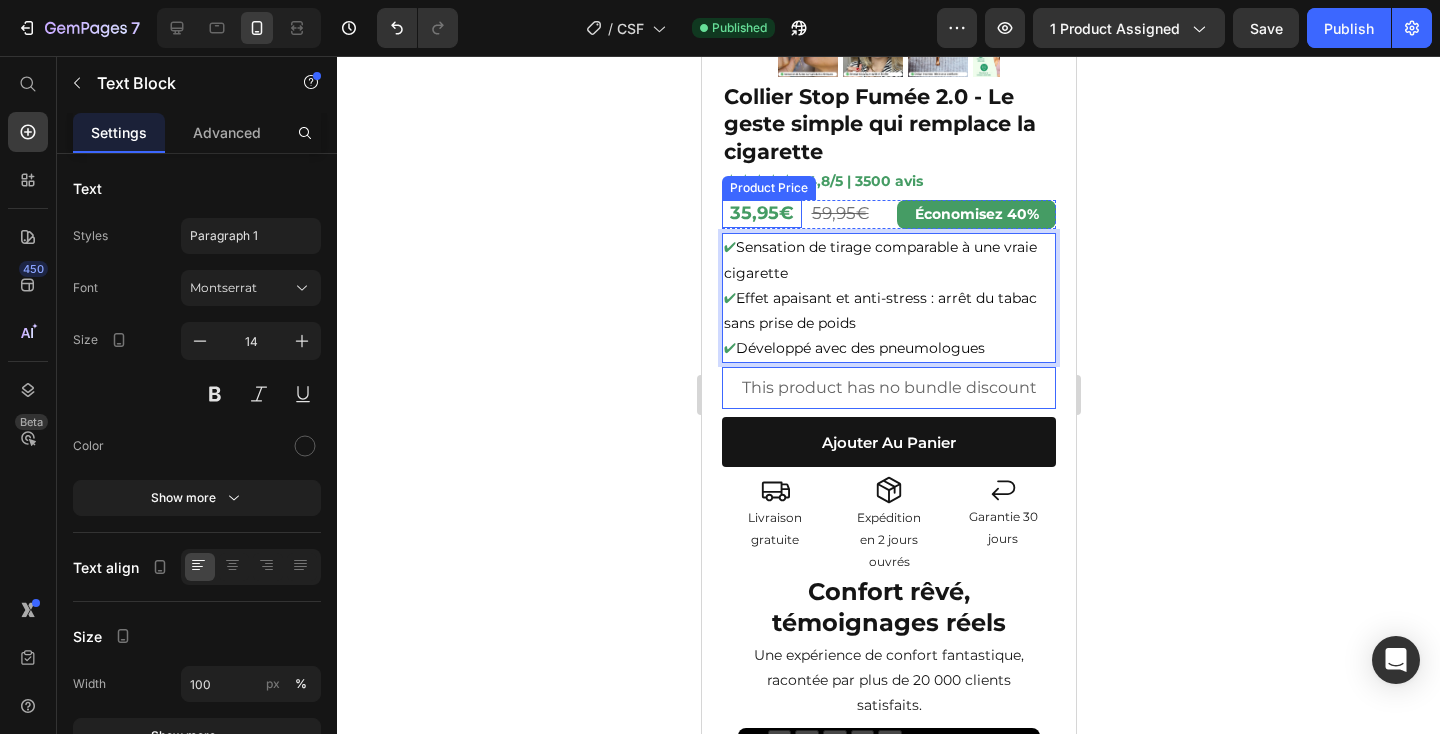 click on "35,95€" at bounding box center (761, 213) 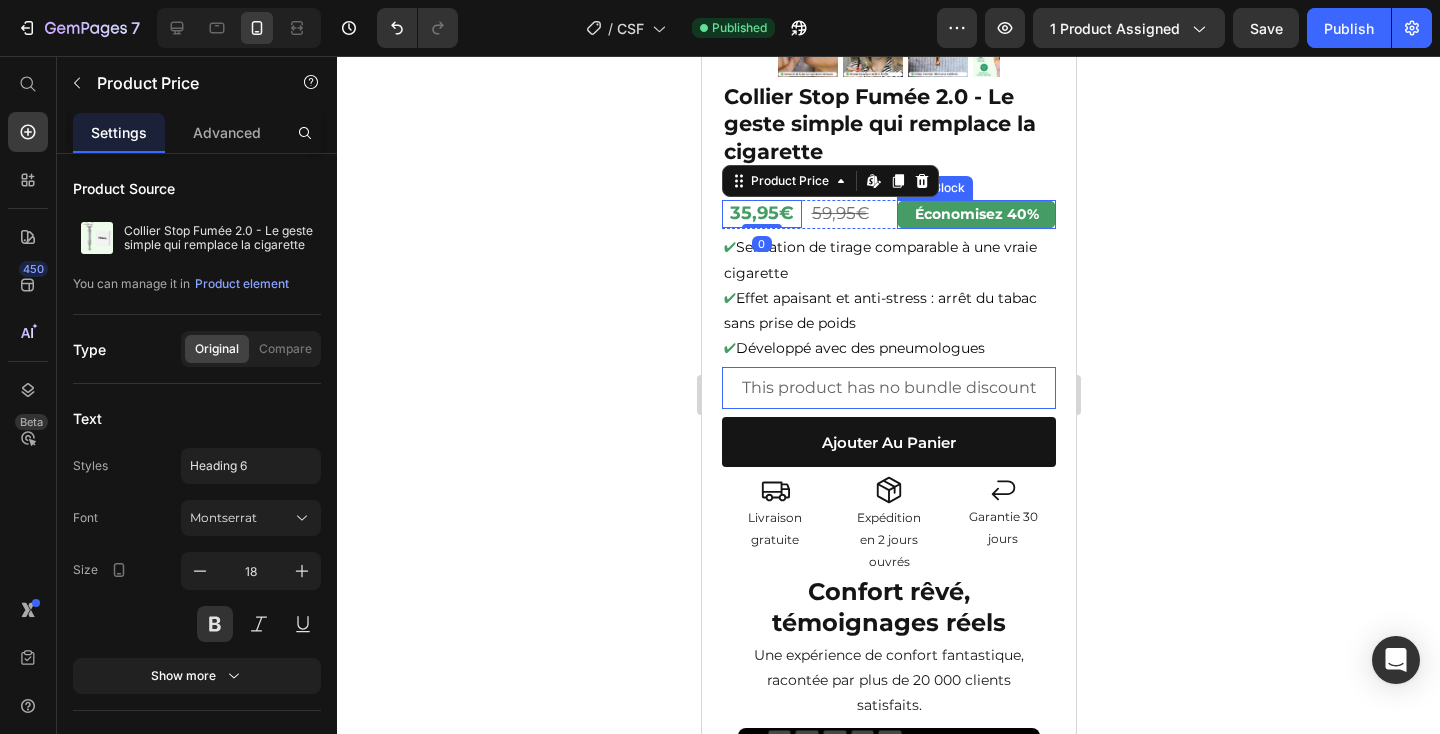 click on "35,95€ Product Price   Edit content in Shopify 0 59,95€ Product Price Économisez 40% Text Block Row" at bounding box center (888, 214) 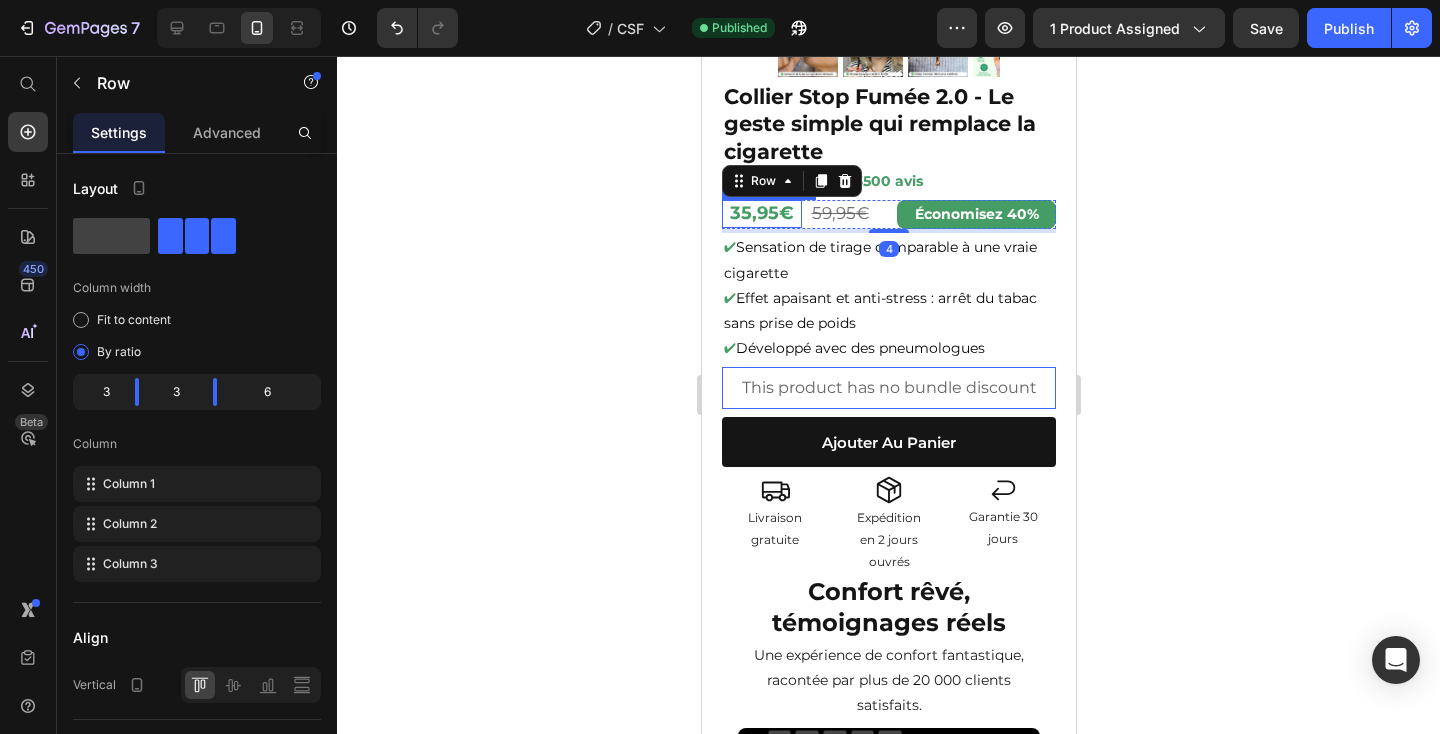 click on "35,95€" at bounding box center [761, 213] 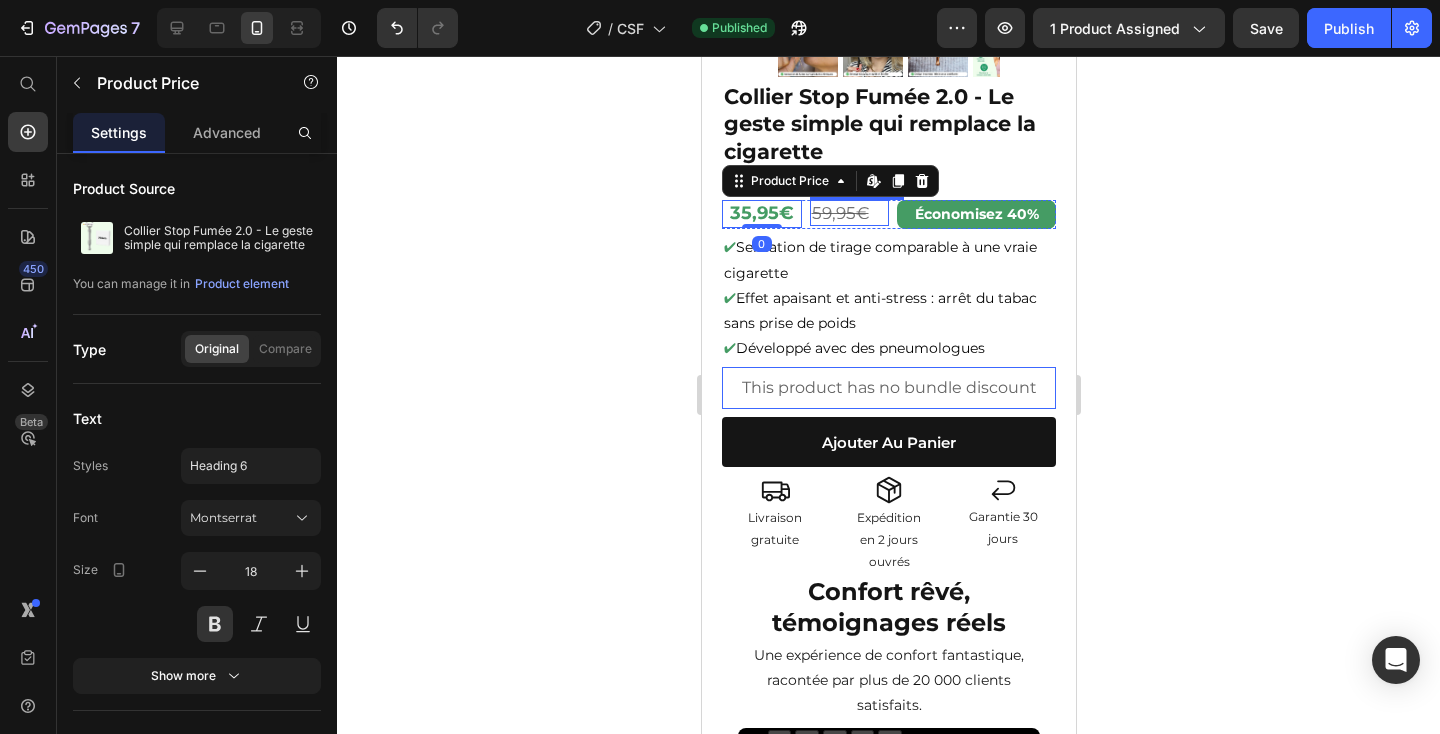 click on "59,95€" at bounding box center [849, 213] 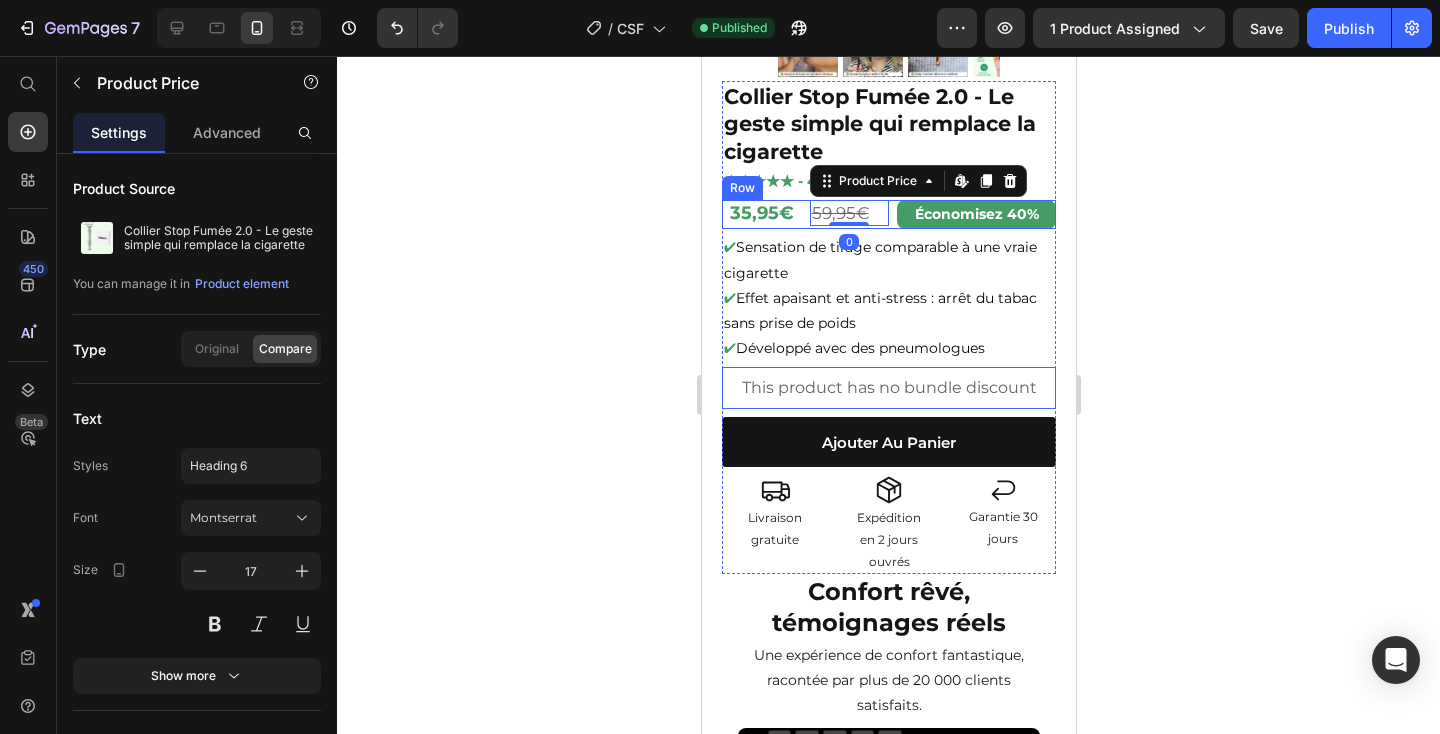 click on "35,95€ Product Price 59,95€ Product Price   Edit content in Shopify 0 Économisez 40% Text Block Row" at bounding box center [888, 214] 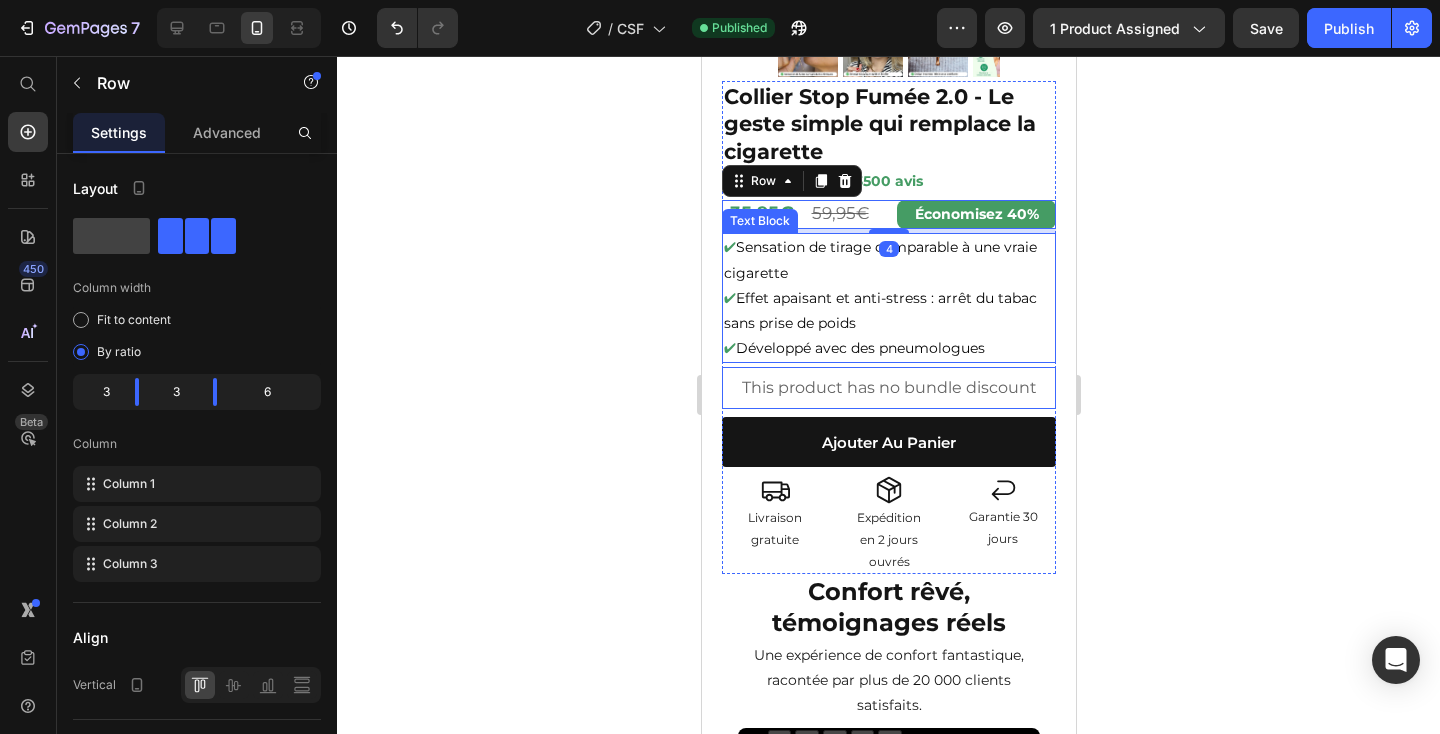 click on "✔  Sensation de tirage comparable à une vraie cigarette" at bounding box center (888, 260) 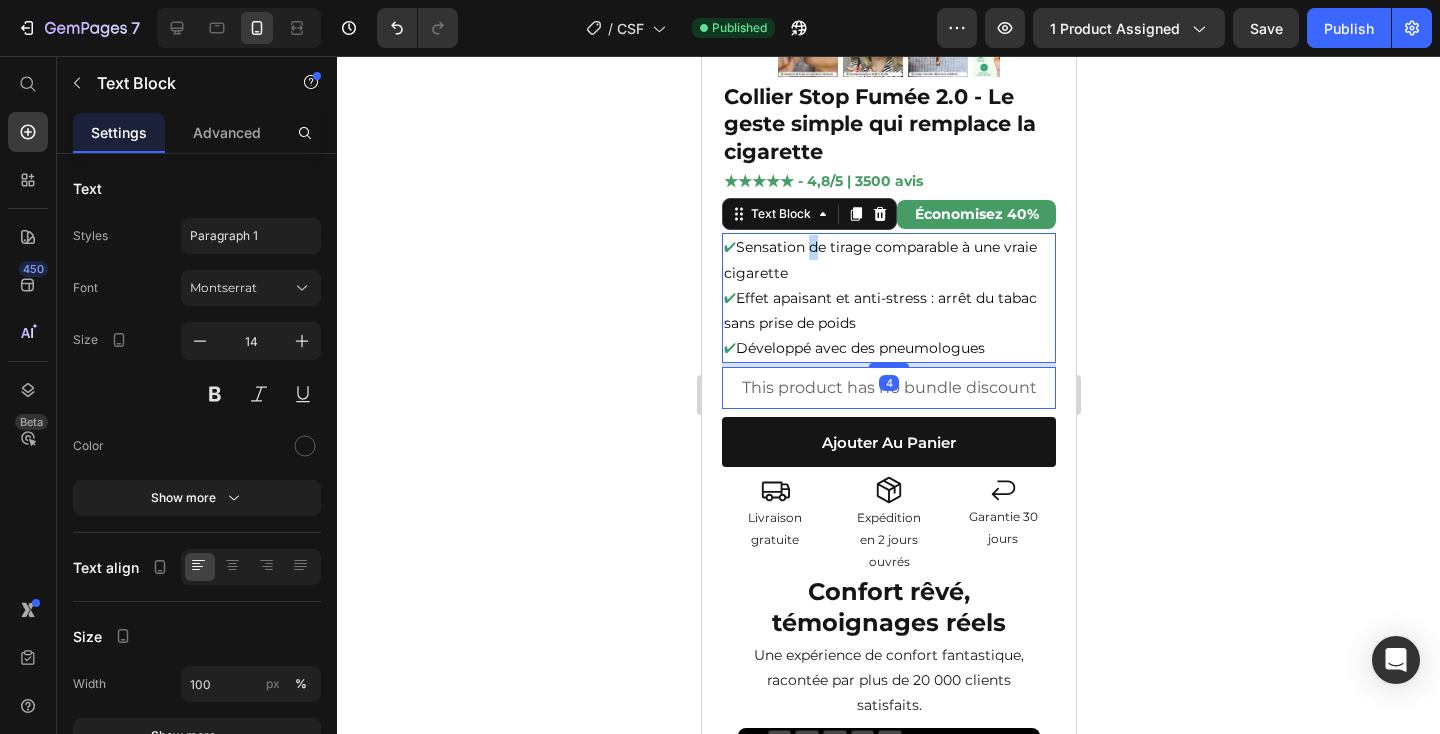 click on "✔  Sensation de tirage comparable à une vraie cigarette" at bounding box center [888, 260] 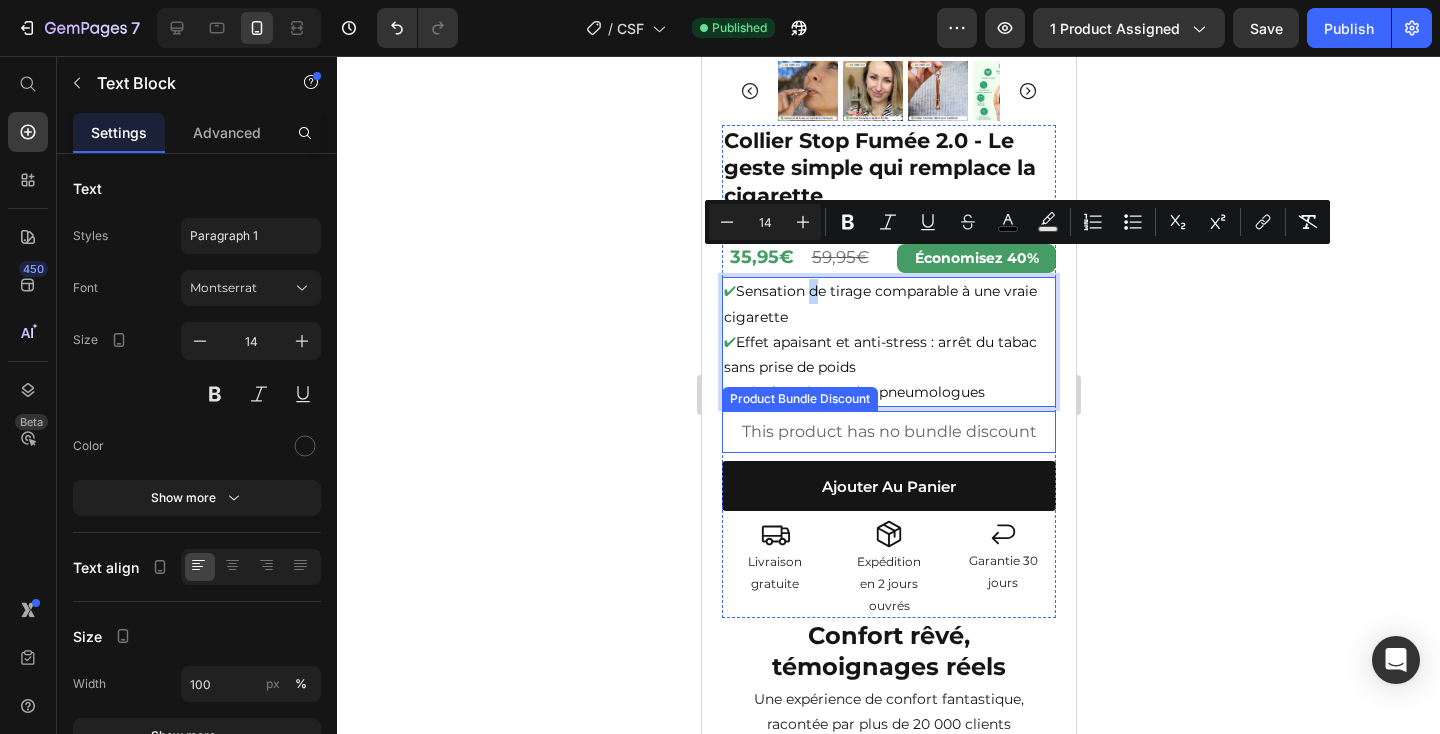 scroll, scrollTop: 340, scrollLeft: 0, axis: vertical 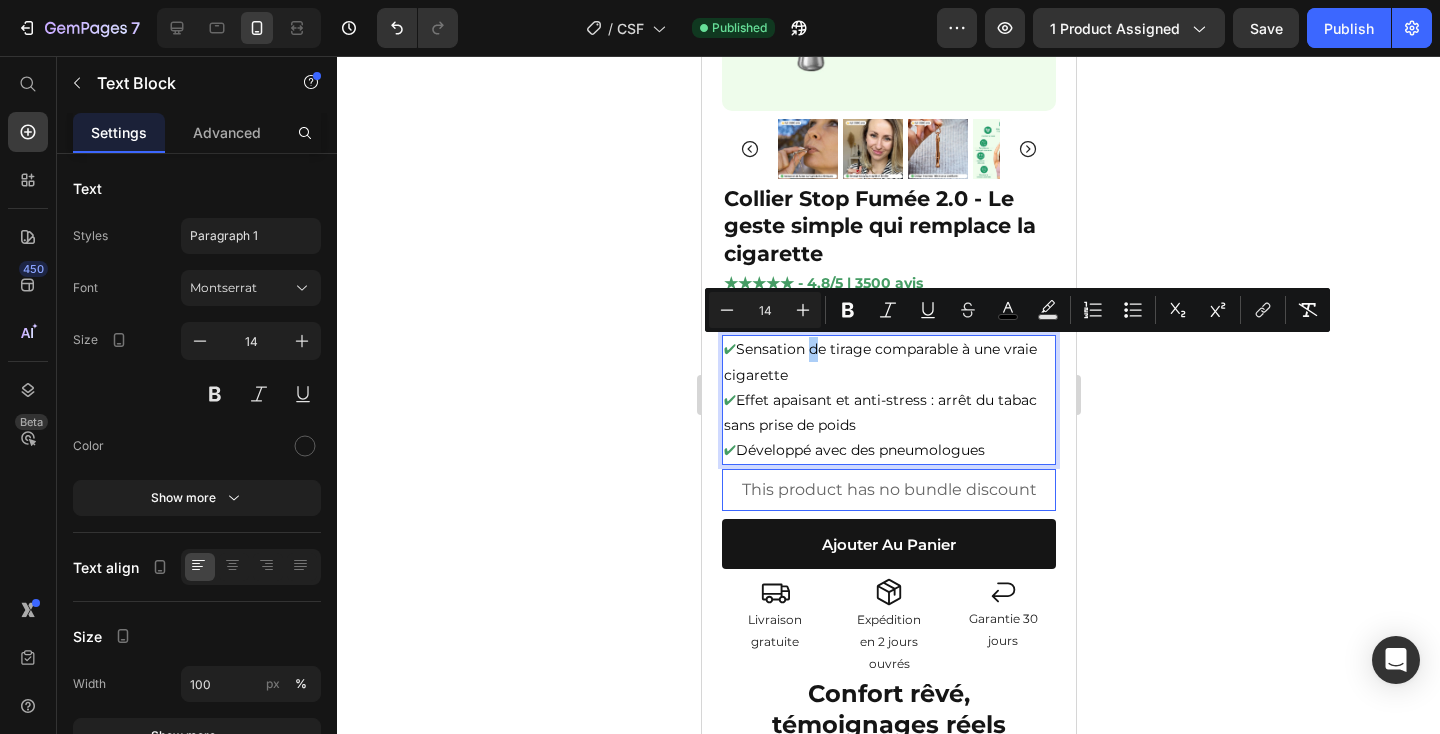 click 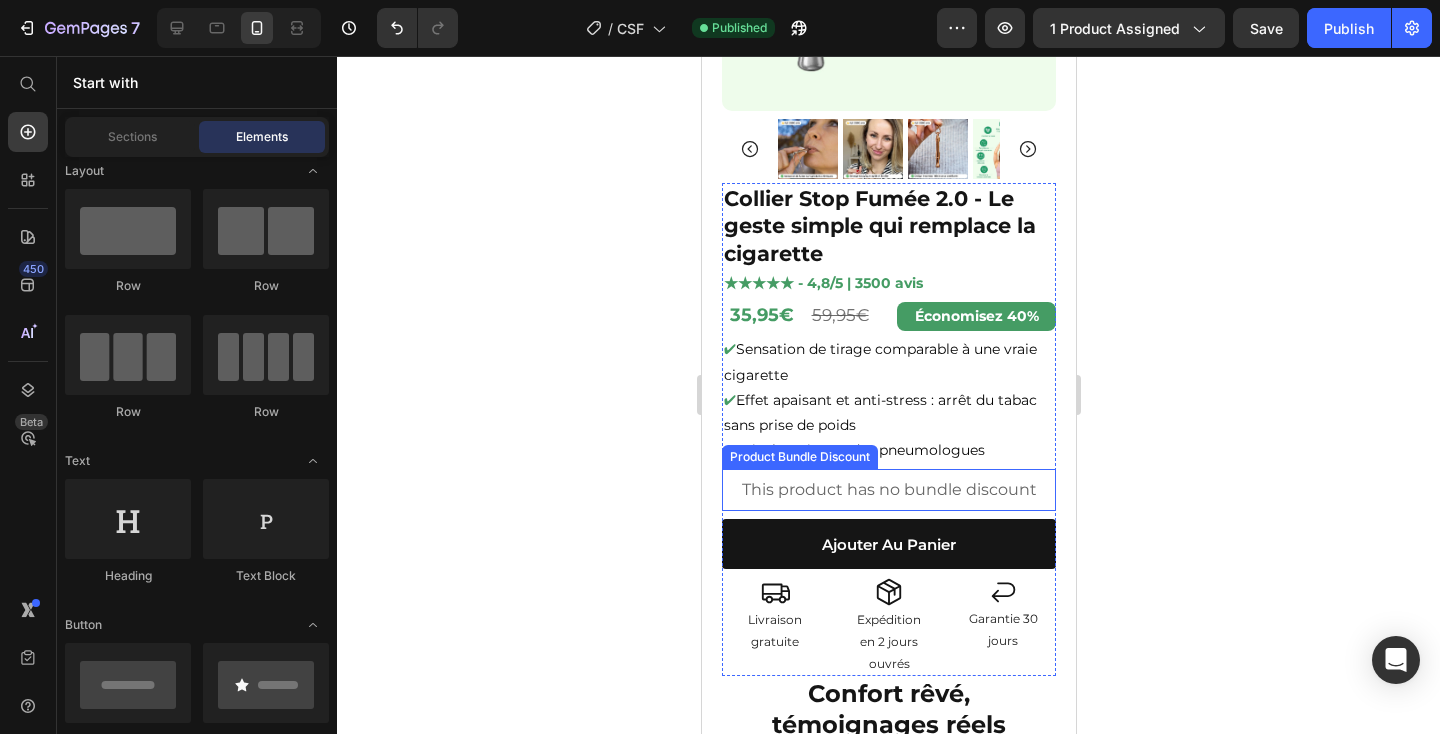 click on "This product has no bundle discount" at bounding box center [888, 490] 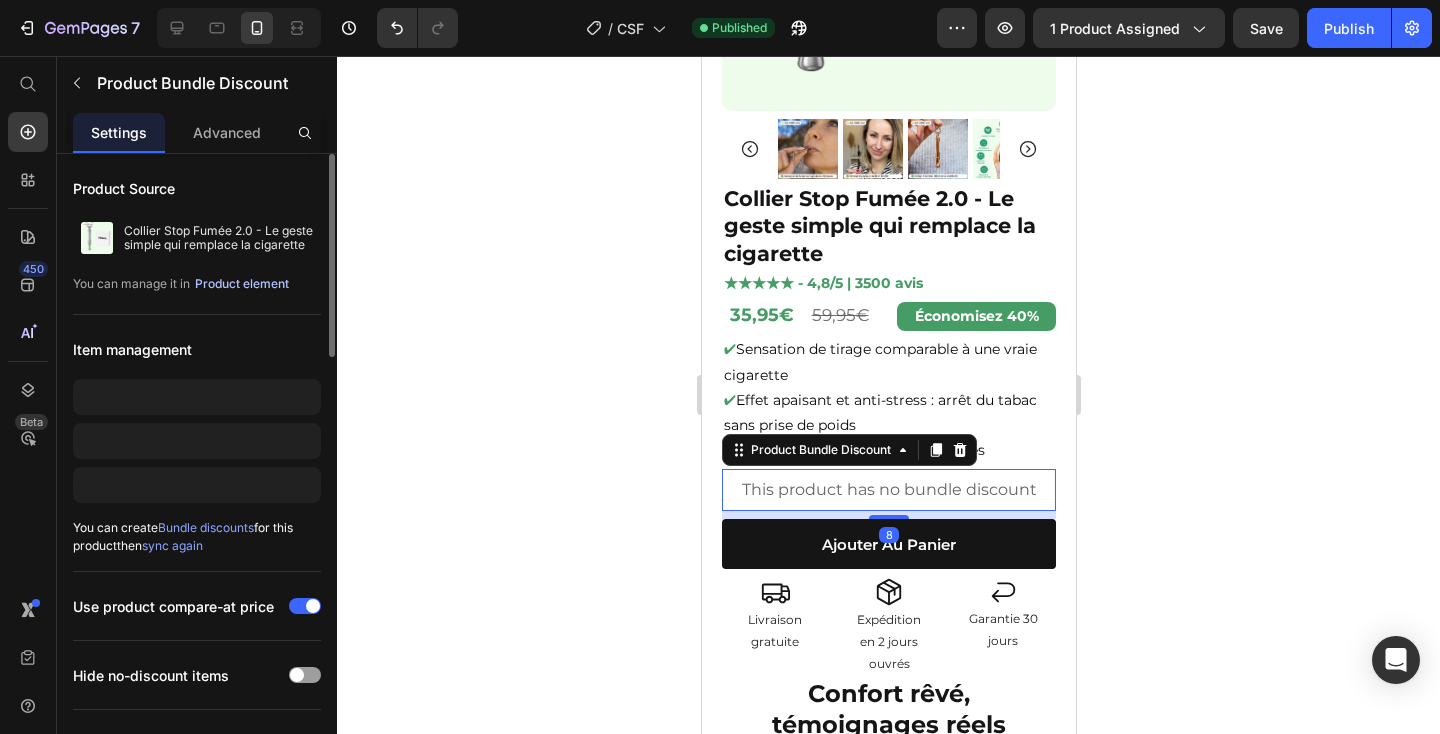 click on "Product element" at bounding box center (242, 284) 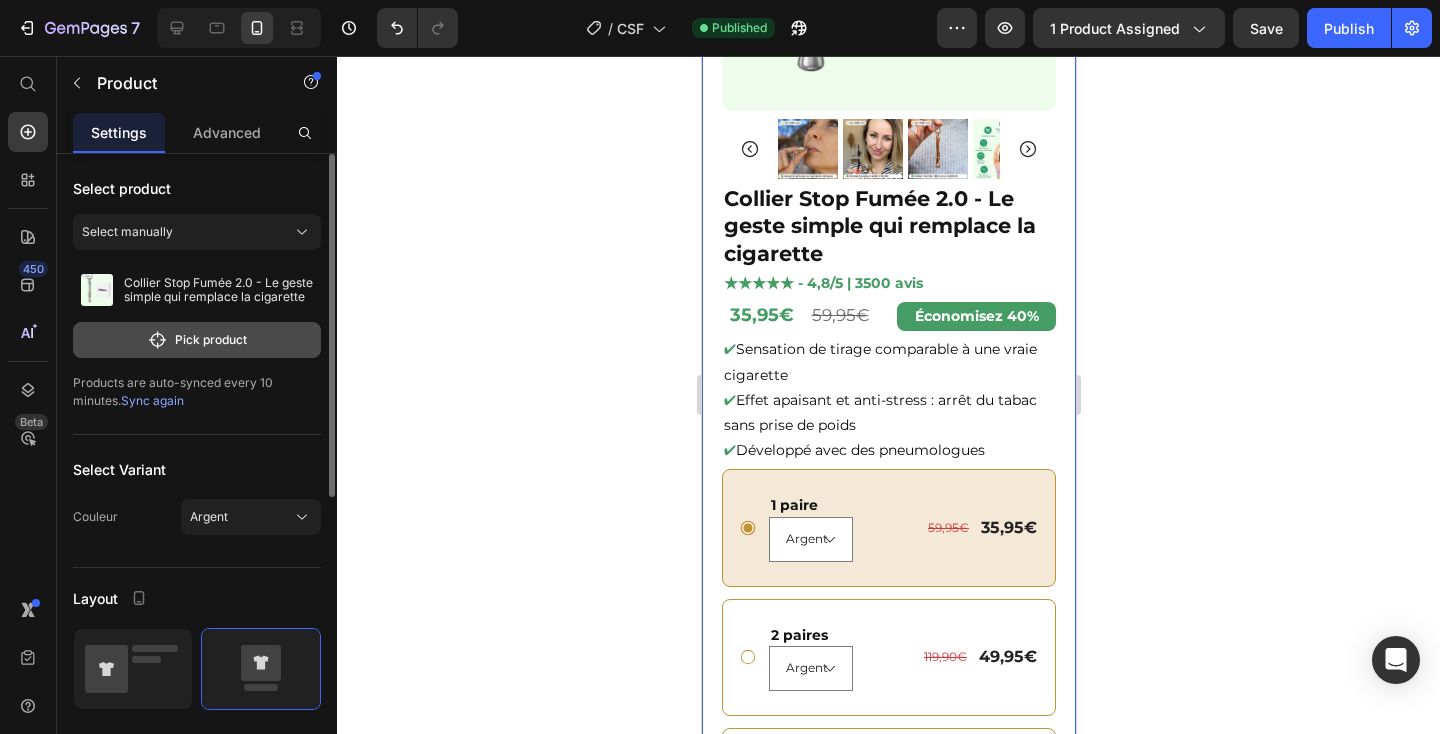 click on "Pick product" at bounding box center (197, 340) 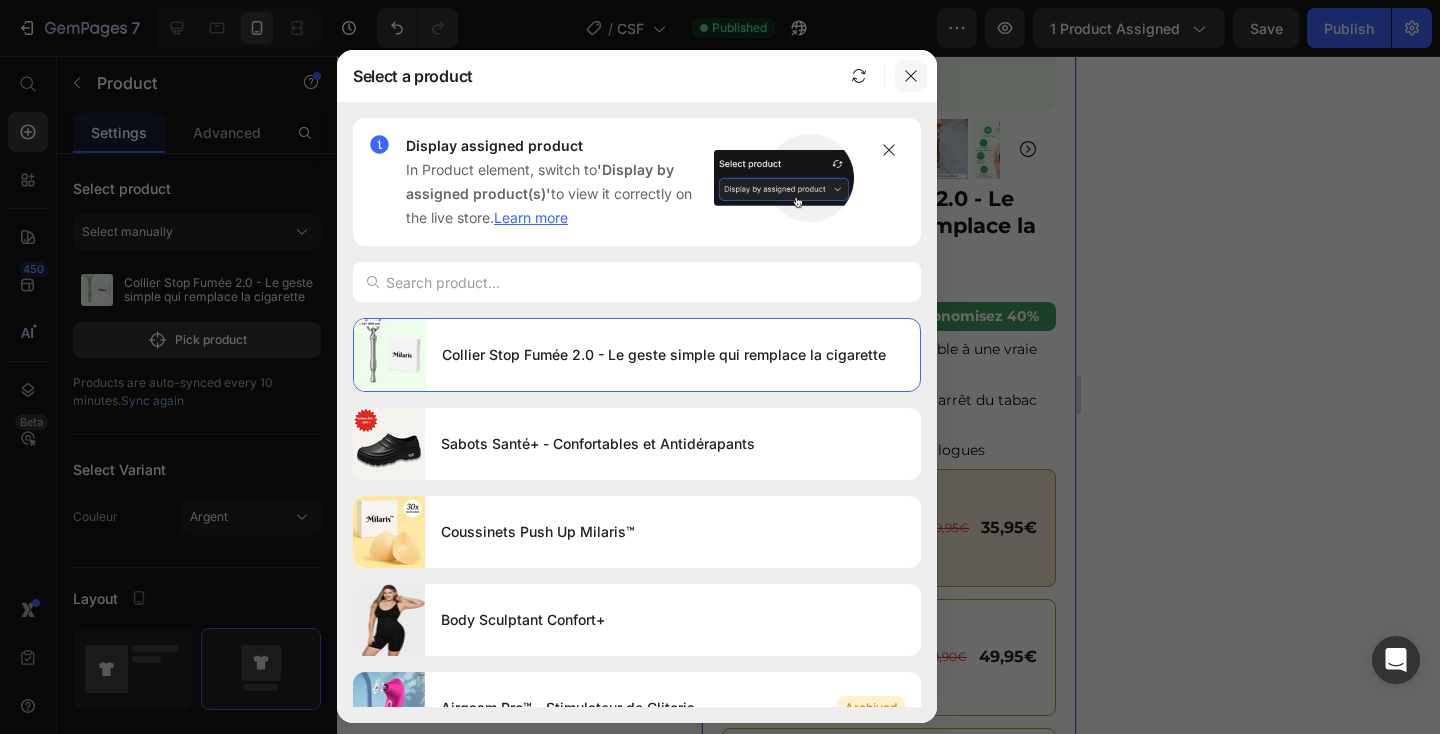 click 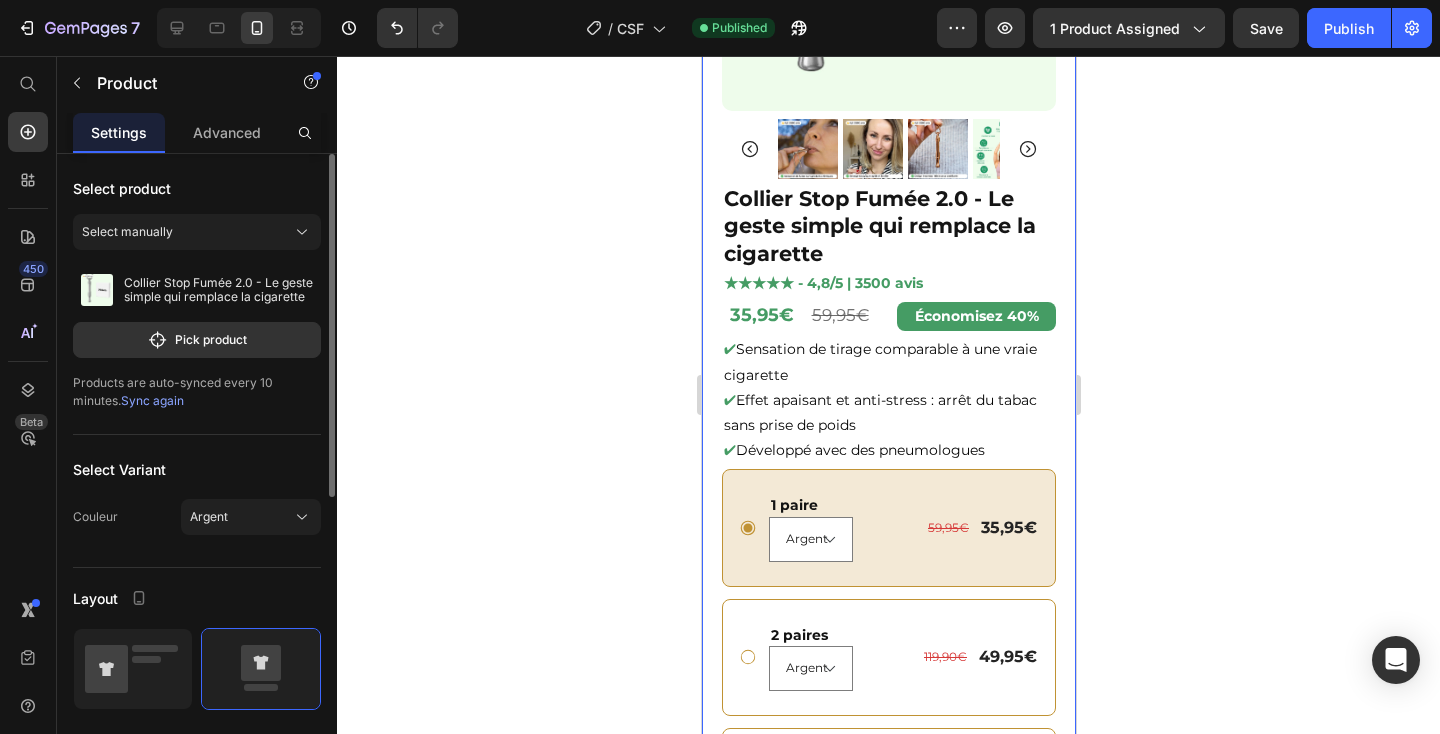 click on "Sync again" at bounding box center (152, 400) 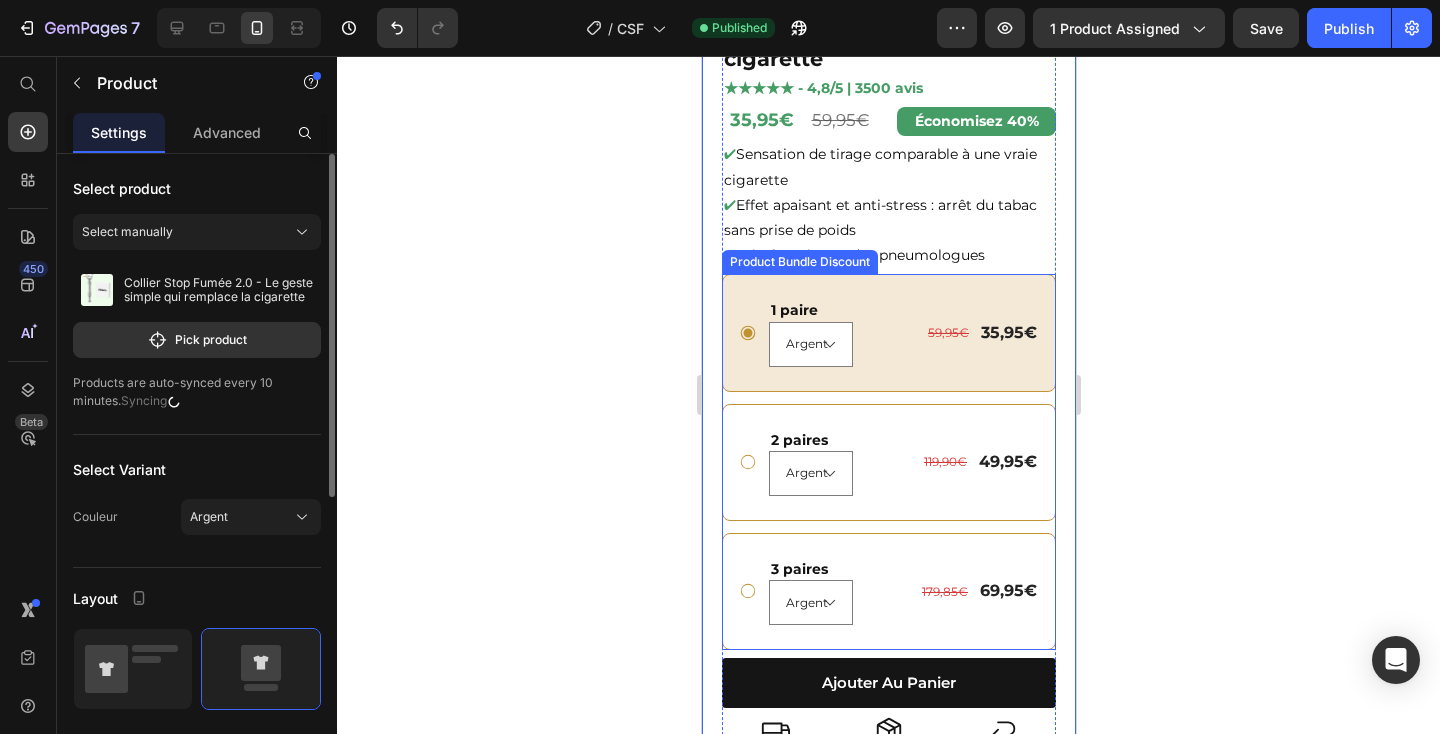scroll, scrollTop: 556, scrollLeft: 0, axis: vertical 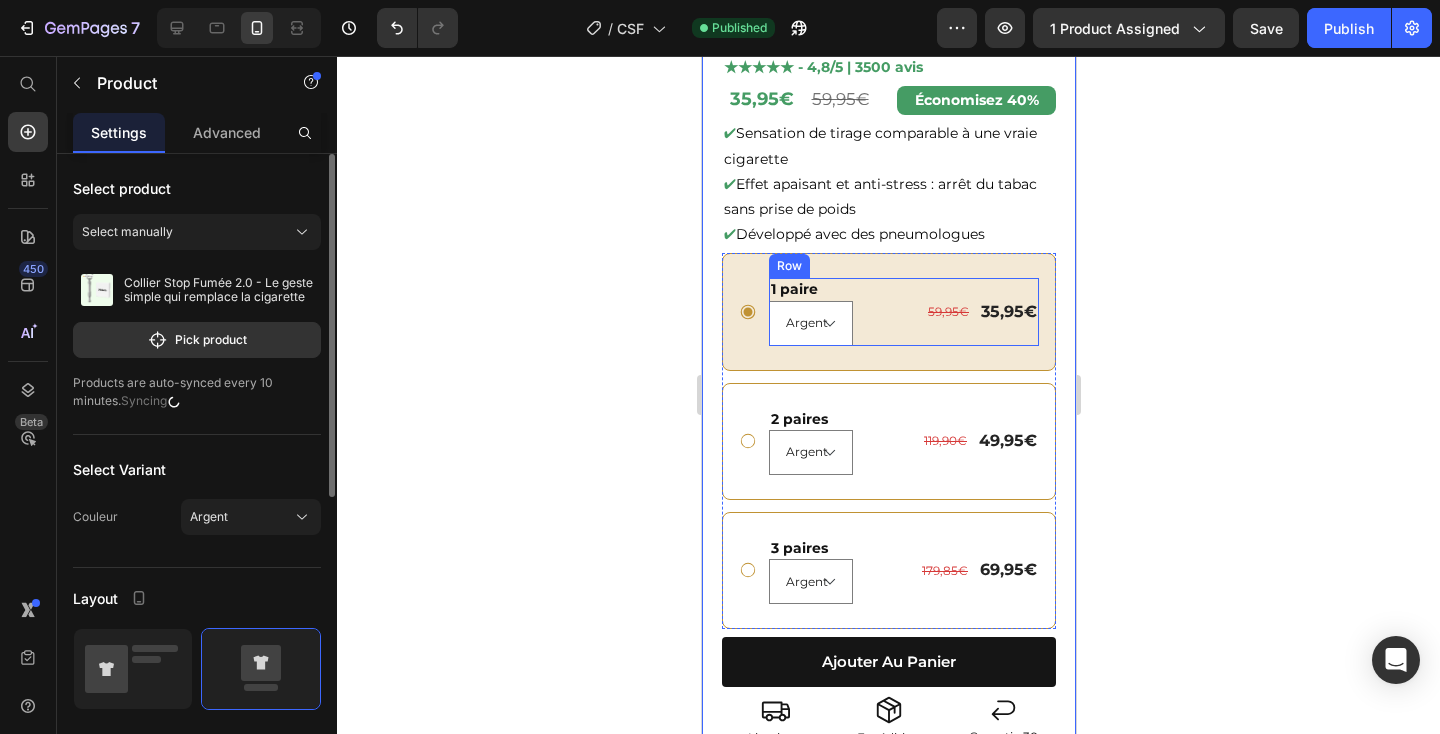 click on "1 paire  Text Block Argent  Or  Noir  Product Variants & Swatches 59,95€ Product Price 35,95€ Product Price Row Row" at bounding box center [888, 311] 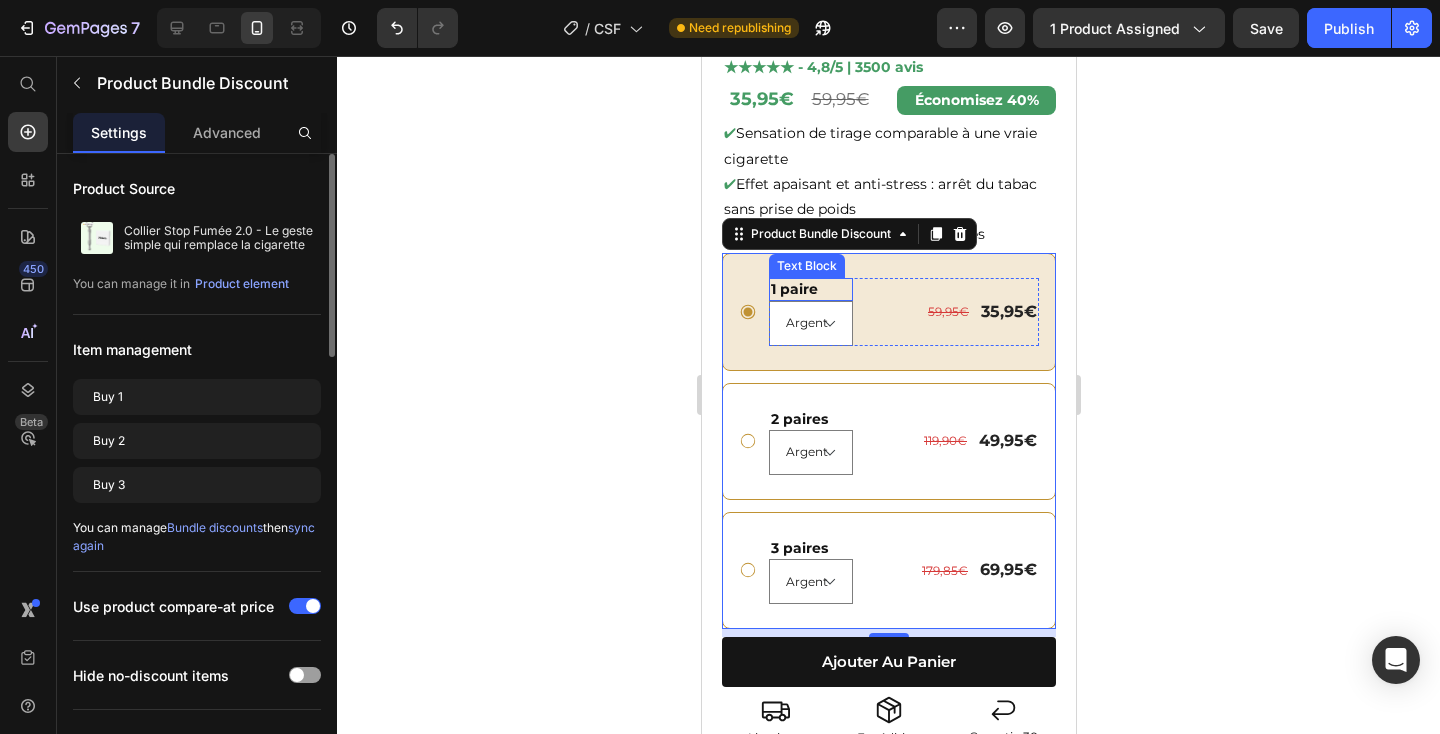 click on "1 paire" at bounding box center [810, 289] 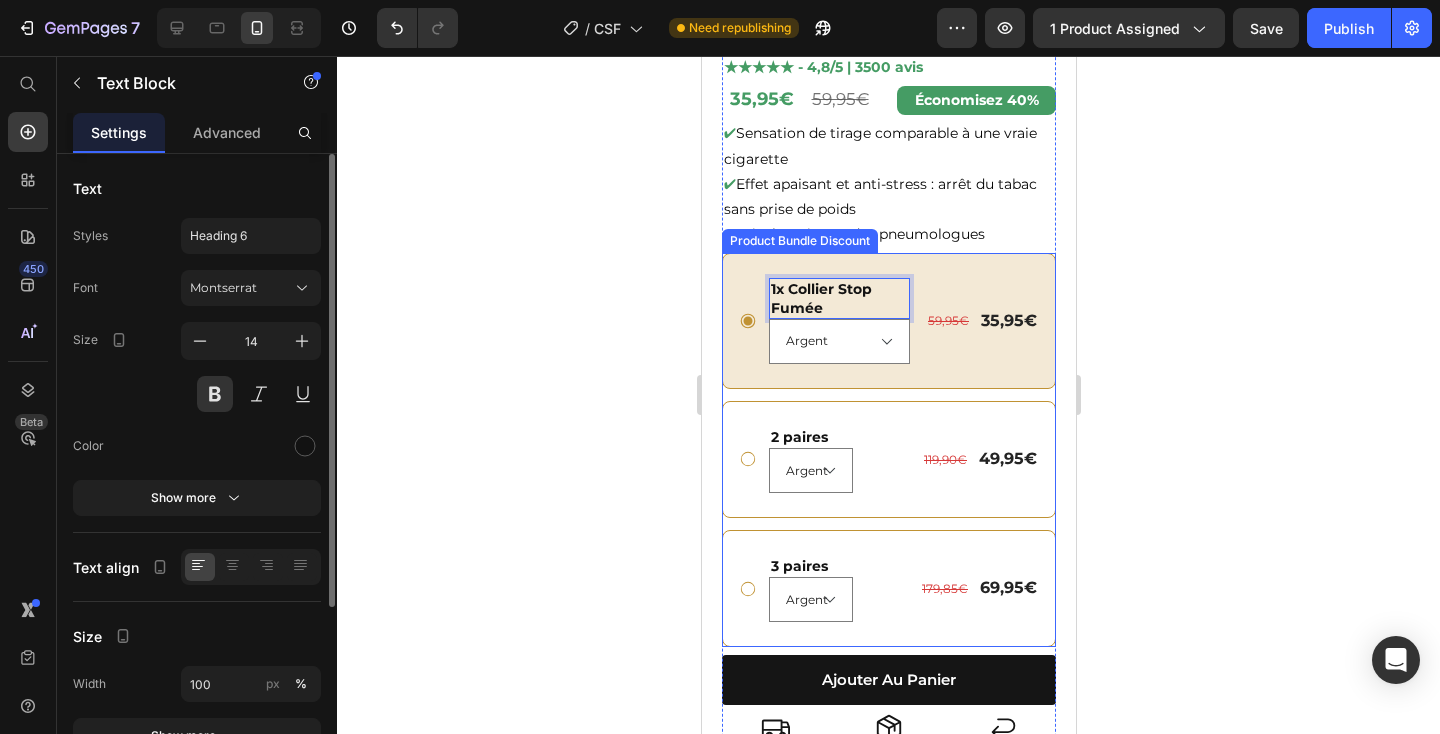 drag, startPoint x: 811, startPoint y: 303, endPoint x: 760, endPoint y: 303, distance: 51 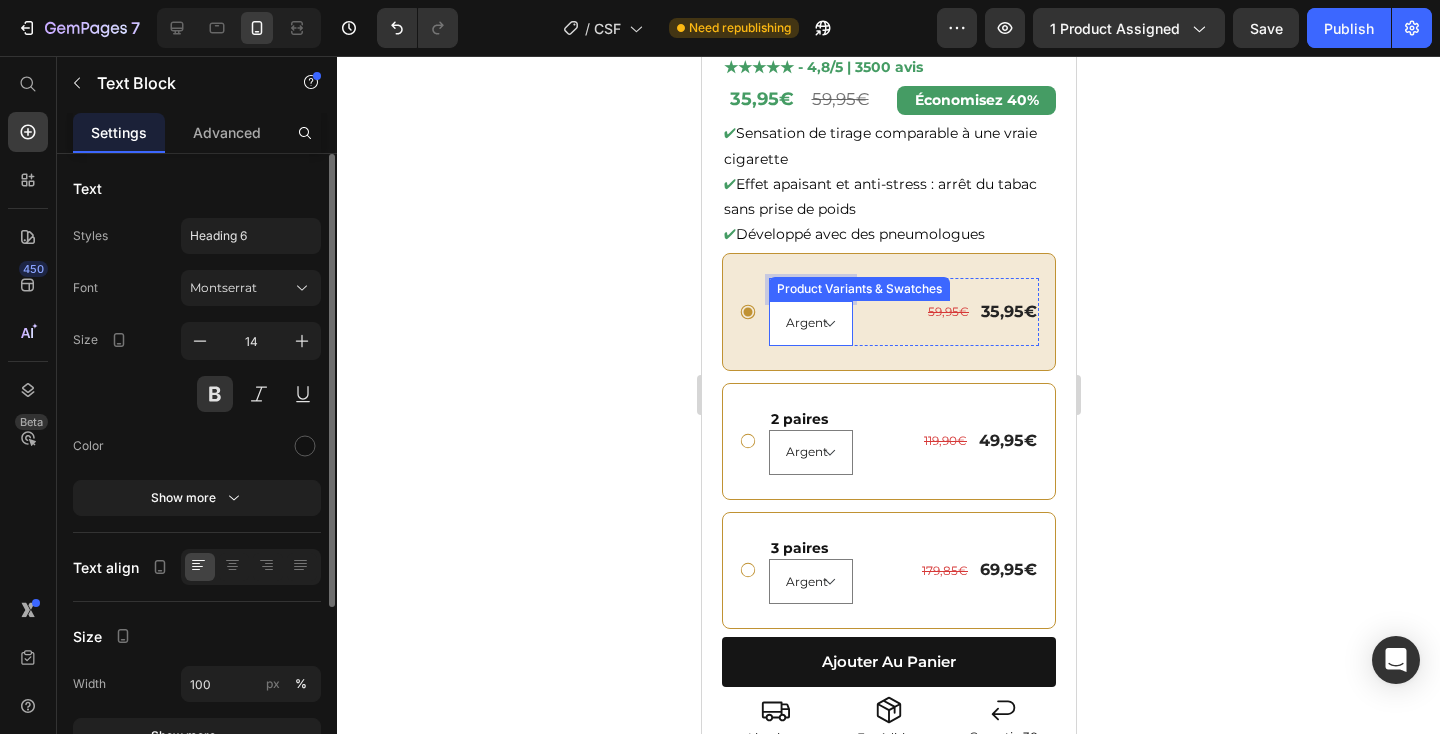 click on "Argent  Or  Noir" at bounding box center (810, 323) 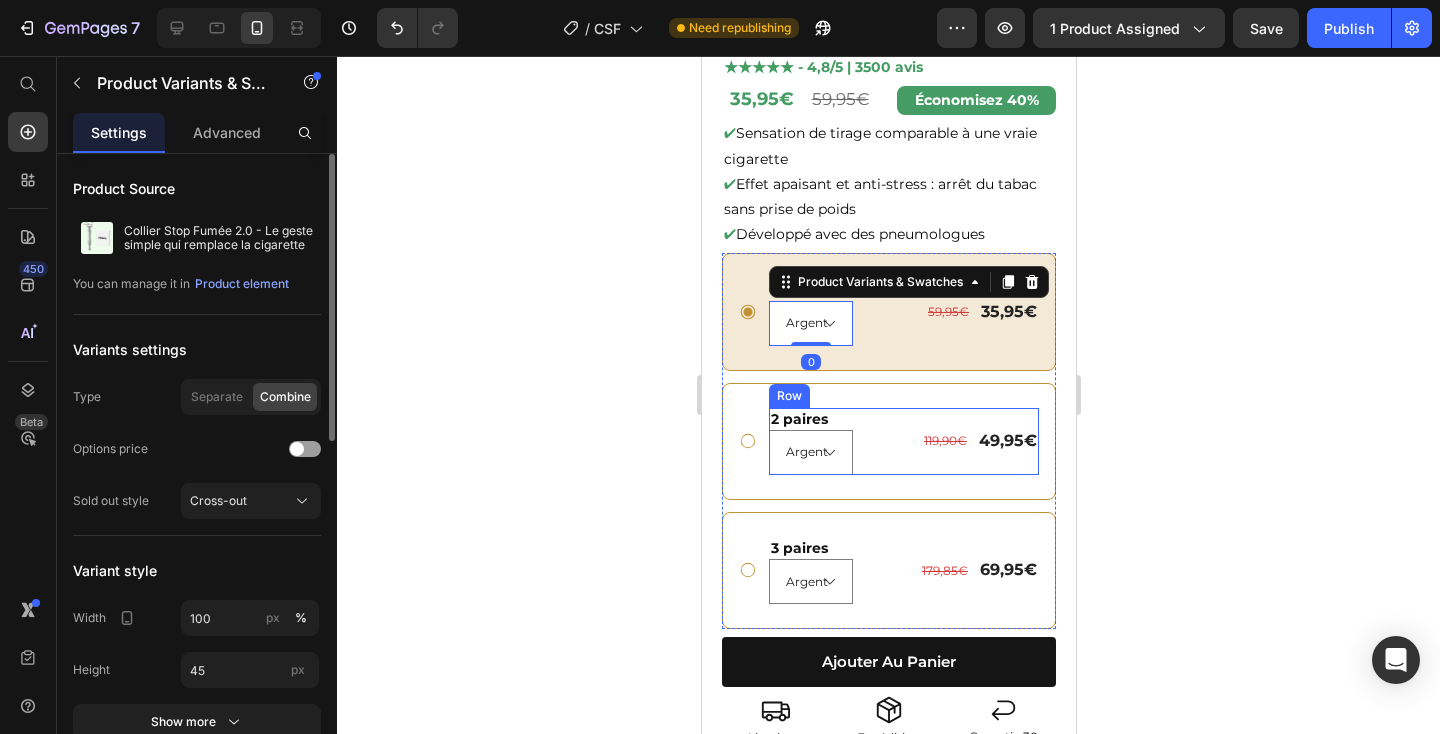 click on "2 paires Text Block Argent  Or  Noir  Product Variants & Swatches 119,90€ Product Price 49,95€ Product Price Row Row" at bounding box center (903, 441) 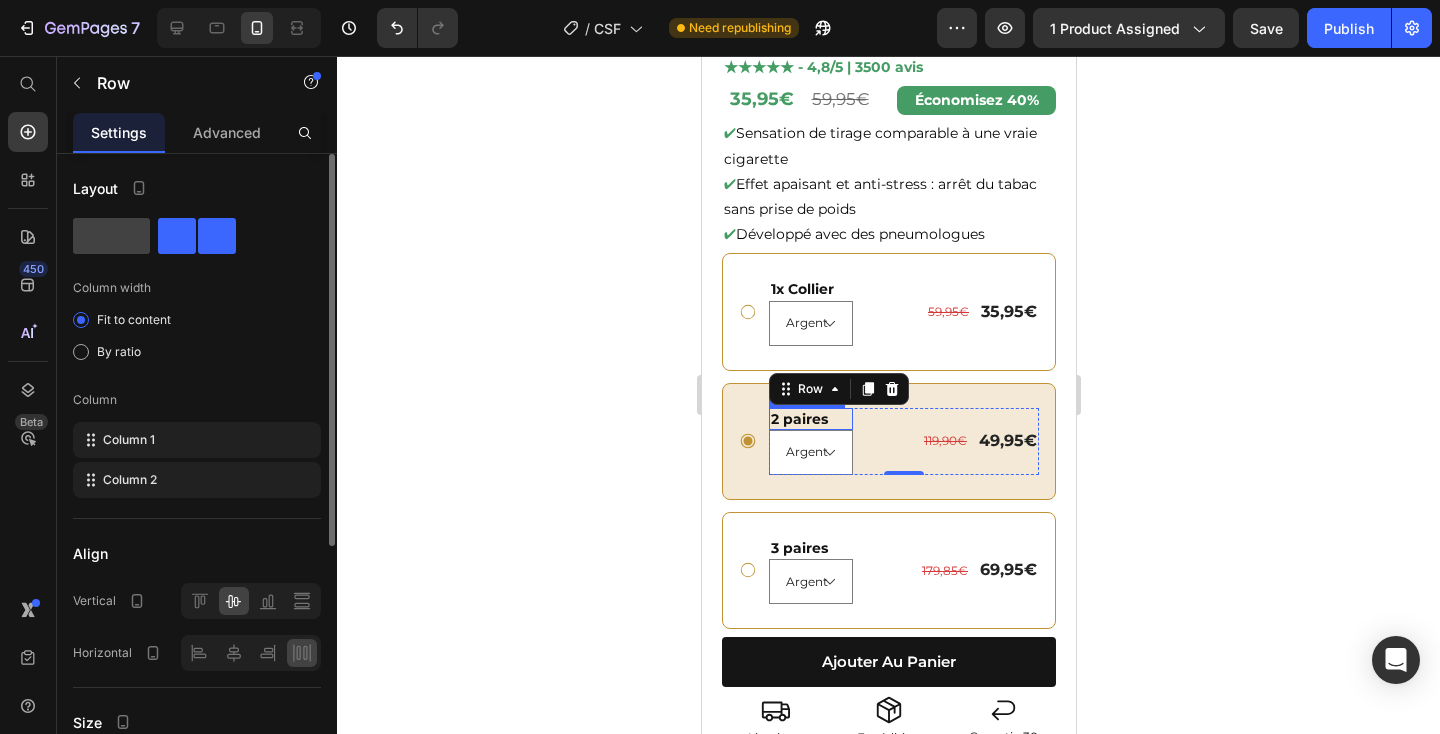 click on "2 paires" at bounding box center [810, 419] 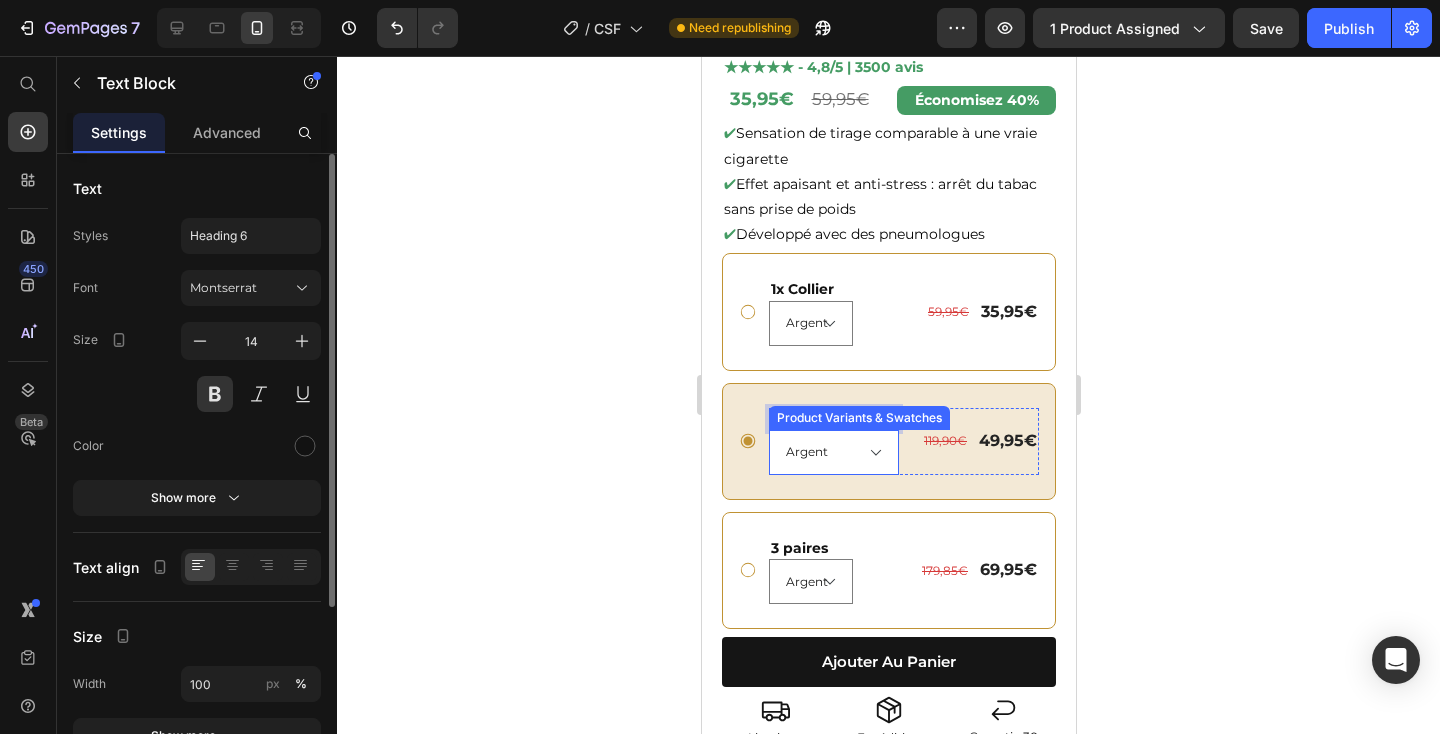 click on "Product Variants & Swatches" at bounding box center [858, 418] 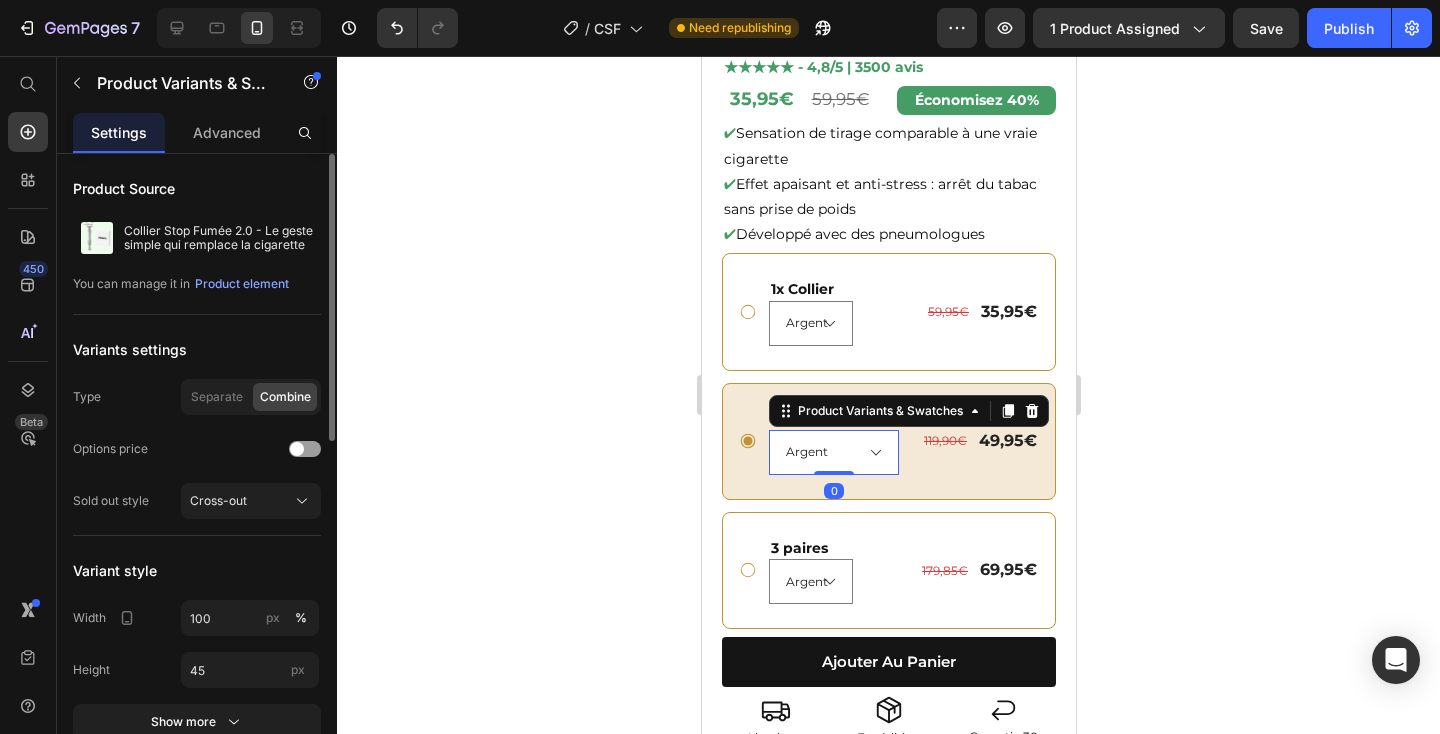 click 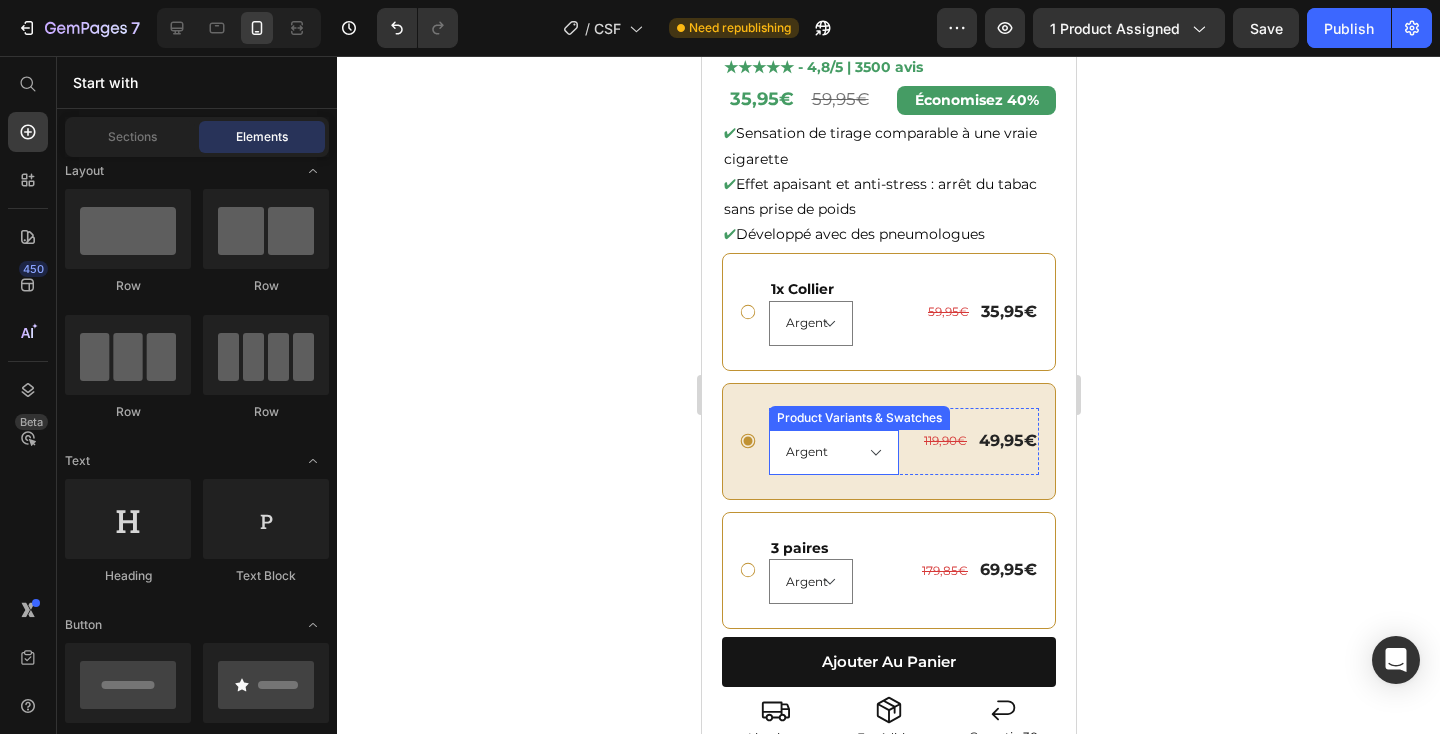 click on "Argent  Or  Noir" at bounding box center (833, 452) 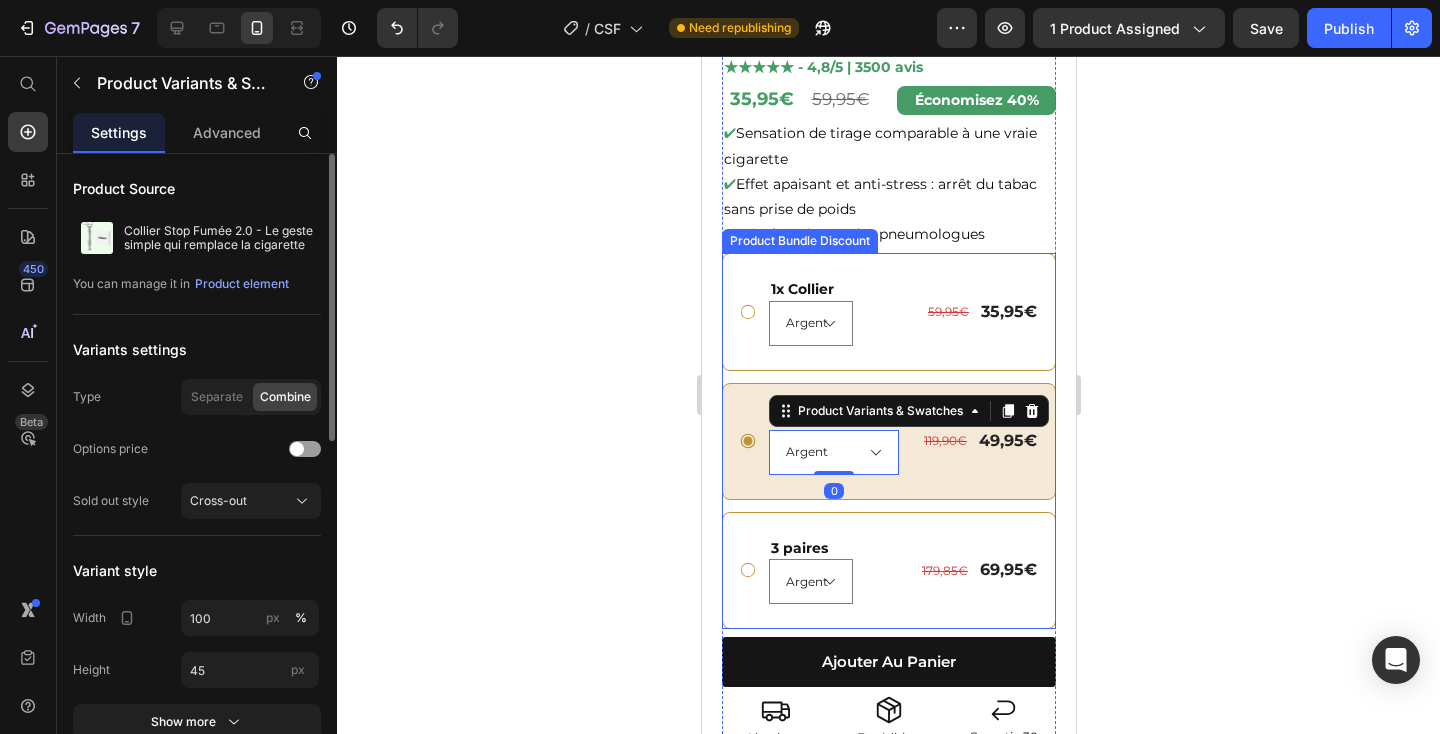 click on "Pack pour 2 amis Text Block Argent  Or  Noir  Product Variants & Swatches   0 119,90€ Product Price 49,95€ Product Price Row Row" at bounding box center (888, 441) 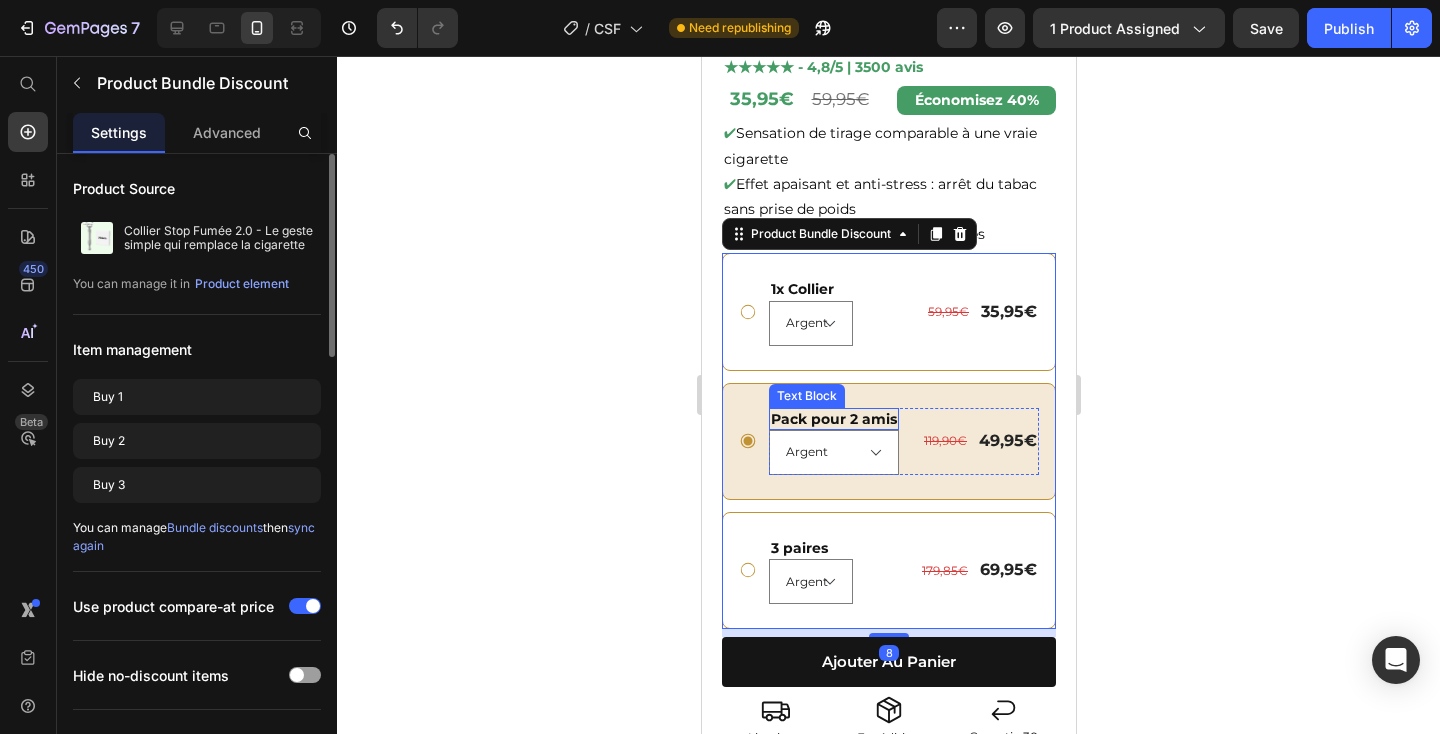 click on "Pack pour 2 amis" at bounding box center [833, 419] 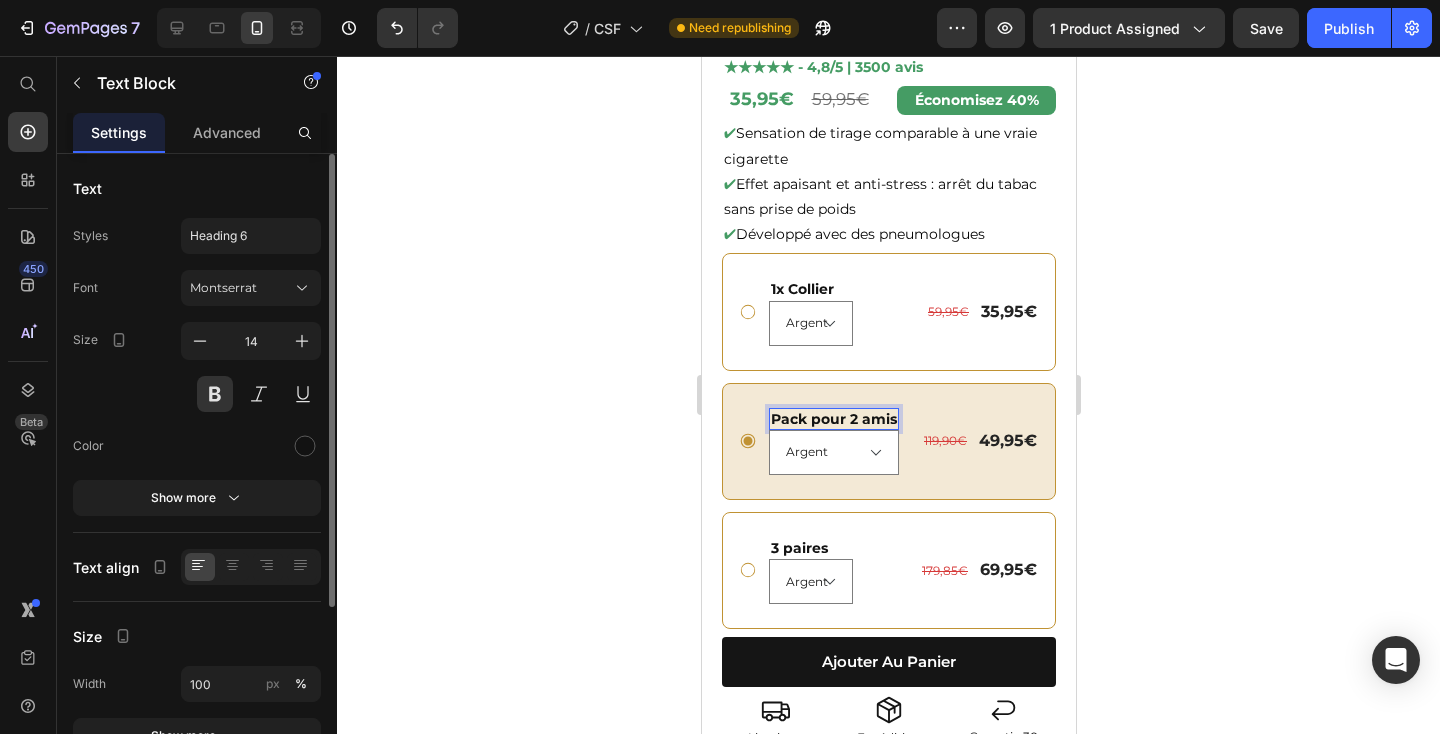 click on "Pack pour 2 amis" at bounding box center (833, 419) 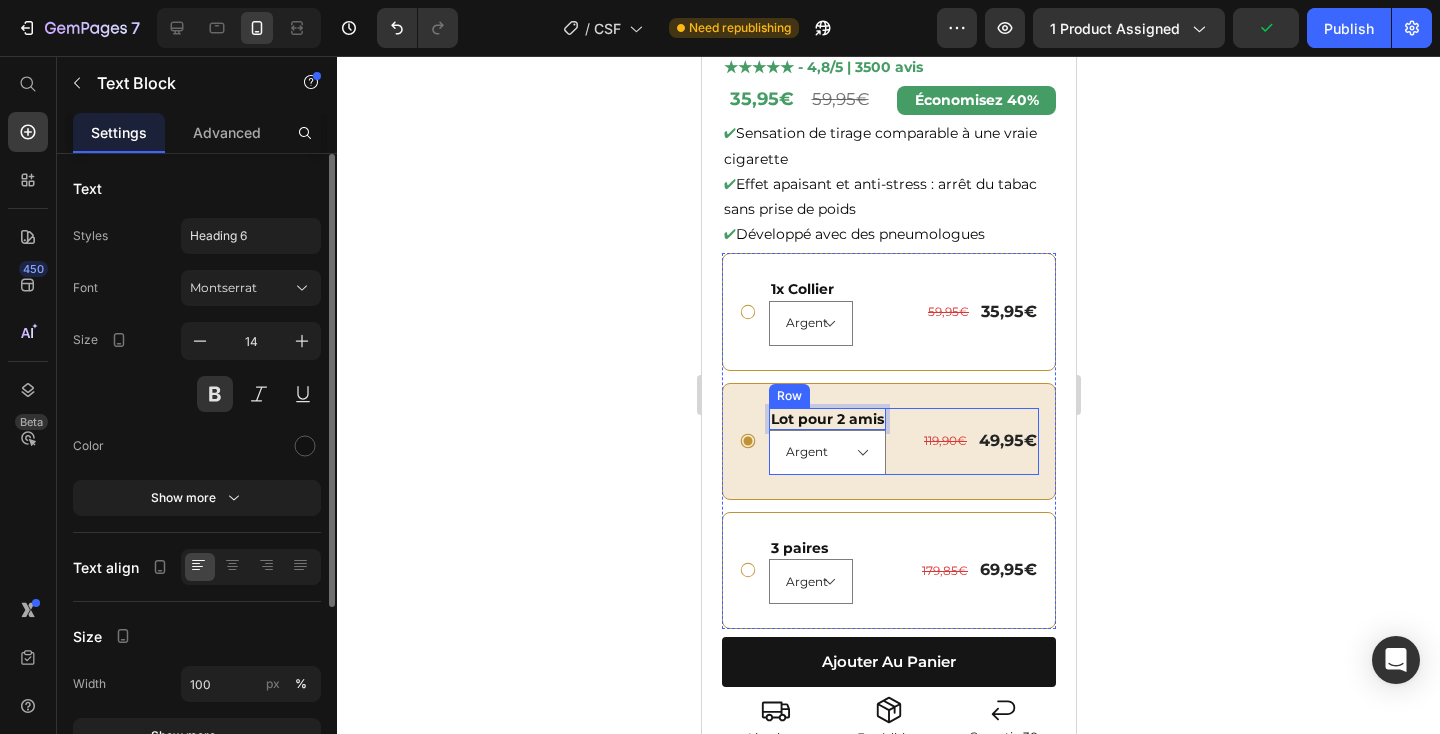scroll, scrollTop: 557, scrollLeft: 0, axis: vertical 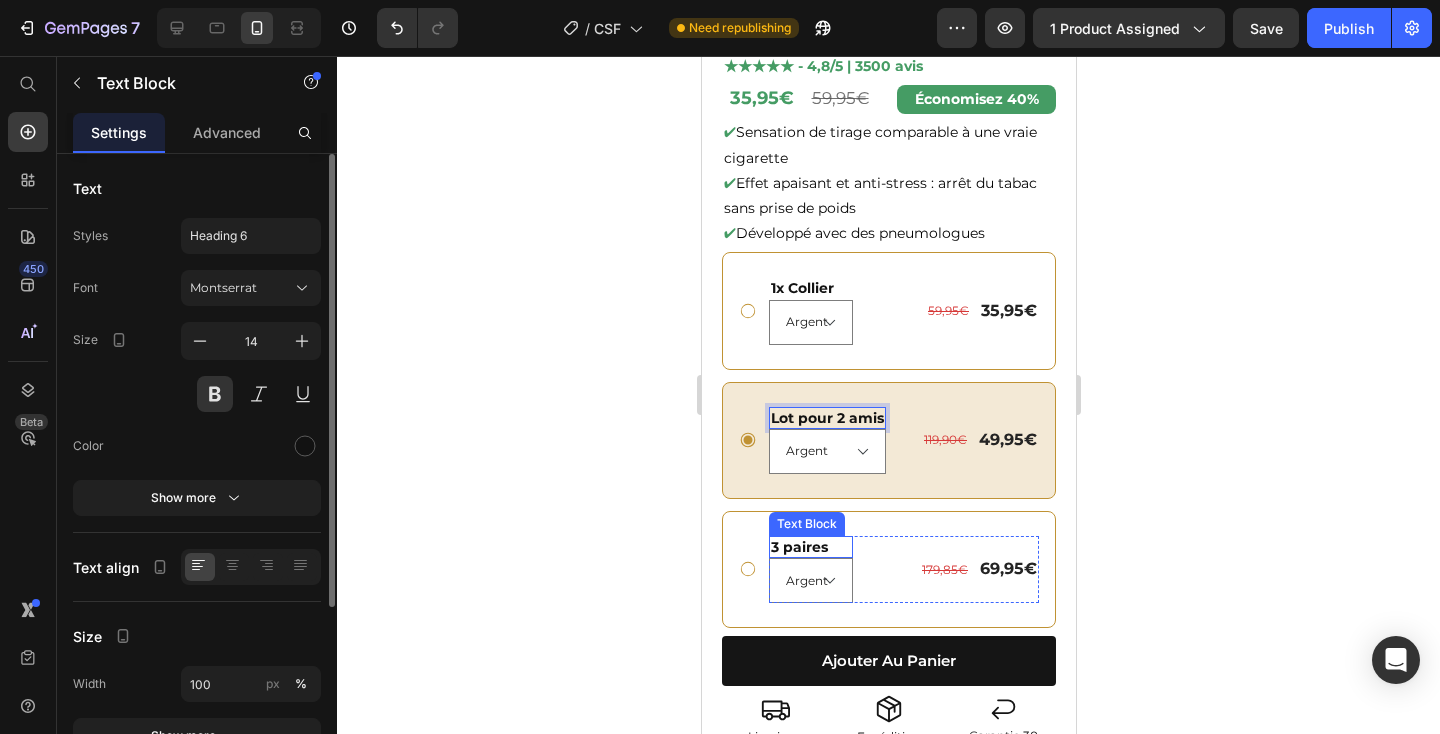 click on "3 paires" at bounding box center [810, 547] 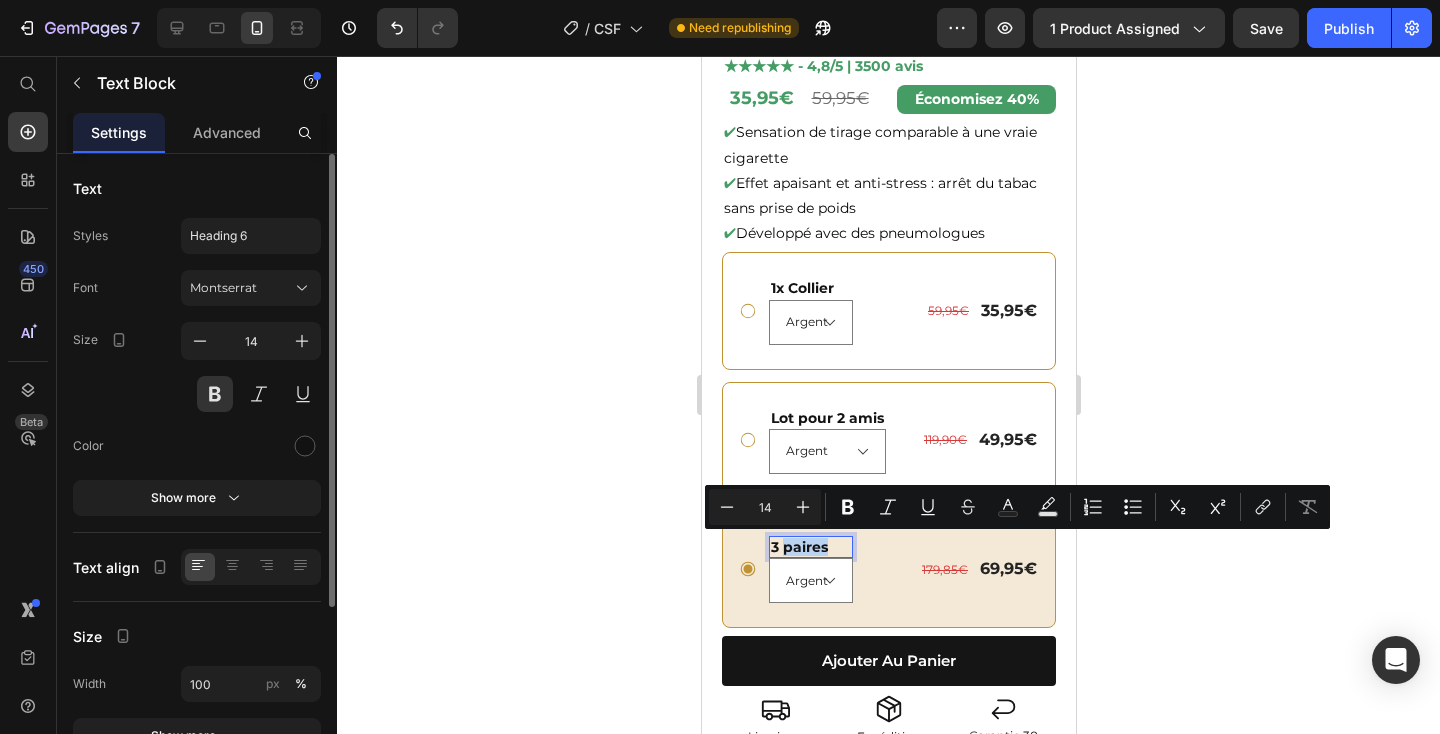 click on "3 paires" at bounding box center (810, 547) 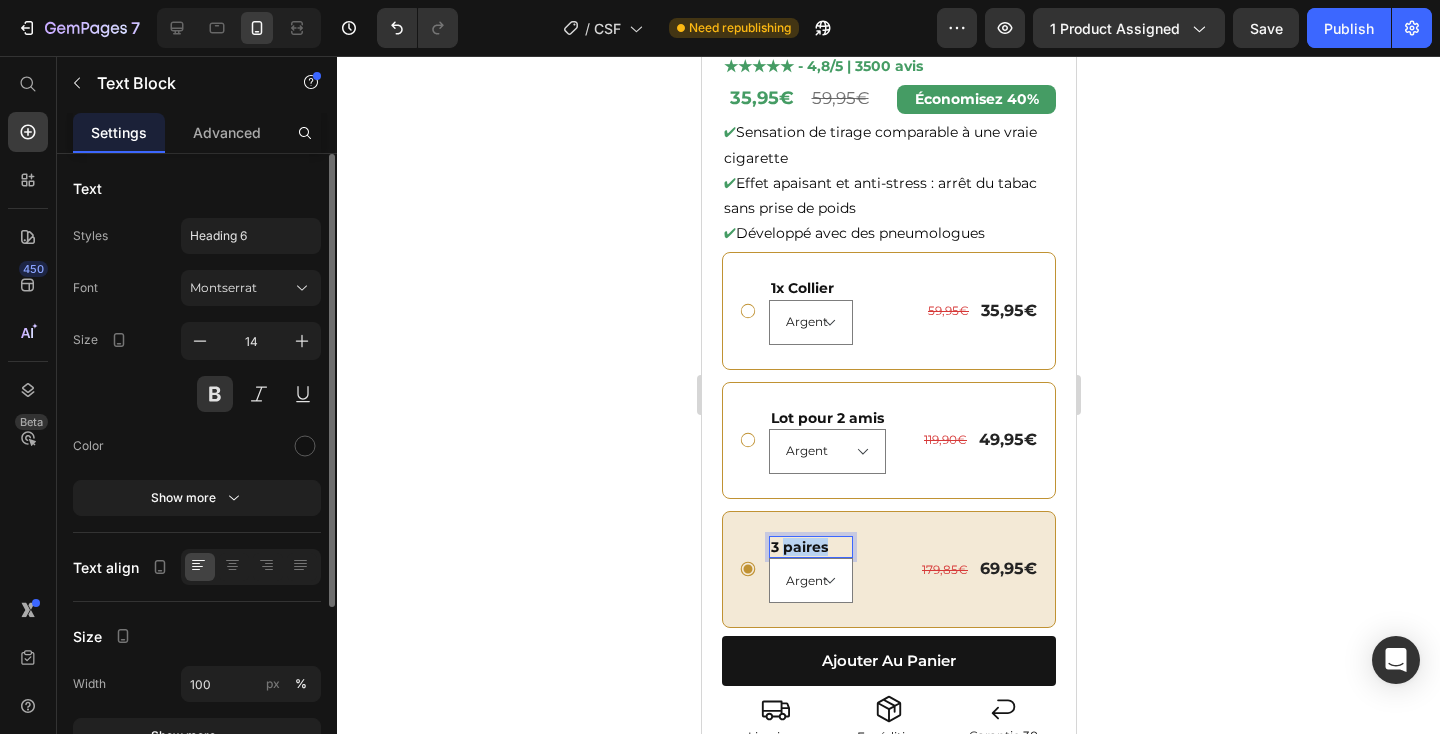click on "3 paires" at bounding box center (810, 547) 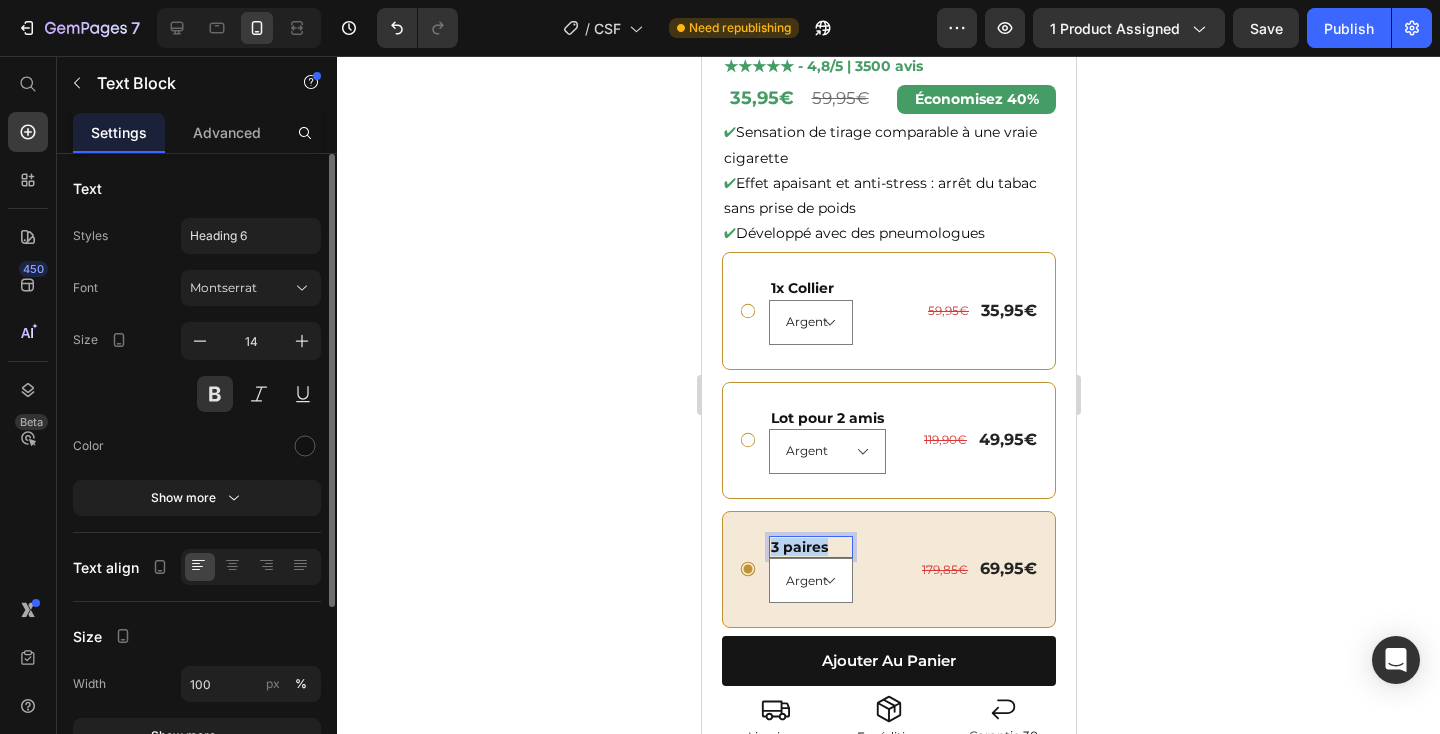 click on "3 paires" at bounding box center (810, 547) 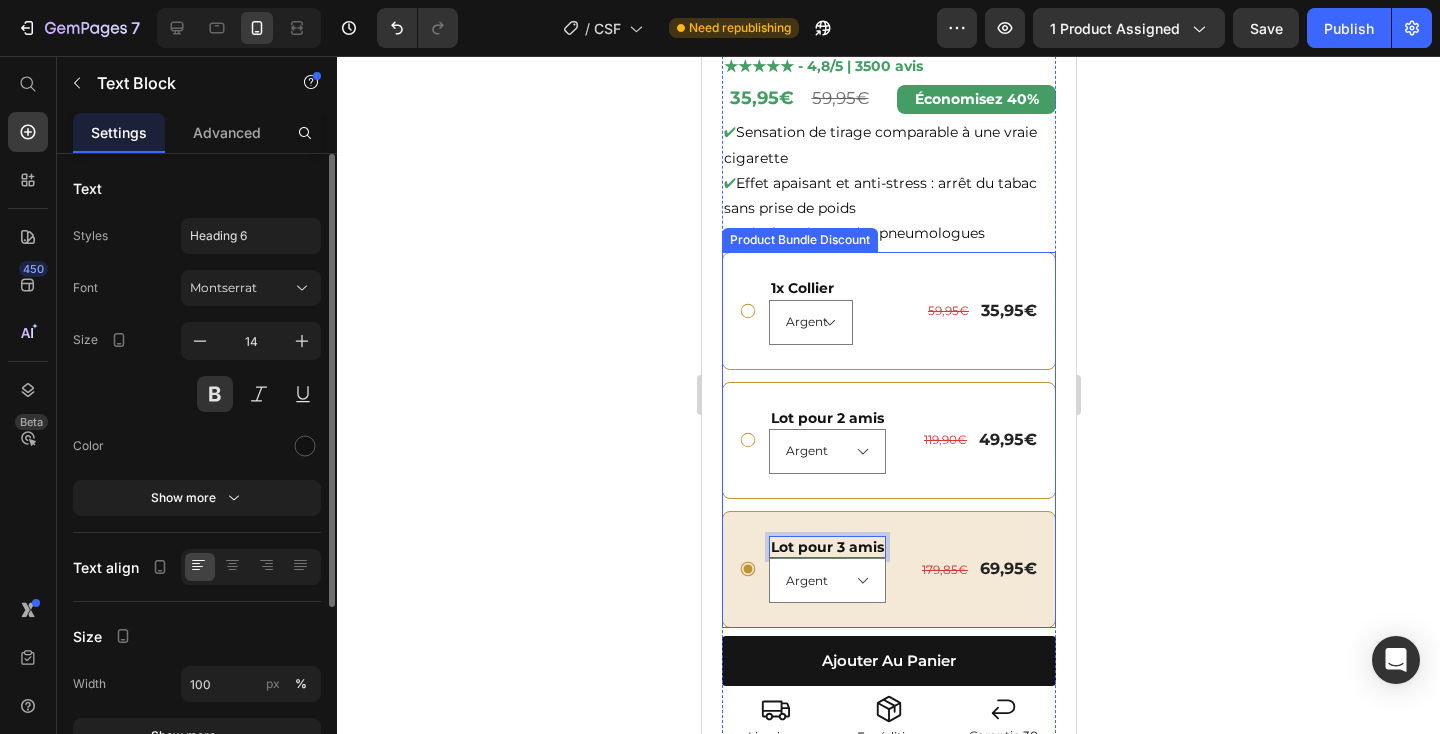 click 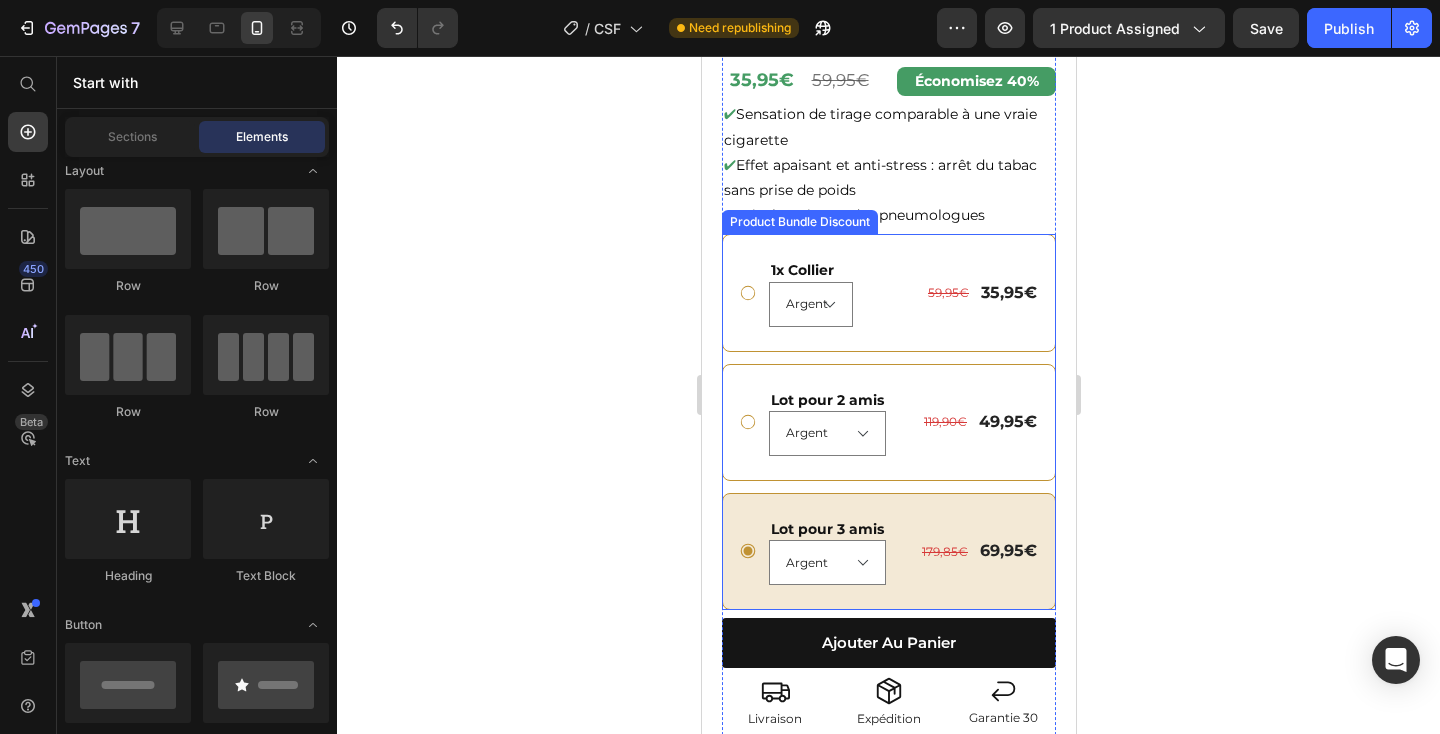 scroll, scrollTop: 613, scrollLeft: 0, axis: vertical 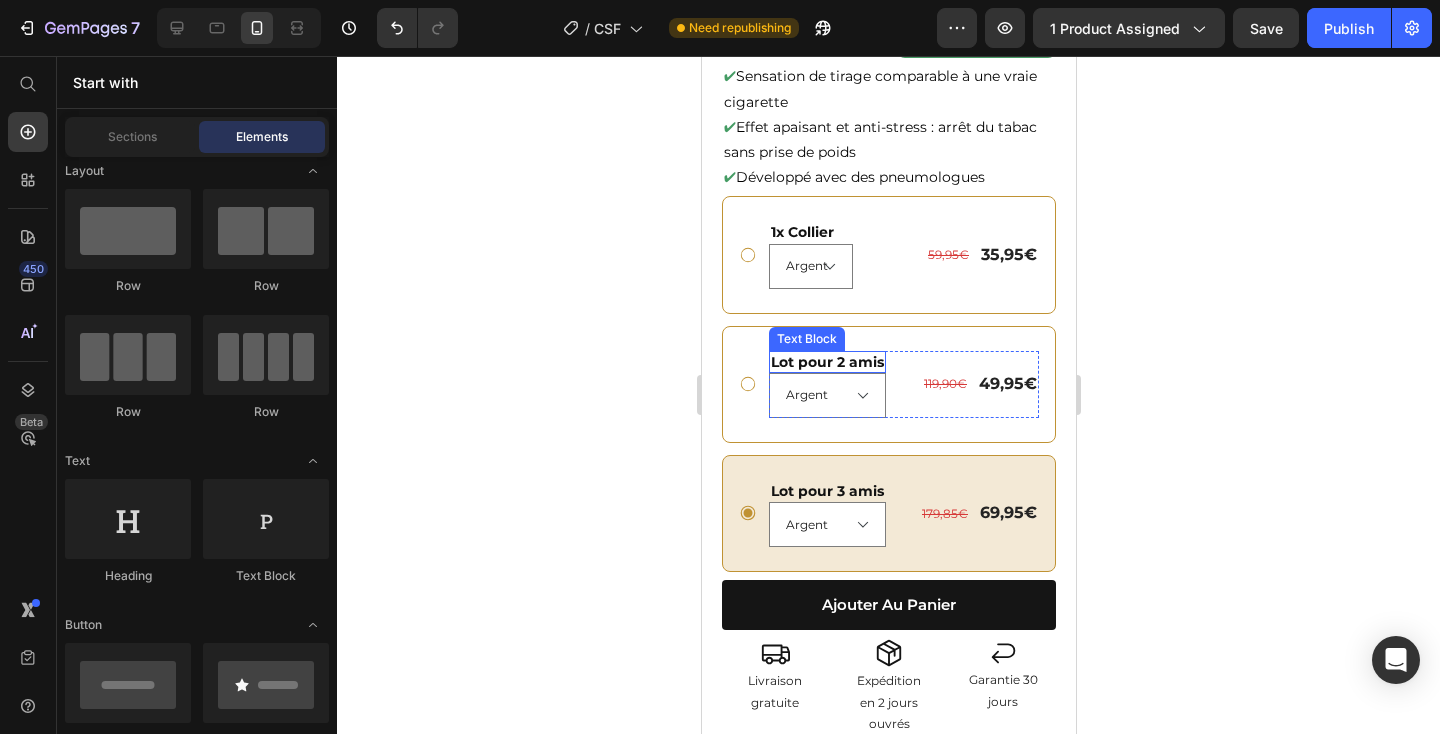 click on "Lot pour 2 amis" at bounding box center (826, 362) 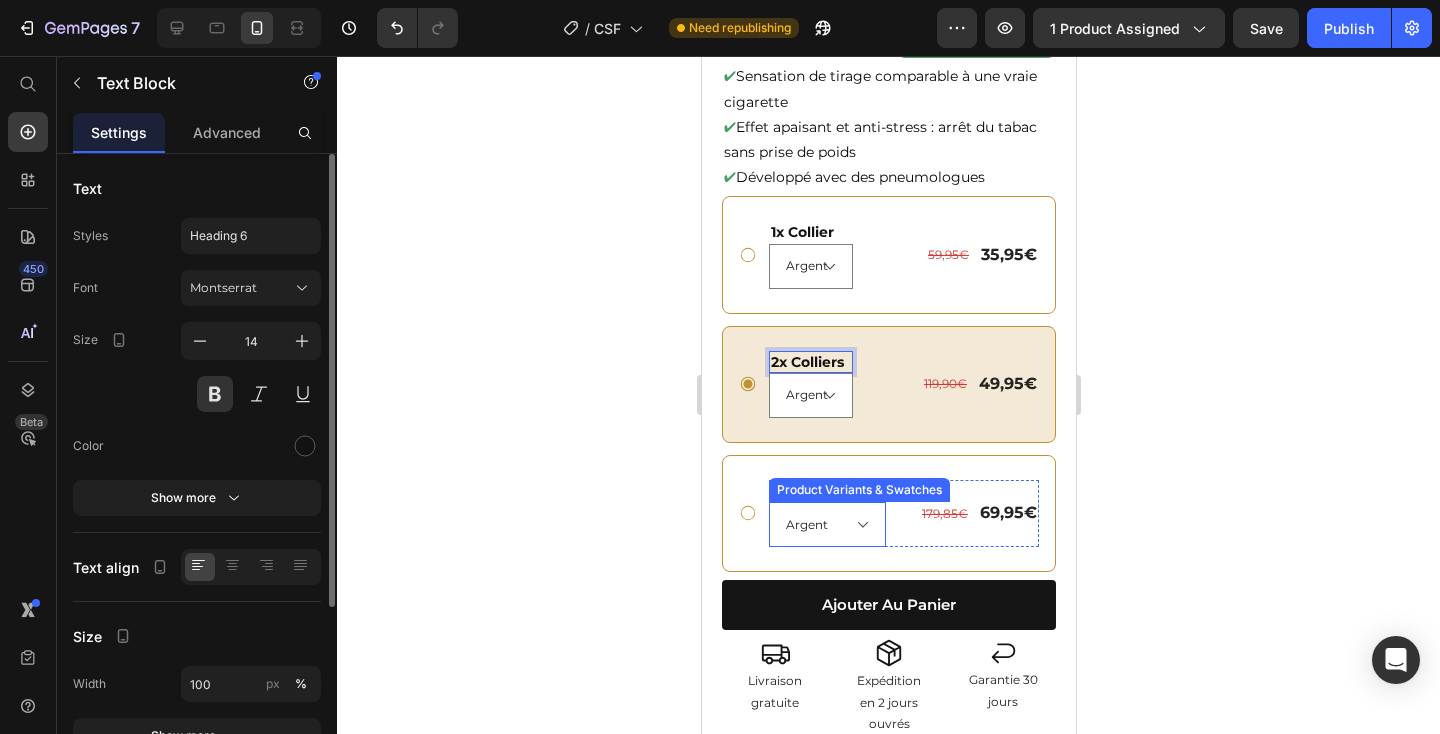 click on "Product Variants & Swatches" at bounding box center (858, 490) 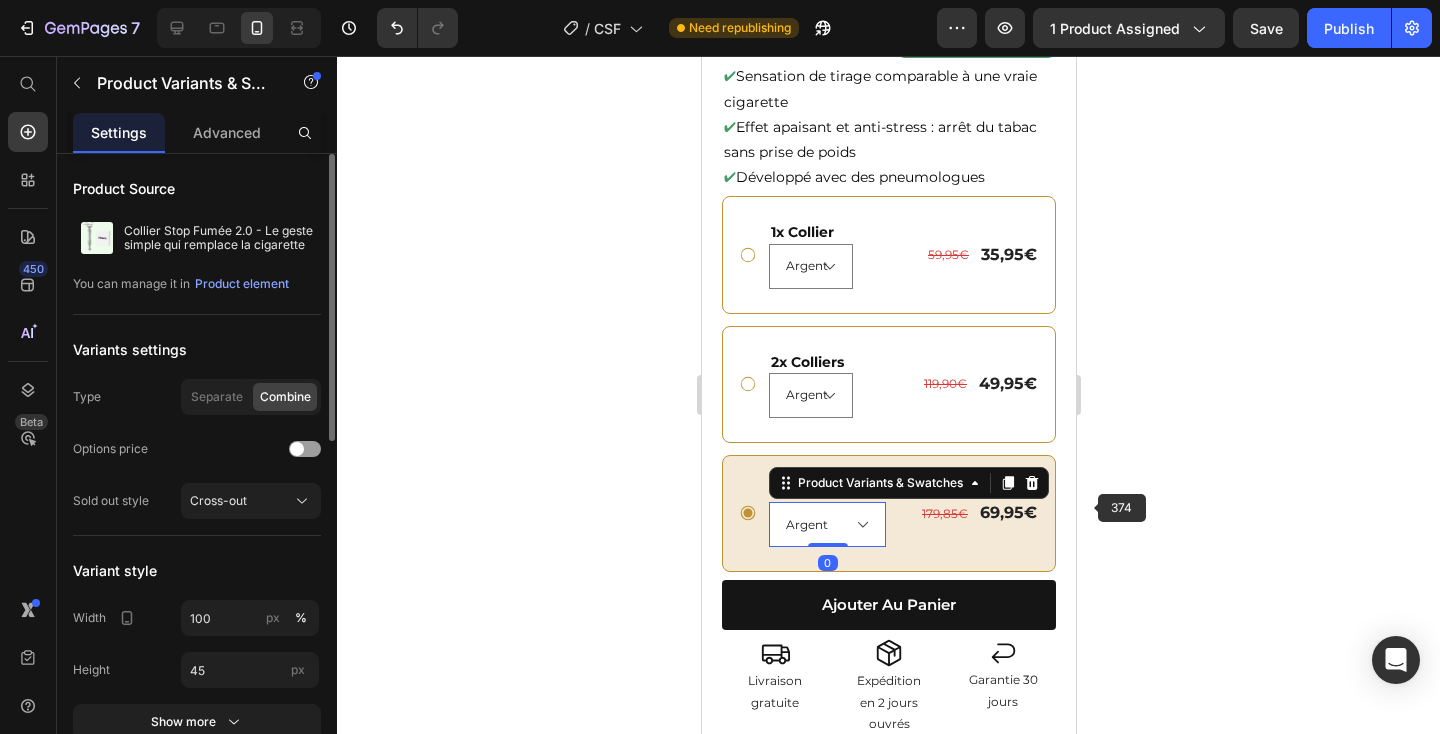 click 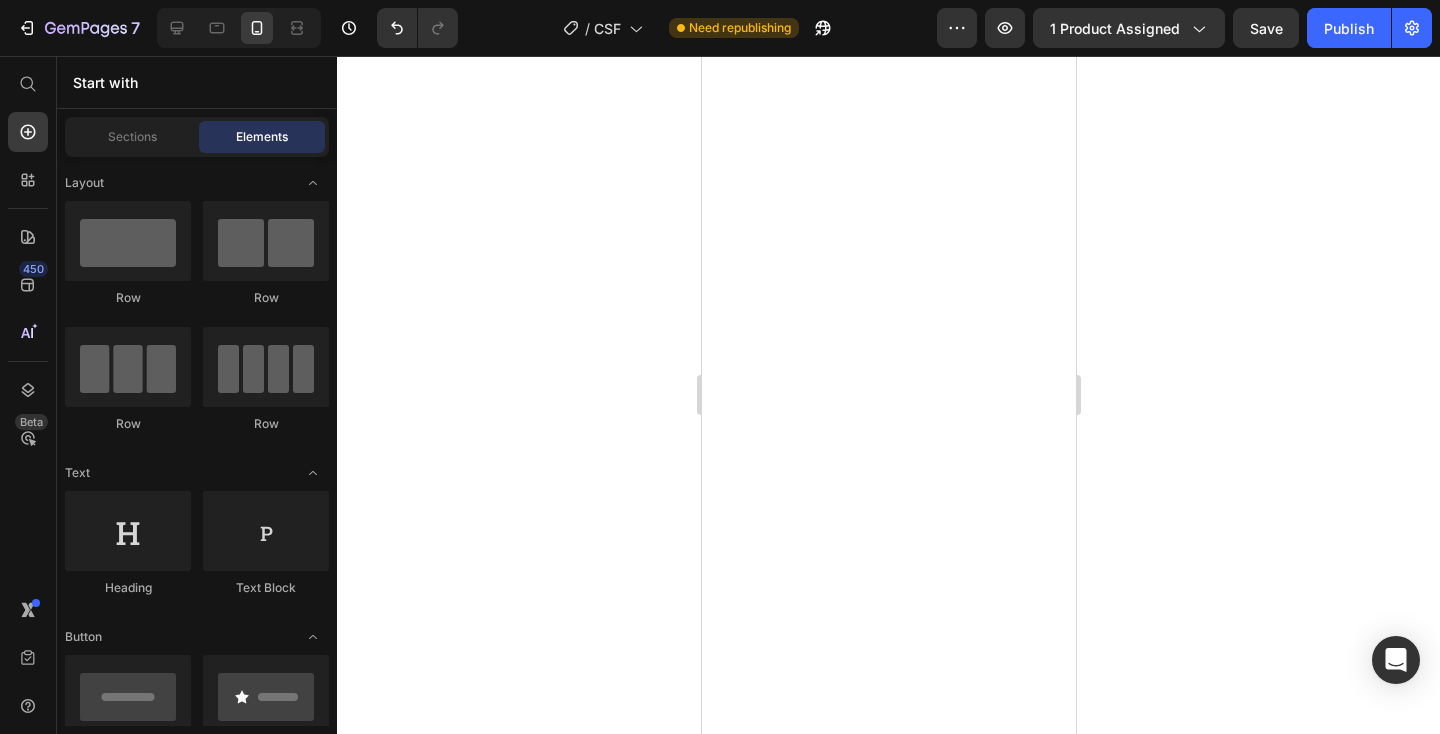 scroll, scrollTop: 0, scrollLeft: 0, axis: both 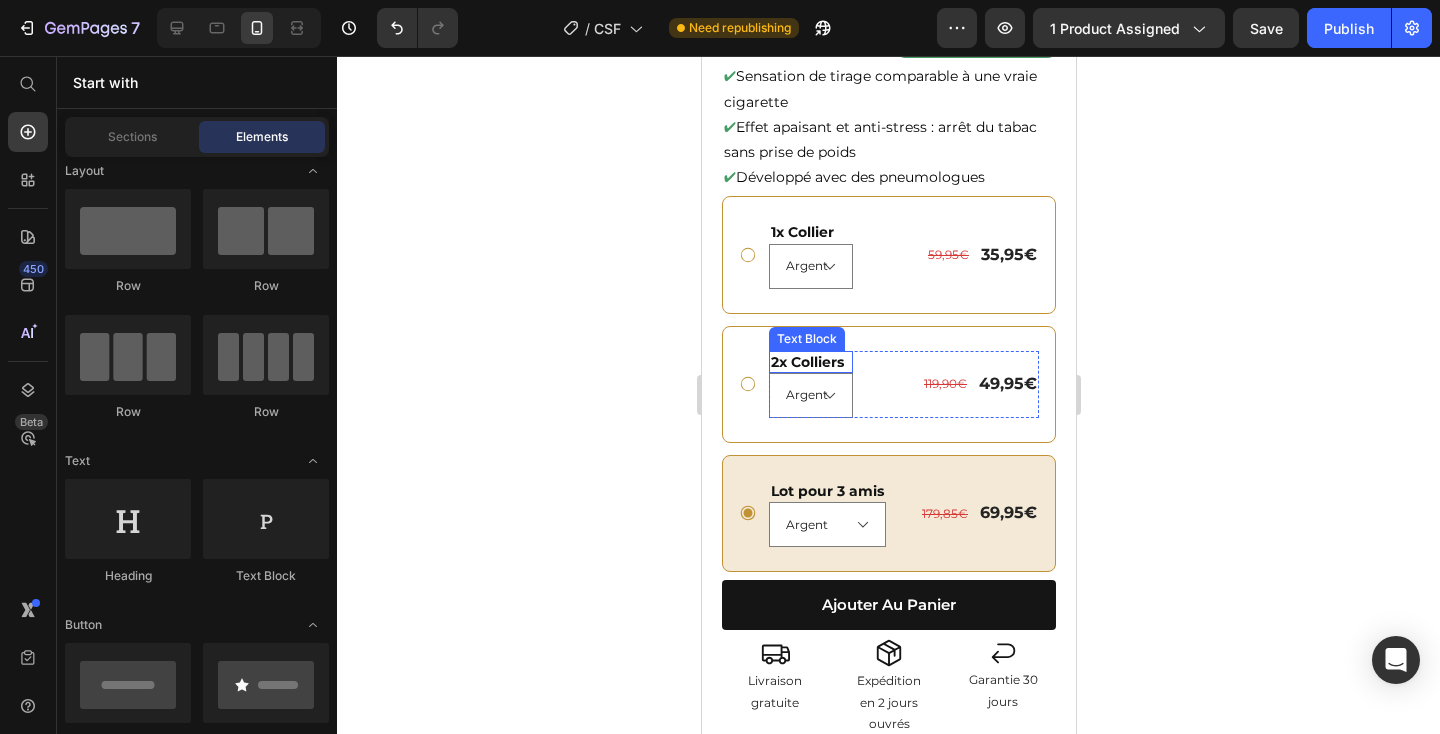 click on "2x Colliers" at bounding box center [810, 362] 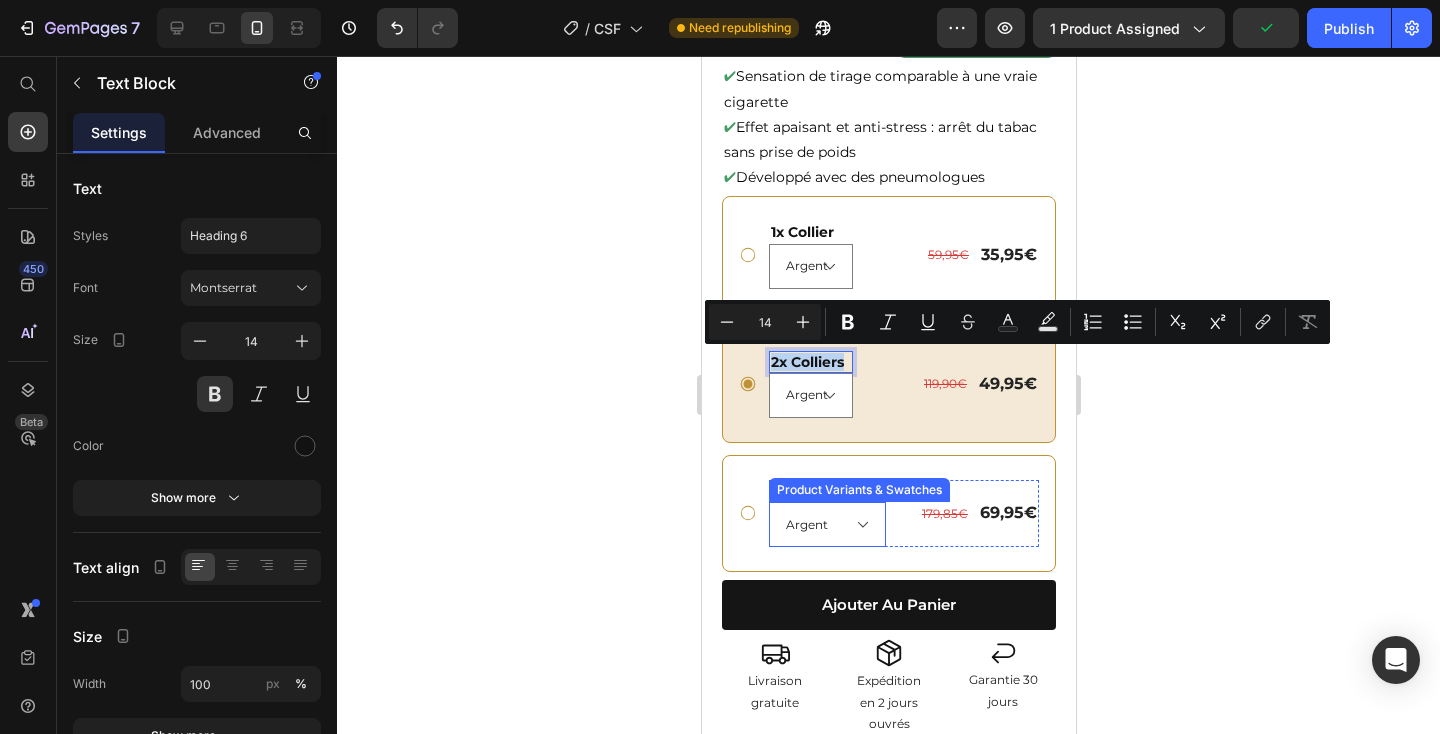 copy on "2x Colliers" 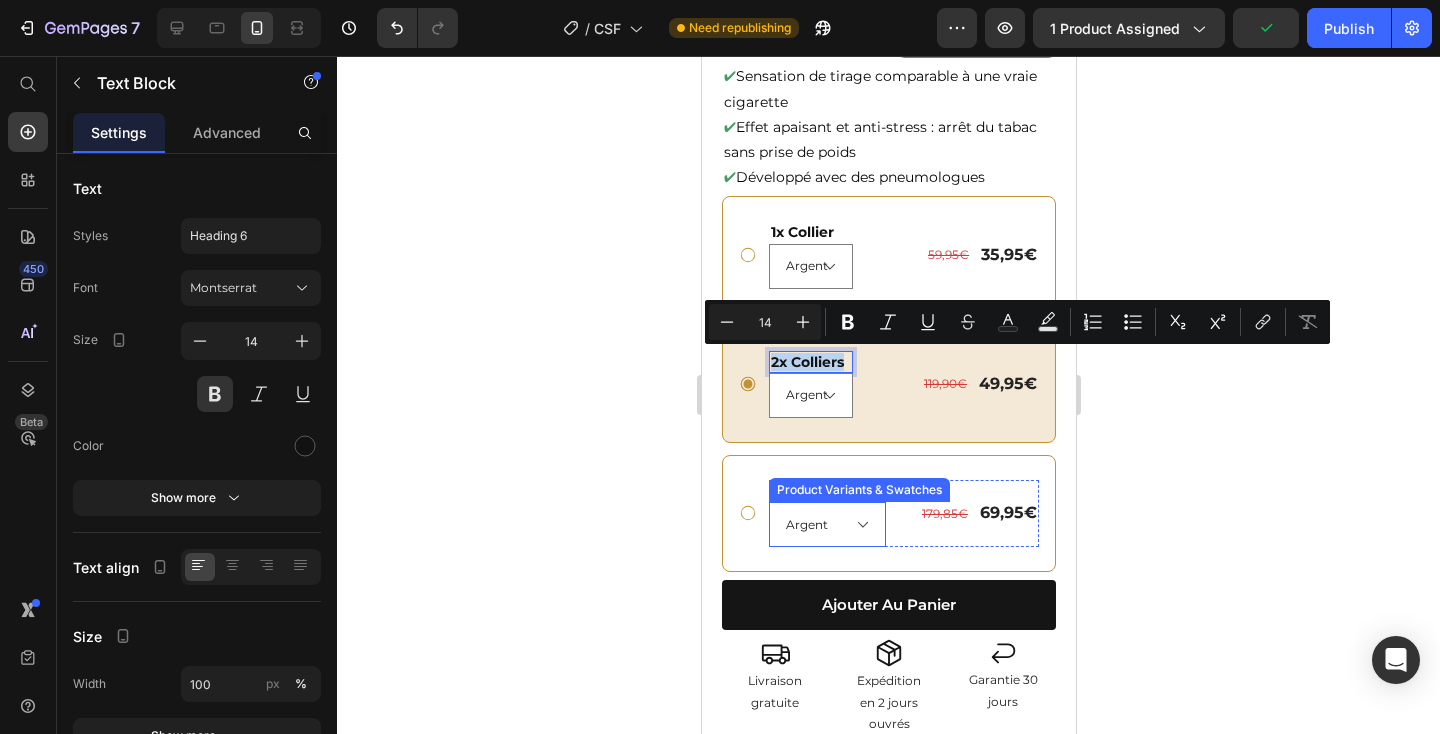 click on "Lot pour 3 amis Text Block Argent  Or  Noir  Product Variants & Swatches 179,85€ Product Price 69,95€ Product Price Row Row" at bounding box center [888, 513] 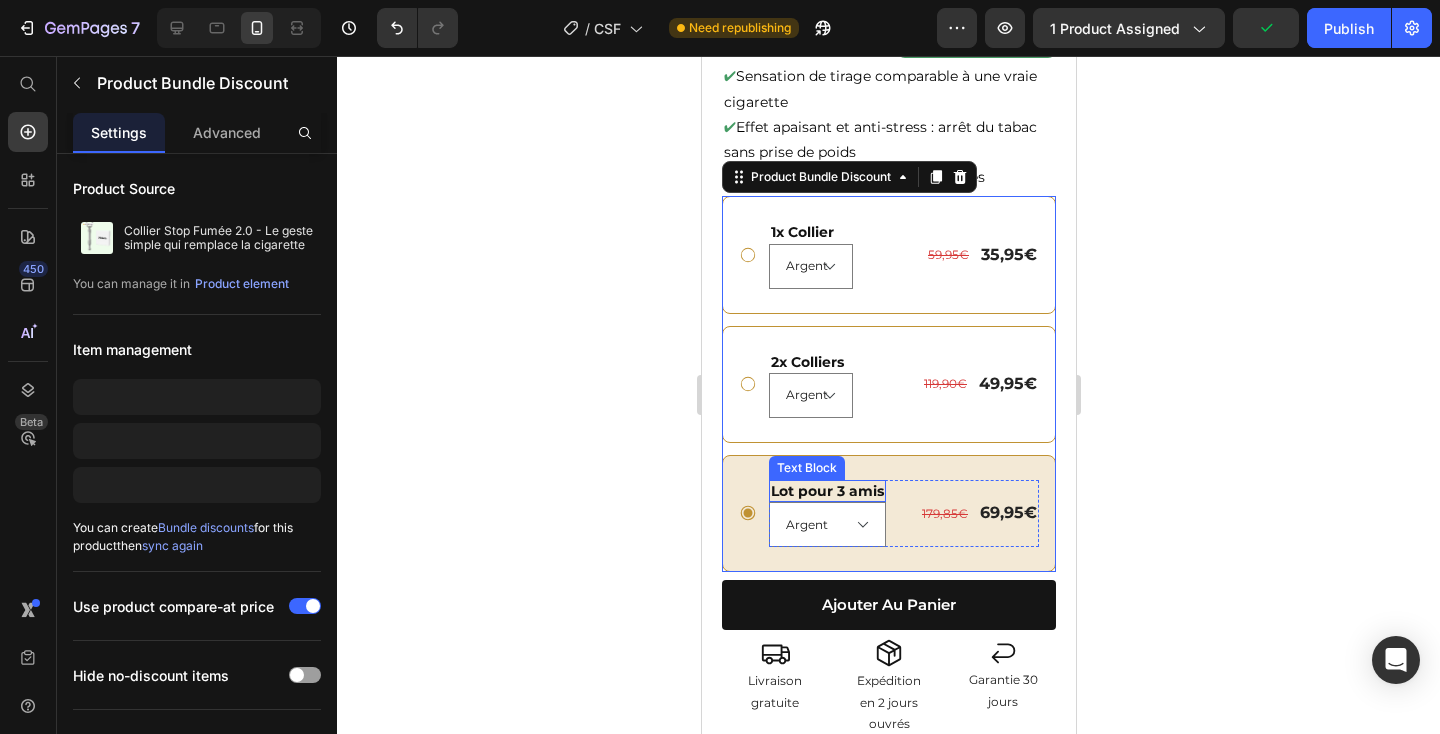 click on "Lot pour 3 amis" at bounding box center (826, 491) 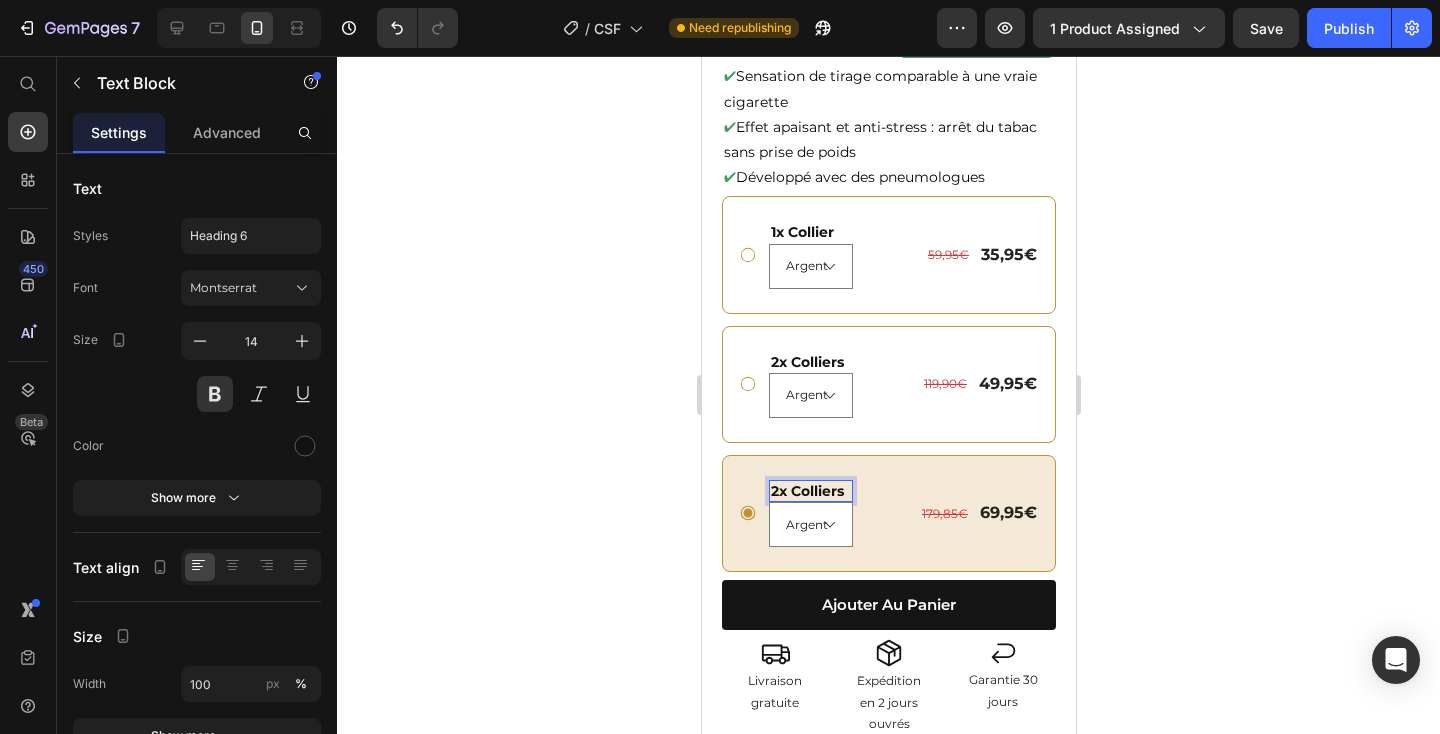 click on "2x Colliers" at bounding box center (810, 491) 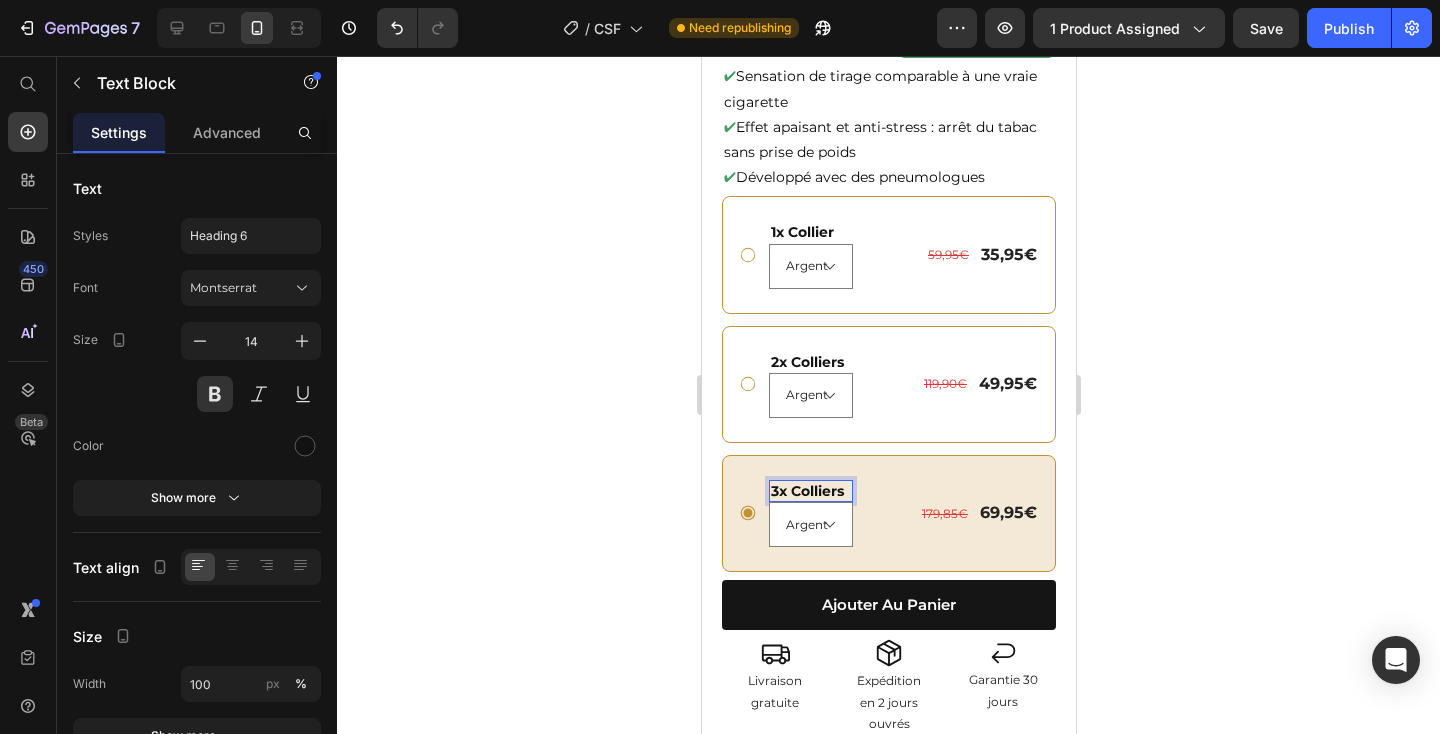 click 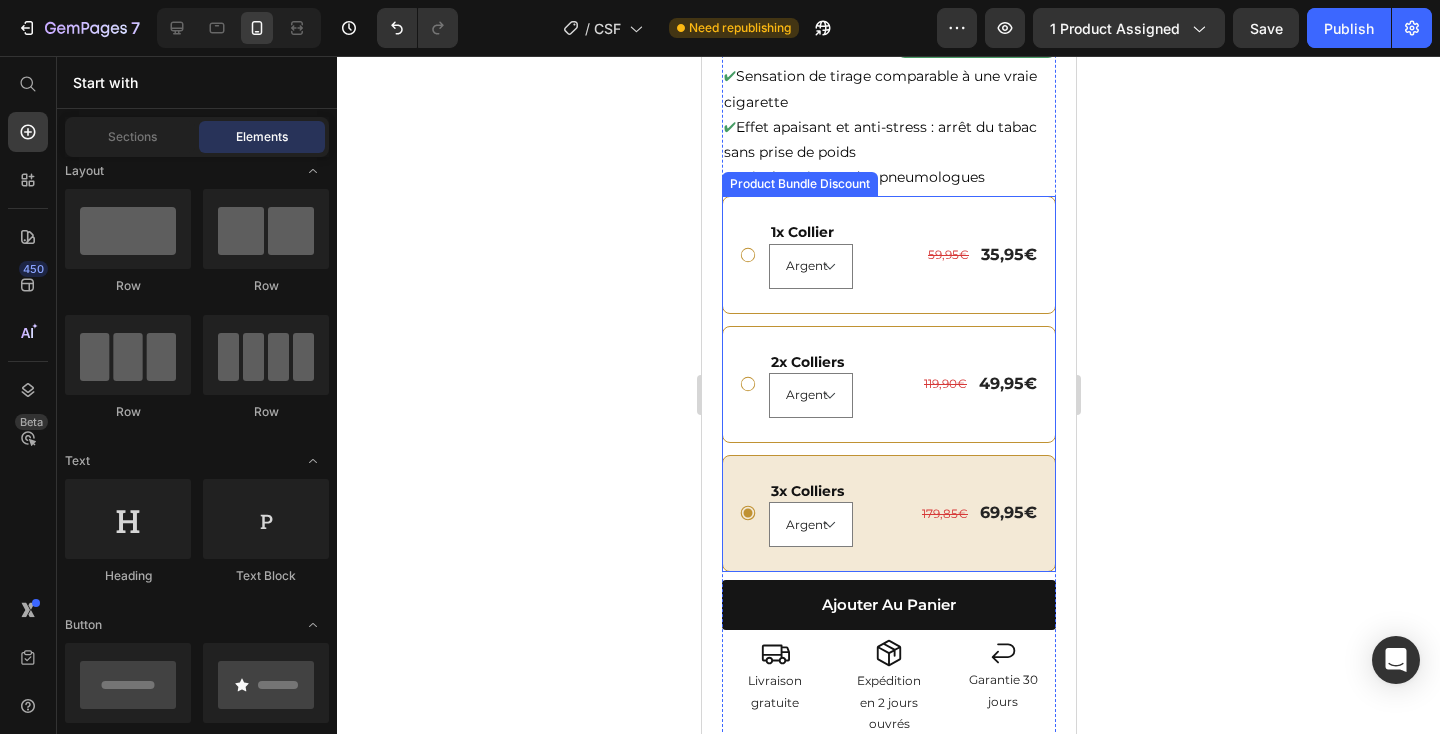 click 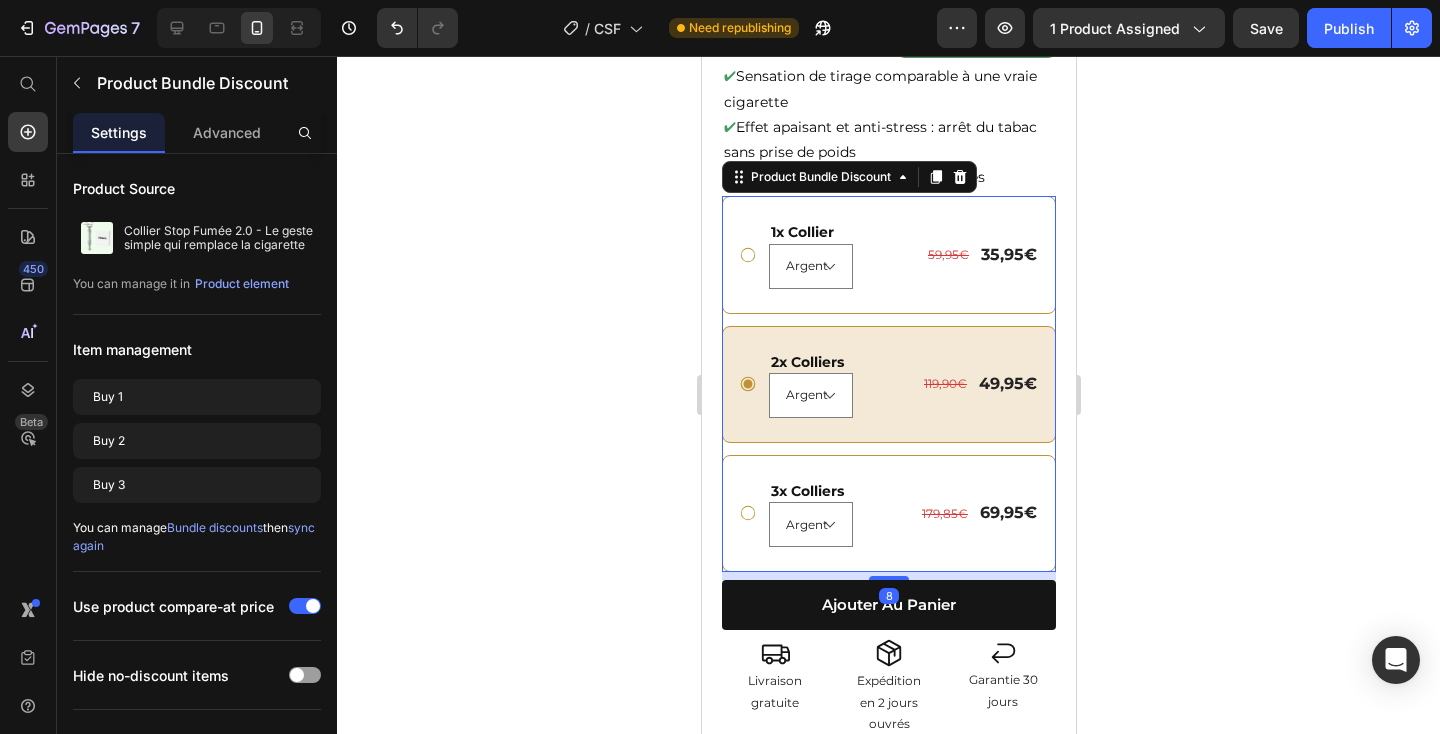 click 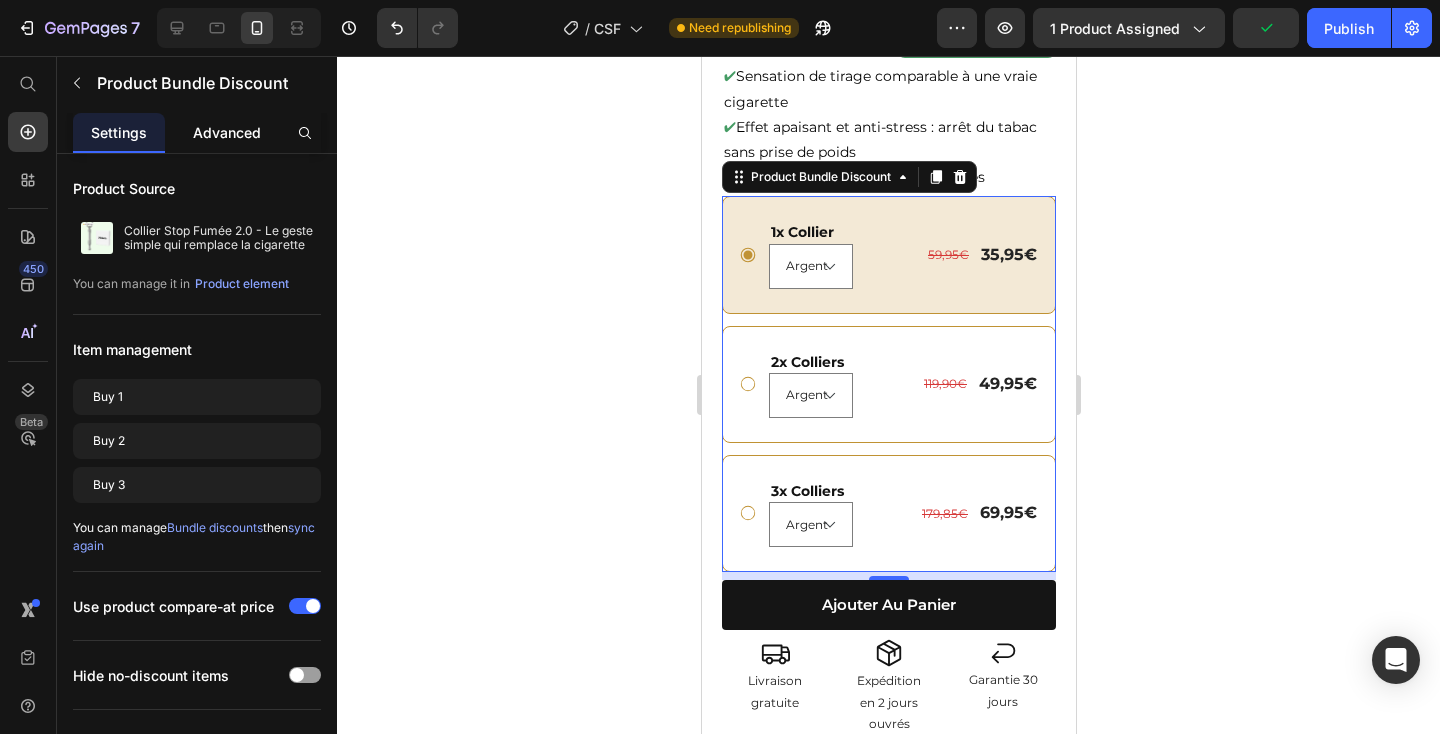 click on "Advanced" 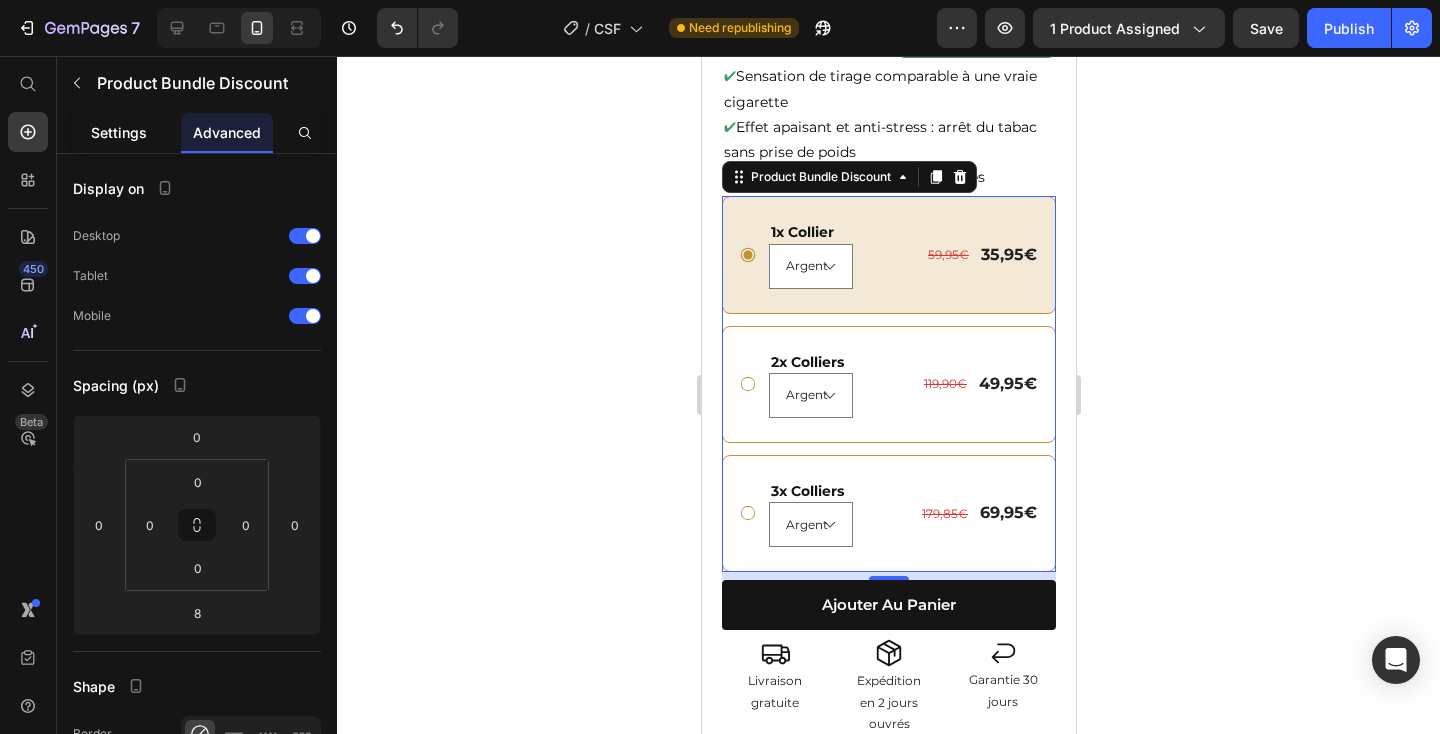 click on "Settings" at bounding box center (119, 132) 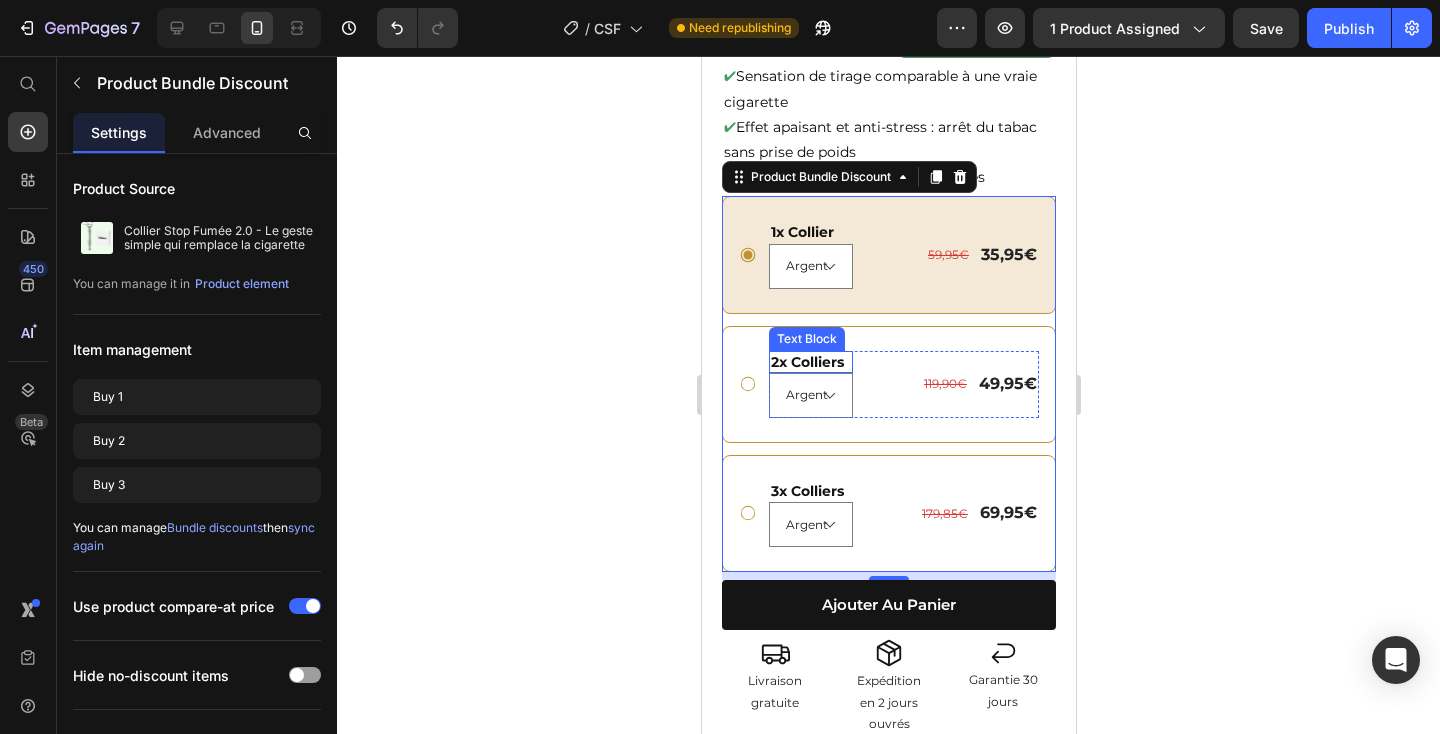click on "2x Colliers" at bounding box center [810, 362] 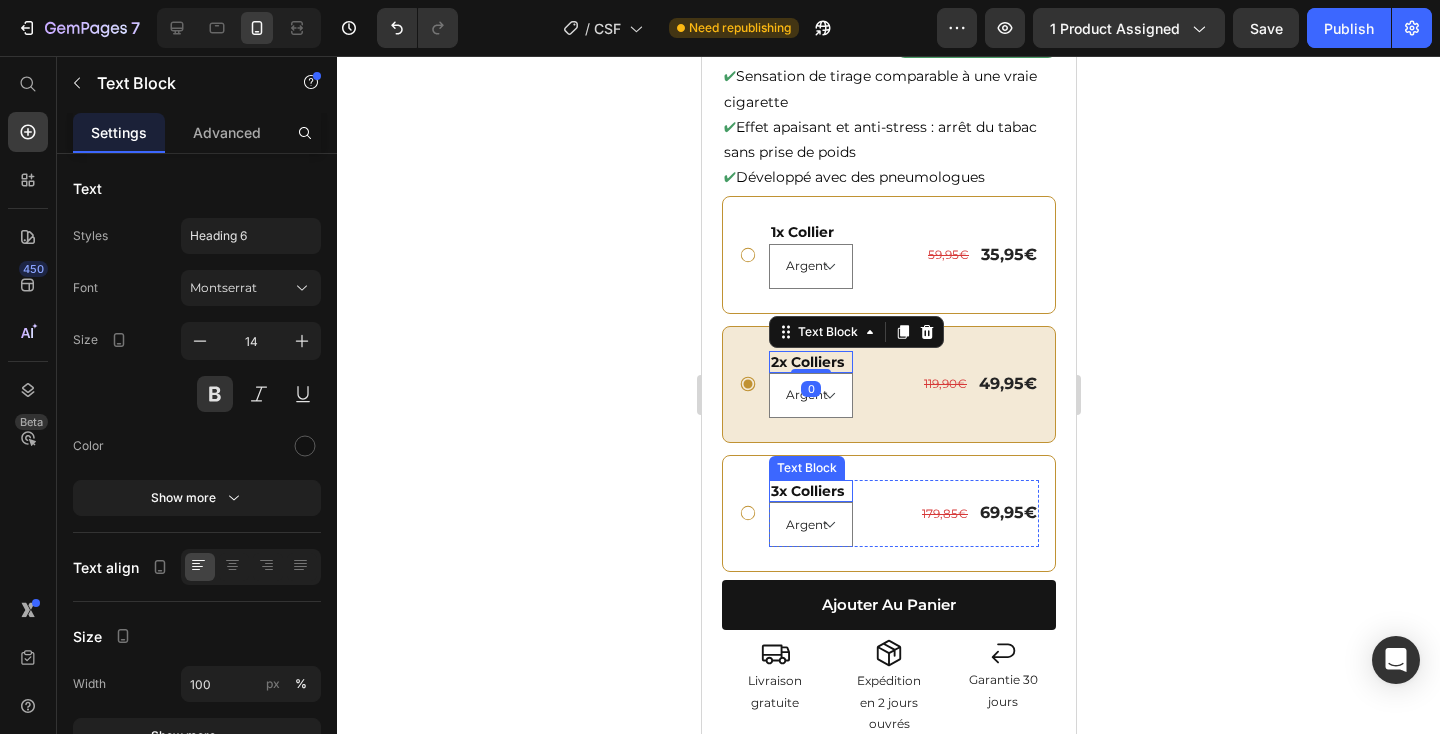 click on "3x Colliers" at bounding box center (810, 491) 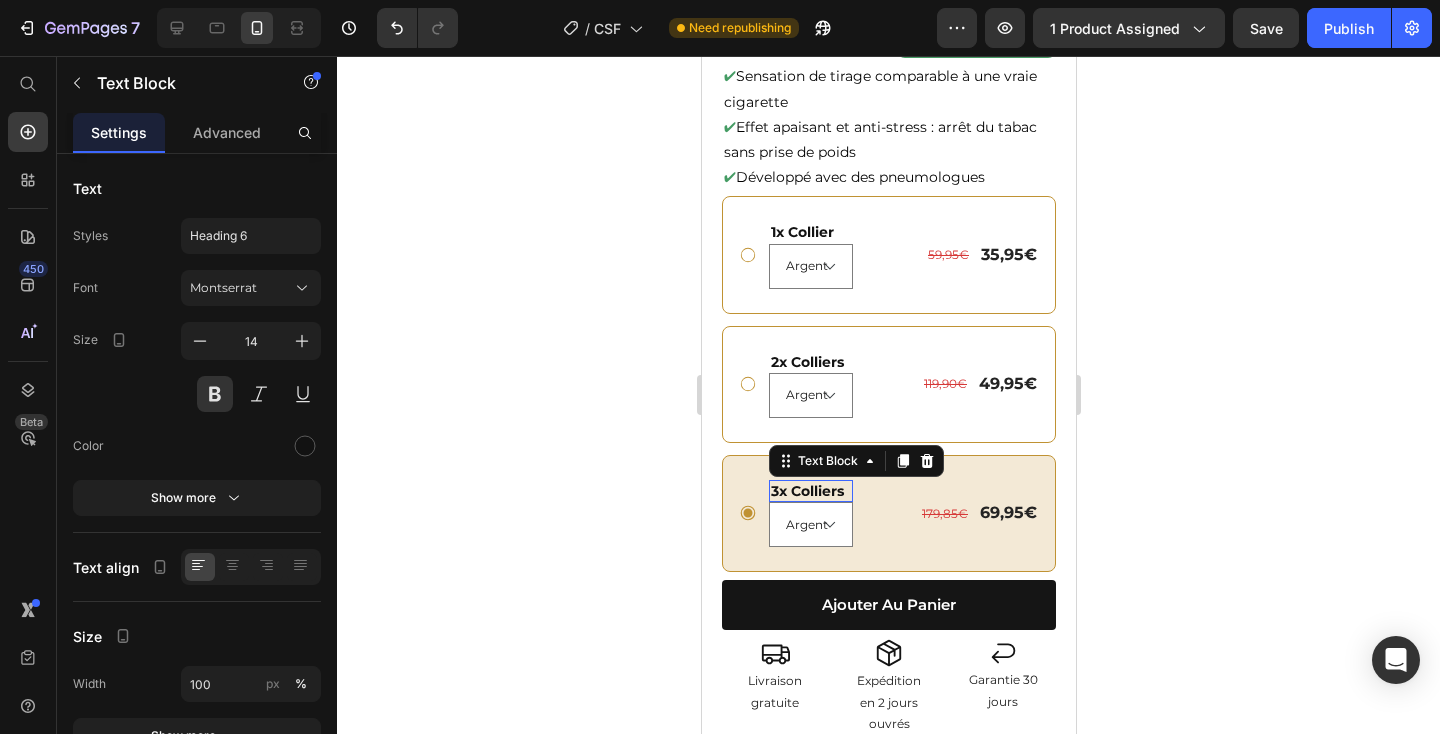 click on "3x Colliers Text Block   0 Argent  Or  Noir  Product Variants & Swatches 179,85€ Product Price 69,95€ Product Price Row Row" at bounding box center [903, 513] 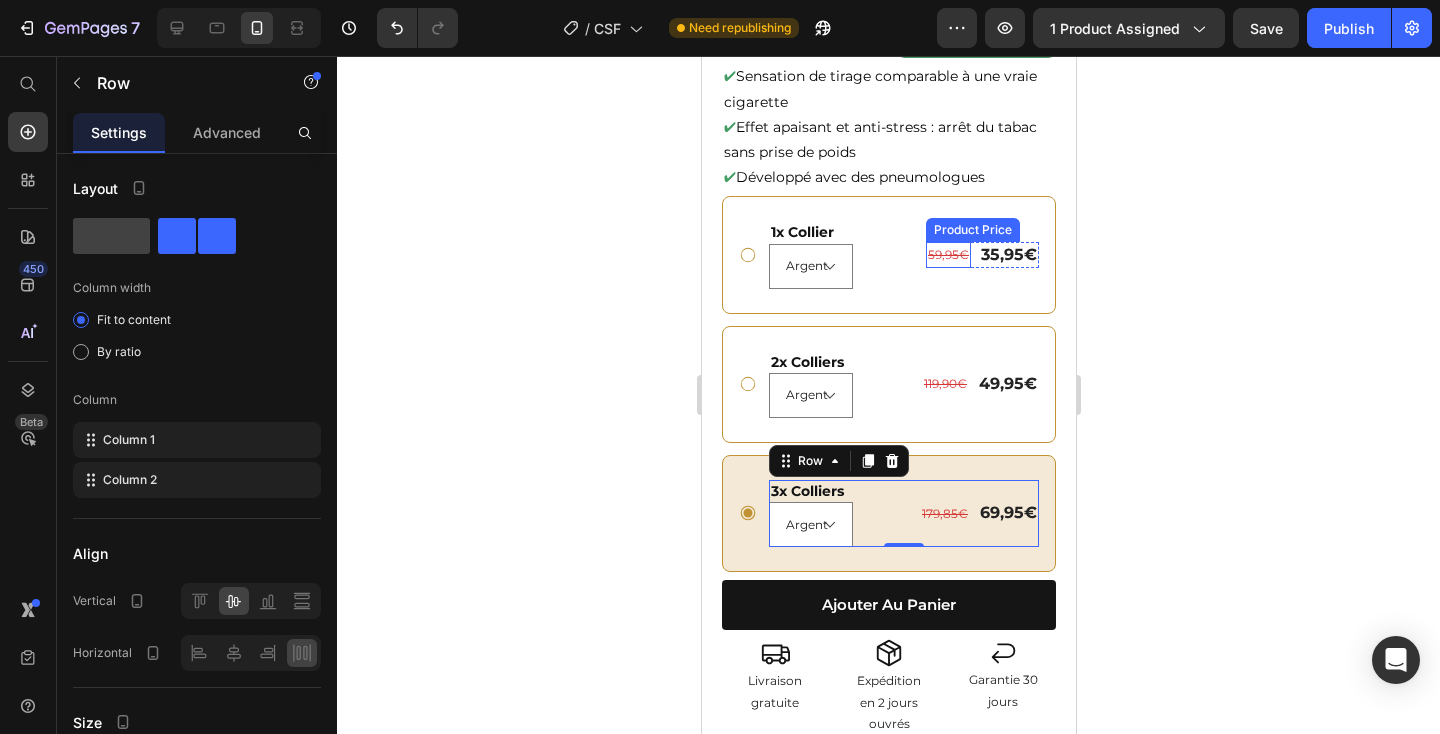 click on "1x Collier Text Block Argent  Or  Noir  Product Variants & Swatches 59,95€ Product Price 35,95€ Product Price Row Row" at bounding box center (903, 254) 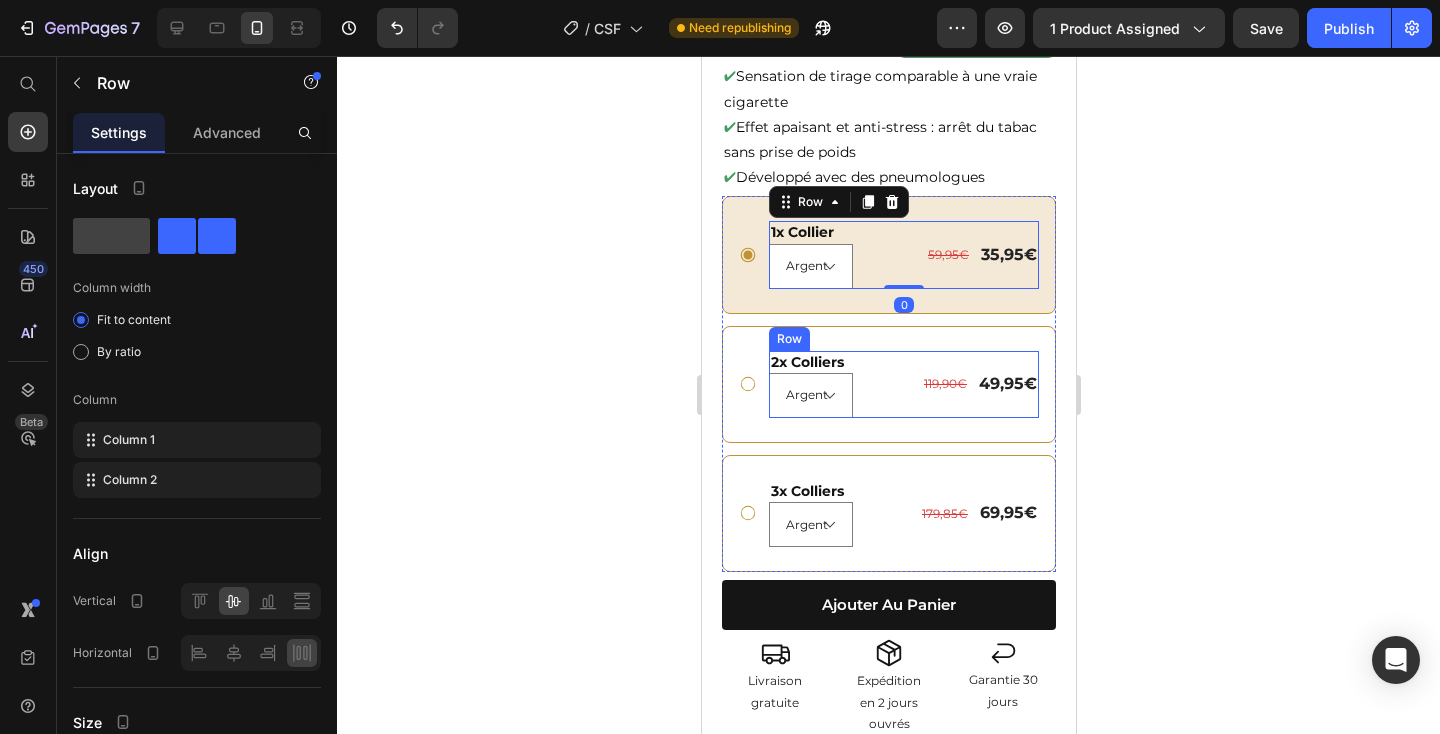 click on "2x Colliers Text Block Argent  Or  Noir  Product Variants & Swatches 119,90€ Product Price 49,95€ Product Price Row Row" at bounding box center [903, 384] 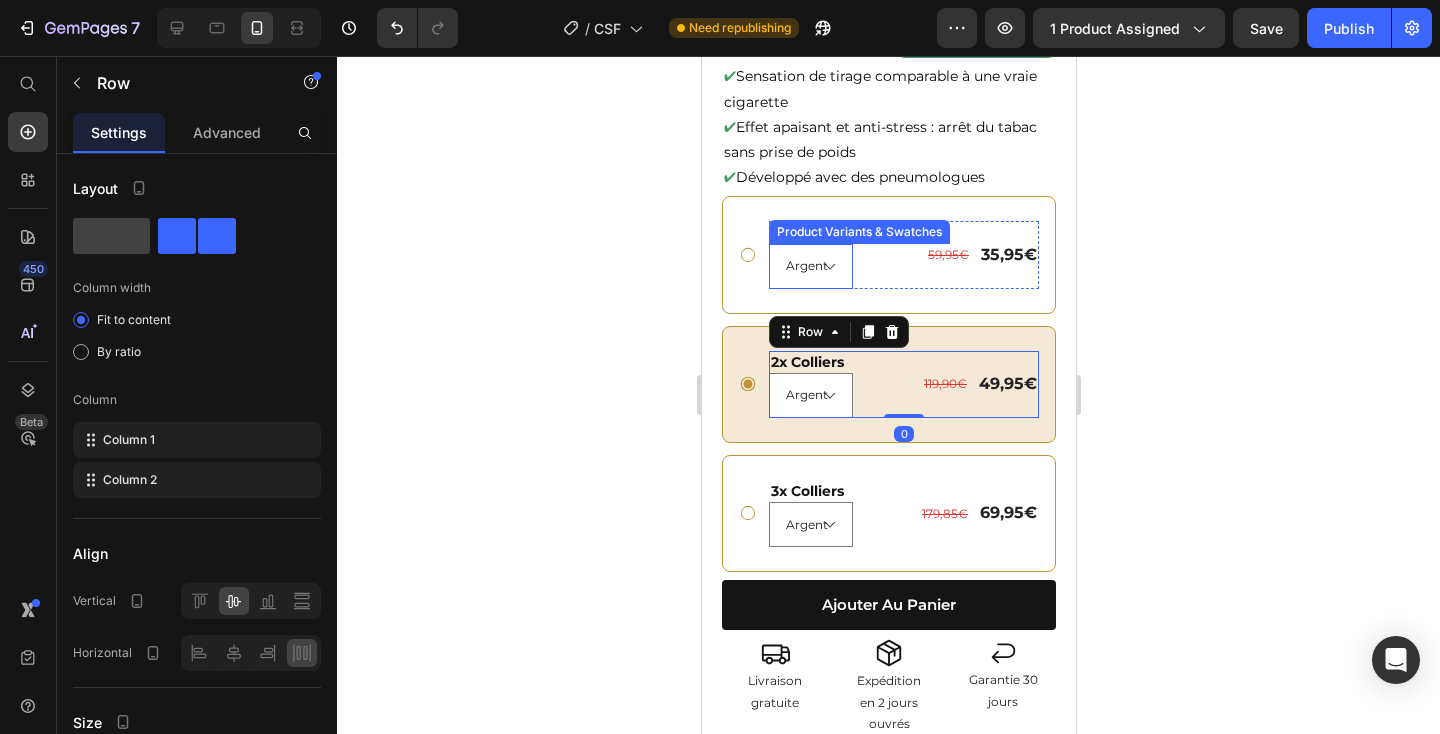 click on "1x Collier Text Block Argent  Or  Noir  Product Variants & Swatches 59,95€ Product Price 35,95€ Product Price Row Row" at bounding box center [888, 254] 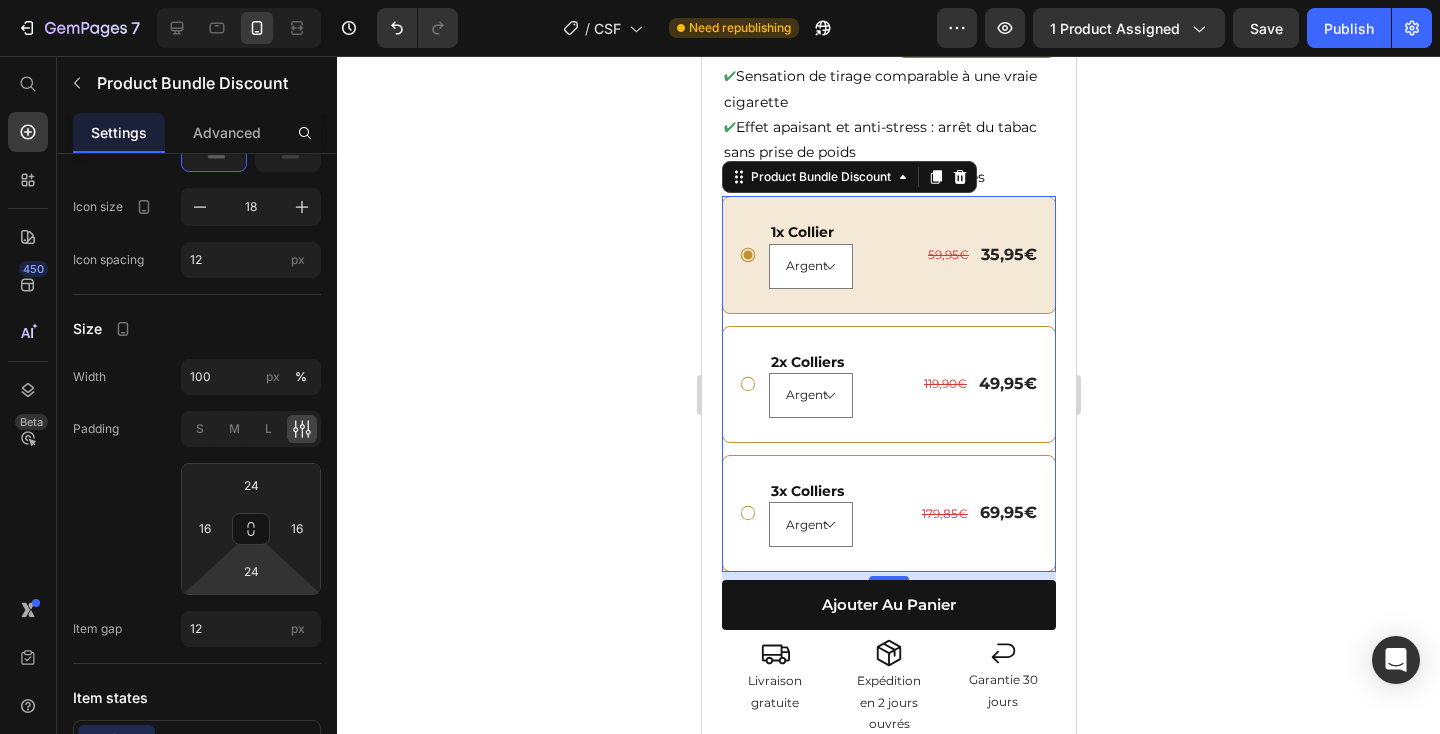 scroll, scrollTop: 1356, scrollLeft: 0, axis: vertical 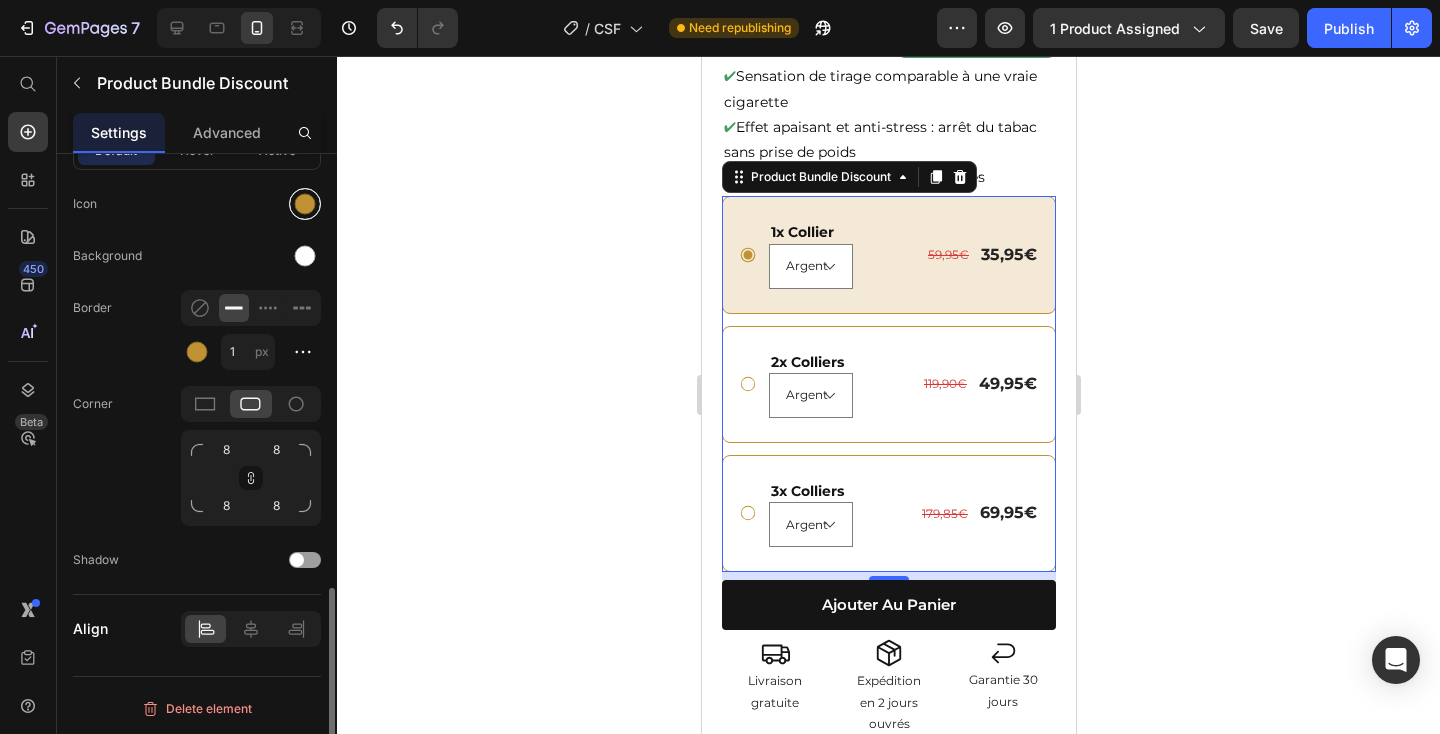 click at bounding box center (305, 203) 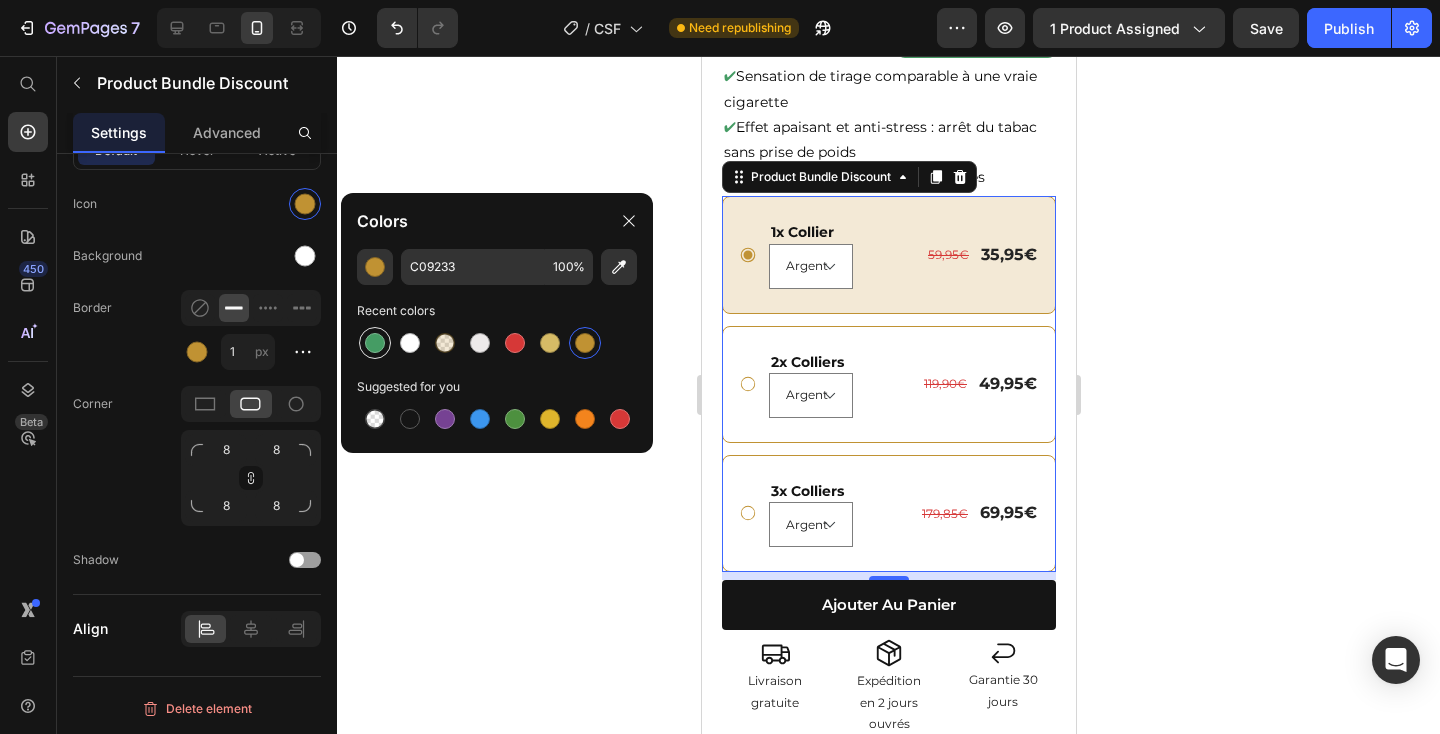 click at bounding box center (375, 343) 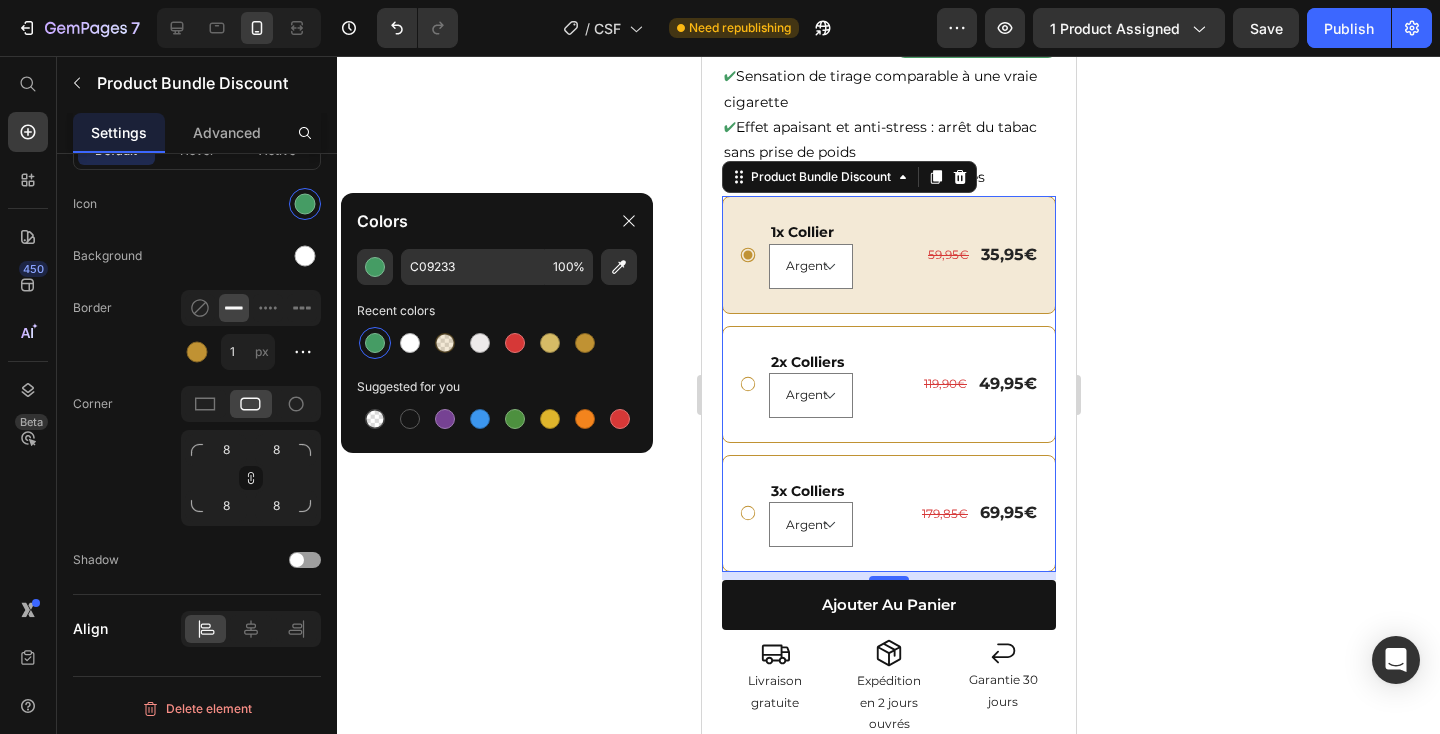 type on "459C64" 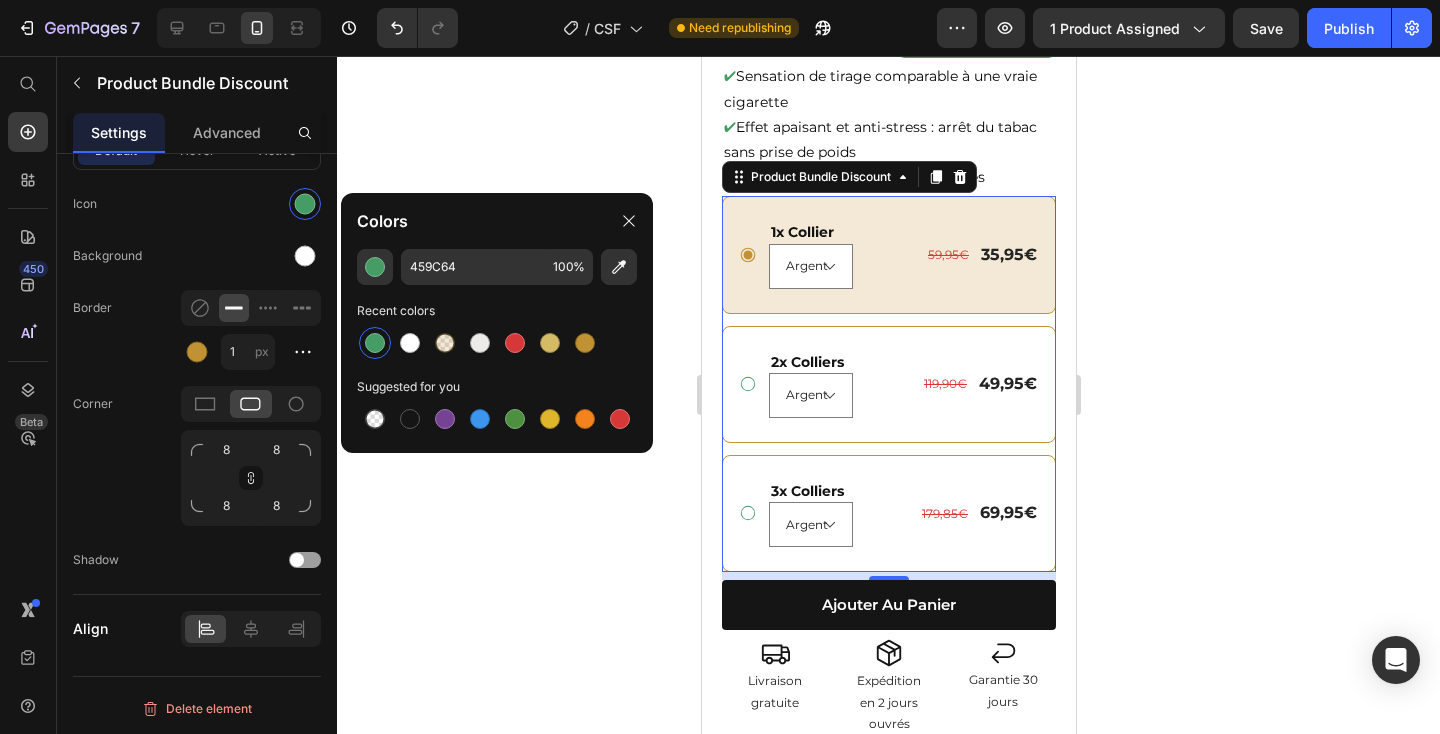 click at bounding box center [375, 343] 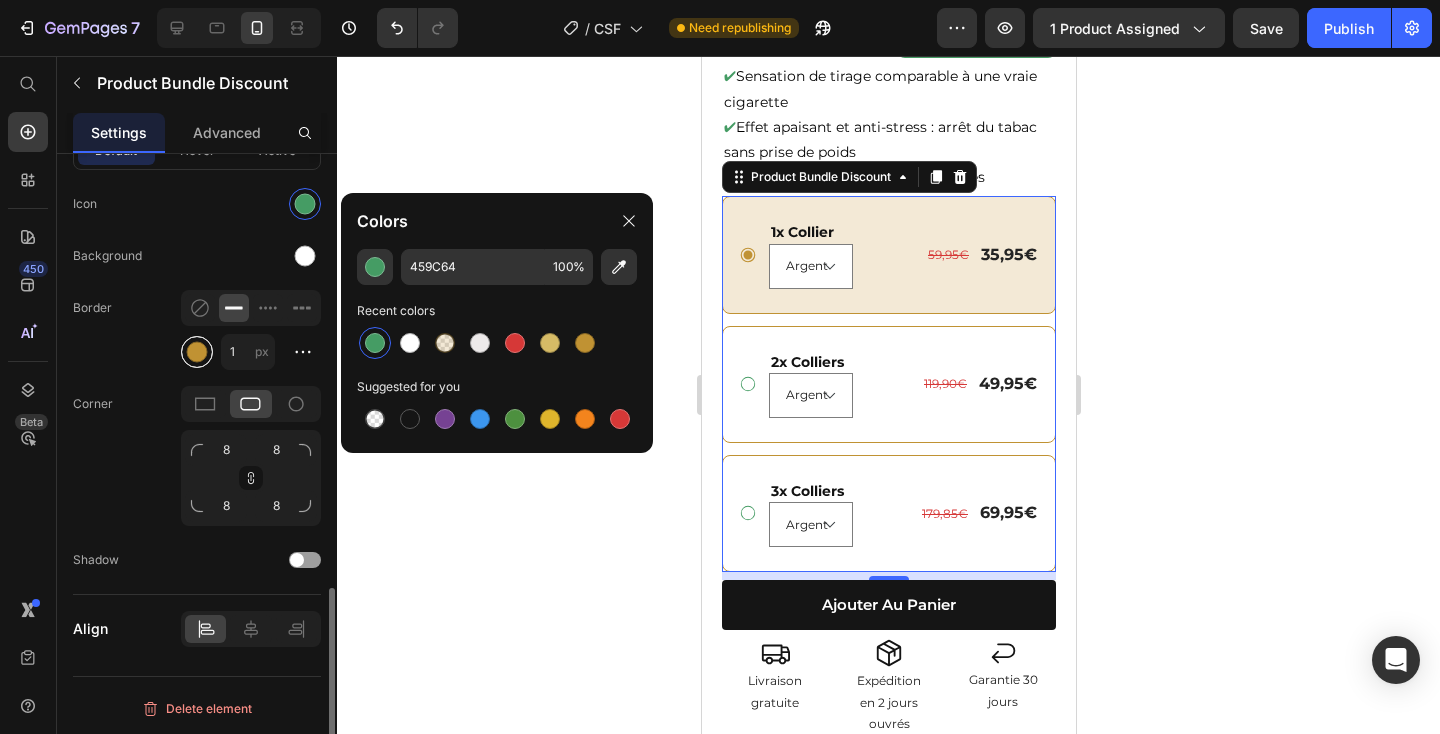 click at bounding box center [197, 351] 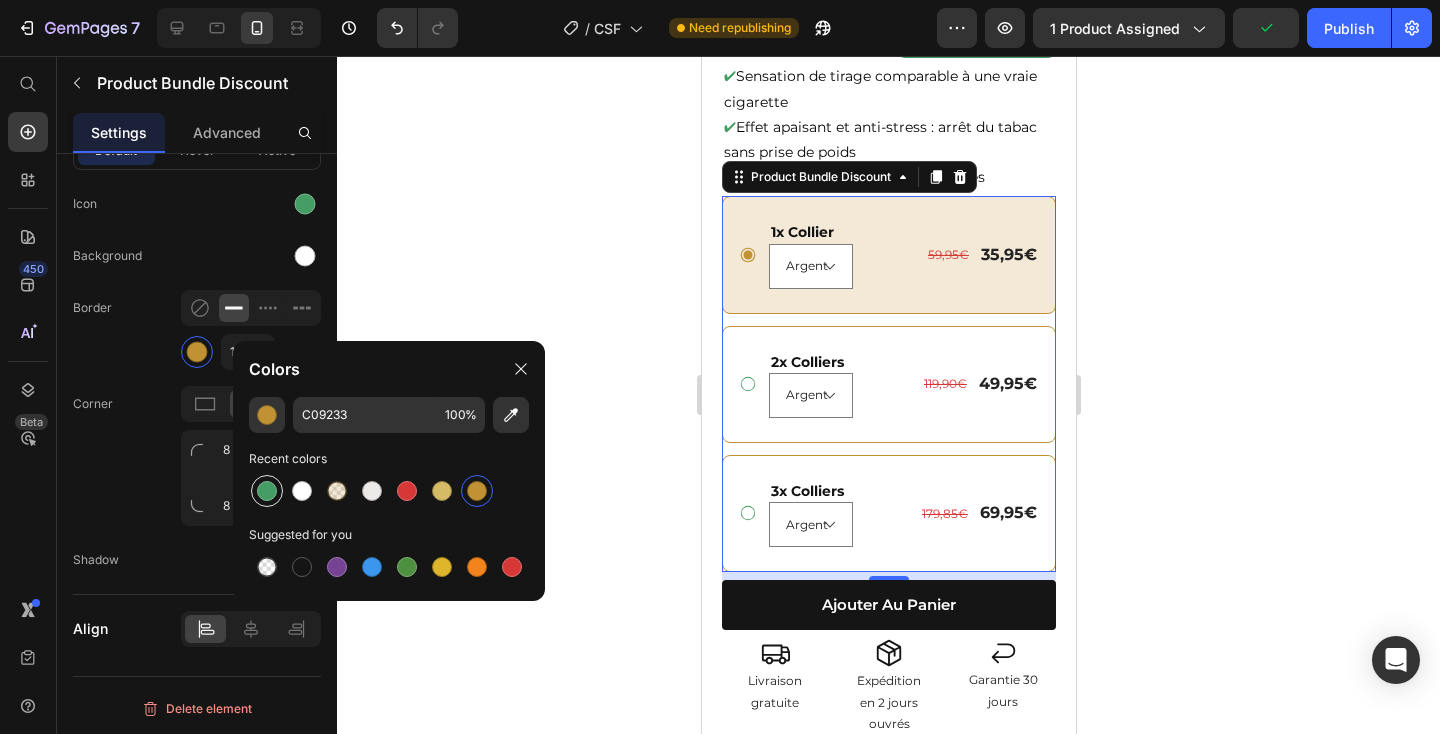 click at bounding box center (267, 491) 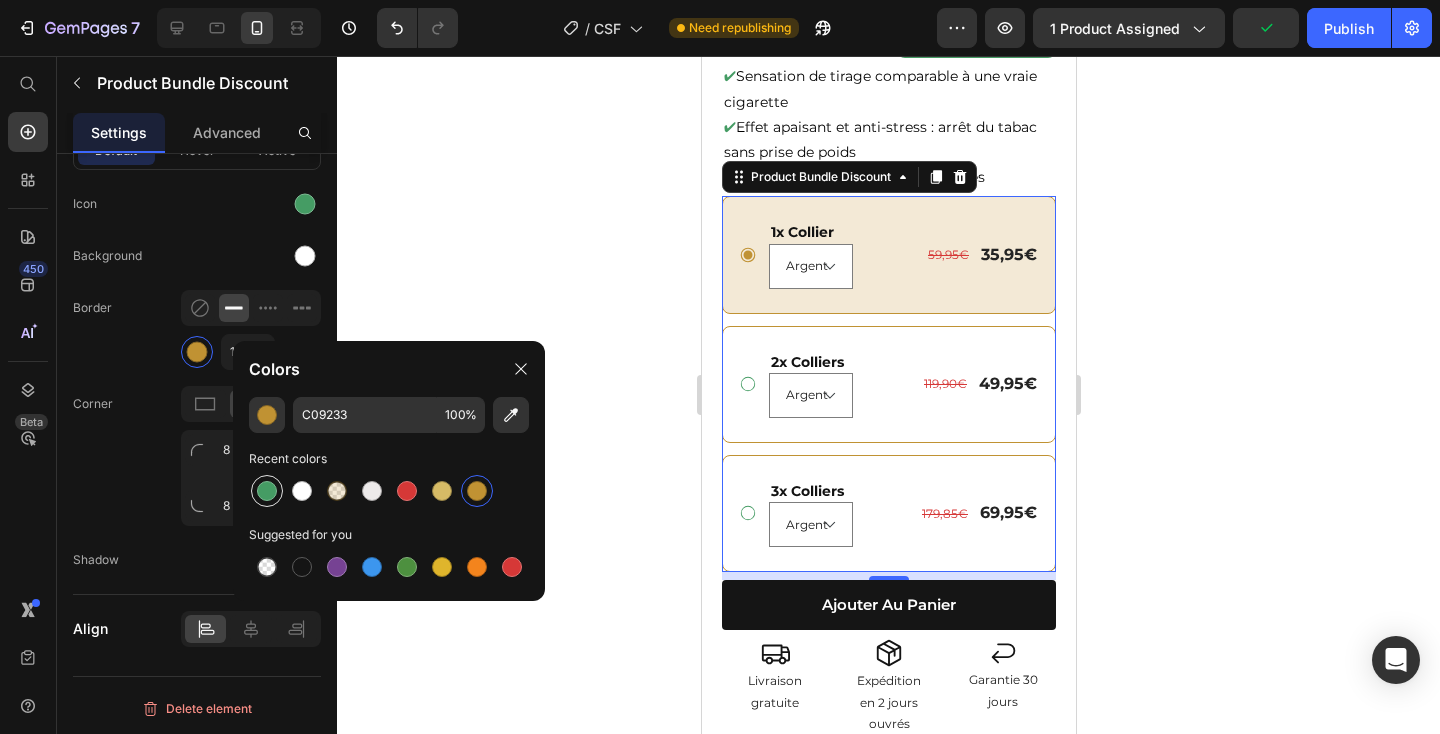type on "459C64" 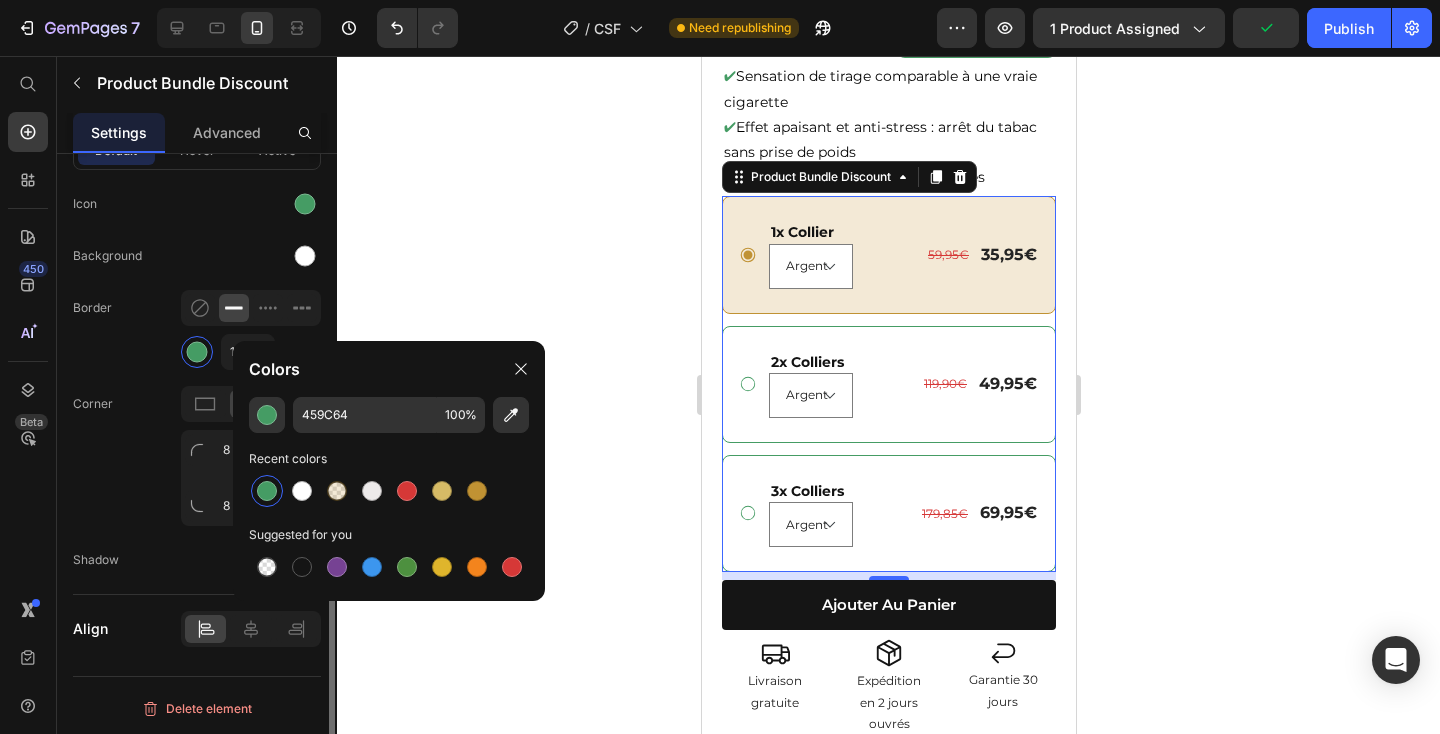 click on "Default Hover Active Icon Background Border 1 px Corner 8 8 8 8 Shadow" 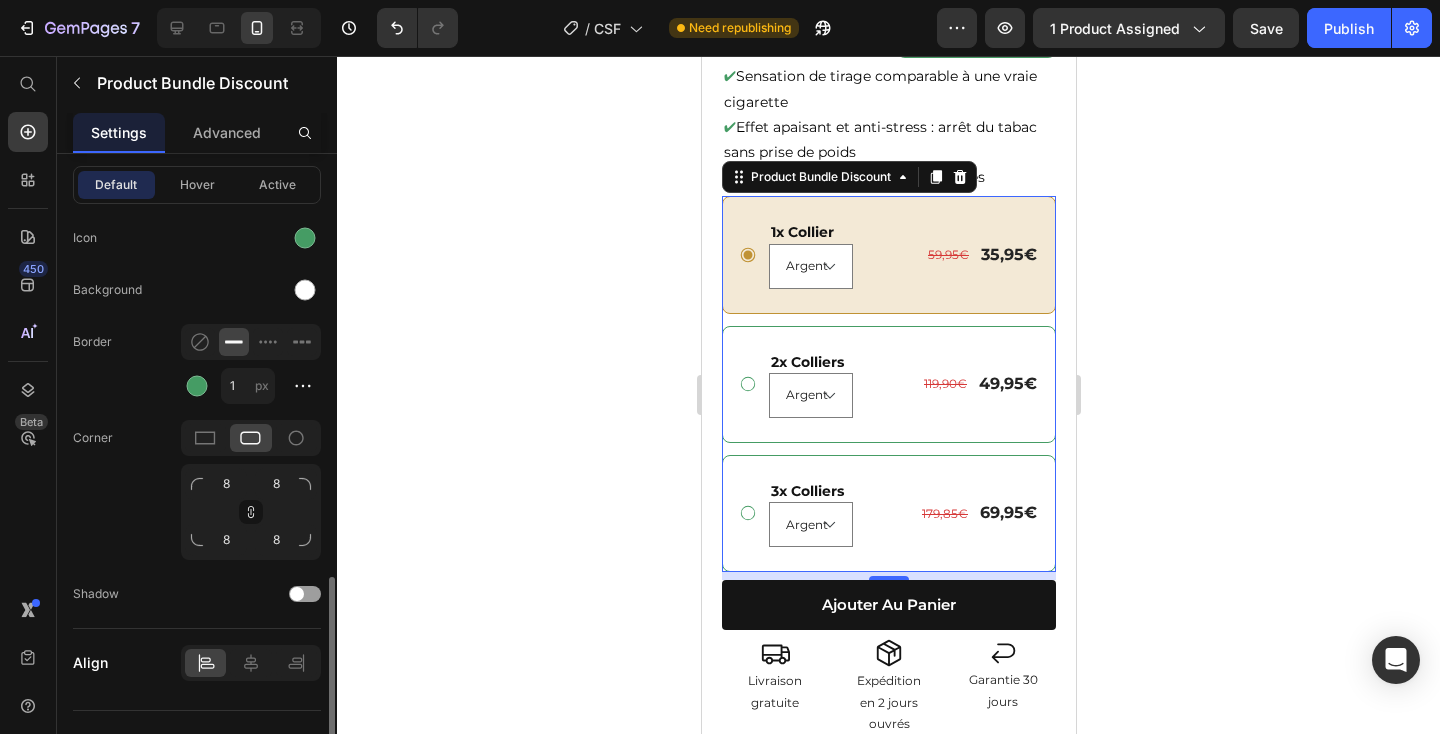 scroll, scrollTop: 1300, scrollLeft: 0, axis: vertical 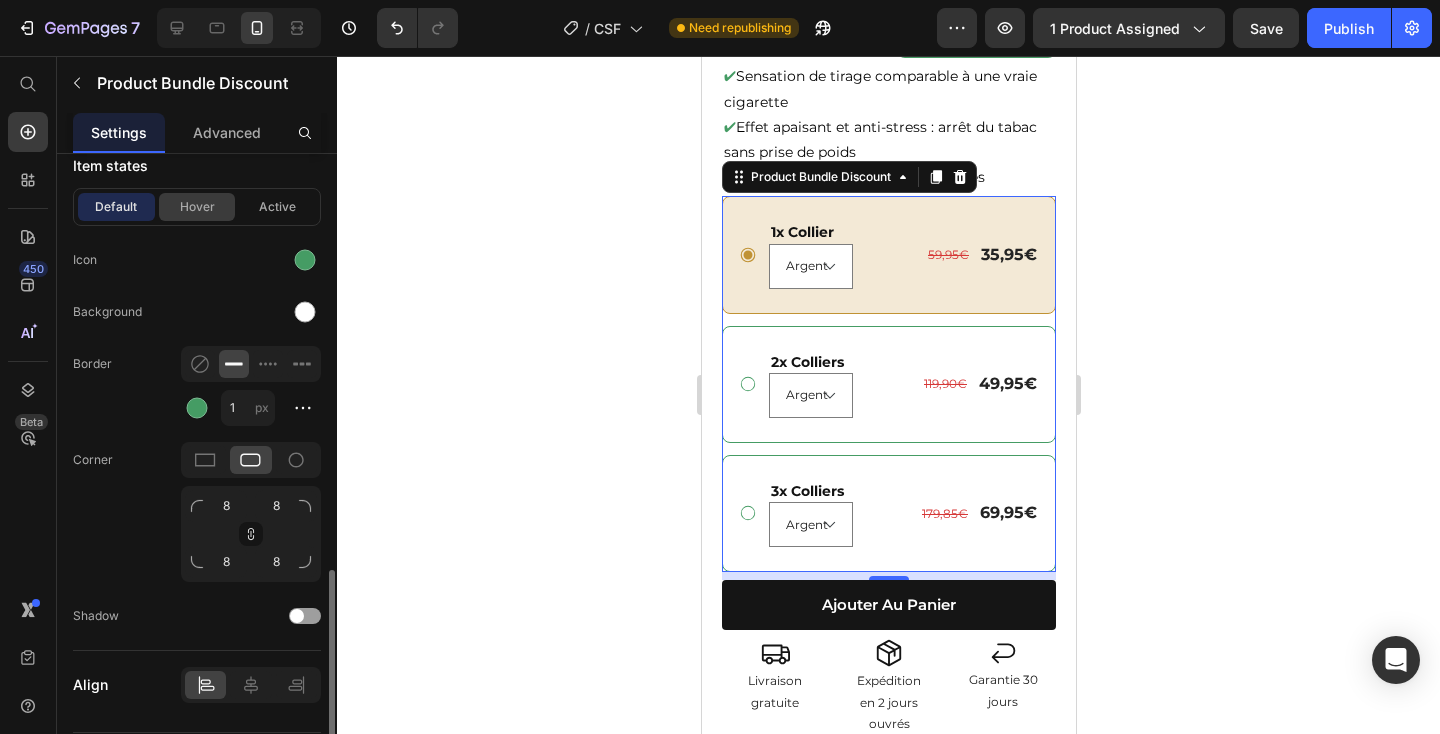 click on "Hover" at bounding box center [197, 207] 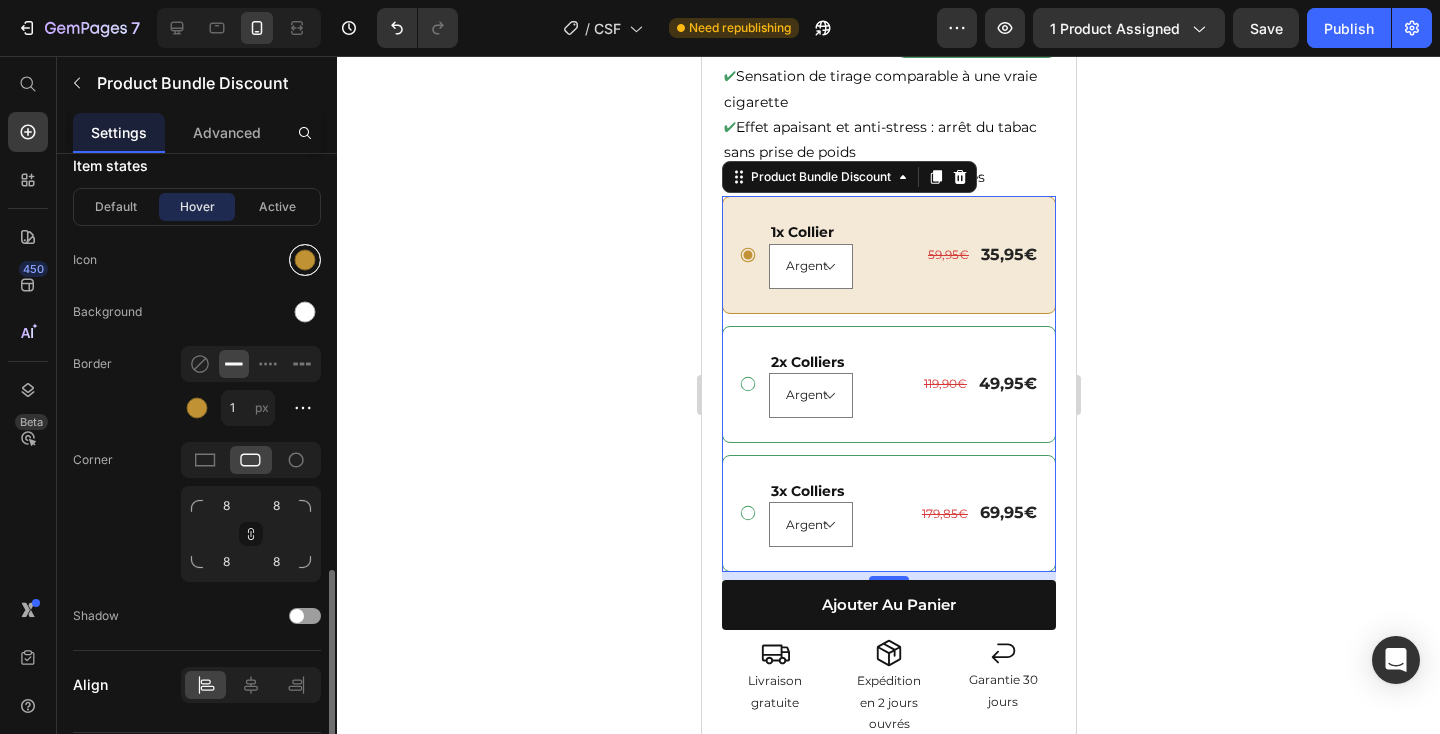 click at bounding box center [305, 259] 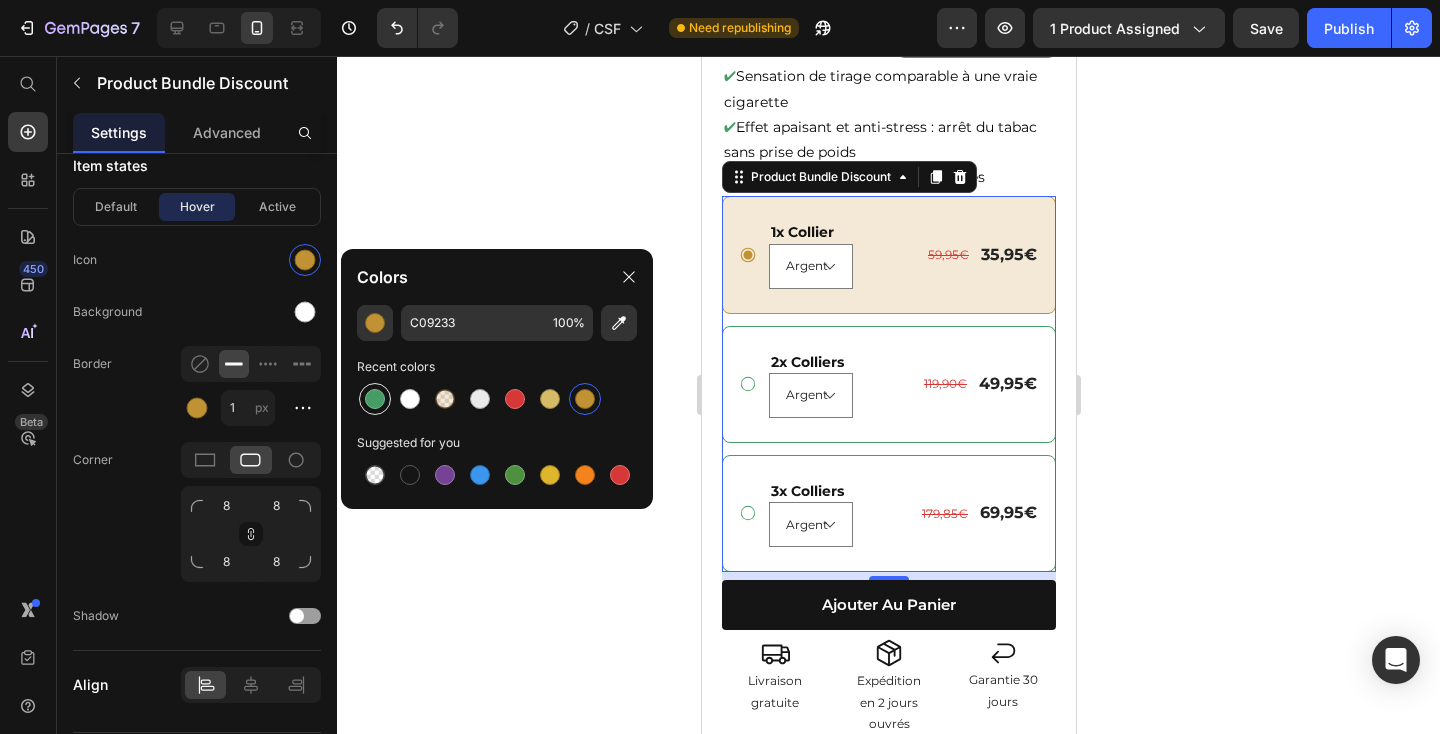 click at bounding box center (375, 399) 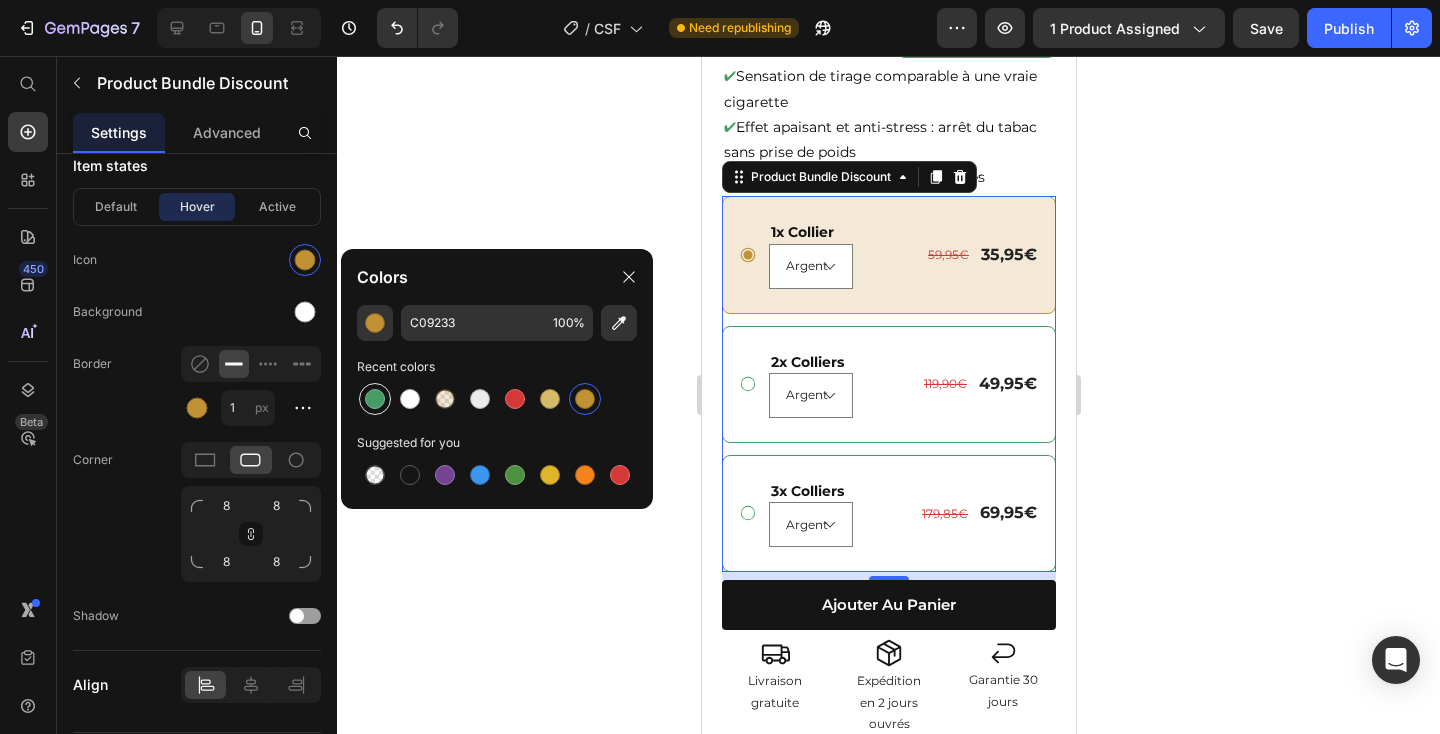type on "459C64" 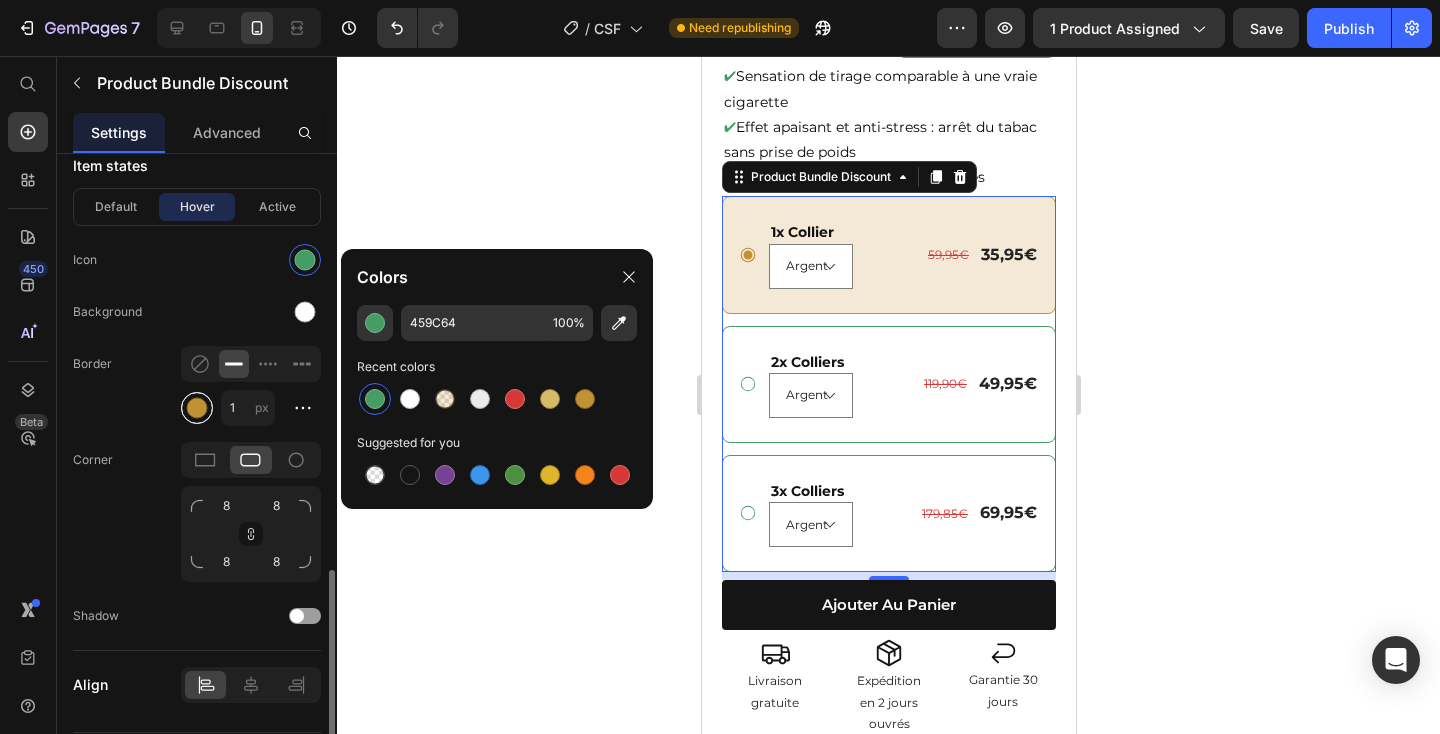 click at bounding box center [197, 408] 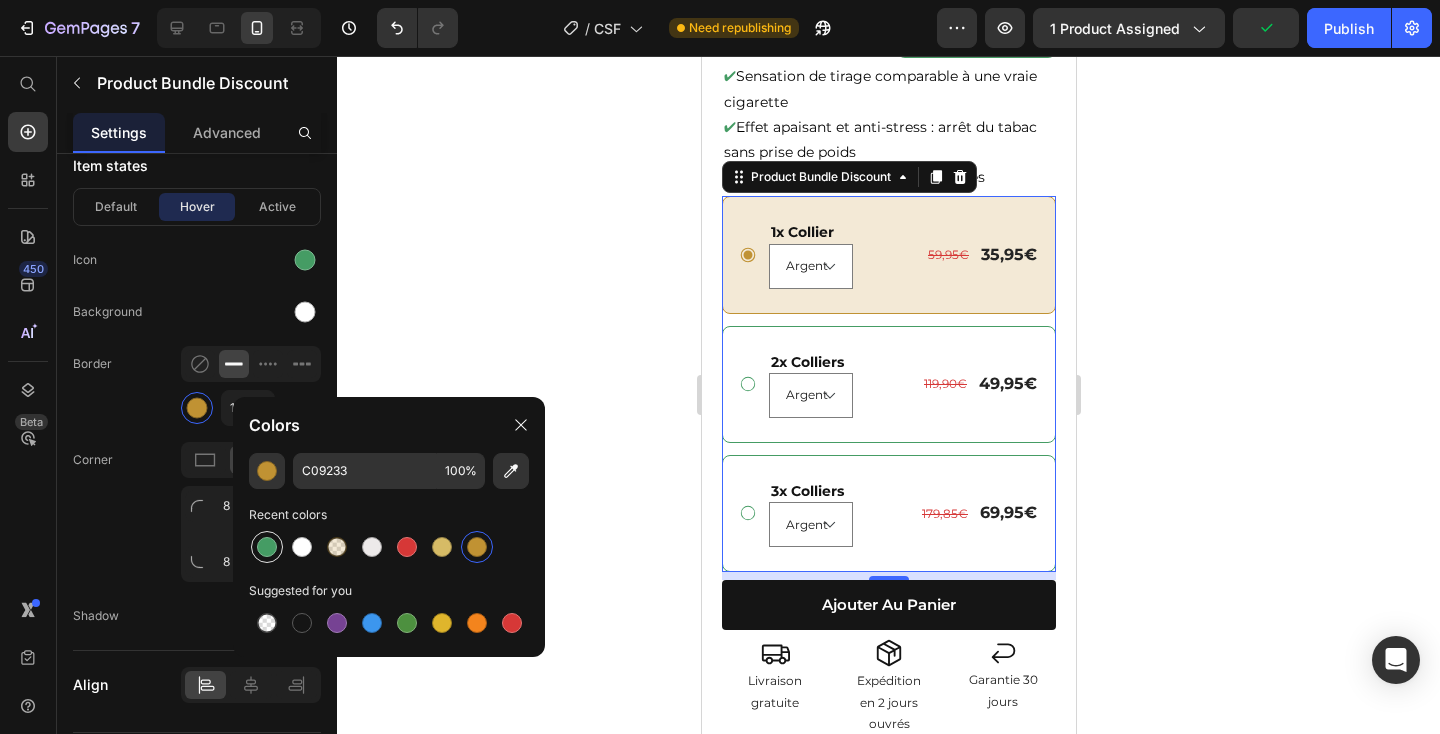 click at bounding box center (267, 547) 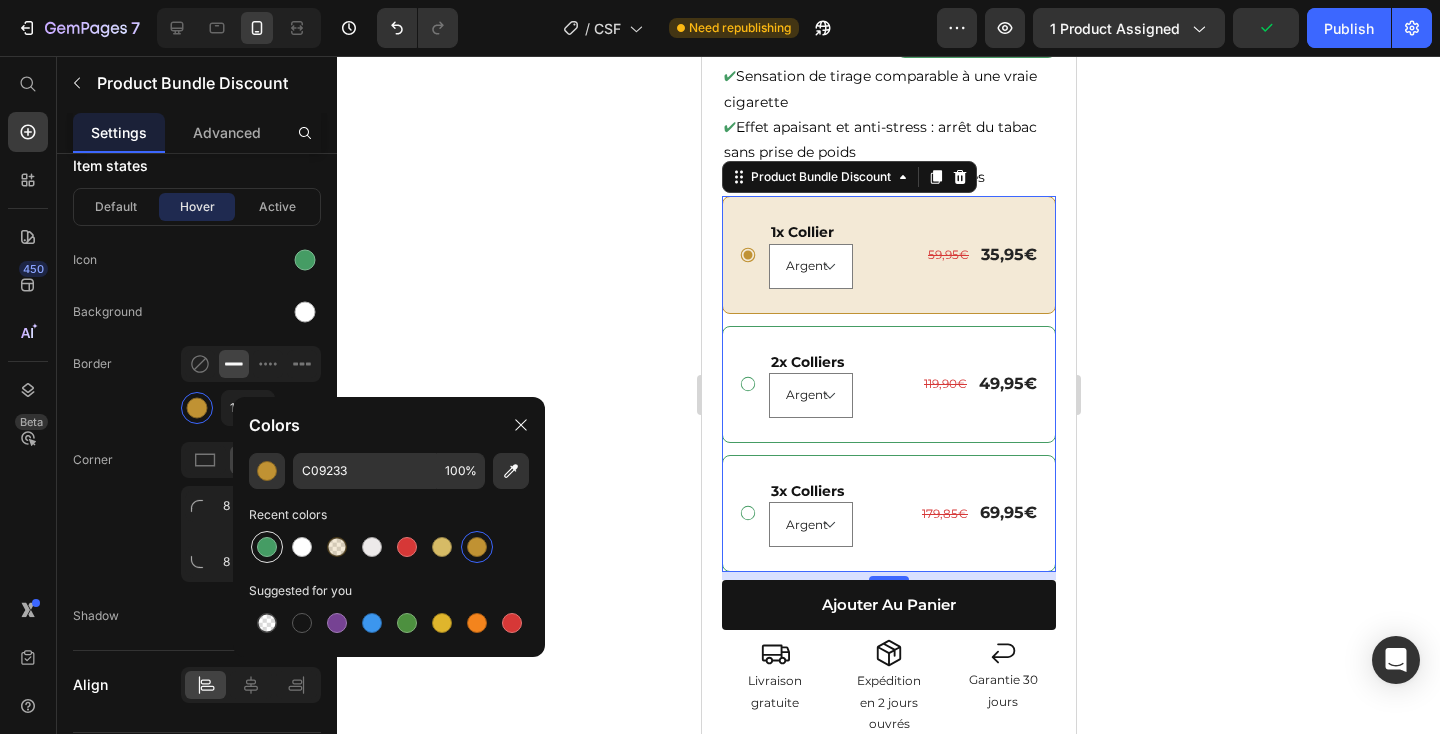 type on "459C64" 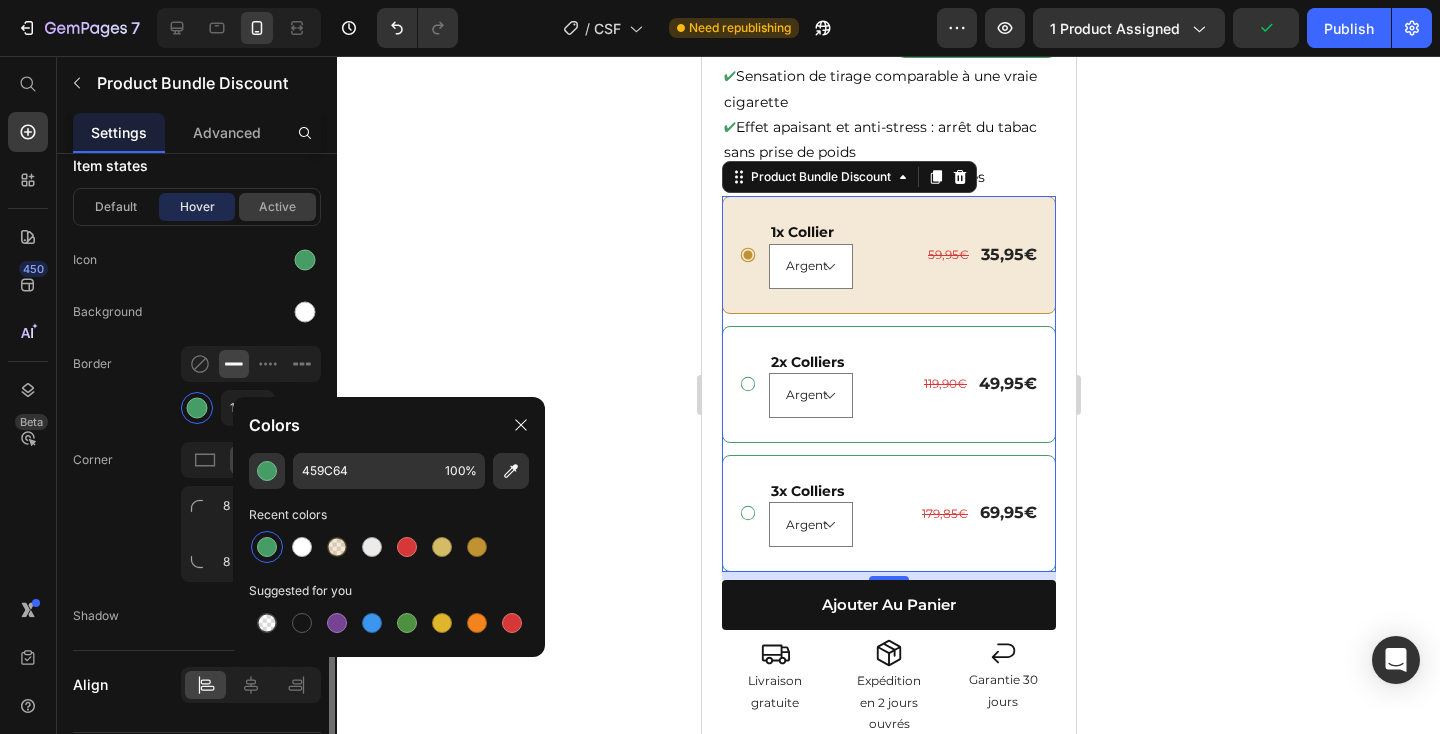 click on "Active" at bounding box center [277, 207] 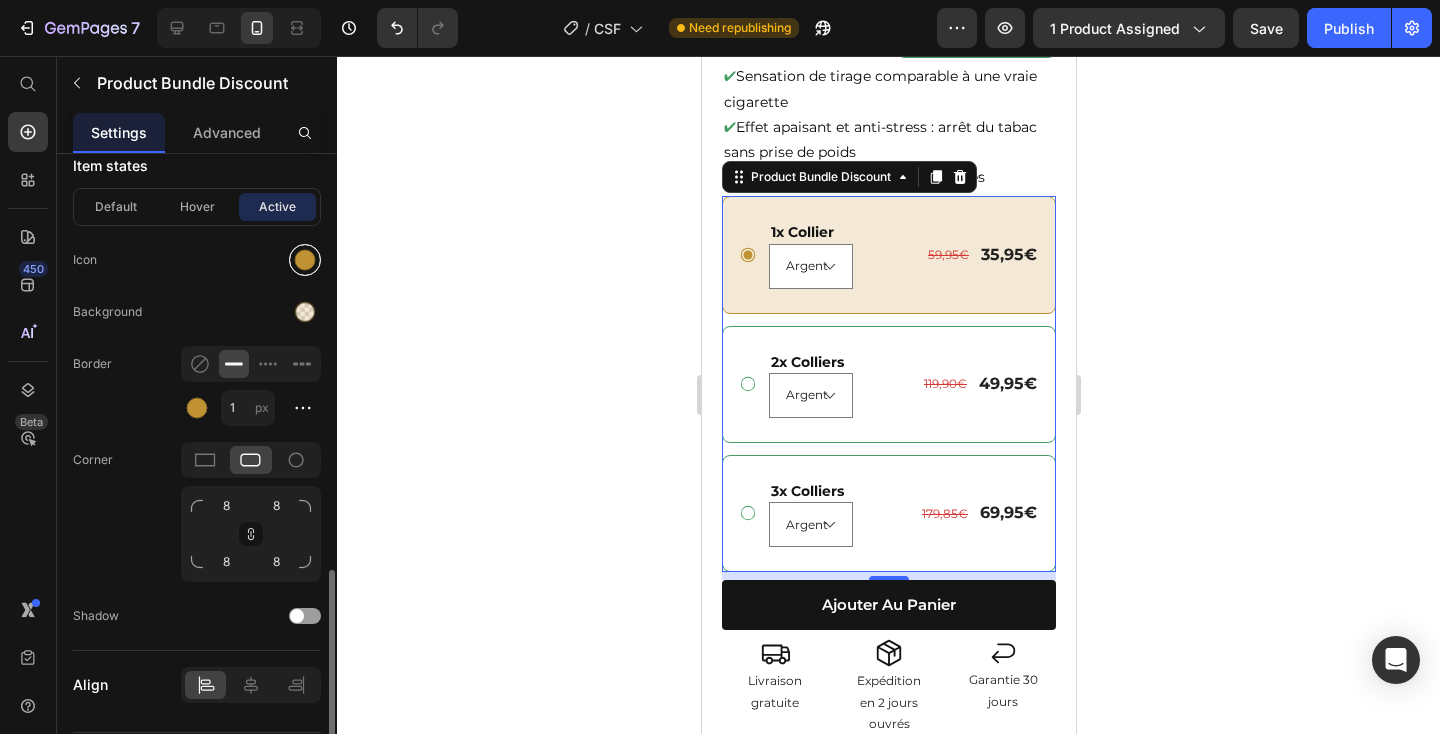 click at bounding box center (305, 260) 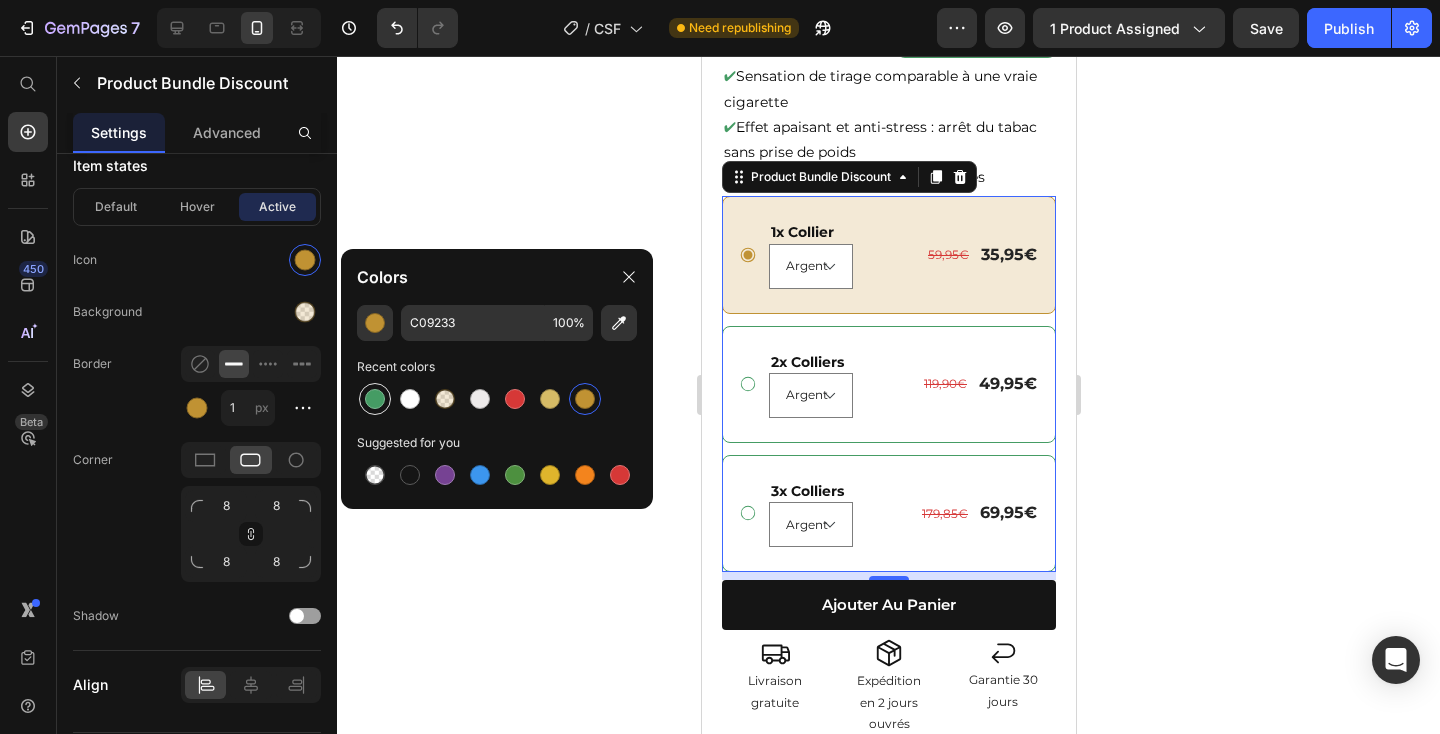 click at bounding box center (375, 399) 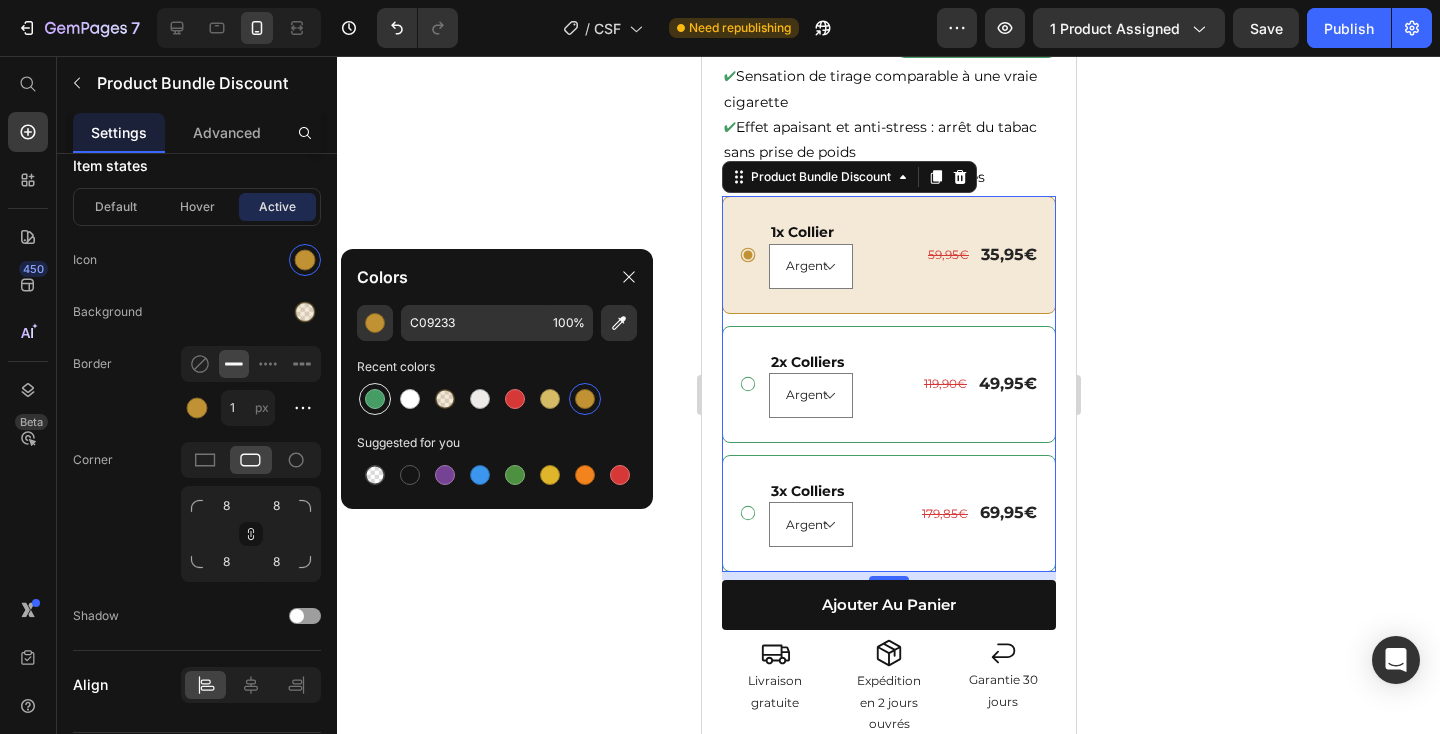 type on "459C64" 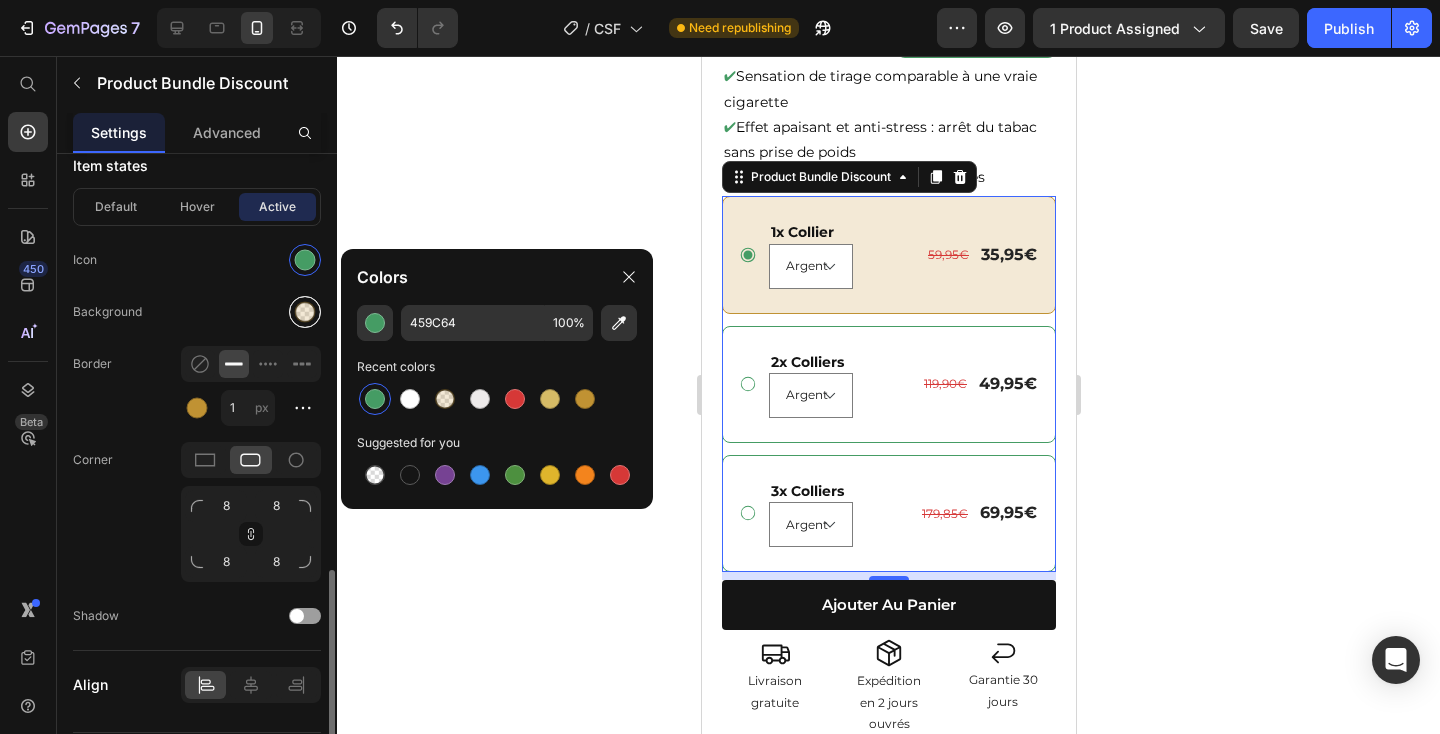 click at bounding box center (305, 311) 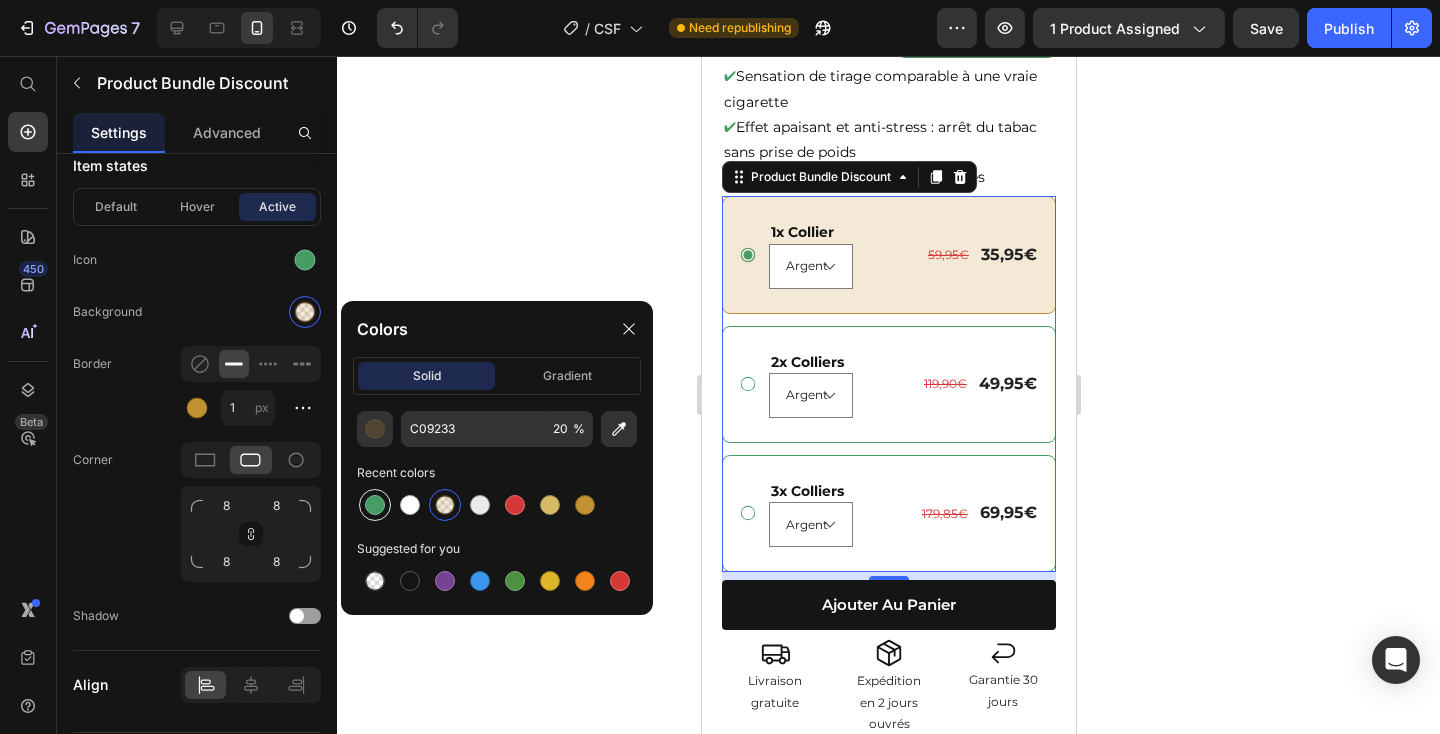 click at bounding box center [375, 505] 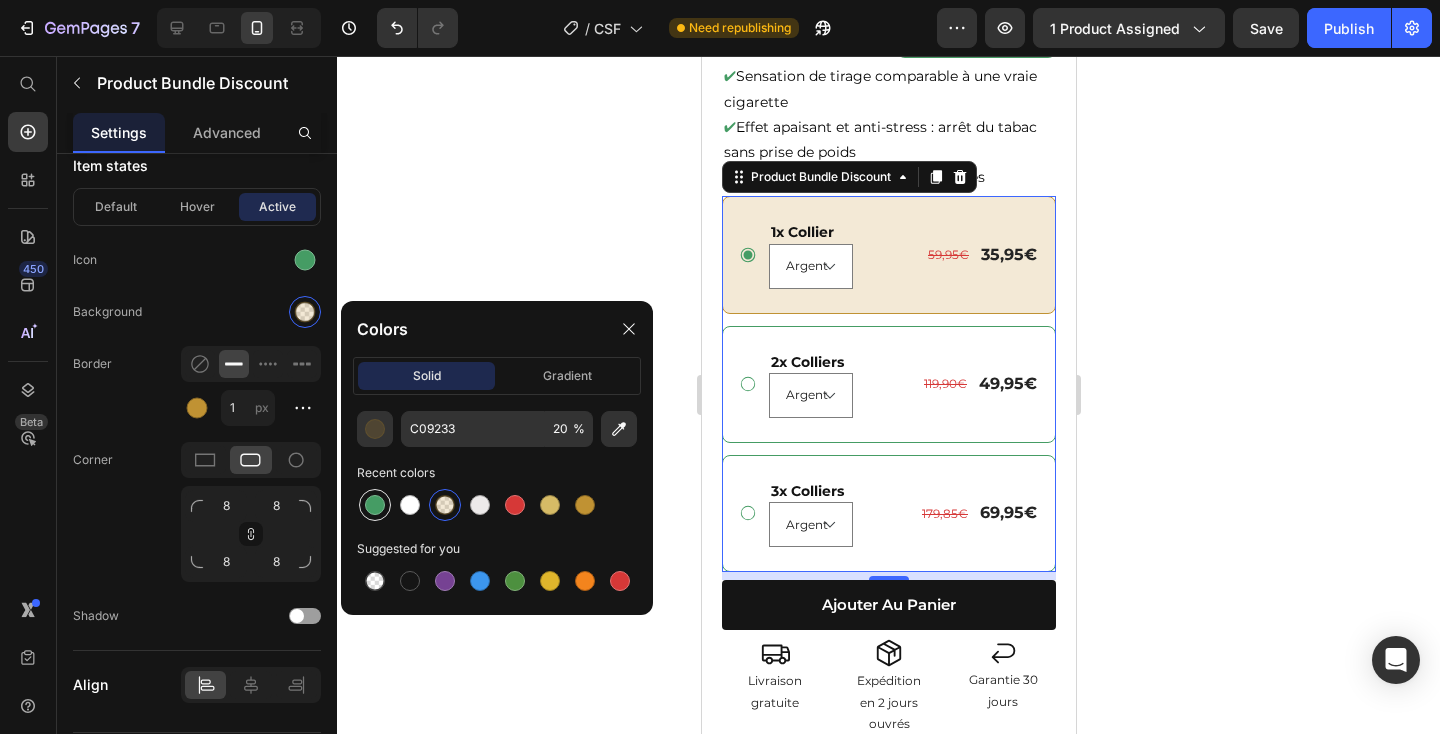 type on "459C64" 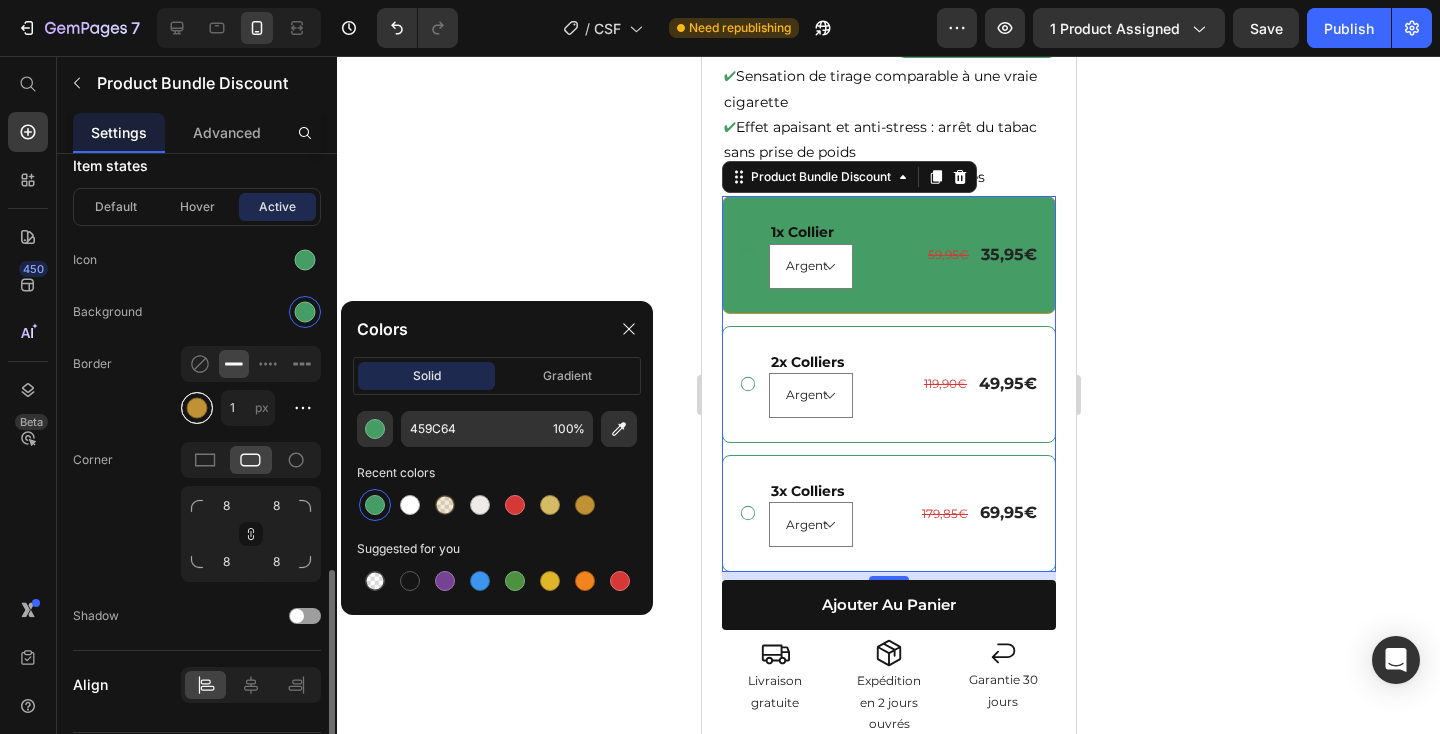 click at bounding box center [197, 407] 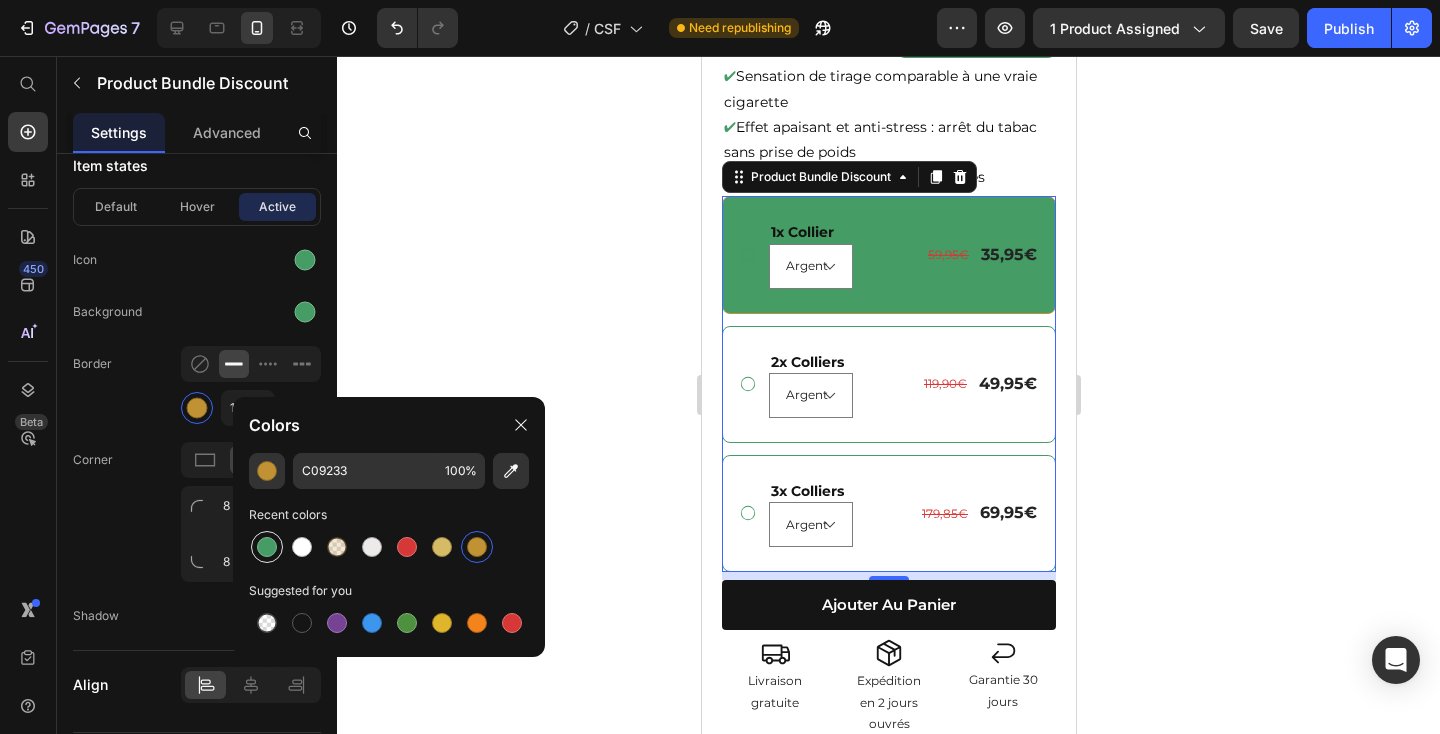 click at bounding box center [267, 547] 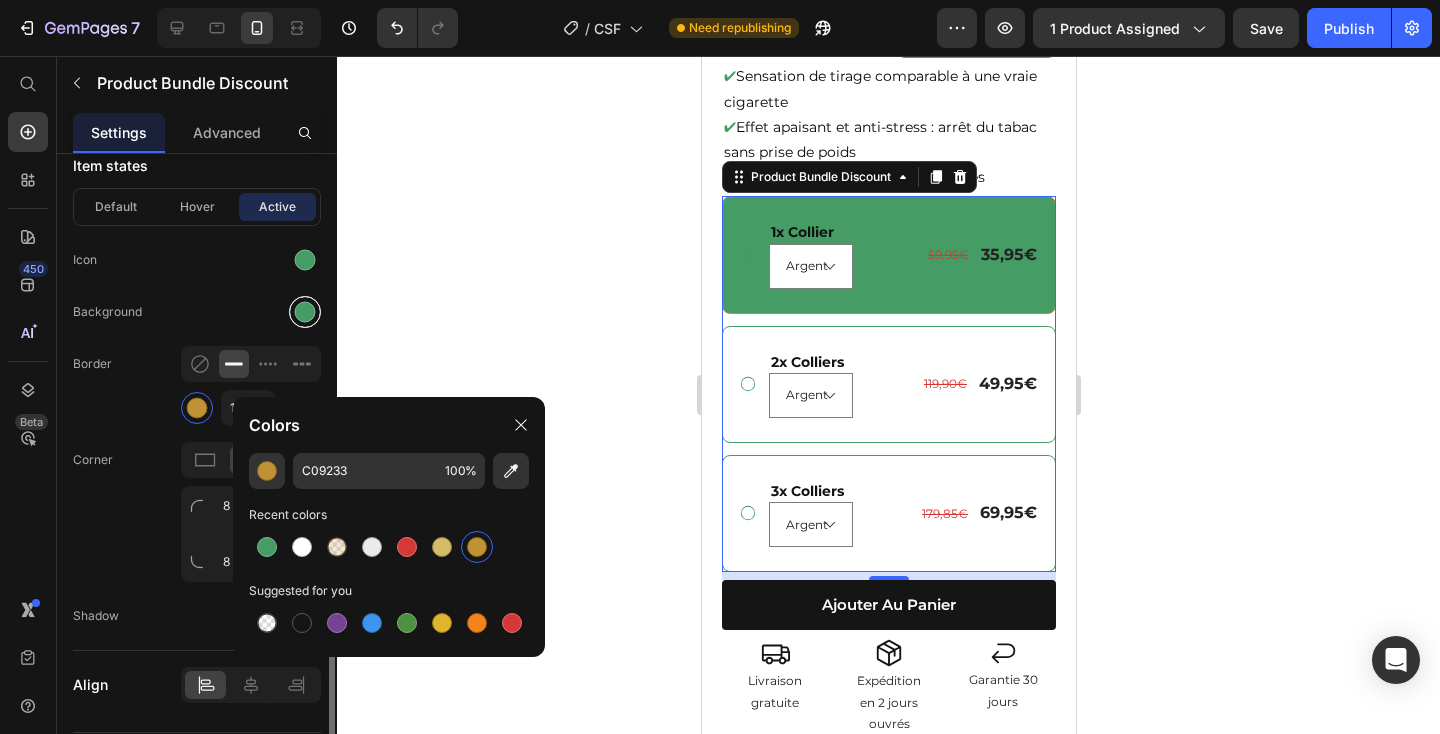 type on "459C64" 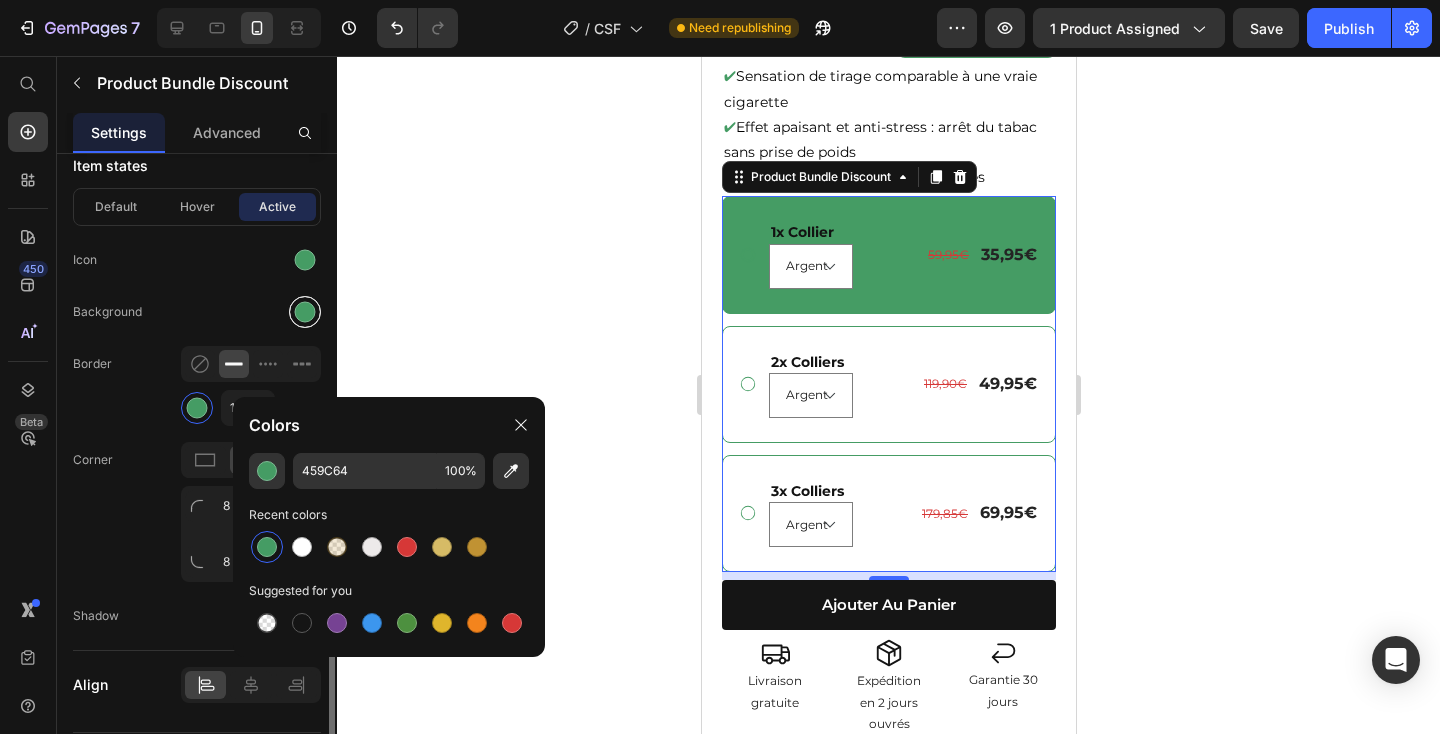 click at bounding box center [305, 311] 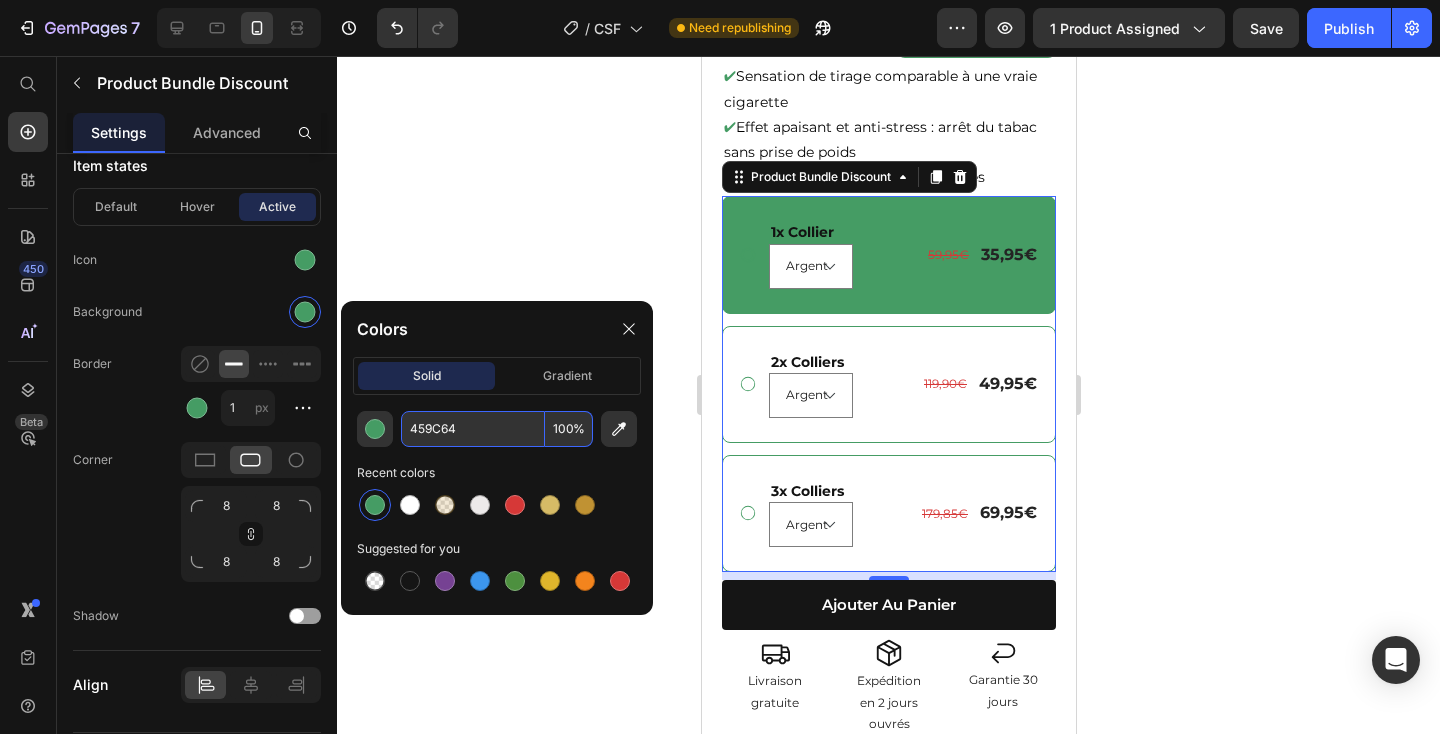 click on "100" at bounding box center (569, 429) 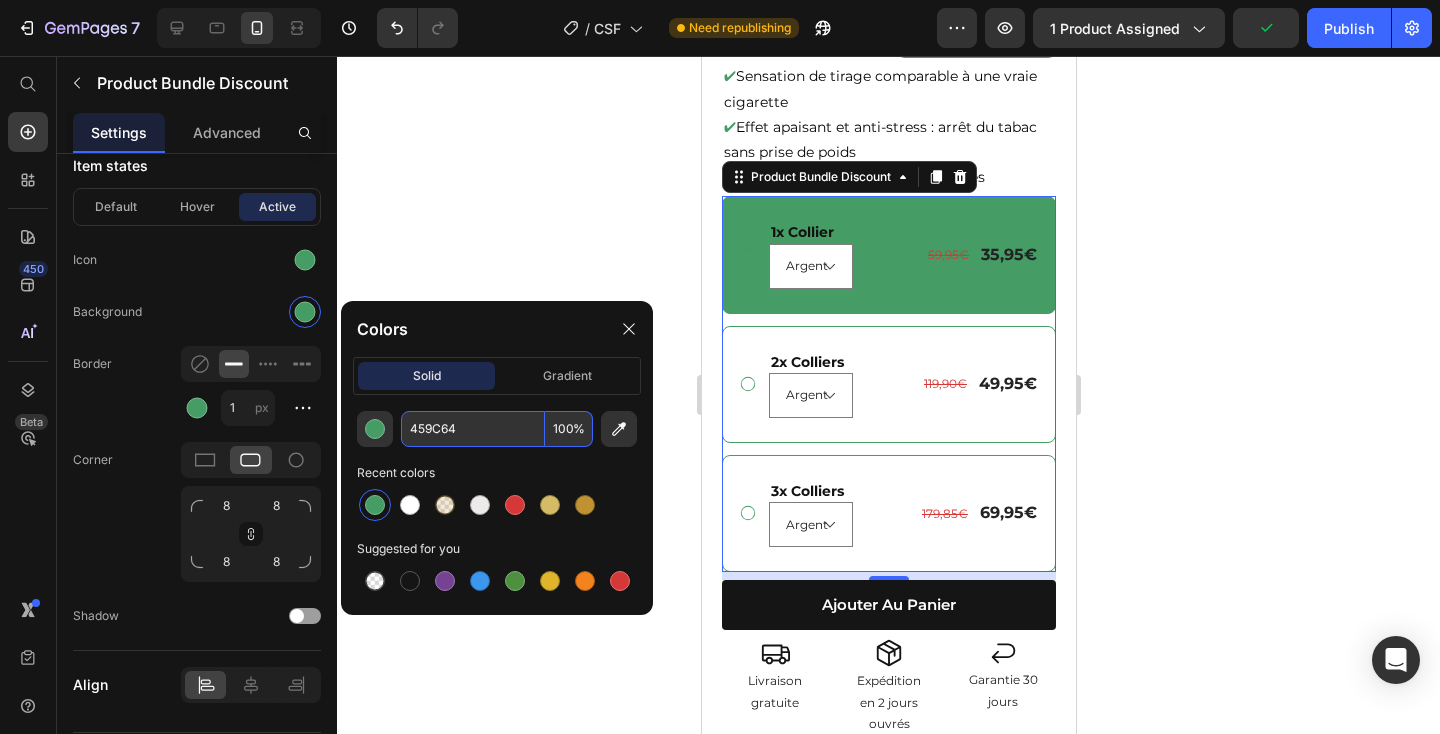 type on "0" 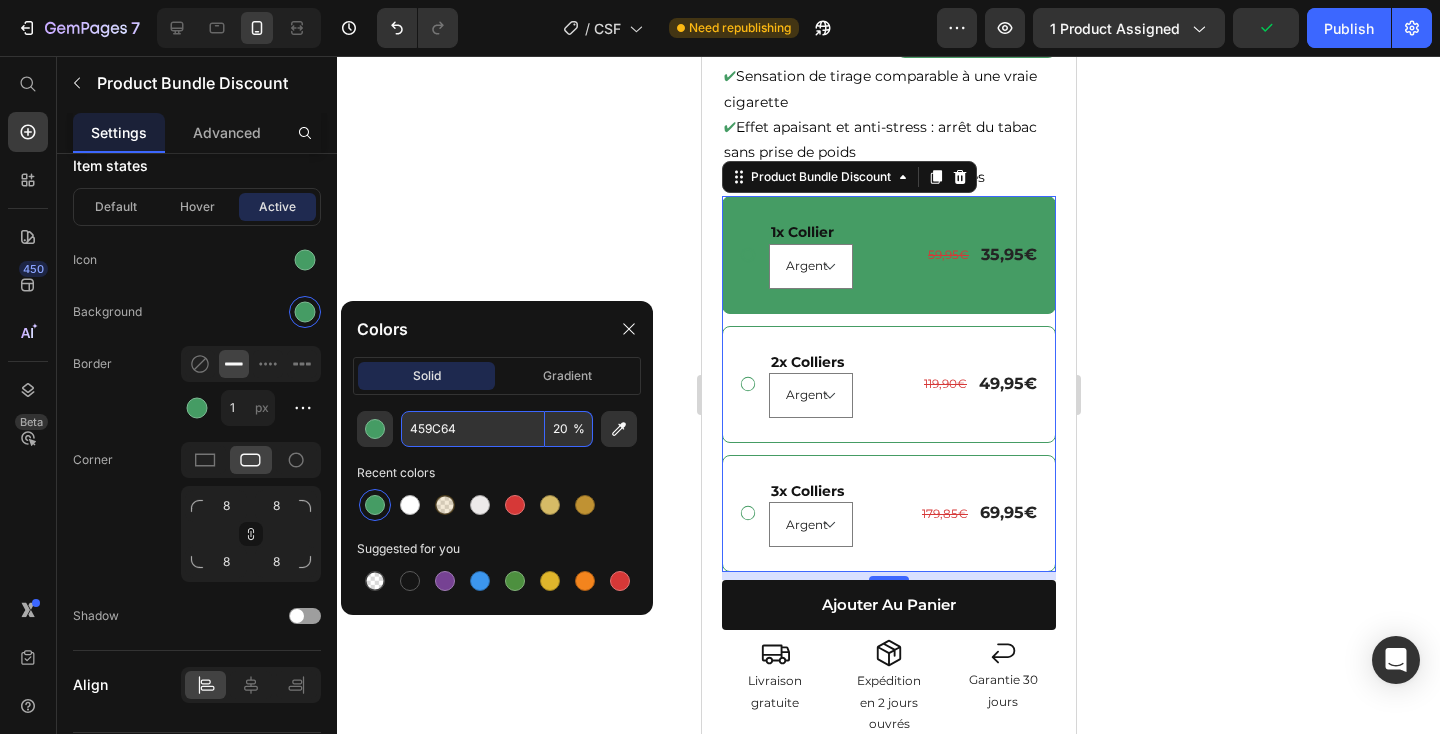 type on "20" 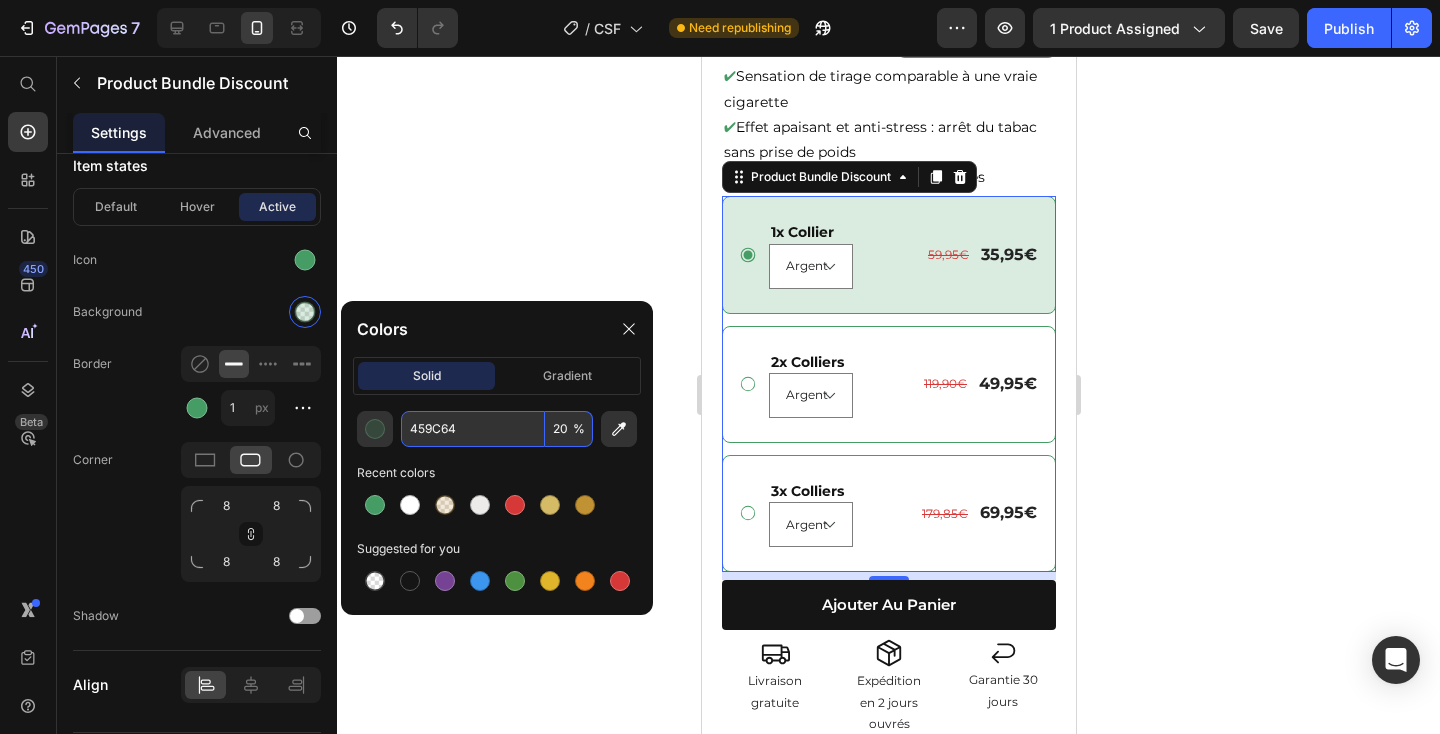 click 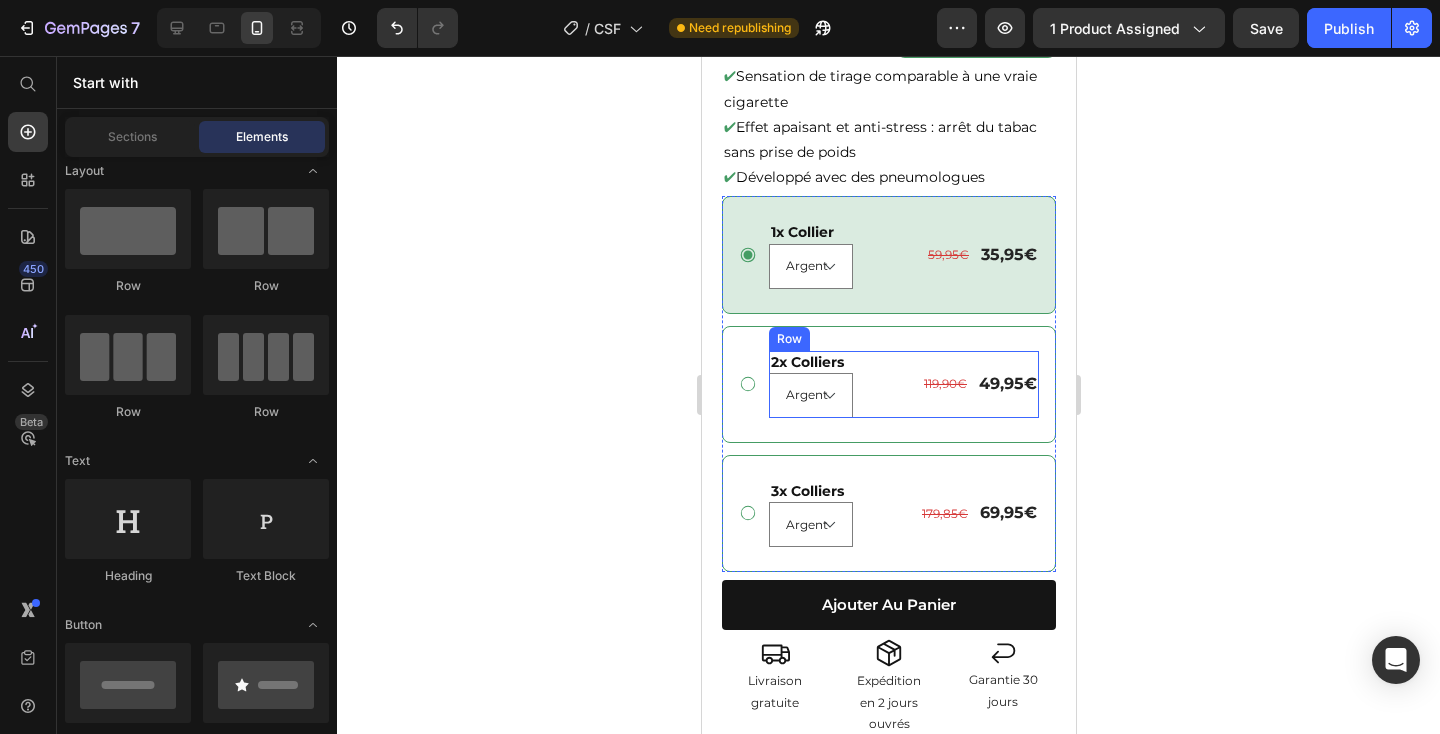 click on "2x Colliers Text Block Argent  Or  Noir  Product Variants & Swatches 119,90€ Product Price 49,95€ Product Price Row Row" at bounding box center [903, 384] 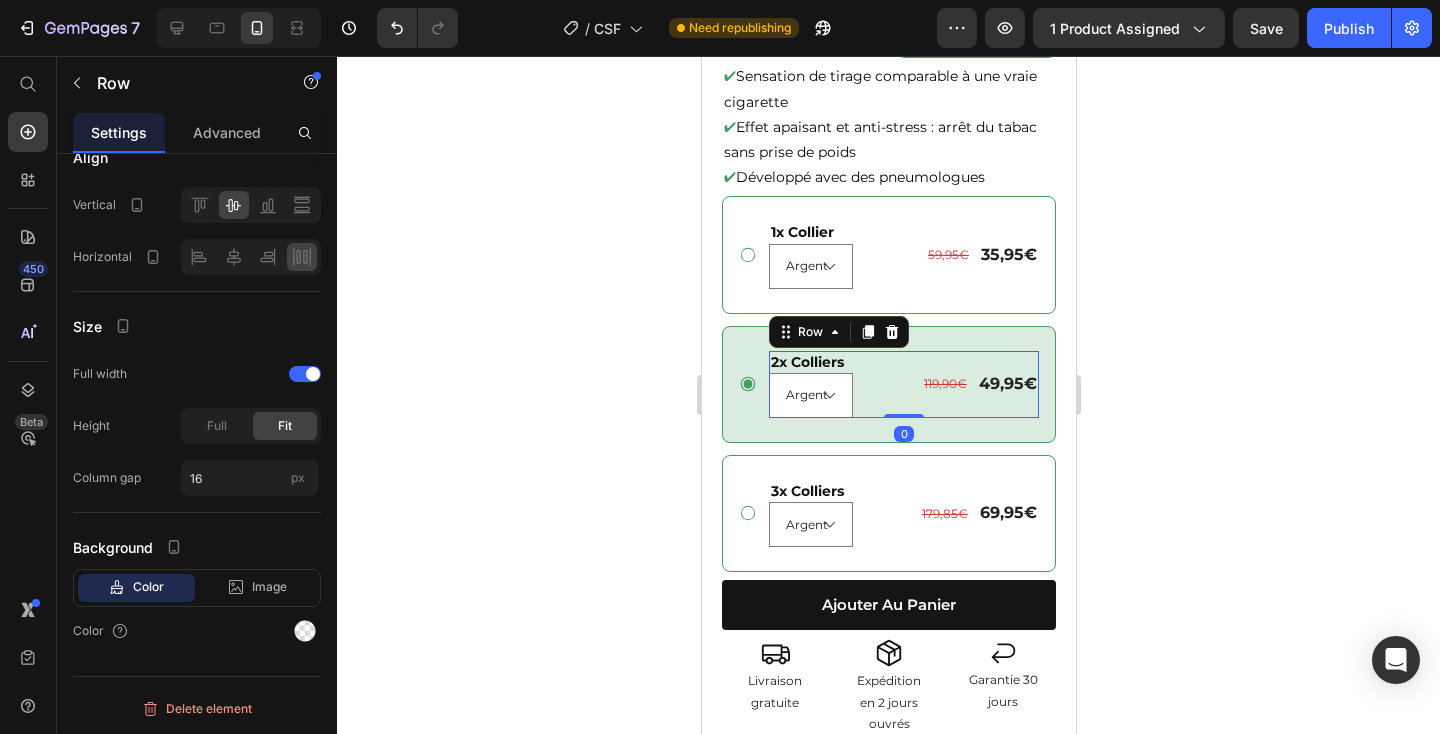 scroll, scrollTop: 0, scrollLeft: 0, axis: both 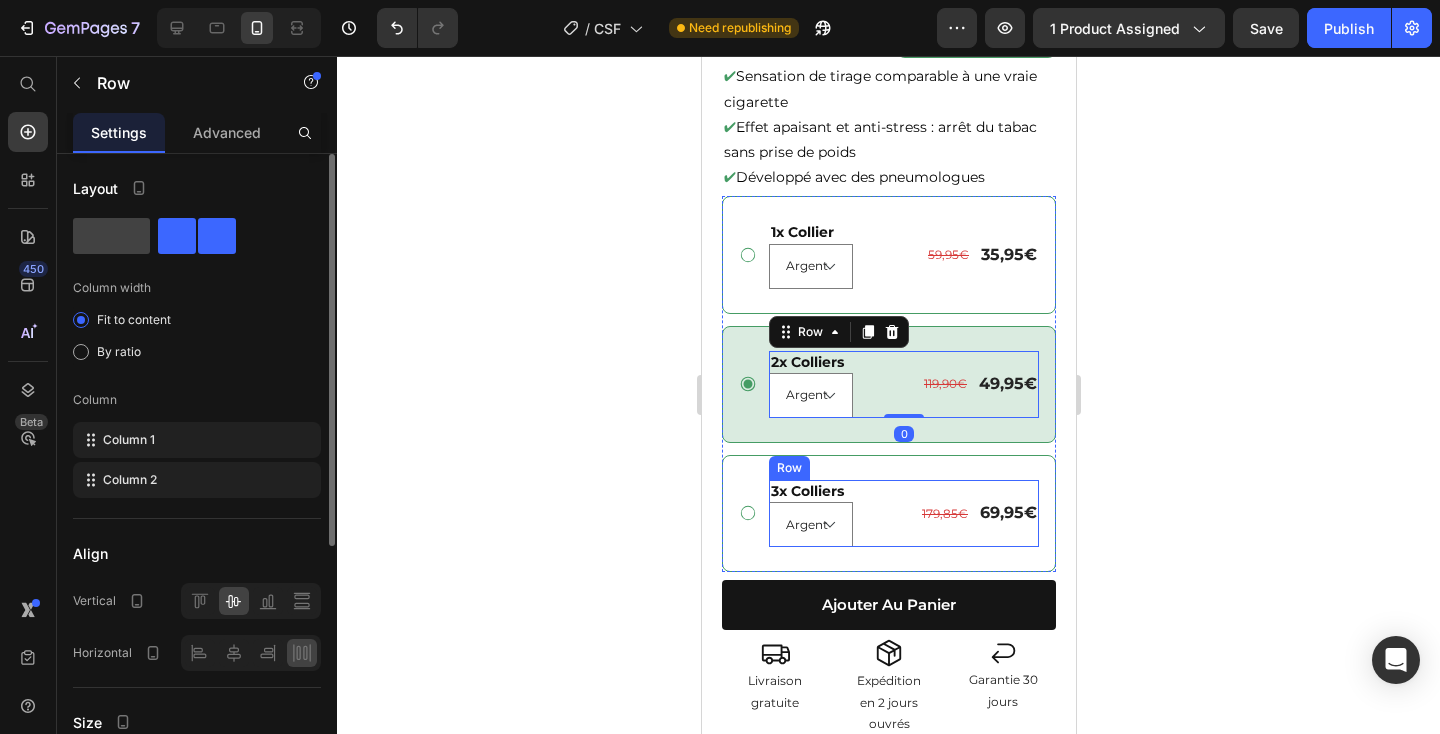 click on "3x Colliers Text Block Argent  Or  Noir  Product Variants & Swatches 179,85€ Product Price 69,95€ Product Price Row Row" at bounding box center [903, 513] 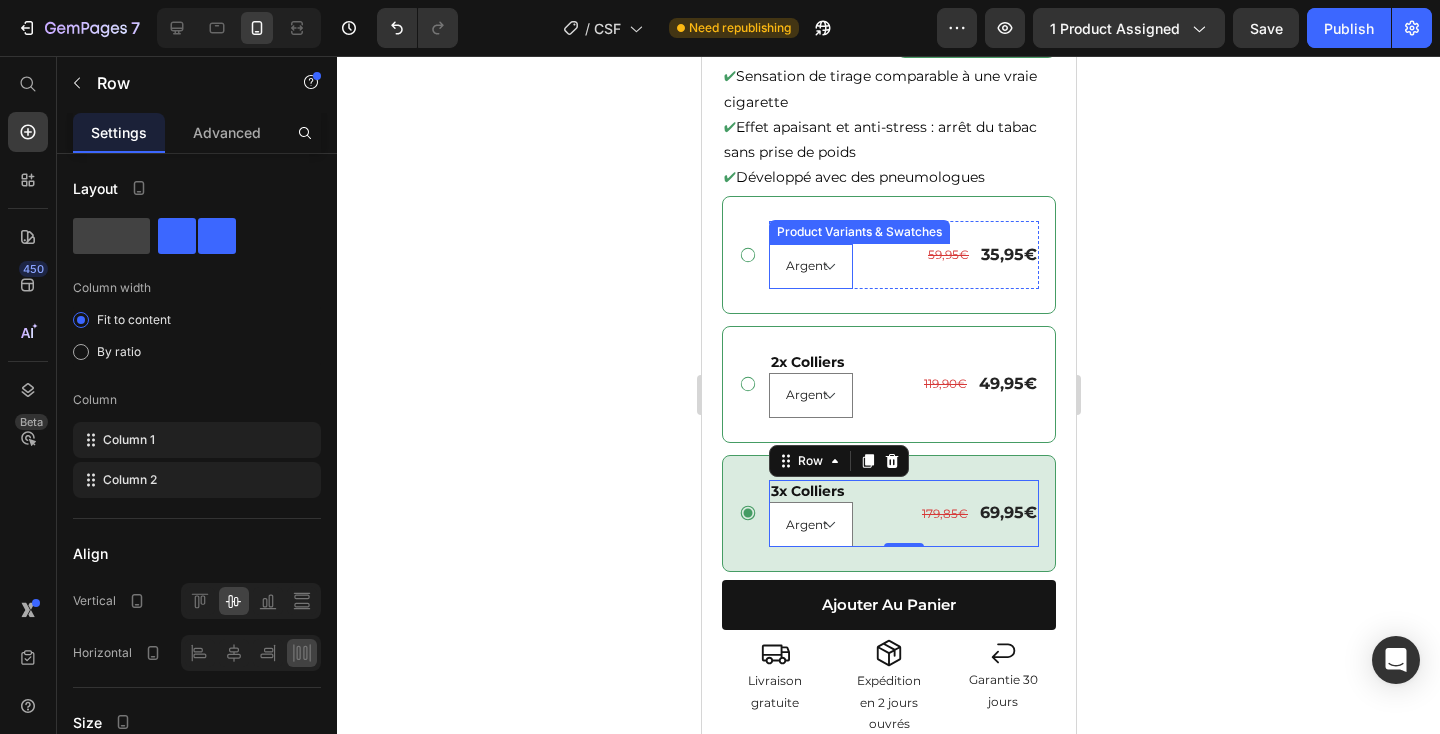 click on "Product Variants & Swatches" at bounding box center [858, 232] 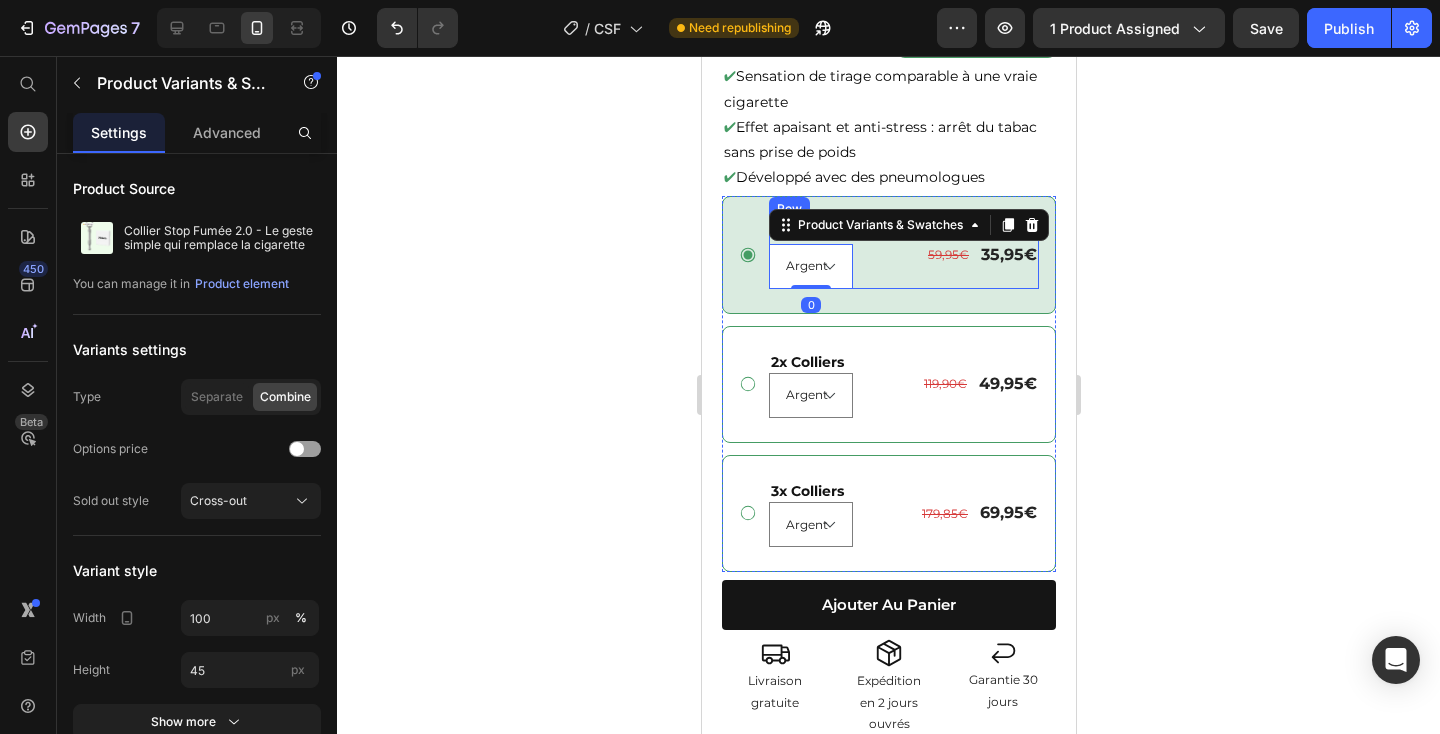 click on "1x Collier Text Block Argent  Or  Noir  Product Variants & Swatches   0 59,95€ Product Price 35,95€ Product Price Row Row" at bounding box center [903, 254] 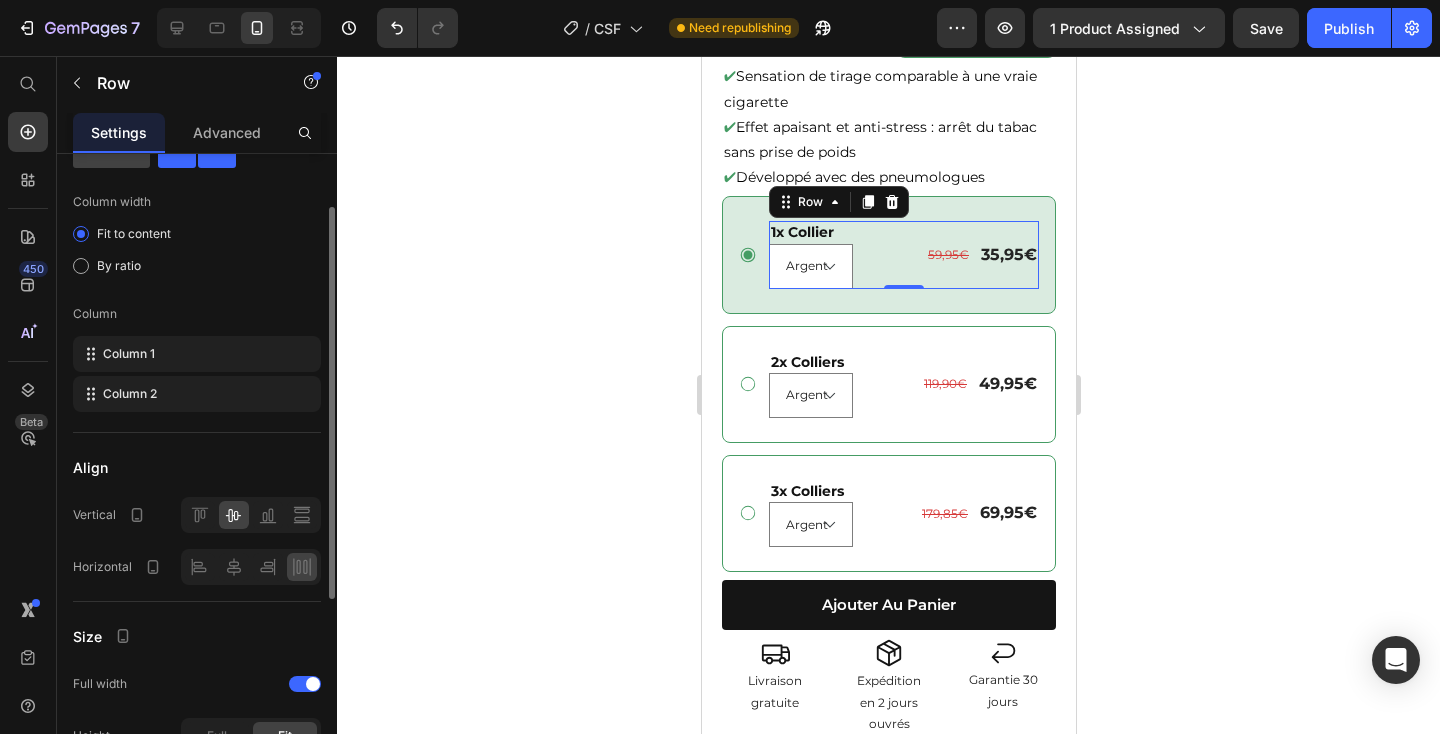 scroll, scrollTop: 0, scrollLeft: 0, axis: both 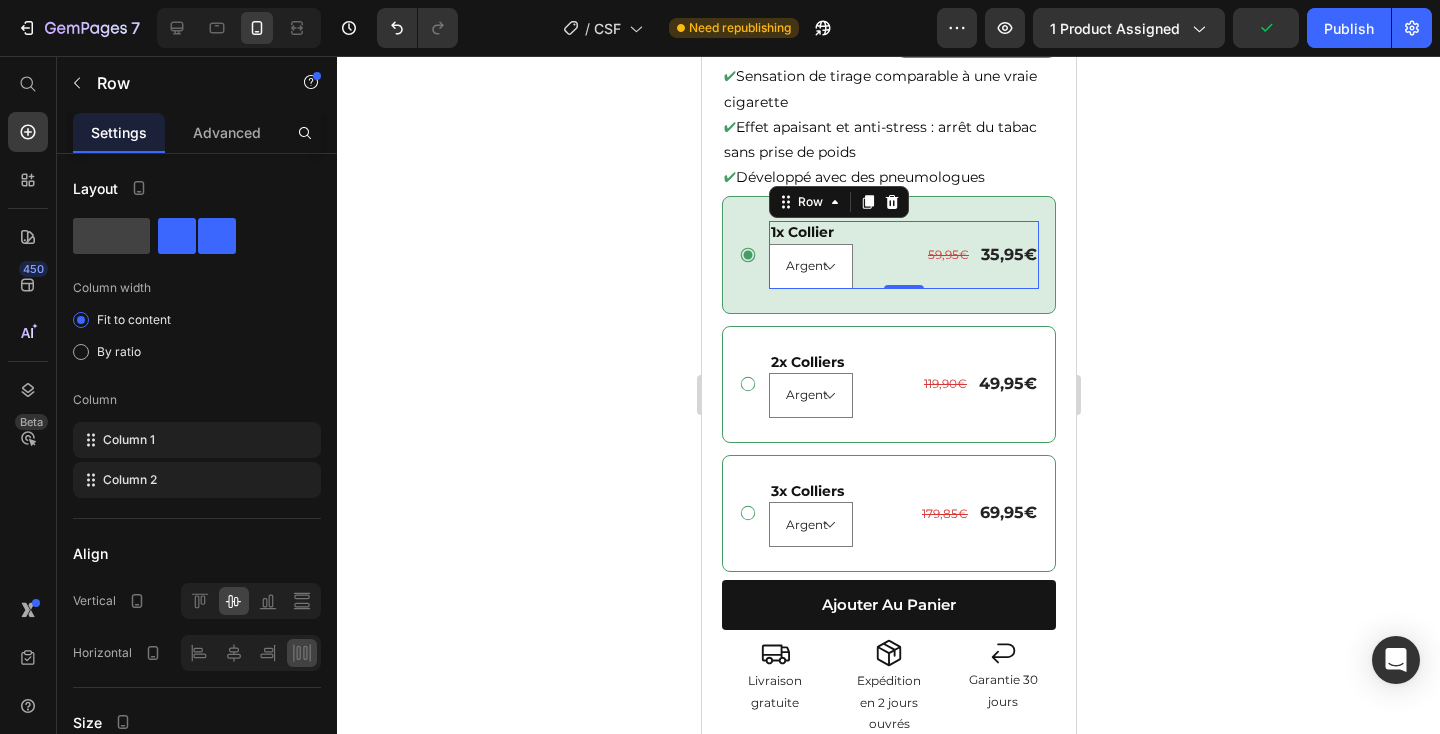 click on "gratuite" at bounding box center (774, 703) 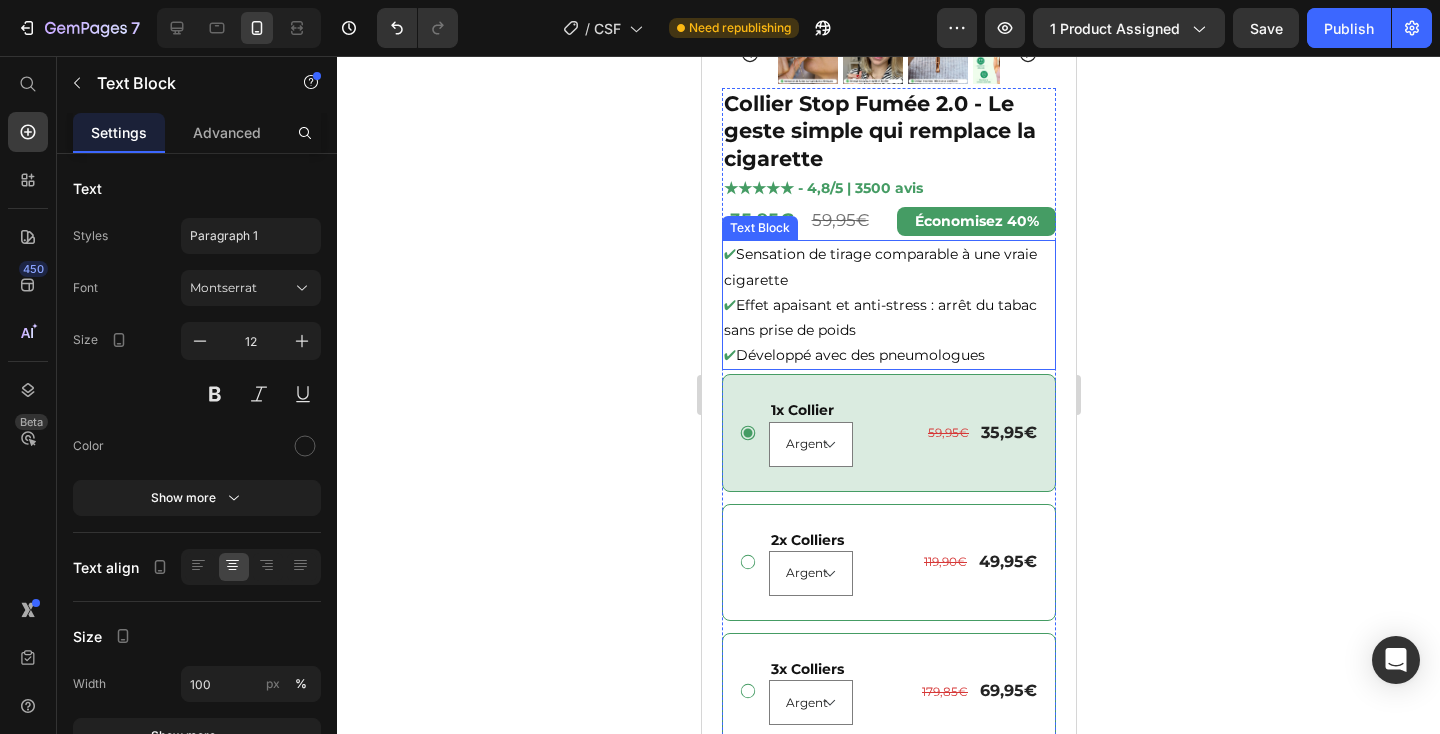 scroll, scrollTop: 522, scrollLeft: 0, axis: vertical 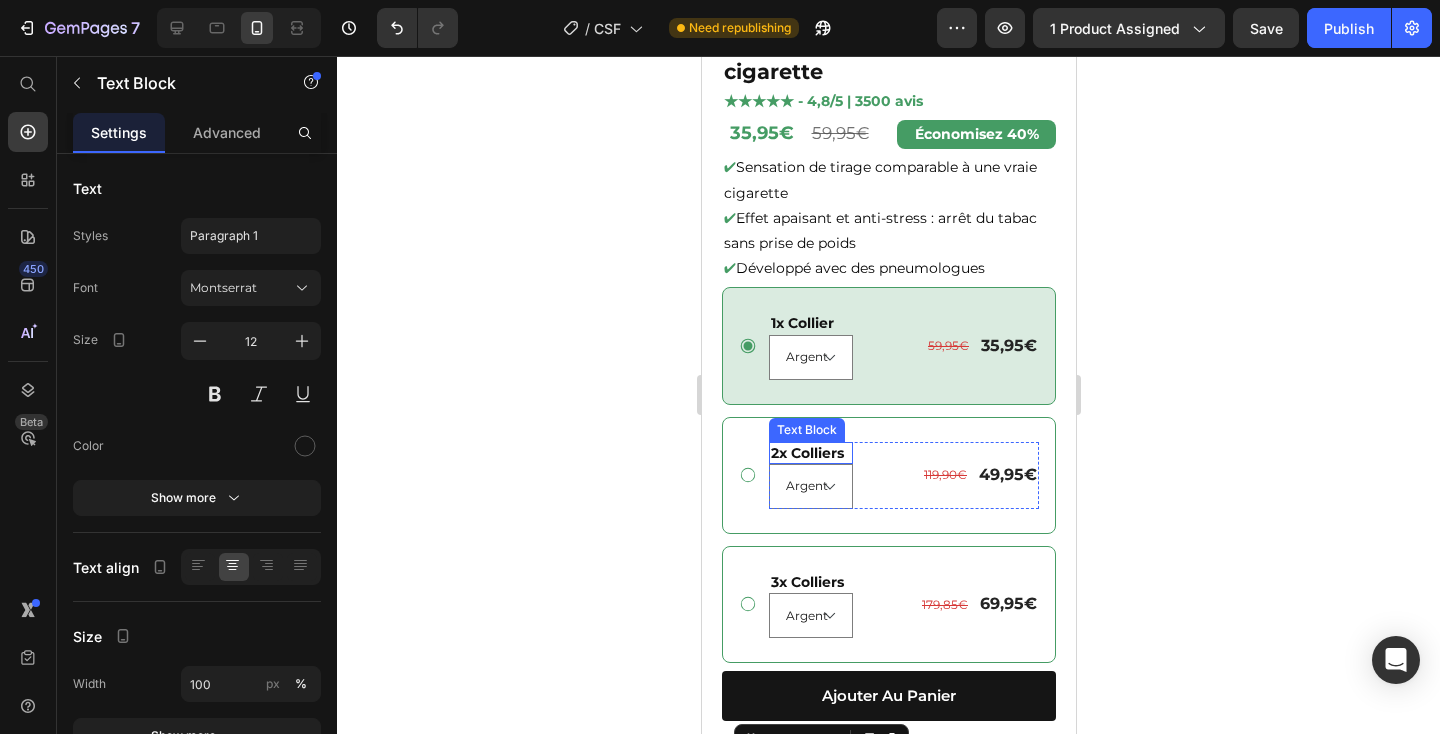 click on "2x Colliers" at bounding box center [810, 453] 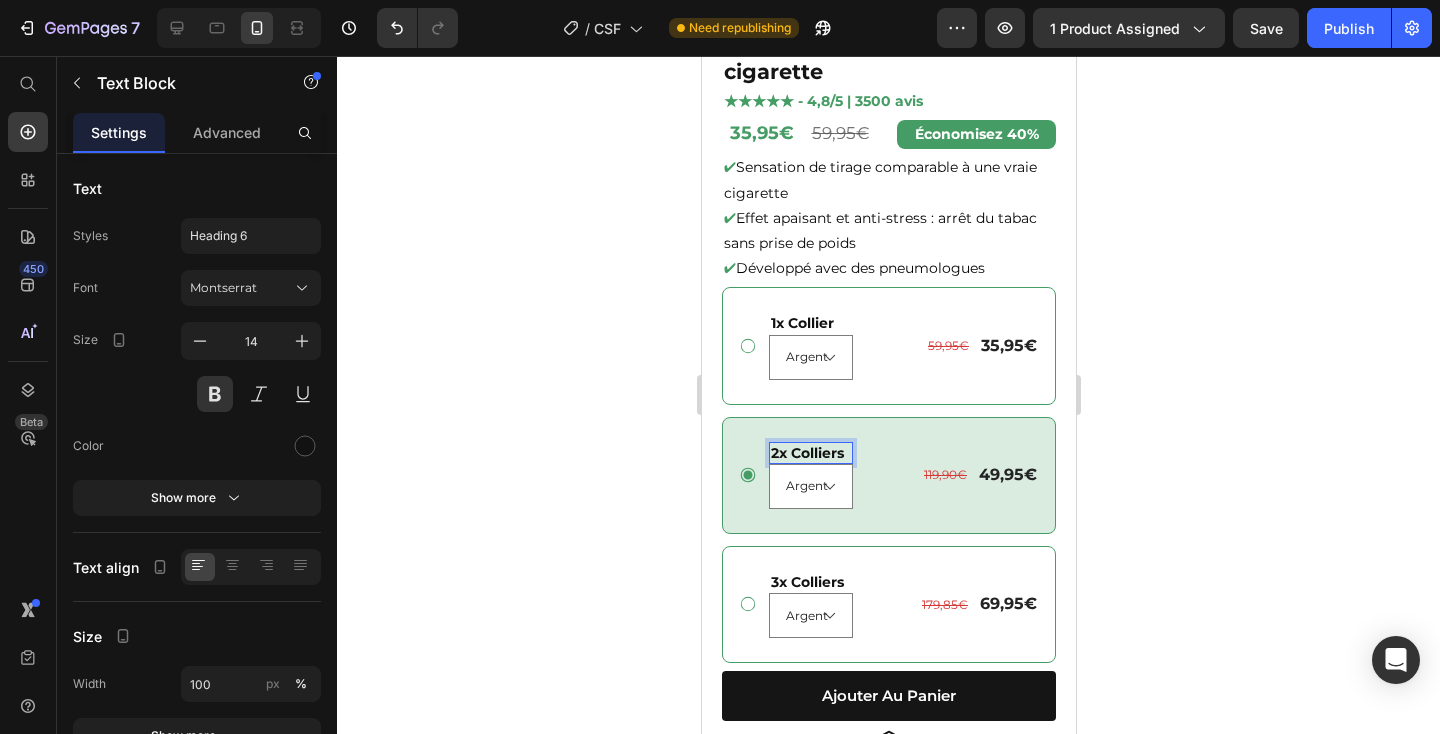 click on "2x Colliers" at bounding box center (810, 453) 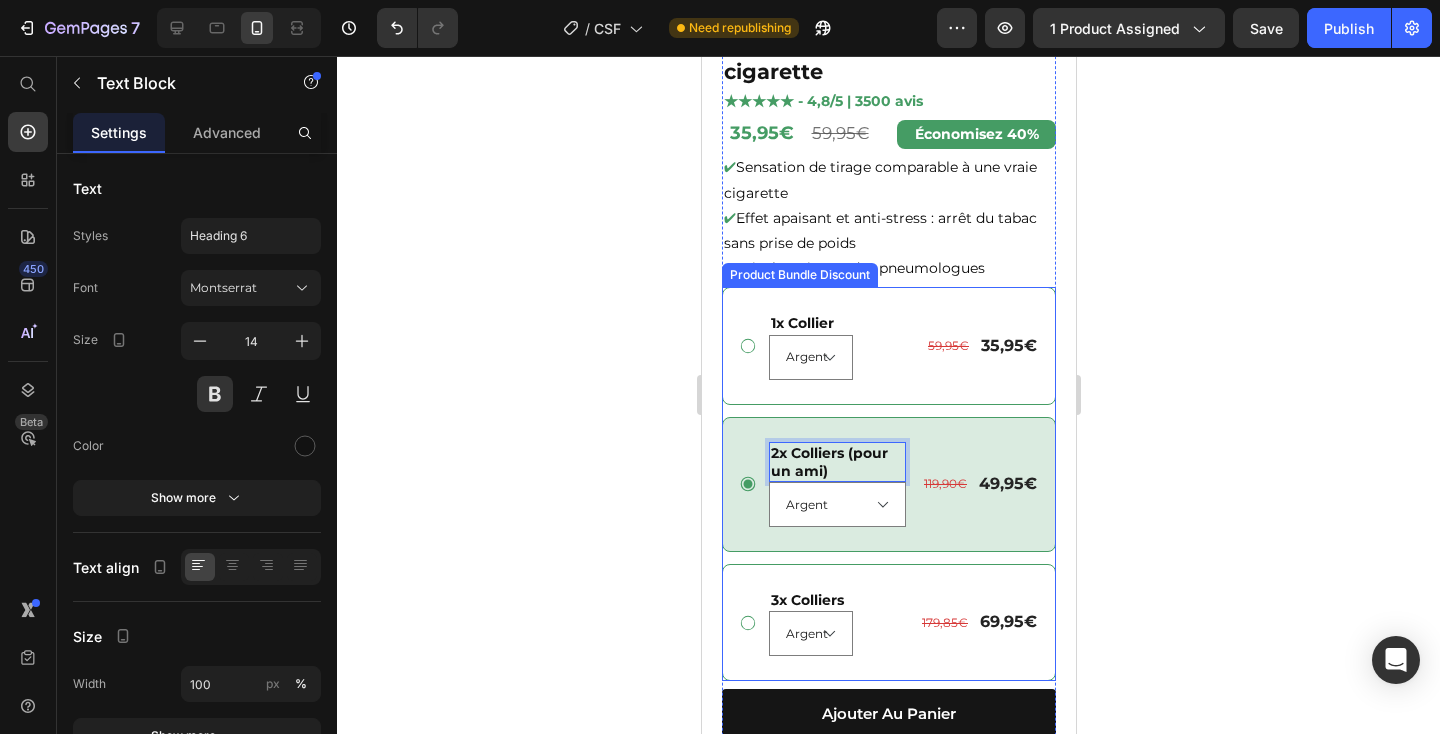 click on "3x Colliers" at bounding box center [810, 600] 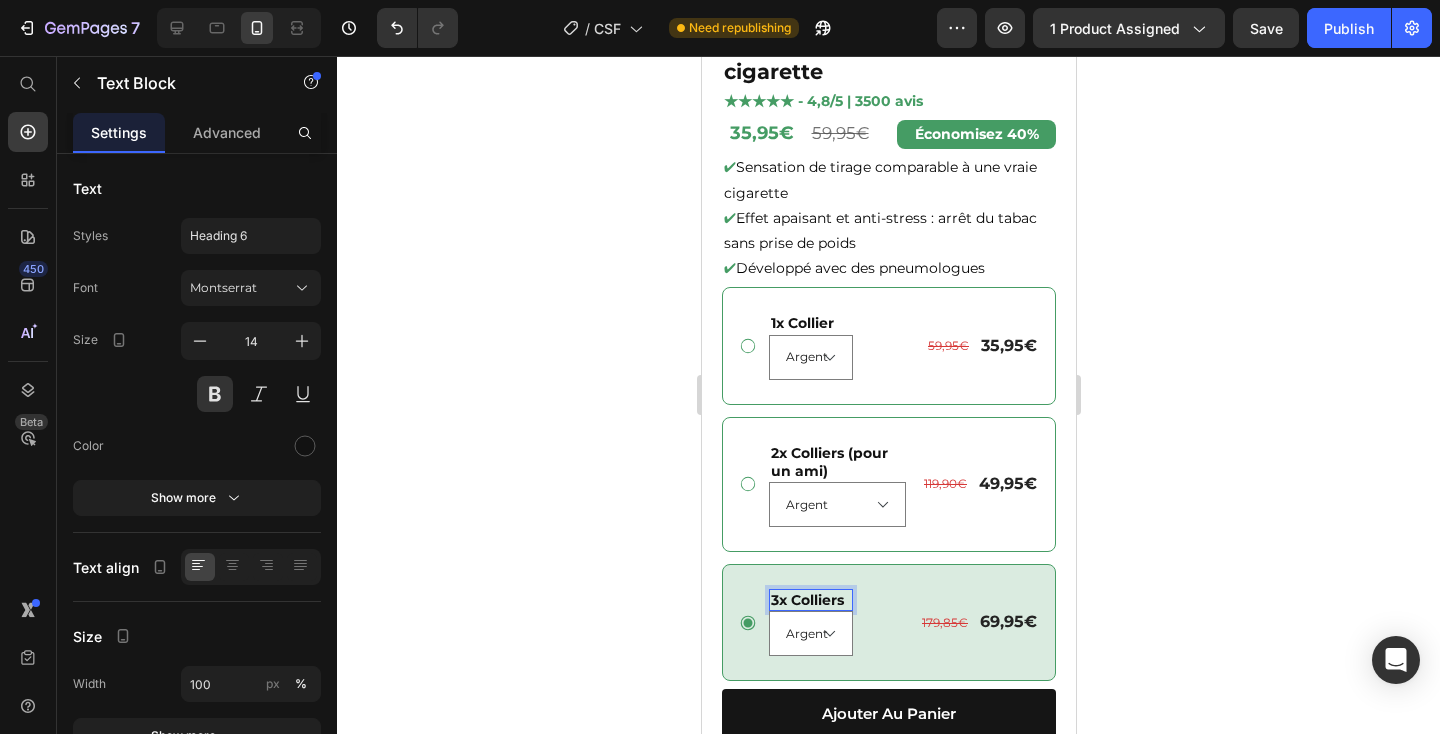 click on "3x Colliers" at bounding box center [810, 600] 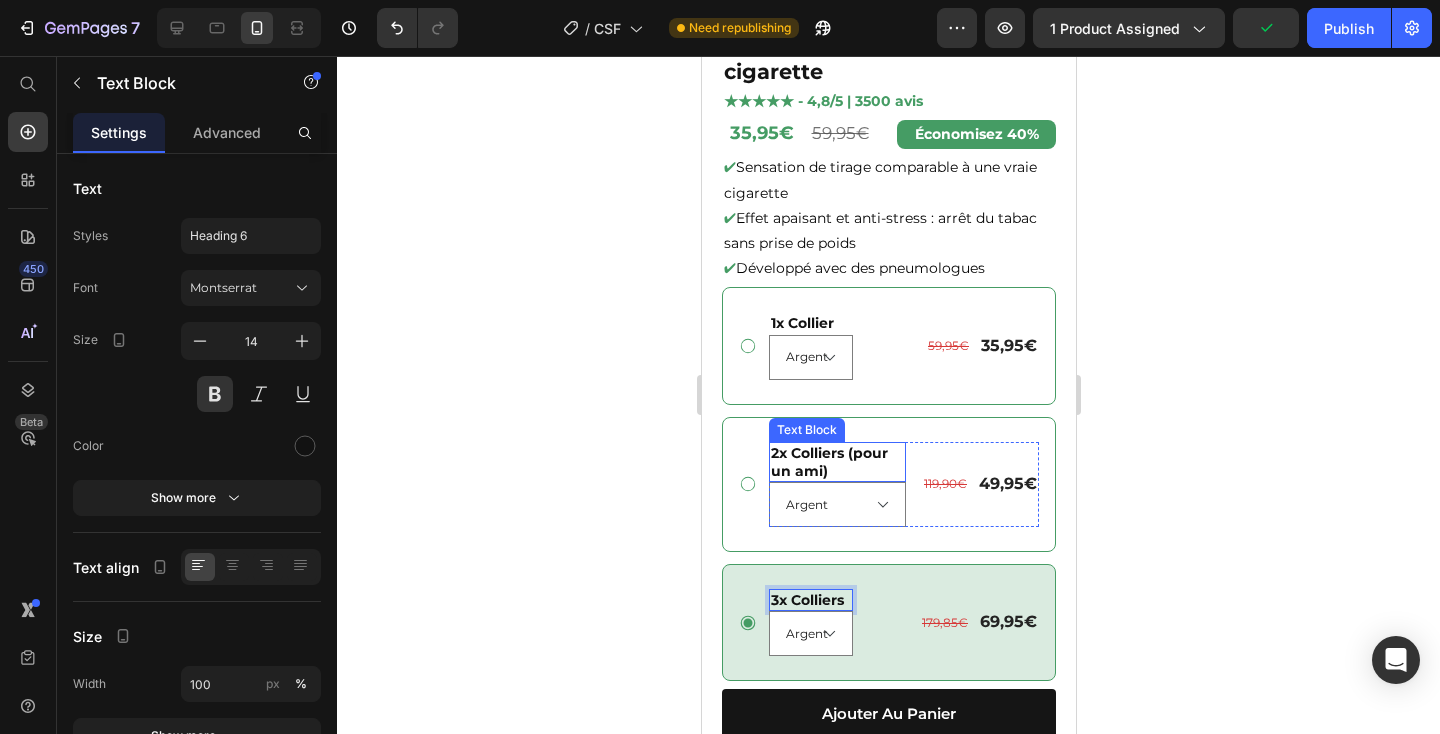 click on "2x Colliers (pour un ami)" at bounding box center [836, 462] 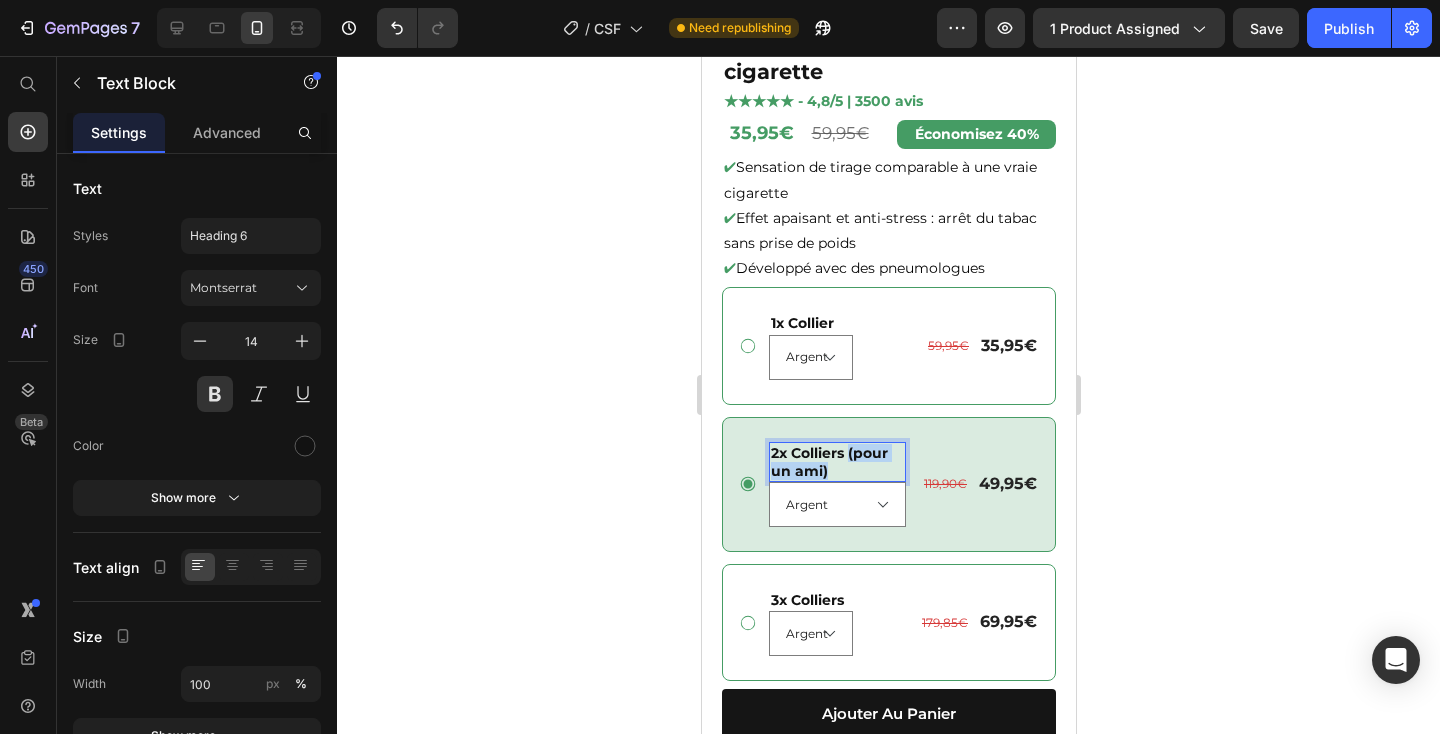 drag, startPoint x: 848, startPoint y: 453, endPoint x: 881, endPoint y: 464, distance: 34.785053 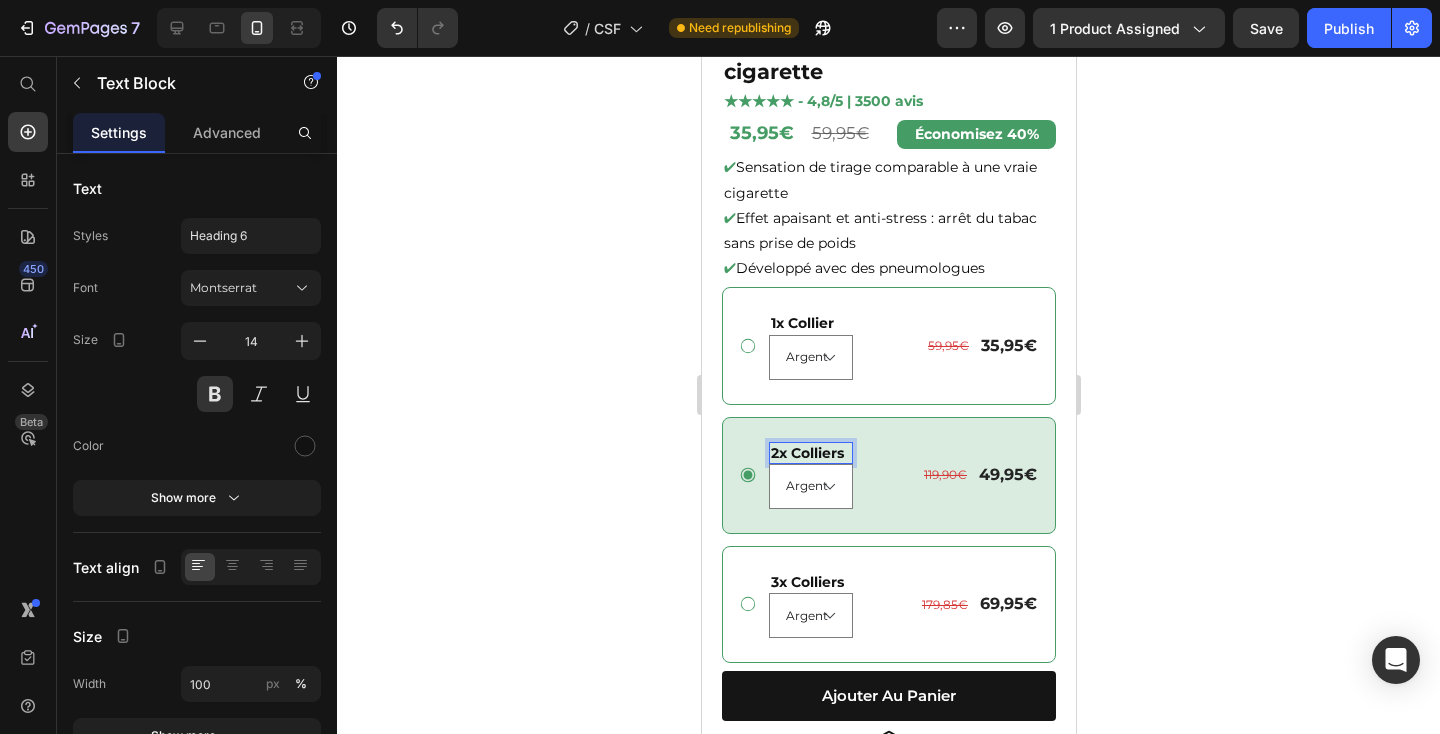 click 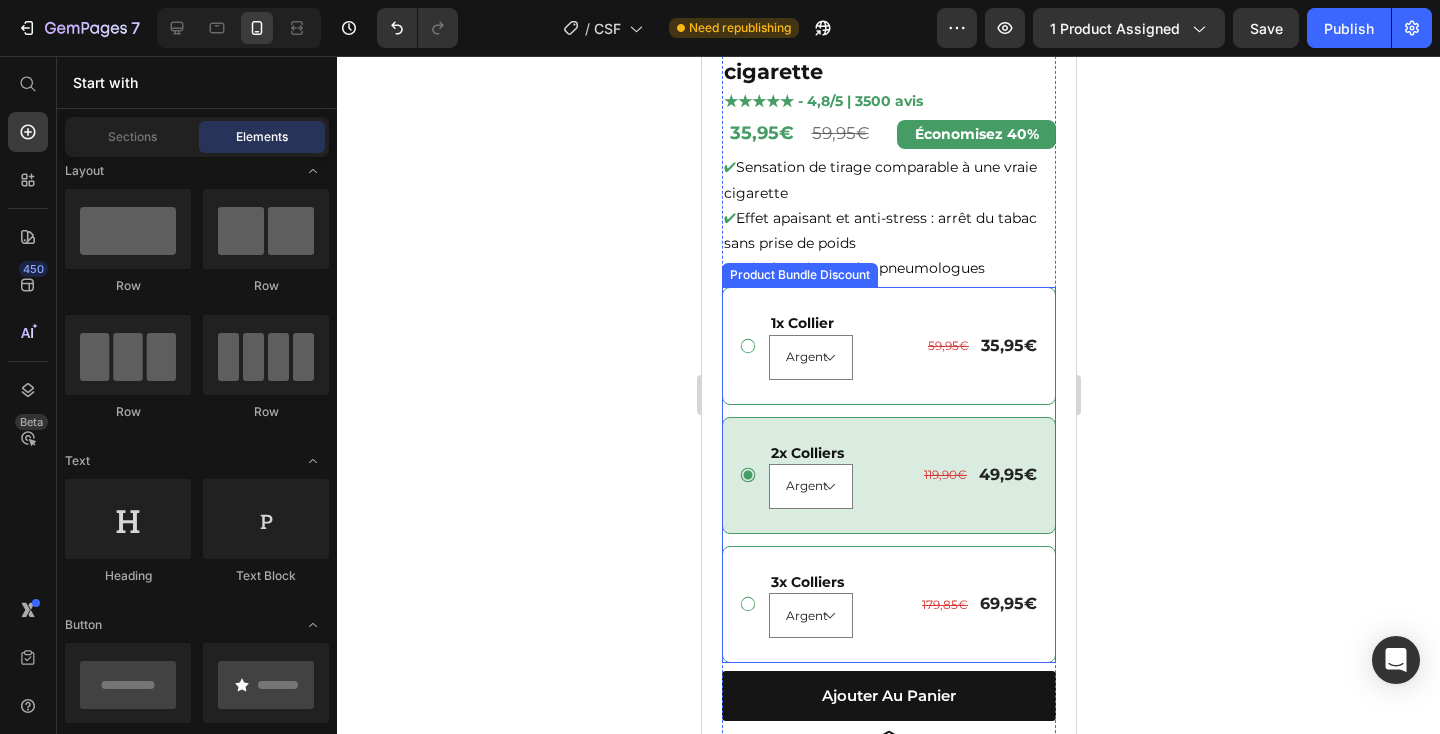 click on "1x Collier Text Block Argent  Or  Noir  Product Variants & Swatches 59,95€ Product Price 35,95€ Product Price Row Row" at bounding box center (903, 345) 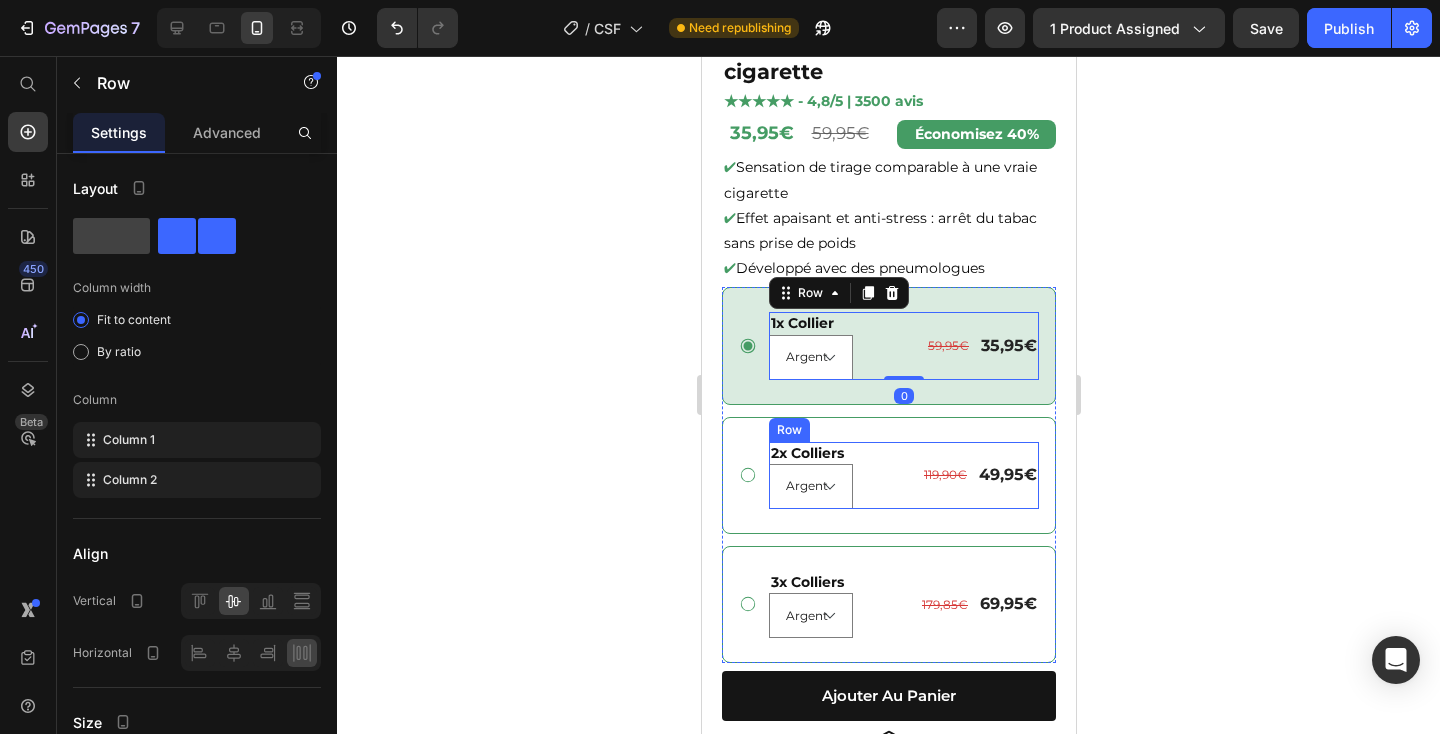 click on "119,90€ Product Price 49,95€ Product Price Row" at bounding box center [979, 475] 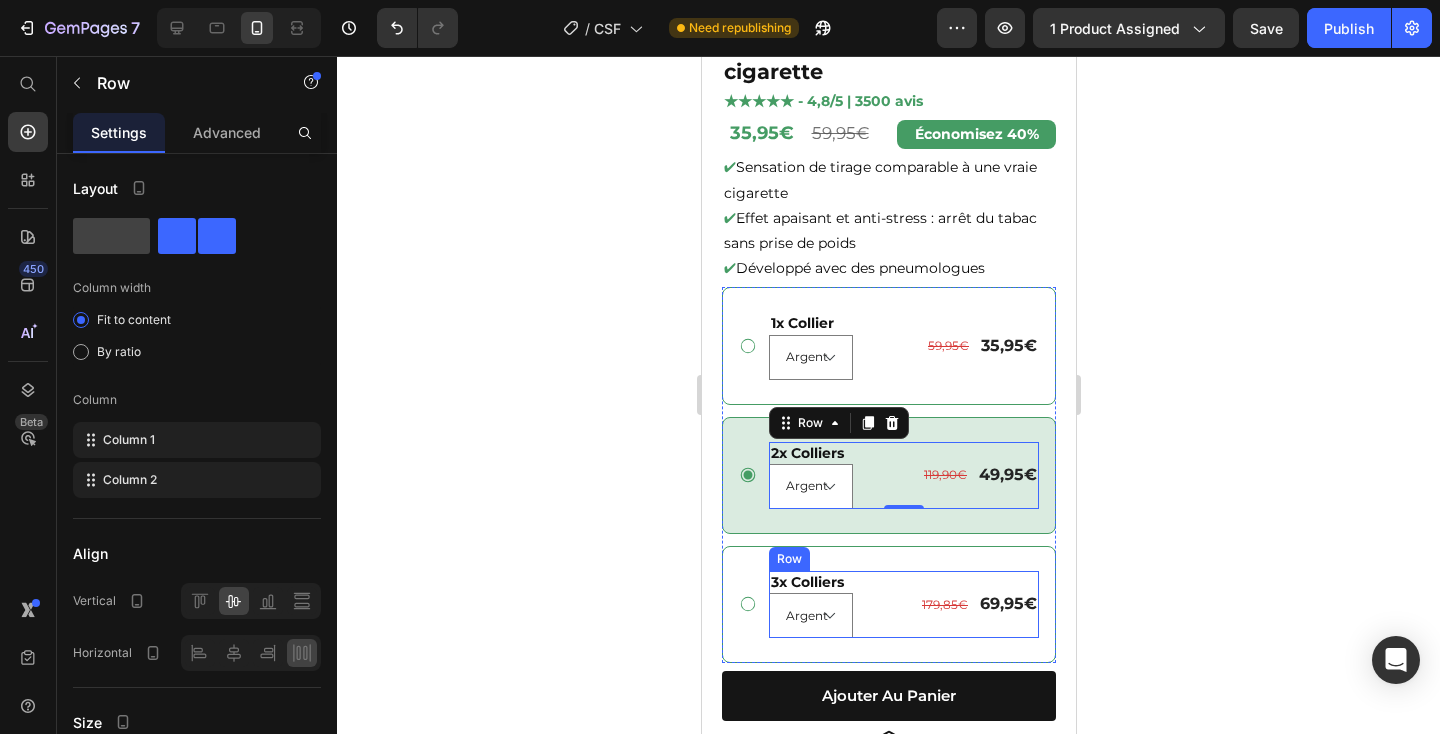 click on "179,85€ Product Price 69,95€ Product Price Row" at bounding box center [978, 604] 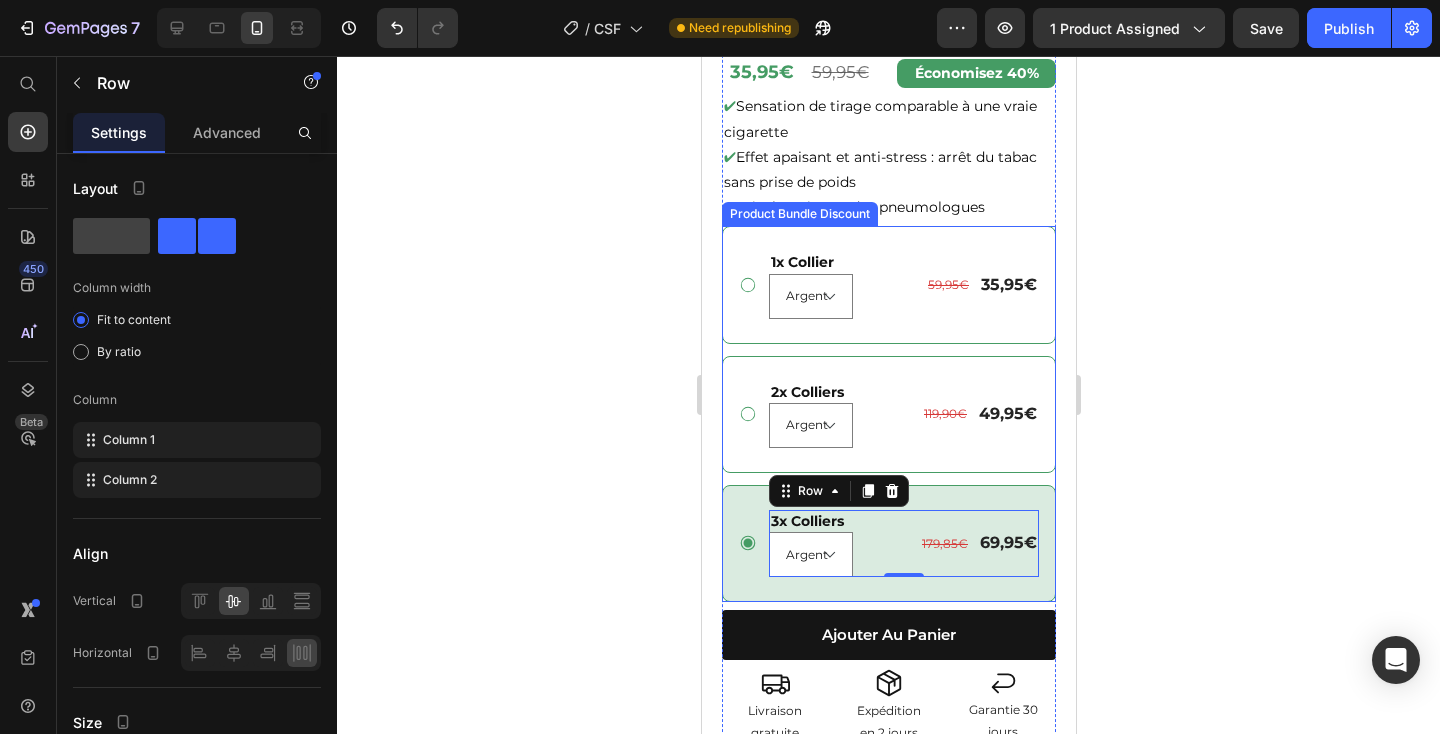 scroll, scrollTop: 584, scrollLeft: 0, axis: vertical 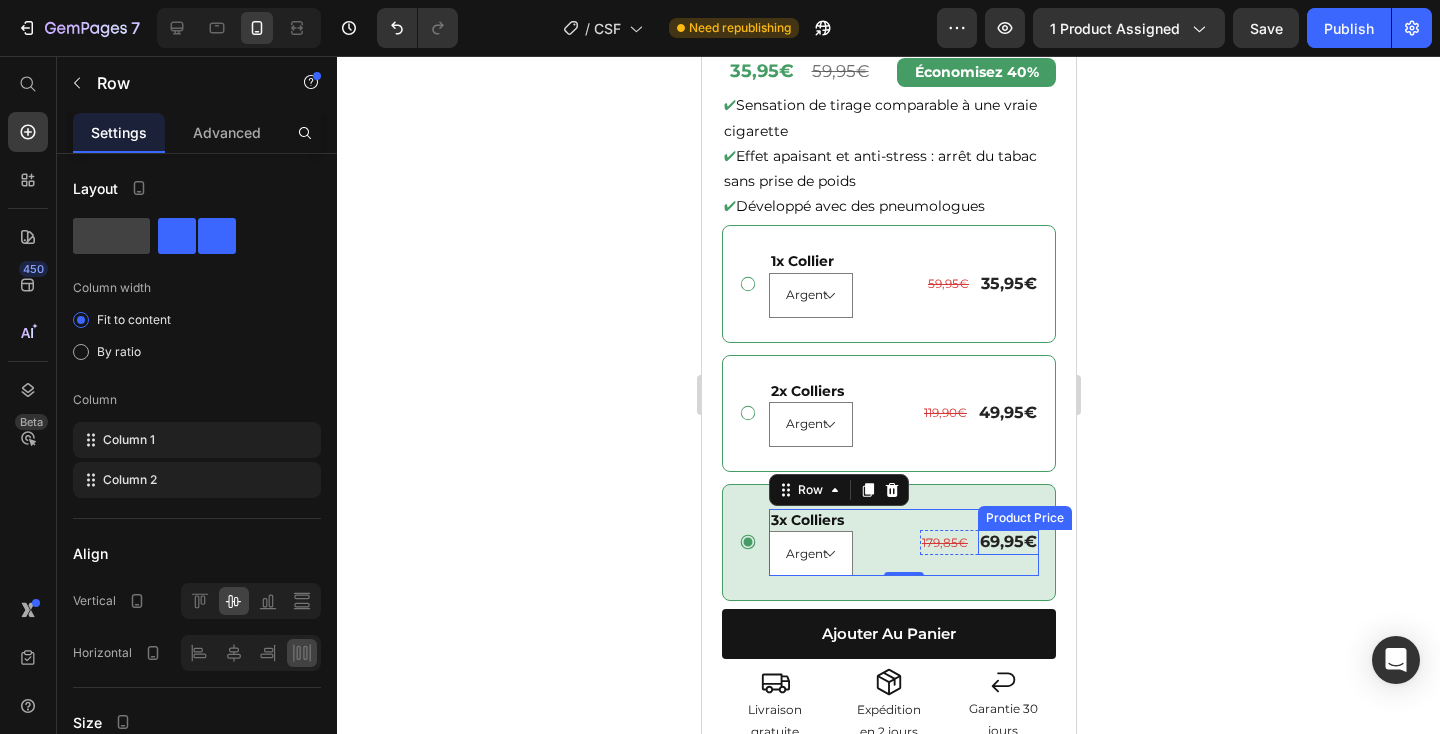 click on "69,95€" at bounding box center (1007, 542) 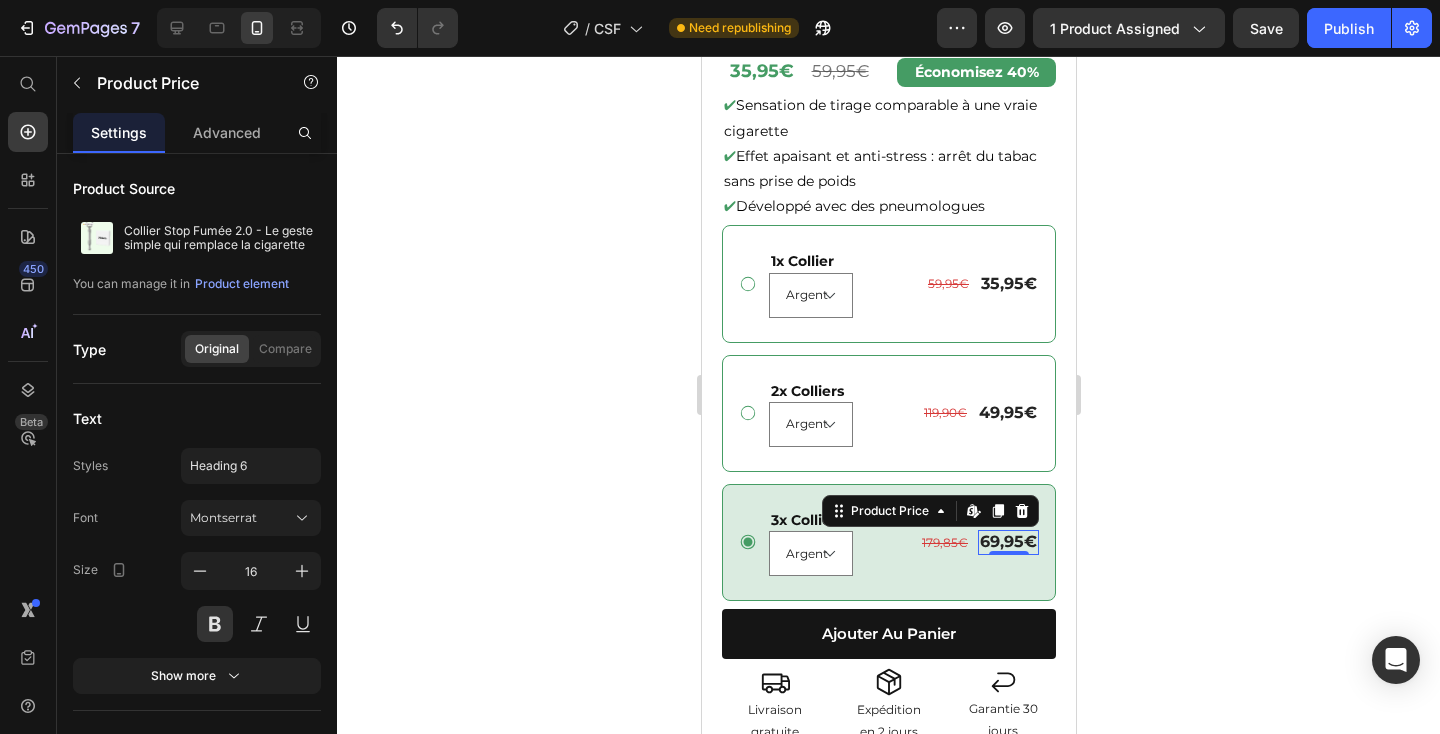 click on "69,95€" at bounding box center (1007, 542) 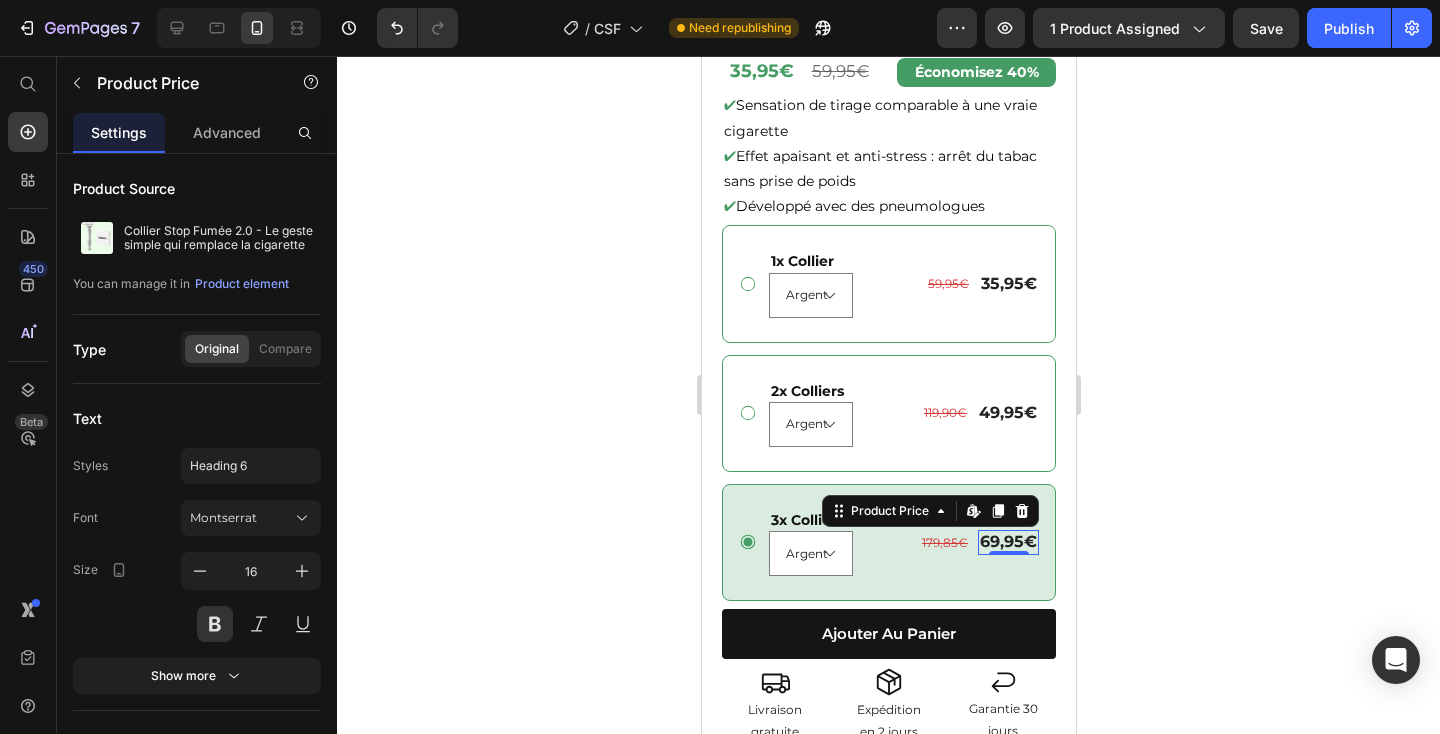 click on "69,95€" at bounding box center [1007, 542] 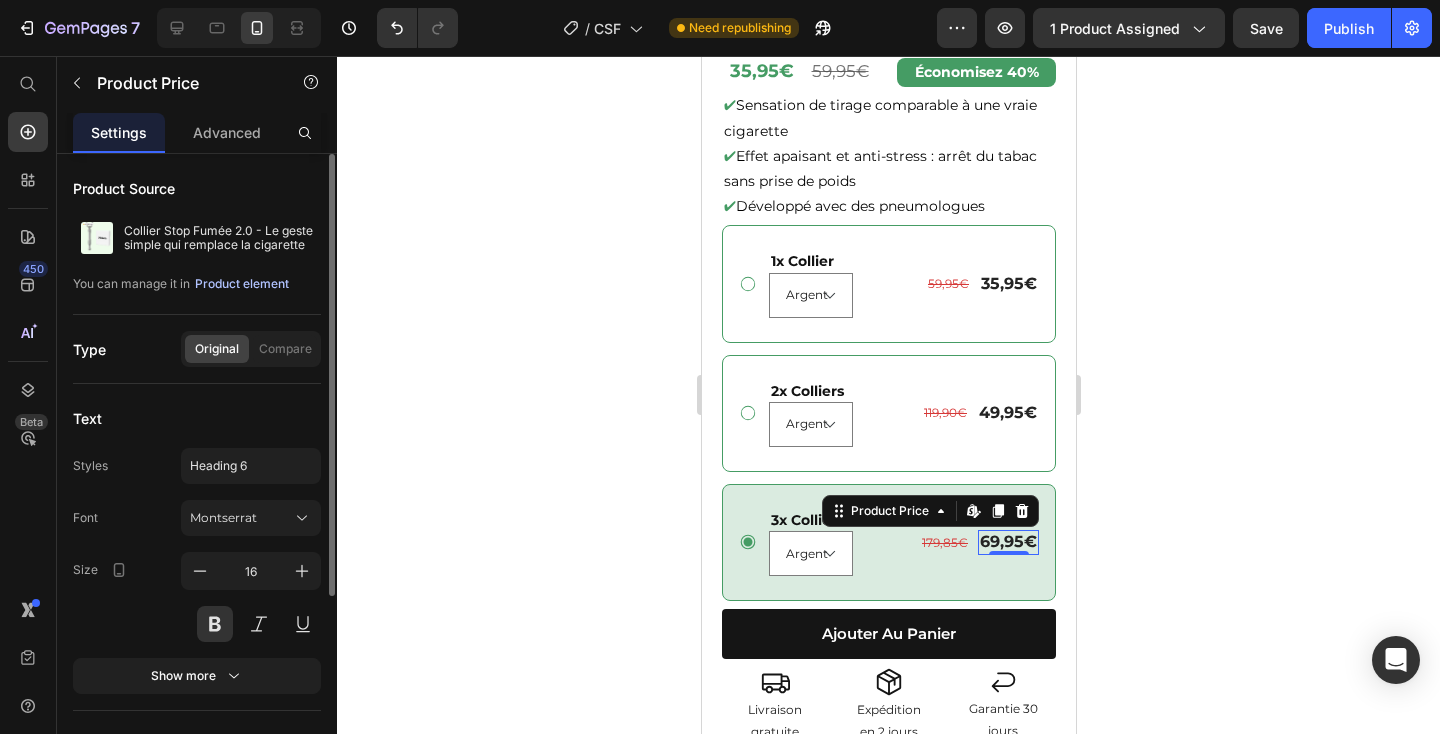 click on "Product element" at bounding box center [242, 284] 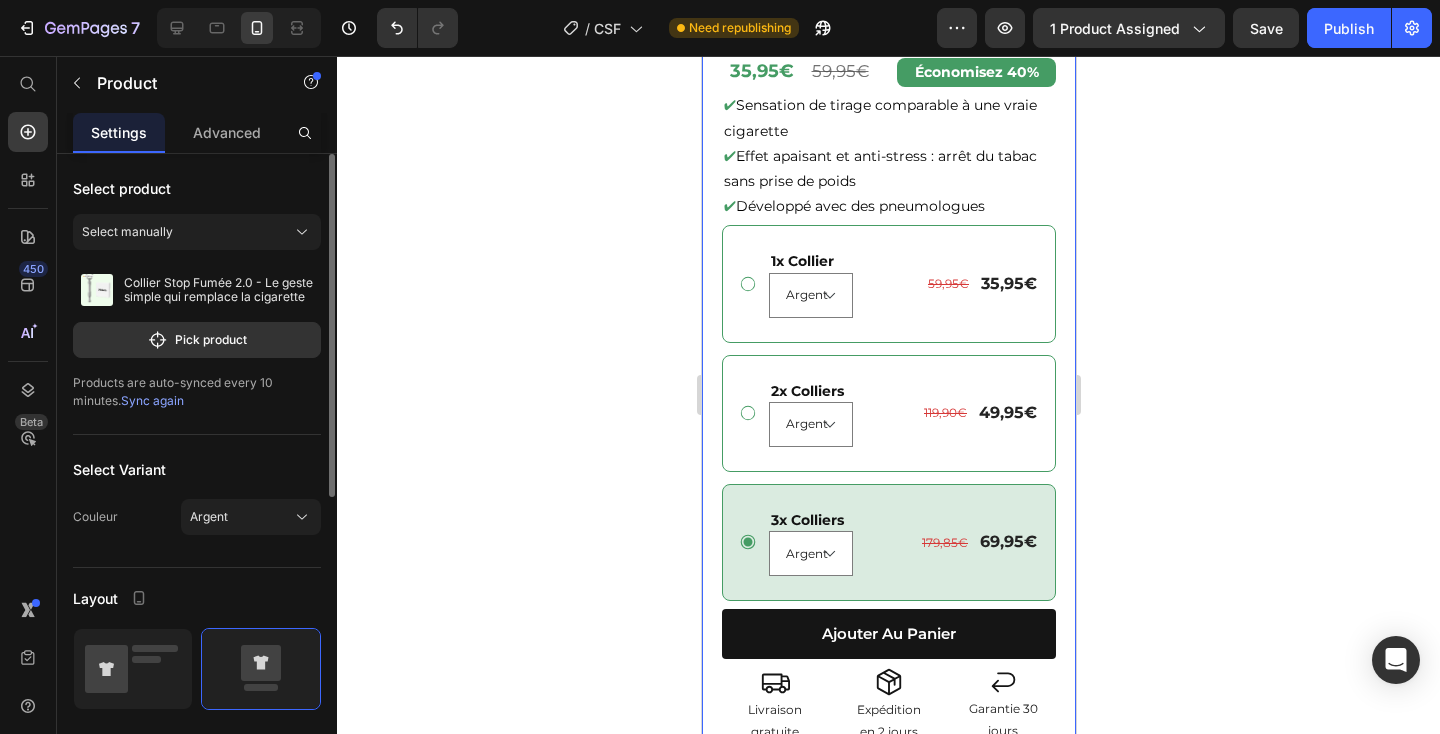 click on "Sync again" at bounding box center (152, 400) 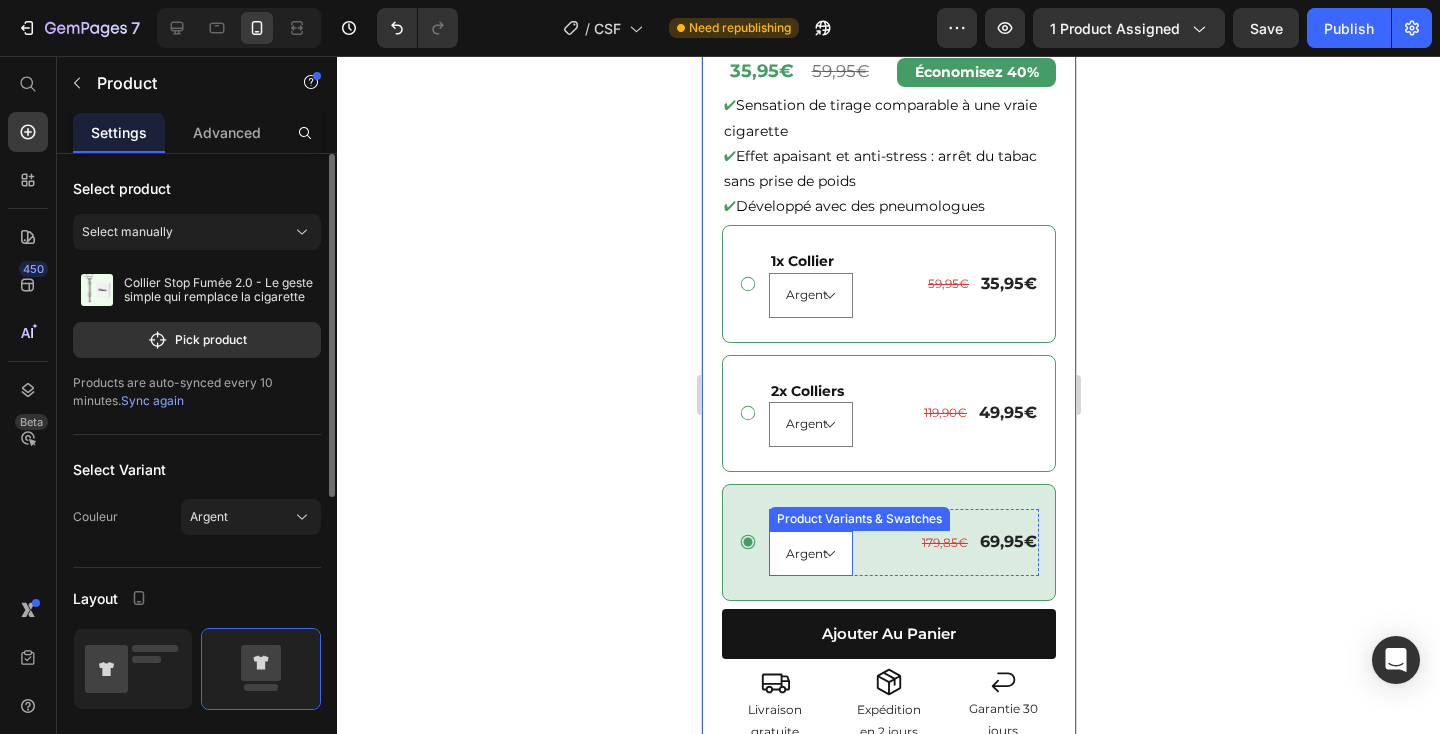 click on "2x Colliers Text Block Argent  Or  Noir  Product Variants & Swatches 119,90€ Product Price 49,95€ Product Price Row Row" at bounding box center (903, 413) 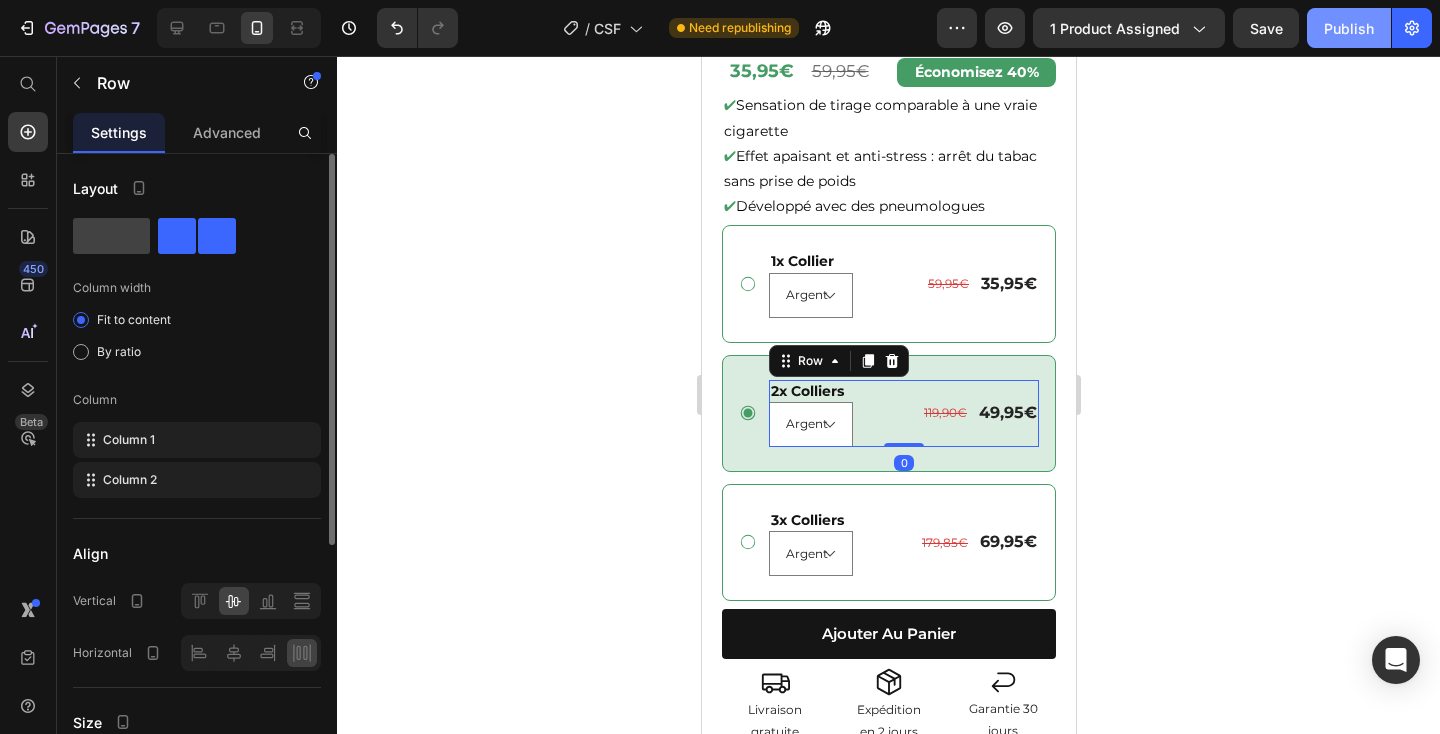 click on "Publish" at bounding box center [1349, 28] 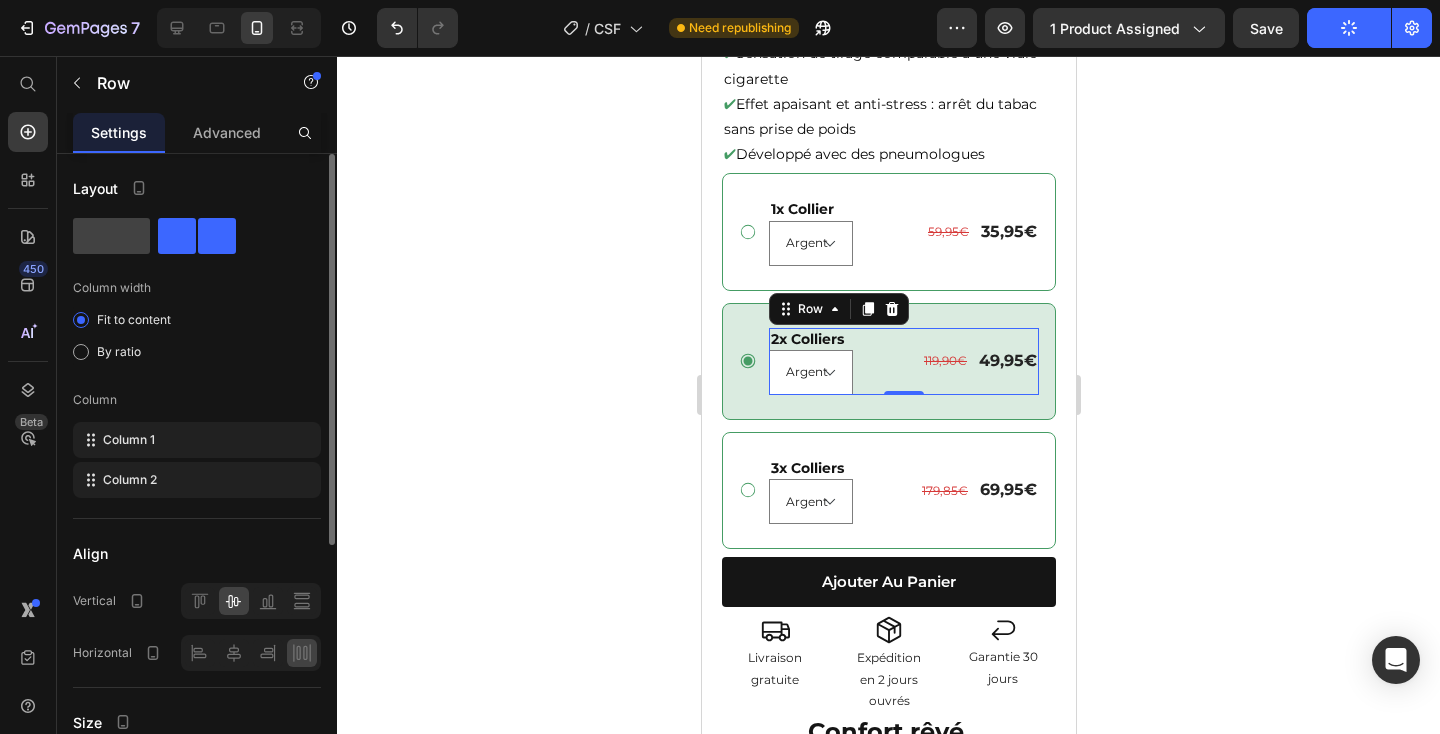 scroll, scrollTop: 635, scrollLeft: 0, axis: vertical 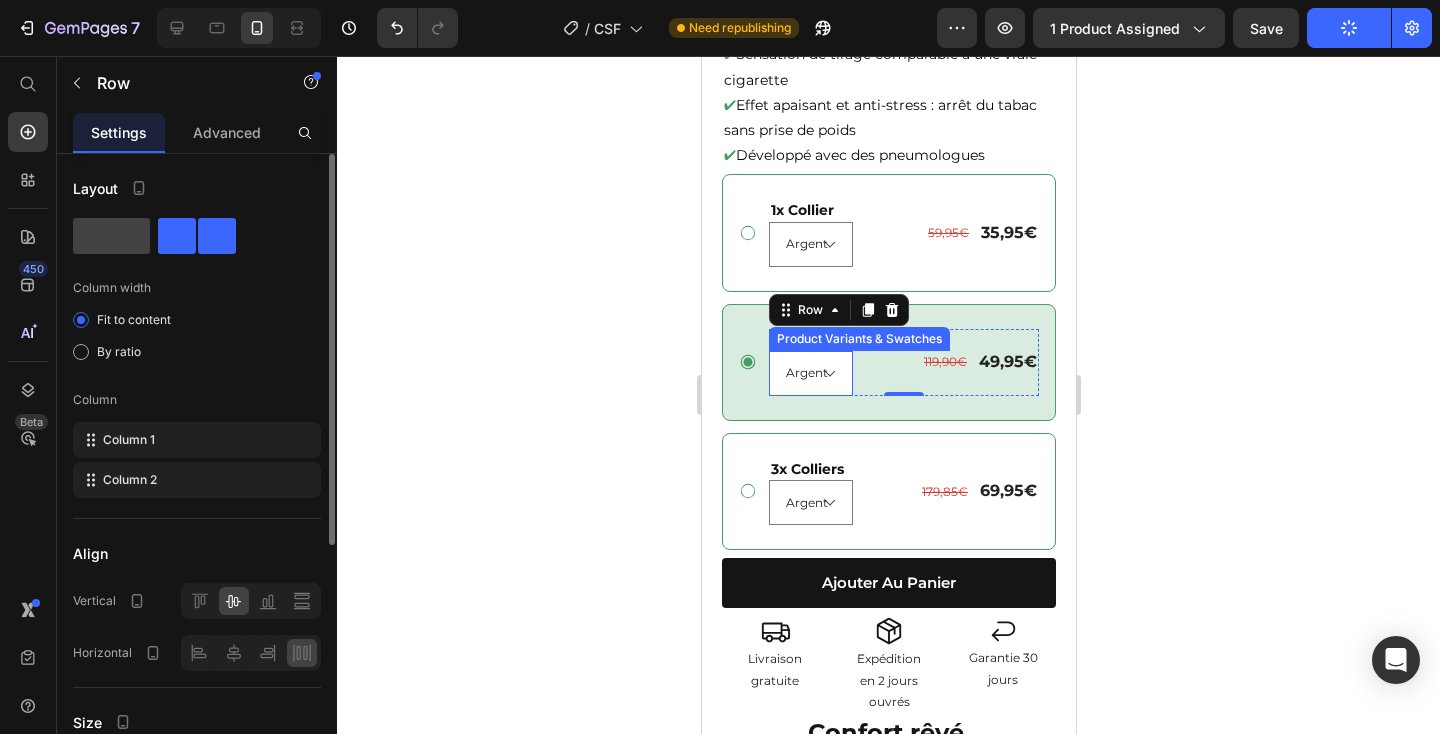 click on "Argent  Or  Noir" at bounding box center [810, 373] 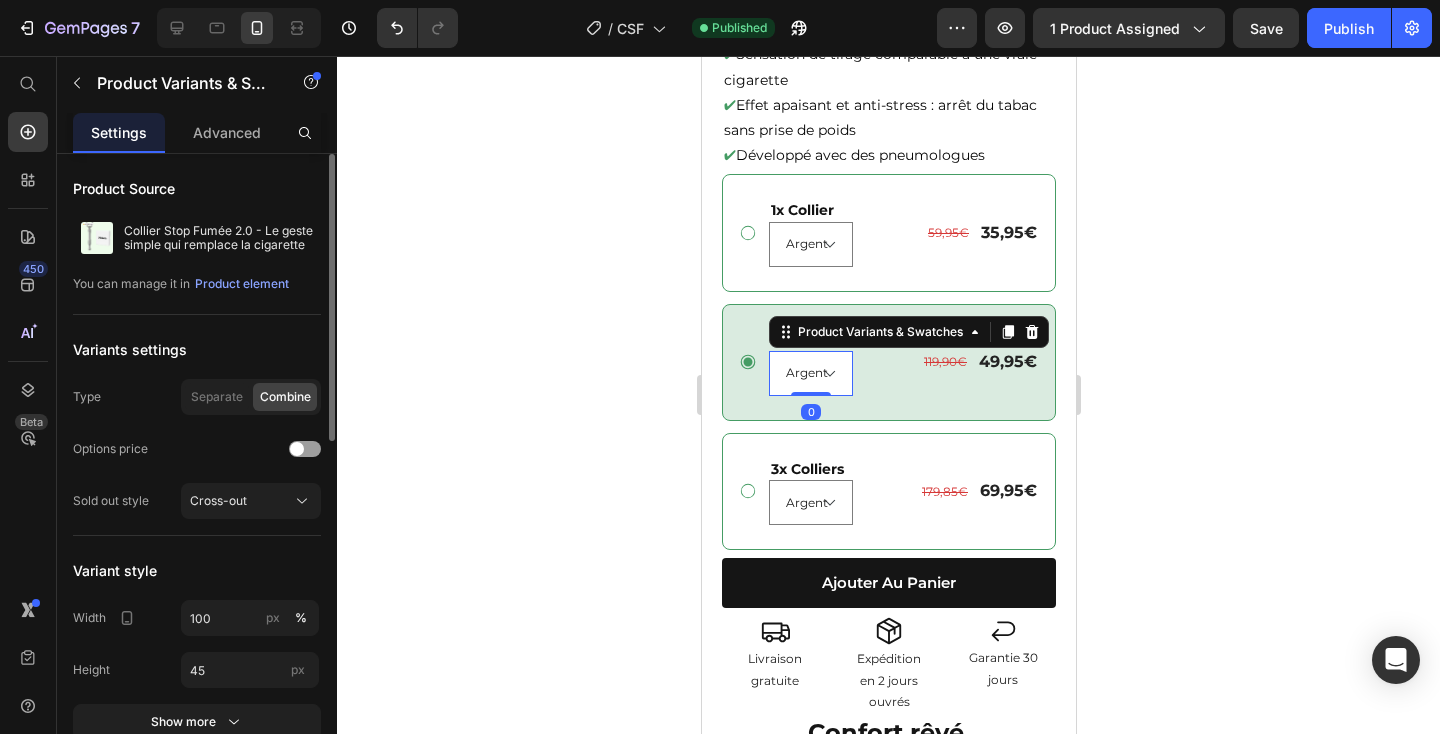 click on "Argent  Or  Noir" at bounding box center [810, 373] 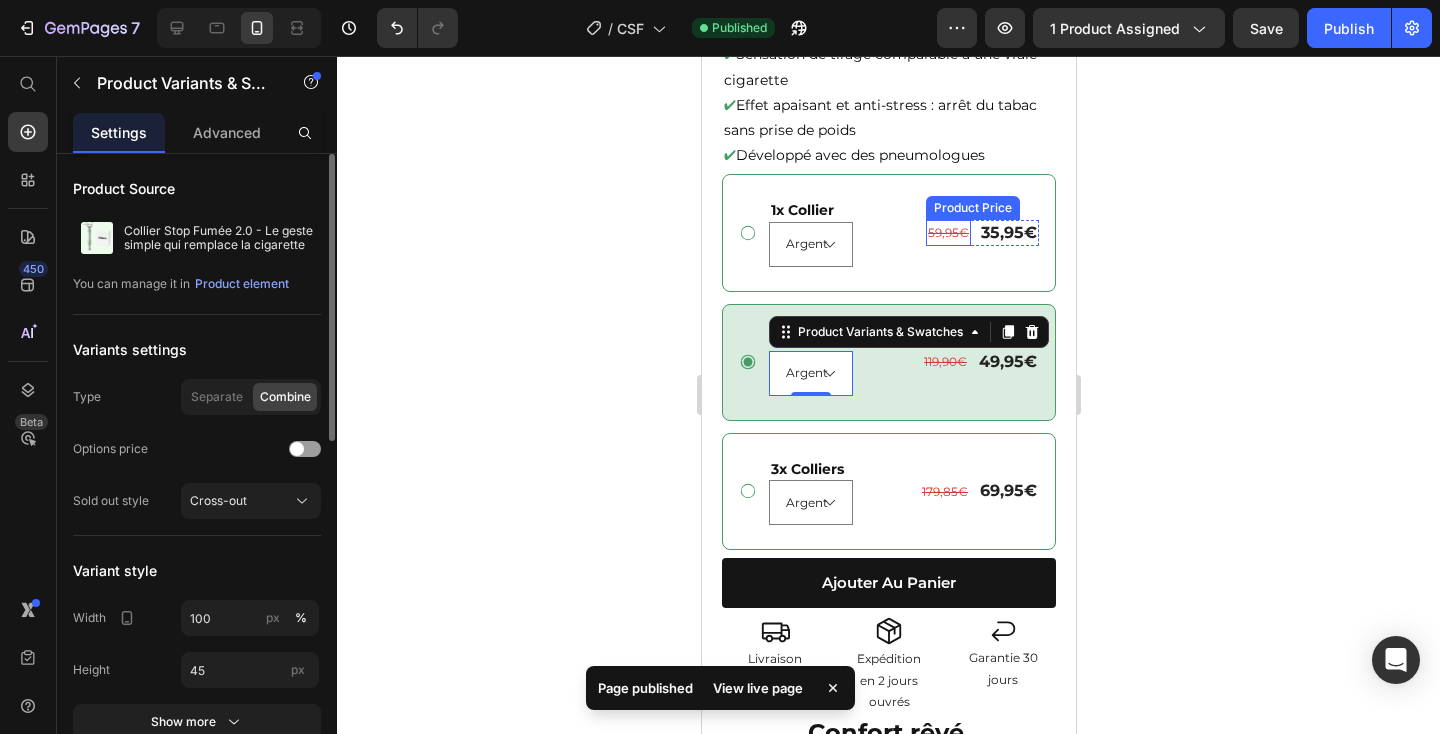 click on "59,95€" at bounding box center (947, 233) 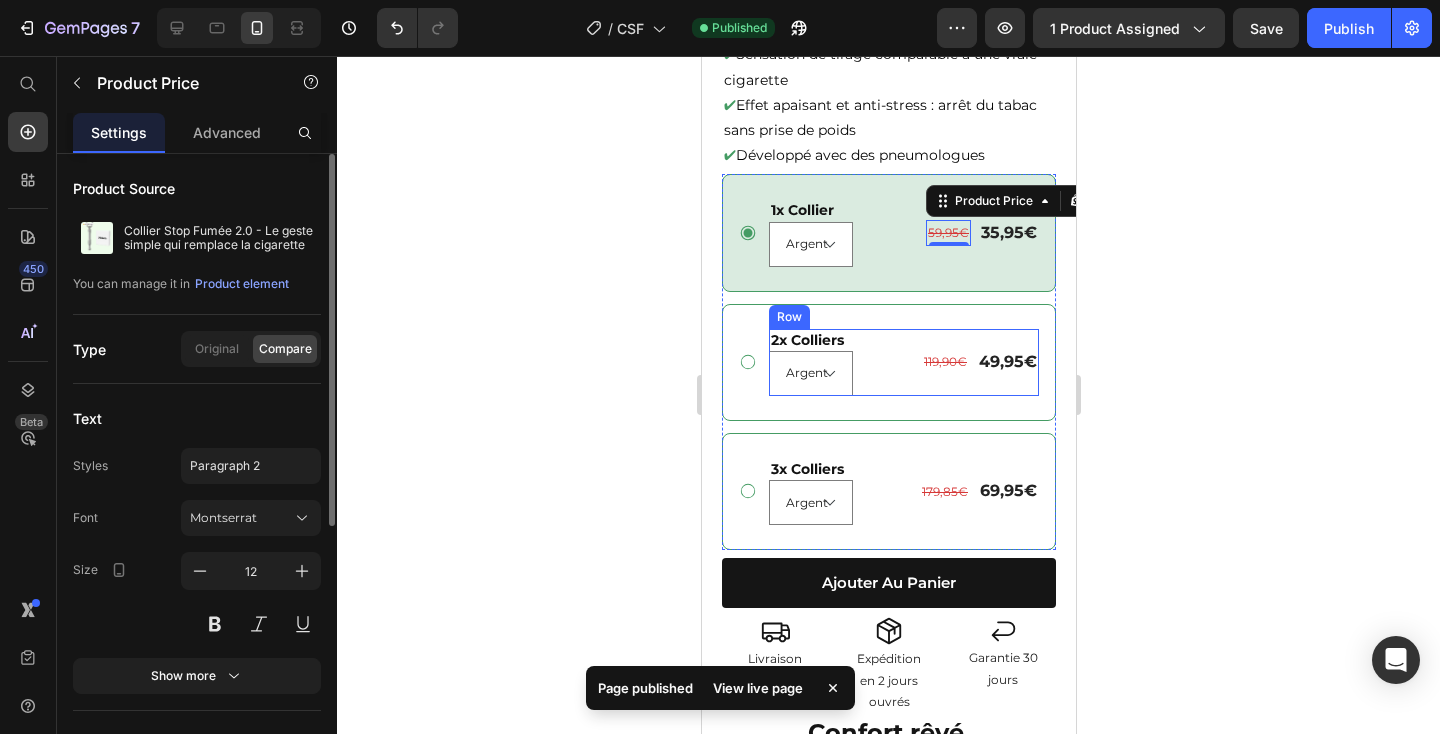 click on "2x Colliers Text Block Argent  Or  Noir  Product Variants & Swatches 119,90€ Product Price 49,95€ Product Price Row Row" at bounding box center (903, 362) 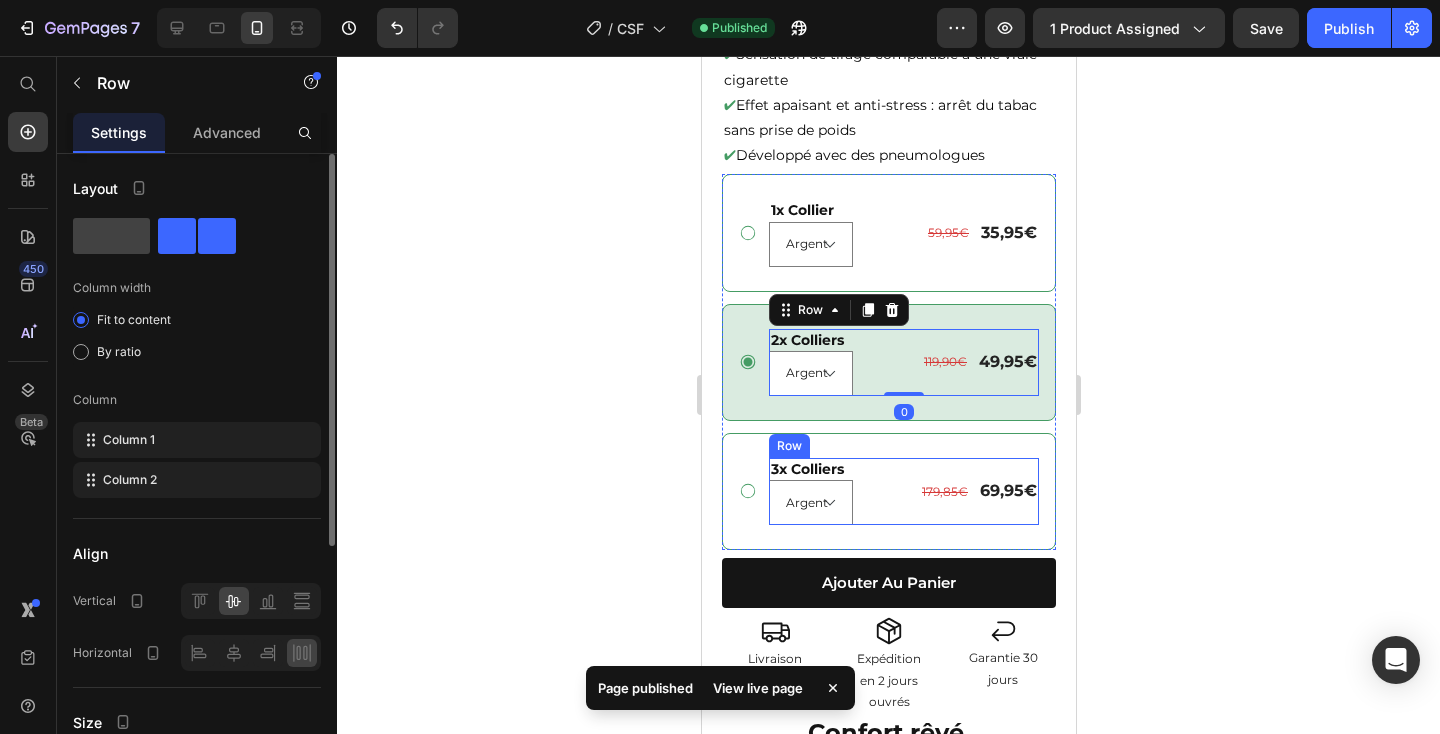 click on "3x Colliers Text Block Argent  Or  Noir  Product Variants & Swatches 179,85€ Product Price 69,95€ Product Price Row Row" at bounding box center (903, 491) 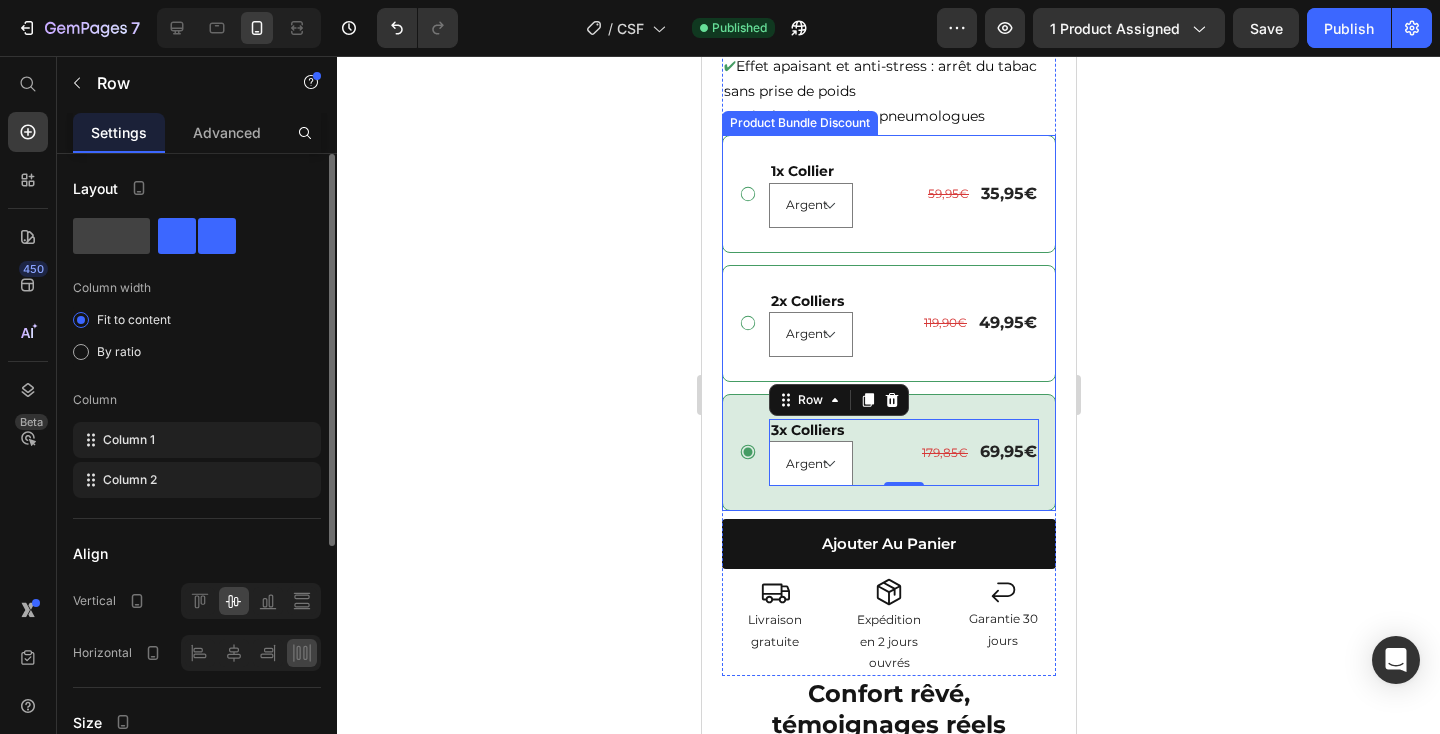 scroll, scrollTop: 695, scrollLeft: 0, axis: vertical 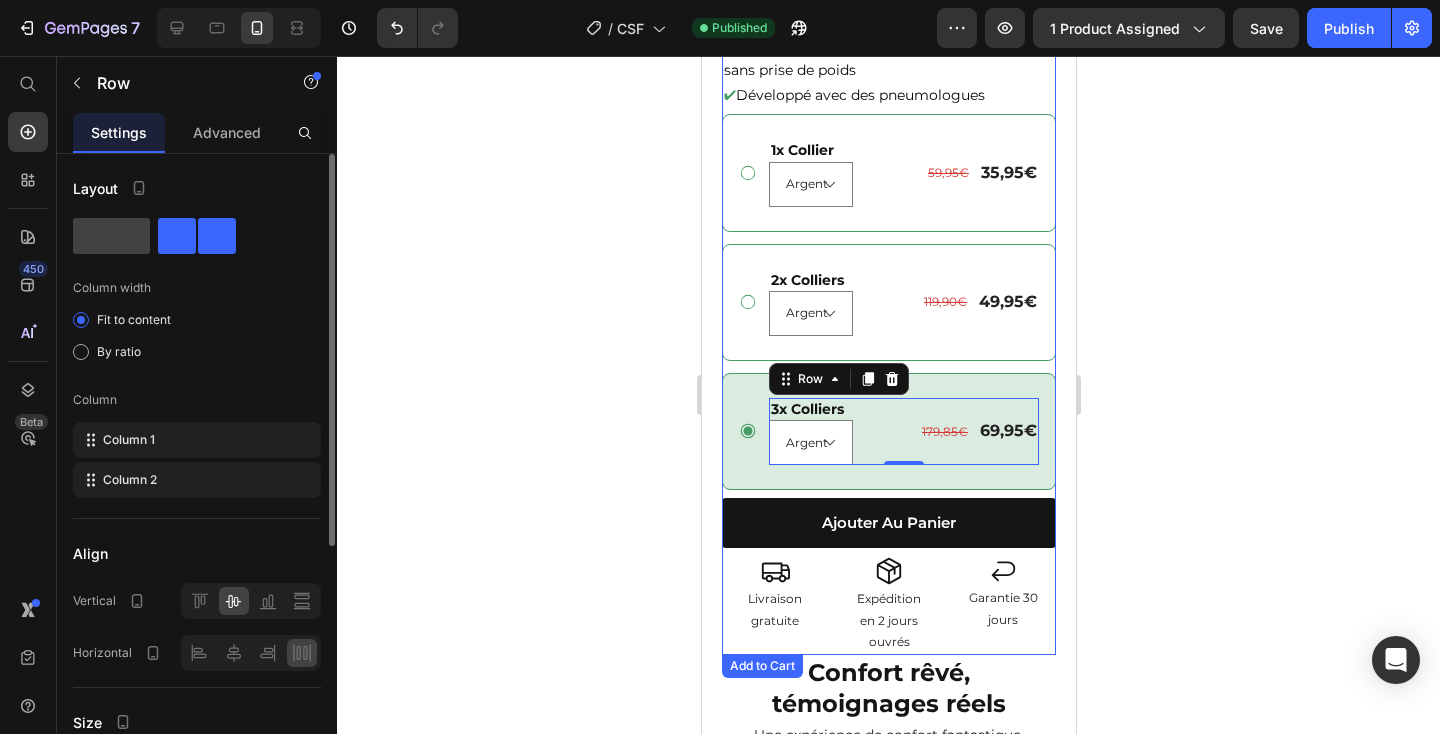 click on "ajouter au panier" at bounding box center [888, 523] 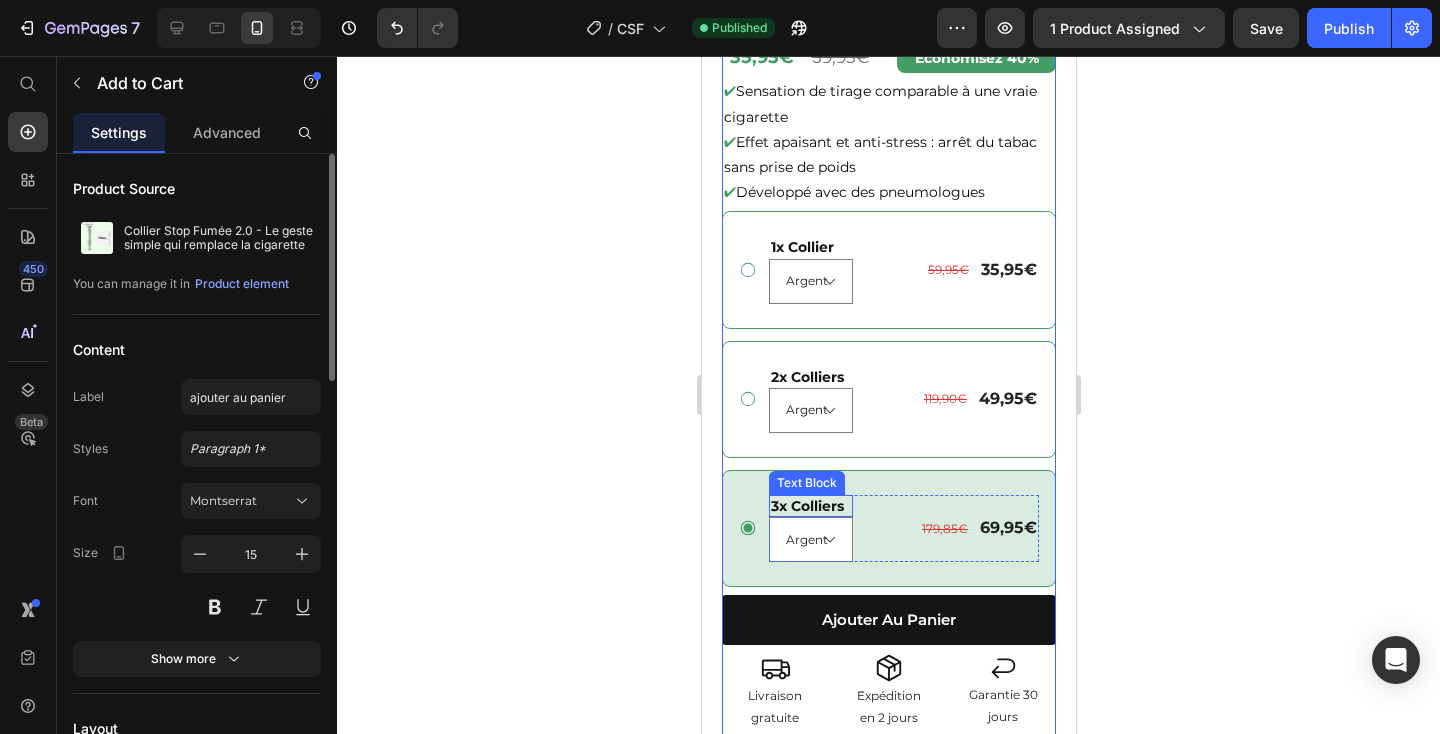 scroll, scrollTop: 633, scrollLeft: 0, axis: vertical 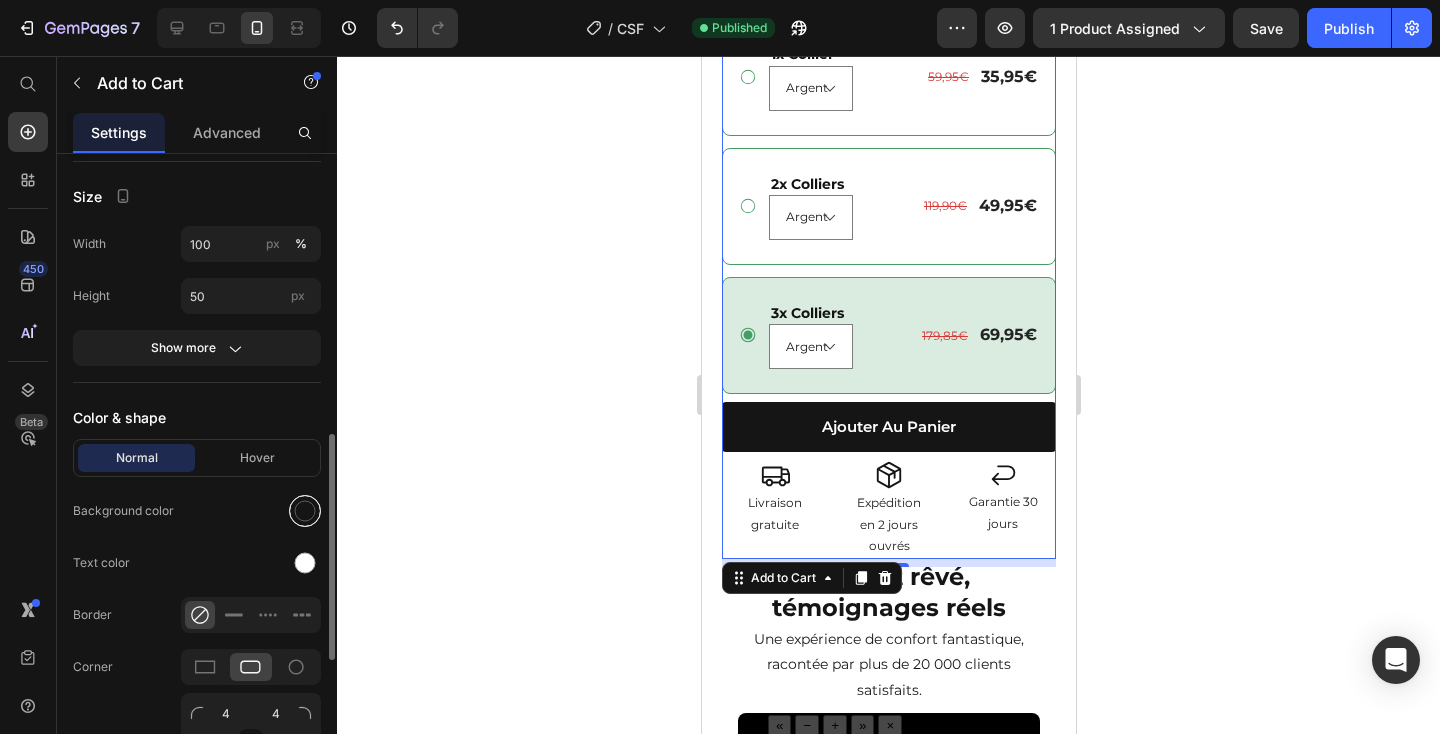 click at bounding box center (305, 511) 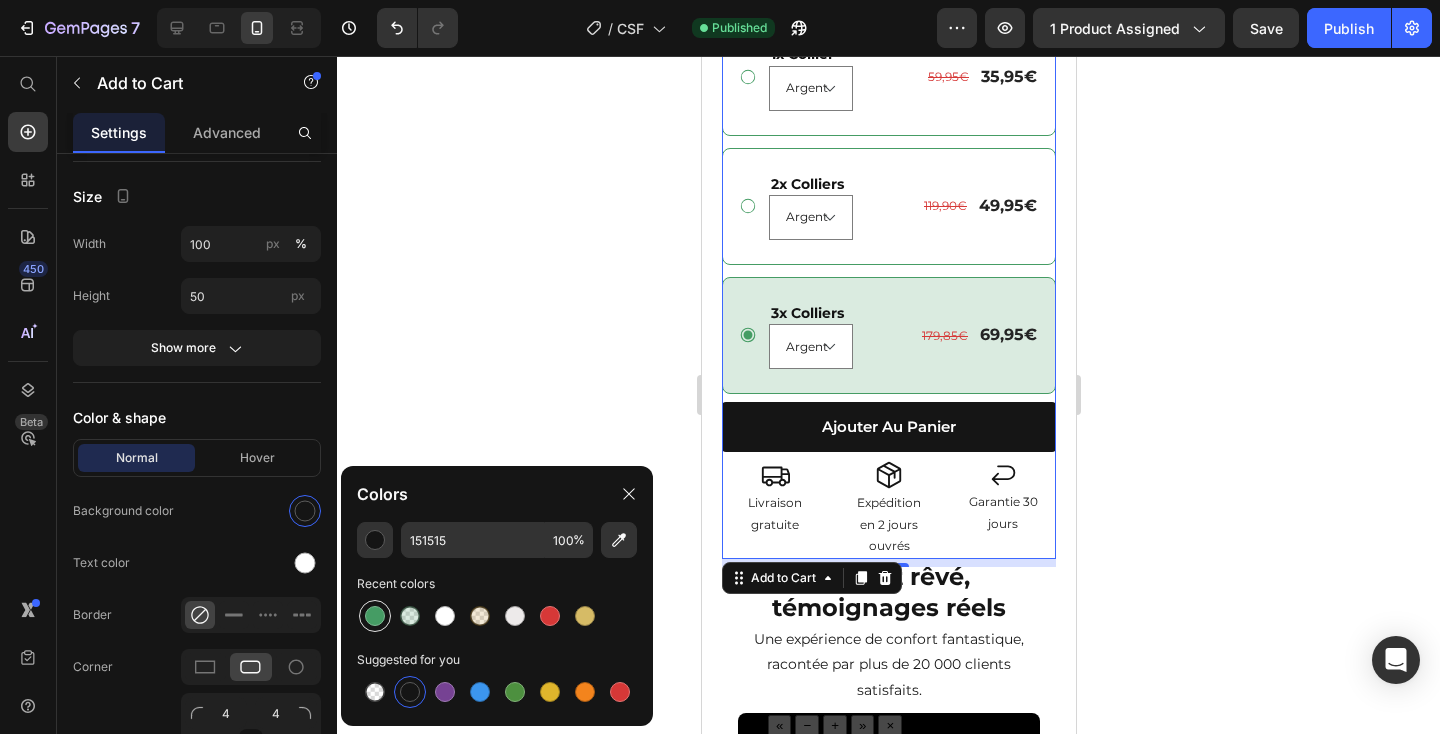 click at bounding box center (375, 616) 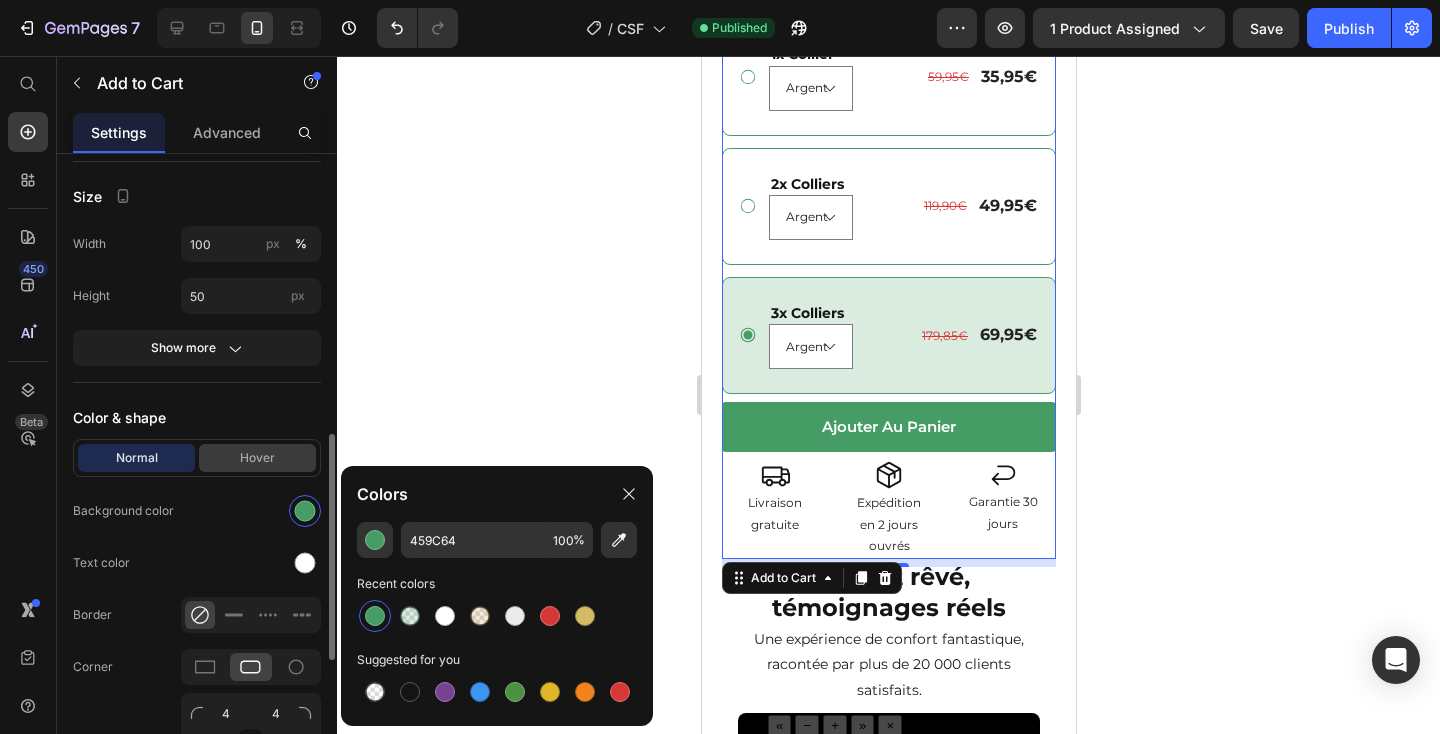 click on "Hover" at bounding box center [257, 458] 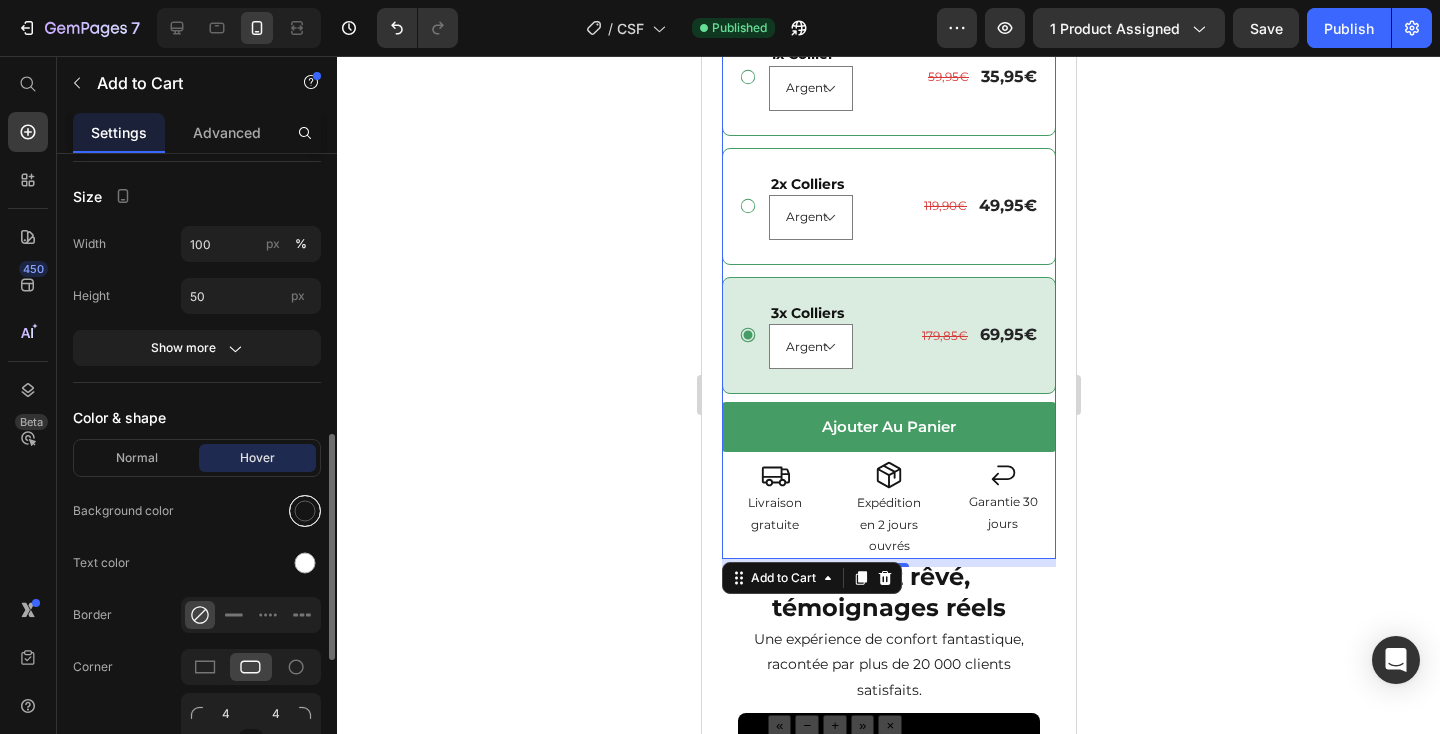 click at bounding box center (305, 511) 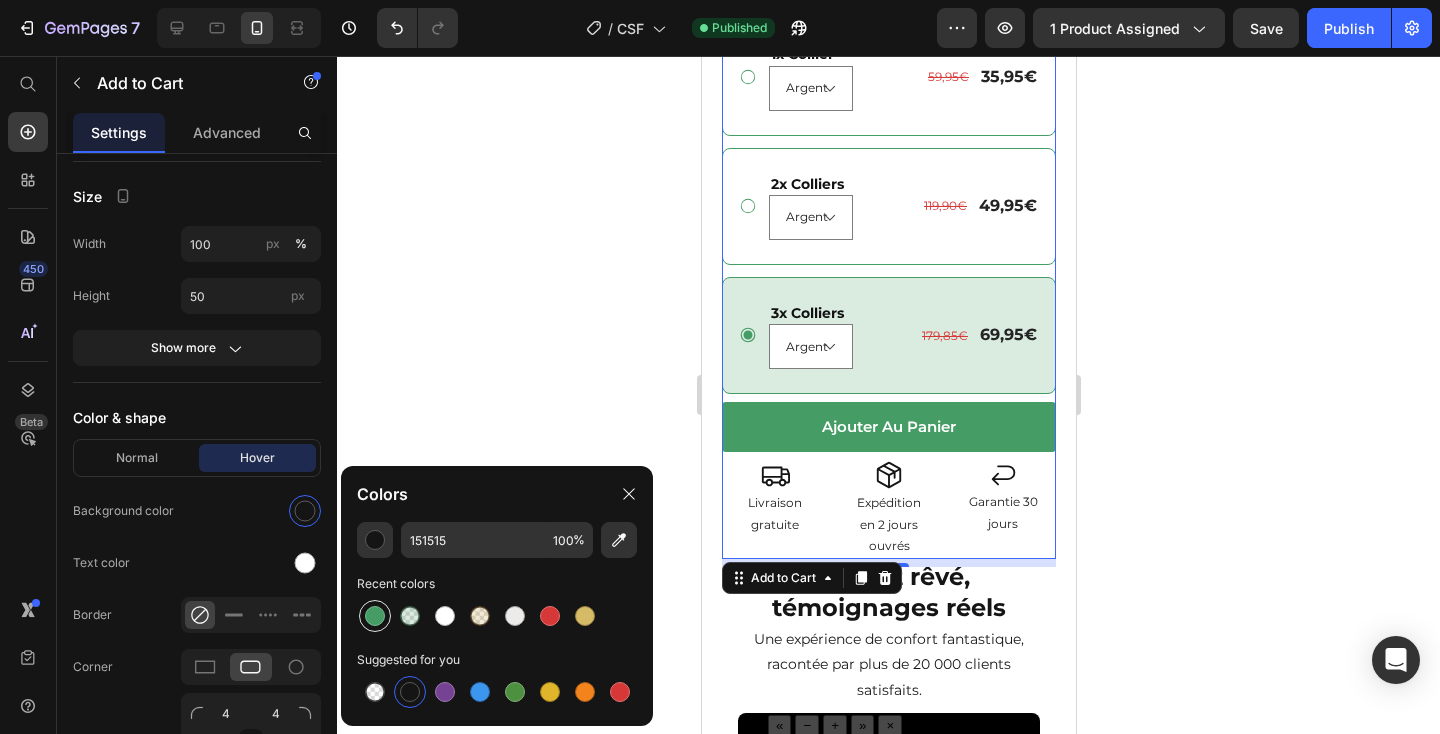 click at bounding box center (375, 616) 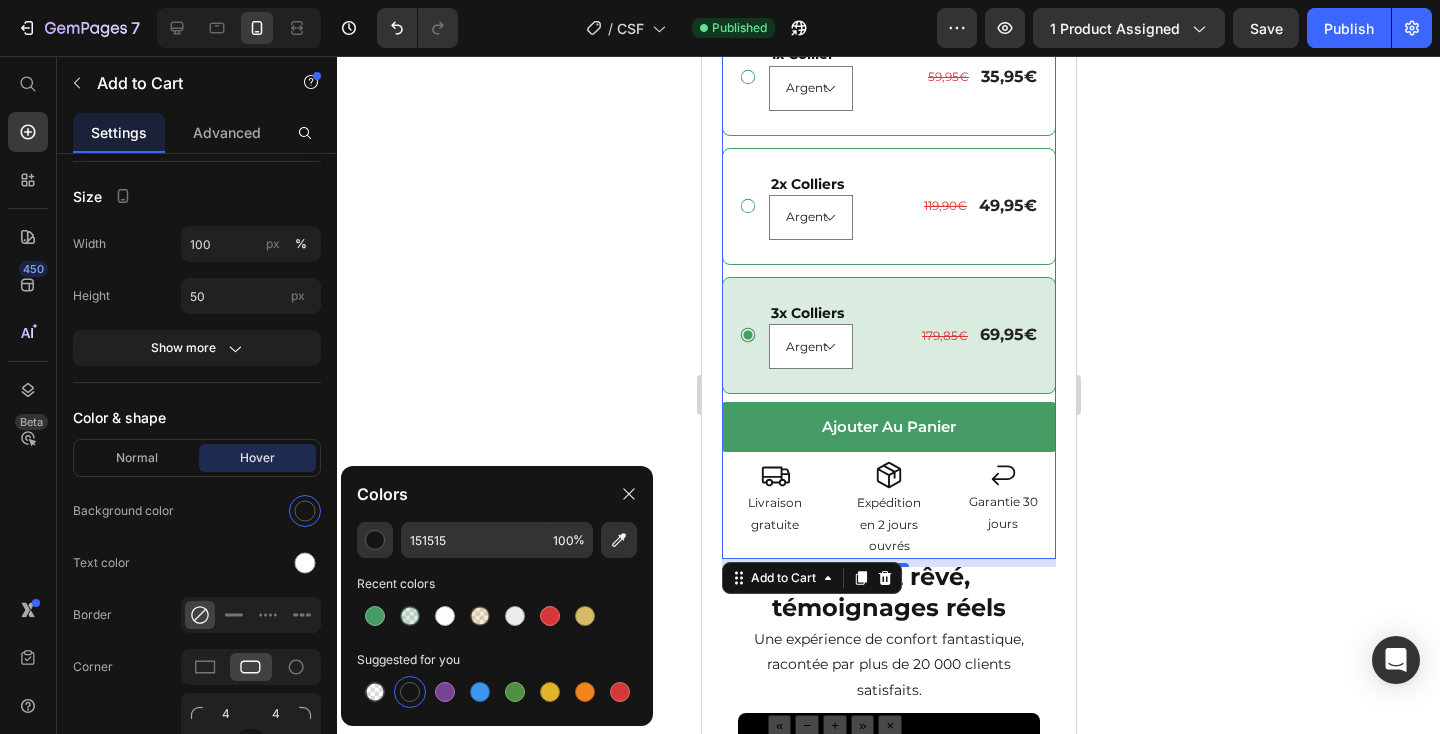 type on "459C64" 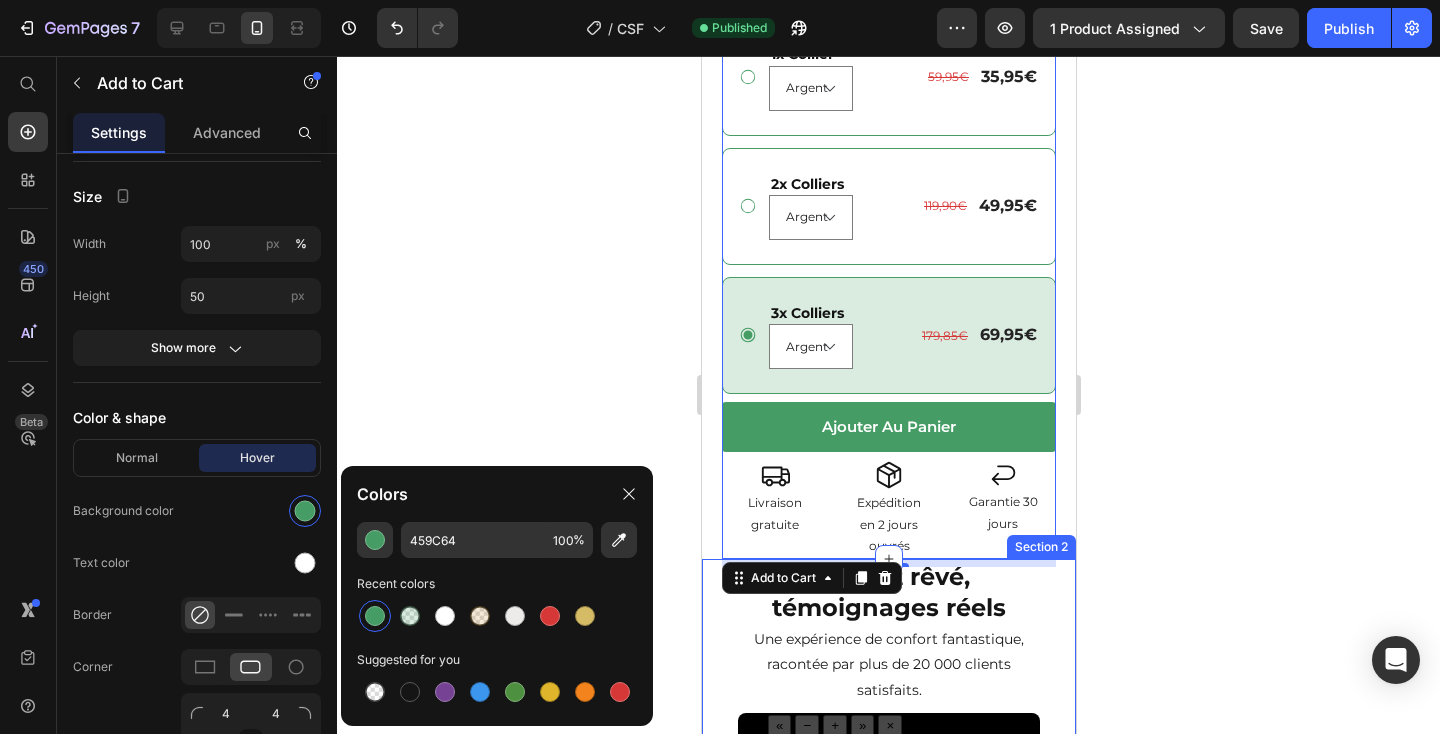 click 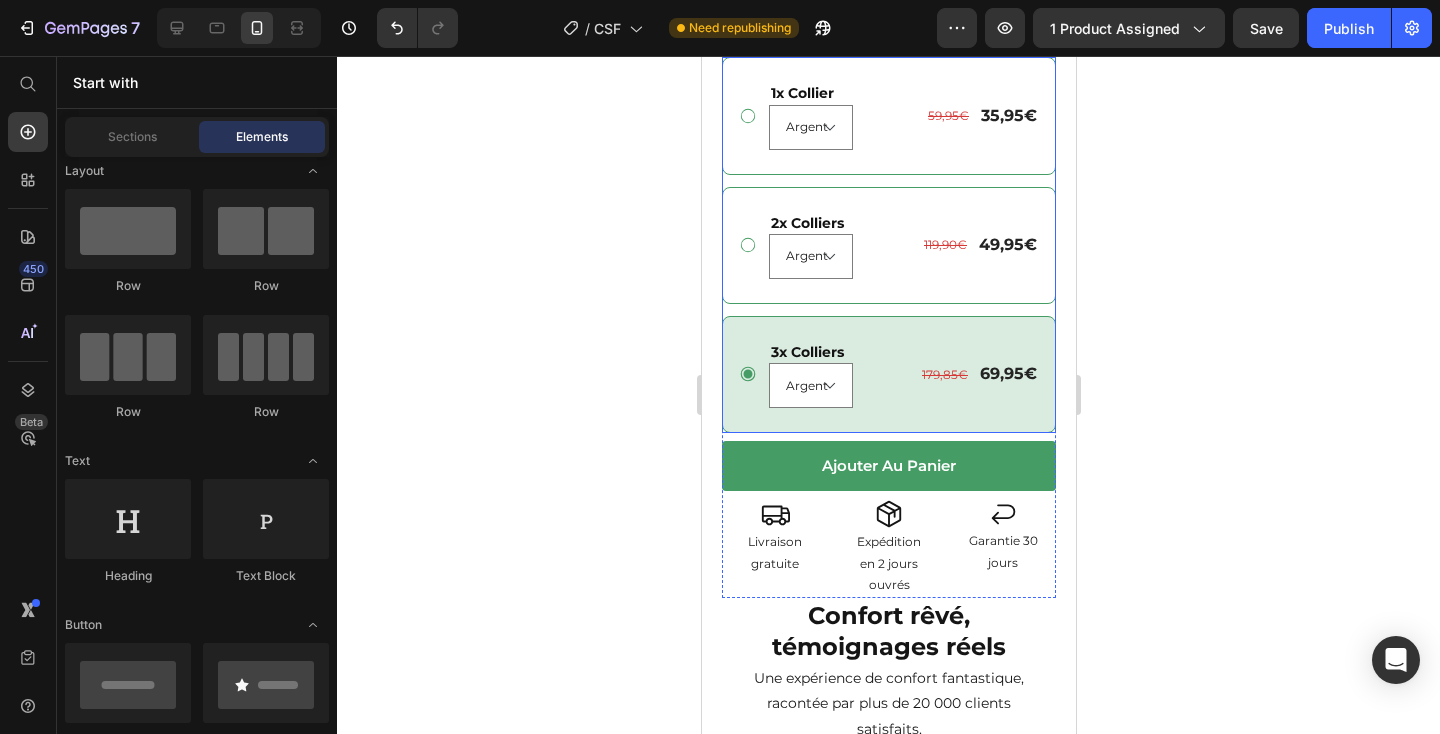 scroll, scrollTop: 755, scrollLeft: 0, axis: vertical 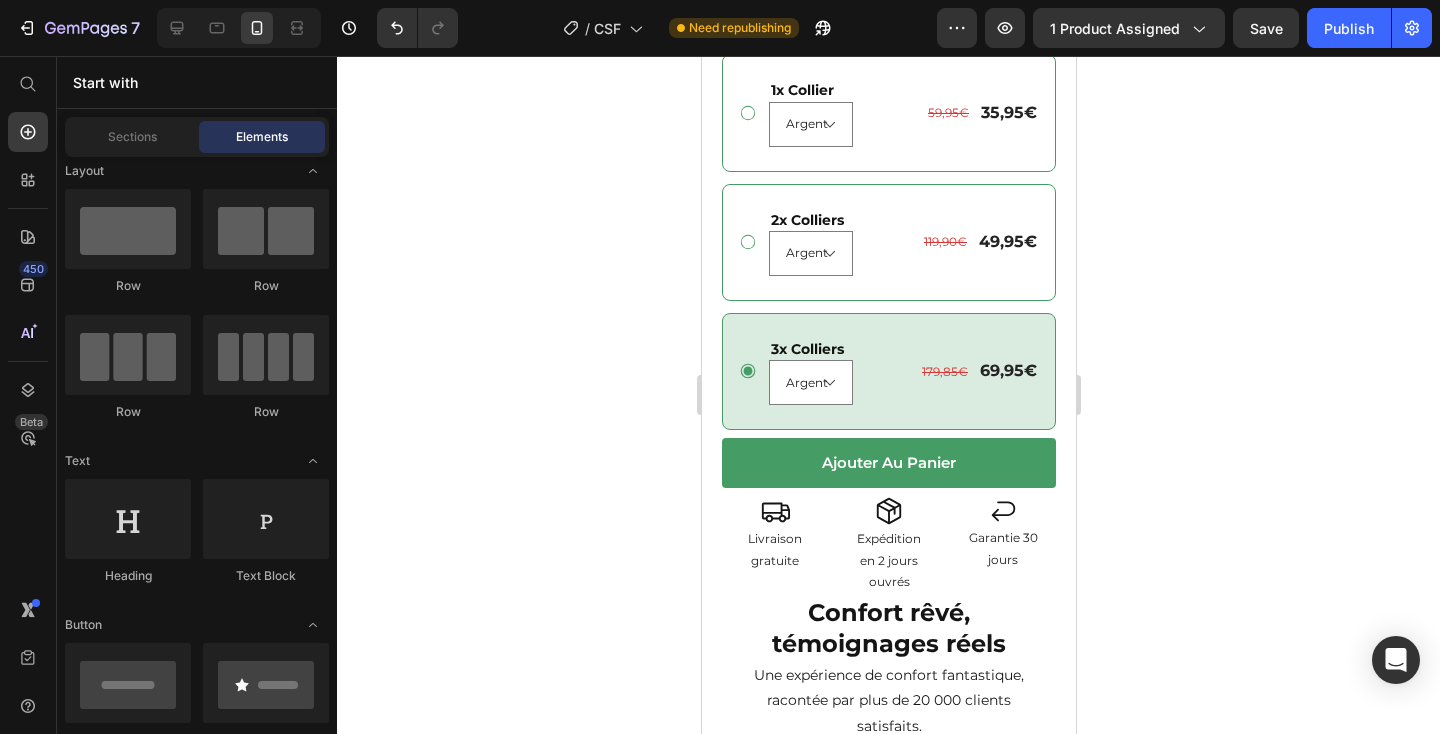 click on "7  Version history  /  CSF Need republishing Preview 1 product assigned  Save   Publish" 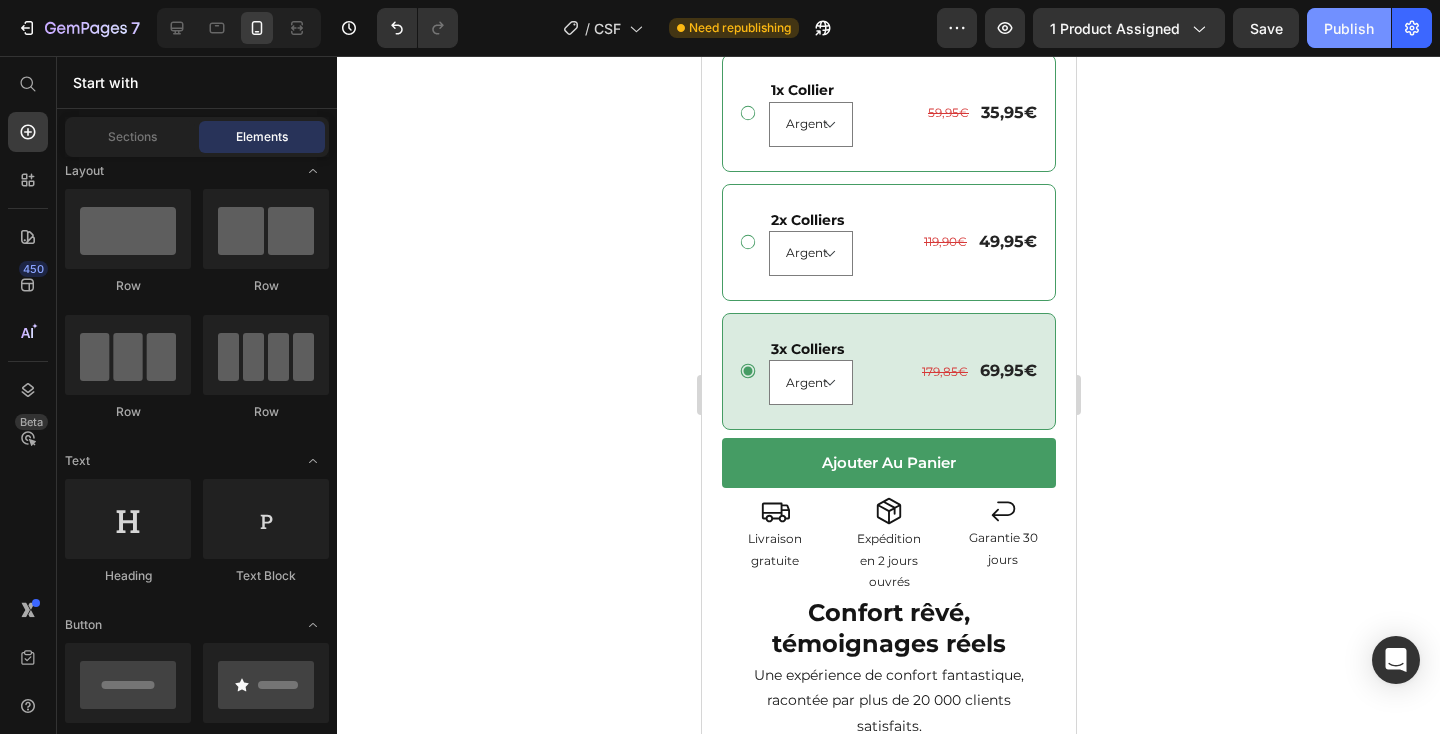 click on "Publish" at bounding box center (1349, 28) 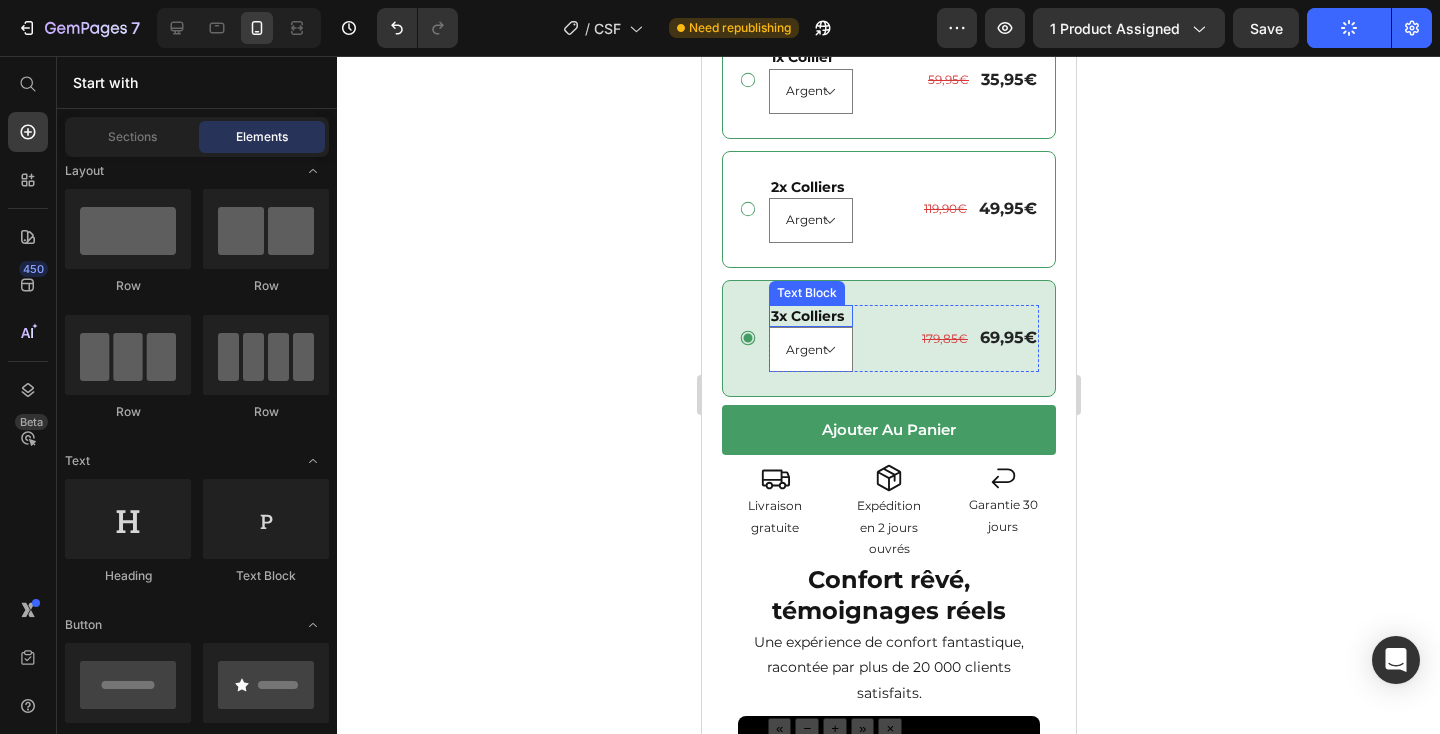 scroll, scrollTop: 815, scrollLeft: 0, axis: vertical 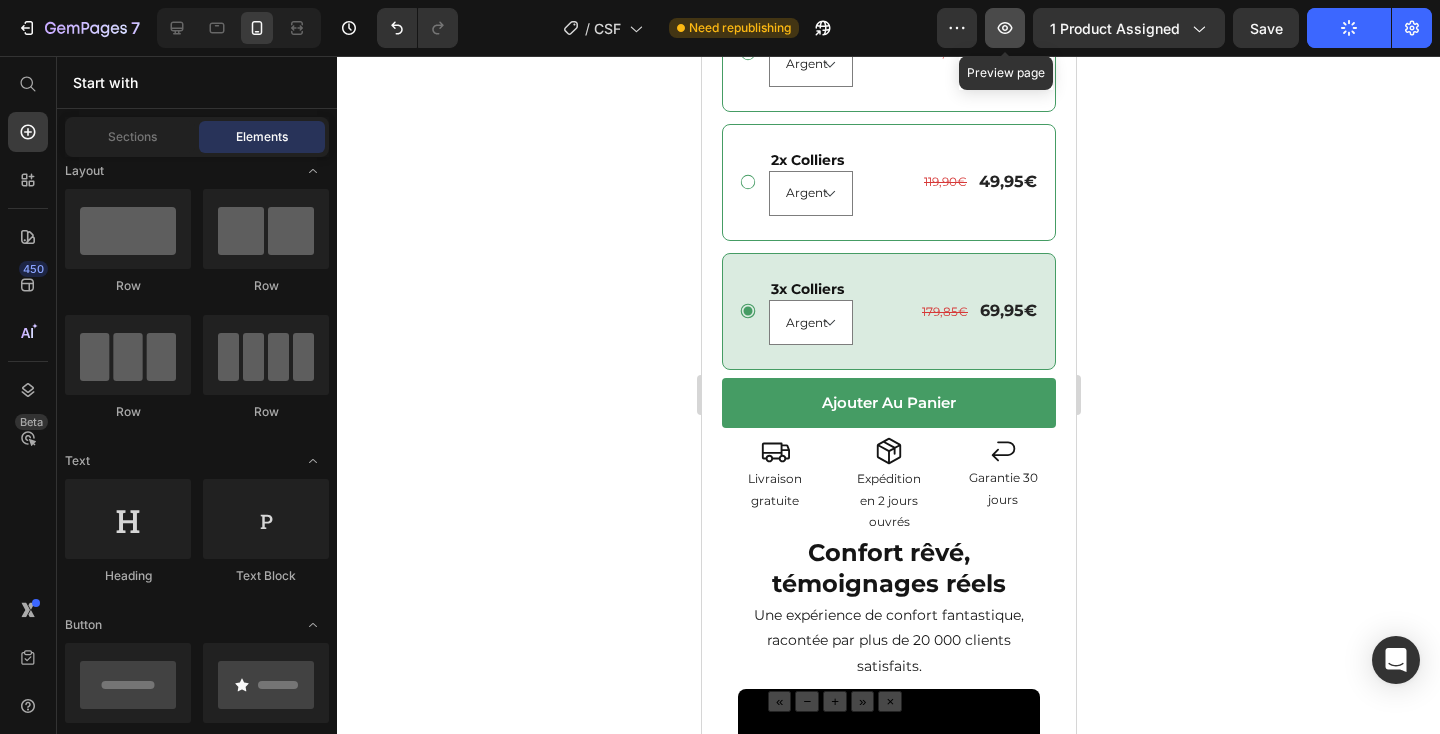 click 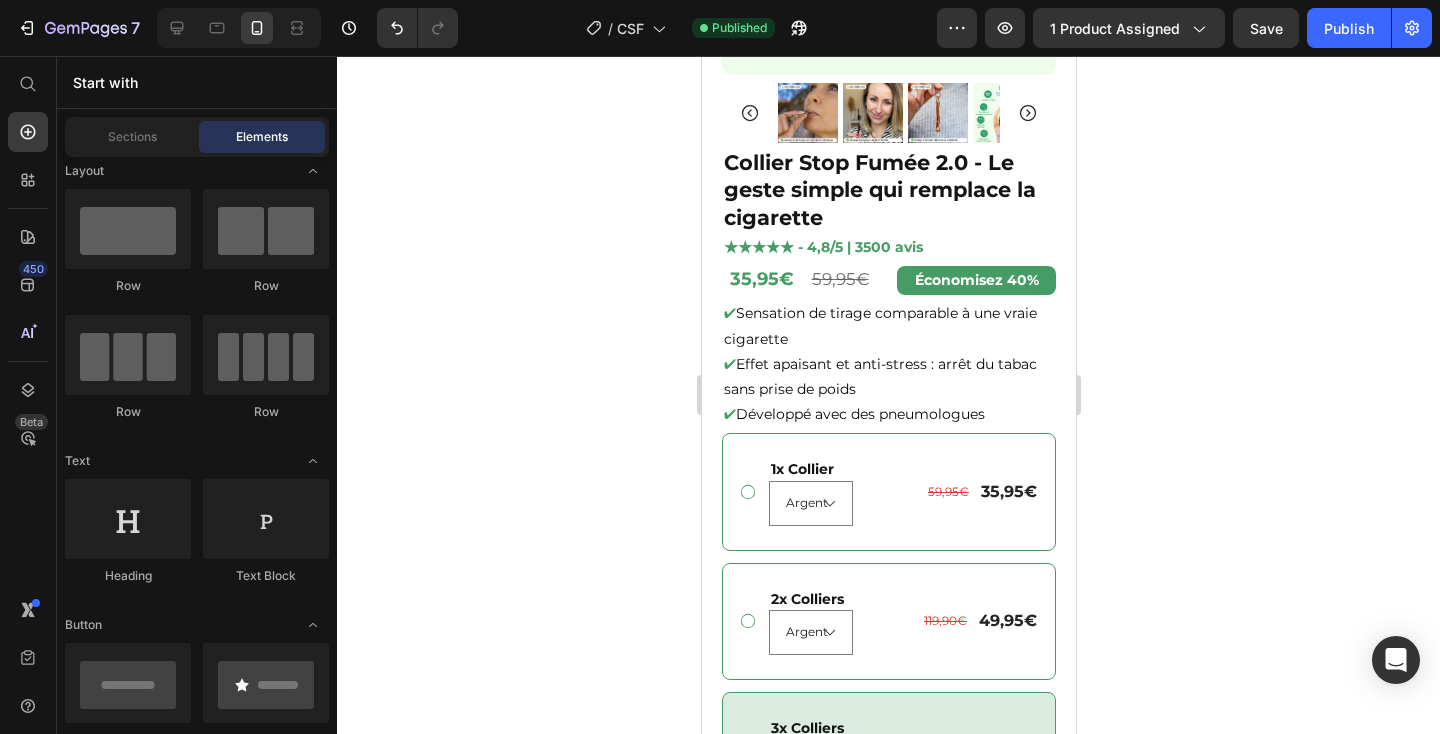 scroll, scrollTop: 343, scrollLeft: 0, axis: vertical 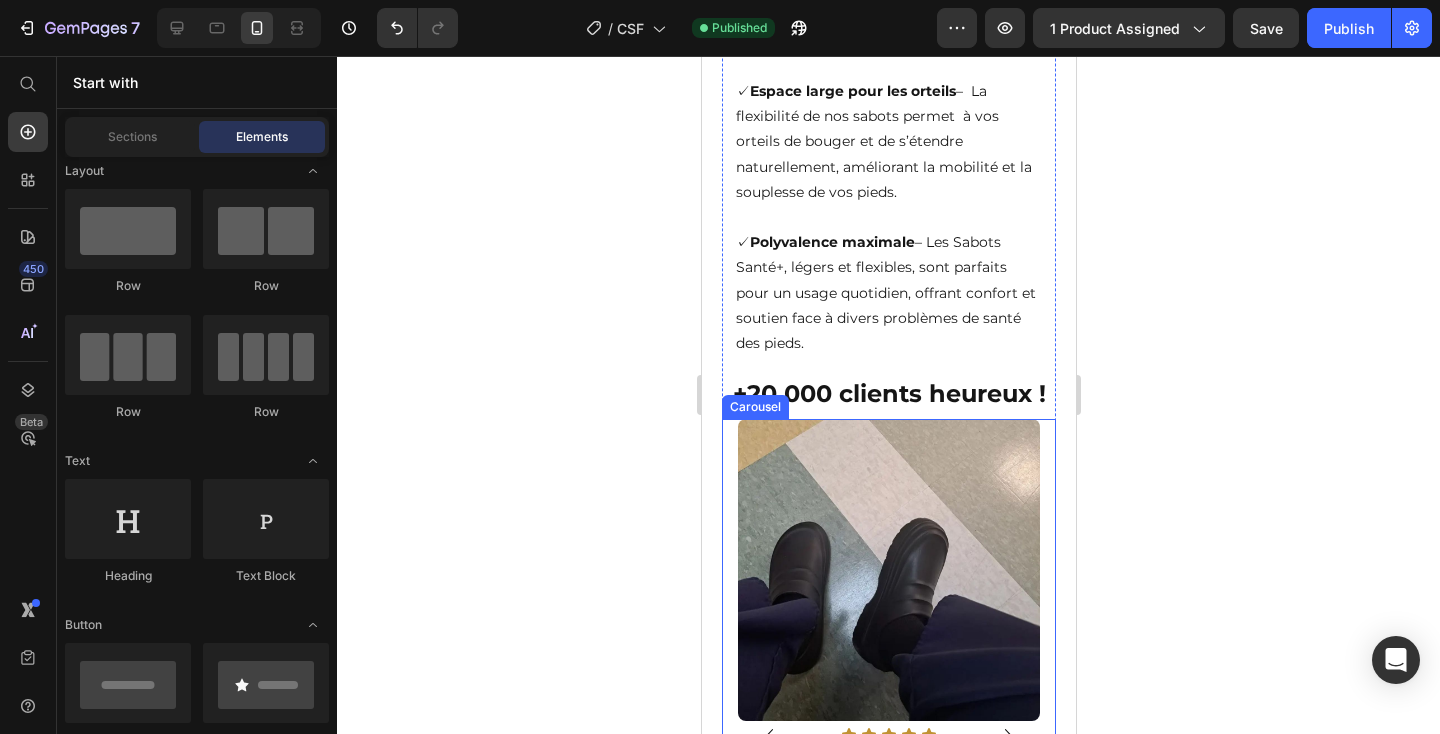 click on "Image Icon Icon Icon Icon
Icon Icon List "Je ne pensais pas qu’une paire de sabots pouvait changer mes journées à ce point. J’ai des douleurs aux pieds depuis des années, entre les services interminables et les sols glissants de l’hôpital. Dès le premier jour, j’ai senti la différence : plus de tensions, plus de glissades, juste une sensation de stabilité et de confort. Et pourtant, j’étais sceptique. C’est rare de trouver un produit à ce prix-là validé par des professionnels. " Claire B. Text Block Image Icon Icon Icon Icon
Icon Icon List "Je redoutais les balades à cause de mes douleurs aux genoux et au dos. Avec ces sabots, j’ai retrouvé l’envie de marcher tous les jours. Ils sont tellement légers que j’oublie que je les porte, et je me sens enfin stable. Je ne pensais pas qu’un simple changement de chaussures aurait autant d’impact." Thérèse P. Text Block Image Icon Icon Icon Icon Icon" at bounding box center (888, 748) 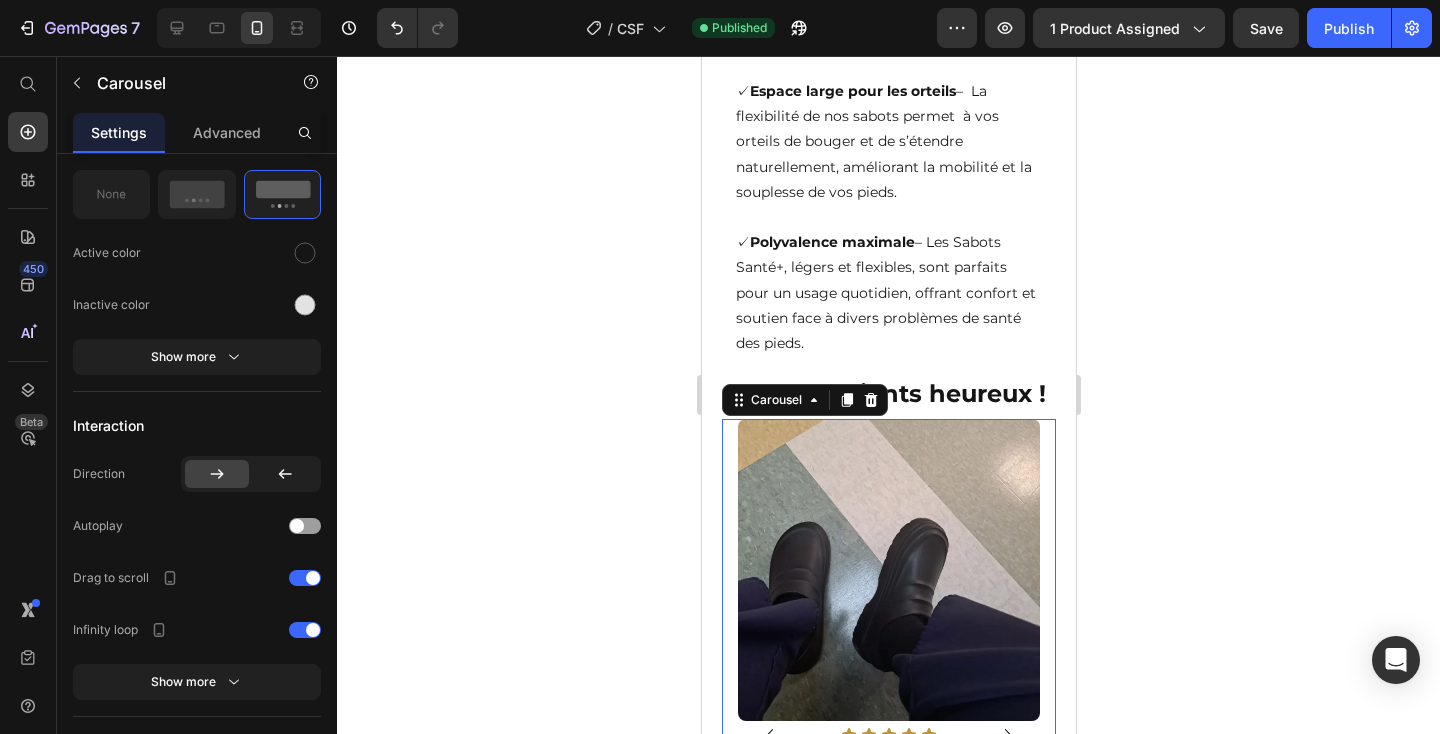 scroll, scrollTop: 0, scrollLeft: 0, axis: both 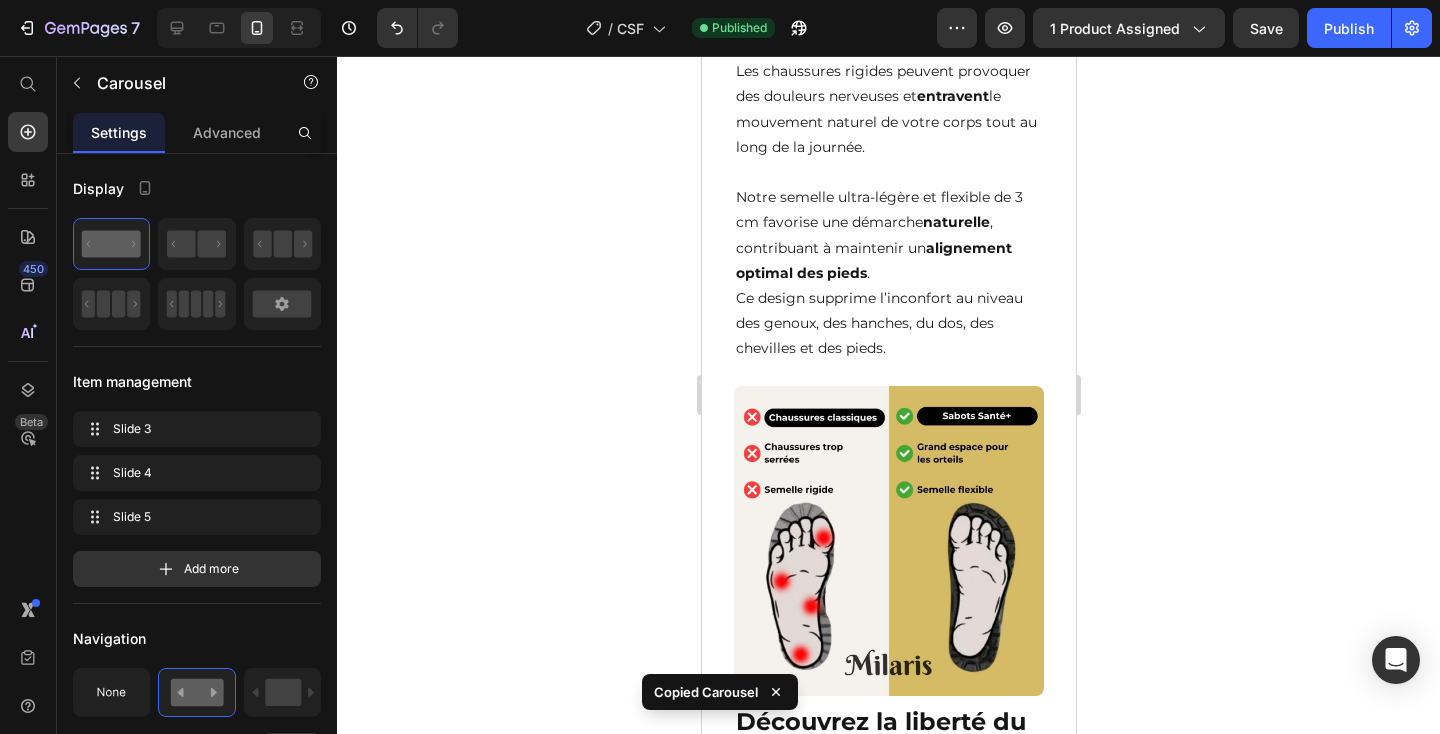 click at bounding box center [888, -203] 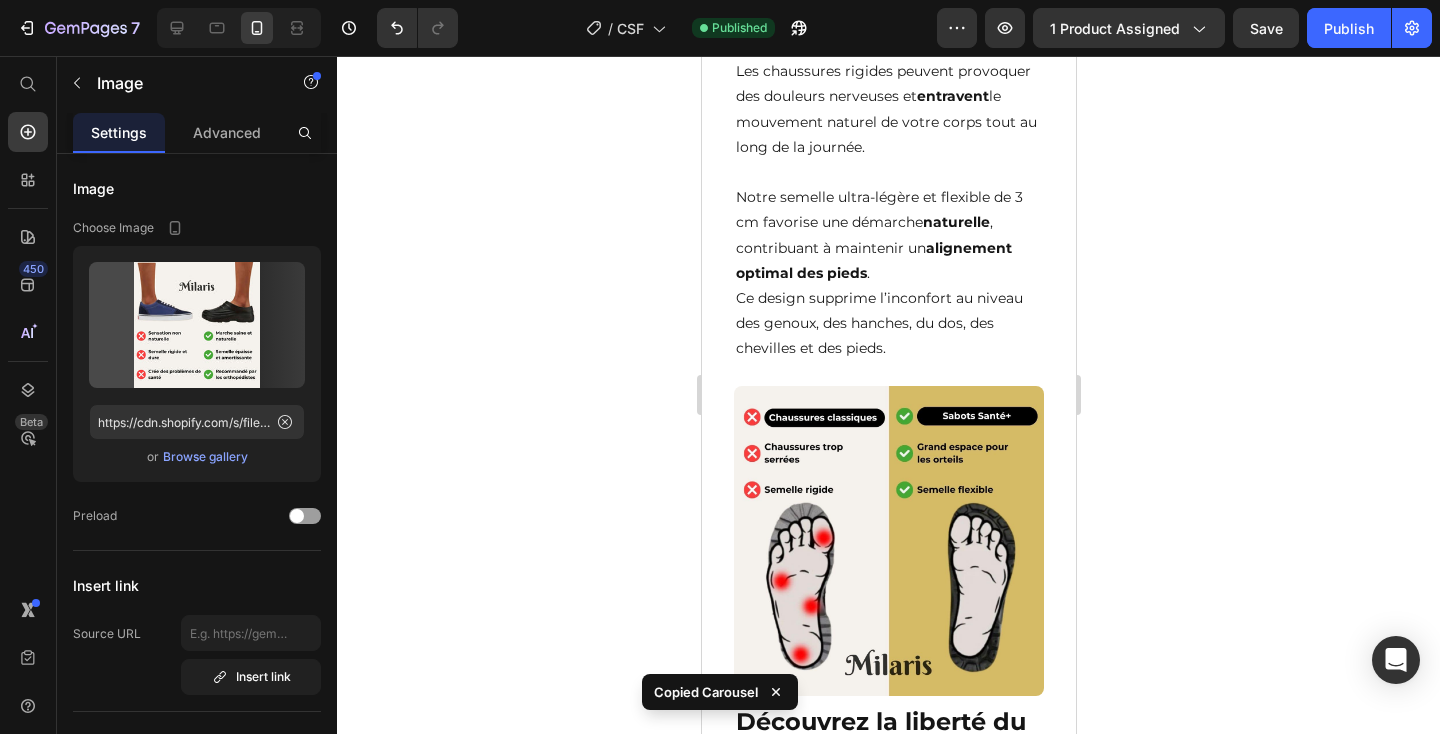 click on "Video Video Video
Carousel" at bounding box center [888, -639] 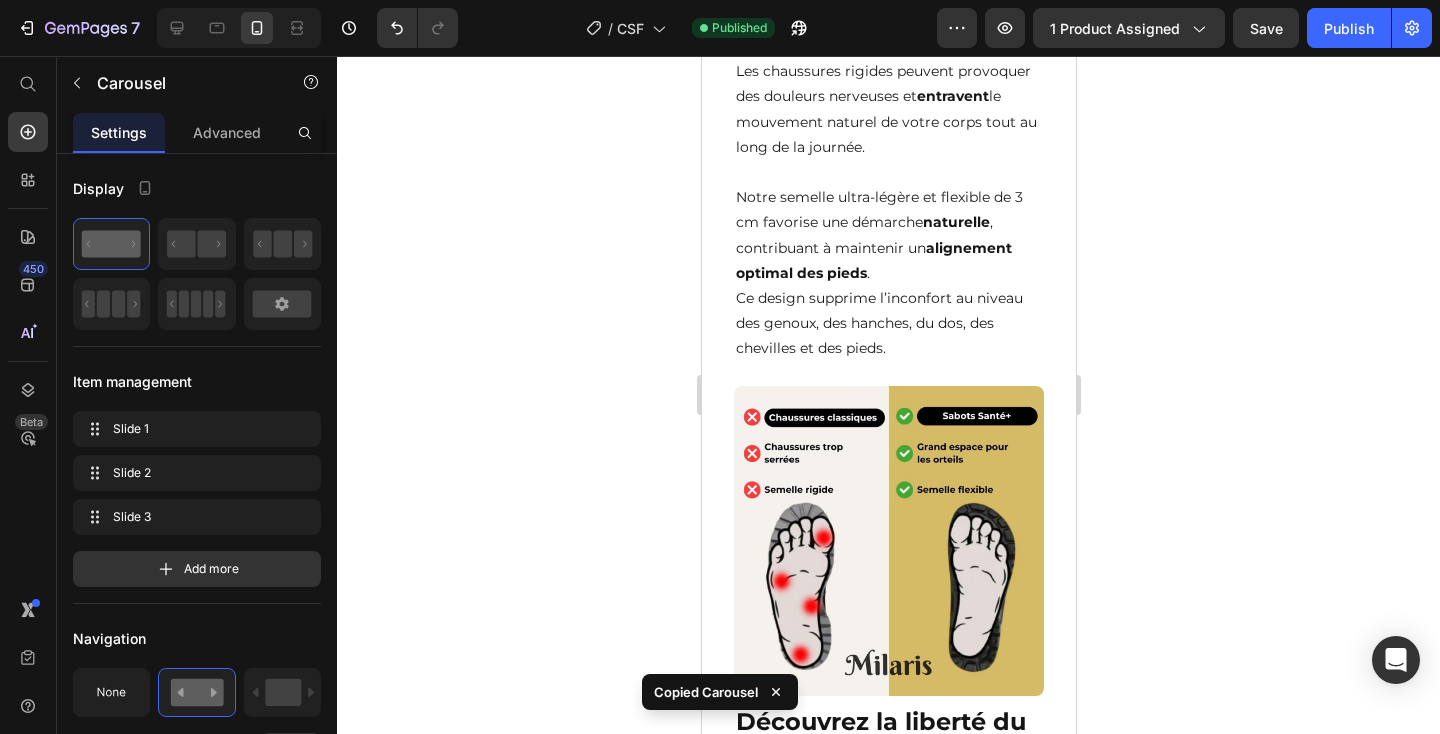 scroll, scrollTop: 1311, scrollLeft: 0, axis: vertical 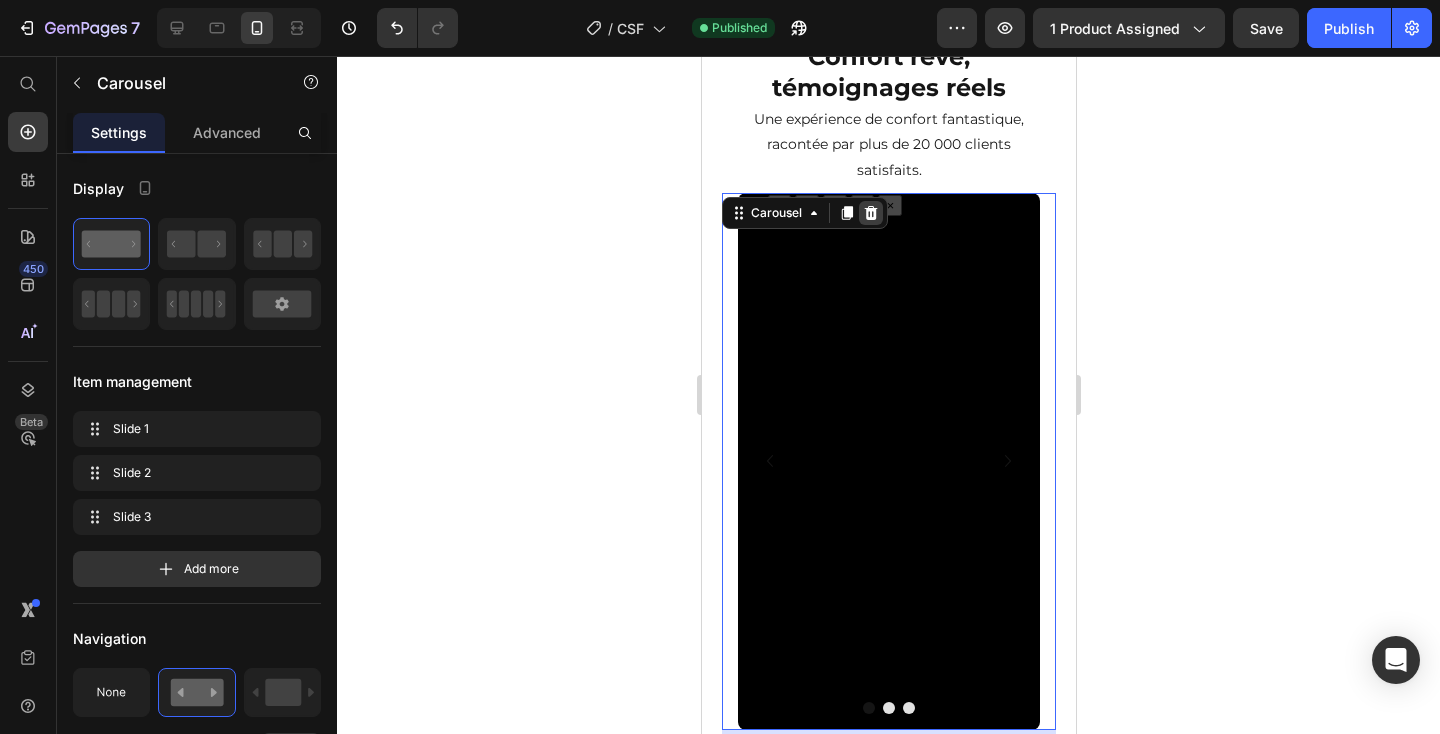 click 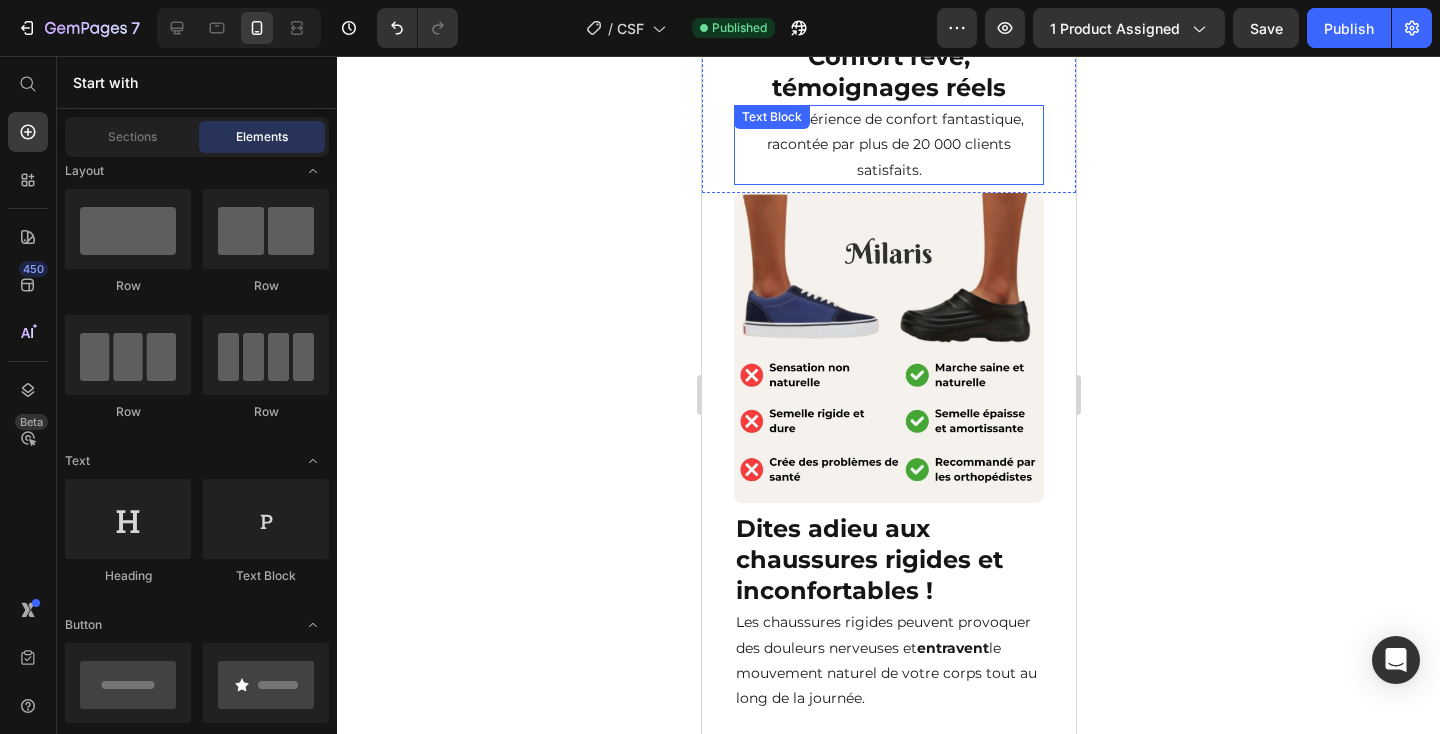 click on "Une expérience de confort fantastique, racontée par plus de 20 000 clients satisfaits." at bounding box center (888, 145) 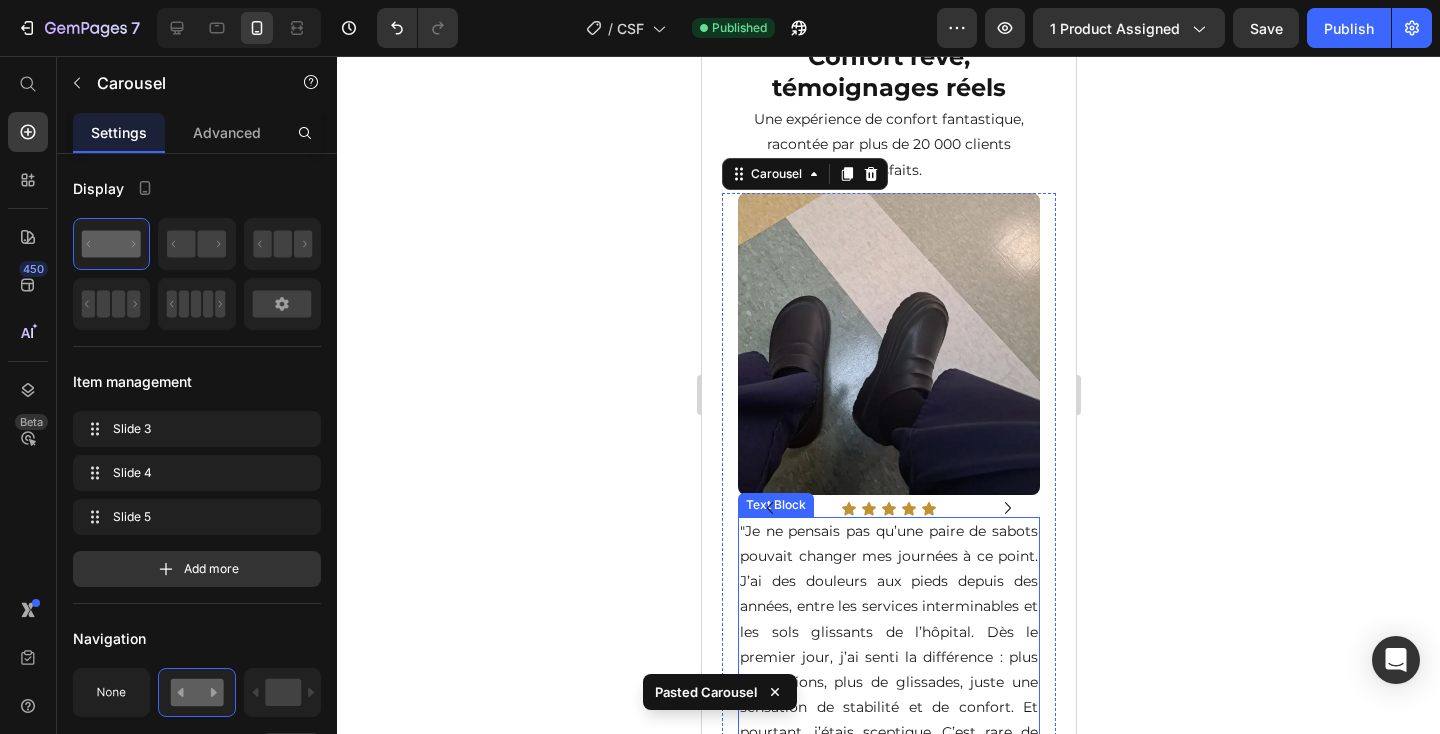 scroll, scrollTop: 1387, scrollLeft: 0, axis: vertical 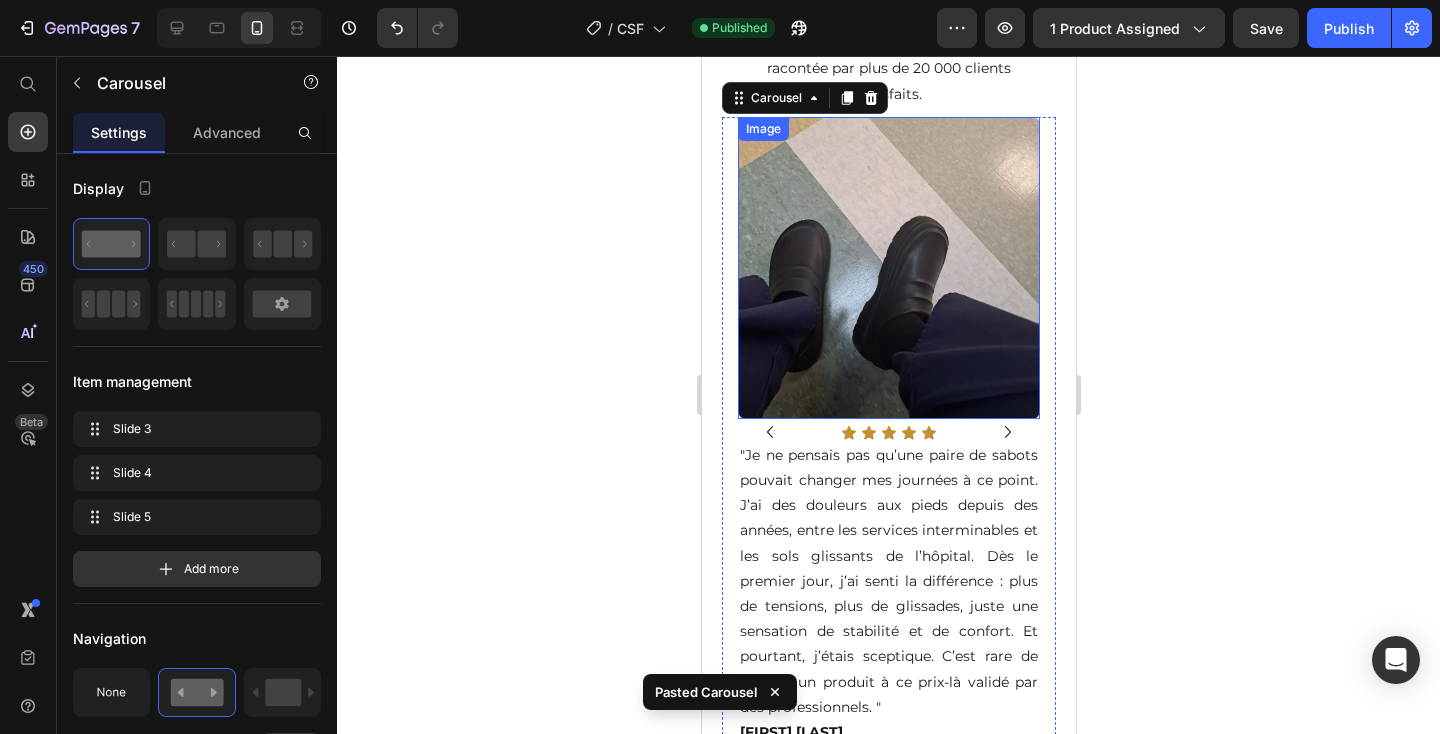 click at bounding box center (888, 268) 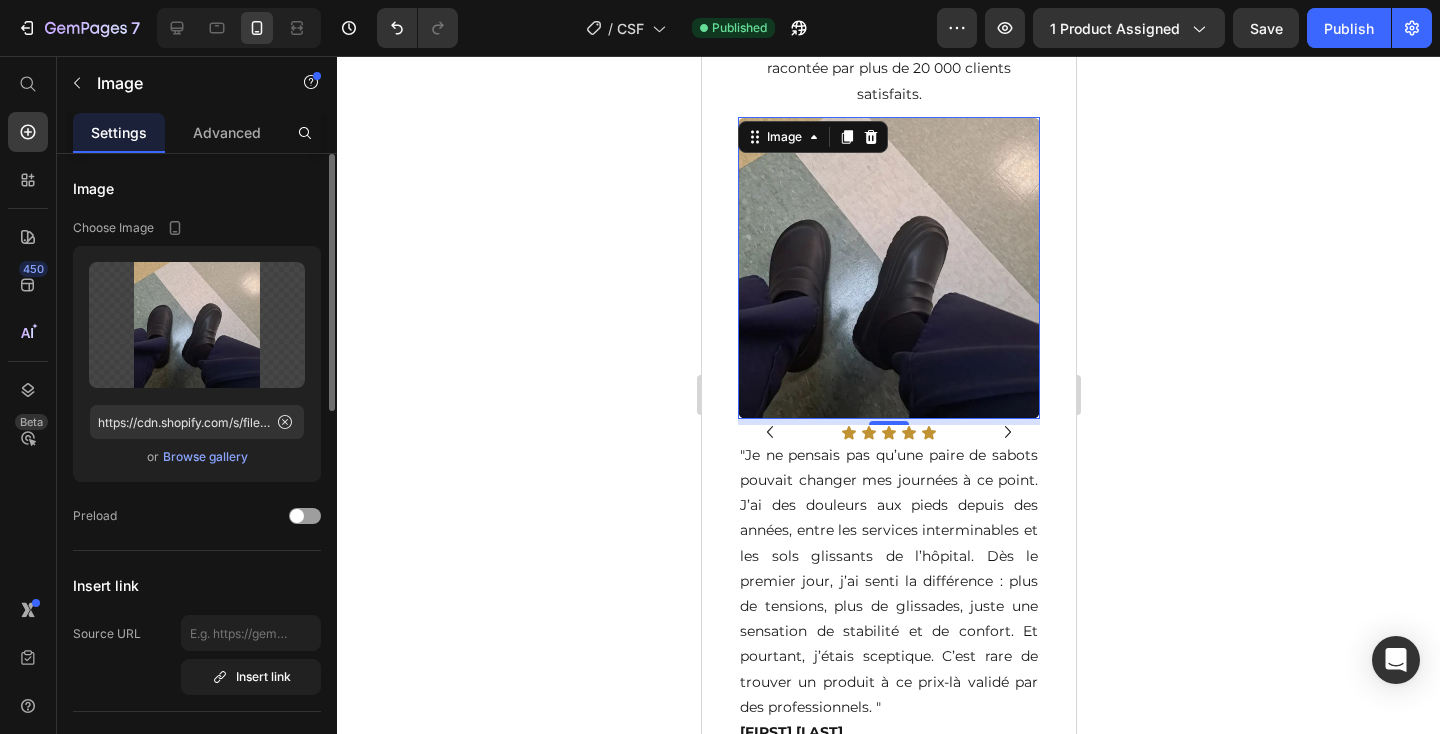 click on "Browse gallery" at bounding box center (205, 457) 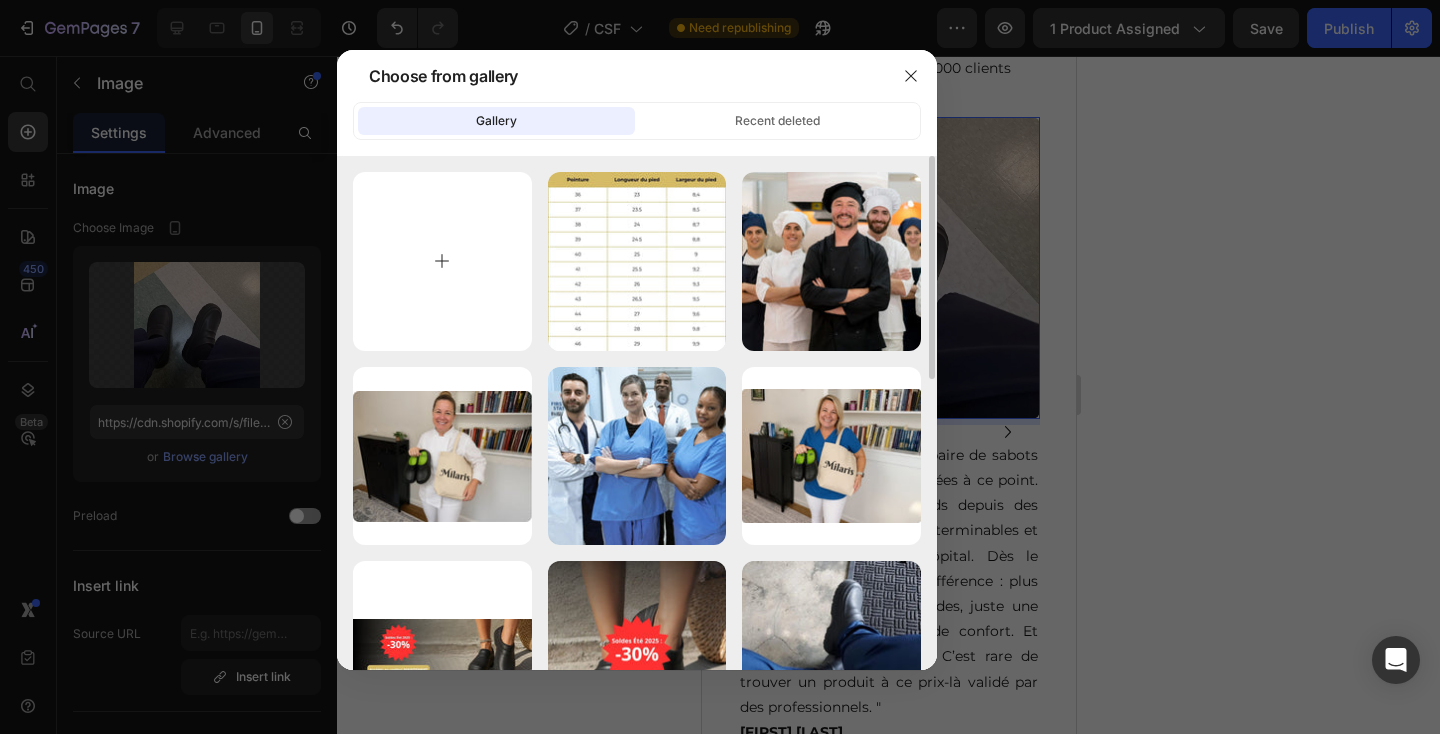 type on "C:\fakepath\15-min.jpg" 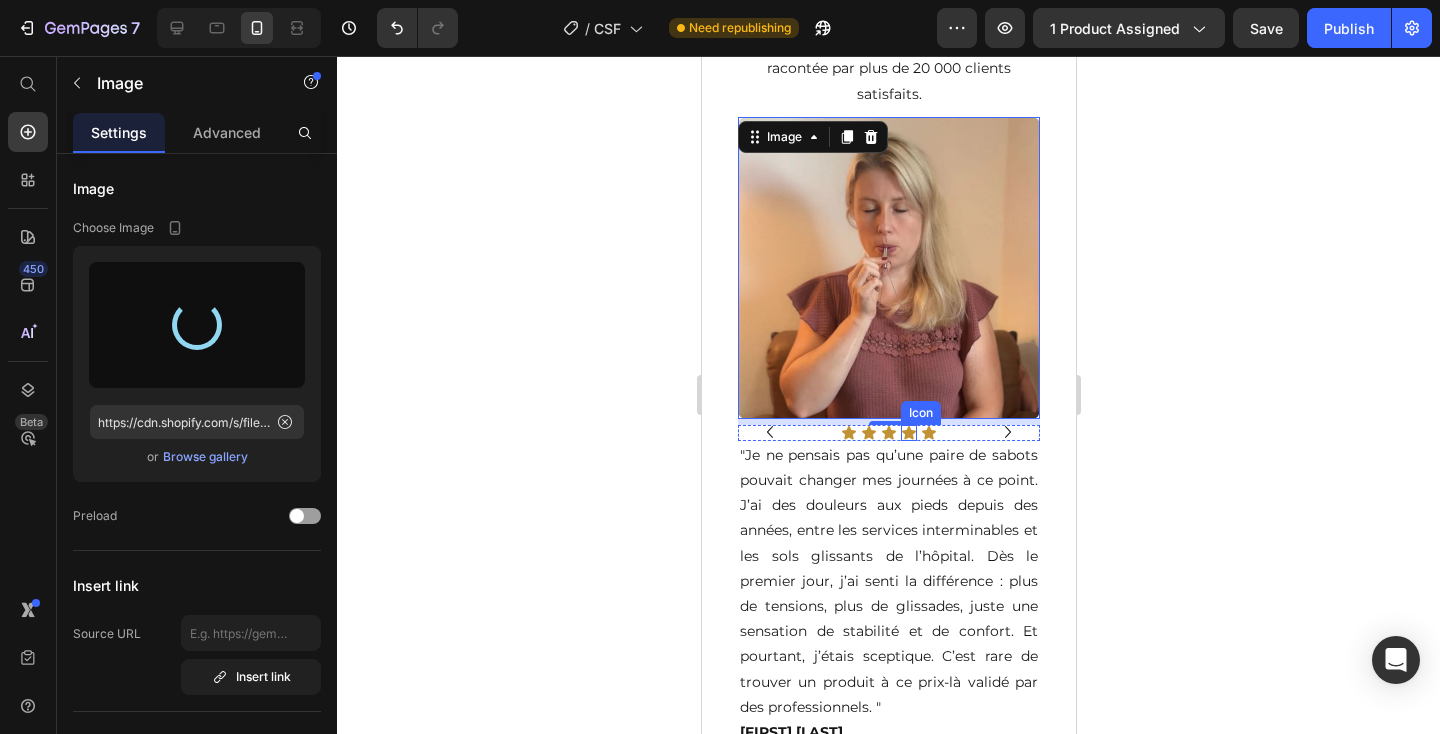 type on "https://cdn.shopify.com/s/files/1/0841/3059/5157/files/gempages_537028386489369458-8af15080-78e2-4a7a-a31a-7c91ab6cd03e.jpg" 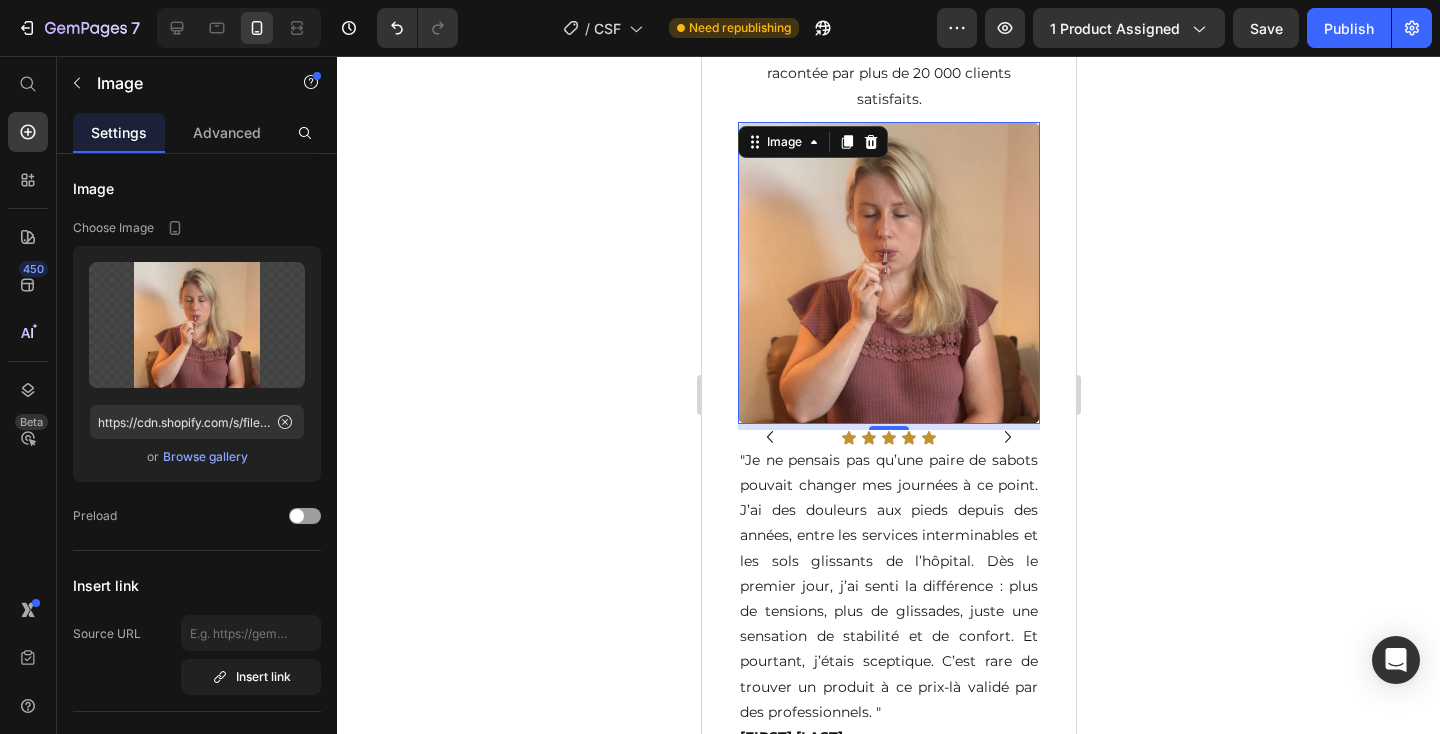 scroll, scrollTop: 1332, scrollLeft: 0, axis: vertical 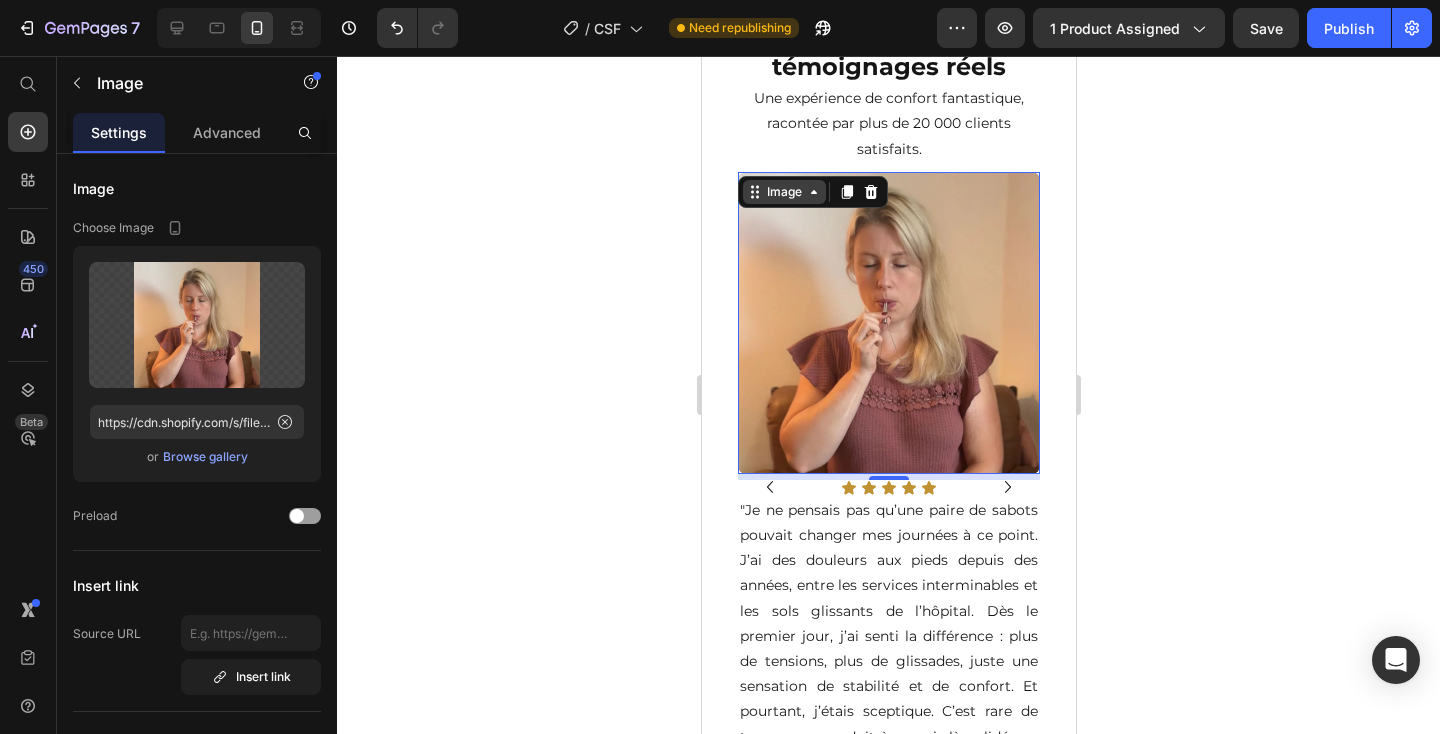 click on "Image" at bounding box center [783, 192] 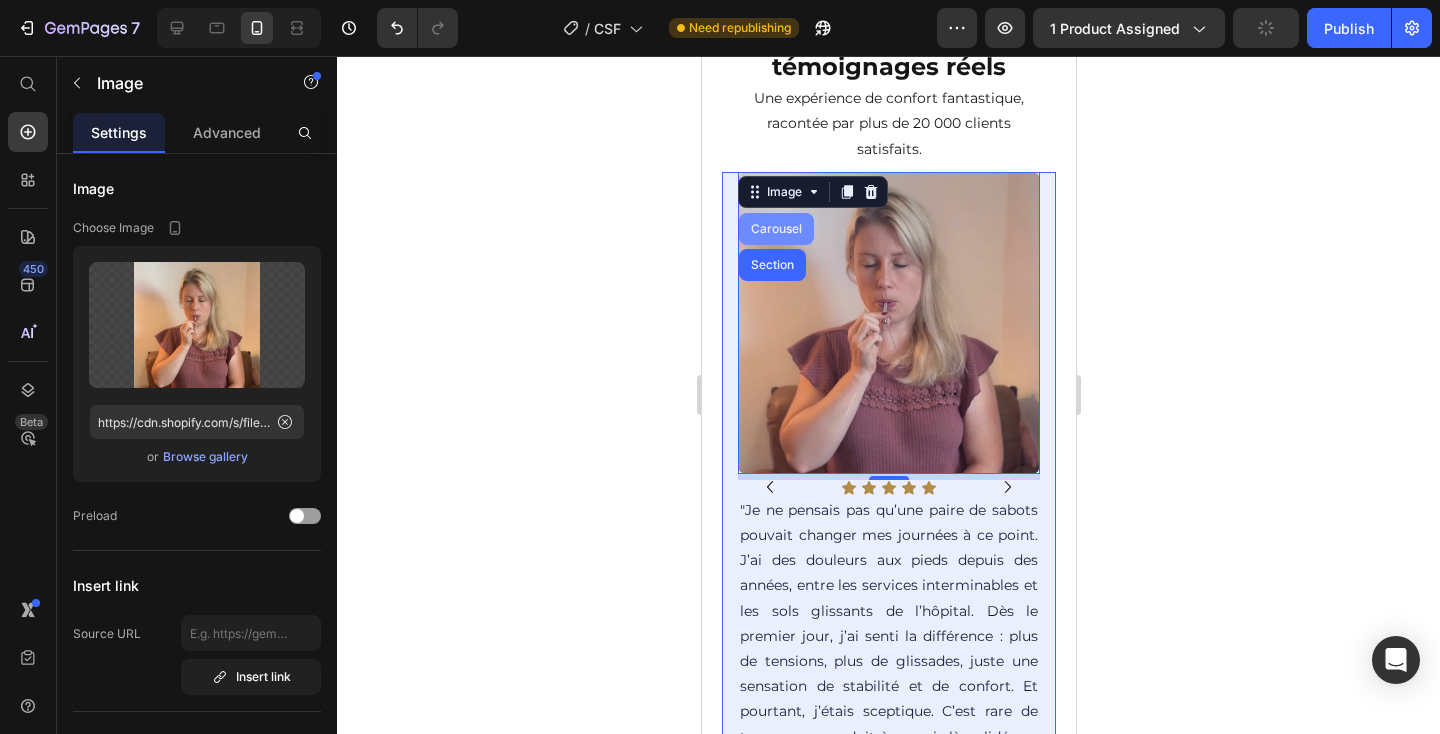 click on "Carousel" at bounding box center (775, 229) 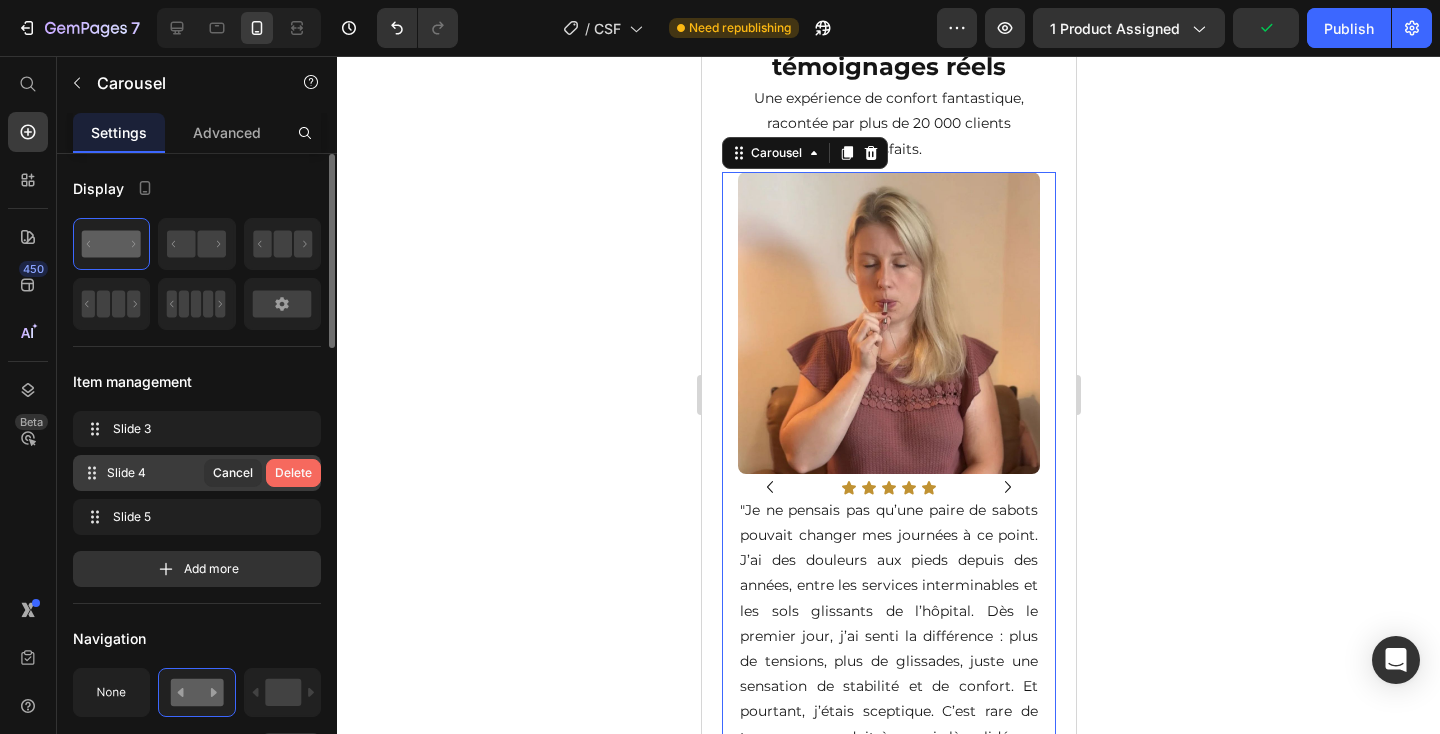 click on "Delete" at bounding box center [293, 473] 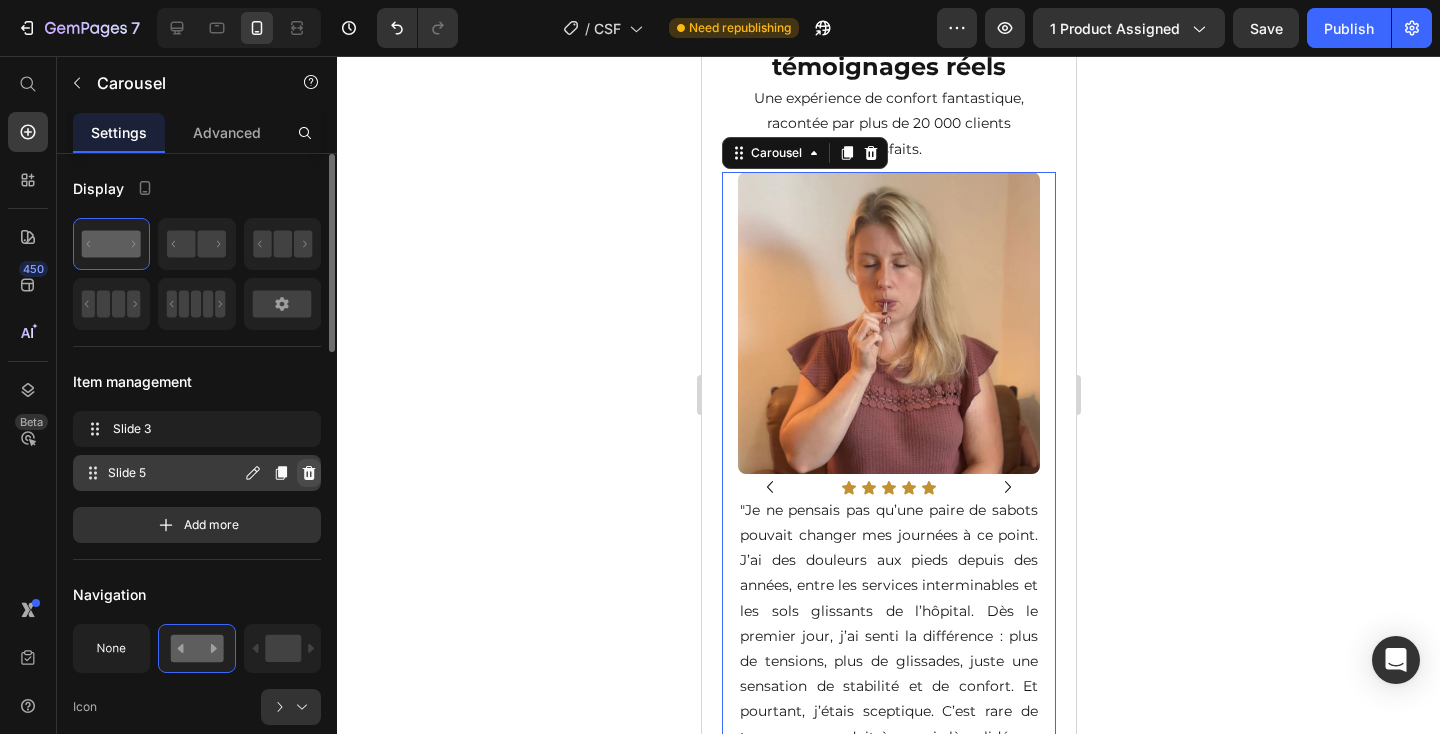 click 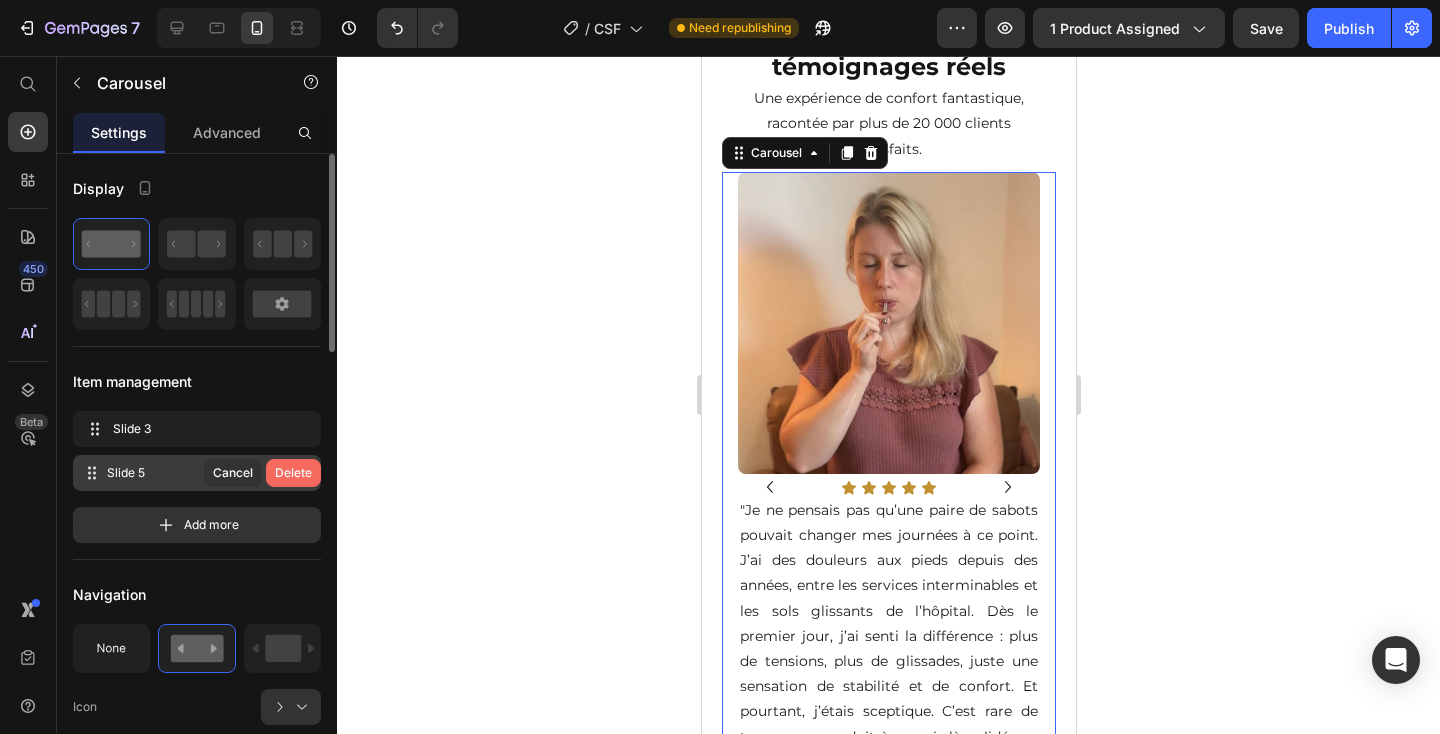 click on "Delete" at bounding box center [293, 473] 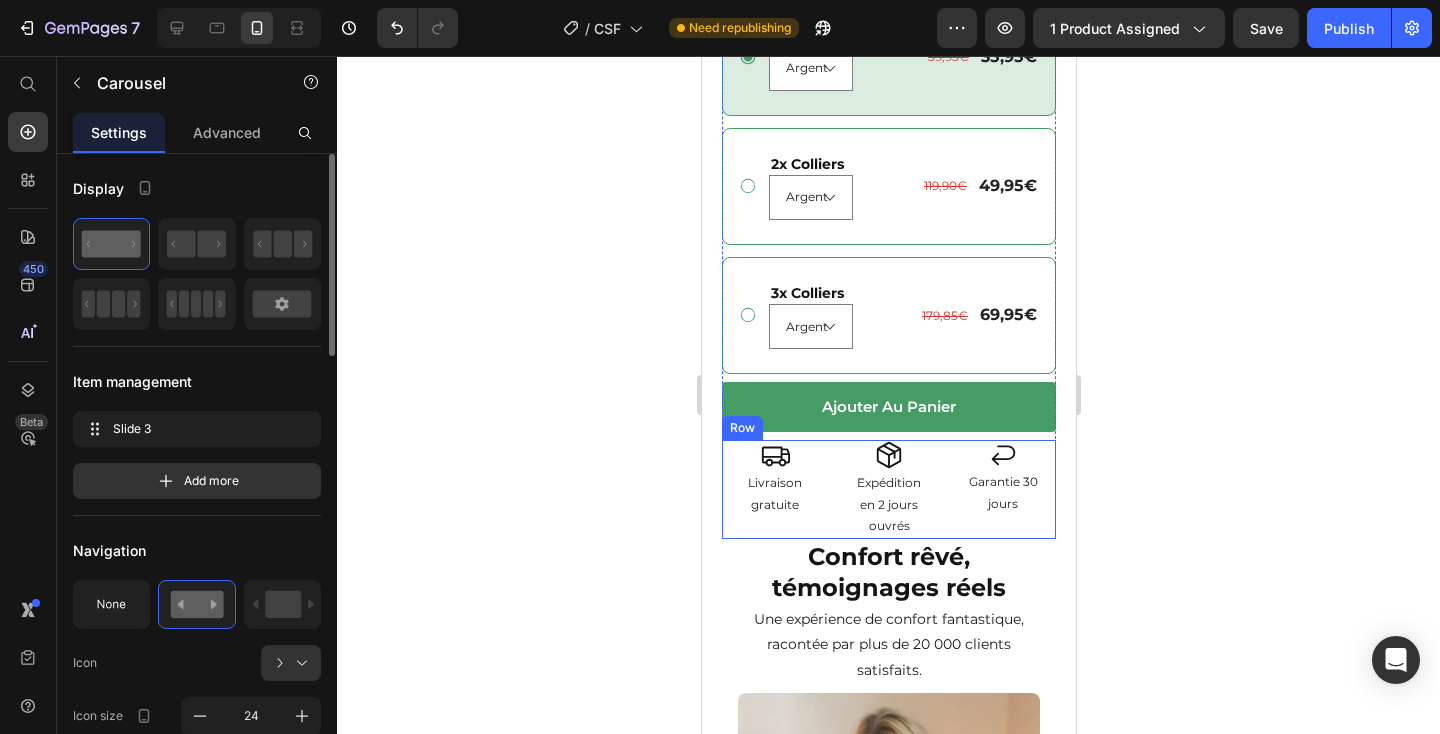scroll, scrollTop: 902, scrollLeft: 0, axis: vertical 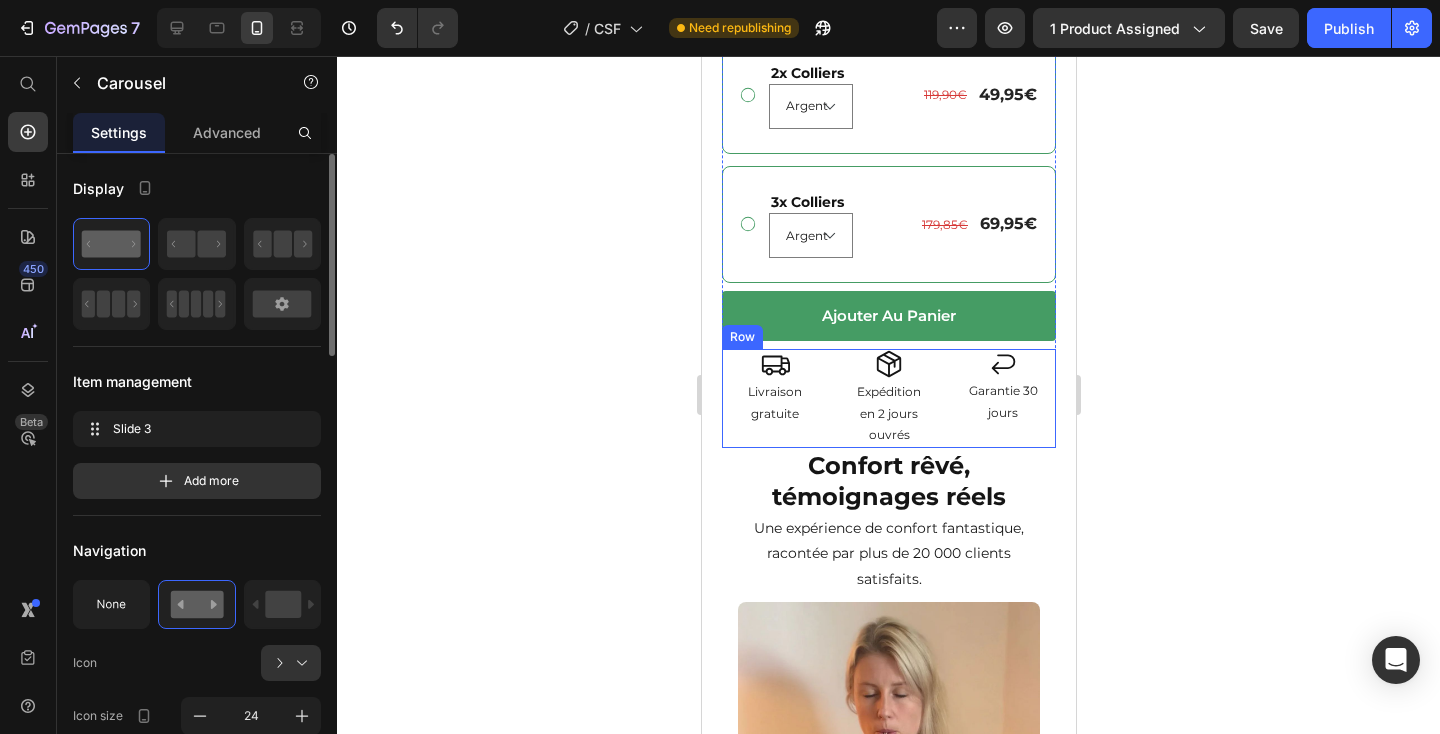 click on "Une expérience de confort fantastique, racontée par plus de 20 000 clients satisfaits." at bounding box center [888, 554] 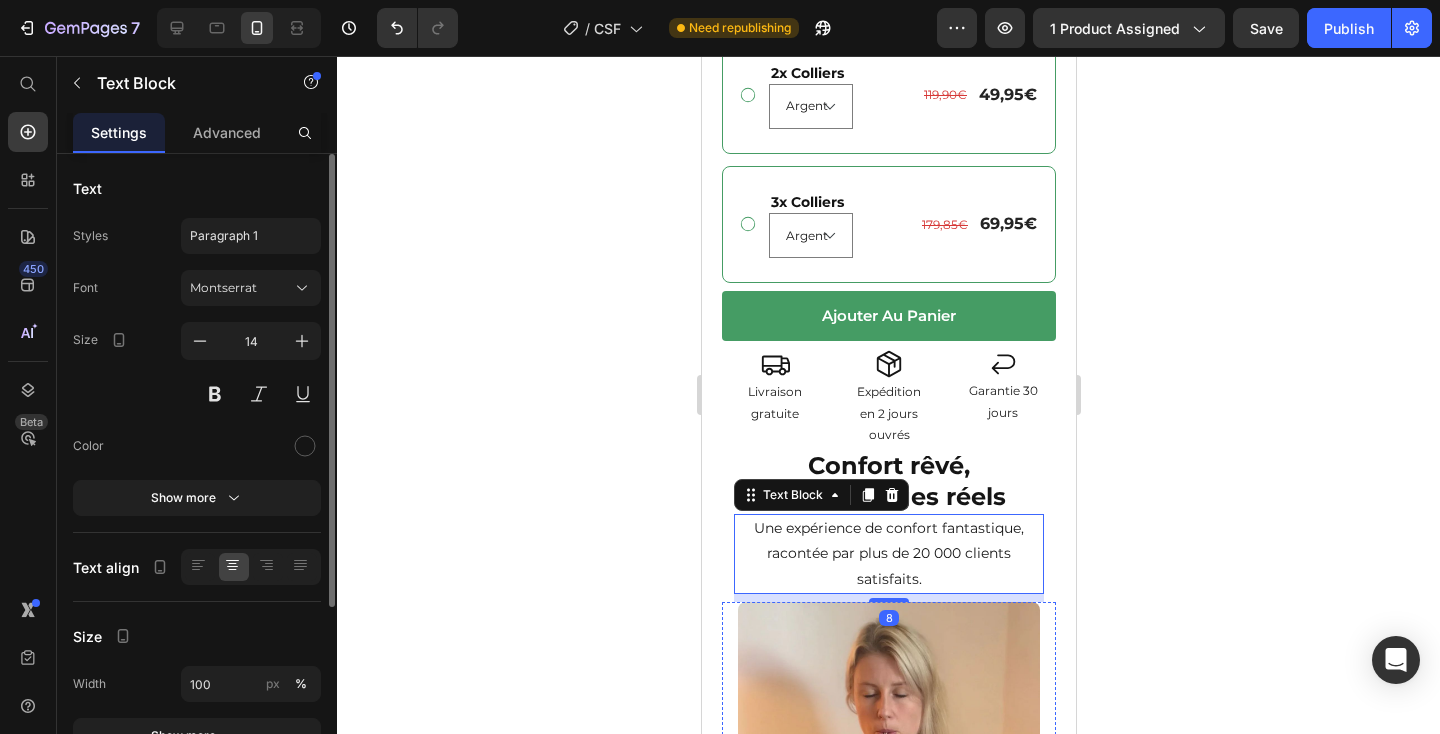 scroll, scrollTop: 1459, scrollLeft: 0, axis: vertical 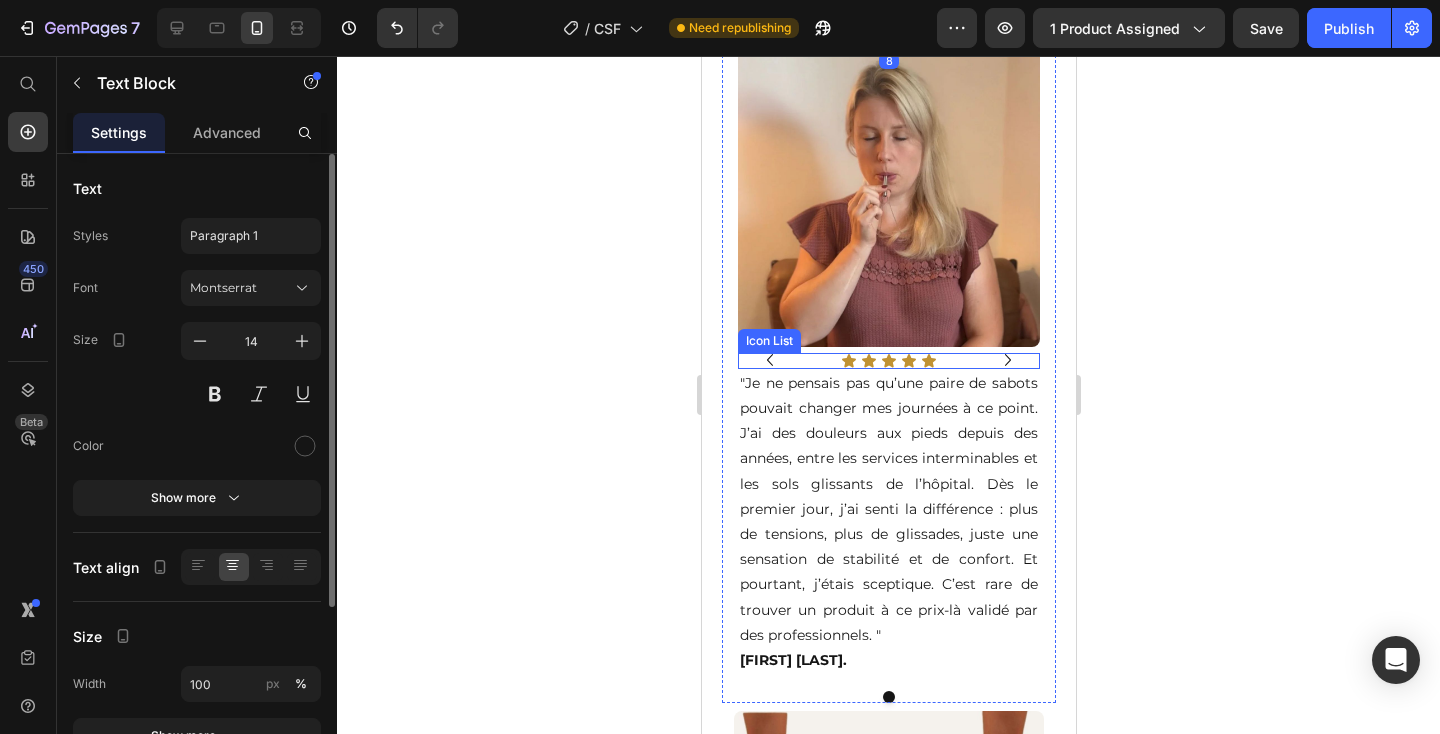 click on "Icon Icon Icon Icon
Icon" at bounding box center (888, 361) 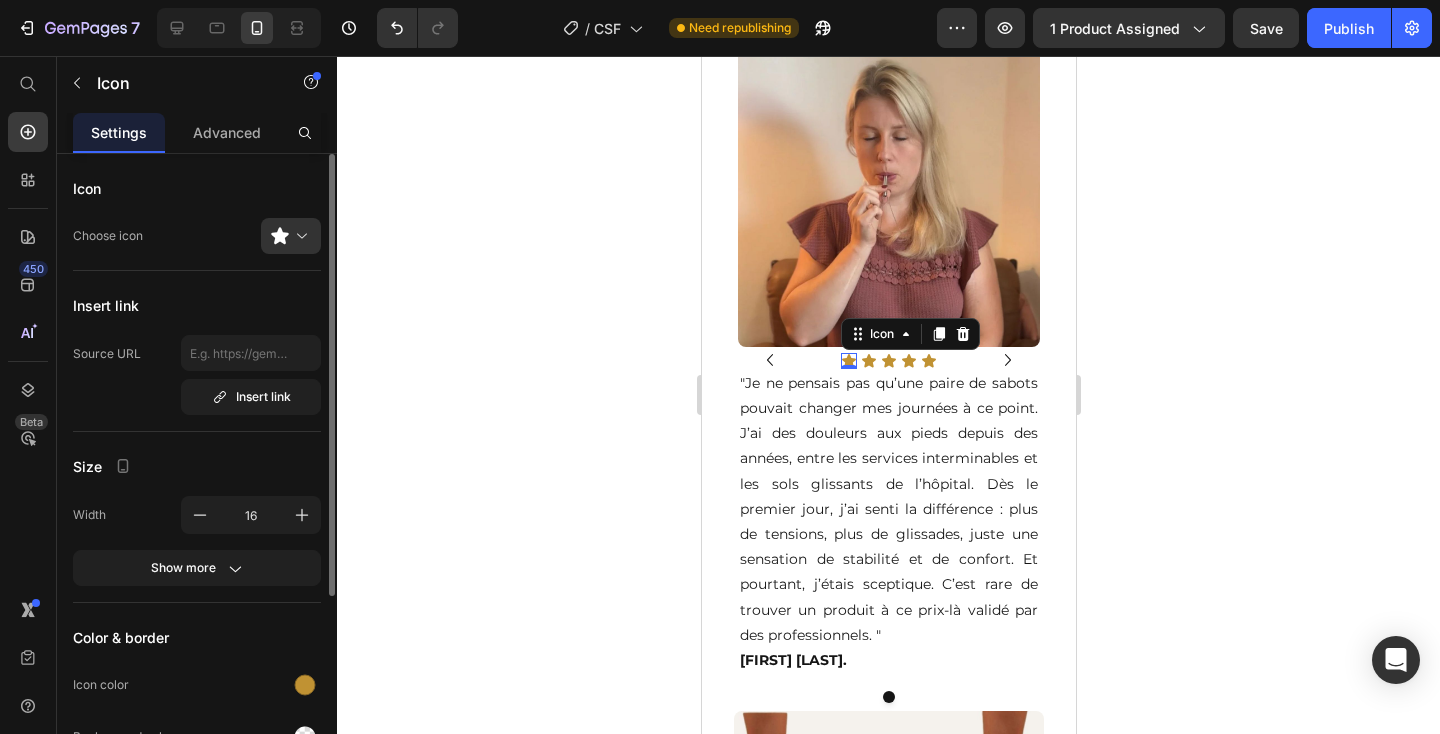 click on "0" at bounding box center (848, 369) 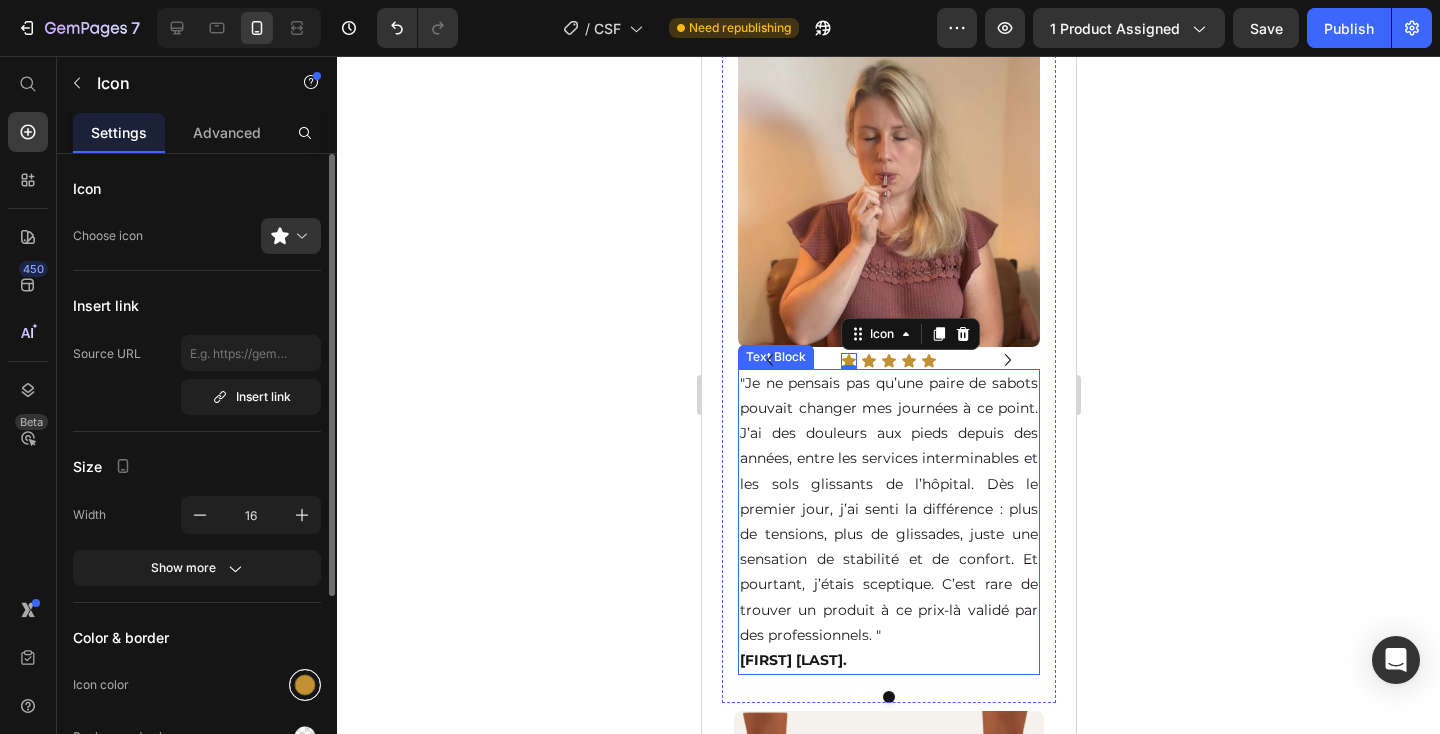 click at bounding box center [305, 685] 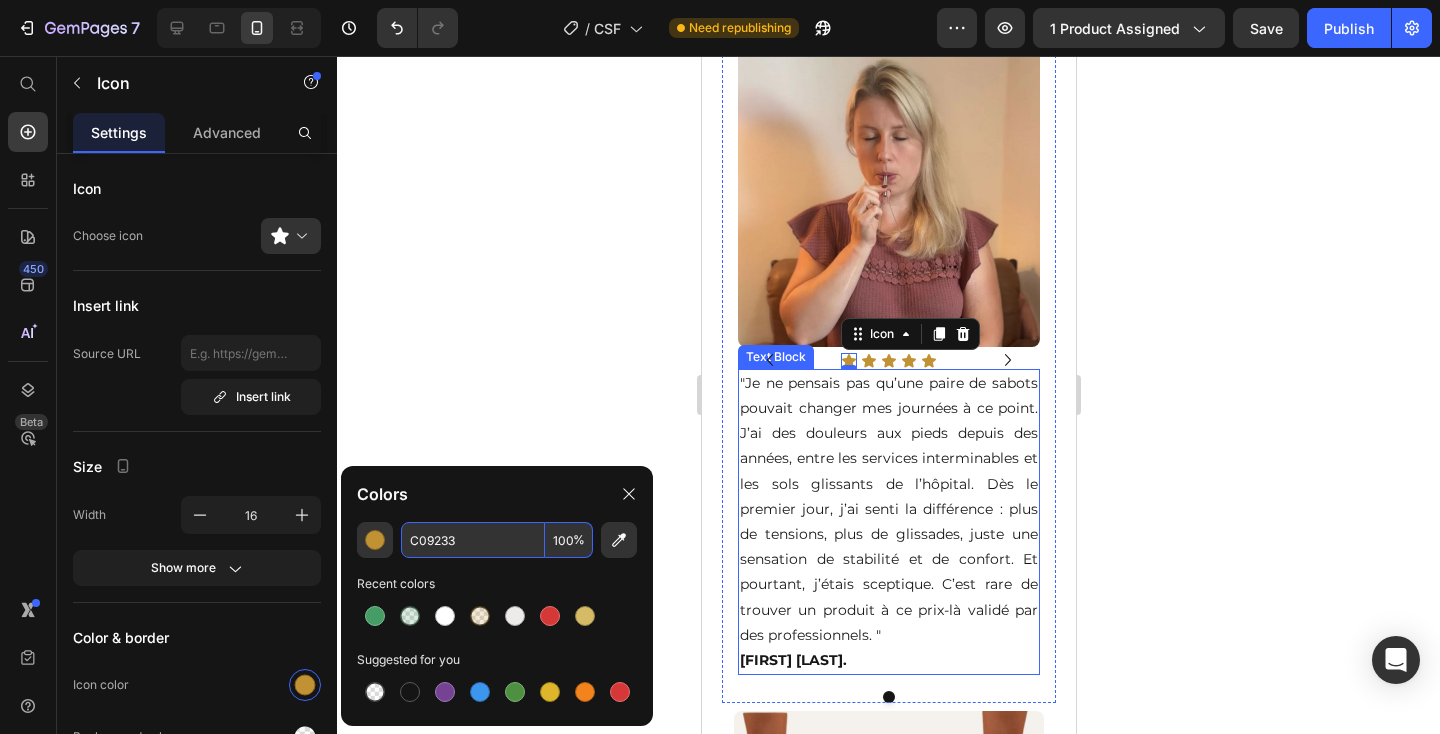 click on "C09233" at bounding box center [473, 540] 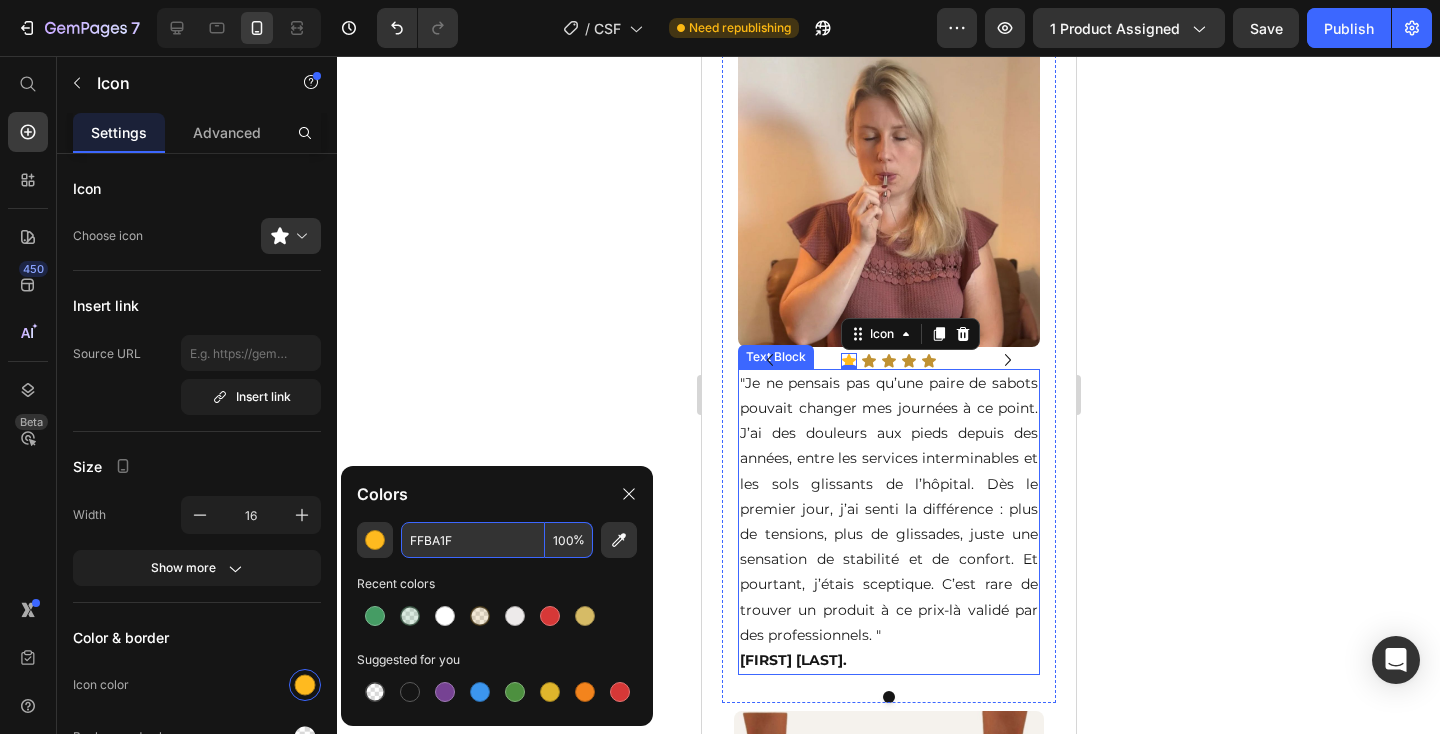 type on "FFBA1F" 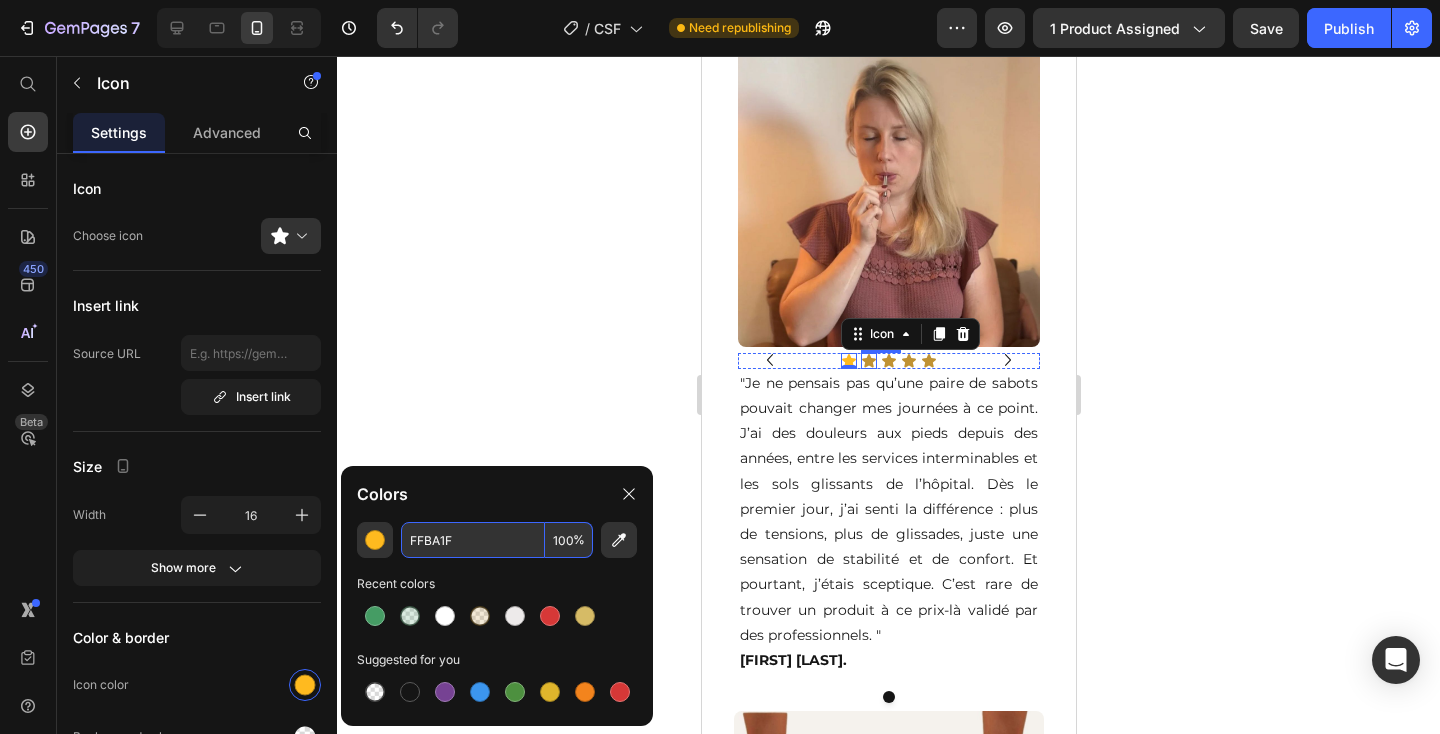 click 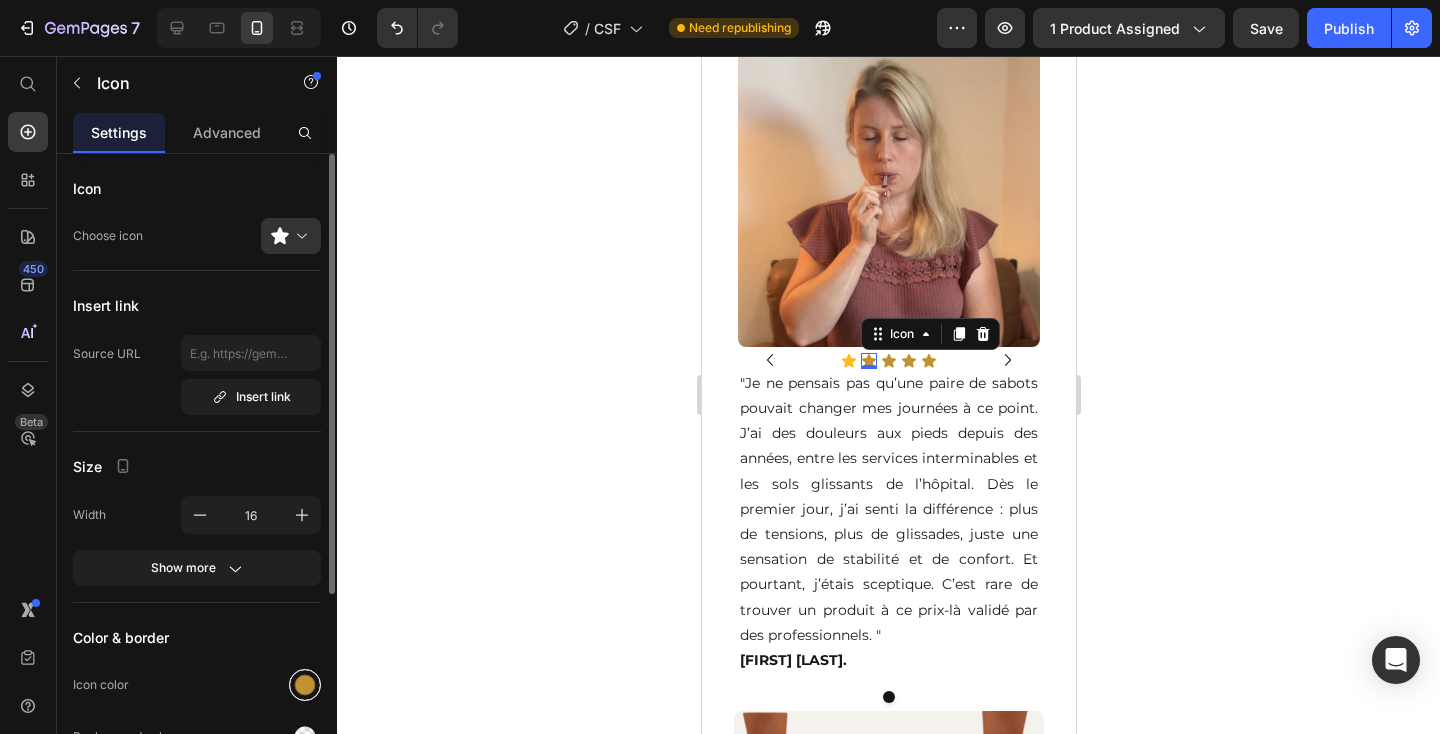 click at bounding box center (305, 685) 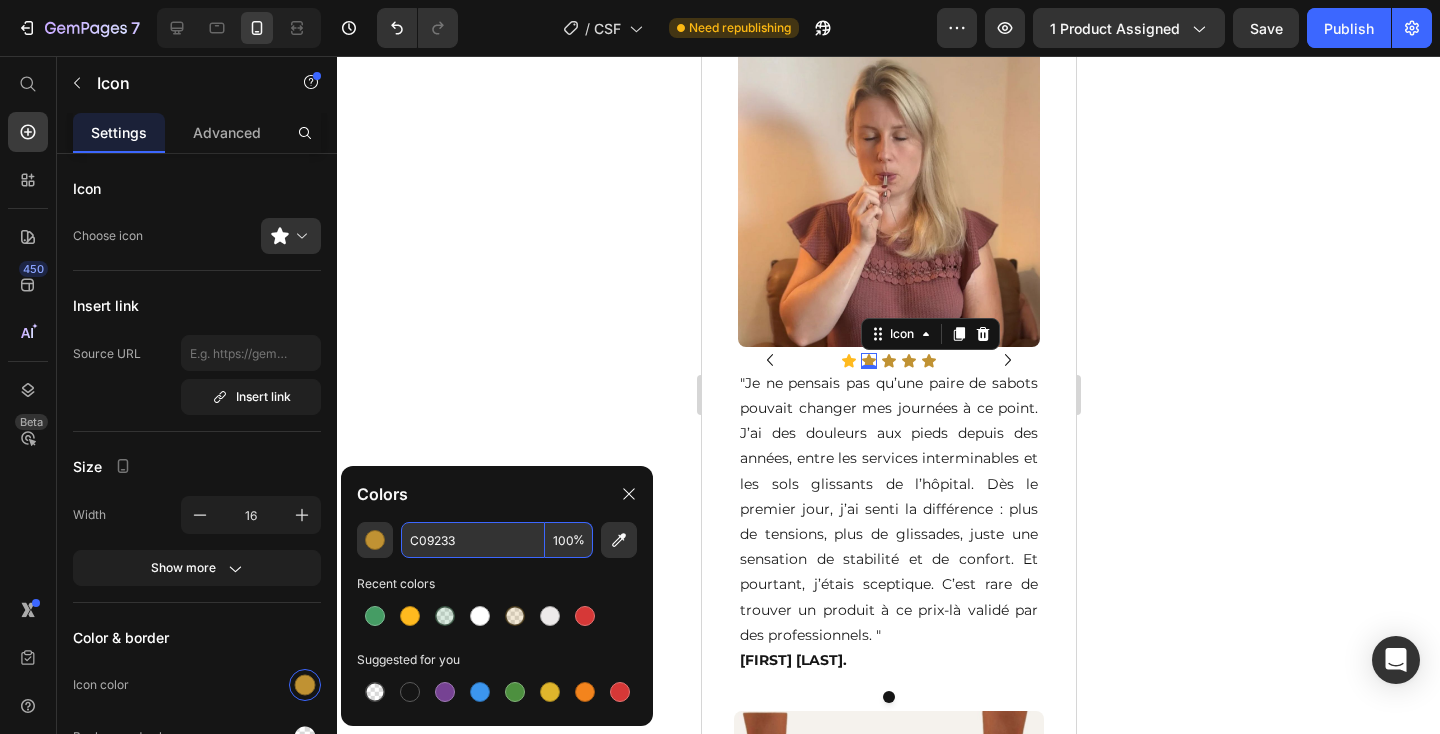 click on "C09233" at bounding box center [473, 540] 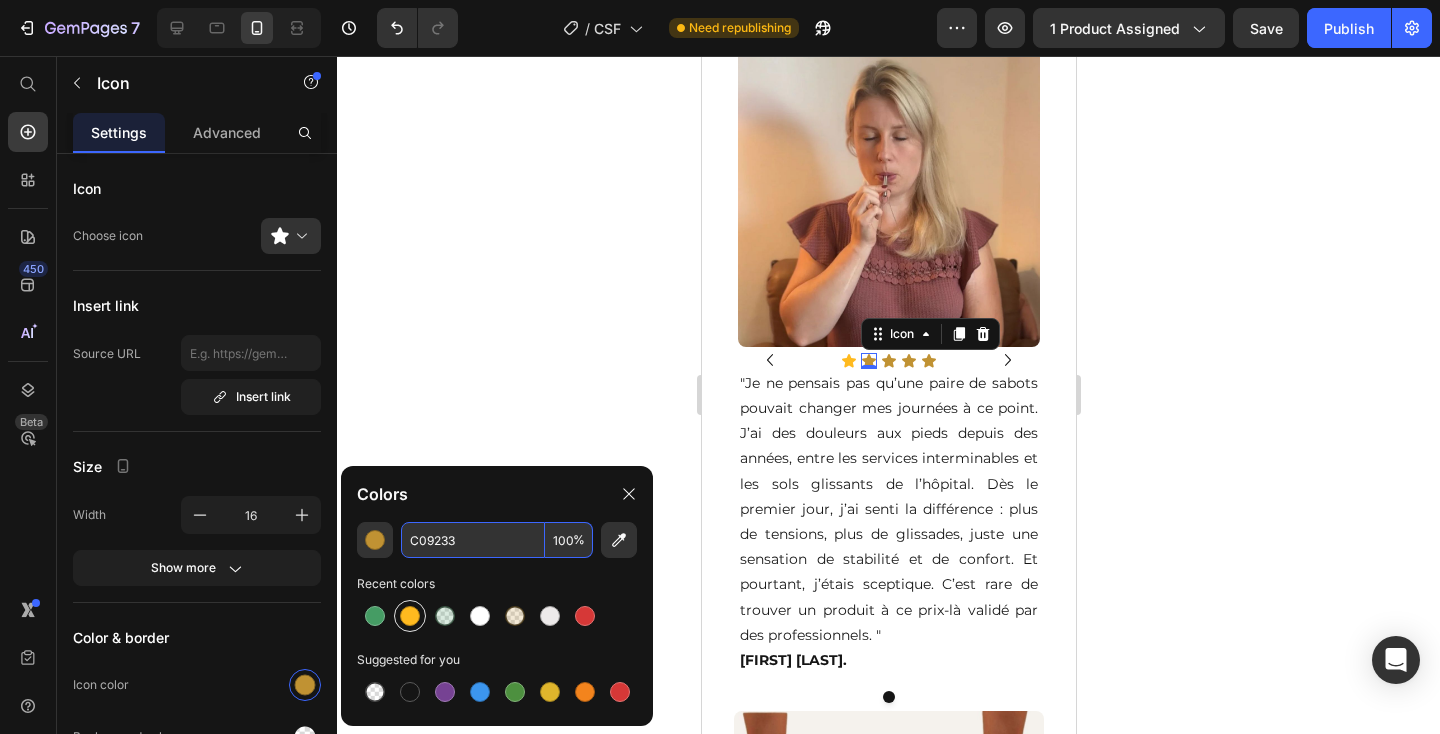 click at bounding box center (410, 616) 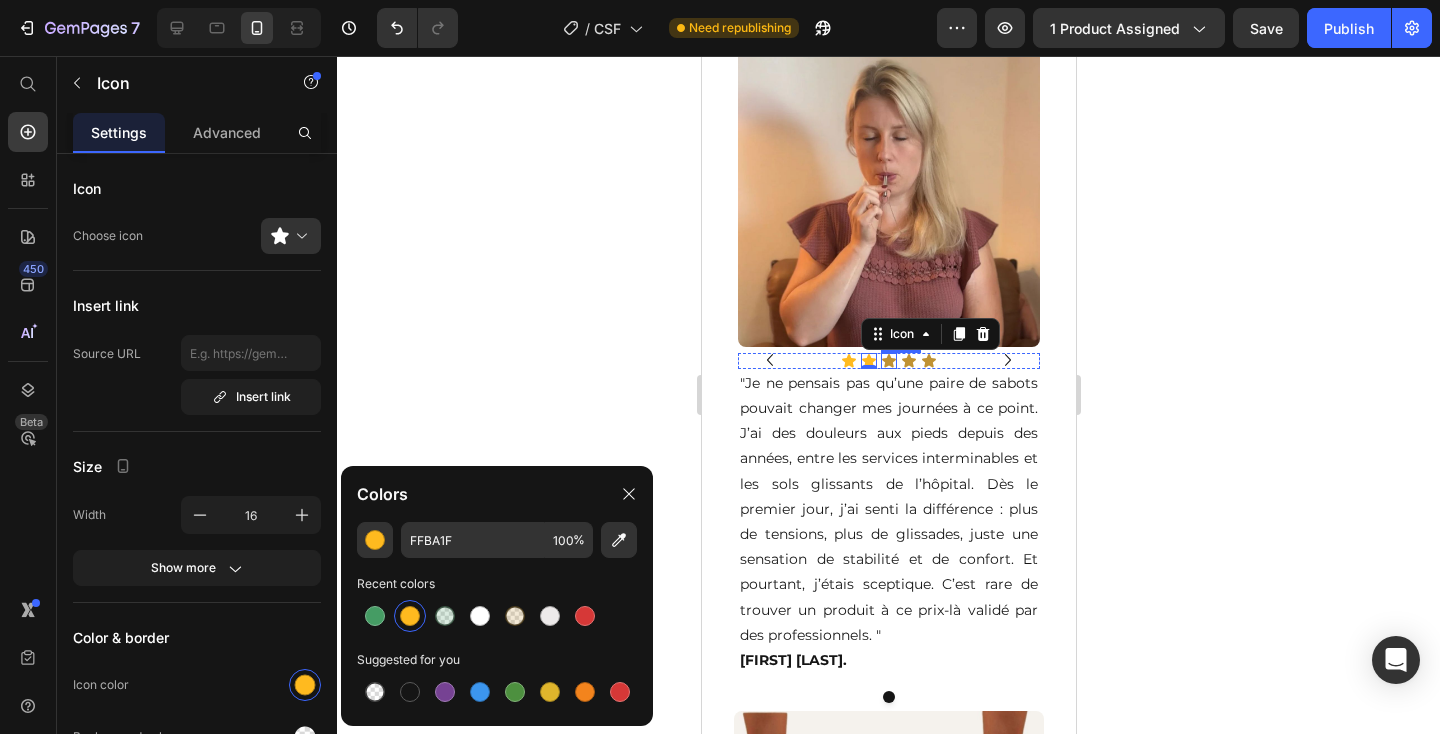 click 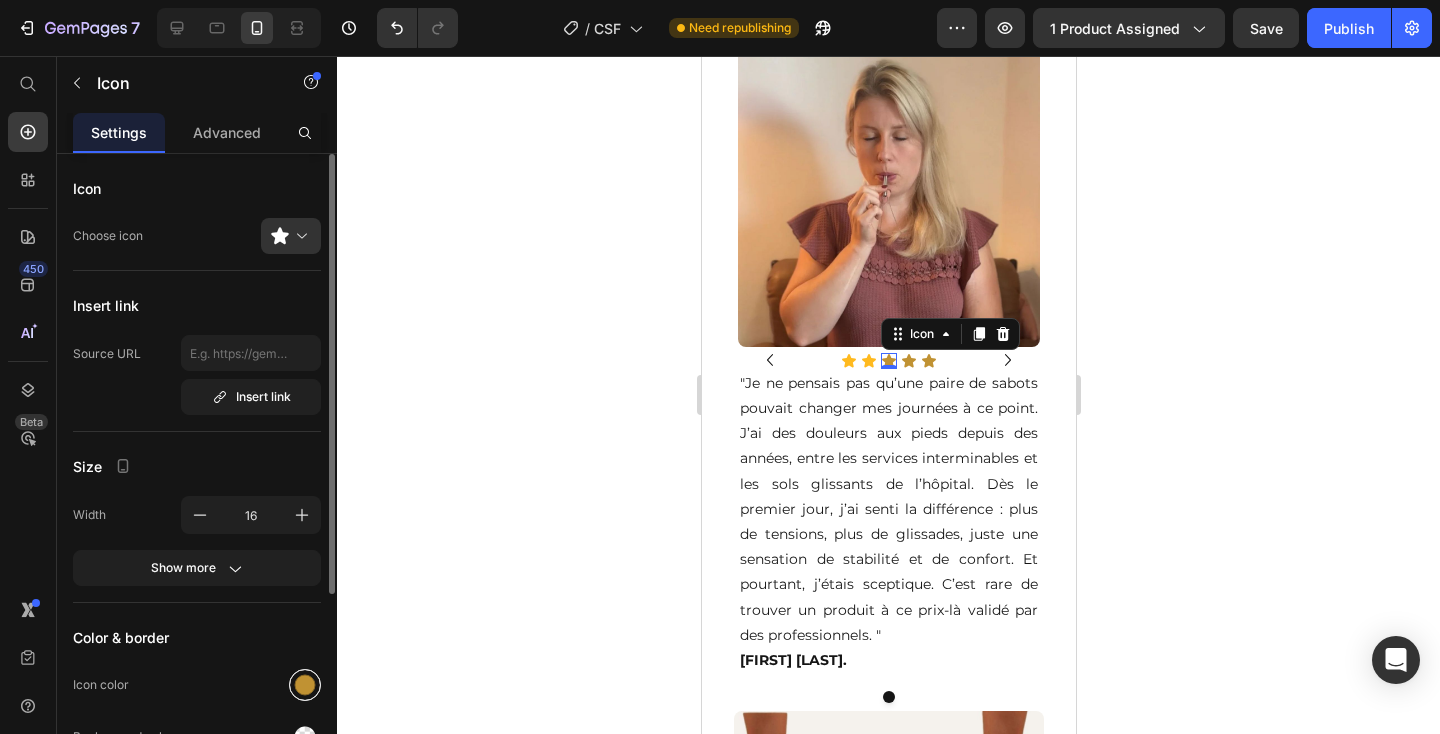 click at bounding box center [305, 685] 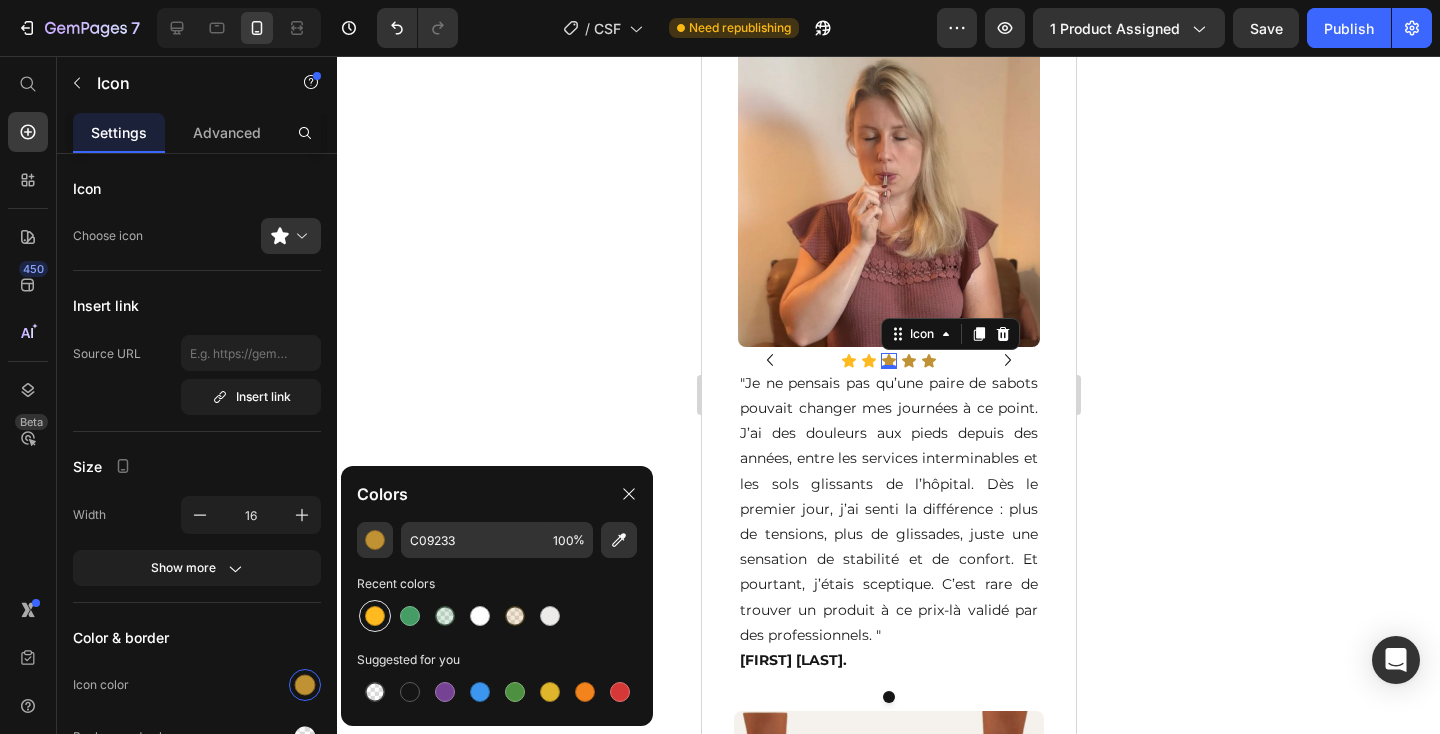 click at bounding box center [375, 616] 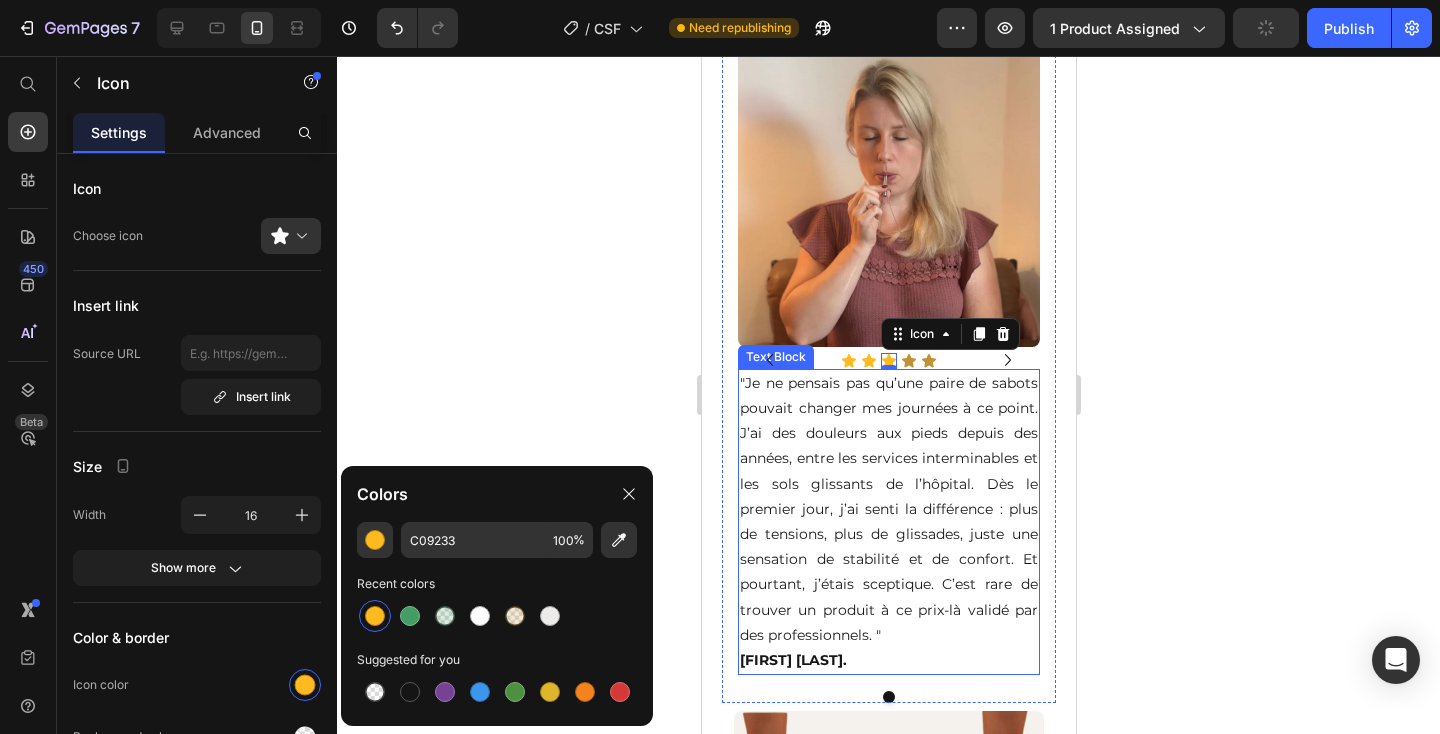 type on "FFBA1F" 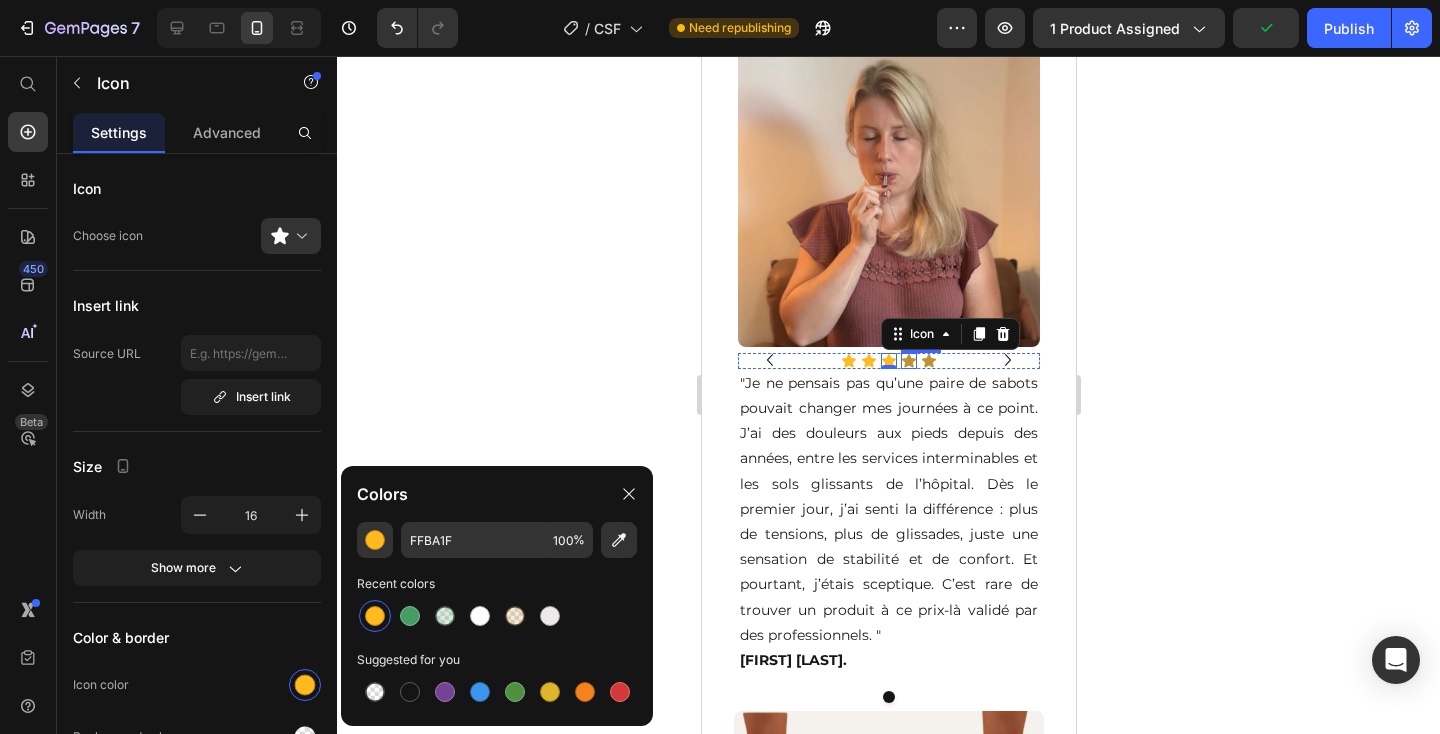 click 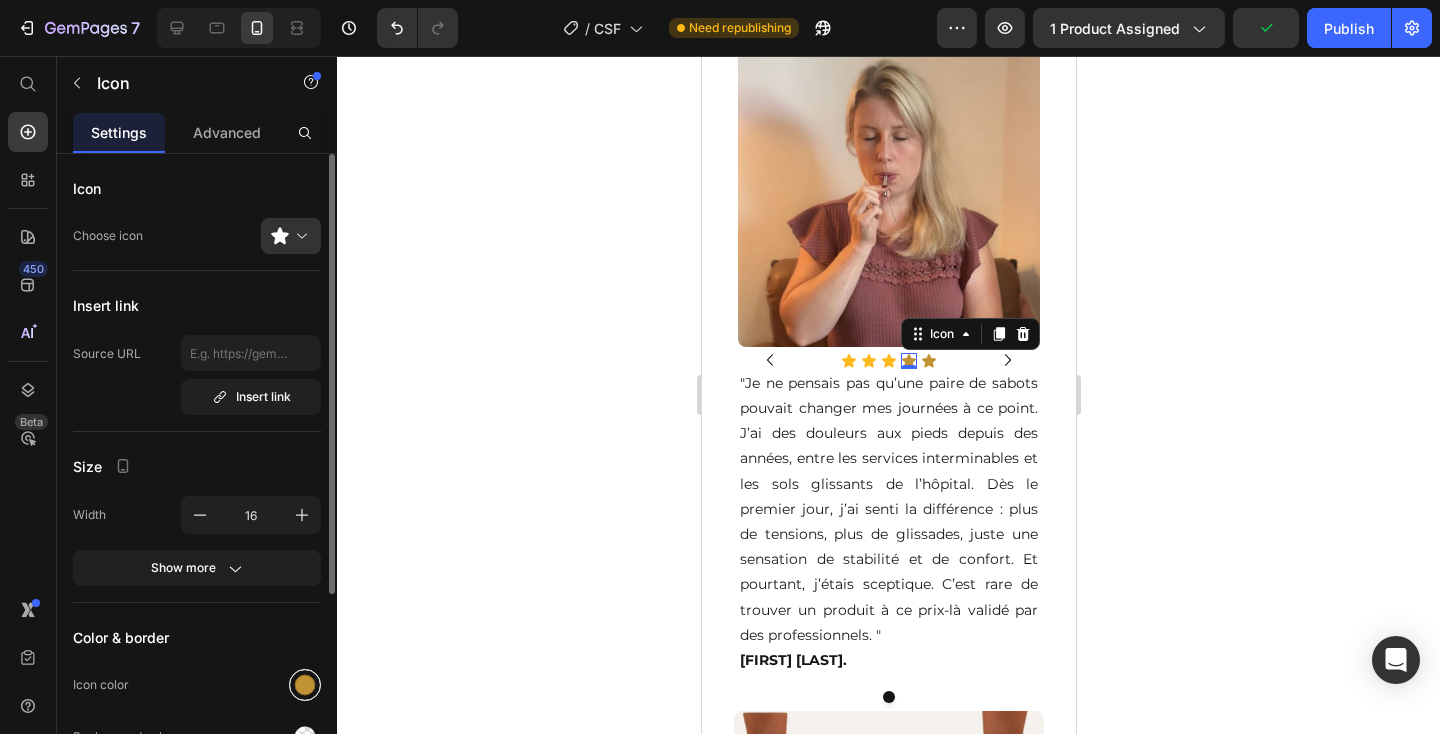 click at bounding box center [305, 685] 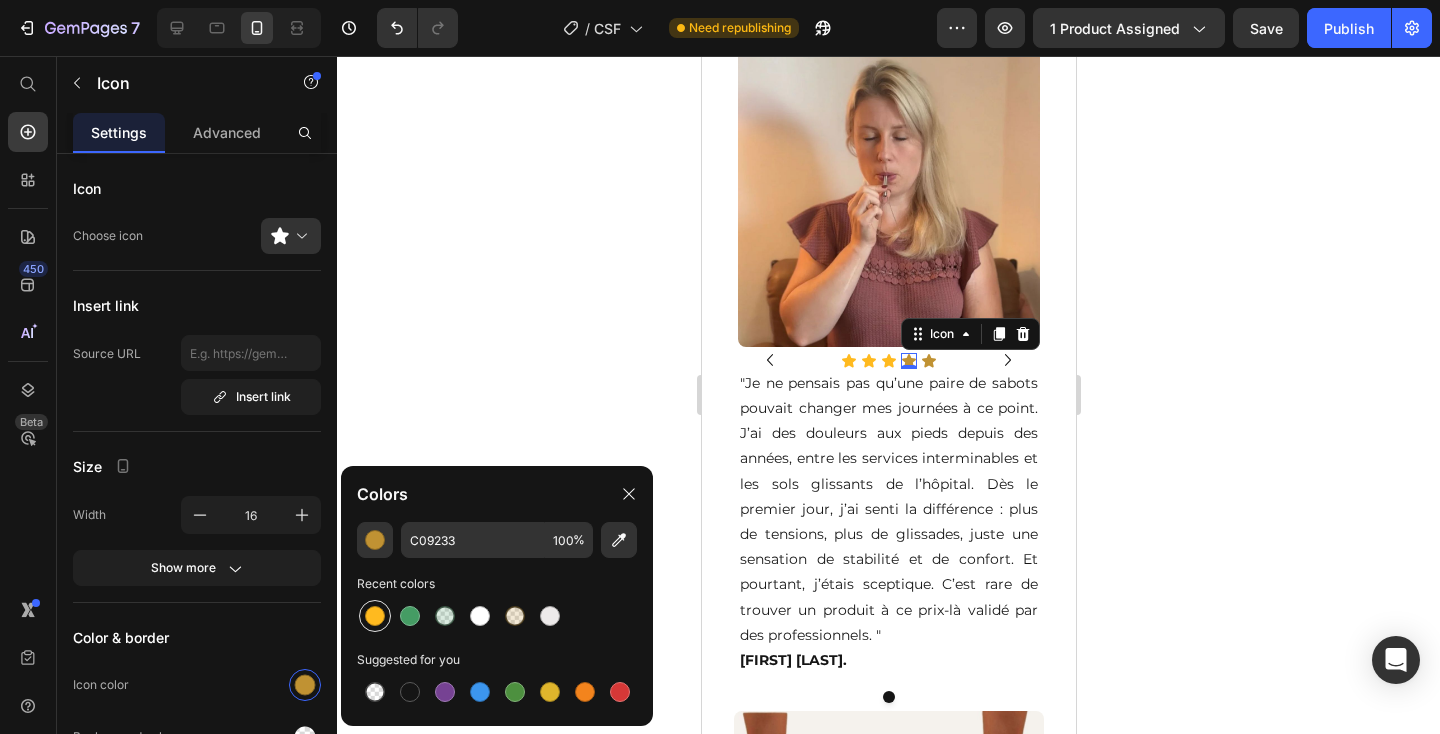 click at bounding box center [375, 616] 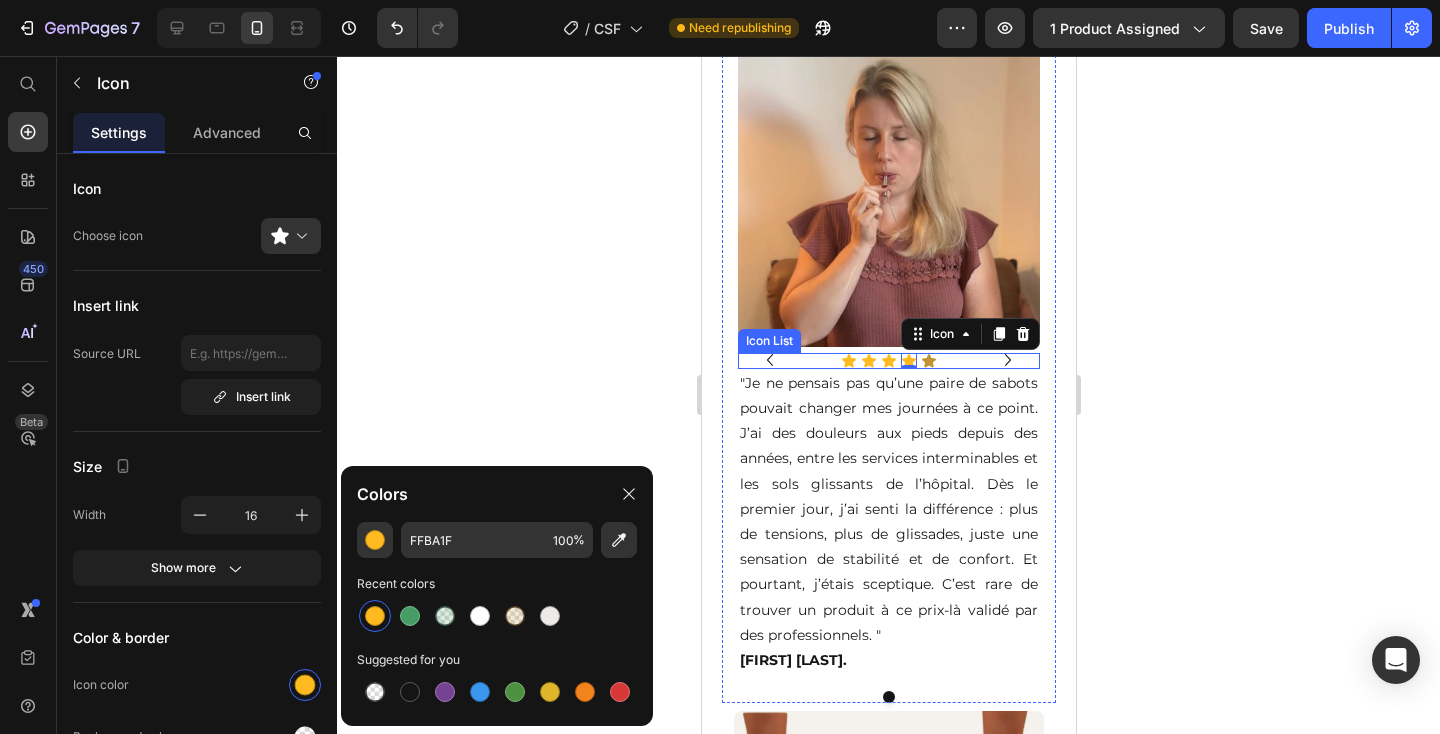 click 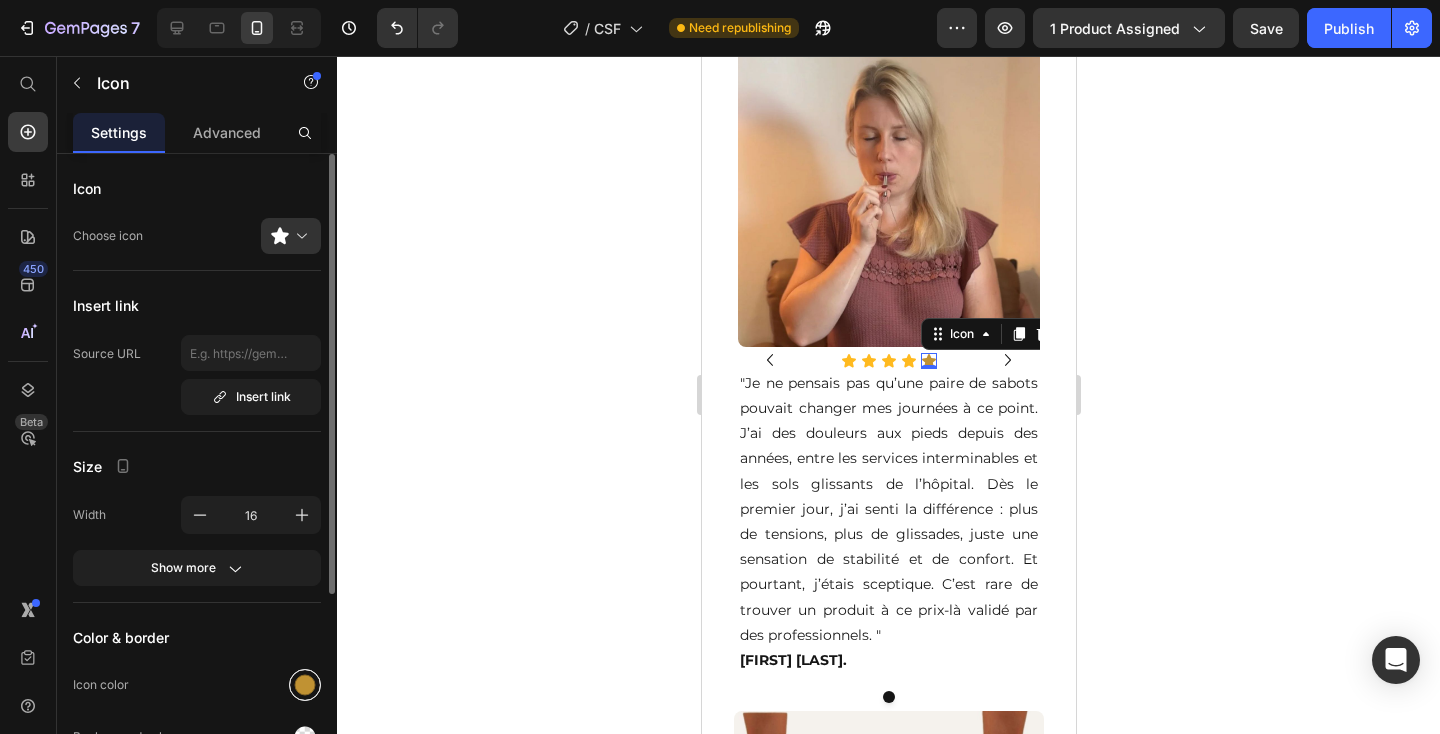 click at bounding box center (305, 685) 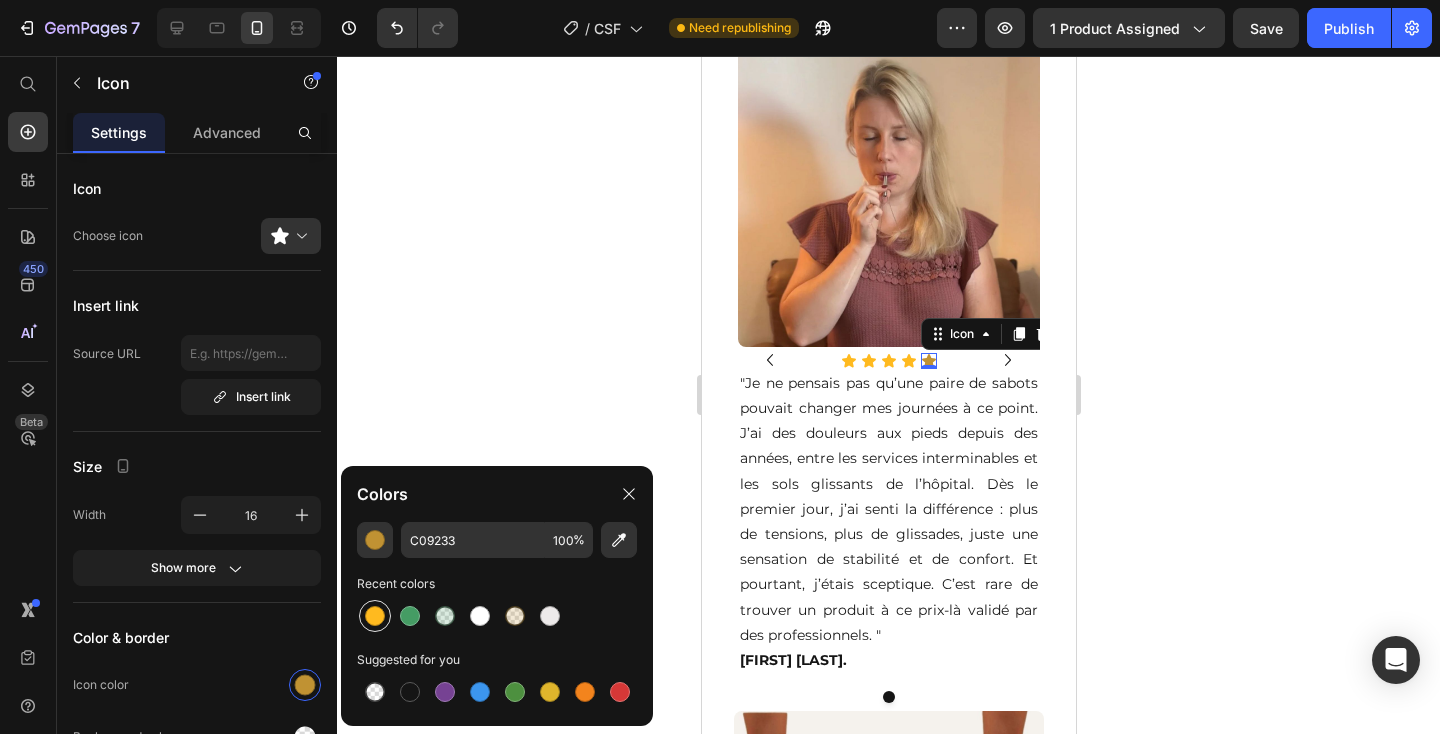 click at bounding box center (375, 616) 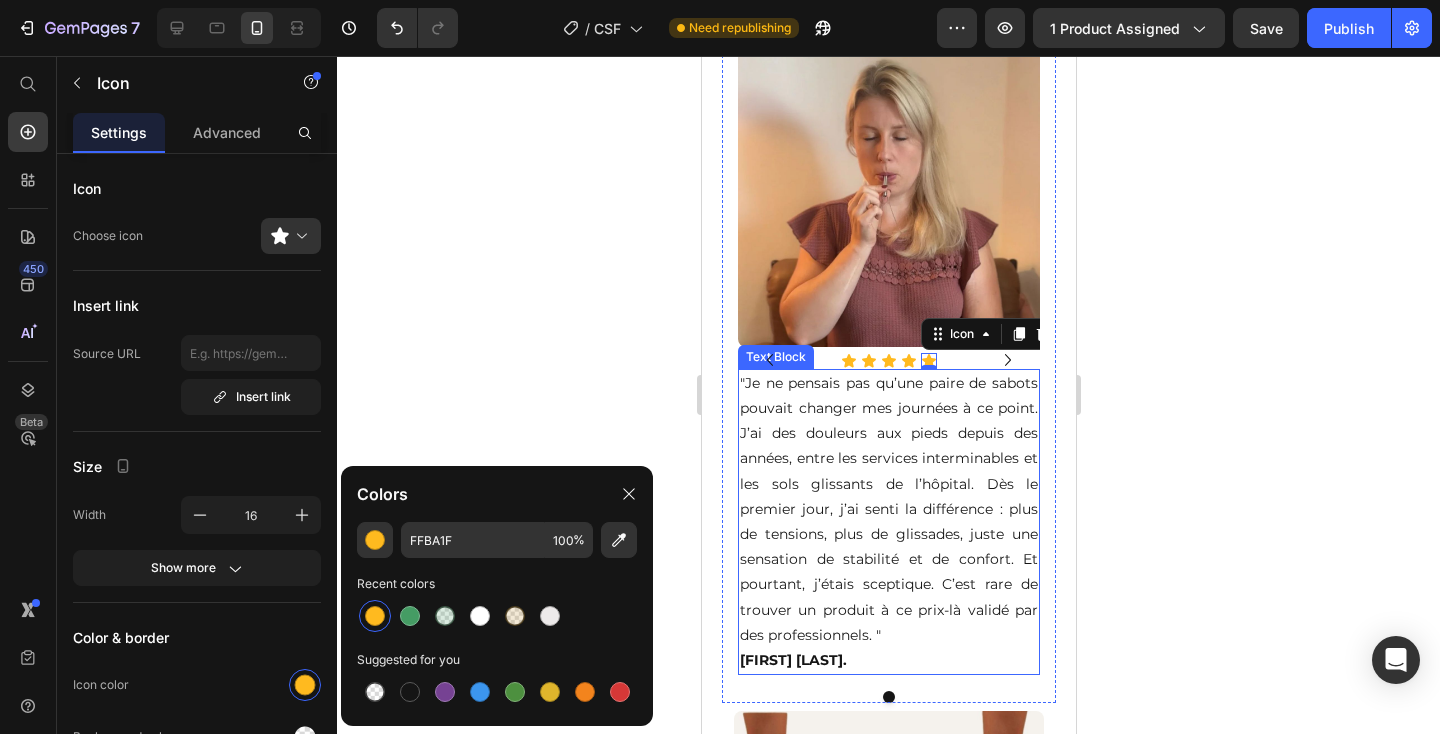 click on ""Je ne pensais pas qu’une paire de sabots pouvait changer mes journées à ce point. J’ai des douleurs aux pieds depuis des années, entre les services interminables et les sols glissants de l’hôpital. Dès le premier jour, j’ai senti la différence : plus de tensions, plus de glissades, juste une sensation de stabilité et de confort. Et pourtant, j’étais sceptique. C’est rare de trouver un produit à ce prix-là validé par des professionnels. " Claire B." at bounding box center (888, 522) 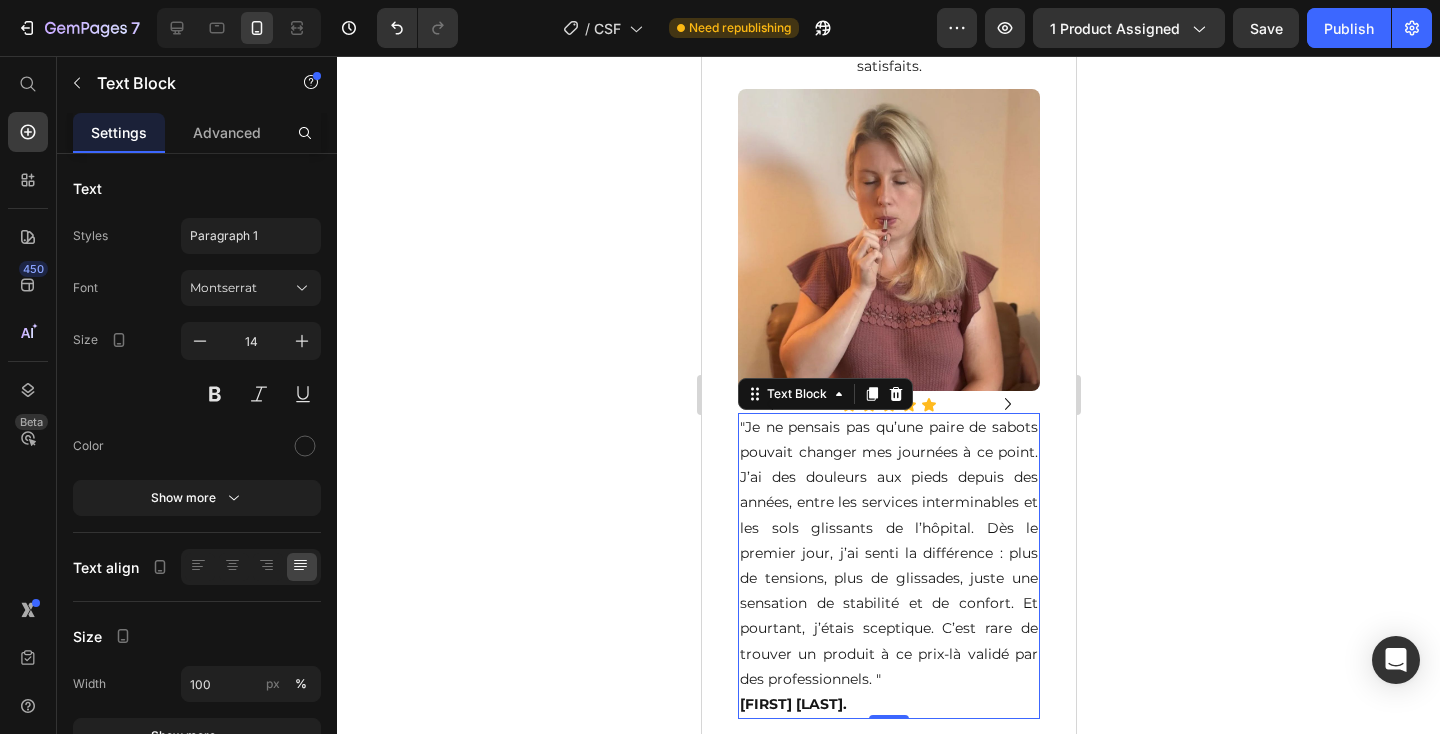 scroll, scrollTop: 1468, scrollLeft: 0, axis: vertical 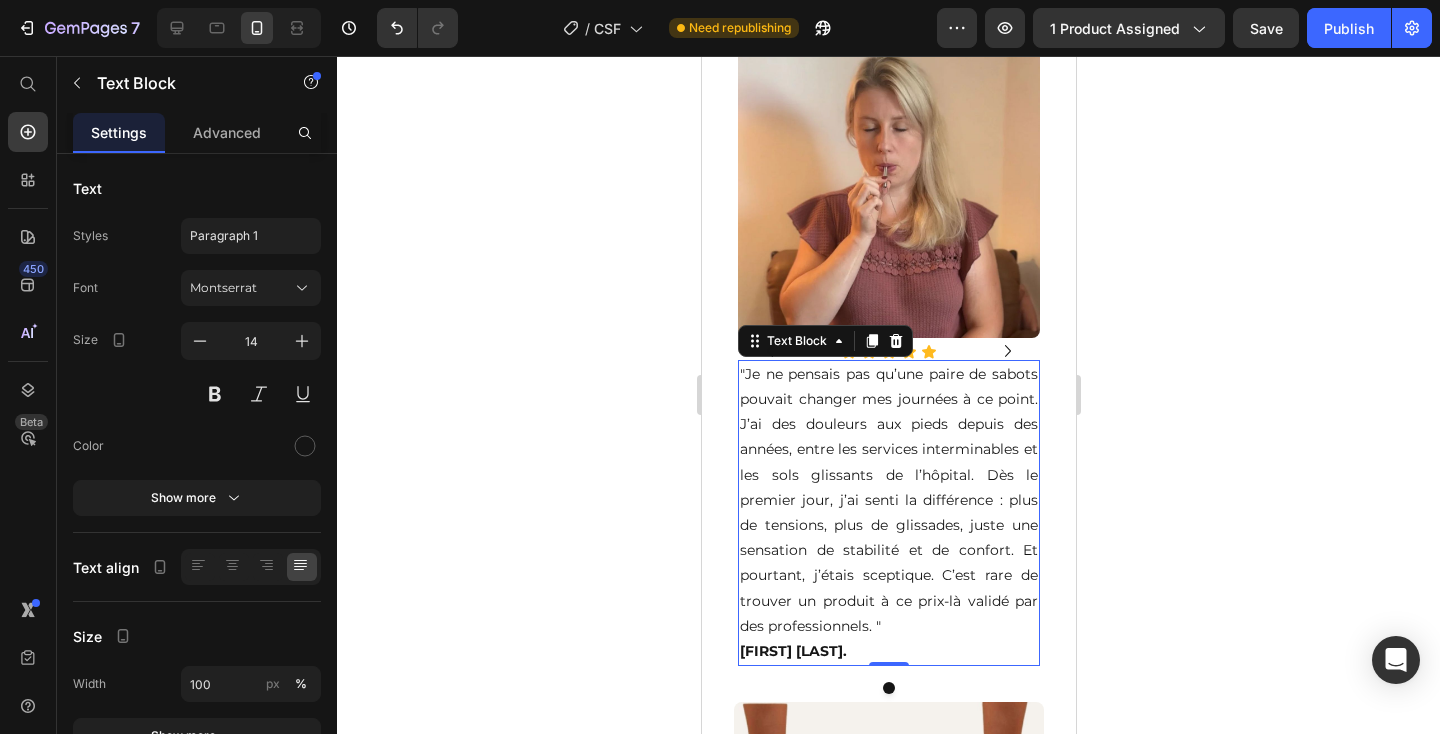 click on ""Je ne pensais pas qu’une paire de sabots pouvait changer mes journées à ce point. J’ai des douleurs aux pieds depuis des années, entre les services interminables et les sols glissants de l’hôpital. Dès le premier jour, j’ai senti la différence : plus de tensions, plus de glissades, juste une sensation de stabilité et de confort. Et pourtant, j’étais sceptique. C’est rare de trouver un produit à ce prix-là validé par des professionnels. " Claire B." at bounding box center [888, 513] 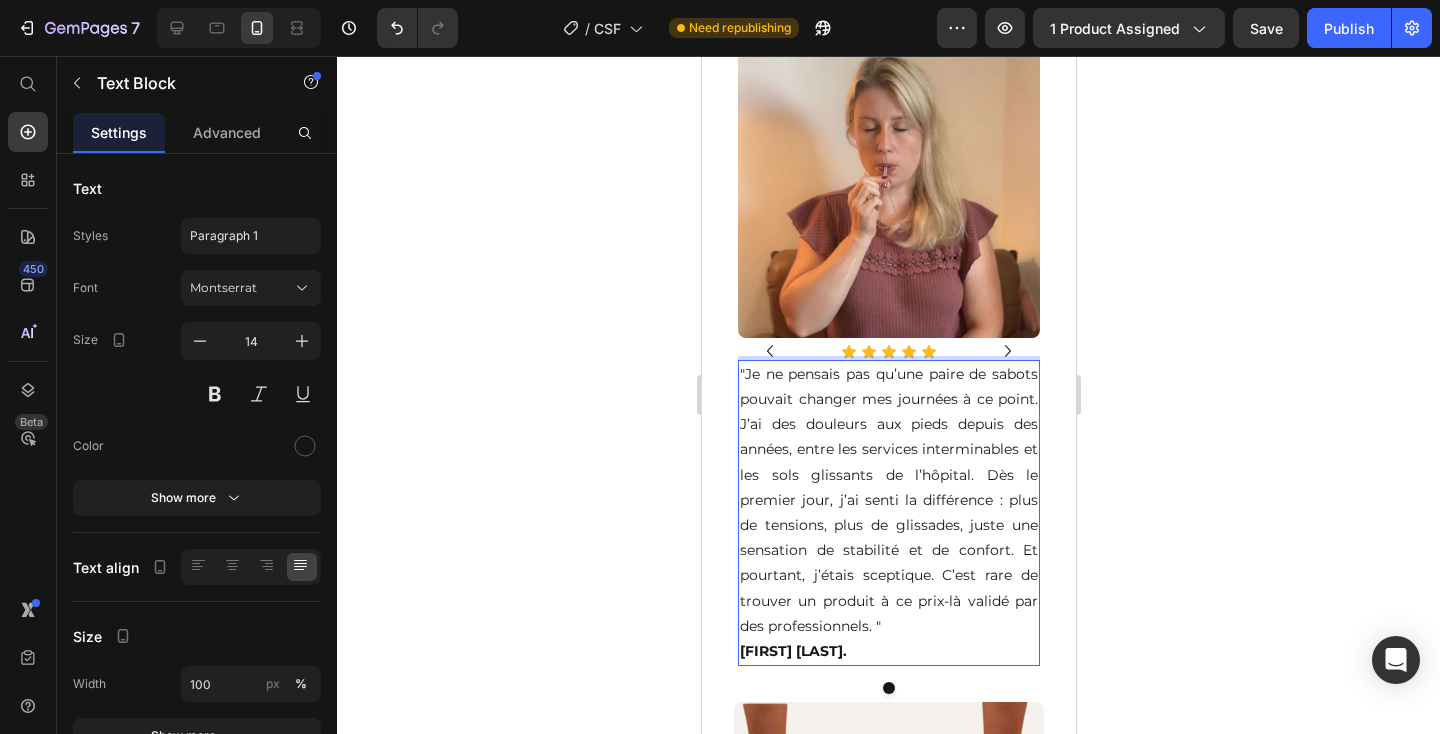 click on ""Je ne pensais pas qu’une paire de sabots pouvait changer mes journées à ce point. J’ai des douleurs aux pieds depuis des années, entre les services interminables et les sols glissants de l’hôpital. Dès le premier jour, j’ai senti la différence : plus de tensions, plus de glissades, juste une sensation de stabilité et de confort. Et pourtant, j’étais sceptique. C’est rare de trouver un produit à ce prix-là validé par des professionnels. " Claire B." at bounding box center [888, 513] 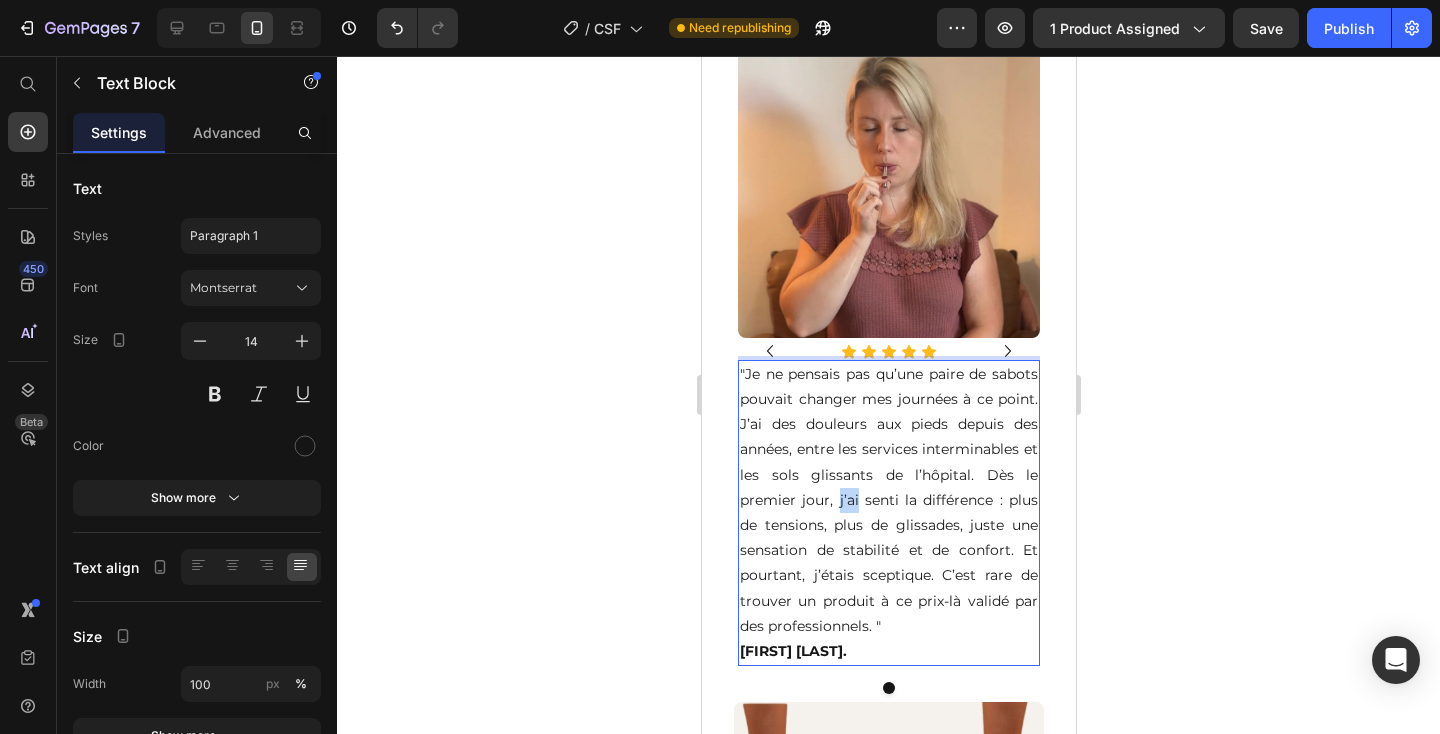 click on ""Je ne pensais pas qu’une paire de sabots pouvait changer mes journées à ce point. J’ai des douleurs aux pieds depuis des années, entre les services interminables et les sols glissants de l’hôpital. Dès le premier jour, j’ai senti la différence : plus de tensions, plus de glissades, juste une sensation de stabilité et de confort. Et pourtant, j’étais sceptique. C’est rare de trouver un produit à ce prix-là validé par des professionnels. " Claire B." at bounding box center [888, 513] 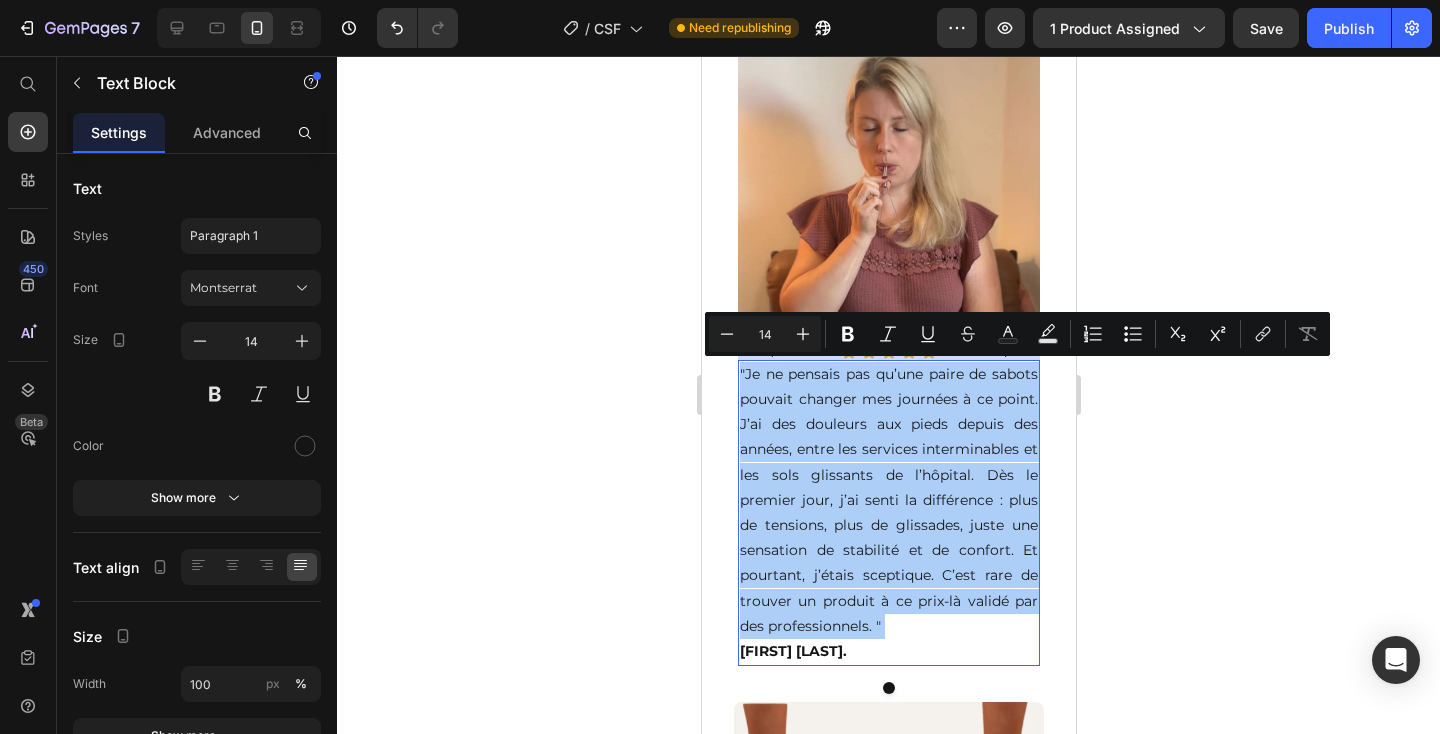 click 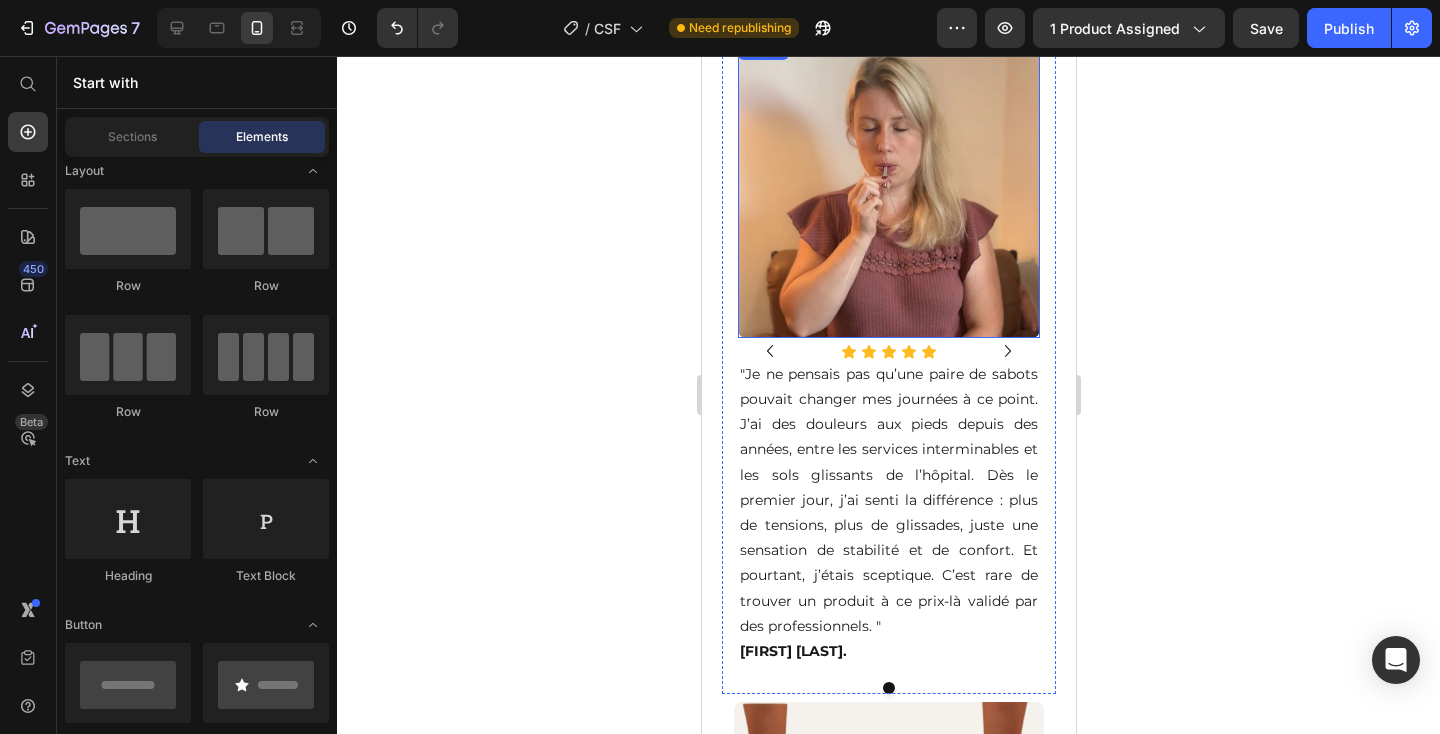 scroll, scrollTop: 1370, scrollLeft: 0, axis: vertical 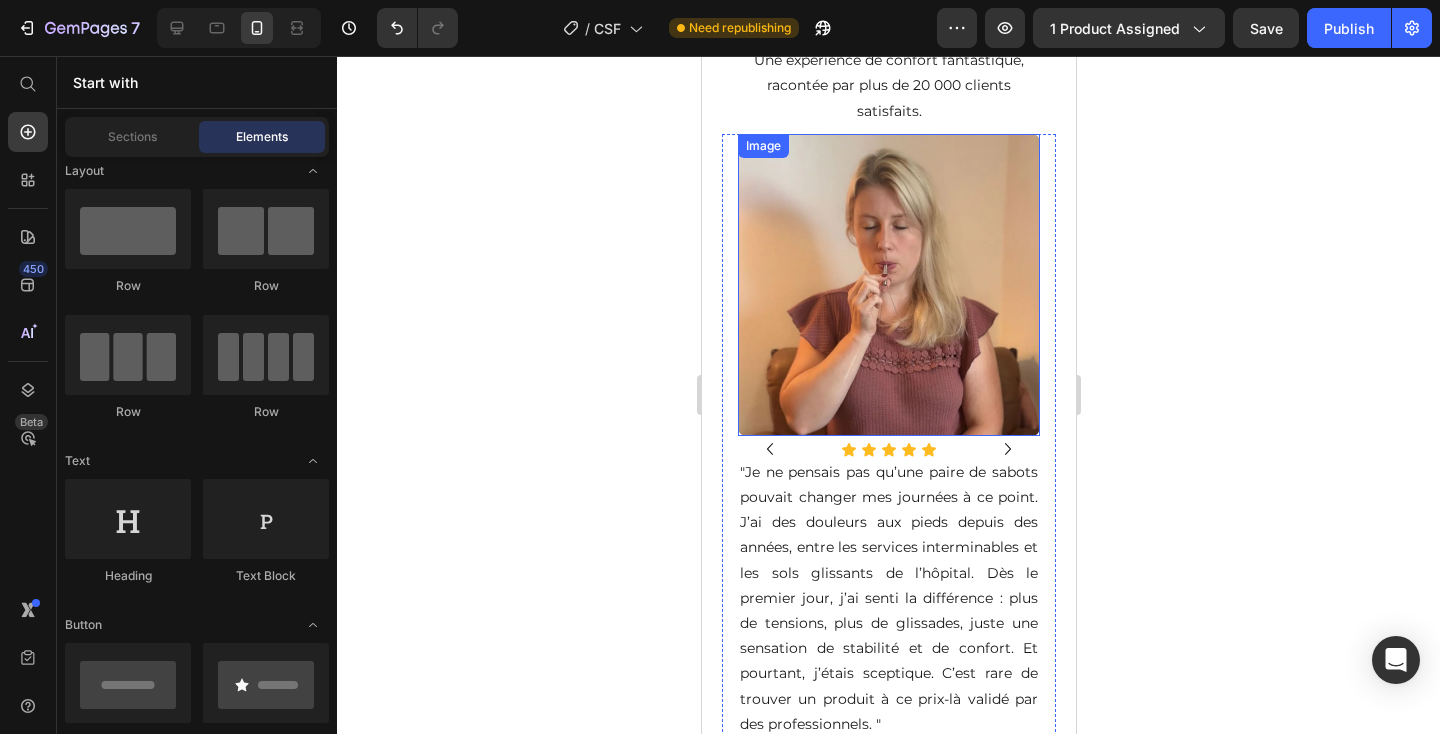 click at bounding box center [888, 285] 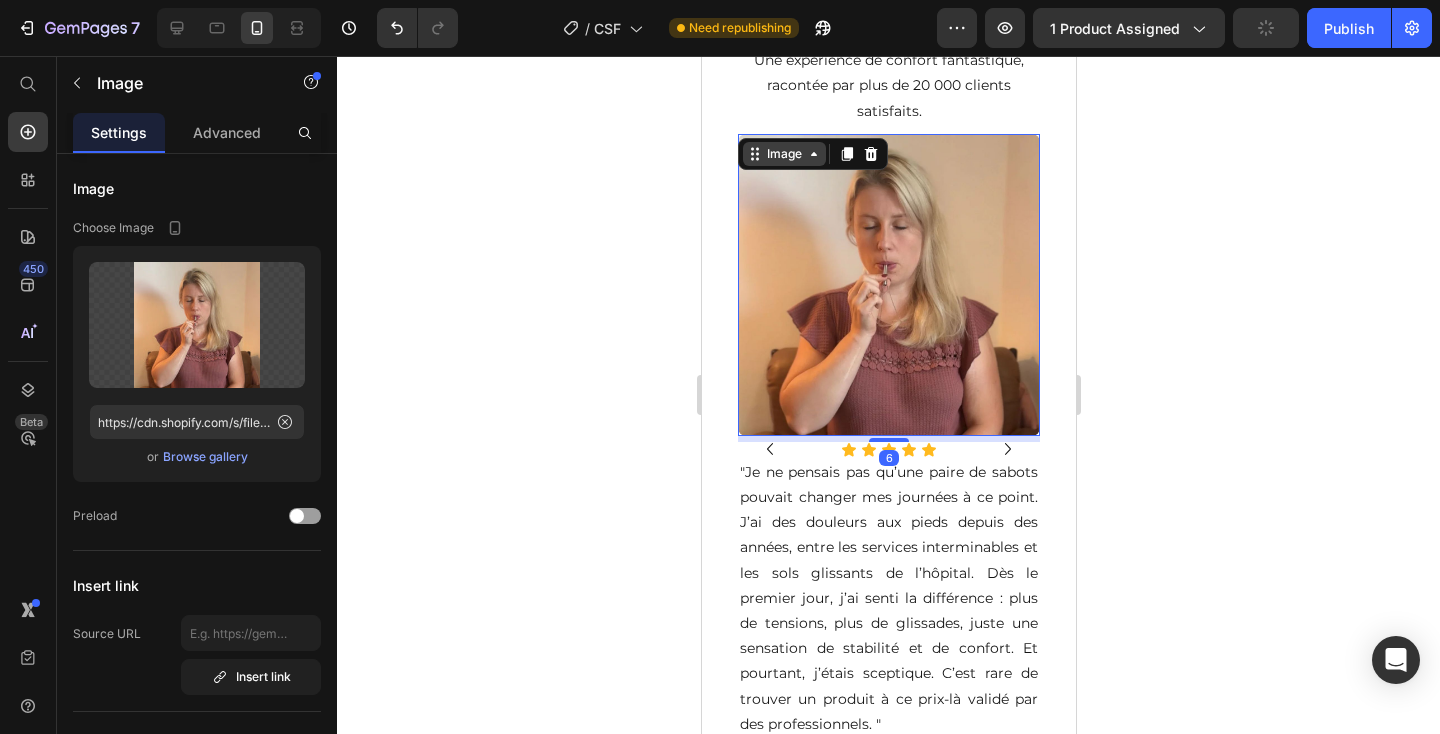 click on "Image" at bounding box center (783, 154) 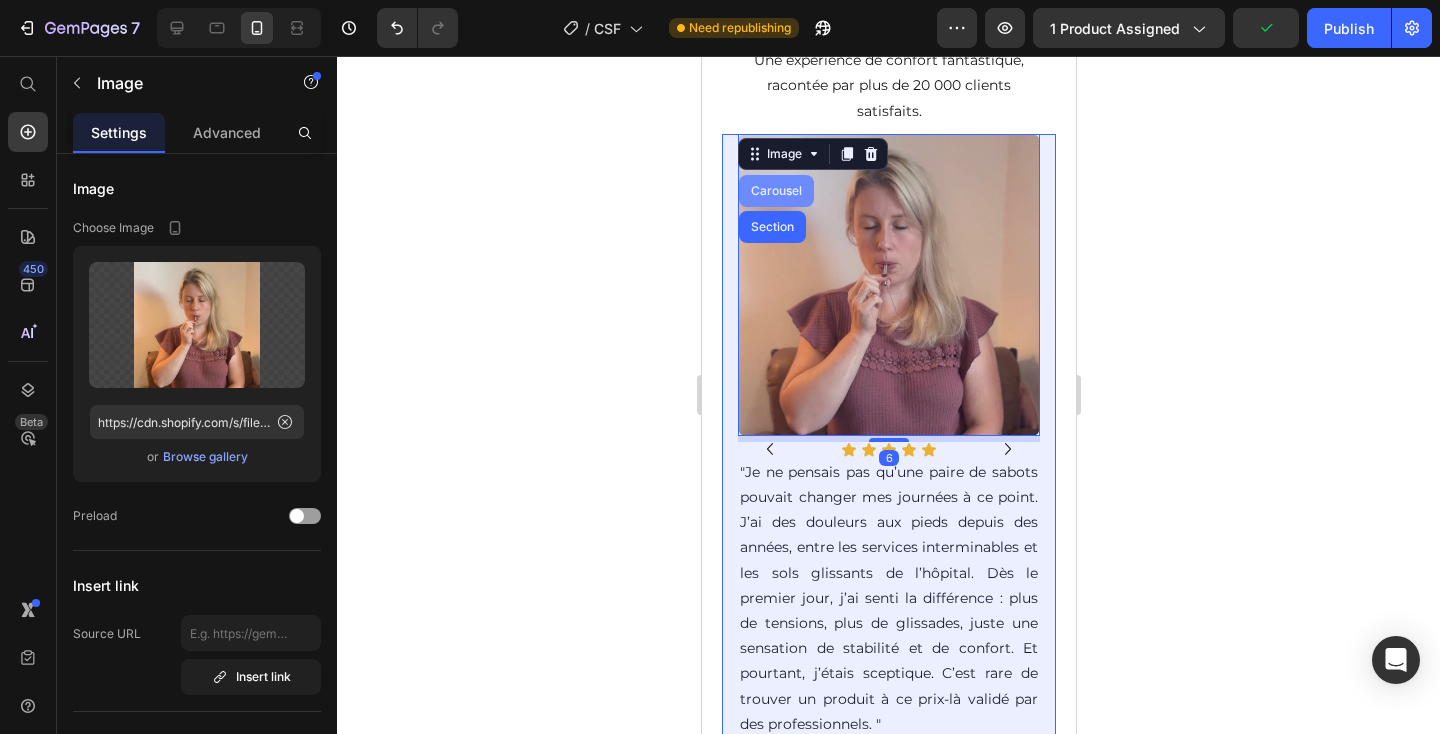 click on "Carousel" at bounding box center (775, 191) 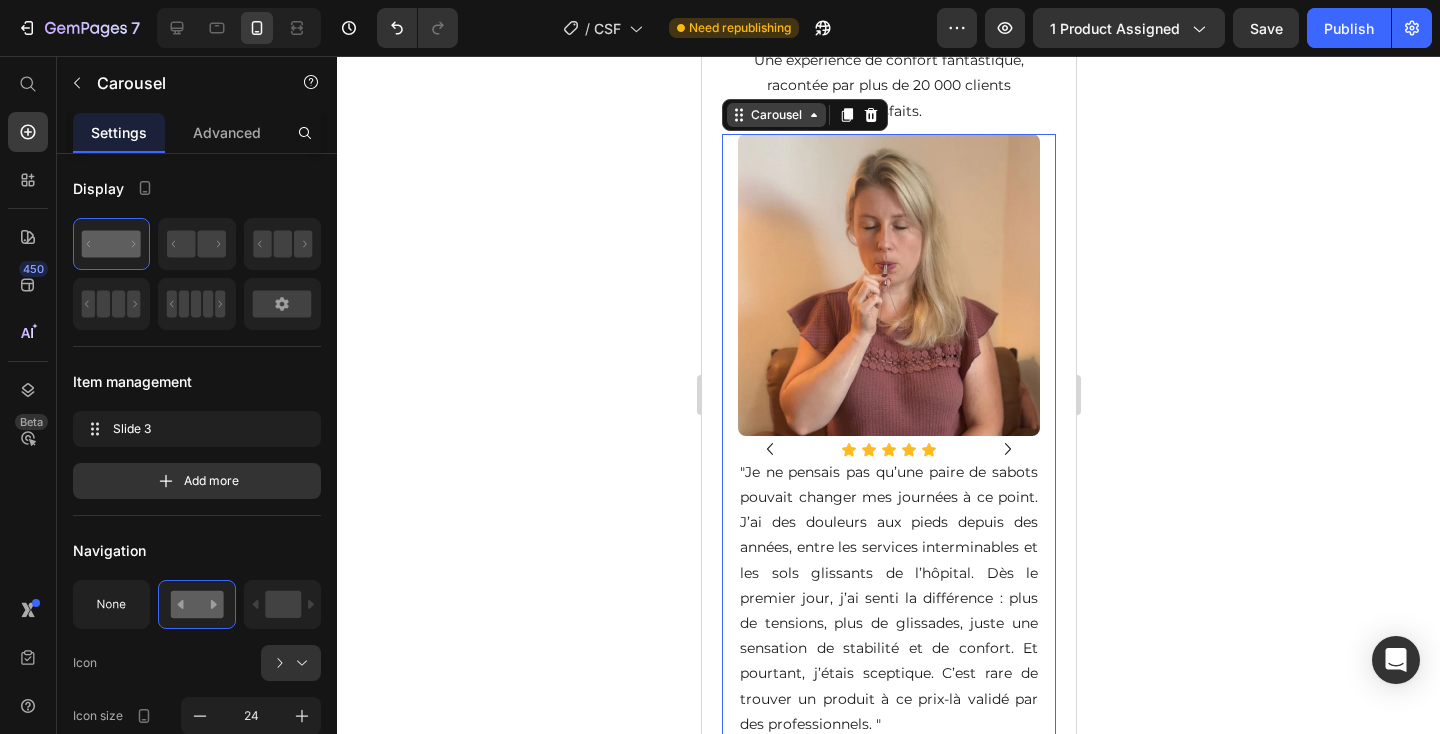 click on "Carousel" at bounding box center [775, 115] 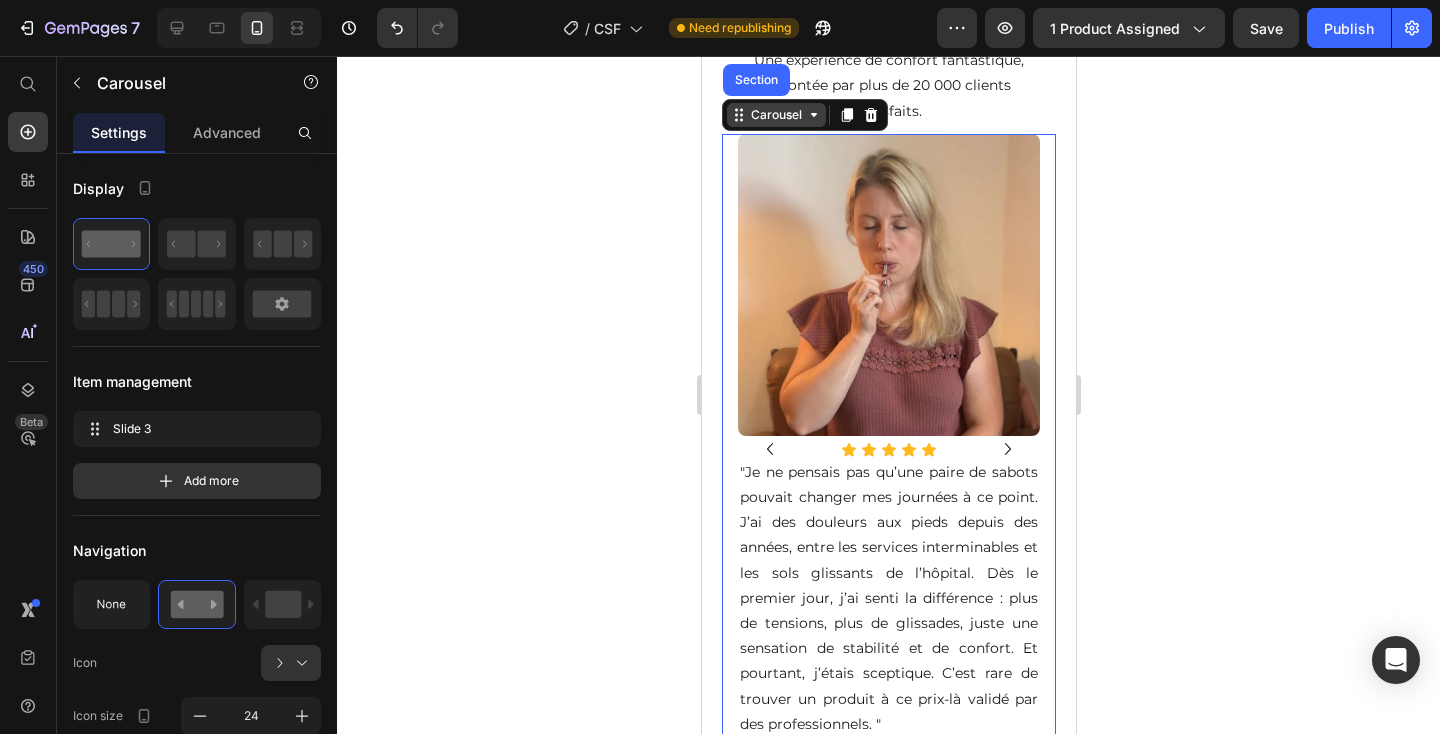 click on "Carousel" at bounding box center [775, 115] 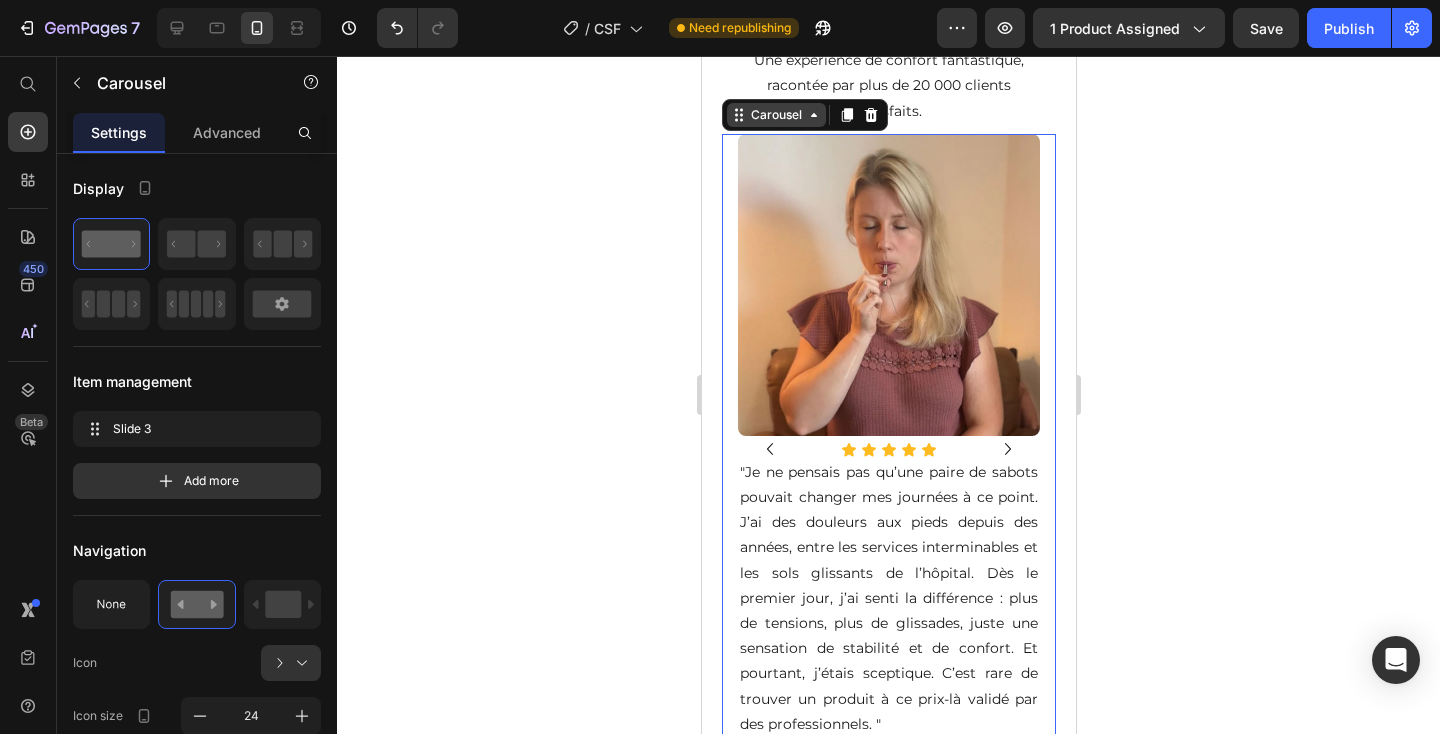 click on "Carousel" at bounding box center (775, 115) 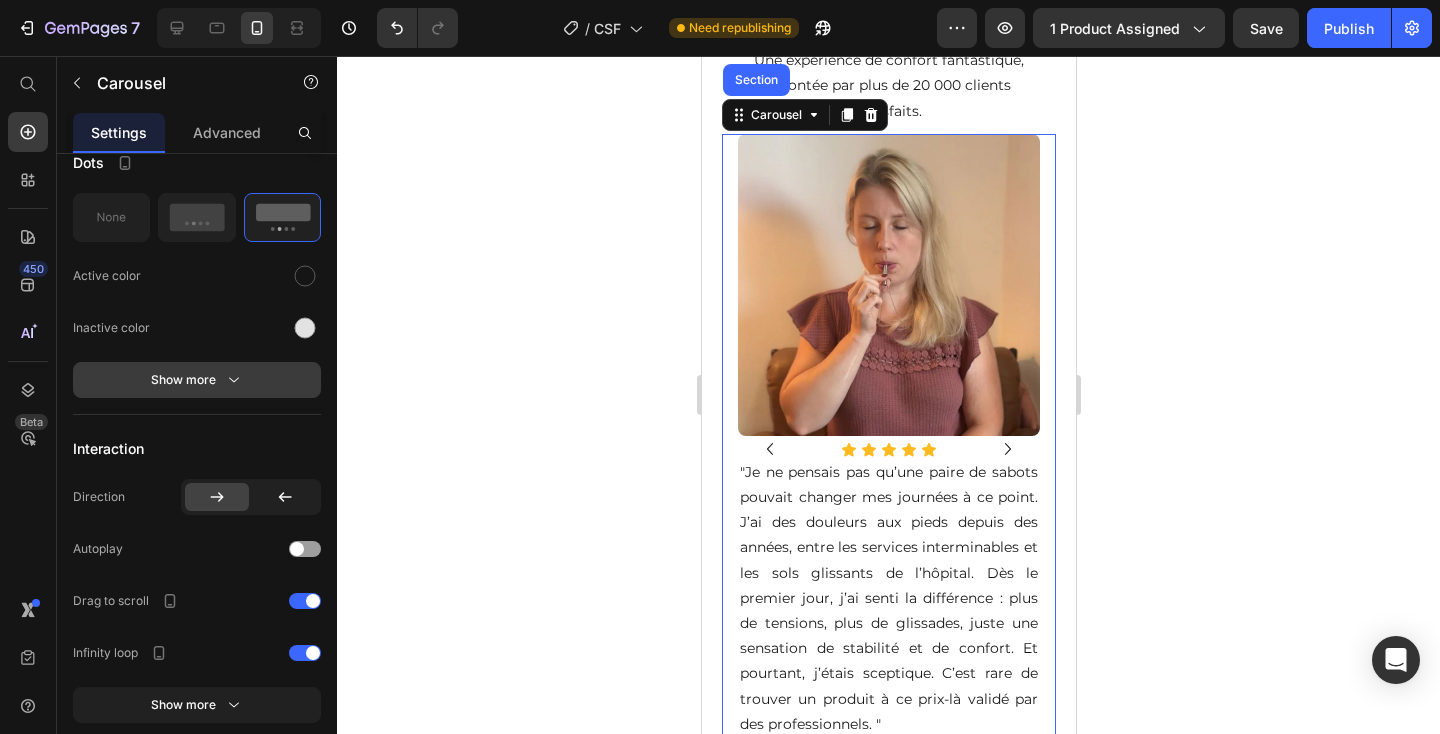 scroll, scrollTop: 0, scrollLeft: 0, axis: both 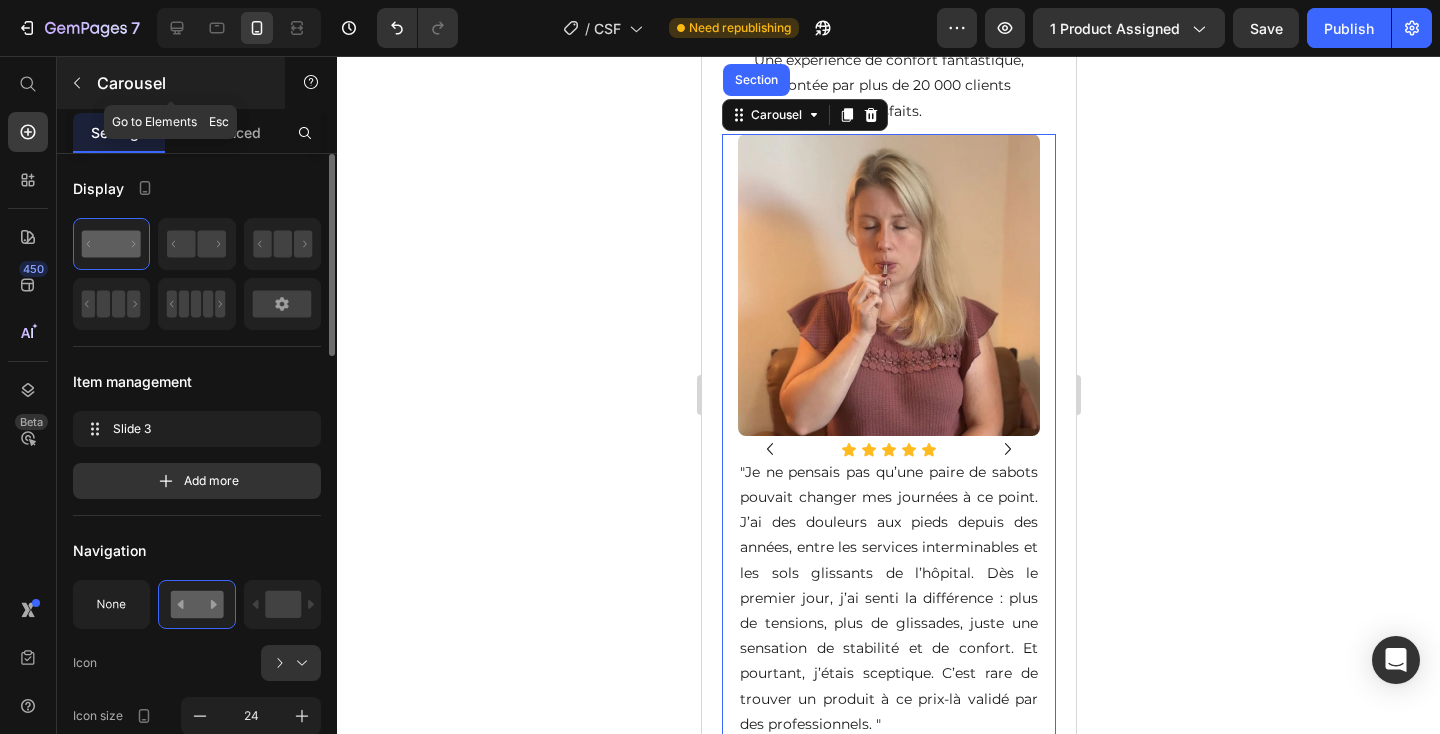 click 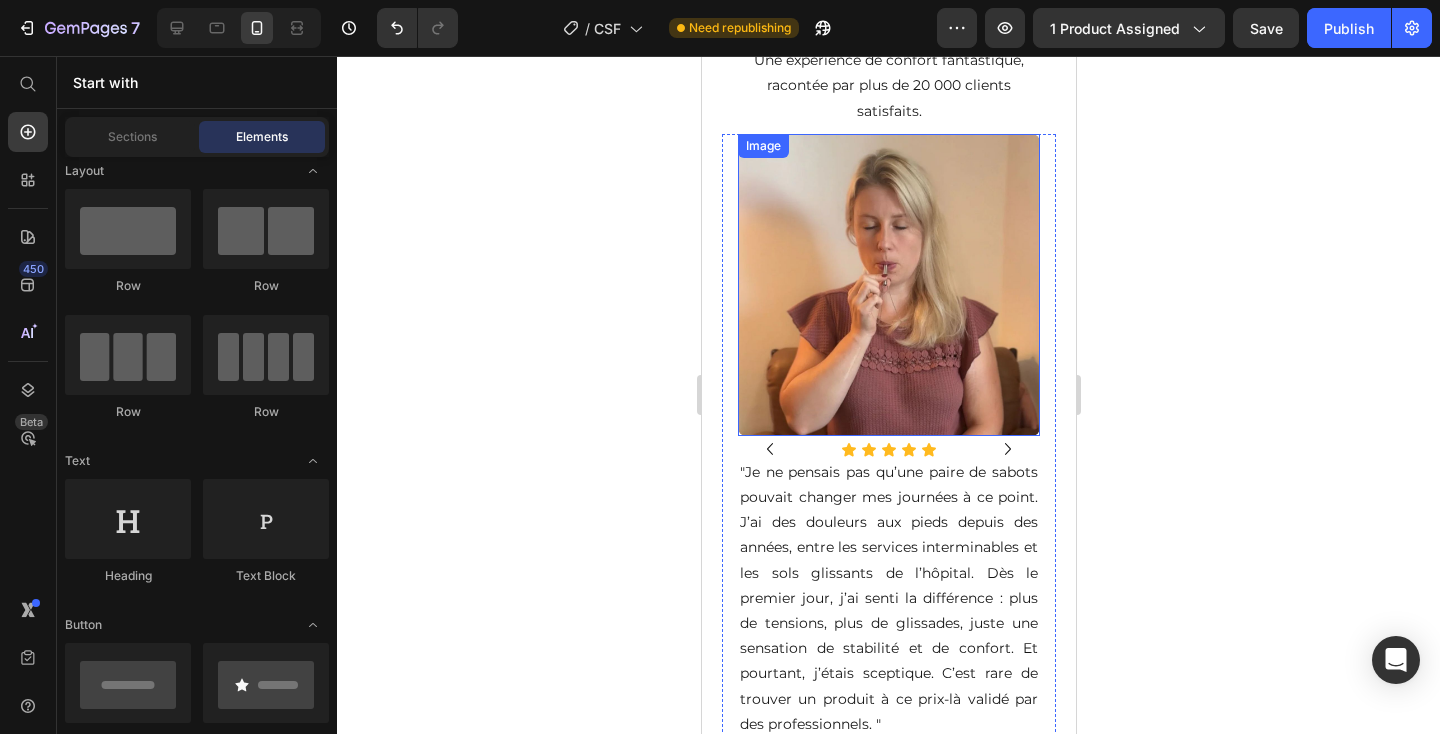 click at bounding box center [888, 285] 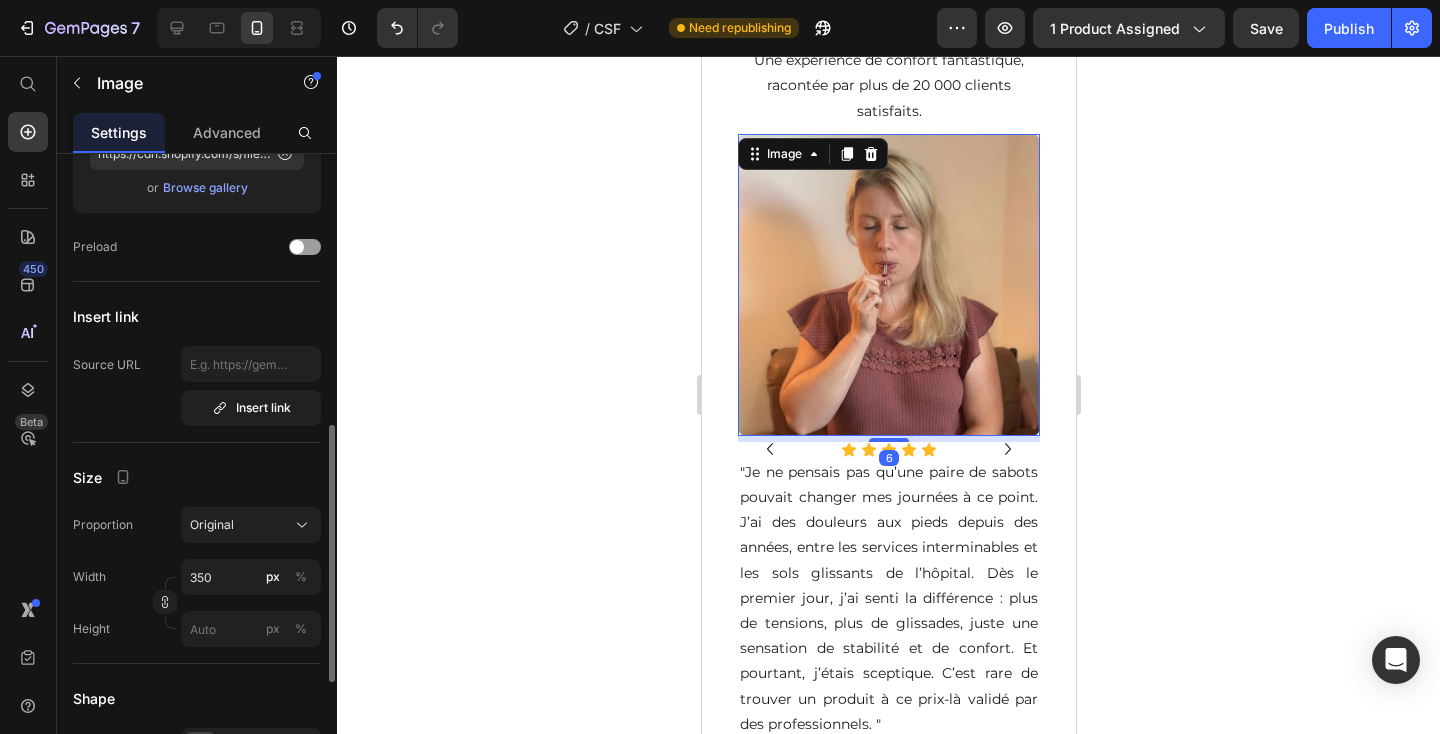 scroll, scrollTop: 15, scrollLeft: 0, axis: vertical 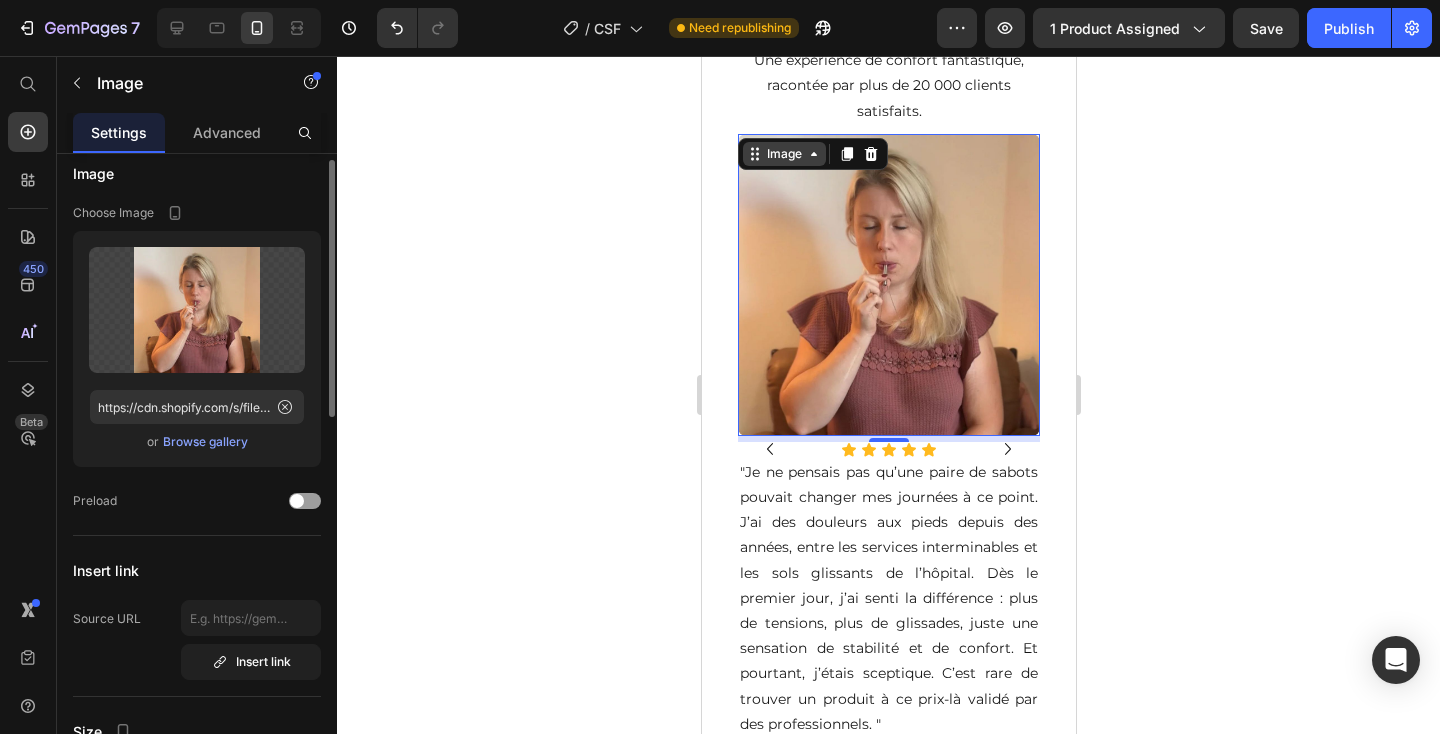 click on "Image" at bounding box center (783, 154) 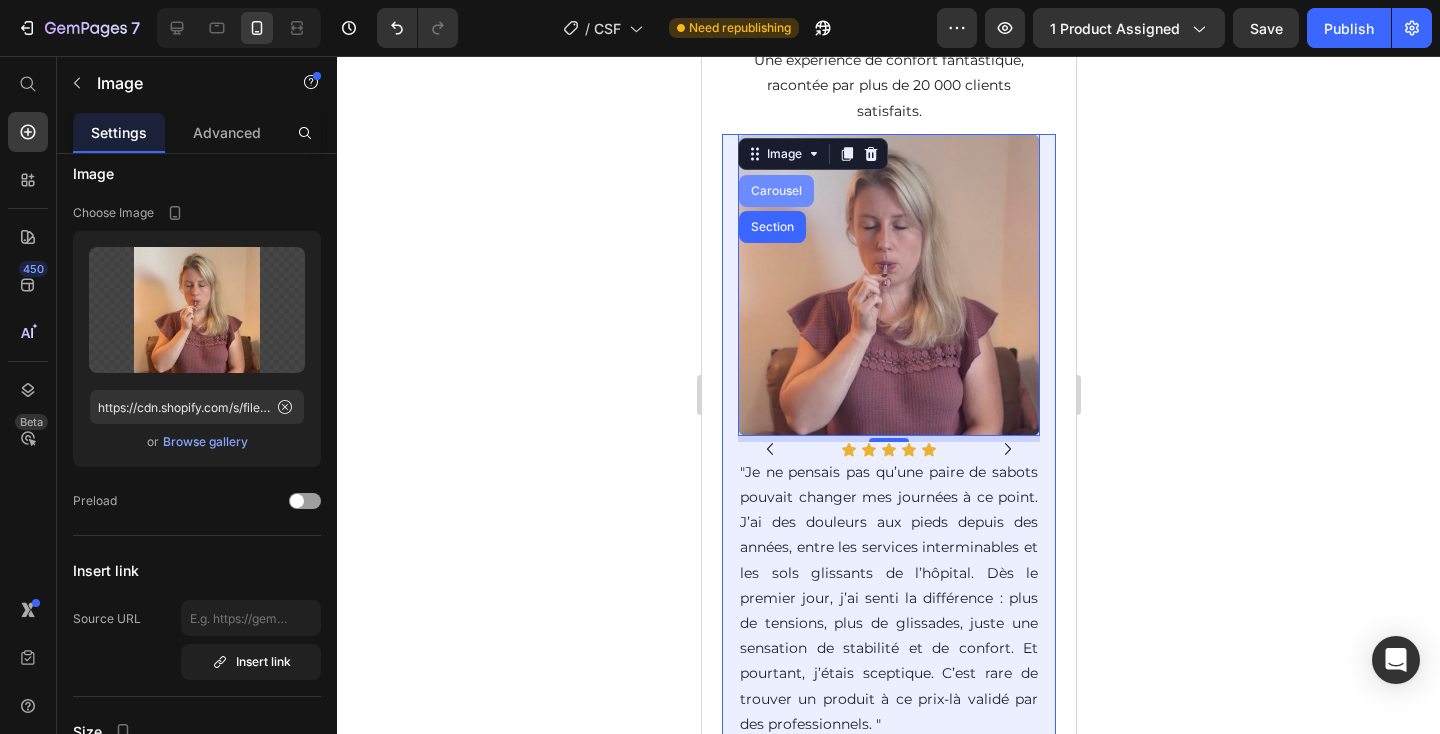 click on "Carousel" at bounding box center (775, 191) 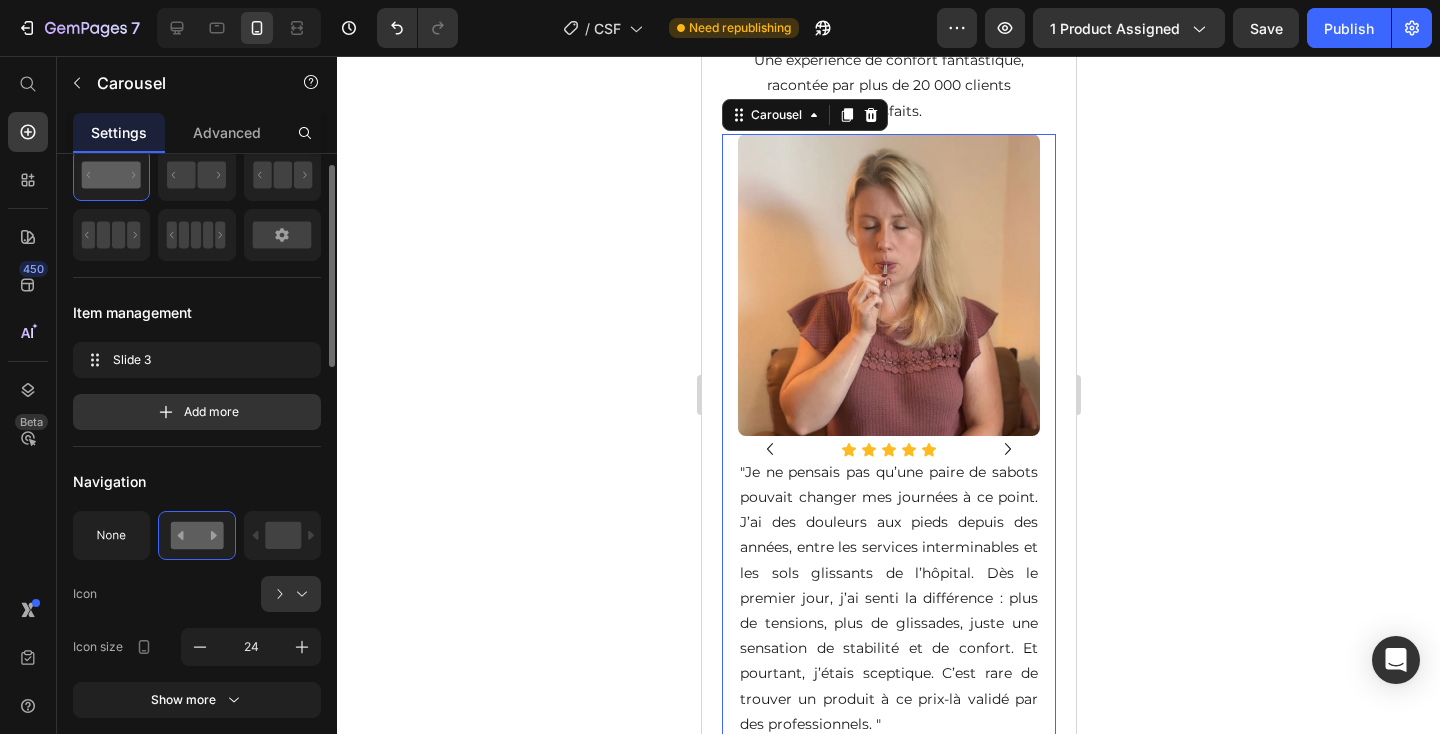 scroll, scrollTop: 84, scrollLeft: 0, axis: vertical 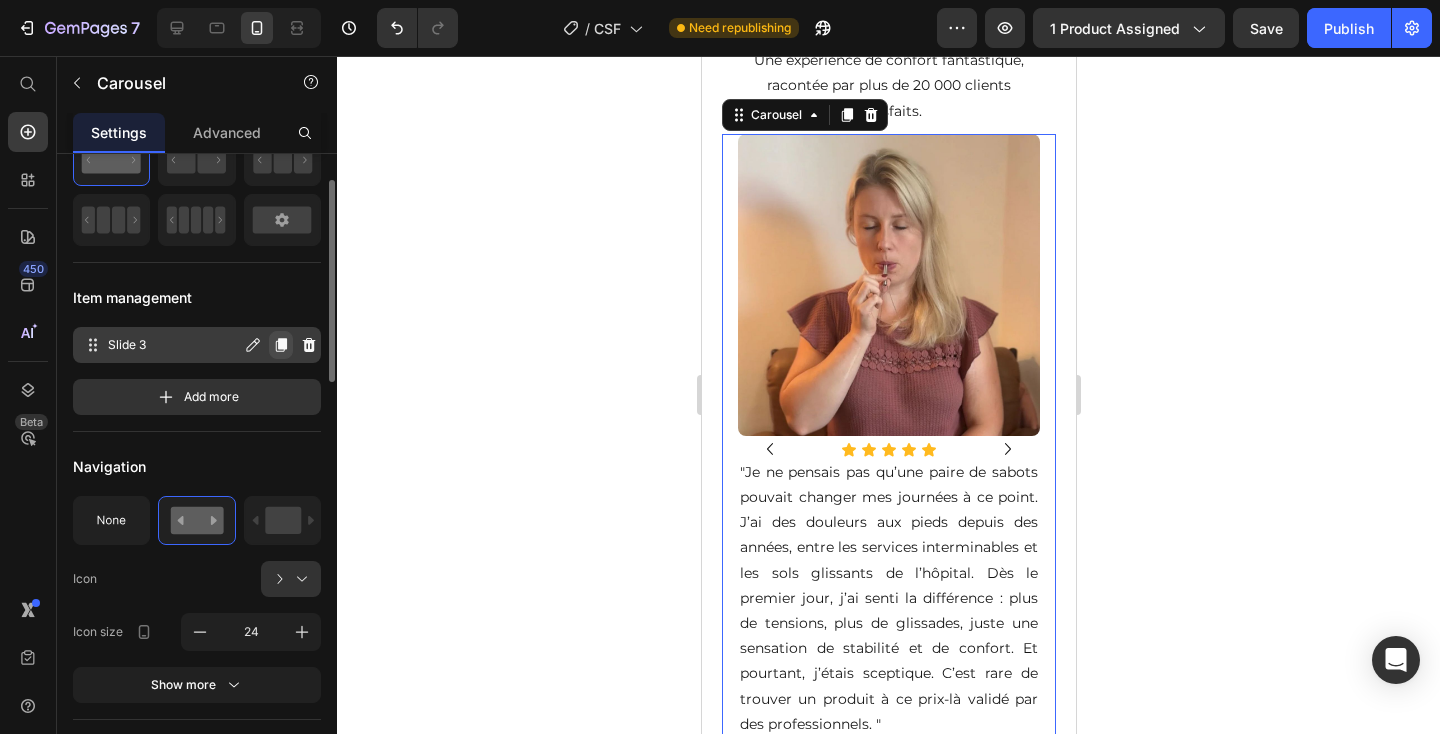 click 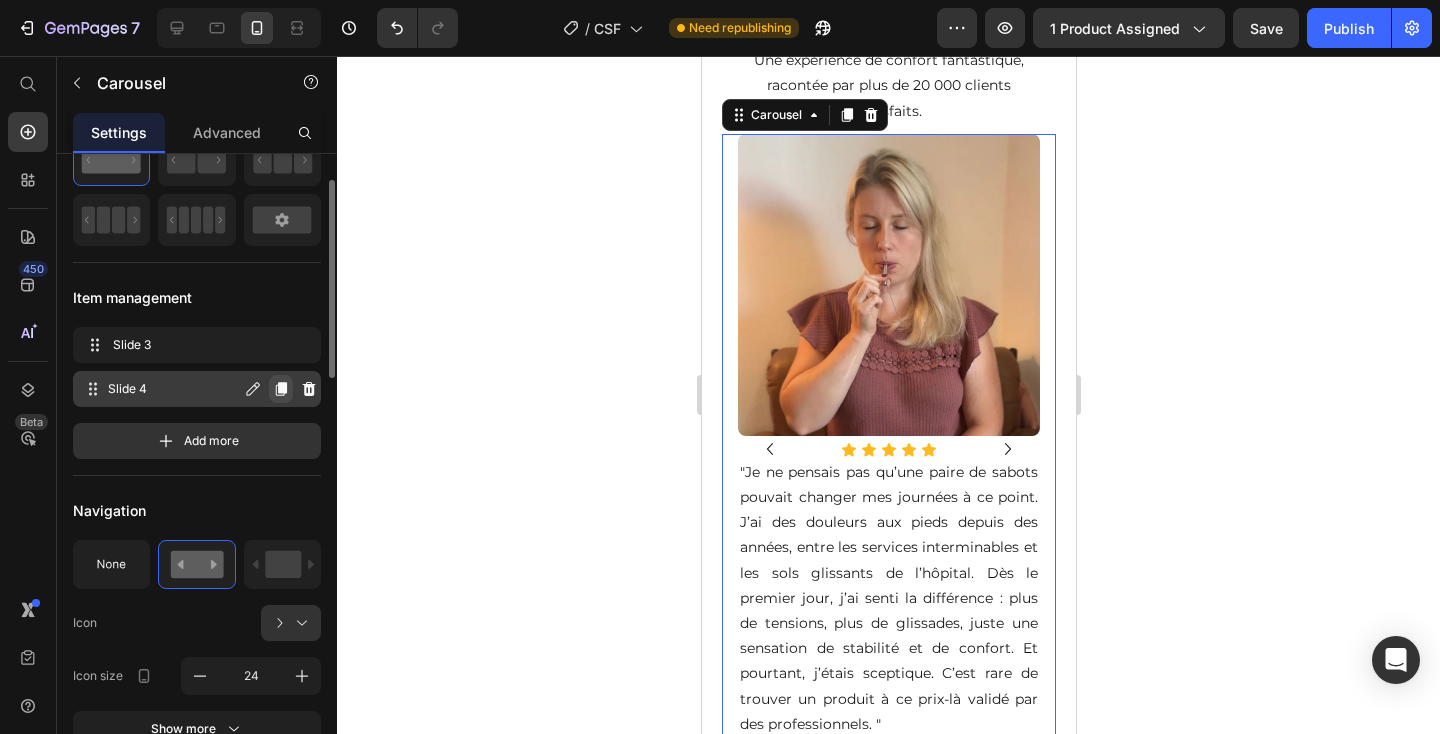 click 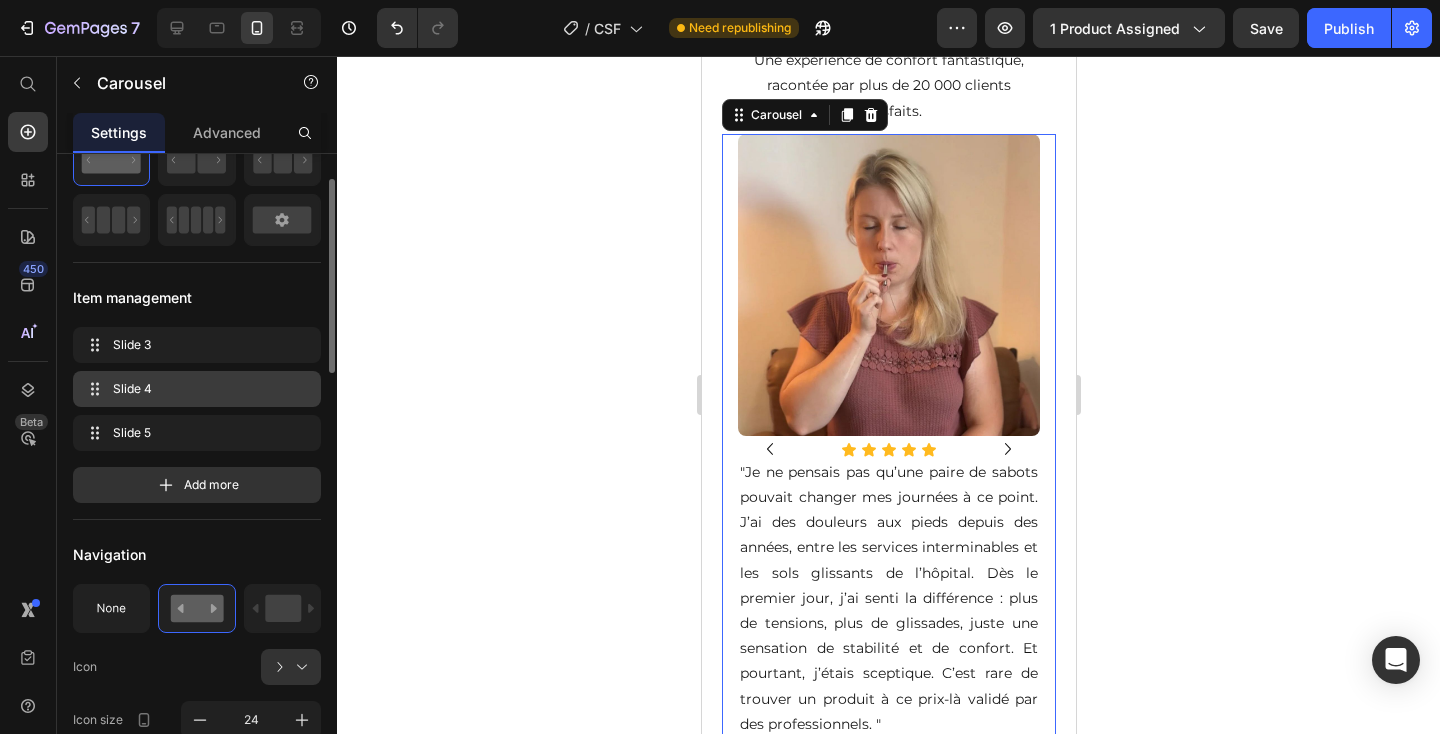 click on "Slide 4" at bounding box center [193, 389] 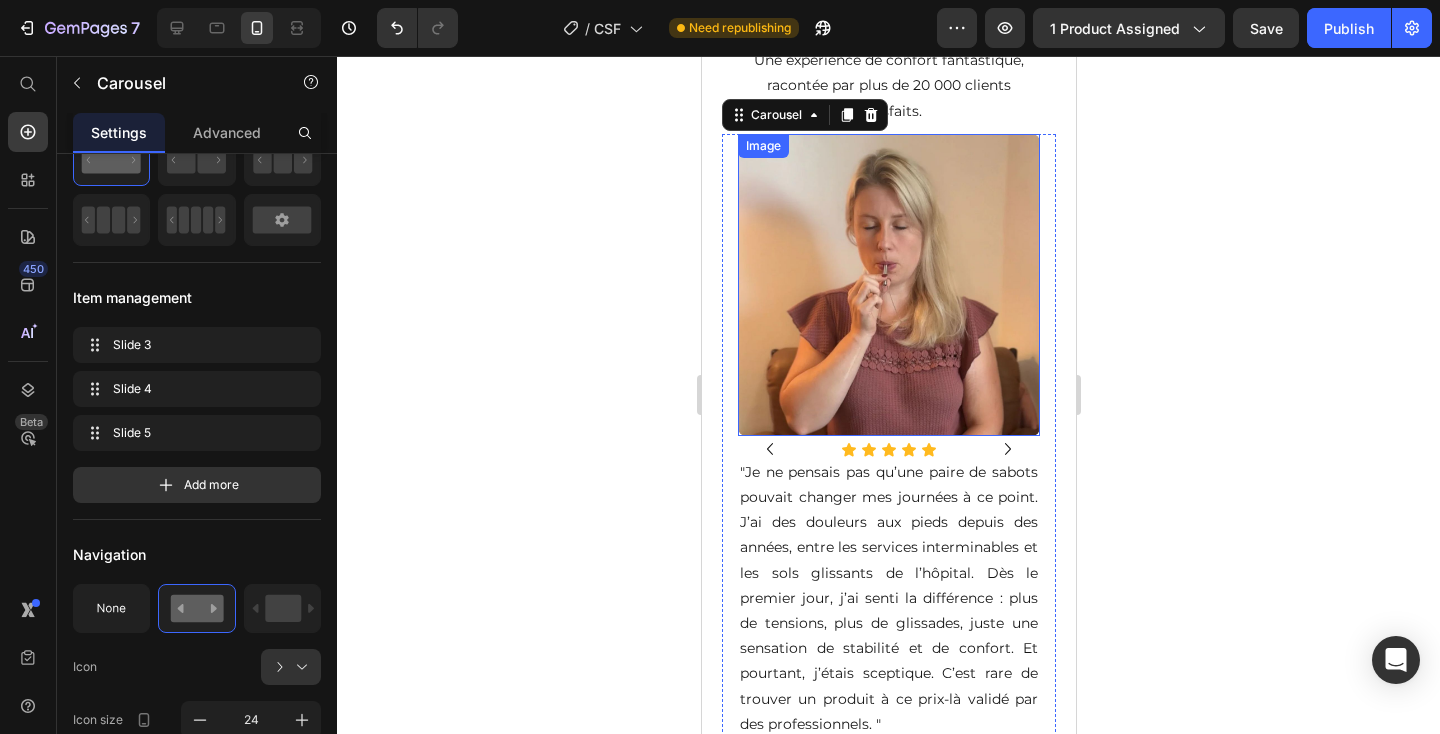 click at bounding box center (888, 285) 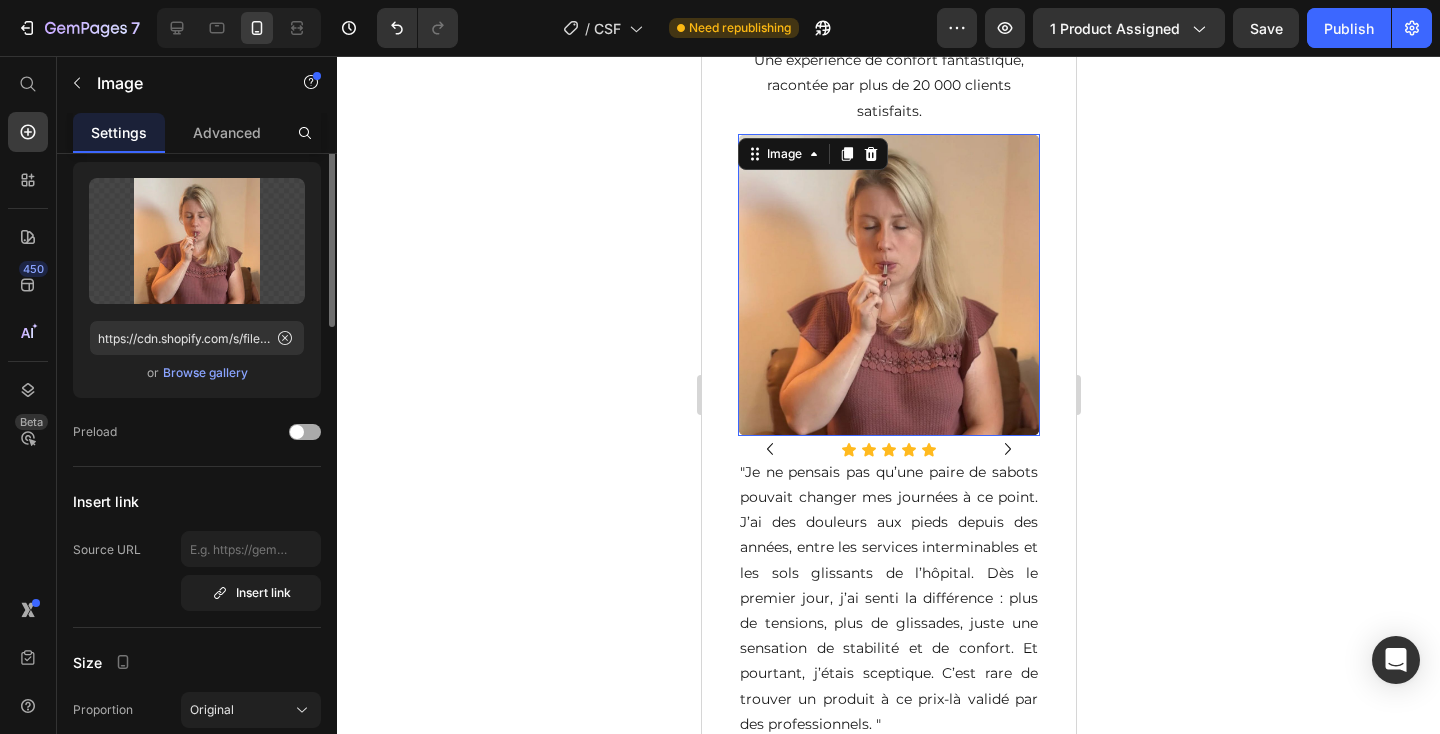 scroll, scrollTop: 0, scrollLeft: 0, axis: both 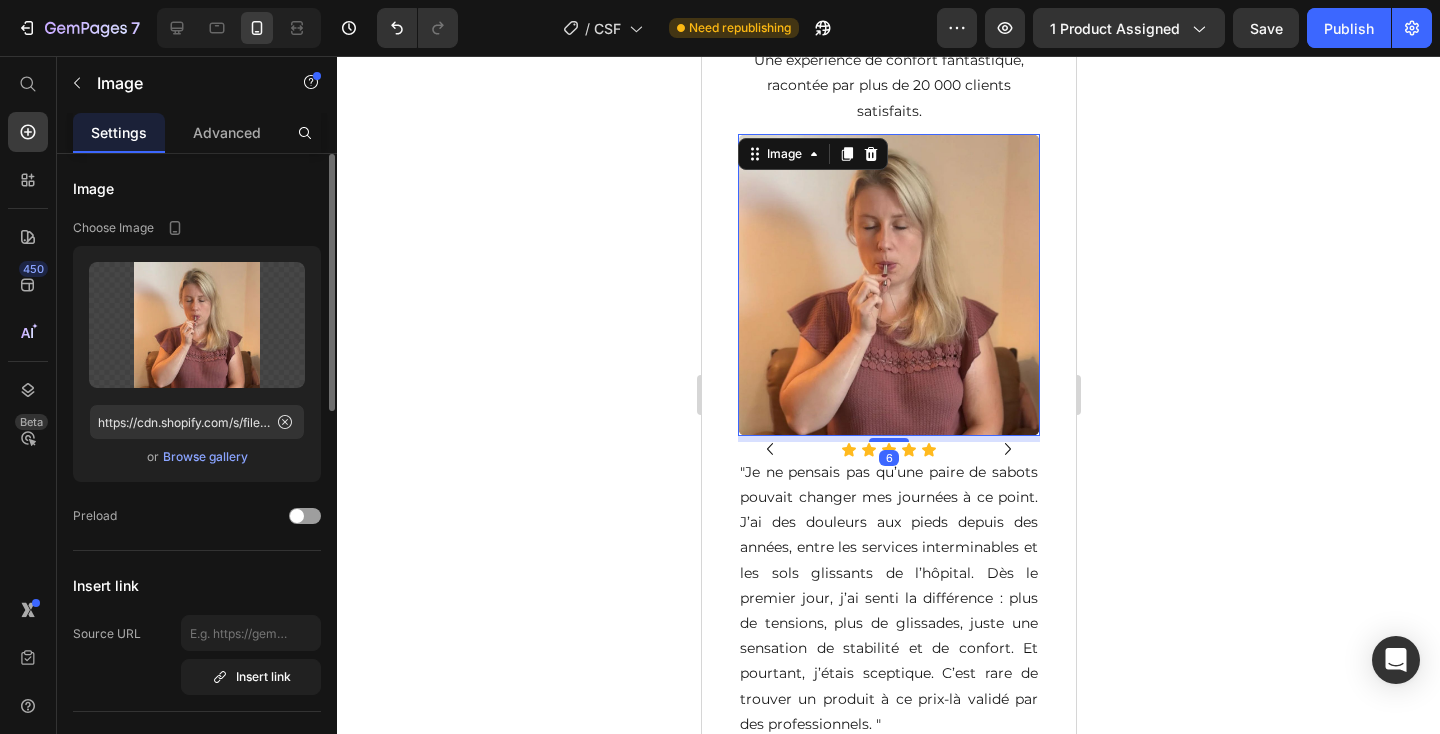 click on "Upload Image https://cdn.shopify.com/s/files/1/0841/3059/5157/files/gempages_537028386489369458-8af15080-78e2-4a7a-a31a-7c91ab6cd03e.jpg  or   Browse gallery" 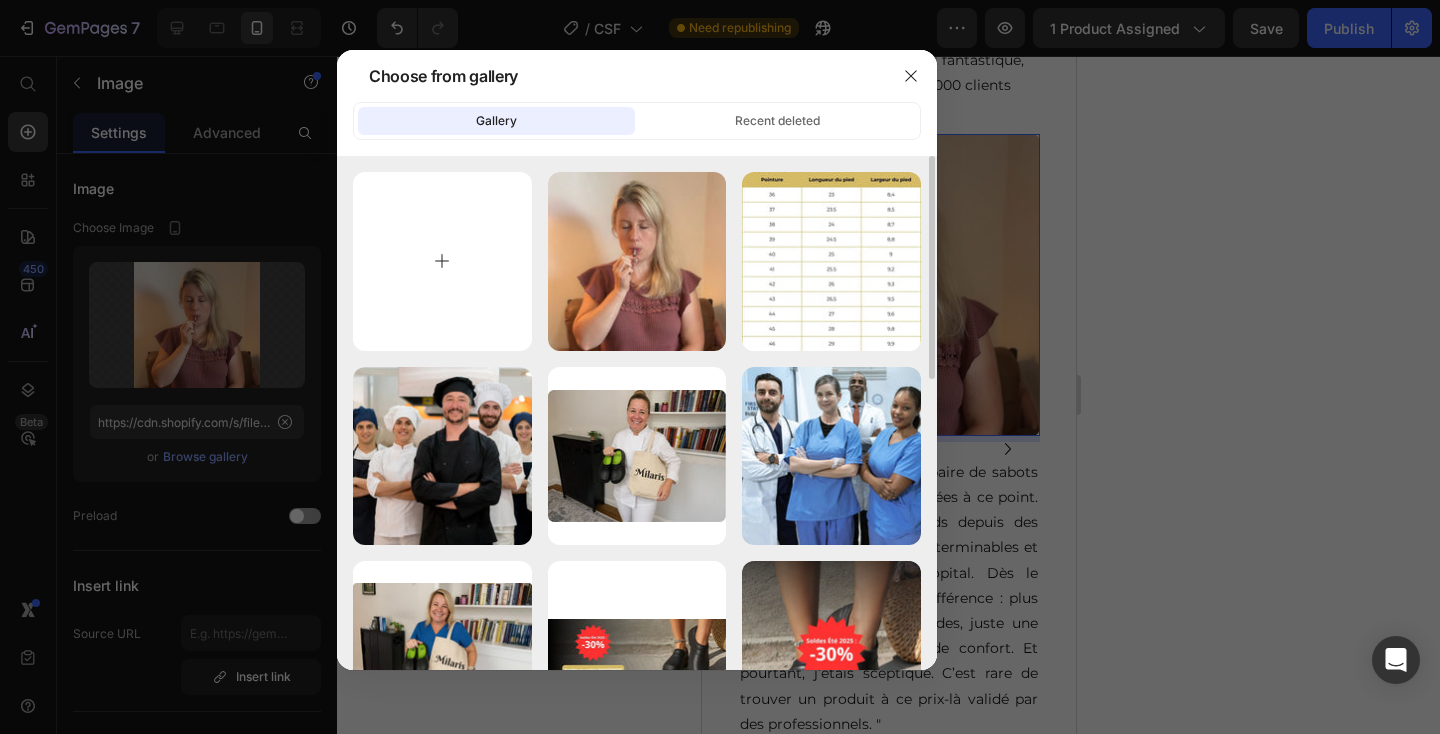 type on "C:\fakepath\16-min.jpg" 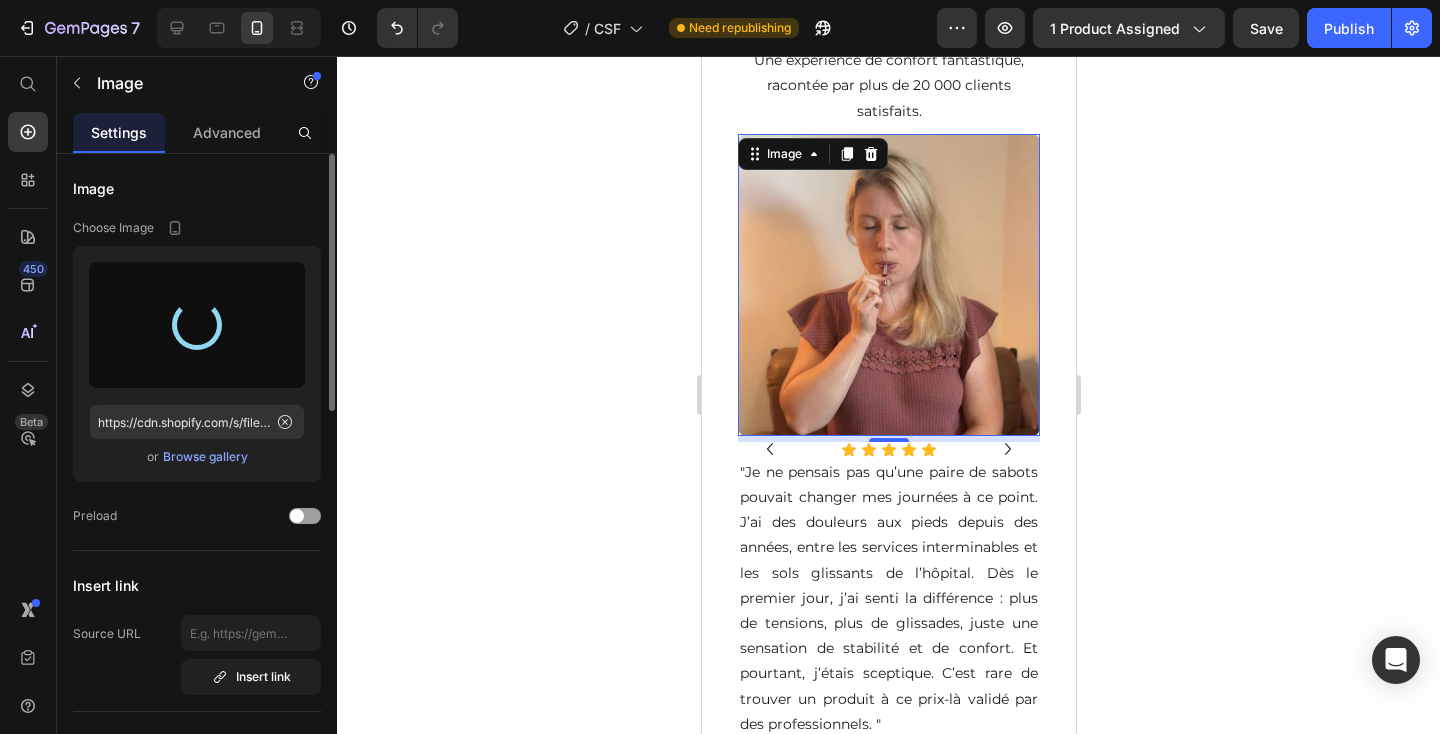 type on "https://cdn.shopify.com/s/files/1/0841/3059/5157/files/gempages_537028386489369458-808d8b69-adb6-418c-9dbe-a91f425e2d56.jpg" 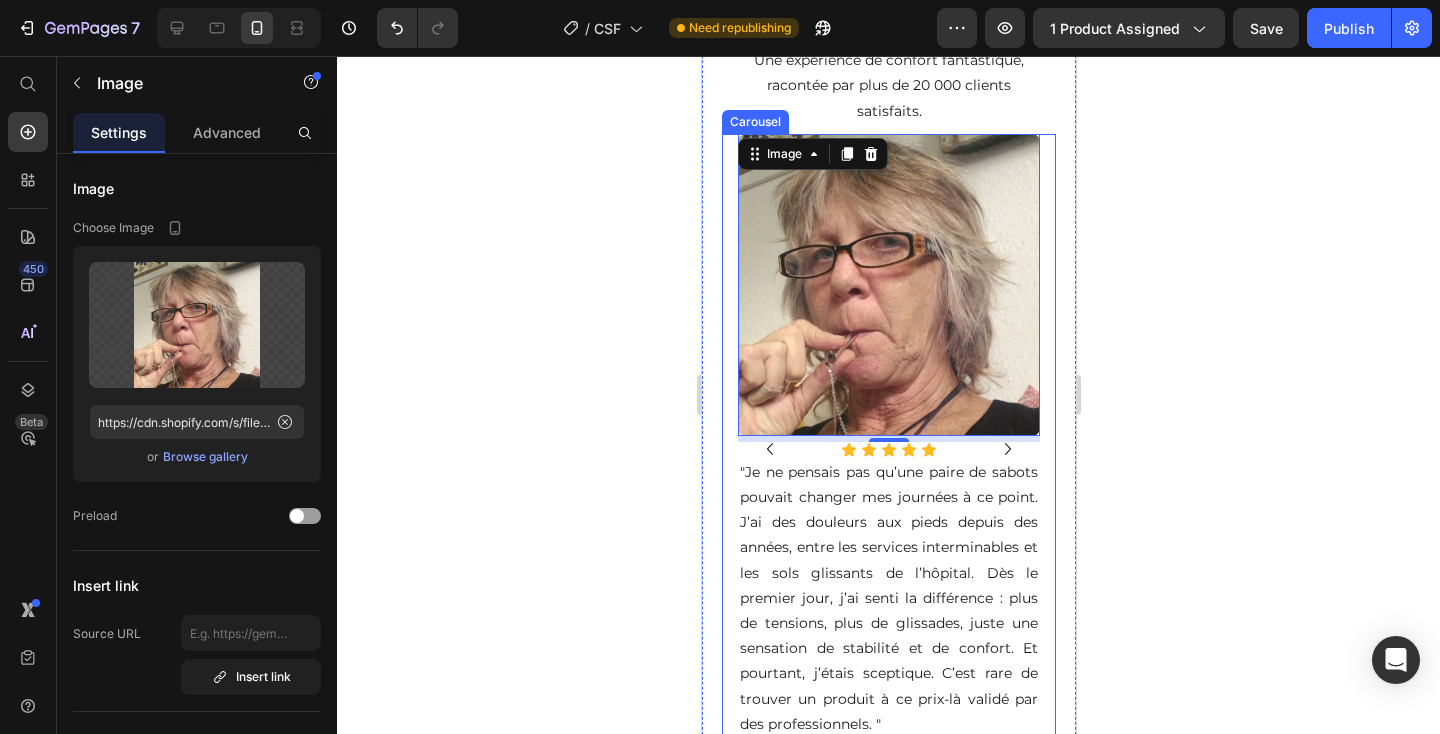 click 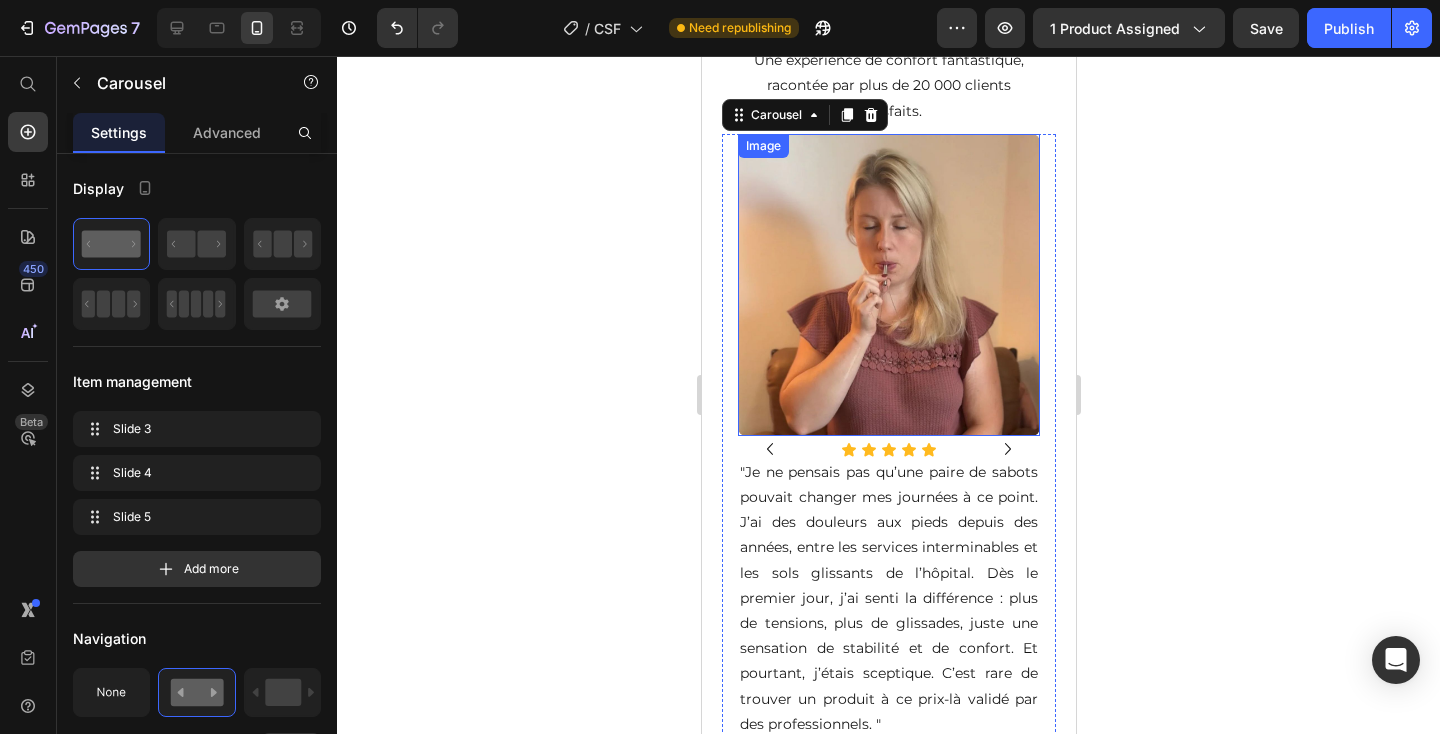 click at bounding box center [888, 285] 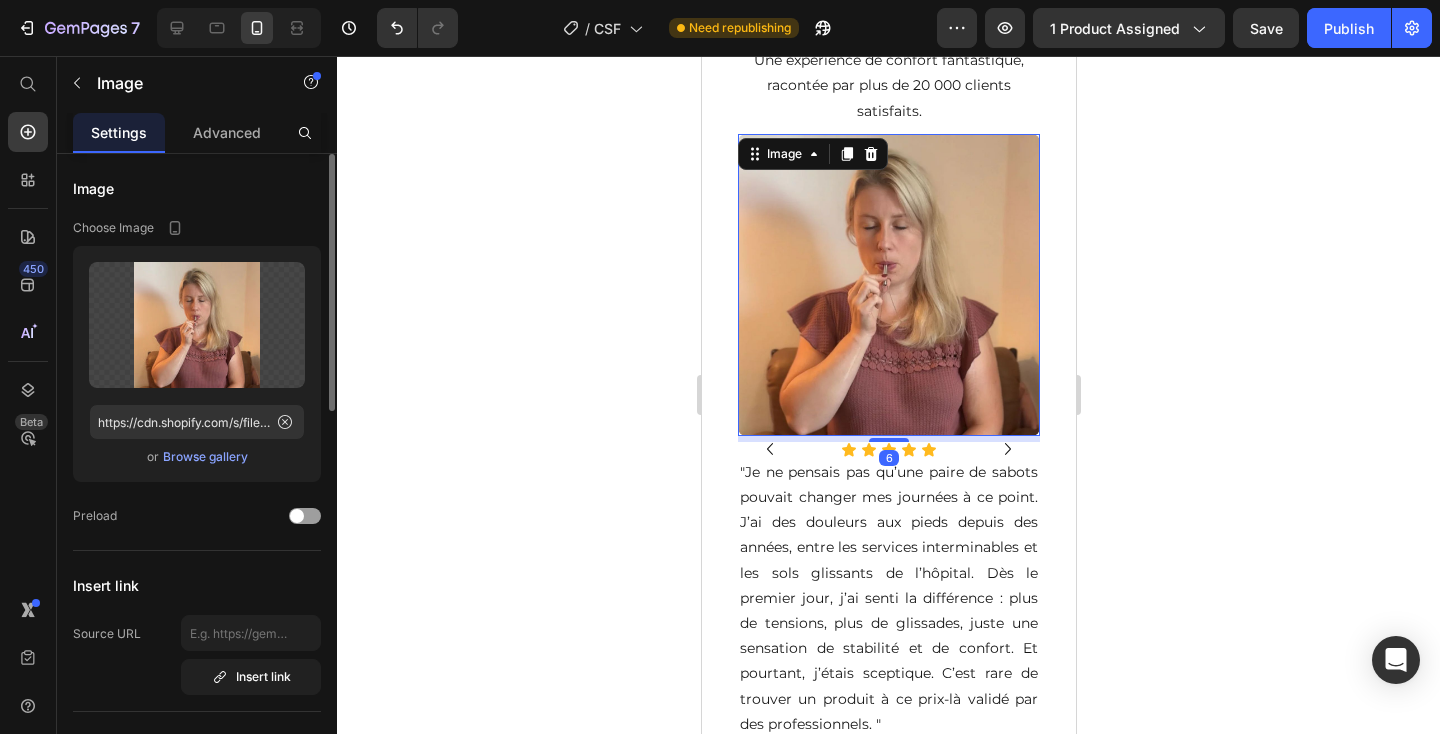 click on "Browse gallery" at bounding box center (205, 457) 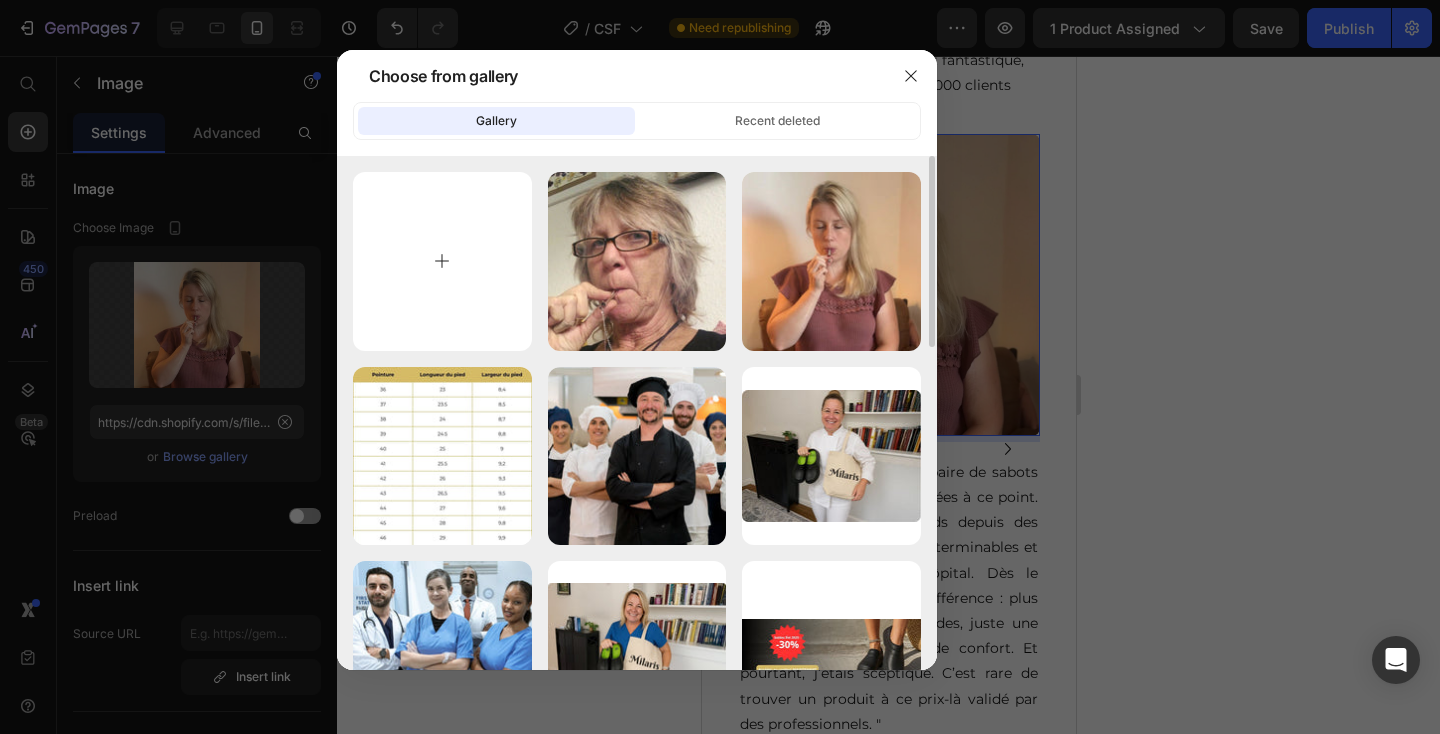 type on "C:\fakepath\17-min.jpg" 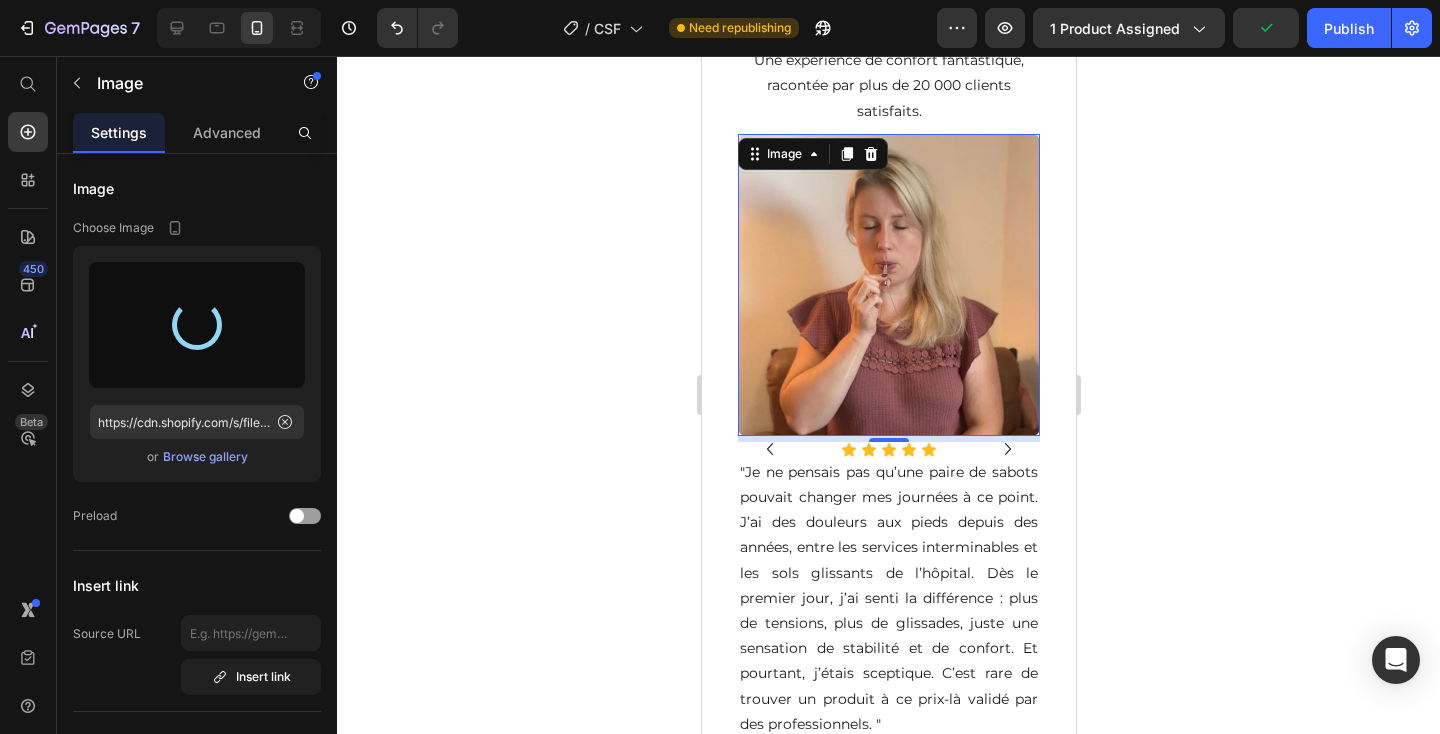 type on "https://cdn.shopify.com/s/files/1/0841/3059/5157/files/gempages_537028386489369458-77939352-98cc-4f72-9513-155e1842e15f.jpg" 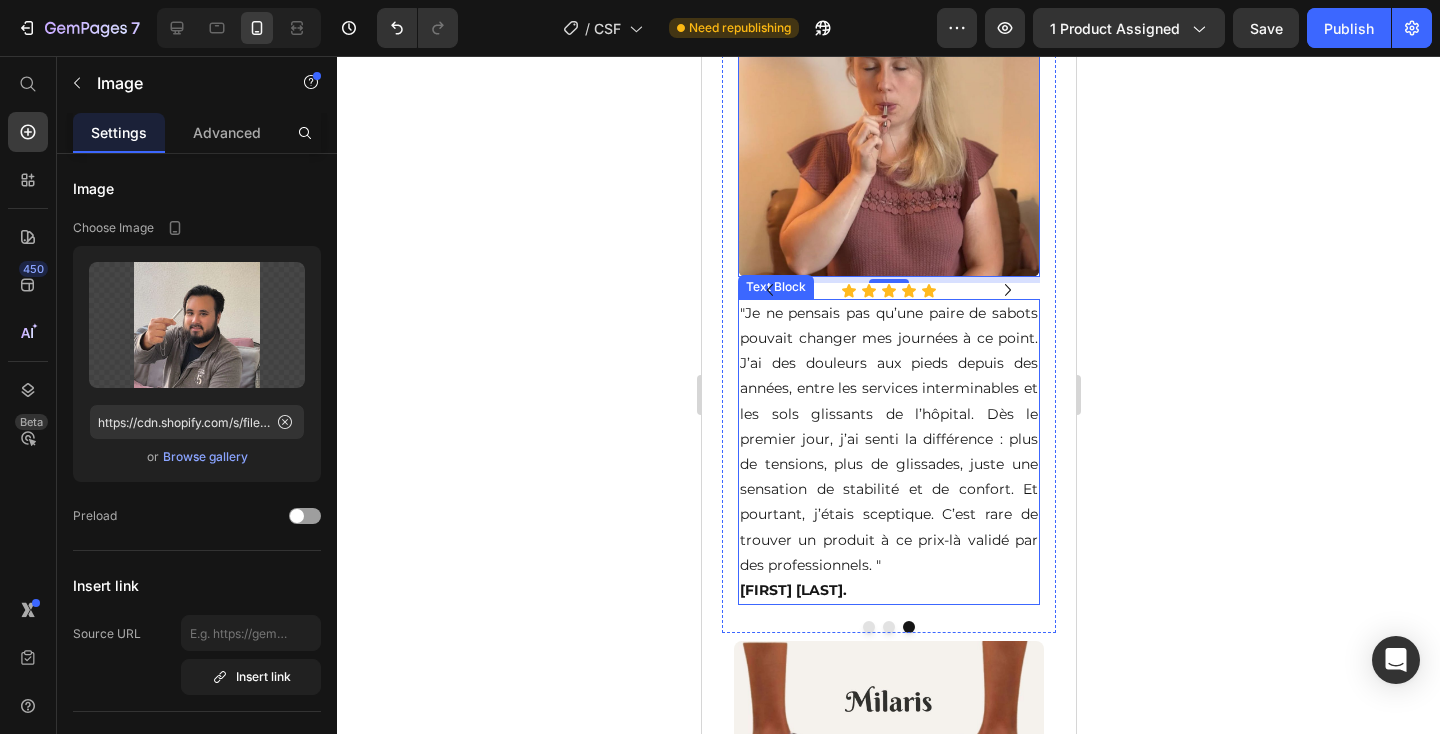 scroll, scrollTop: 1559, scrollLeft: 0, axis: vertical 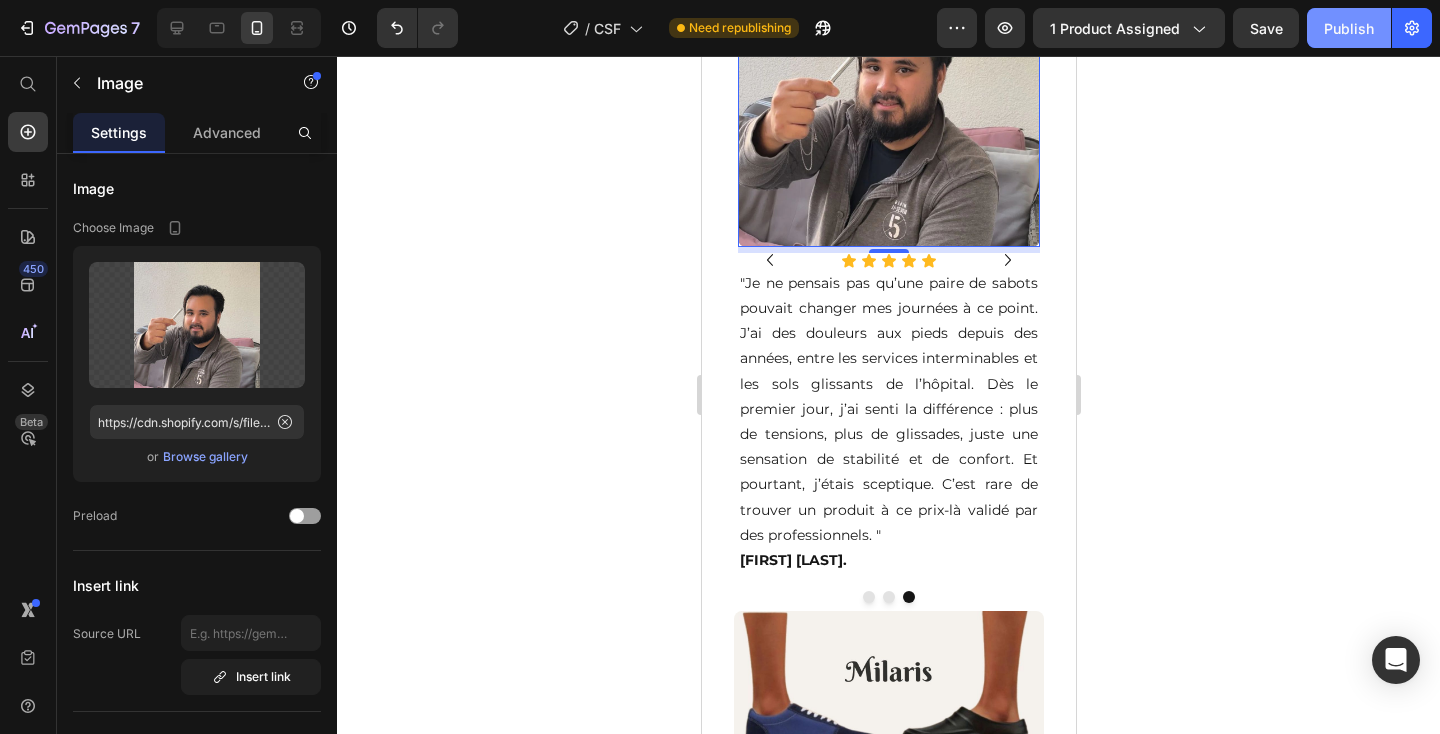 click on "Publish" at bounding box center [1349, 28] 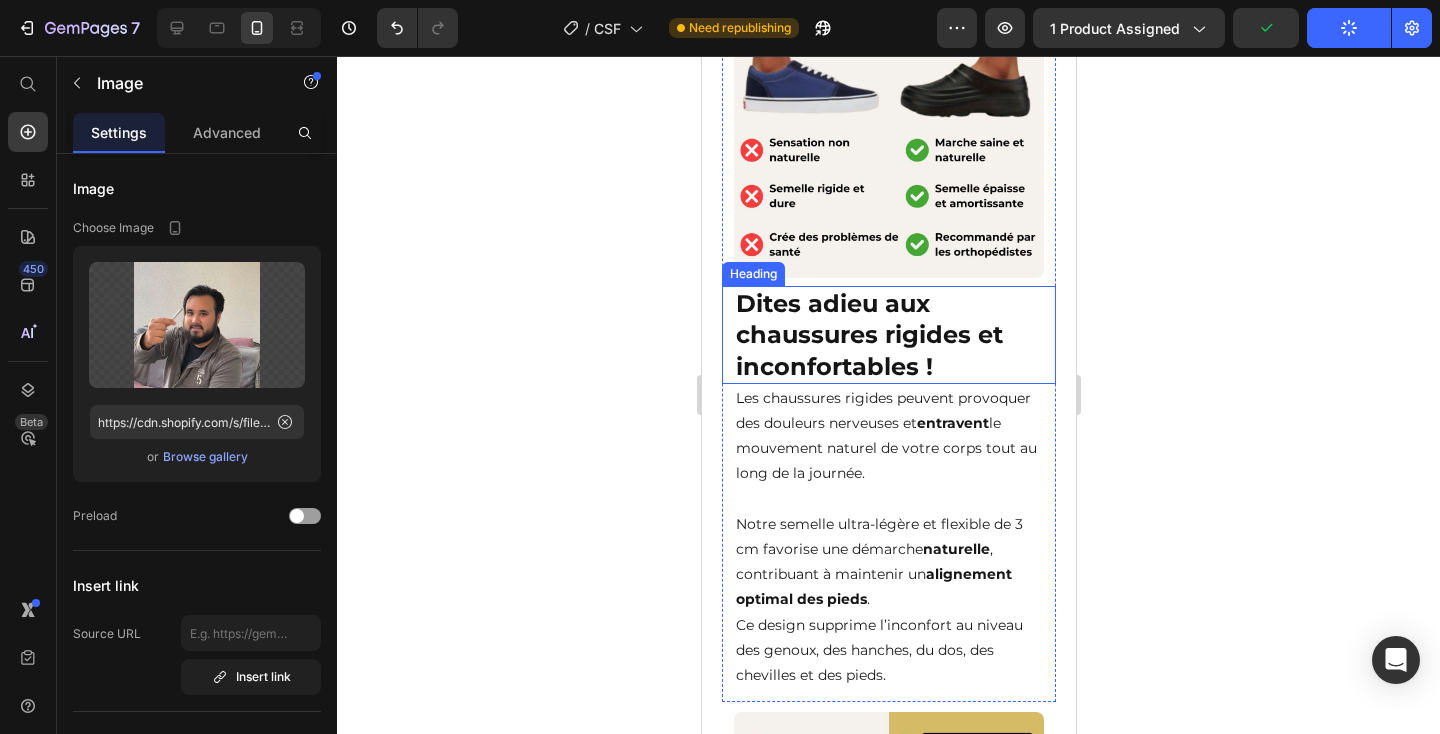 scroll, scrollTop: 2020, scrollLeft: 0, axis: vertical 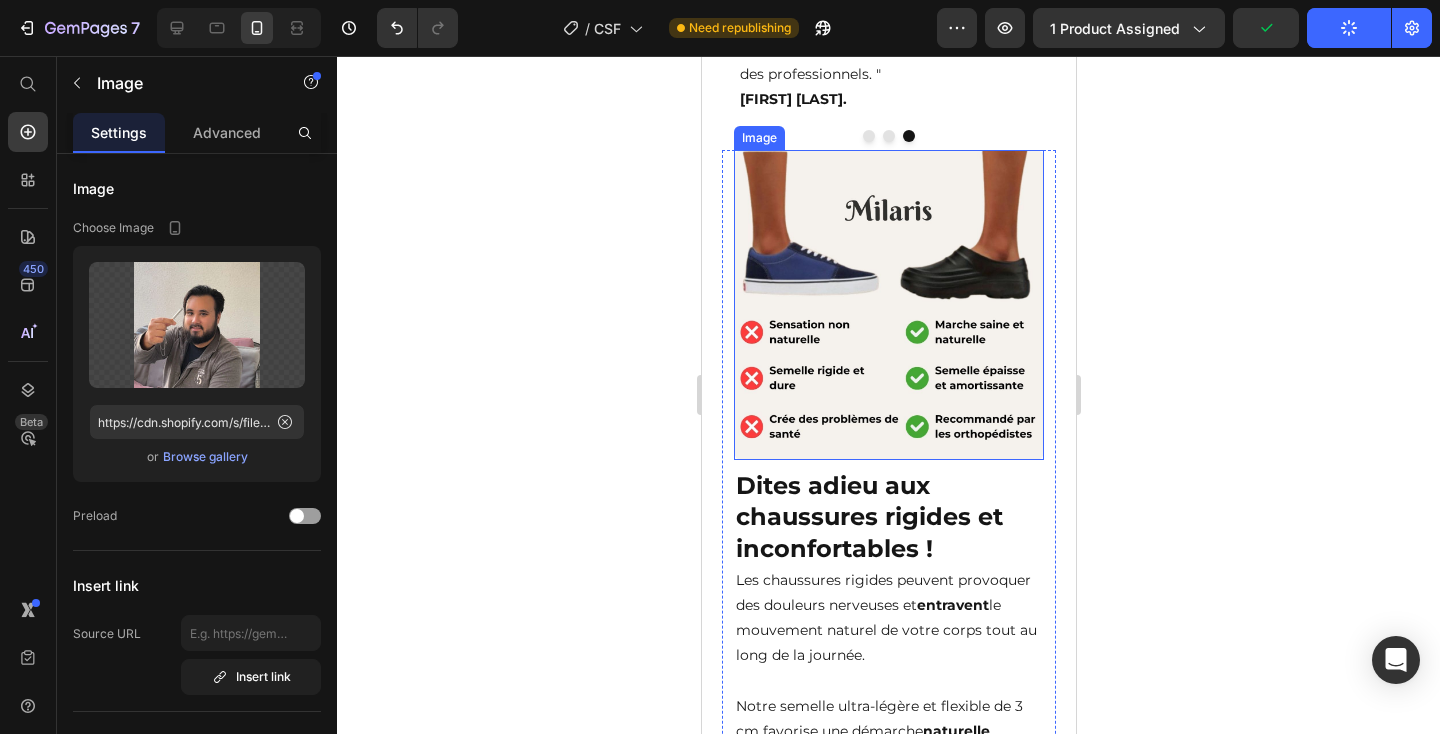 click at bounding box center [888, 305] 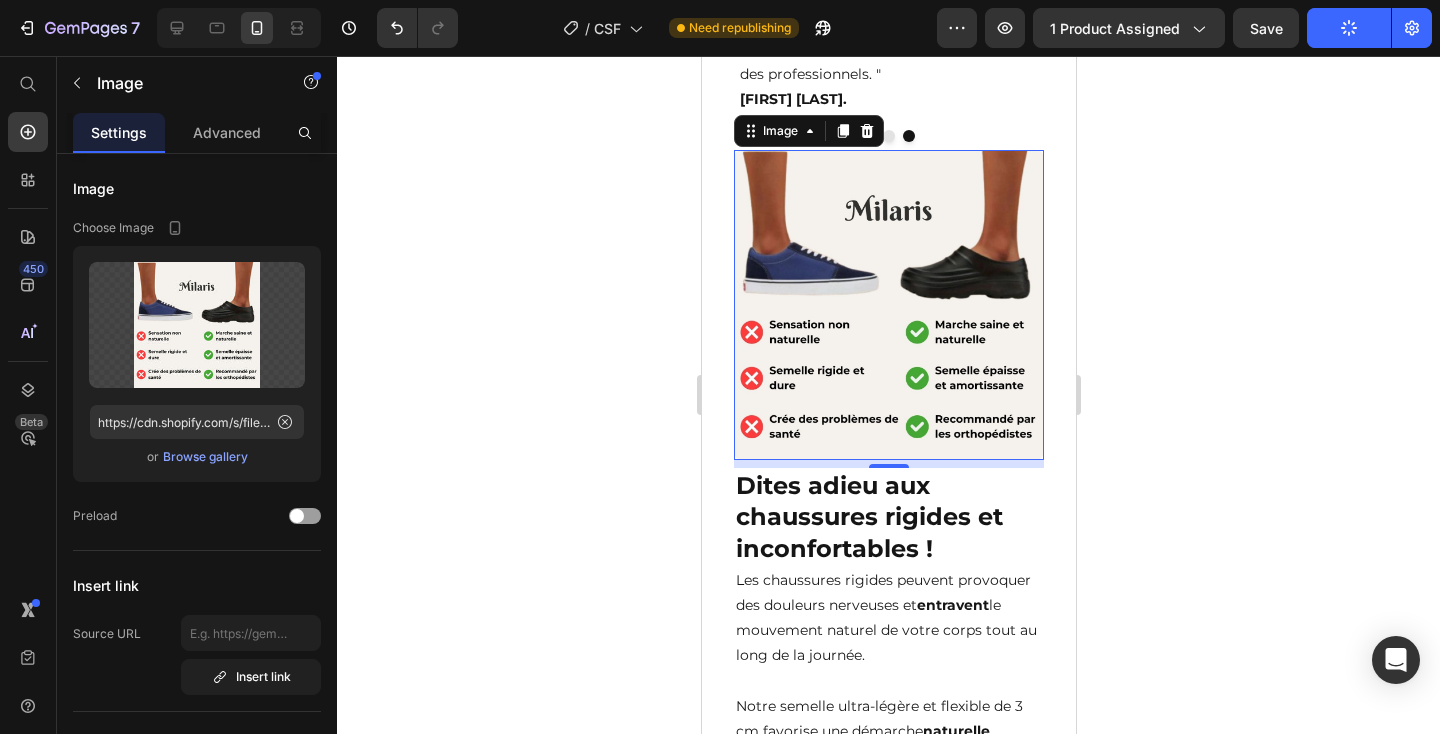 click 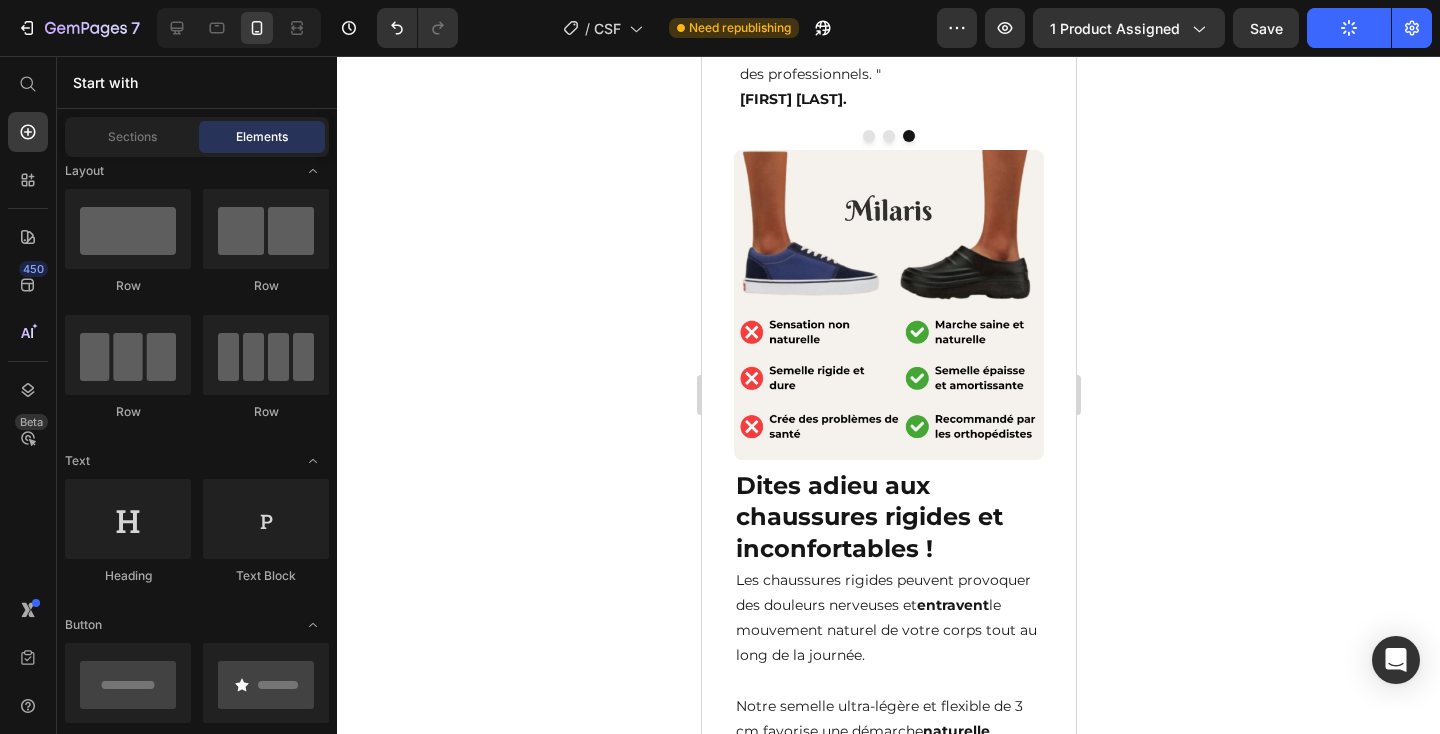 click at bounding box center [888, 305] 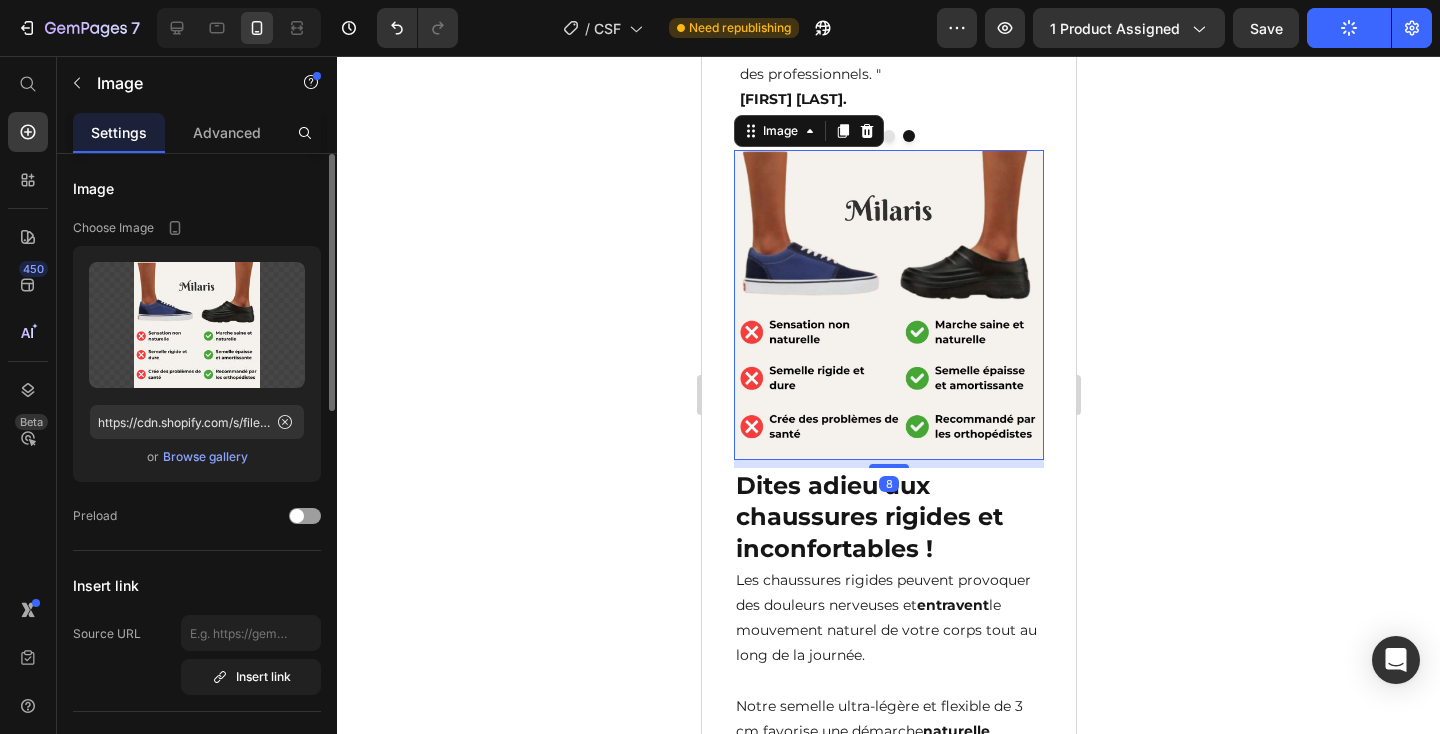 click on "Browse gallery" at bounding box center (205, 457) 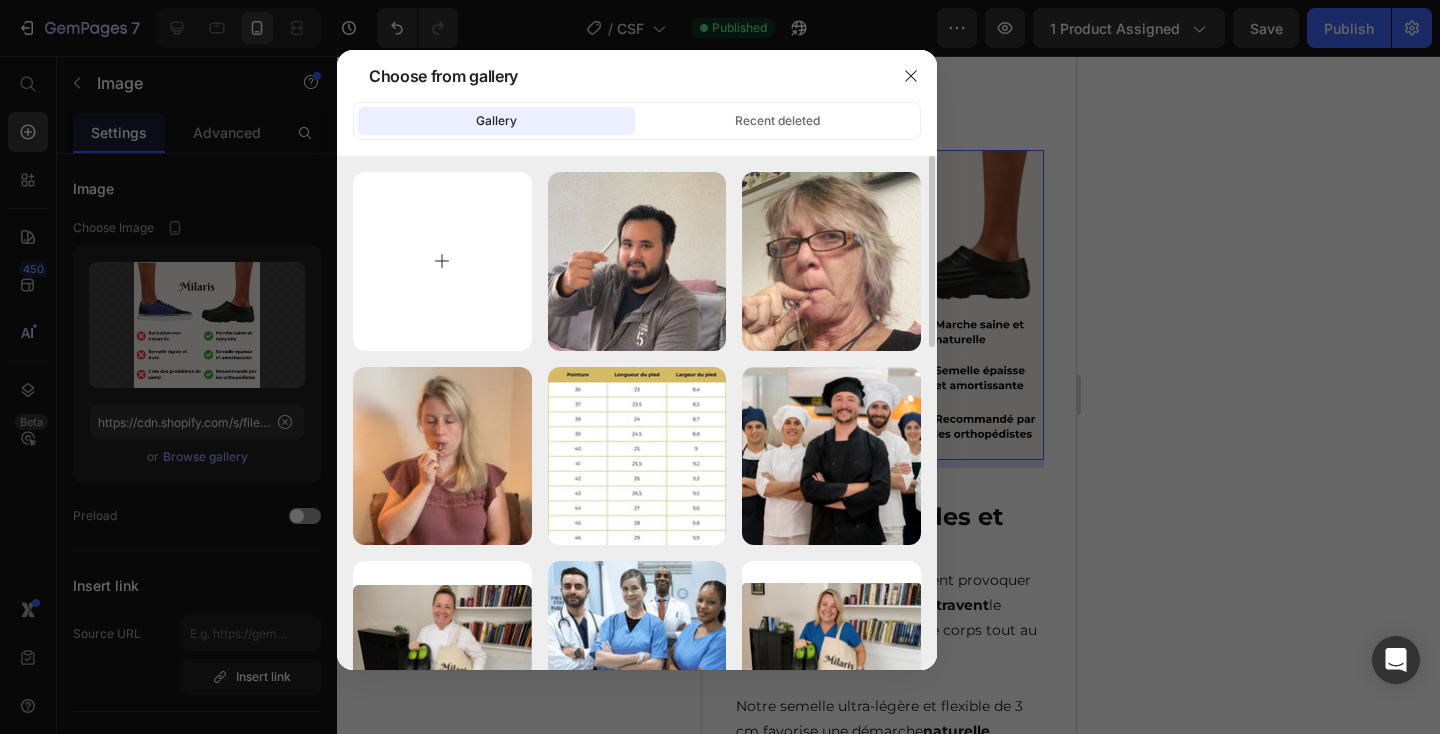 click at bounding box center (442, 261) 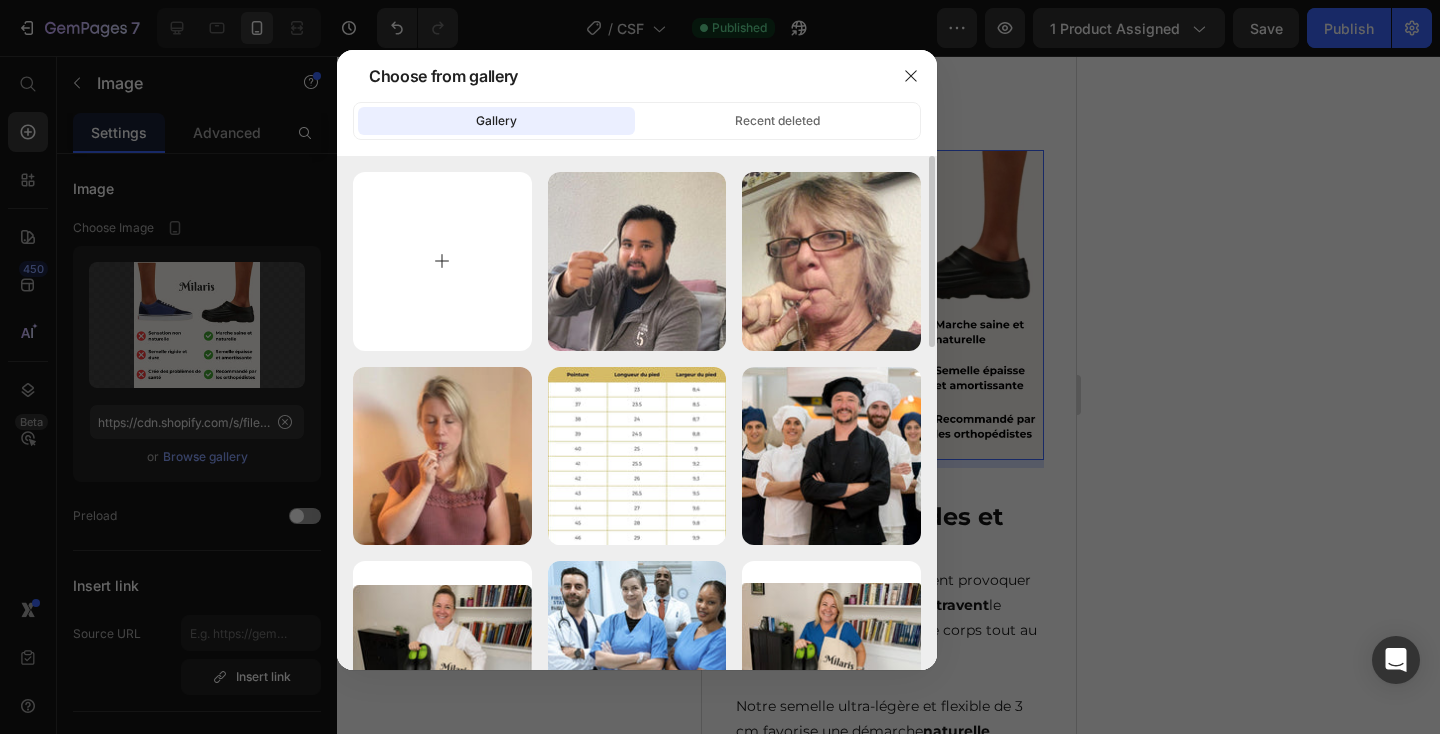 type on "C:\fakepath\11-min.jpg" 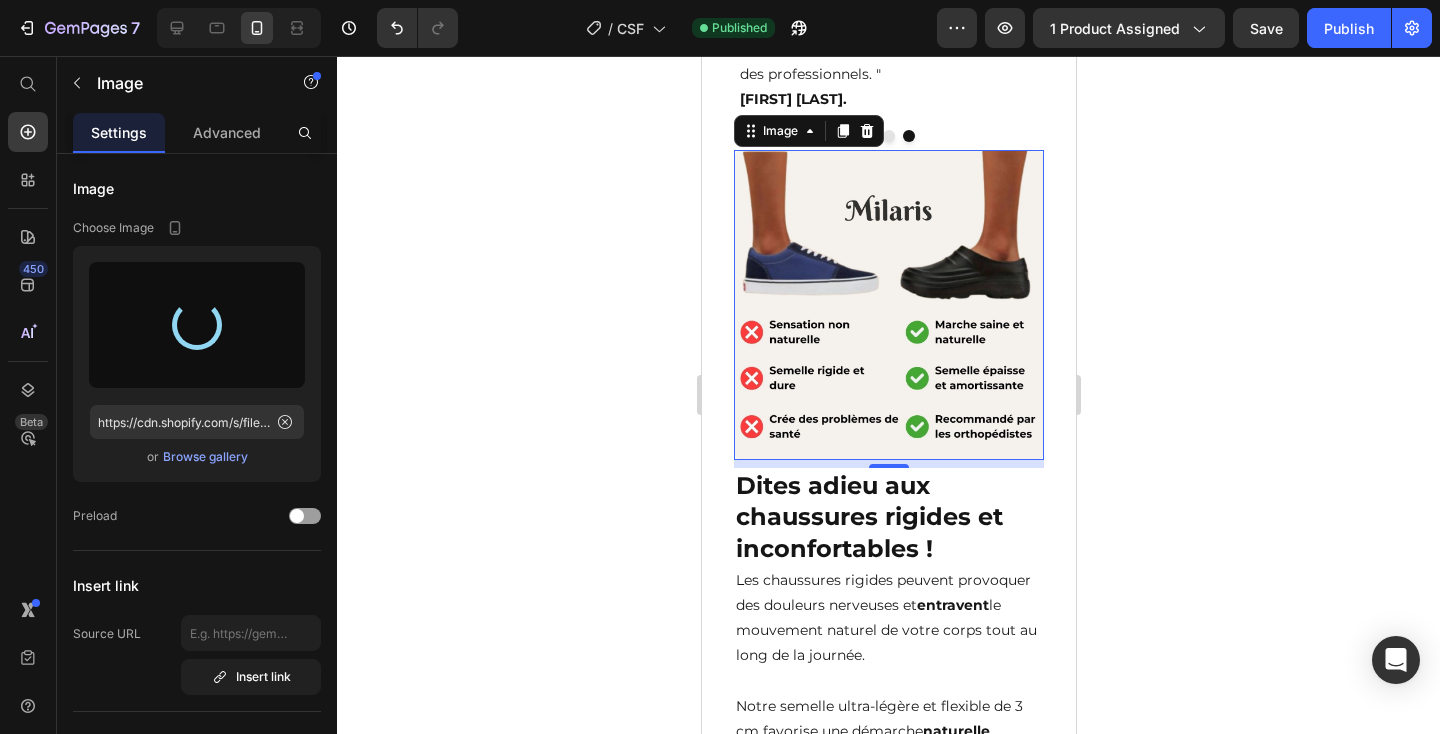 type on "https://cdn.shopify.com/s/files/1/0841/3059/5157/files/gempages_537028386489369458-1812612f-afa9-443c-ab93-a1a42a6b4d65.jpg" 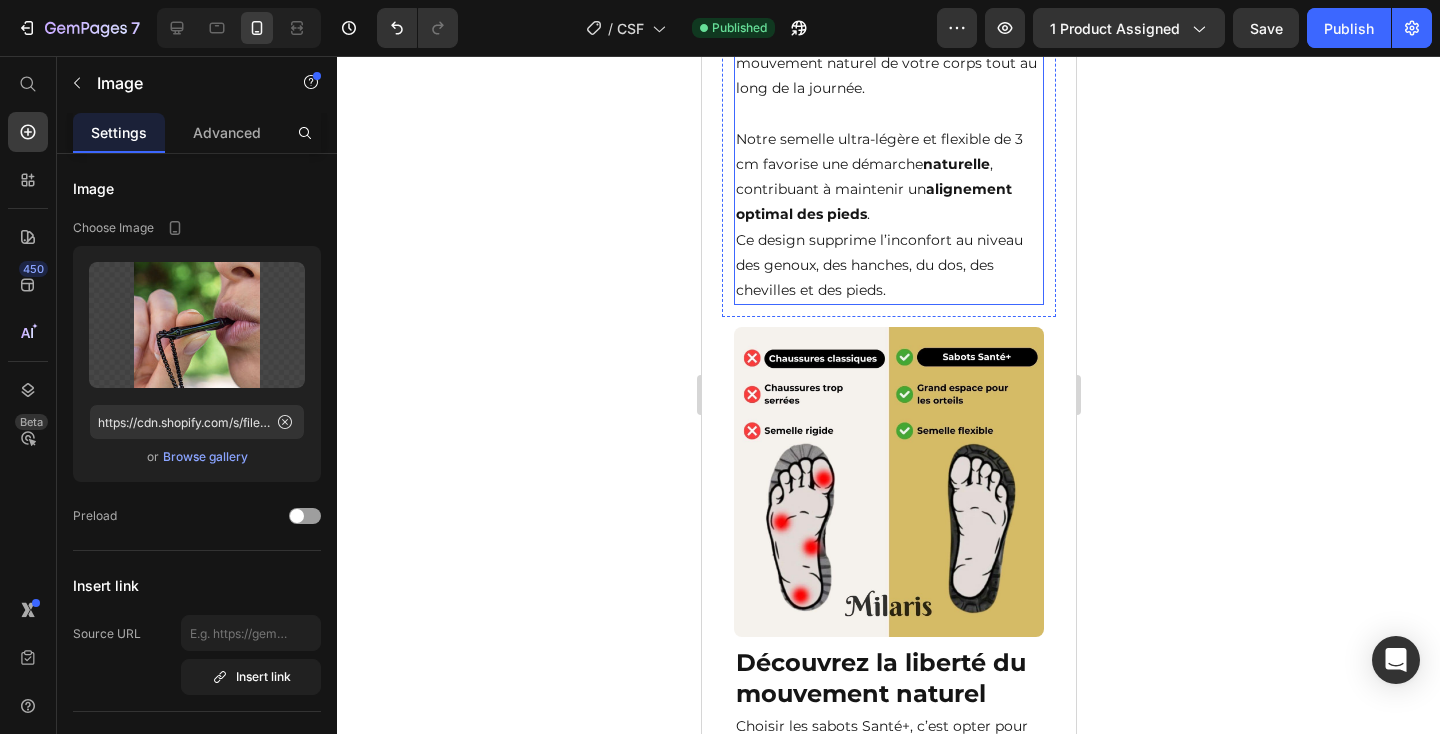 scroll, scrollTop: 2802, scrollLeft: 0, axis: vertical 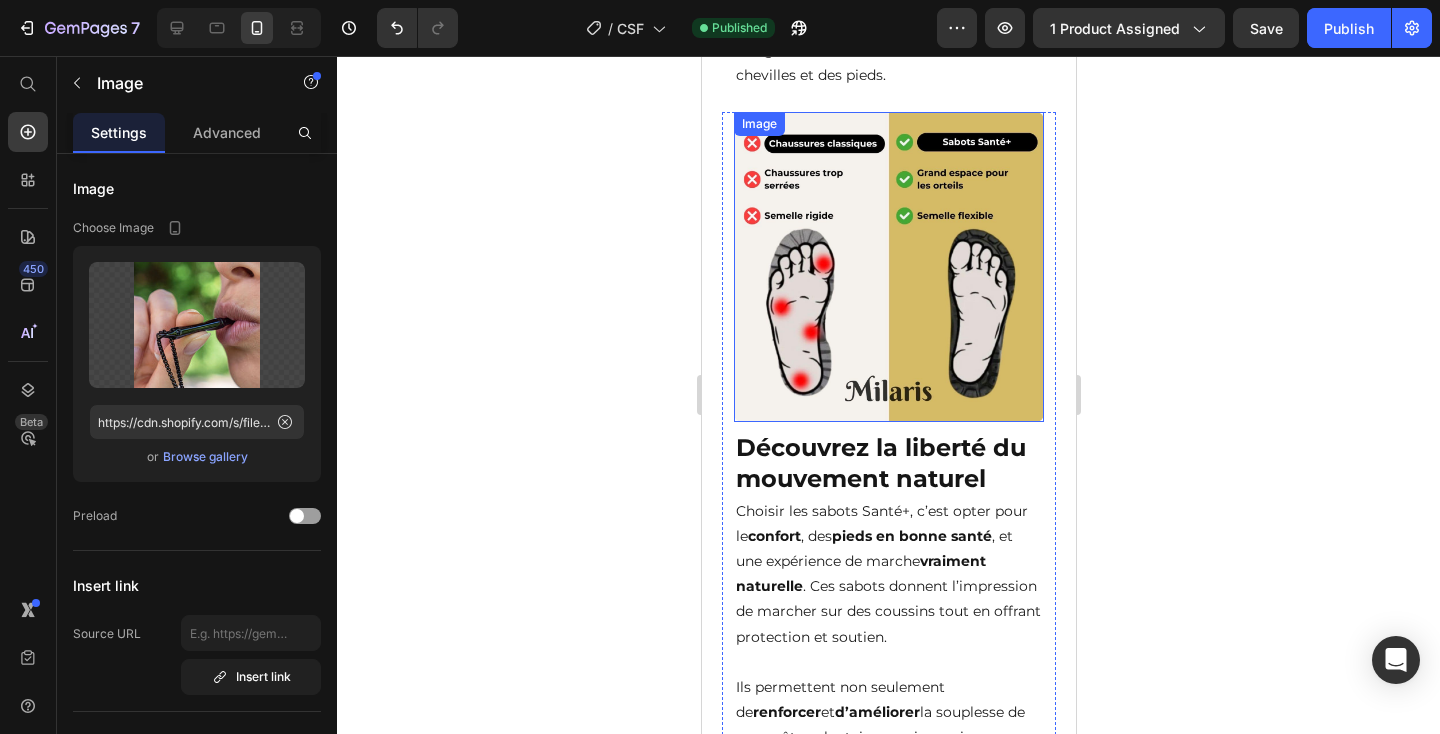click at bounding box center [888, 267] 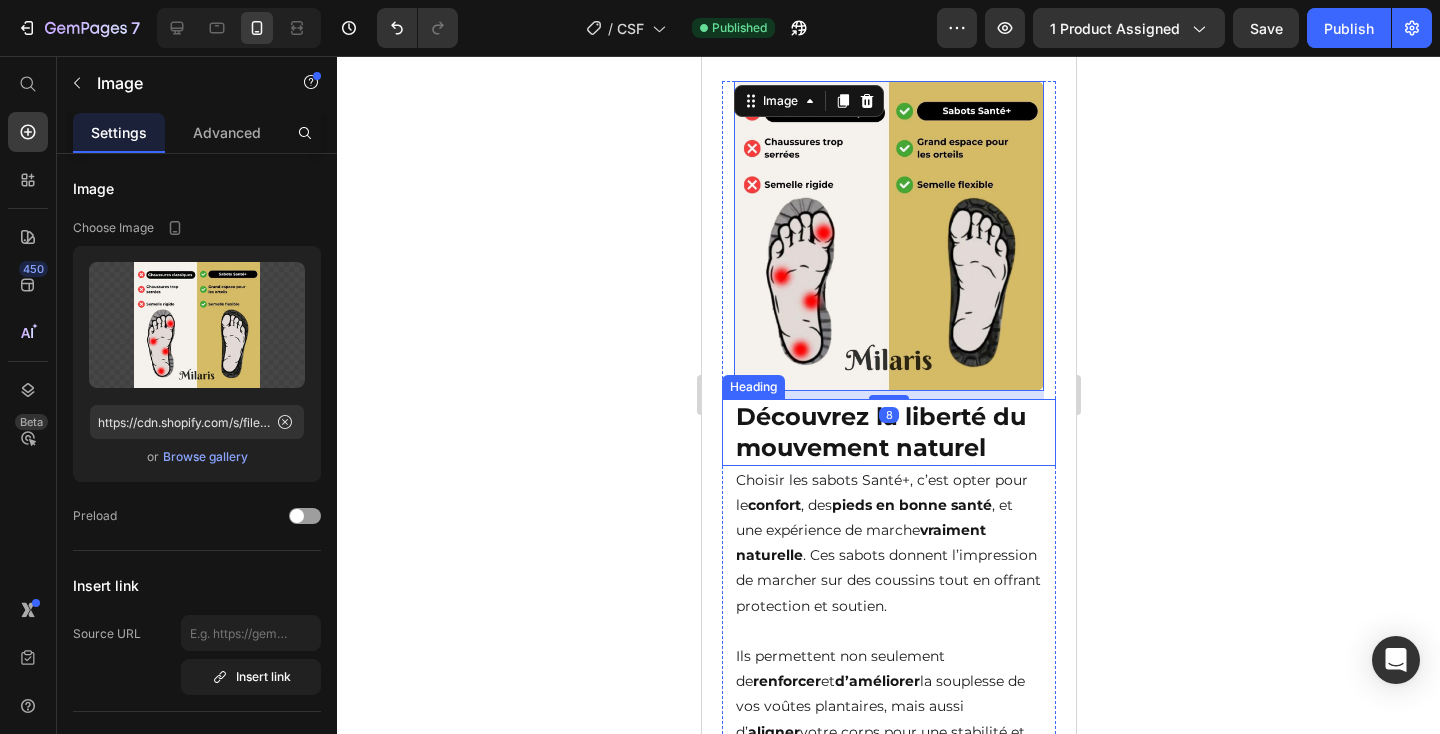 scroll, scrollTop: 2875, scrollLeft: 0, axis: vertical 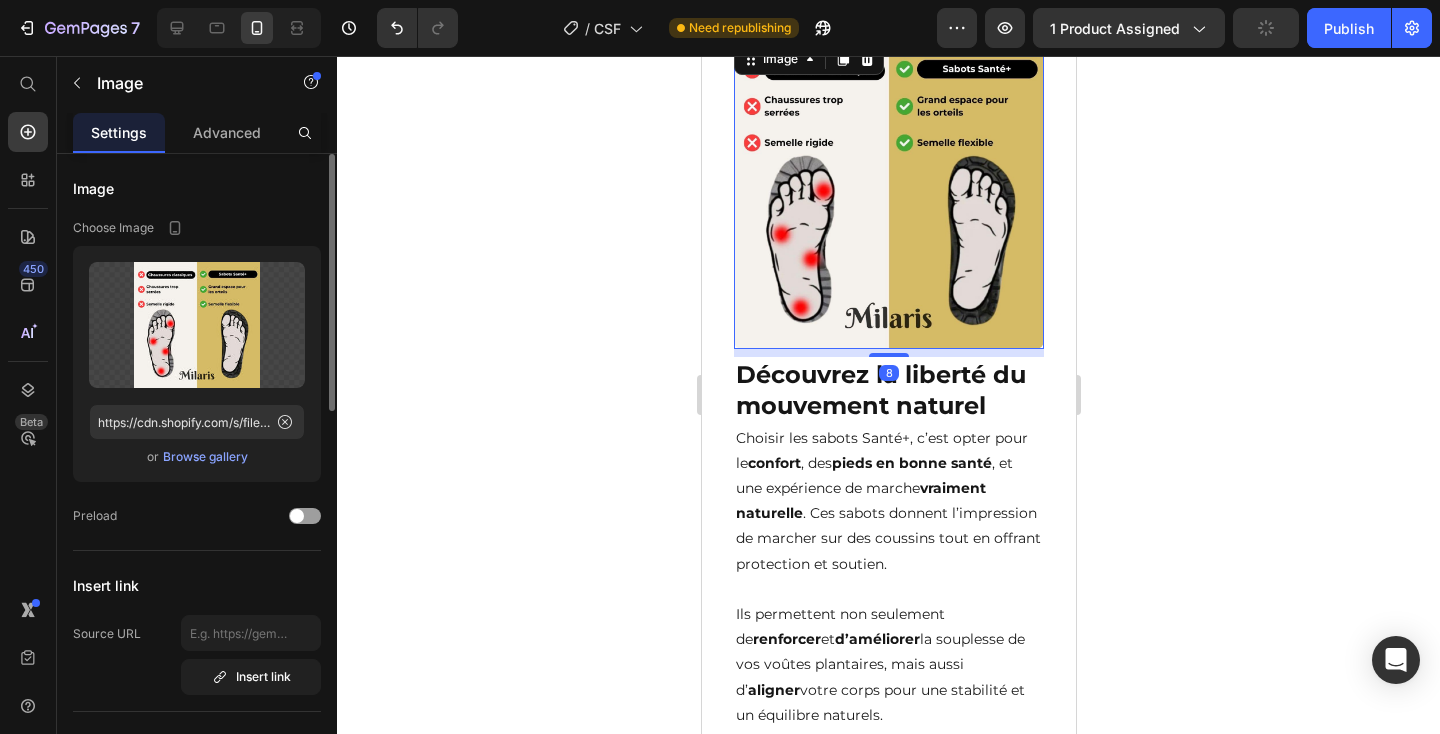 click on "Browse gallery" at bounding box center (205, 457) 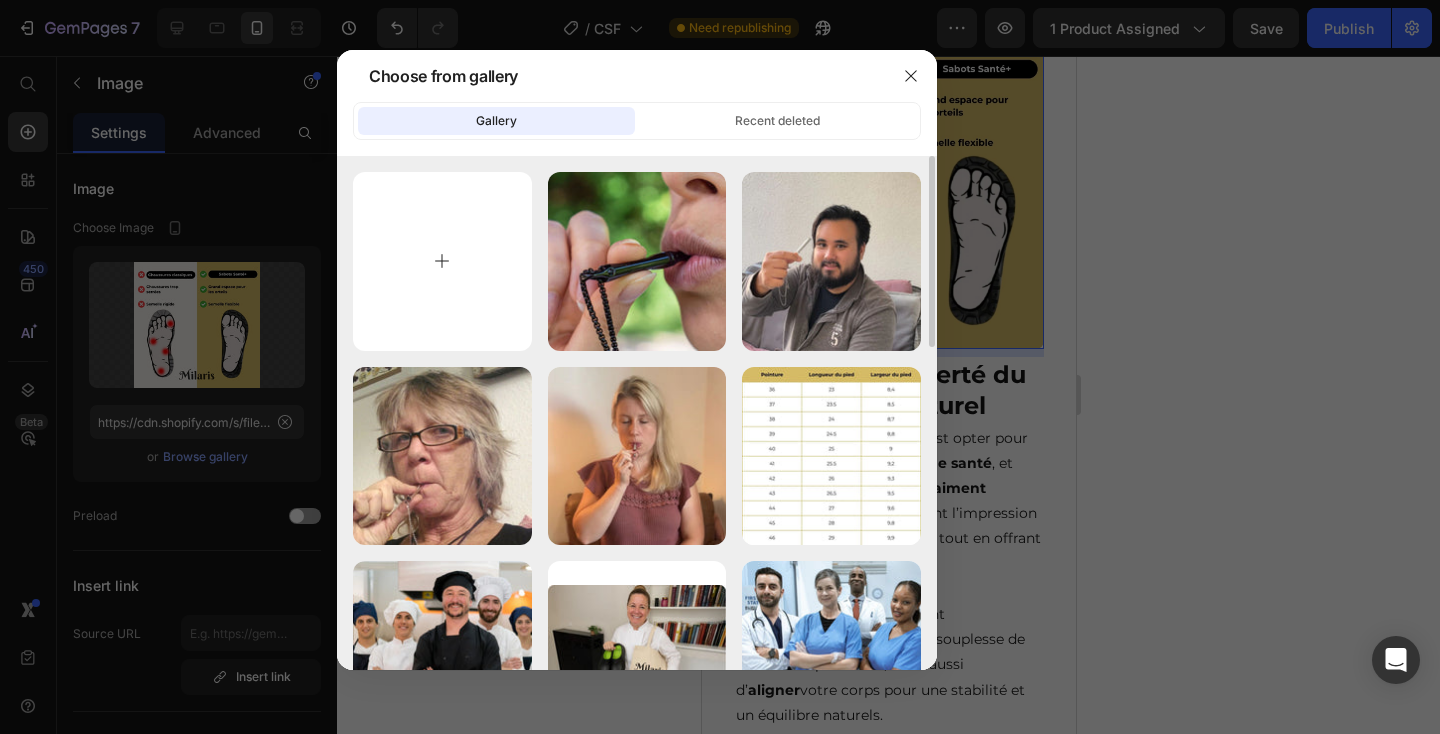 type on "C:\fakepath\12-min.jpg" 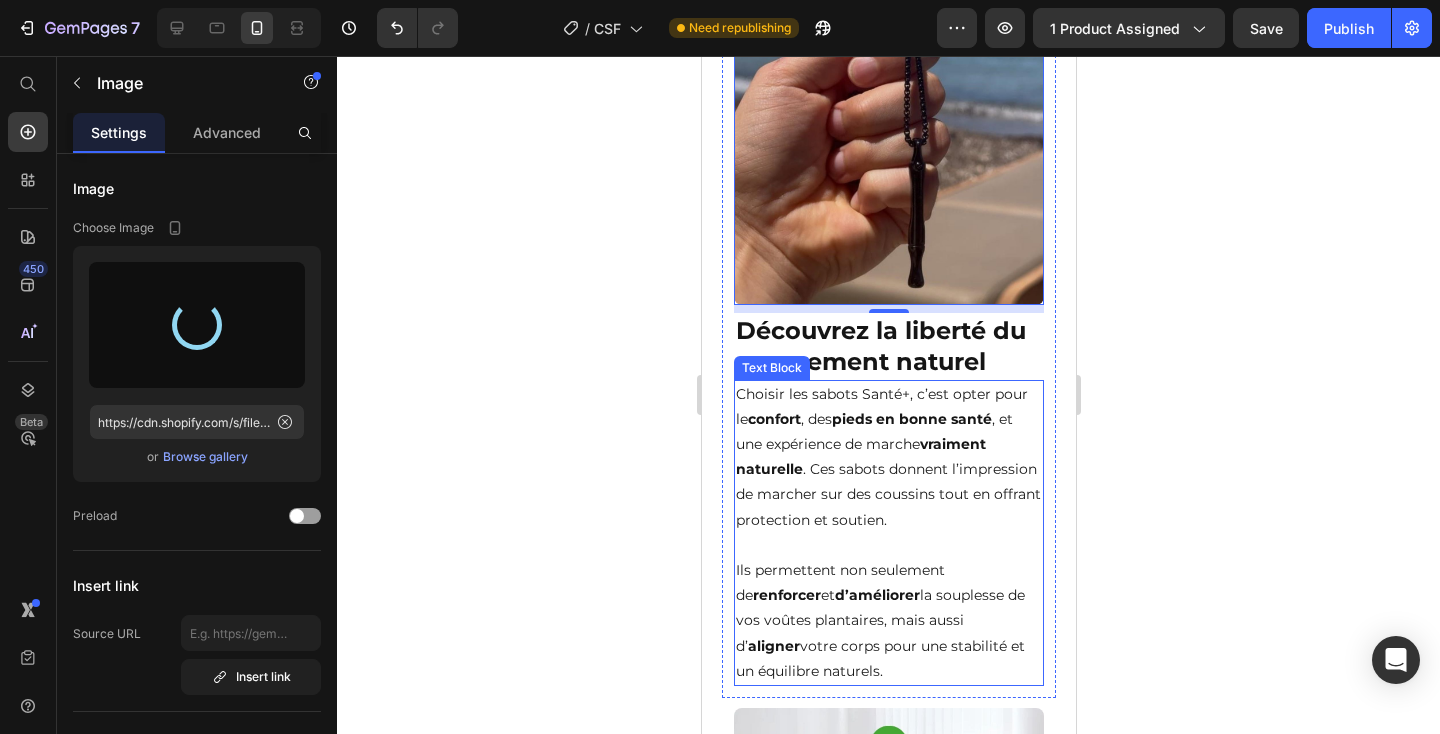 type on "https://cdn.shopify.com/s/files/1/0841/3059/5157/files/gempages_537028386489369458-46b9d335-2a00-46f7-89eb-0d8cb52d7881.jpg" 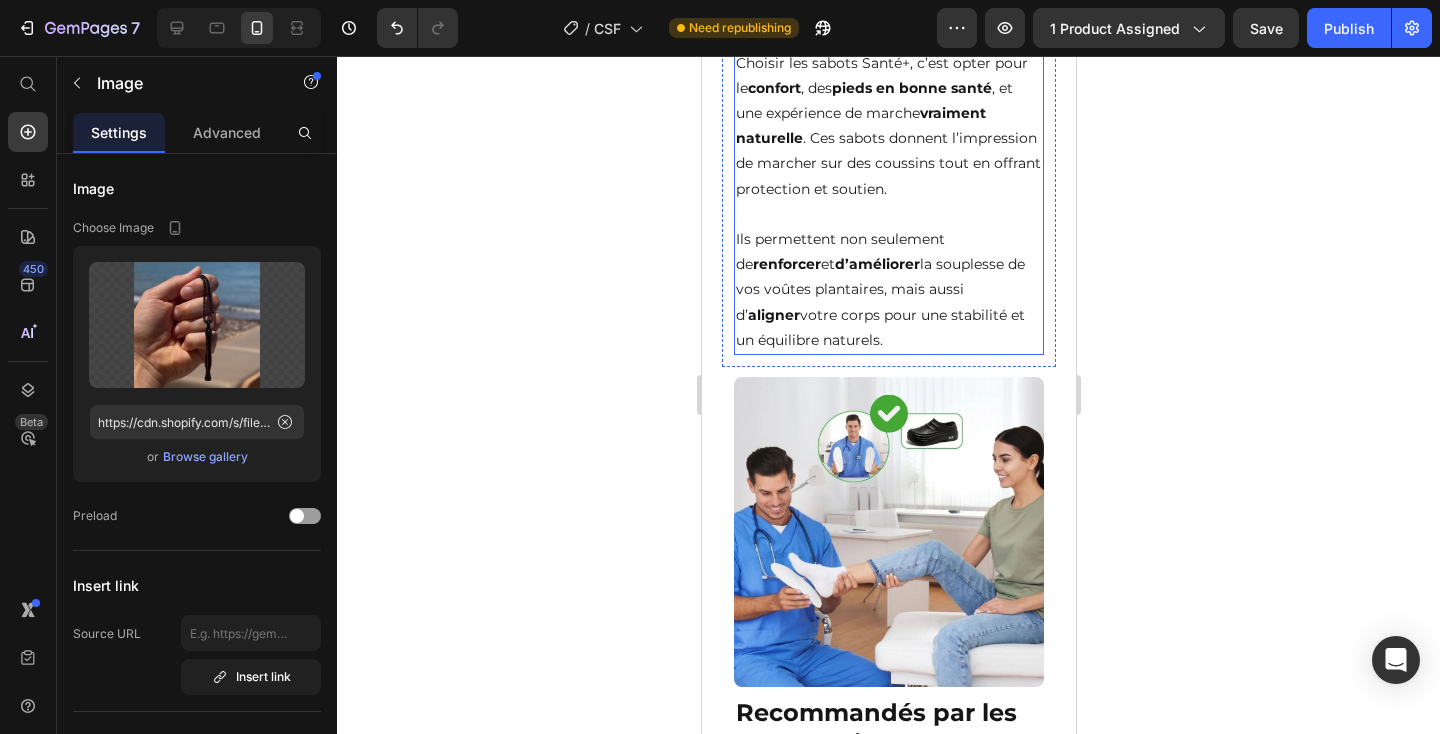 scroll, scrollTop: 3433, scrollLeft: 0, axis: vertical 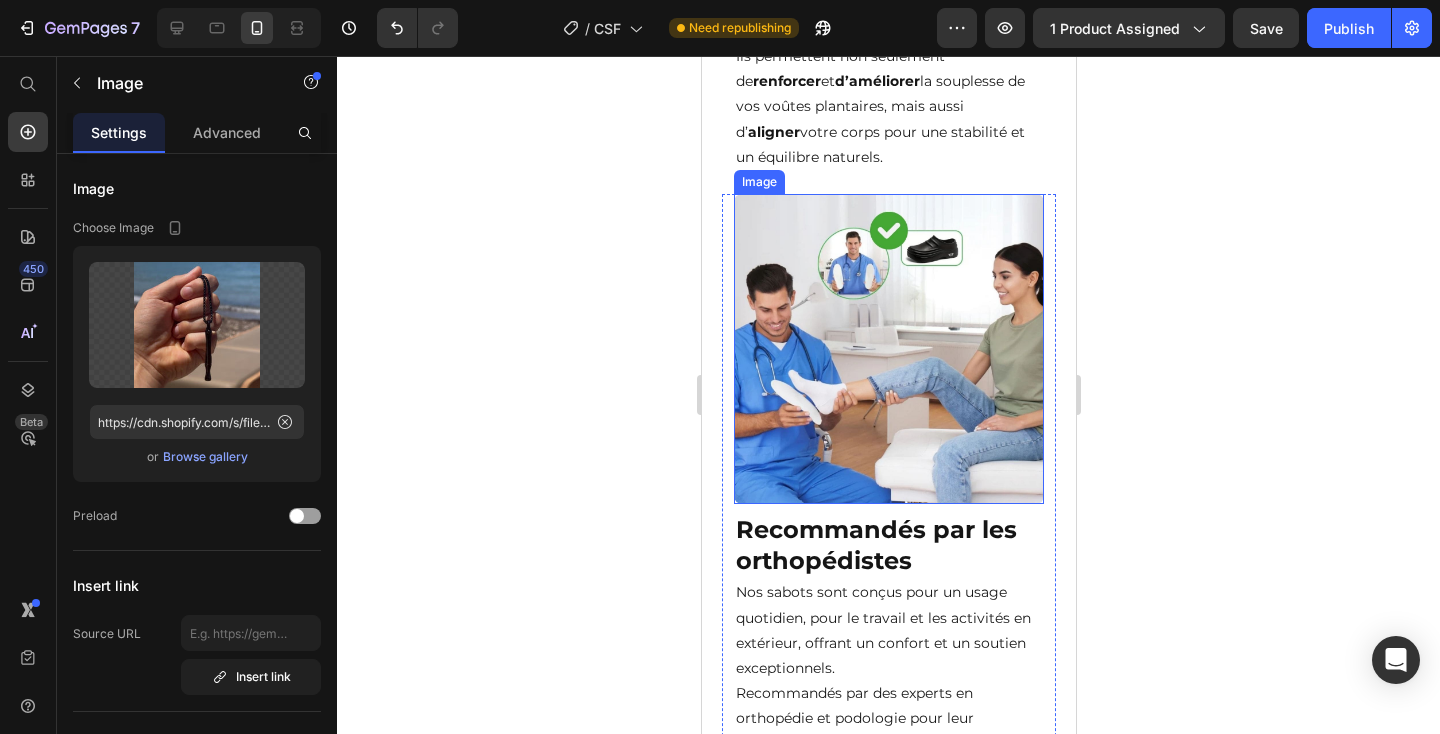 click at bounding box center [888, 349] 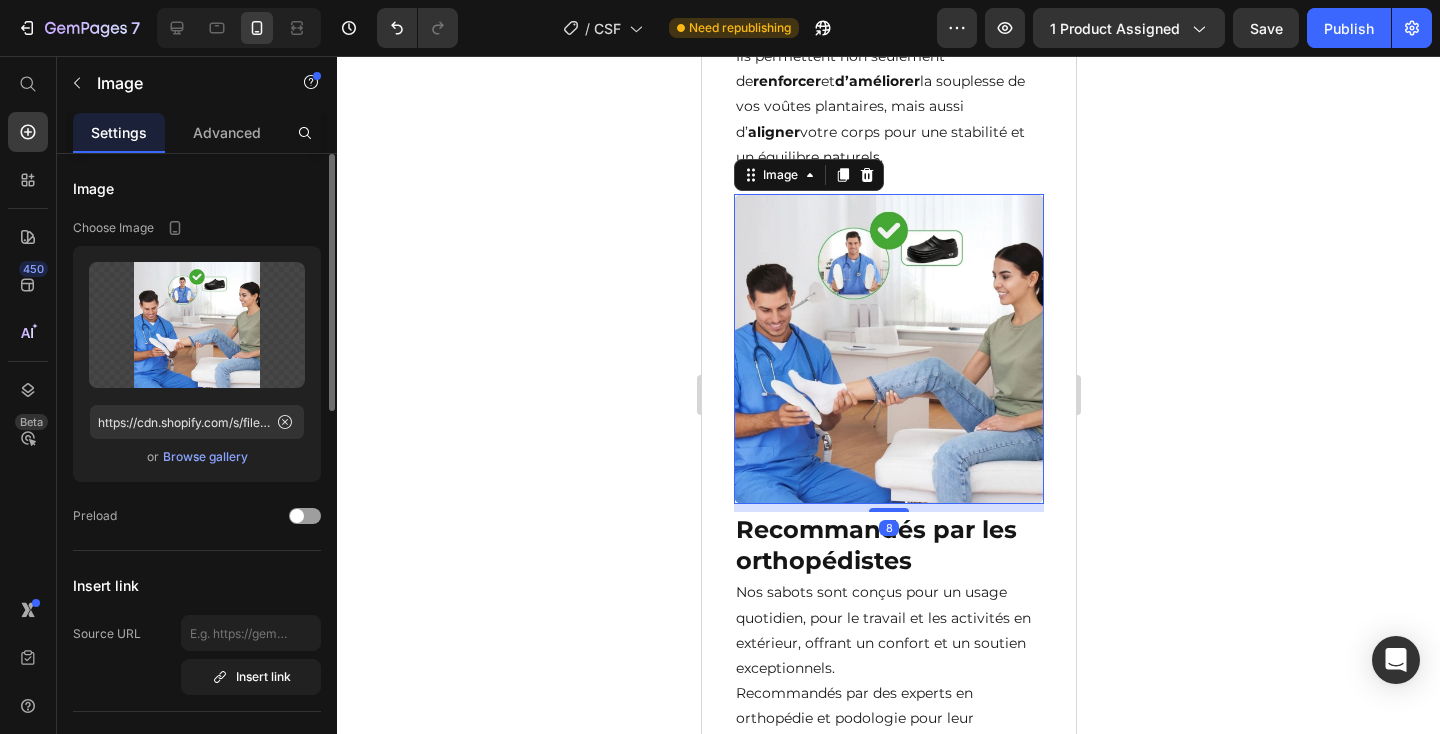 click on "Browse gallery" at bounding box center (205, 457) 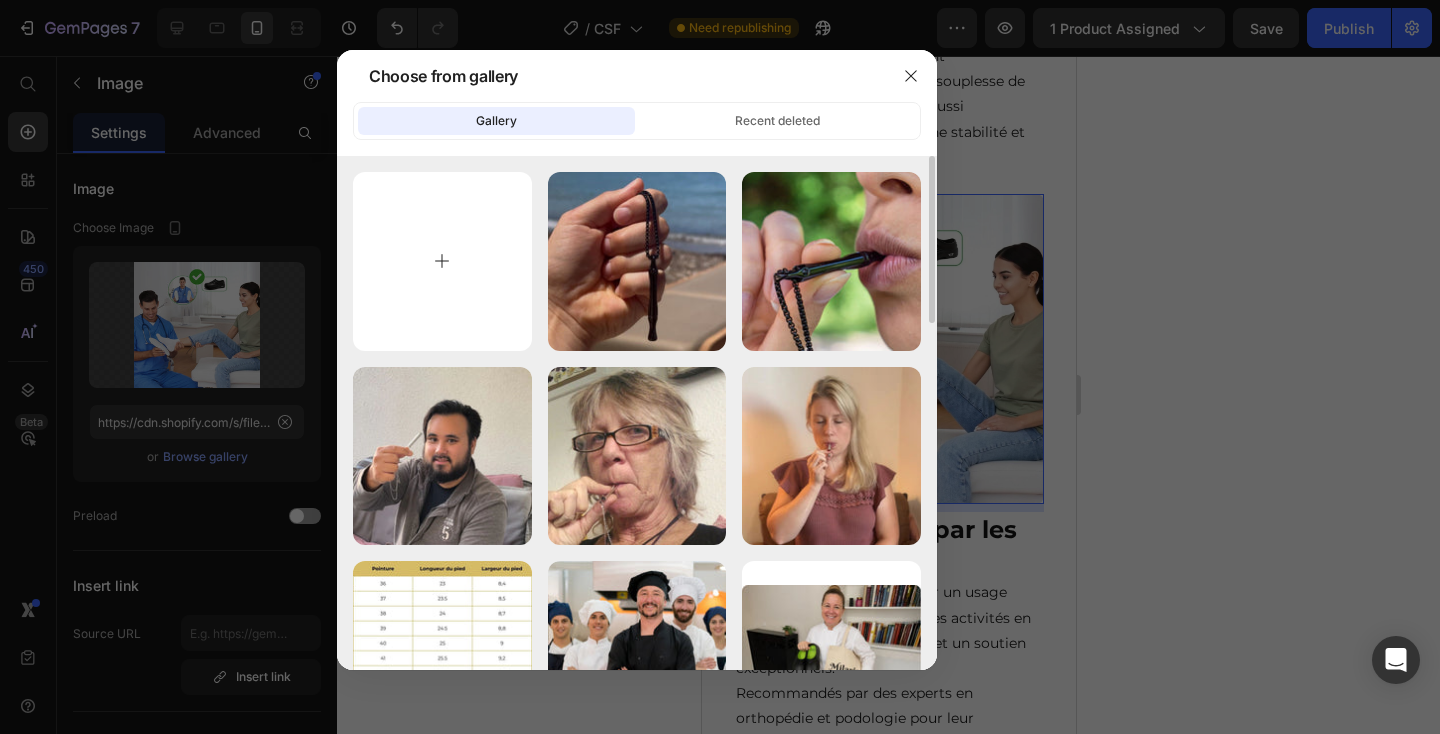 type on "C:\fakepath\13-min.jpg" 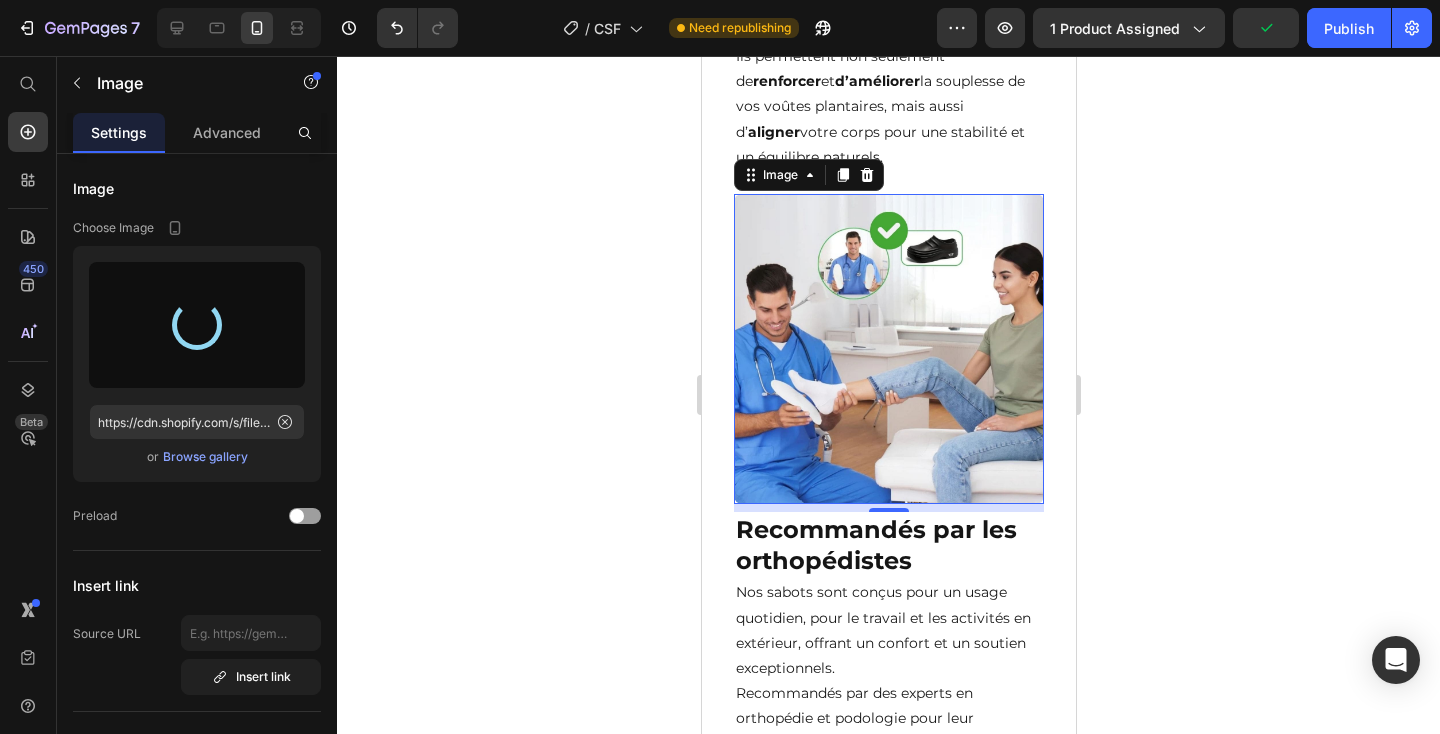 type on "https://cdn.shopify.com/s/files/1/0841/3059/5157/files/gempages_537028386489369458-128ea020-c9ed-467d-89f4-5bfb4e86bffa.jpg" 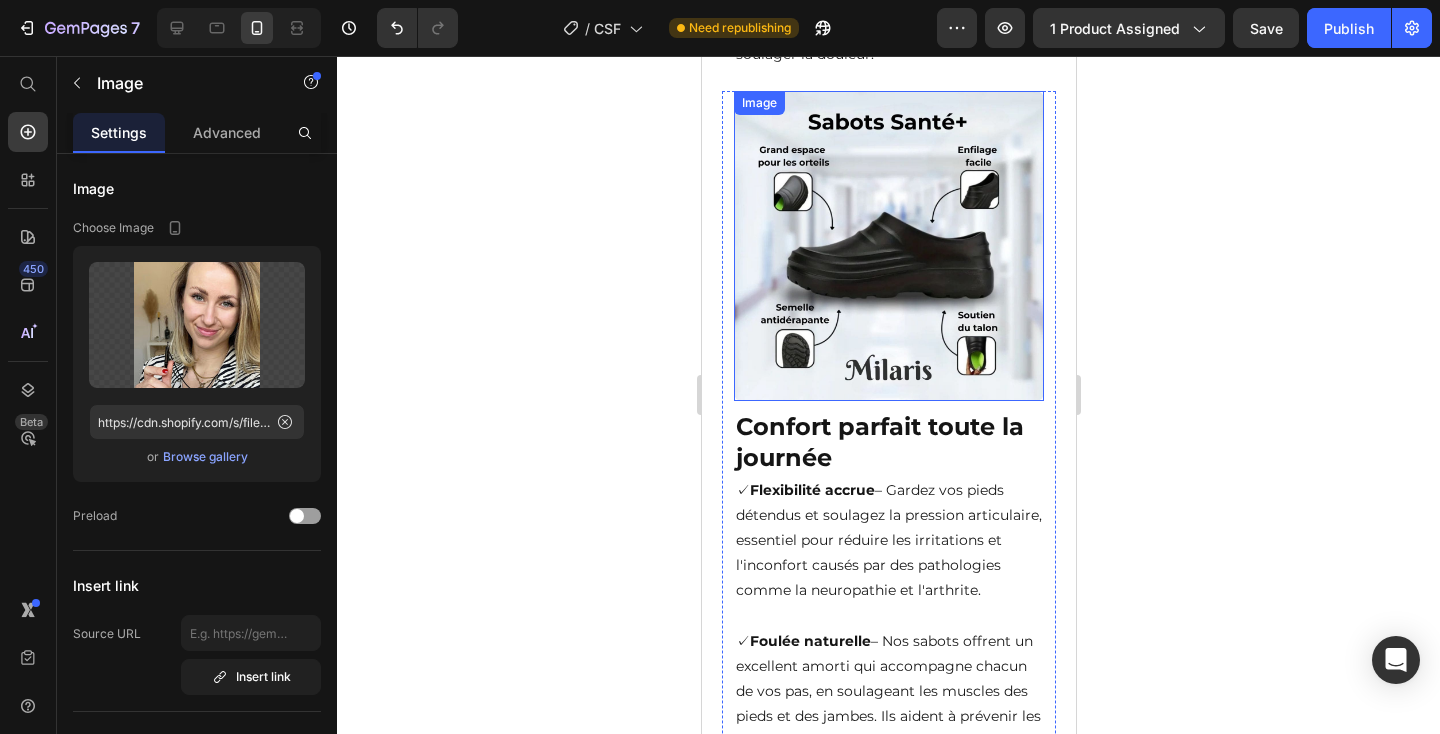 scroll, scrollTop: 4139, scrollLeft: 0, axis: vertical 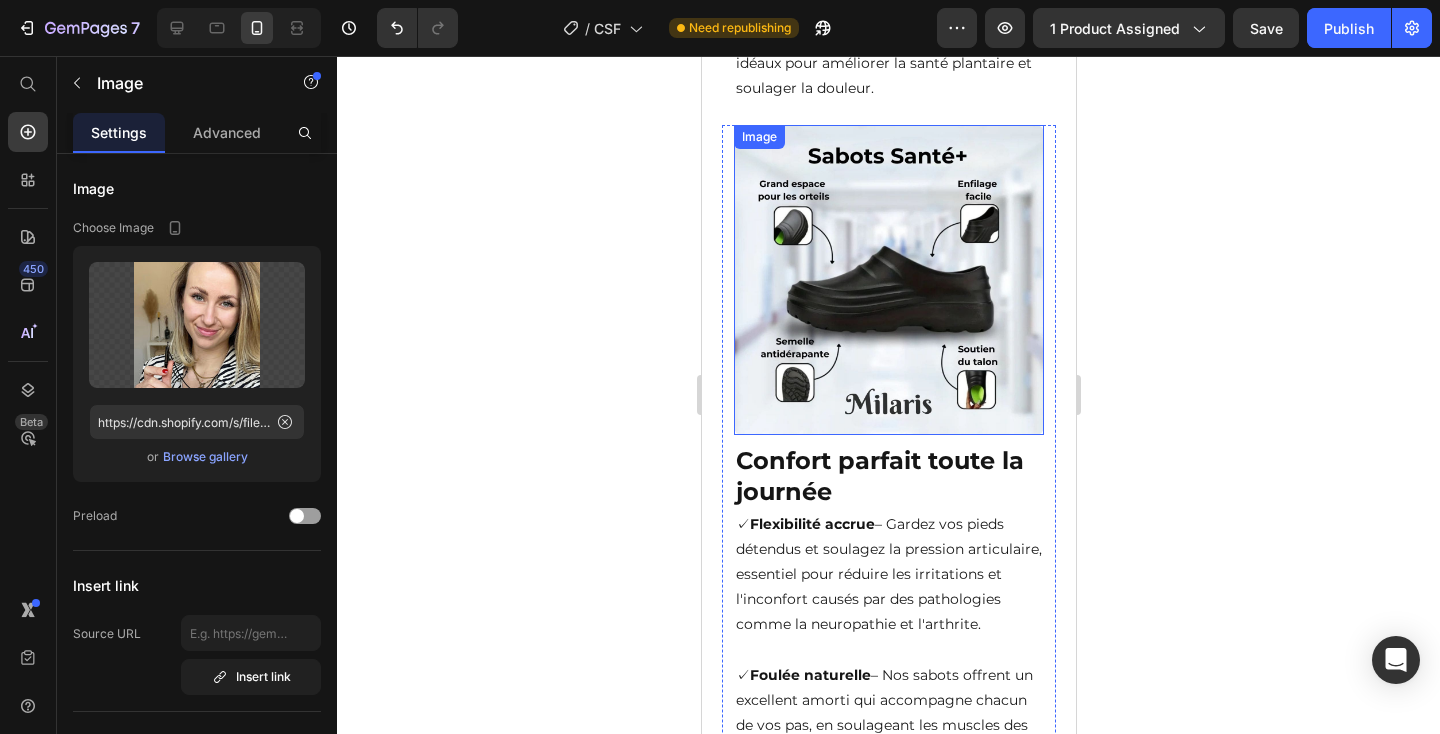 click at bounding box center (888, 280) 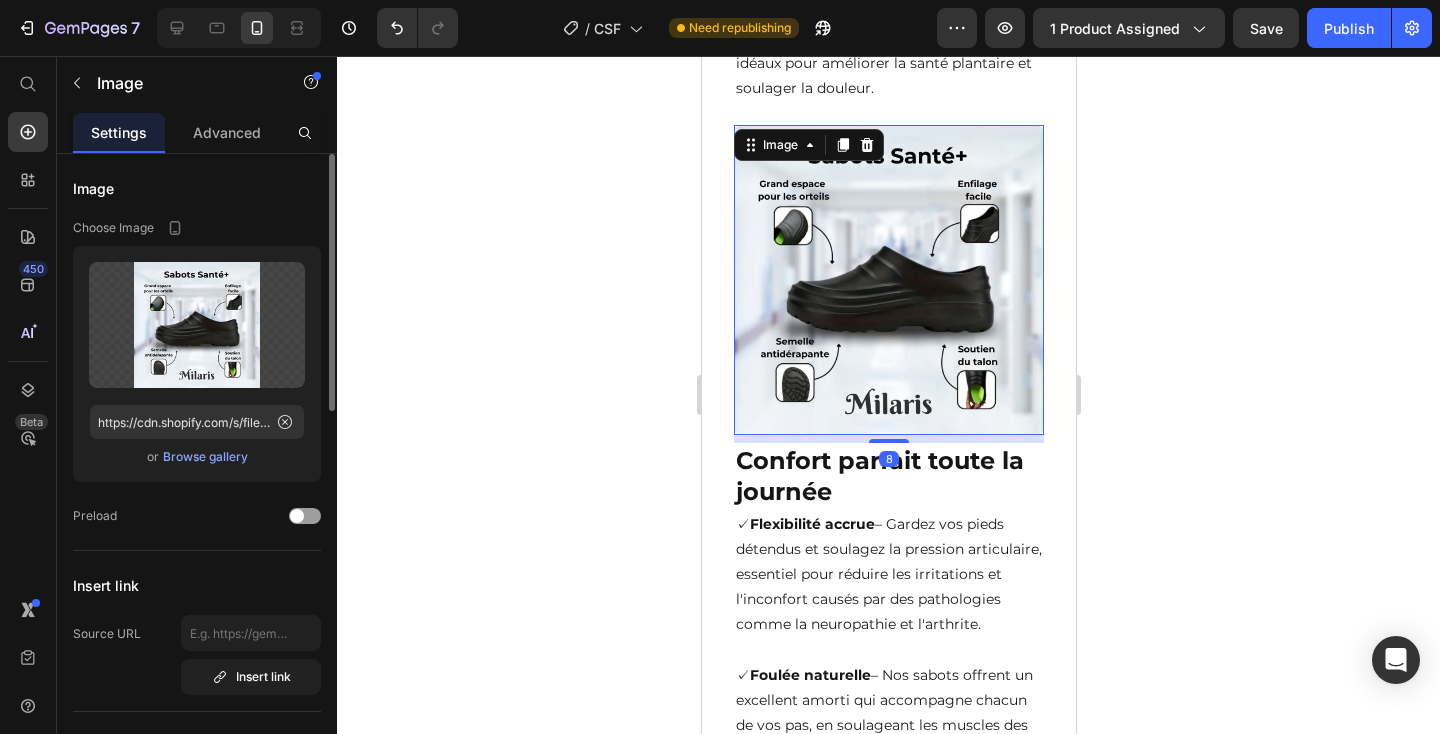 click on "Upload Image https://cdn.shopify.com/s/files/1/0841/3059/5157/files/gempages_537028386489369458-346a2ca3-bf7e-43bf-bd73-c8038000ce31.jpg  or   Browse gallery" 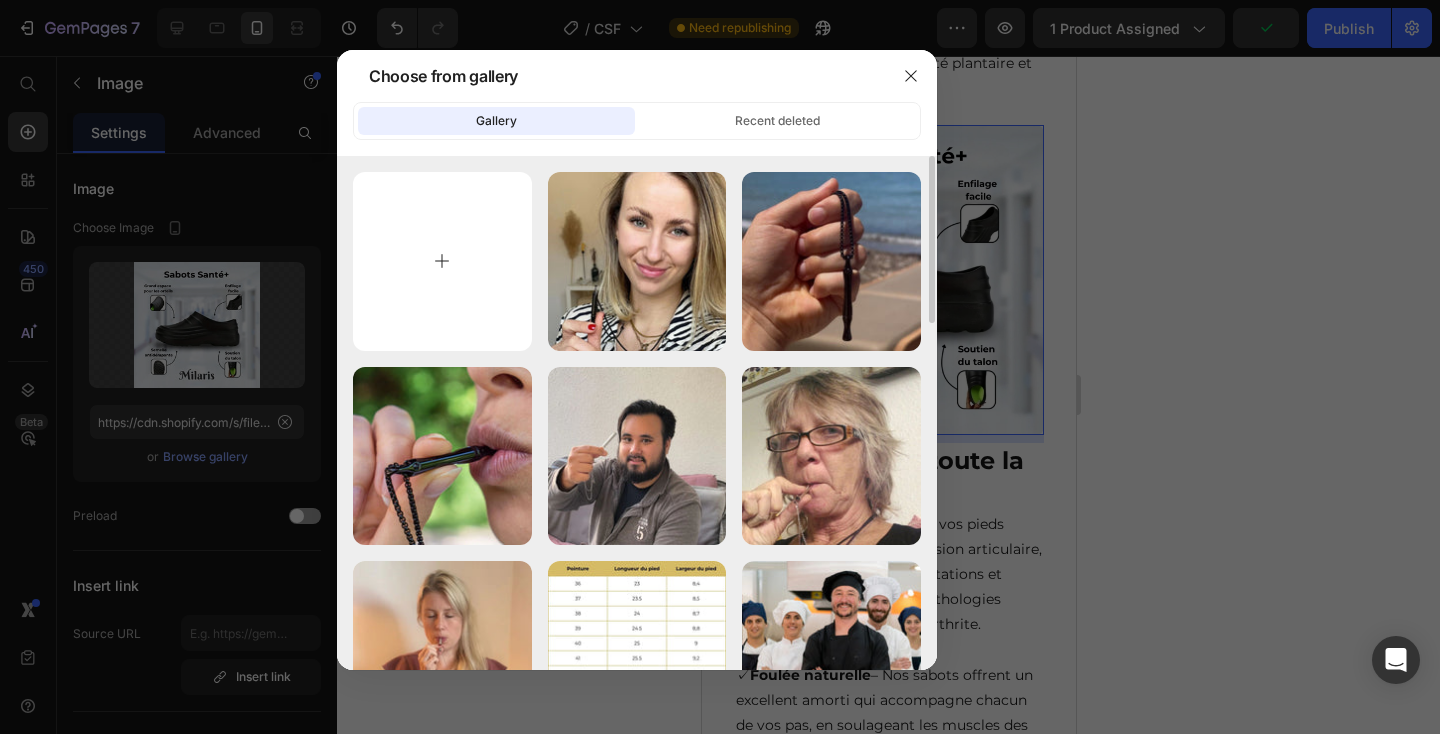 type on "C:\fakepath\14-min.jpg" 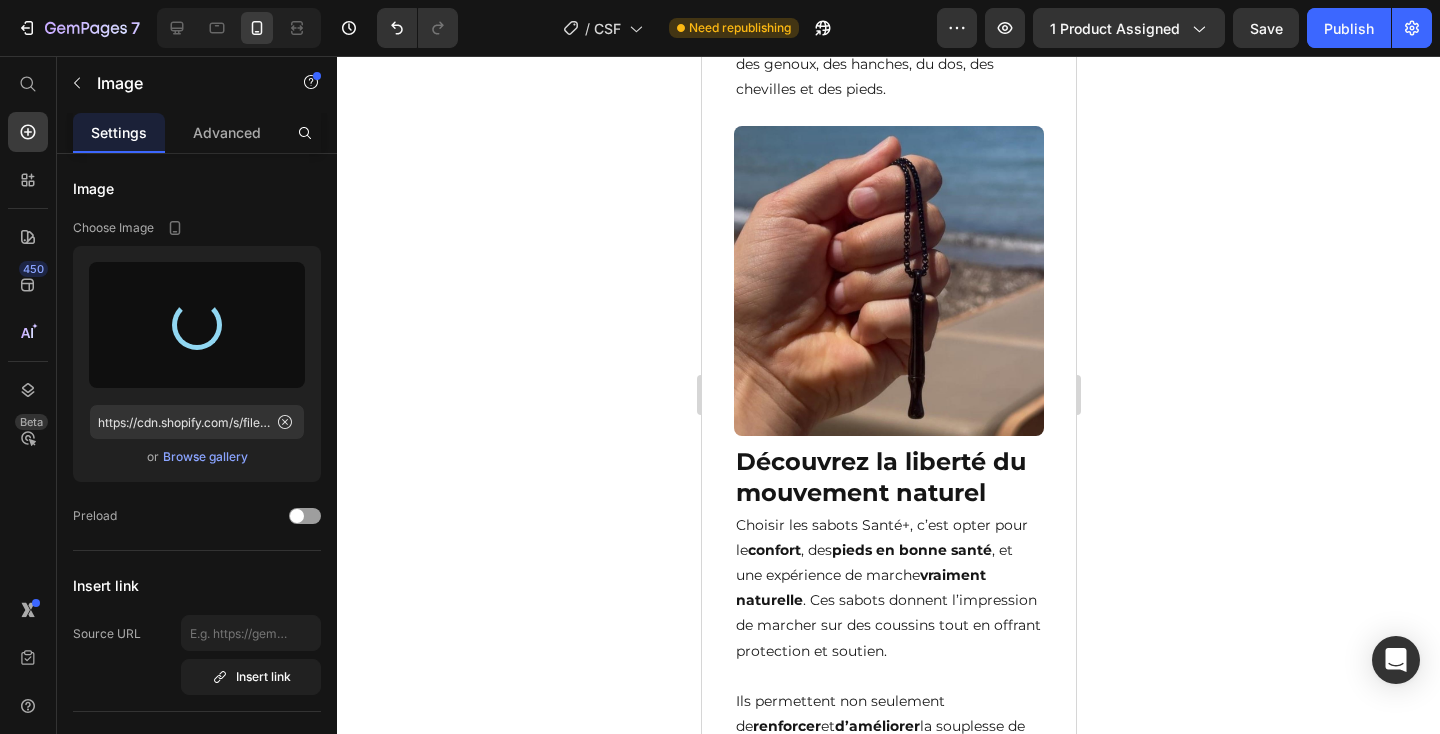 scroll, scrollTop: 2511, scrollLeft: 0, axis: vertical 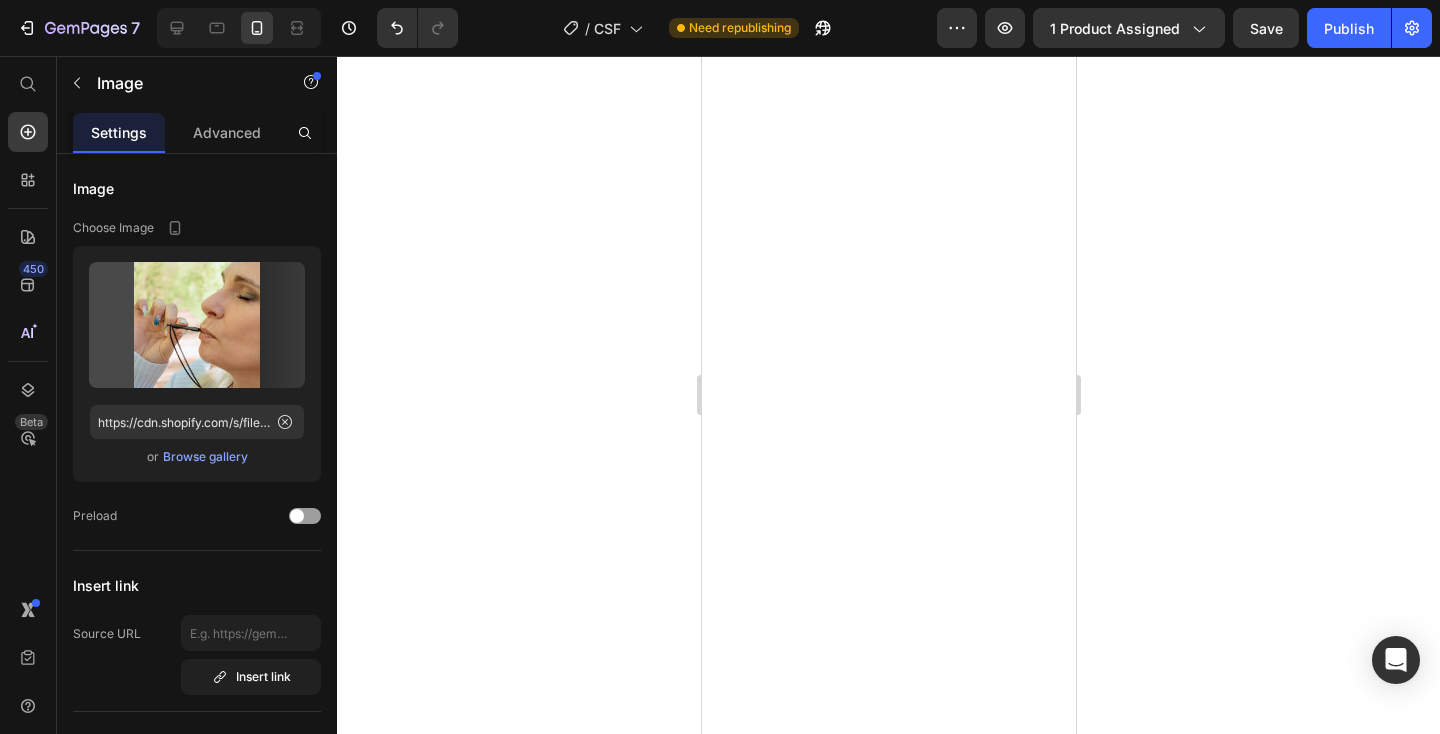 type on "https://cdn.shopify.com/s/files/1/0841/3059/5157/files/gempages_537028386489369458-2a90c7af-3159-49d2-91ec-d7cc5d33cbb0.jpg" 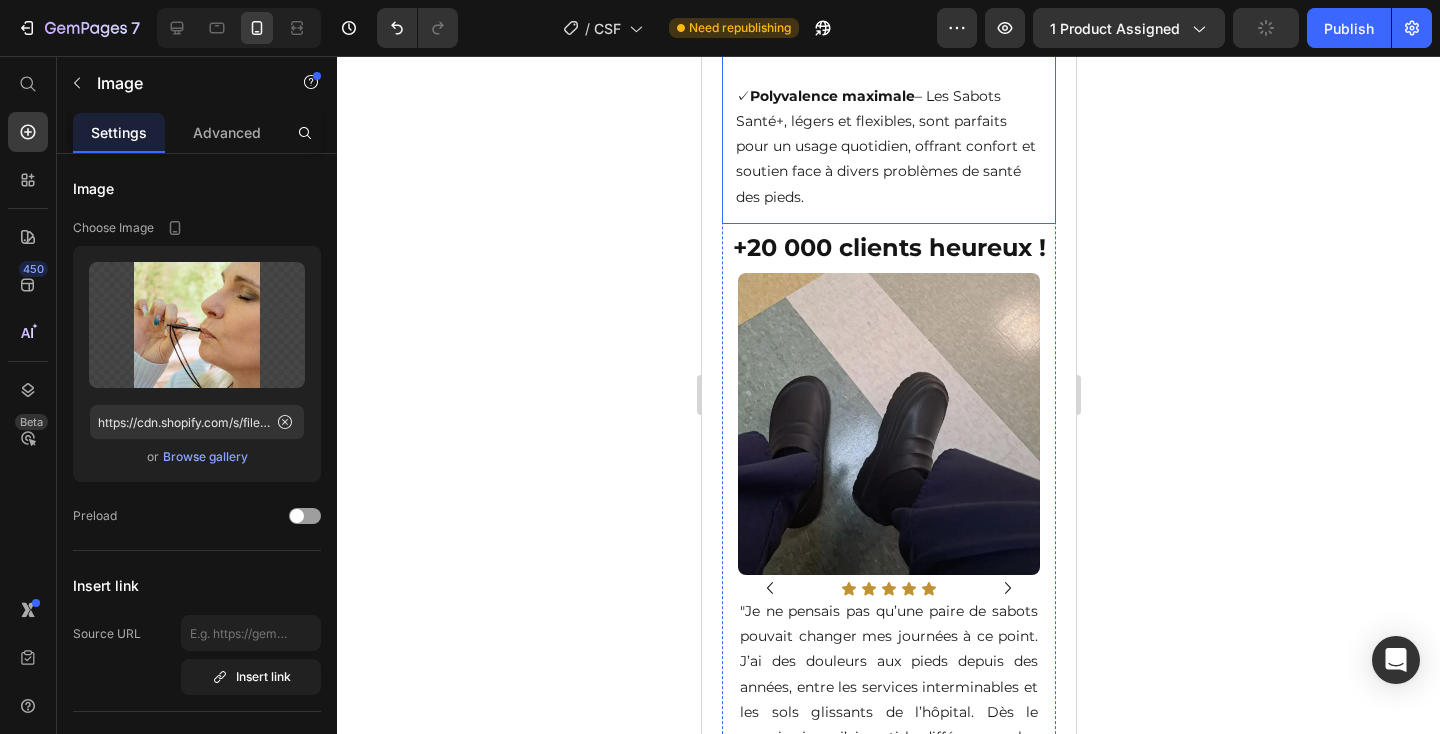 scroll, scrollTop: 4962, scrollLeft: 0, axis: vertical 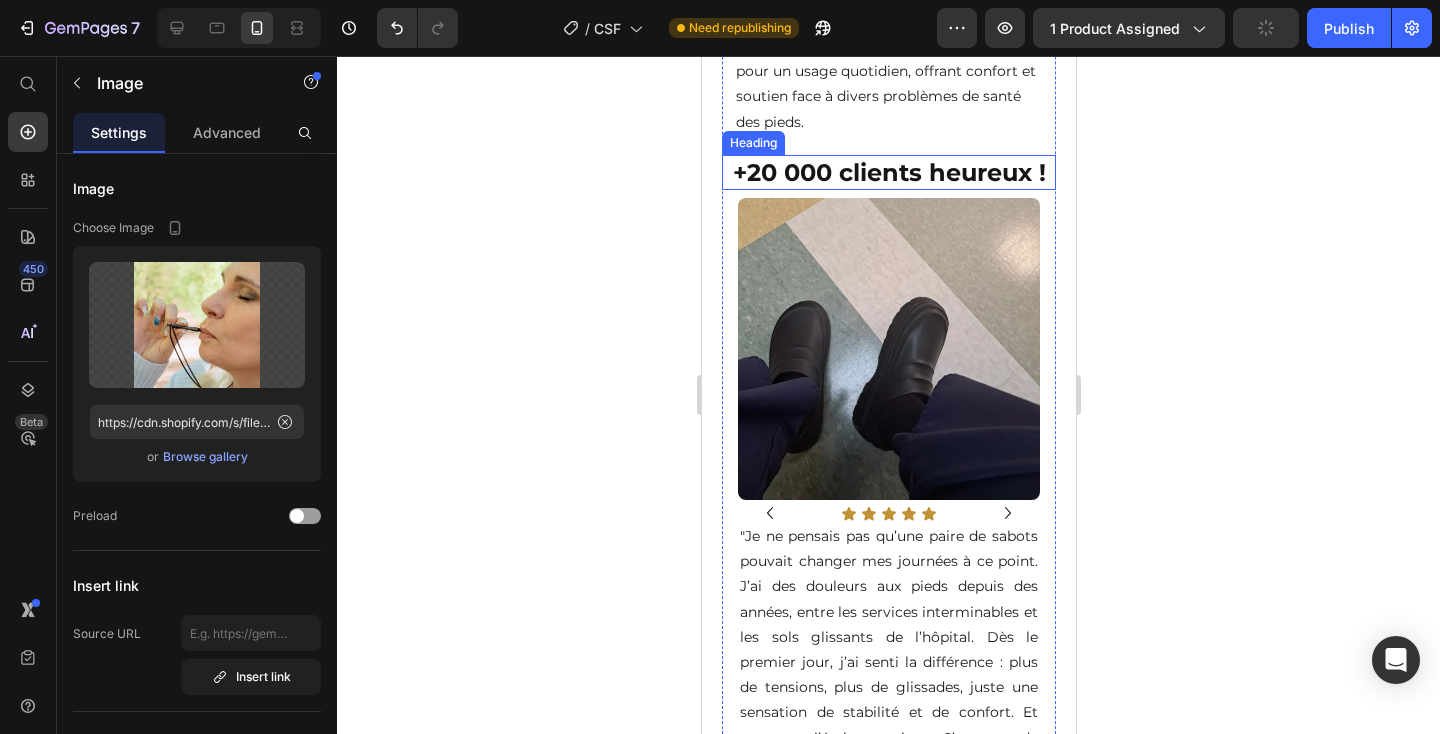 click on "+20 000 clients heureux !" at bounding box center [888, 172] 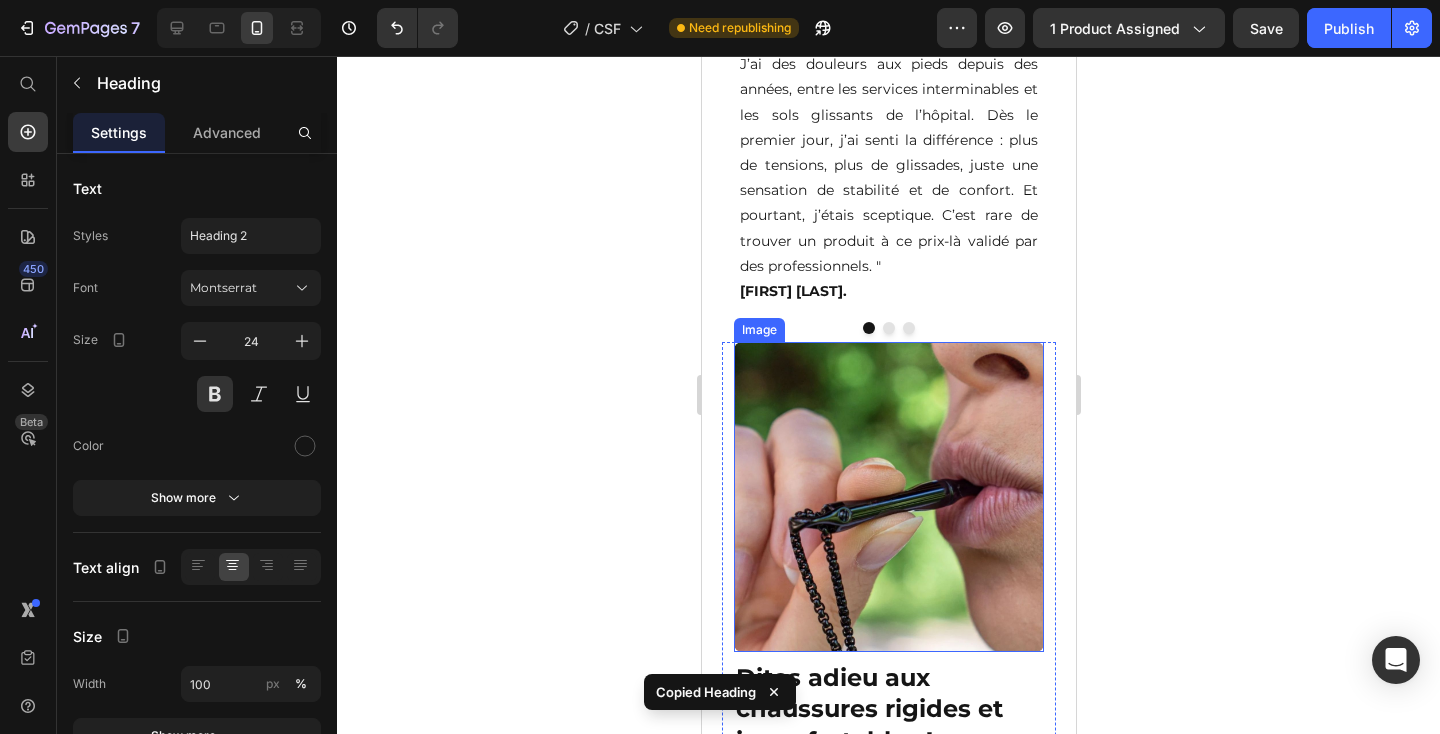 scroll, scrollTop: 1795, scrollLeft: 0, axis: vertical 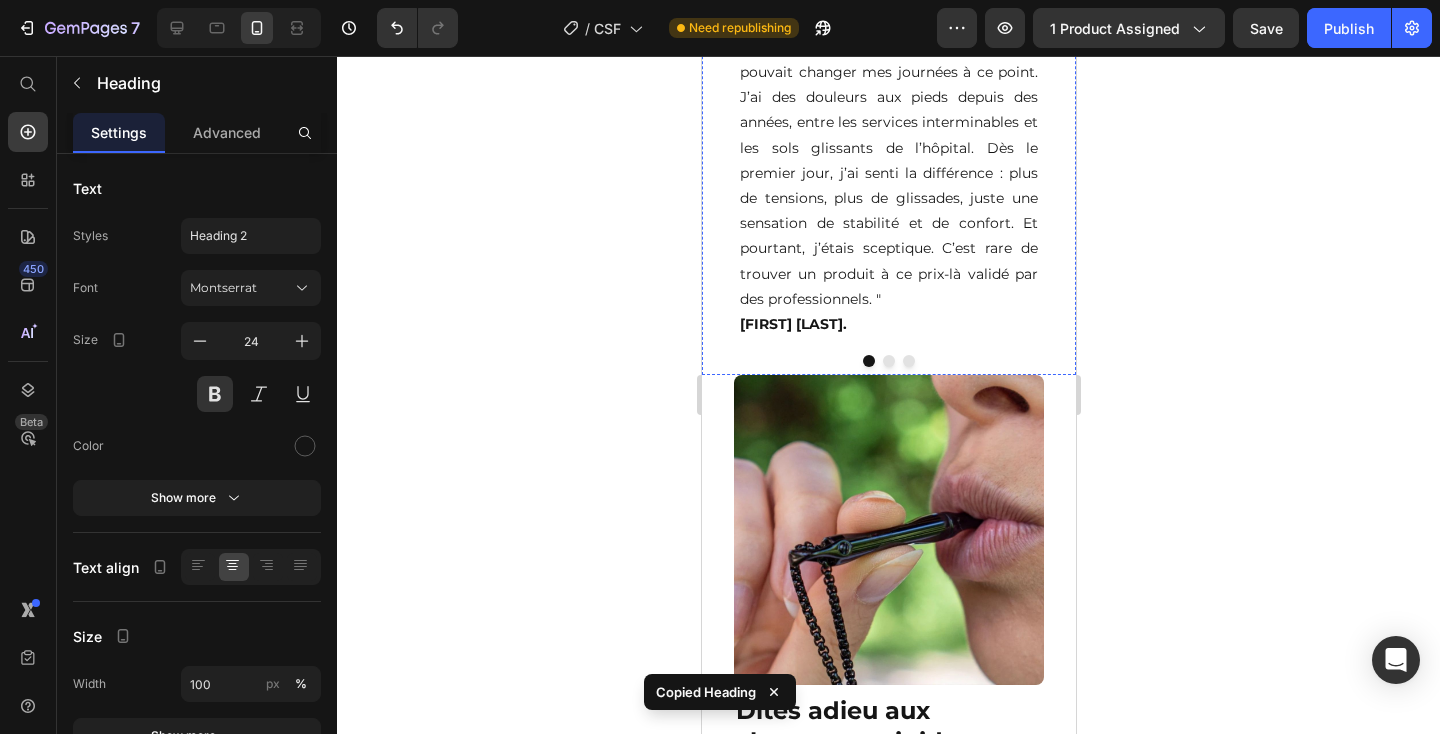 click on "Une expérience de confort fantastique, racontée par plus de 20 000 clients satisfaits." at bounding box center (888, -339) 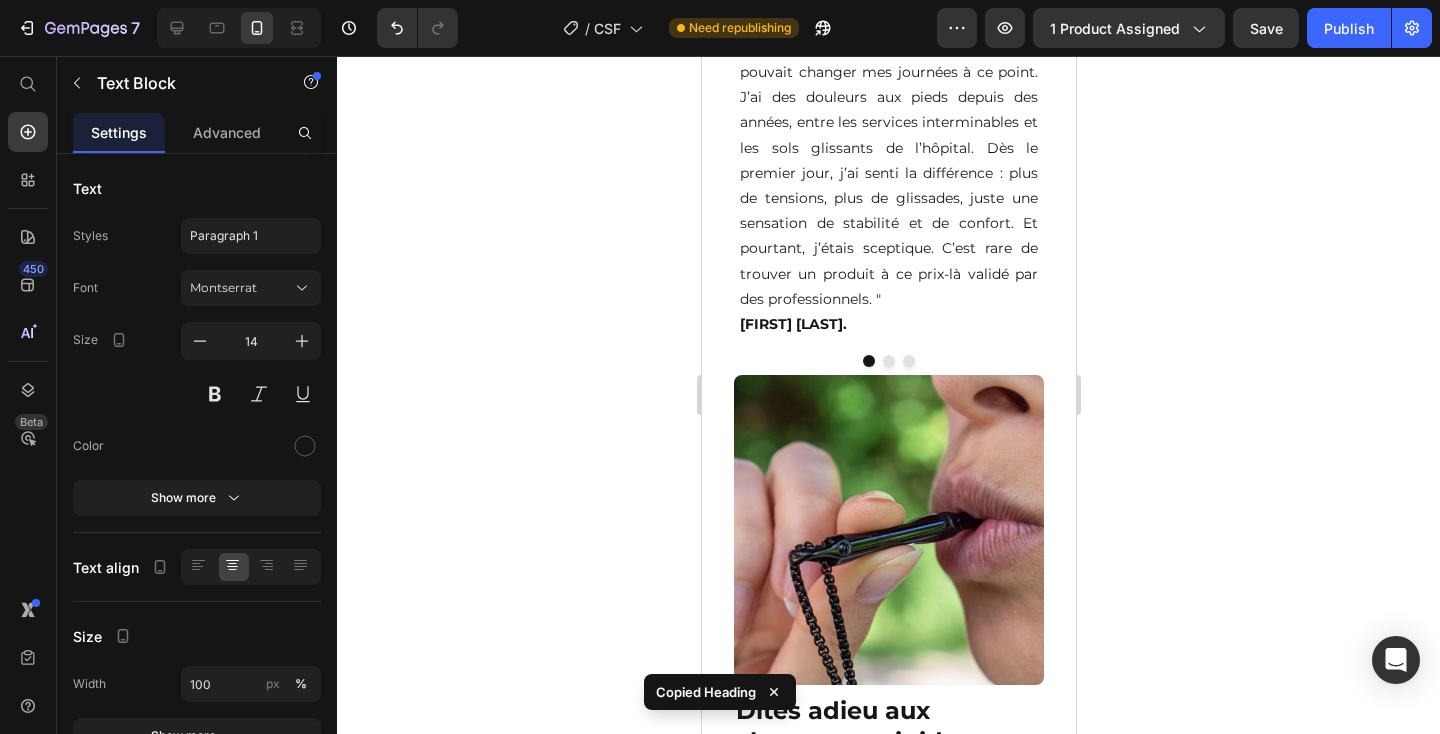 scroll, scrollTop: 951, scrollLeft: 0, axis: vertical 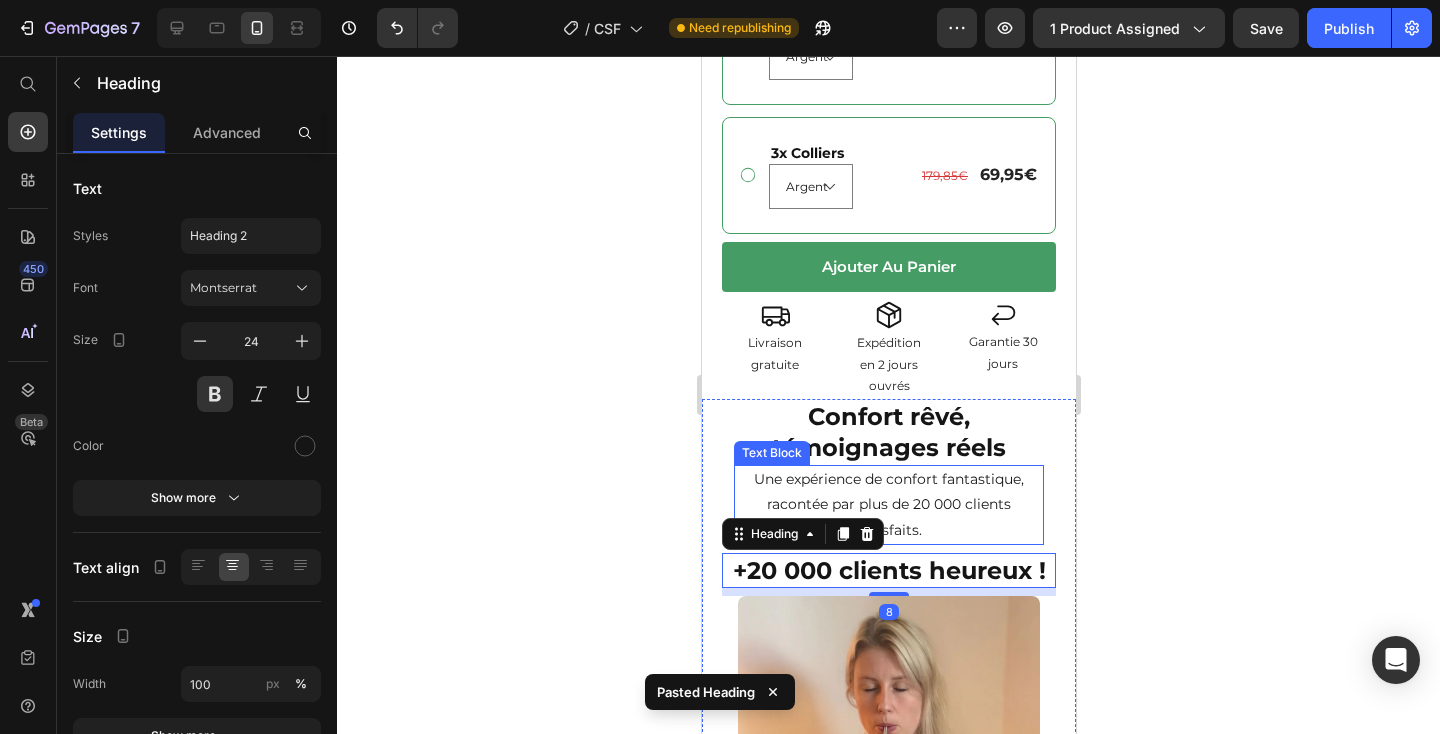 click on "Une expérience de confort fantastique, racontée par plus de 20 000 clients satisfaits." at bounding box center (888, 505) 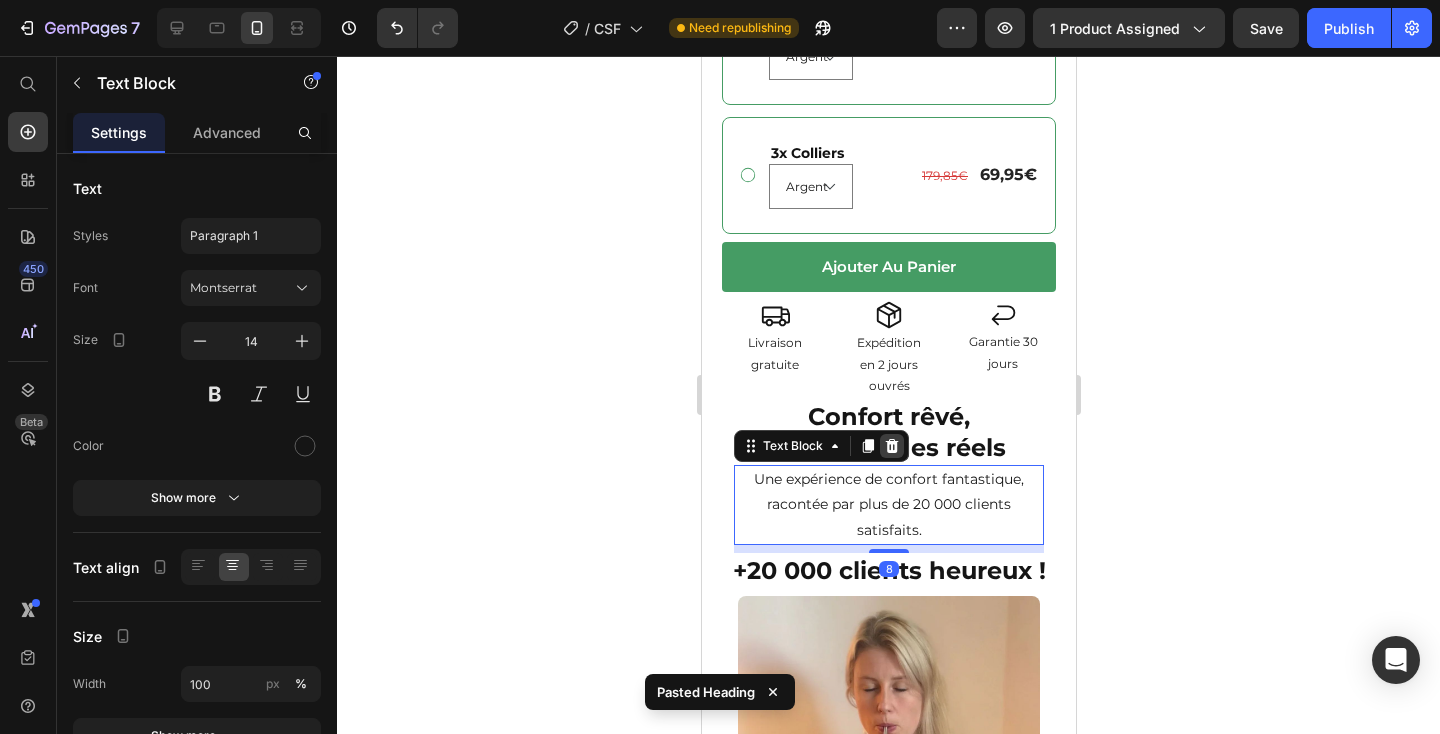 click 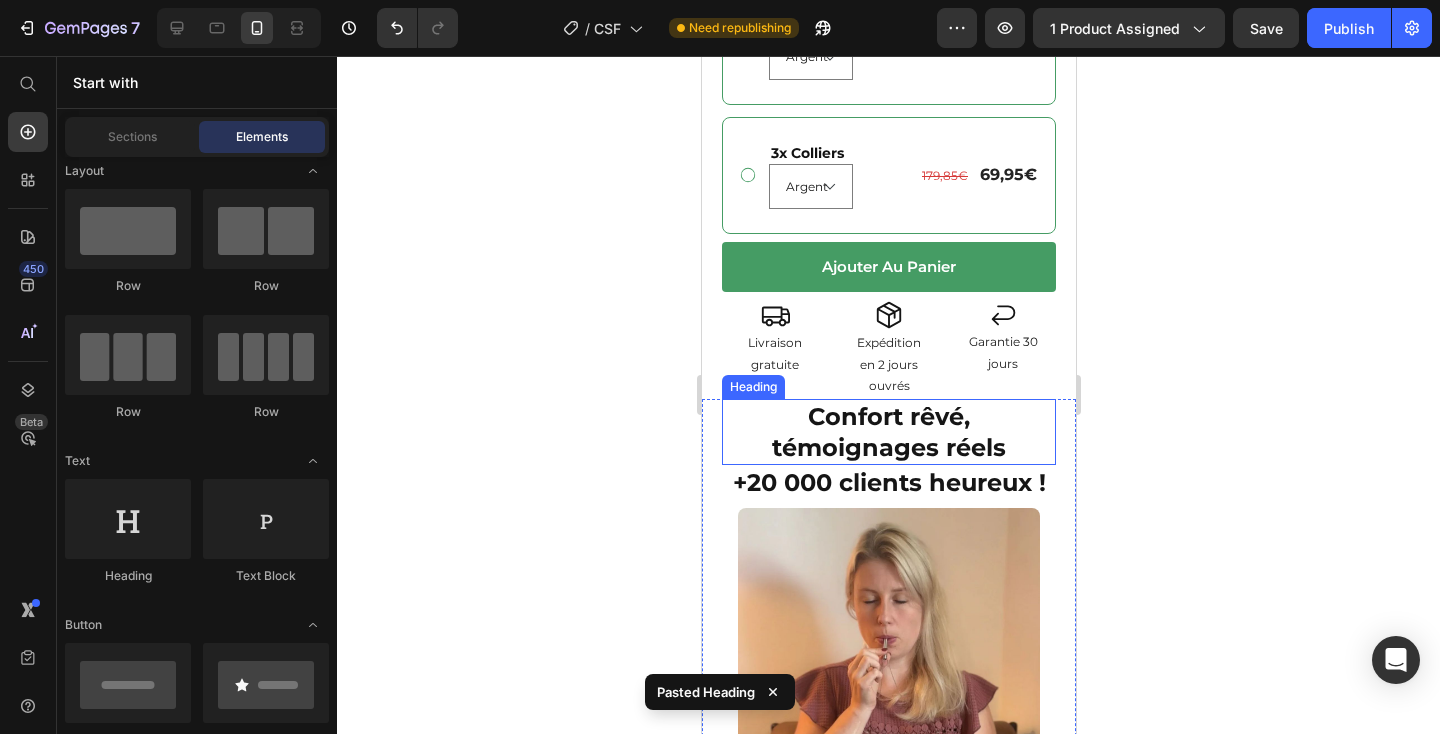 click on "Confort rêvé, témoignages réels" at bounding box center (888, 432) 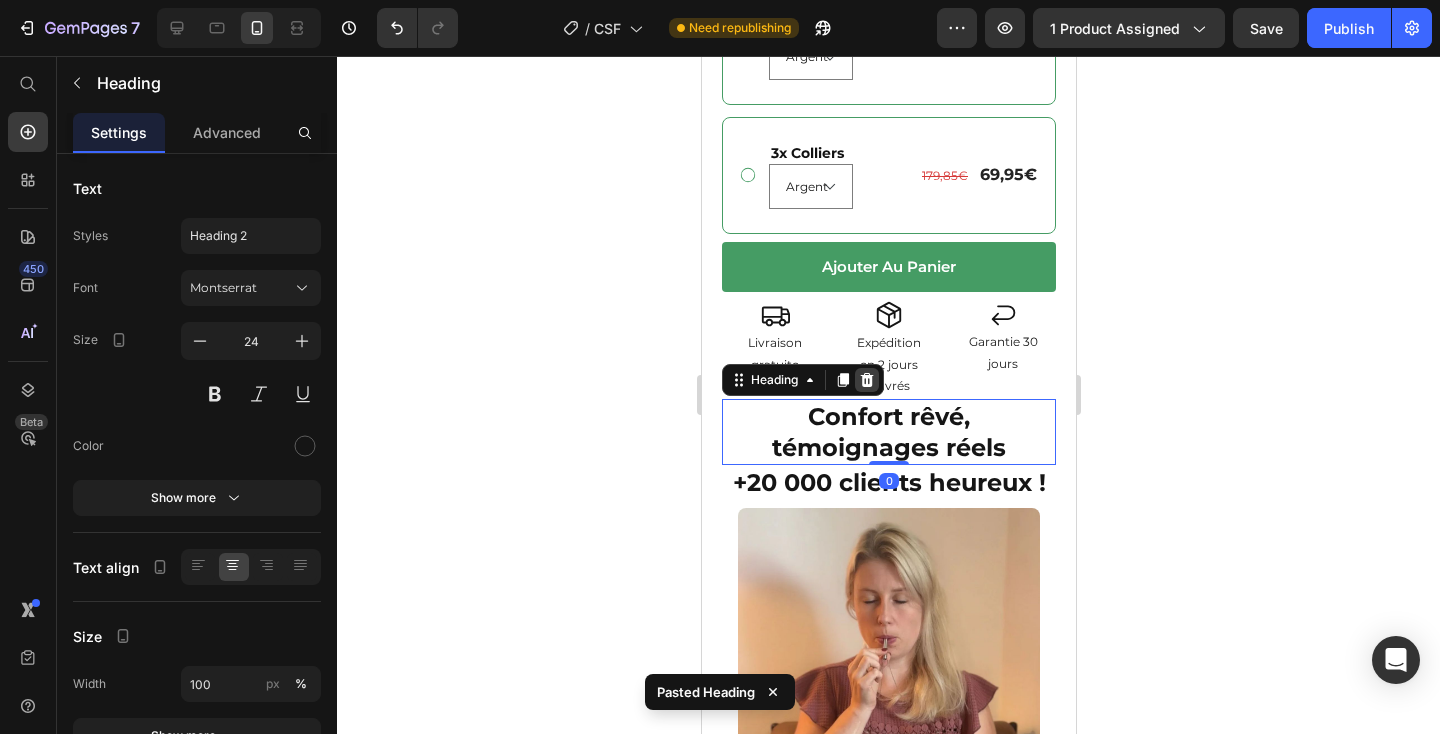 click 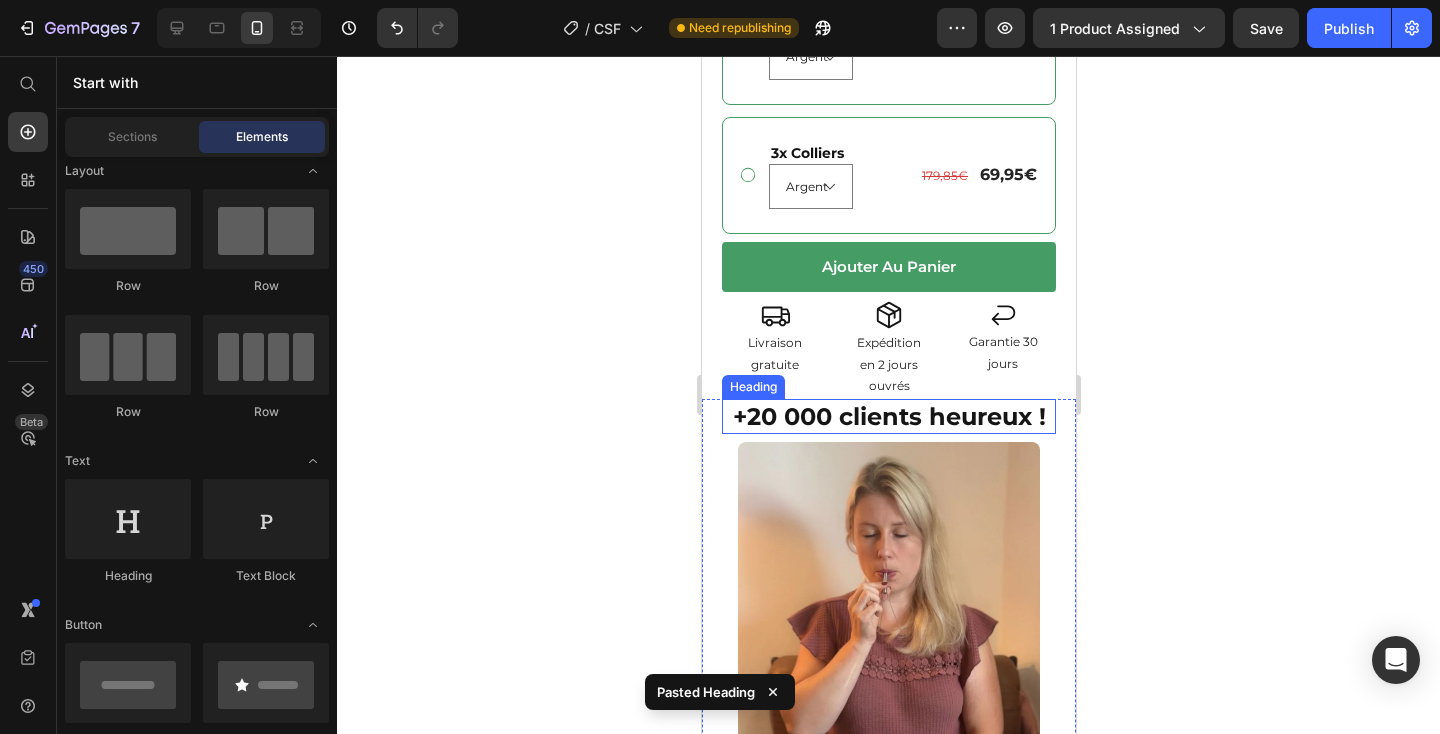 click on "+20 000 clients heureux !" at bounding box center (888, 416) 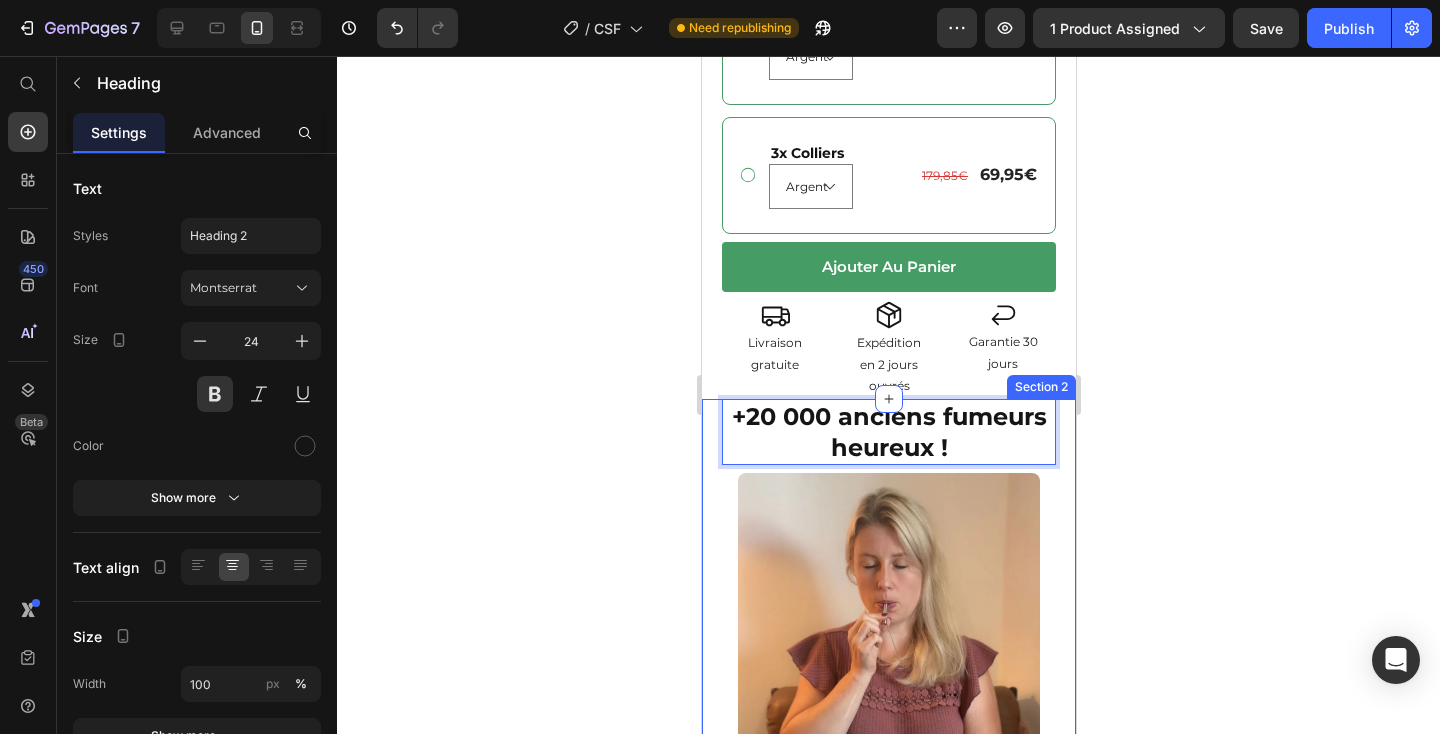 click 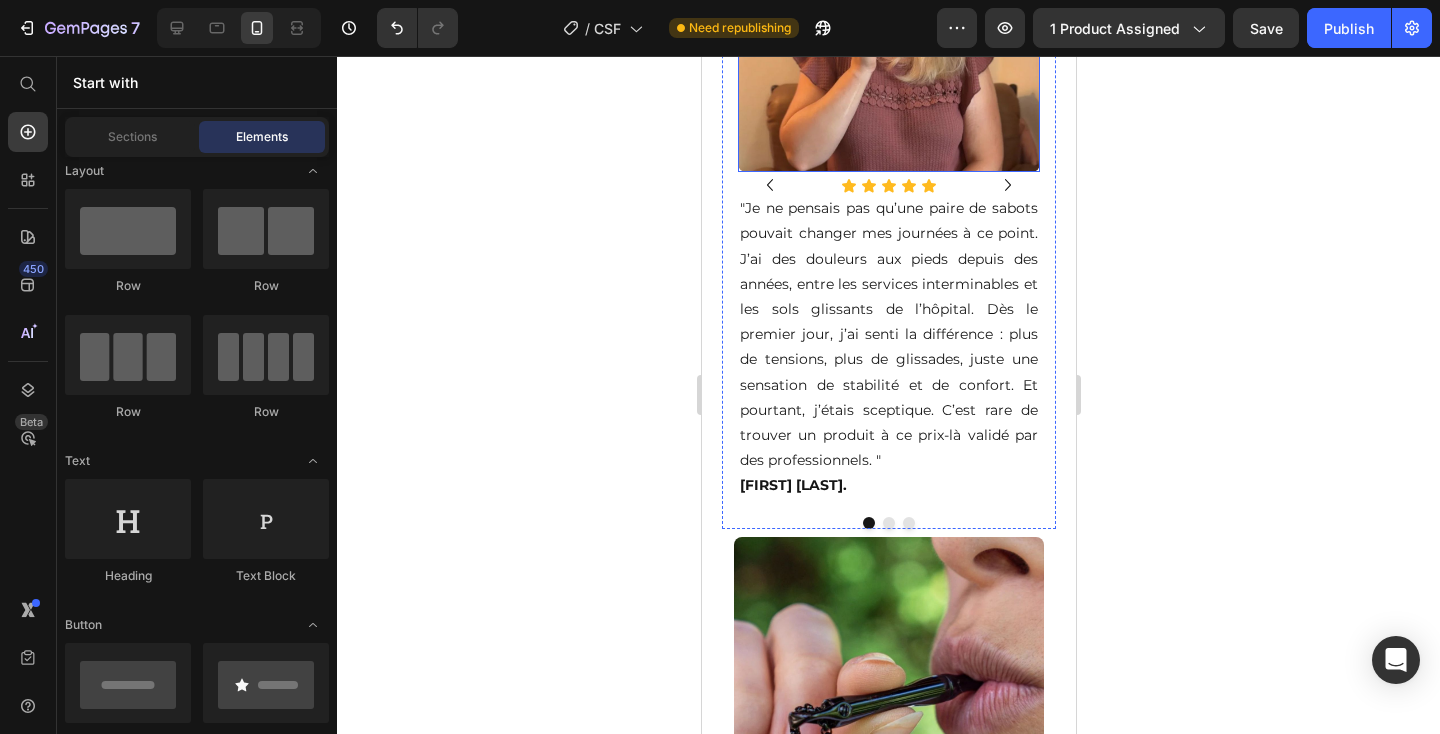 scroll, scrollTop: 1555, scrollLeft: 0, axis: vertical 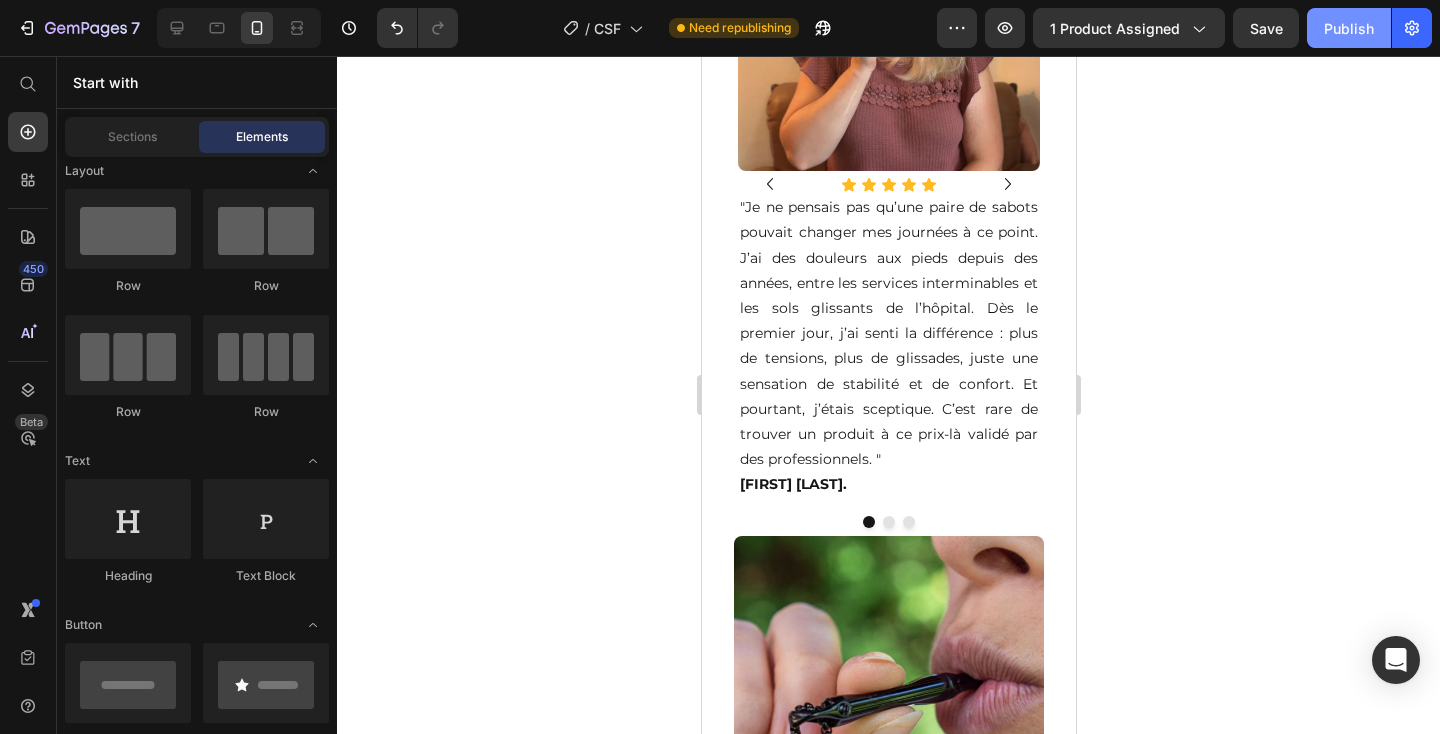 click on "Publish" at bounding box center [1349, 28] 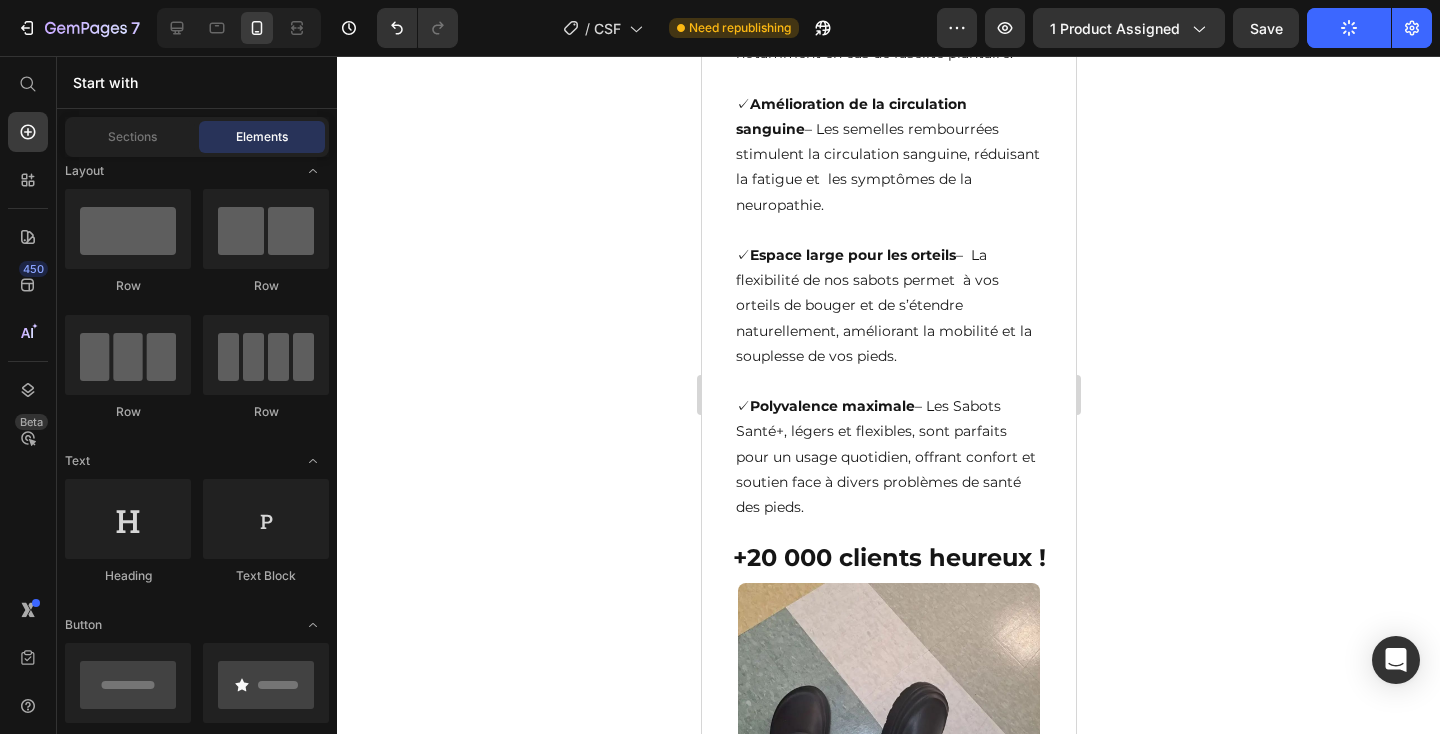 scroll, scrollTop: 5182, scrollLeft: 0, axis: vertical 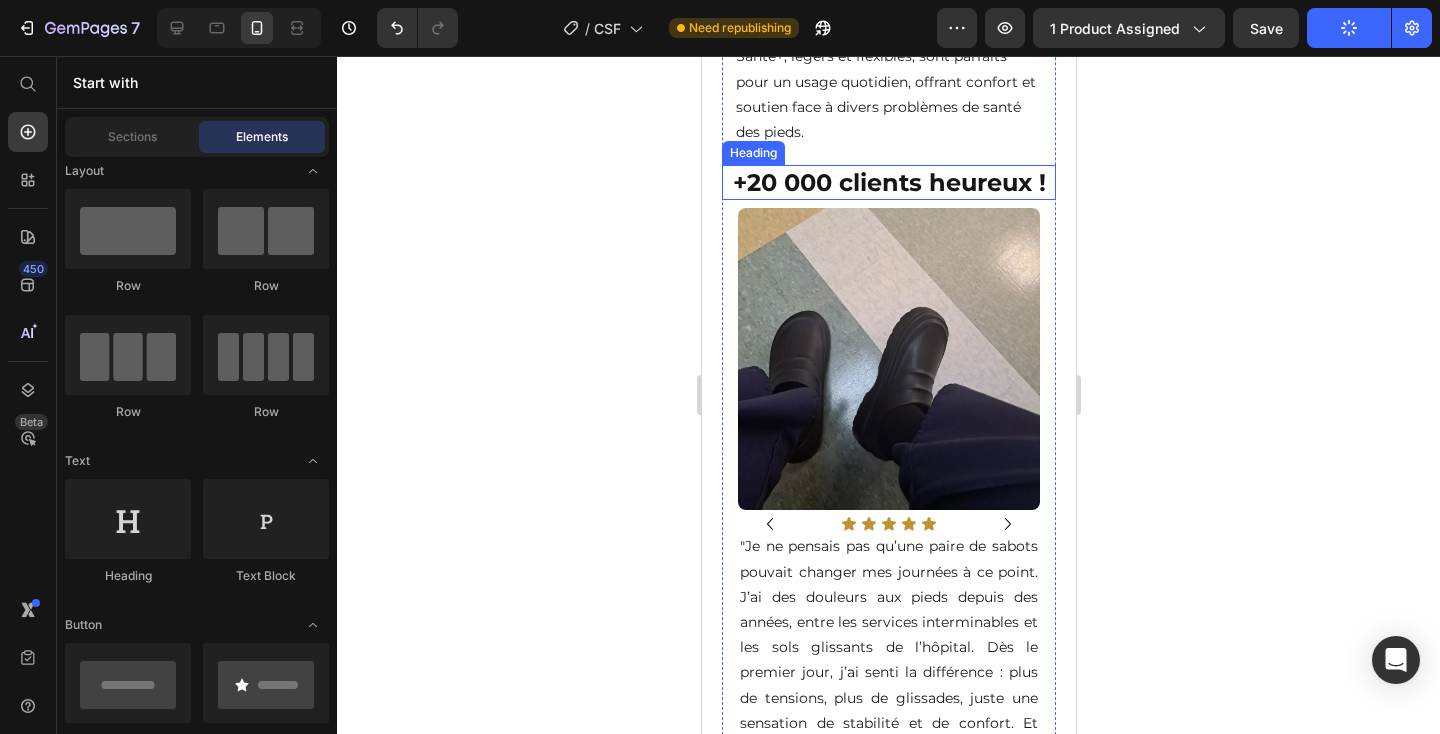 click on "+20 000 clients heureux !" at bounding box center (888, 182) 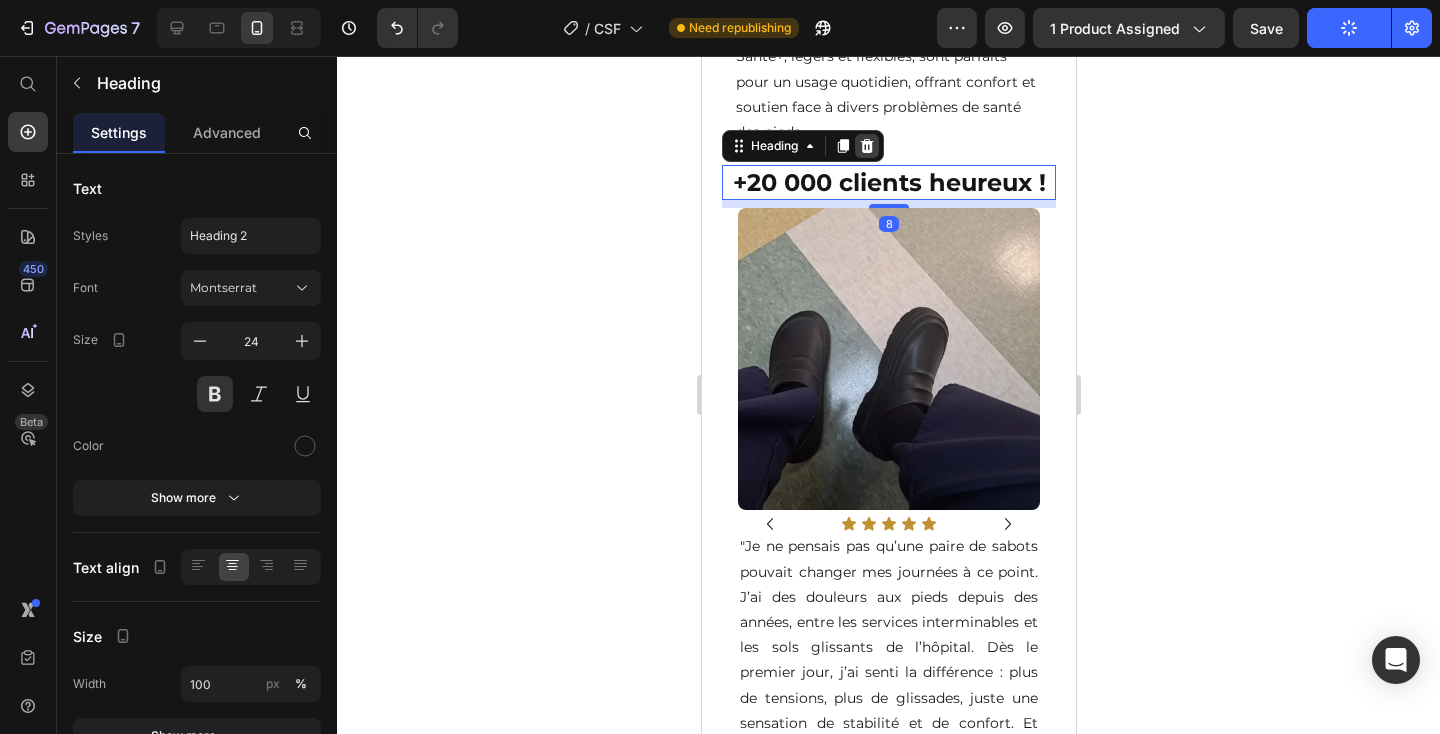 click 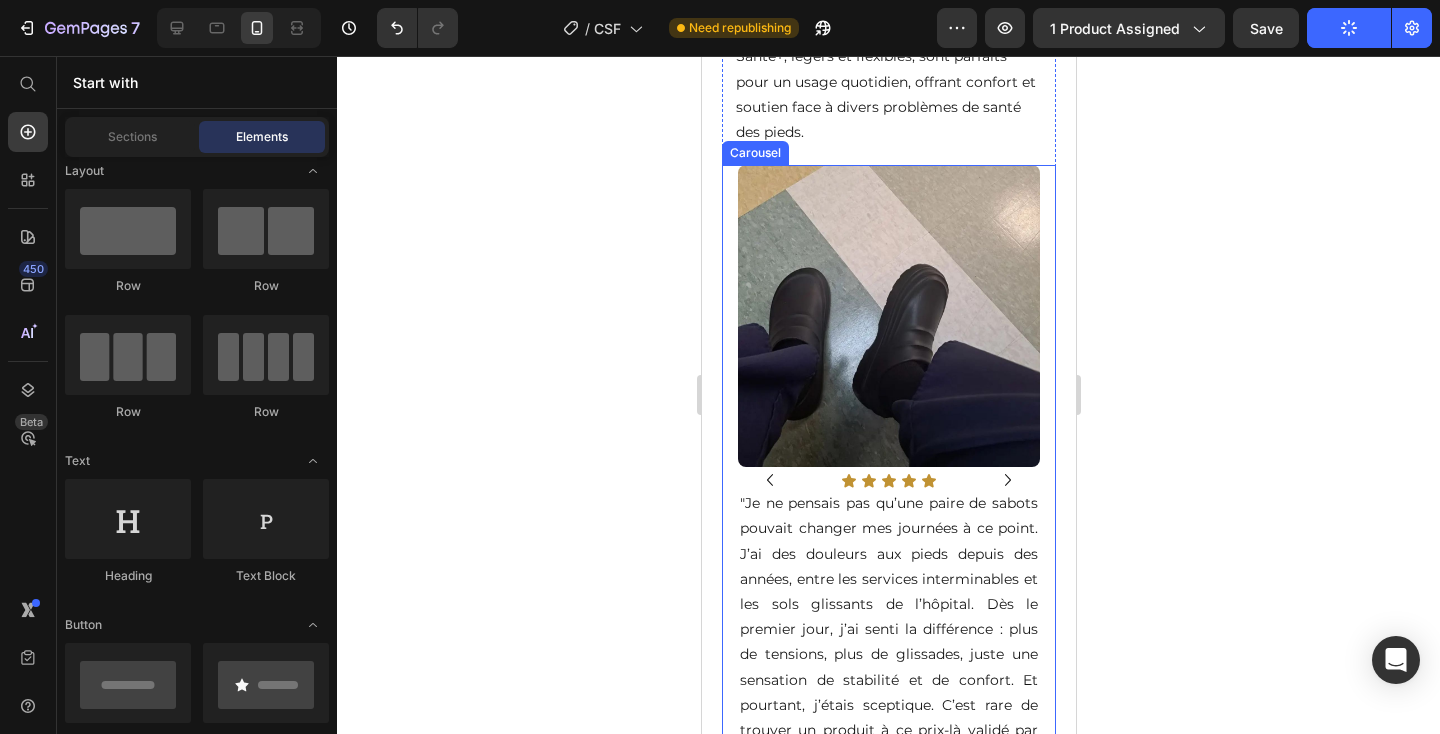 click on "Image Icon Icon Icon Icon
Icon Icon List "Je ne pensais pas qu’une paire de sabots pouvait changer mes journées à ce point. J’ai des douleurs aux pieds depuis des années, entre les services interminables et les sols glissants de l’hôpital. Dès le premier jour, j’ai senti la différence : plus de tensions, plus de glissades, juste une sensation de stabilité et de confort. Et pourtant, j’étais sceptique. C’est rare de trouver un produit à ce prix-là validé par des professionnels. " Claire B. Text Block Image Icon Icon Icon Icon
Icon Icon List "Je redoutais les balades à cause de mes douleurs aux genoux et au dos. Avec ces sabots, j’ai retrouvé l’envie de marcher tous les jours. Ils sont tellement légers que j’oublie que je les porte, et je me sens enfin stable. Je ne pensais pas qu’un simple changement de chaussures aurait autant d’impact." Thérèse P. Text Block Image Icon Icon Icon Icon Icon" at bounding box center (888, 494) 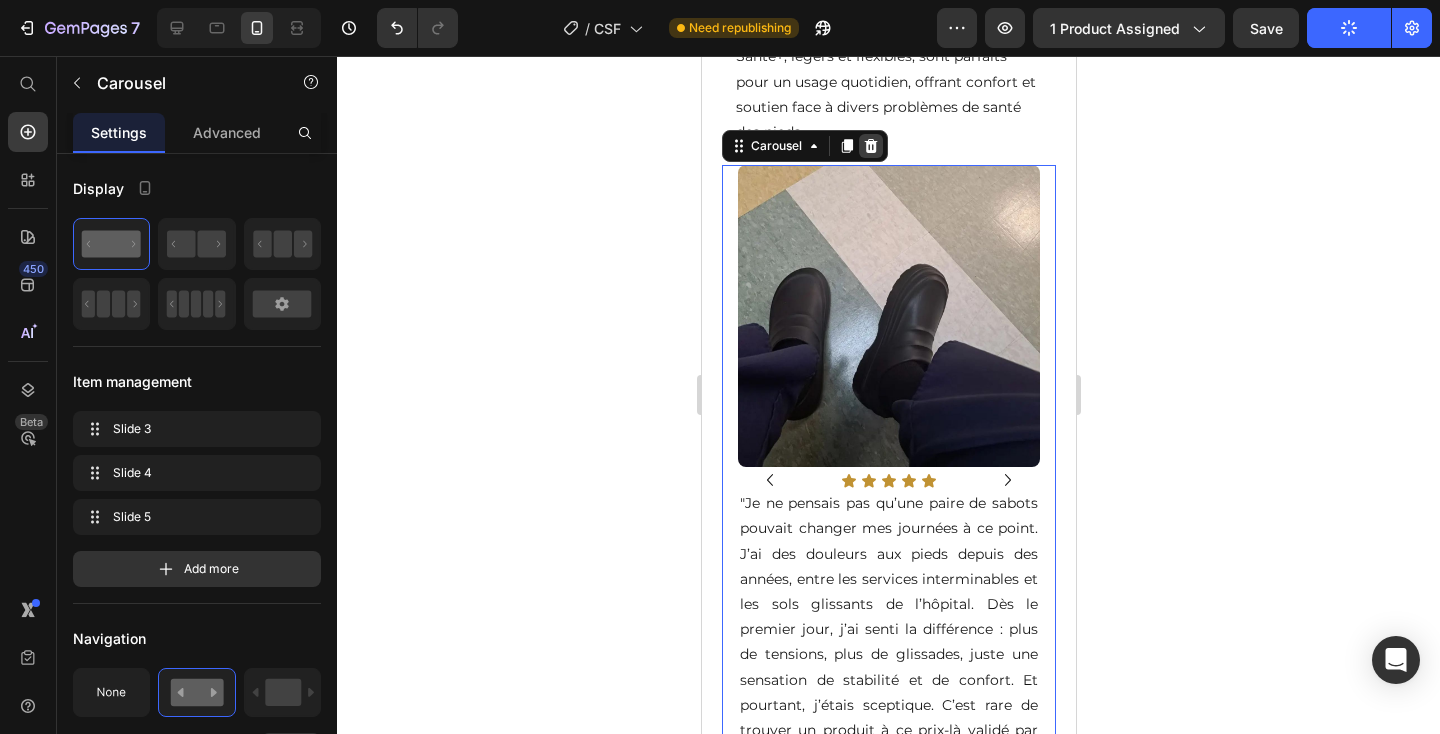 click 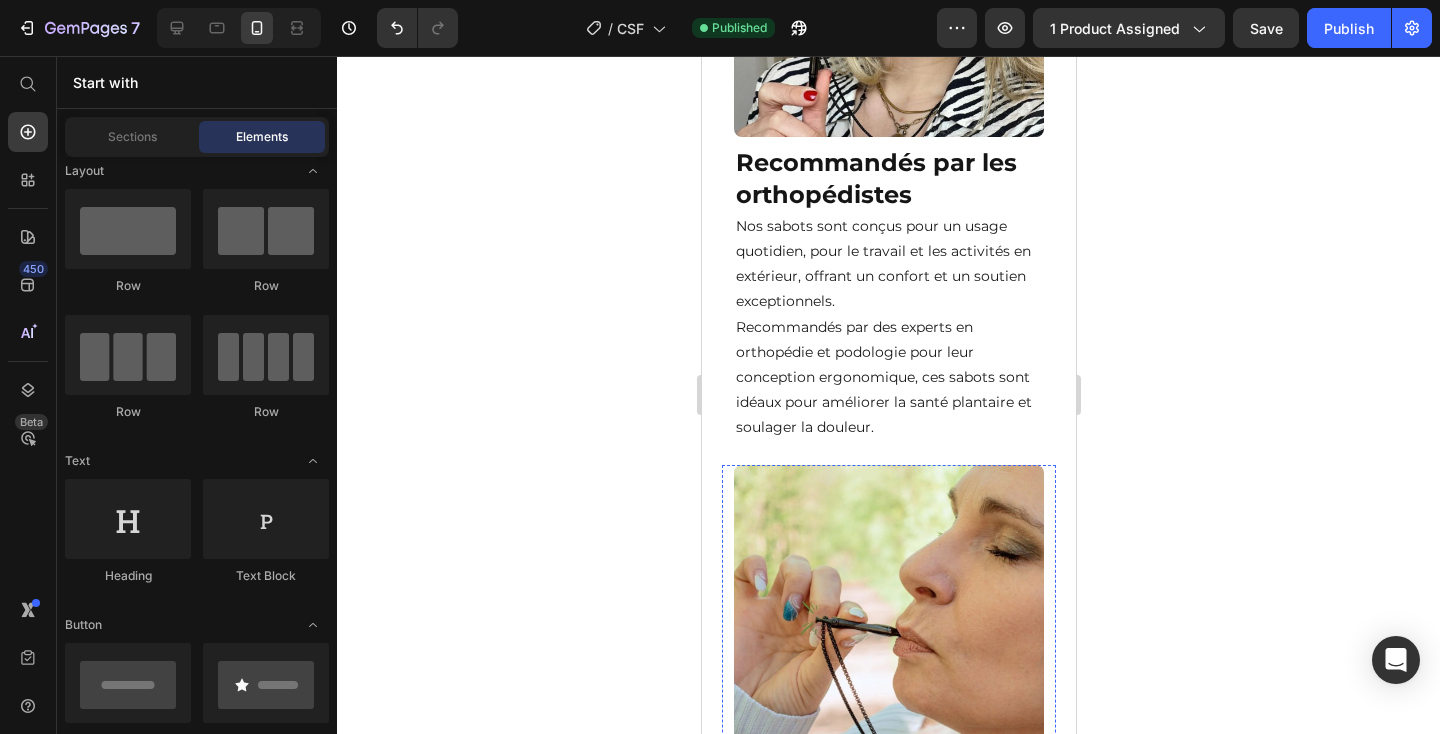 scroll, scrollTop: 2979, scrollLeft: 0, axis: vertical 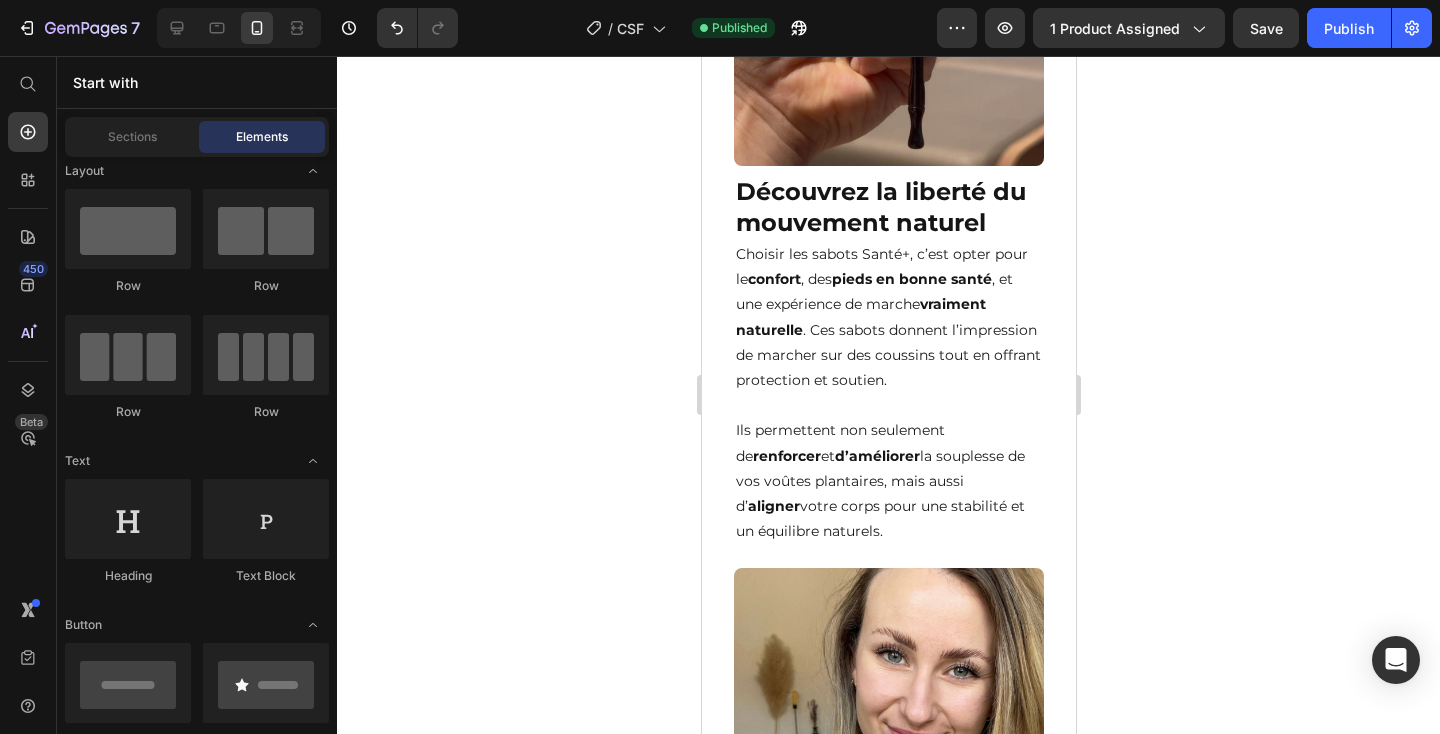 click at bounding box center (888, -1404) 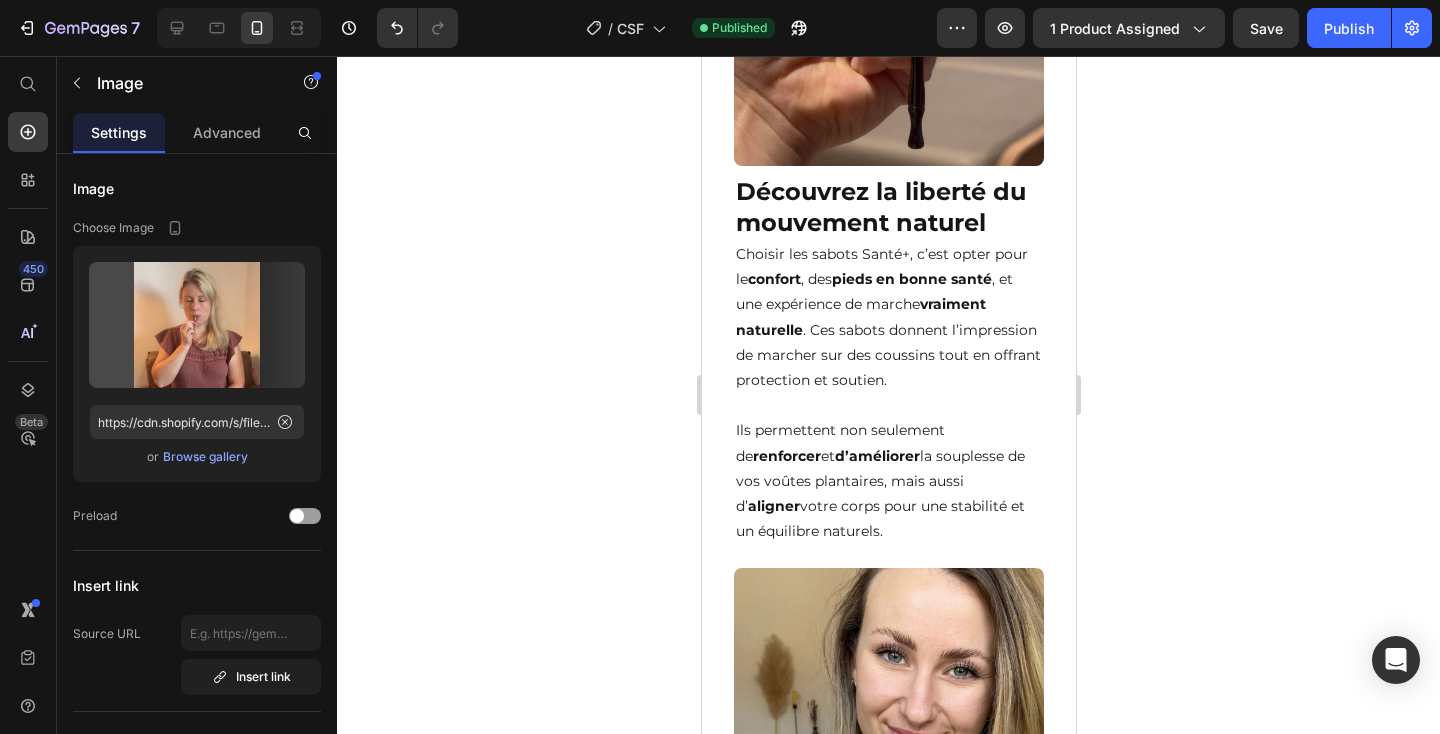 click on "Dites adieu aux chaussures rigides et inconfortables !" at bounding box center (888, -521) 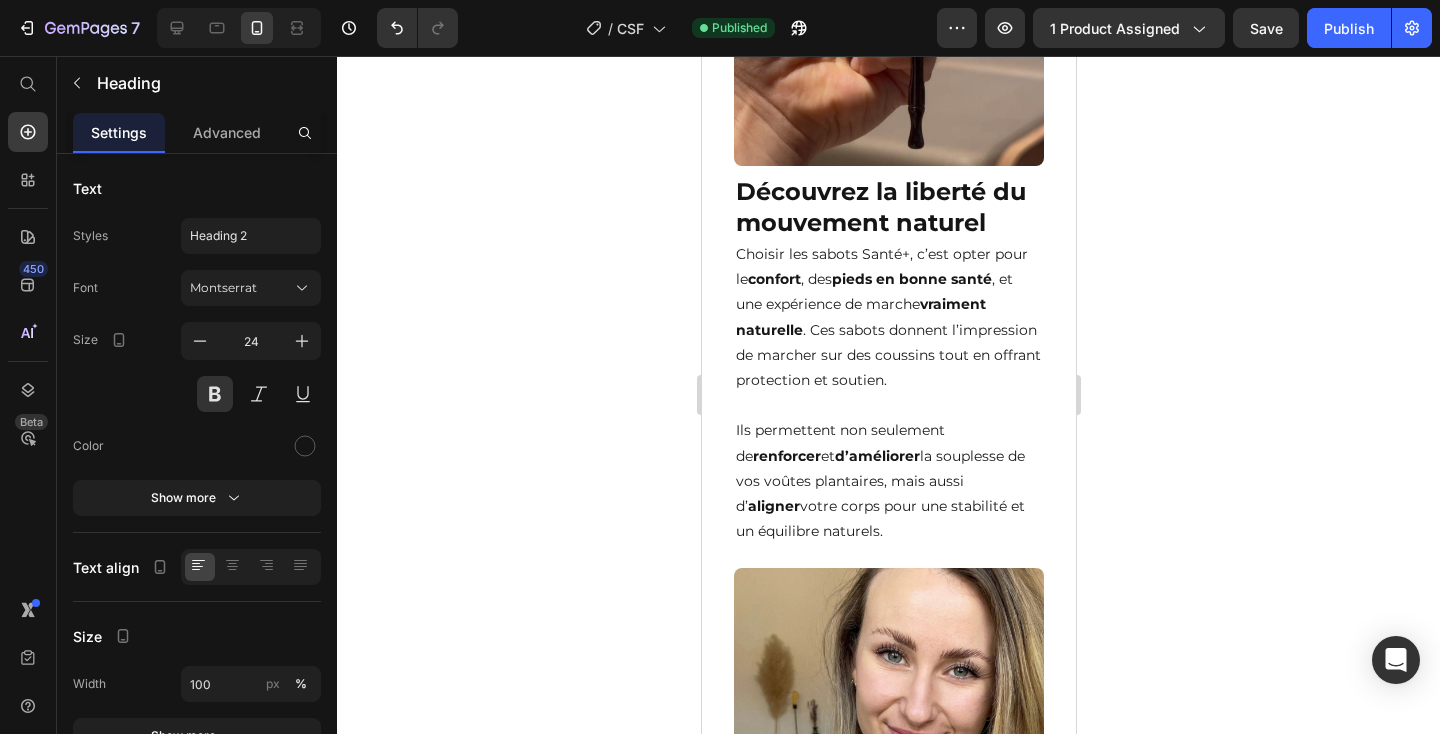 click on "Dites adieu aux chaussures rigides et inconfortables !" at bounding box center [888, -521] 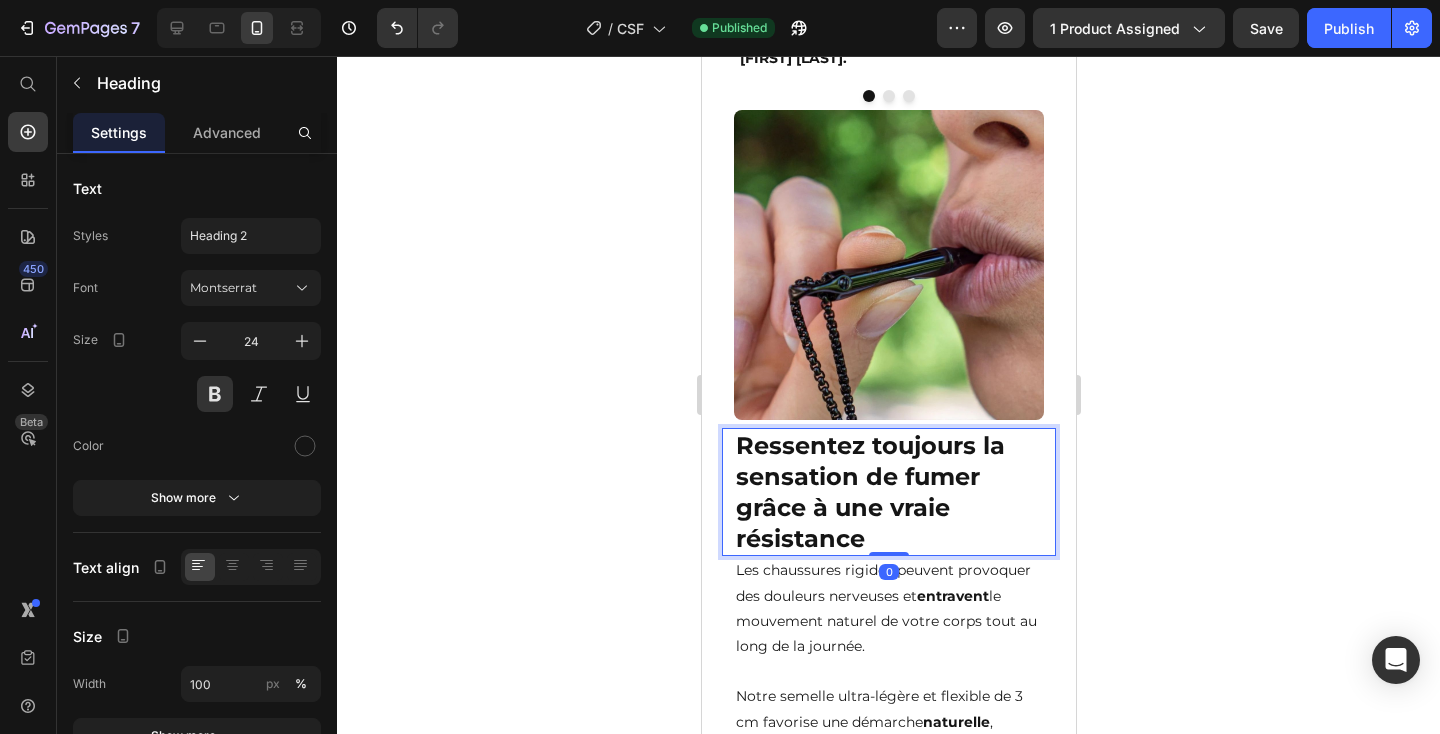 click on "Ressentez toujours la sensation de fumer grâce à une vraie résistance" at bounding box center [888, 492] 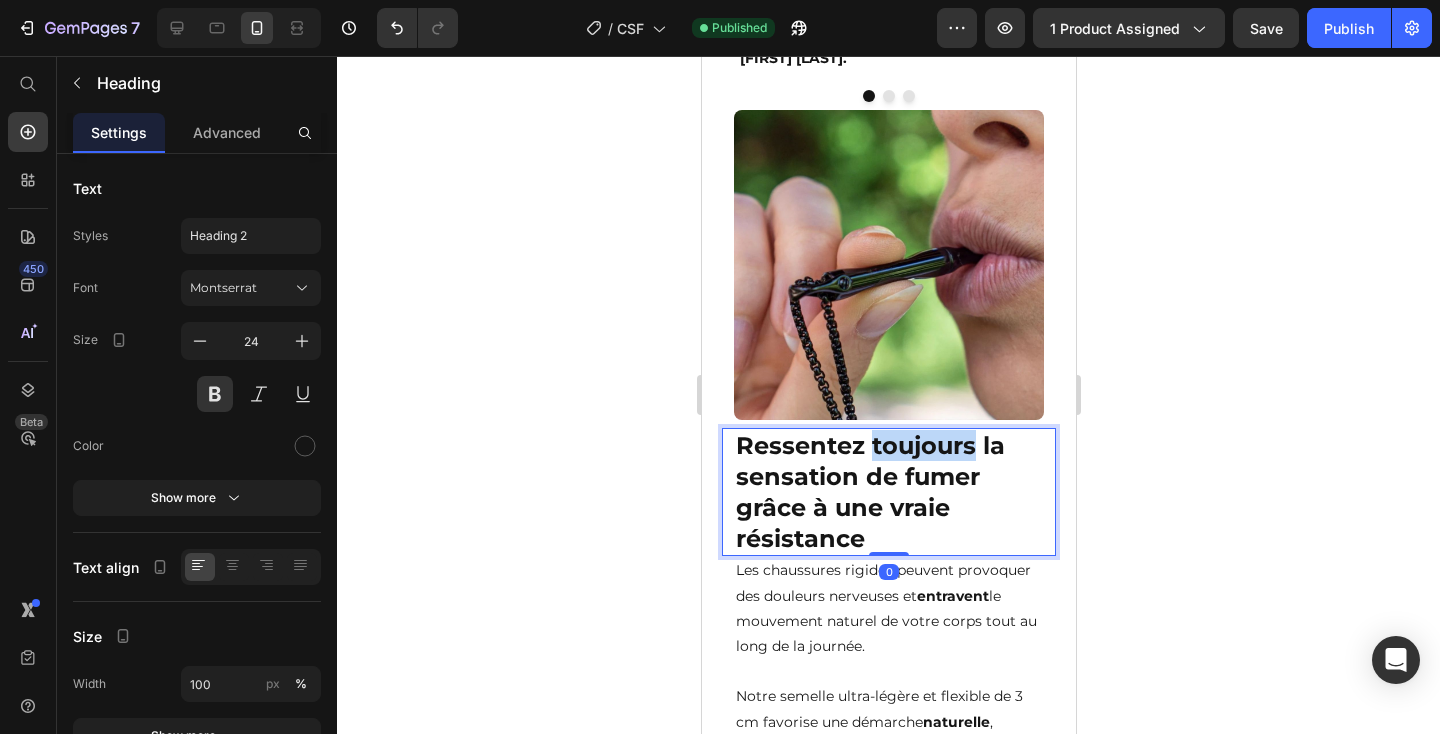 click on "Ressentez toujours la sensation de fumer grâce à une vraie résistance" at bounding box center (888, 492) 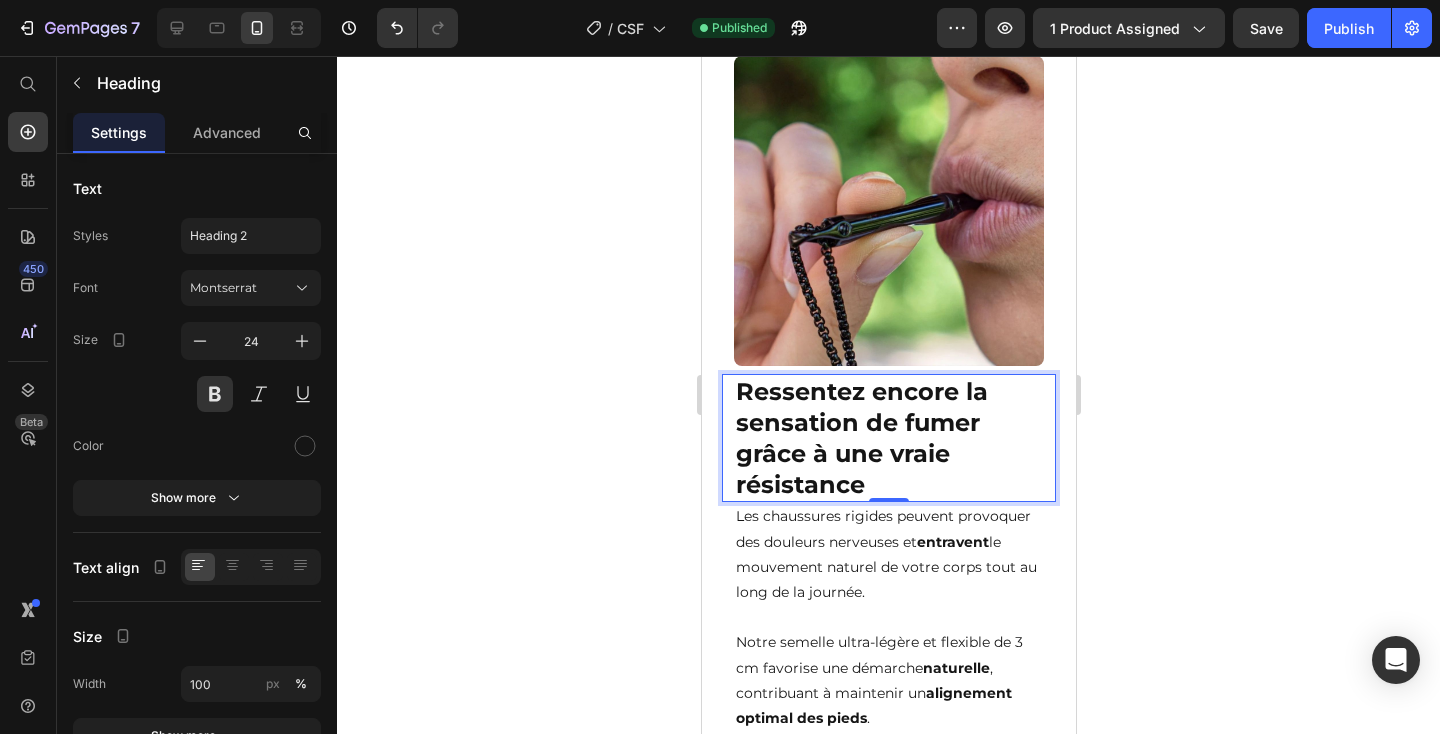 scroll, scrollTop: 2034, scrollLeft: 0, axis: vertical 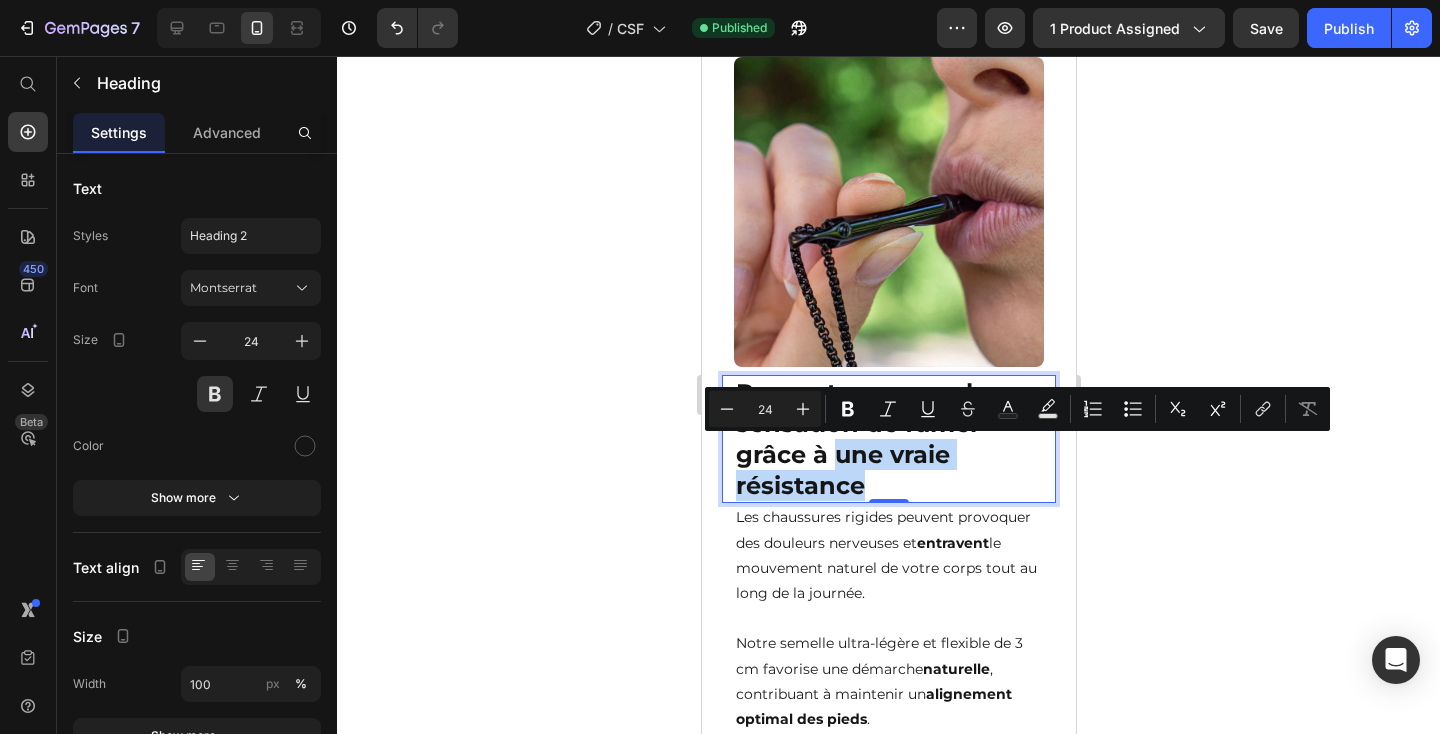 drag, startPoint x: 876, startPoint y: 480, endPoint x: 839, endPoint y: 455, distance: 44.65423 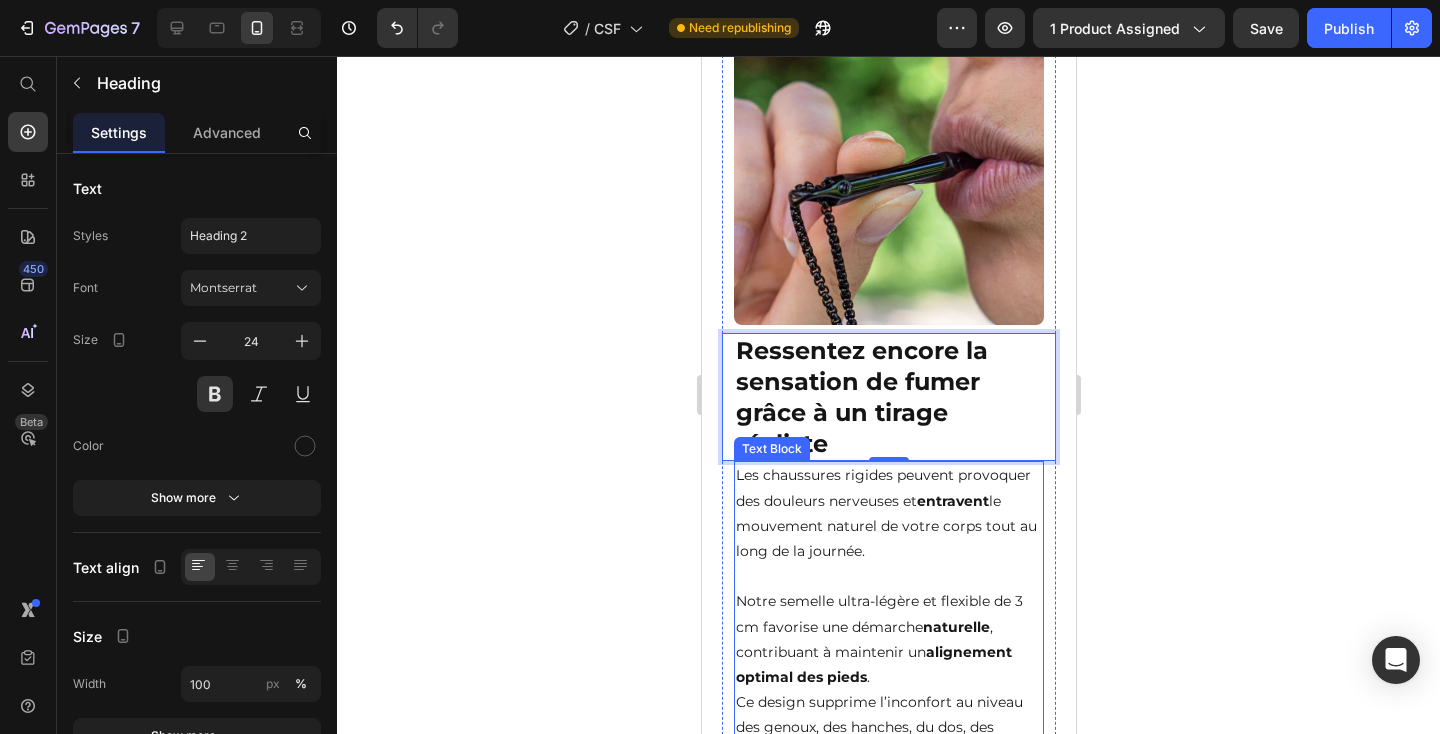 scroll, scrollTop: 2083, scrollLeft: 0, axis: vertical 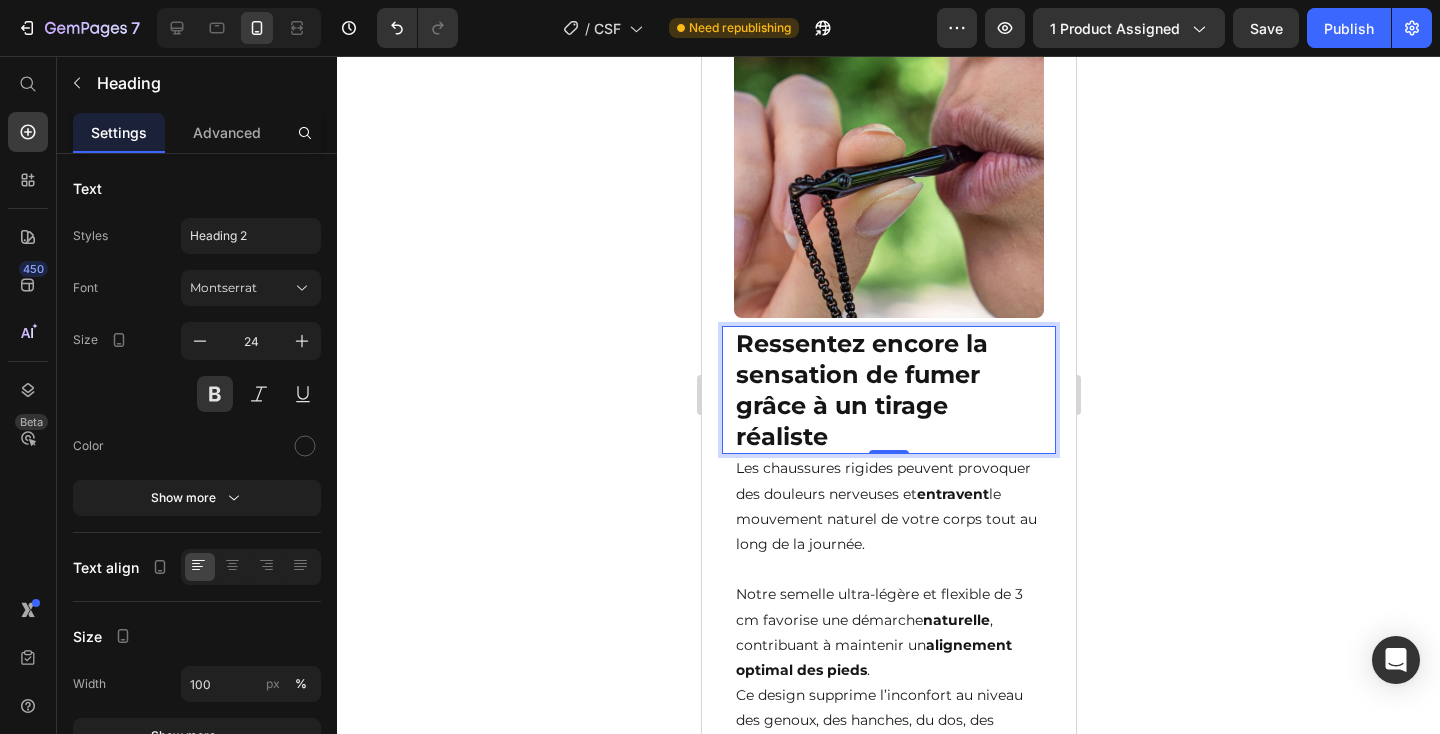 click 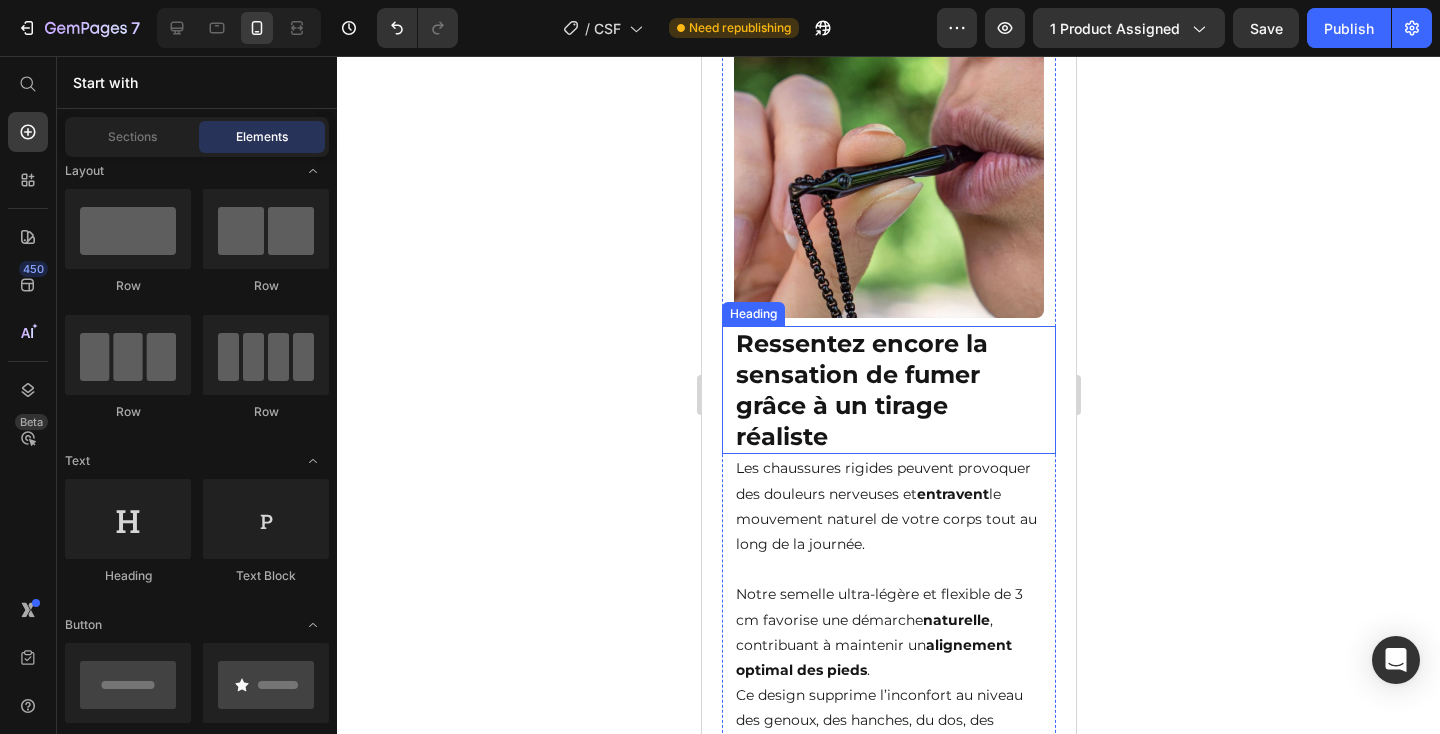 click on "Ressentez encore la sensation de fumer grâce à un tirage réaliste" at bounding box center [888, 390] 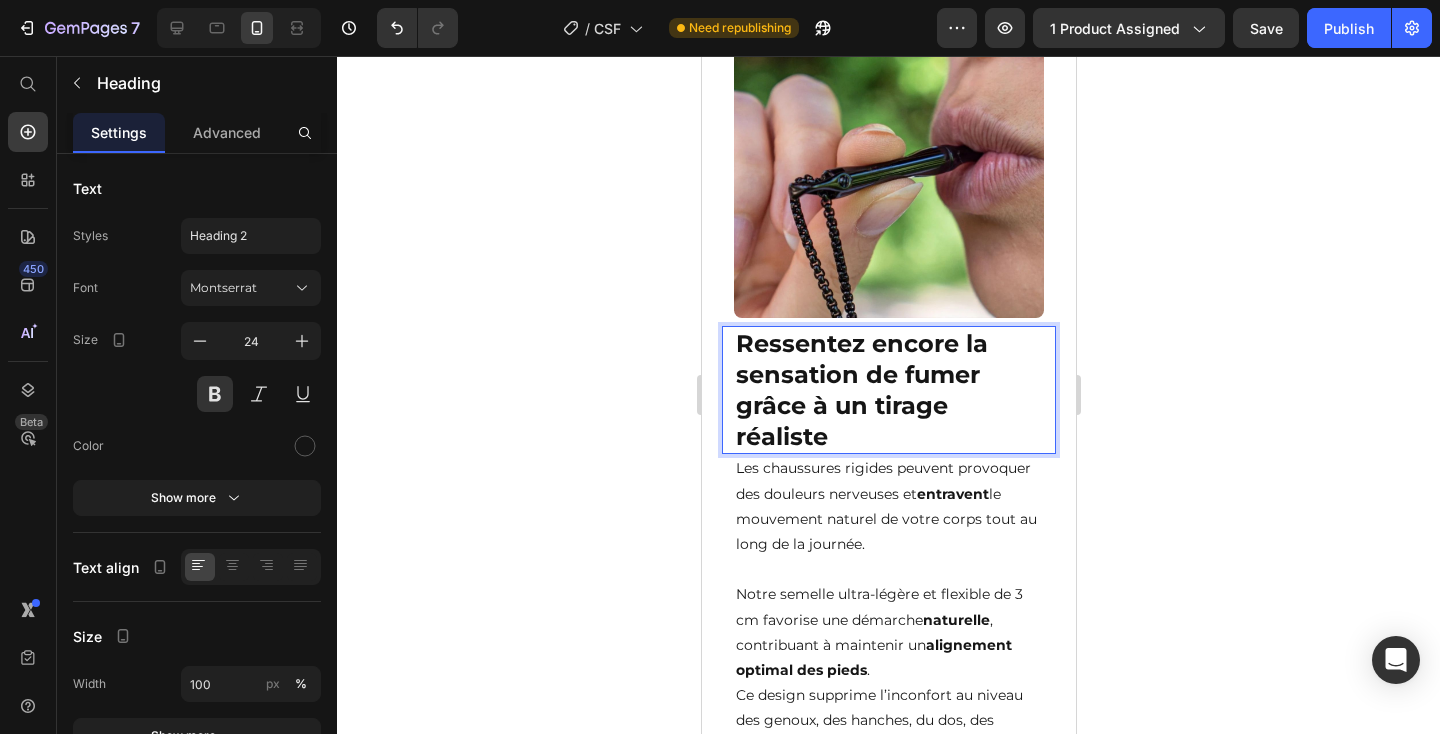 click on "Ressentez encore la sensation de fumer grâce à un tirage réaliste" at bounding box center (888, 390) 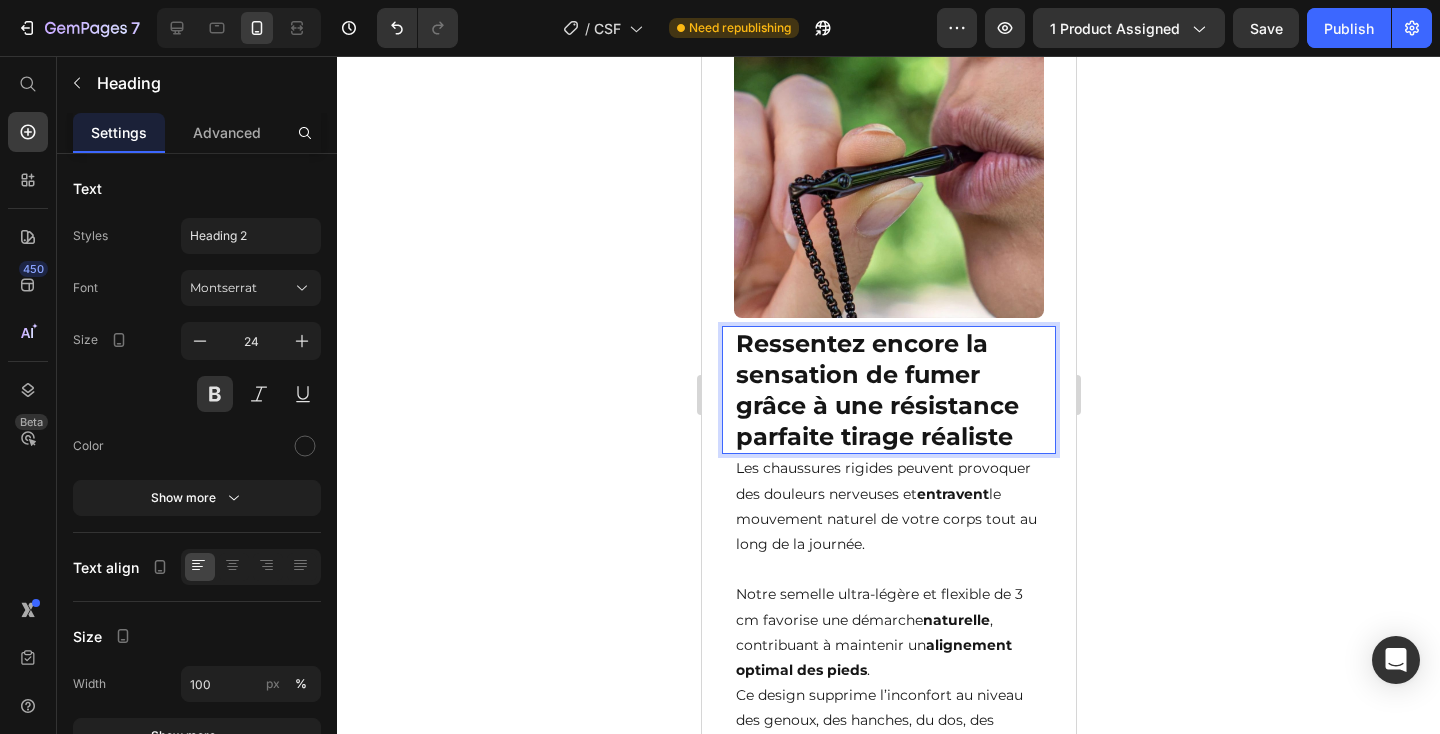 click on "Ressentez encore la sensation de fumer grâce à une résistance parfaite tirage réaliste" at bounding box center (888, 390) 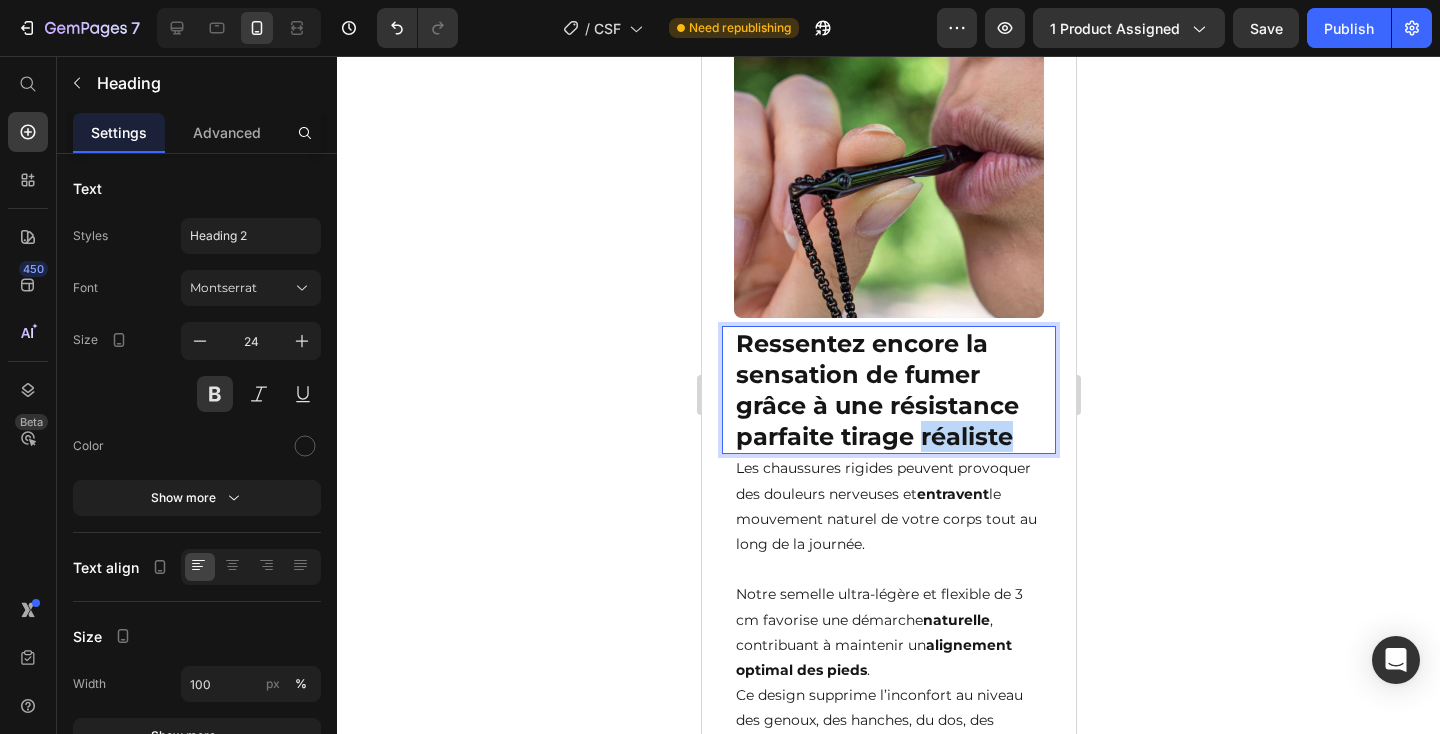 click on "Ressentez encore la sensation de fumer grâce à une résistance parfaite tirage réaliste" at bounding box center [888, 390] 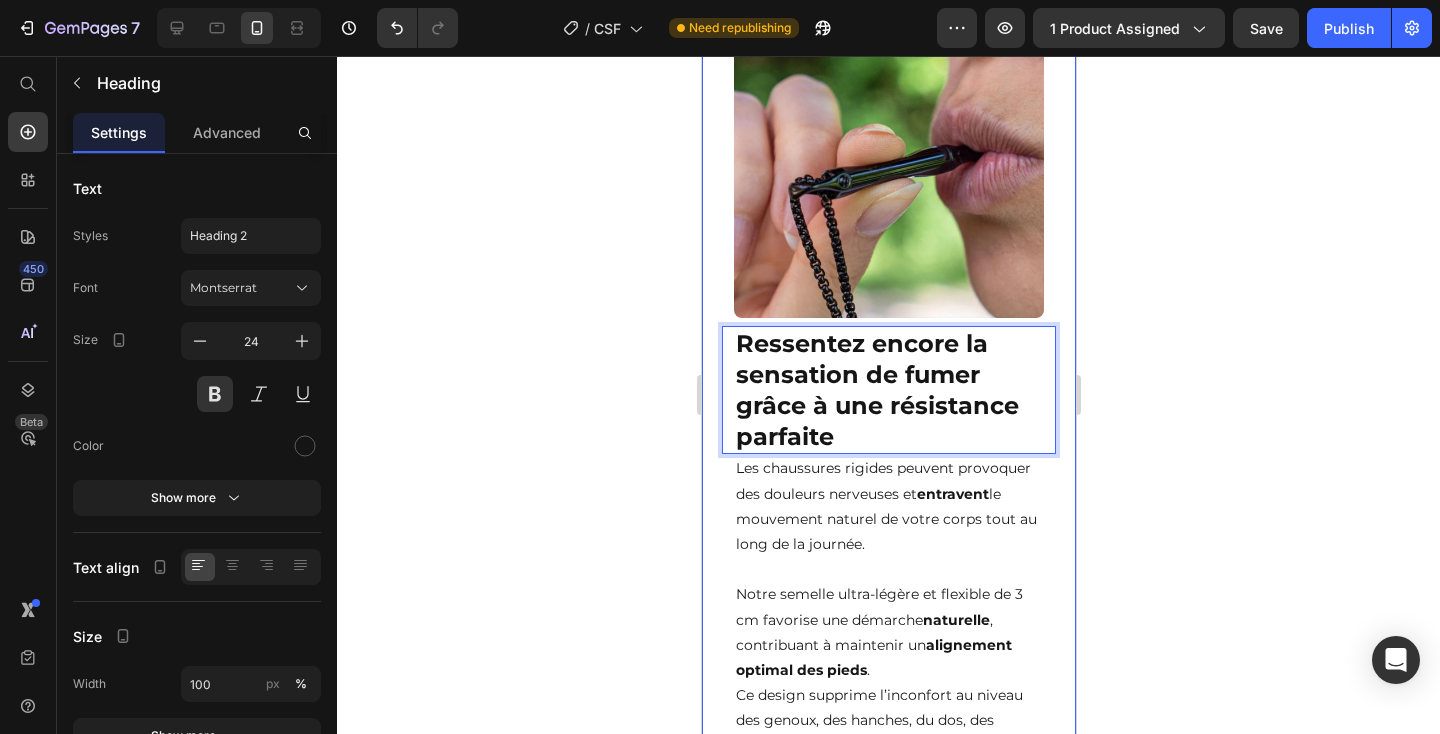 scroll, scrollTop: 2086, scrollLeft: 0, axis: vertical 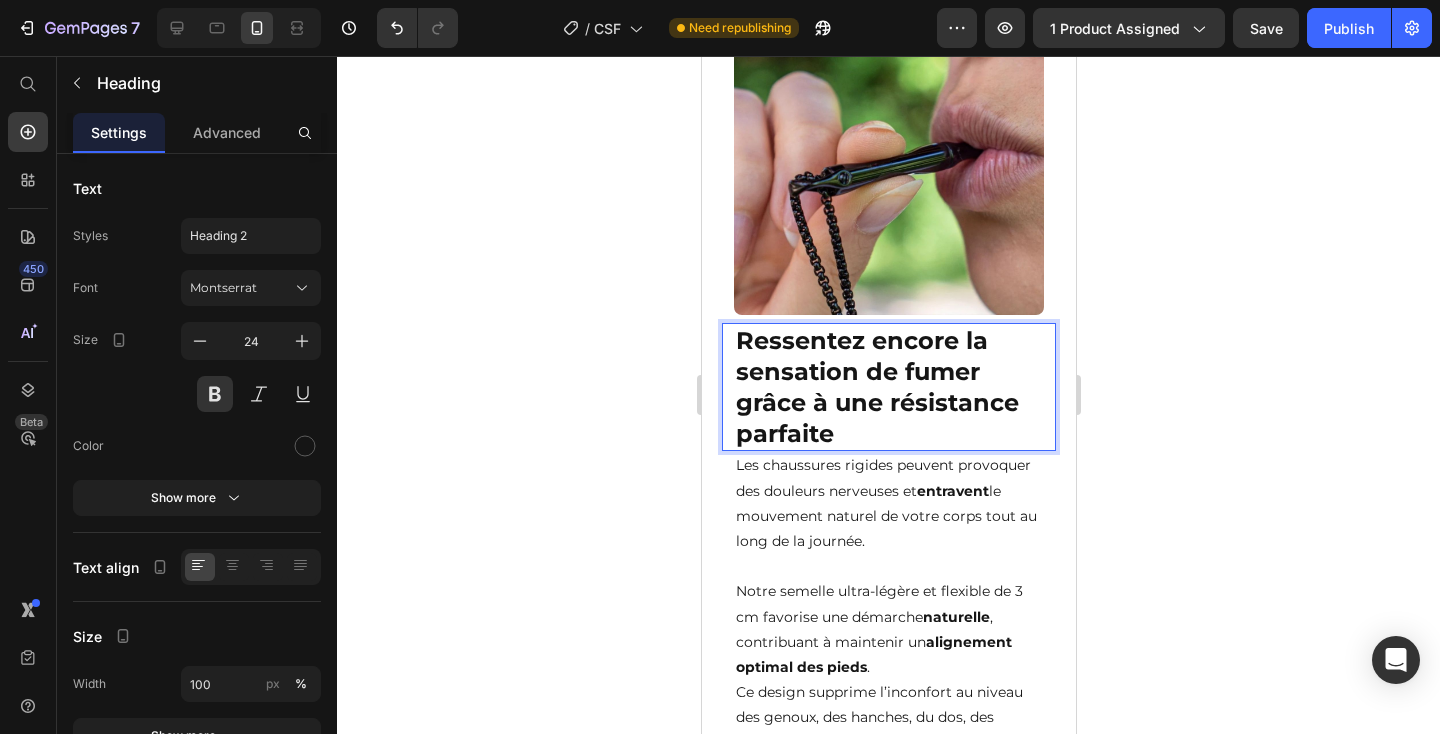 click 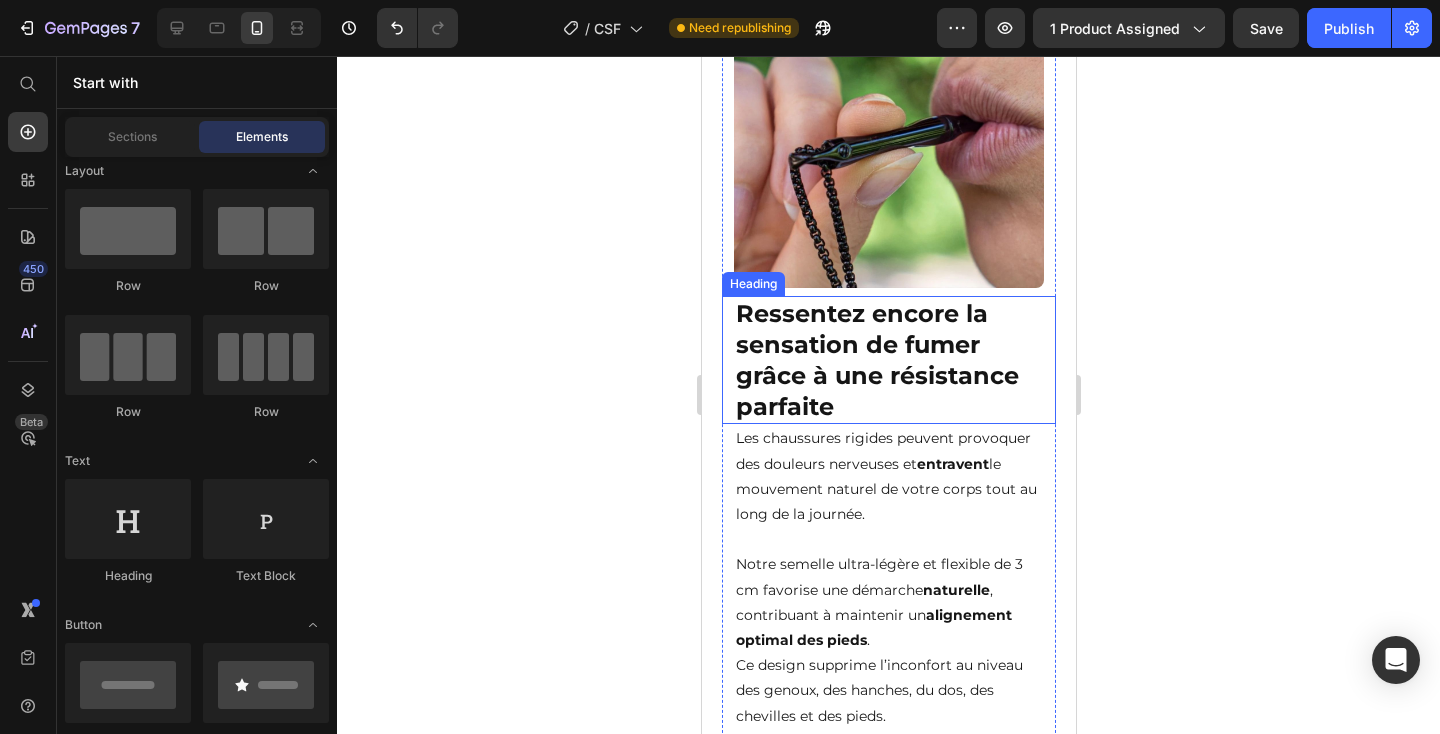 scroll, scrollTop: 2137, scrollLeft: 0, axis: vertical 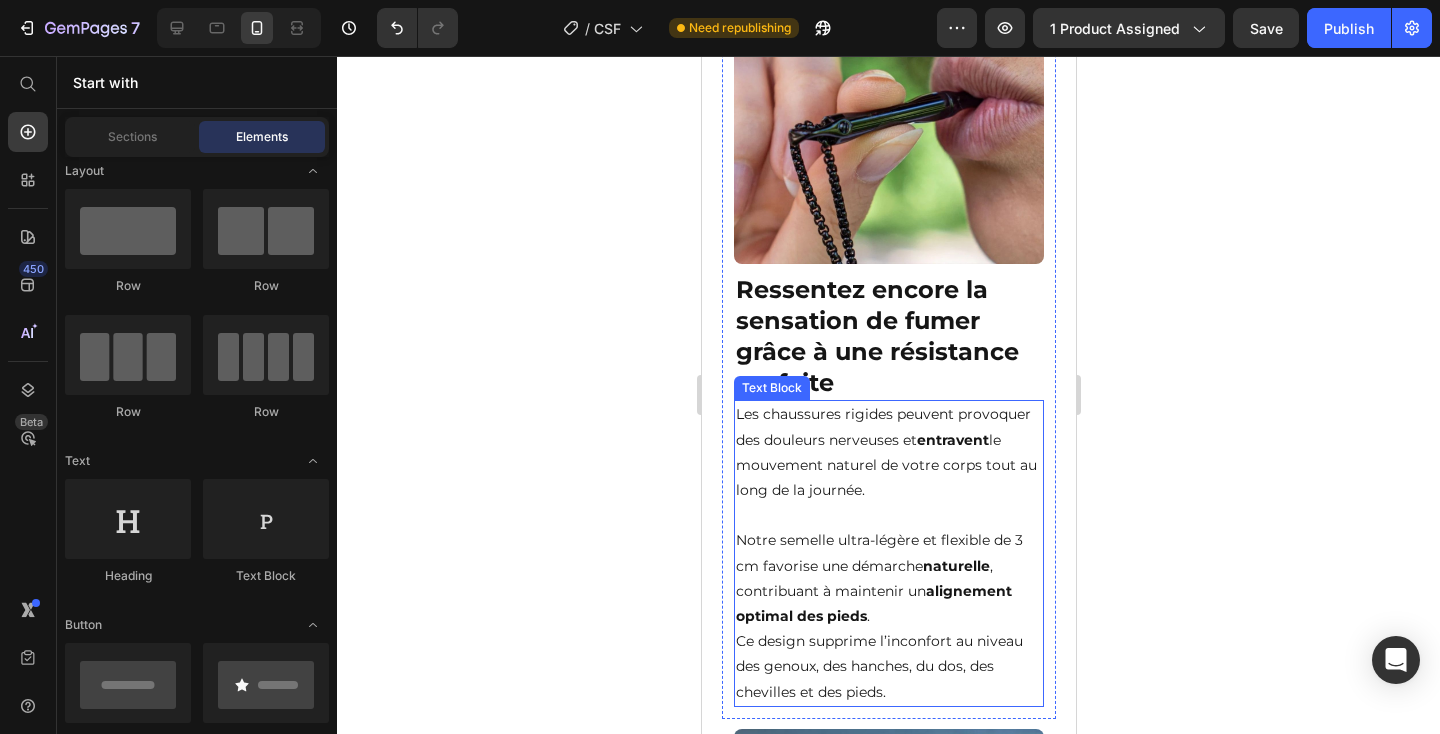 click on "Les chaussures rigides peuvent provoquer des douleurs nerveuses et  entravent  le mouvement naturel de votre corps tout au long de la journée." at bounding box center [888, 452] 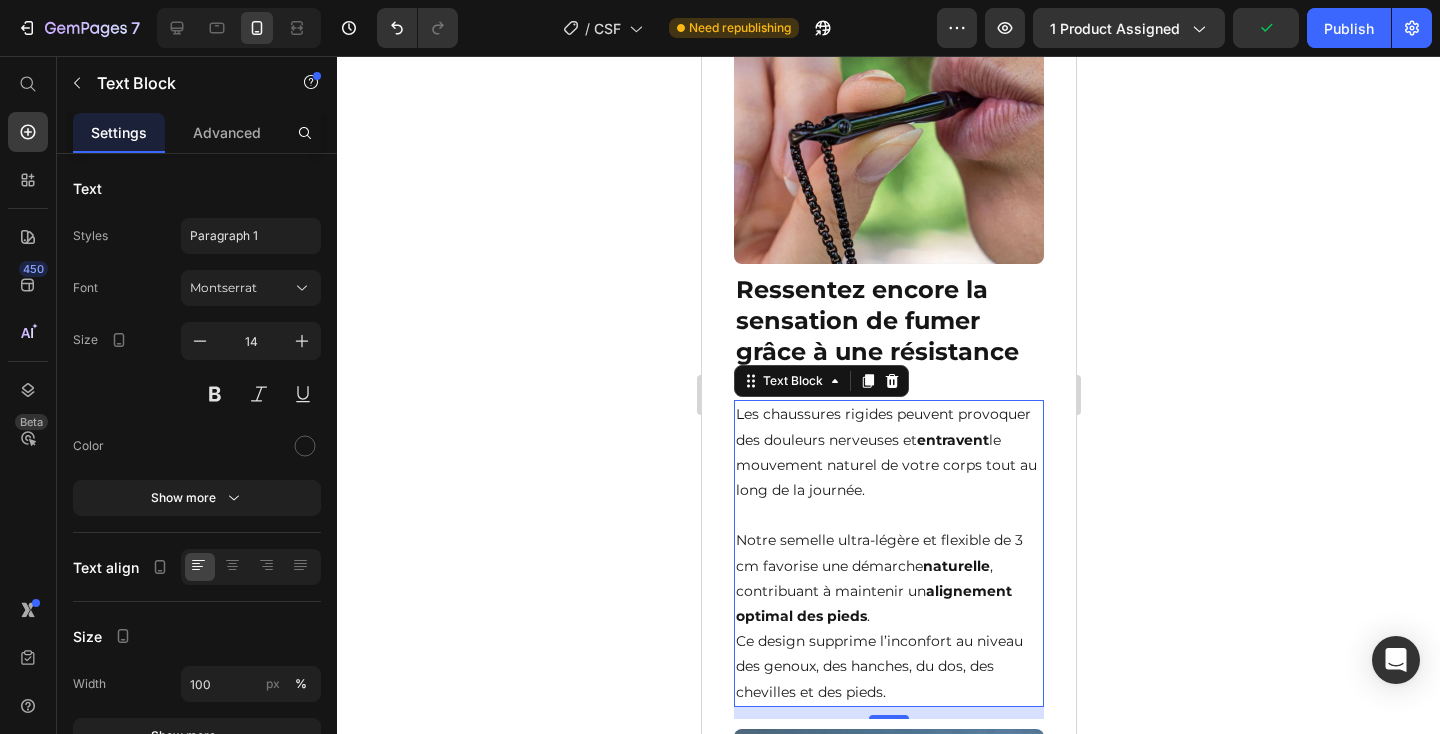 click on "Ressentez encore la sensation de fumer grâce à une résistance parfaite" at bounding box center (888, 336) 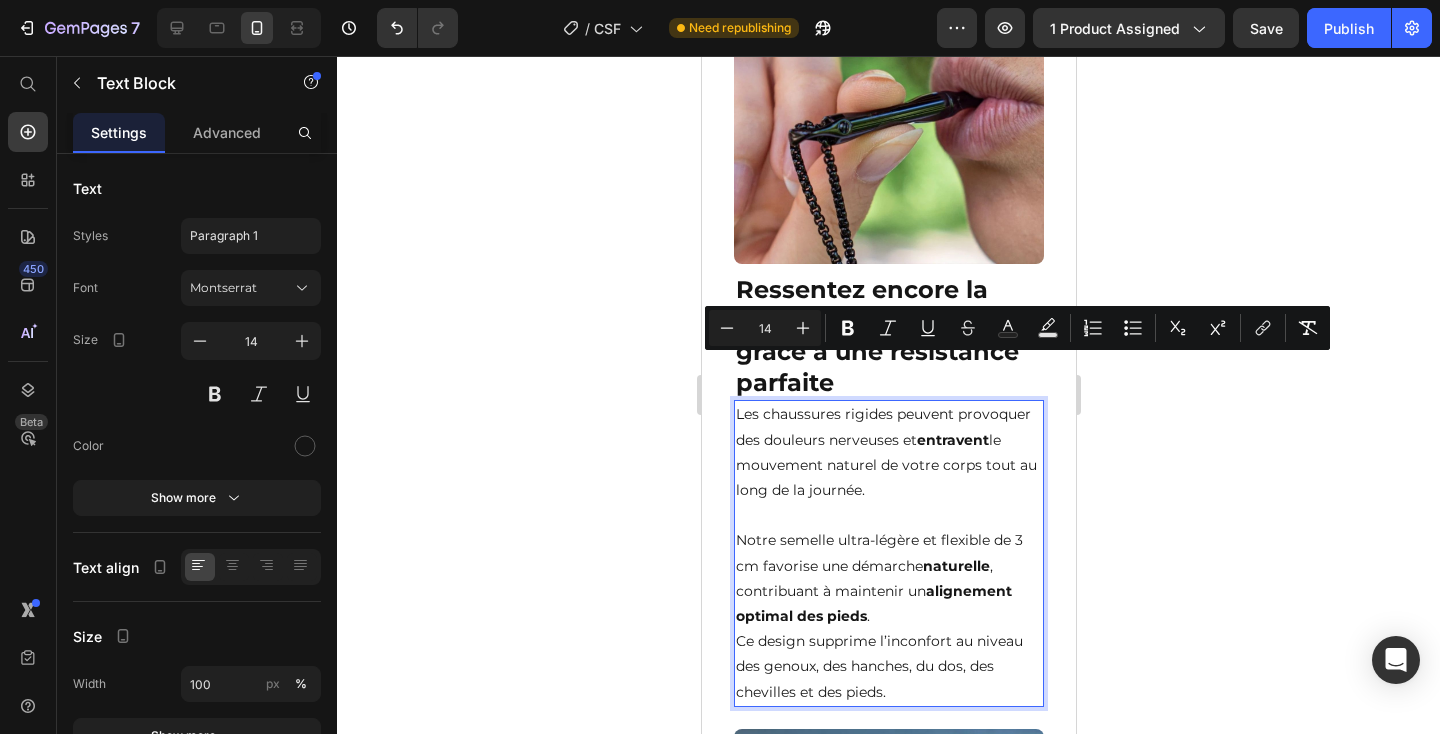 scroll, scrollTop: 2184, scrollLeft: 0, axis: vertical 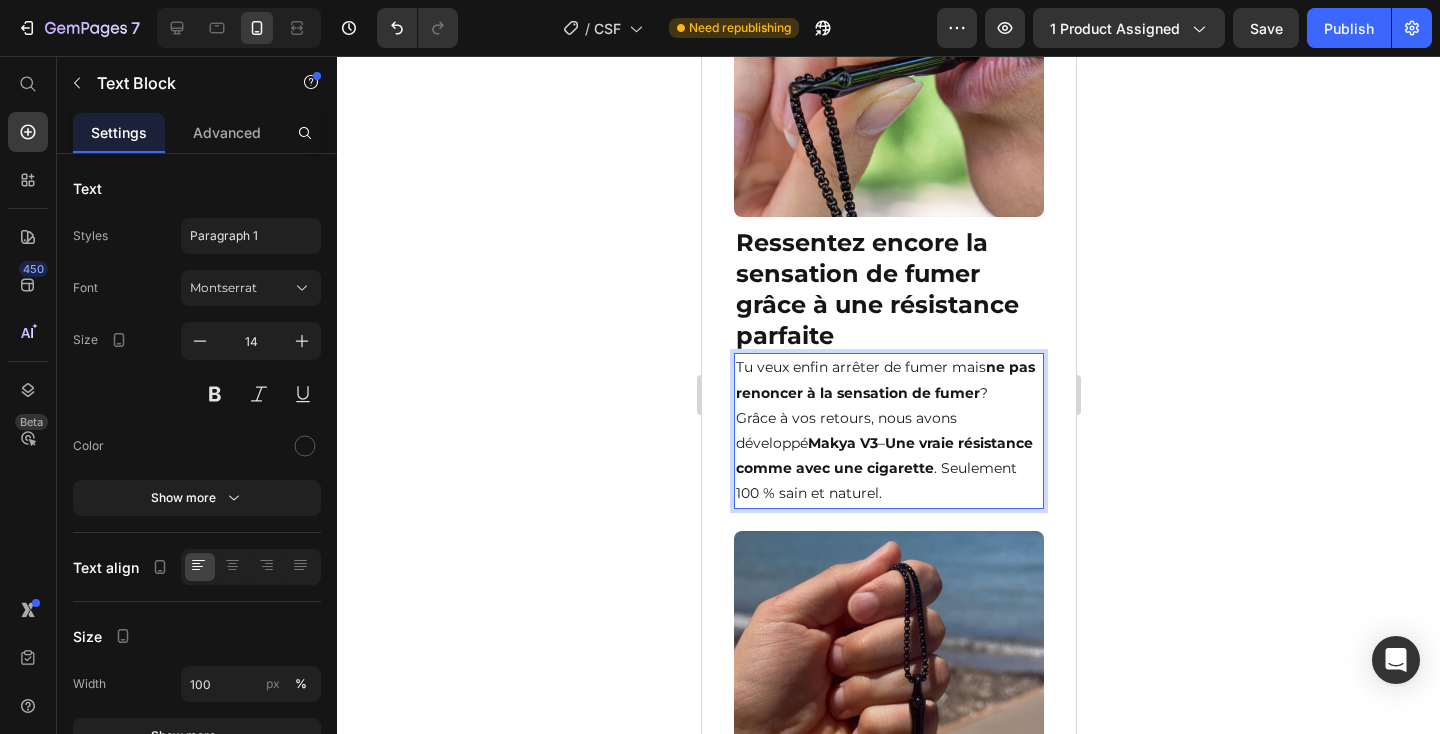 click on "Tu veux enfin arrêter de fumer mais  ne pas renoncer à la sensation de fumer  ?" at bounding box center (888, 380) 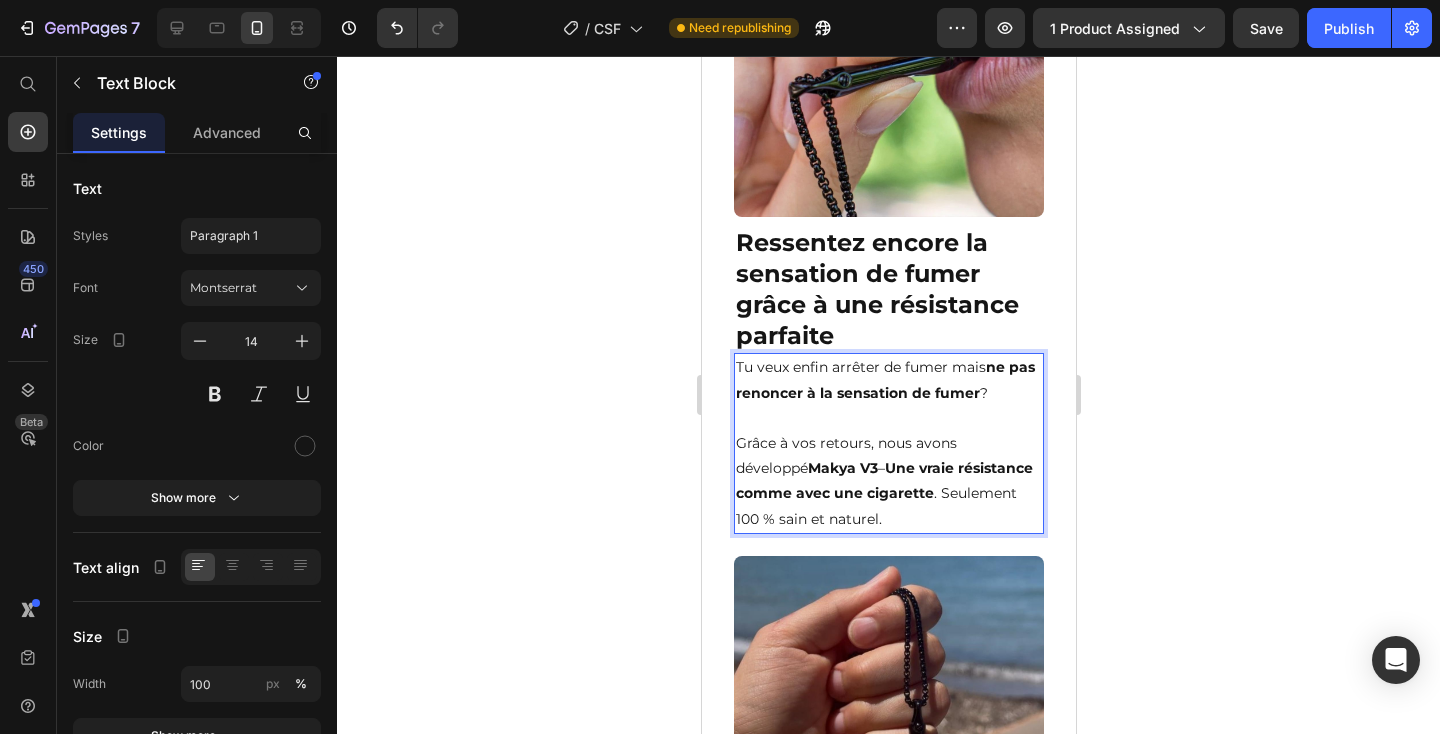 scroll, scrollTop: 2202, scrollLeft: 0, axis: vertical 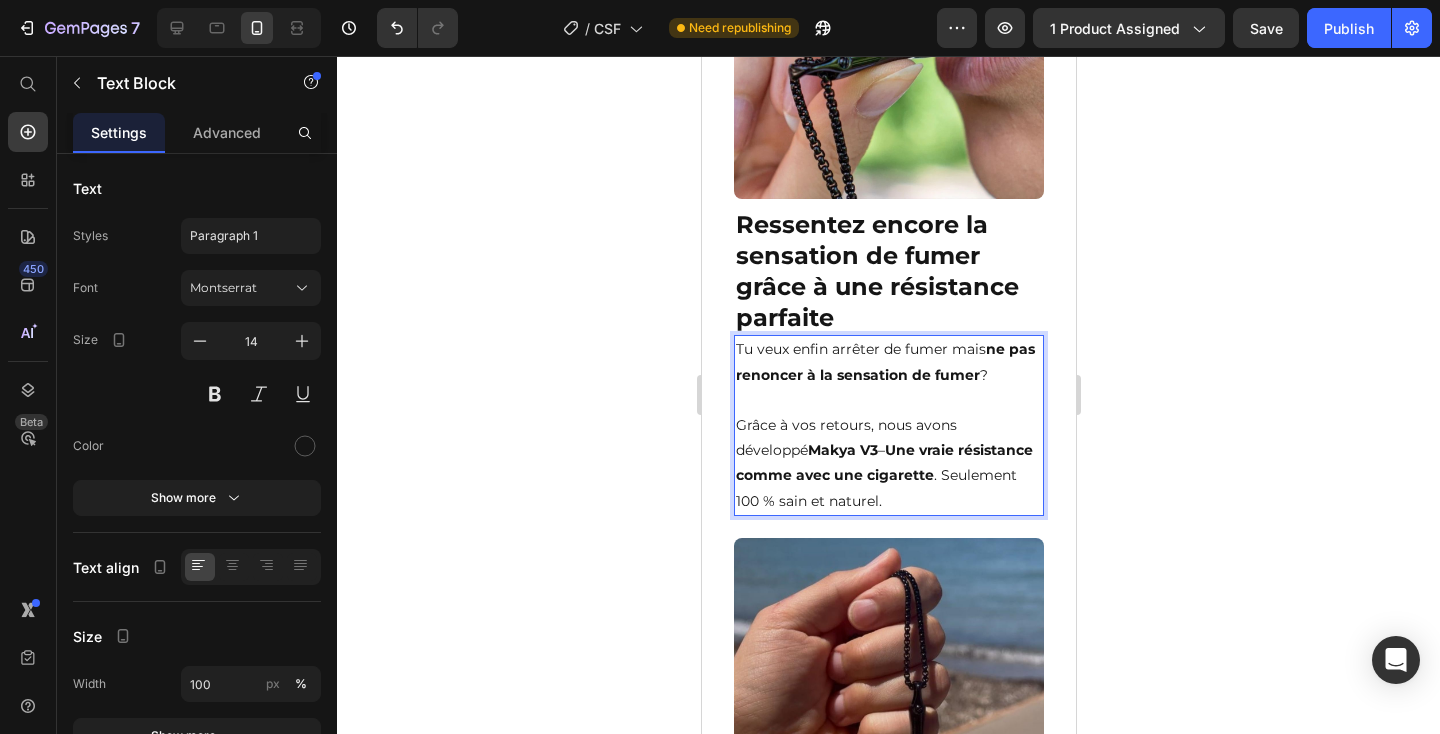 click on "Makya V3" at bounding box center [842, 450] 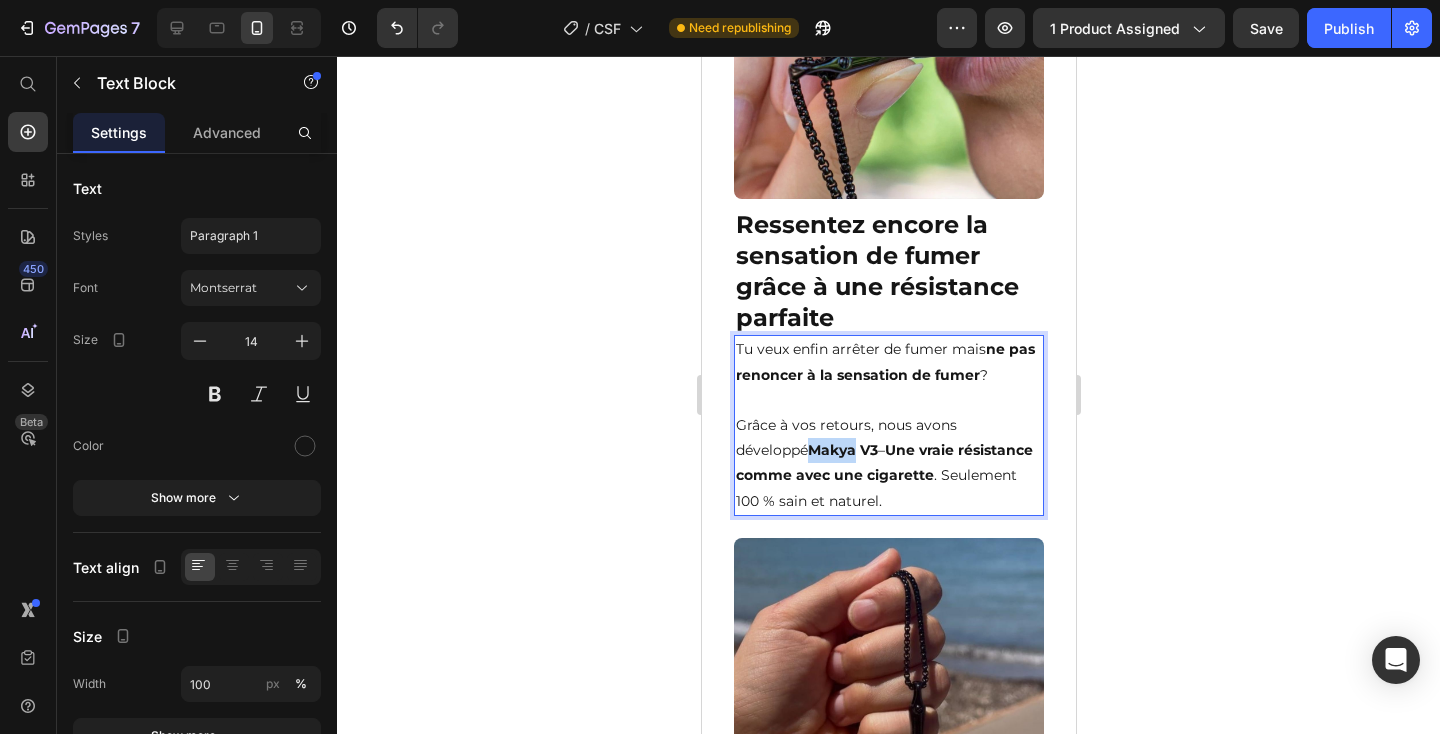 click on "Makya V3" at bounding box center [842, 450] 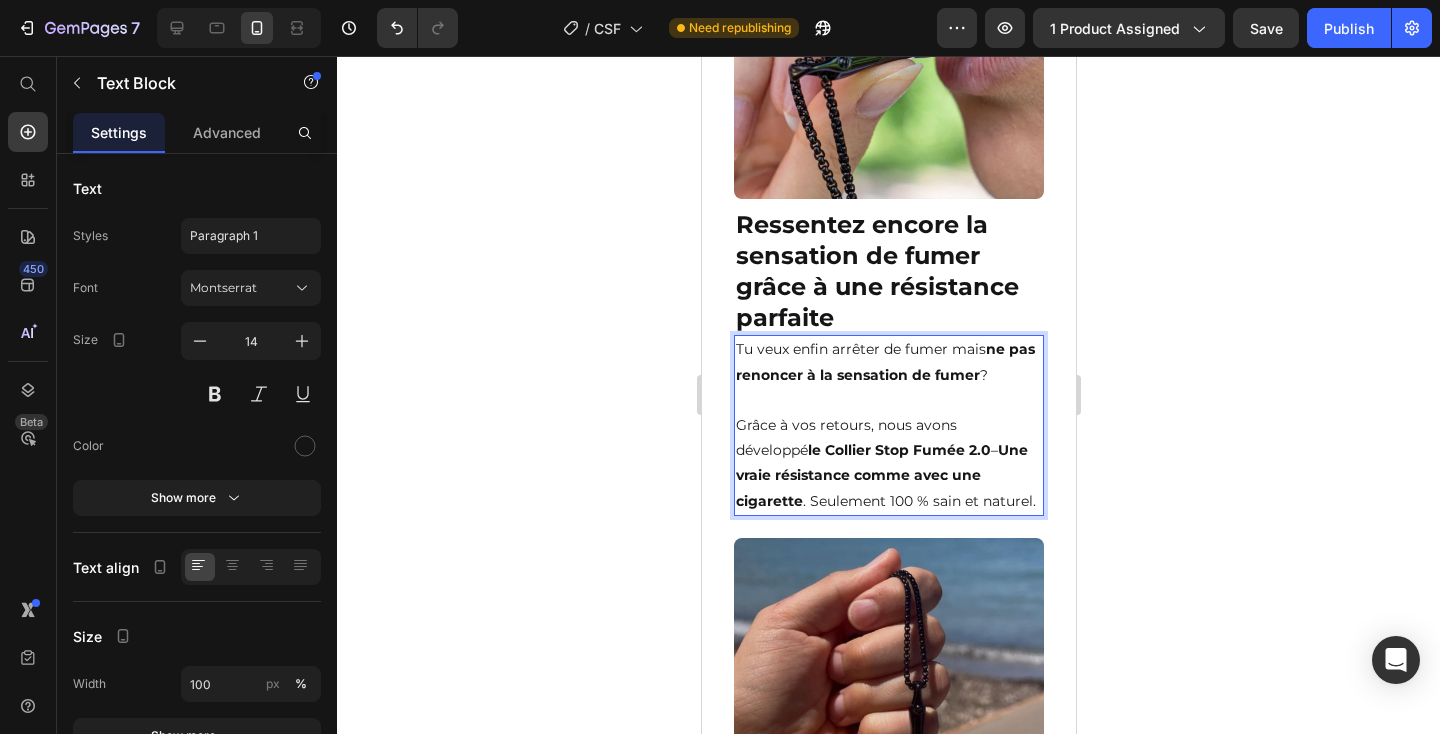 scroll, scrollTop: 2221, scrollLeft: 0, axis: vertical 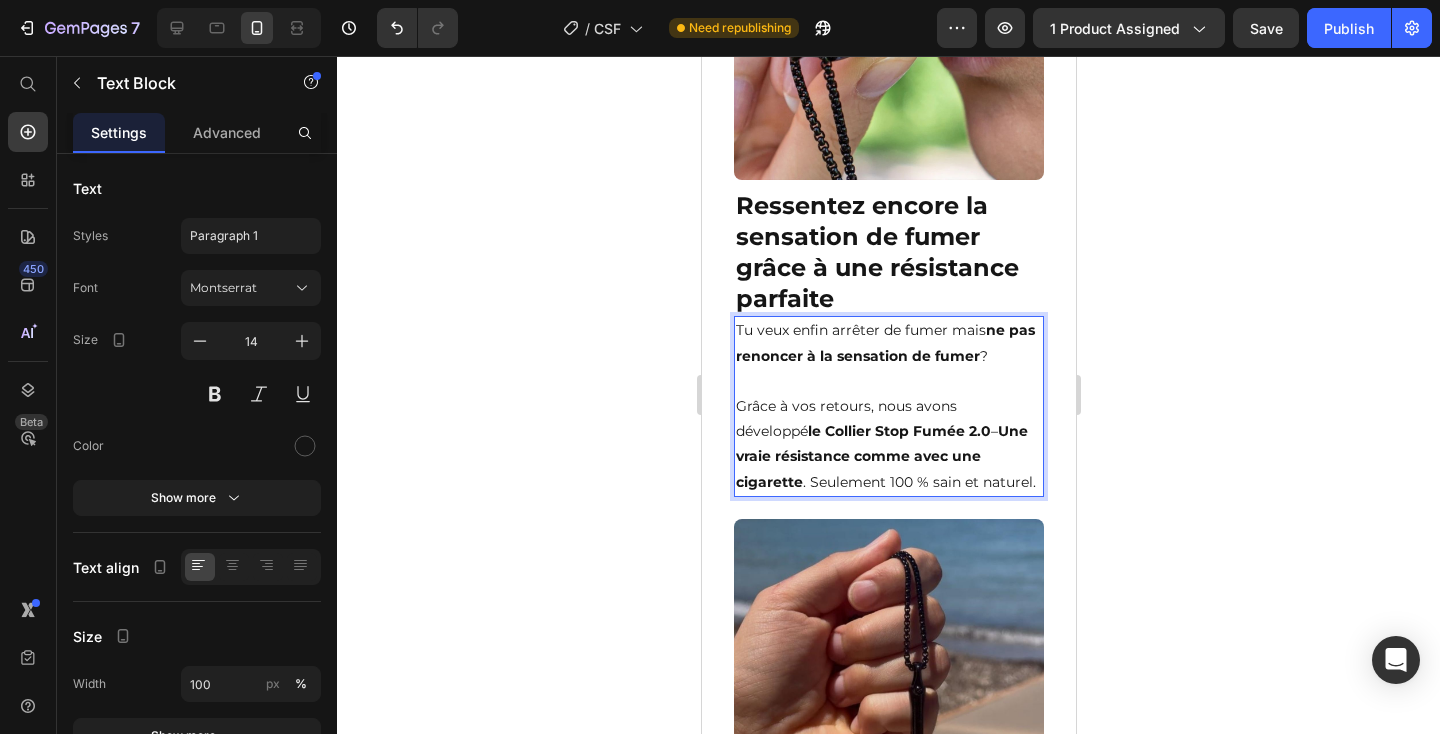 click on "Grâce à vos retours, nous avons développé  le Collier Stop Fumée 2.0  –  Une vraie résistance comme avec une cigarette . Seulement 100 % sain et naturel." at bounding box center [888, 444] 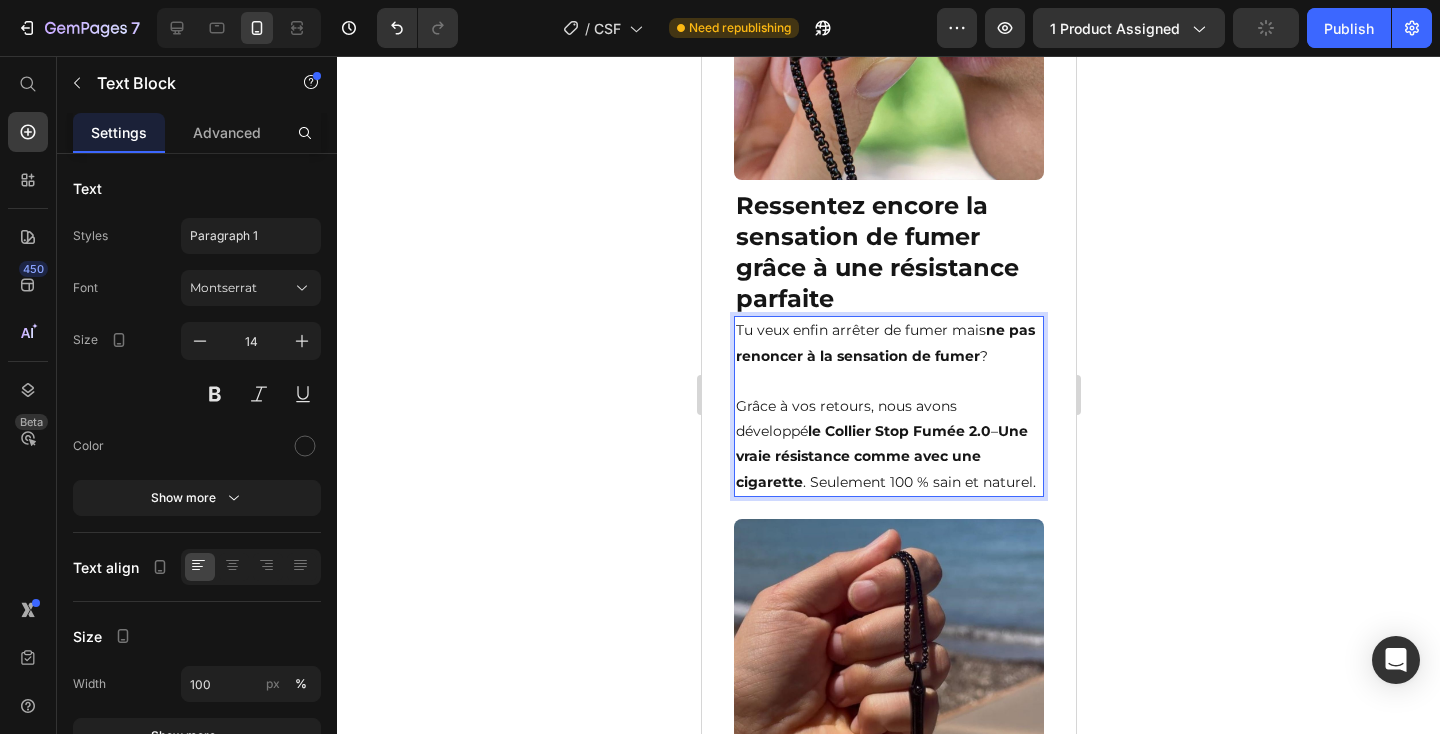 click on "Grâce à vos retours, nous avons développé  le Collier Stop Fumée 2.0  –  Une vraie résistance comme avec une cigarette . Seulement 100 % sain et naturel." at bounding box center (888, 444) 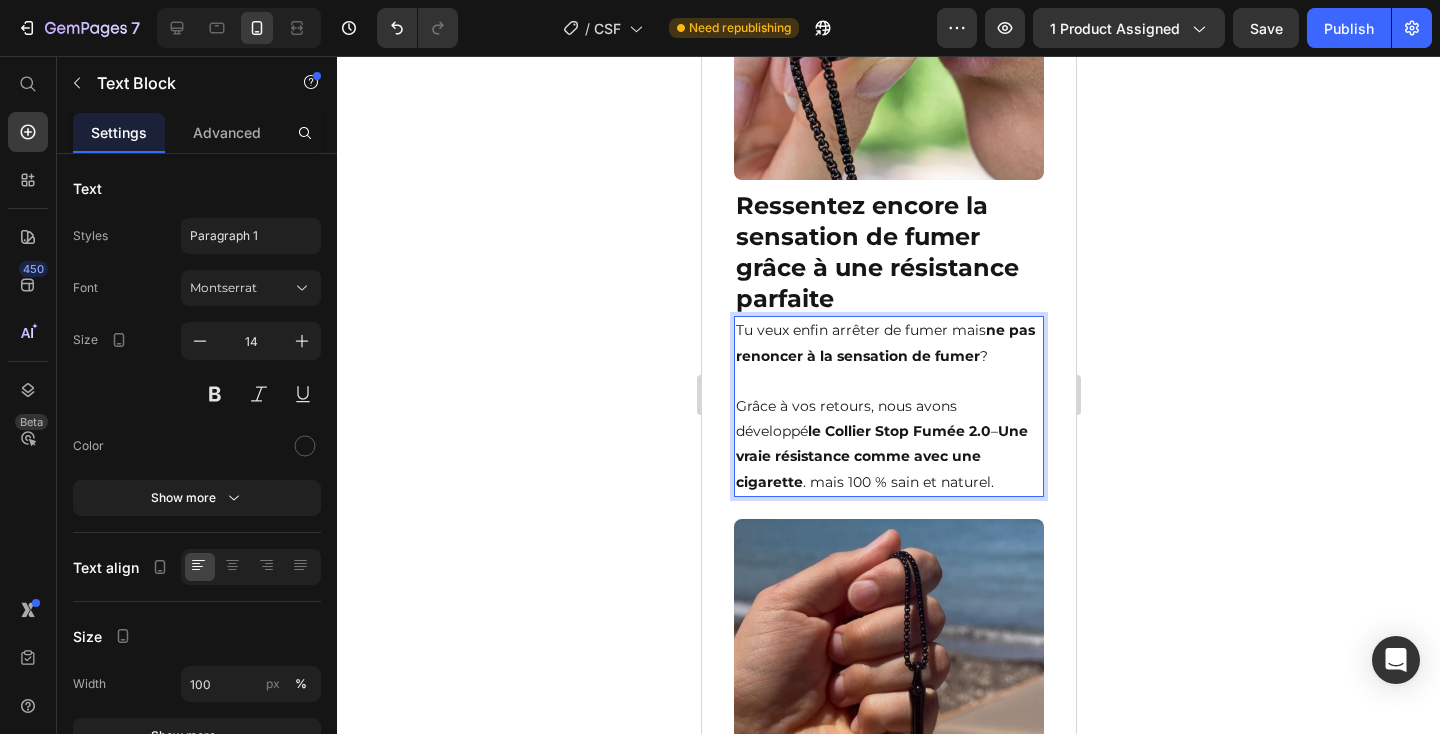 click on "Grâce à vos retours, nous avons développé  le Collier Stop Fumée 2.0  –  Une vraie résistance comme avec une cigarette . mais 100 % sain et naturel." at bounding box center (888, 444) 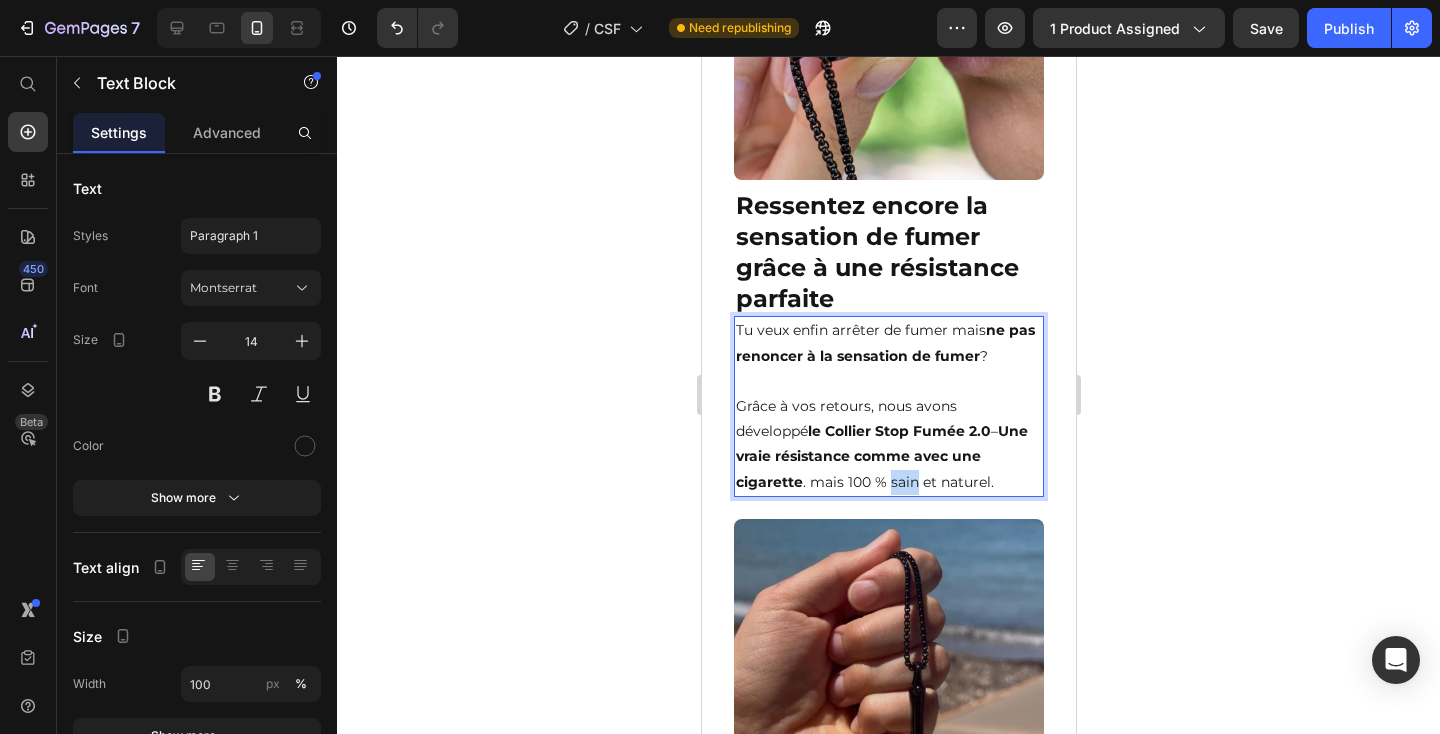 click on "Grâce à vos retours, nous avons développé  le Collier Stop Fumée 2.0  –  Une vraie résistance comme avec une cigarette . mais 100 % sain et naturel." at bounding box center (888, 444) 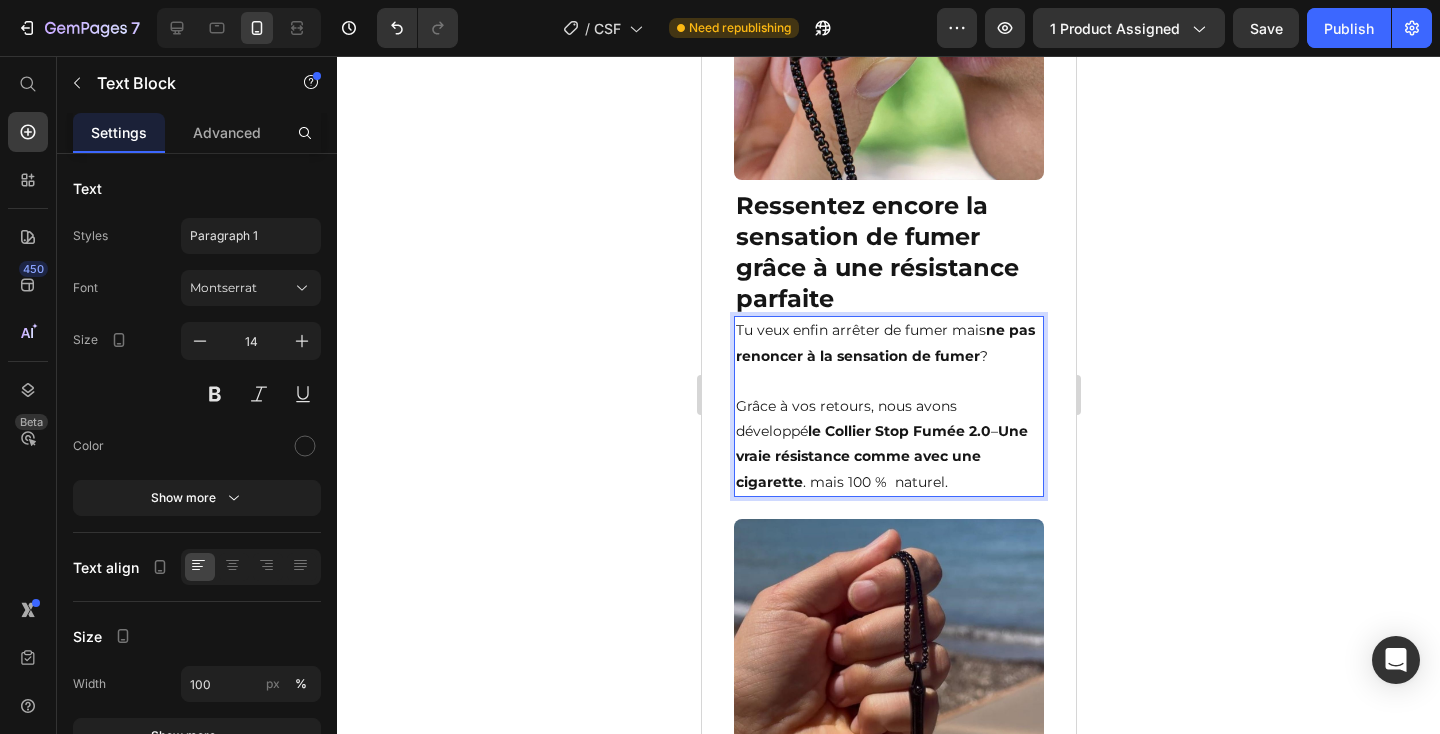 click on "Grâce à vos retours, nous avons développé  le Collier Stop Fumée 2.0  –  Une vraie résistance comme avec une cigarette . mais 100 %  naturel." at bounding box center (888, 444) 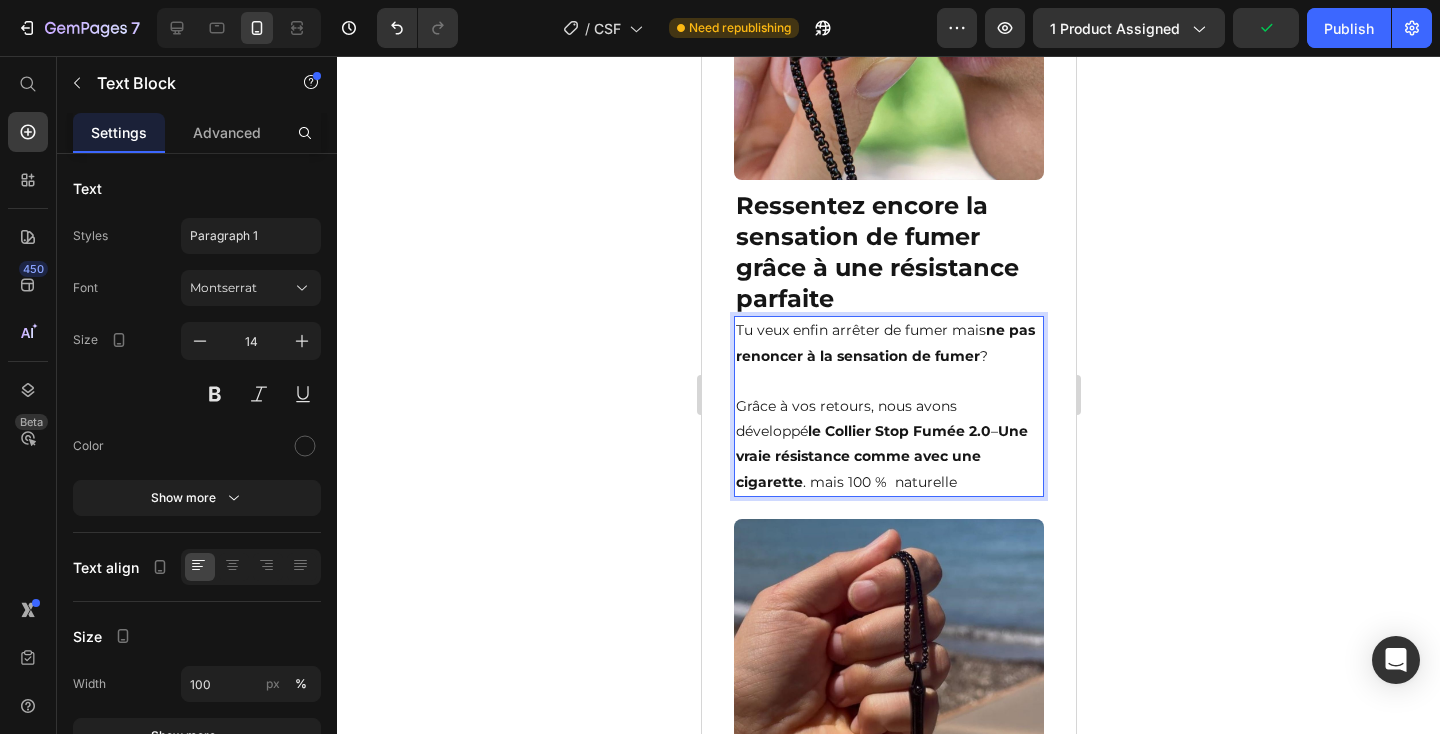 click on "Grâce à vos retours, nous avons développé  le Collier Stop Fumée 2.0  –  Une vraie résistance comme avec une cigarette . mais 100 %  naturelle" at bounding box center [888, 444] 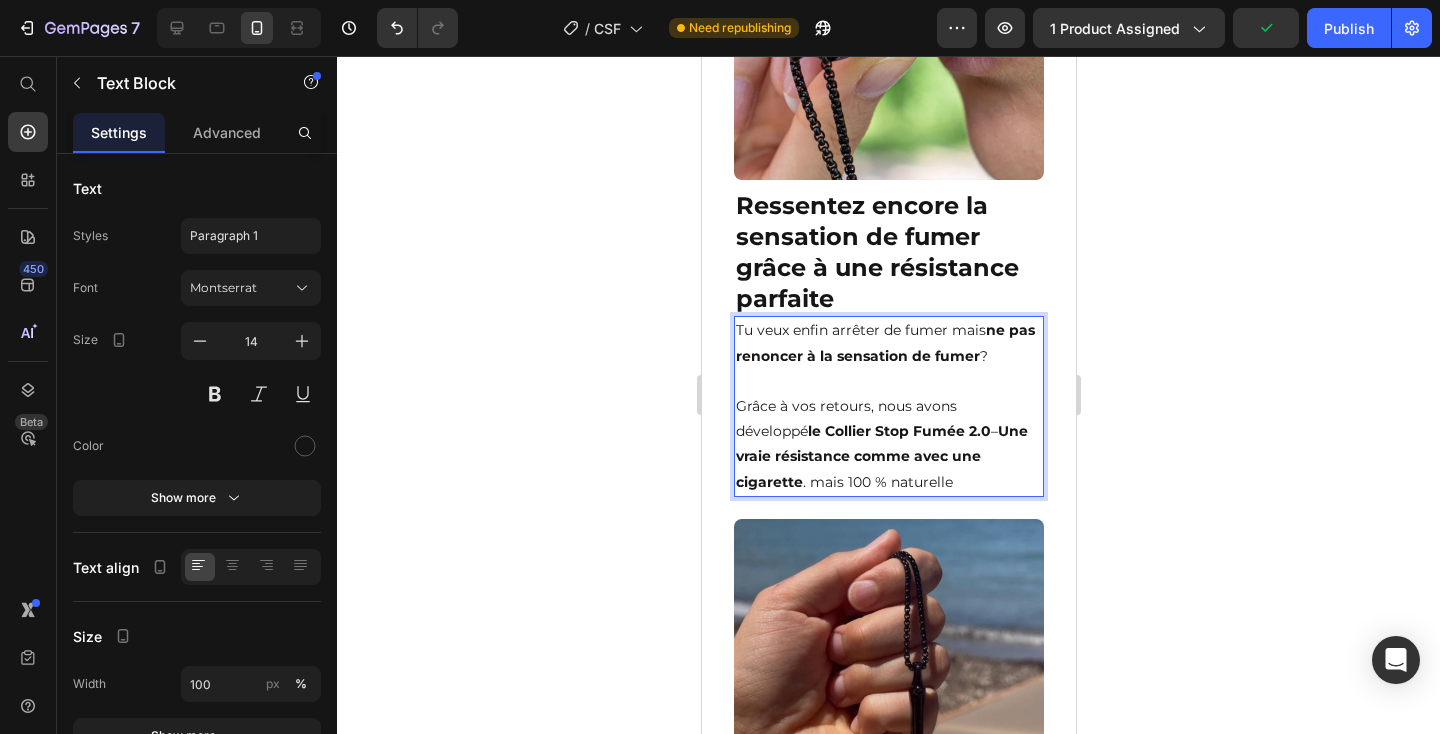 click on "Grâce à vos retours, nous avons développé  le Collier Stop Fumée 2.0  –  Une vraie résistance comme avec une cigarette . mais 100 % naturelle" at bounding box center (888, 444) 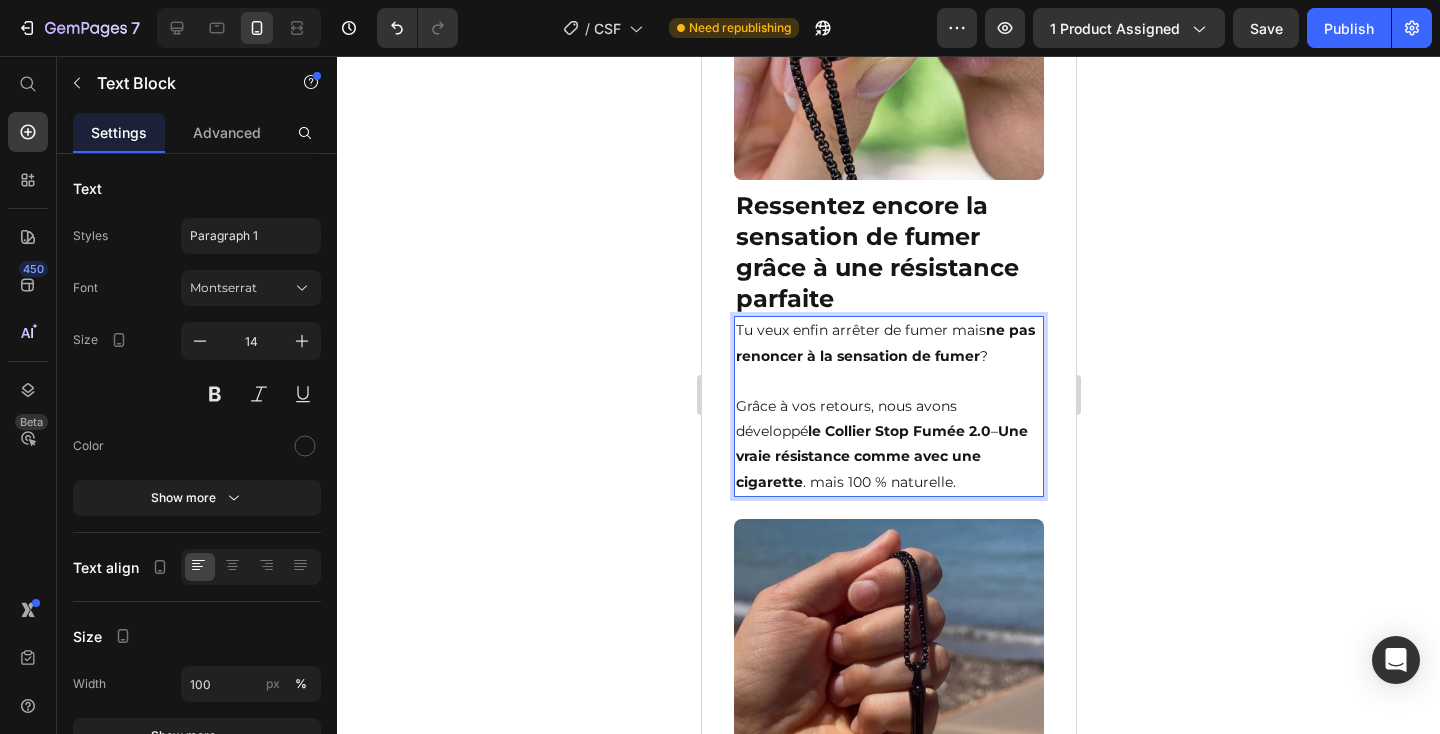 click 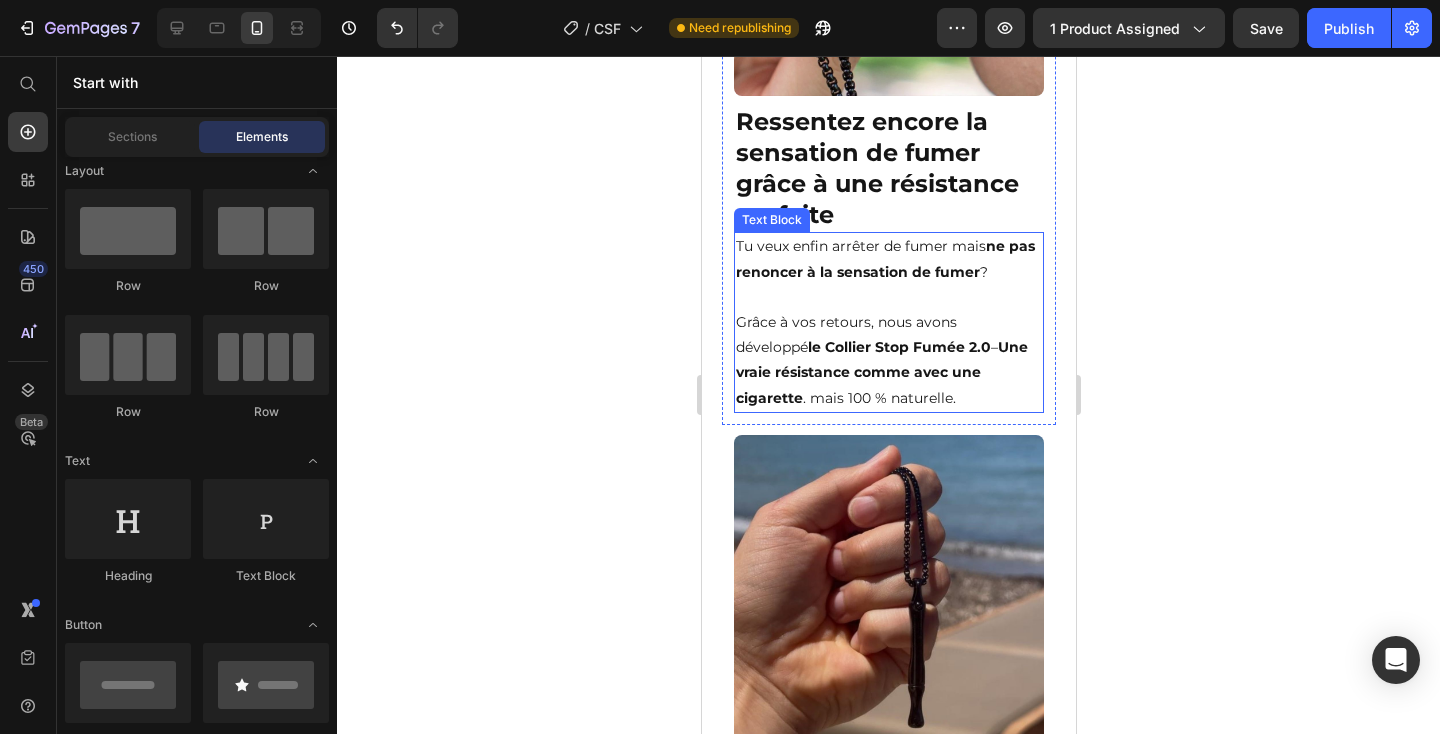 scroll, scrollTop: 2304, scrollLeft: 0, axis: vertical 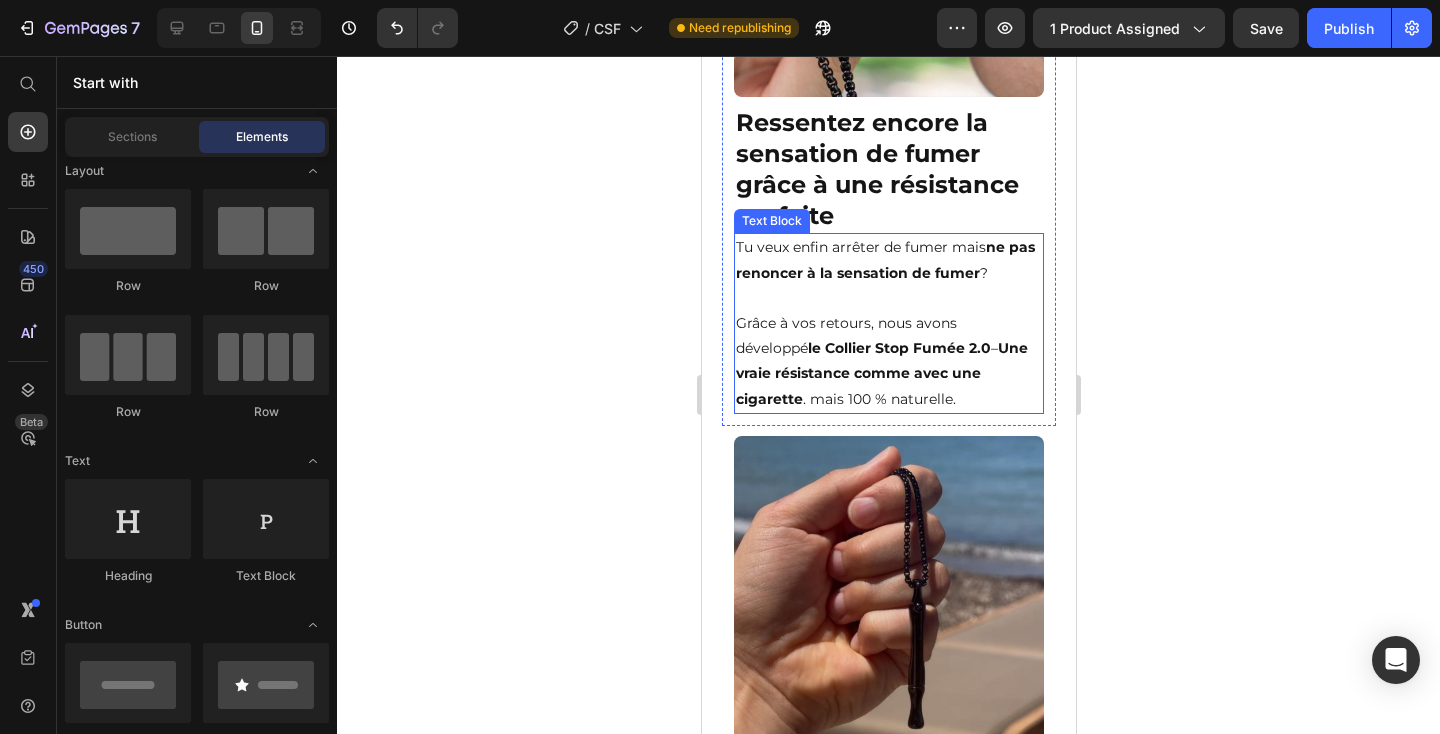 click on "Grâce à vos retours, nous avons développé  le Collier Stop Fumée 2.0  –  Une vraie résistance comme avec une cigarette . mais 100 % naturelle." at bounding box center [888, 361] 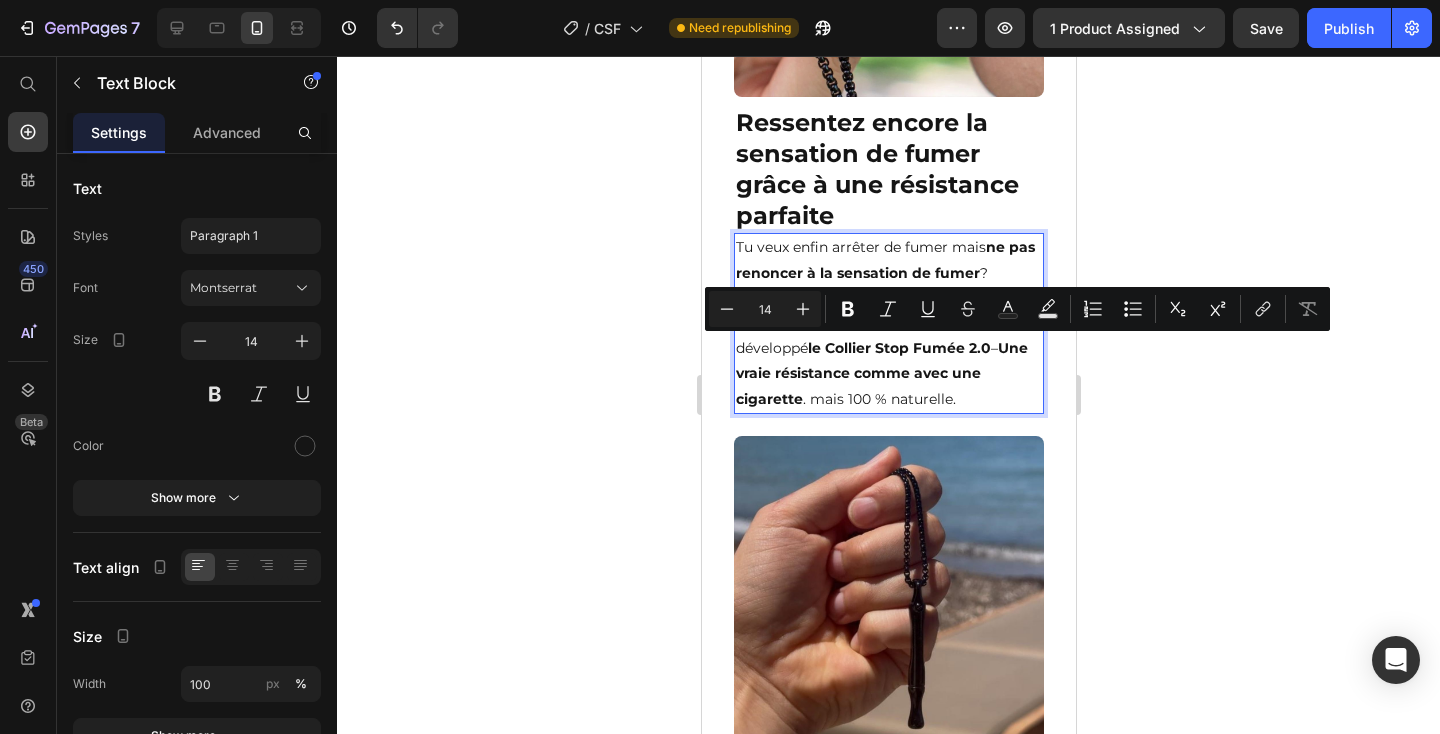 click on "Une vraie résistance comme avec une cigarette" at bounding box center [881, 373] 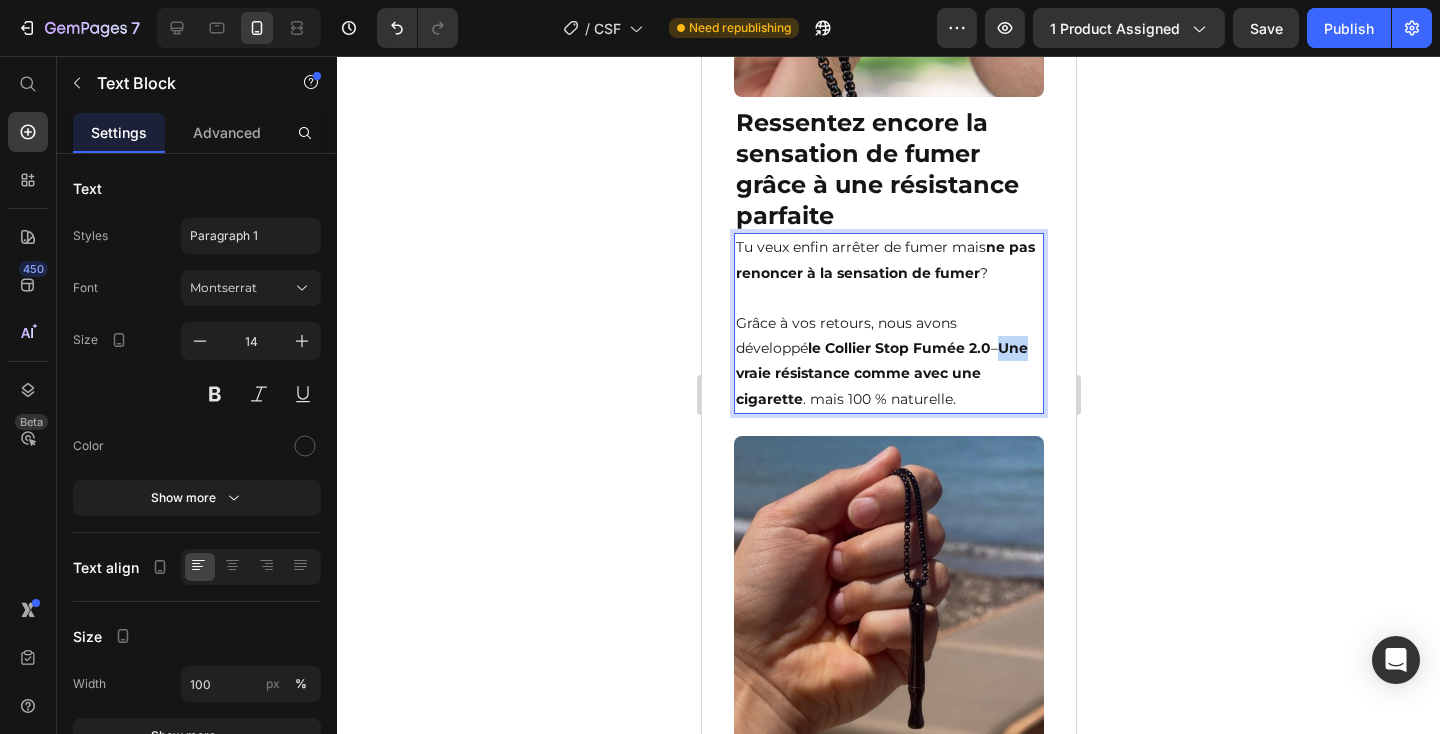 click on "Une vraie résistance comme avec une cigarette" at bounding box center (881, 373) 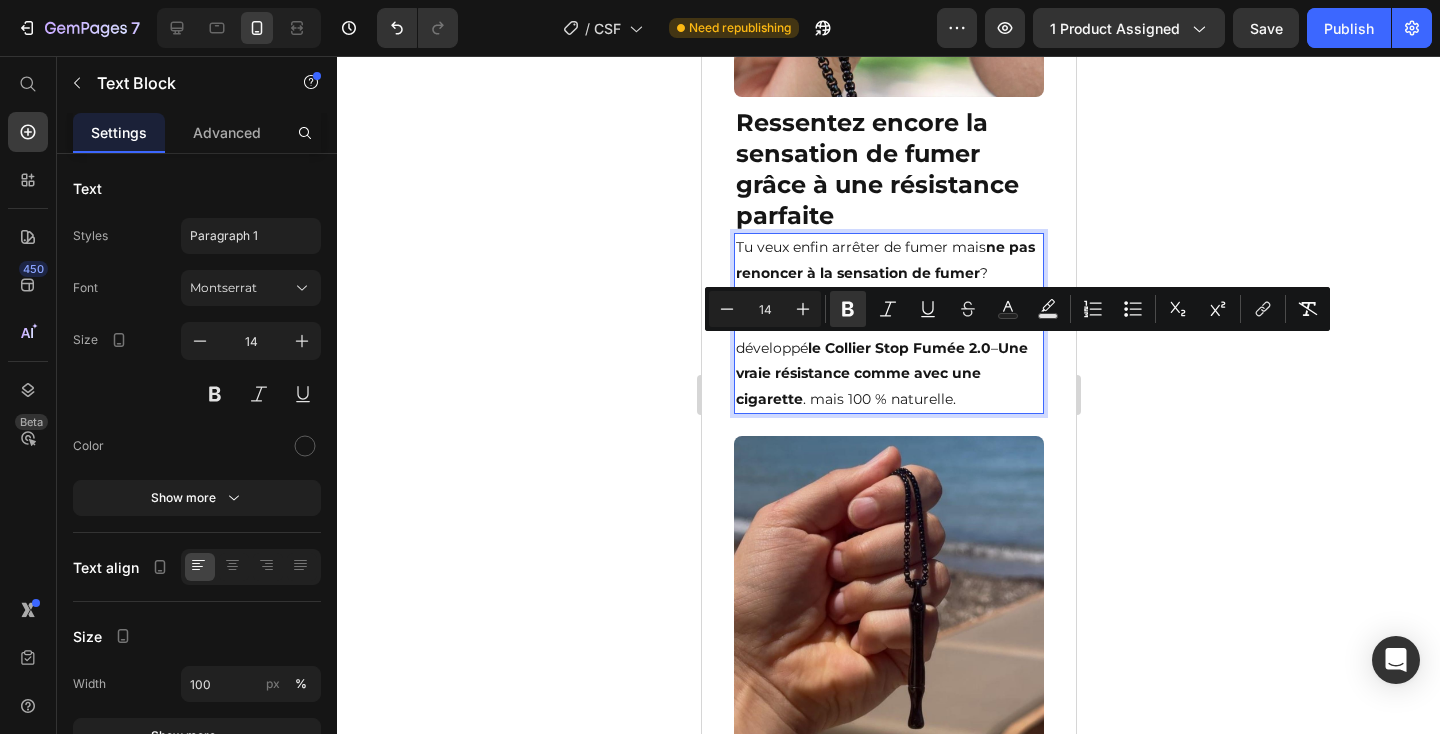 click on "Une vraie résistance comme avec une cigarette" at bounding box center (881, 373) 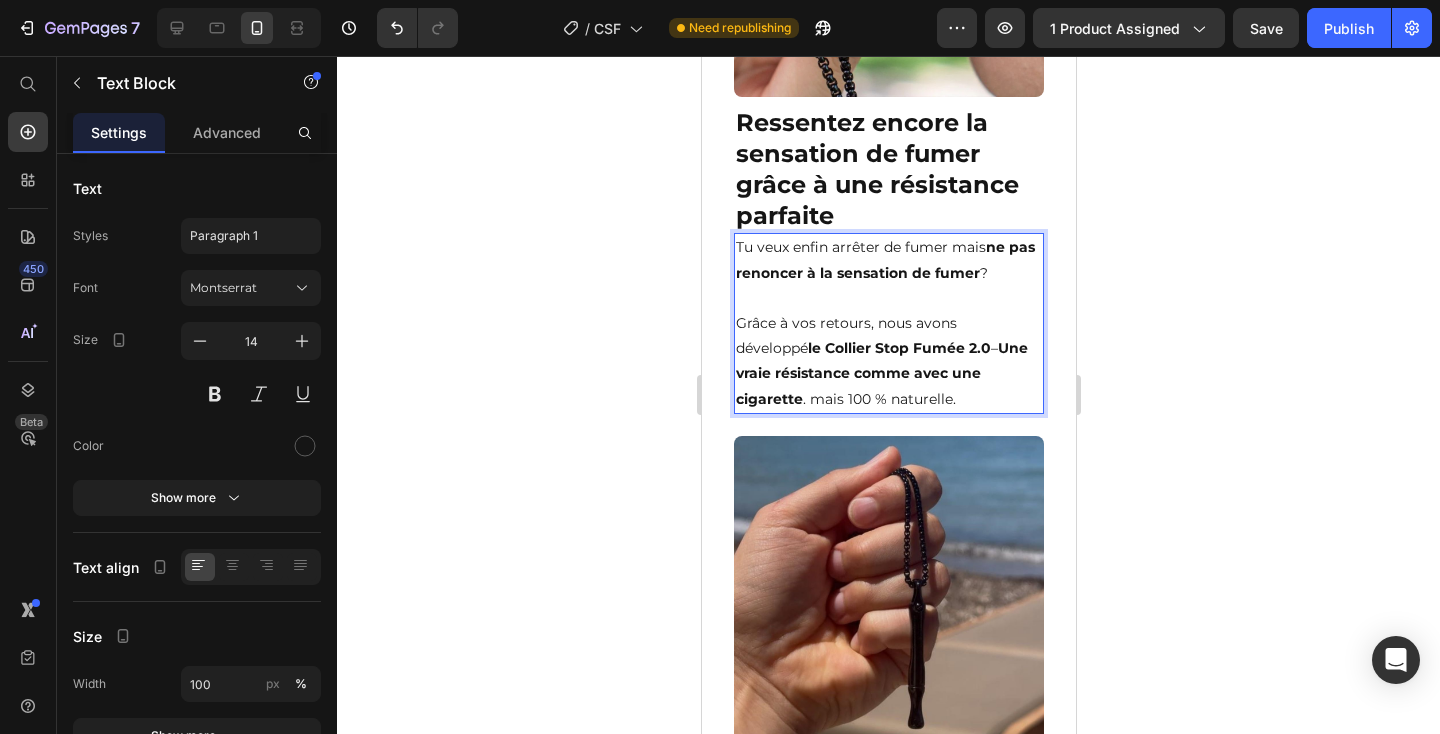 click on "Une vraie résistance comme avec une cigarette" at bounding box center [881, 373] 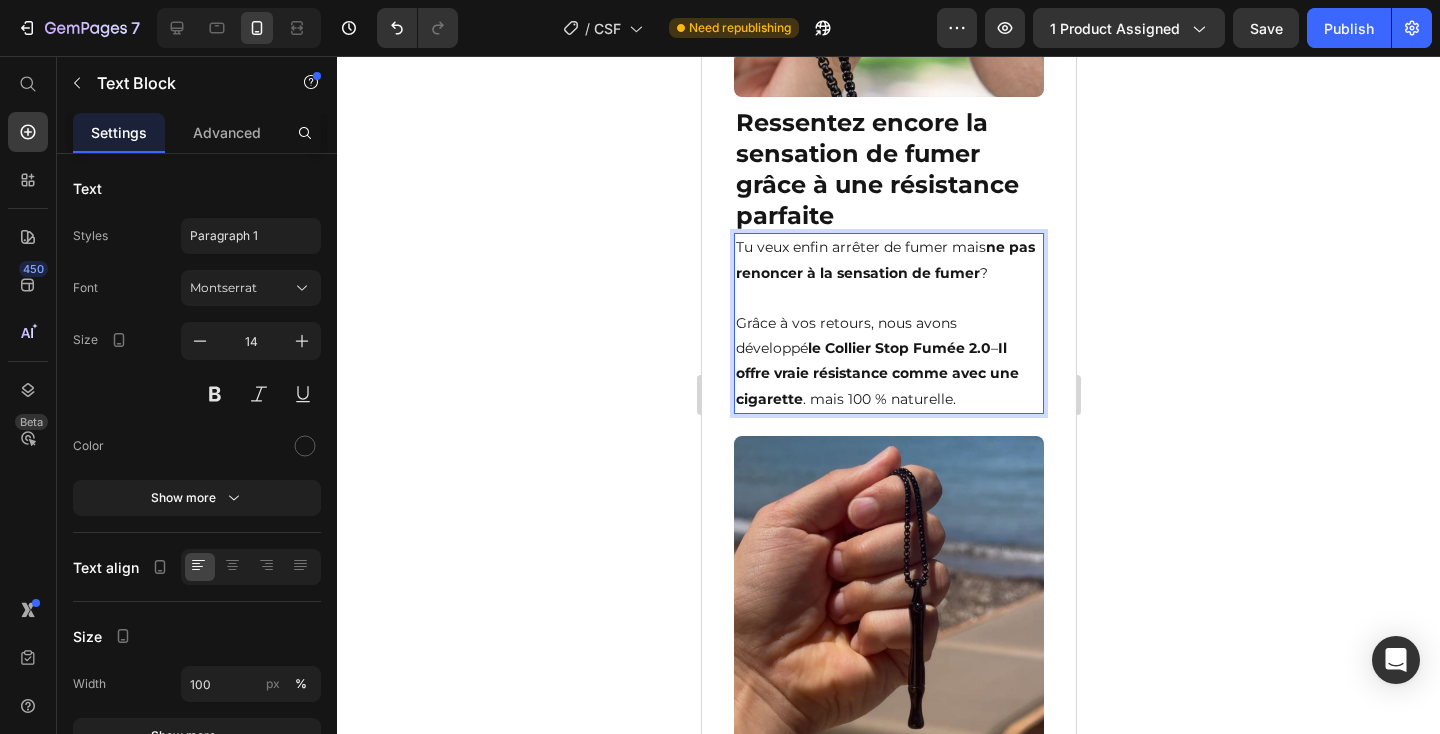 click on "Il offre vraie résistance comme avec une cigarette" at bounding box center (876, 373) 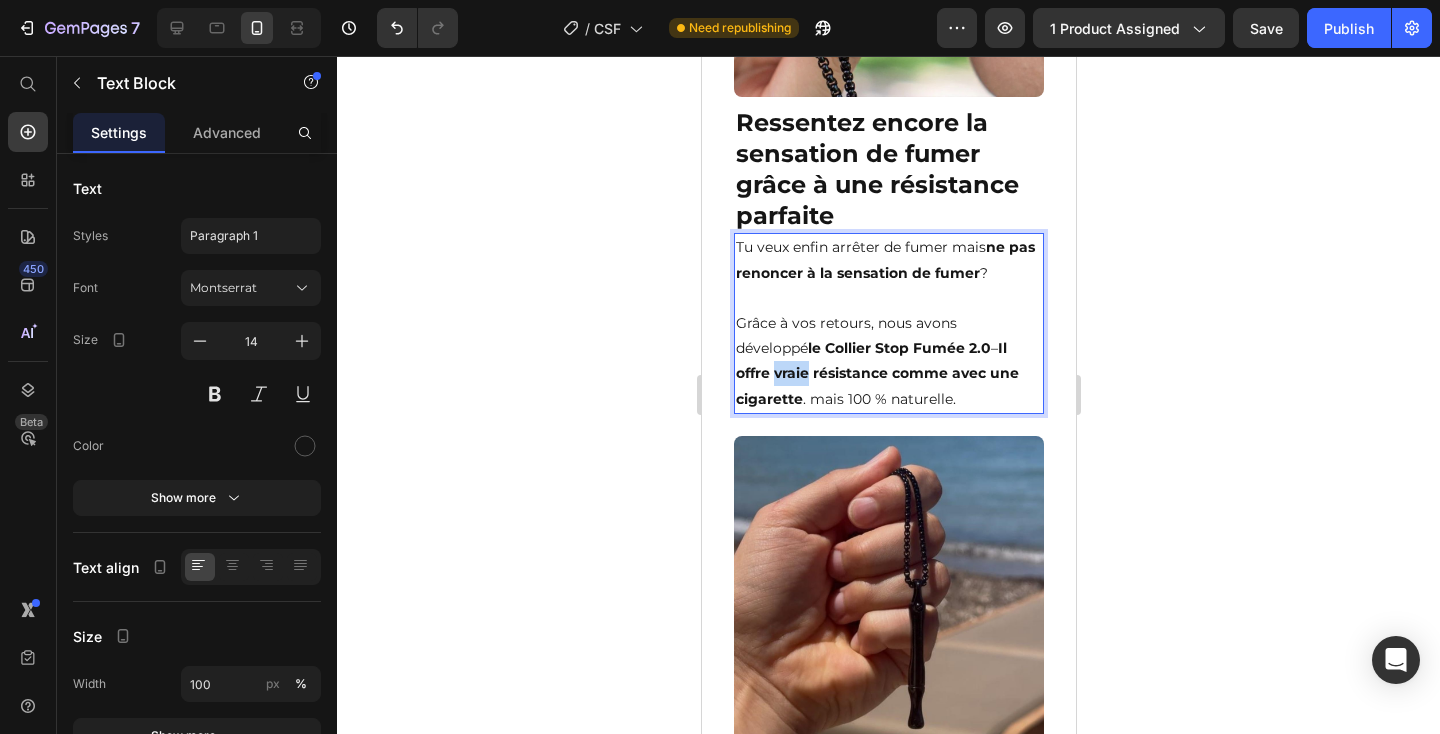click on "Il offre vraie résistance comme avec une cigarette" at bounding box center [876, 373] 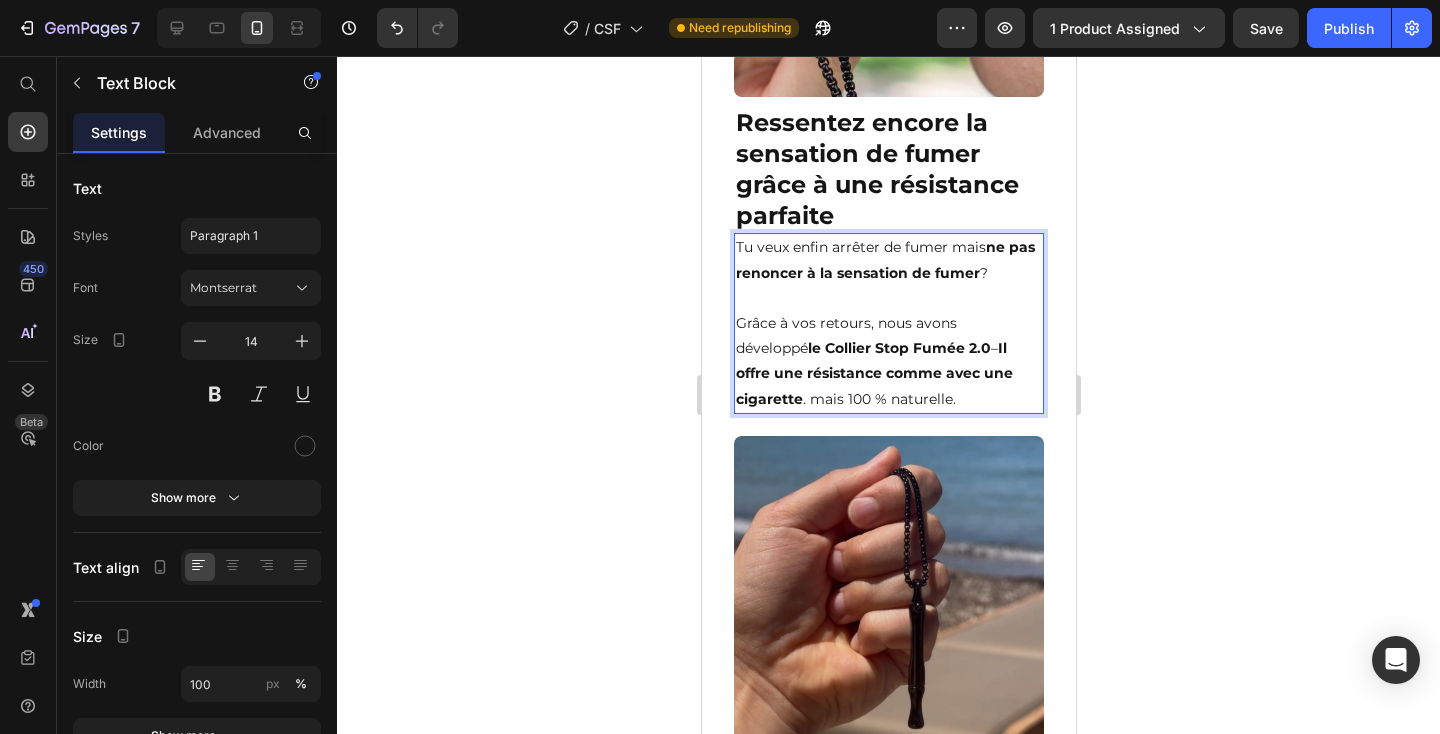 click on "Grâce à vos retours, nous avons développé  le Collier Stop Fumée 2.0  –  Il offre une résistance comme avec une cigarette . mais 100 % naturelle." at bounding box center [888, 361] 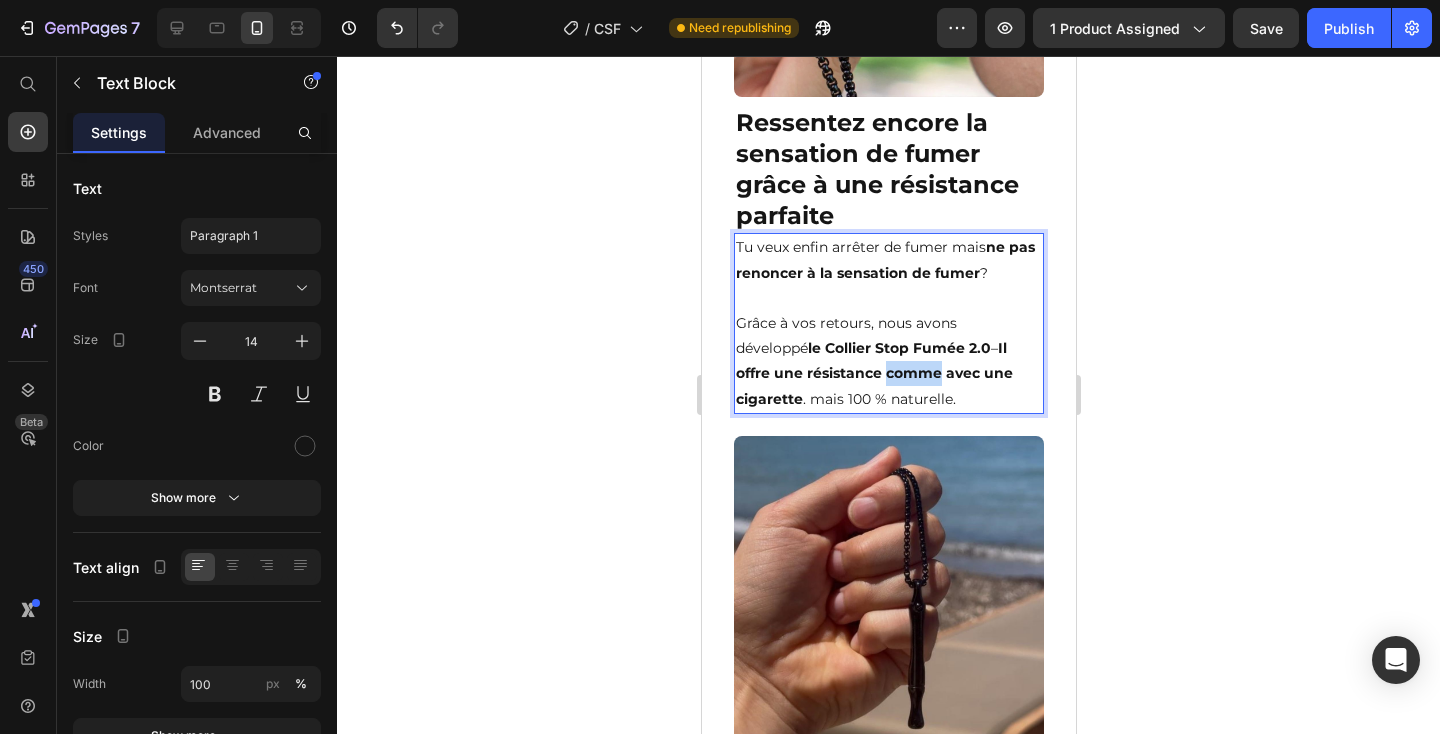 click on "Grâce à vos retours, nous avons développé  le Collier Stop Fumée 2.0  –  Il offre une résistance comme avec une cigarette . mais 100 % naturelle." at bounding box center [888, 361] 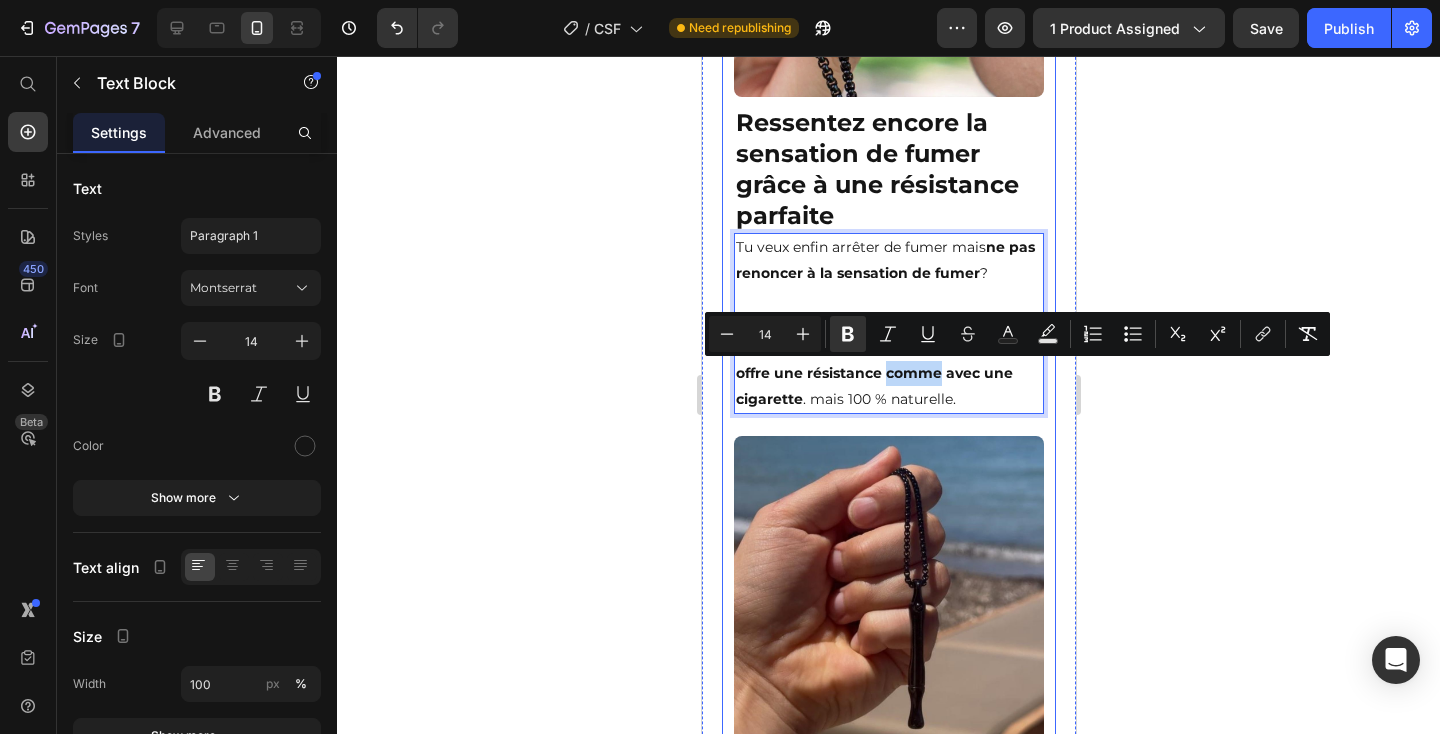 click on "Image Ressentez encore la sensation de fumer grâce à une résistance parfaite Heading Tu veux enfin arrêter de fumer mais  ne pas renoncer à la sensation de fumer  ? Grâce à vos retours, nous avons développé  le Collier Stop Fumée 2.0  –  Il offre une résistance comme avec une cigarette . mais 100 % naturelle. Text Block   12 Row Image Découvrez la liberté du mouvement naturel Heading Choisir les sabots Santé+, c’est opter pour le  confort , des  pieds en bonne santé , et une expérience de marche  vraiment naturelle . Ces sabots donnent l’impression de marcher sur des coussins tout en offrant protection et soutien. Ils permettent non seulement de  renforcer  et  d’améliorer  la souplesse de vos voûtes plantaires, mais aussi d’ aligner  votre corps pour une stabilité et un équilibre naturels. Text Block Row Image Recommandés par les orthopédistes Heading Text Block Row Confort parfait toute la journée Heading ✓  Flexibilité accrue    ✓  Foulée naturelle   ✓    ✓" at bounding box center (888, 1368) 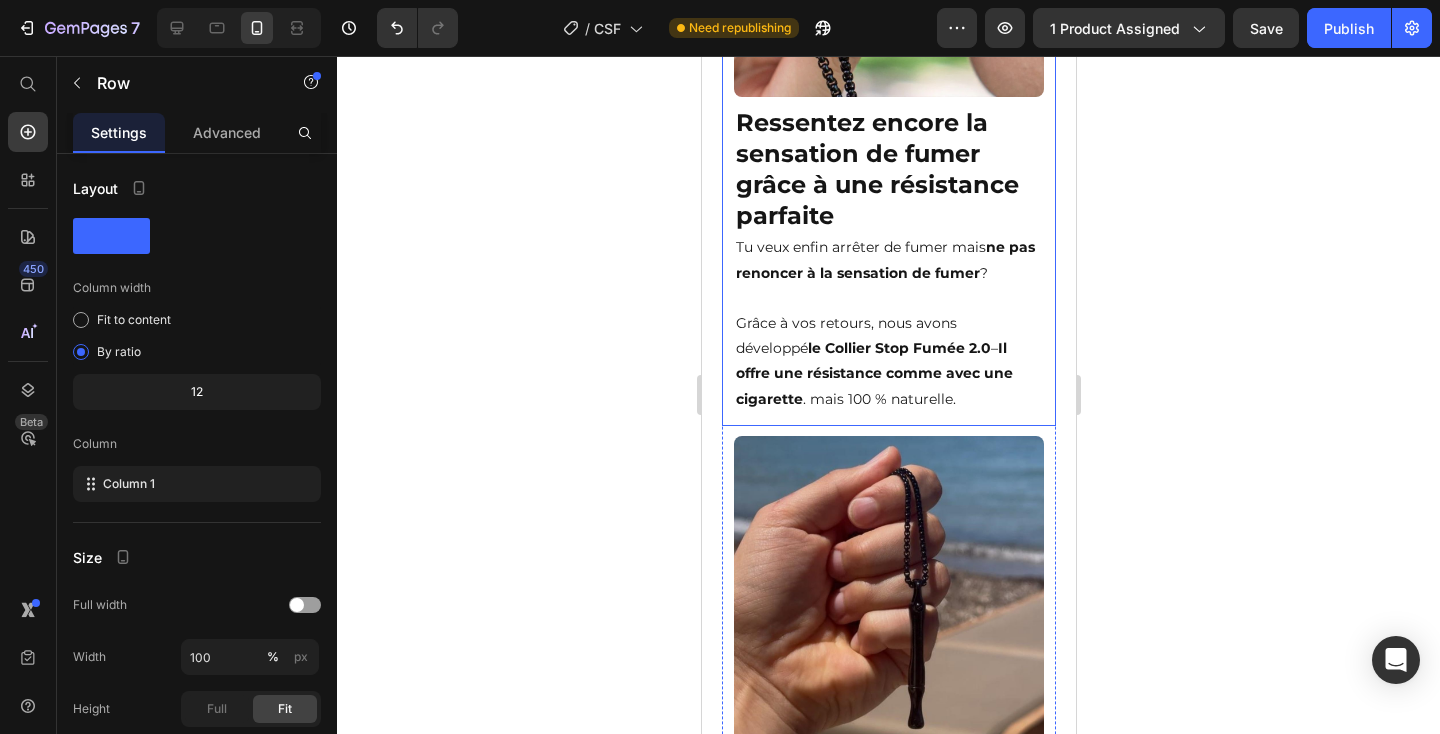 click on "Grâce à vos retours, nous avons développé  le Collier Stop Fumée 2.0  –  Il offre une résistance comme avec une cigarette . mais 100 % naturelle." at bounding box center [888, 361] 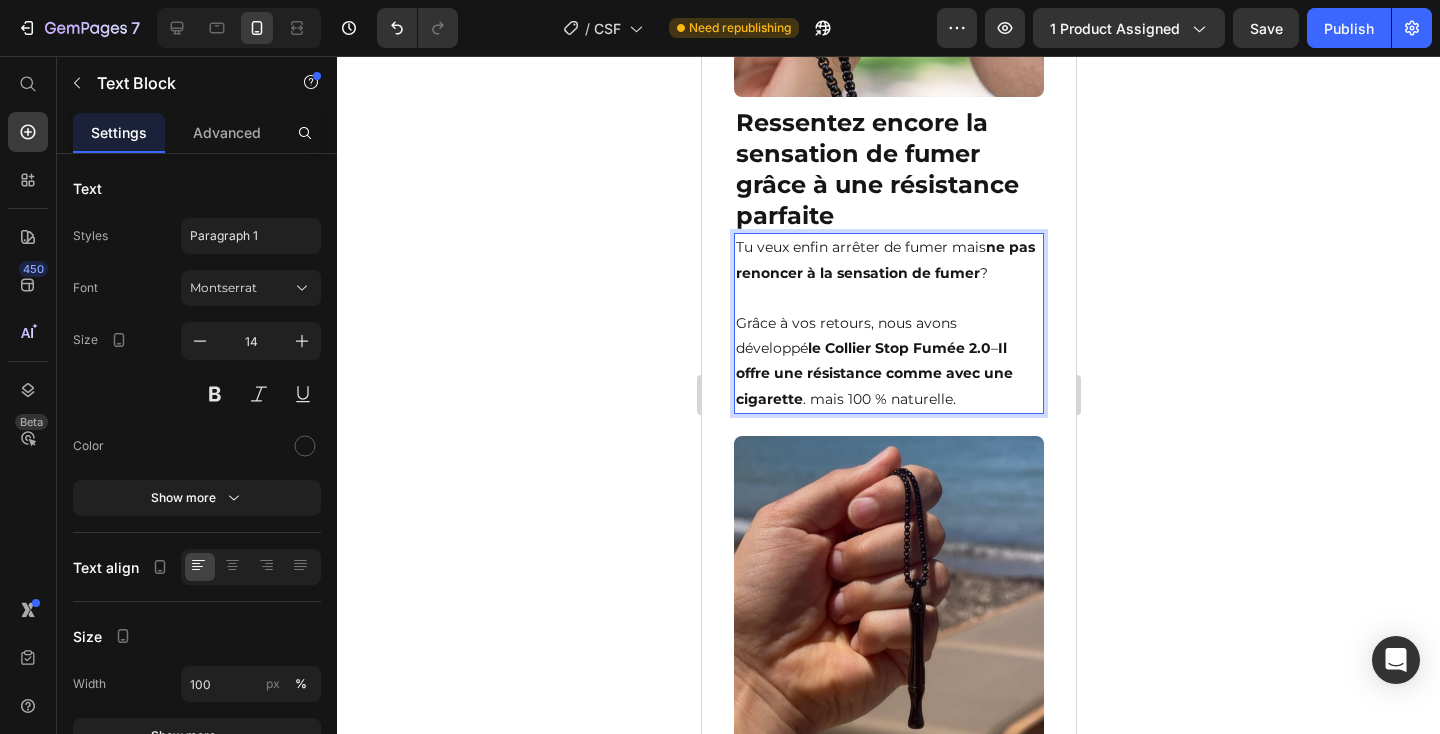 click on "Il offre une résistance comme avec une cigarette" at bounding box center (873, 373) 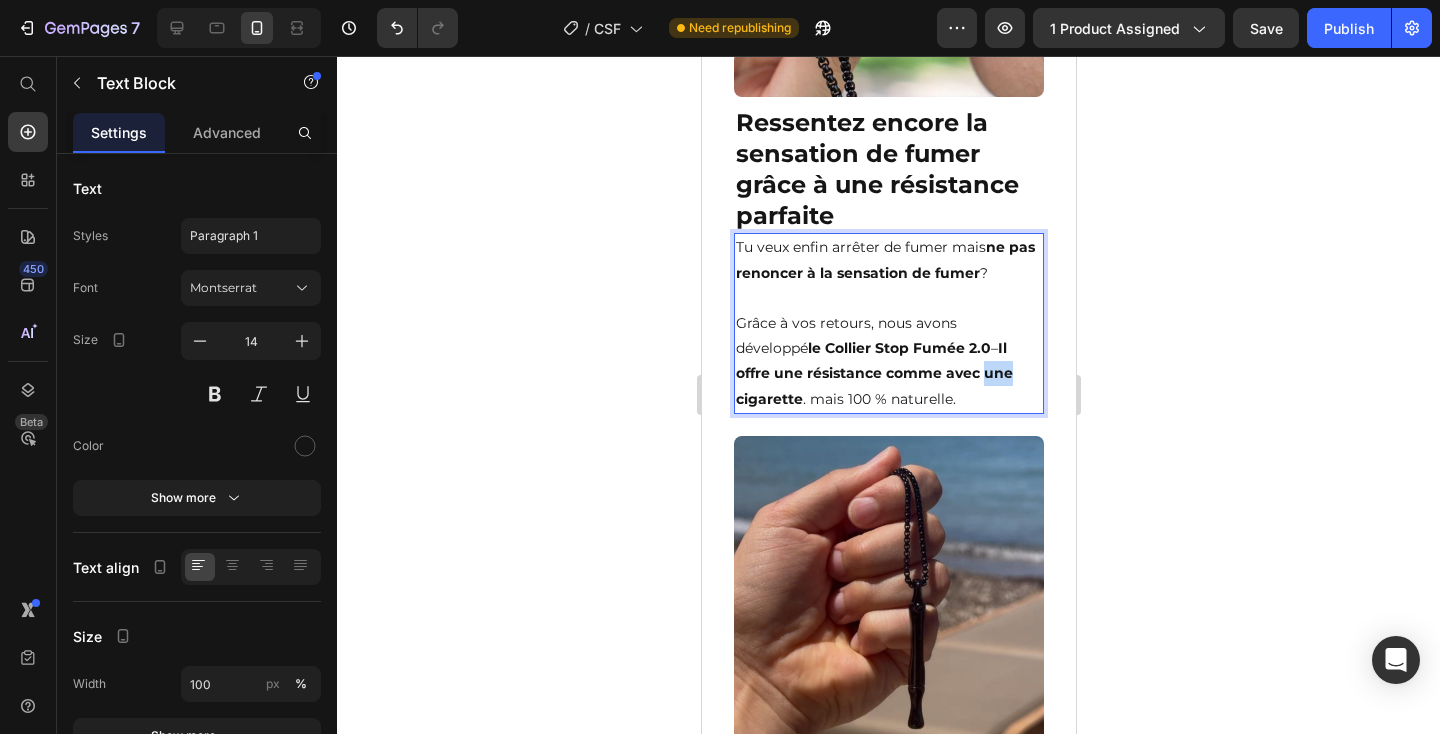 click on "Il offre une résistance comme avec une cigarette" at bounding box center [873, 373] 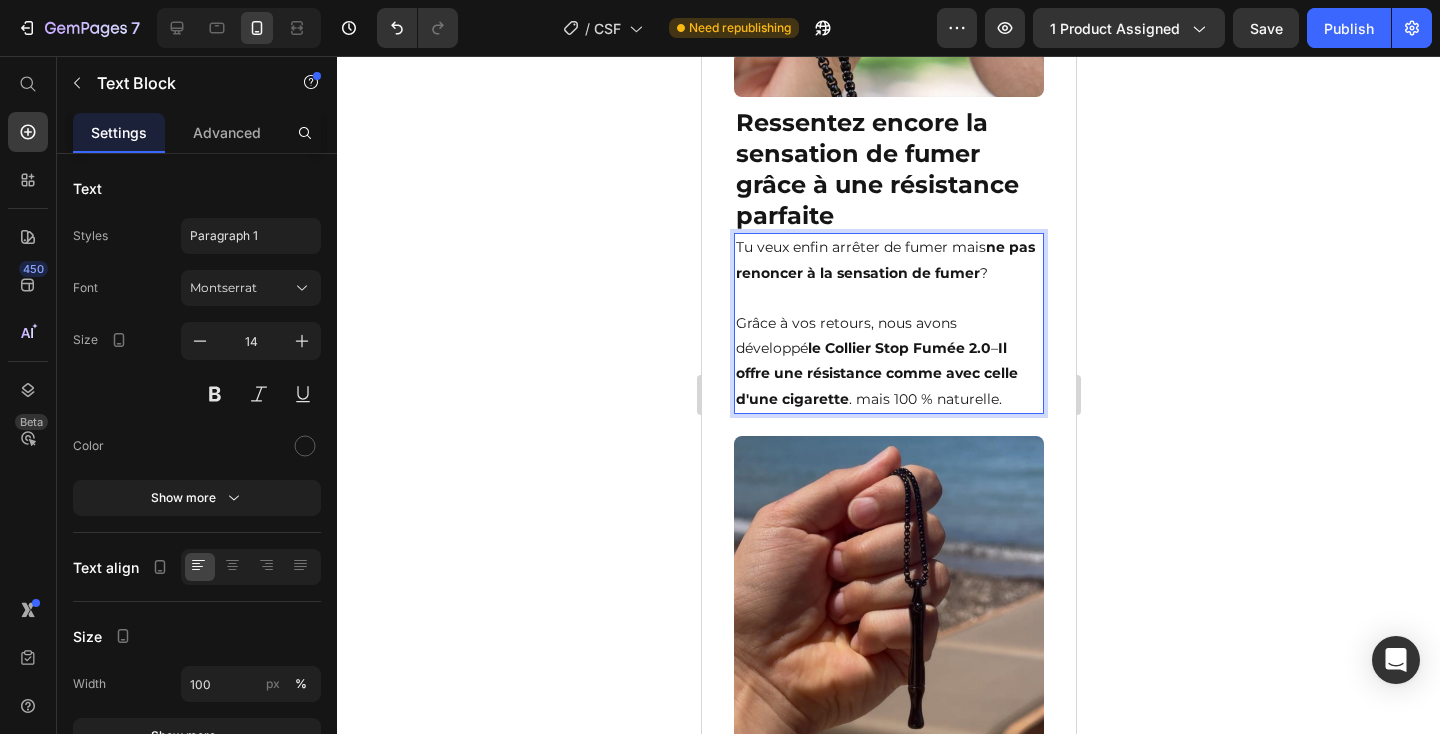 click on "Grâce à vos retours, nous avons développé  le Collier Stop Fumée 2.0  –  Il offre une résistance comme avec celle d'une cigarette . mais 100 % naturelle." at bounding box center [888, 361] 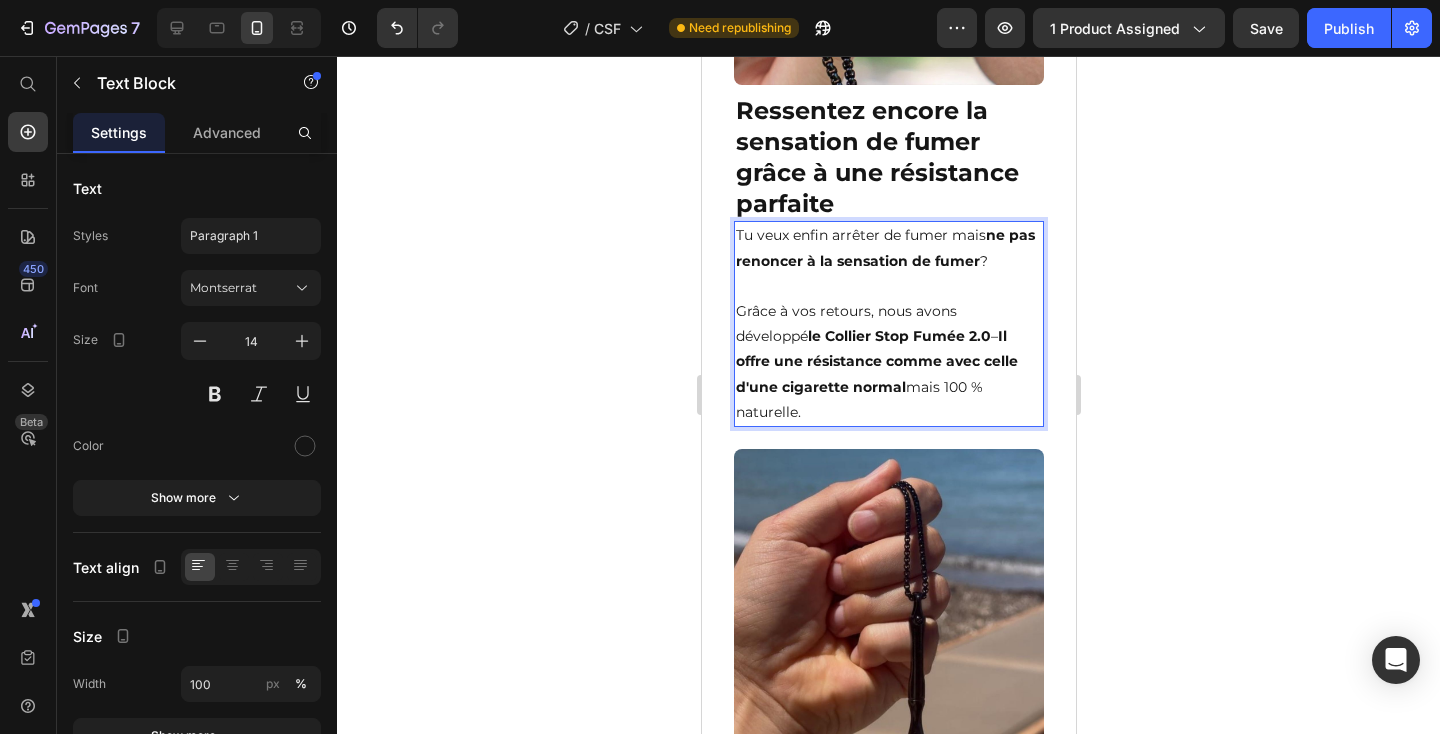 scroll, scrollTop: 2332, scrollLeft: 0, axis: vertical 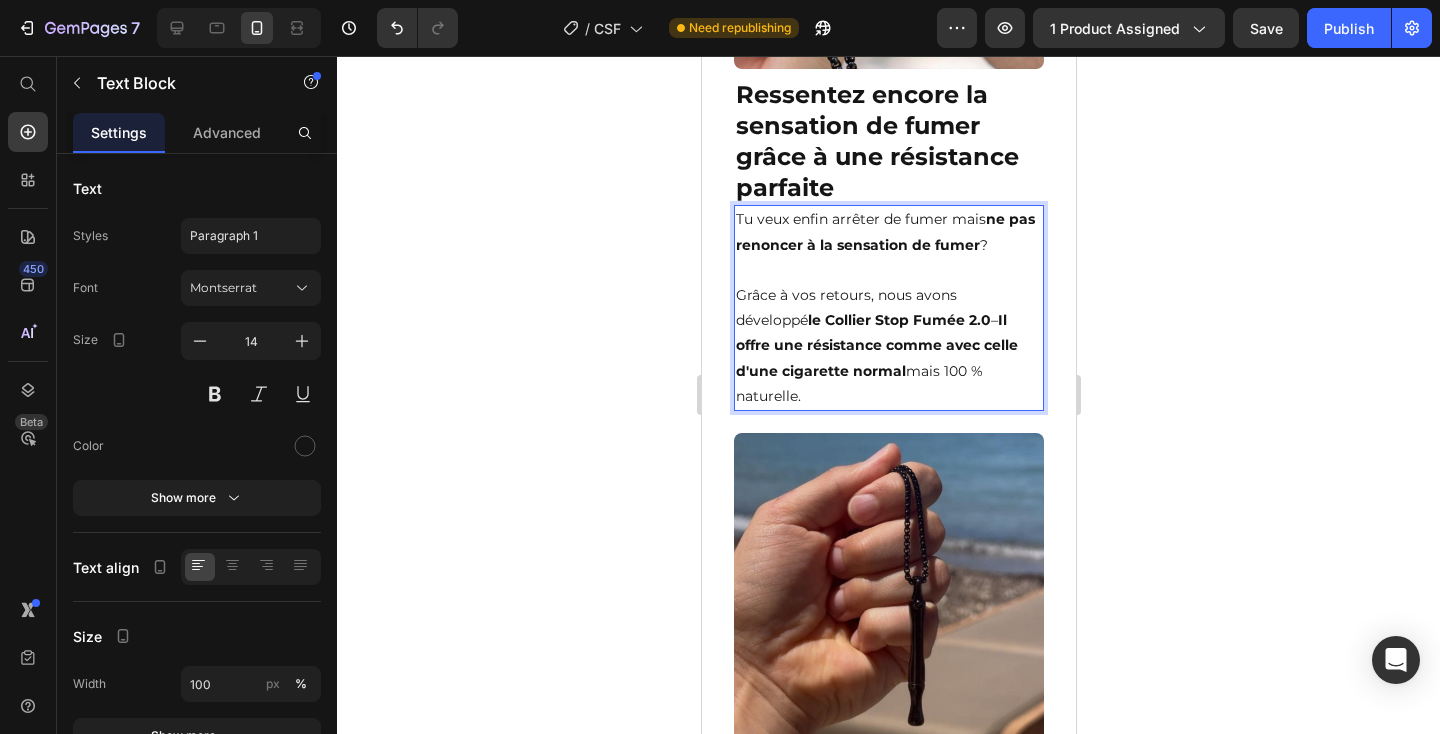 click on "Grâce à vos retours, nous avons développé  le Collier Stop Fumée 2.0  –  Il offre une résistance comme avec celle d'une cigarette normal  mais 100 % naturelle." at bounding box center [888, 346] 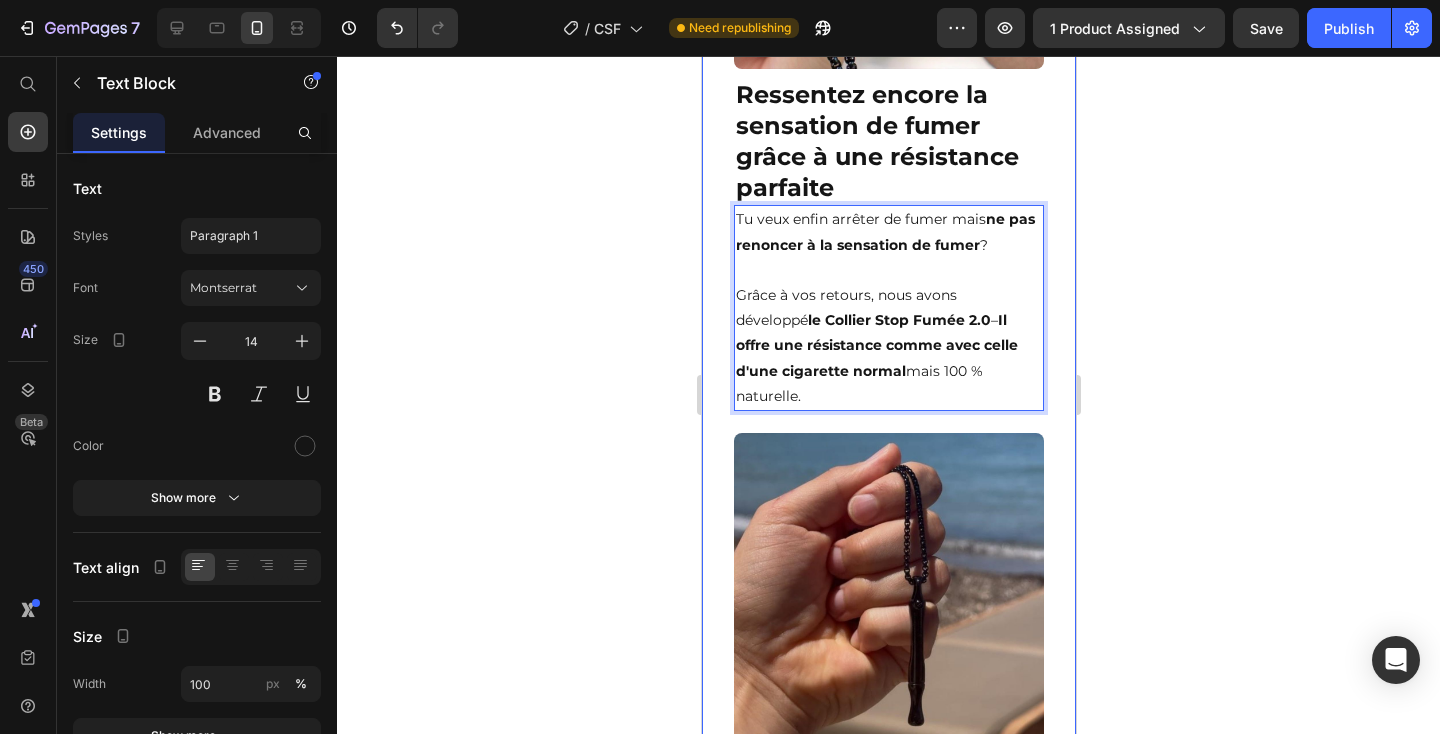 click 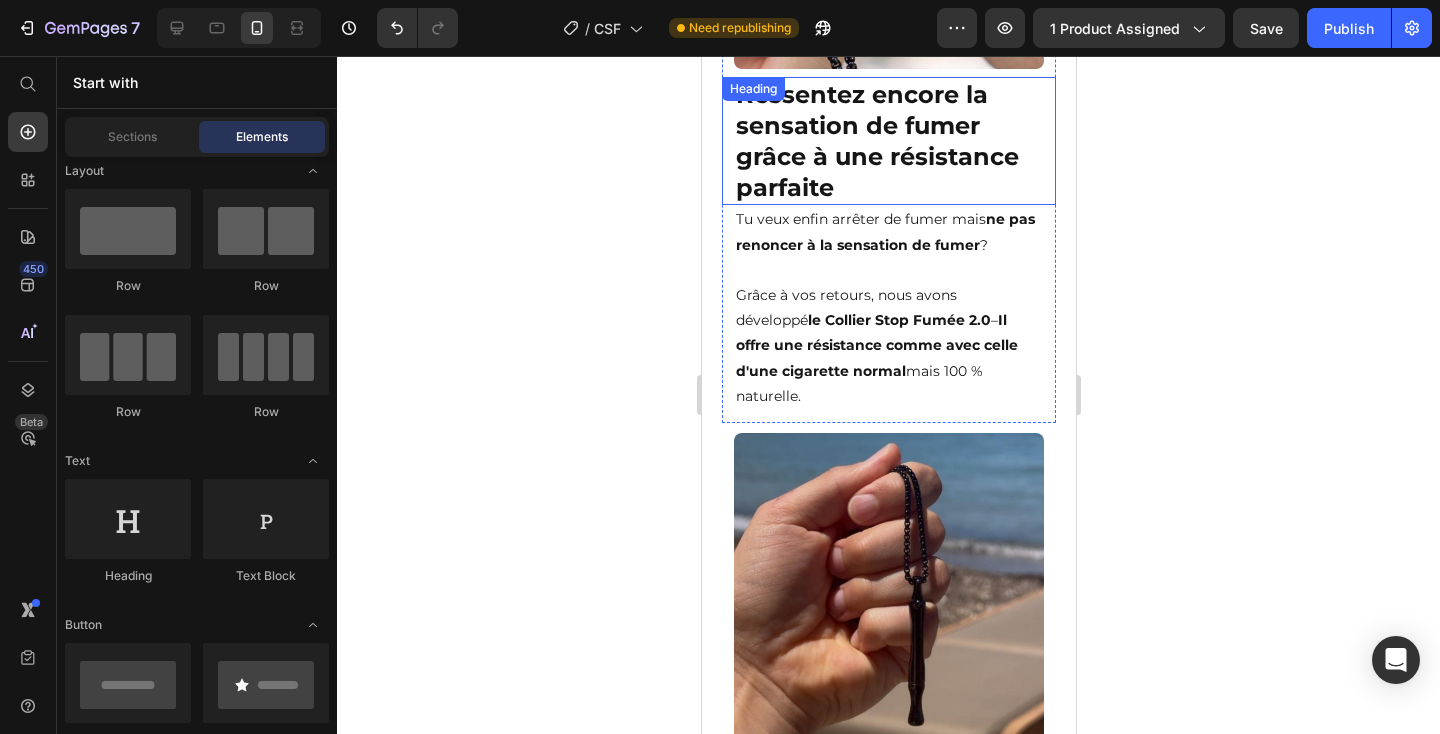 click on "Ressentez encore la sensation de fumer grâce à une résistance parfaite" at bounding box center [888, 141] 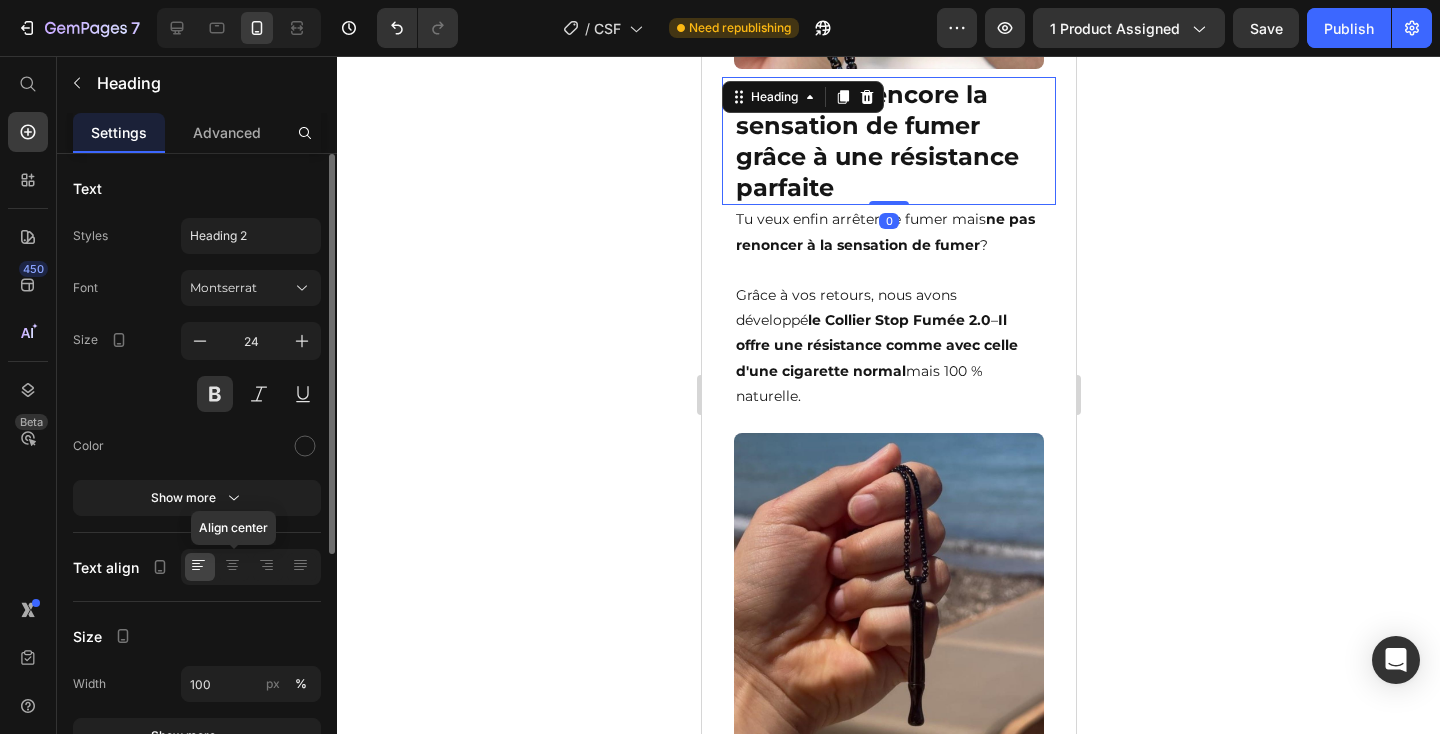 click on "Align center" 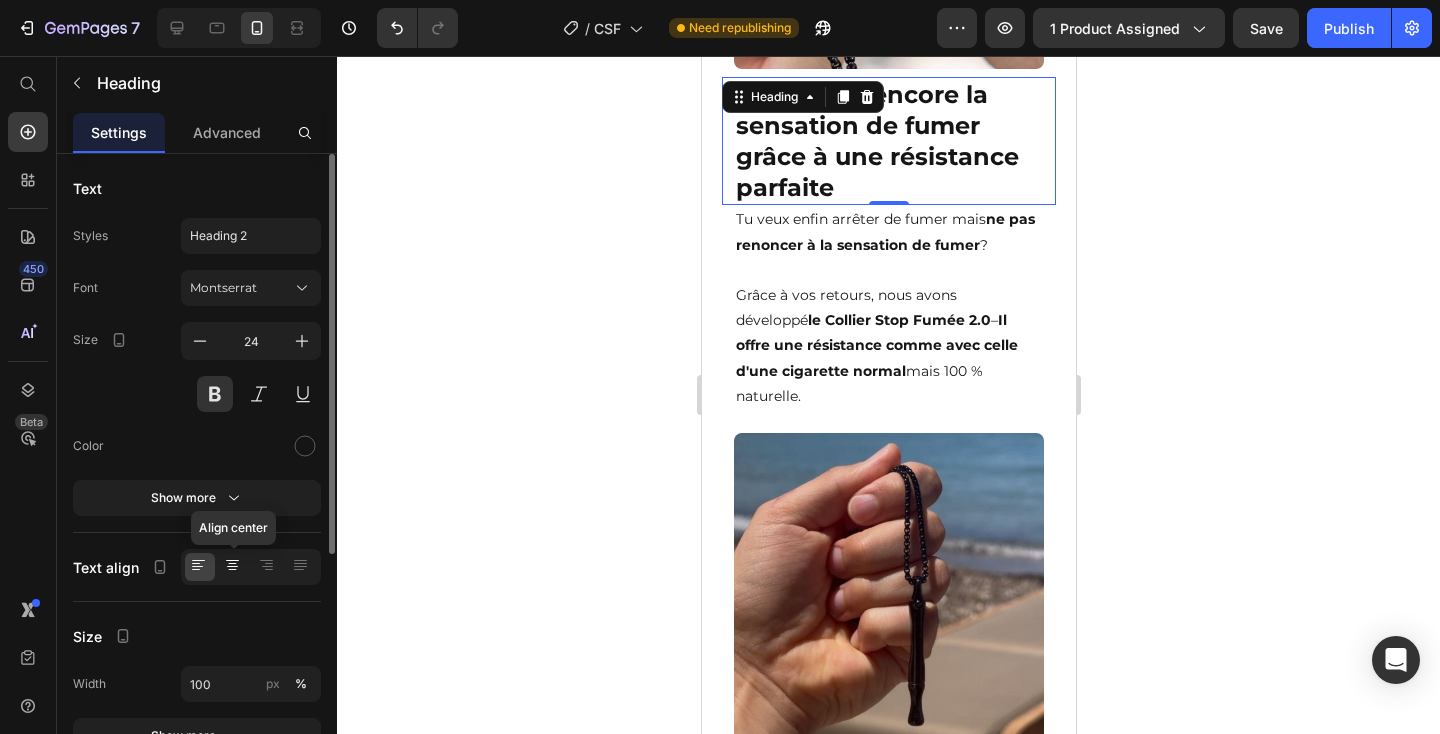 click 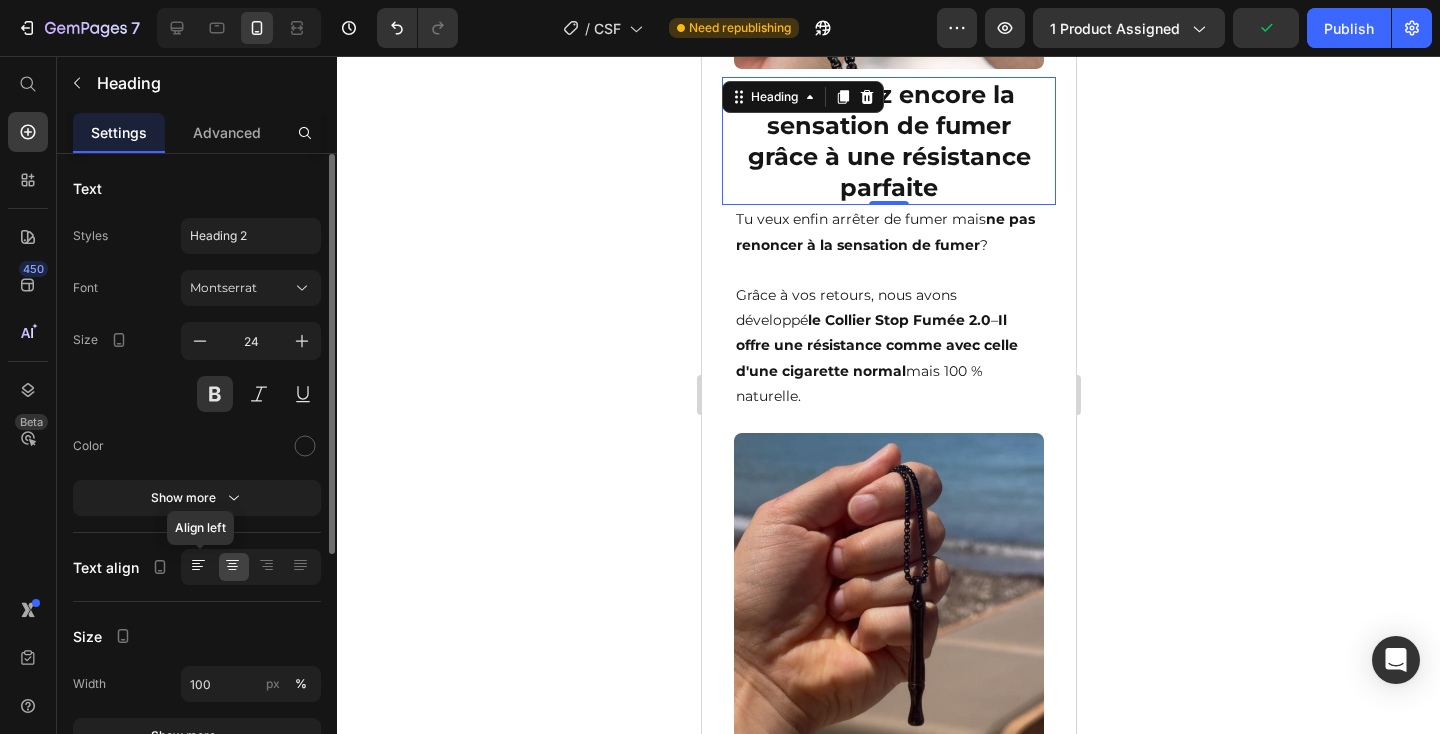 click 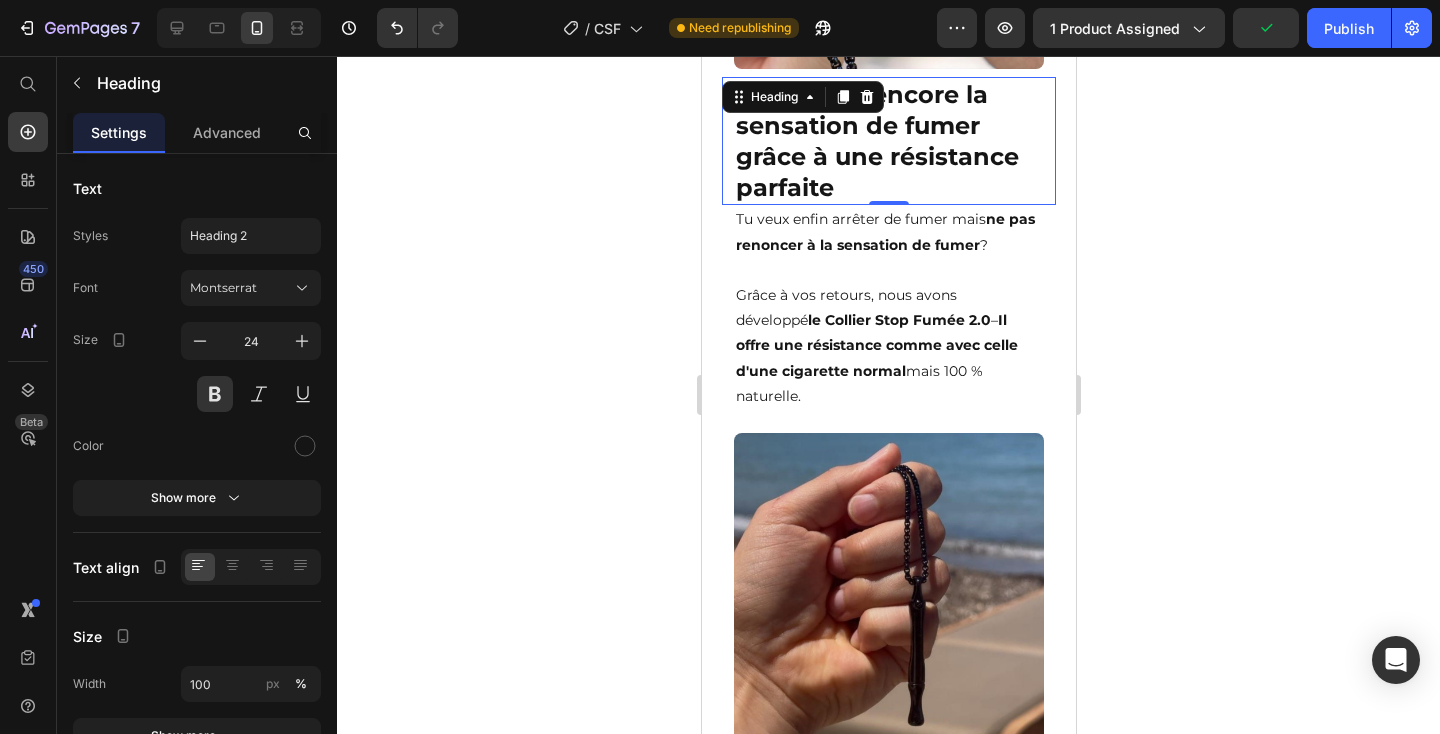 click 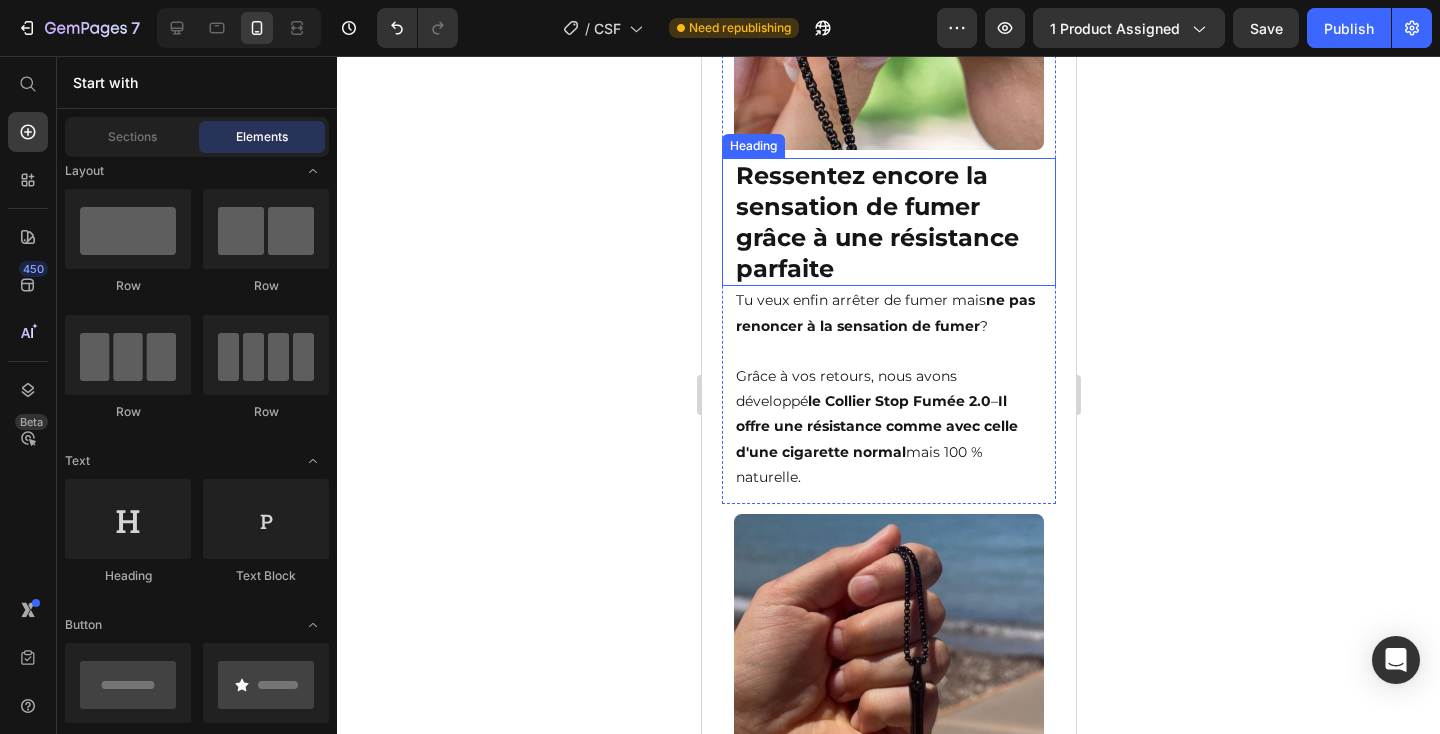 scroll, scrollTop: 2250, scrollLeft: 0, axis: vertical 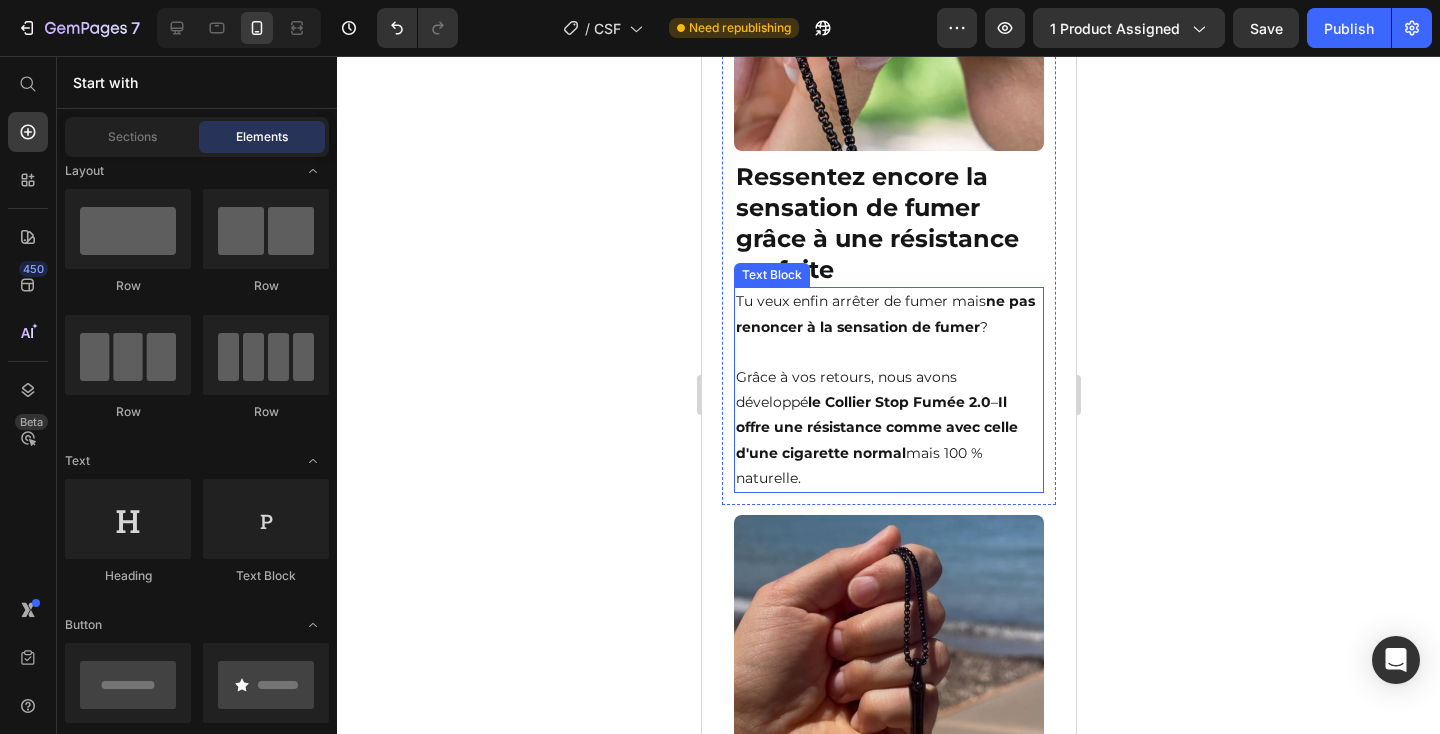 click on "Tu veux enfin arrêter de fumer mais  ne pas renoncer à la sensation de fumer  ?" at bounding box center (888, 314) 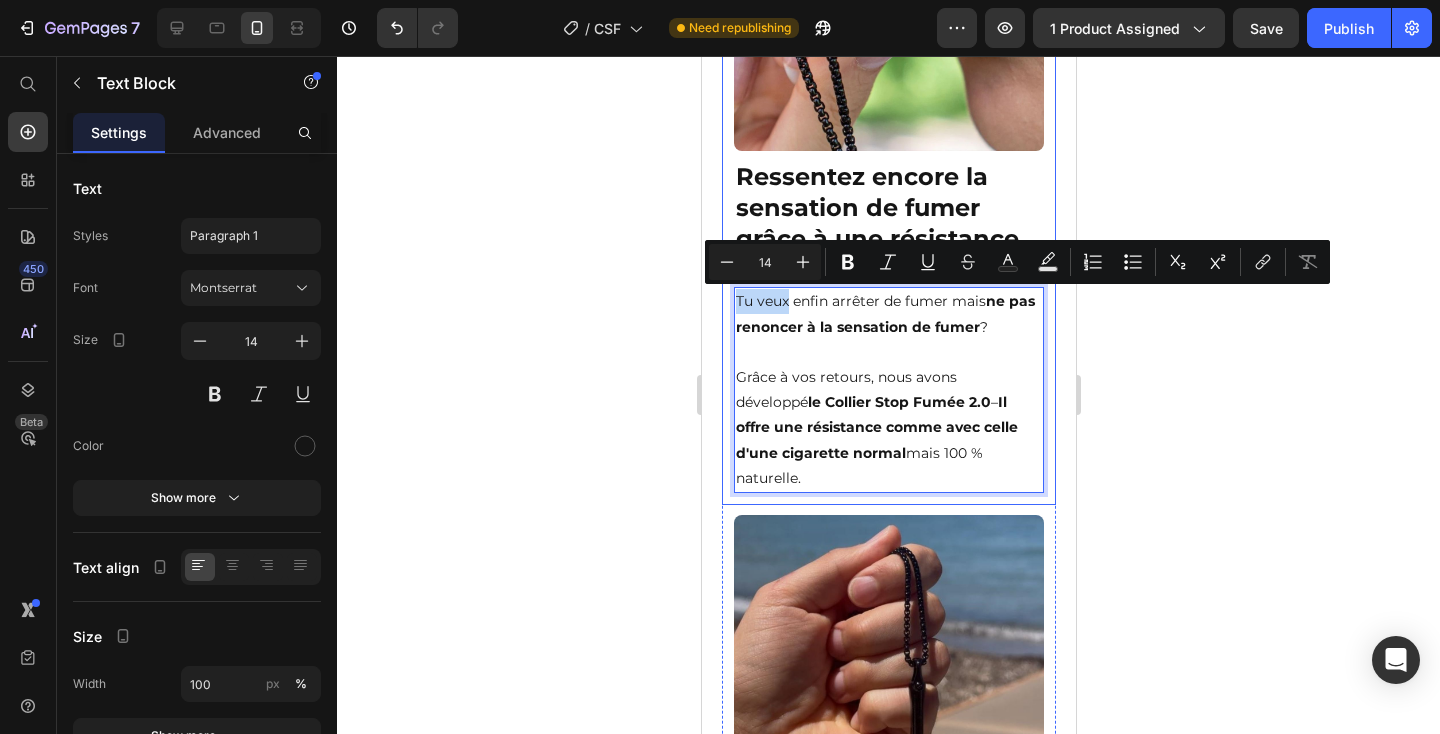 drag, startPoint x: 787, startPoint y: 299, endPoint x: 726, endPoint y: 298, distance: 61.008198 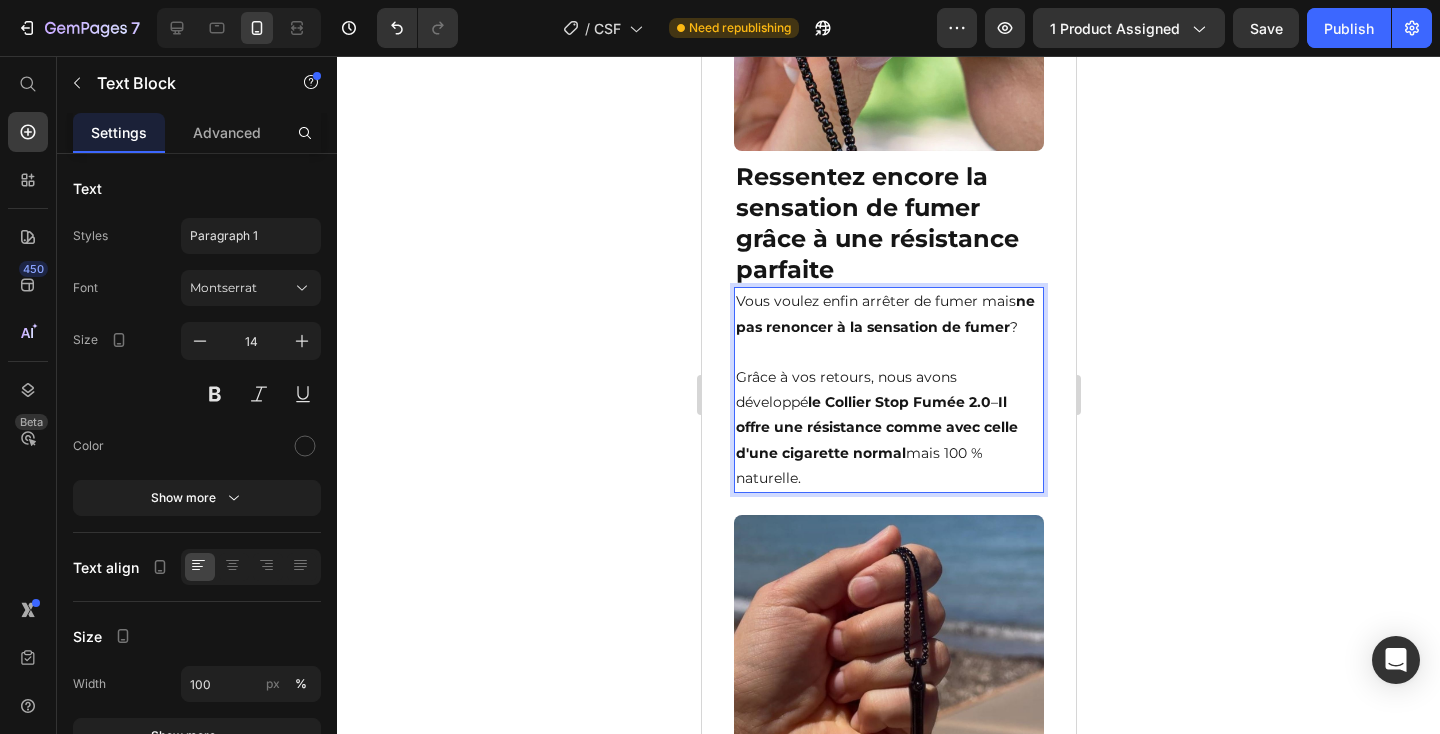 scroll, scrollTop: 2277, scrollLeft: 0, axis: vertical 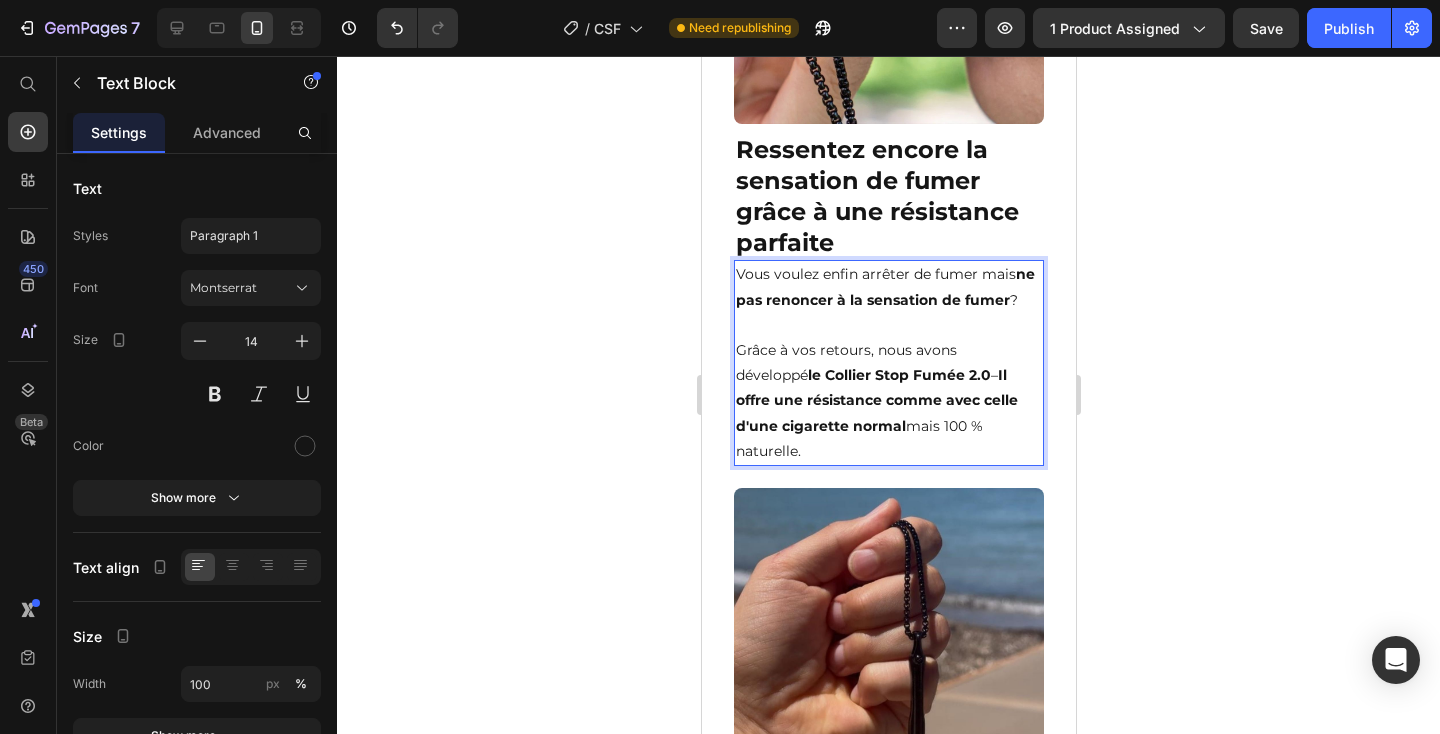 click 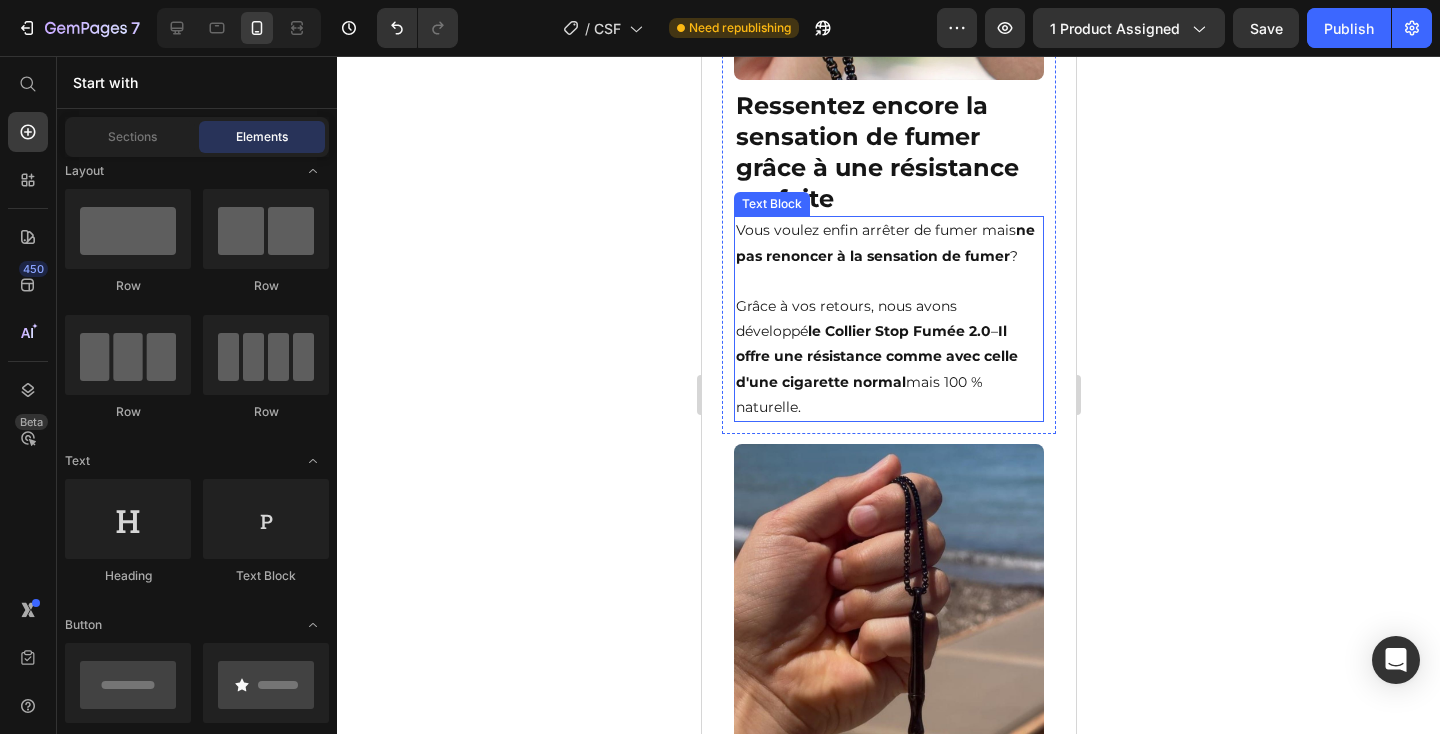 scroll, scrollTop: 2336, scrollLeft: 0, axis: vertical 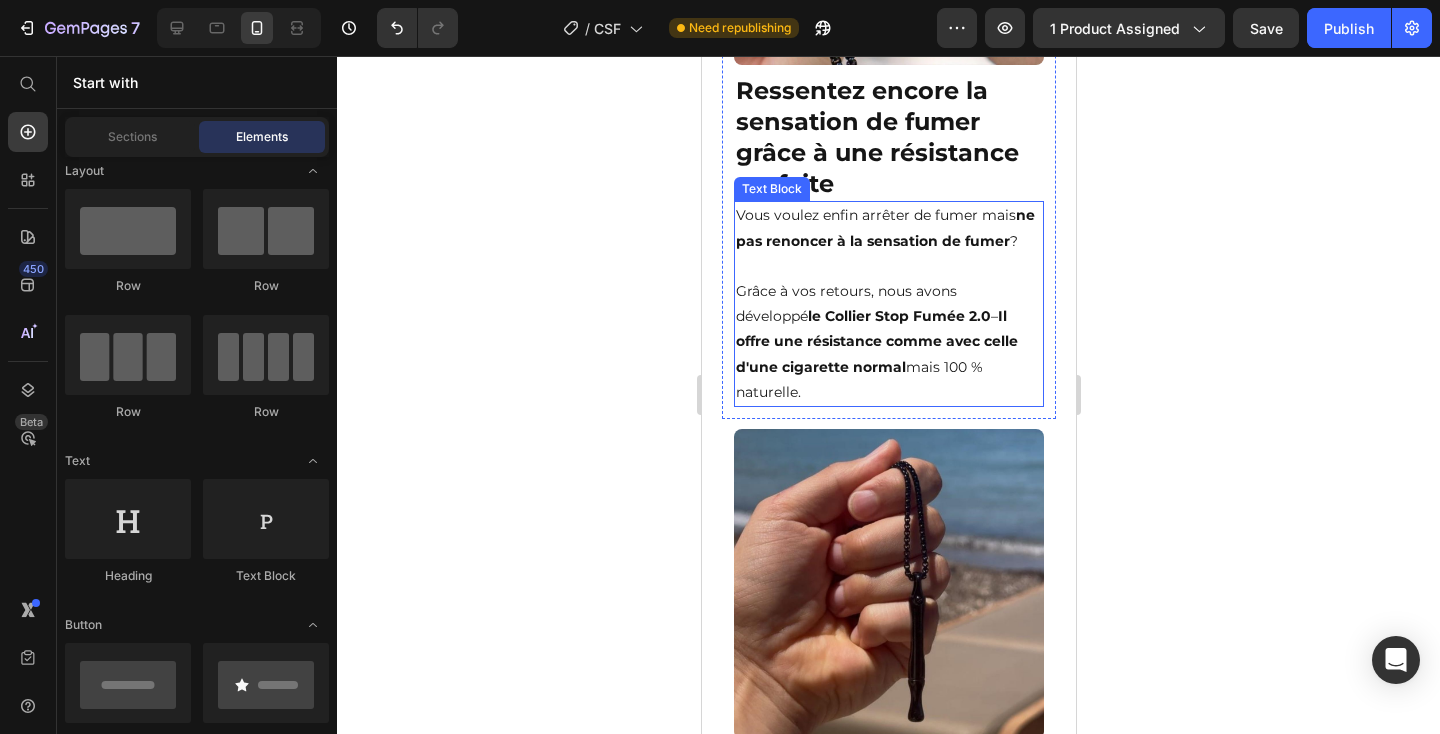 click on "Il offre une résistance comme avec celle d'une cigarette normal" at bounding box center (876, 341) 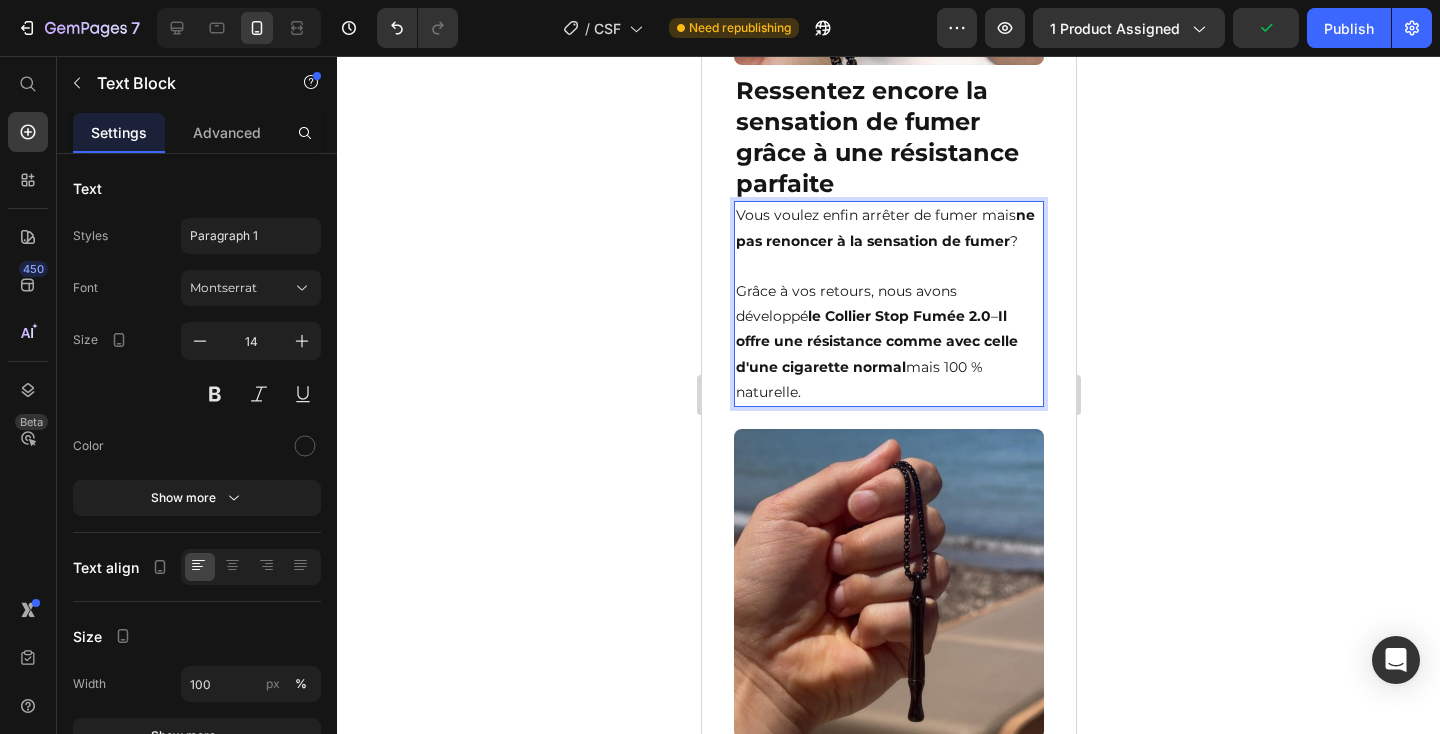 click on "Il offre une résistance comme avec celle d'une cigarette normal" at bounding box center [876, 341] 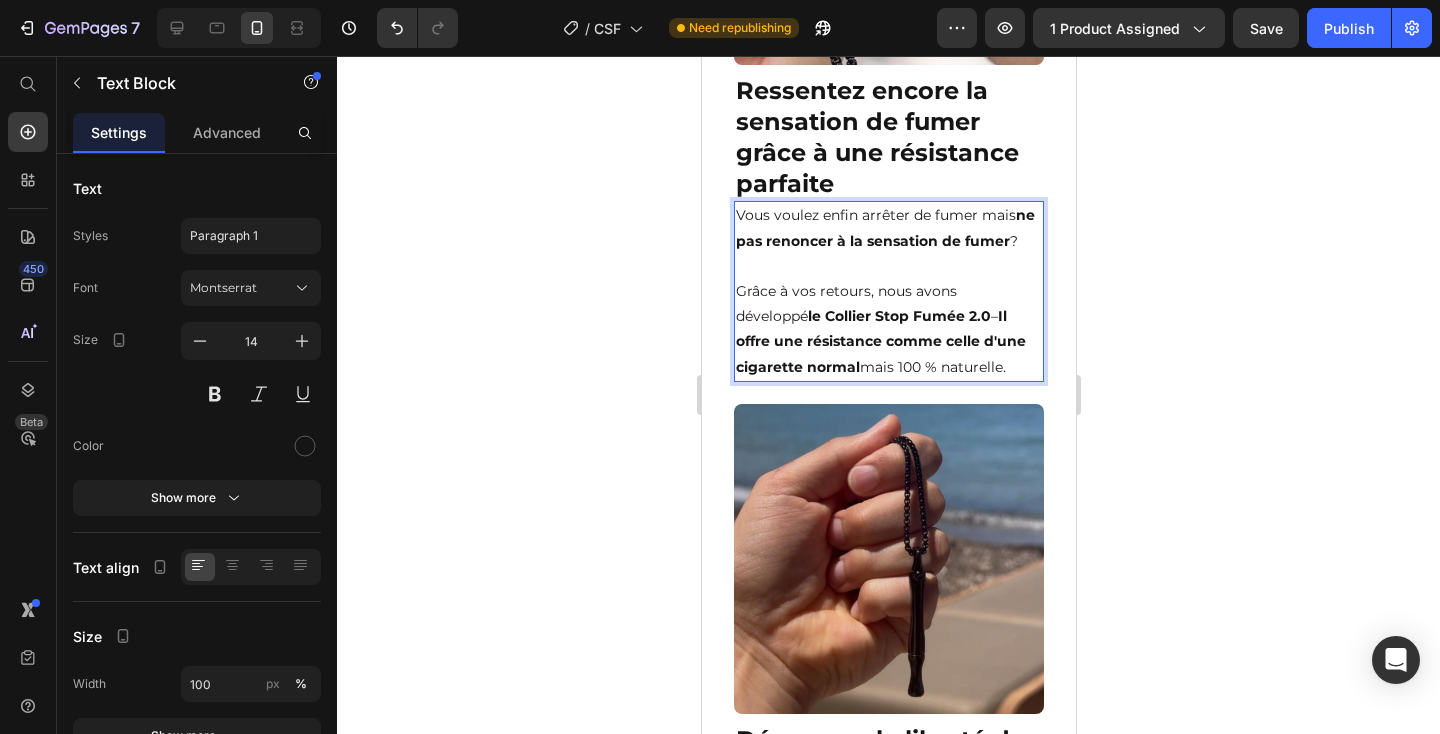 click on "Grâce à vos retours, nous avons développé  le Collier Stop Fumée 2.0  –  Il offre une résistance comme celle d'une cigarette normal  mais 100 % naturelle." at bounding box center [888, 329] 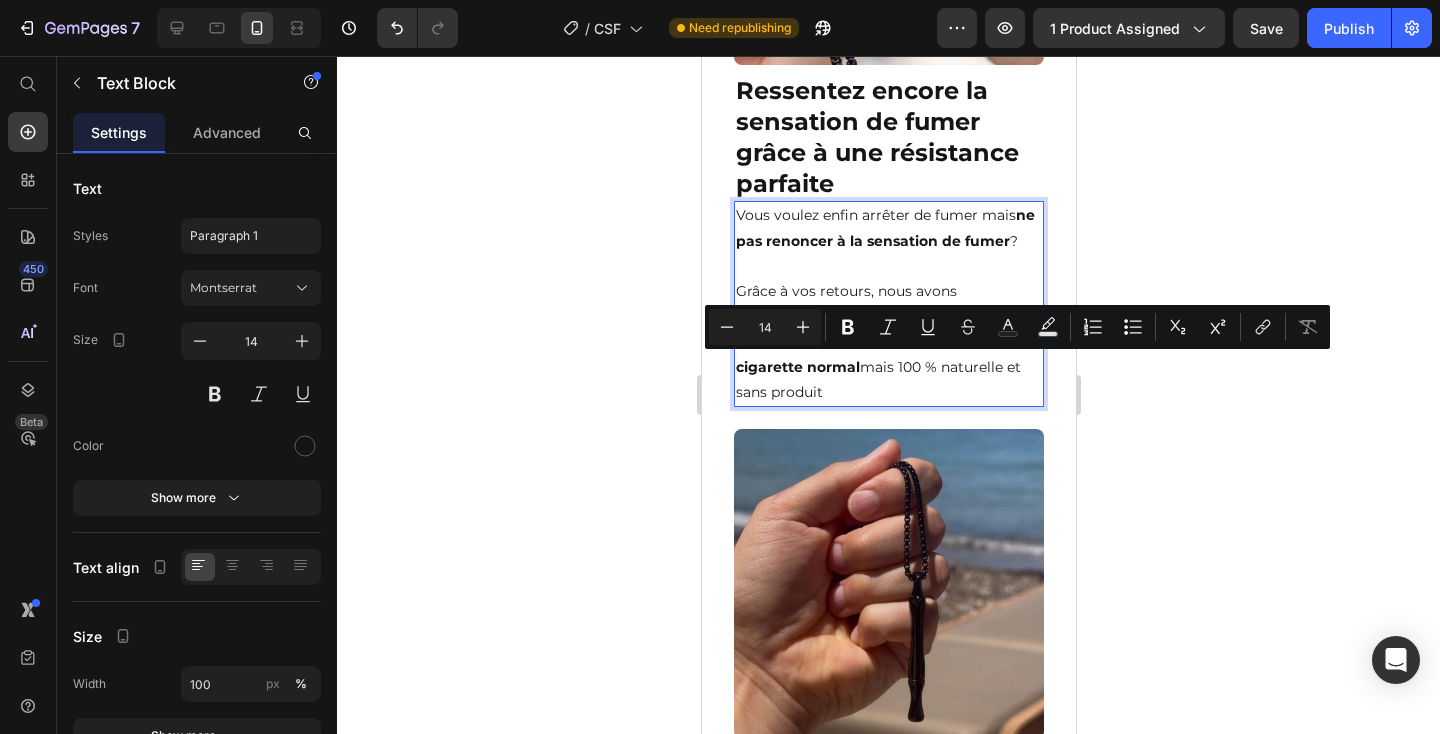 drag, startPoint x: 826, startPoint y: 360, endPoint x: 876, endPoint y: 392, distance: 59.36329 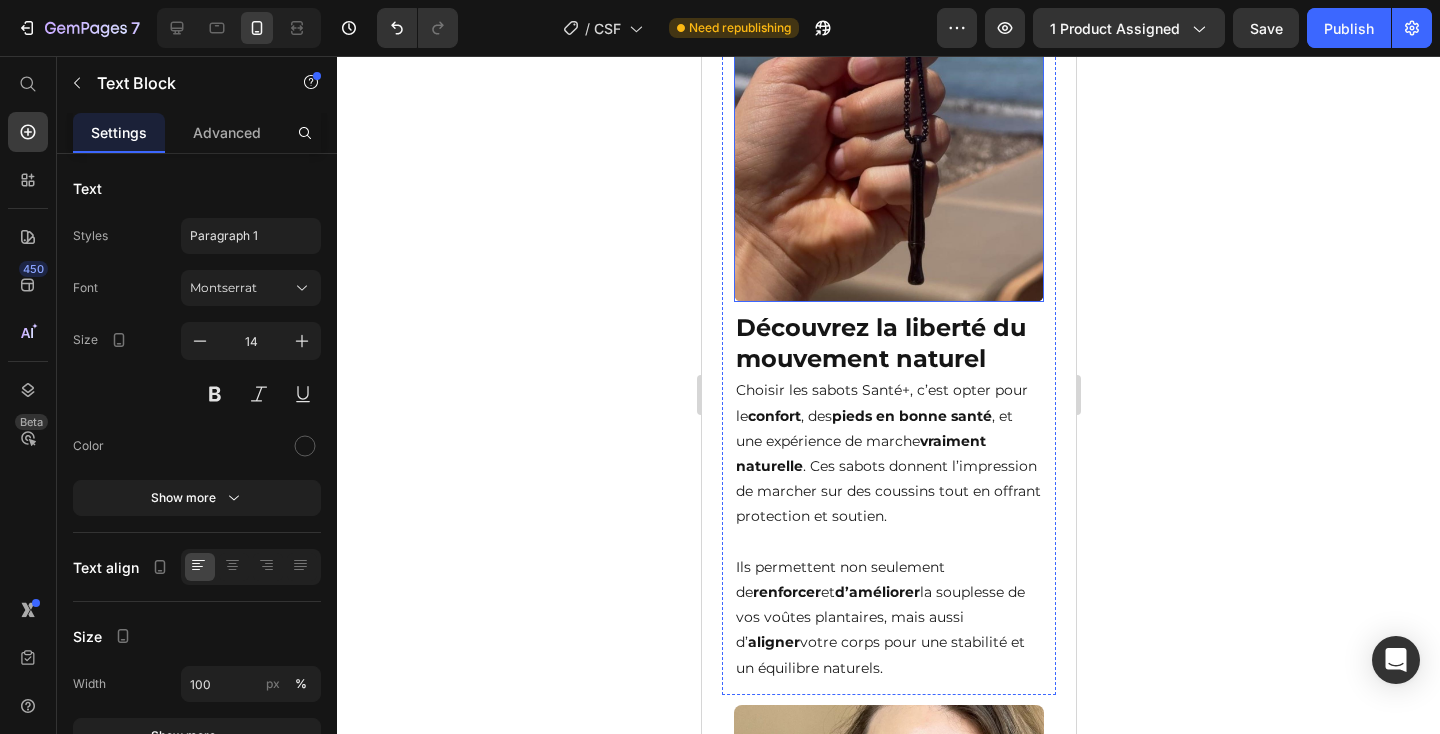 scroll, scrollTop: 2777, scrollLeft: 0, axis: vertical 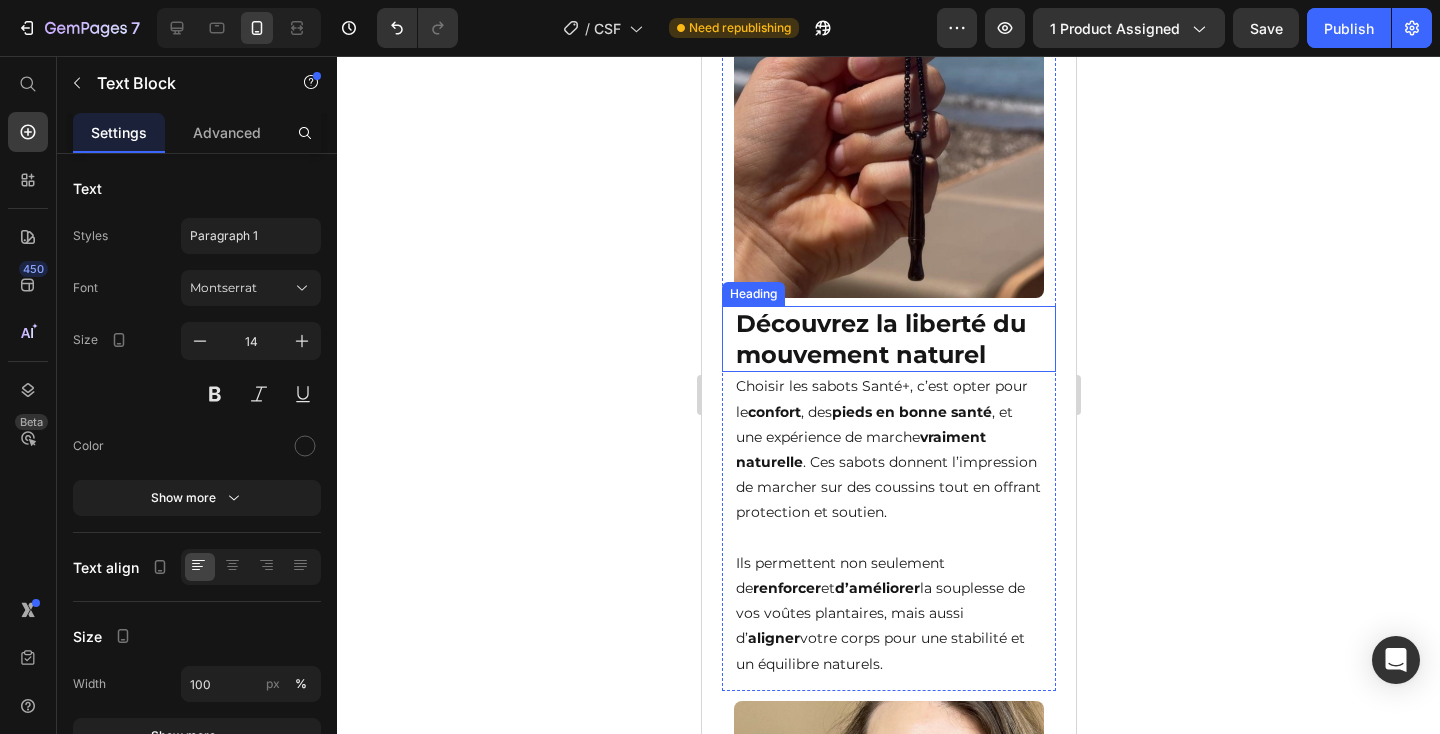 click on "Découvrez la liberté du mouvement naturel" at bounding box center [888, 339] 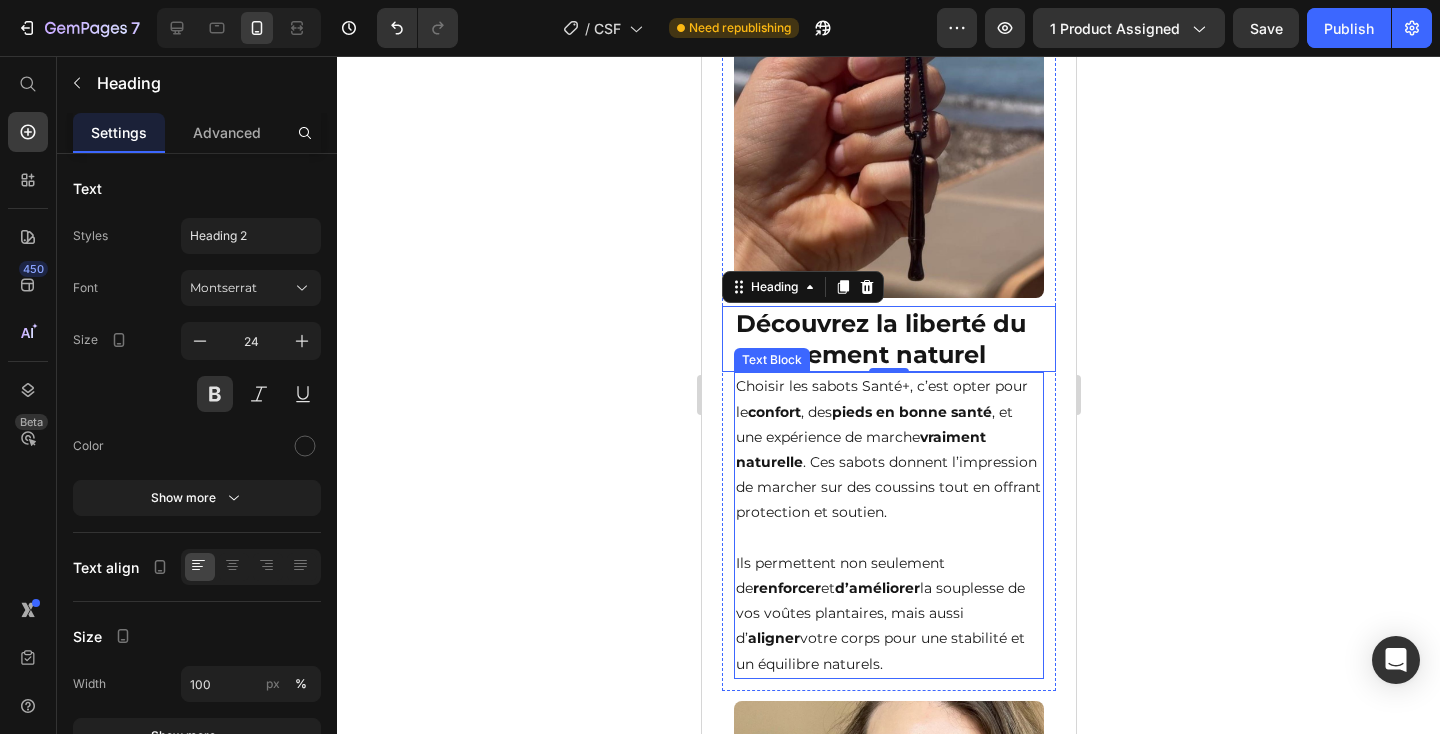 scroll, scrollTop: 2597, scrollLeft: 0, axis: vertical 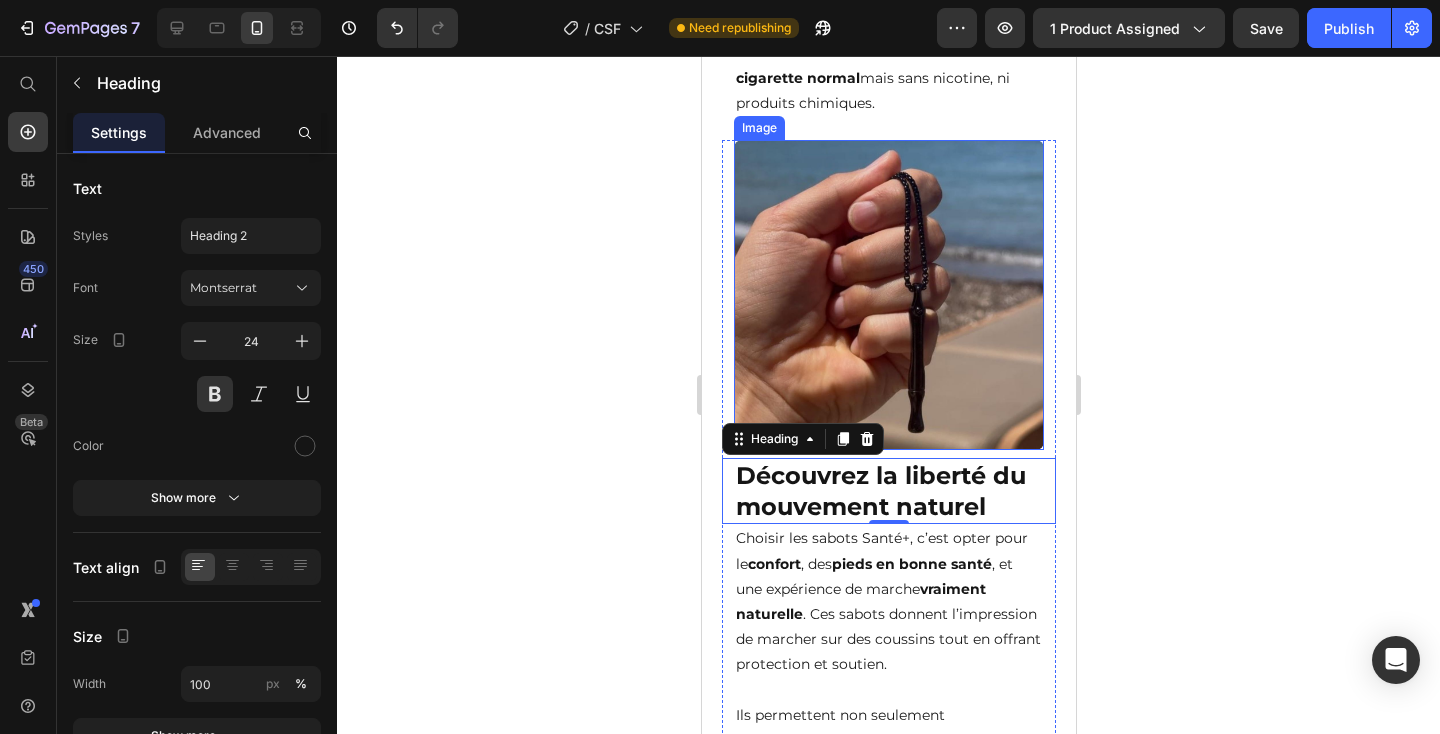 click at bounding box center (888, 295) 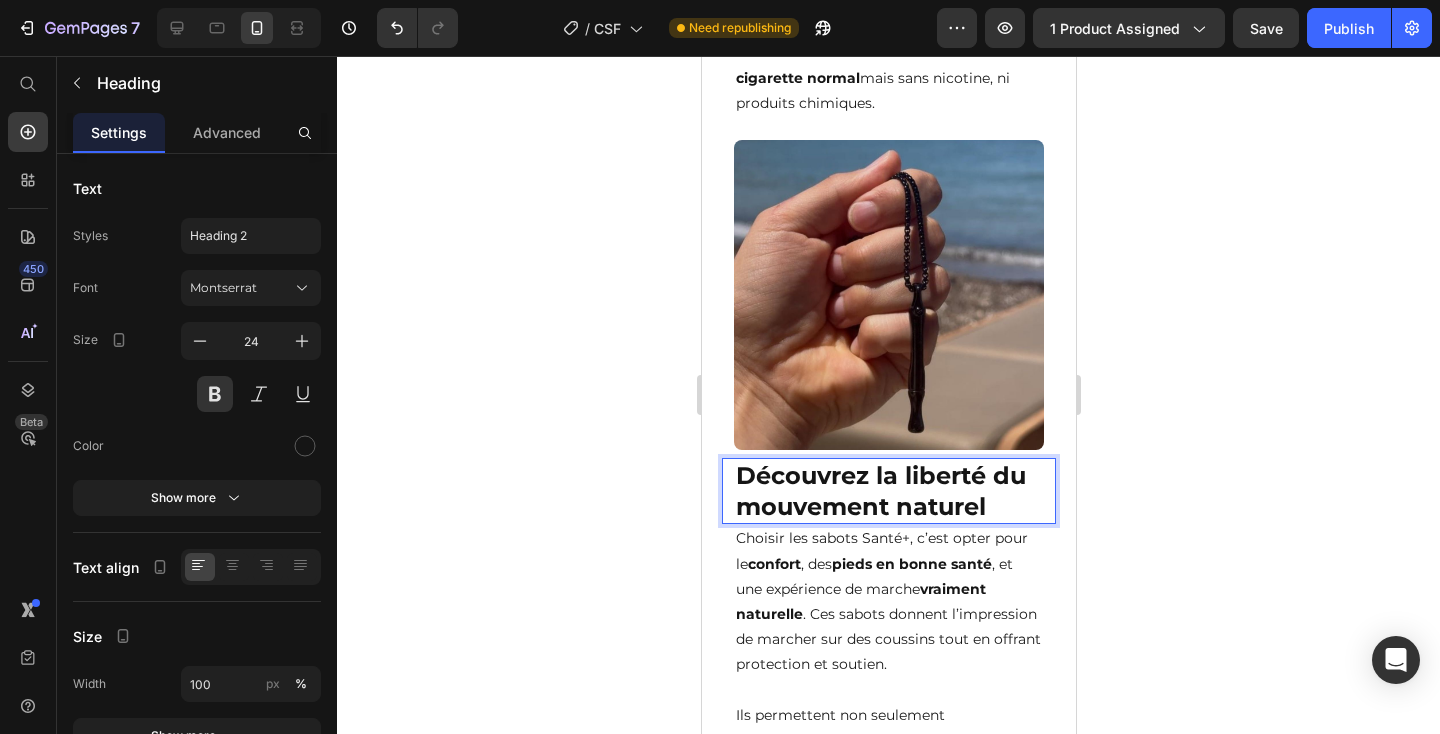 scroll, scrollTop: 2662, scrollLeft: 0, axis: vertical 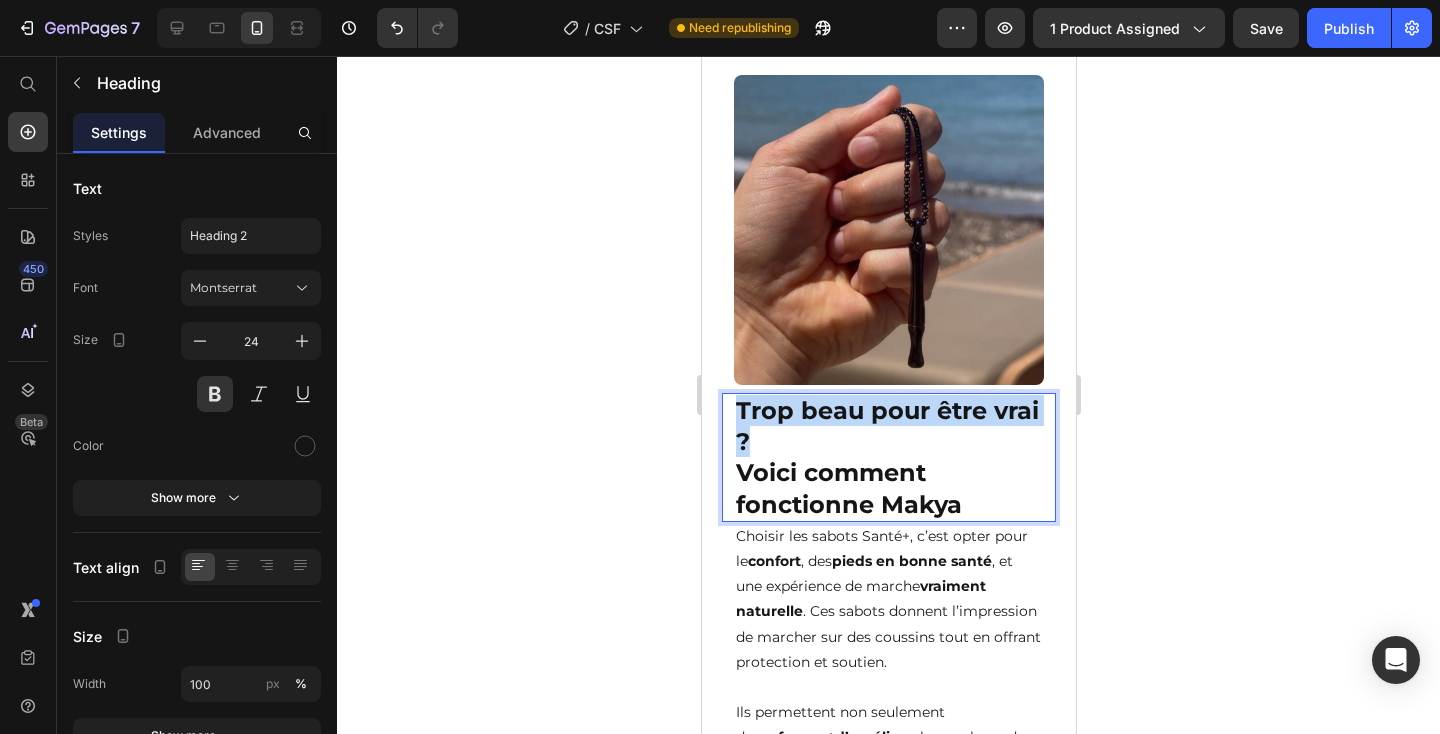 drag, startPoint x: 768, startPoint y: 433, endPoint x: 729, endPoint y: 414, distance: 43.382023 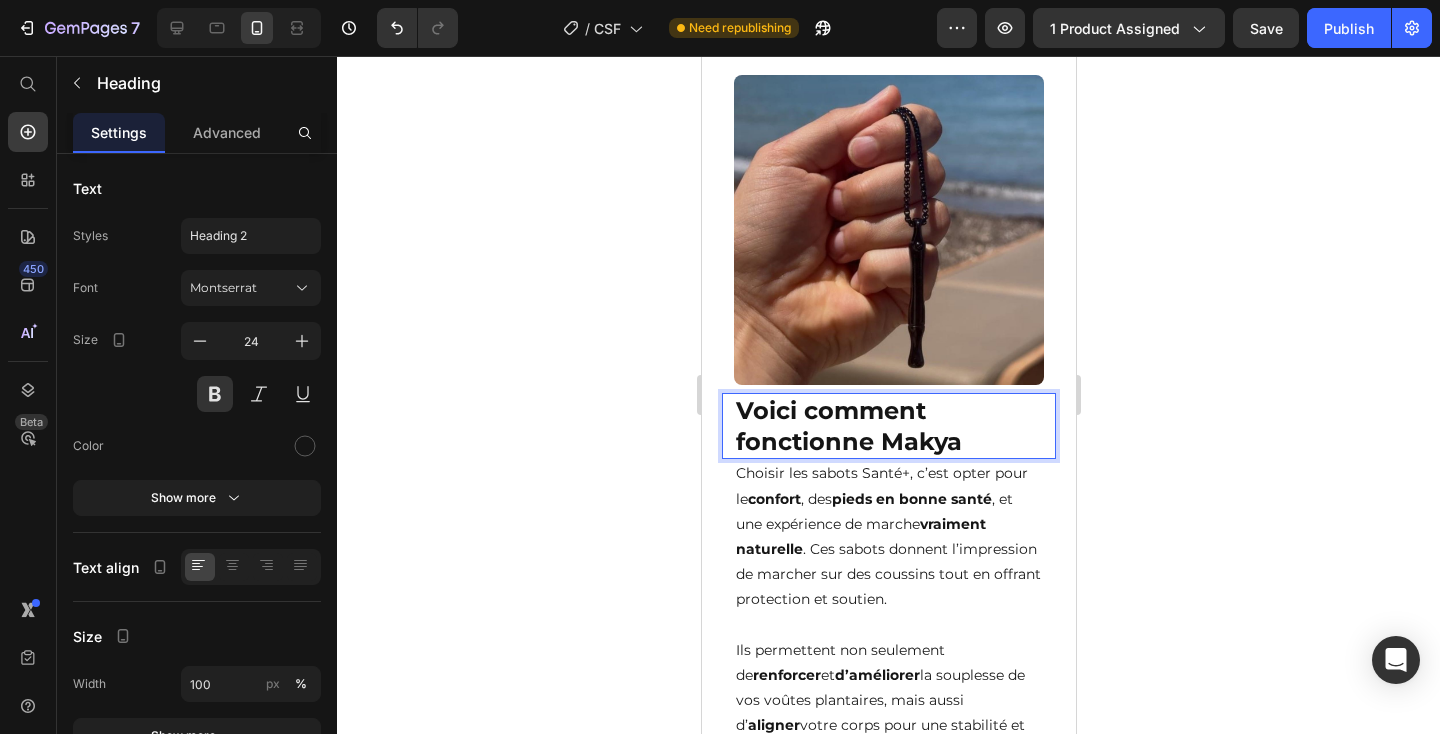 click on "Voici comment fonctionne Makya" at bounding box center (888, 426) 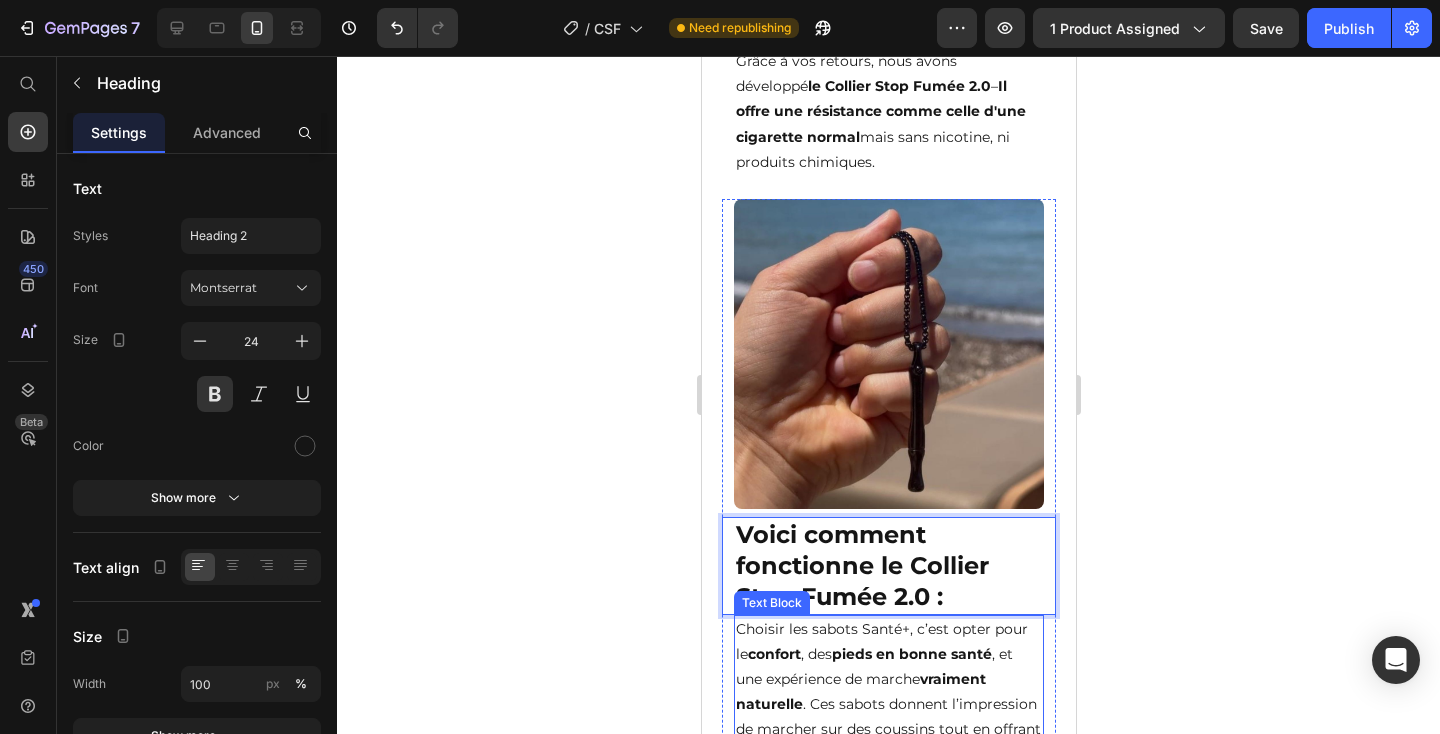 scroll, scrollTop: 2776, scrollLeft: 0, axis: vertical 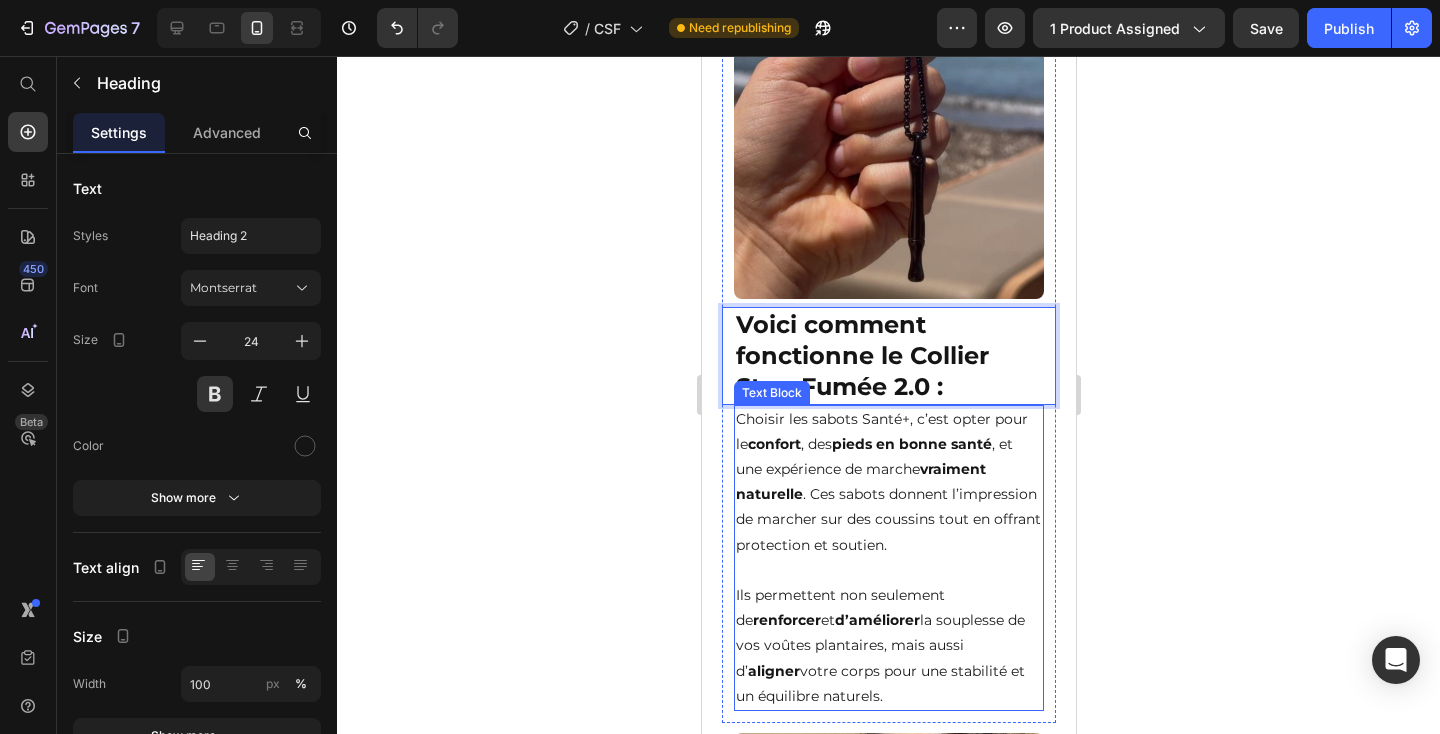 click on "Choisir les sabots Santé+, c’est opter pour le  confort , des  pieds en bonne santé , et une expérience de marche  vraiment naturelle . Ces sabots donnent l’impression de marcher sur des coussins tout en offrant protection et soutien." at bounding box center [888, 482] 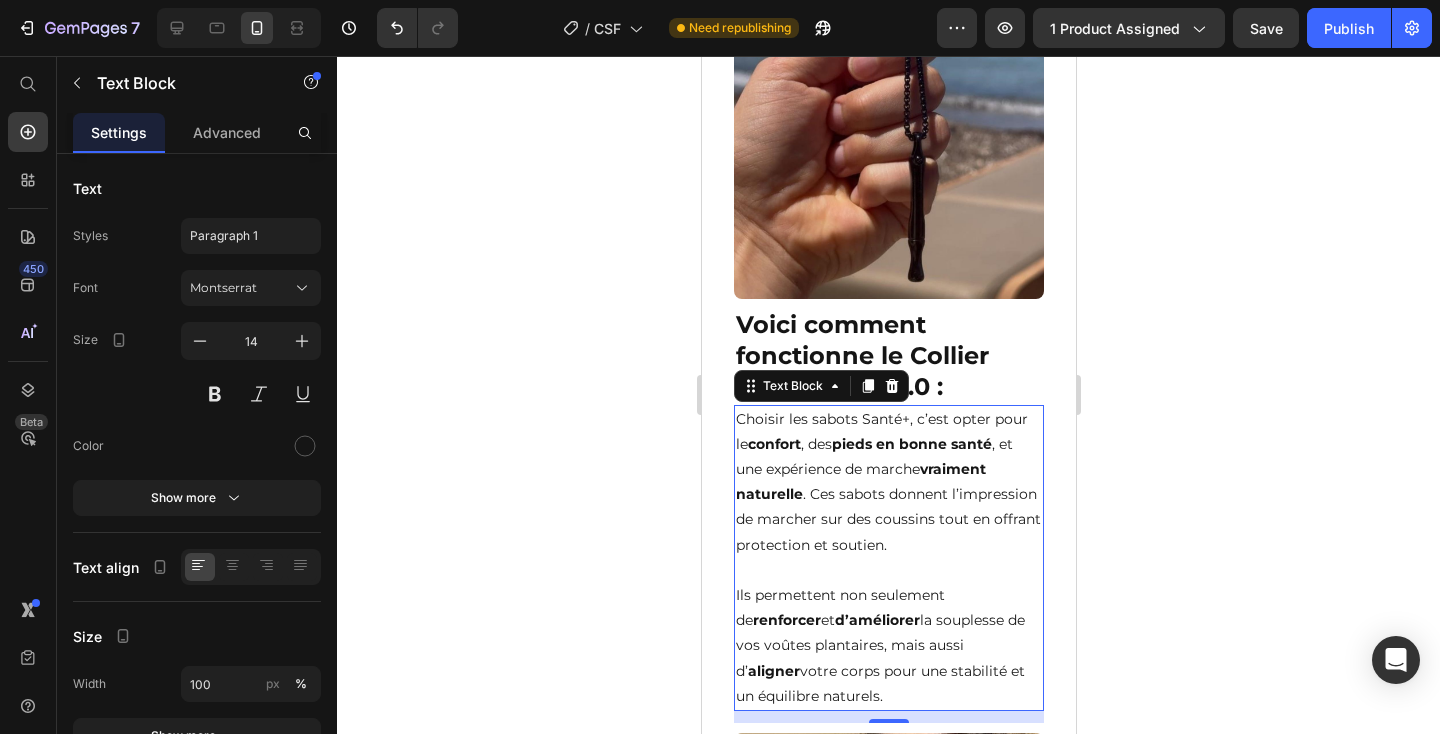 click on "Choisir les sabots Santé+, c’est opter pour le  confort , des  pieds en bonne santé , et une expérience de marche  vraiment naturelle . Ces sabots donnent l’impression de marcher sur des coussins tout en offrant protection et soutien." at bounding box center (888, 482) 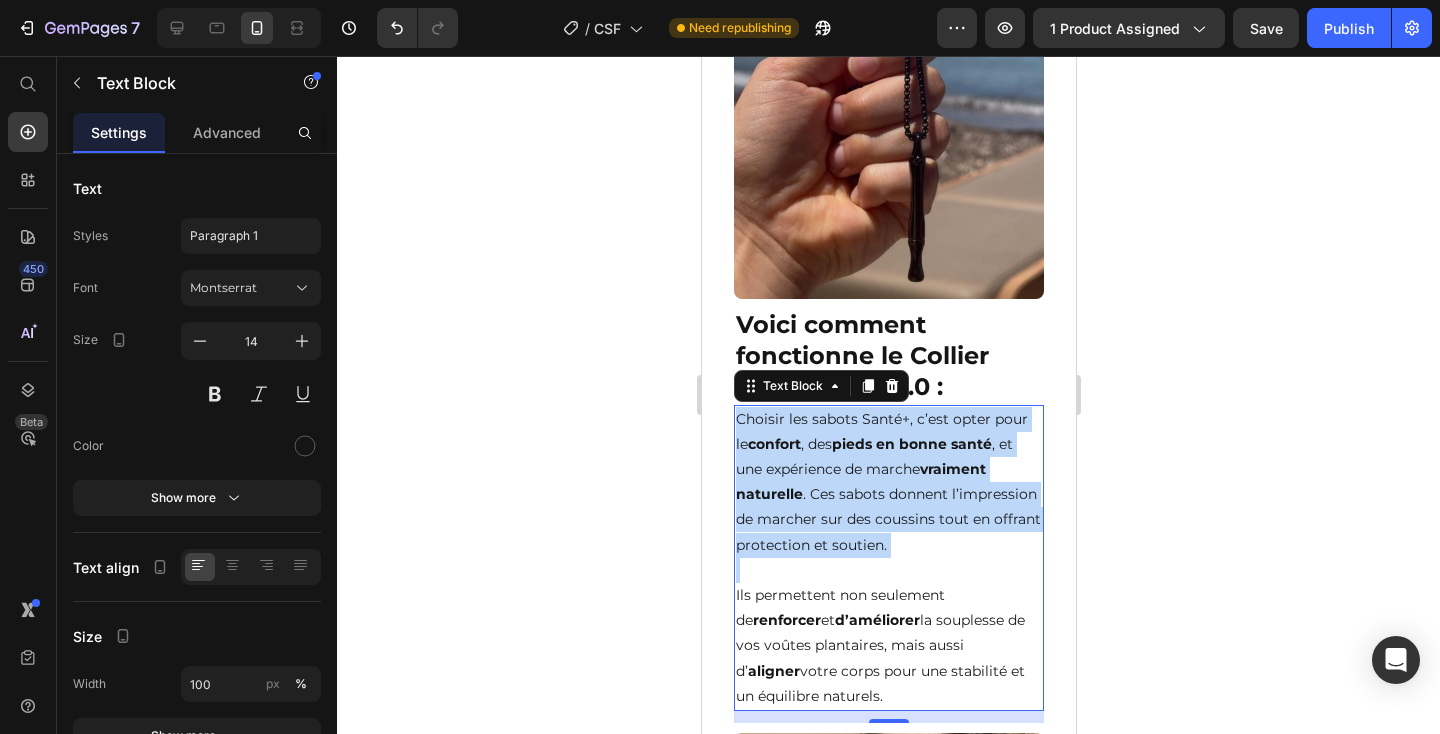 click on "Choisir les sabots Santé+, c’est opter pour le  confort , des  pieds en bonne santé , et une expérience de marche  vraiment naturelle . Ces sabots donnent l’impression de marcher sur des coussins tout en offrant protection et soutien." at bounding box center (888, 482) 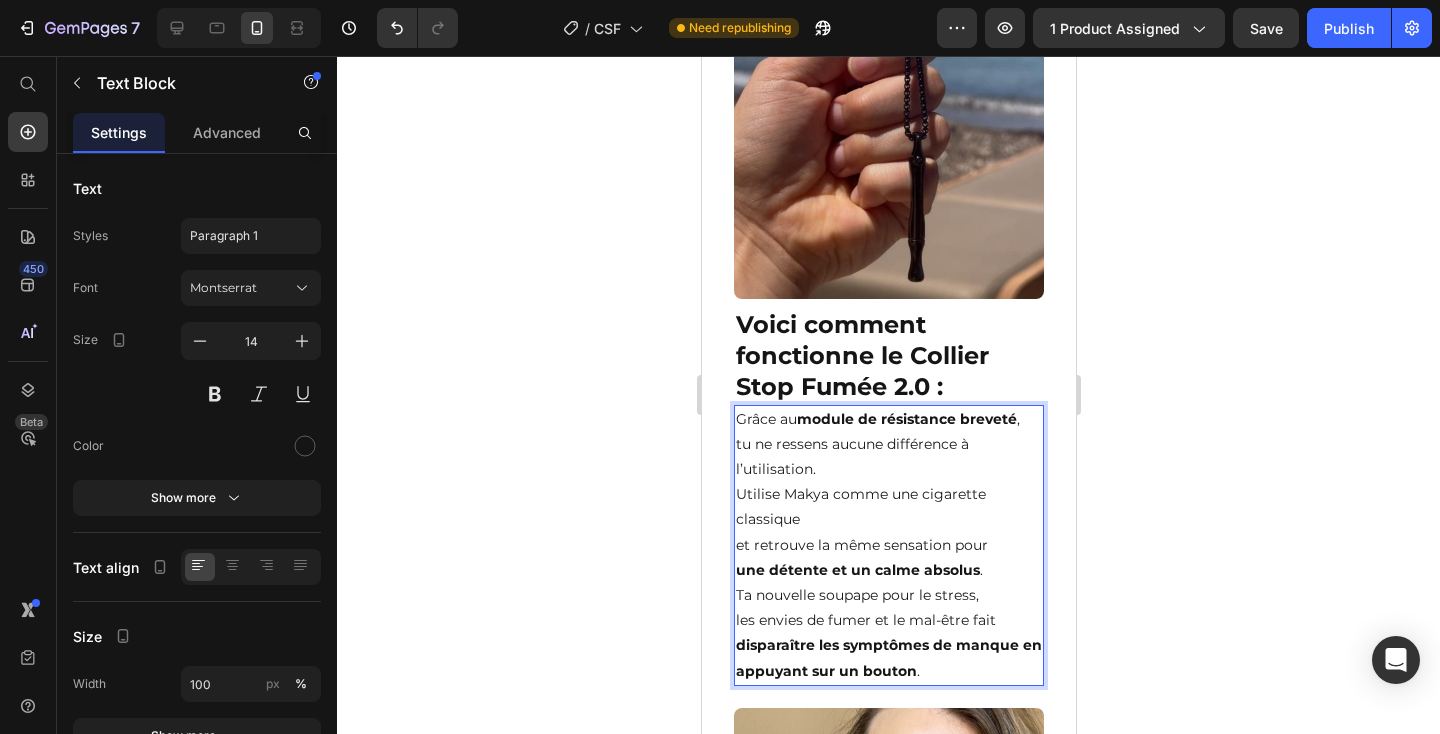 click on "Grâce au  module de résistance breveté , tu ne ressens aucune différence à l’utilisation. Utilise Makya comme une cigarette classique et retrouve la même sensation pour une détente et un calme absolus ." at bounding box center [888, 495] 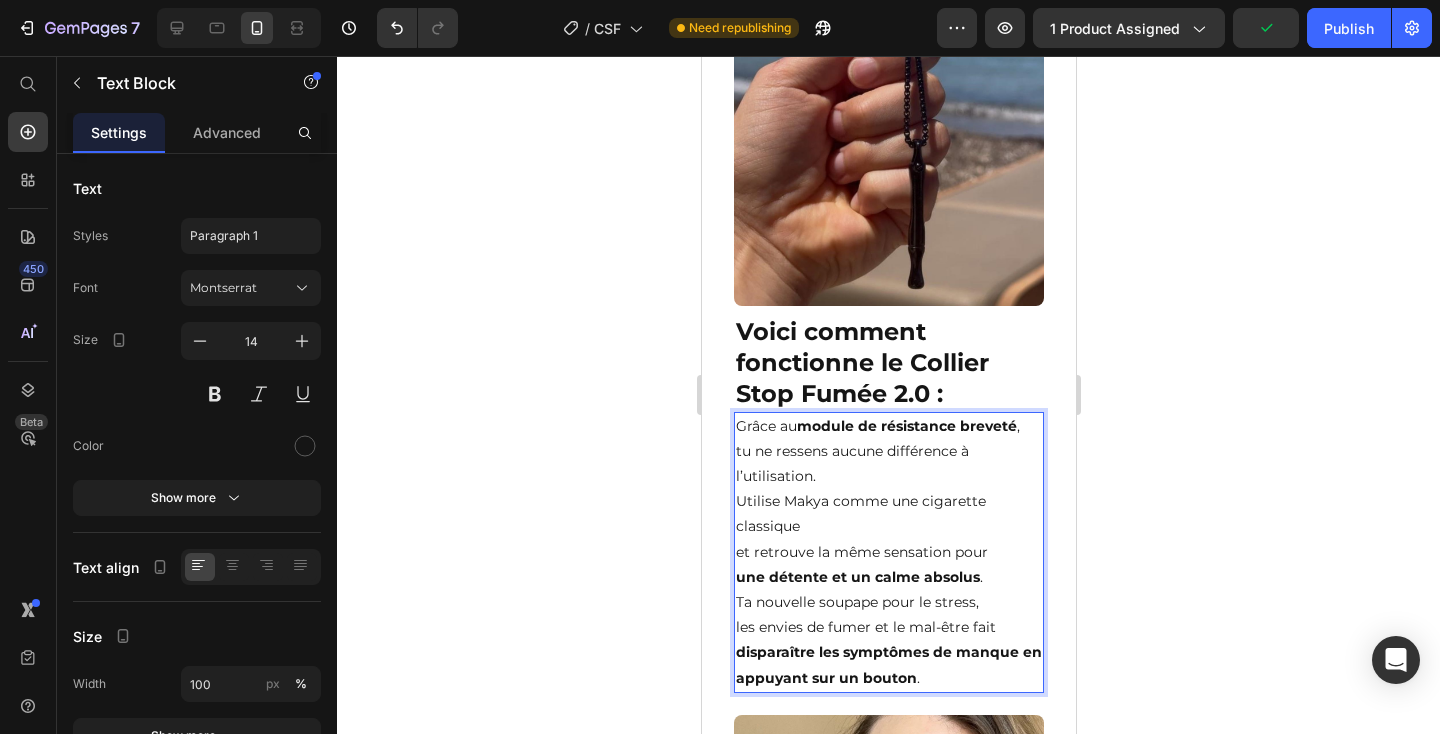 scroll, scrollTop: 2754, scrollLeft: 0, axis: vertical 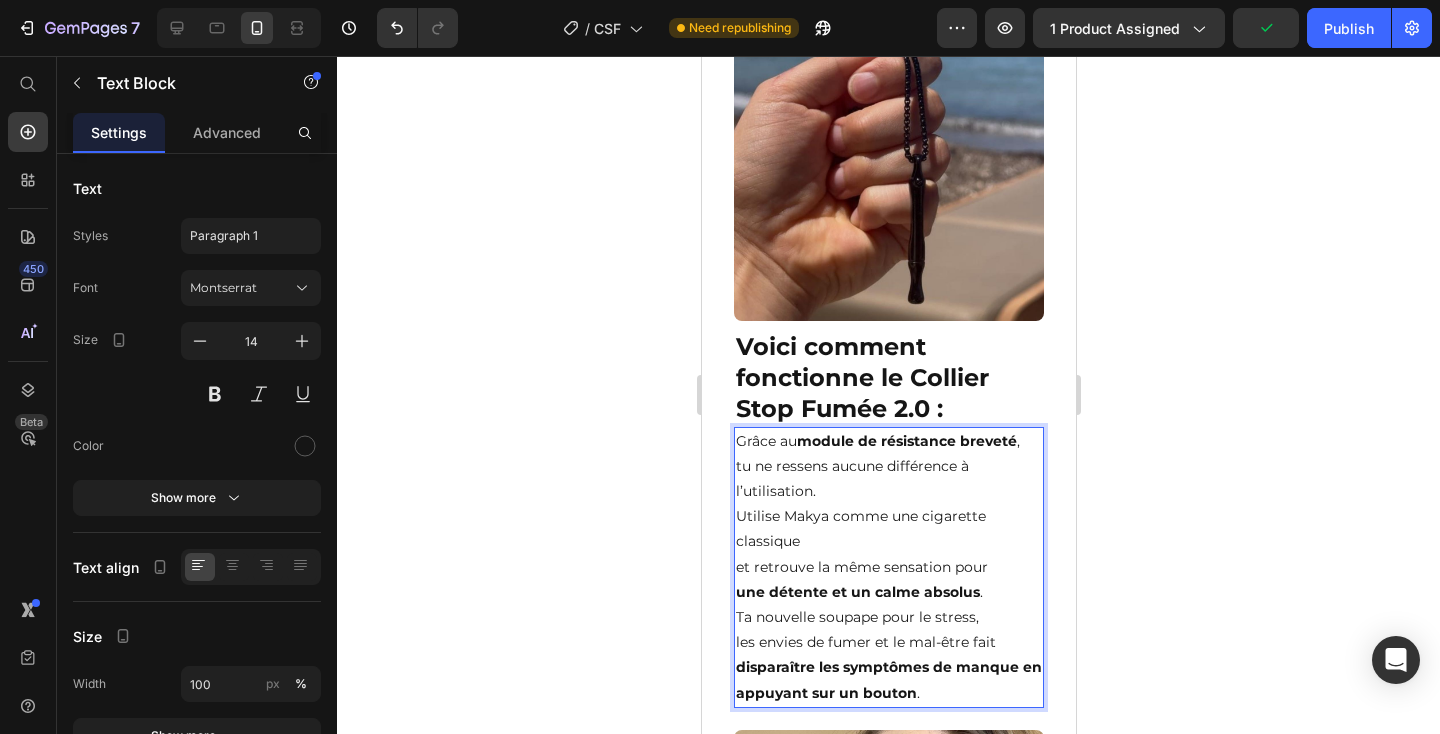 click on "Grâce au  module de résistance breveté , tu ne ressens aucune différence à l’utilisation. Utilise Makya comme une cigarette classique et retrouve la même sensation pour une détente et un calme absolus ." at bounding box center [888, 517] 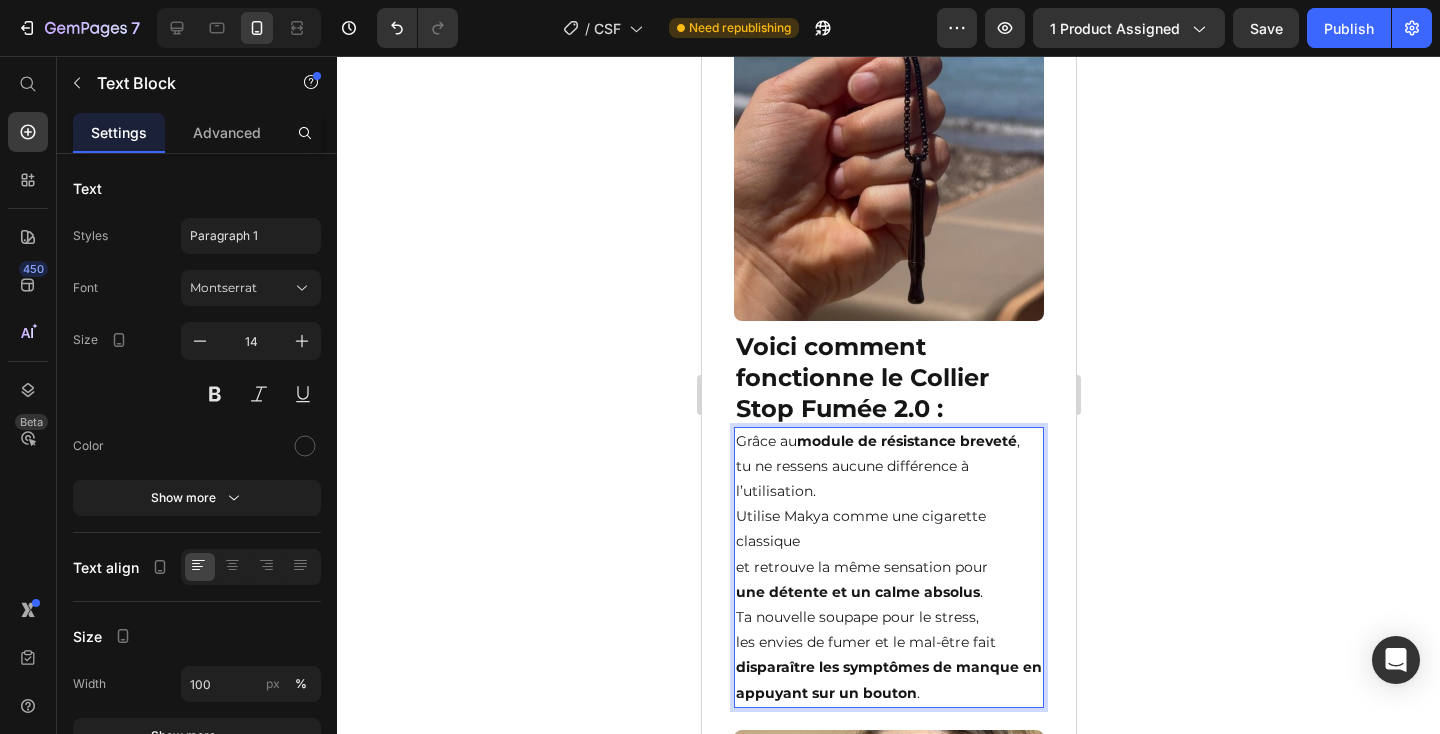 click on "module de résistance breveté" at bounding box center (906, 441) 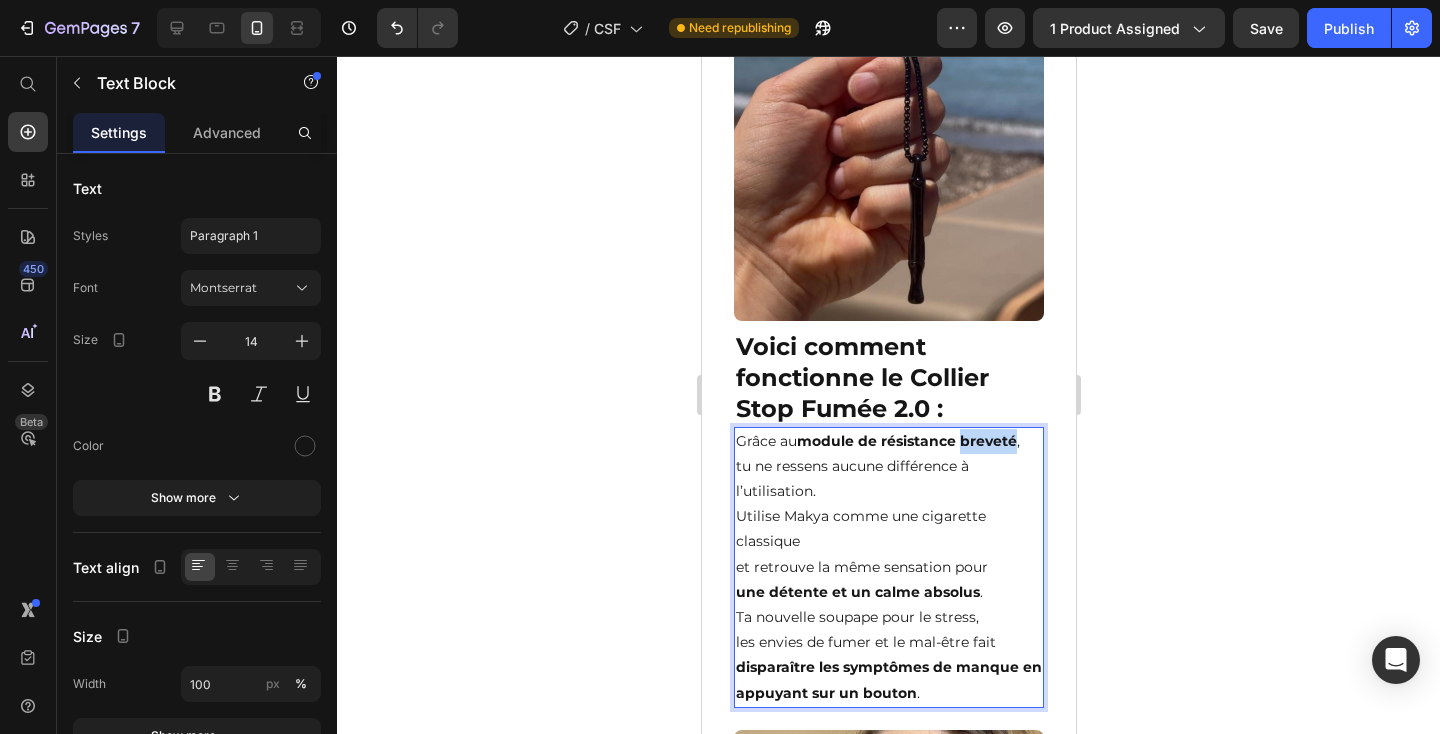 click on "module de résistance breveté" at bounding box center (906, 441) 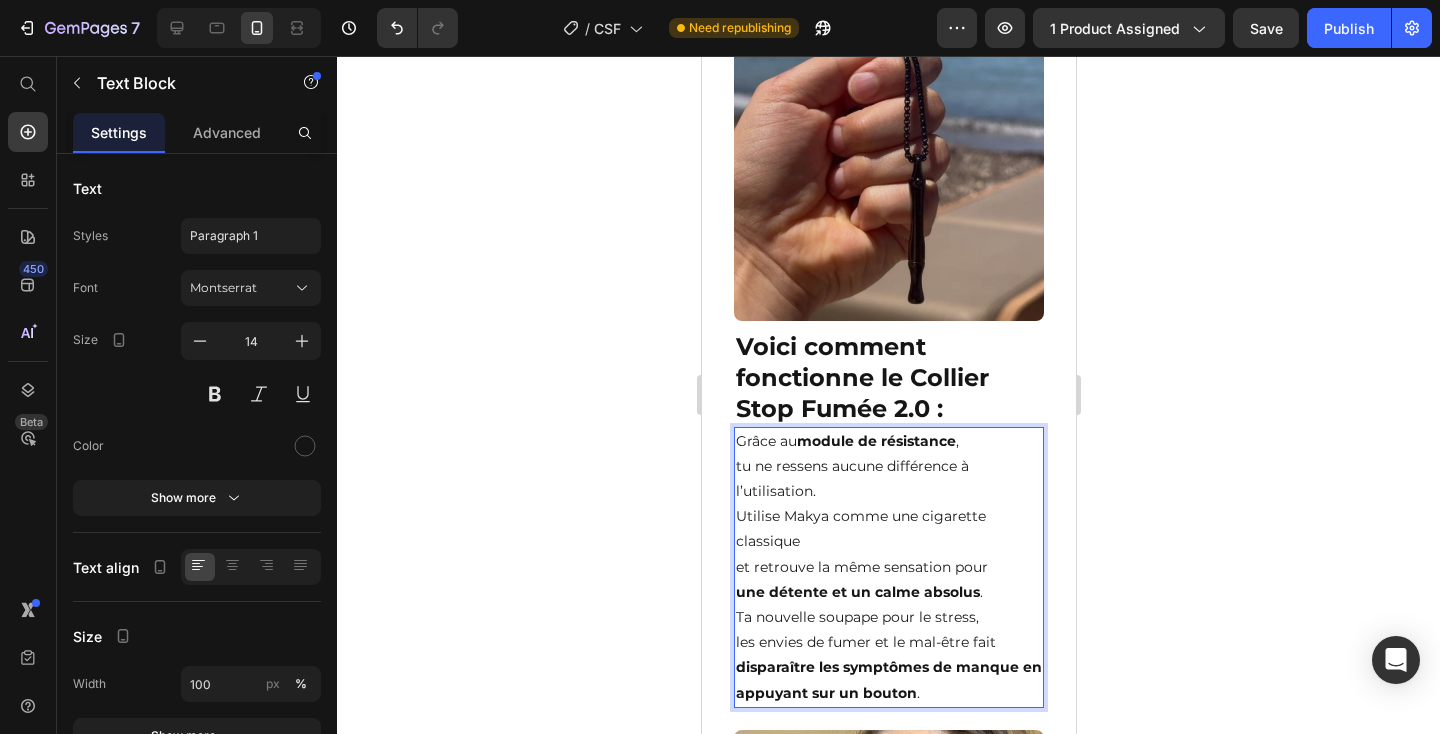 click on "Grâce au  module de résistance , tu ne ressens aucune différence à l’utilisation. Utilise Makya comme une cigarette classique et retrouve la même sensation pour une détente et un calme absolus ." at bounding box center [888, 517] 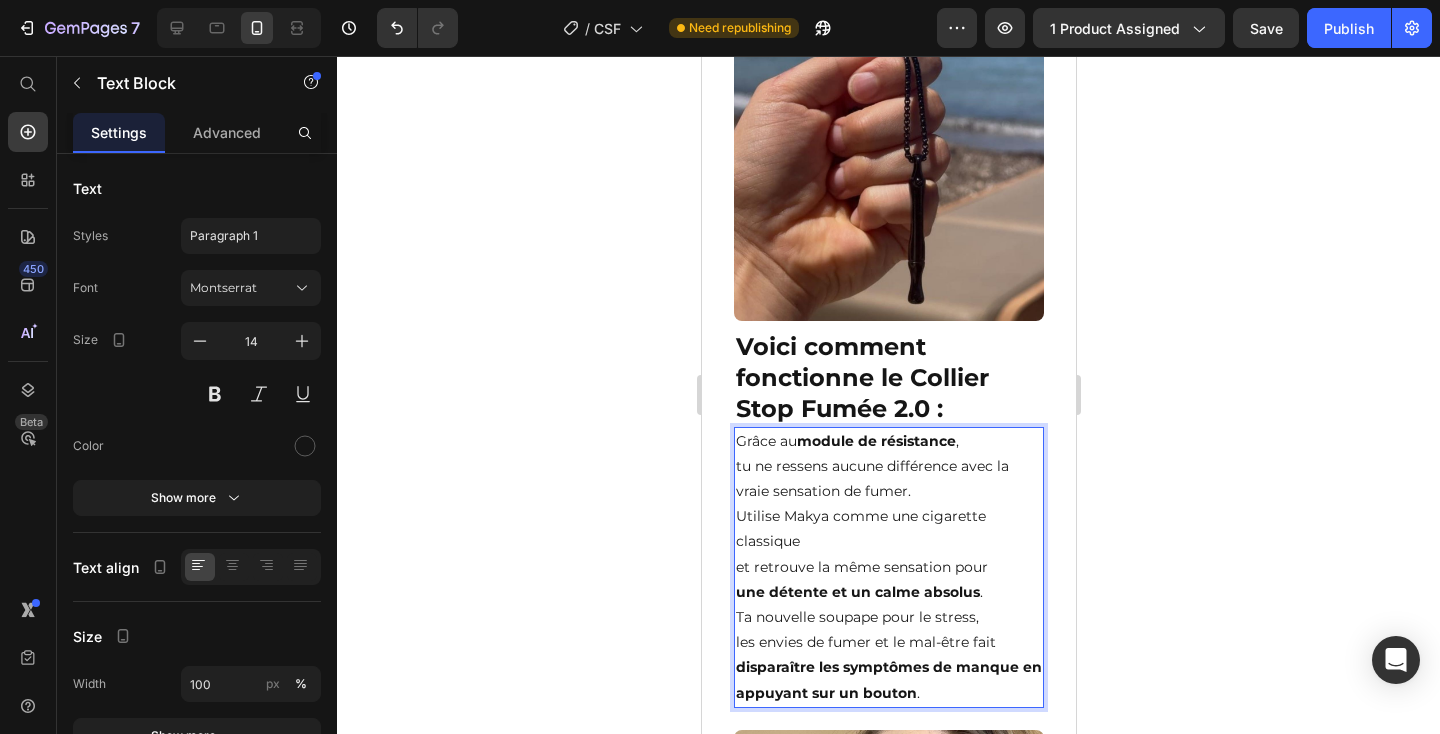 click on "Grâce au  module de résistance , tu ne ressens aucune différence avec la vraie sensation de fumer. Utilise Makya comme une cigarette classique et retrouve la même sensation pour une détente et un calme absolus ." at bounding box center (888, 517) 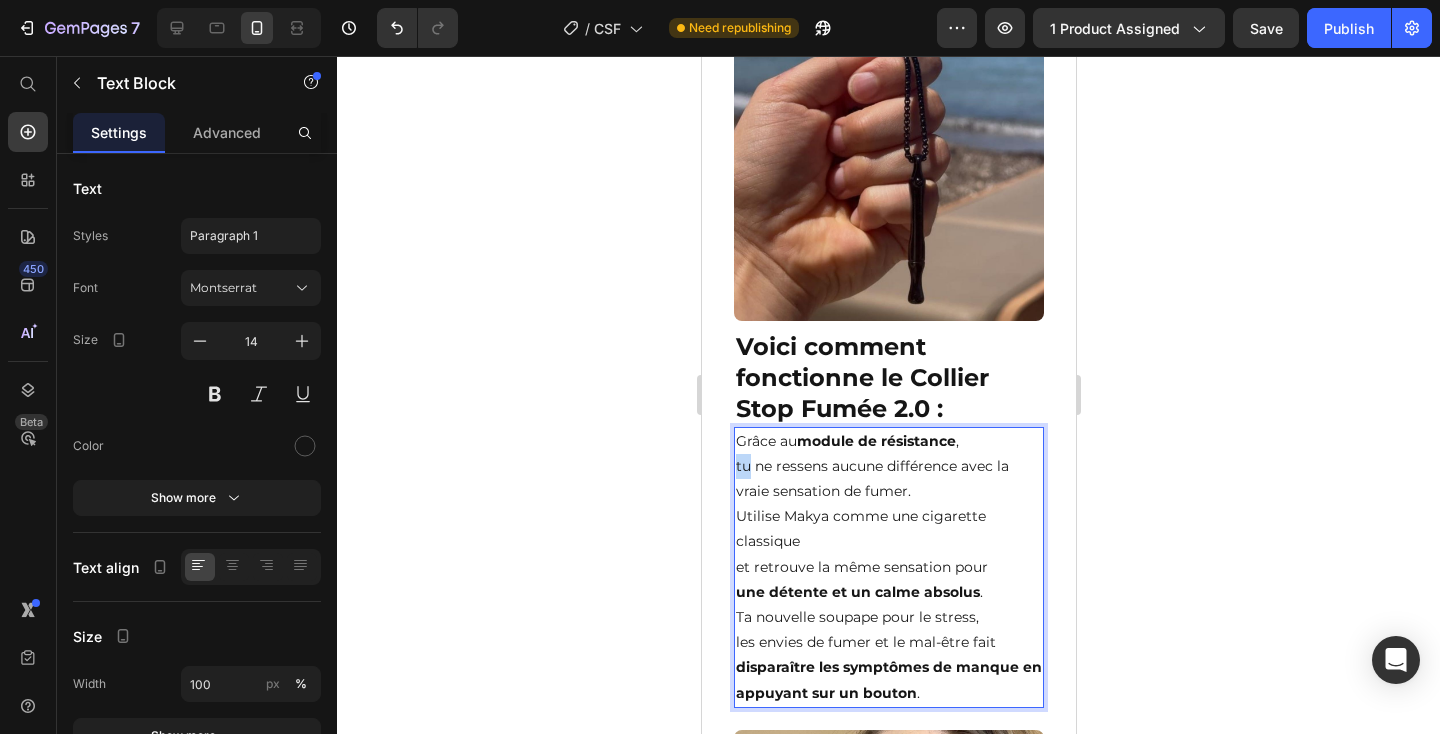 click on "Grâce au  module de résistance , tu ne ressens aucune différence avec la vraie sensation de fumer. Utilise Makya comme une cigarette classique et retrouve la même sensation pour une détente et un calme absolus ." at bounding box center [888, 517] 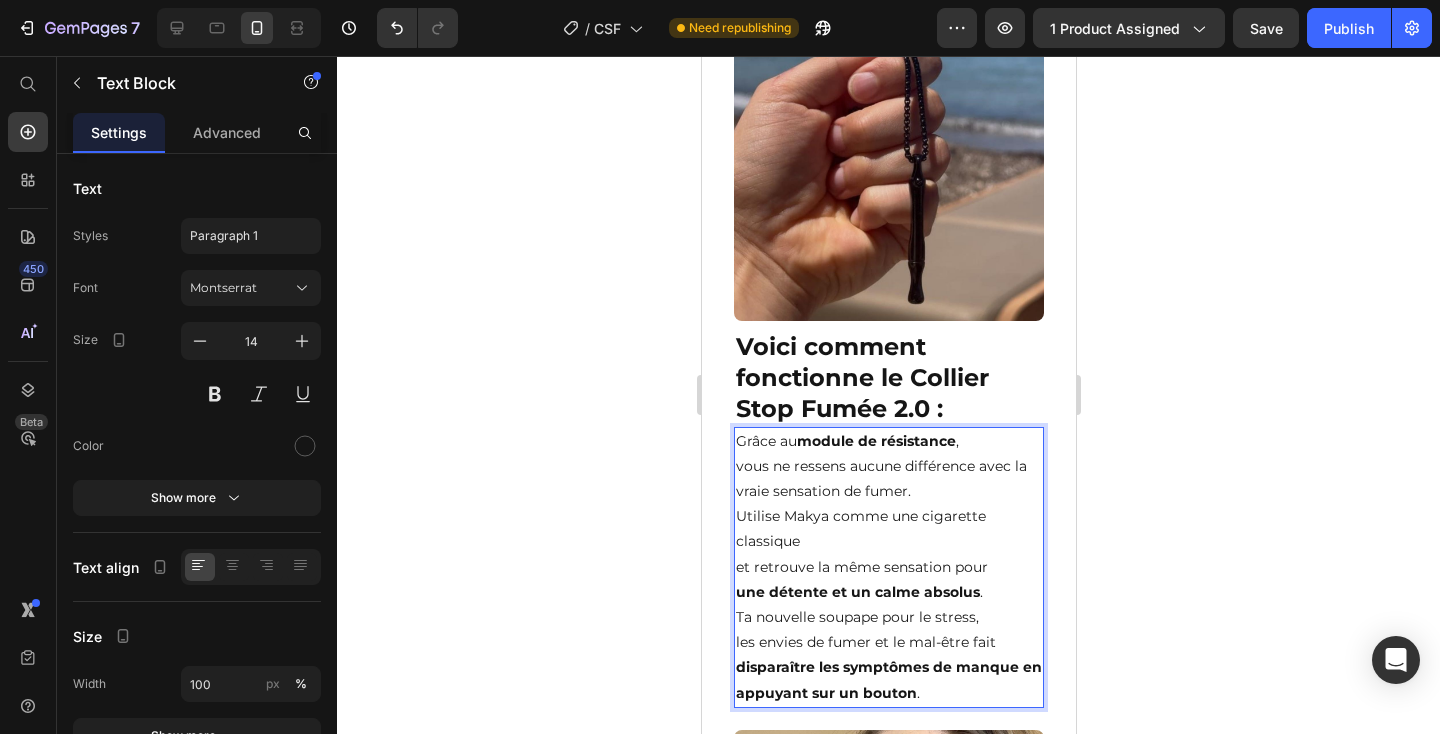 click on "Grâce au  module de résistance , vous ne ressens aucune différence avec la vraie sensation de fumer. Utilise Makya comme une cigarette classique et retrouve la même sensation pour une détente et un calme absolus ." at bounding box center (888, 517) 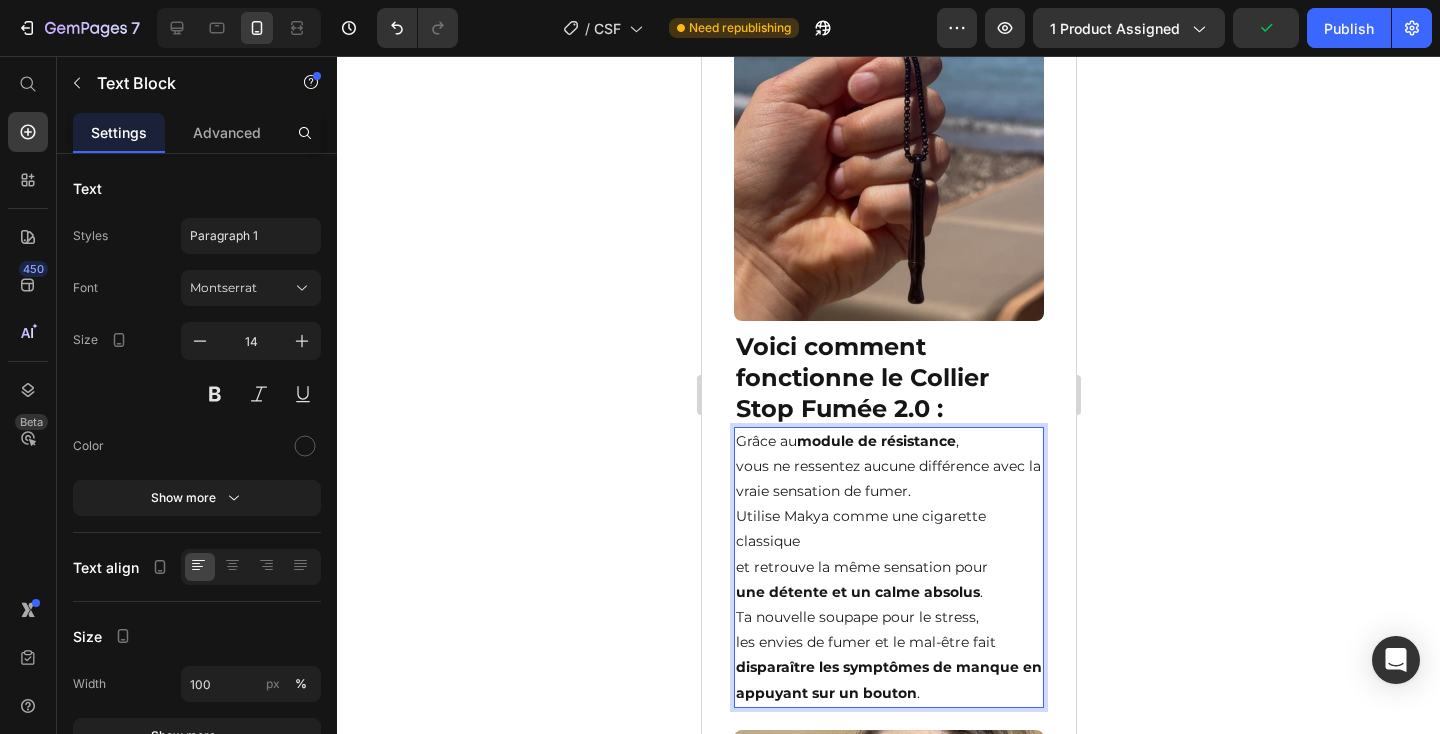 click 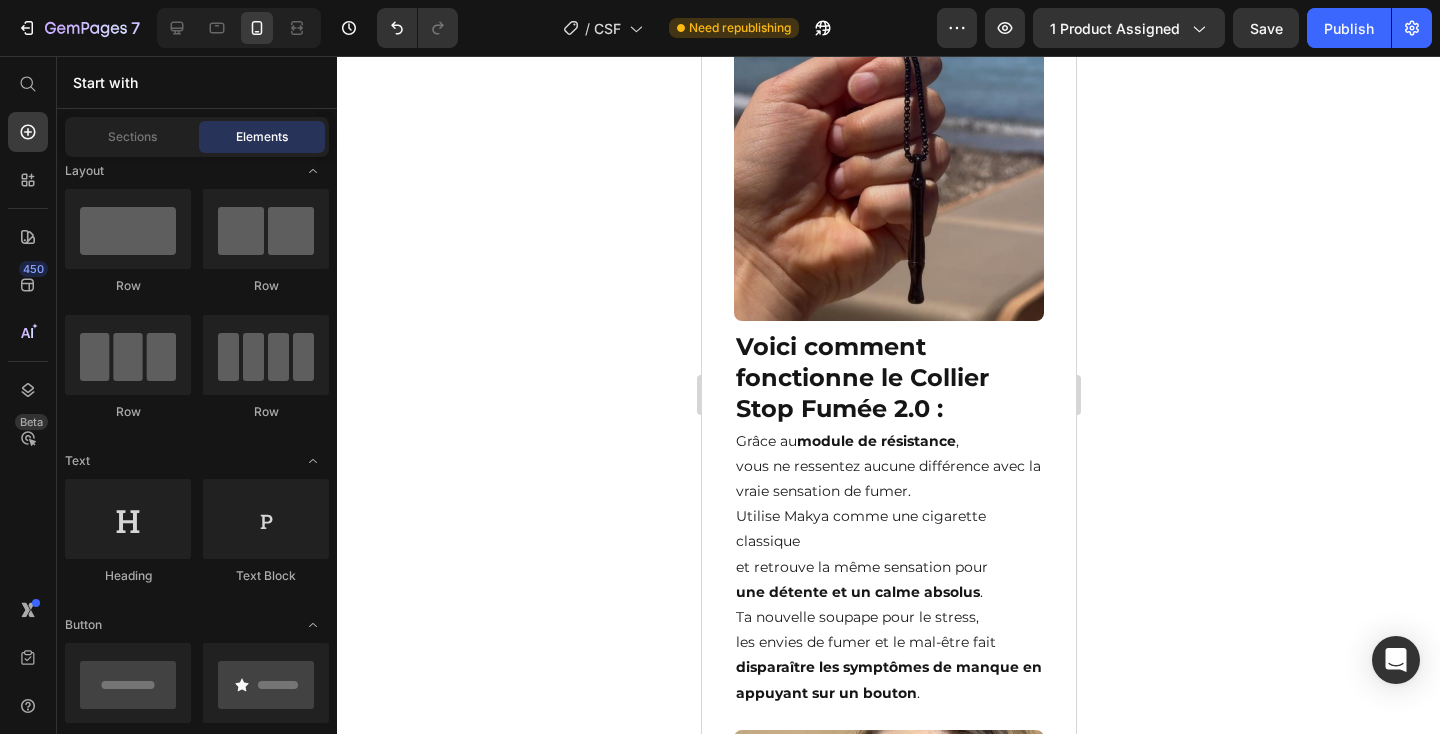 click 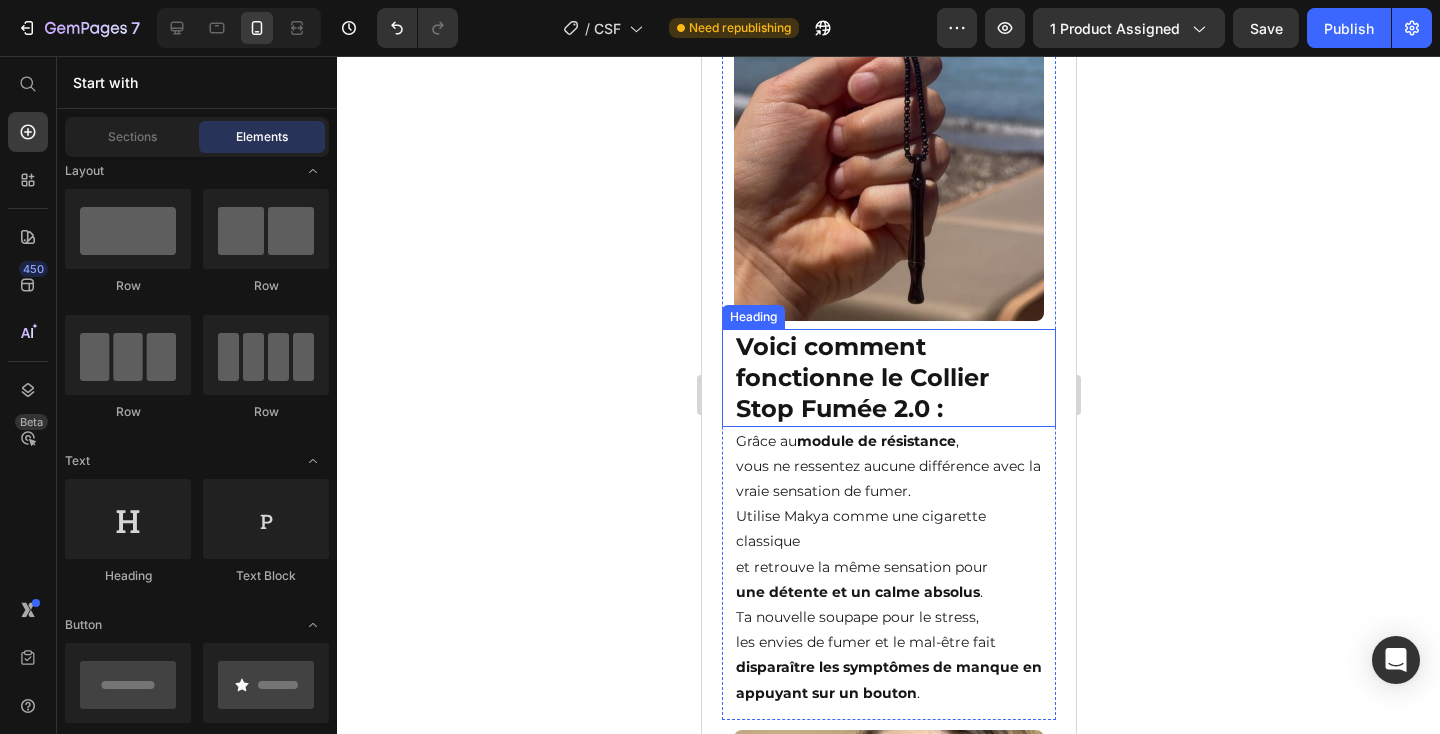 click on "Voici comment fonctionne le Collier Stop Fumée 2.0 :" at bounding box center [888, 378] 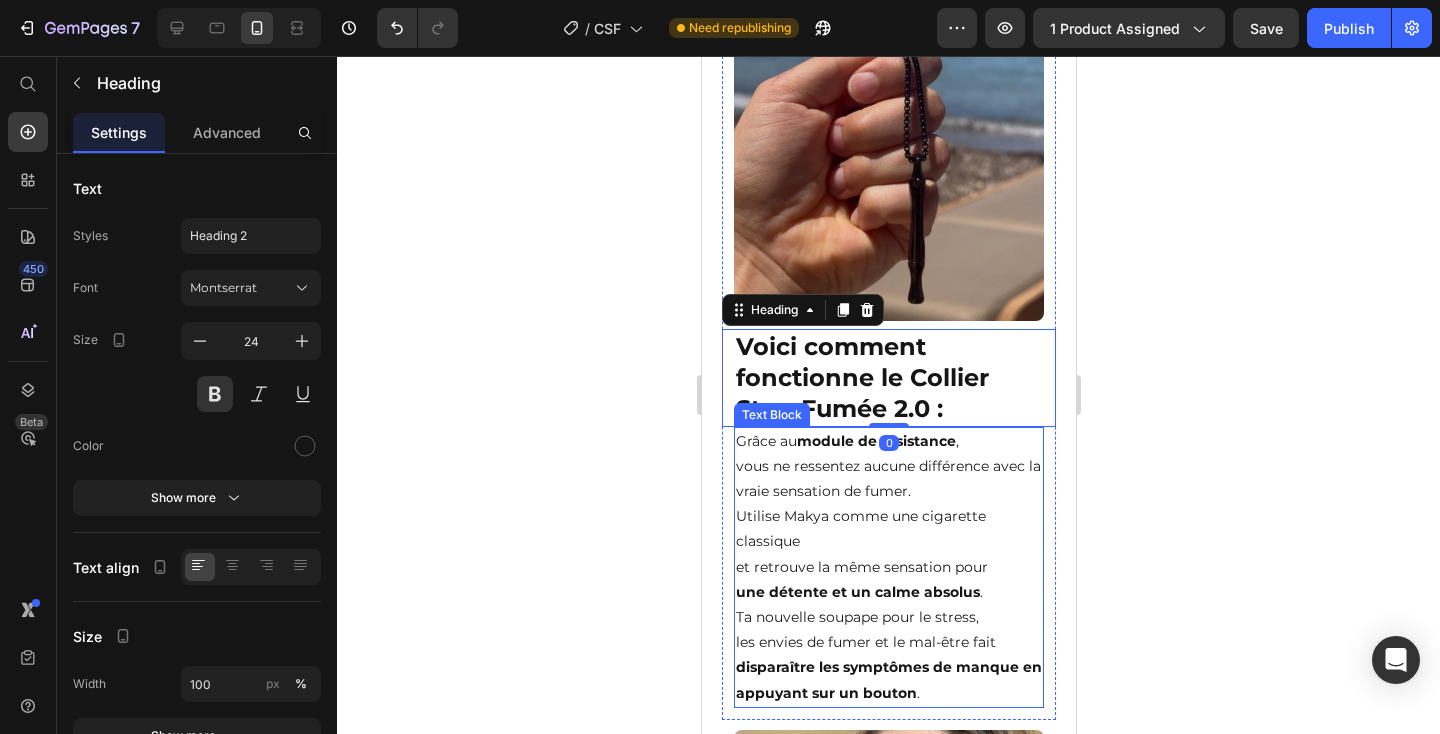 click on "Grâce au  module de résistance , vous ne ressentez aucune différence avec la vraie sensation de fumer. Utilise Makya comme une cigarette classique et retrouve la même sensation pour une détente et un calme absolus ." at bounding box center [888, 517] 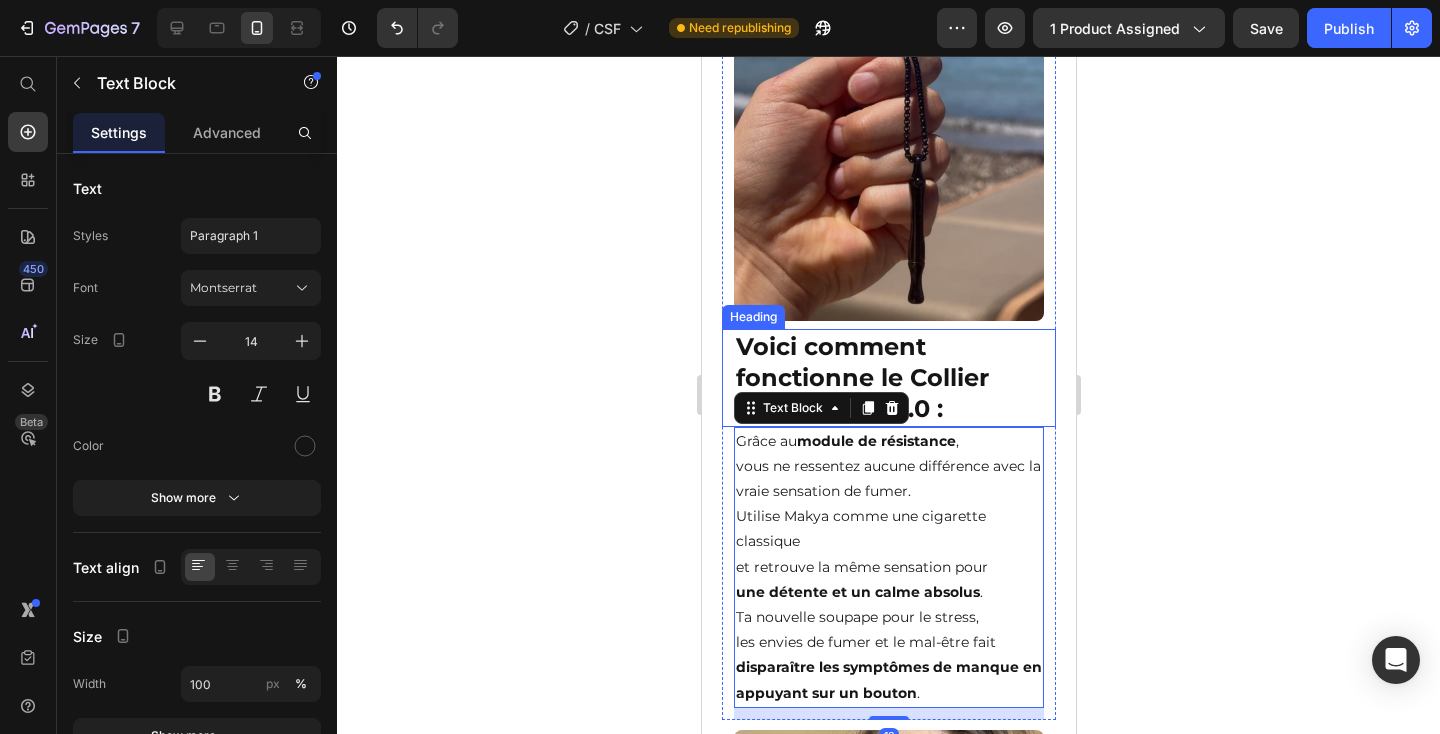 click on "Voici comment fonctionne le Collier Stop Fumée 2.0 :" at bounding box center [888, 378] 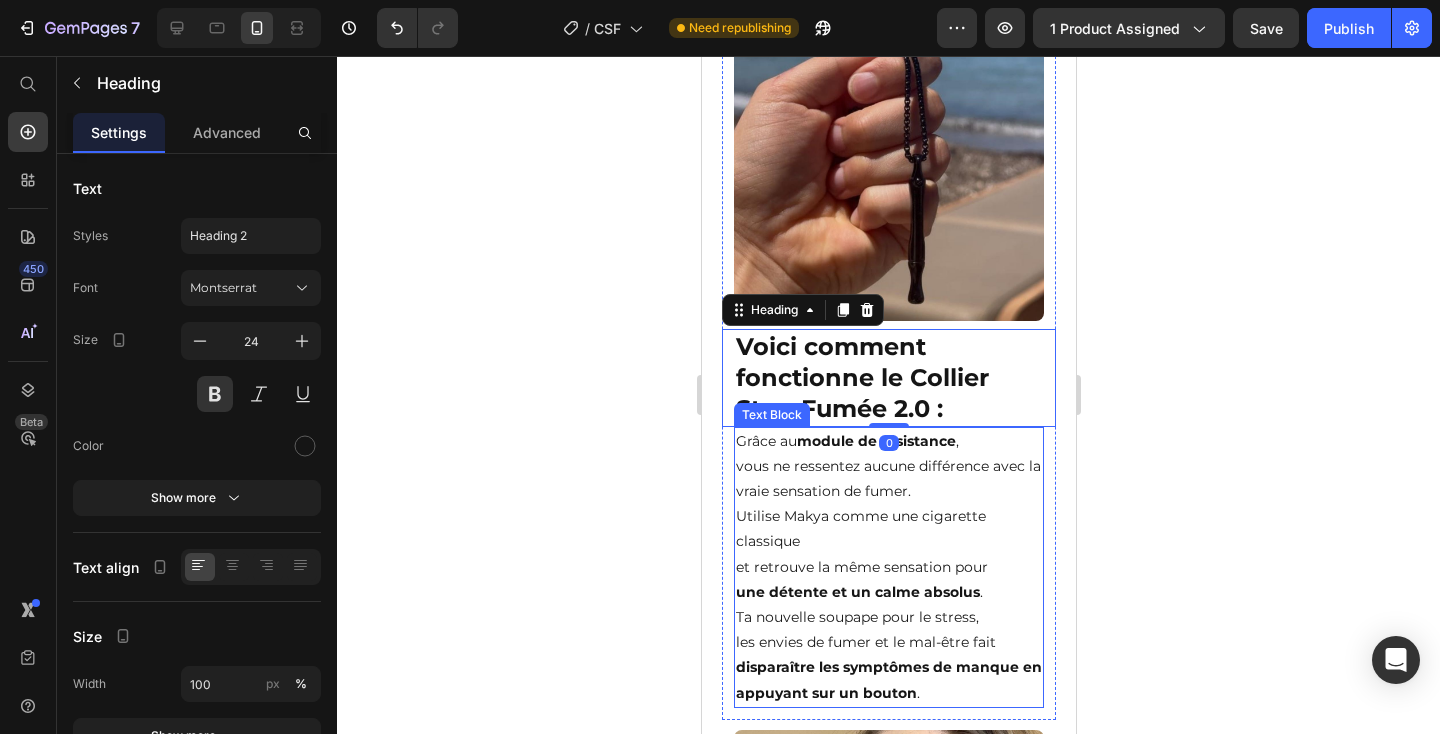 click on "Grâce au  module de résistance , vous ne ressentez aucune différence avec la vraie sensation de fumer. Utilise Makya comme une cigarette classique et retrouve la même sensation pour une détente et un calme absolus ." at bounding box center (888, 517) 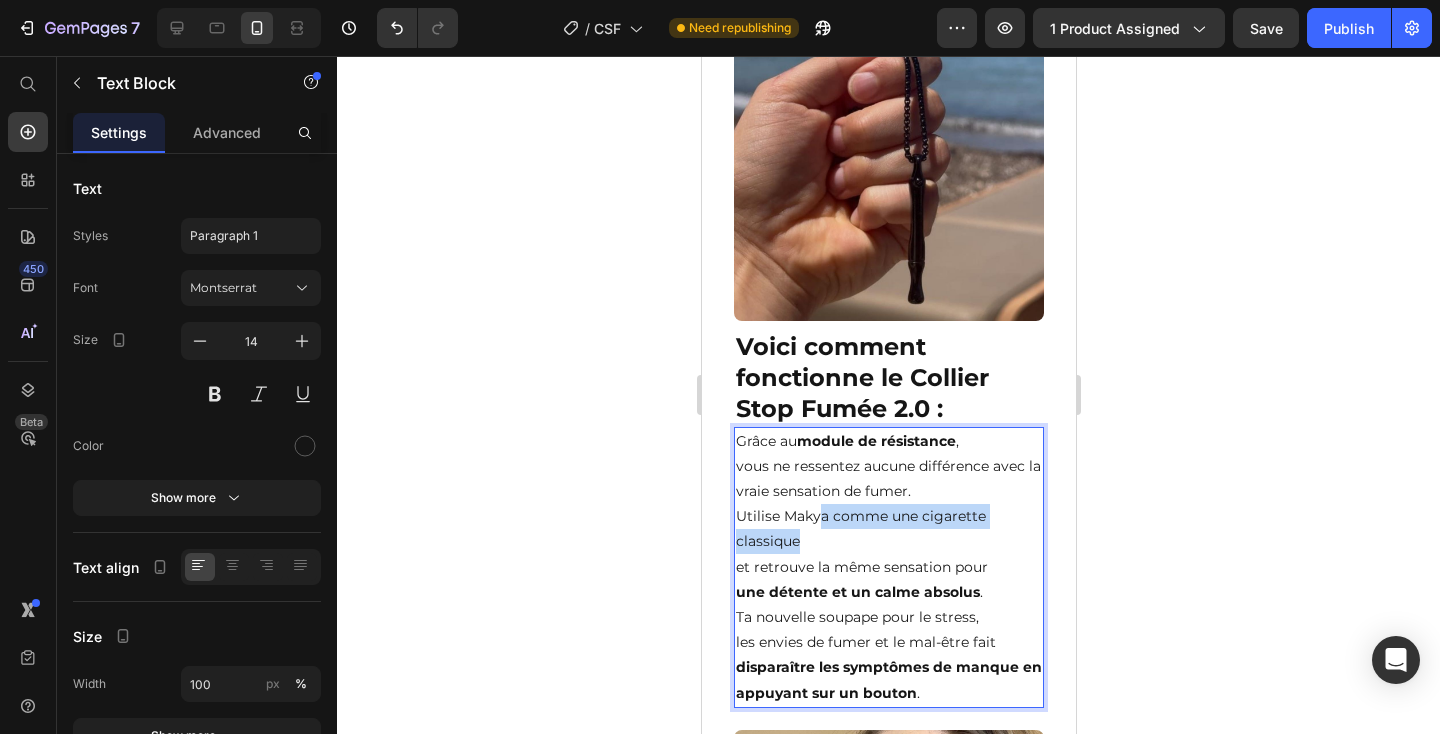 click on "Grâce au  module de résistance , vous ne ressentez aucune différence avec la vraie sensation de fumer. Utilise Makya comme une cigarette classique et retrouve la même sensation pour une détente et un calme absolus ." at bounding box center [888, 517] 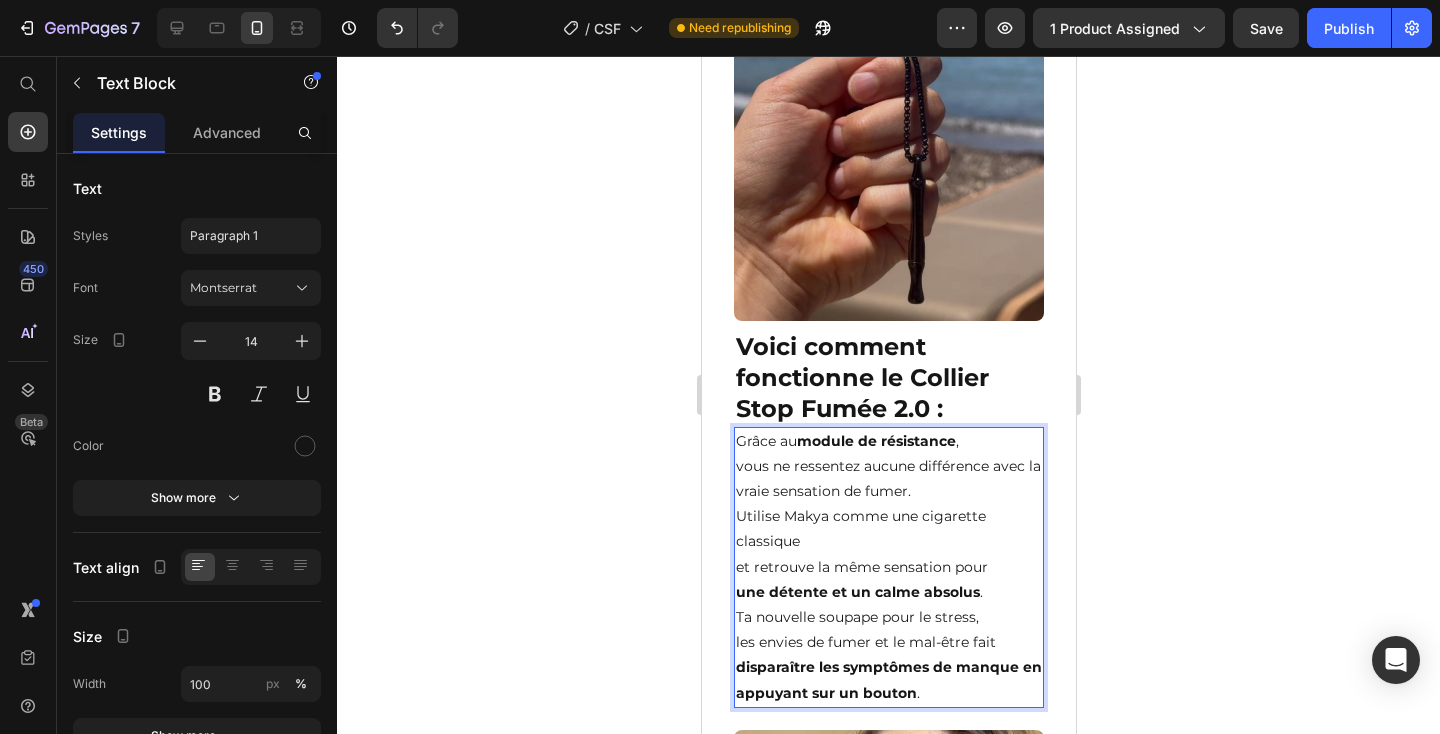 click on "Grâce au  module de résistance , vous ne ressentez aucune différence avec la vraie sensation de fumer. Utilise Makya comme une cigarette classique et retrouve la même sensation pour une détente et un calme absolus ." at bounding box center [888, 517] 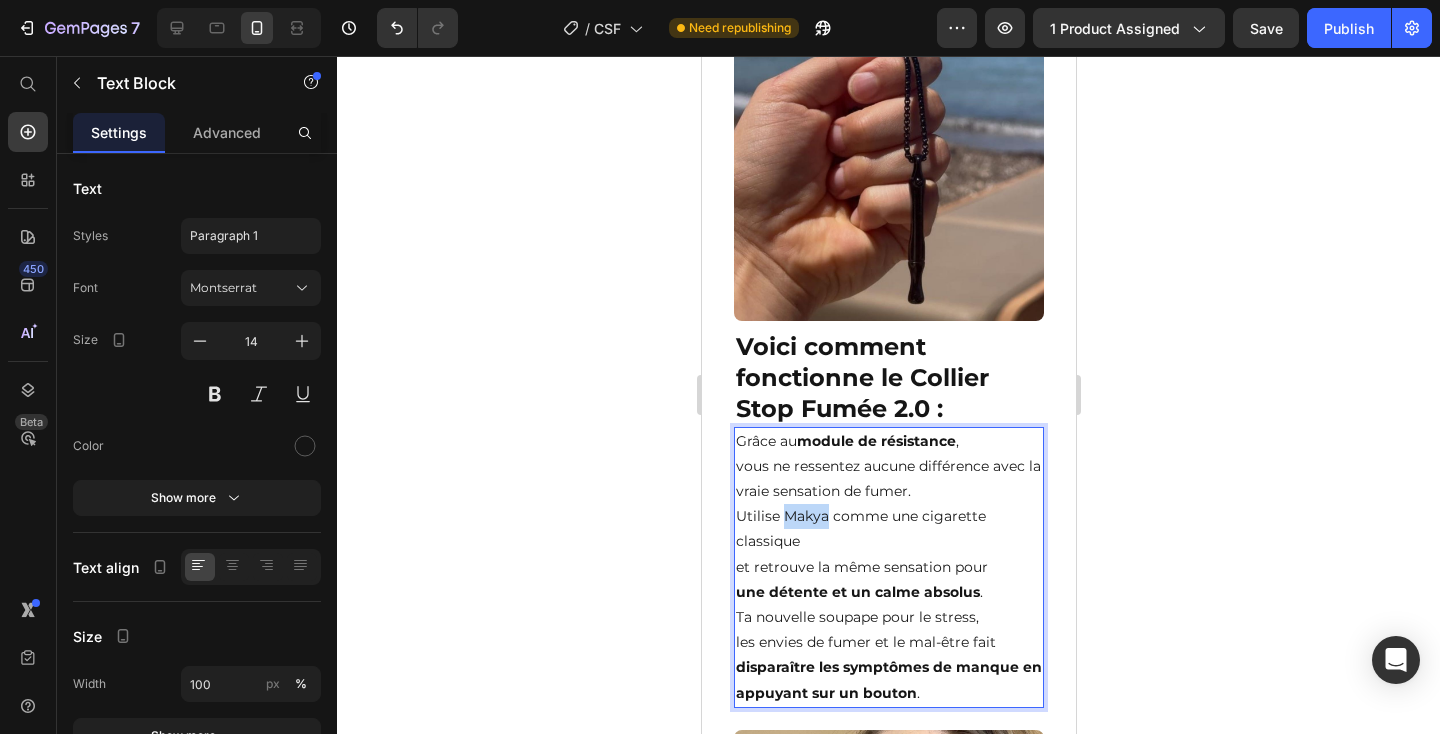 click on "Grâce au  module de résistance , vous ne ressentez aucune différence avec la vraie sensation de fumer. Utilise Makya comme une cigarette classique et retrouve la même sensation pour une détente et un calme absolus ." at bounding box center (888, 517) 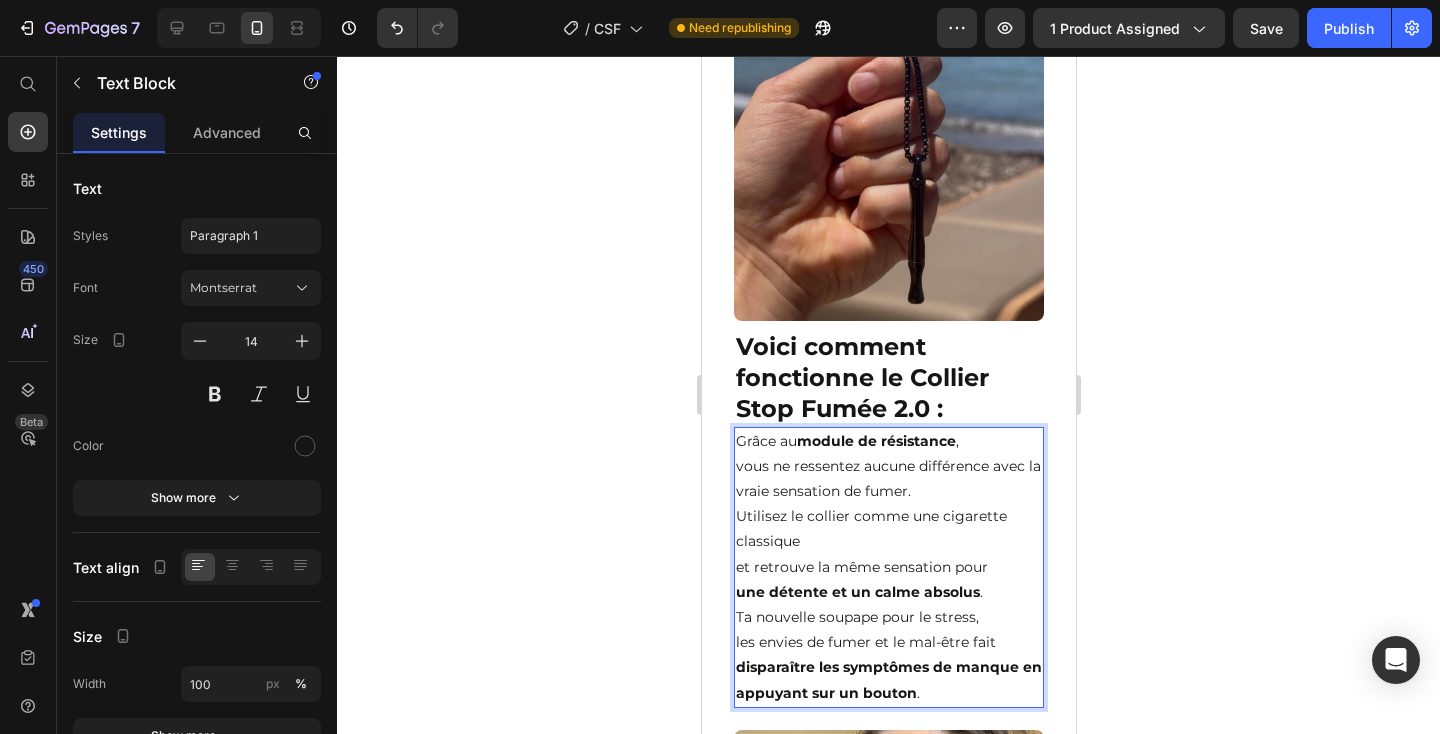 click on "Grâce au  module de résistance , vous ne ressentez aucune différence avec la vraie sensation de fumer. Utilisez le collier comme une cigarette classique et retrouve la même sensation pour une détente et un calme absolus ." at bounding box center [888, 517] 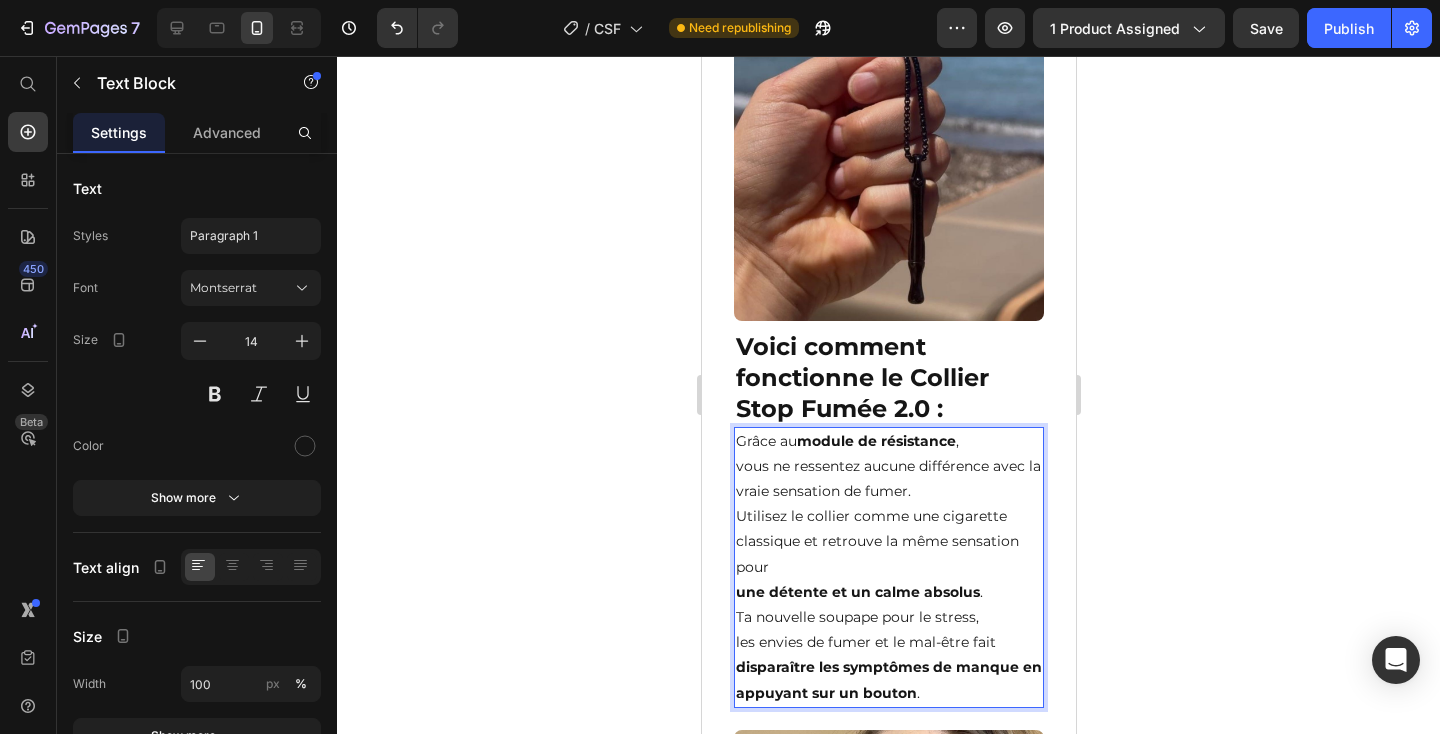 click on "Grâce au  module de résistance , vous ne ressentez aucune différence avec la vraie sensation de fumer. Utilisez le collier comme une cigarette classique et retrouve la même sensation pour une détente et un calme absolus ." at bounding box center [888, 517] 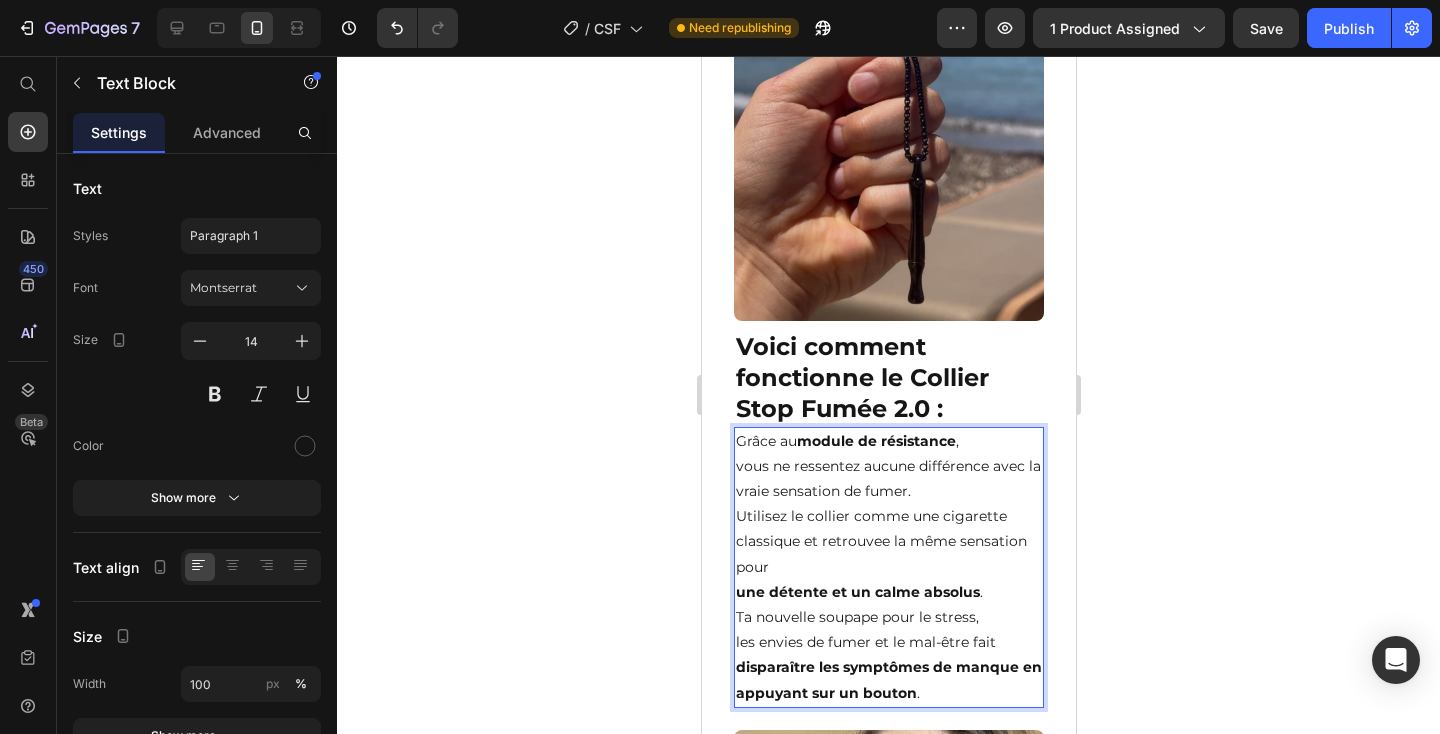 click on "une détente et un calme absolus" at bounding box center [857, 592] 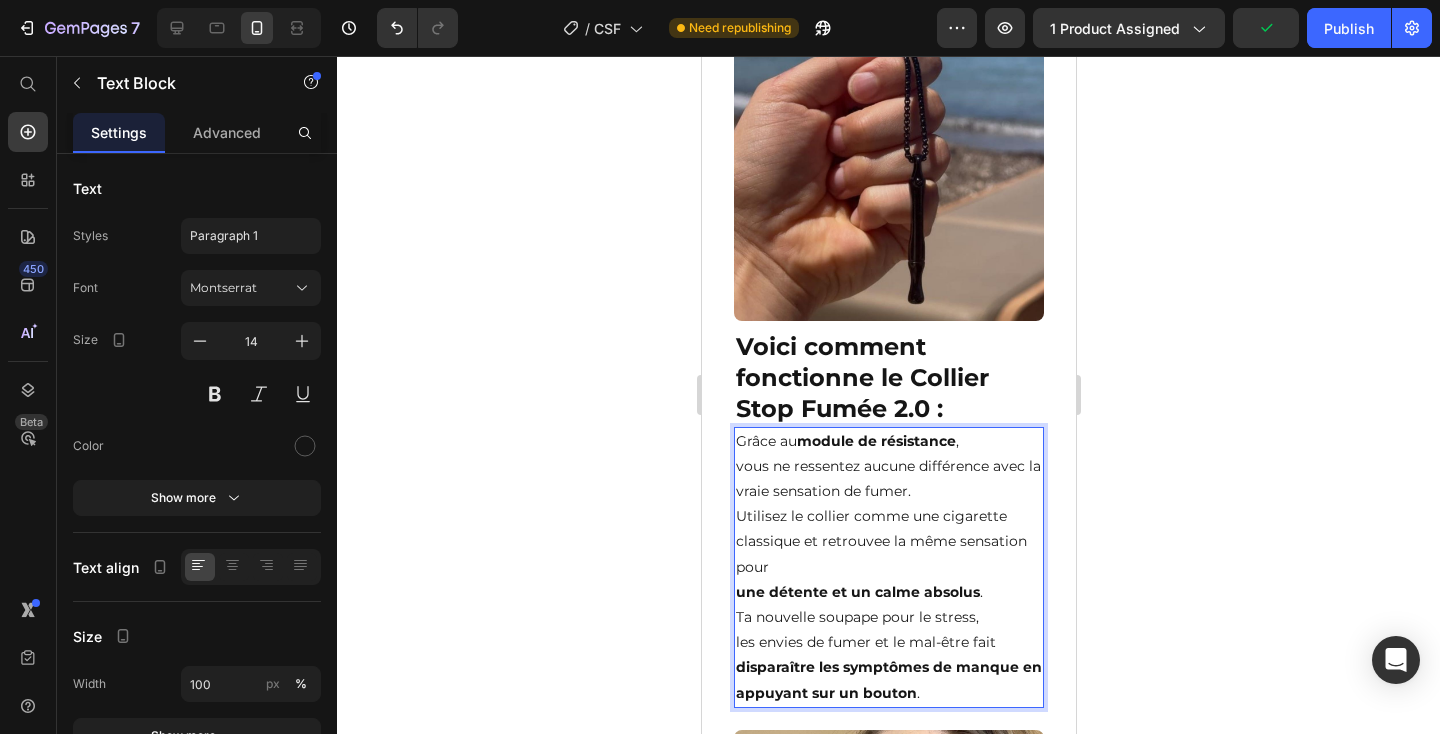 click on "Grâce au  module de résistance , vous ne ressentez aucune différence avec la vraie sensation de fumer. Utilisez le collier comme une cigarette classique et retrouvee la même sensation pour une détente et un calme absolus ." at bounding box center [888, 517] 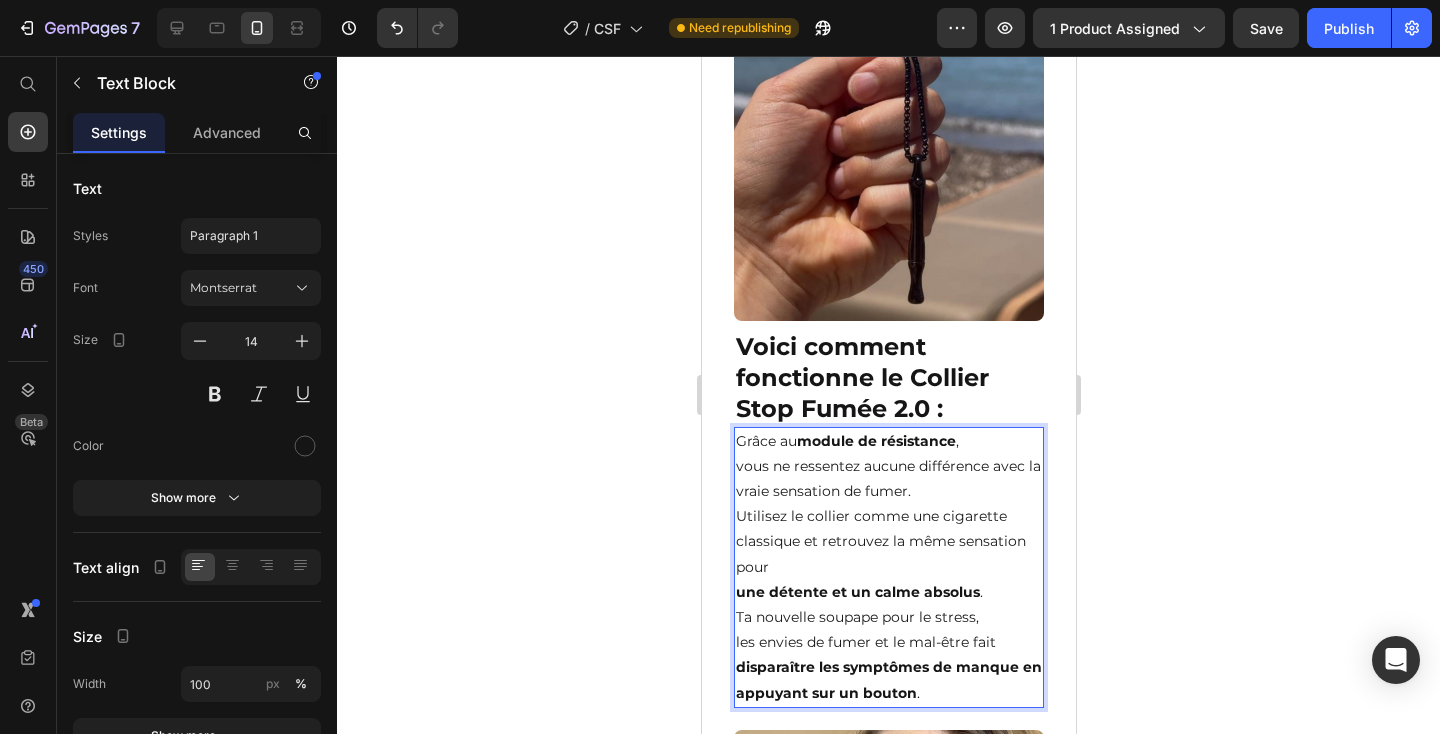 click on "une détente et un calme absolus" at bounding box center (857, 592) 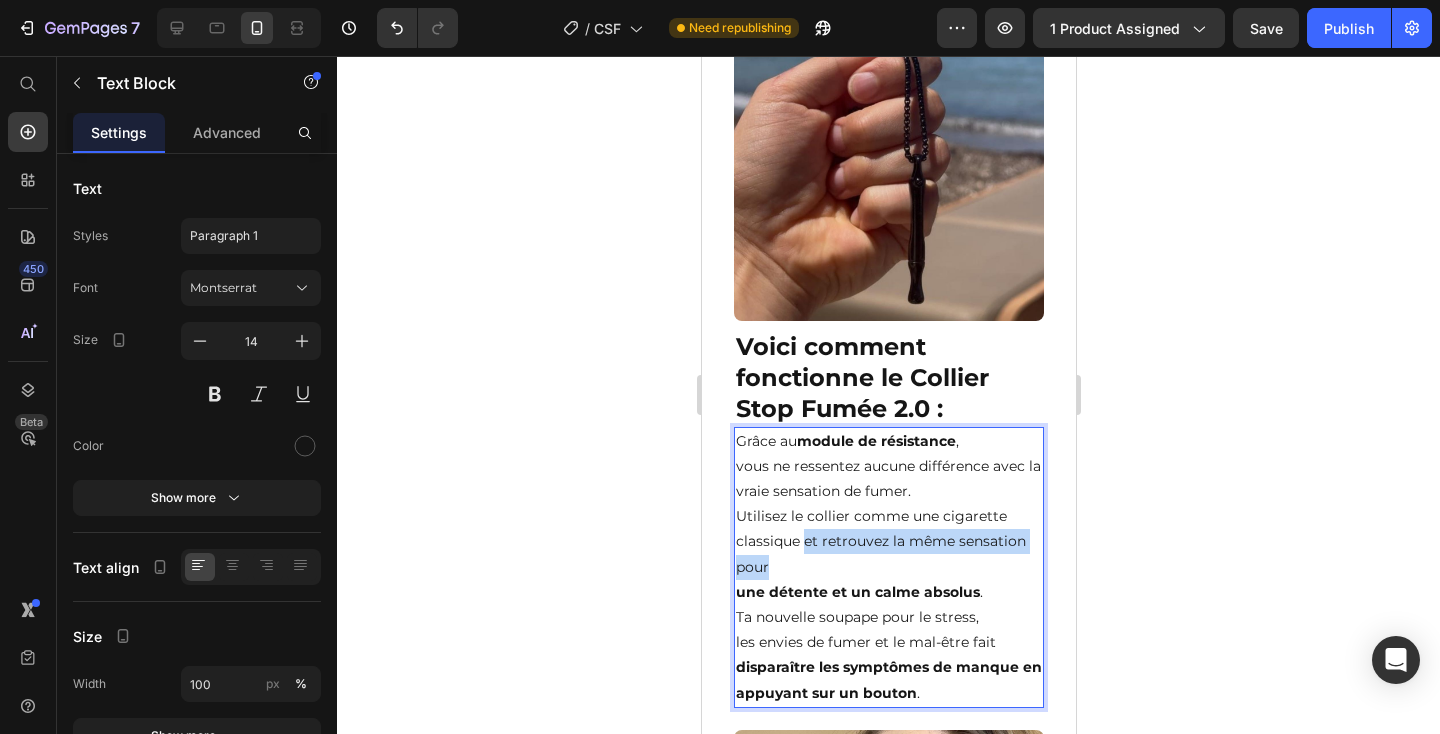 drag, startPoint x: 802, startPoint y: 538, endPoint x: 833, endPoint y: 560, distance: 38.013157 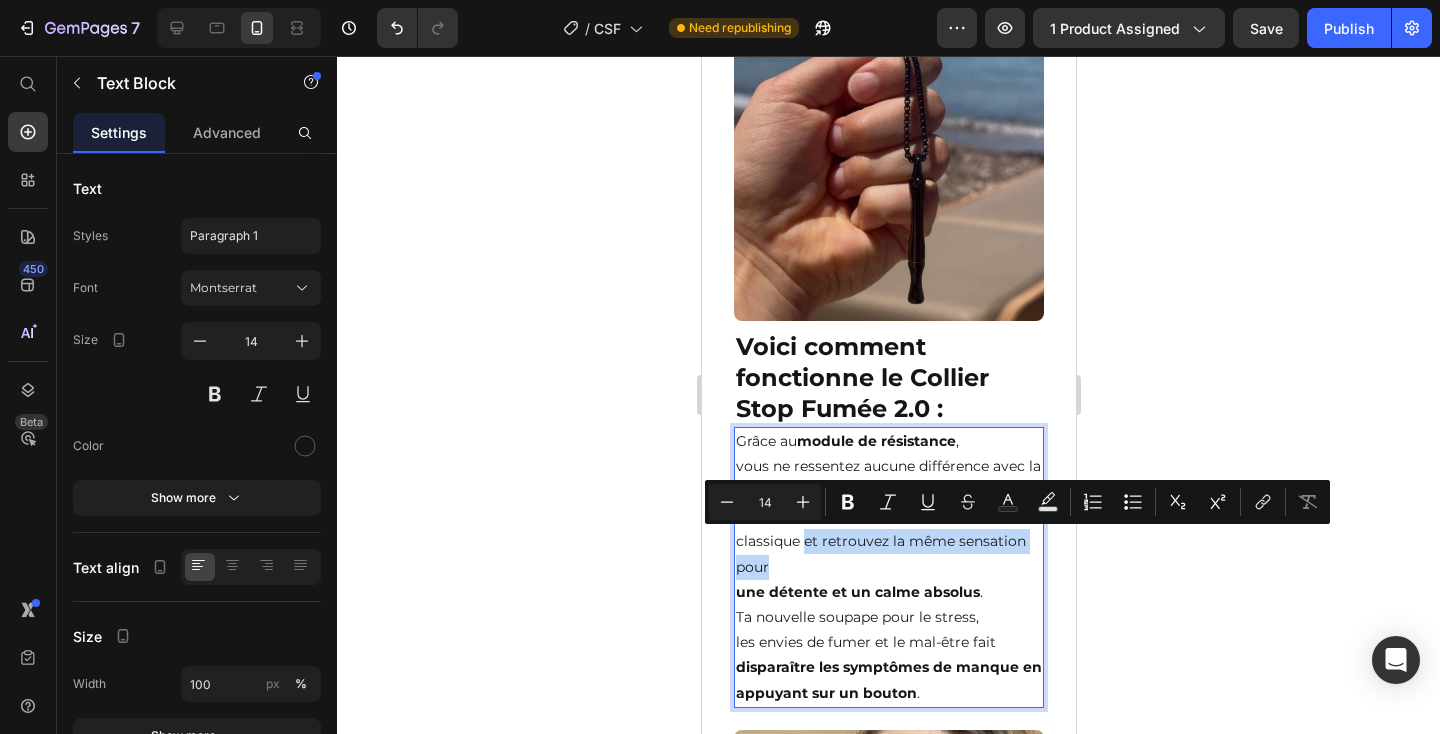 click on "Grâce au  module de résistance , vous ne ressentez aucune différence avec la vraie sensation de fumer. Utilisez le collier comme une cigarette classique et retrouvez la même sensation pour une détente et un calme absolus ." at bounding box center (888, 517) 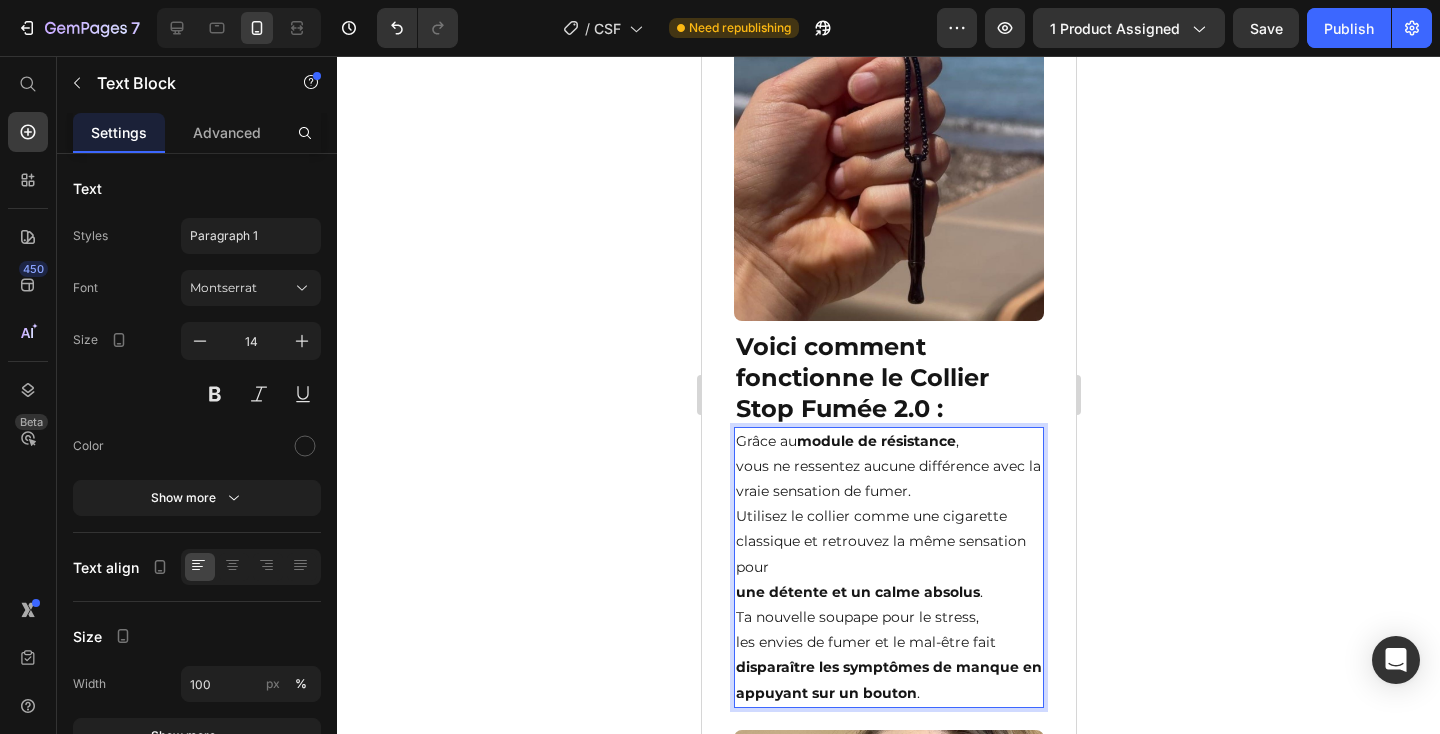 click on "Grâce au  module de résistance , vous ne ressentez aucune différence avec la vraie sensation de fumer. Utilisez le collier comme une cigarette classique et retrouvez la même sensation pour une détente et un calme absolus ." at bounding box center (888, 517) 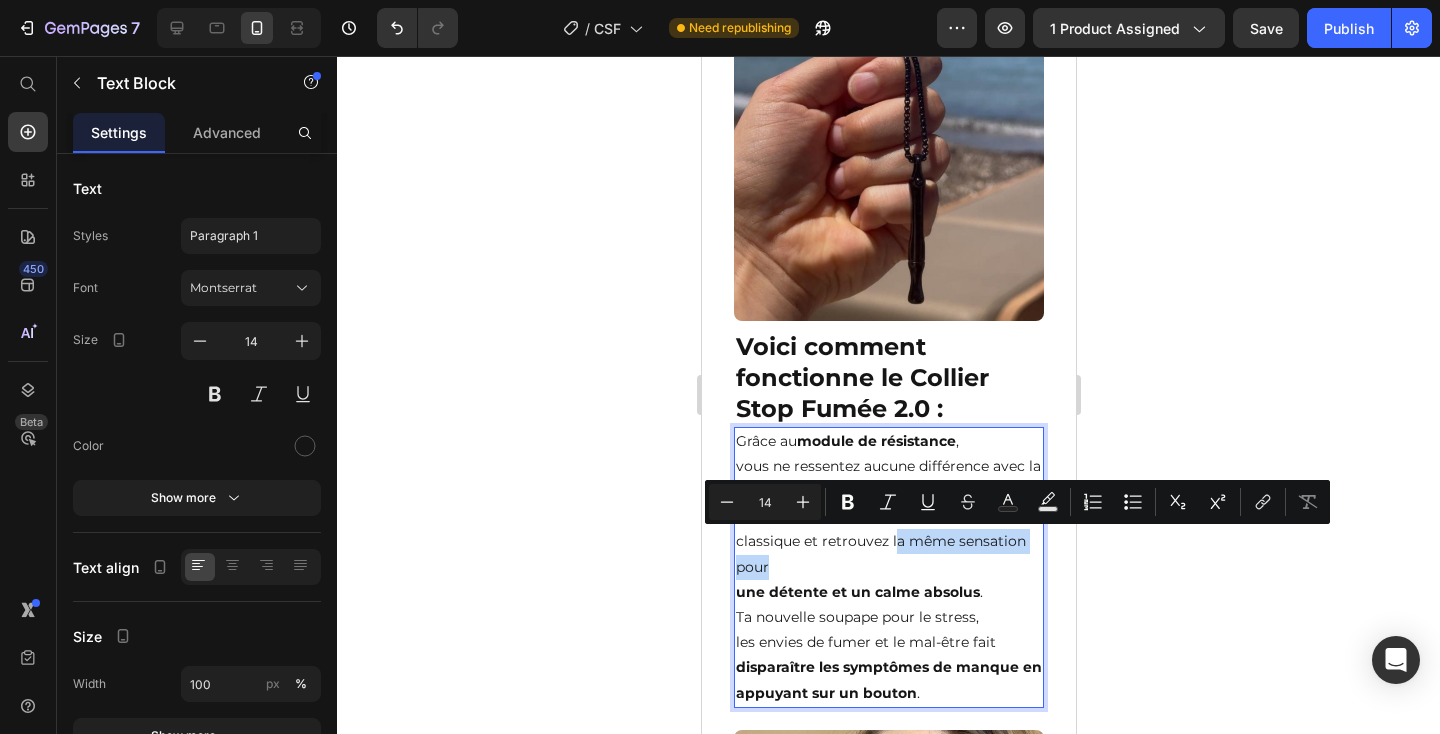 drag, startPoint x: 895, startPoint y: 538, endPoint x: 917, endPoint y: 567, distance: 36.40055 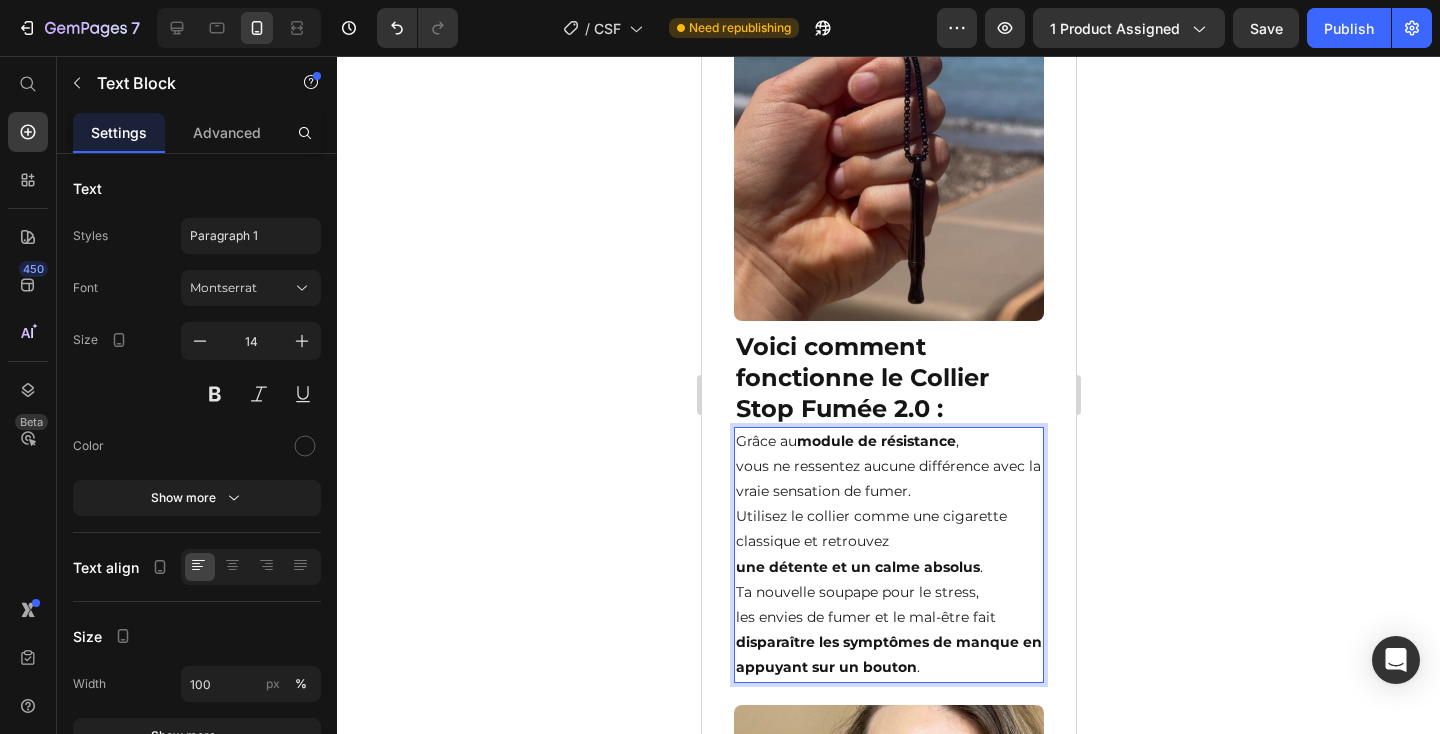 click on "une détente et un calme absolus" at bounding box center (857, 567) 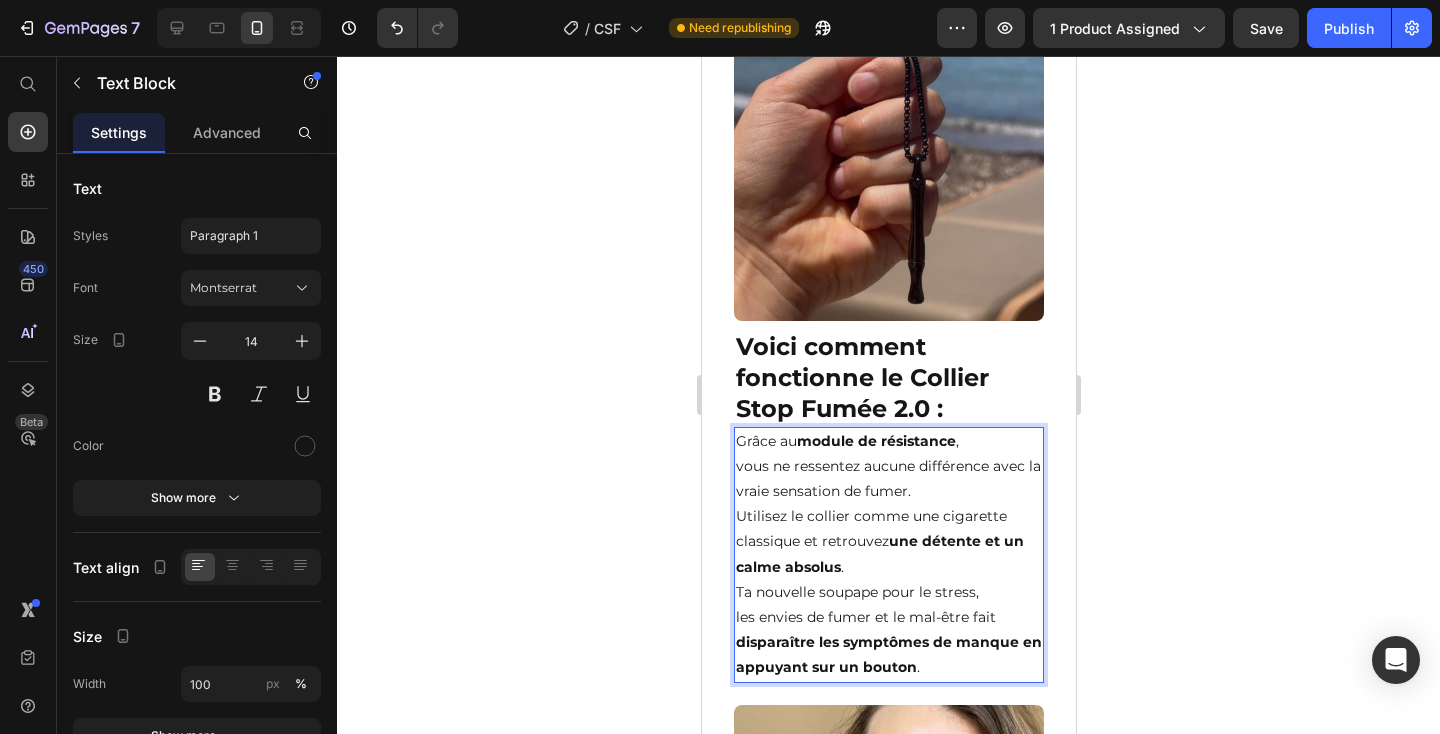 click on "une détente et un calme absolus" at bounding box center [879, 553] 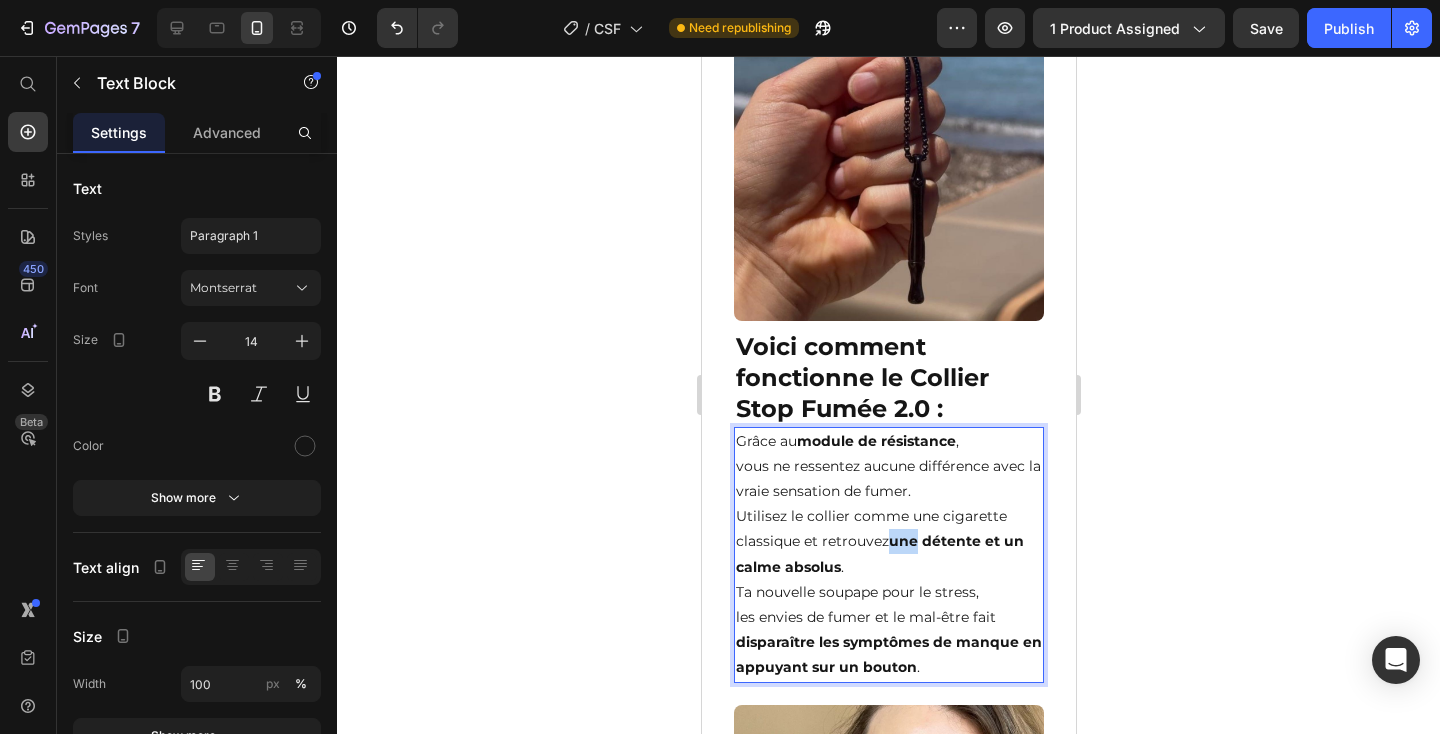 click on "une détente et un calme absolus" at bounding box center (879, 553) 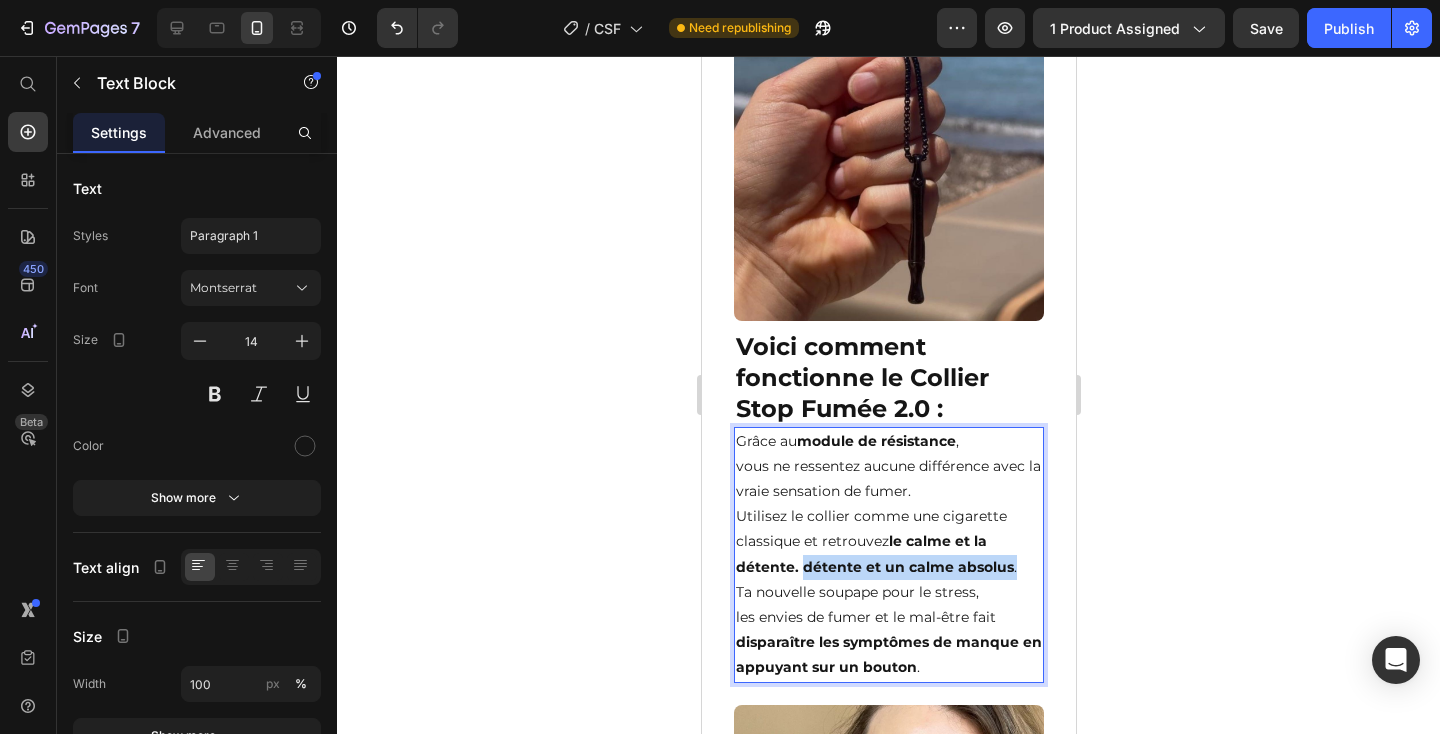 drag, startPoint x: 1012, startPoint y: 565, endPoint x: 799, endPoint y: 566, distance: 213.00235 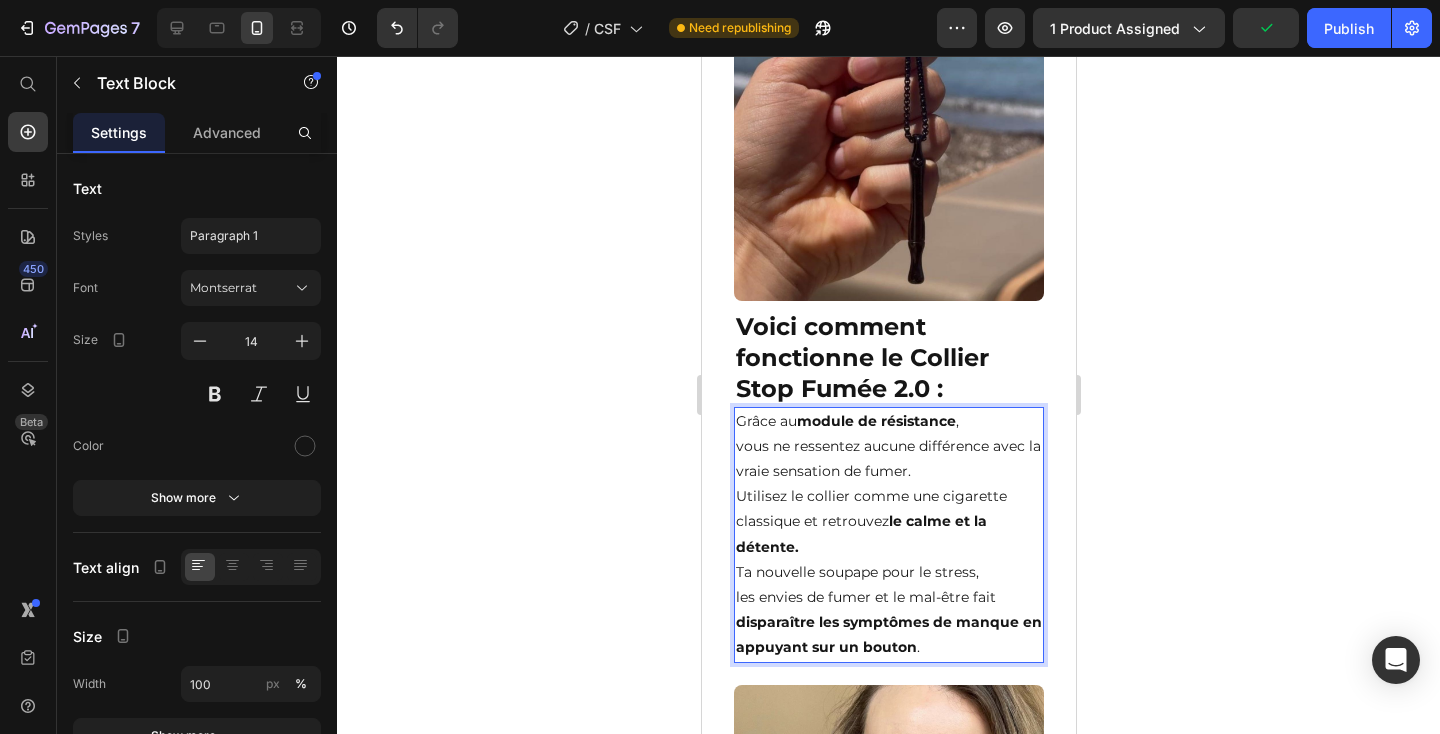 scroll, scrollTop: 2772, scrollLeft: 0, axis: vertical 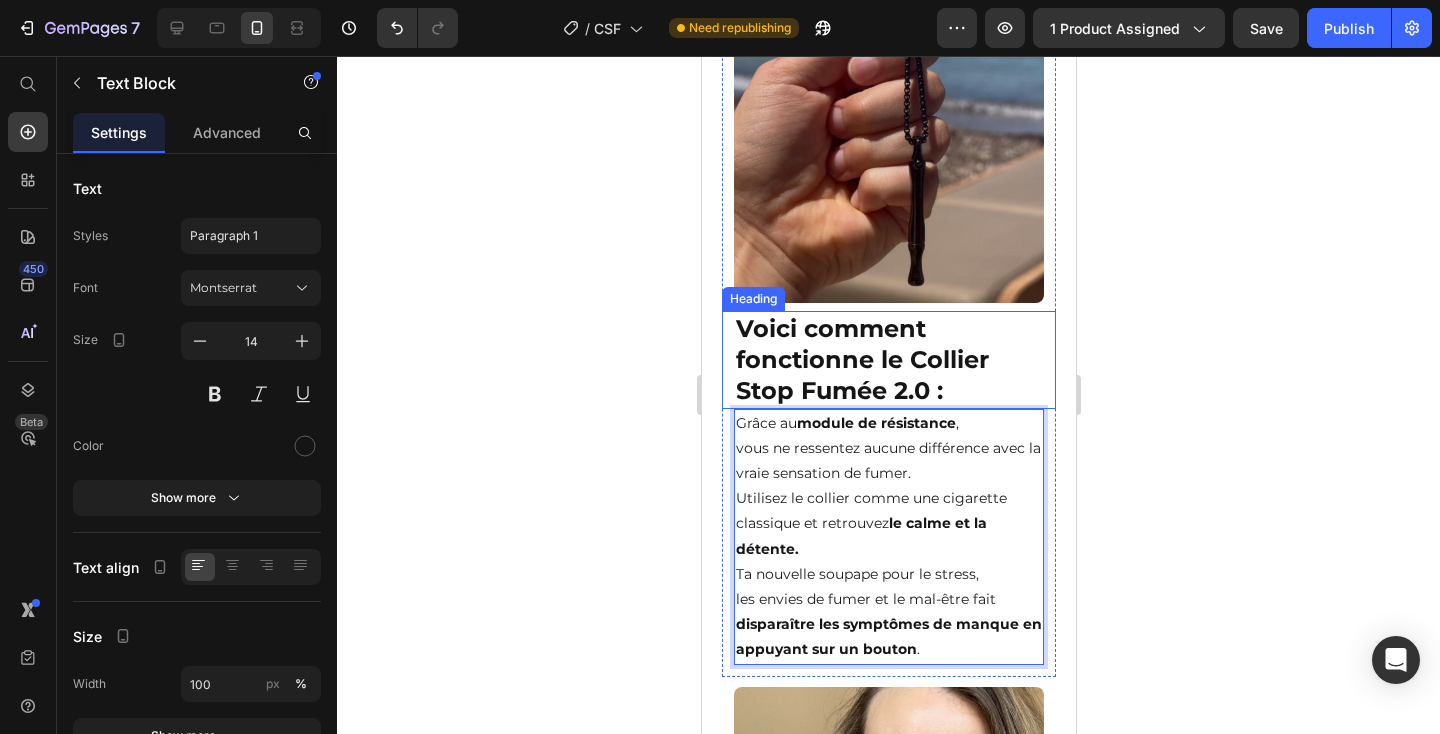 click on "Voici comment fonctionne le Collier Stop Fumée 2.0 :" at bounding box center [888, 360] 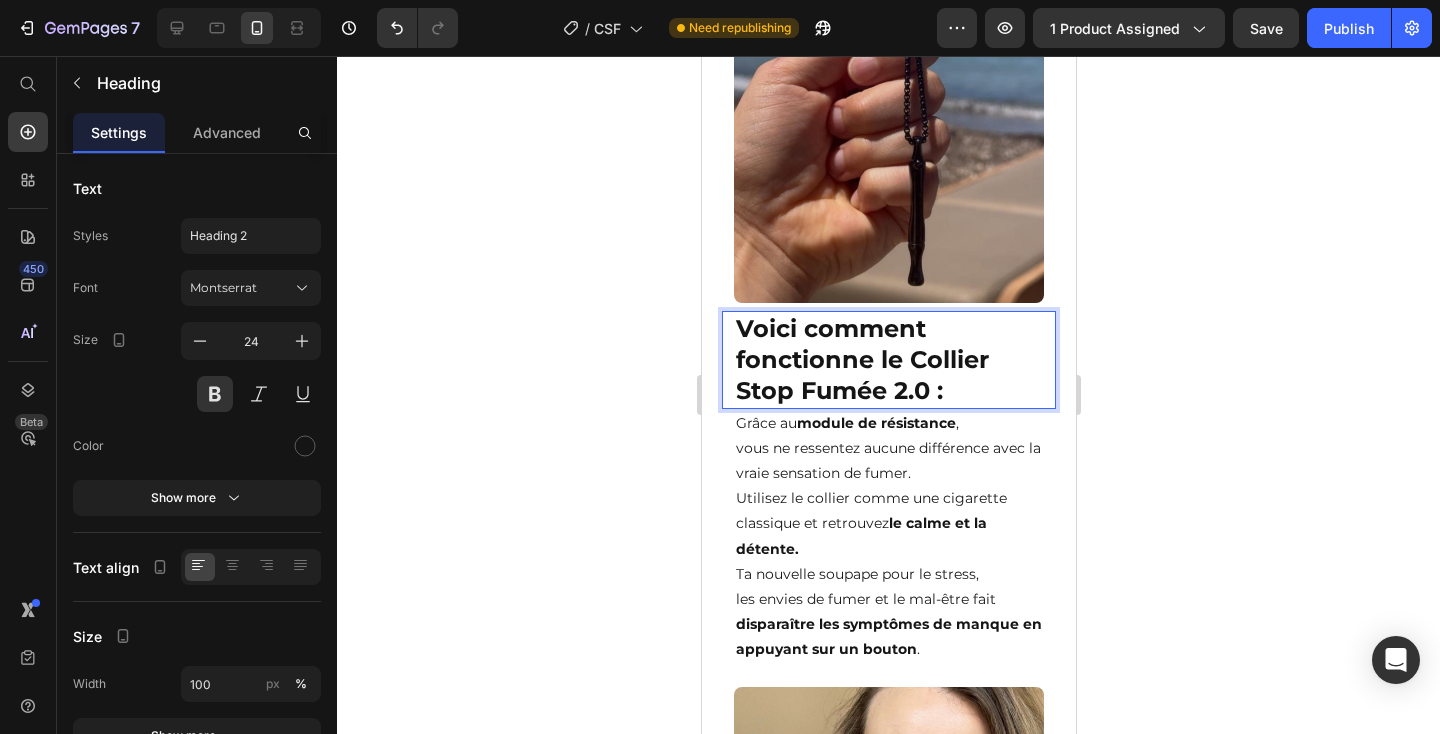 click on "Voici comment fonctionne le Collier Stop Fumée 2.0 :" at bounding box center (888, 360) 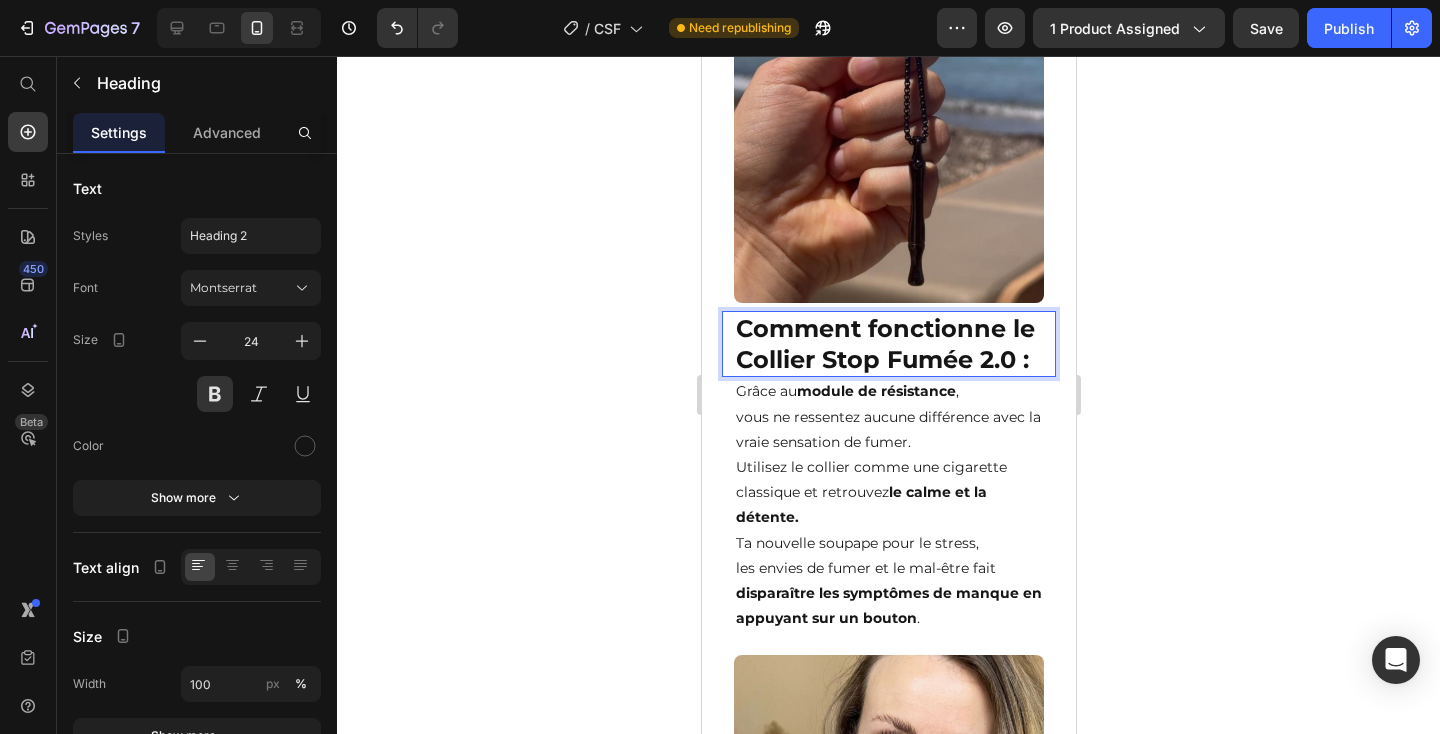 click on "Comment fonctionne le Collier Stop Fumée 2.0 :" at bounding box center [888, 344] 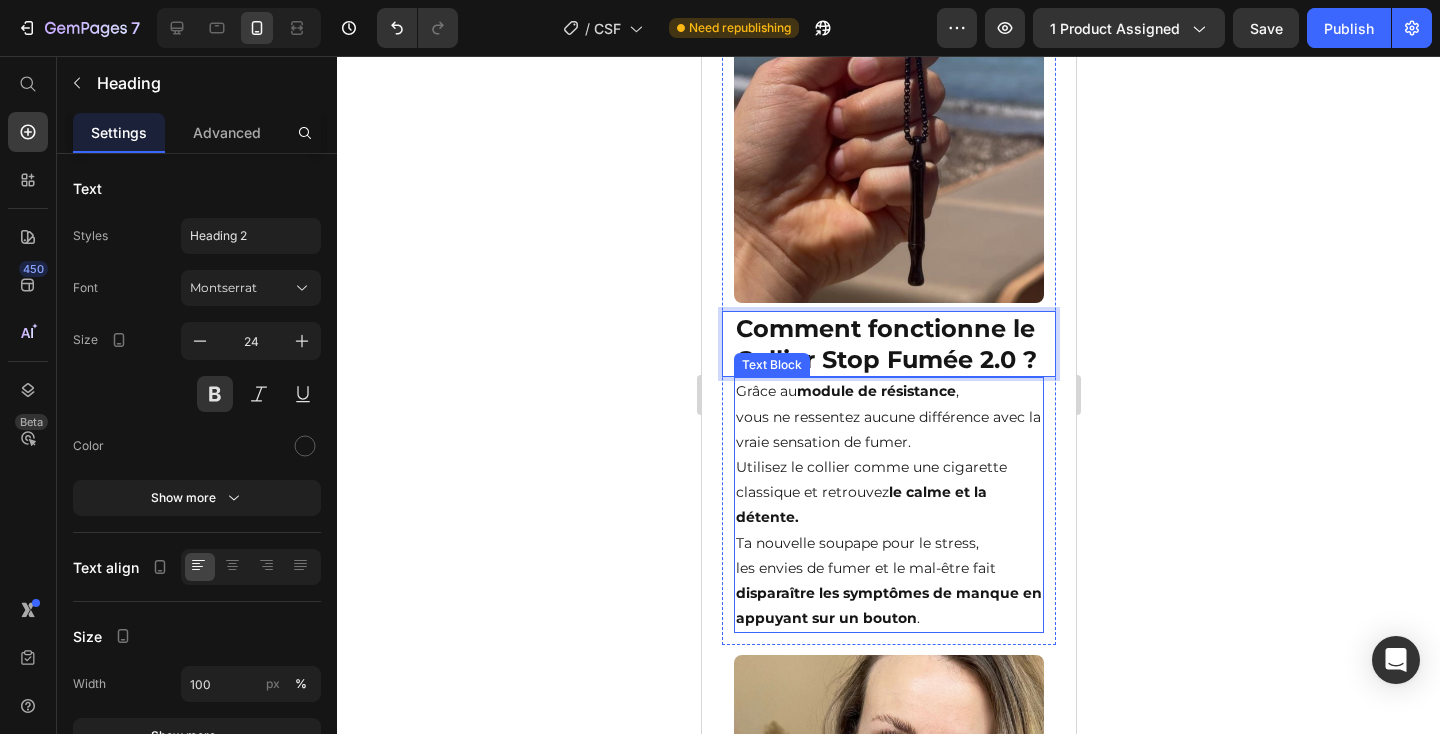 click on "Grâce au  module de résistance , vous ne ressentez aucune différence avec la vraie sensation de fumer. Utilisez le collier comme une cigarette classique et retrouvez  le calme et la détente." at bounding box center (888, 454) 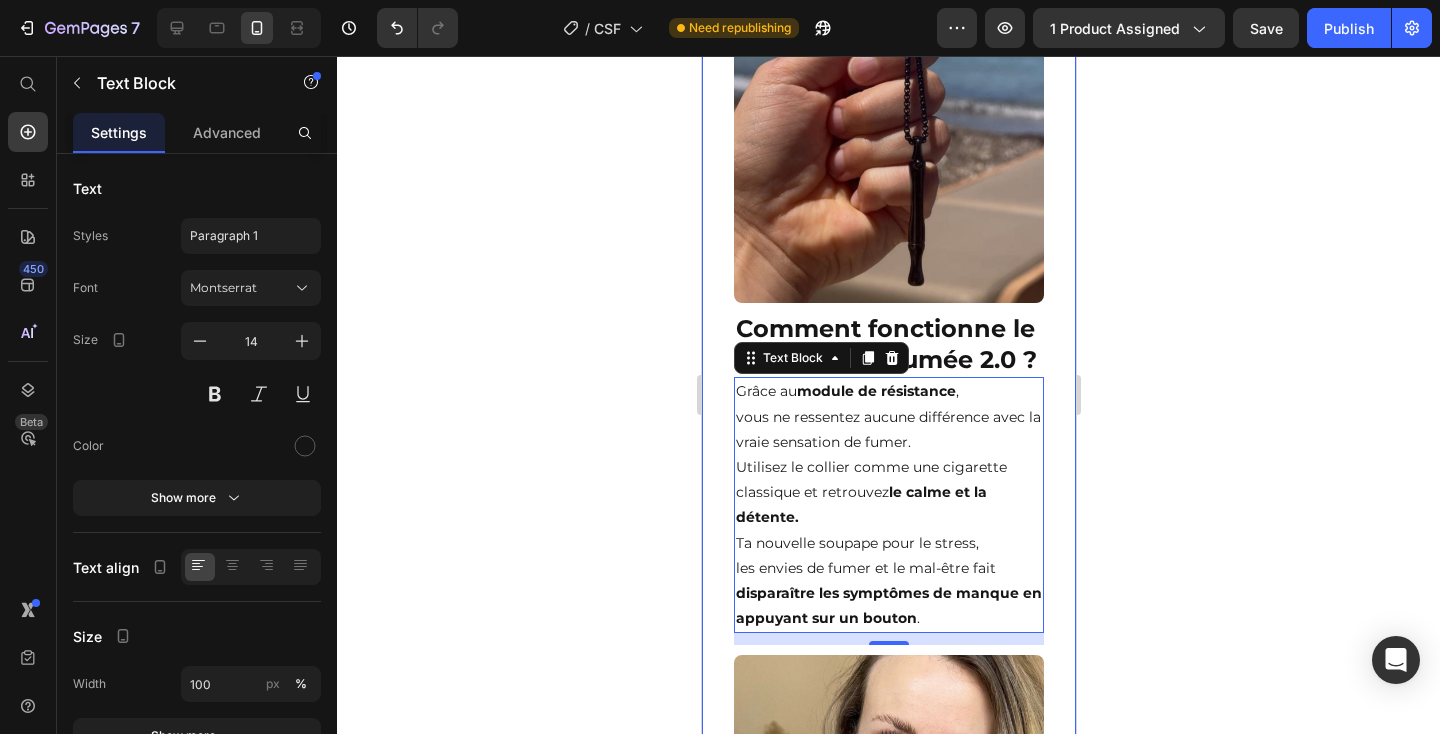 click 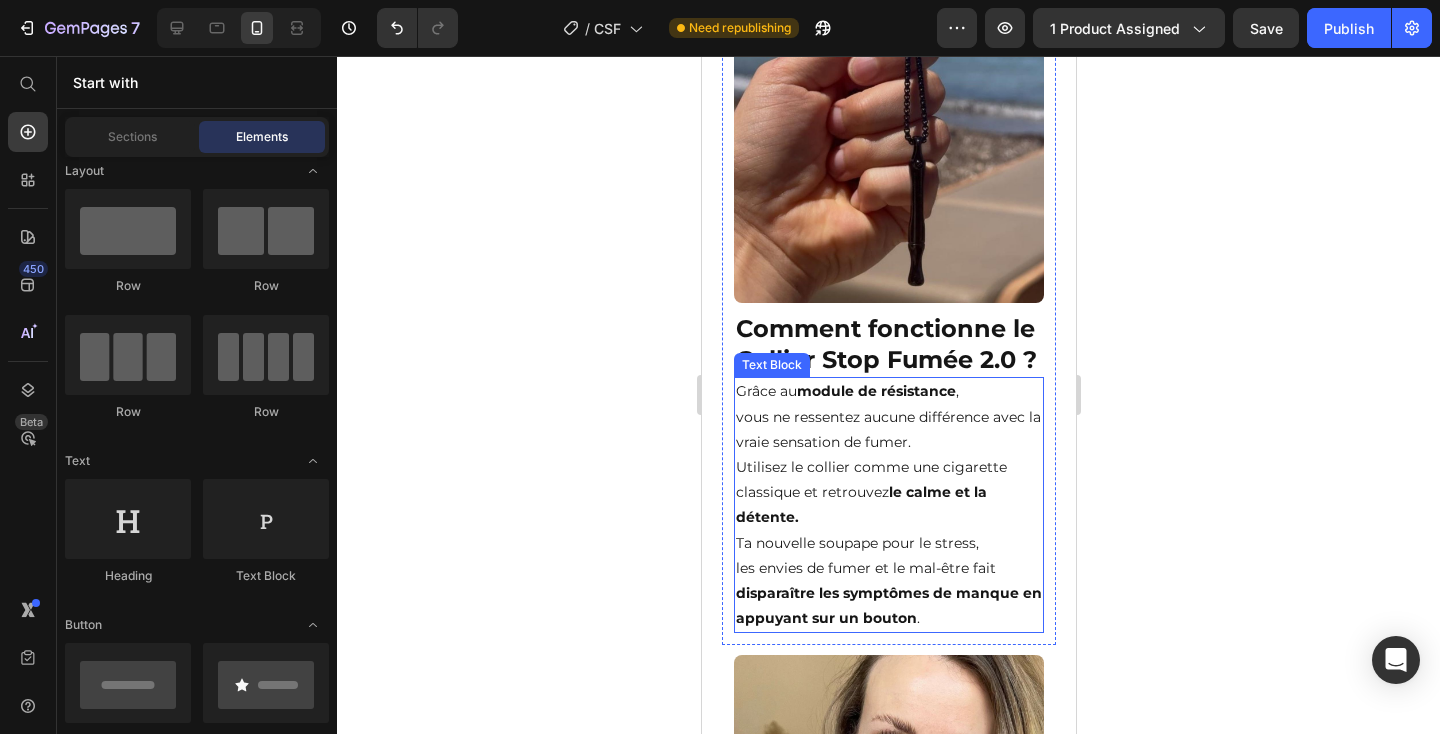 click on "Grâce au  module de résistance , vous ne ressentez aucune différence avec la vraie sensation de fumer. Utilisez le collier comme une cigarette classique et retrouvez  le calme et la détente." at bounding box center [888, 454] 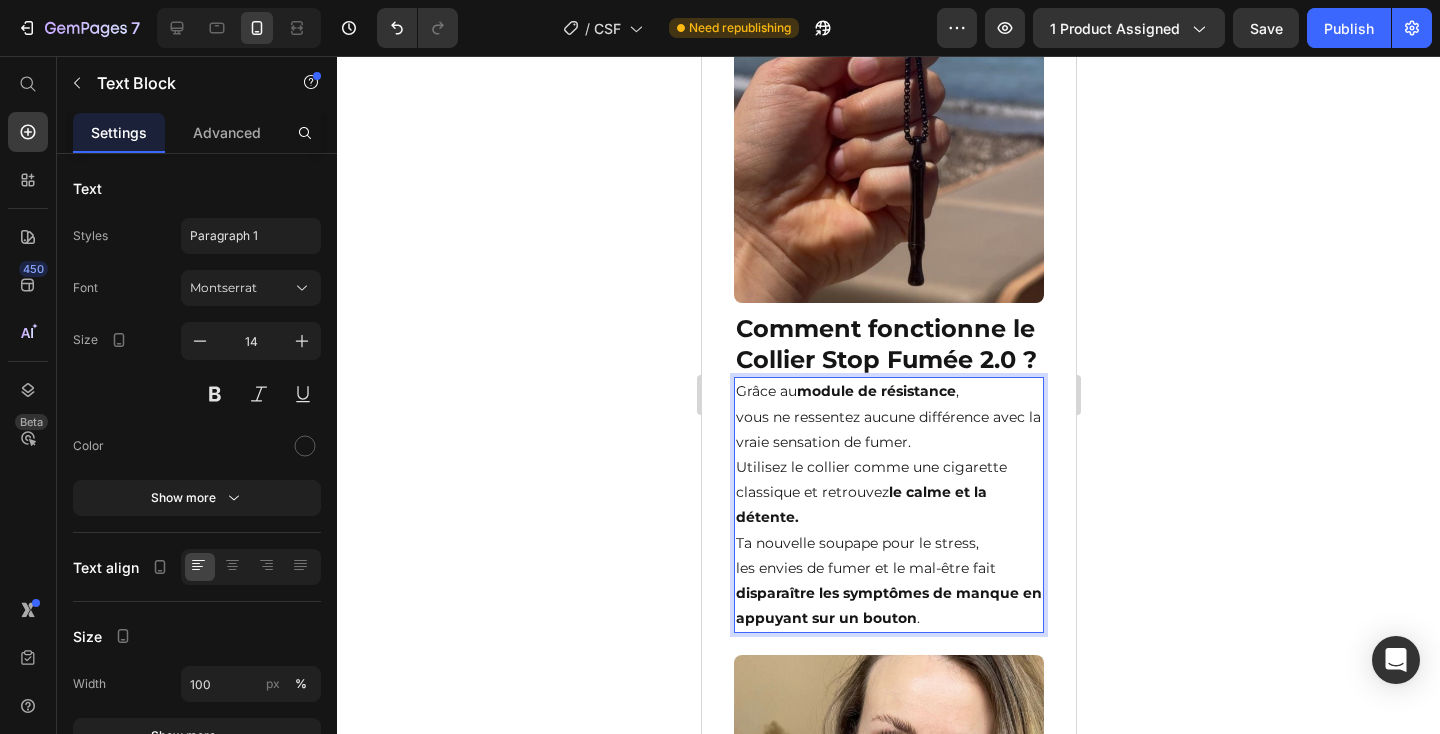 drag, startPoint x: 803, startPoint y: 515, endPoint x: 810, endPoint y: 495, distance: 21.189621 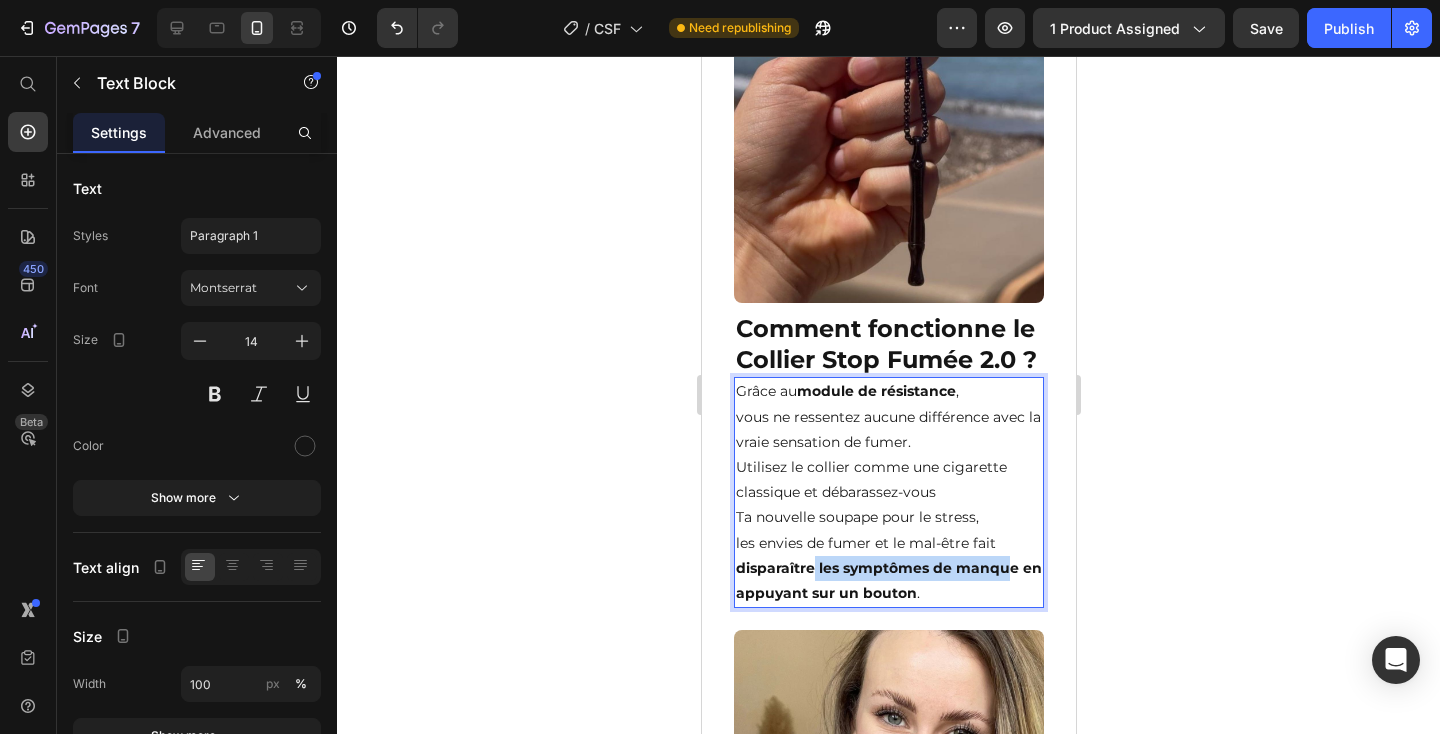 drag, startPoint x: 1006, startPoint y: 568, endPoint x: 821, endPoint y: 567, distance: 185.0027 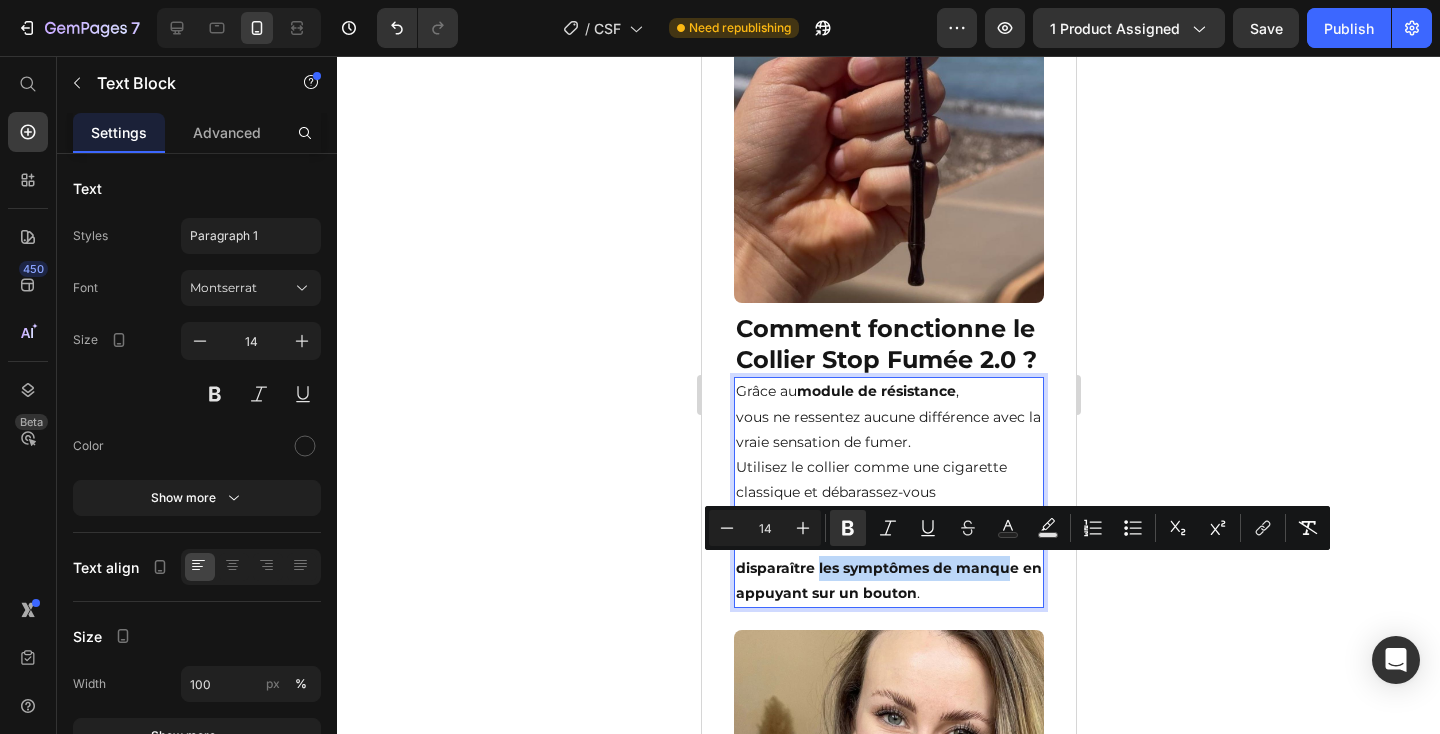 copy on "les symptômes de manqu" 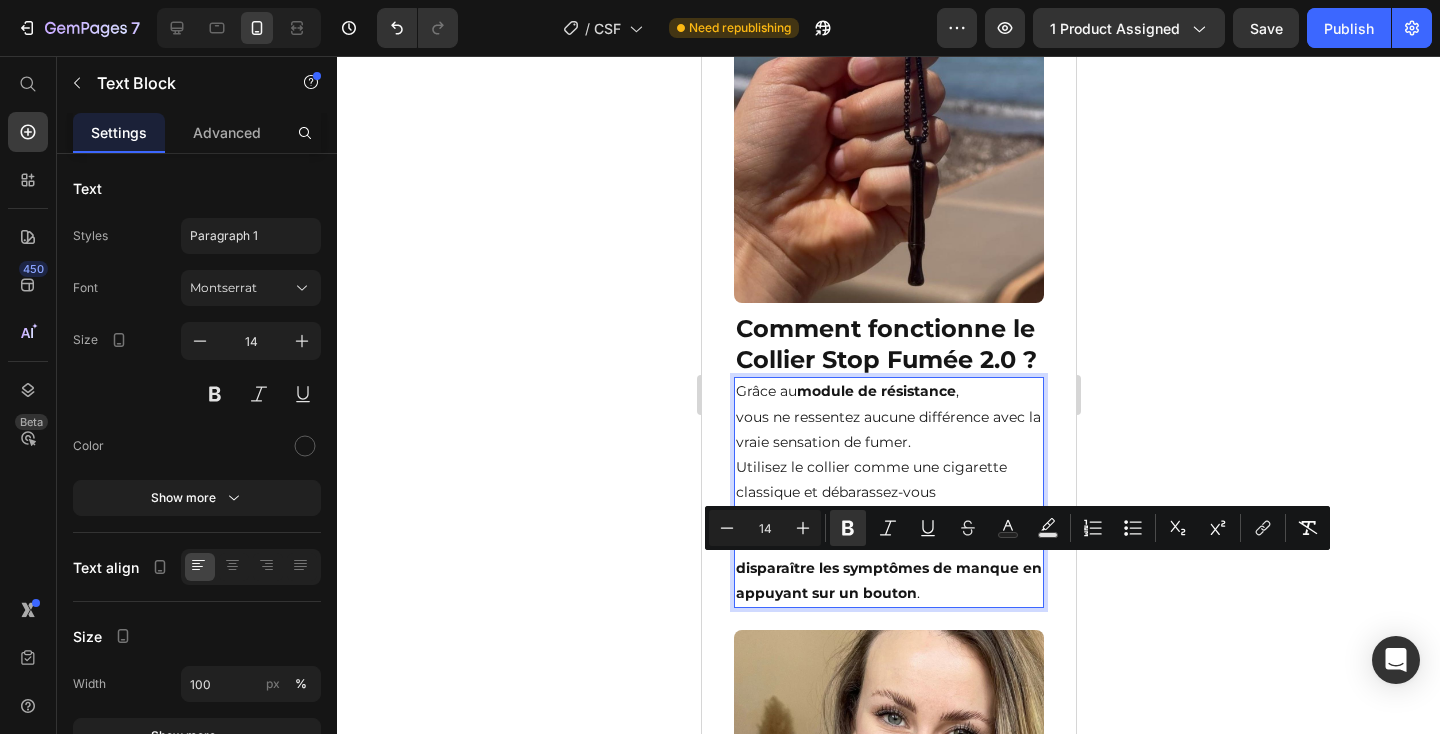 click on "Grâce au  module de résistance , vous ne ressentez aucune différence avec la vraie sensation de fumer. Utilisez le collier comme une cigarette classique et débarassez-vous" at bounding box center (888, 442) 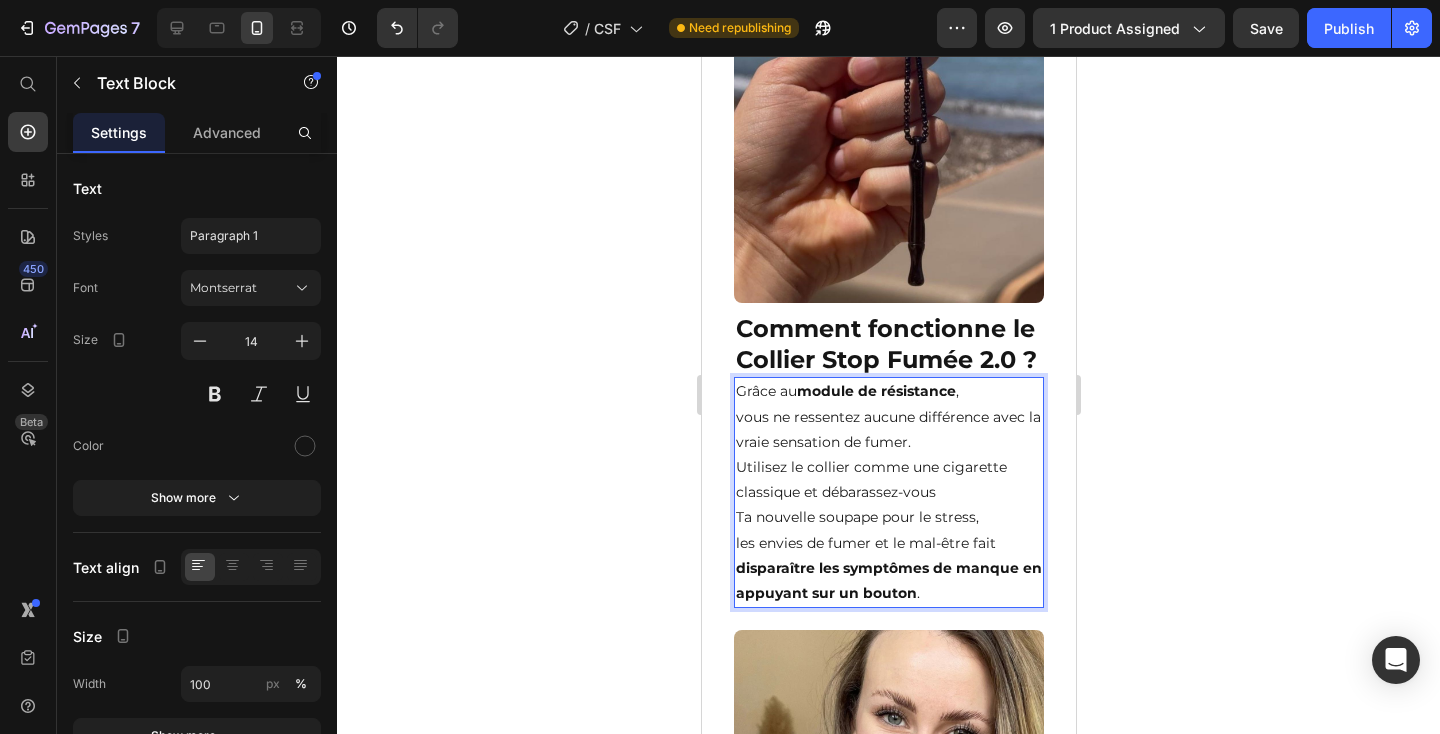 click on "Grâce au  module de résistance , vous ne ressentez aucune différence avec la vraie sensation de fumer. Utilisez le collier comme une cigarette classique et débarassez-vous" at bounding box center (888, 442) 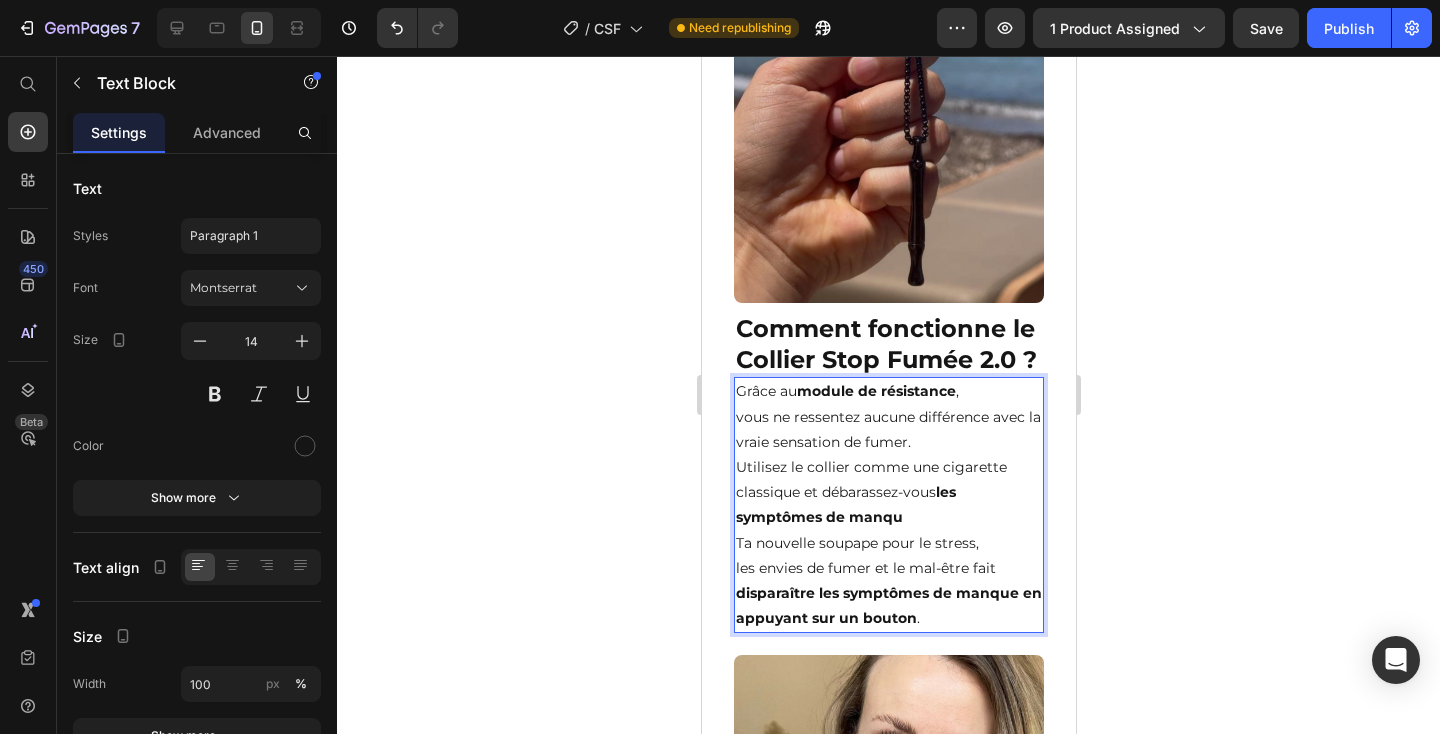 click on "les symptômes de manqu" at bounding box center (845, 504) 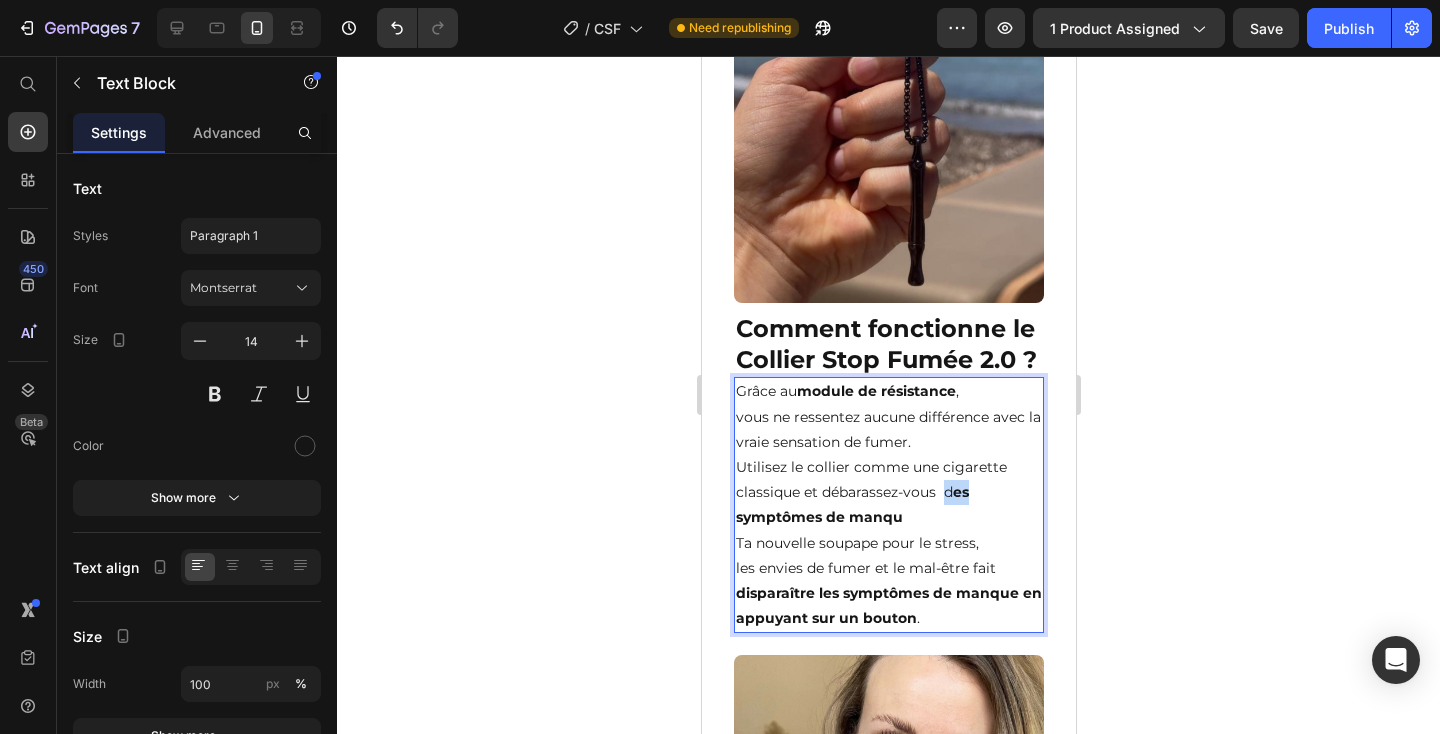drag, startPoint x: 955, startPoint y: 492, endPoint x: 944, endPoint y: 492, distance: 11 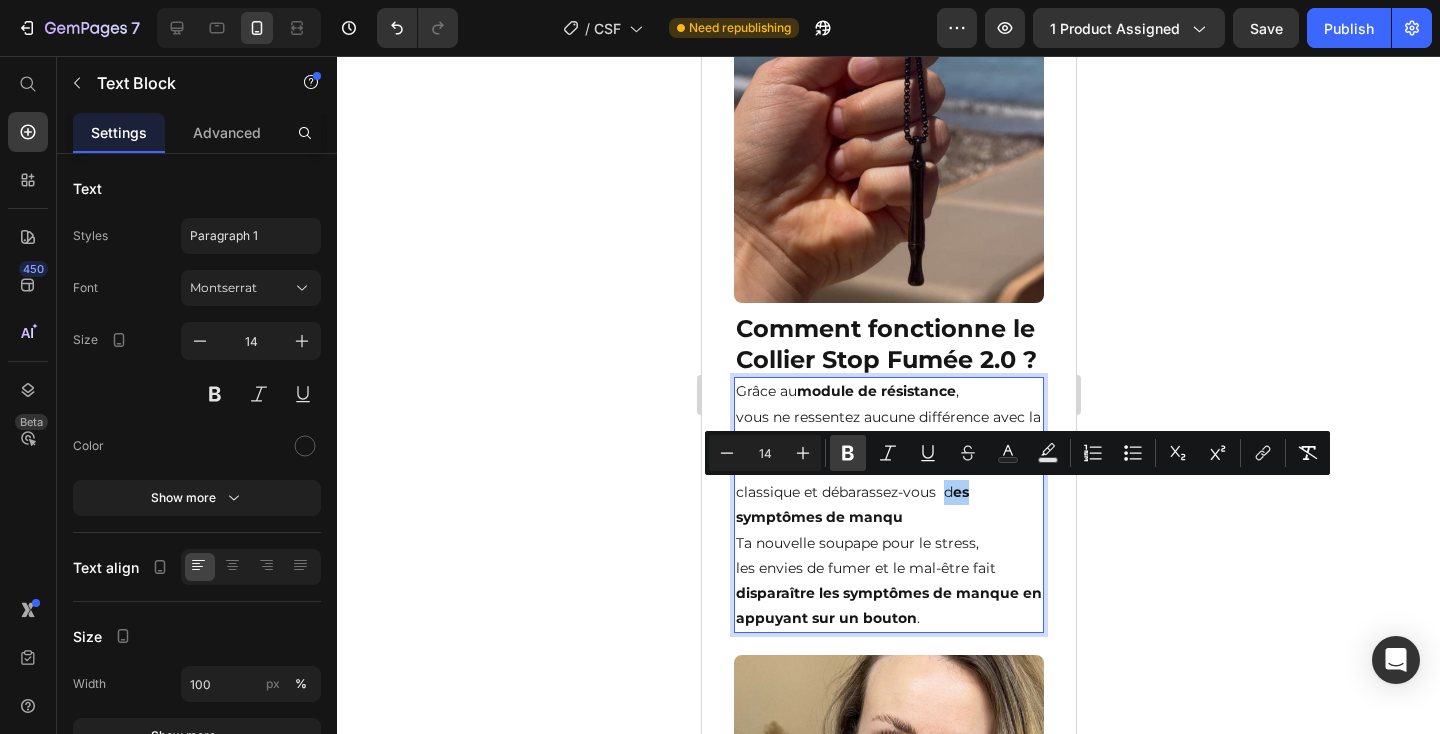 click 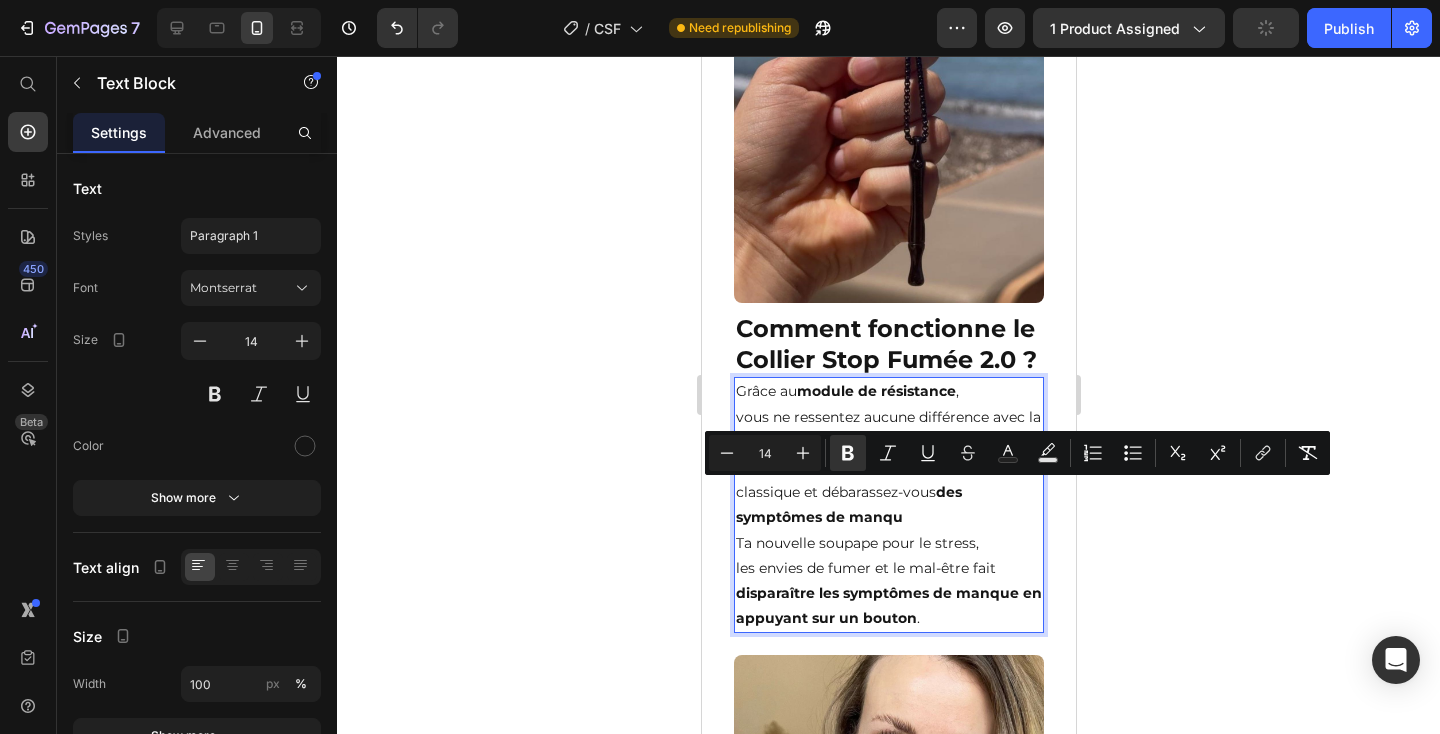 click on "Ta nouvelle soupape pour le stress, les envies de fumer et le mal-être fait disparaître les symptômes de manque en appuyant sur un bouton ." at bounding box center (888, 581) 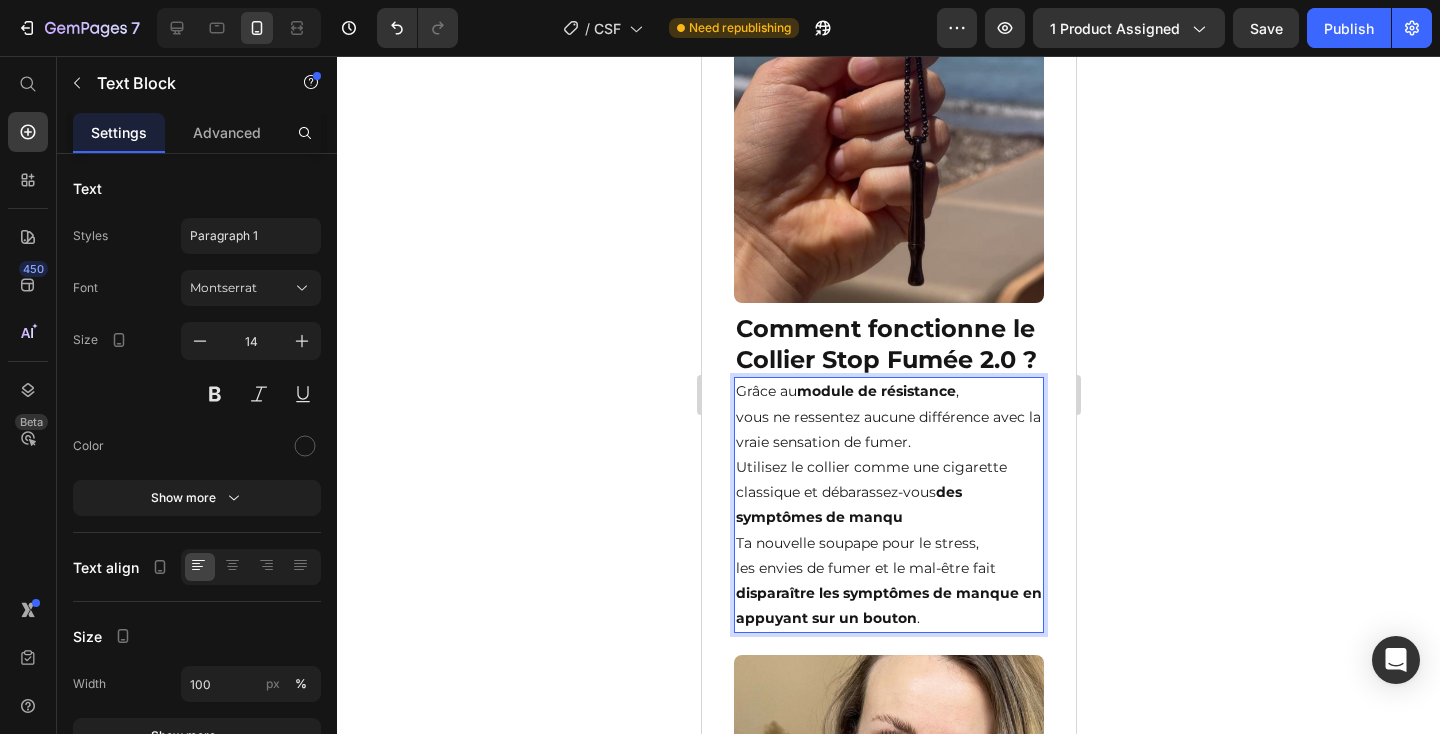 click on "Grâce au  module de résistance , vous ne ressentez aucune différence avec la vraie sensation de fumer. Utilisez le collier comme une cigarette classique et débarassez-vous   des symptômes de manqu" at bounding box center [888, 454] 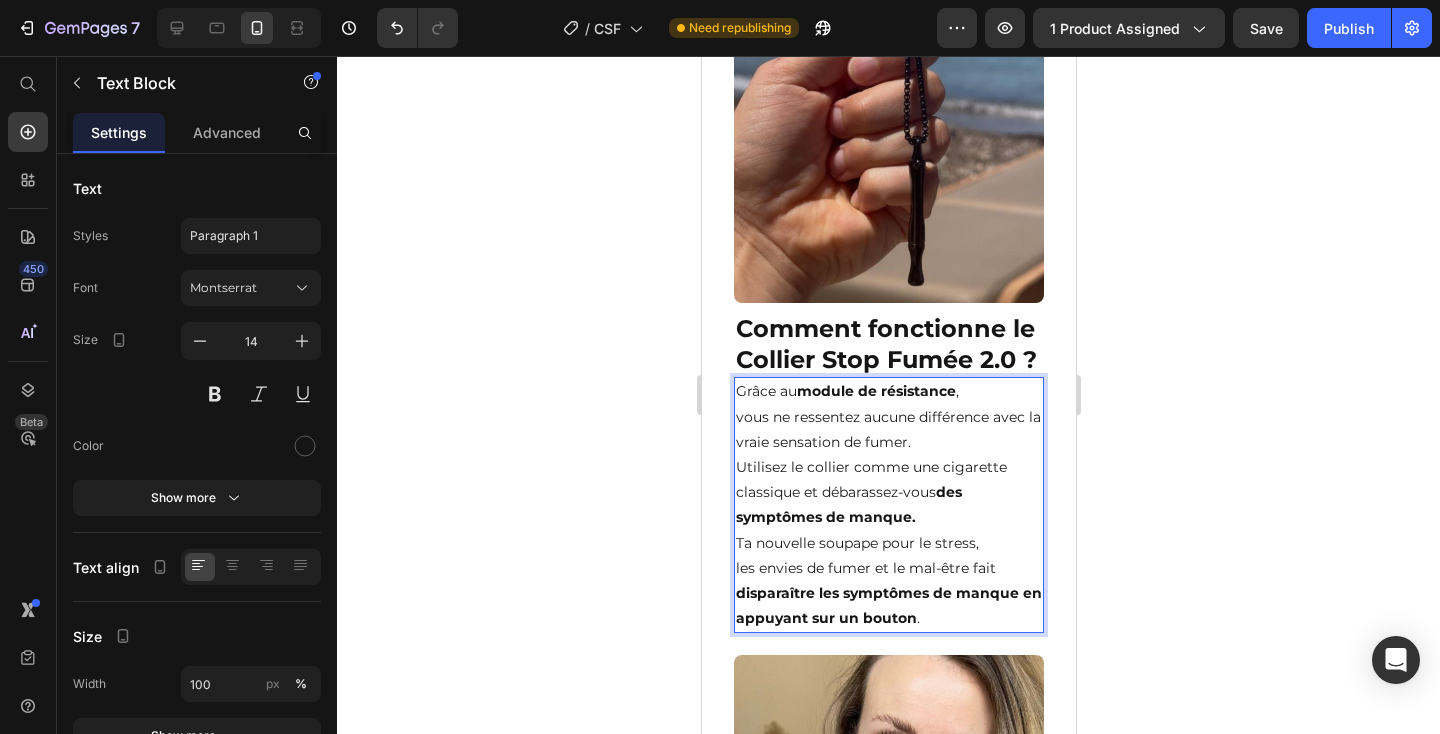 click on "Grâce au  module de résistance , vous ne ressentez aucune différence avec la vraie sensation de fumer. Utilisez le collier comme une cigarette classique et débarassez-vous   des symptômes de manque." at bounding box center [888, 454] 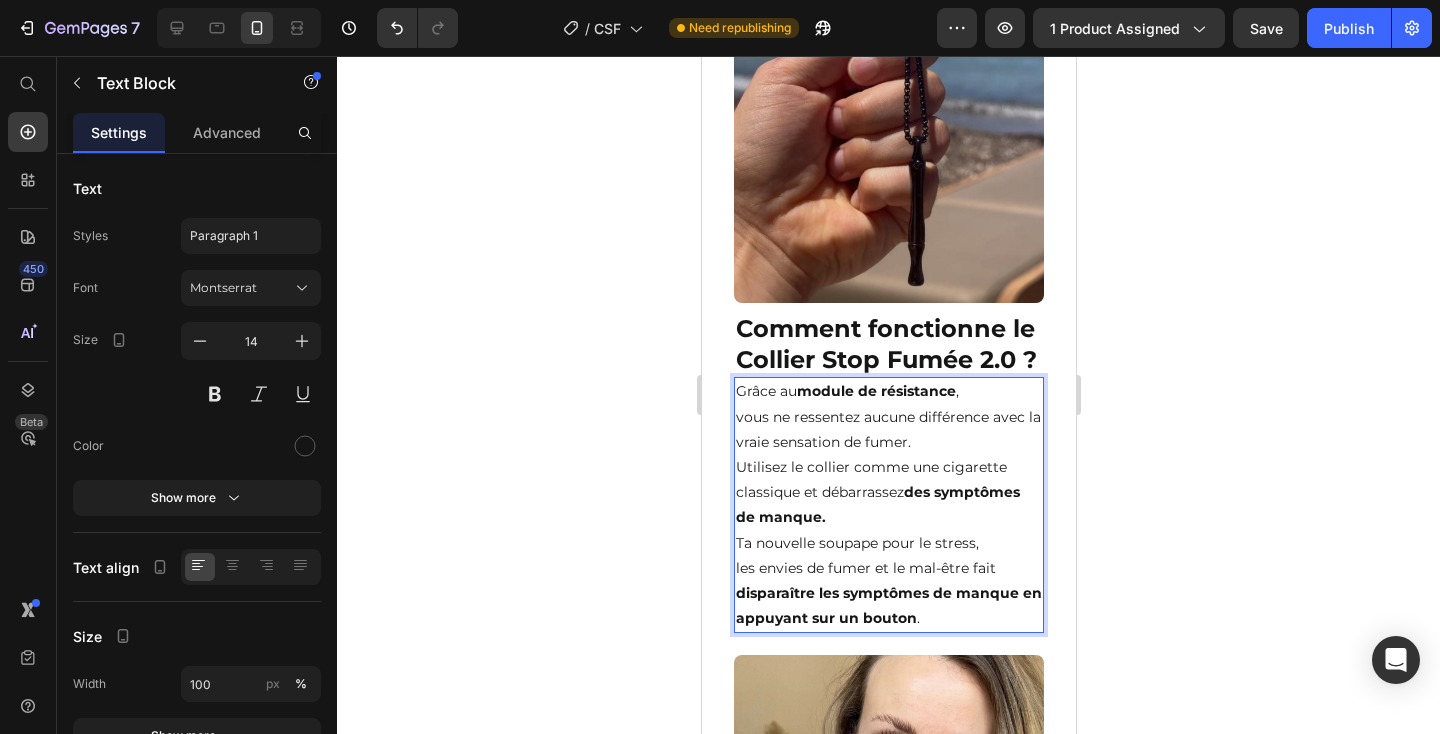 click on "Grâce au  module de résistance , vous ne ressentez aucune différence avec la vraie sensation de fumer. Utilisez le collier comme une cigarette classique et débarrassez   des symptômes de manque." at bounding box center [888, 454] 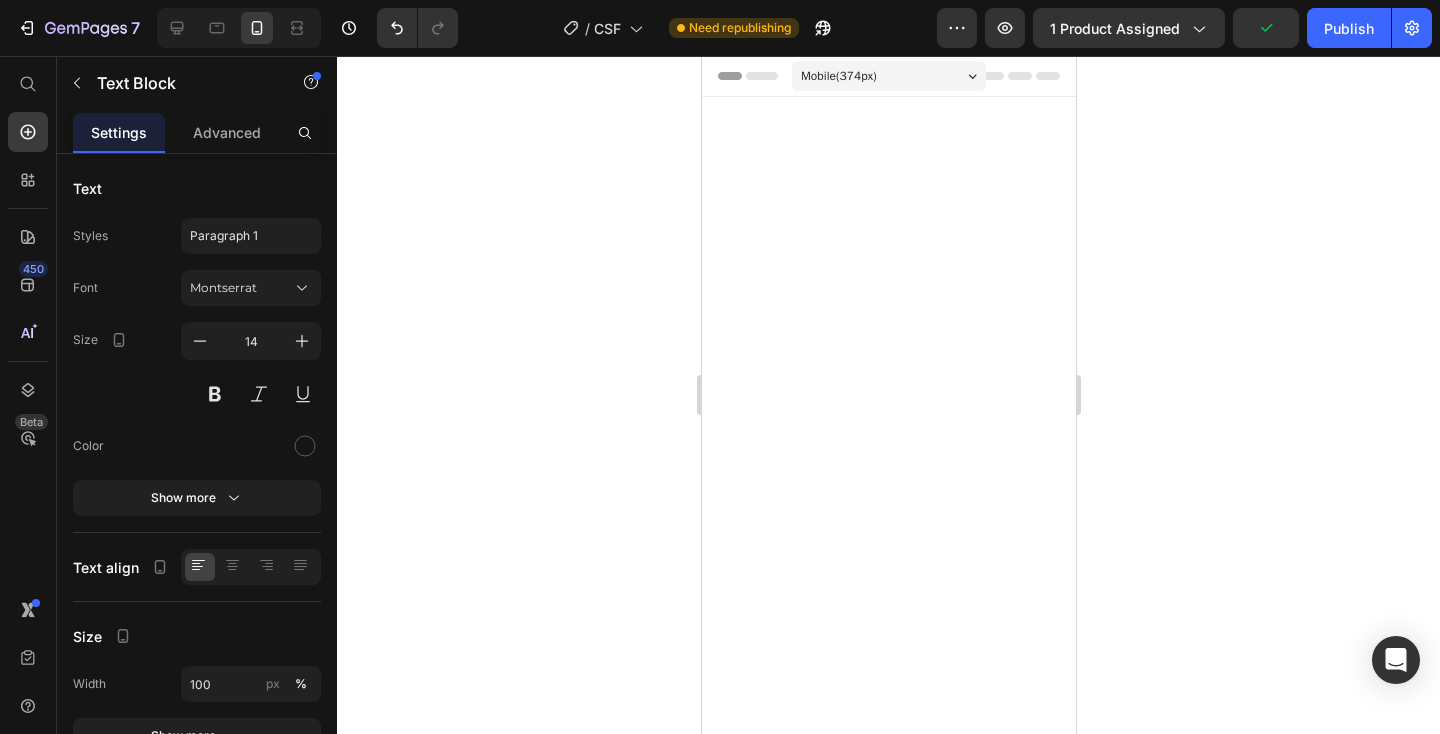 scroll, scrollTop: 2772, scrollLeft: 0, axis: vertical 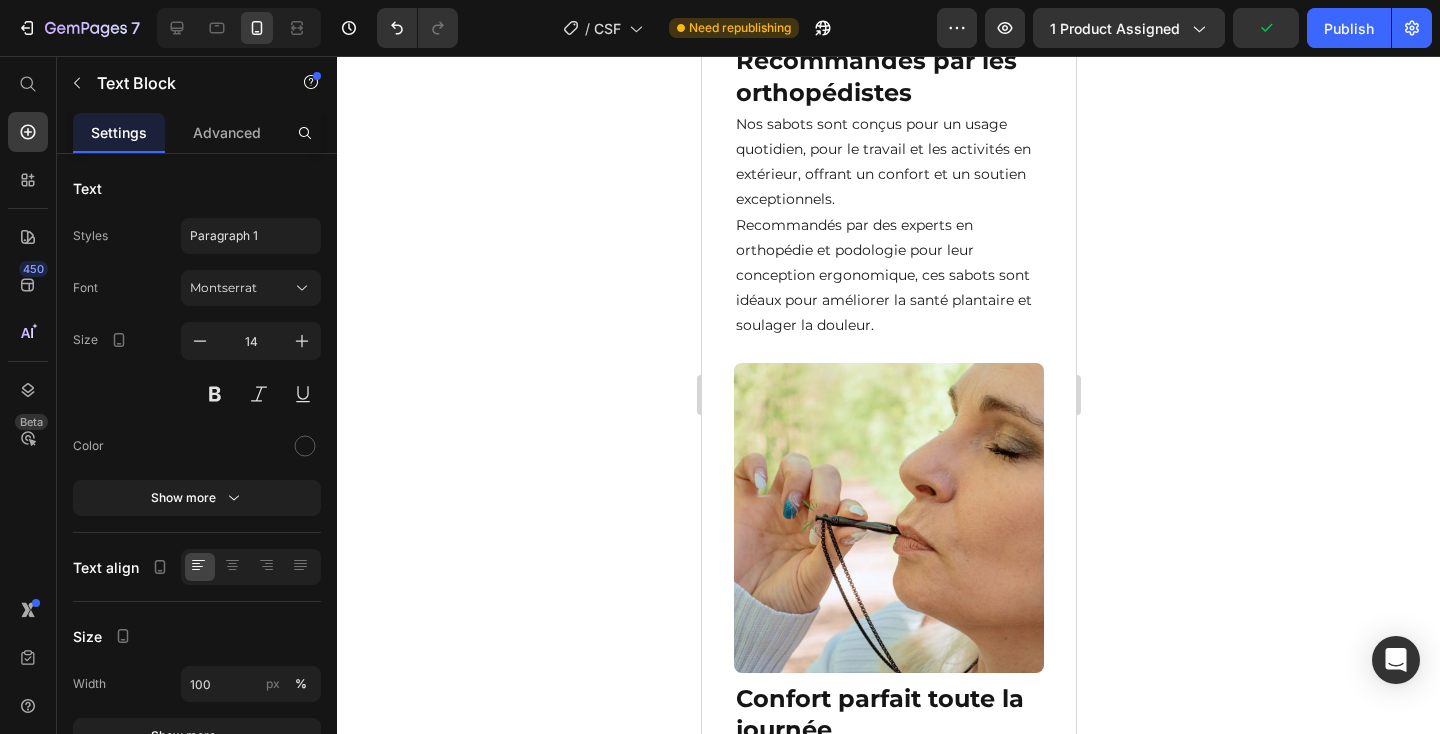 click on "des symptômes de manque." at bounding box center (851, -116) 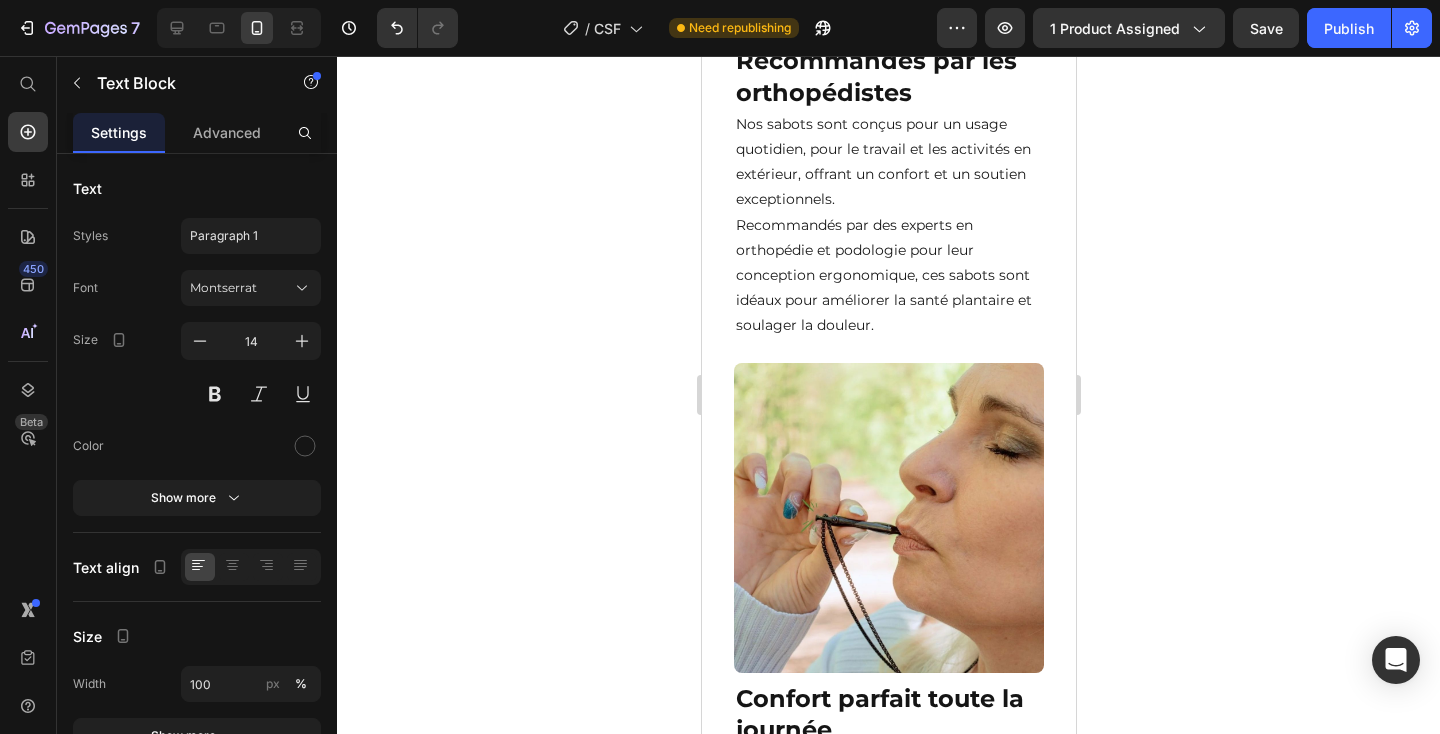 drag, startPoint x: 940, startPoint y: 606, endPoint x: 764, endPoint y: 555, distance: 183.24028 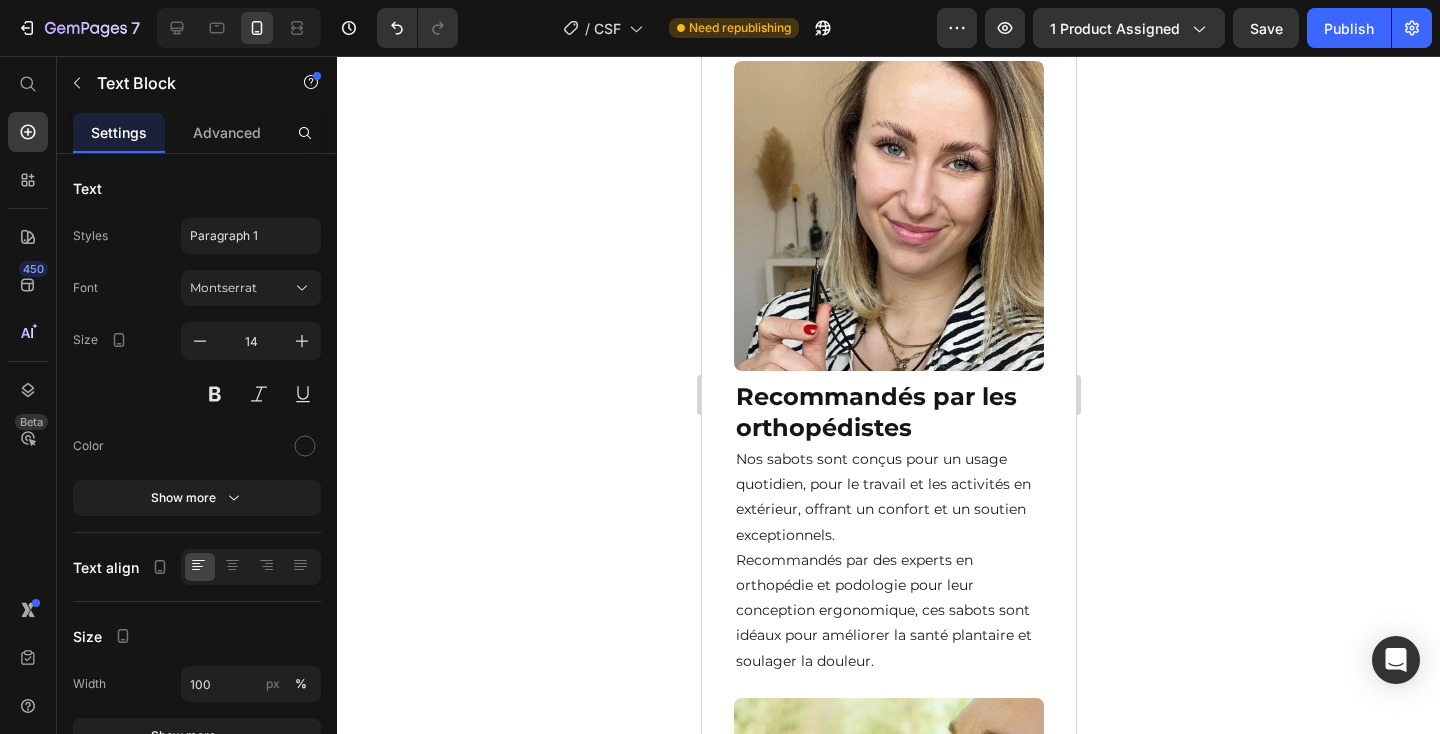 drag, startPoint x: 914, startPoint y: 639, endPoint x: 739, endPoint y: 579, distance: 185 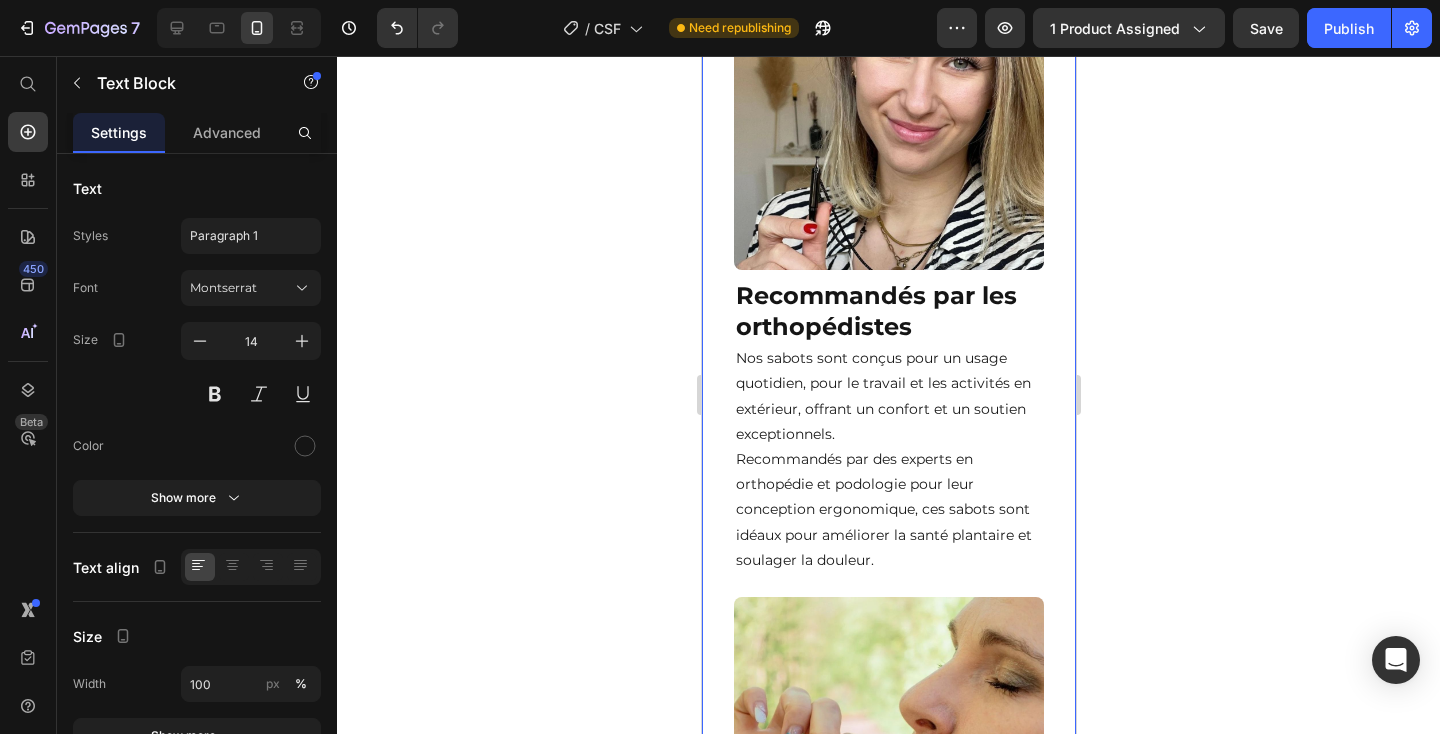 click 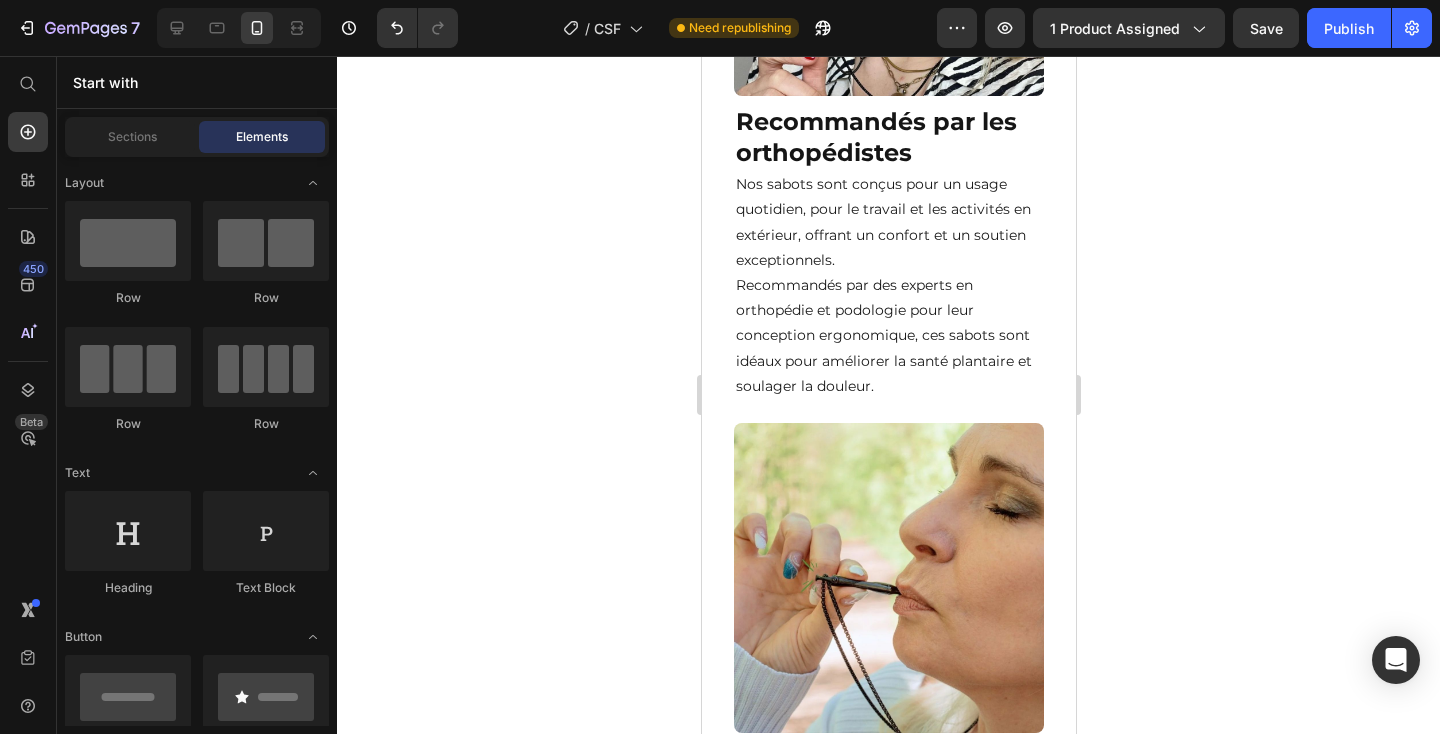 scroll, scrollTop: 2973, scrollLeft: 0, axis: vertical 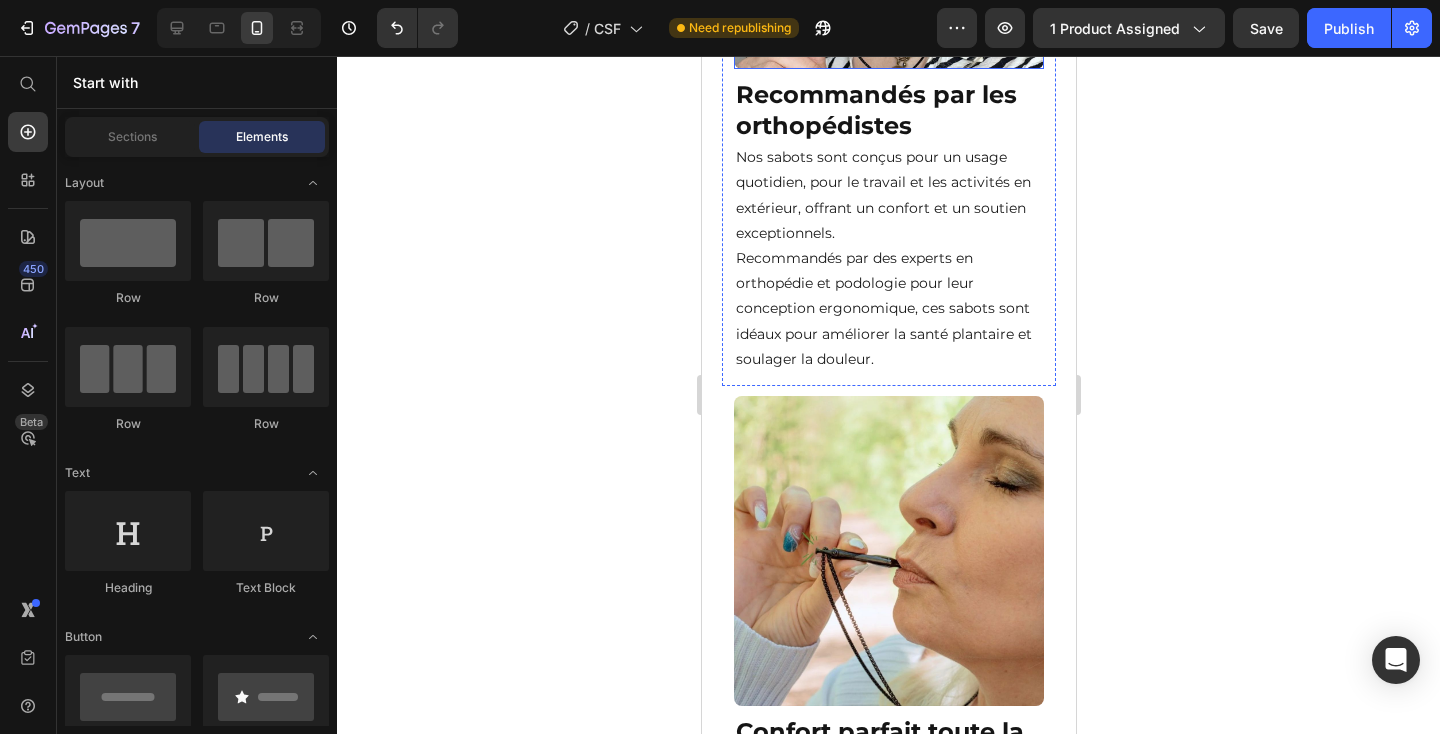 click at bounding box center [888, -86] 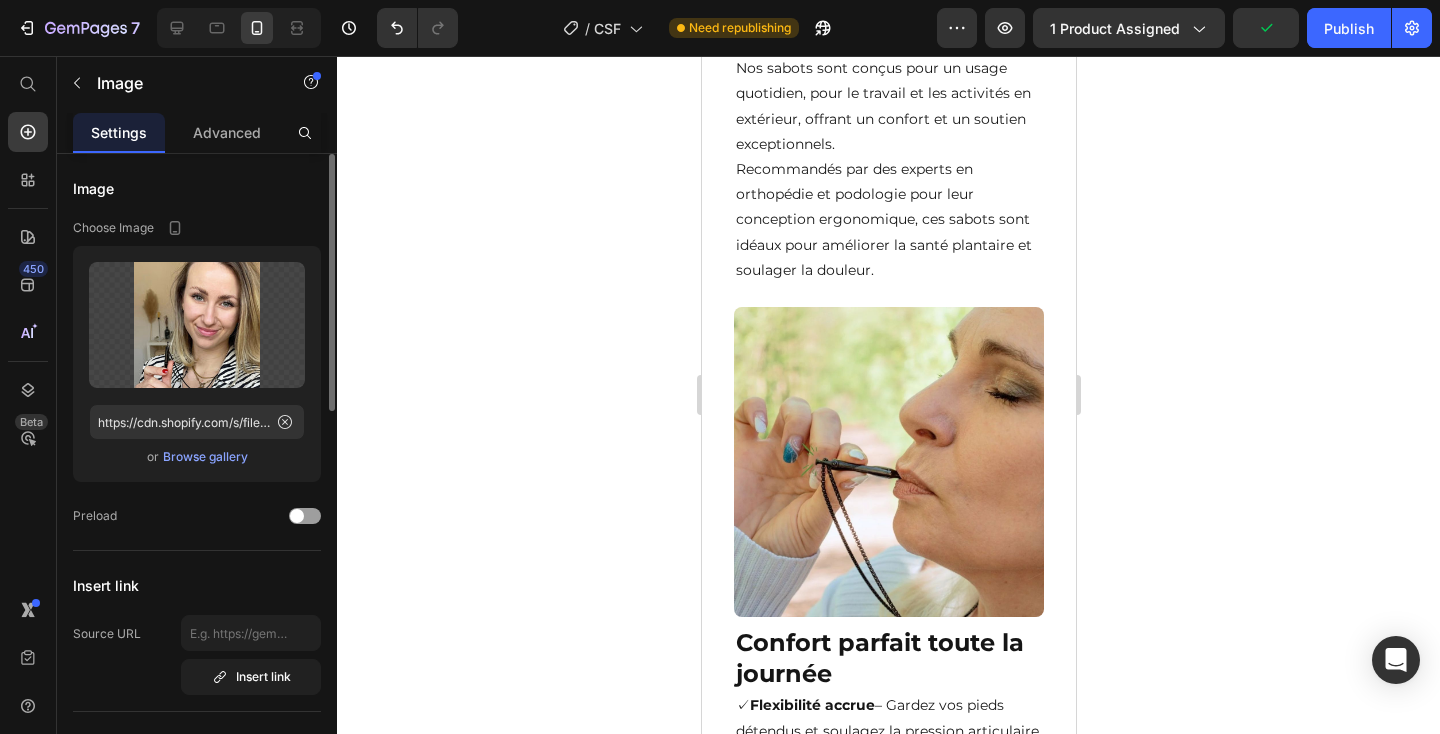 scroll, scrollTop: 3168, scrollLeft: 0, axis: vertical 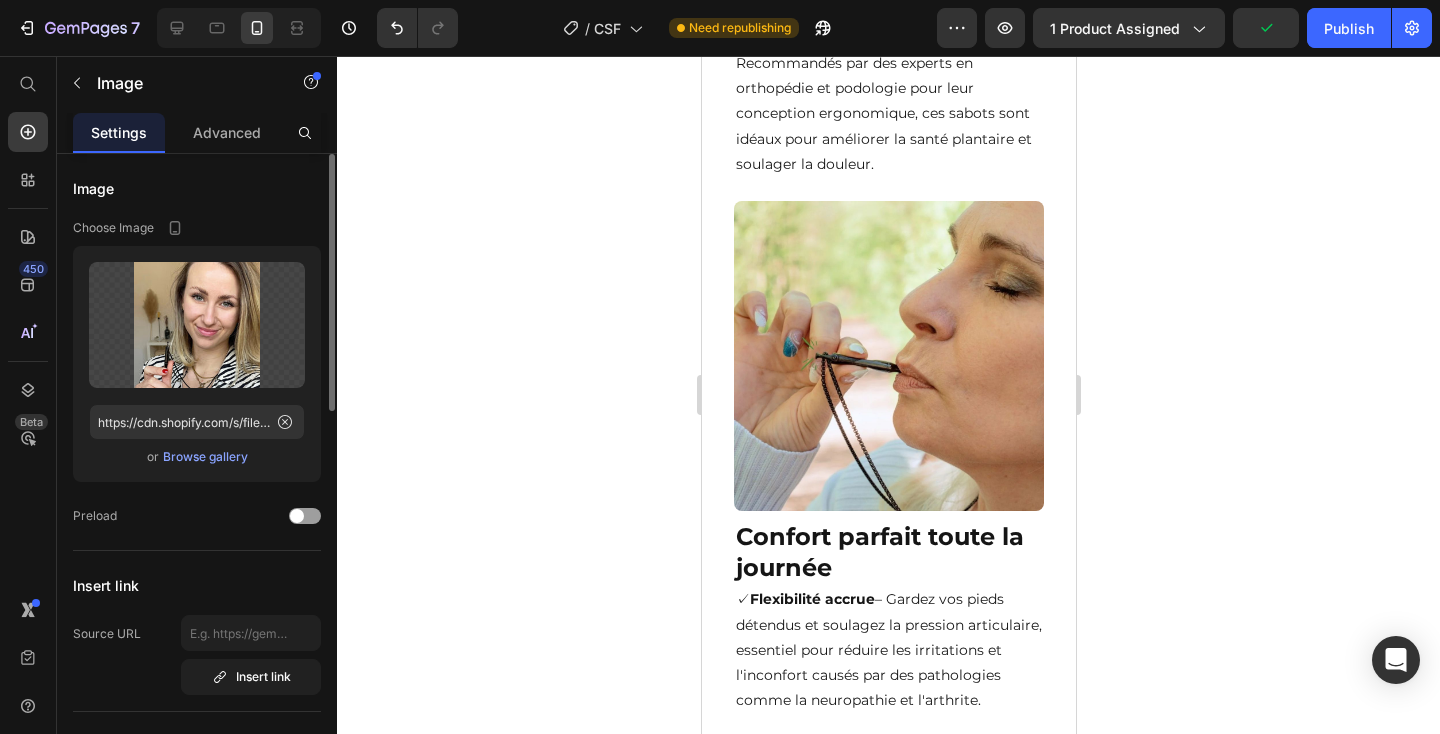 click on "Browse gallery" at bounding box center (205, 457) 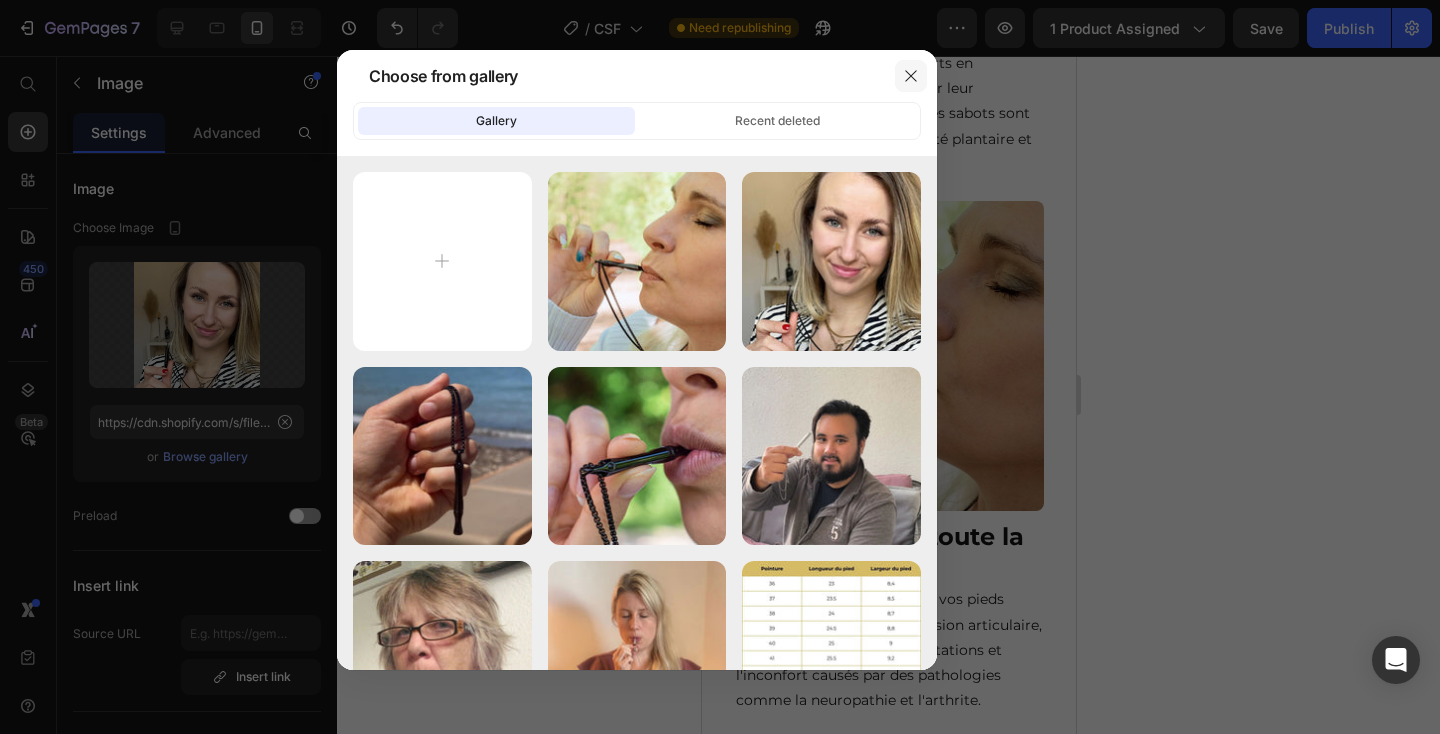 click at bounding box center [911, 76] 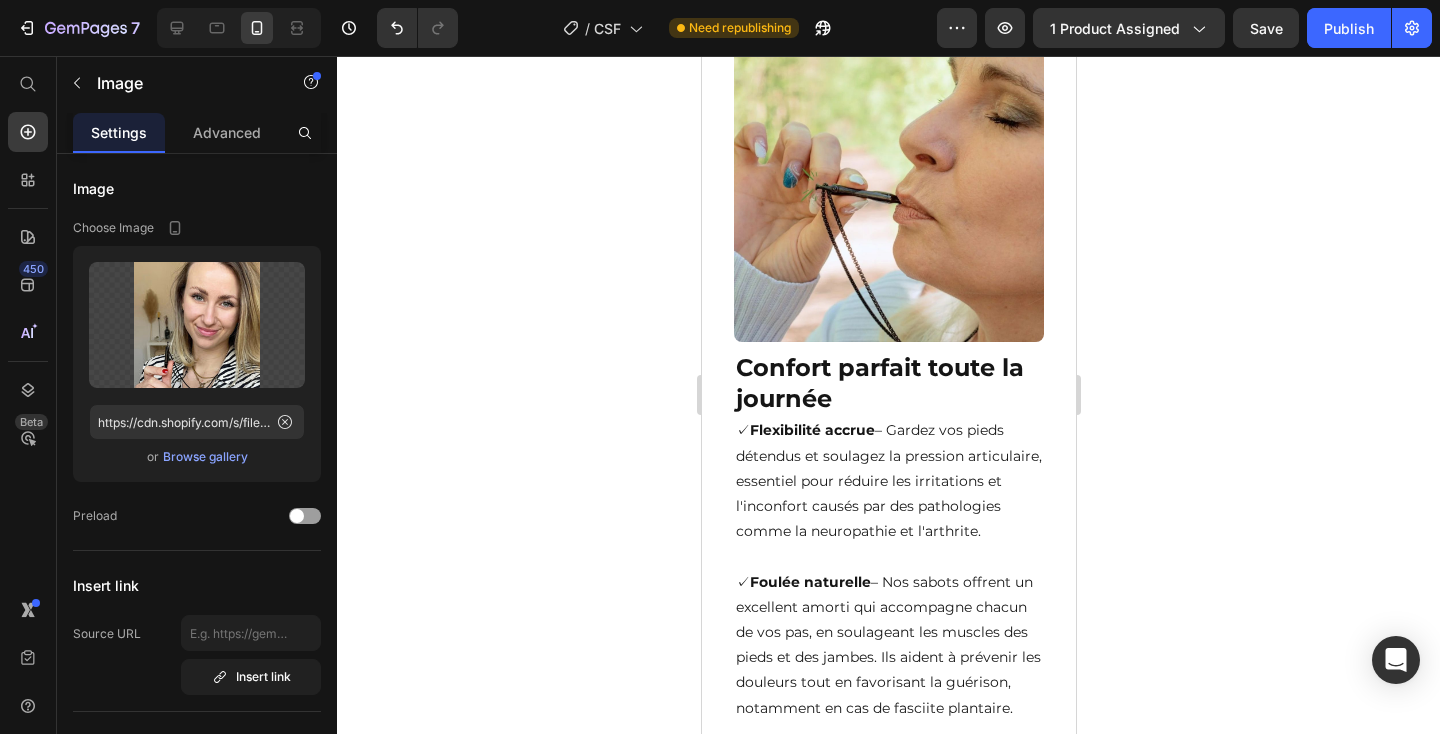 scroll, scrollTop: 3370, scrollLeft: 0, axis: vertical 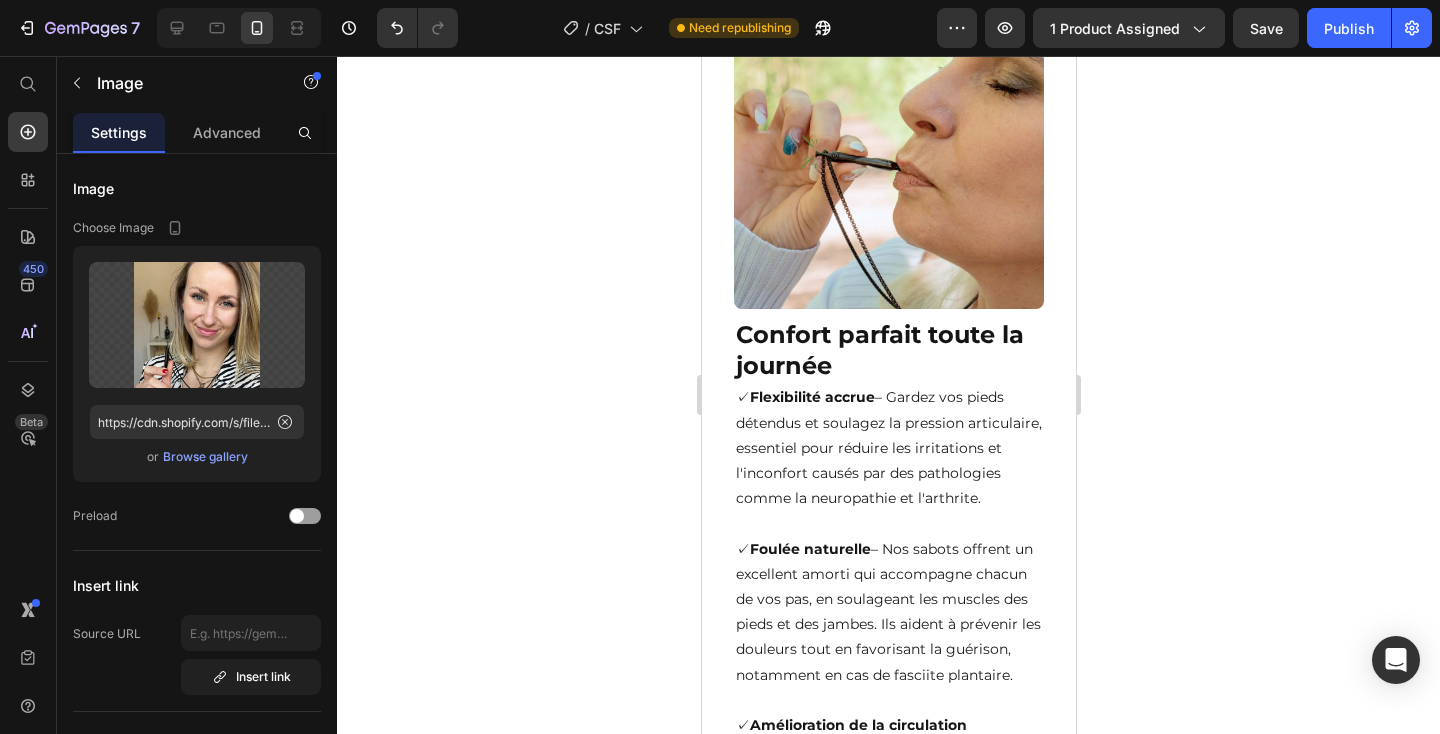 click on "Recommandés par les orthopédistes" at bounding box center [888, -287] 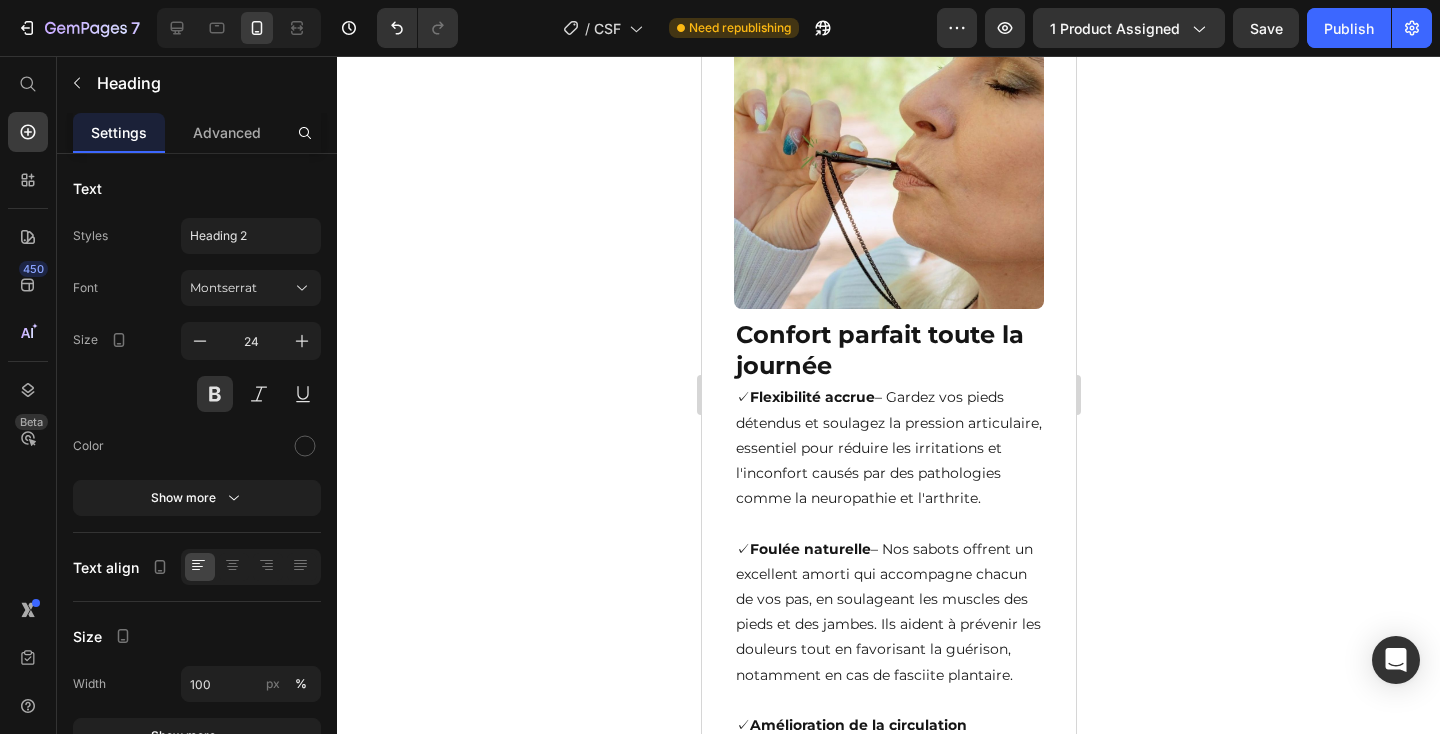 click on "Nos sabots sont conçus pour un usage quotidien, pour le travail et les activités en extérieur, offrant un confort et un soutien exceptionnels. Recommandés par des experts en orthopédie et podologie pour leur conception ergonomique, ces sabots sont idéaux pour améliorer la santé plantaire et soulager la douleur." at bounding box center [888, -139] 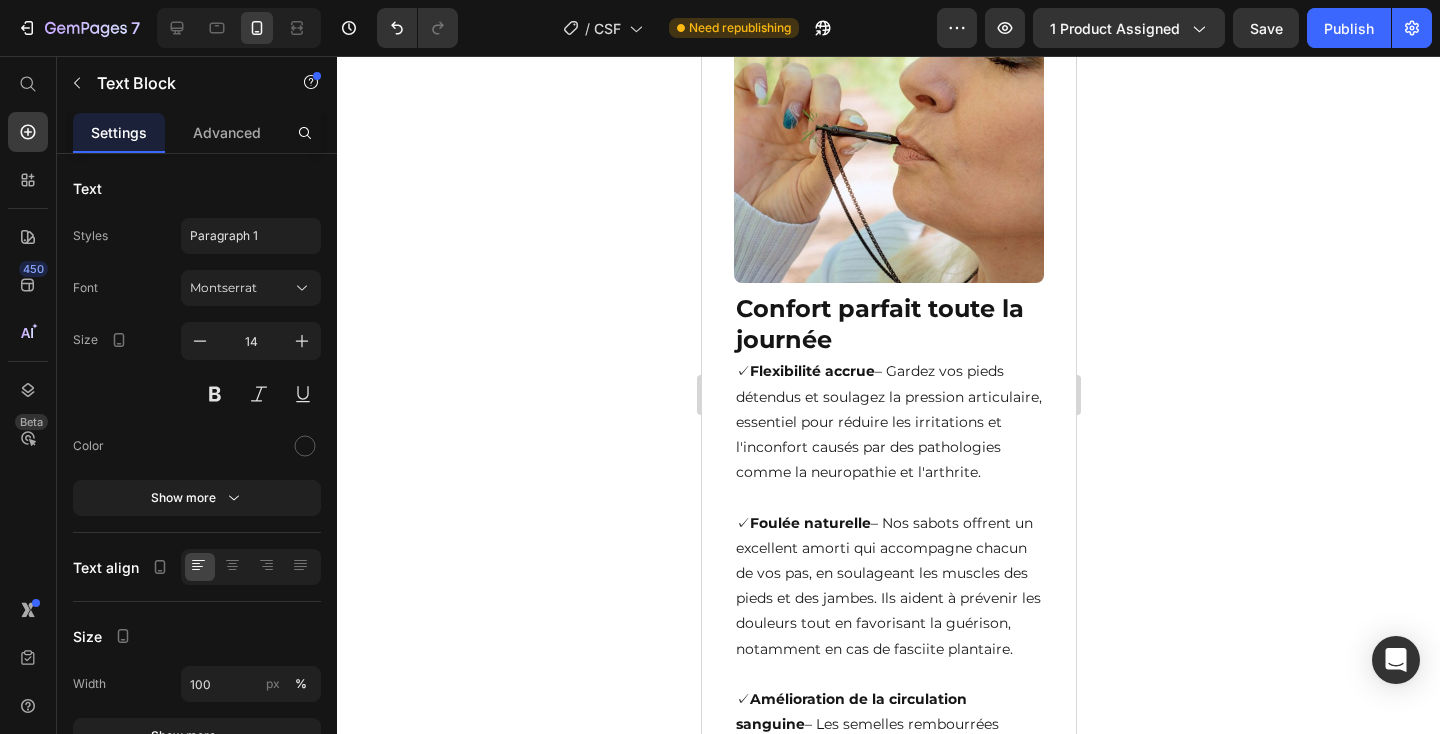 scroll, scrollTop: 3435, scrollLeft: 0, axis: vertical 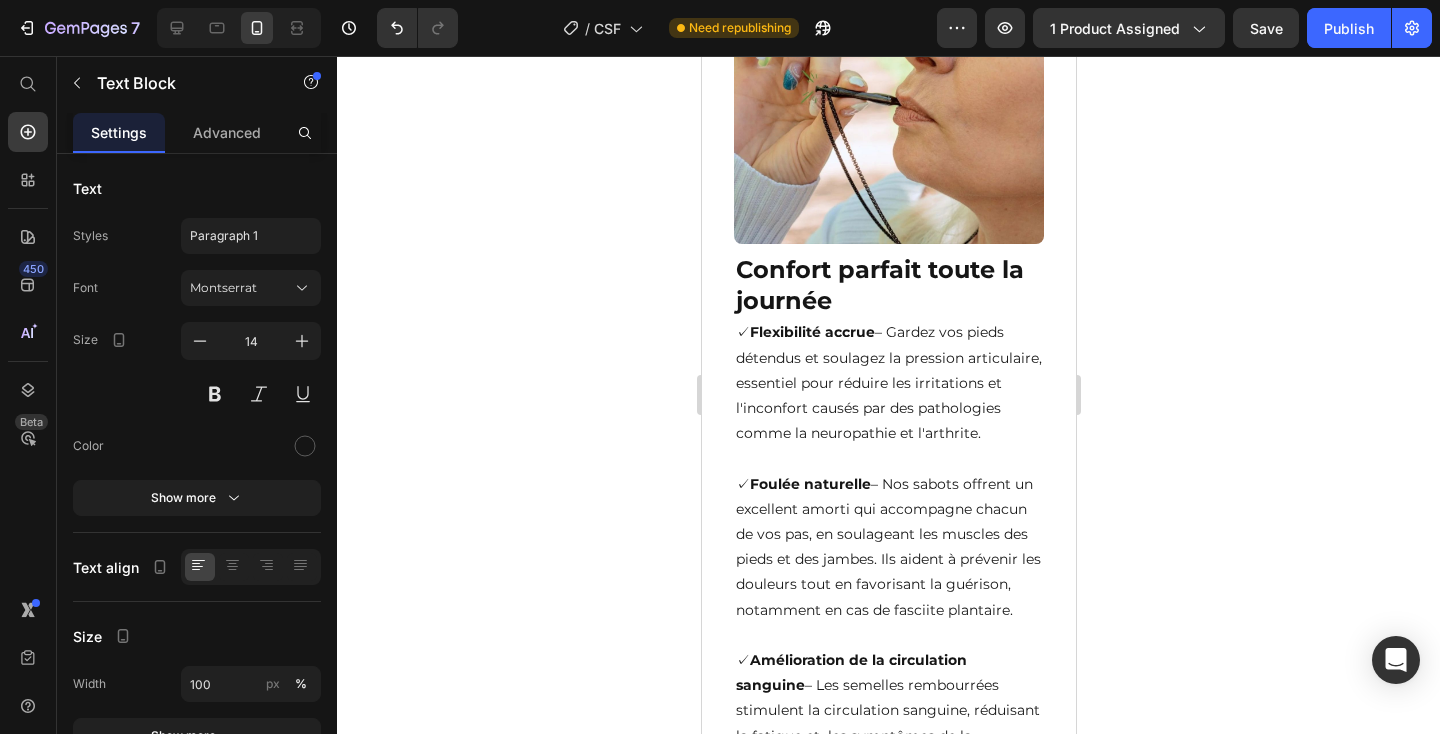 click on "Nos sabots sont conçus pour un usage quotidien, pour le travail et les activités en extérieur, offrant un confort et un soutien exceptionnels. Recommandés par des experts en orthopédie et podologie pour leur conception ergonomique, ces sabots sont idéaux pour améliorer la santé plantaire et soulager la douleur." at bounding box center (888, -204) 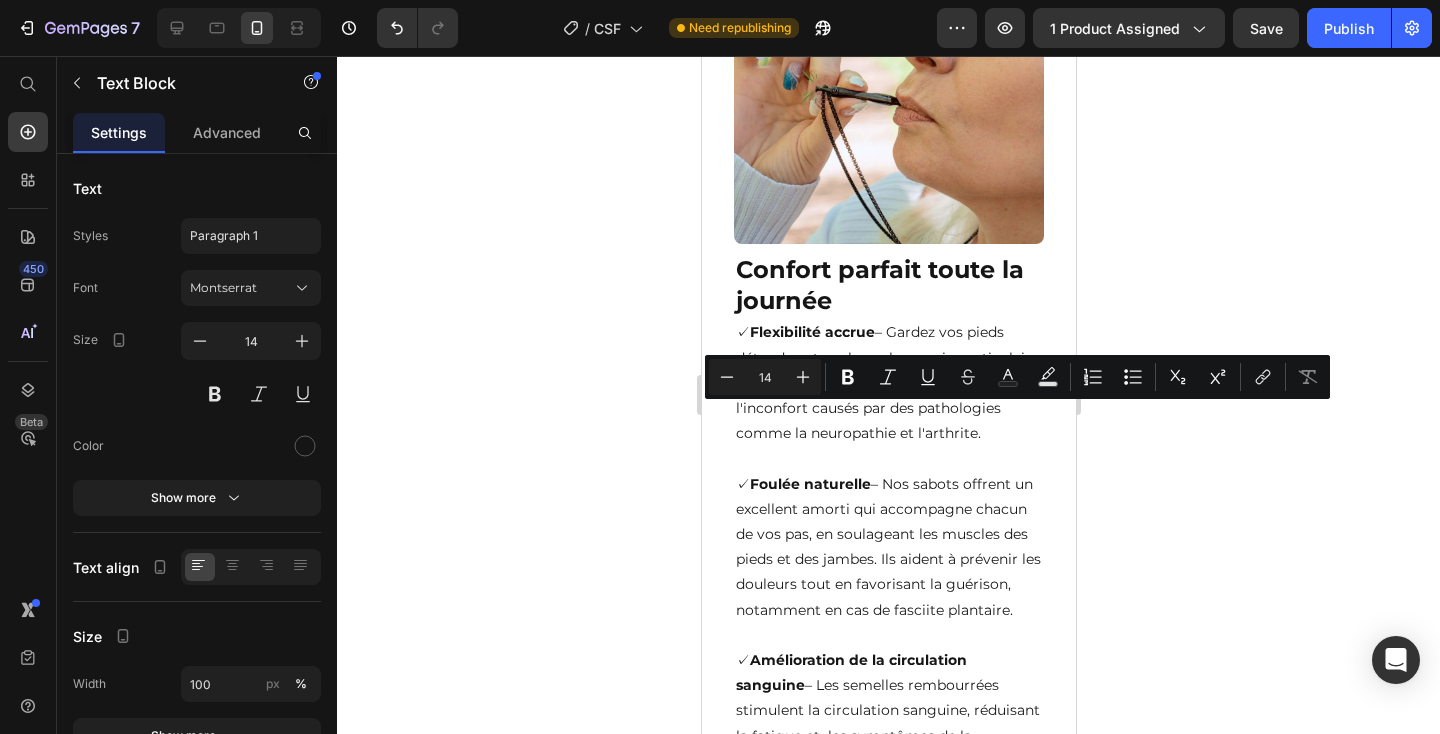 click on "Recommandés par les orthopédistes" at bounding box center (888, -352) 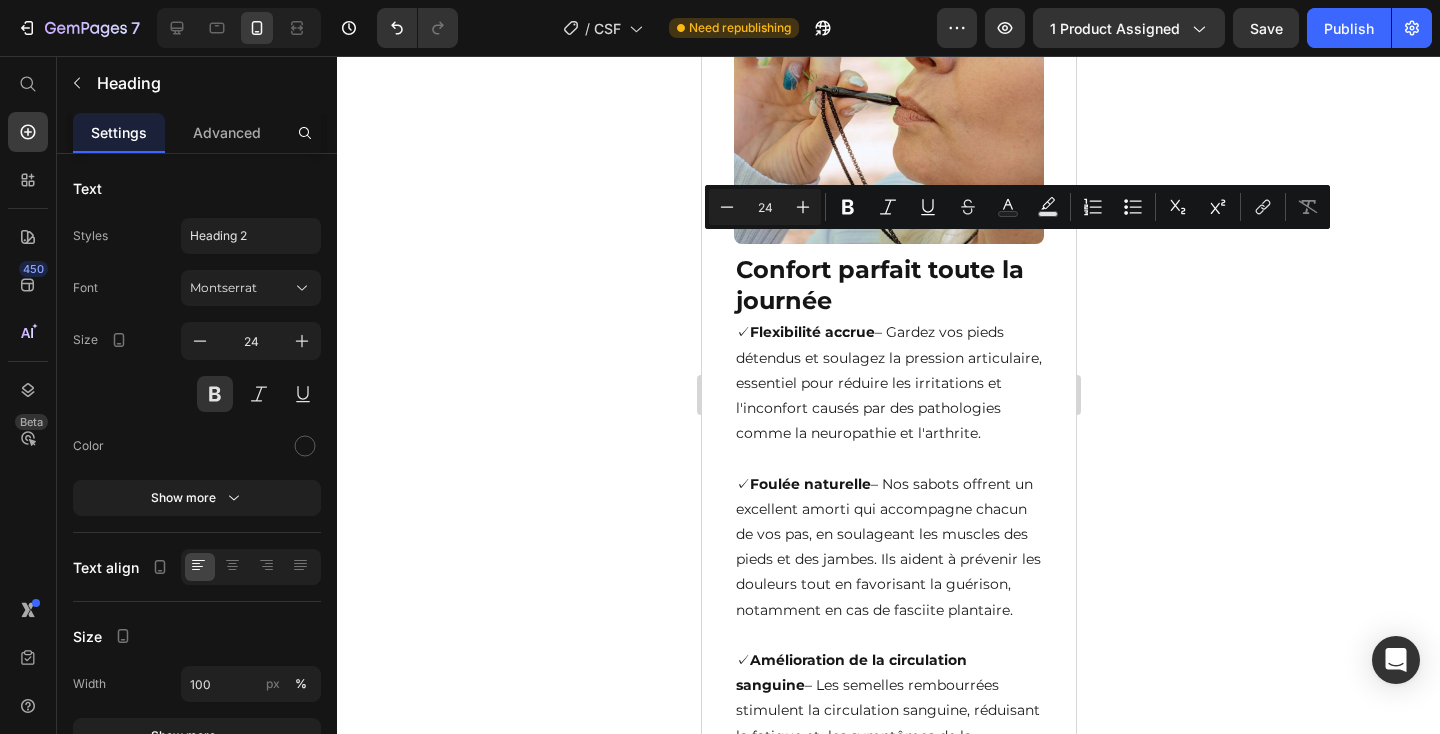 click on "Recommandés par les orthopédistes" at bounding box center [888, -352] 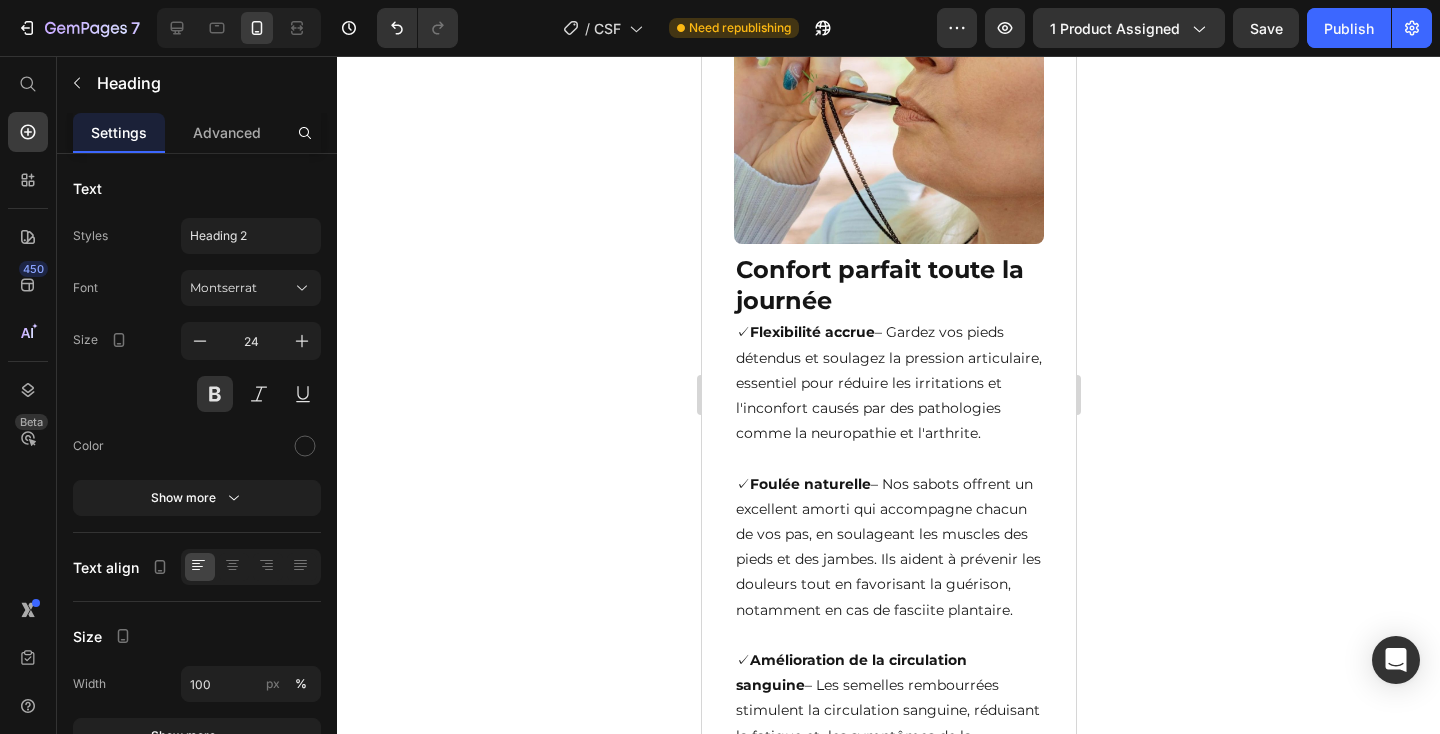 click on "Nos sabots sont conçus pour un usage quotidien, pour le travail et les activités en extérieur, offrant un confort et un soutien exceptionnels. Recommandés par des experts en orthopédie et podologie pour leur conception ergonomique, ces sabots sont idéaux pour améliorer la santé plantaire et soulager la douleur." at bounding box center (888, -204) 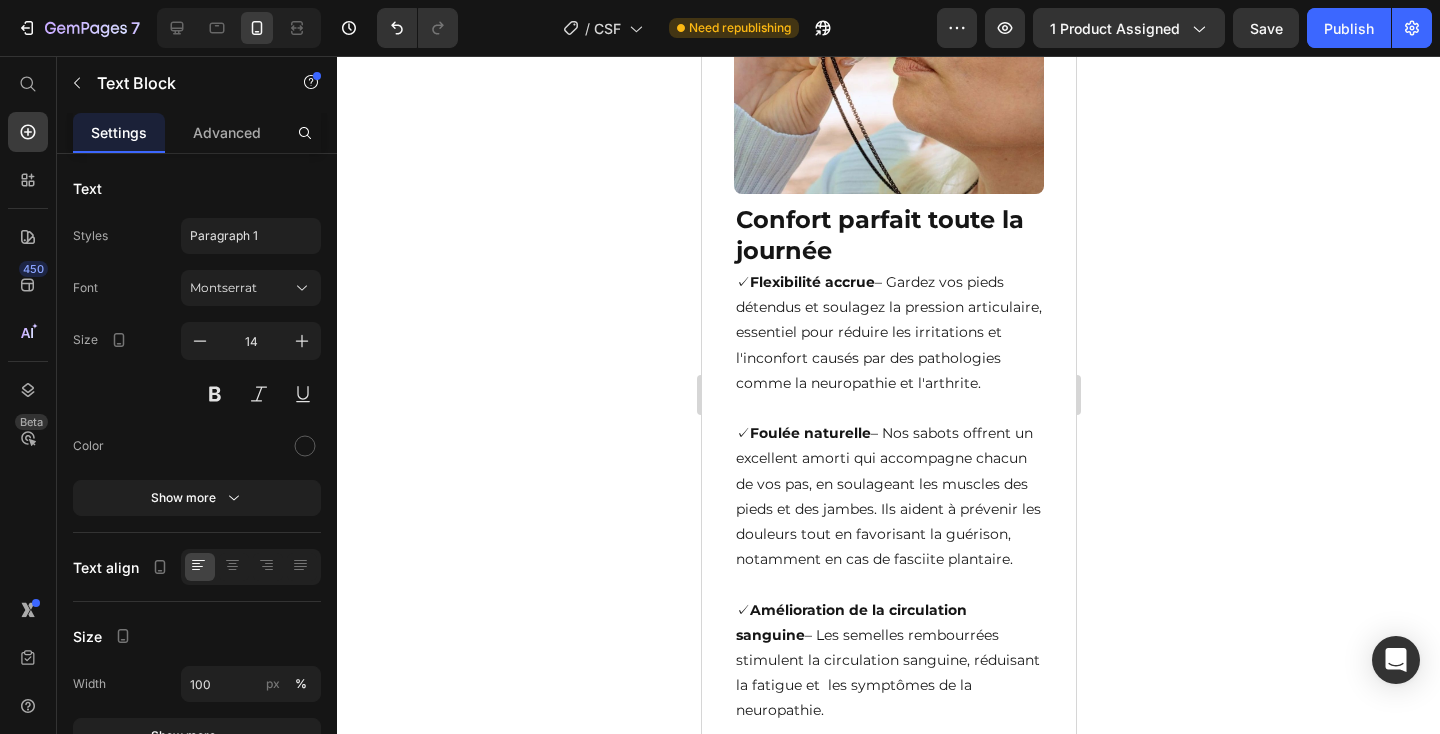 click on "Makya est une solution innovante, sans nicotine ni produits chimiques, développée avec des experts en santé pour vous aider à arrêter de fumer en douceur. Conçue à partir de matériaux durables, elle permet un sevrage naturel, sans stress ni effets secondaires, et à un prix abordable." at bounding box center (888, -229) 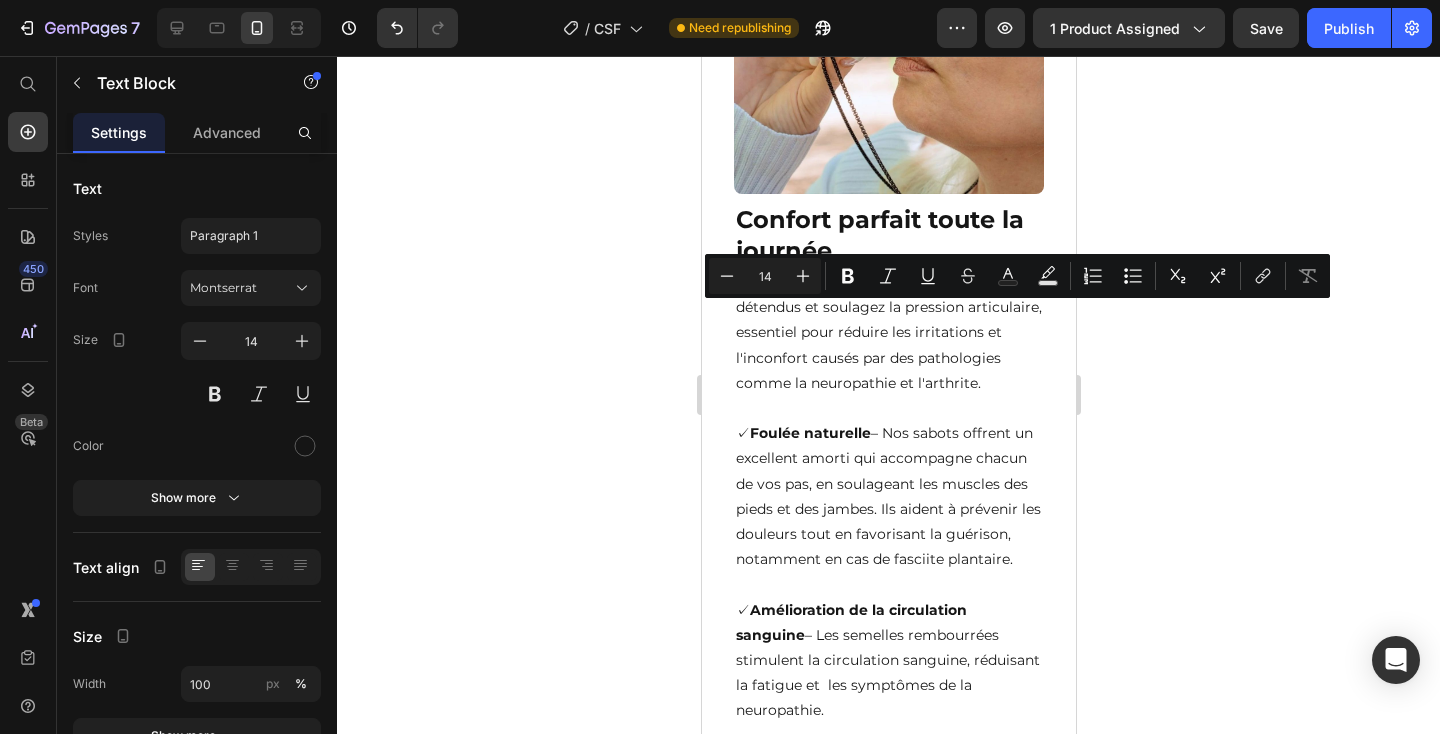 click on "Makya est une solution innovante, sans nicotine ni produits chimiques, développée avec des experts en santé pour vous aider à arrêter de fumer en douceur. Conçue à partir de matériaux durables, elle permet un sevrage naturel, sans stress ni effets secondaires, et à un prix abordable." at bounding box center (888, -229) 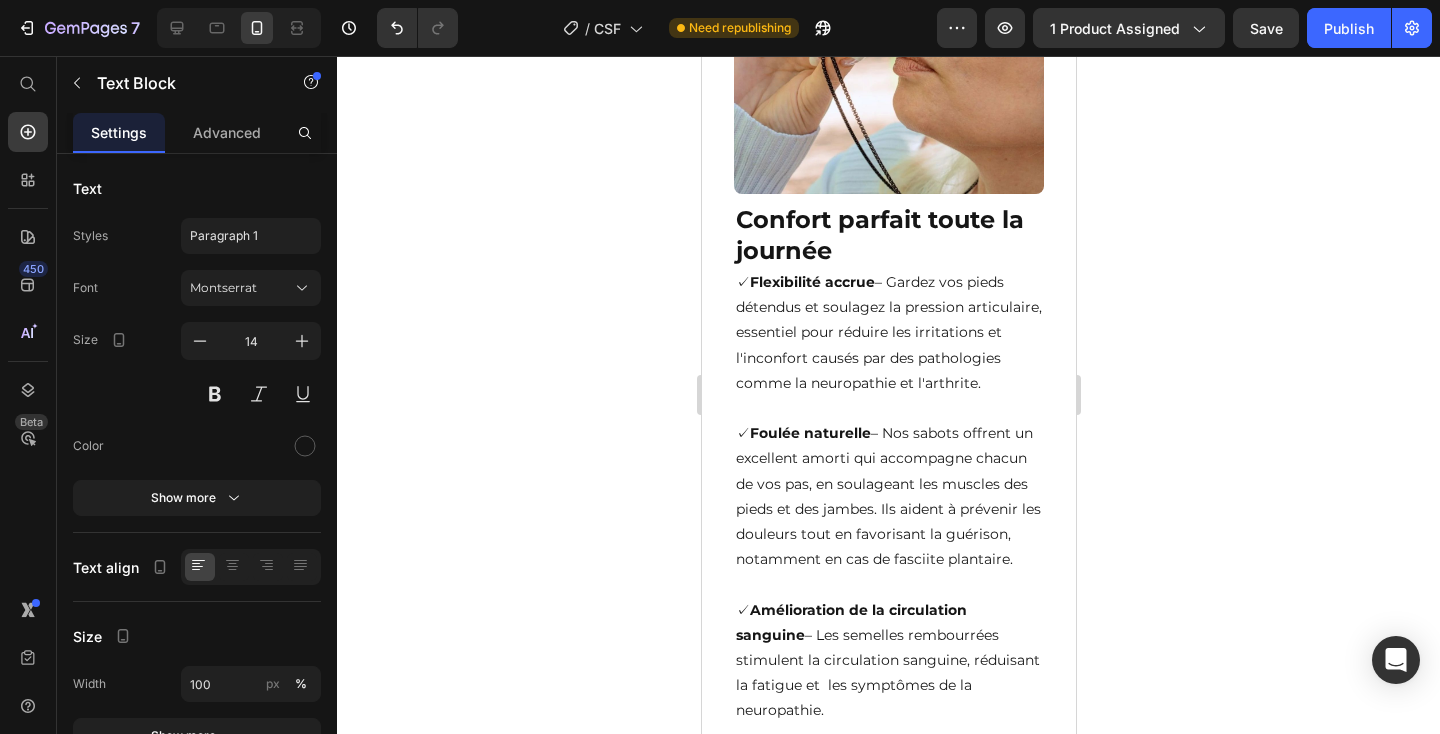 click on "Makya est une solution innovante, sans nicotine ni produits chimiques, développée avec des experts en santé pour vous aider à arrêter de fumer en douceur. Conçue à partir de matériaux durables, elle permet un sevrage naturel, sans stress ni effets secondaires, et à un prix abordable." at bounding box center (888, -229) 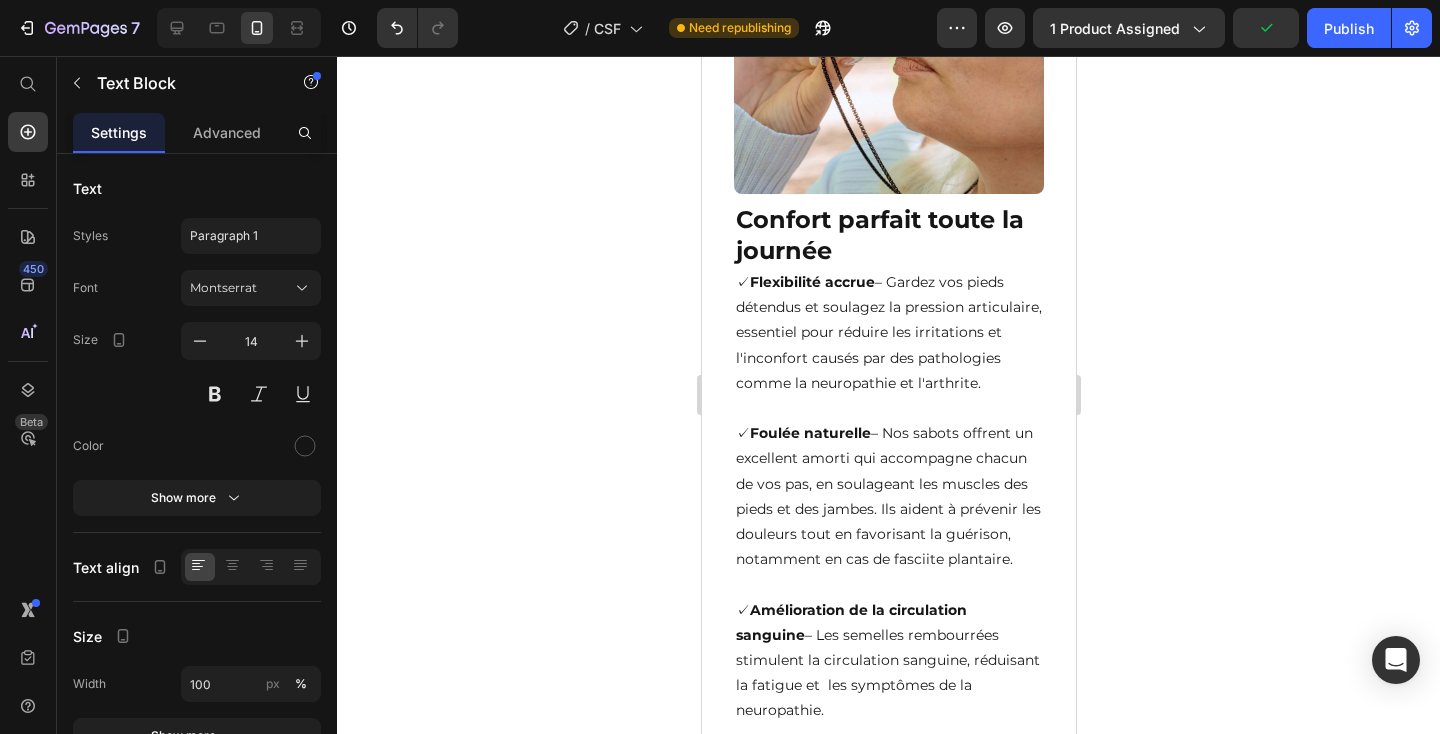 click on "Le collier est une solution innovante, sans nicotine ni produits chimiques, développée avec des experts en santé pour vous aider à arrêter de fumer en douceur. Conçue à partir de matériaux durables, elle permet un sevrage naturel, sans stress ni effets secondaires, et à un prix abordable." at bounding box center (888, -229) 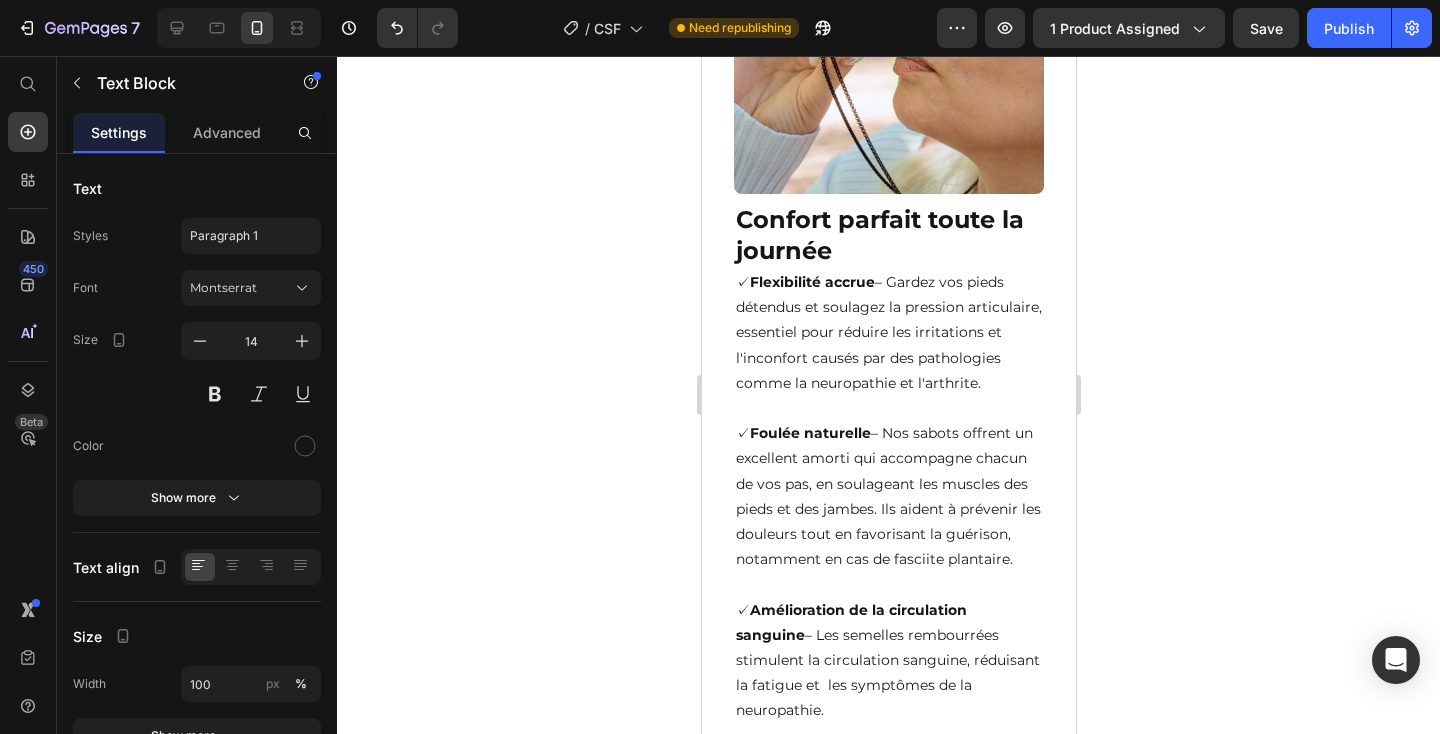 click on "Le collier est une solution innovante, sans nicotine ni produits chimiques, développée avec des experts en santé pour vous aider à arrêter de fumer en douceur. Conçue à partir de matériaux durables, elle permet un sevrage naturel, sans stress ni effets secondaires, et à un prix abordable." at bounding box center (888, -229) 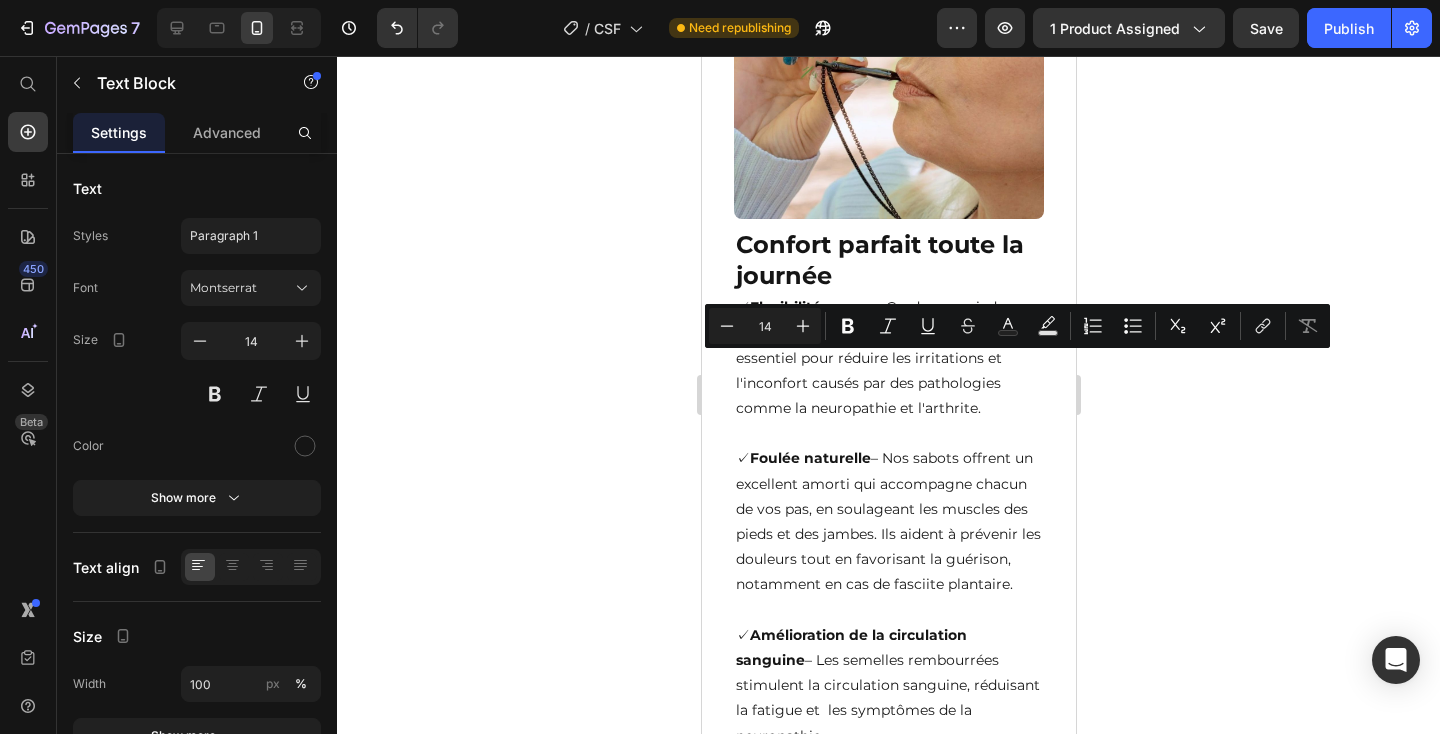 drag, startPoint x: 913, startPoint y: 362, endPoint x: 769, endPoint y: 391, distance: 146.89111 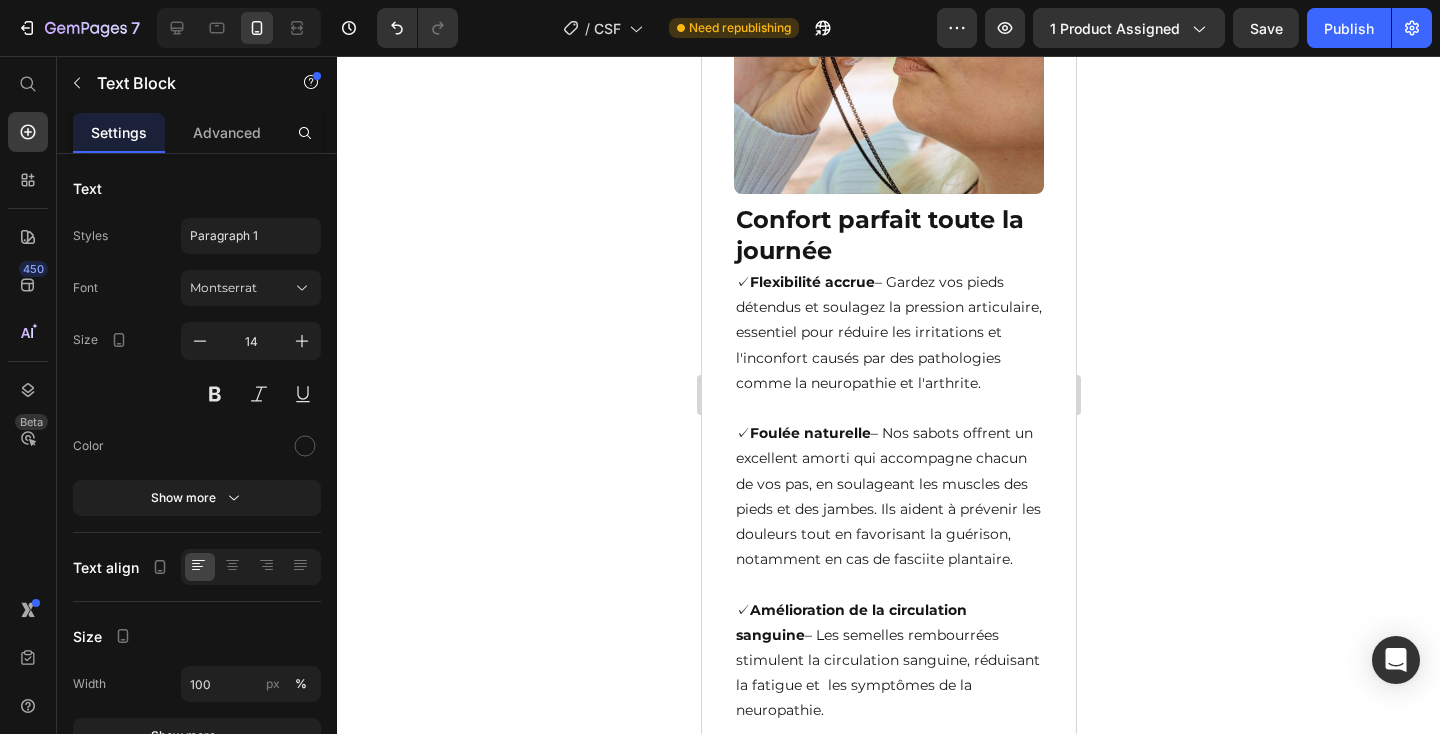 click on "Le collier est une solution innovante, sans nicotine ni produits chimiques, développée avec des pneumologues vous aider à arrêter de fumer en douceur. Conçue à partir de matériaux durables, elle permet un sevrage naturel, sans stress ni effets secondaires, et à un prix abordable." at bounding box center (888, -229) 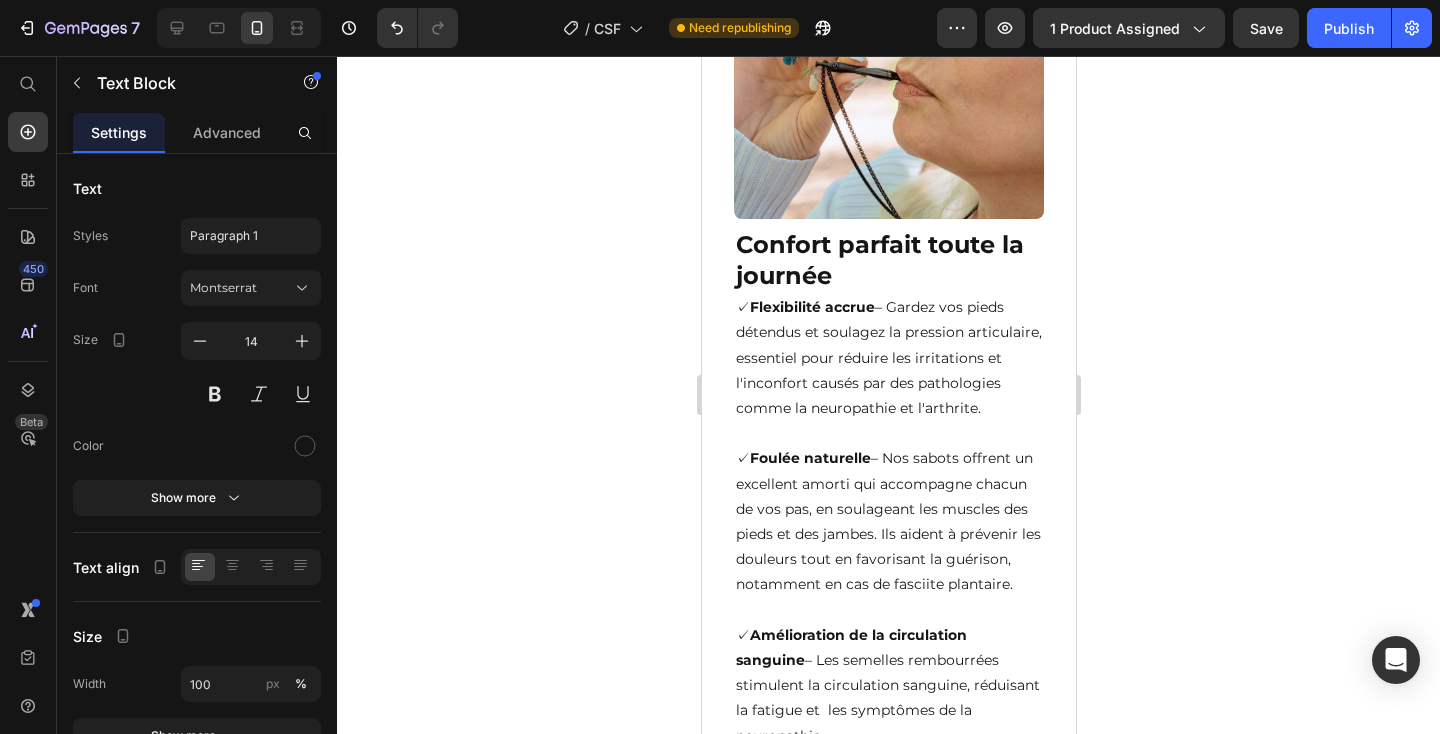 click on "Conçue à partir de matériaux durables, elle permet un sevrage naturel, sans stress ni effets secondaires, et à un prix abordable." at bounding box center (888, -153) 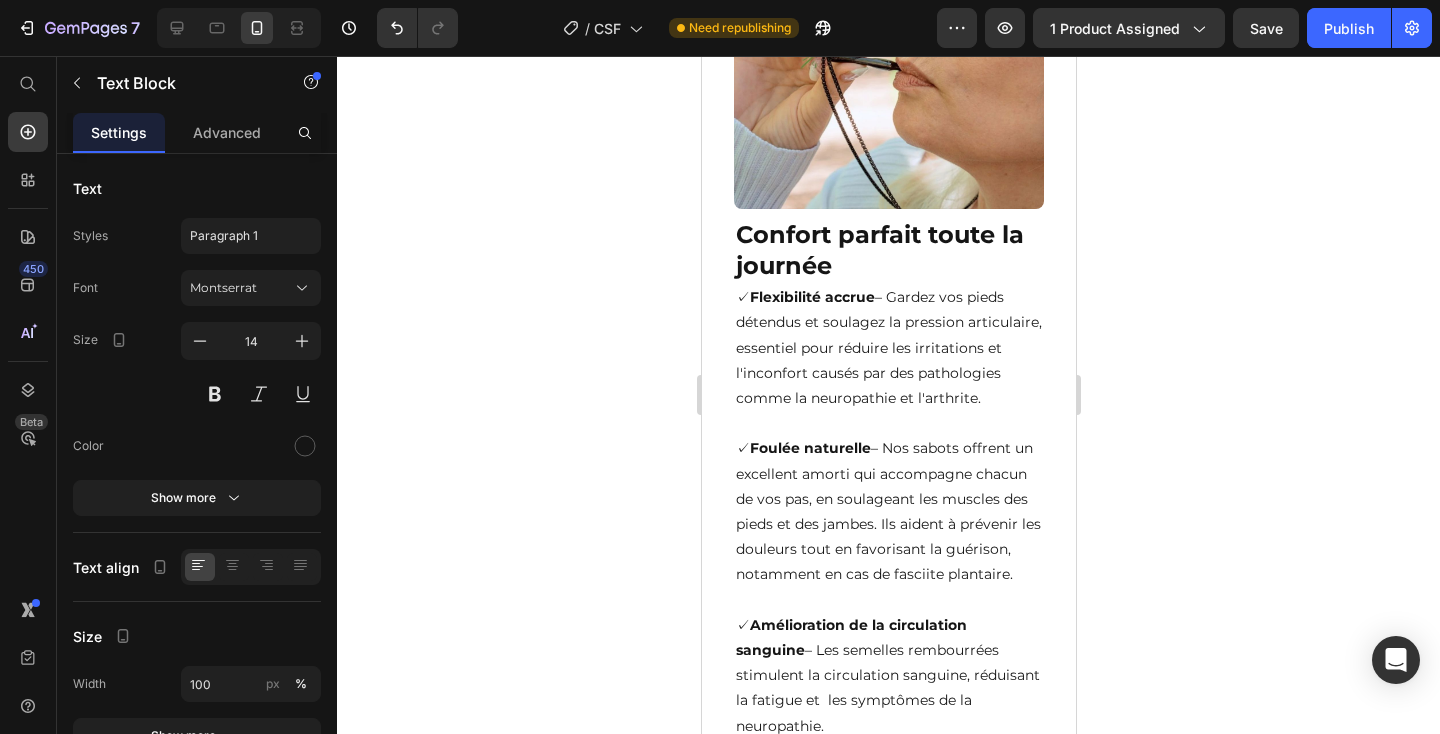 click on "Conçue à partir de matériaux durables, il permet un sevrage naturel, sans stress ni effets secondaires, et à un prix abordable." at bounding box center [888, -163] 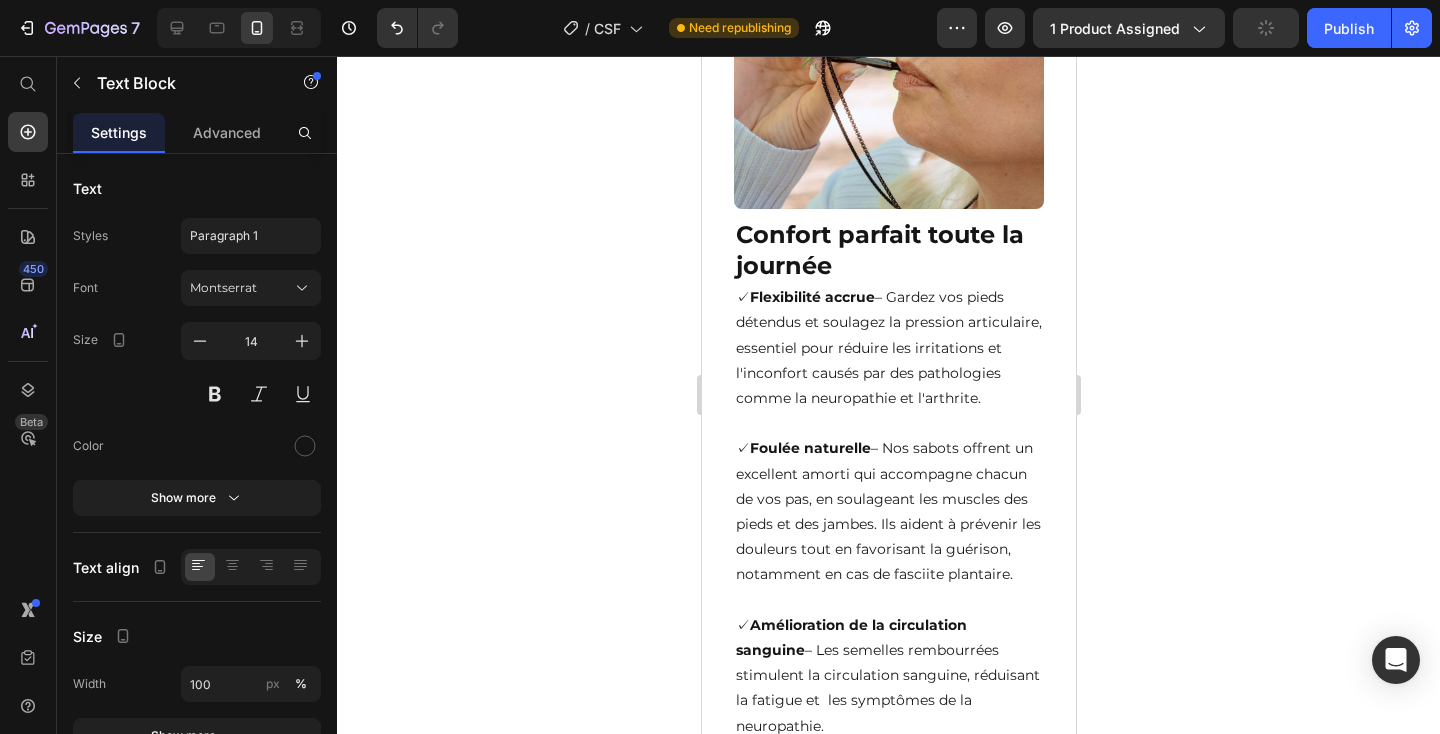 click on "Conçue à partir de matériaux durables, il permet un sevrage naturel, sans stress ni effets secondaires, et à un prix abordable." at bounding box center [888, -163] 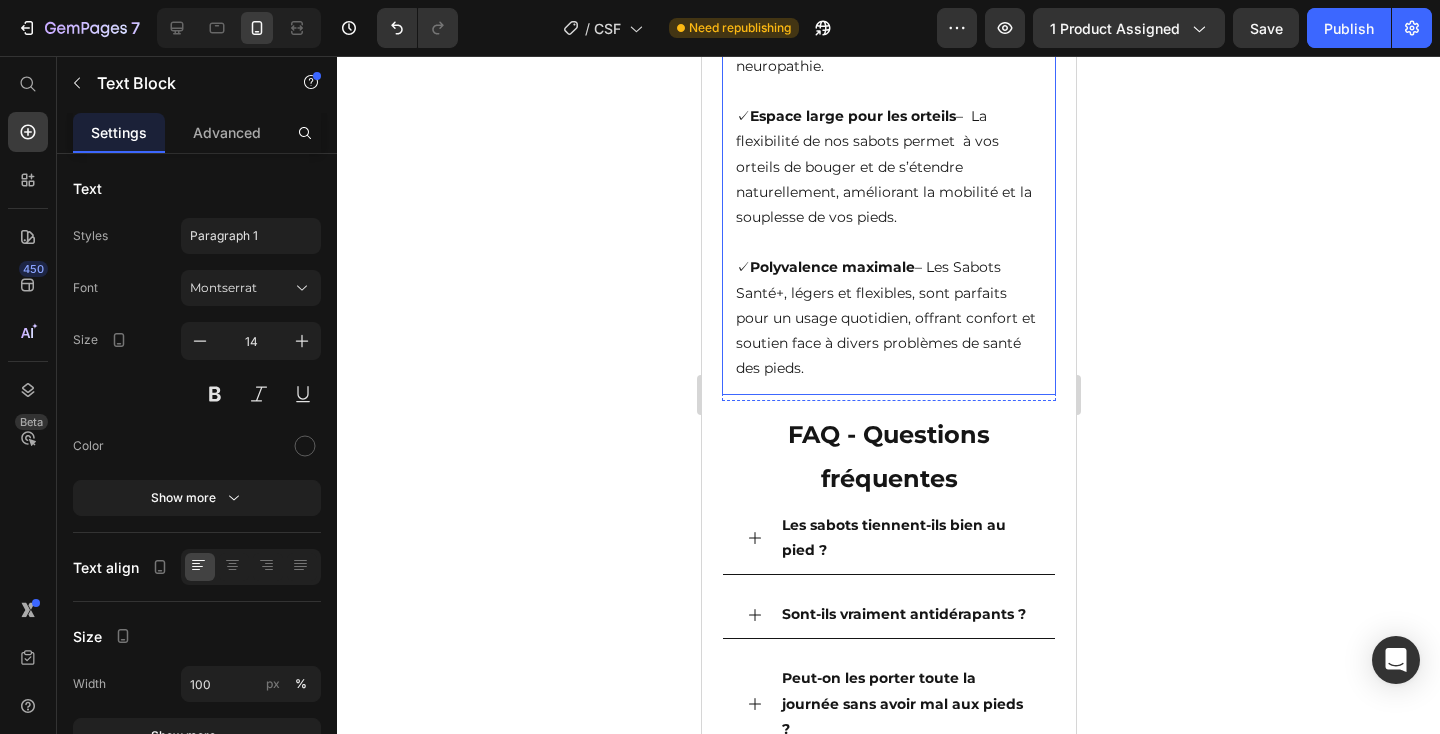 scroll, scrollTop: 4216, scrollLeft: 0, axis: vertical 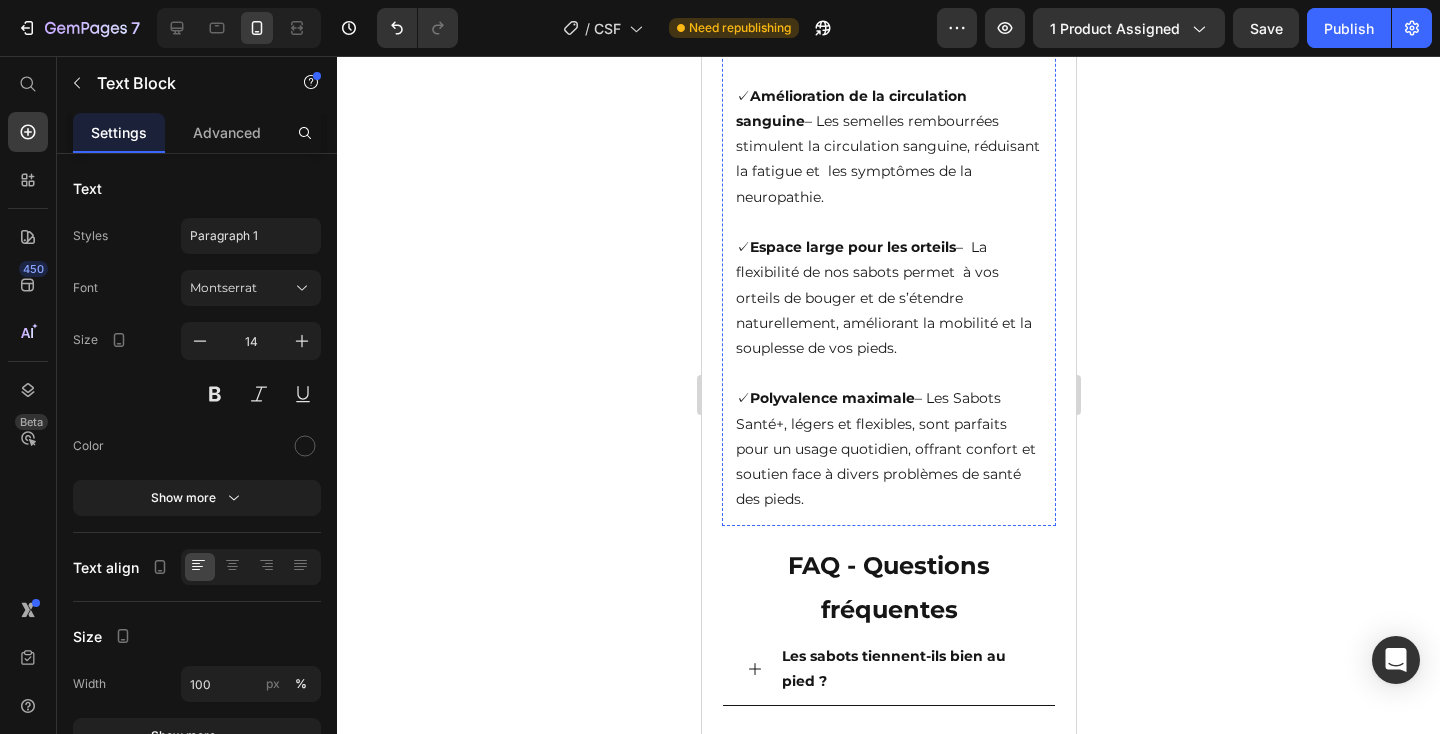 click on "Confort parfait toute la journée" at bounding box center (888, -279) 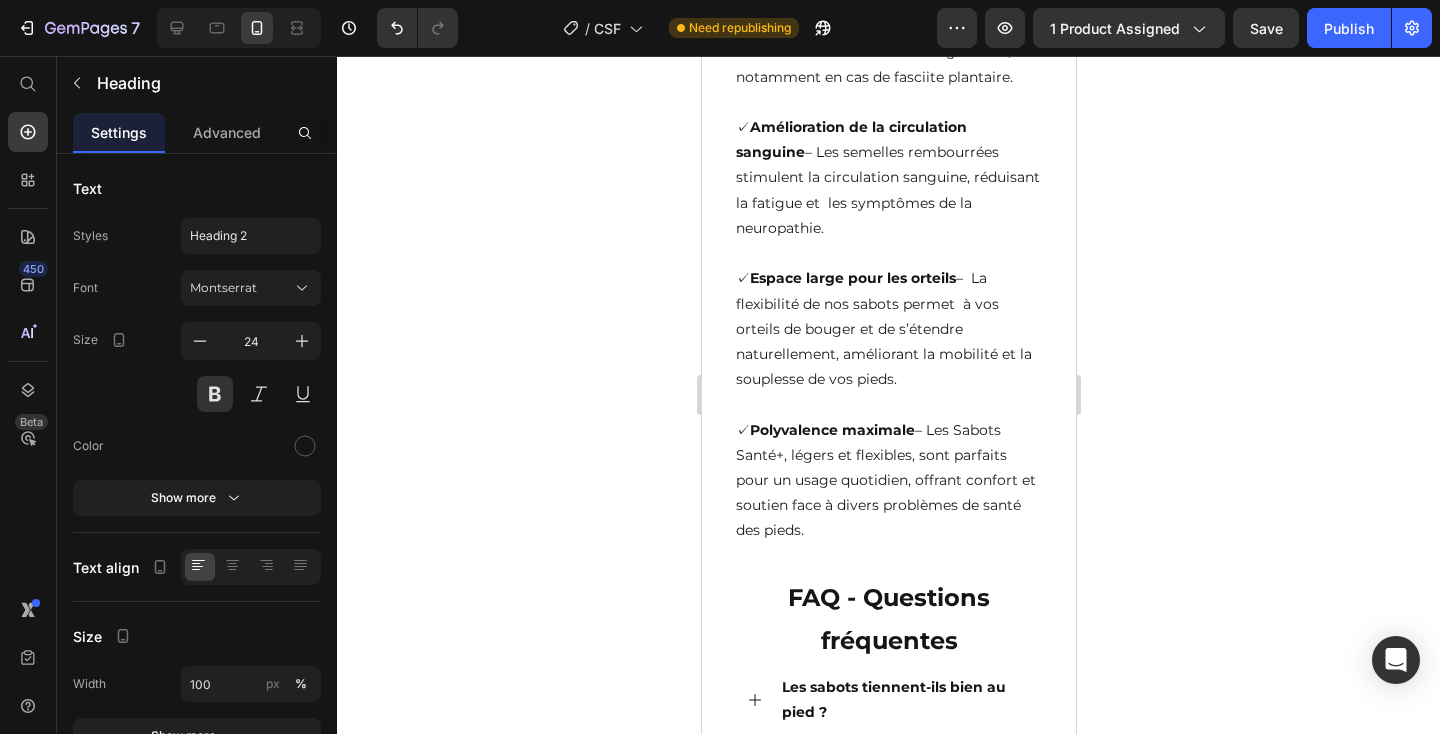 click on "Partout et à tout moment pour ton bien-être" at bounding box center [888, -263] 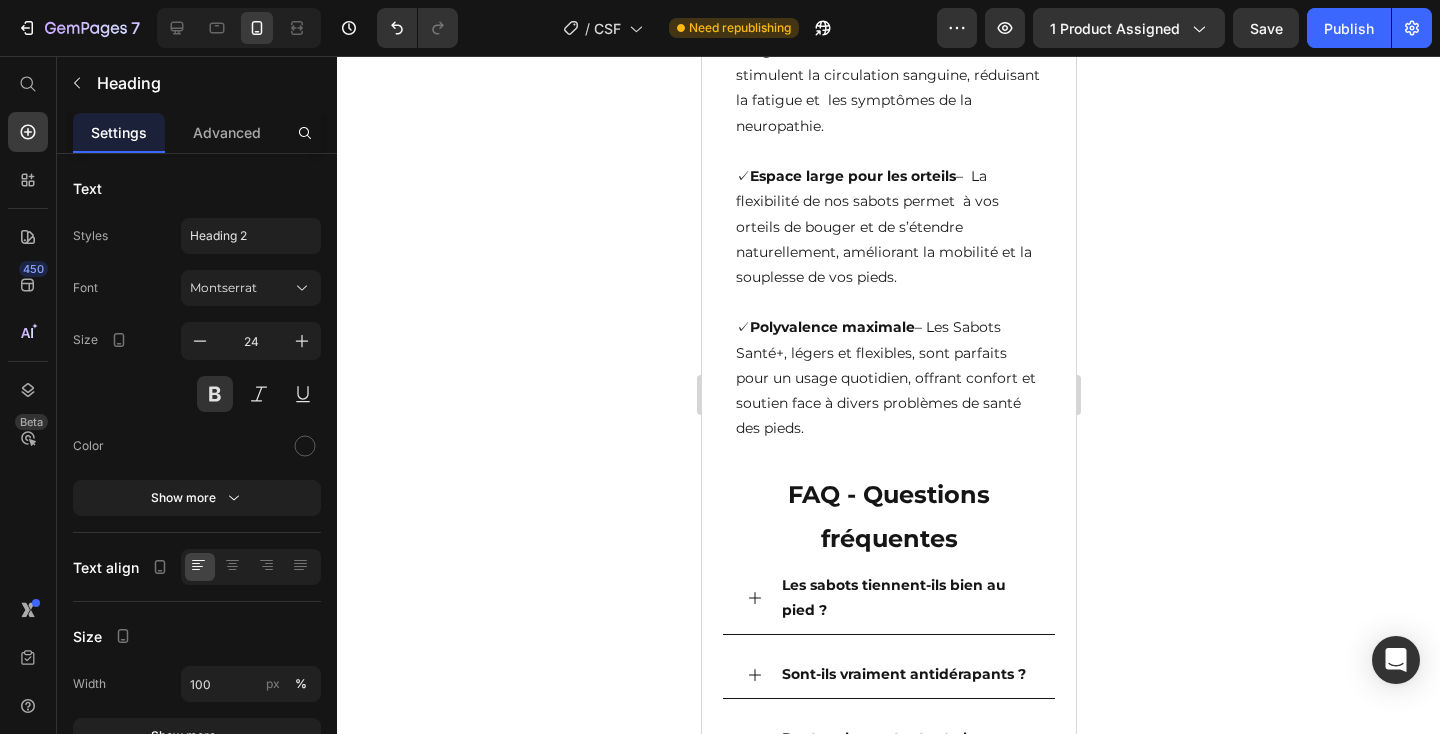 scroll, scrollTop: 4058, scrollLeft: 0, axis: vertical 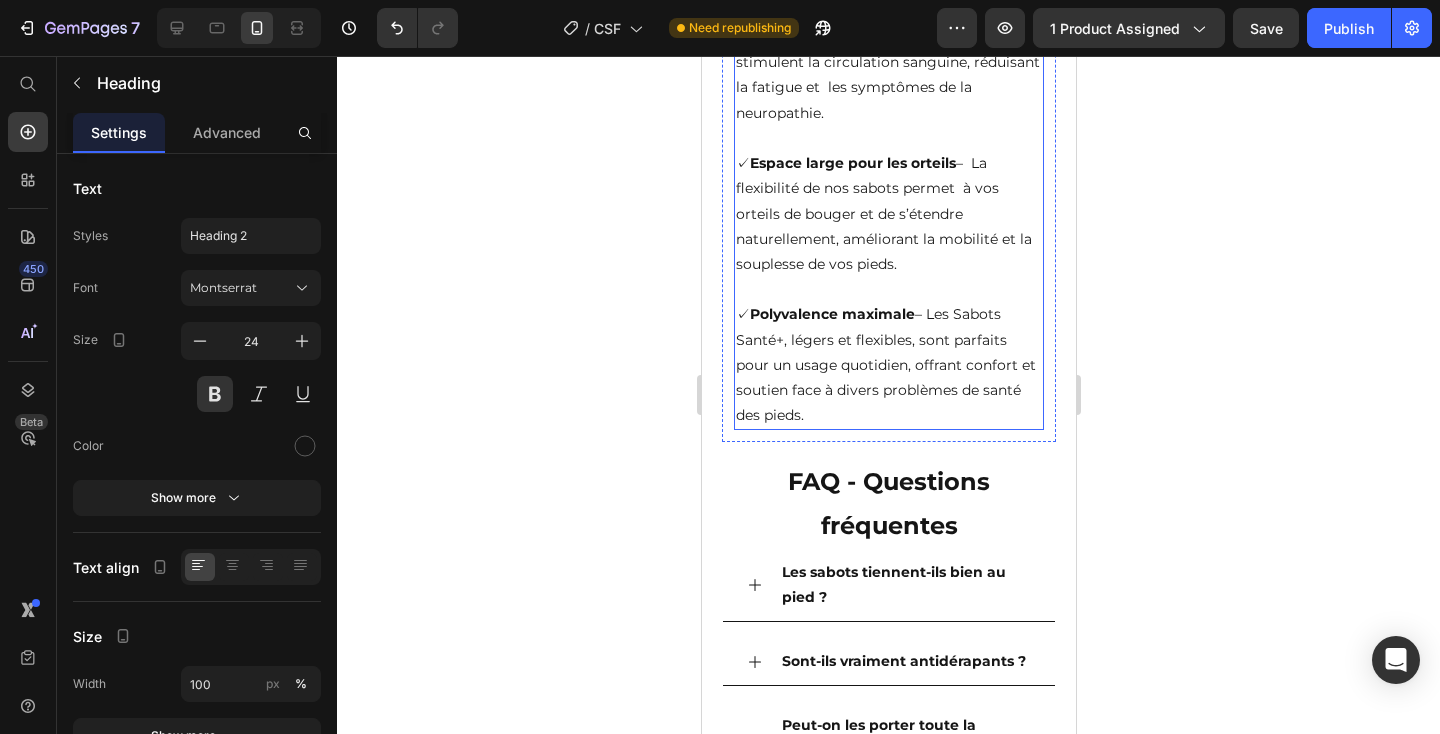 click on "✓  Flexibilité accrue   – Gardez vos pieds détendus et soulagez la pression articulaire, essentiel pour réduire les irritations et l'inconfort causés par des pathologies comme la neuropathie et l'arthrite." at bounding box center [888, -265] 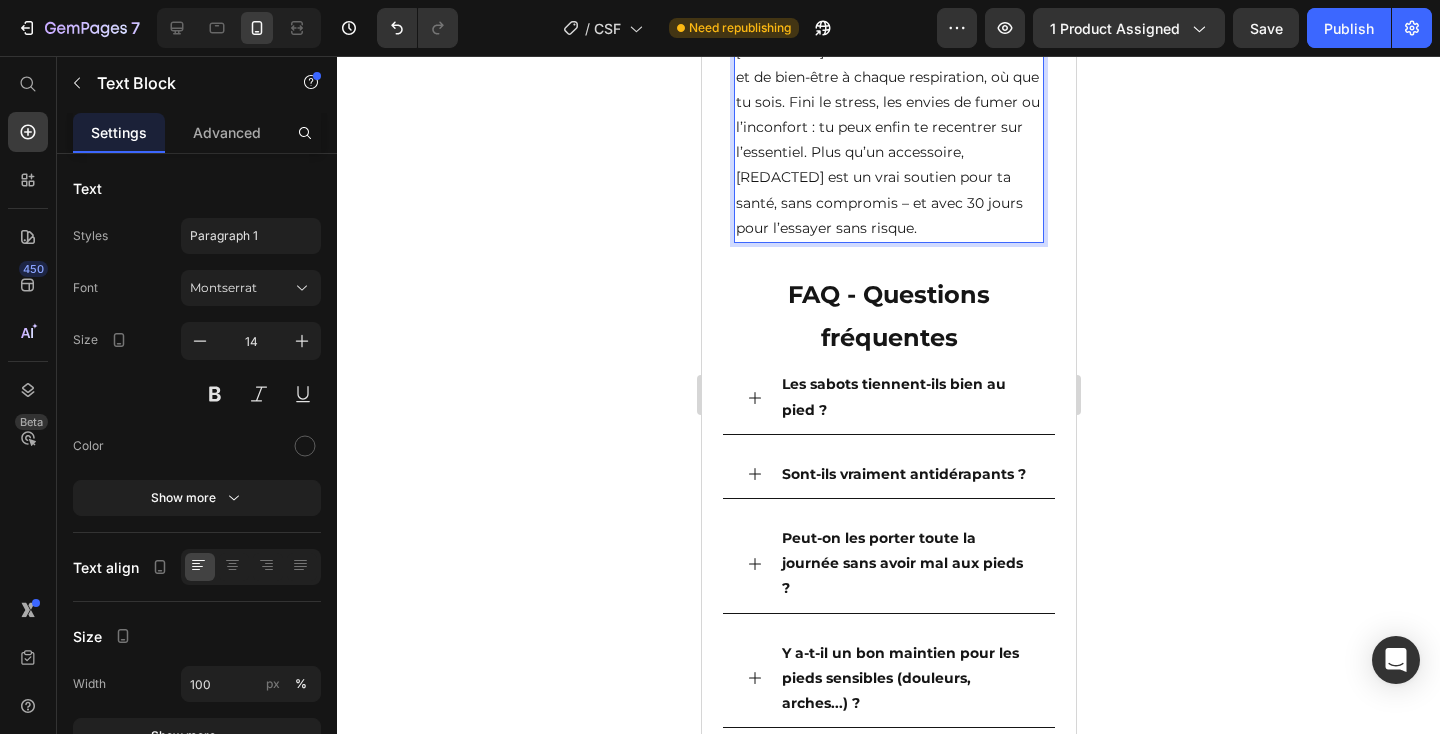 scroll, scrollTop: 3966, scrollLeft: 0, axis: vertical 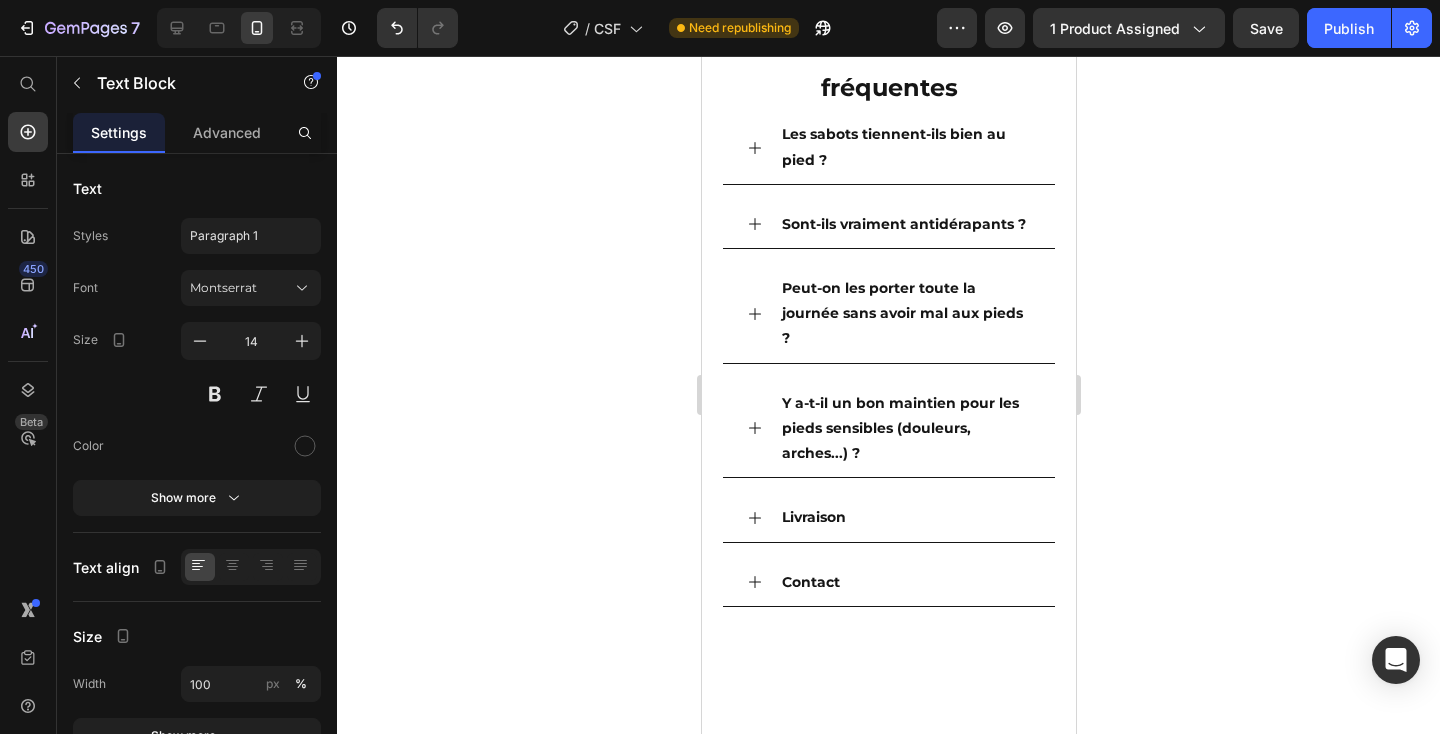 click on "[REDACTED] t’offre une sensation de calme et de bien-être à chaque respiration, où que tu sois. Fini le stress, les envies de fumer ou l’inconfort : tu peux enfin te recentrer sur l’essentiel. Plus qu’un accessoire, [REDACTED] est un vrai soutien pour ta santé, sans compromis – et avec 30 jours pour l’essayer sans risque." at bounding box center (888, -110) 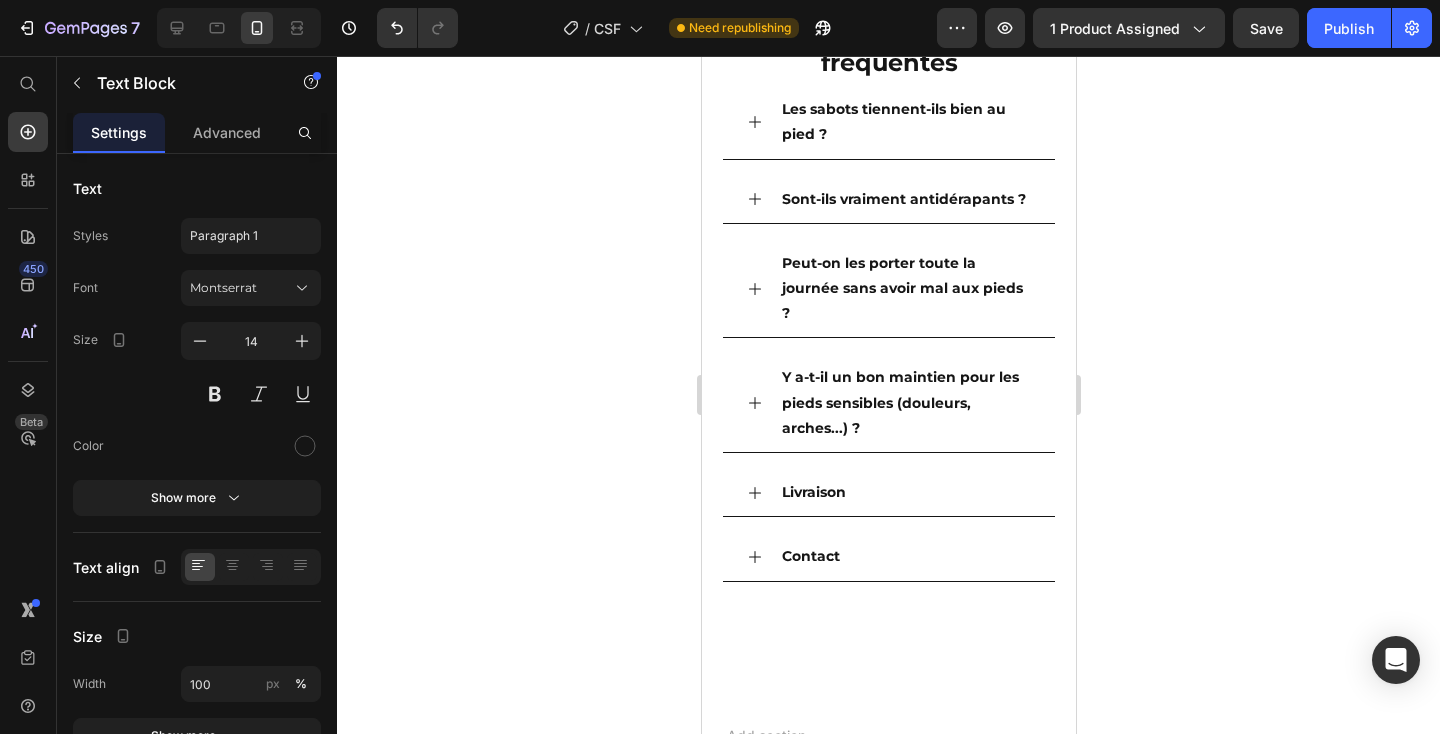 click on "Makya t’offre une sensation de calme et de bien-être à chaque respiration, où que tu sois. Fini le stress, les envies de fumer ou l’inconfort : tu peux enfin te recentrer sur l’essentiel. Plus qu’un accessoire, Makya est un vrai soutien pour ta santé, sans compromis – et avec 30 jours pour l’essayer sans risque." at bounding box center (888, -135) 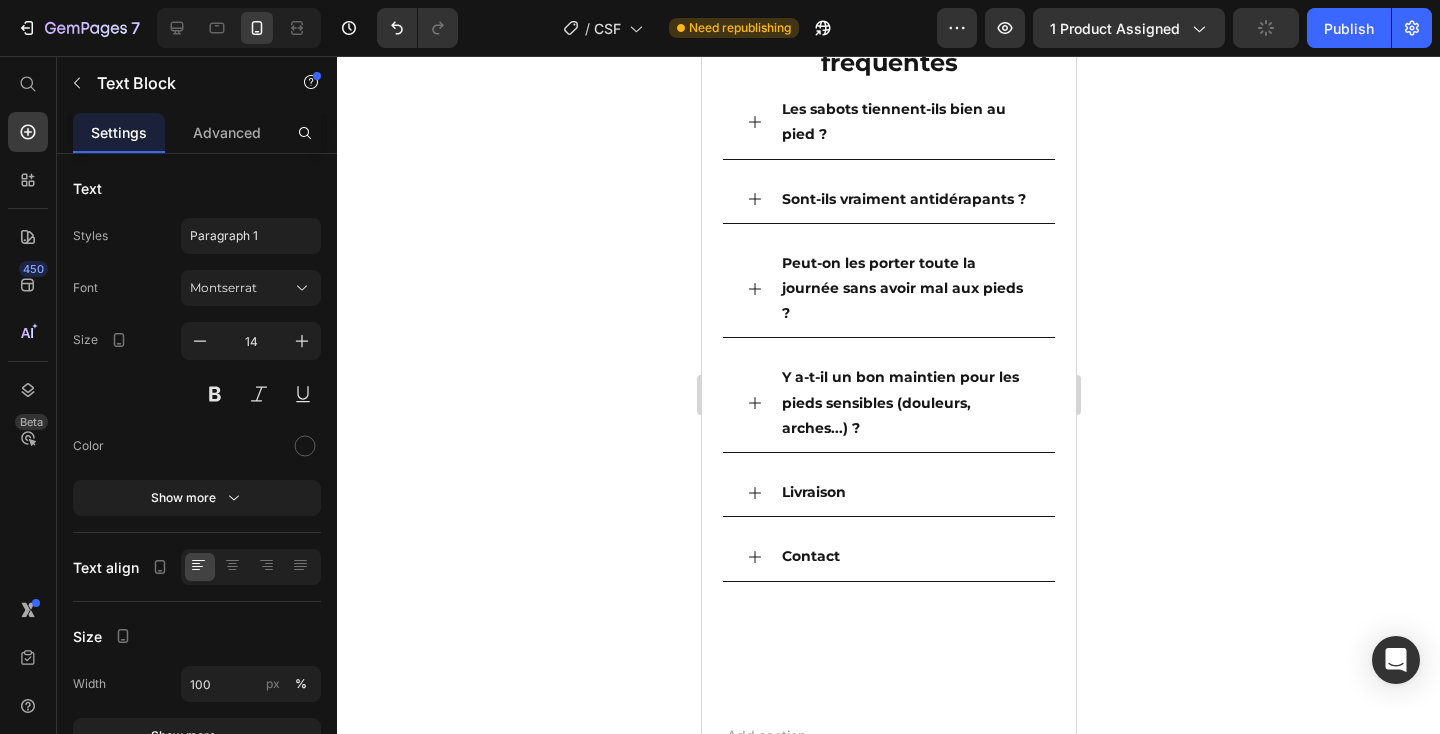 click on "Makya t’offre une sensation de calme et de bien-être à chaque respiration, où que tu sois. Fini le stress, les envies de fumer ou l’inconfort : tu peux enfin te recentrer sur l’essentiel. Plus qu’un accessoire, Makya est un vrai soutien pour ta santé, sans compromis – et avec 30 jours pour l’essayer sans risque." at bounding box center [888, -135] 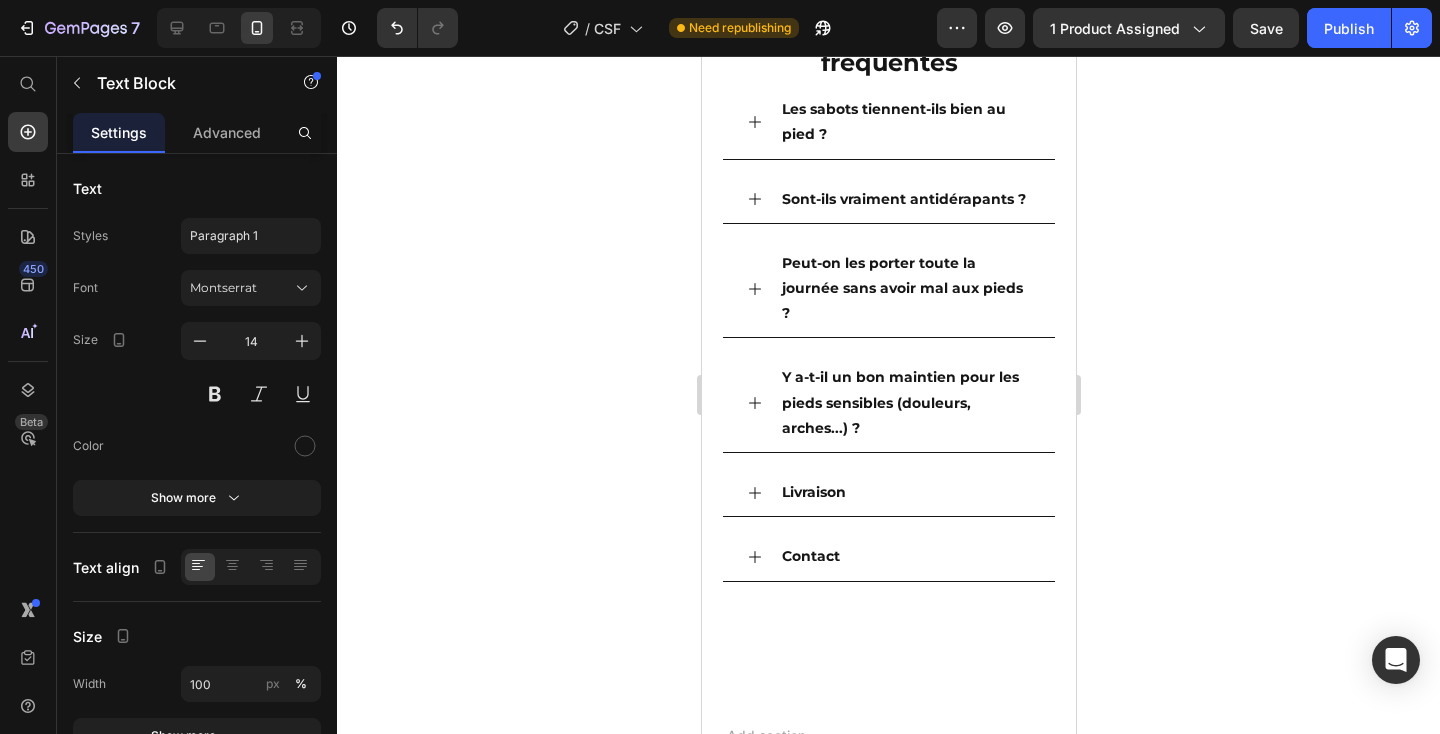 click on "Le collier t’offre une sensation de calme et de bien-être à chaque respiration, où que tu sois. Fini le stress, les envies de fumer ou l’inconfort : tu peux enfin te recentrer sur l’essentiel. Plus qu’un accessoire, Makya est un vrai soutien pour ta santé, sans compromis – et avec 30 jours pour l’essayer sans risque." at bounding box center [888, -135] 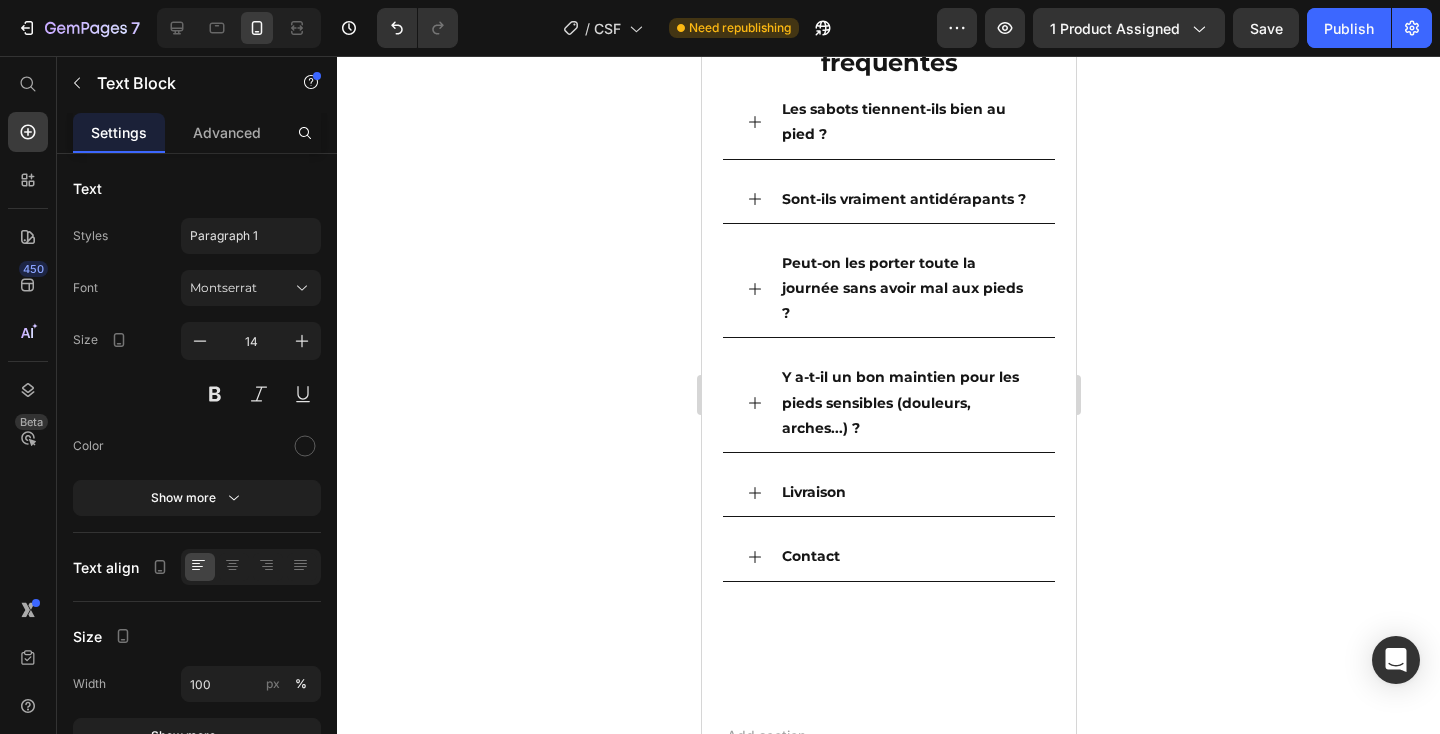 click on "Plus qu’un accessoire, Makya est un vrai soutien pour ta santé, sans compromis – et avec 30 jours pour l’essayer sans risque." at bounding box center [888, -72] 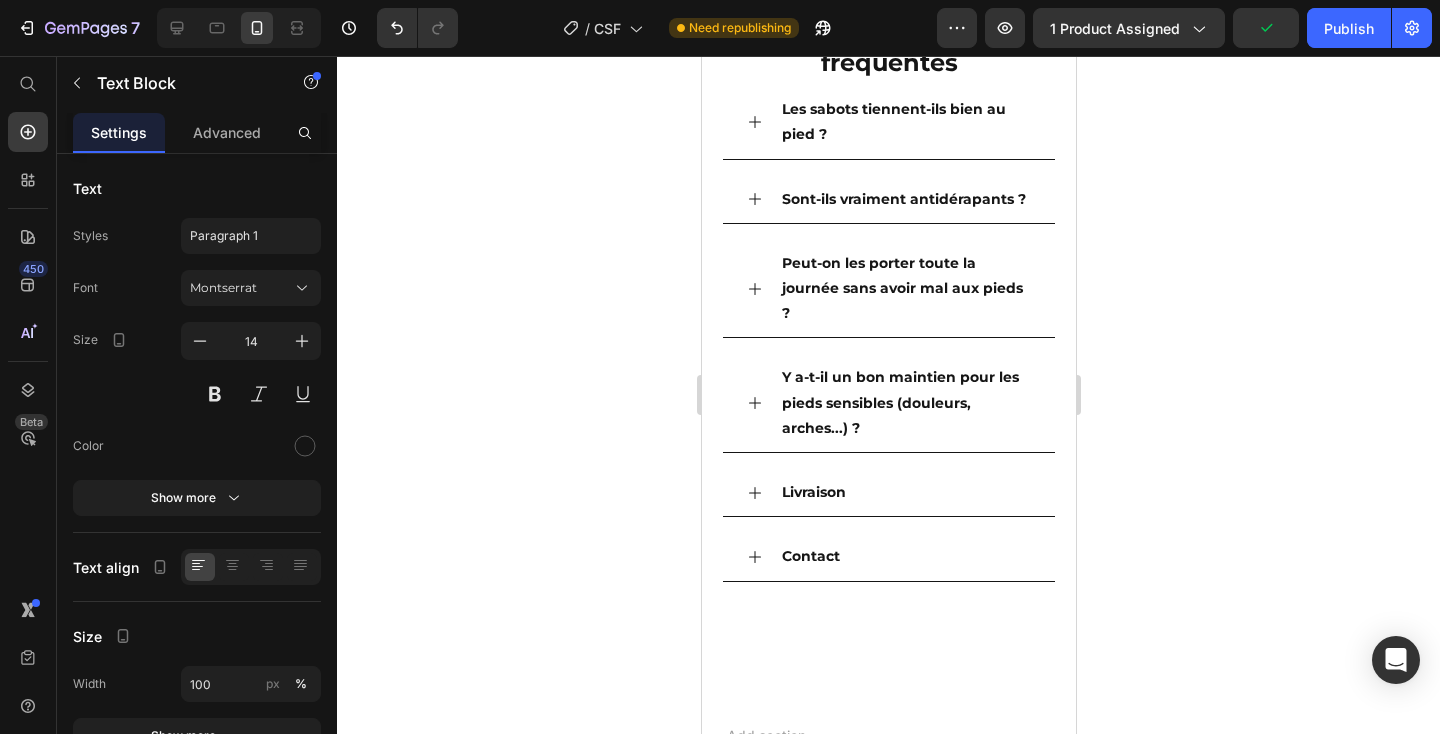 click on "Plus qu’un accessoire, il est un vrai soutien pour ta santé, sans compromis – et avec 30 jours pour l’essayer sans risque." at bounding box center [888, -72] 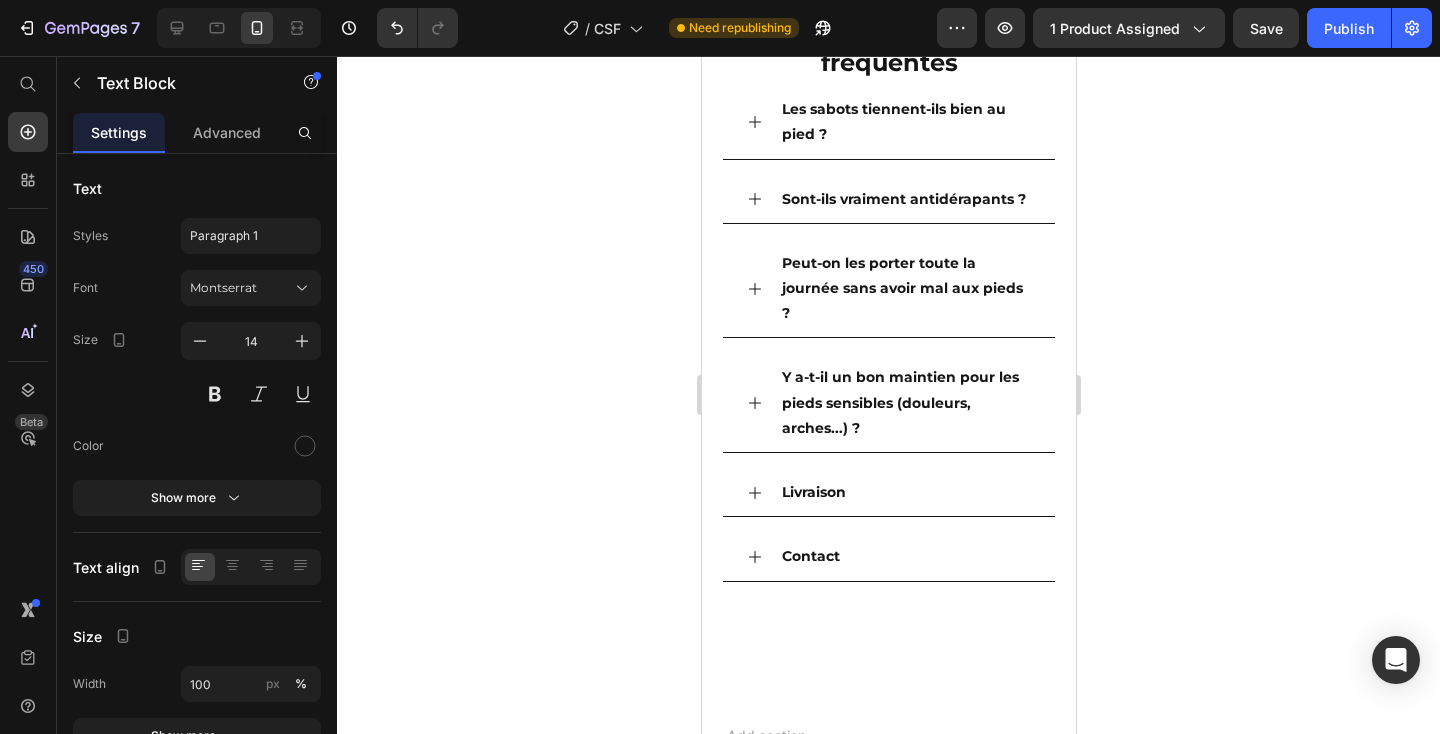 click on "Plus qu’un accessoire, il est un vrai soutien pour ta santé, sans compromis – et avec 30 jours pour l’essayer sans risque." at bounding box center [888, -72] 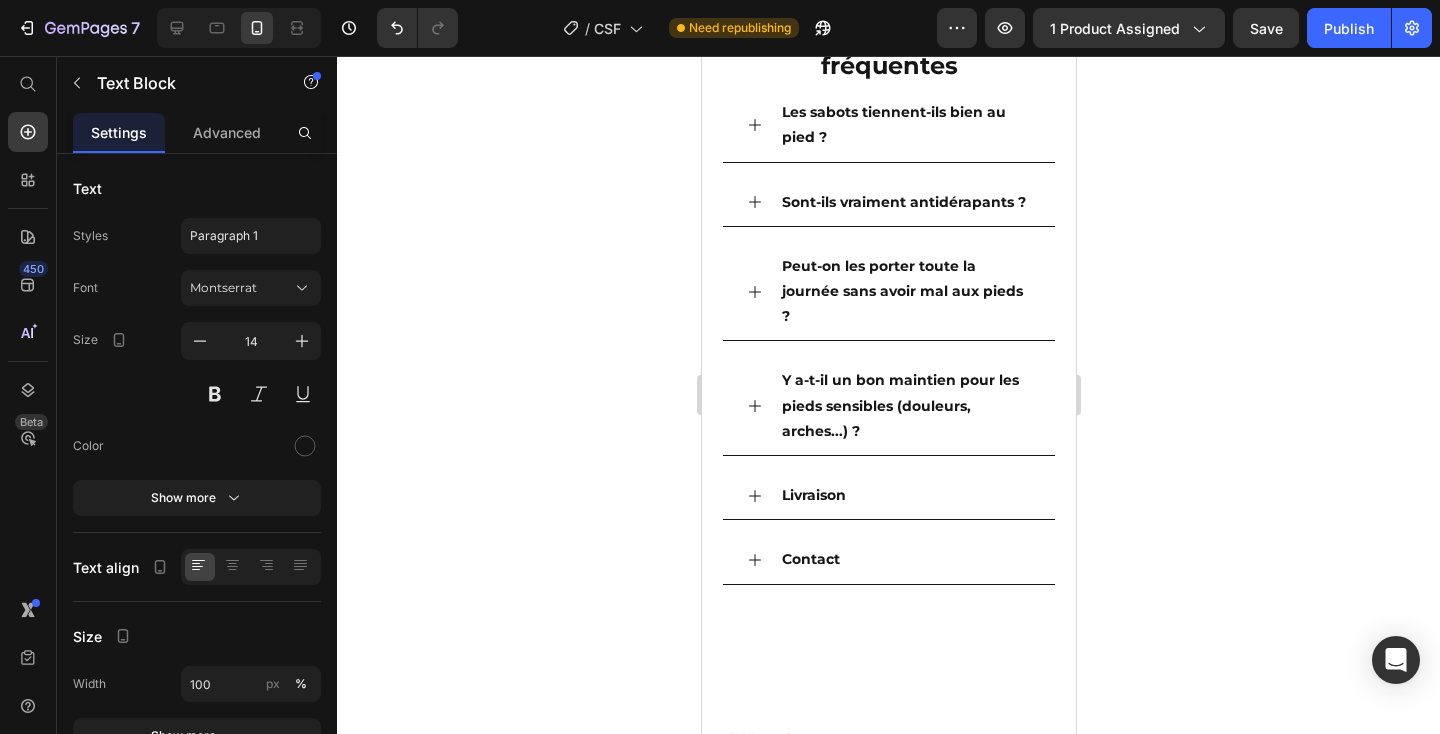 scroll, scrollTop: 3929, scrollLeft: 0, axis: vertical 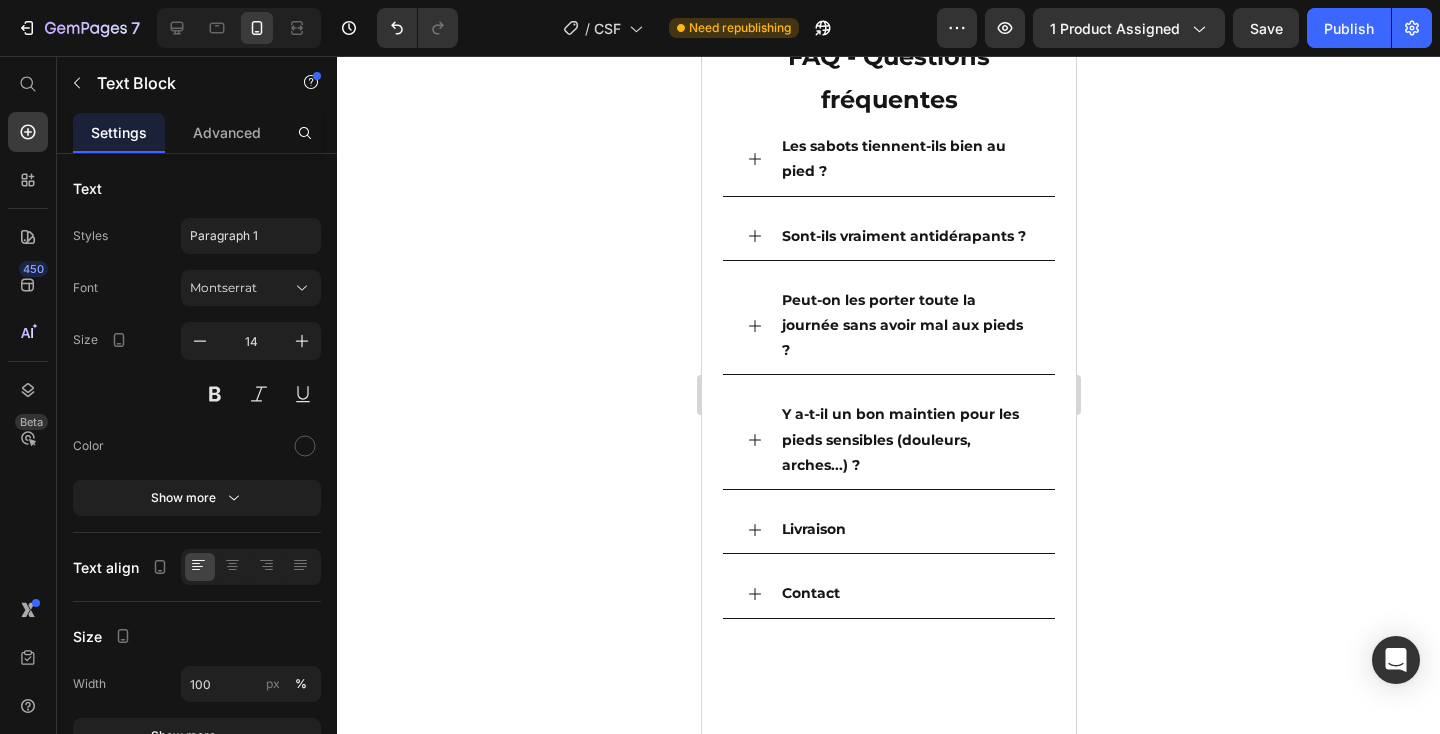 click on "Le collier t’offre une sensation de calme et de bien-être à chaque respiration, où que tu sois. Fini le stress, les envies de fumer ou l’inconfort : tu peux enfin te recentrer sur l’essentiel." at bounding box center (888, -136) 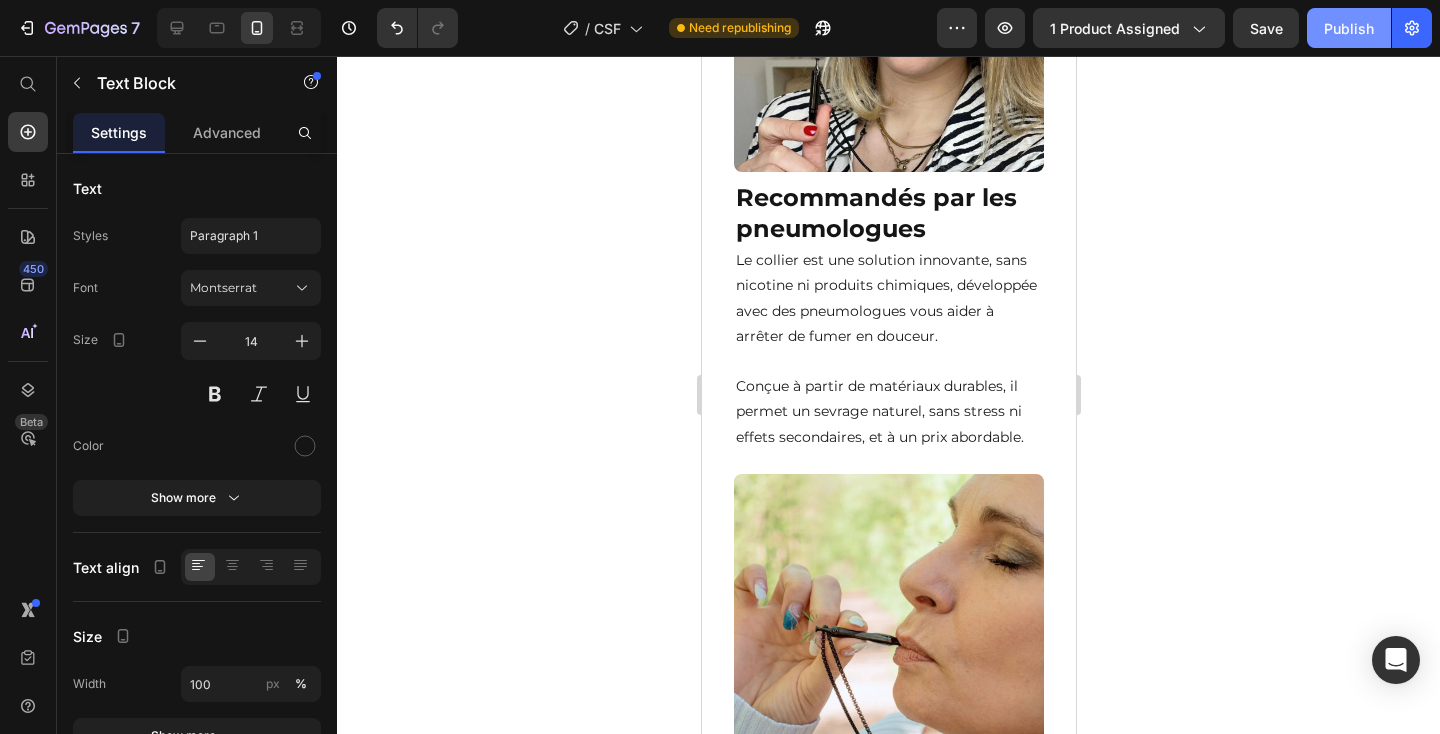 scroll, scrollTop: 2096, scrollLeft: 0, axis: vertical 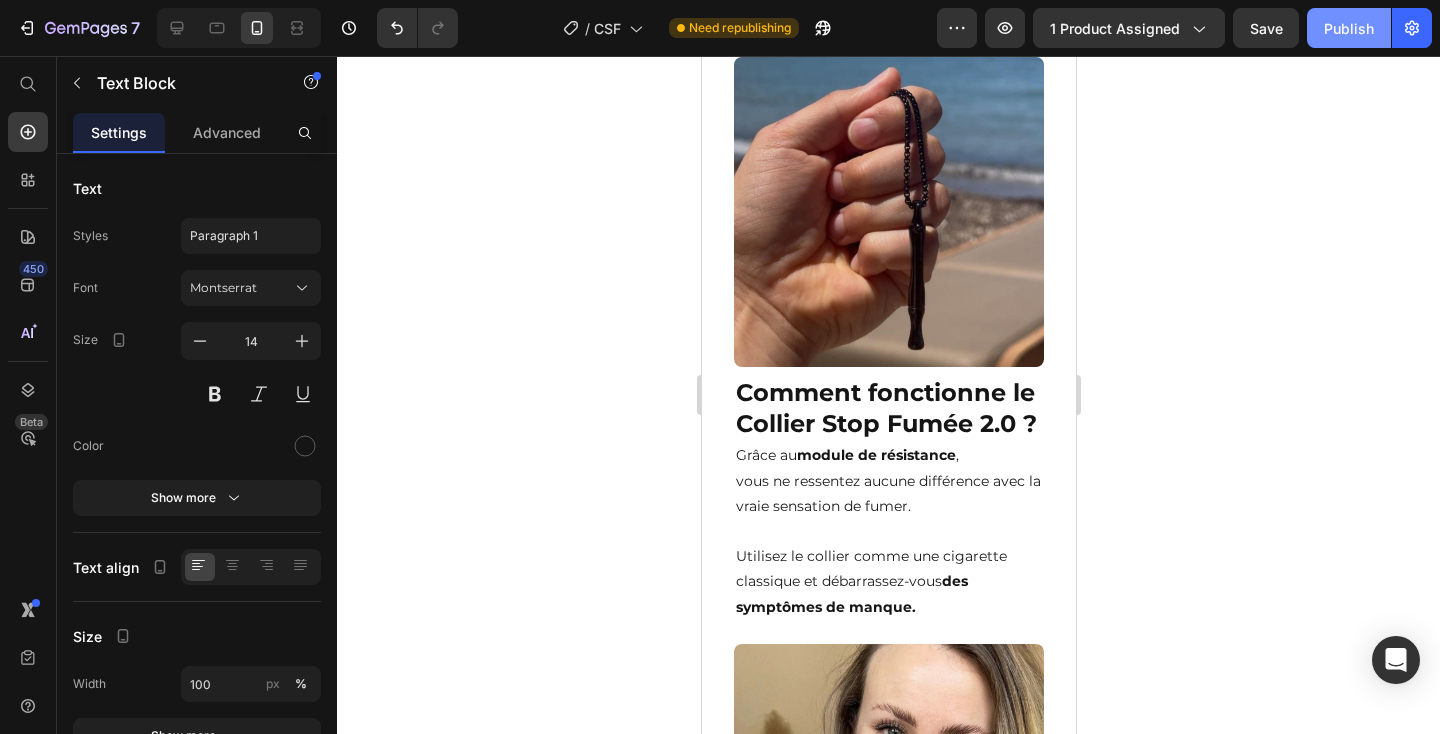 click on "Publish" at bounding box center [1349, 28] 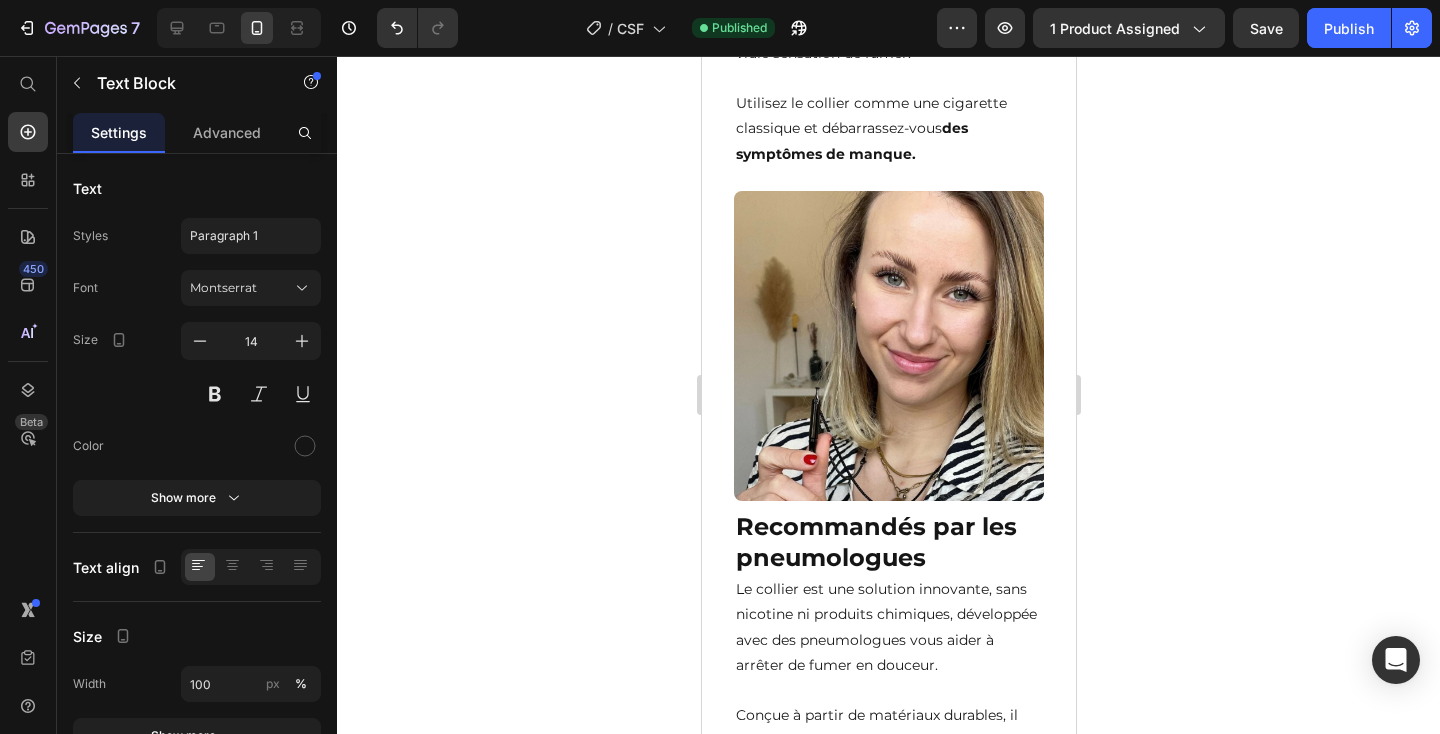 scroll, scrollTop: 2701, scrollLeft: 0, axis: vertical 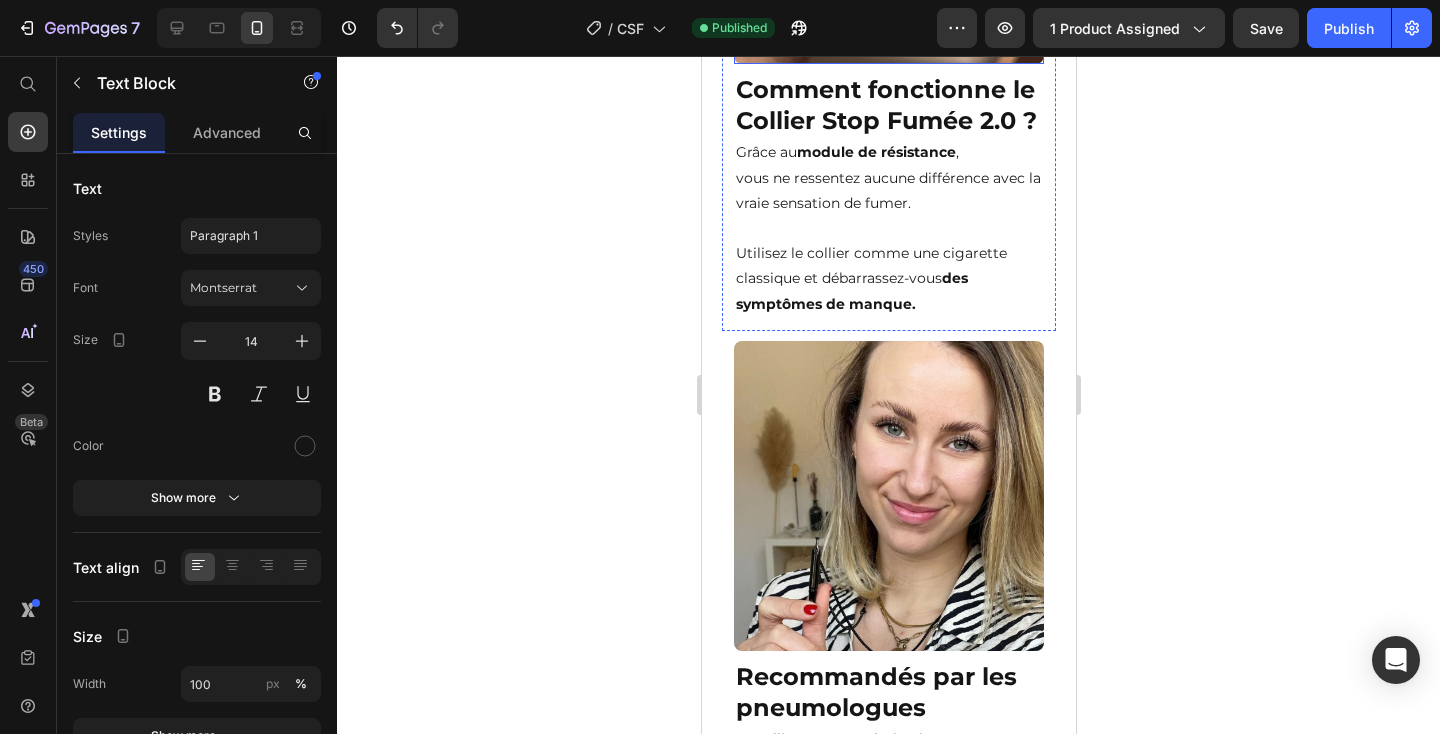 click at bounding box center (888, -1126) 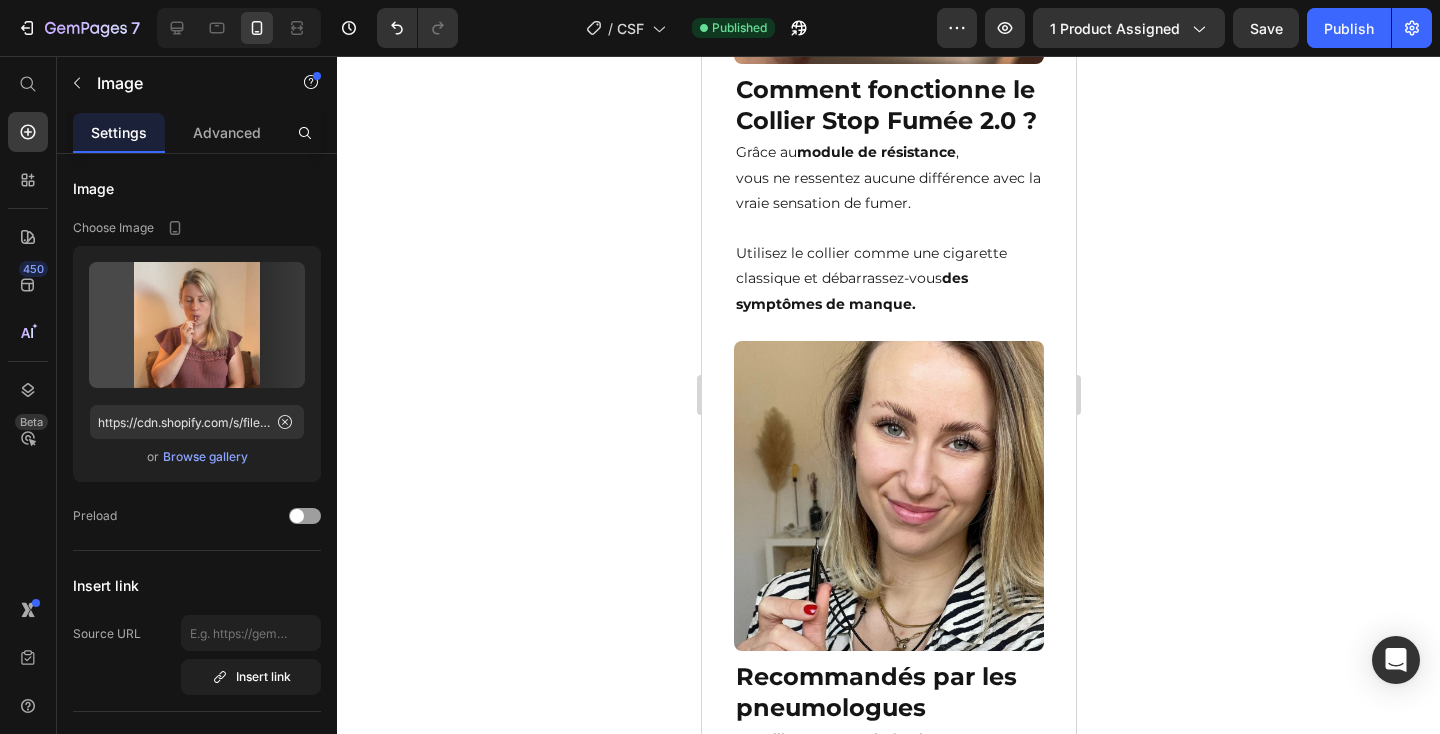 click on ""Je ne pensais pas qu’une paire de sabots pouvait changer mes journées à ce point. J’ai des douleurs aux pieds depuis des années, entre les services interminables et les sols glissants de l’hôpital. Dès le premier jour, j’ai senti la différence : plus de tensions, plus de glissades, juste une sensation de stabilité et de confort. Et pourtant, j’étais sceptique. C’est rare de trouver un produit à ce prix-là validé par des professionnels. " Claire B." at bounding box center [888, -800] 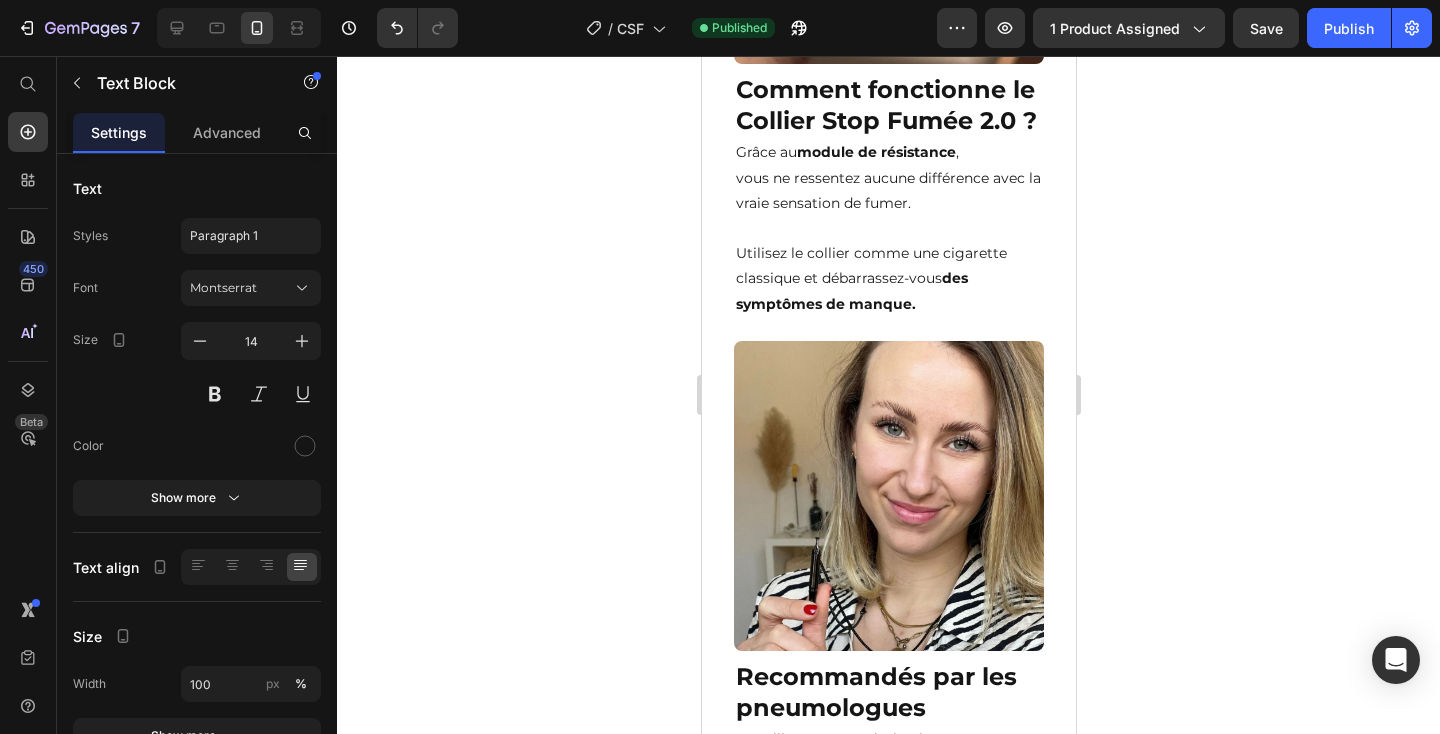 scroll, scrollTop: 1356, scrollLeft: 0, axis: vertical 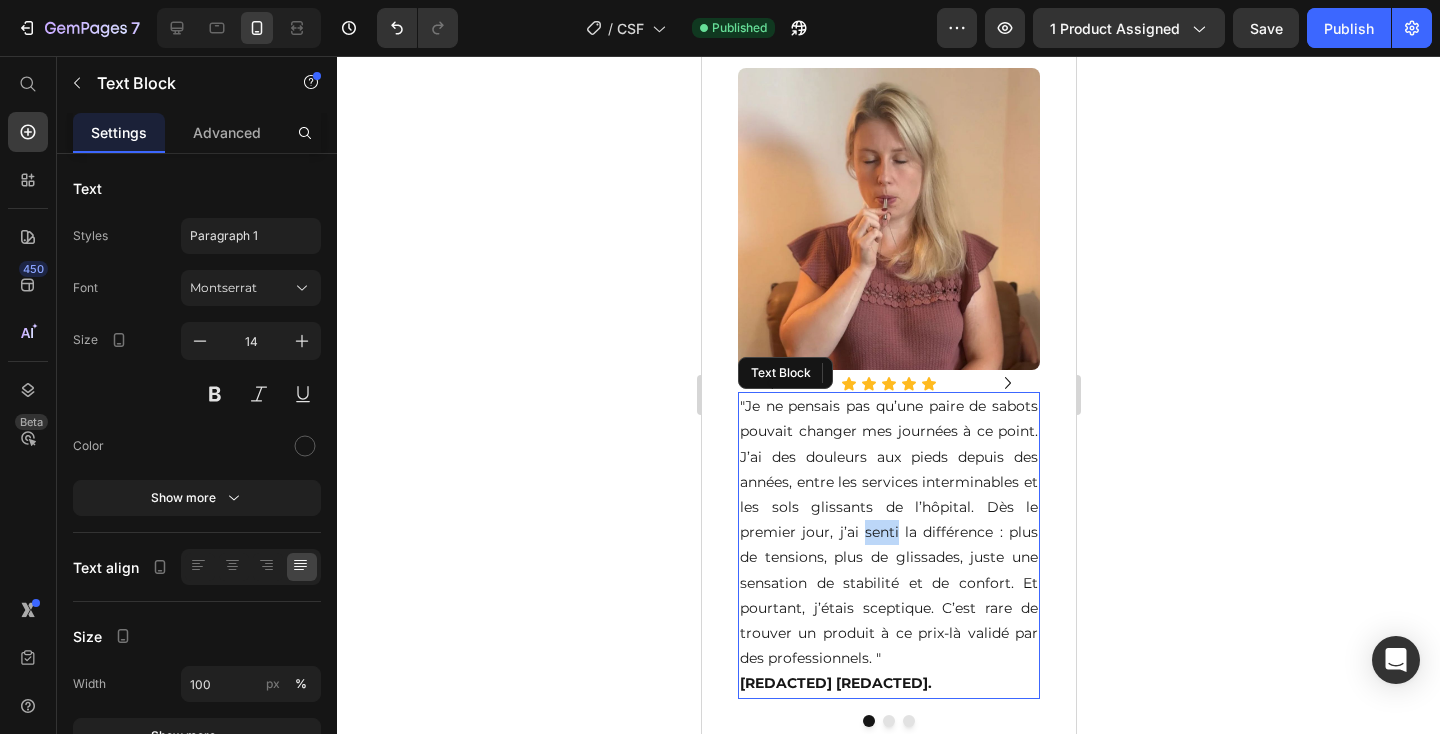 click on ""Je ne pensais pas qu’une paire de sabots pouvait changer mes journées à ce point. J’ai des douleurs aux pieds depuis des années, entre les services interminables et les sols glissants de l’hôpital. Dès le premier jour, j’ai senti la différence : plus de tensions, plus de glissades, juste une sensation de stabilité et de confort. Et pourtant, j’étais sceptique. C’est rare de trouver un produit à ce prix-là validé par des professionnels. " Claire B." at bounding box center [888, 545] 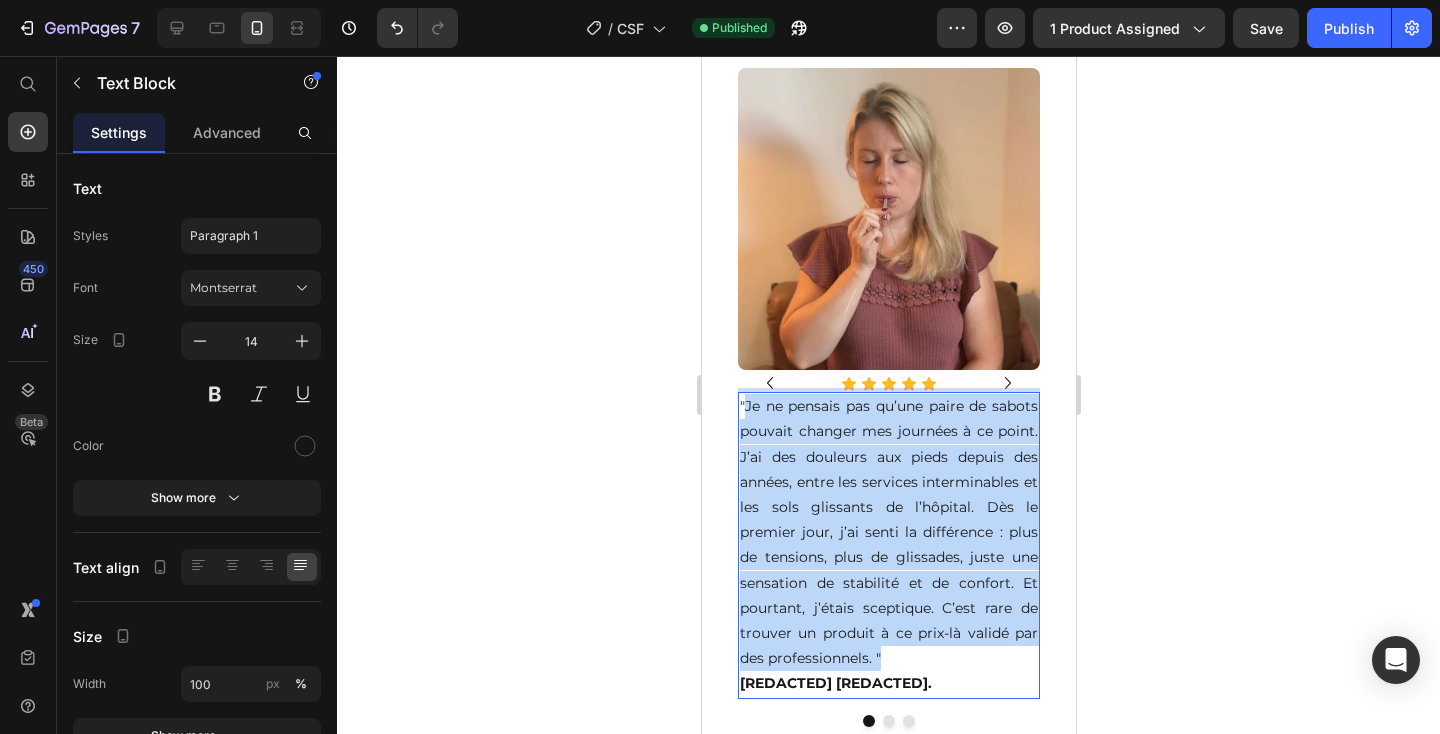 drag, startPoint x: 779, startPoint y: 548, endPoint x: 743, endPoint y: 410, distance: 142.61838 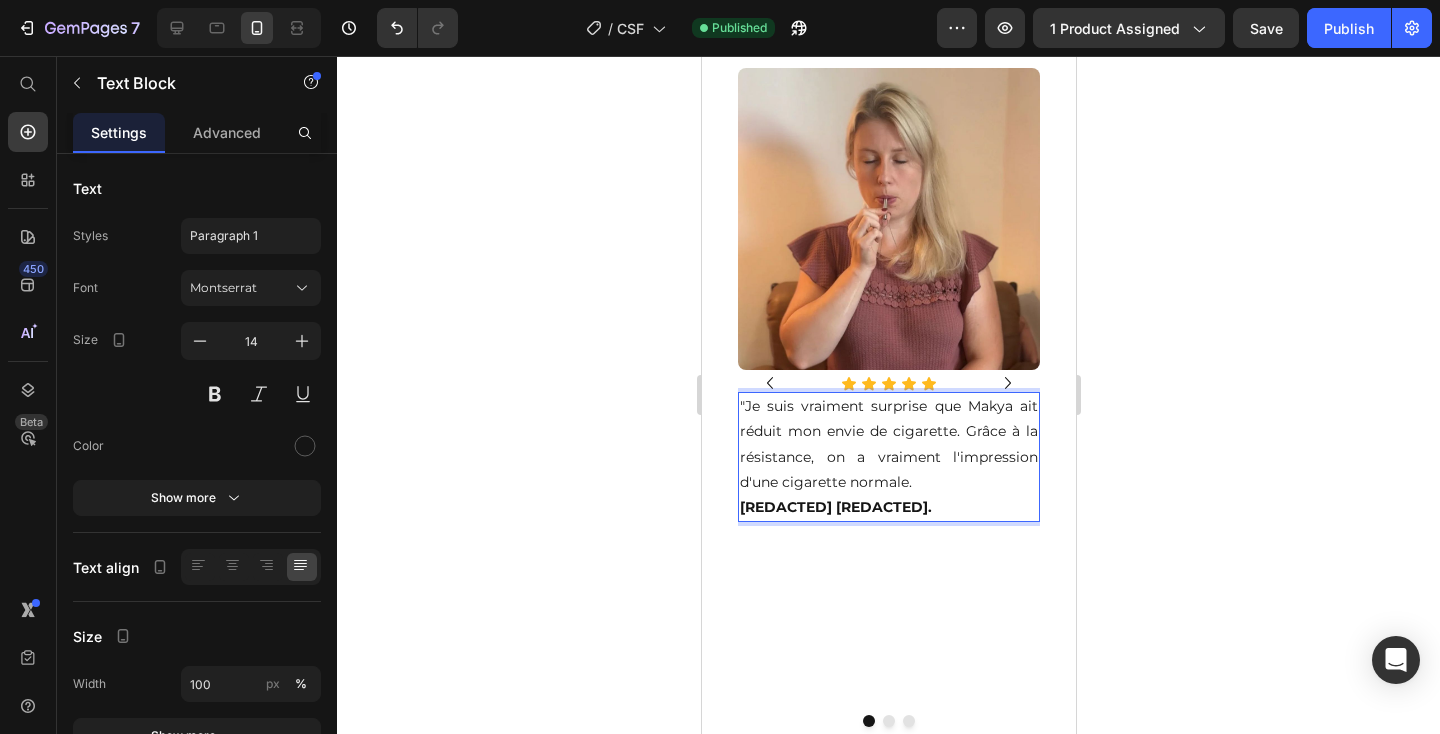 click on ""Je suis vraiment surprise que Makya ait réduit mon envie de cigarette. Grâce à la résistance, on a vraiment l'impression d'une cigarette normale. Claire B." at bounding box center (888, 457) 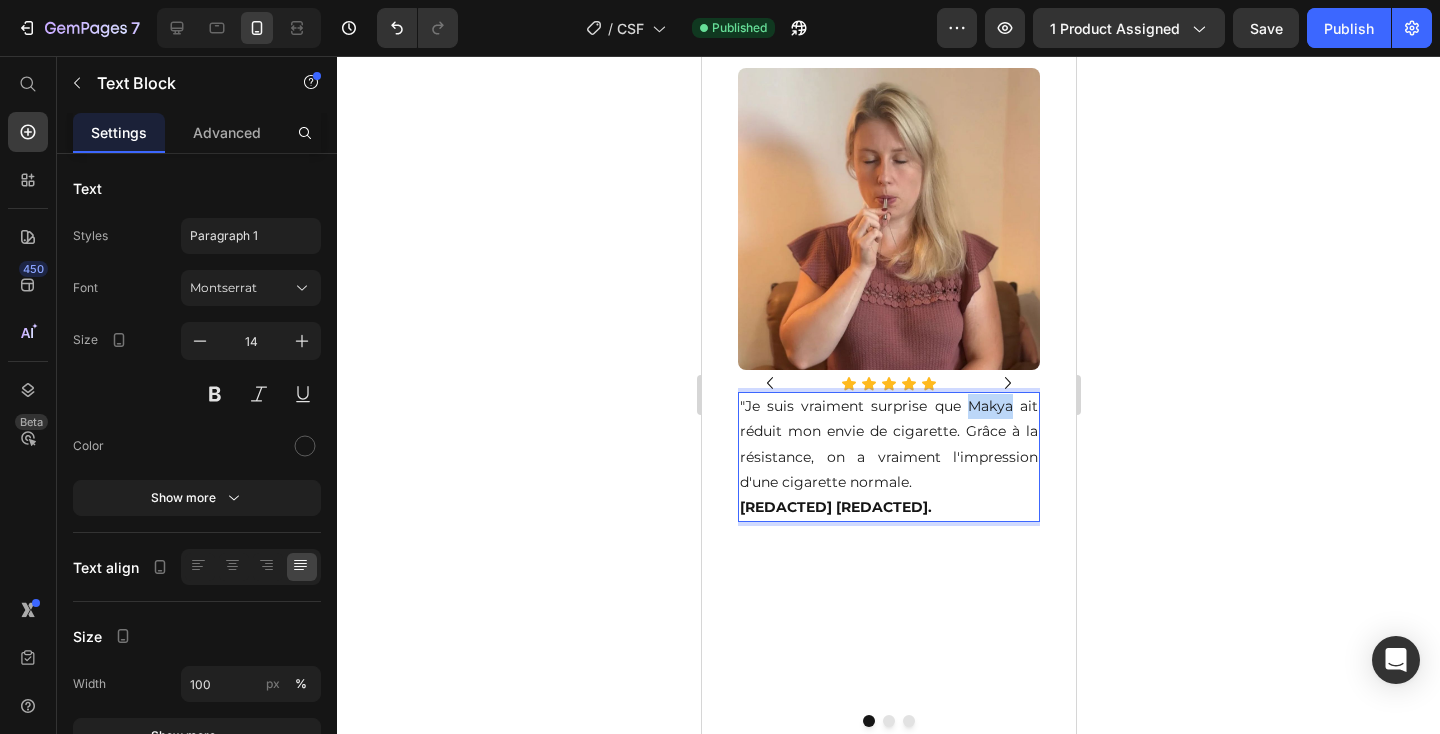 click on ""Je suis vraiment surprise que Makya ait réduit mon envie de cigarette. Grâce à la résistance, on a vraiment l'impression d'une cigarette normale. Claire B." at bounding box center (888, 457) 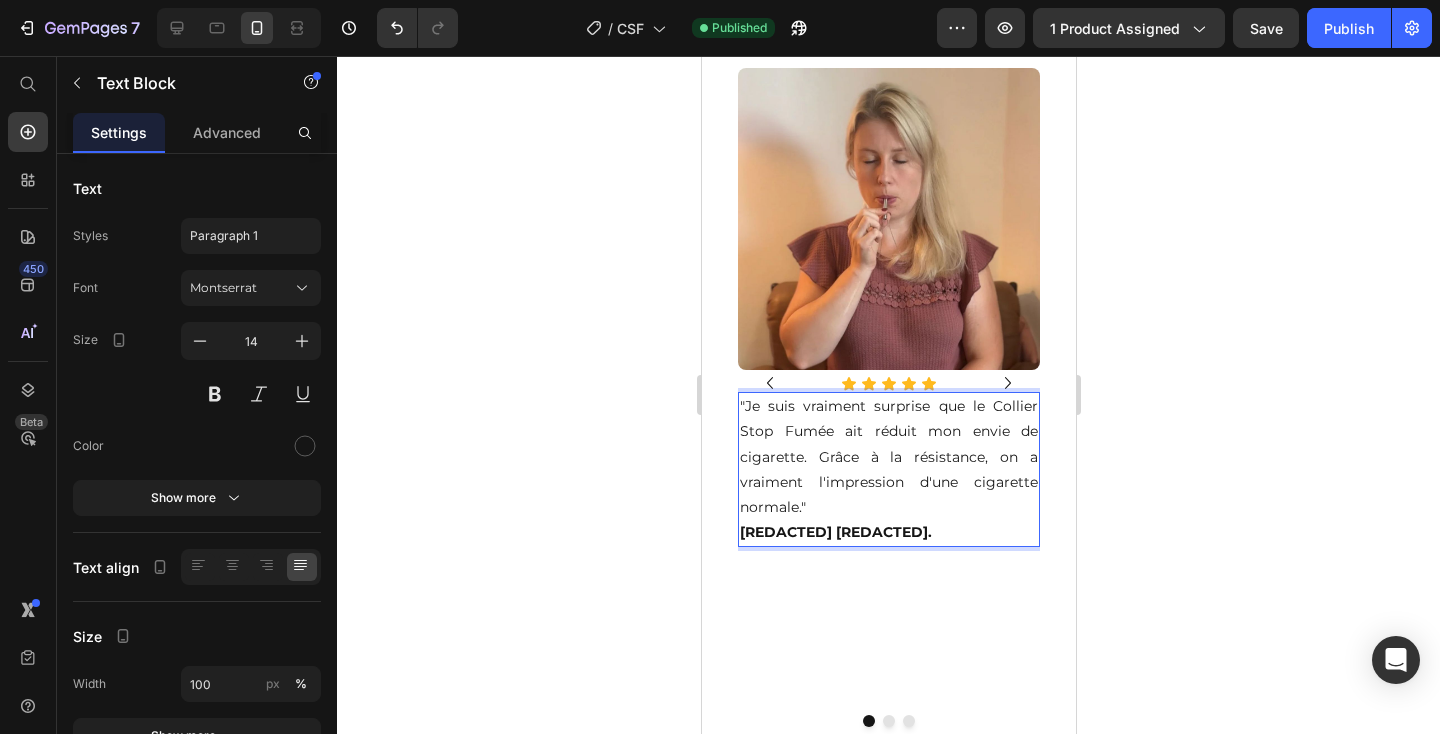 click on ""Je suis vraiment surprise que le Collier Stop Fumée ait réduit mon envie de cigarette. Grâce à la résistance, on a vraiment l'impression d'une cigarette normale. Claire B." at bounding box center (888, 469) 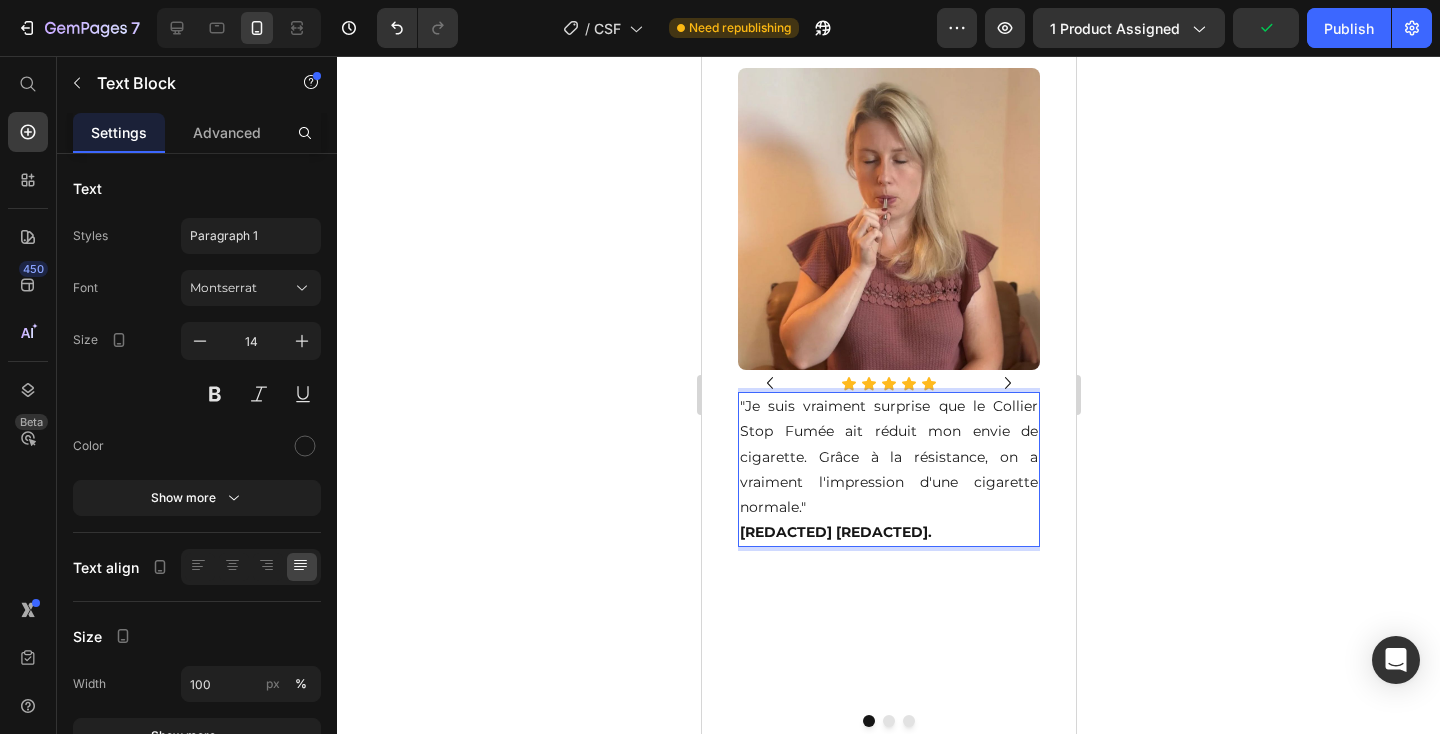 click on ""Je suis vraiment surprise que le Collier Stop Fumée ait réduit mon envie de cigarette. Grâce à la résistance, on a vraiment l'impression d'une cigarette normale. Claire B." at bounding box center (888, 469) 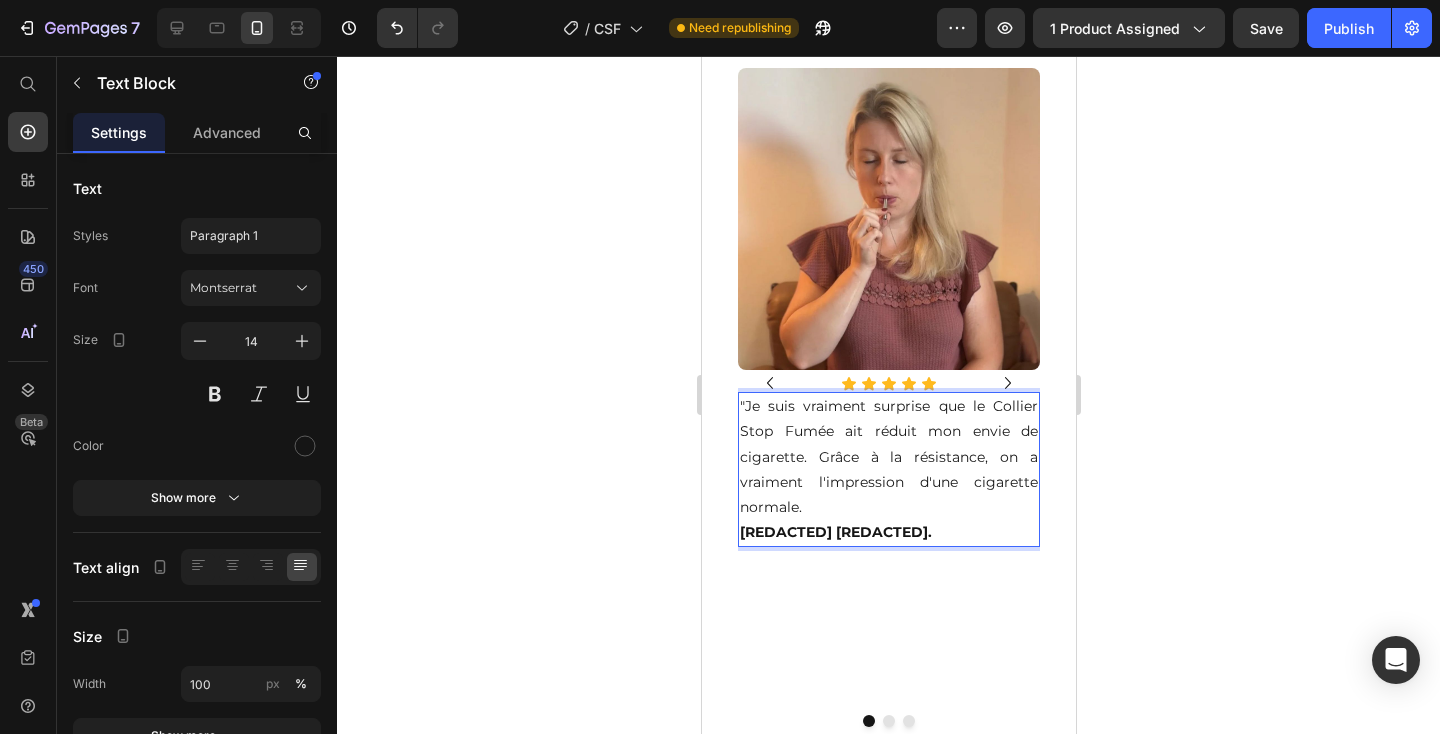click on ""Je suis vraiment surprise que le Collier Stop Fumée ait réduit mon envie de cigarette. Grâce à la résistance, on a vraiment l'impression de fumer une cigarette normale. Claire B." at bounding box center [888, 469] 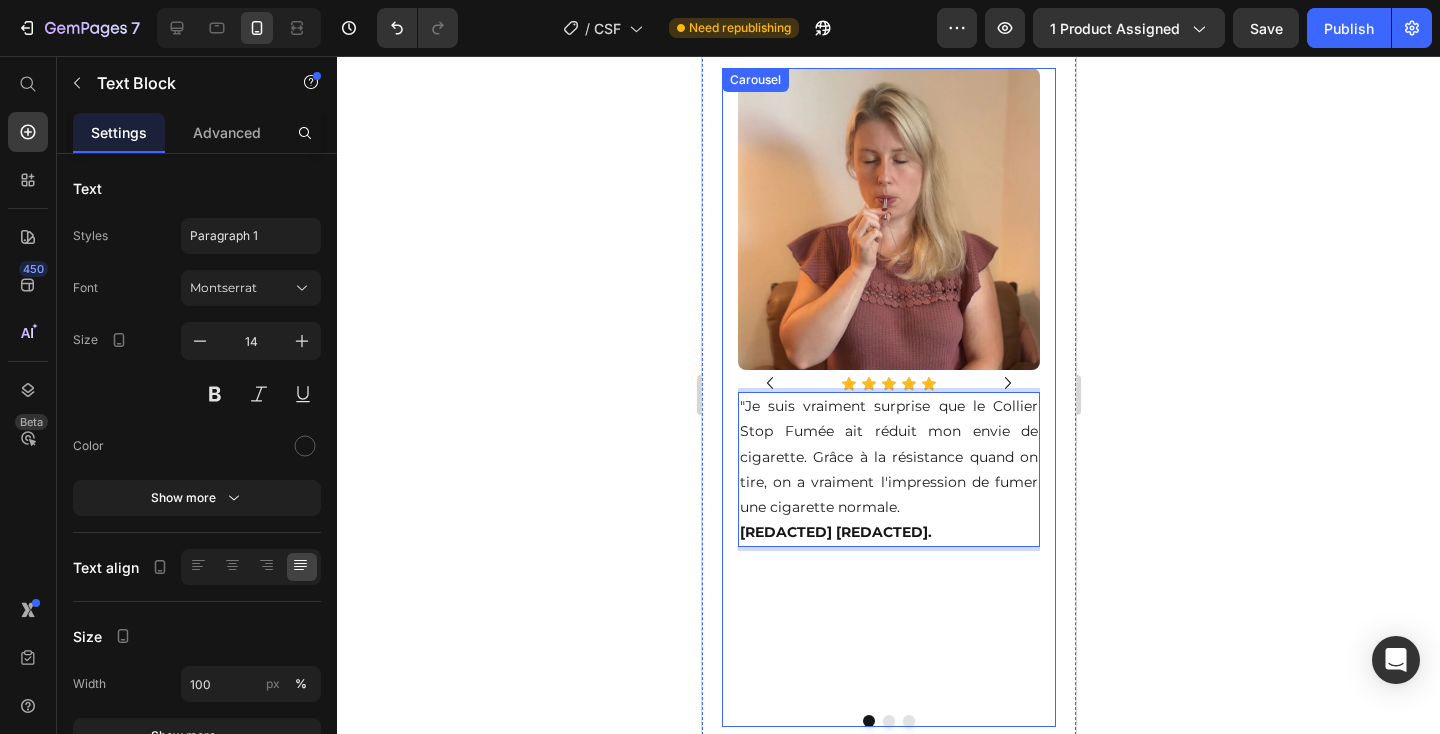 click 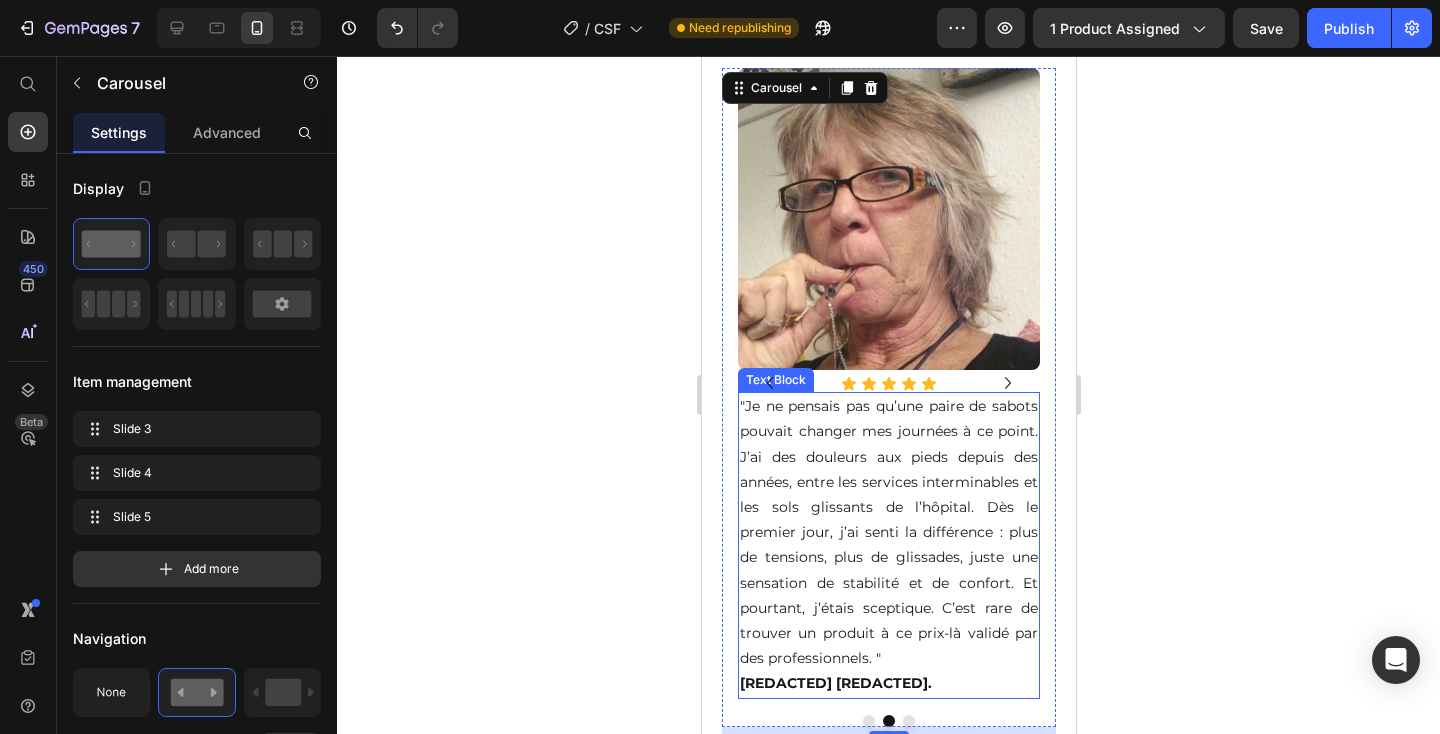 click on ""Je ne pensais pas qu’une paire de sabots pouvait changer mes journées à ce point. J’ai des douleurs aux pieds depuis des années, entre les services interminables et les sols glissants de l’hôpital. Dès le premier jour, j’ai senti la différence : plus de tensions, plus de glissades, juste une sensation de stabilité et de confort. Et pourtant, j’étais sceptique. C’est rare de trouver un produit à ce prix-là validé par des professionnels. " Claire B." at bounding box center (888, 545) 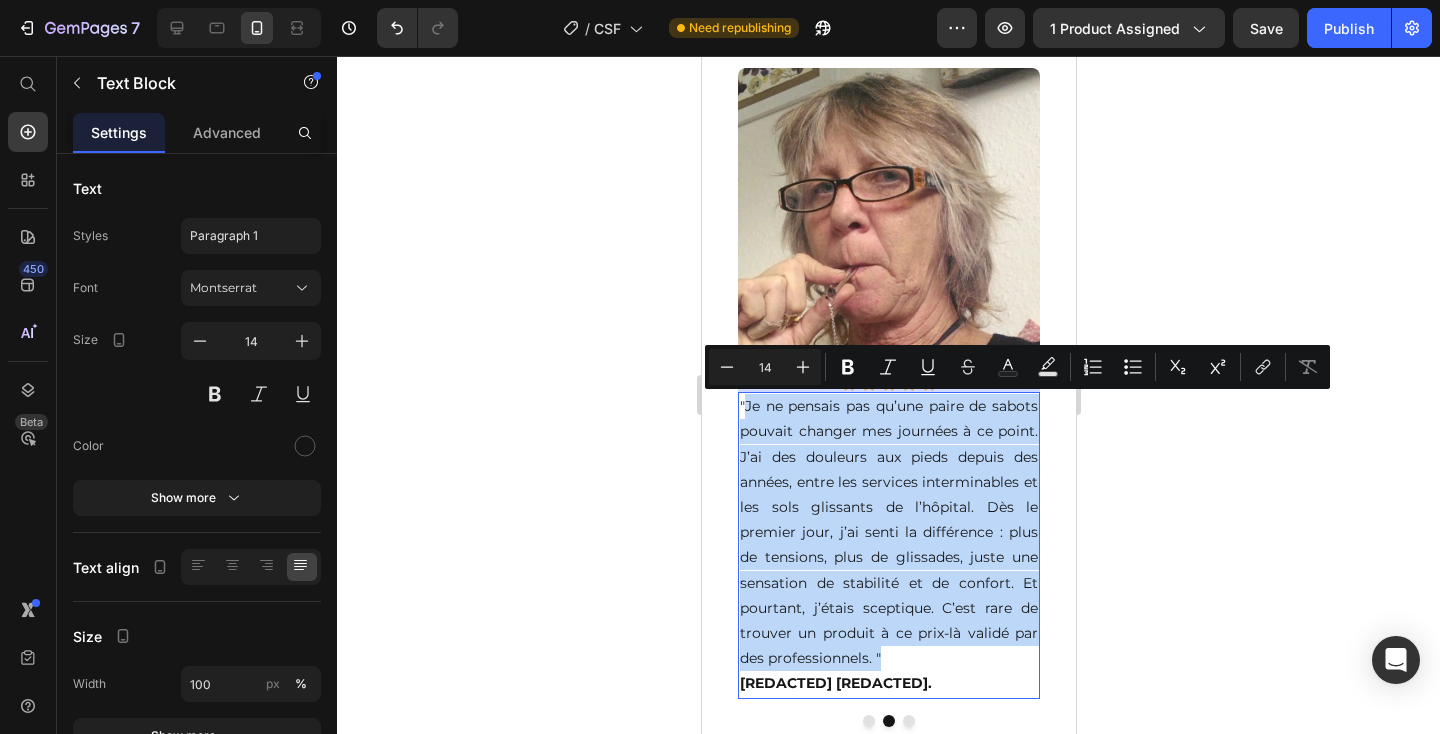 drag, startPoint x: 889, startPoint y: 658, endPoint x: 743, endPoint y: 410, distance: 287.78464 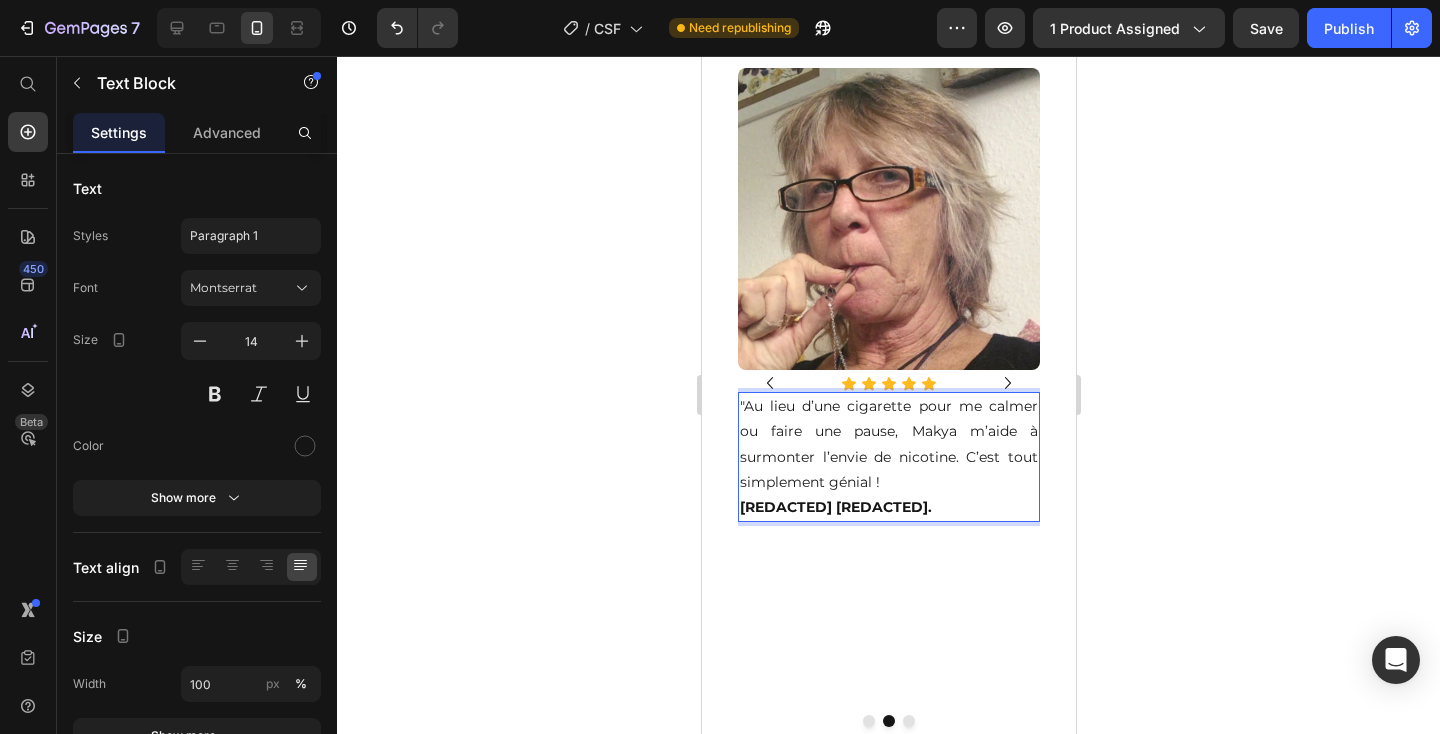 click on "[FIRST] [LAST]" at bounding box center (835, 507) 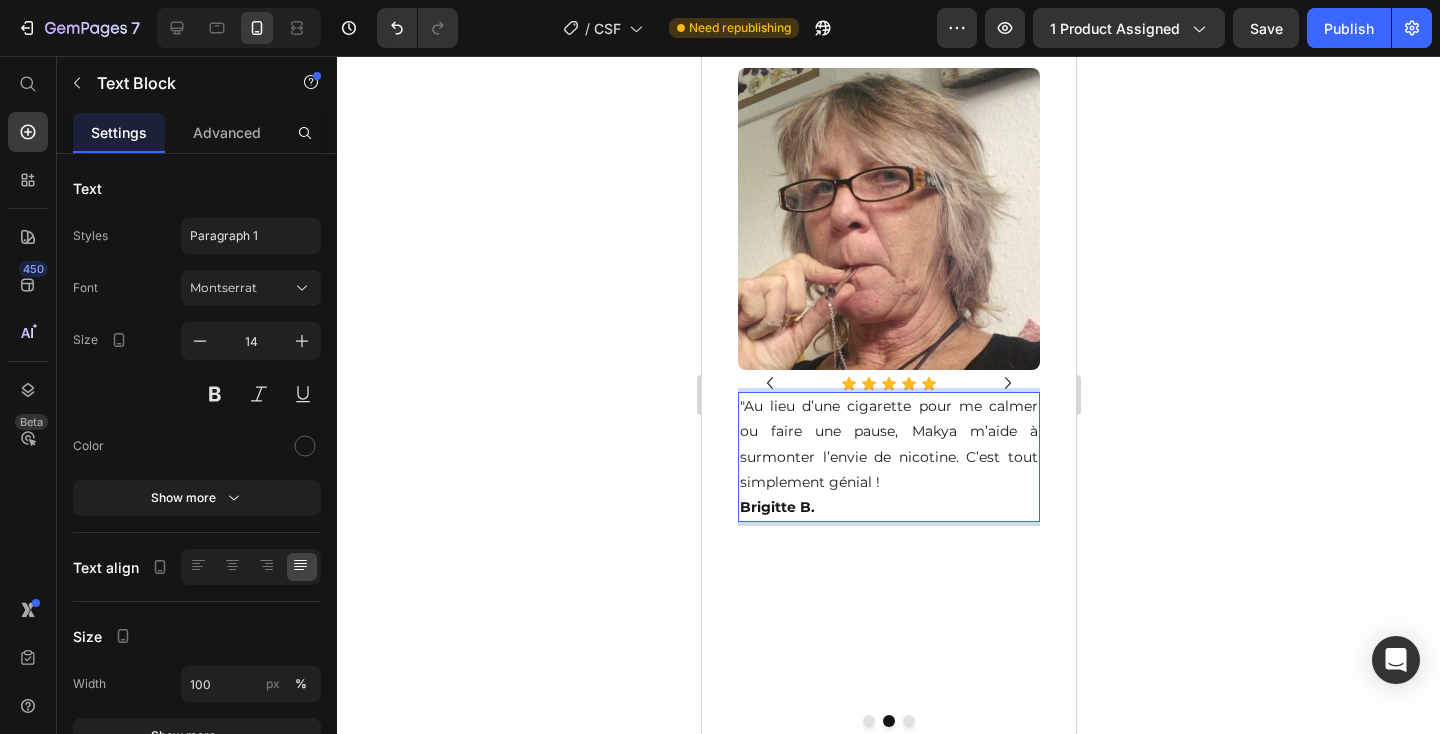 click on "Brigitte B." at bounding box center [776, 507] 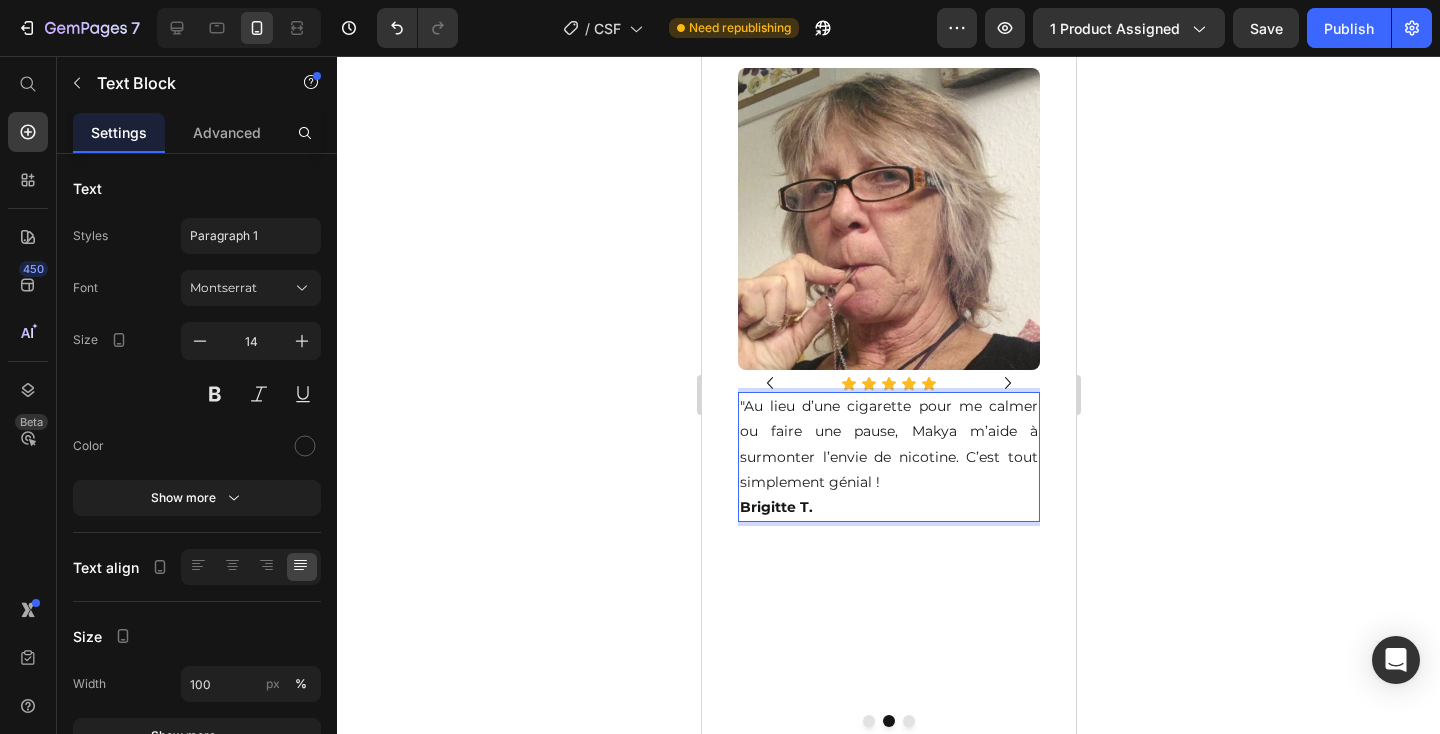 click on ""Au lieu d’une cigarette pour me calmer ou faire une pause, Makya m’aide à surmonter l’envie de nicotine. C’est tout simplement génial ! Brigitte T." at bounding box center [888, 457] 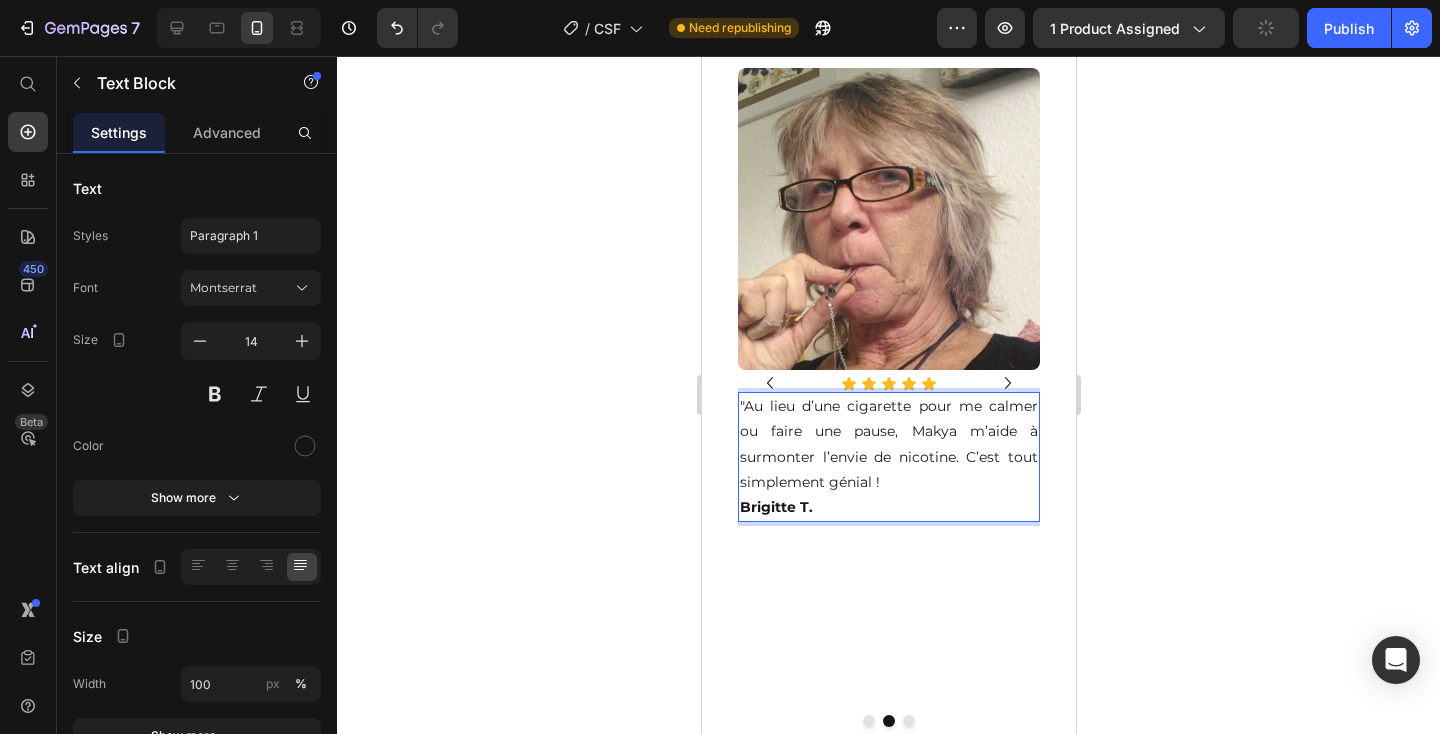 click on ""Au lieu d’une cigarette pour me calmer ou faire une pause, Makya m’aide à surmonter l’envie de nicotine. C’est tout simplement génial ! Brigitte T." at bounding box center (888, 457) 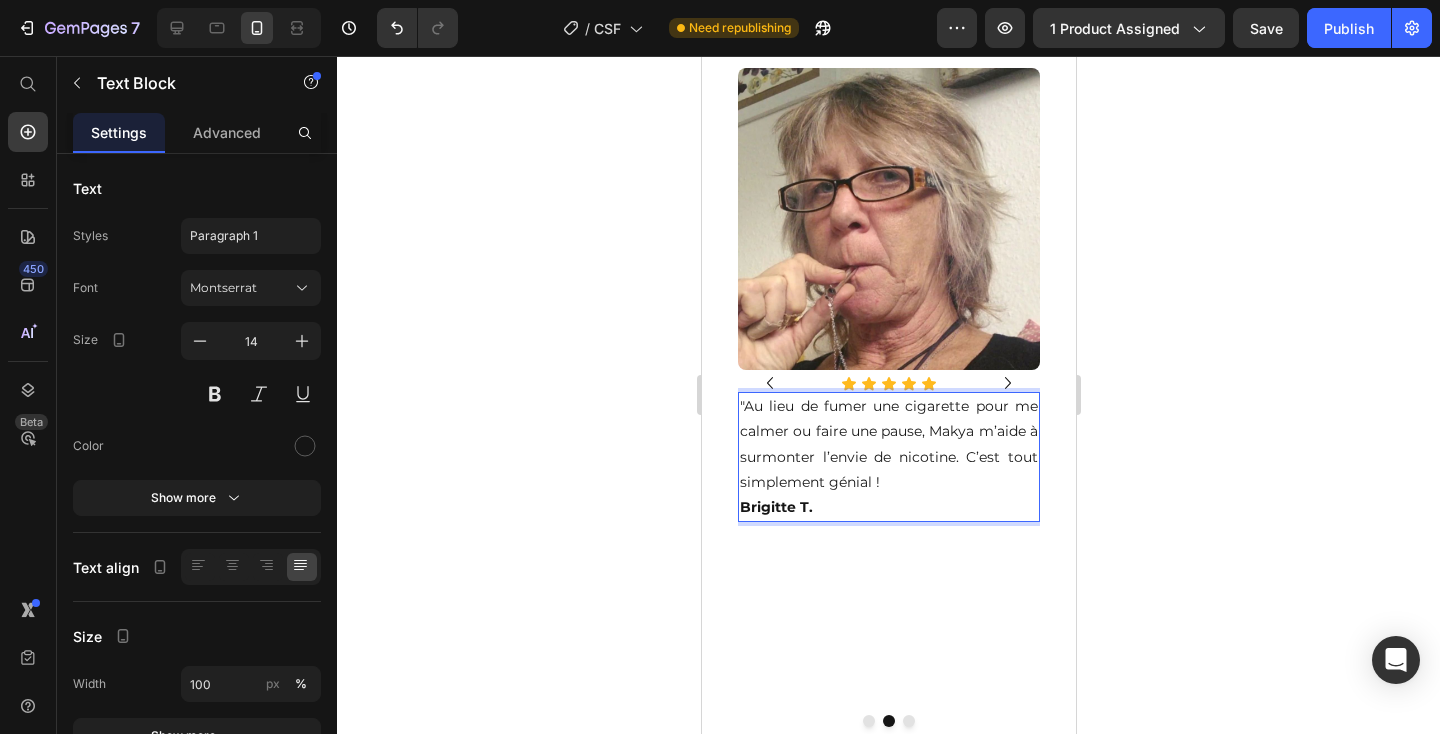 click on ""Au lieu de fumer une cigarette pour me calmer ou faire une pause, Makya m’aide à surmonter l’envie de nicotine. C’est tout simplement génial ! Brigitte T." at bounding box center [888, 457] 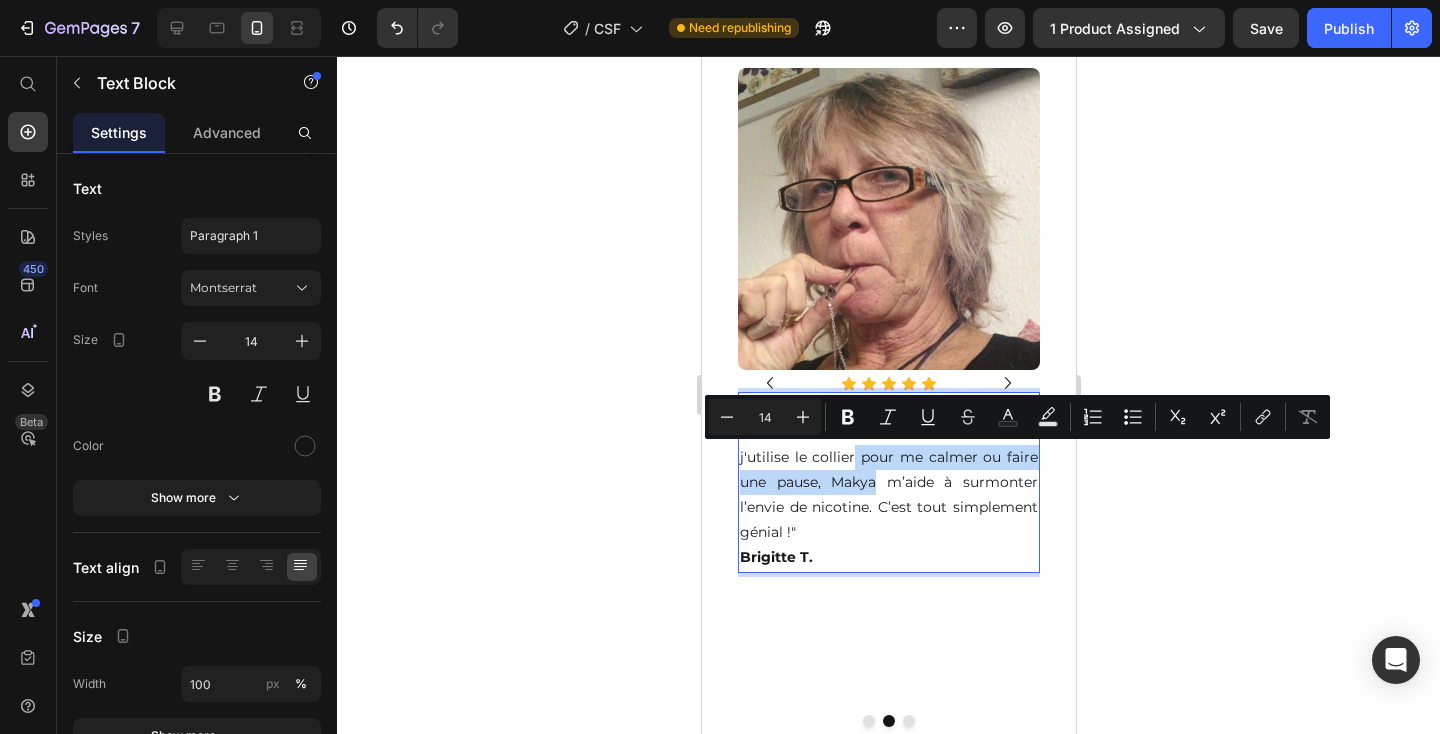 drag, startPoint x: 876, startPoint y: 478, endPoint x: 856, endPoint y: 454, distance: 31.241 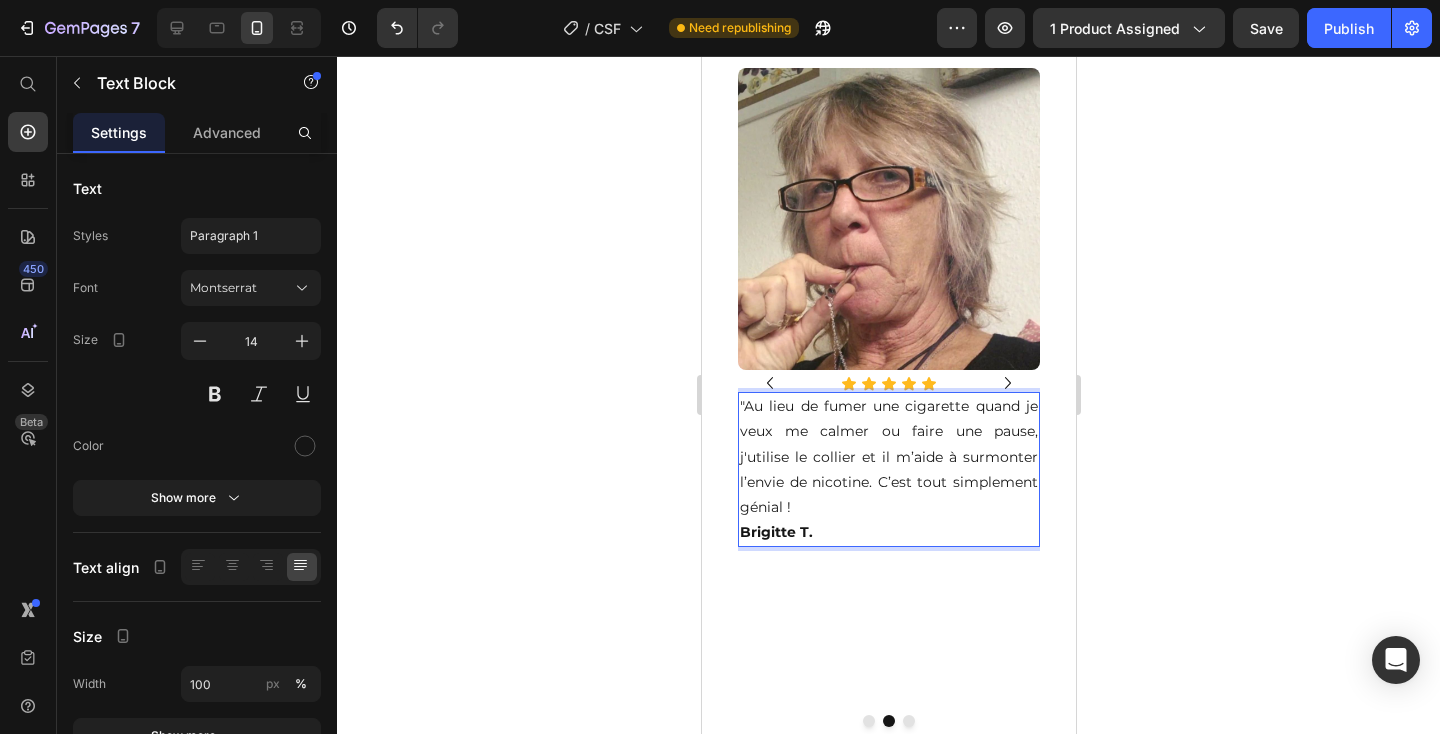 click on ""Au lieu de fumer une cigarette quand je veux me calmer ou faire une pause, j'utilise le collier et il m’aide à surmonter l’envie de nicotine. C’est tout simplement génial ! Brigitte T." at bounding box center (888, 469) 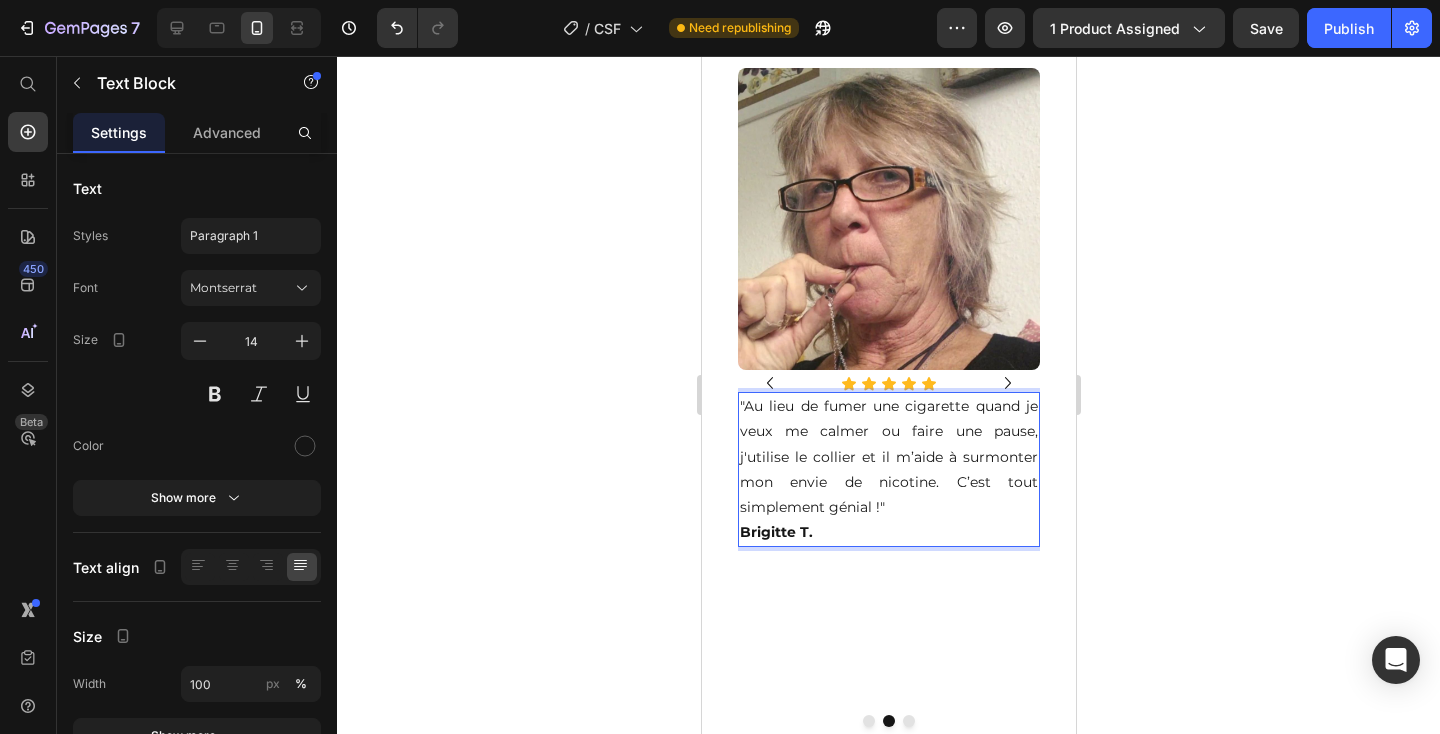 click on ""Au lieu de fumer une cigarette quand je veux me calmer ou faire une pause, j'utilise le collier et il m’aide à surmonter mon envie de nicotine. C’est tout simplement génial !" Brigitte T." at bounding box center (888, 469) 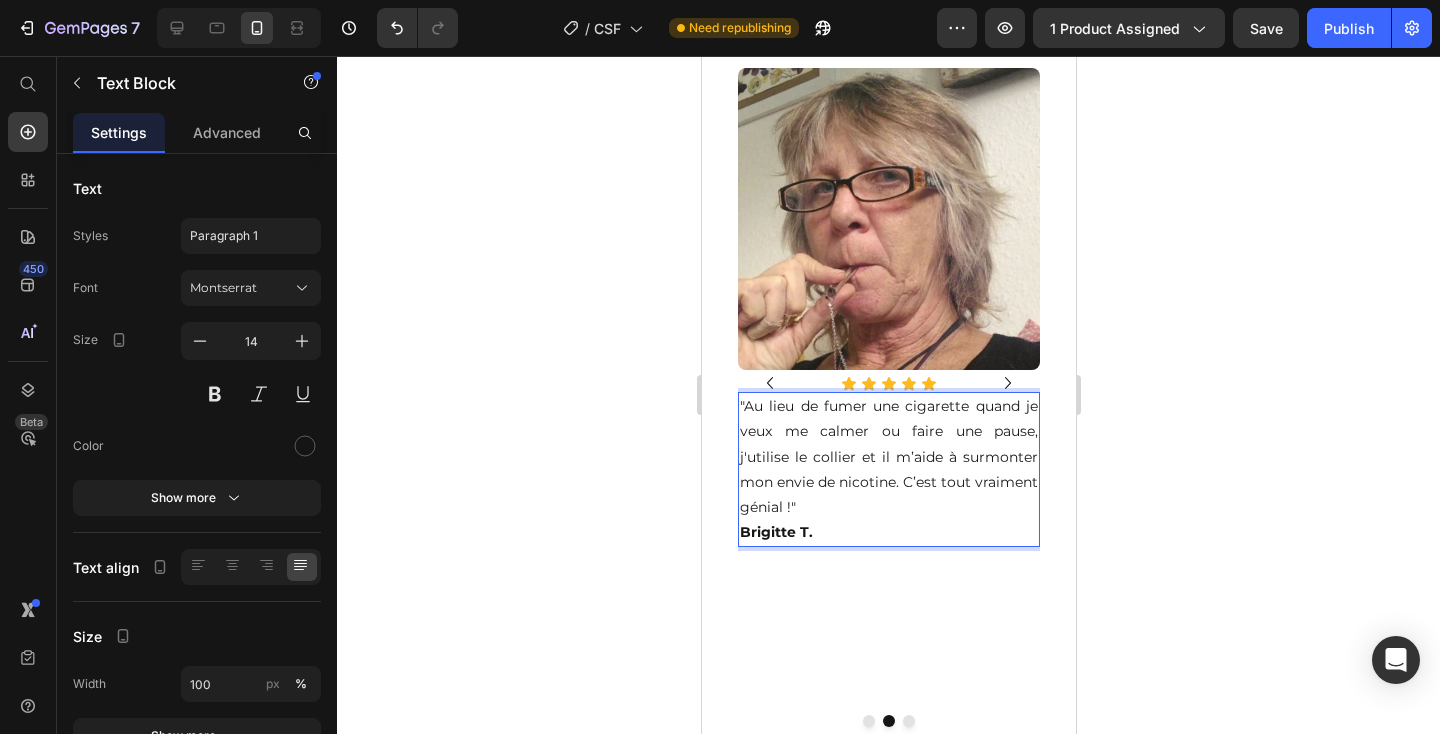 click on ""Au lieu de fumer une cigarette quand je veux me calmer ou faire une pause, j'utilise le collier et il m’aide à surmonter mon envie de nicotine. C’est tout vraiment génial !" Brigitte T." at bounding box center (888, 469) 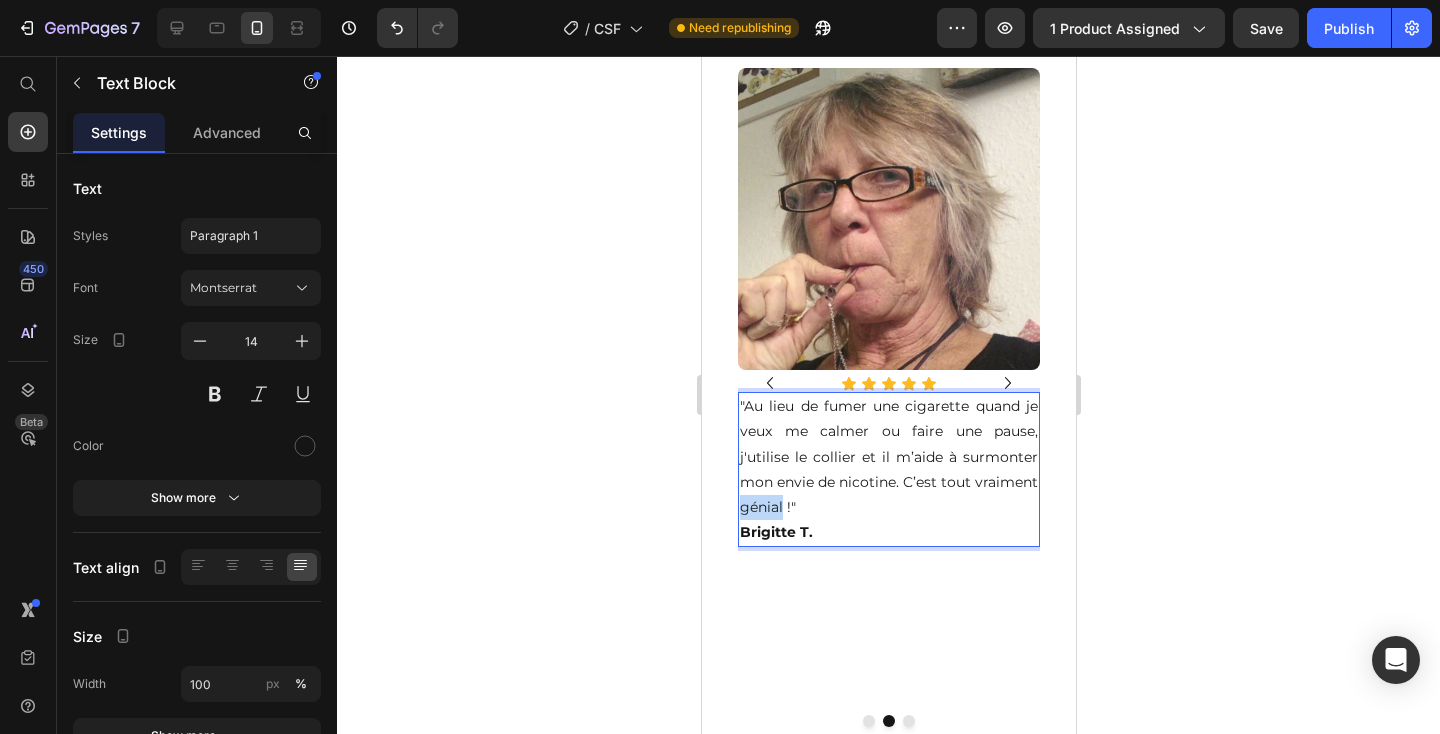 click on ""Au lieu de fumer une cigarette quand je veux me calmer ou faire une pause, j'utilise le collier et il m’aide à surmonter mon envie de nicotine. C’est tout vraiment génial !" Brigitte T." at bounding box center (888, 469) 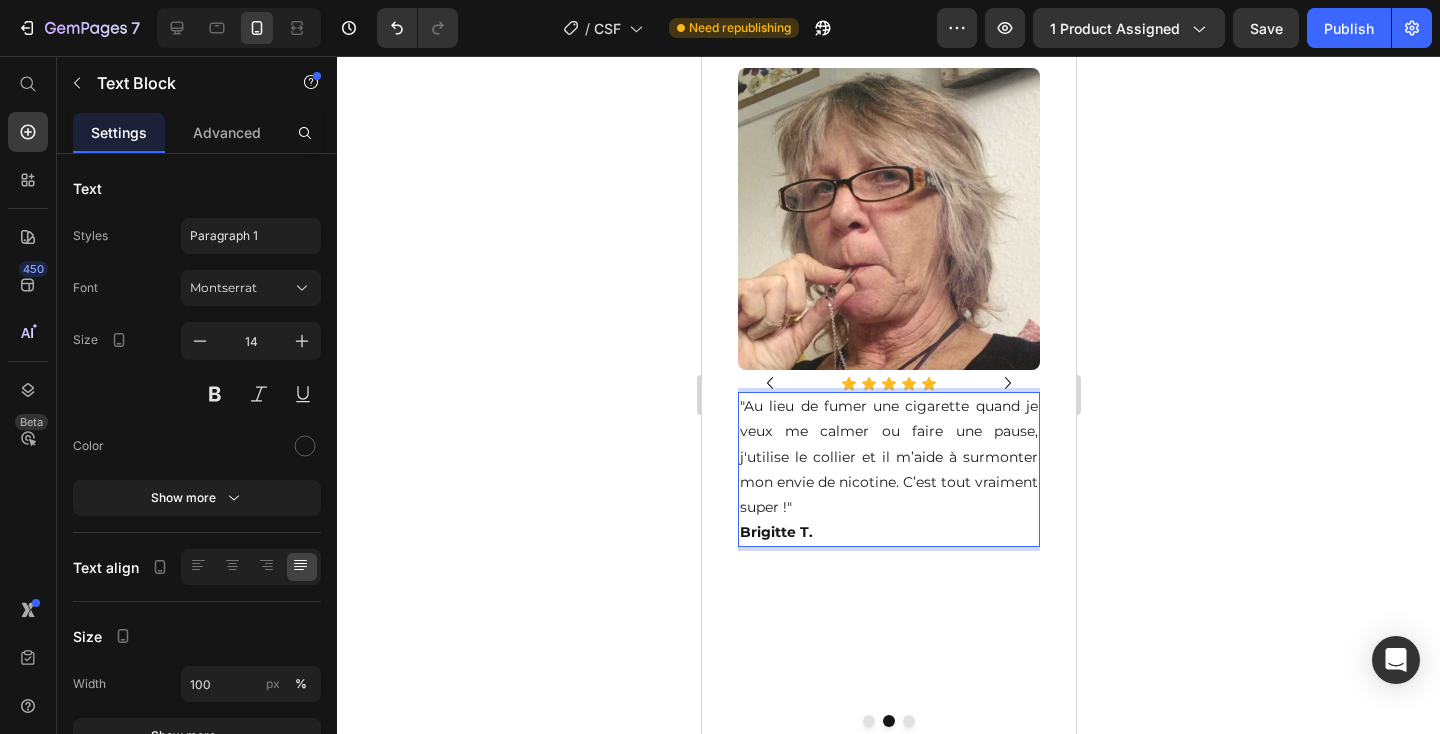 click on ""Au lieu de fumer une cigarette quand je veux me calmer ou faire une pause, j'utilise le collier et il m’aide à surmonter mon envie de nicotine. C’est tout vraiment super !" Brigitte T." at bounding box center (888, 469) 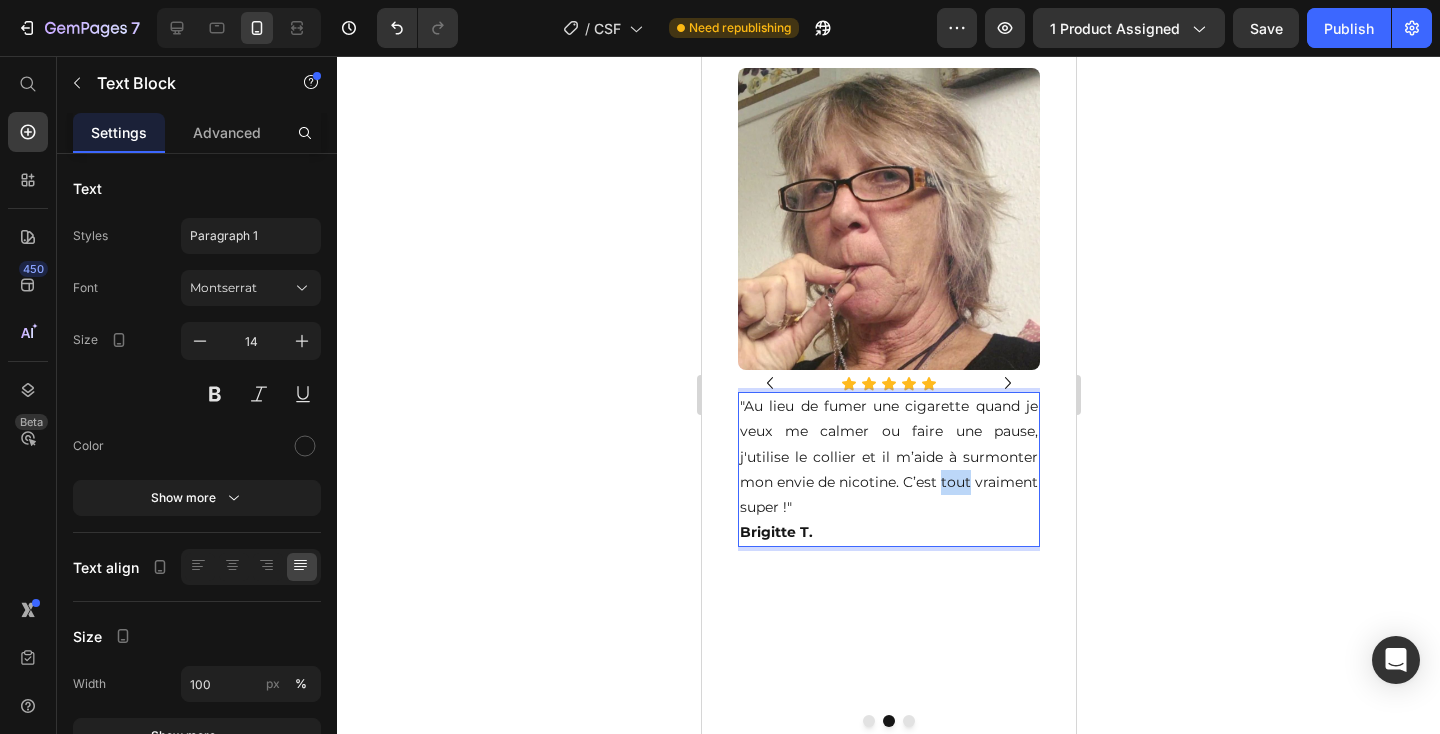 click on ""Au lieu de fumer une cigarette quand je veux me calmer ou faire une pause, j'utilise le collier et il m’aide à surmonter mon envie de nicotine. C’est tout vraiment super !" Brigitte T." at bounding box center [888, 469] 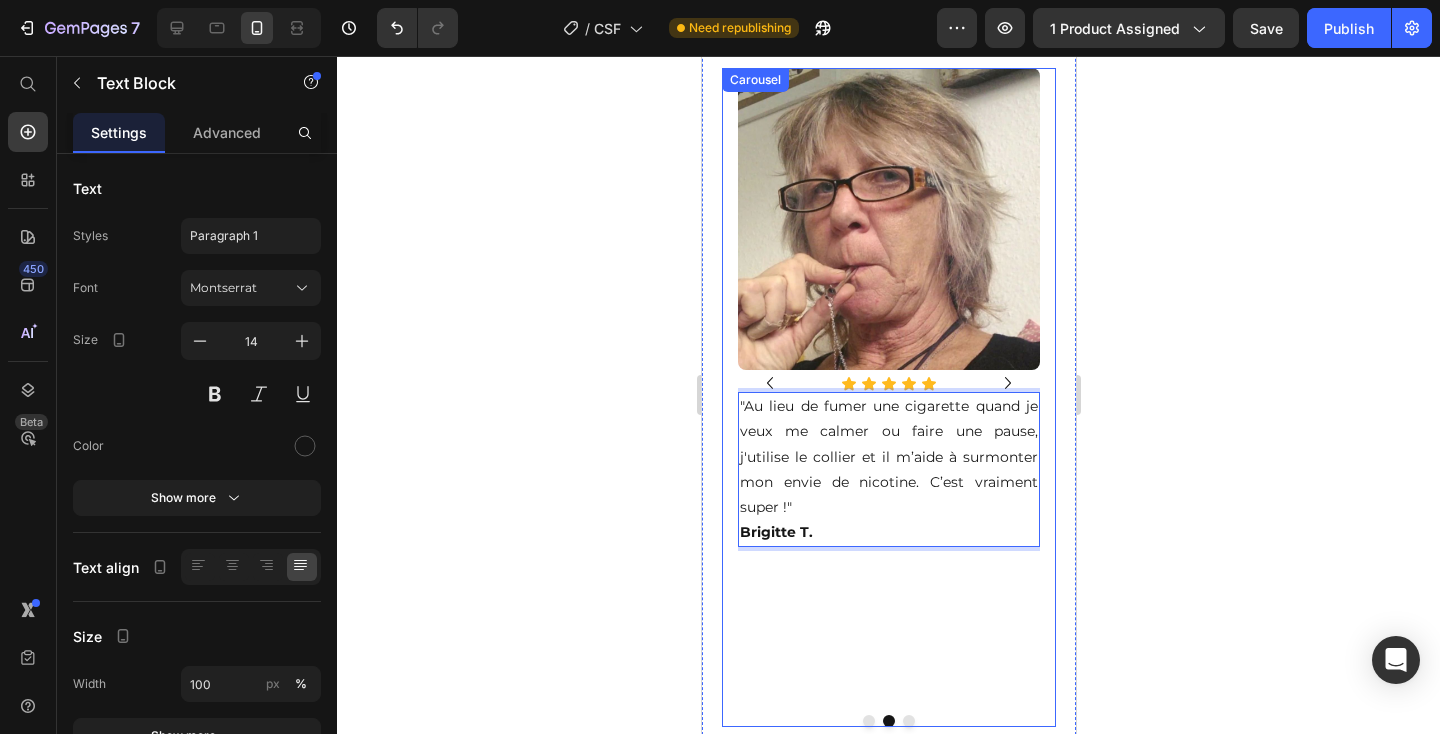 click 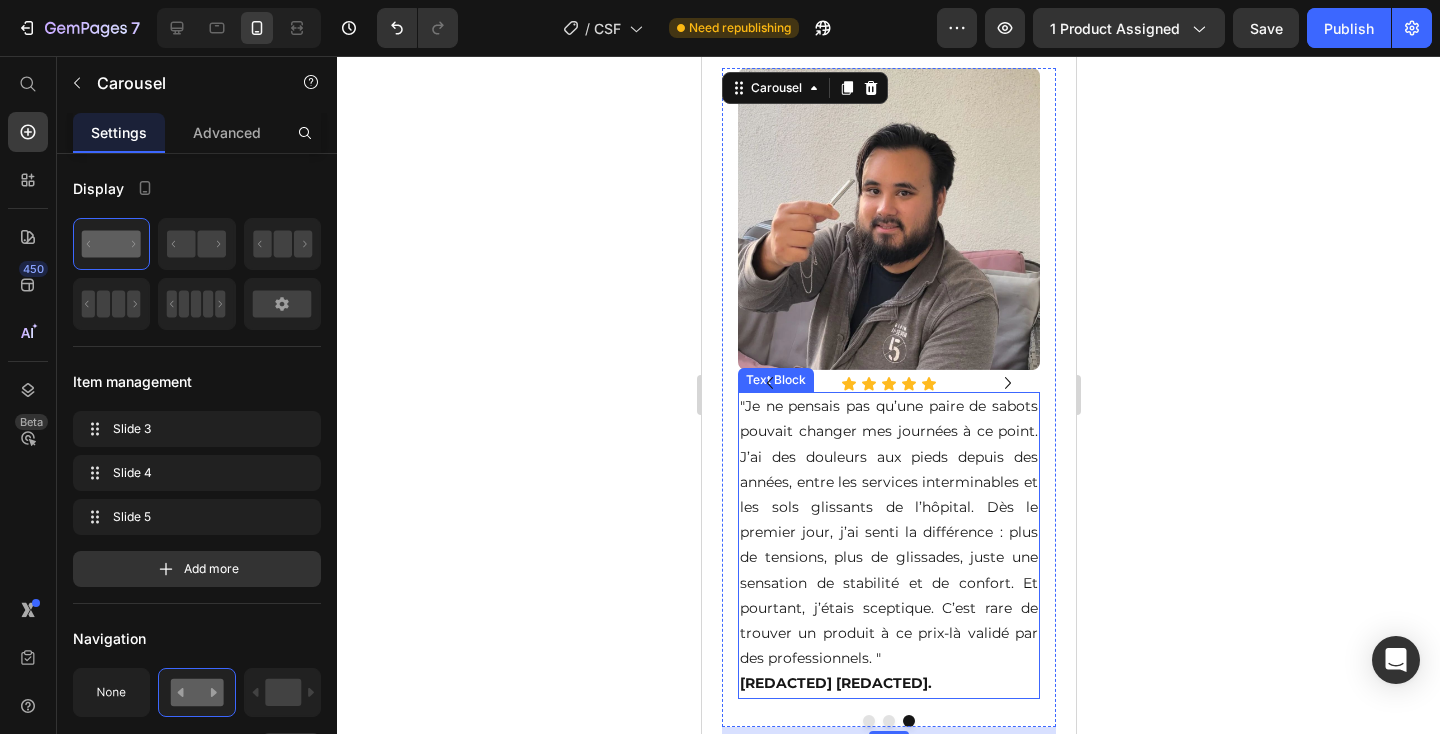click on ""Je ne pensais pas qu’une paire de sabots pouvait changer mes journées à ce point. J’ai des douleurs aux pieds depuis des années, entre les services interminables et les sols glissants de l’hôpital. Dès le premier jour, j’ai senti la différence : plus de tensions, plus de glissades, juste une sensation de stabilité et de confort. Et pourtant, j’étais sceptique. C’est rare de trouver un produit à ce prix-là validé par des professionnels. " Claire B." at bounding box center (888, 545) 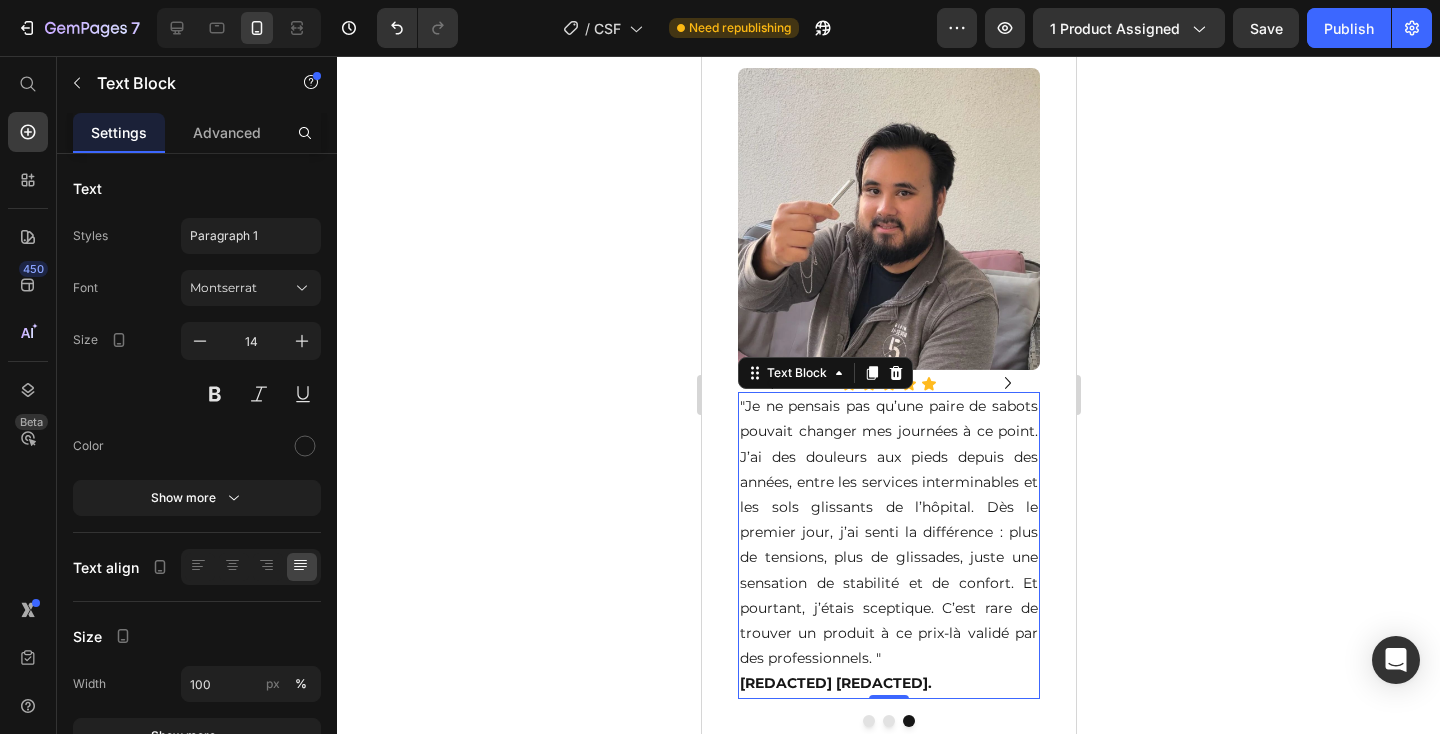 click on ""Je ne pensais pas qu’une paire de sabots pouvait changer mes journées à ce point. J’ai des douleurs aux pieds depuis des années, entre les services interminables et les sols glissants de l’hôpital. Dès le premier jour, j’ai senti la différence : plus de tensions, plus de glissades, juste une sensation de stabilité et de confort. Et pourtant, j’étais sceptique. C’est rare de trouver un produit à ce prix-là validé par des professionnels. " Claire B." at bounding box center (888, 545) 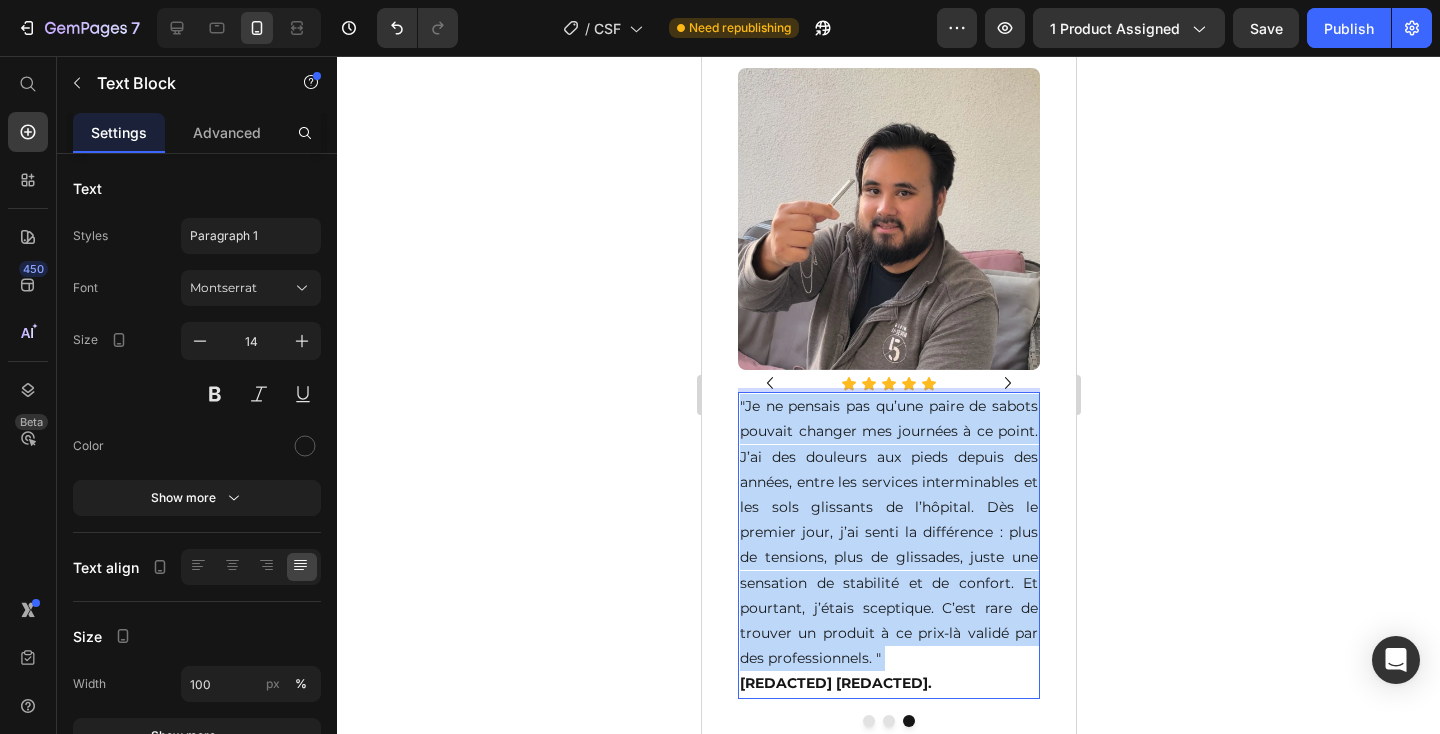 click on ""Je ne pensais pas qu’une paire de sabots pouvait changer mes journées à ce point. J’ai des douleurs aux pieds depuis des années, entre les services interminables et les sols glissants de l’hôpital. Dès le premier jour, j’ai senti la différence : plus de tensions, plus de glissades, juste une sensation de stabilité et de confort. Et pourtant, j’étais sceptique. C’est rare de trouver un produit à ce prix-là validé par des professionnels. " Claire B." at bounding box center (888, 545) 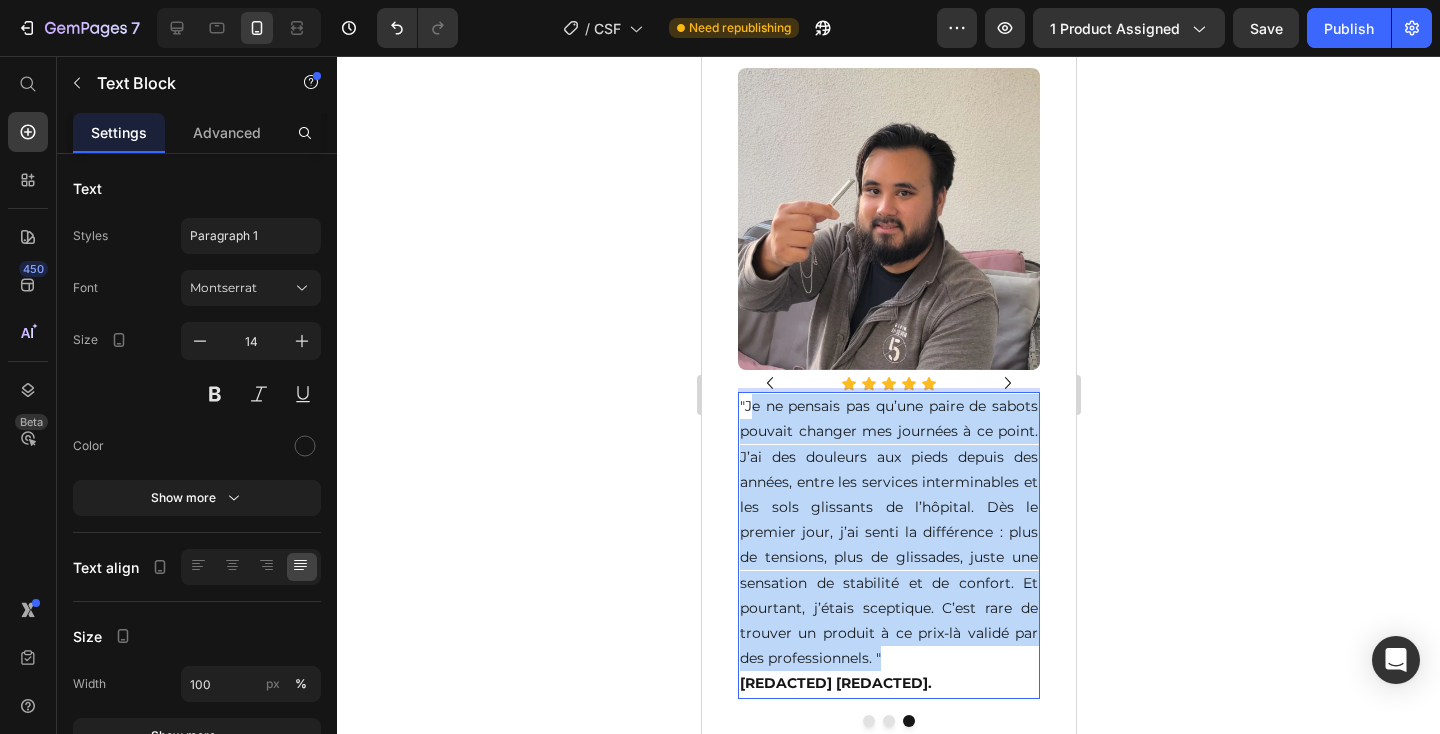 drag, startPoint x: 892, startPoint y: 651, endPoint x: 750, endPoint y: 412, distance: 278.0018 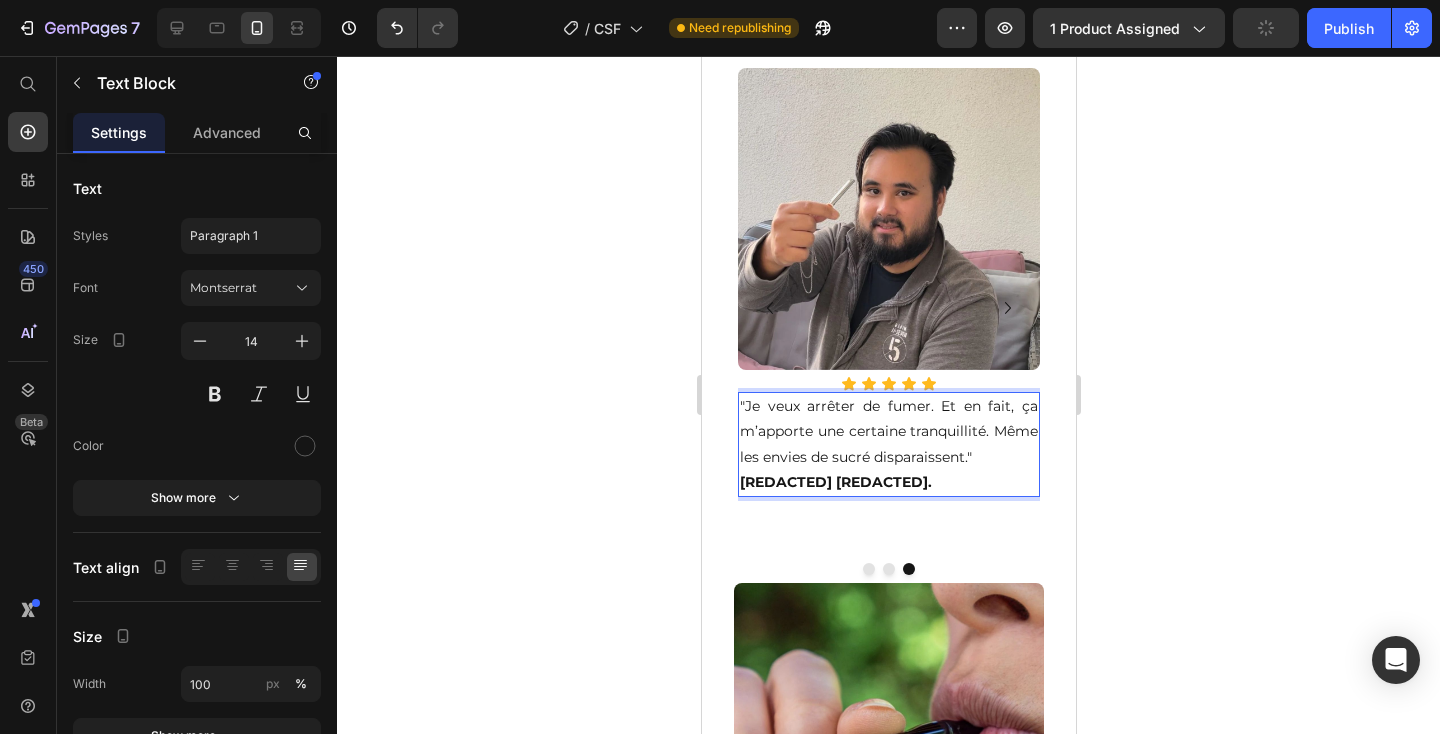 click on "[FIRST] [LAST]" at bounding box center [835, 482] 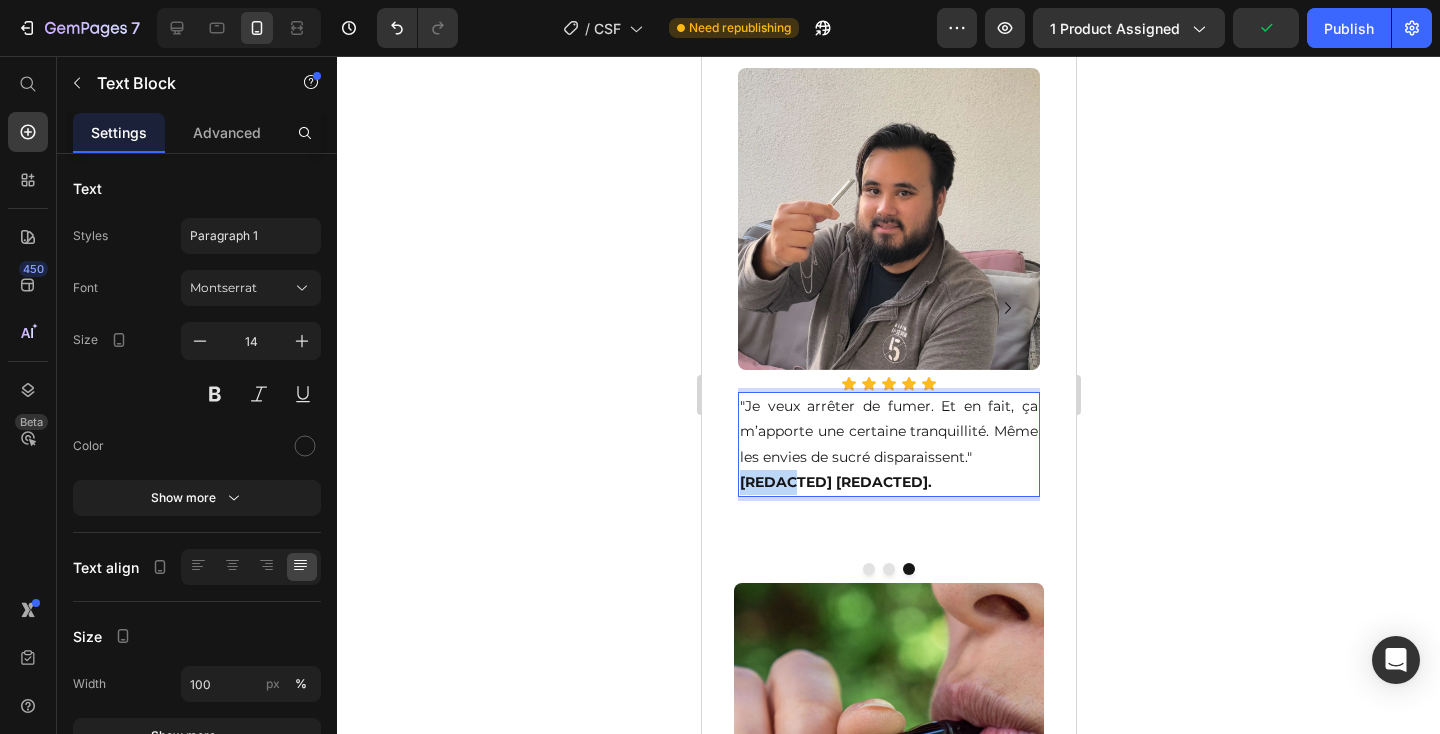 click on "[FIRST] [LAST]" at bounding box center [835, 482] 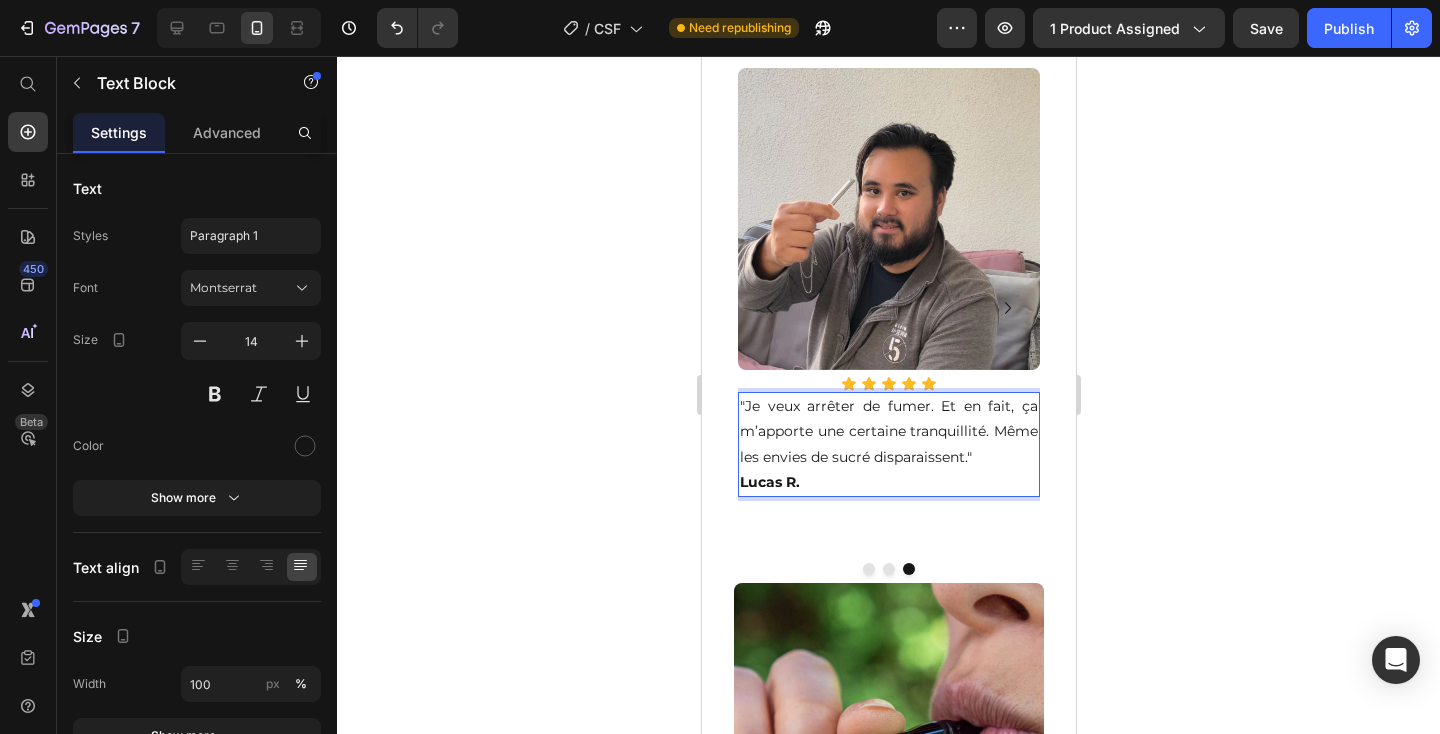 click on "Lucas B." at bounding box center [769, 482] 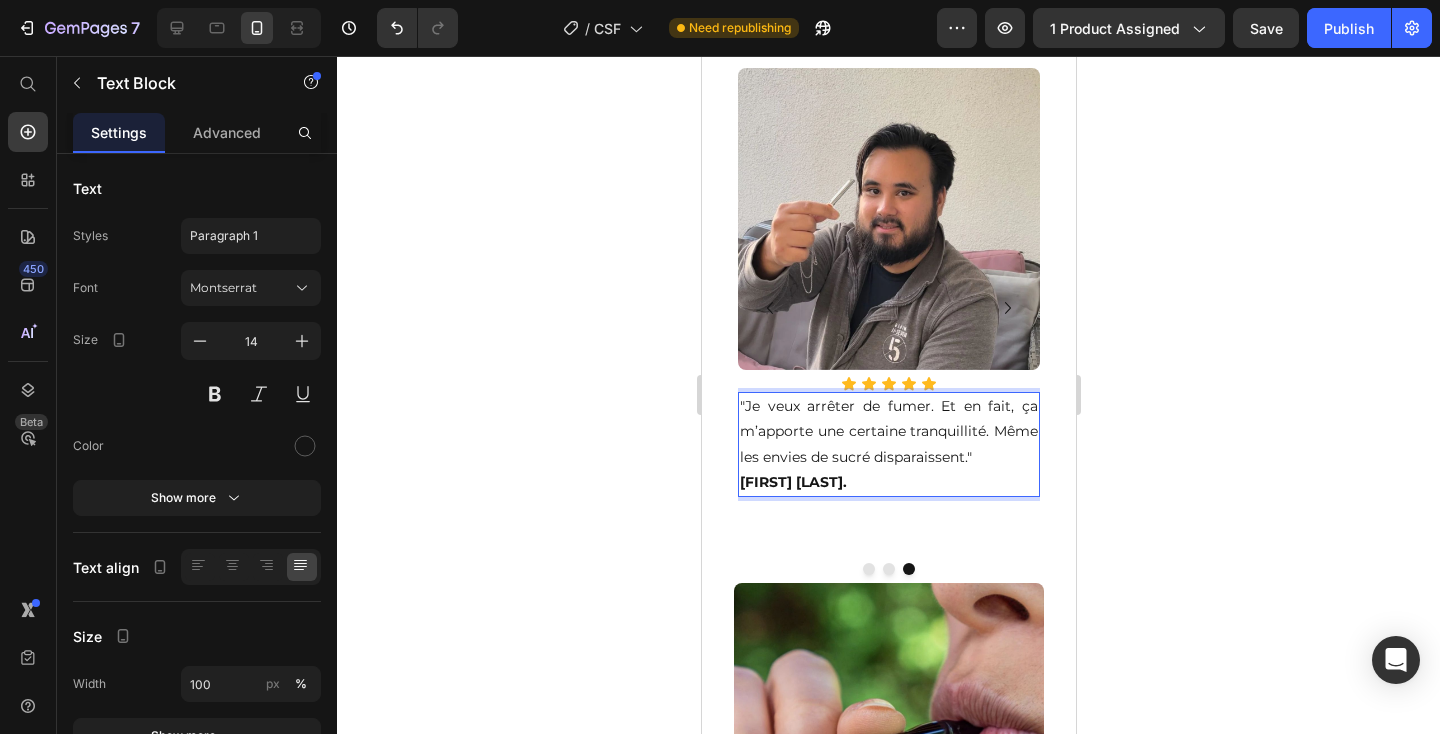 click on ""Je veux arrêter de fumer. Et en fait, ça m’apporte une certaine tranquillité. Même les envies de sucré disparaissent. Lucas R." at bounding box center (888, 444) 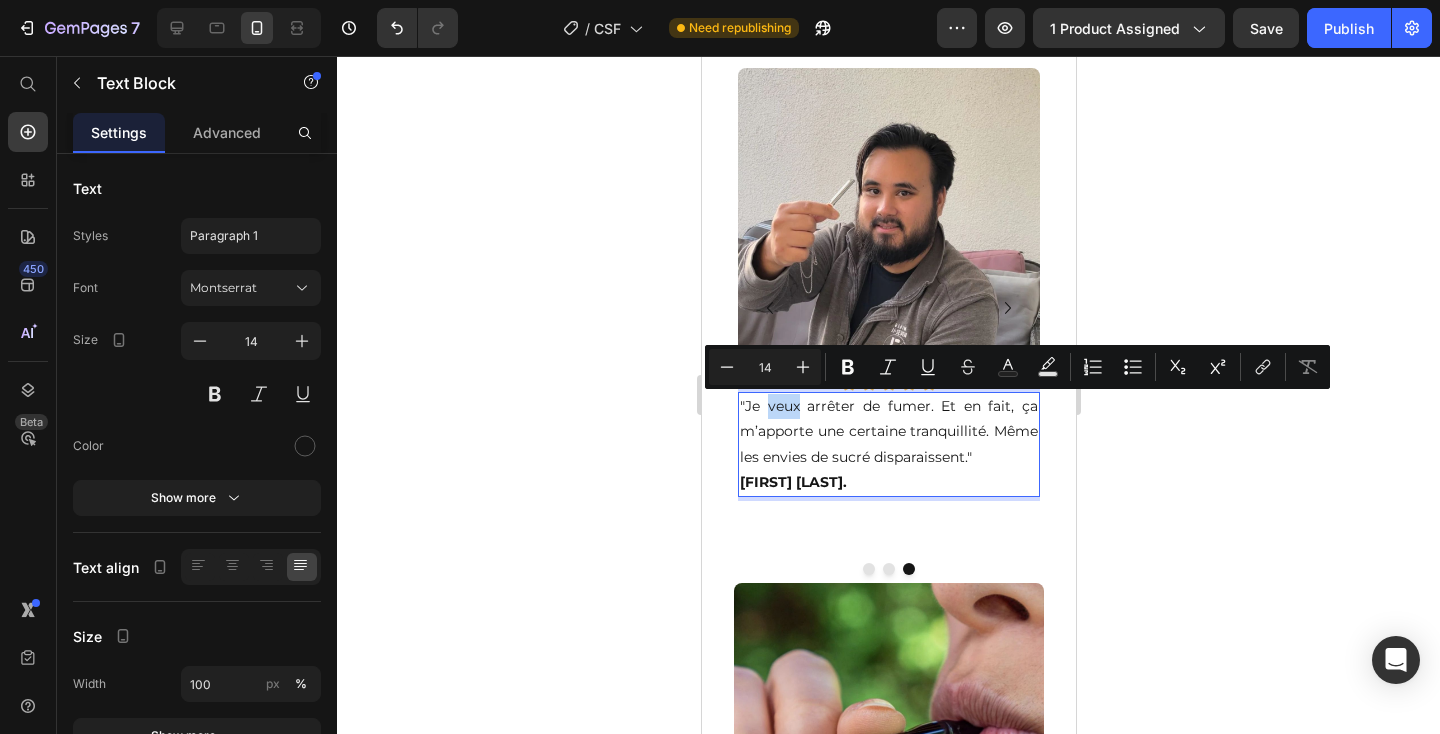 click on ""Je veux arrêter de fumer. Et en fait, ça m’apporte une certaine tranquillité. Même les envies de sucré disparaissent. Lucas R." at bounding box center [888, 444] 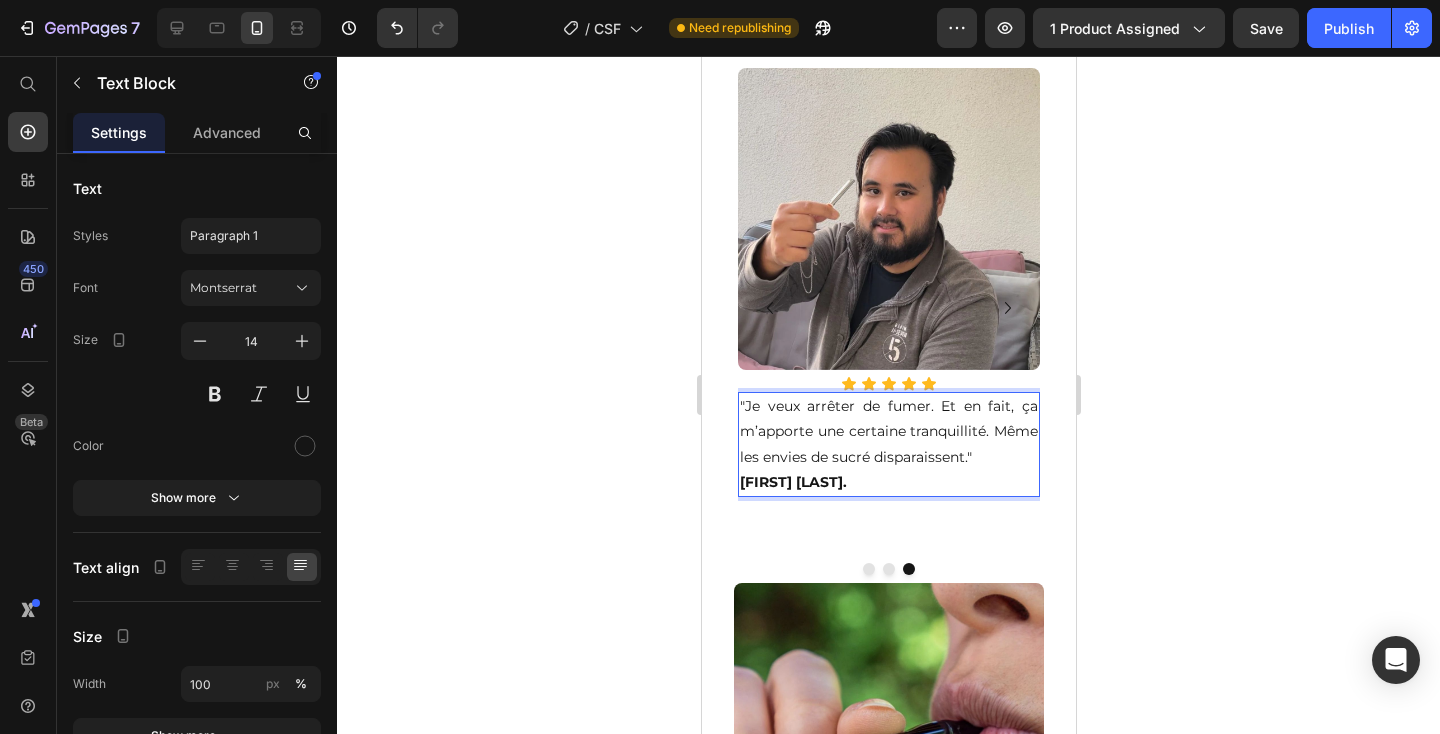 click on ""Je veux arrêter de fumer. Et en fait, ça m’apporte une certaine tranquillité. Même les envies de sucré disparaissent. Lucas R." at bounding box center [888, 444] 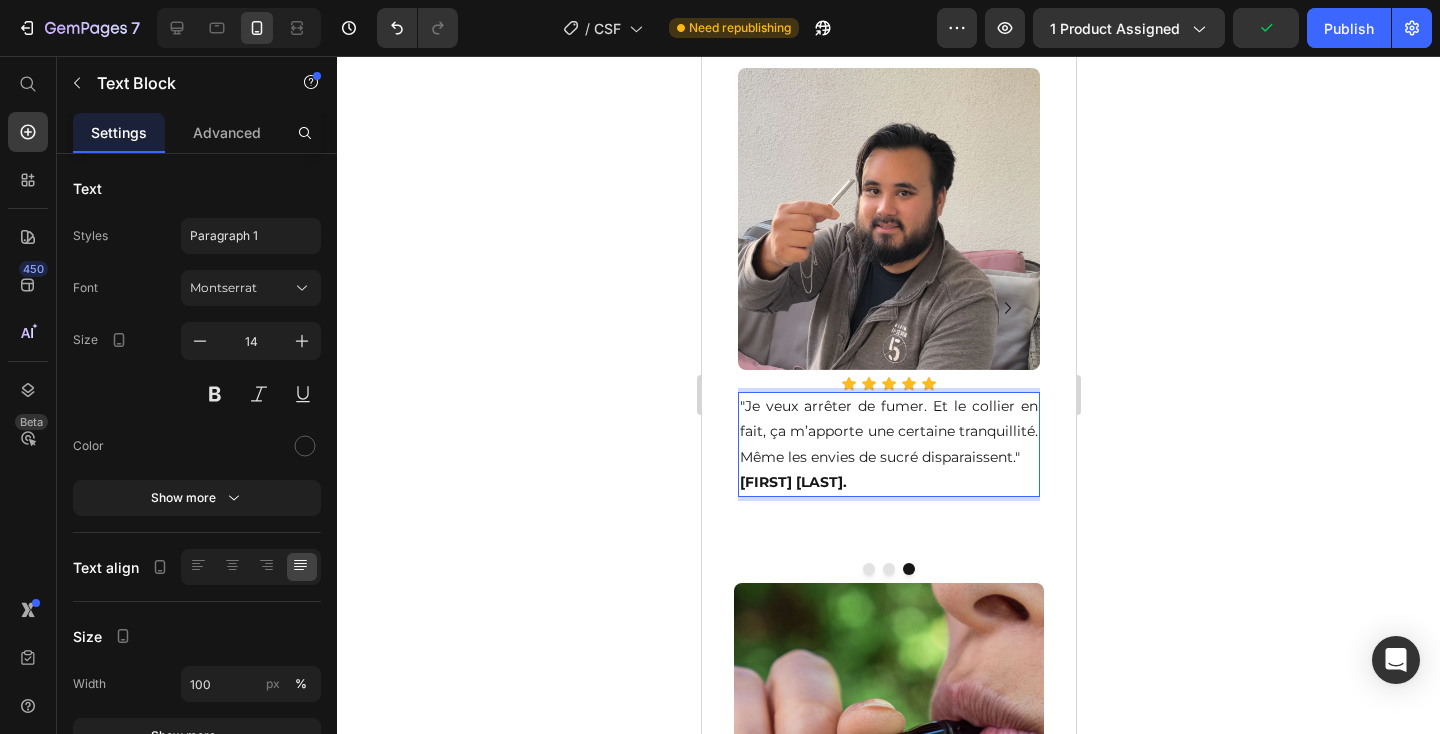 click on ""Je veux arrêter de fumer. Et le collier en fait, ça m’apporte une certaine tranquillité. Même les envies de sucré disparaissent. Lucas R." at bounding box center [888, 444] 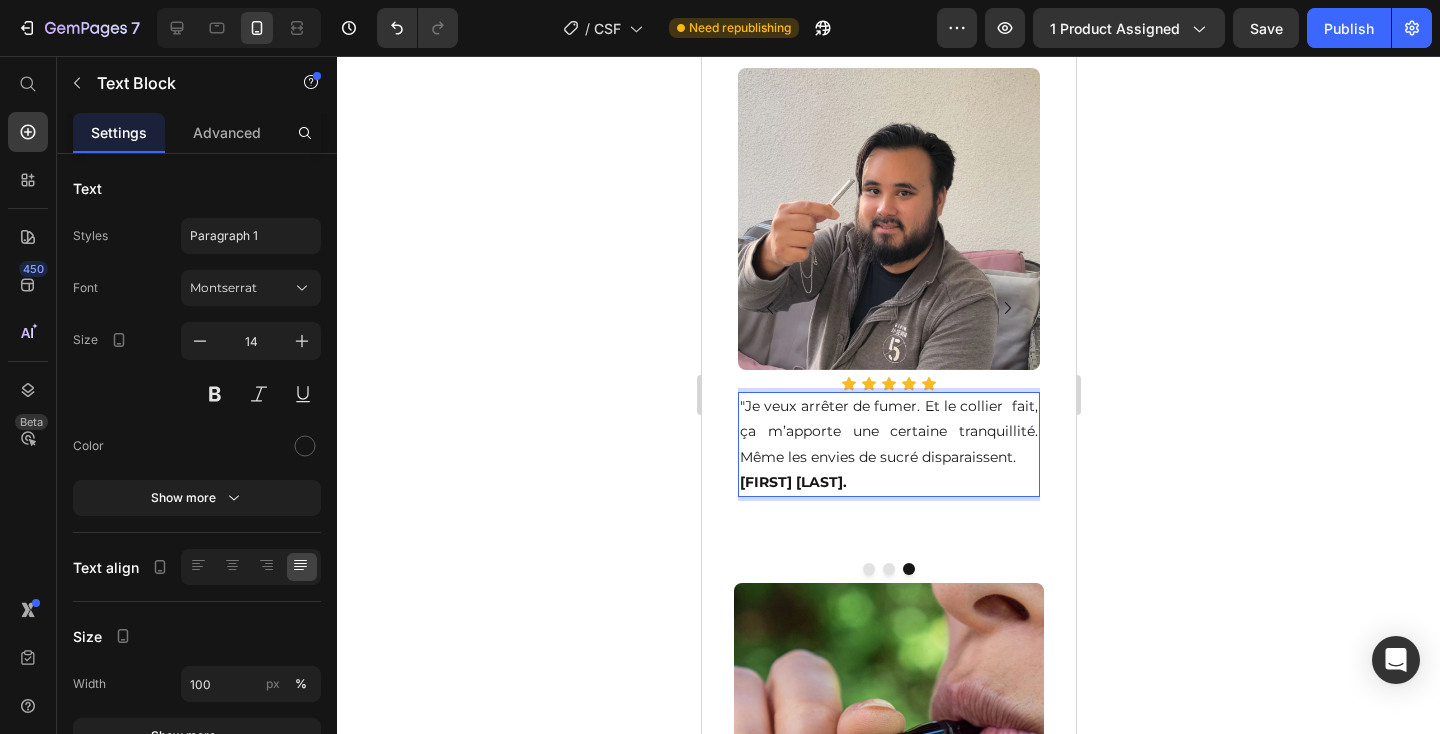 click on ""Je veux arrêter de fumer. Et le collier  fait, ça m’apporte une certaine tranquillité. Même les envies de sucré disparaissent. Lucas R." at bounding box center [888, 444] 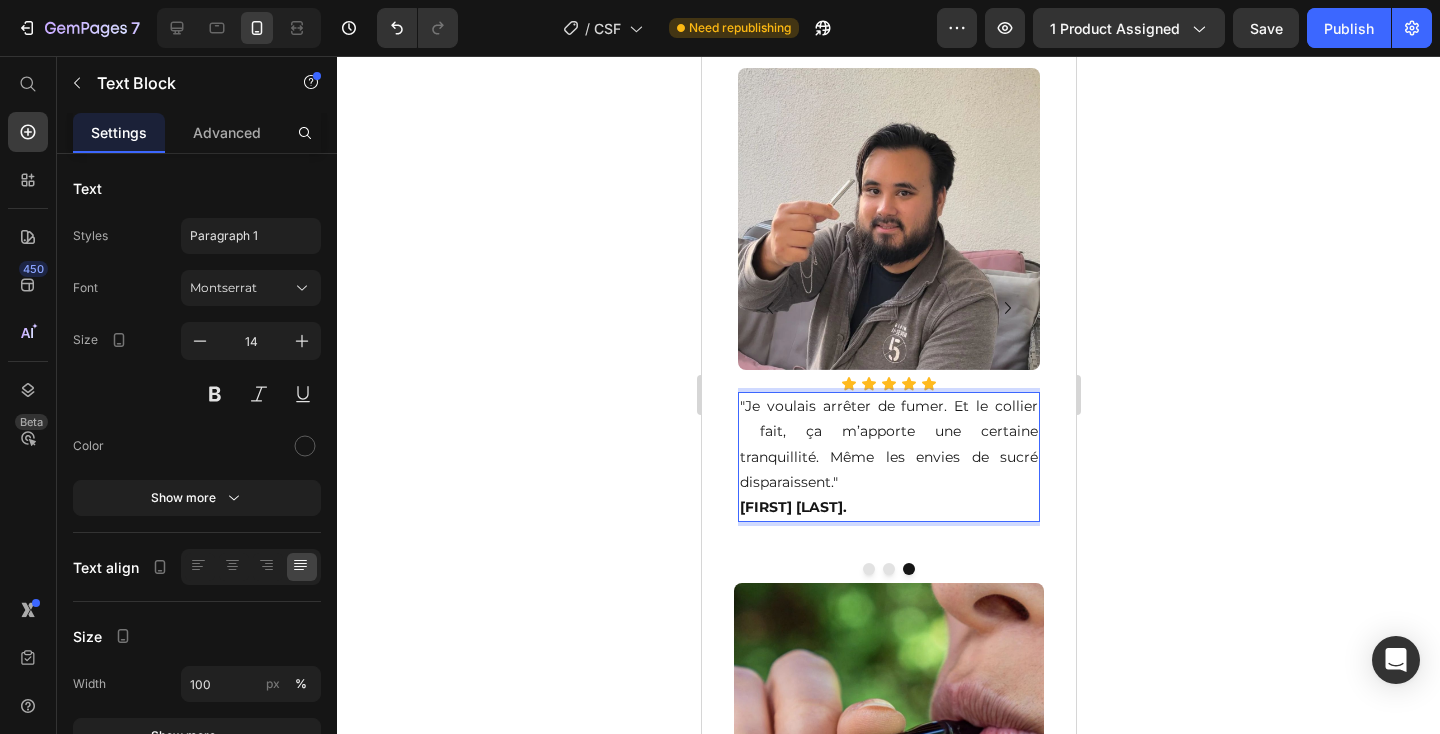 click on ""Je voulais arrêter de fumer. Et le collier  fait, ça m’apporte une certaine tranquillité. Même les envies de sucré disparaissent. Lucas R." at bounding box center [888, 457] 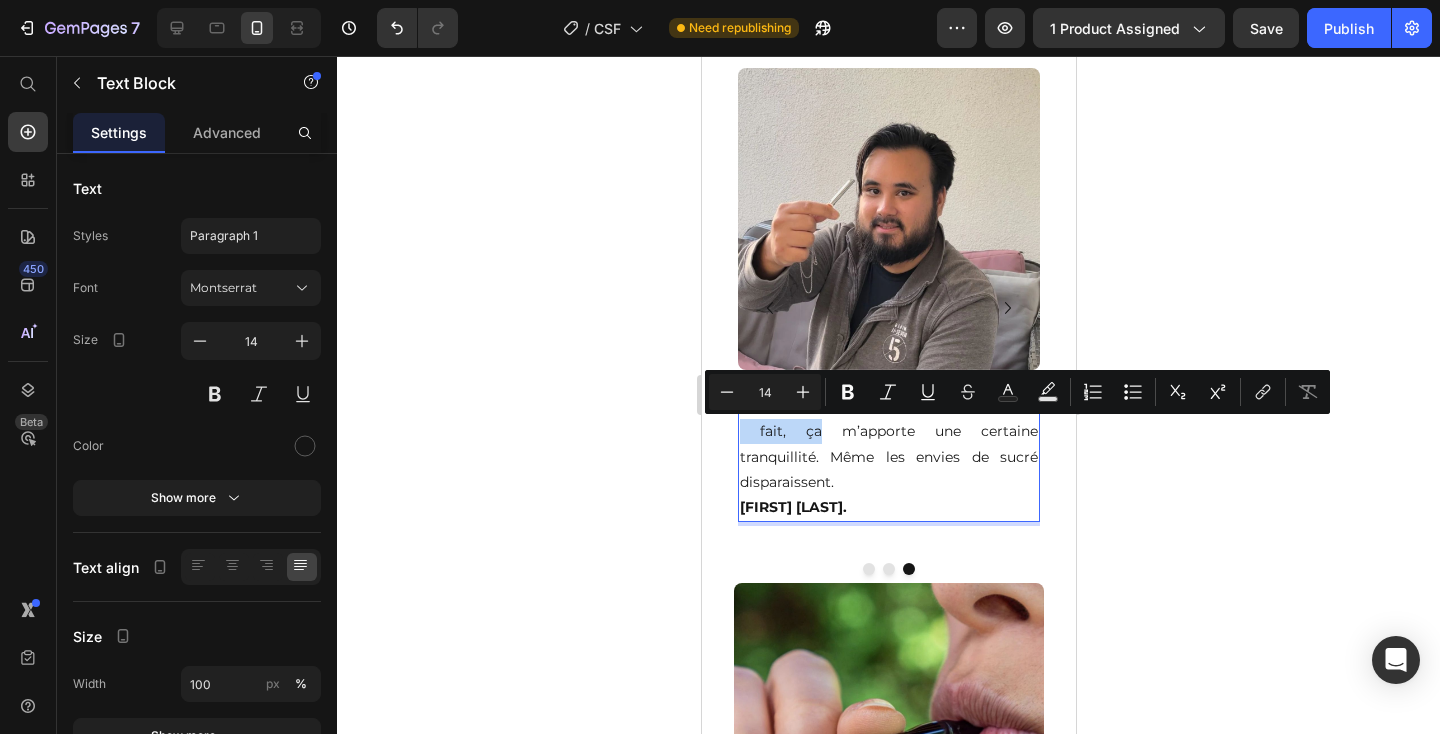 drag, startPoint x: 808, startPoint y: 432, endPoint x: 747, endPoint y: 429, distance: 61.073727 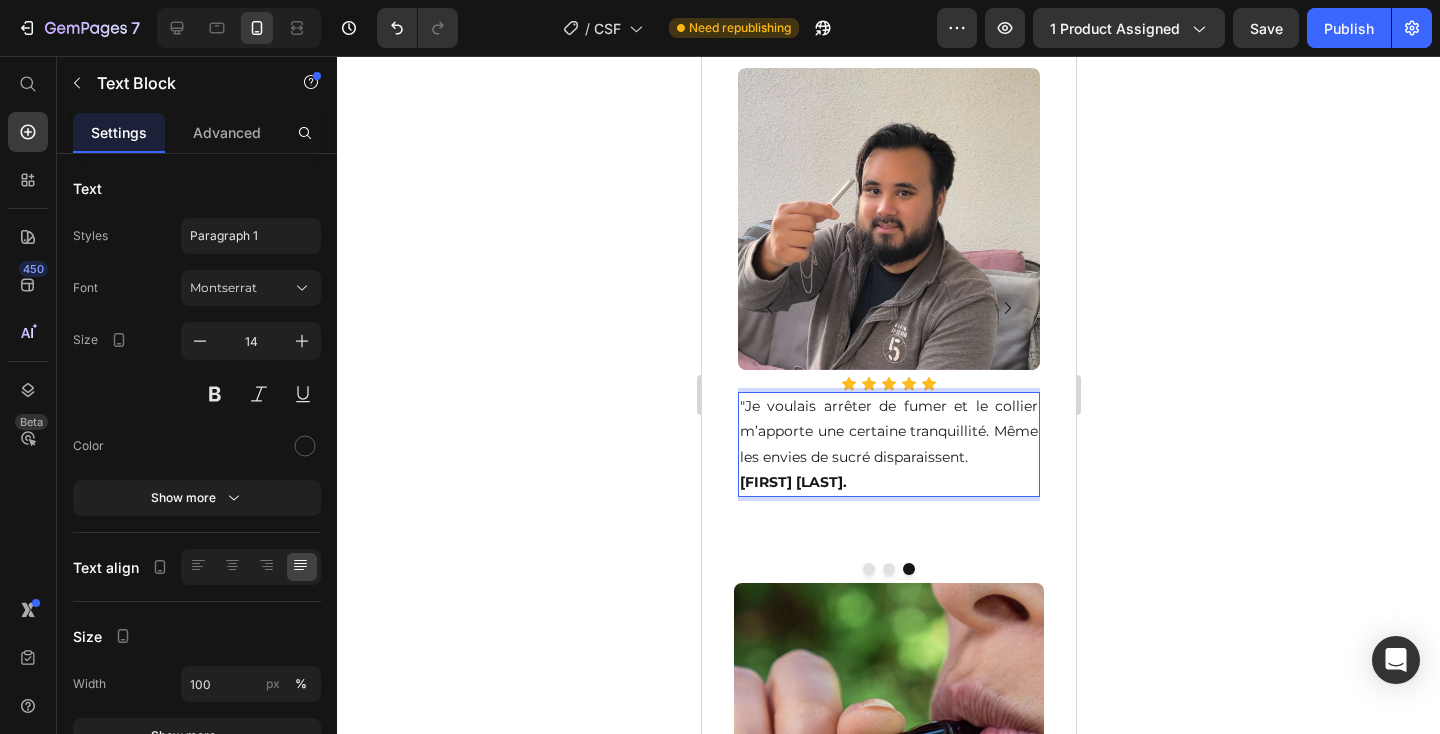 click on ""Je voulais arrêter de fumer et le collier m’apporte une certaine tranquillité. Même les envies de sucré disparaissent. Lucas R." at bounding box center [888, 444] 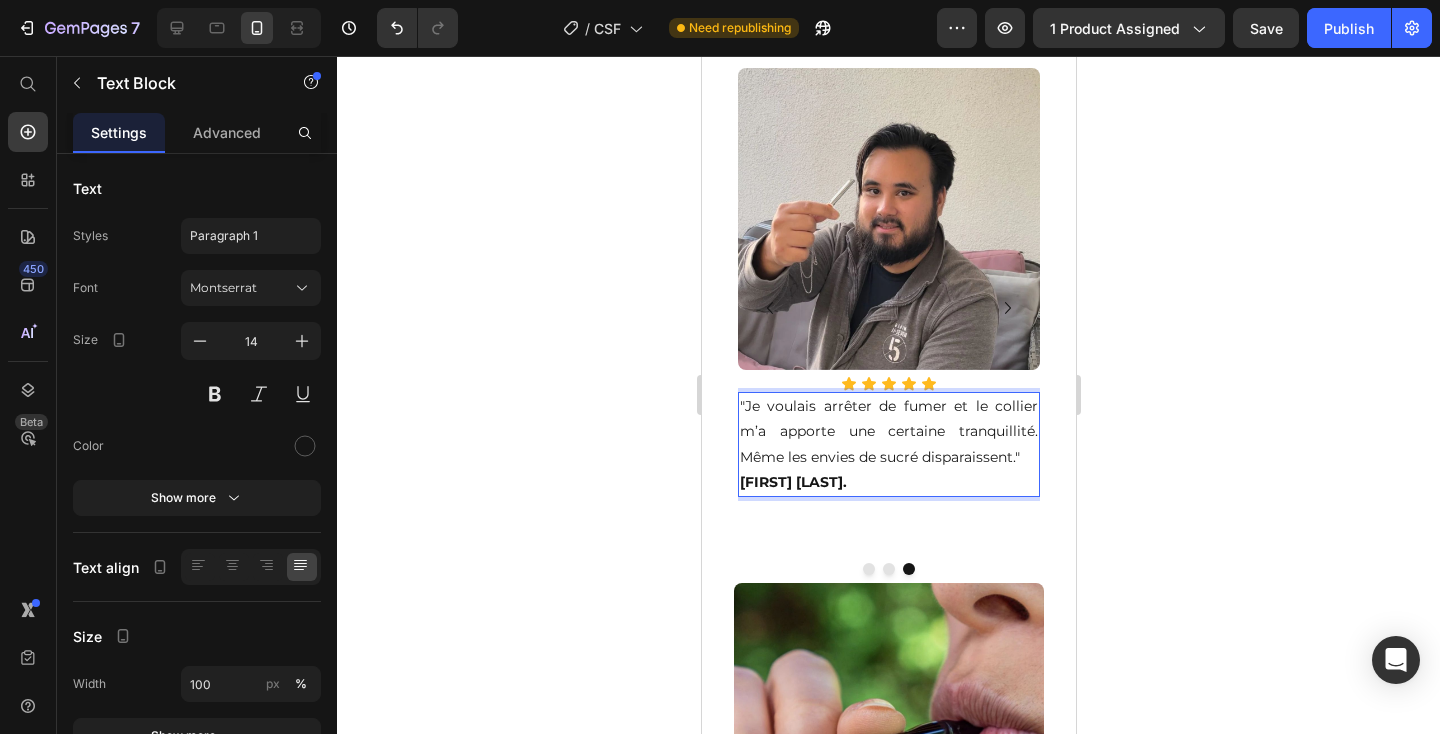 click on ""Je voulais arrêter de fumer et le collier m’a apporte une certaine tranquillité. Même les envies de sucré disparaissent. Lucas R." at bounding box center [888, 444] 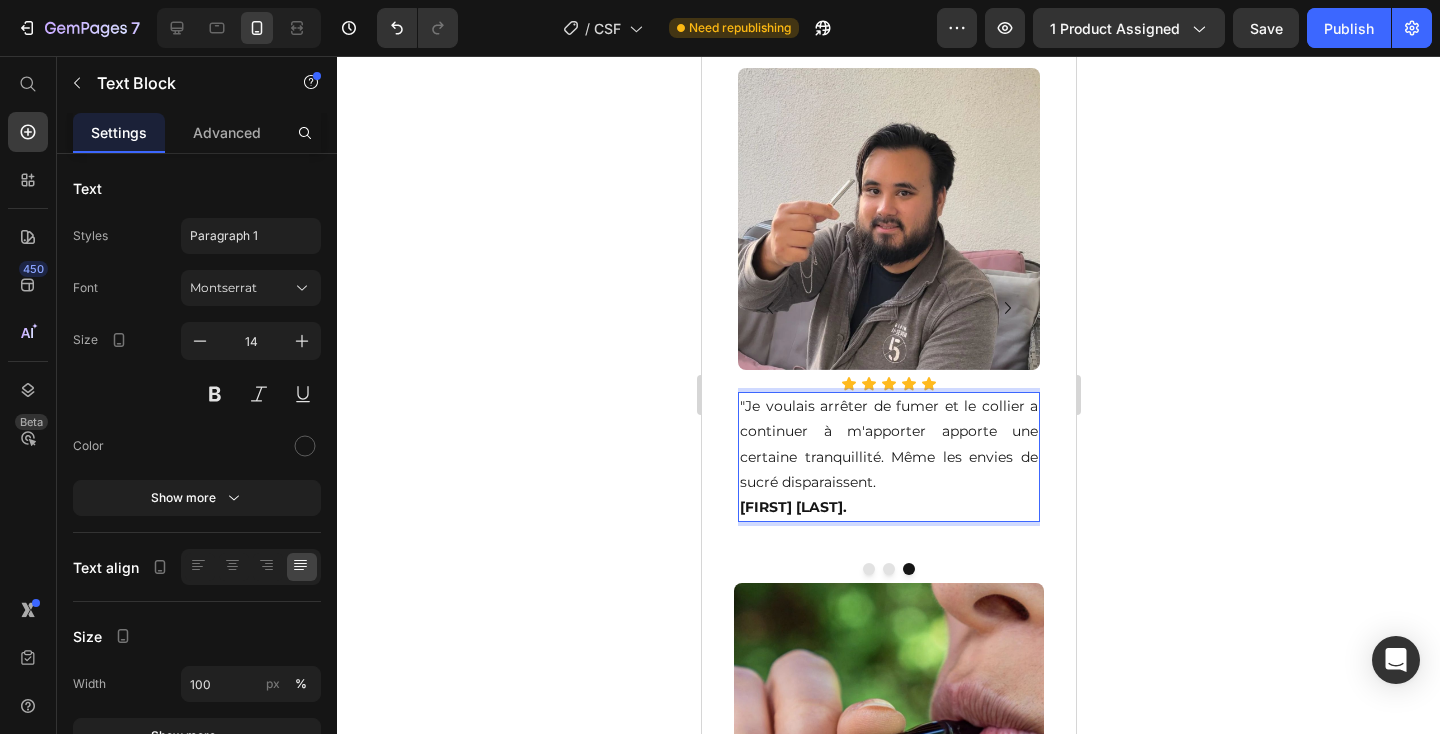 click on ""Je voulais arrêter de fumer et le collier a continuer à m'apporter apporte une certaine tranquillité. Même les envies de sucré disparaissent. Lucas R." at bounding box center (888, 457) 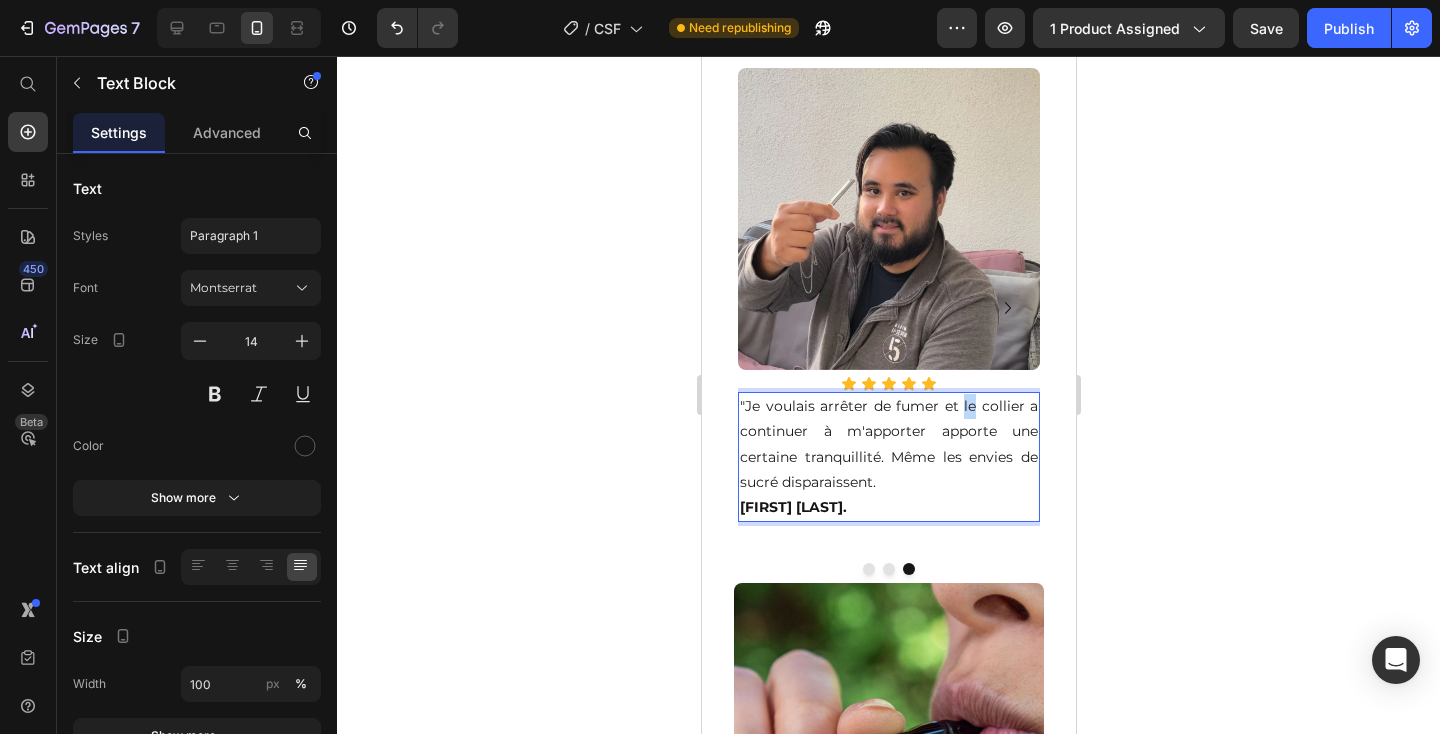 click on ""Je voulais arrêter de fumer et le collier a continuer à m'apporter apporte une certaine tranquillité. Même les envies de sucré disparaissent. Lucas R." at bounding box center [888, 457] 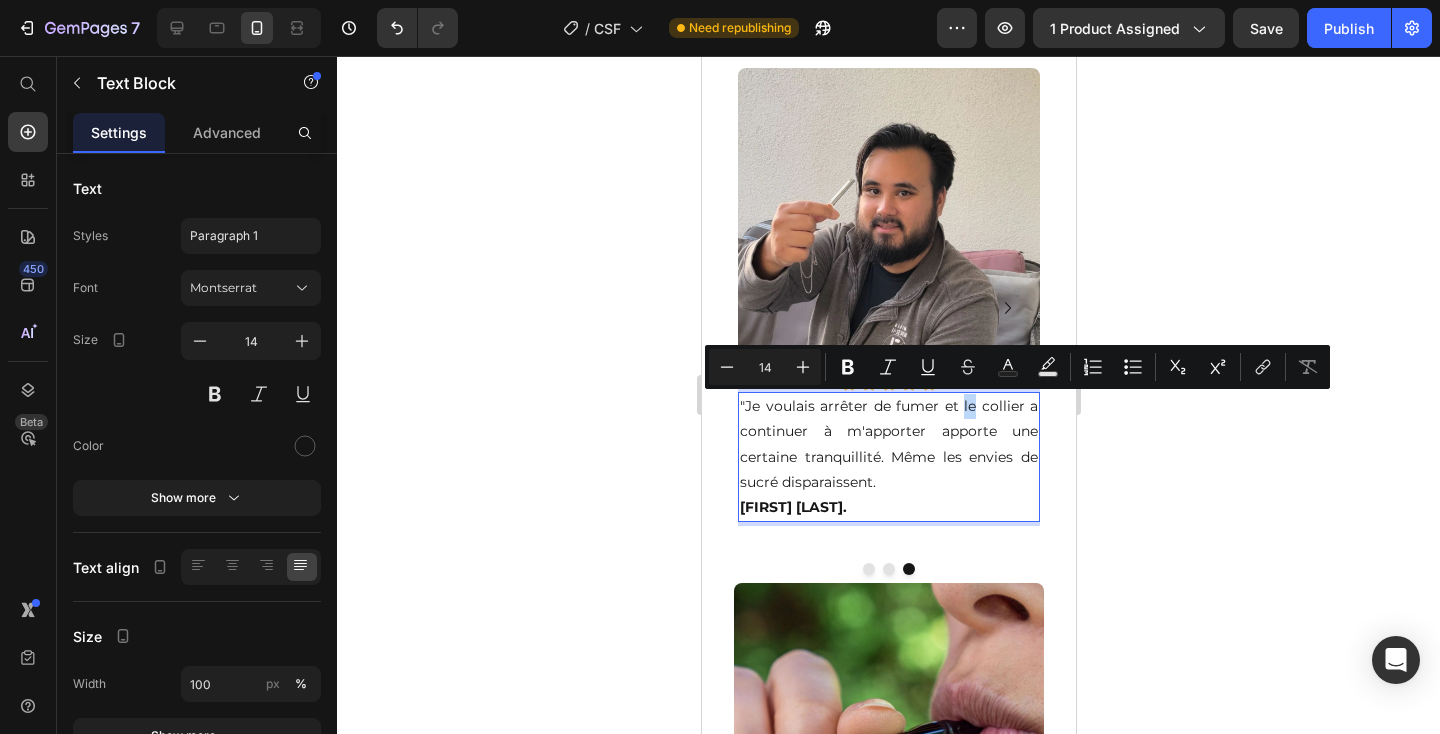click on ""Je voulais arrêter de fumer et le collier a continuer à m'apporter apporte une certaine tranquillité. Même les envies de sucré disparaissent. Lucas R." at bounding box center [888, 457] 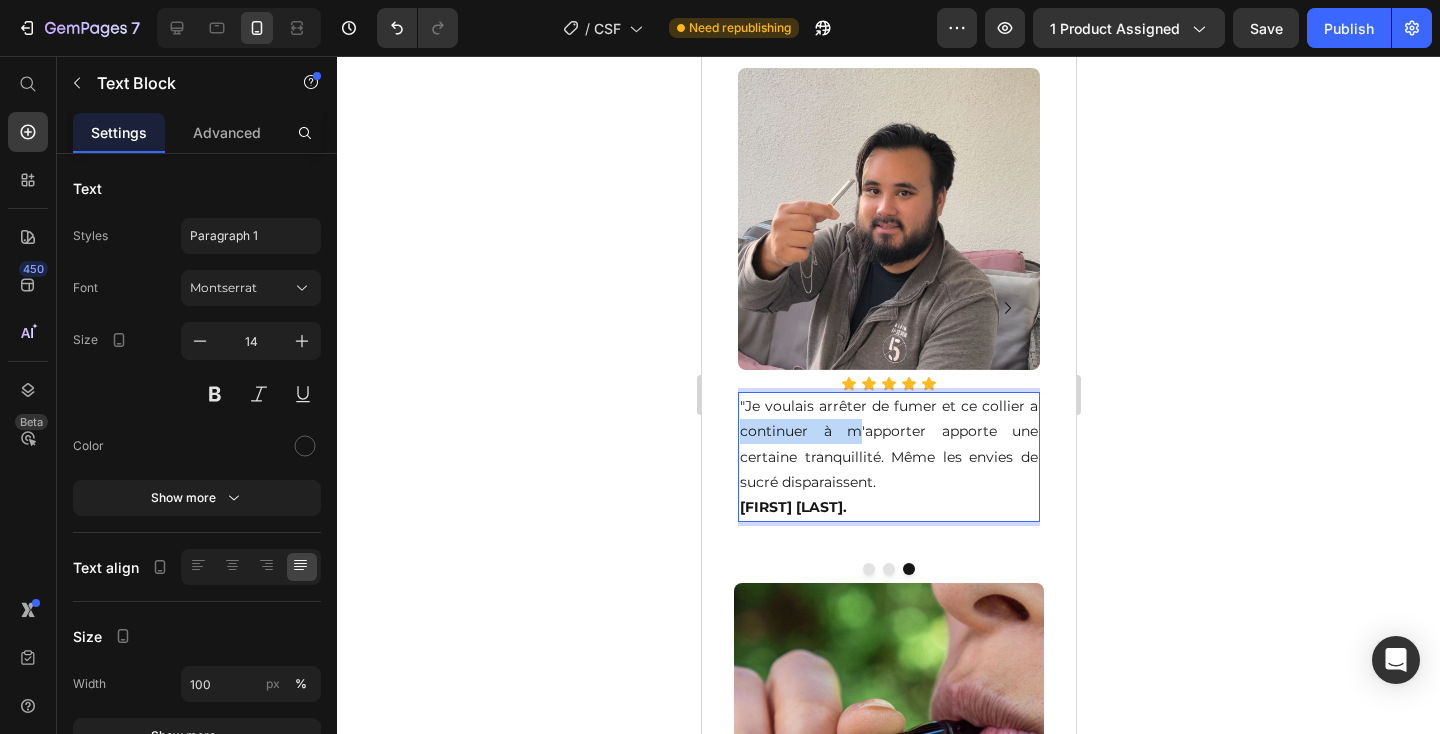 drag, startPoint x: 843, startPoint y: 431, endPoint x: 736, endPoint y: 431, distance: 107 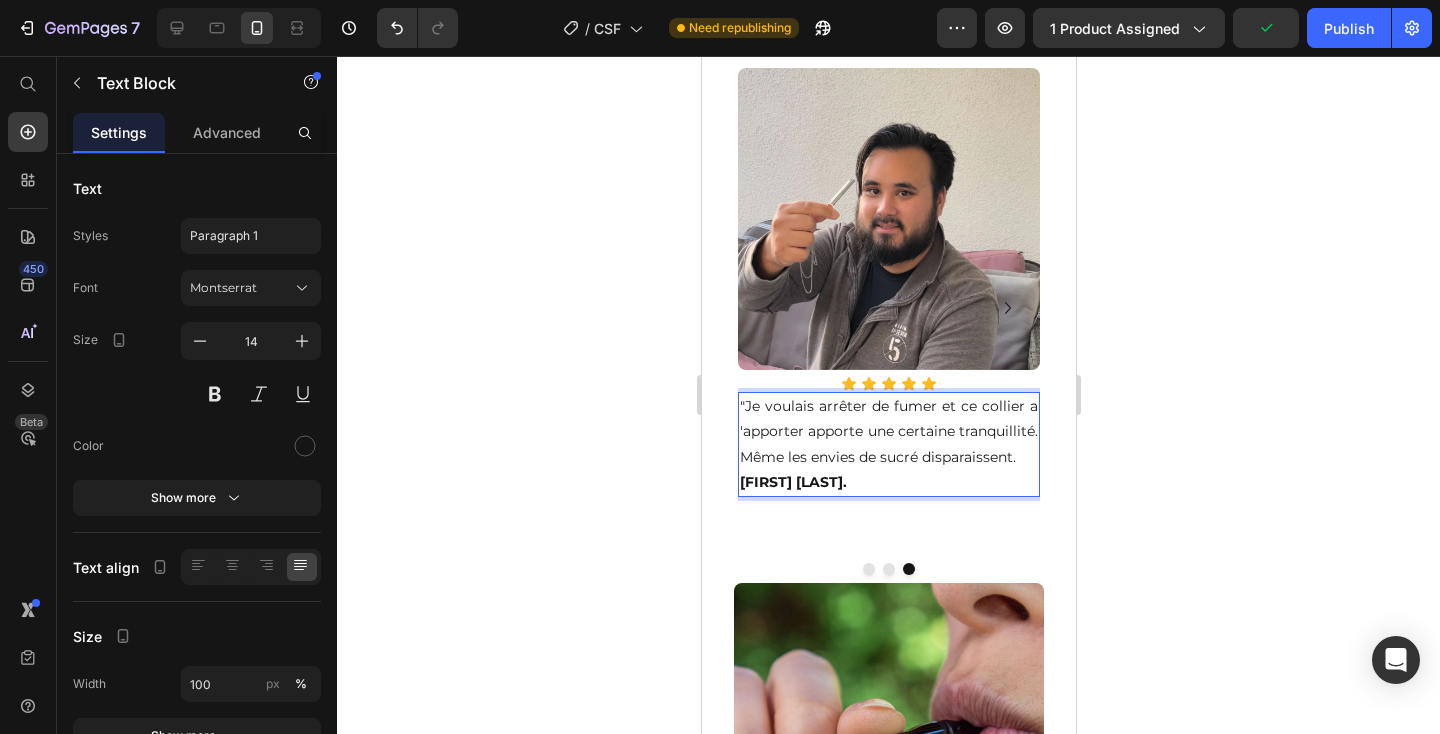 click on ""Je voulais arrêter de fumer et ce collier a 'apporter apporte une certaine tranquillité. Même les envies de sucré disparaissent. Lucas R." at bounding box center (888, 444) 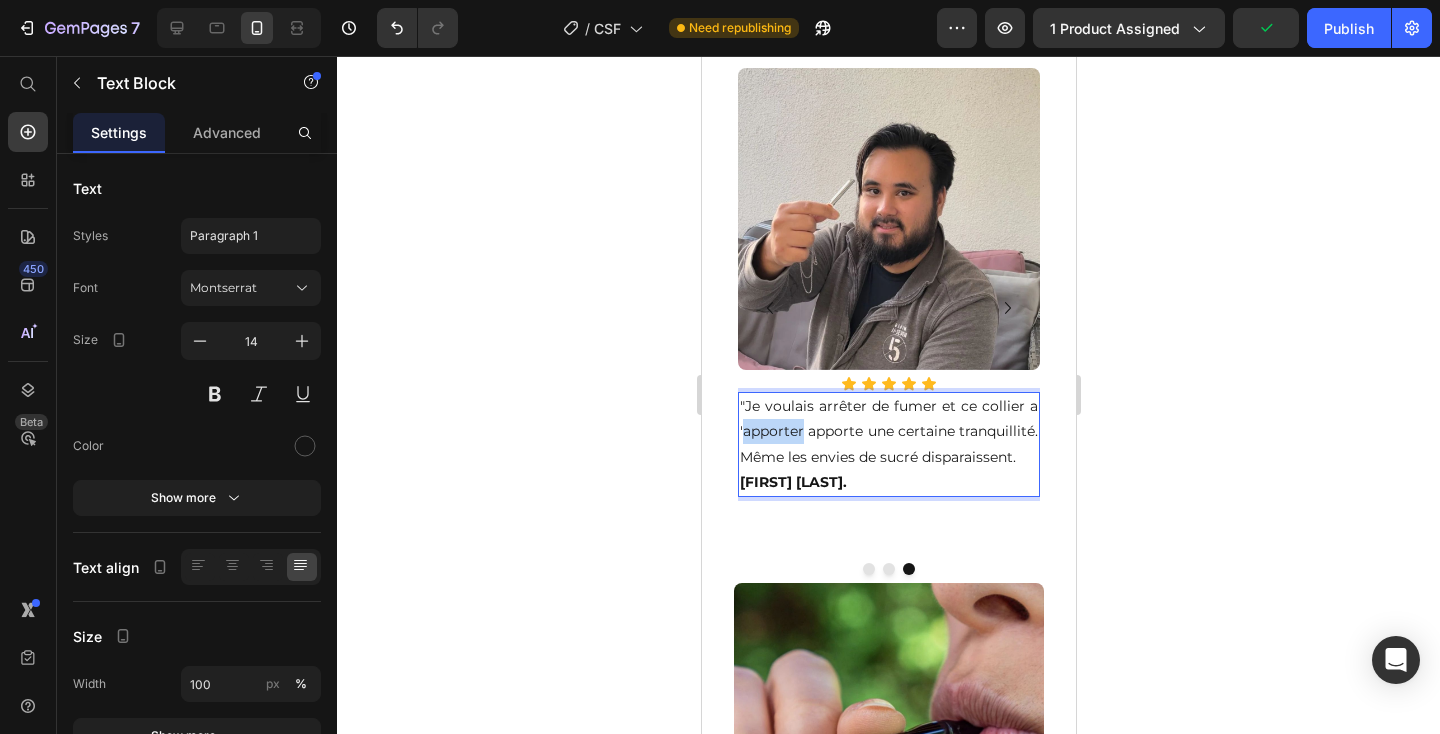 click on ""Je voulais arrêter de fumer et ce collier a 'apporter apporte une certaine tranquillité. Même les envies de sucré disparaissent. Lucas R." at bounding box center (888, 444) 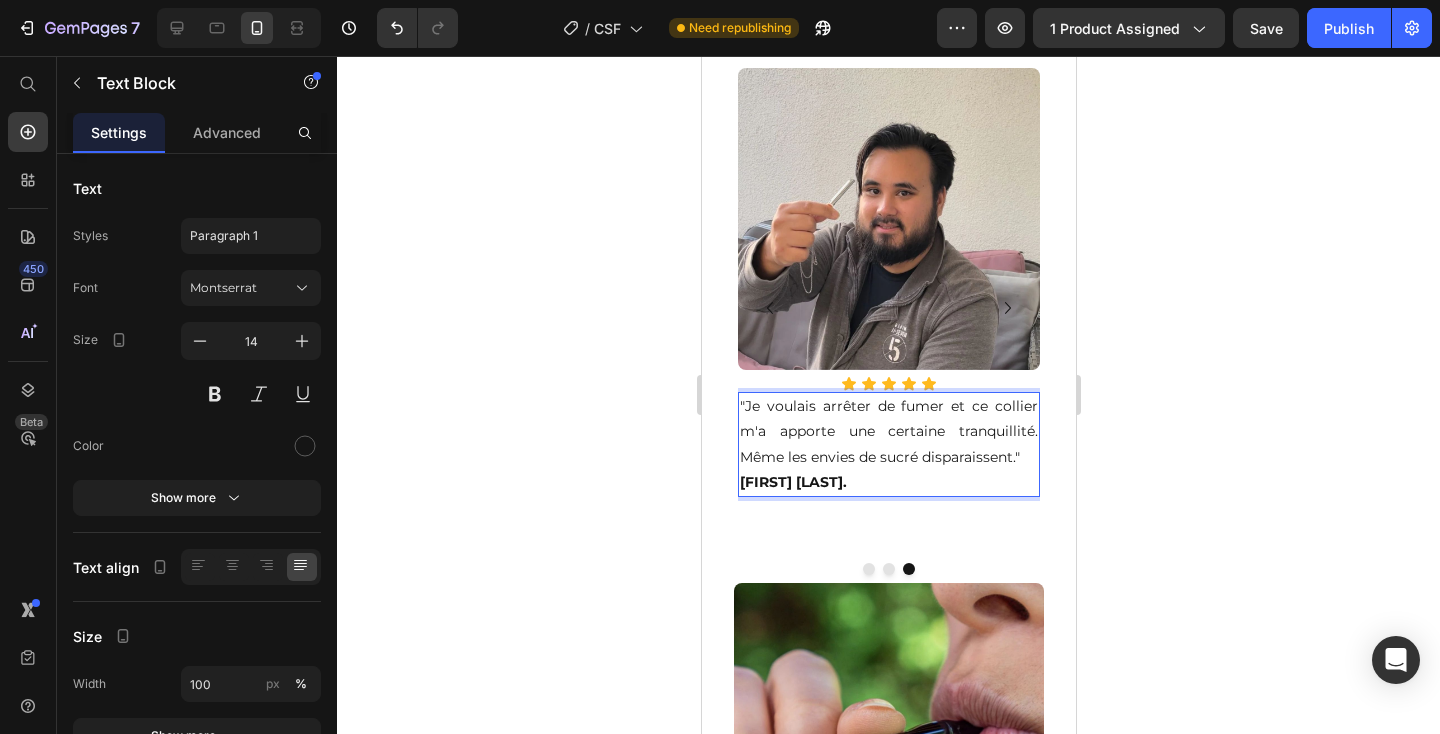 click on ""Je voulais arrêter de fumer et ce collier m'a apporte une certaine tranquillité. Même les envies de sucré disparaissent. Lucas R." at bounding box center [888, 444] 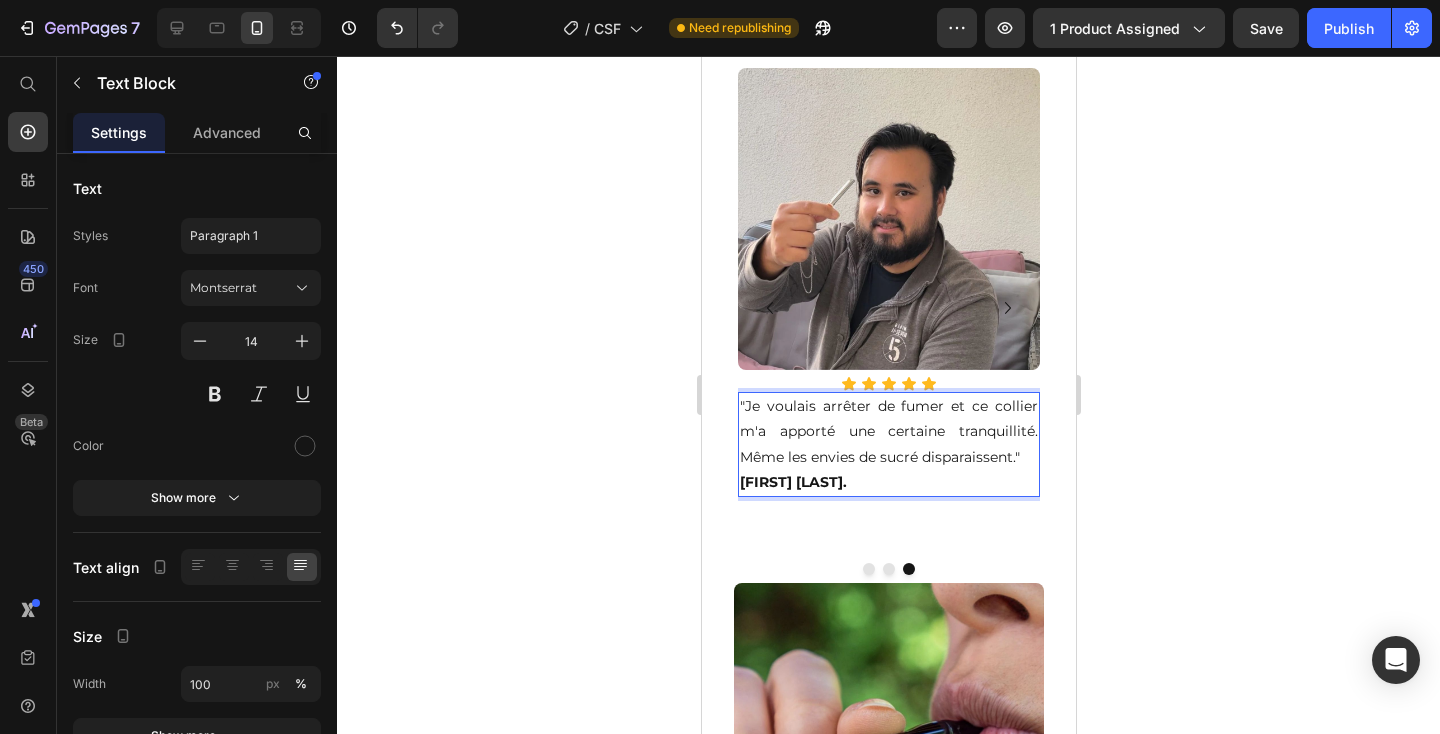 click on ""Je voulais arrêter de fumer et ce collier m'a apporté une certaine tranquillité. Même les envies de sucré disparaissent. Lucas R." at bounding box center [888, 444] 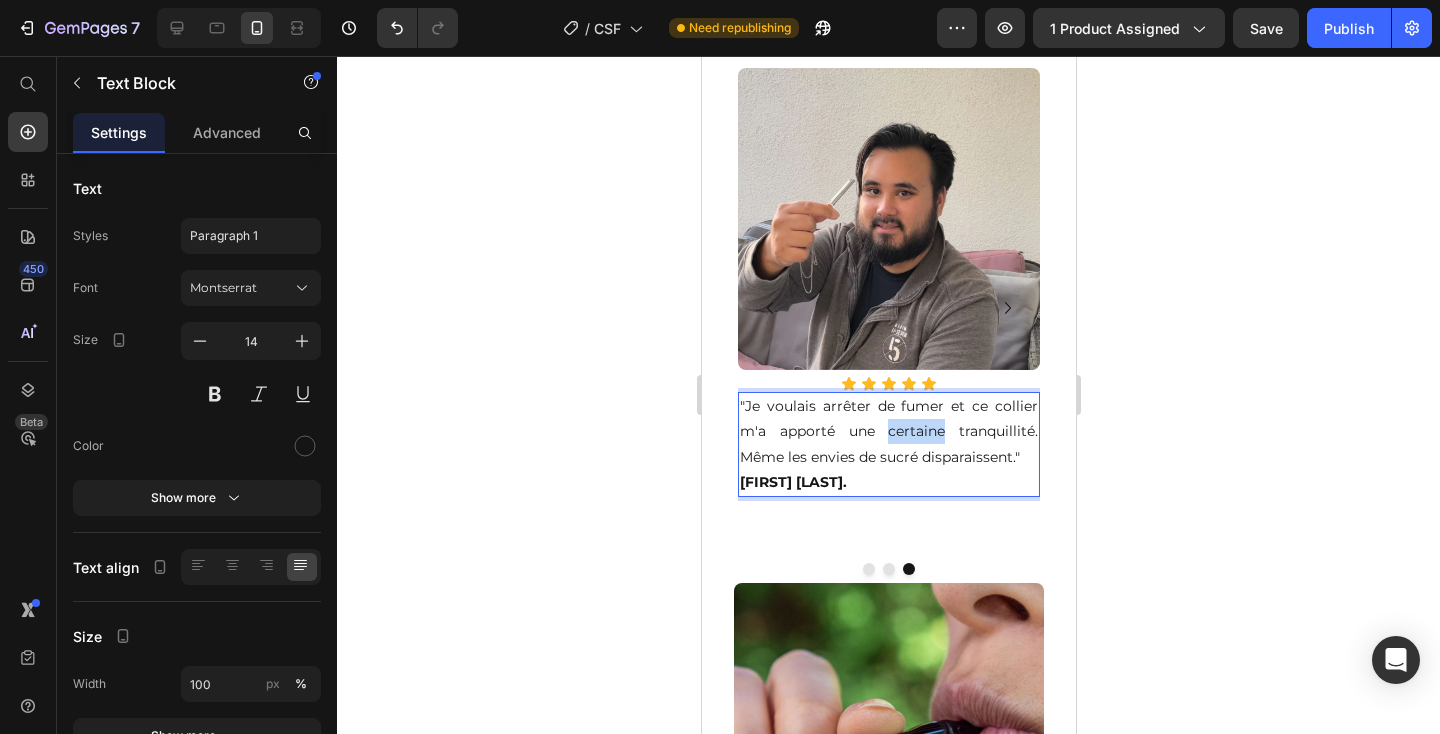 click on ""Je voulais arrêter de fumer et ce collier m'a apporté une certaine tranquillité. Même les envies de sucré disparaissent. Lucas R." at bounding box center (888, 444) 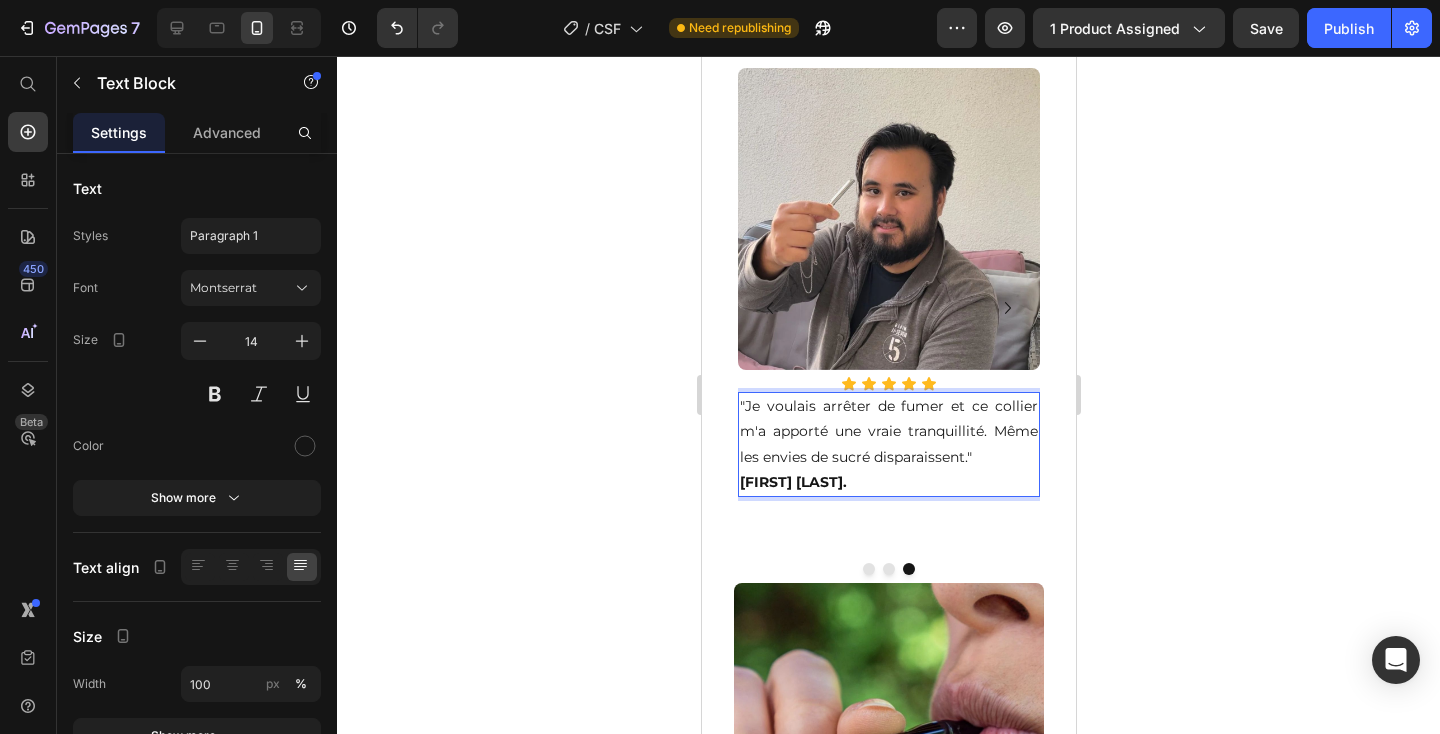 click on ""Je voulais arrêter de fumer et ce collier m'a apporté une vraie tranquillité. Même les envies de sucré disparaissent. Lucas R." at bounding box center [888, 444] 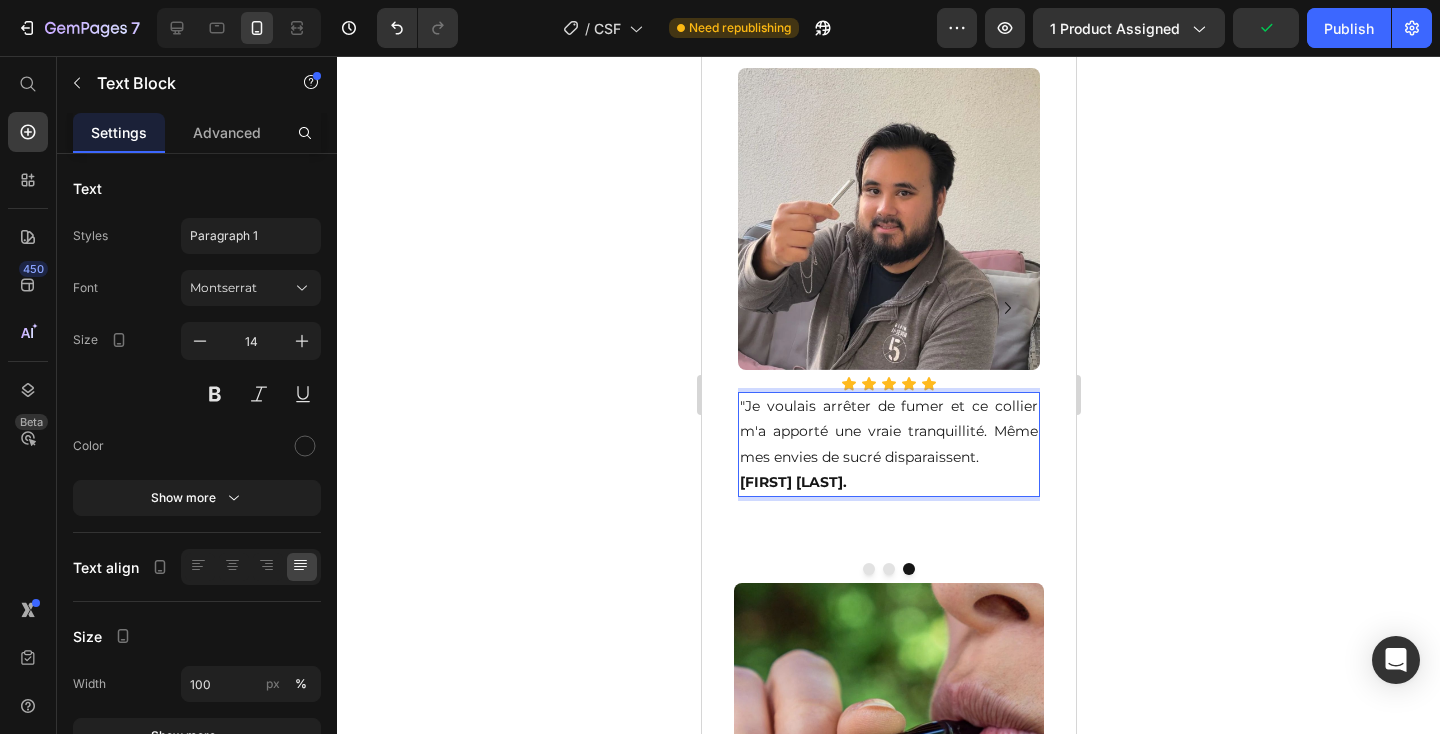 click on ""Je voulais arrêter de fumer et ce collier m'a apporté une vraie tranquillité. Même mes envies de sucré disparaissent. Lucas R." at bounding box center [888, 444] 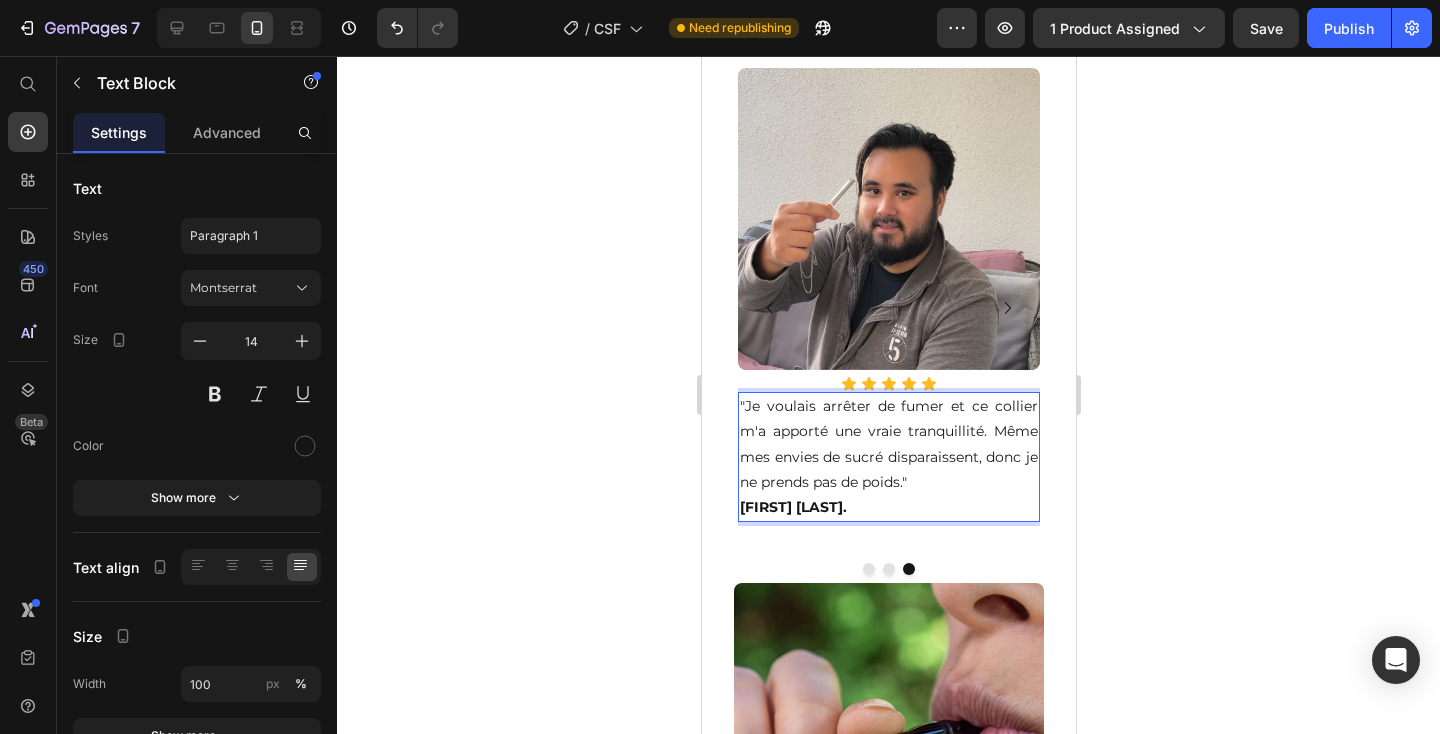 click on ""Je voulais arrêter de fumer et ce collier m'a apporté une vraie tranquillité. Même mes envies de sucré disparaissent, donc je ne prends pas de poids." [LAST_NAME] [INITIAL]" at bounding box center [888, 457] 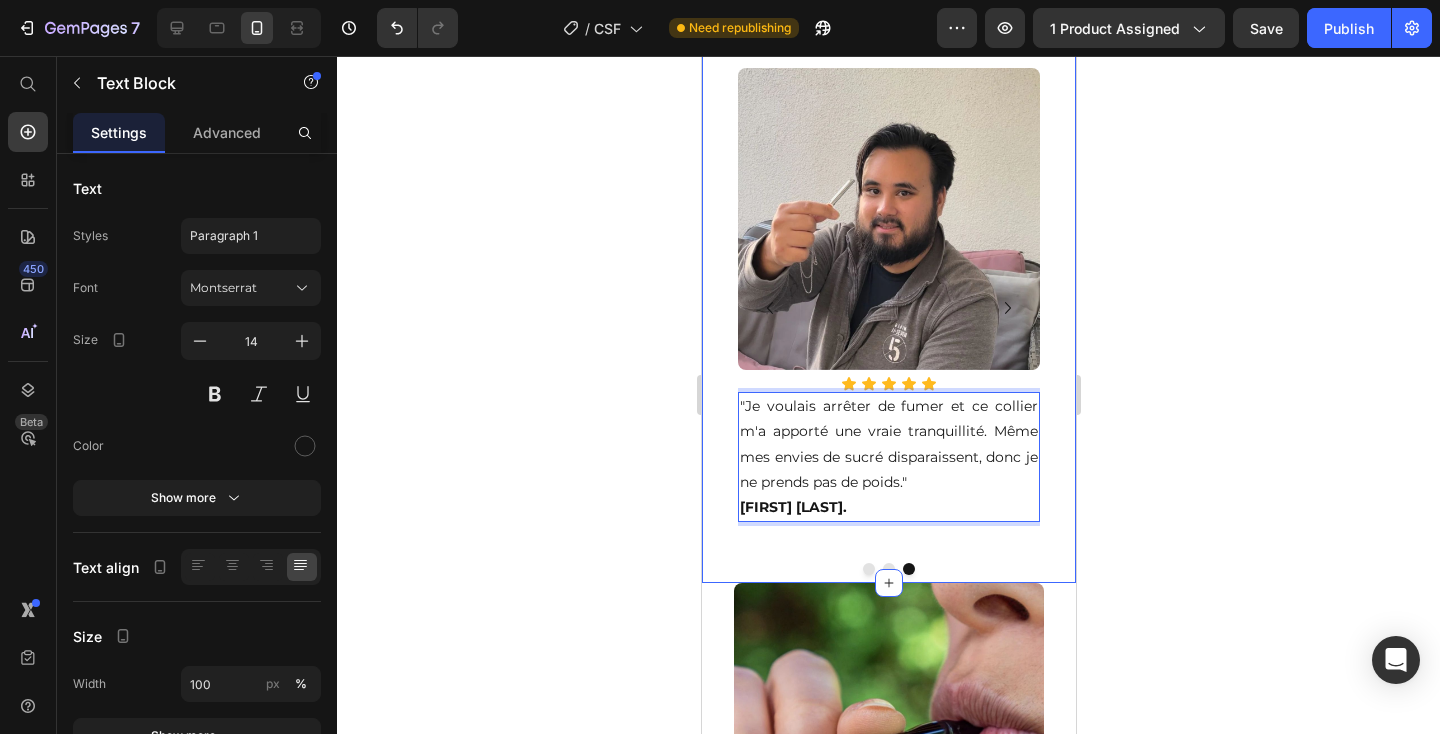 click at bounding box center [888, 569] 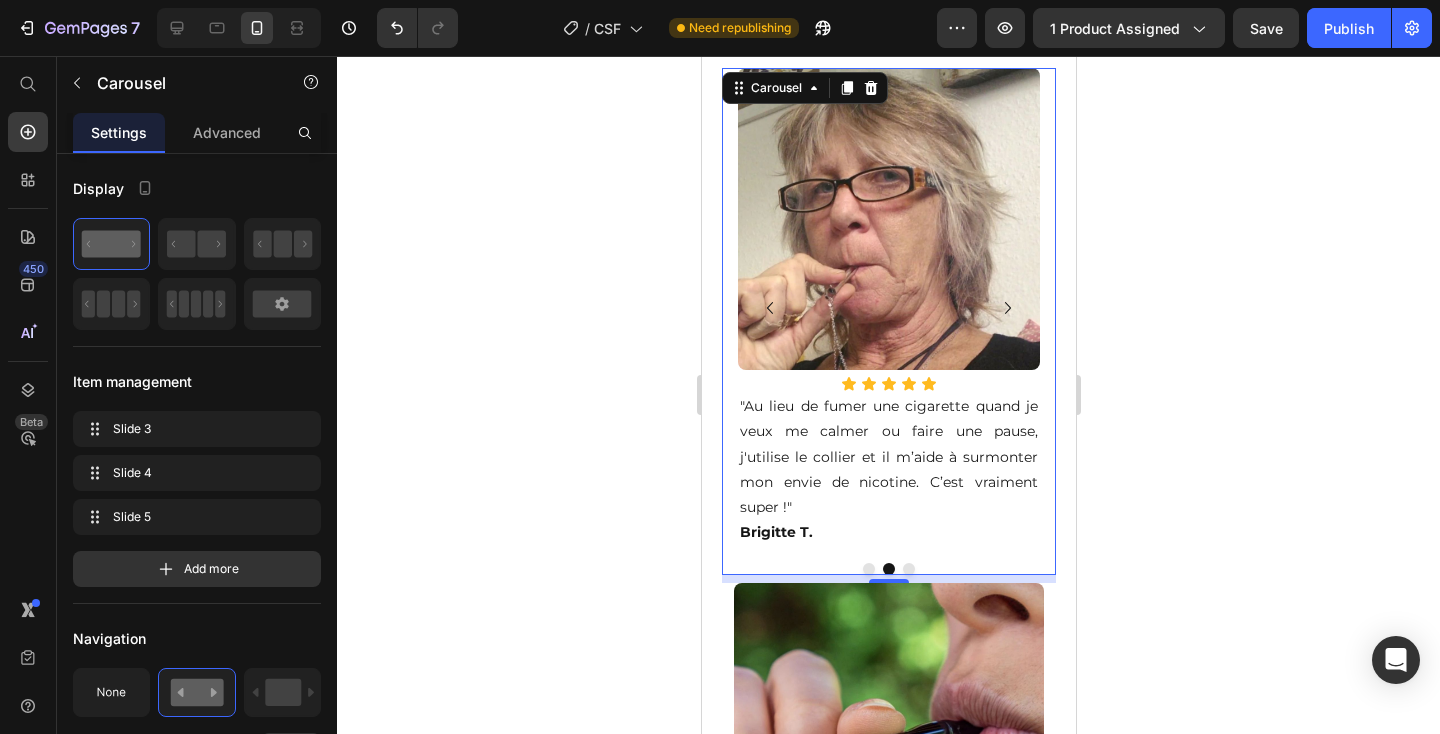 click at bounding box center [868, 569] 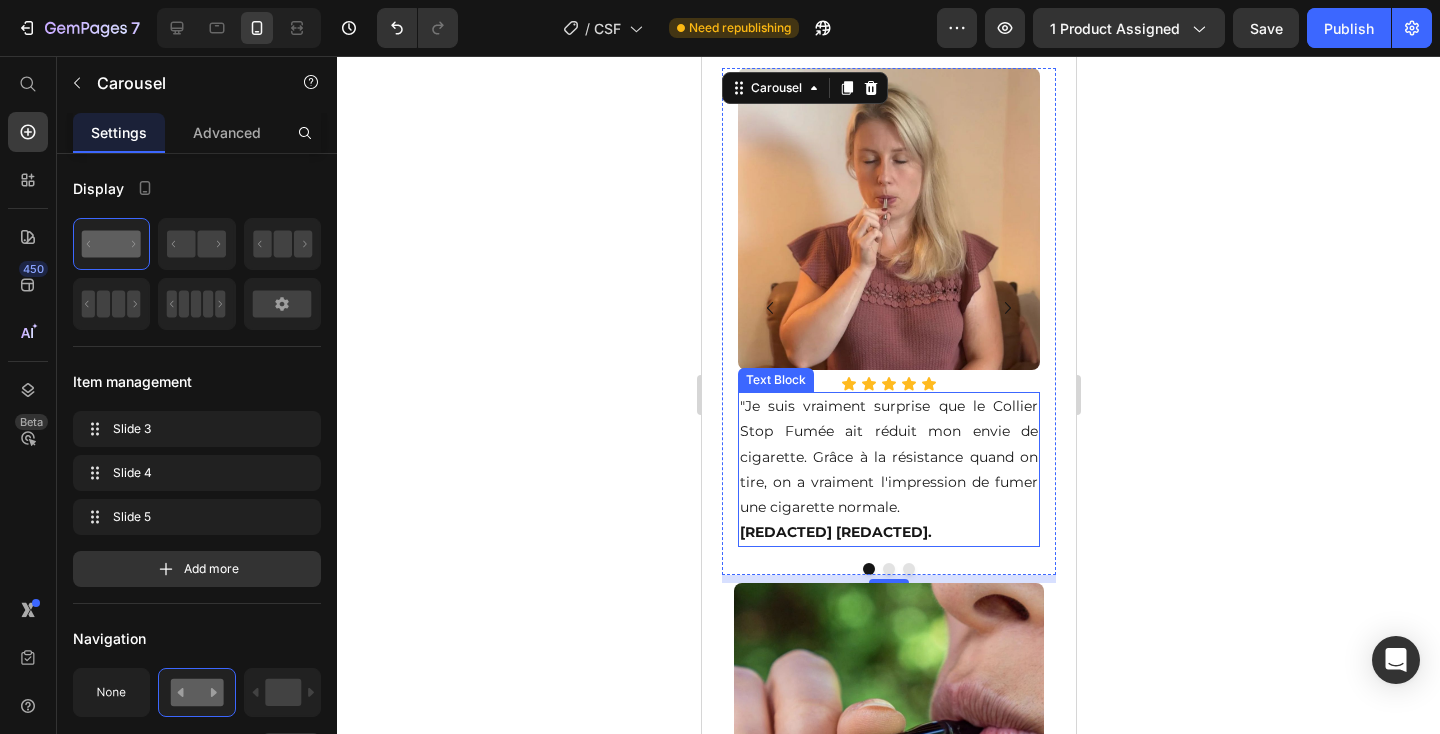 click on ""Je suis vraiment surprise que le Collier Stop Fumée ait réduit mon envie de cigarette. Grâce à la résistance quand on tire, on a vraiment l'impression de fumer une cigarette normale. Claire B." at bounding box center [888, 469] 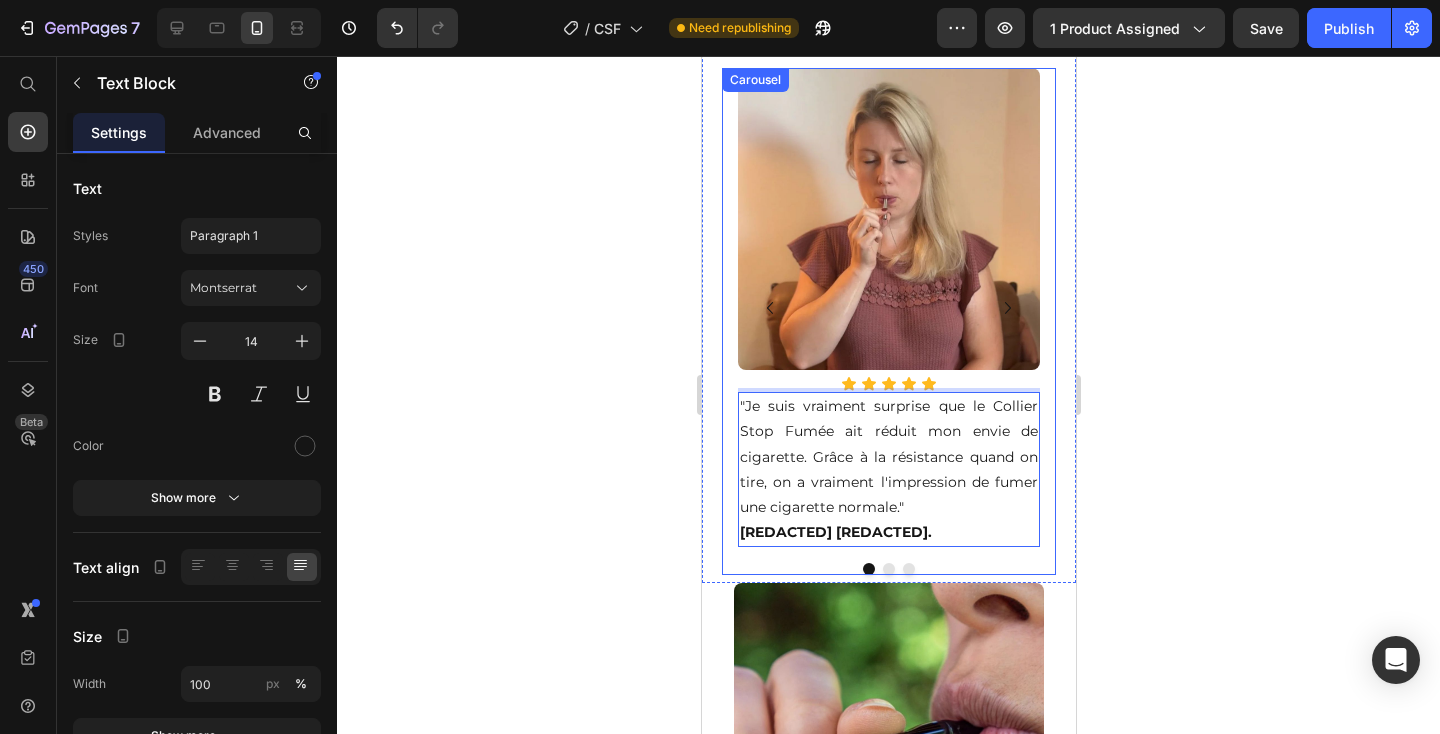 click at bounding box center [888, 569] 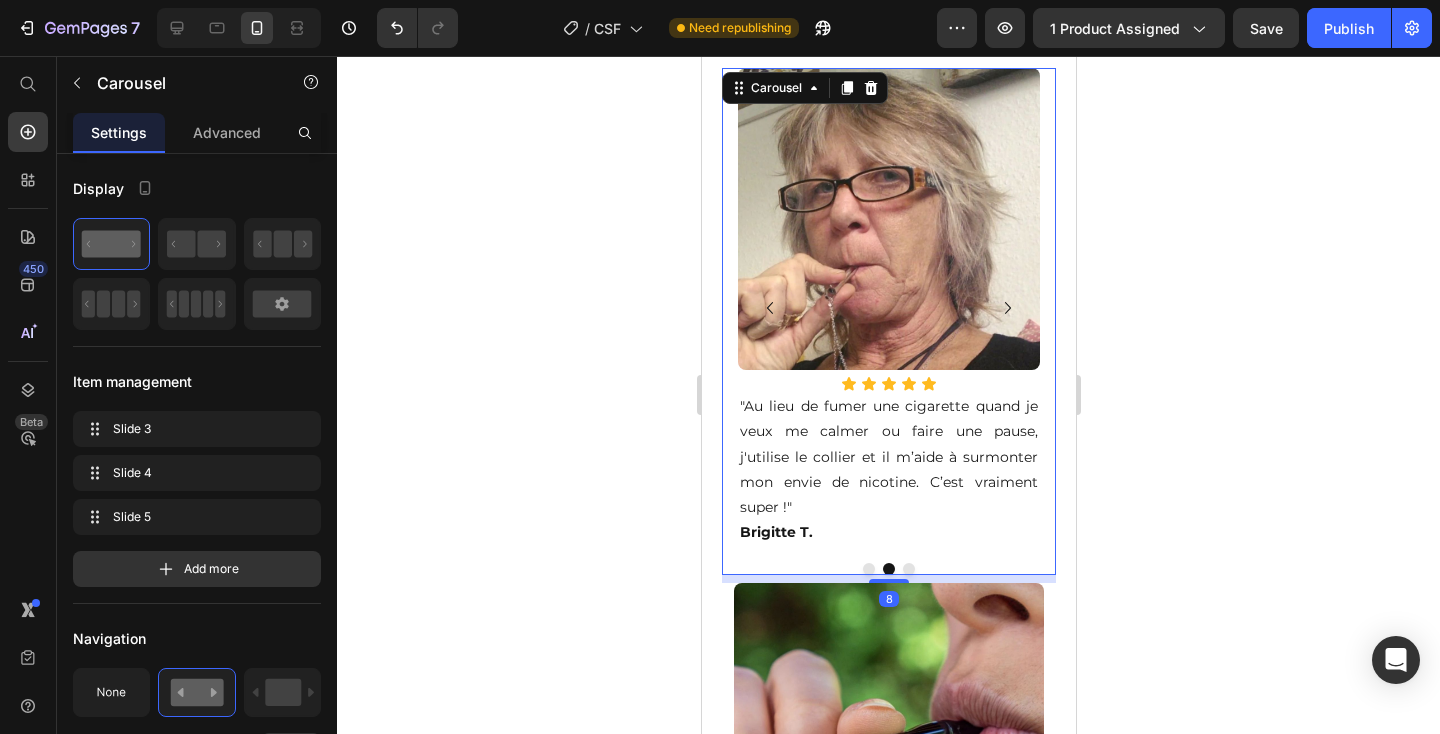 click at bounding box center [908, 569] 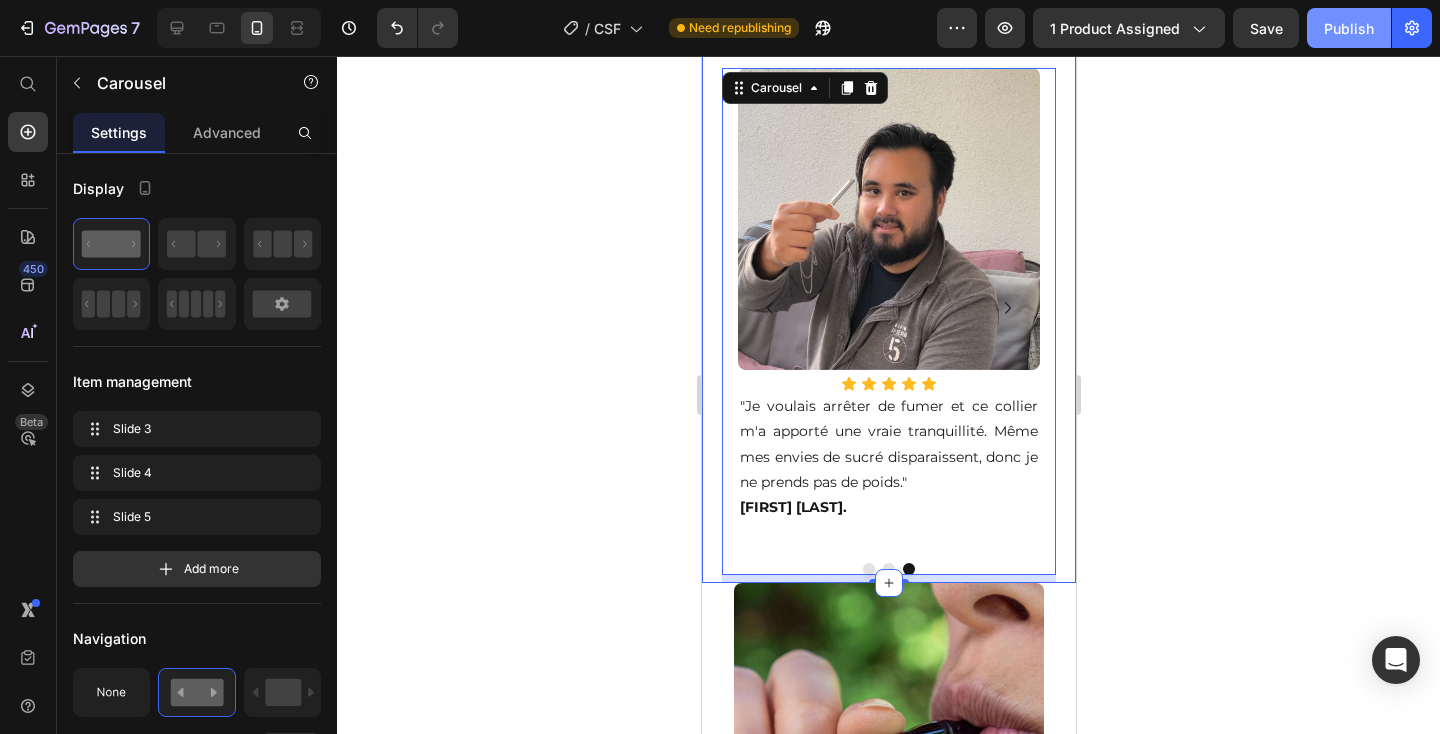 click on "Publish" at bounding box center (1349, 28) 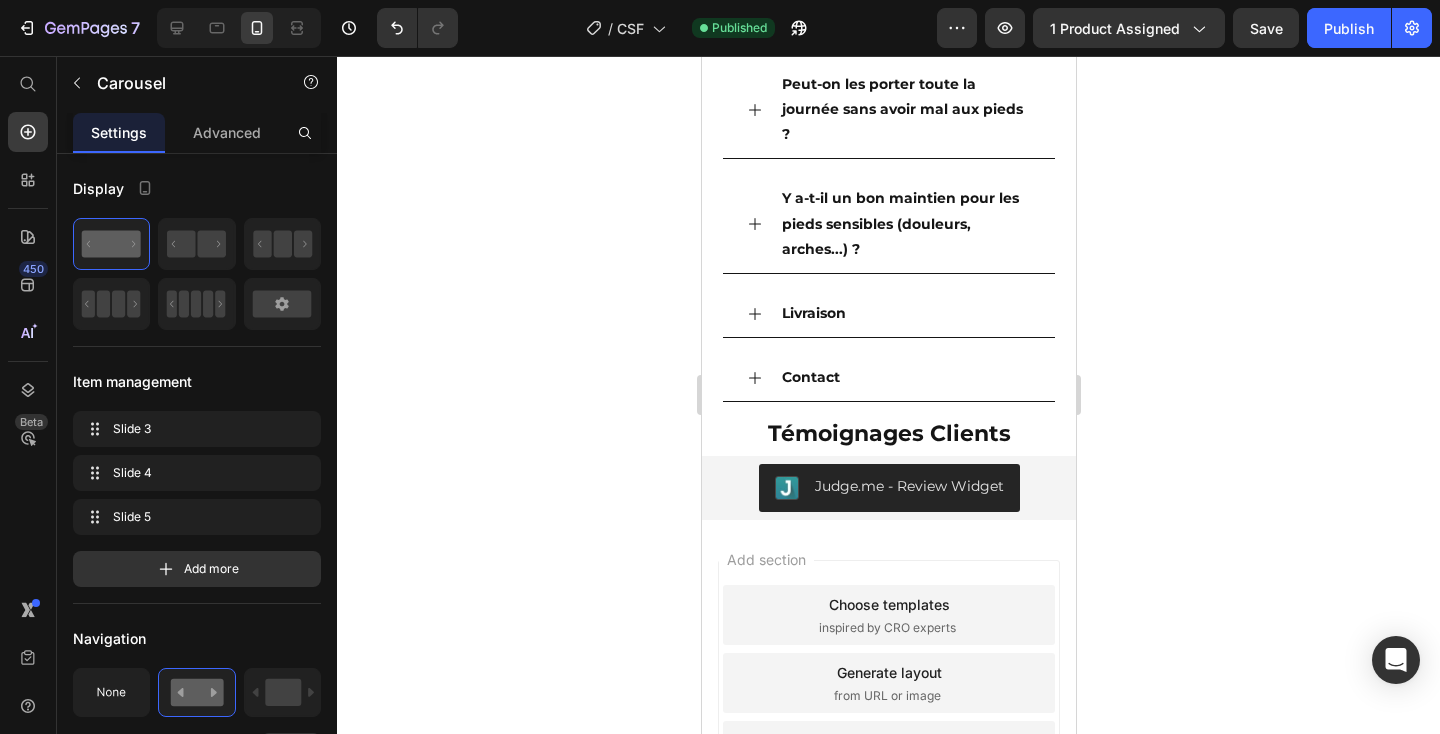 scroll, scrollTop: 4632, scrollLeft: 0, axis: vertical 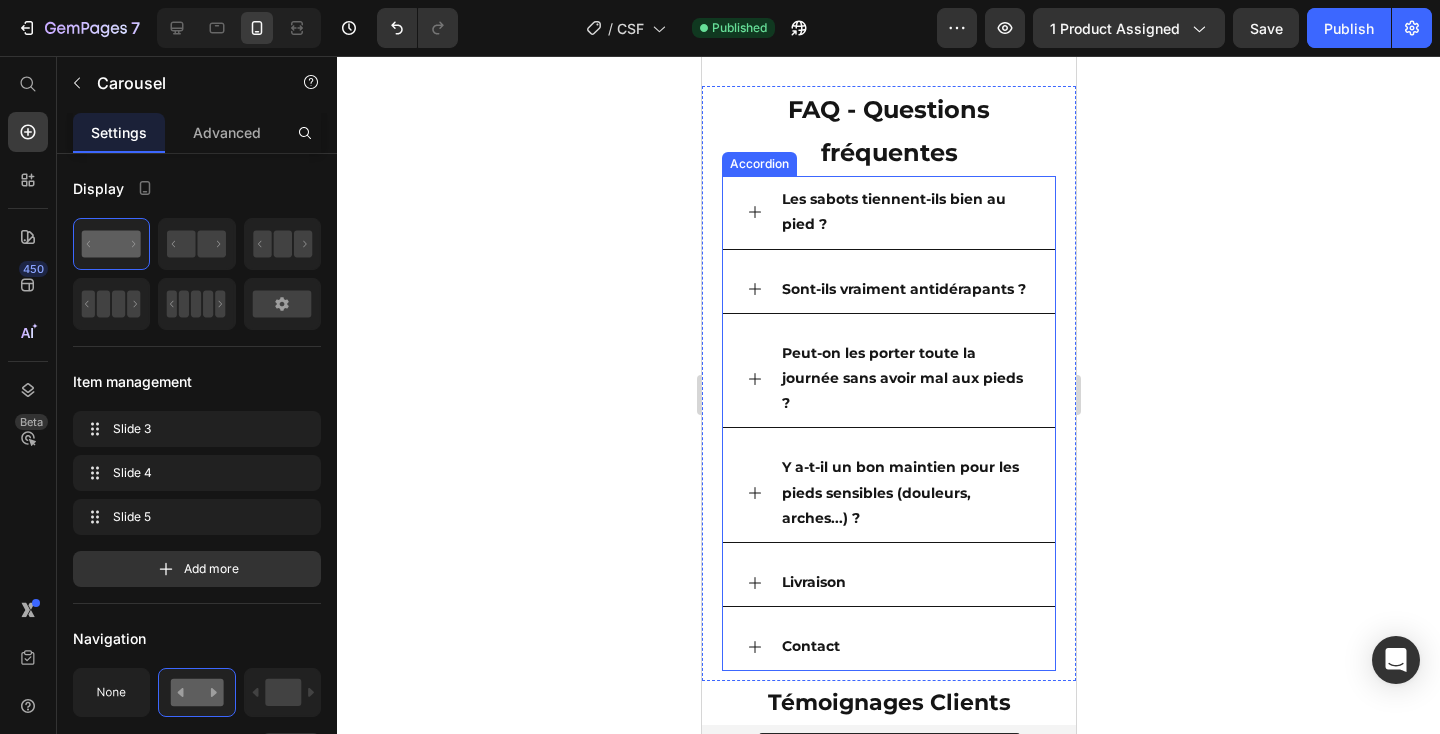 click on "Les sabots tiennent-ils bien au pied ?" at bounding box center [904, 212] 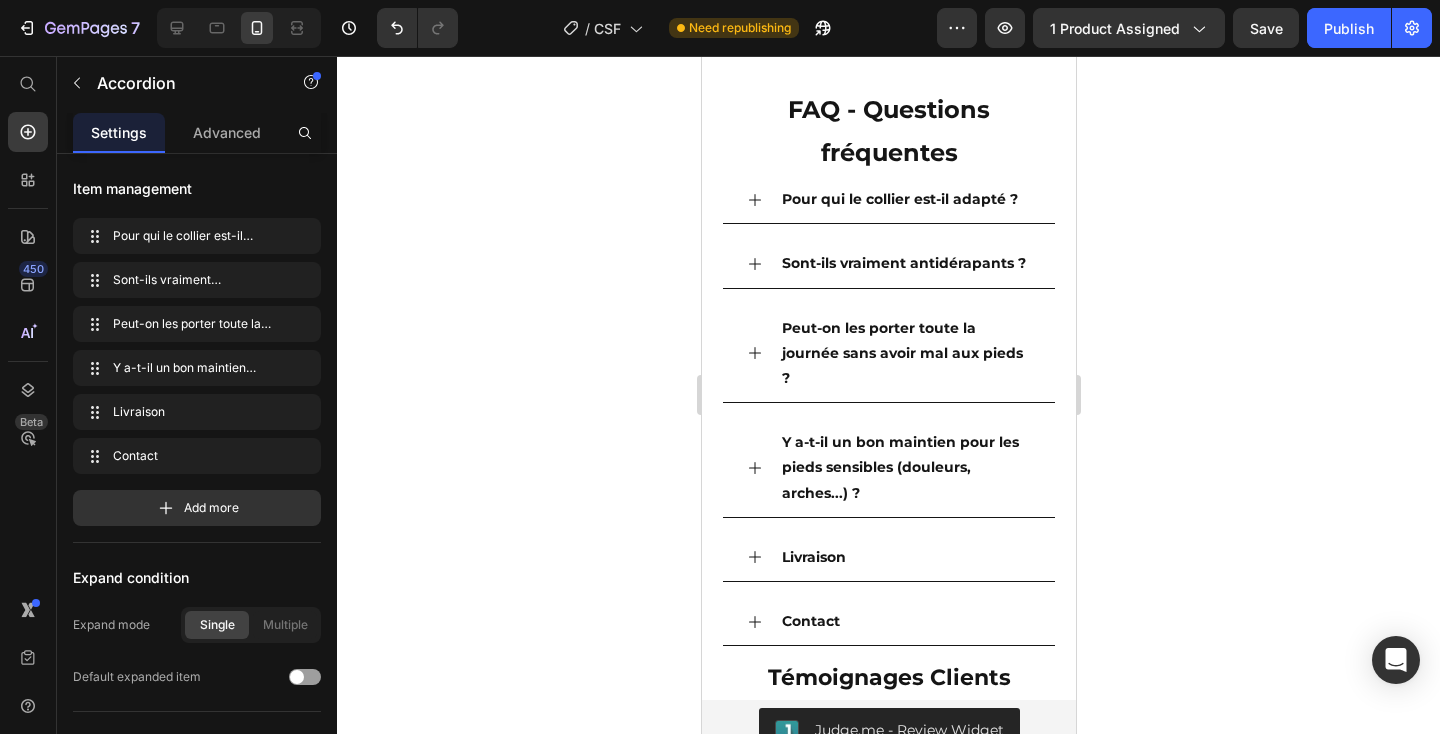 click 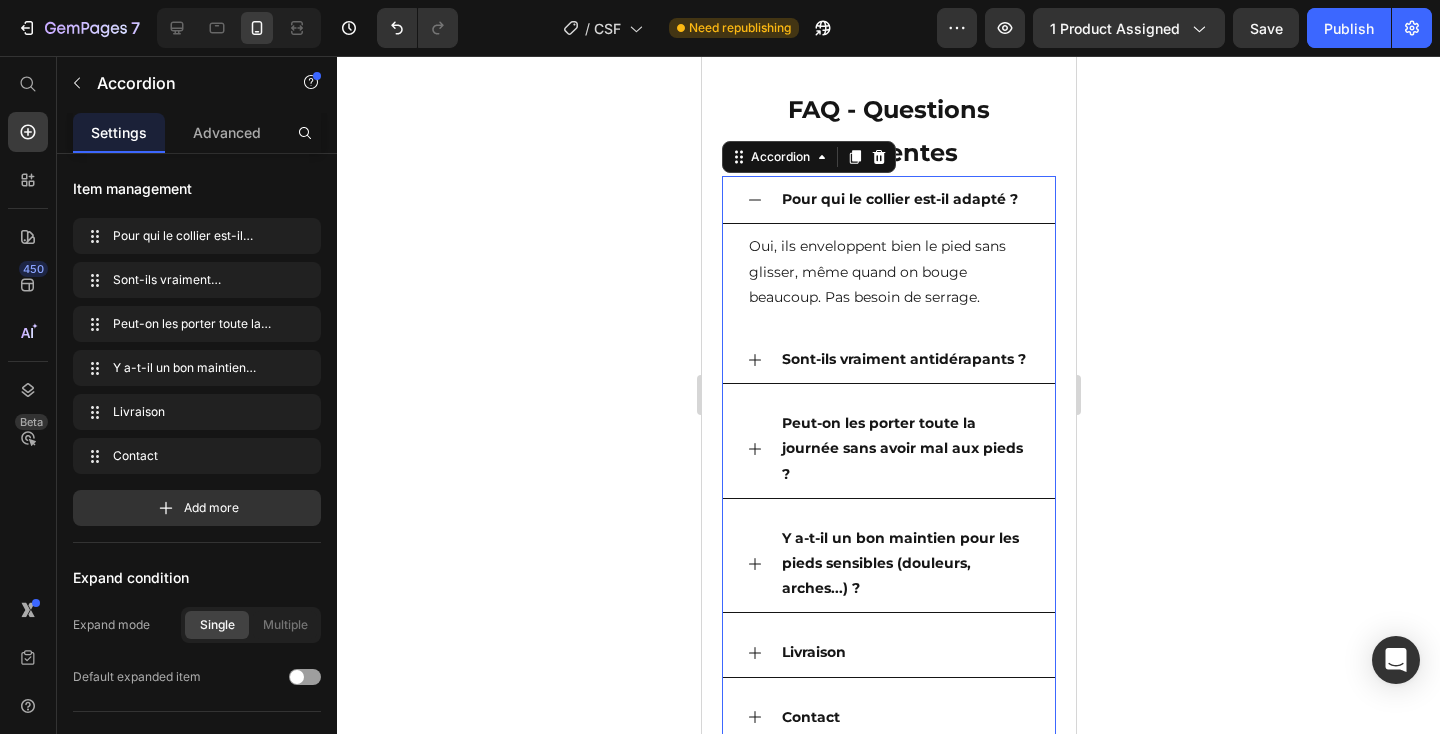 click on "Oui, ils enveloppent bien le pied sans glisser, même quand on bouge beaucoup. Pas besoin de serrage. Text Block" at bounding box center (888, 272) 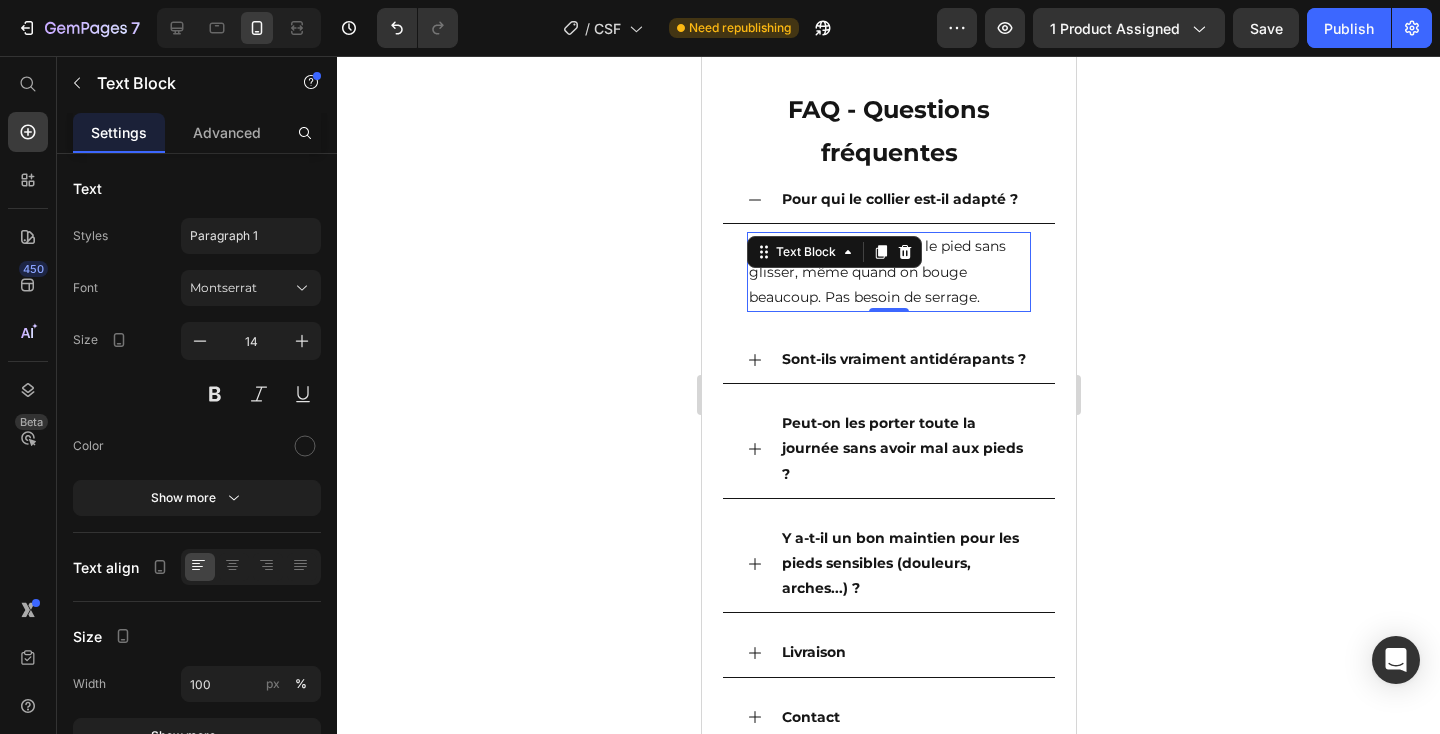 click on "Oui, ils enveloppent bien le pied sans glisser, même quand on bouge beaucoup. Pas besoin de serrage." at bounding box center (888, 272) 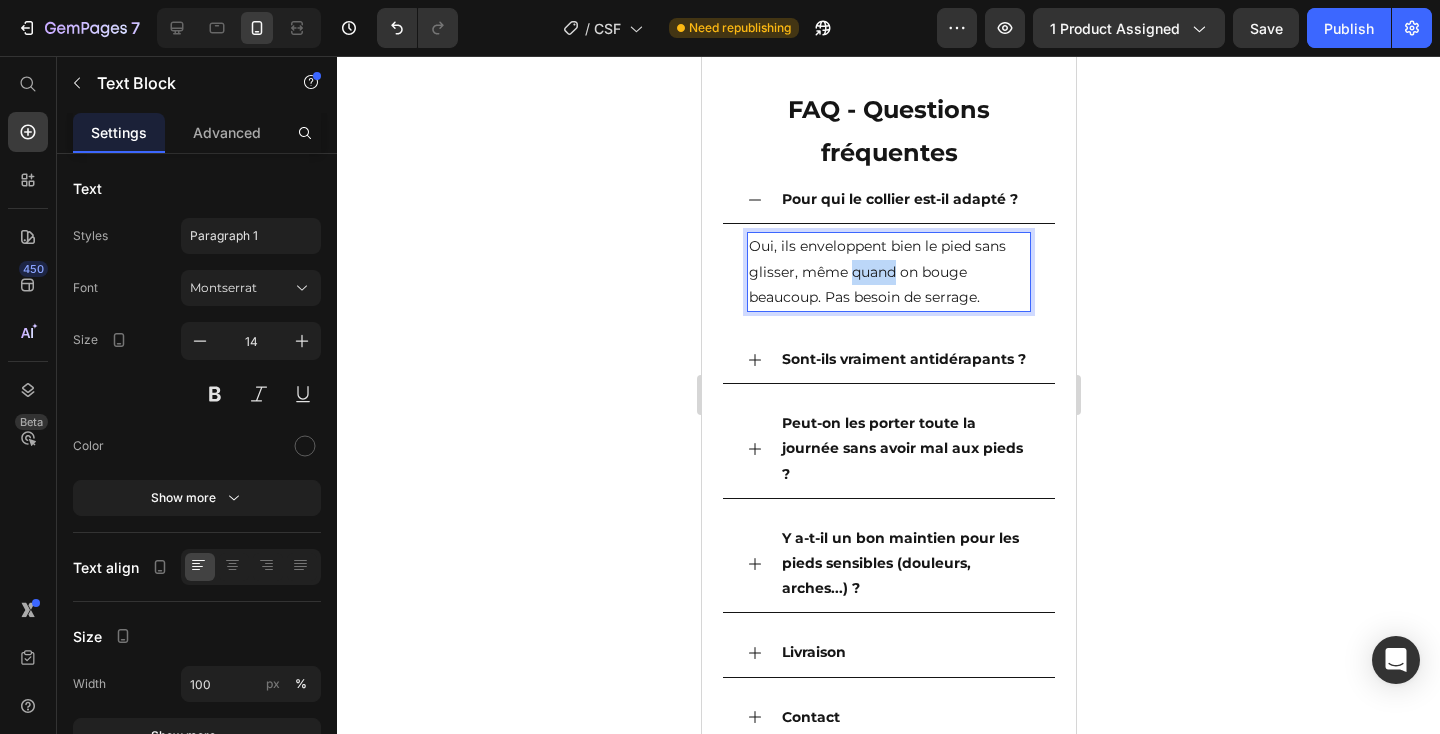 click on "Oui, ils enveloppent bien le pied sans glisser, même quand on bouge beaucoup. Pas besoin de serrage." at bounding box center (888, 272) 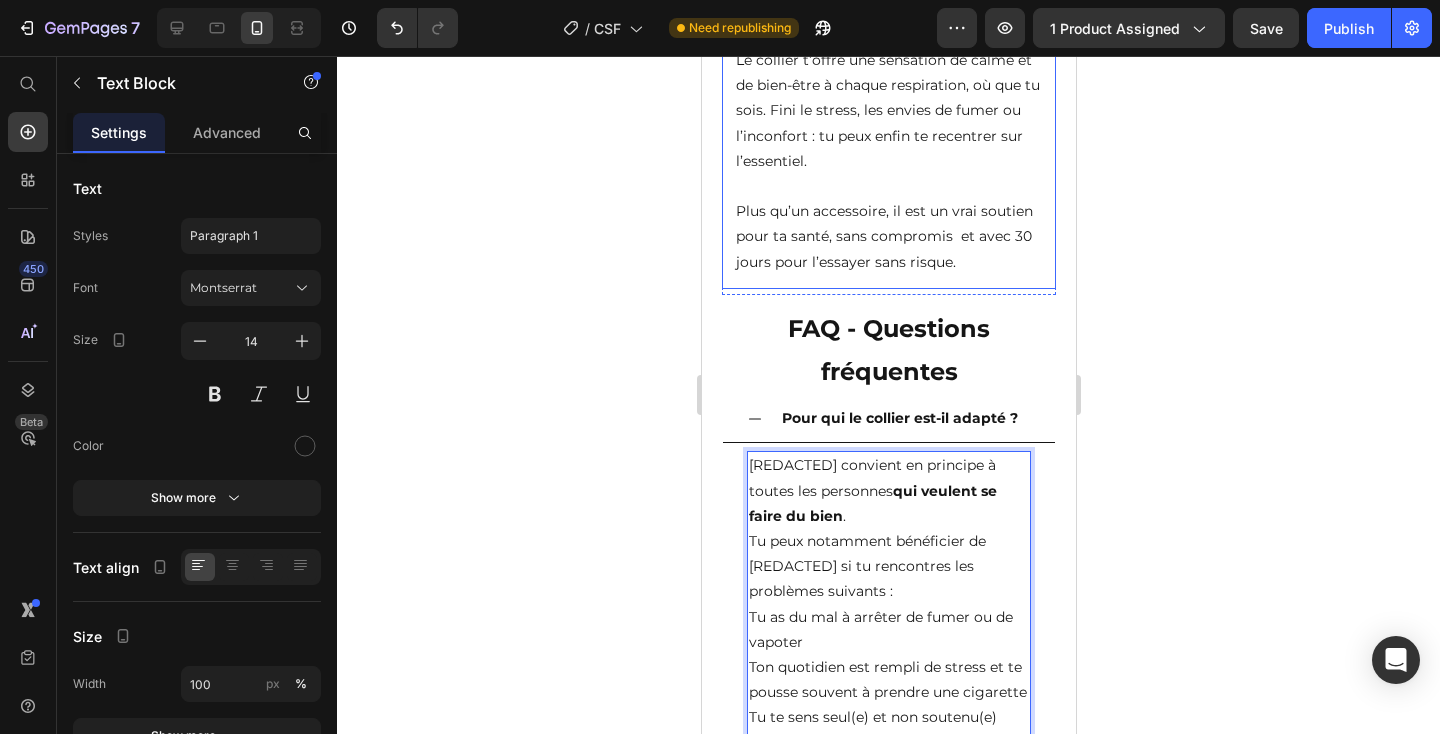 scroll, scrollTop: 4261, scrollLeft: 0, axis: vertical 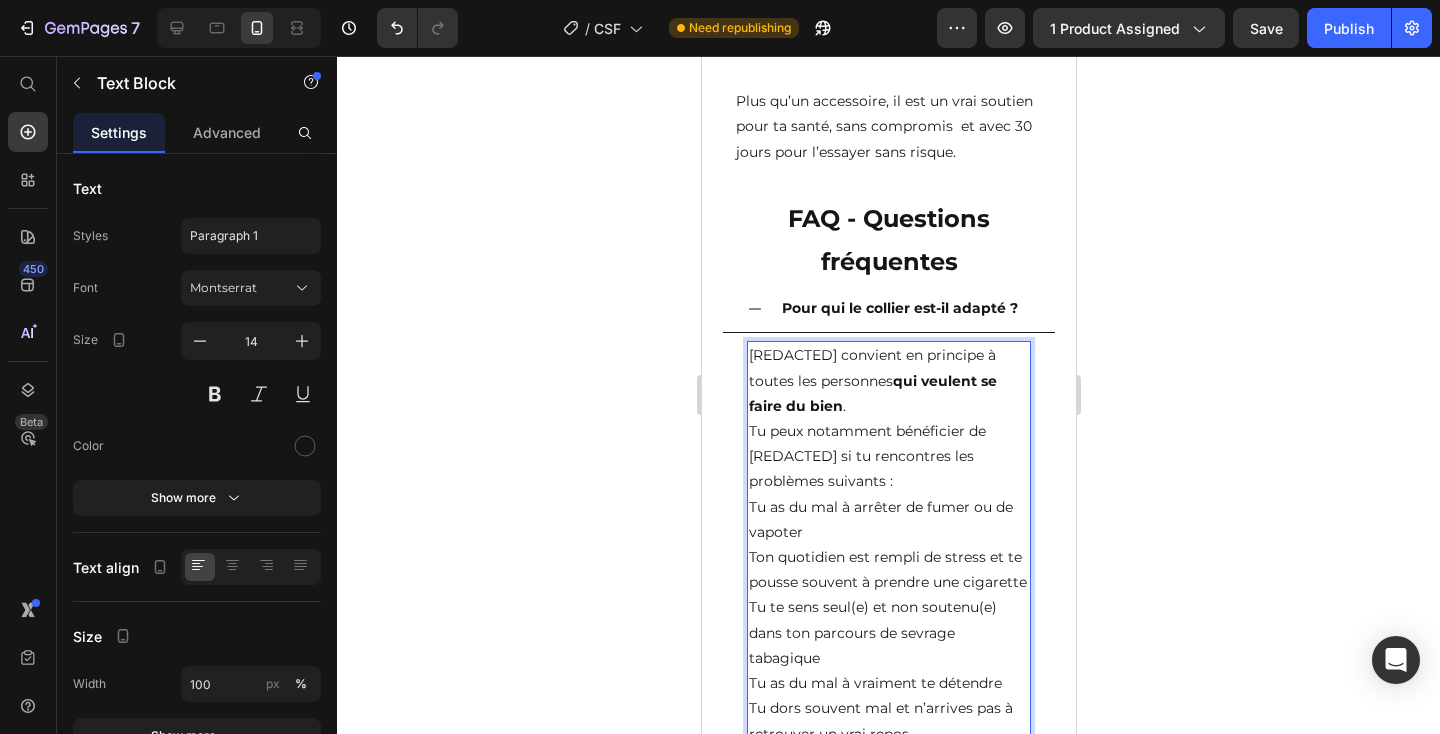 click on "Makya convient en principe à toutes les personnes  qui veulent se faire du bien ." at bounding box center [888, 381] 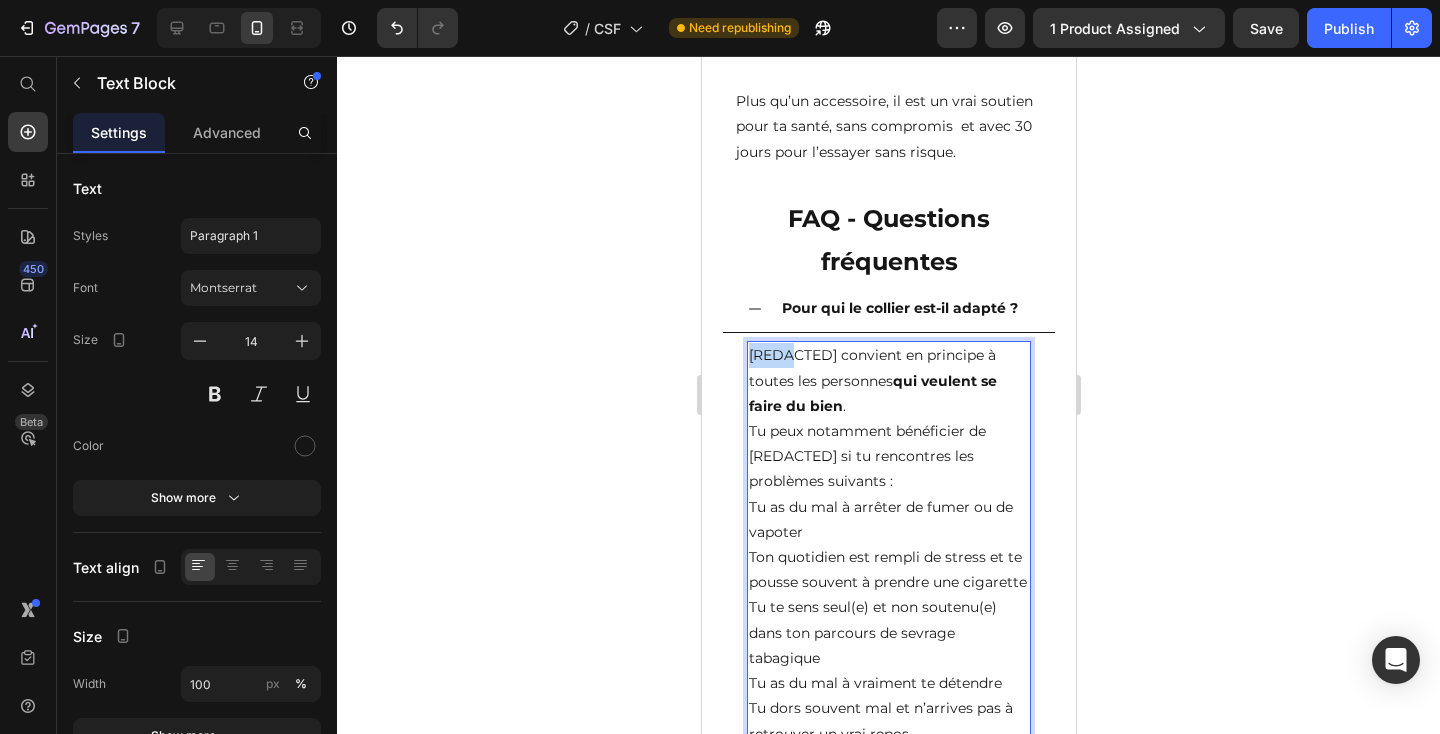 click on "Makya convient en principe à toutes les personnes  qui veulent se faire du bien ." at bounding box center [888, 381] 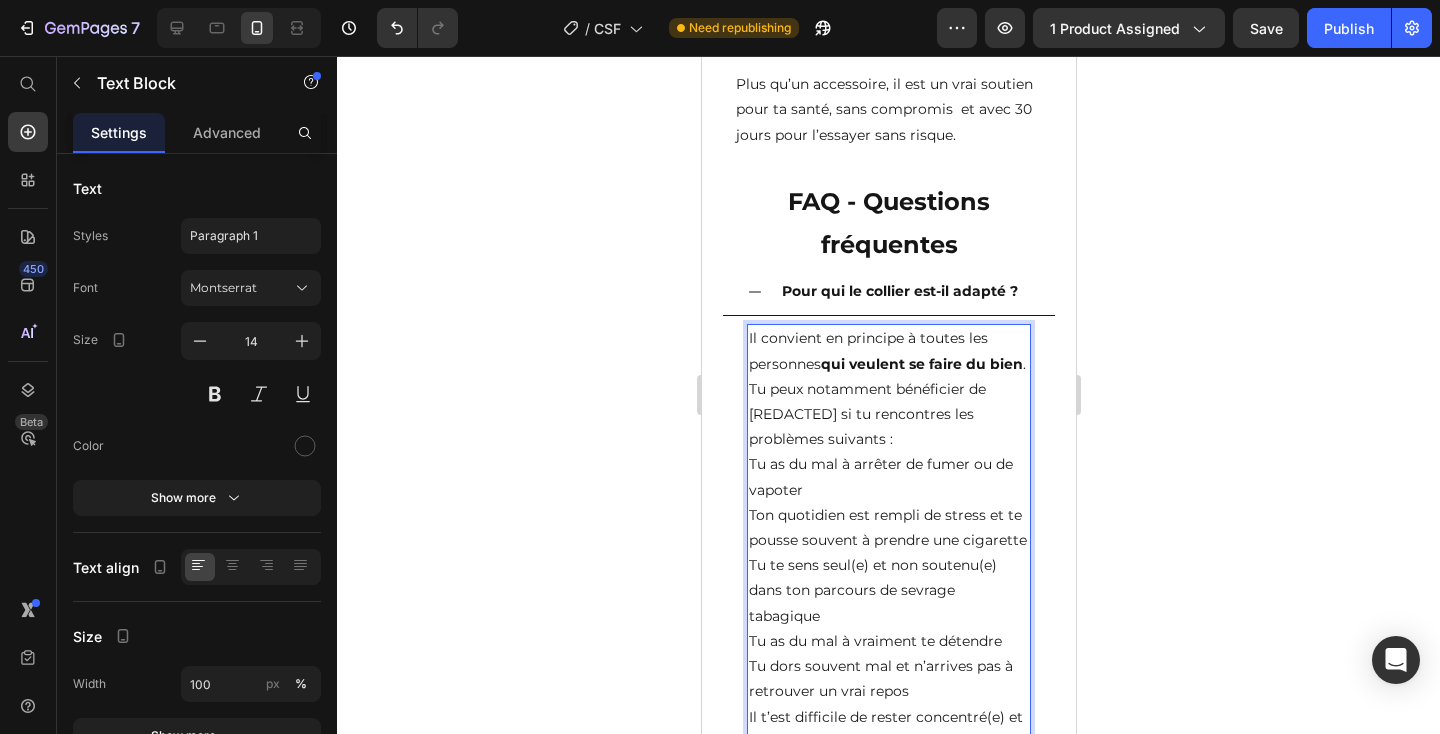 scroll, scrollTop: 4279, scrollLeft: 0, axis: vertical 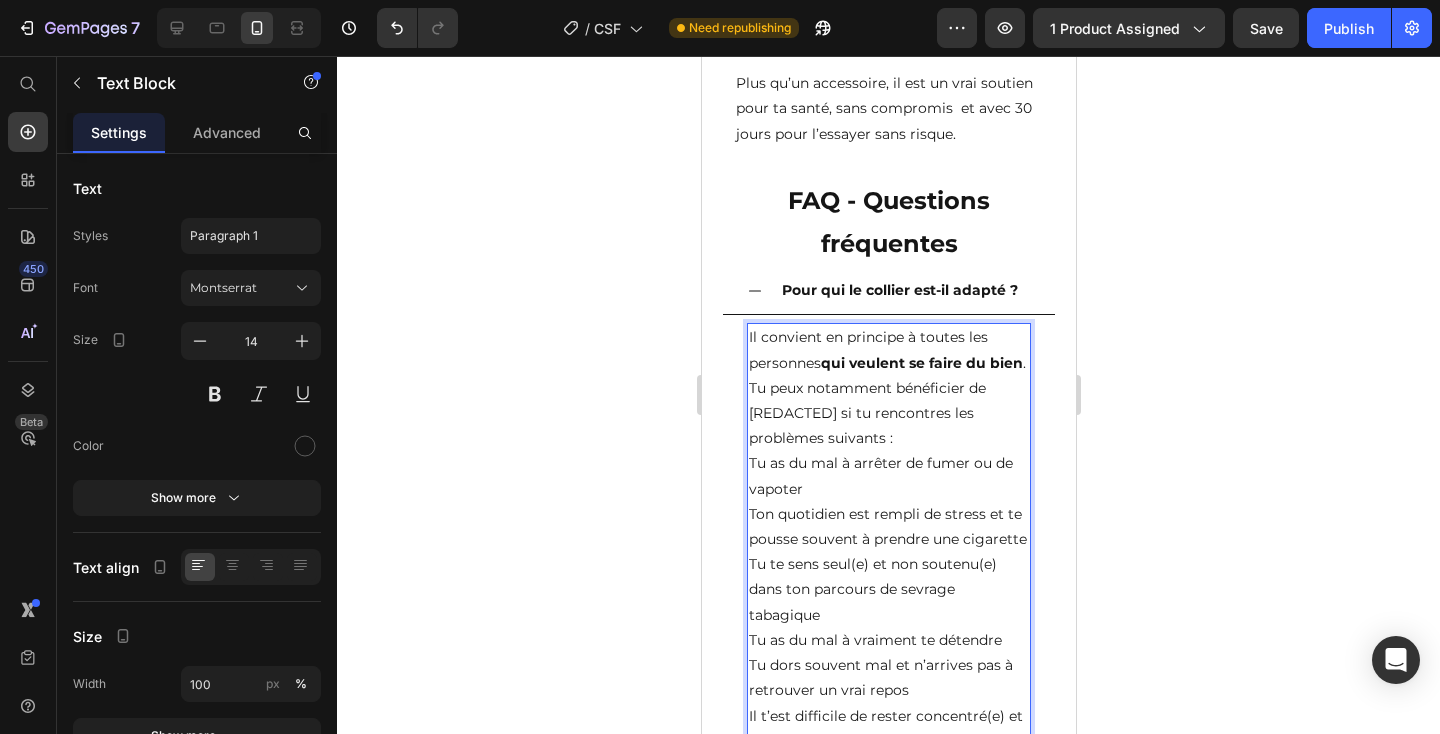 click on "Il convient en principe à toutes les personnes  qui veulent se faire du bien ." at bounding box center (888, 350) 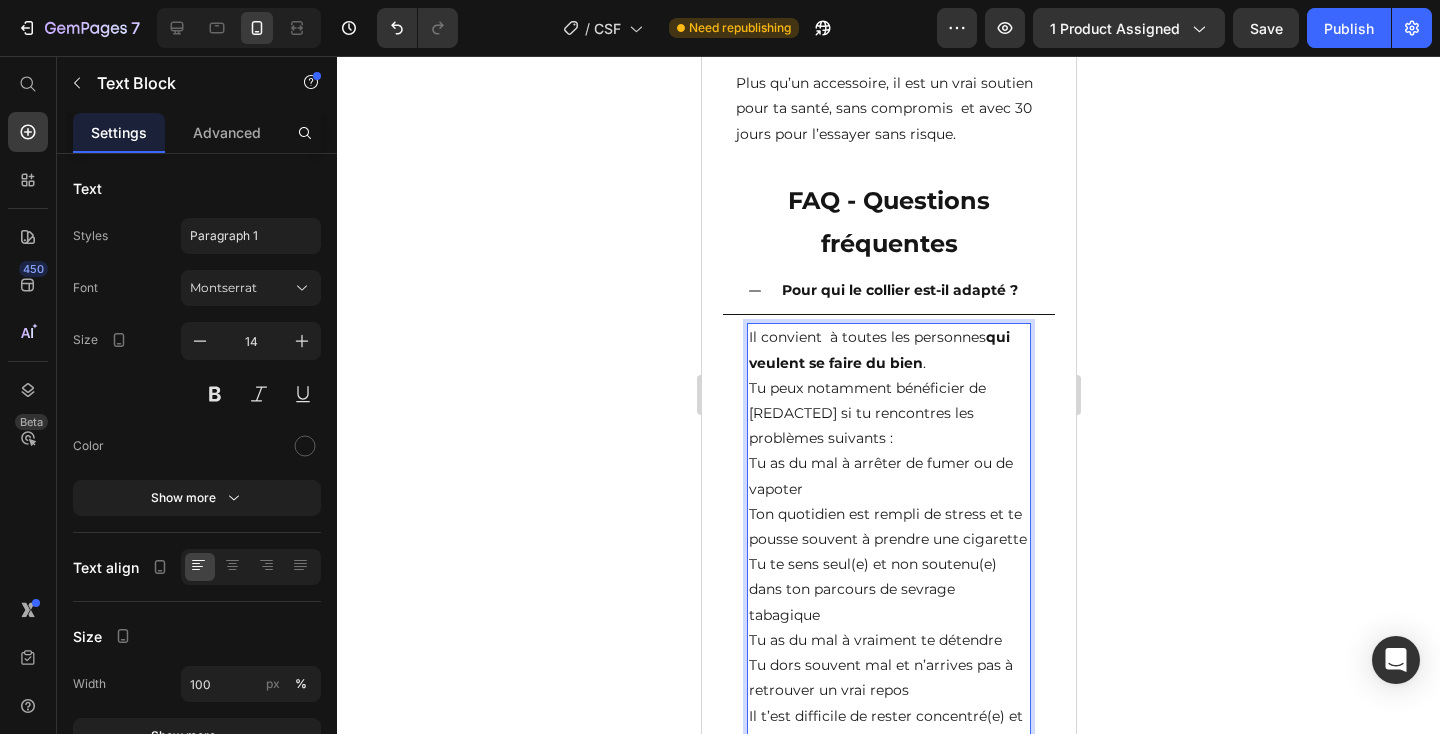 click on "qui veulent se faire du bien" at bounding box center [878, 349] 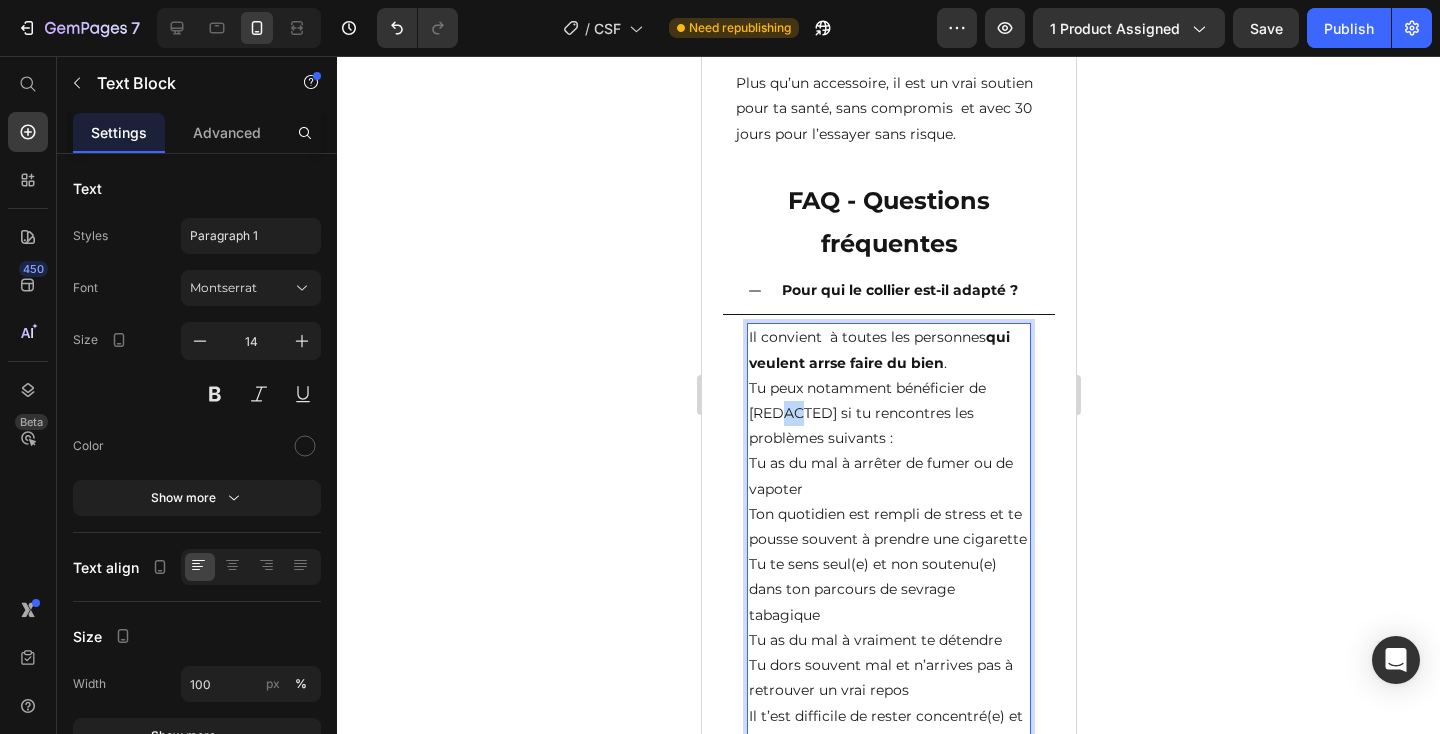 drag, startPoint x: 795, startPoint y: 413, endPoint x: 823, endPoint y: 416, distance: 28.160255 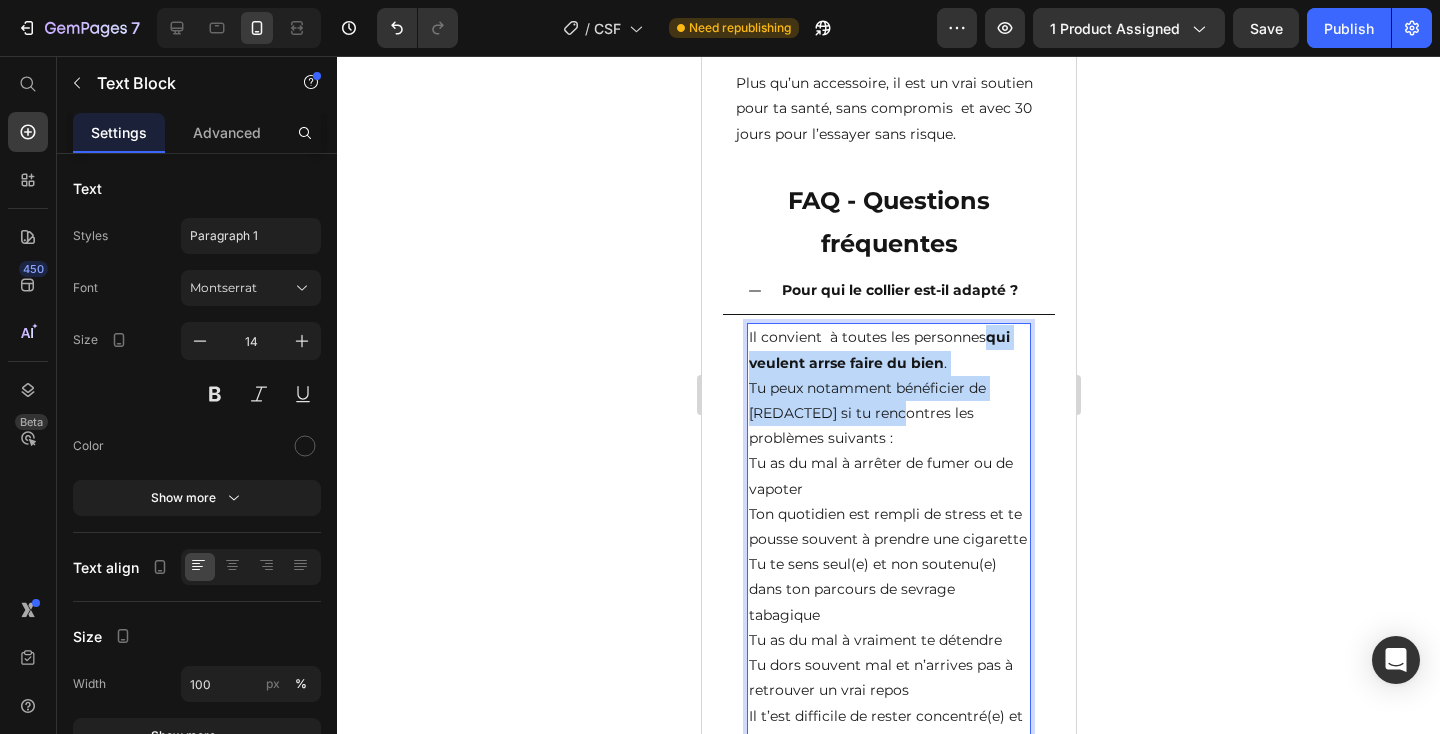 drag, startPoint x: 900, startPoint y: 413, endPoint x: 992, endPoint y: 336, distance: 119.97083 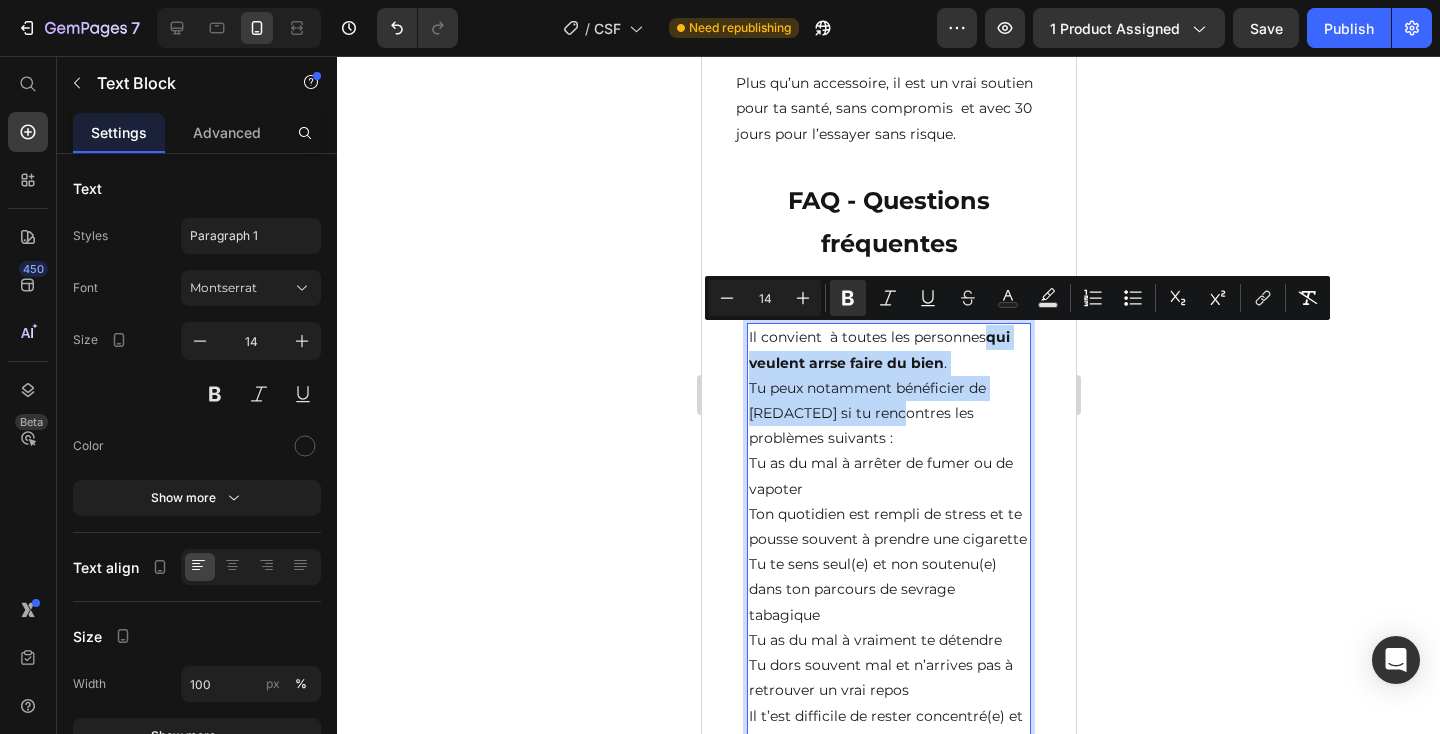 click on "qui veulent arrse faire du bien" at bounding box center (878, 349) 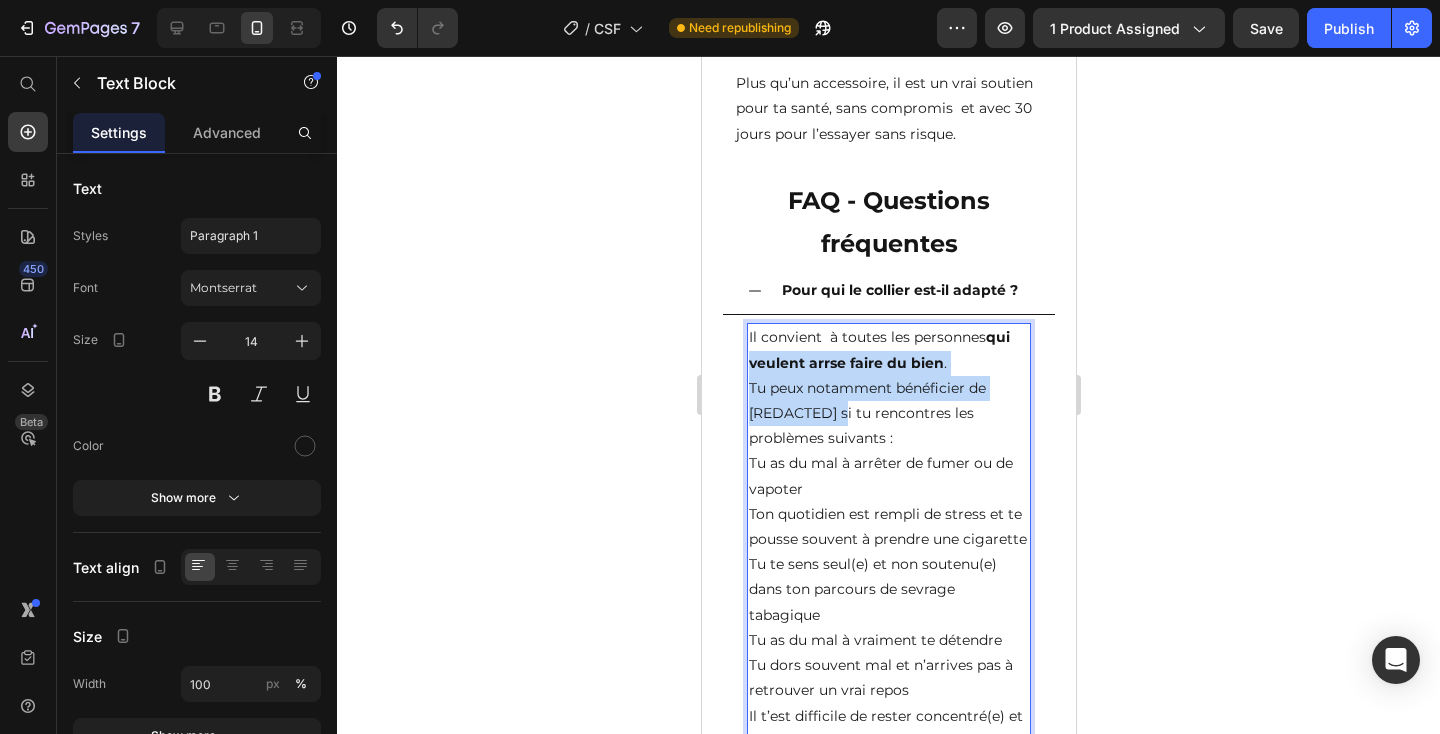 drag, startPoint x: 830, startPoint y: 414, endPoint x: 750, endPoint y: 362, distance: 95.41489 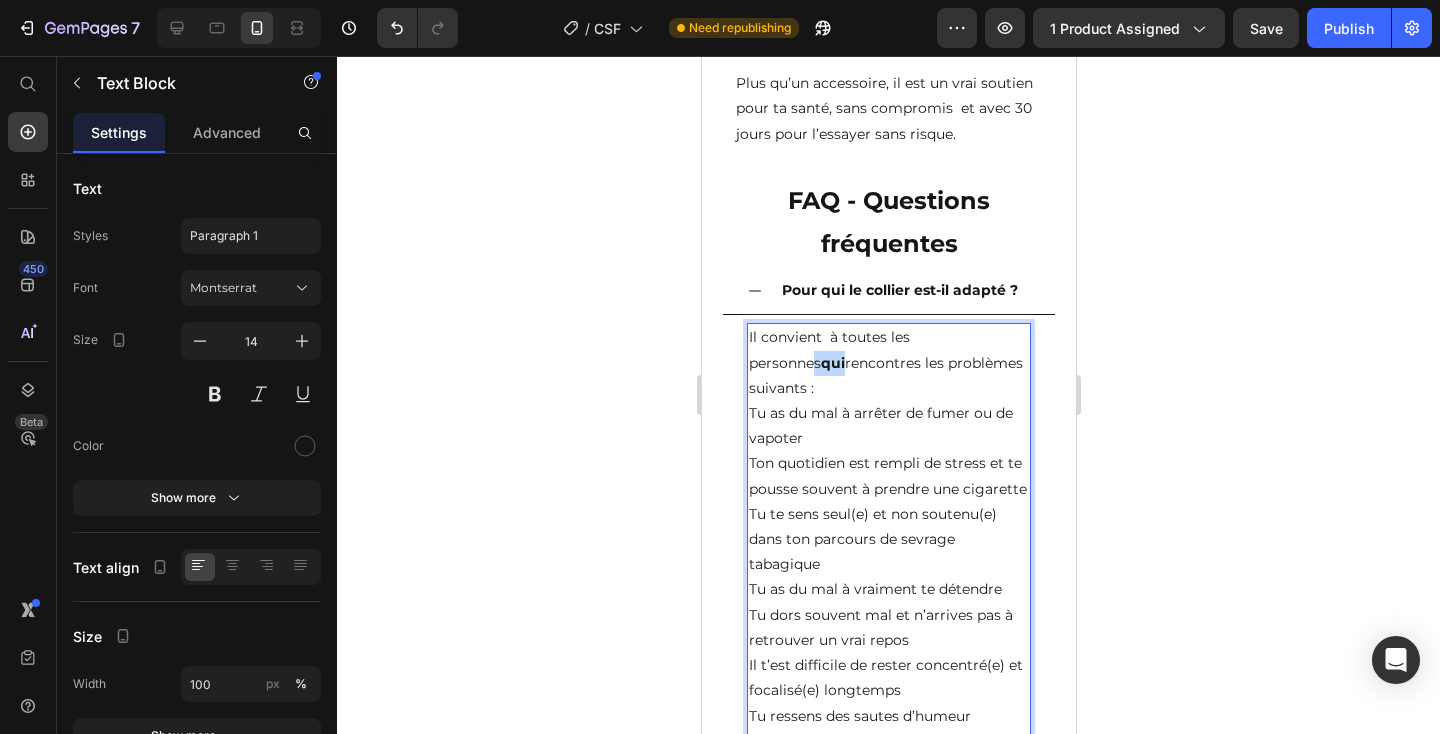 click on "Il convient  à toutes les personnes  qui  rencontres les problèmes suivants :" at bounding box center [888, 363] 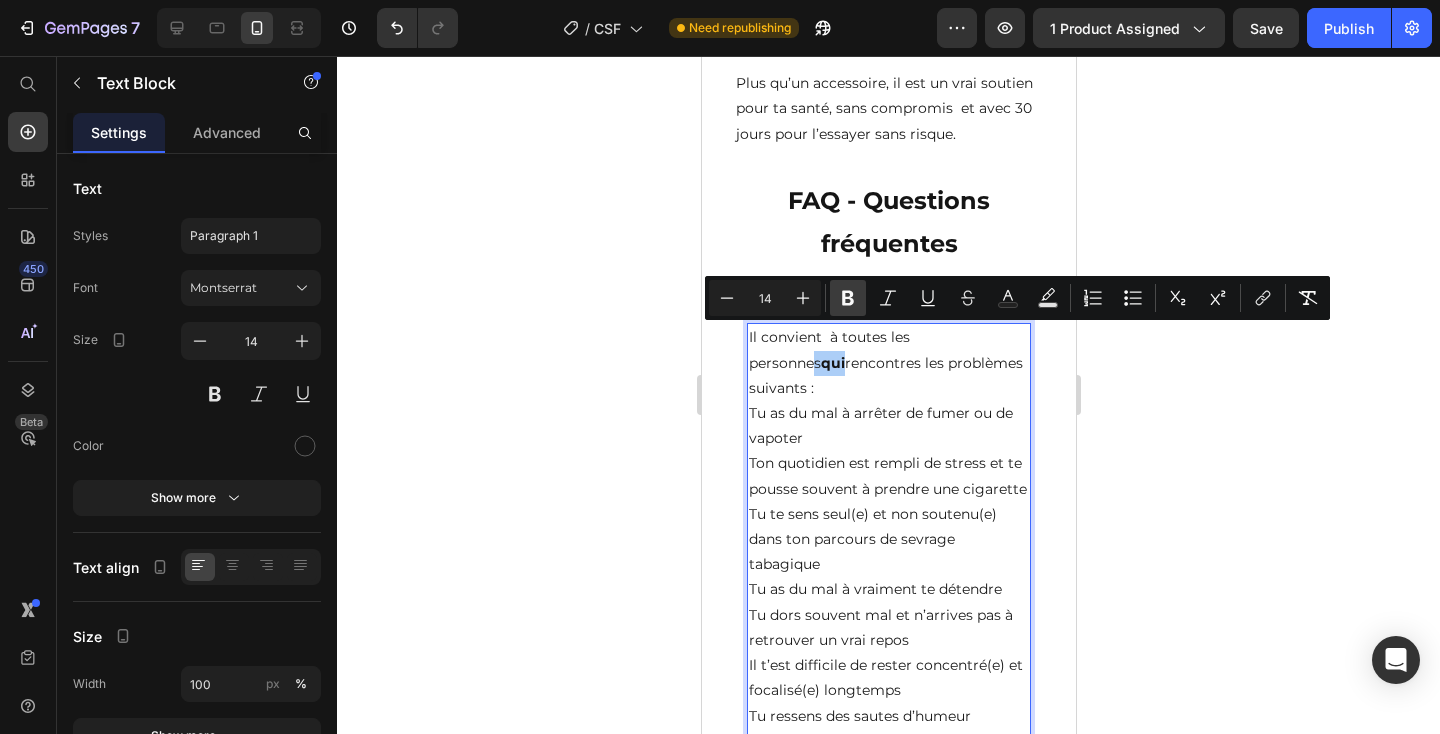 click 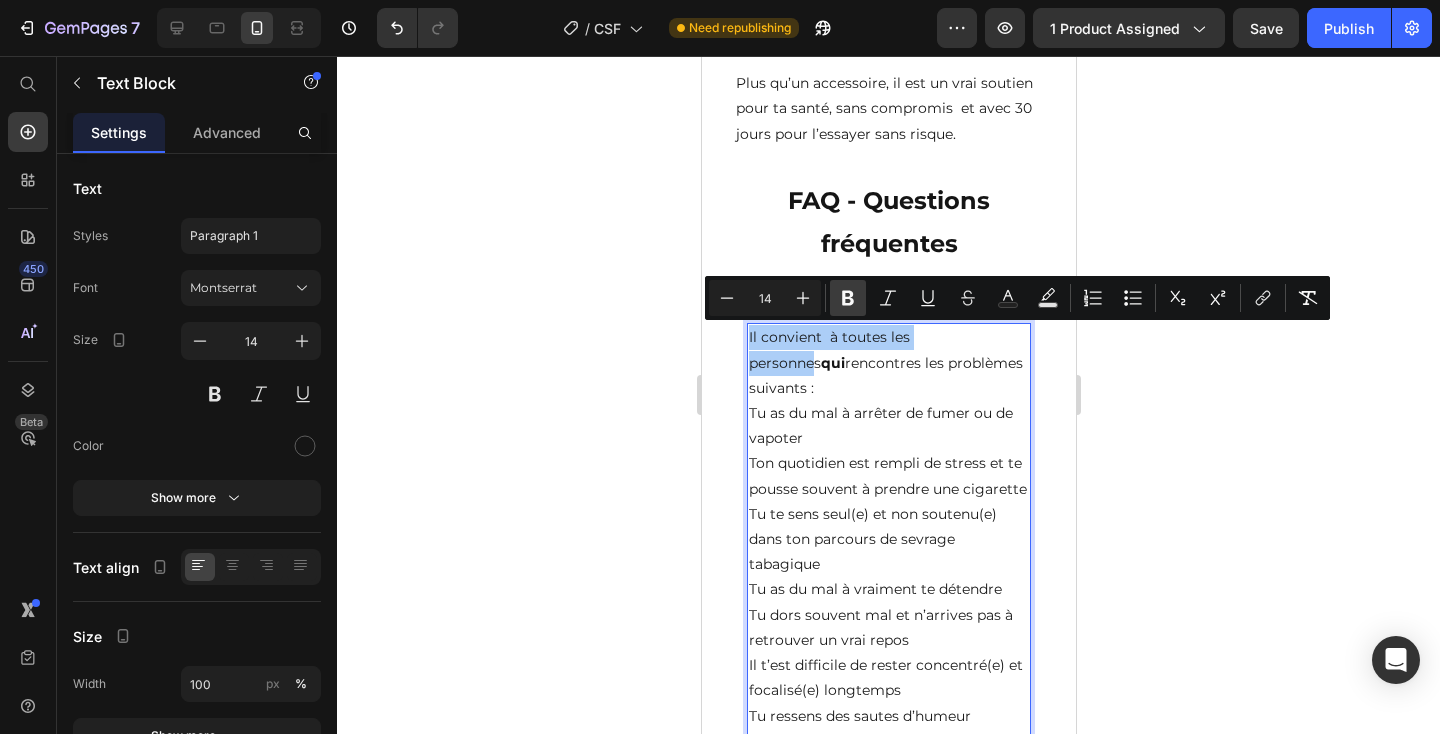 click 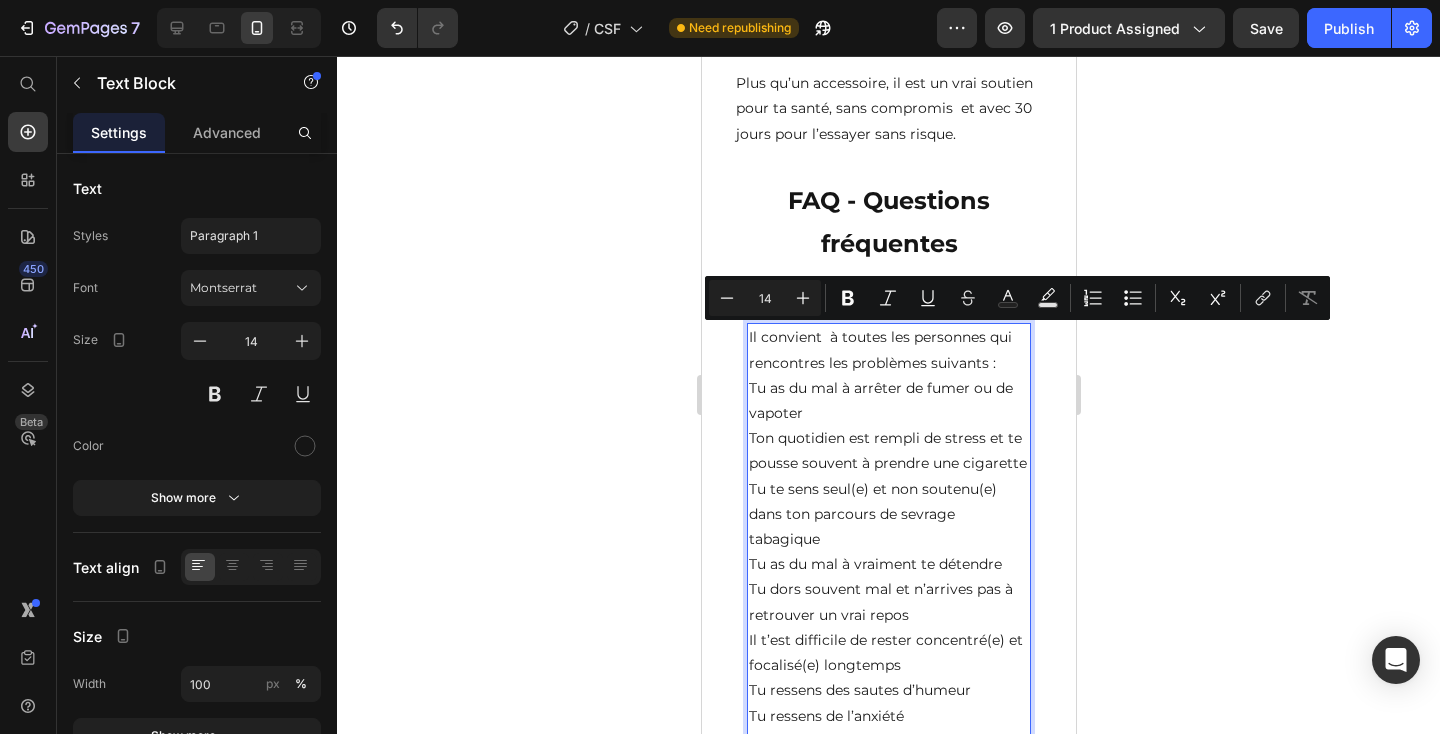 click on "Il convient  à toutes les personnes qui   rencontres les problèmes suivants :" at bounding box center (888, 350) 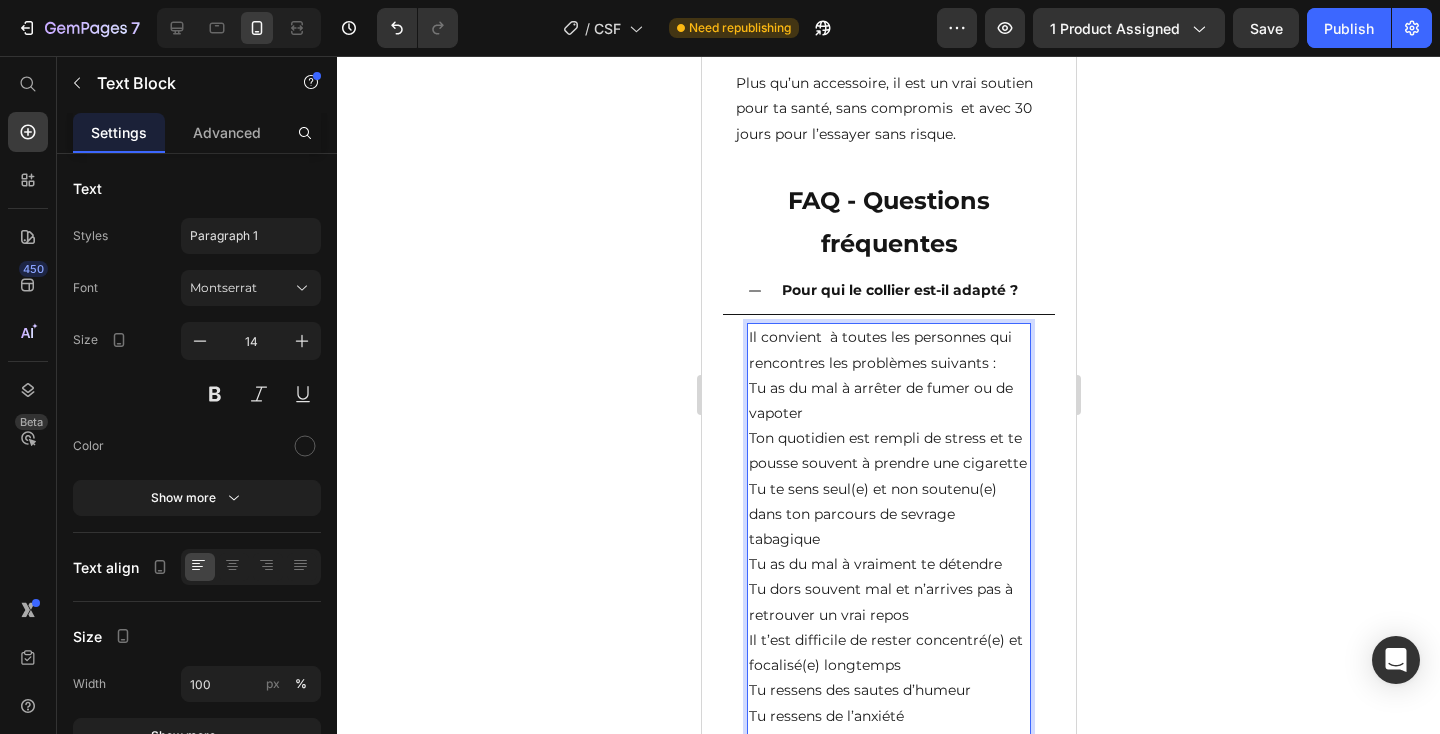 click on "Il convient  à toutes les personnes qui   rencontres les problèmes suivants :" at bounding box center [888, 350] 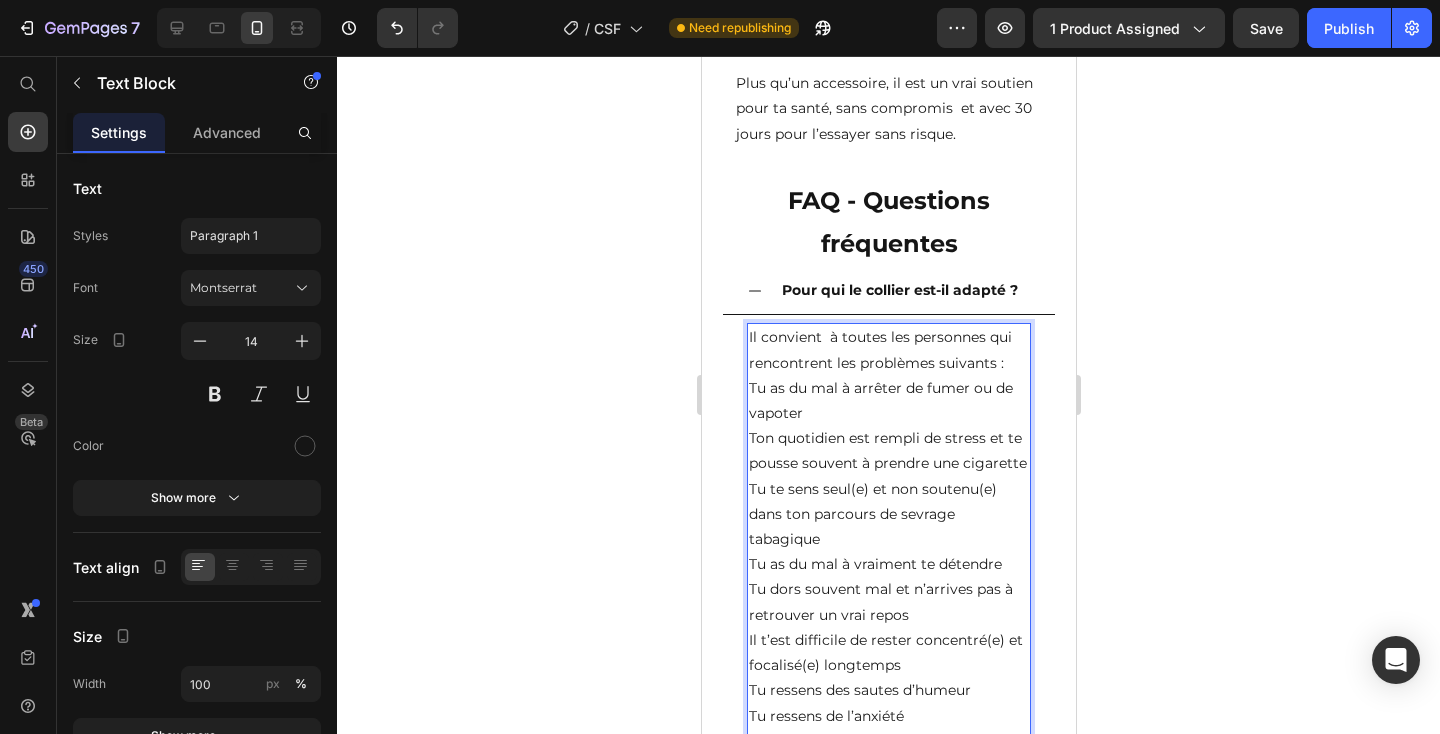 click on "Il convient  à toutes les personnes qui   rencontrent les problèmes suivants :" at bounding box center [888, 350] 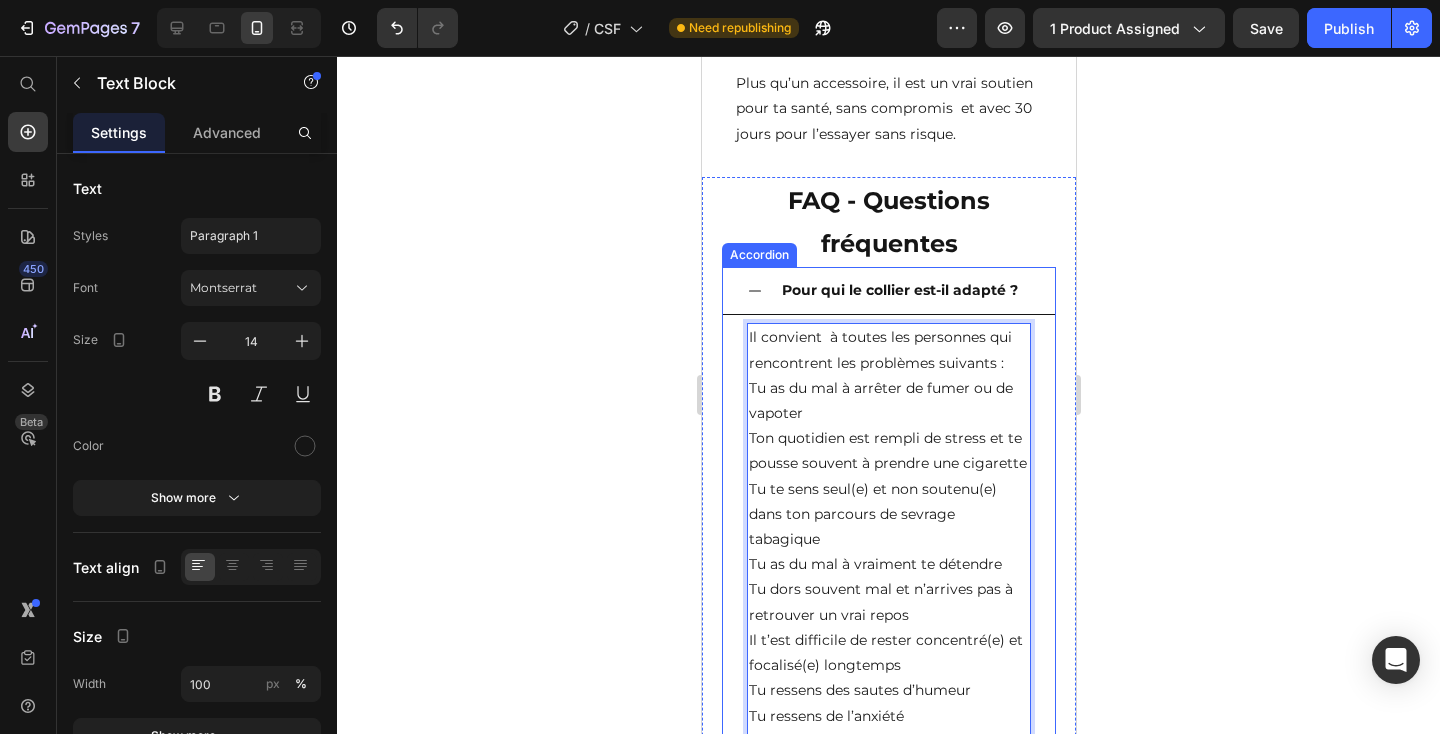 click on "Tu as du mal à arrêter de fumer ou de vapoter" at bounding box center [888, 401] 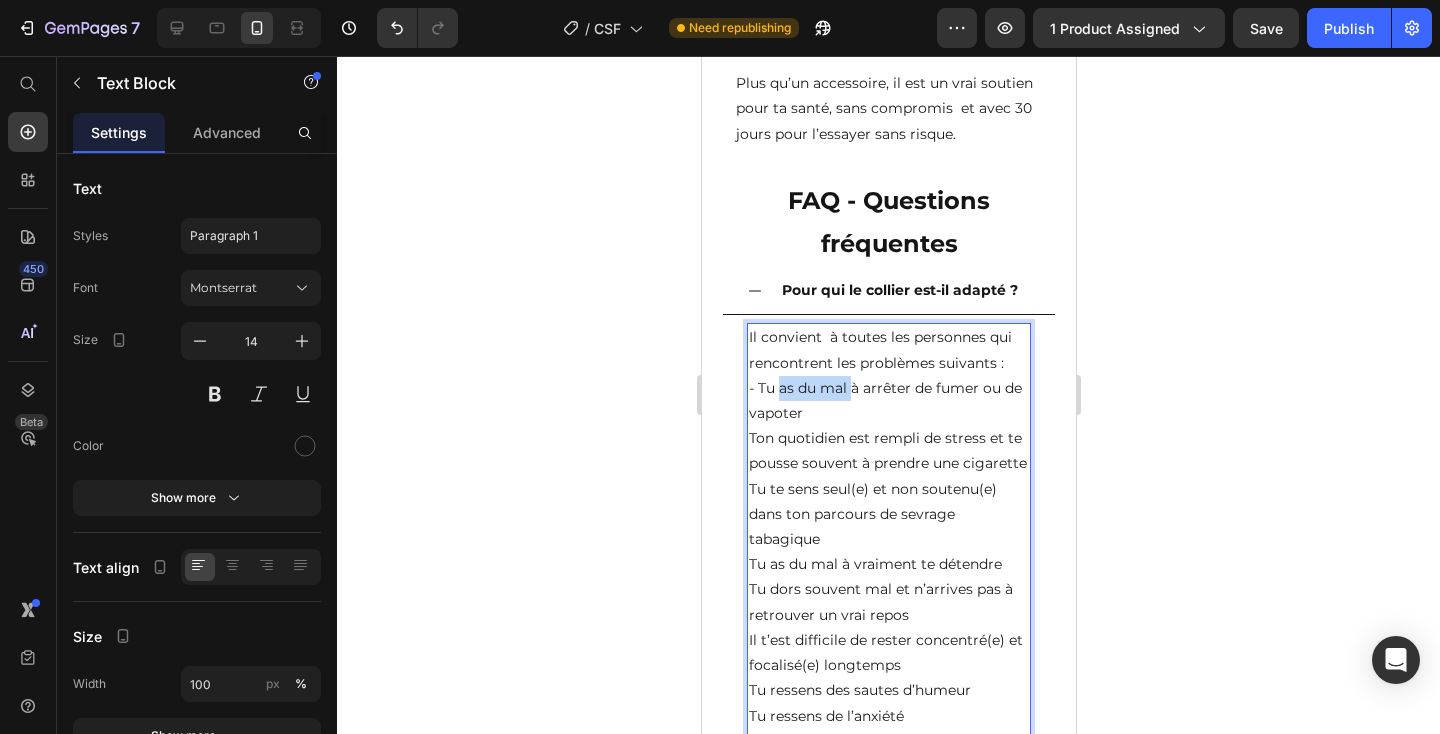 drag, startPoint x: 839, startPoint y: 387, endPoint x: 781, endPoint y: 387, distance: 58 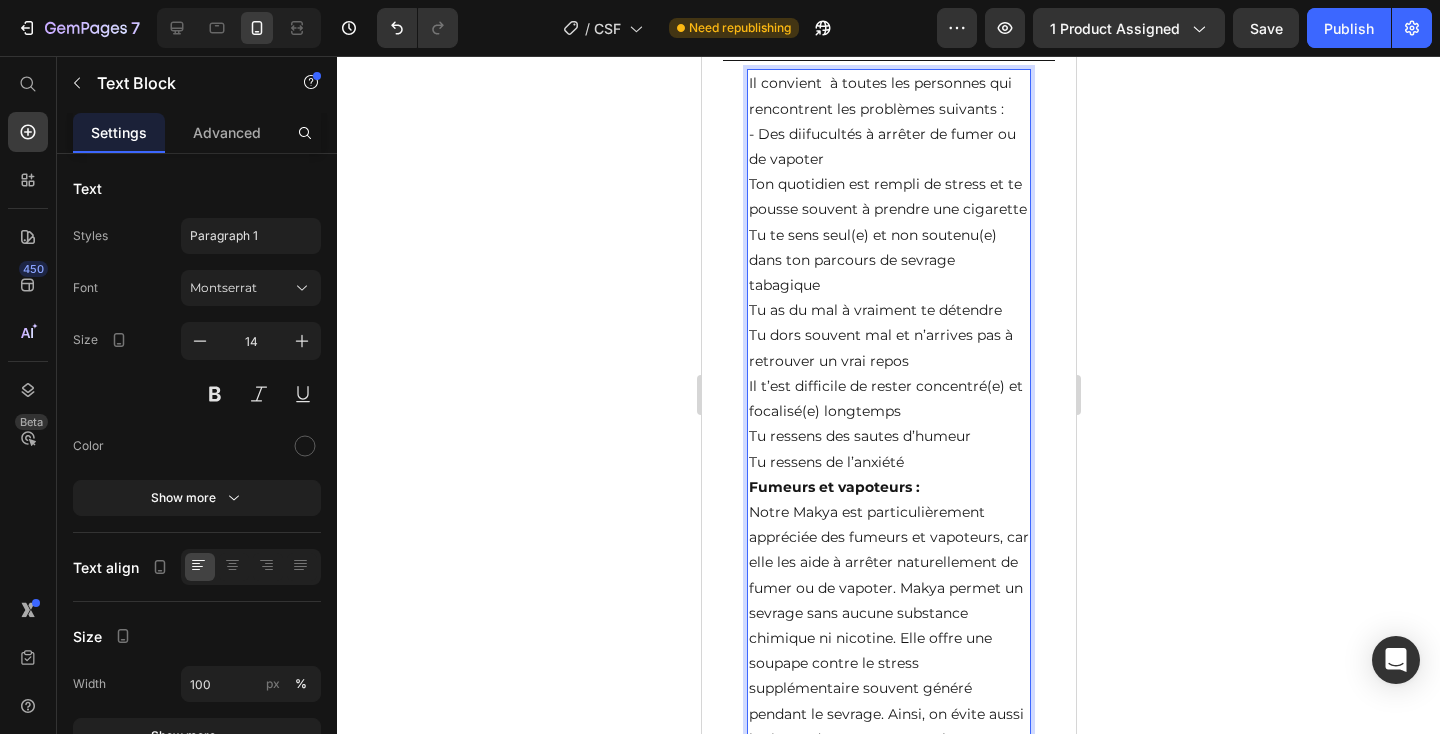 scroll, scrollTop: 4467, scrollLeft: 0, axis: vertical 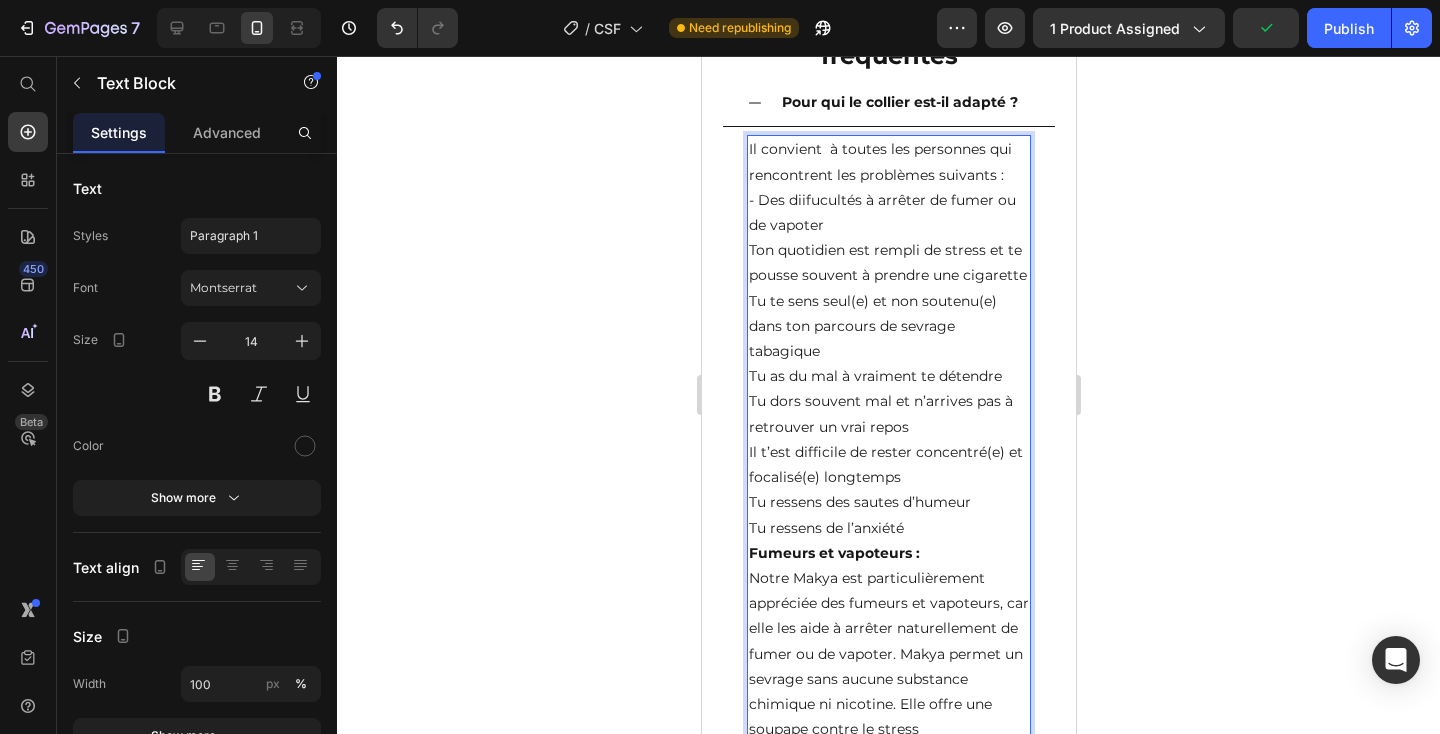 click on "- Des diifucultés à arrêter de fumer ou de vapoter" at bounding box center (888, 213) 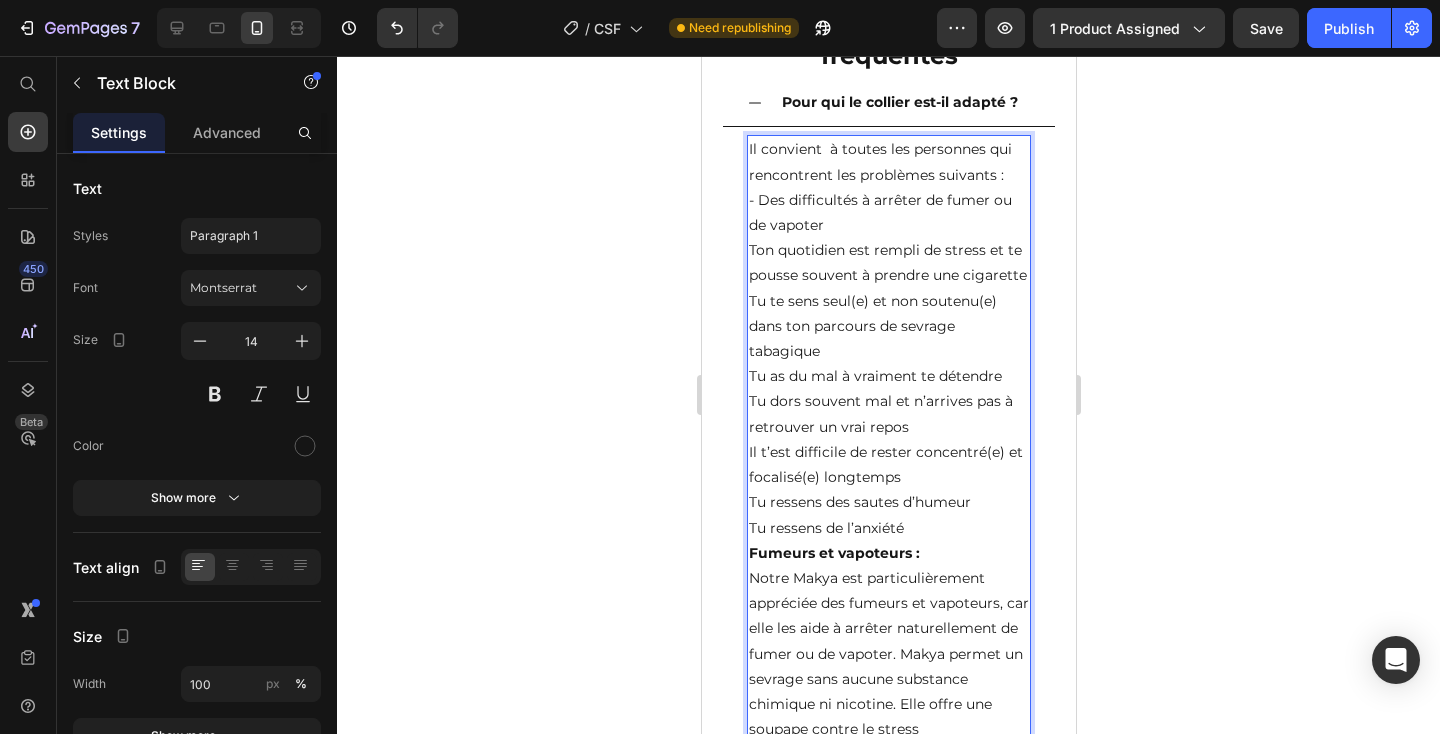 click on "Ton quotidien est rempli de stress et te pousse souvent à prendre une cigarette" at bounding box center (888, 263) 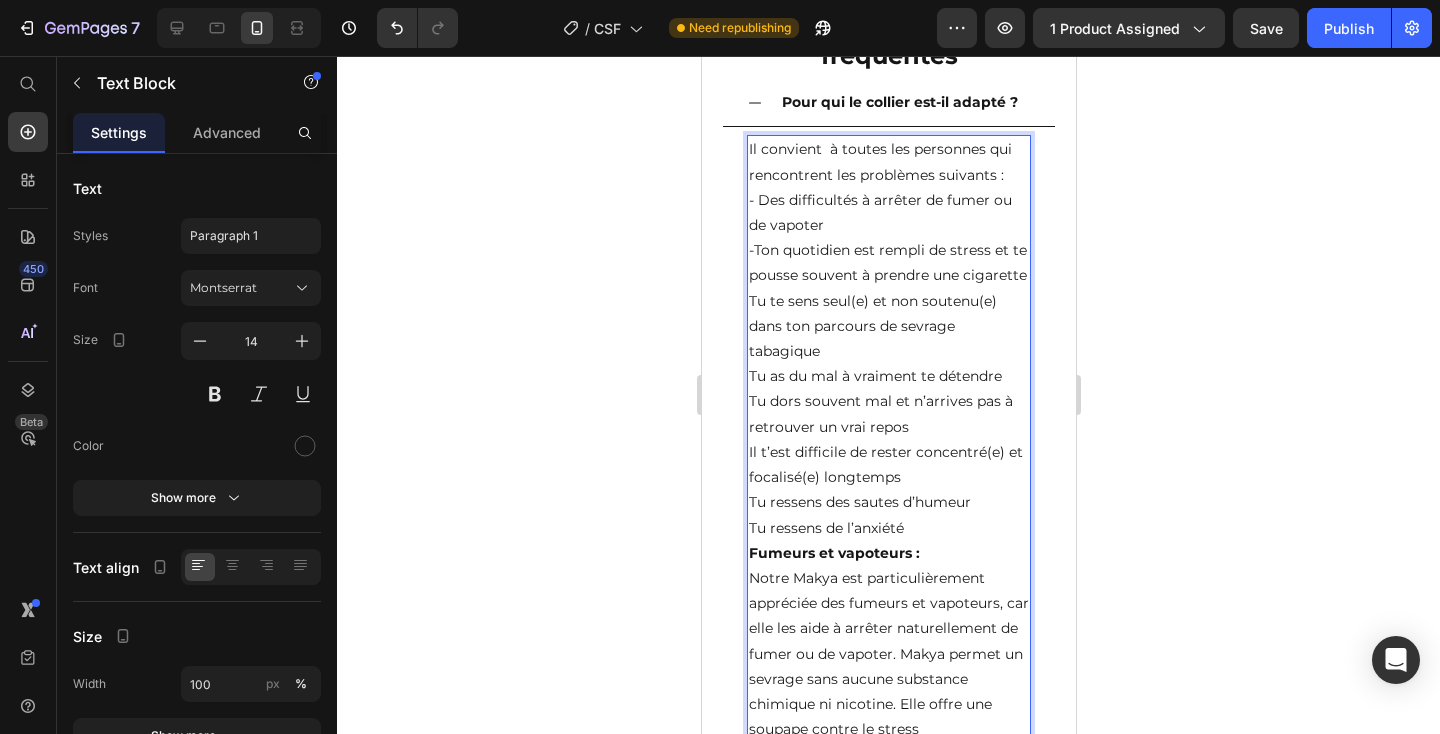 click on "-Ton quotidien est rempli de stress et te pousse souvent à prendre une cigarette" at bounding box center [888, 263] 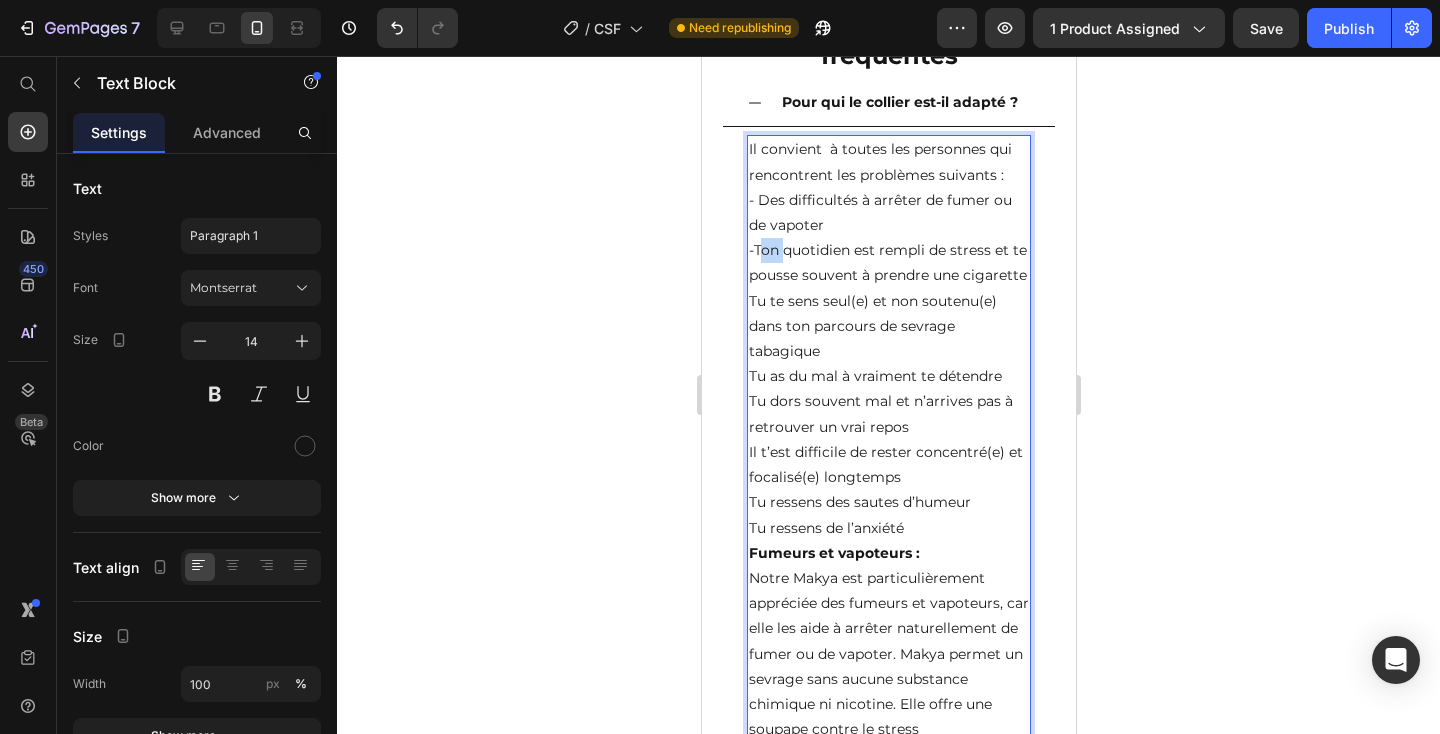 click on "-Ton quotidien est rempli de stress et te pousse souvent à prendre une cigarette" at bounding box center [888, 263] 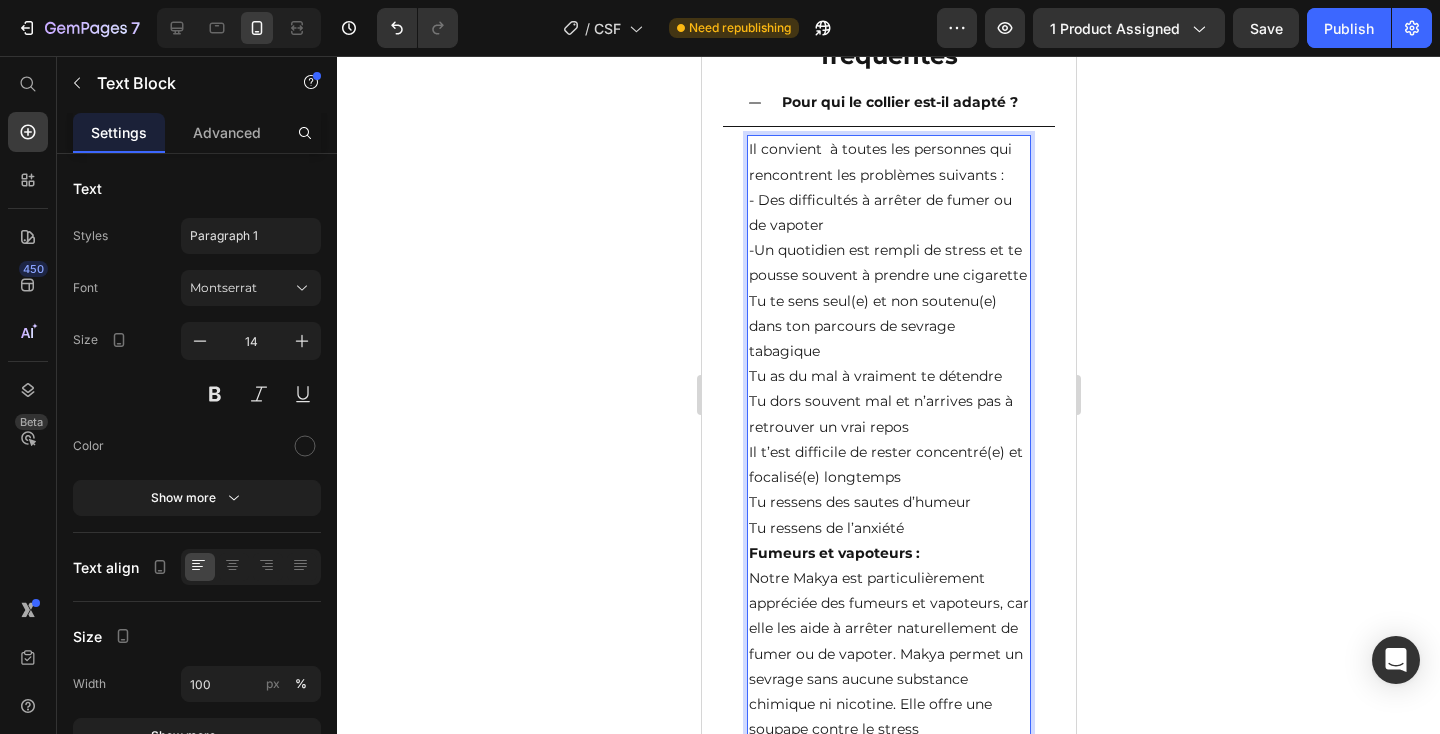 click on "-Un quotidien est rempli de stress et te pousse souvent à prendre une cigarette" at bounding box center (888, 263) 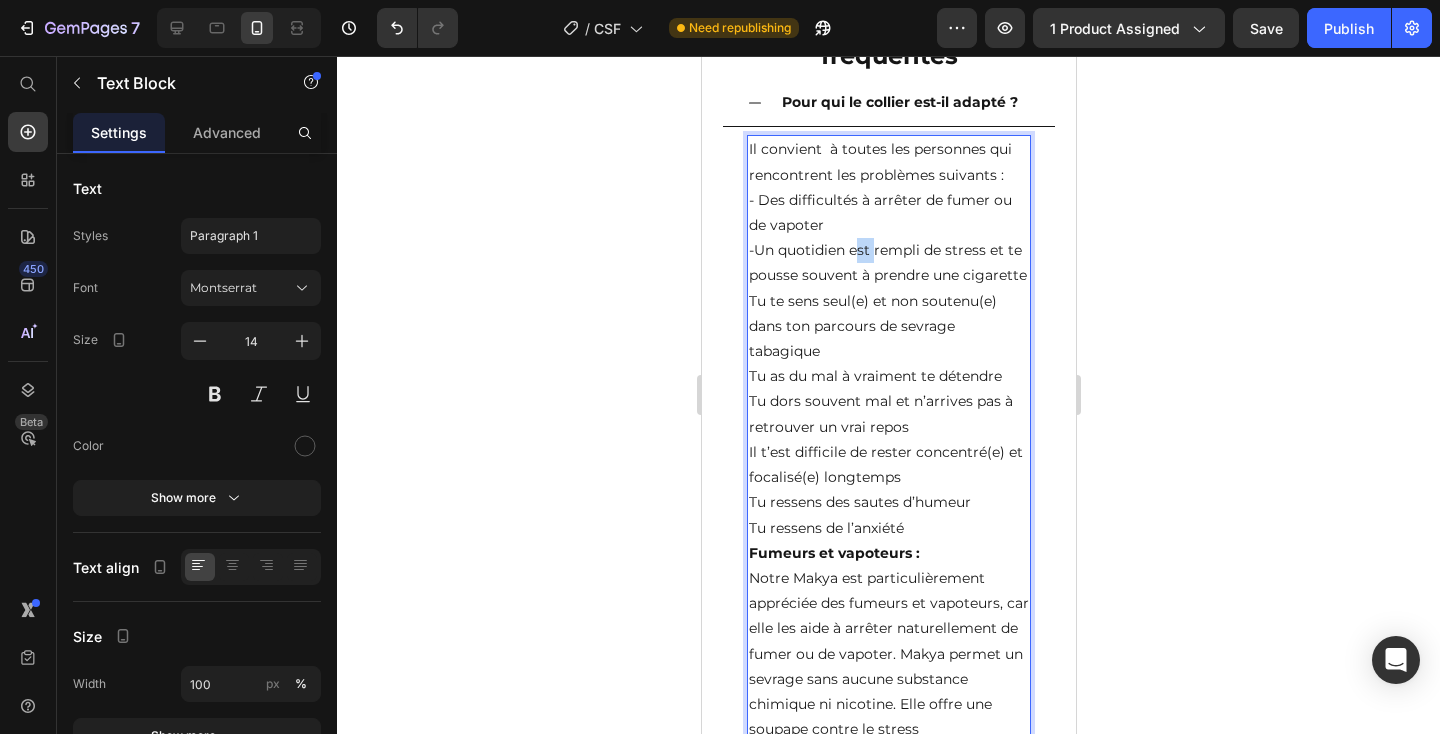 click on "-Un quotidien est rempli de stress et te pousse souvent à prendre une cigarette" at bounding box center [888, 263] 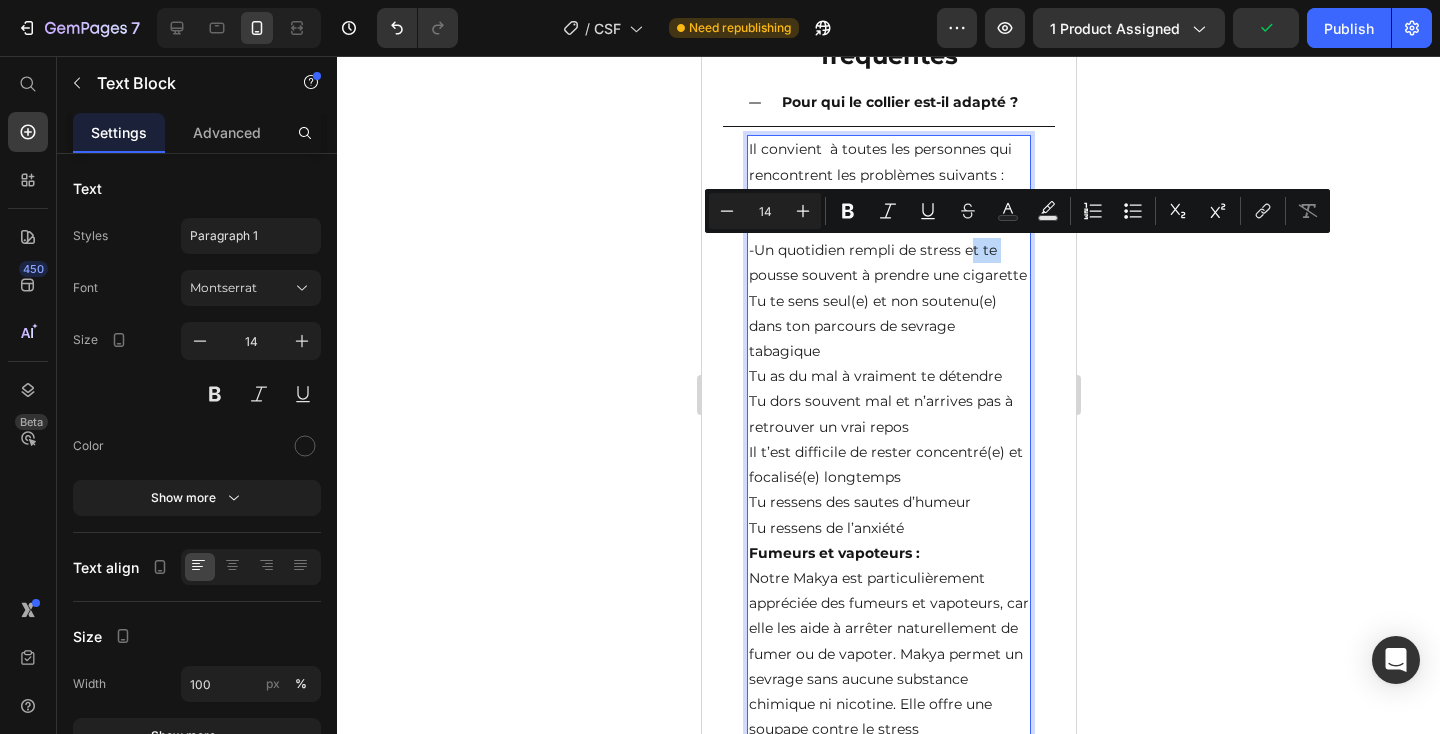 drag, startPoint x: 995, startPoint y: 247, endPoint x: 971, endPoint y: 247, distance: 24 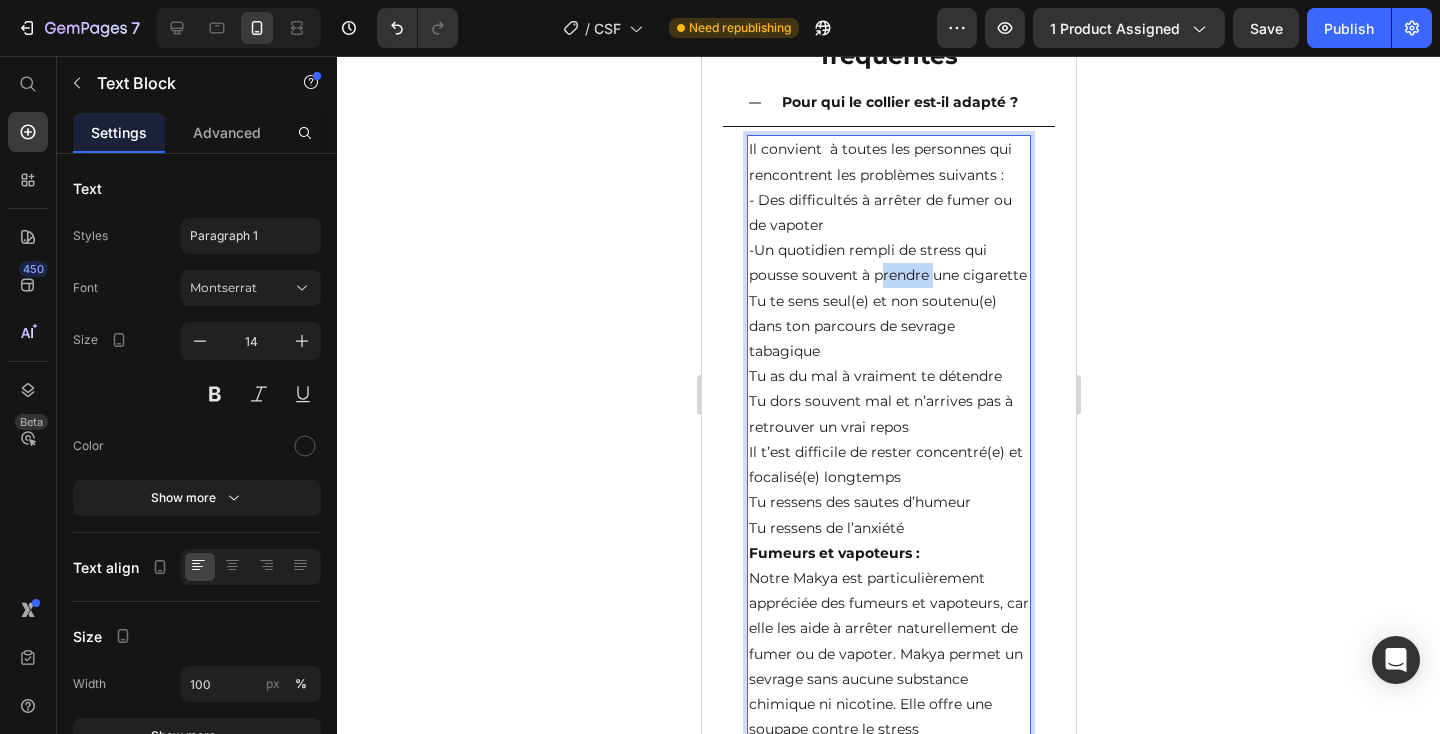 click on "-Un quotidien rempli de stress qui pousse souvent à prendre une cigarette" at bounding box center [888, 263] 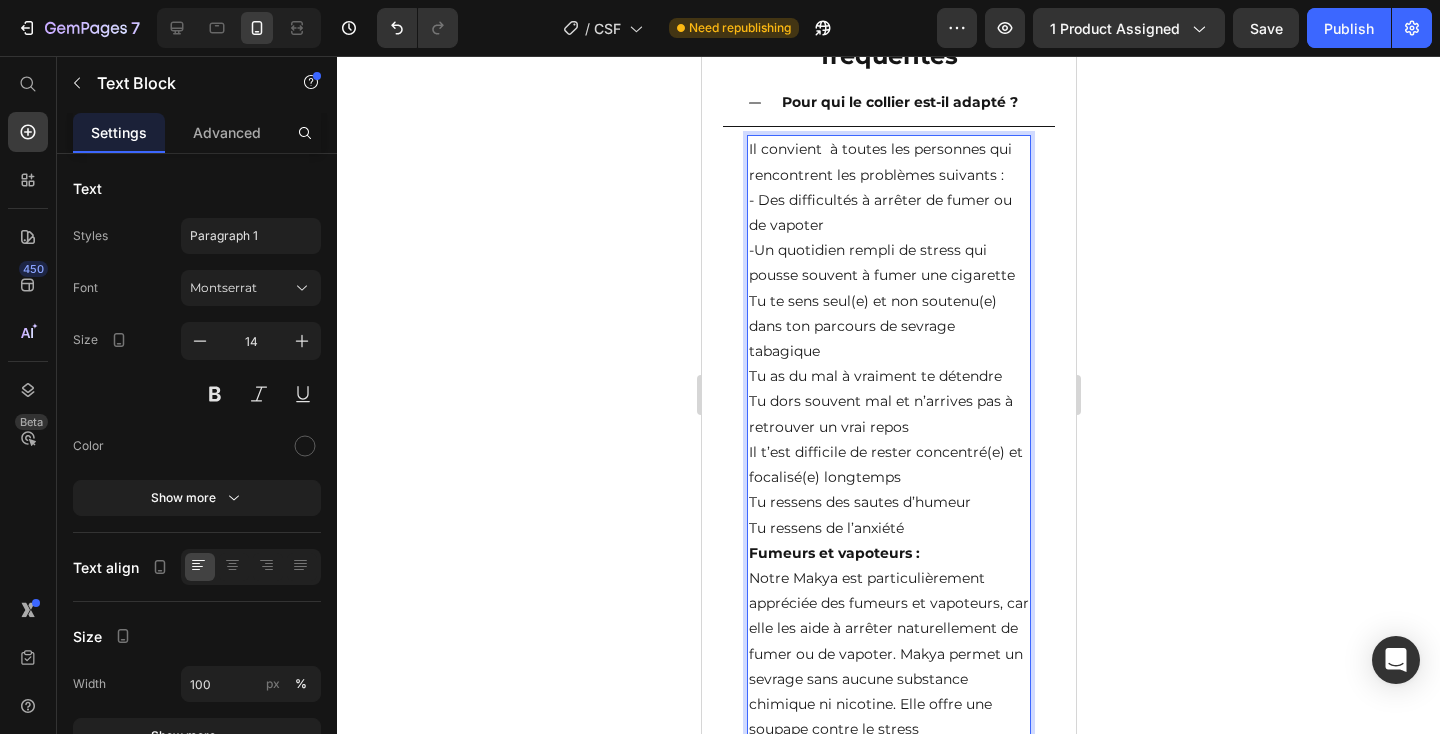 click on "Tu te sens seul(e) et non soutenu(e) dans ton parcours de sevrage tabagique" at bounding box center [888, 327] 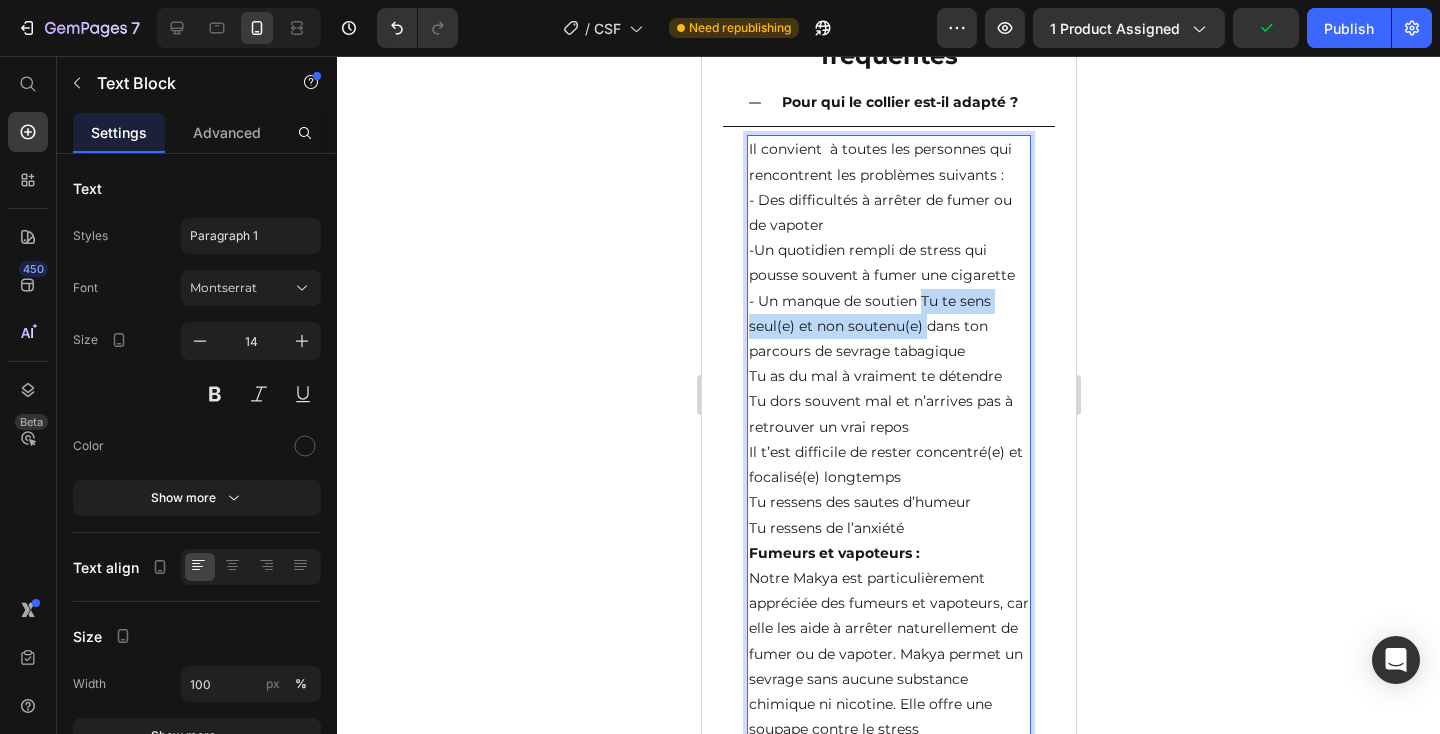 drag, startPoint x: 925, startPoint y: 329, endPoint x: 924, endPoint y: 305, distance: 24.020824 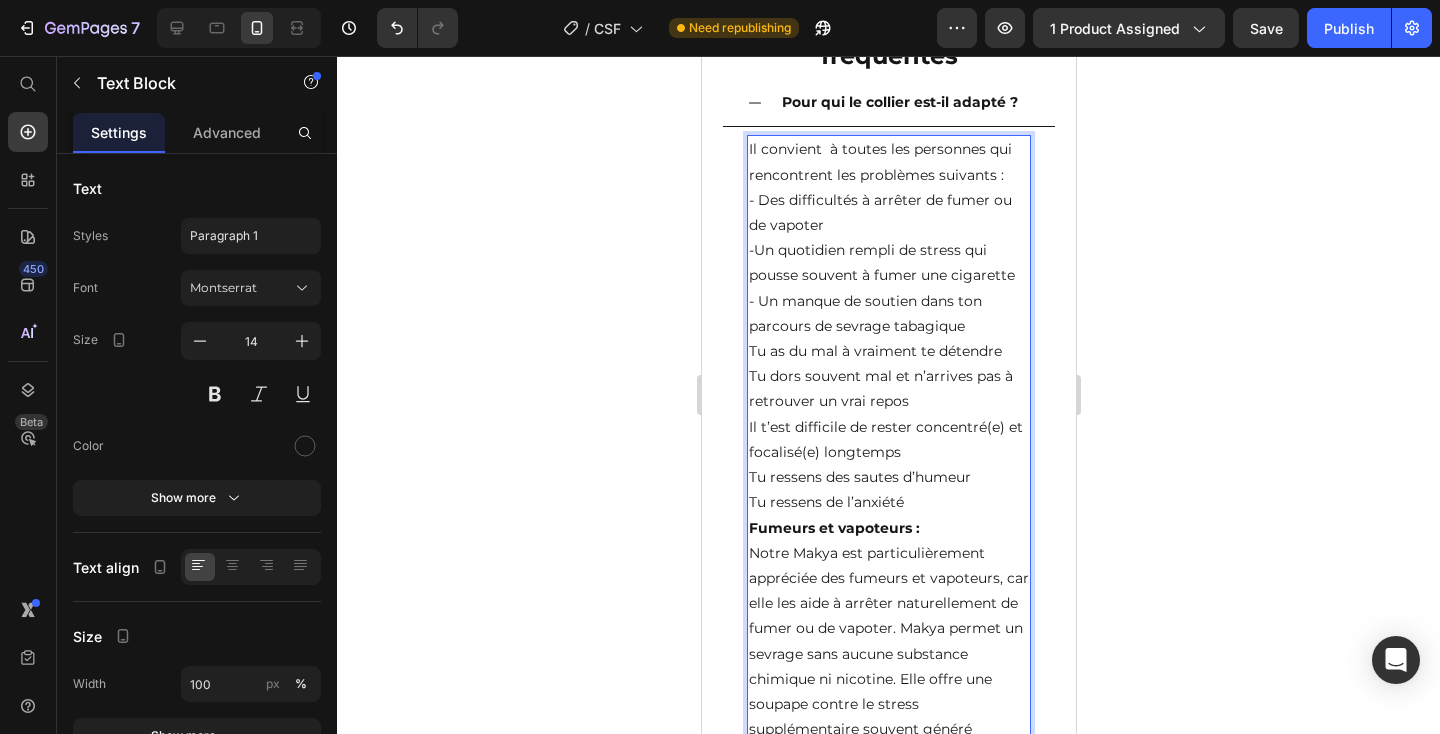 click on "- Un manque de soutien dans ton parcours de sevrage tabagique" at bounding box center [888, 314] 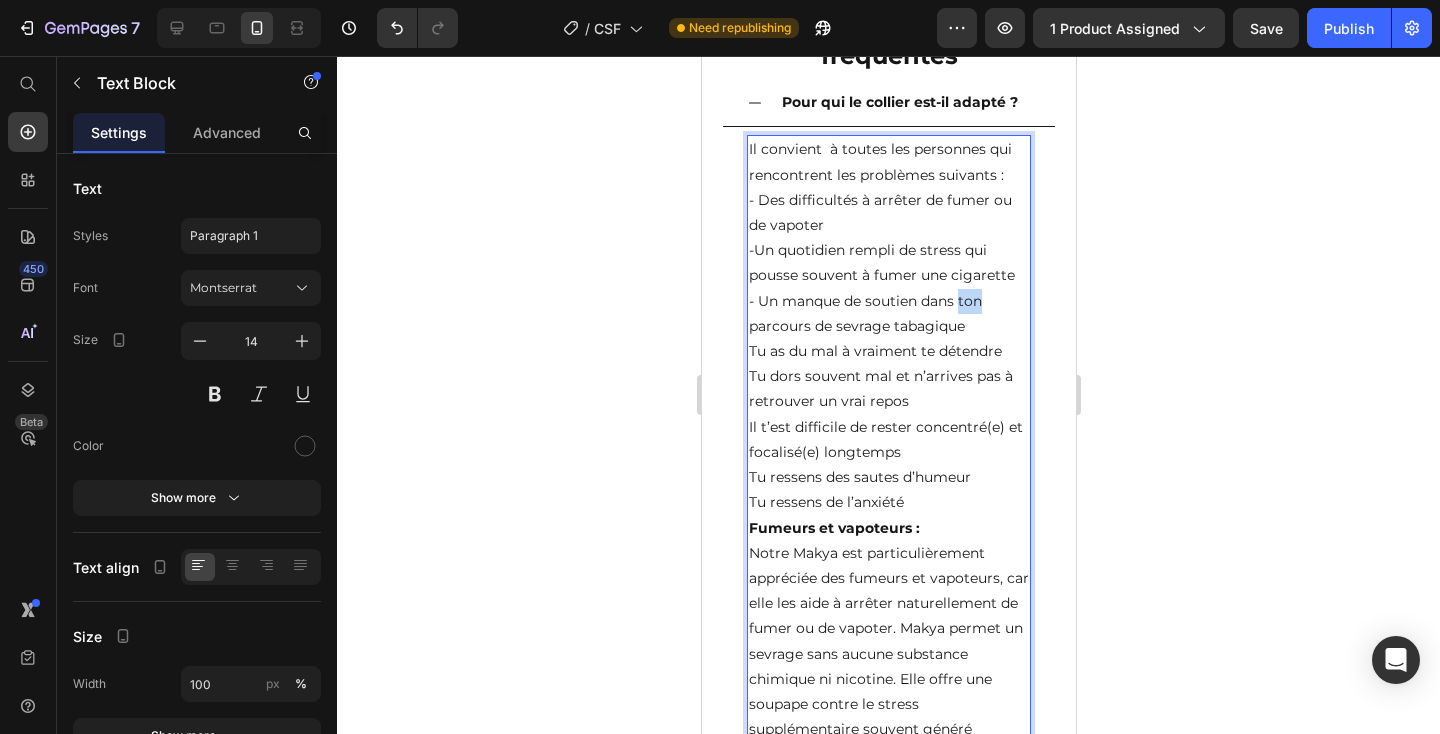 click on "- Un manque de soutien dans ton parcours de sevrage tabagique" at bounding box center (888, 314) 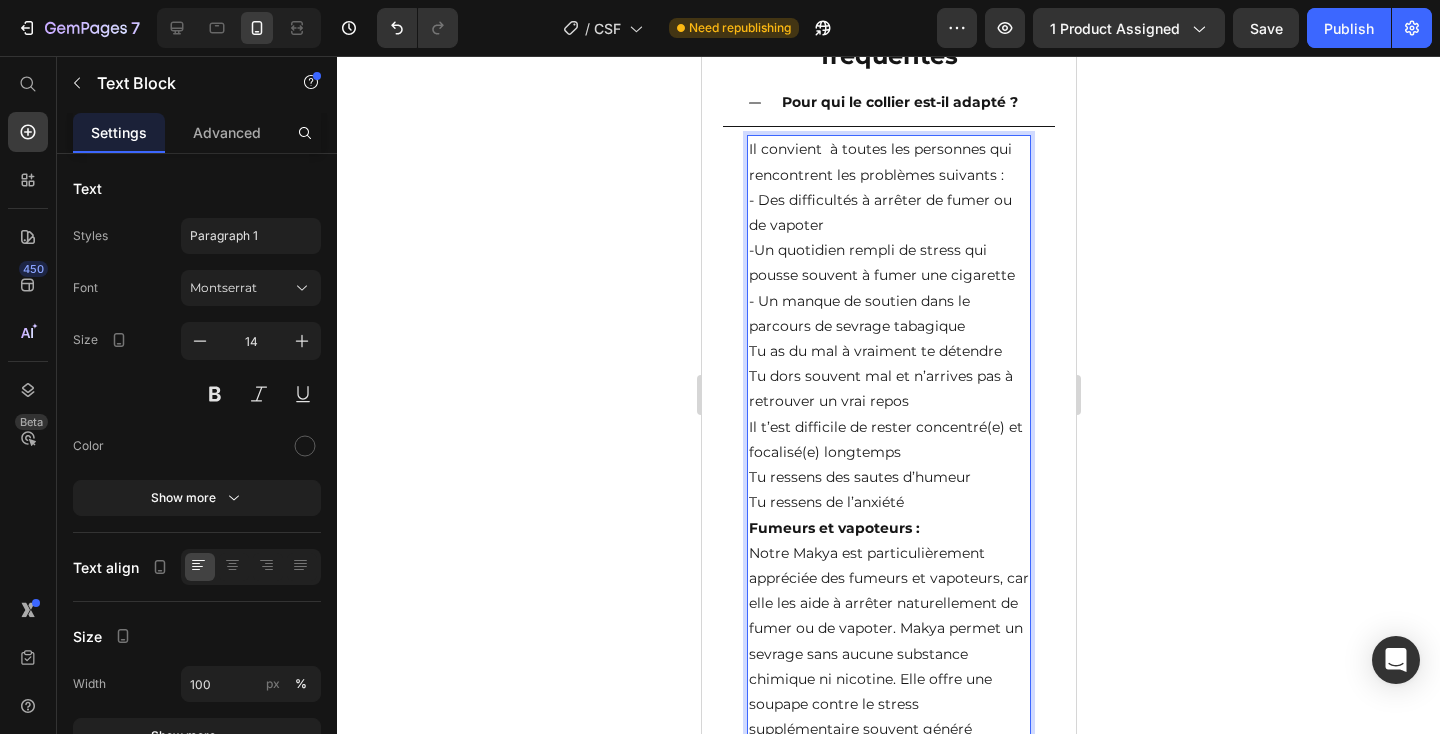 click on "- Un manque de soutien dans le parcours de sevrage tabagique" at bounding box center [888, 314] 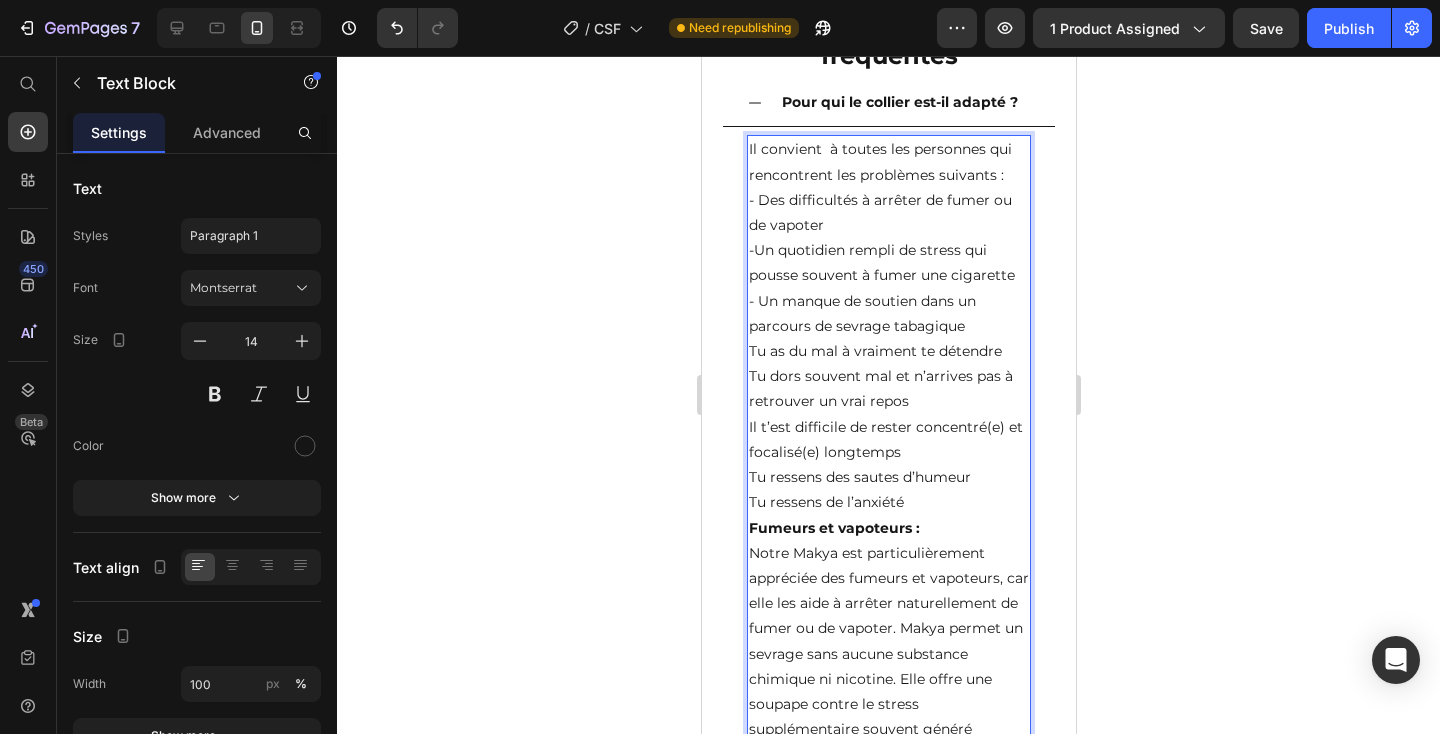 click on "- Un manque de soutien dans un parcours de sevrage tabagique" at bounding box center [888, 314] 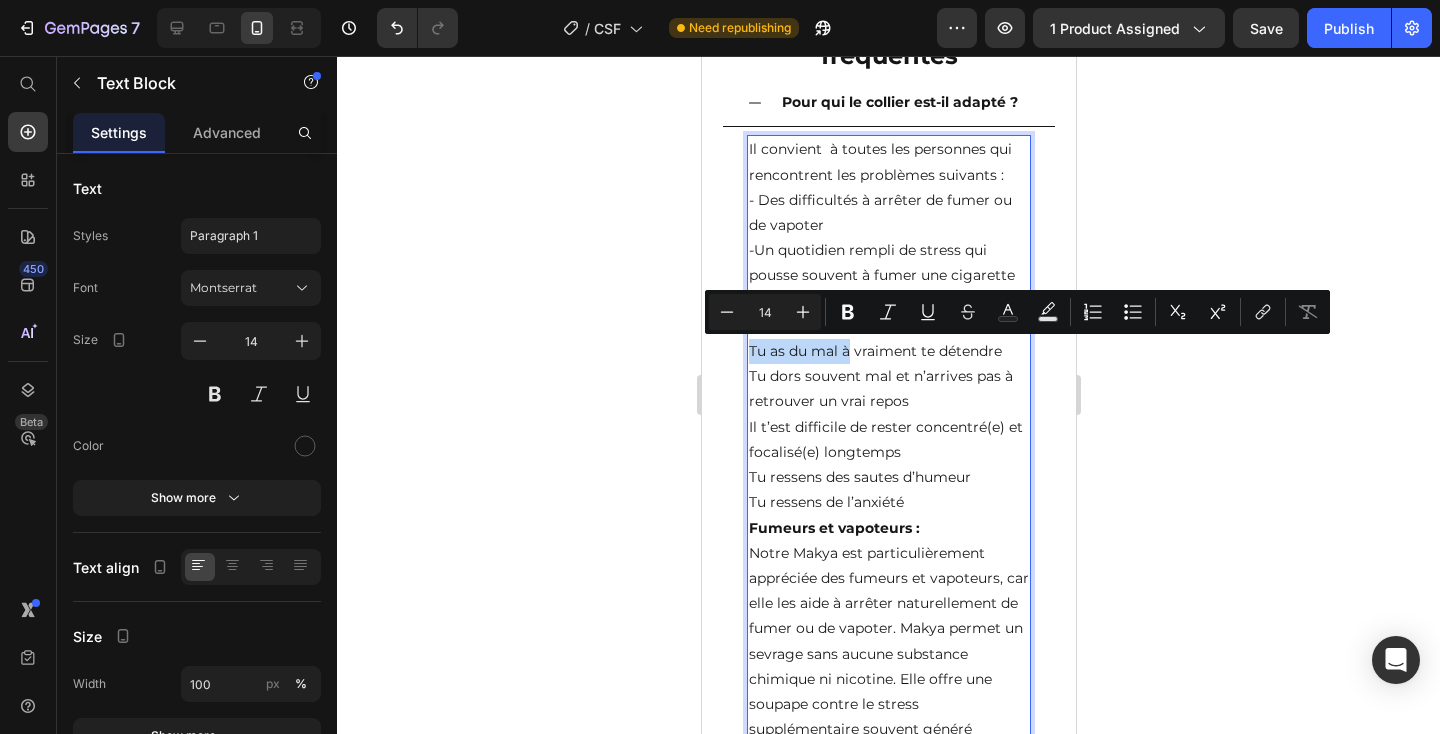 drag, startPoint x: 849, startPoint y: 346, endPoint x: 749, endPoint y: 347, distance: 100.005 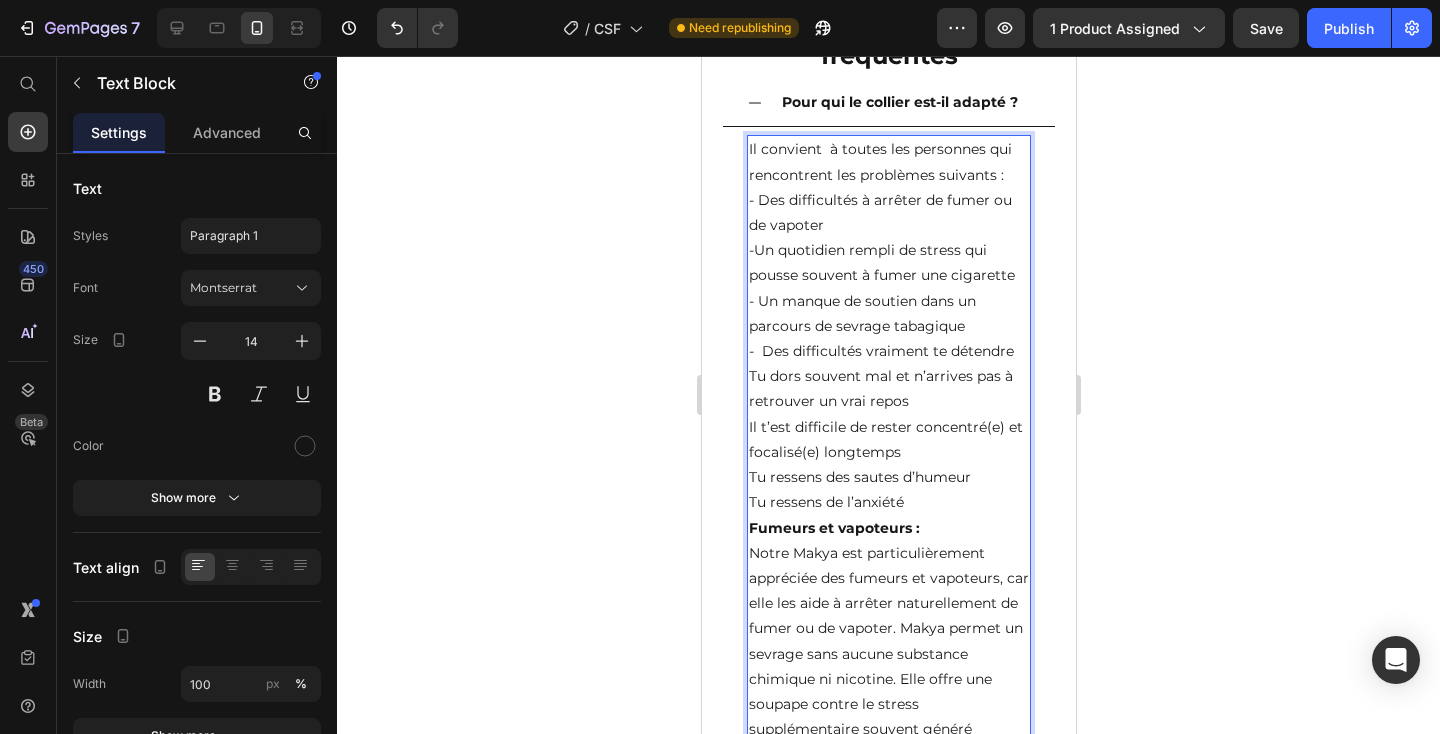 click on "-  Des difficultés vraiment te détendre" at bounding box center (888, 351) 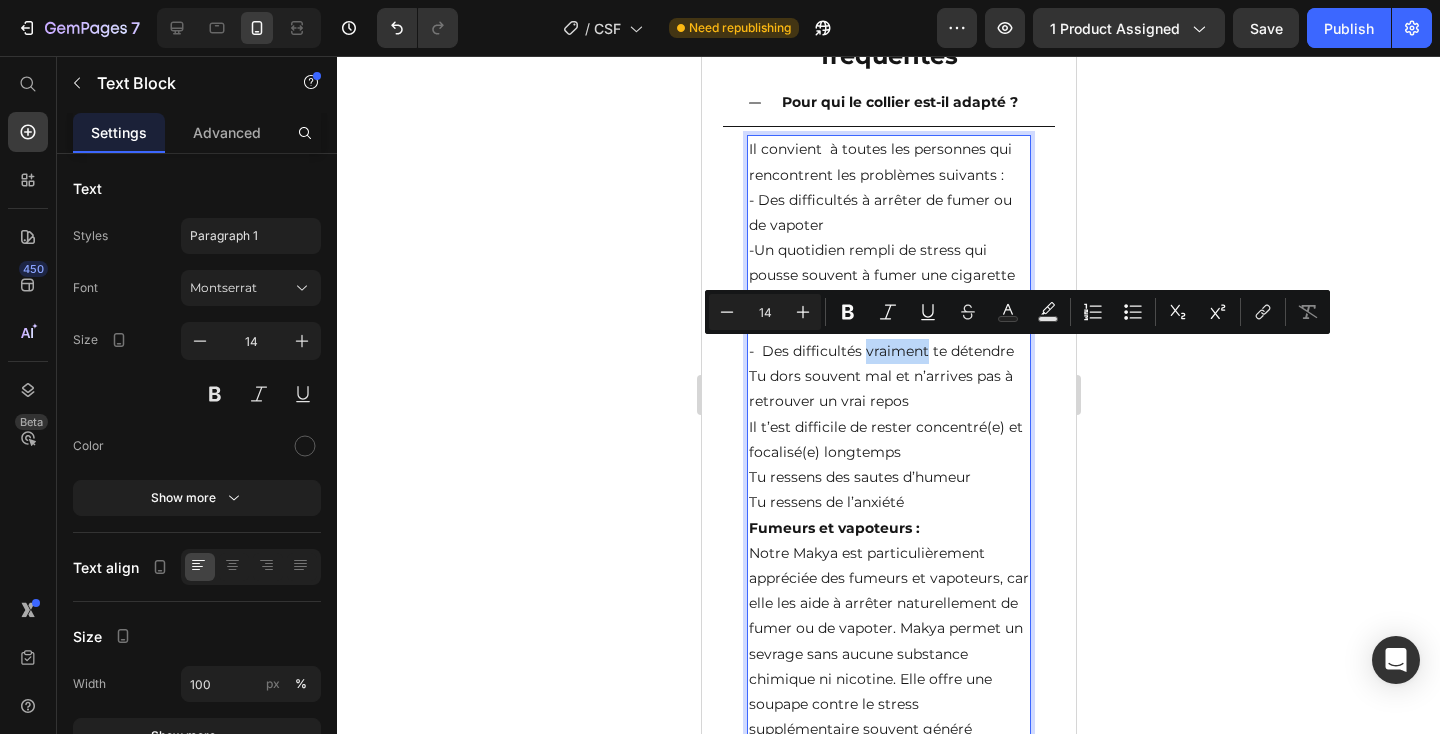 click on "-  Des difficultés vraiment te détendre" at bounding box center (888, 351) 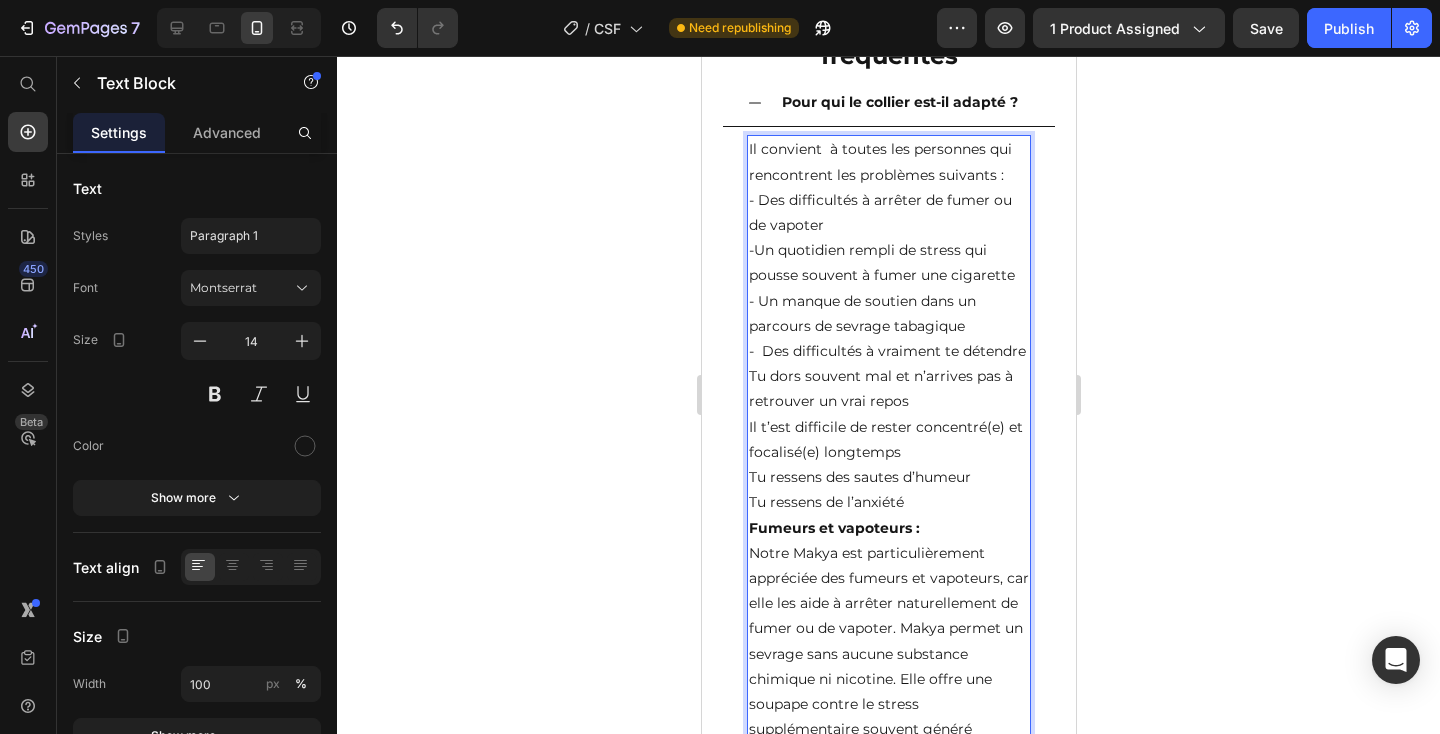 click on "-  Des difficultés à vraiment te détendre" at bounding box center (888, 351) 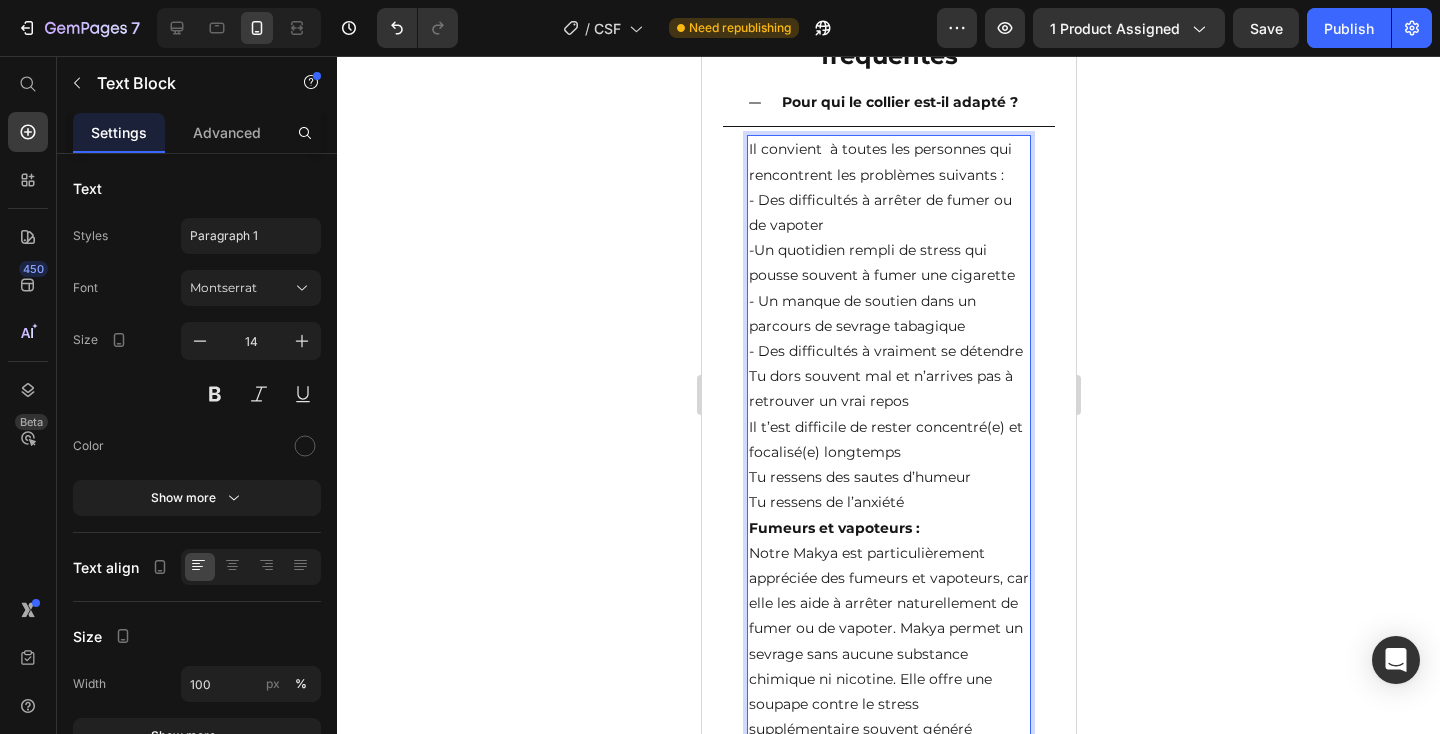 click on "Tu dors souvent mal et n’arrives pas à retrouver un vrai repos" at bounding box center [888, 389] 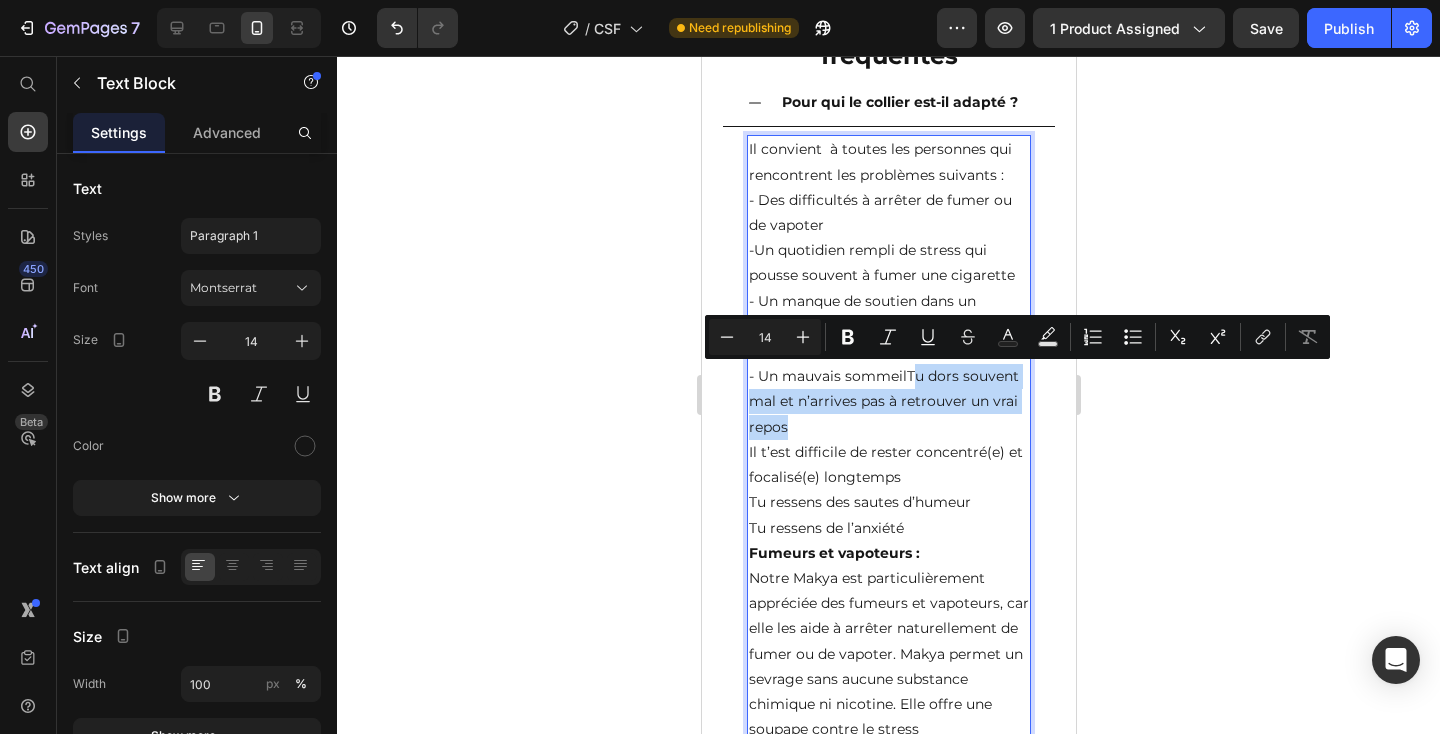 drag, startPoint x: 909, startPoint y: 377, endPoint x: 929, endPoint y: 420, distance: 47.423622 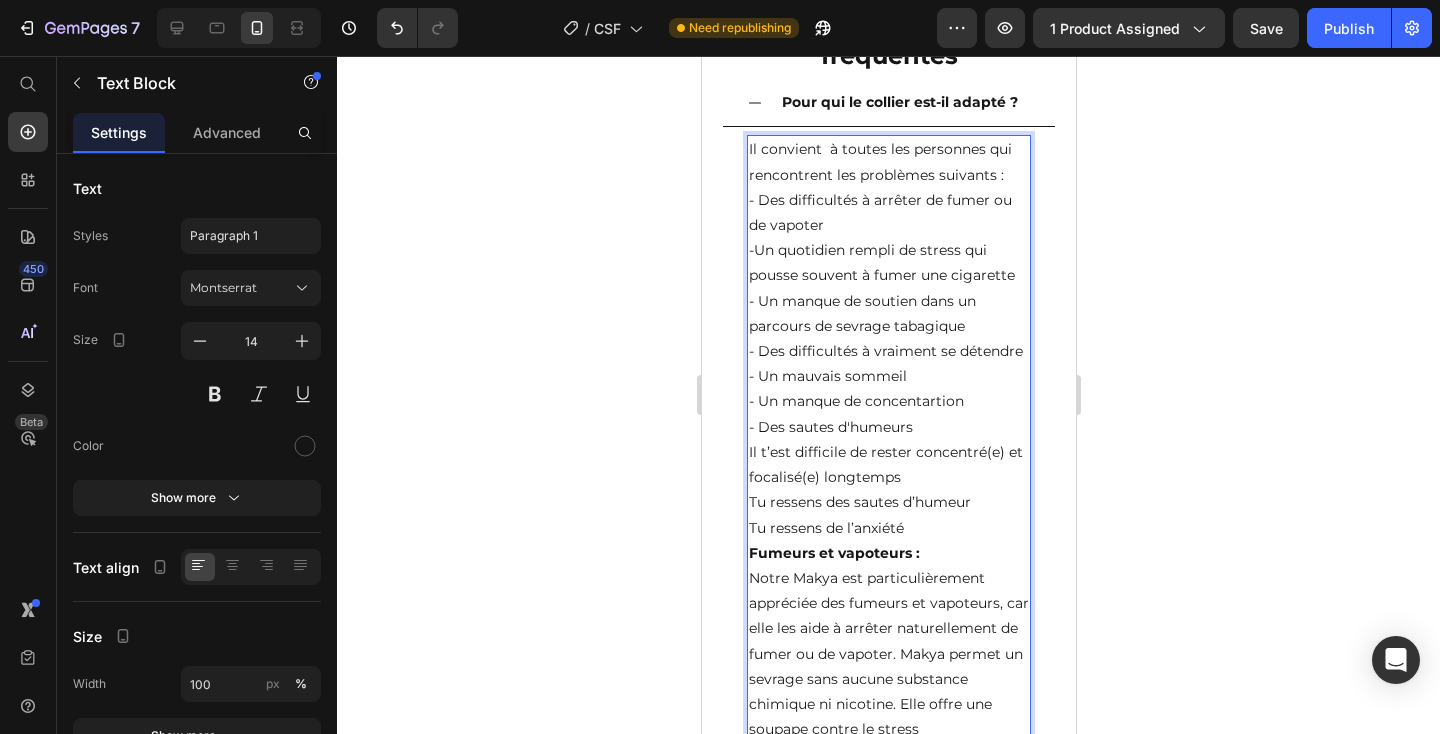click on "Il convient  à toutes les personnes qui   rencontrent les problèmes suivants :" at bounding box center (888, 162) 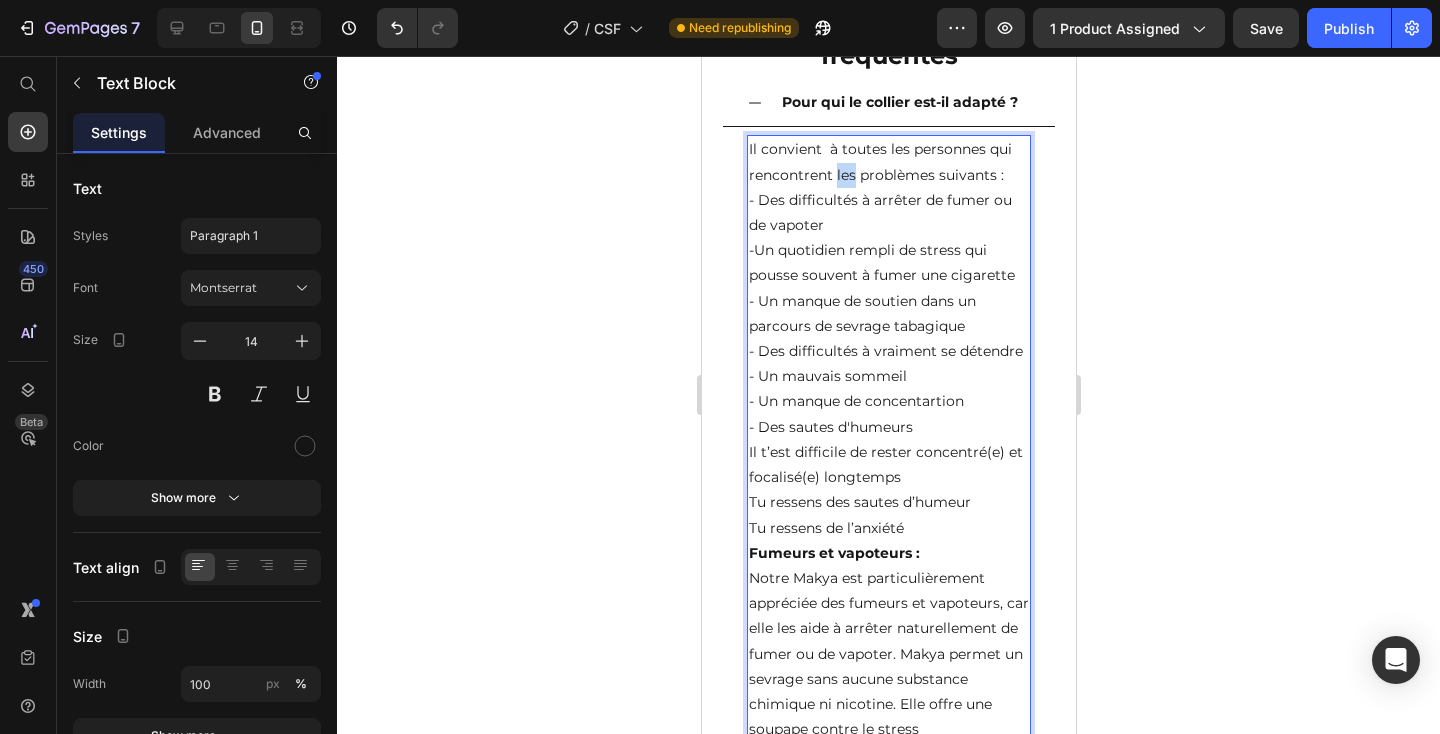 click on "Il convient  à toutes les personnes qui   rencontrent les problèmes suivants :" at bounding box center [888, 162] 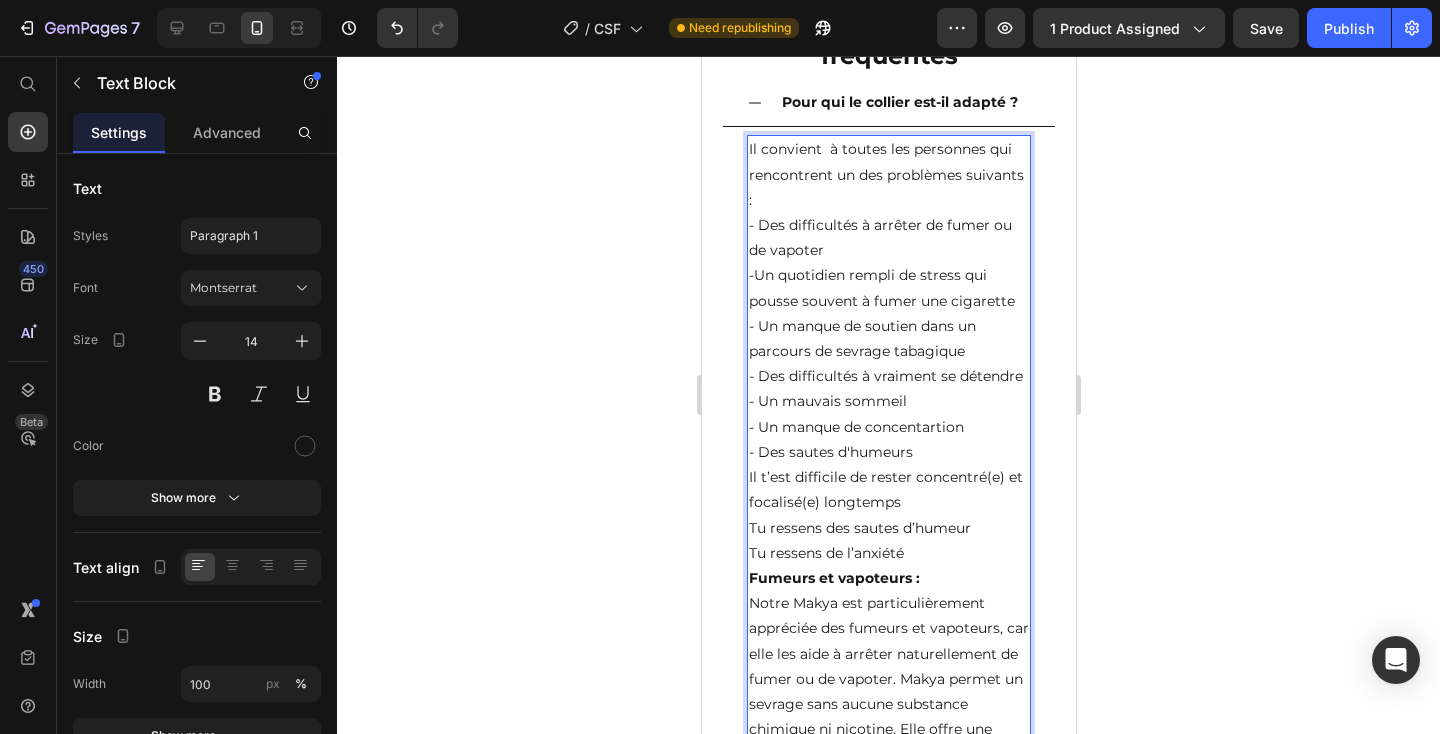 click on "- Un manque de concentartion" at bounding box center (888, 427) 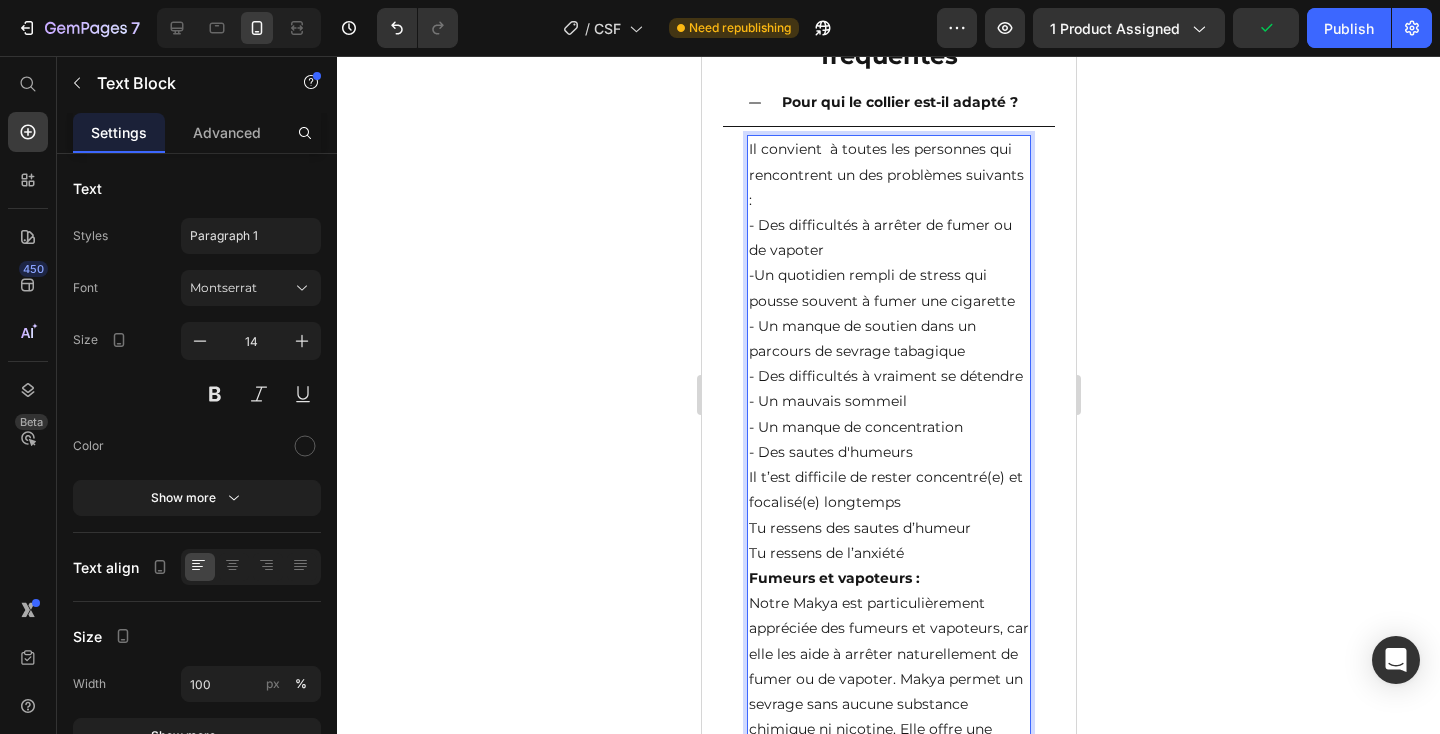 click on "Il t’est difficile de rester concentré(e) et focalisé(e) longtemps" at bounding box center [888, 490] 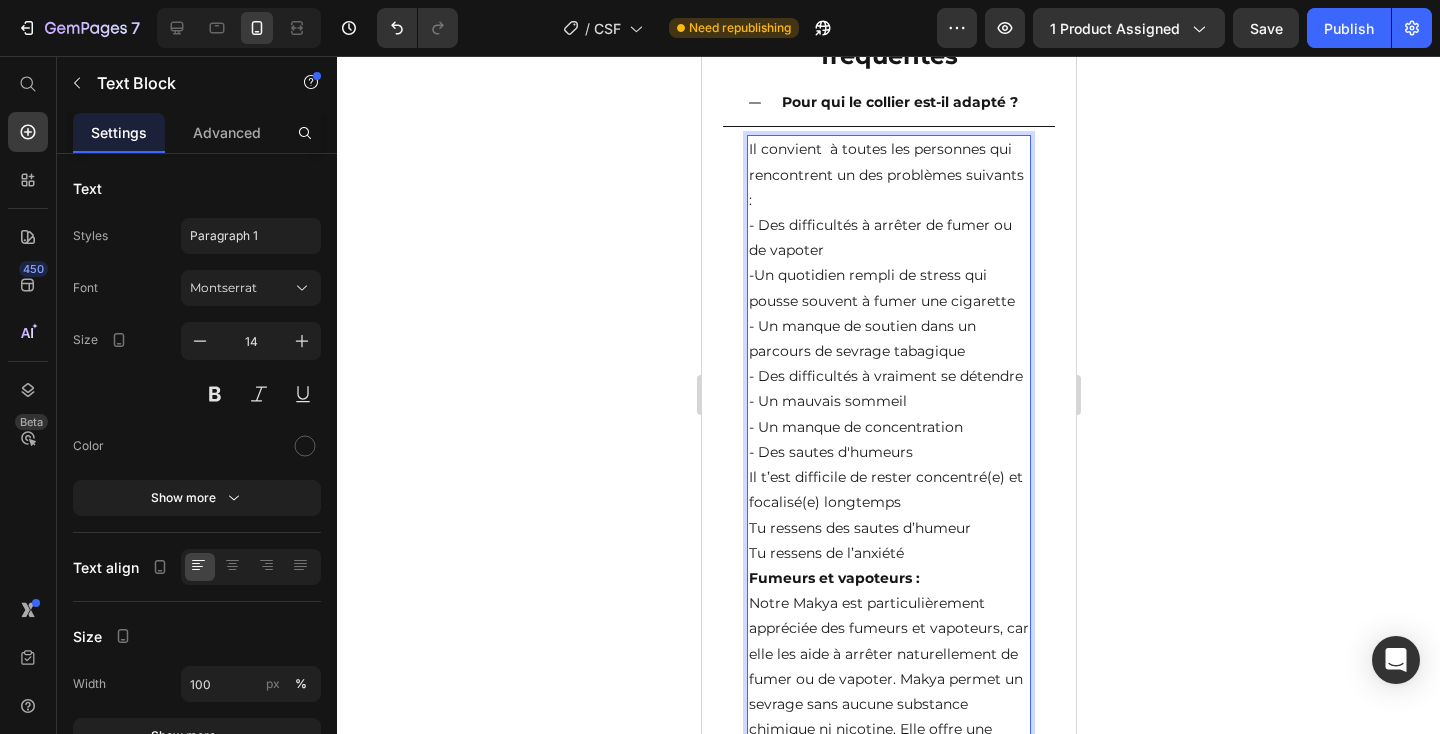 click on "- Des sautes d'humeurs" at bounding box center [888, 452] 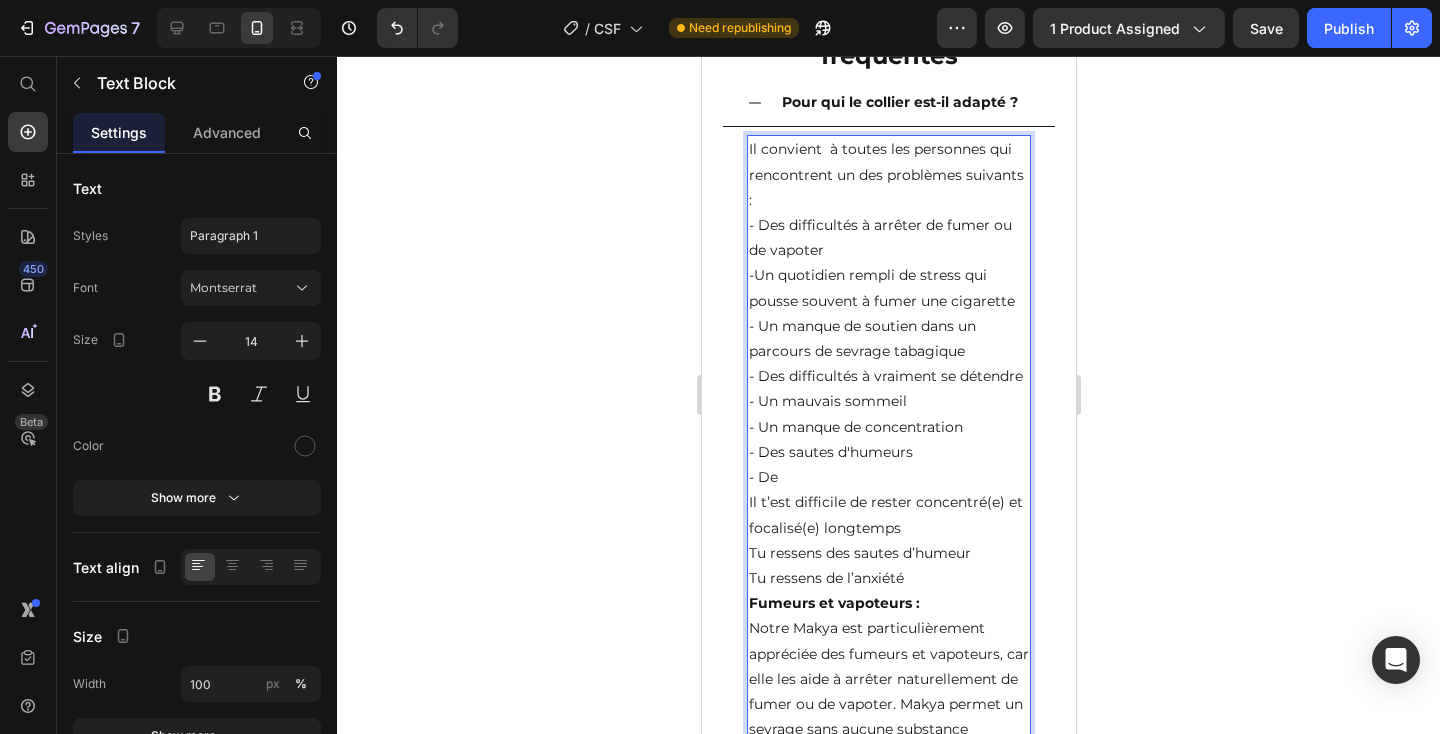 click on "-Un quotidien rempli de stress qui pousse souvent à fumer une cigarette" at bounding box center [888, 288] 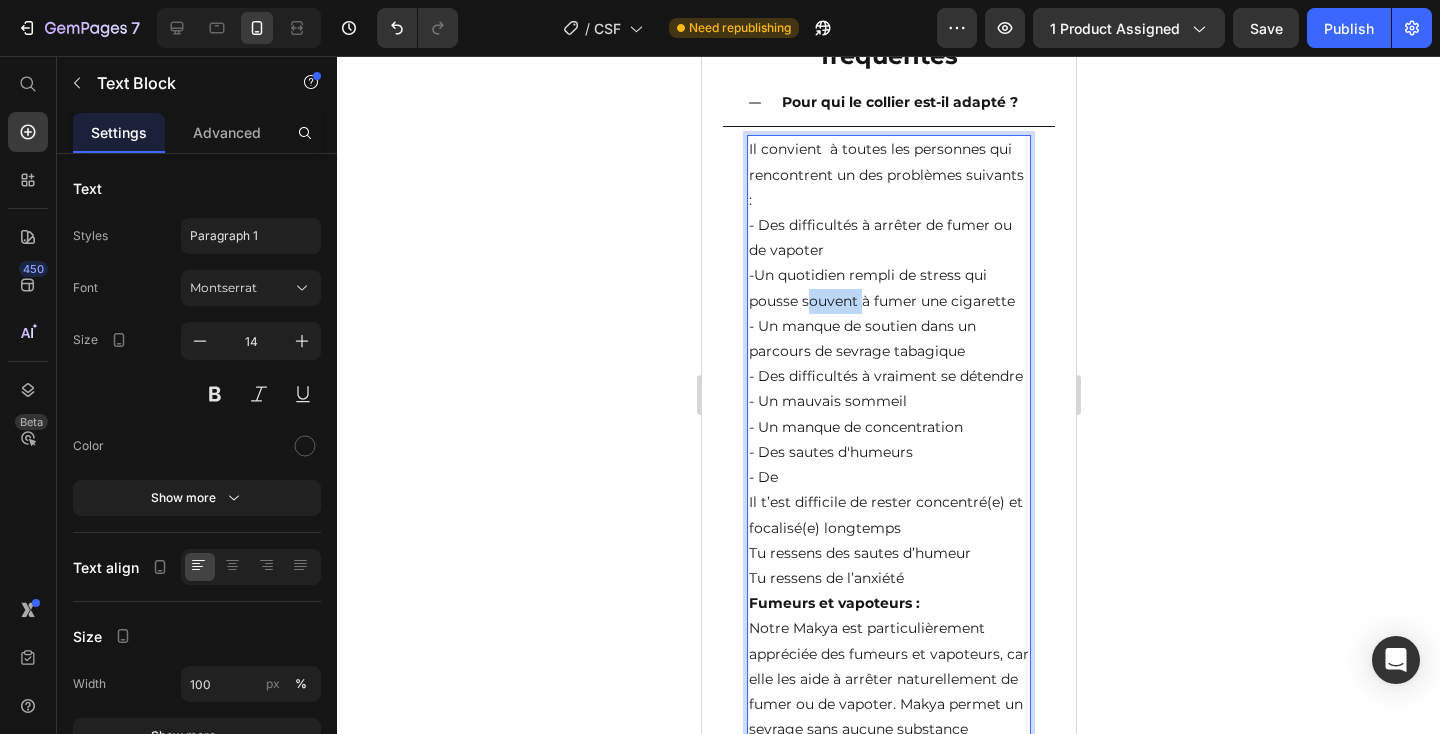 click on "-Un quotidien rempli de stress qui pousse souvent à fumer une cigarette" at bounding box center (888, 288) 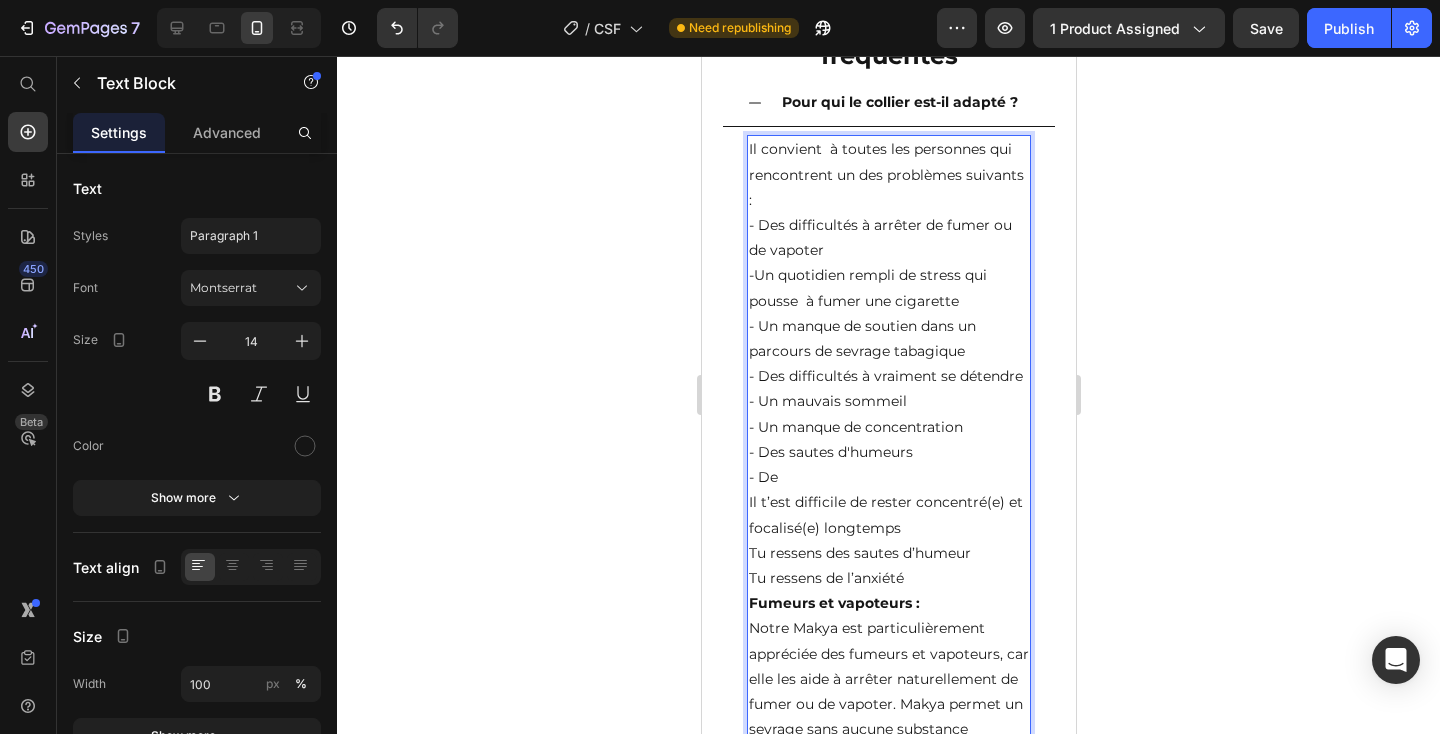 click on "- Des sautes d'humeurs" at bounding box center (888, 452) 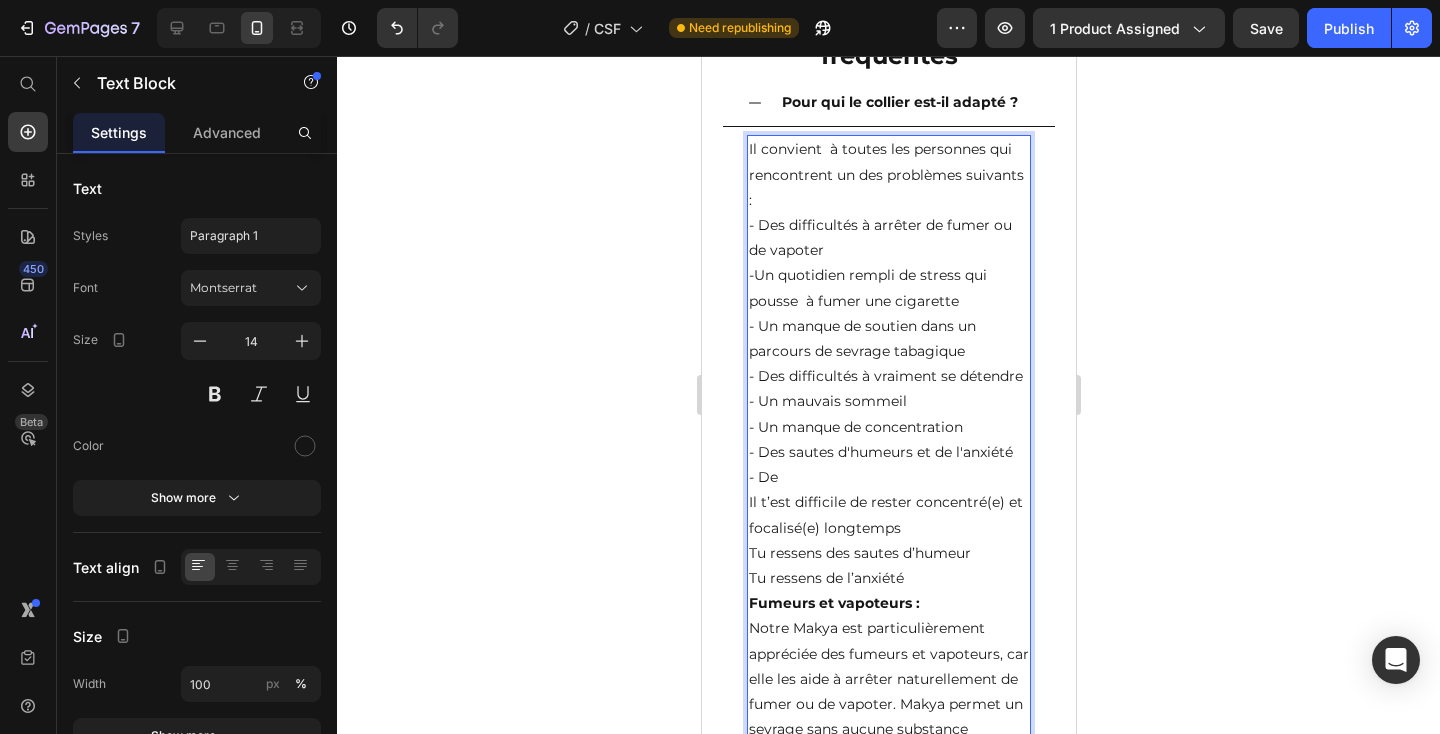 click on "- De" at bounding box center [888, 477] 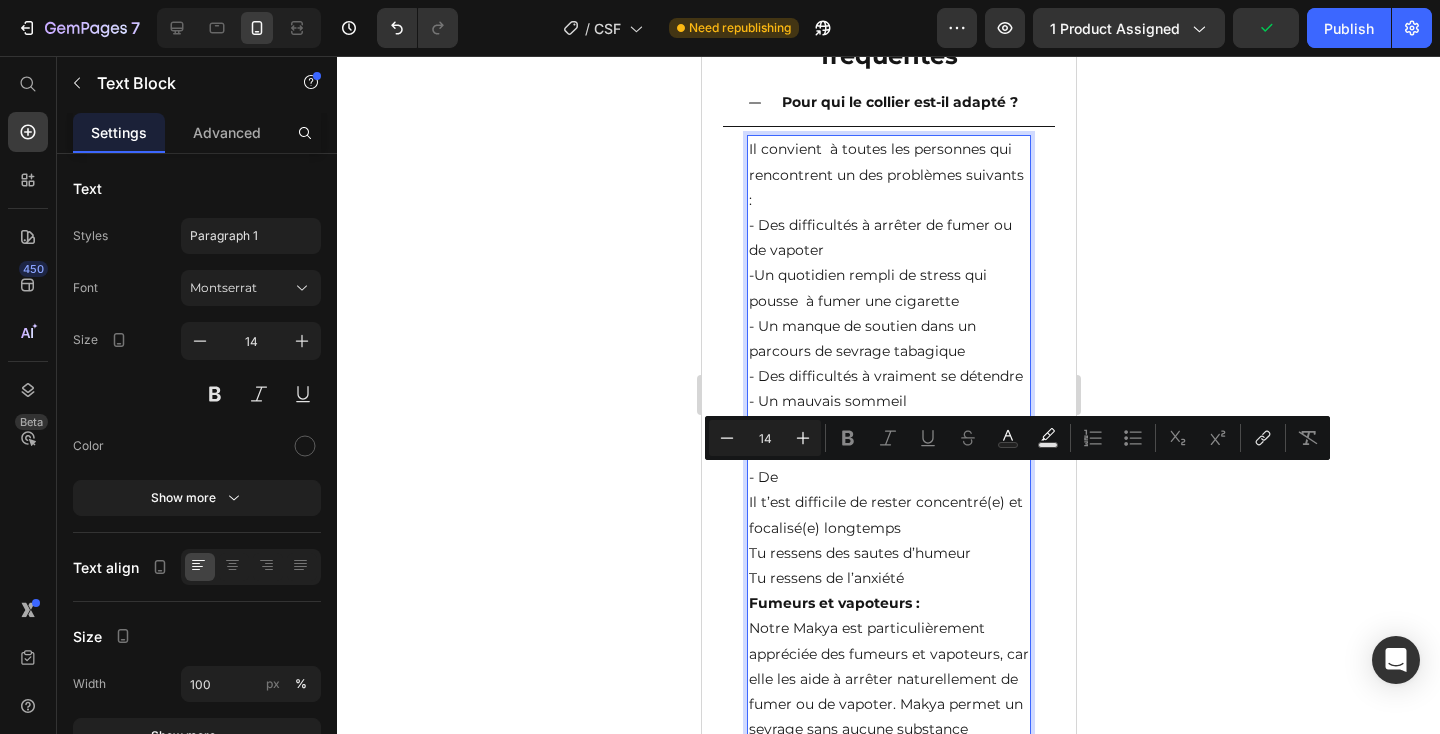 click on "- De" at bounding box center [888, 477] 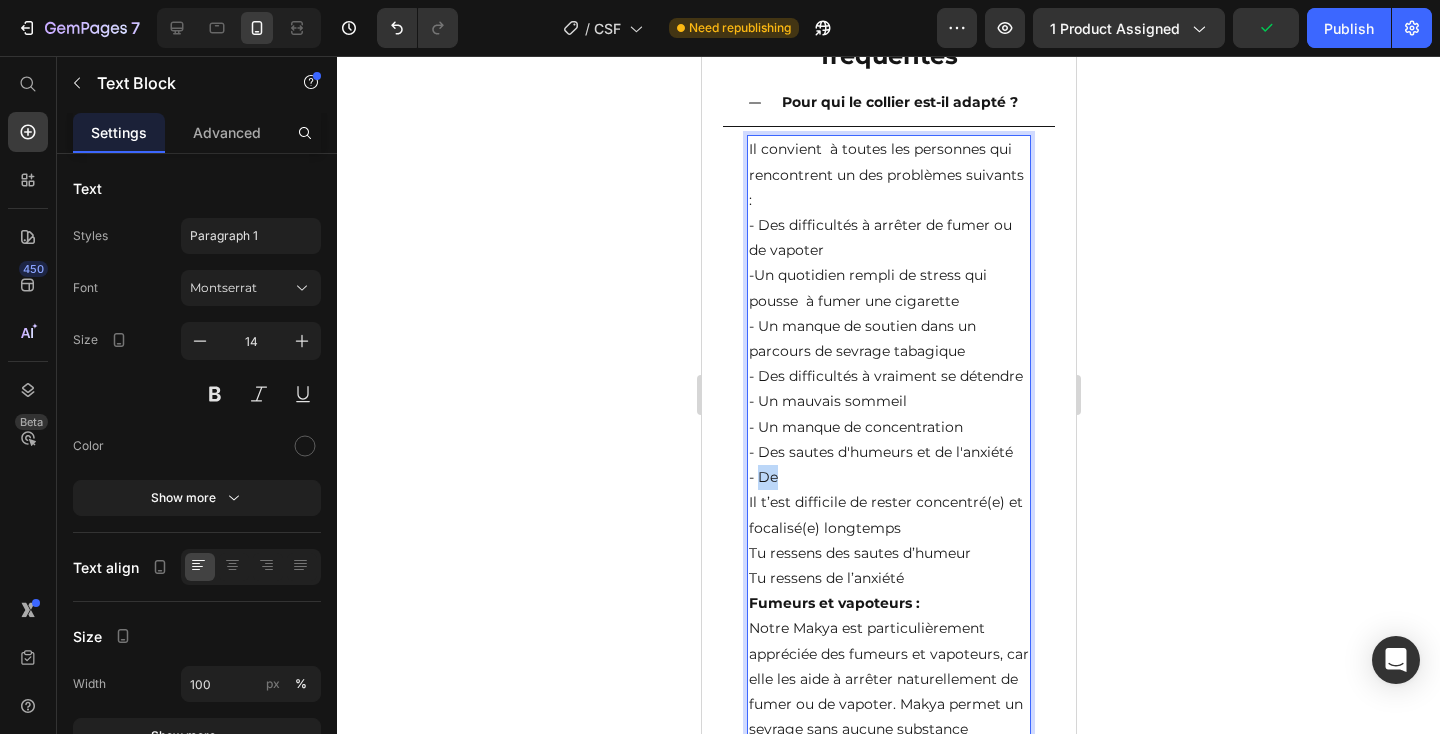 click on "- De" at bounding box center (888, 477) 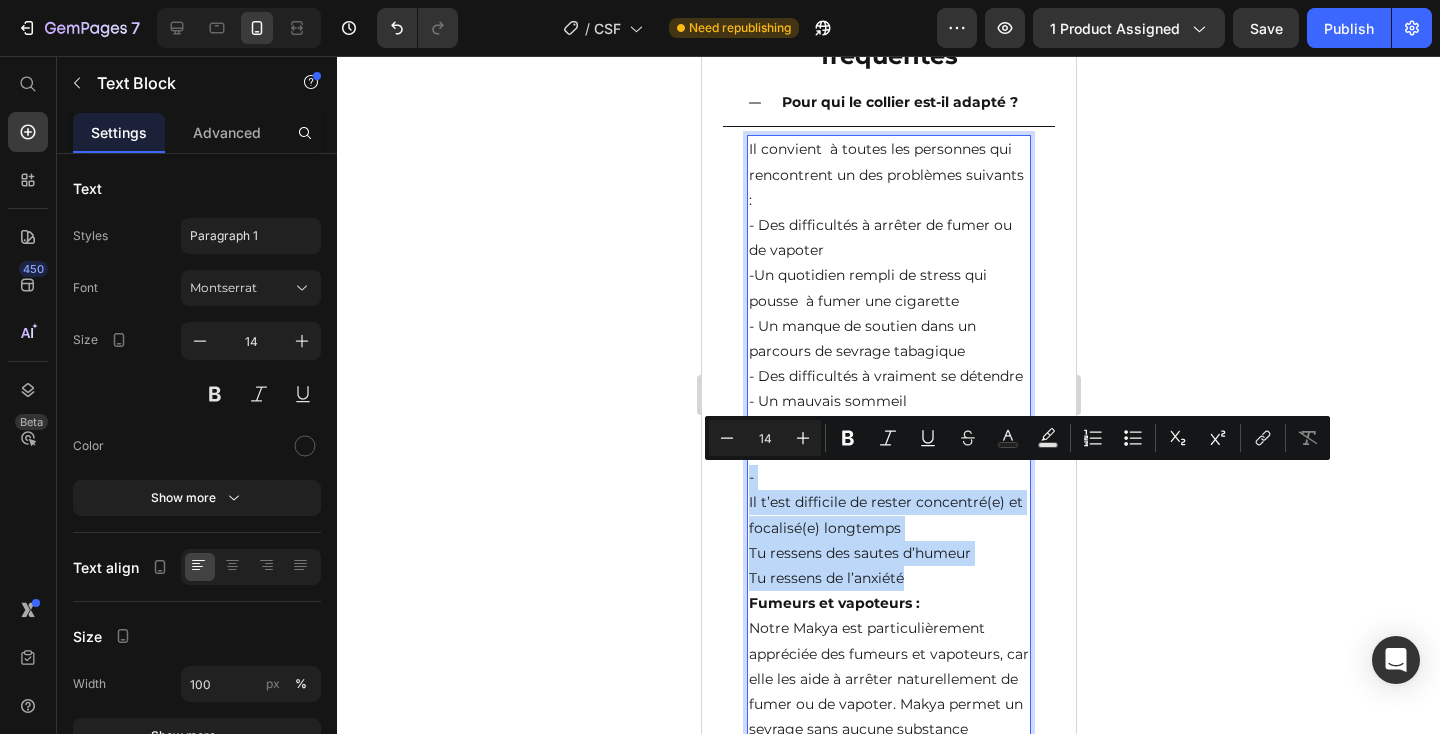drag, startPoint x: 863, startPoint y: 572, endPoint x: 748, endPoint y: 482, distance: 146.03082 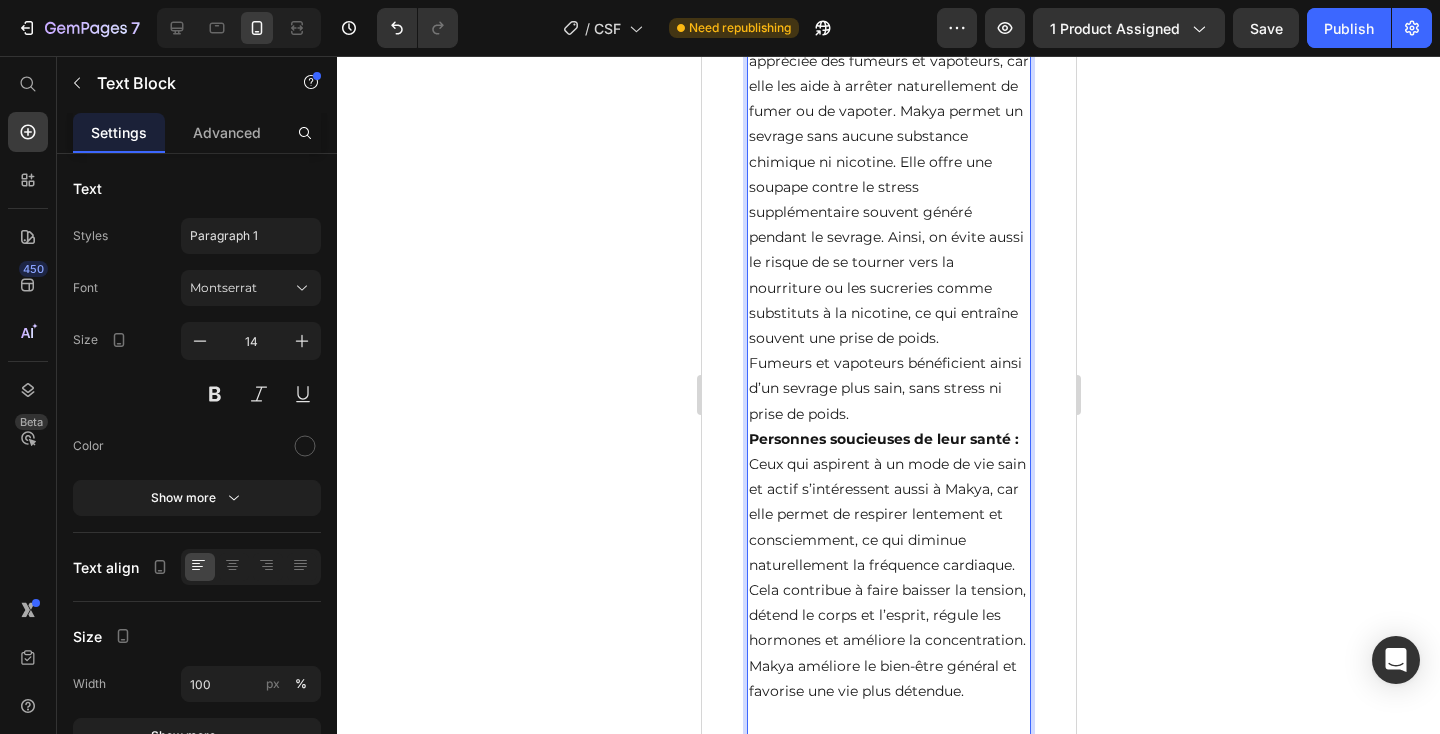 scroll, scrollTop: 4977, scrollLeft: 0, axis: vertical 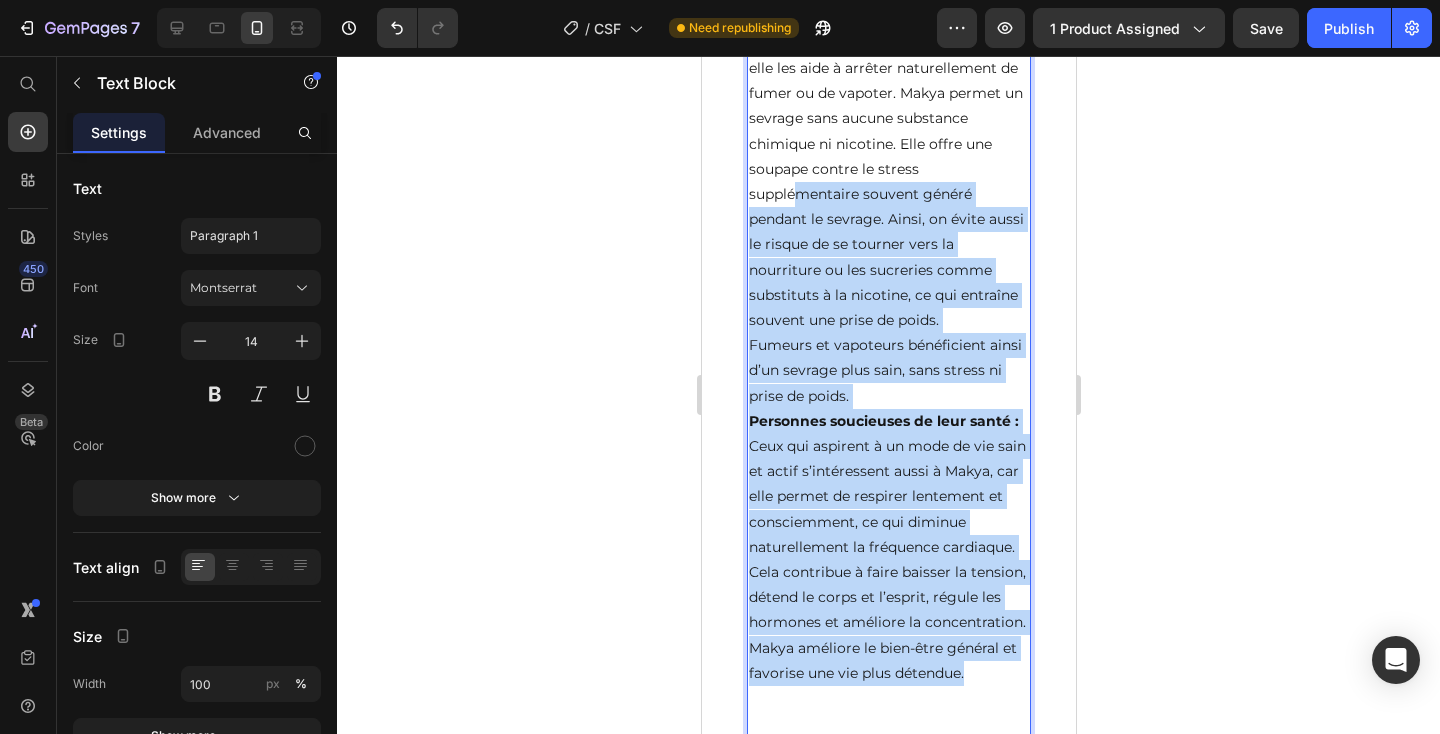 drag, startPoint x: 978, startPoint y: 680, endPoint x: 791, endPoint y: 196, distance: 518.86896 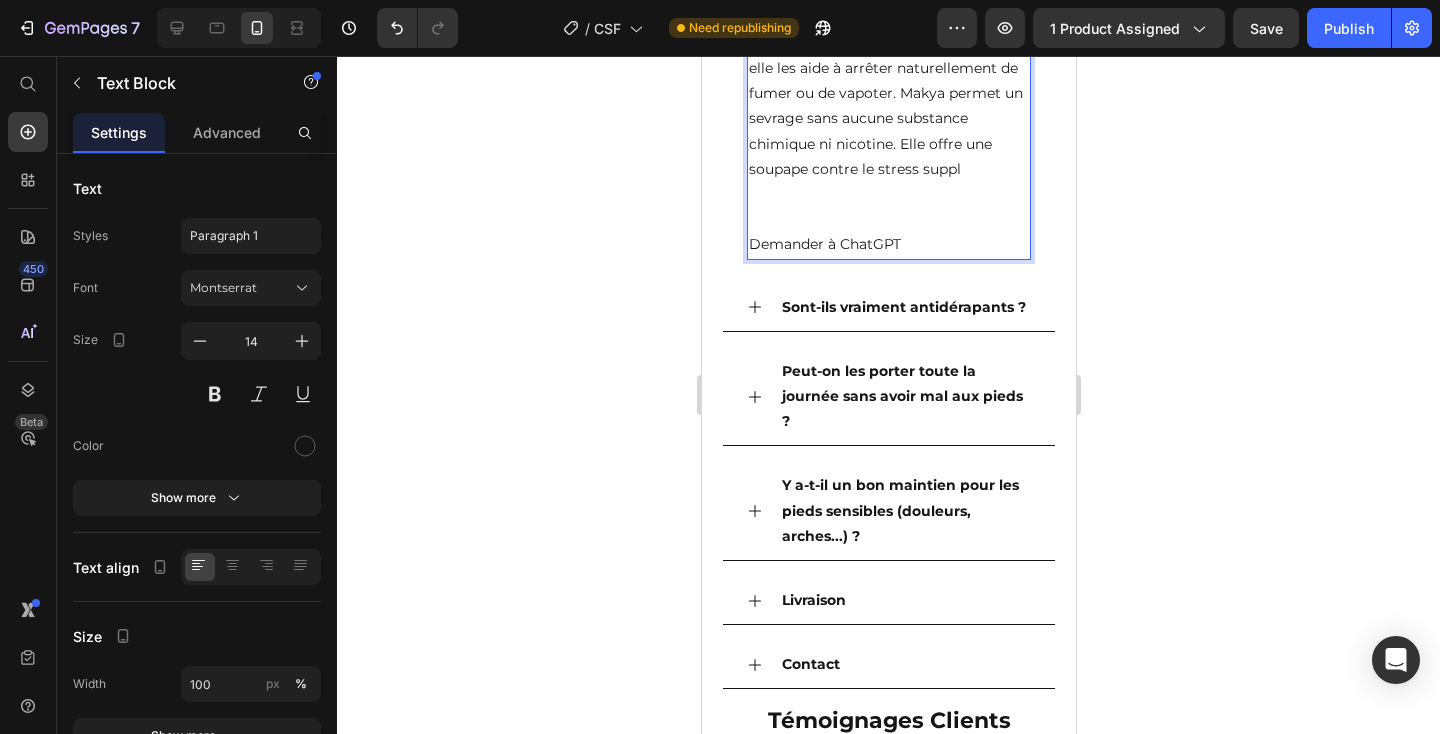 scroll, scrollTop: 4870, scrollLeft: 0, axis: vertical 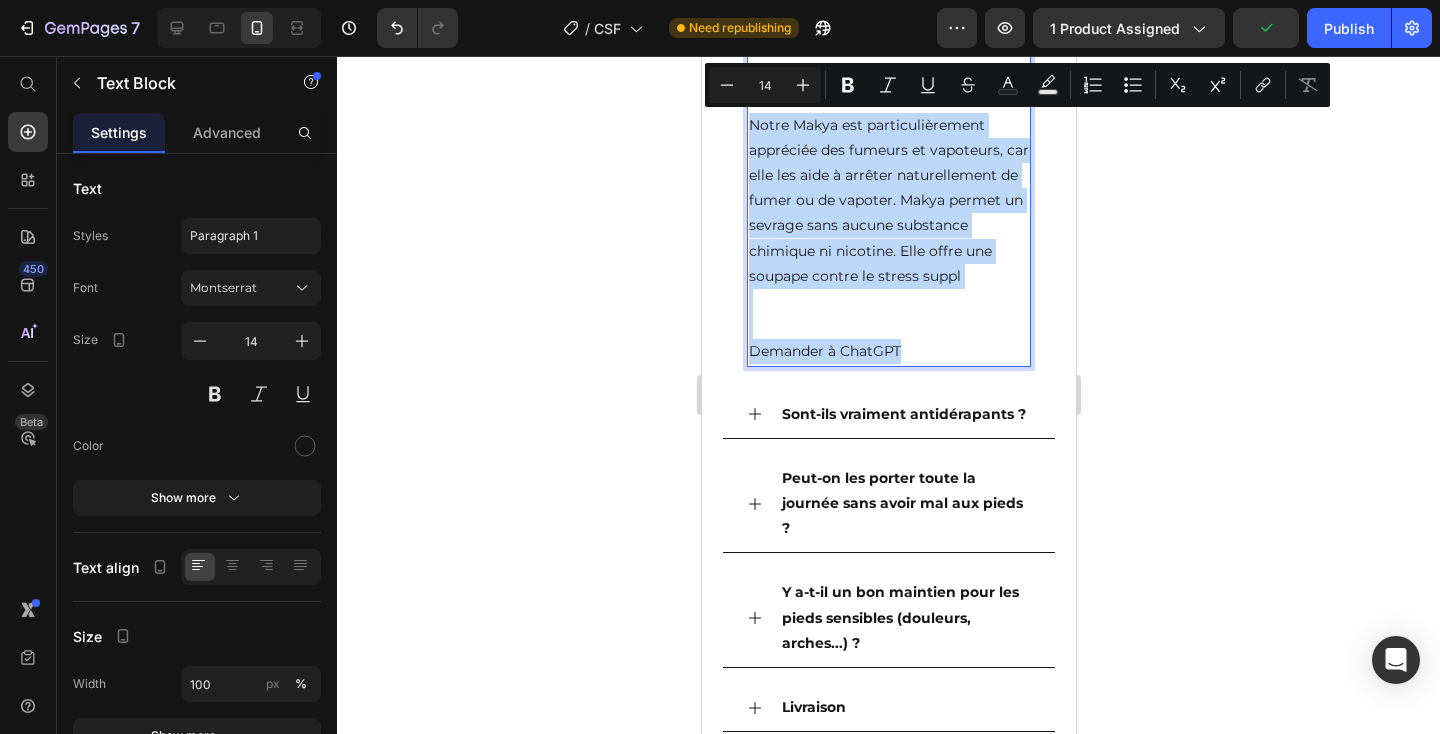 drag, startPoint x: 750, startPoint y: 136, endPoint x: 751, endPoint y: 117, distance: 19.026299 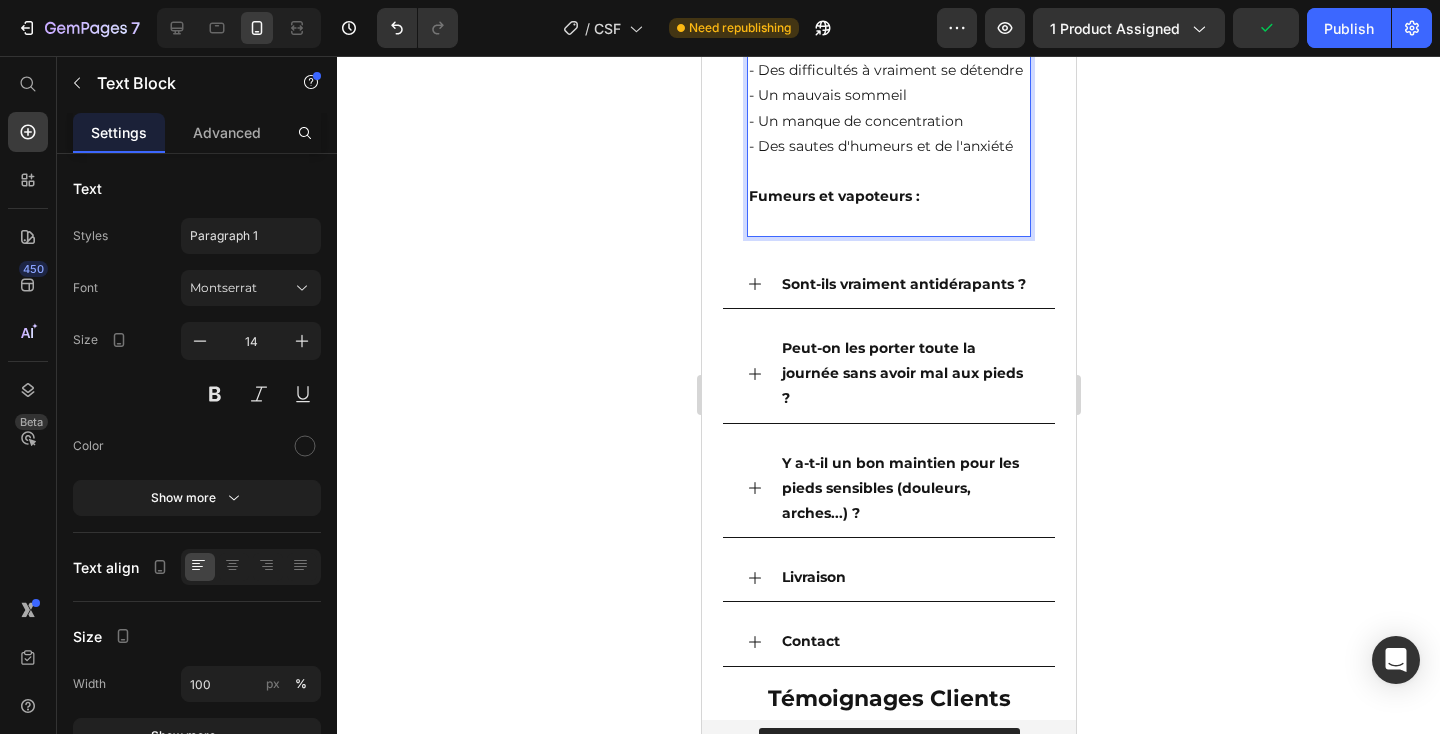 scroll, scrollTop: 4750, scrollLeft: 0, axis: vertical 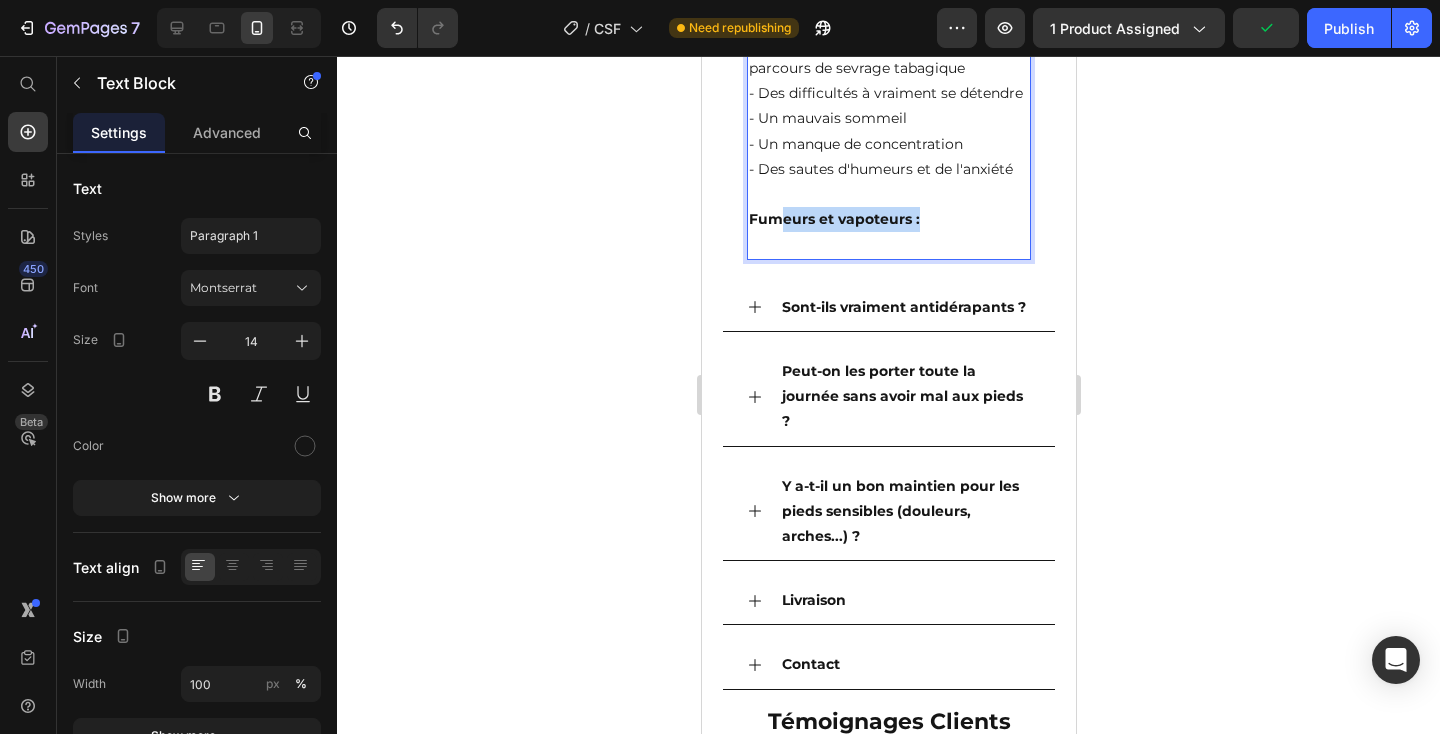 drag, startPoint x: 945, startPoint y: 228, endPoint x: 775, endPoint y: 220, distance: 170.18813 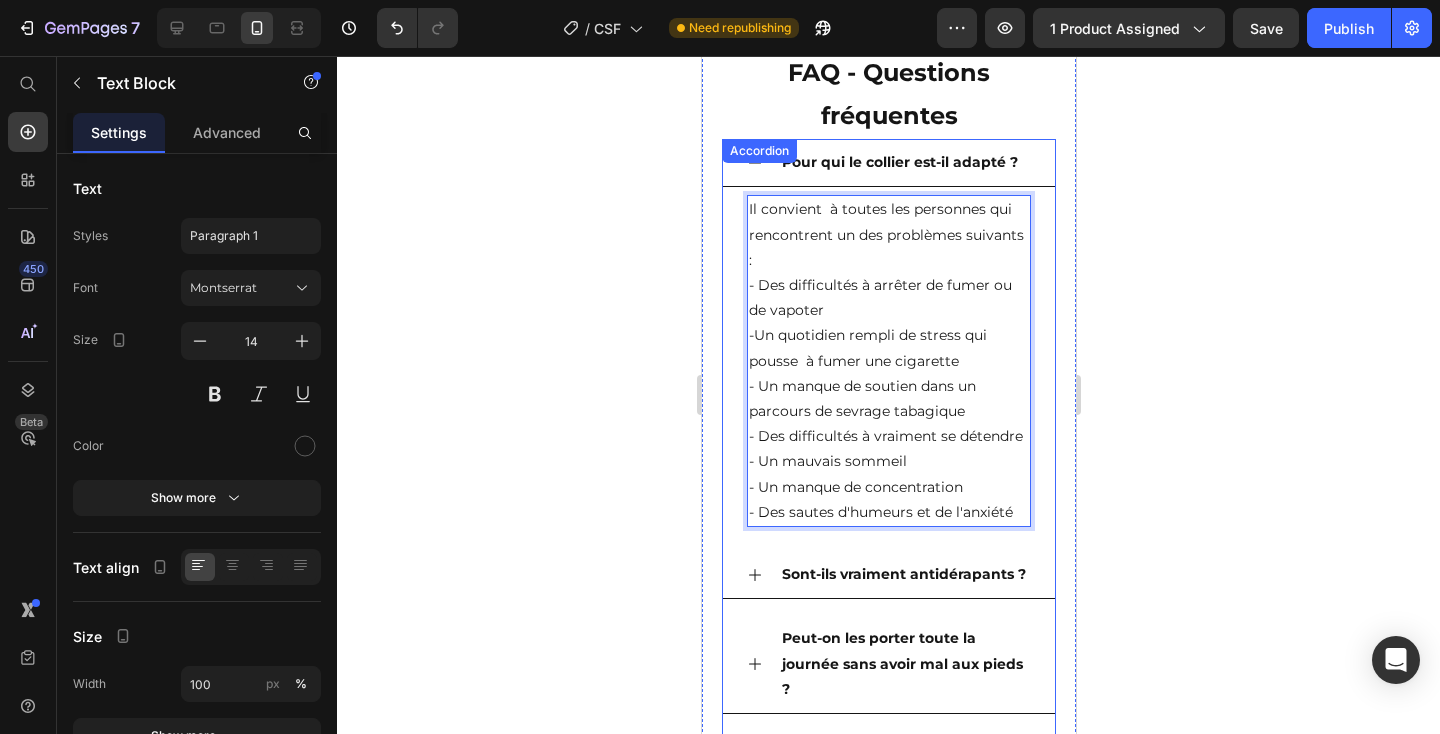 scroll, scrollTop: 4387, scrollLeft: 0, axis: vertical 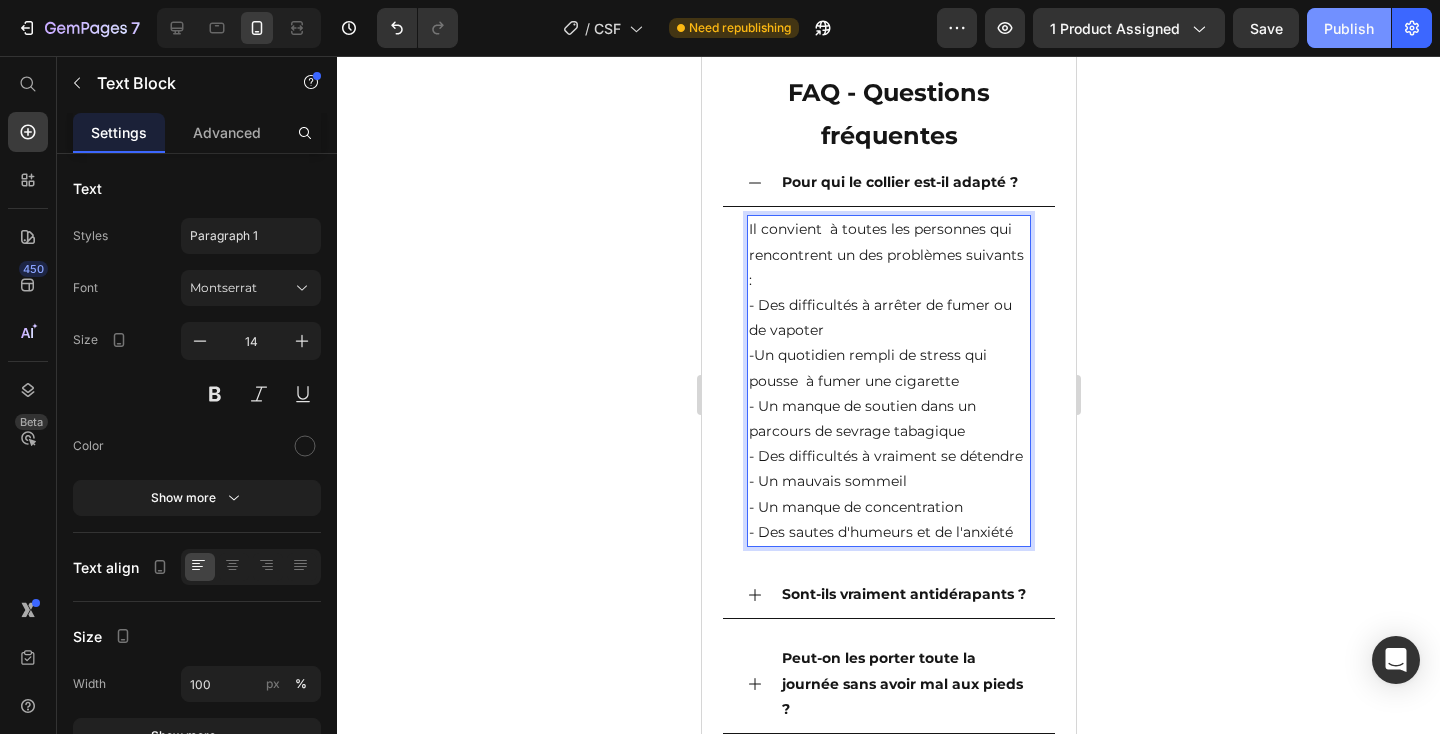 click on "Publish" at bounding box center (1349, 28) 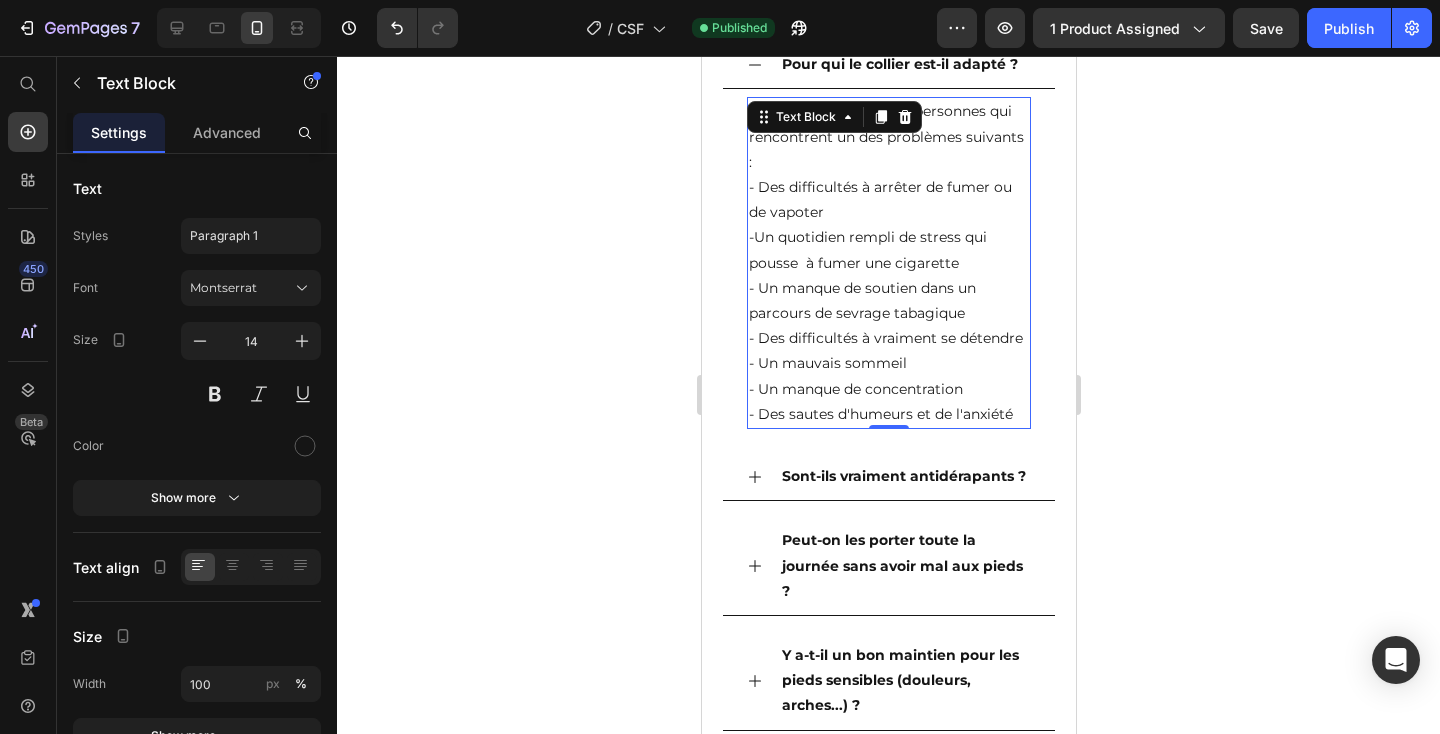 scroll, scrollTop: 4529, scrollLeft: 0, axis: vertical 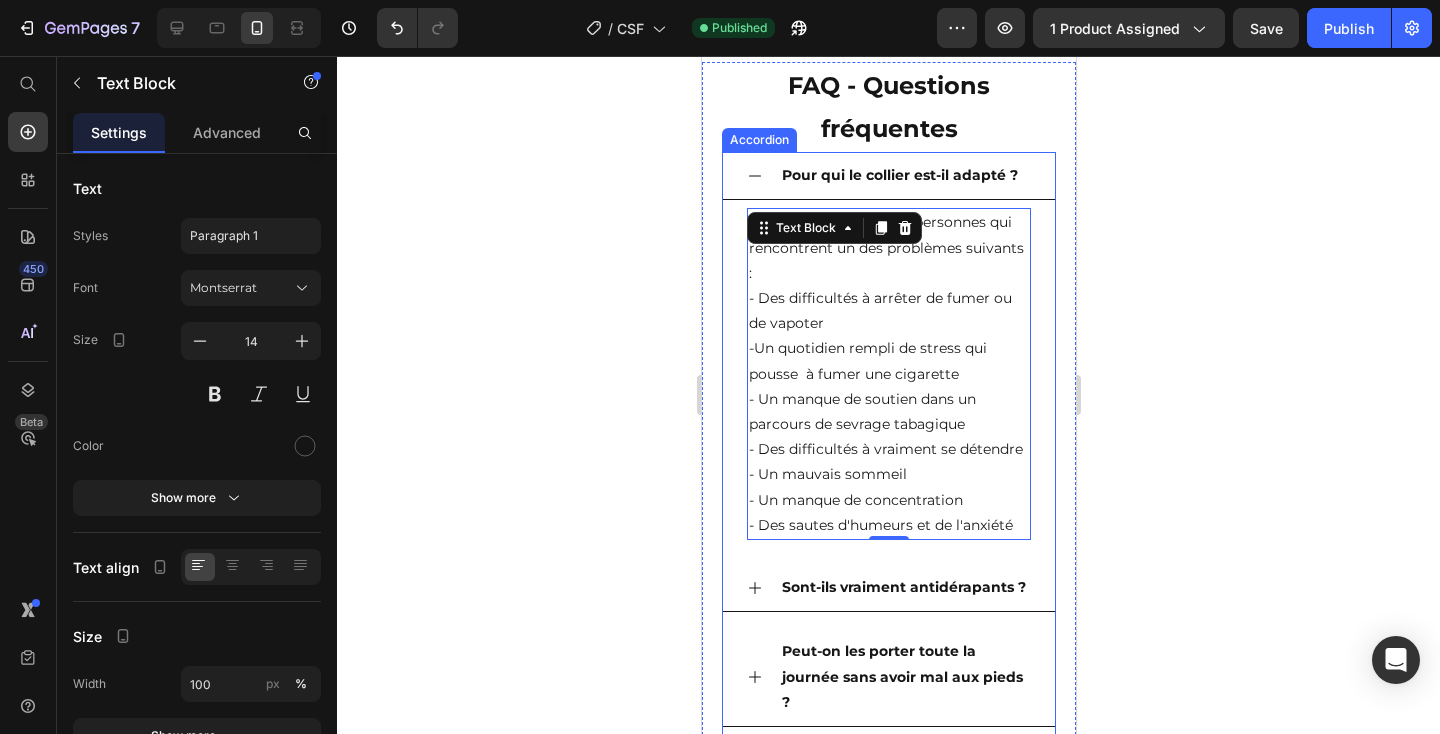 click on "Sont-ils vraiment antidérapants ?" at bounding box center (903, 587) 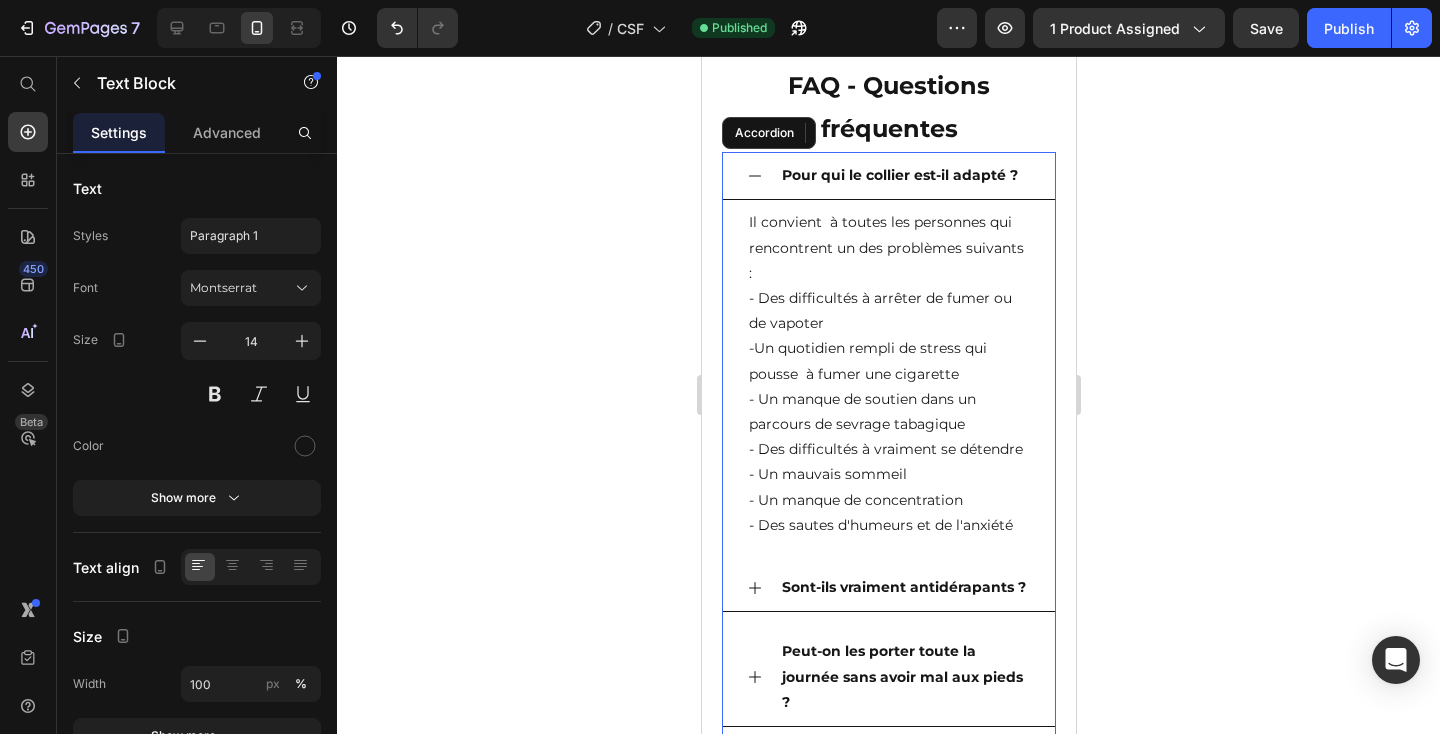 click on "Sont-ils vraiment antidérapants ?" at bounding box center (903, 587) 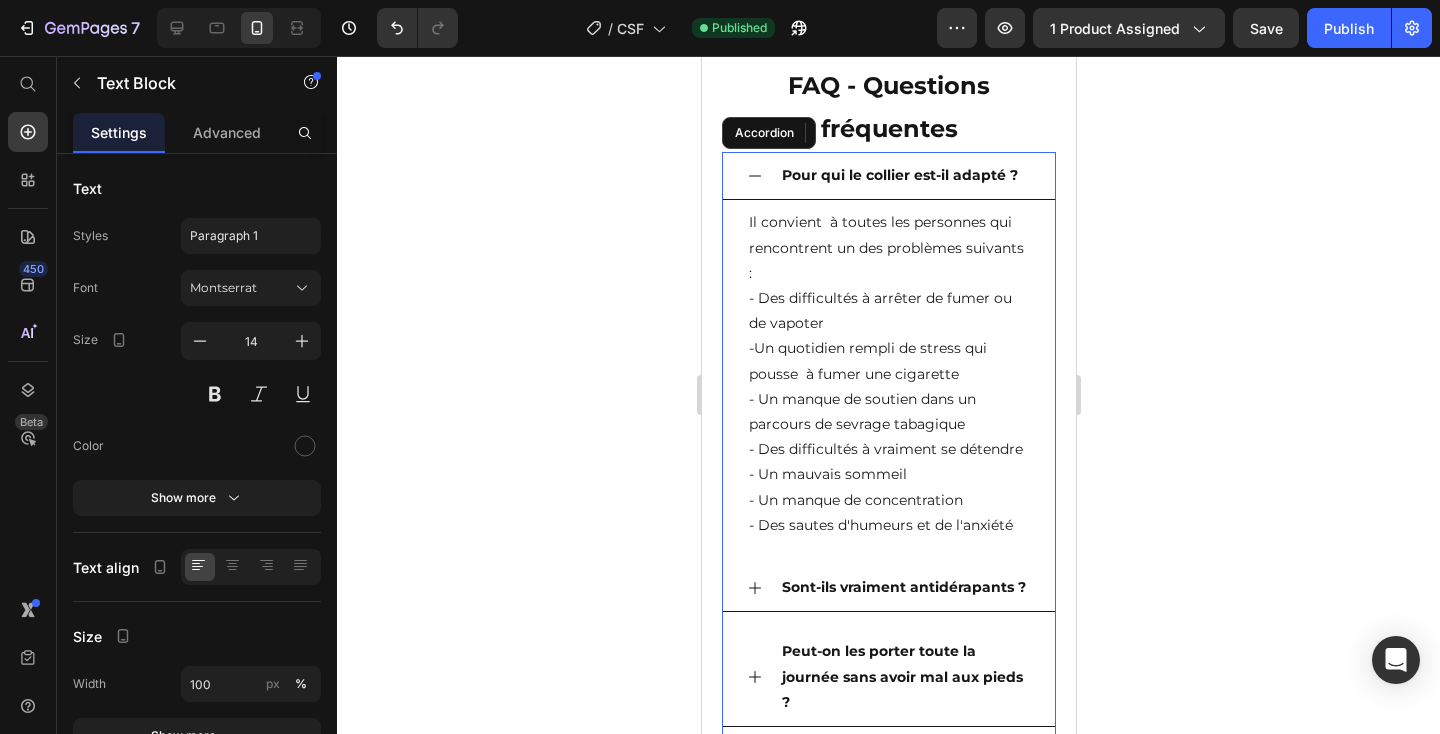 click on "Sont-ils vraiment antidérapants ?" at bounding box center (903, 587) 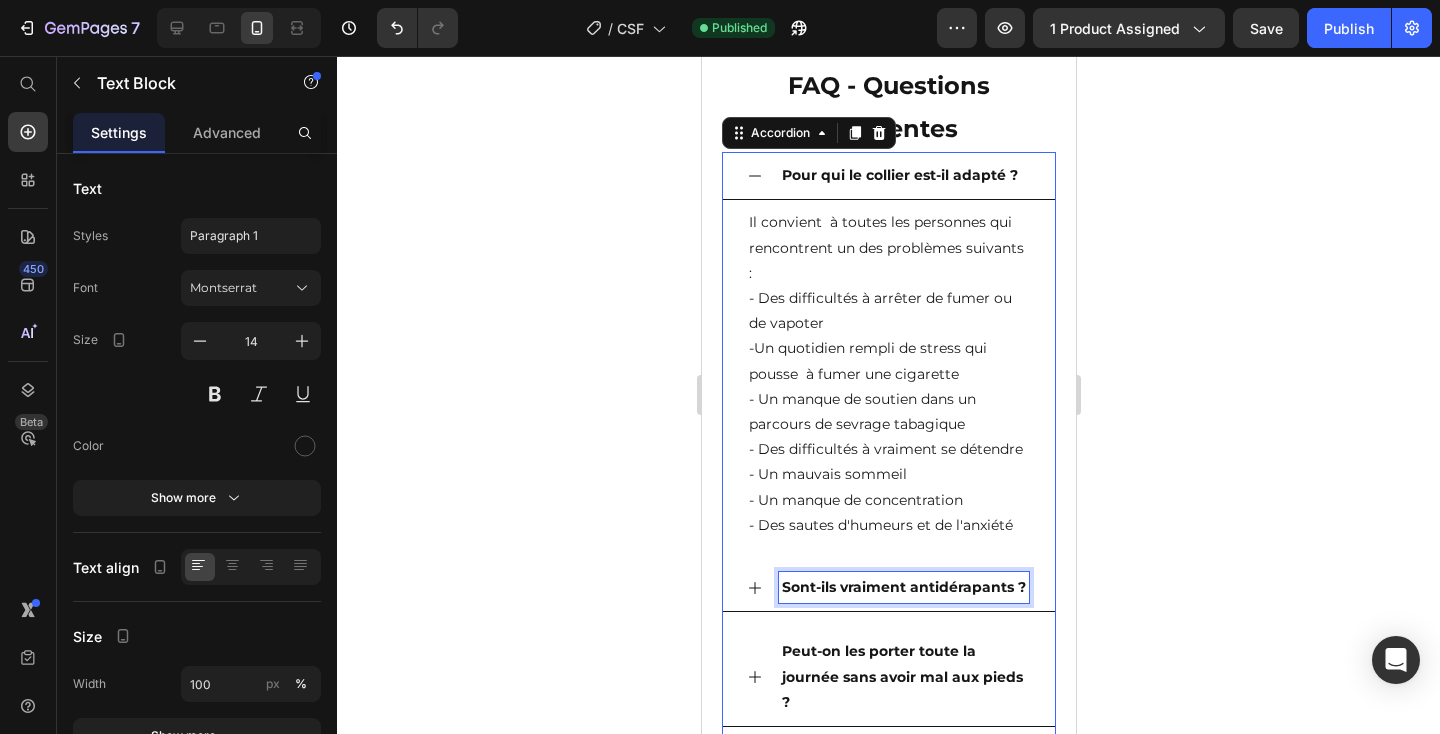 scroll, scrollTop: 0, scrollLeft: 0, axis: both 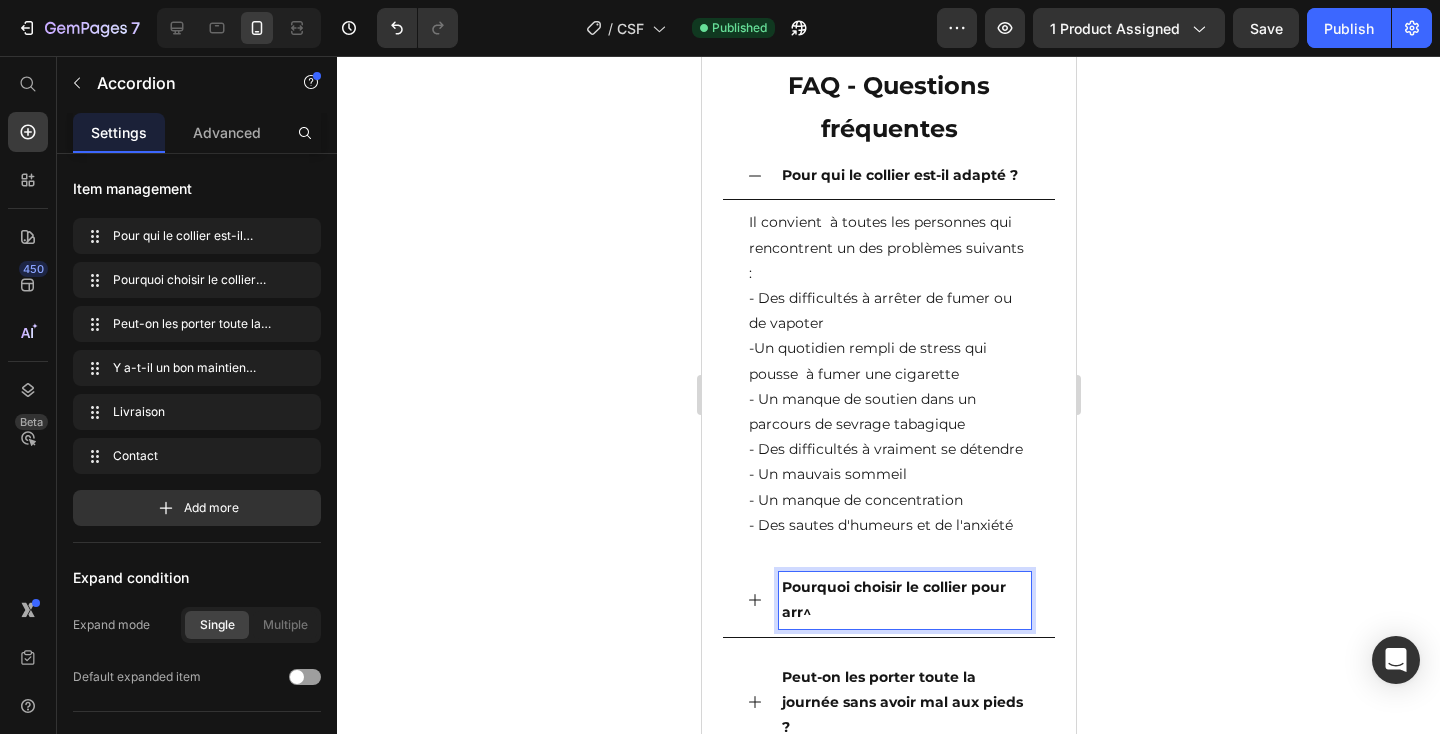 type 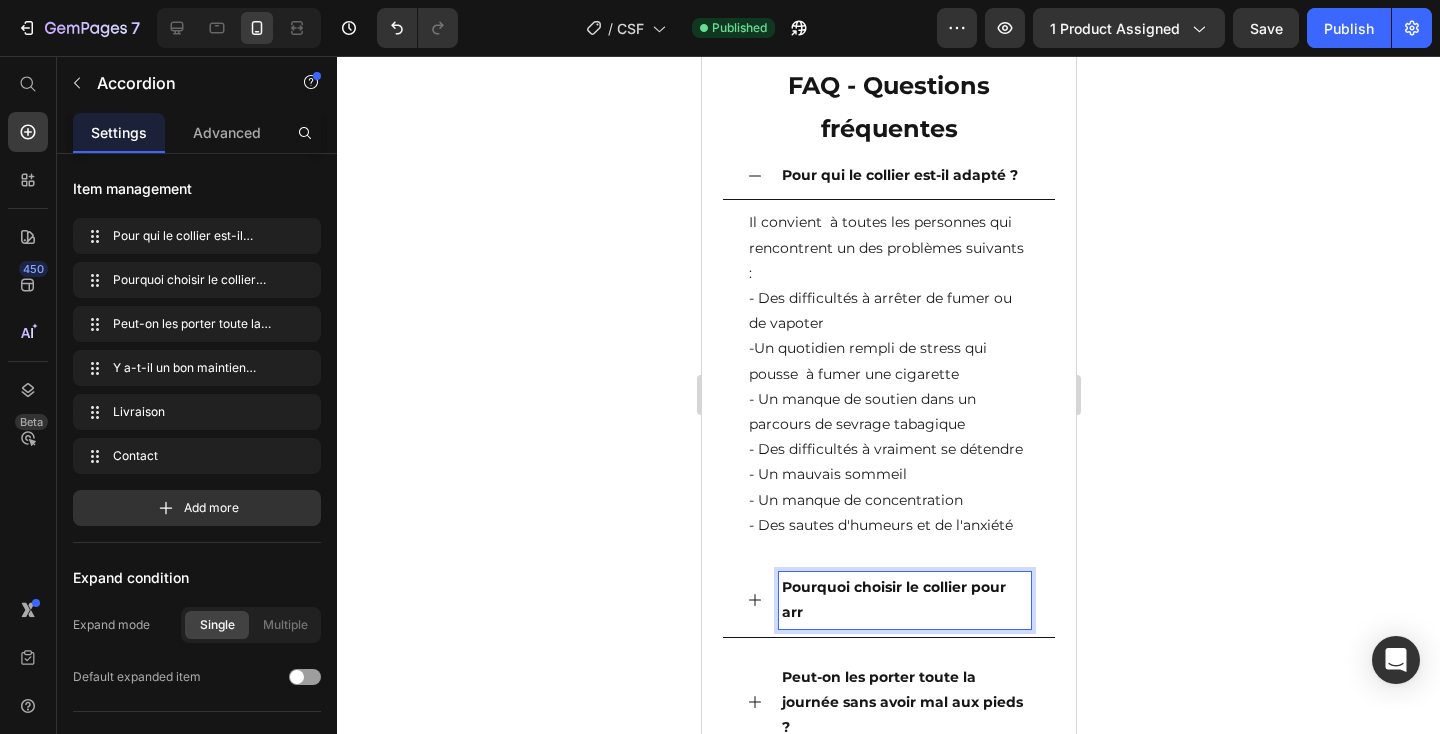click on "Pourquoi choisir le collier pour arr" at bounding box center [904, 600] 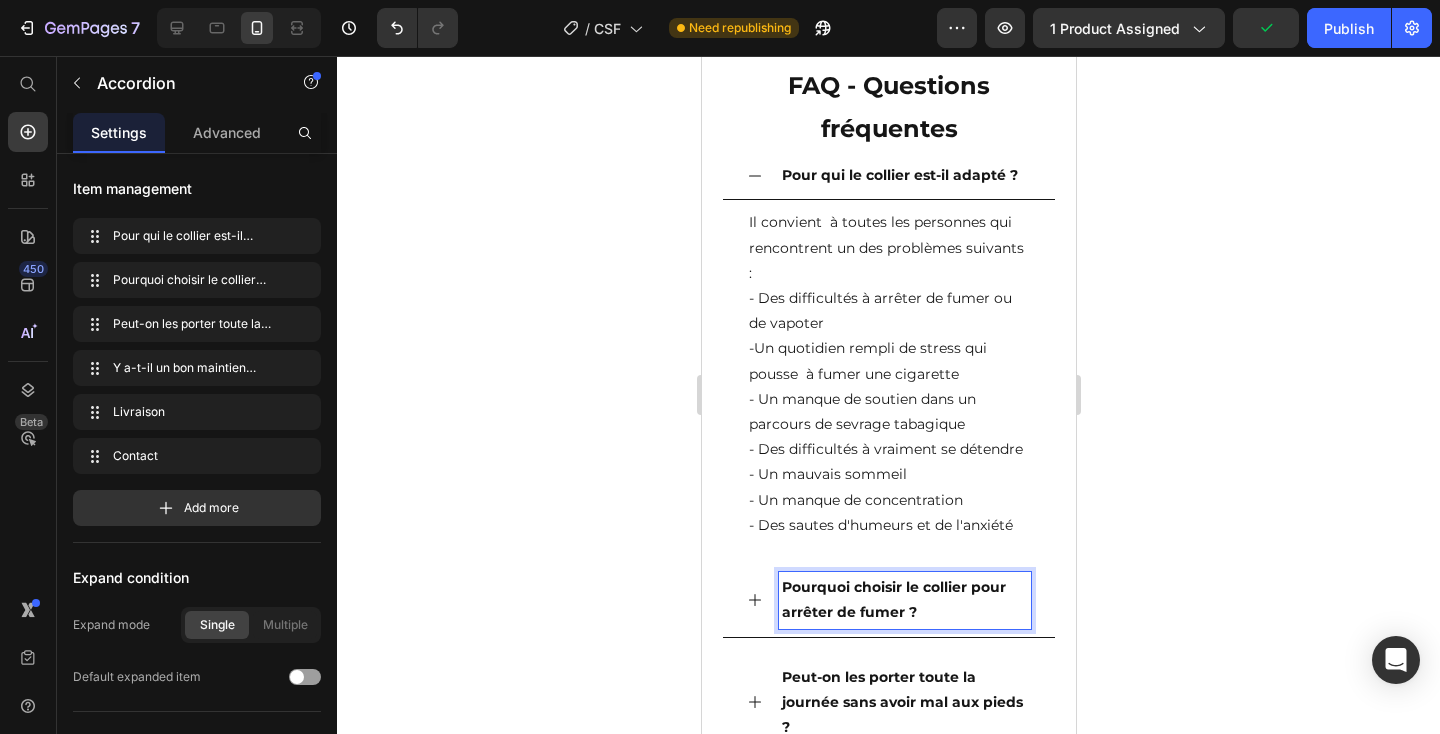 click 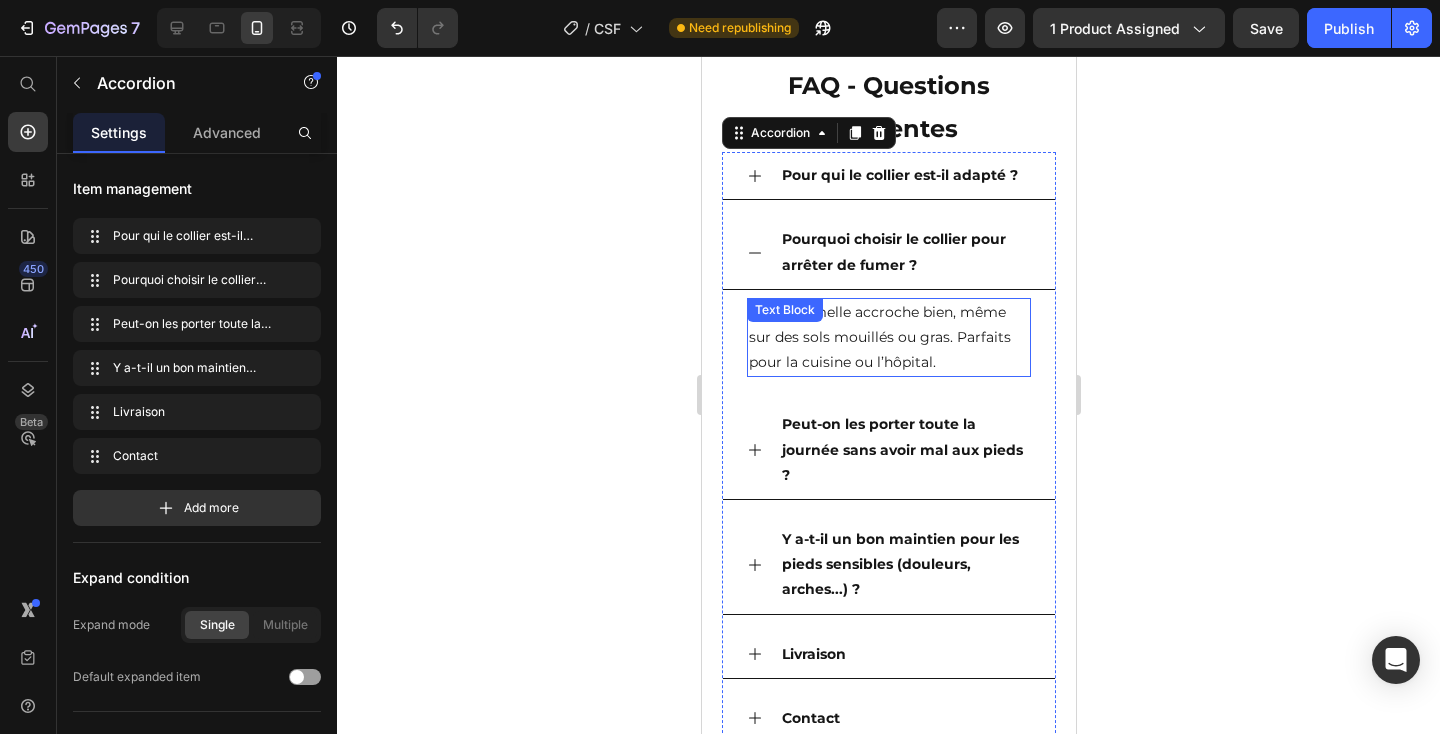 click on "Oui, la semelle accroche bien, même sur des sols mouillés ou gras. Parfaits pour la cuisine ou l’hôpital." at bounding box center (888, 338) 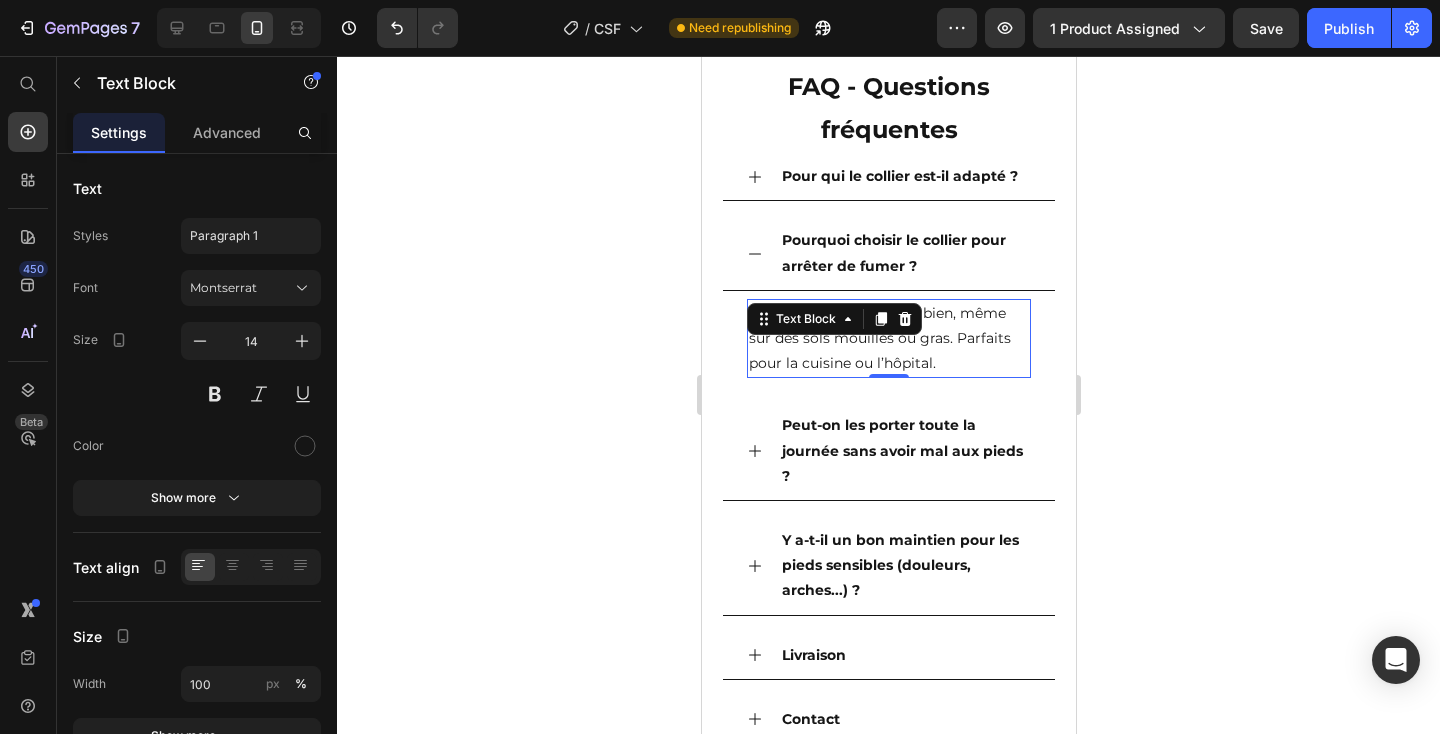 click on "Oui, la semelle accroche bien, même sur des sols mouillés ou gras. Parfaits pour la cuisine ou l’hôpital." at bounding box center [888, 339] 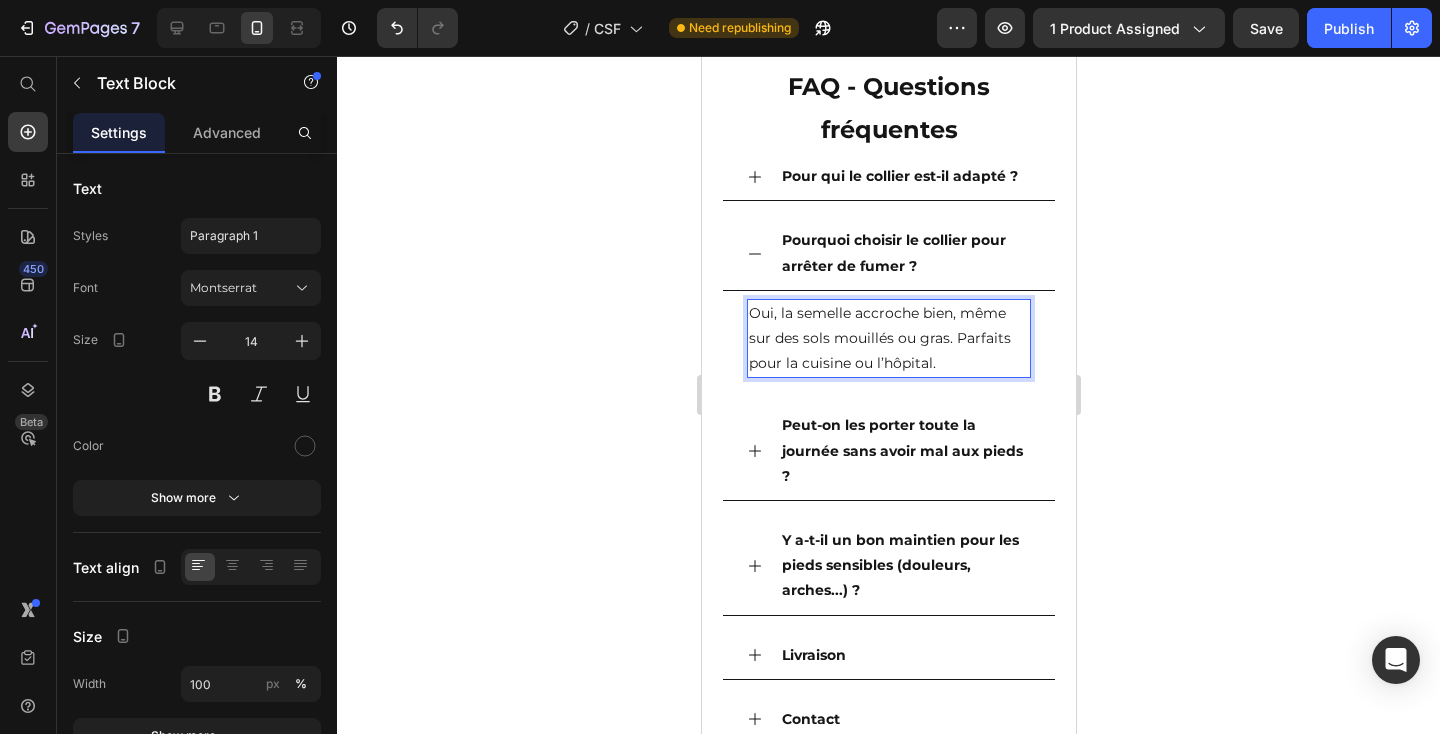 click on "Oui, la semelle accroche bien, même sur des sols mouillés ou gras. Parfaits pour la cuisine ou l’hôpital." at bounding box center [888, 339] 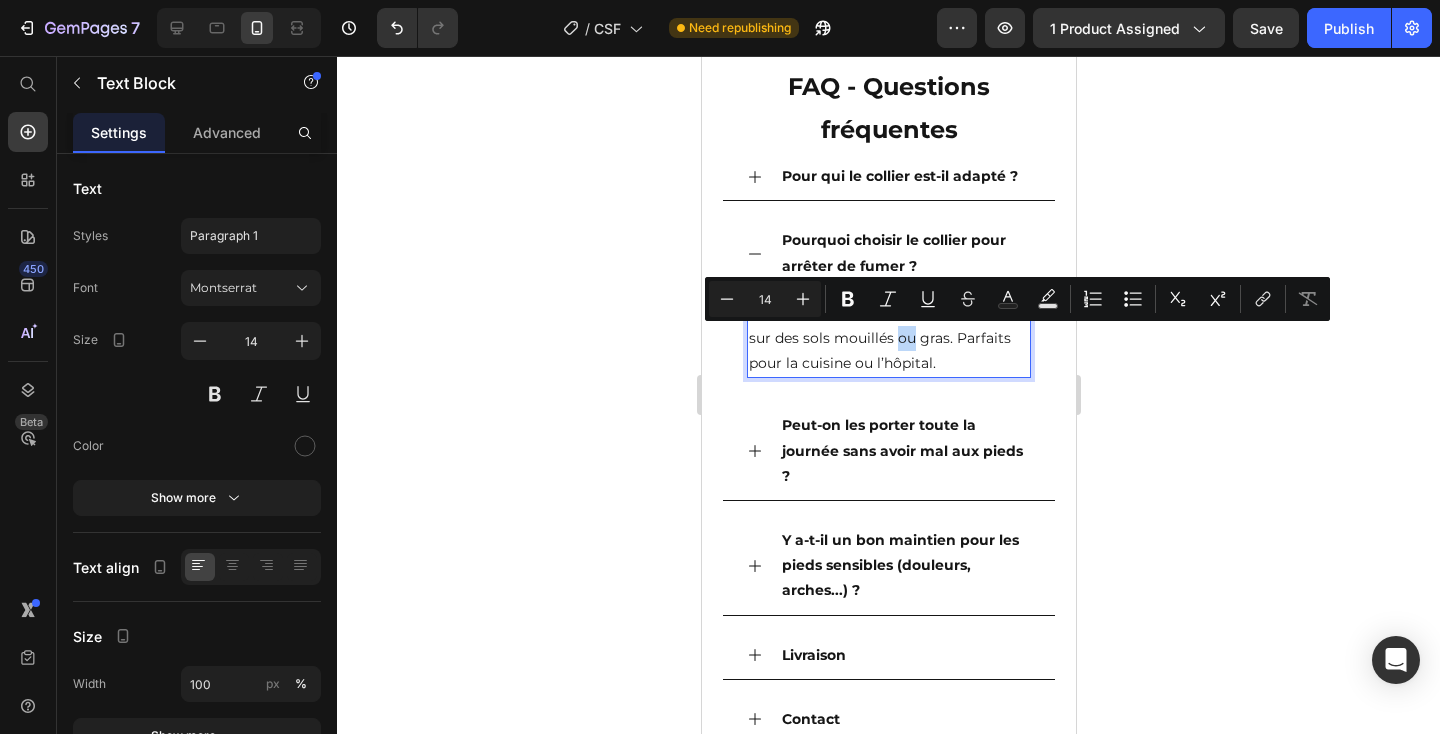 click on "Oui, la semelle accroche bien, même sur des sols mouillés ou gras. Parfaits pour la cuisine ou l’hôpital." at bounding box center (888, 339) 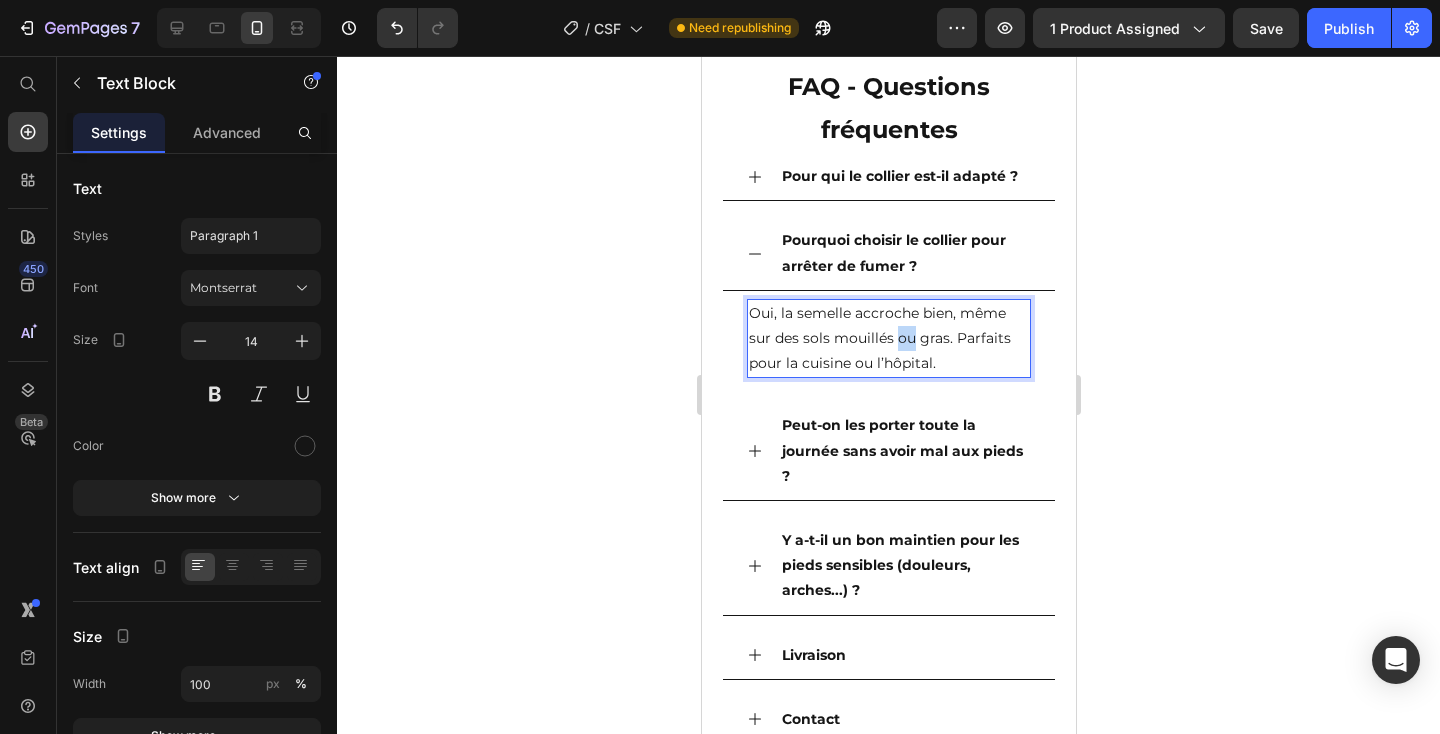 click on "Oui, la semelle accroche bien, même sur des sols mouillés ou gras. Parfaits pour la cuisine ou l’hôpital." at bounding box center (888, 339) 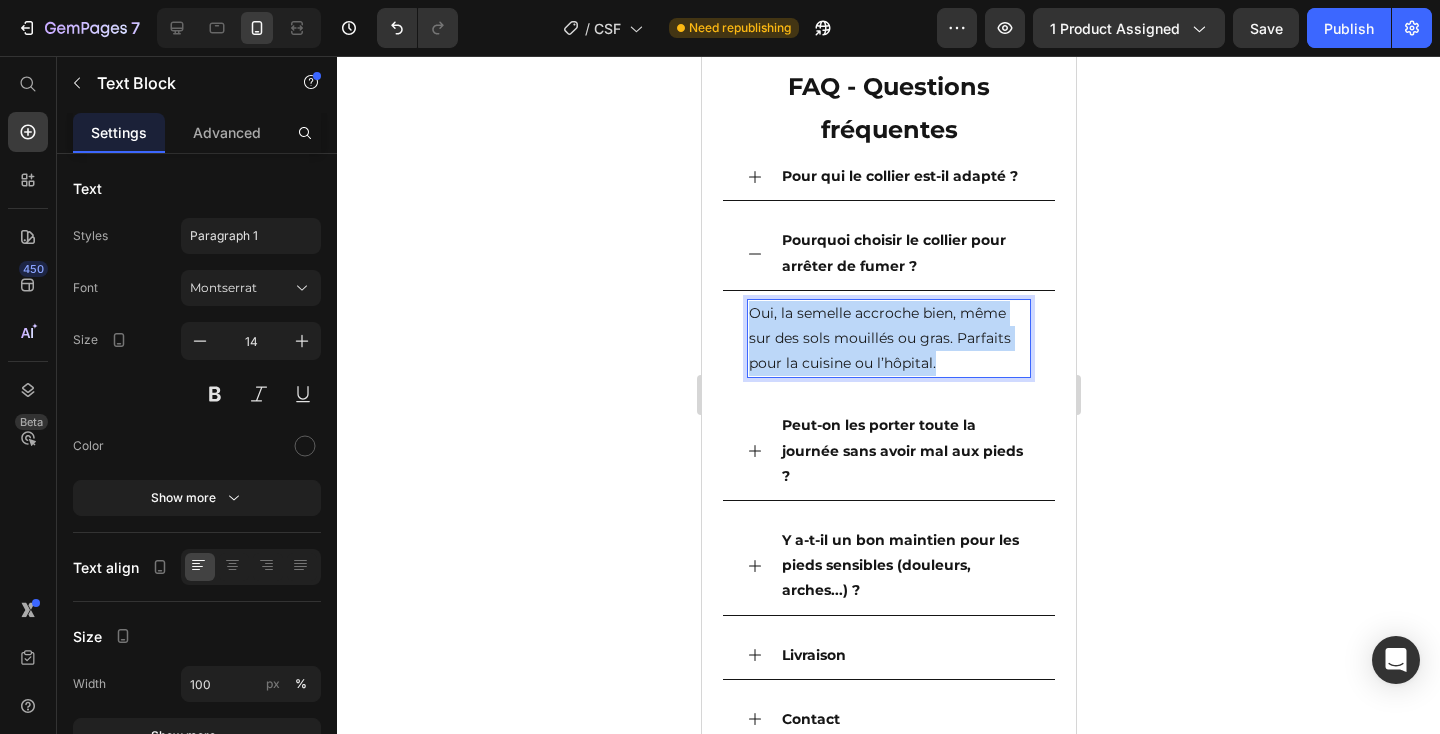 click on "Oui, la semelle accroche bien, même sur des sols mouillés ou gras. Parfaits pour la cuisine ou l’hôpital." at bounding box center [888, 339] 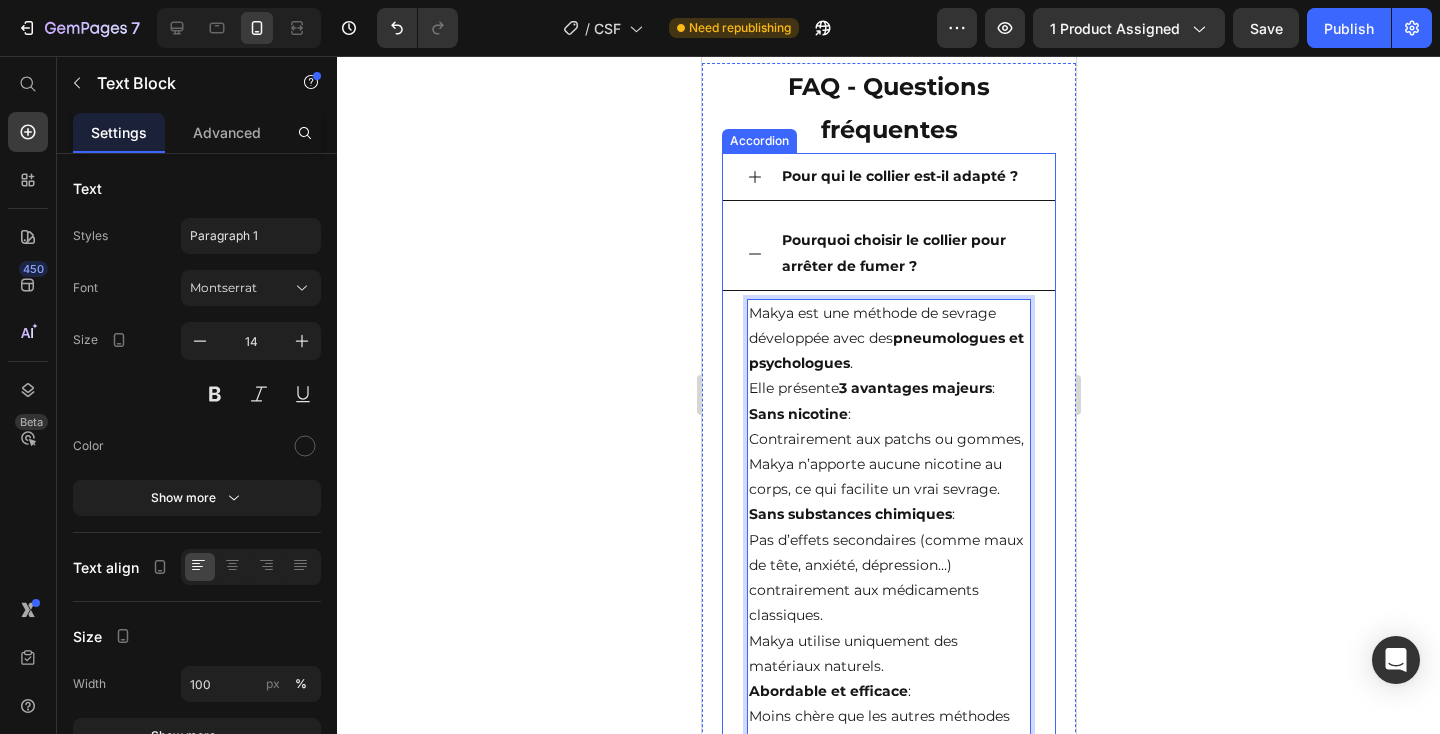 scroll, scrollTop: 4480, scrollLeft: 0, axis: vertical 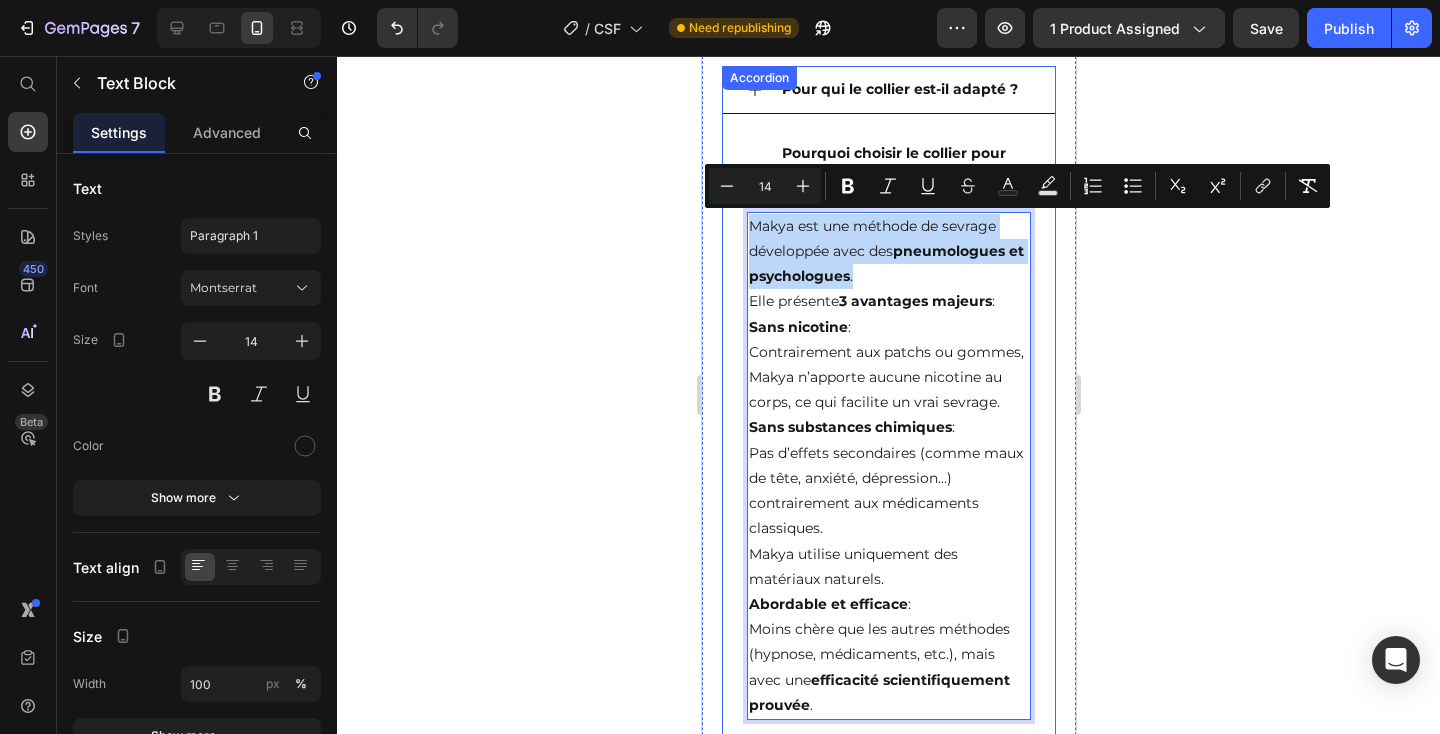 drag, startPoint x: 750, startPoint y: 249, endPoint x: 742, endPoint y: 230, distance: 20.615528 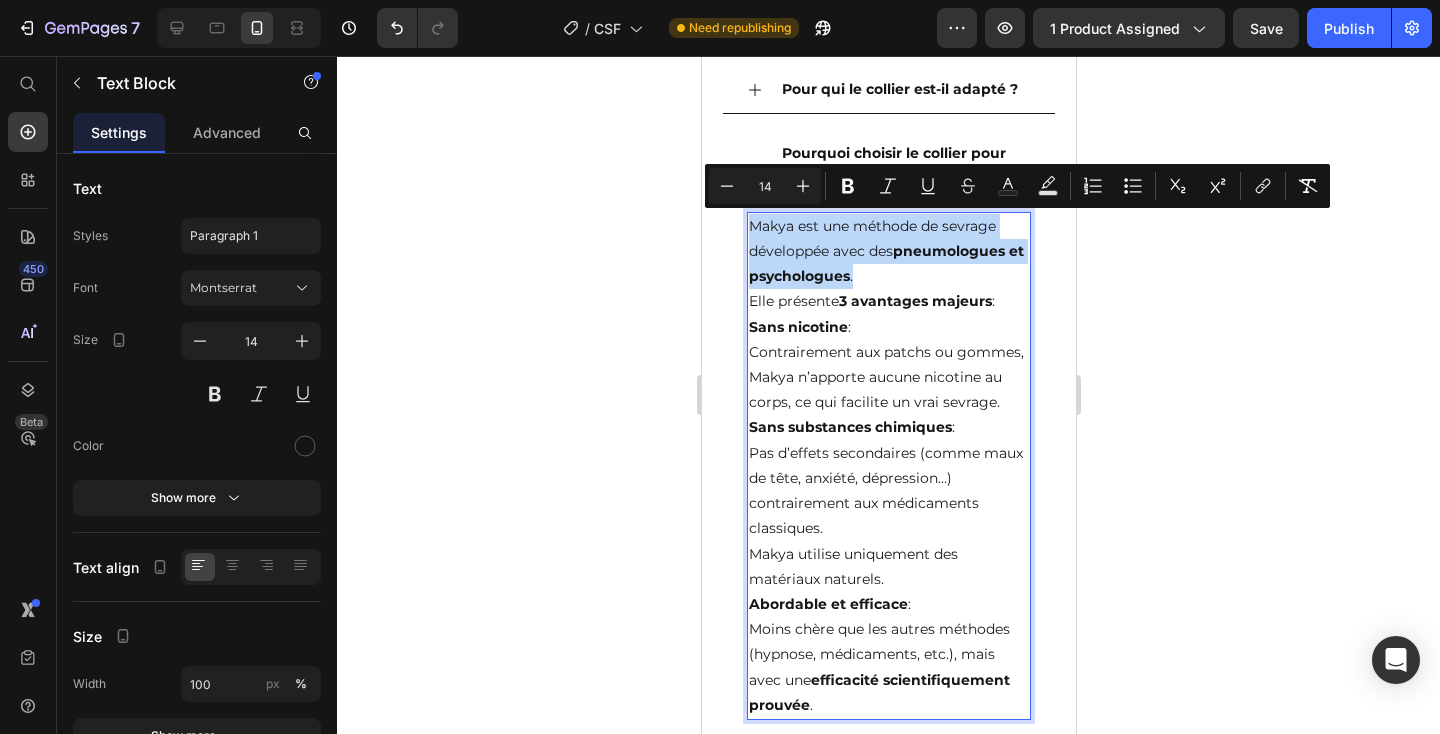 click on "pneumologues et psychologues" at bounding box center [885, 263] 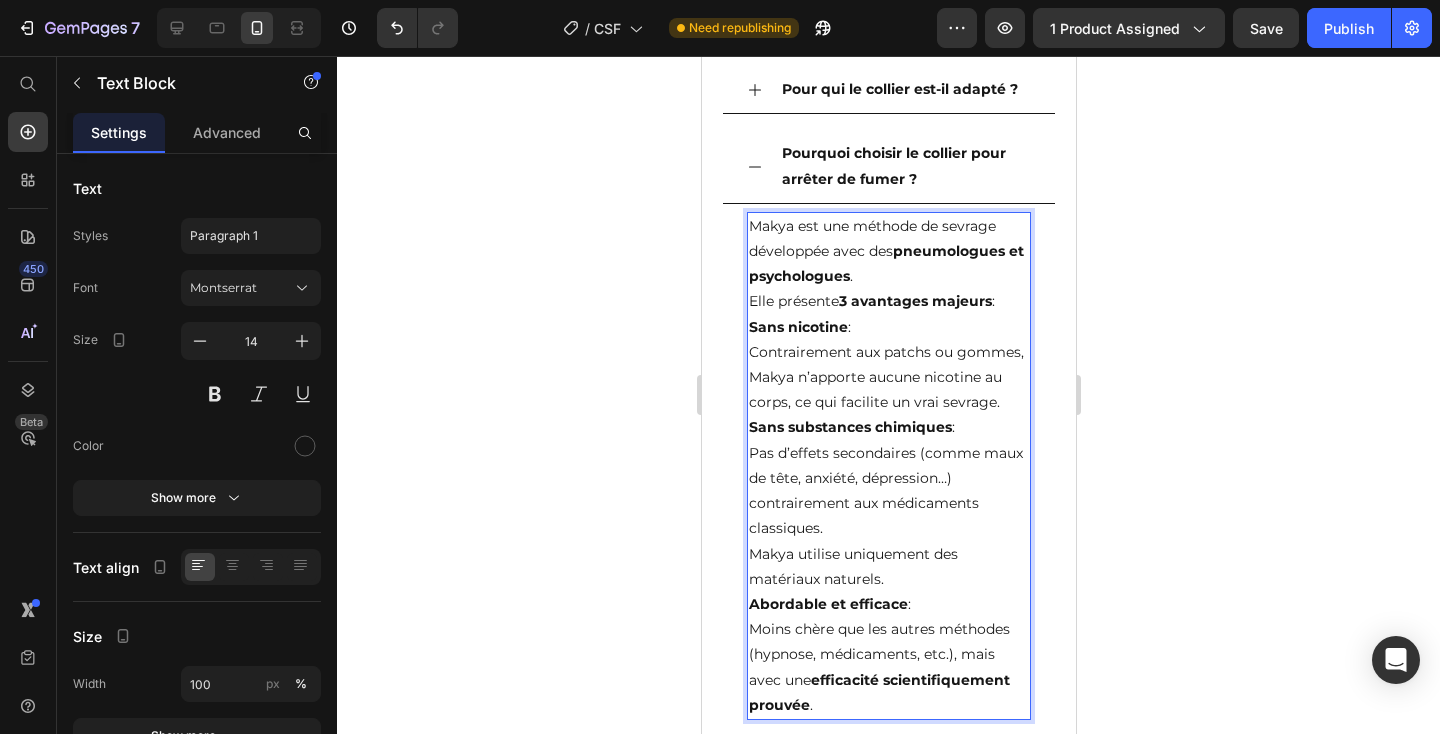 click on "Makya est une méthode de sevrage développée avec des  pneumologues et psychologues . Elle présente  3 avantages majeurs  :" at bounding box center [888, 264] 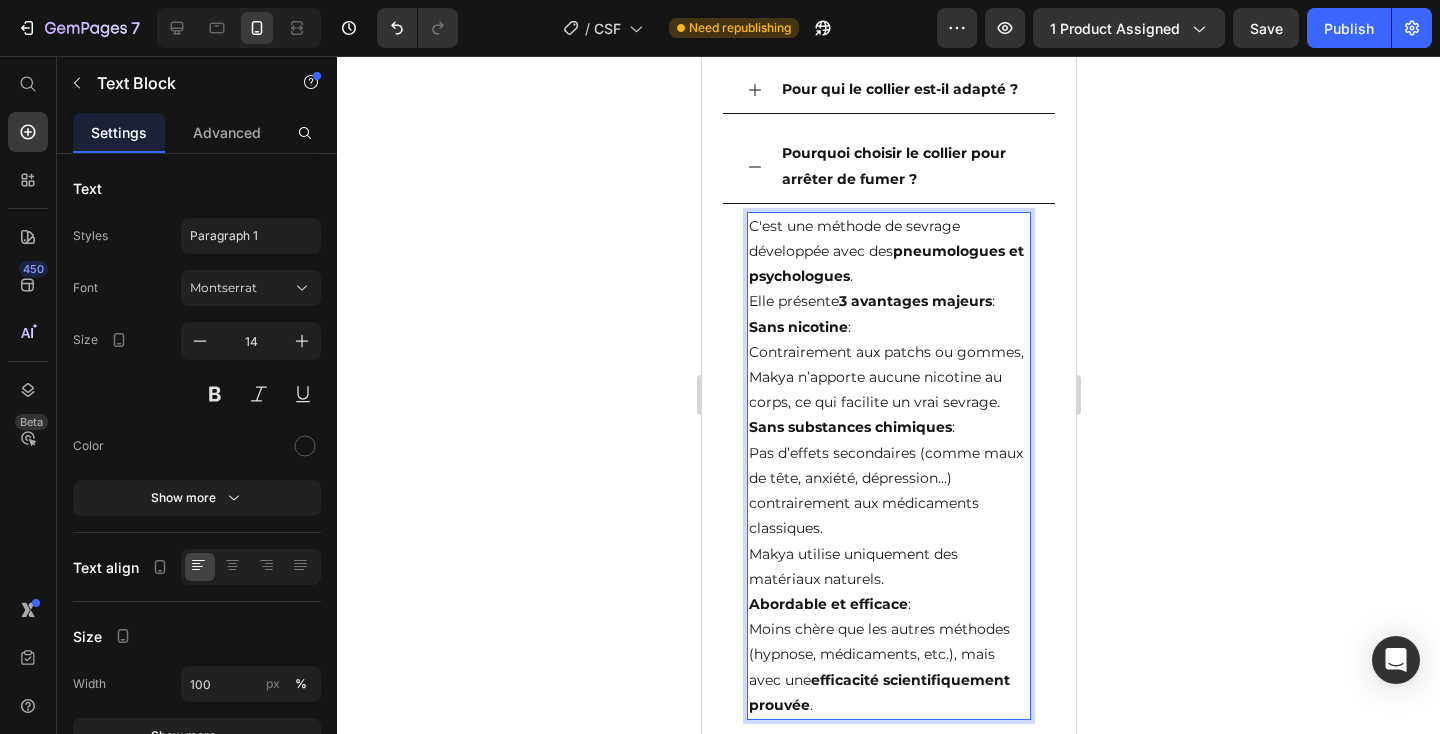 click on "C'est une méthode de sevrage développée avec des  pneumologues et psychologues . Elle présente  3 avantages majeurs  :" at bounding box center [888, 264] 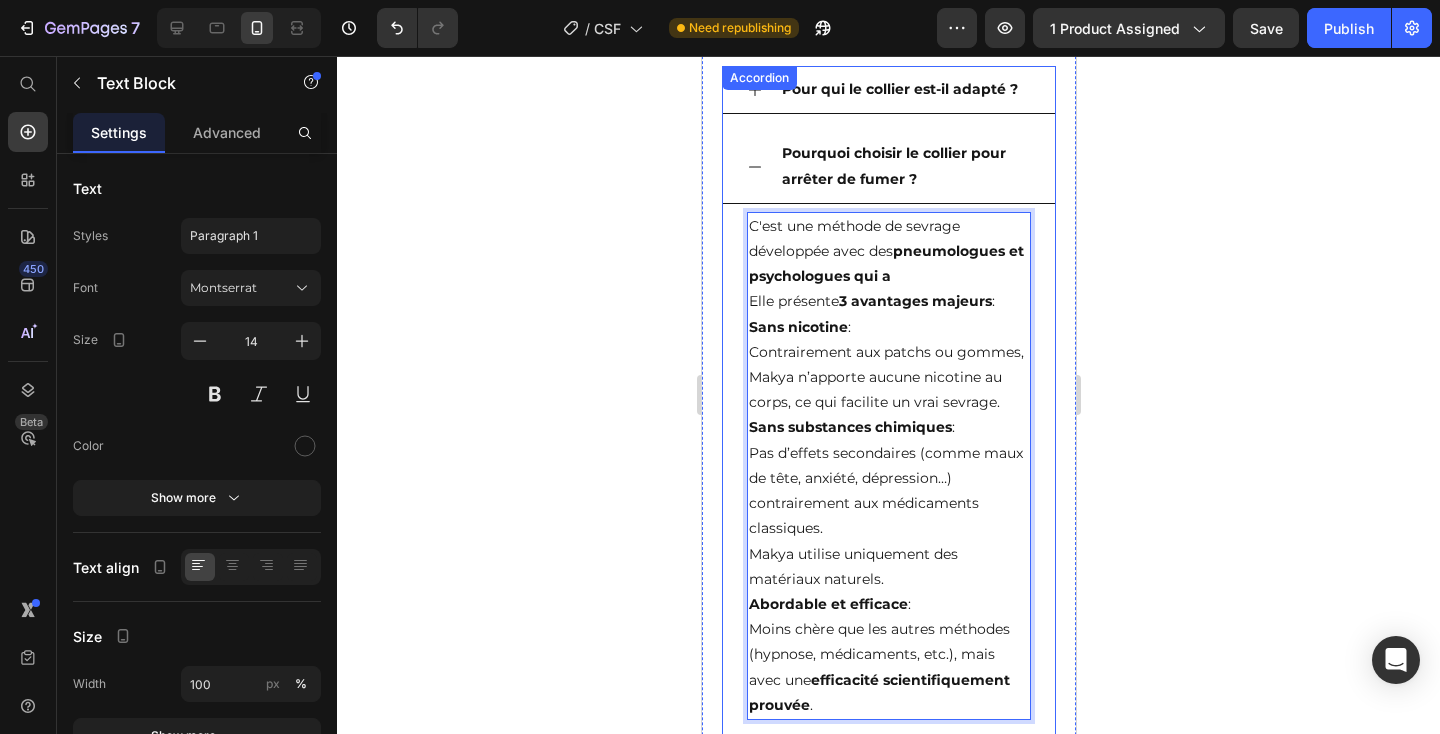 drag, startPoint x: 820, startPoint y: 301, endPoint x: 731, endPoint y: 302, distance: 89.005615 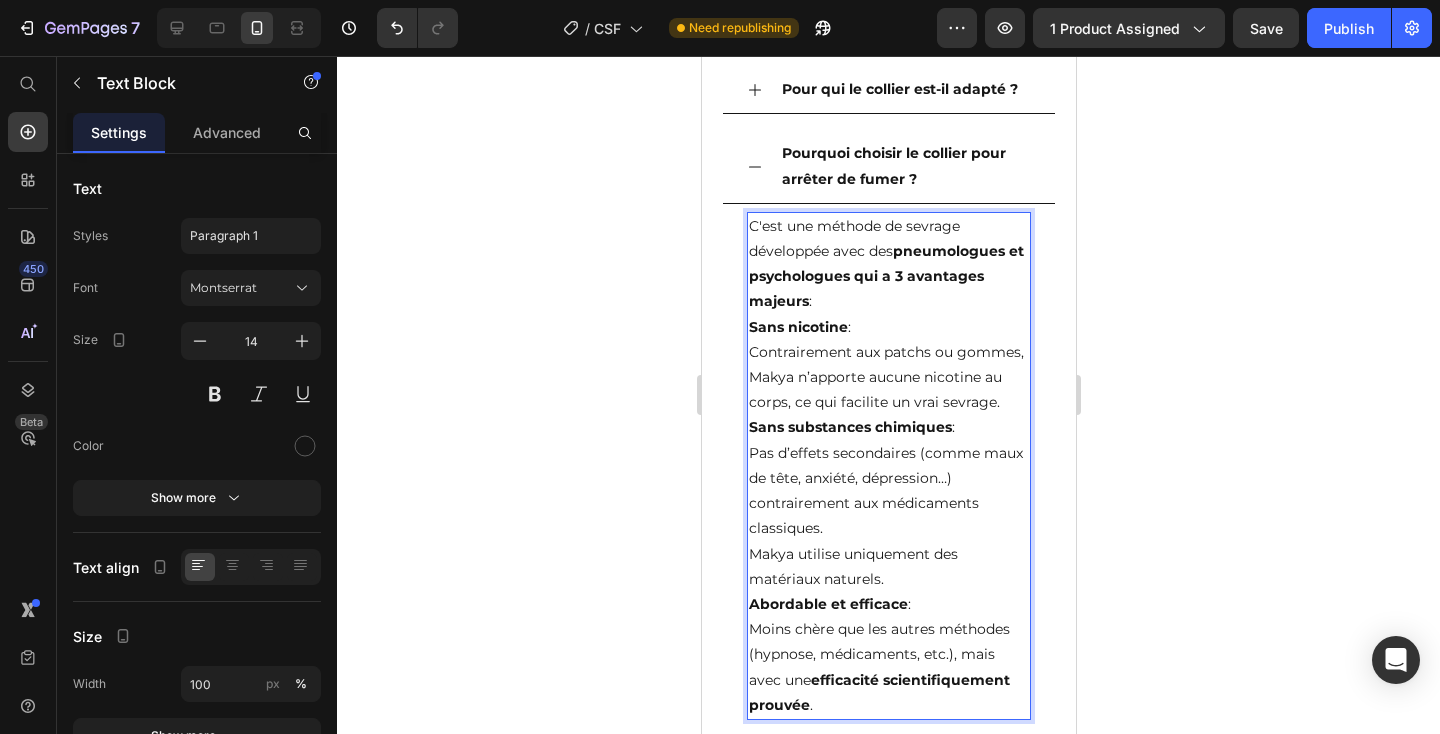 click on "C'est une méthode de sevrage développée avec des  pneumologues et psychologues qui a 3 avantages majeurs  :" at bounding box center [888, 264] 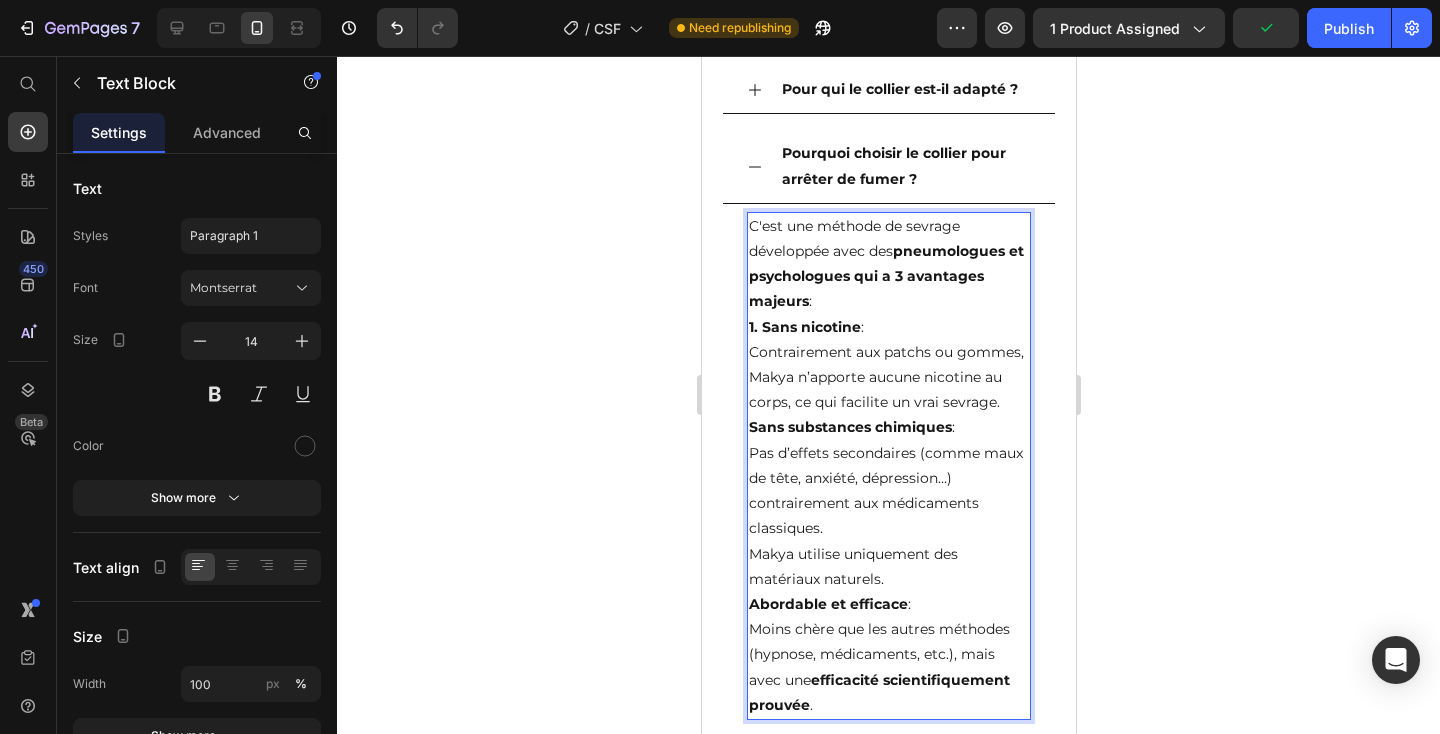 click on "1. Sans nicotine" at bounding box center (804, 327) 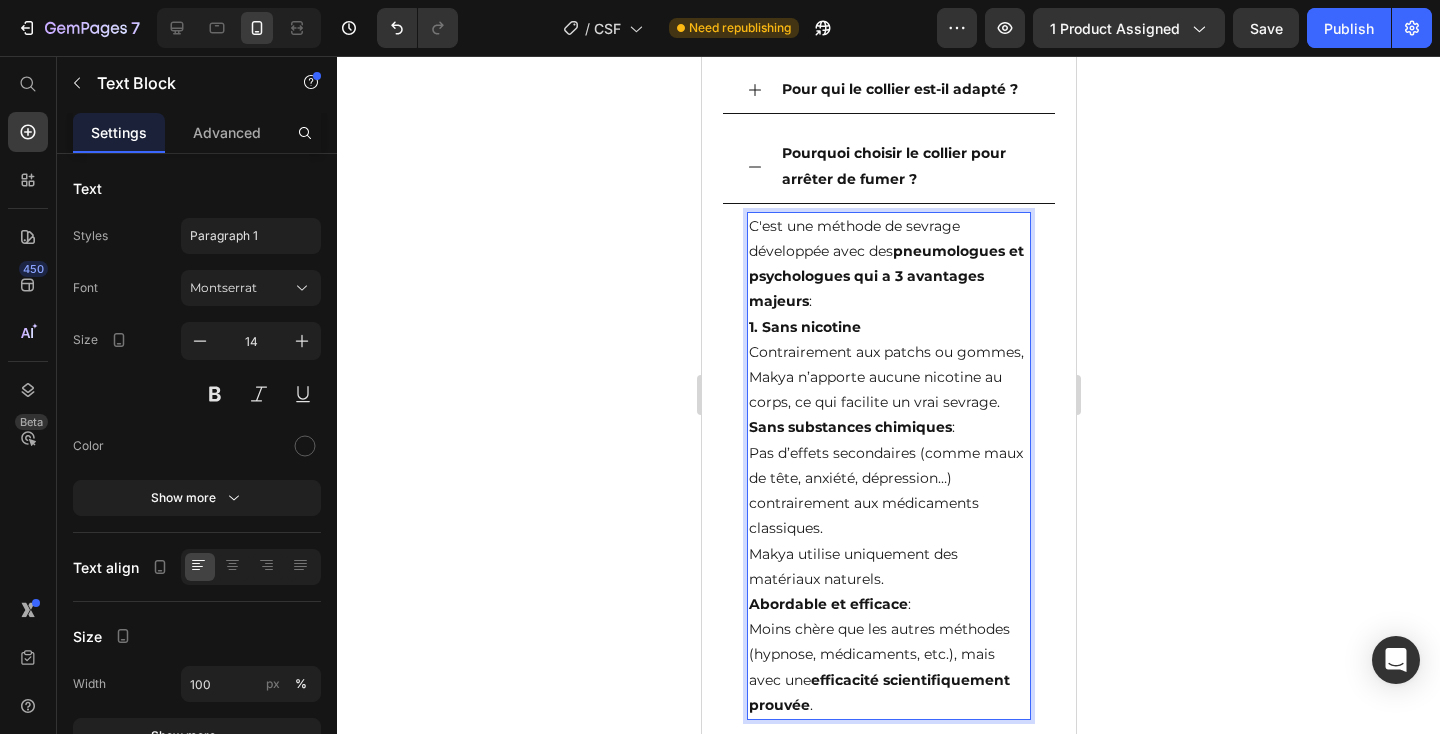 click on "1. Sans nicotine   Contrairement aux patchs ou gommes, Makya n’apporte aucune nicotine au corps, ce qui facilite un vrai sevrage." at bounding box center [888, 365] 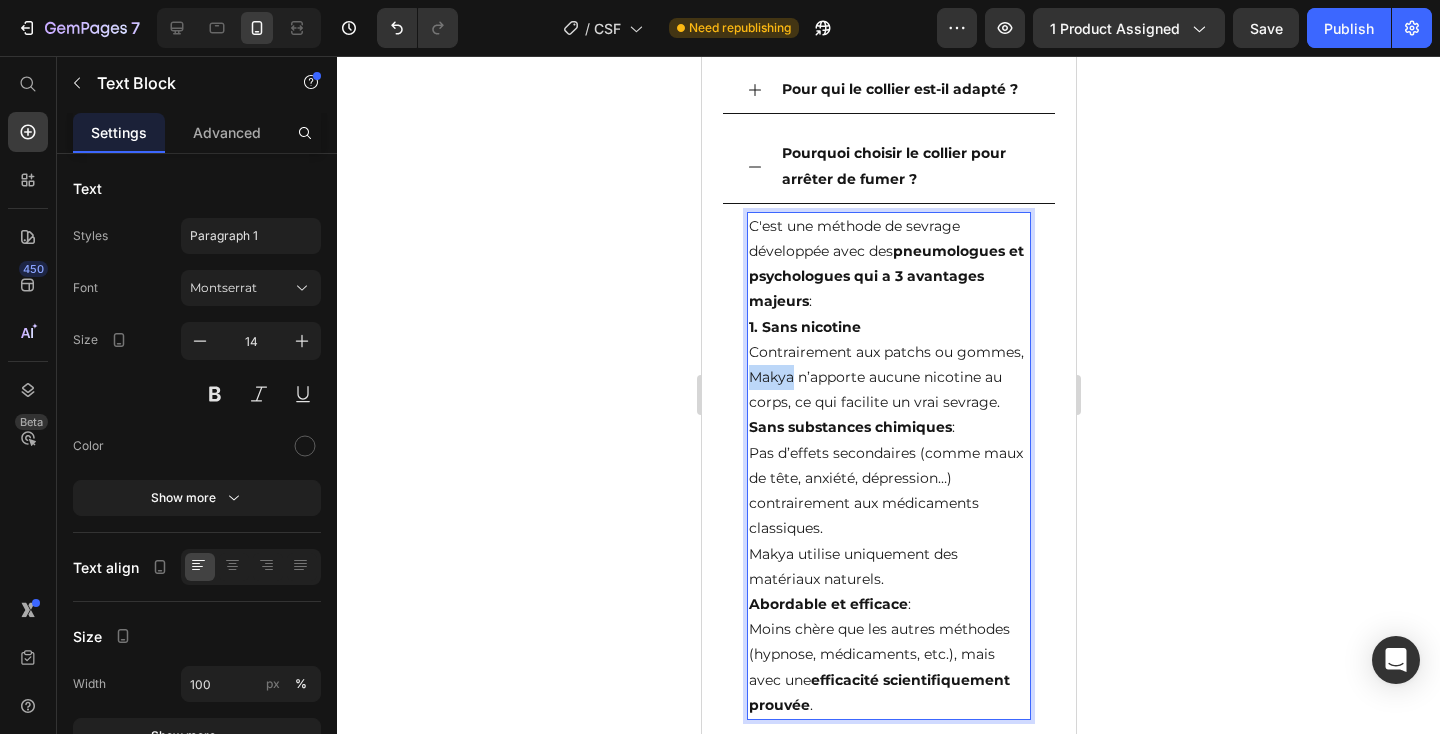 click on "1. Sans nicotine   Contrairement aux patchs ou gommes, Makya n’apporte aucune nicotine au corps, ce qui facilite un vrai sevrage." at bounding box center [888, 365] 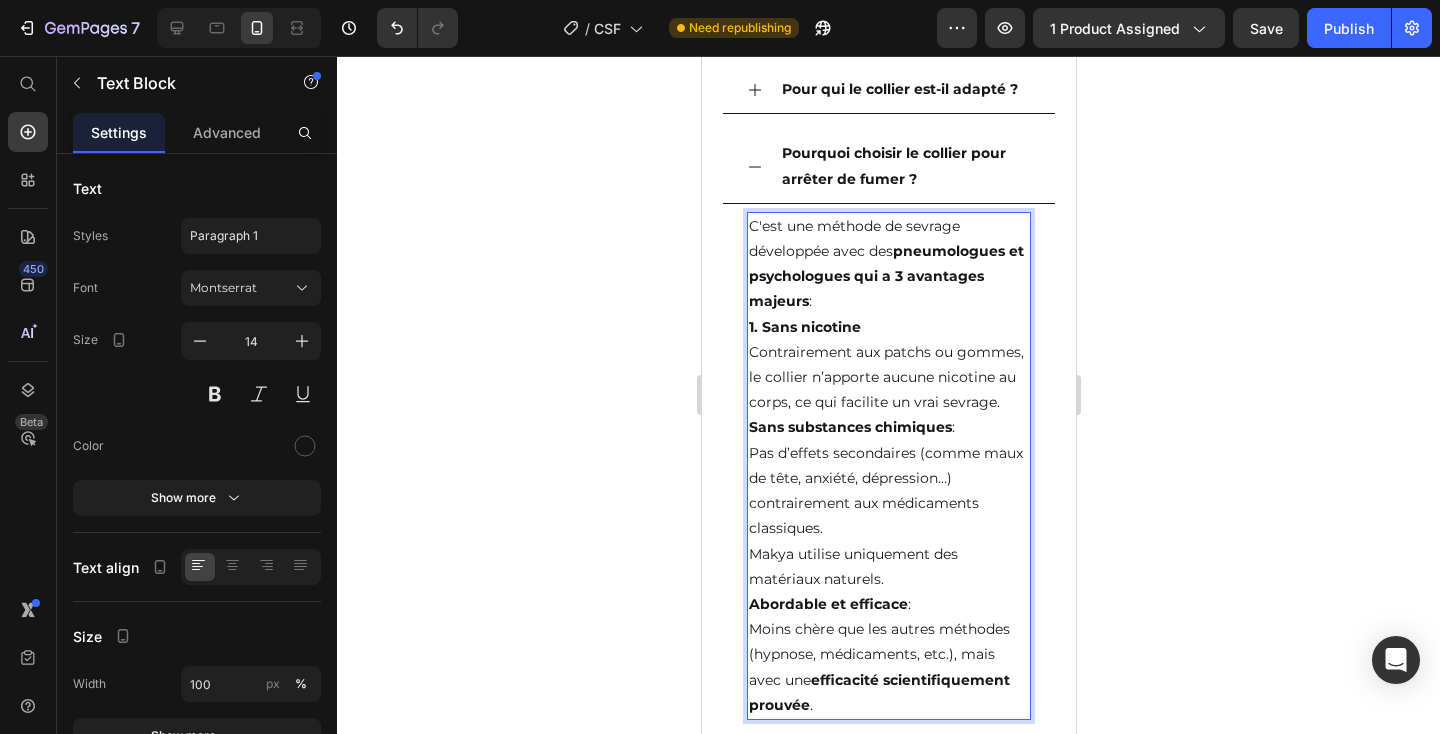 click on "1. Sans nicotine   Contrairement aux patchs ou gommes, le collier n’apporte aucune nicotine au corps, ce qui facilite un vrai sevrage." at bounding box center (888, 365) 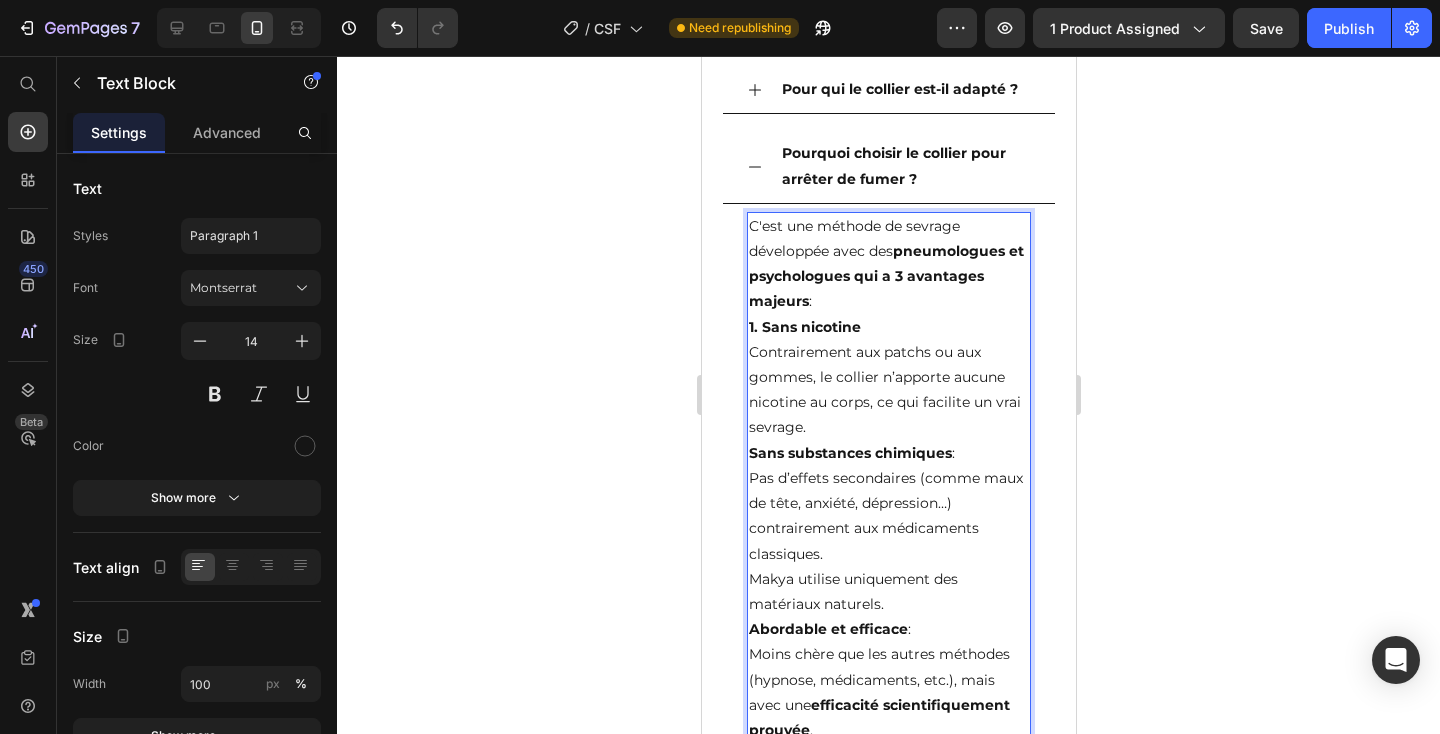 scroll, scrollTop: 4498, scrollLeft: 0, axis: vertical 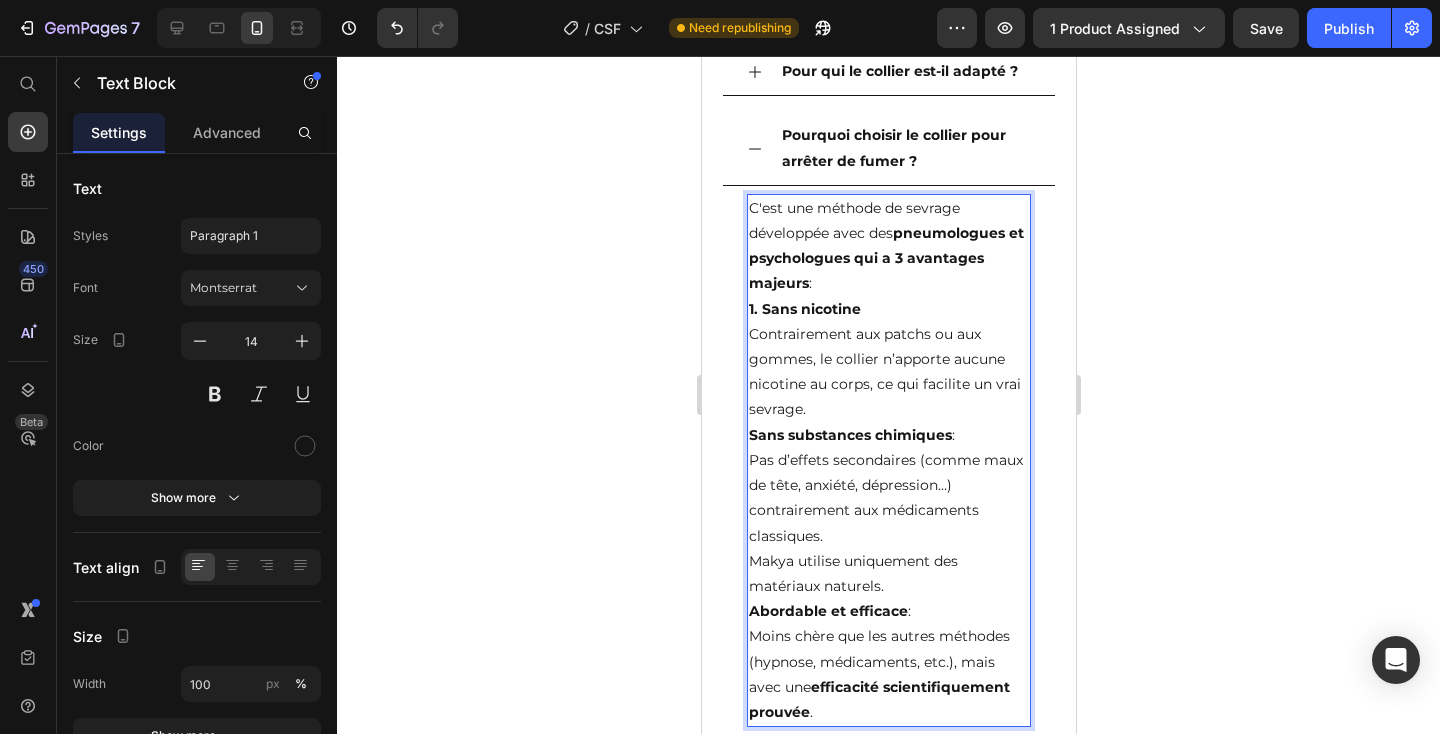 click on "1. Sans nicotine   Contrairement aux patchs ou aux gommes, le collier n’apporte aucune nicotine au corps, ce qui facilite un vrai sevrage." at bounding box center [888, 360] 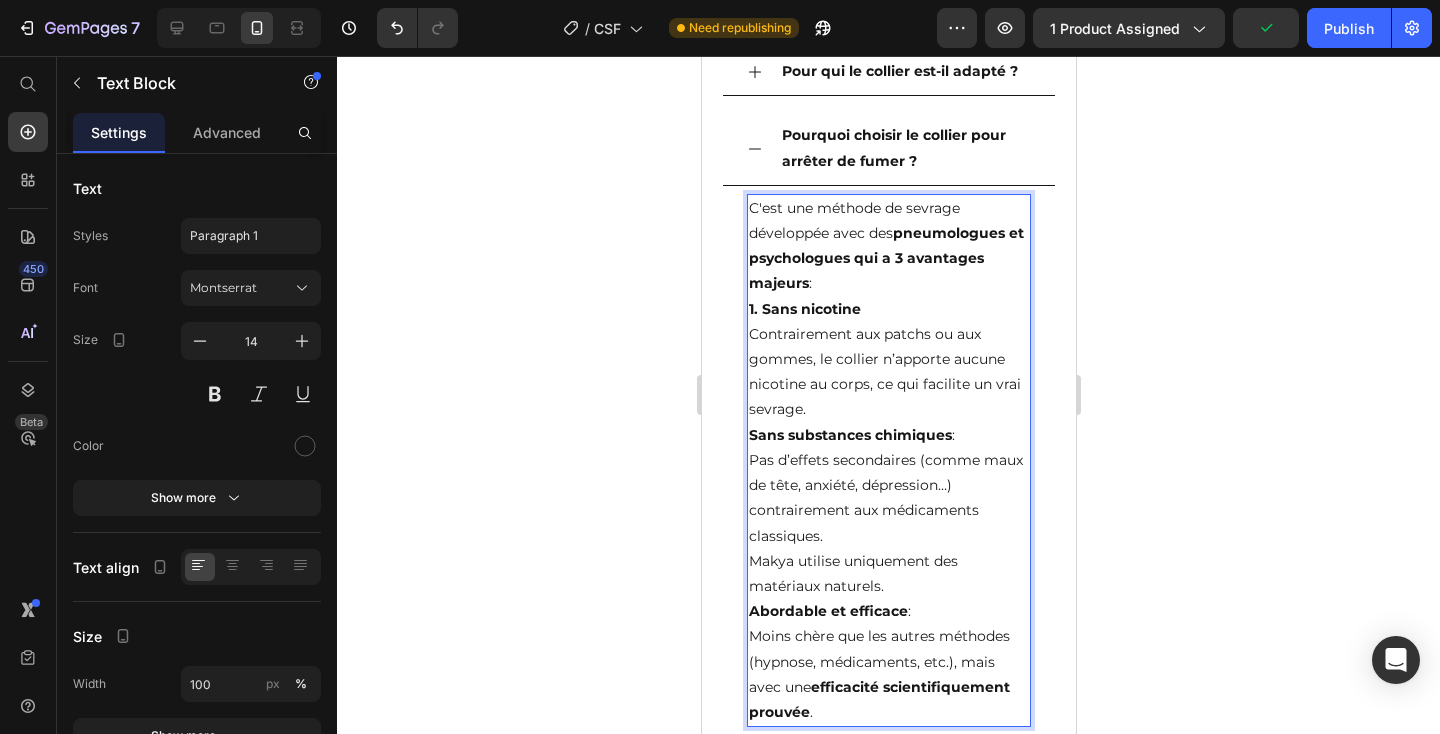 scroll, scrollTop: 4514, scrollLeft: 0, axis: vertical 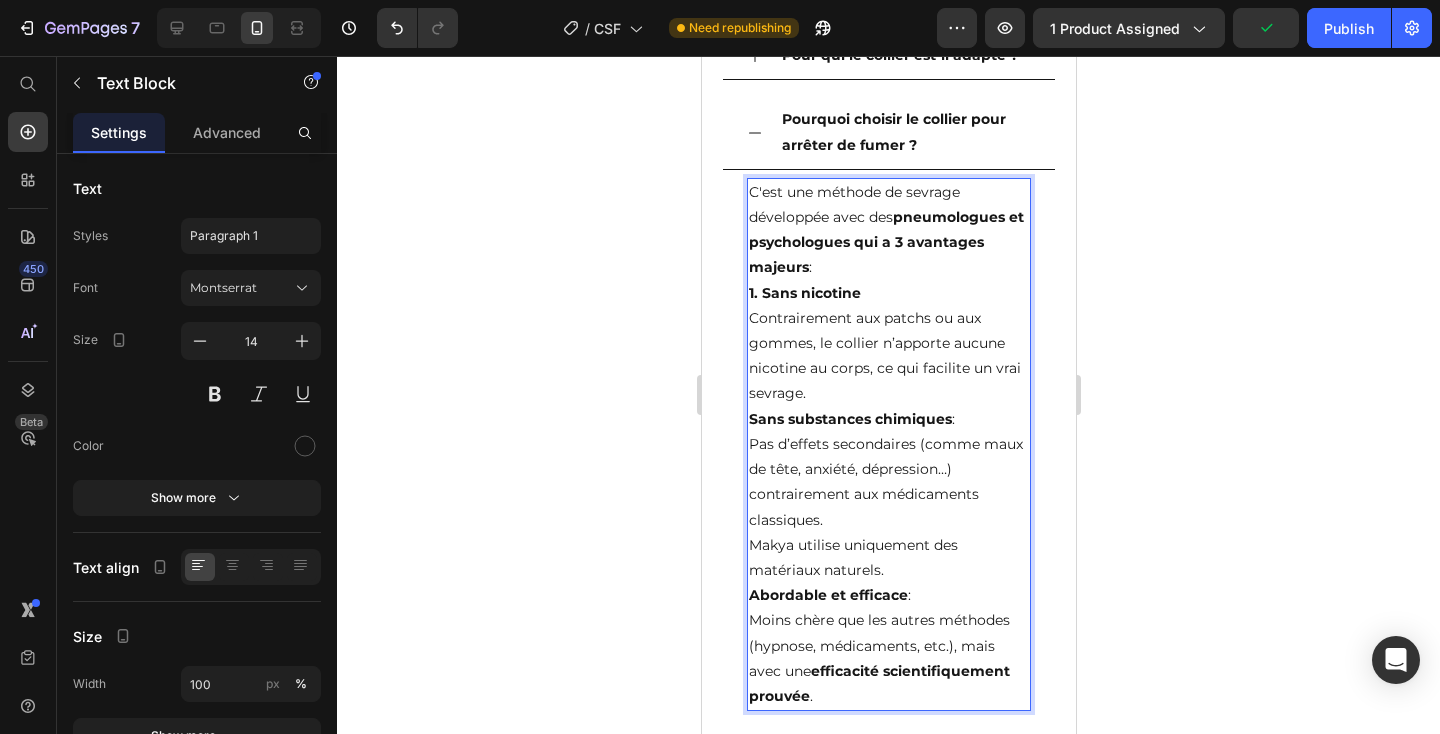 click on "Sans substances chimiques" at bounding box center (849, 419) 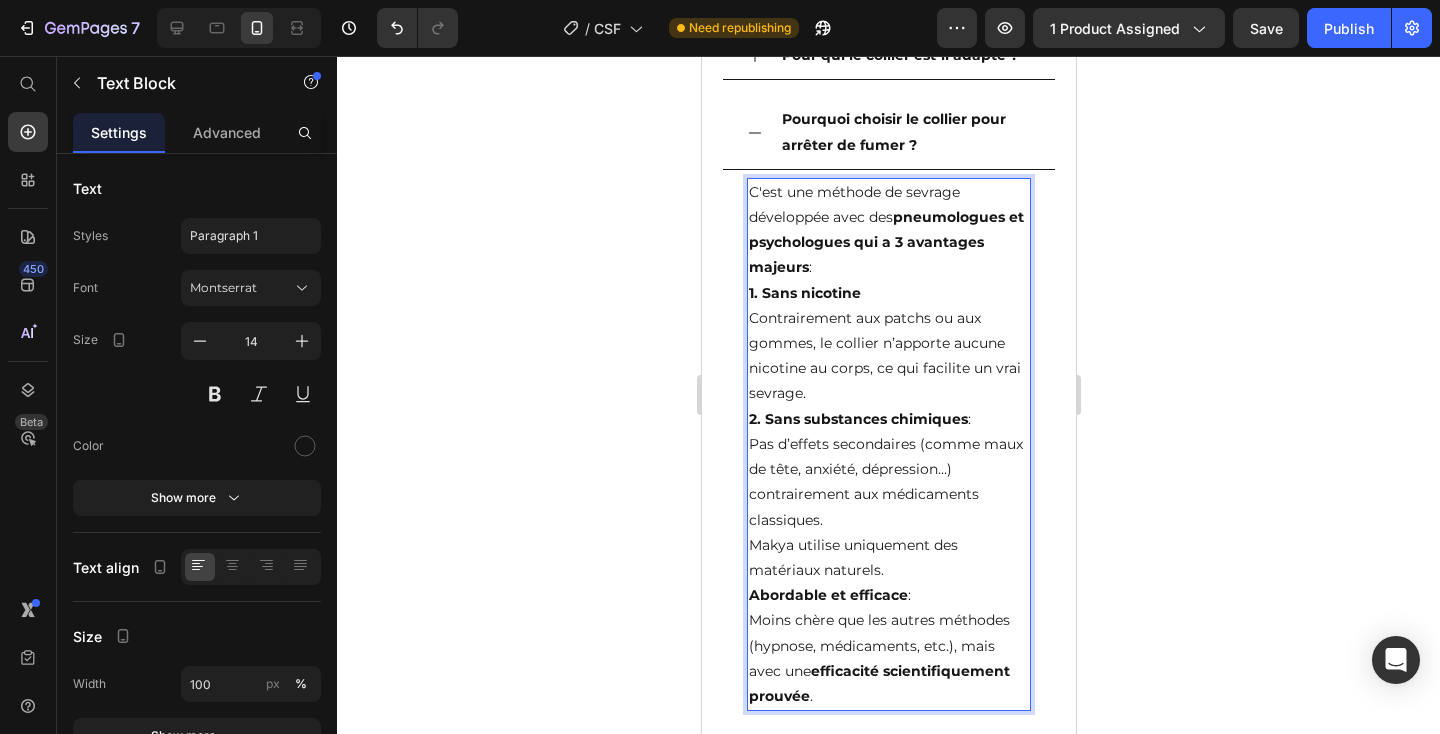 click on "2. Sans substances chimiques  : Pas d’effets secondaires (comme maux de tête, anxiété, dépression…) contrairement aux médicaments classiques. Makya utilise uniquement des matériaux naturels." at bounding box center [888, 495] 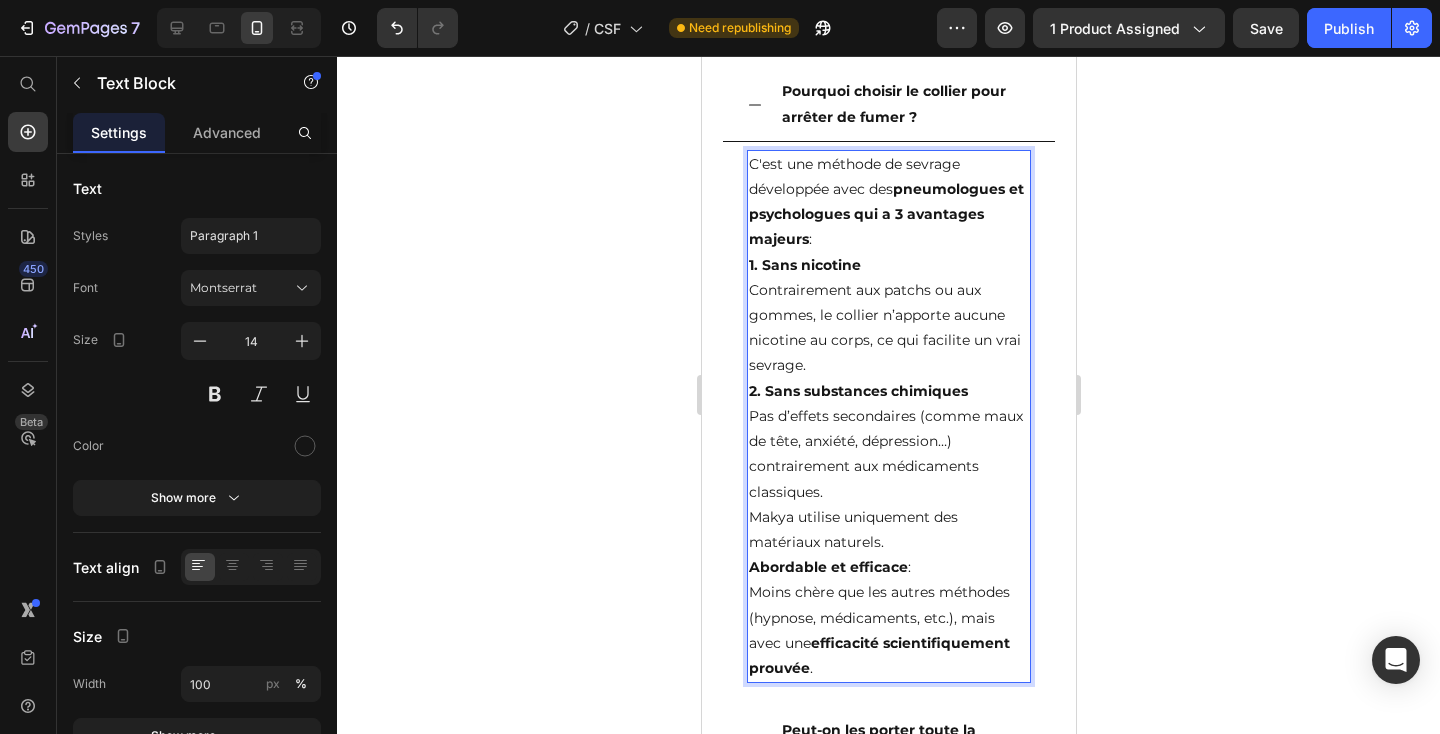 scroll, scrollTop: 4554, scrollLeft: 0, axis: vertical 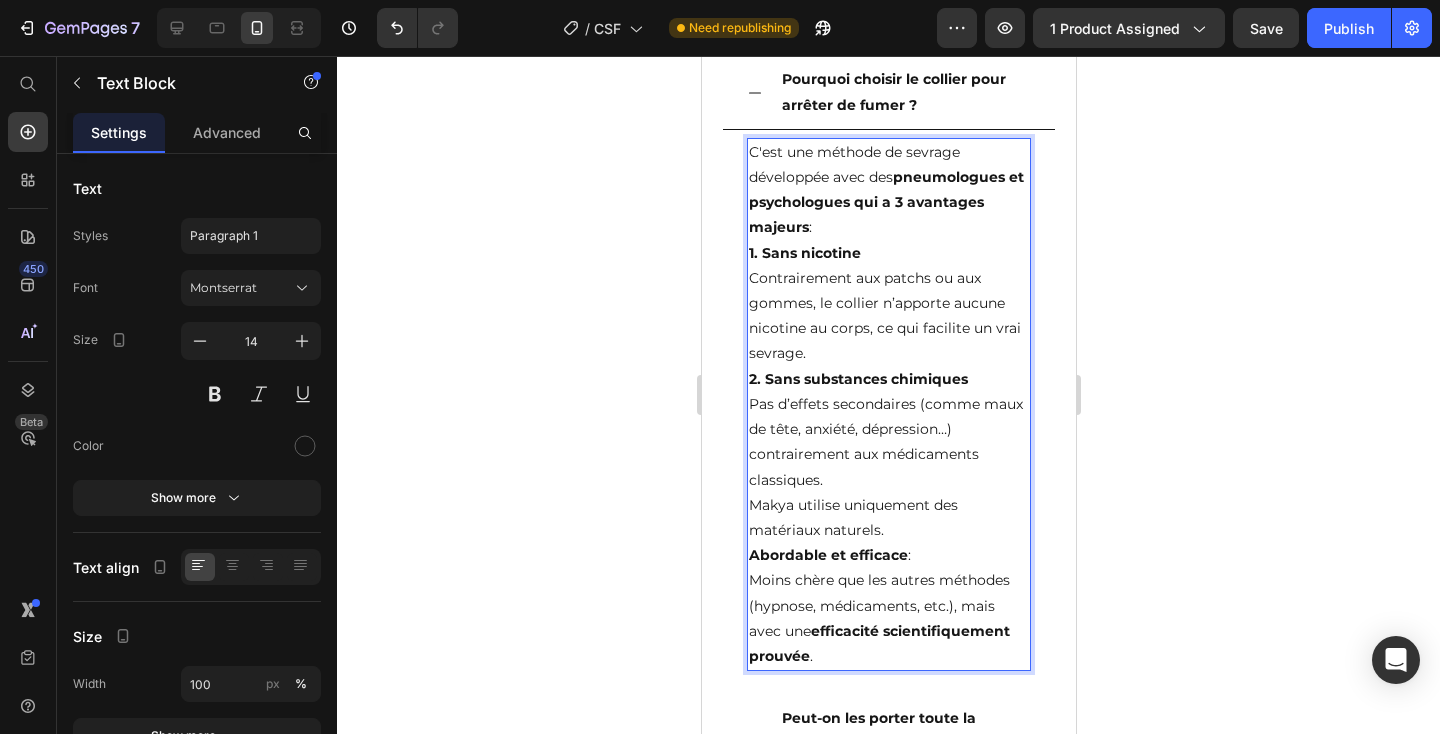 click on "2. Sans substances chimiques Pas d’effets secondaires (comme maux de tête, anxiété, dépression…) contrairement aux médicaments classiques. Makya utilise uniquement des matériaux naturels." at bounding box center [888, 455] 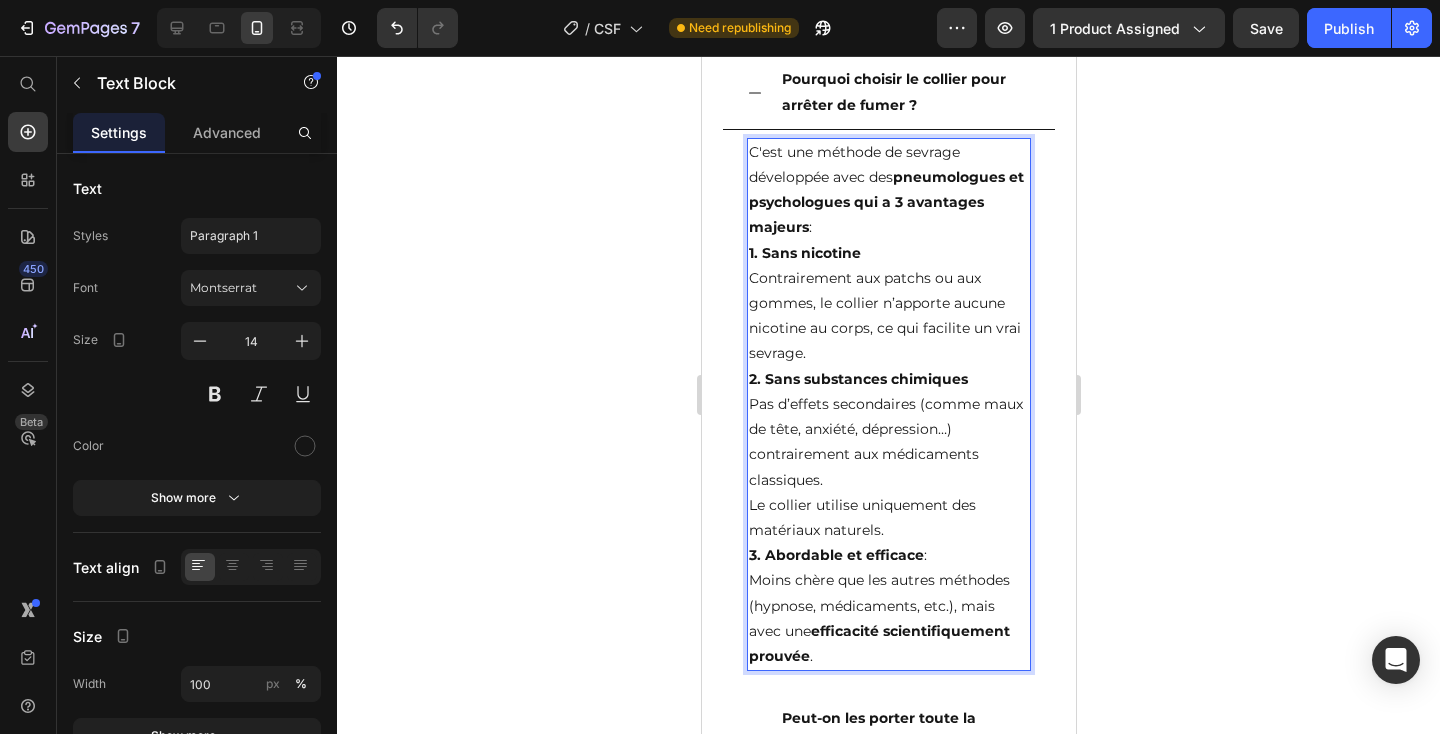 click on "3. Abordable et efficace  : Moins chère que les autres méthodes (hypnose, médicaments, etc.), mais avec une  efficacité scientifiquement prouvée ." at bounding box center (888, 606) 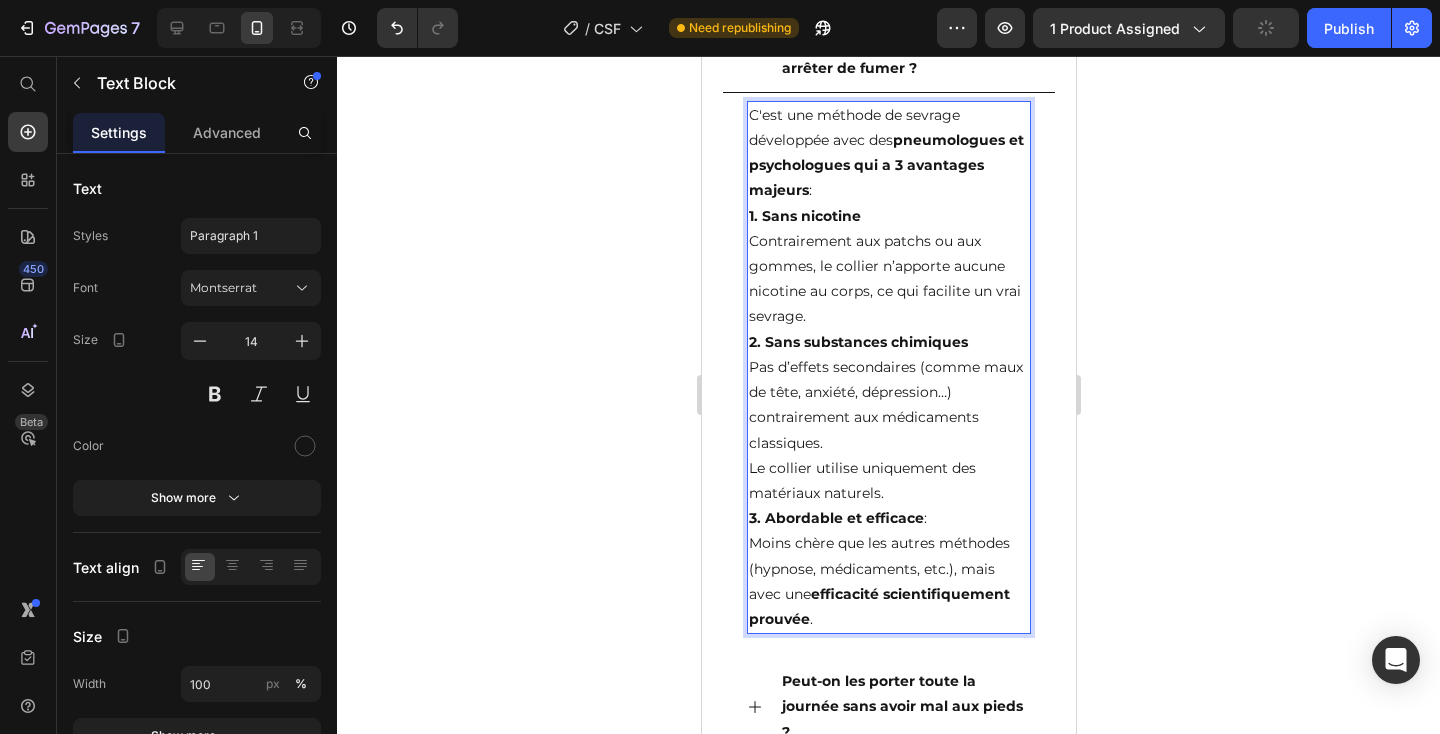 click on "3. Abordable et efficace : Moins chère que les autres méthodes (hypnose, médicaments, etc.), mais avec une  efficacité scientifiquement prouvée ." at bounding box center (888, 569) 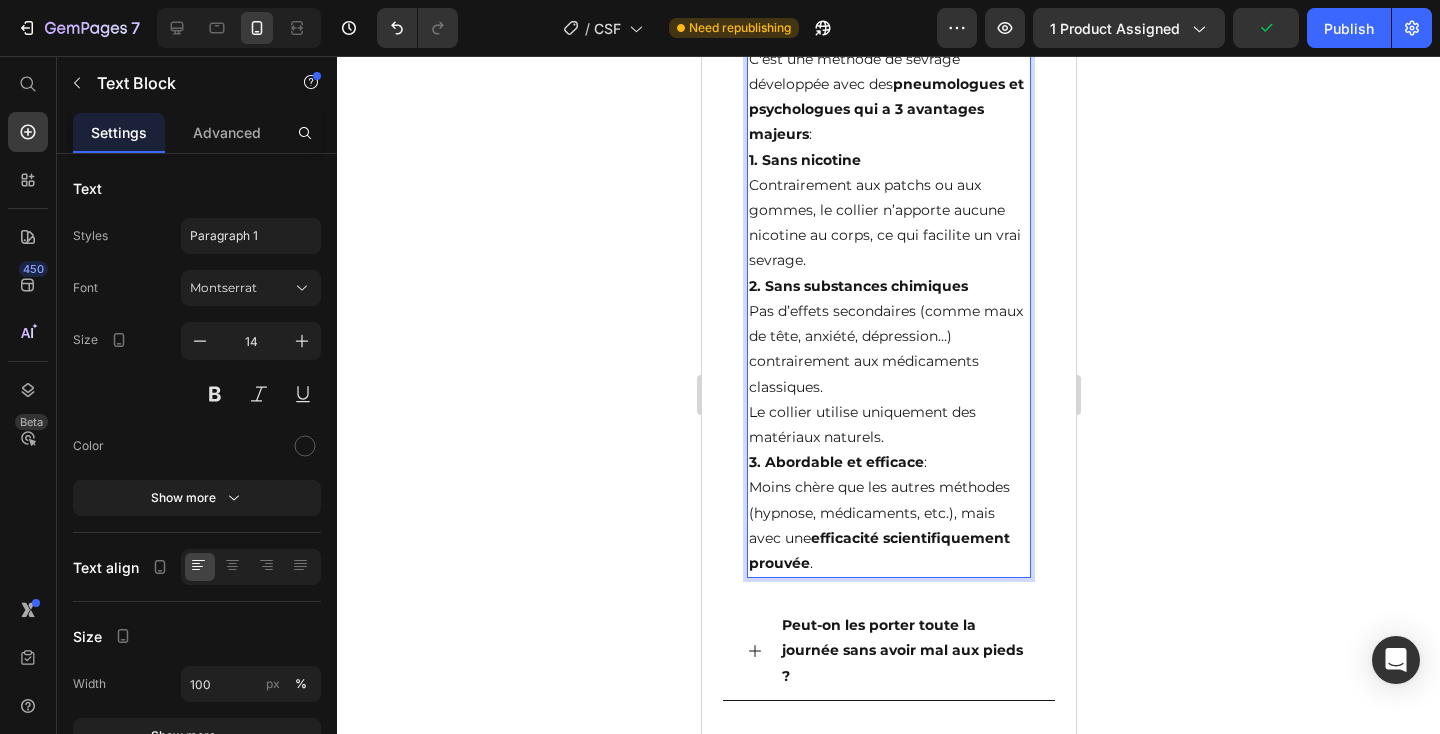 scroll, scrollTop: 4671, scrollLeft: 0, axis: vertical 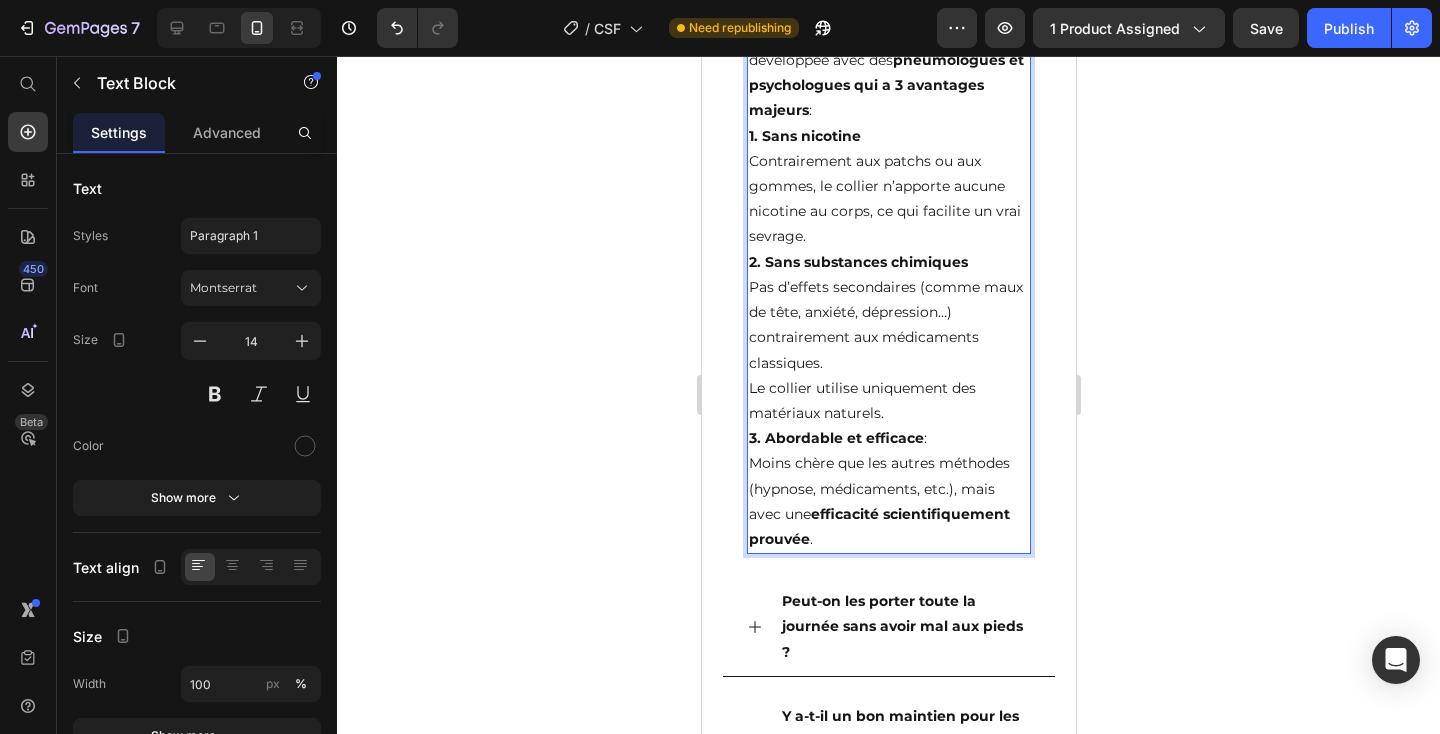 click on "3. Abordable et efficace : Moins chère que les autres méthodes (hypnose, médicaments, etc.), mais avec une  efficacité scientifiquement prouvée ." at bounding box center [888, 489] 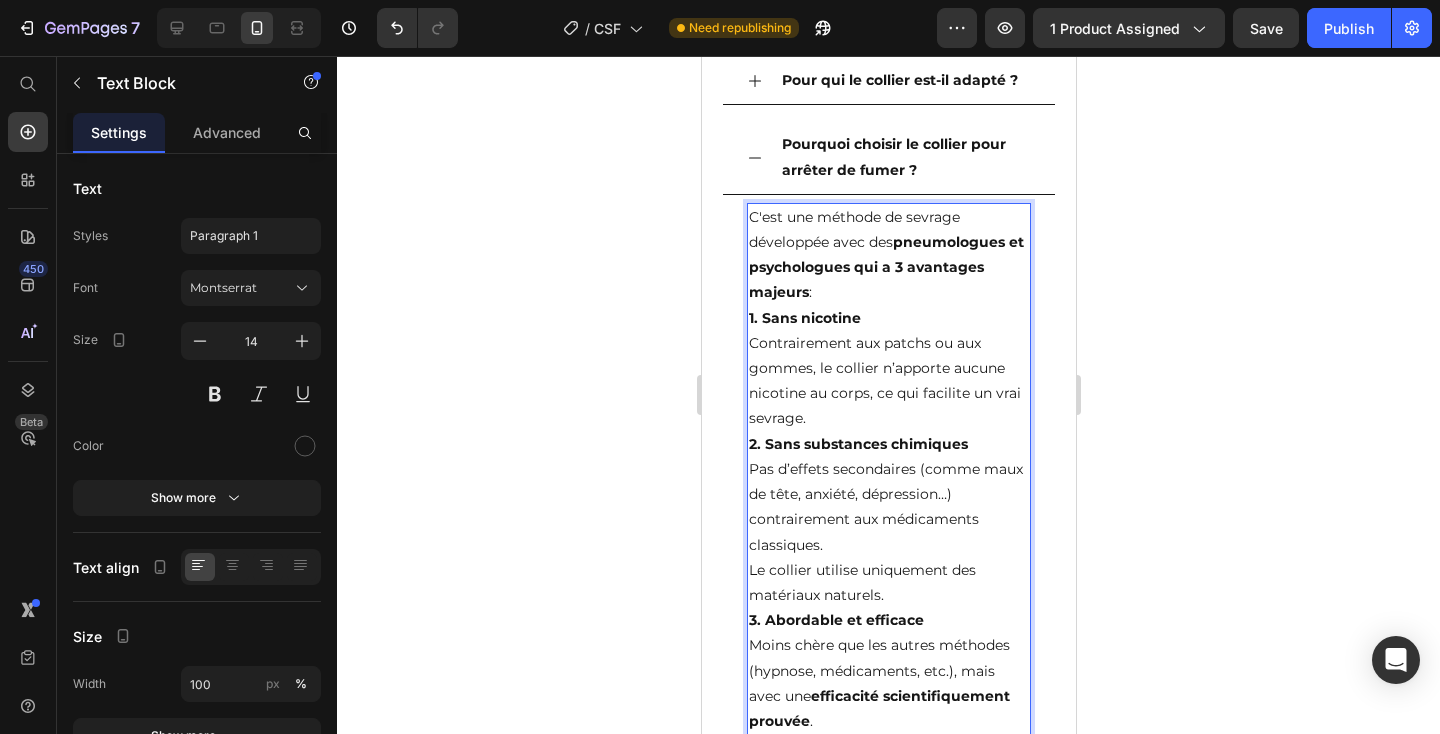 scroll, scrollTop: 4487, scrollLeft: 0, axis: vertical 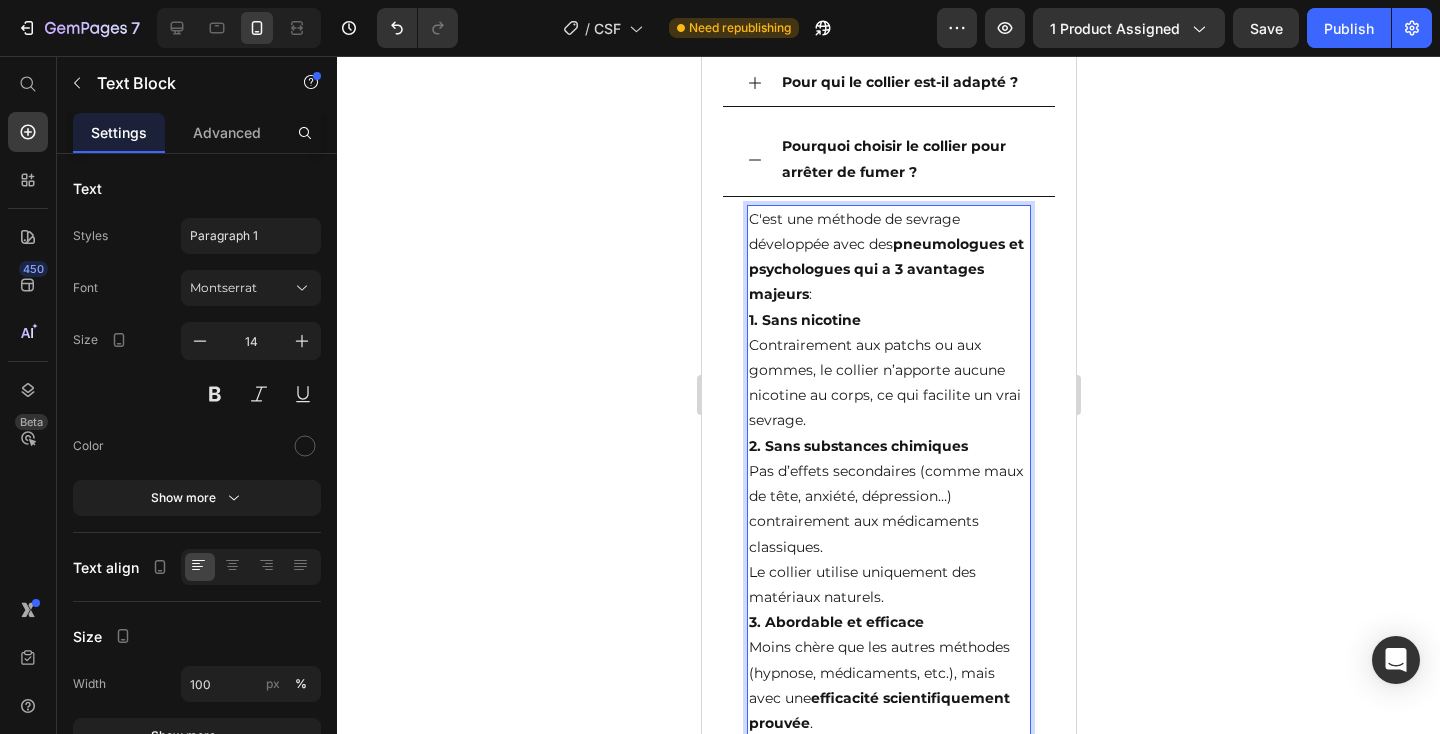 click on "Publish" at bounding box center (1349, 28) 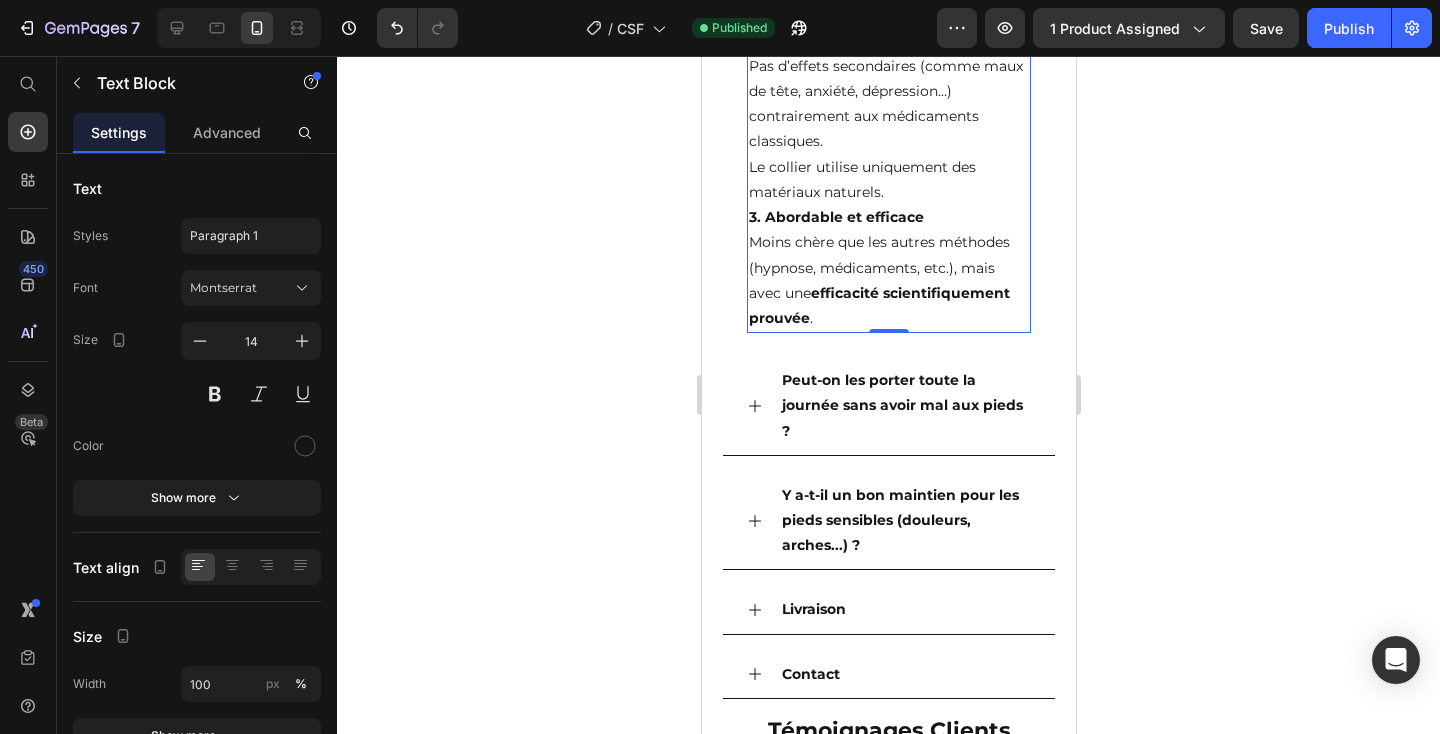 scroll, scrollTop: 4927, scrollLeft: 0, axis: vertical 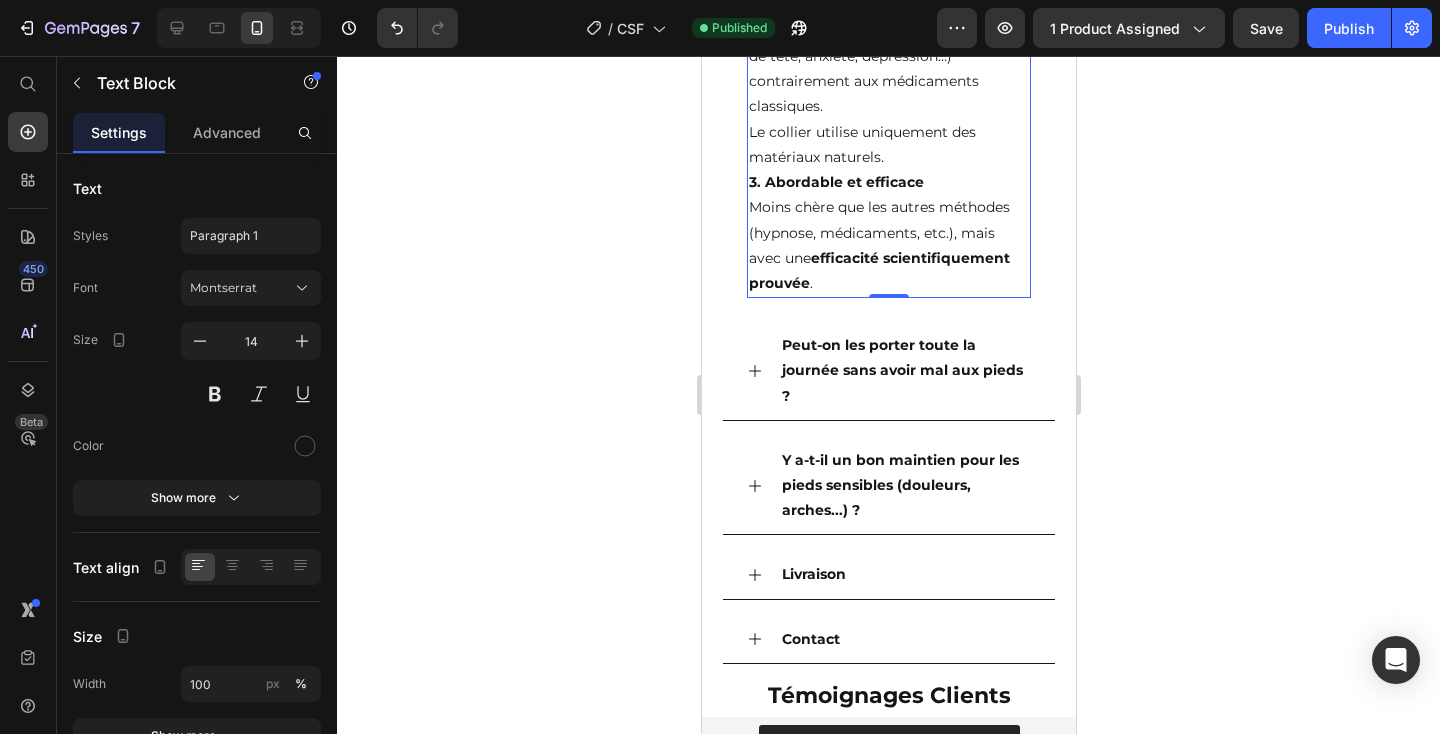 click on "Peut-on les porter toute la journée sans avoir mal aux pieds ?" at bounding box center [904, 371] 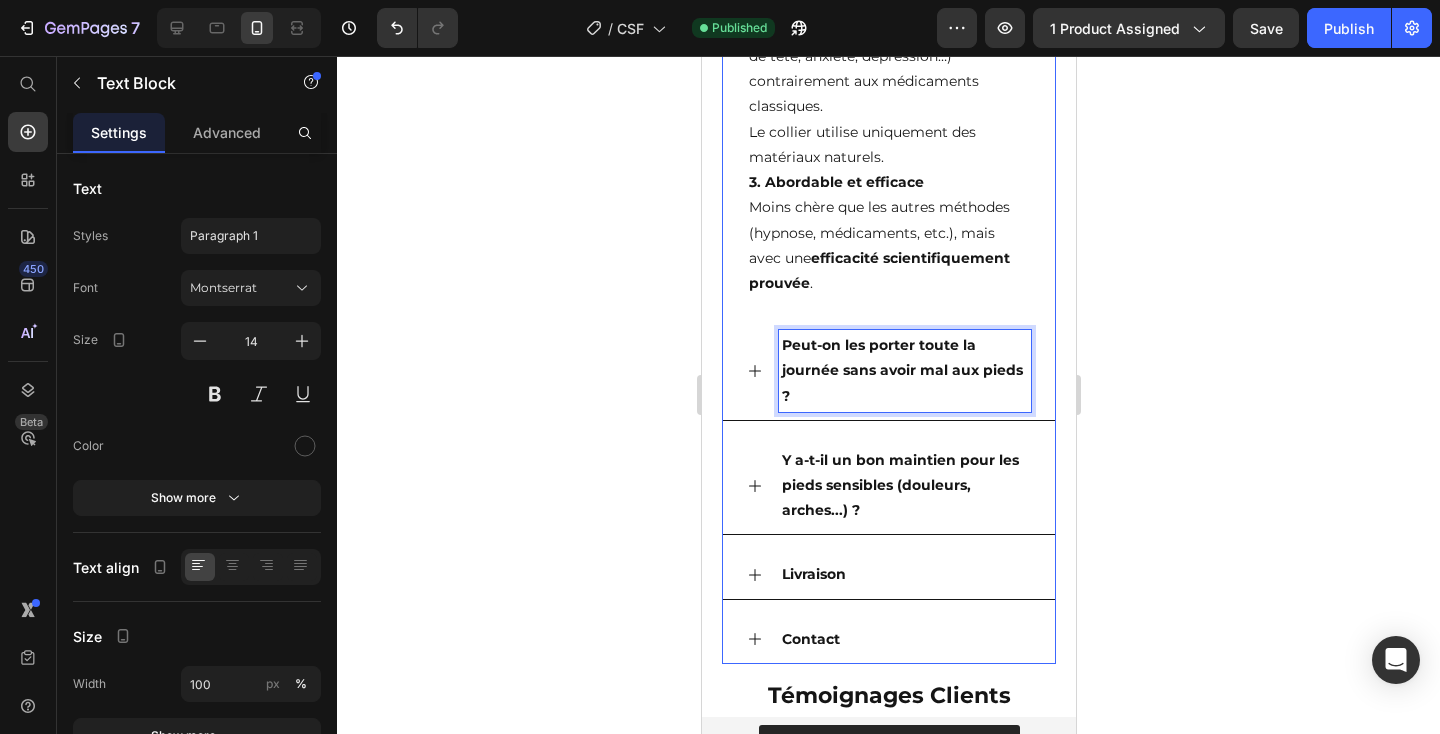click on "Peut-on les porter toute la journée sans avoir mal aux pieds ?" at bounding box center [904, 371] 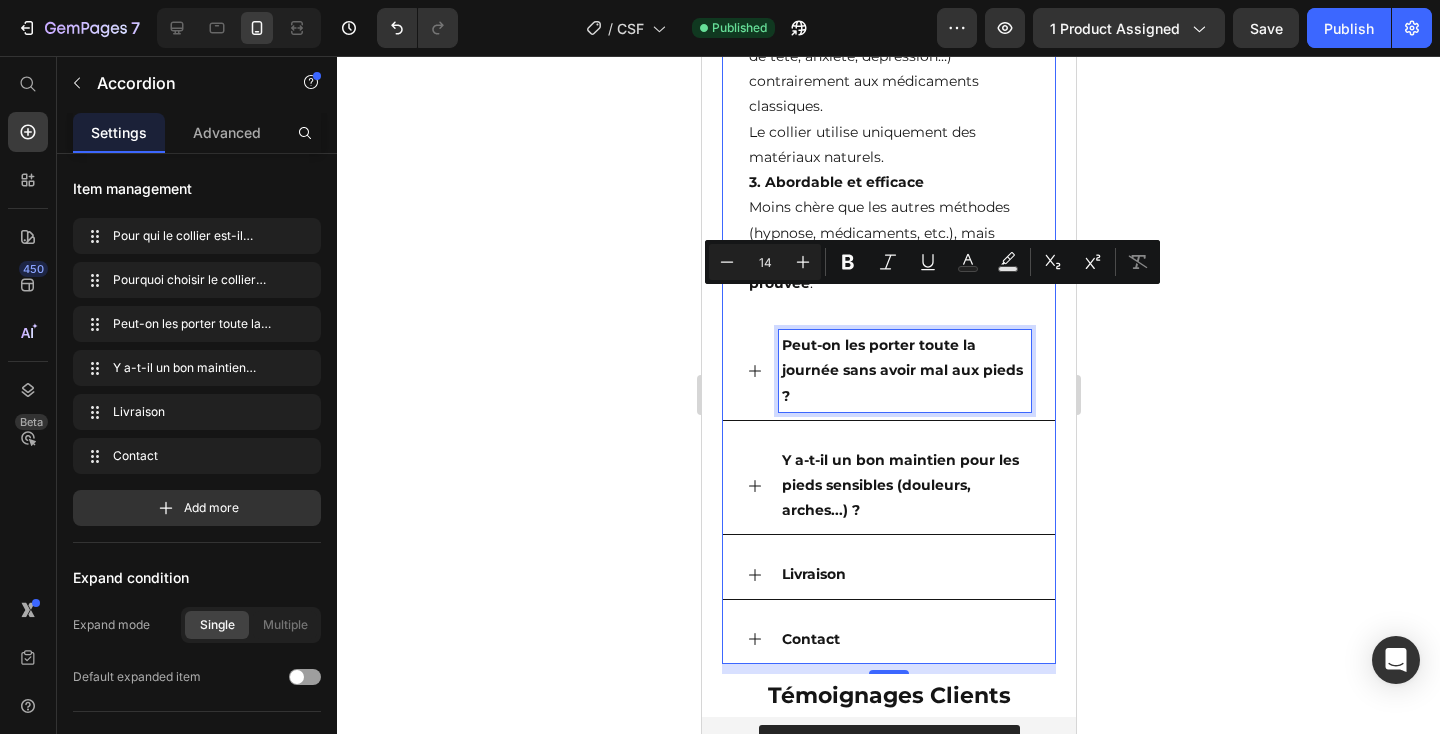 scroll, scrollTop: 0, scrollLeft: 0, axis: both 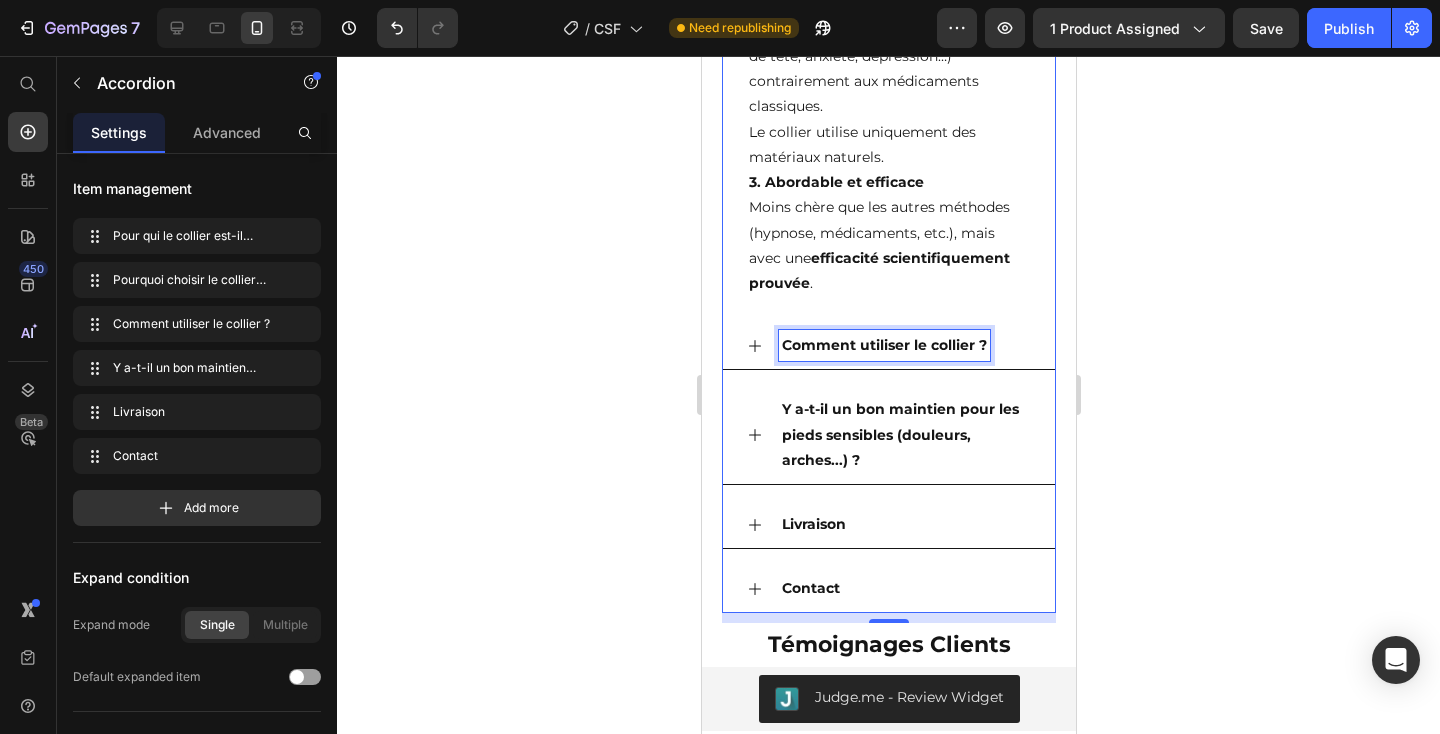 click on "3. Abordable et efficace Moins chère que les autres méthodes (hypnose, médicaments, etc.), mais avec une  efficacité scientifiquement prouvée ." at bounding box center (888, 233) 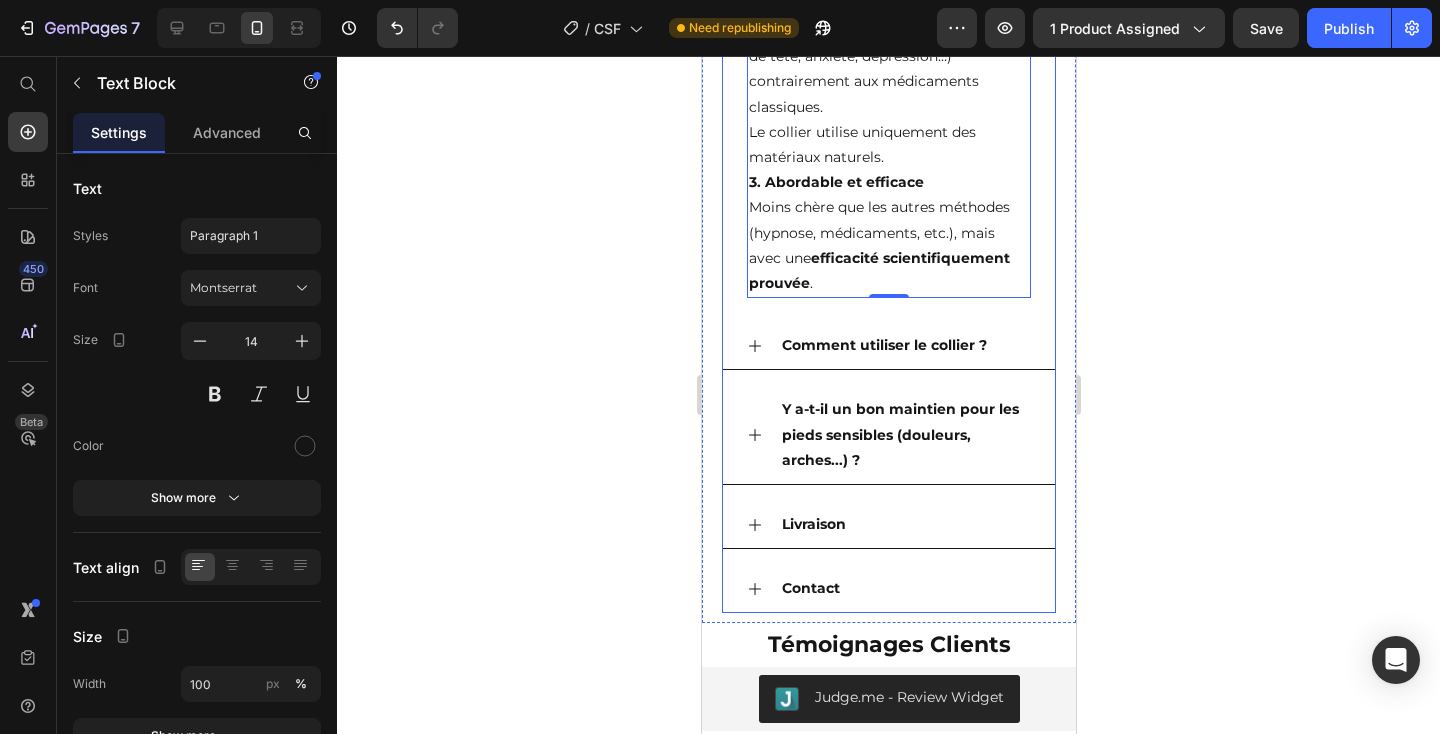 scroll, scrollTop: 4715, scrollLeft: 0, axis: vertical 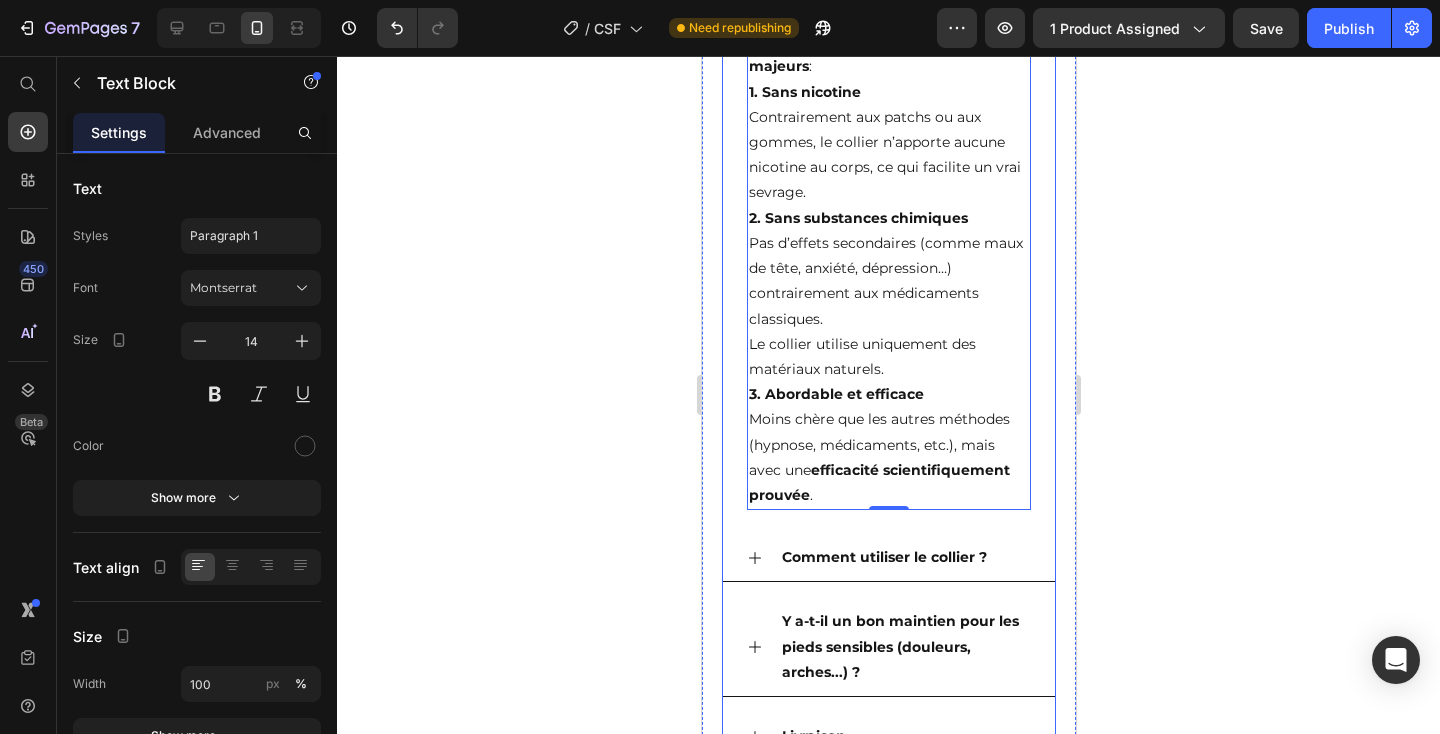 click 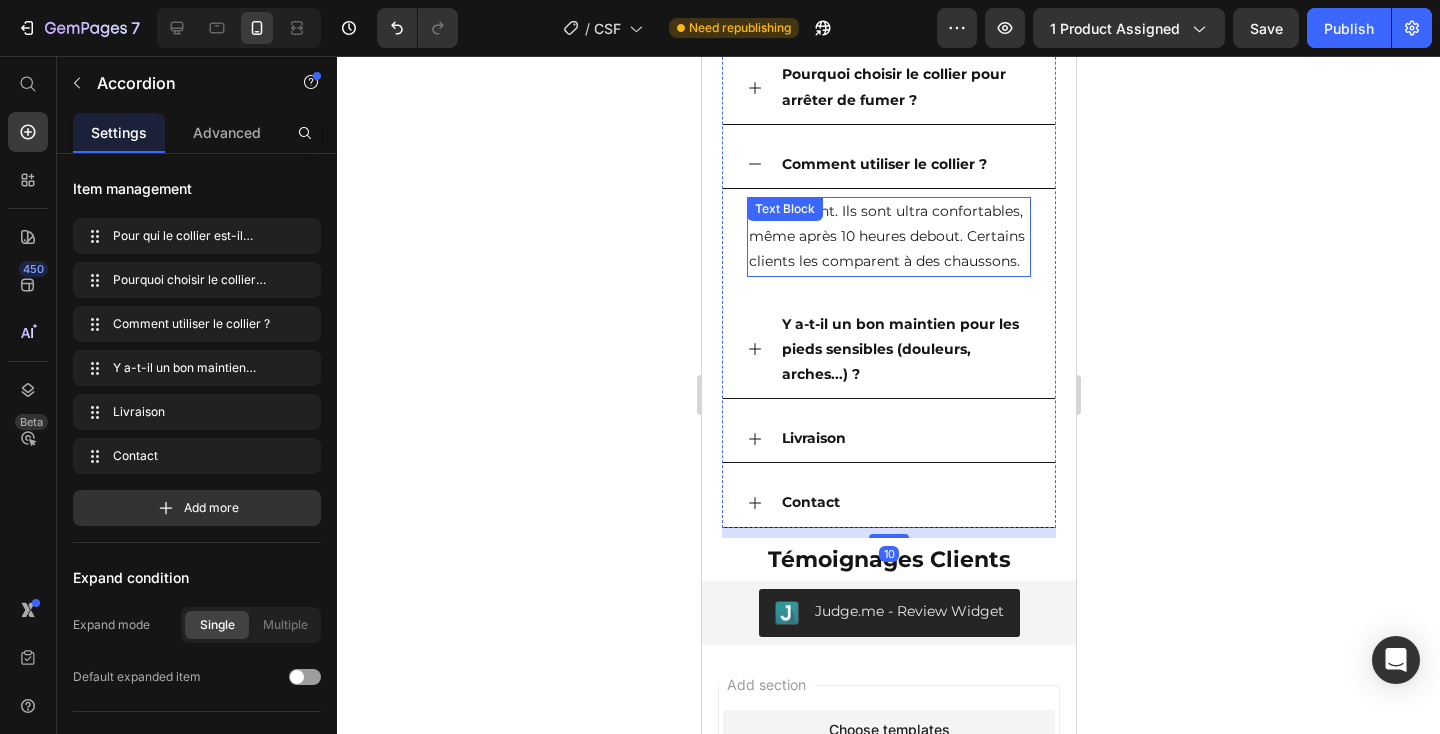 scroll, scrollTop: 4539, scrollLeft: 0, axis: vertical 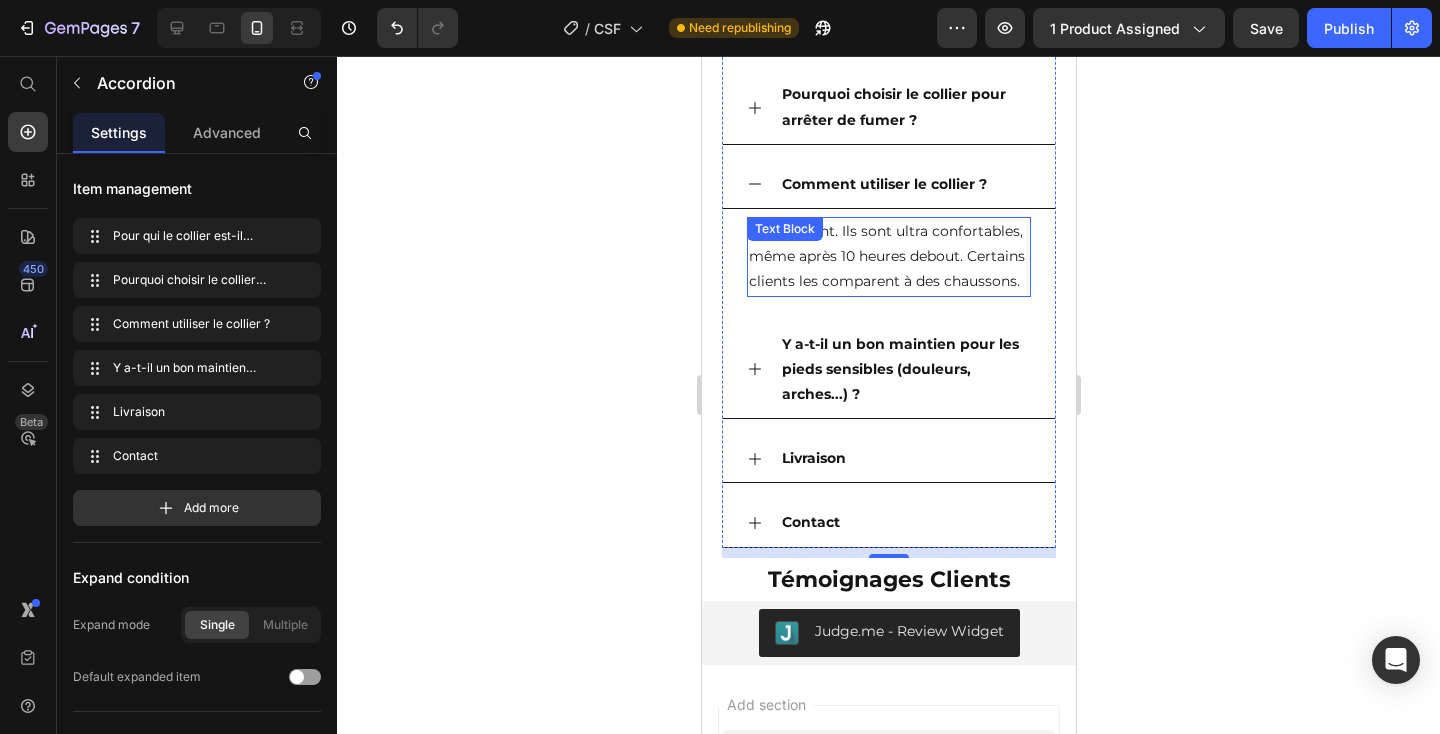 click on "Absolument. Ils sont ultra confortables, même après 10 heures debout. Certains clients les comparent à des chaussons." at bounding box center [888, 257] 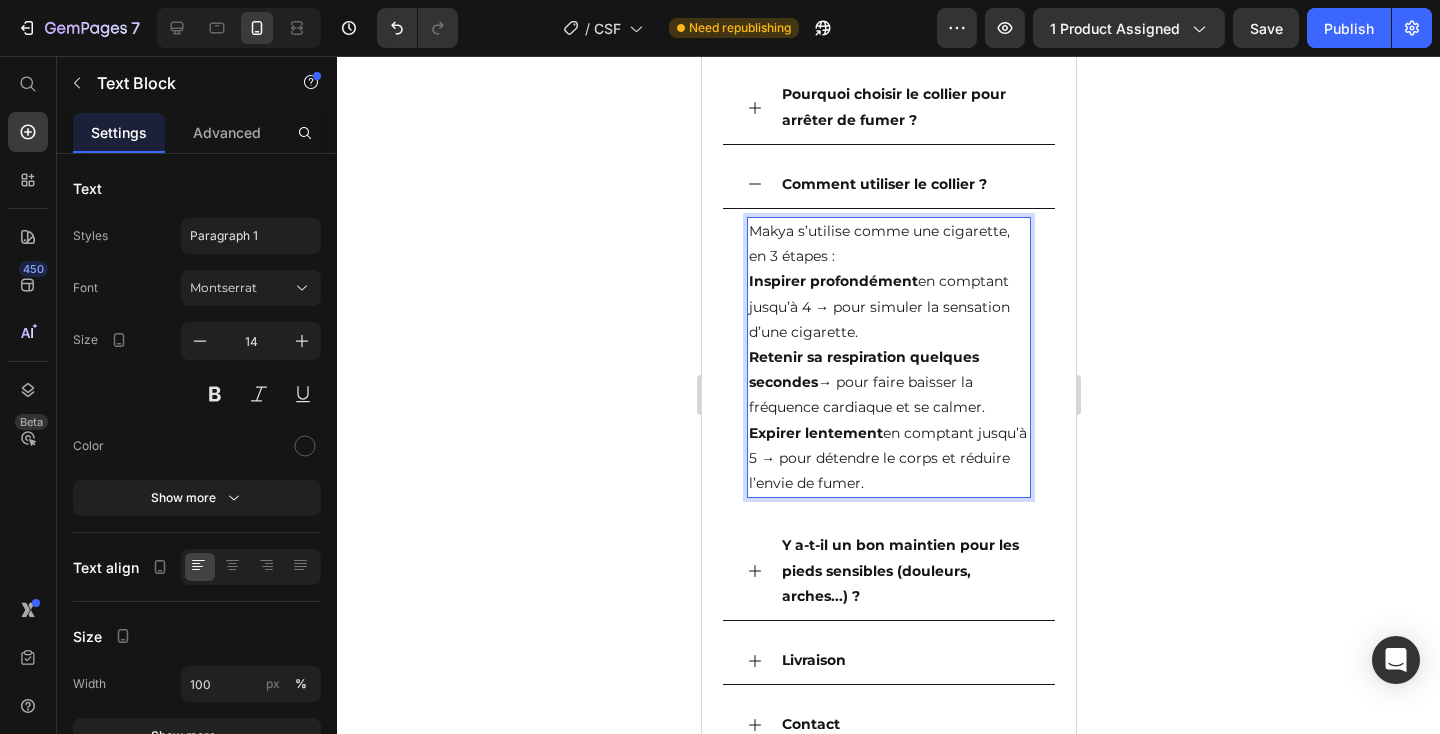 click on "Makya s’utilise comme une cigarette, en 3 étapes :" at bounding box center [888, 244] 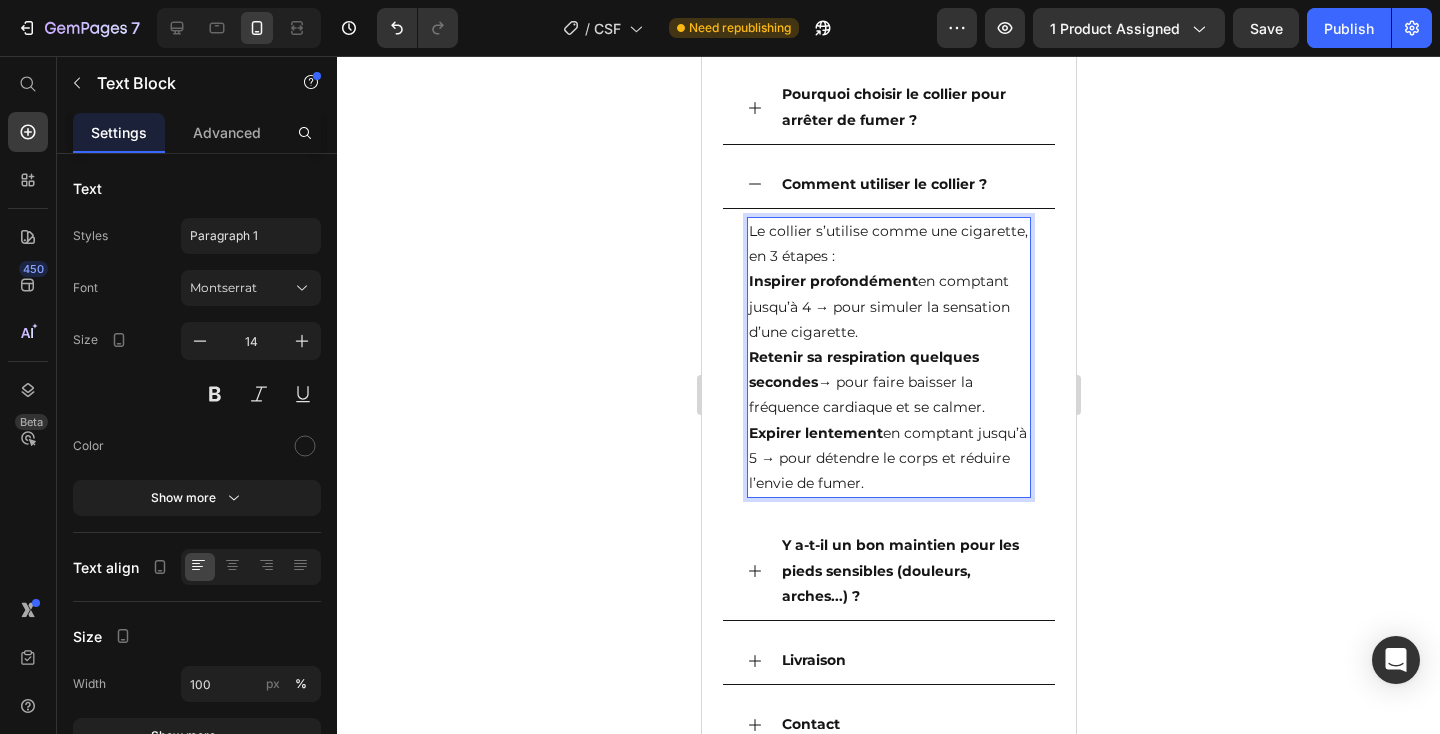 click on "Le collier s’utilise comme une cigarette, en 3 étapes :" at bounding box center [888, 244] 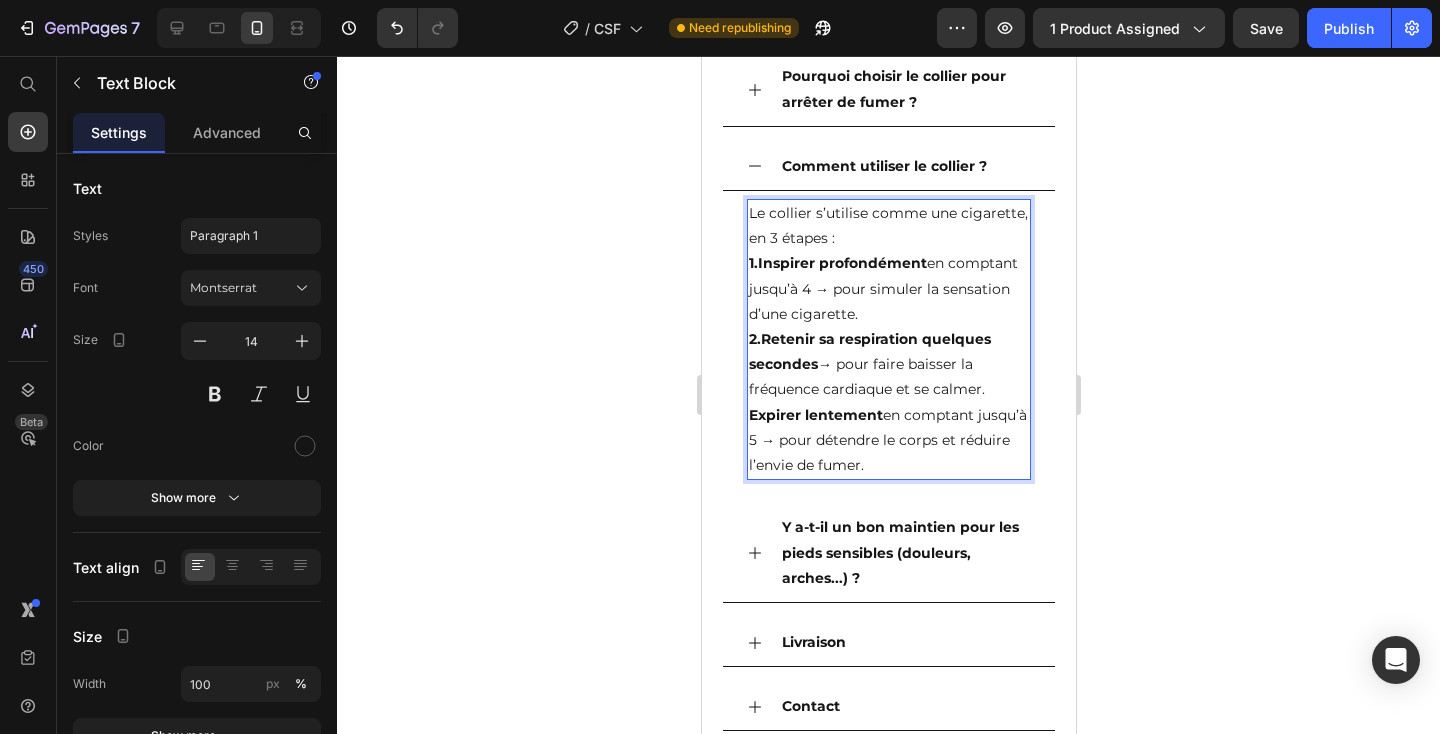 scroll, scrollTop: 4556, scrollLeft: 0, axis: vertical 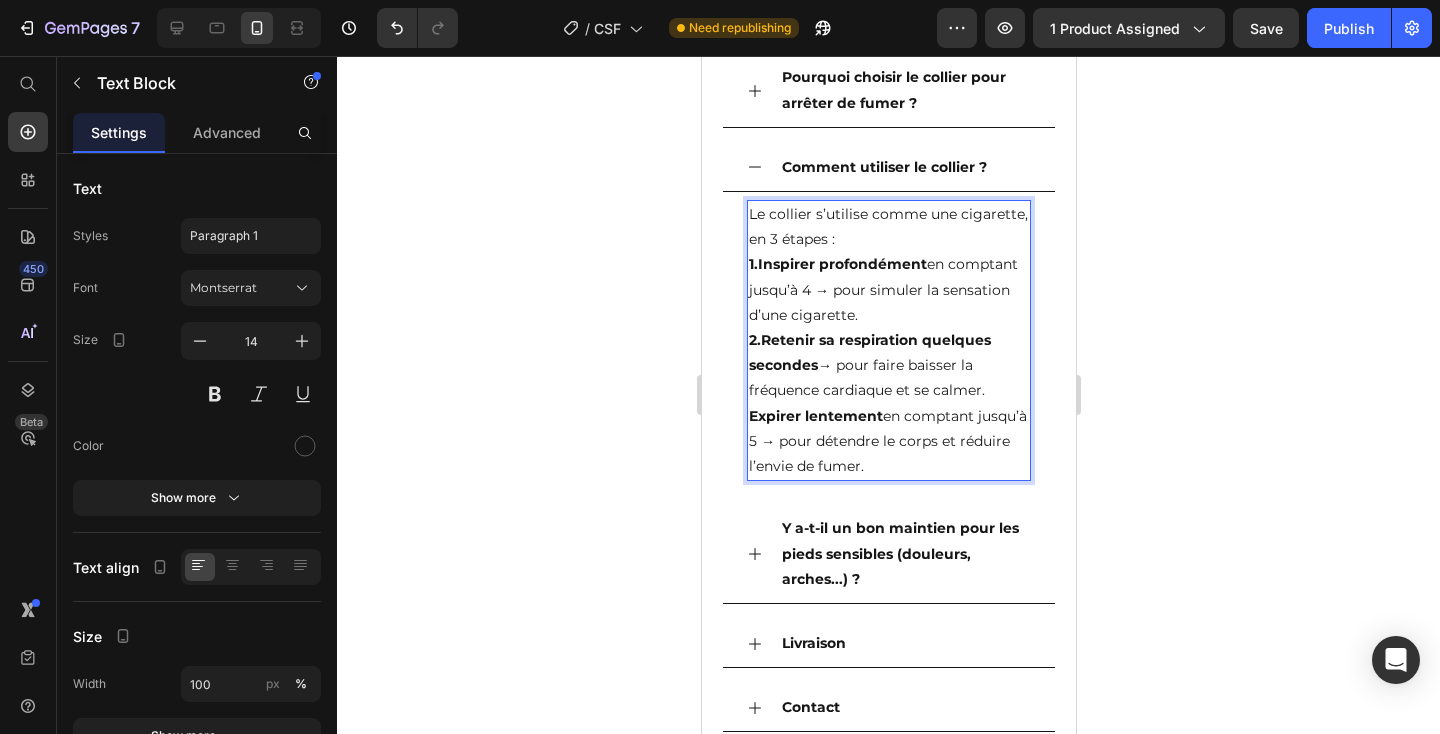 click on "Expirer lentement" at bounding box center (815, 416) 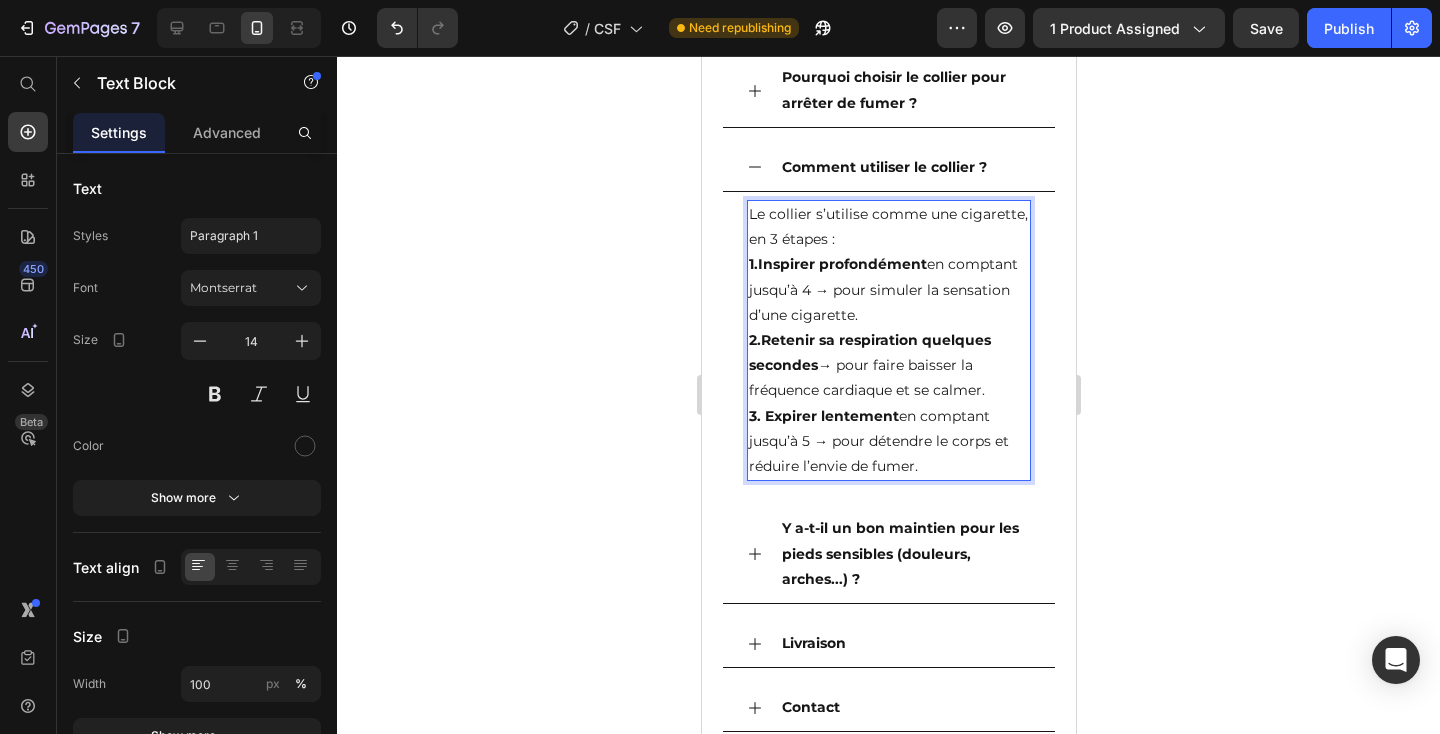 click on "2.Retenir sa respiration quelques secondes" at bounding box center [869, 352] 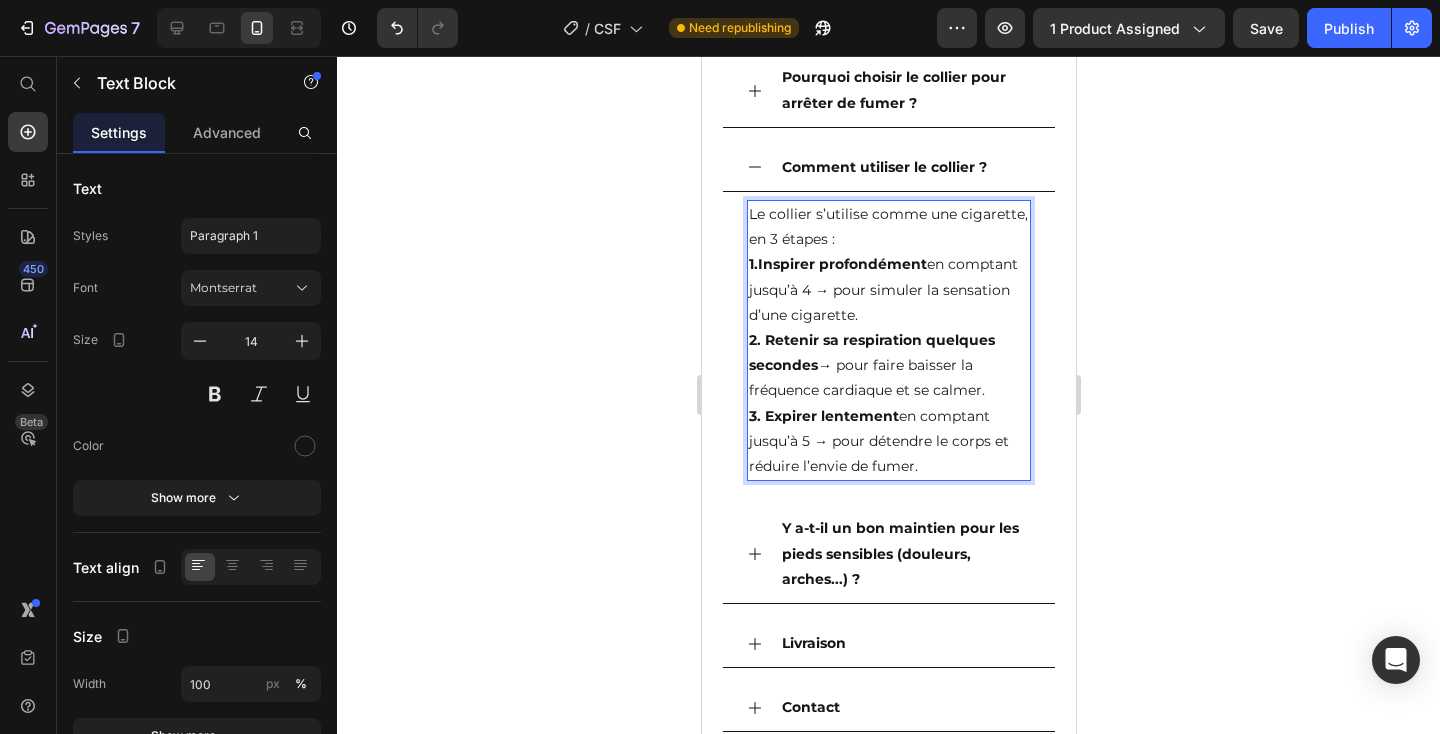 click on "1.Inspirer profondément" at bounding box center (837, 264) 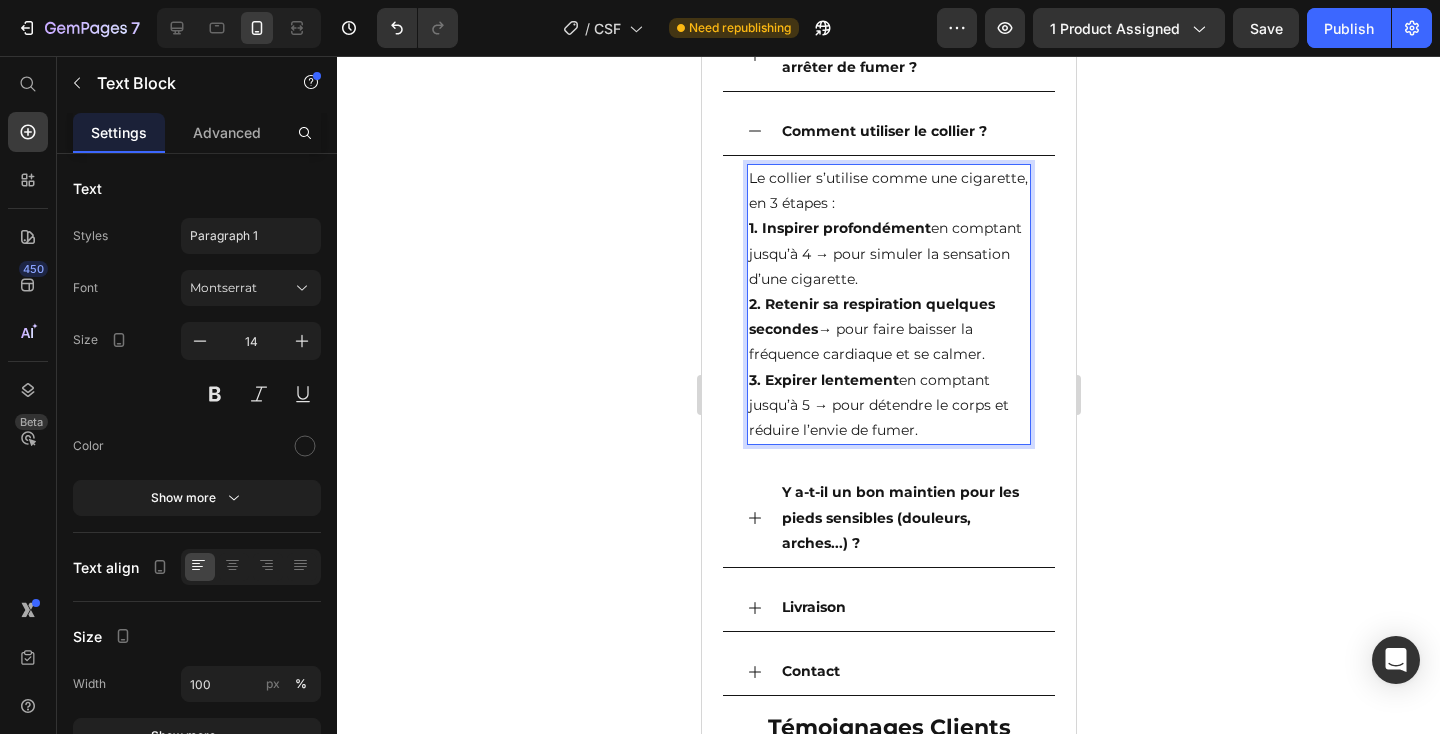 scroll, scrollTop: 4612, scrollLeft: 0, axis: vertical 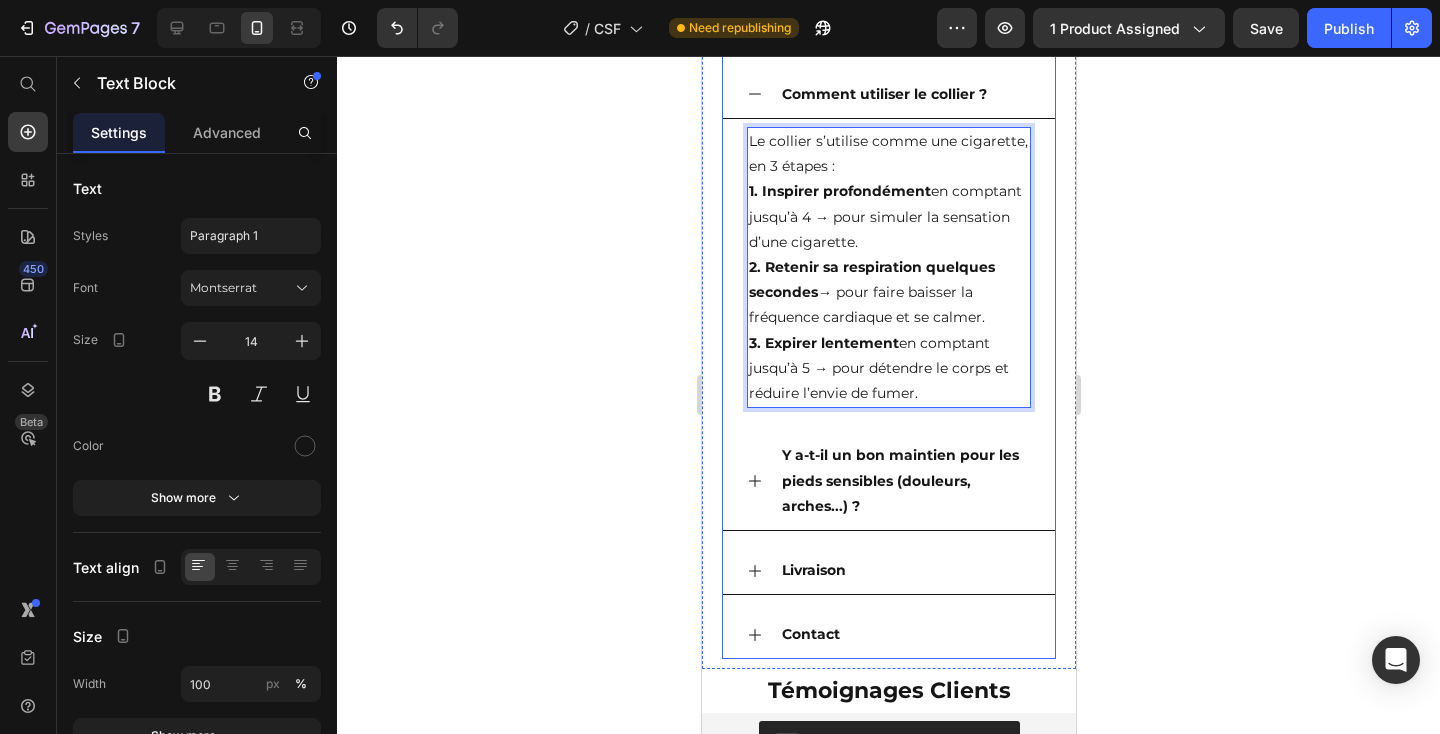 click on "Y a-t-il un bon maintien pour les pieds sensibles (douleurs, arches...) ?" at bounding box center [904, 481] 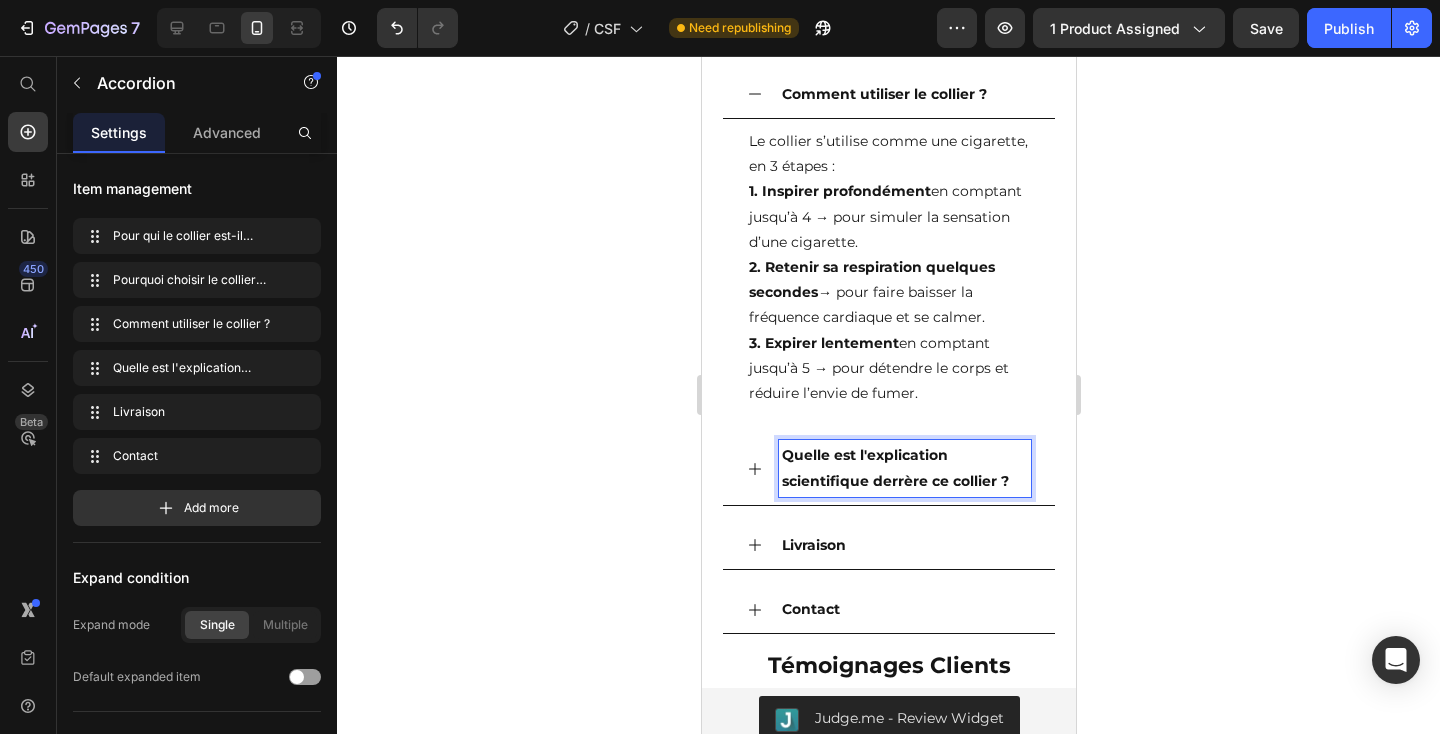click on "Quelle est l'explication scientifique derrère ce collier ?" at bounding box center [904, 468] 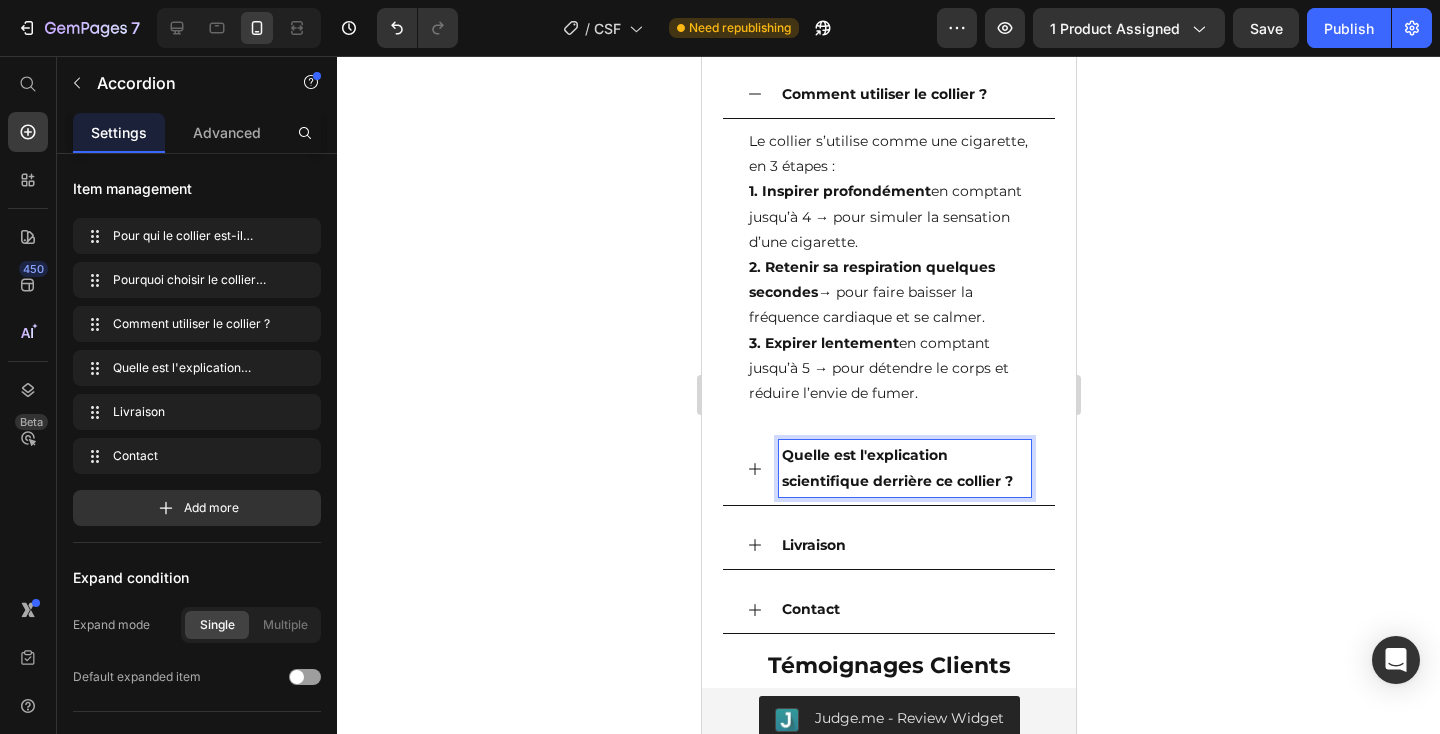 click on "Quelle est l'explication scientifique derrière ce collier ?" at bounding box center (888, 468) 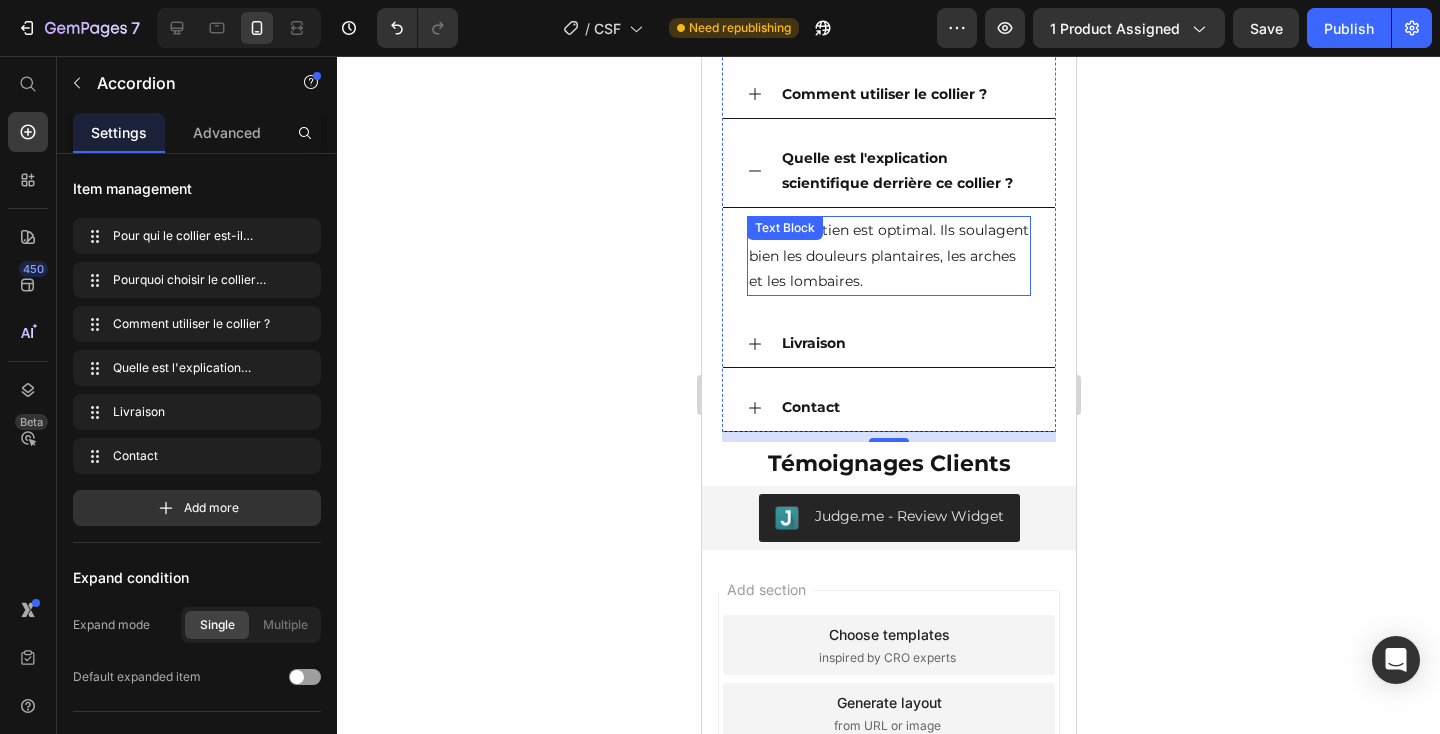 click on "Oui, le soutien est optimal. Ils soulagent bien les douleurs plantaires, les arches et les lombaires." at bounding box center [888, 256] 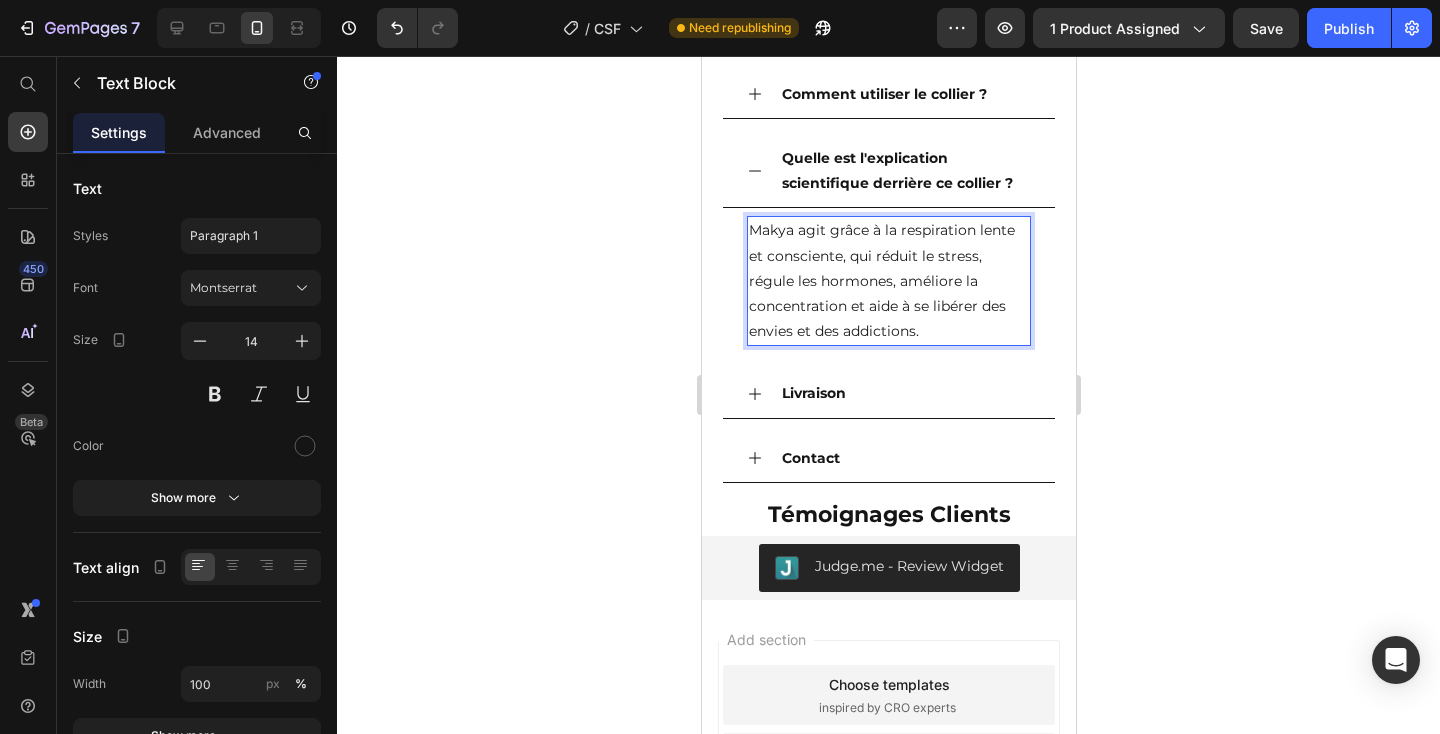 click on "Makya agit grâce à la respiration lente et consciente, qui réduit le stress, régule les hormones, améliore la concentration et aide à se libérer des envies et des addictions." at bounding box center (888, 281) 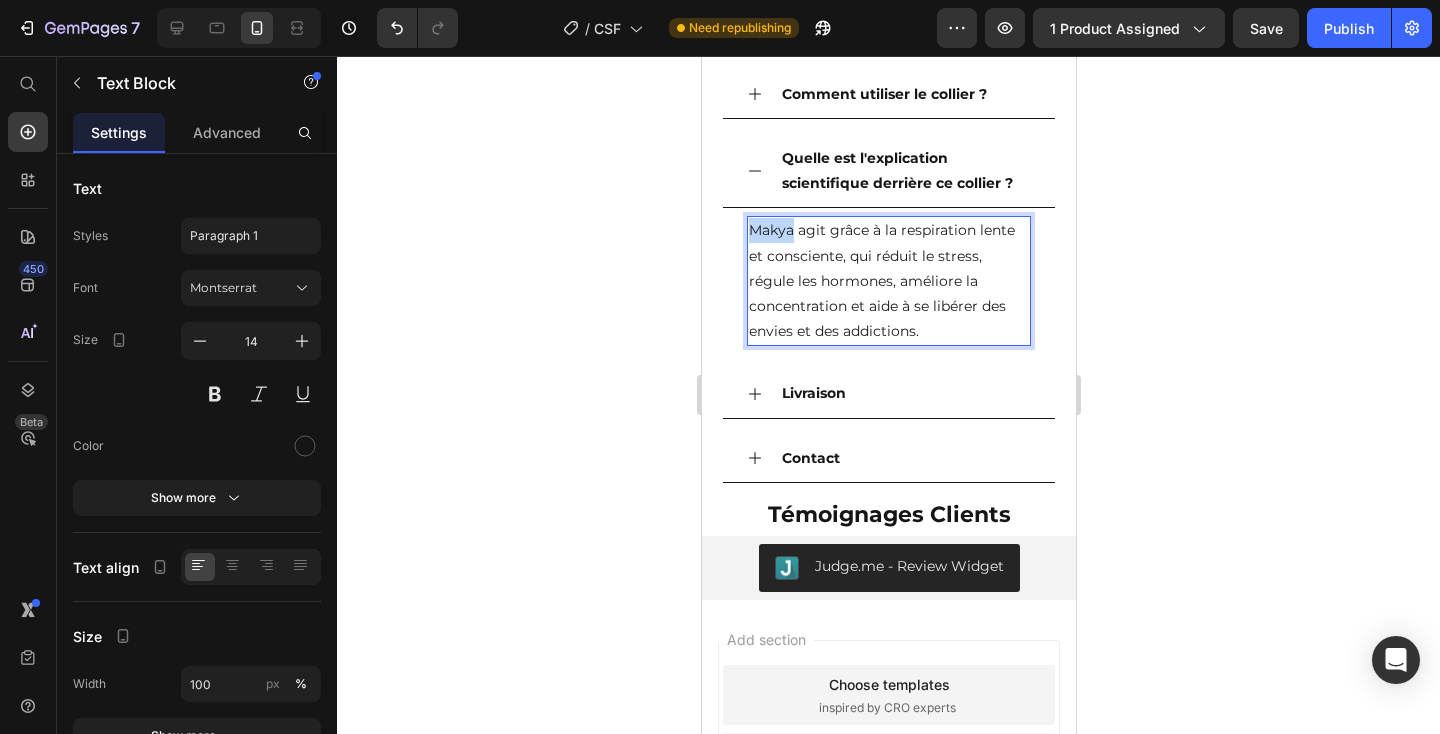 click on "Makya agit grâce à la respiration lente et consciente, qui réduit le stress, régule les hormones, améliore la concentration et aide à se libérer des envies et des addictions." at bounding box center [888, 281] 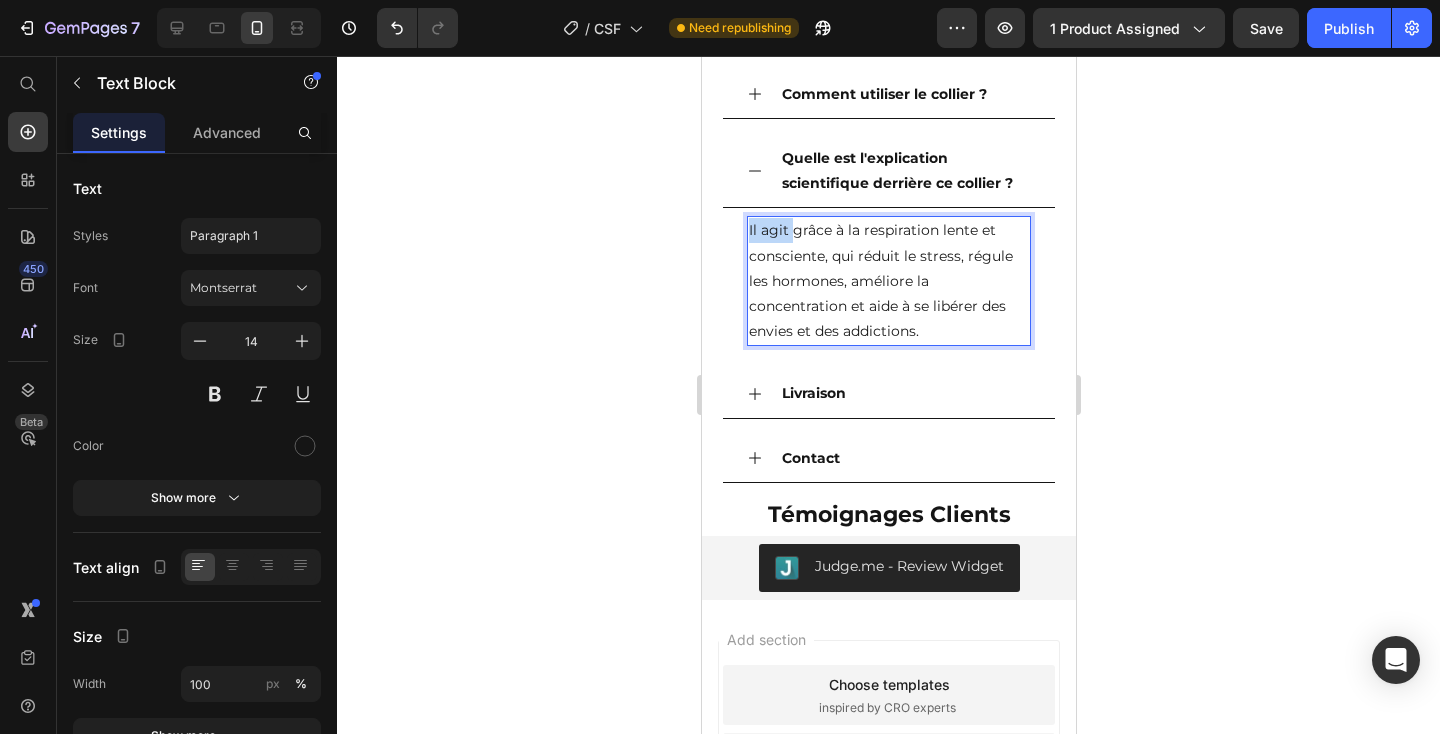 drag, startPoint x: 792, startPoint y: 229, endPoint x: 749, endPoint y: 229, distance: 43 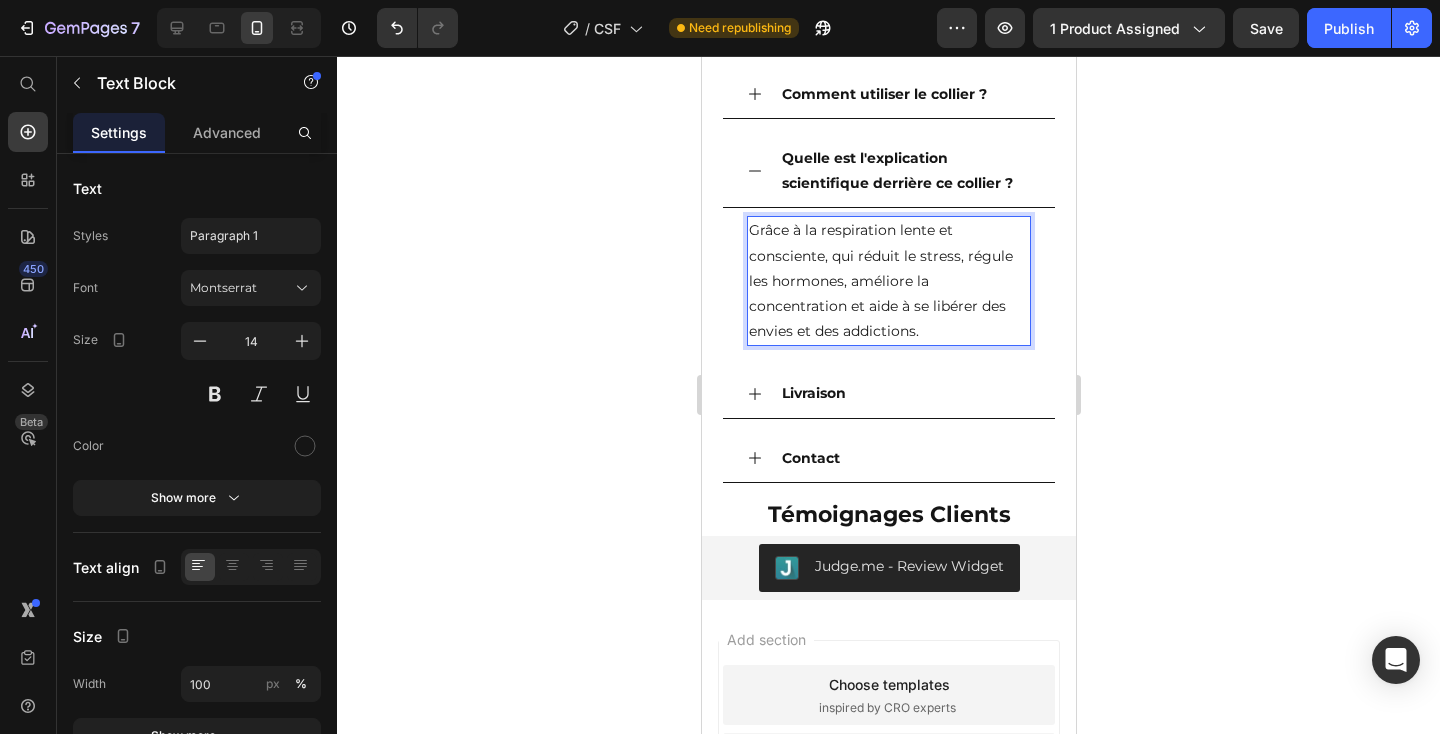 click on "Grâce à la respiration lente et consciente, qui réduit le stress, régule les hormones, améliore la concentration et aide à se libérer des envies et des addictions." at bounding box center [888, 281] 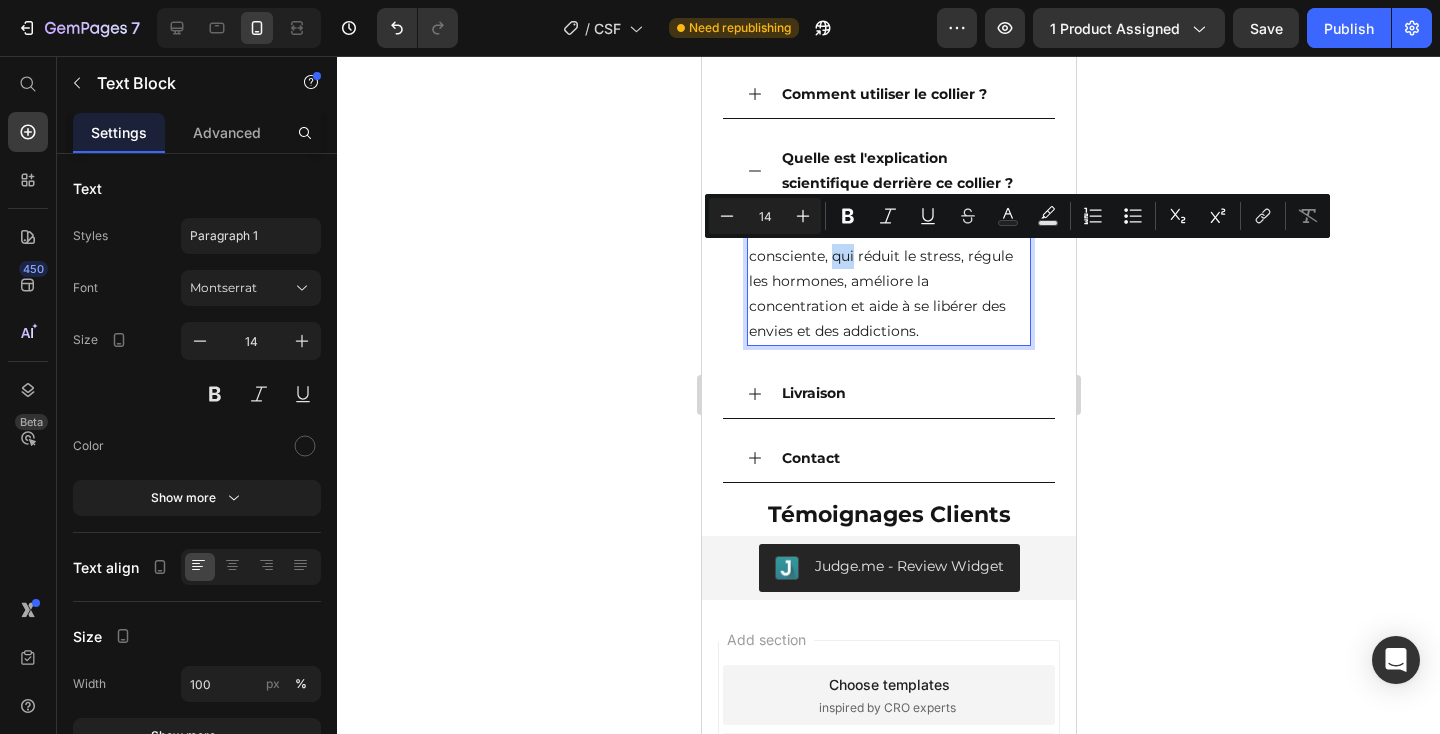 click on "Grâce à la respiration lente et consciente, qui réduit le stress, régule les hormones, améliore la concentration et aide à se libérer des envies et des addictions." at bounding box center [888, 281] 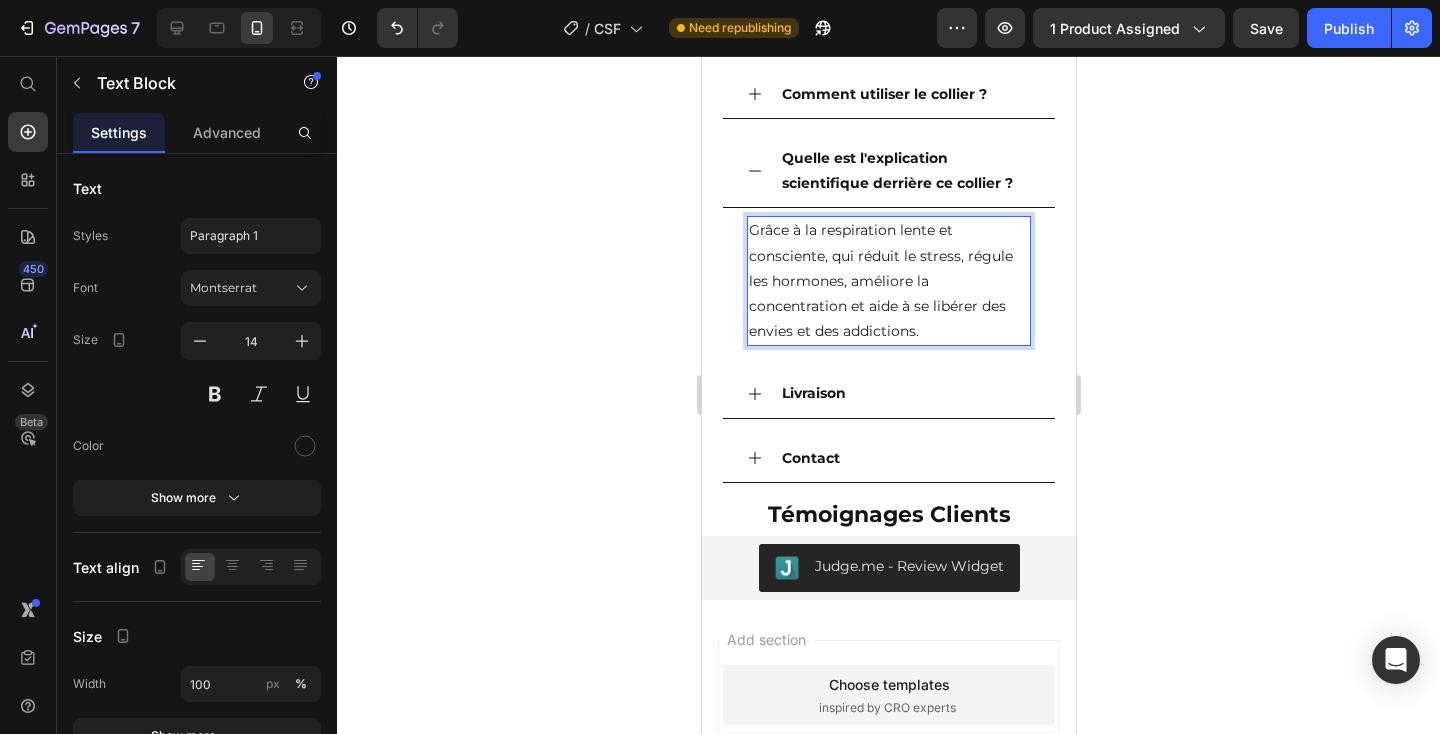 click on "Grâce à la respiration lente et consciente, qui réduit le stress, régule les hormones, améliore la concentration et aide à se libérer des envies et des addictions." at bounding box center (888, 281) 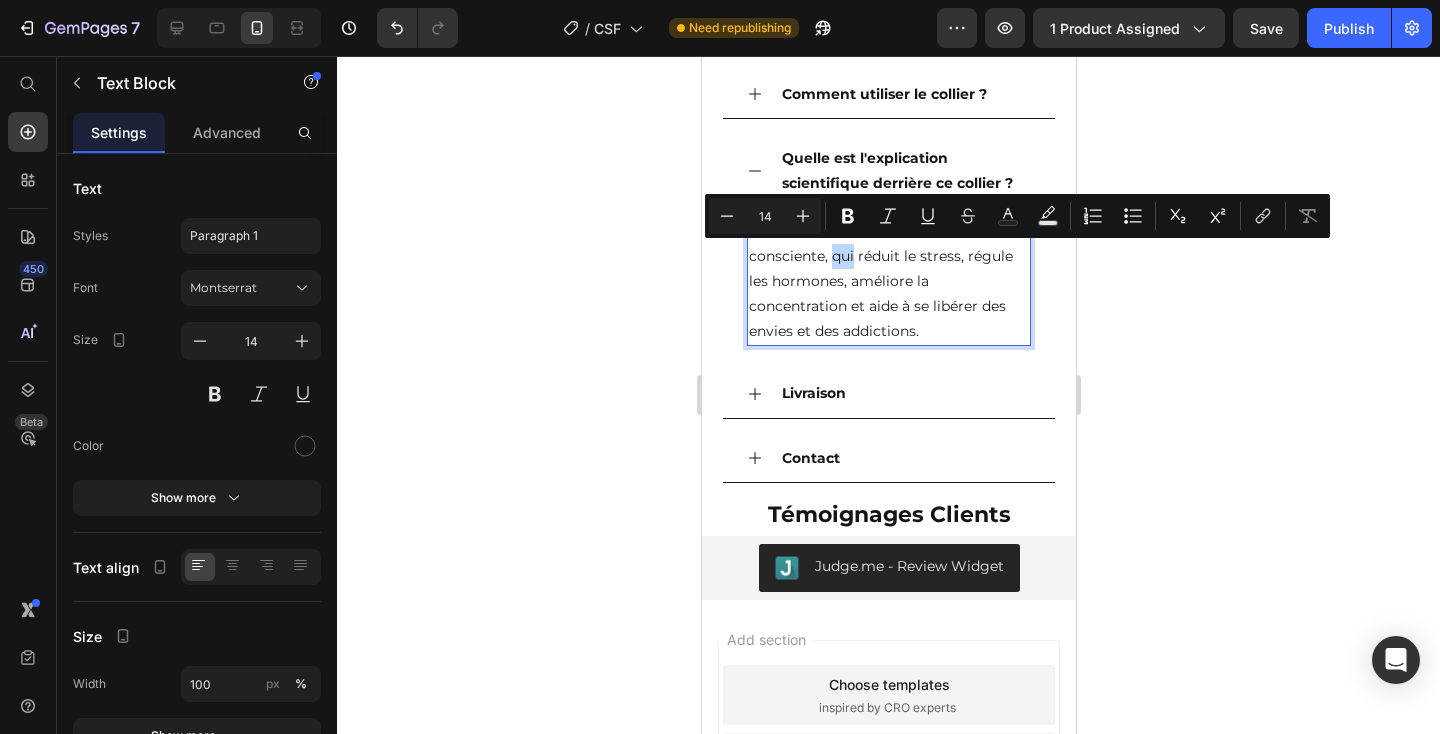 click on "Grâce à la respiration lente et consciente, qui réduit le stress, régule les hormones, améliore la concentration et aide à se libérer des envies et des addictions." at bounding box center [888, 281] 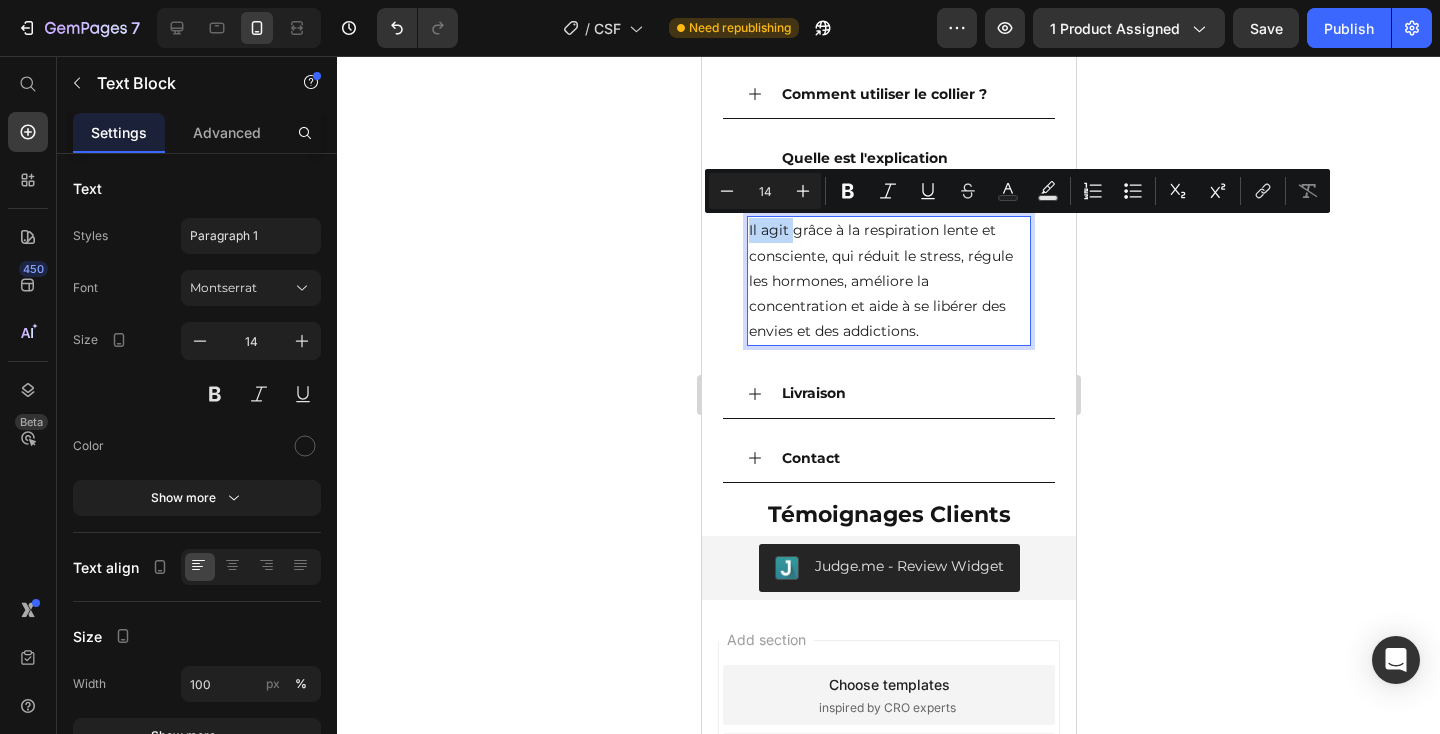 click on "Il agit grâce à la respiration lente et consciente, qui réduit le stress, régule les hormones, améliore la concentration et aide à se libérer des envies et des addictions." at bounding box center [888, 281] 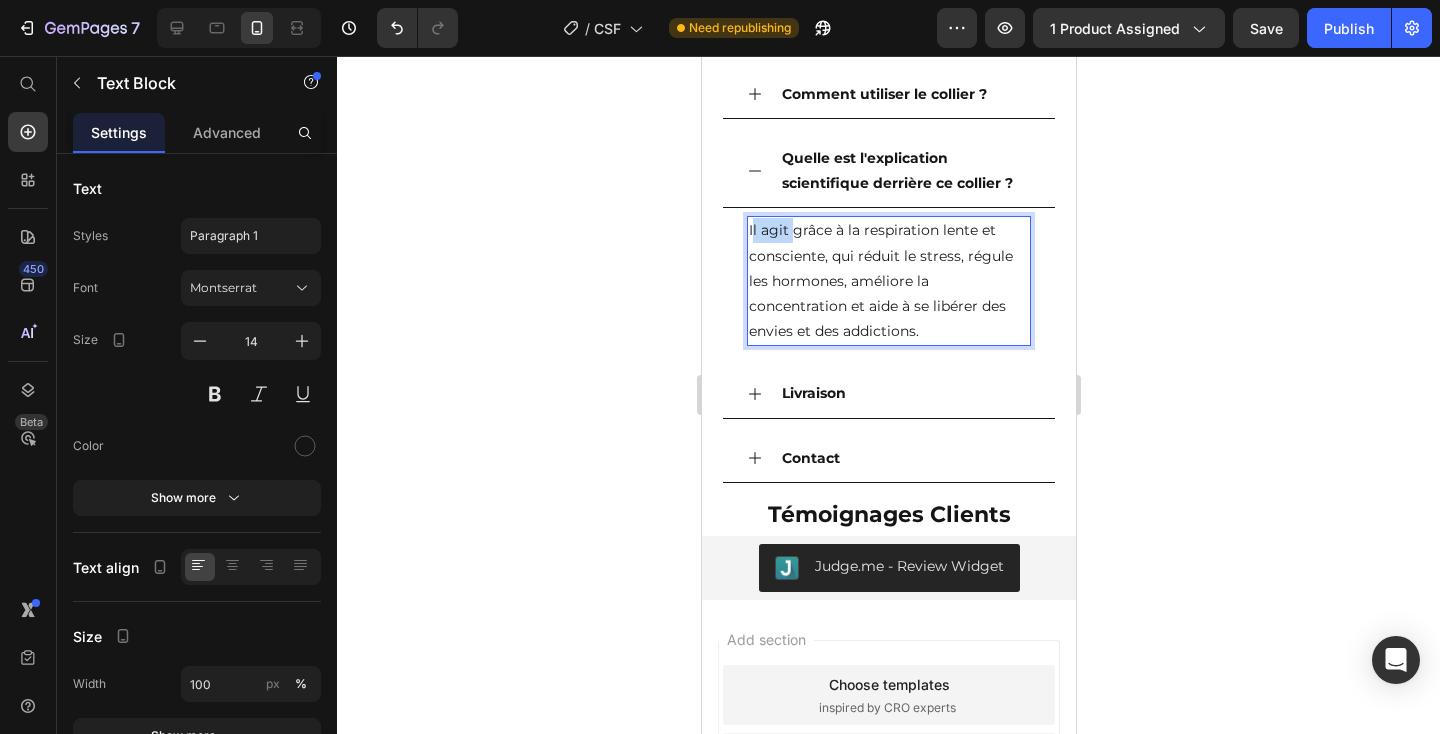 drag, startPoint x: 764, startPoint y: 227, endPoint x: 750, endPoint y: 227, distance: 14 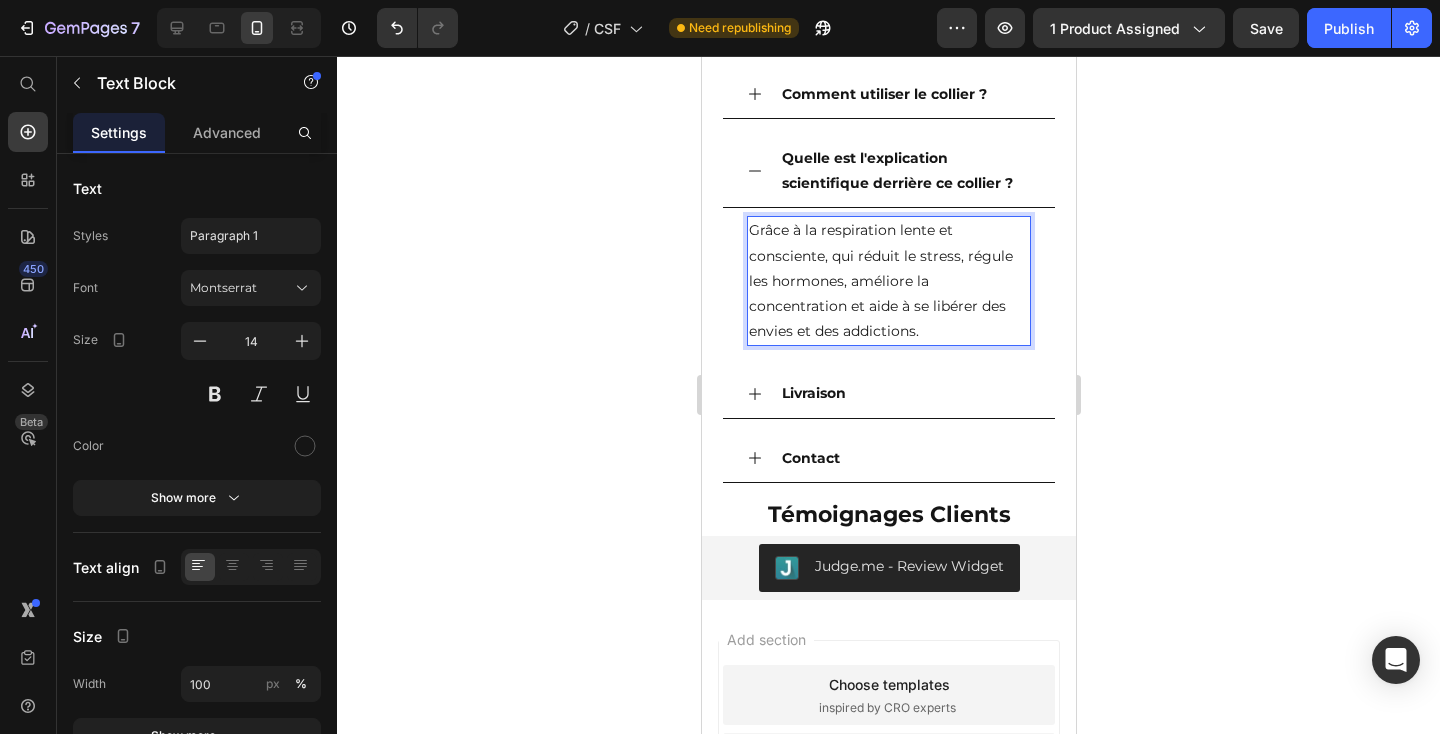 click on "Grâce à la respiration lente et consciente, qui réduit le stress, régule les hormones, améliore la concentration et aide à se libérer des envies et des addictions." at bounding box center (888, 281) 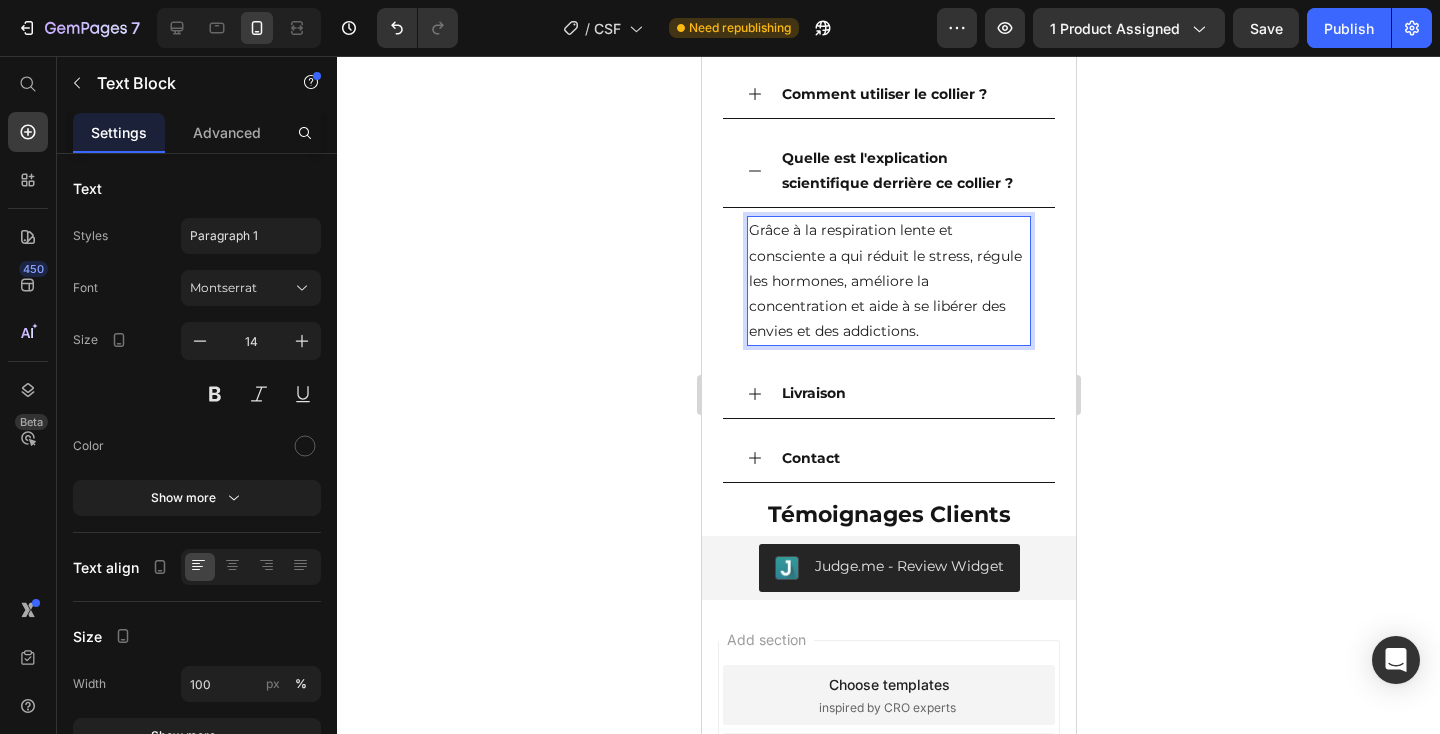 type 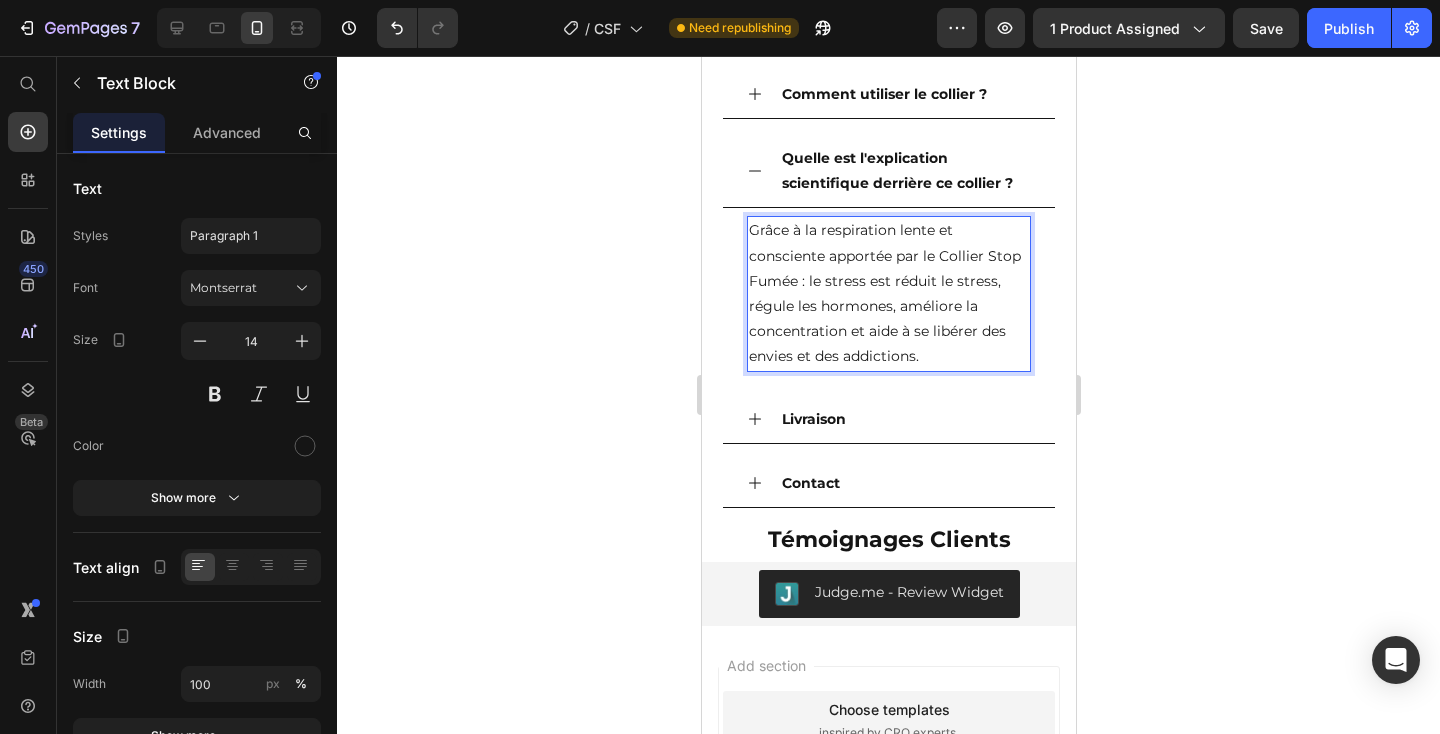 click on "Grâce à la respiration lente et consciente apportée par le Collier Stop Fumée : le stress est réduit le stress, régule les hormones, améliore la concentration et aide à se libérer des envies et des addictions." at bounding box center [888, 293] 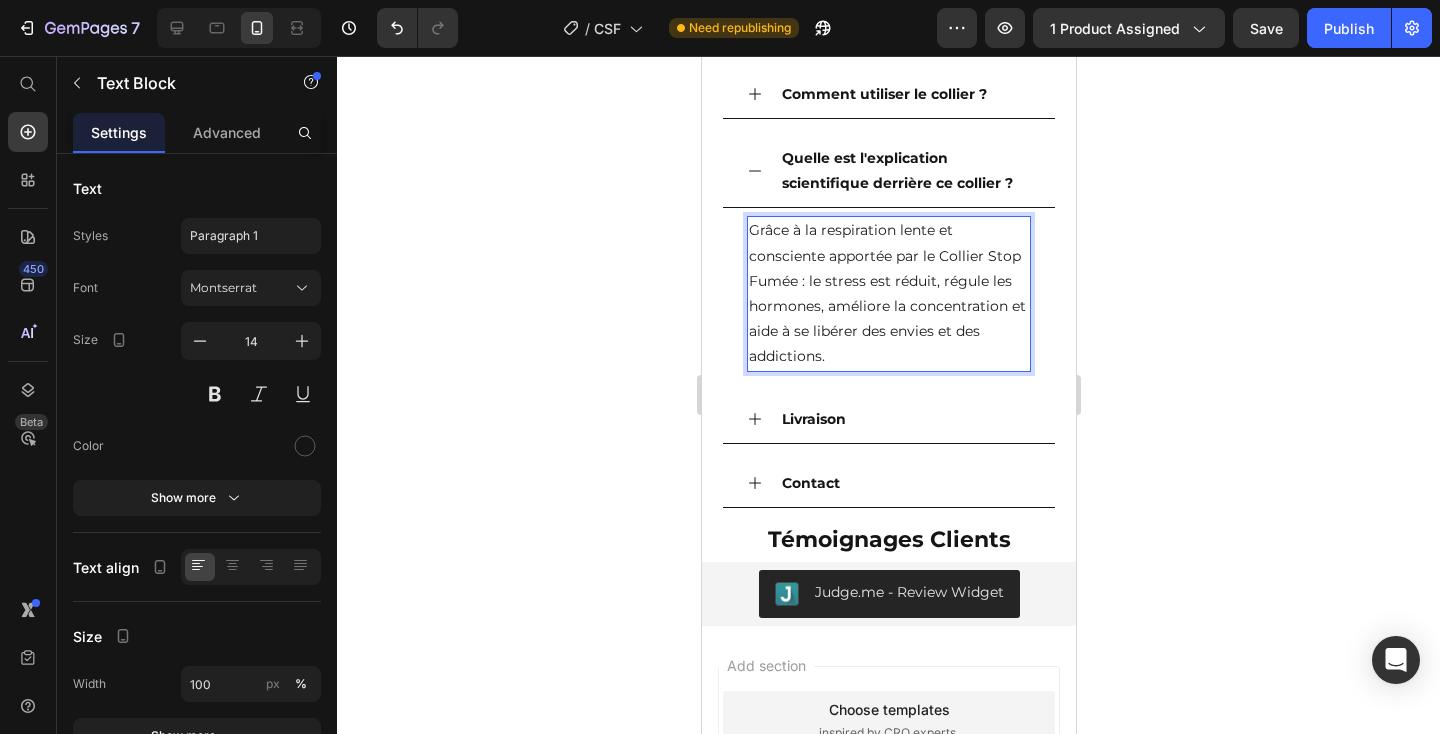 click on "Grâce à la respiration lente et consciente apportée par le Collier Stop Fumée : le stress est réduit, régule les hormones, améliore la concentration et aide à se libérer des envies et des addictions." at bounding box center (888, 293) 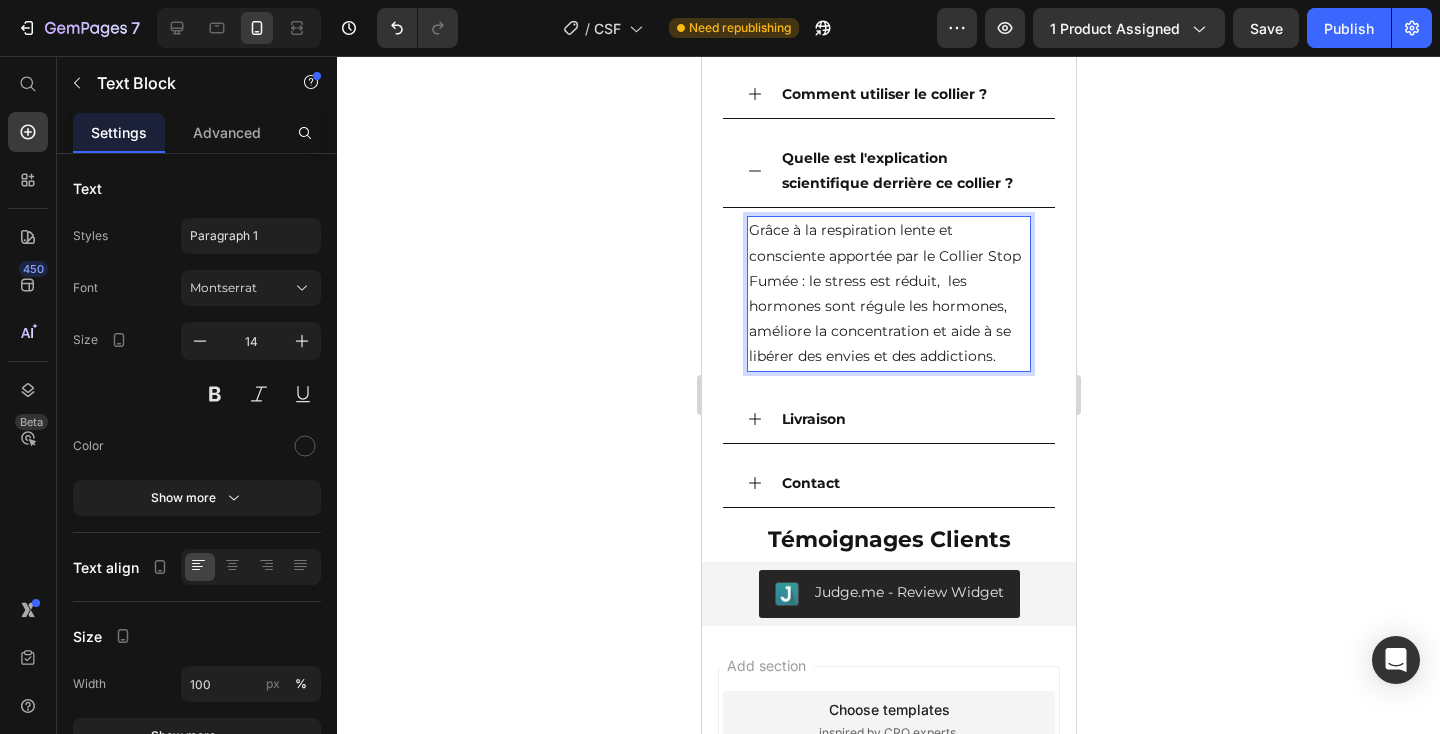 click on "Grâce à la respiration lente et consciente apportée par le Collier Stop Fumée : le stress est réduit,  les hormones sont régule les hormones, améliore la concentration et aide à se libérer des envies et des addictions." at bounding box center [888, 293] 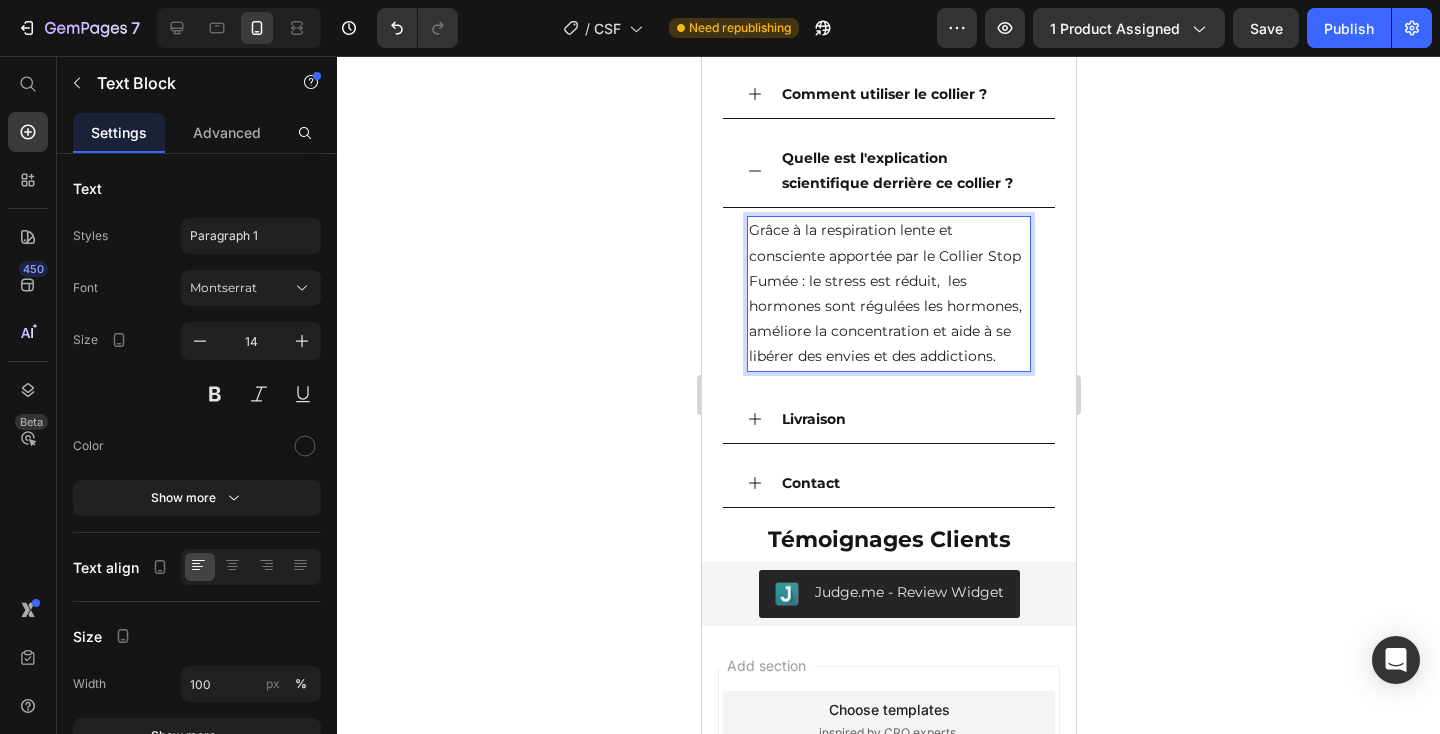click on "Grâce à la respiration lente et consciente apportée par le Collier Stop Fumée : le stress est réduit,  les hormones sont régulées les hormones, améliore la concentration et aide à se libérer des envies et des addictions." at bounding box center (888, 293) 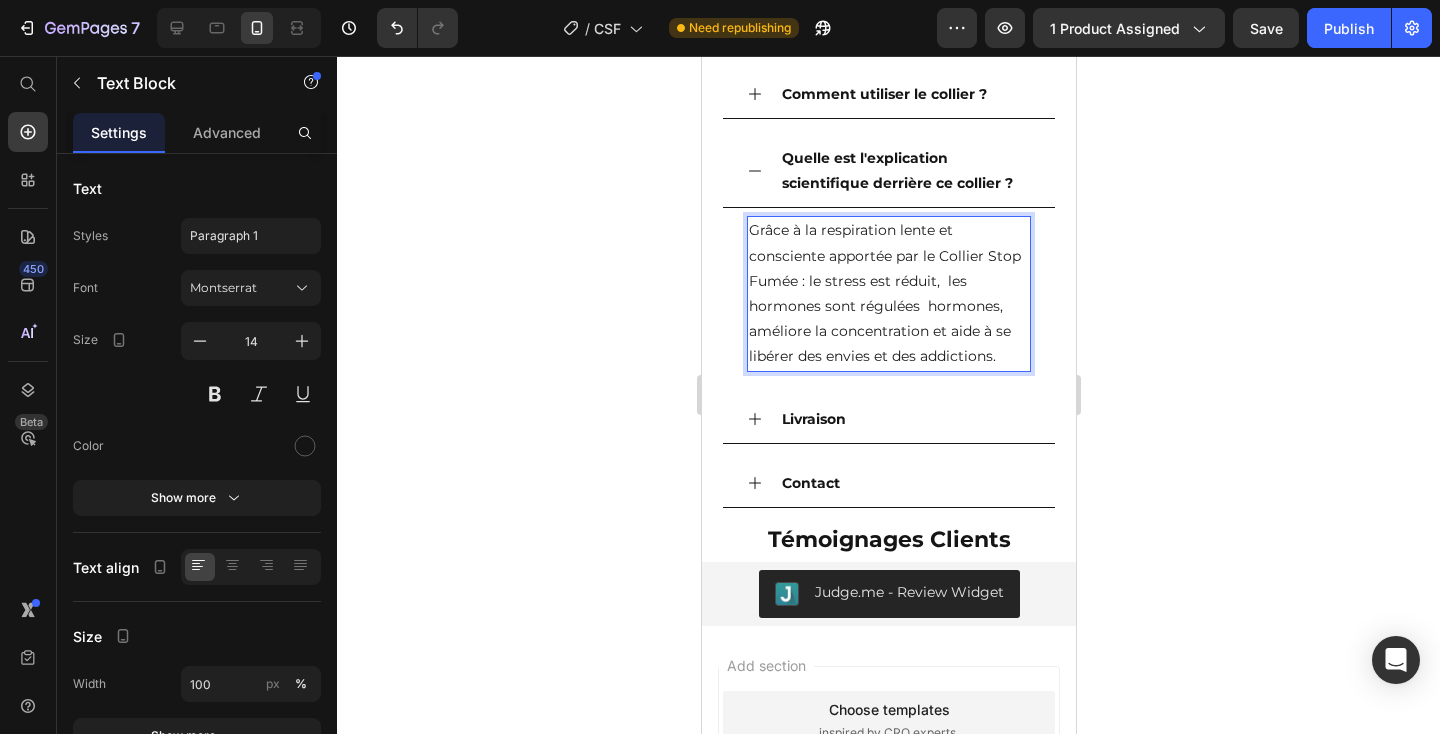 click on "Grâce à la respiration lente et consciente apportée par le Collier Stop Fumée : le stress est réduit,  les hormones sont régulées  hormones, améliore la concentration et aide à se libérer des envies et des addictions." at bounding box center (888, 293) 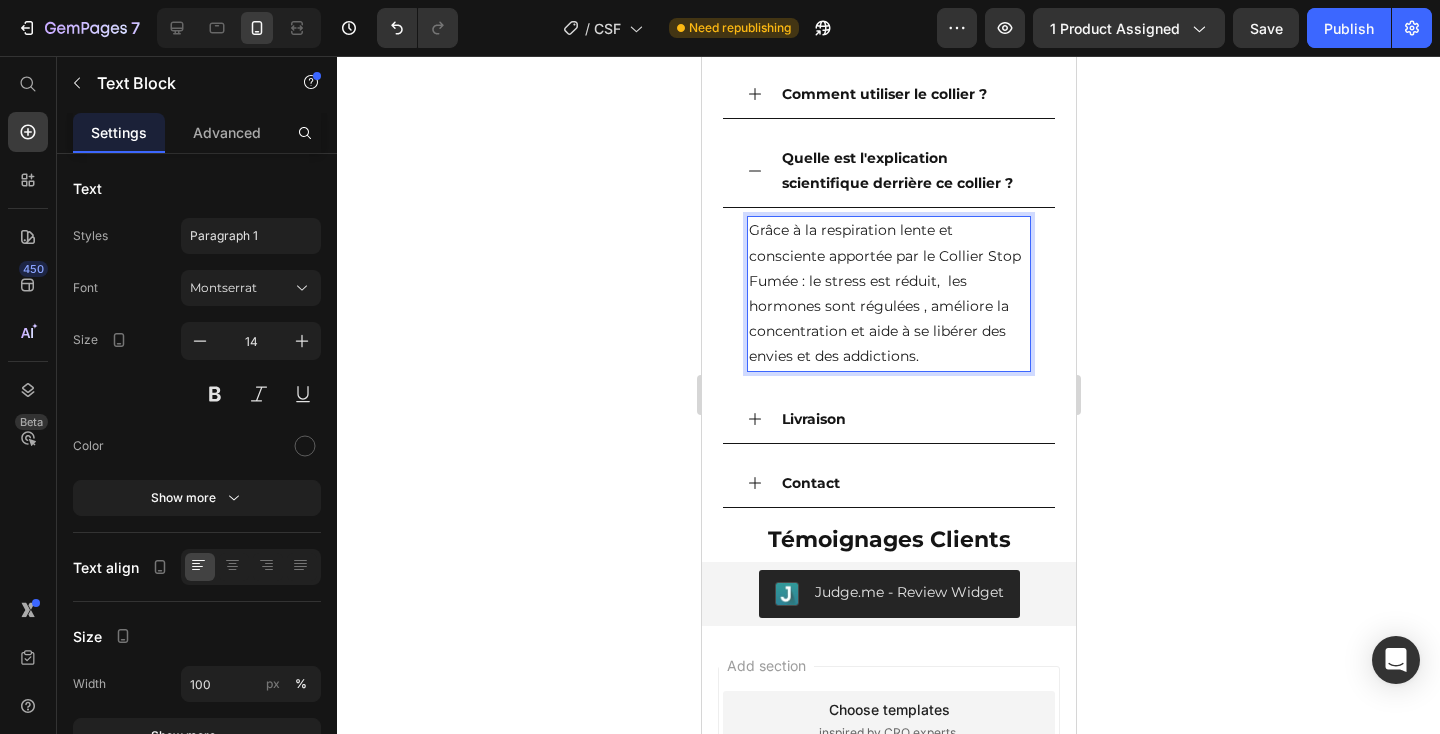 click on "Grâce à la respiration lente et consciente apportée par le Collier Stop Fumée : le stress est réduit,  les hormones sont régulées , améliore la concentration et aide à se libérer des envies et des addictions." at bounding box center (888, 293) 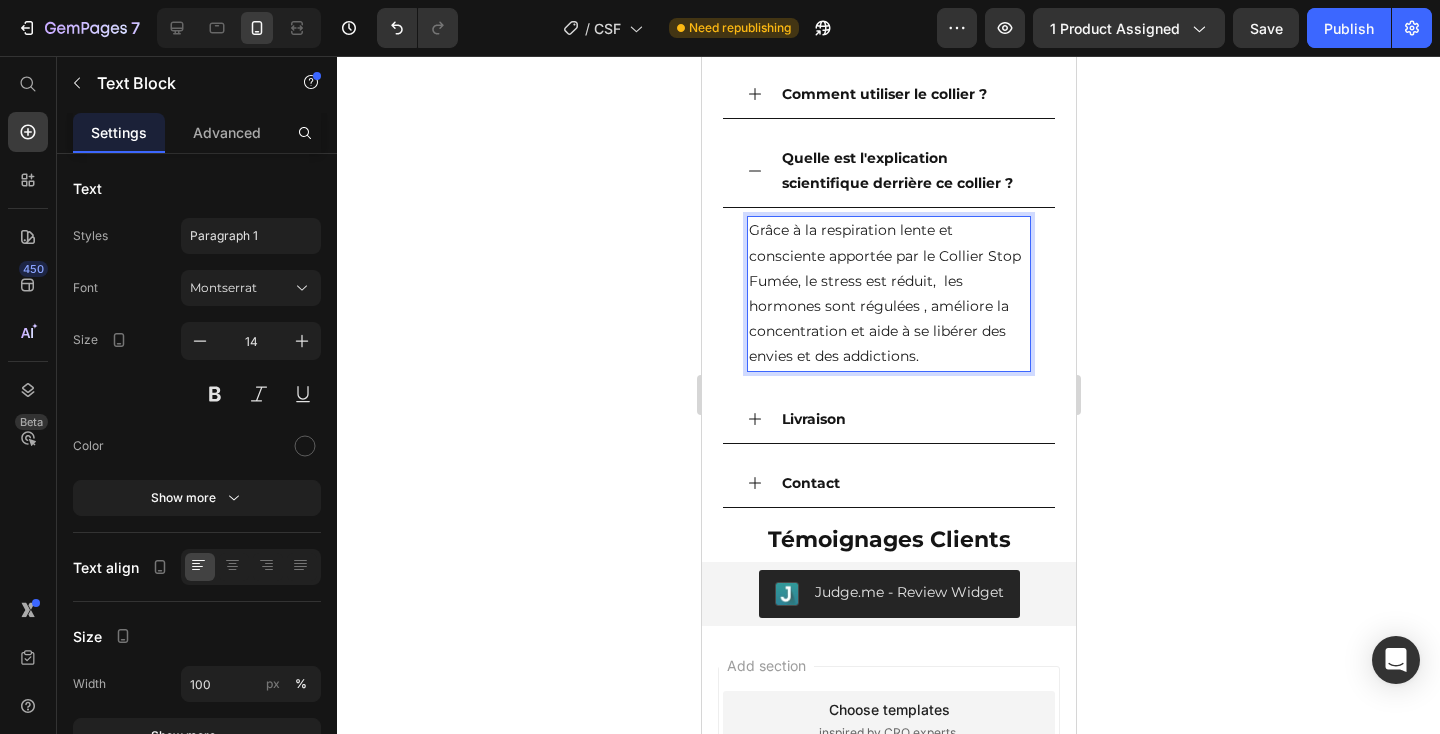 click on "Grâce à la respiration lente et consciente apportée par le Collier Stop Fumée, le stress est réduit,  les hormones sont régulées , améliore la concentration et aide à se libérer des envies et des addictions." at bounding box center (888, 293) 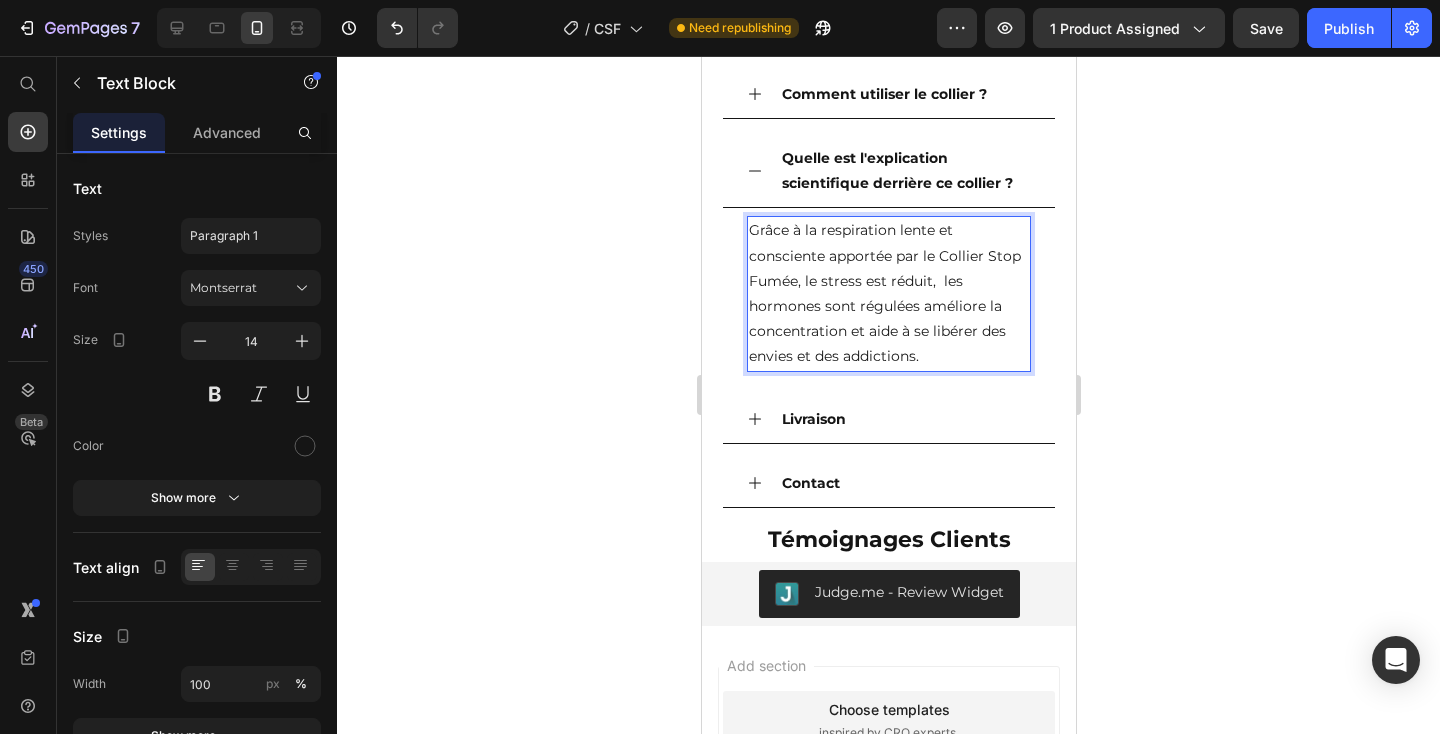 click on "Grâce à la respiration lente et consciente apportée par le Collier Stop Fumée, le stress est réduit,  les hormones sont régulées améliore la concentration et aide à se libérer des envies et des addictions." at bounding box center [888, 293] 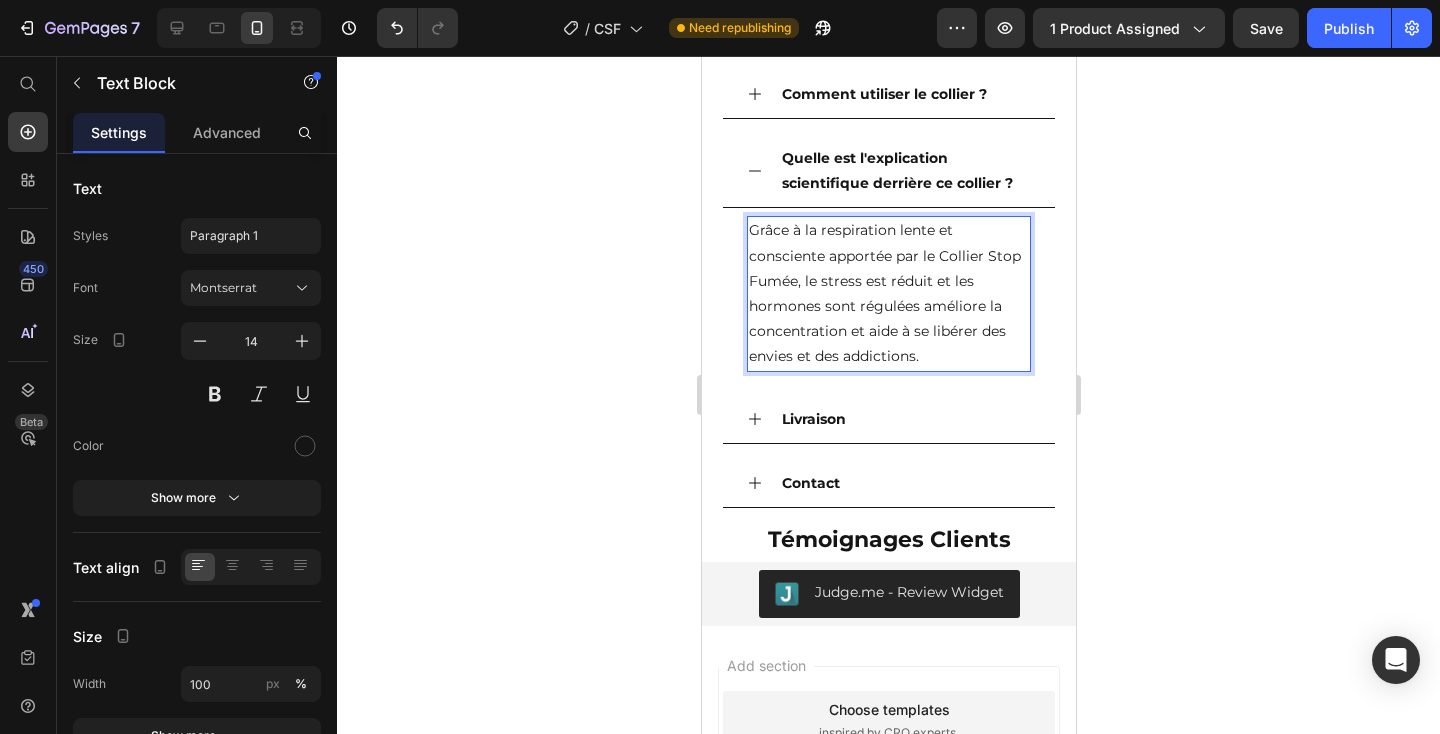 click on "Grâce à la respiration lente et consciente apportée par le Collier Stop Fumée, le stress est réduit et les hormones sont régulées améliore la concentration et aide à se libérer des envies et des addictions." at bounding box center (888, 293) 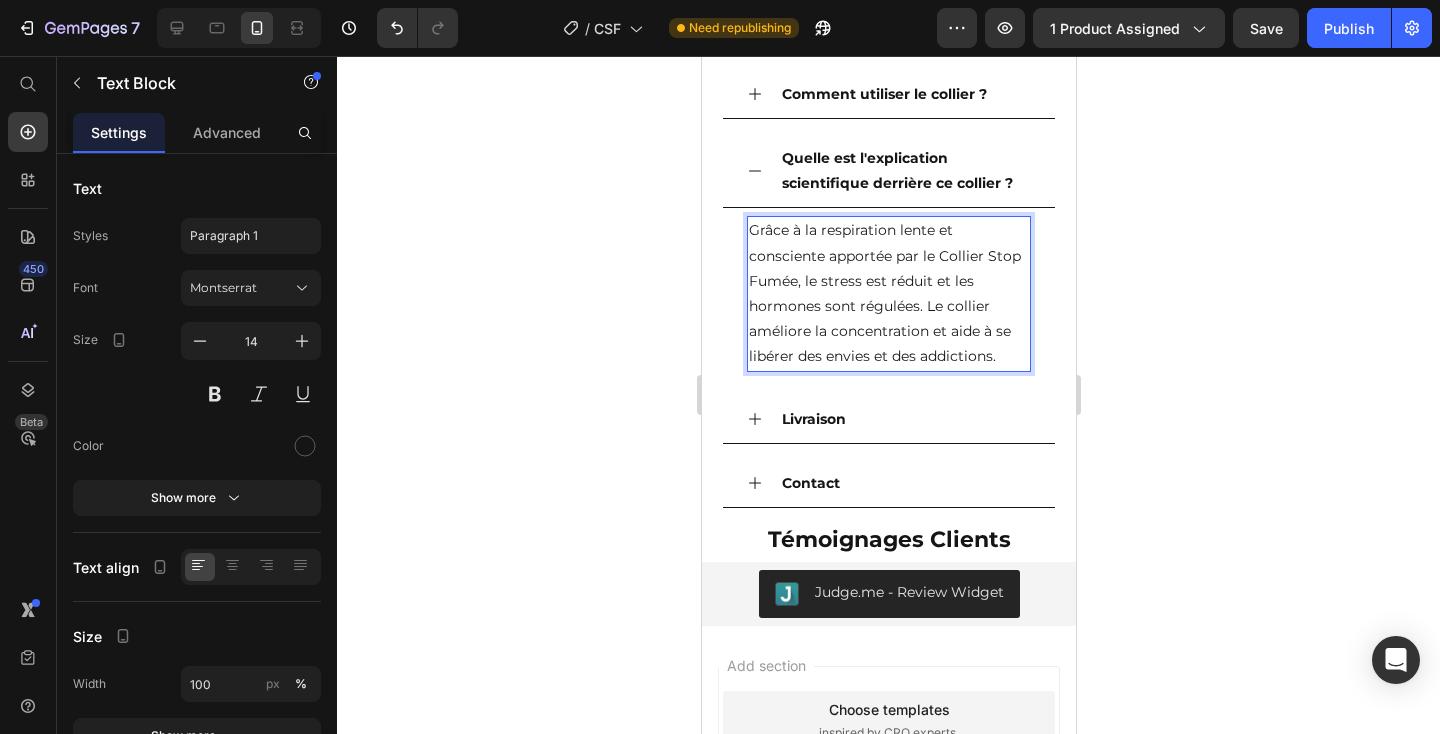 click on "Grâce à la respiration lente et consciente apportée par le Collier Stop Fumée, le stress est réduit et les hormones sont régulées. Le collier améliore la concentration et aide à se libérer des envies et des addictions." at bounding box center [888, 293] 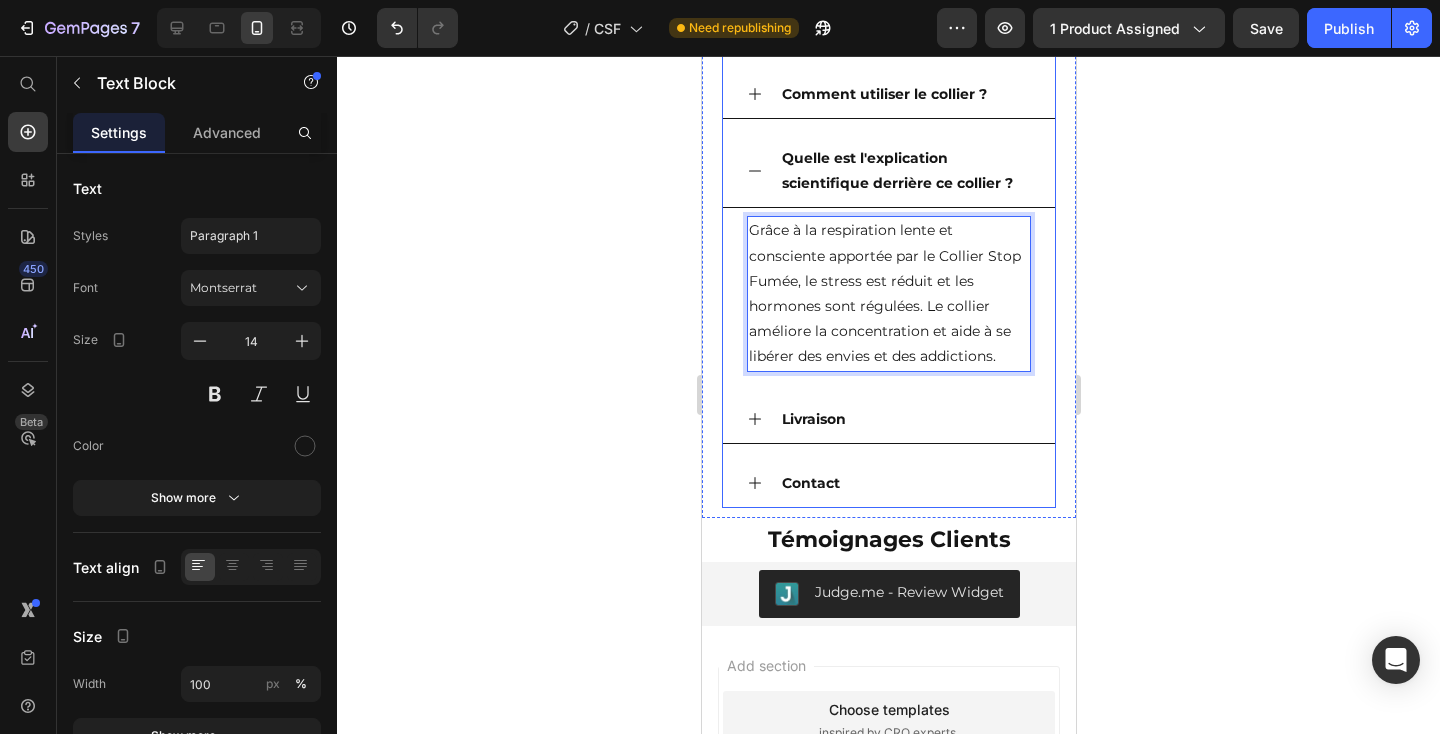 click on "Livraison" at bounding box center (813, 419) 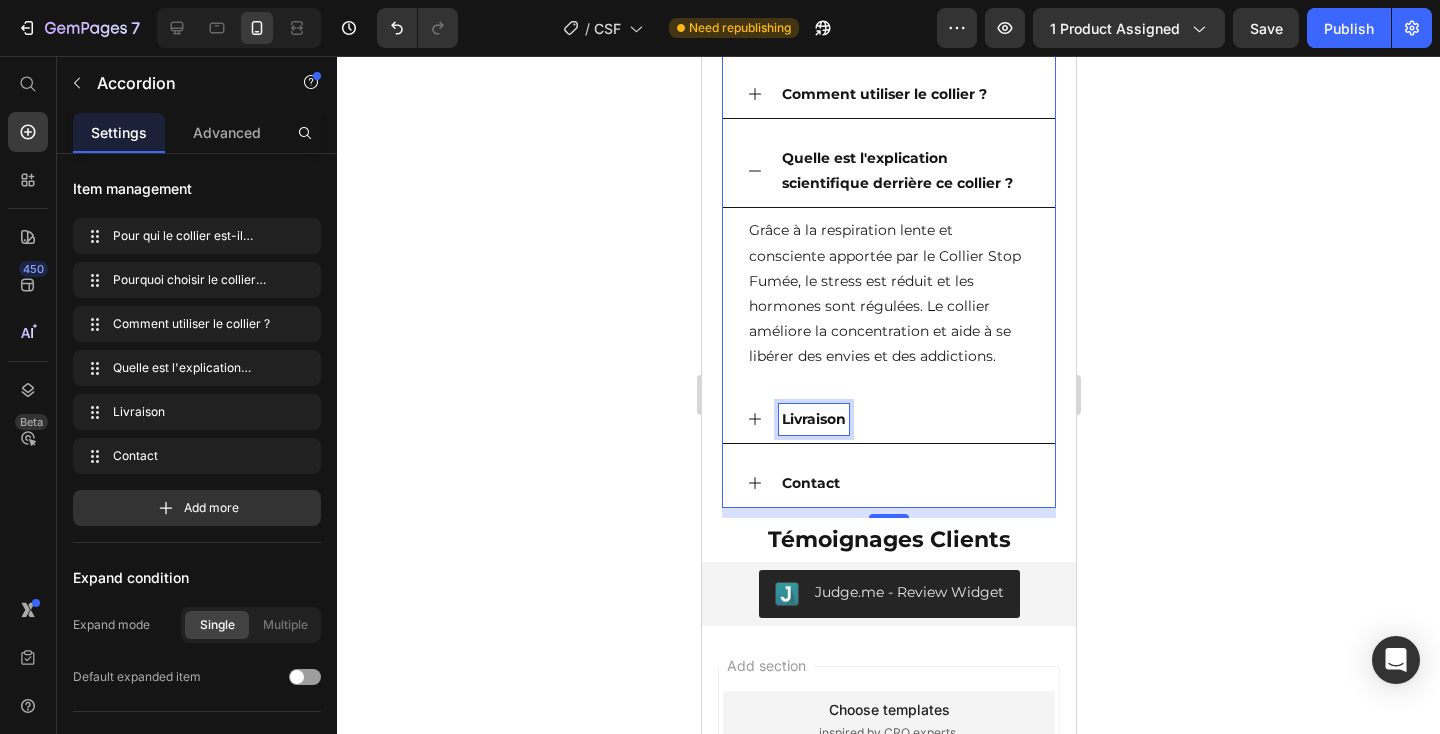 click on "Quelle est l'explication scientifique derrière ce collier ?" at bounding box center [888, 171] 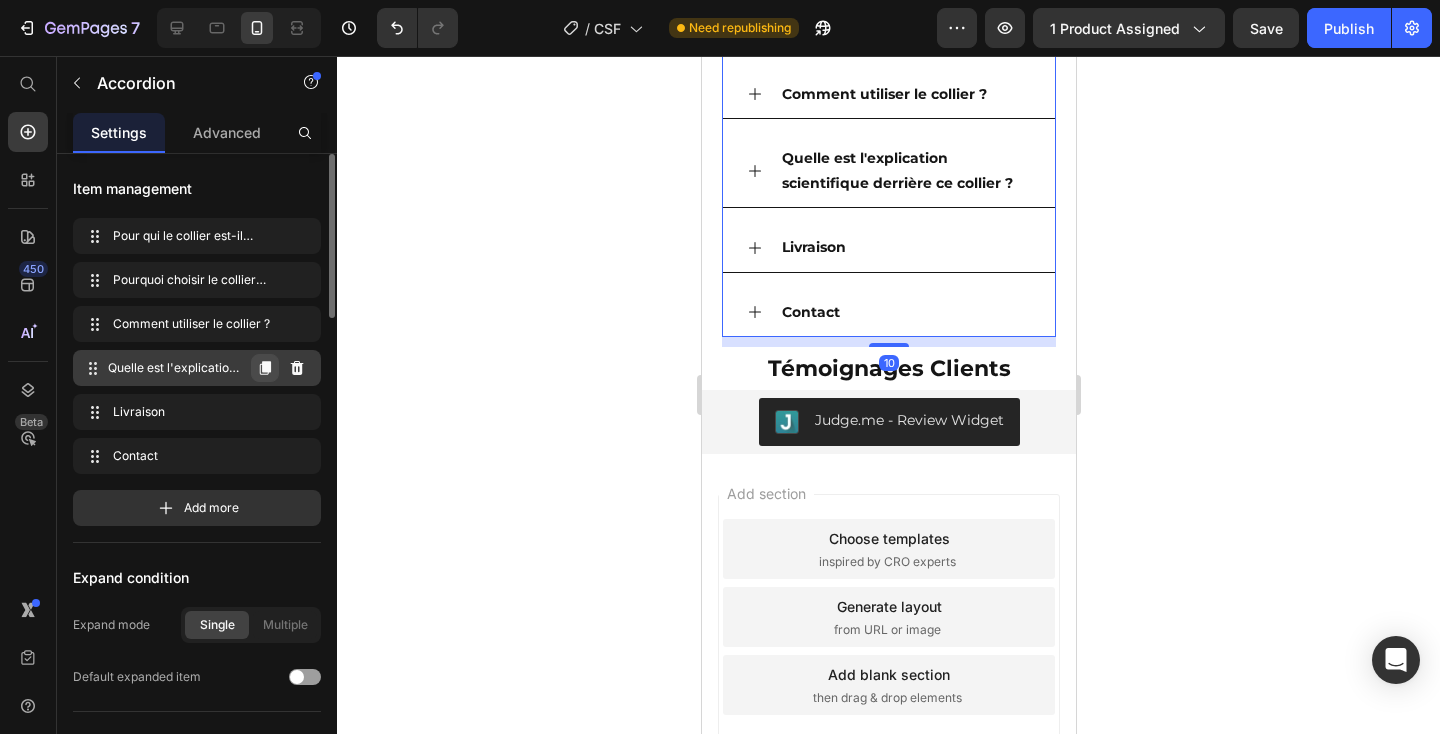 click 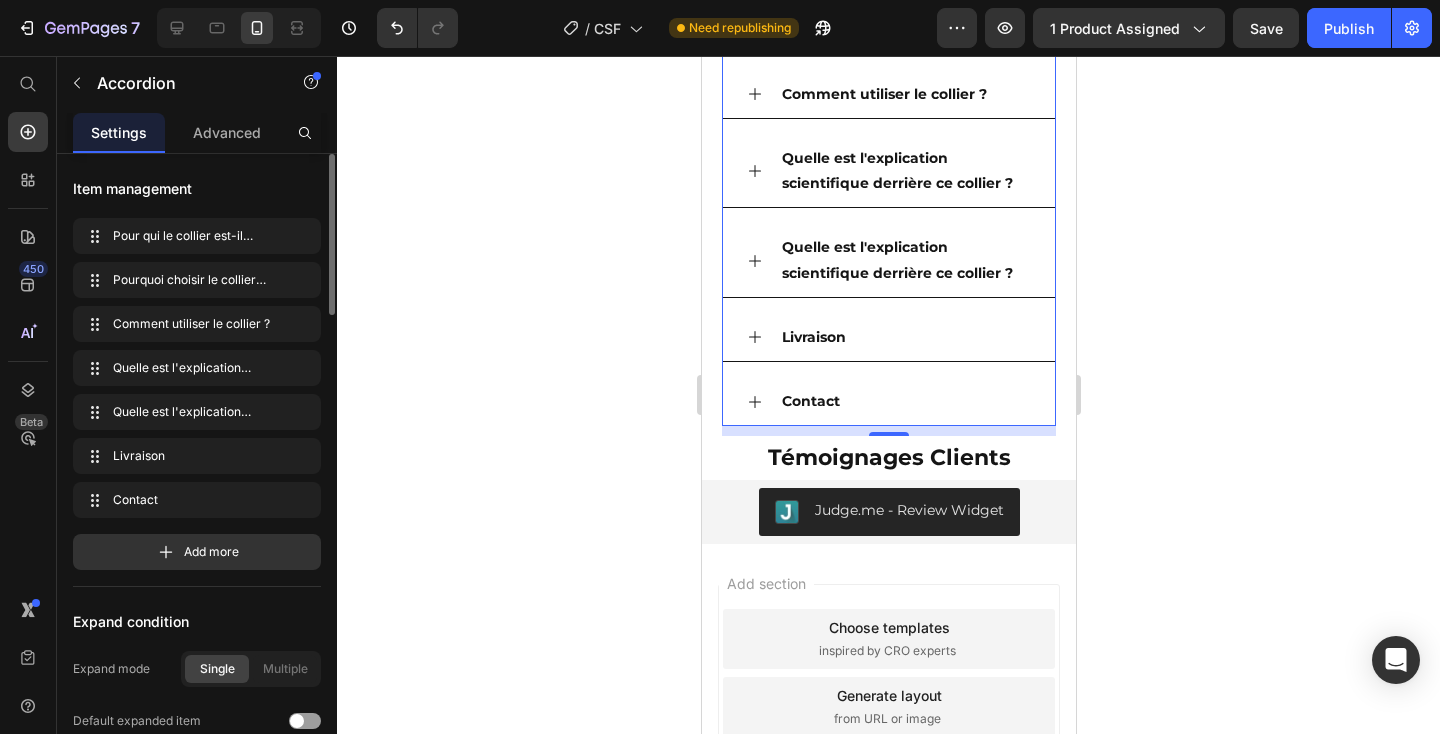 click on "Livraison" at bounding box center [888, 338] 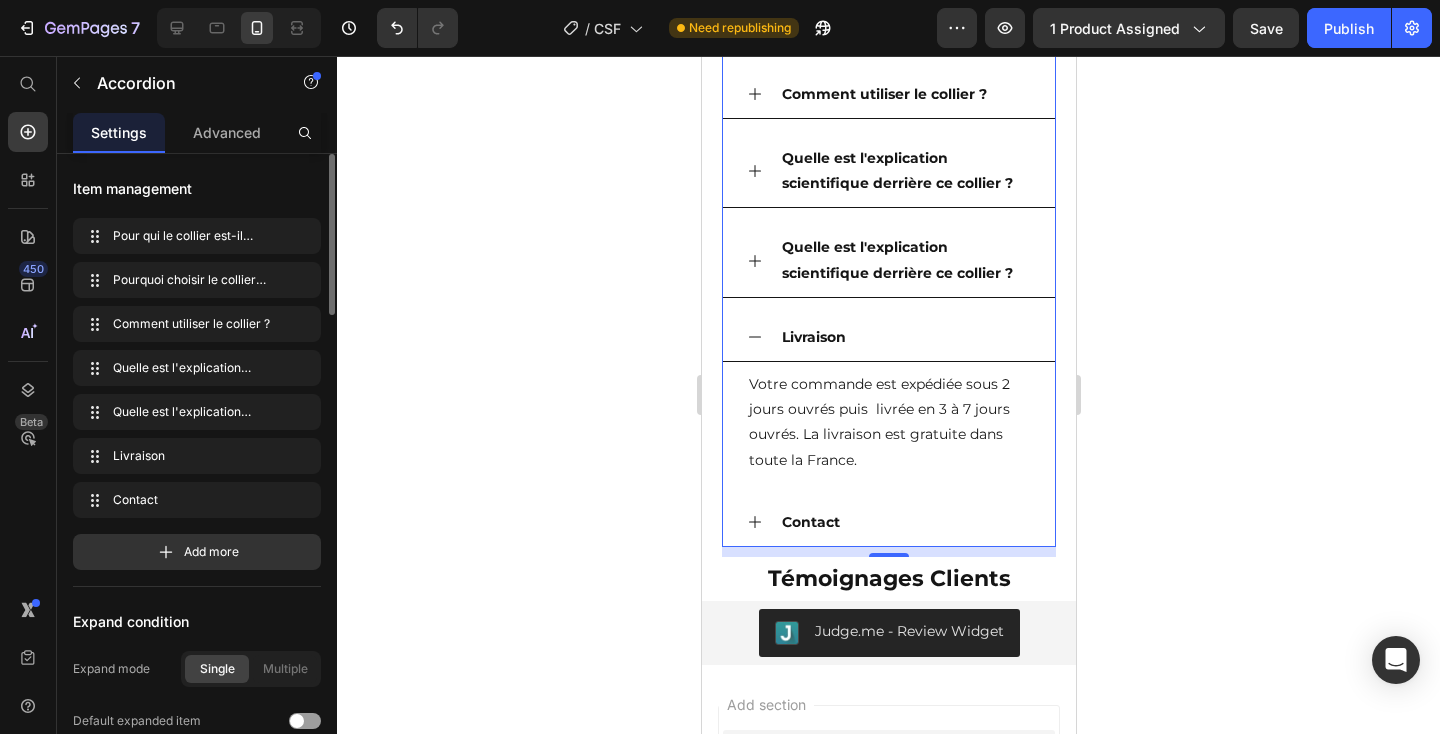 click 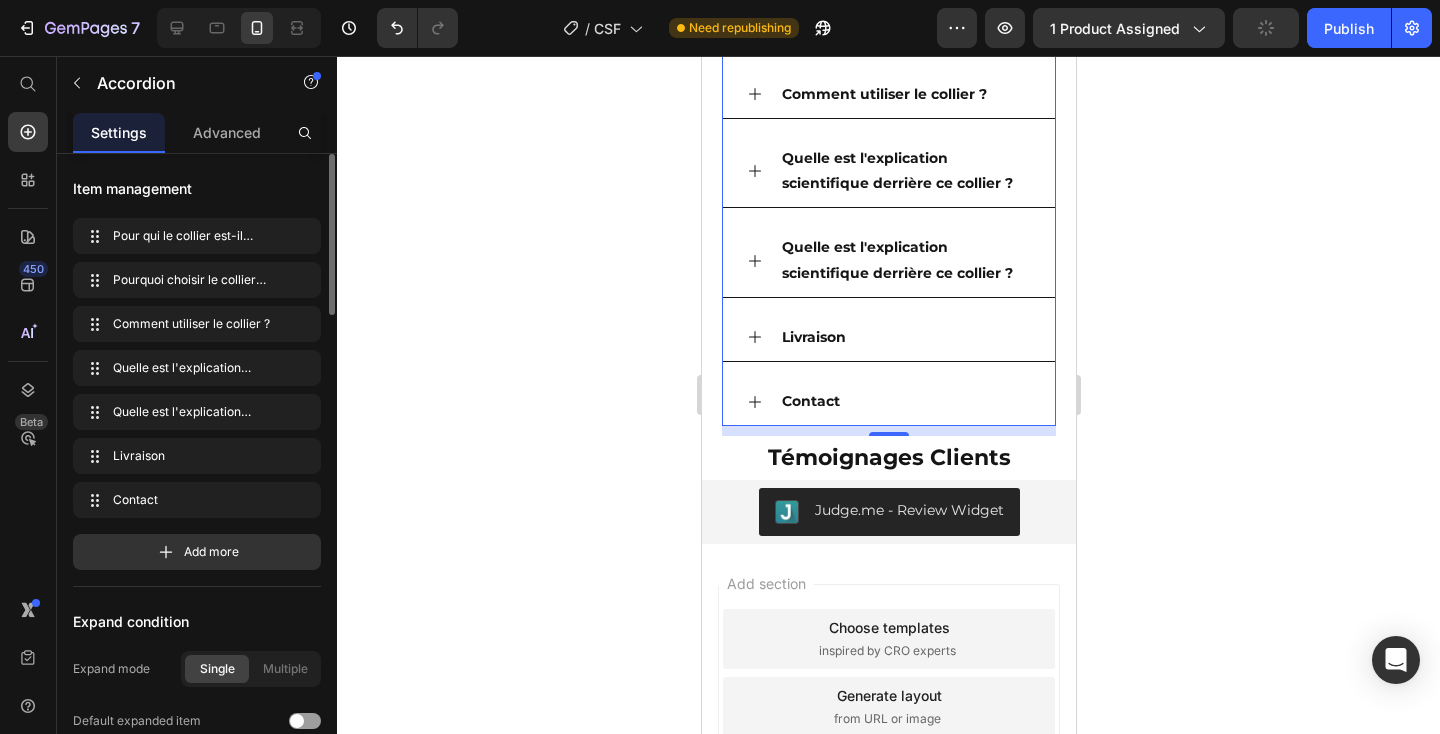 click 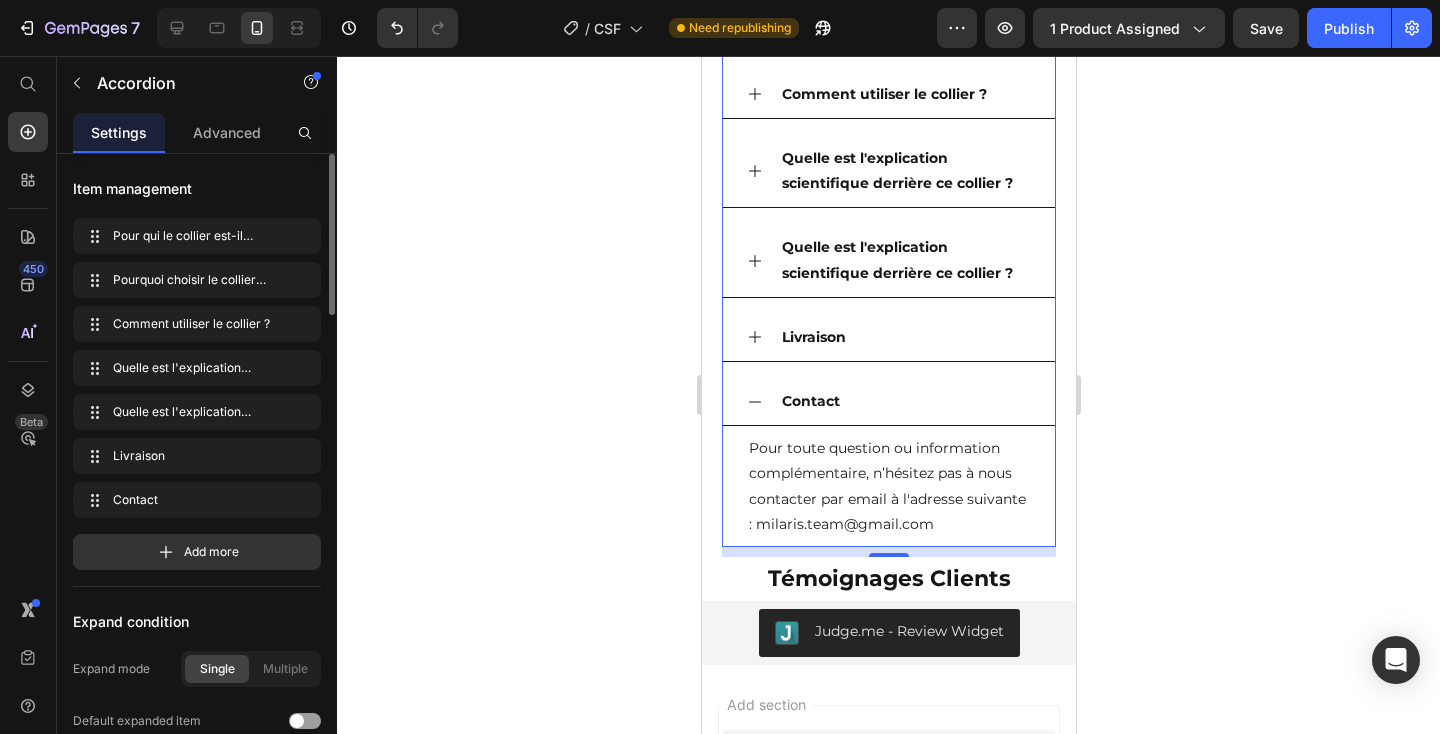 click 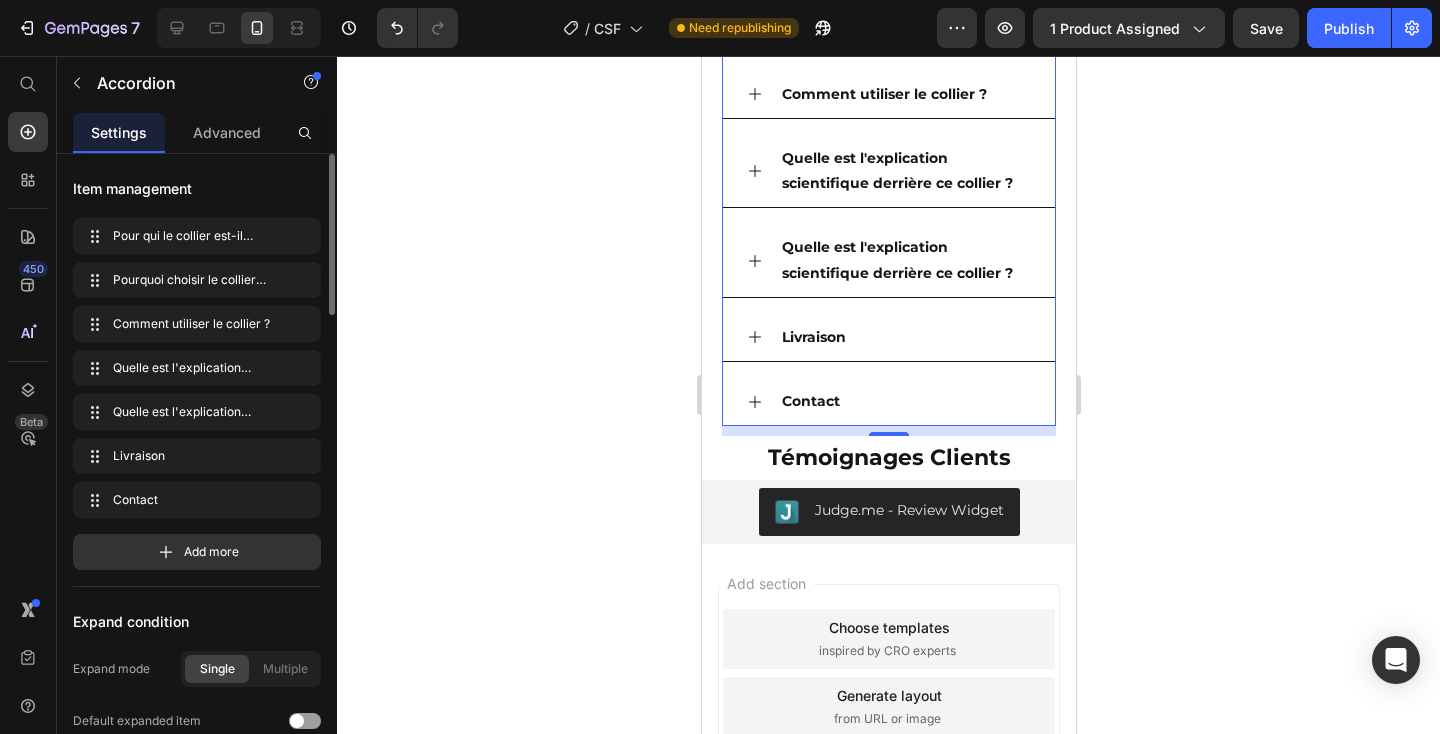 click 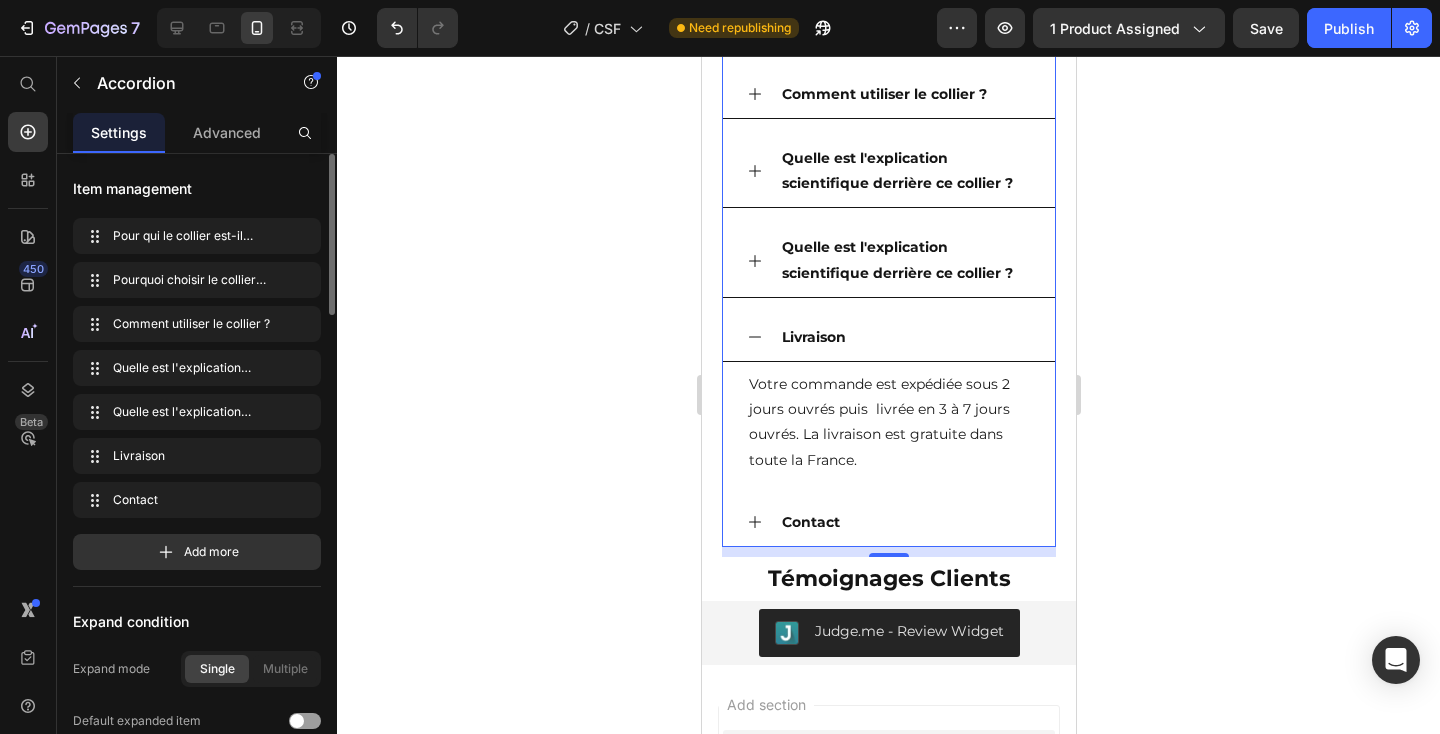 click 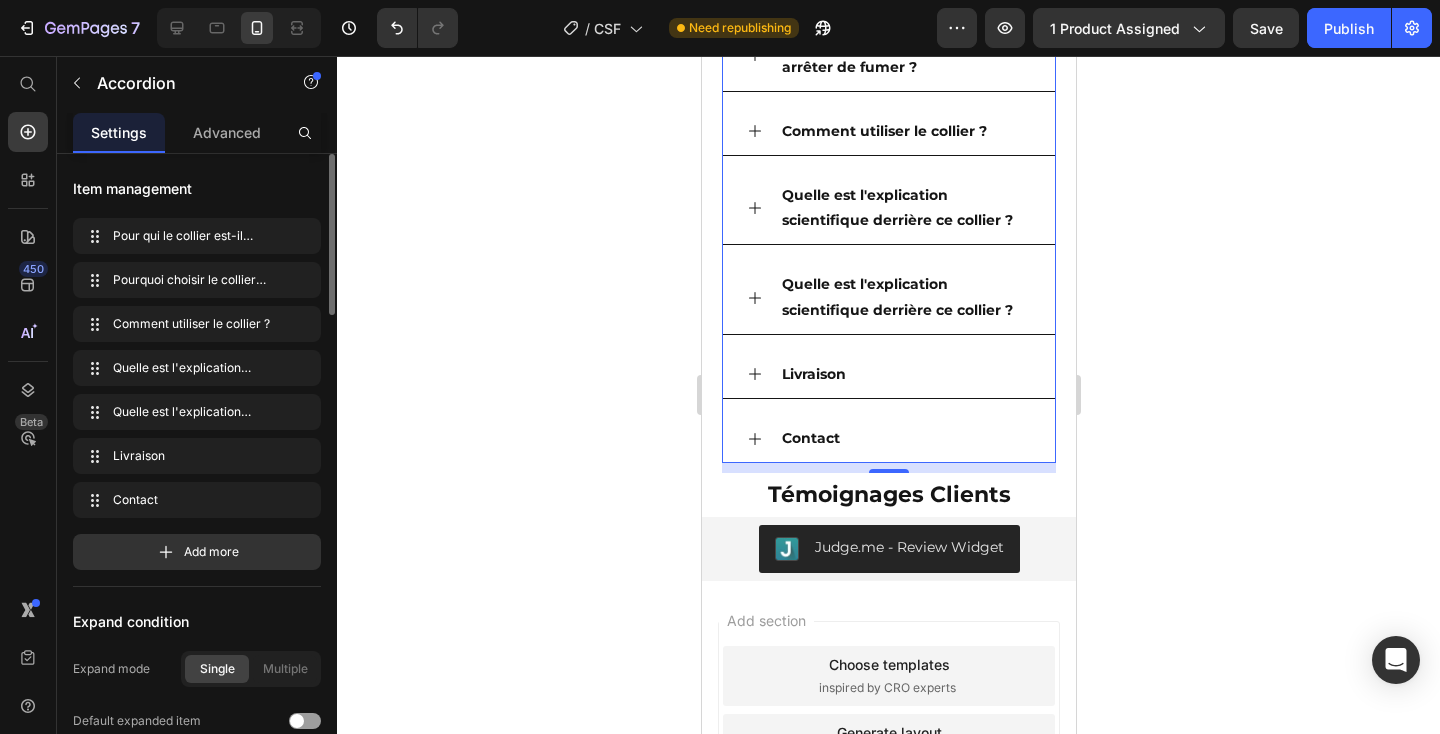 scroll, scrollTop: 4588, scrollLeft: 0, axis: vertical 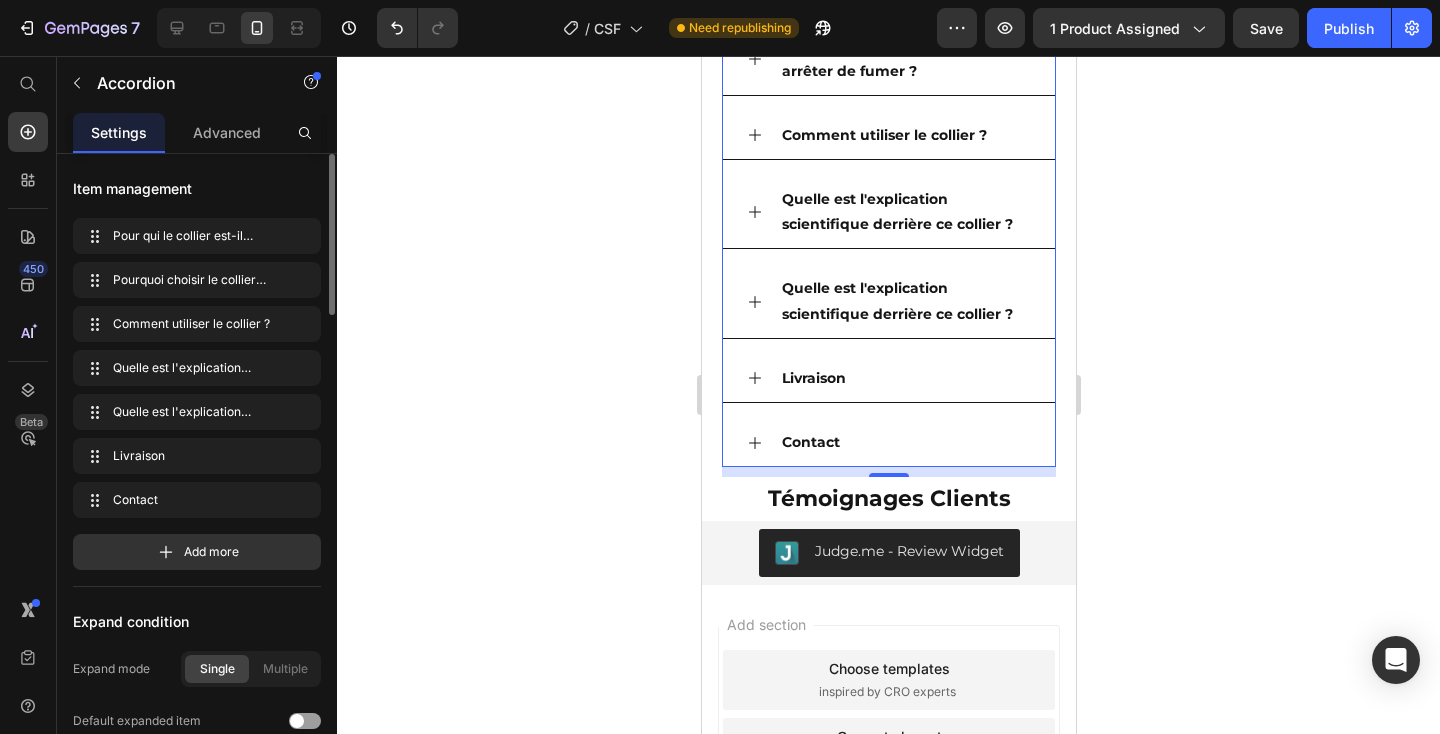 click 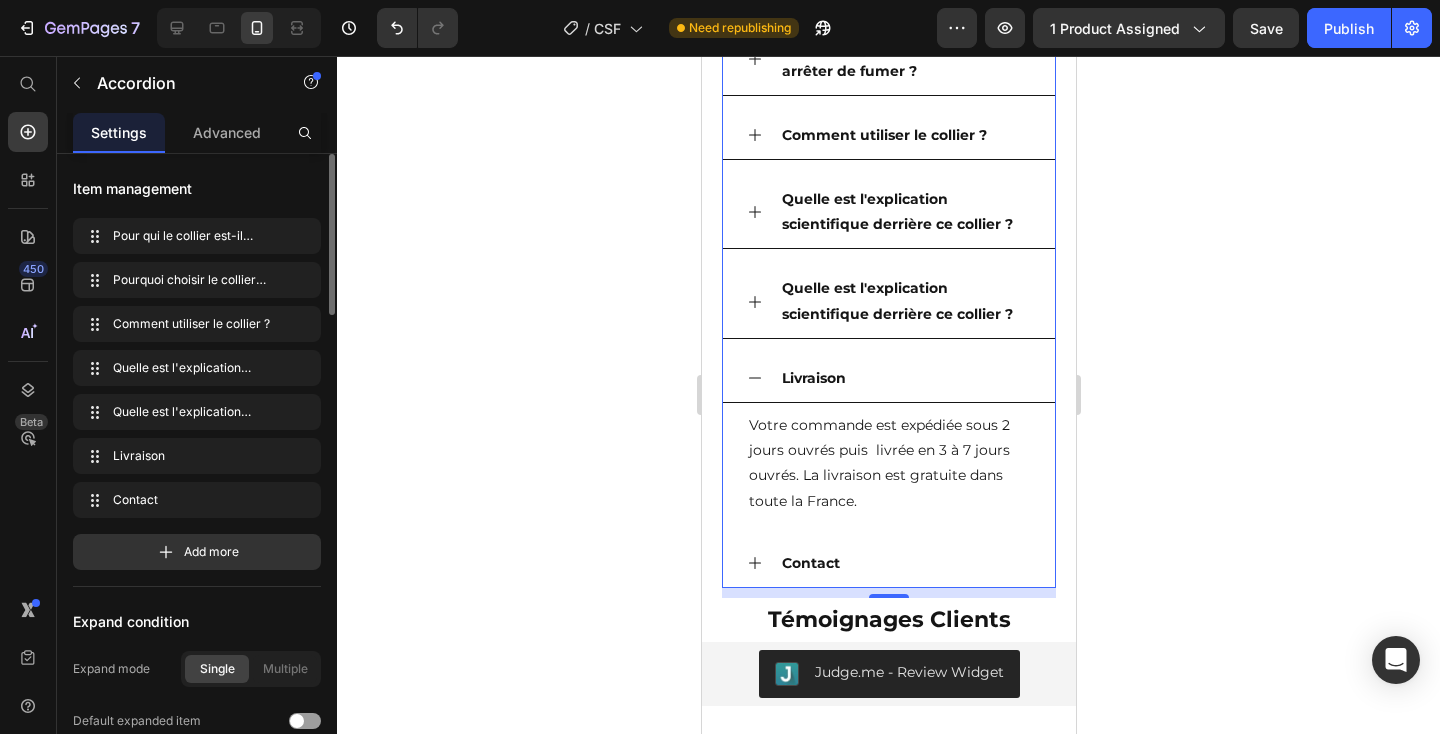 click 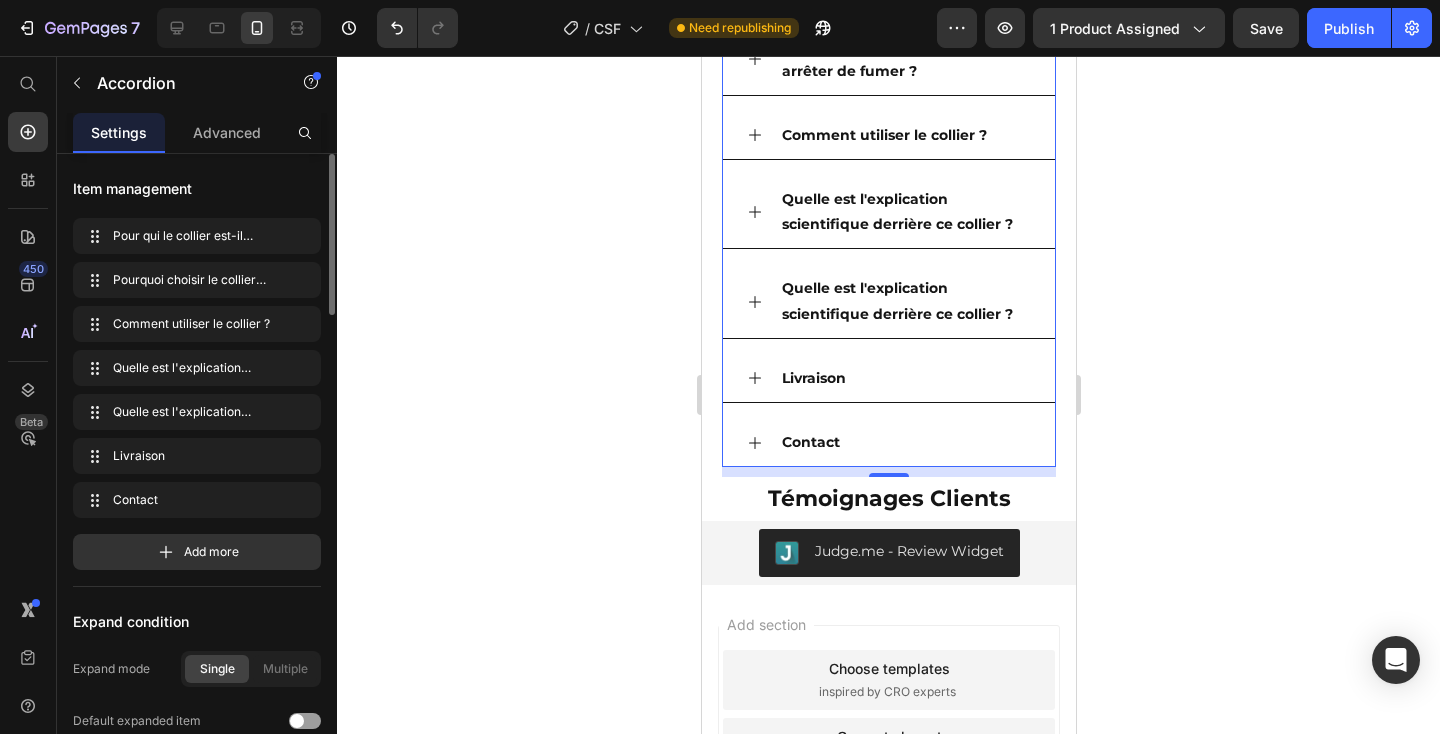 click on "Quelle est l'explication scientifique derrière ce collier ?" at bounding box center [904, 301] 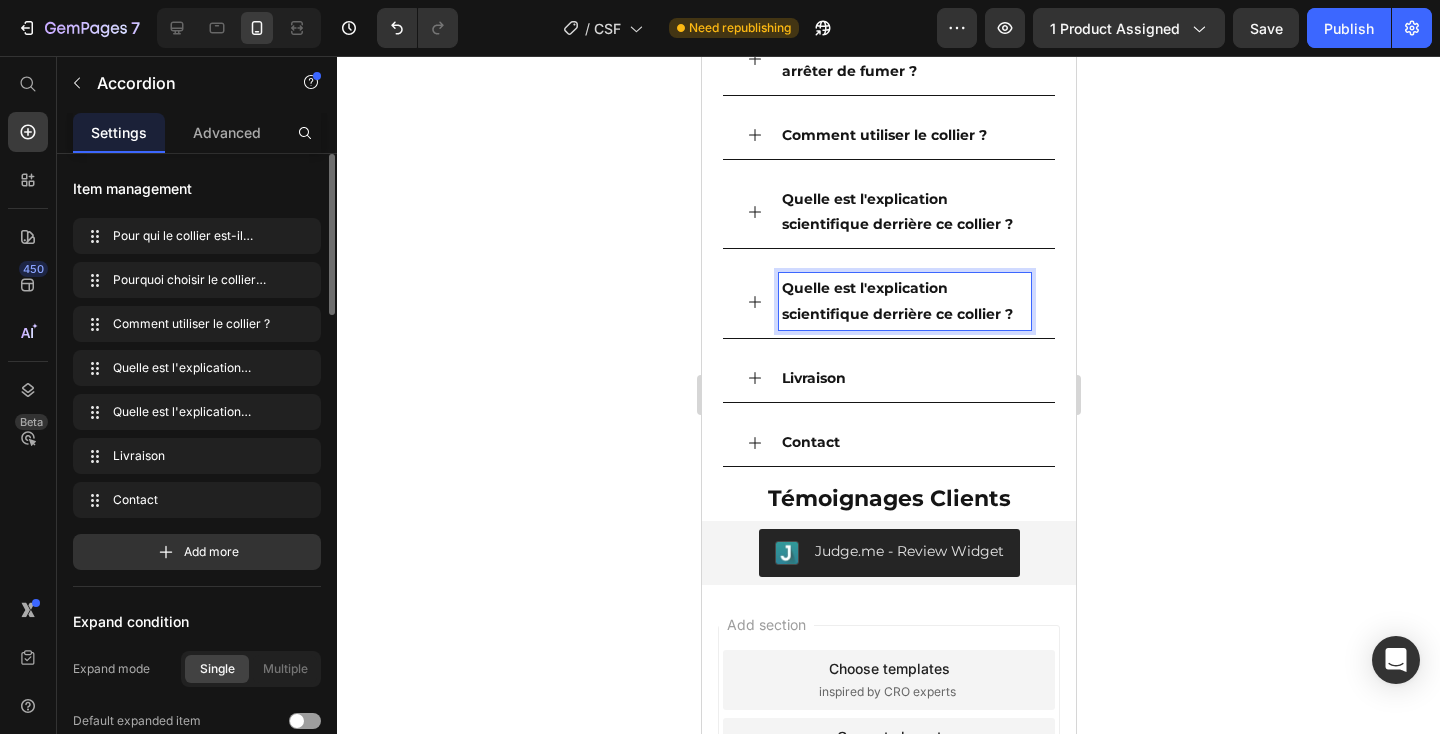 click on "Quelle est l'explication scientifique derrière ce collier ?" at bounding box center (904, 301) 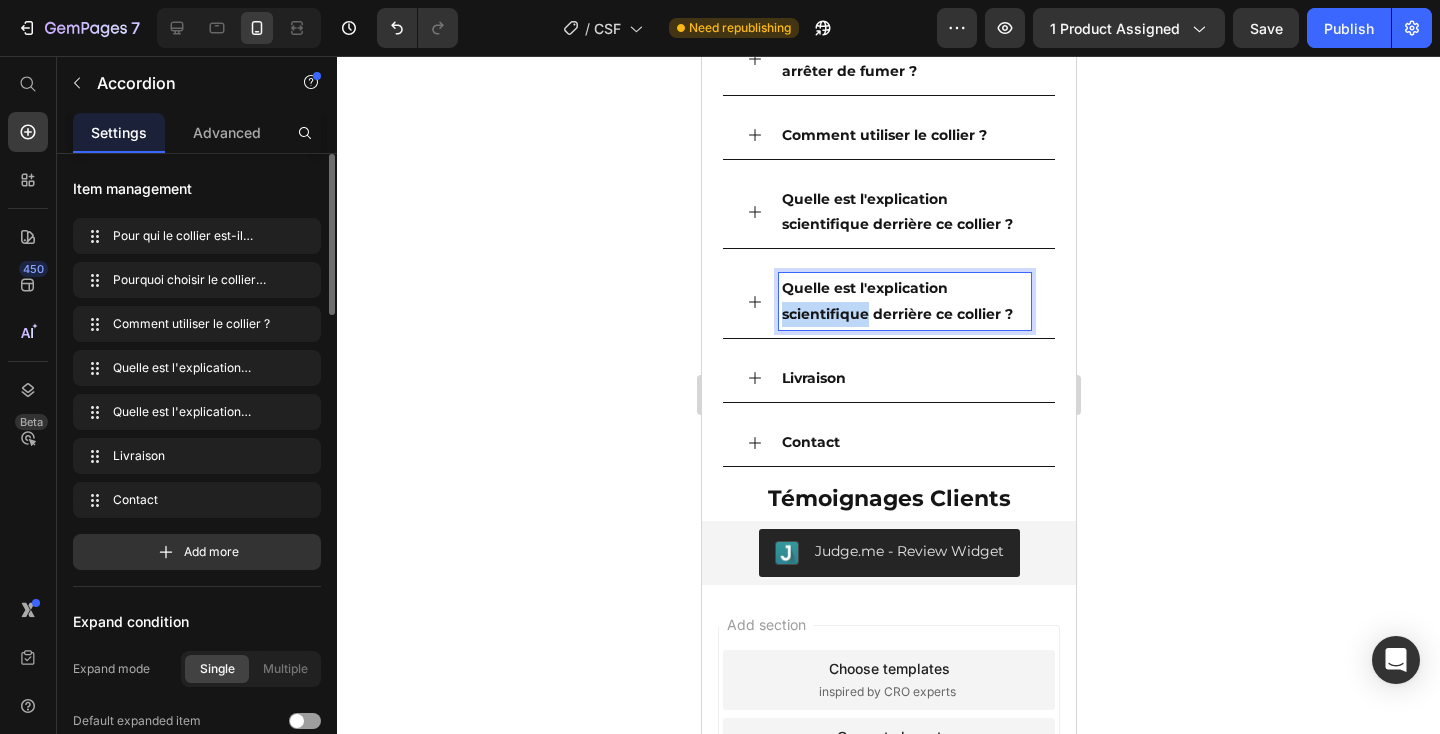 click on "Quelle est l'explication scientifique derrière ce collier ?" at bounding box center [904, 301] 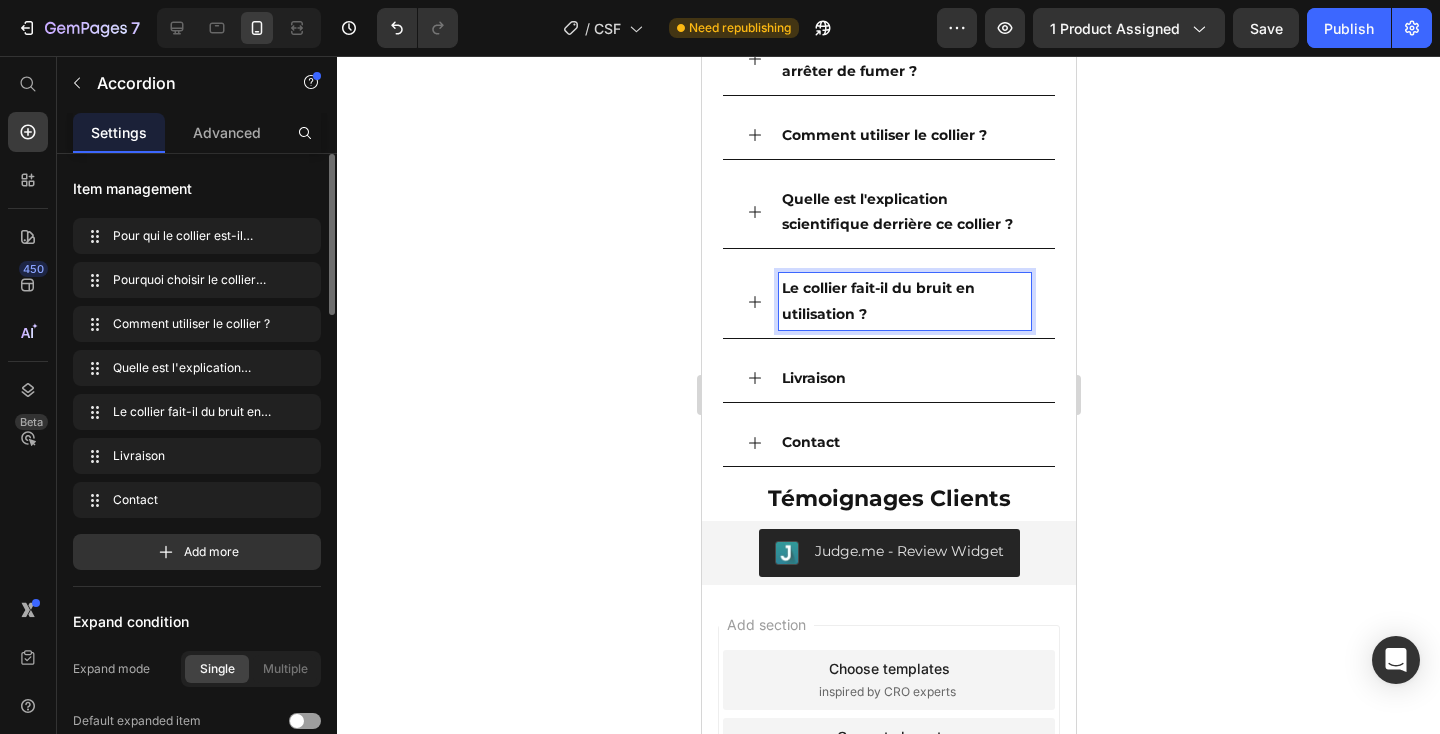click on "Le collier fait-il du bruit en utilisation ?" at bounding box center [888, 301] 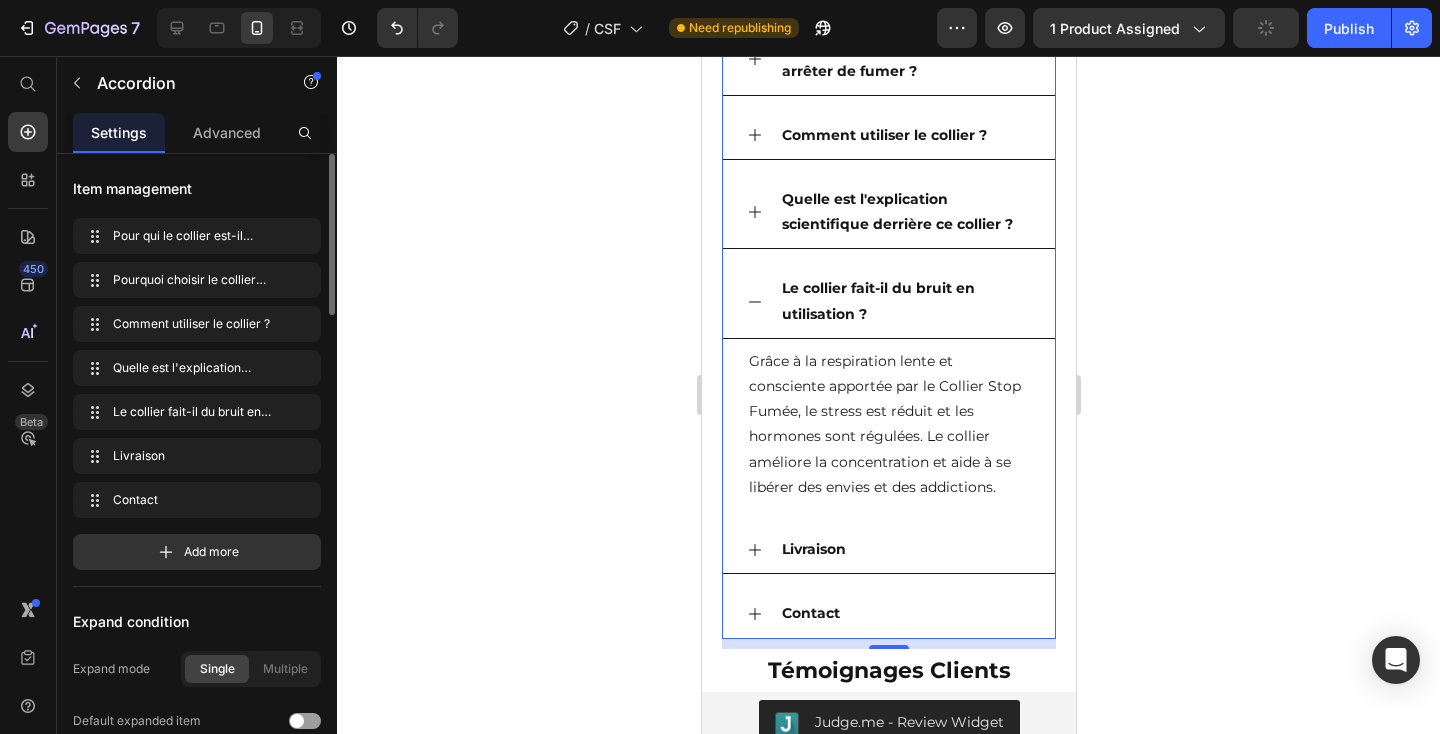 click on "Grâce à la respiration lente et consciente apportée par le Collier Stop Fumée, le stress est réduit et les hormones sont régulées. Le collier améliore la concentration et aide à se libérer des envies et des addictions." at bounding box center (888, 424) 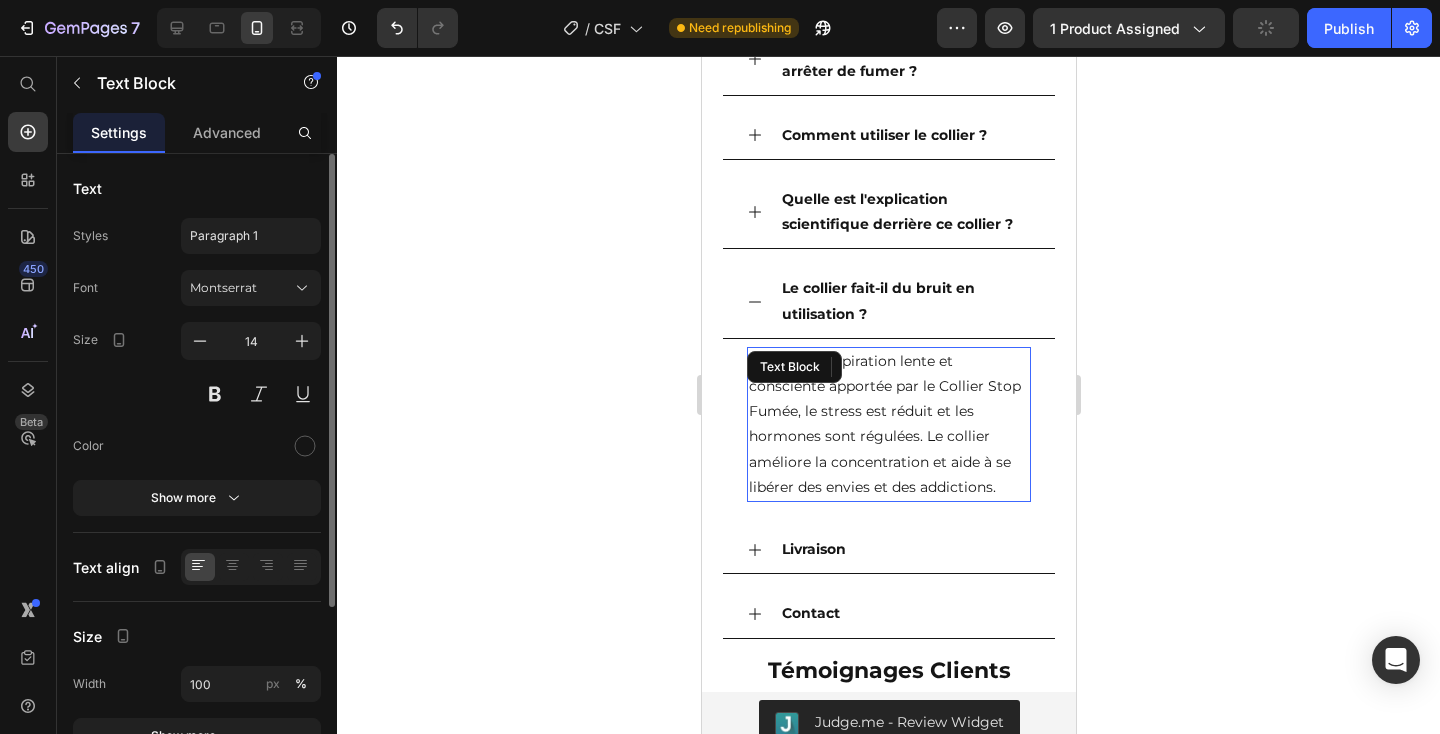 click on "Grâce à la respiration lente et consciente apportée par le Collier Stop Fumée, le stress est réduit et les hormones sont régulées. Le collier améliore la concentration et aide à se libérer des envies et des addictions." at bounding box center (888, 424) 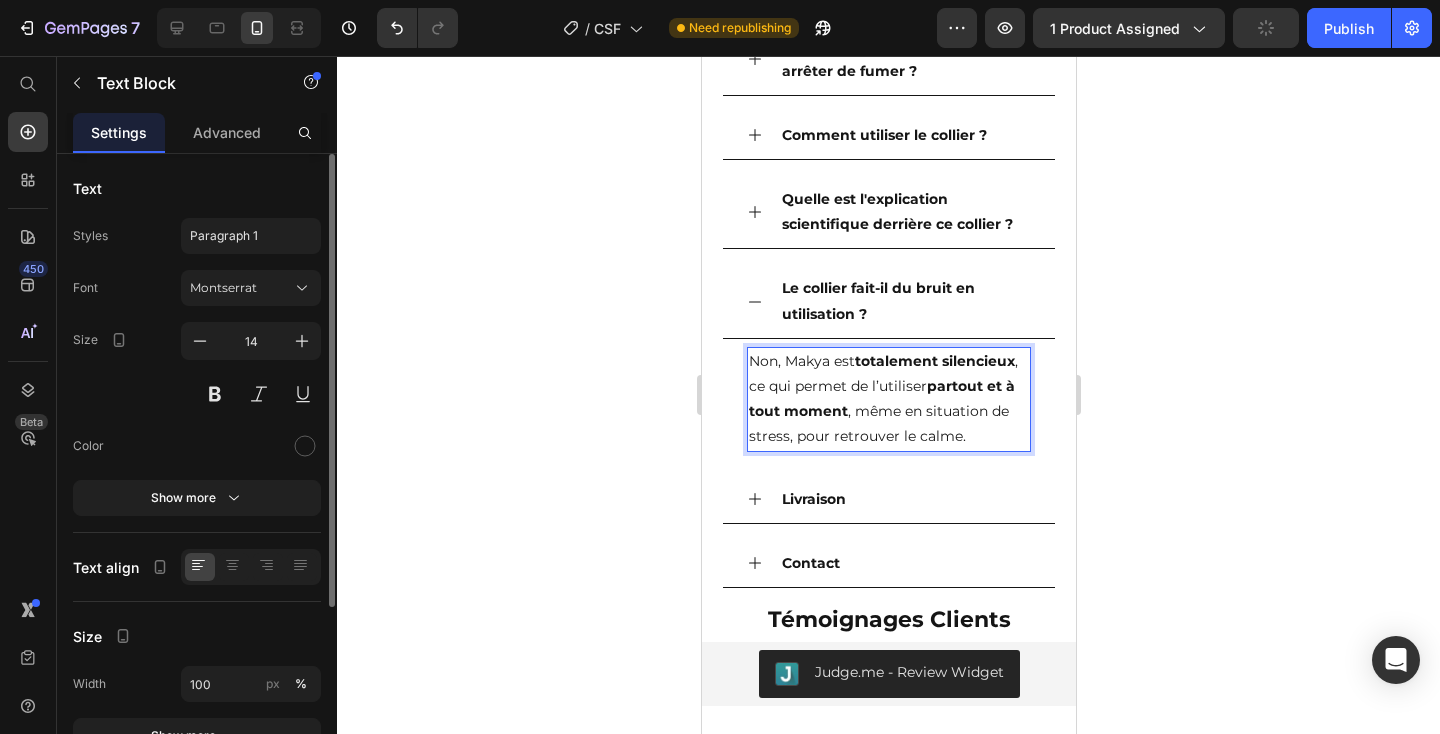 click on "Non, Makya est  totalement silencieux , ce qui permet de l’utiliser  partout et à tout moment , même en situation de stress, pour retrouver le calme." at bounding box center (888, 399) 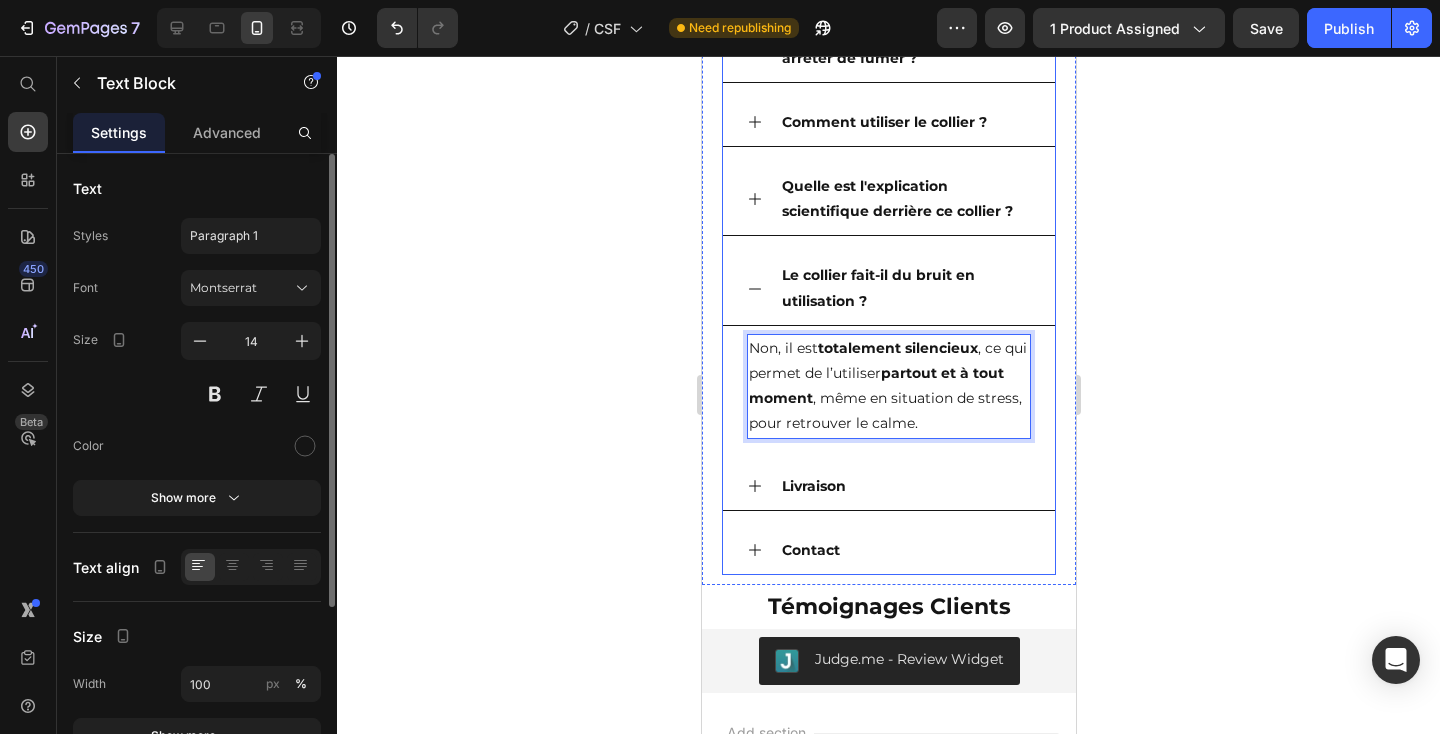 scroll, scrollTop: 4666, scrollLeft: 0, axis: vertical 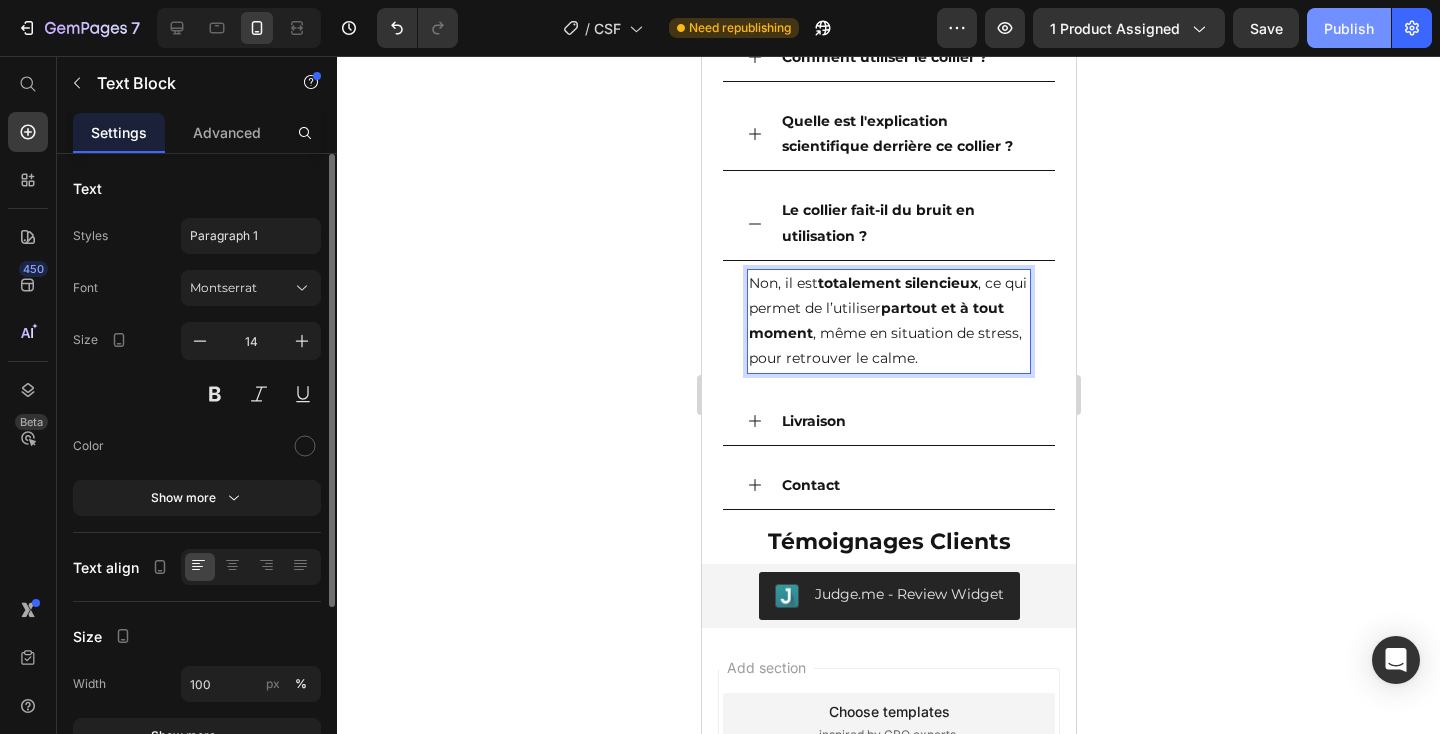 click on "Publish" at bounding box center (1349, 28) 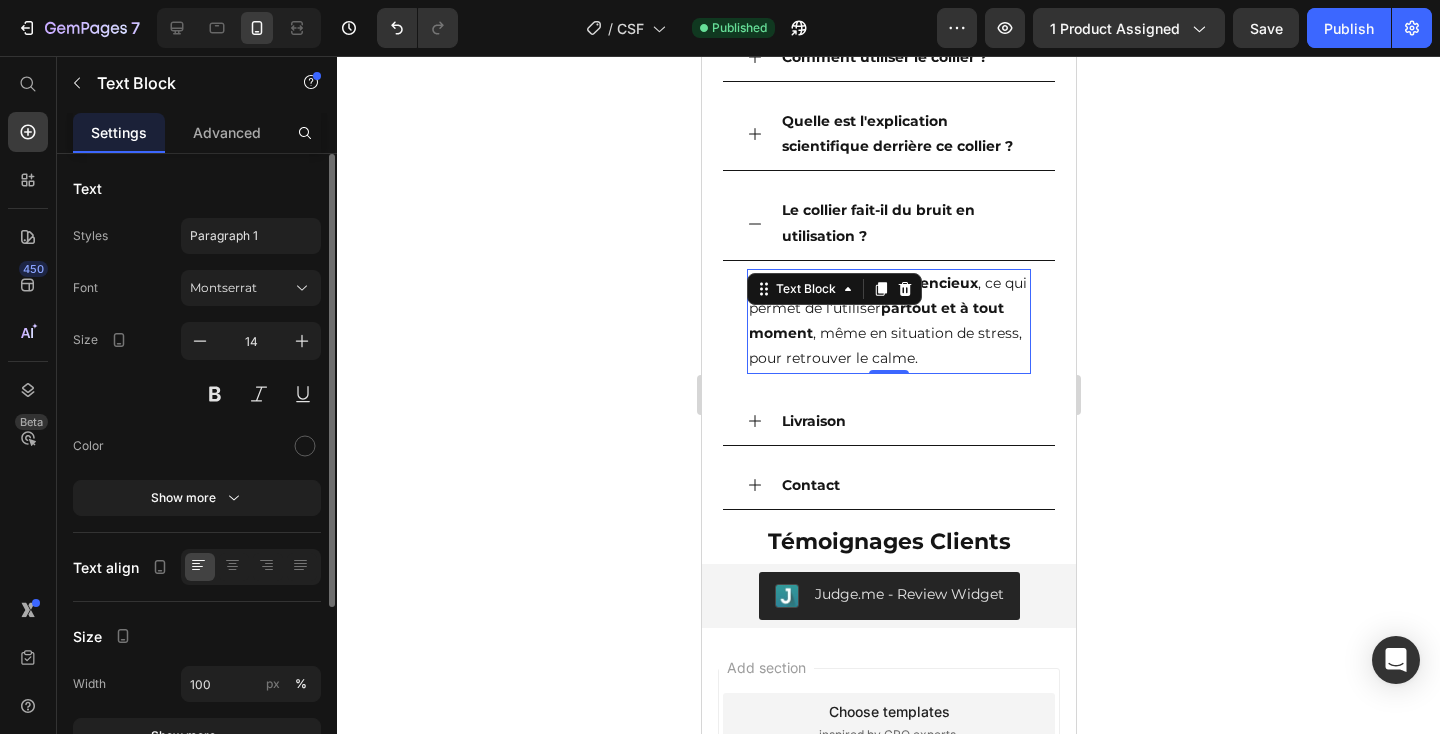 click 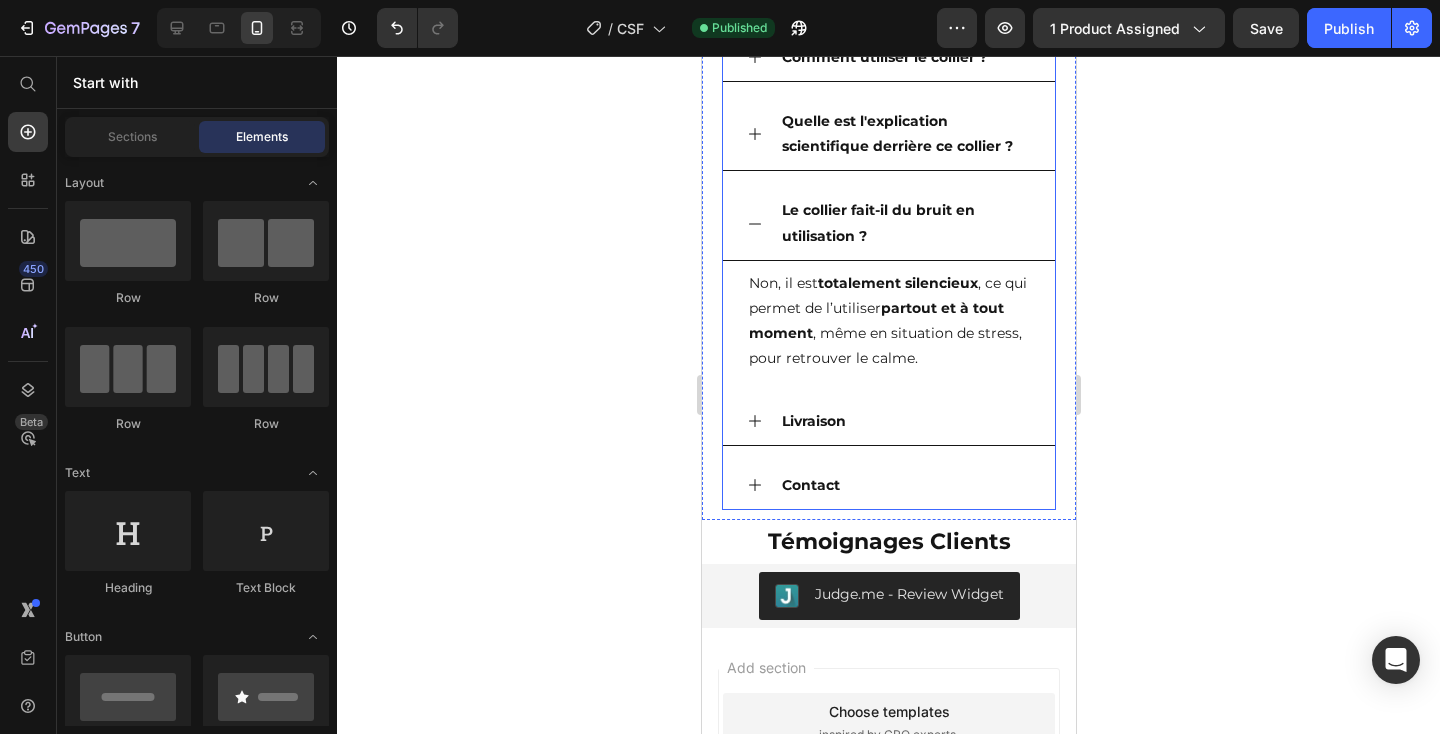 click on "Le collier fait-il du bruit en utilisation ?" at bounding box center (904, 223) 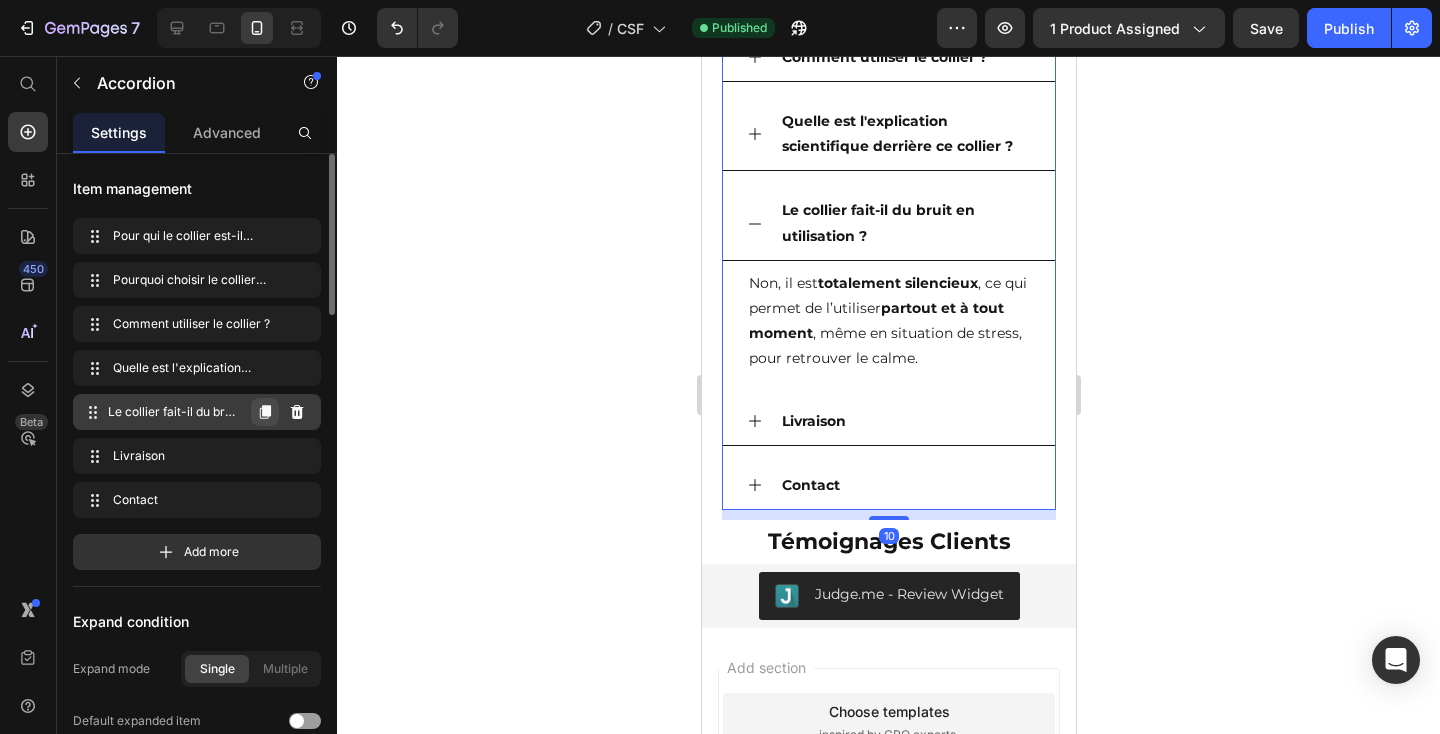 click 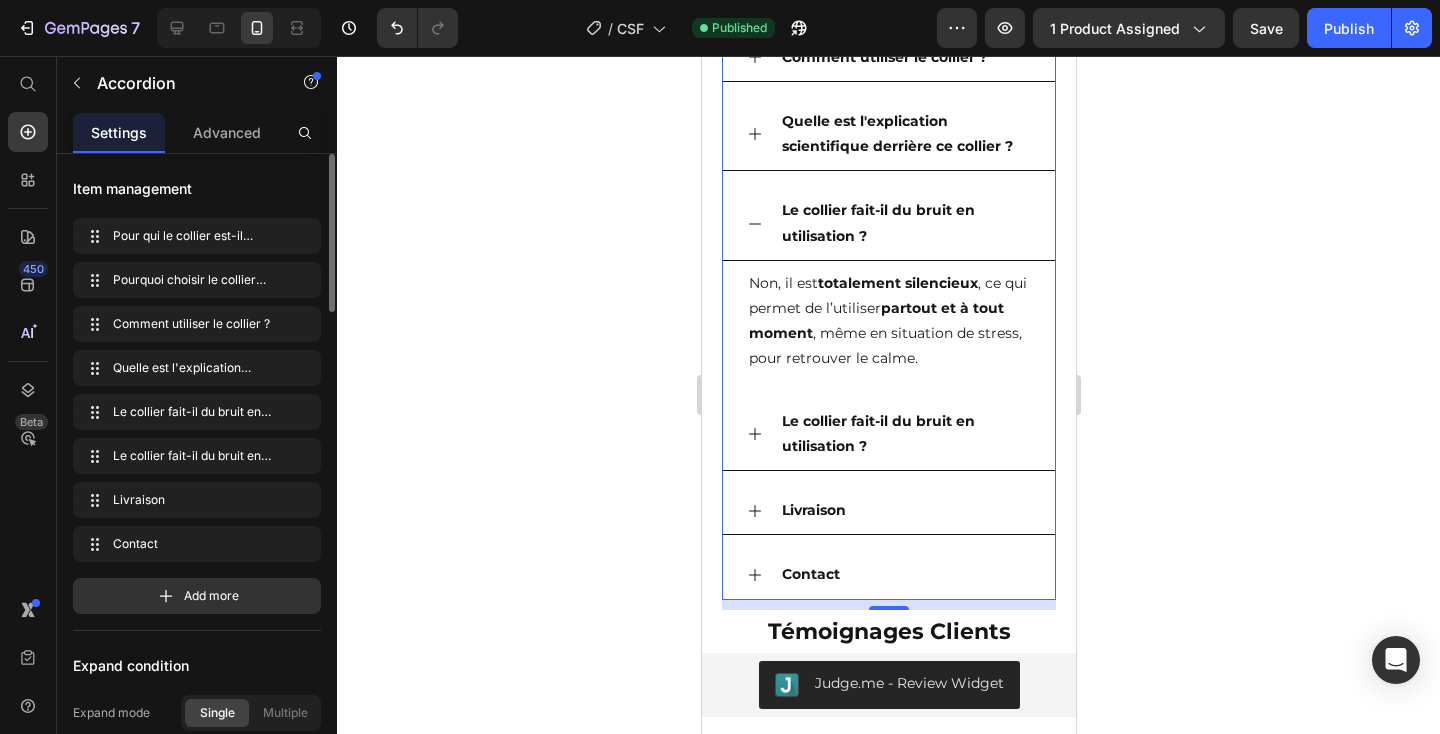 click on "Le collier fait-il du bruit en utilisation ?" at bounding box center (904, 434) 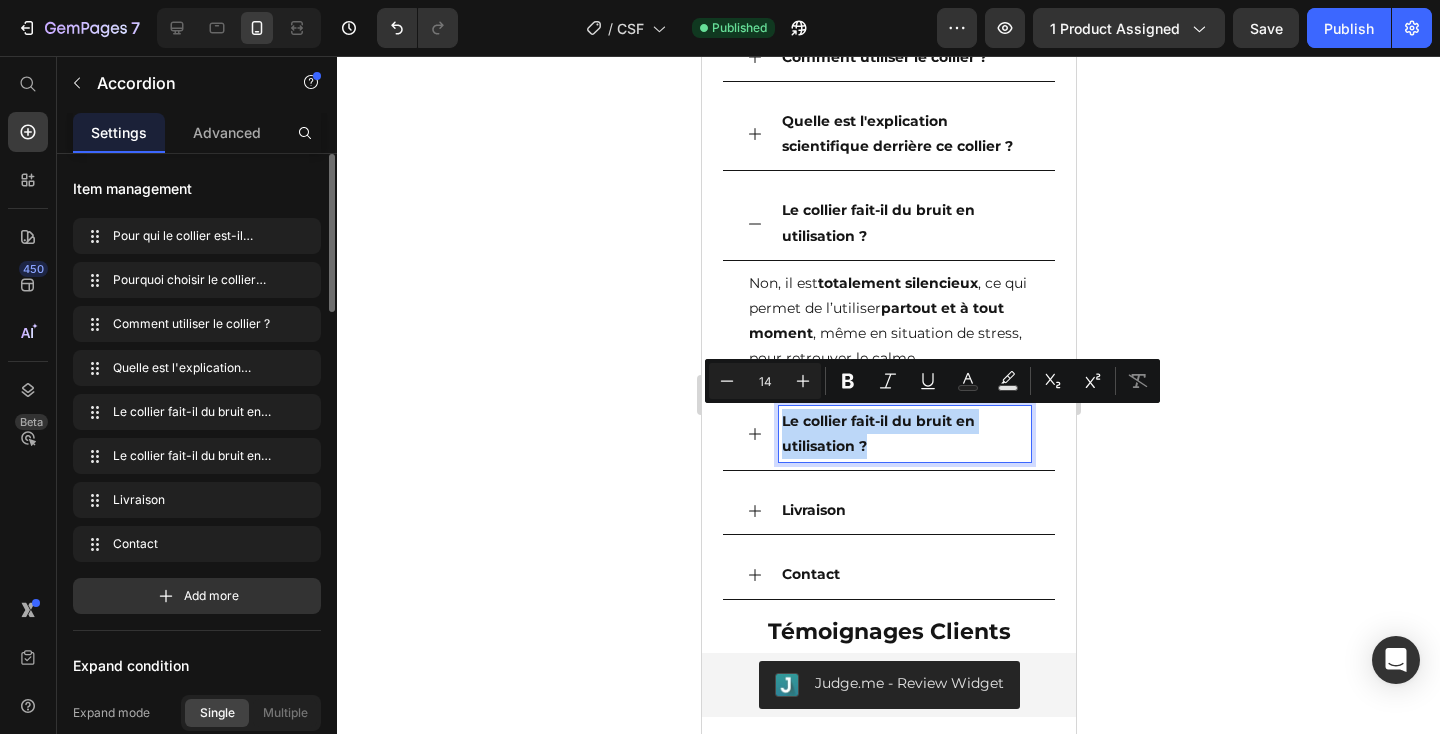 click 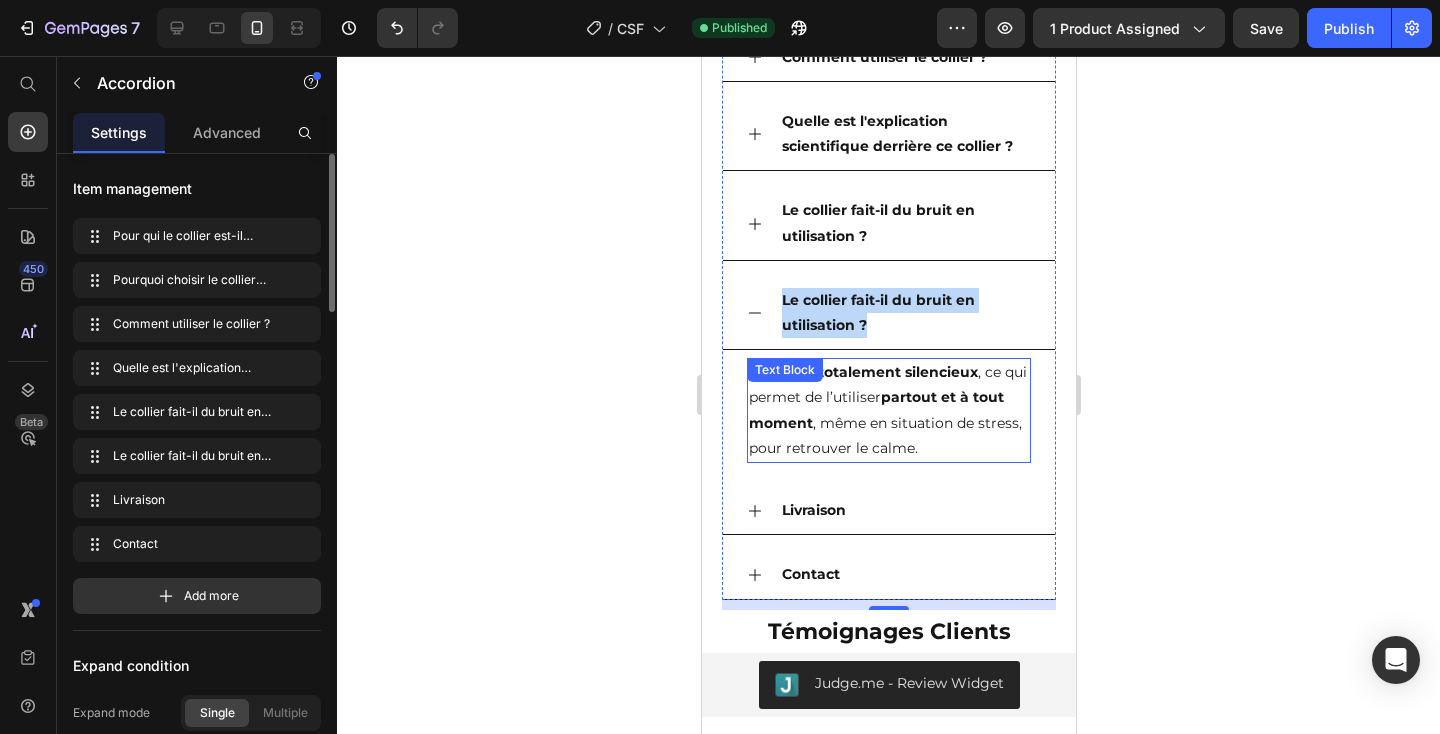 click on "partout et à tout moment" at bounding box center (875, 409) 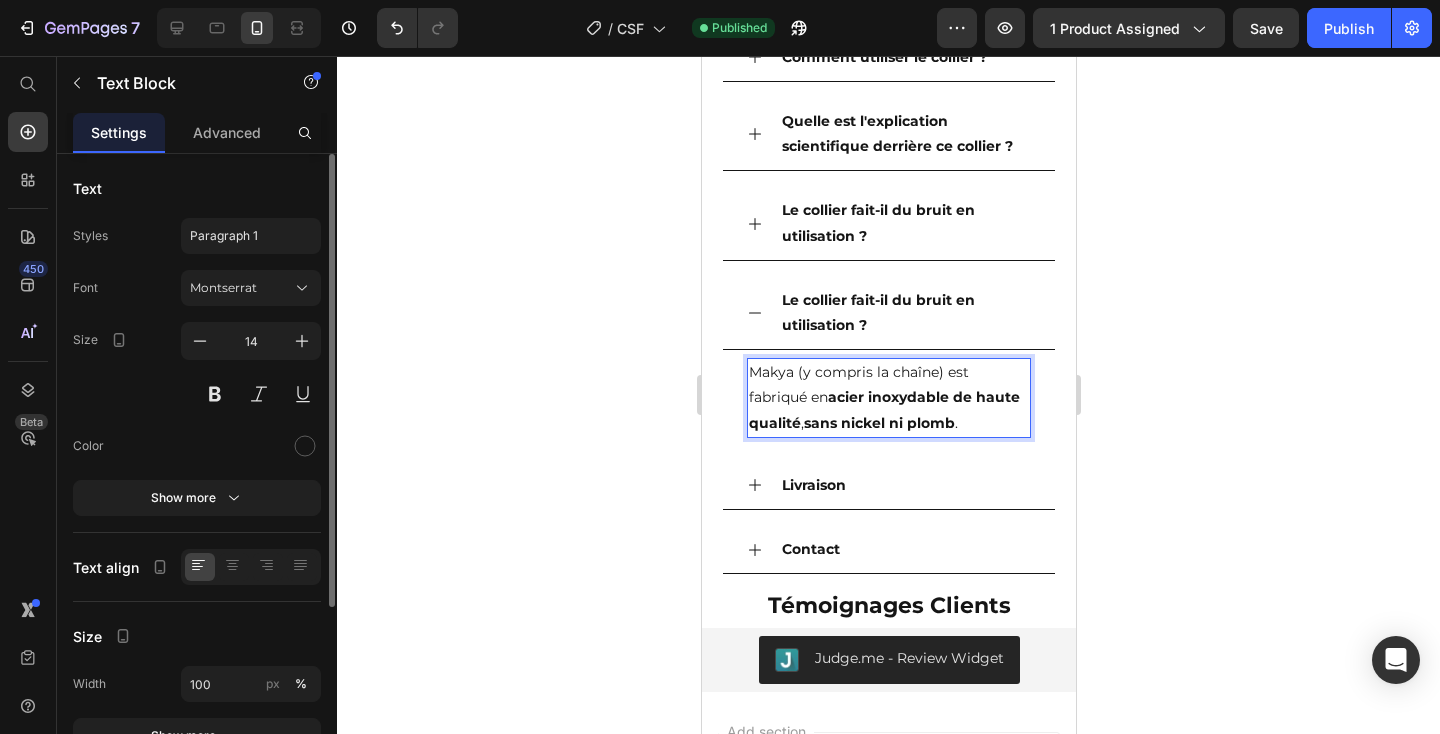 click on "Makya (y compris la chaîne) est fabriqué en  acier inoxydable de haute qualité ,  sans nickel ni plomb ." at bounding box center [888, 398] 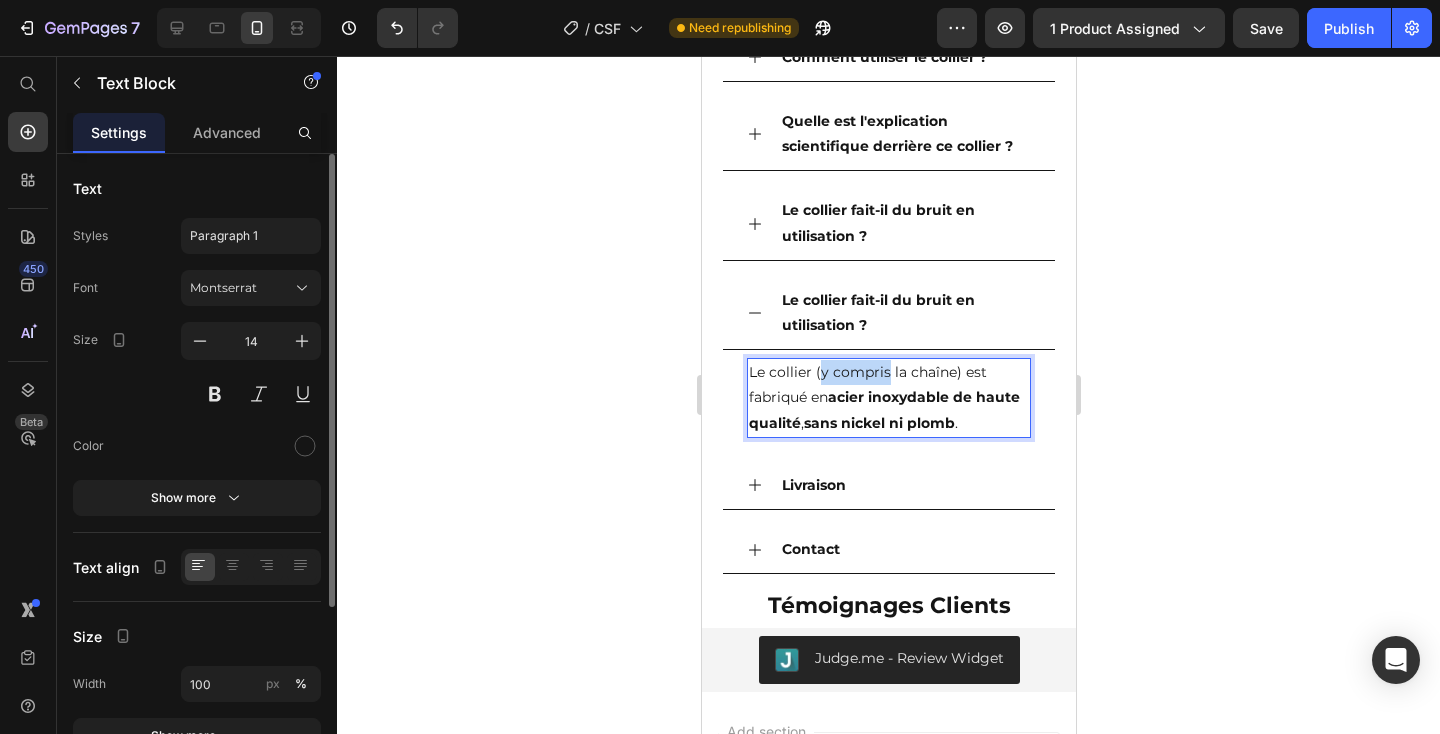 drag, startPoint x: 885, startPoint y: 369, endPoint x: 821, endPoint y: 370, distance: 64.00781 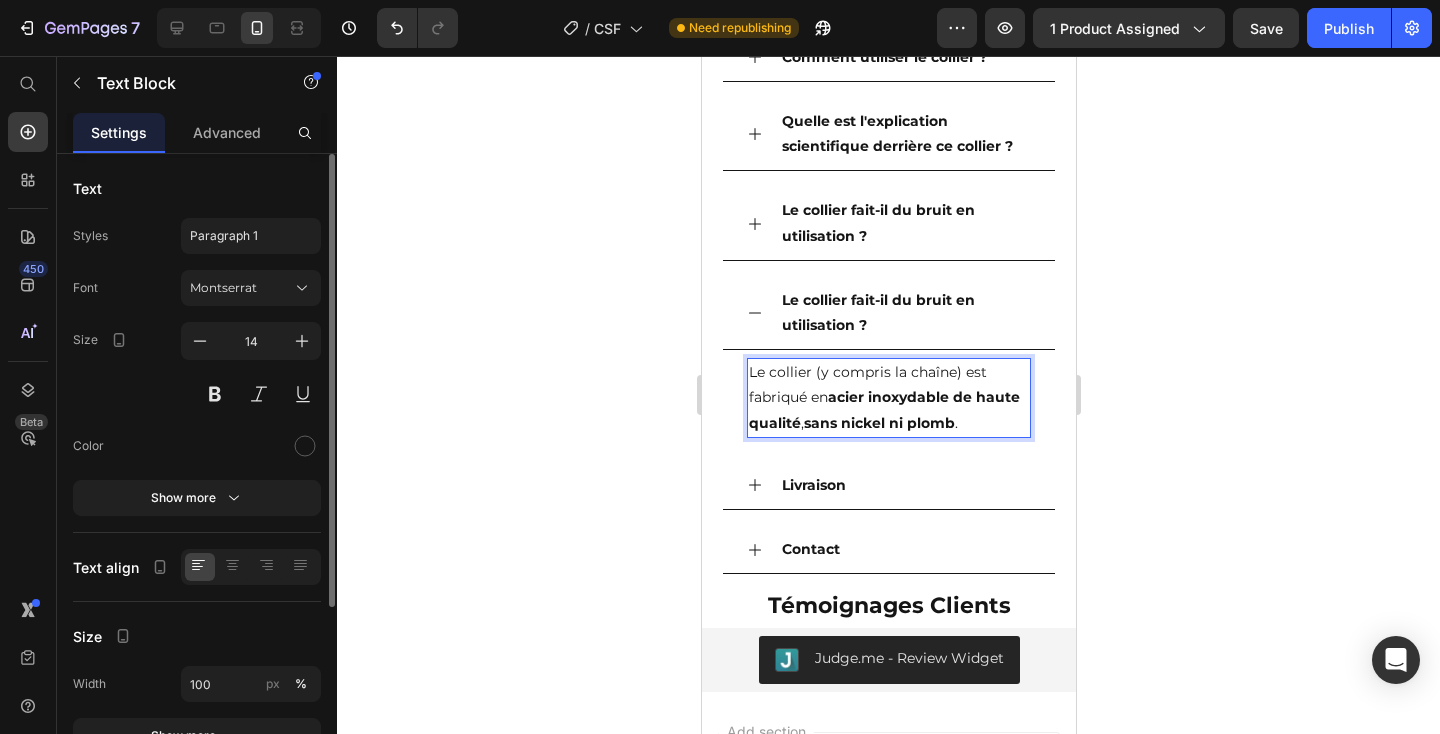 scroll, scrollTop: 4673, scrollLeft: 0, axis: vertical 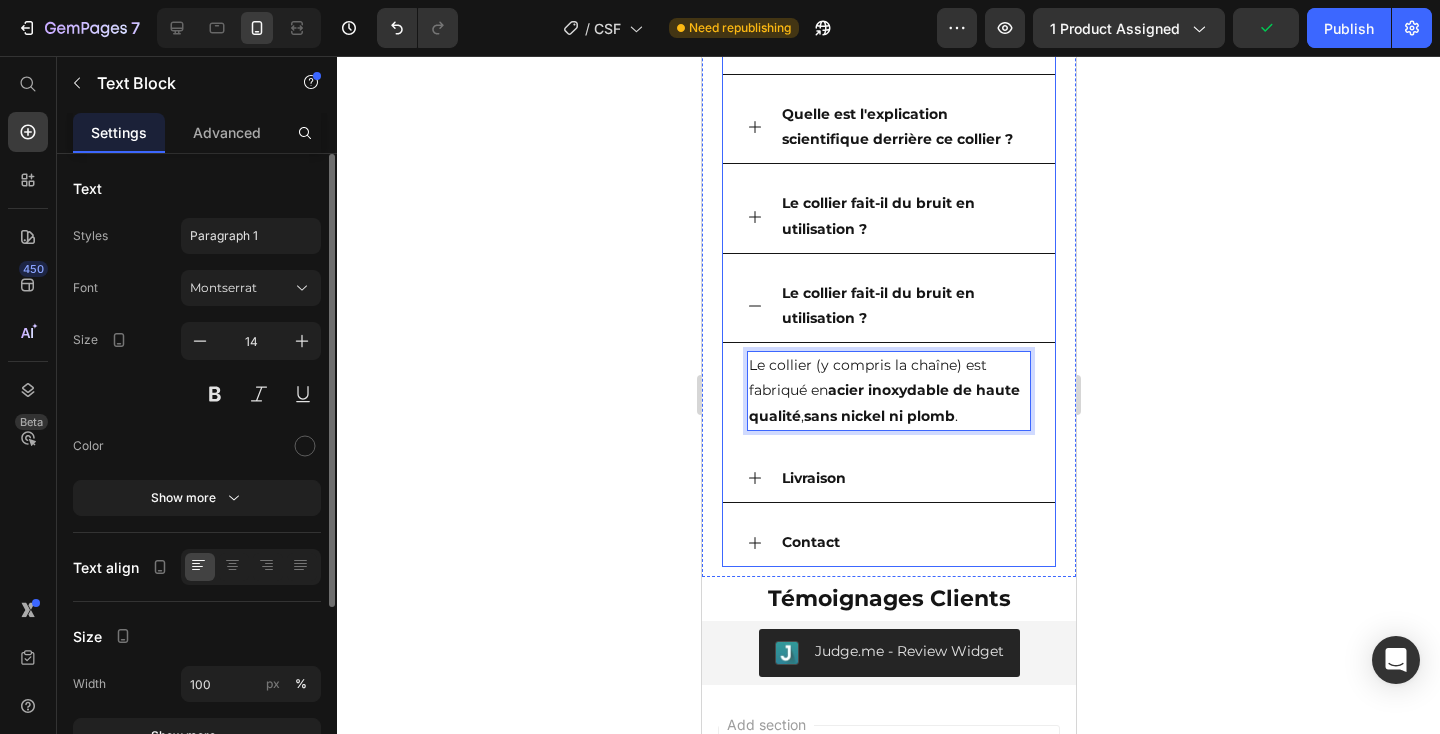 click on "Le collier fait-il du bruit en utilisation ?" at bounding box center [904, 306] 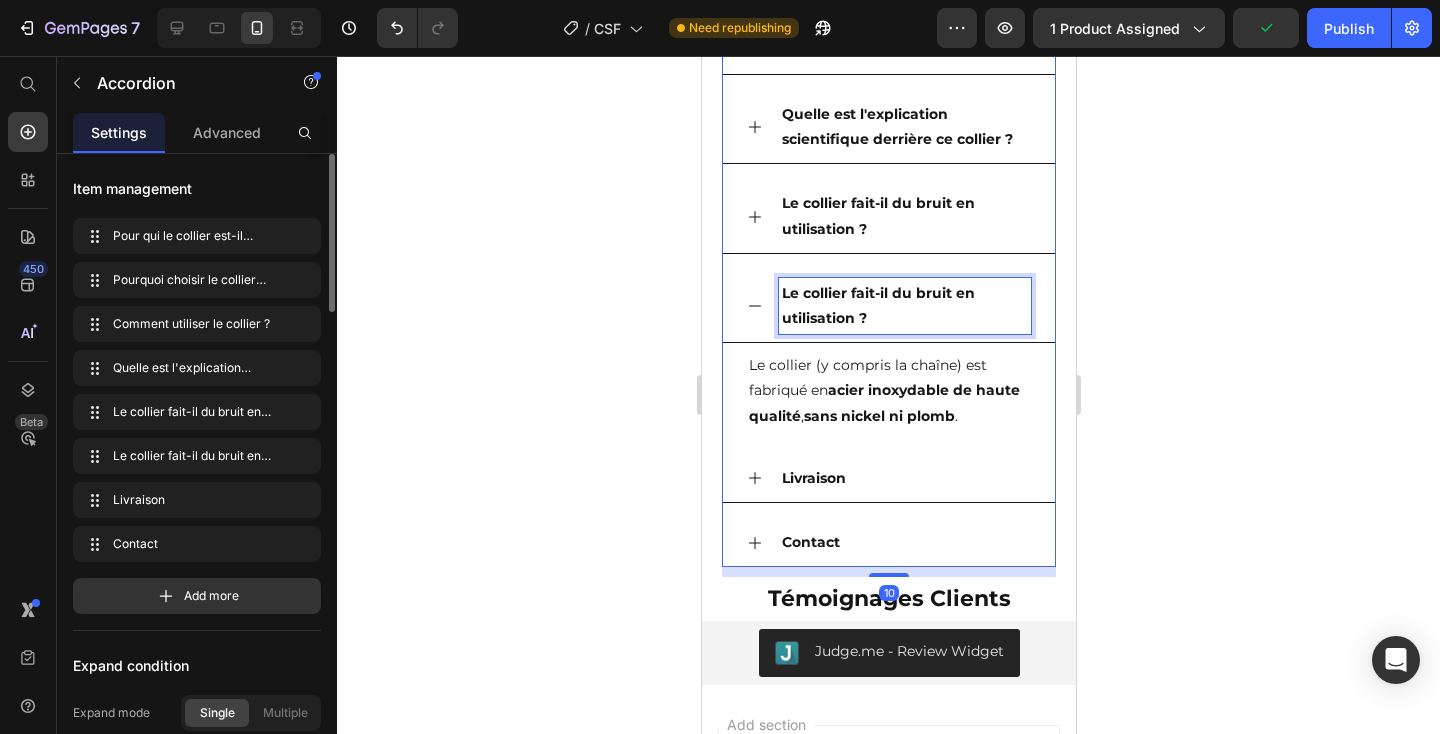 click on "Le collier fait-il du bruit en utilisation ?" at bounding box center (904, 306) 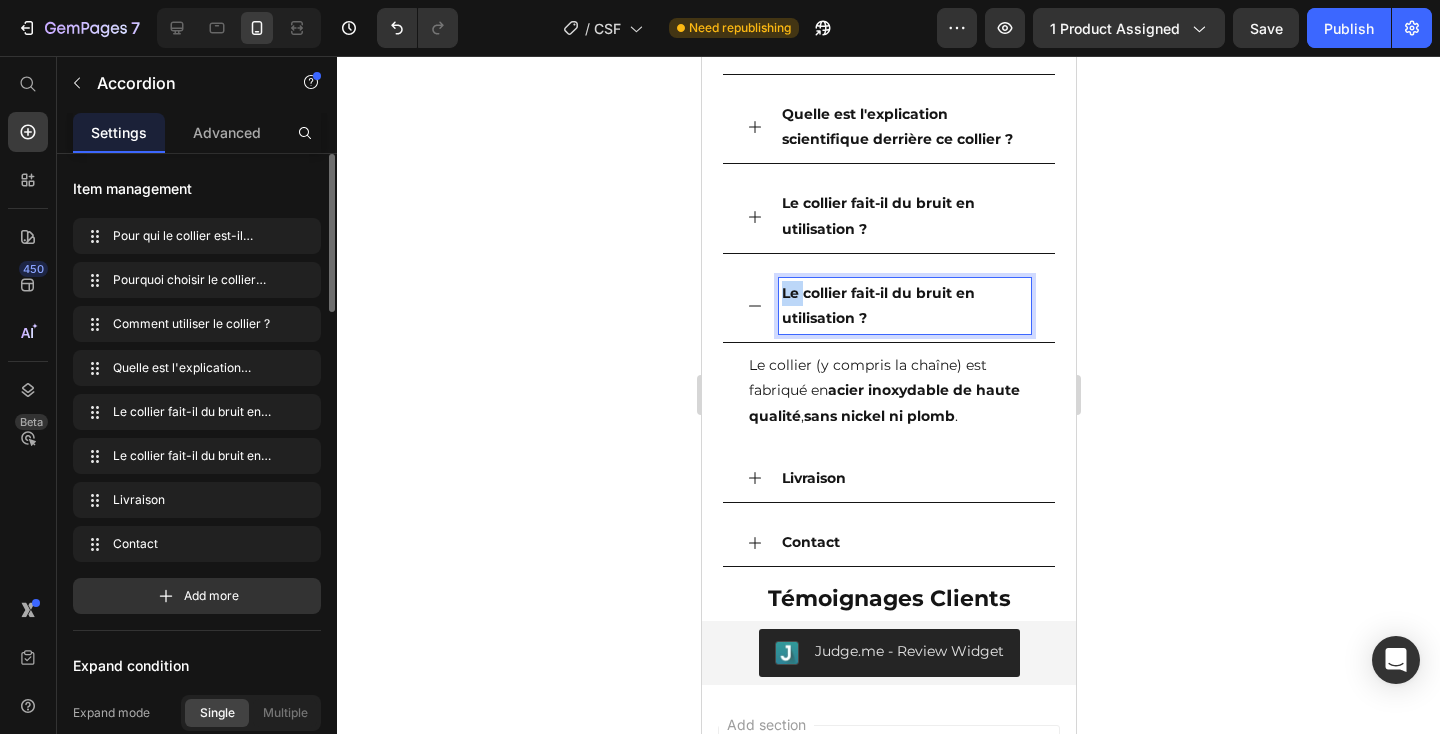 click on "Le collier fait-il du bruit en utilisation ?" at bounding box center [904, 306] 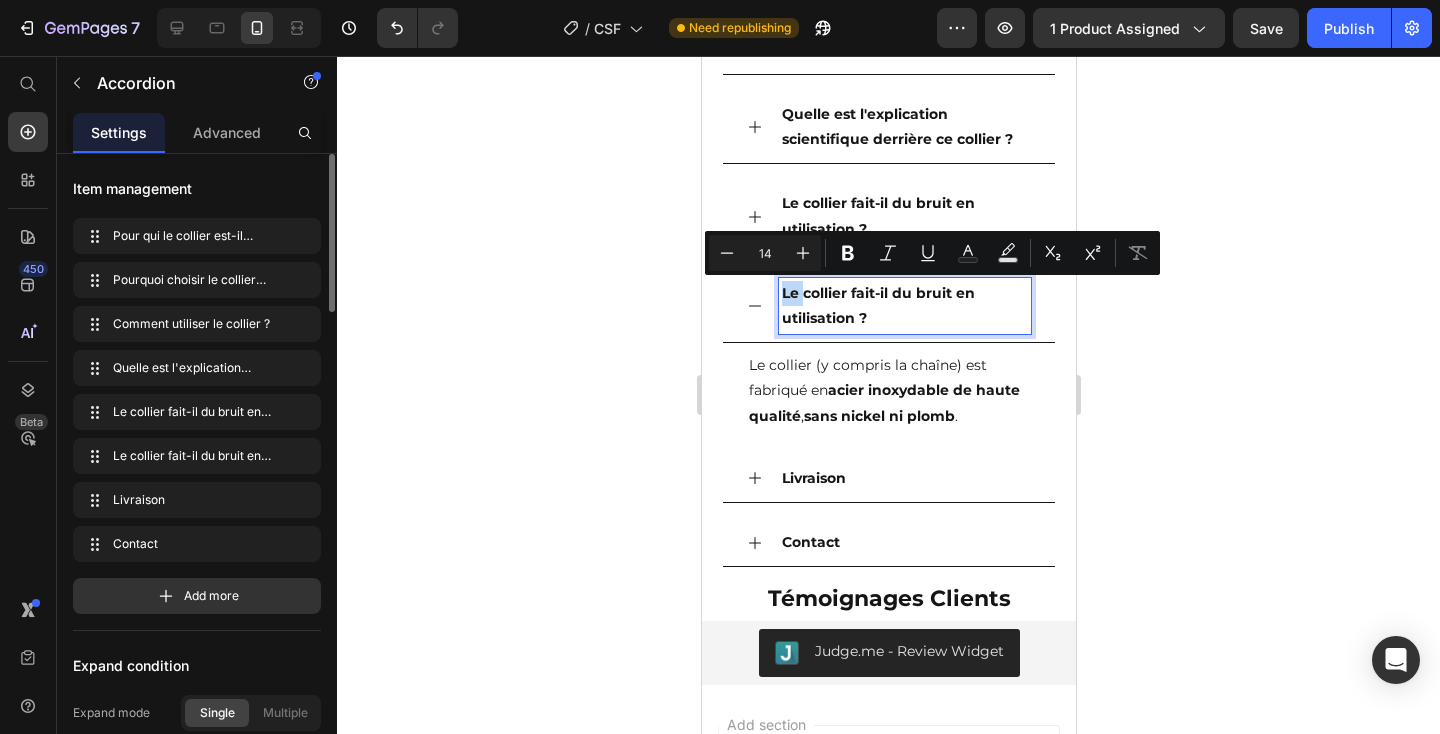 click on "Le collier fait-il du bruit en utilisation ?" at bounding box center (904, 306) 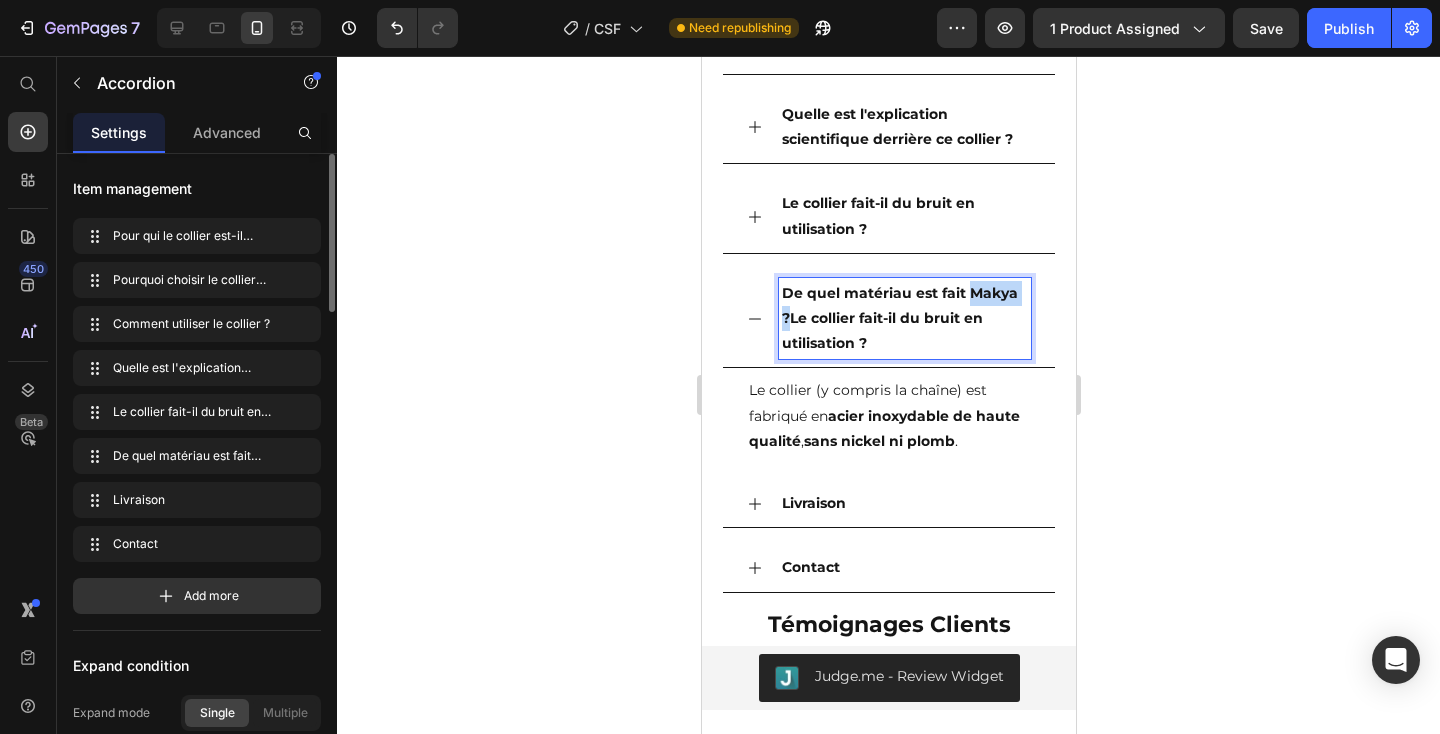 drag, startPoint x: 970, startPoint y: 291, endPoint x: 1025, endPoint y: 291, distance: 55 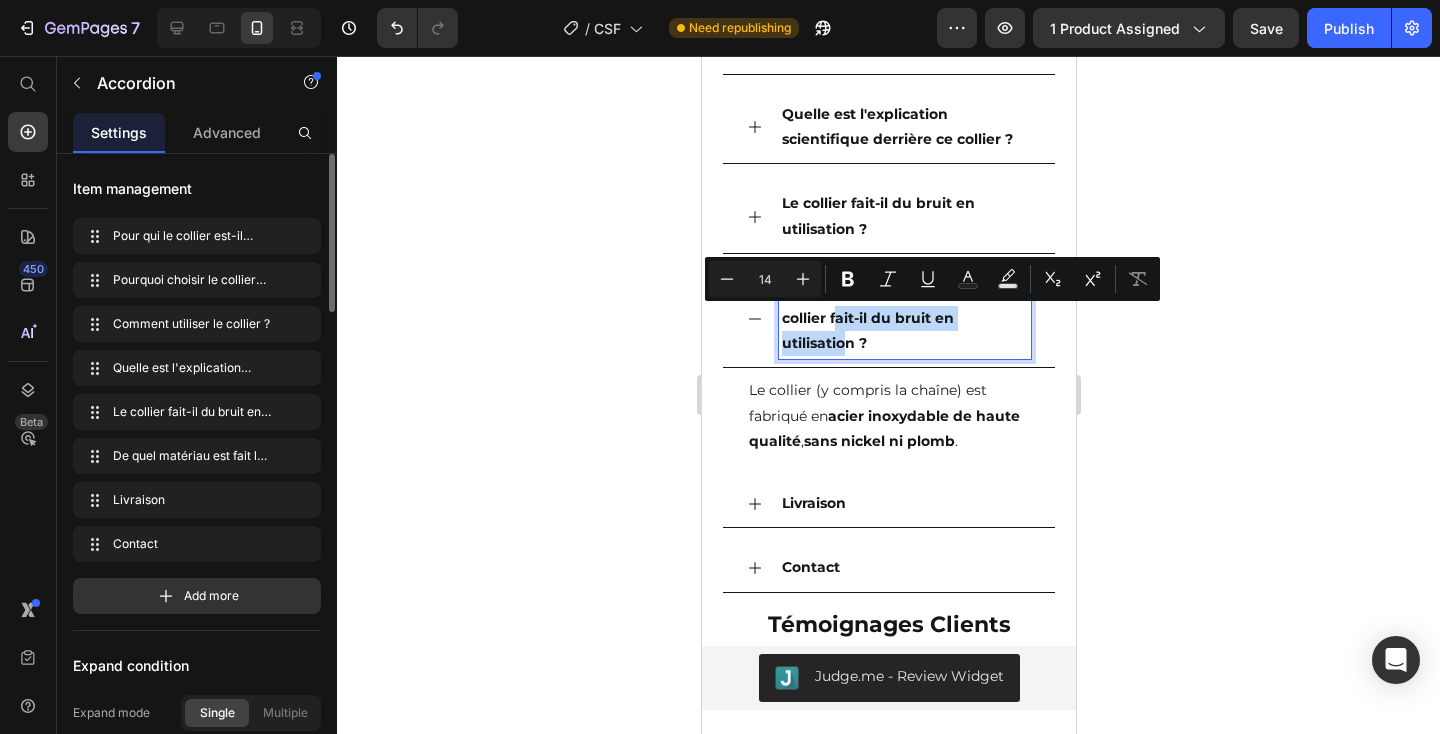 drag, startPoint x: 840, startPoint y: 331, endPoint x: 835, endPoint y: 320, distance: 12.083046 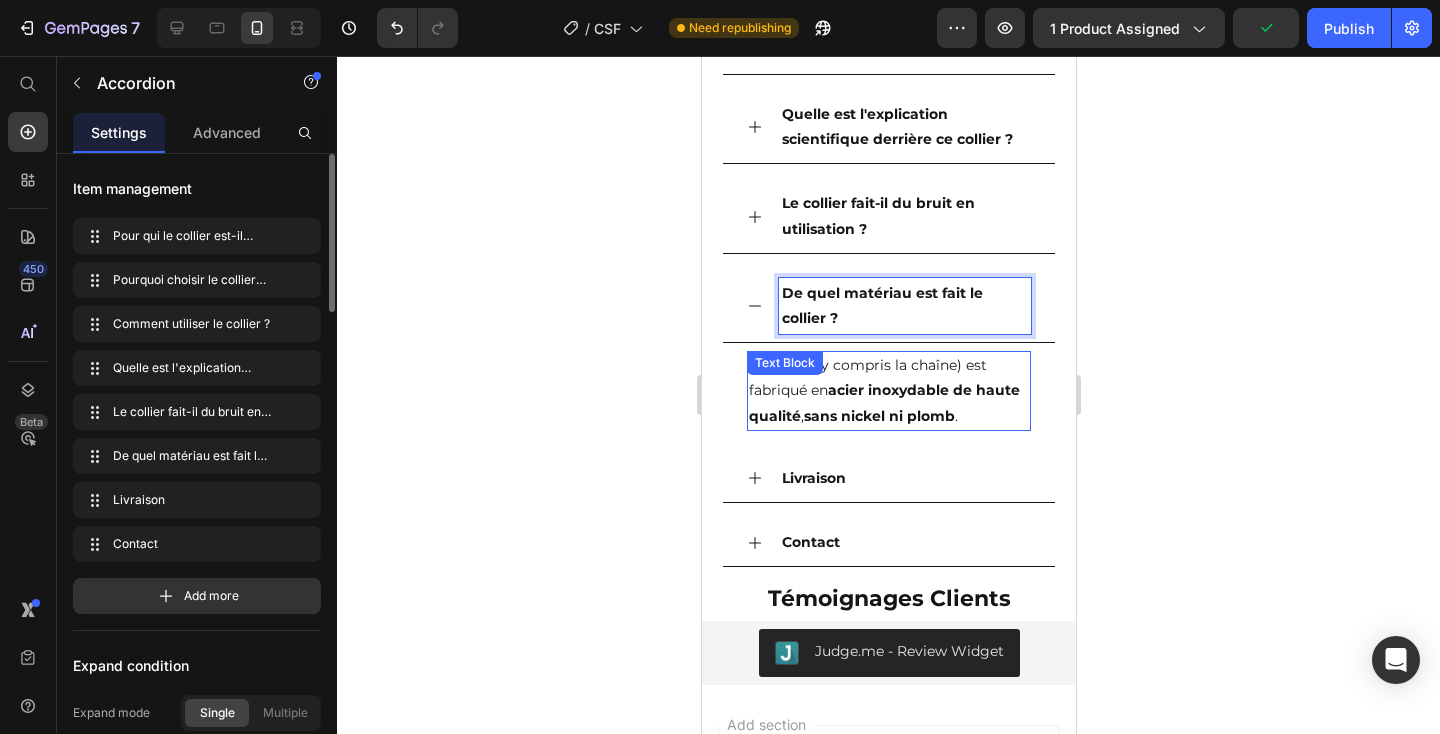 click on "acier inoxydable de haute qualité" at bounding box center [883, 402] 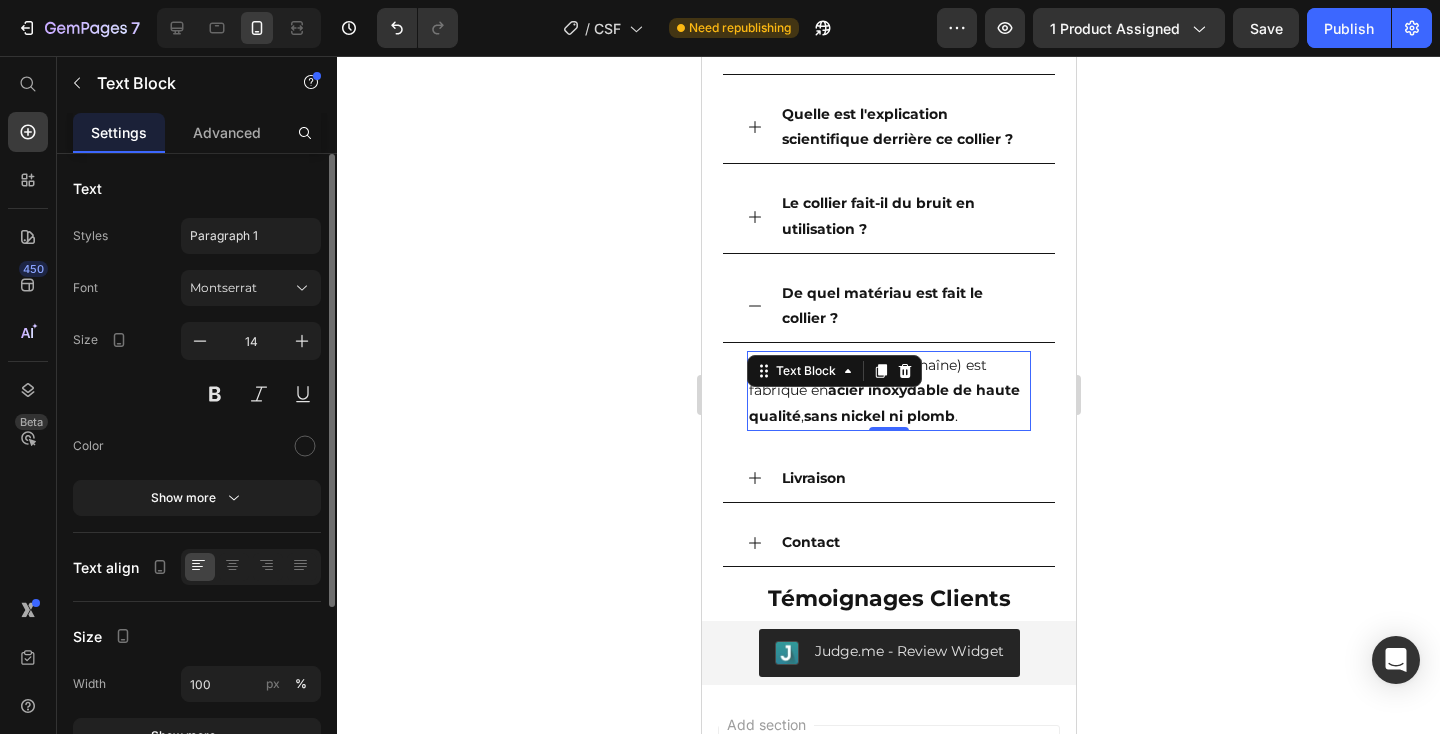 click 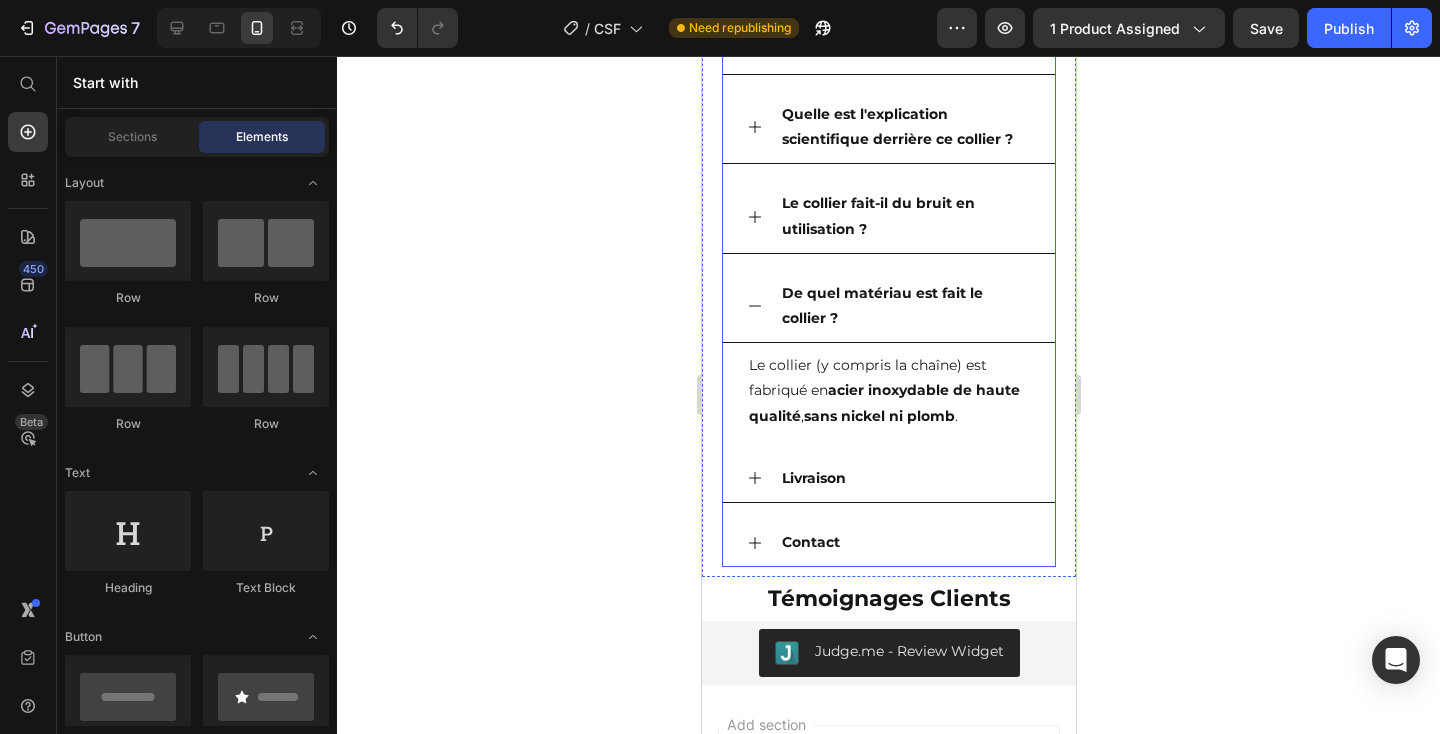 click on "Livraison" at bounding box center [904, 478] 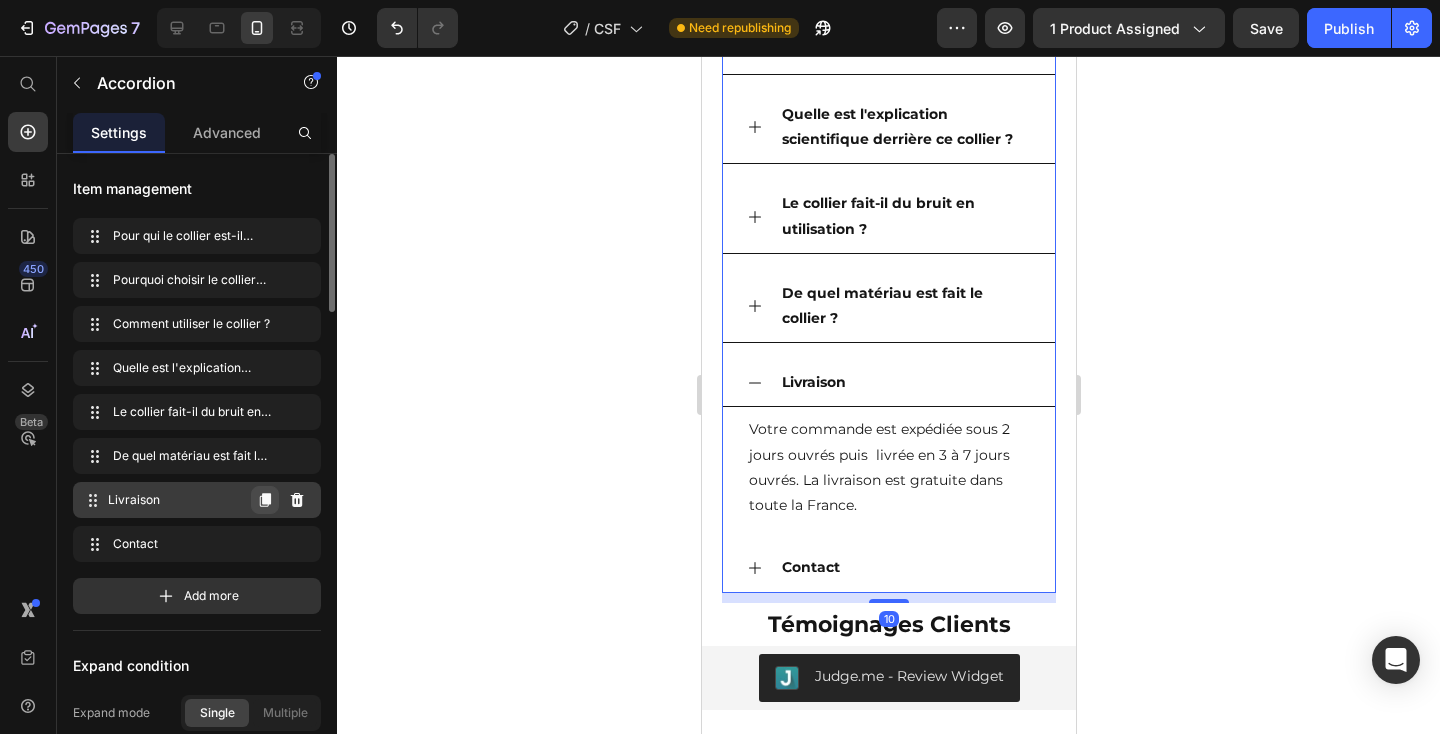 click 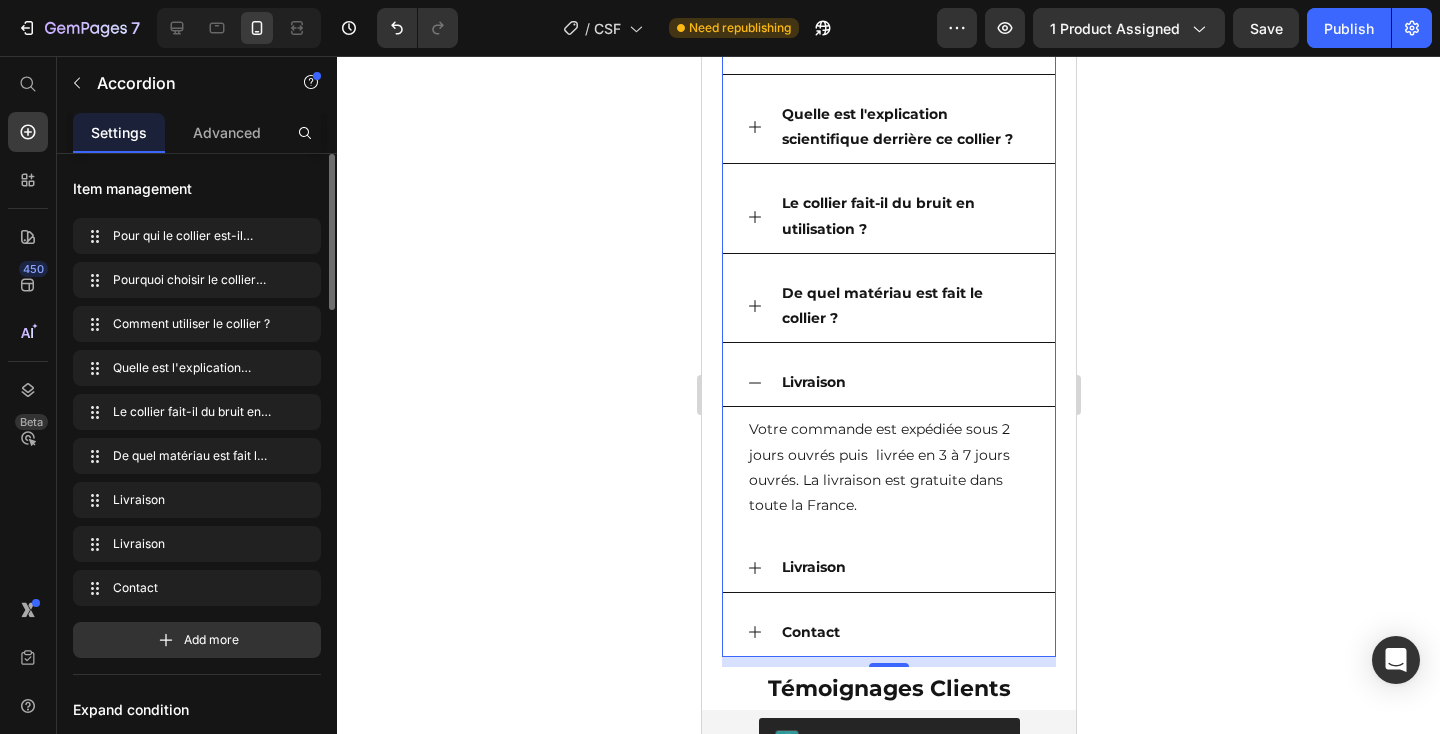 click on "Livraison" at bounding box center [813, 567] 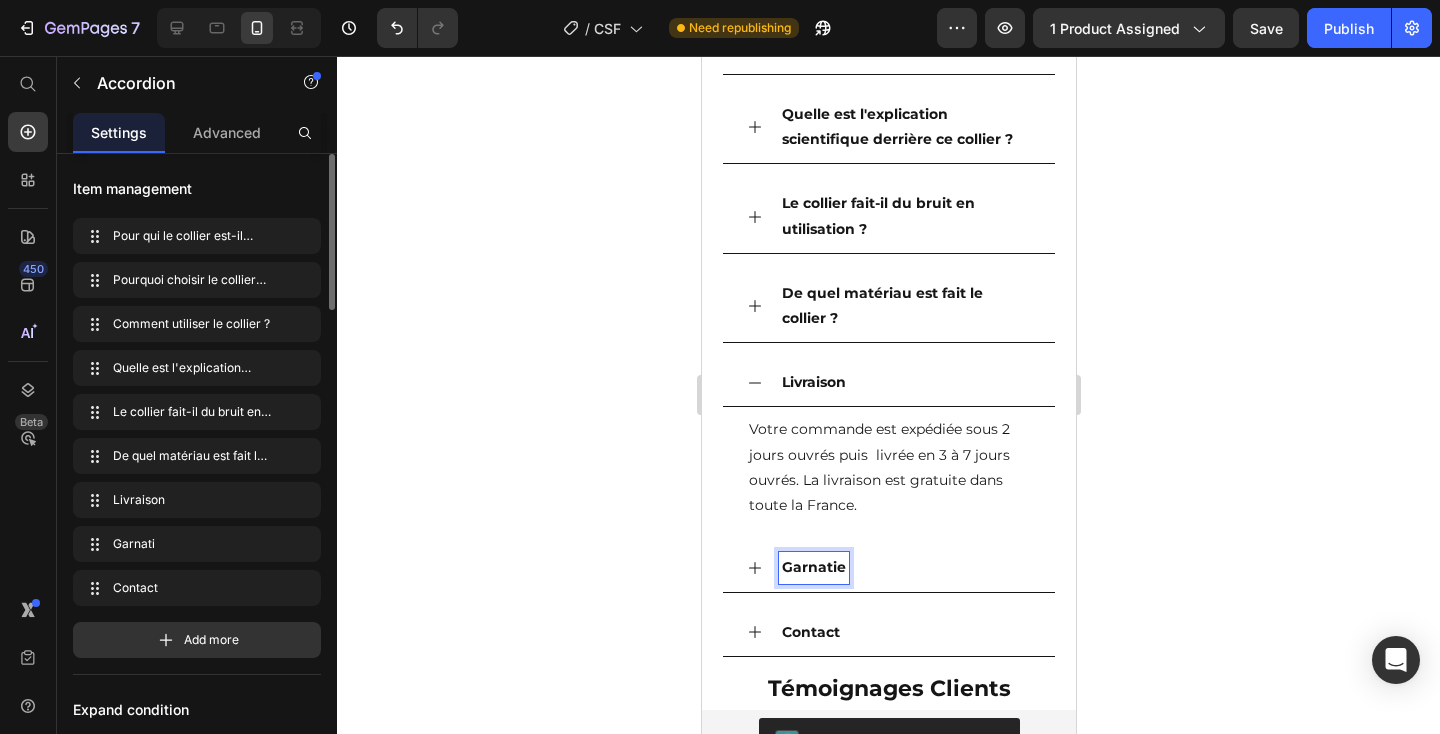 click on "Garnatie" at bounding box center [813, 567] 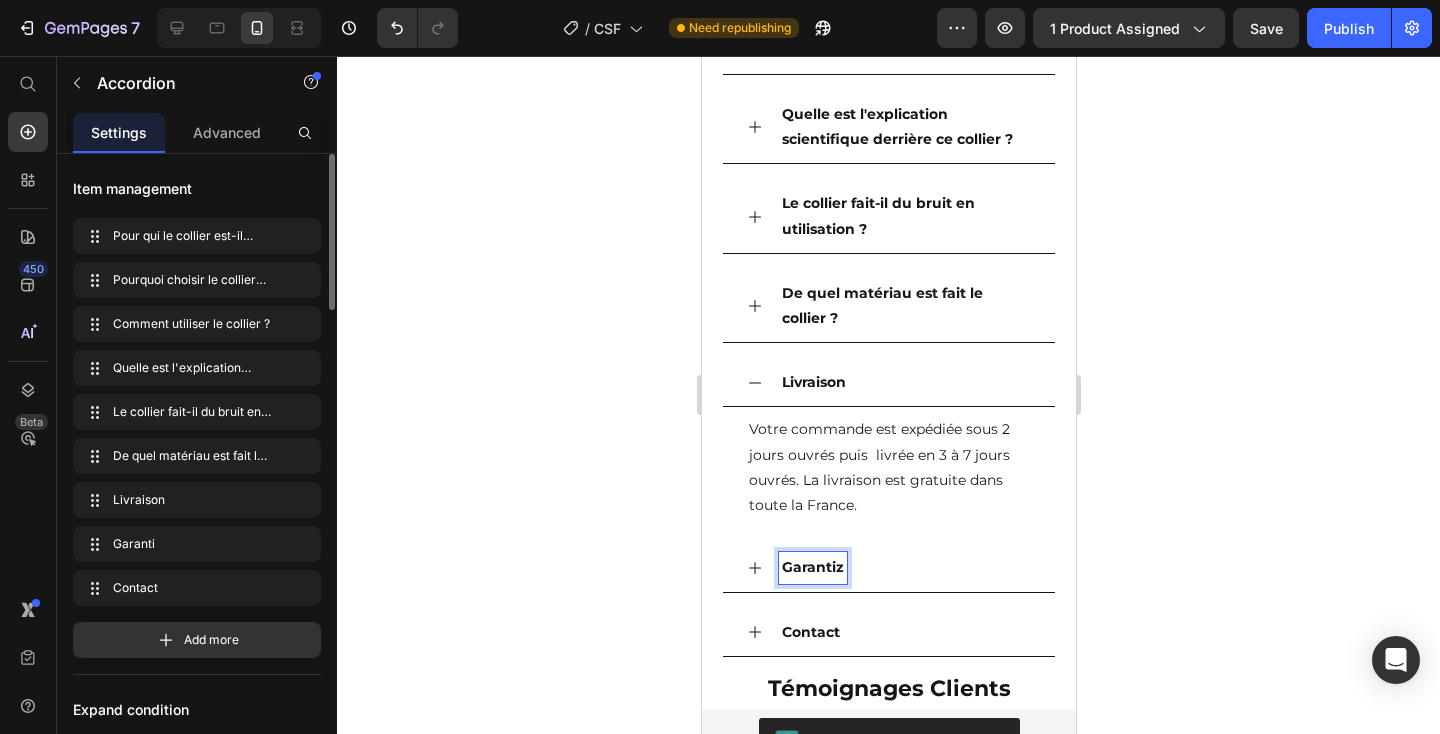 click 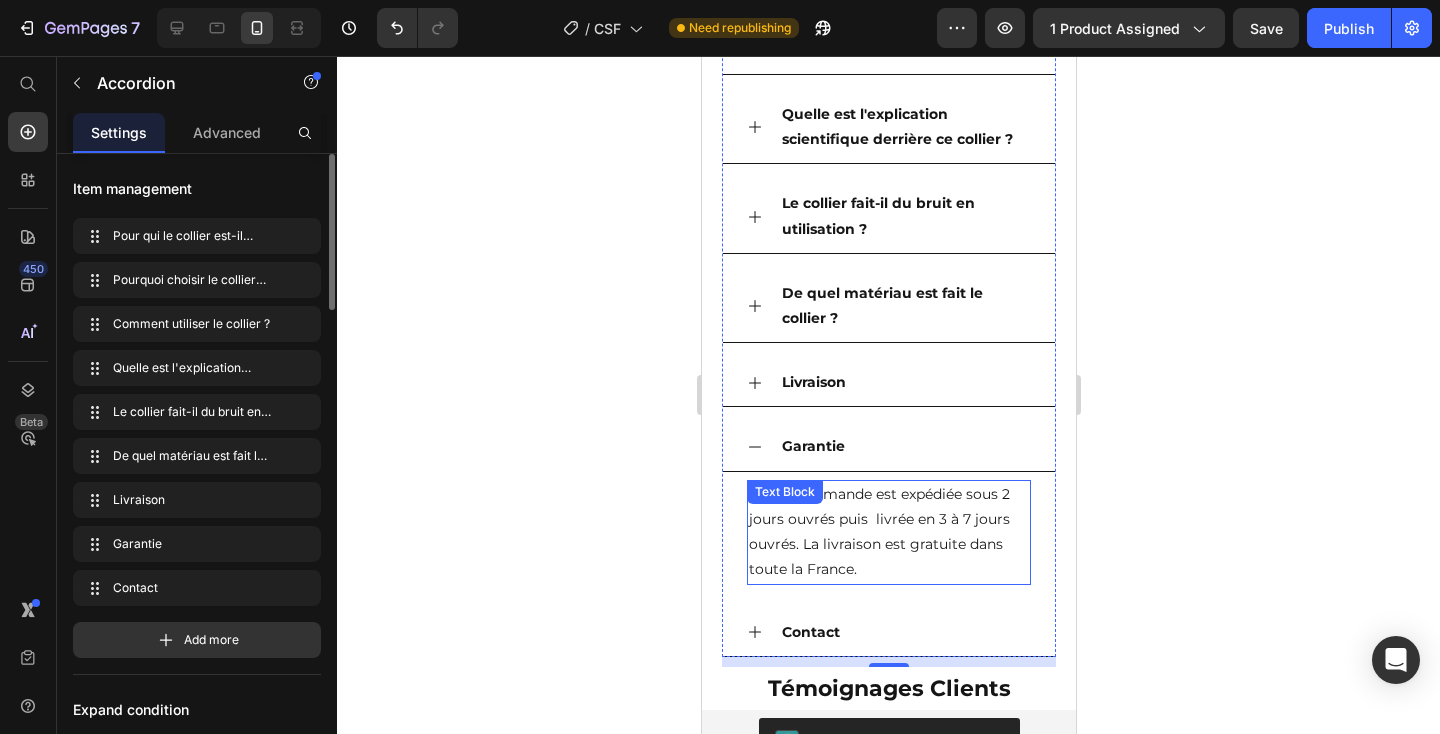 click on "Votre commande est expédiée sous 2 jours ouvrés puis  livrée en 3 à 7 jours ouvrés. La livraison est gratuite dans toute la France. Text Block" at bounding box center [888, 532] 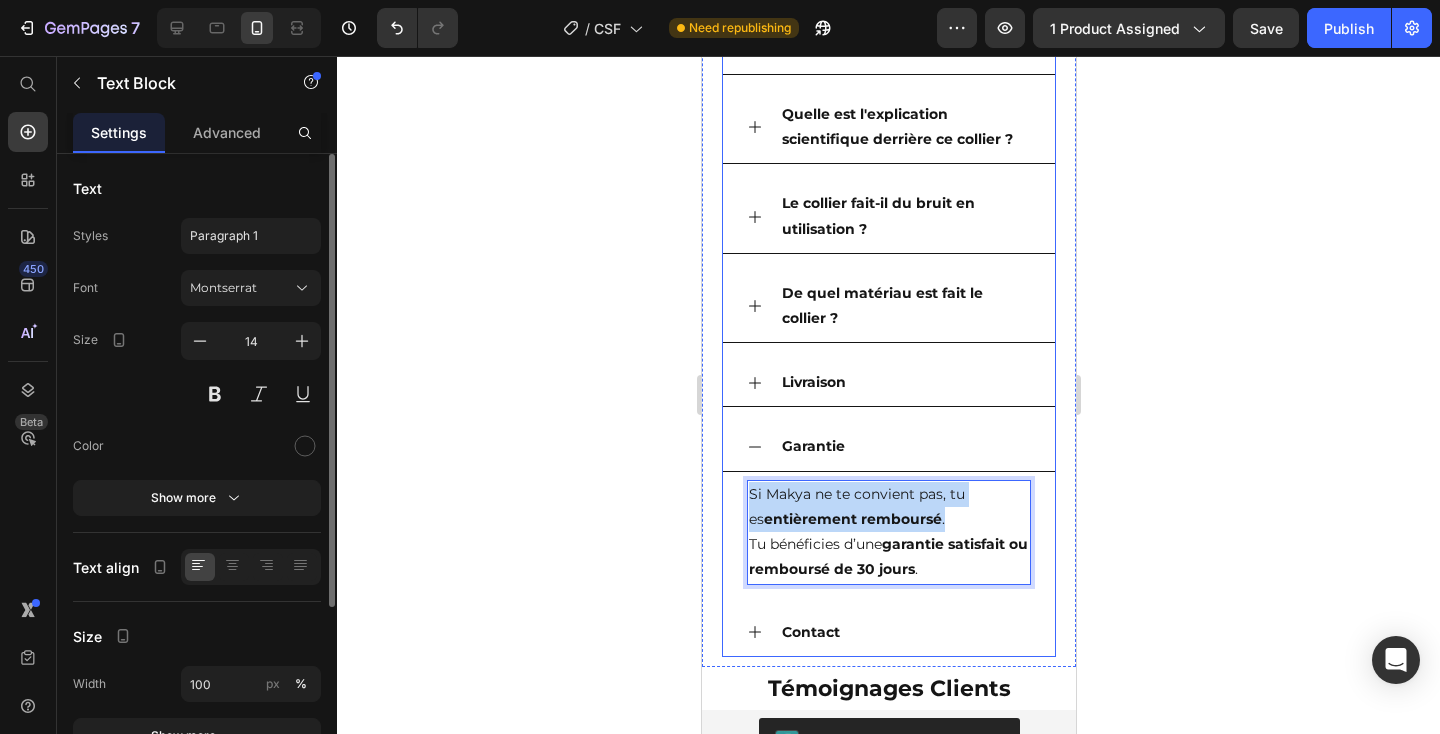 drag, startPoint x: 926, startPoint y: 520, endPoint x: 740, endPoint y: 493, distance: 187.94946 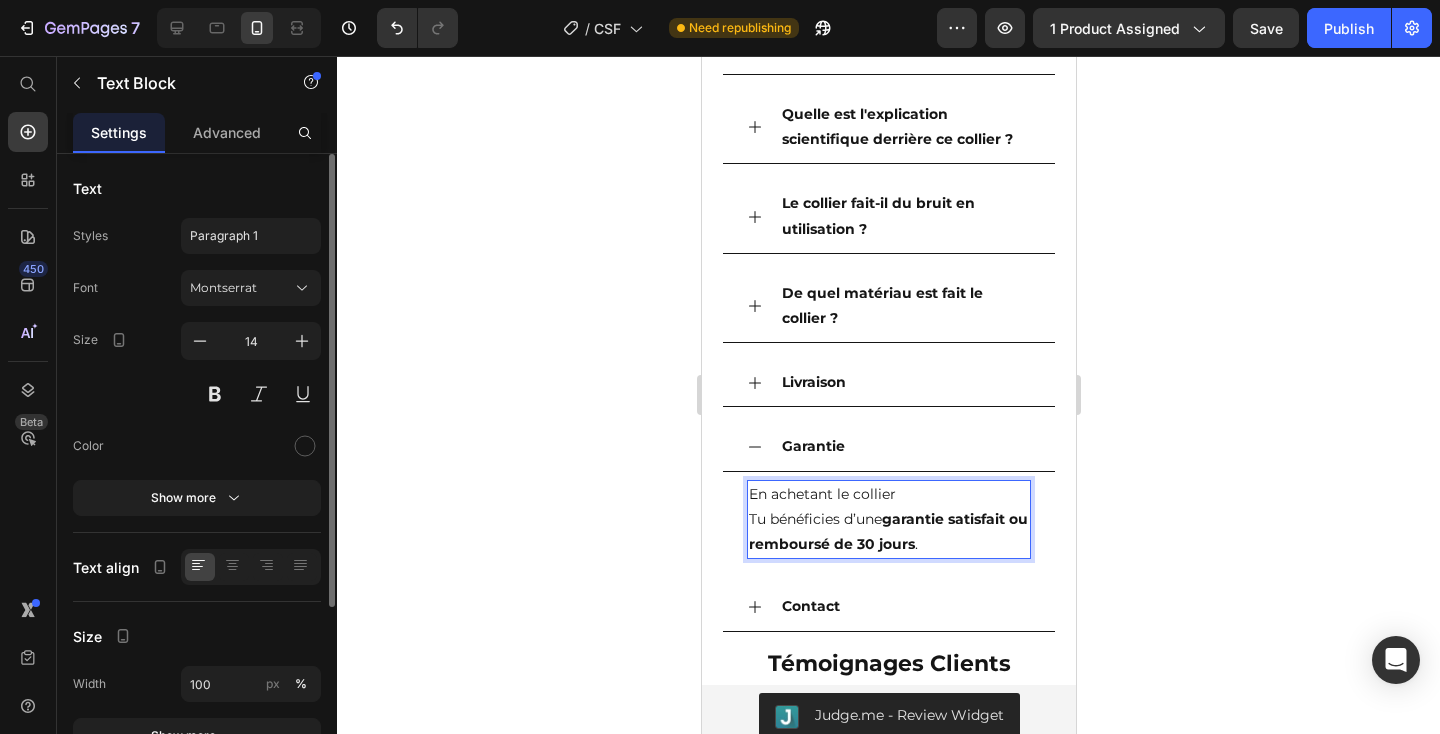 click on "⁠⁠⁠⁠⁠⁠⁠En achetant le collier Tu bénéficies d’une  garantie satisfait ou remboursé de 30 jours ." at bounding box center [888, 520] 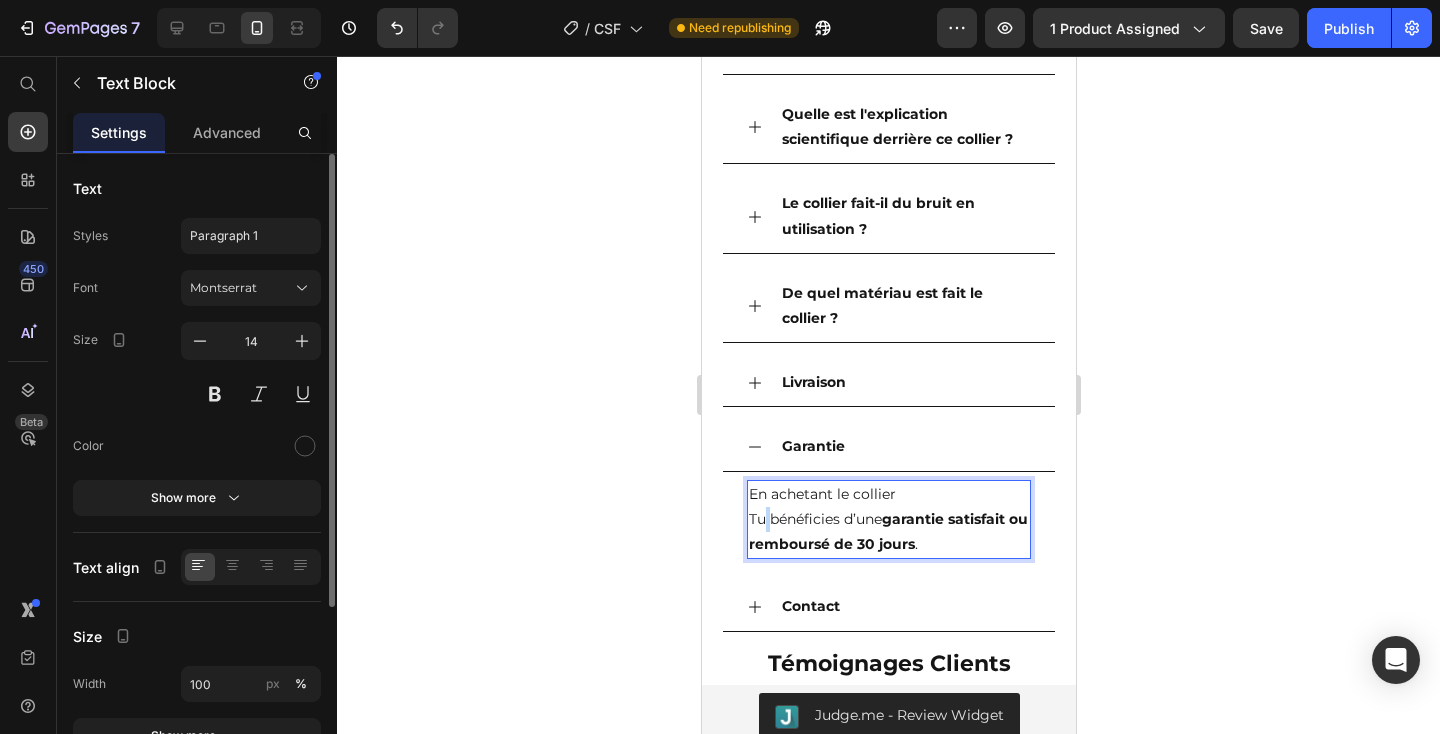 click on "⁠⁠⁠⁠⁠⁠⁠En achetant le collier Tu bénéficies d’une  garantie satisfait ou remboursé de 30 jours ." at bounding box center [888, 520] 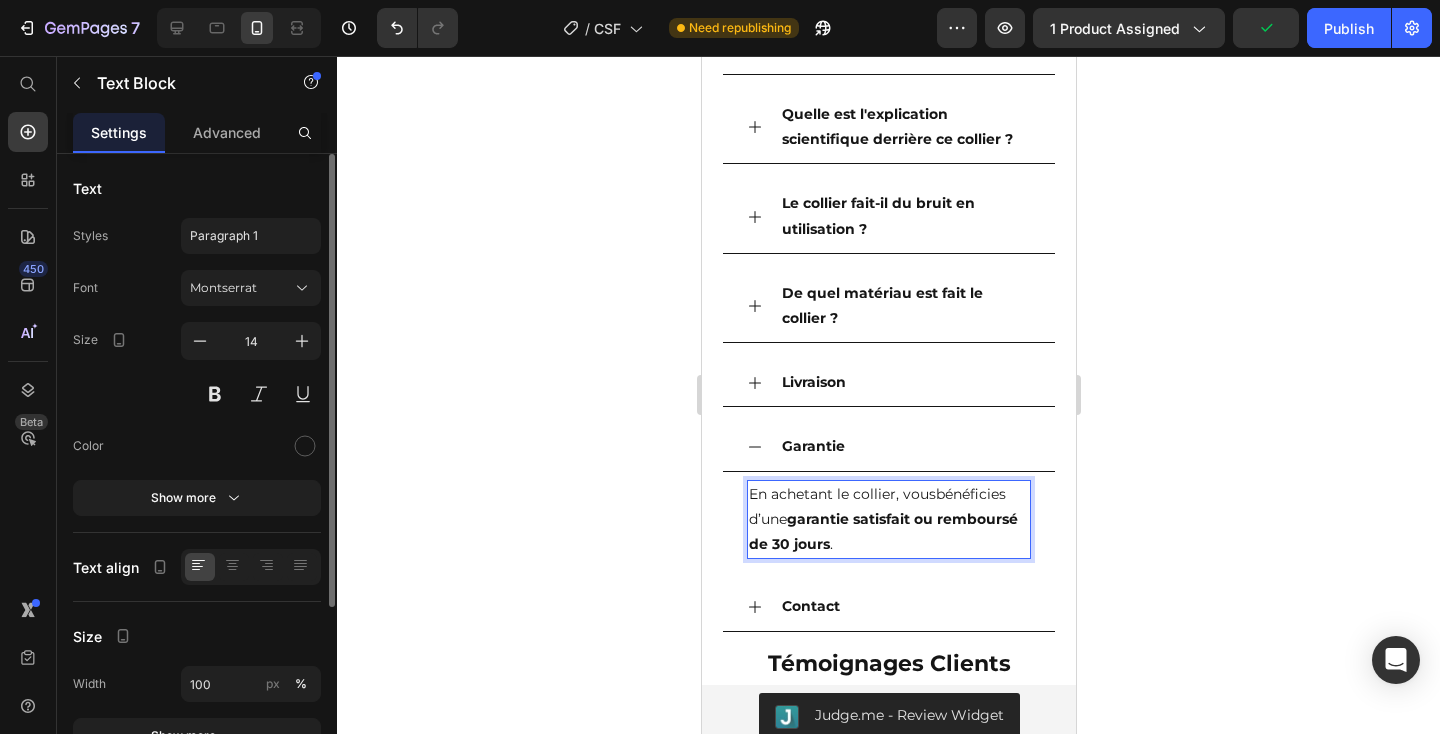 click on "En achetant le collier, vousbénéficies d’une  garantie satisfait ou remboursé de 30 jours ." at bounding box center (888, 520) 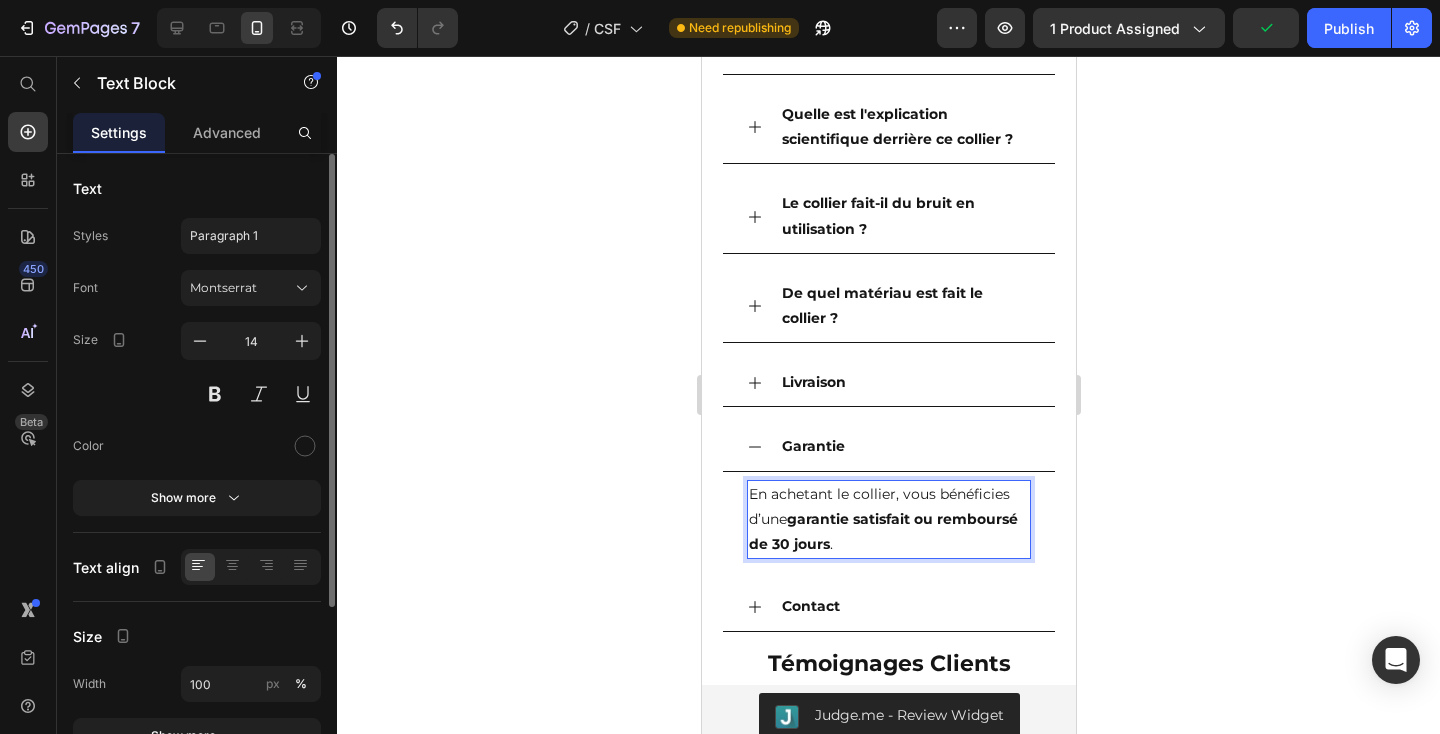 click on "En achetant le collier, vous bénéficies d’une  garantie satisfait ou remboursé de 30 jours ." at bounding box center (888, 520) 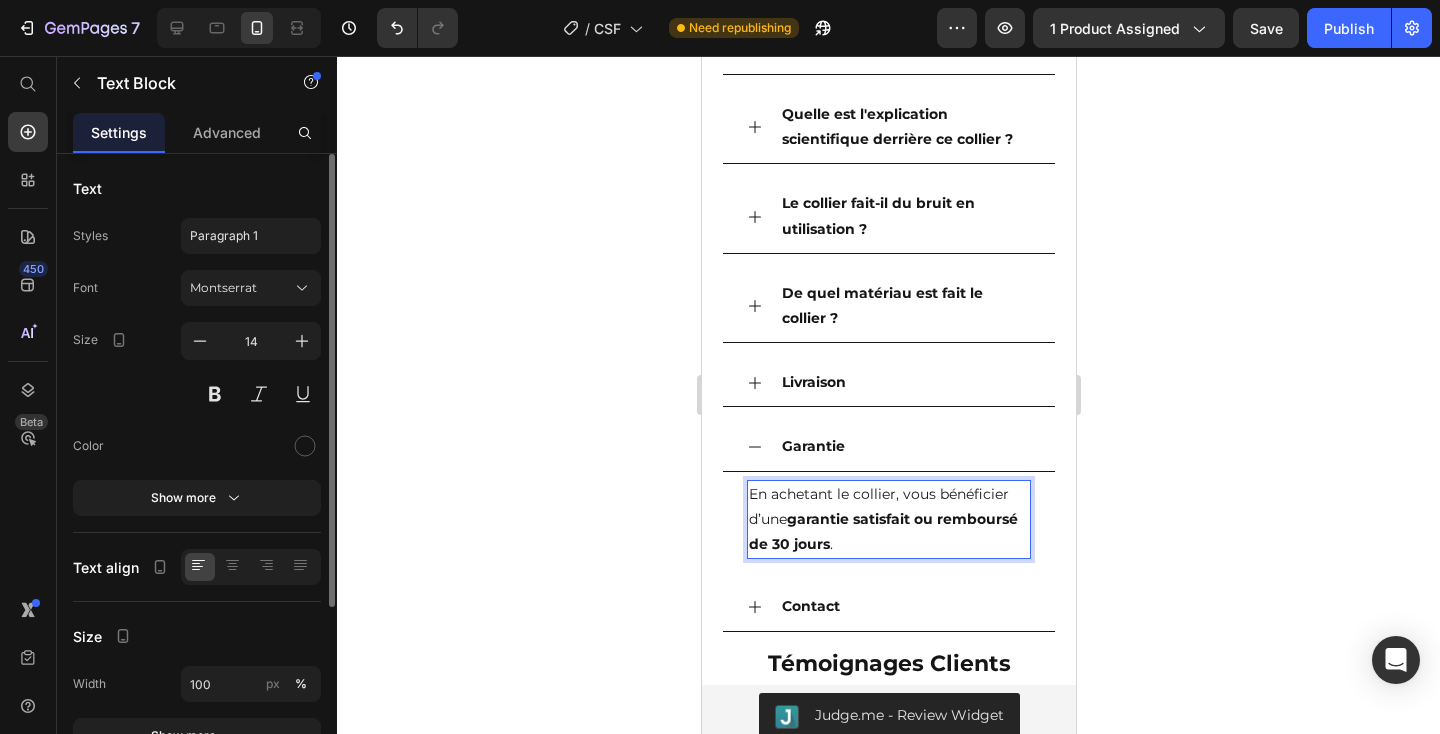 click on "En achetant le collier, vous bénéficier d’une  garantie satisfait ou remboursé de 30 jours ." at bounding box center (888, 520) 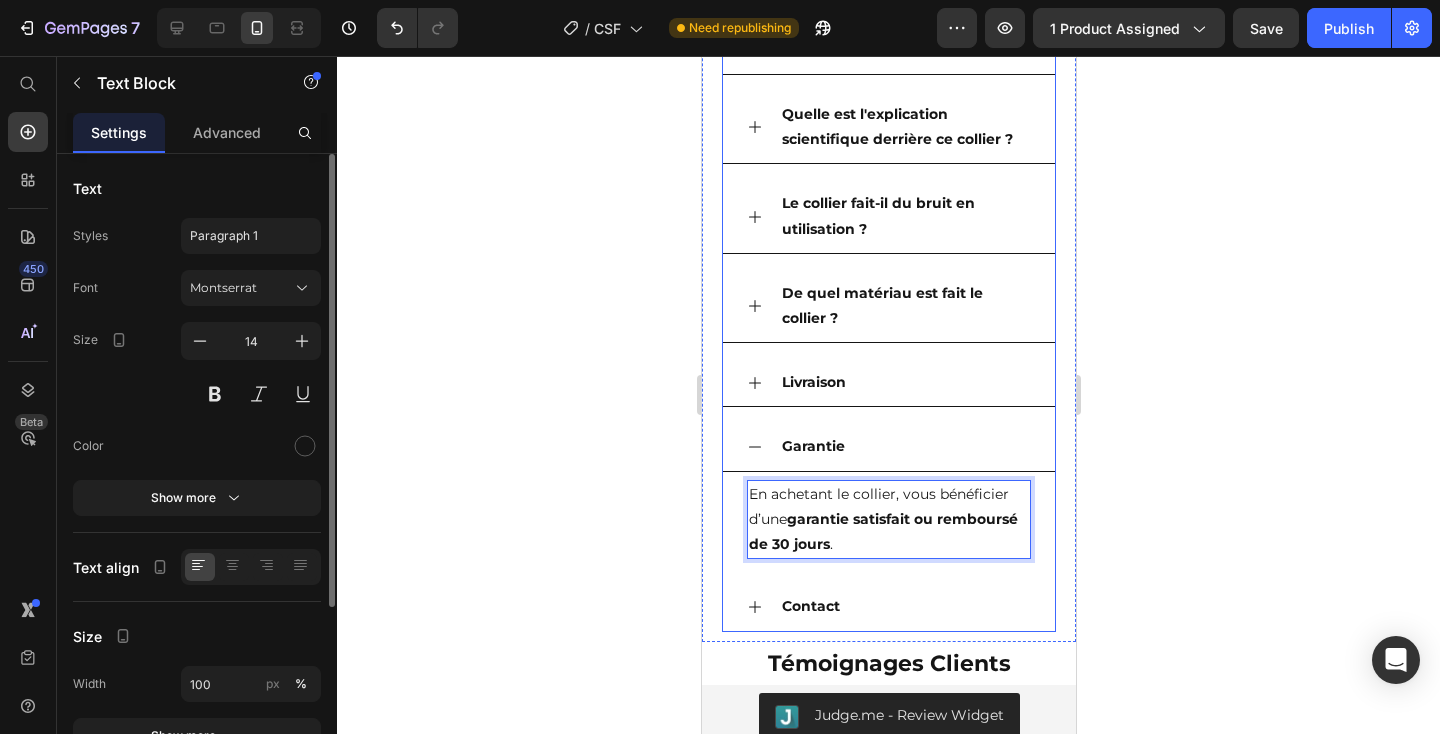 scroll, scrollTop: 4501, scrollLeft: 0, axis: vertical 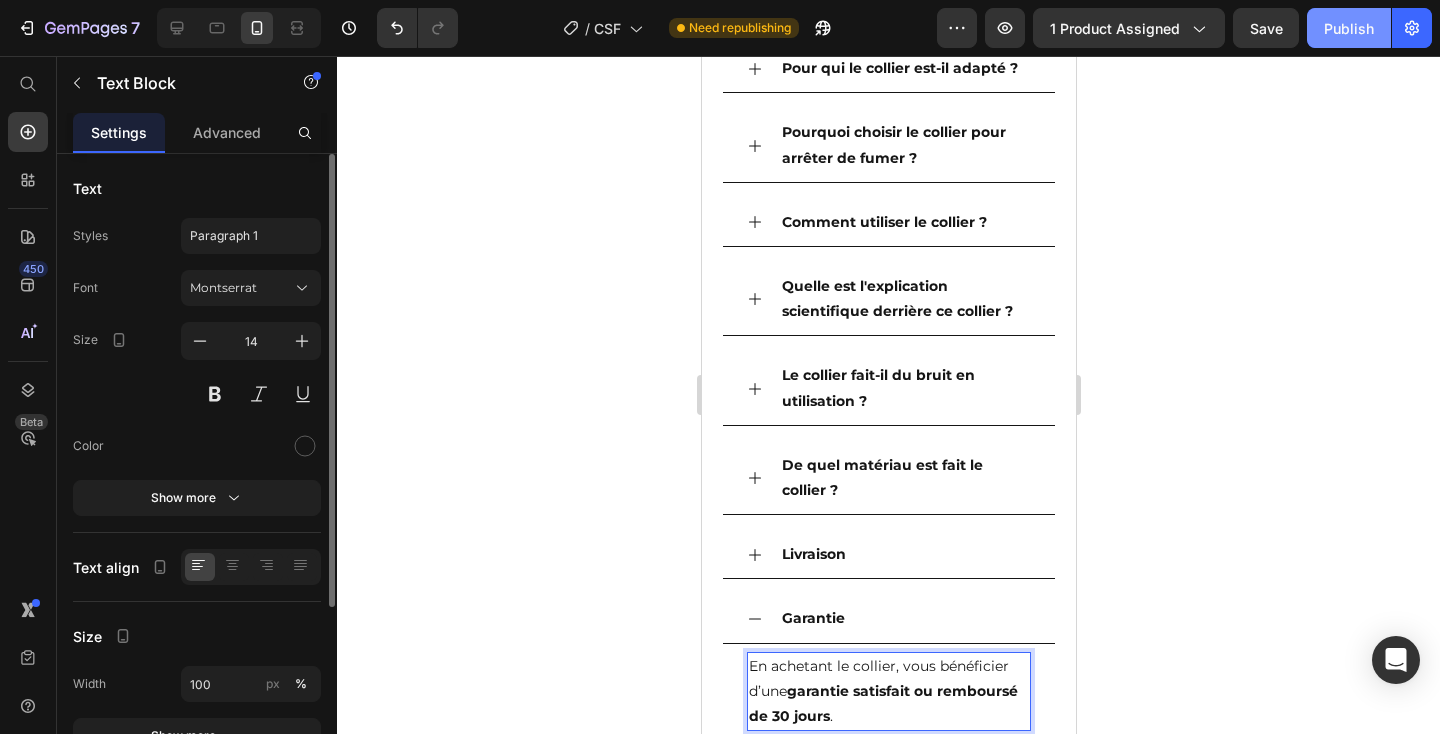 click on "Publish" at bounding box center (1349, 28) 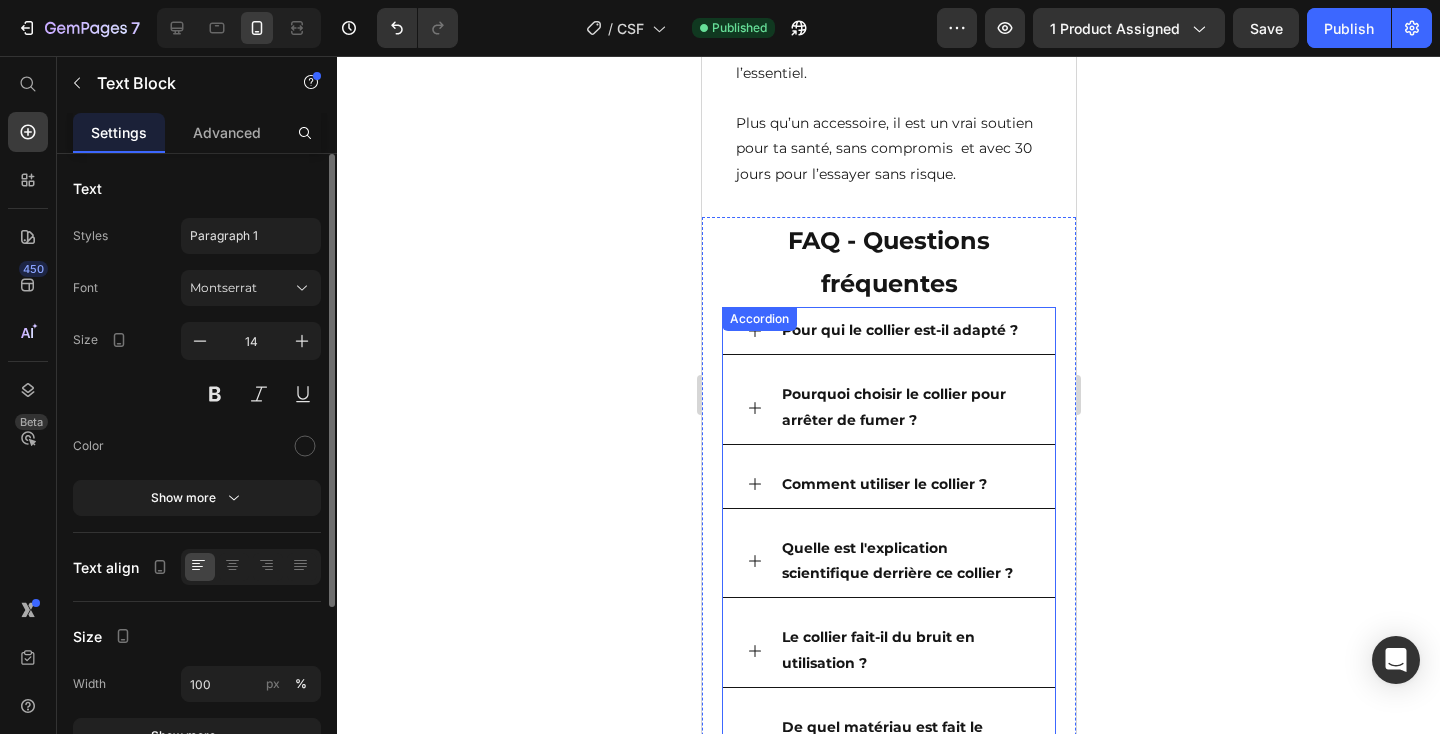 scroll, scrollTop: 4224, scrollLeft: 0, axis: vertical 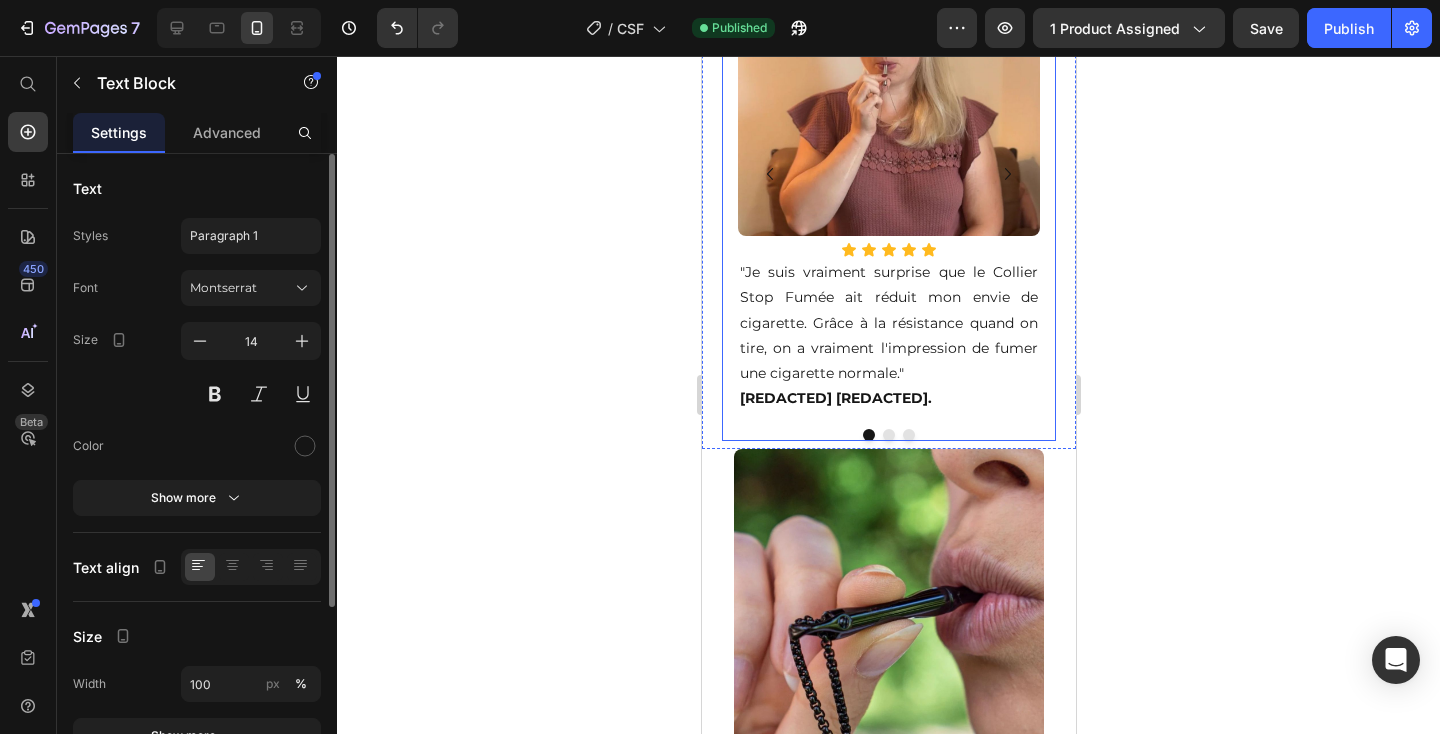 click at bounding box center [888, 435] 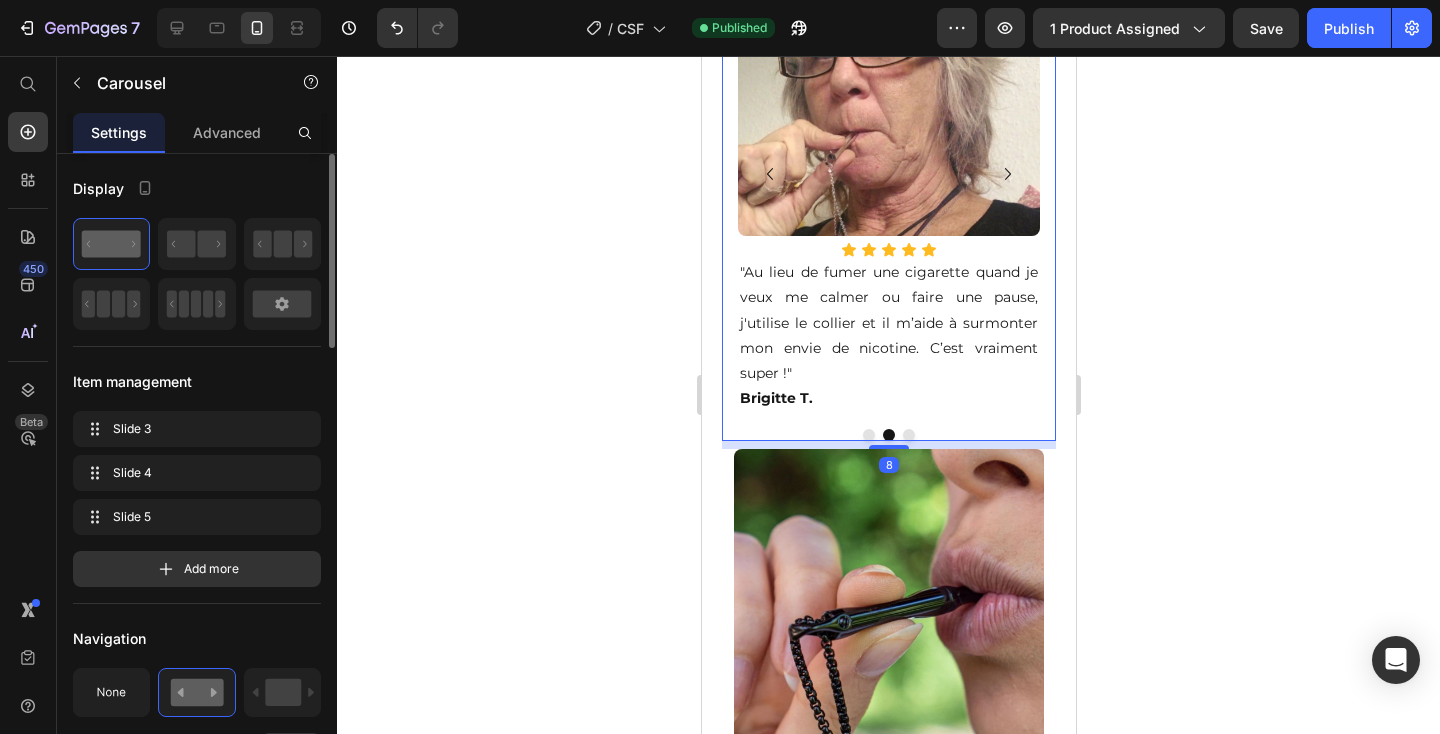 click at bounding box center [908, 435] 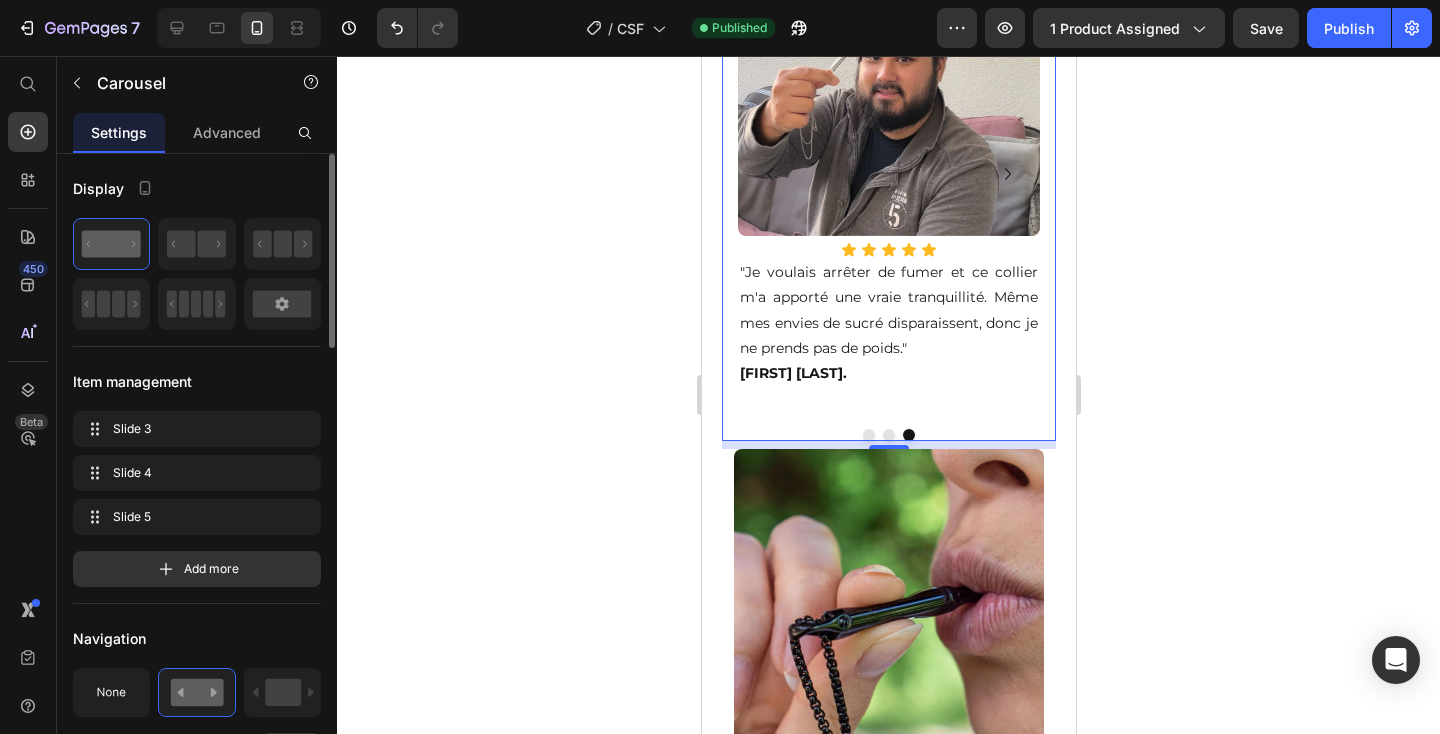 click at bounding box center [868, 435] 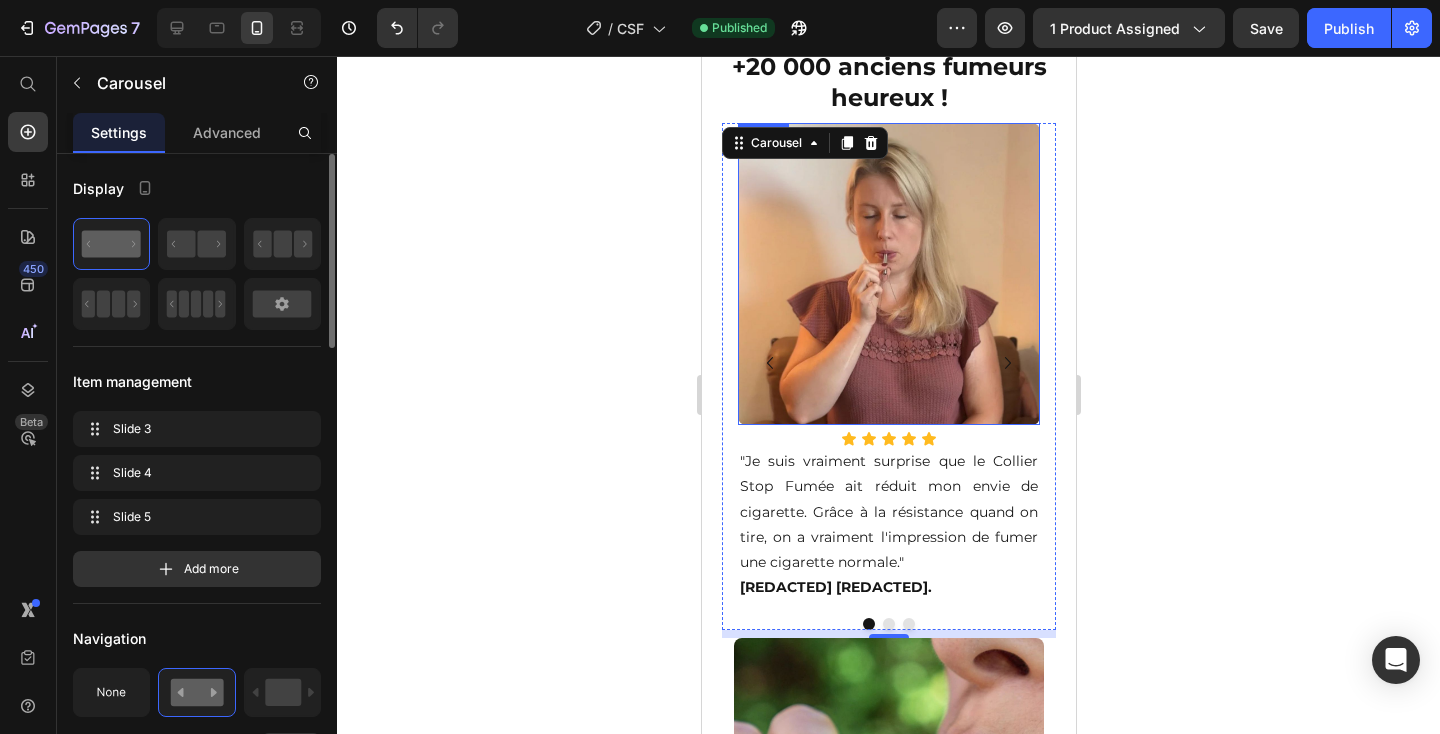 scroll, scrollTop: 1536, scrollLeft: 0, axis: vertical 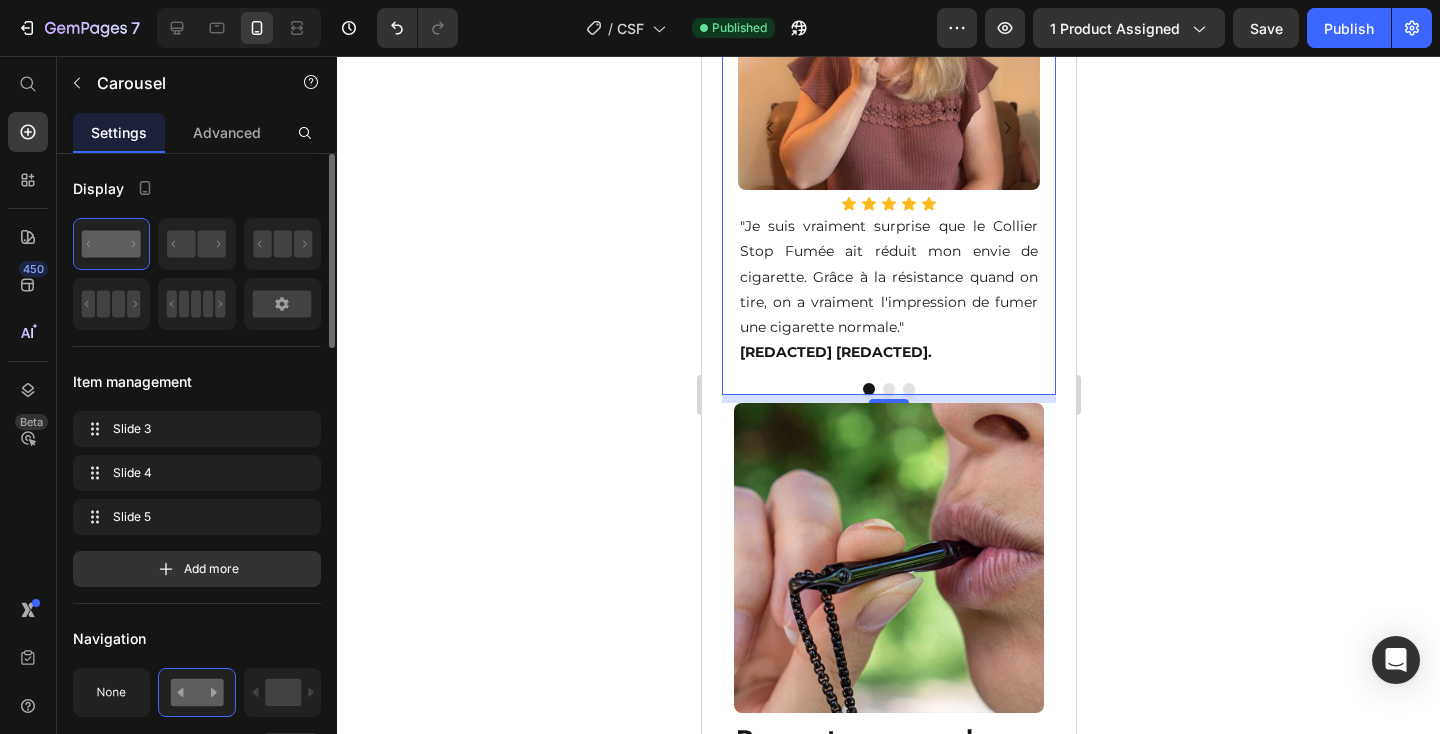 click at bounding box center (888, 389) 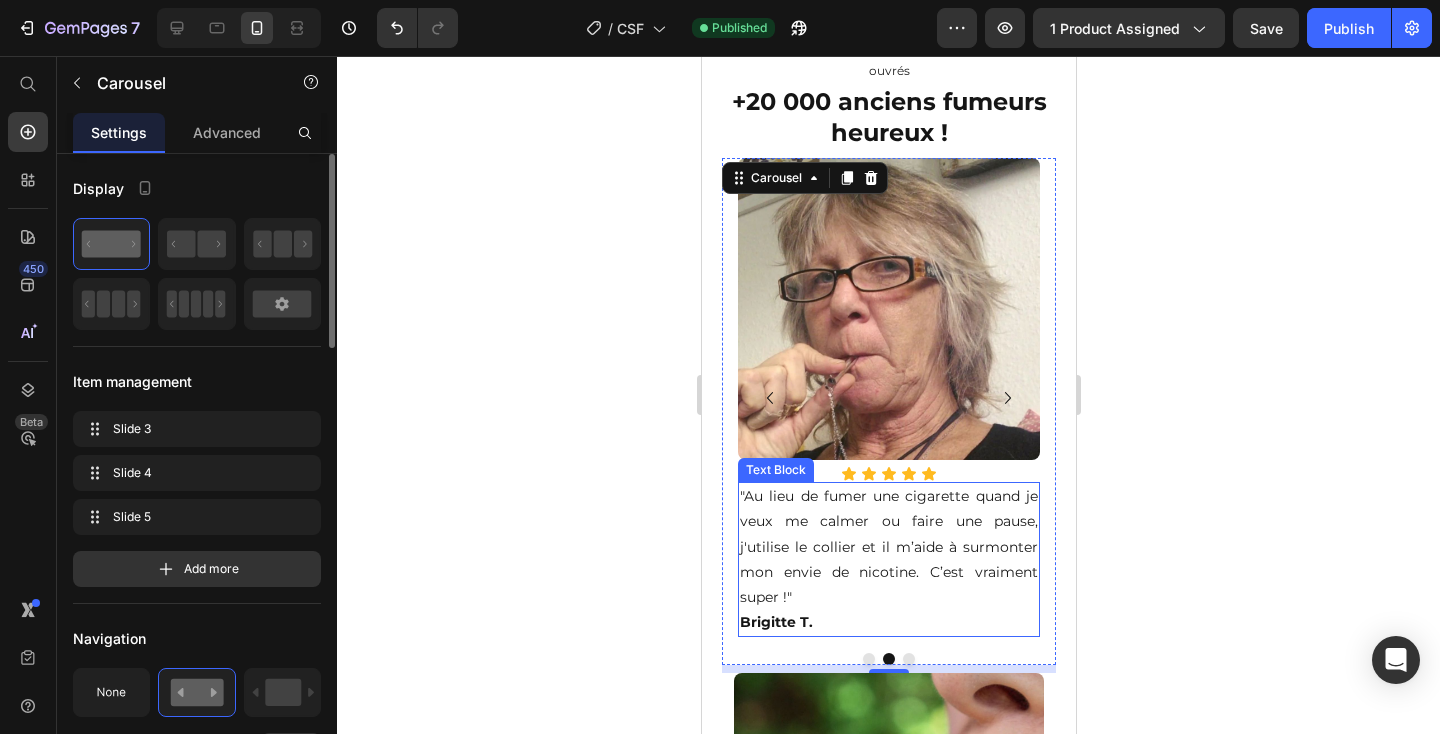 scroll, scrollTop: 706, scrollLeft: 0, axis: vertical 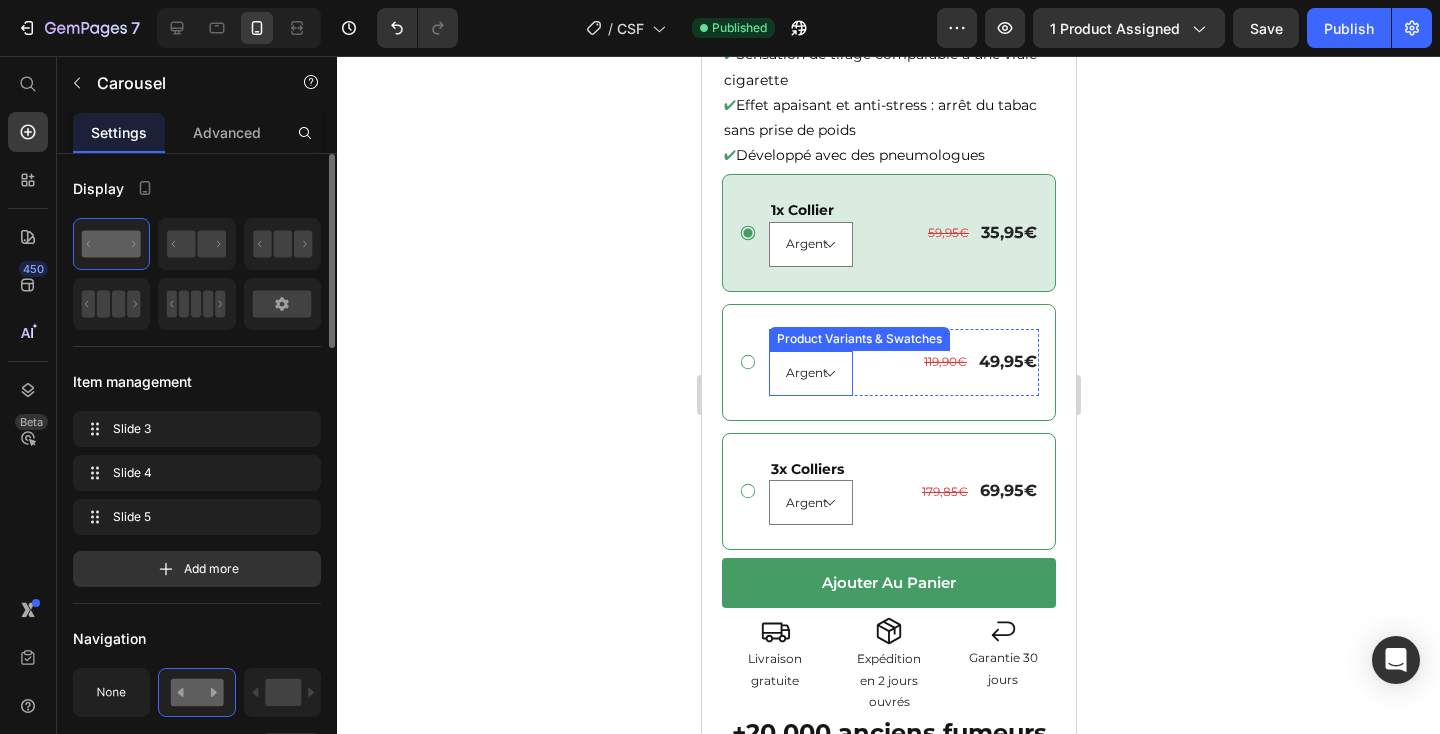 click on "Argent  Or  Noir" at bounding box center (810, 373) 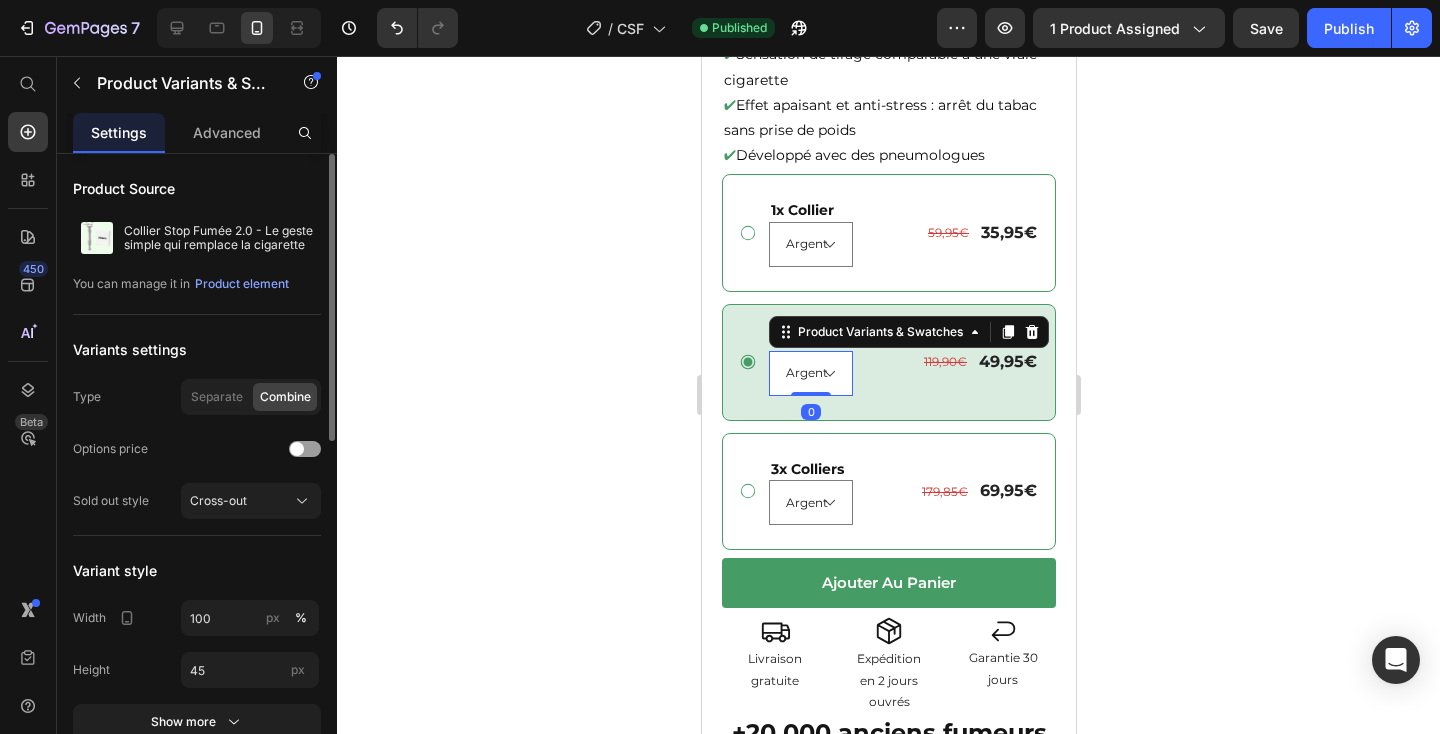 select on "574977363662669042" 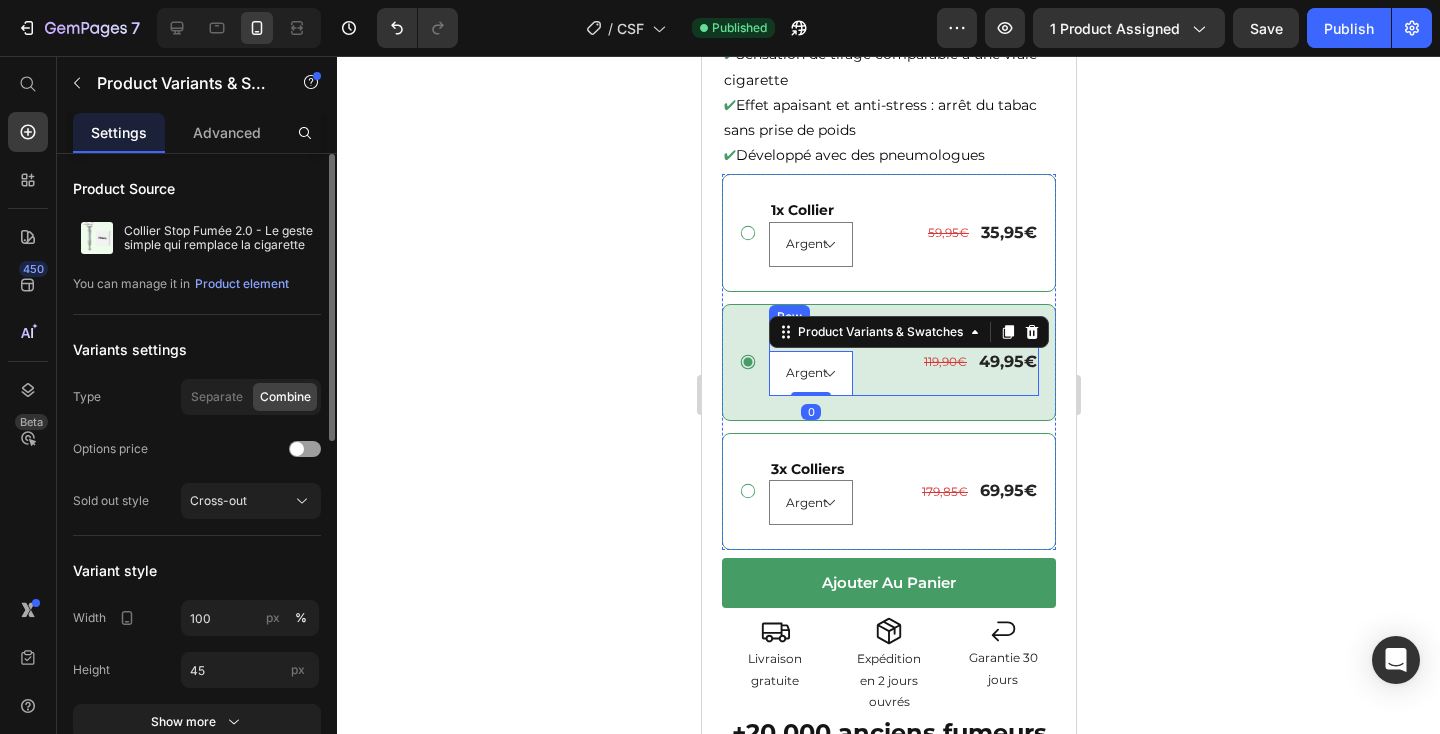 select on "574977363662669042" 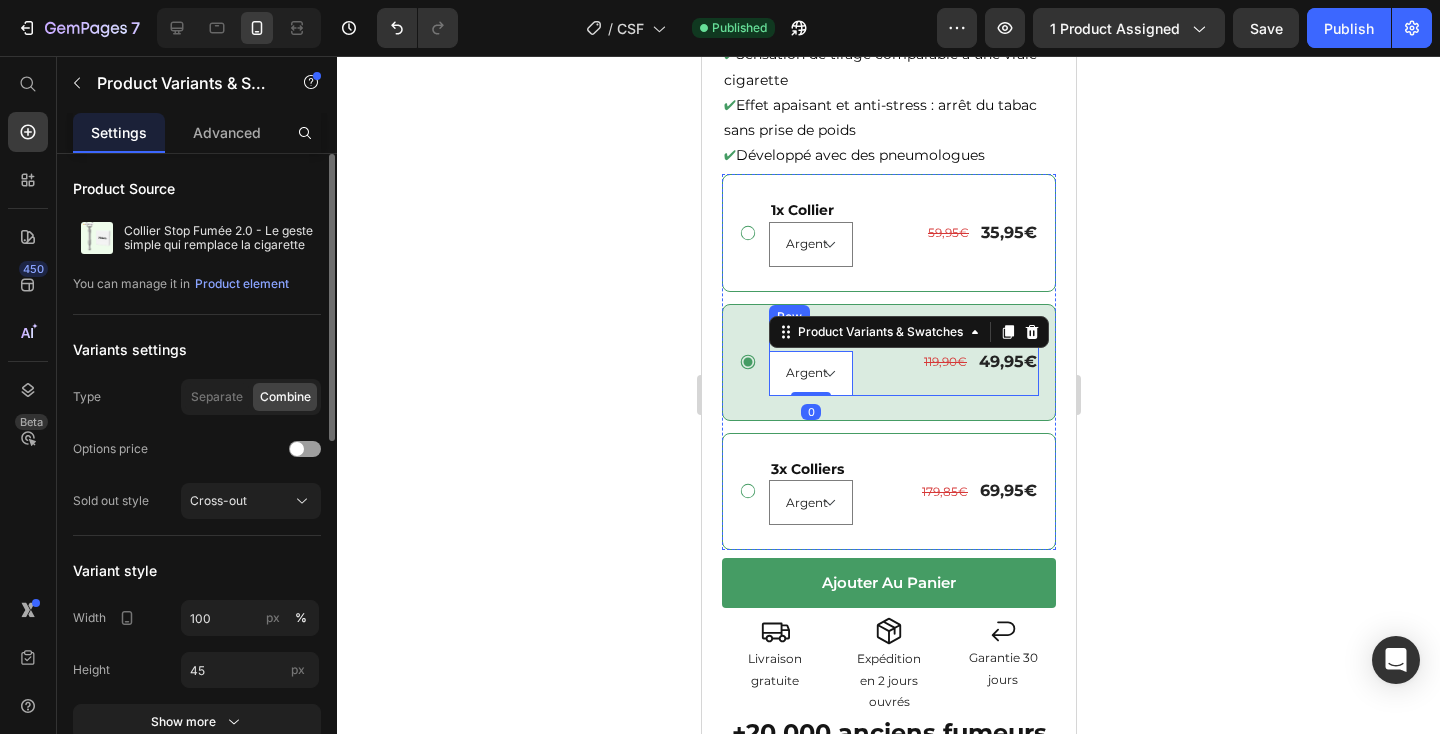 select on "574977363662669042" 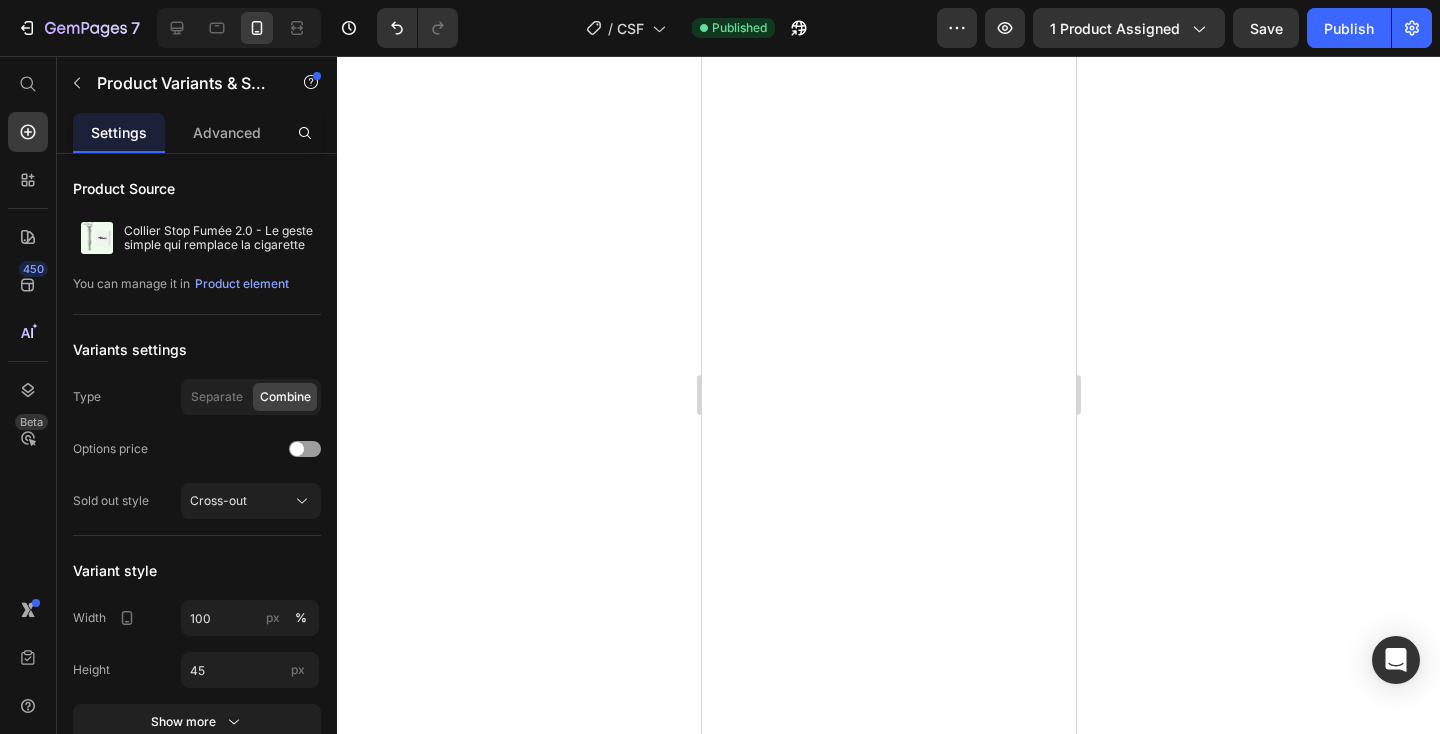 scroll, scrollTop: 0, scrollLeft: 0, axis: both 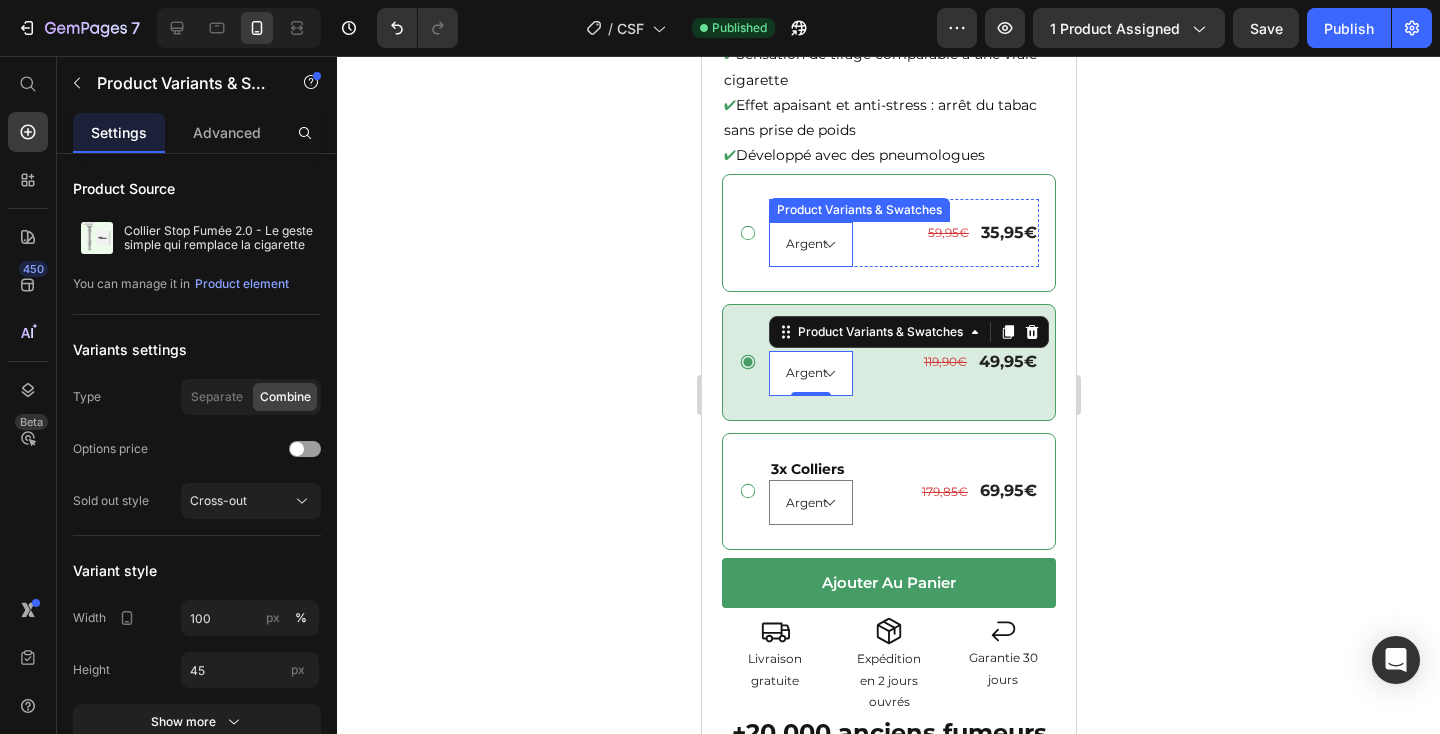 click on "Argent  Or  Noir" at bounding box center (810, 244) 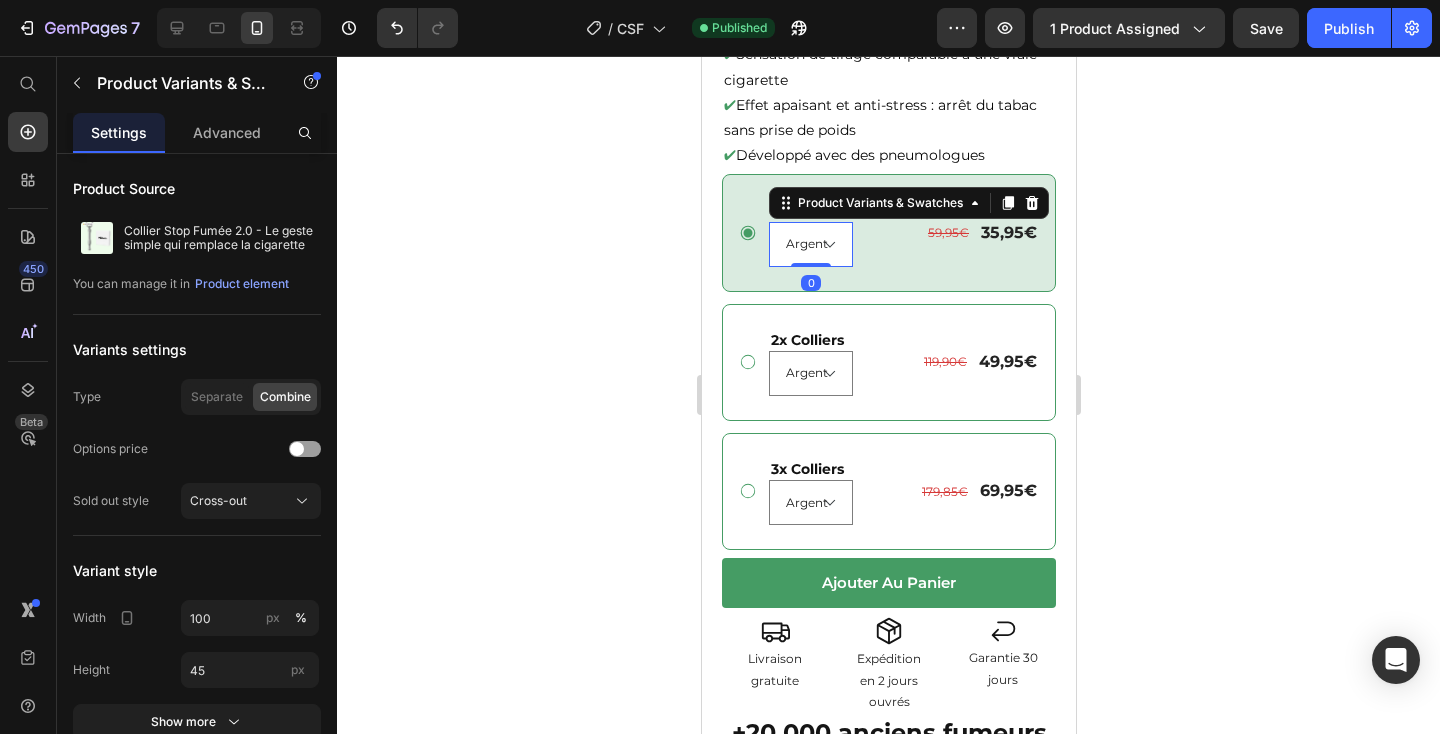 select on "574977363662734578" 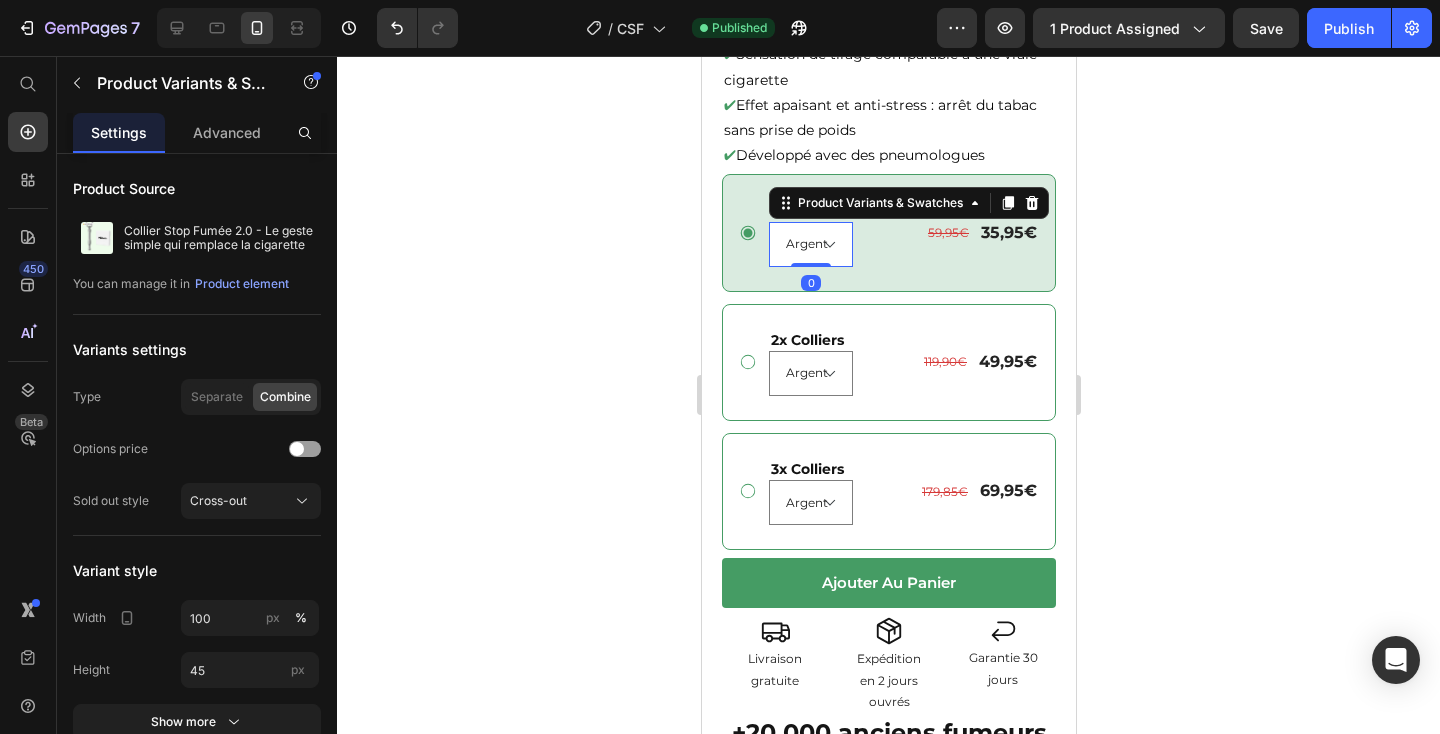 click on "Argent  Or  Noir" at bounding box center (810, 244) 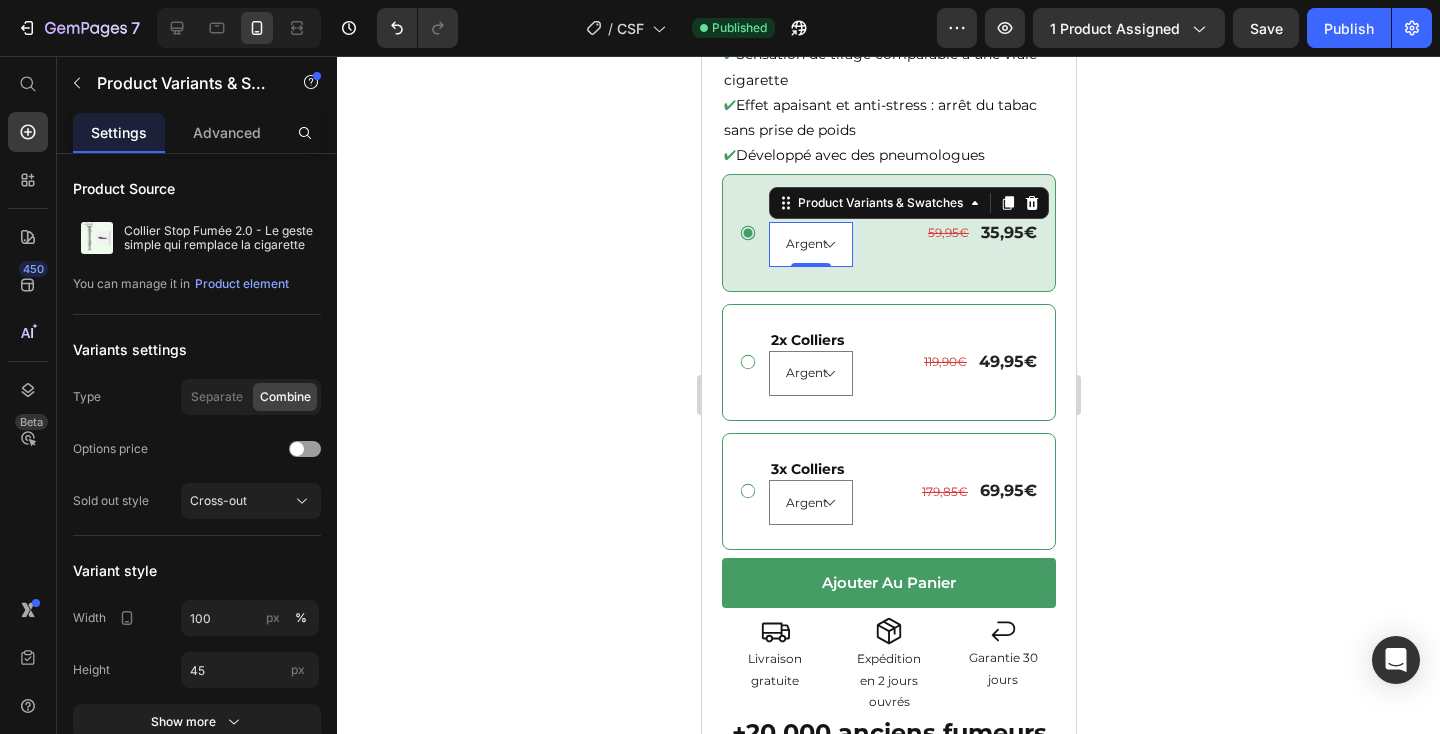 select on "574977363662603506" 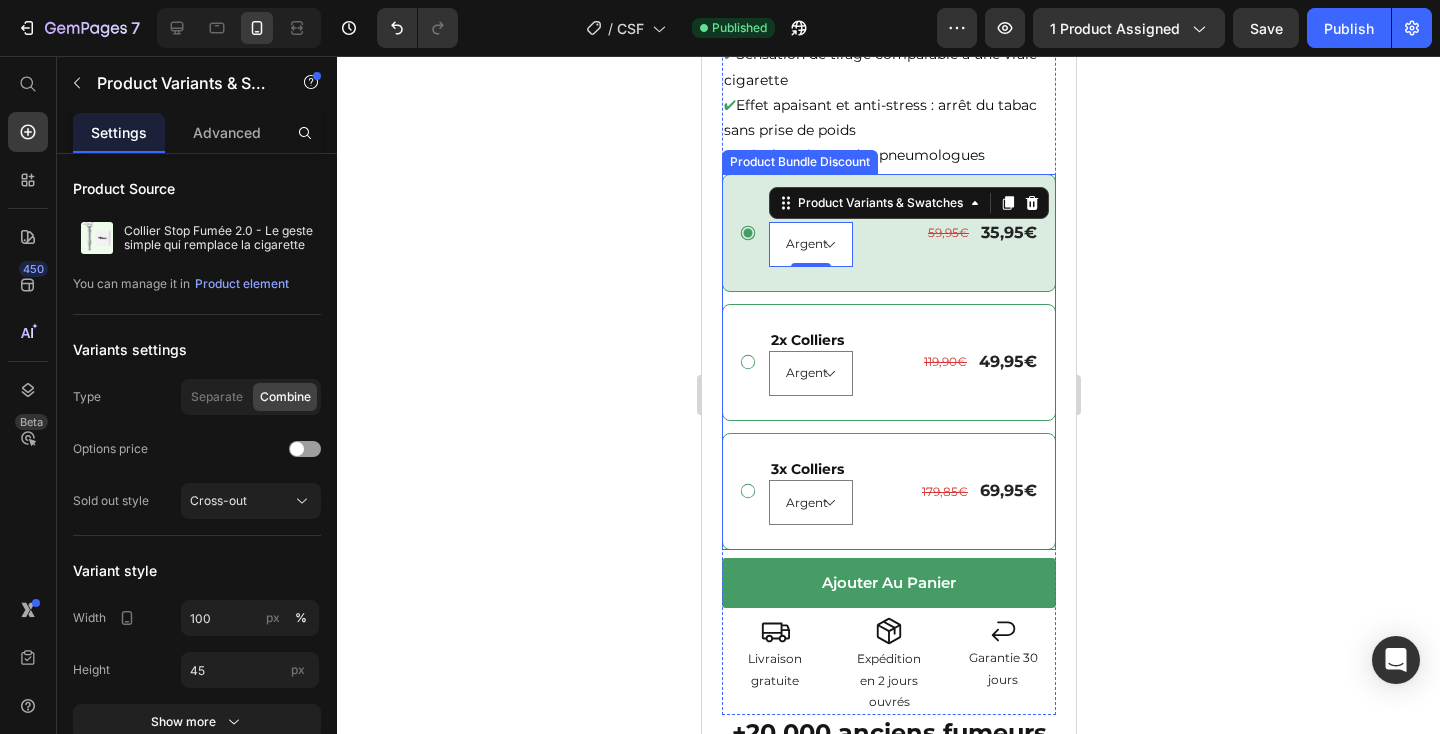 scroll, scrollTop: 538, scrollLeft: 0, axis: vertical 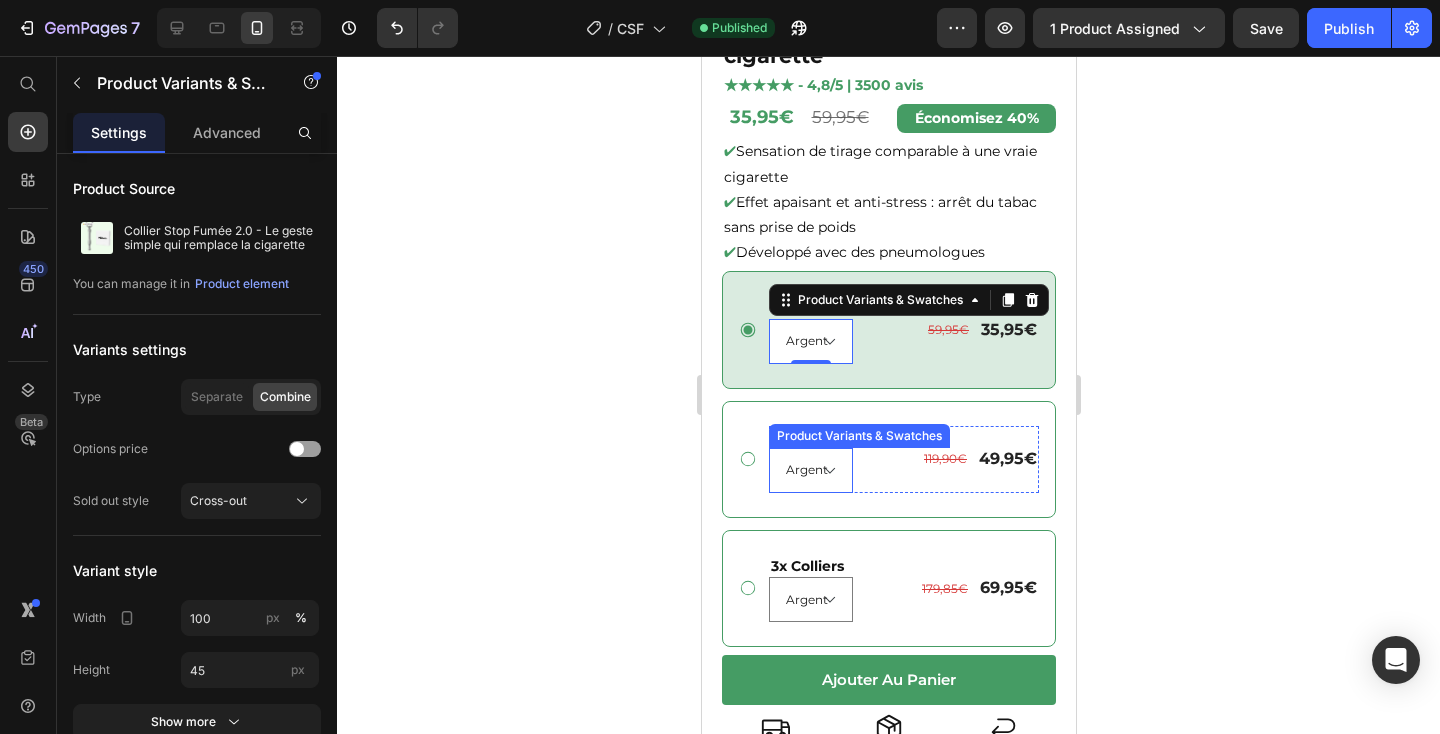 click on "Argent  Or  Noir" at bounding box center [810, 470] 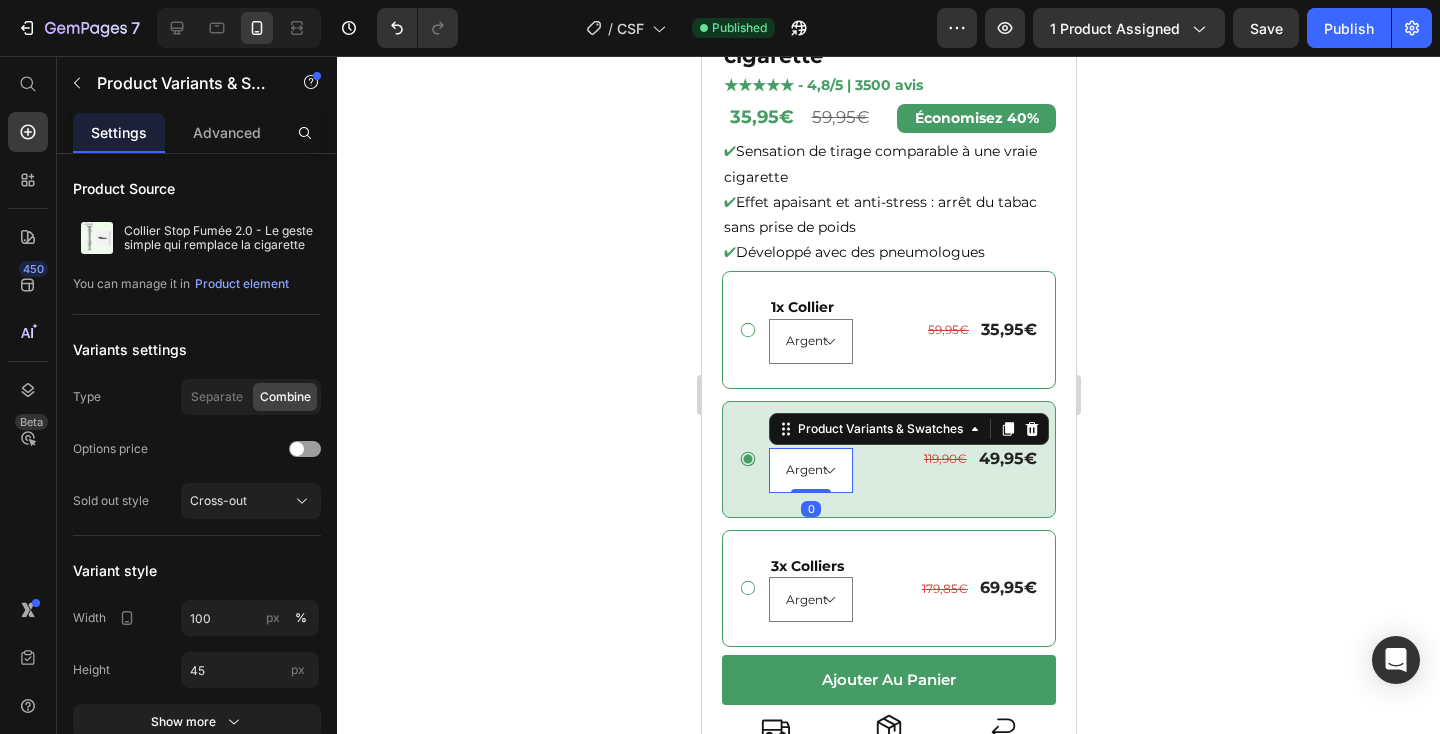 select on "[NUMBER]" 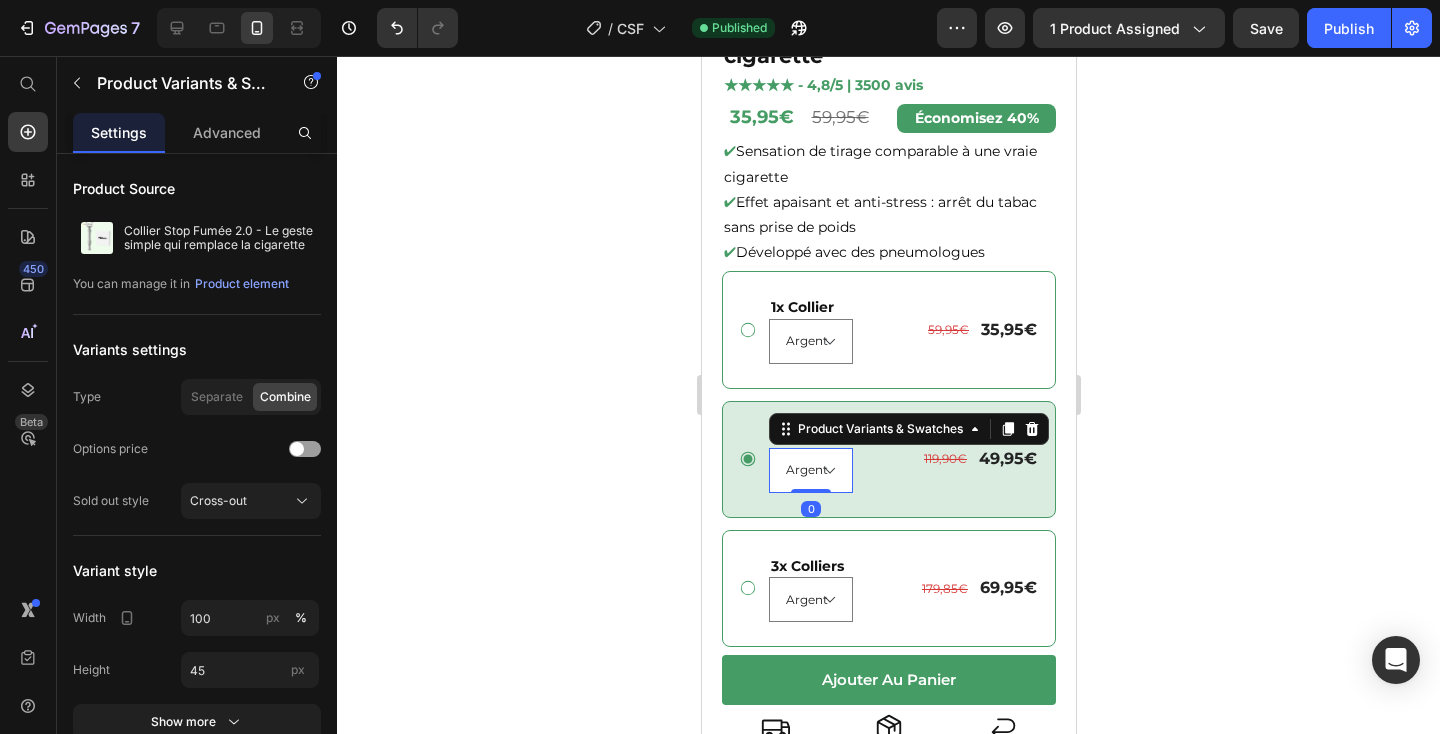 select on "[NUMBER]" 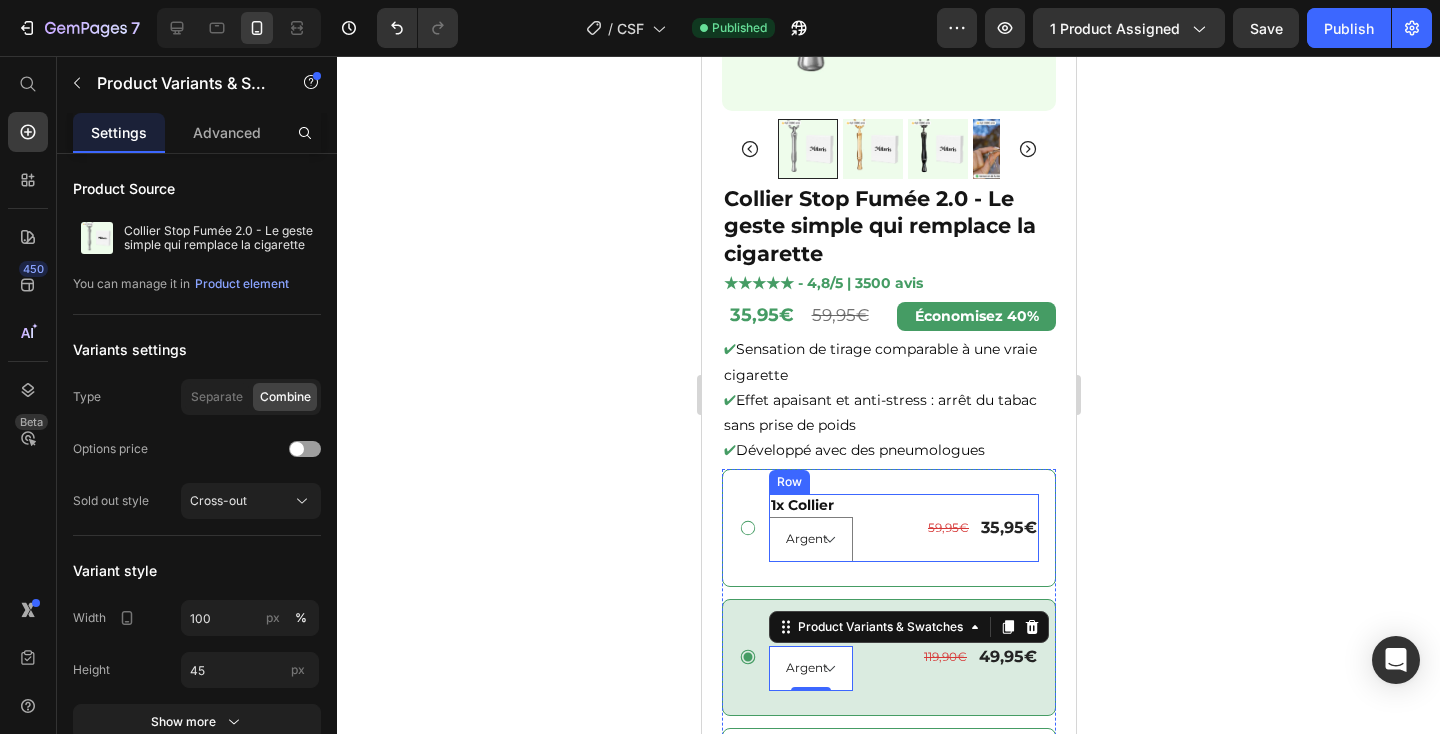 scroll, scrollTop: 279, scrollLeft: 0, axis: vertical 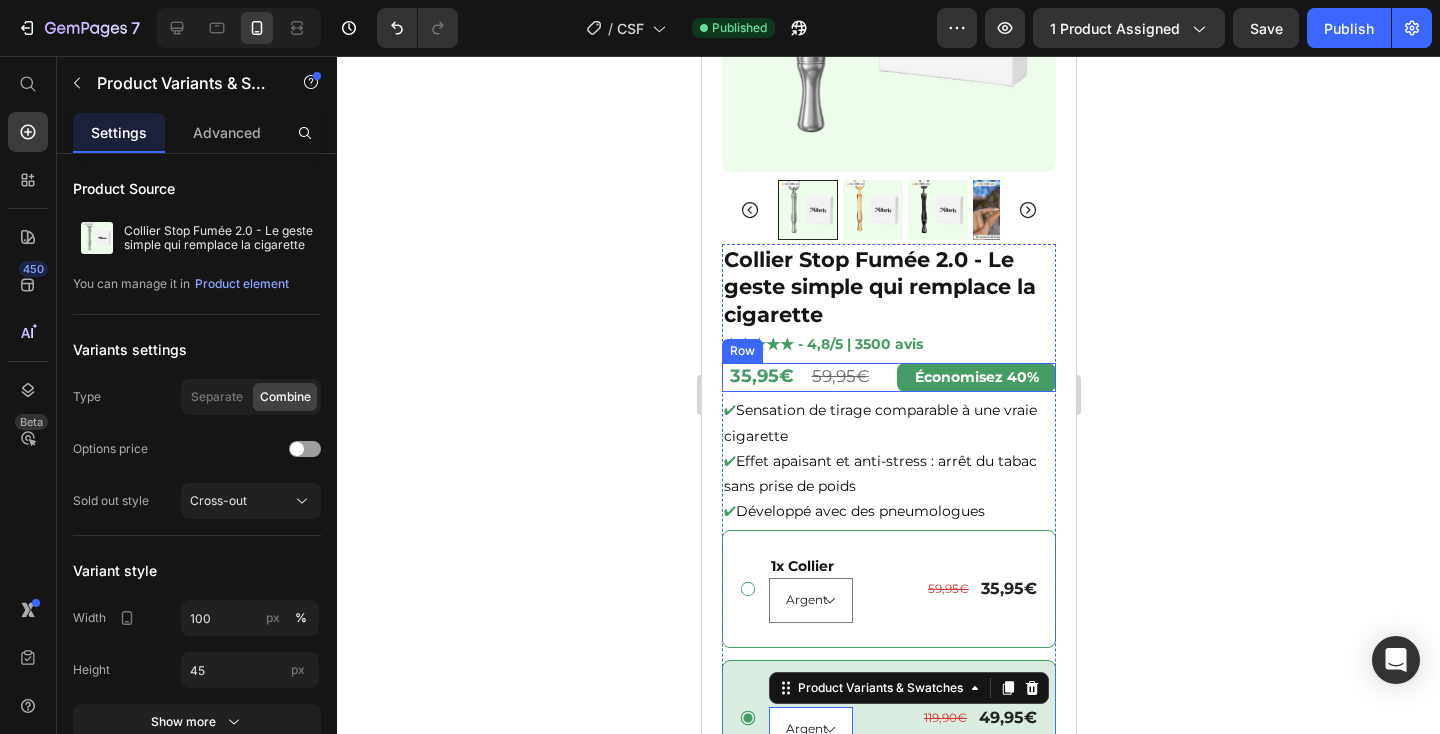 click on "35,95€ Product Price 59,95€ Product Price Économisez 40% Text Block Row" at bounding box center (888, 377) 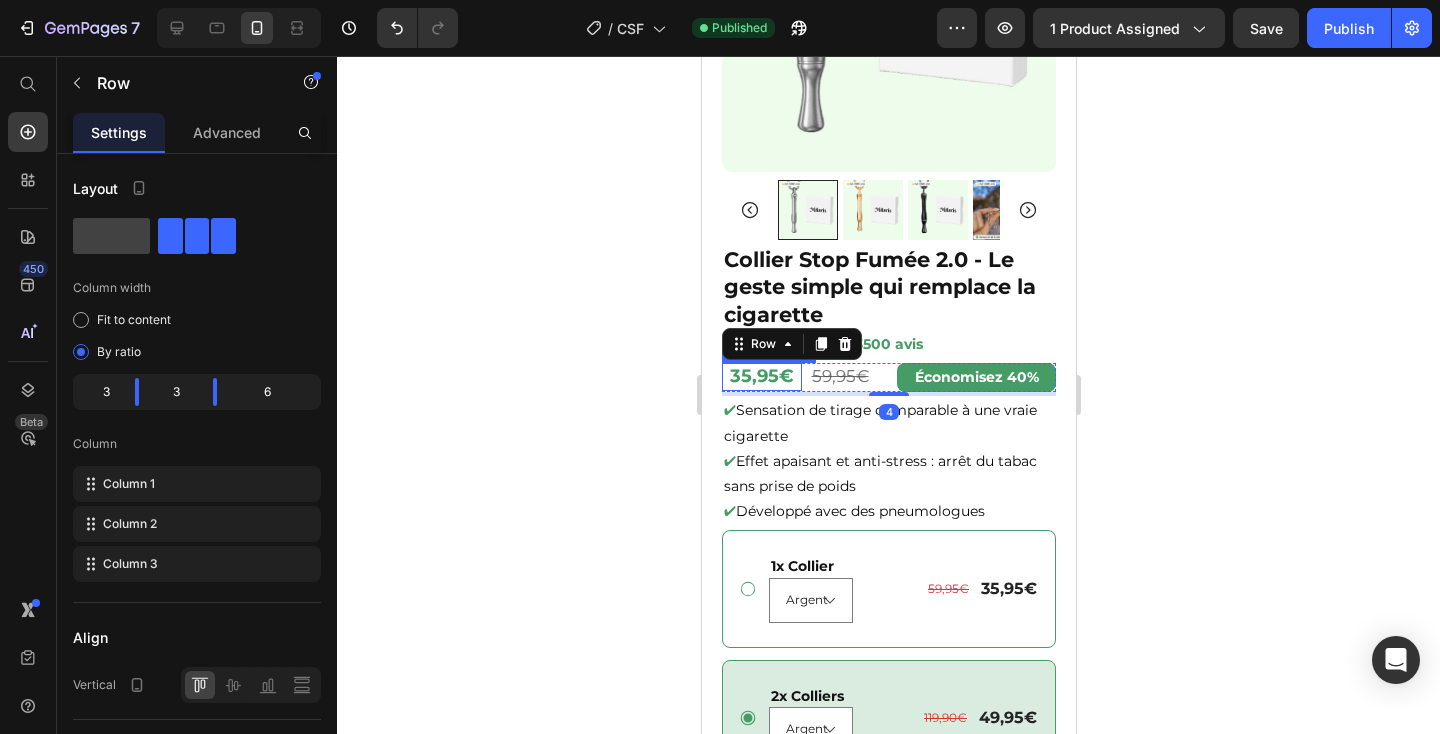 click on "35,95€" at bounding box center (761, 376) 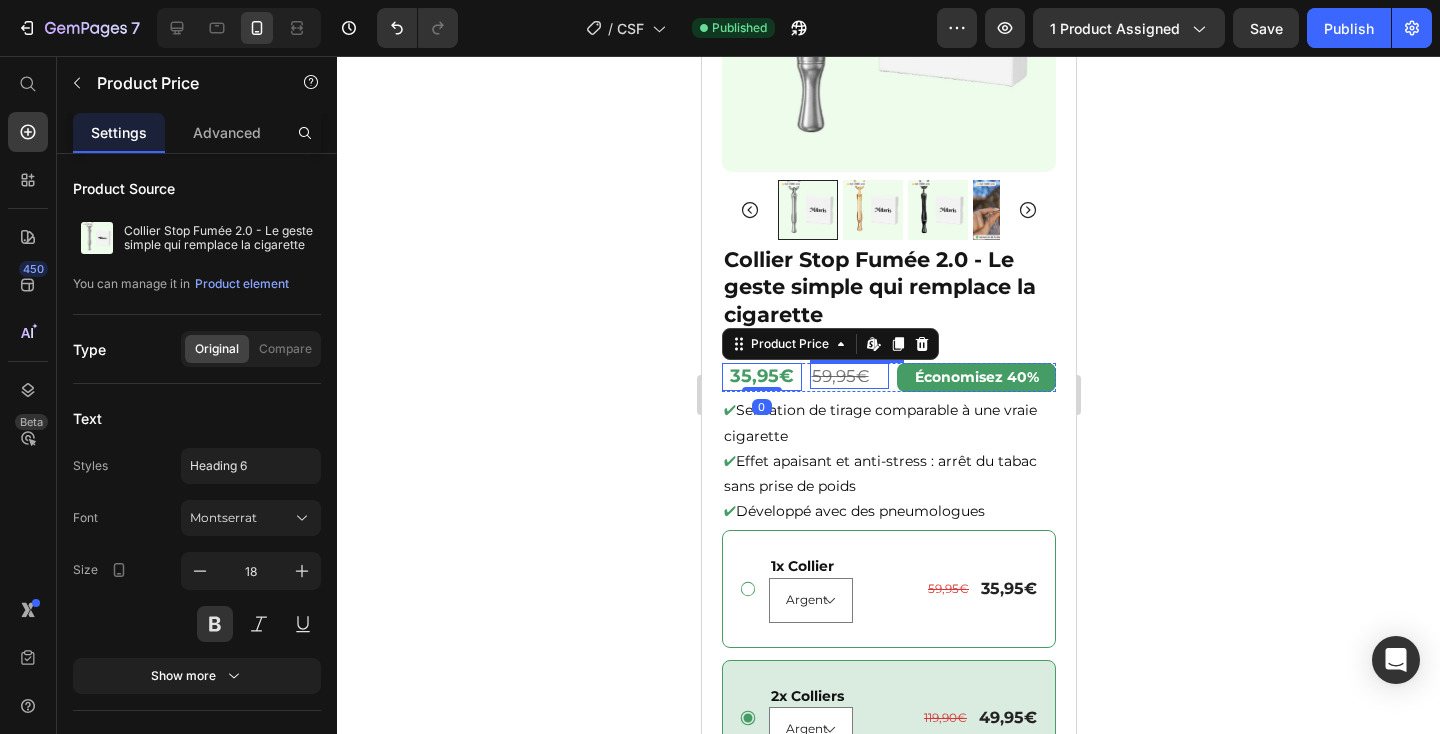 click on "59,95€" at bounding box center [849, 376] 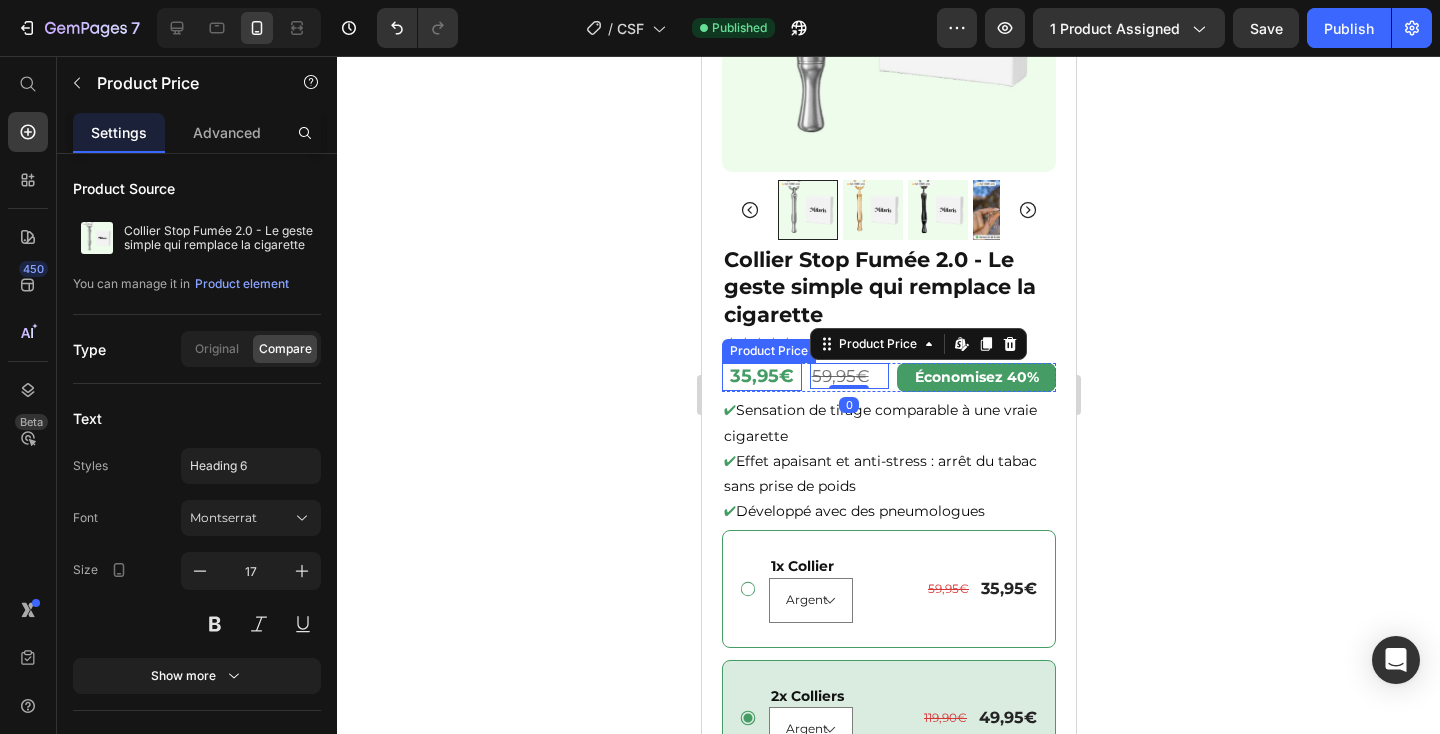 click on "35,95€" at bounding box center [761, 376] 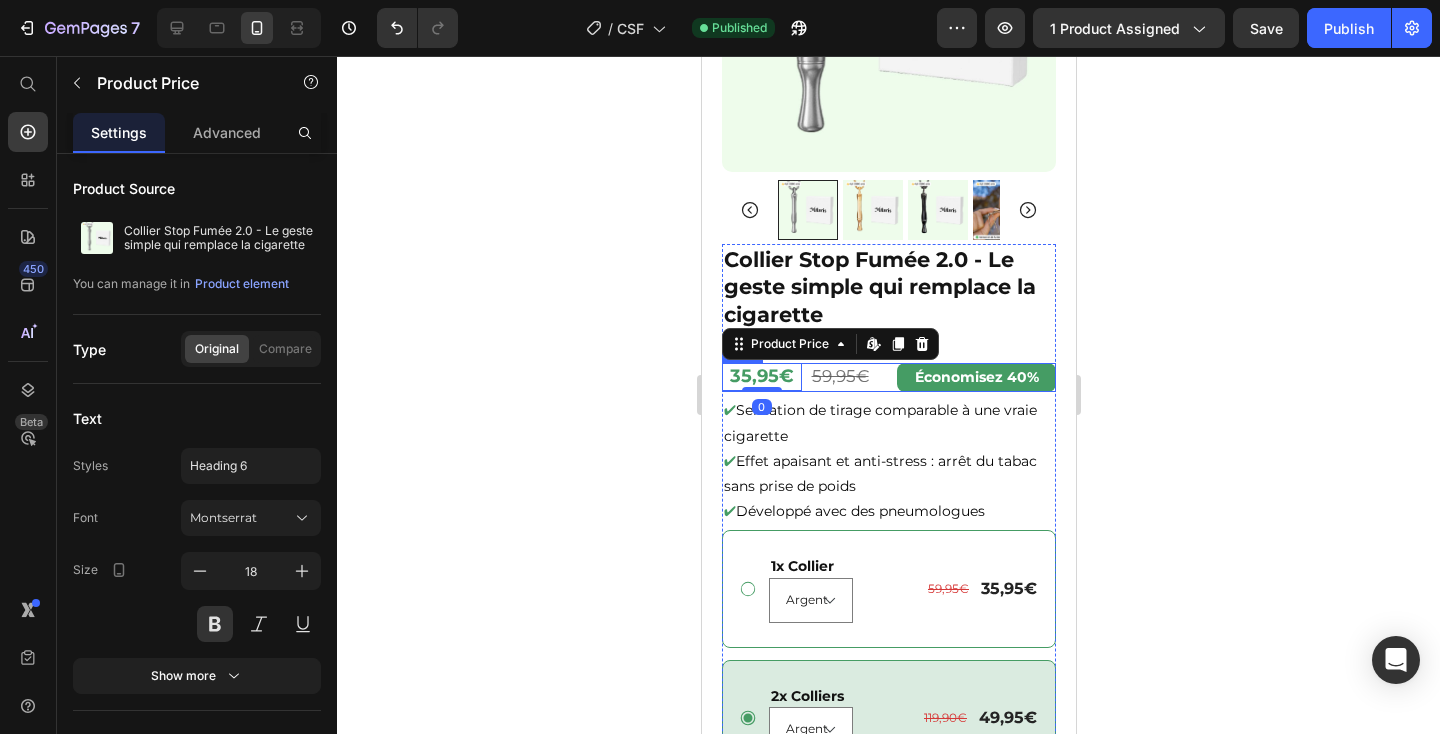 click on "35,95€ Product Price   Edit content in Shopify 0 59,95€ Product Price Économisez 40% Text Block Row" at bounding box center [888, 377] 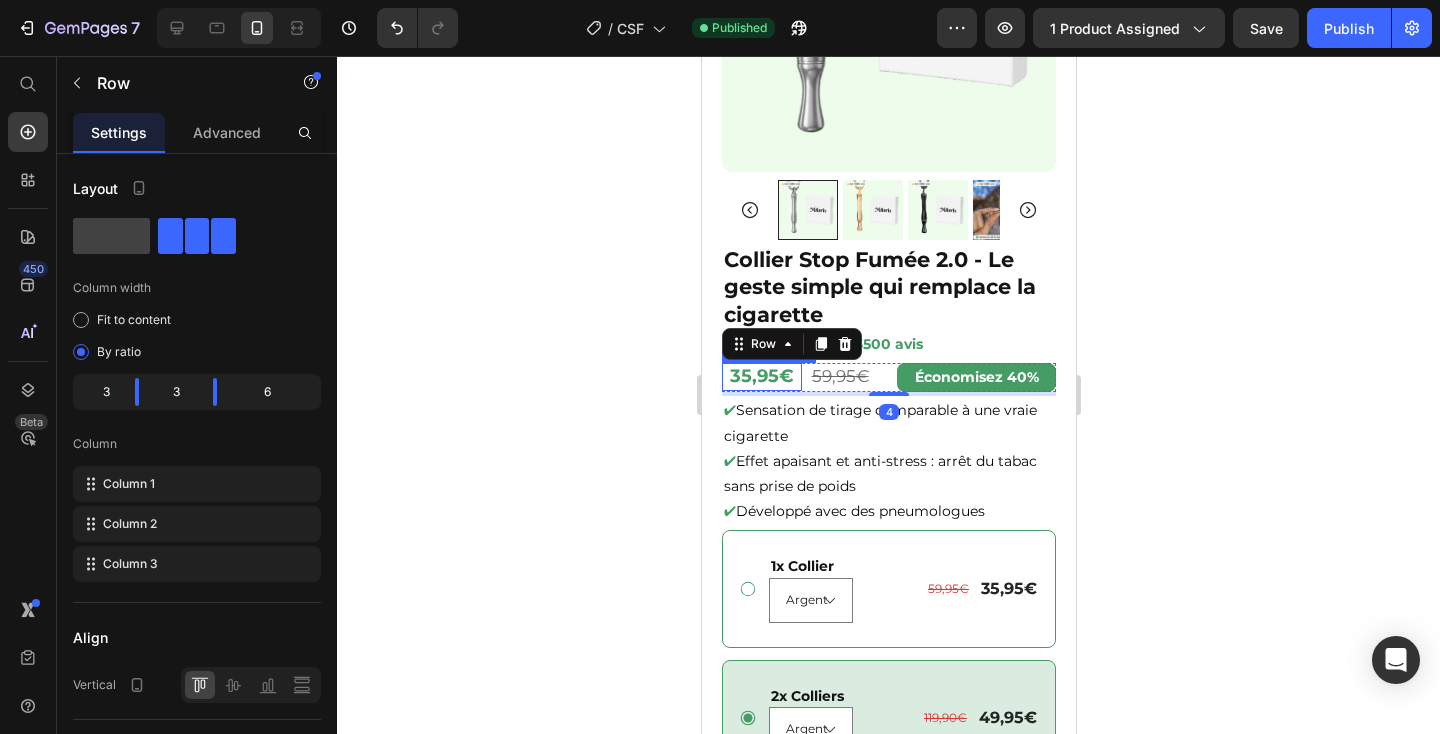 click on "35,95€" at bounding box center [761, 376] 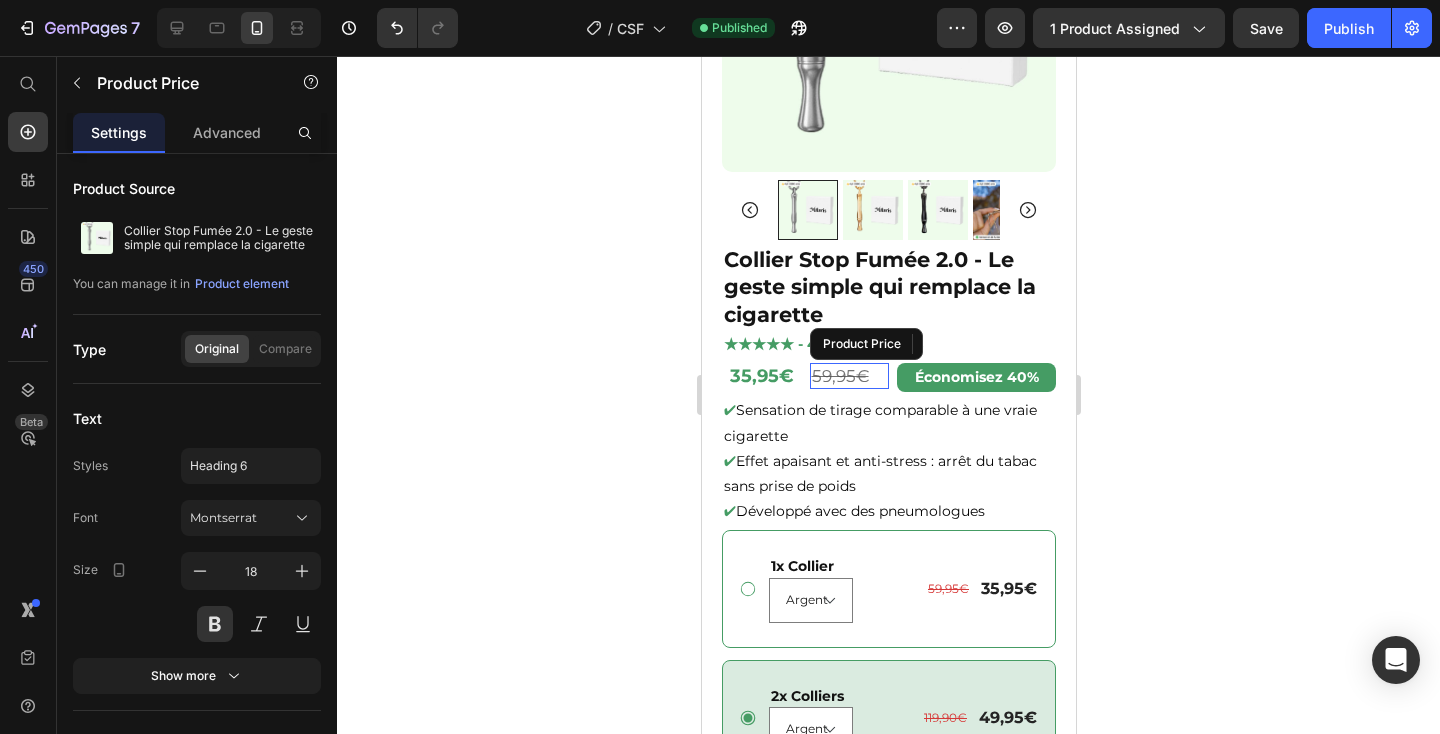 click on "59,95€" at bounding box center (849, 376) 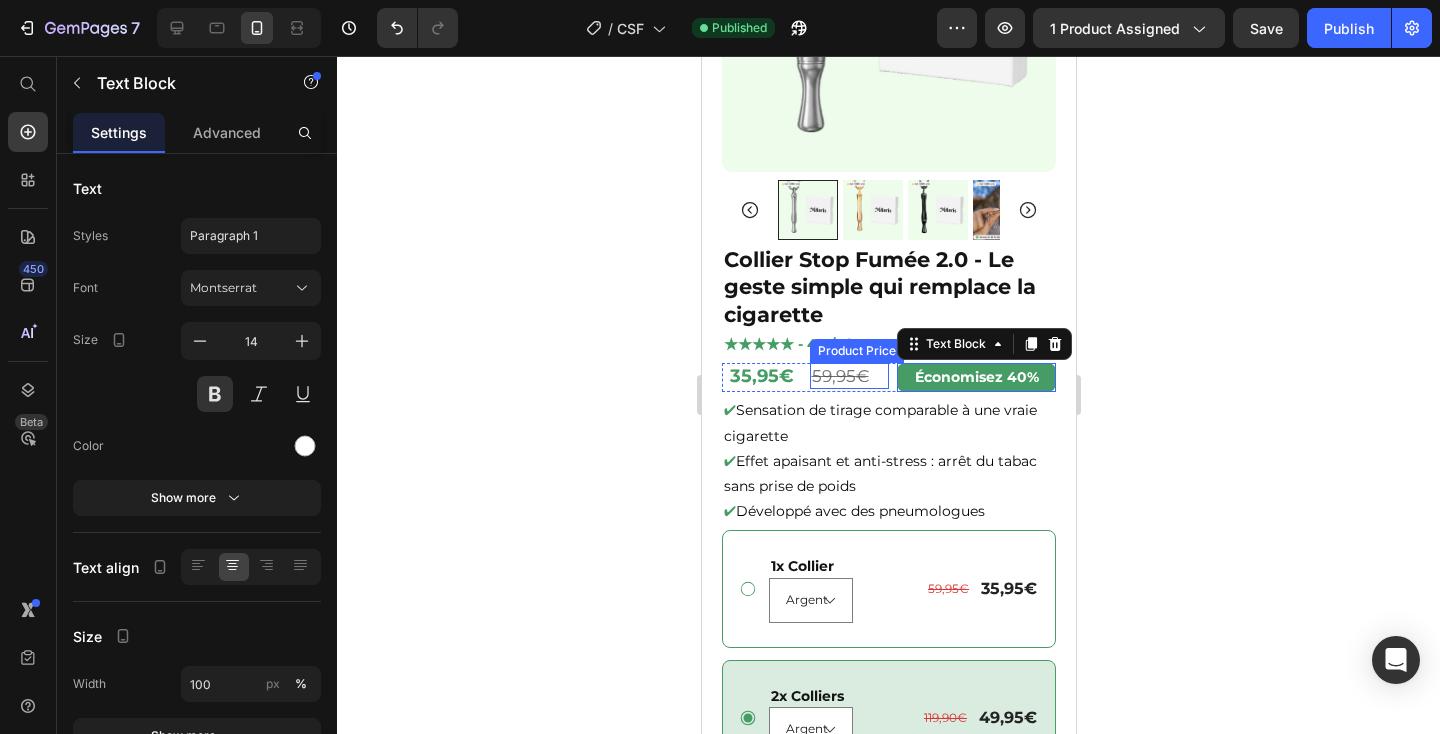click on "59,95€" at bounding box center (849, 376) 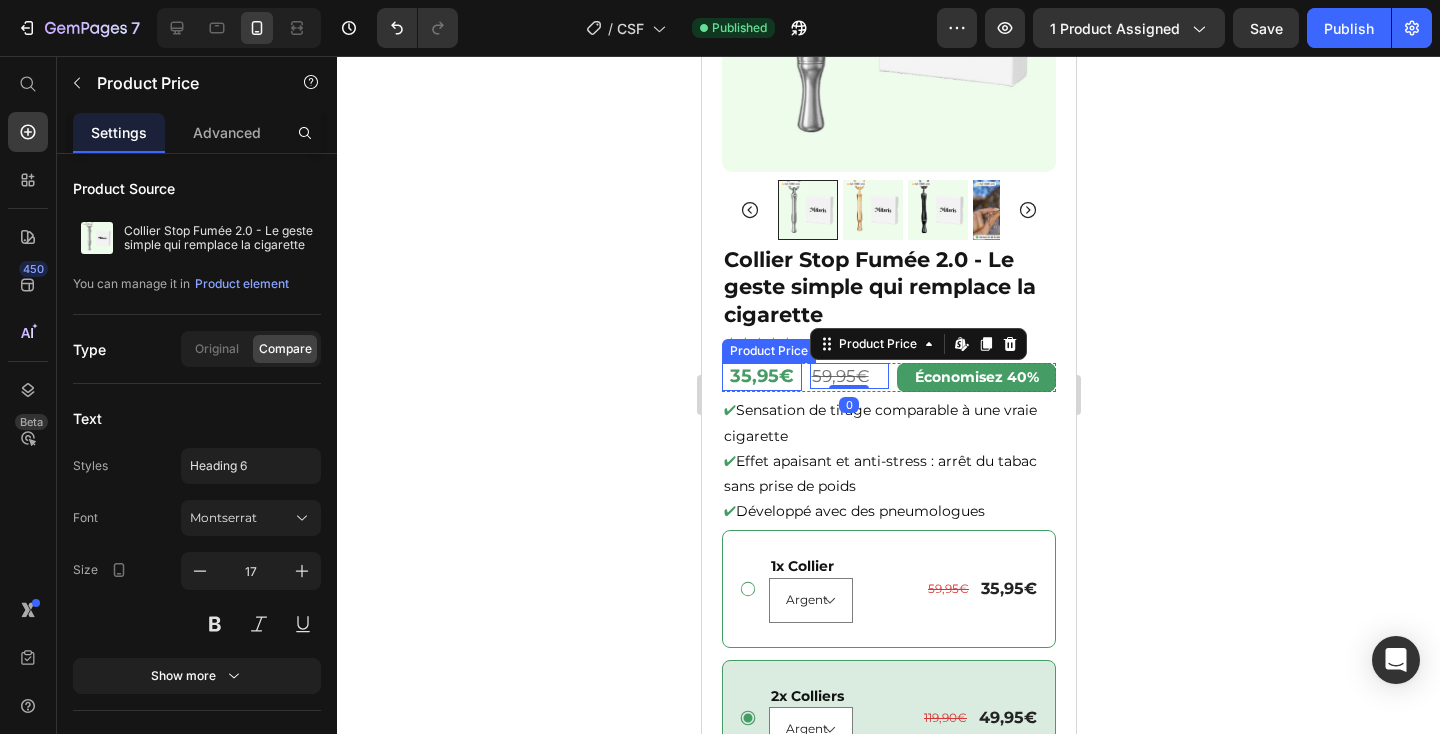 click on "35,95€" at bounding box center (761, 376) 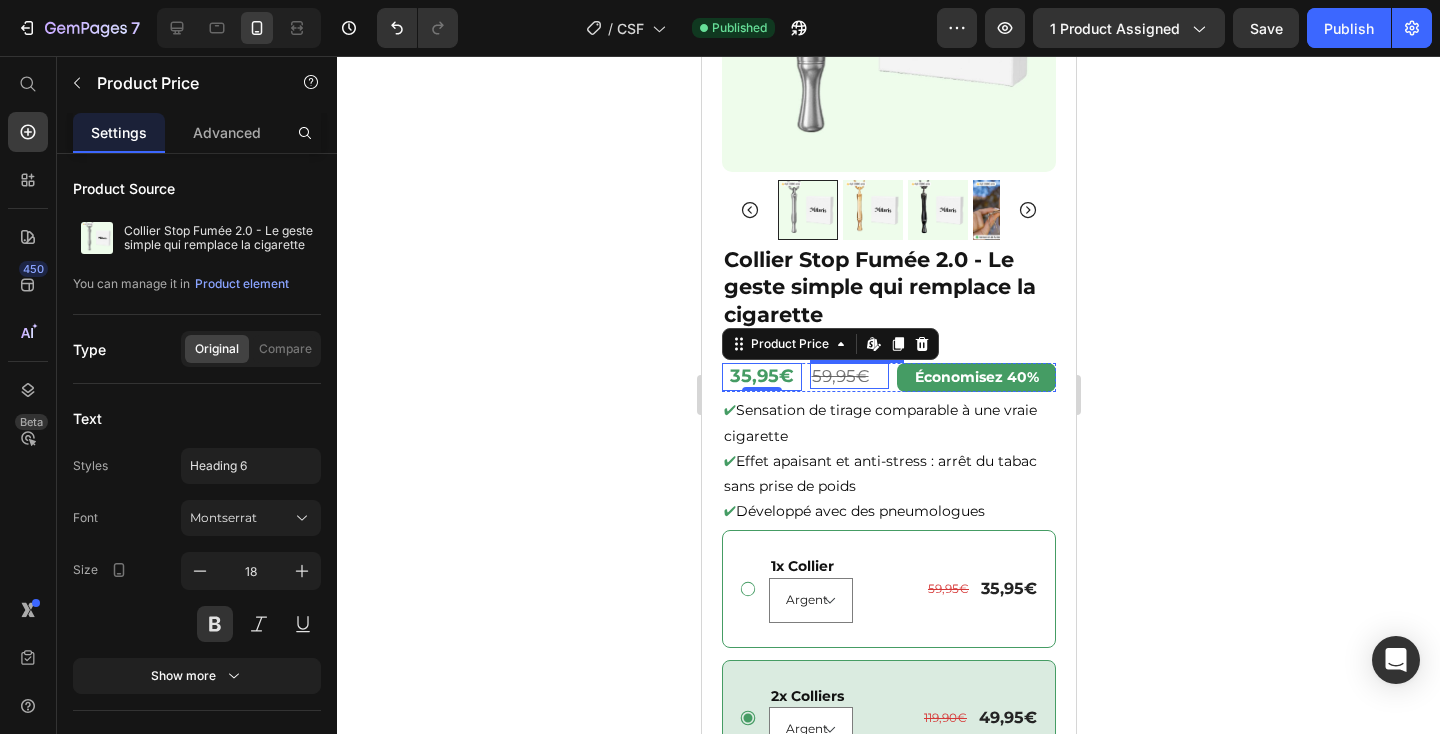 click on "59,95€" at bounding box center (849, 376) 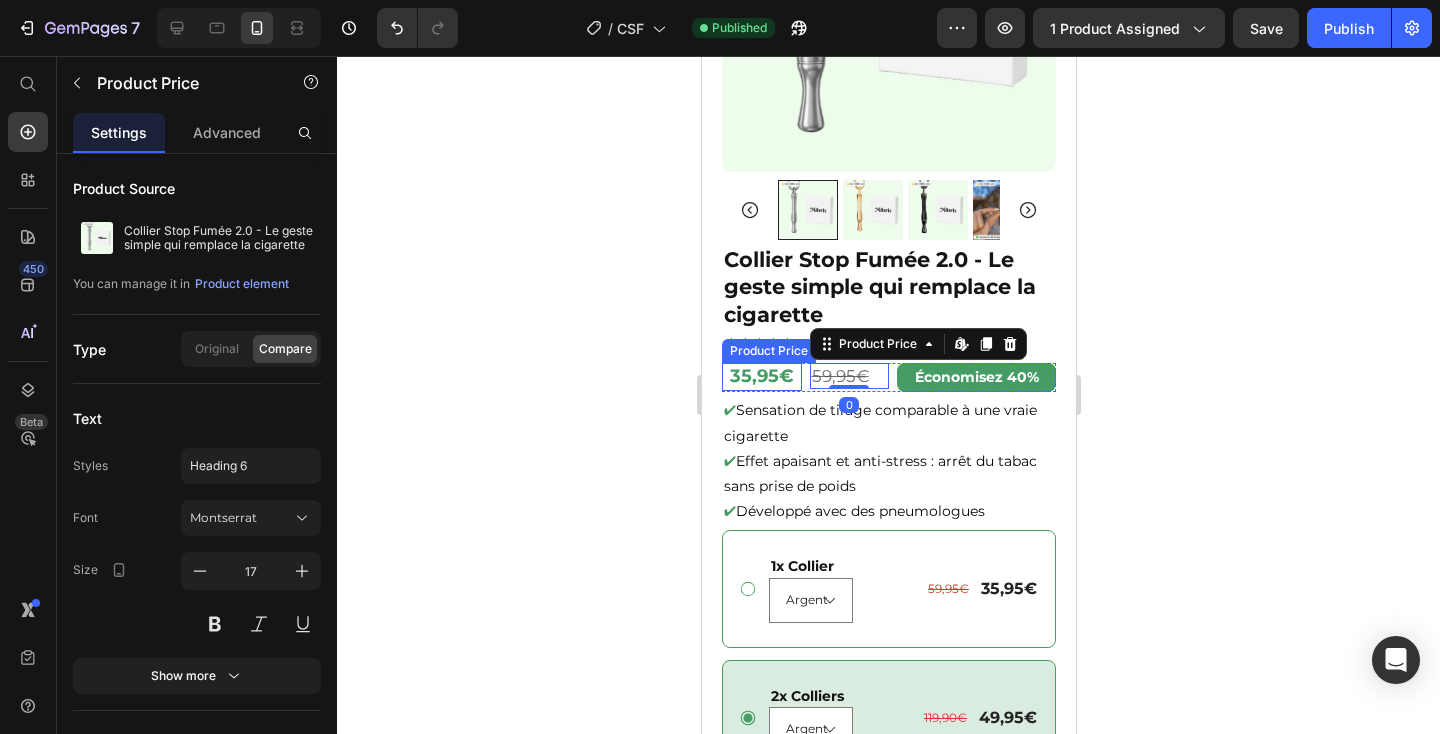 click on "35,95€" at bounding box center (761, 376) 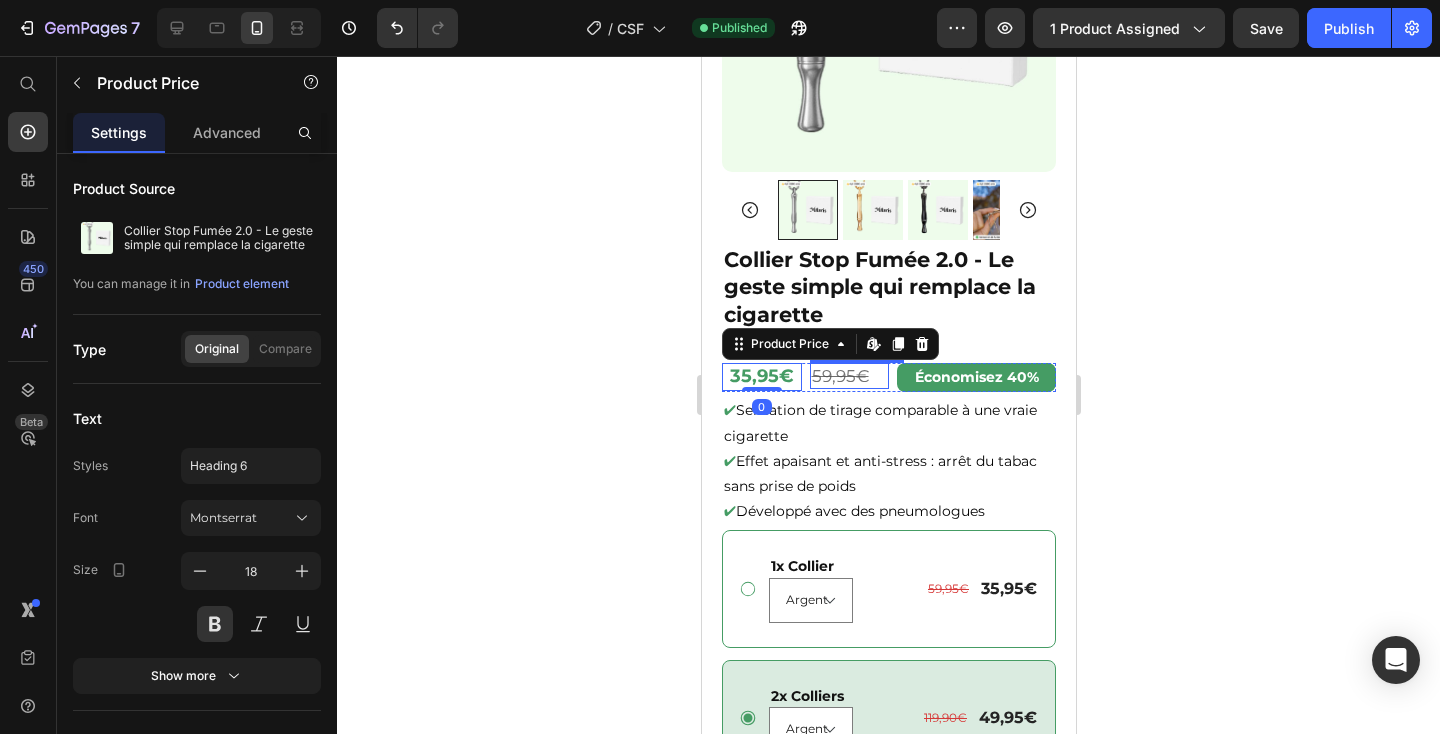 click on "59,95€" at bounding box center (849, 376) 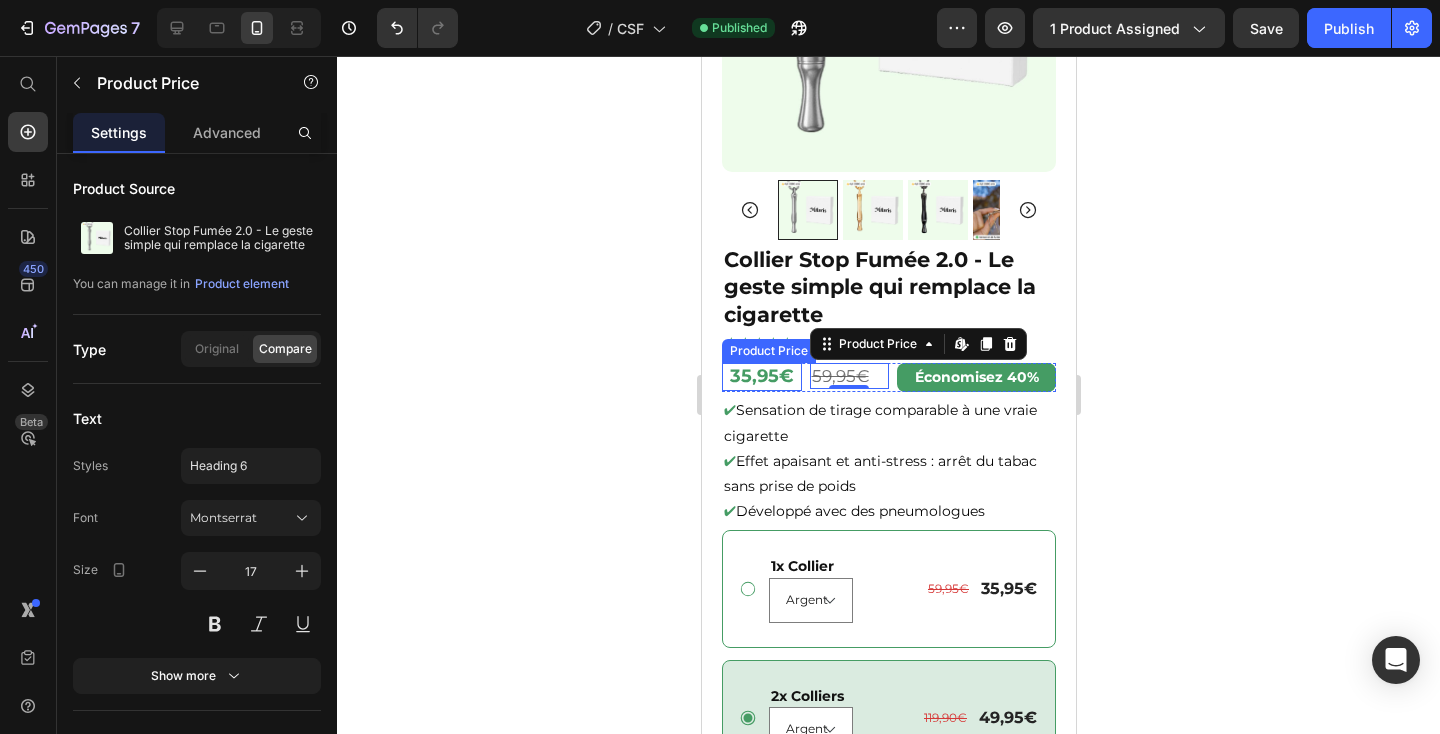 click on "35,95€" at bounding box center (761, 376) 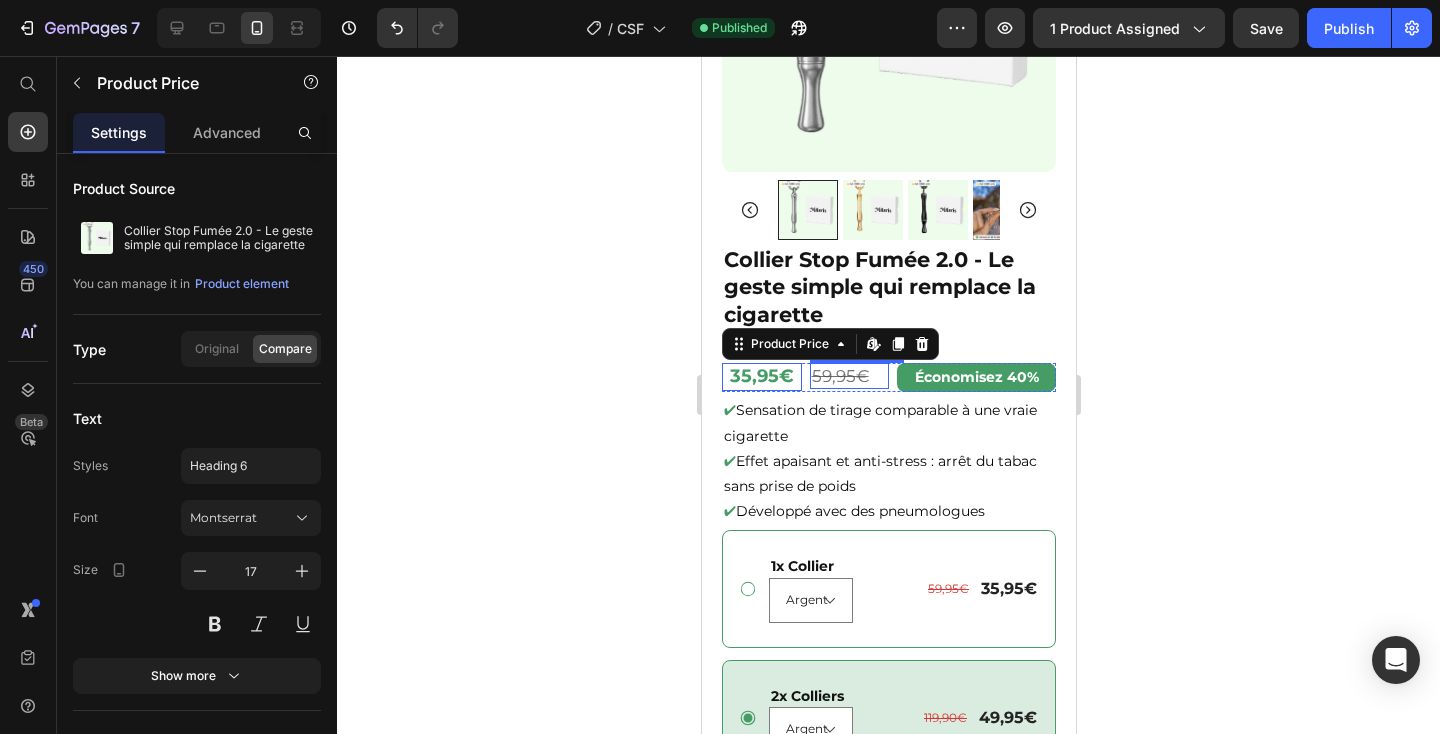 click on "59,95€" at bounding box center (849, 376) 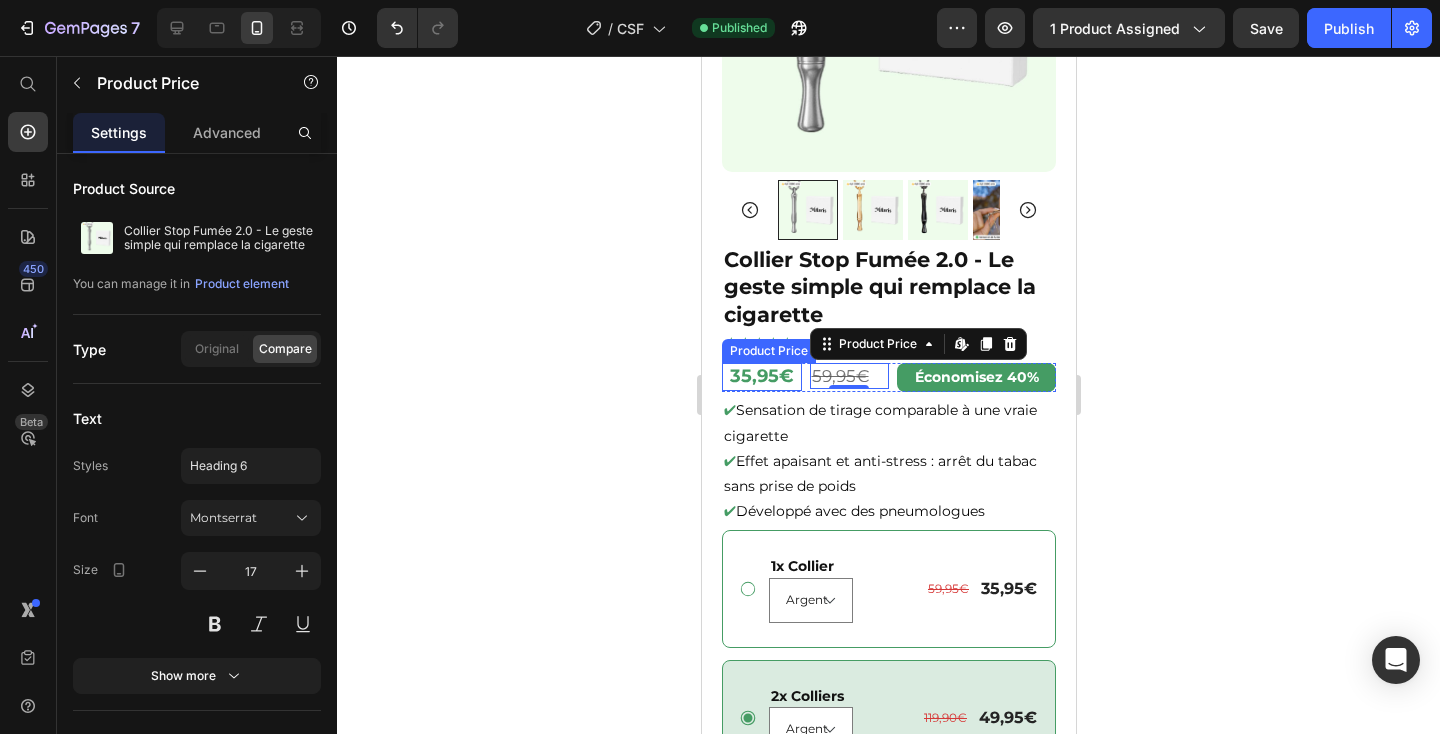 click on "35,95€" at bounding box center [761, 376] 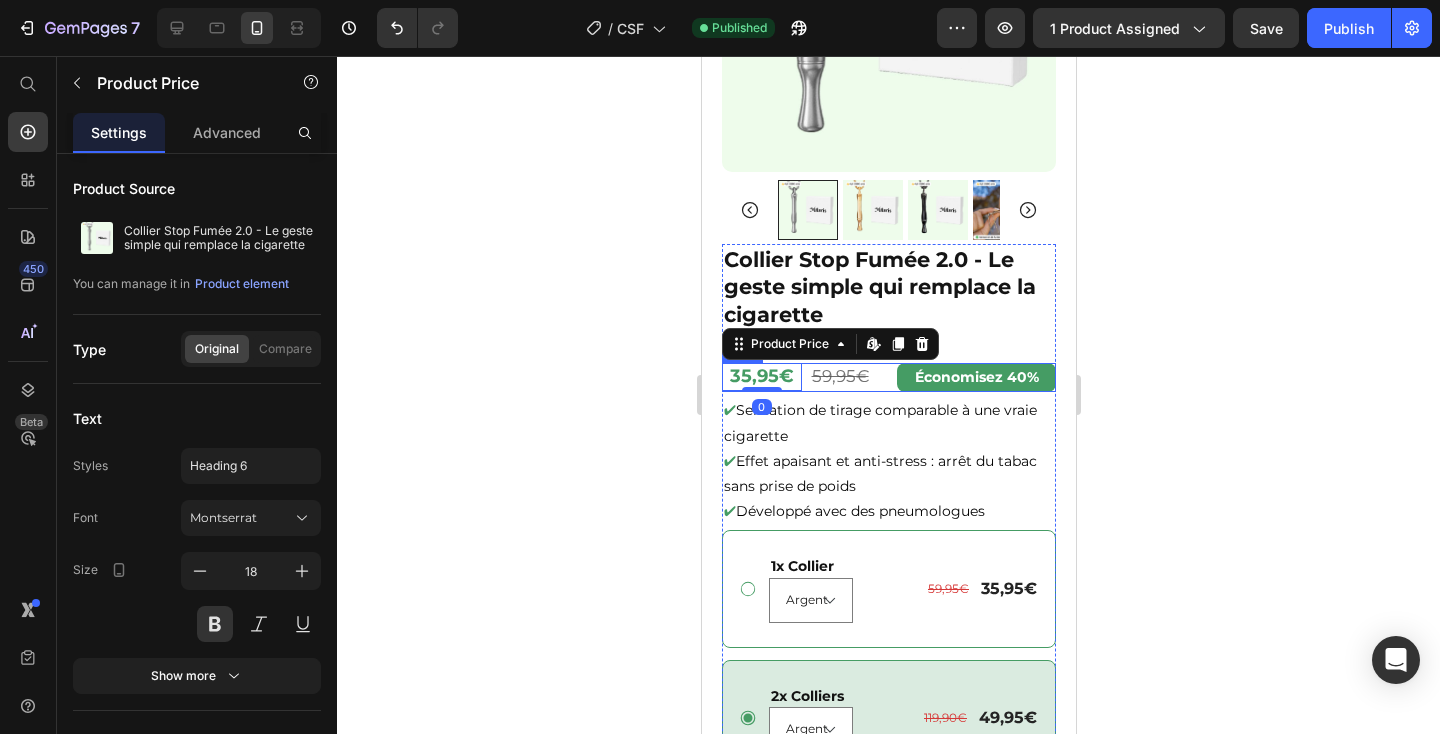click on "59,95€" at bounding box center [849, 376] 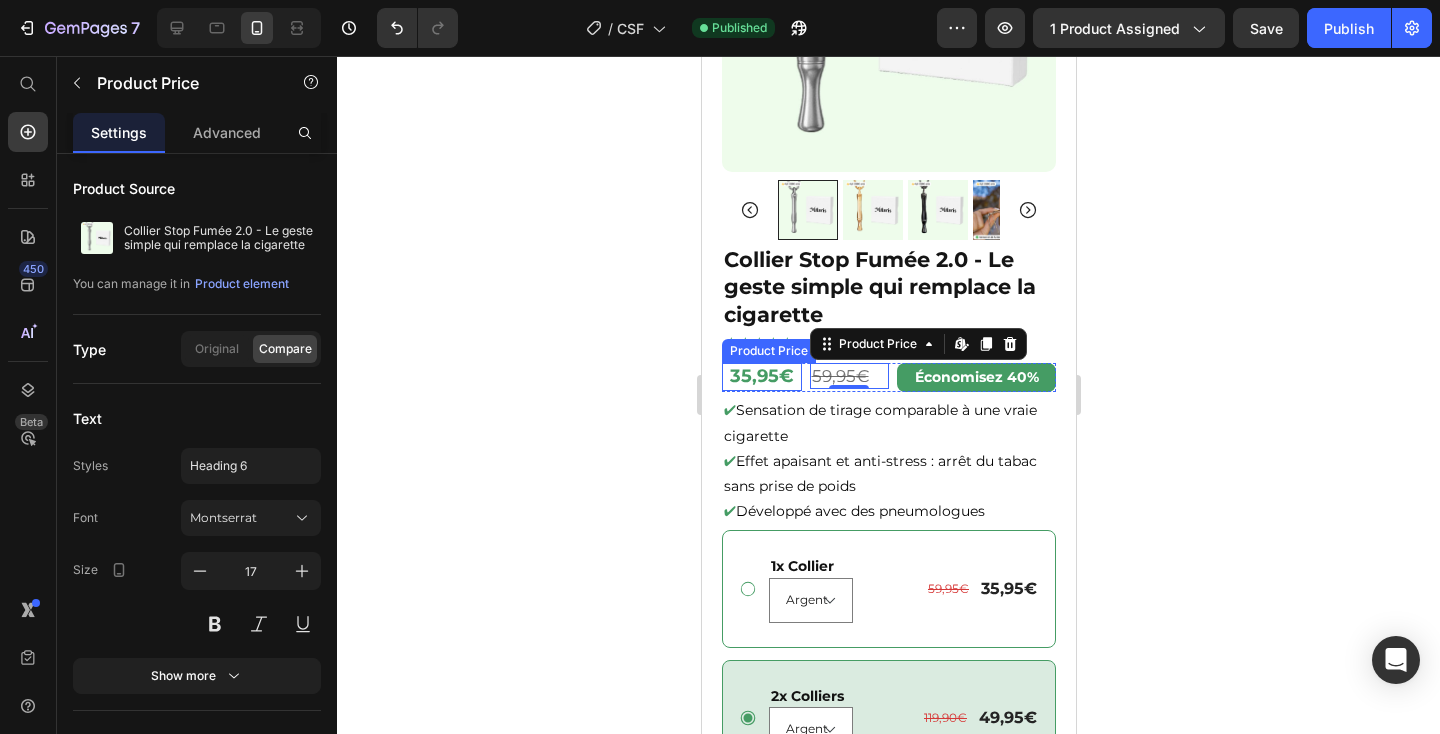 click on "35,95€" at bounding box center [761, 376] 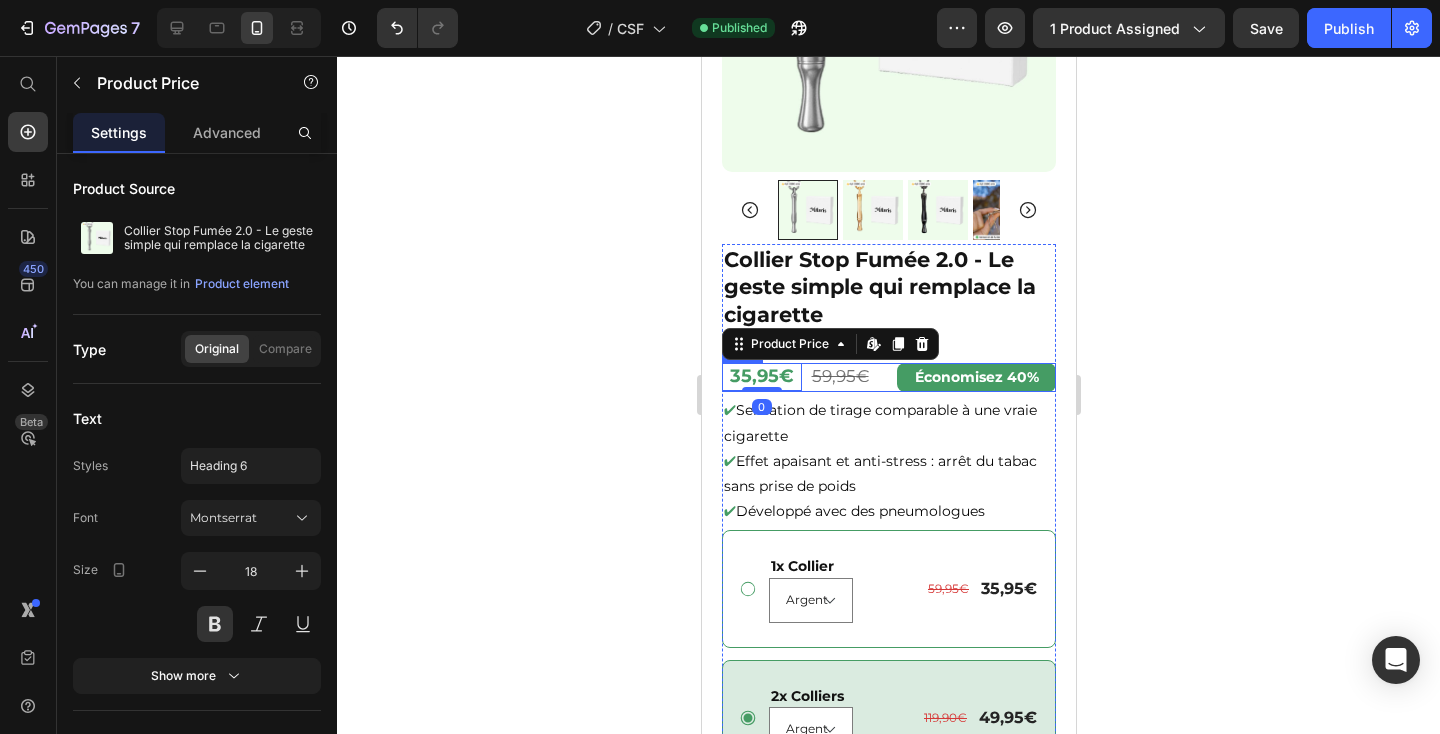 click on "35,95€ Product Price   Edit content in Shopify 0 59,95€ Product Price Économisez 40% Text Block Row" at bounding box center [888, 377] 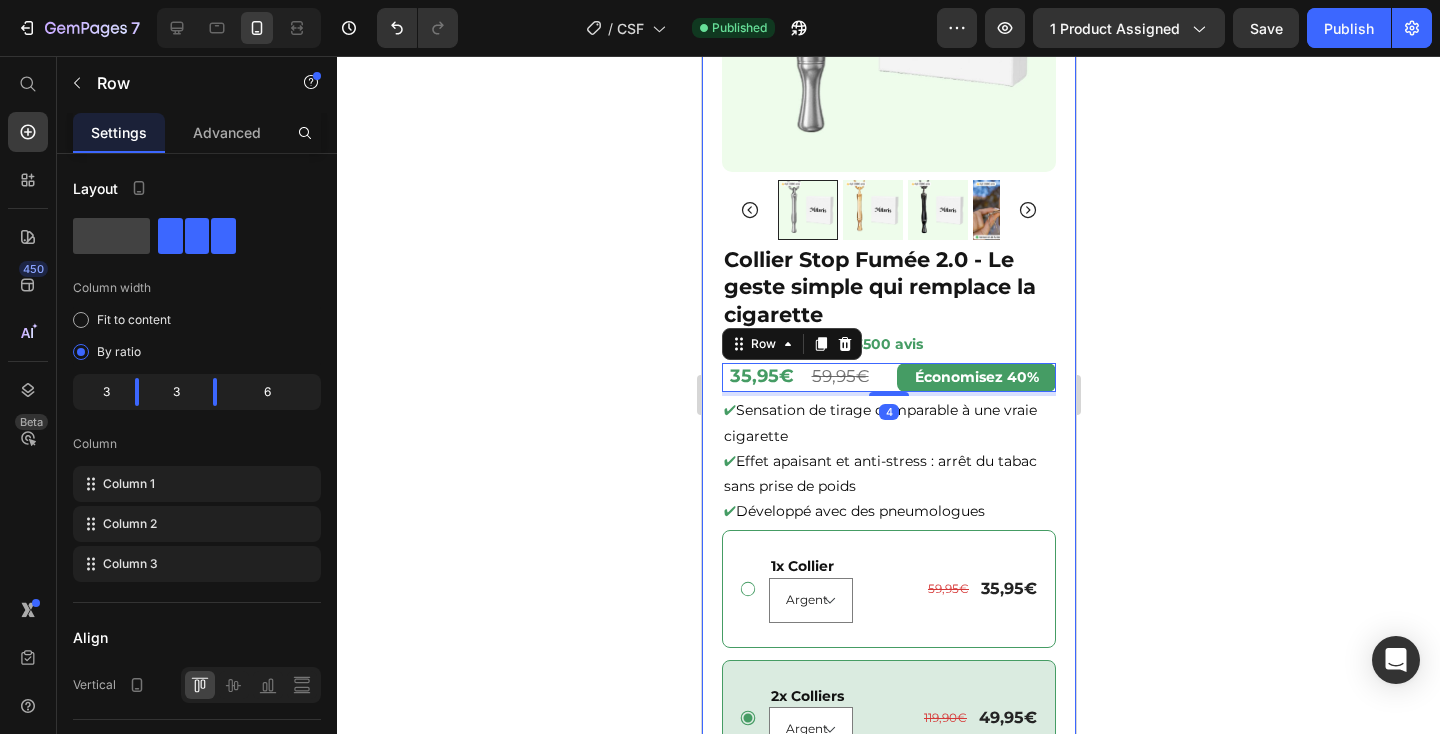 click on "Économisez 40%" at bounding box center (975, 377) 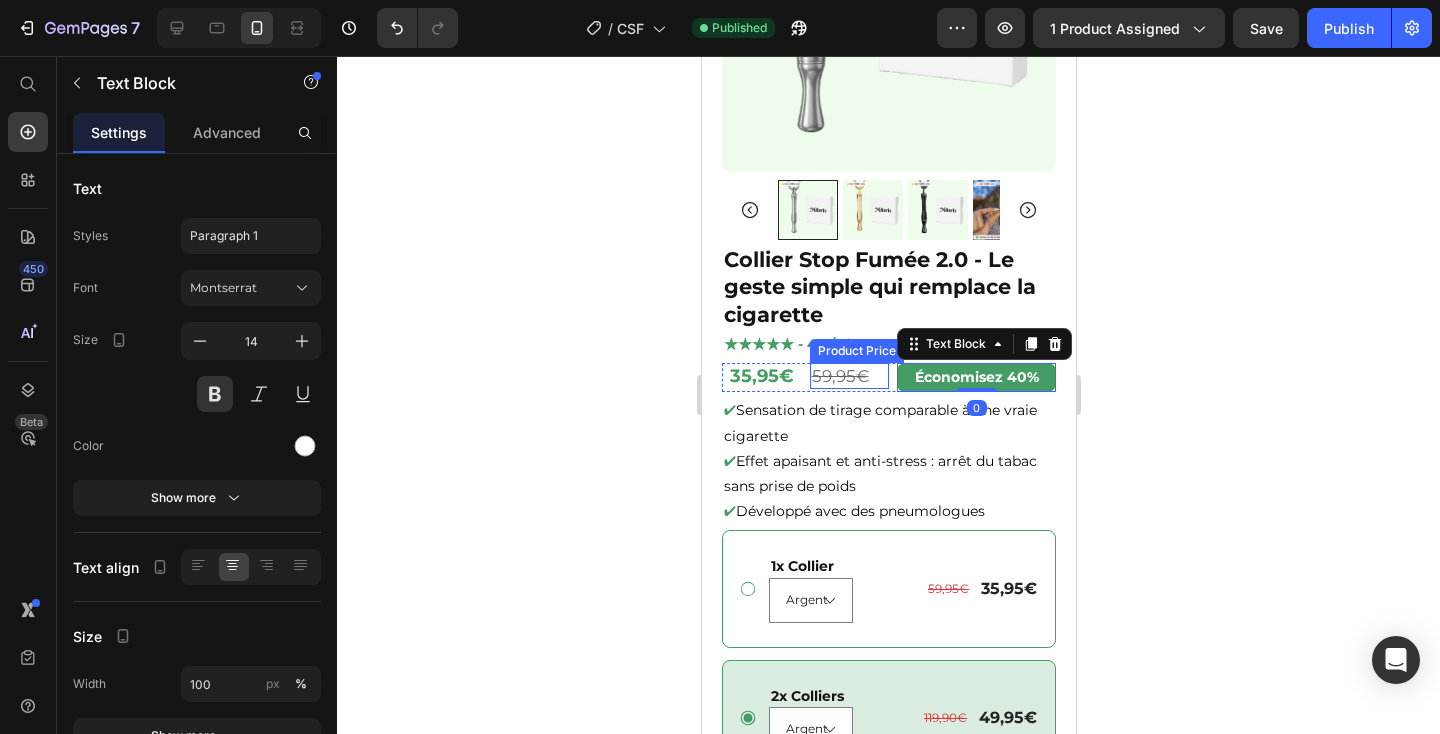 click on "59,95€" at bounding box center (849, 376) 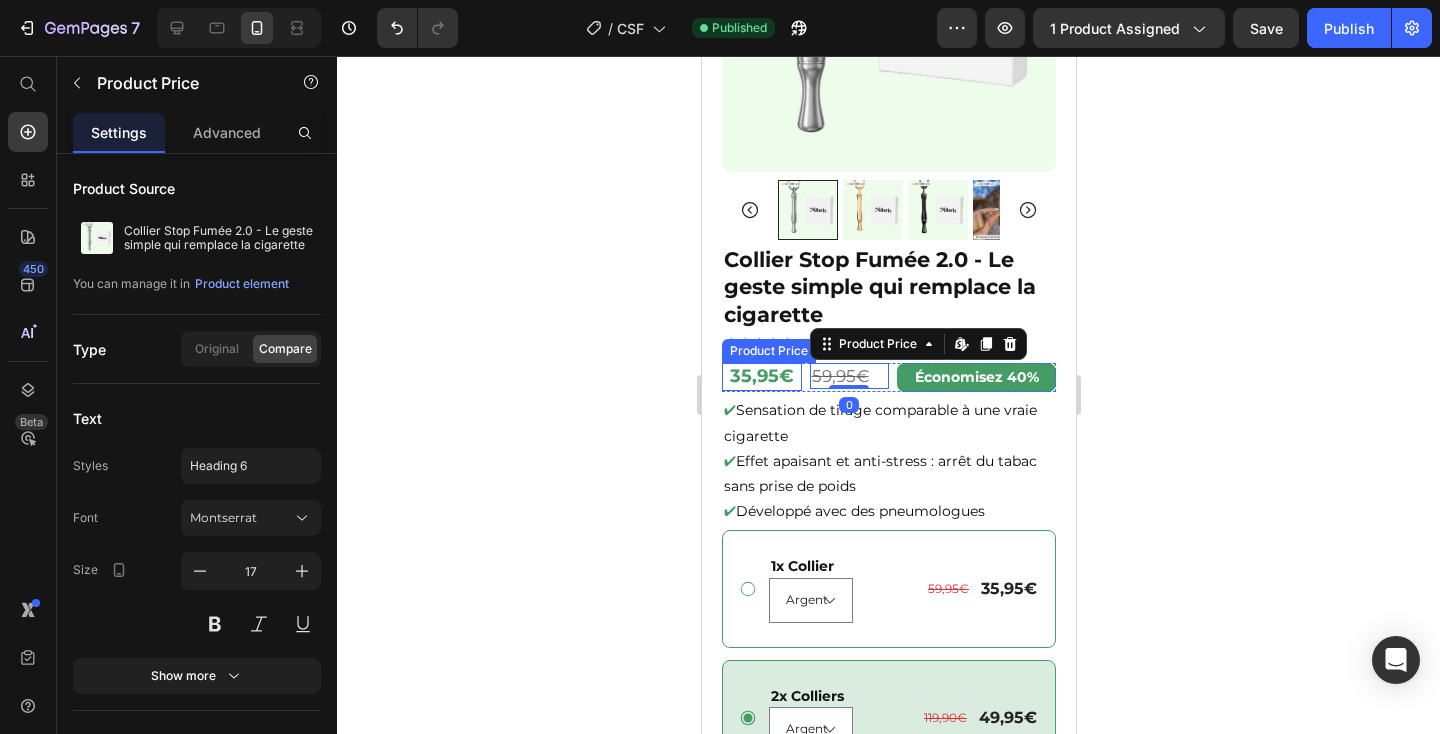 click on "35,95€" at bounding box center [761, 376] 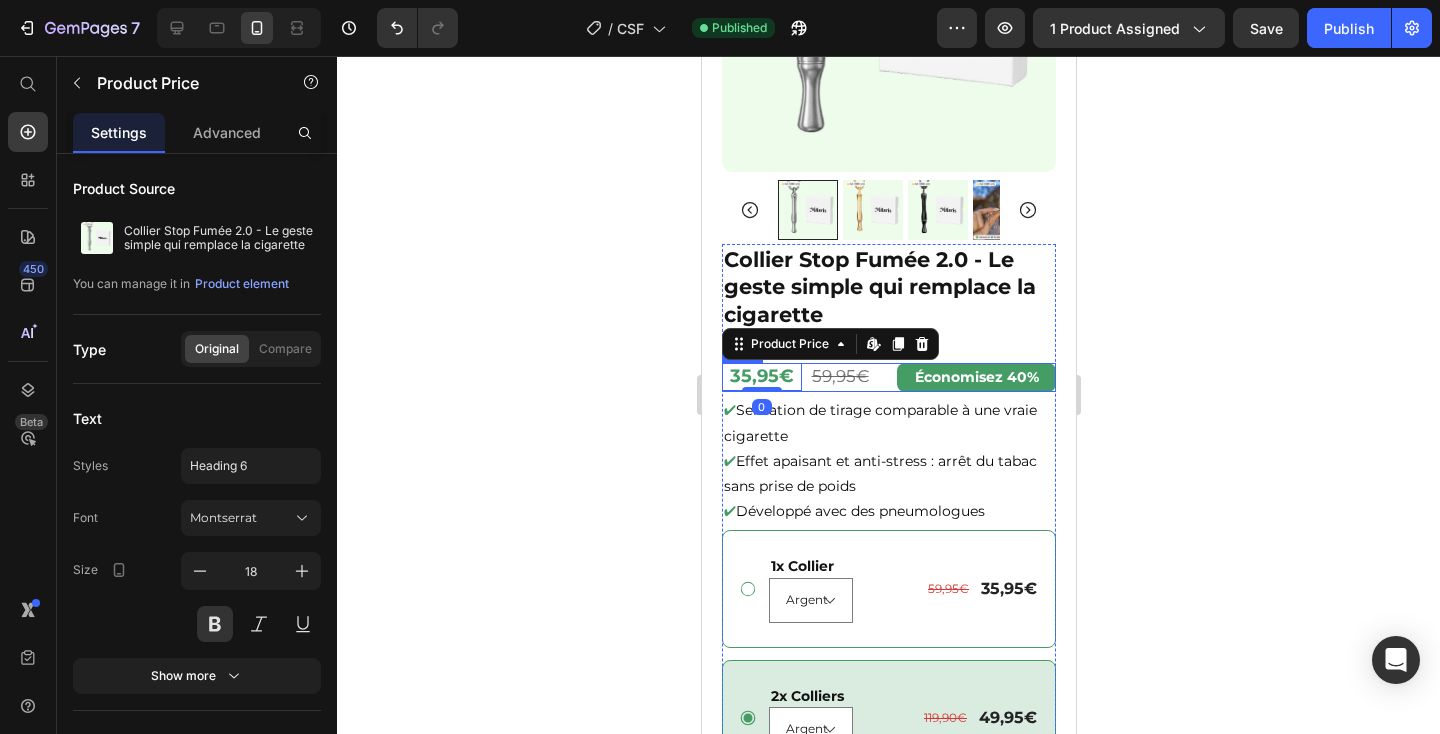 click on "35,95€ Product Price   Edit content in Shopify 0 59,95€ Product Price Économisez 40% Text Block Row" at bounding box center [888, 377] 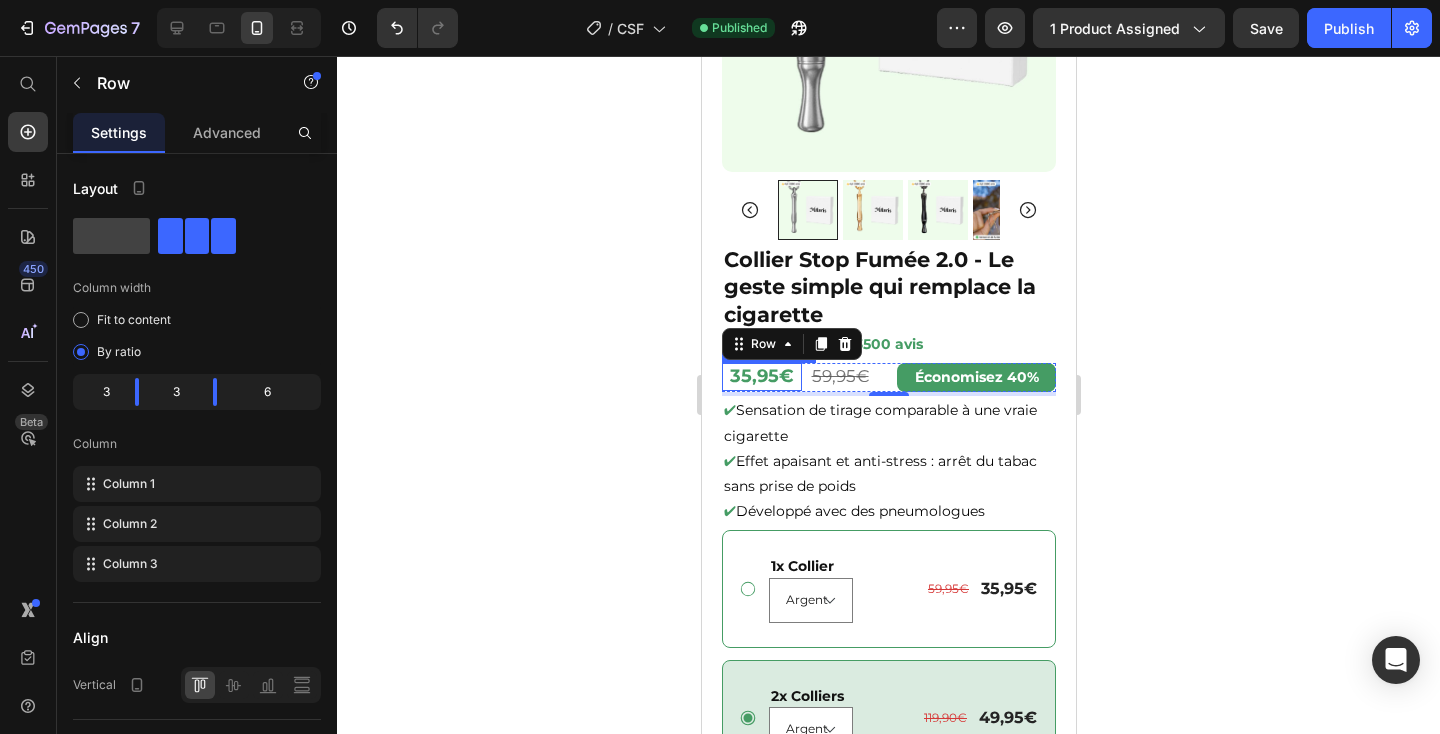 click on "35,95€" at bounding box center (761, 376) 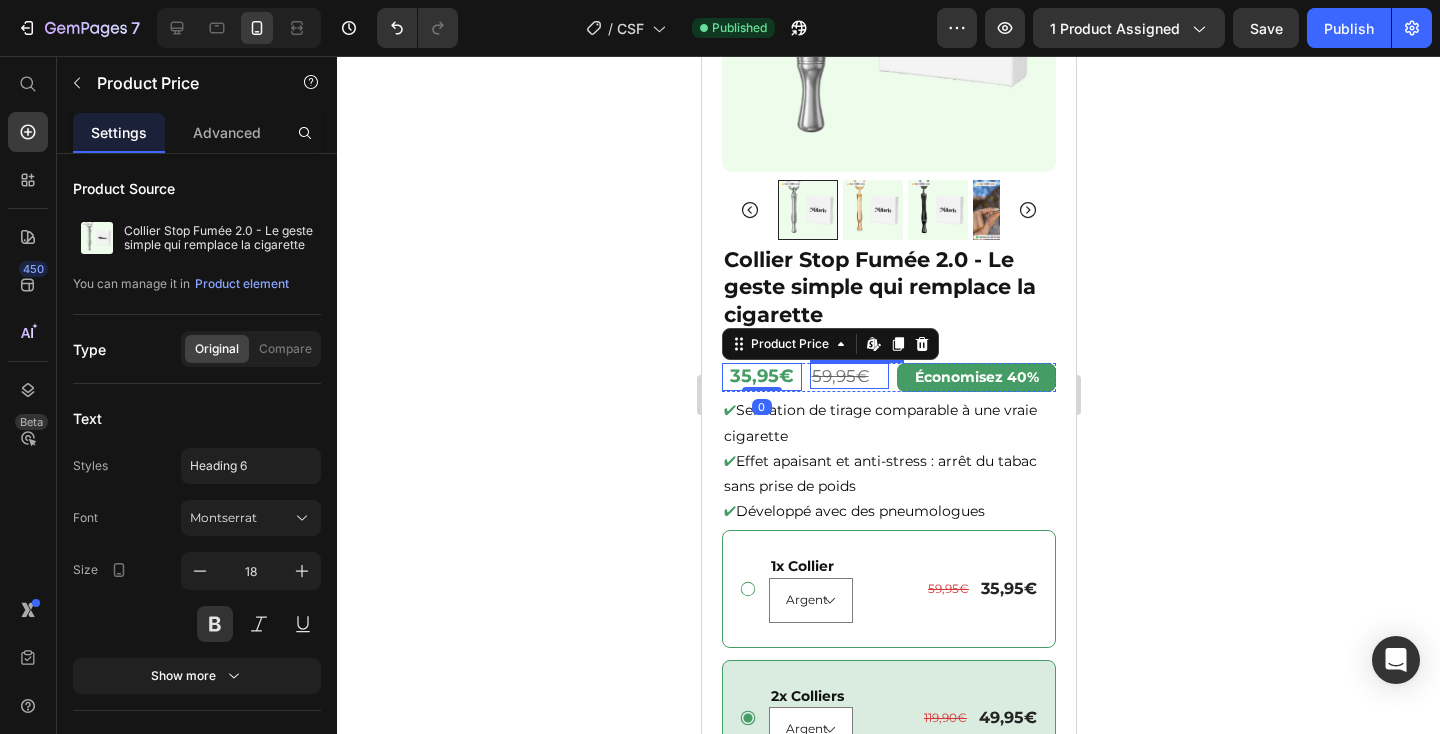 click on "59,95€" at bounding box center [849, 376] 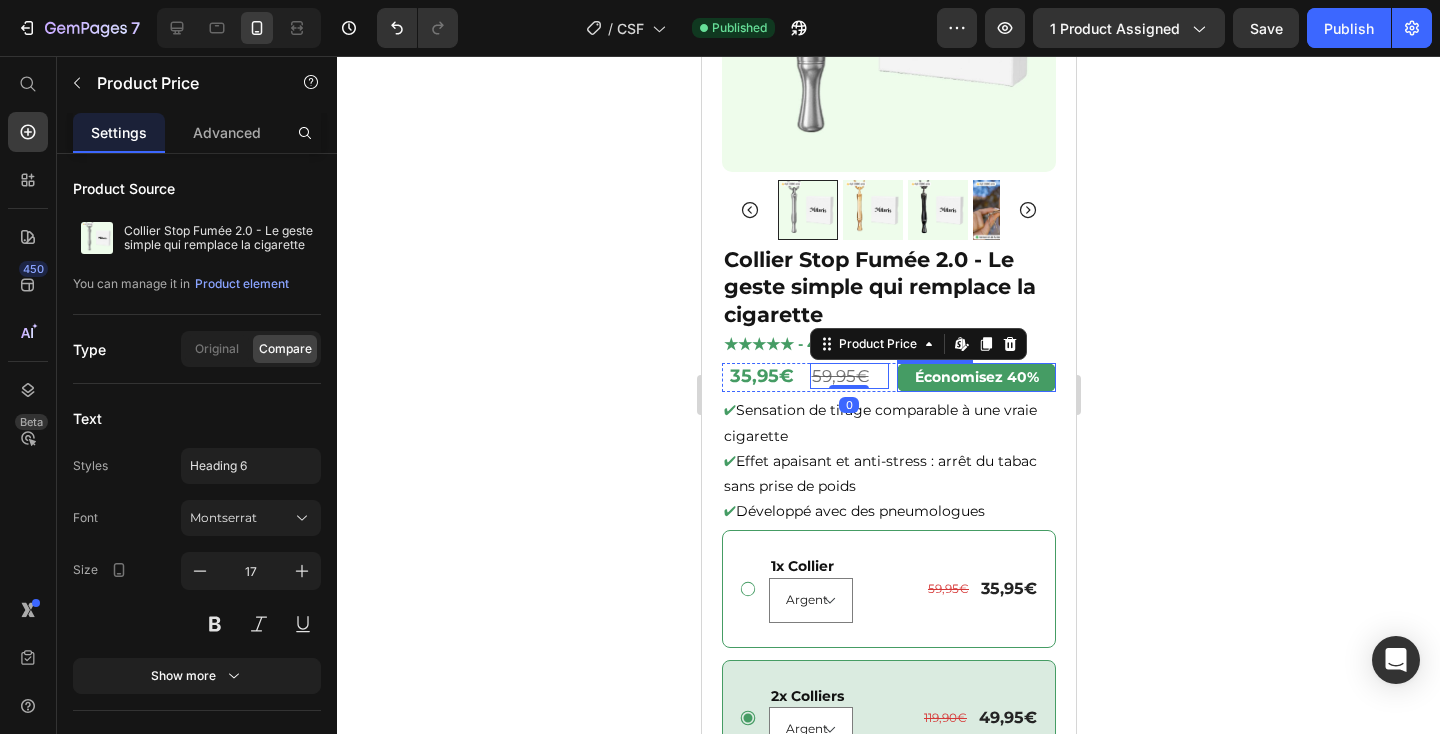 click on "Économisez 40%" at bounding box center (975, 377) 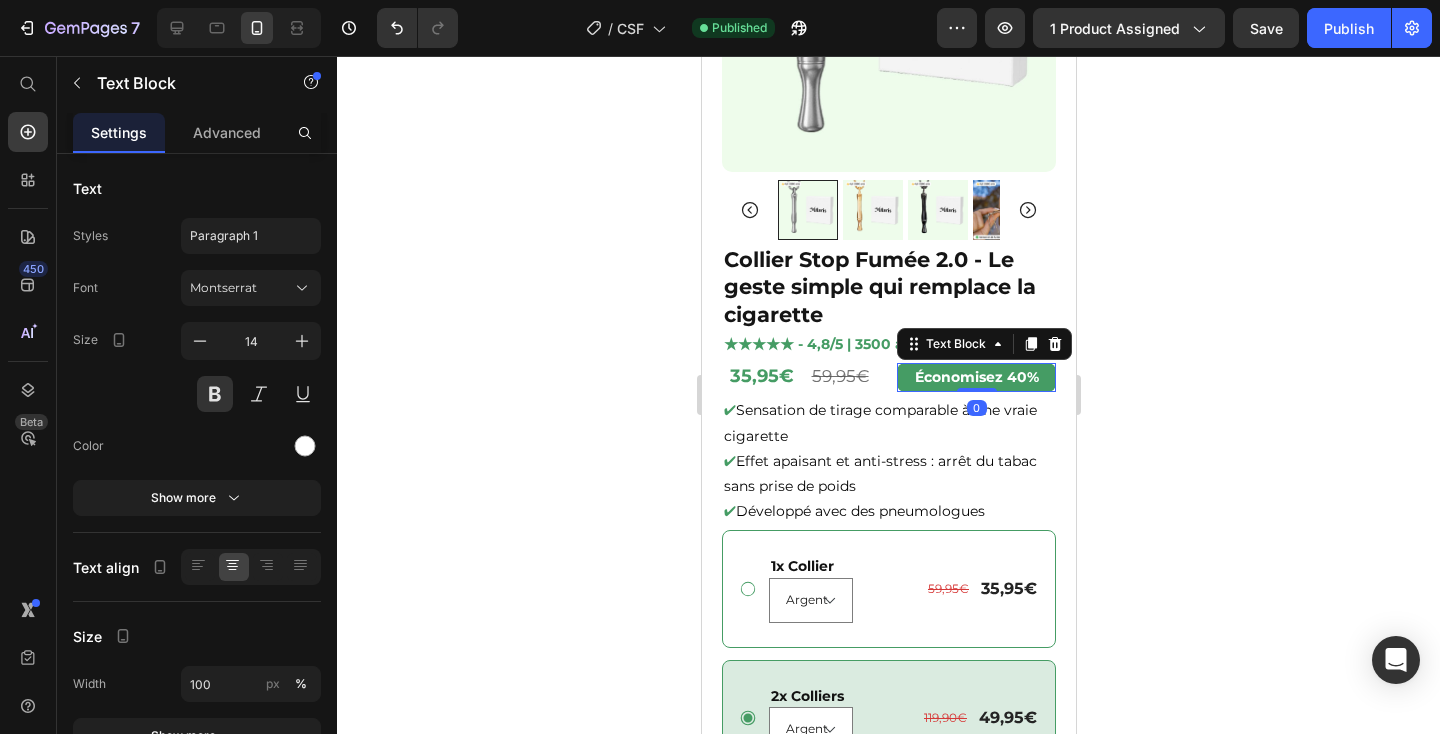 click on "Économisez 40%" at bounding box center (975, 377) 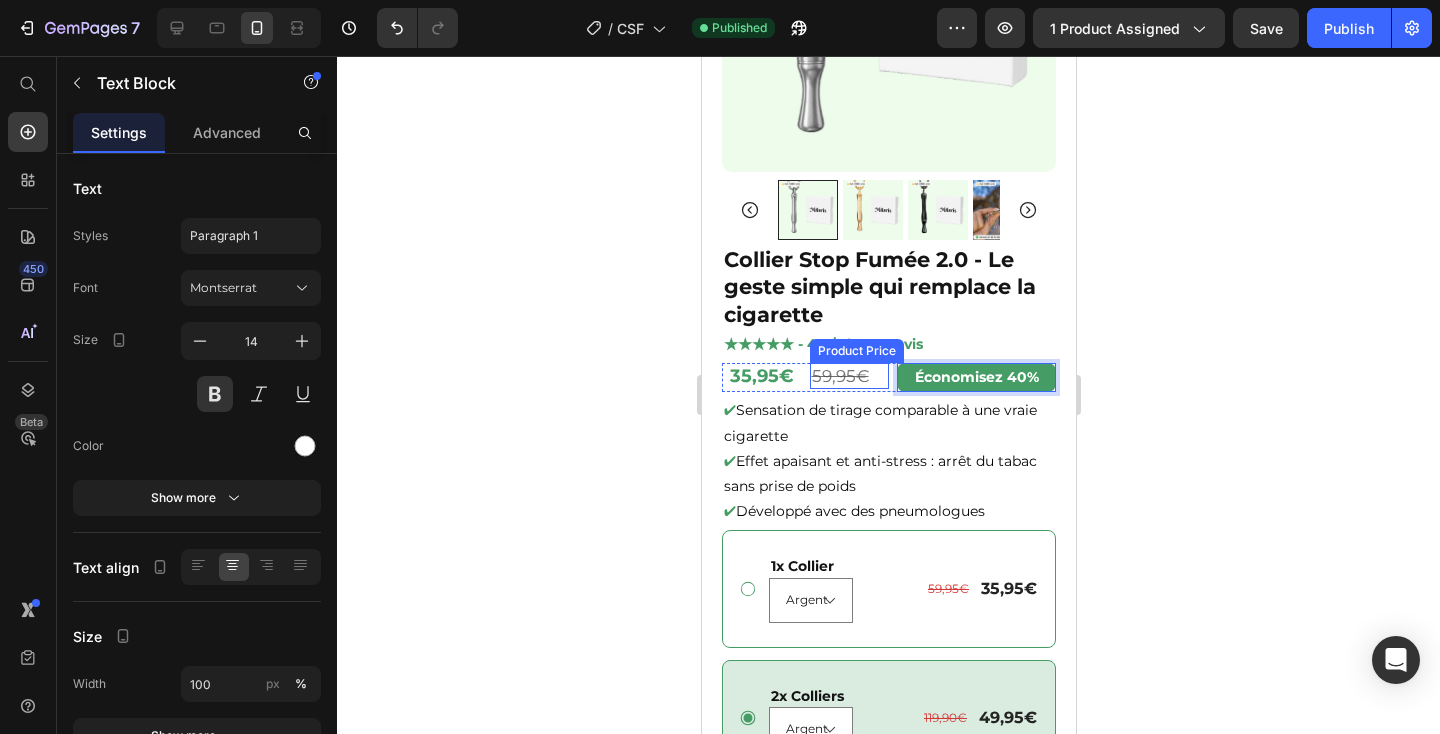 click on "59,95€" at bounding box center (849, 376) 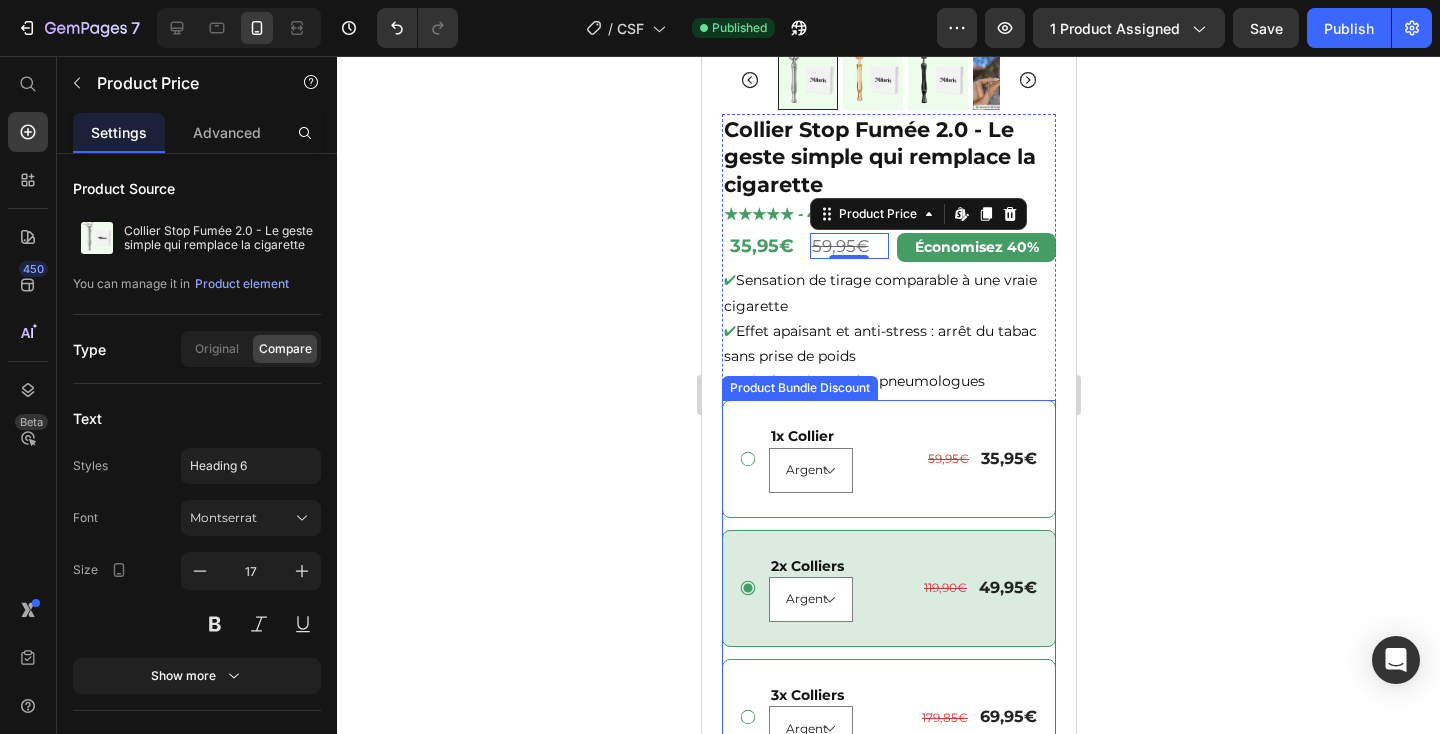 scroll, scrollTop: 470, scrollLeft: 0, axis: vertical 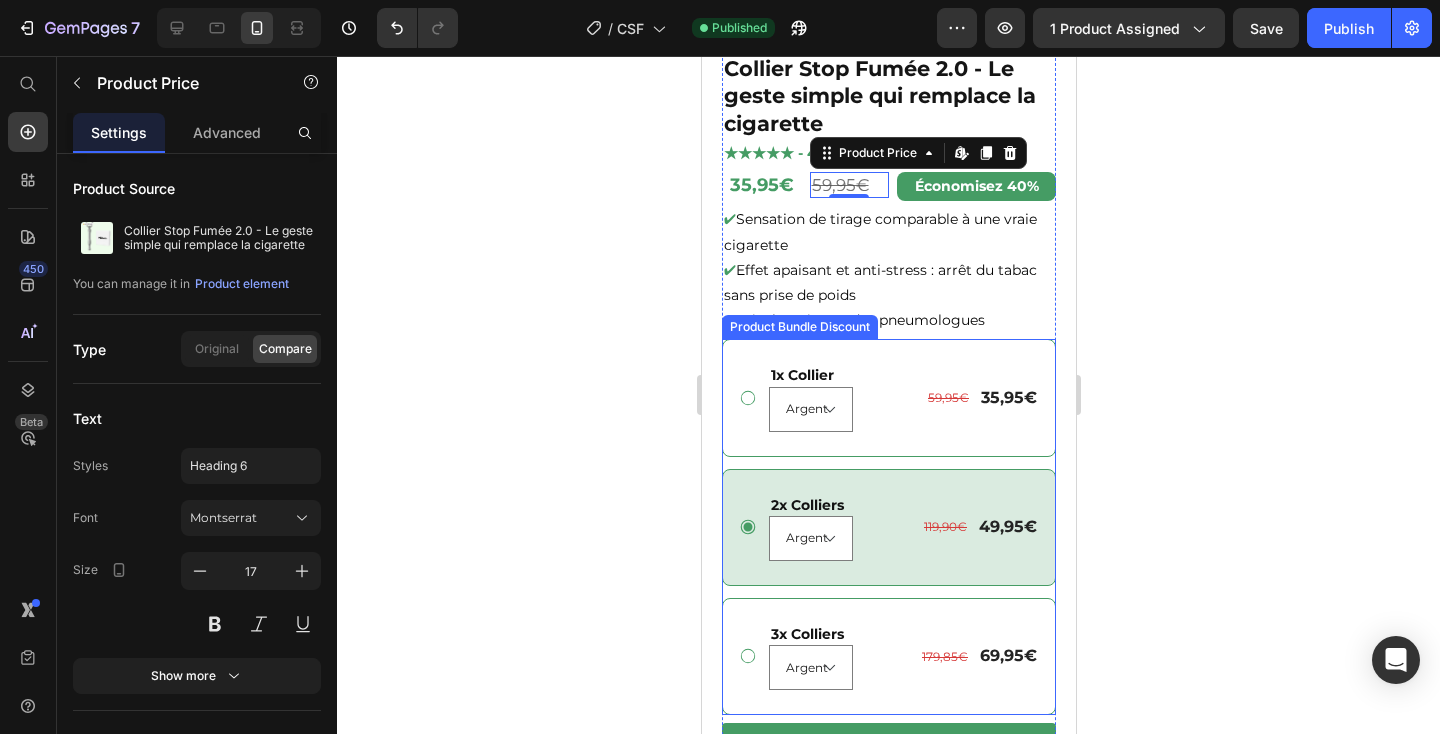 click 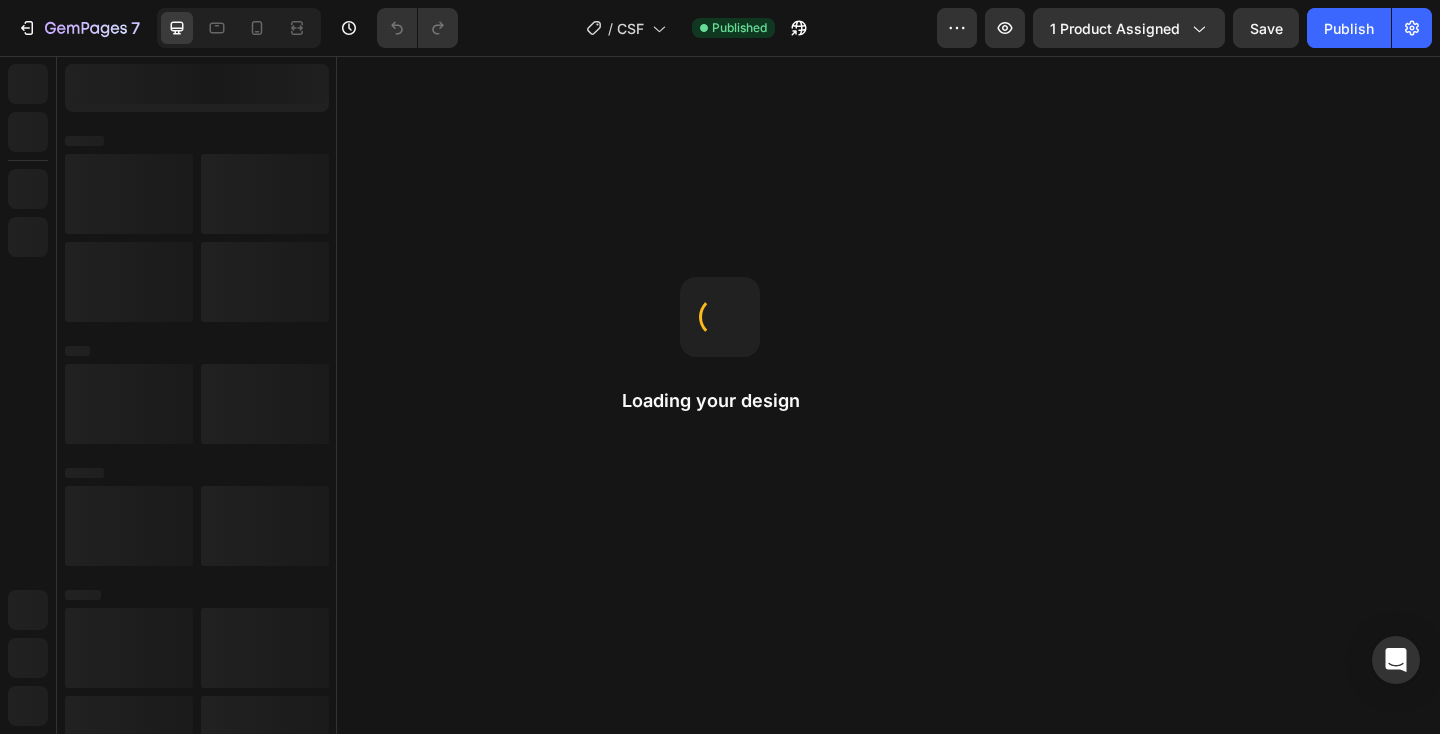 scroll, scrollTop: 0, scrollLeft: 0, axis: both 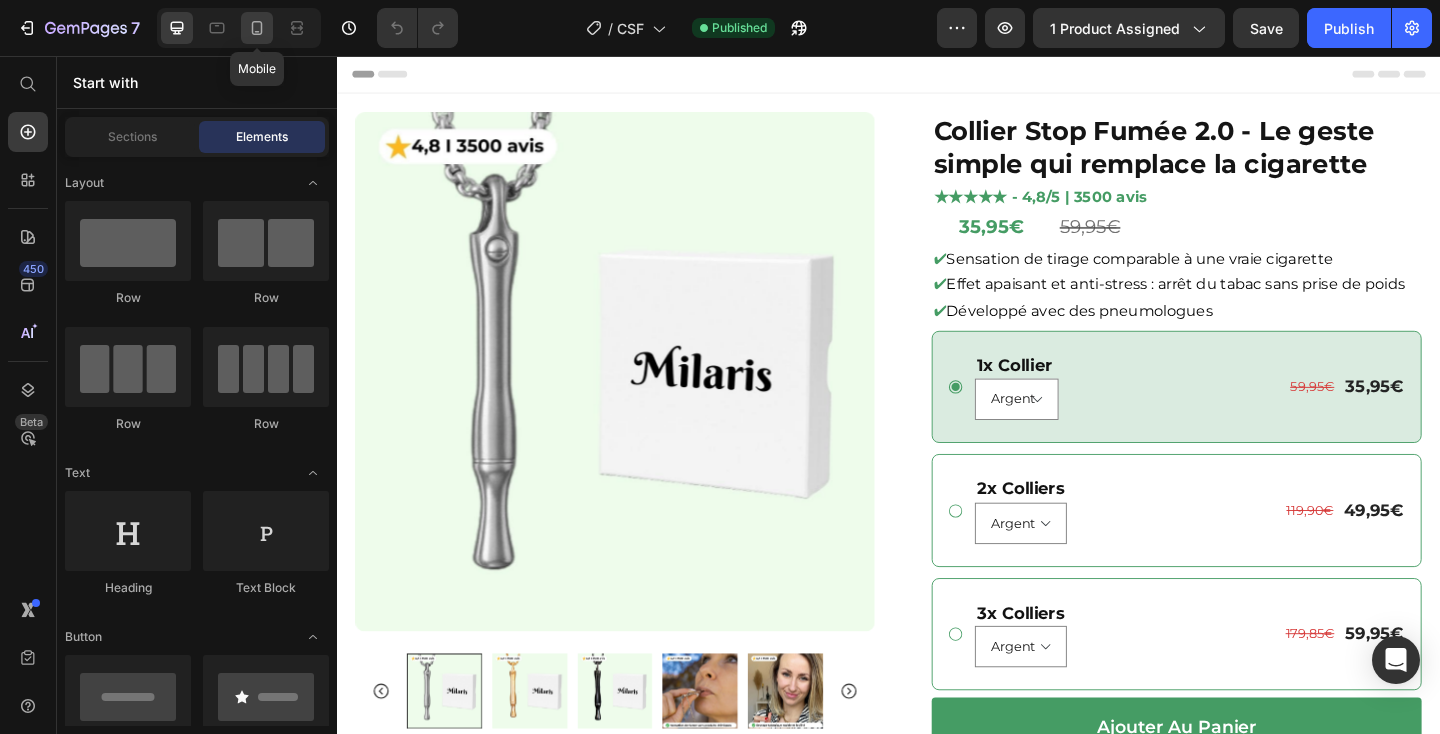 click 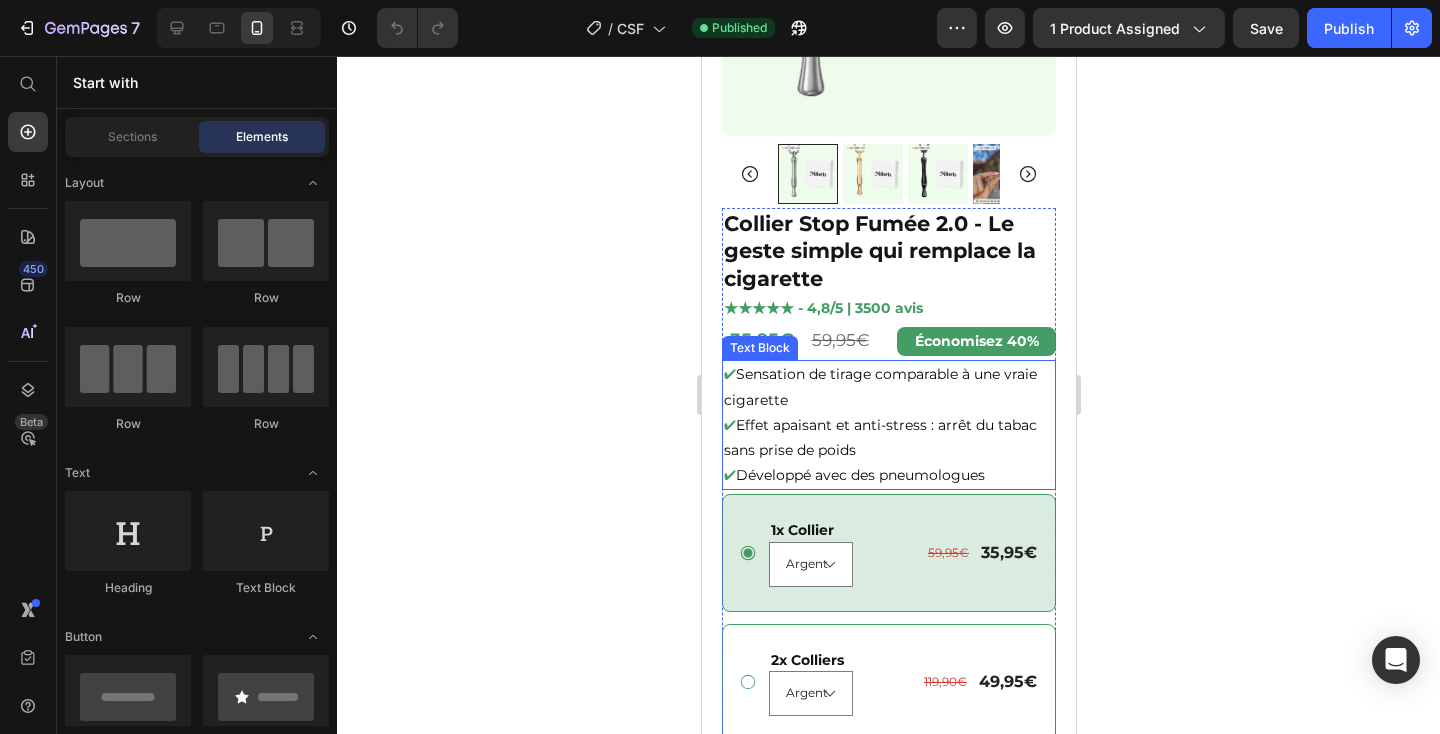 scroll, scrollTop: 316, scrollLeft: 0, axis: vertical 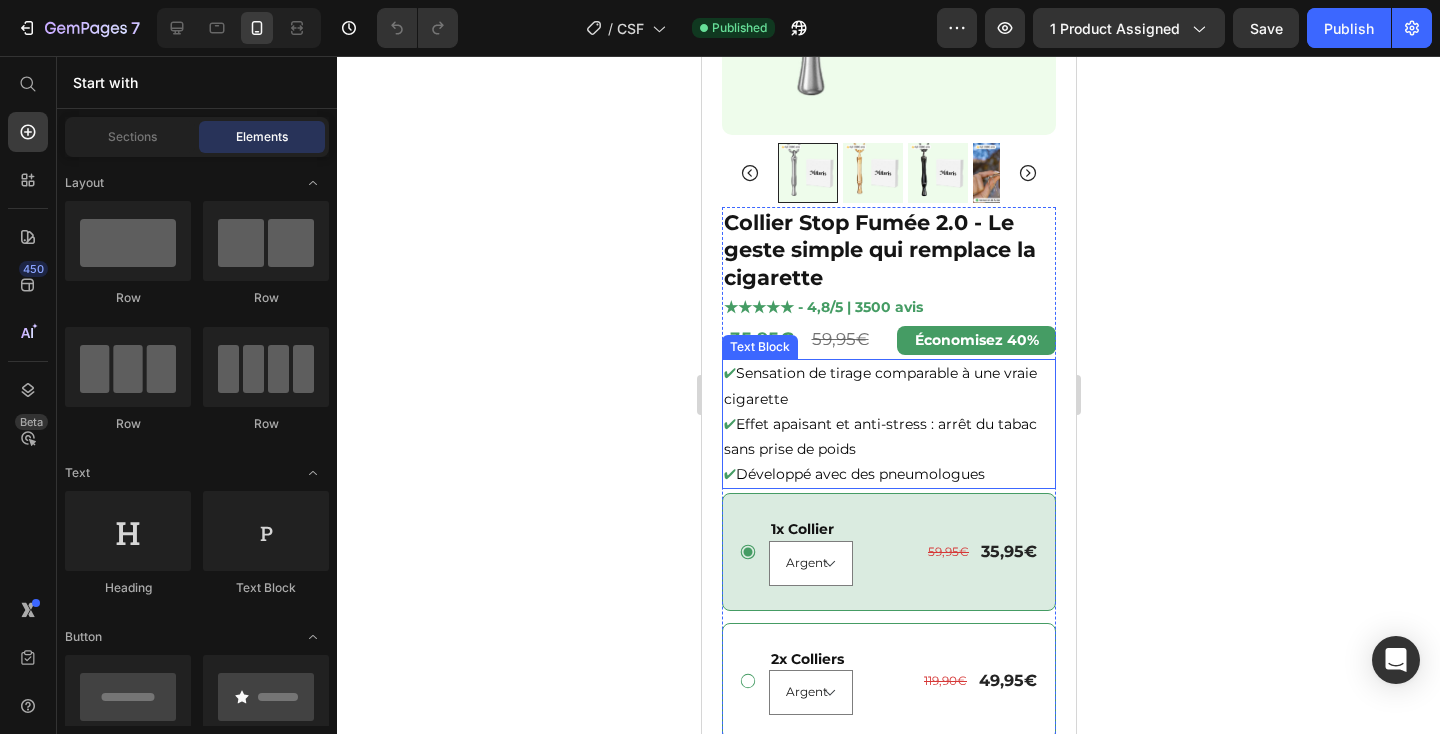 click on "Effet apaisant et anti-stress : arrêt du tabac sans prise de poids" at bounding box center [879, 436] 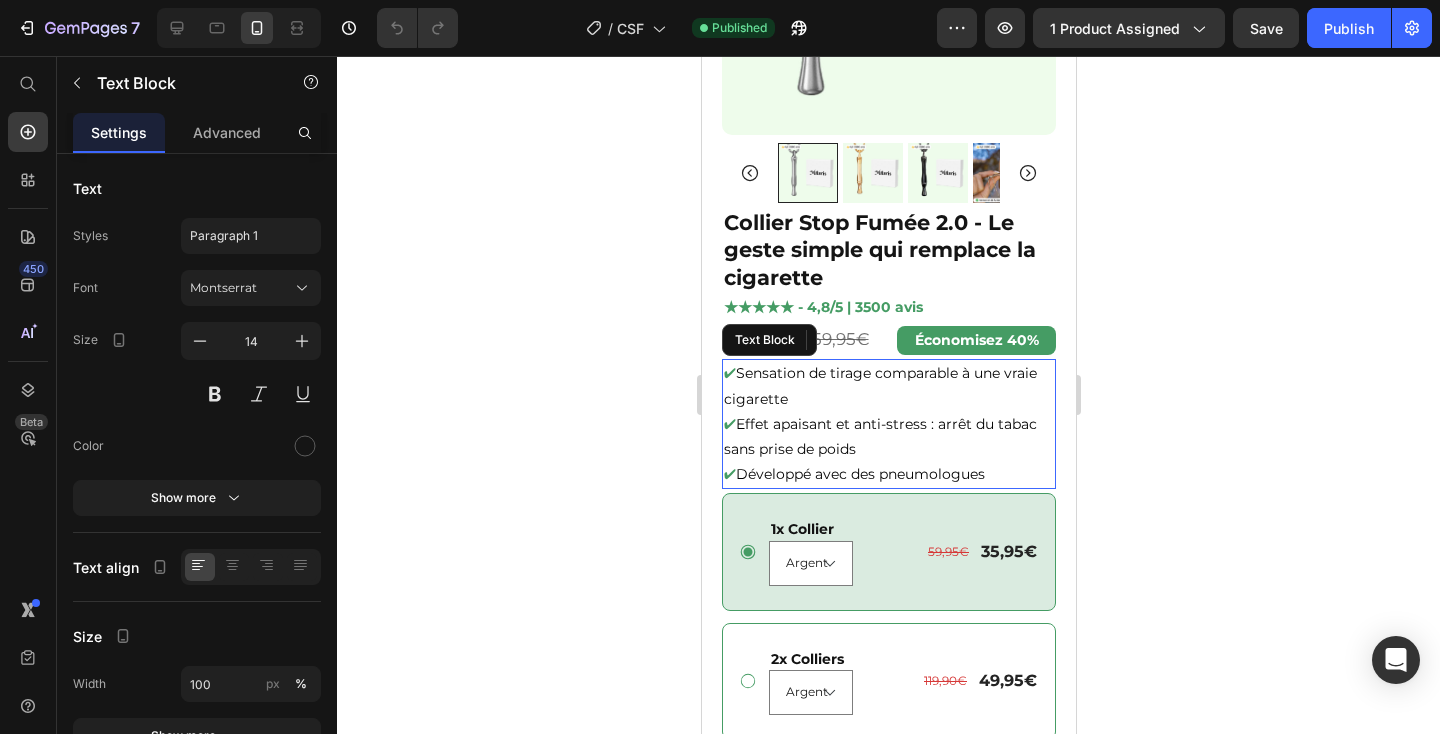 click on "Effet apaisant et anti-stress : arrêt du tabac sans prise de poids" at bounding box center (879, 436) 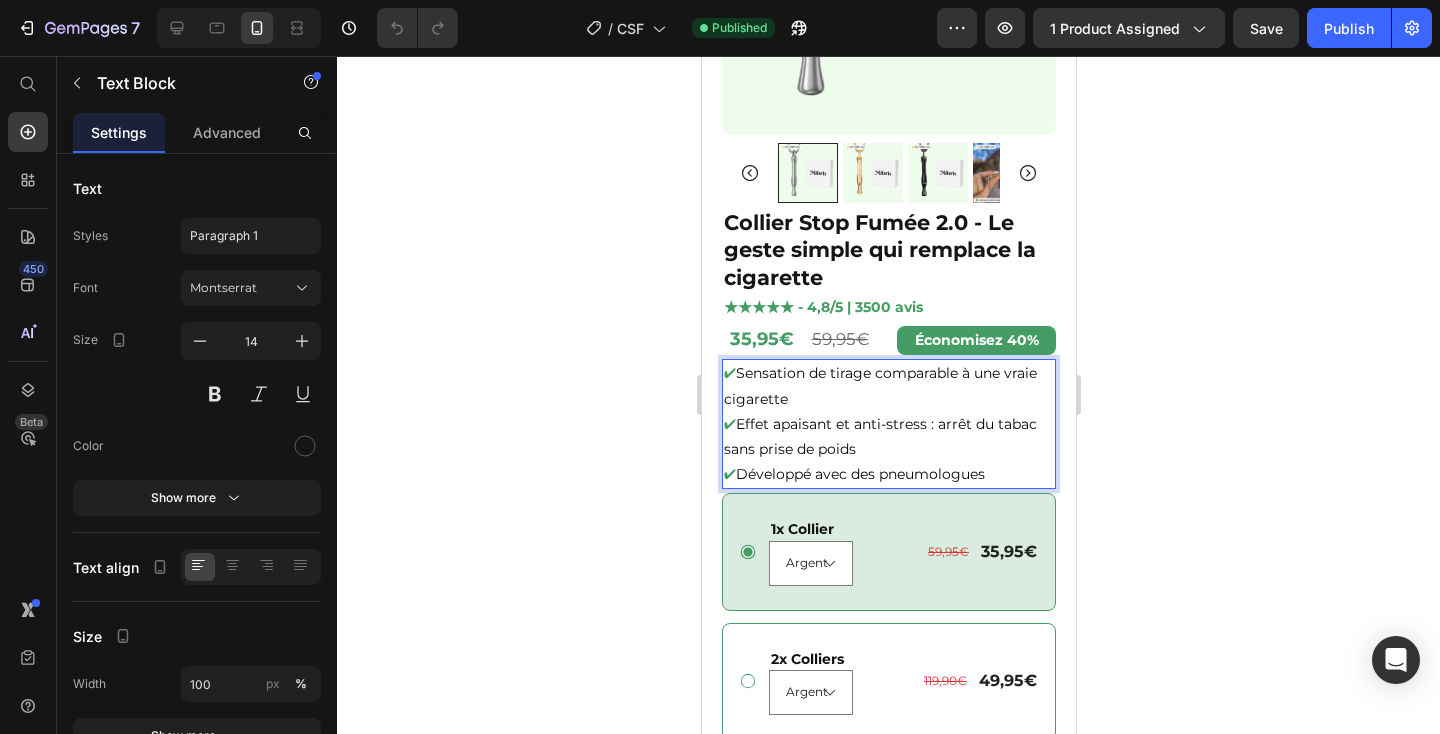 click on "Développé avec des pneumologues" at bounding box center [859, 474] 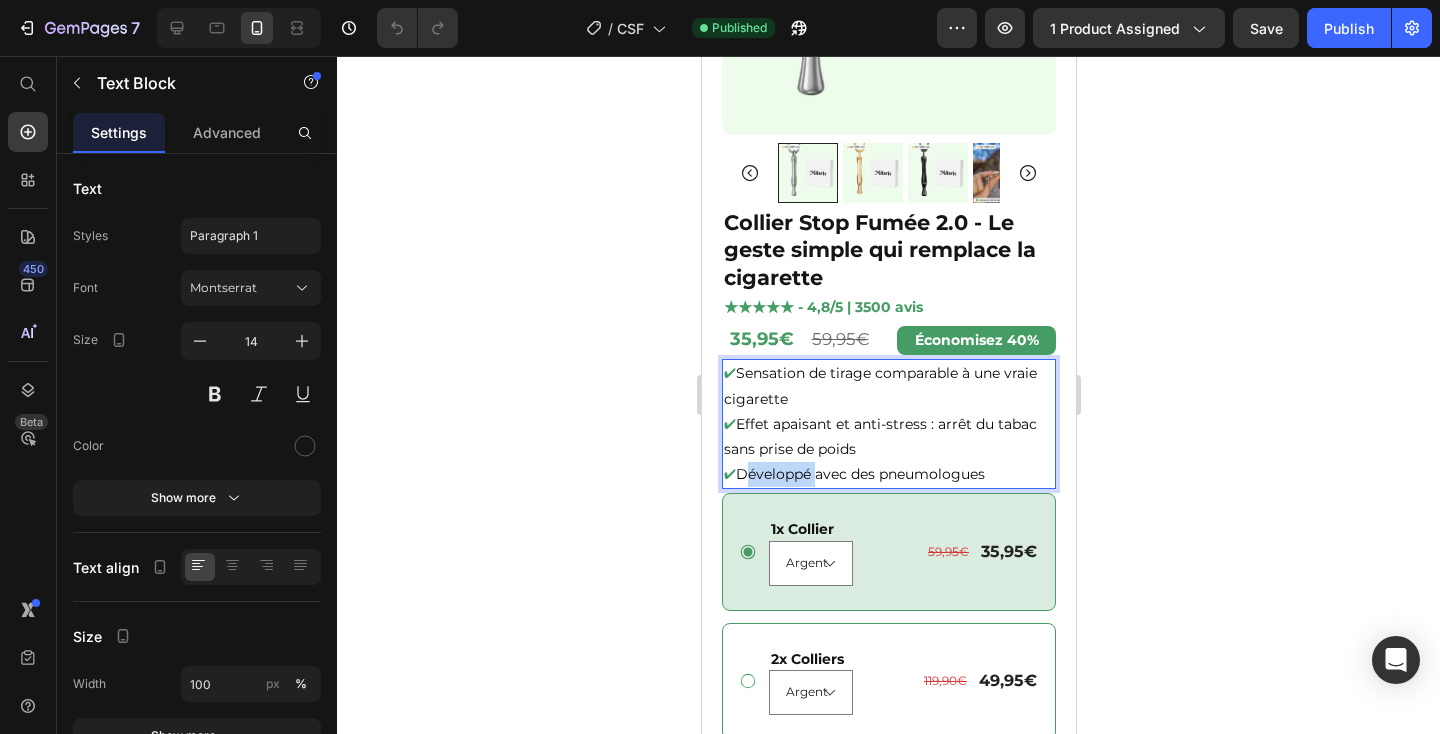 click on "Développé avec des pneumologues" at bounding box center [859, 474] 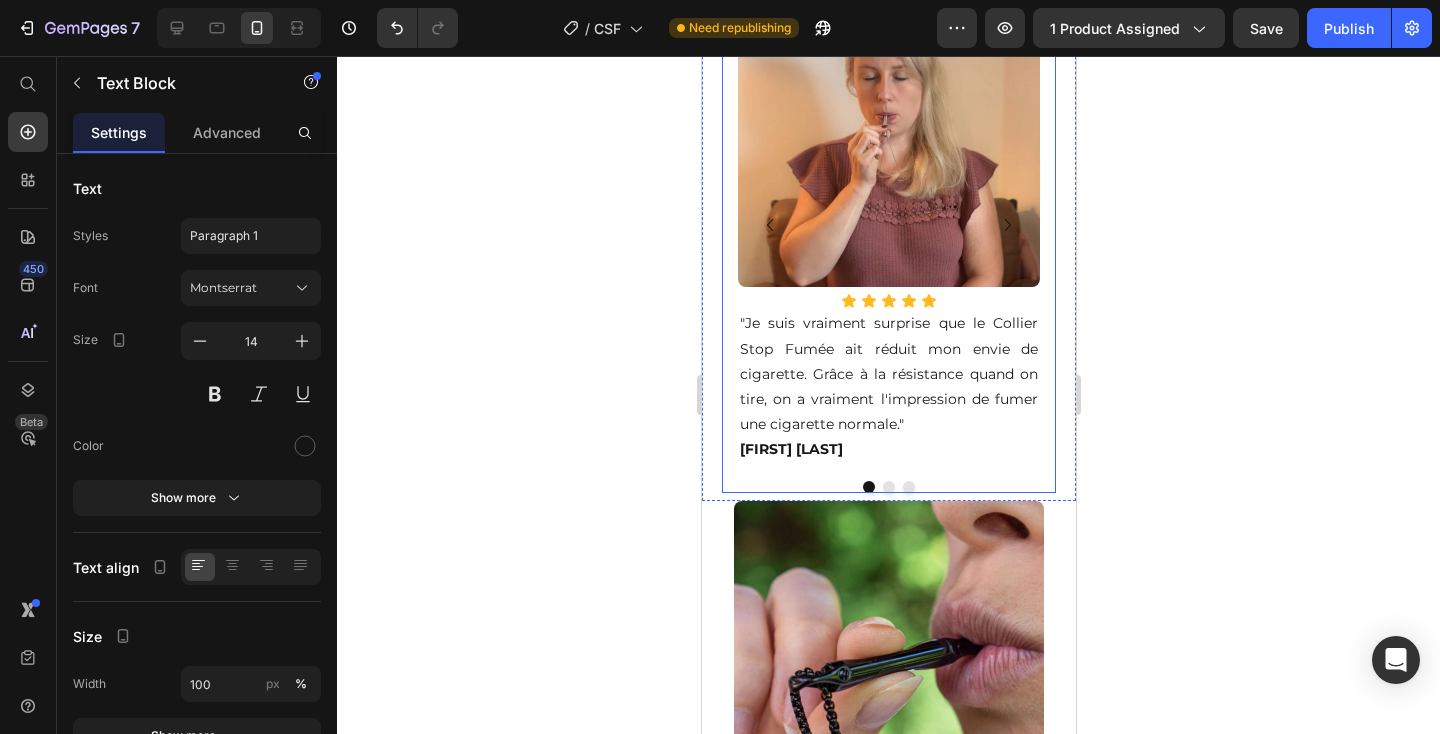 scroll, scrollTop: 1434, scrollLeft: 0, axis: vertical 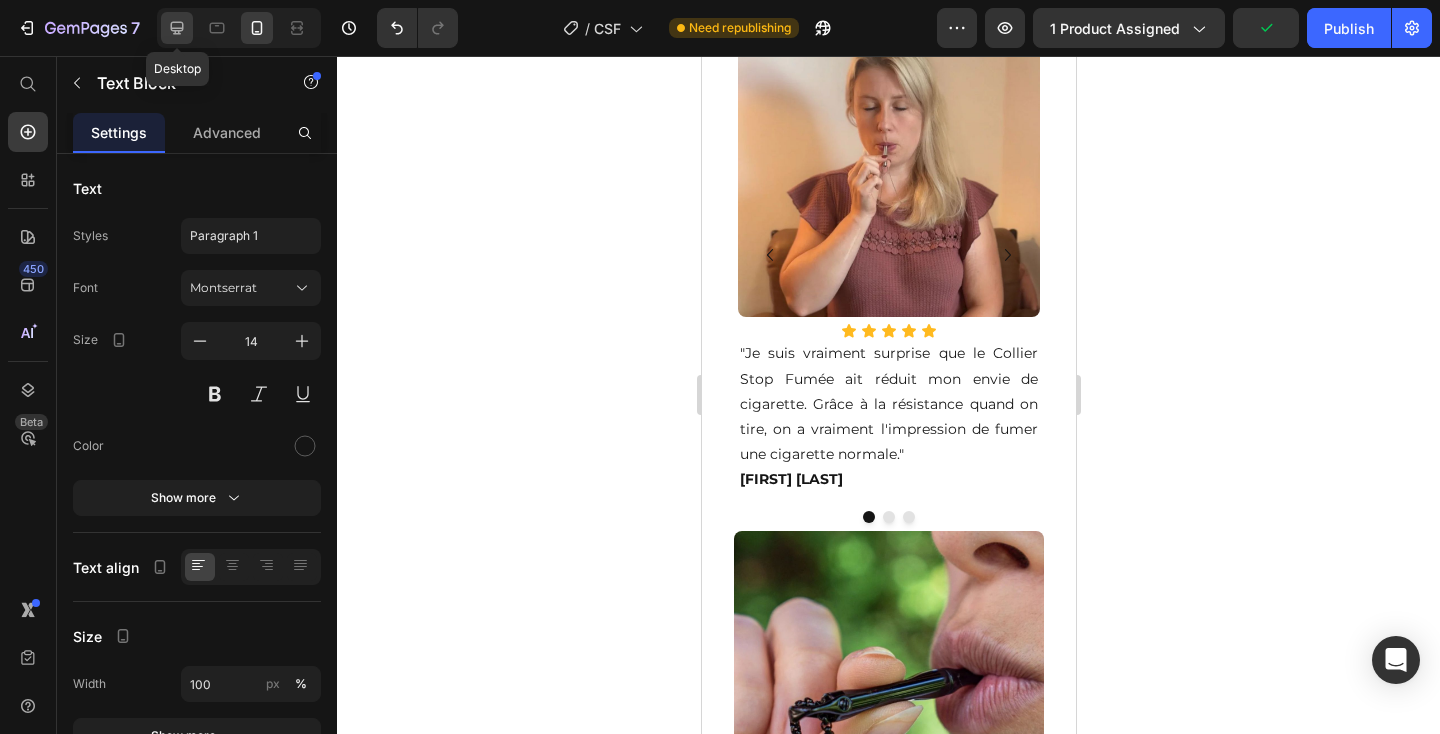 click 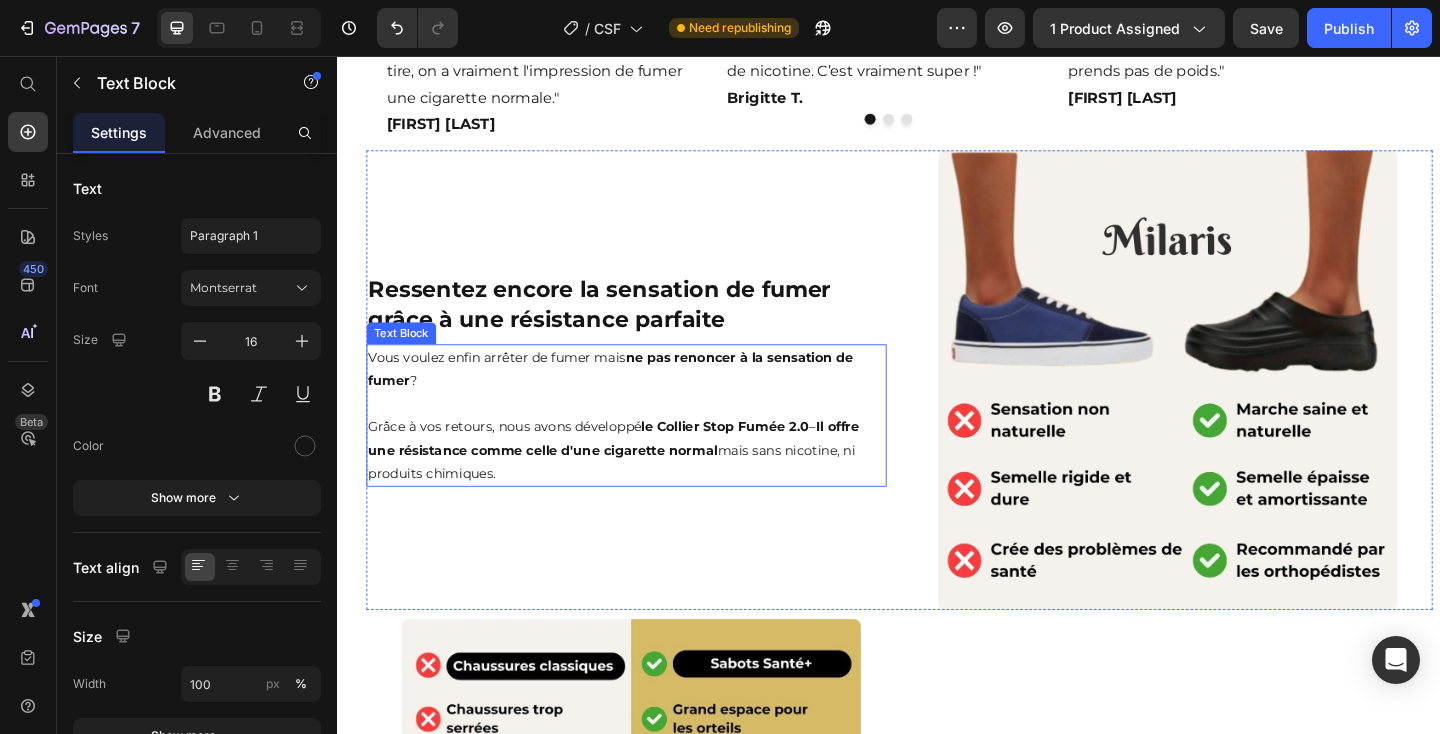 scroll, scrollTop: 961, scrollLeft: 0, axis: vertical 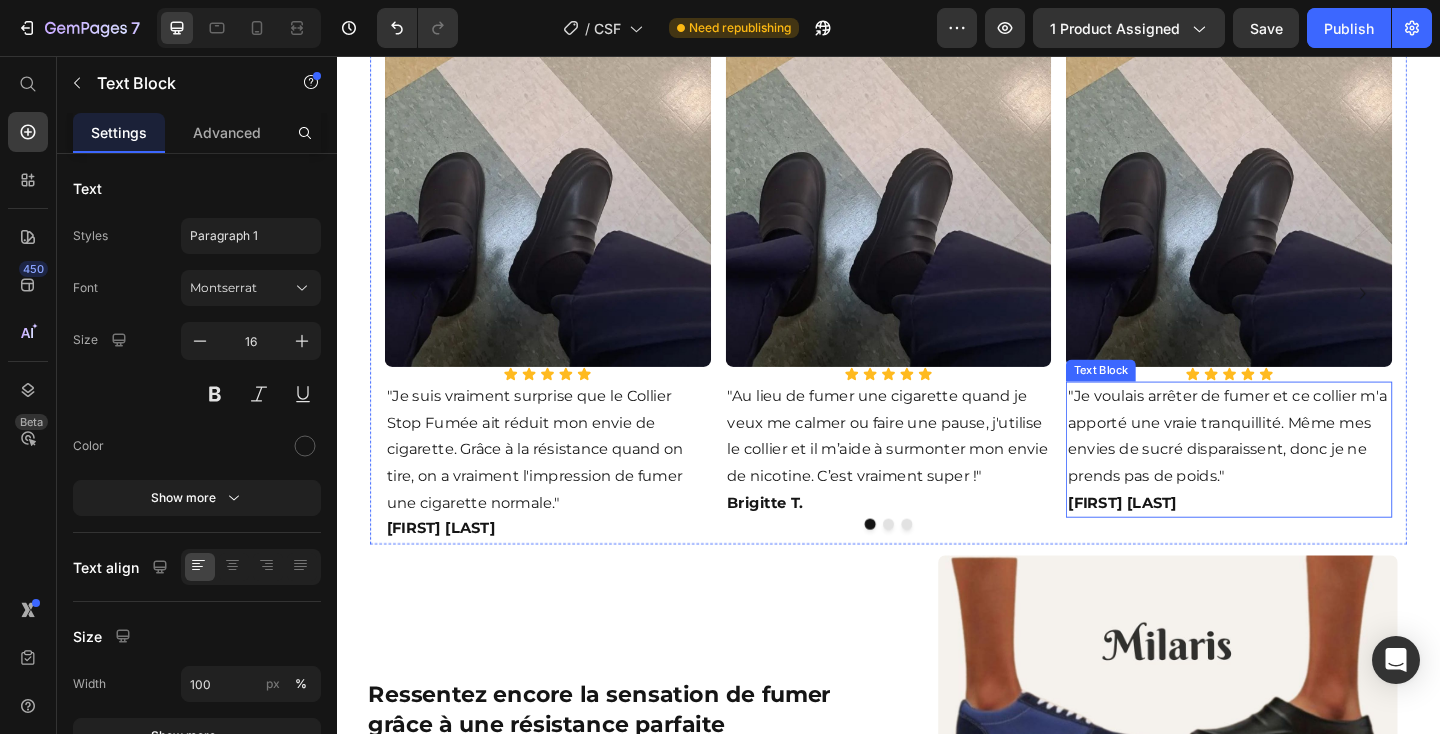 click on ""Je voulais arrêter de fumer et ce collier m'a apporté une vraie tranquillité. Même mes envies de sucré disparaissent, donc je ne prends pas de poids." [LAST_NAME] [INITIAL]" at bounding box center (1307, 485) 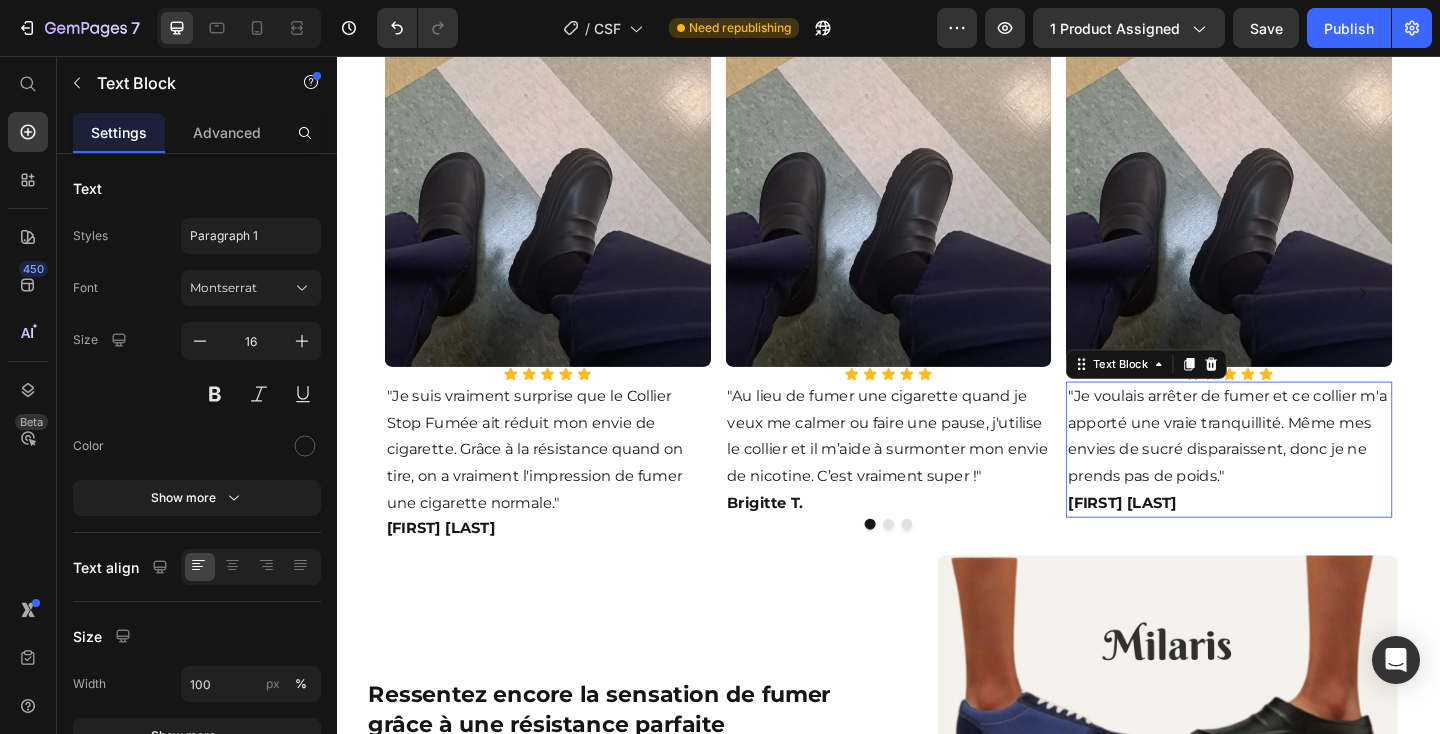click on ""Je voulais arrêter de fumer et ce collier m'a apporté une vraie tranquillité. Même mes envies de sucré disparaissent, donc je ne prends pas de poids." [LAST_NAME] [INITIAL]" at bounding box center [1307, 485] 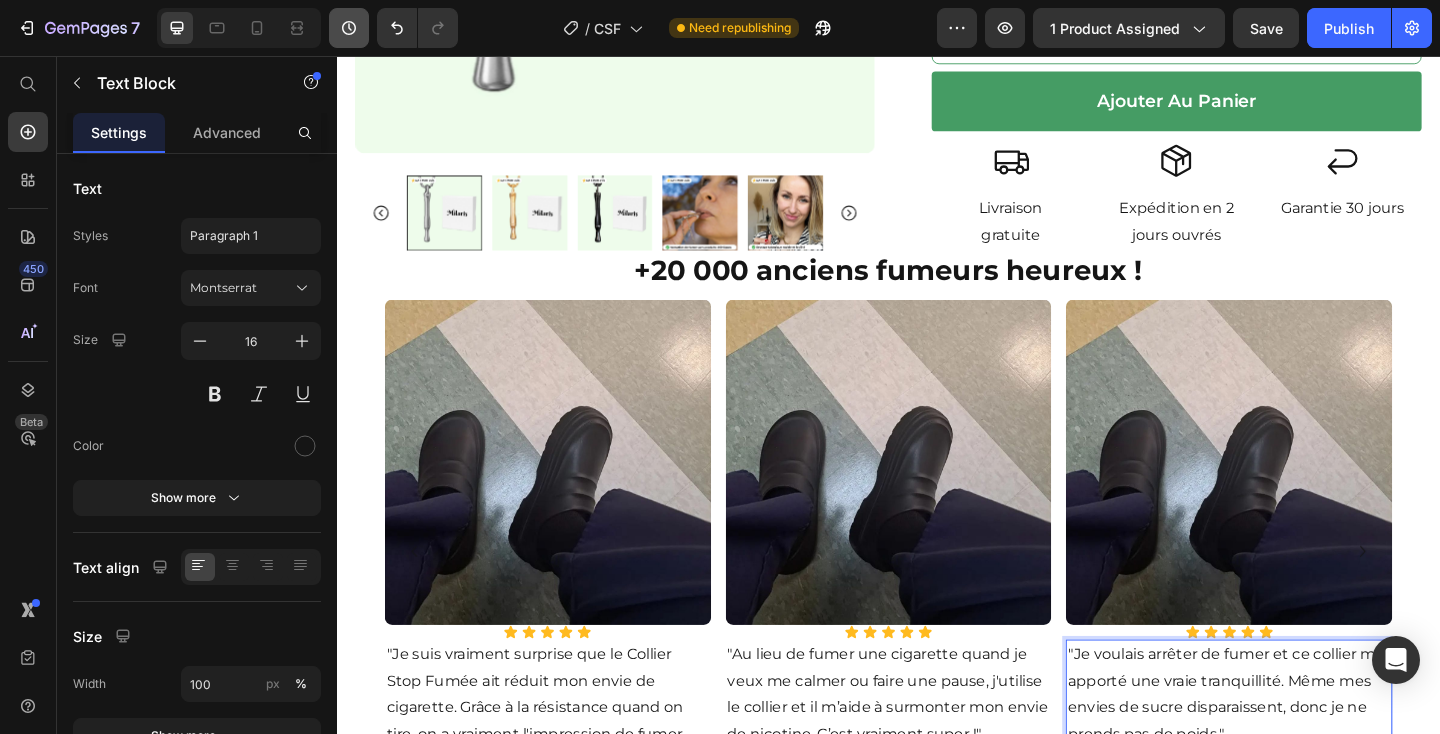 scroll, scrollTop: 635, scrollLeft: 0, axis: vertical 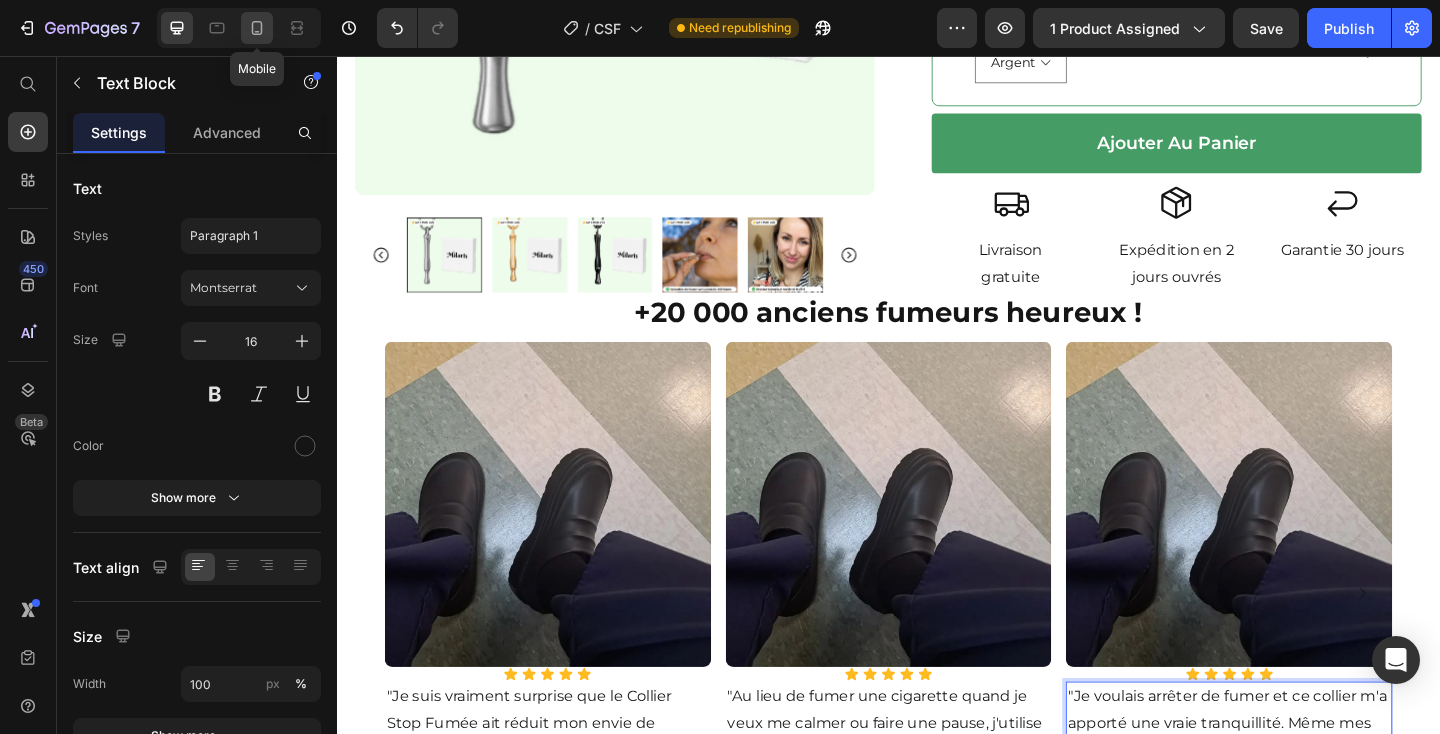 click 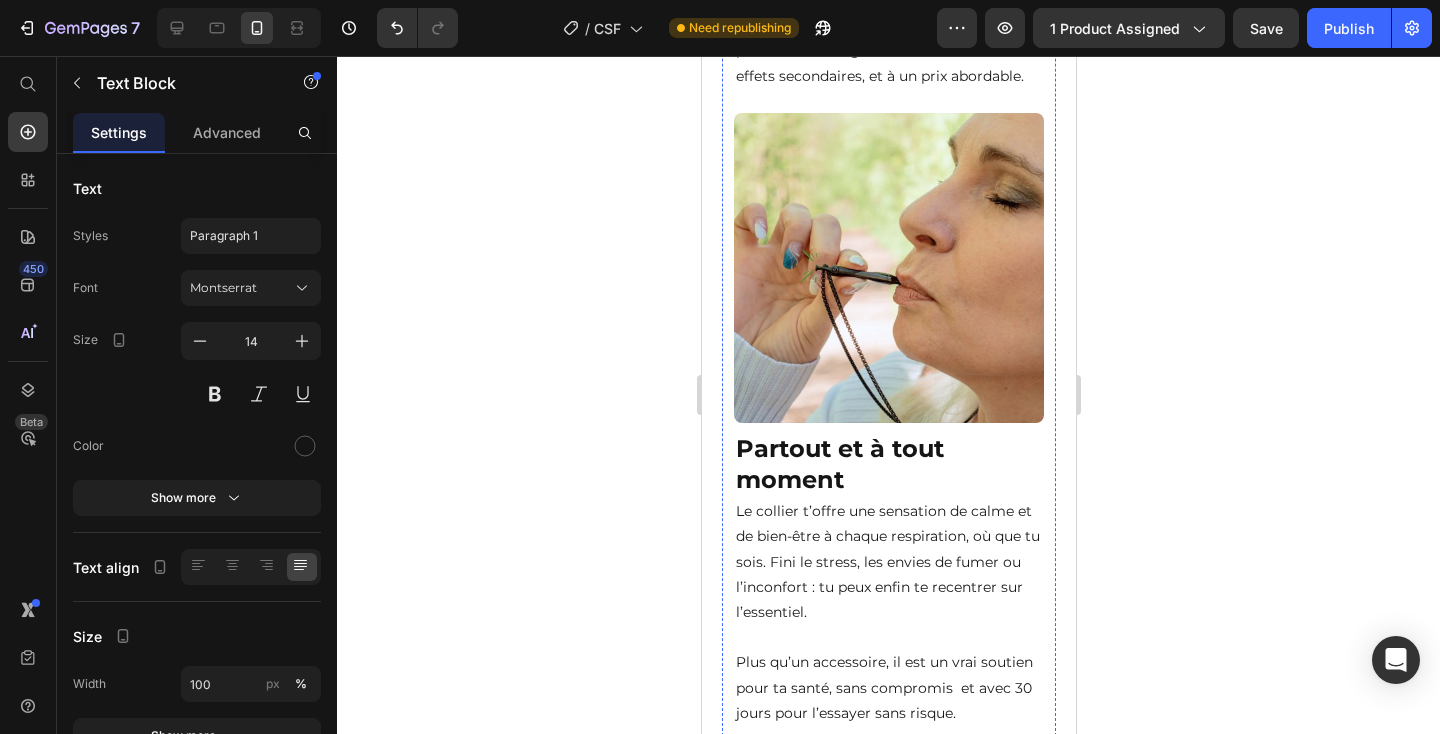 scroll, scrollTop: 3418, scrollLeft: 0, axis: vertical 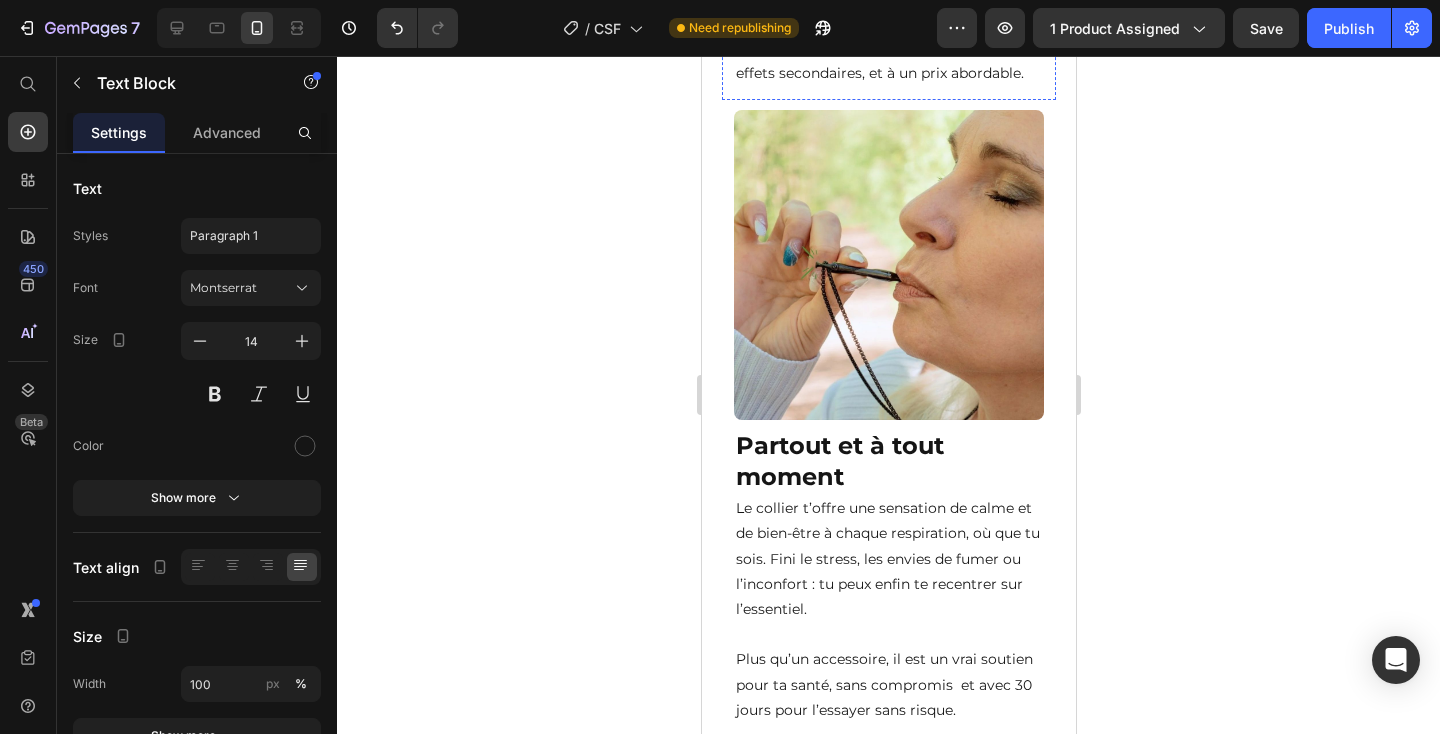 click on "Recommandés par les pneumologues" at bounding box center (888, -151) 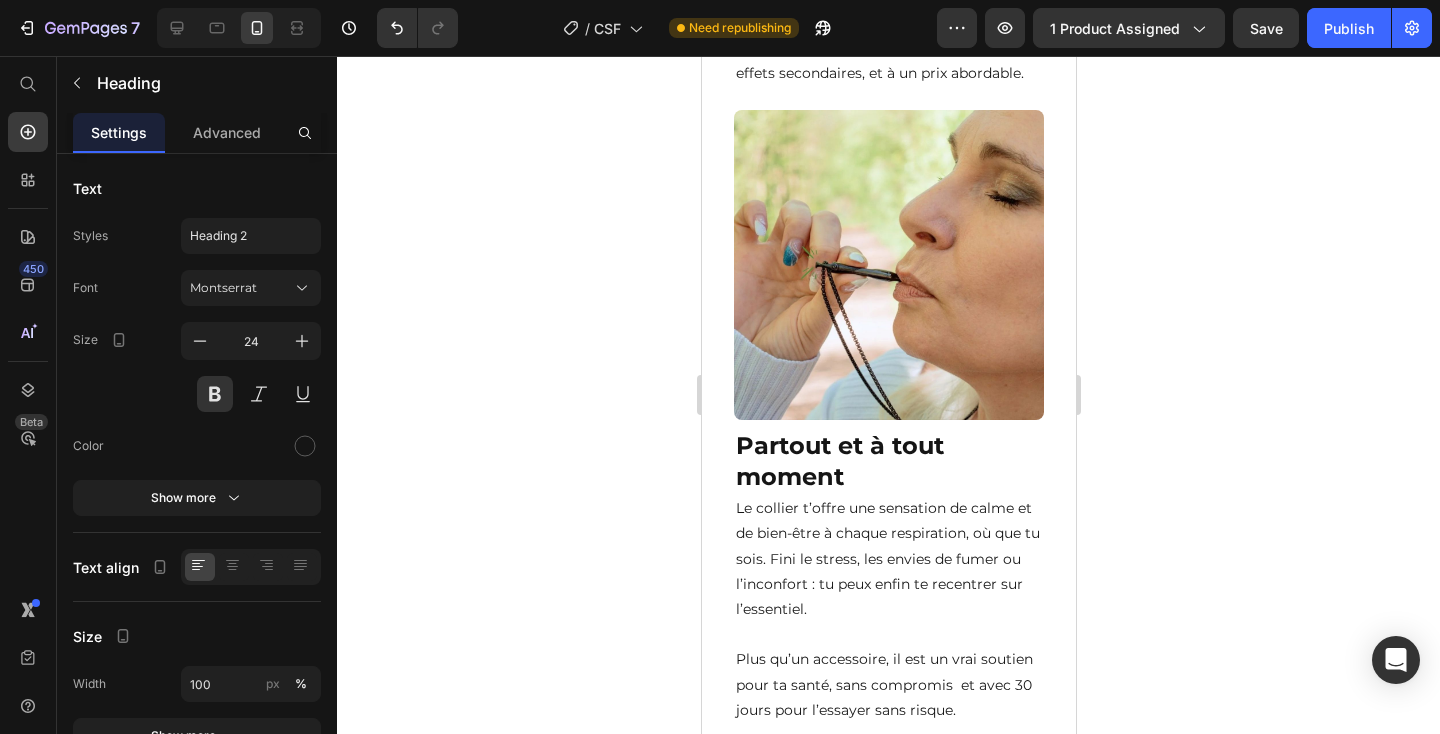 click on "Recommandés par les pneumologues" at bounding box center (888, -151) 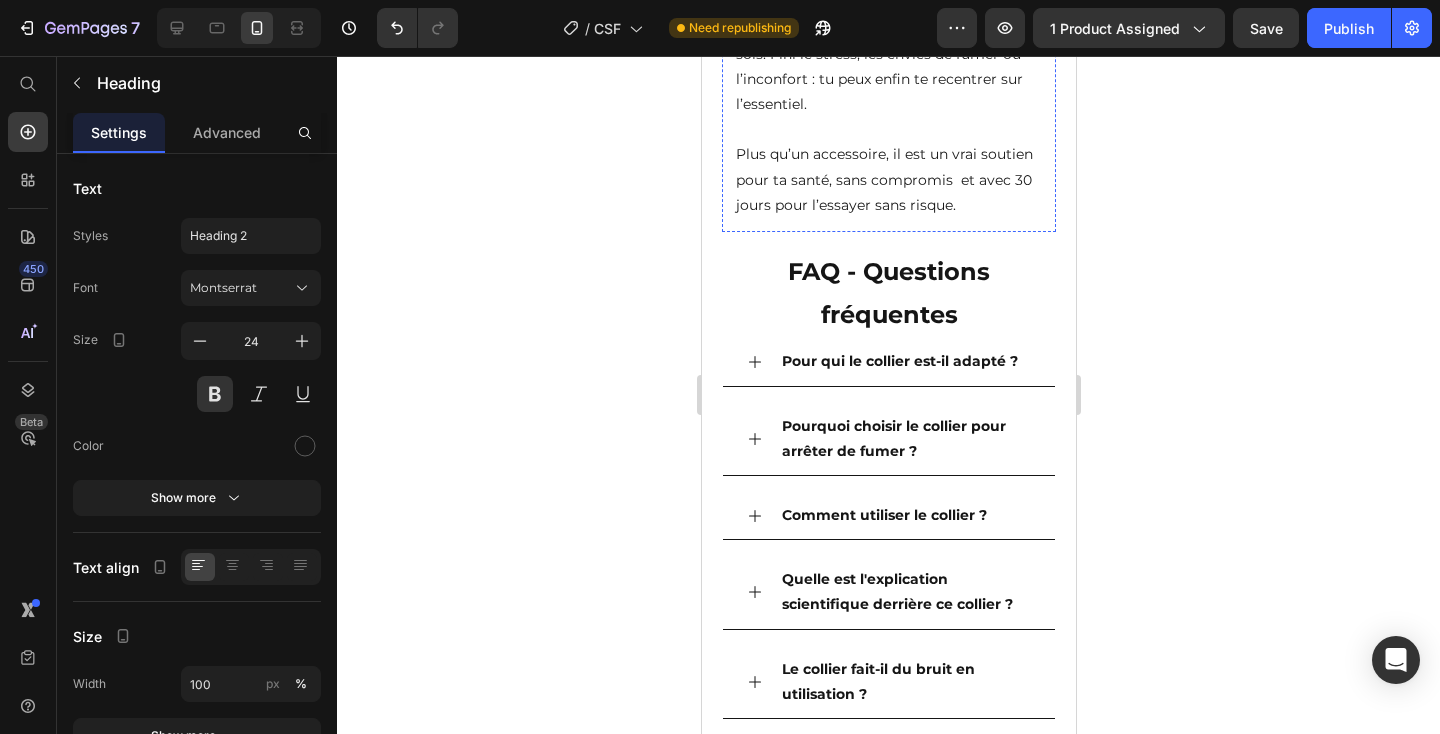 scroll, scrollTop: 3949, scrollLeft: 0, axis: vertical 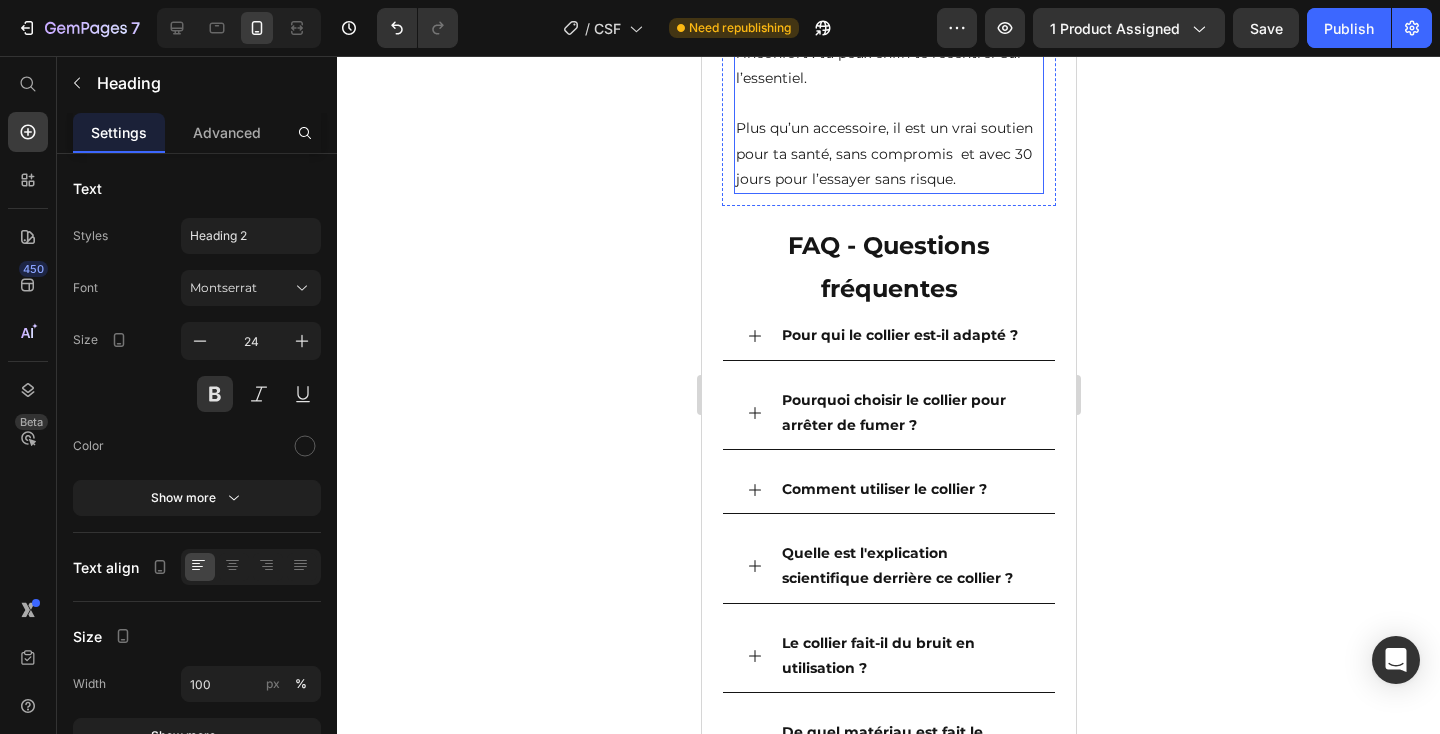 drag, startPoint x: 992, startPoint y: 148, endPoint x: 976, endPoint y: 465, distance: 317.40353 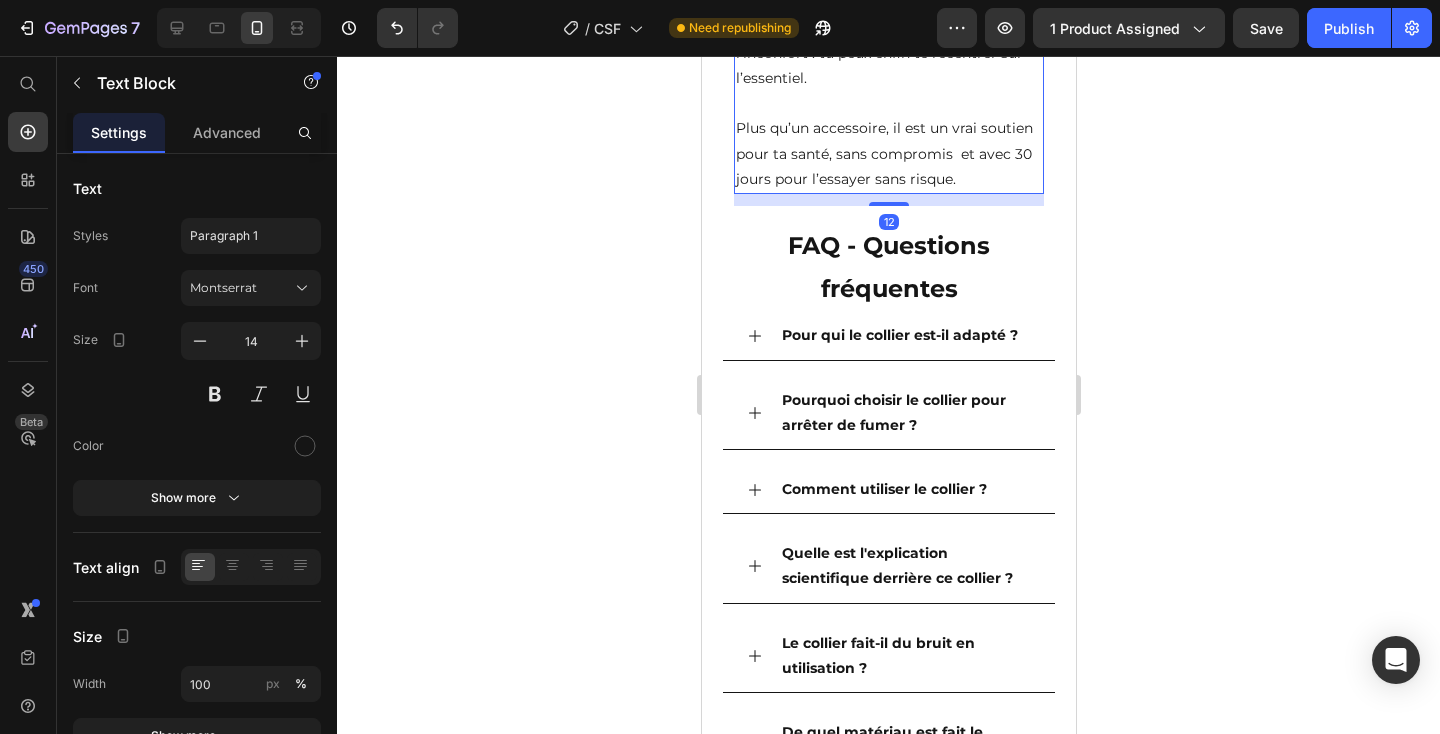 click 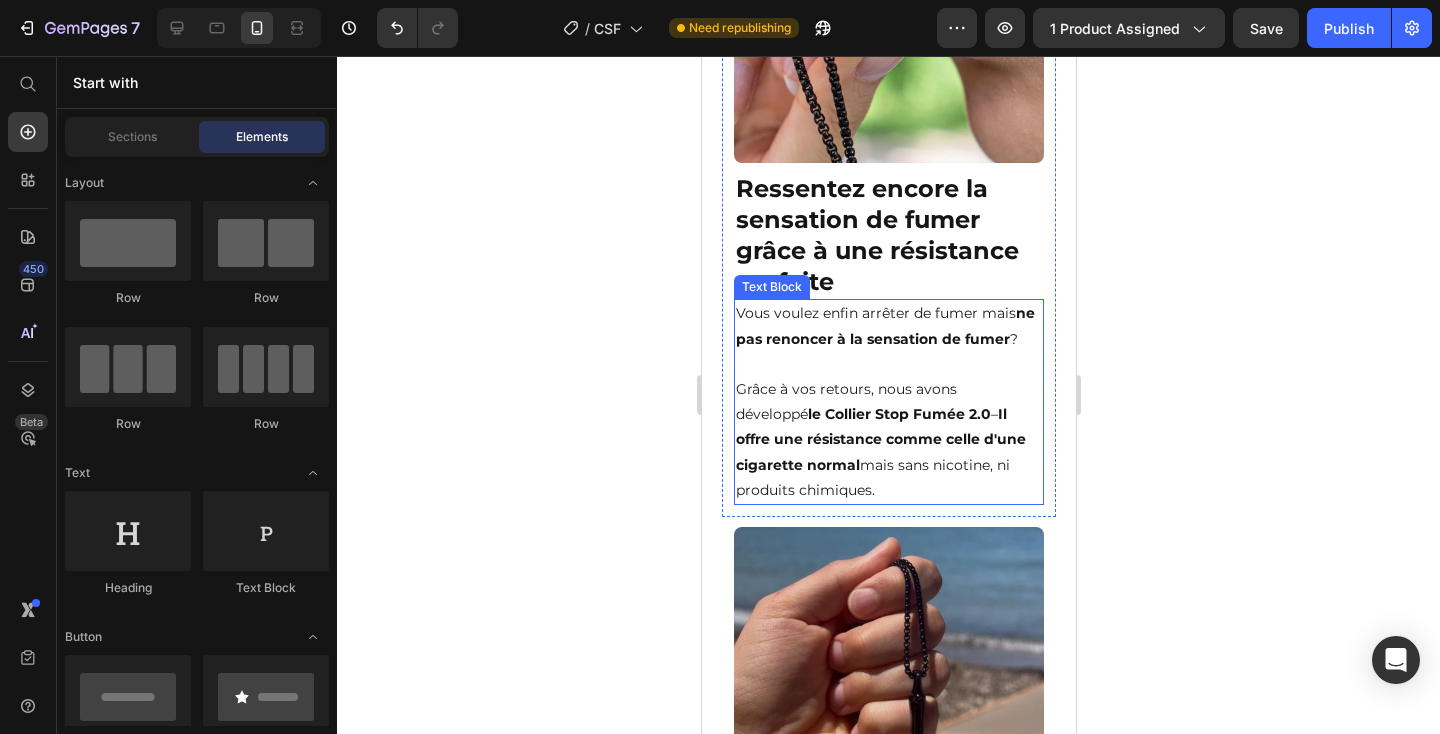 scroll, scrollTop: 2005, scrollLeft: 0, axis: vertical 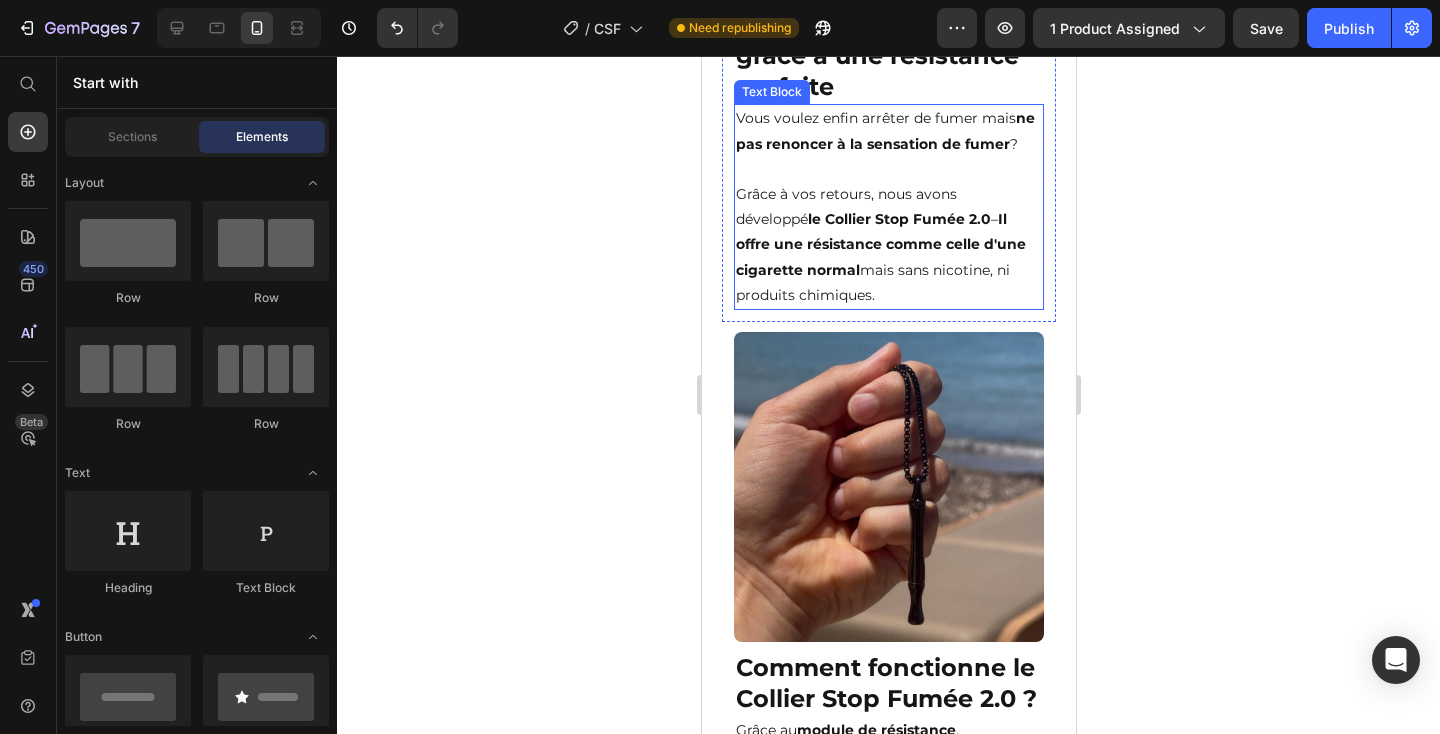click on "Il offre une résistance comme celle d'une cigarette normal" at bounding box center (880, 244) 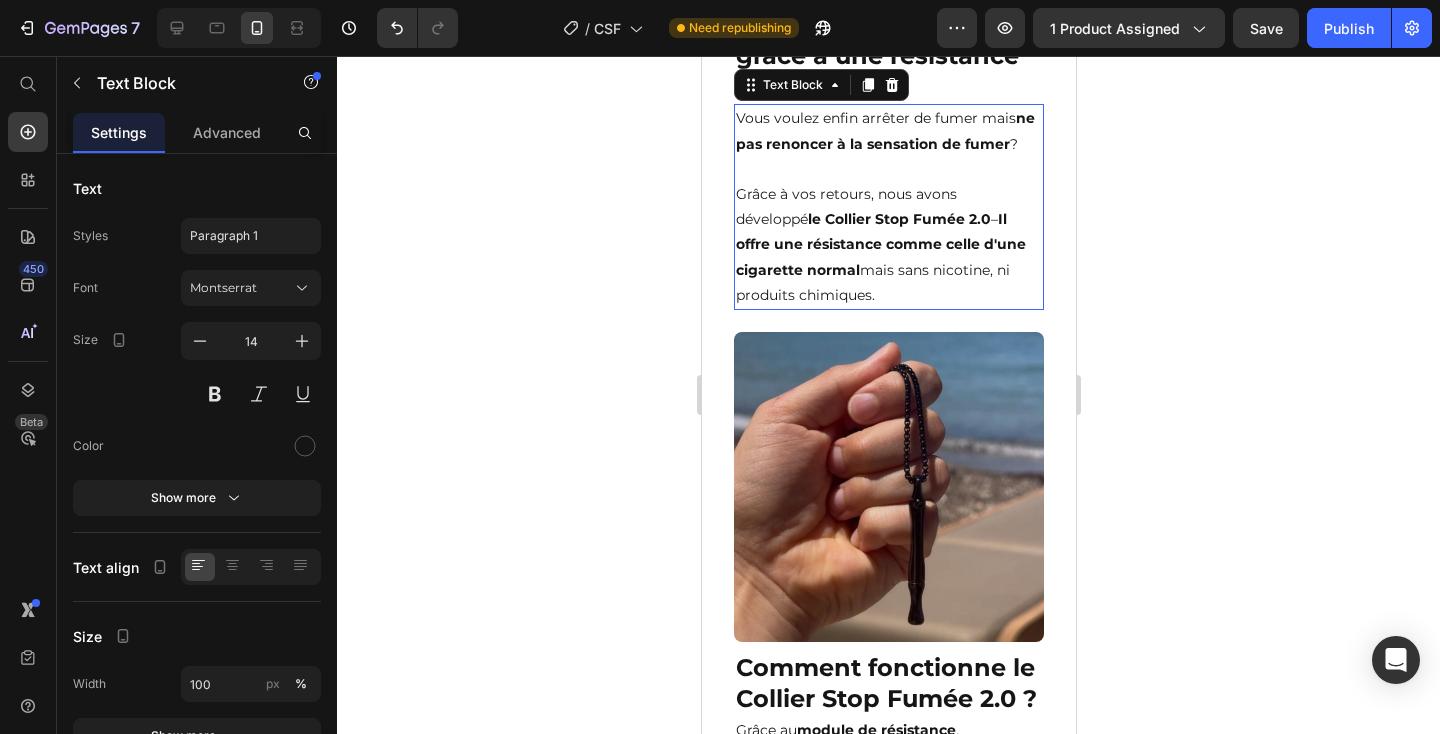 click on "Grâce à vos retours, nous avons développé le Collier Stop Fumée 2.0 – Il offre une résistance comme celle d'une cigarette normale mais sans nicotine, ni produits chimiques." at bounding box center (888, 245) 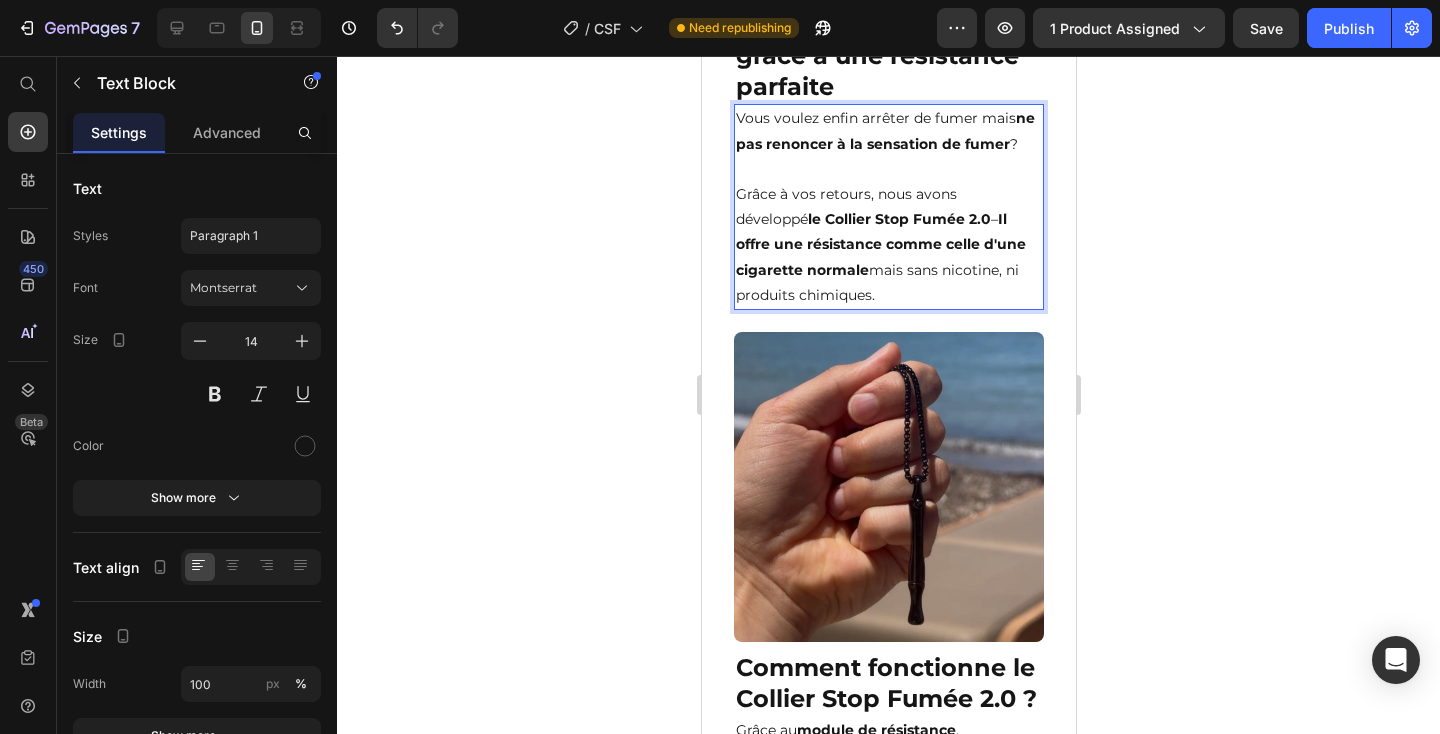 click on "Il offre une résistance comme celle d'une cigarette normale" at bounding box center [880, 244] 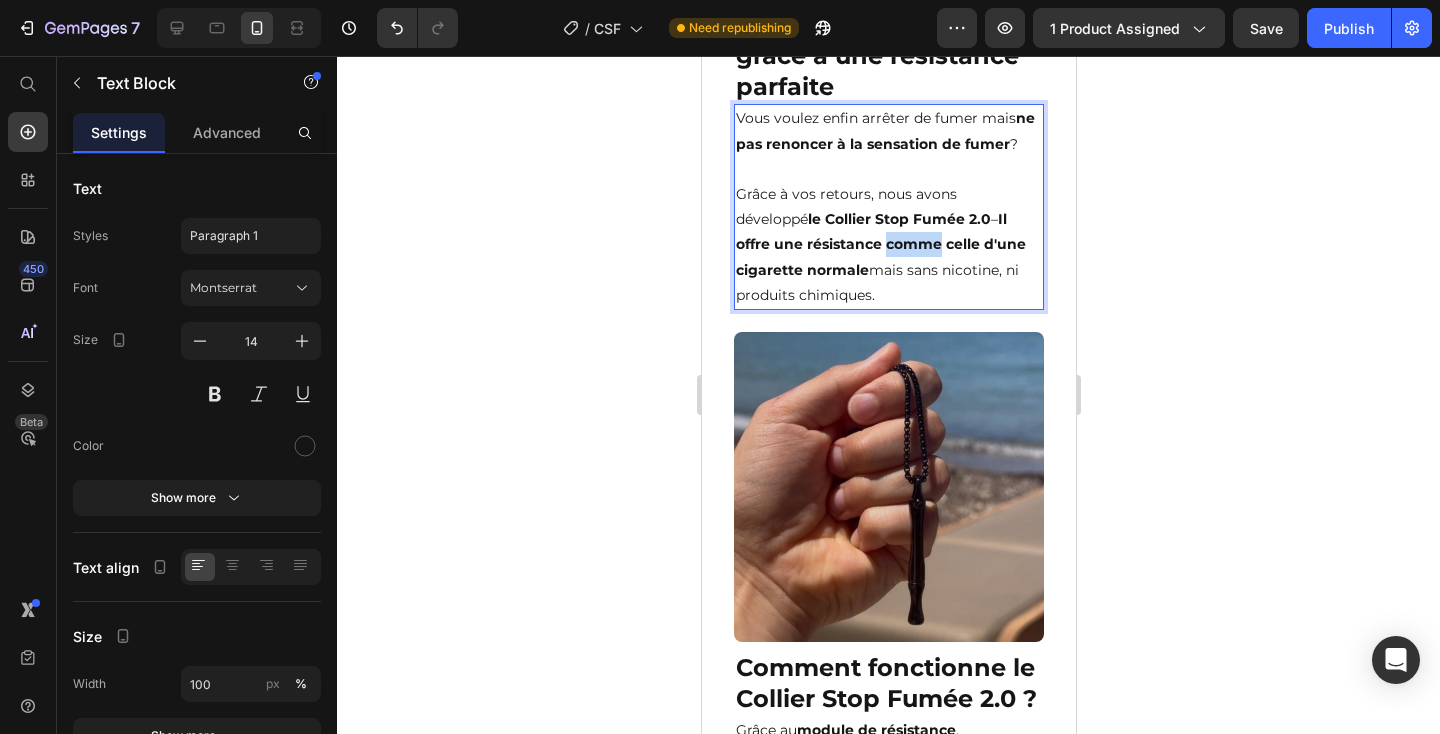 click on "Il offre une résistance comme celle d'une cigarette normale" at bounding box center (880, 244) 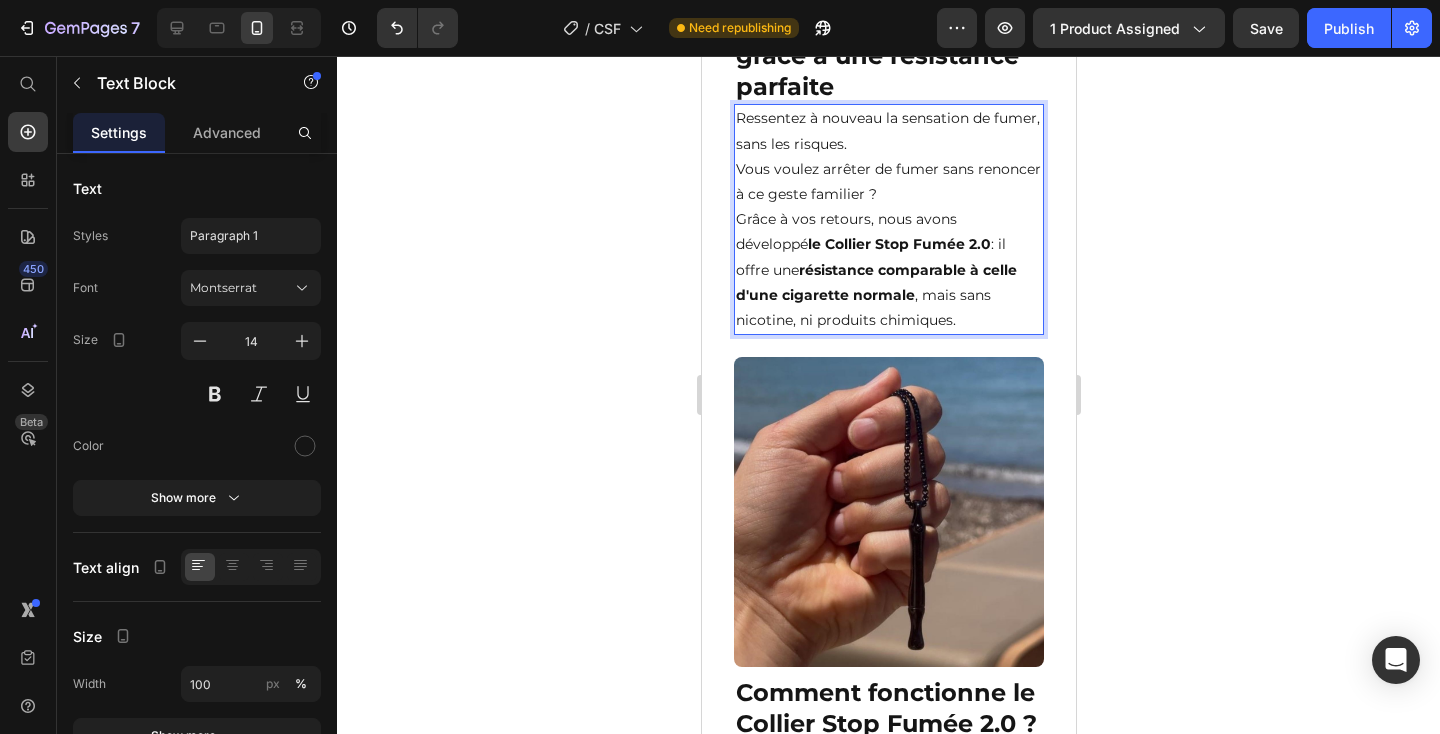 click on "Ressentez à nouveau la sensation de fumer, sans les risques. Vous voulez arrêter de fumer sans renoncer à ce geste familier ? Grâce à vos retours, nous avons développé le Collier Stop Fumée 2.0 : il offre une résistance comparable à celle d'une cigarette normale, mais sans nicotine, ni produits chimiques." at bounding box center (888, 219) 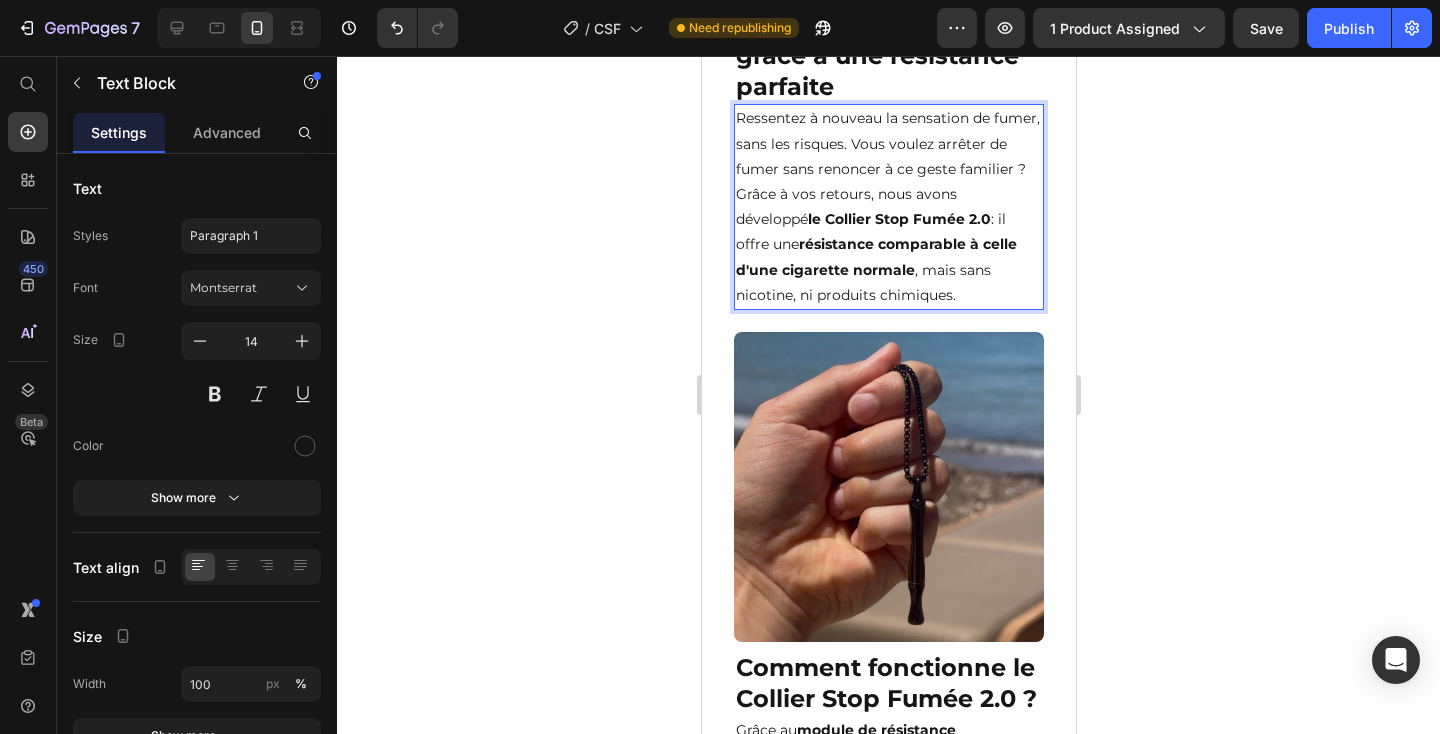 click on "Ressentez à nouveau la sensation de fumer, sans les risques. Vous voulez arrêter de fumer sans renoncer à ce geste familier ? Grâce à vos retours, nous avons développé le Collier Stop Fumée 2.0 : il offre une résistance comparable à celle d'une cigarette normale, mais sans nicotine, ni produits chimiques." at bounding box center (888, 207) 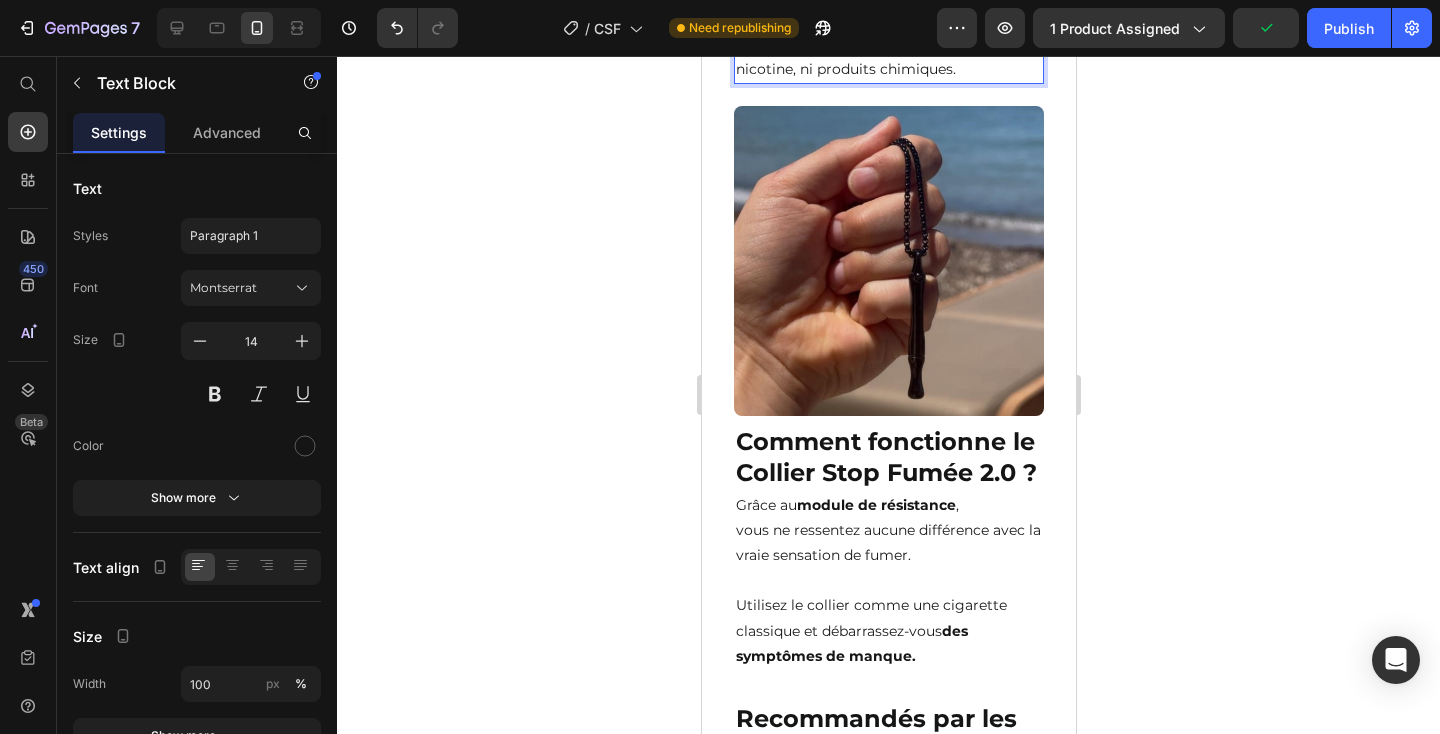 scroll, scrollTop: 2284, scrollLeft: 0, axis: vertical 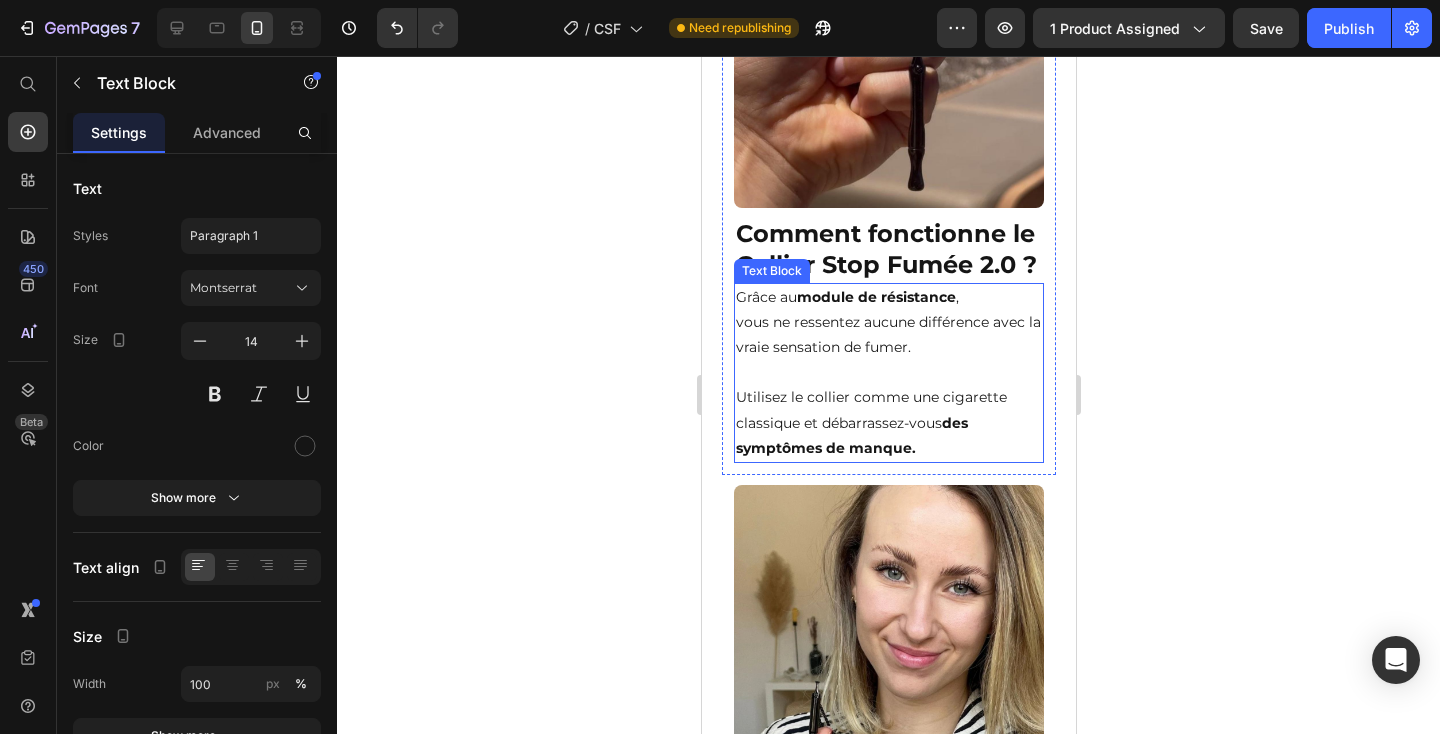 click on "Utilisez le collier comme une cigarette classique et débarrassez-vous   des symptômes de manque." at bounding box center [888, 410] 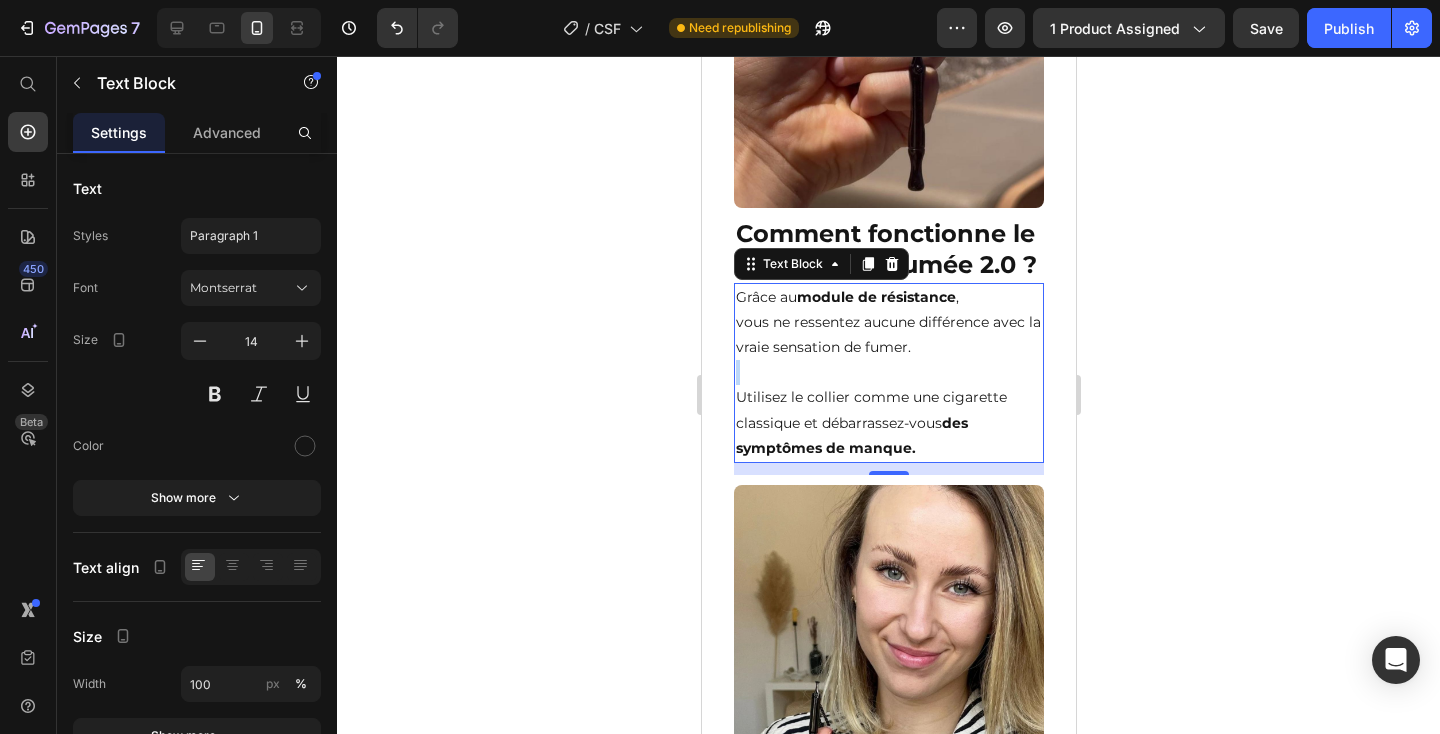 click on "Utilisez le collier comme une cigarette classique et débarrassez-vous   des symptômes de manque." at bounding box center (888, 410) 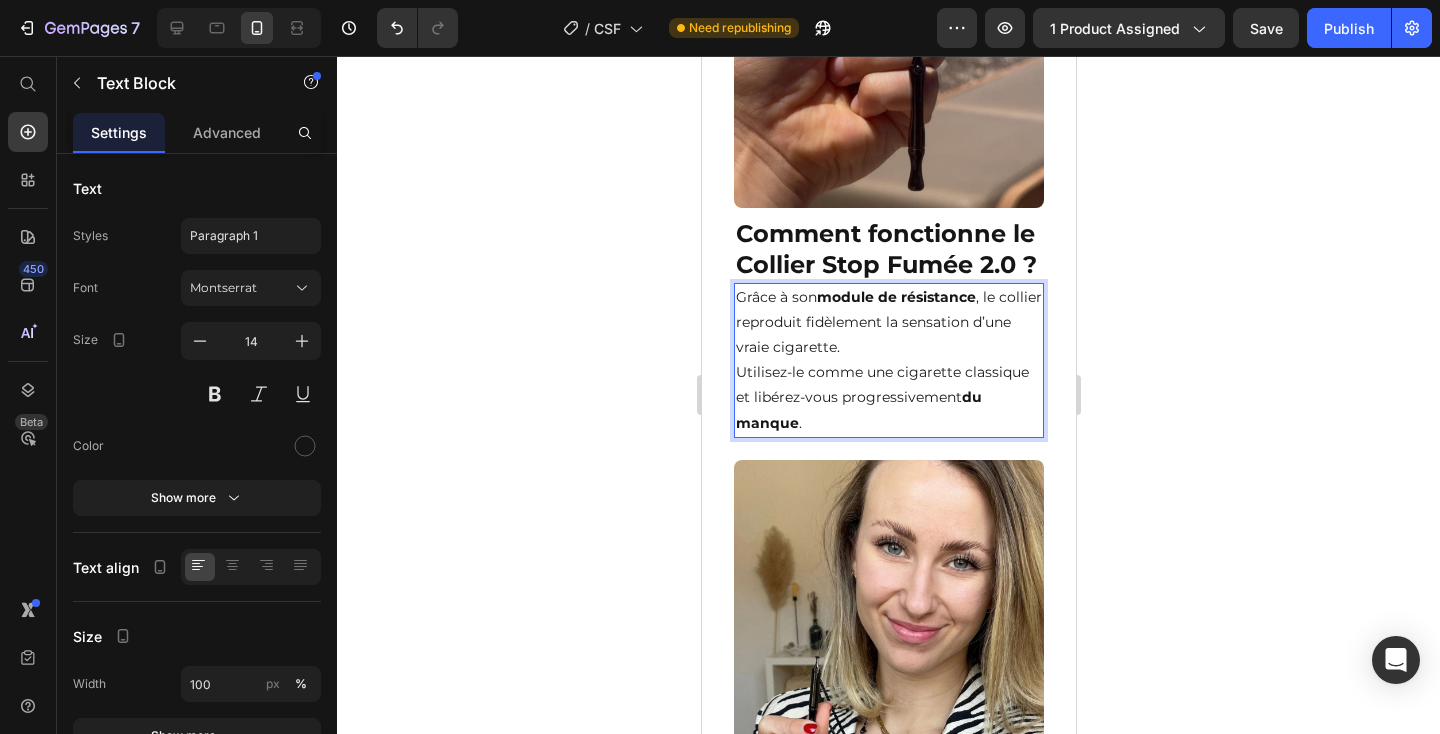 click on "Grâce à son module de résistance, le collier reproduit fidèlement la sensation d’une vraie cigarette. Utilisez-le comme une cigarette classique et libérez-vous progressivement du manque." at bounding box center (888, 360) 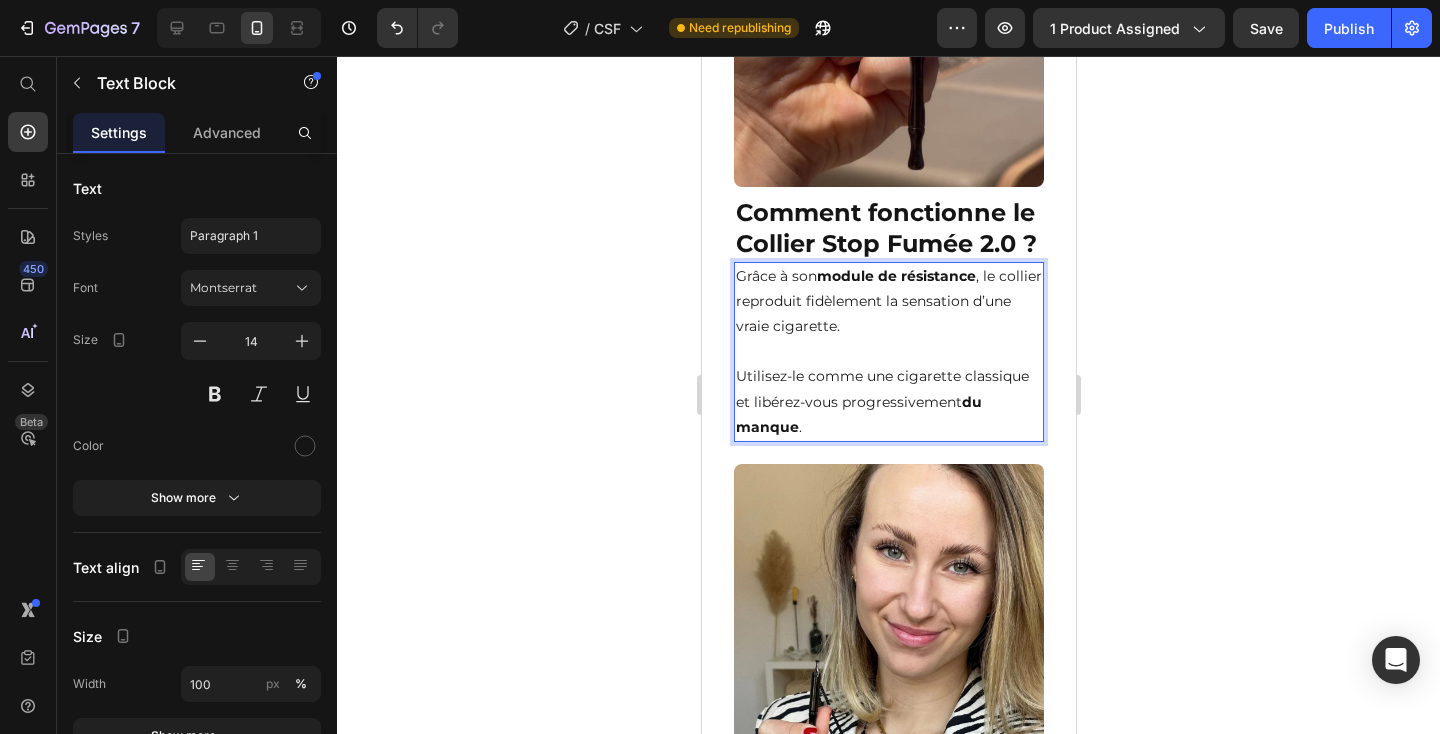 scroll, scrollTop: 2827, scrollLeft: 0, axis: vertical 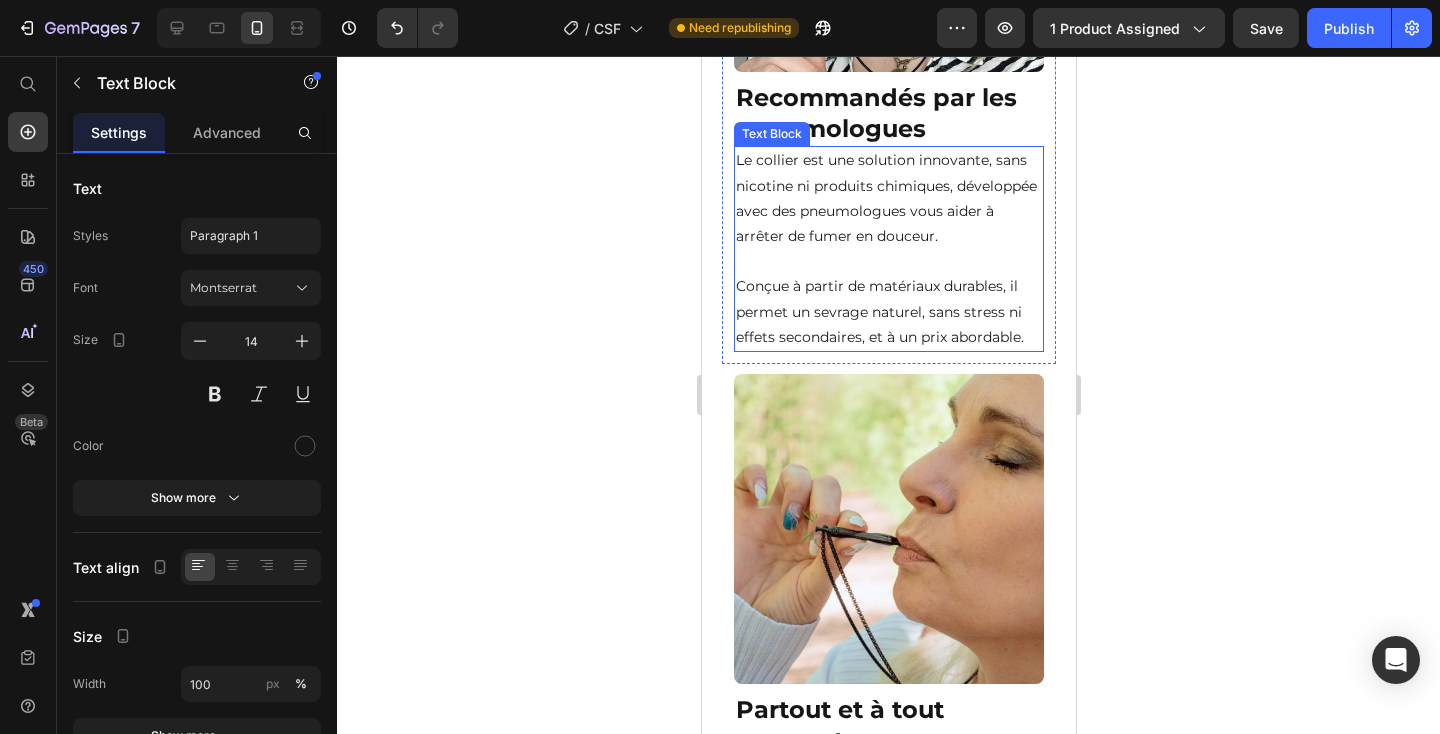 click on "Conçue à partir de matériaux durables, il permet un sevrage naturel, sans stress ni effets secondaires, et à un prix abordable." at bounding box center (888, 312) 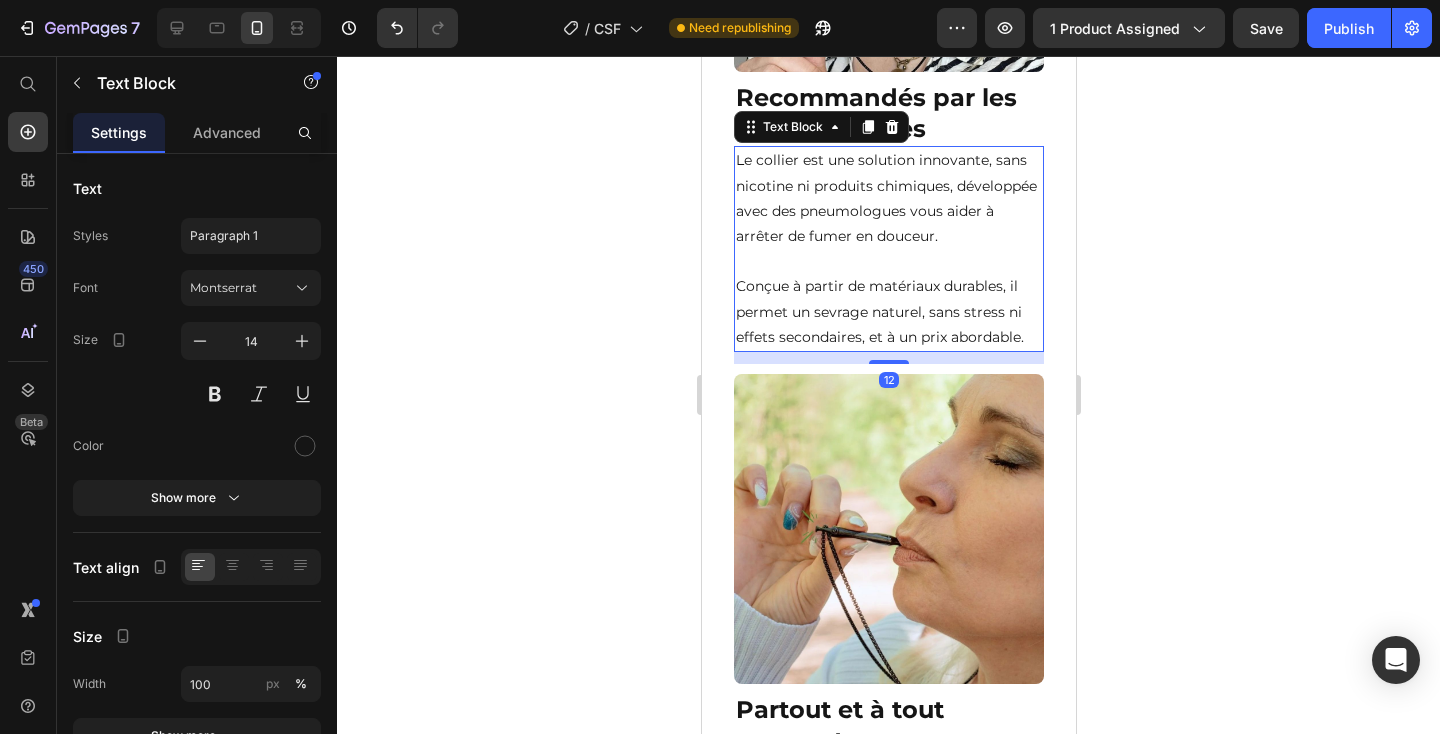click at bounding box center [888, 261] 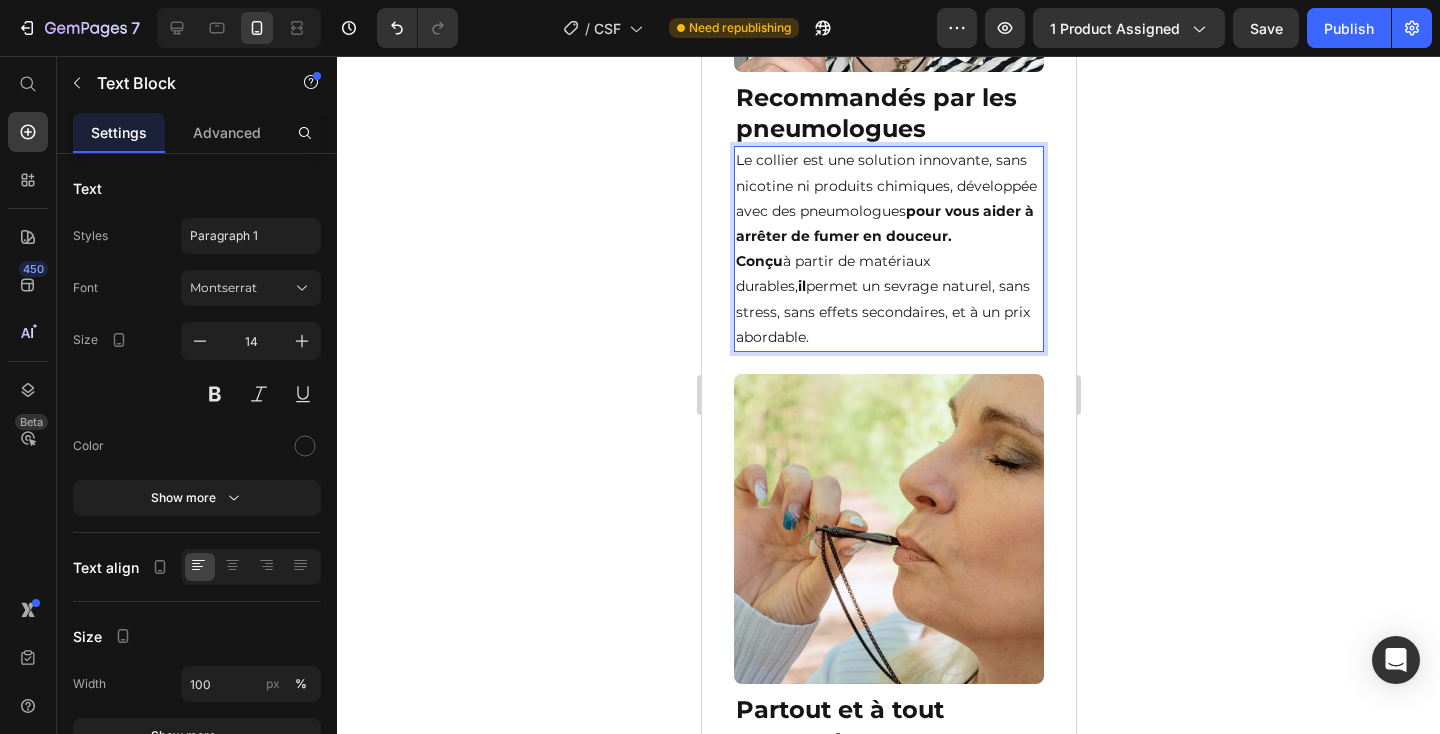 click on "Le collier est une solution innovante, sans nicotine ni produits chimiques, développée avec des pneumologues  pour vous aider à arrêter de fumer en douceur. Conçu  à partir de matériaux durables,  il  permet un sevrage naturel, sans stress, sans effets secondaires, et à un prix abordable." at bounding box center [888, 249] 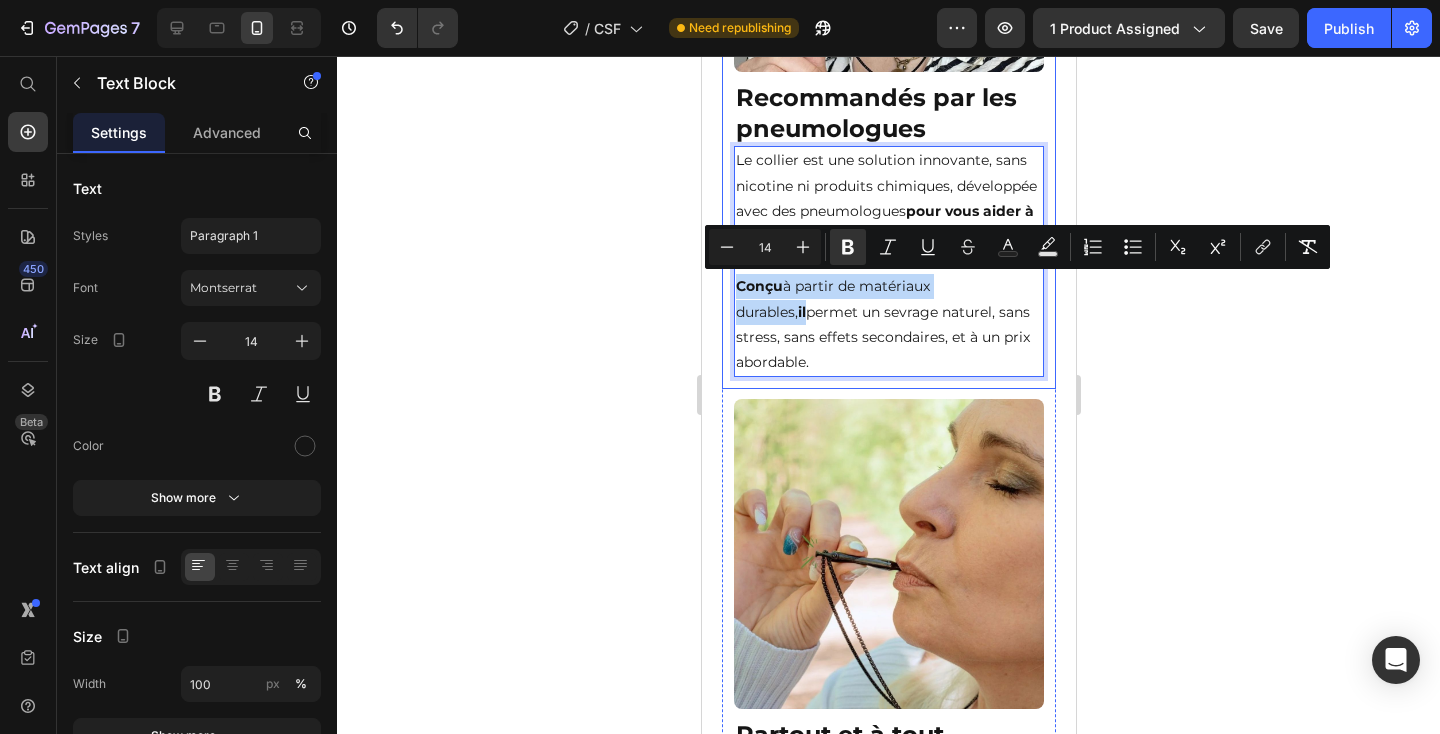 drag, startPoint x: 1016, startPoint y: 287, endPoint x: 731, endPoint y: 286, distance: 285.00174 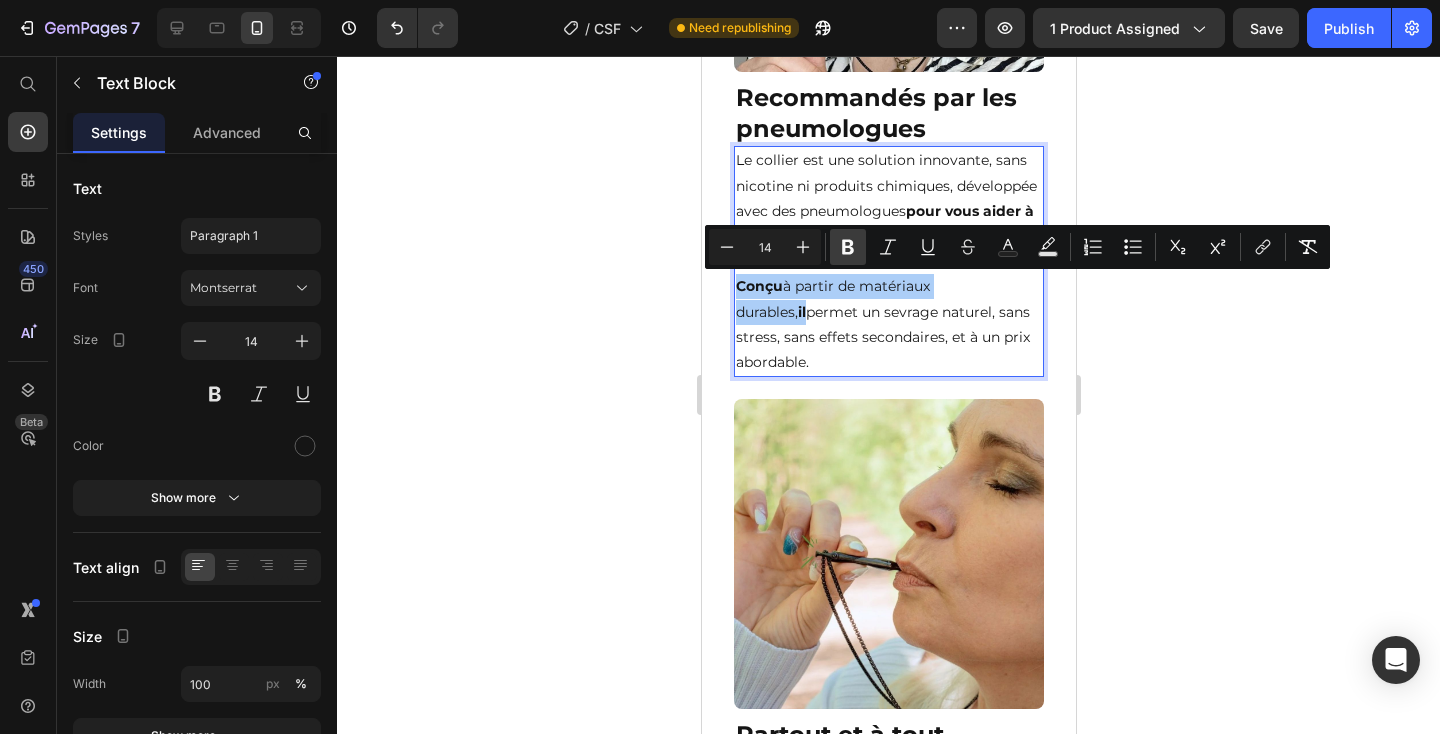 click 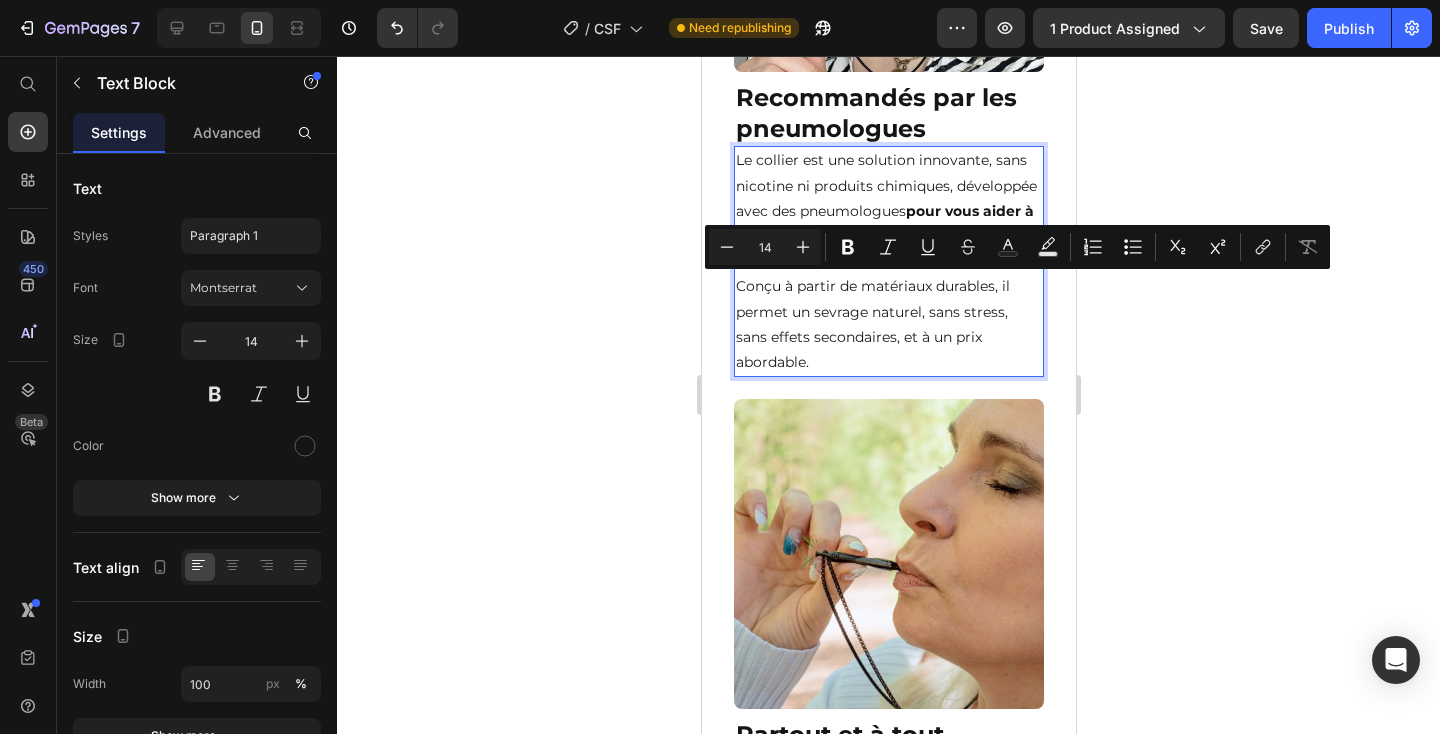 click 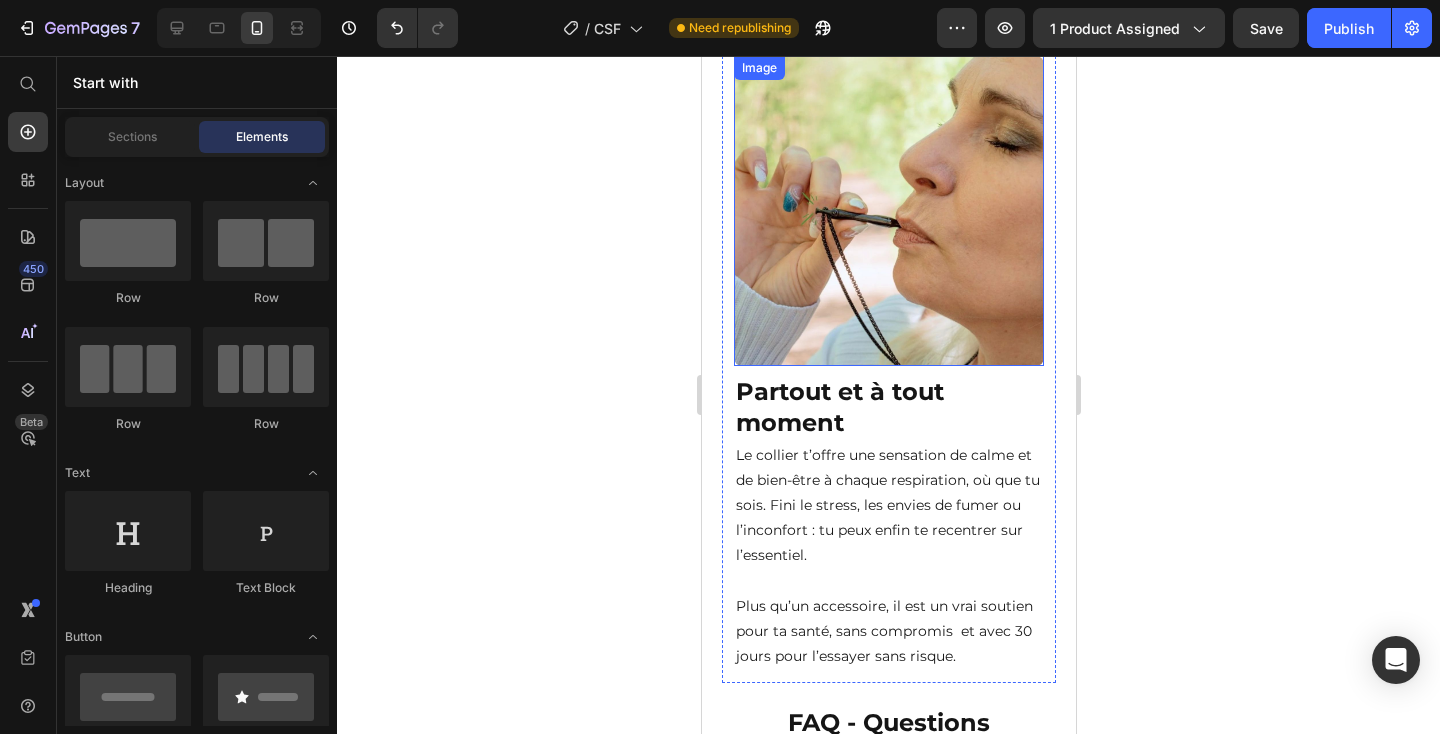 scroll, scrollTop: 3843, scrollLeft: 0, axis: vertical 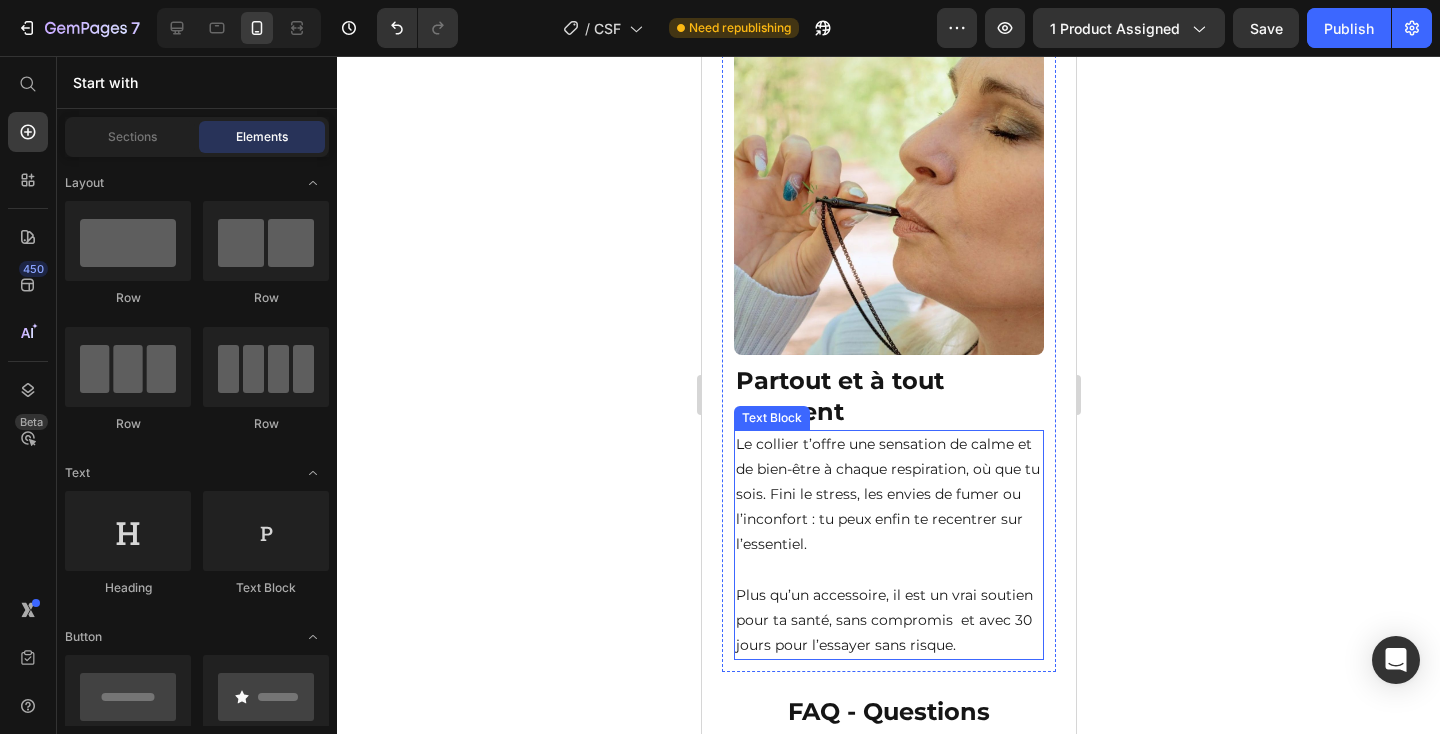 click on "Le collier t’offre une sensation de calme et de bien-être à chaque respiration, où que tu sois. Fini le stress, les envies de fumer ou l’inconfort : tu peux enfin te recentrer sur l’essentiel." at bounding box center (888, 495) 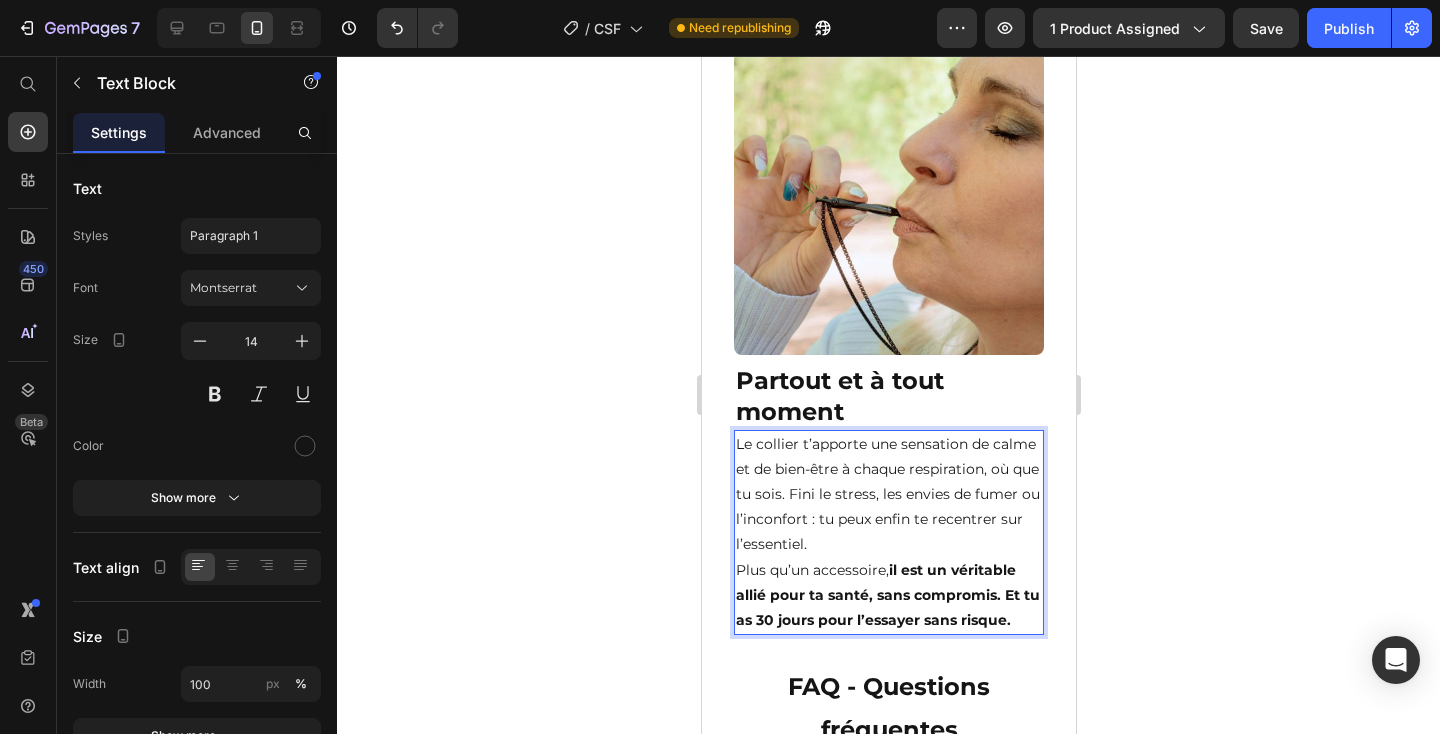 click on "Le collier t’apporte une sensation de calme et de bien-être à chaque respiration, où que tu sois. Fini le stress, les envies de fumer ou l’inconfort : tu peux enfin te recentrer sur l’essentiel. Plus qu’un accessoire,  il est un véritable allié pour ta santé, sans compromis. Et tu as 30 jours pour l’essayer sans risque." at bounding box center [888, 533] 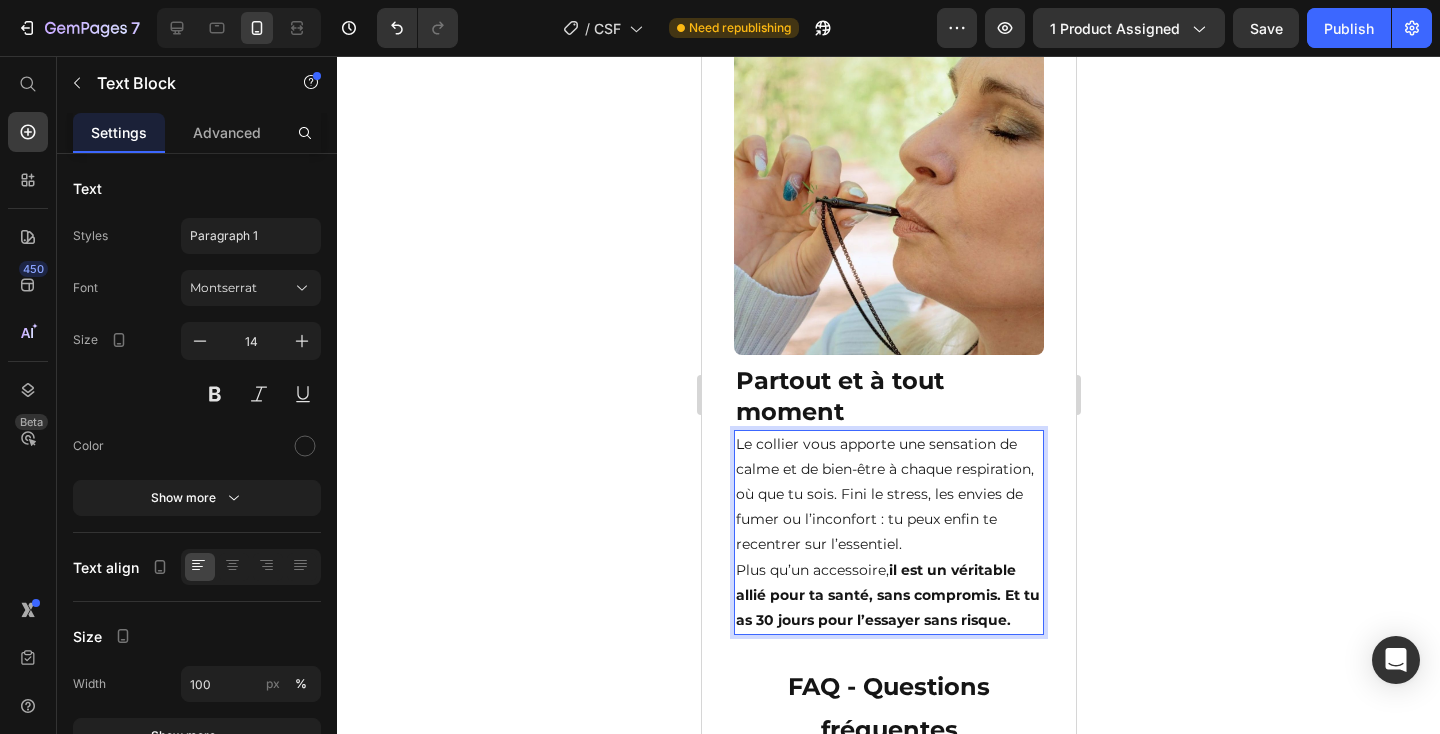 click on "Le collier vous apporte une sensation de calme et de bien-être à chaque respiration, où que tu sois. Fini le stress, les envies de fumer ou l’inconfort : tu peux enfin te recentrer sur l’essentiel. Plus qu’un accessoire, il est un véritable allié pour ta santé, sans compromis. Et tu as 30 jours pour l’essayer sans risque." at bounding box center (888, 533) 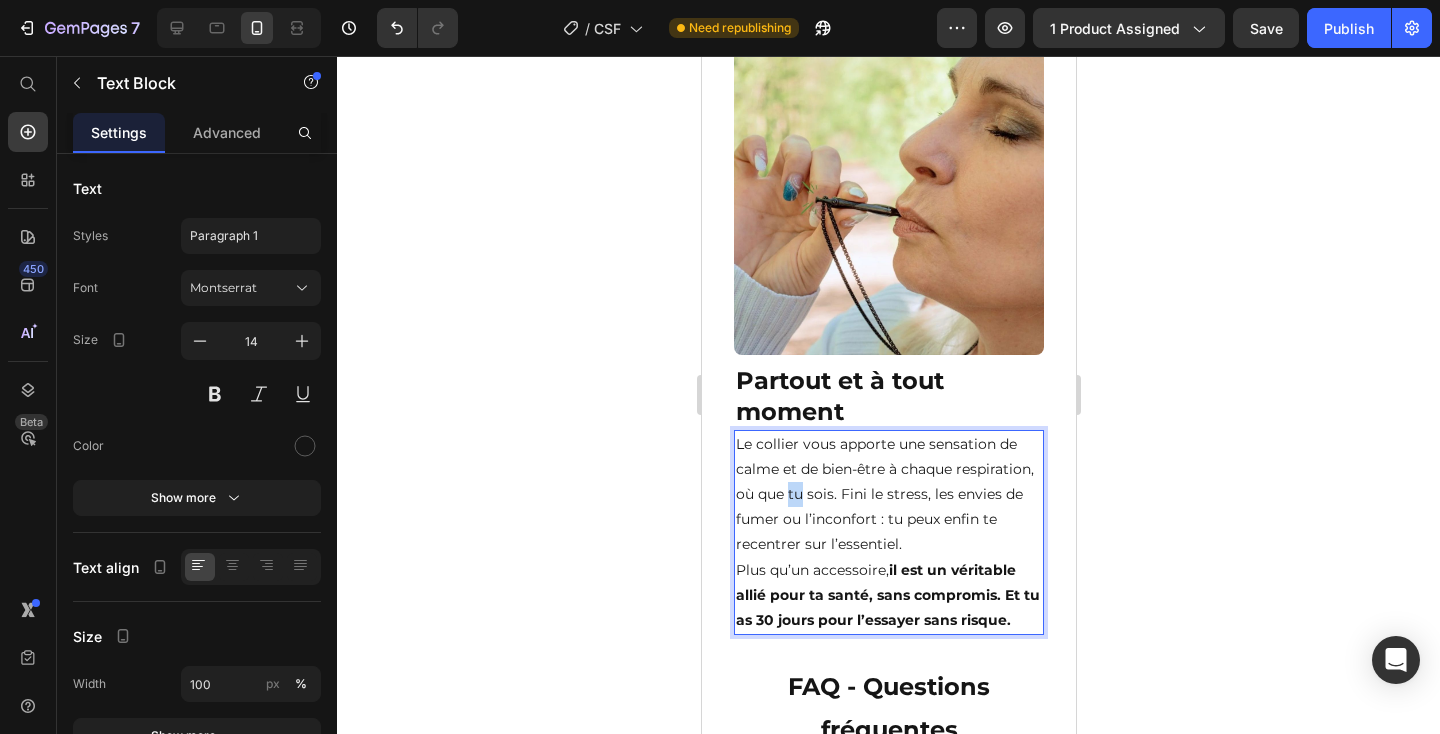 click on "Le collier vous apporte une sensation de calme et de bien-être à chaque respiration, où que tu sois. Fini le stress, les envies de fumer ou l’inconfort : tu peux enfin te recentrer sur l’essentiel. Plus qu’un accessoire, il est un véritable allié pour ta santé, sans compromis. Et tu as 30 jours pour l’essayer sans risque." at bounding box center [888, 533] 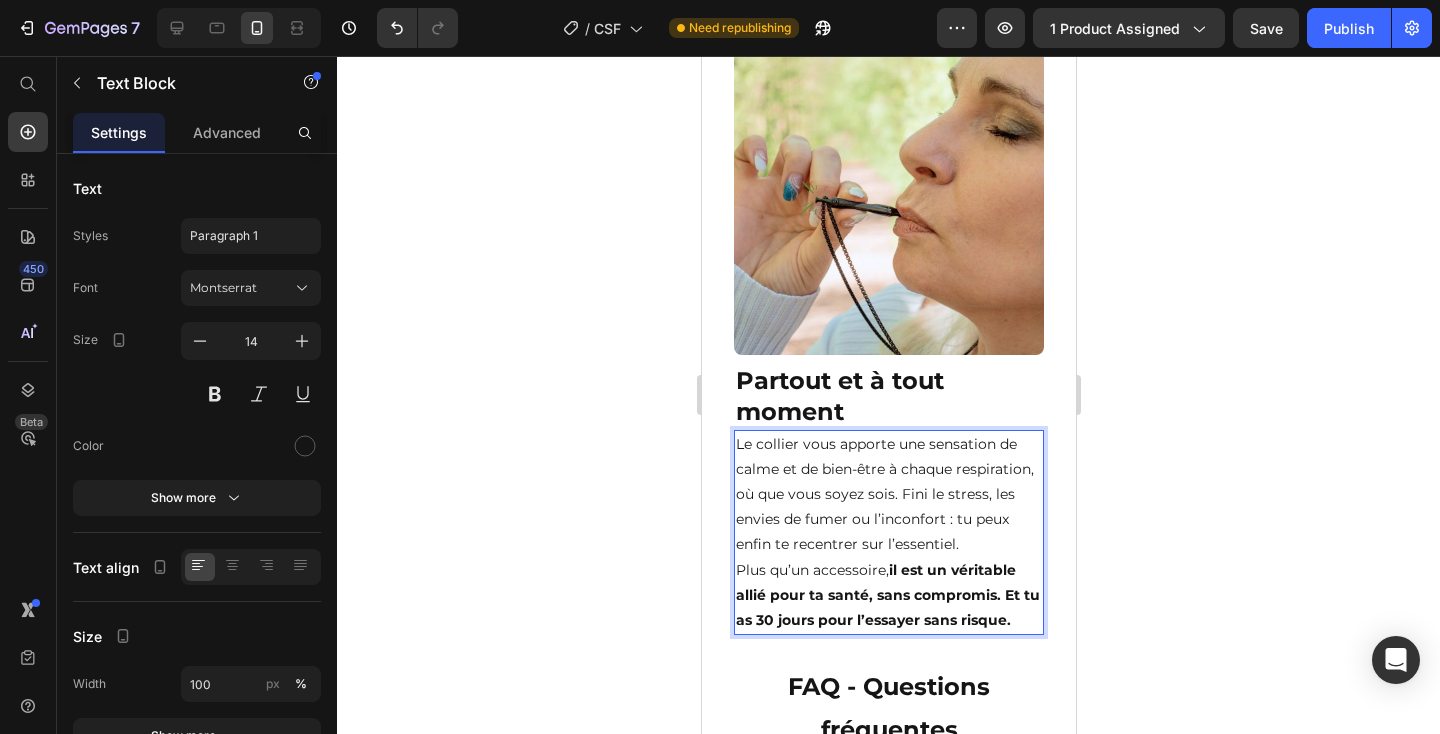 click on "Le collier vous apporte une sensation de calme et de bien-être à chaque respiration, où que vous soyez. Fini le stress, les envies de fumer ou l’inconfort : vous pouvez enfin vous recentrer sur l’essentiel. Plus qu’un accessoire, il est un véritable allié pour votre santé, sans compromis. Et vous avez 30 jours pour l’essayer sans risque." at bounding box center [888, 533] 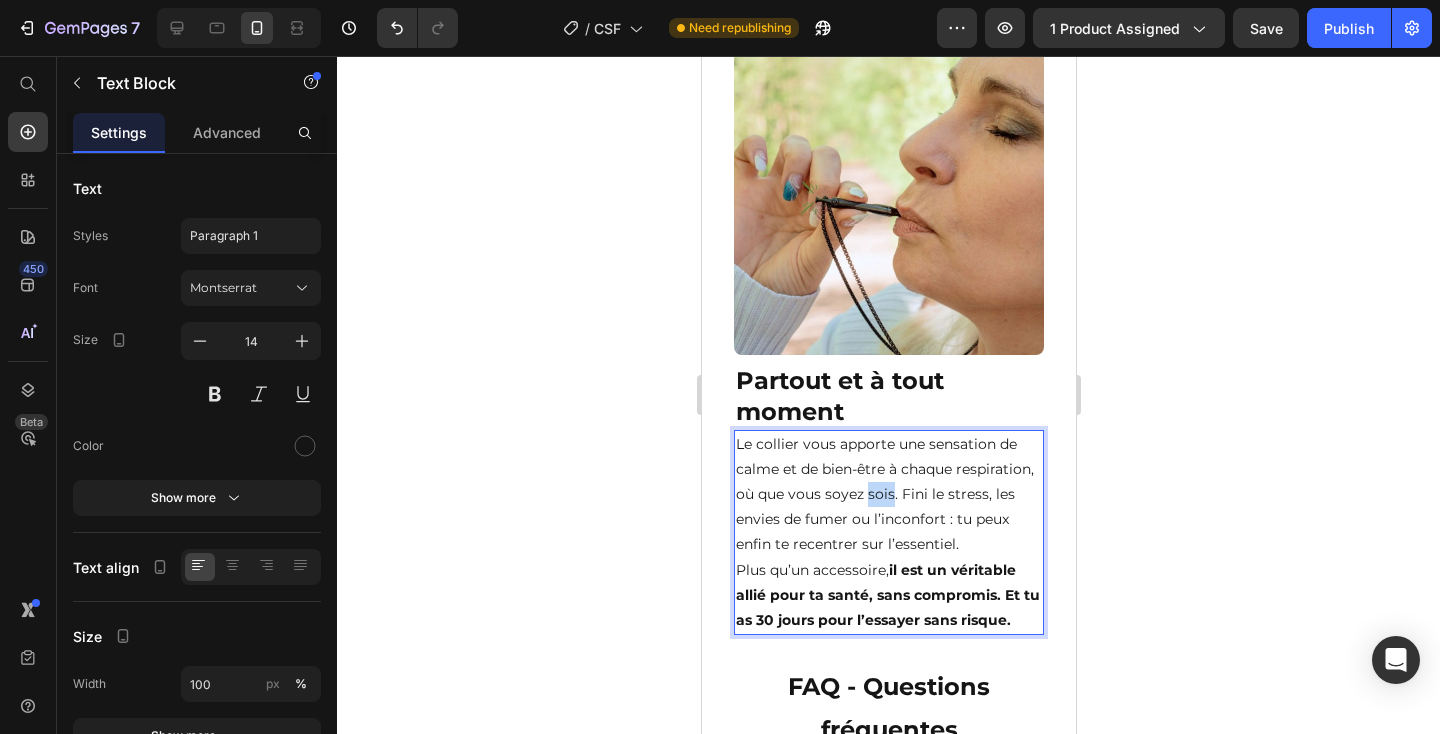 click on "Le collier vous apporte une sensation de calme et de bien-être à chaque respiration, où que vous soyez. Fini le stress, les envies de fumer ou l’inconfort : vous pouvez enfin vous recentrer sur l’essentiel. Plus qu’un accessoire, il est un véritable allié pour votre santé, sans compromis. Et vous avez 30 jours pour l’essayer sans risque." at bounding box center (888, 533) 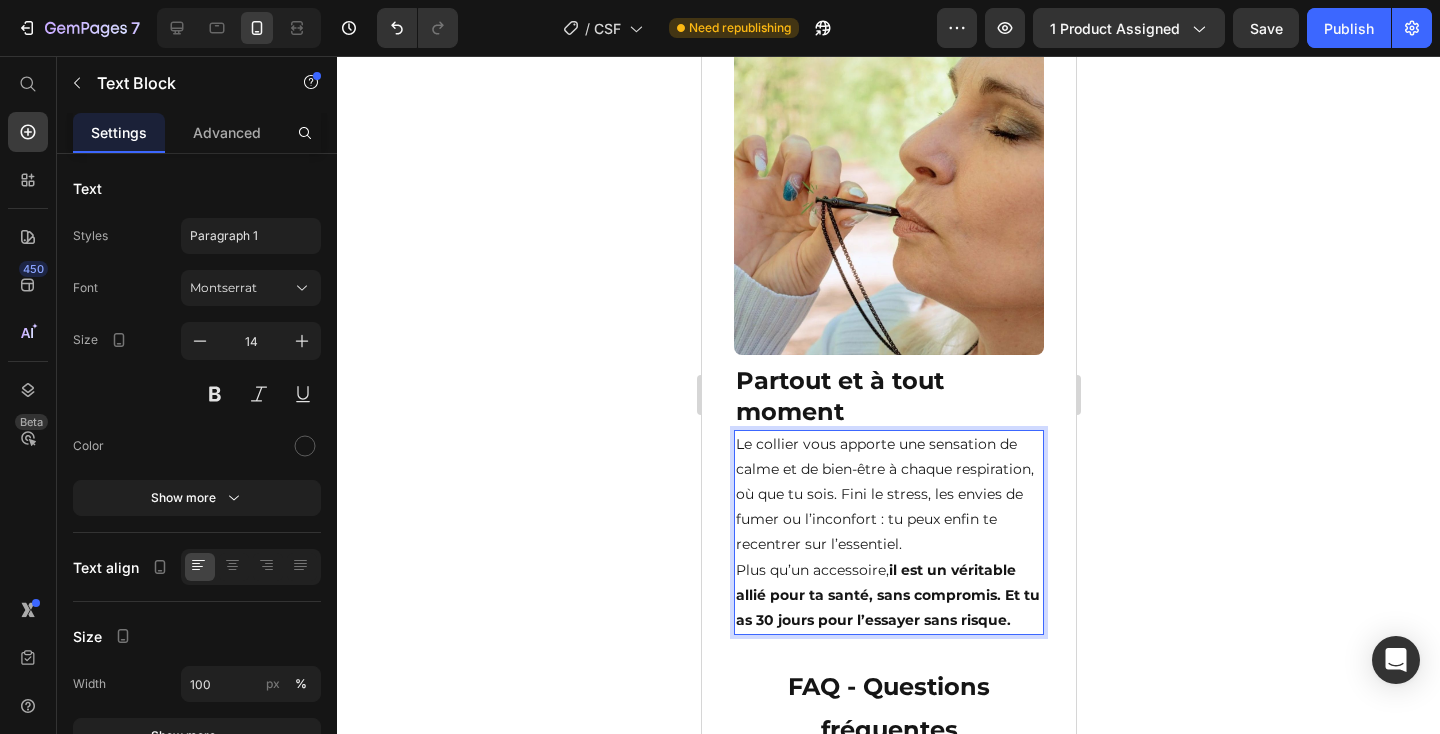 scroll, scrollTop: 3851, scrollLeft: 0, axis: vertical 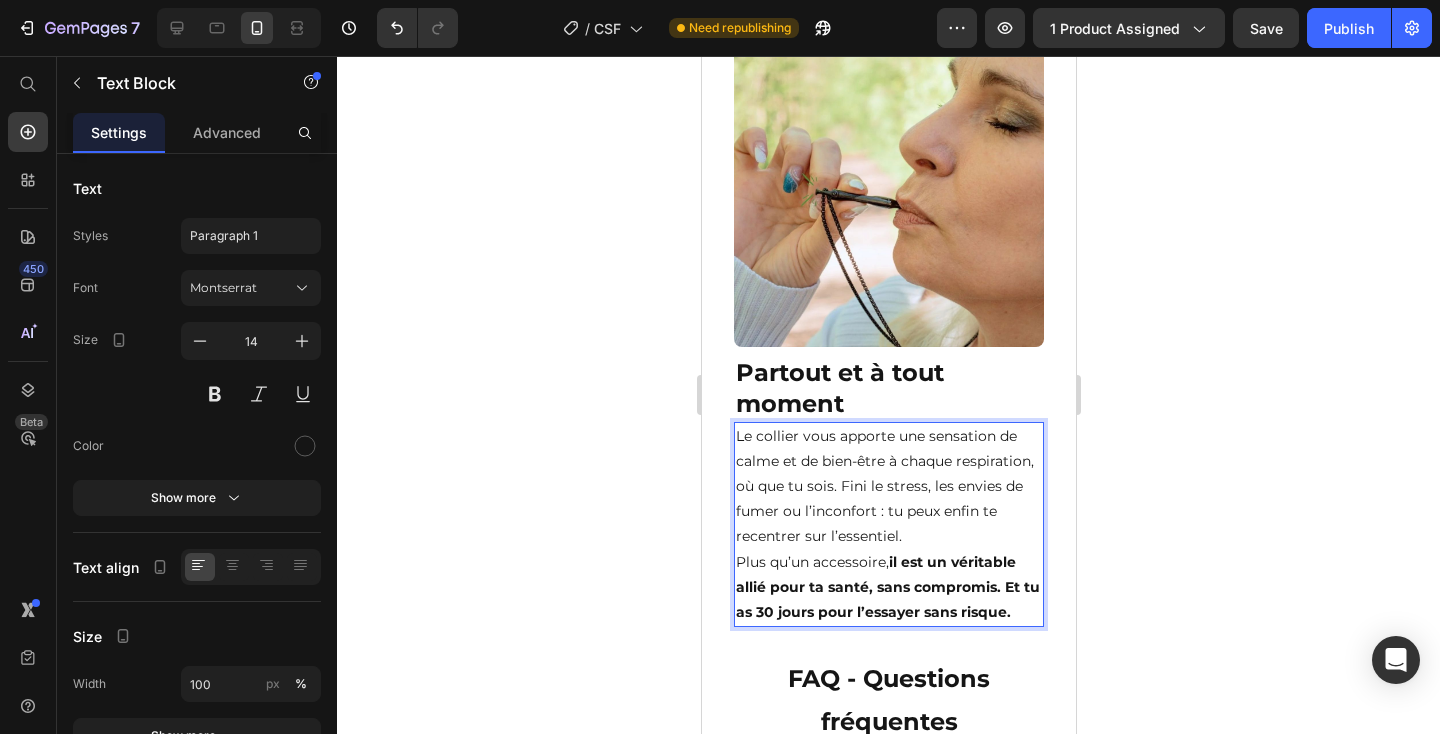 click on "Le collier vous apporte une sensation de calme et de bien-être à chaque respiration, où que vous soyez. Fini le stress, les envies de fumer ou l’inconfort : tu peux enfin te recentrer sur l’essentiel. Plus qu’un accessoire,  il est un véritable allié pour ta santé, sans compromis. Et tu as 30 jours pour l’essayer sans risque." at bounding box center [888, 525] 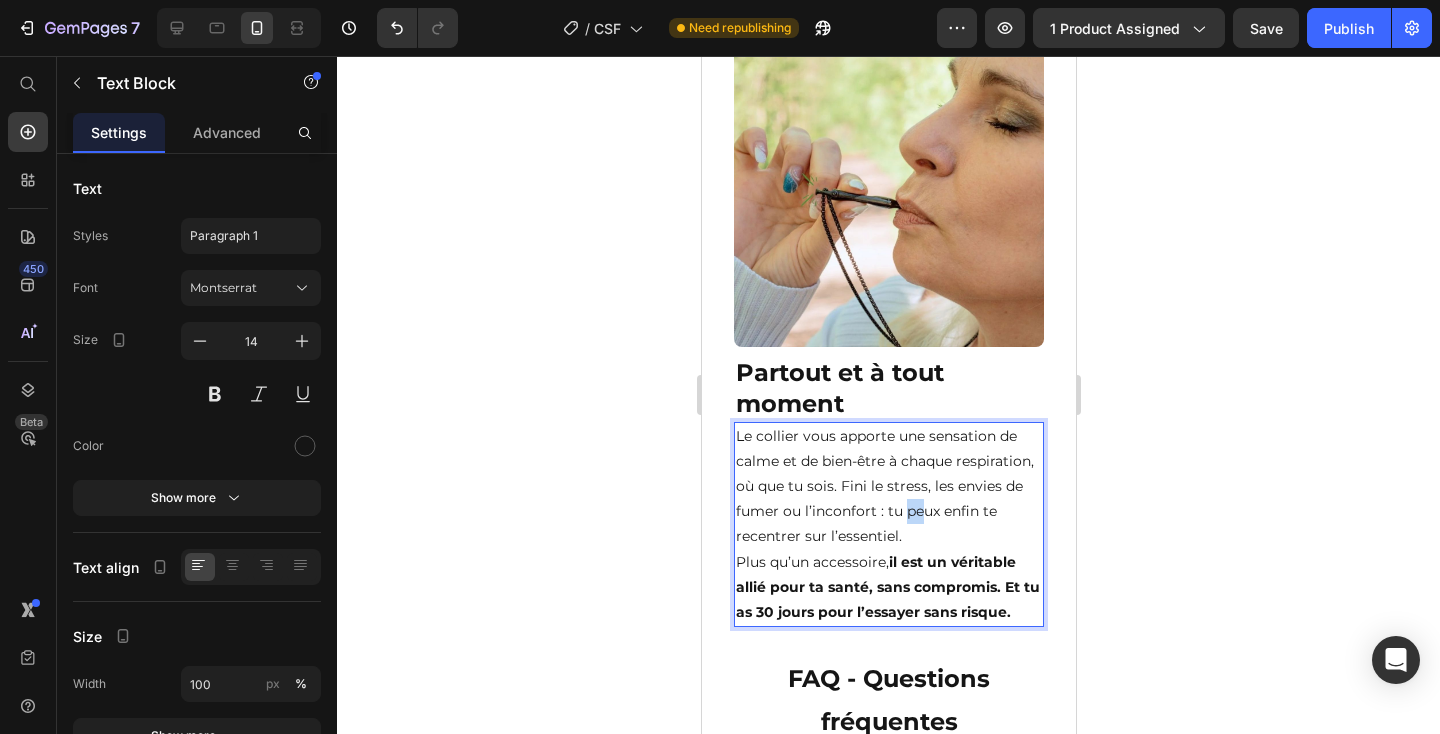 click on "Le collier vous apporte une sensation de calme et de bien-être à chaque respiration, où que vous soyez. Fini le stress, les envies de fumer ou l’inconfort : tu peux enfin te recentrer sur l’essentiel. Plus qu’un accessoire,  il est un véritable allié pour ta santé, sans compromis. Et tu as 30 jours pour l’essayer sans risque." at bounding box center (888, 525) 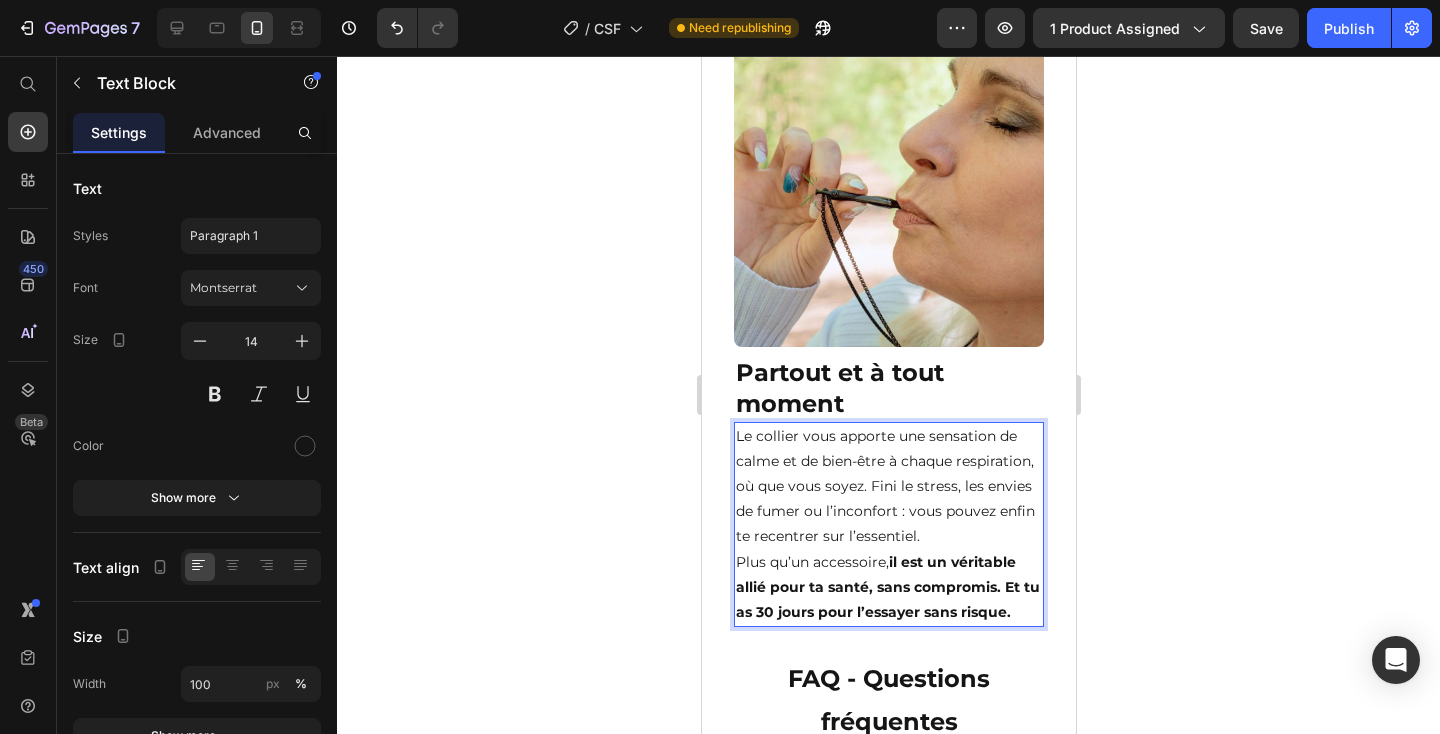 click on "Le collier vous apporte une sensation de calme et de bien-être à chaque respiration, où que vous soyez. Fini le stress, les envies de fumer ou l’inconfort : vous pouvez enfin te recentrer sur l’essentiel. Plus qu’un accessoire, il est un véritable allié pour ta santé, sans compromis. Et tu as 30 jours pour l’essayer sans risque." at bounding box center (888, 525) 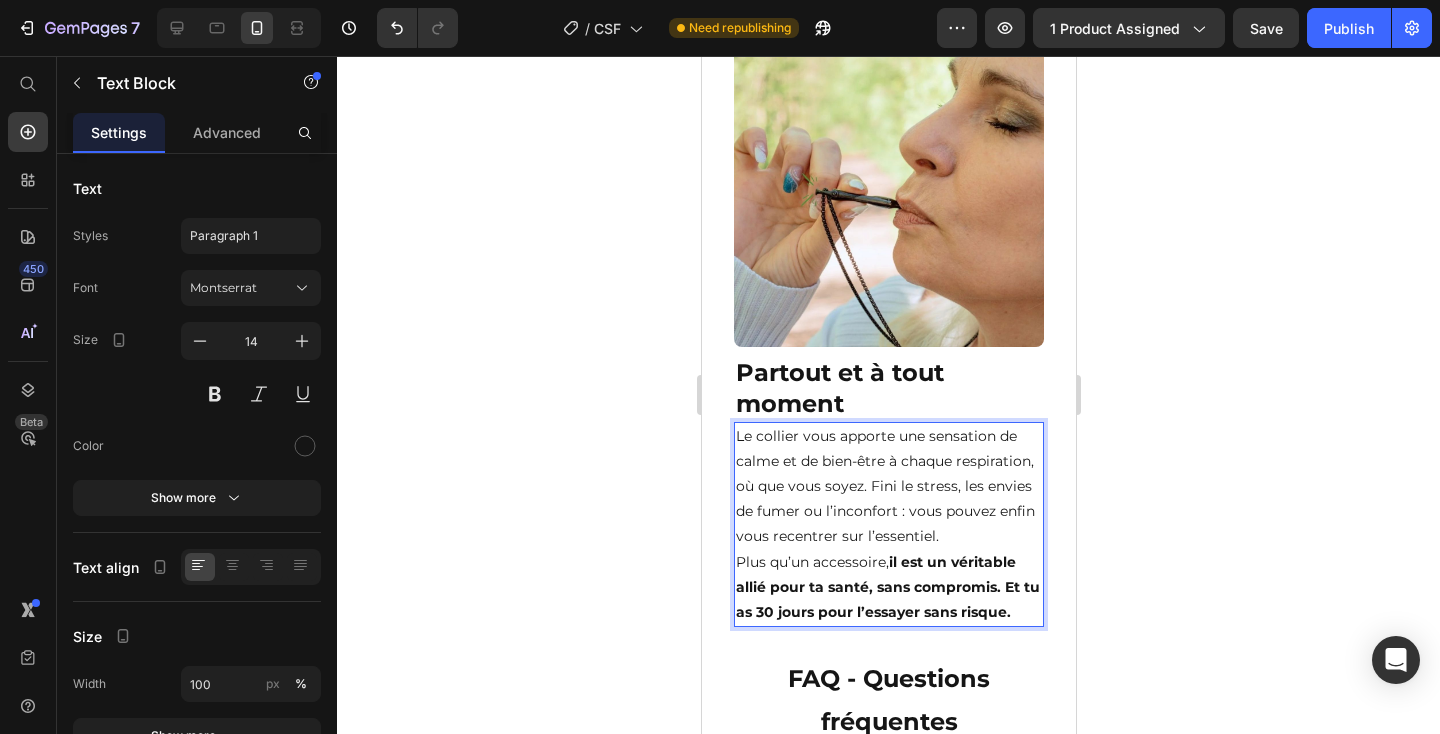 scroll, scrollTop: 3868, scrollLeft: 0, axis: vertical 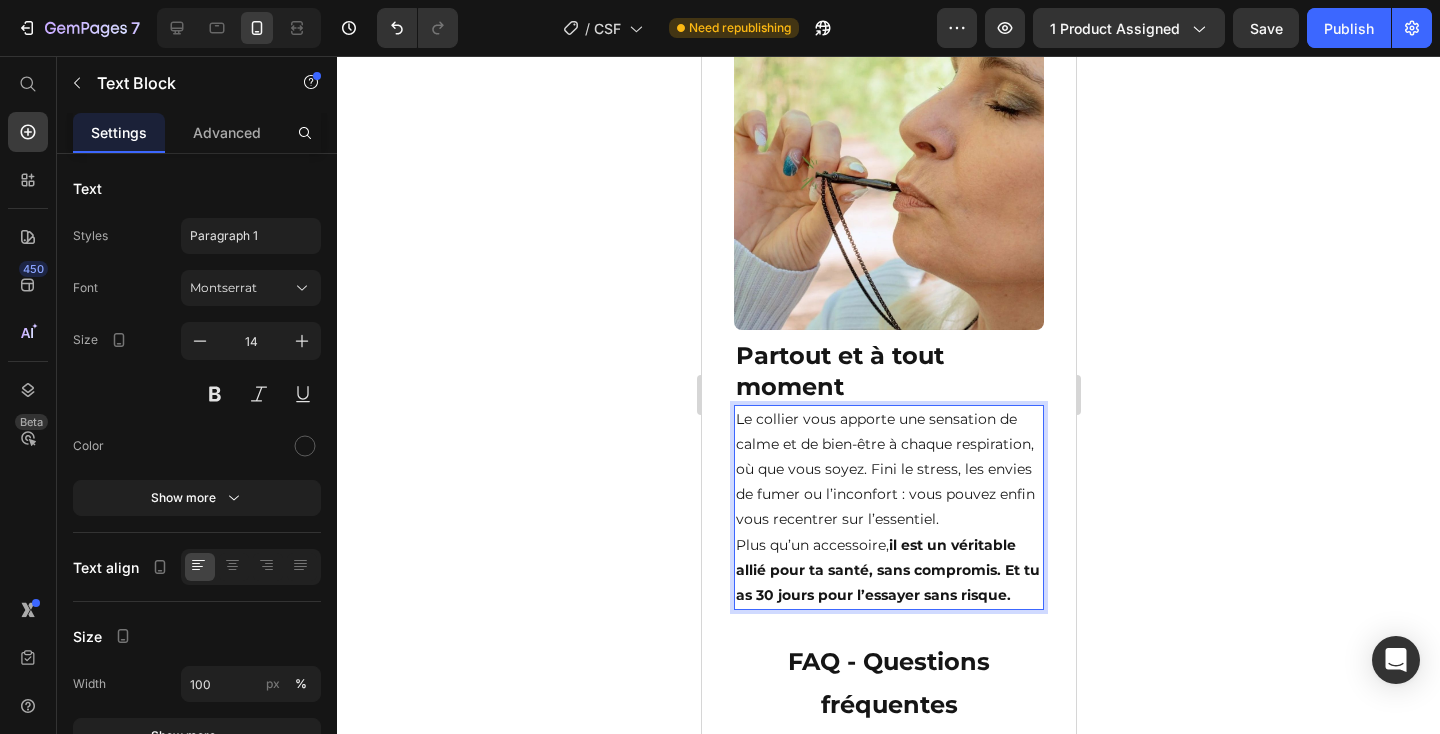 click on "Le collier vous apporte une sensation de calme et de bien-être à chaque respiration, où que vous soyez. Fini le stress, les envies de fumer ou l’inconfort : vous pouvez enfin vous recentrer sur l’essentiel. Plus qu’un accessoire, il est un véritable allié pour ta santé, sans compromis. Et tu as 30 jours pour l’essayer sans risque." at bounding box center [888, 508] 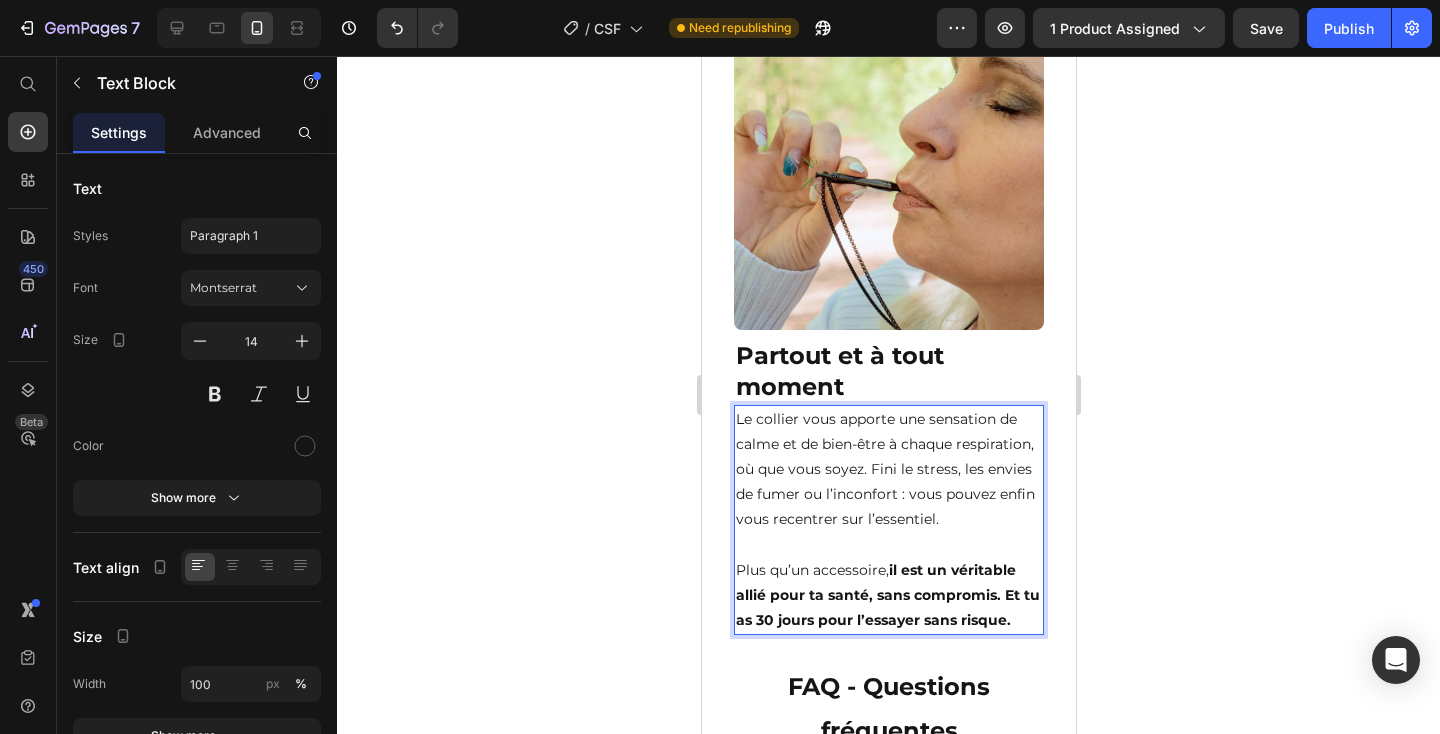 scroll, scrollTop: 3874, scrollLeft: 0, axis: vertical 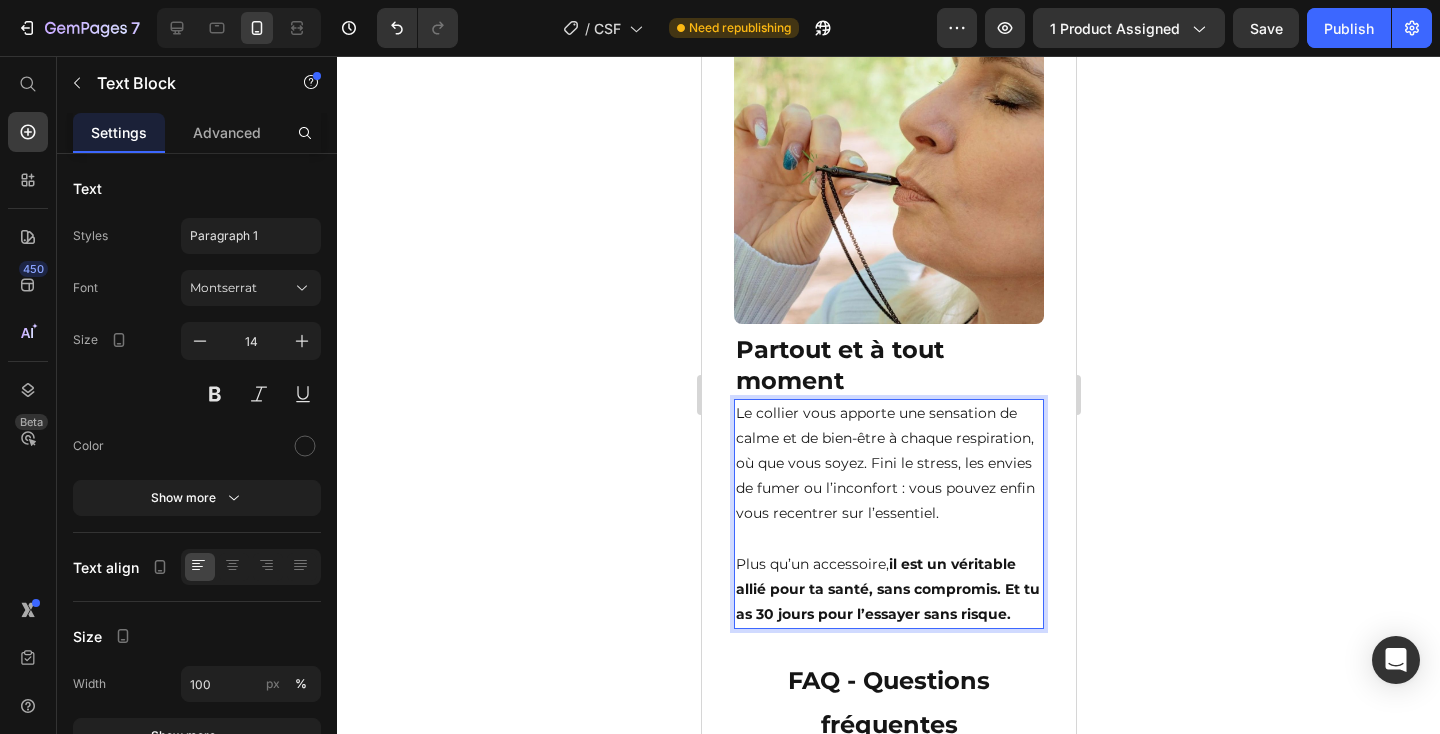 click on "il est un véritable allié pour ta santé, sans compromis. Et tu as 30 jours pour l’essayer sans risque." at bounding box center [887, 589] 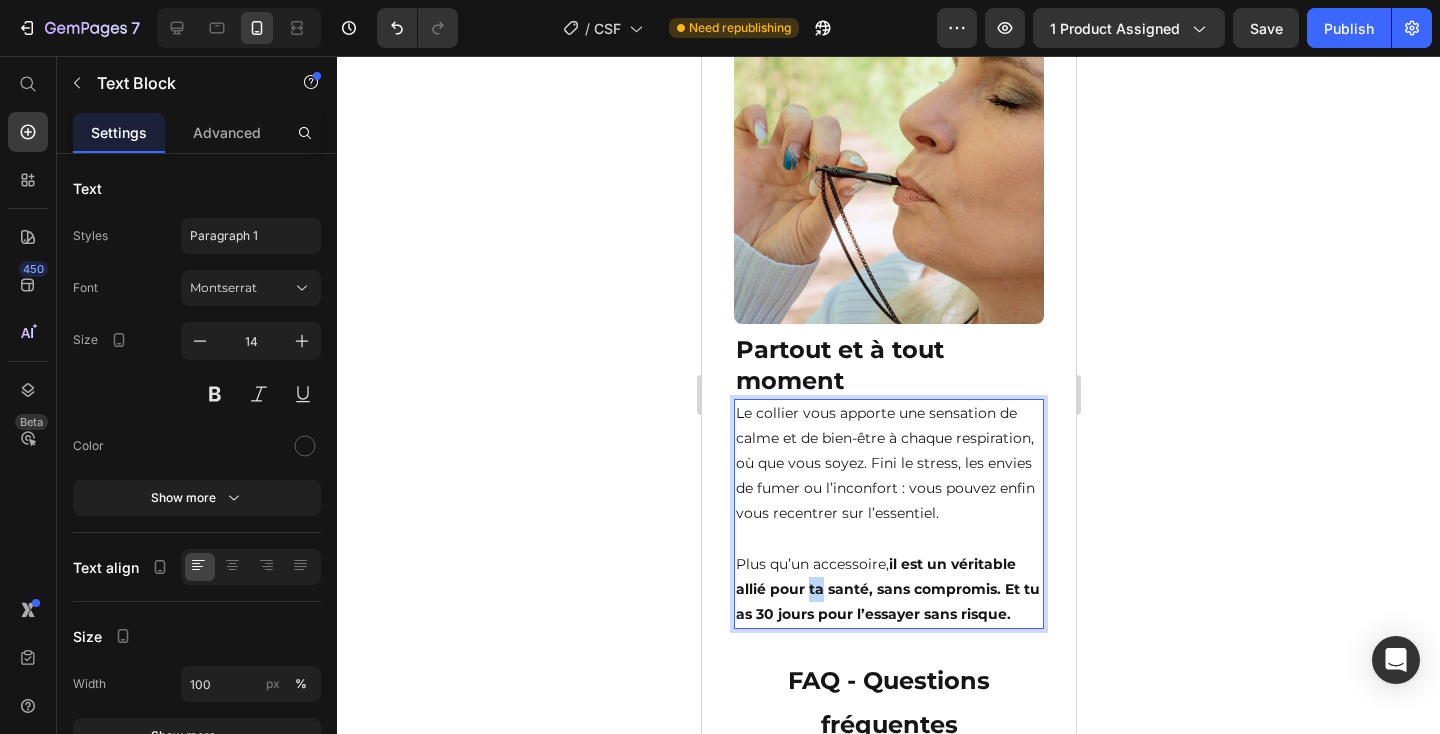 click on "il est un véritable allié pour ta santé, sans compromis. Et tu as 30 jours pour l’essayer sans risque." at bounding box center [887, 589] 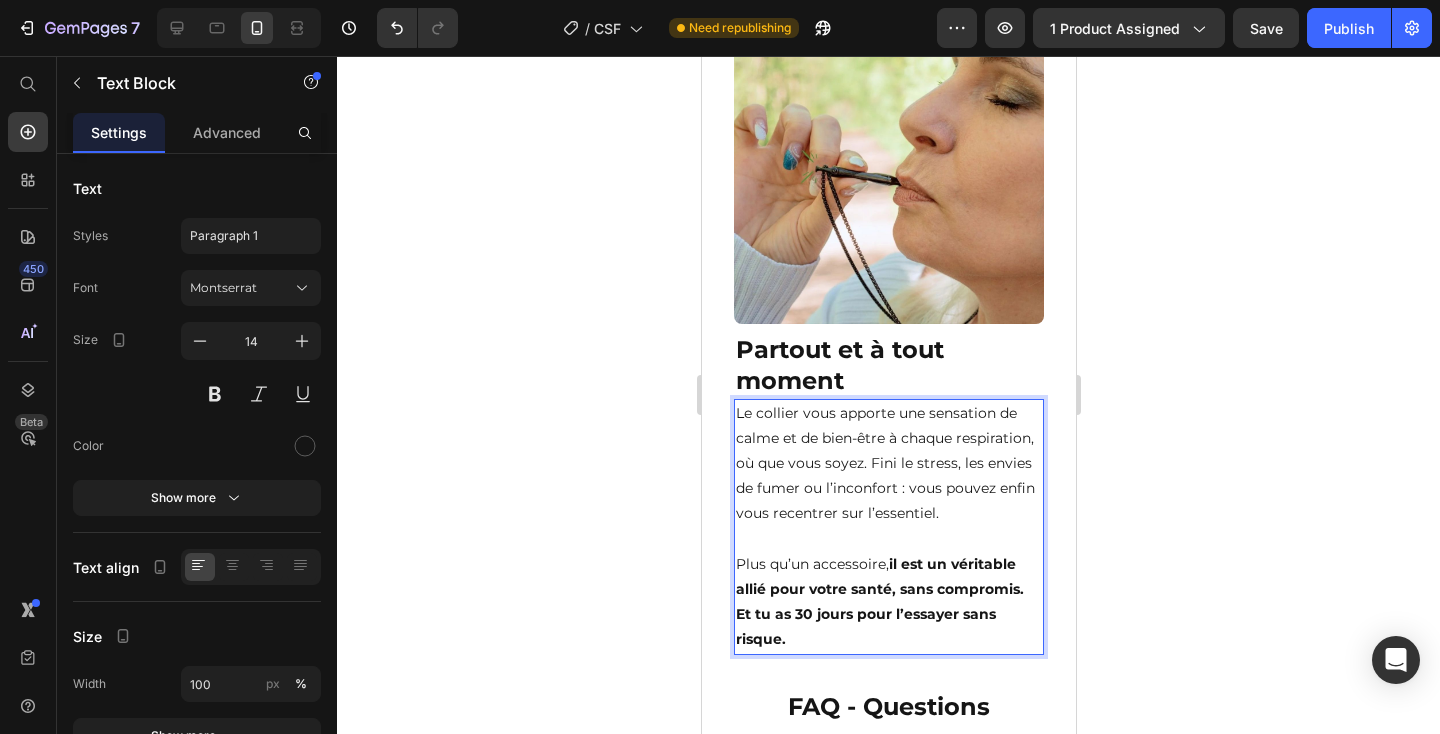 click on "il est un véritable allié pour votre santé, sans compromis. Et tu as 30 jours pour l’essayer sans risque." at bounding box center [879, 602] 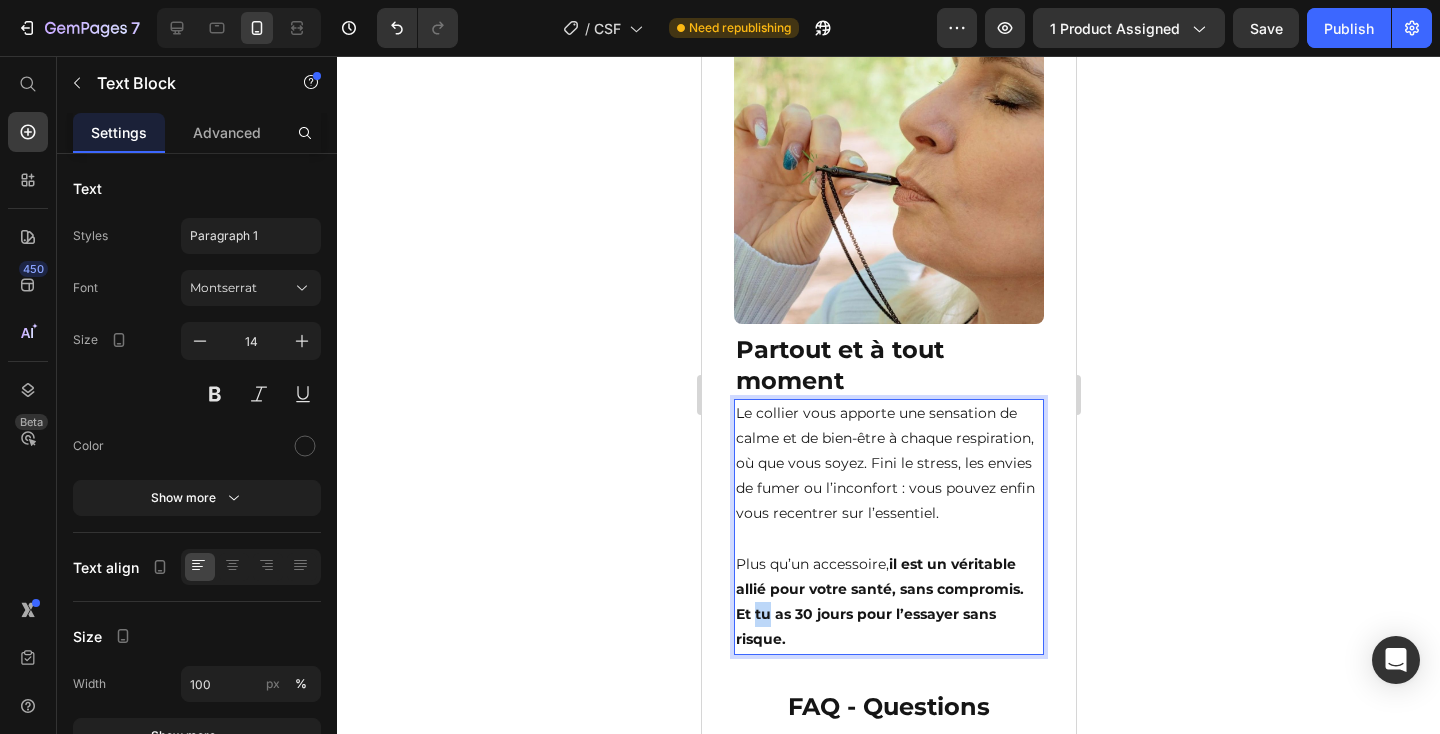click on "il est un véritable allié pour votre santé, sans compromis. Et tu as 30 jours pour l’essayer sans risque." at bounding box center (879, 602) 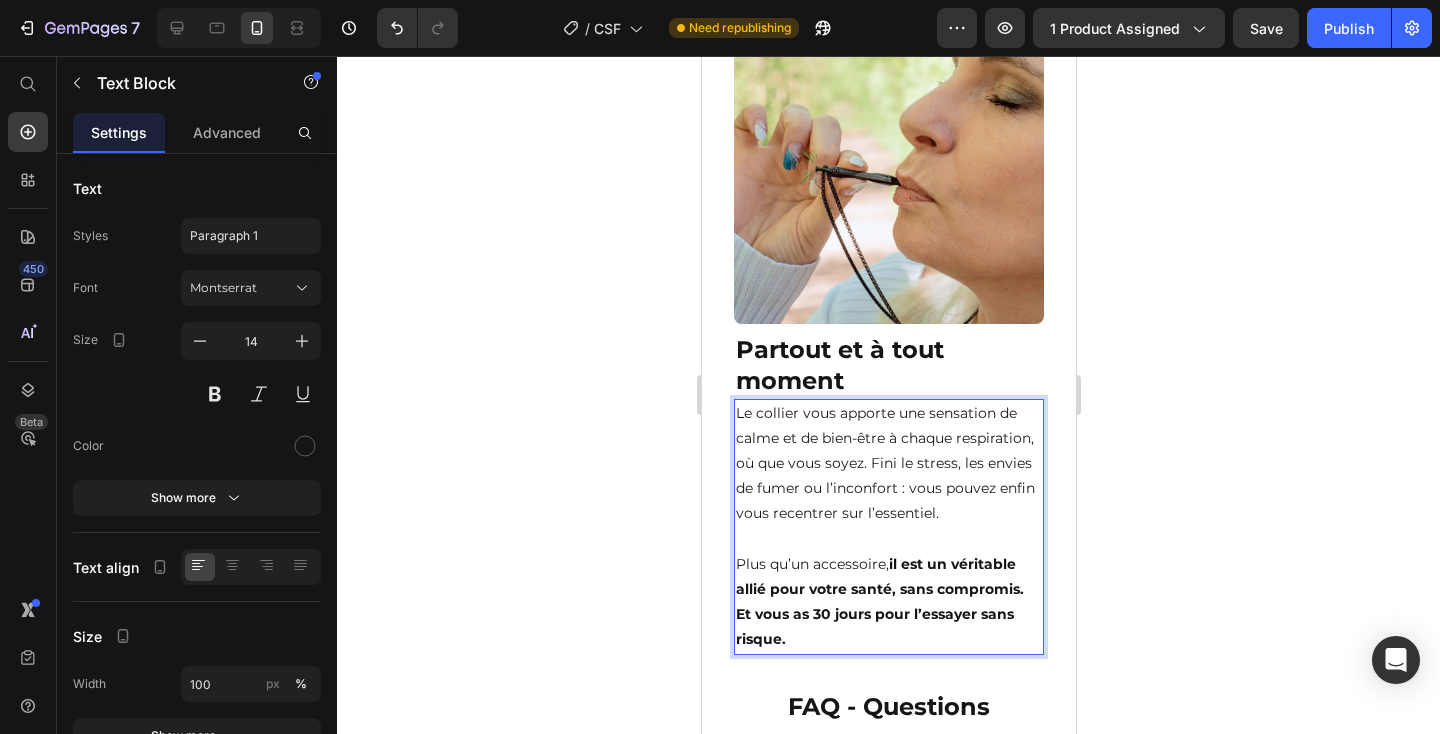 click on "il est un véritable allié pour votre santé, sans compromis. Et vous as 30 jours pour l’essayer sans risque." at bounding box center (879, 602) 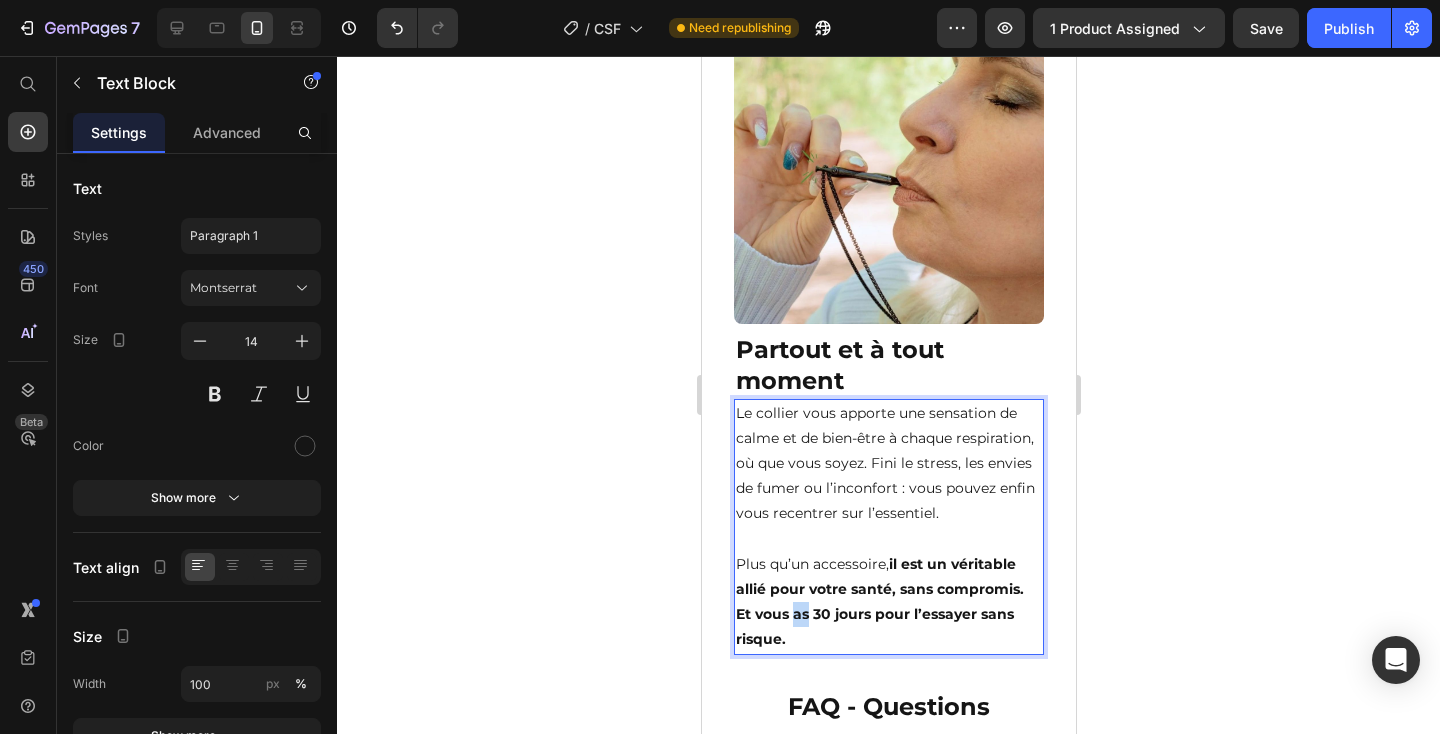 click on "il est un véritable allié pour votre santé, sans compromis. Et vous as 30 jours pour l’essayer sans risque." at bounding box center (879, 602) 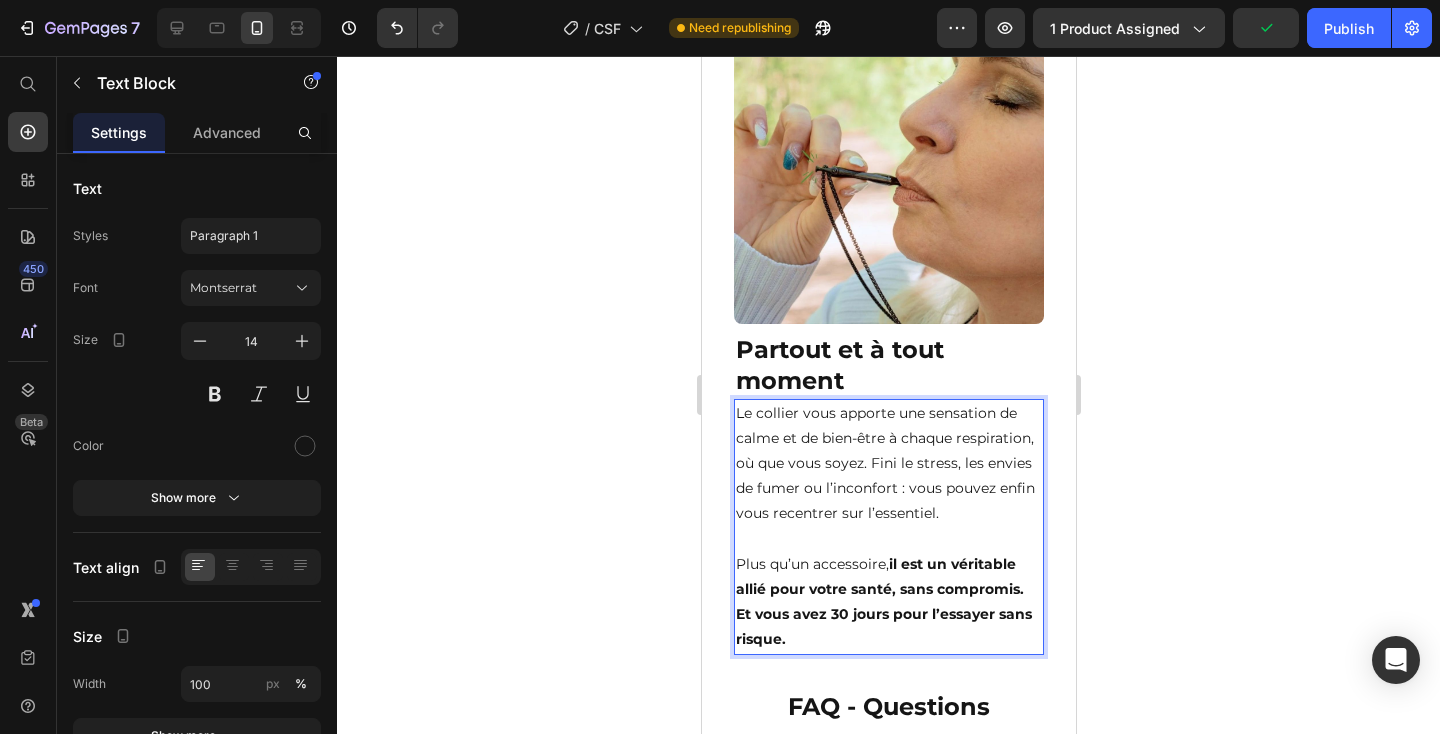 scroll, scrollTop: 3909, scrollLeft: 0, axis: vertical 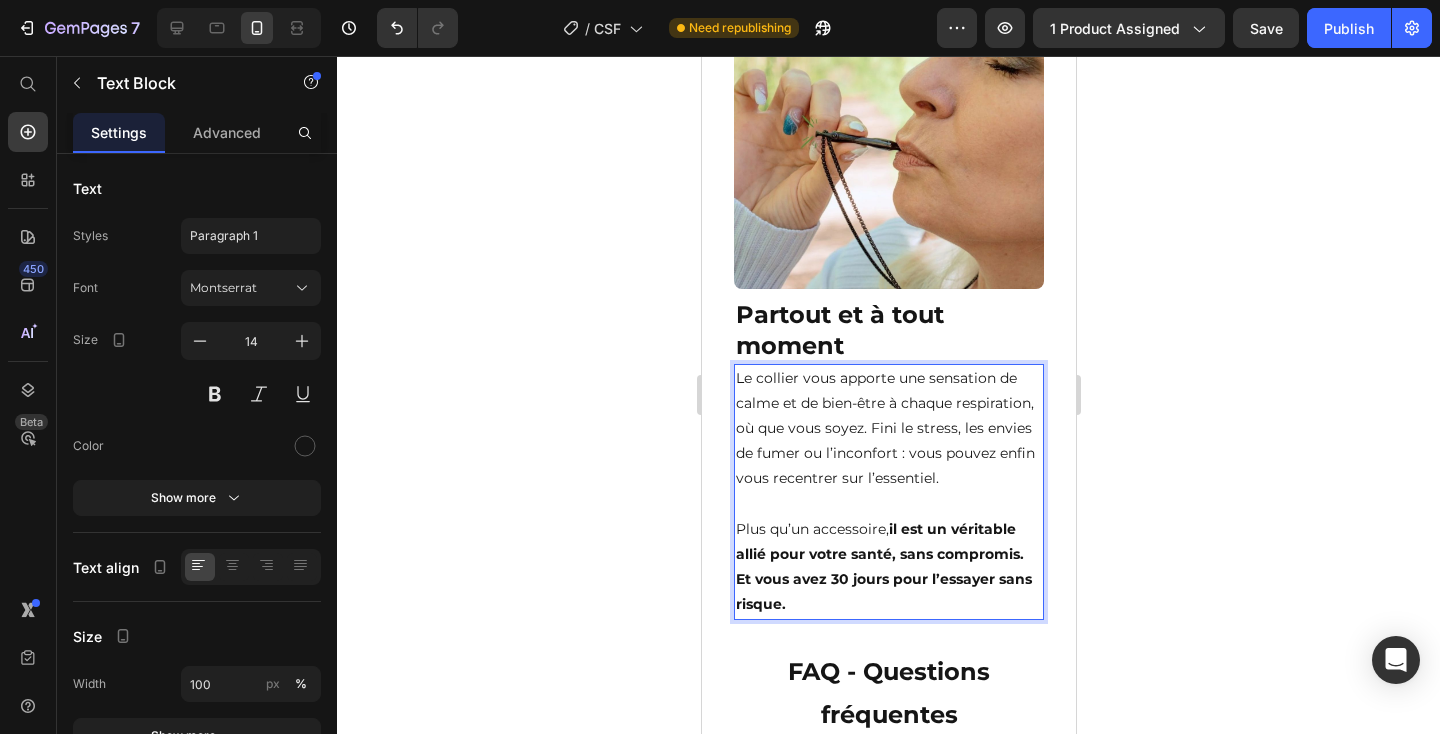 click on "Plus qu’un accessoire, il est un véritable allié pour votre santé, sans compromis. Et vous avez 30 jours pour l’essayer sans risque." at bounding box center (888, 555) 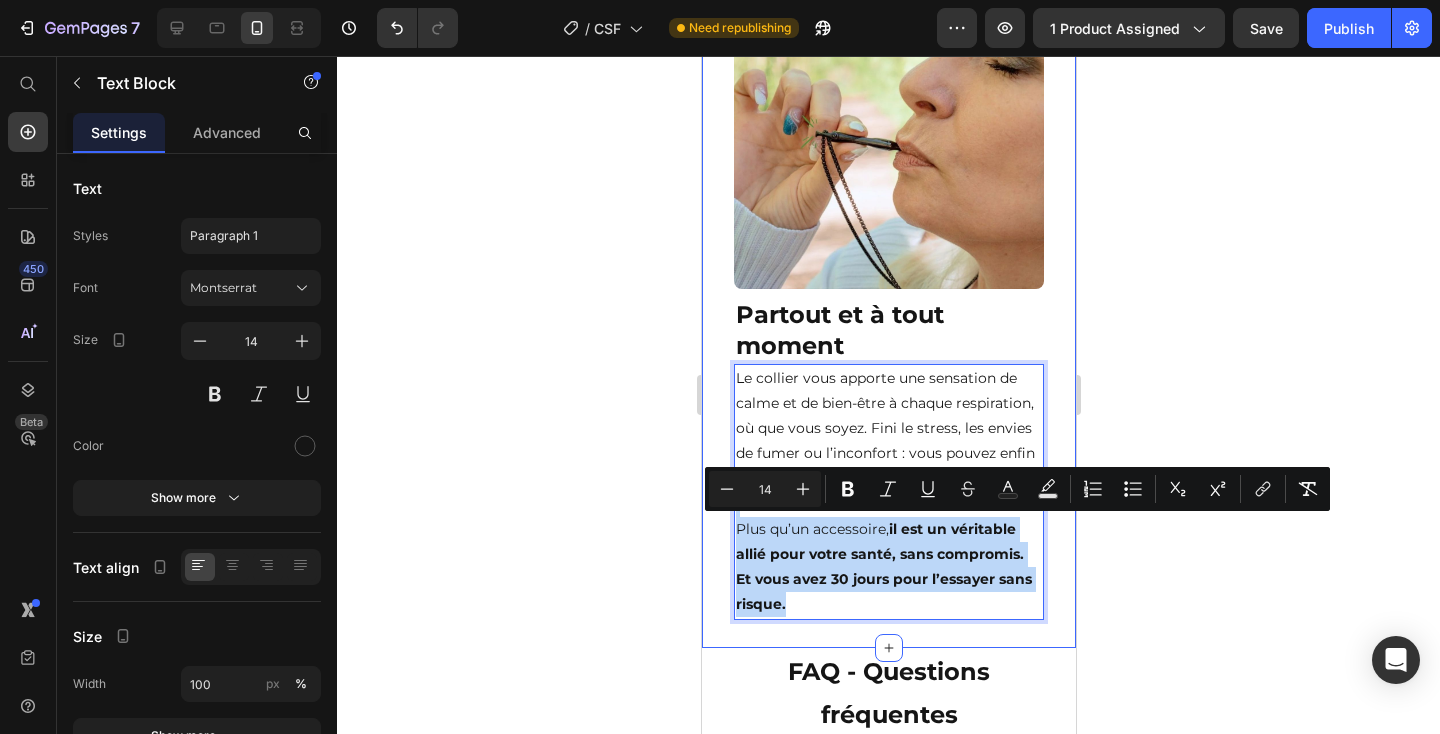drag, startPoint x: 813, startPoint y: 611, endPoint x: 710, endPoint y: 500, distance: 151.42654 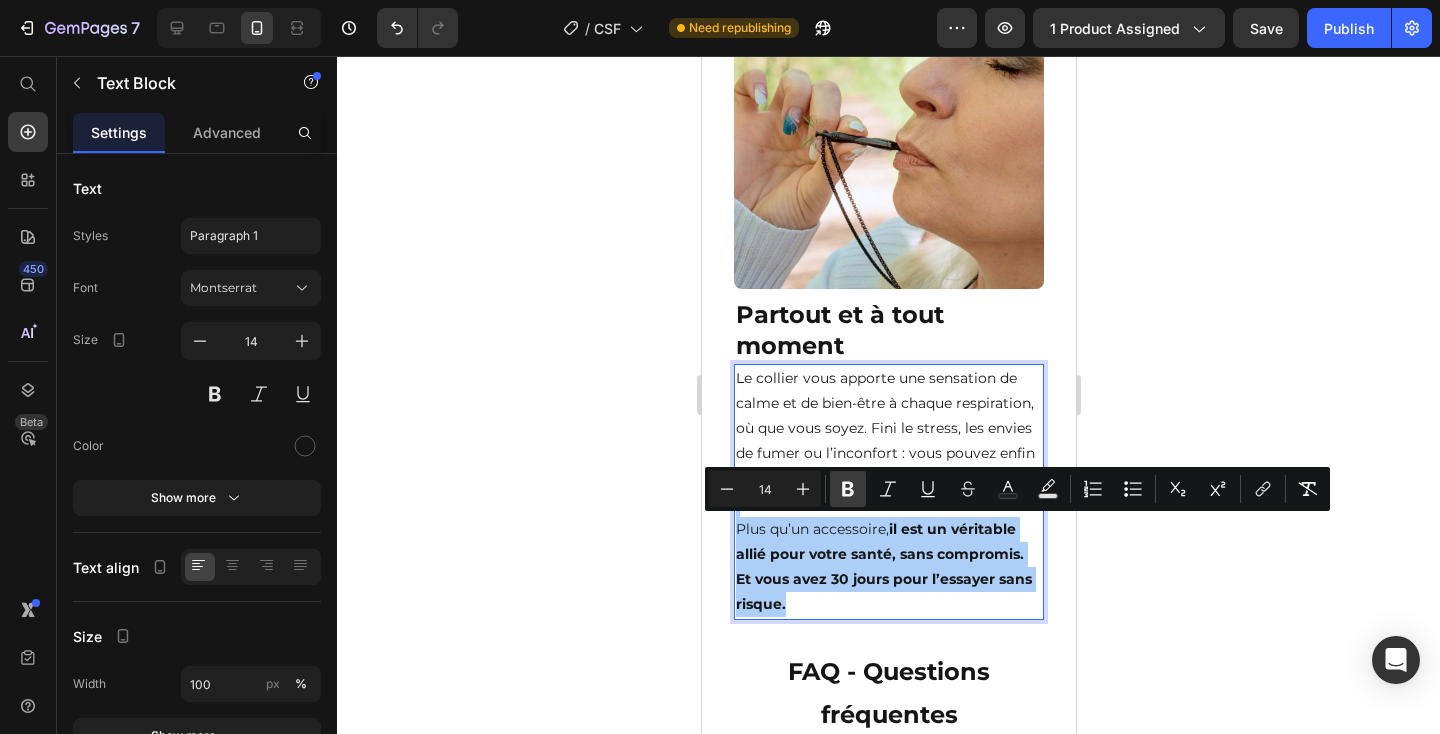 click 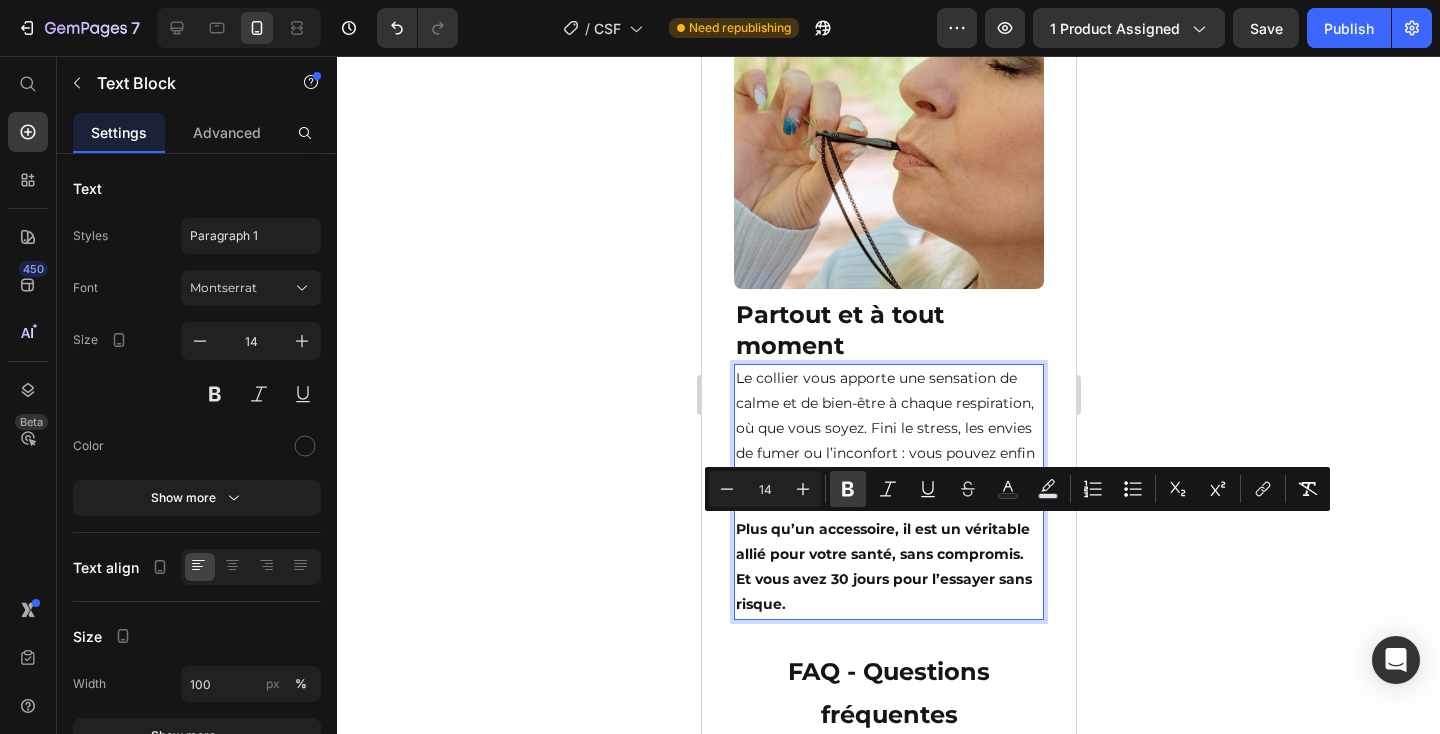 click 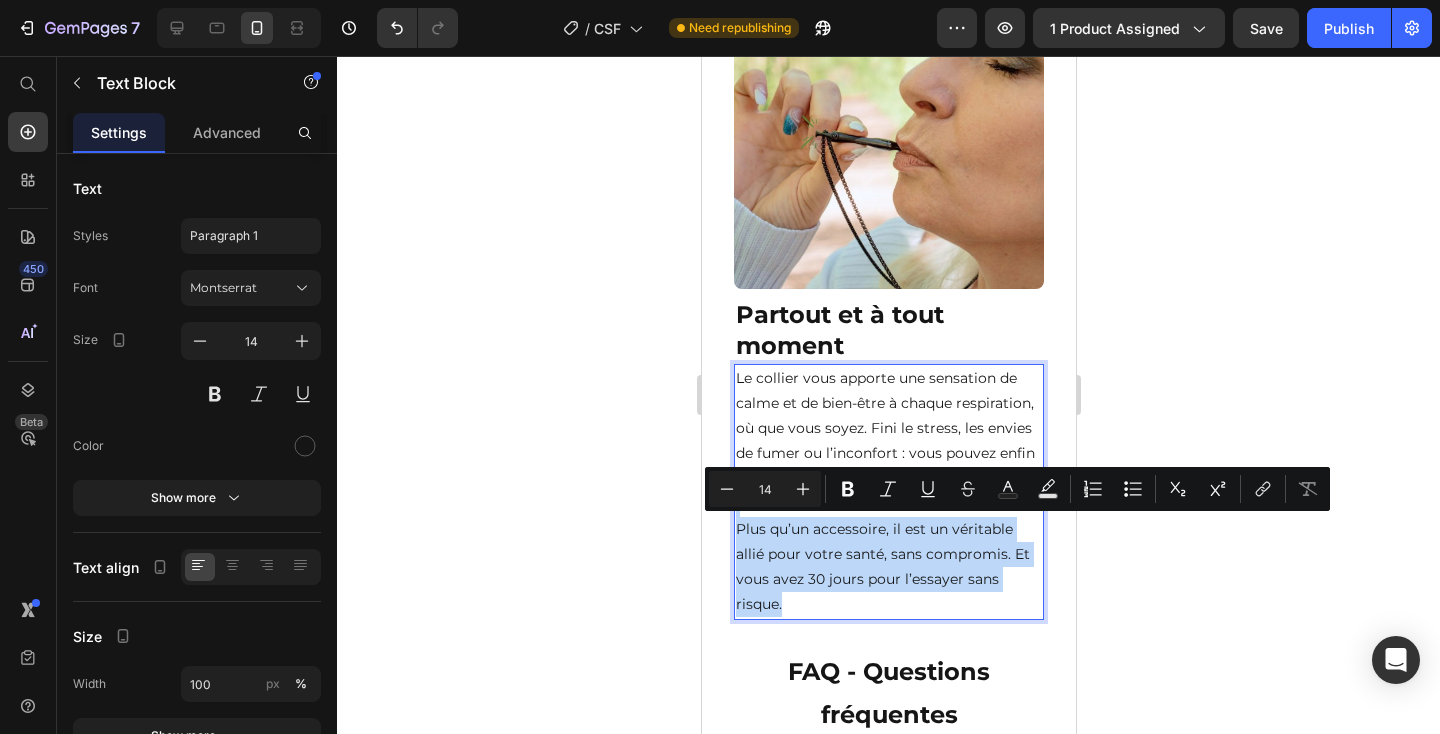 click on "Plus qu’un accessoire, il est un véritable allié pour votre santé, sans compromis. Et vous avez 30 jours pour l’essayer sans risque." at bounding box center (888, 555) 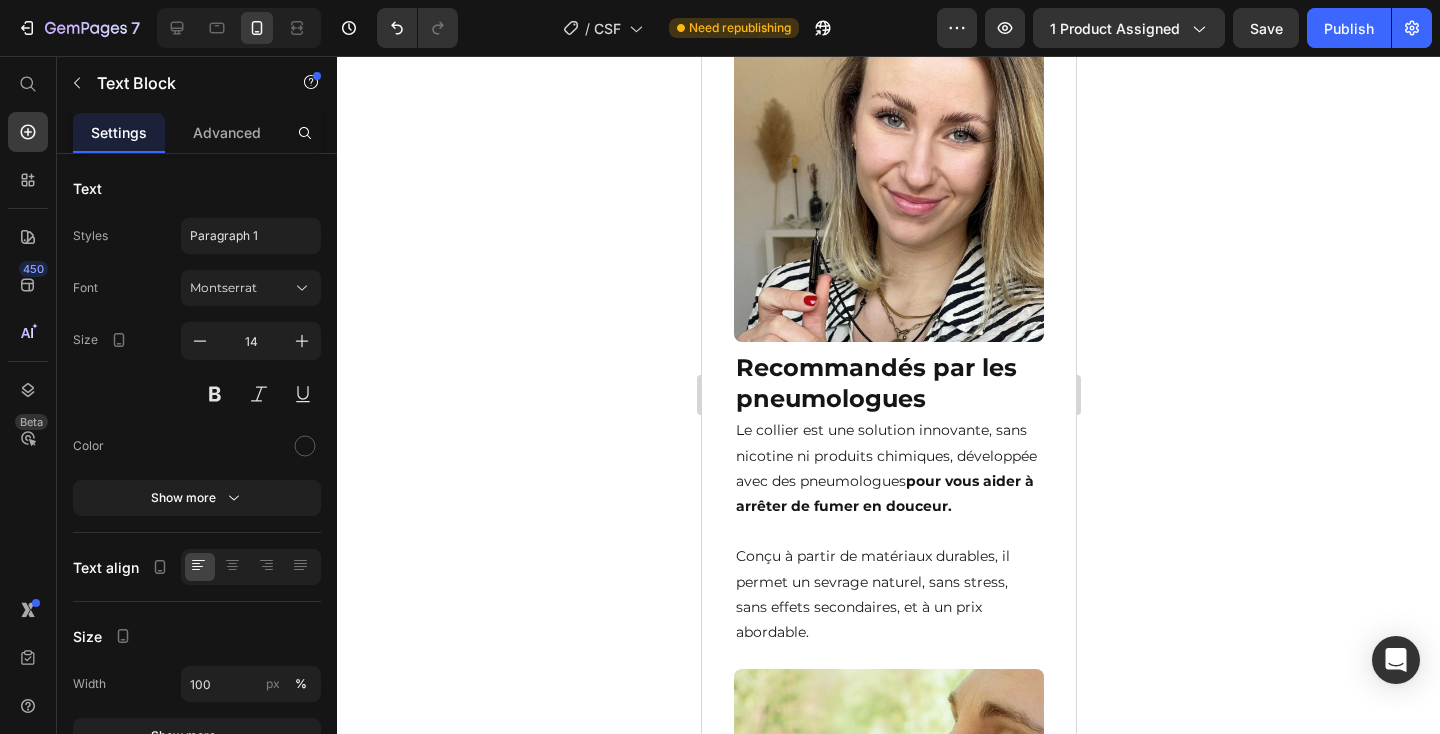 scroll, scrollTop: 3310, scrollLeft: 0, axis: vertical 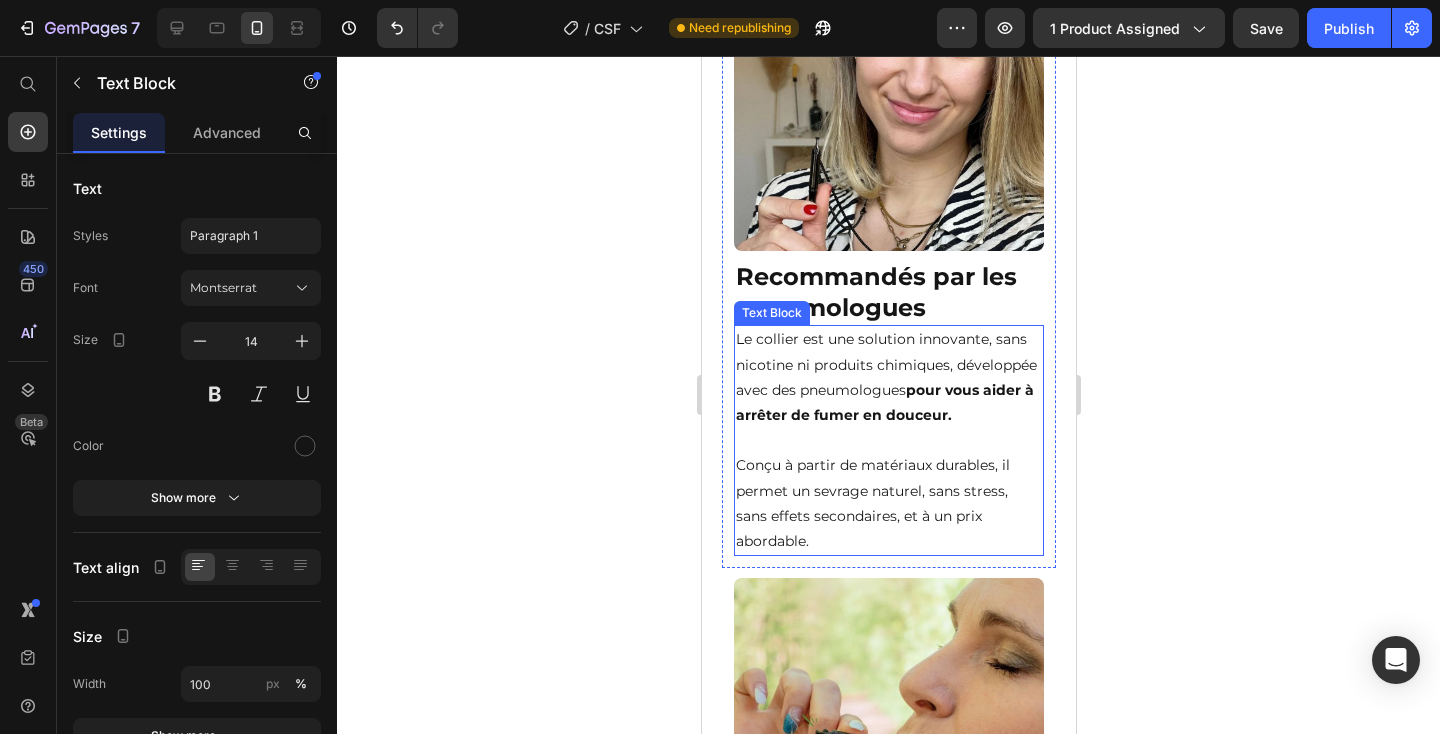 click on "Le collier est une solution innovante, sans nicotine ni produits chimiques, développée avec des pneumologues pour vous aider à arrêter de fumer en douceur." at bounding box center [888, 377] 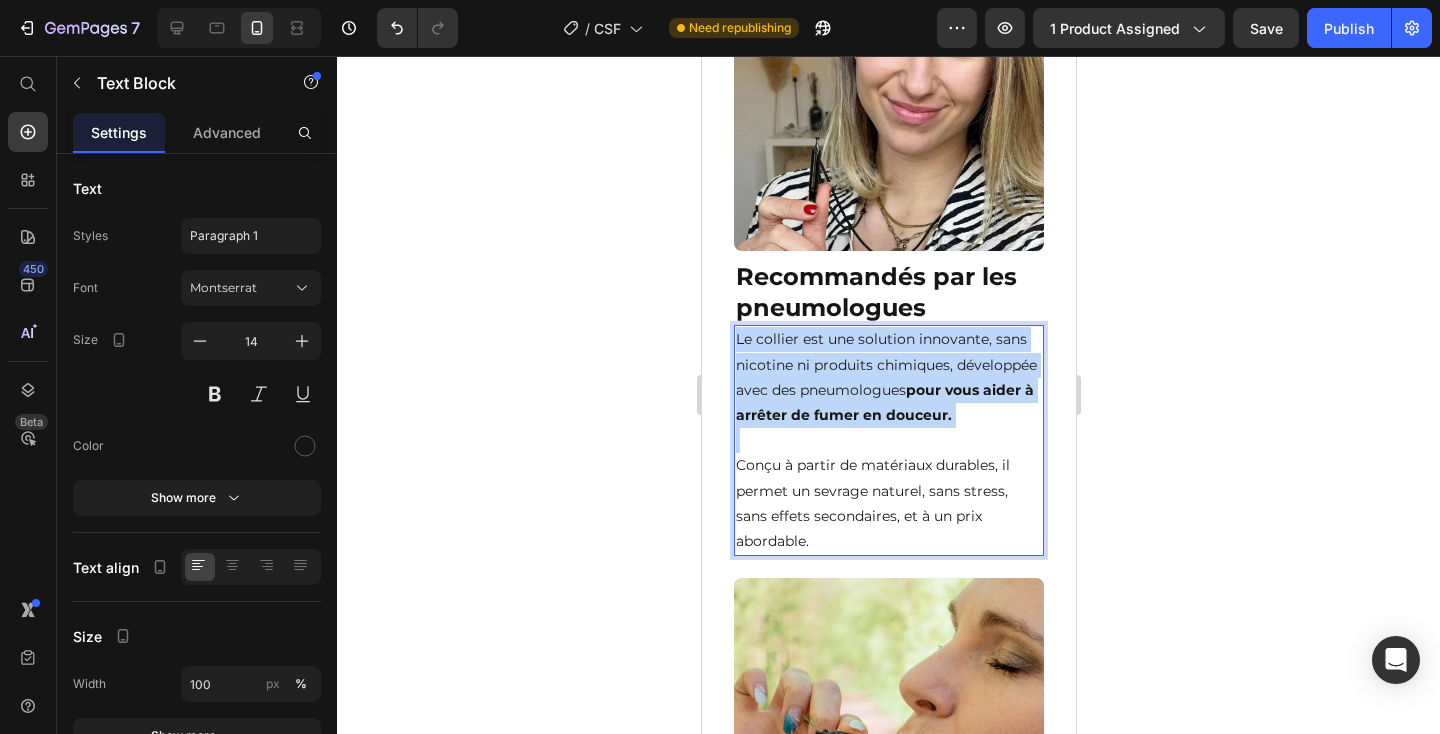 drag, startPoint x: 956, startPoint y: 424, endPoint x: 735, endPoint y: 348, distance: 233.7028 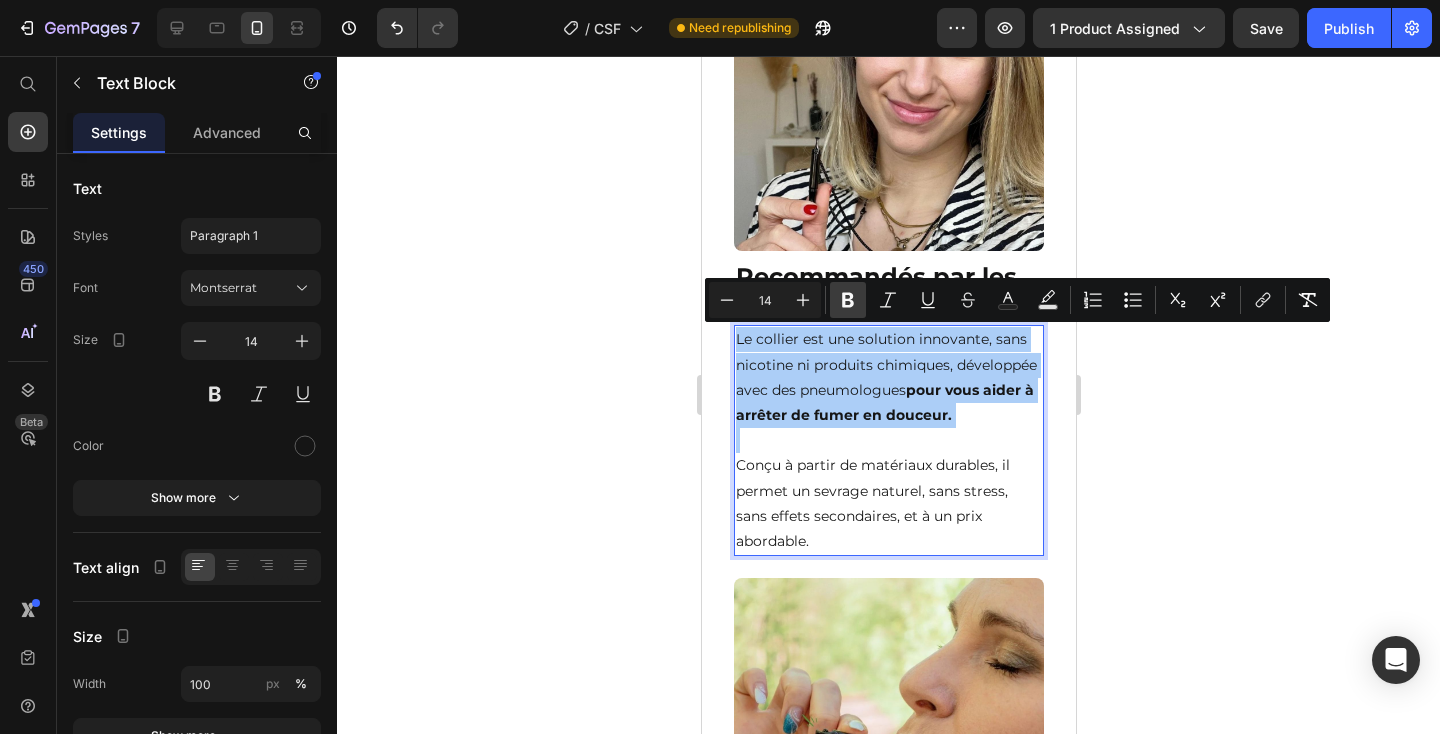 click 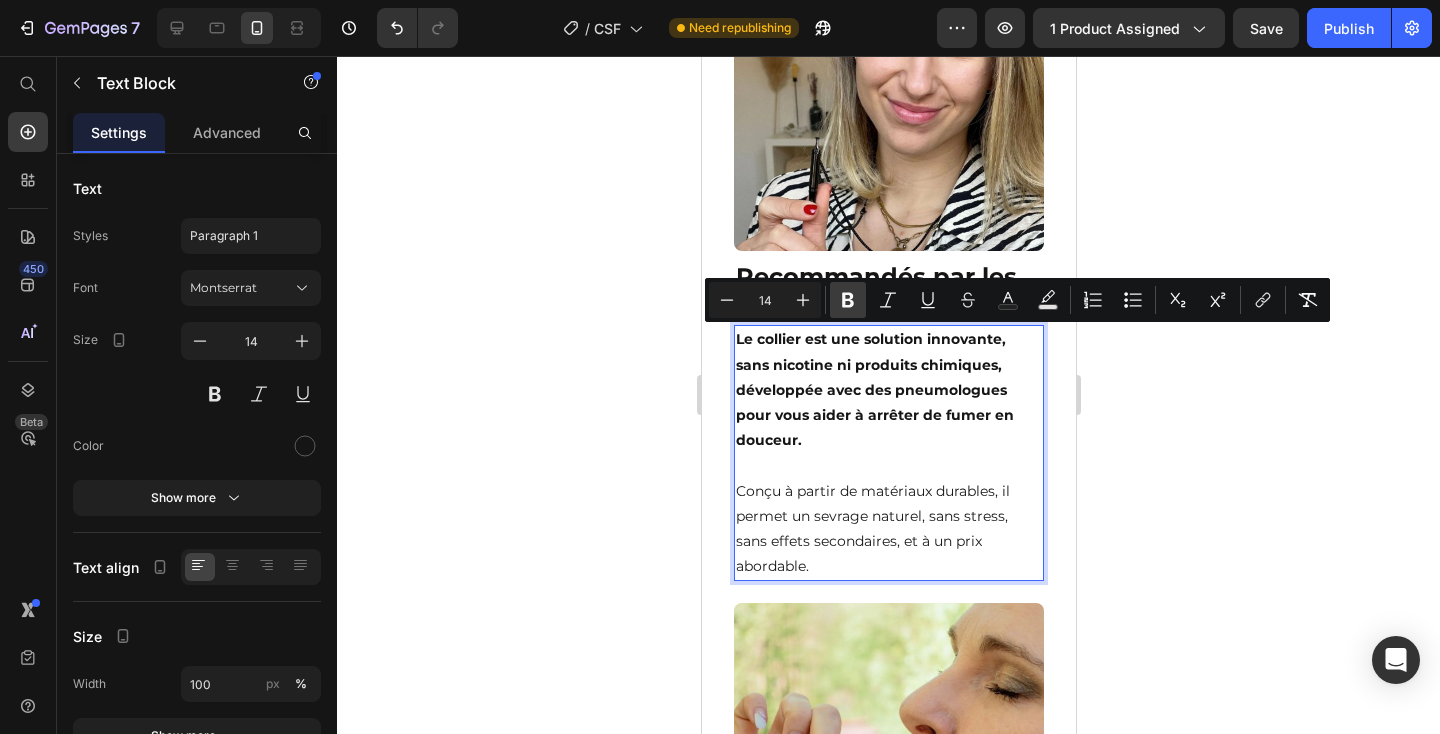 click 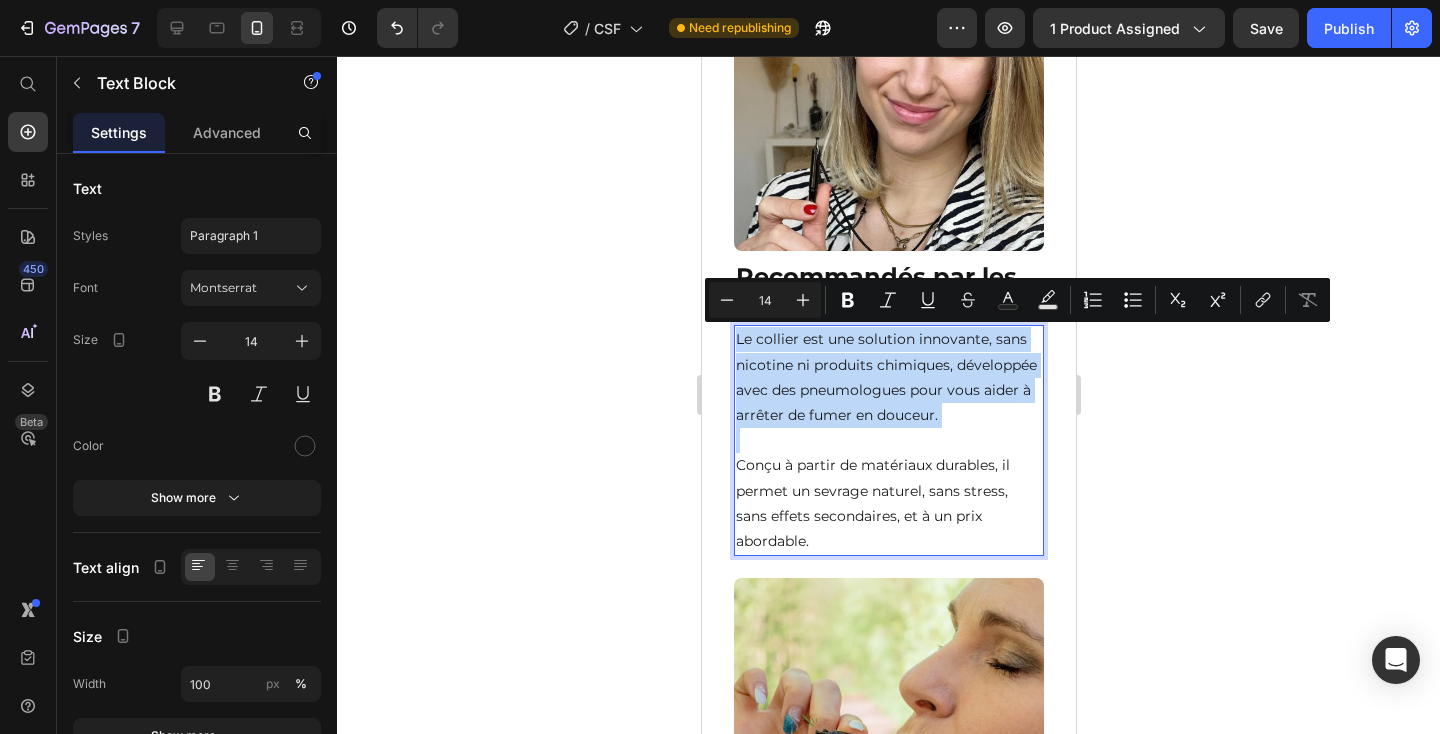 click on "Conçu à partir de matériaux durables, il permet un sevrage naturel, sans stress, sans effets secondaires, et à un prix abordable." at bounding box center [888, 491] 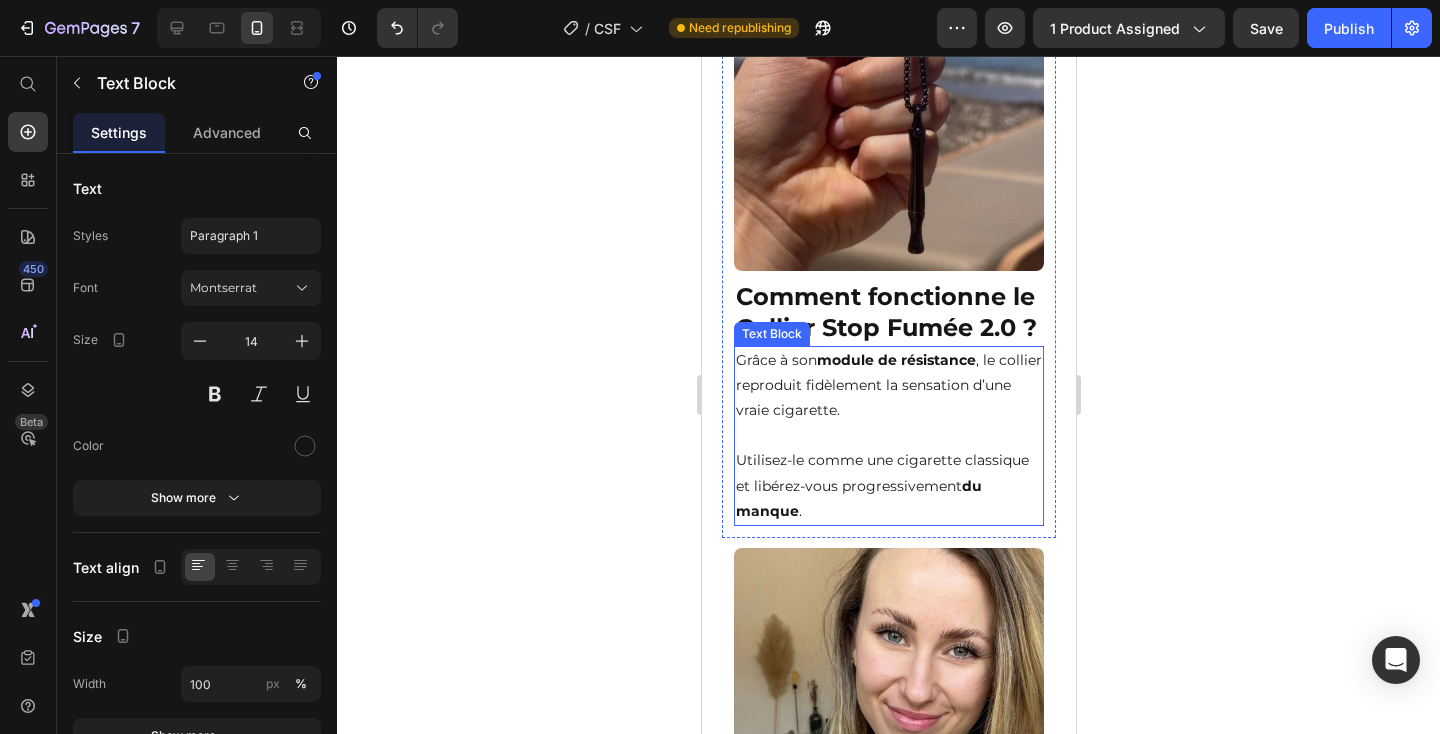 scroll, scrollTop: 2704, scrollLeft: 0, axis: vertical 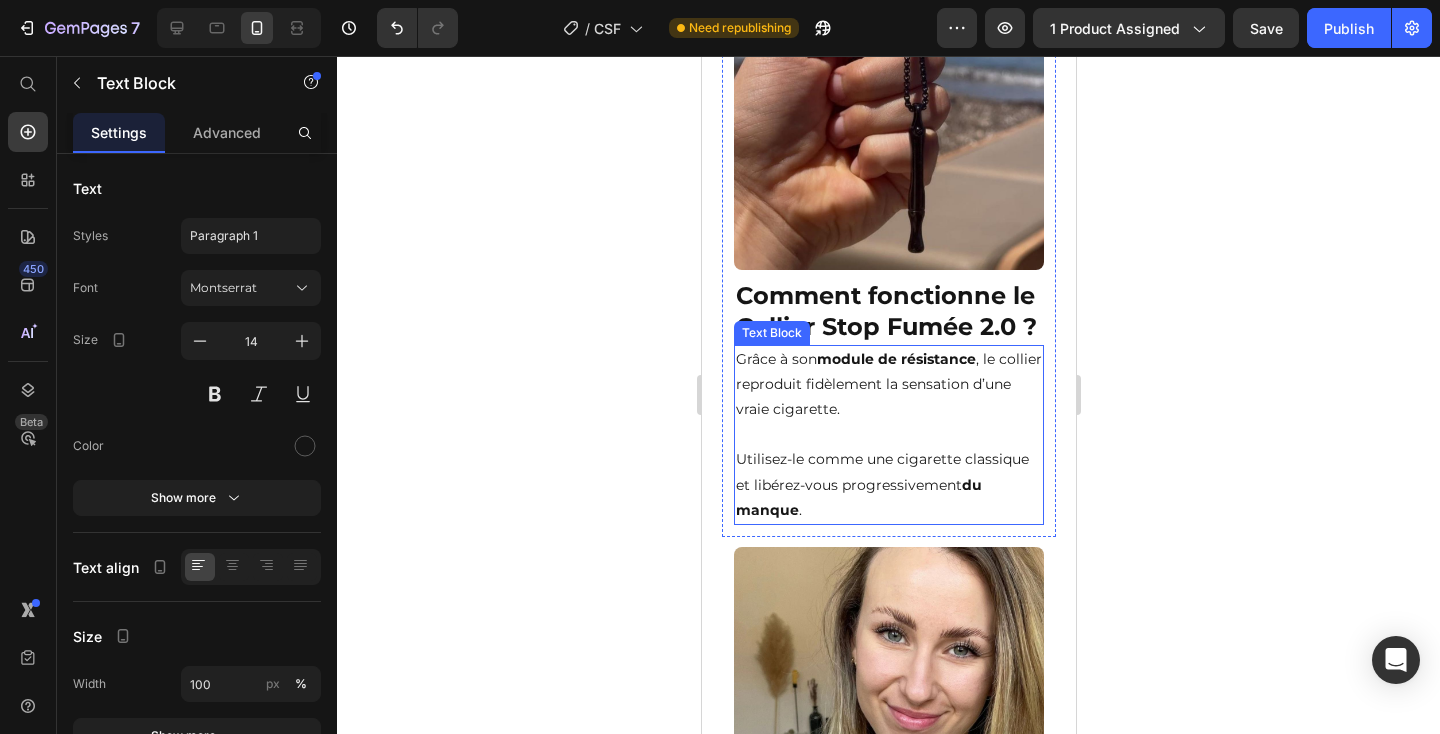 click on "⁠⁠⁠⁠⁠⁠⁠ Utilisez-le comme une cigarette classique et libérez-vous progressivement  du manque ." at bounding box center (888, 472) 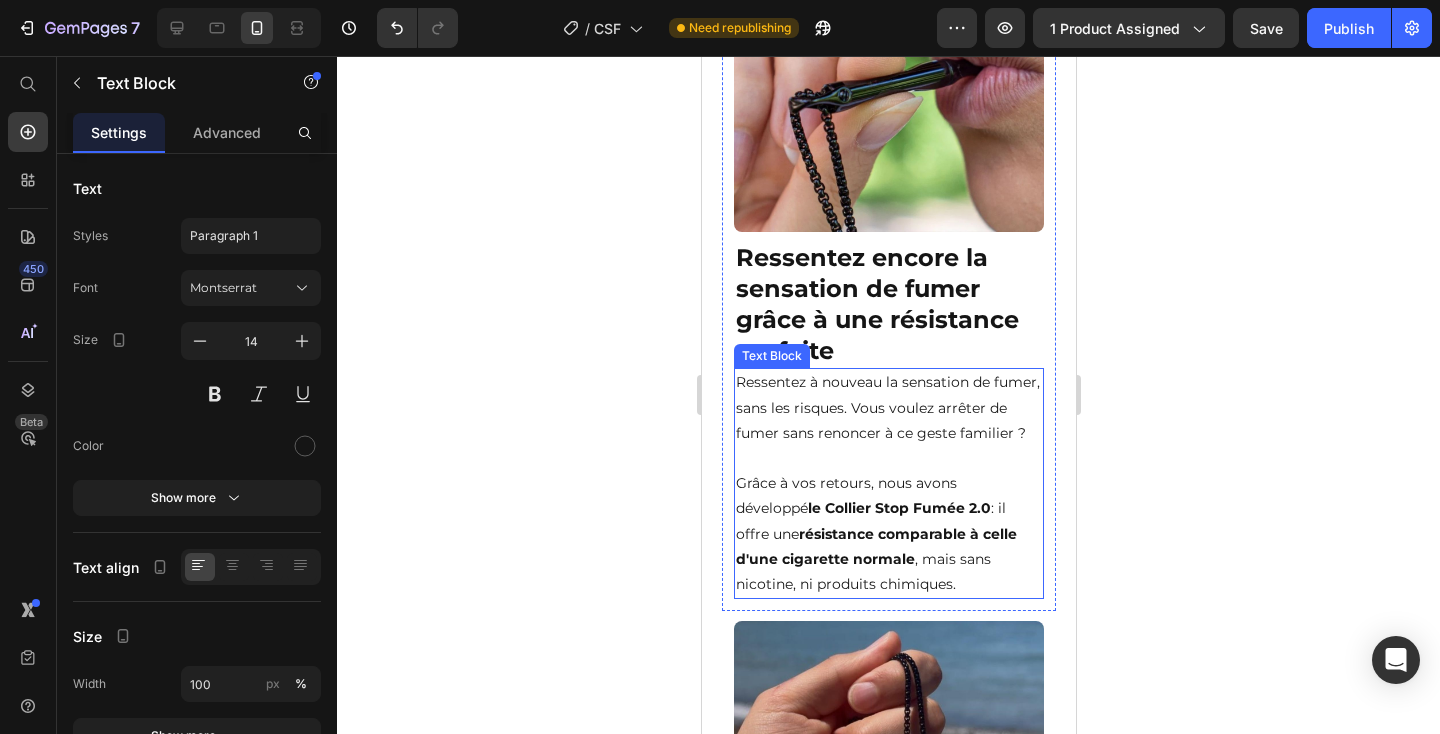 scroll, scrollTop: 2058, scrollLeft: 0, axis: vertical 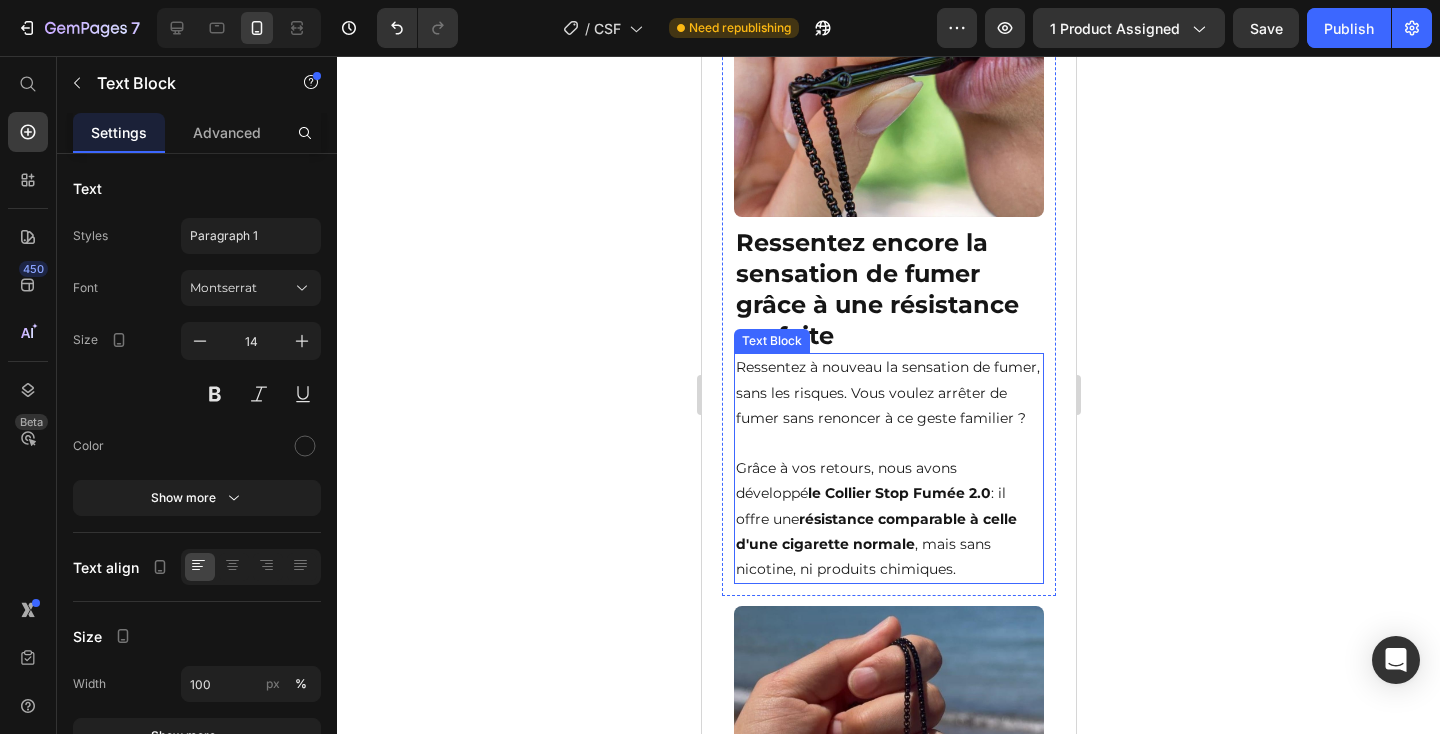 click on "Ressentez à nouveau la sensation de fumer, sans les risques. Vous voulez arrêter de fumer sans renoncer à ce geste familier ?" at bounding box center [888, 393] 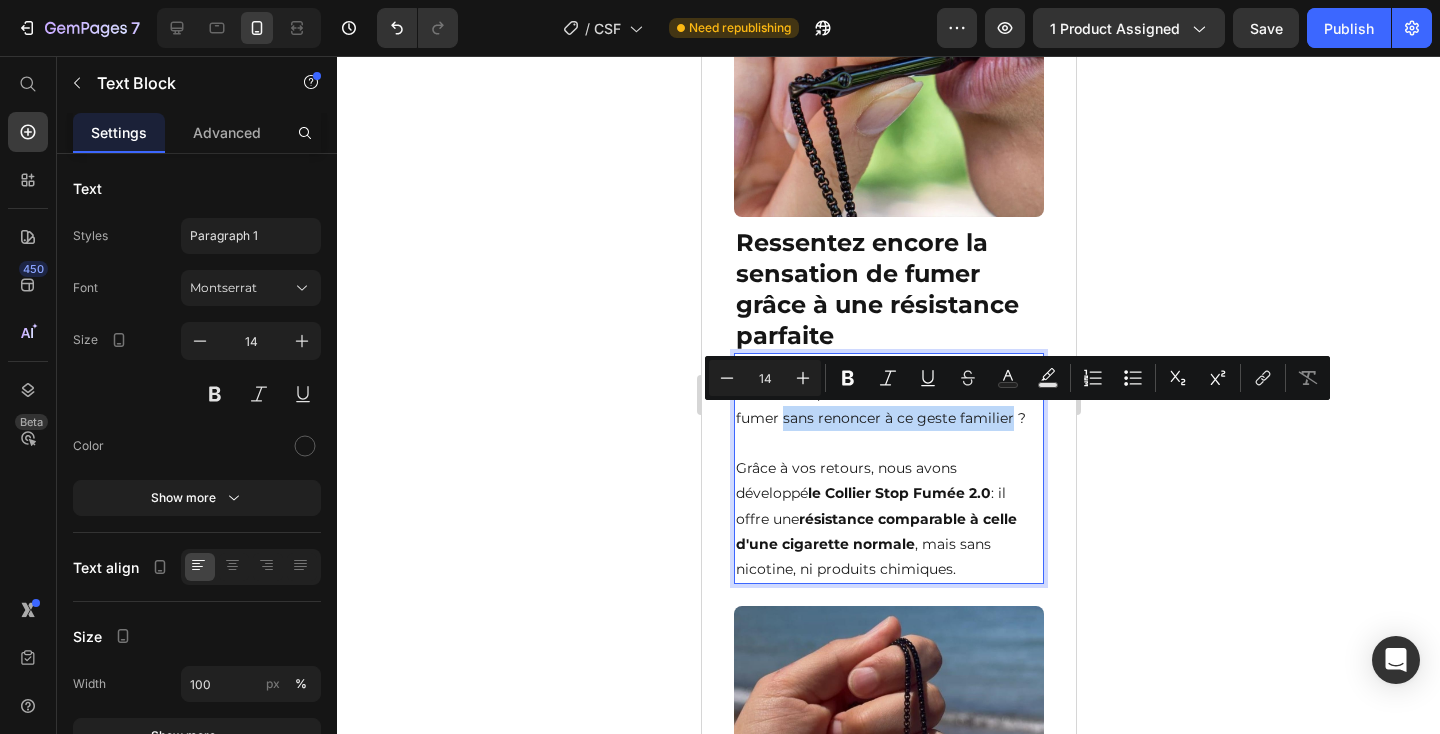drag, startPoint x: 783, startPoint y: 416, endPoint x: 1012, endPoint y: 424, distance: 229.1397 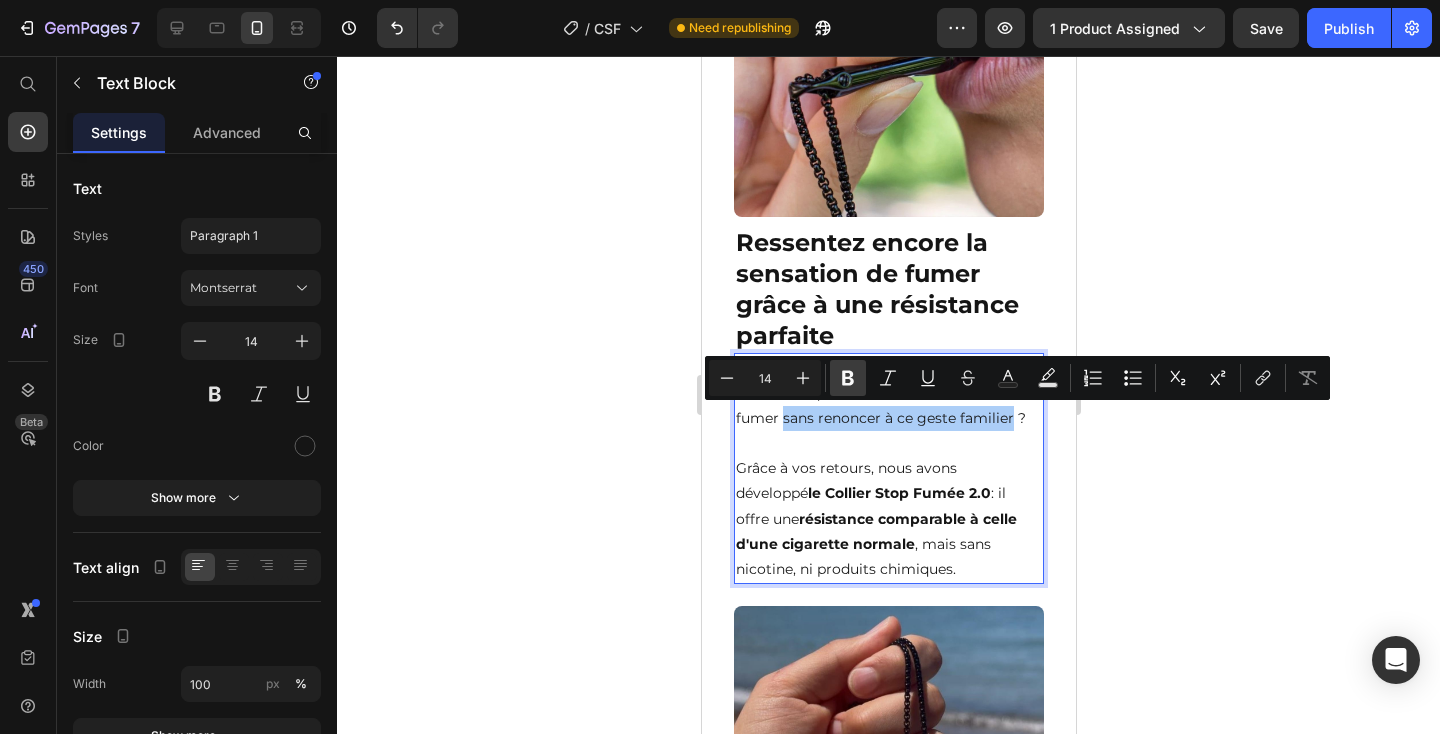 click 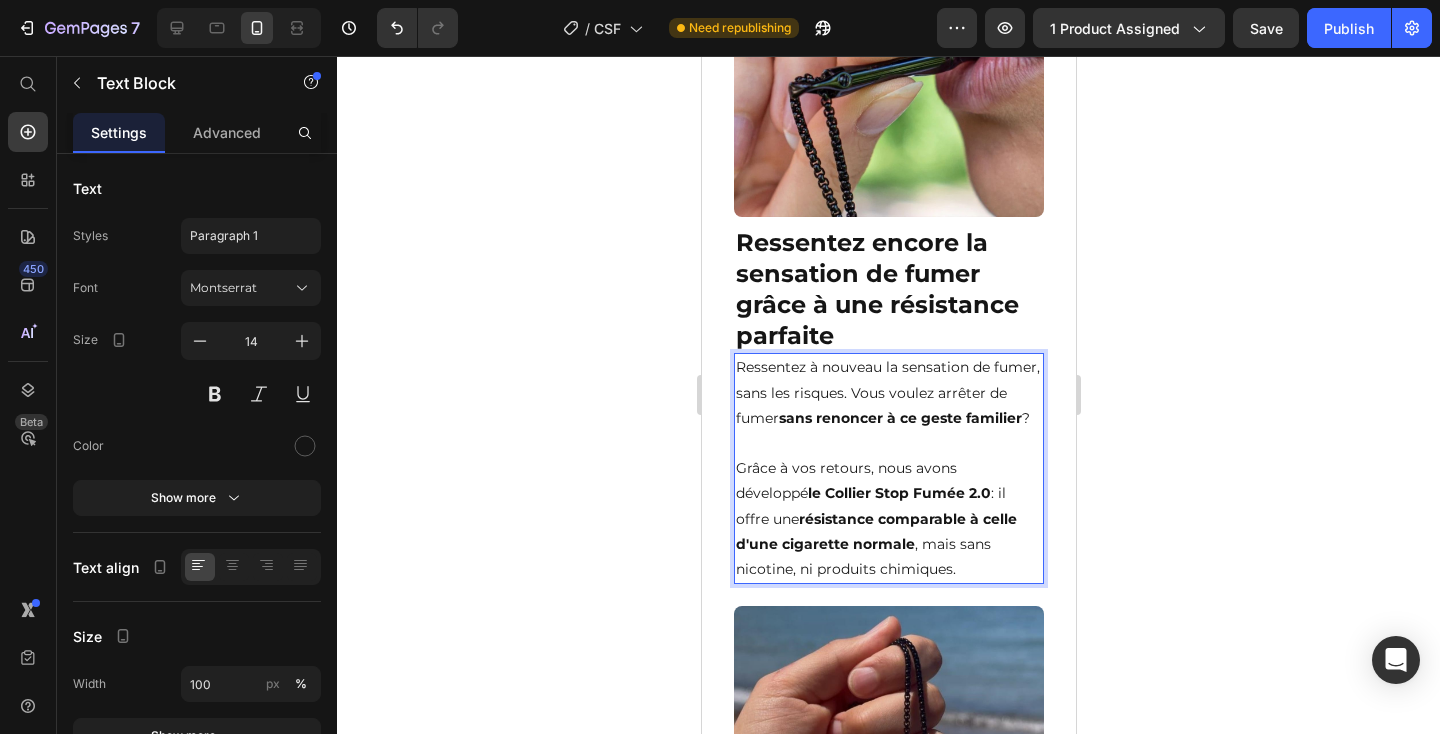 click on "Grâce à vos retours, nous avons développé  le Collier Stop Fumée 2.0  : il offre une  résistance comparable à celle d'une cigarette normale , mais sans nicotine, ni produits chimiques." at bounding box center (888, 506) 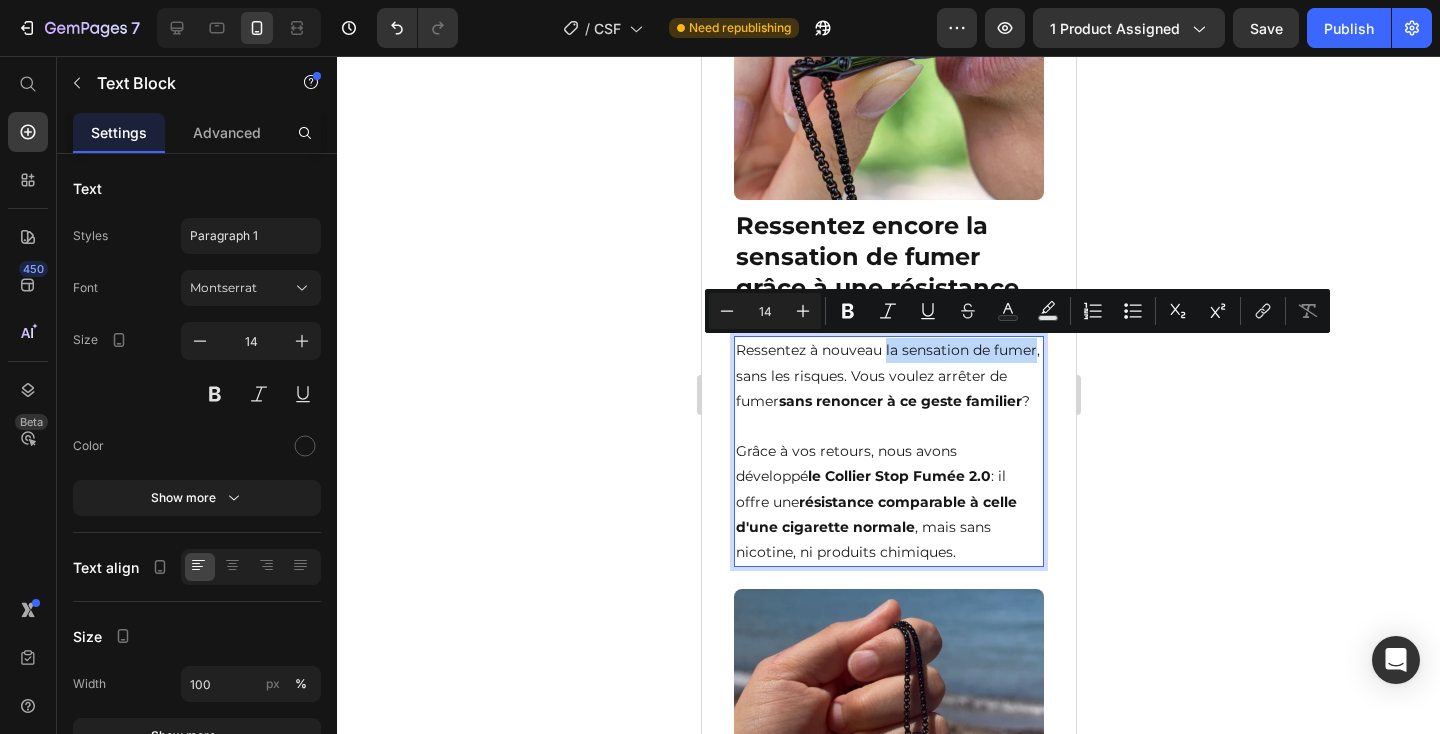 drag, startPoint x: 886, startPoint y: 347, endPoint x: 1038, endPoint y: 358, distance: 152.3975 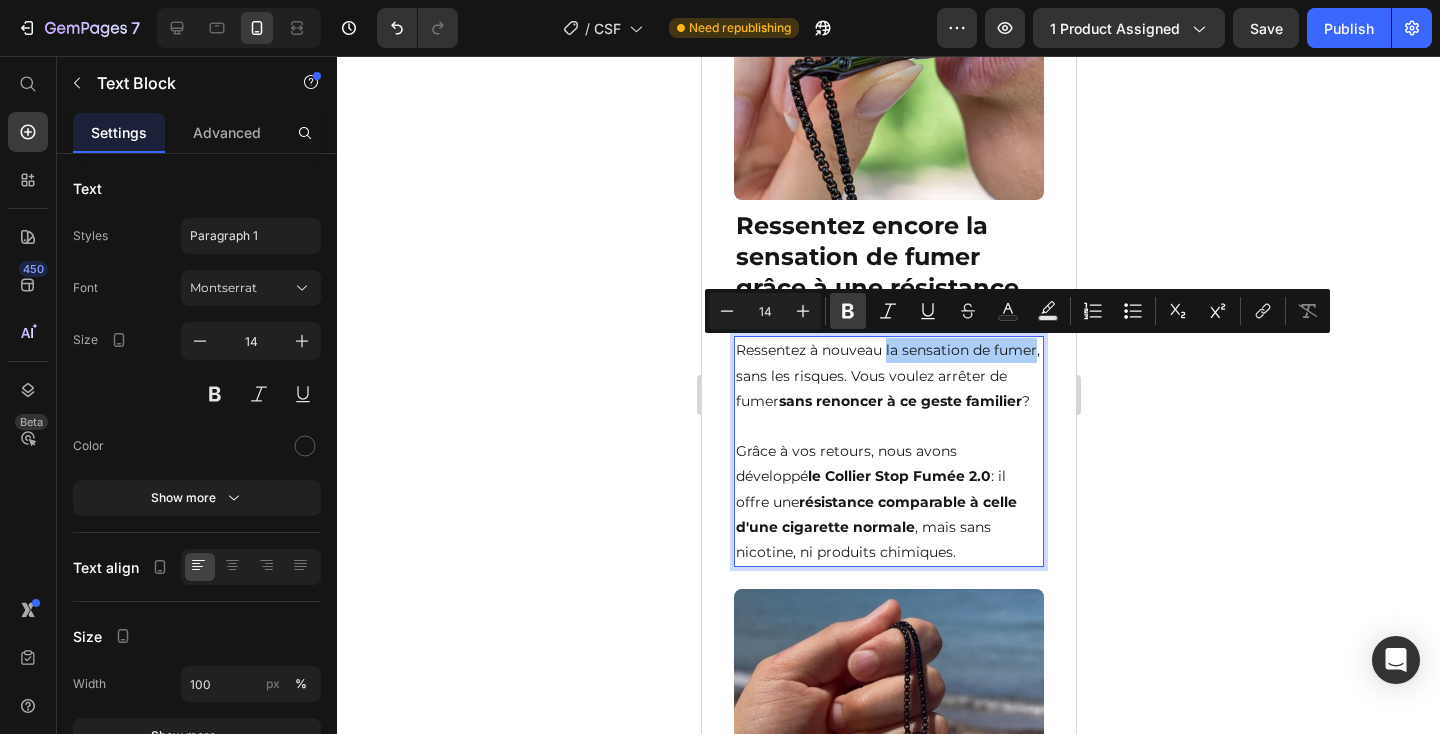 click 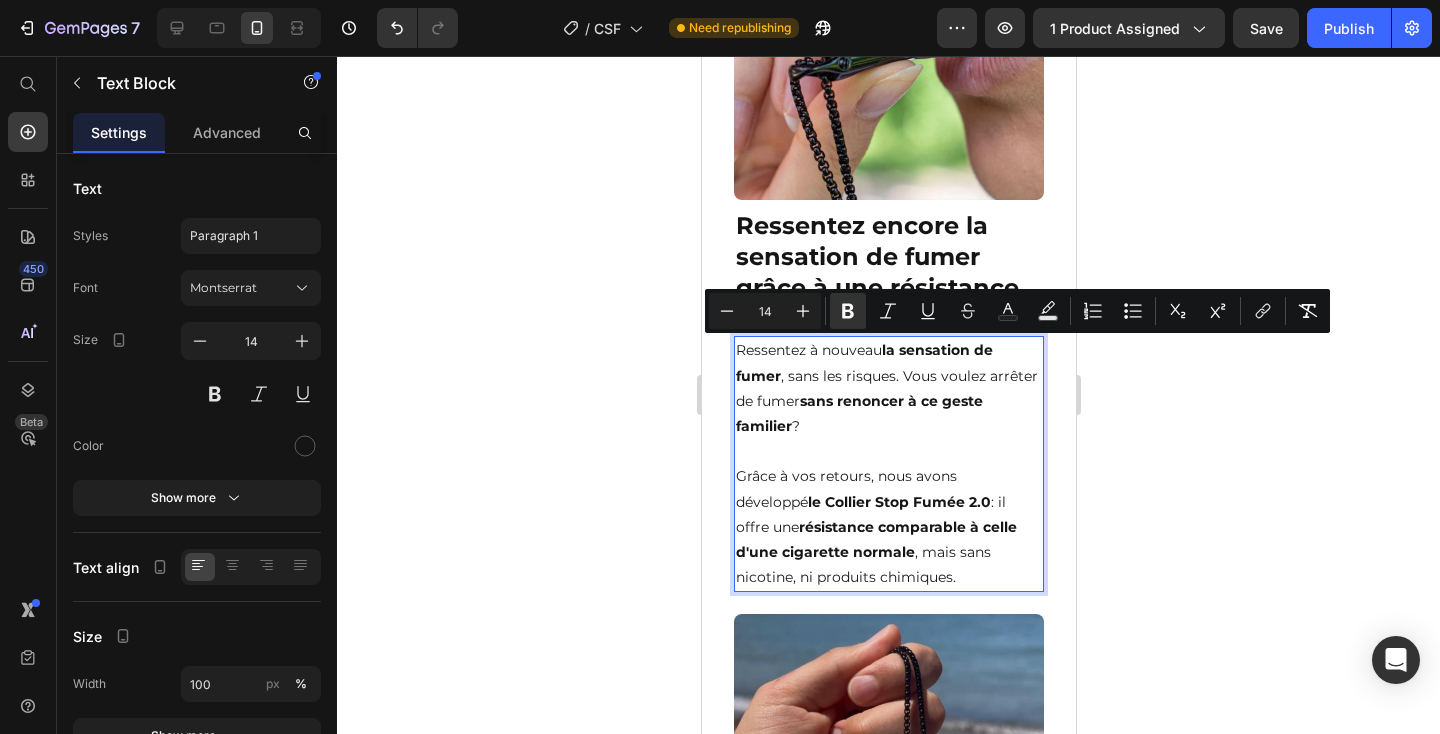 click on "Ressentez à nouveau la sensation de fumer, sans les risques. Vous voulez arrêter de fumer sans renoncer à ce geste familier ?" at bounding box center [888, 388] 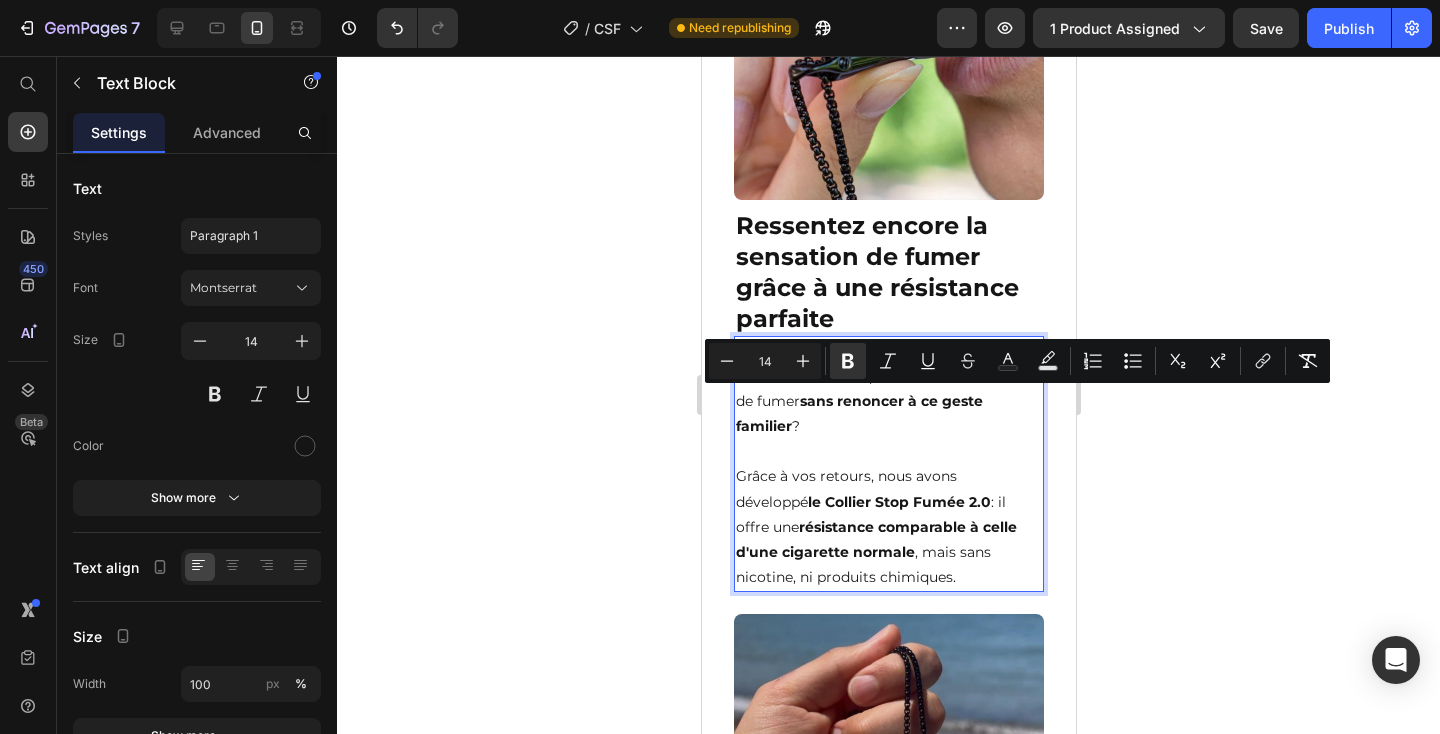 drag, startPoint x: 804, startPoint y: 401, endPoint x: 812, endPoint y: 427, distance: 27.202942 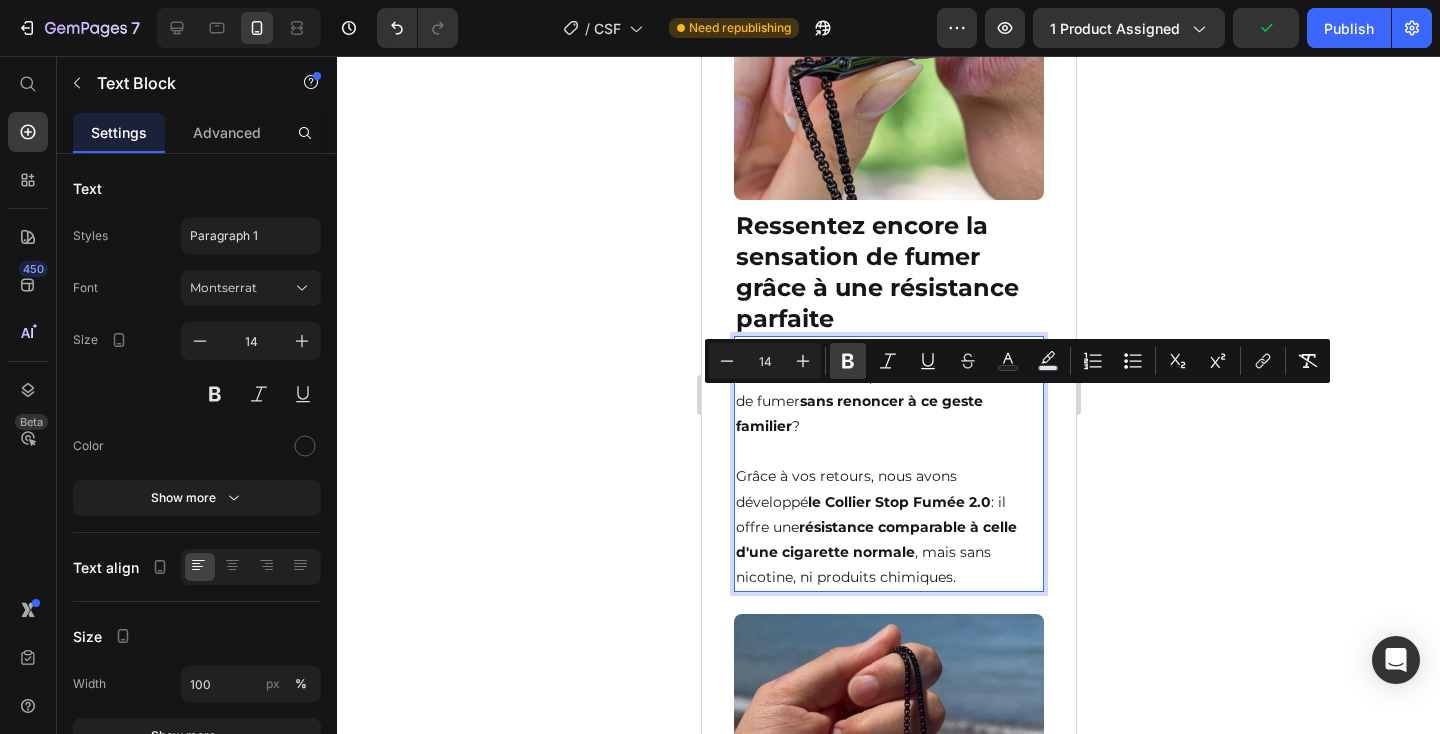 click 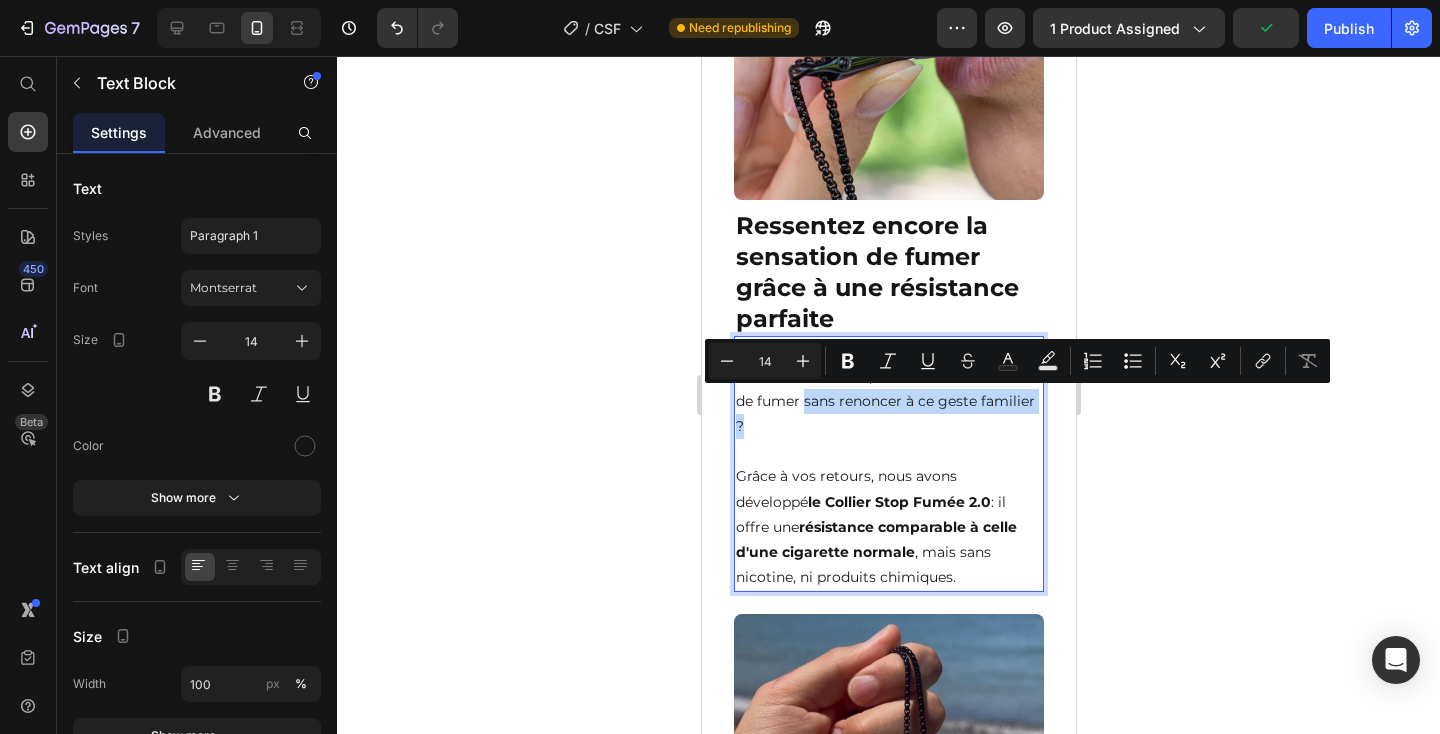 click on "Ressentez à nouveau  la sensation de fumer , sans les risques. Vous voulez arrêter de fumer sans renoncer à ce geste familier ?" at bounding box center (888, 388) 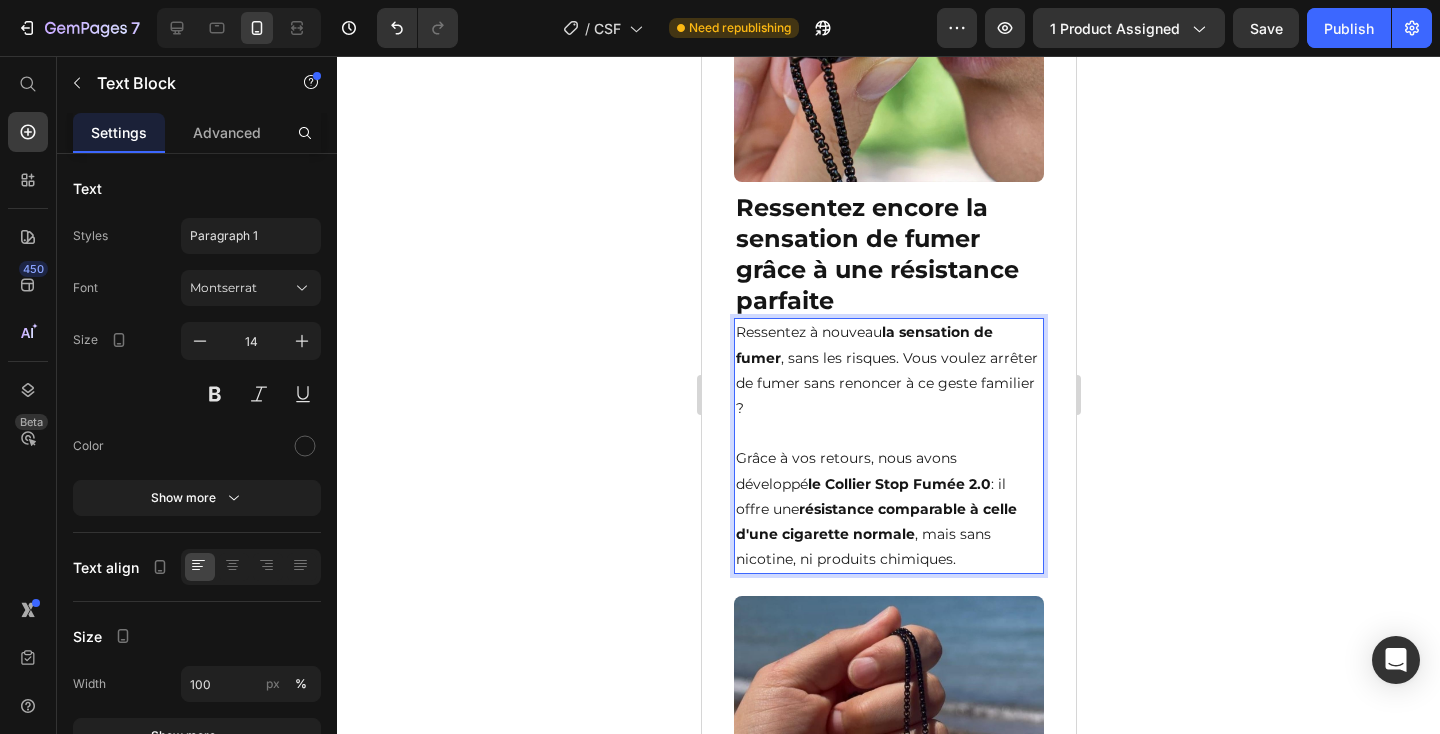 scroll, scrollTop: 2097, scrollLeft: 0, axis: vertical 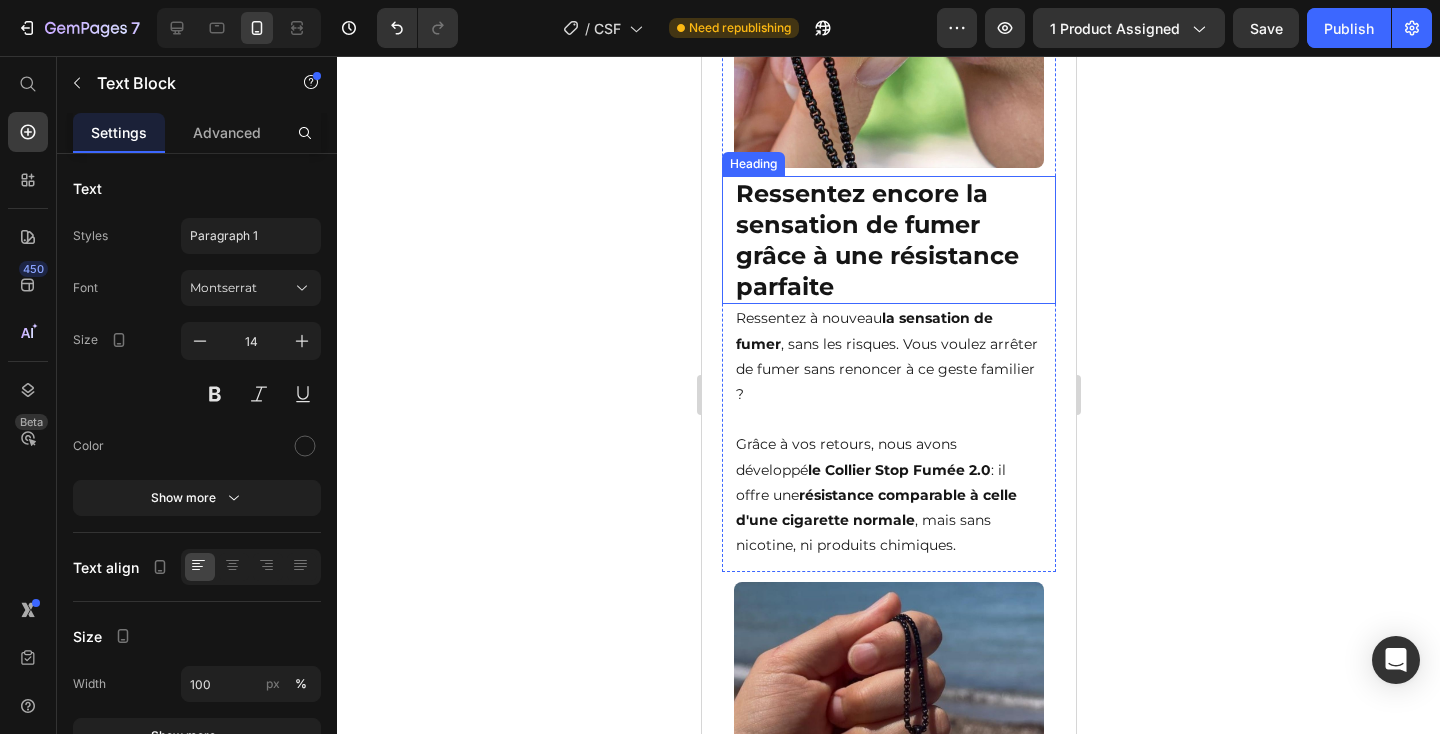 click on "Ressentez encore la sensation de fumer grâce à une résistance parfaite" at bounding box center (888, 240) 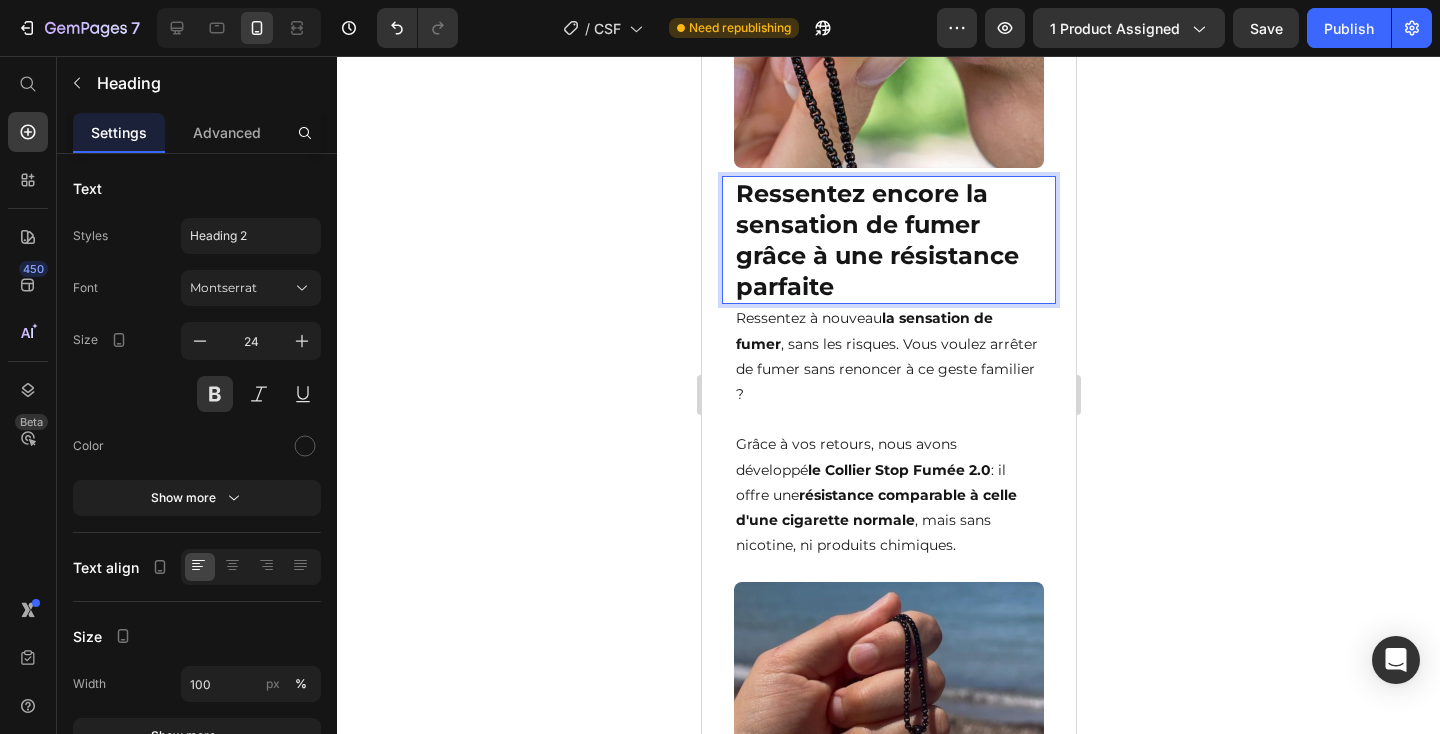 click on "Ressentez encore la sensation de fumer grâce à une résistance parfaite" at bounding box center (888, 240) 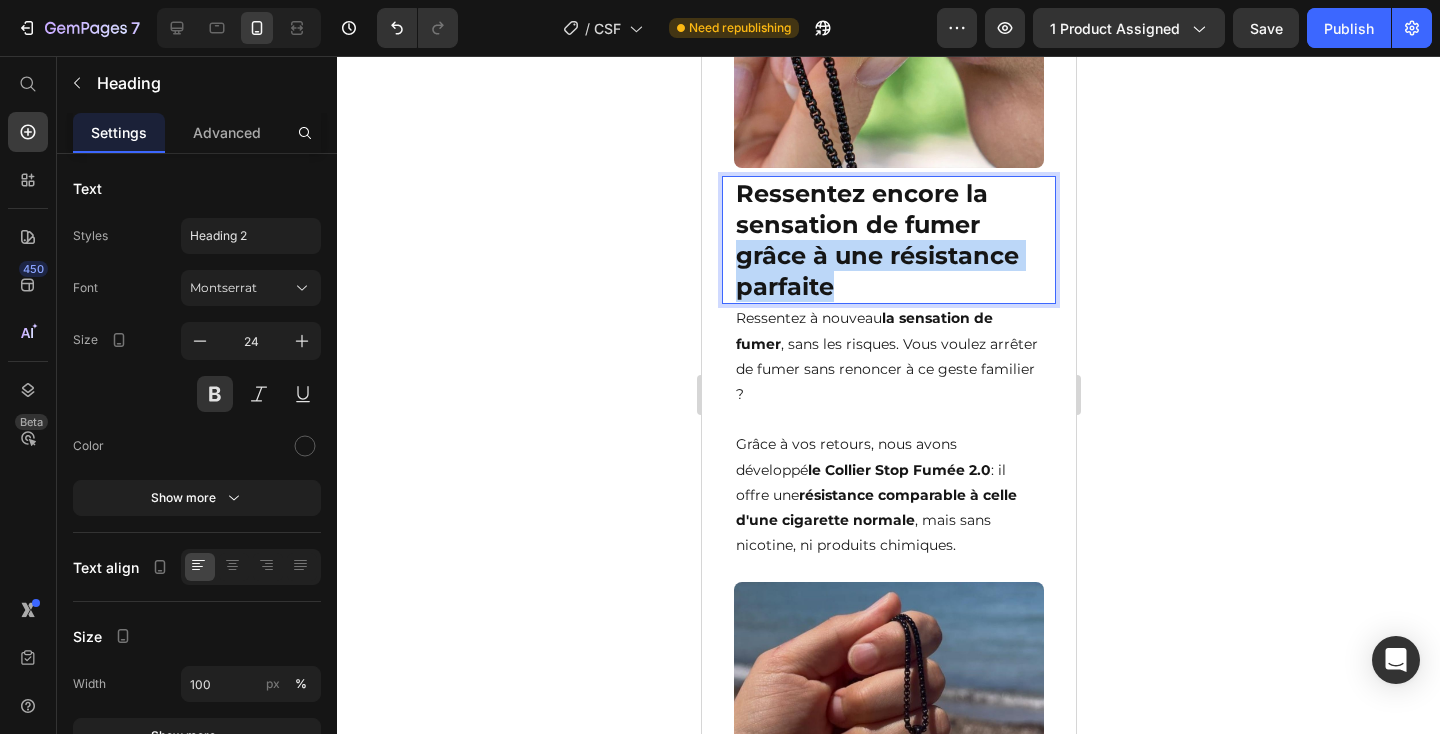 drag, startPoint x: 839, startPoint y: 286, endPoint x: 735, endPoint y: 258, distance: 107.70329 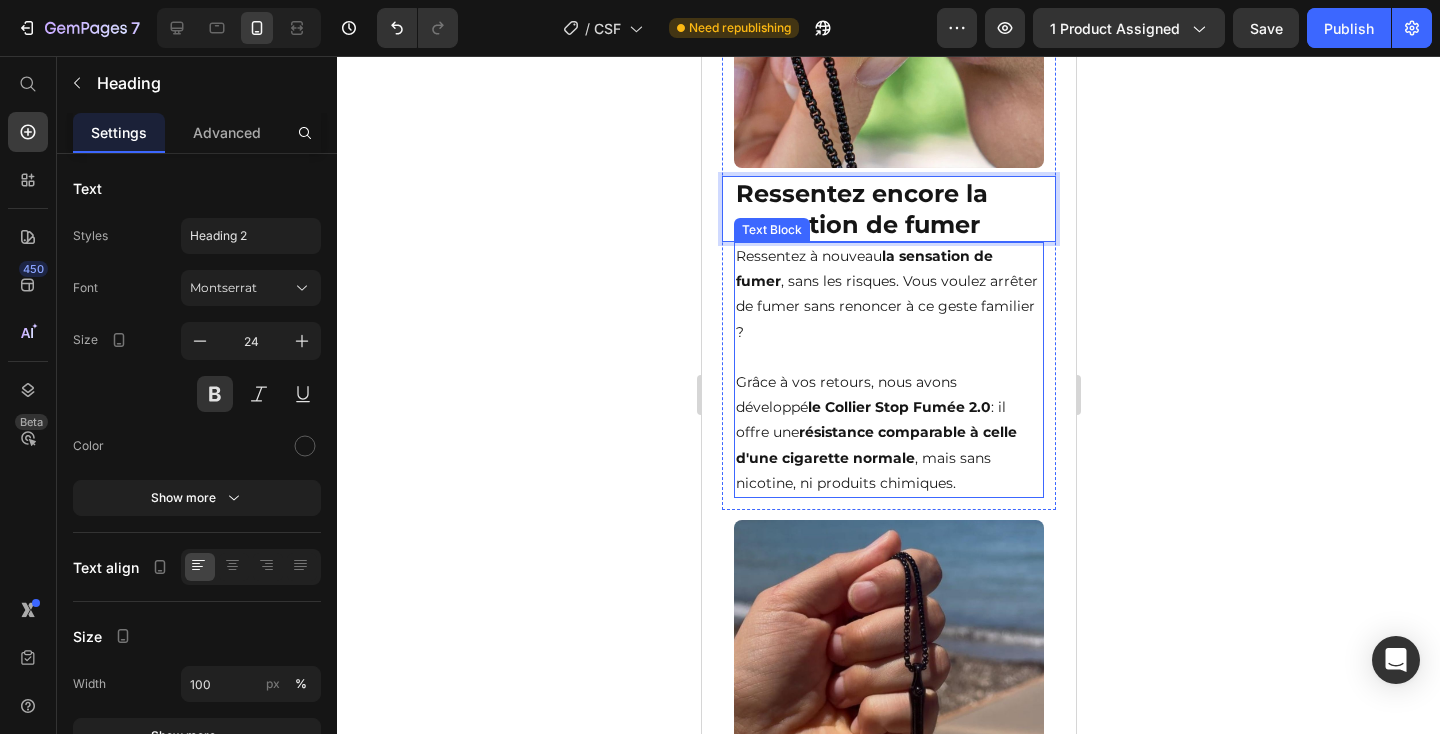 click on "Ressentez à nouveau  la sensation de fumer , sans les risques. Vous voulez arrêter de fumer sans renoncer à ce geste familier ?" at bounding box center [888, 294] 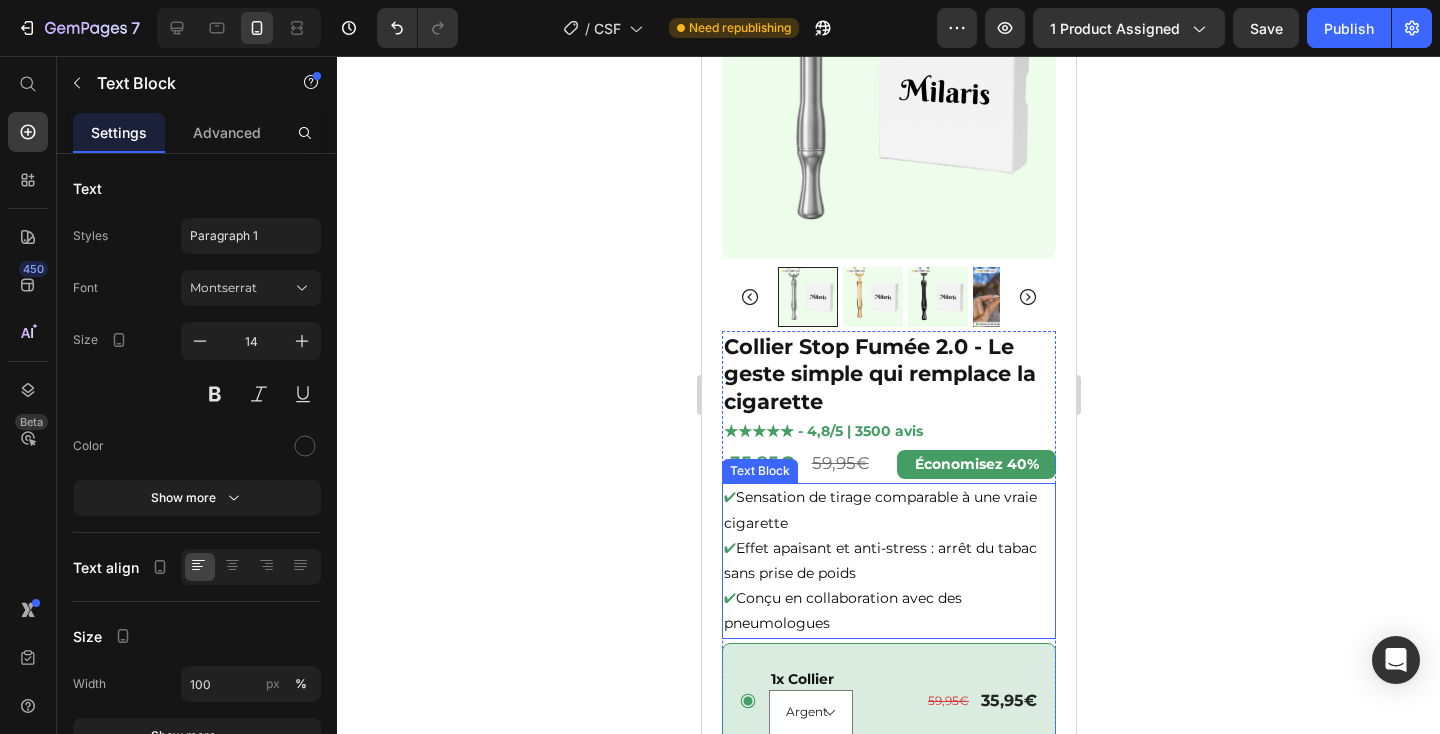 scroll, scrollTop: 231, scrollLeft: 0, axis: vertical 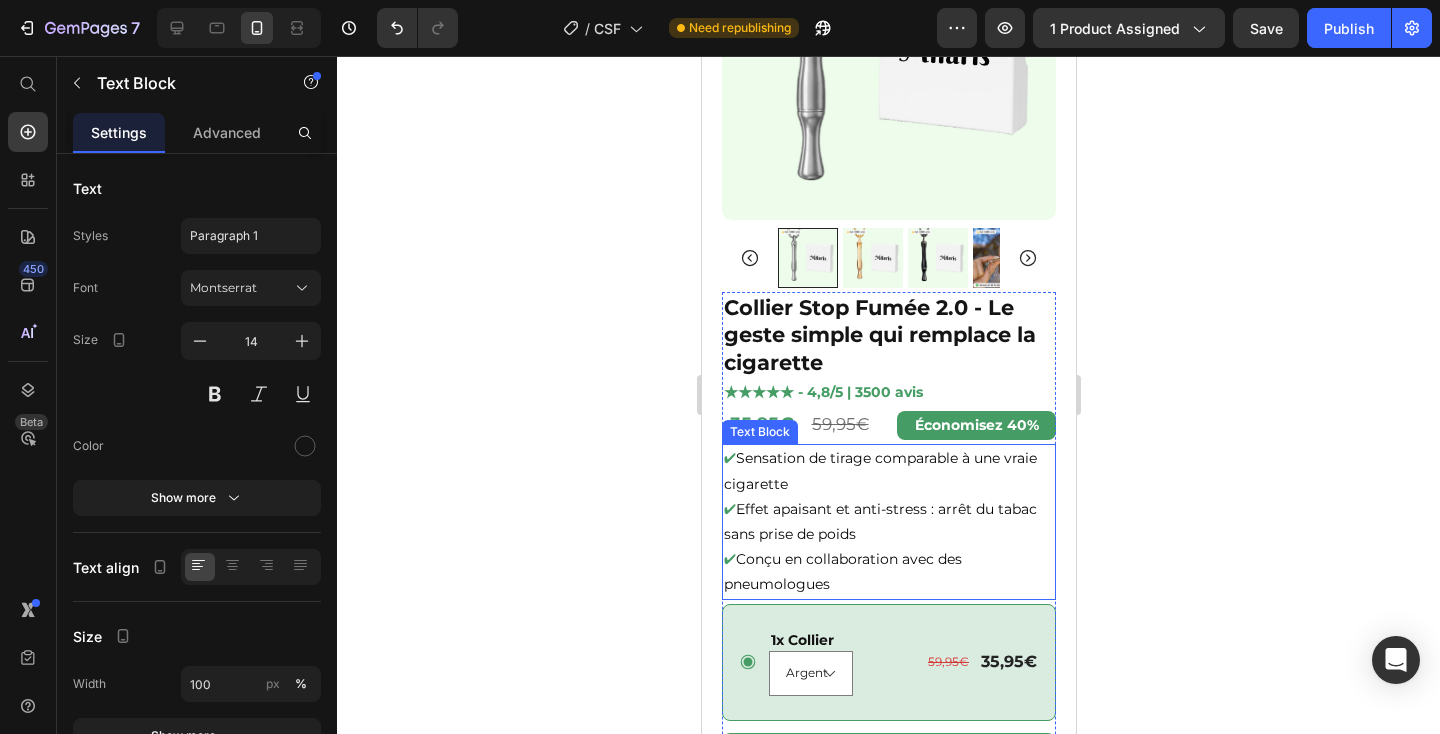 click on "Conçu en collaboration avec des pneumologues" at bounding box center (842, 571) 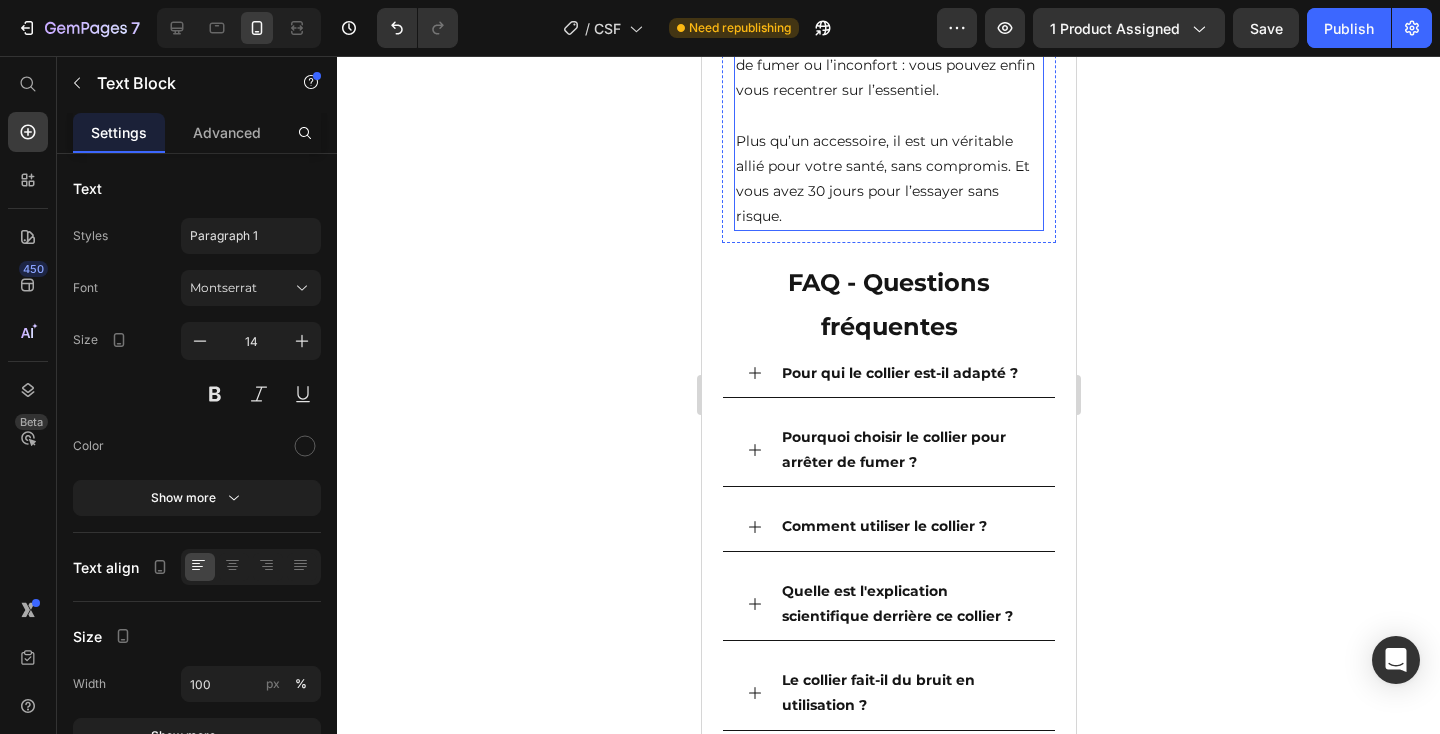 scroll, scrollTop: 4261, scrollLeft: 0, axis: vertical 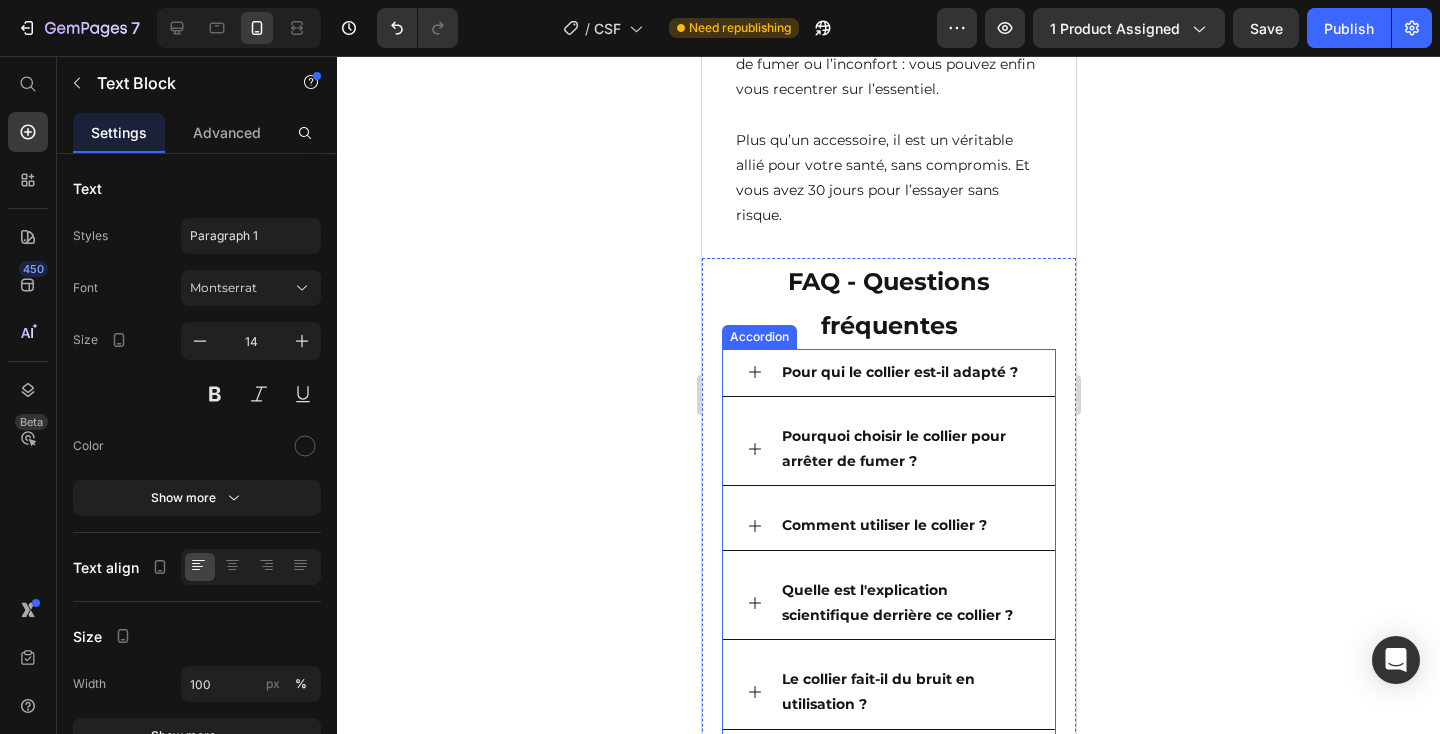 click 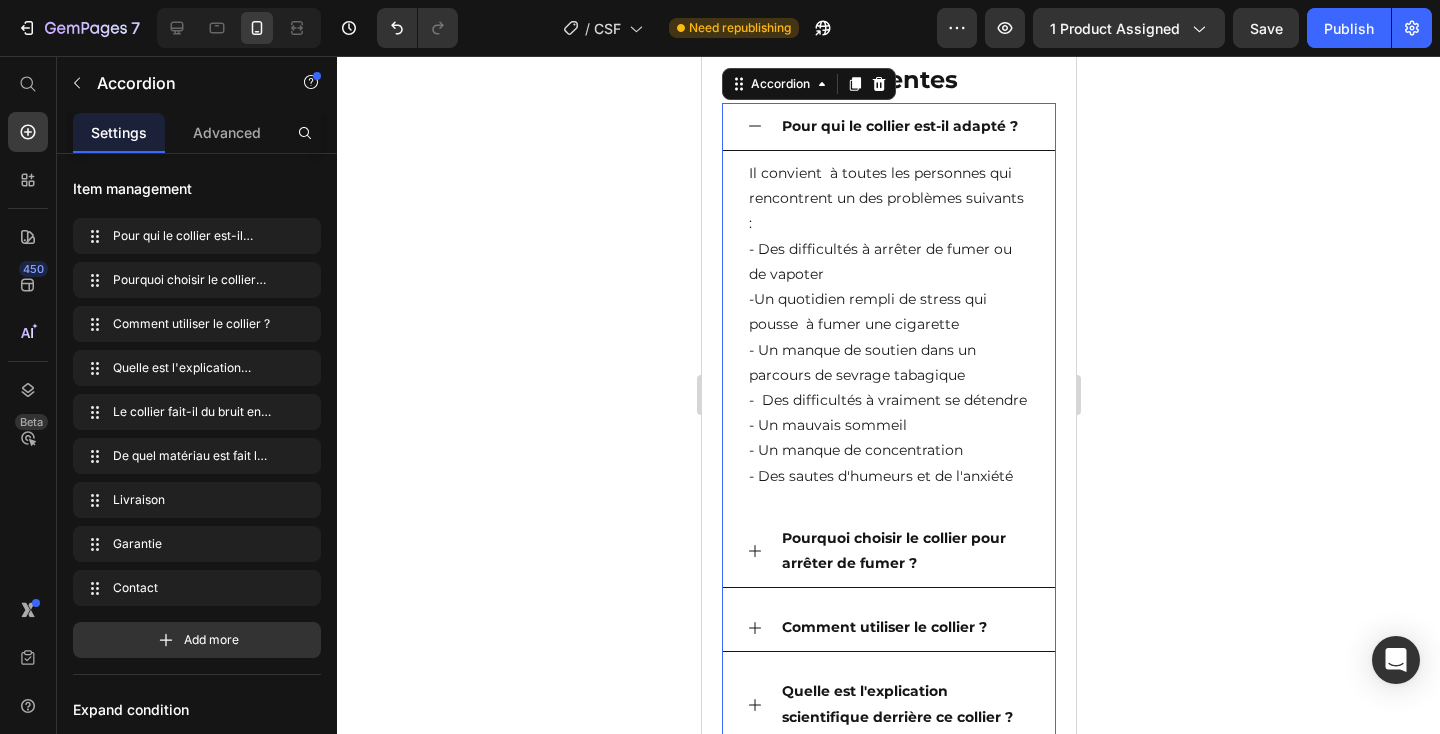 scroll, scrollTop: 4591, scrollLeft: 0, axis: vertical 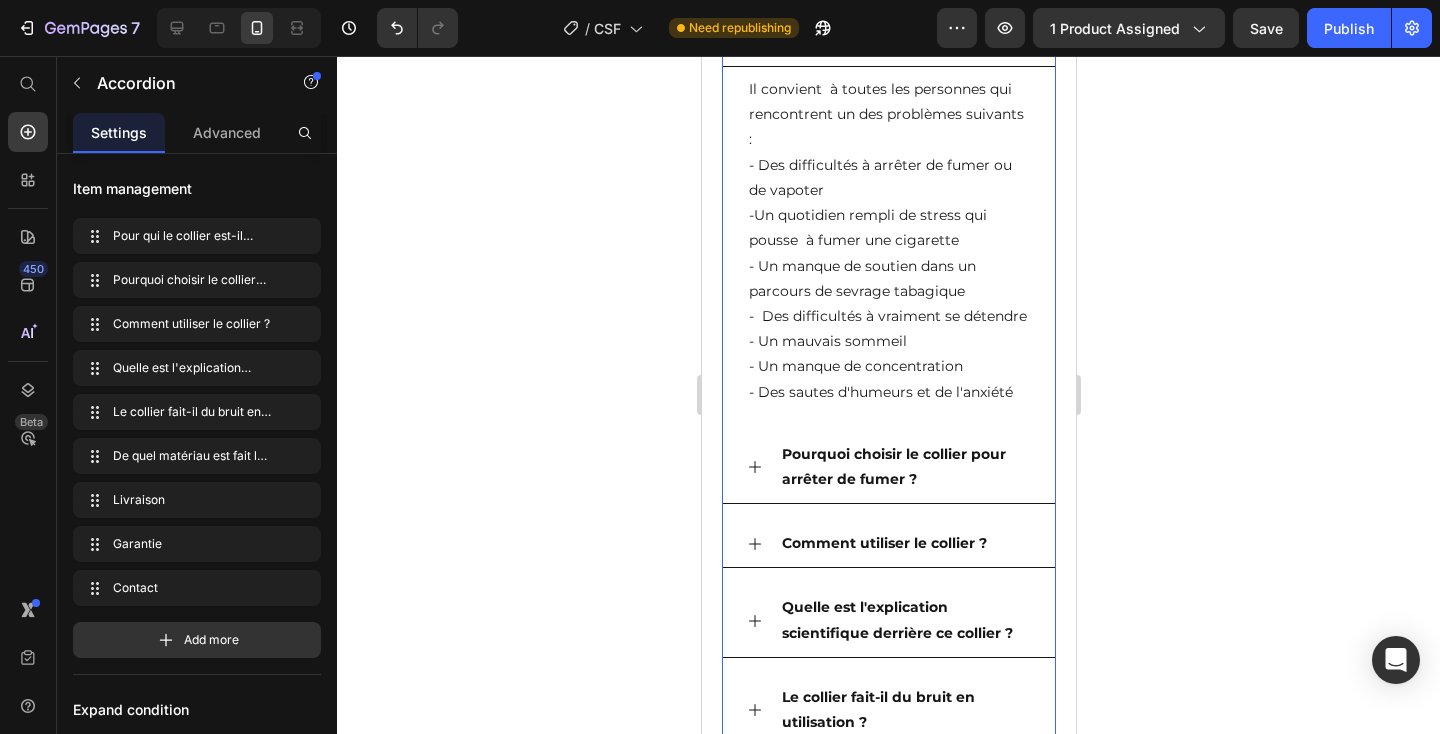 click on "Pourquoi choisir le collier pour arrêter de fumer ?" at bounding box center (888, 467) 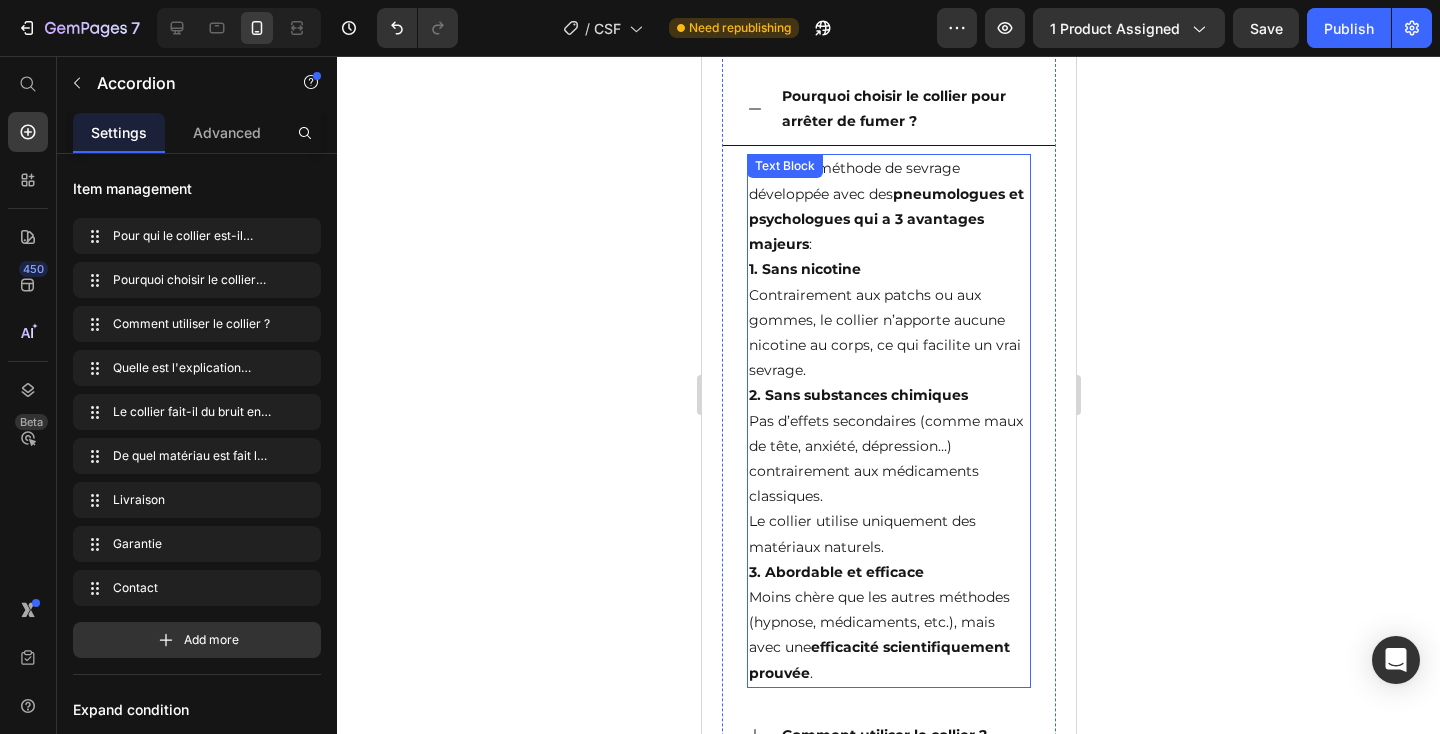 scroll, scrollTop: 4598, scrollLeft: 0, axis: vertical 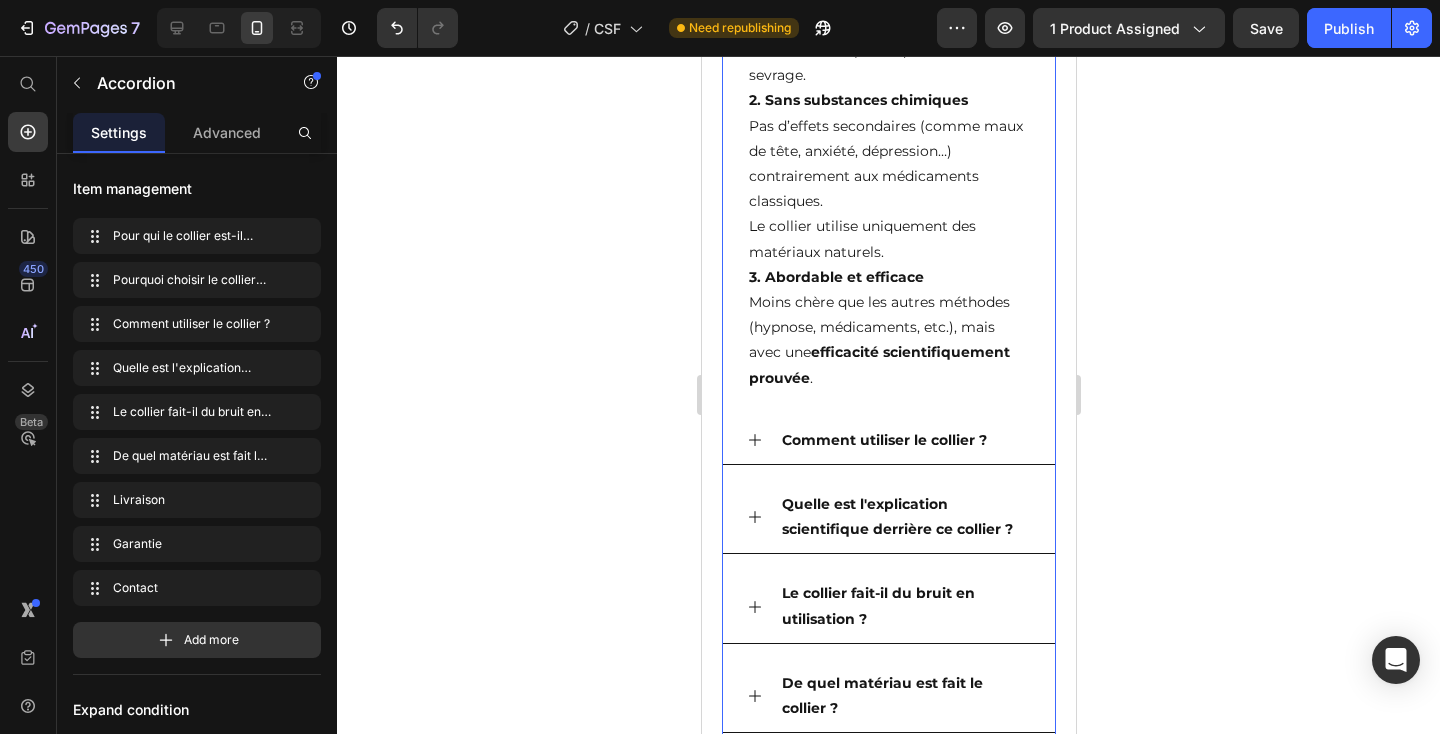 click 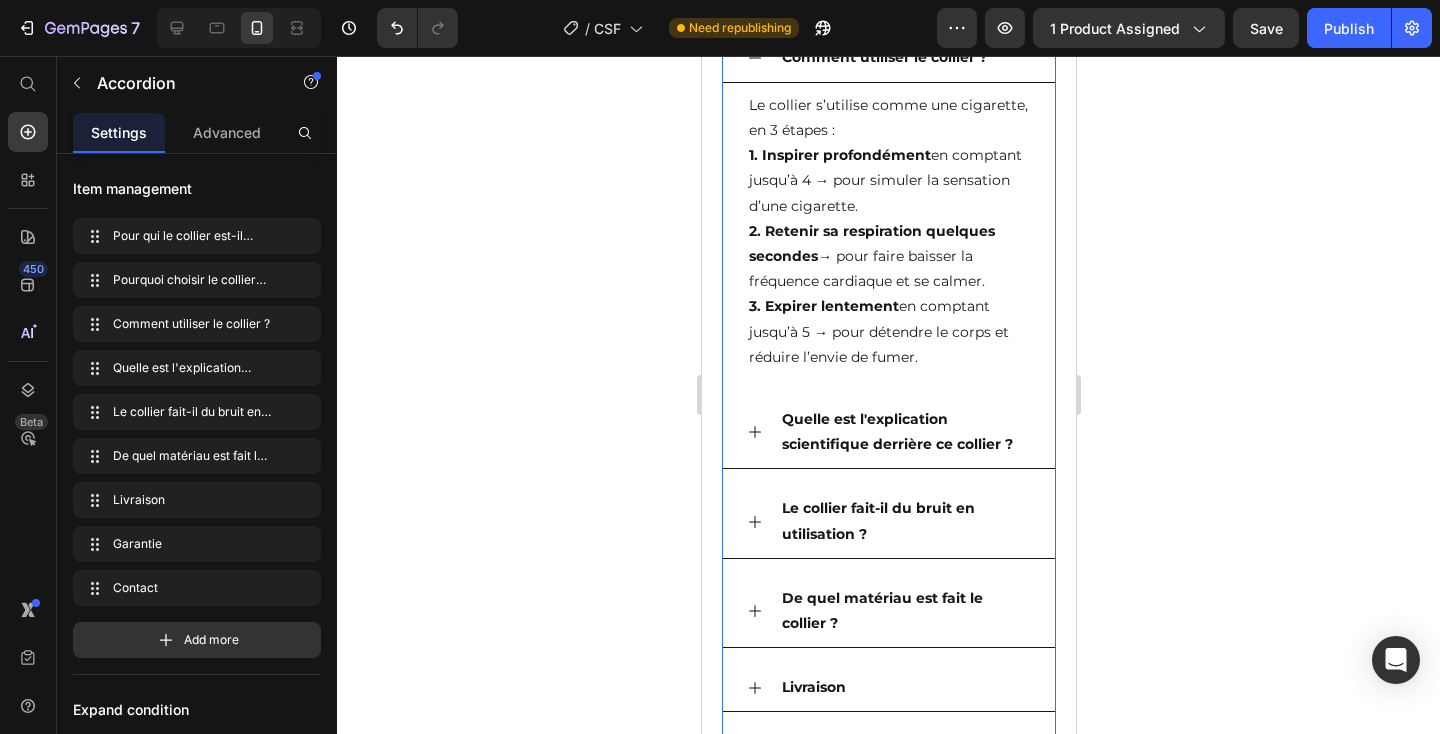 scroll, scrollTop: 4741, scrollLeft: 0, axis: vertical 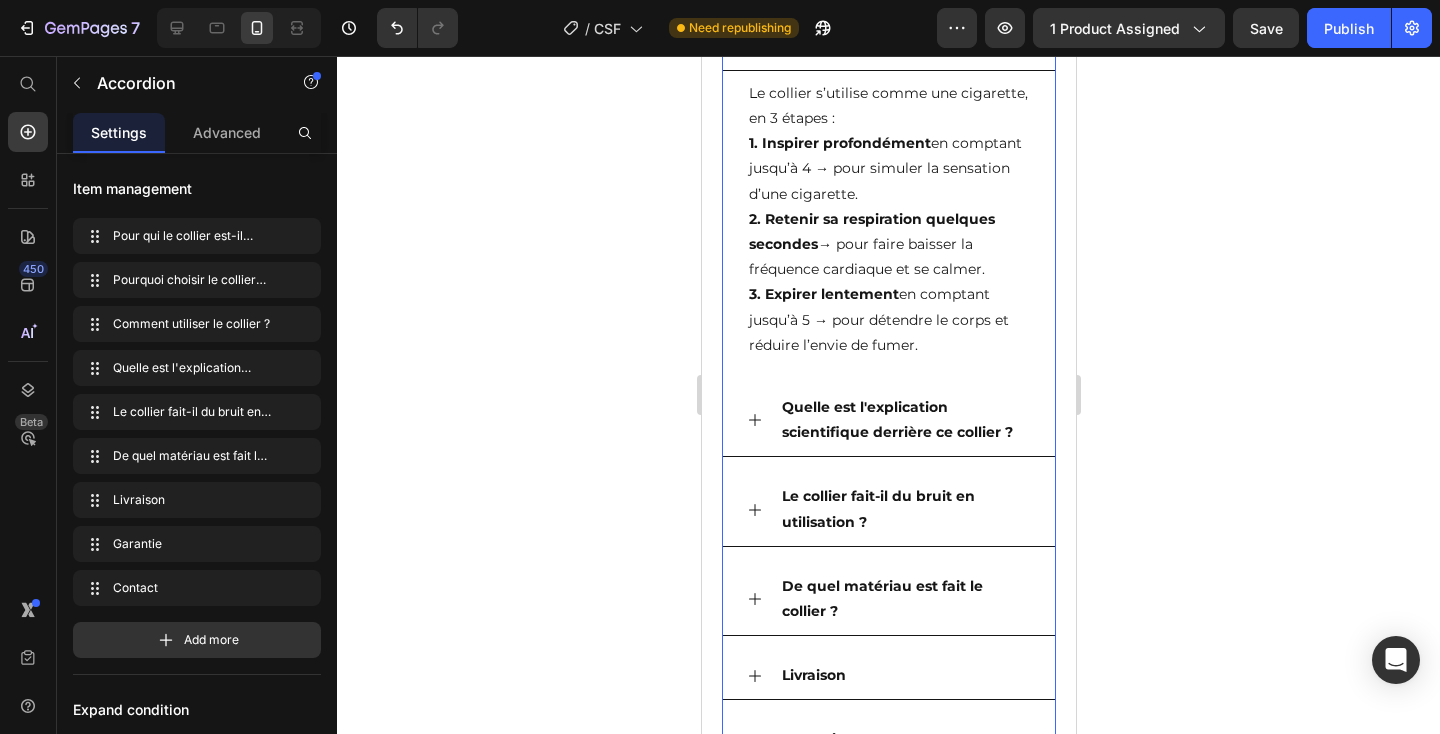 click 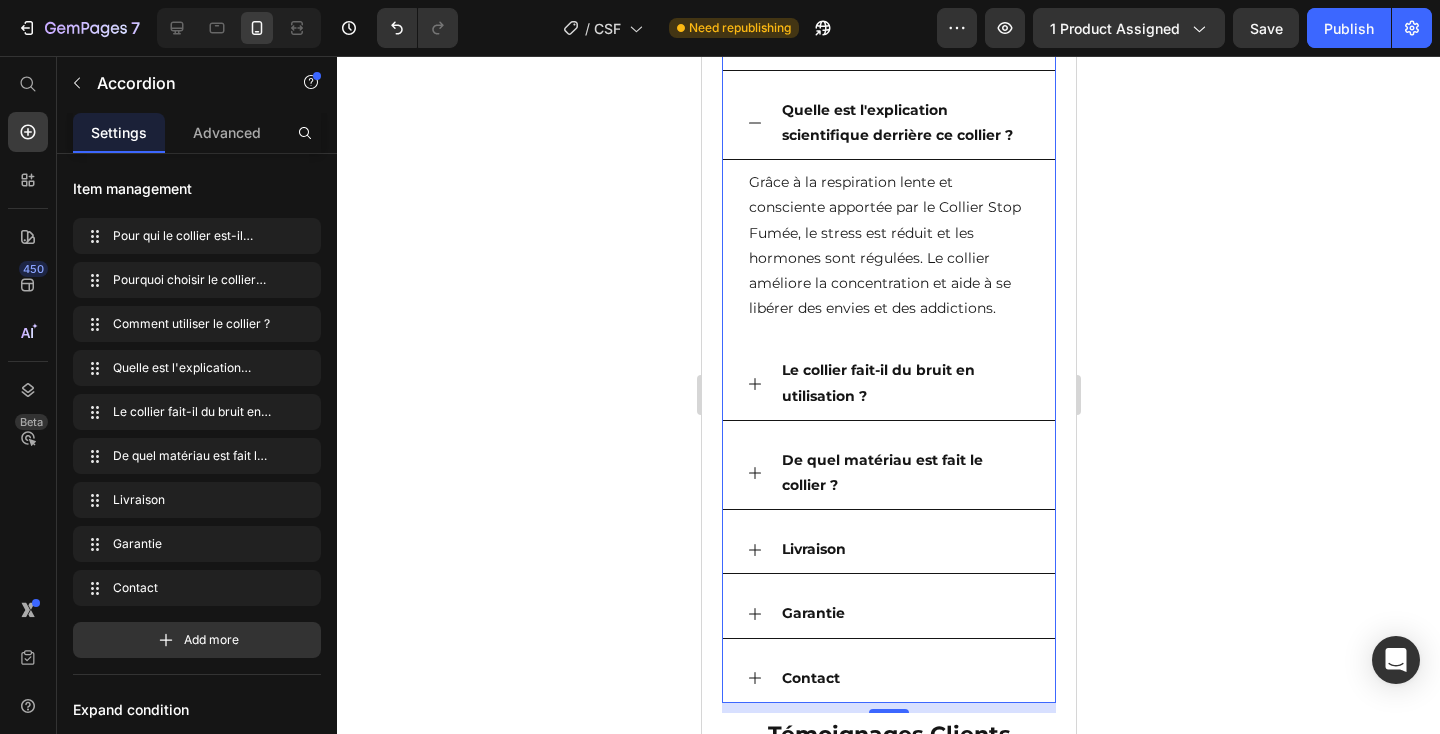 click on "Le collier fait-il du bruit en utilisation ?" at bounding box center (888, 383) 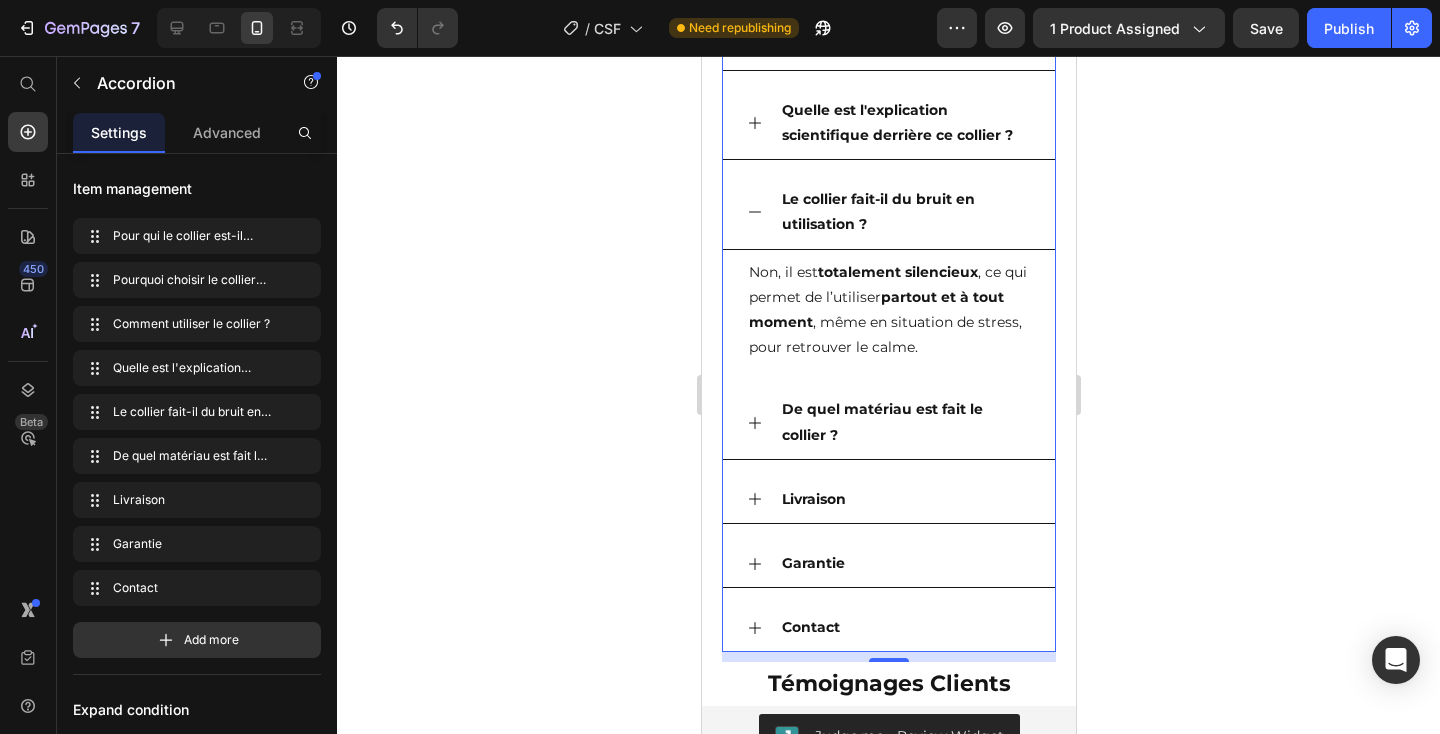 click 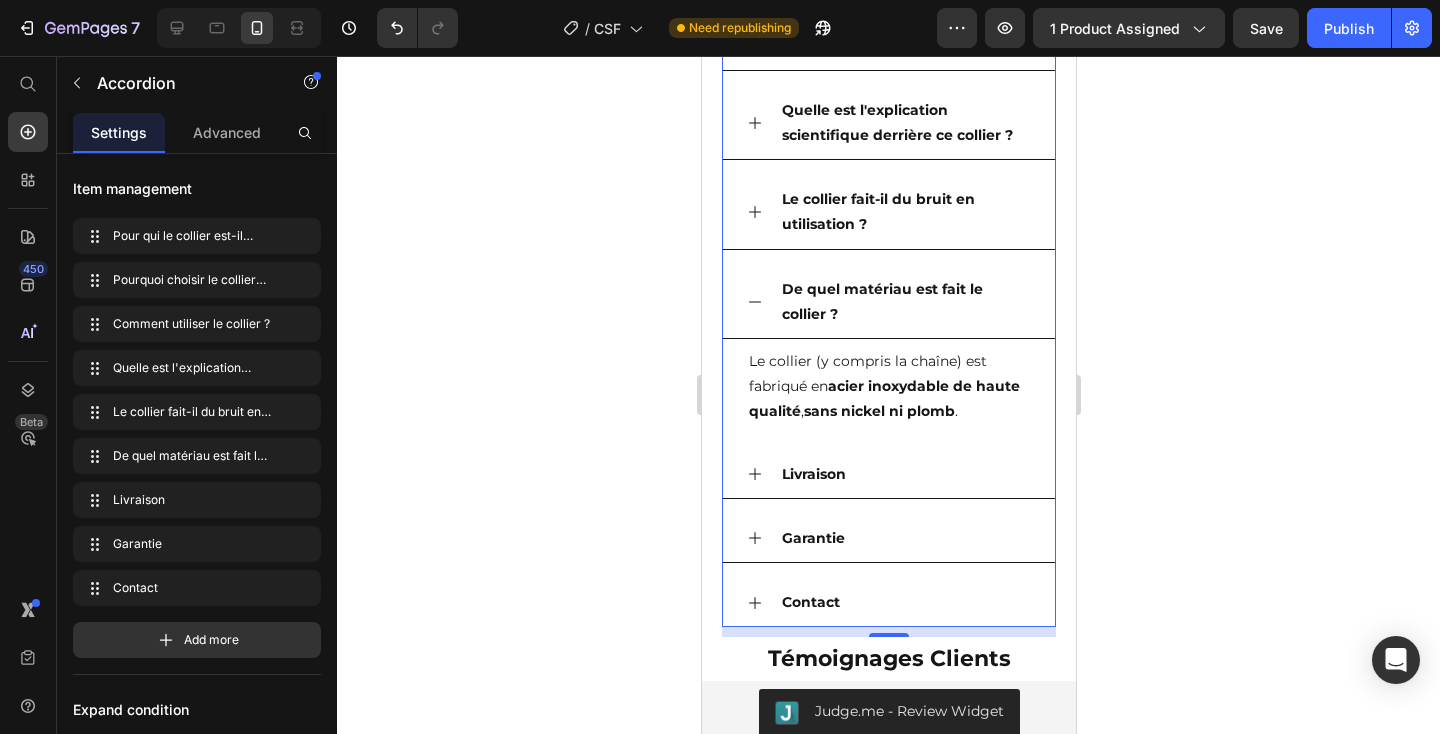 click 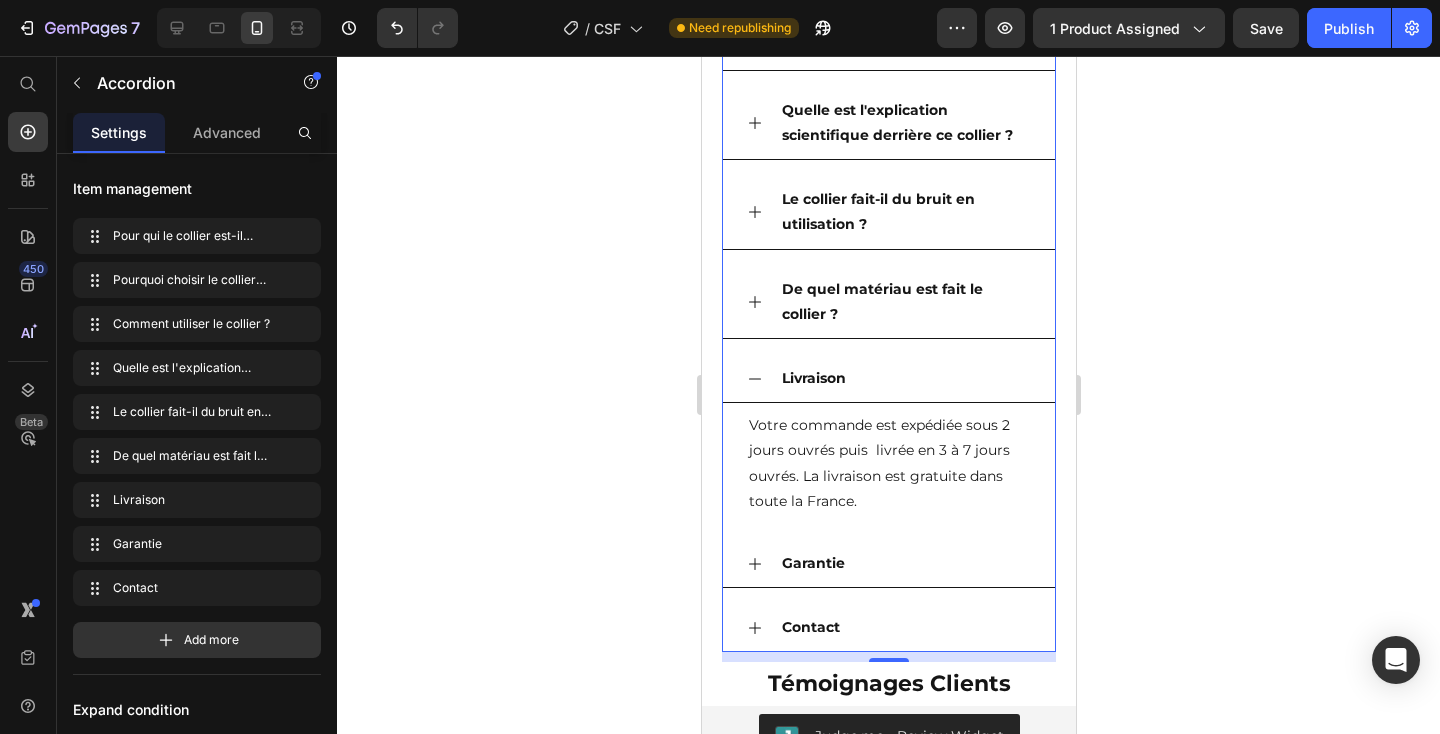 click 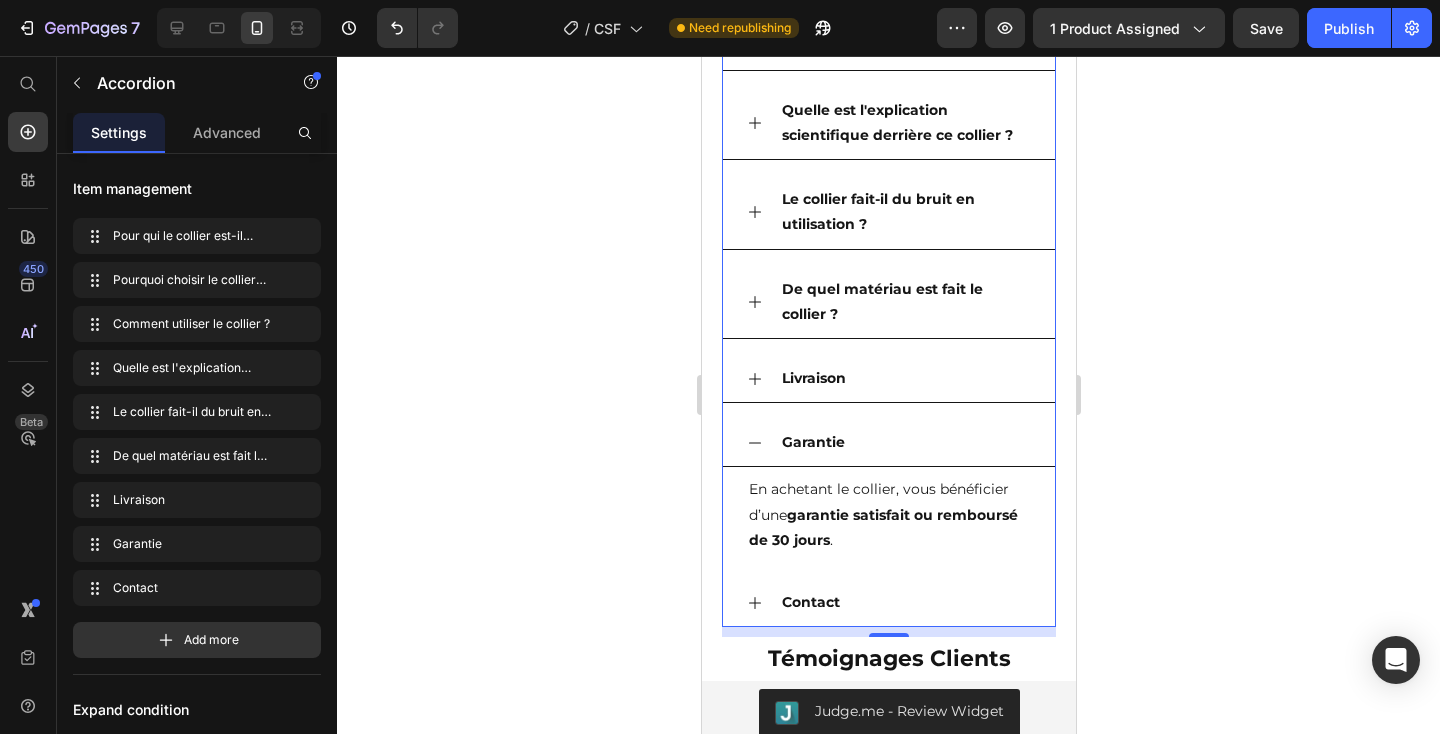 click 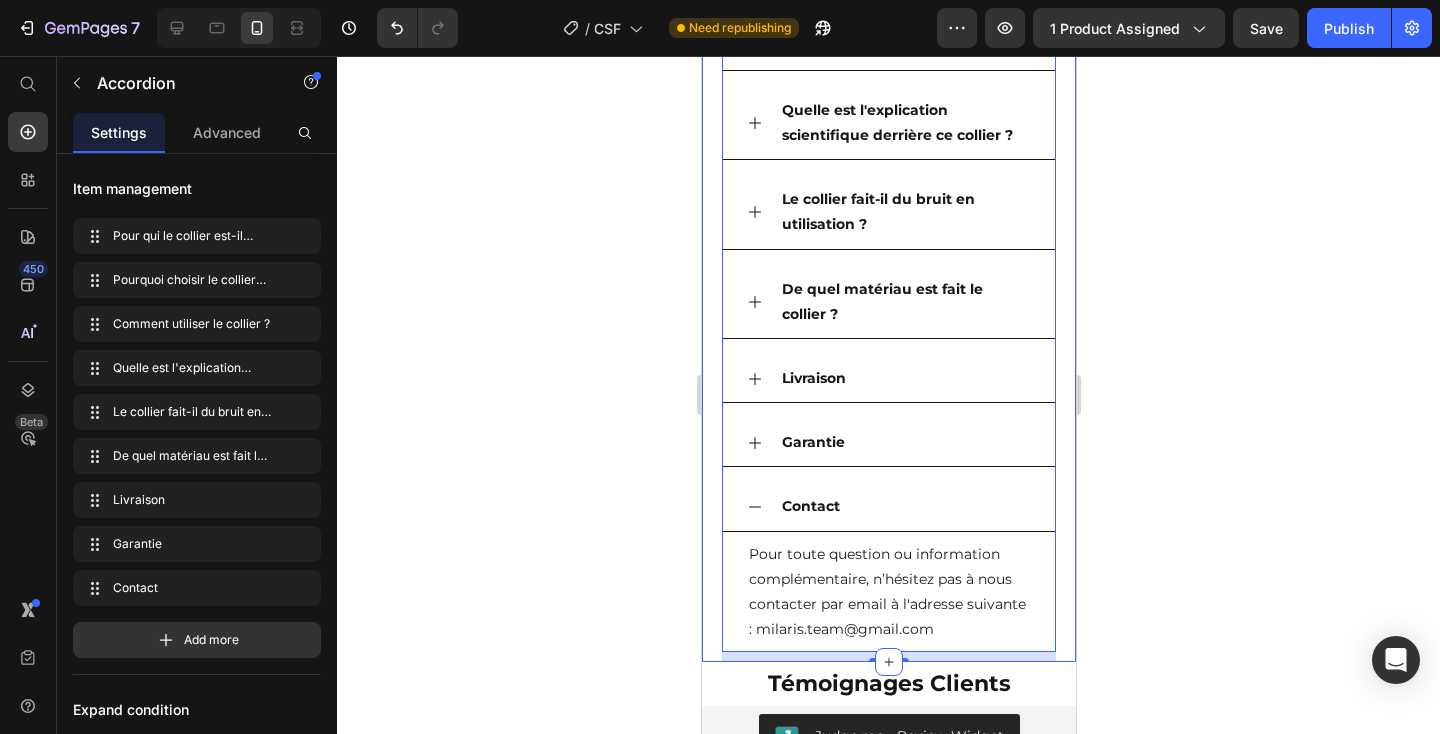 click 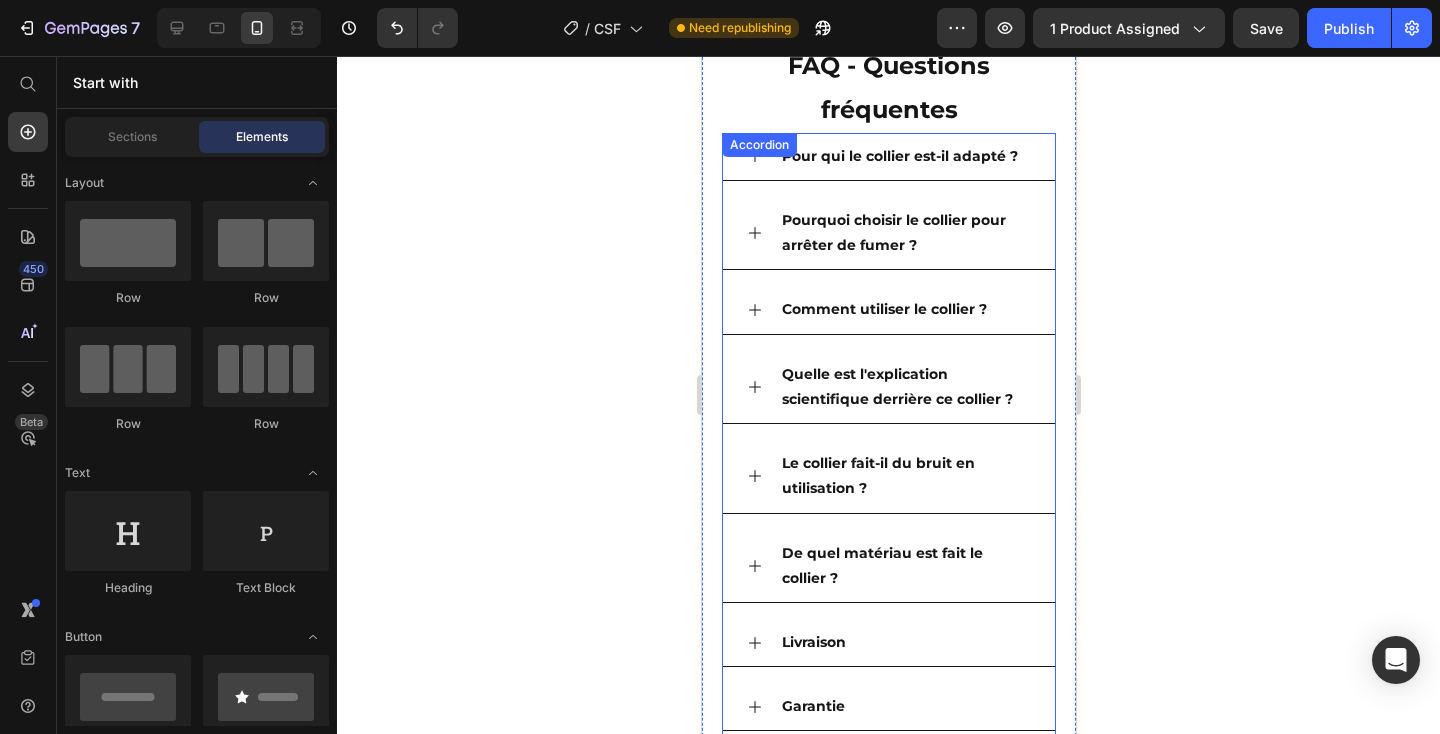 scroll, scrollTop: 4489, scrollLeft: 0, axis: vertical 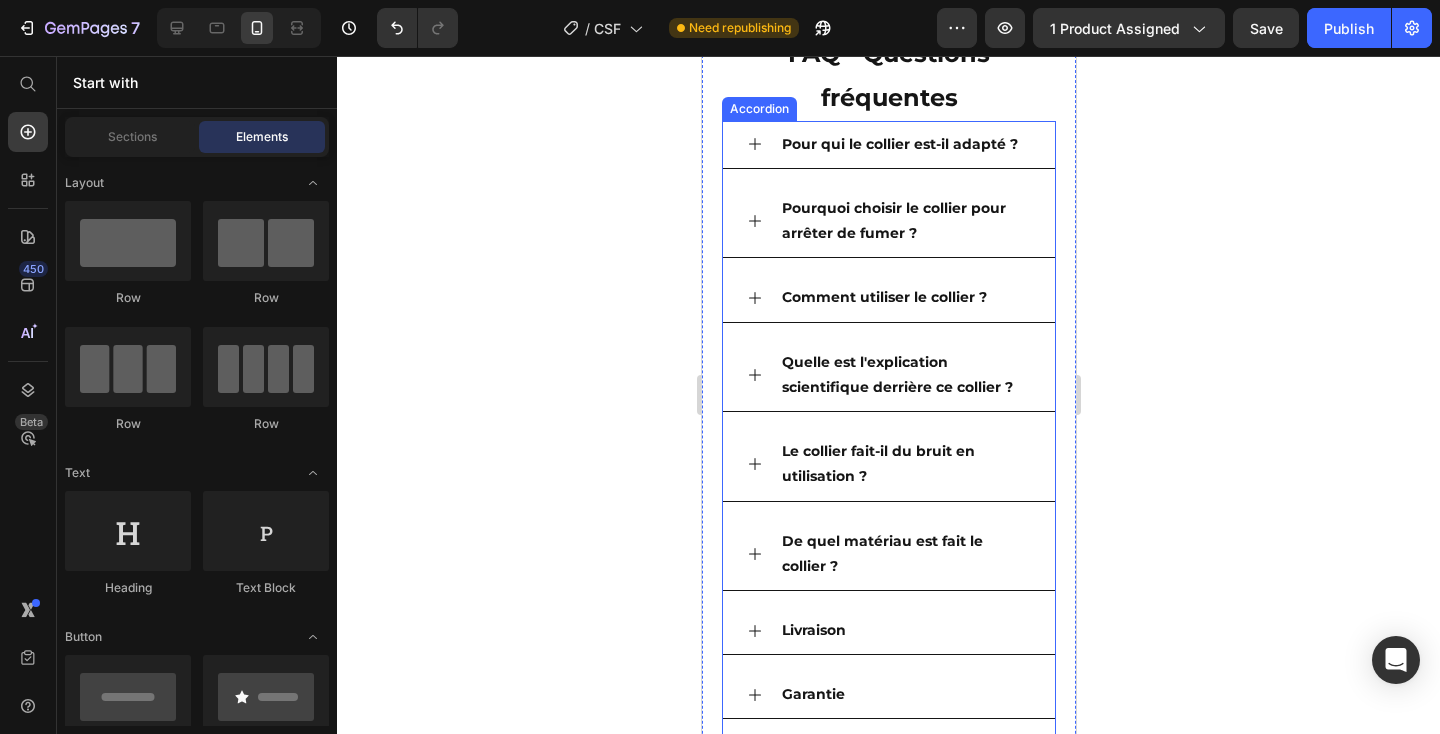 click on "Pour qui le collier est-il adapté ?
Pourquoi choisir le collier pour arrêter de fumer ?
Comment utiliser le collier ?
Quelle est l'explication scientifique derrière ce collier ?
Le collier fait-il du bruit en utilisation ?
De quel matériau est fait le collier ?
Livraison
Garantie
Contact Pour toute question ou information complémentaire, n’hésitez pas à nous contacter par email à l'adresse suivante : [EMAIL] Text Block Accordion" at bounding box center [888, 512] 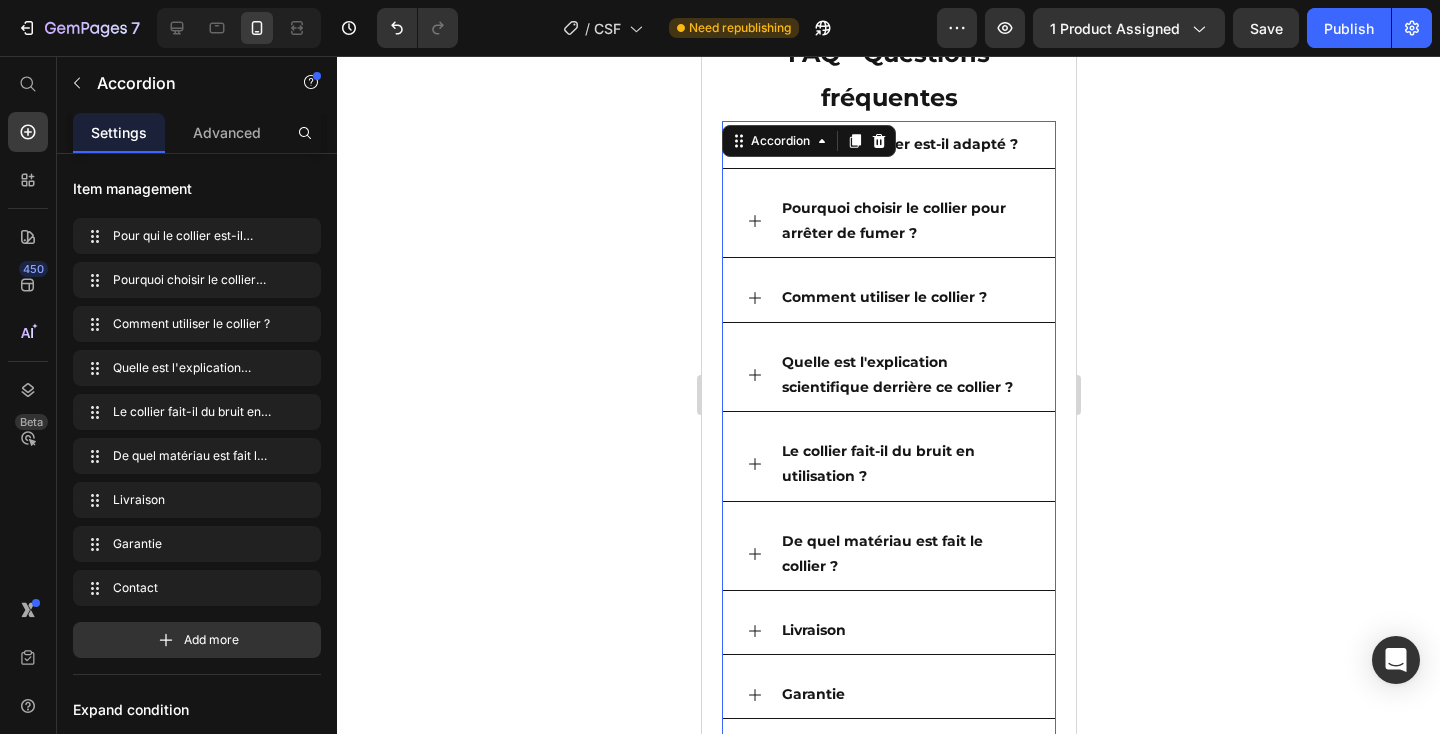 click 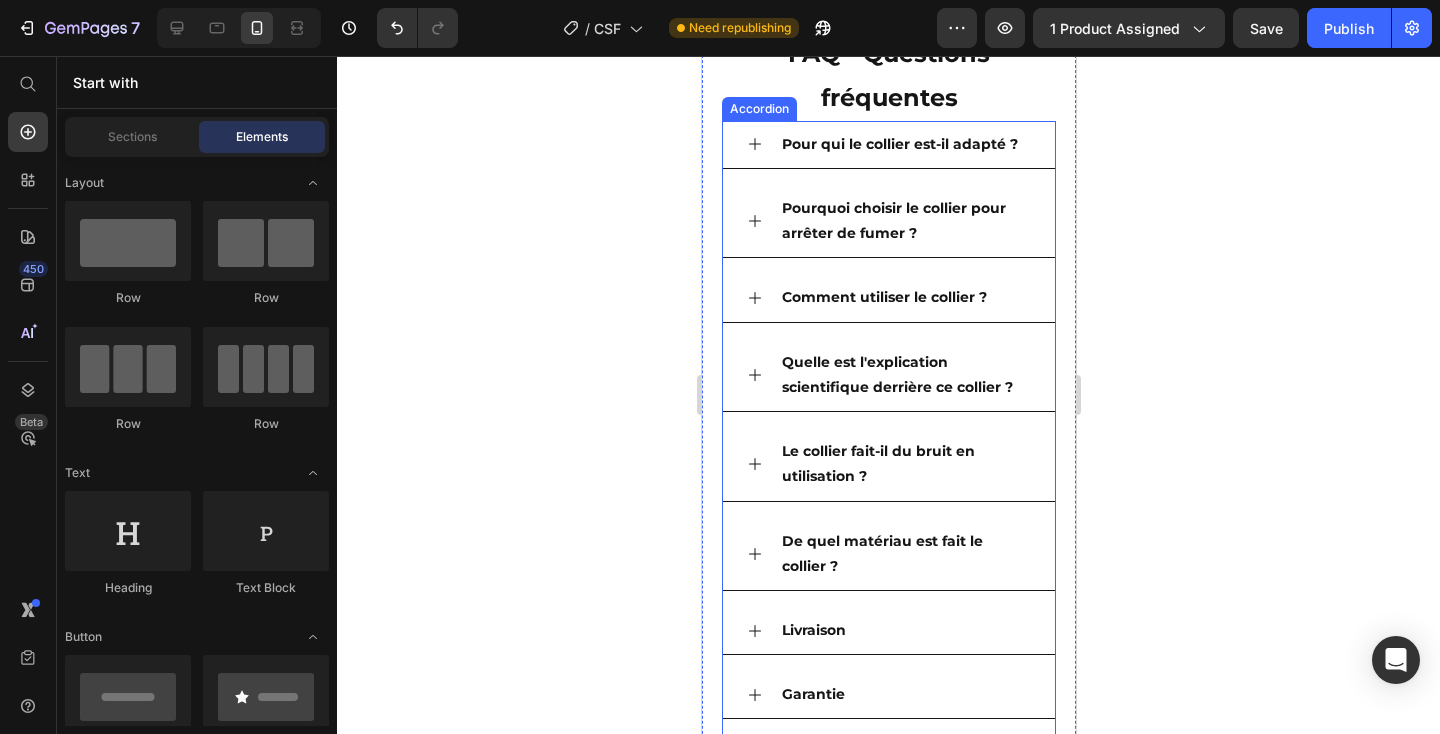click on "Pour qui le collier est-il adapté ?
Pourquoi choisir le collier pour arrêter de fumer ?
Comment utiliser le collier ?
Quelle est l'explication scientifique derrière ce collier ?
Le collier fait-il du bruit en utilisation ?
De quel matériau est fait le collier ?
Livraison
Garantie
Contact Pour toute question ou information complémentaire, n’hésitez pas à nous contacter par email à l'adresse suivante : [EMAIL] Text Block Accordion" at bounding box center [888, 512] 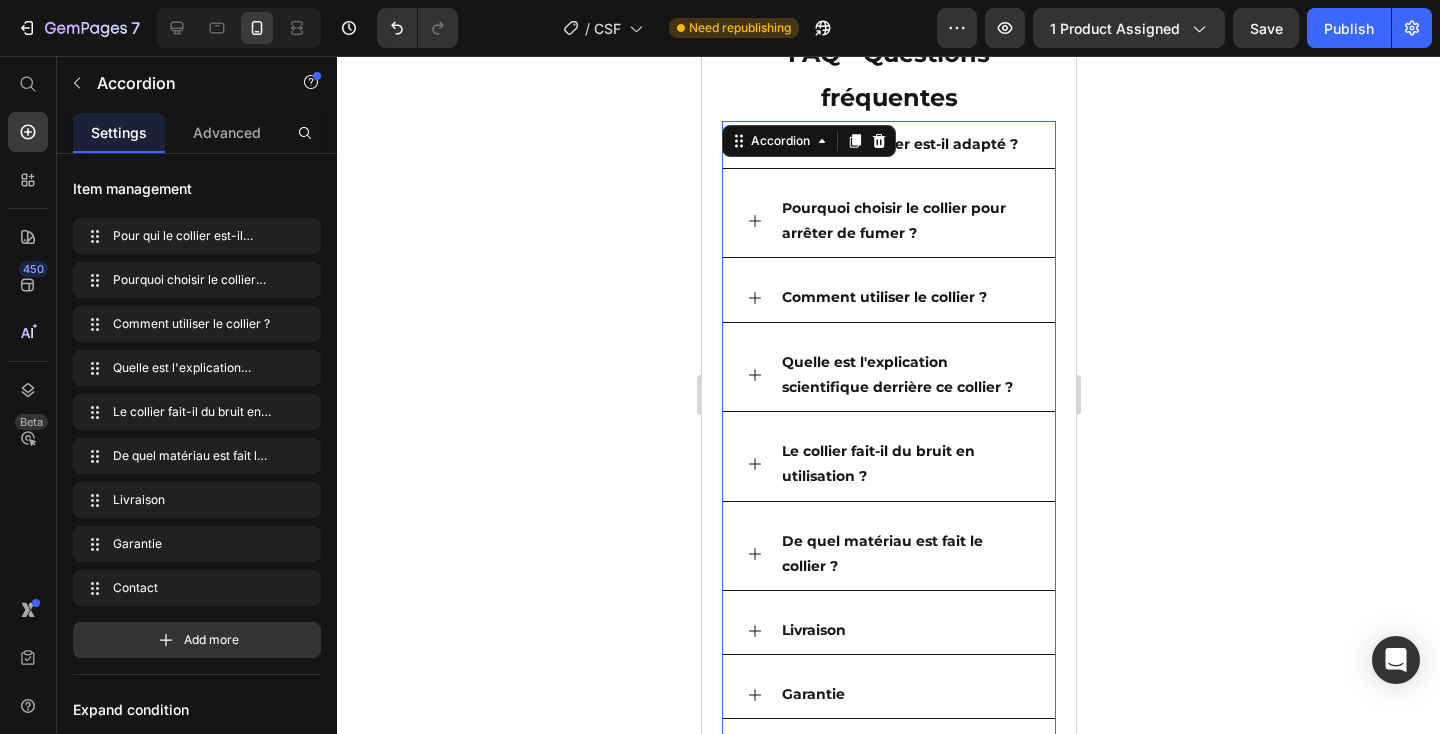 click 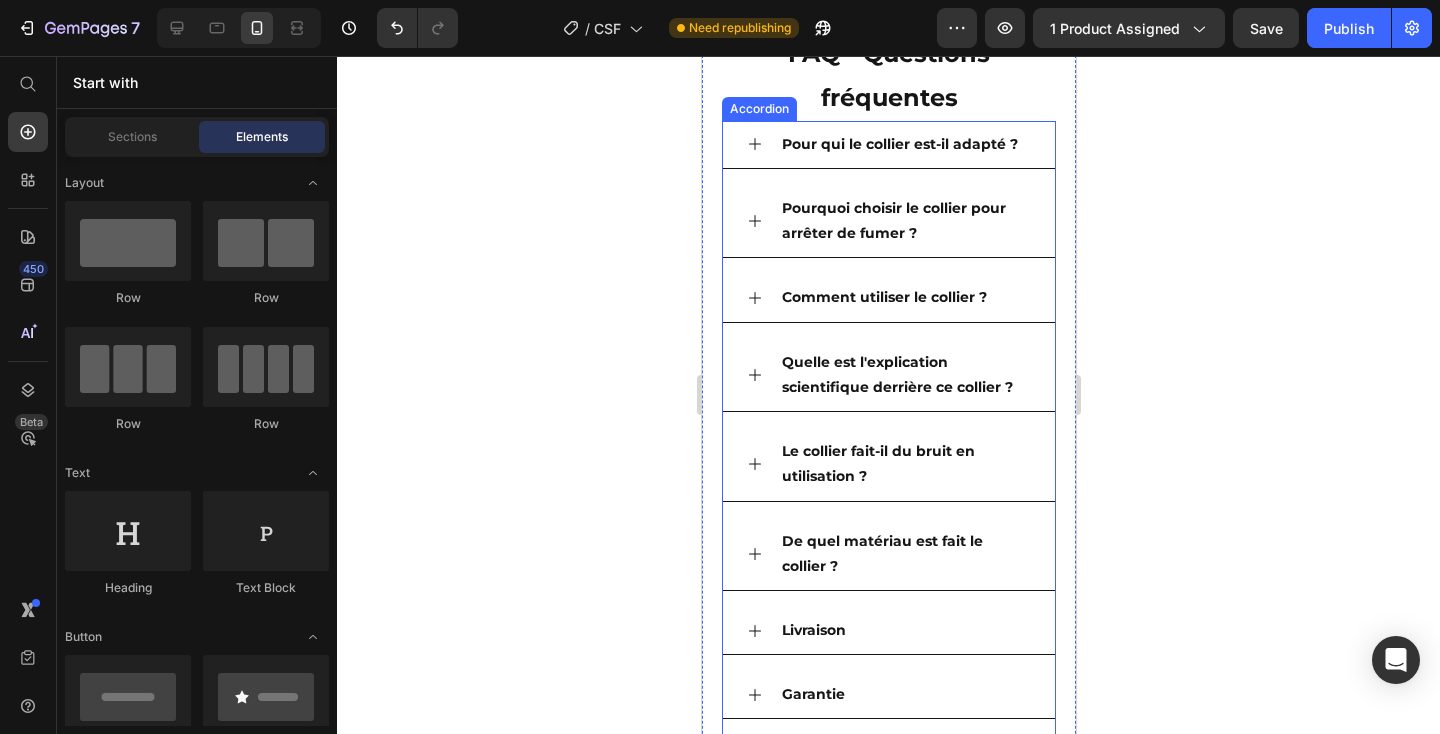 click on "Pour qui le collier est-il adapté ?
Pourquoi choisir le collier pour arrêter de fumer ?
Comment utiliser le collier ?
Quelle est l'explication scientifique derrière ce collier ?
Le collier fait-il du bruit en utilisation ?
De quel matériau est fait le collier ?
Livraison
Garantie
Contact Pour toute question ou information complémentaire, n’hésitez pas à nous contacter par email à l'adresse suivante : [EMAIL] Text Block Accordion" at bounding box center (888, 512) 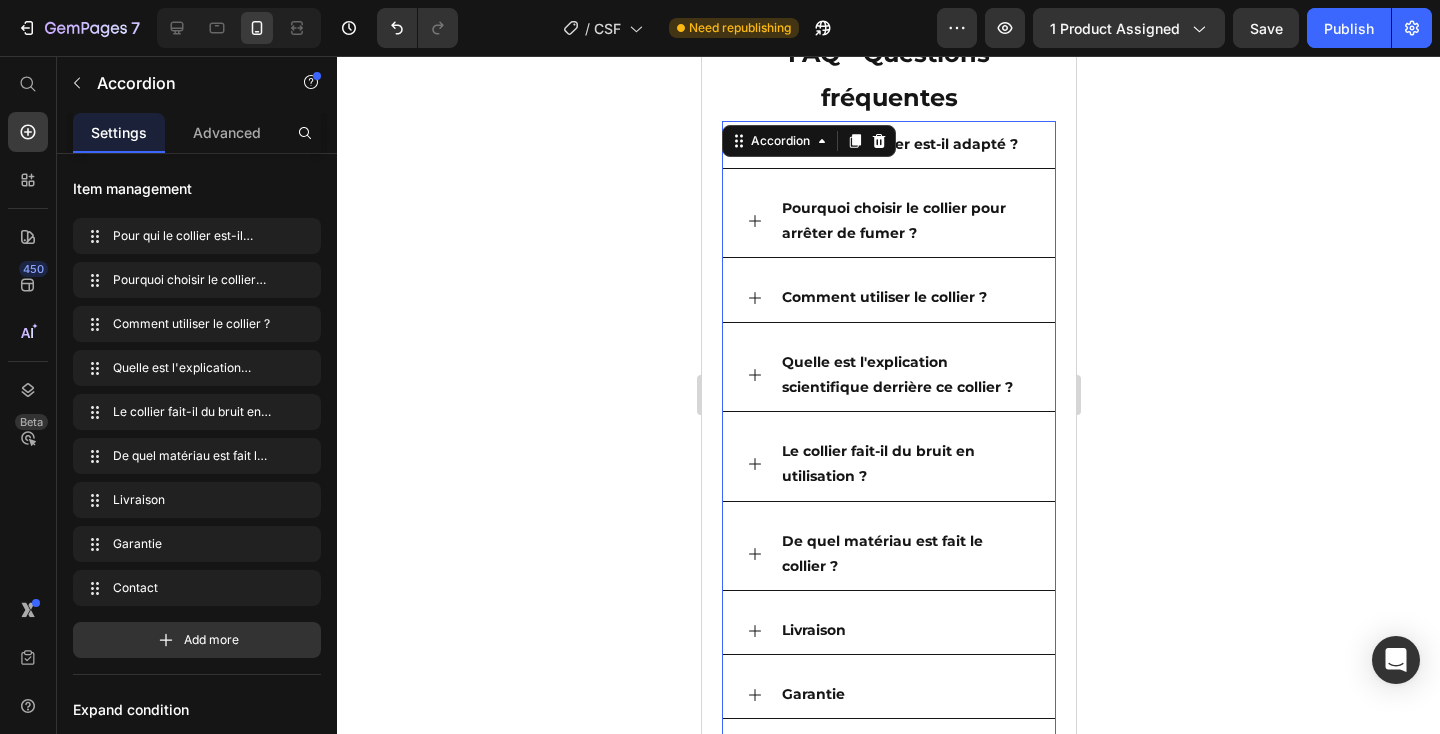 click 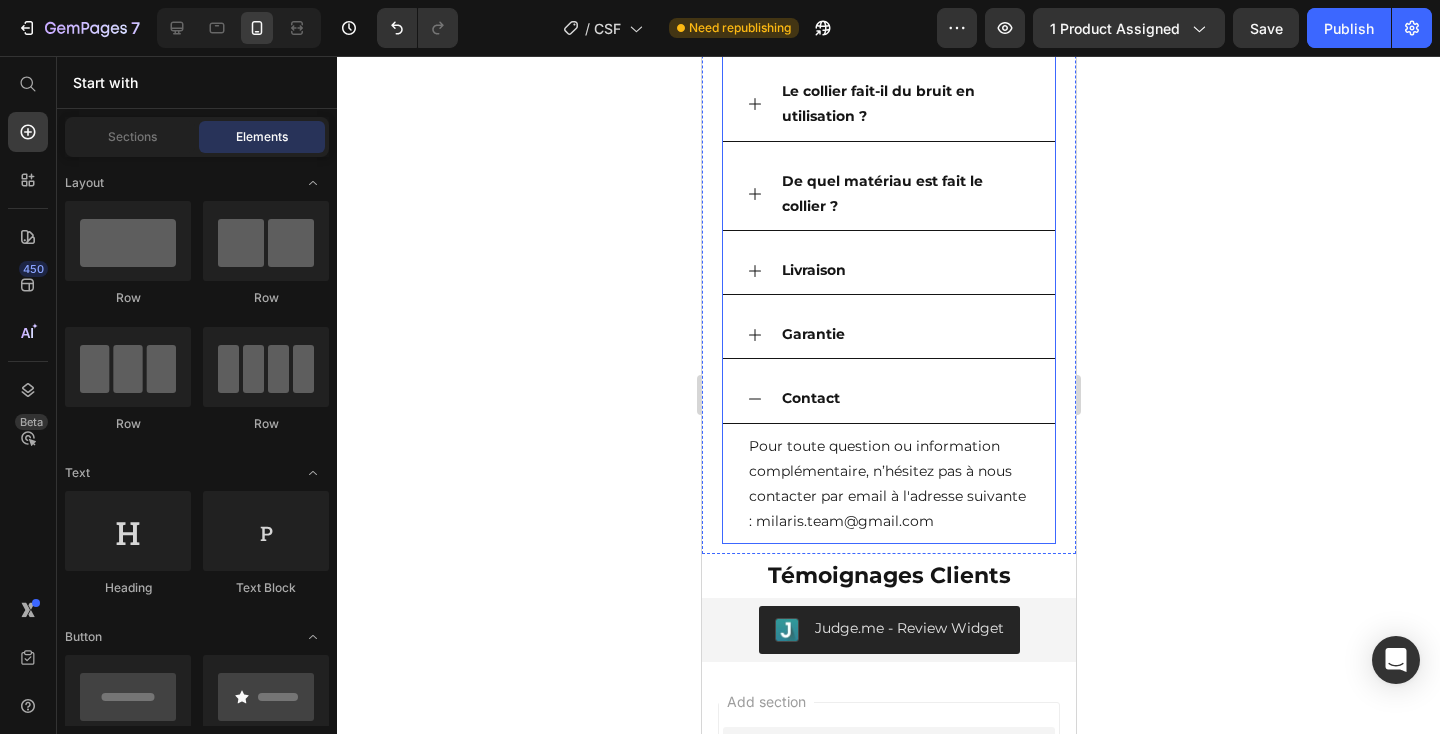 click 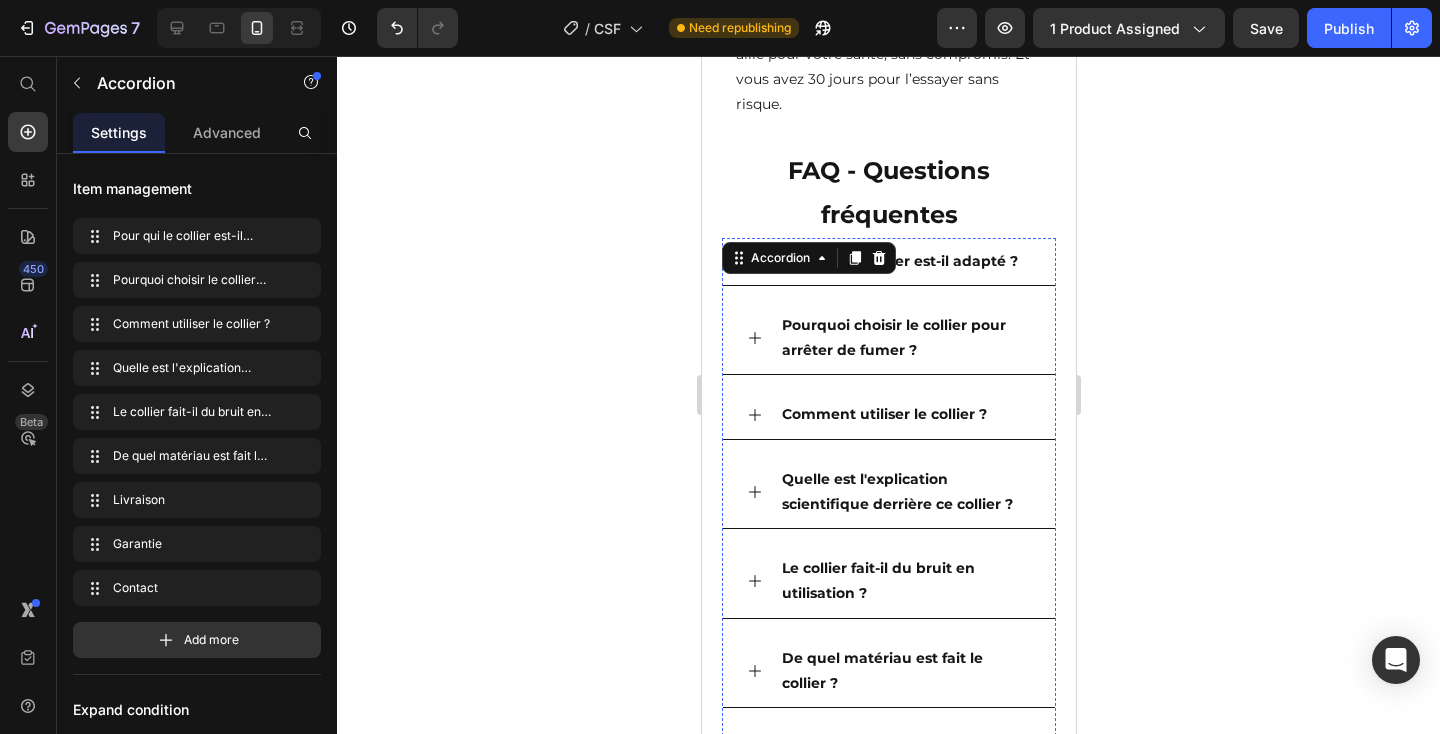 scroll, scrollTop: 4292, scrollLeft: 0, axis: vertical 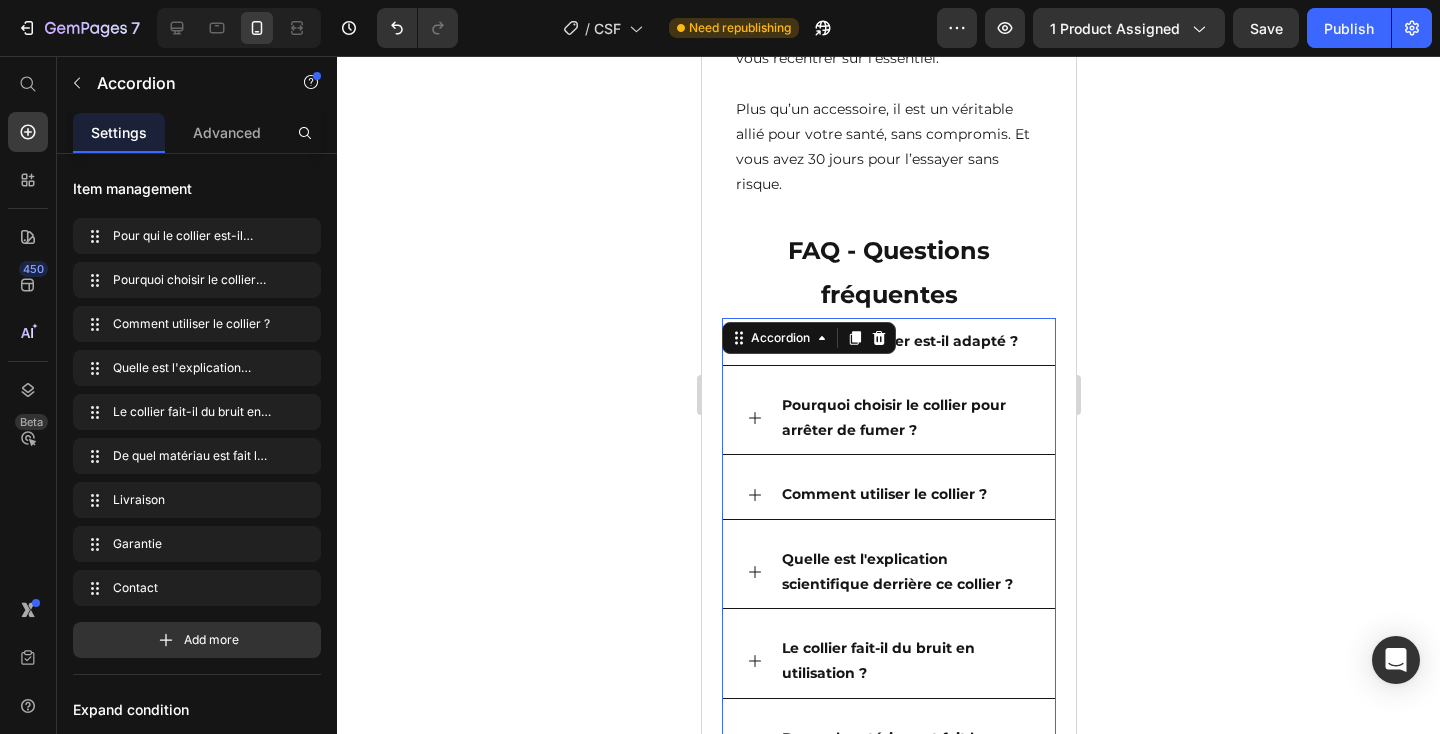 click 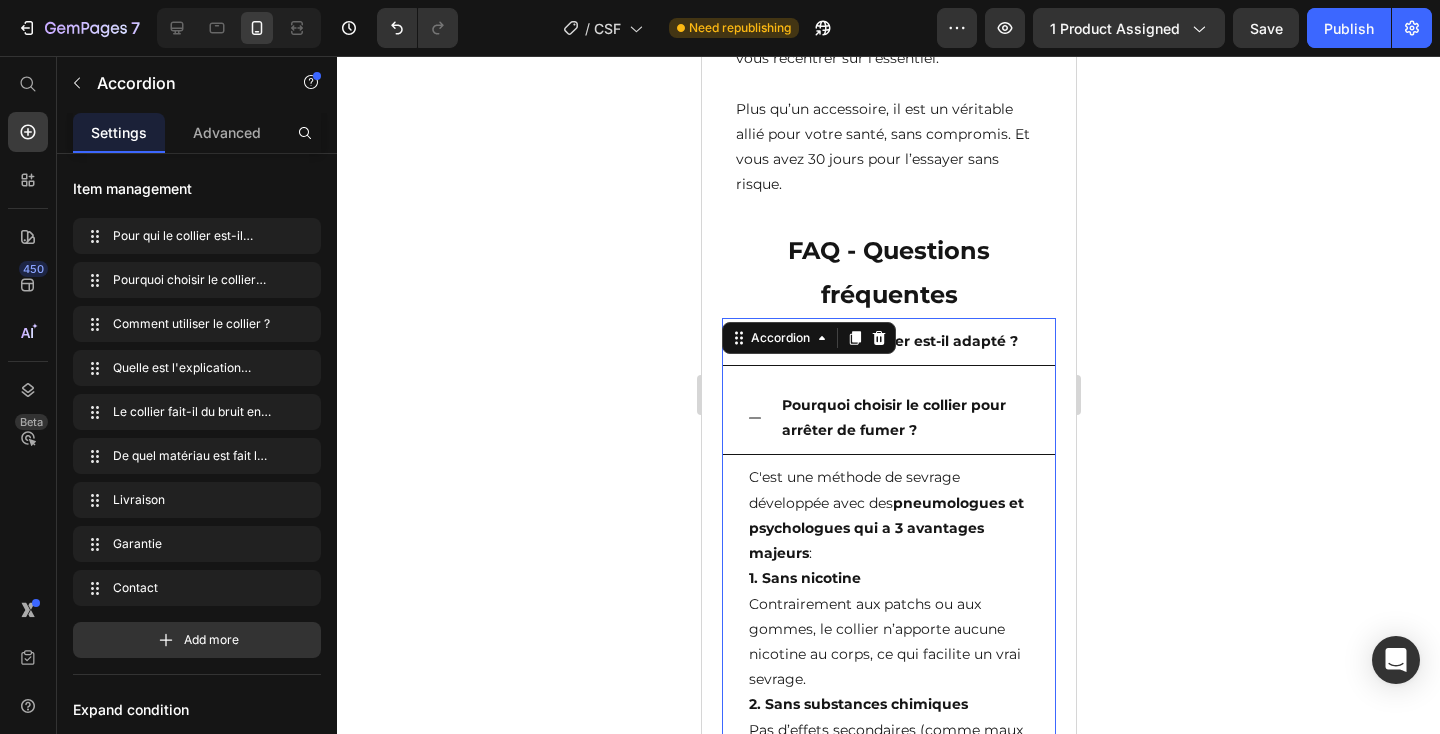 click 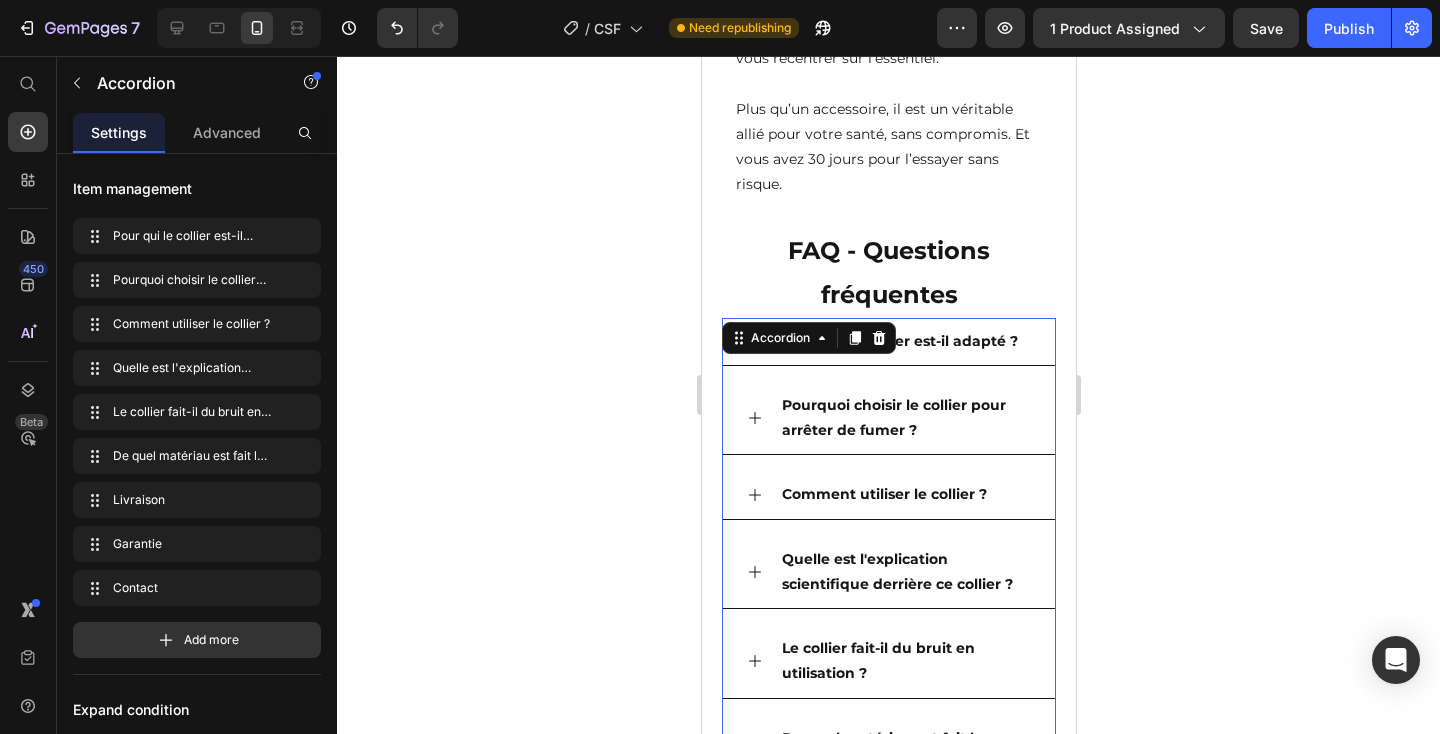 click 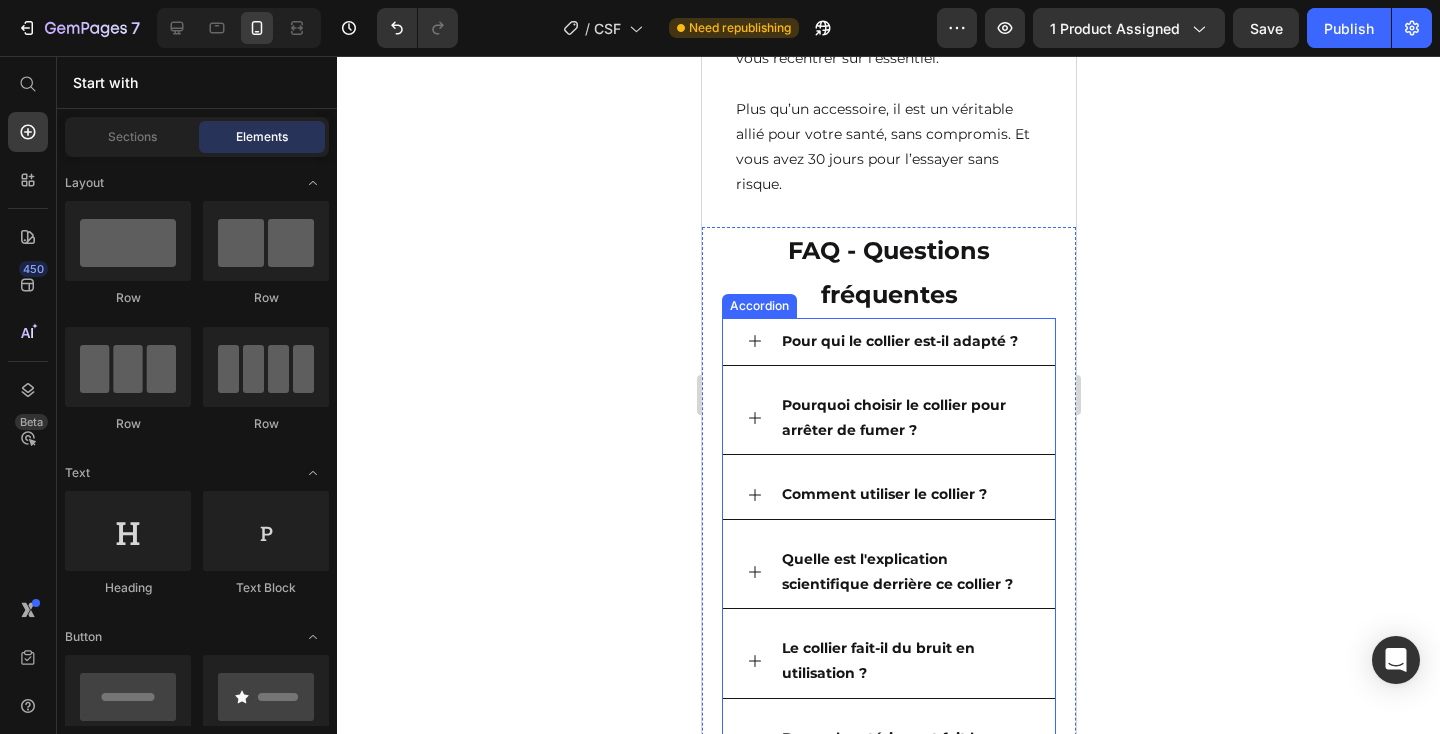 click 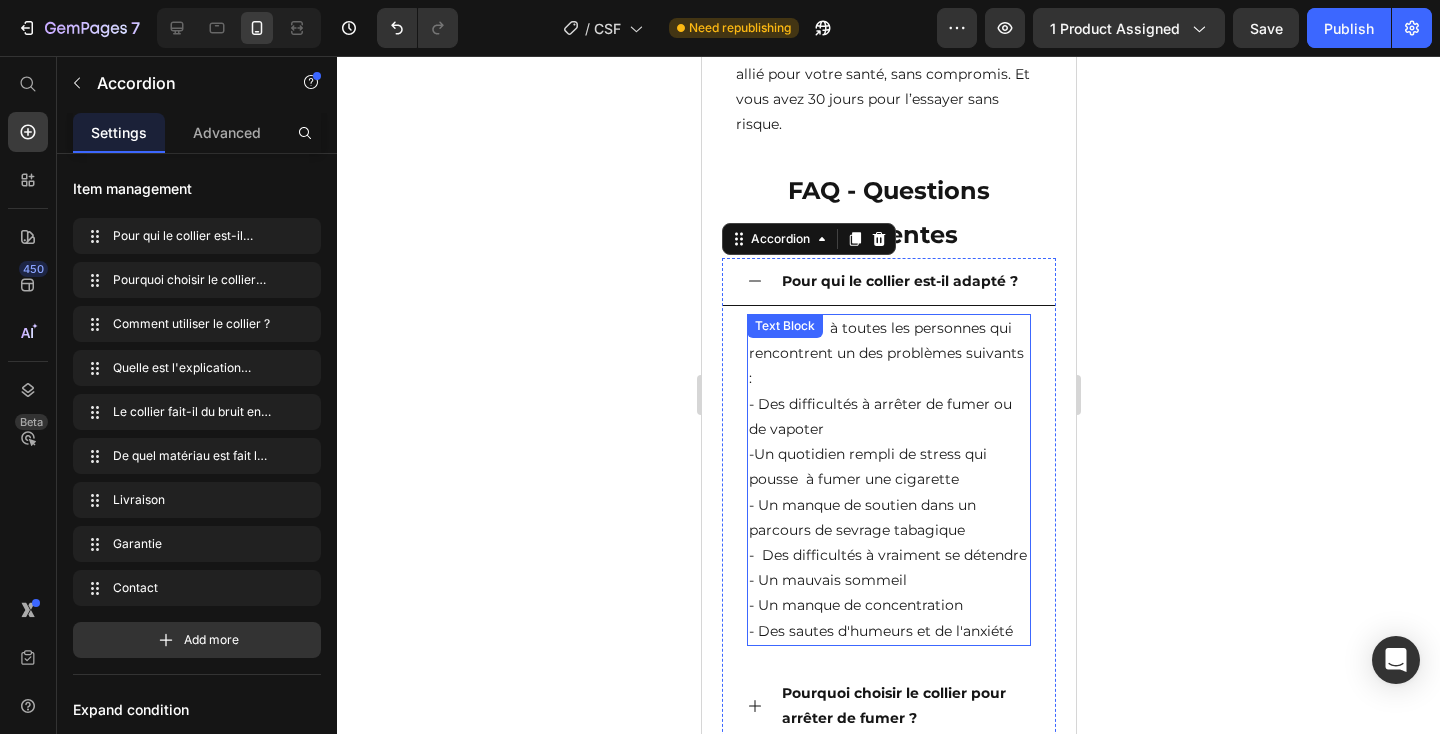 scroll, scrollTop: 4410, scrollLeft: 0, axis: vertical 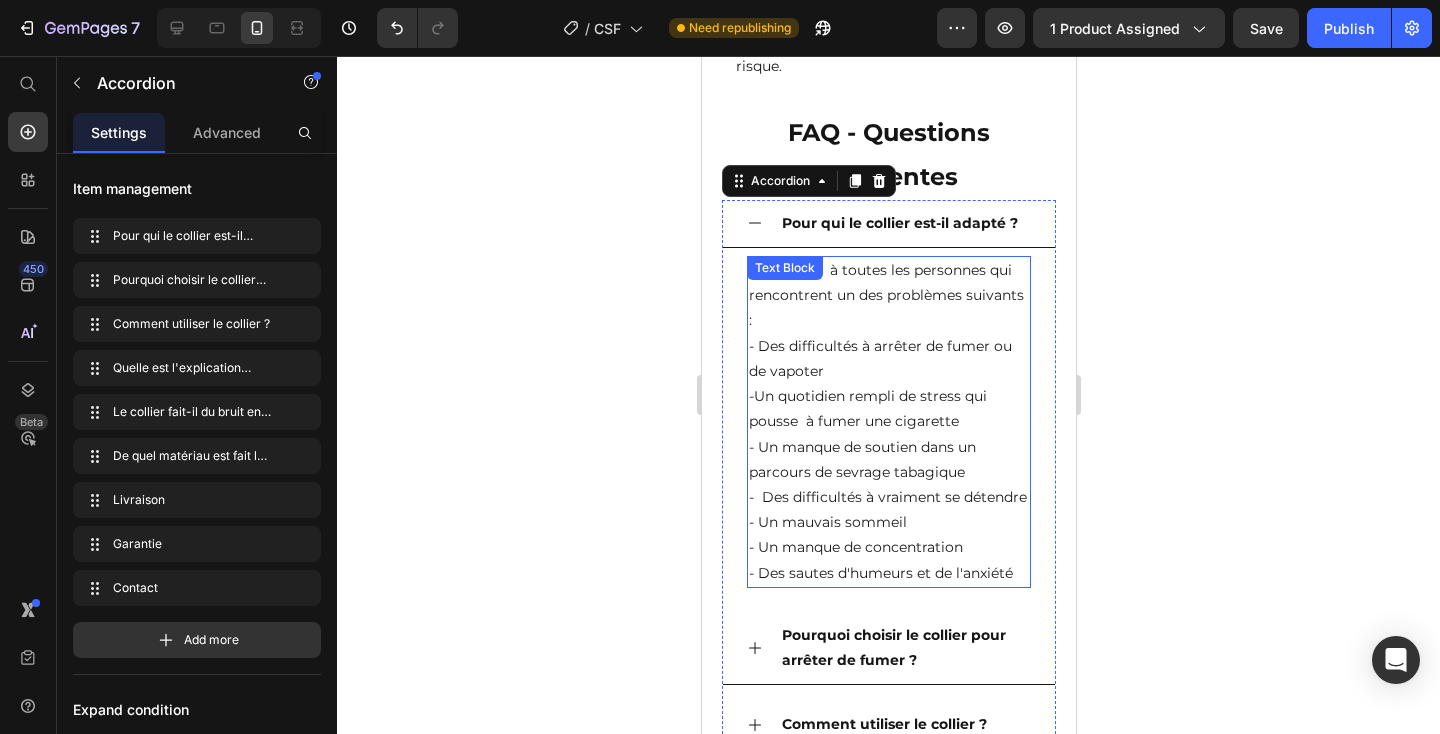 click on "- Des sautes d'humeurs et de l'anxiété" at bounding box center (888, 573) 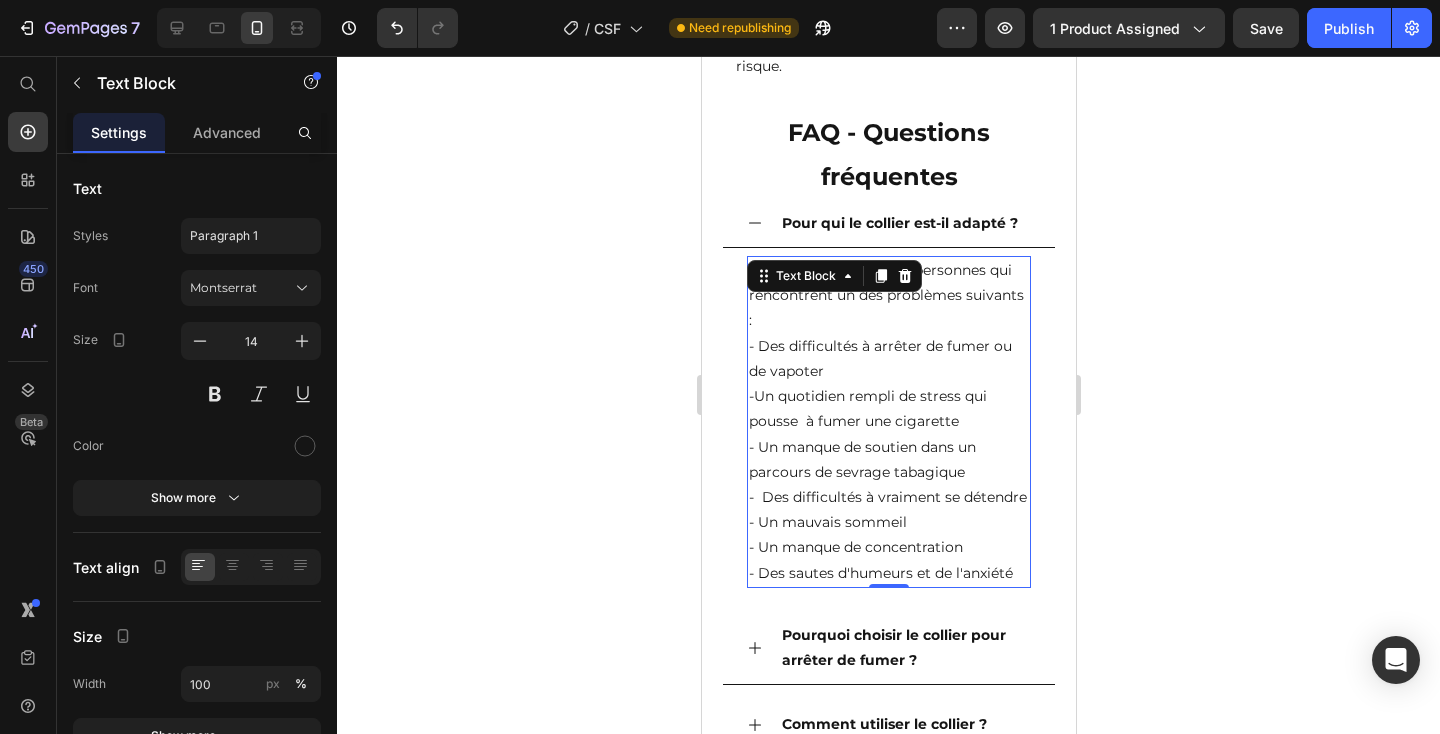 click on "- Des sautes d'humeurs et de l'anxiété" at bounding box center [888, 573] 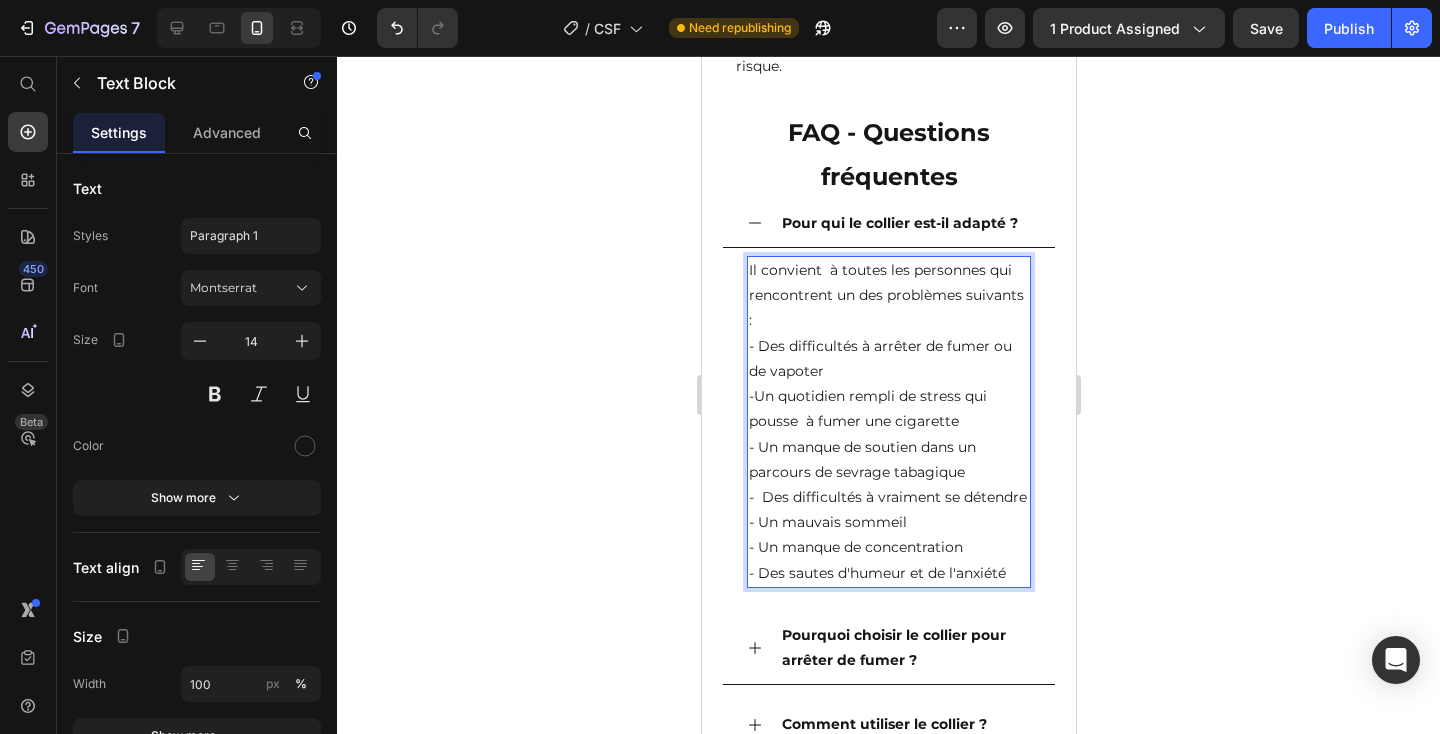 scroll, scrollTop: 4593, scrollLeft: 0, axis: vertical 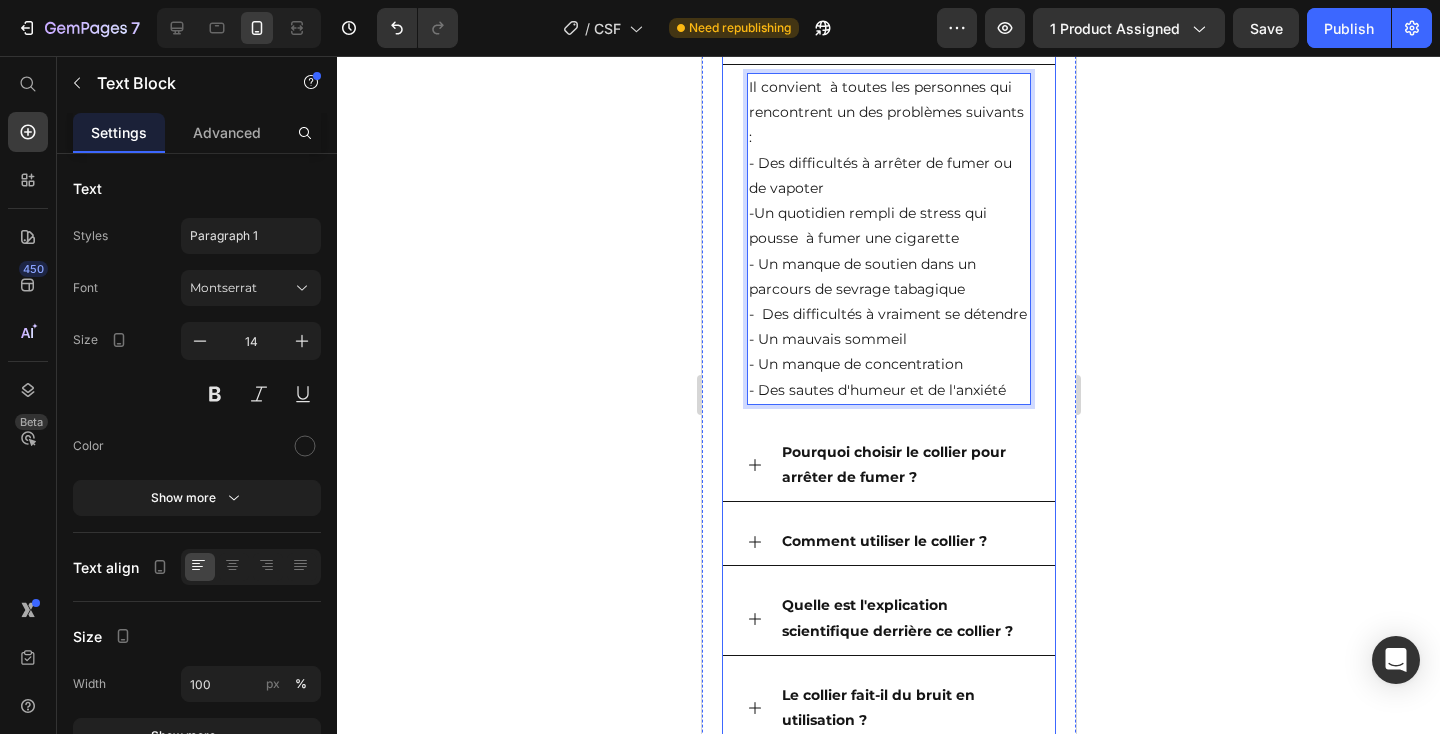 click 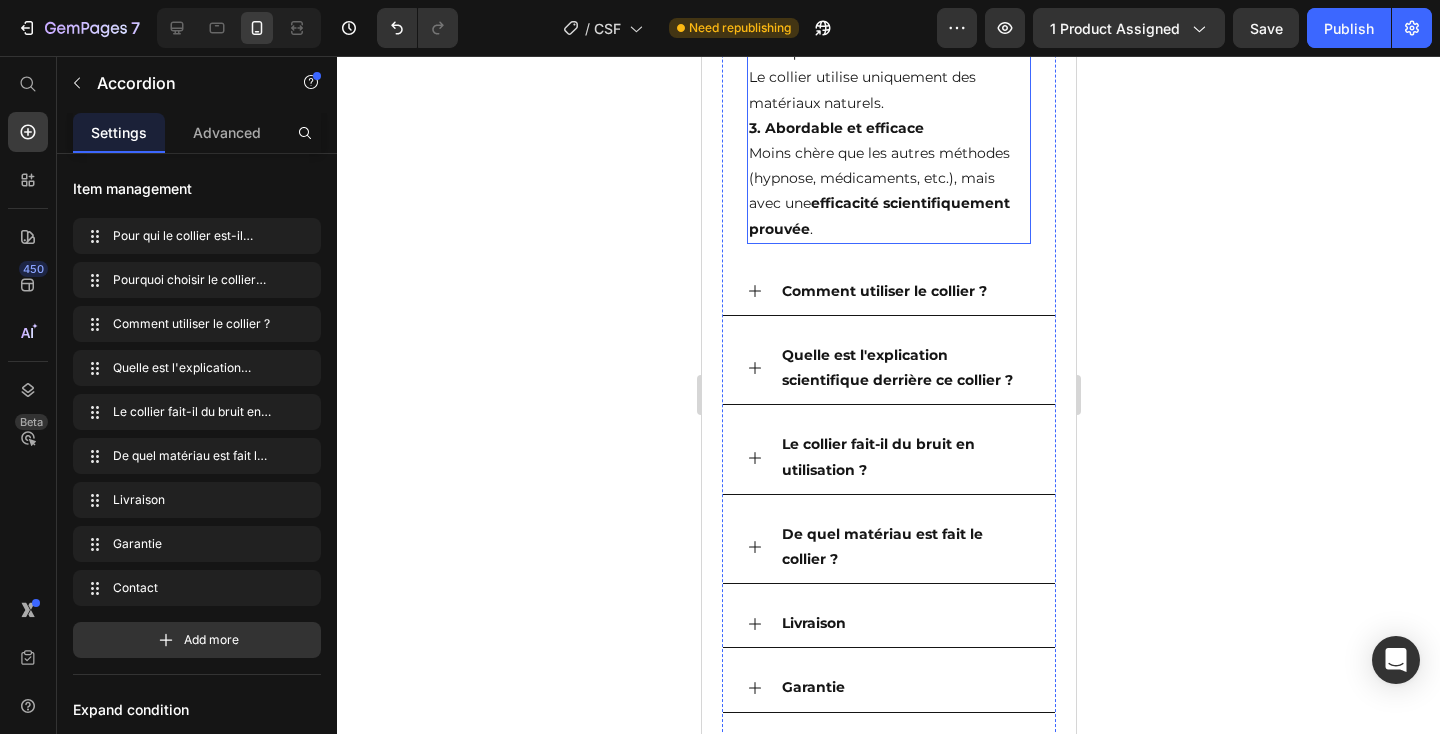scroll, scrollTop: 5177, scrollLeft: 0, axis: vertical 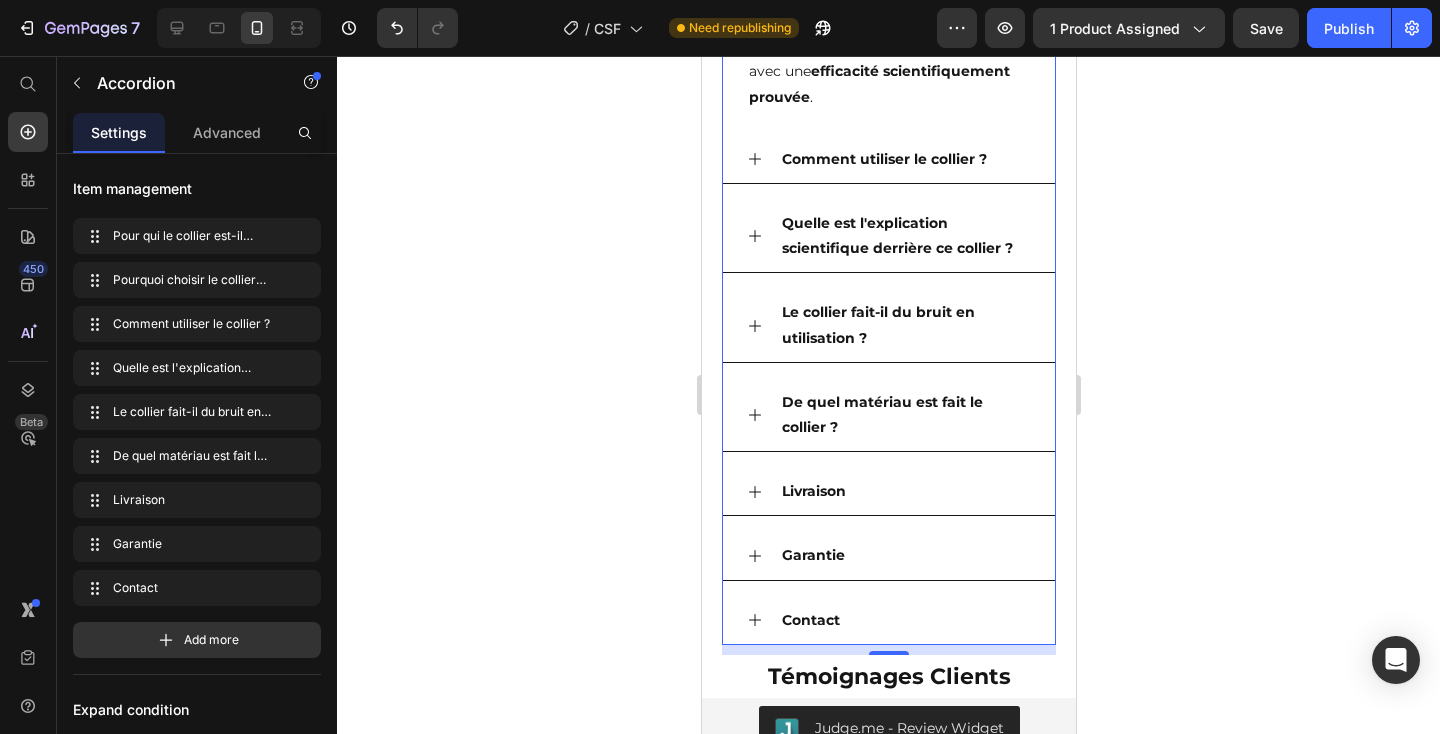 click 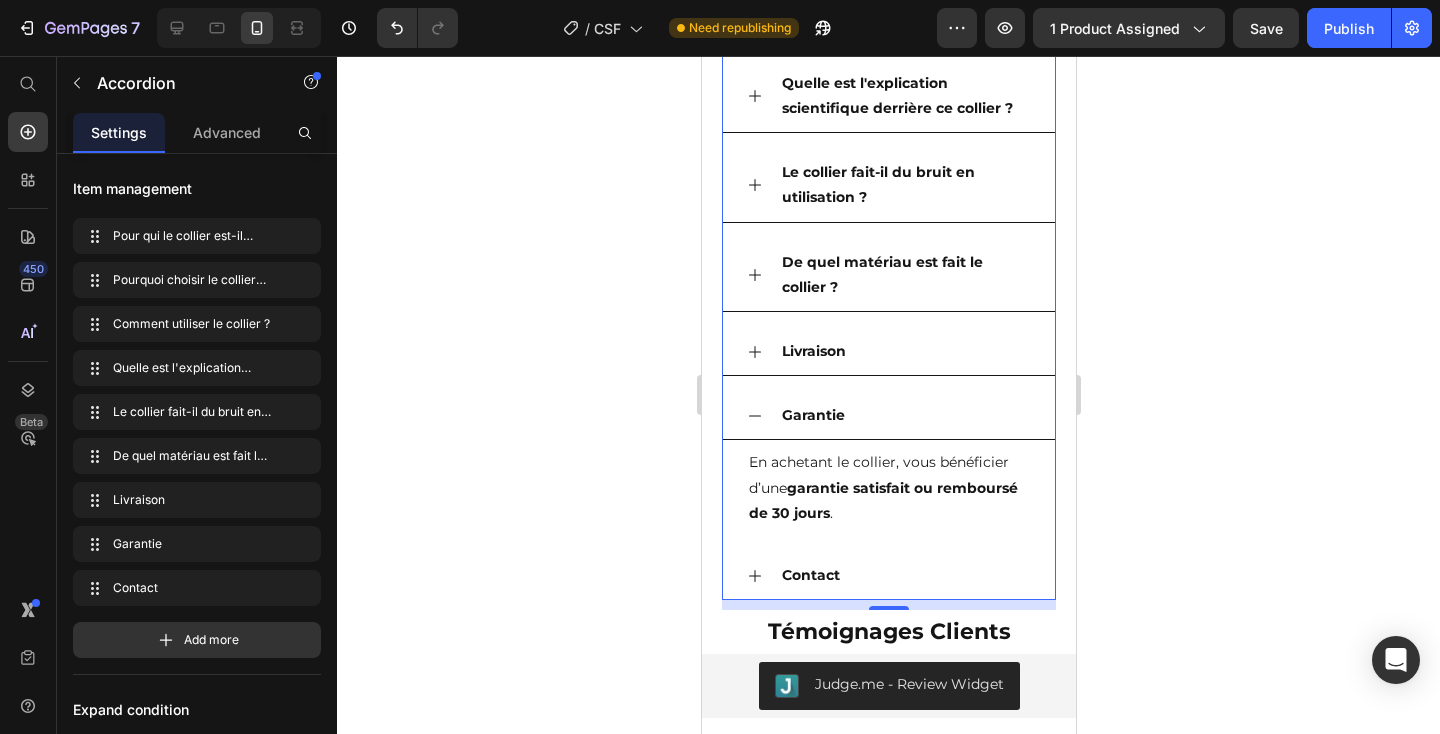 scroll, scrollTop: 4763, scrollLeft: 0, axis: vertical 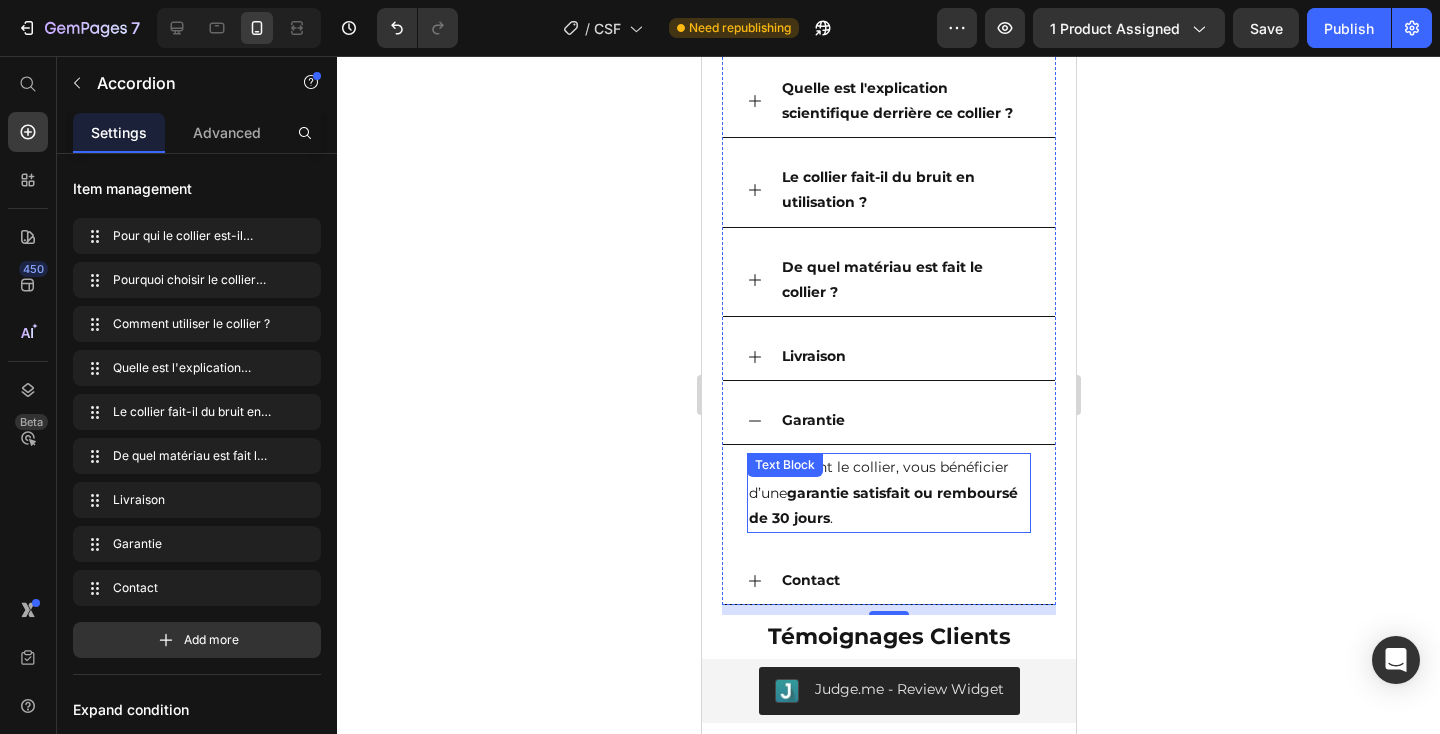 click on "En achetant le collier, vous bénéficier d’une  garantie satisfait ou remboursé de 30 jours ." at bounding box center [888, 493] 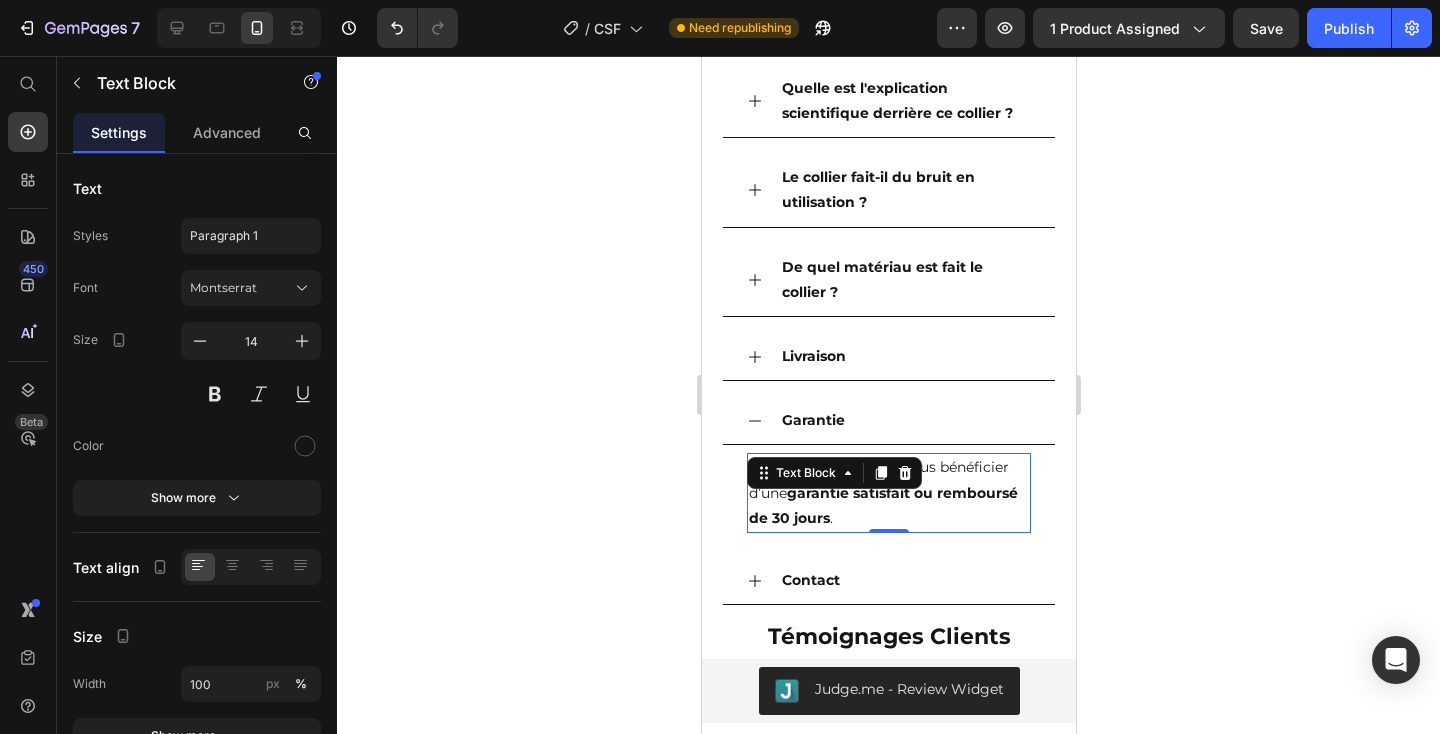 click on "En achetant le collier, vous bénéficier d’une  garantie satisfait ou remboursé de 30 jours ." at bounding box center (888, 493) 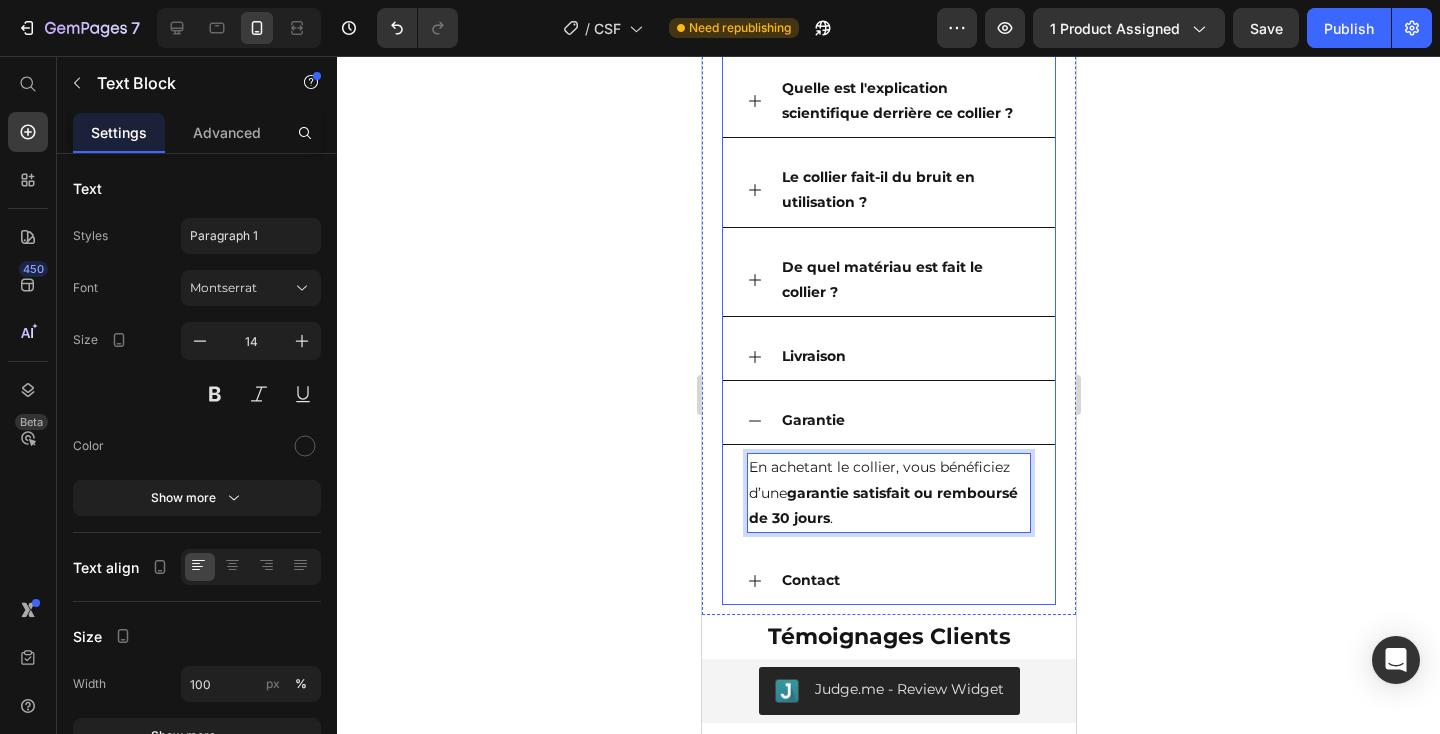 scroll, scrollTop: 4278, scrollLeft: 0, axis: vertical 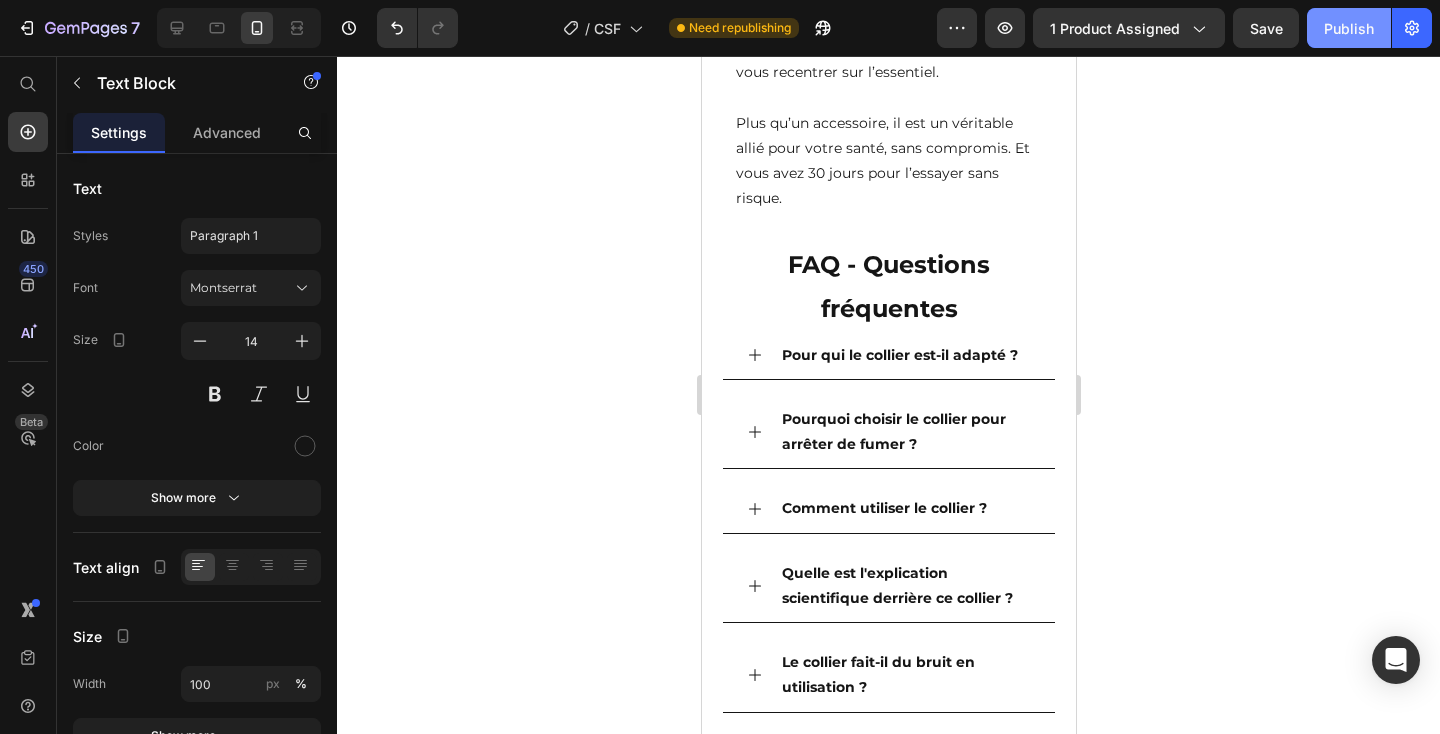 click on "Publish" at bounding box center [1349, 28] 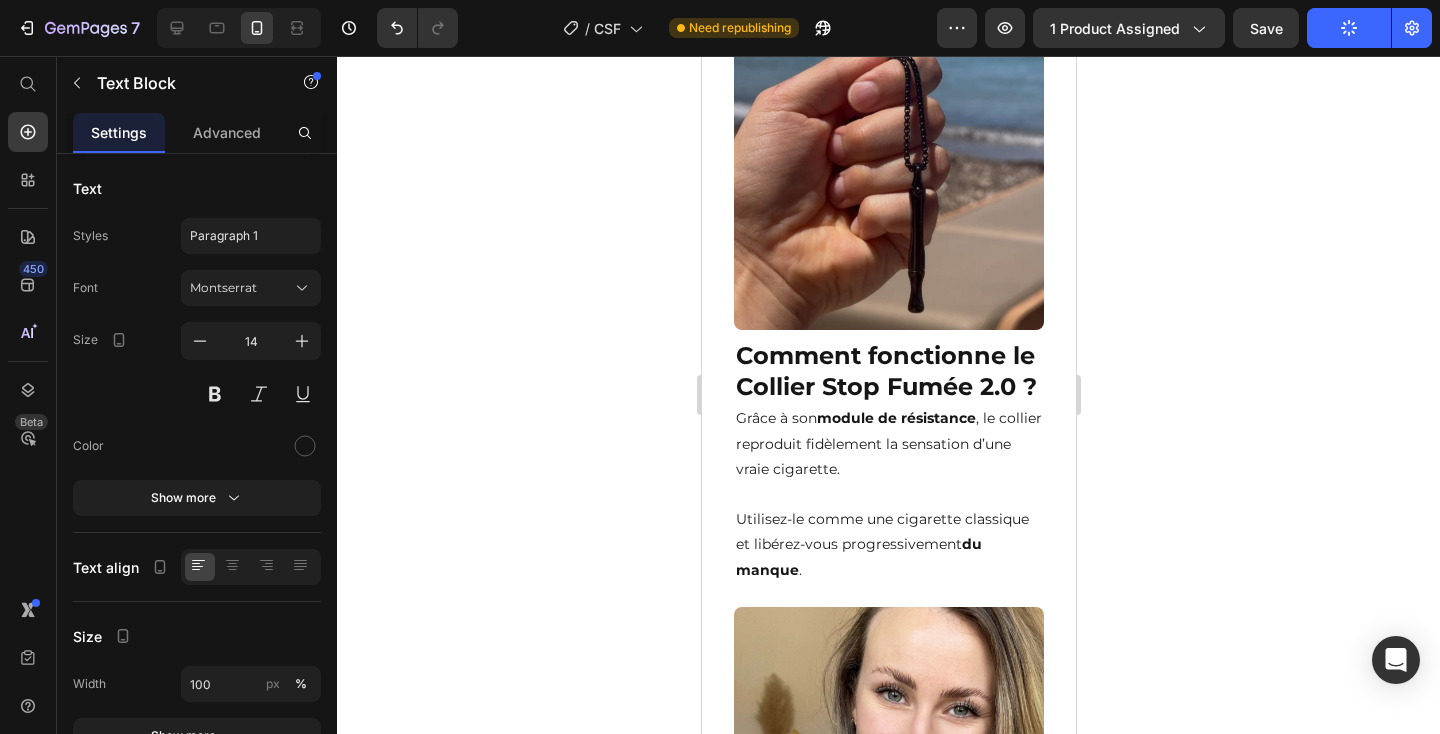 scroll, scrollTop: 1399, scrollLeft: 0, axis: vertical 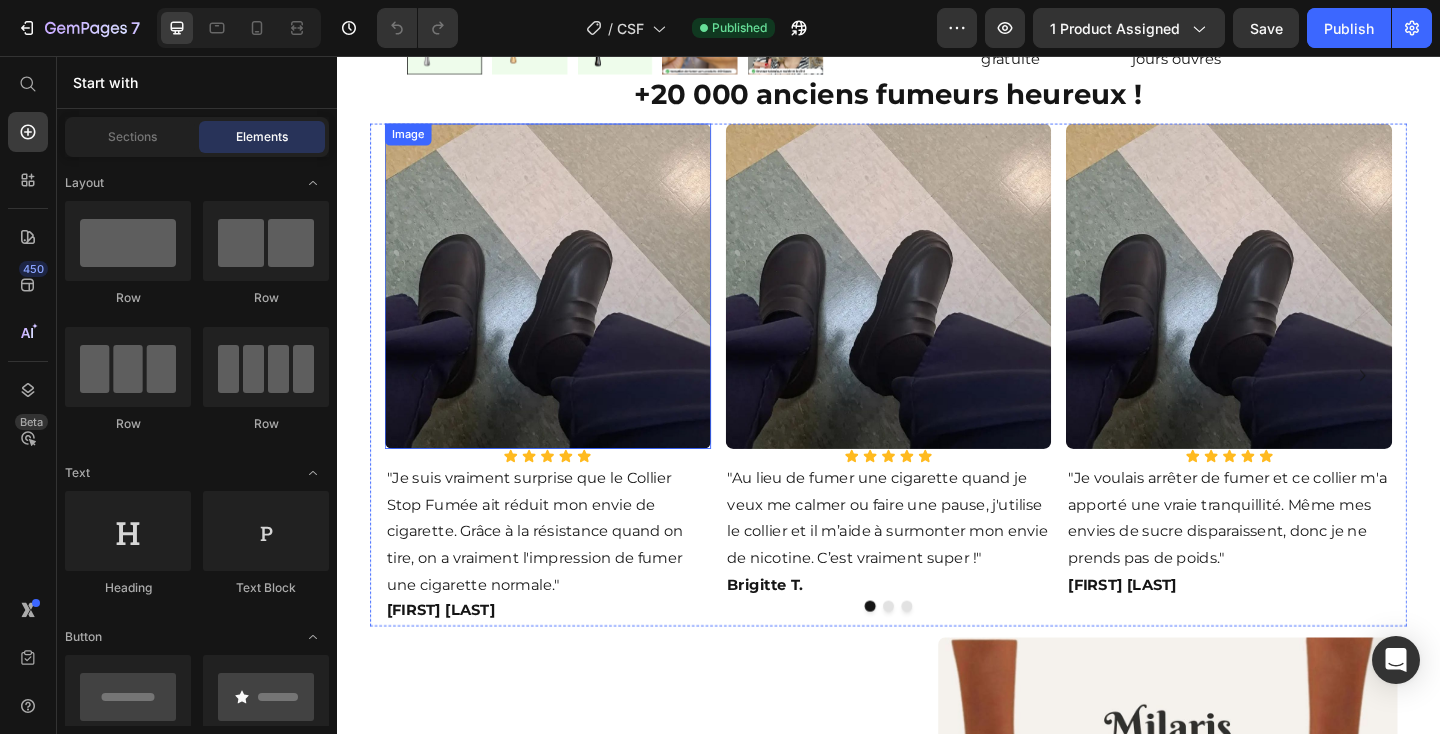 click at bounding box center (566, 307) 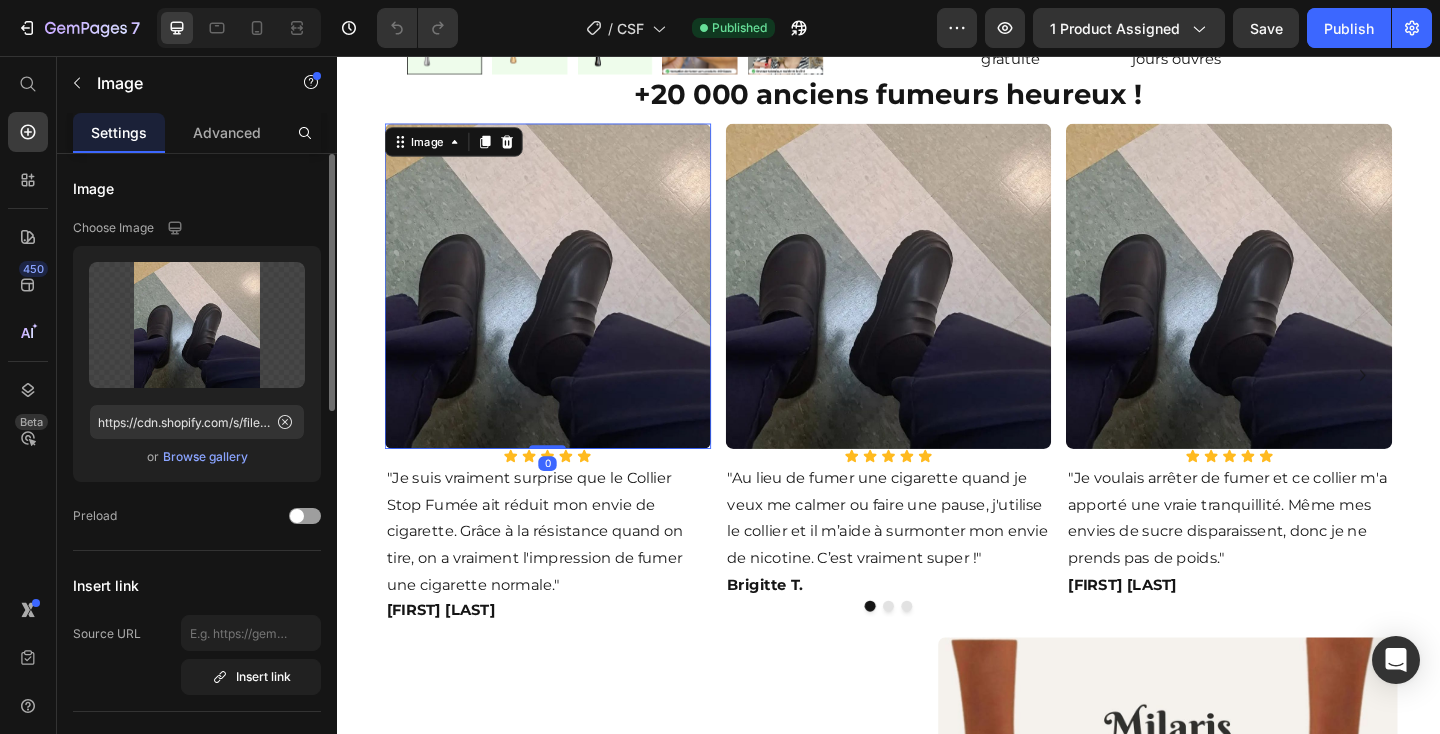 click on "Browse gallery" at bounding box center [205, 457] 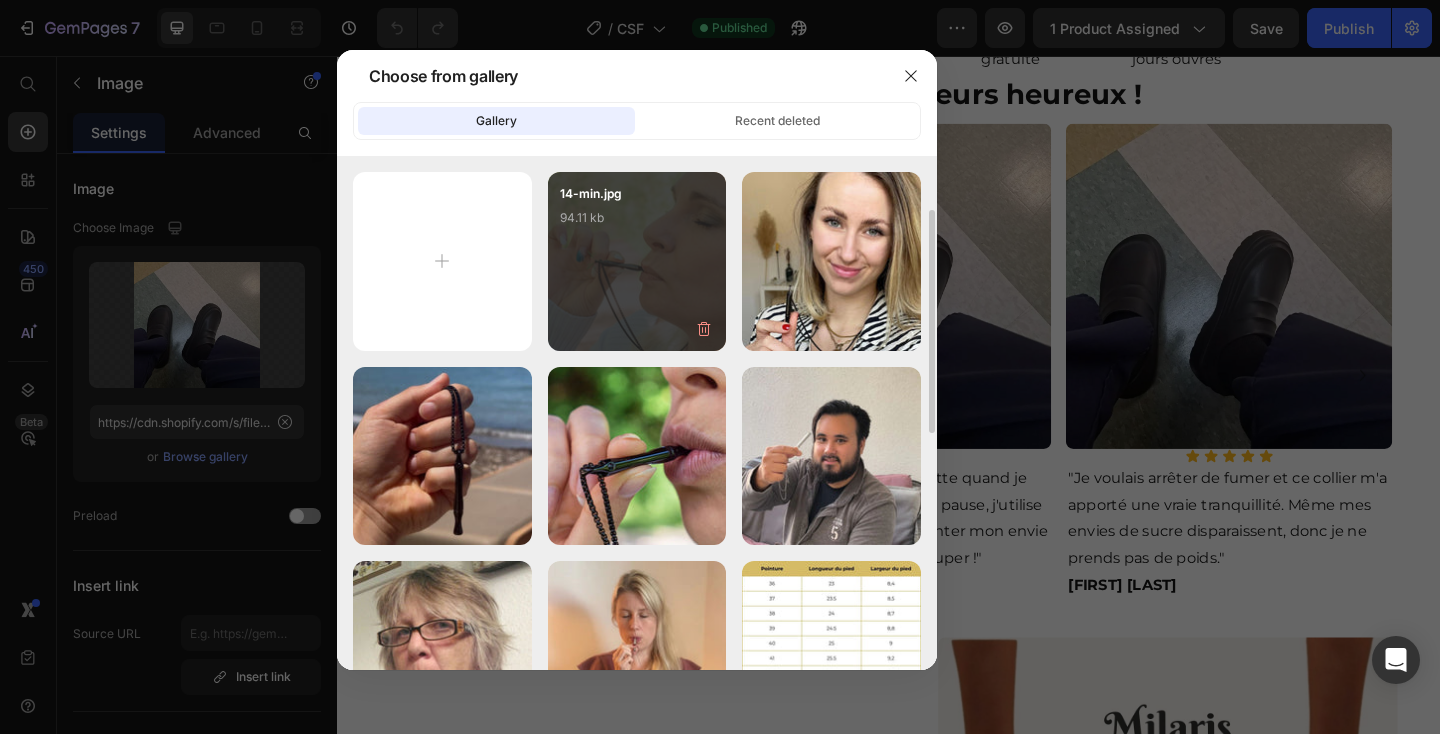 scroll, scrollTop: 138, scrollLeft: 0, axis: vertical 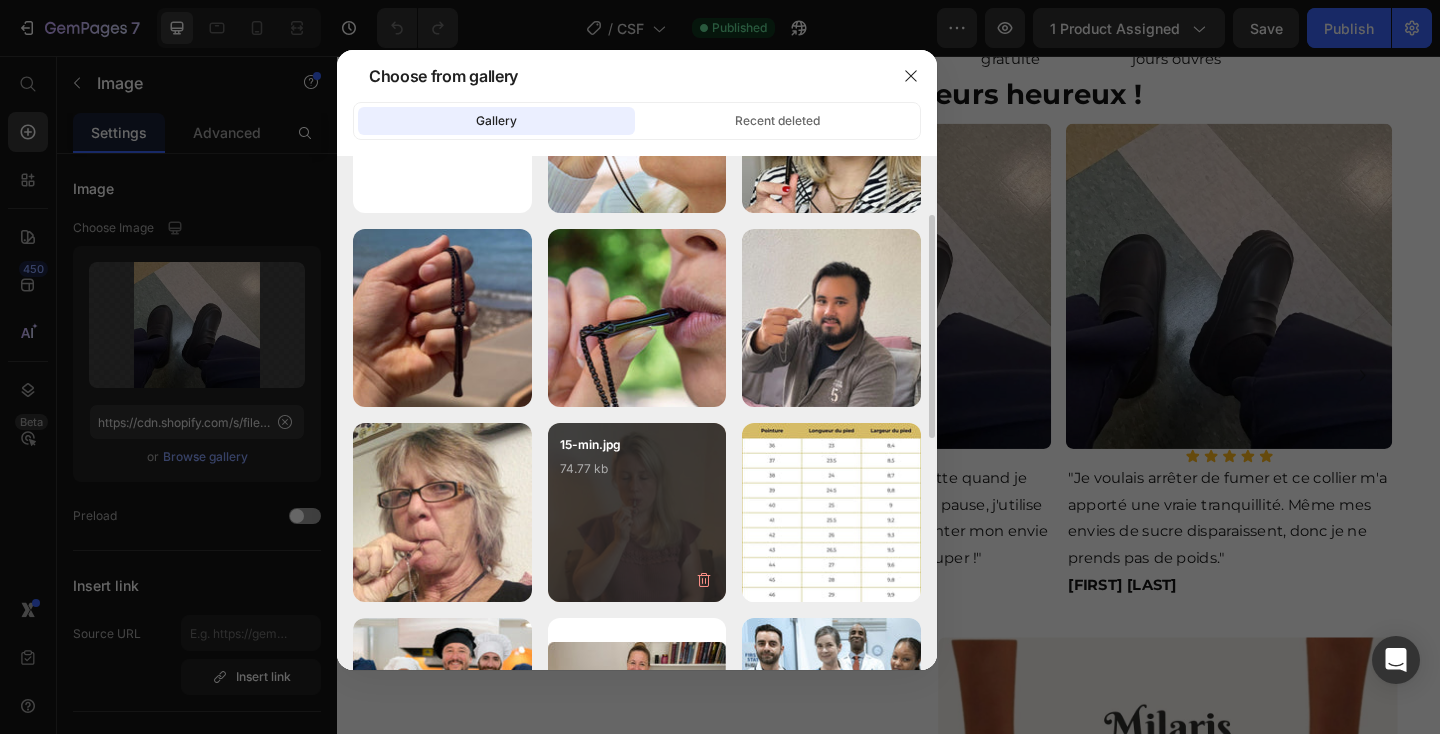 click on "74.77 kb" at bounding box center [637, 469] 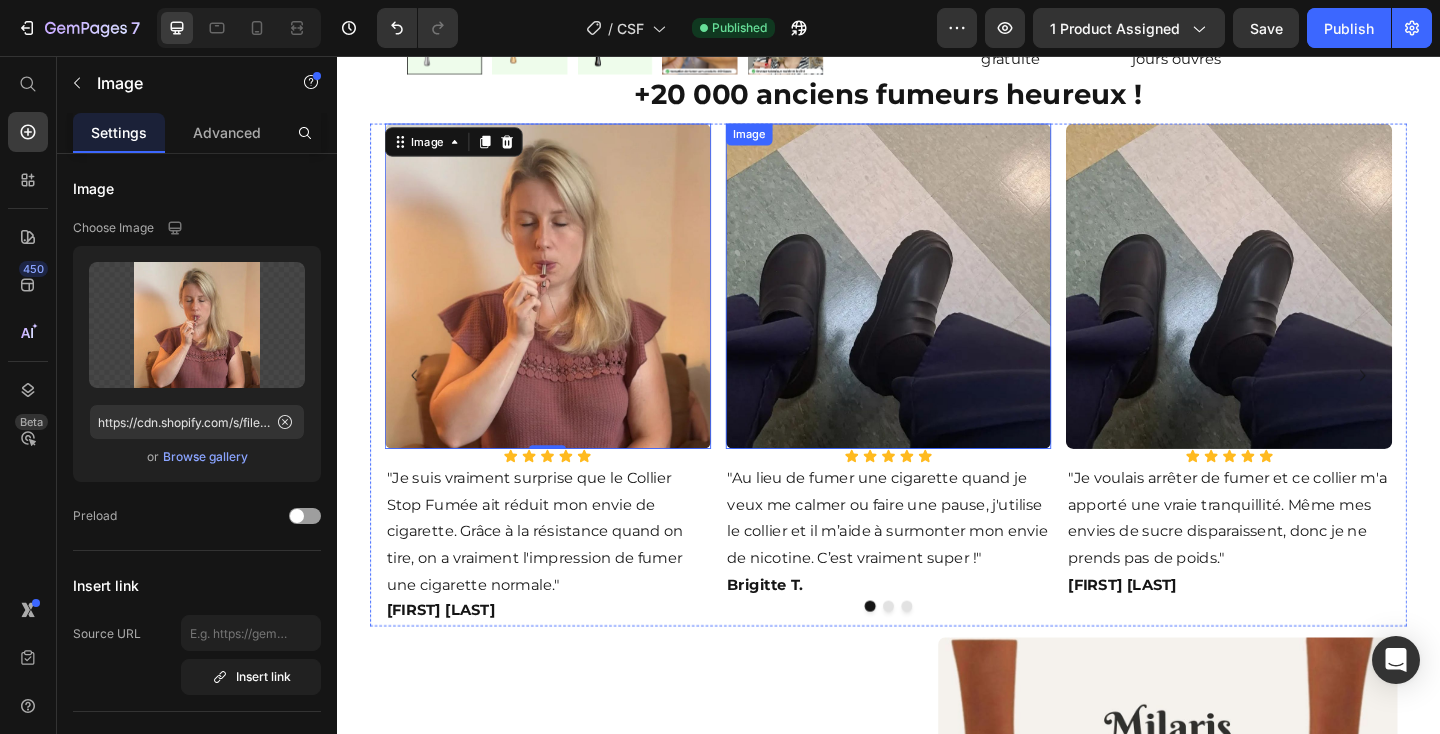 click at bounding box center (937, 307) 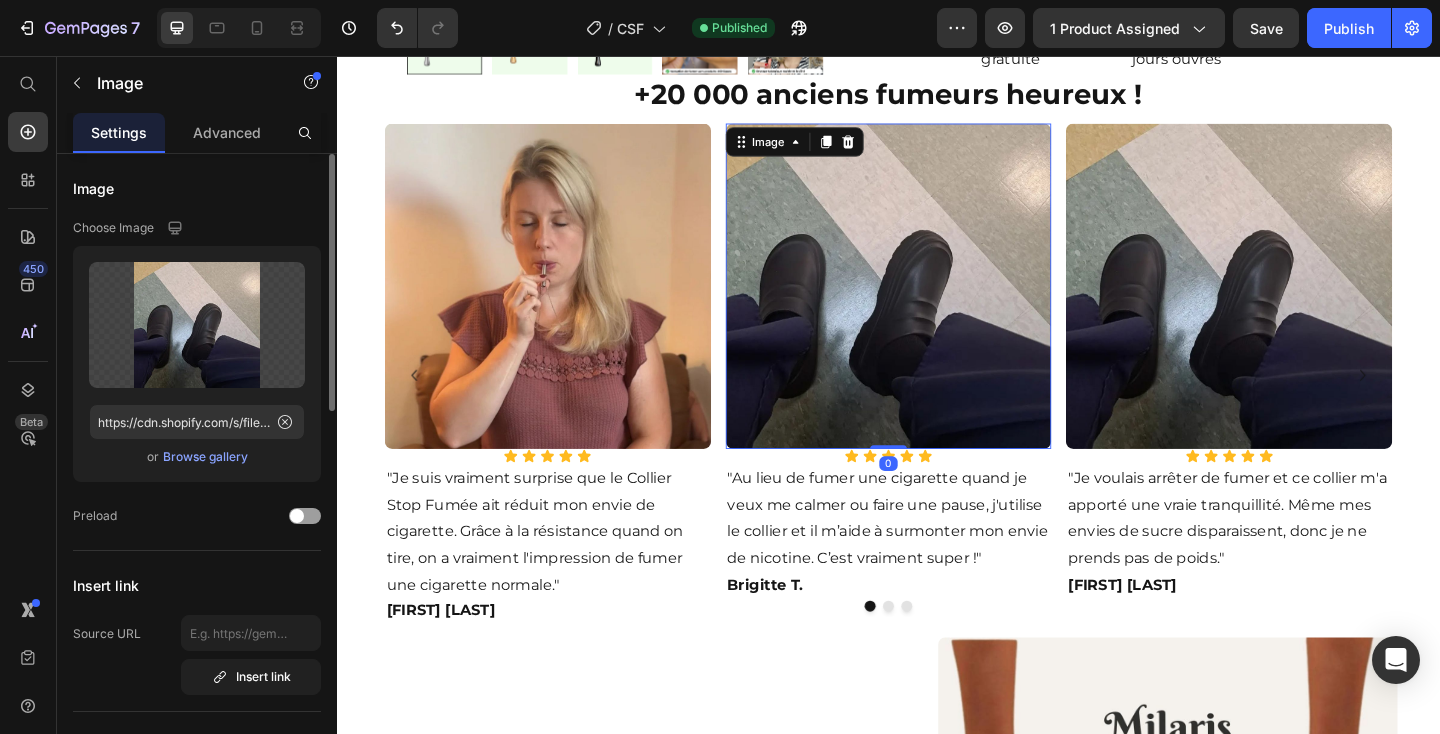 click on "Browse gallery" at bounding box center [205, 457] 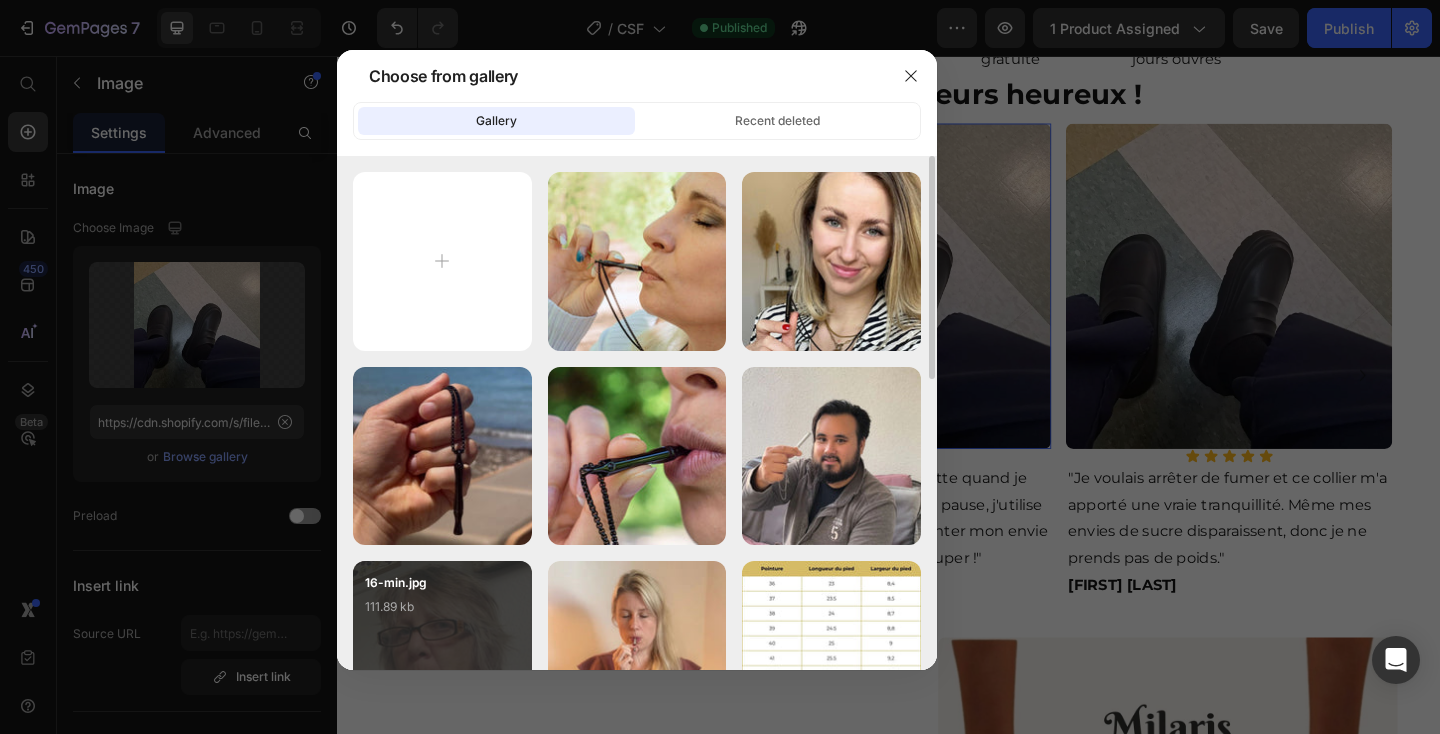 click on "16-min.jpg 111.89 kb" at bounding box center (442, 613) 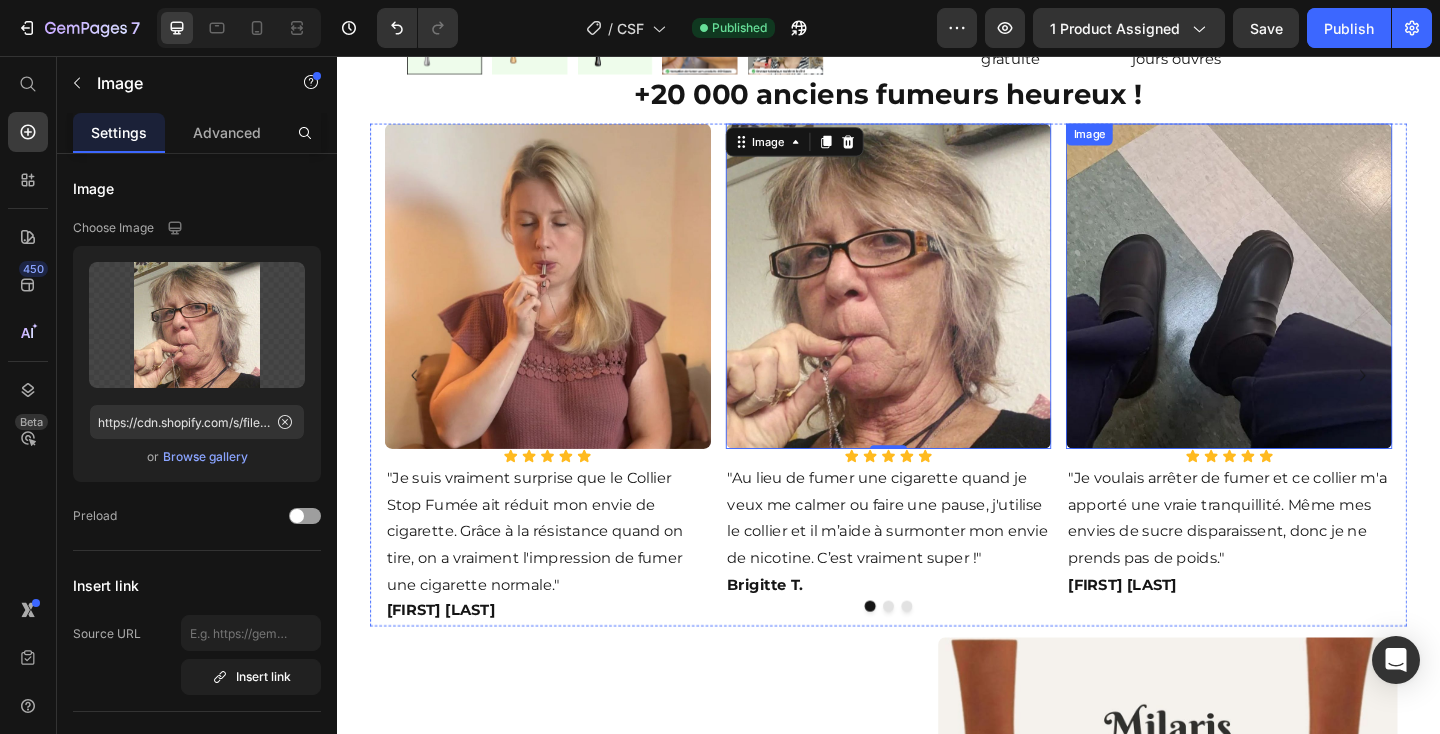 click at bounding box center (1307, 307) 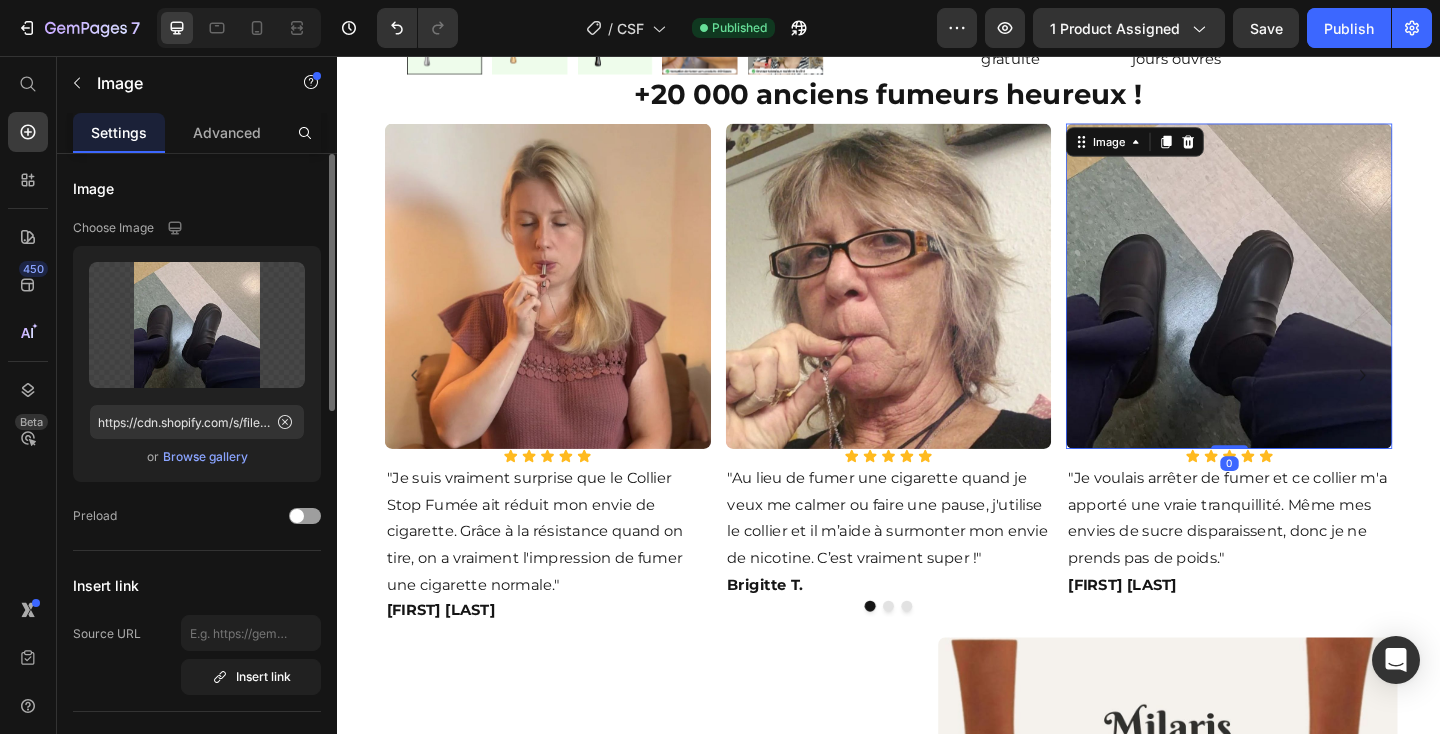 click on "Browse gallery" at bounding box center (205, 457) 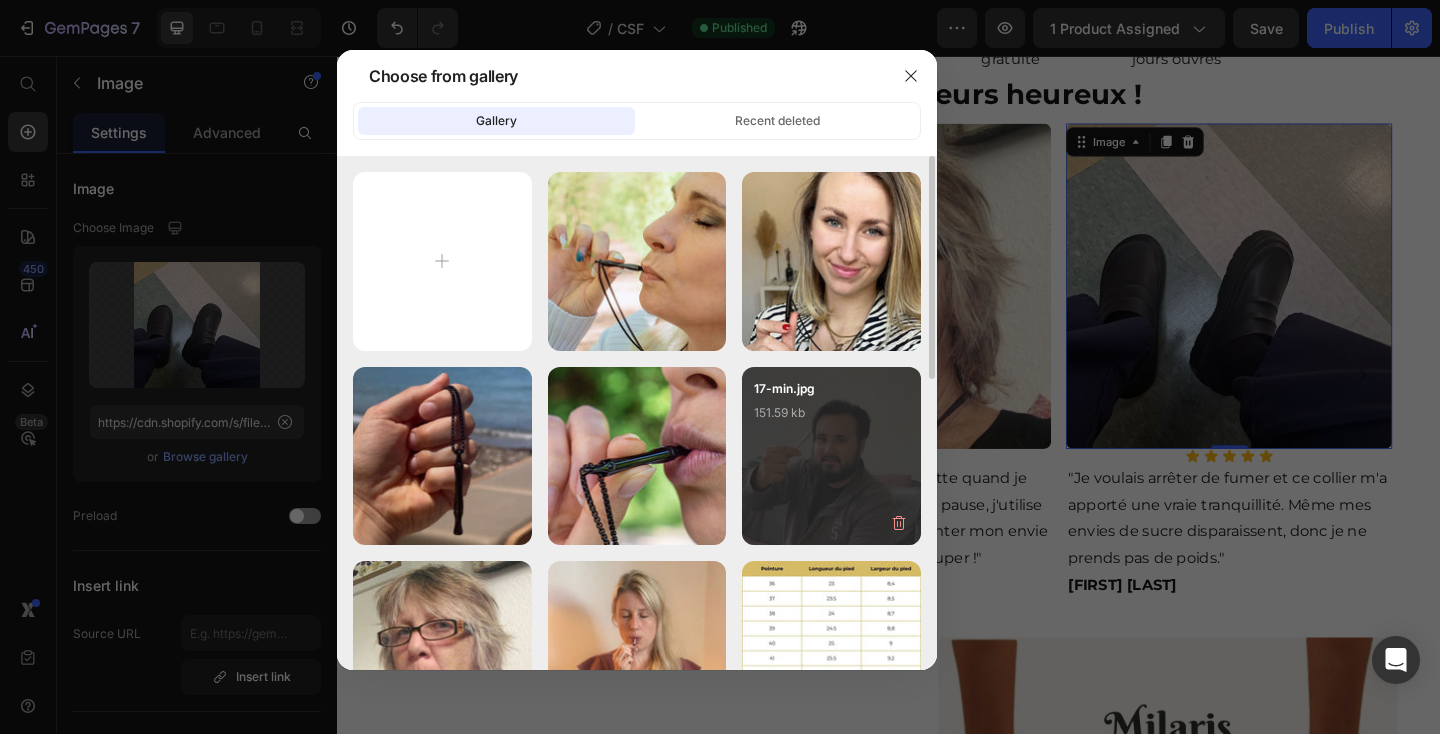 click on "17-min.jpg 151.59 kb" at bounding box center (831, 419) 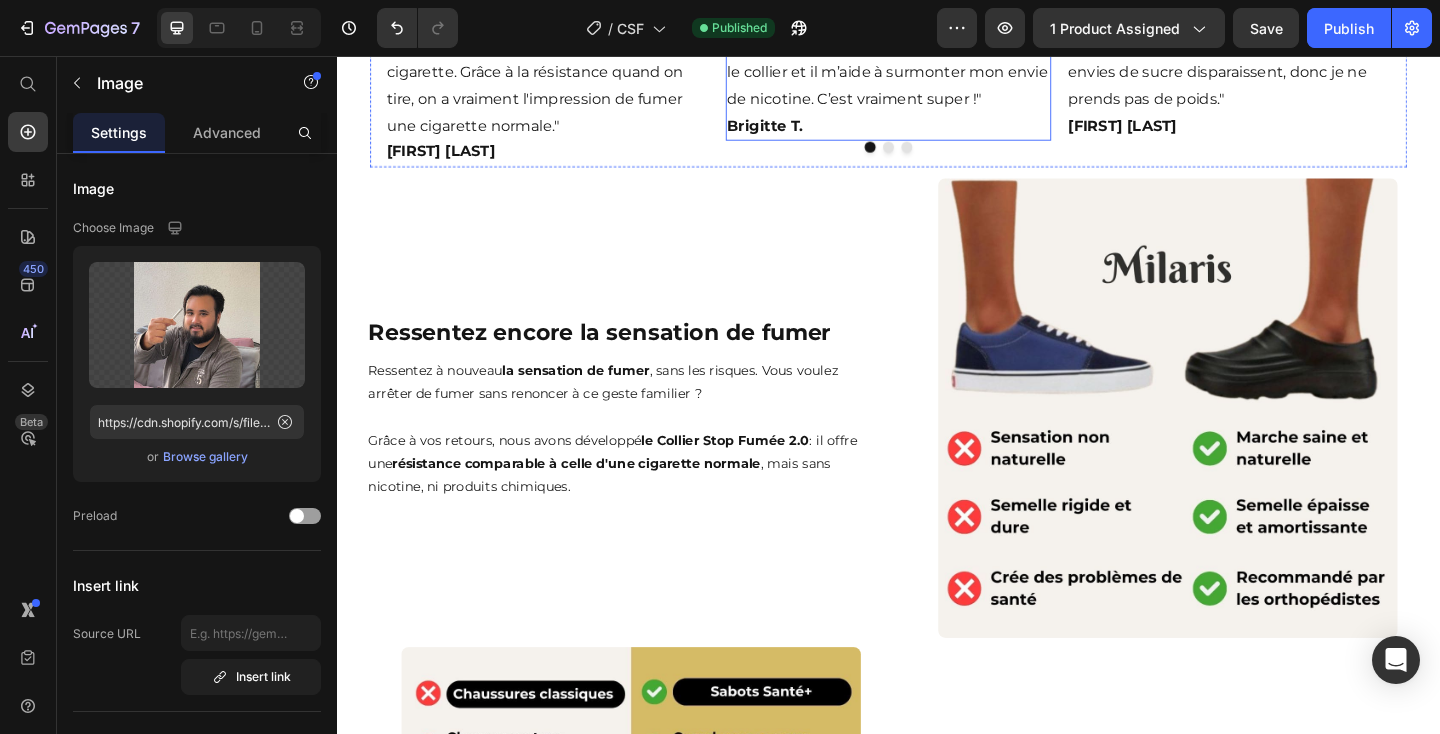 scroll, scrollTop: 1399, scrollLeft: 0, axis: vertical 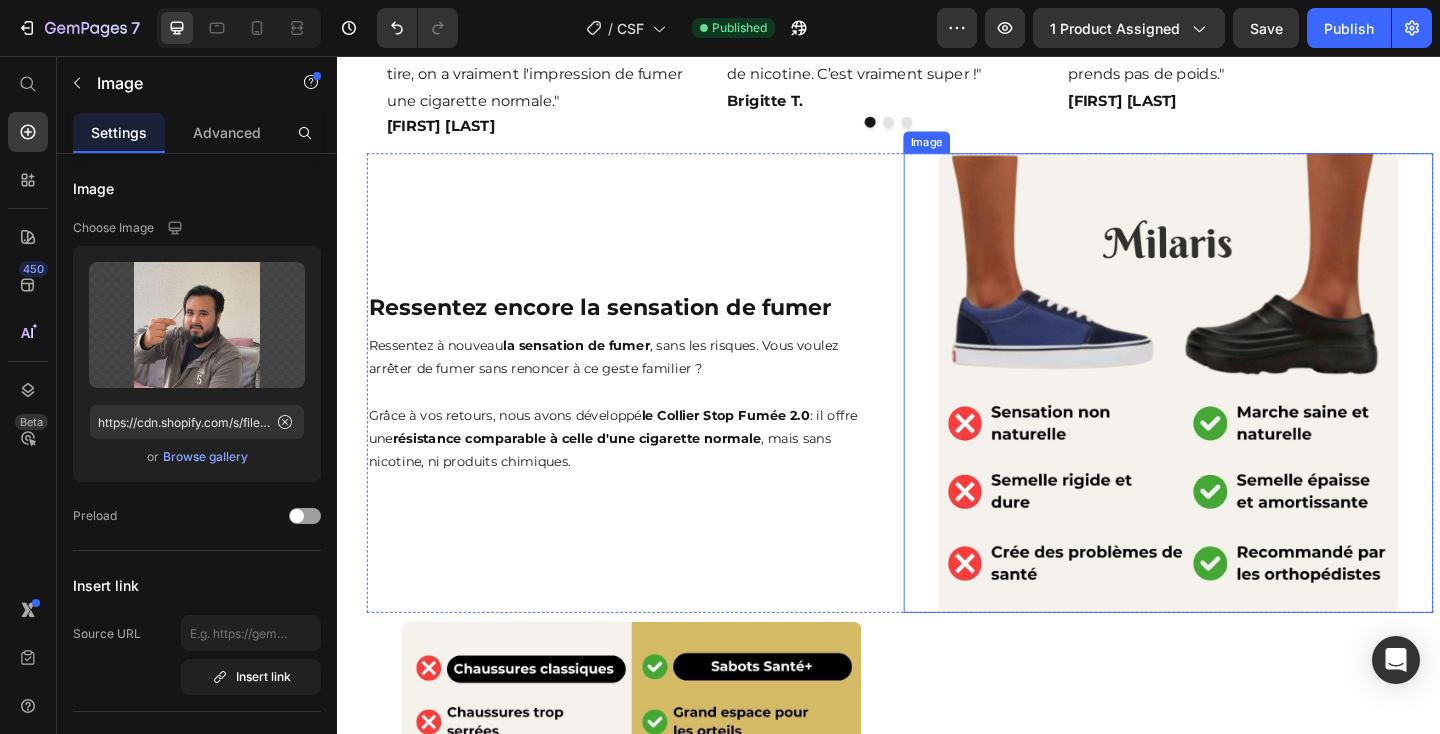 click at bounding box center [1241, 412] 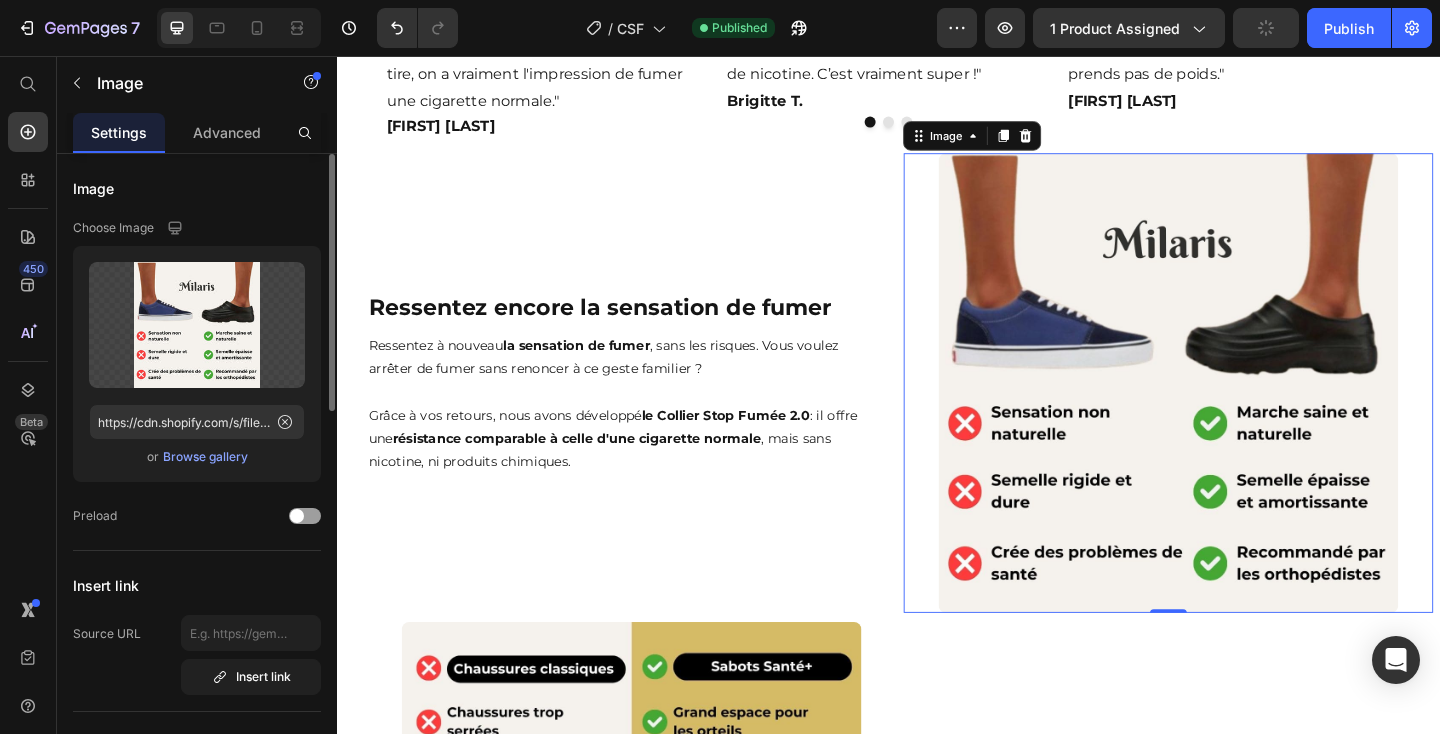 click on "Browse gallery" at bounding box center (205, 457) 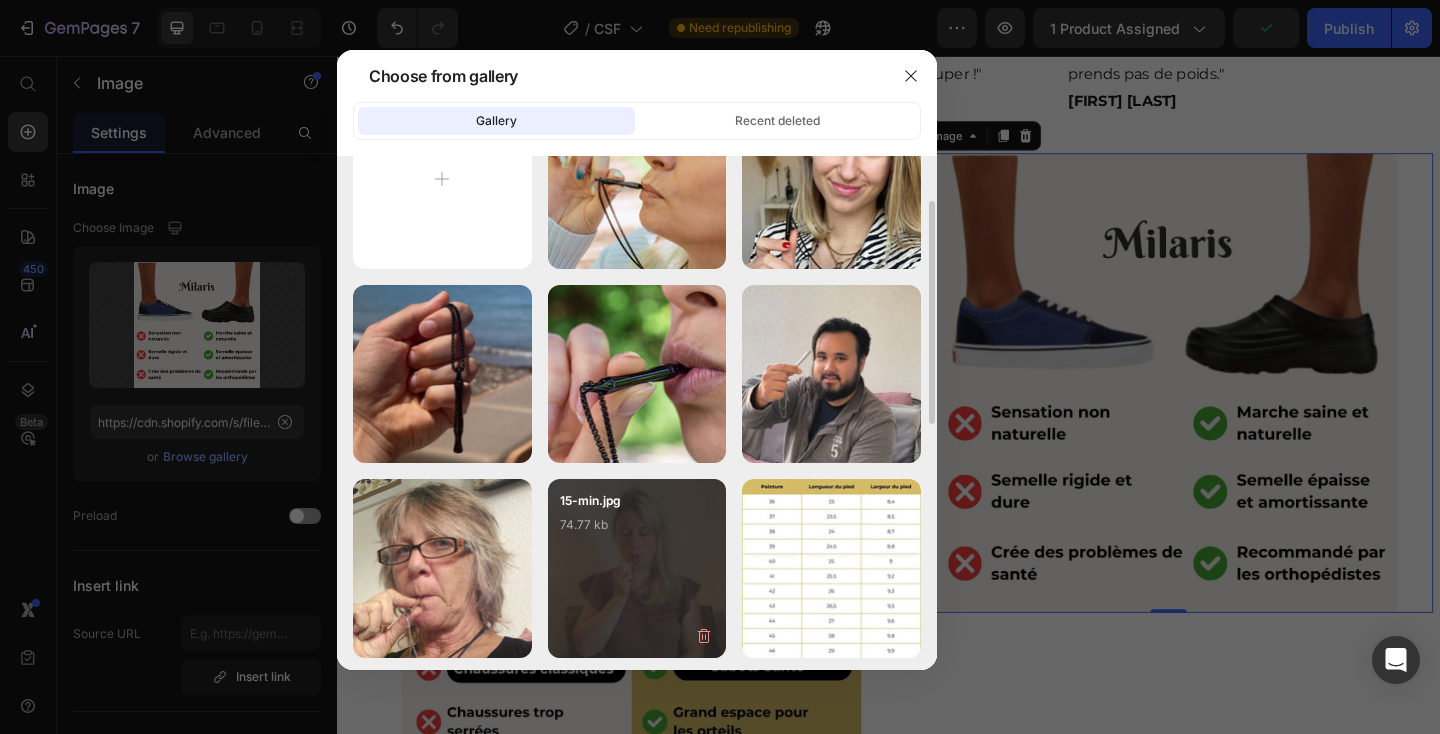 scroll, scrollTop: 104, scrollLeft: 0, axis: vertical 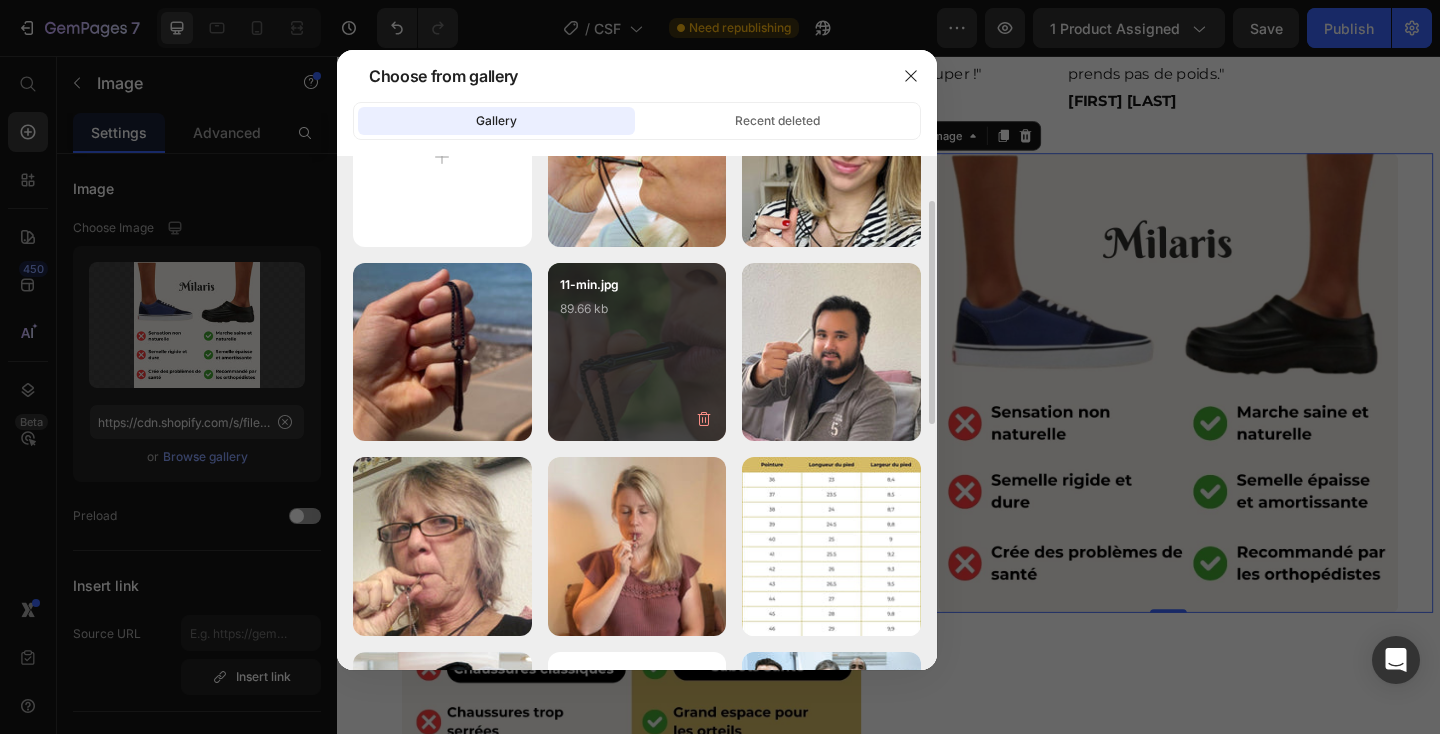 click on "11-min.jpg 89.66 kb" at bounding box center [637, 315] 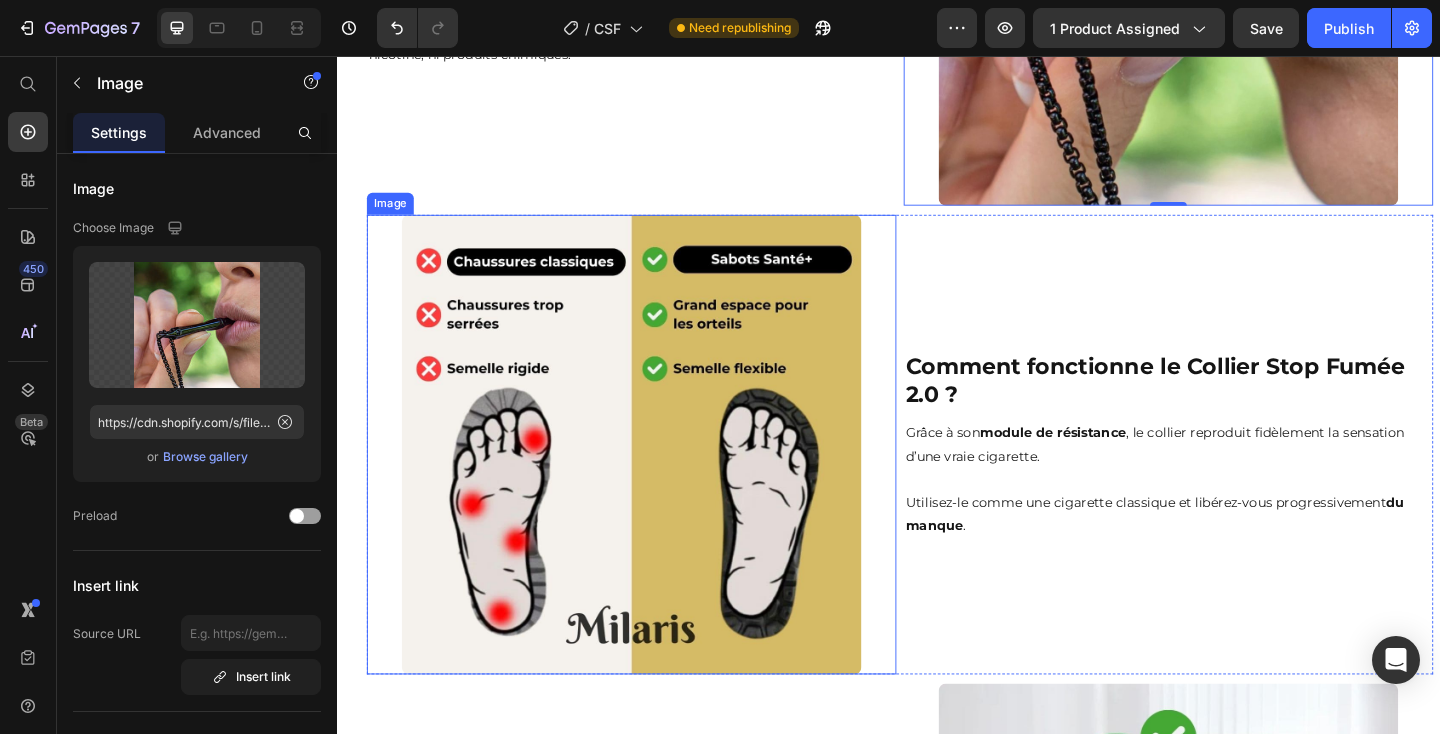 scroll, scrollTop: 1881, scrollLeft: 0, axis: vertical 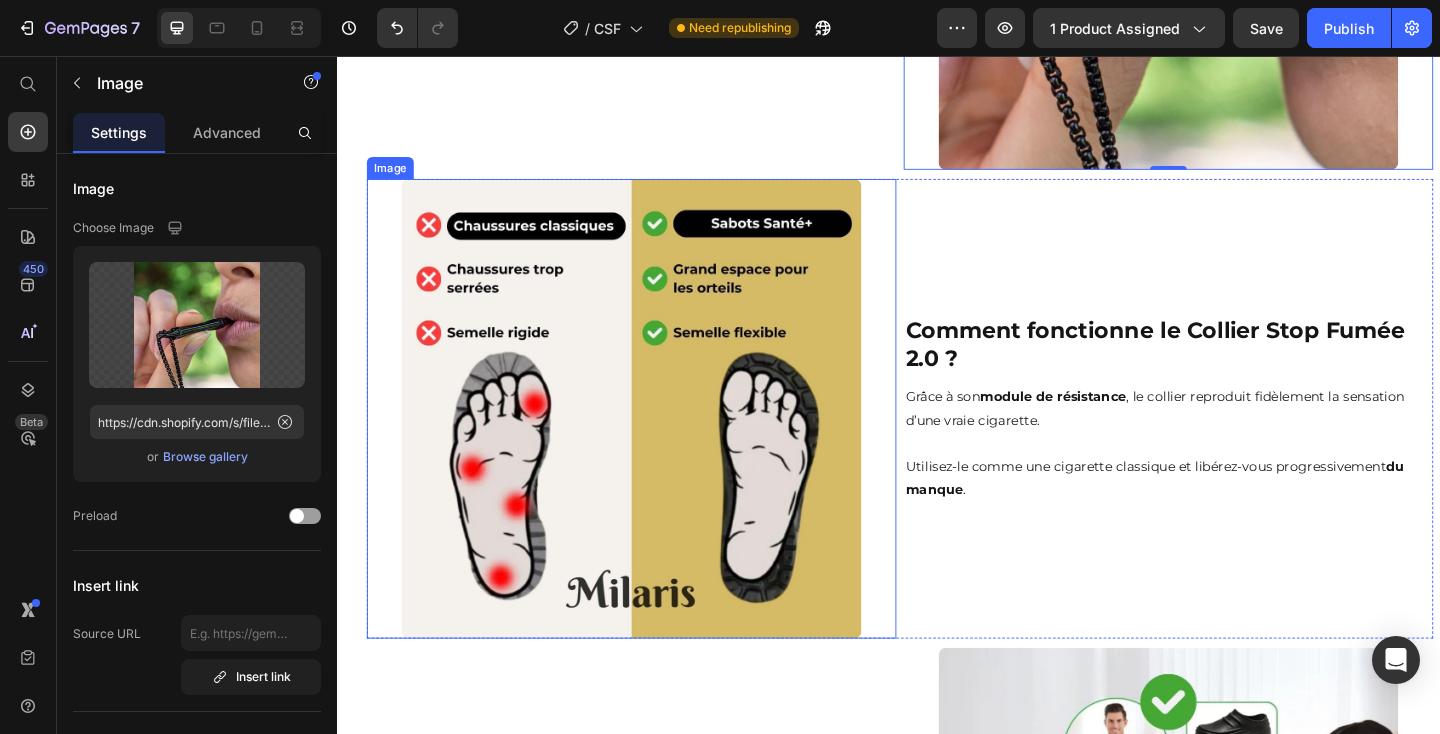 click at bounding box center [657, 440] 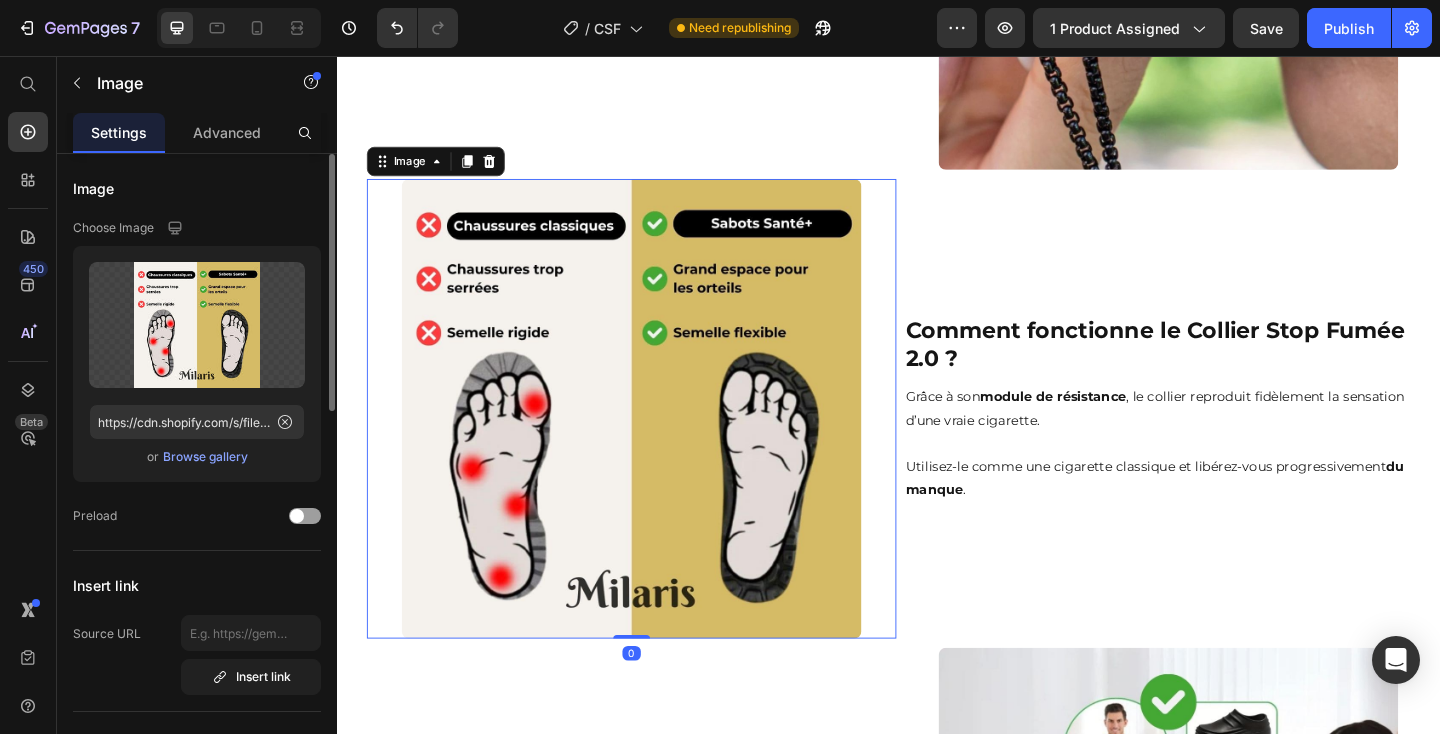 click on "Browse gallery" at bounding box center [205, 457] 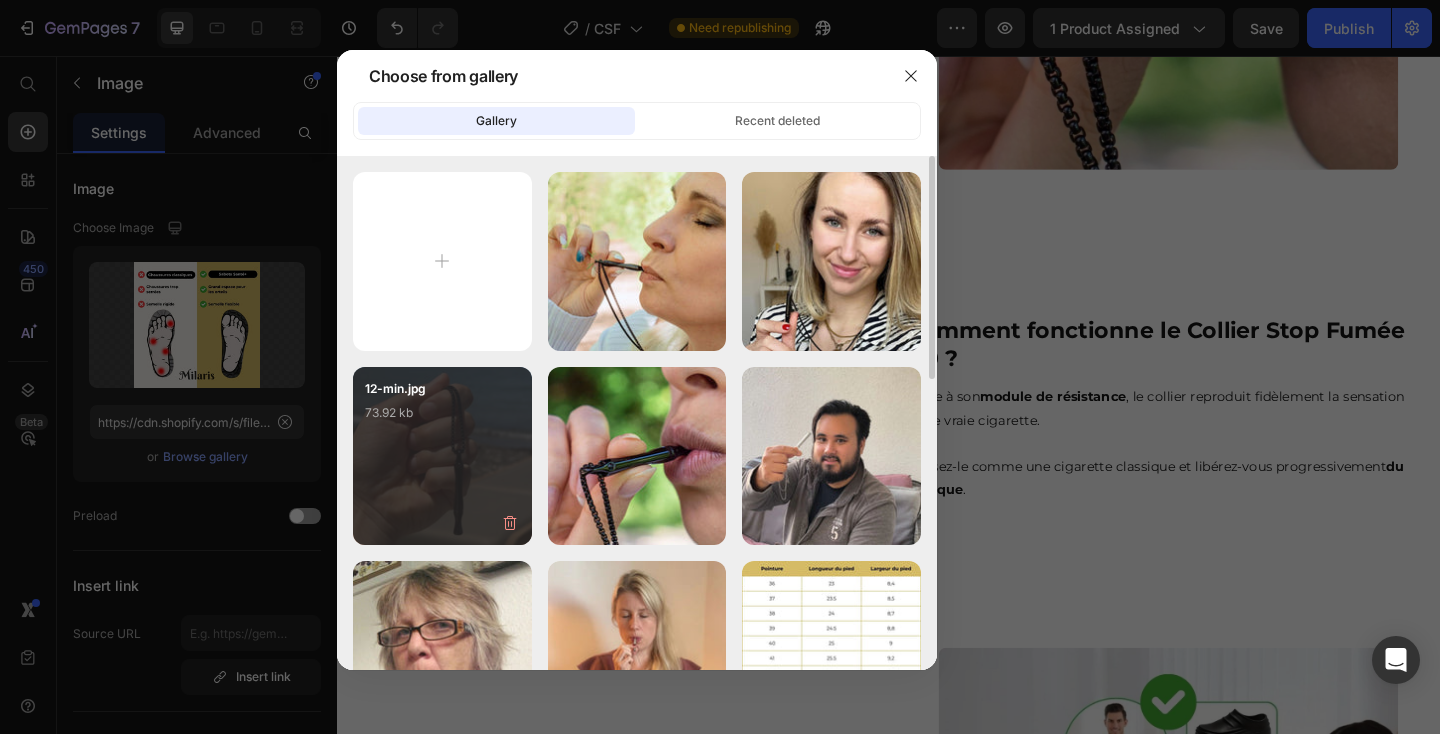 click on "12-min.jpg 73.92 kb" at bounding box center (442, 419) 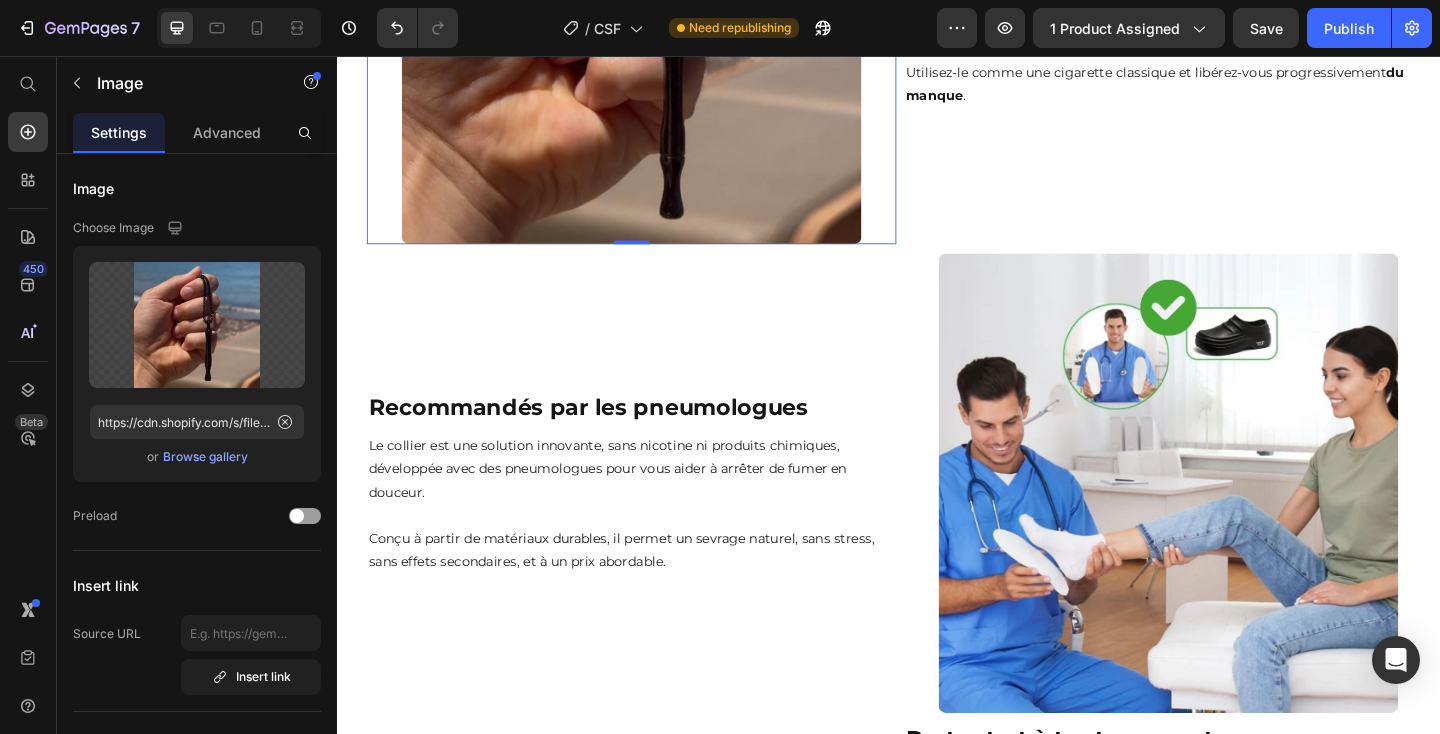 scroll, scrollTop: 2374, scrollLeft: 0, axis: vertical 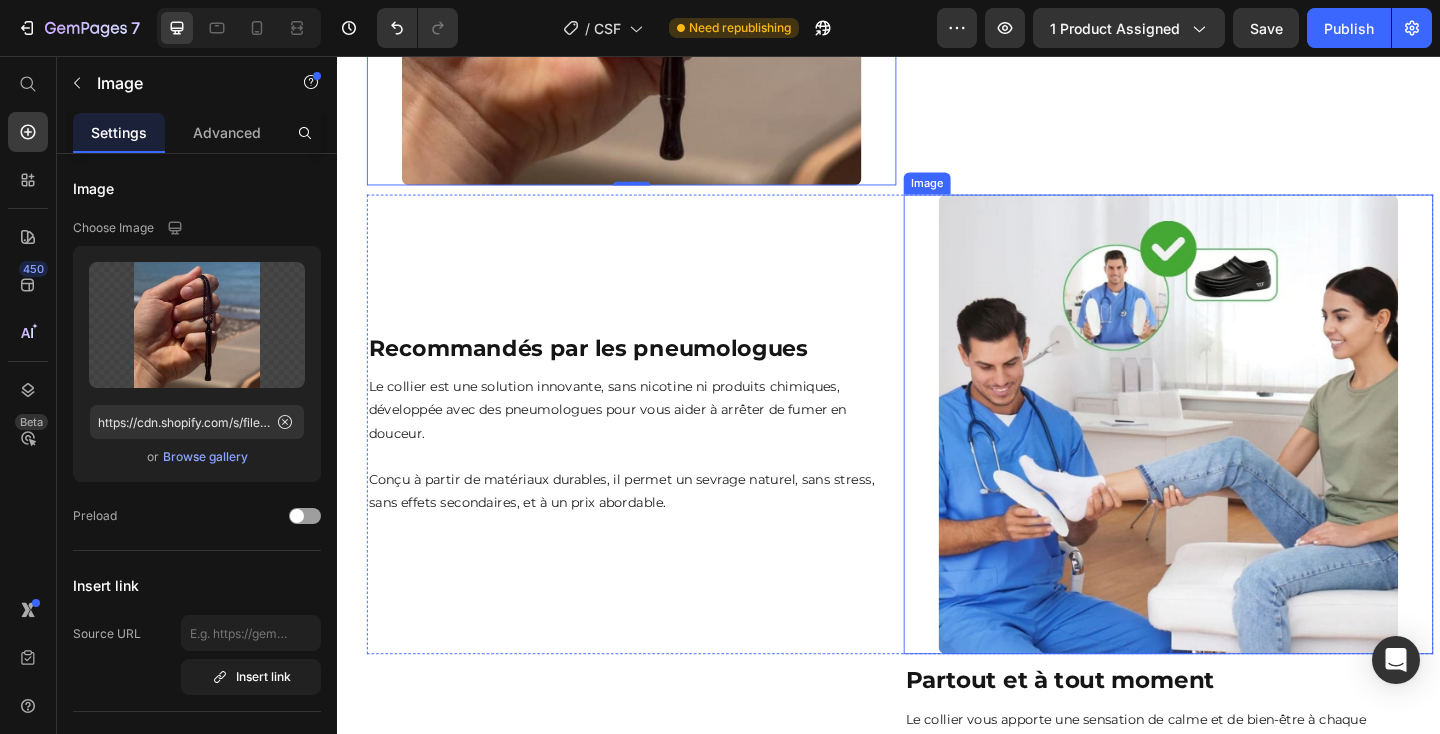 click at bounding box center [1241, 457] 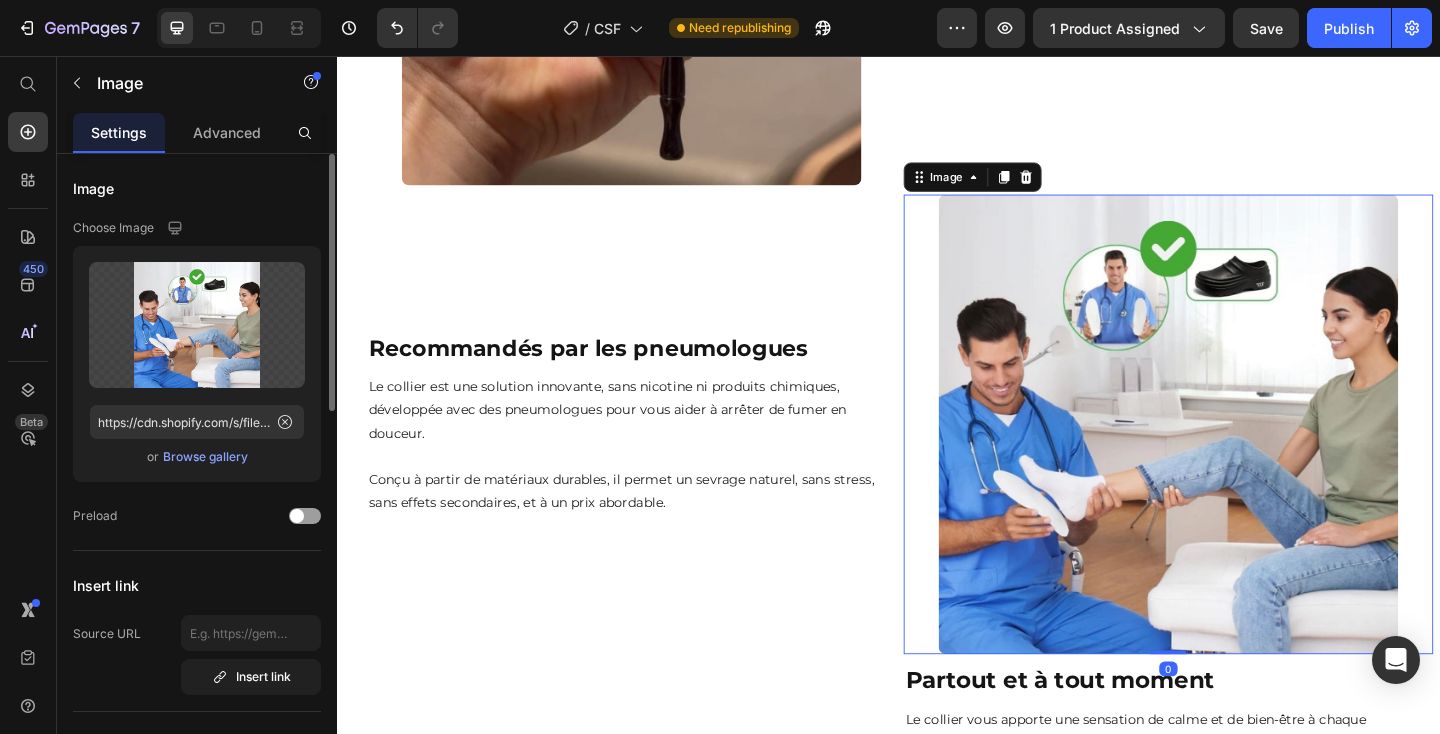 click on "Browse gallery" at bounding box center (205, 457) 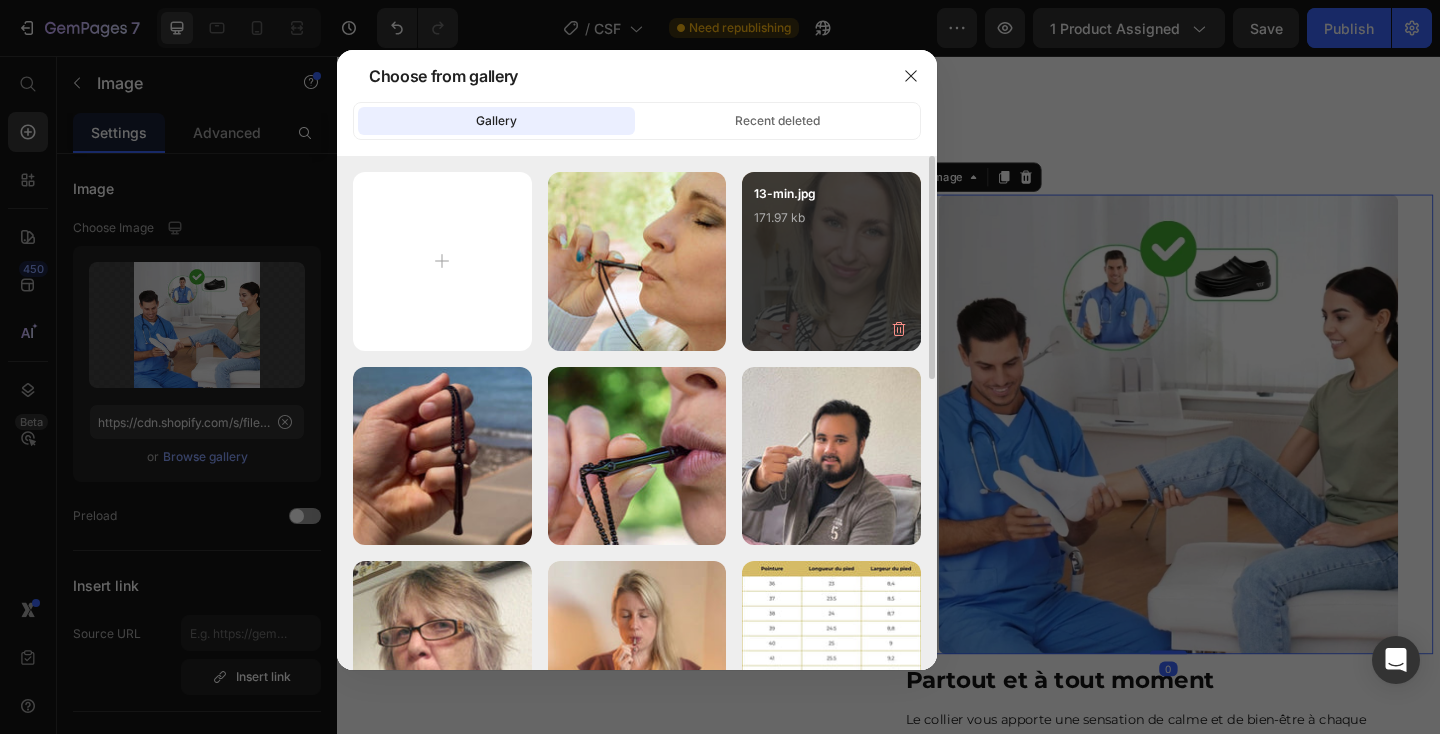 click on "13-min.jpg 171.97 kb" at bounding box center [831, 224] 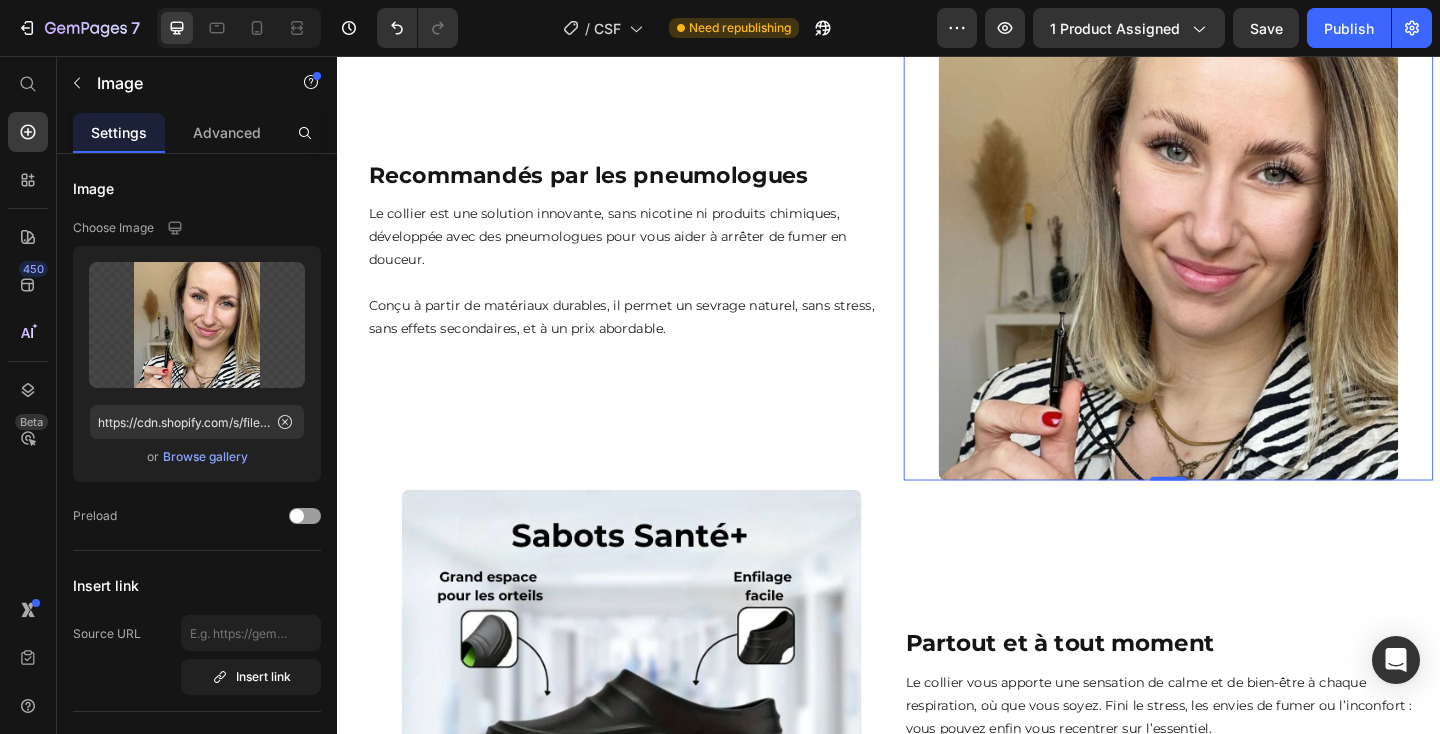 scroll, scrollTop: 2853, scrollLeft: 0, axis: vertical 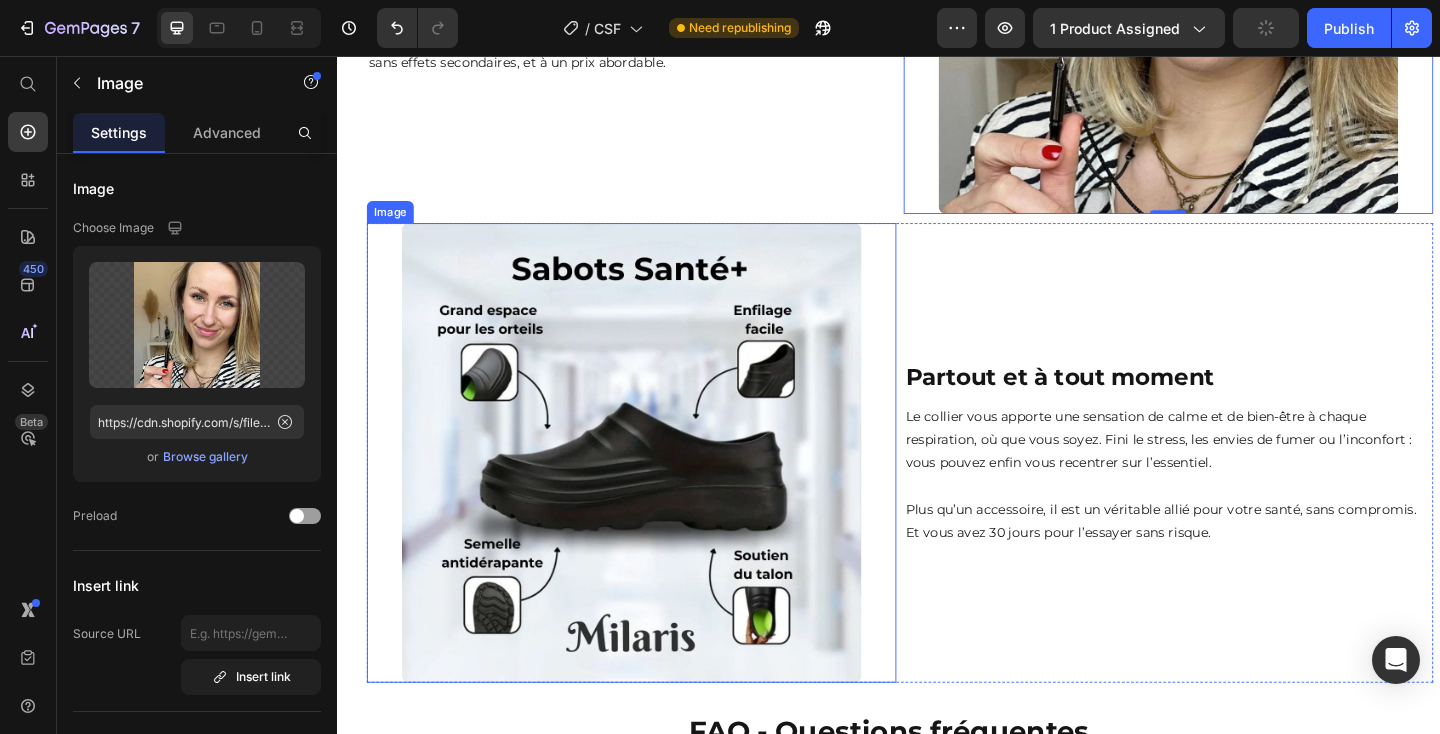click at bounding box center (657, 488) 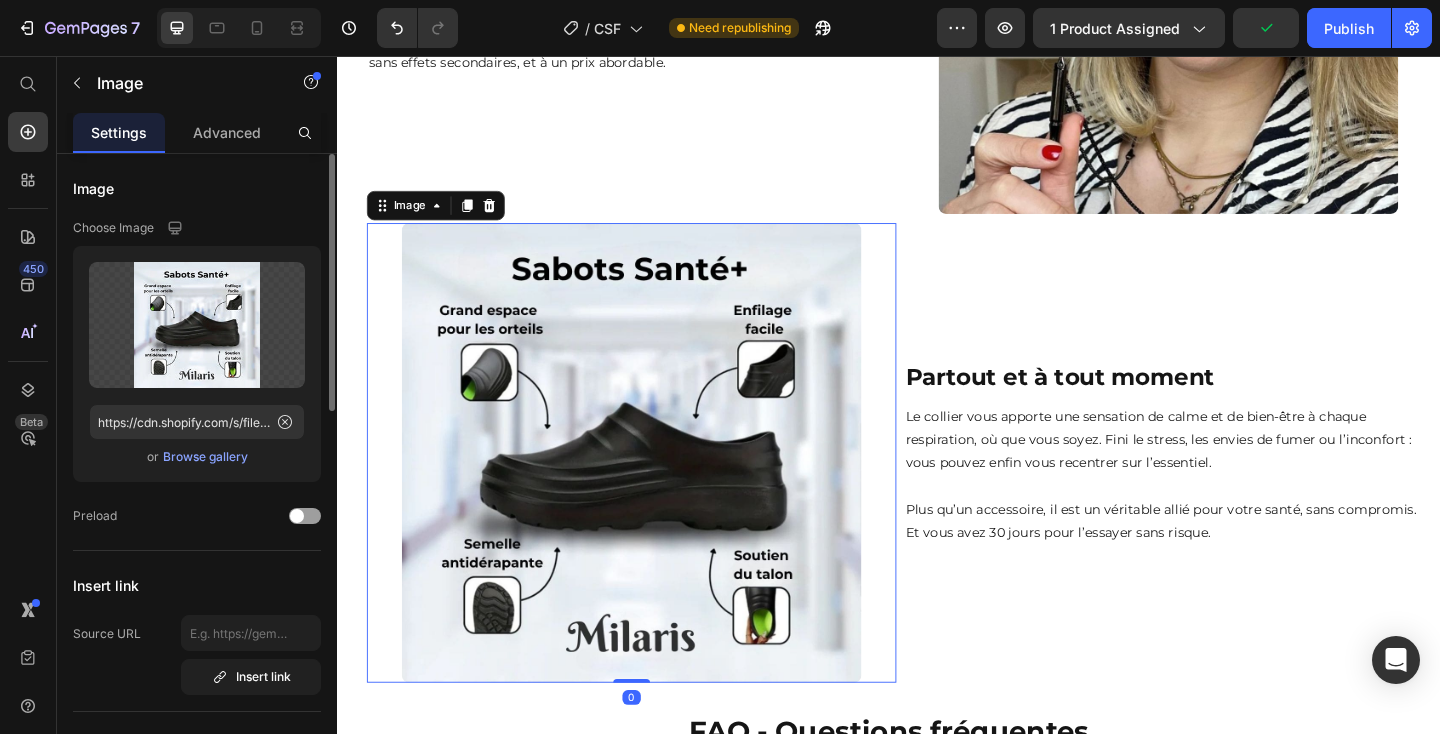 click on "Browse gallery" at bounding box center (205, 457) 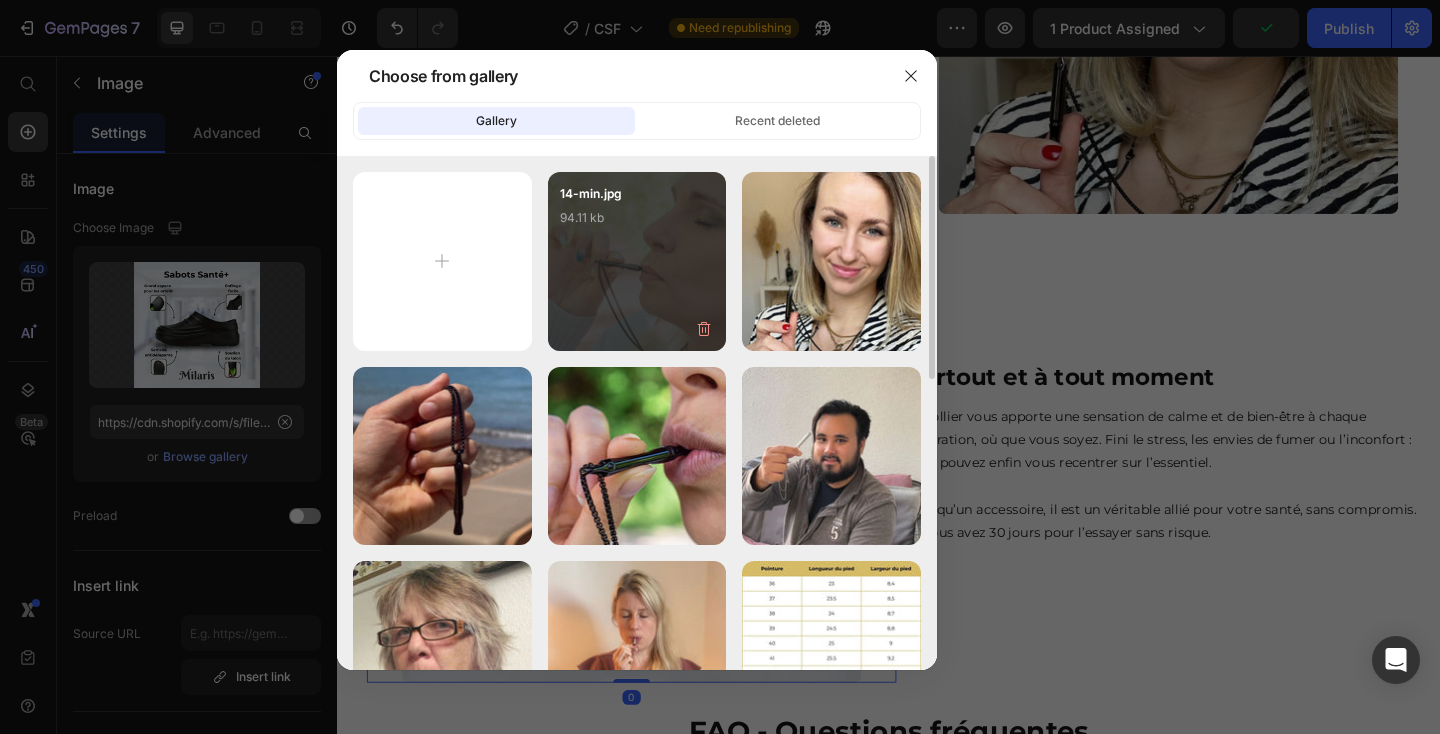 click on "14-min.jpg 94.11 kb" at bounding box center [637, 224] 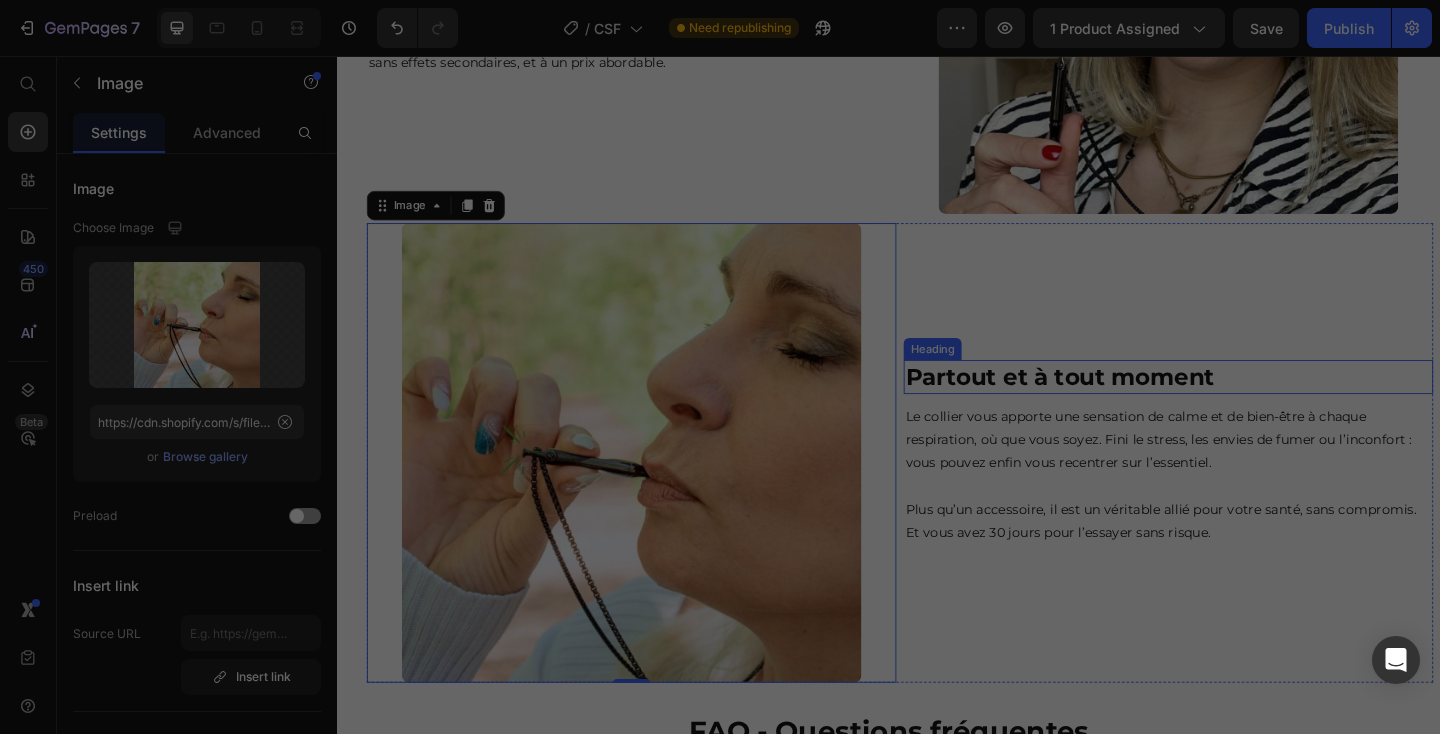 click on "Partout et à tout moment" at bounding box center [1241, 405] 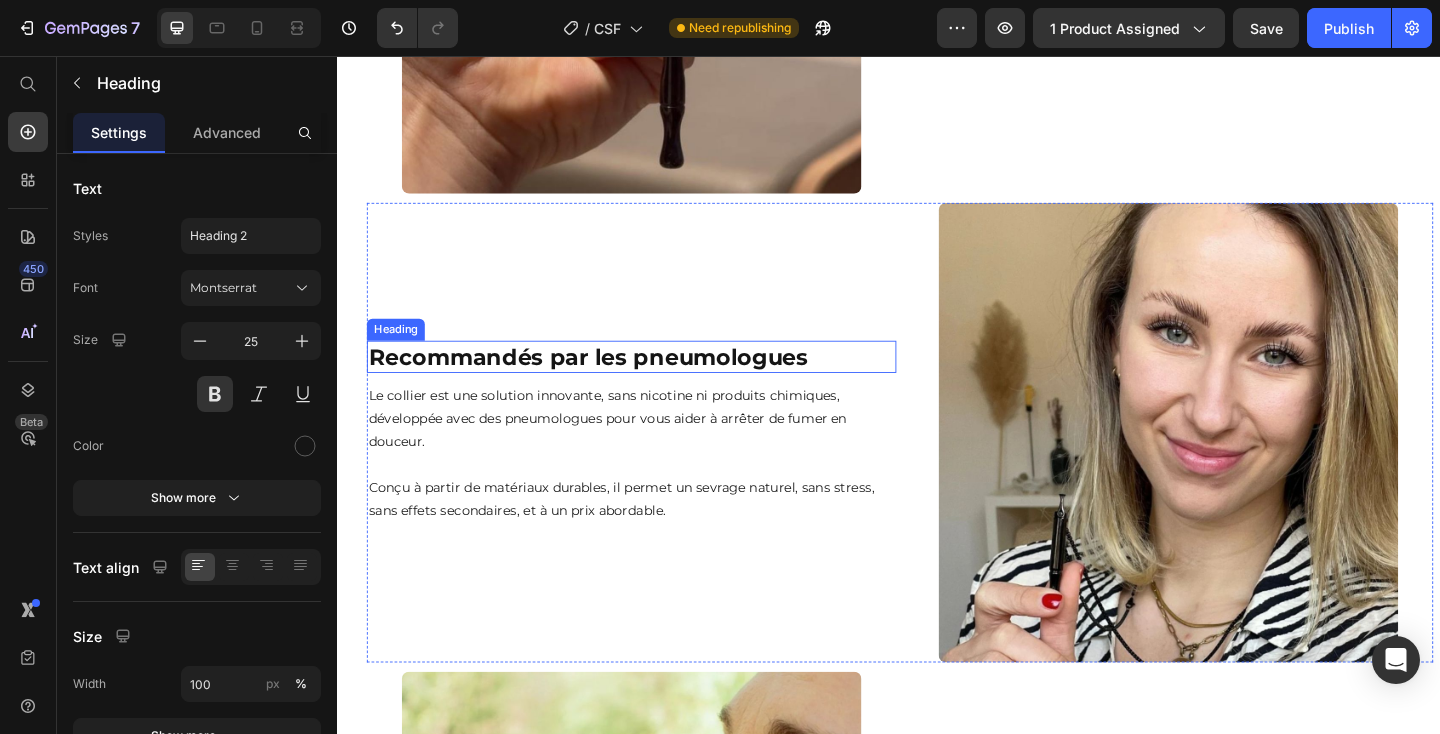 scroll, scrollTop: 2349, scrollLeft: 0, axis: vertical 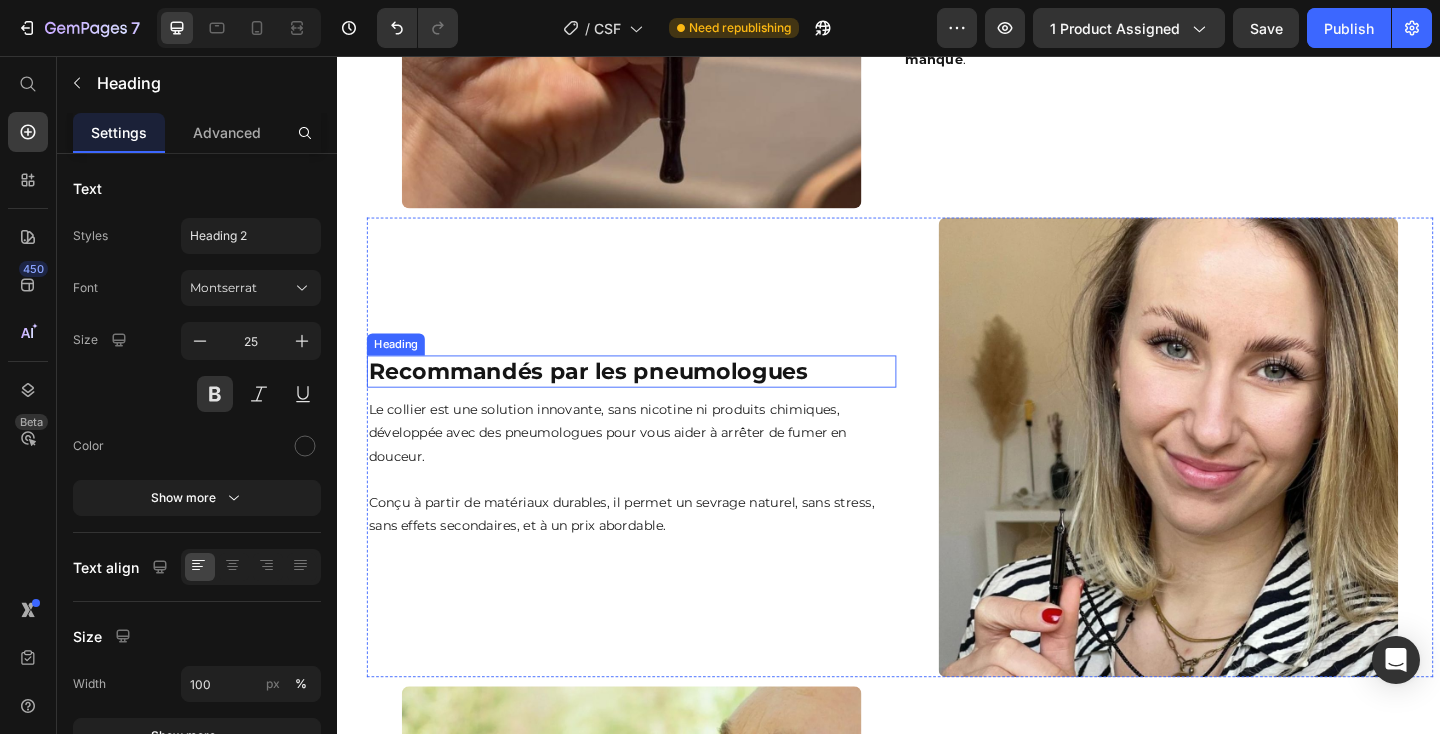 click on "Recommandés par les pneumologues" at bounding box center (657, 399) 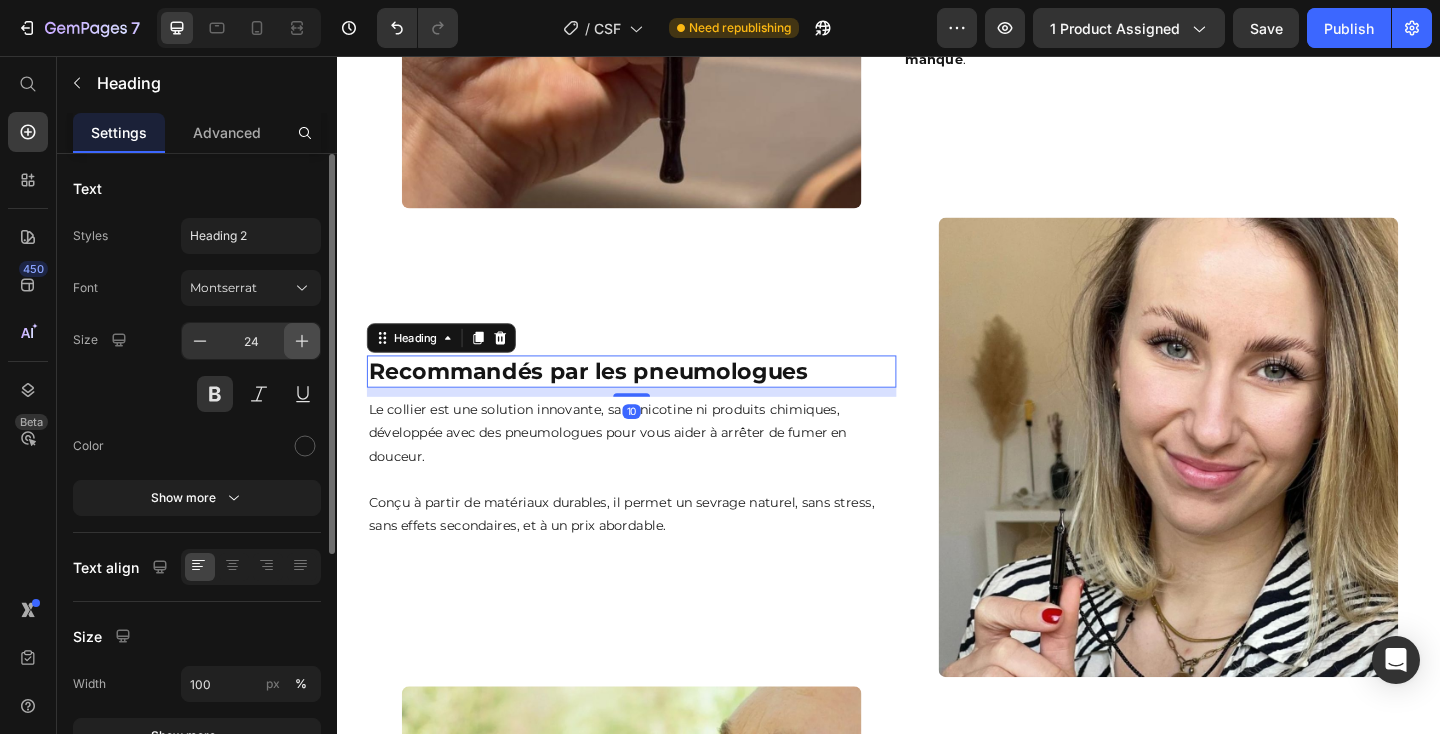 click 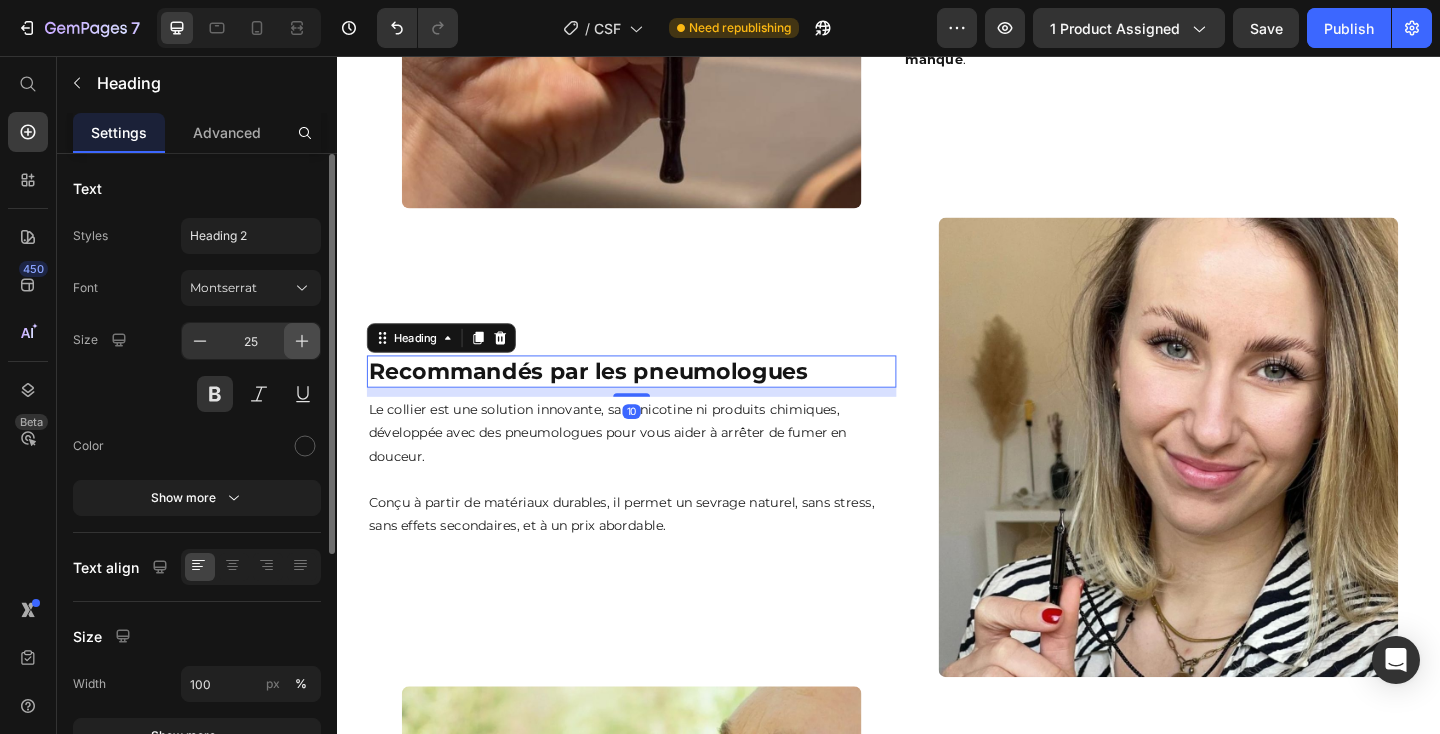 click 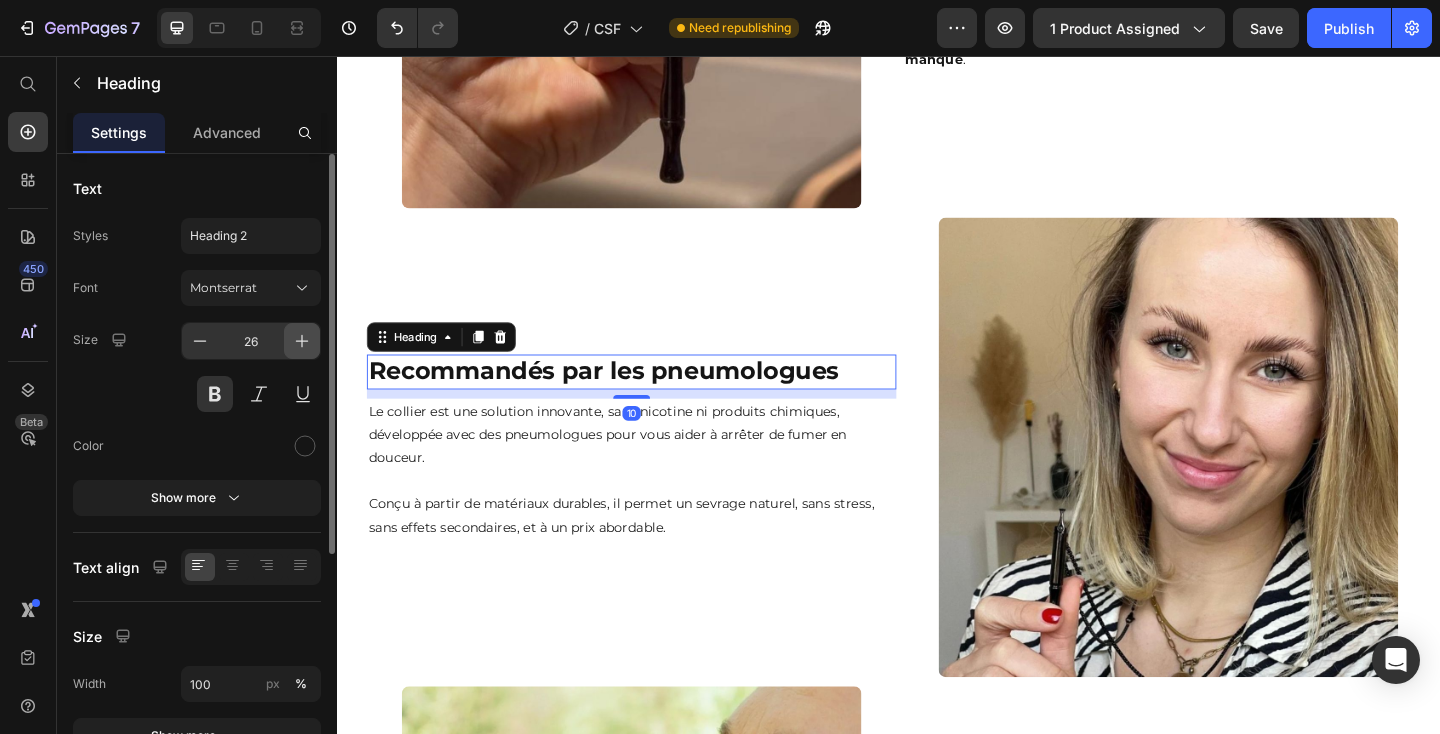 click 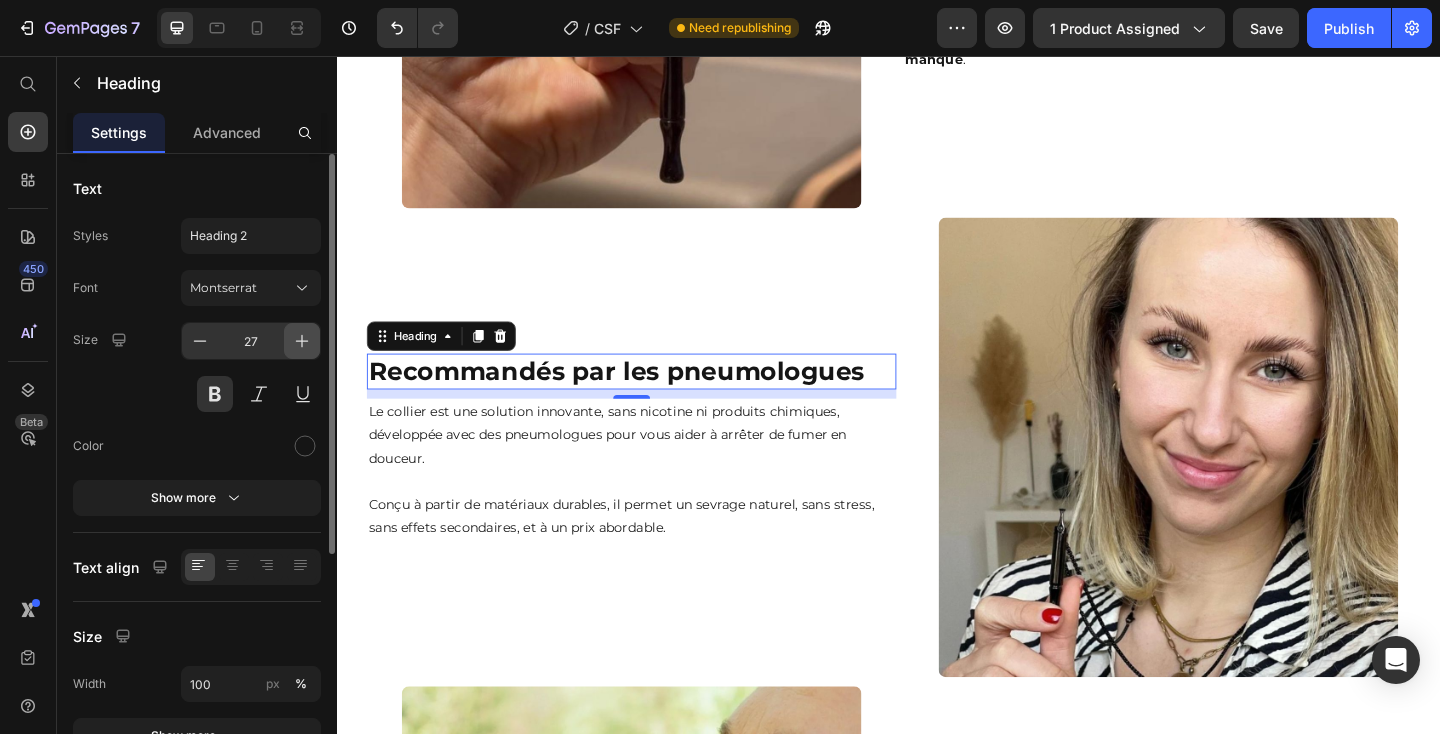click 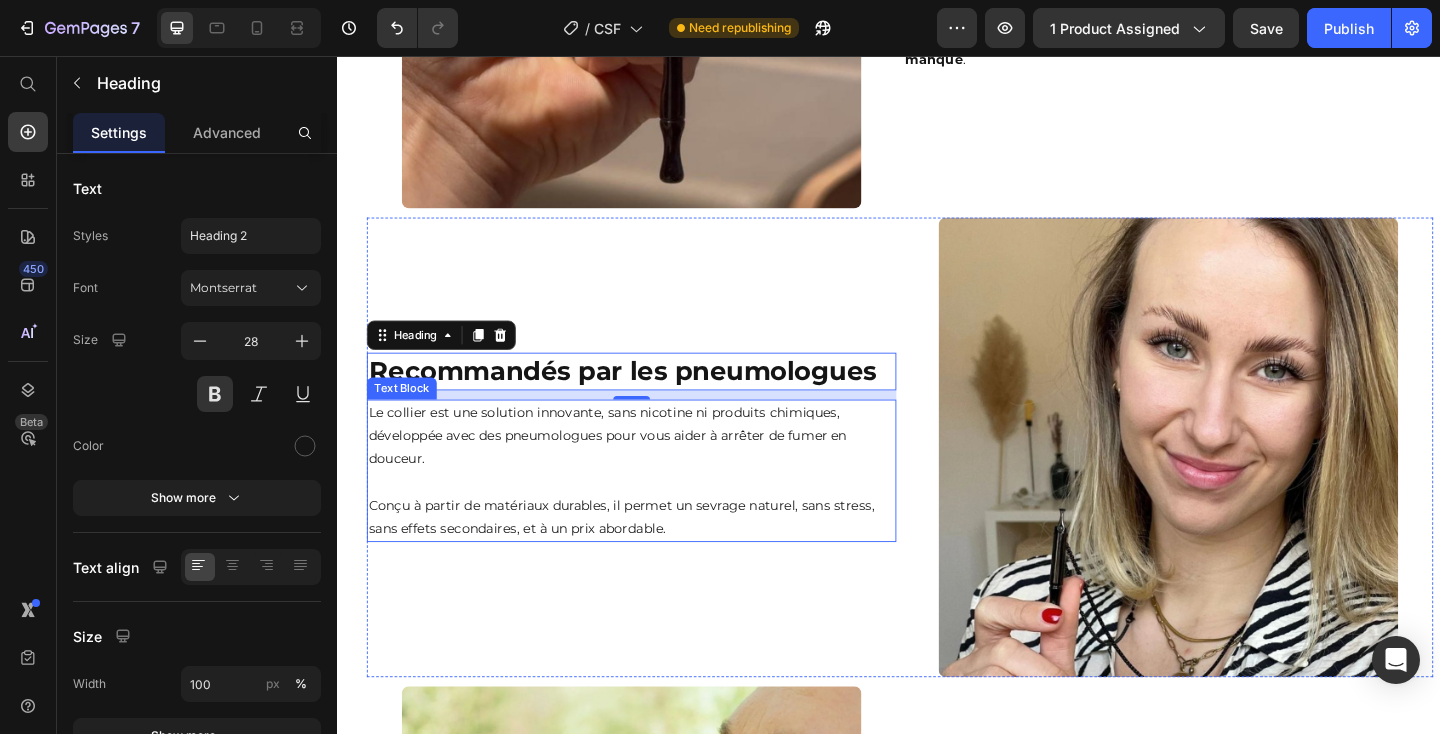 click on "Le collier est une solution innovante, sans nicotine ni produits chimiques, développée avec des pneumologues pour vous aider à arrêter de fumer en douceur." at bounding box center (657, 470) 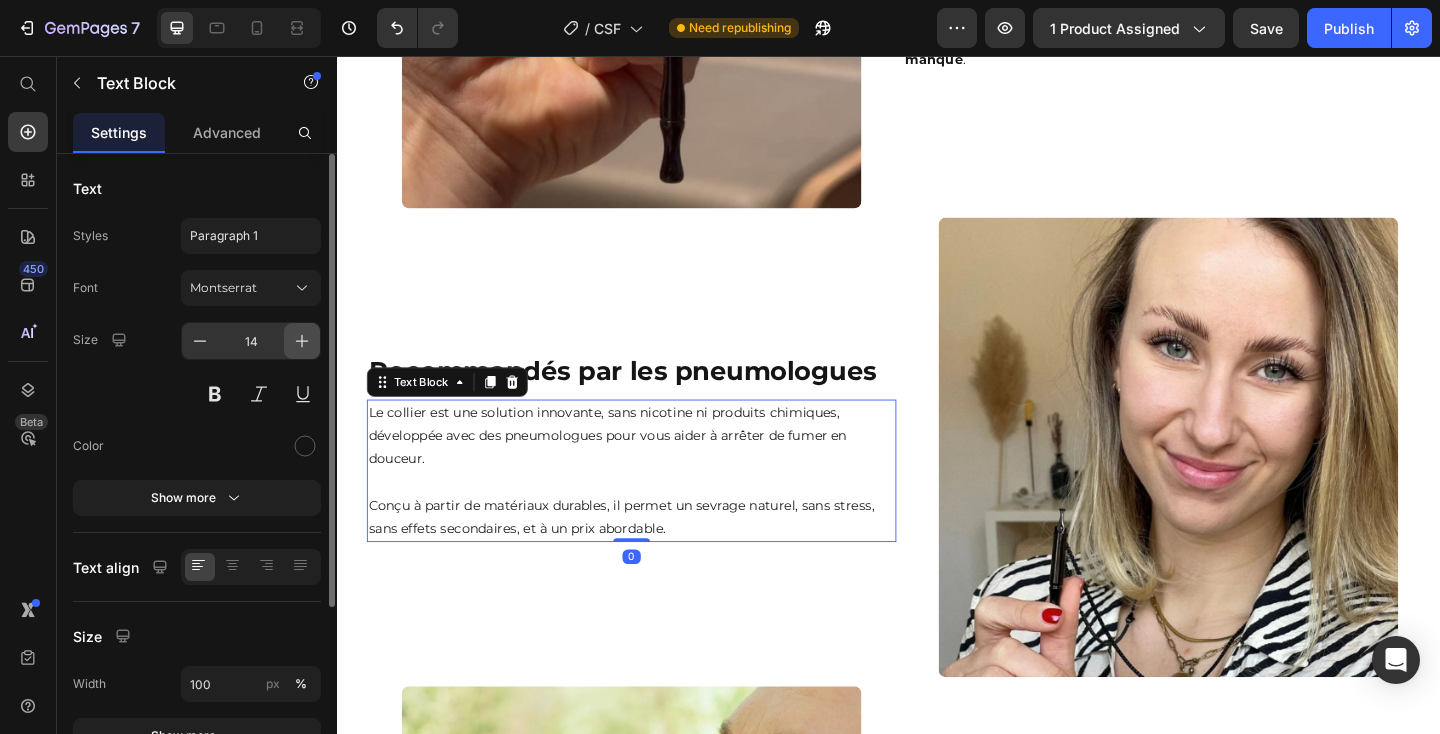 click 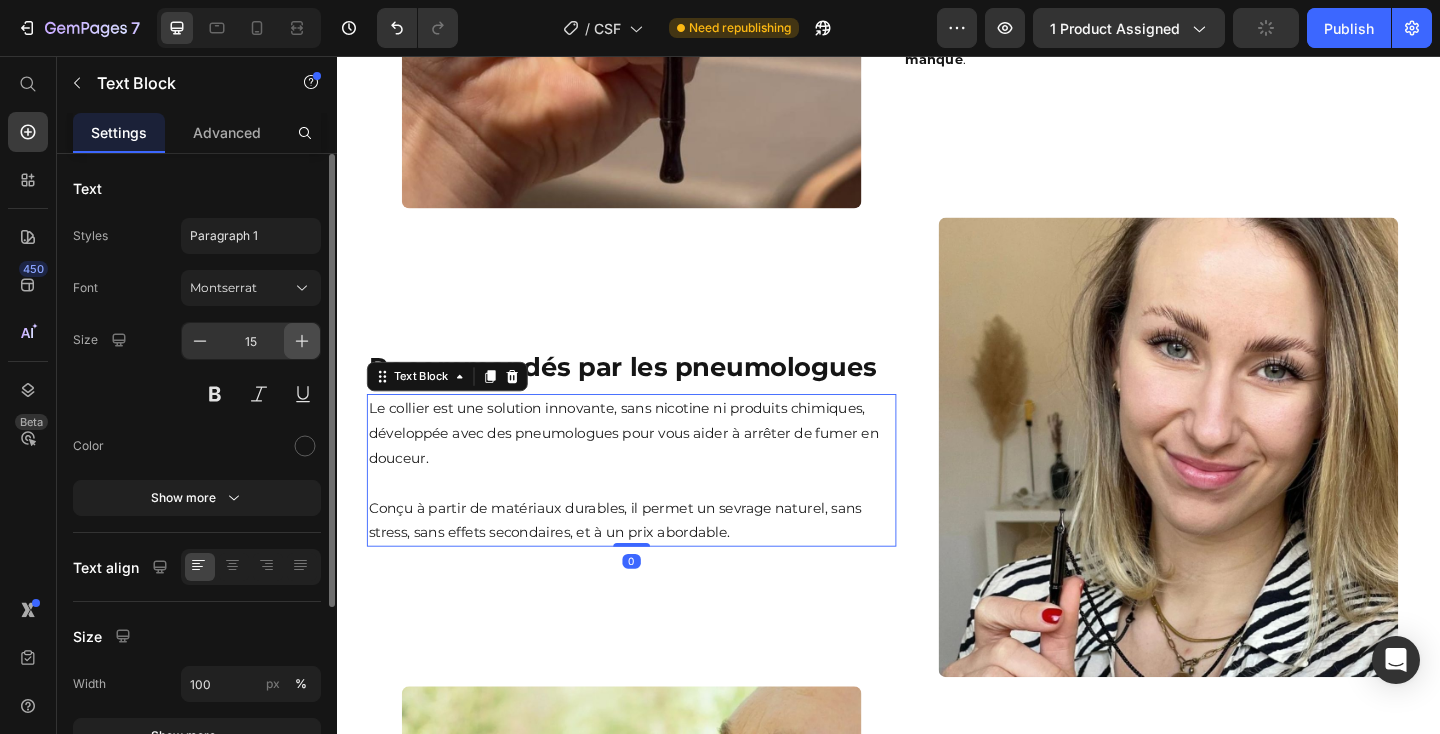 click 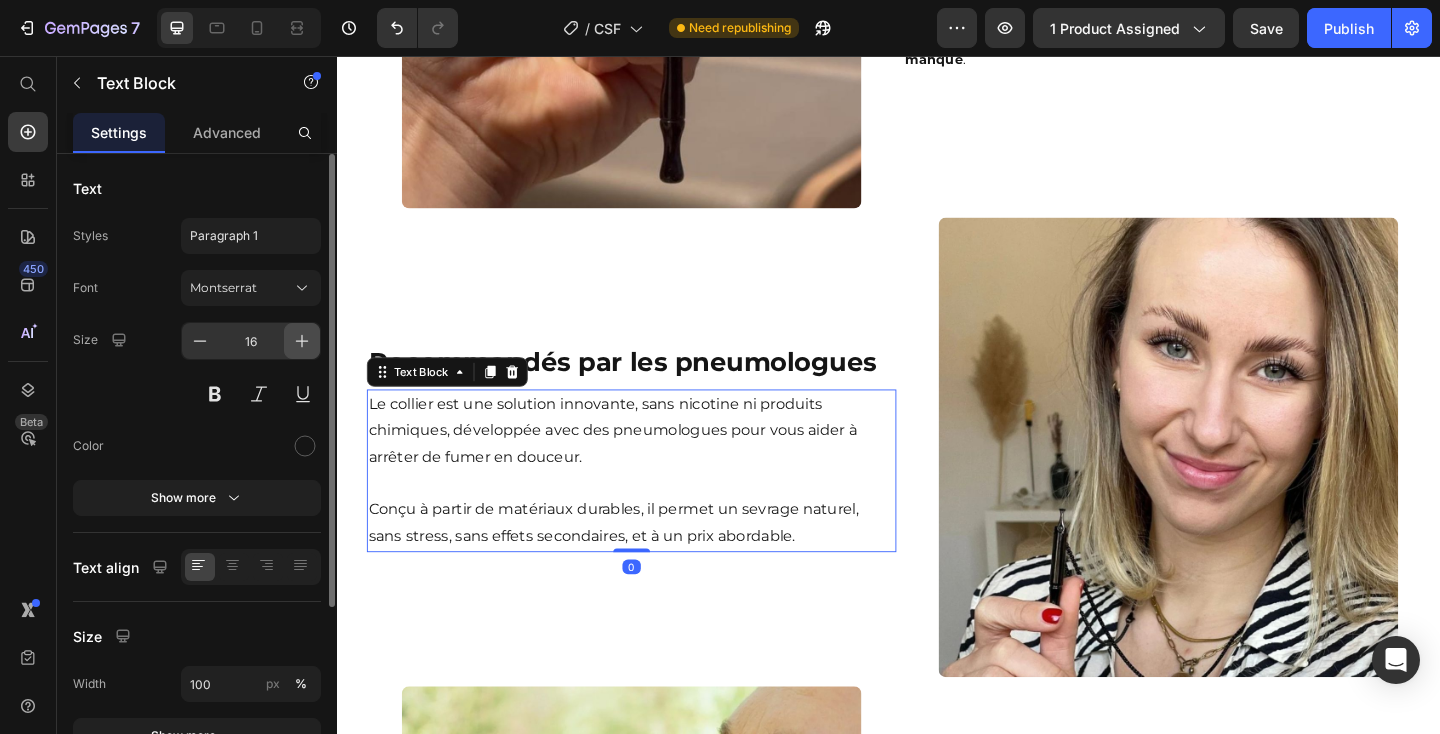 click 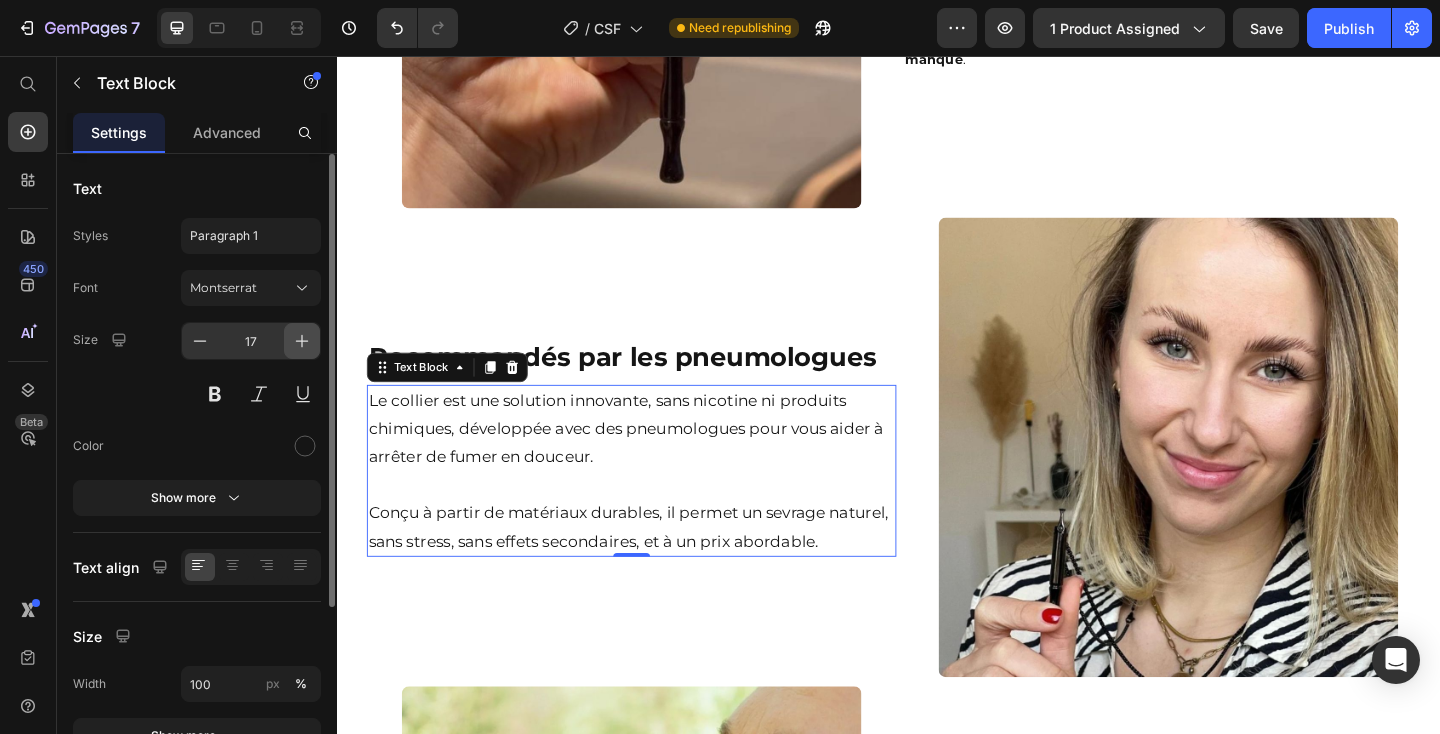click 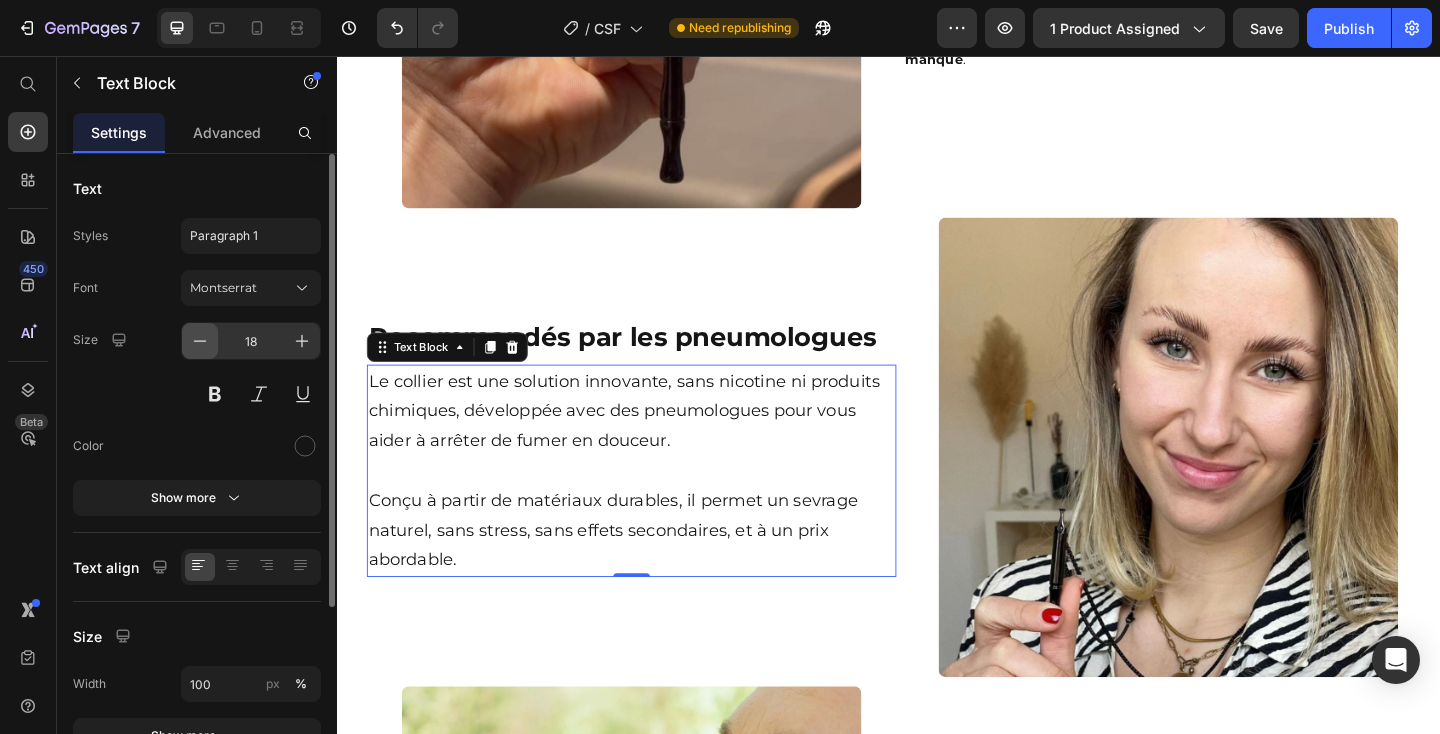 click 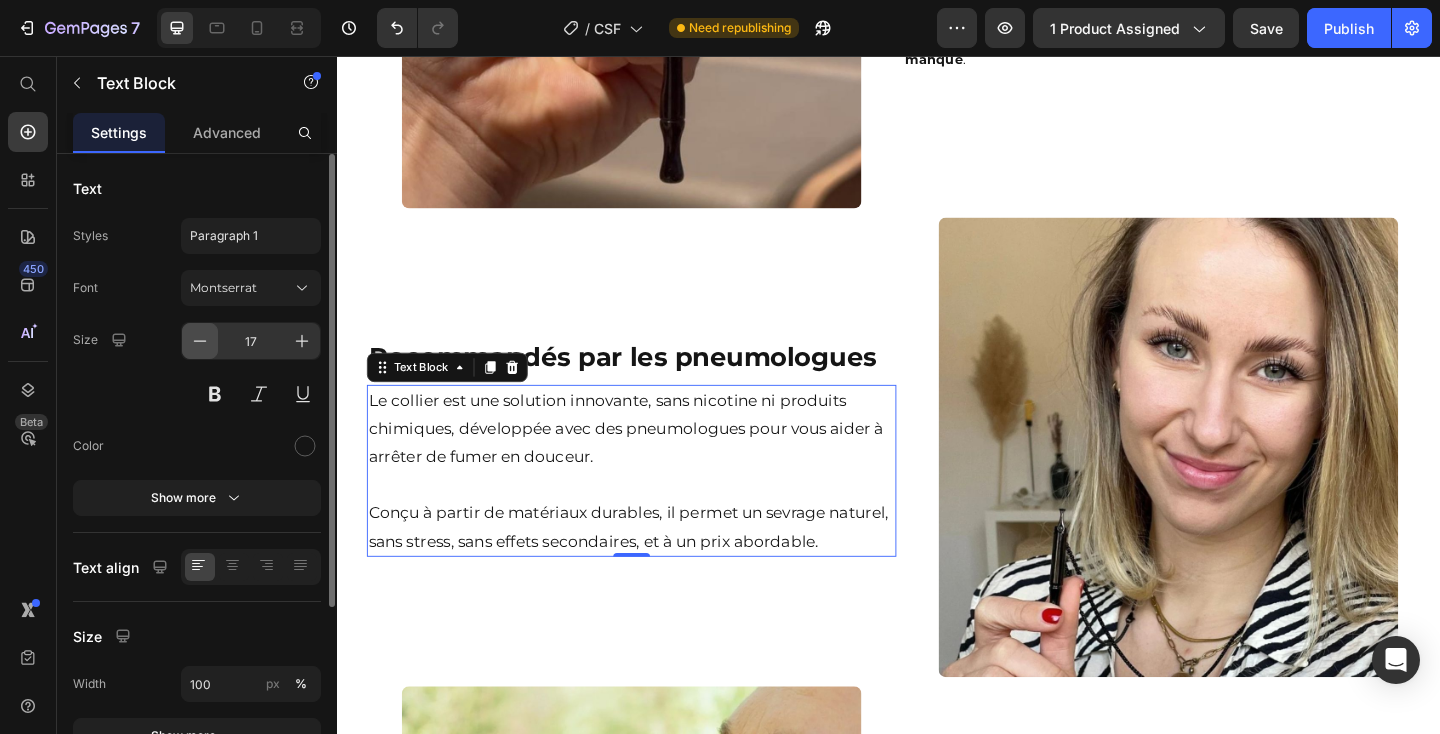 click 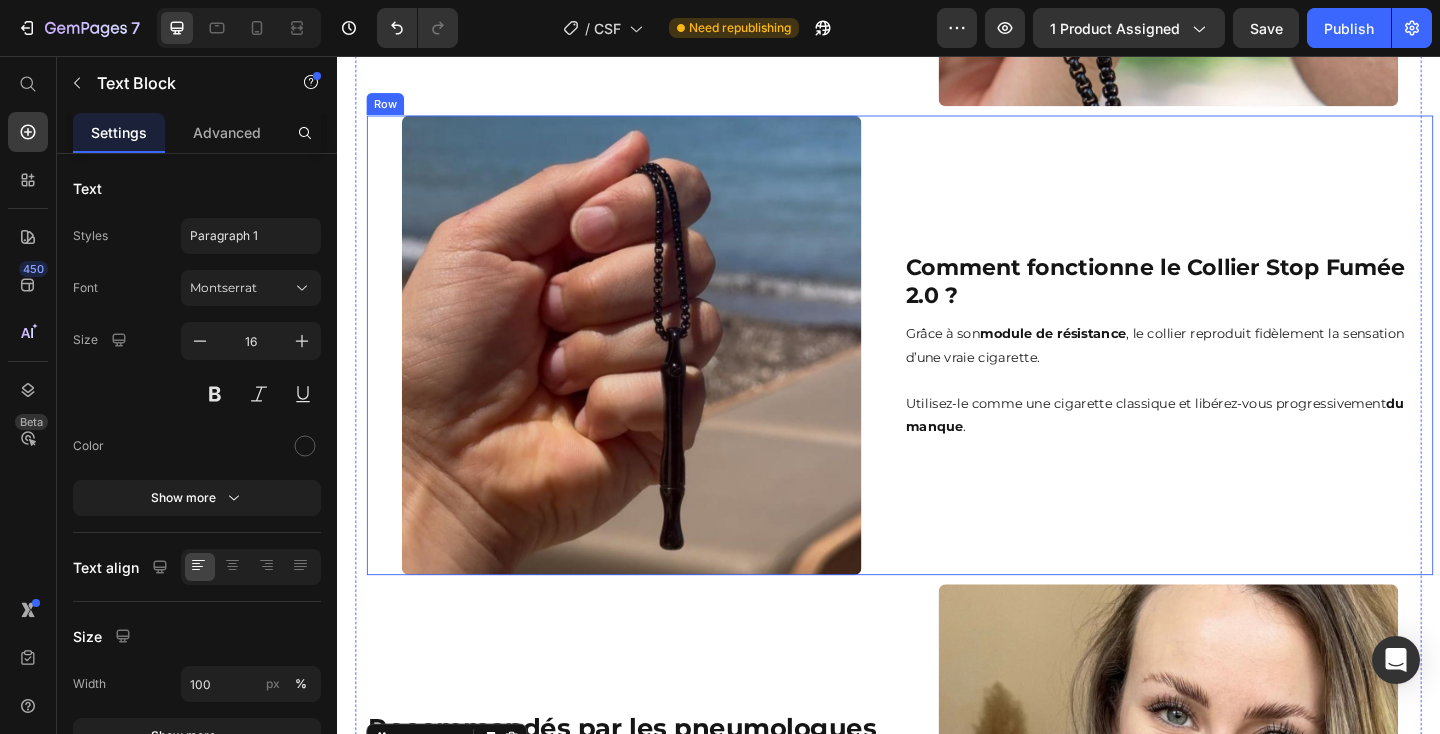 scroll, scrollTop: 1901, scrollLeft: 0, axis: vertical 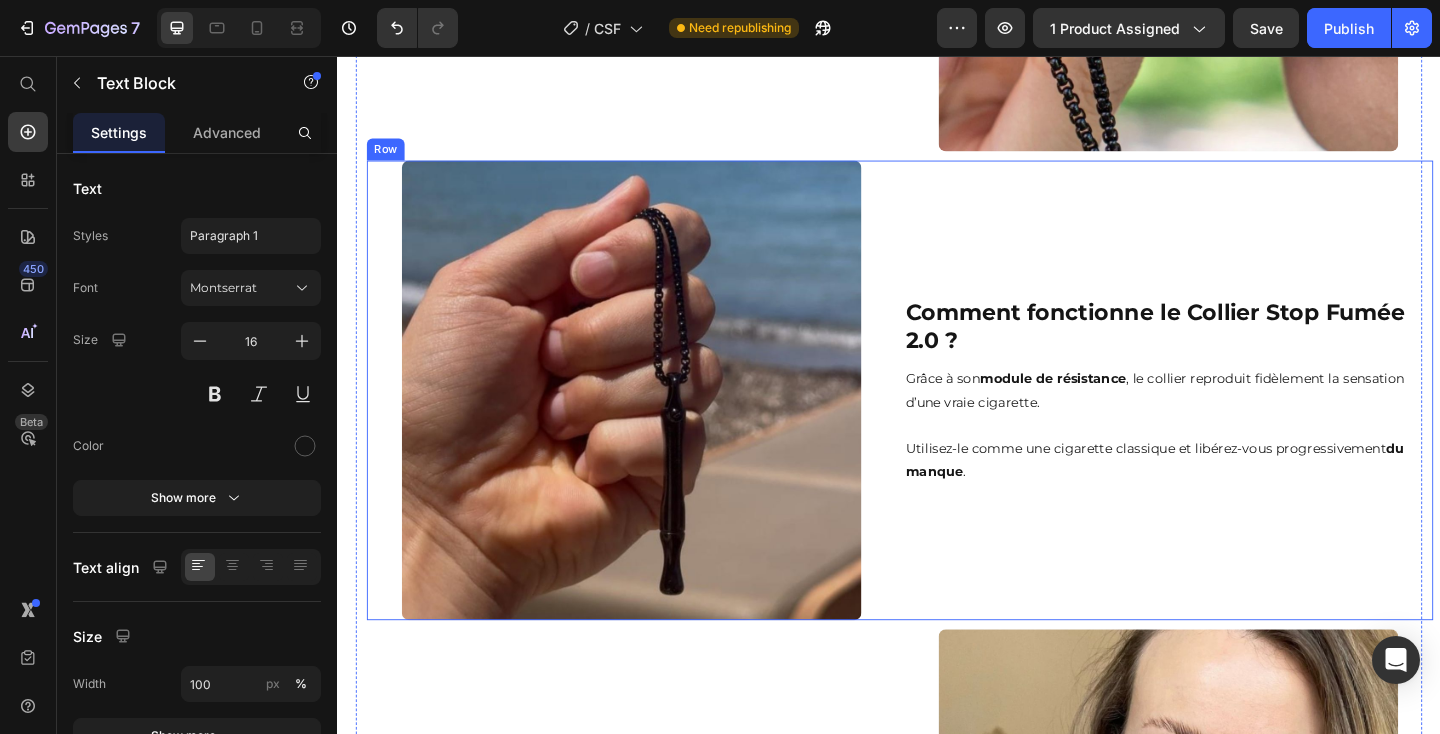 click on "Comment fonctionne le Collier Stop Fumée 2.0 ? Heading Grâce à son  module de résistance , le collier reproduit fidèlement la sensation d’une vraie cigarette. Utilisez-le comme une cigarette classique et libérez-vous progressivement  du manque . Text Block" at bounding box center [1241, 420] 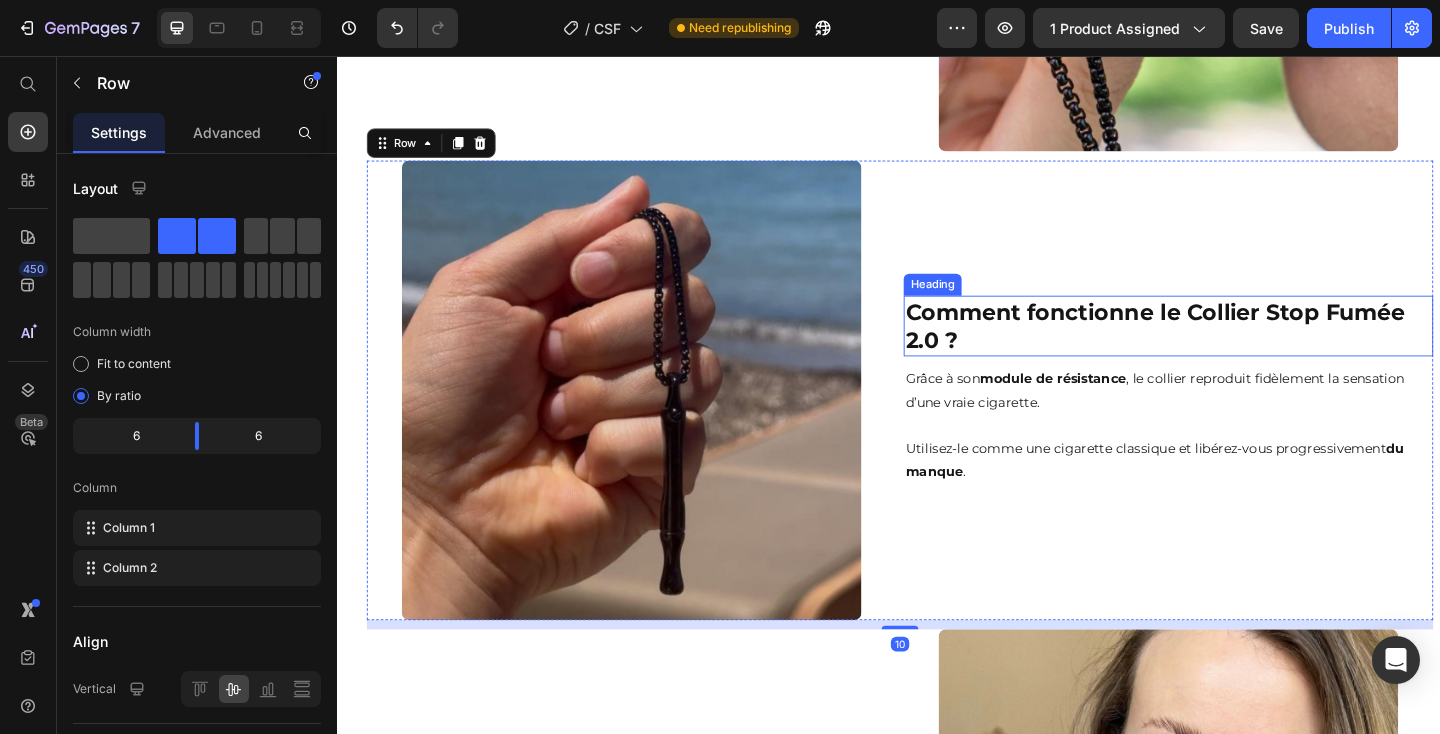 click on "Comment fonctionne le Collier Stop Fumée 2.0 ?" at bounding box center [1241, 350] 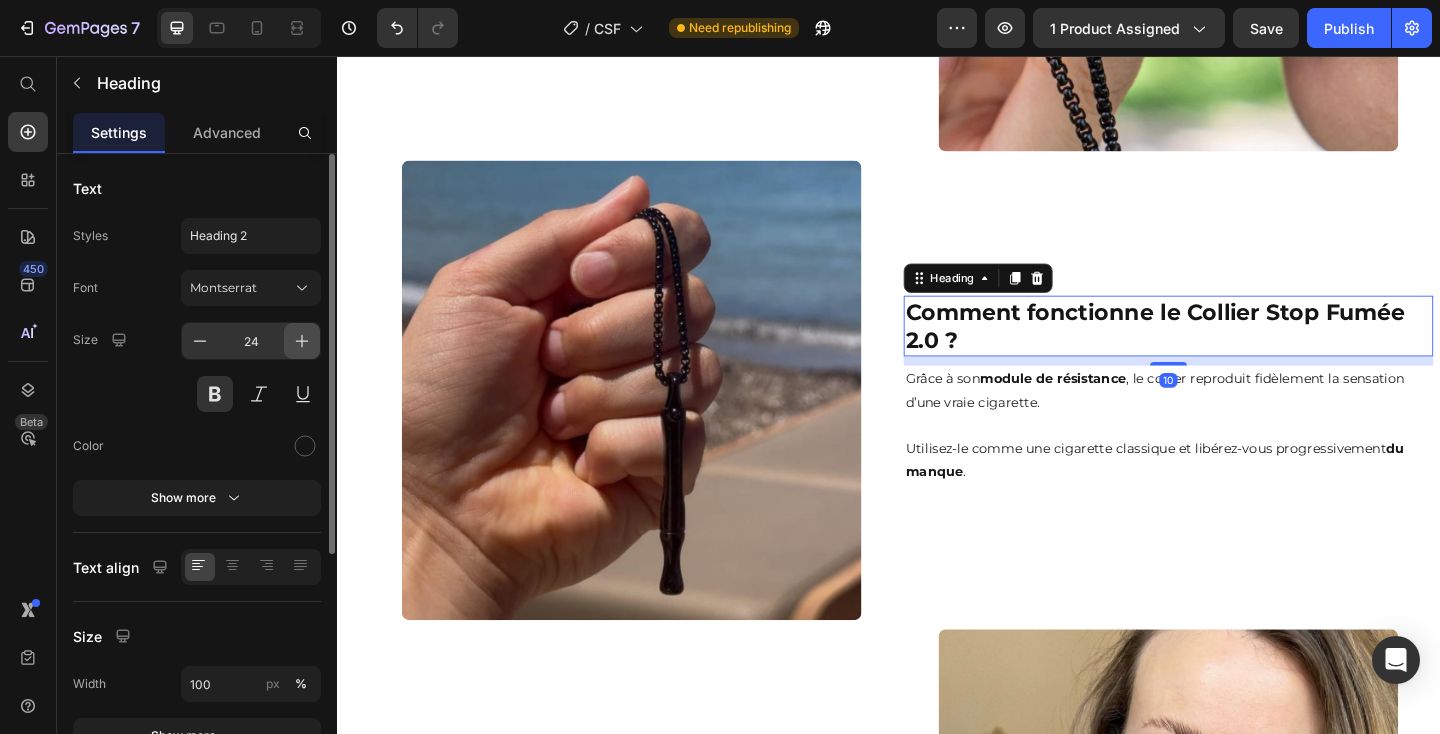click 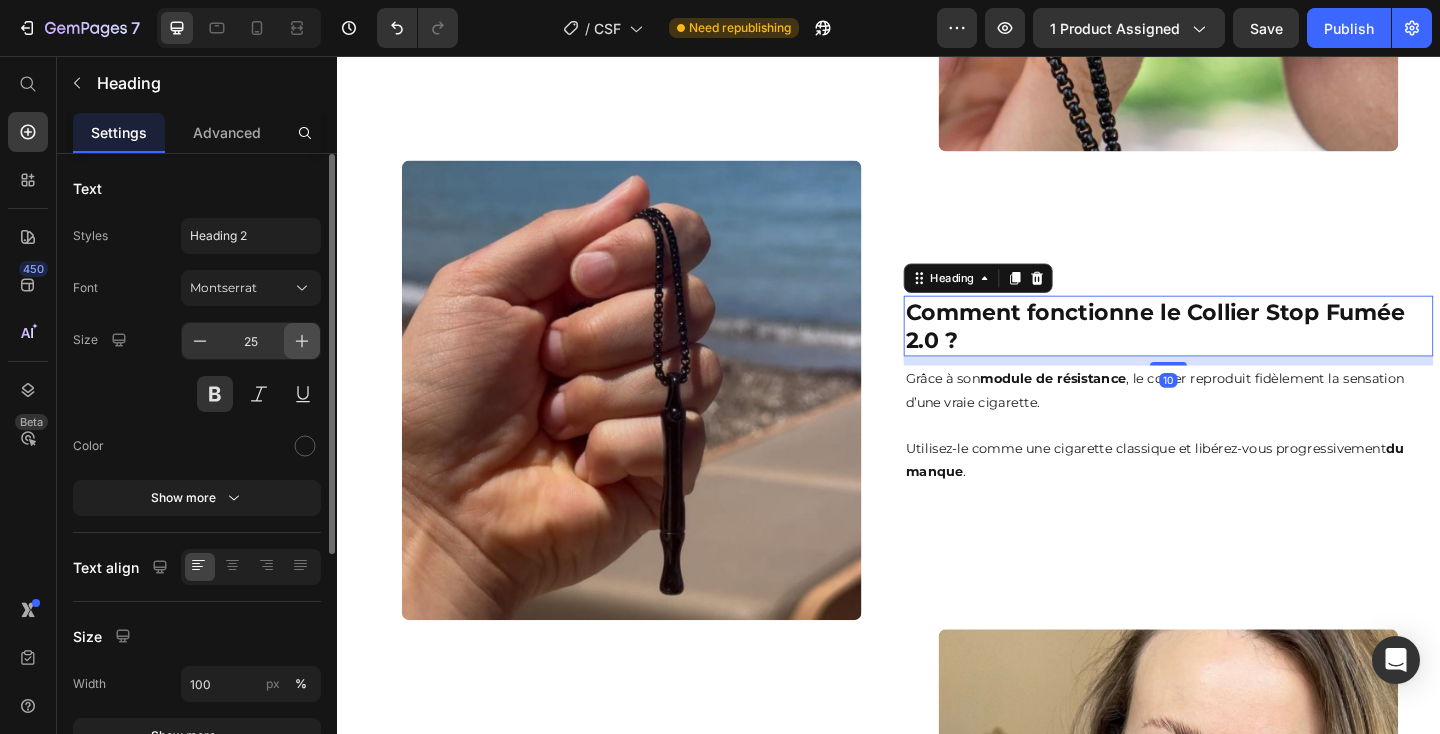 click 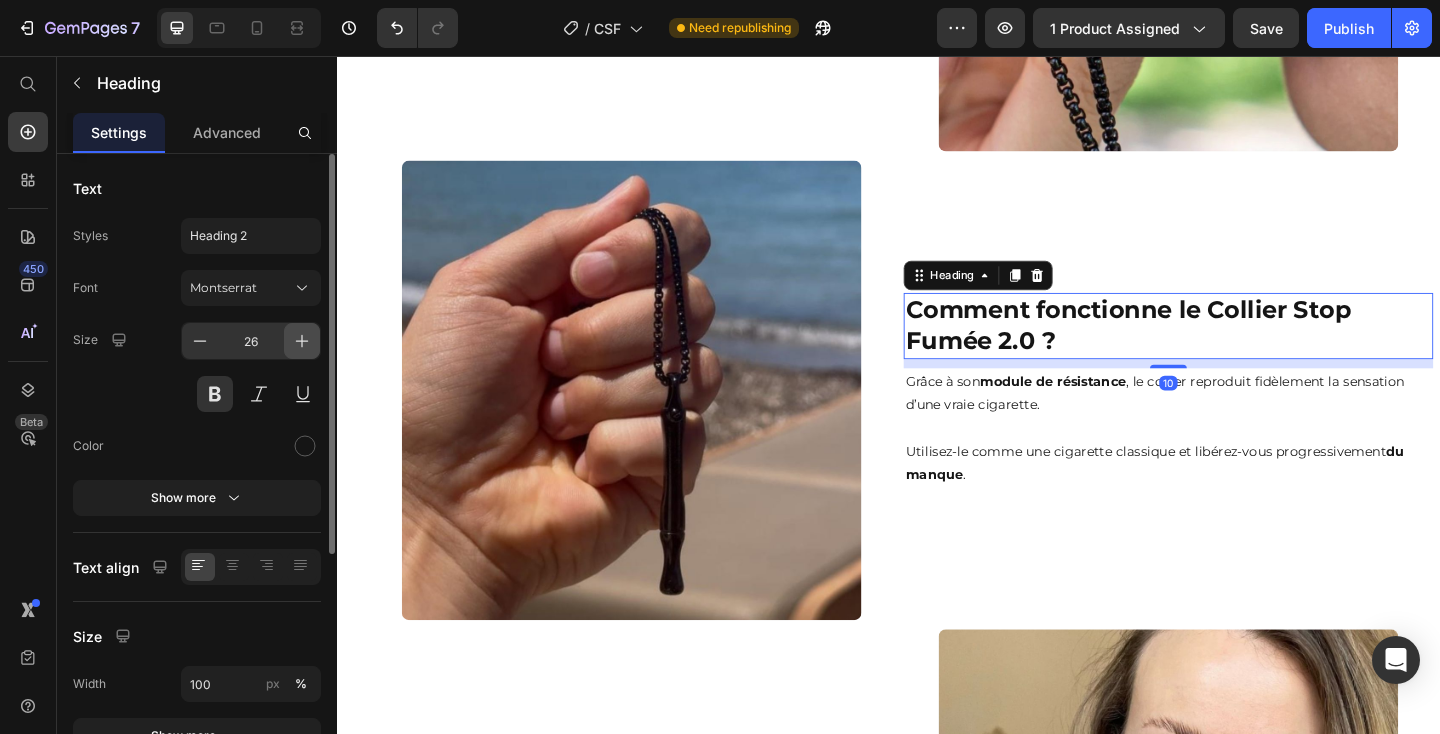 click 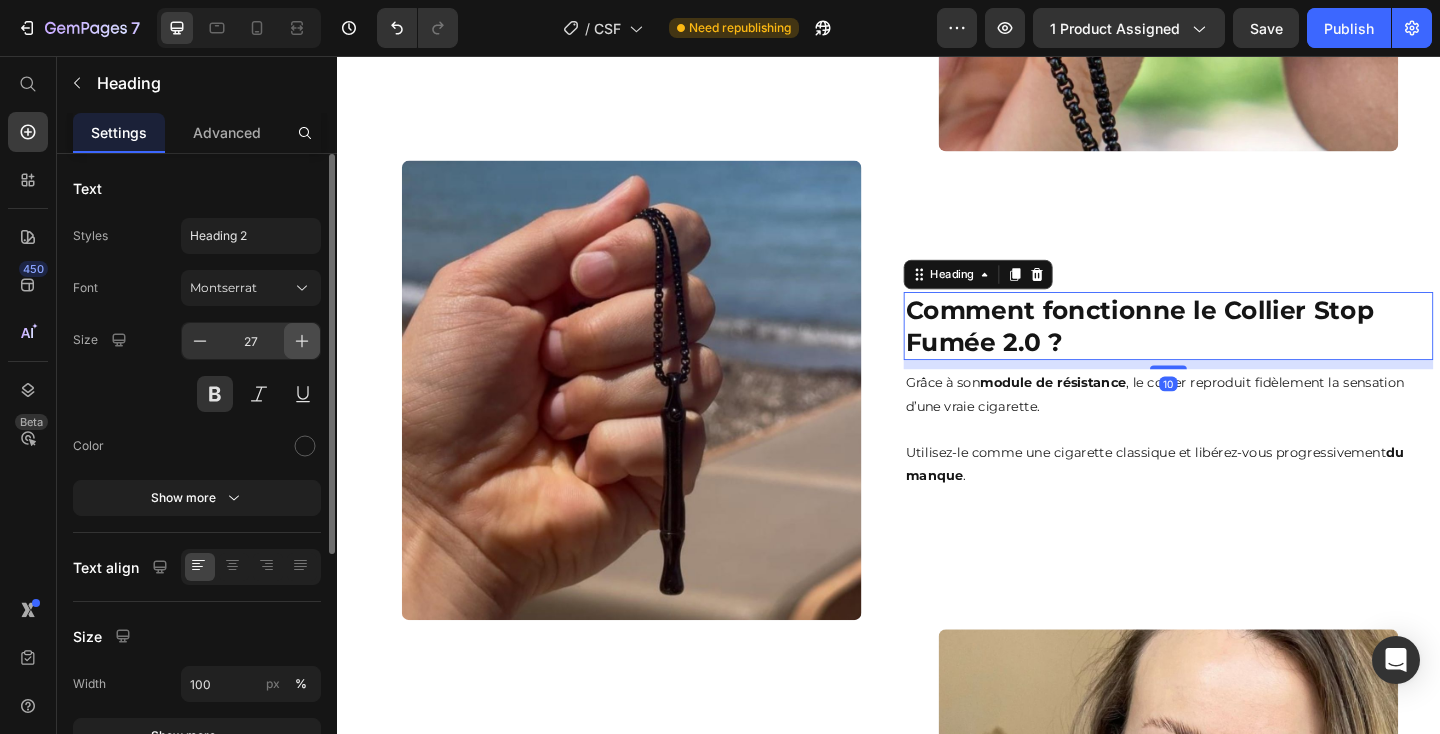 click 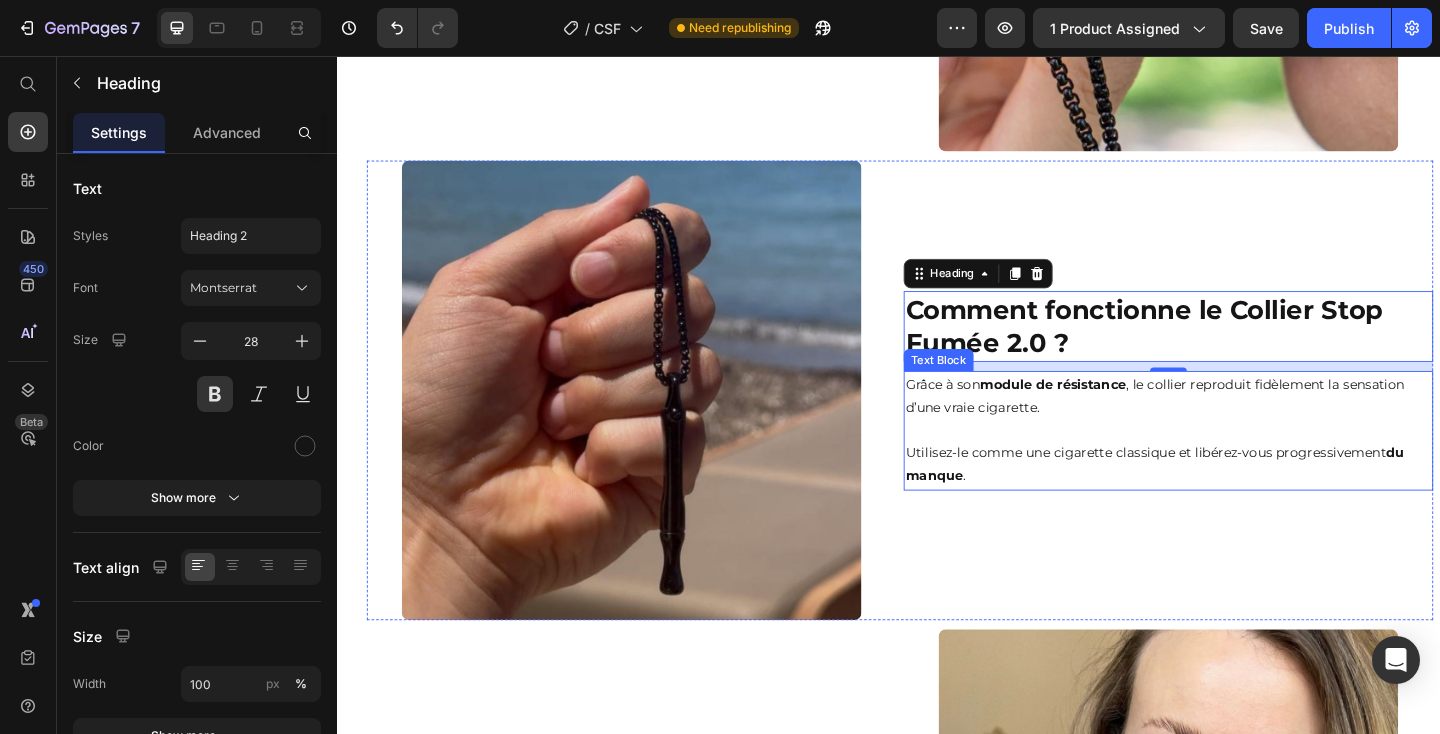 click on "Utilisez-le comme une cigarette classique et libérez-vous progressivement  du manque ." at bounding box center (1241, 489) 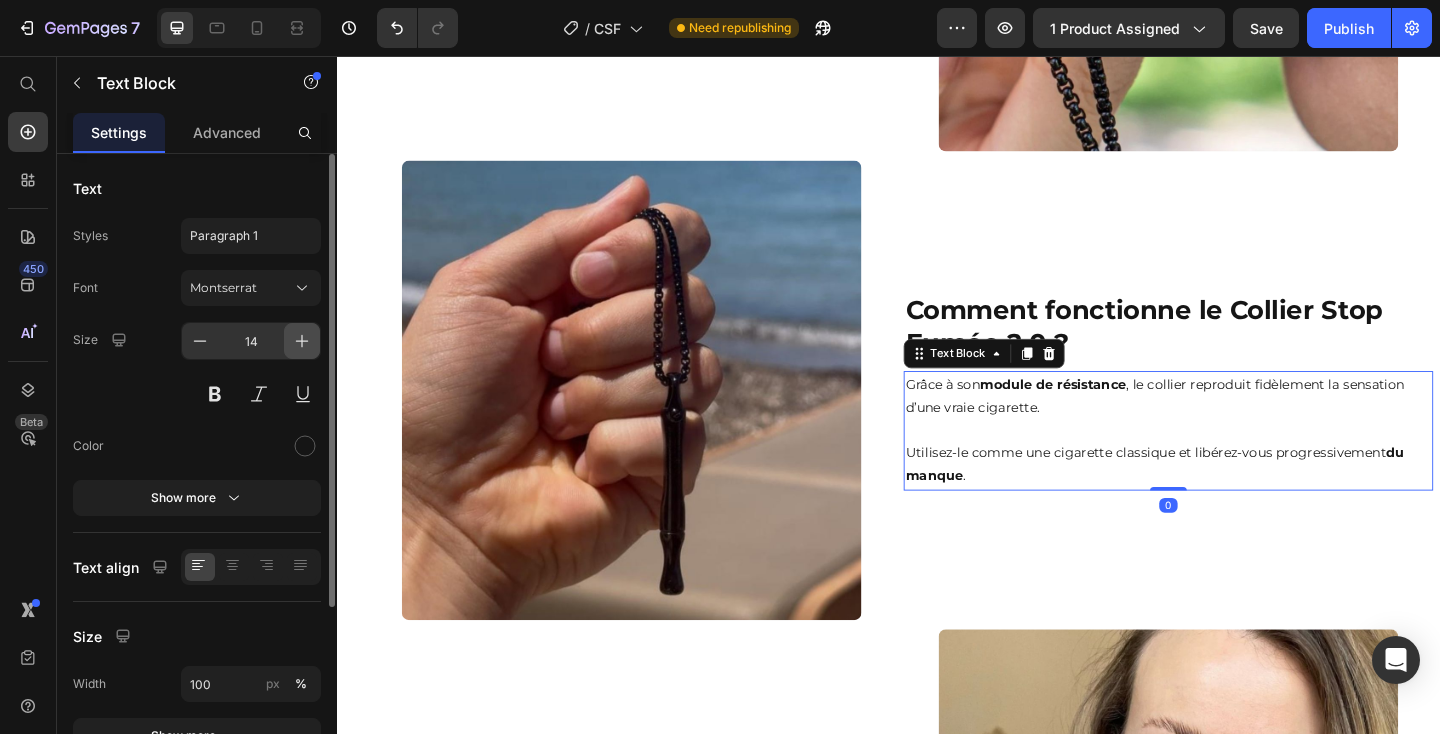 click 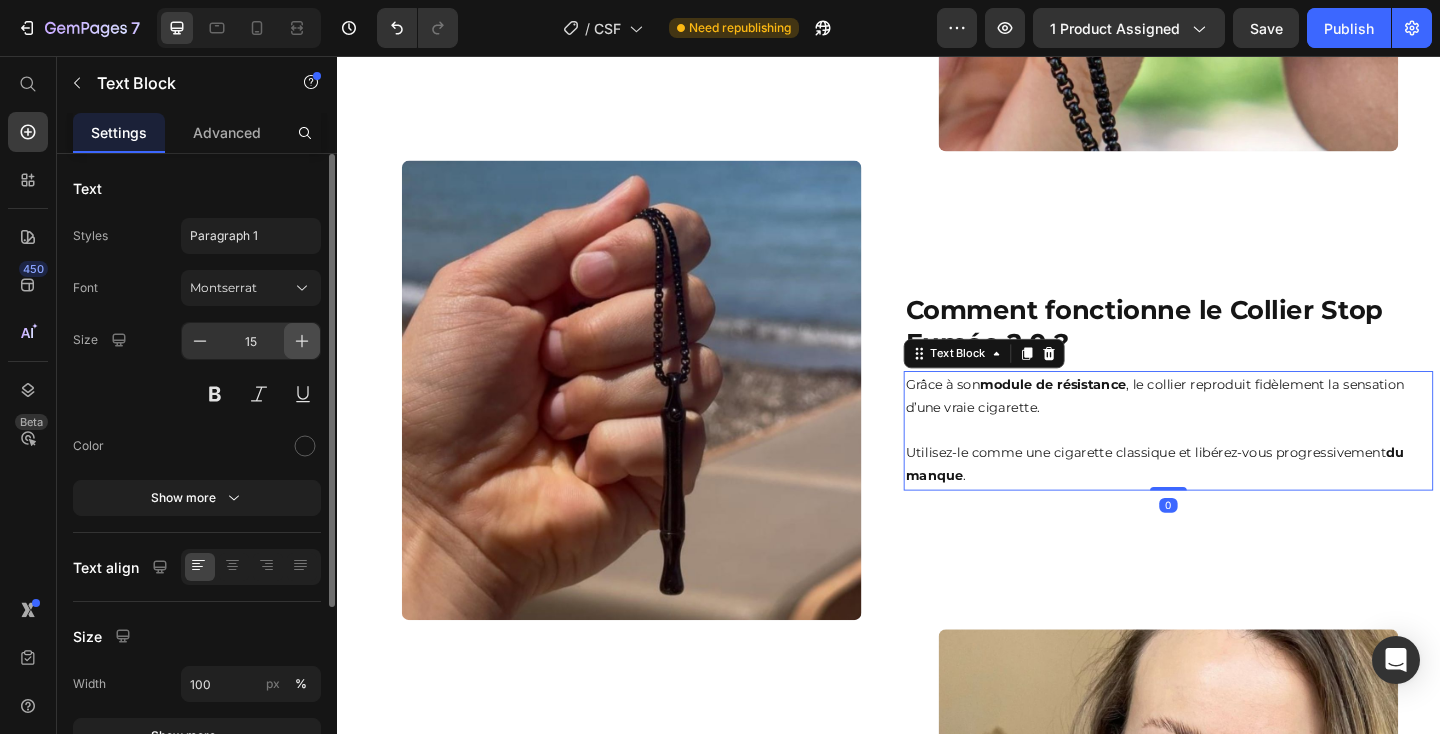 click 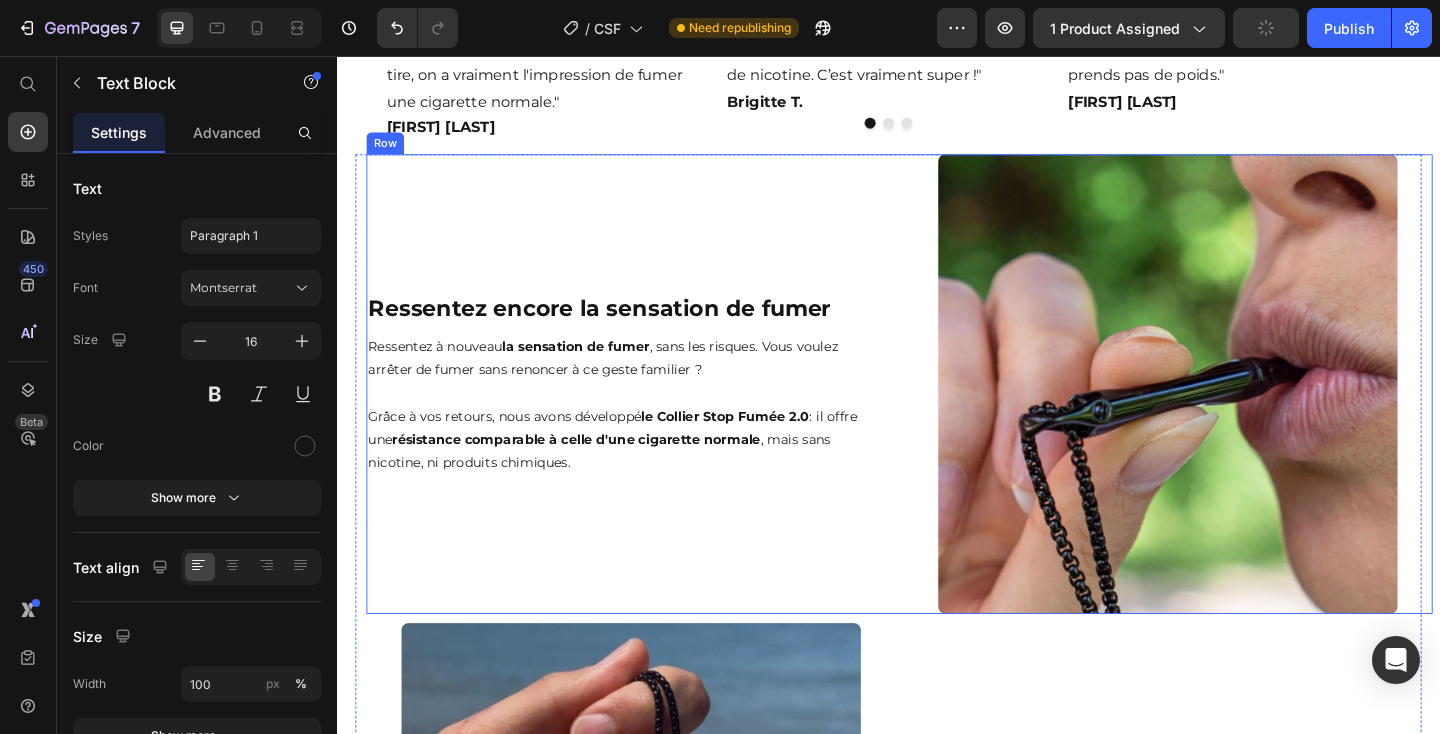 scroll, scrollTop: 1227, scrollLeft: 0, axis: vertical 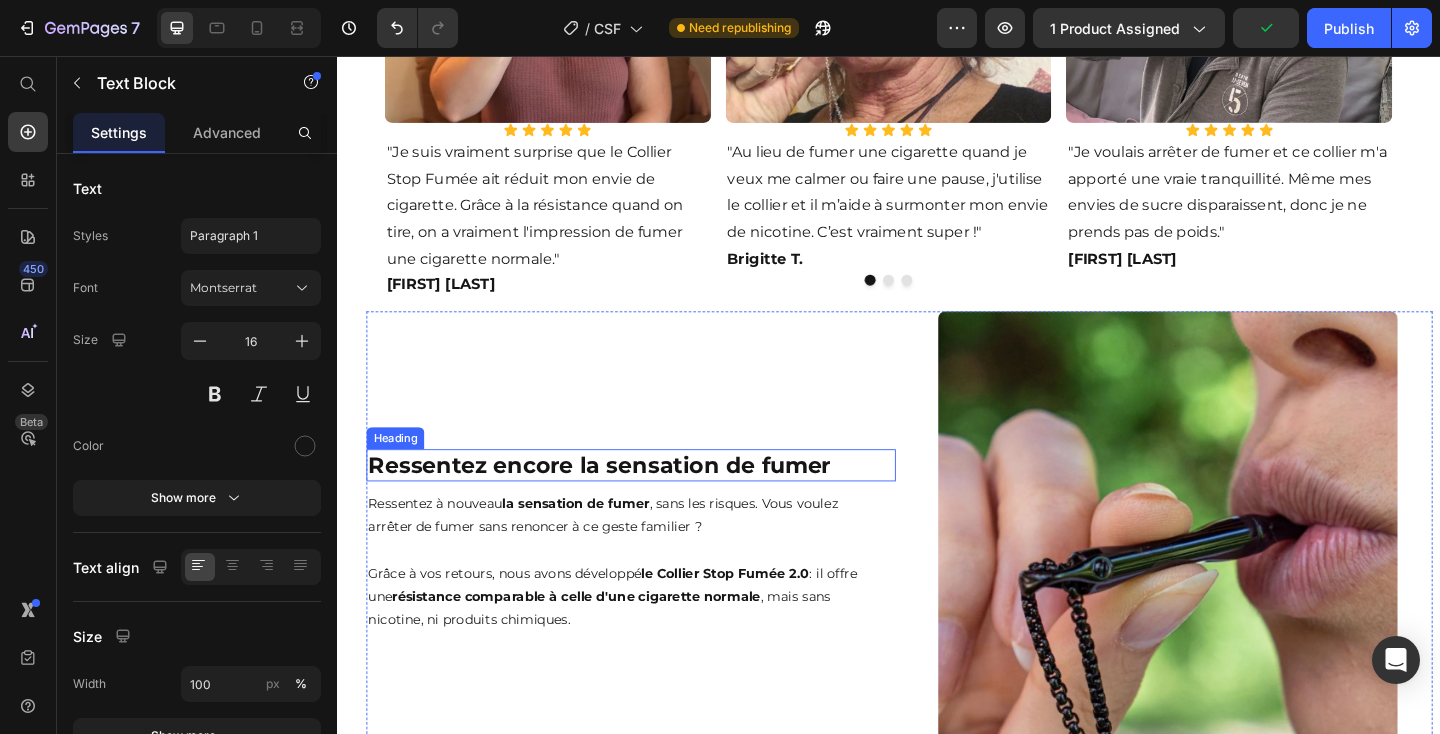 click on "Ressentez encore la sensation de fumer" at bounding box center [657, 501] 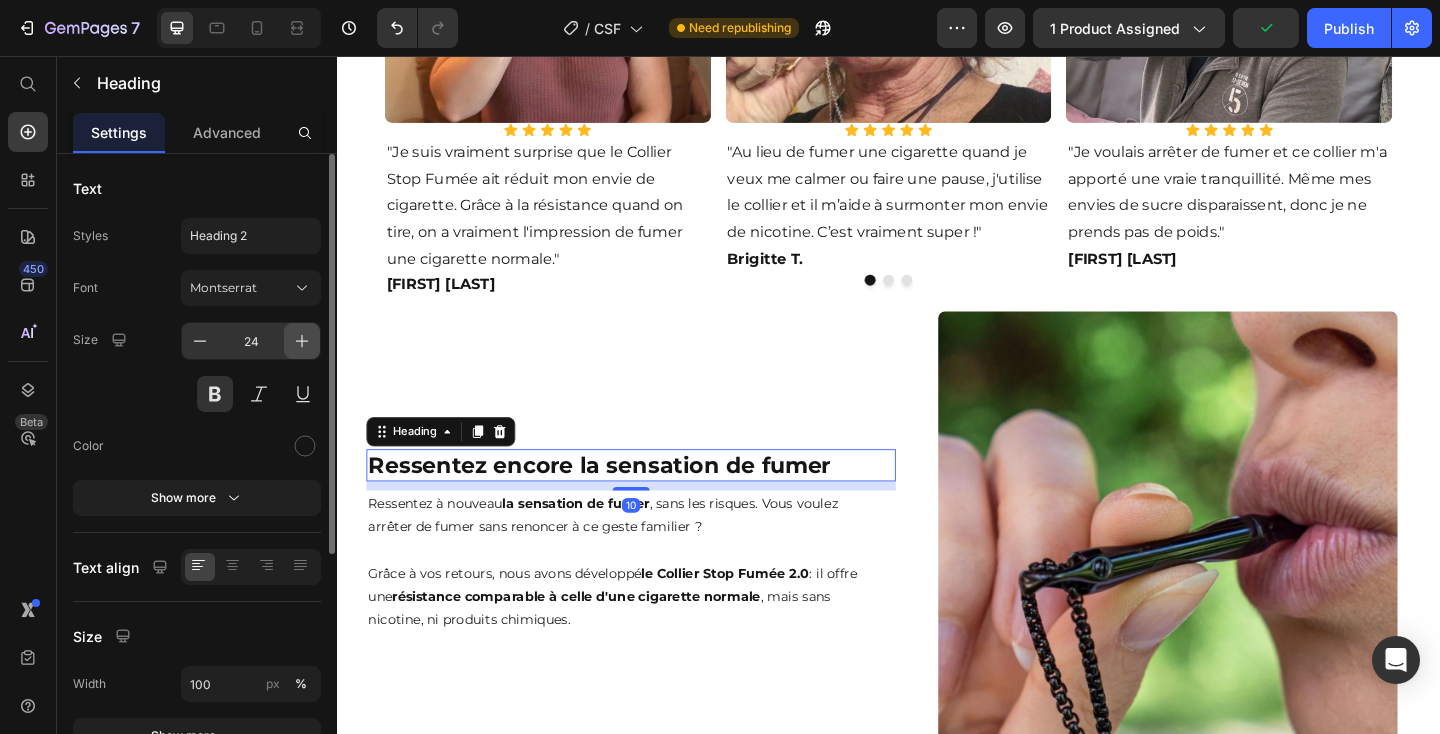 click 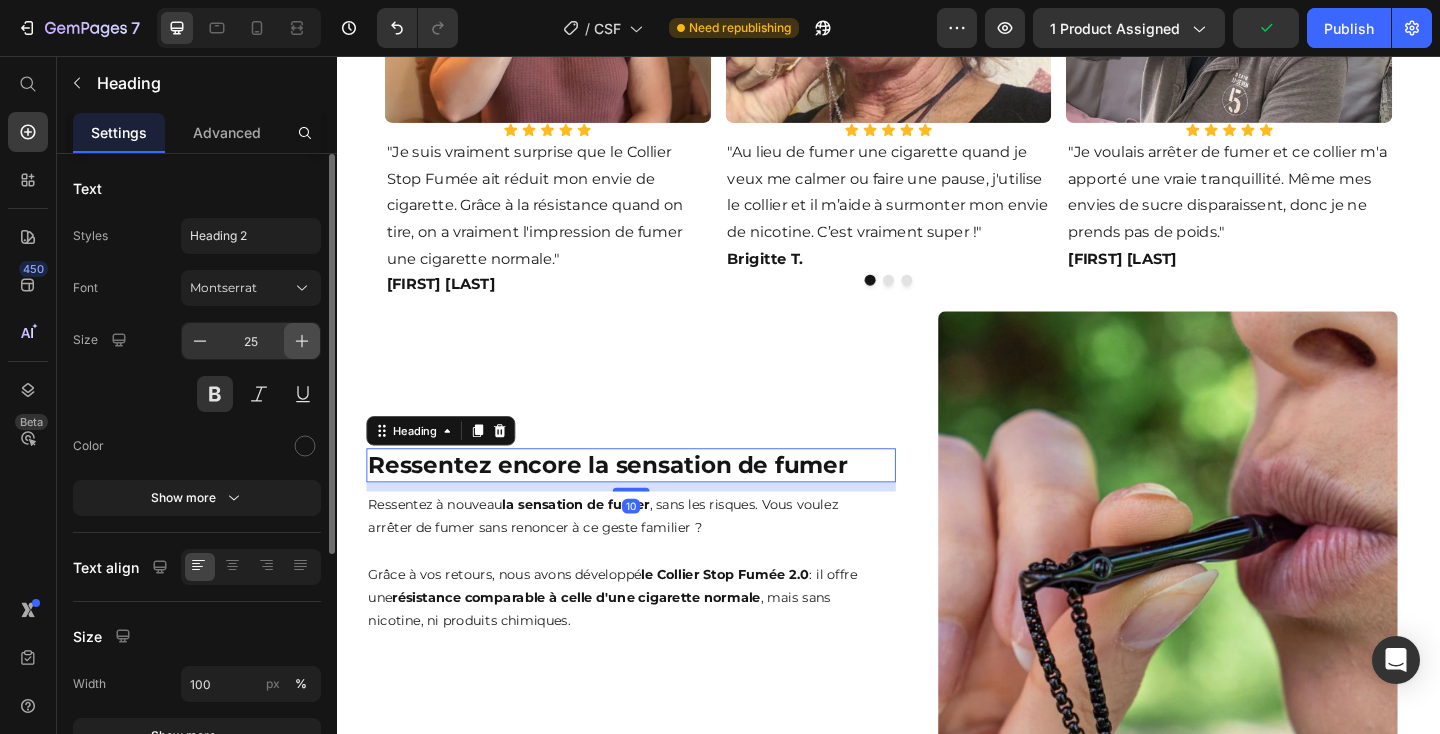 click 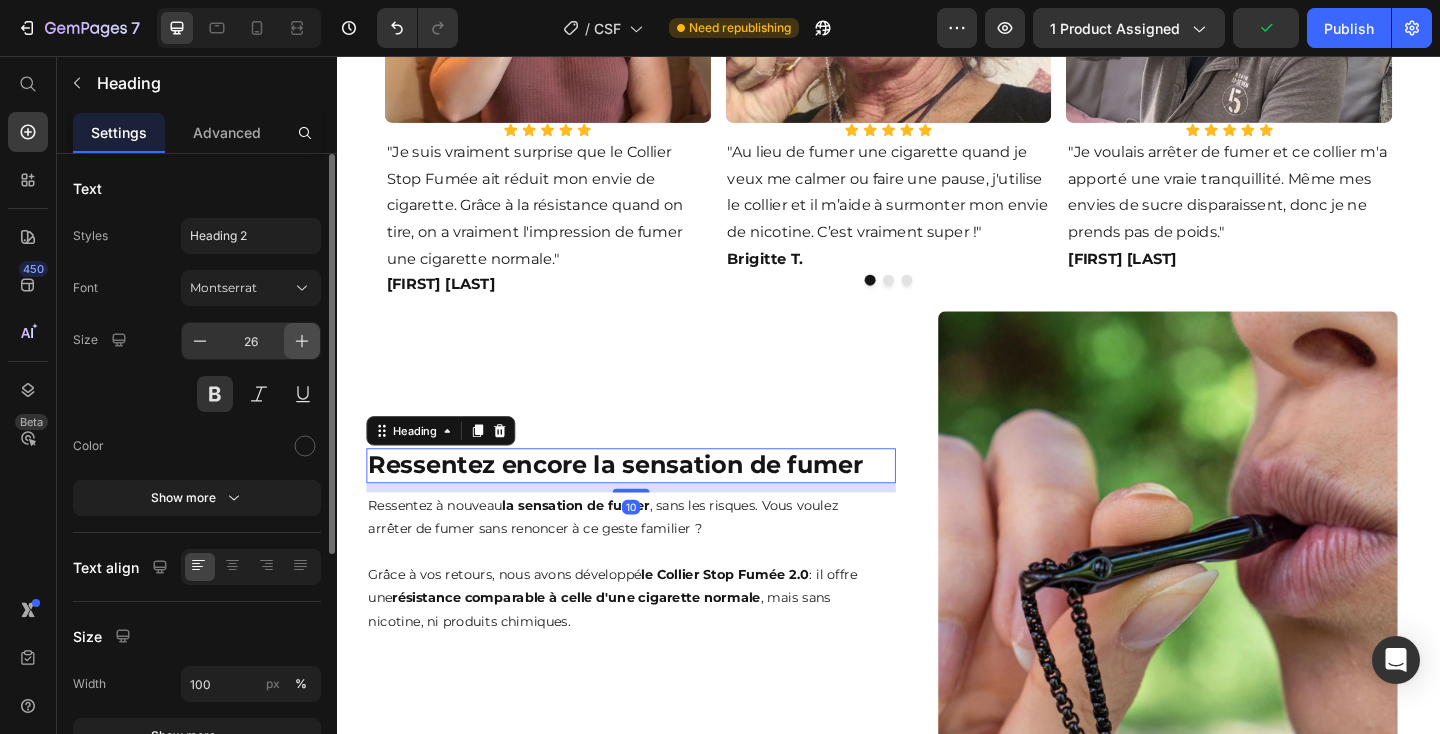 click 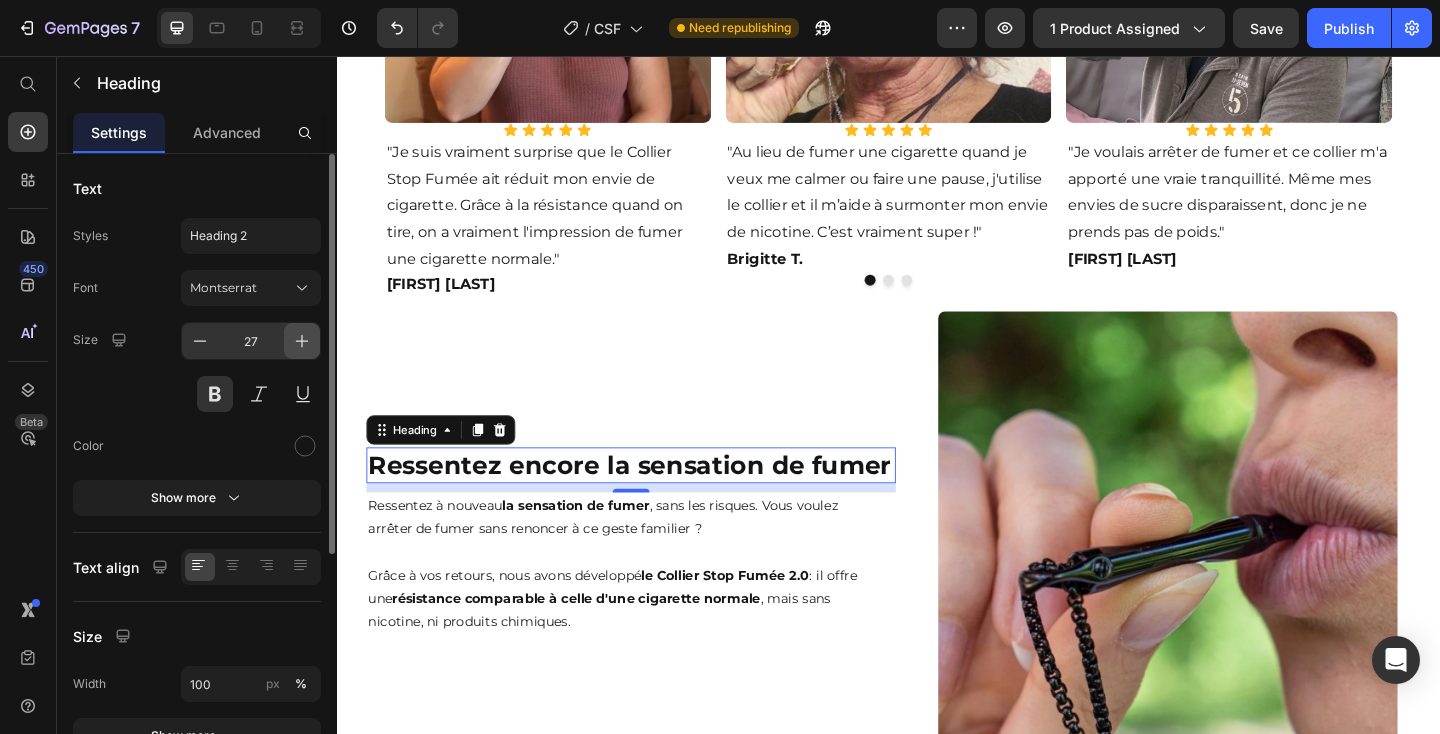 click 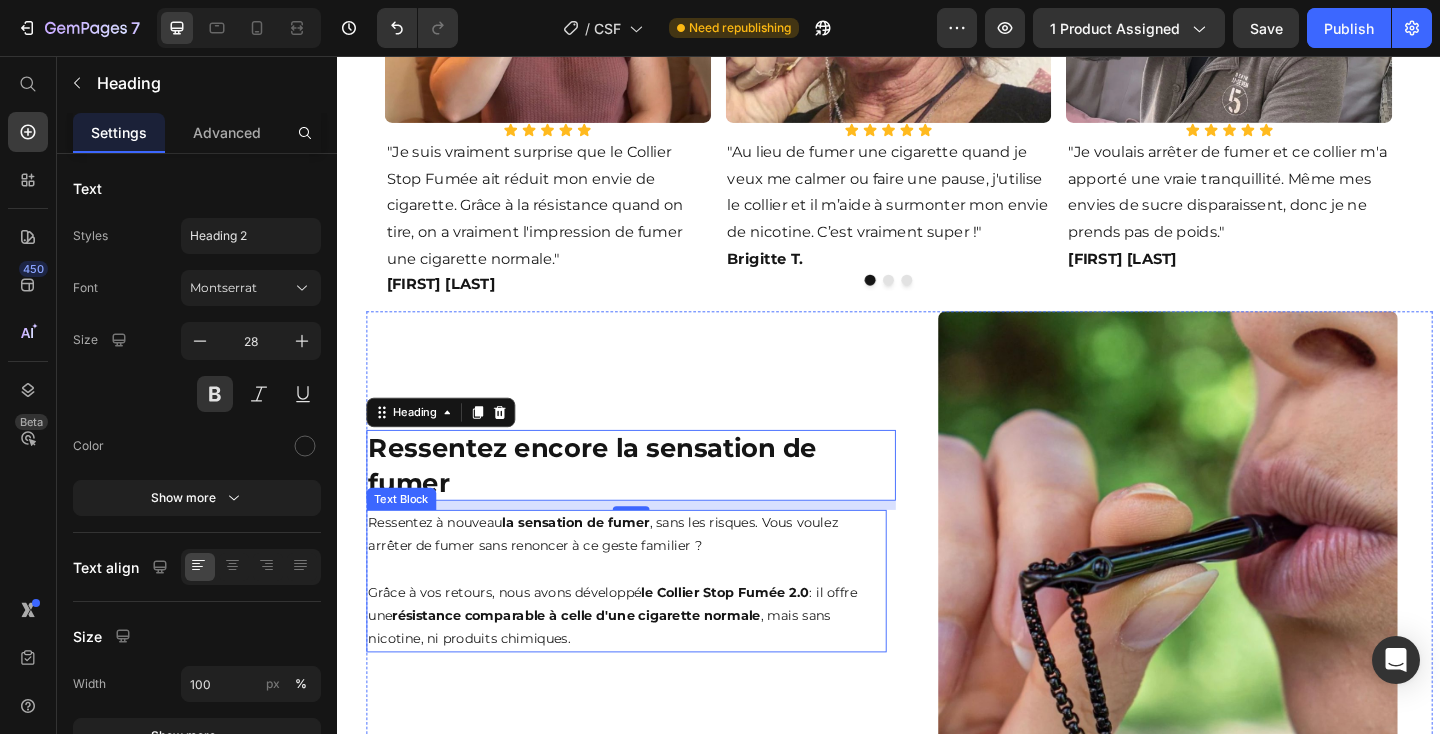 click on "Grâce à vos retours, nous avons développé  le Collier Stop Fumée 2.0  : il offre une  résistance comparable à celle d'une cigarette normale , mais sans nicotine, ni produits chimiques." at bounding box center (652, 652) 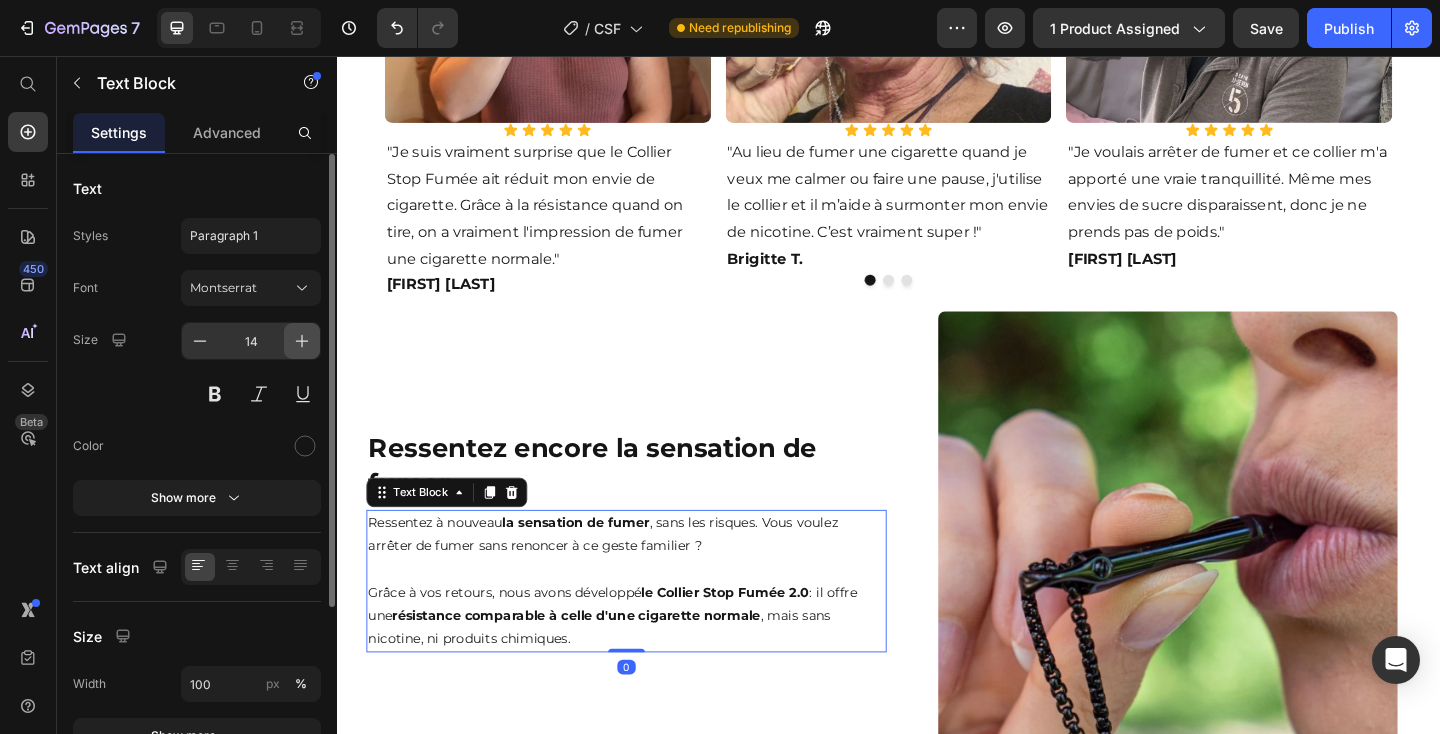 click 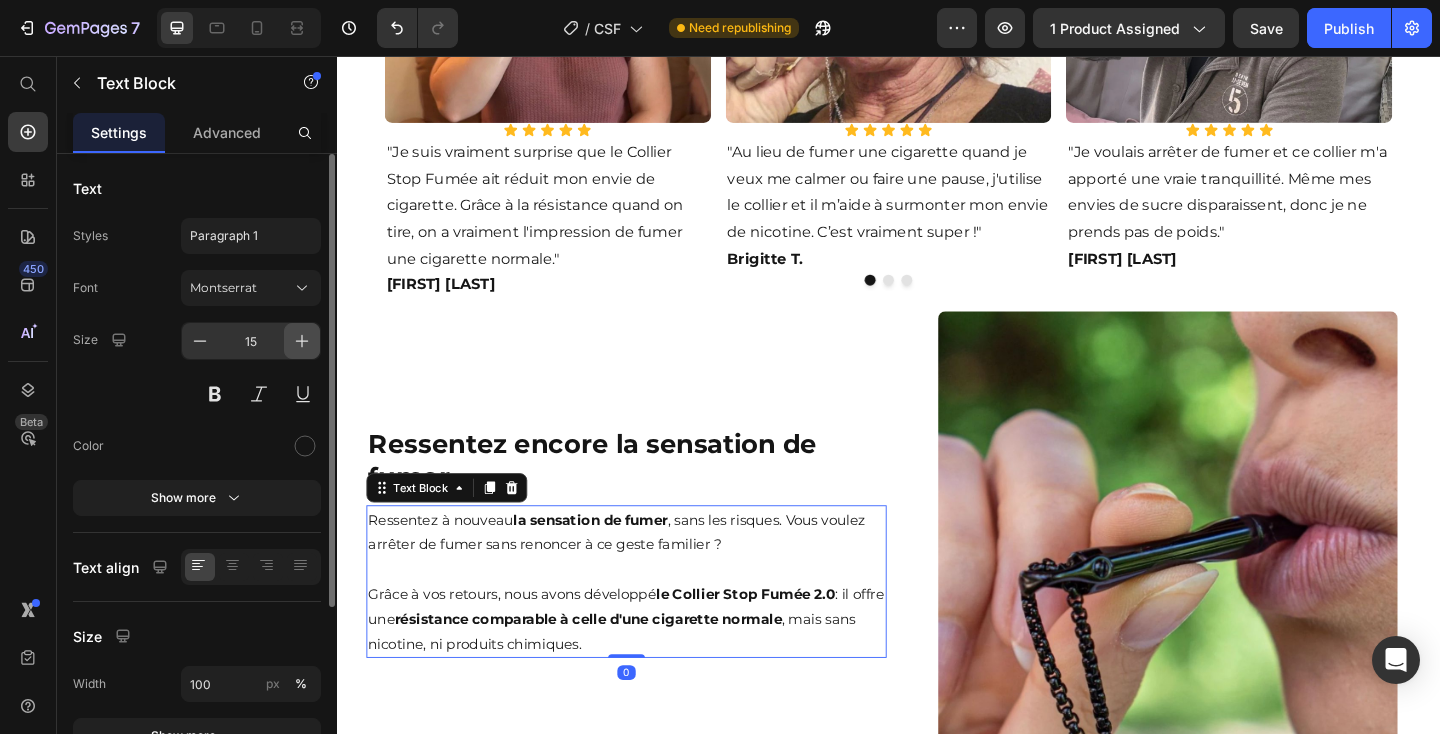 click 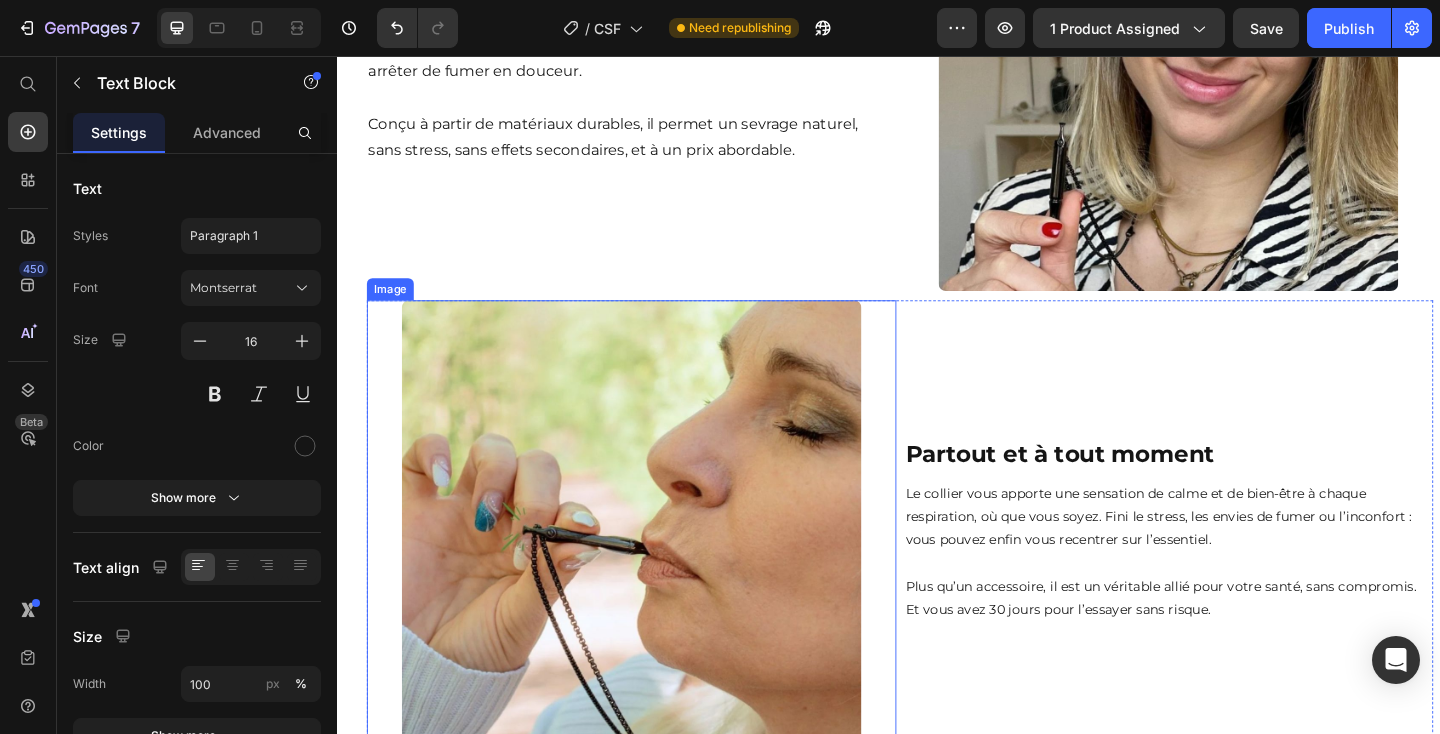 scroll, scrollTop: 2926, scrollLeft: 0, axis: vertical 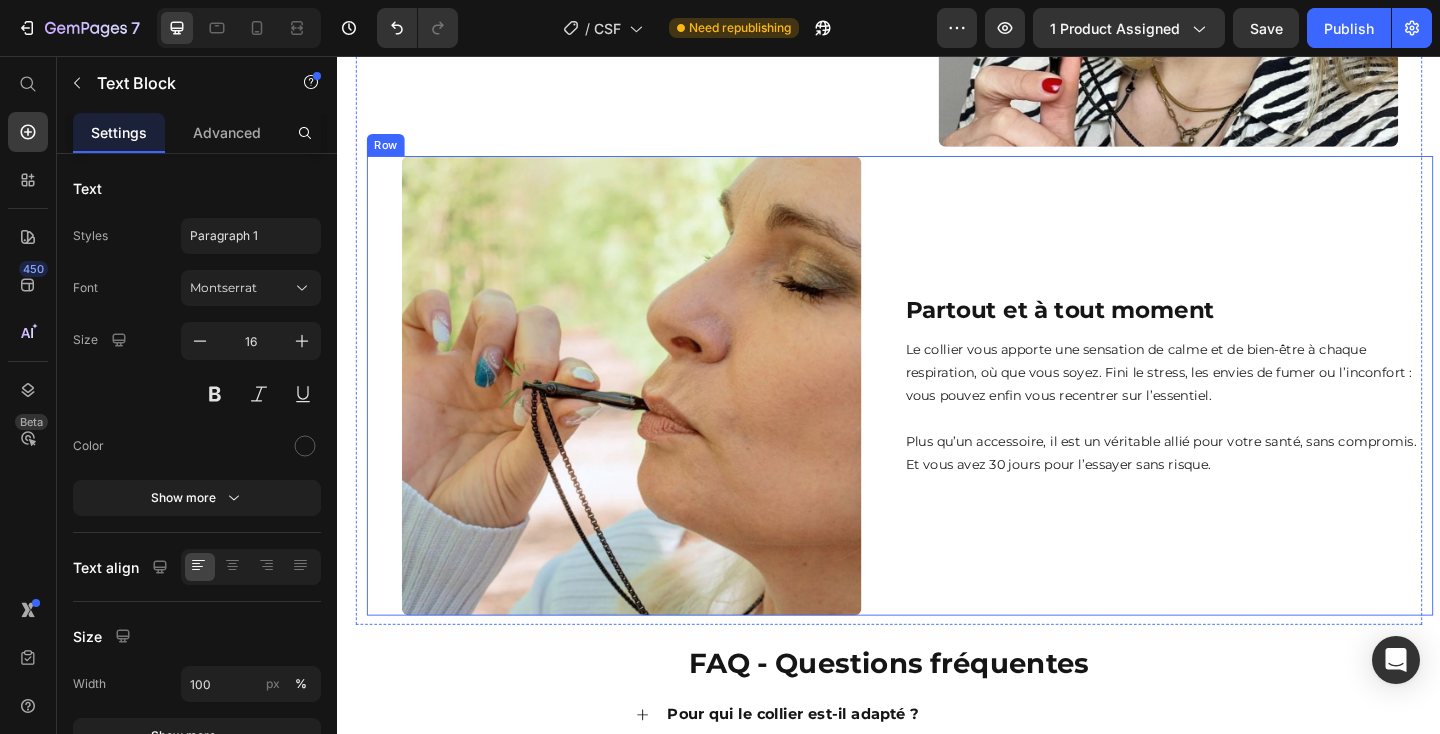 click on "Partout et à tout moment" at bounding box center (1241, 332) 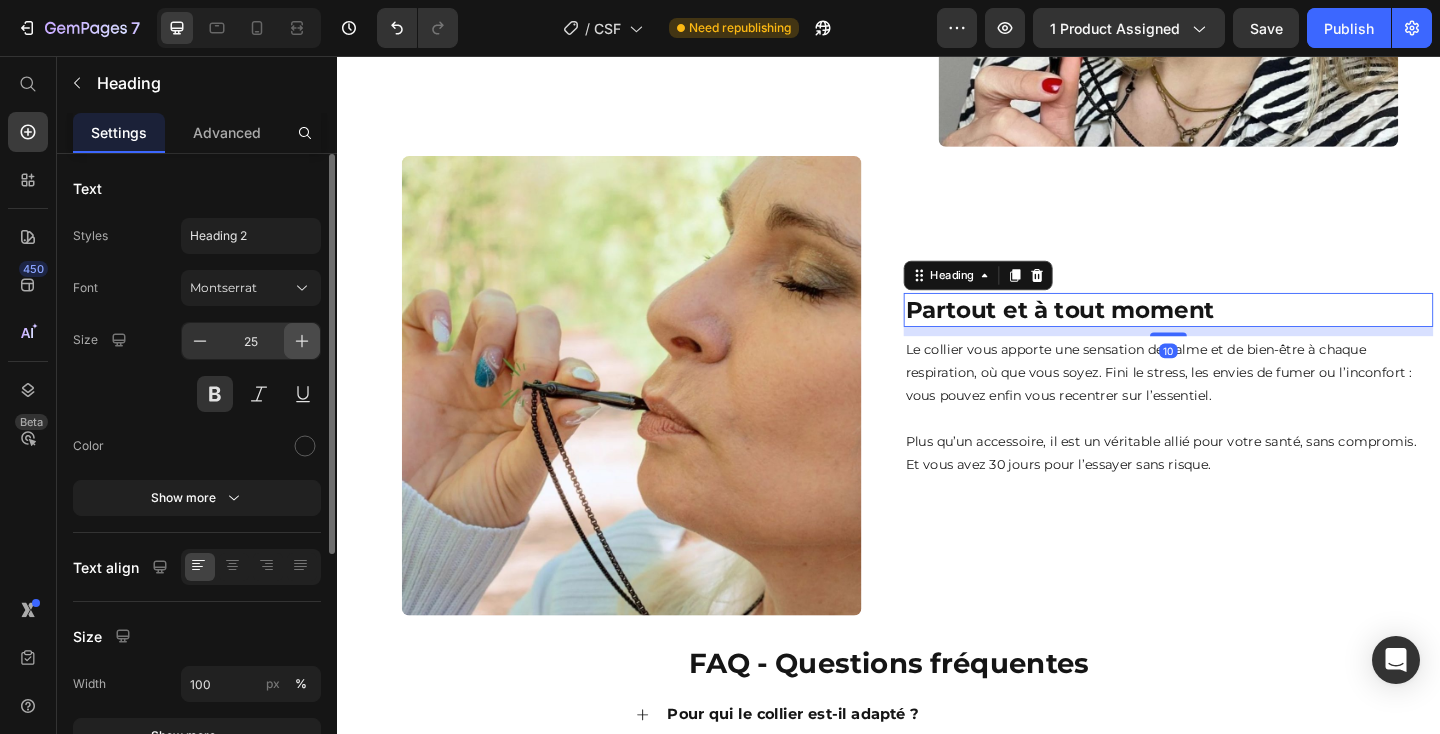 click 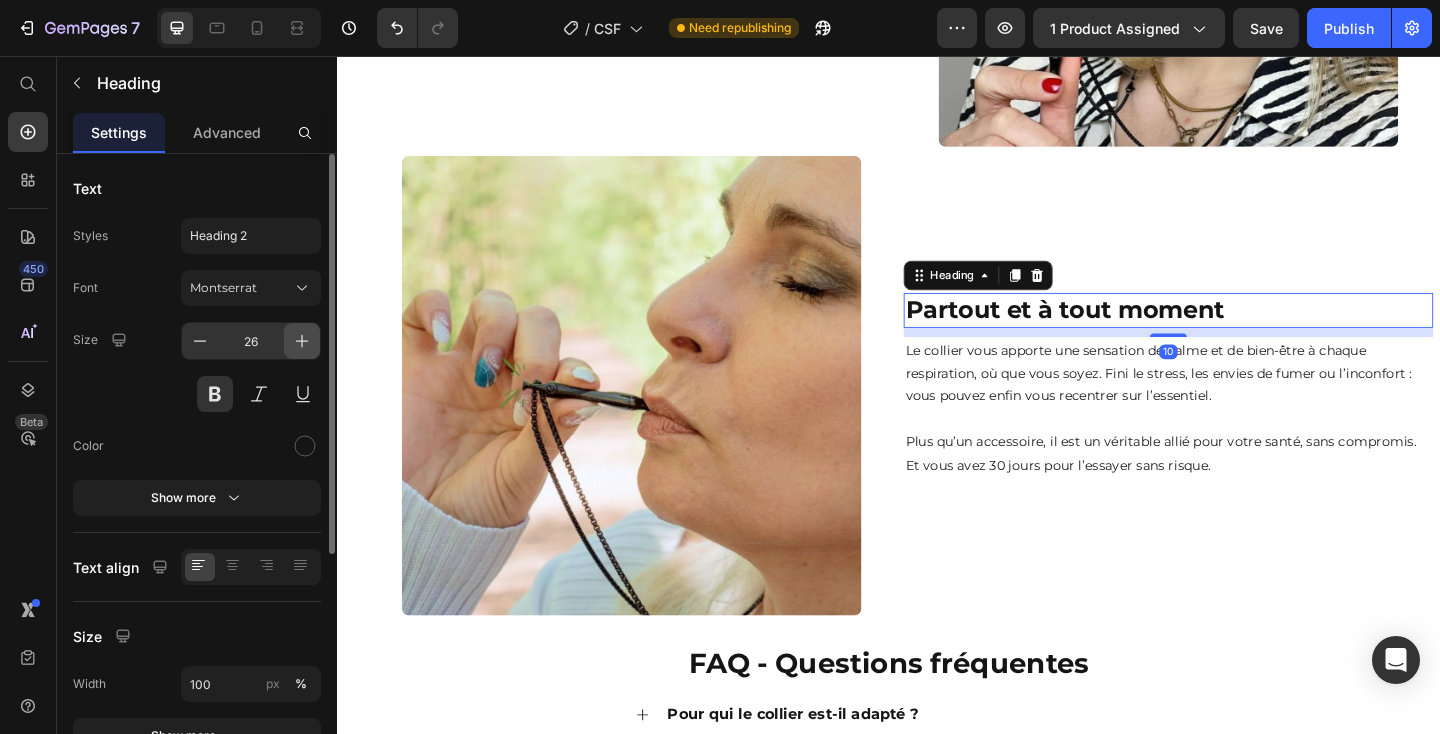 click 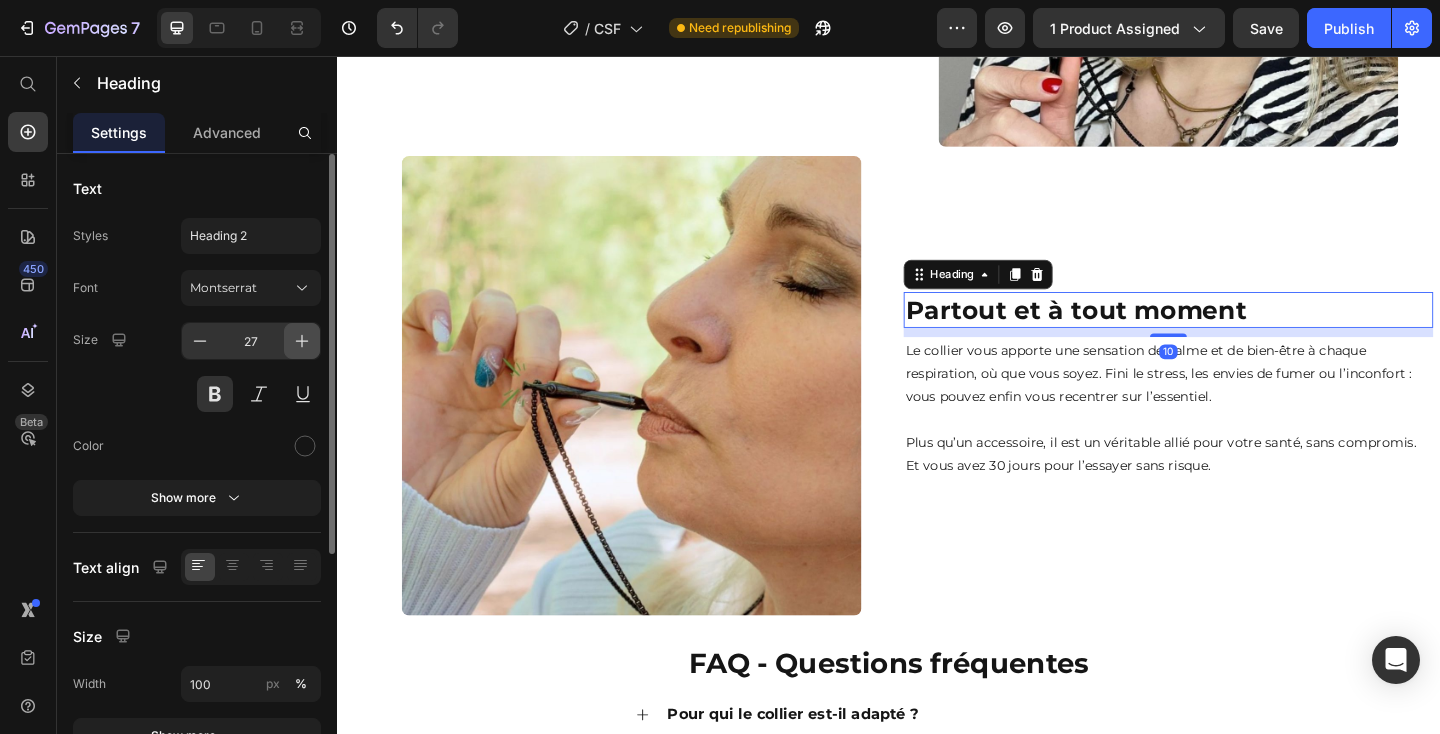 click 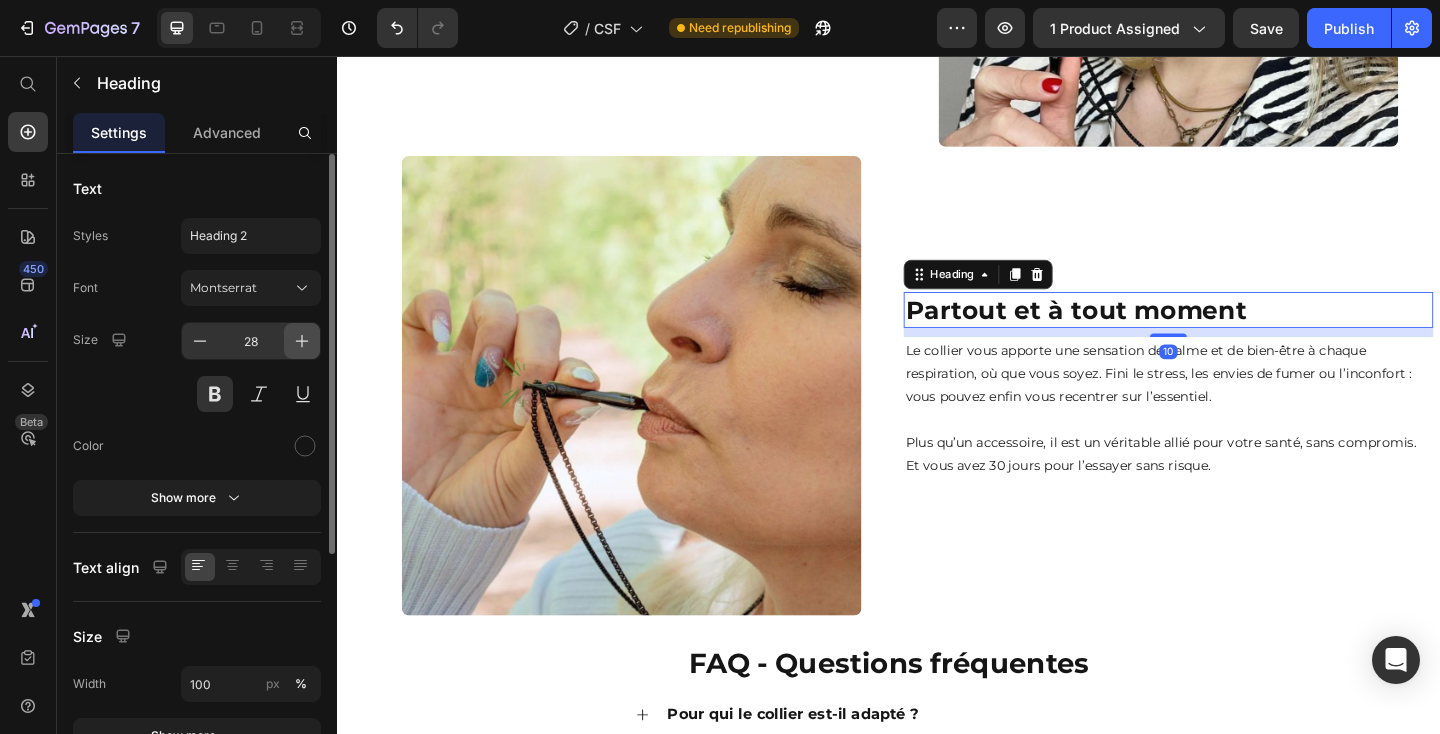 click 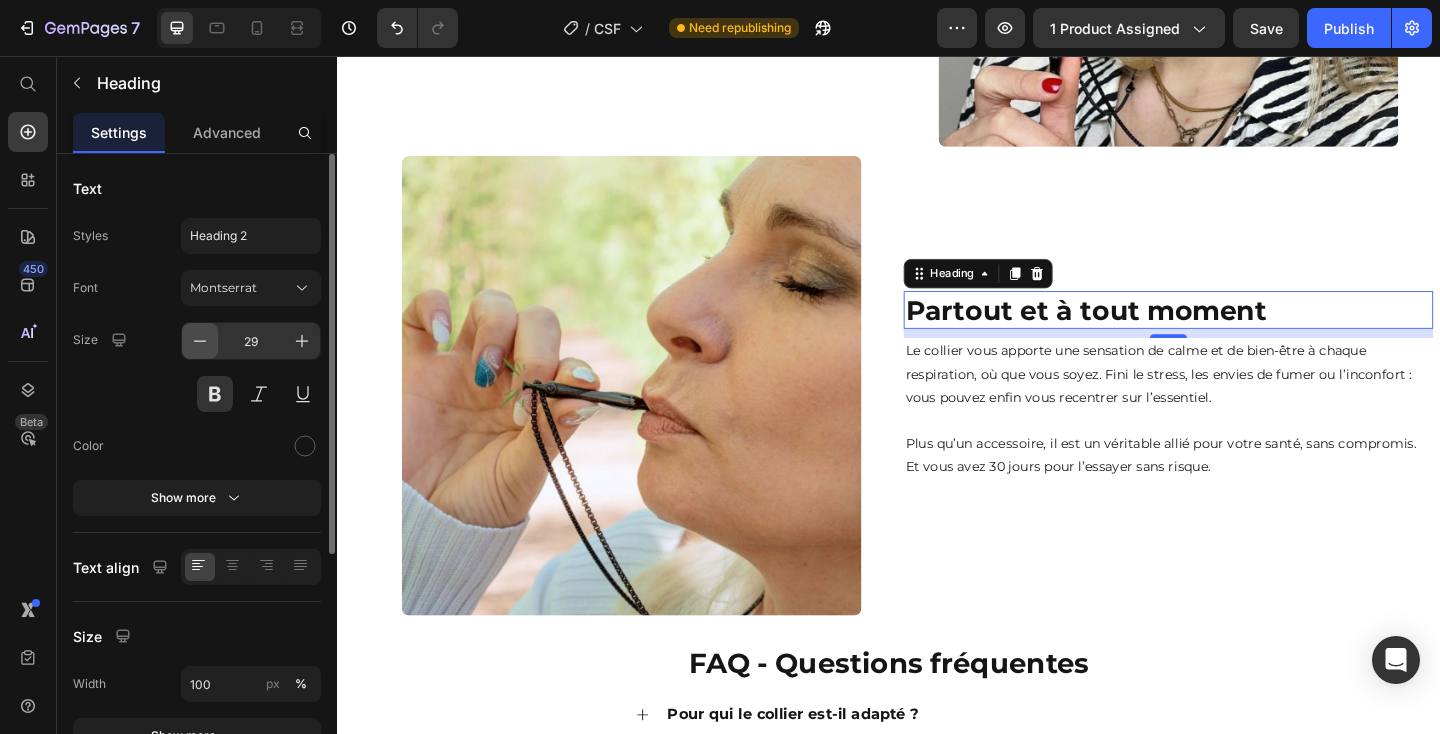 click at bounding box center [200, 341] 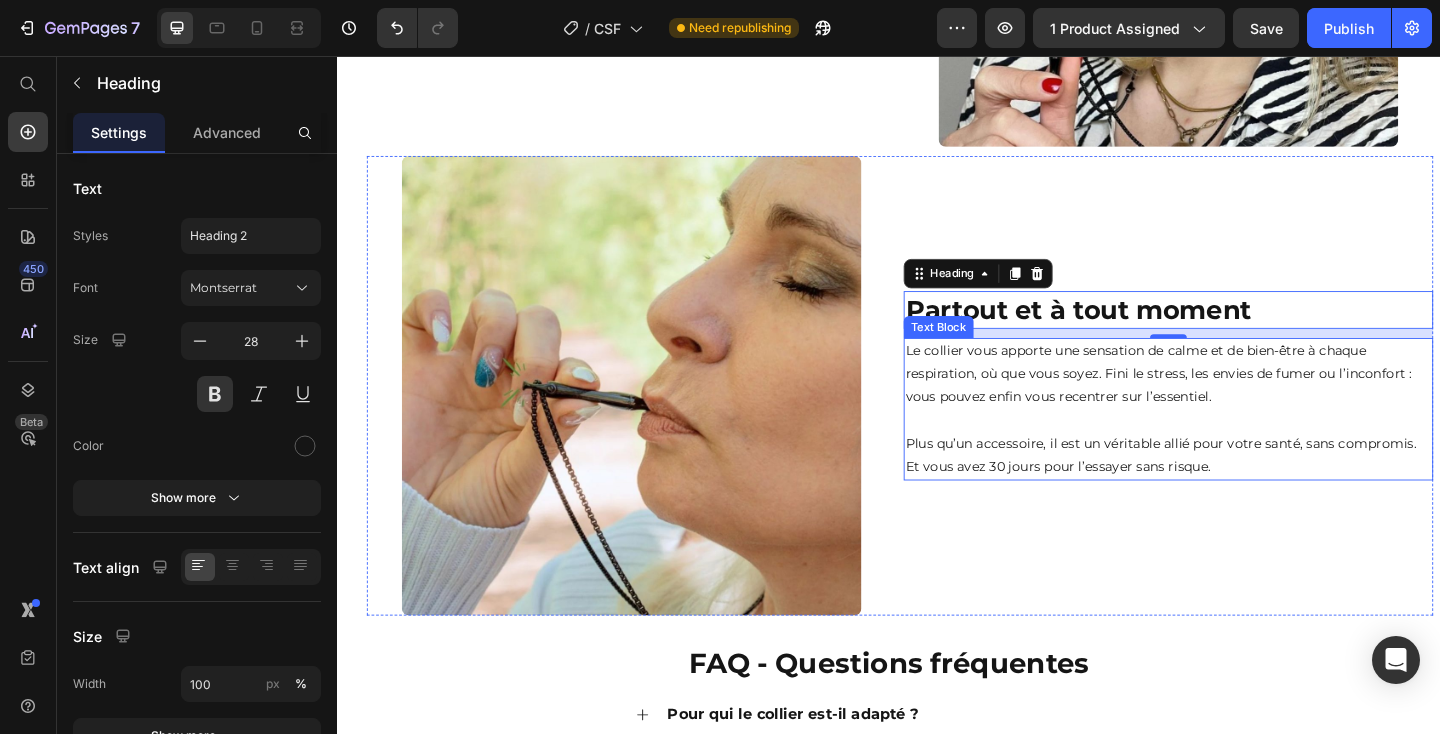 click on "Le collier vous apporte une sensation de calme et de bien-être à chaque respiration, où que vous soyez. Fini le stress, les envies de fumer ou l’inconfort : vous pouvez enfin vous recentrer sur l’essentiel." at bounding box center [1241, 403] 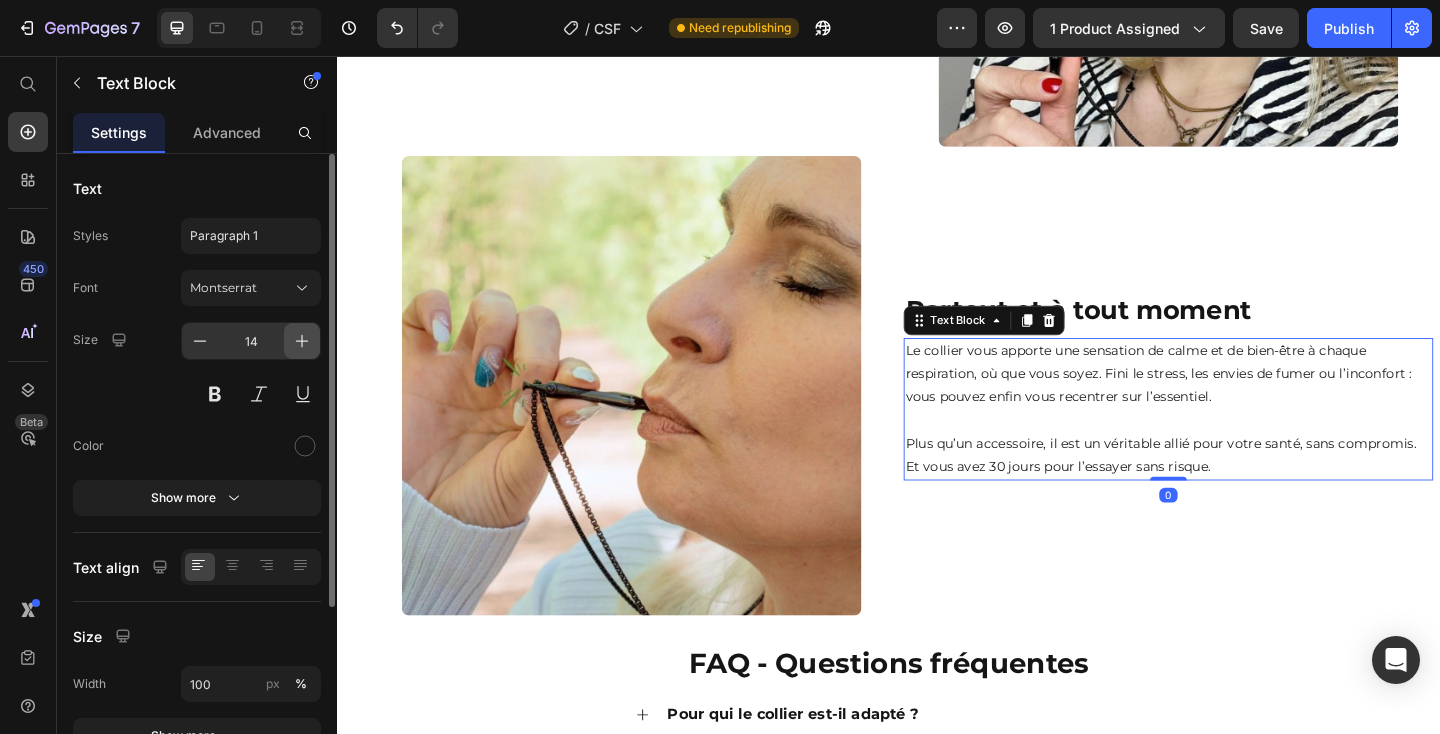 click 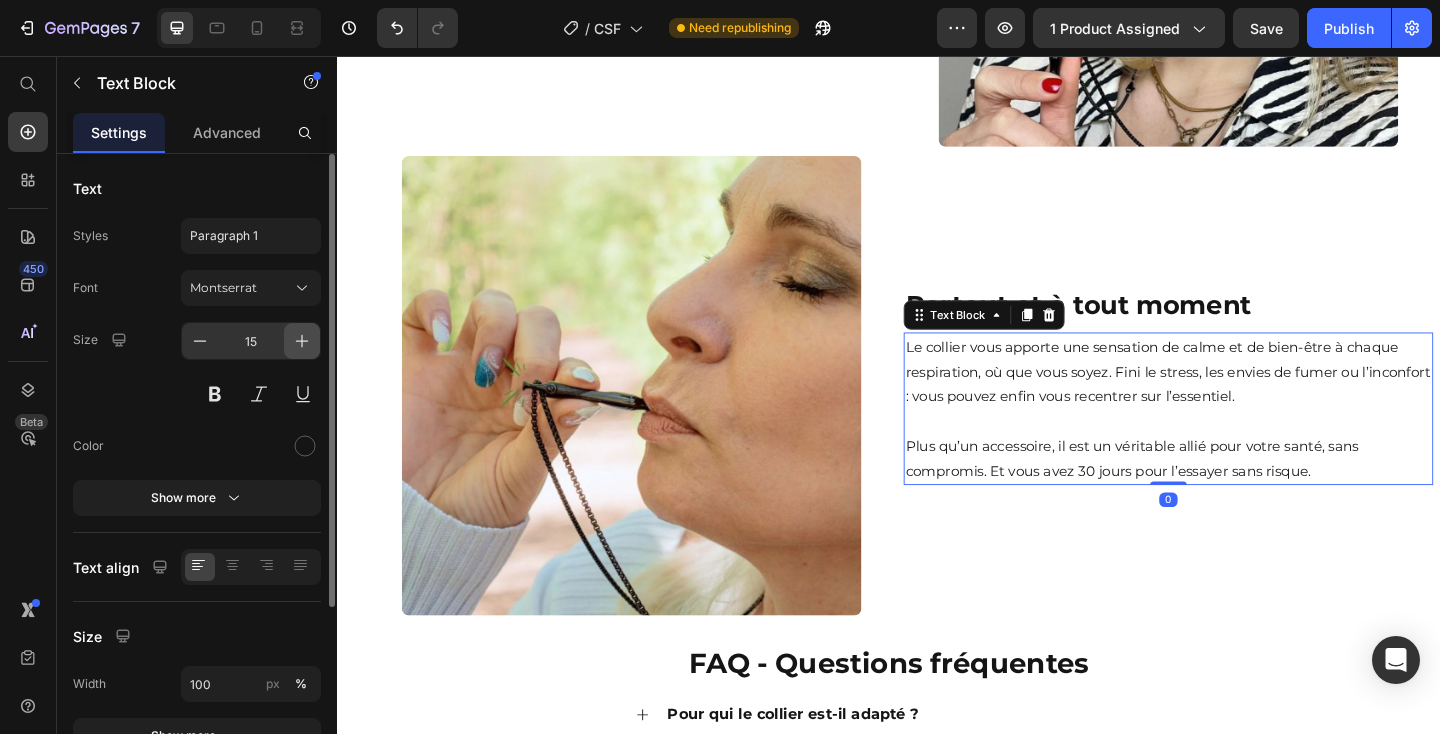 click 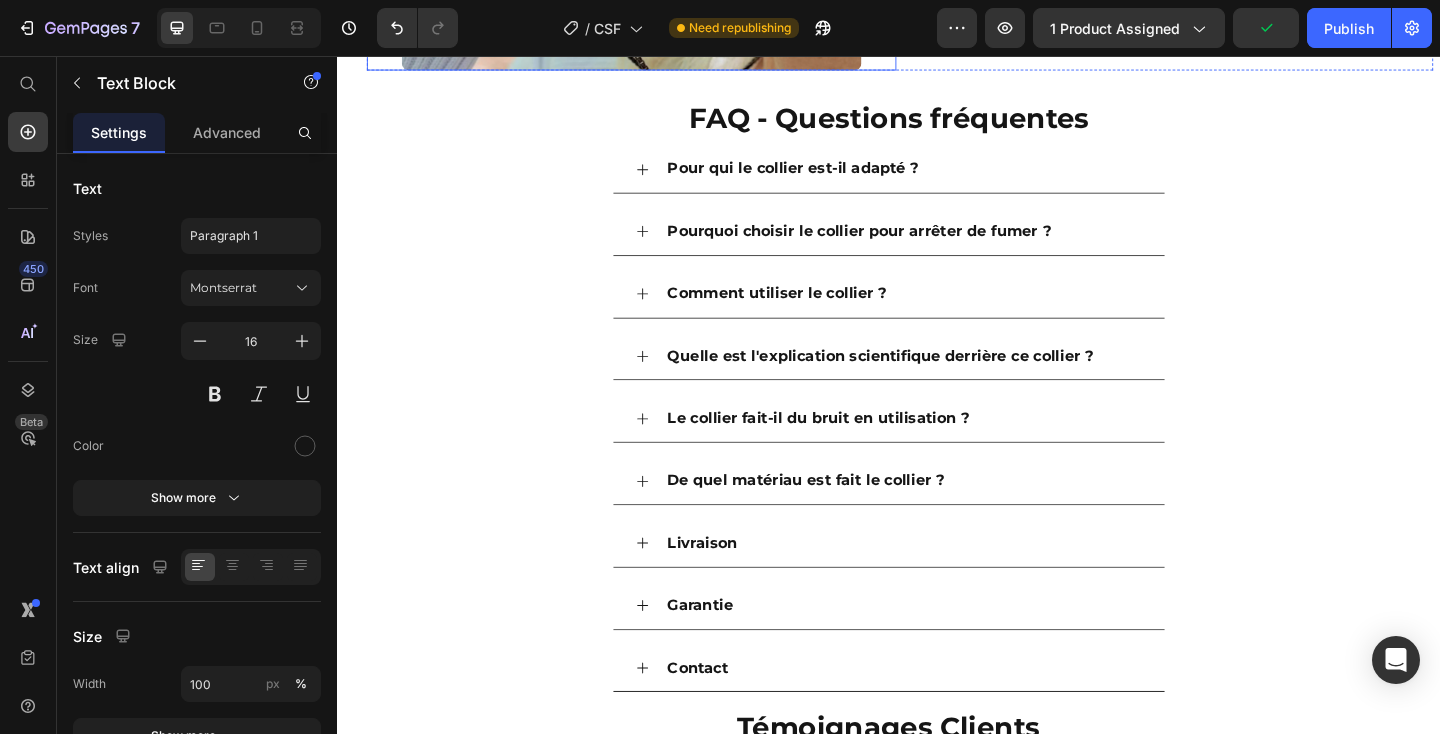 scroll, scrollTop: 3537, scrollLeft: 0, axis: vertical 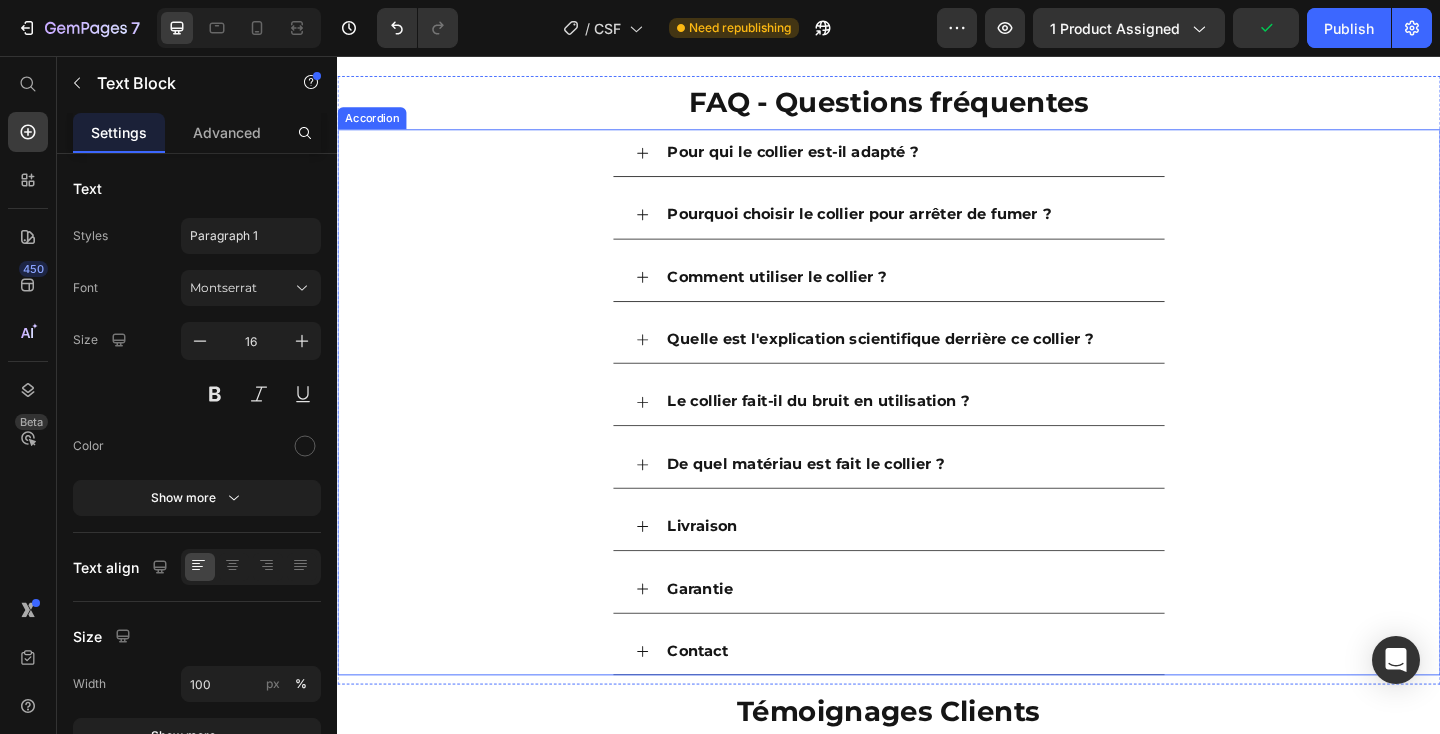 click on "Pour qui le collier est-il adapté ?" at bounding box center (937, 162) 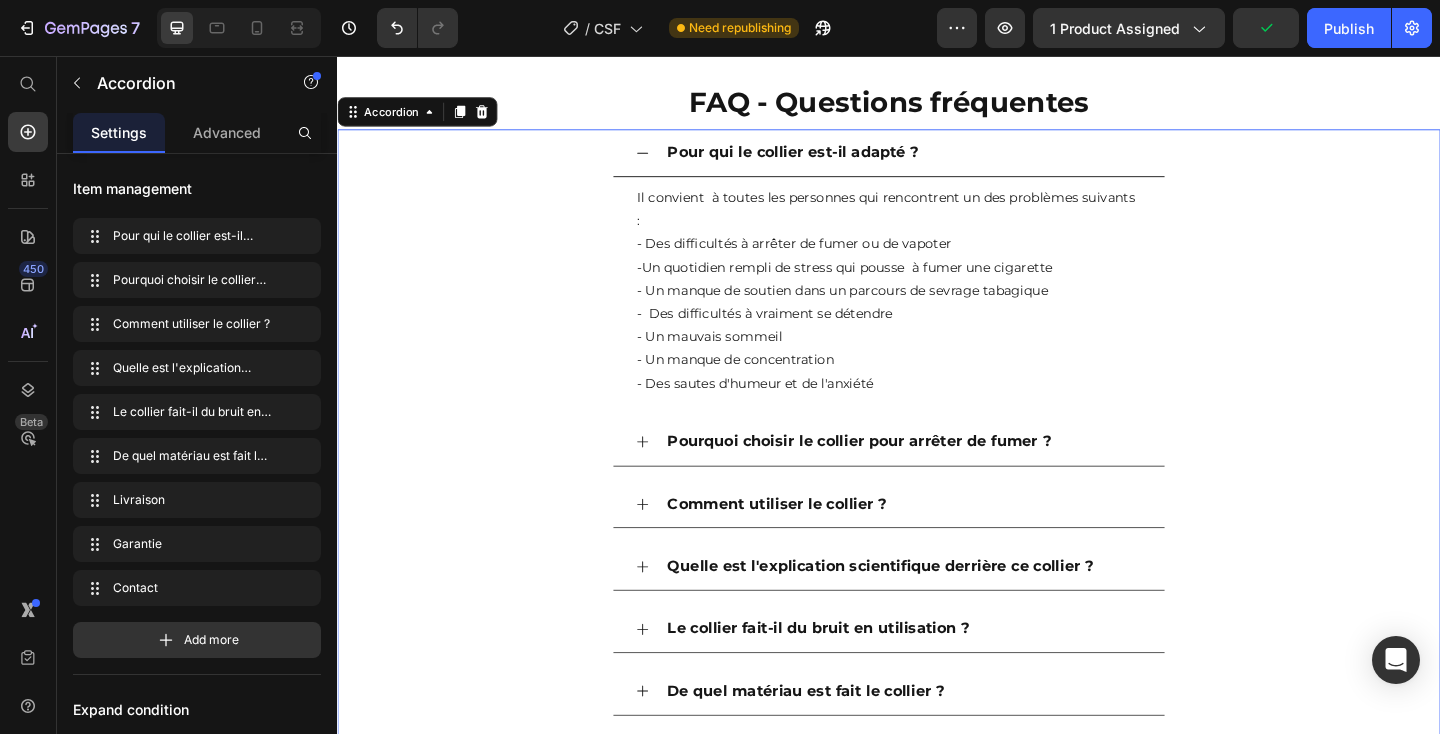 click 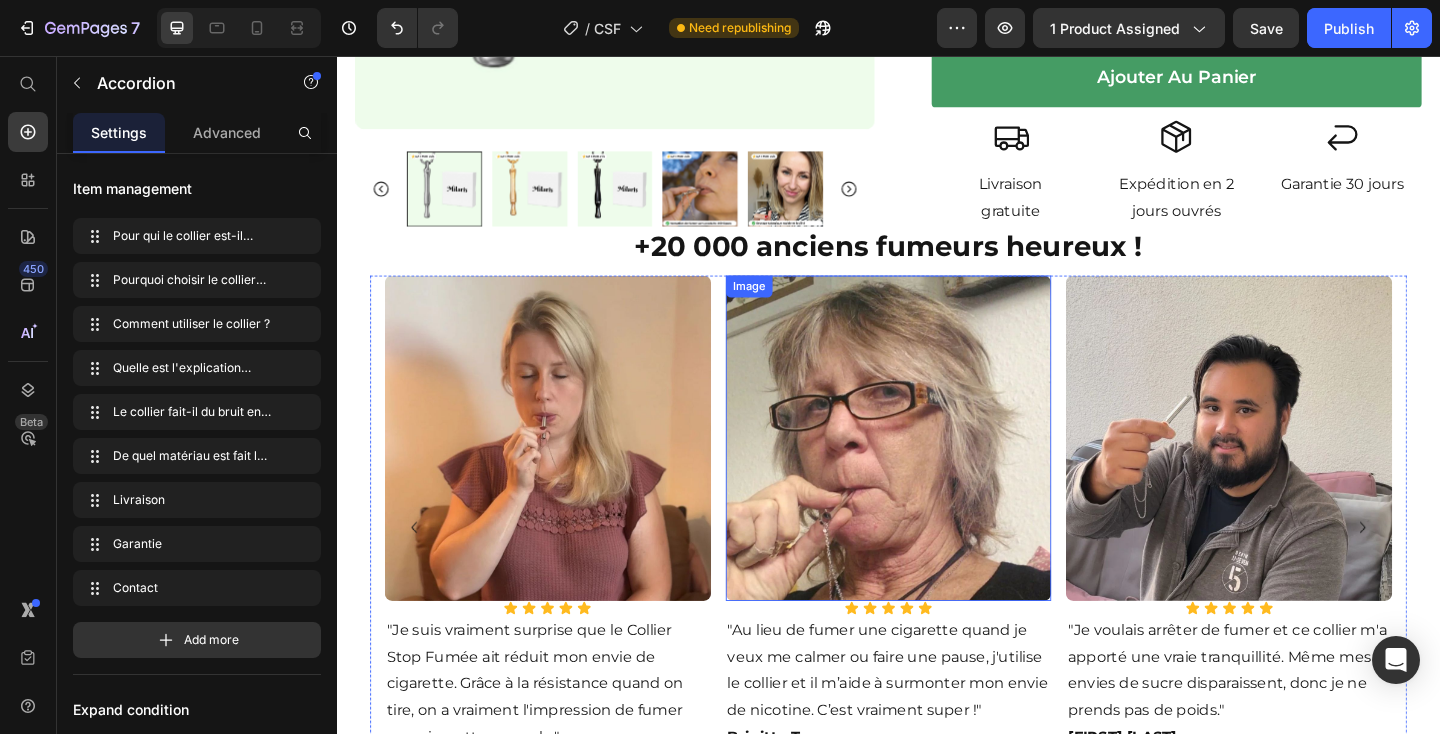scroll, scrollTop: 830, scrollLeft: 0, axis: vertical 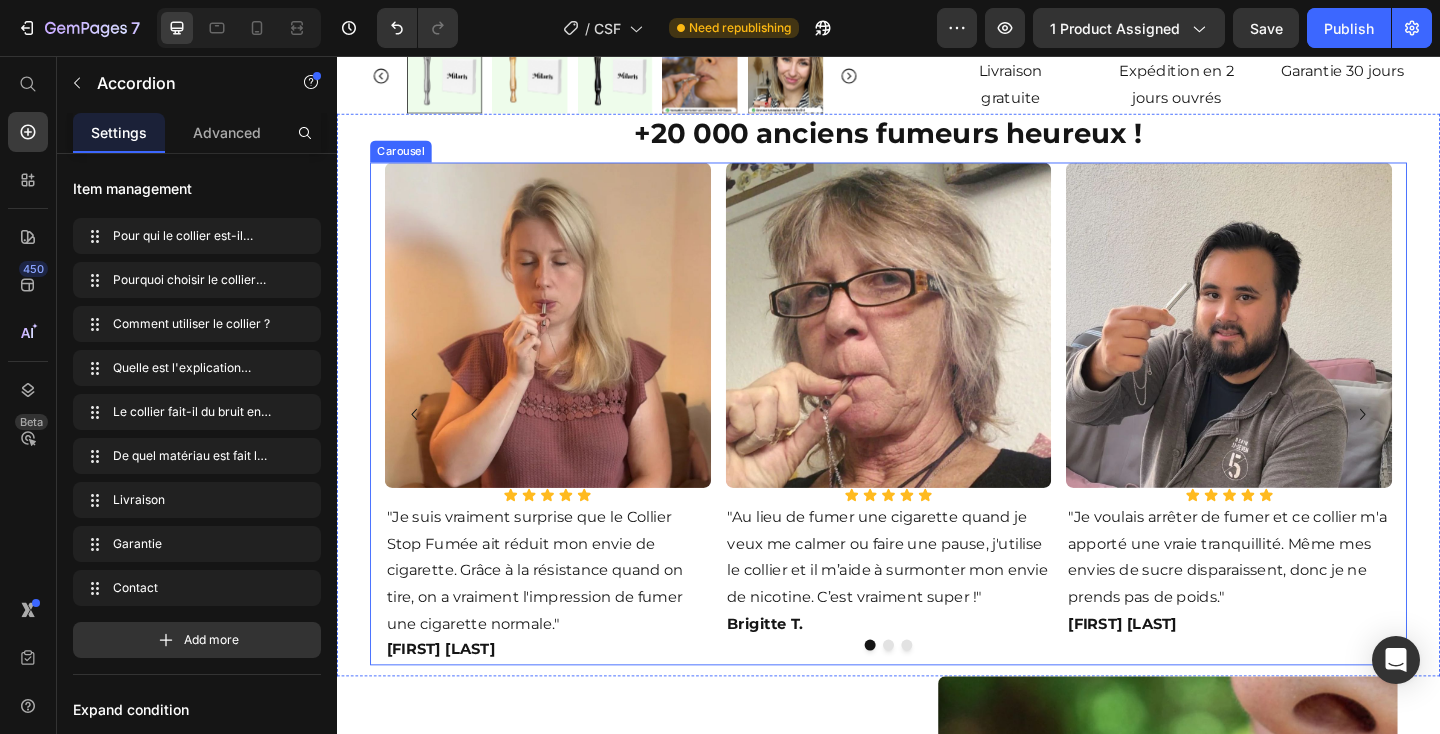 click at bounding box center (937, 697) 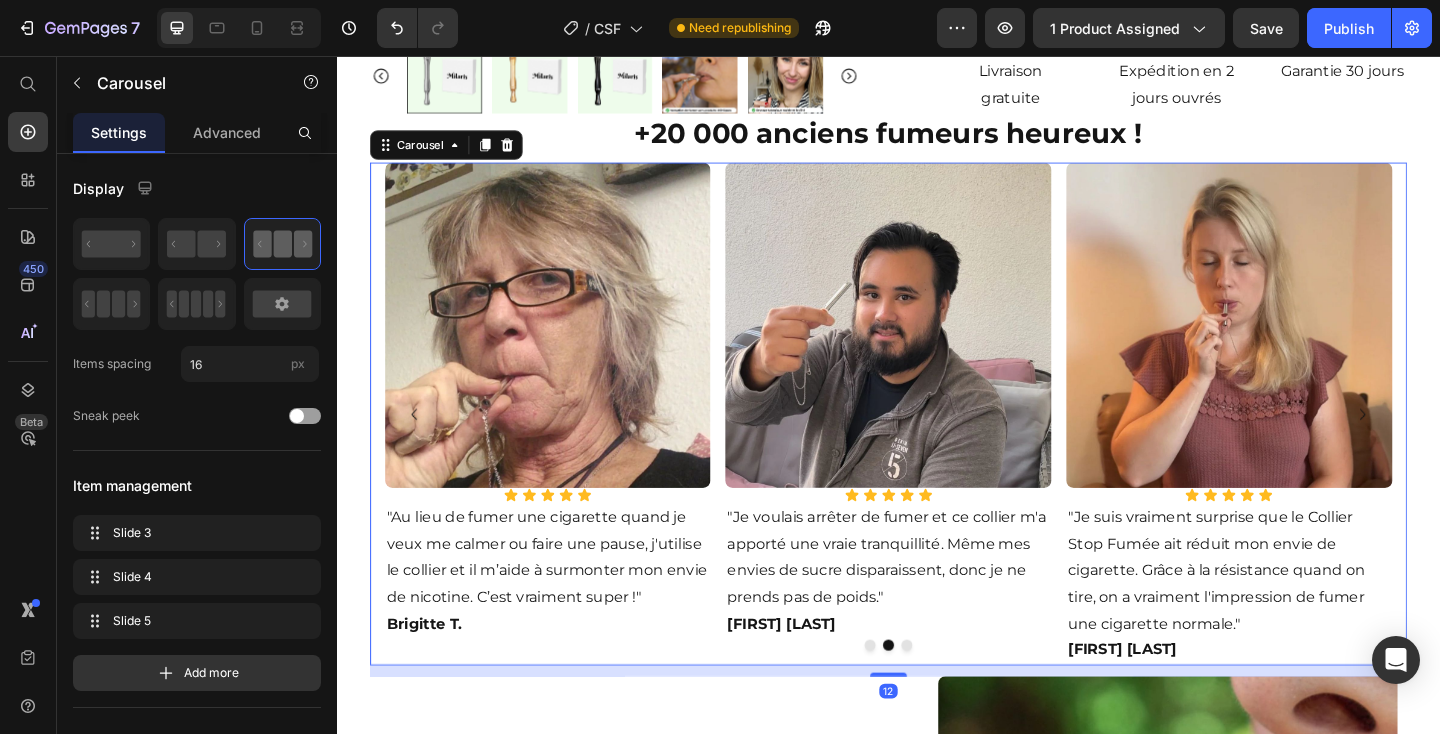 click at bounding box center [957, 697] 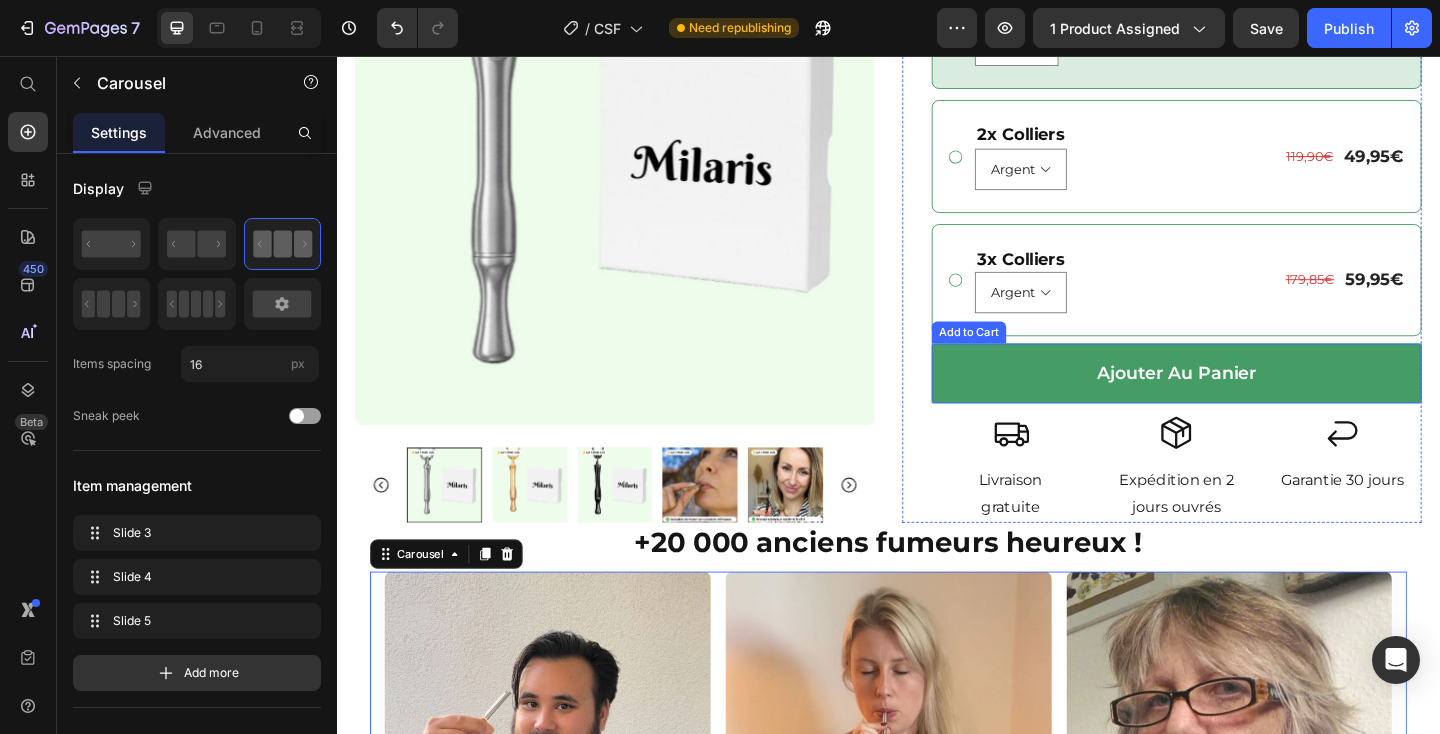 scroll, scrollTop: 288, scrollLeft: 0, axis: vertical 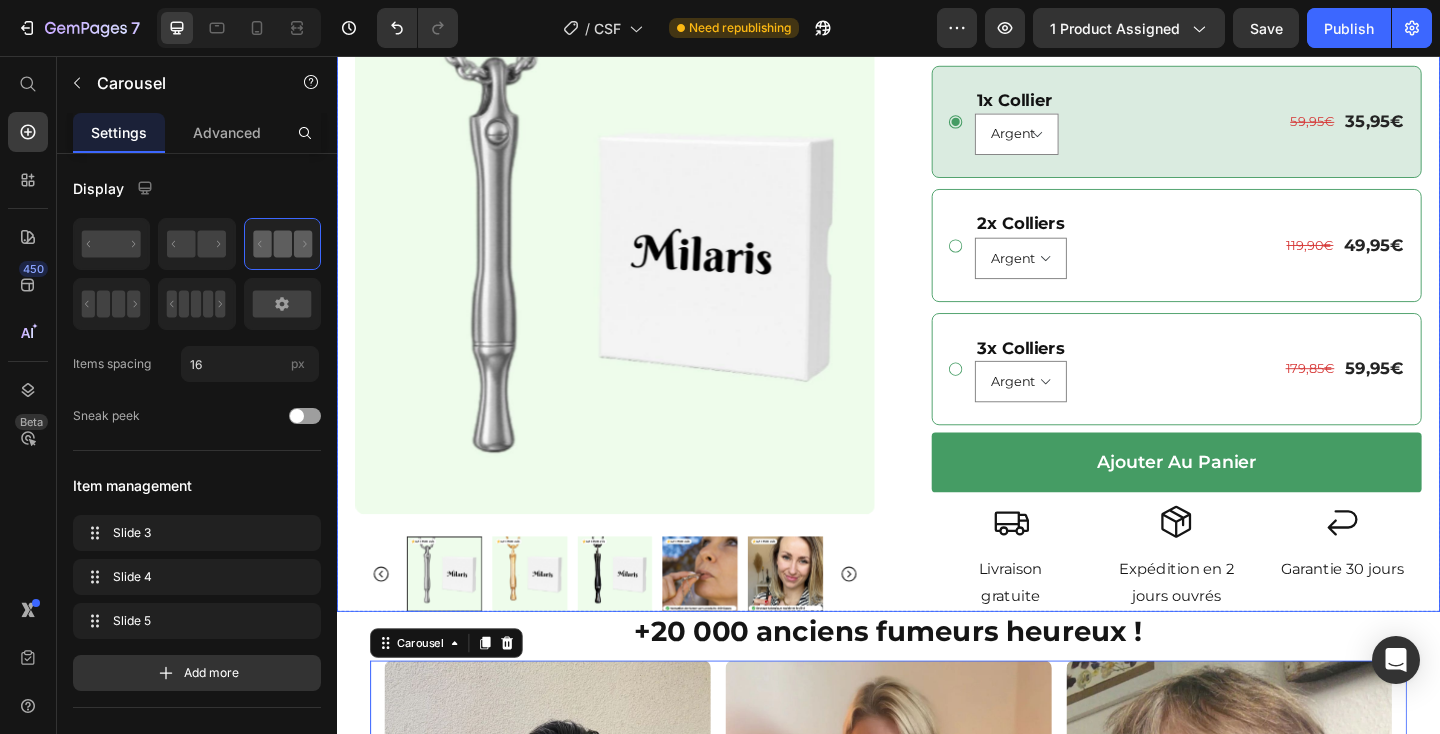 click on "Product Images Row Collier Stop Fumée 2.0  - Le geste simple qui remplace la cigarette Product Title ★★★★★ - 4,8/5 | 3500 avis  Text Block Row Row Row 35,95€ Product Price 59,95€ Product Price Économisez 40% Text Block Row ✔  Sensation de tirage comparable à une vraie cigarette  ✔  Effet apaisant et anti-stress : arrêt du tabac sans prise de poids ✔  Conçu en collaboration avec des pneumologues Text Block 1x Collier Text Block Argent  Or  Noir  Product Variants & Swatches 59,95€ Product Price 35,95€ Product Price Row Row 2x Colliers Text Block Argent  Or  Noir  Product Variants & Swatches 119,90€ Product Price 49,95€ Product Price Row Row 3x Colliers Text Block Argent  Or  Noir  Product Variants & Swatches 179,85€ Product Price 59,95€ Product Price Row Row Product Bundle Discount ajouter au panier Add to Cart
Icon Livraison  gratuite Text Block
Icon Expédition en 2 jours ouvrés Text Block" at bounding box center [937, 235] 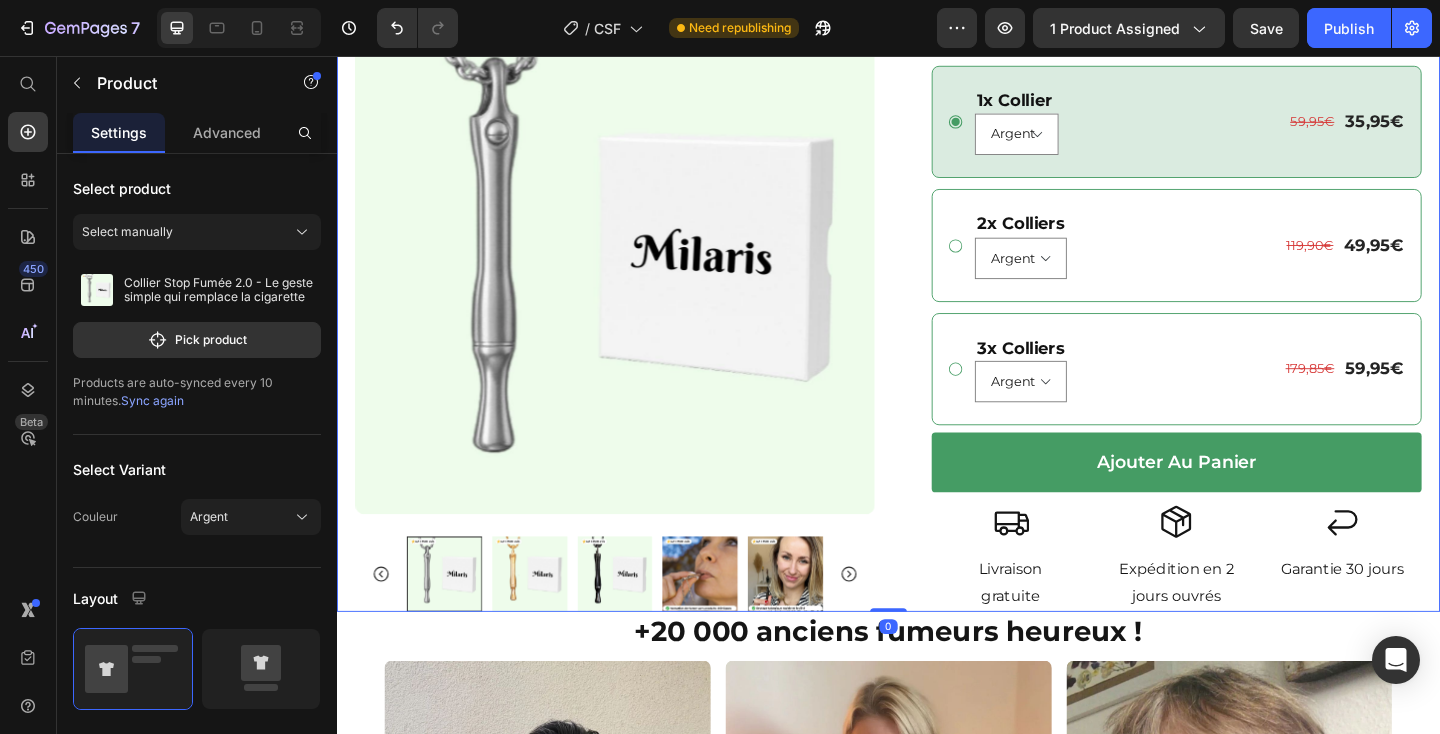 scroll, scrollTop: 357, scrollLeft: 0, axis: vertical 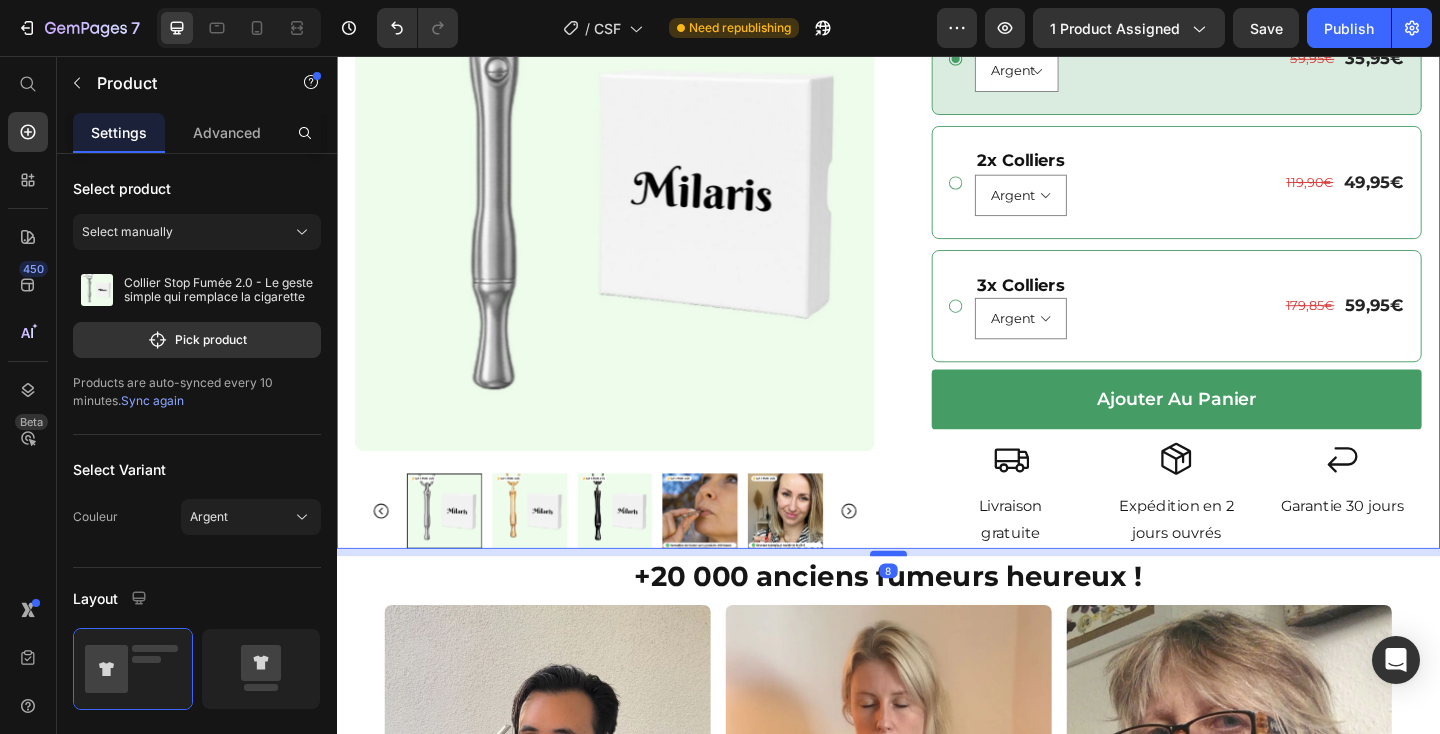 click at bounding box center (937, 597) 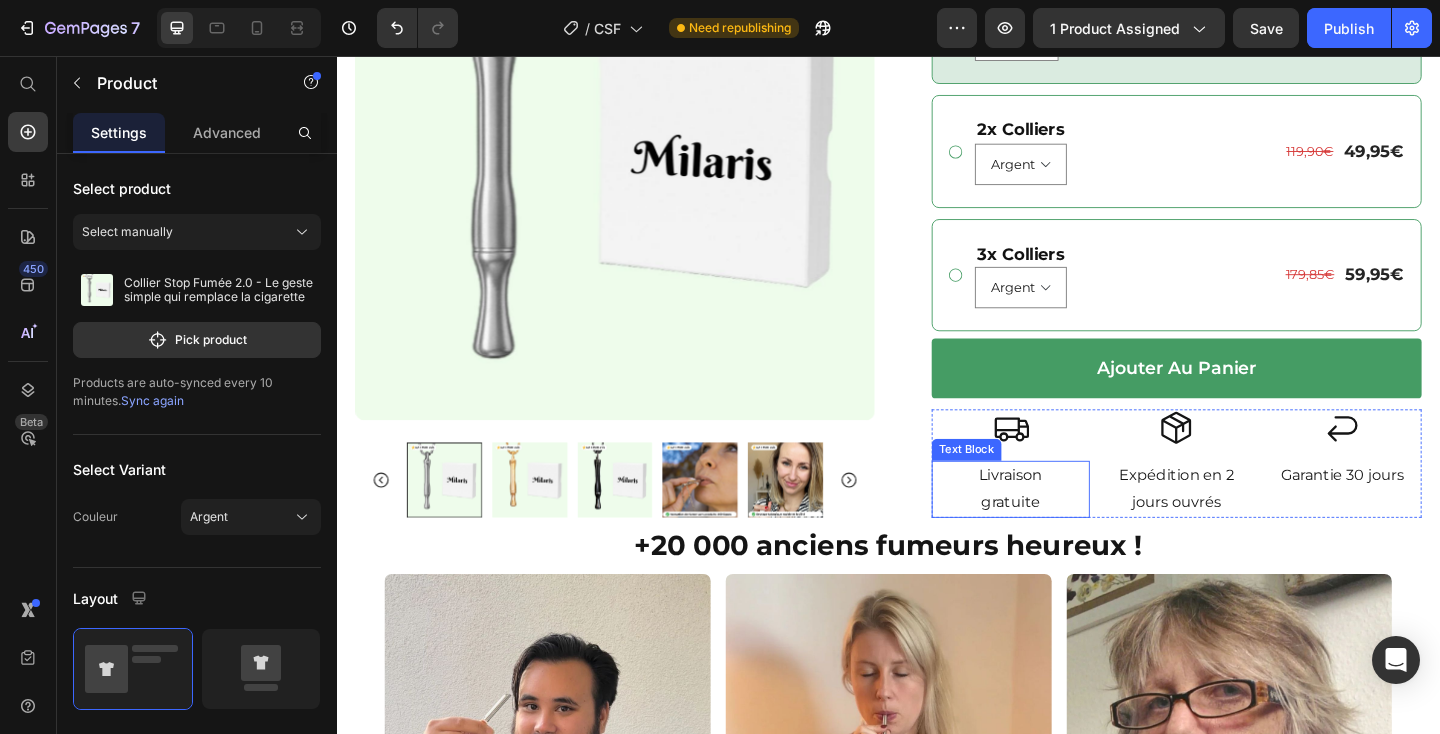 scroll, scrollTop: 391, scrollLeft: 0, axis: vertical 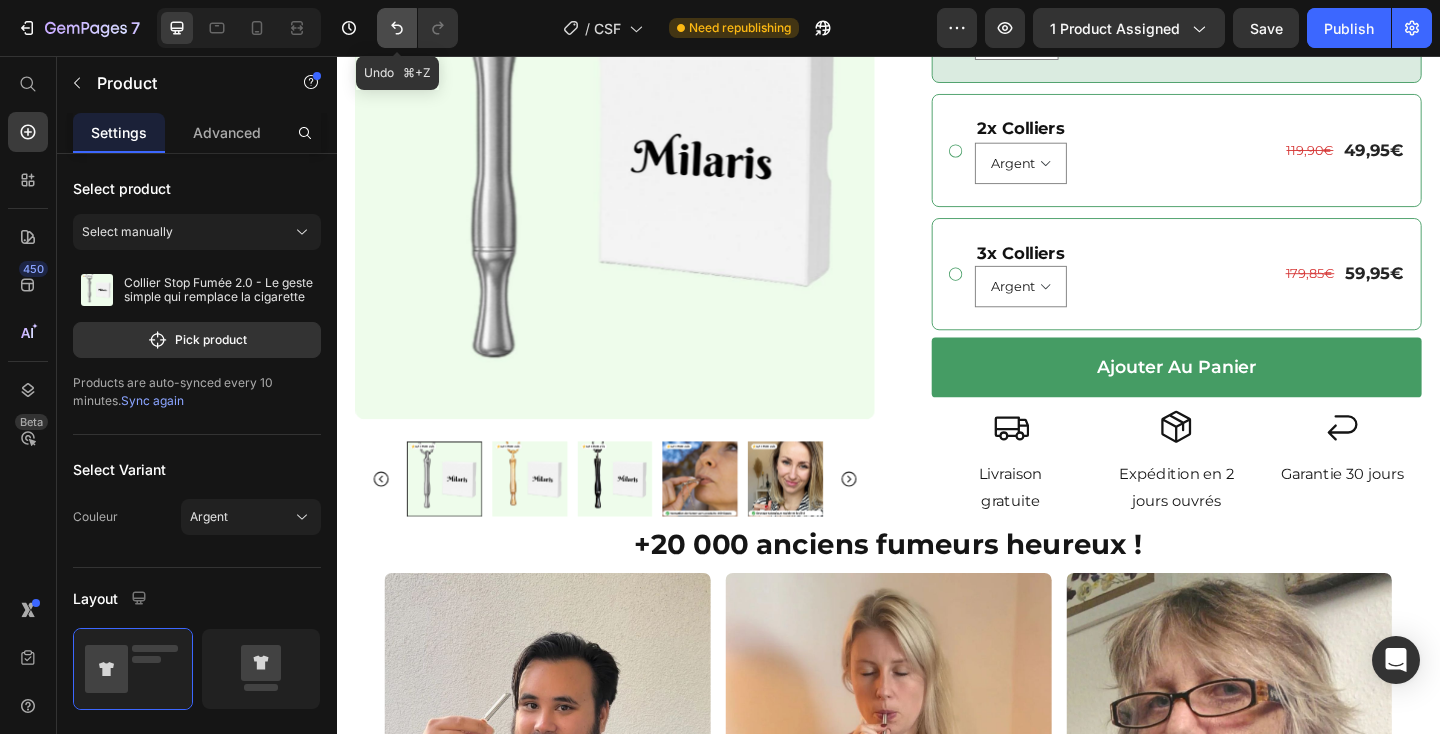 click 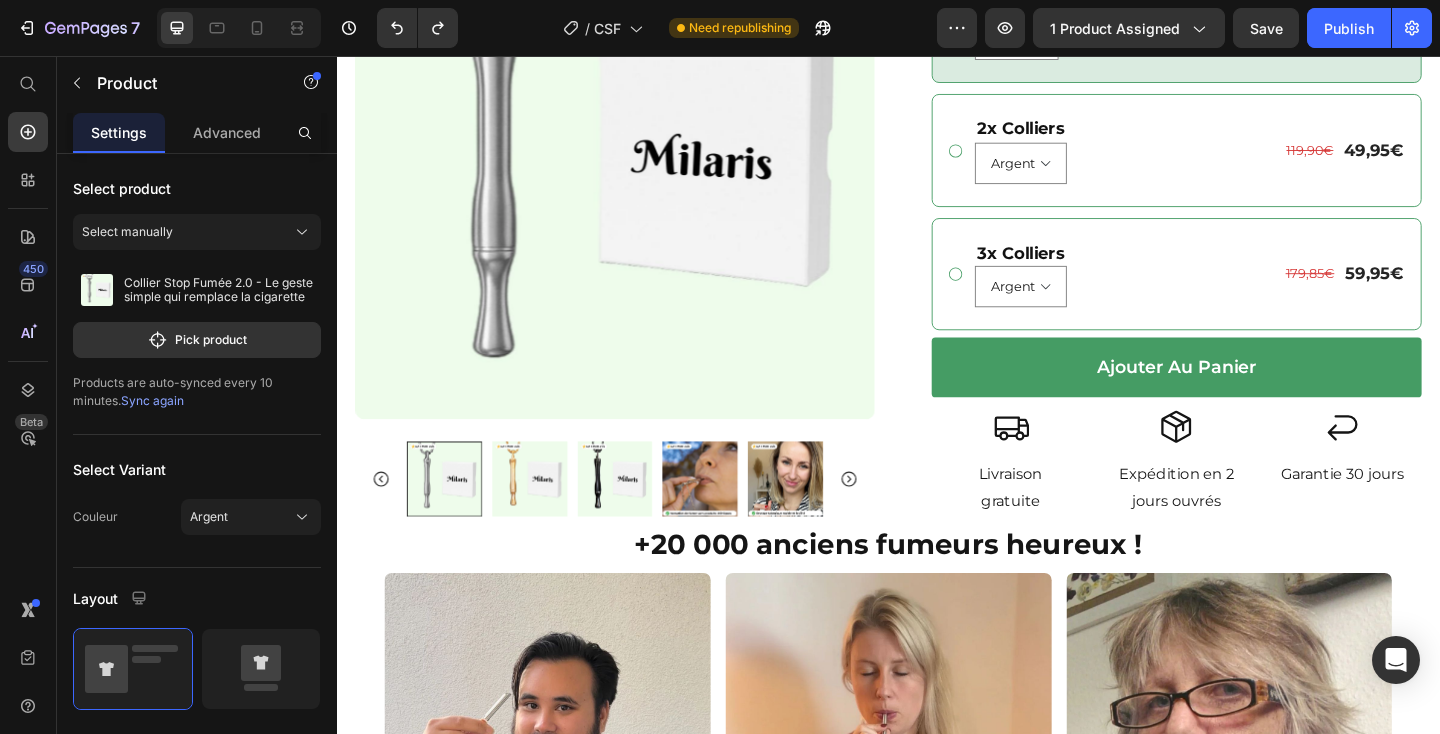 click on "Product Images Row Collier Stop Fumée 2.0  - Le geste simple qui remplace la cigarette Product Title ★★★★★ - 4,8/5 | 3500 avis  Text Block Row Row Row 35,95€ Product Price 59,95€ Product Price Économisez 40% Text Block Row ✔  Sensation de tirage comparable à une vraie cigarette  ✔  Effet apaisant et anti-stress : arrêt du tabac sans prise de poids ✔  Conçu en collaboration avec des pneumologues Text Block 1x Collier Text Block Argent  Or  Noir  Product Variants & Swatches 59,95€ Product Price 35,95€ Product Price Row Row 2x Colliers Text Block Argent  Or  Noir  Product Variants & Swatches 119,90€ Product Price 49,95€ Product Price Row Row 3x Colliers Text Block Argent  Or  Noir  Product Variants & Swatches 179,85€ Product Price 59,95€ Product Price Row Row Product Bundle Discount ajouter au panier Add to Cart
Icon Livraison  gratuite Text Block
Icon Expédition en 2 jours ouvrés Text Block" at bounding box center [937, 132] 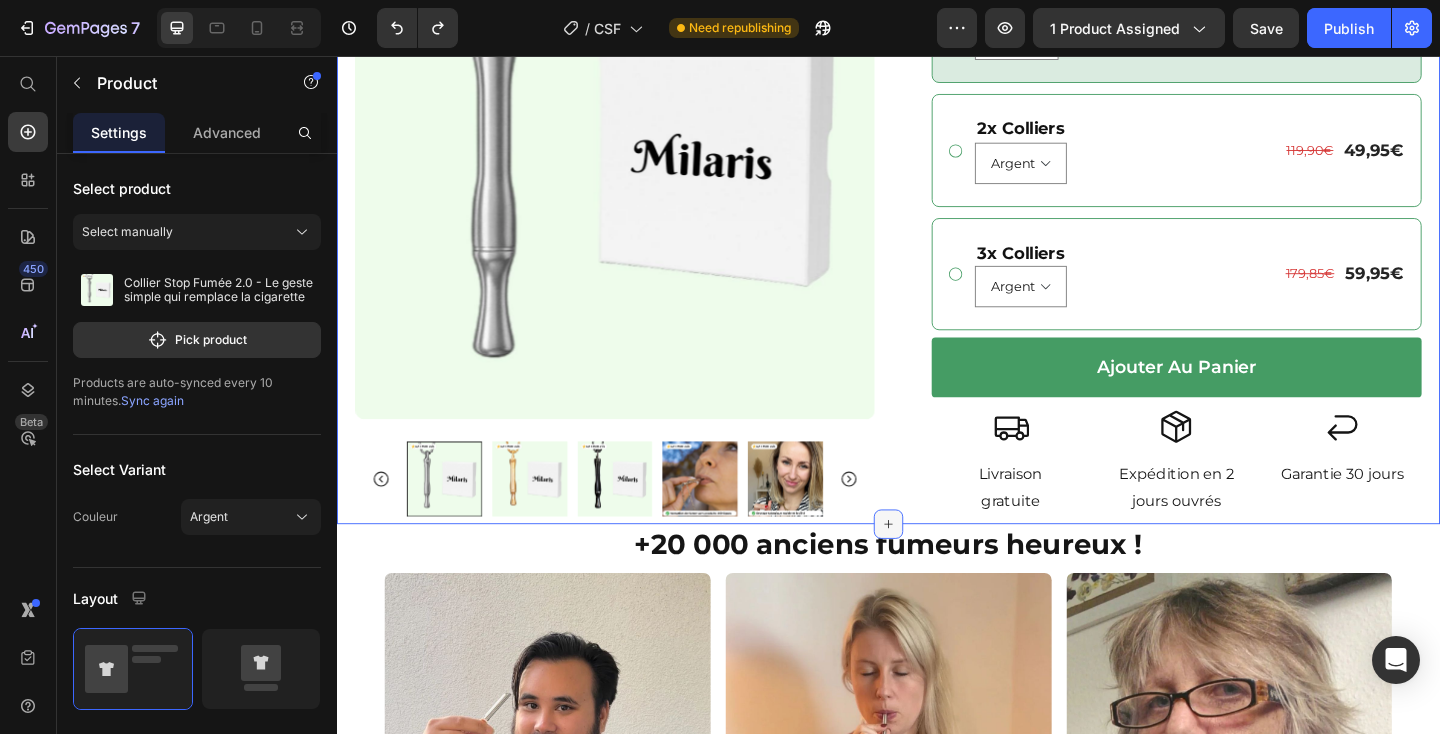 click at bounding box center [937, 566] 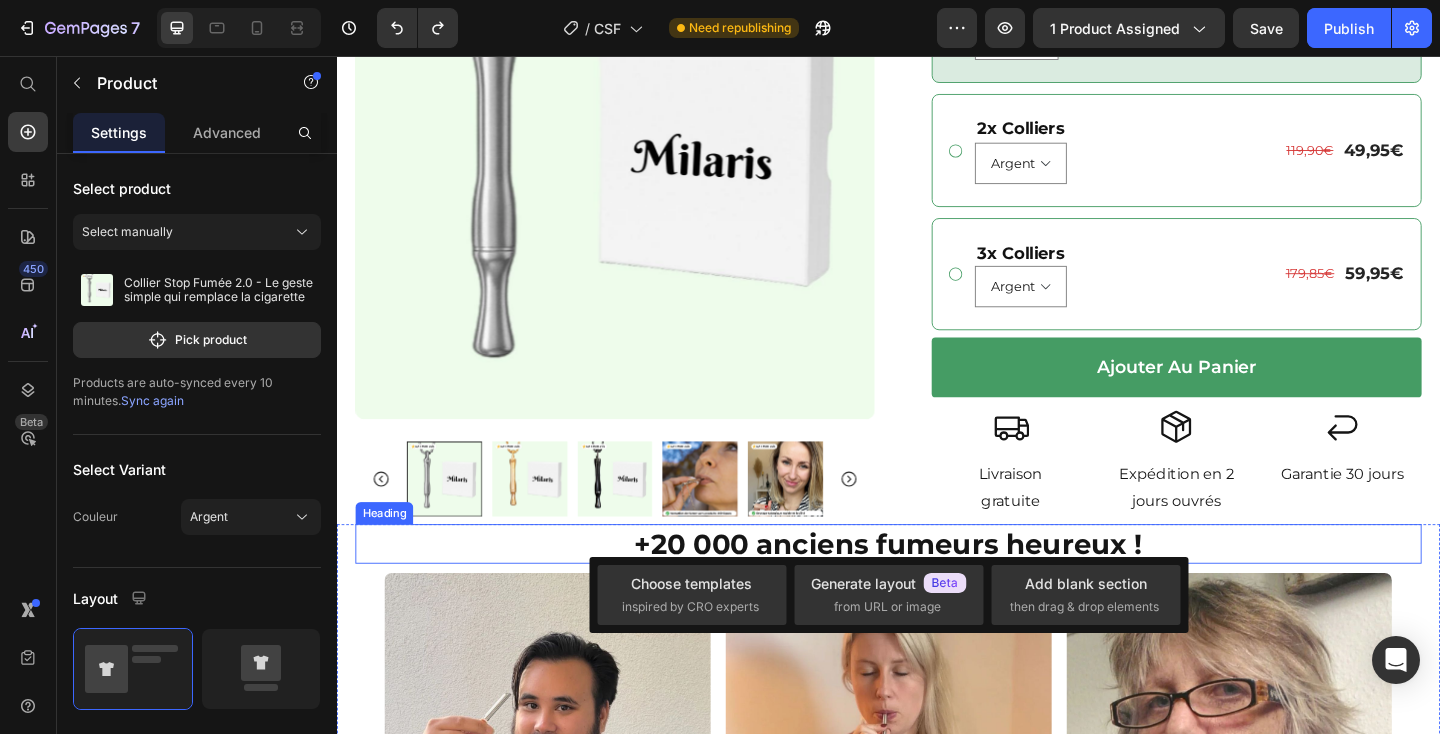 click on "+20 000 anciens fumeurs heureux !" at bounding box center (937, 587) 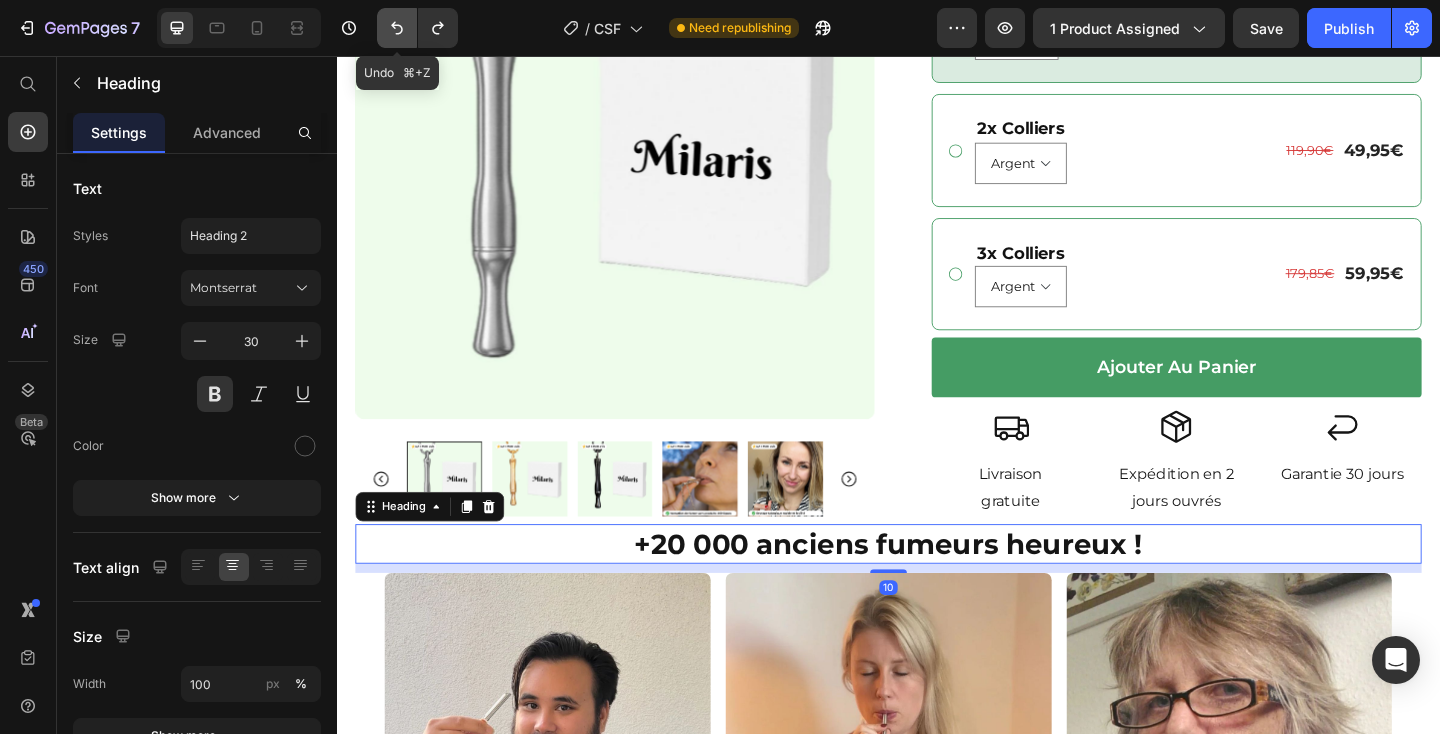 click 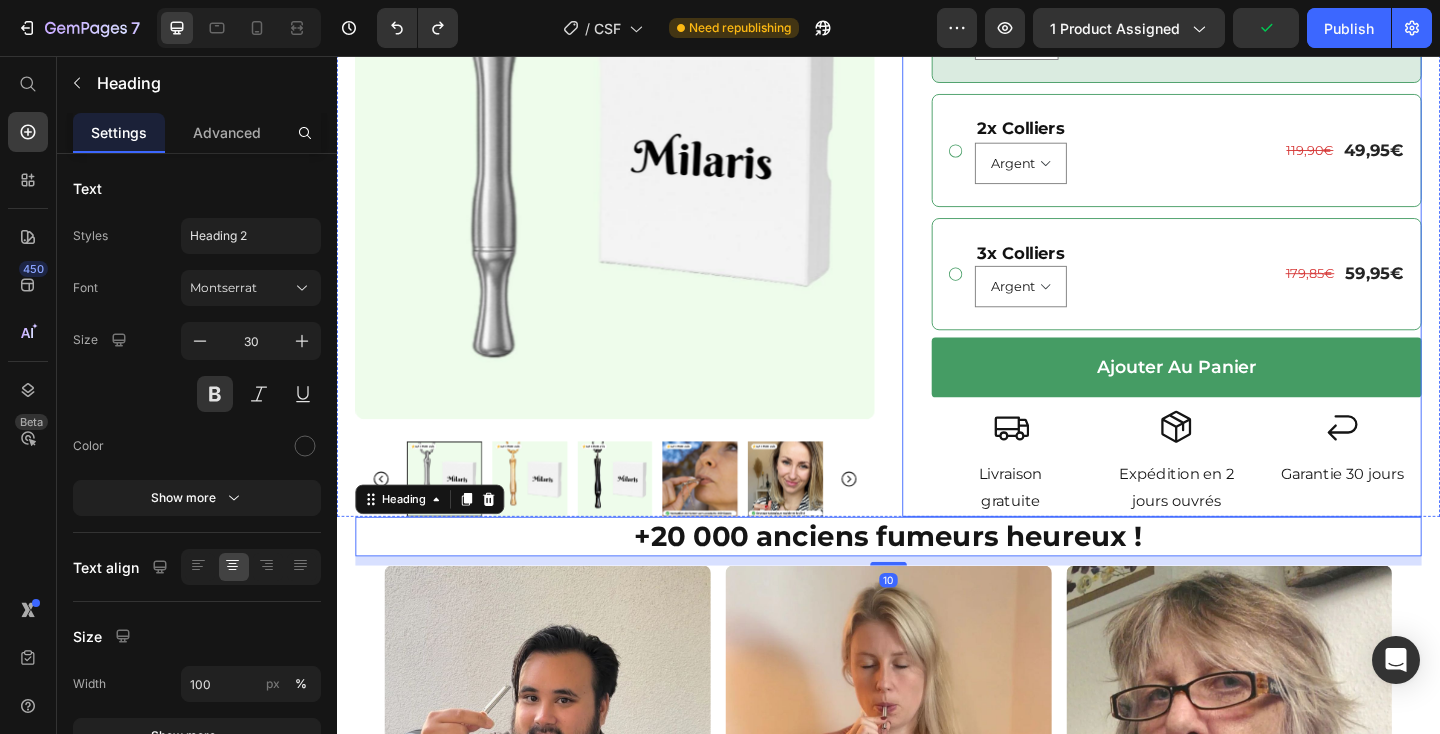 click on "Collier Stop Fumée 2.0  - Le geste simple qui remplace la cigarette Product Title ★★★★★ - 4,8/5 | 3500 avis  Text Block Row Row Row 35,95€ Product Price 59,95€ Product Price Économisez 40% Text Block Row ✔  Sensation de tirage comparable à une vraie cigarette  ✔  Effet apaisant et anti-stress : arrêt du tabac sans prise de poids ✔  Conçu en collaboration avec des pneumologues Text Block 1x Collier Text Block Argent  Or  Noir  Product Variants & Swatches 59,95€ Product Price 35,95€ Product Price Row Row 2x Colliers Text Block Argent  Or  Noir  Product Variants & Swatches 119,90€ Product Price 49,95€ Product Price Row Row 3x Colliers Text Block Argent  Or  Noir  Product Variants & Swatches 179,85€ Product Price 59,95€ Product Price Row Row Product Bundle Discount ajouter au panier Add to Cart
Icon Livraison  gratuite Text Block
Icon Expédition en 2 jours ouvrés Text Block
Icon Garantie 30 jours Text Block Row Row" at bounding box center (1234, 142) 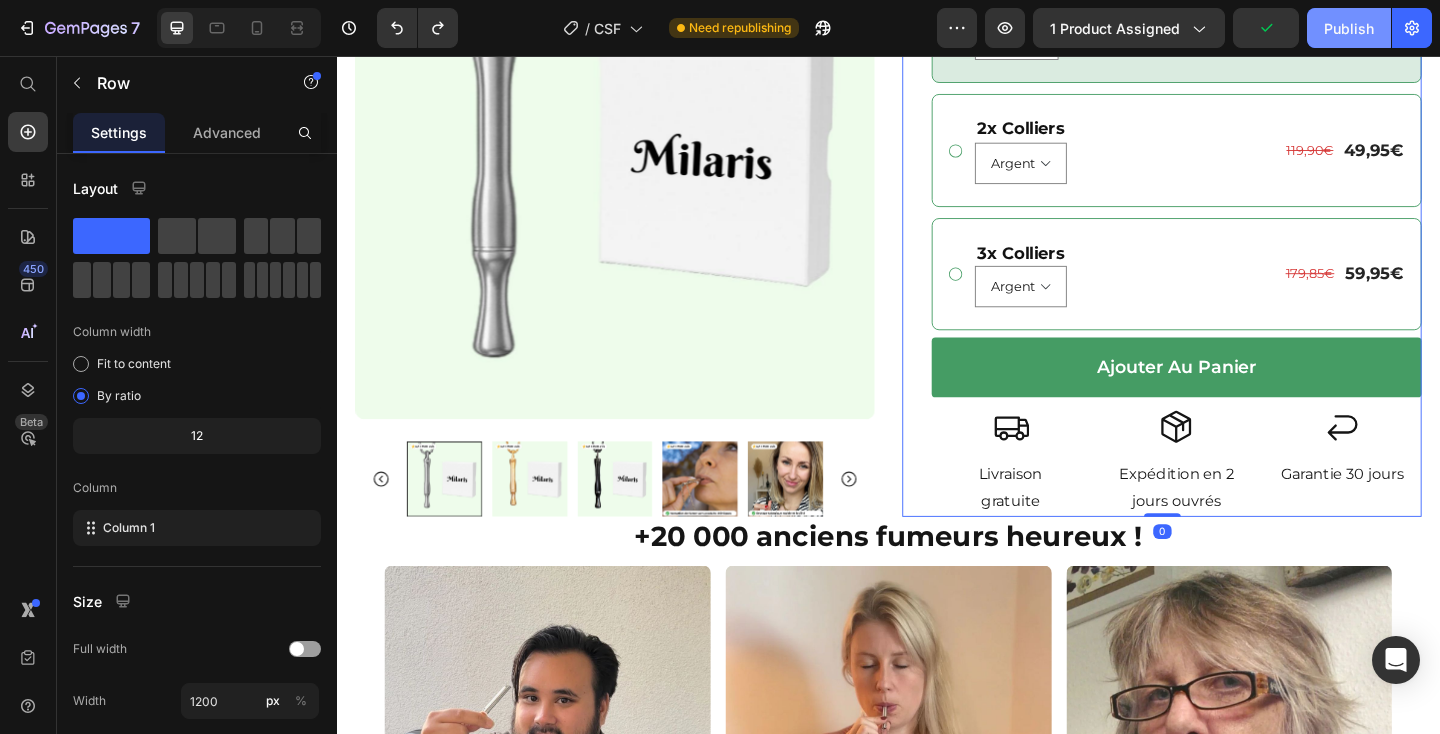 click on "Publish" at bounding box center (1349, 28) 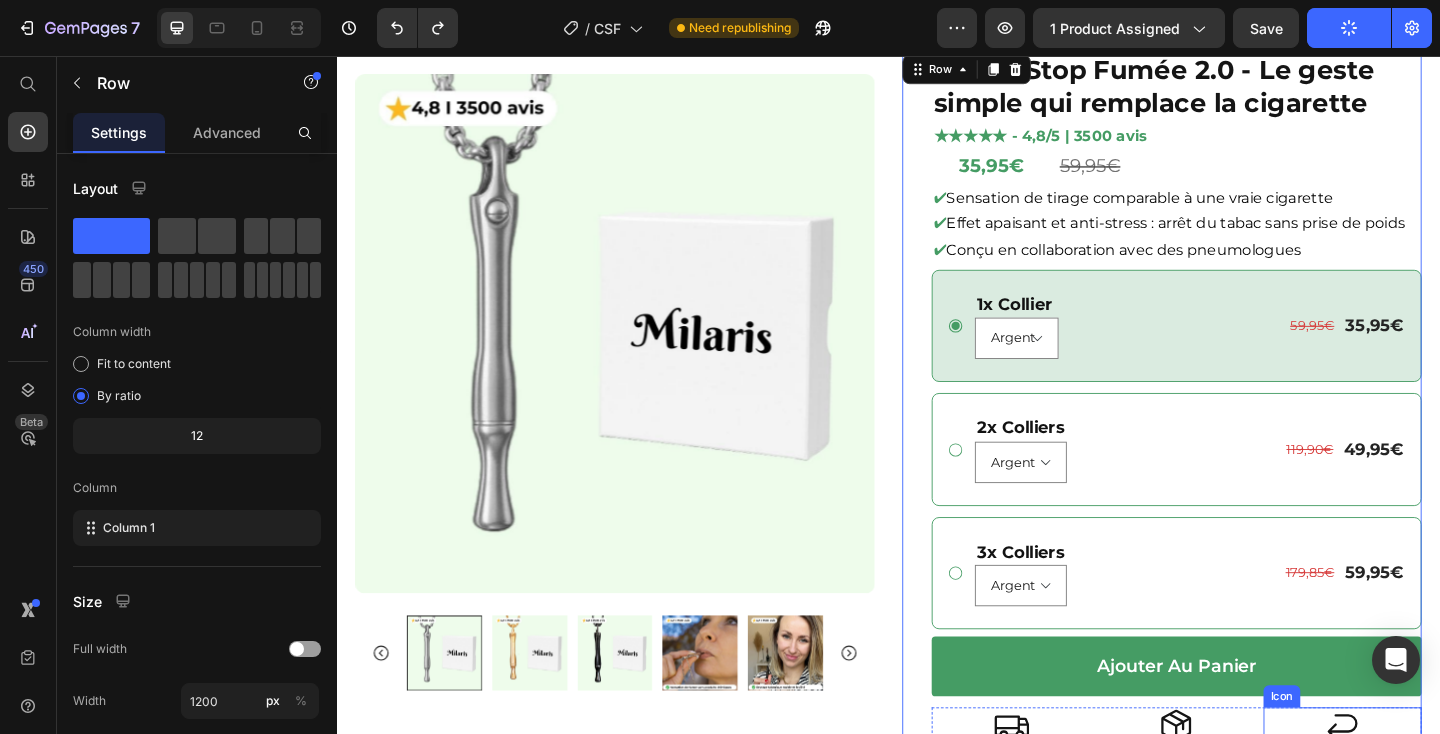scroll, scrollTop: 0, scrollLeft: 0, axis: both 